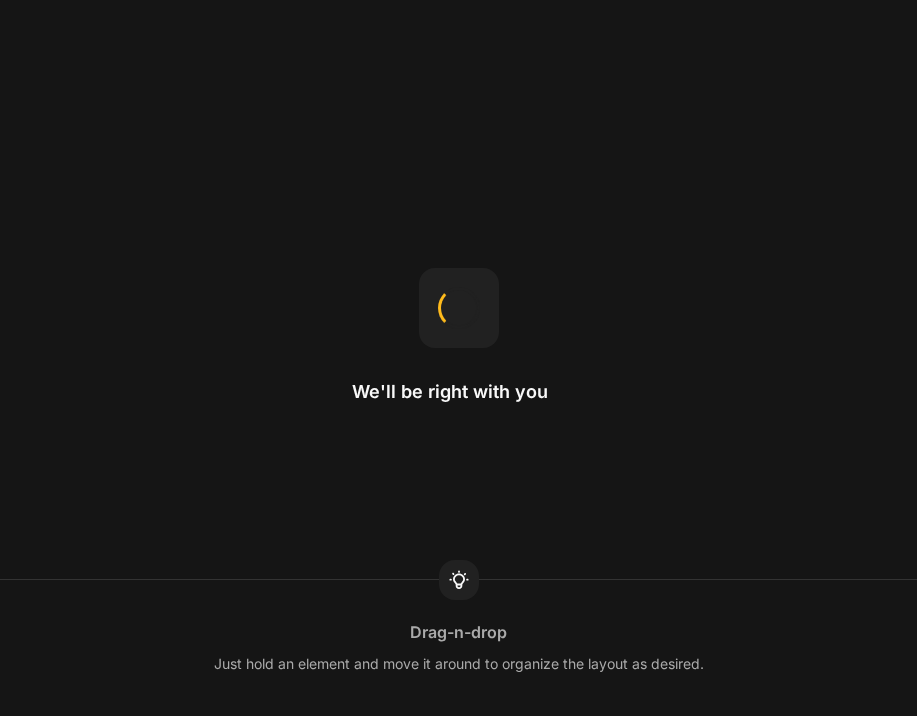 scroll, scrollTop: 0, scrollLeft: 0, axis: both 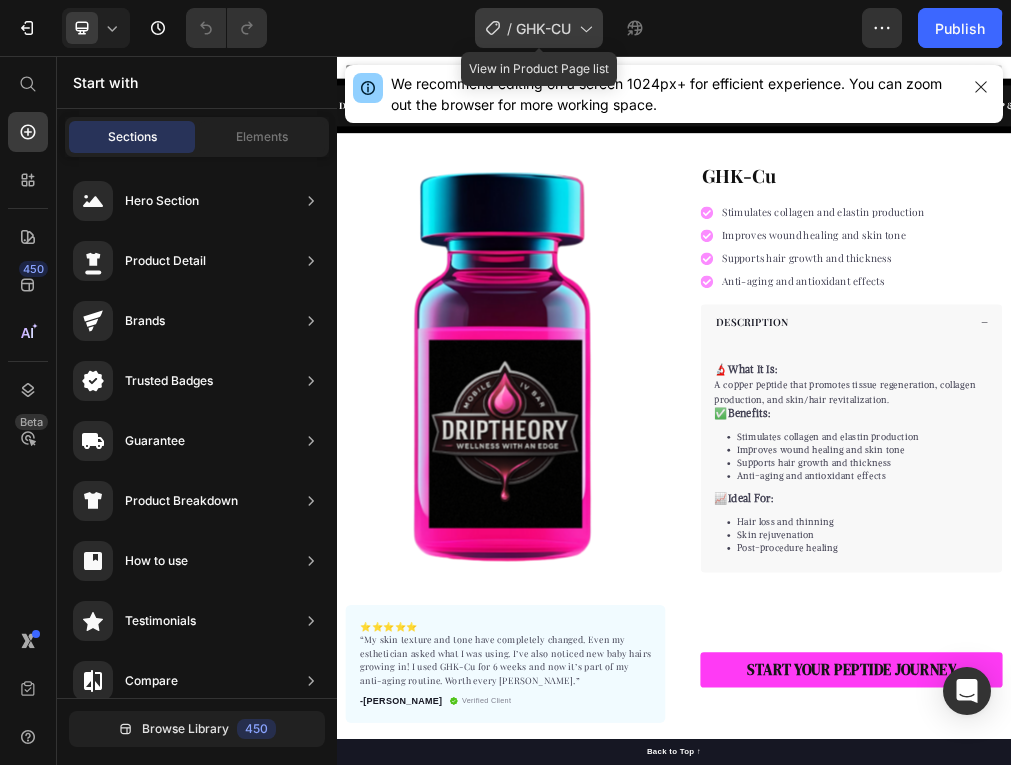 click on "GHK-CU" at bounding box center (543, 28) 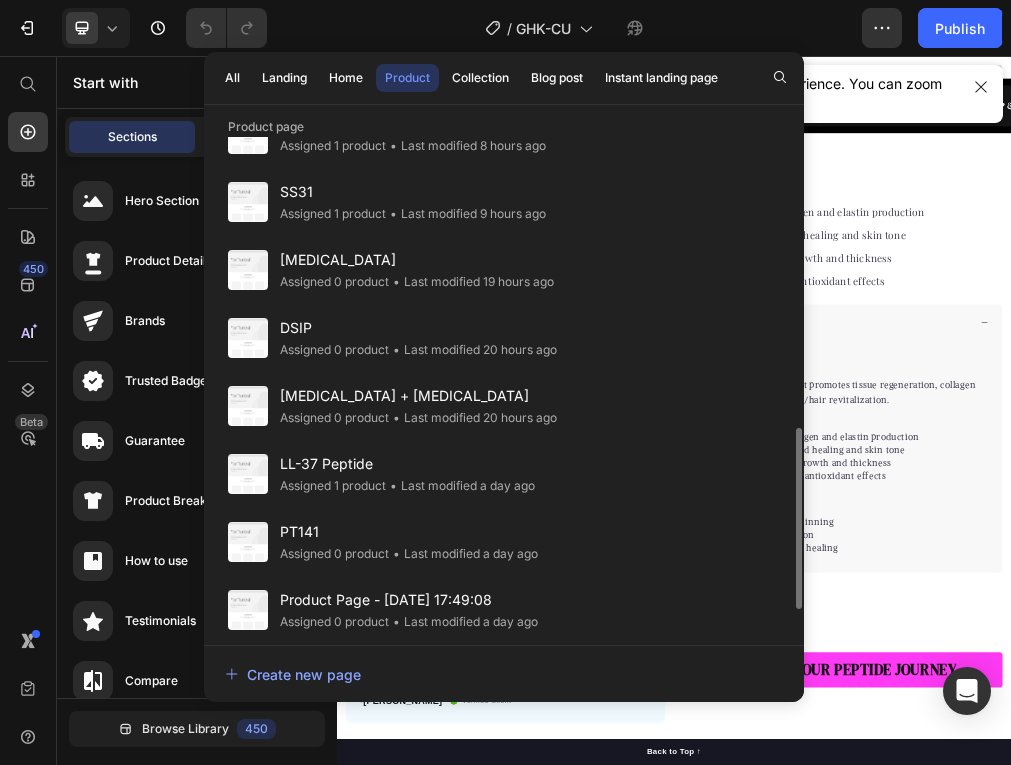scroll, scrollTop: 610, scrollLeft: 0, axis: vertical 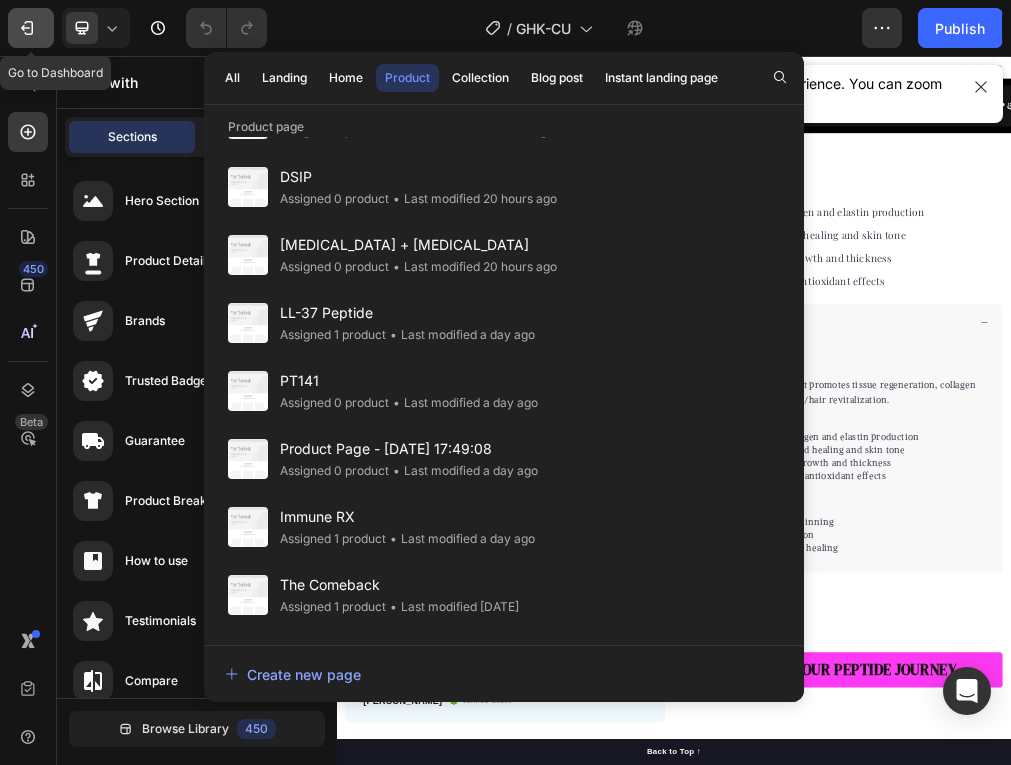 click 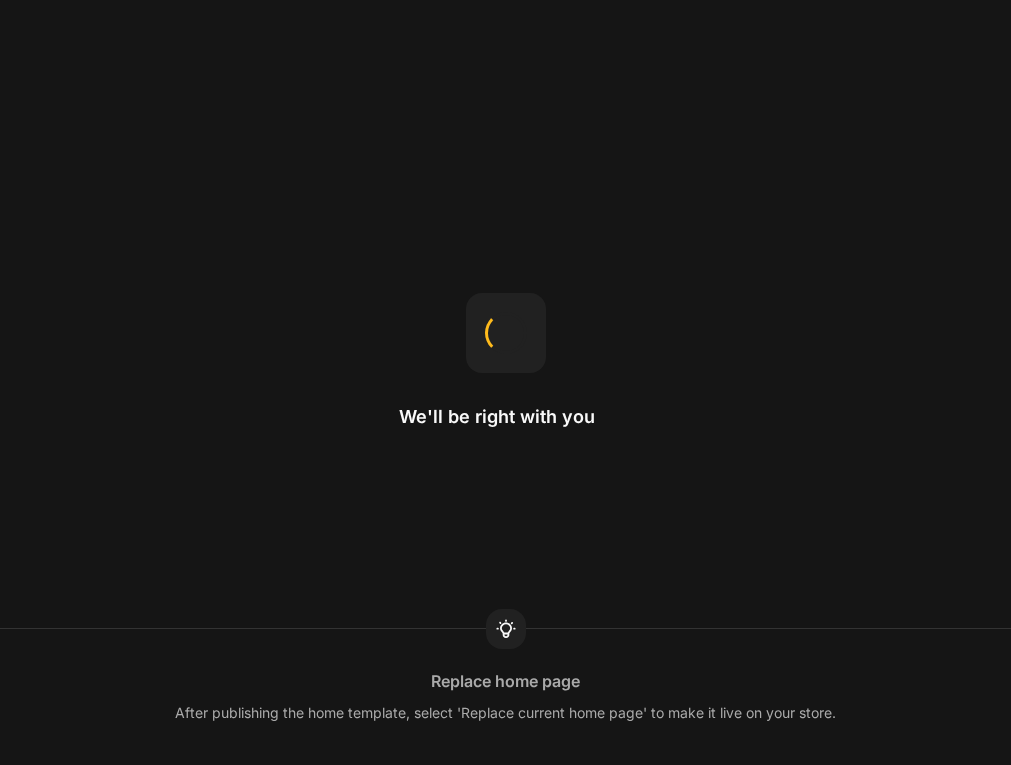 scroll, scrollTop: 0, scrollLeft: 0, axis: both 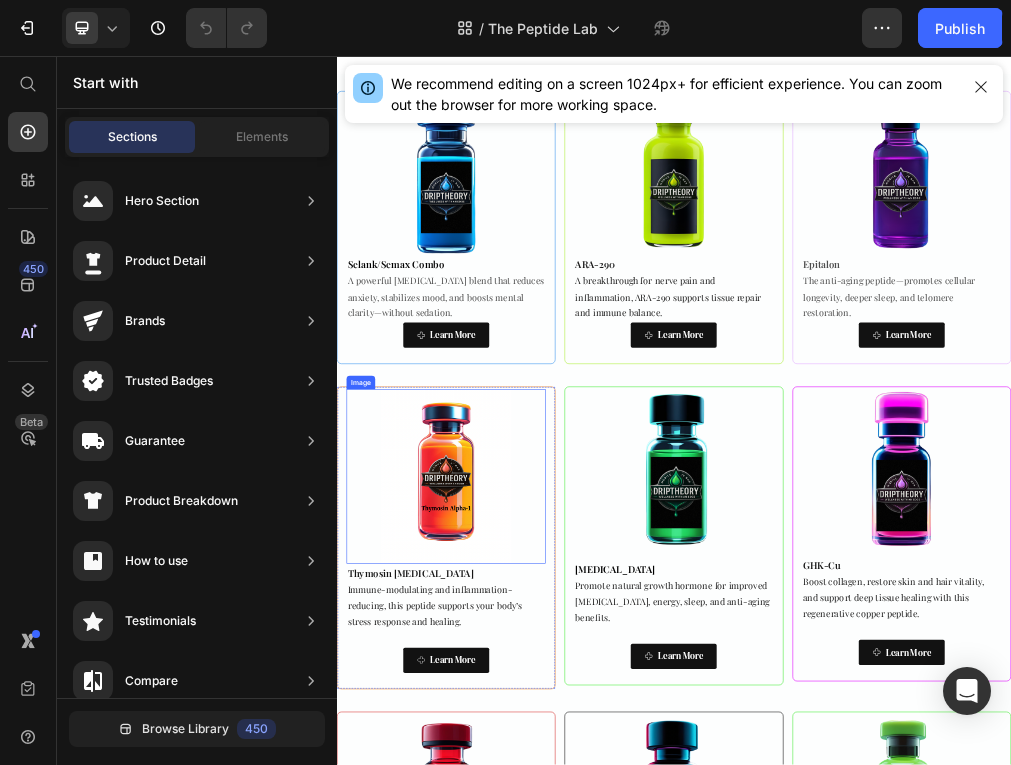 click on "Thymosin Alpha-1 Immune-modulating and inflammation-reducing, this peptide supports your body’s stress response and healing." at bounding box center [531, 1021] 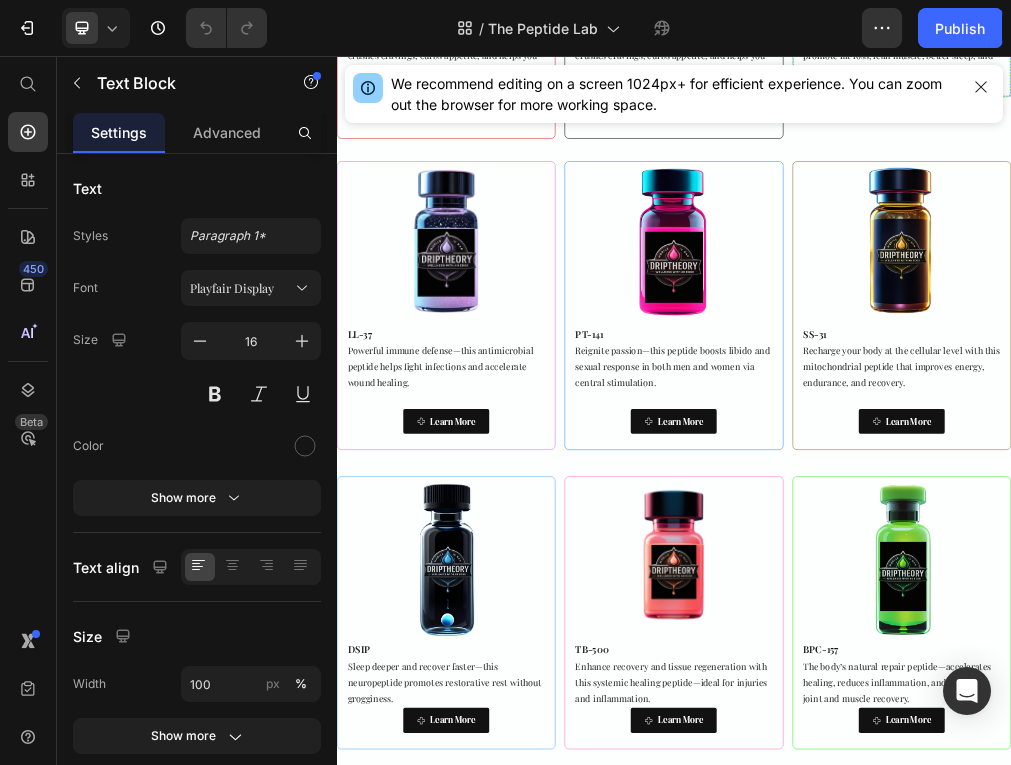 scroll, scrollTop: 2403, scrollLeft: 0, axis: vertical 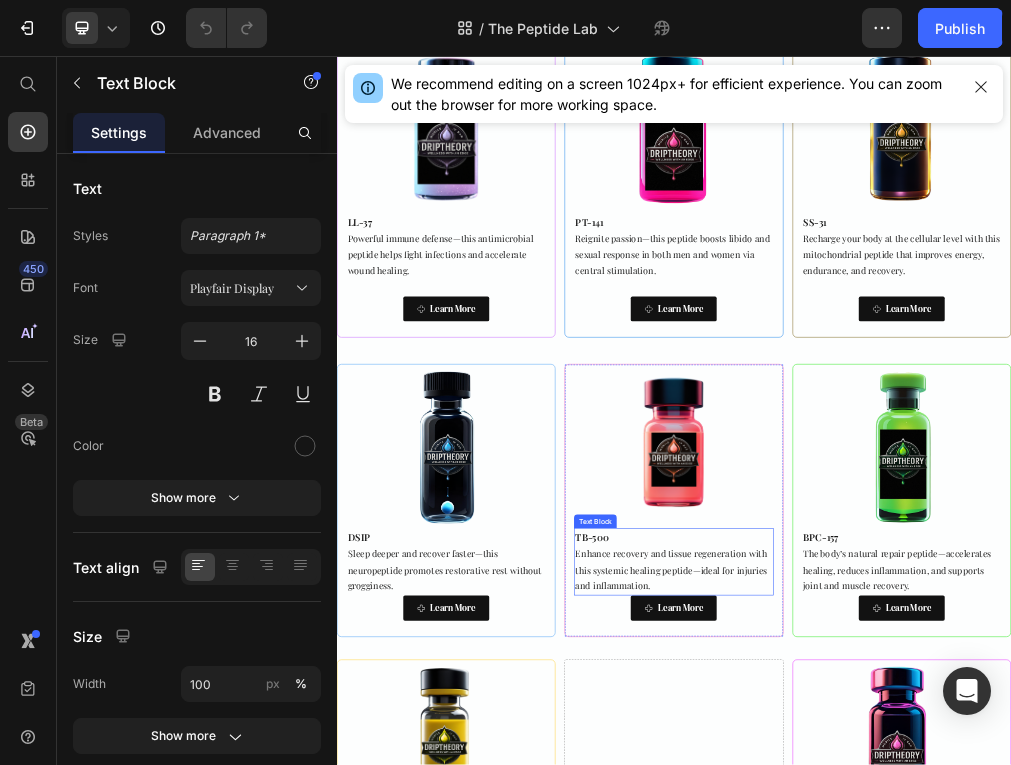 click on "TB-500" at bounding box center [791, 913] 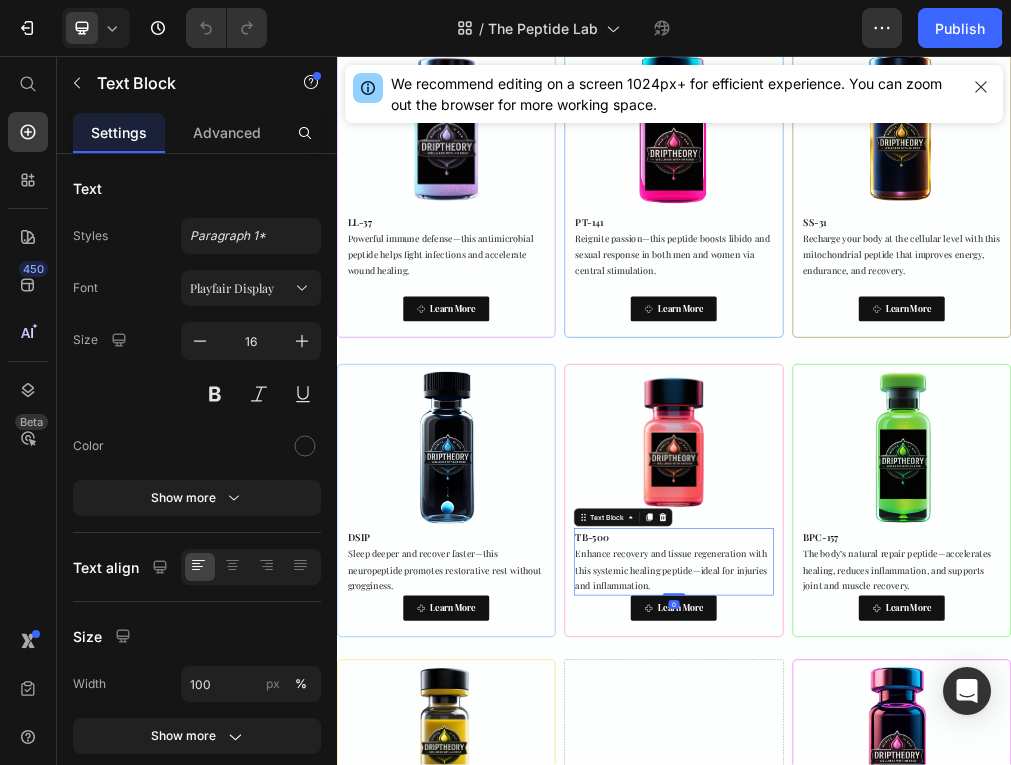 click on "TB-500 Enhance recovery and tissue regeneration with this systemic healing peptide—ideal for injuries and inflammation." at bounding box center [936, 957] 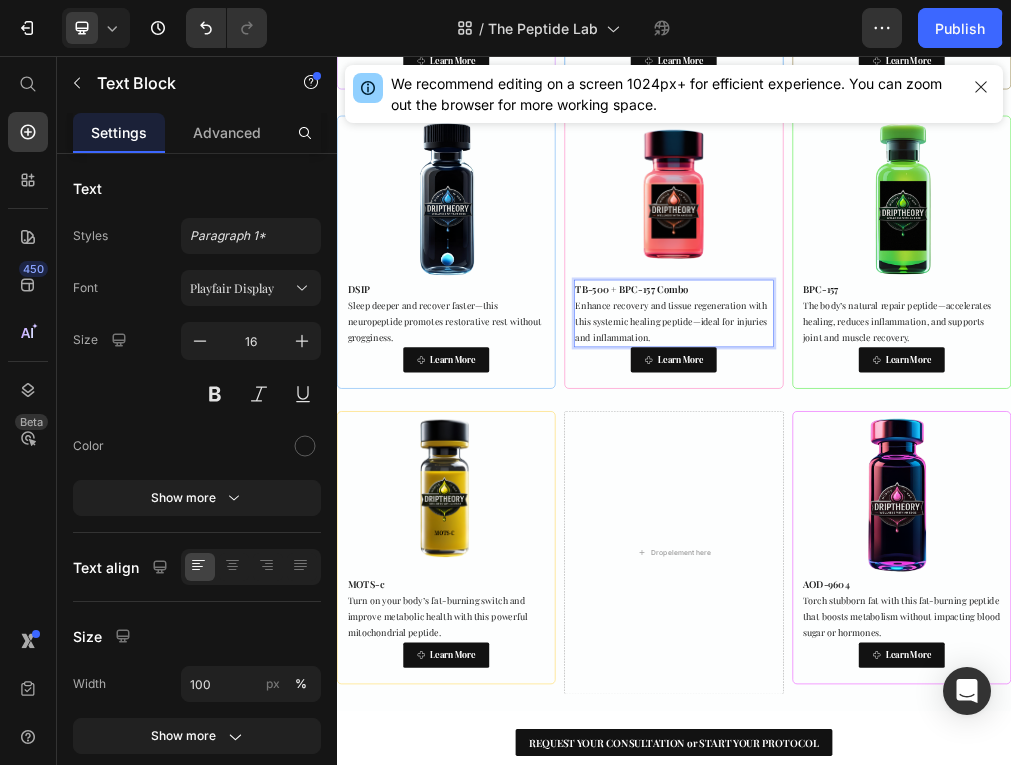 scroll, scrollTop: 2852, scrollLeft: 0, axis: vertical 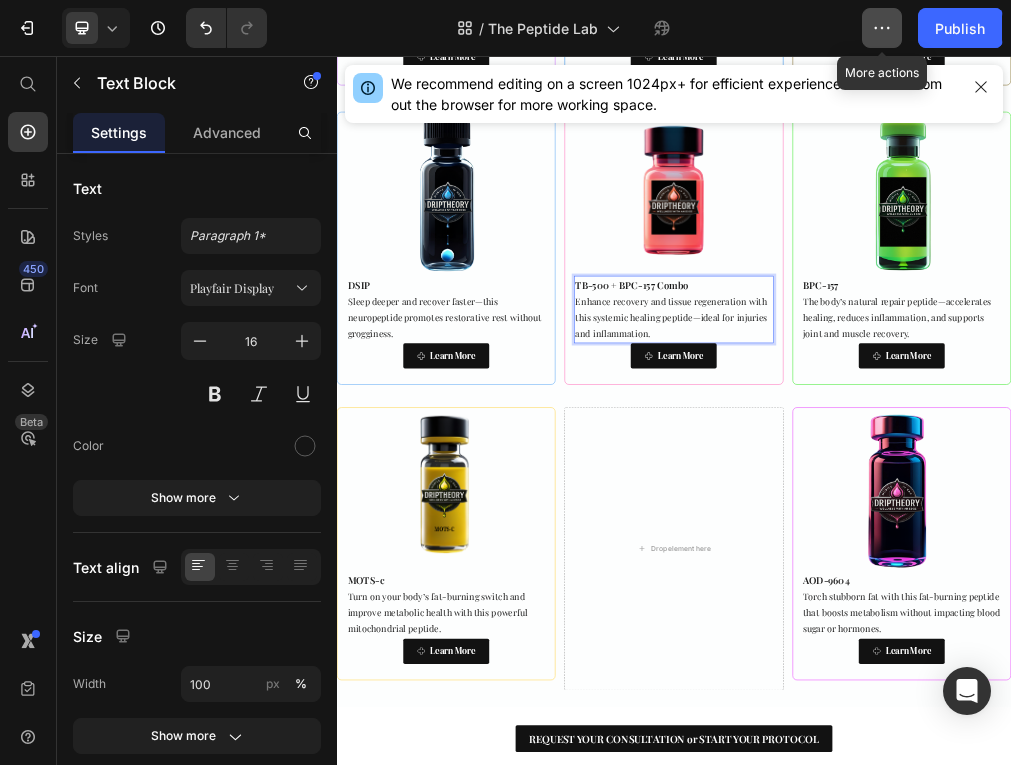 click 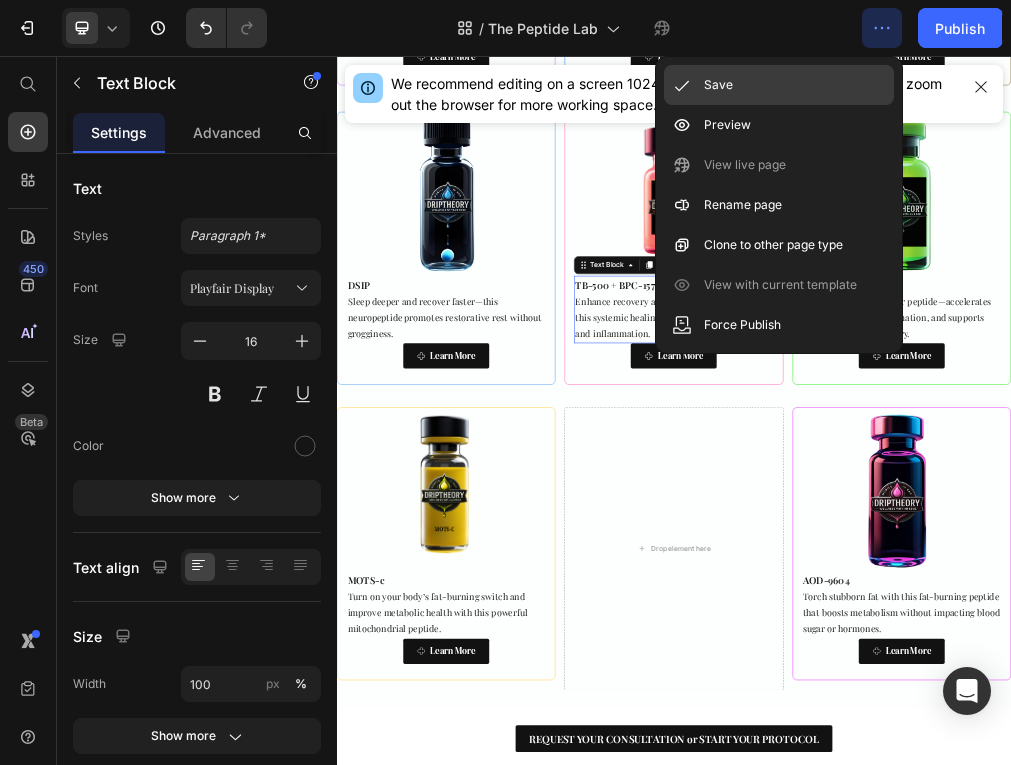 click on "Save" 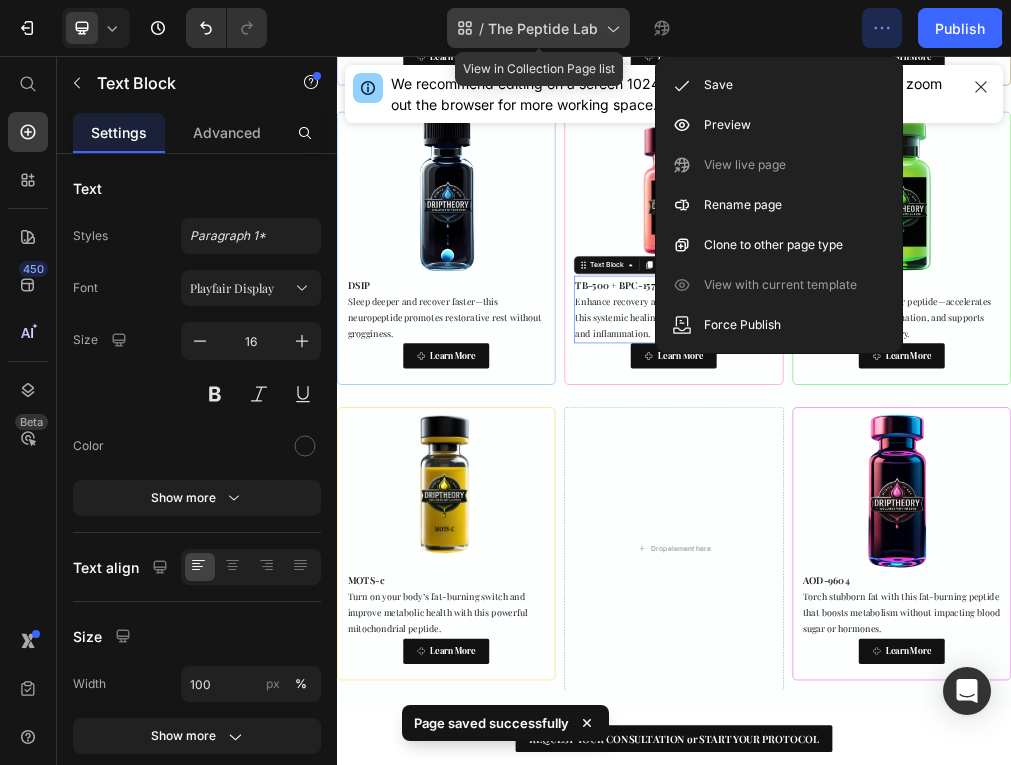 click on "The Peptide Lab" at bounding box center [543, 28] 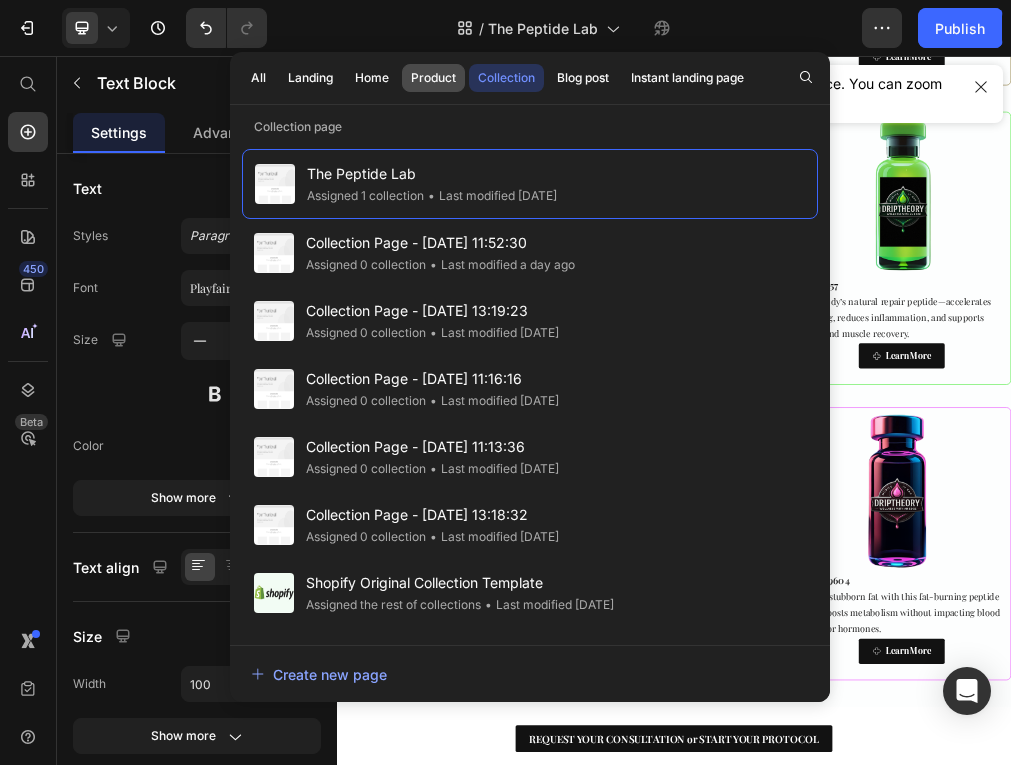 click on "Product" at bounding box center (433, 78) 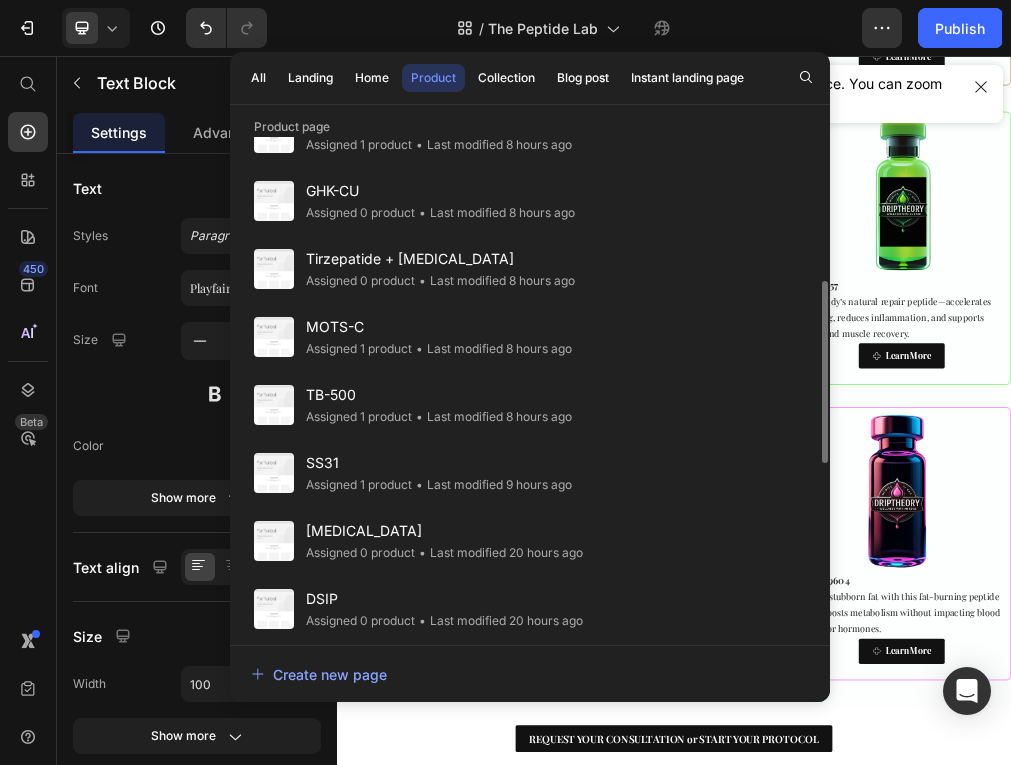 scroll, scrollTop: 243, scrollLeft: 0, axis: vertical 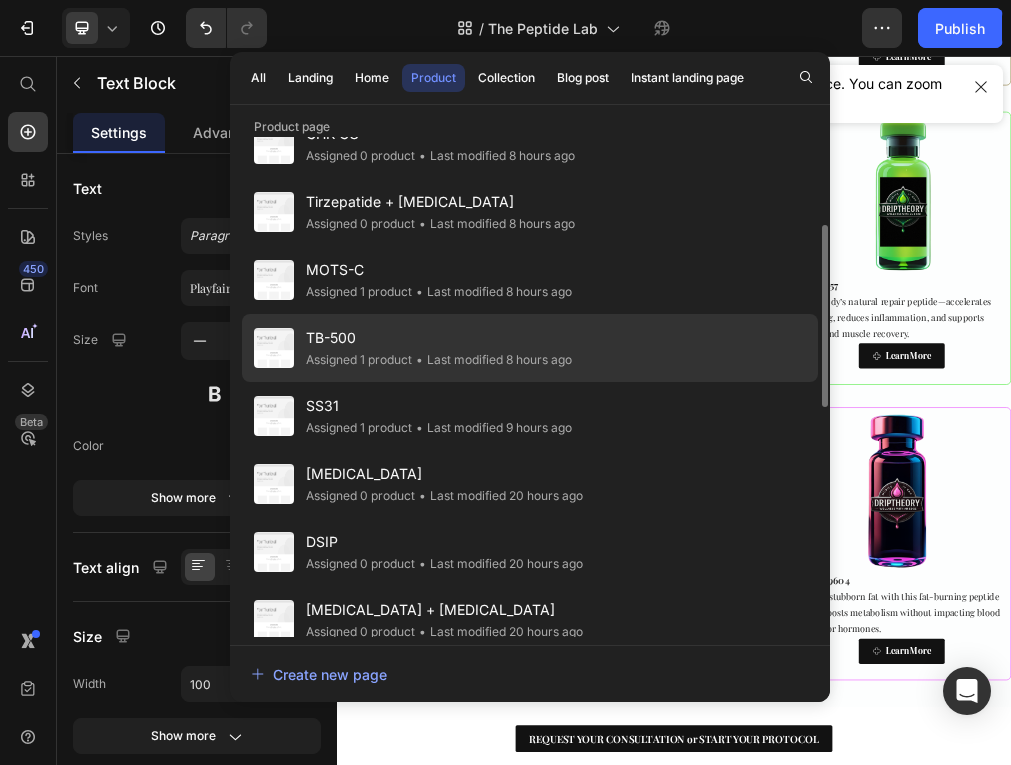 click on "TB-500" at bounding box center (439, 338) 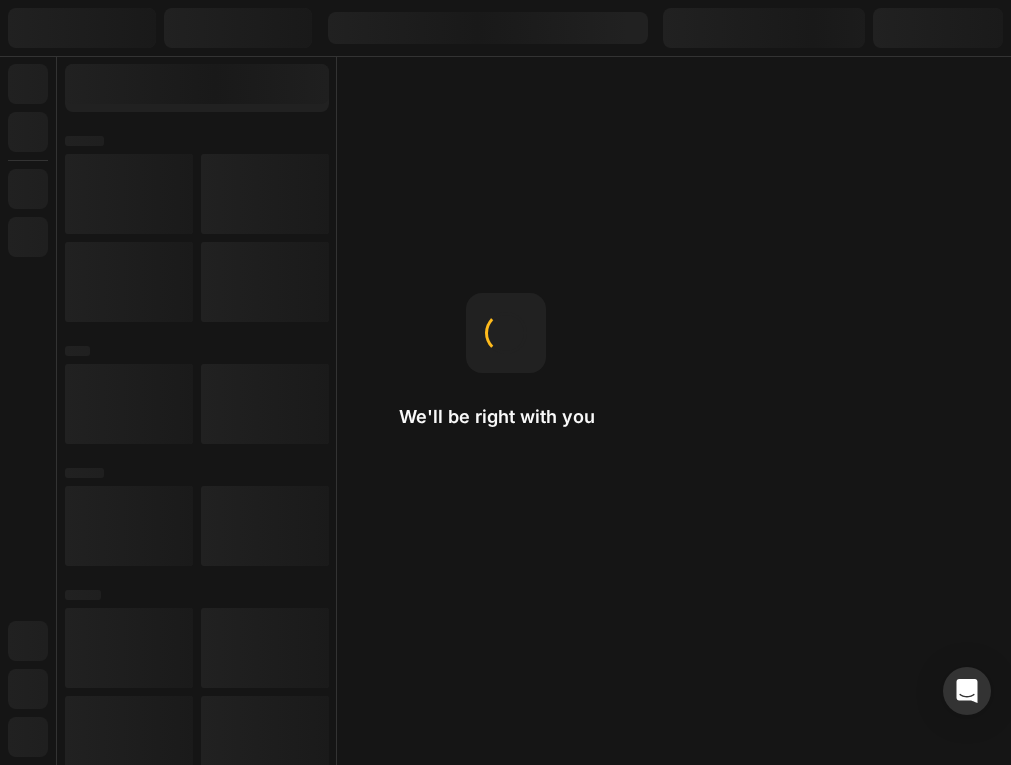 scroll, scrollTop: 0, scrollLeft: 0, axis: both 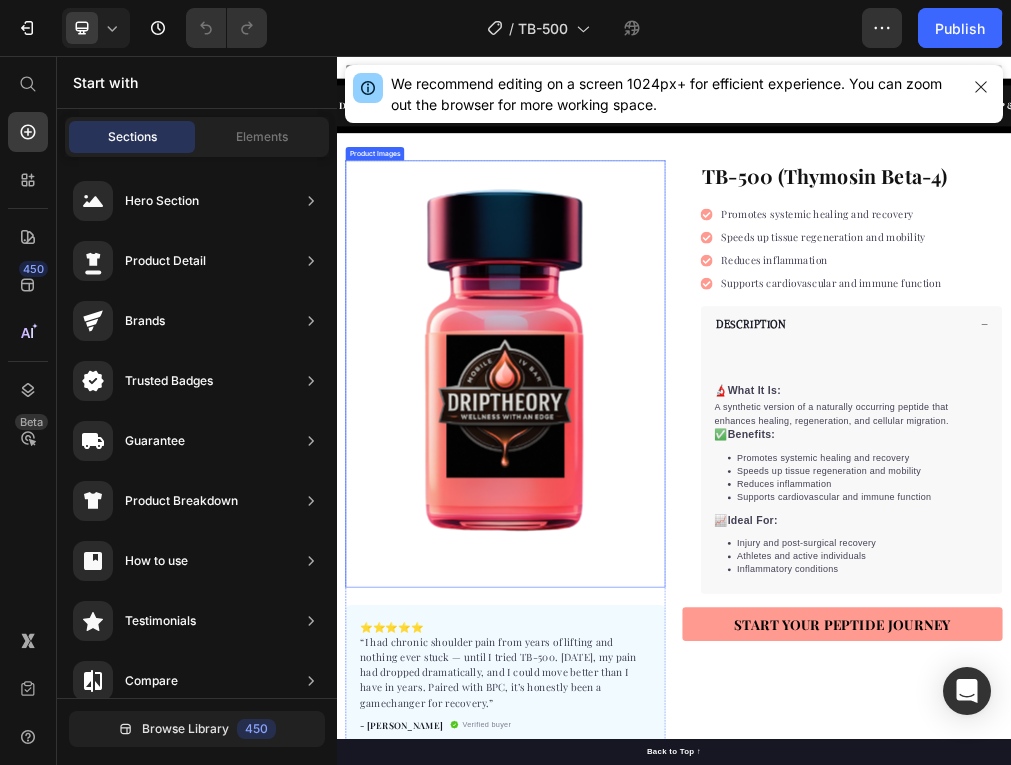 click at bounding box center [637, 622] 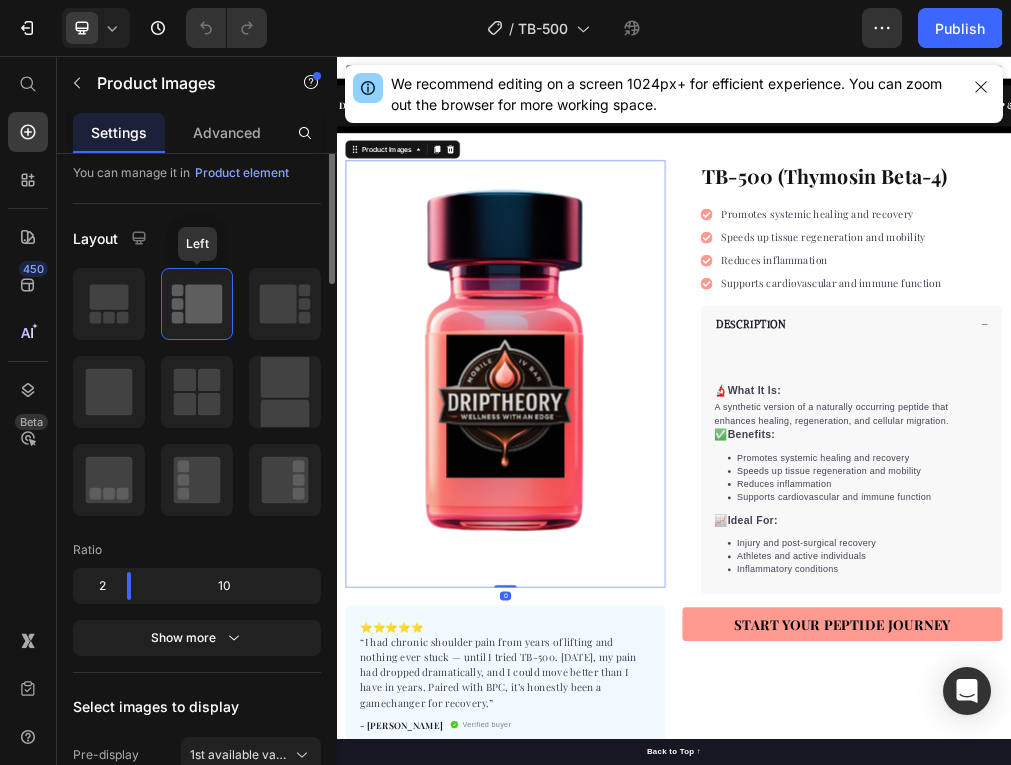 scroll, scrollTop: 0, scrollLeft: 0, axis: both 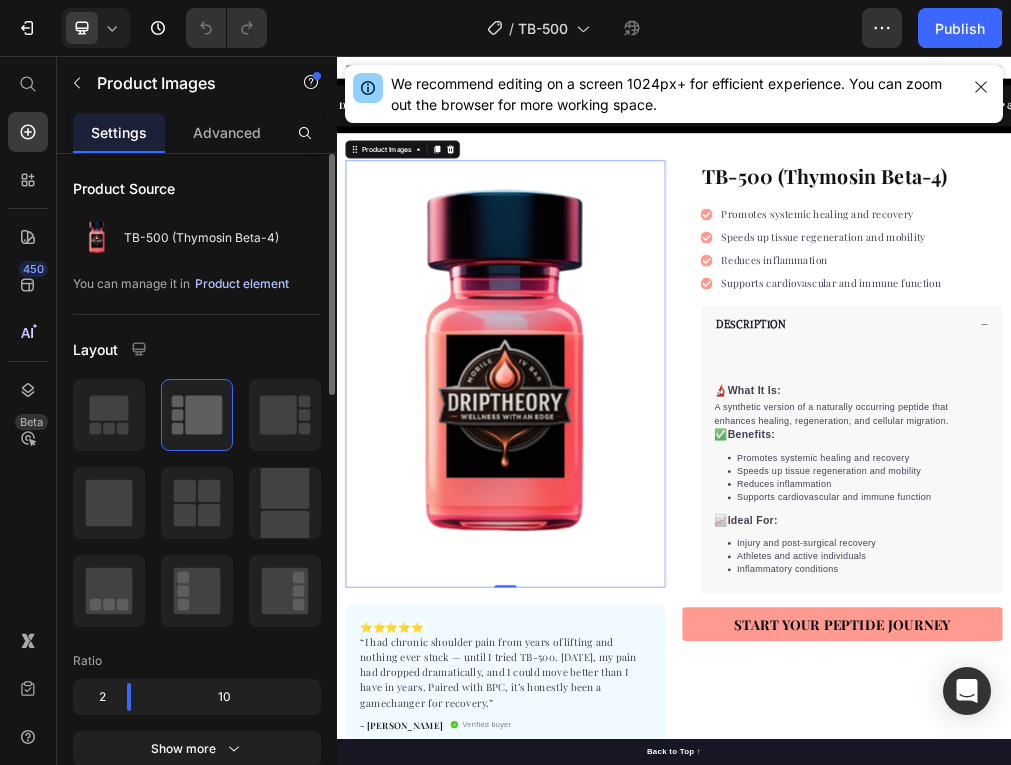 click on "Product element" at bounding box center [242, 284] 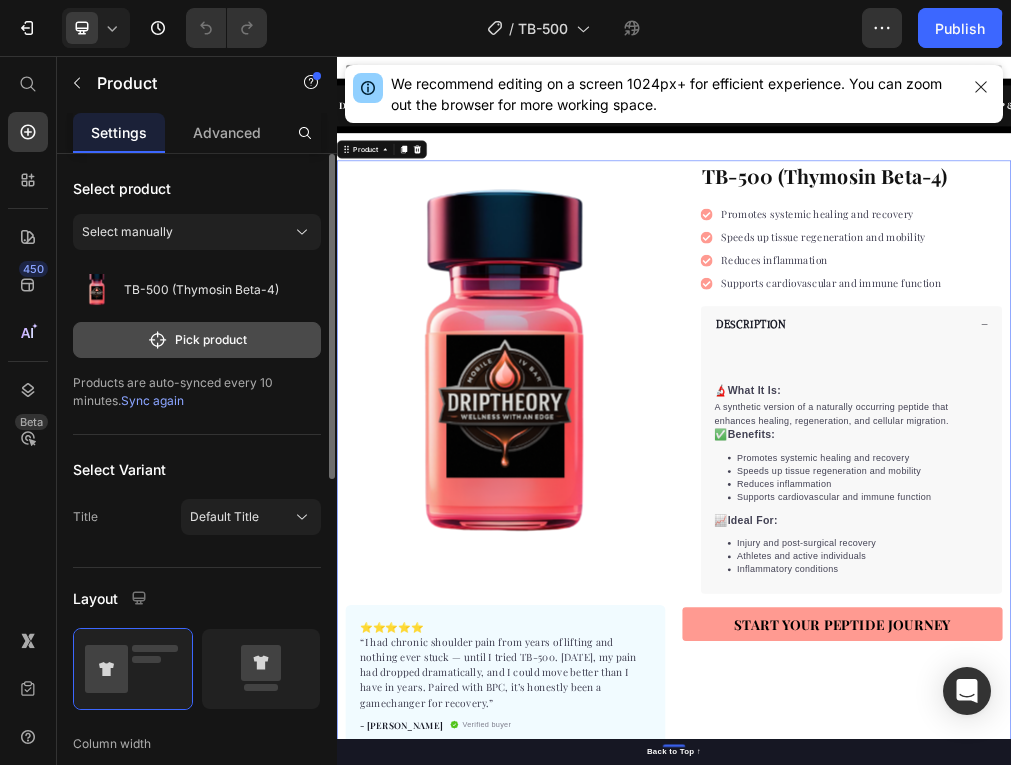 click on "Pick product" at bounding box center [197, 340] 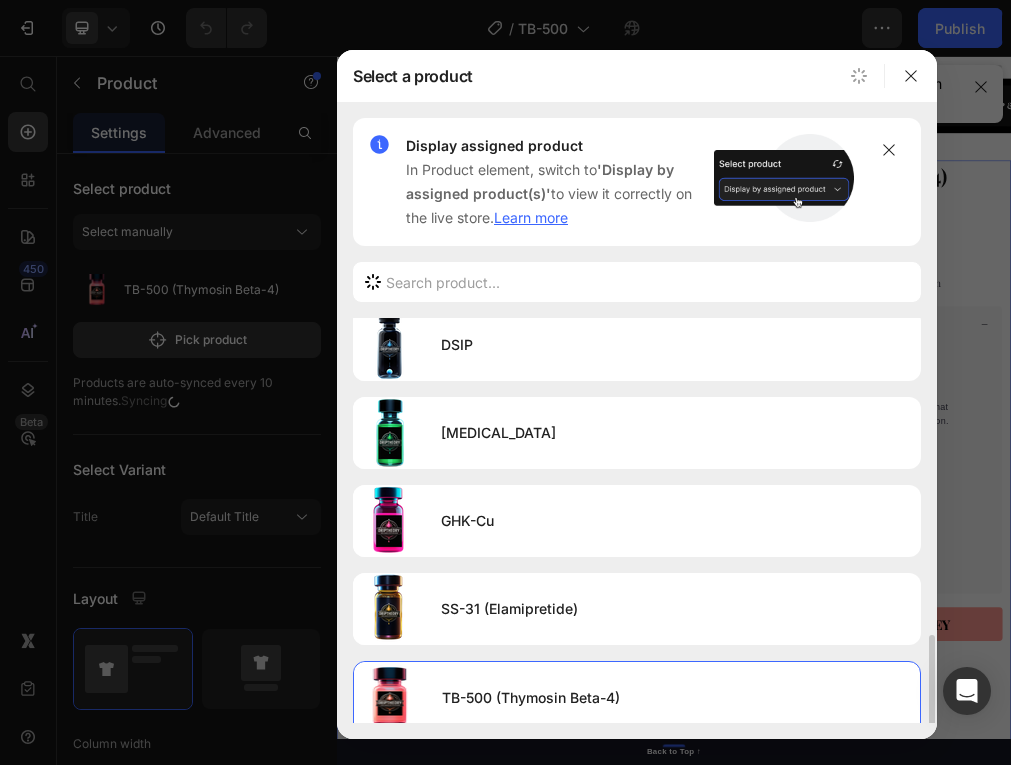 scroll, scrollTop: 536, scrollLeft: 0, axis: vertical 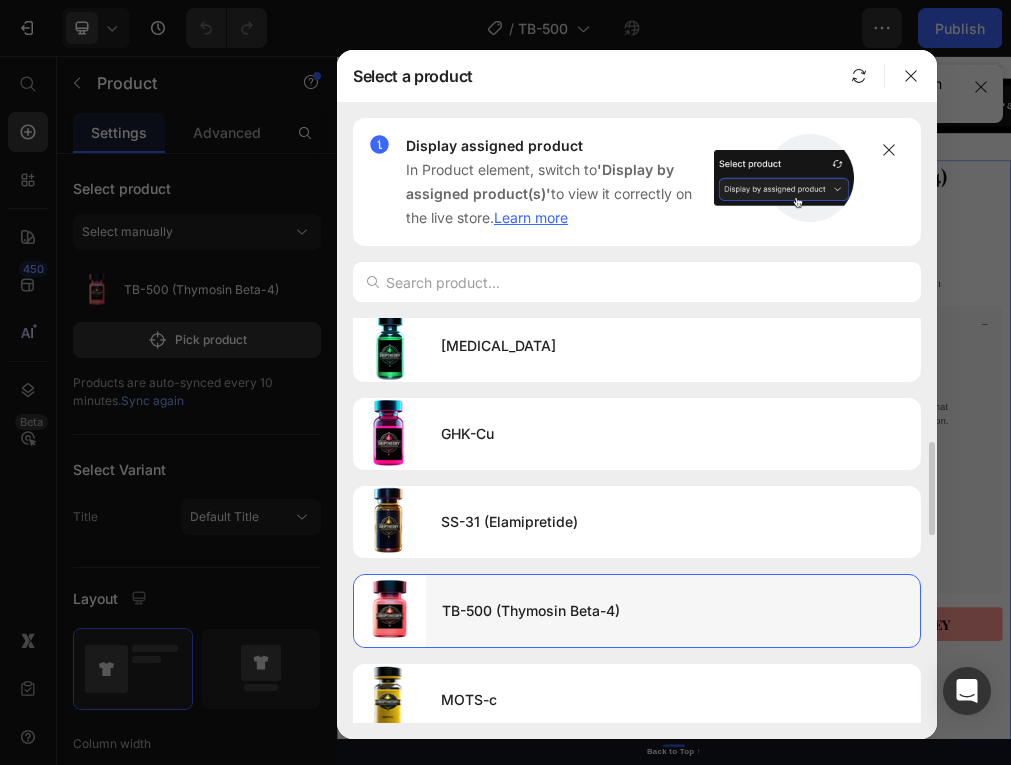 click on "TB-500 (Thymosin Beta-4)" at bounding box center [673, 611] 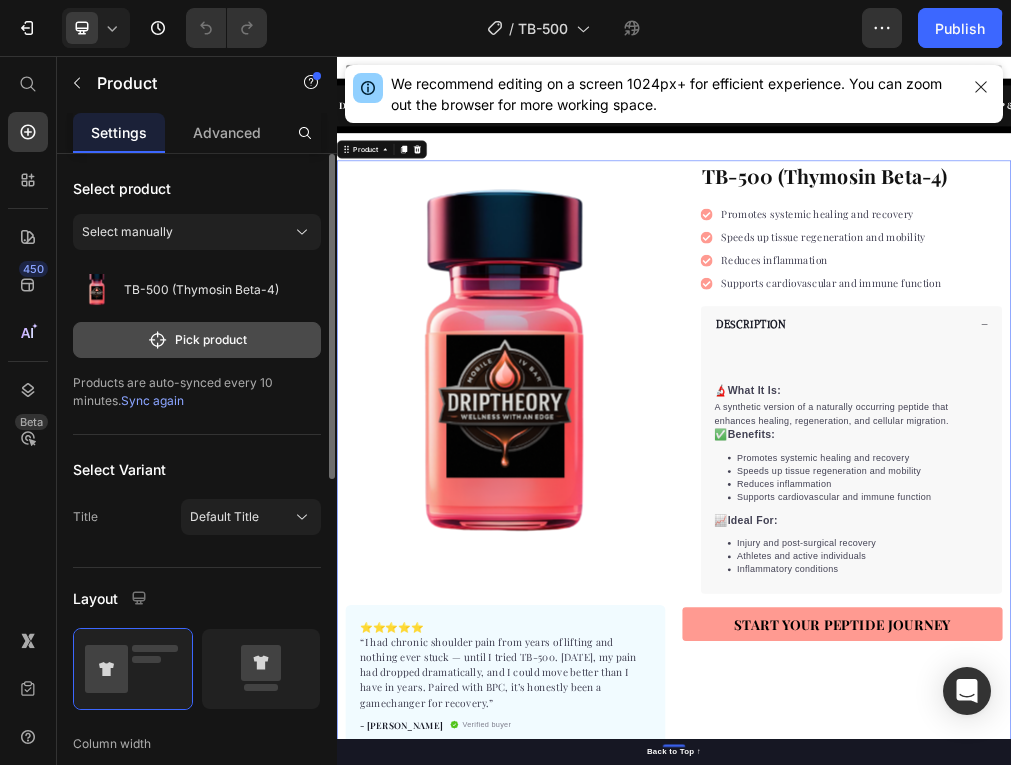 click on "Pick product" at bounding box center (197, 340) 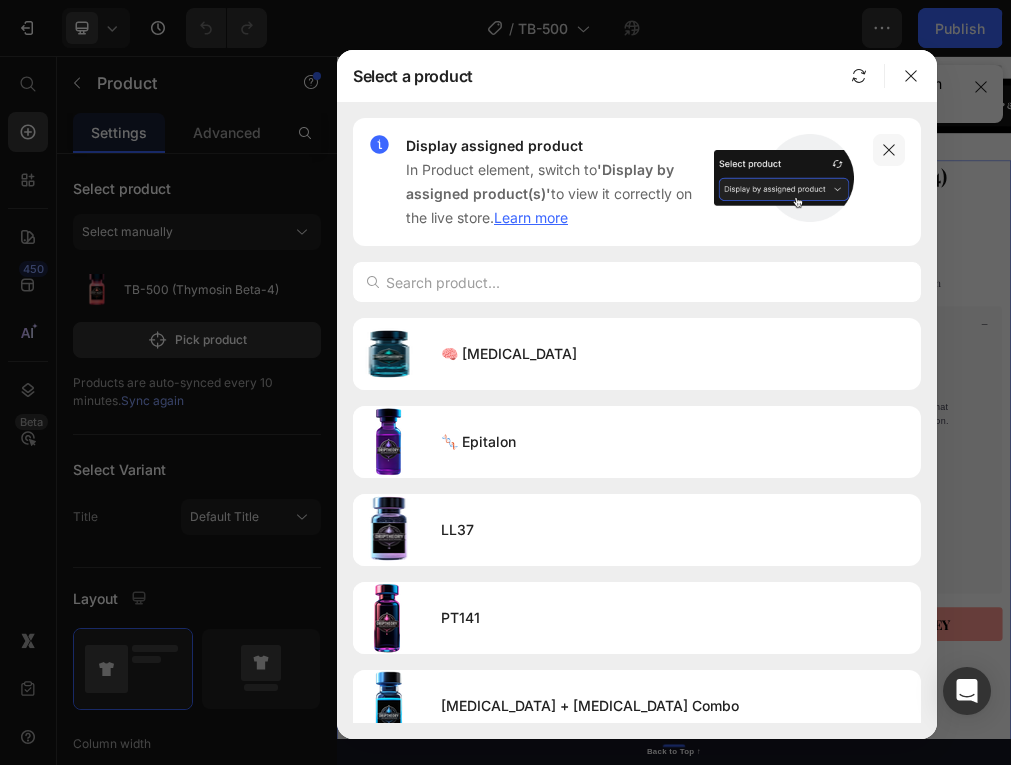 click 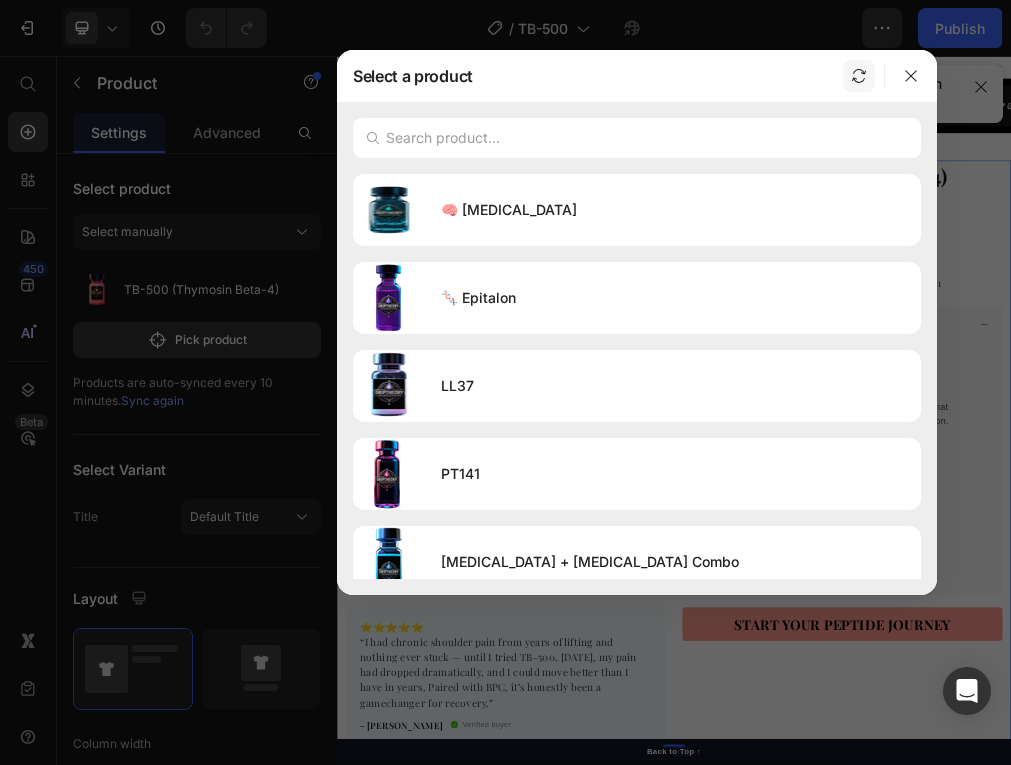 click at bounding box center [859, 76] 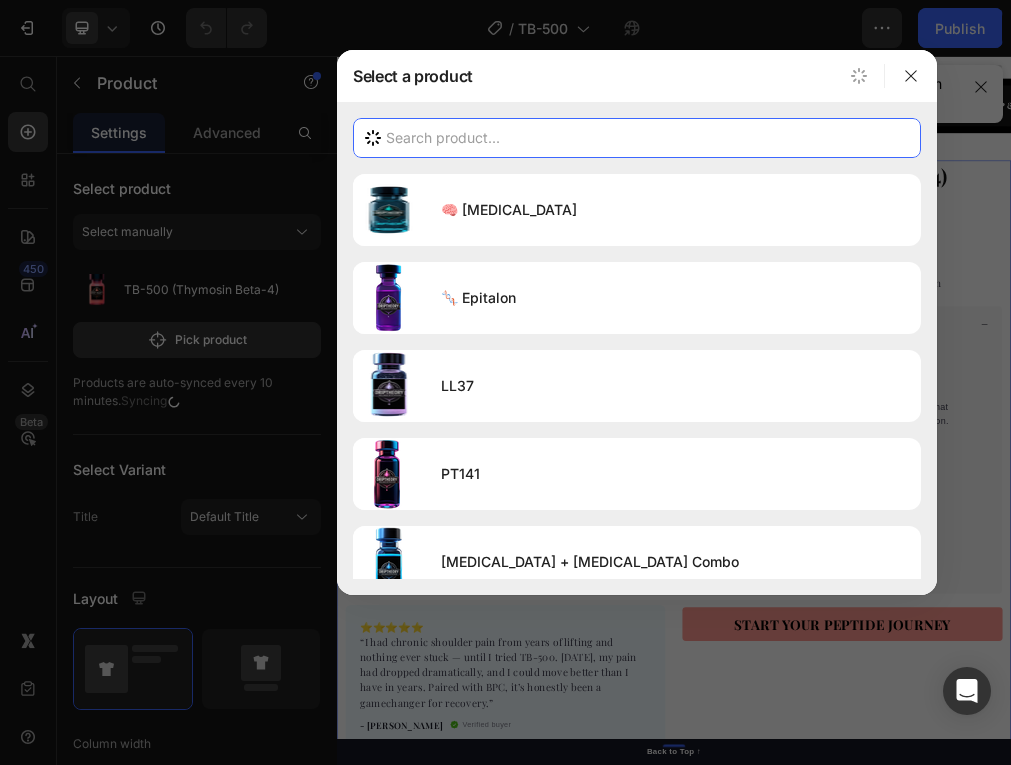 click at bounding box center [637, 138] 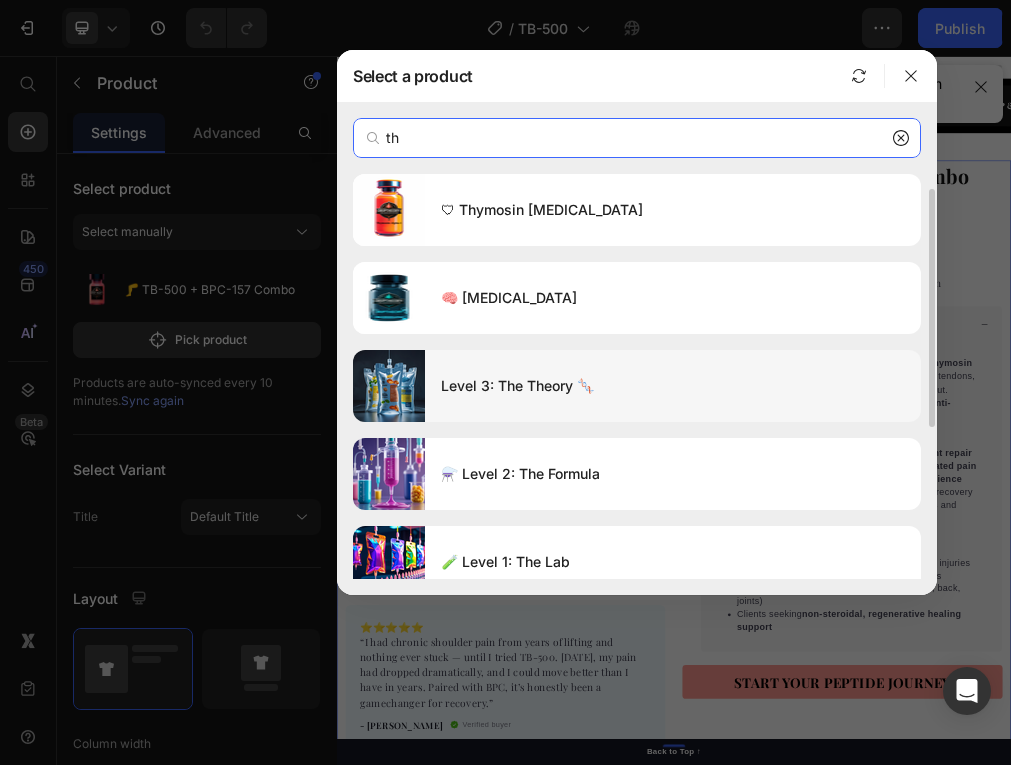 scroll, scrollTop: 282, scrollLeft: 0, axis: vertical 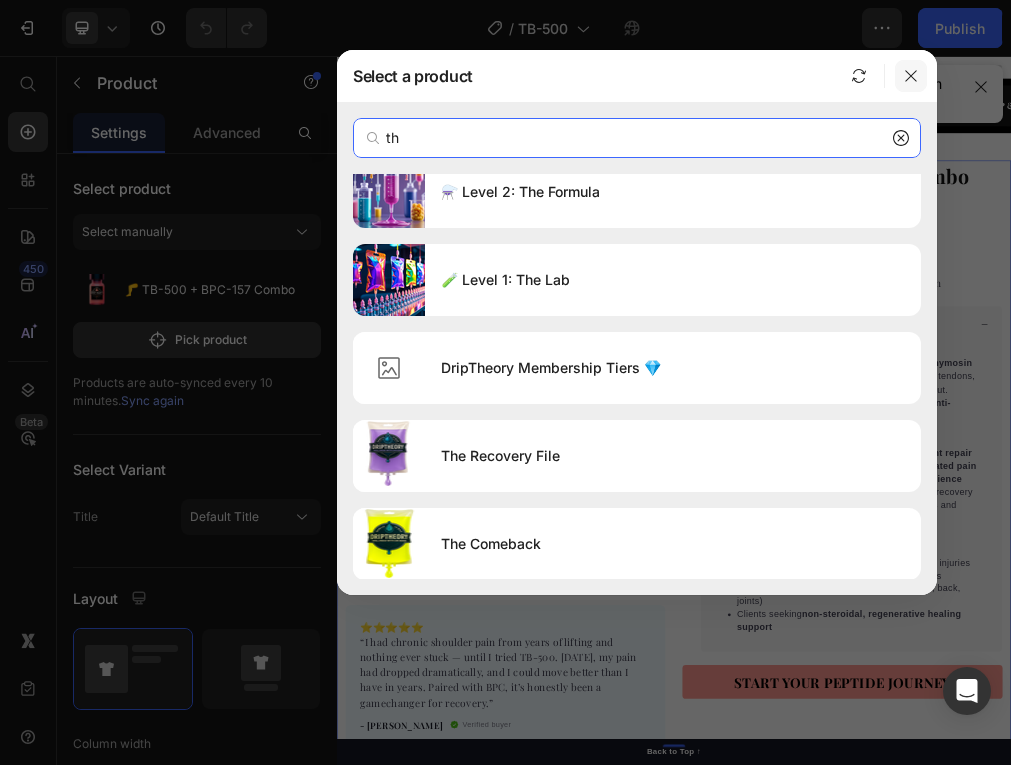 type on "th" 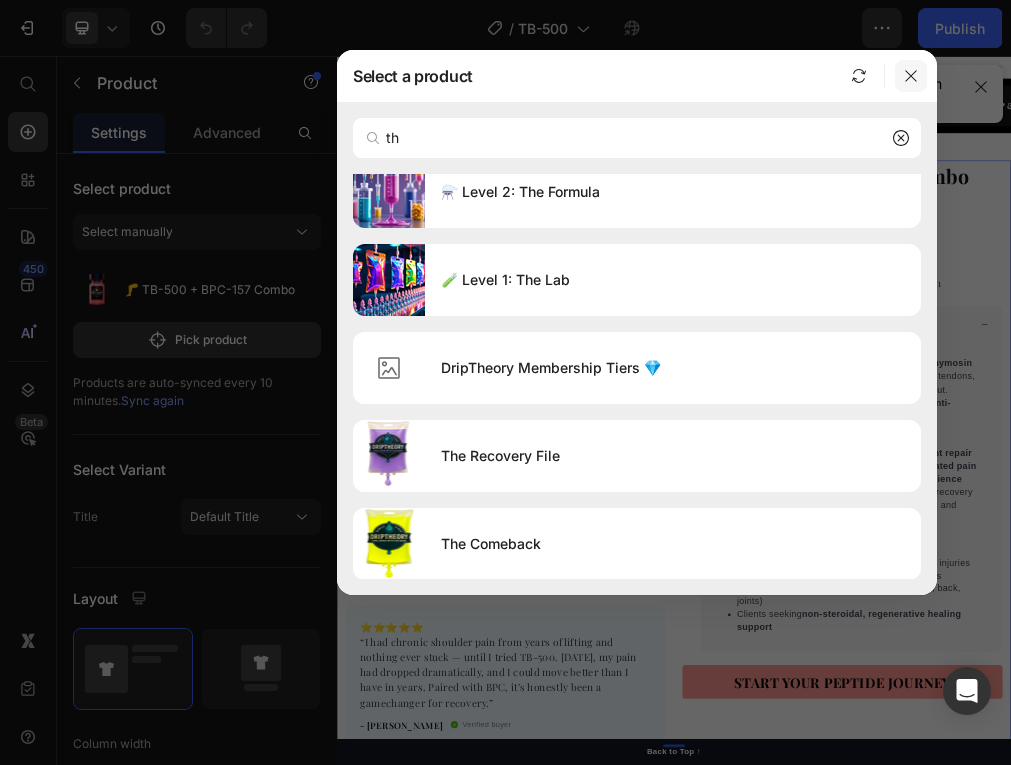 click at bounding box center (911, 76) 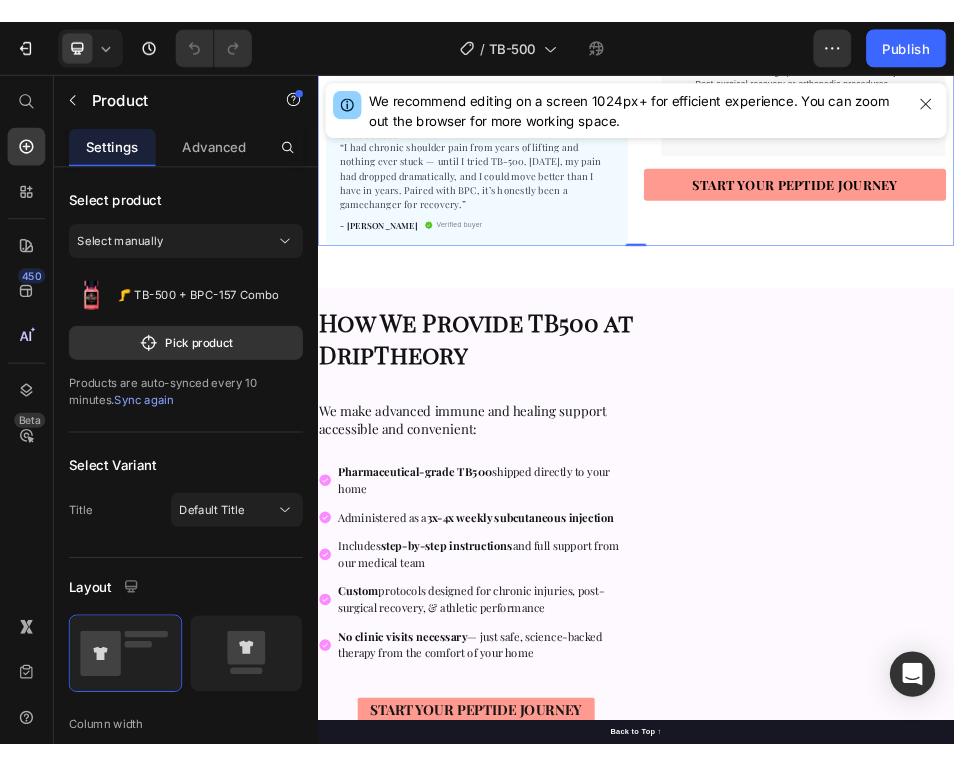 scroll, scrollTop: 943, scrollLeft: 0, axis: vertical 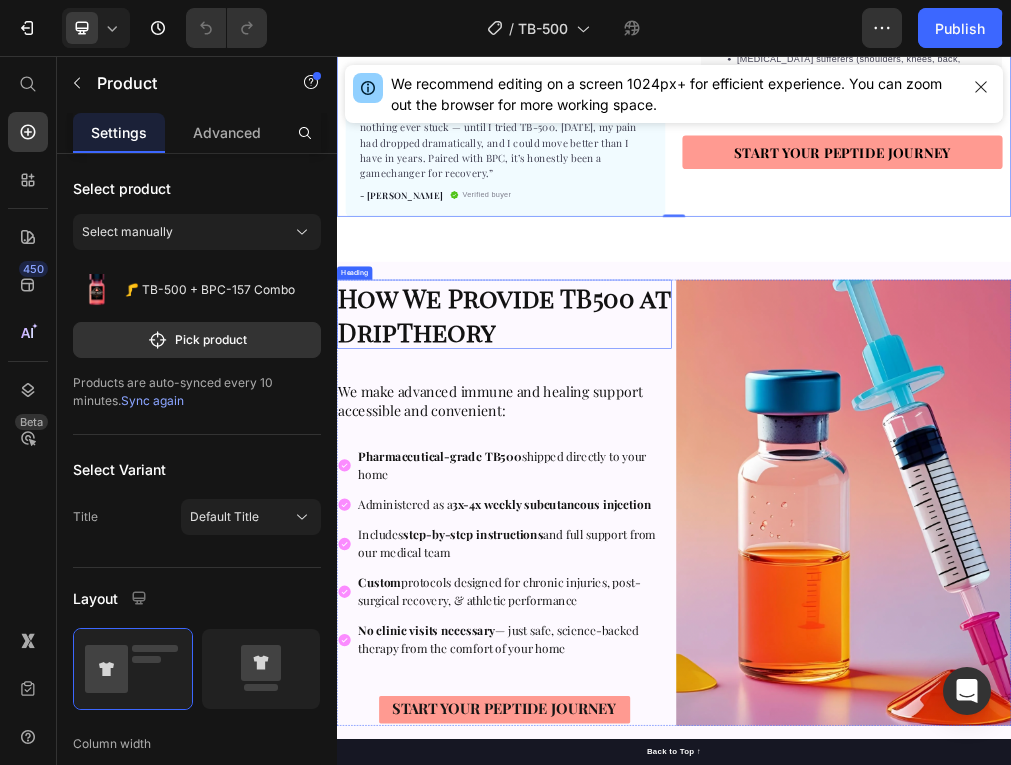 click on "How We Provide TB500 at DripTheory" at bounding box center (635, 516) 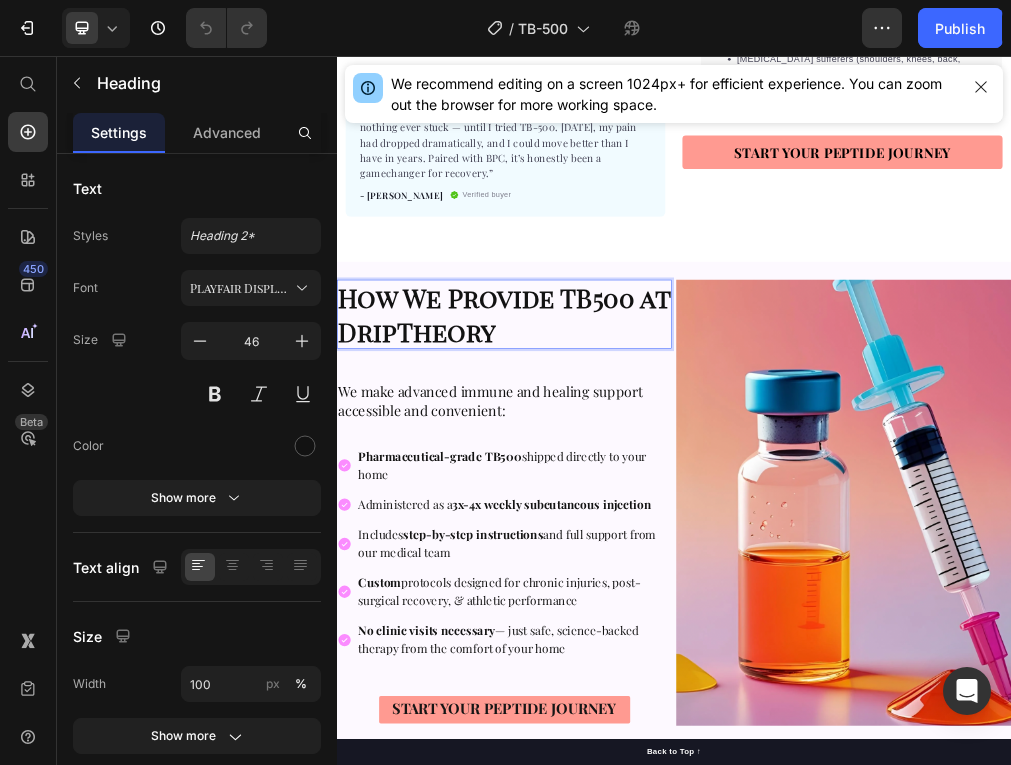 click on "How We Provide TB500 at DripTheory" at bounding box center [635, 517] 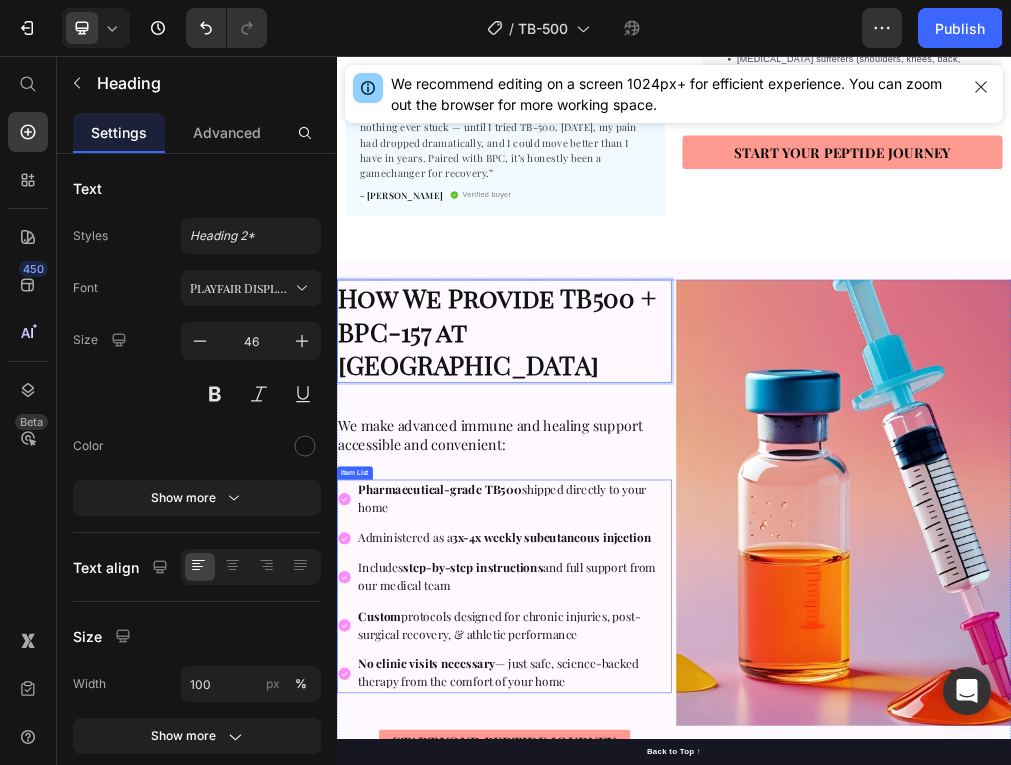 click on "Pharmaceutical-grade TB500  shipped directly to your home" at bounding box center (631, 844) 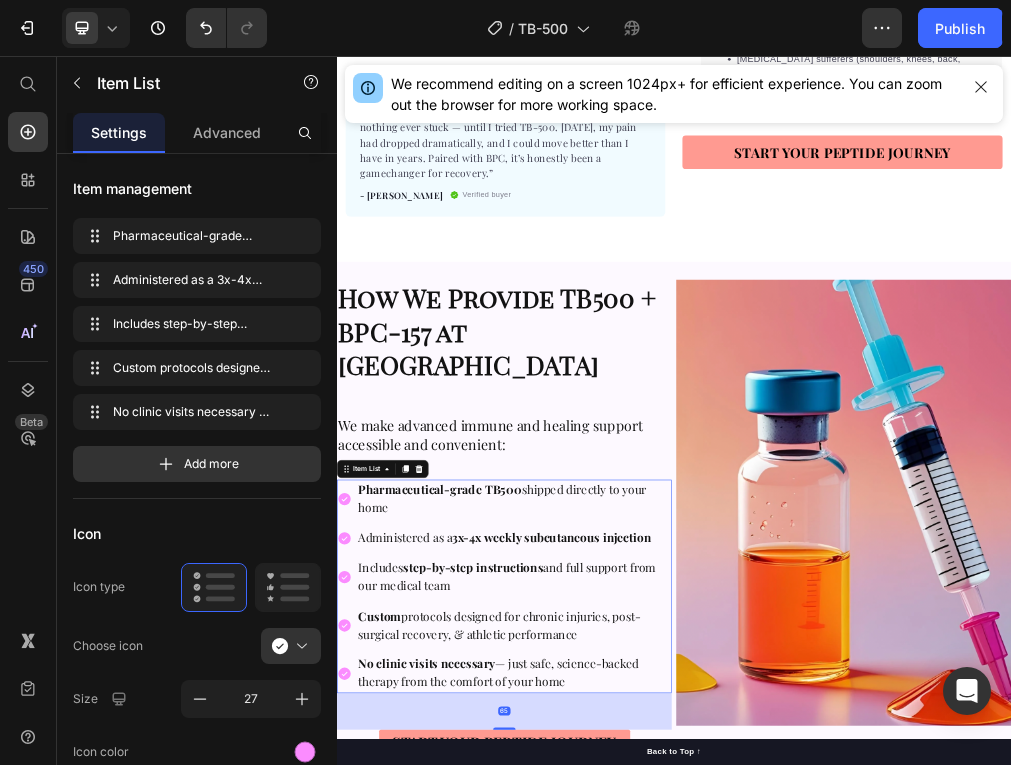 click on "Pharmaceutical-grade TB500  shipped directly to your home" at bounding box center (631, 844) 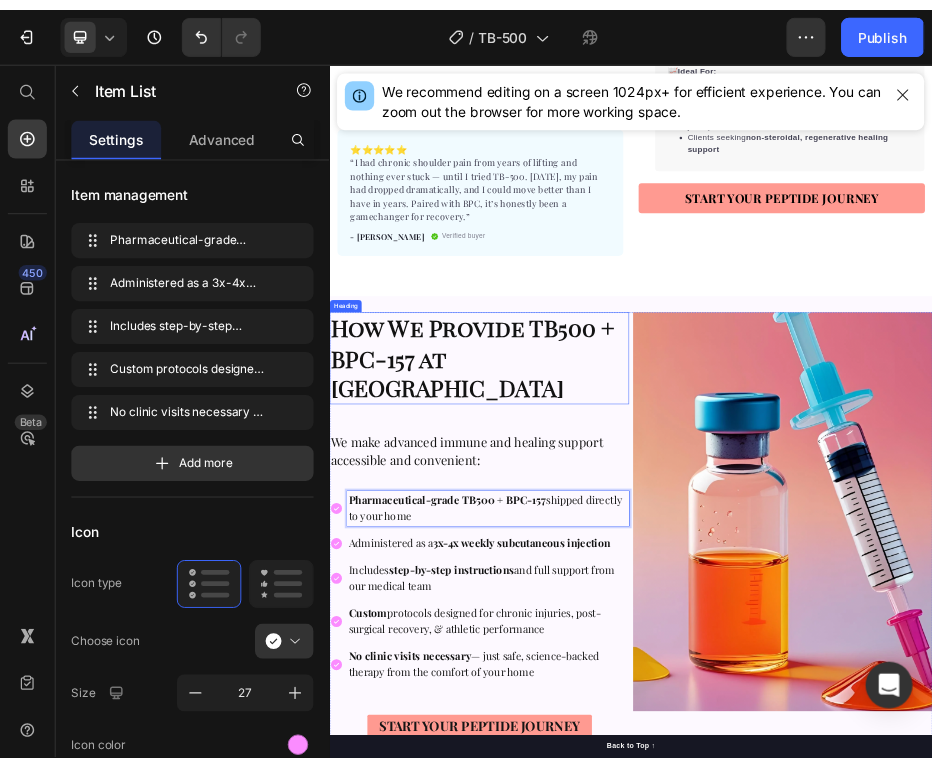 scroll, scrollTop: 847, scrollLeft: 0, axis: vertical 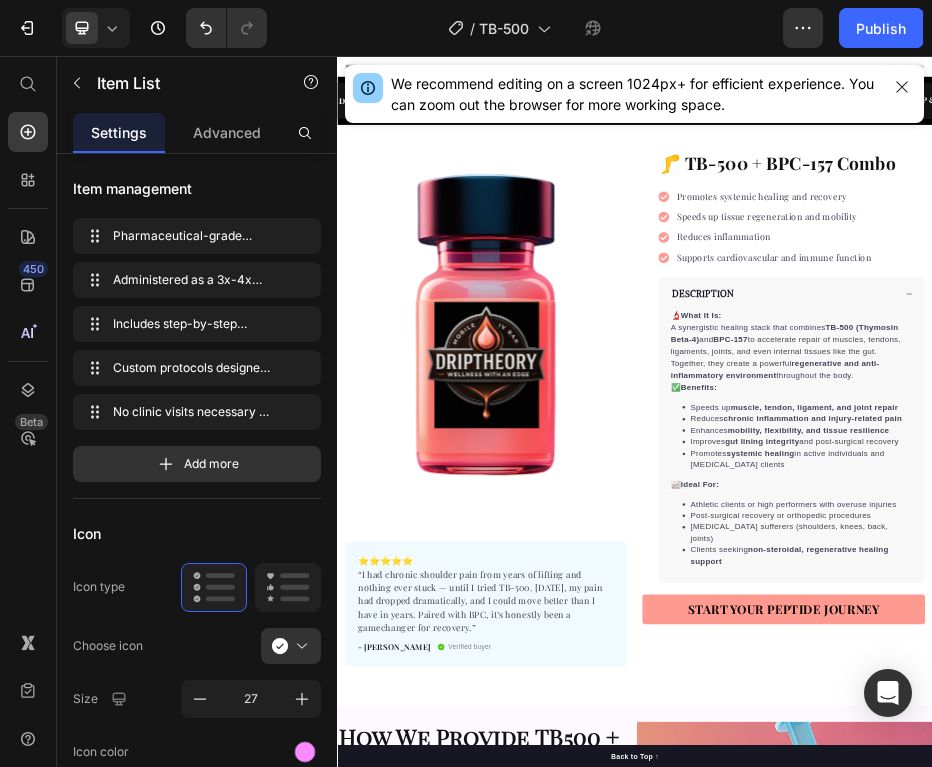 click on "We recommend editing on a screen 1024px+ for efficient experience. You can zoom out the browser for more working space." at bounding box center [635, 94] 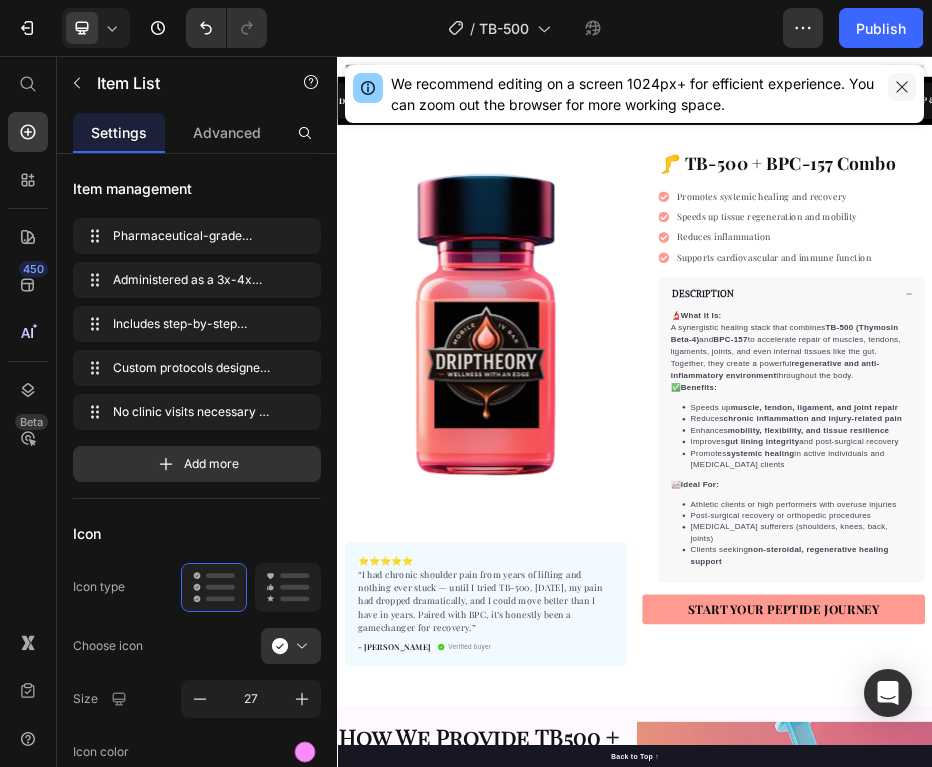click 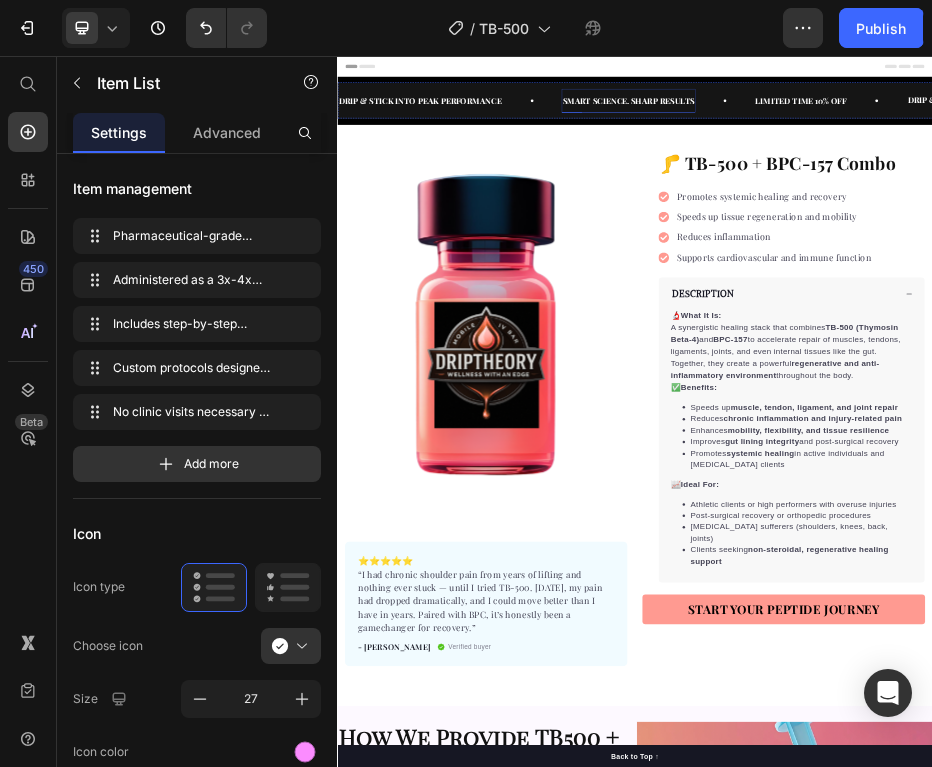 click on "SMART SCIENCE. SHARP RESULTS" at bounding box center [924, 145] 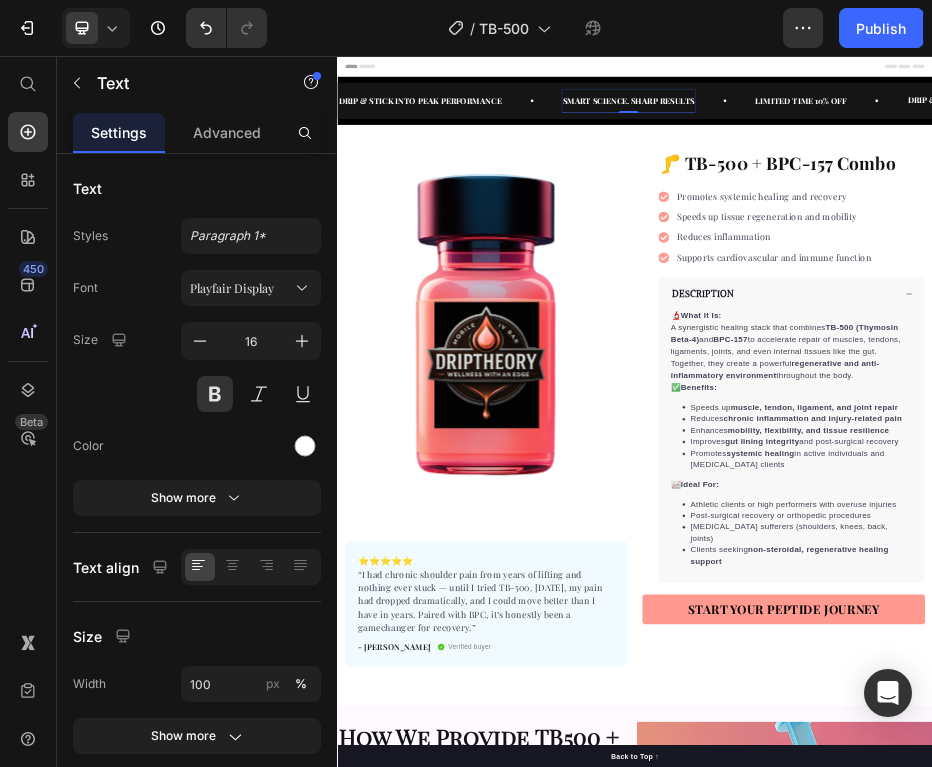 click on "DRIP & STICK INTO PEAK PERFORMANCE Text" at bounding box center (563, 145) 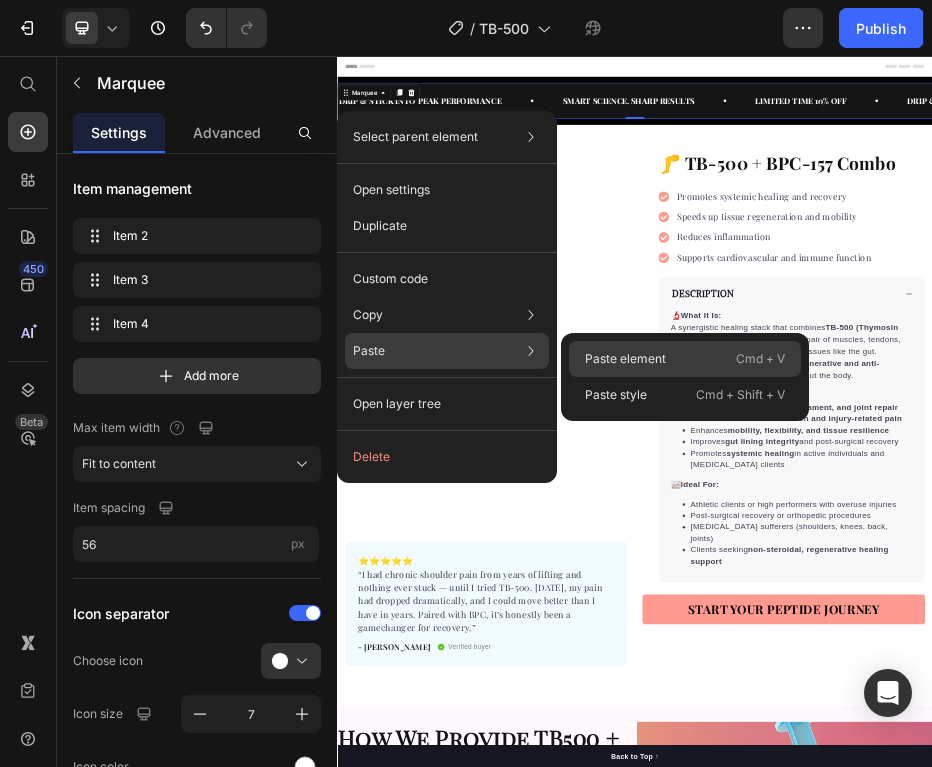 click on "Paste element" at bounding box center (625, 359) 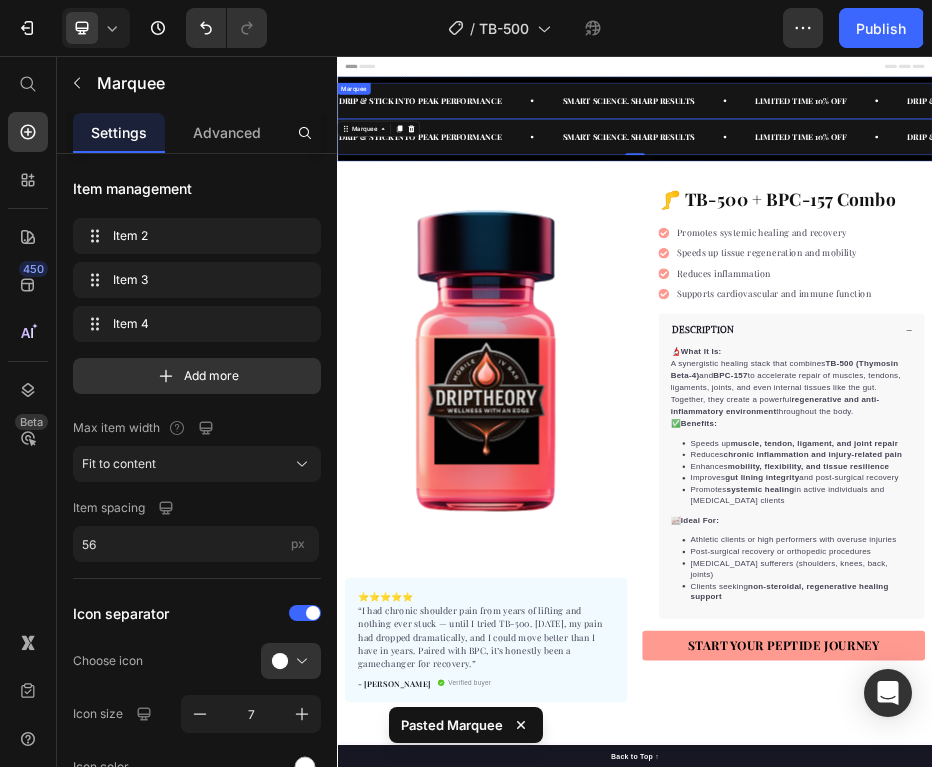 click on "DRIP & STICK INTO PEAK PERFORMANCE Text" at bounding box center (563, 145) 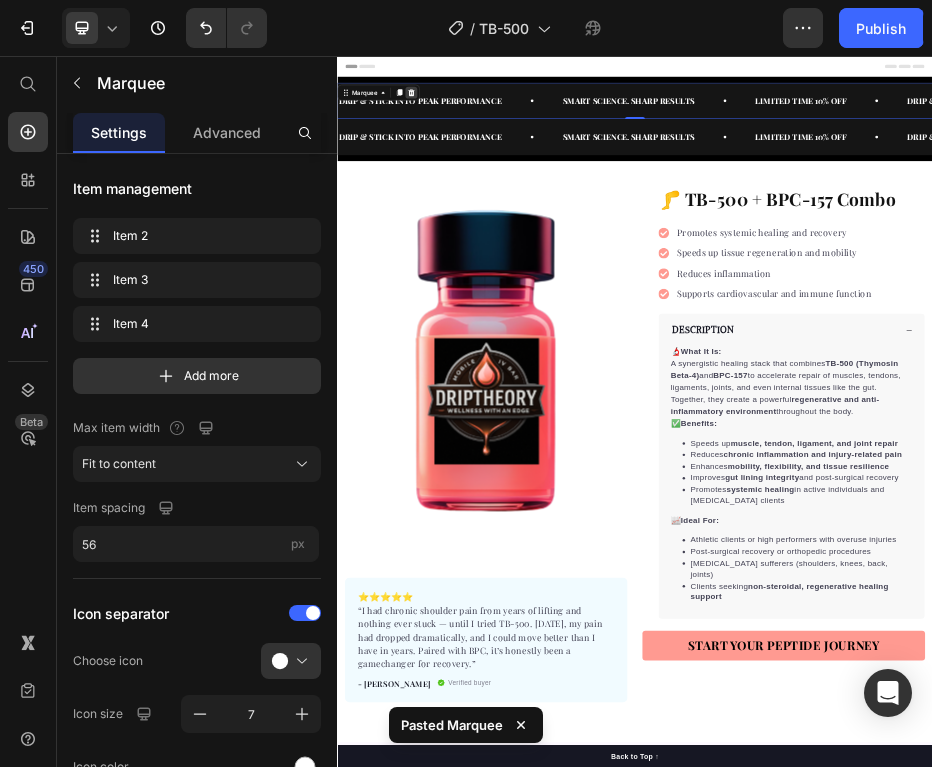 click 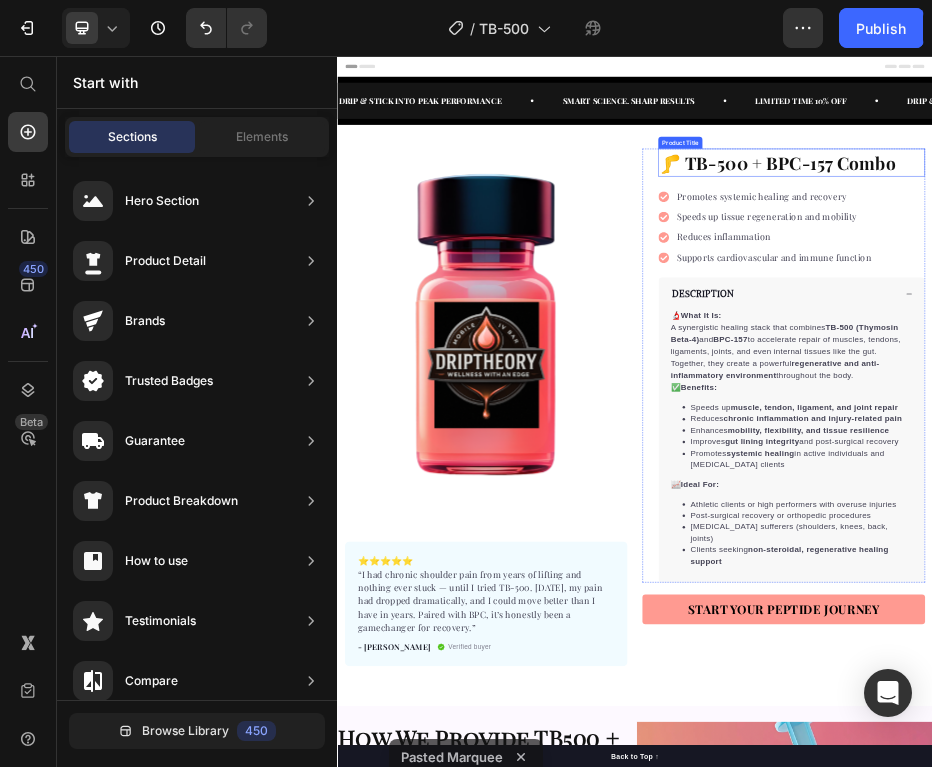 click on "🦵 TB-500 + BPC-157 Combo" at bounding box center (1253, 270) 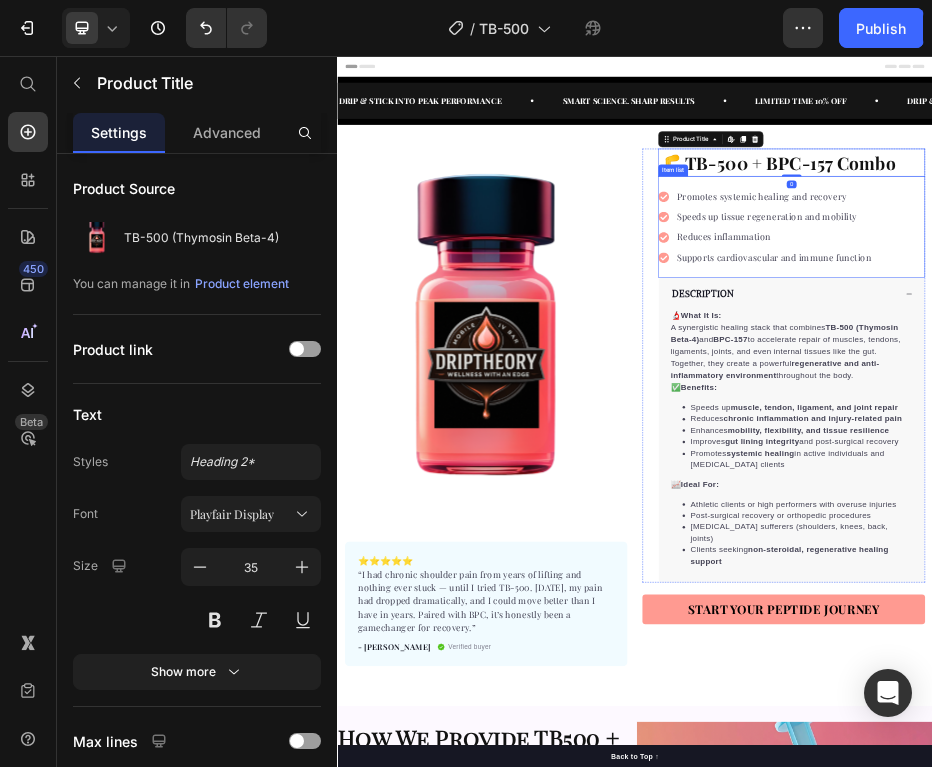 click at bounding box center (637, 622) 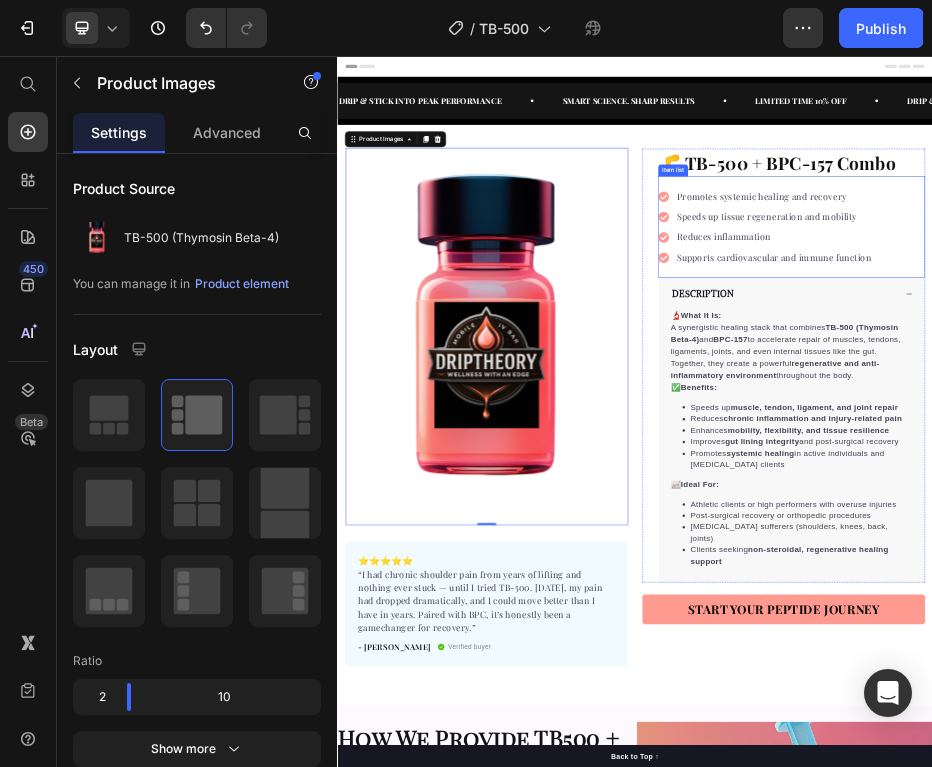 click on "Promotes systemic healing and recovery" at bounding box center (1192, 338) 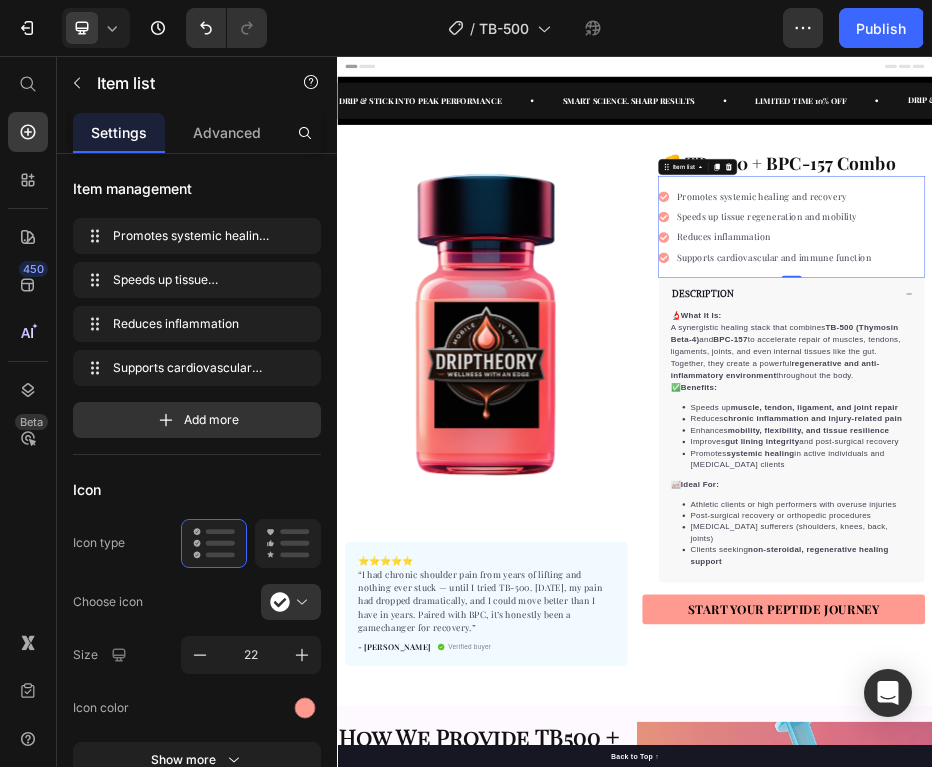 click on "Promotes systemic healing and recovery" at bounding box center [1192, 338] 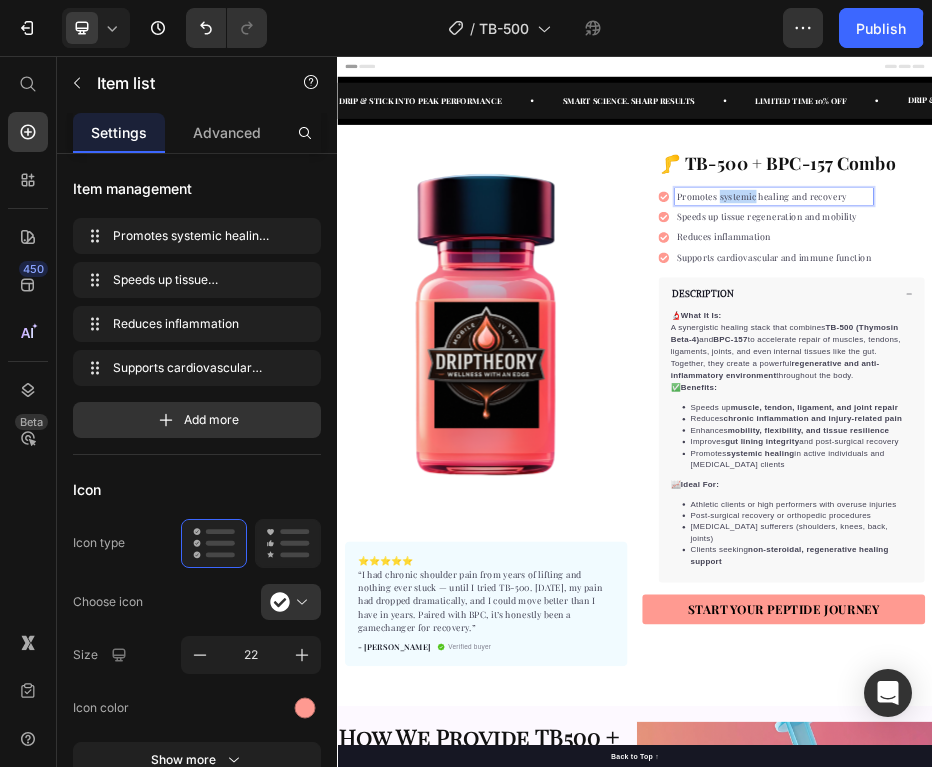 click on "Promotes systemic healing and recovery" at bounding box center (1192, 338) 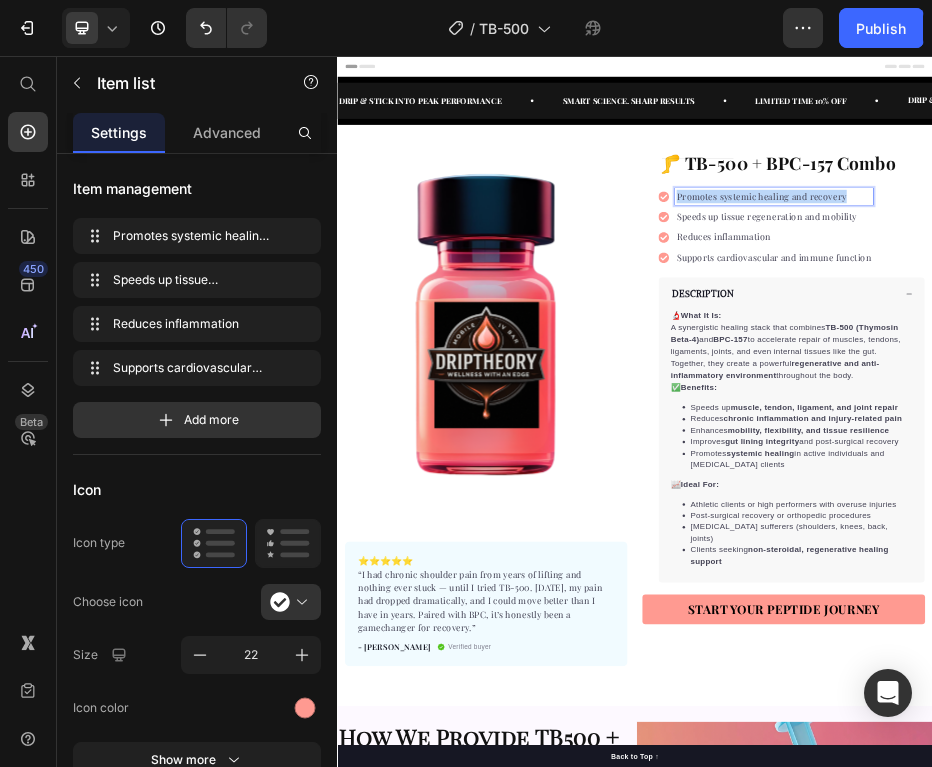 click on "Promotes systemic healing and recovery" at bounding box center (1192, 338) 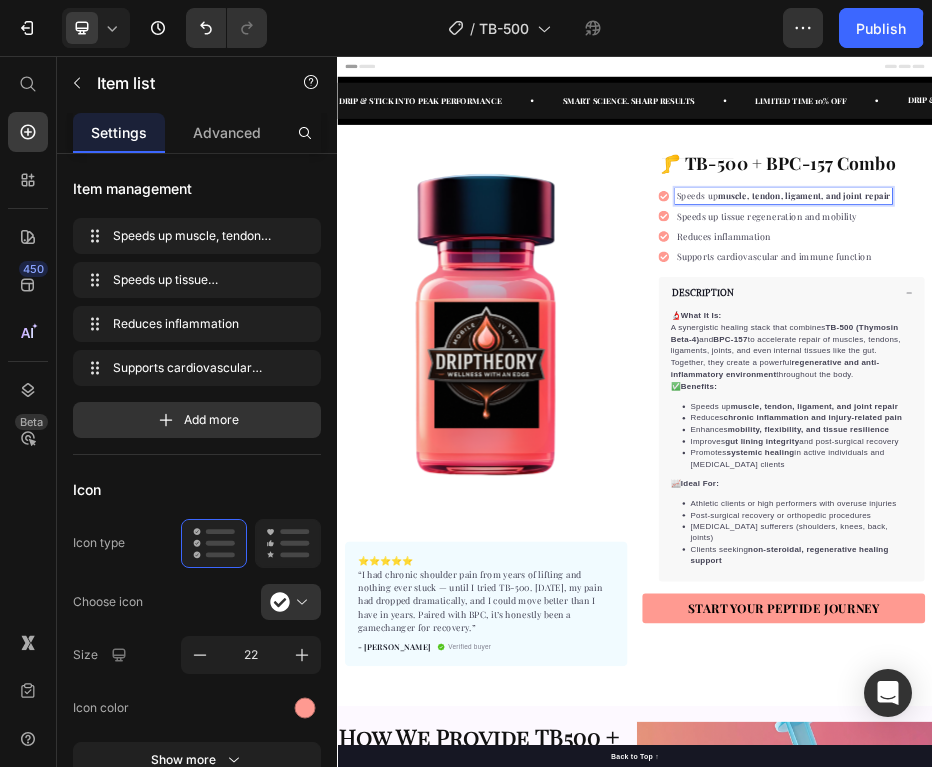 click on "Speeds up tissue regeneration and mobility" at bounding box center (1203, 378) 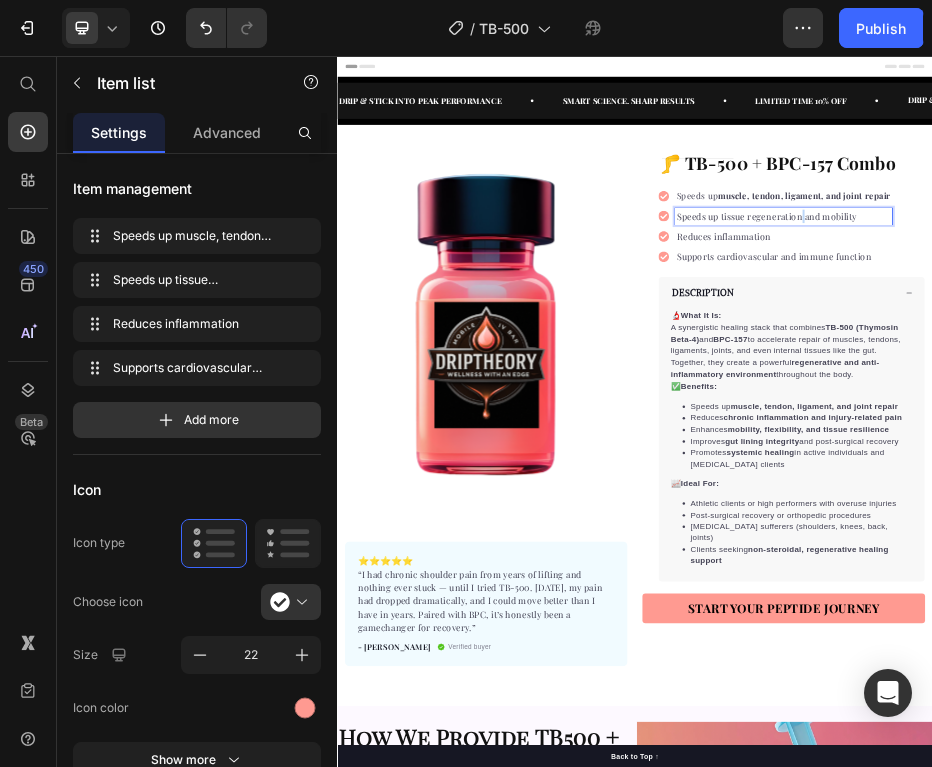 click on "Speeds up tissue regeneration and mobility" at bounding box center [1203, 378] 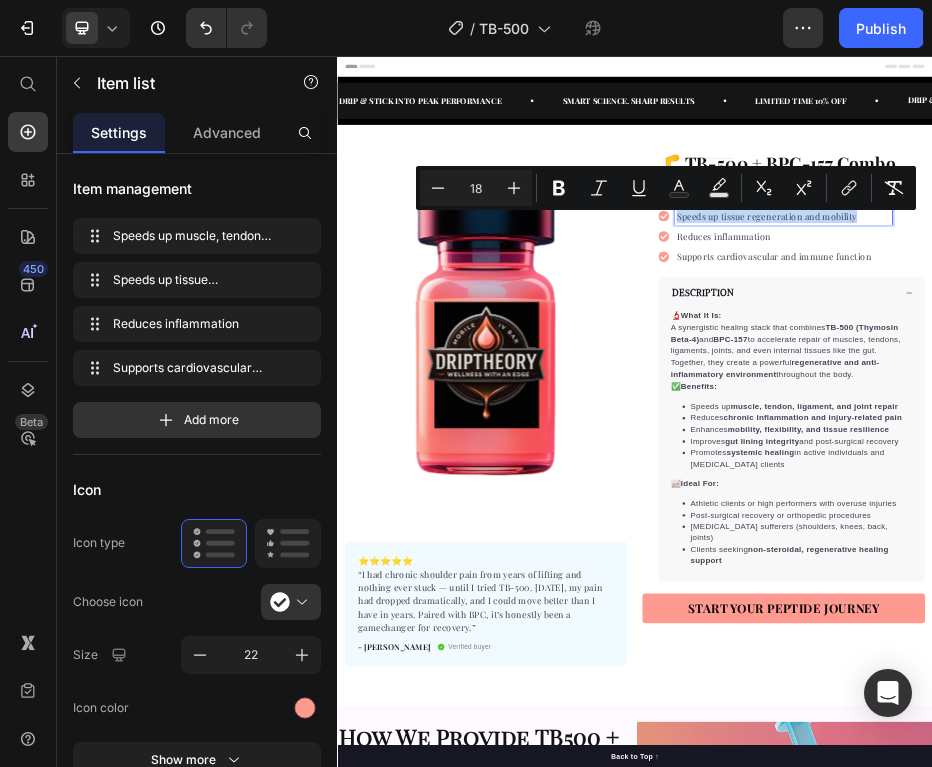 click on "Speeds up tissue regeneration and mobility" at bounding box center [1203, 378] 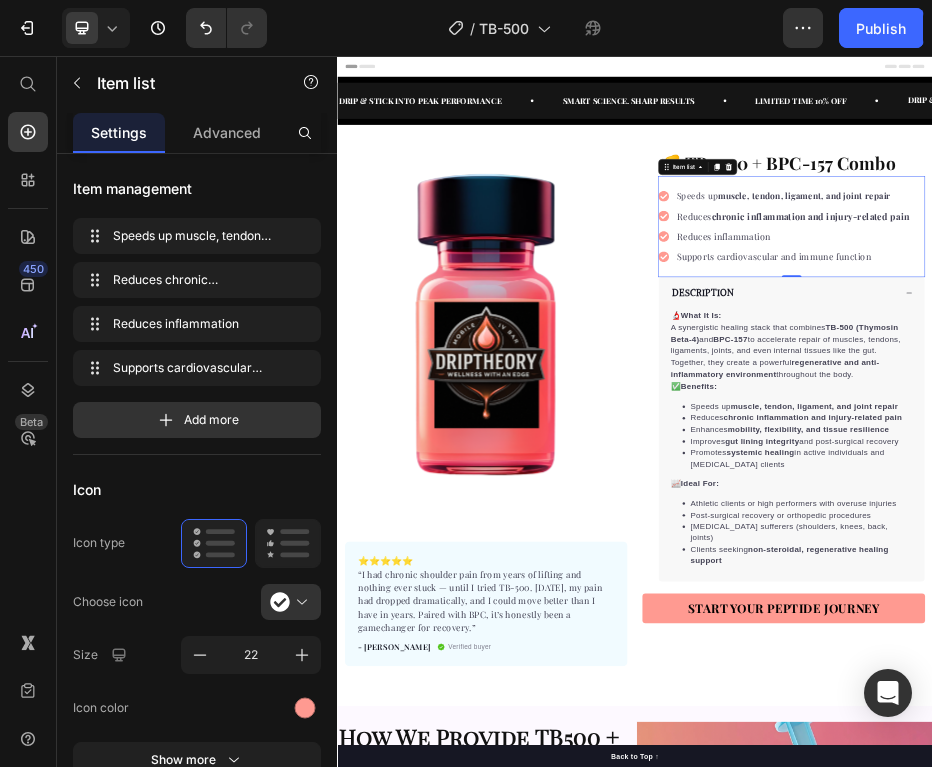 click on "Reduces inflammation" at bounding box center [1116, 419] 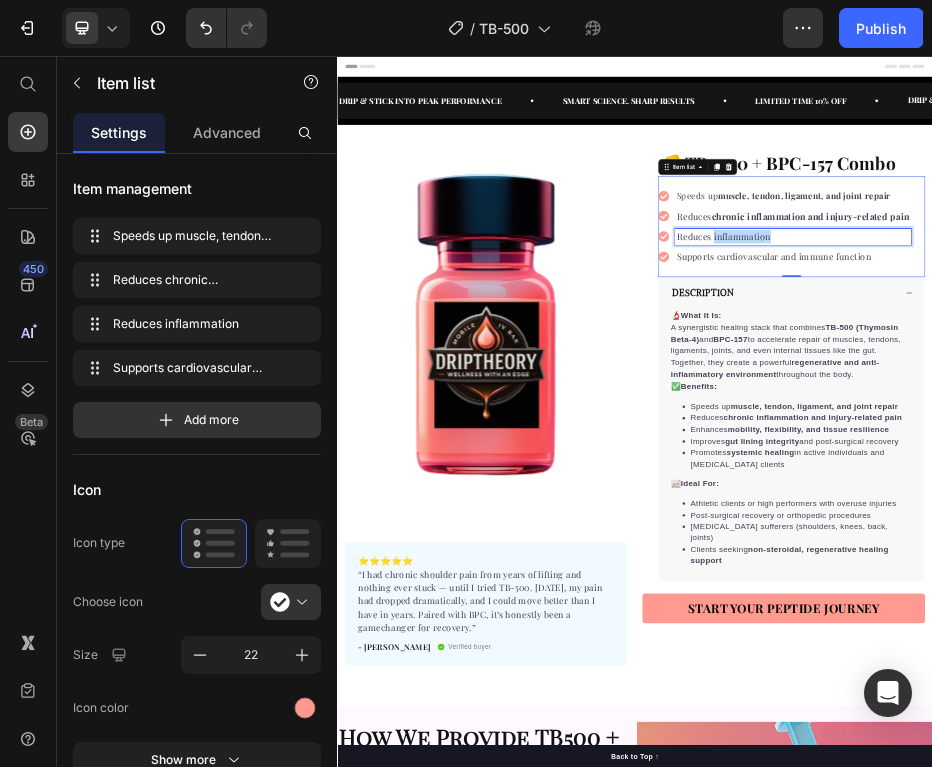 click on "Reduces inflammation" at bounding box center (1116, 419) 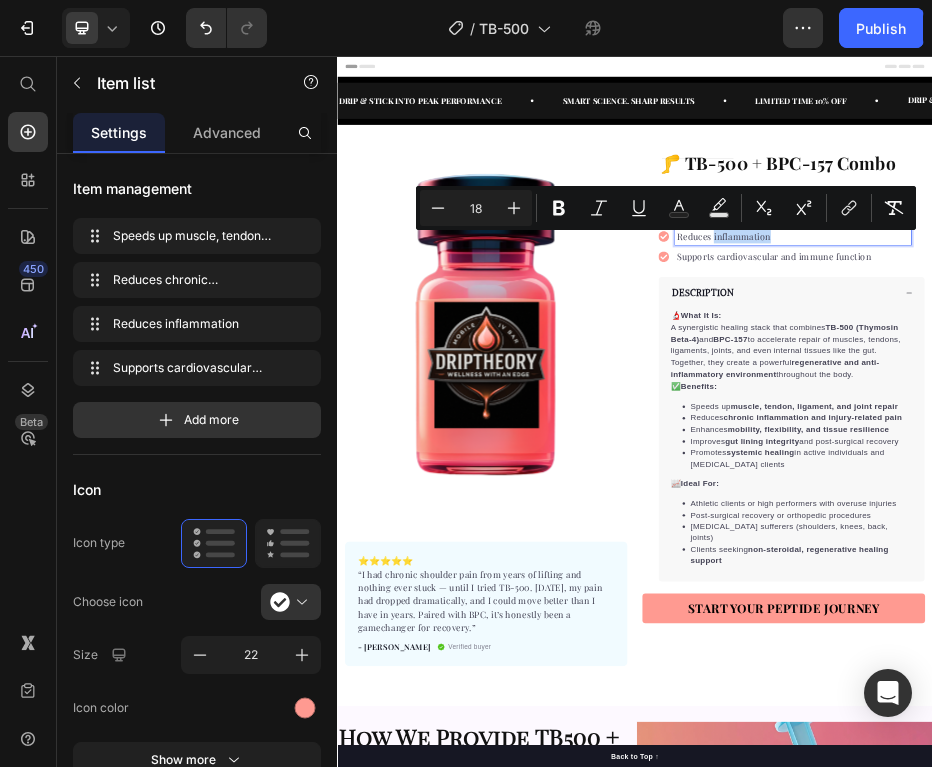 click on "Reduces inflammation" at bounding box center [1116, 419] 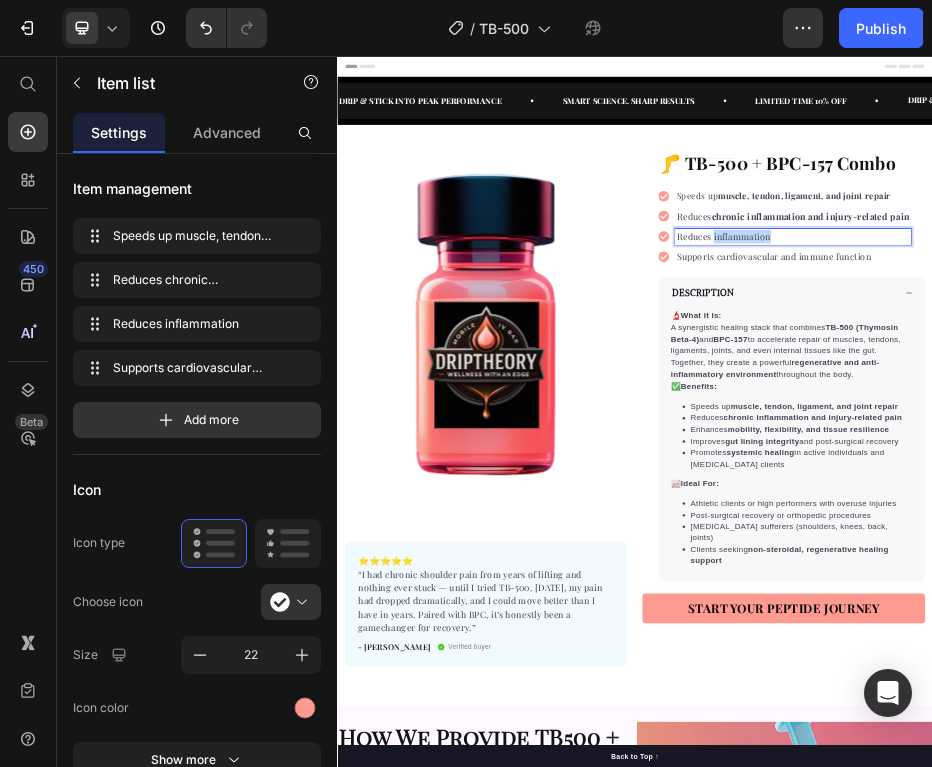 click on "Reduces inflammation" at bounding box center (1116, 419) 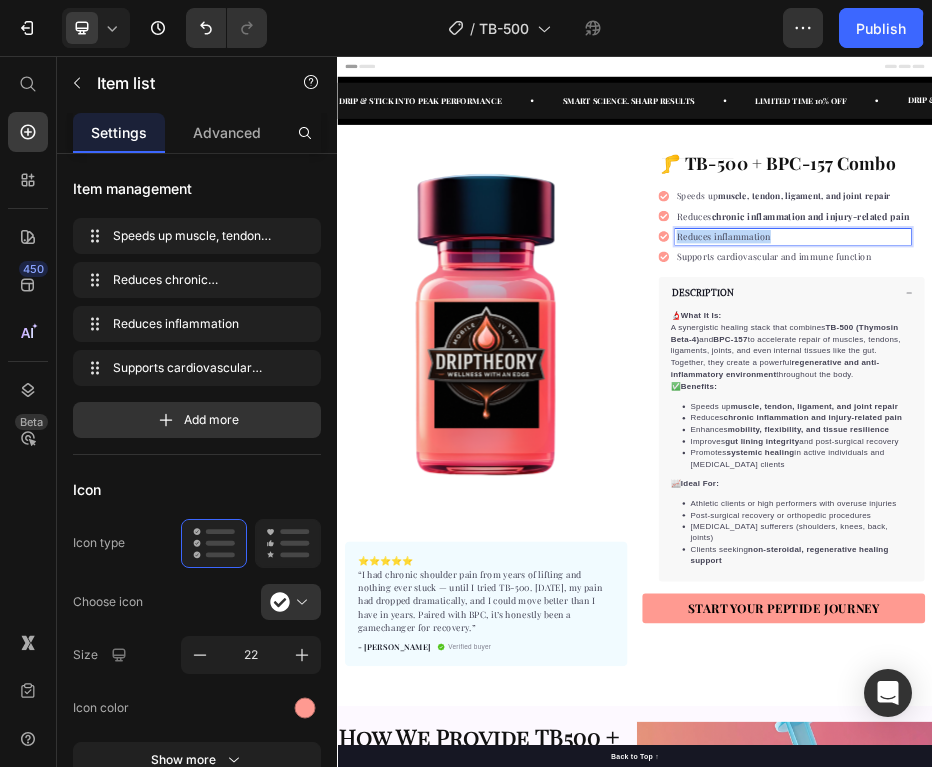click on "Reduces inflammation" at bounding box center [1116, 419] 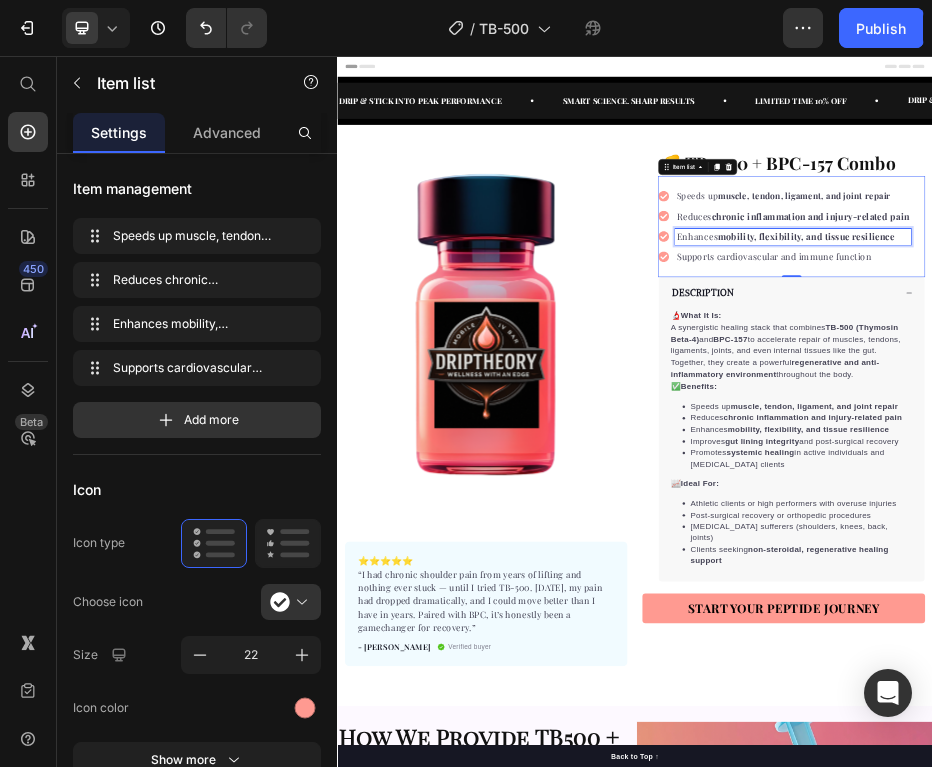click on "Supports cardiovascular and immune function" at bounding box center (1217, 460) 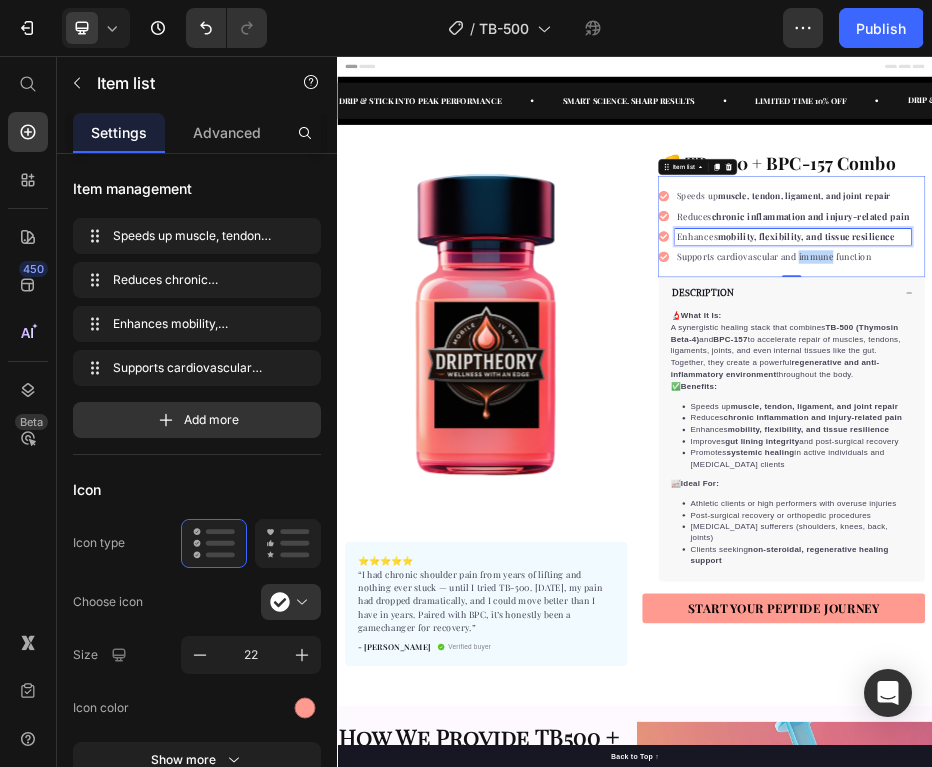 click on "Supports cardiovascular and immune function" at bounding box center (1217, 460) 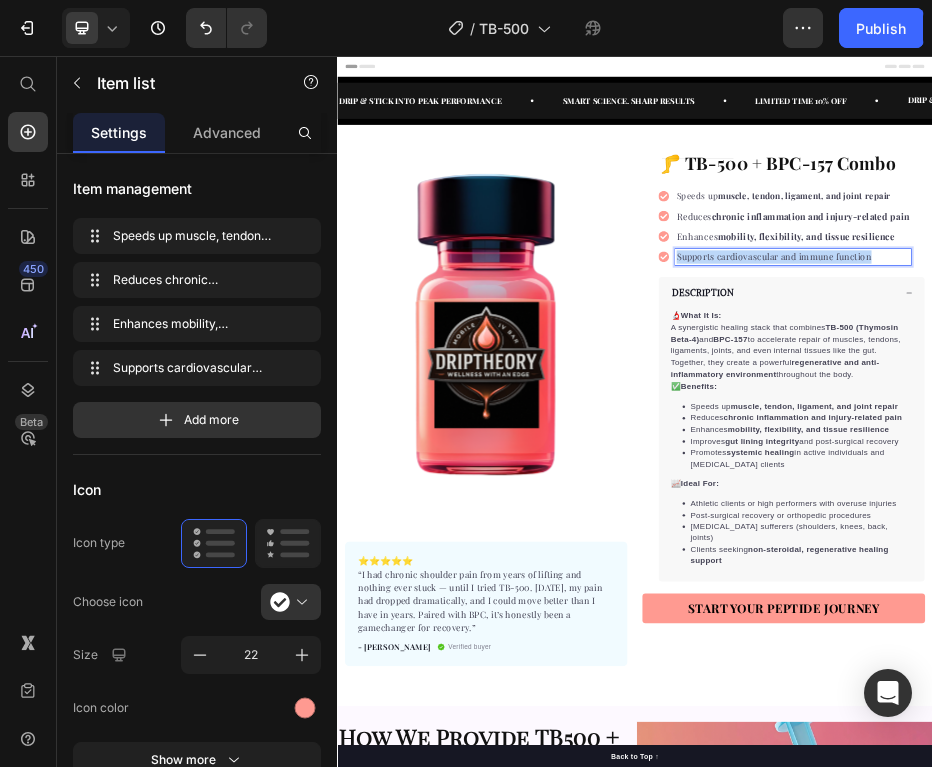 click on "Supports cardiovascular and immune function" at bounding box center [1217, 460] 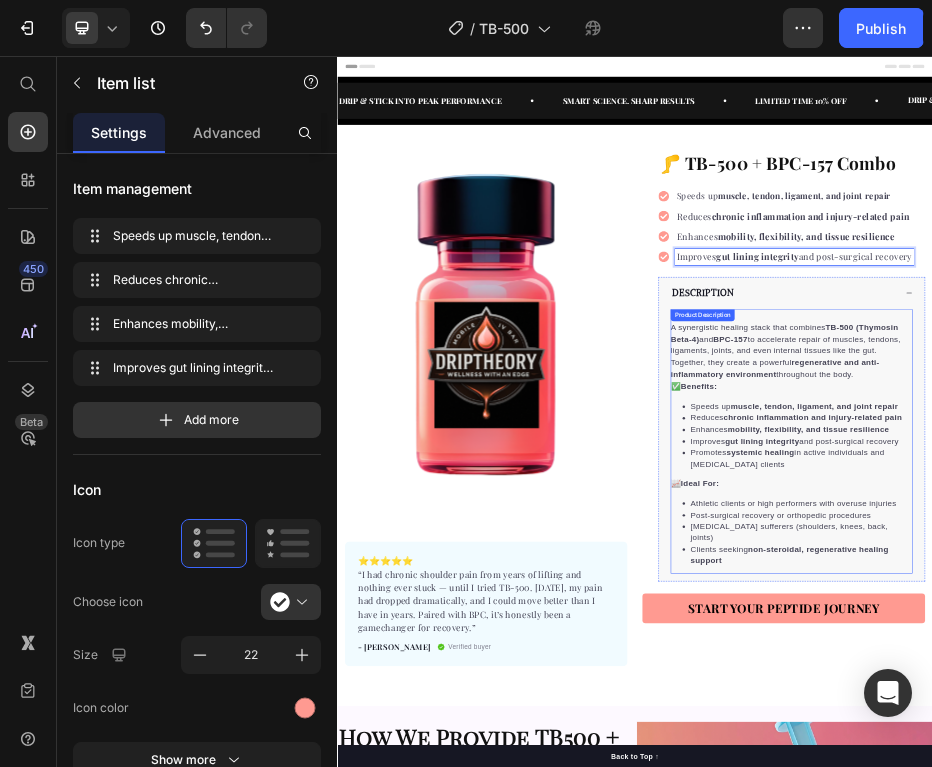 click on "regenerative and anti-inflammatory environment" at bounding box center [1219, 685] 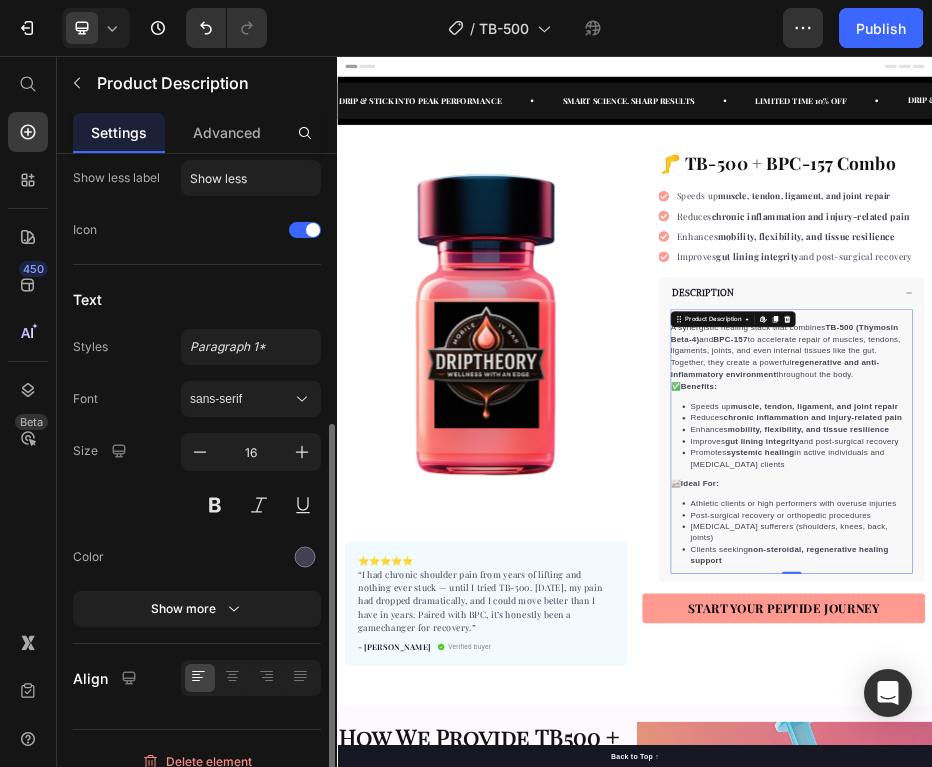 scroll, scrollTop: 397, scrollLeft: 0, axis: vertical 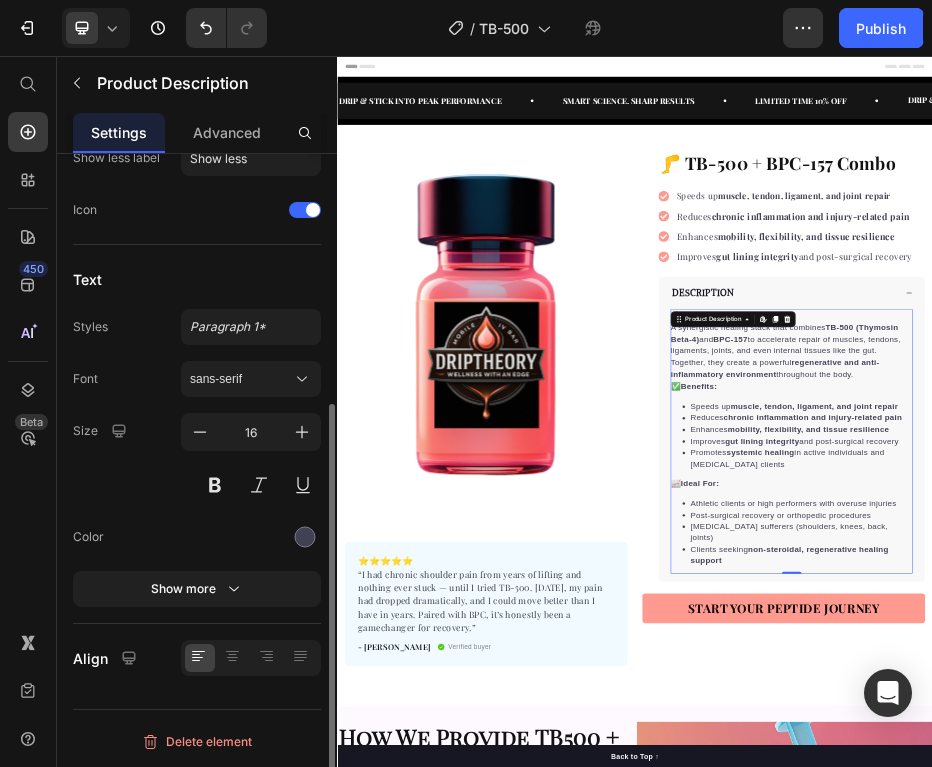 click on "Font sans-serif Size 16 Color Show more" at bounding box center (197, 484) 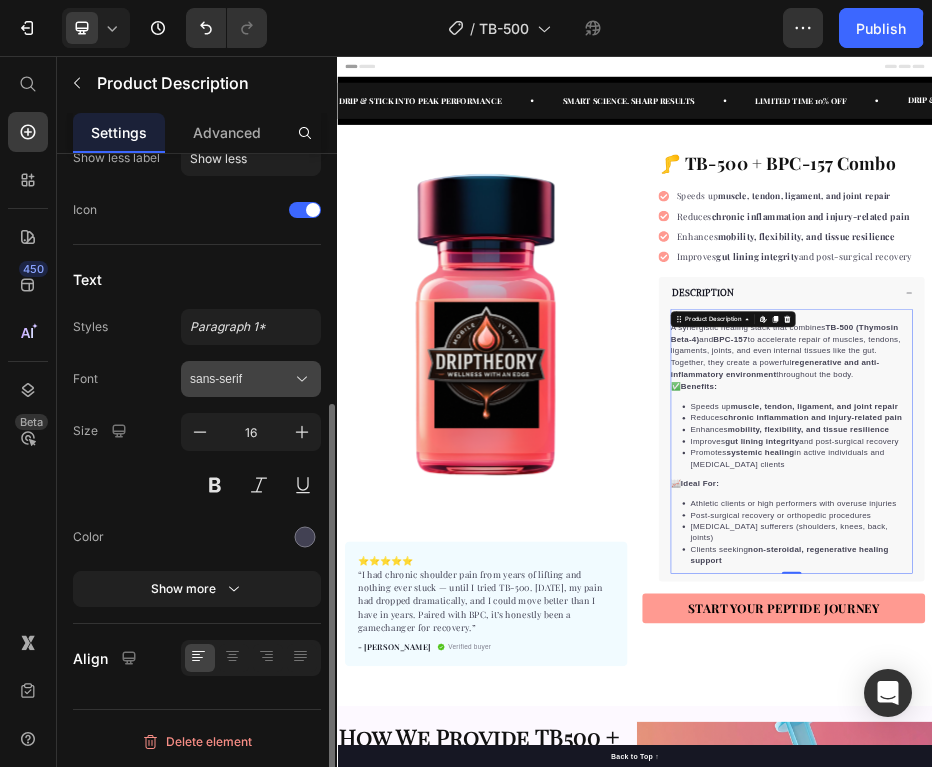 click on "sans-serif" at bounding box center (251, 379) 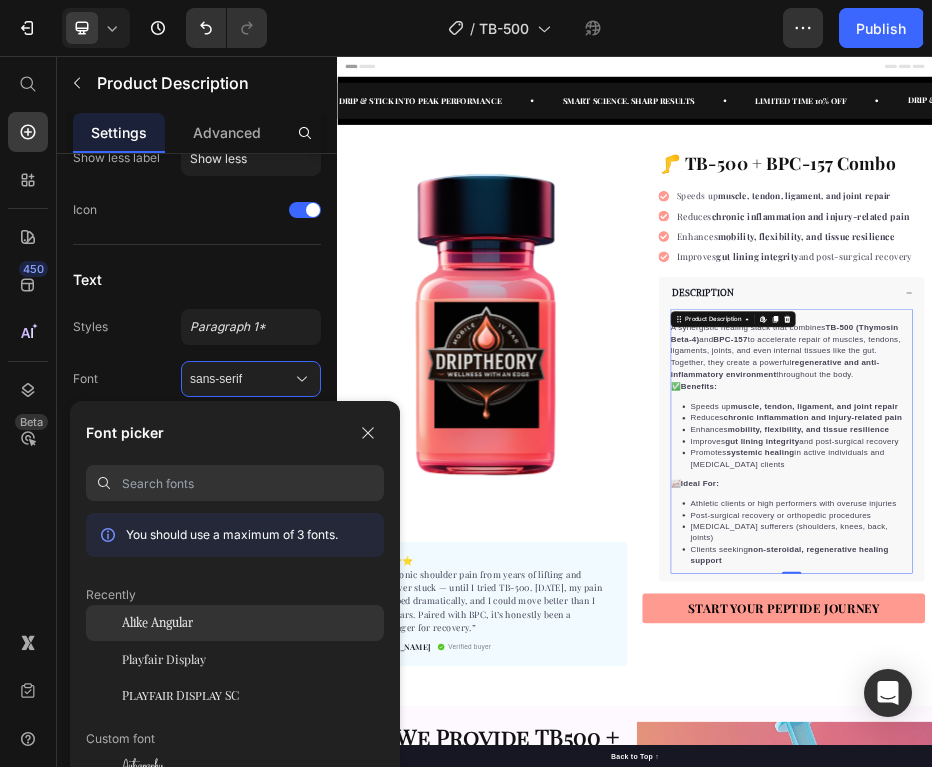 click on "Alike Angular" at bounding box center (157, 623) 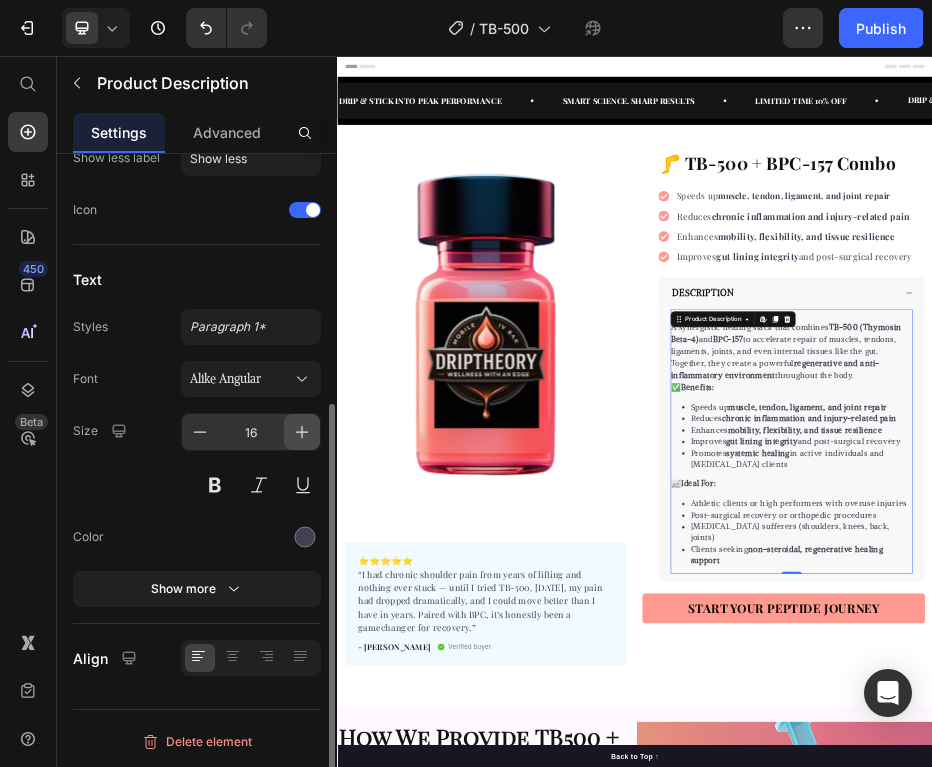 click 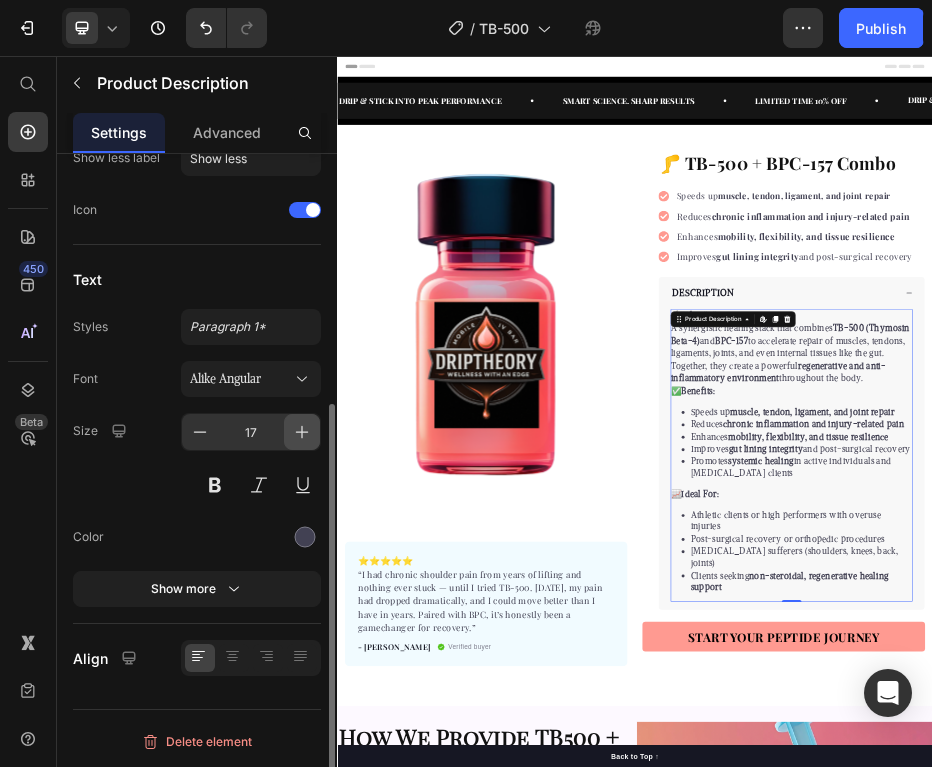 click 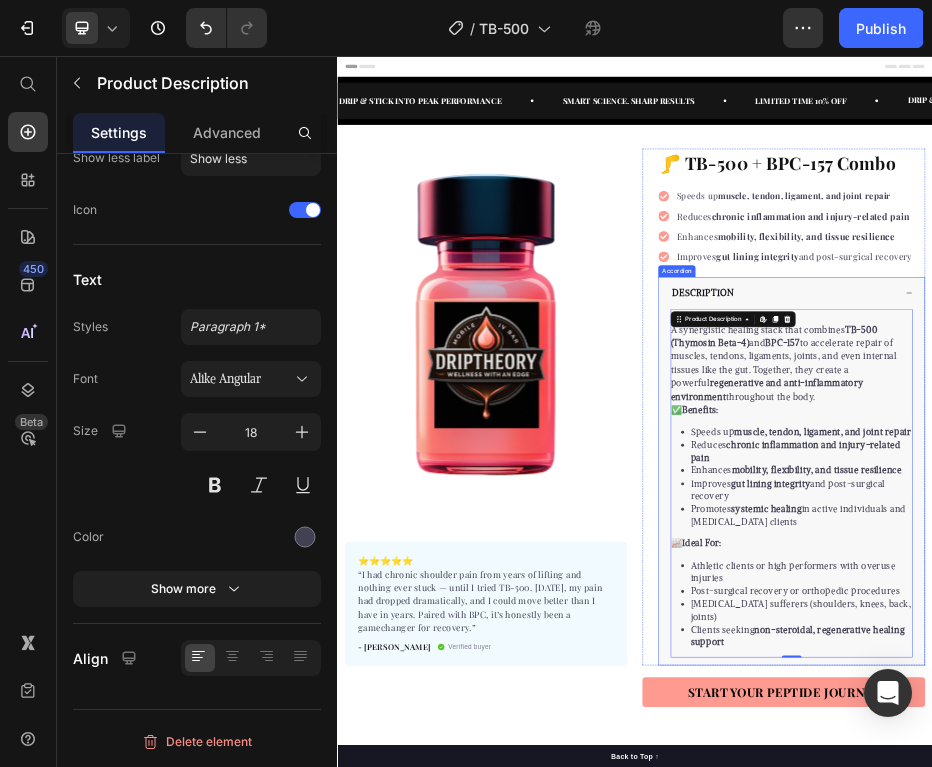 click on "DESCRIPTION" at bounding box center (1075, 533) 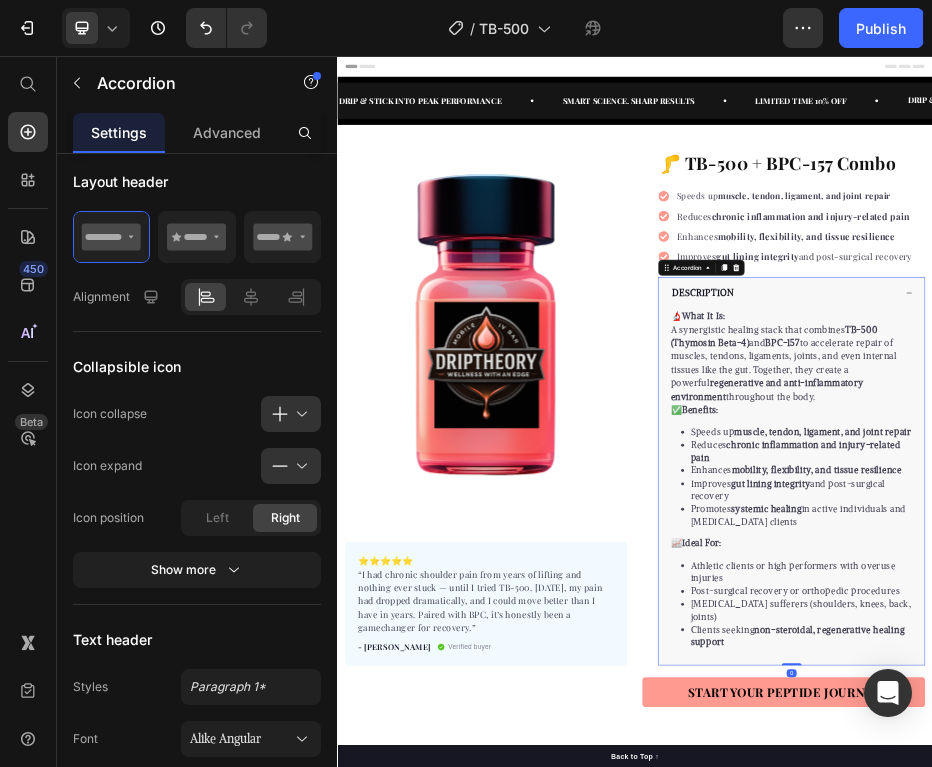 scroll, scrollTop: 0, scrollLeft: 0, axis: both 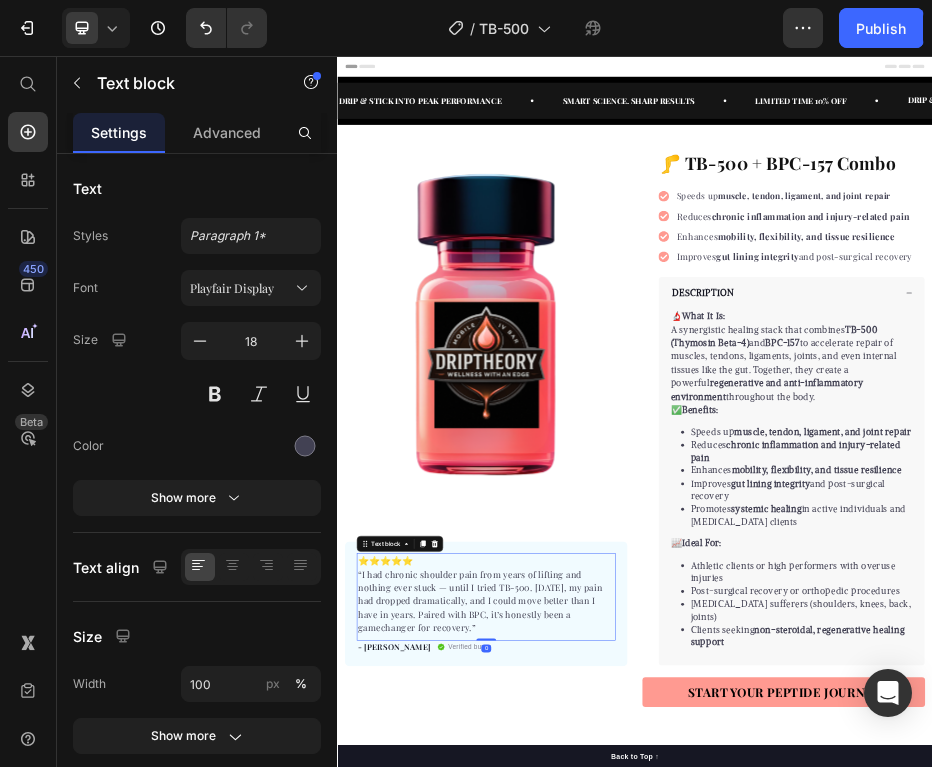 click on "⭐️⭐️⭐️⭐️⭐️ “I had chronic shoulder pain from years of lifting and nothing ever stuck — until I tried TB-500. Within 2 weeks, my pain had dropped dramatically, and I could move better than I have in years. Paired with BPC, it’s honestly been a gamechanger for recovery.”" at bounding box center (637, 1141) 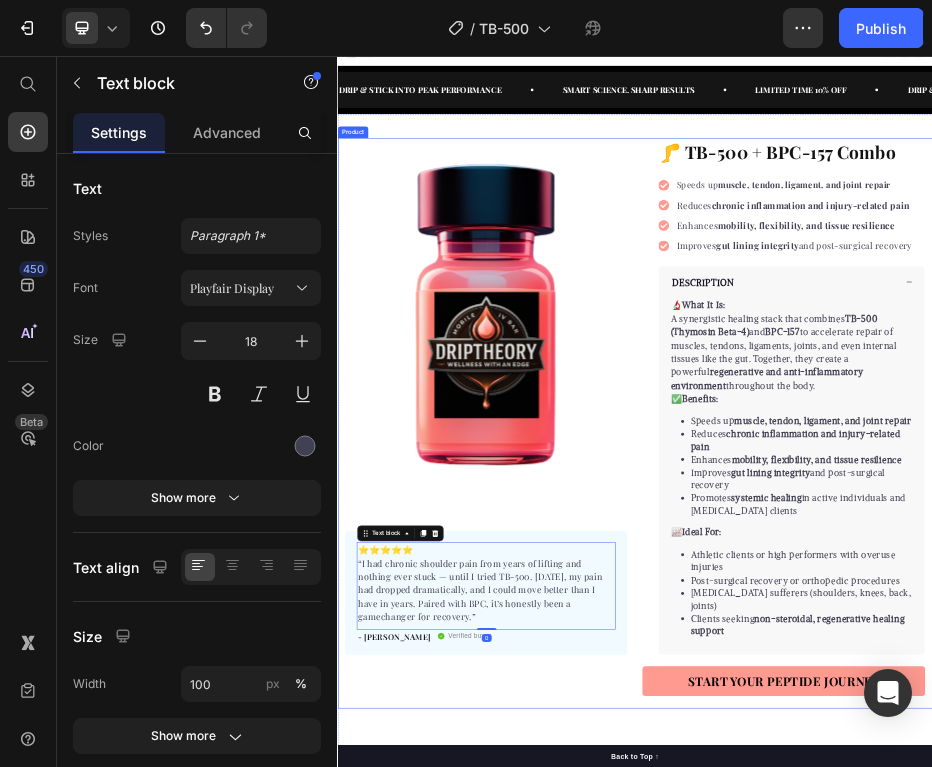 scroll, scrollTop: 25, scrollLeft: 0, axis: vertical 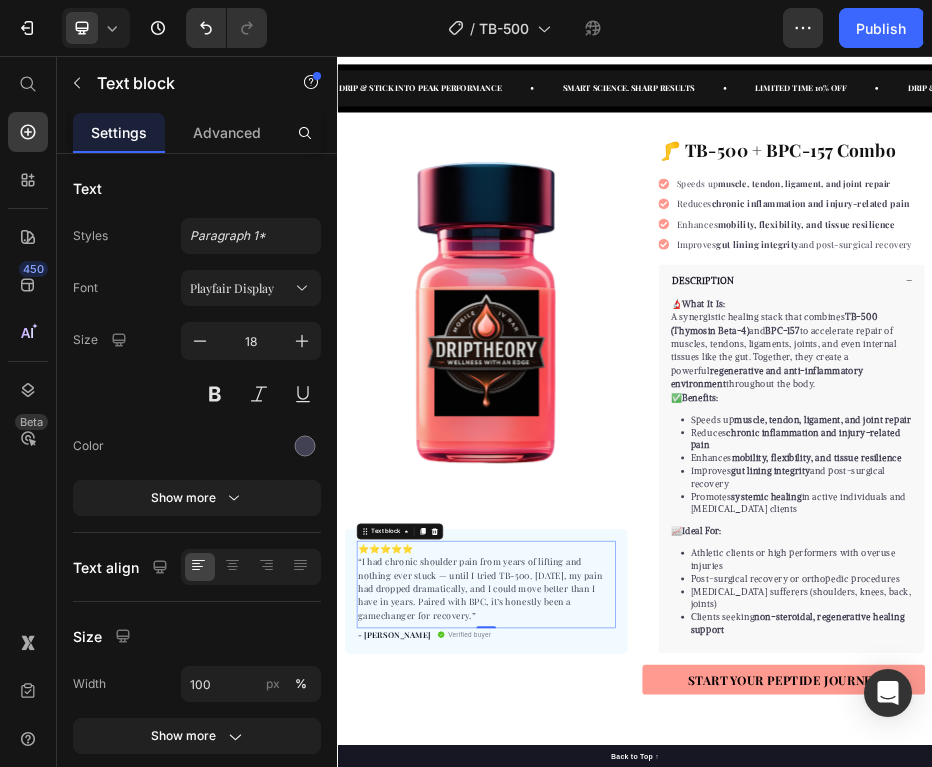click on "⭐️⭐️⭐️⭐️⭐️ “I had chronic shoulder pain from years of lifting and nothing ever stuck — until I tried TB-500. Within 2 weeks, my pain had dropped dramatically, and I could move better than I have in years. Paired with BPC, it’s honestly been a gamechanger for recovery.”" at bounding box center (637, 1116) 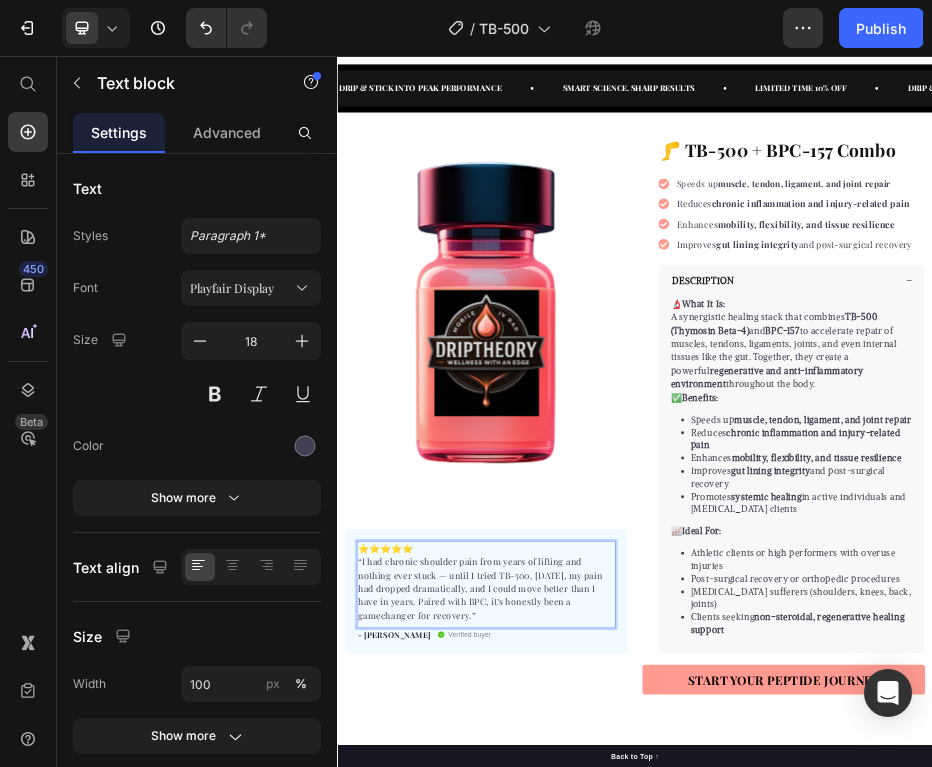 drag, startPoint x: 384, startPoint y: 1055, endPoint x: 636, endPoint y: 1189, distance: 285.412 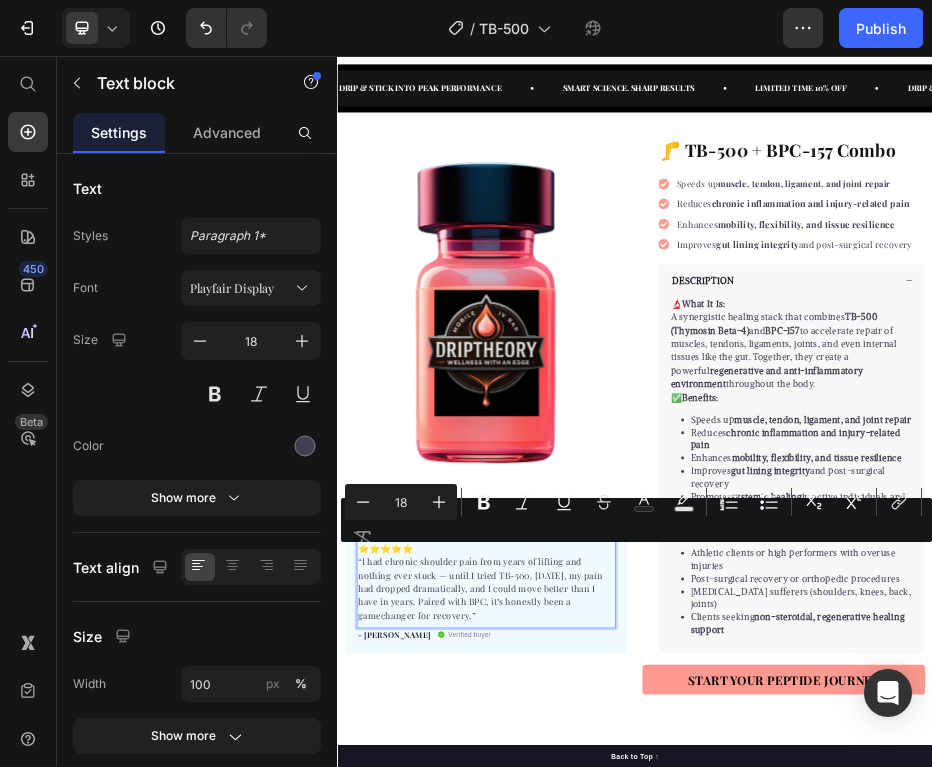 scroll, scrollTop: 11, scrollLeft: 0, axis: vertical 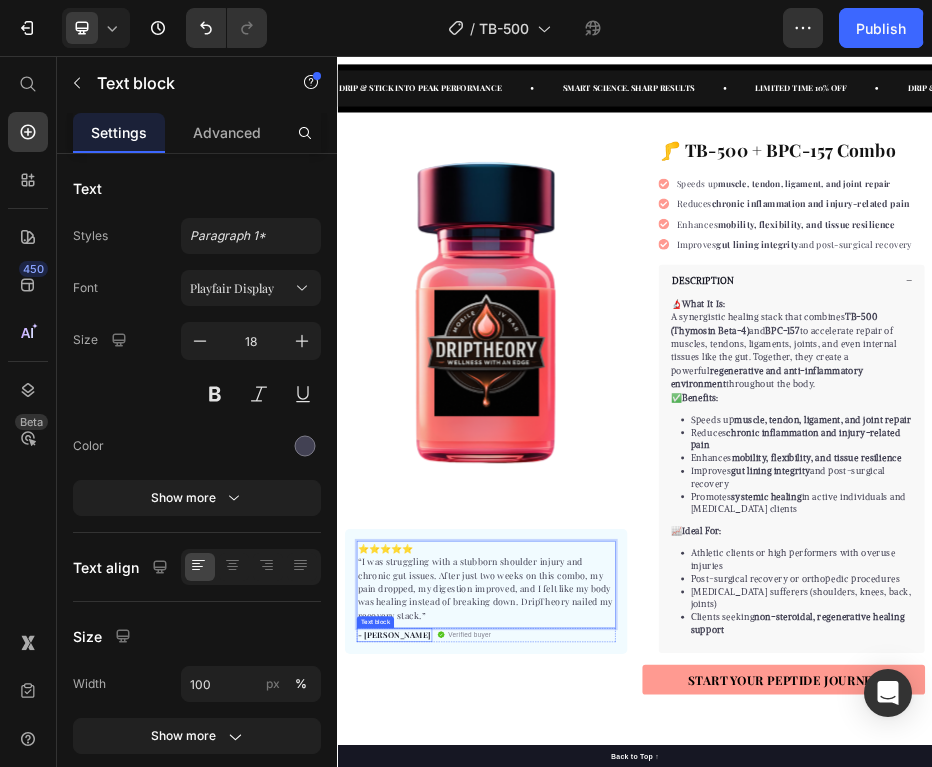 click on "- Jason T." at bounding box center [452, 1223] 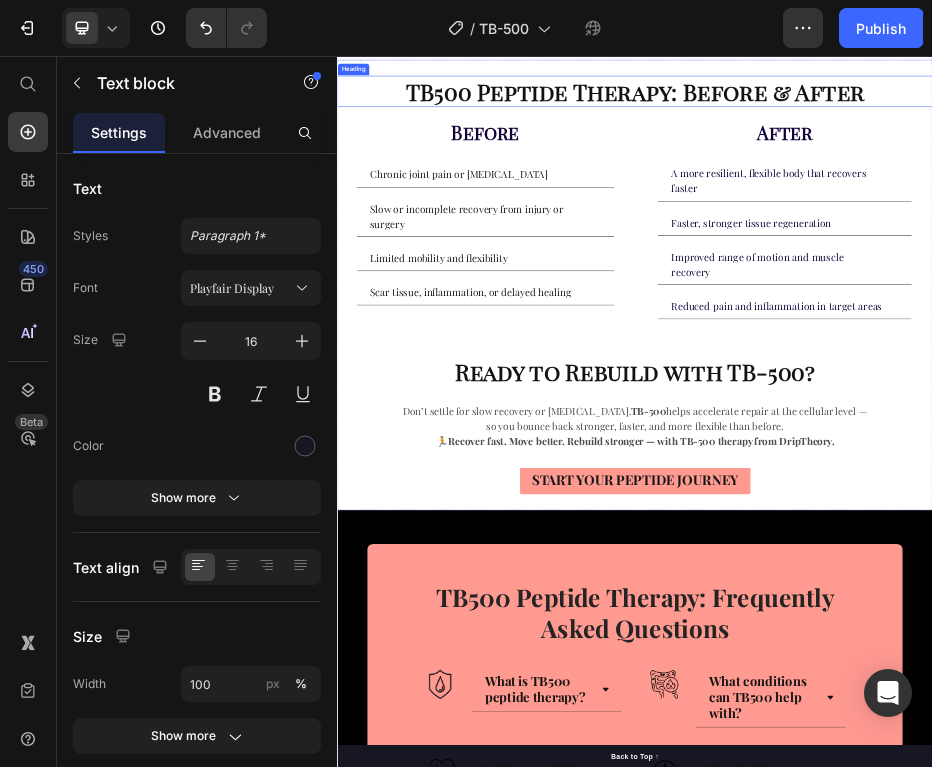 scroll, scrollTop: 2385, scrollLeft: 0, axis: vertical 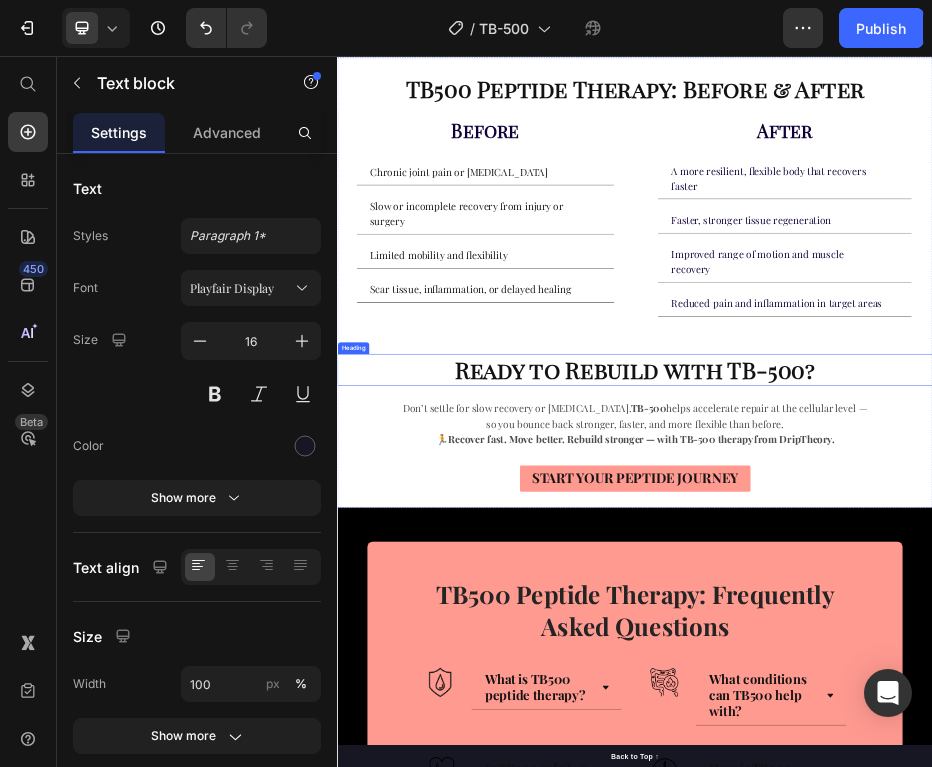 click on "Ready to Rebuild with TB-500?" at bounding box center [937, 687] 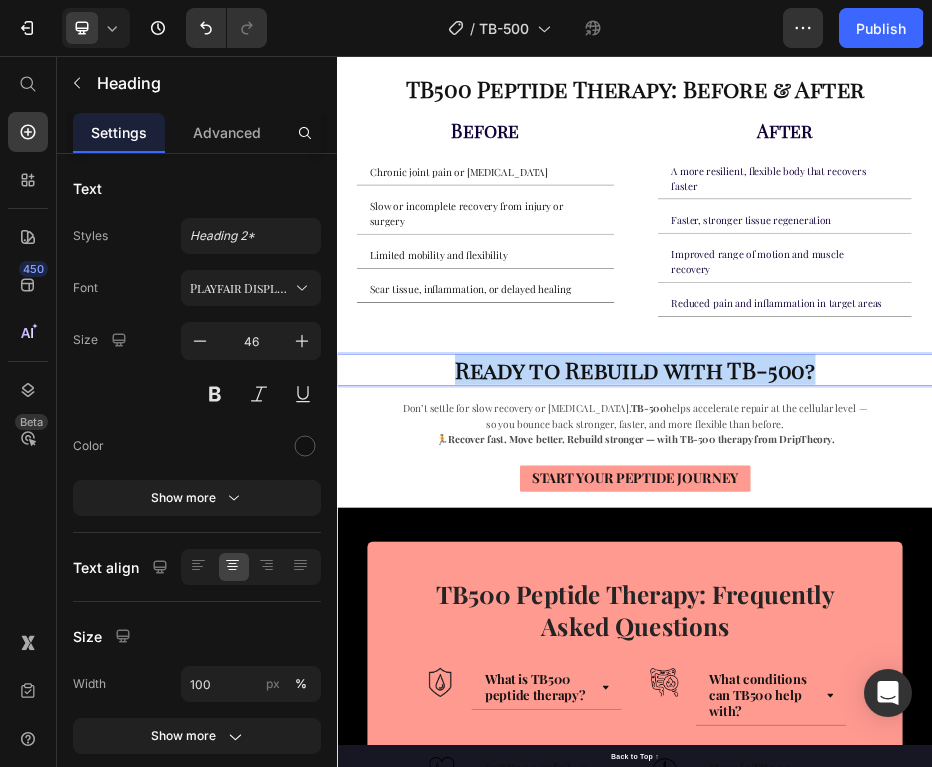 click on "Ready to Rebuild with TB-500?" at bounding box center (937, 687) 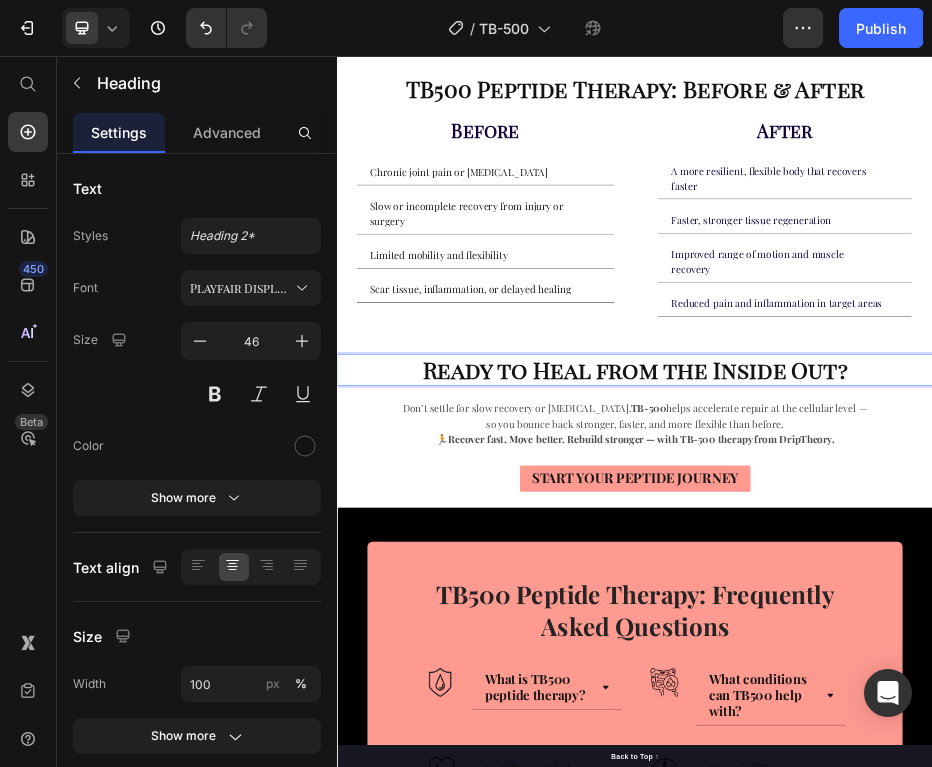 click on "Ready to Heal from the Inside Out?" at bounding box center [937, 687] 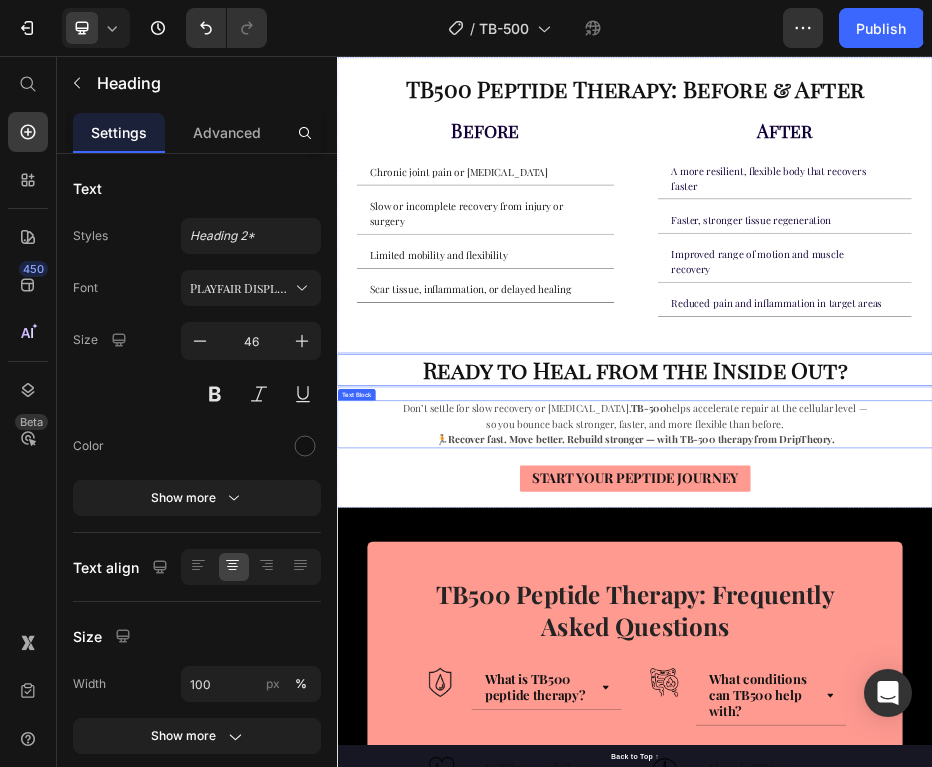 click on "Don’t settle for slow recovery or chronic pain.  TB-500  helps accelerate repair at the cellular level —" at bounding box center (937, 767) 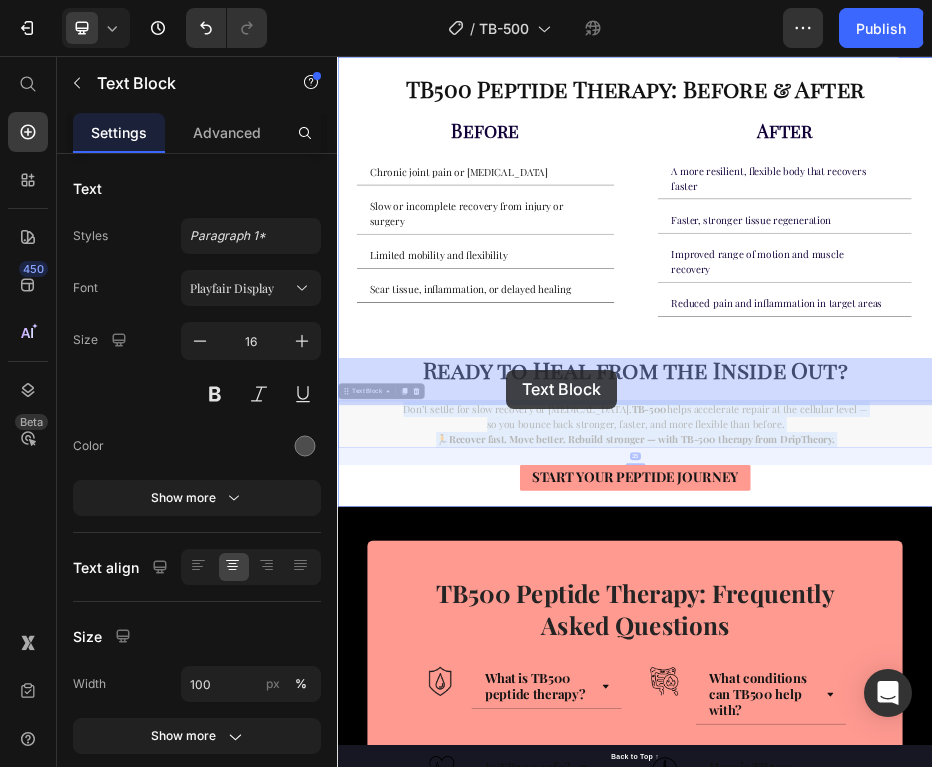 drag, startPoint x: 1359, startPoint y: 739, endPoint x: 673, endPoint y: 687, distance: 687.968 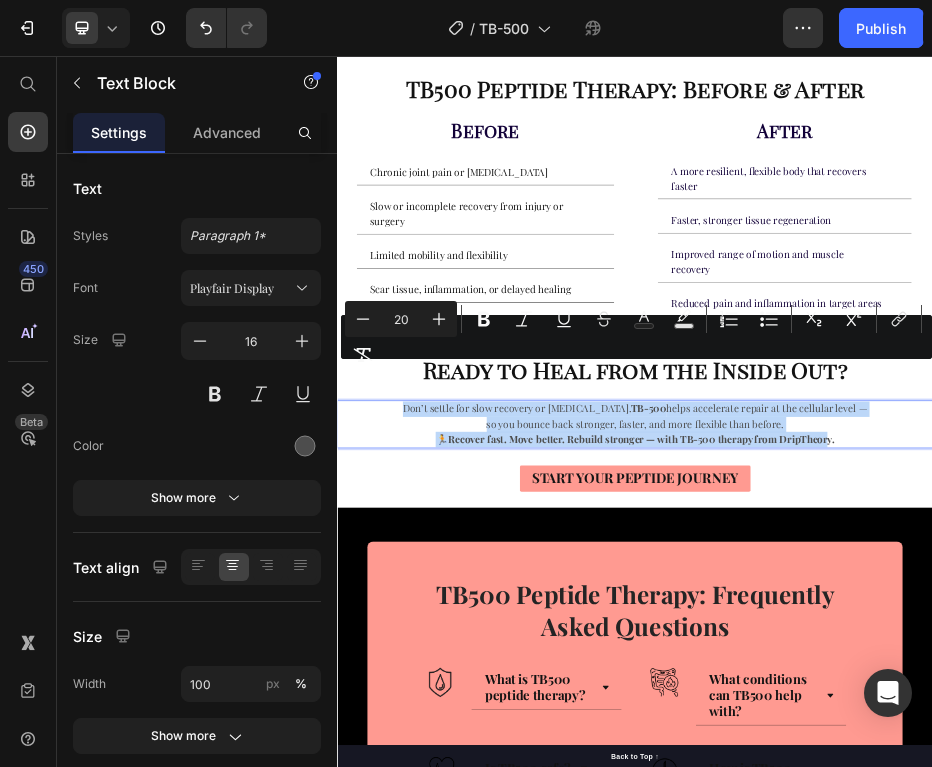 drag, startPoint x: 1330, startPoint y: 743, endPoint x: 481, endPoint y: 676, distance: 851.6396 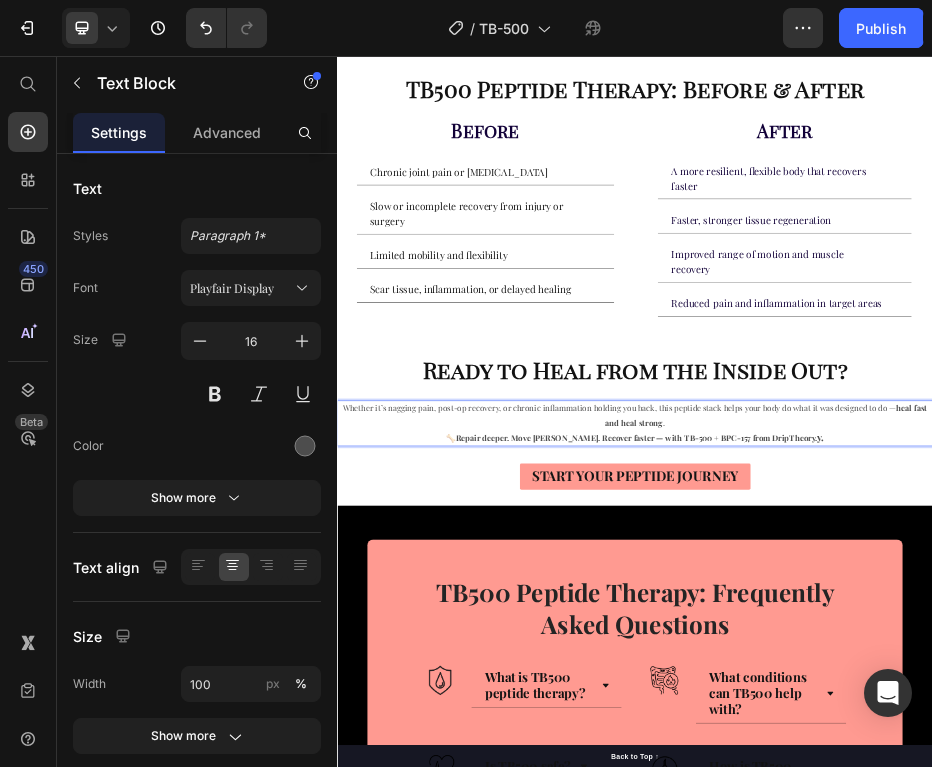 scroll, scrollTop: 3, scrollLeft: 0, axis: vertical 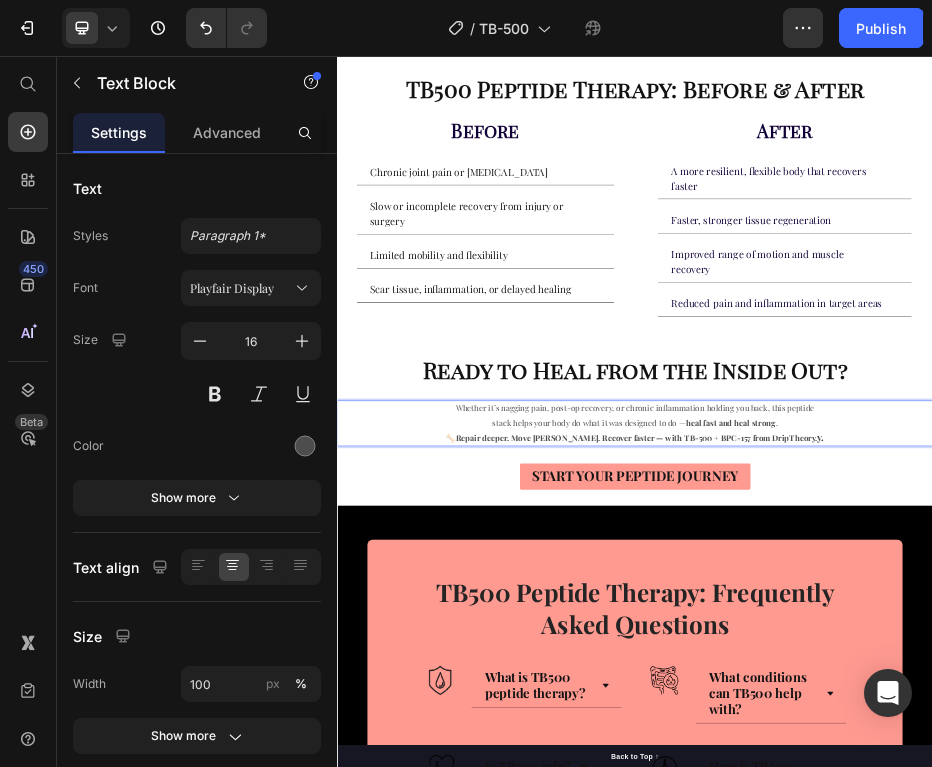 click on "TB500 Peptide Therapy: Before & After Heading Before Heading
Chronic joint pain or stiffness
Slow or incomplete recovery from injury or surgery
Limited mobility and flexibility
Scar tissue, inflammation, or delayed healing Accordion After Heading
A more resilient, flexible body that recovers faster
Faster, stronger tissue regeneration
Improved range of motion and muscle recovery
Reduced pain and inflammation in target areas Accordion Row ⁠⁠⁠⁠⁠⁠⁠ Ready to Heal from the Inside Out? Heading Whether it’s nagging pain, post-op recovery, or chronic inflammation holding you back, this peptide  stack helps your body do what it was designed to do —  heal fast and heal strong . 🦴  y." at bounding box center [937, 510] 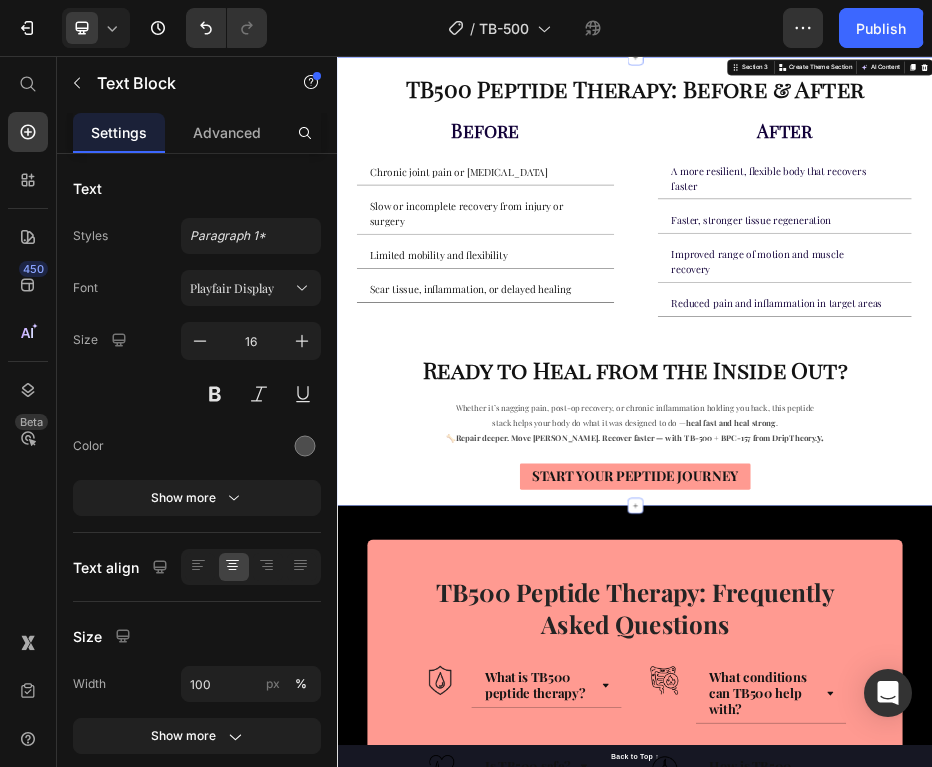 scroll, scrollTop: 0, scrollLeft: 0, axis: both 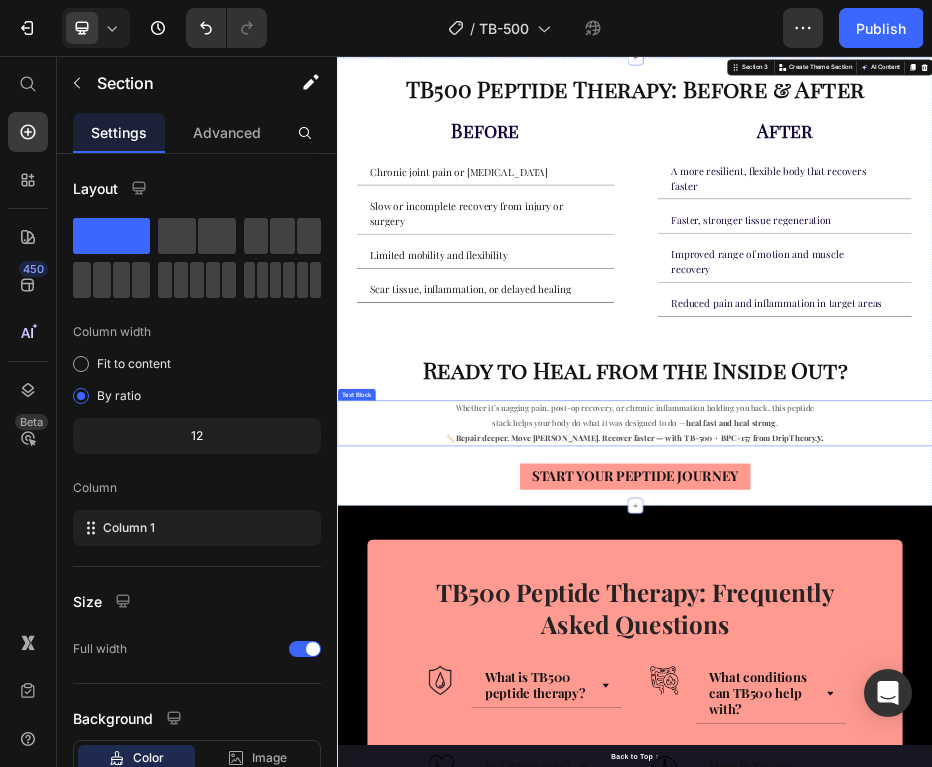 click on "🦴  Repair deeper. Move freer. Recover faster — with TB-500 + BPC-157 from DripTheory. y." at bounding box center [937, 824] 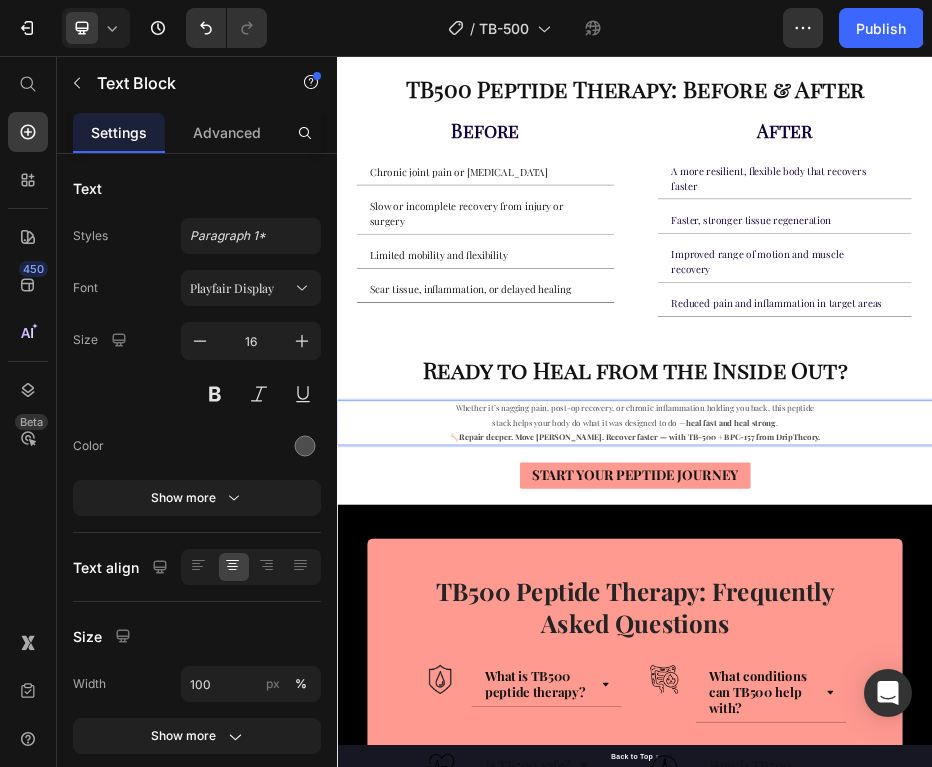 scroll, scrollTop: 6, scrollLeft: 0, axis: vertical 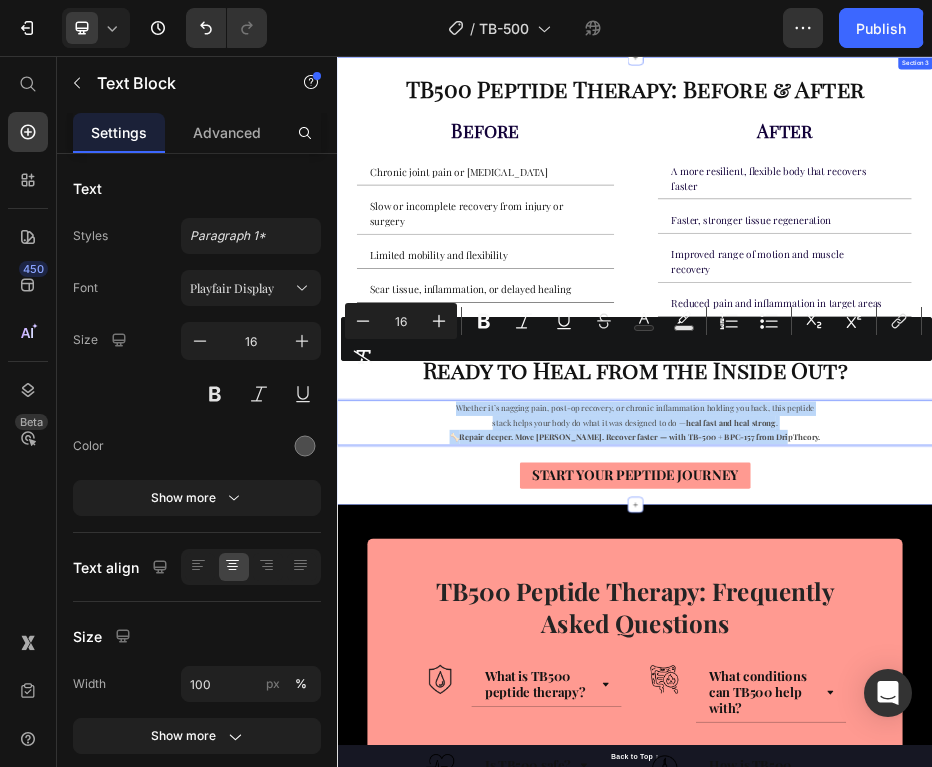 drag, startPoint x: 1264, startPoint y: 730, endPoint x: 602, endPoint y: 637, distance: 668.50055 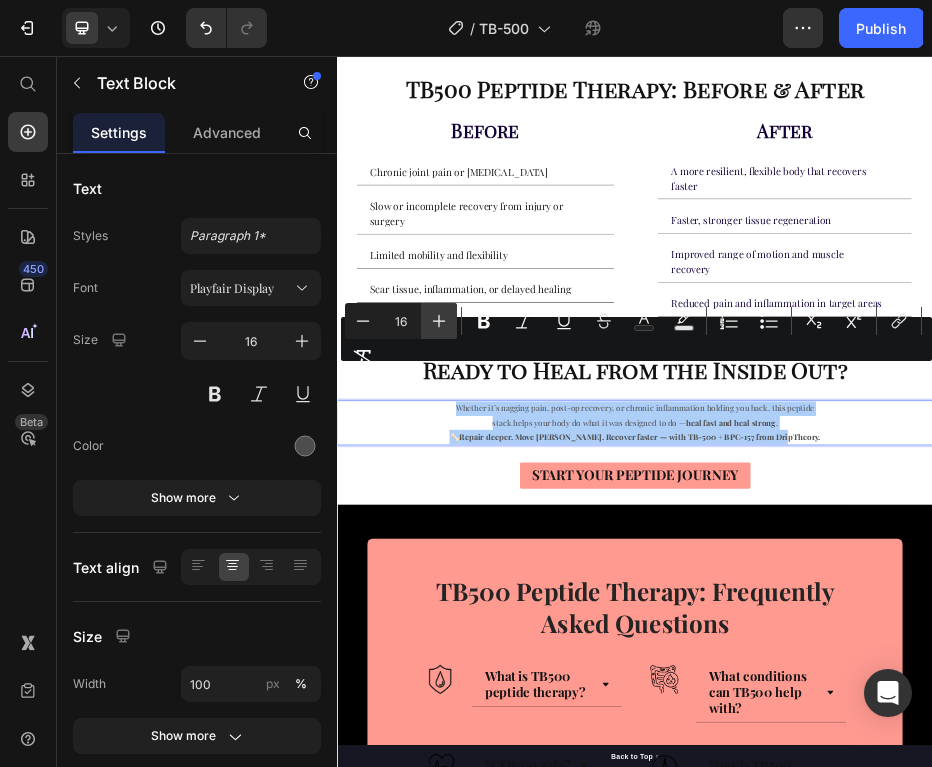 click on "Plus" at bounding box center (439, 321) 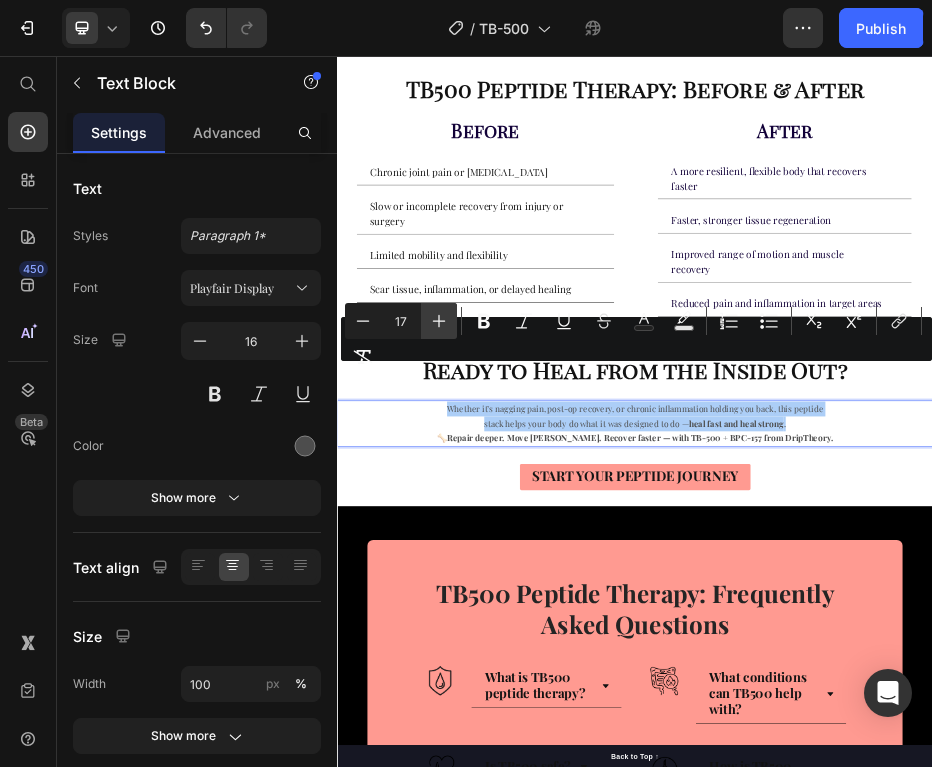 click on "Plus" at bounding box center [439, 321] 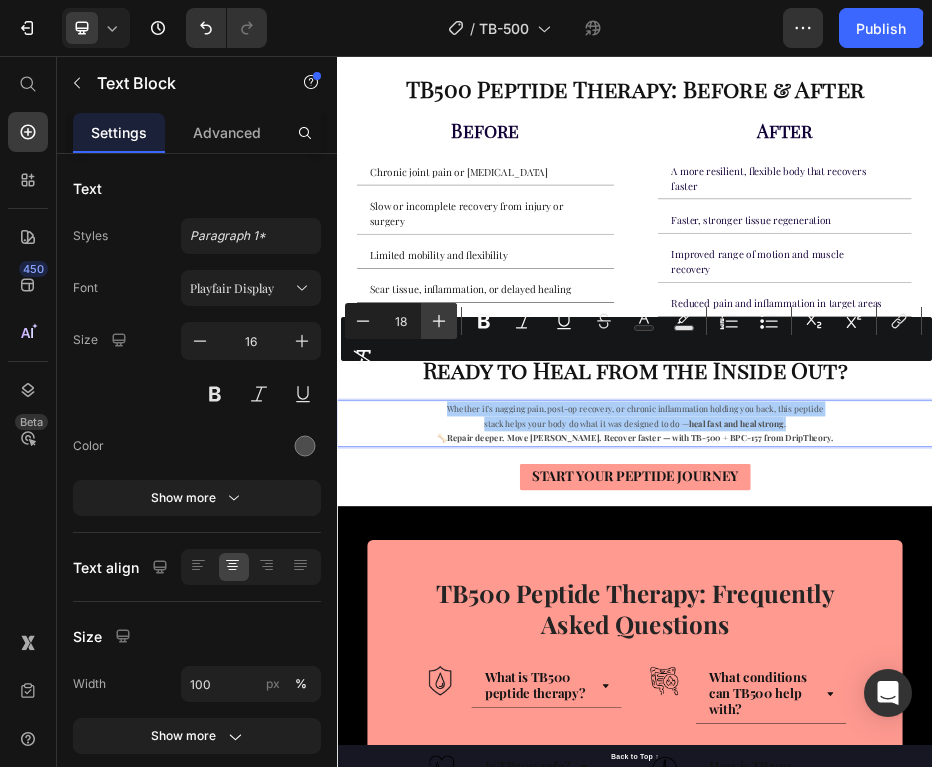 click on "Plus" at bounding box center [439, 321] 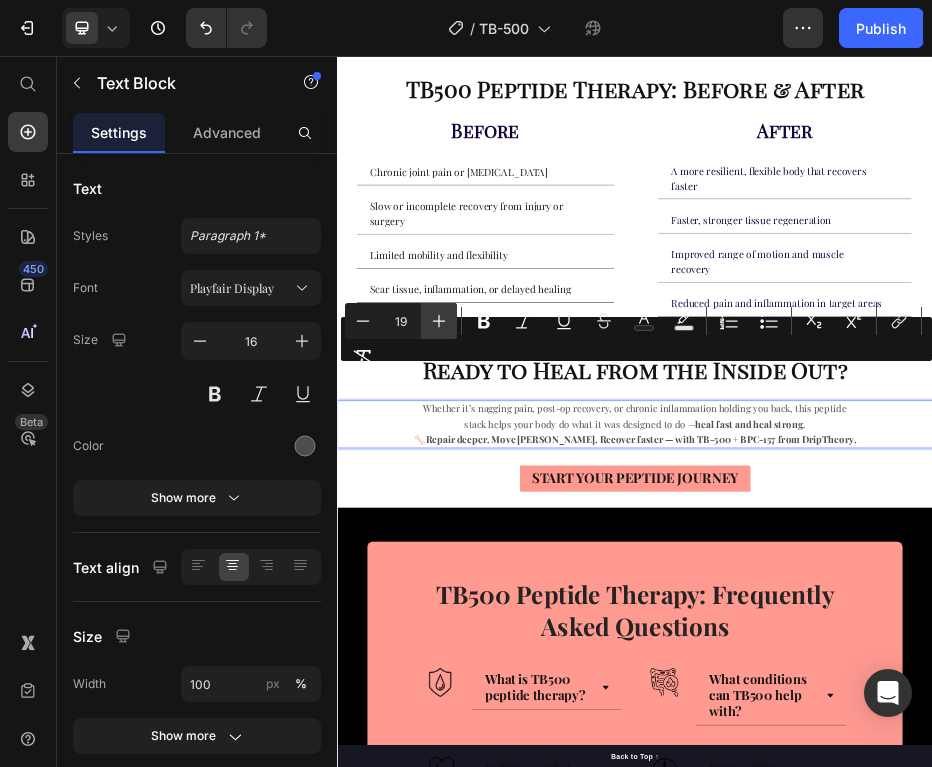 click on "Plus" at bounding box center (439, 321) 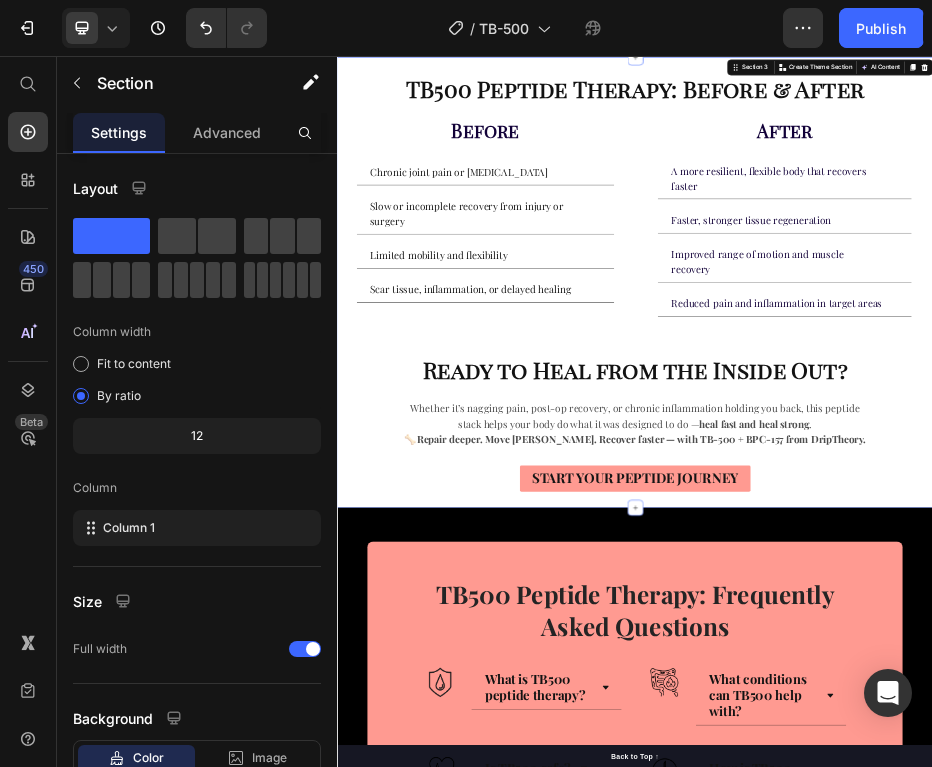 click on "TB500 Peptide Therapy: Before & After Heading Before Heading
Chronic joint pain or stiffness
Slow or incomplete recovery from injury or surgery
Limited mobility and flexibility
Scar tissue, inflammation, or delayed healing Accordion After Heading
A more resilient, flexible body that recovers faster
Faster, stronger tissue regeneration
Improved range of motion and muscle recovery
Reduced pain and inflammation in target areas Accordion Row ⁠⁠⁠⁠⁠⁠⁠ Ready to Heal from the Inside Out? Heading Whether it’s nagging pain, post-op recovery, or chronic inflammation holding you back, this peptide  stack helps your body do what it was designed to do —  heal fast and heal strong . 🦴" at bounding box center [937, 512] 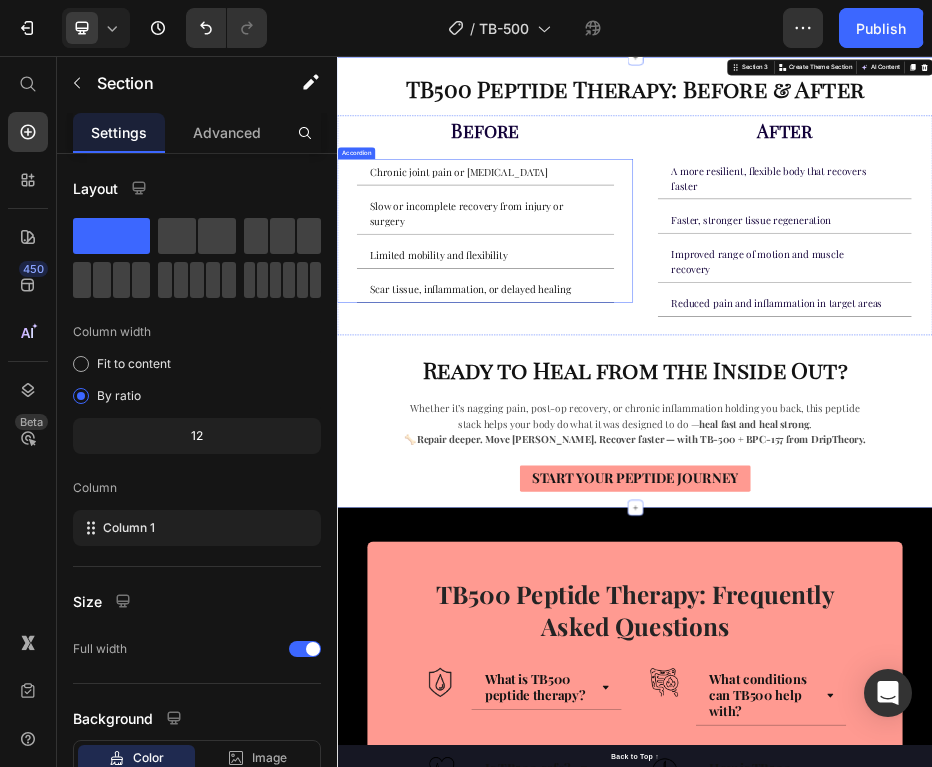 click on "Limited mobility and flexibility" at bounding box center [542, 457] 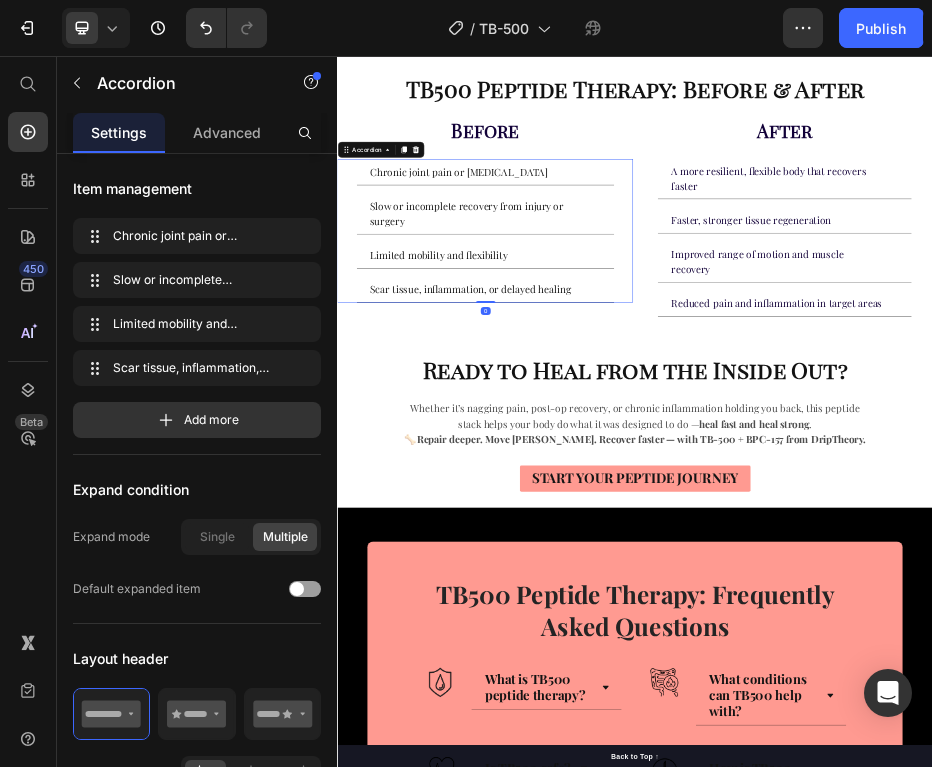 click on "Limited mobility and flexibility" at bounding box center [542, 457] 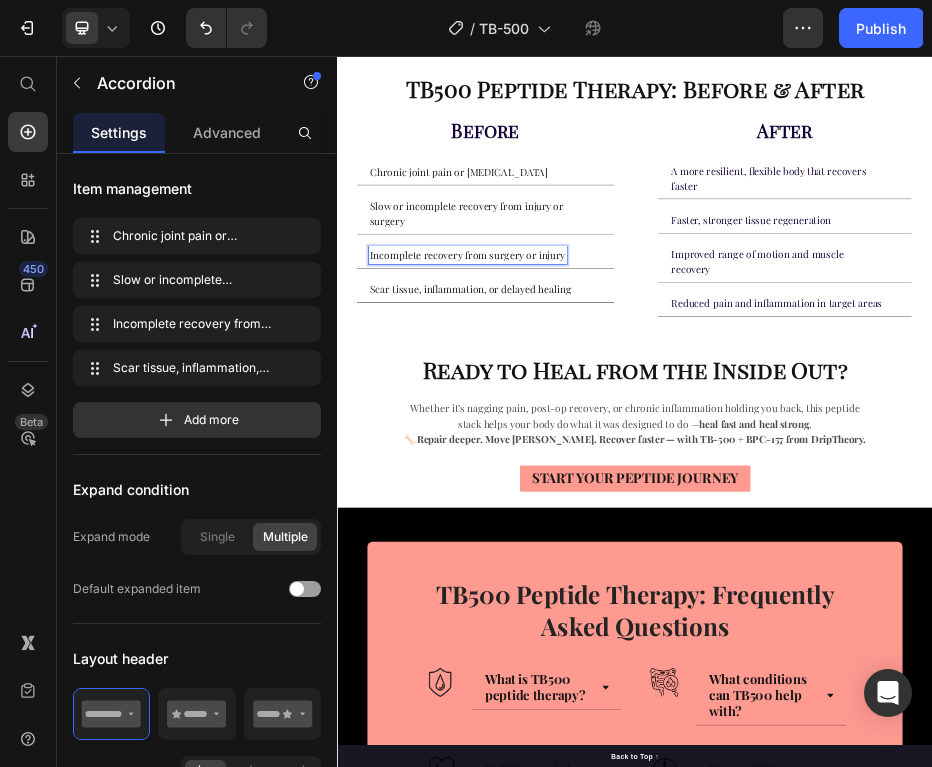 click on "Improved range of motion and muscle recovery" at bounding box center [1223, 470] 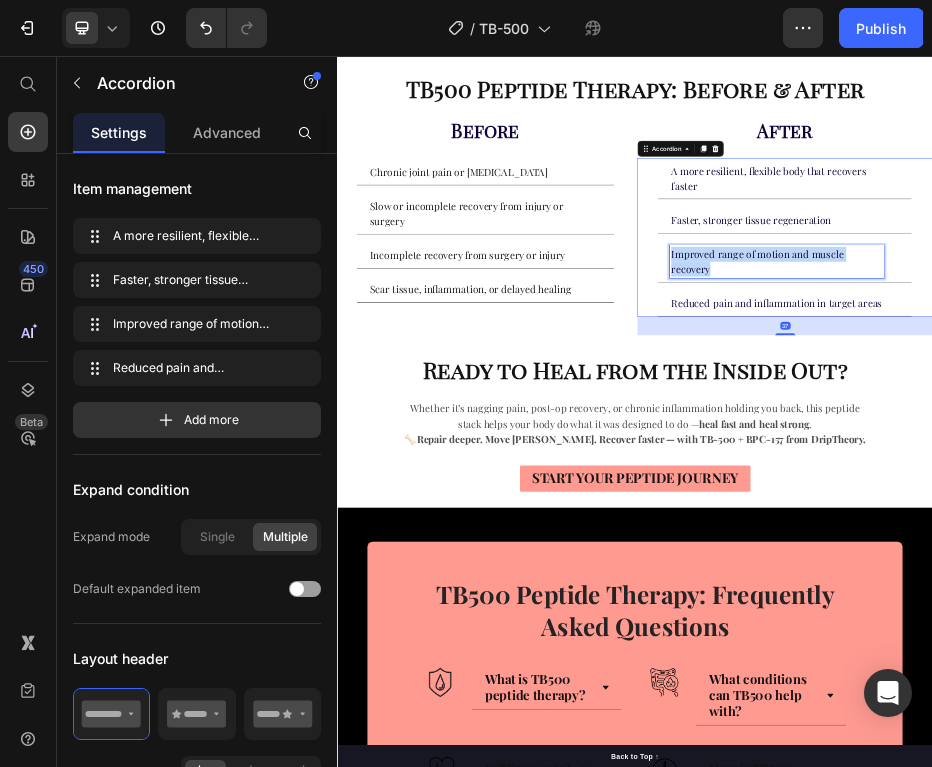click on "Improved range of motion and muscle recovery" at bounding box center (1223, 470) 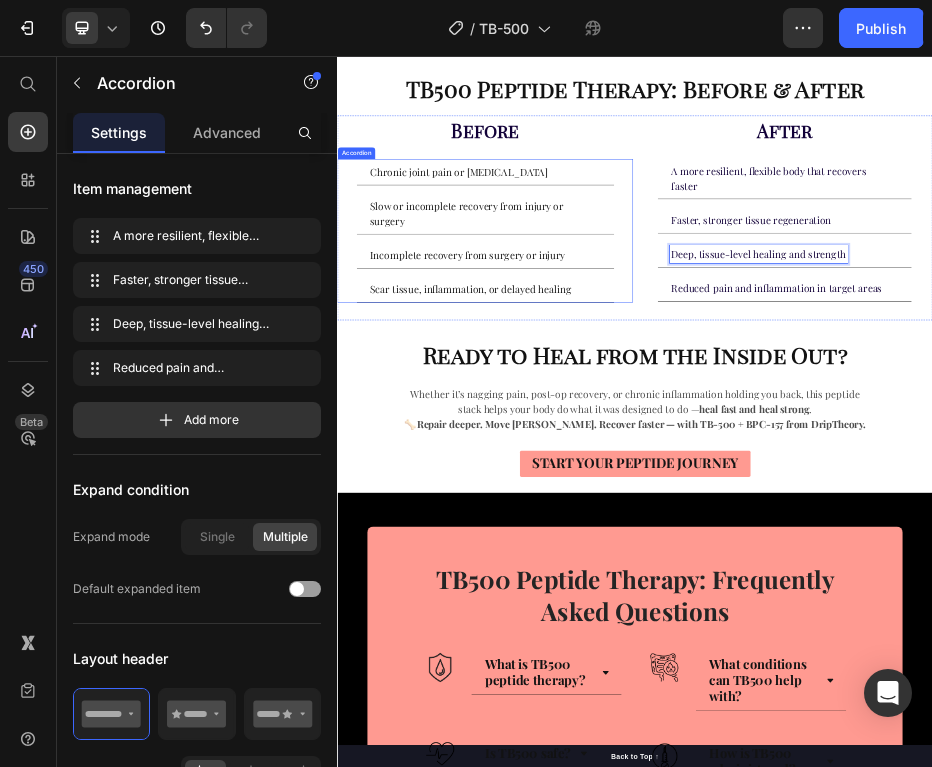 click on "Incomplete recovery from surgery or injury" at bounding box center [600, 457] 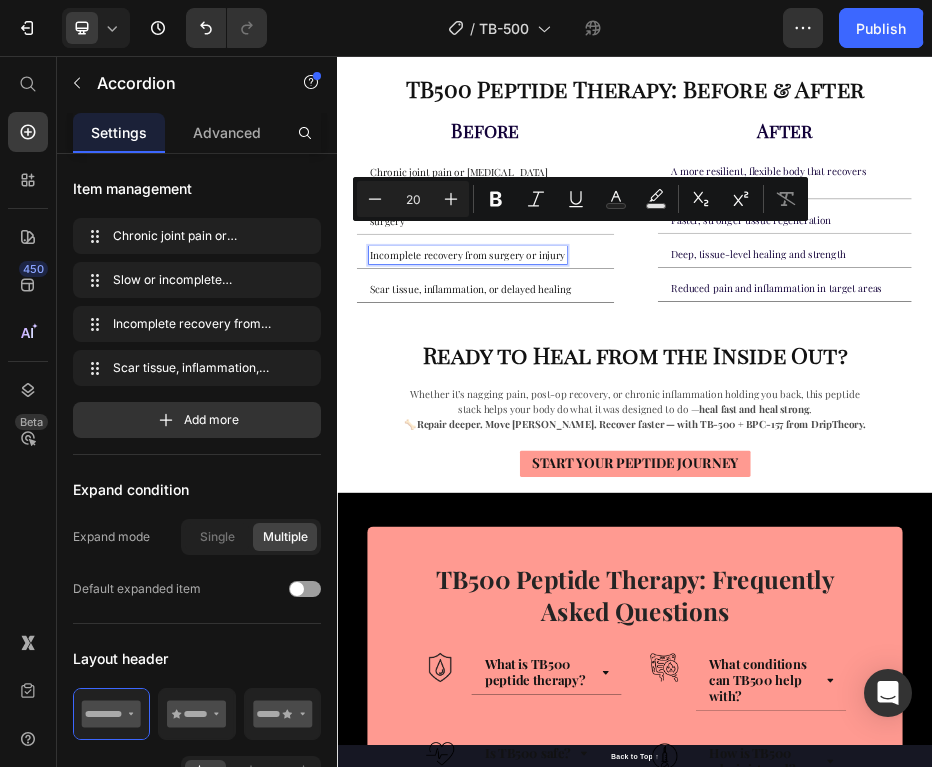 click on "Scar tissue, inflammation, or delayed healing" at bounding box center (606, 526) 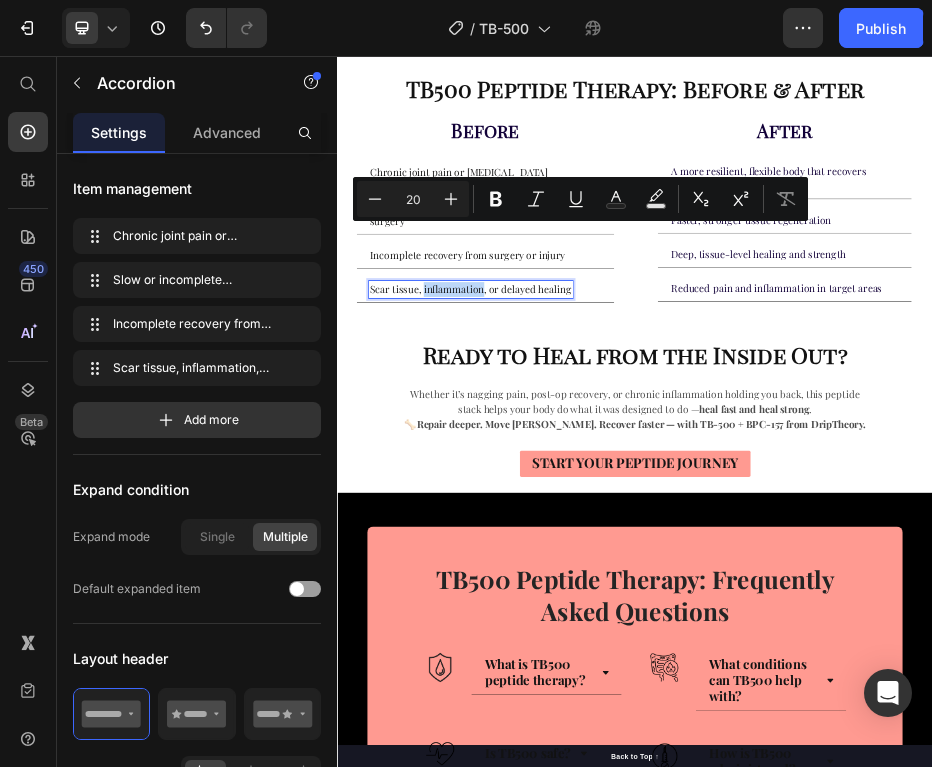 click on "Scar tissue, inflammation, or delayed healing" at bounding box center (606, 526) 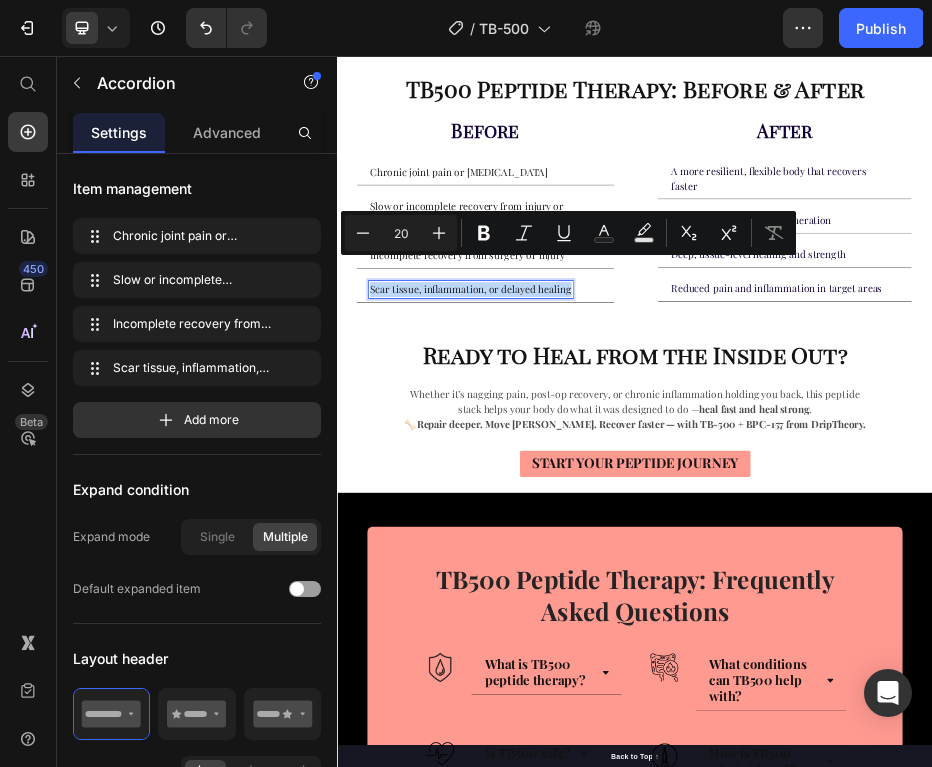 click on "Scar tissue, inflammation, or delayed healing" at bounding box center (606, 526) 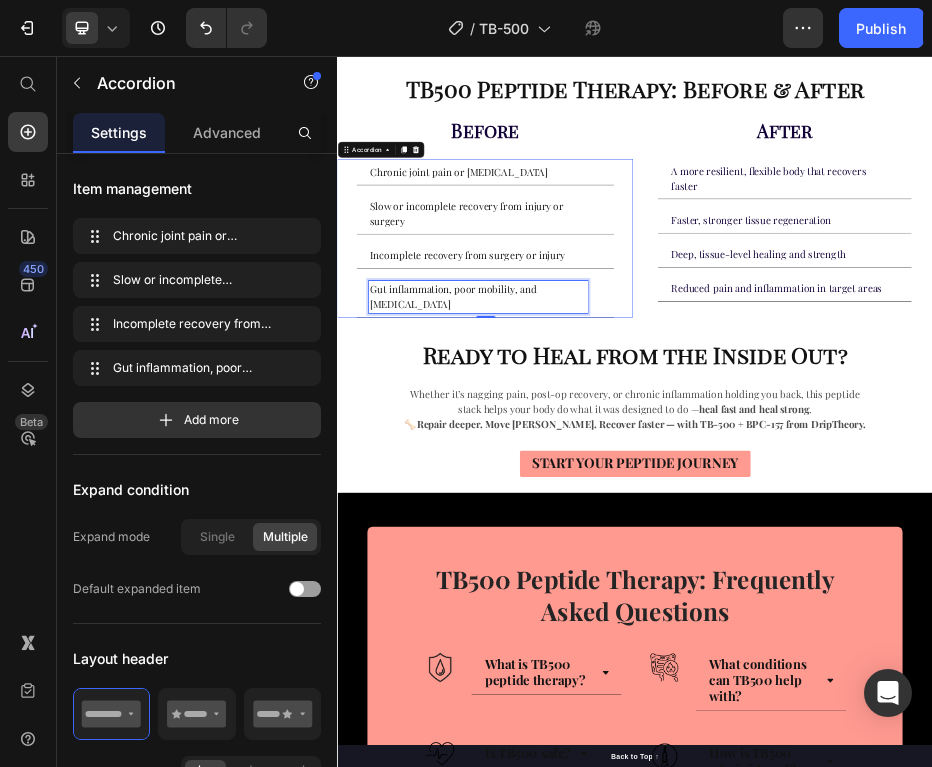 click on "Reduced pain and inflammation in target areas" at bounding box center [1222, 524] 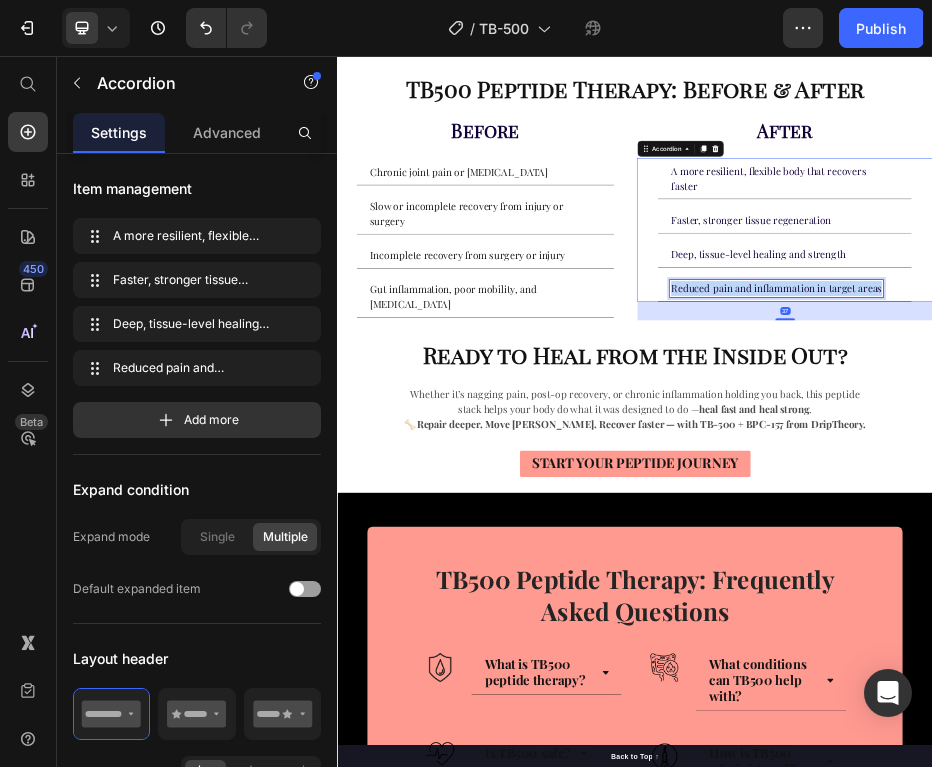 click on "Reduced pain and inflammation in target areas" at bounding box center [1222, 524] 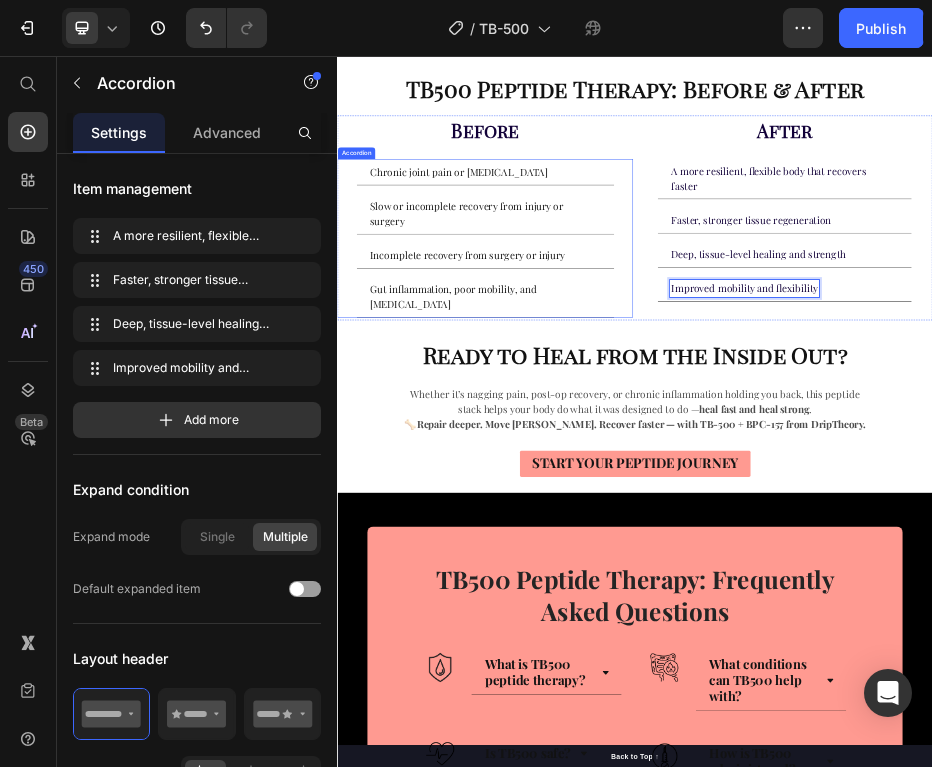 click on "Slow or incomplete recovery from injury or surgery" at bounding box center (621, 373) 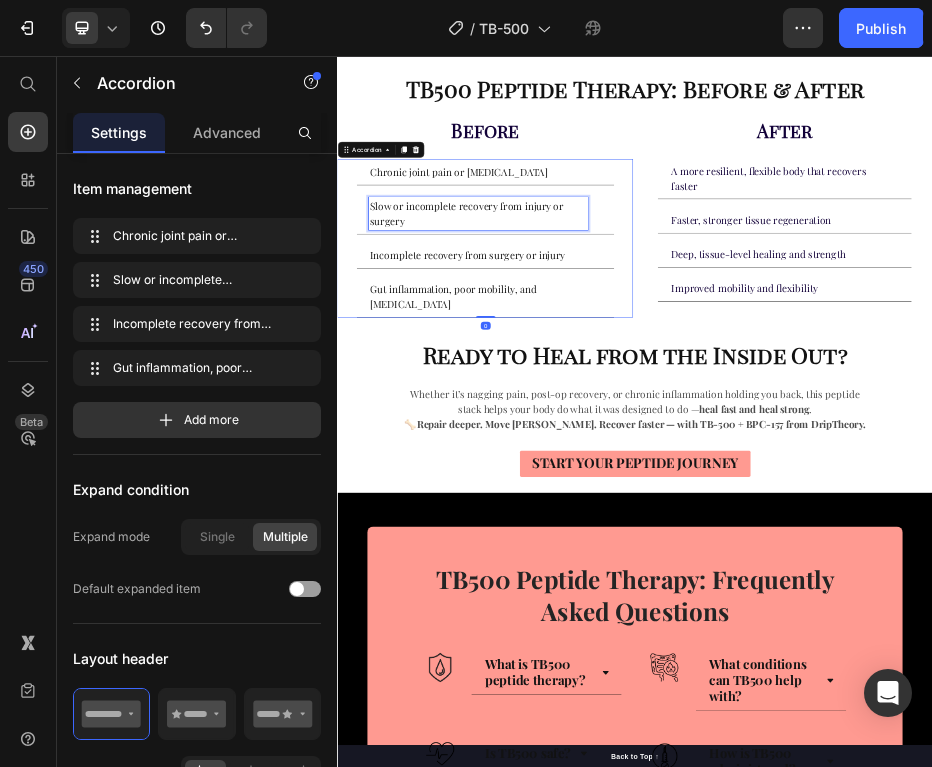 click on "Slow or incomplete recovery from injury or surgery" at bounding box center [621, 373] 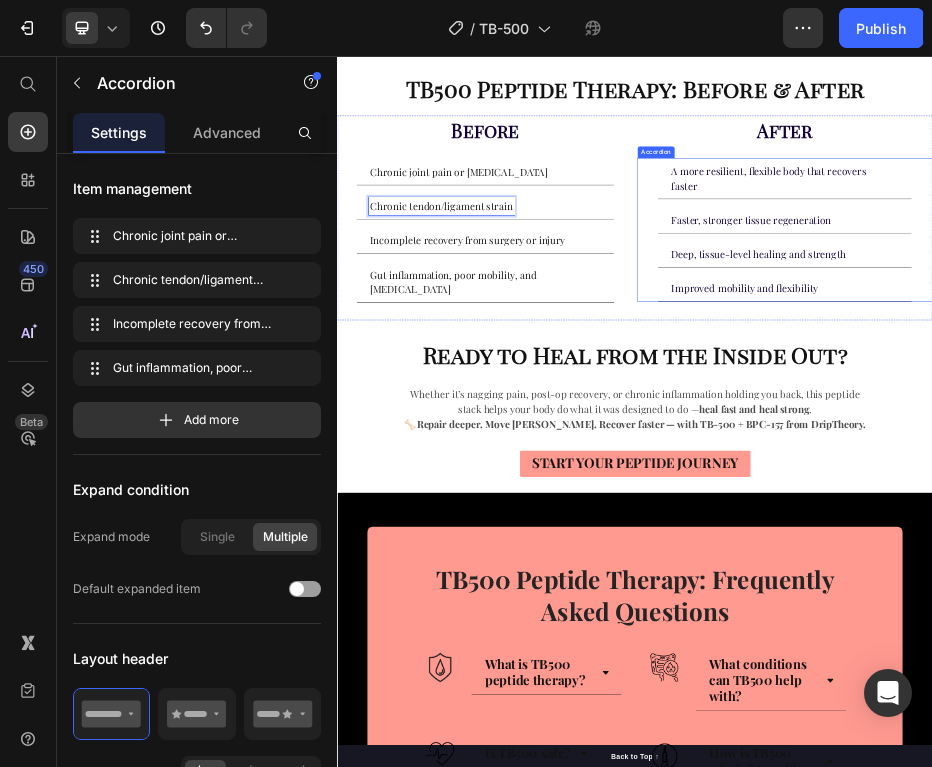 click on "Faster, stronger tissue regeneration" at bounding box center [1171, 386] 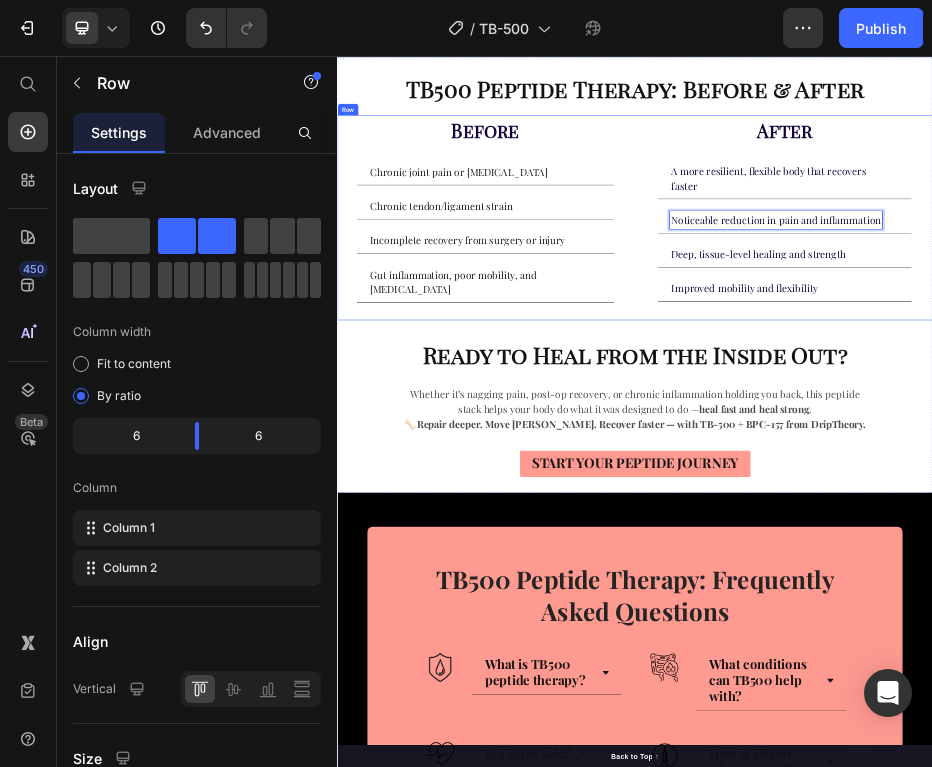 click on "Before Heading
Chronic joint pain or stiffness
Chronic tendon/ligament strain
Incomplete recovery from surgery or injury
Gut inflammation, poor mobility, and stiffness Accordion" at bounding box center (635, 381) 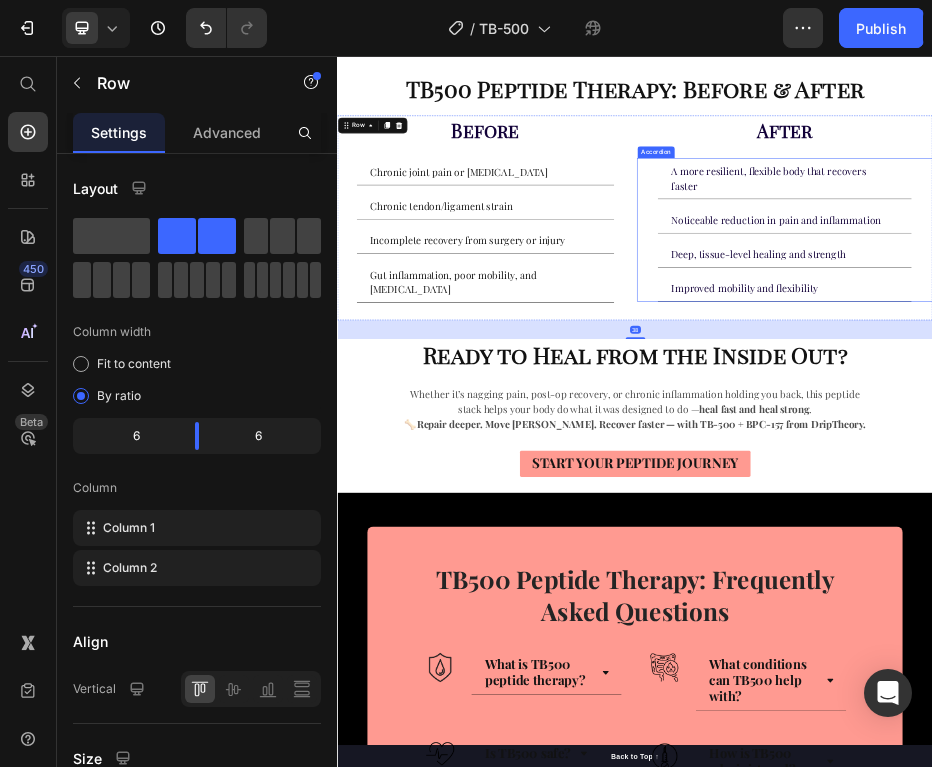 click on "A more resilient, flexible body that recovers faster" at bounding box center (1223, 302) 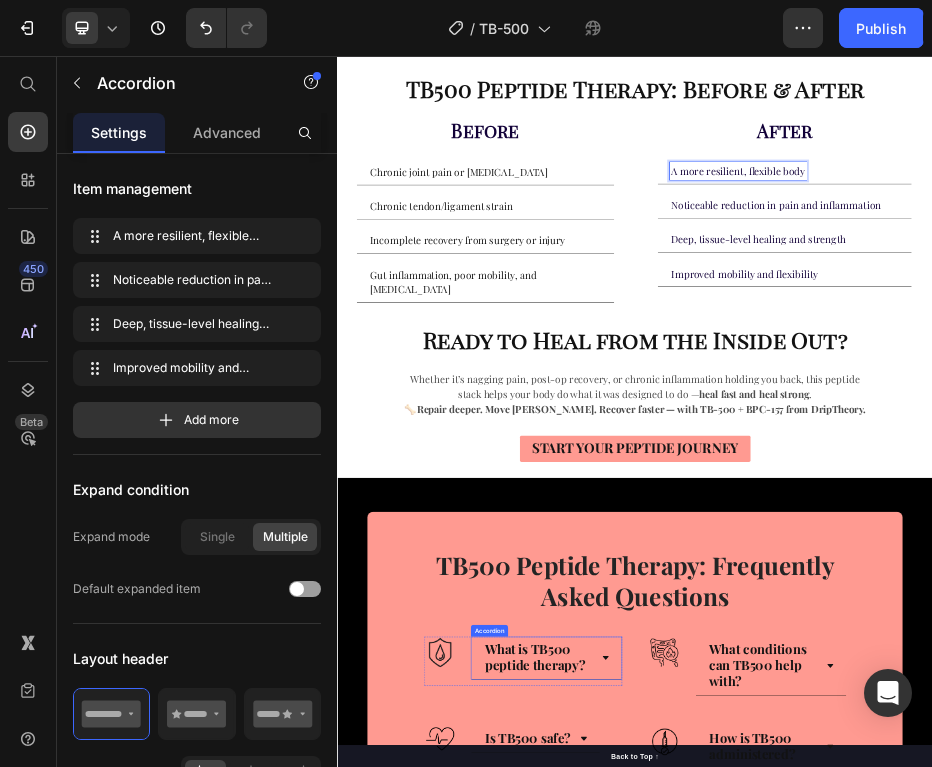 click on "What is TB500 peptide therapy?" at bounding box center [757, 1269] 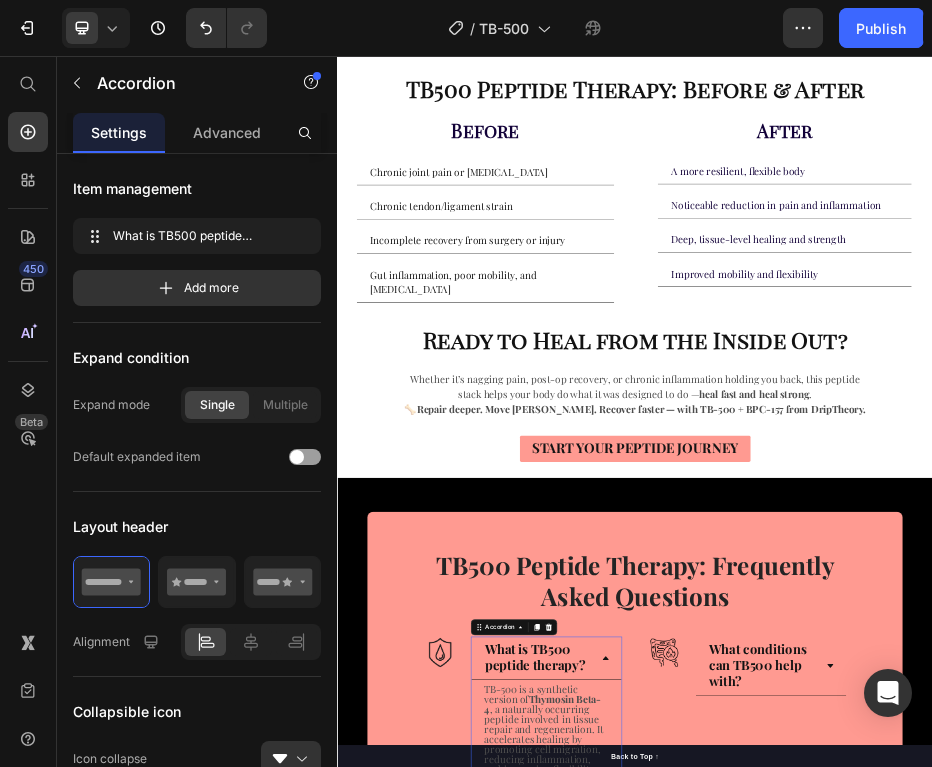click on "What is TB500 peptide therapy?" at bounding box center (741, 1269) 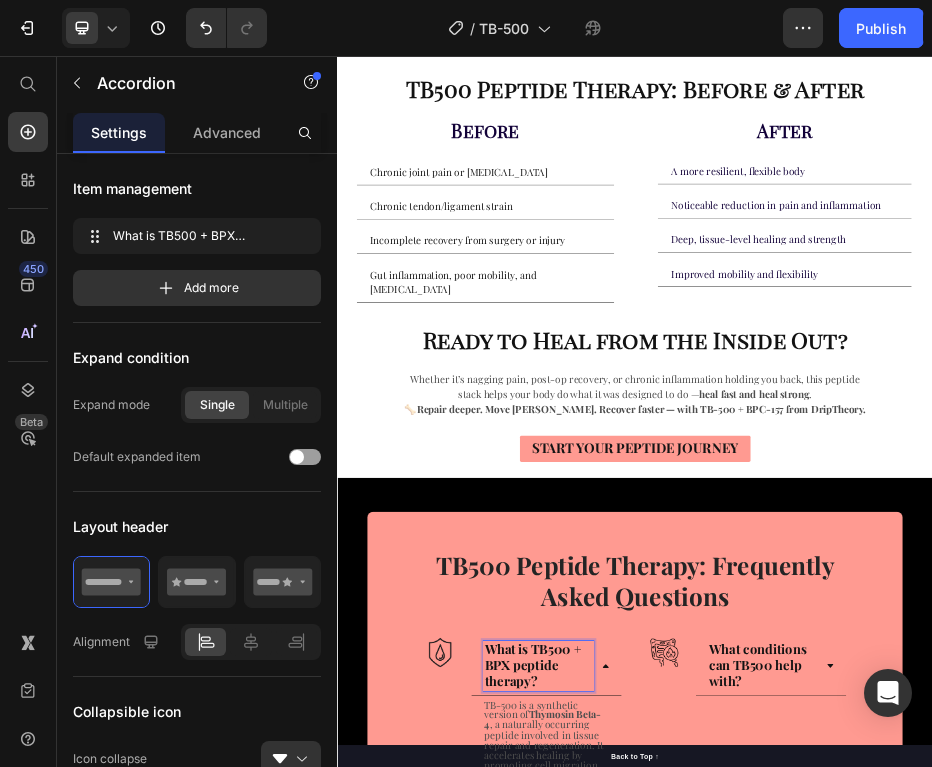 scroll, scrollTop: 295, scrollLeft: 0, axis: vertical 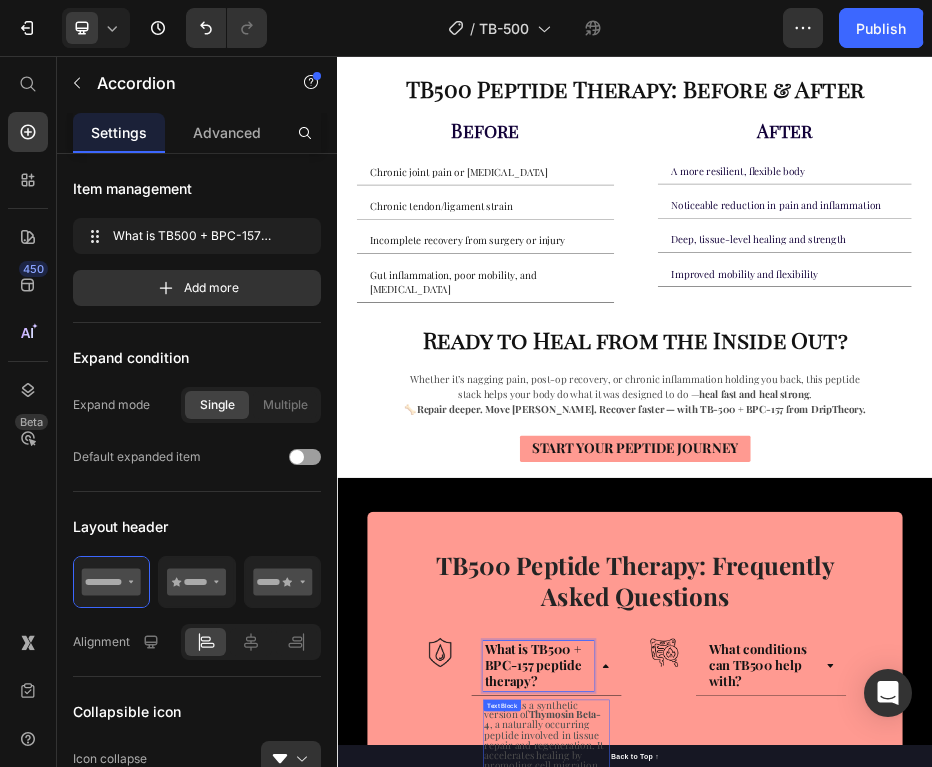 click on "TB-500 is a synthetic version of  Thymosin Beta-4 , a naturally occurring peptide involved in tissue repair and regeneration. It accelerates healing by promoting cell migration, reducing inflammation, and improving flexibility and strength in muscles, tendons, and ligaments." at bounding box center [752, 1463] 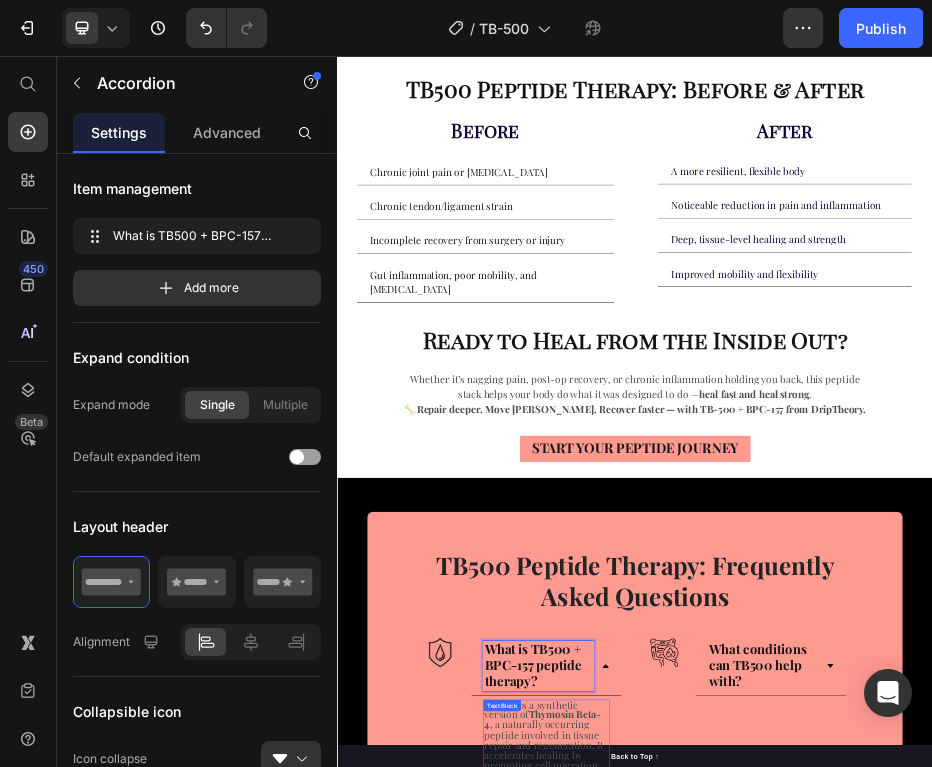 scroll, scrollTop: 0, scrollLeft: 0, axis: both 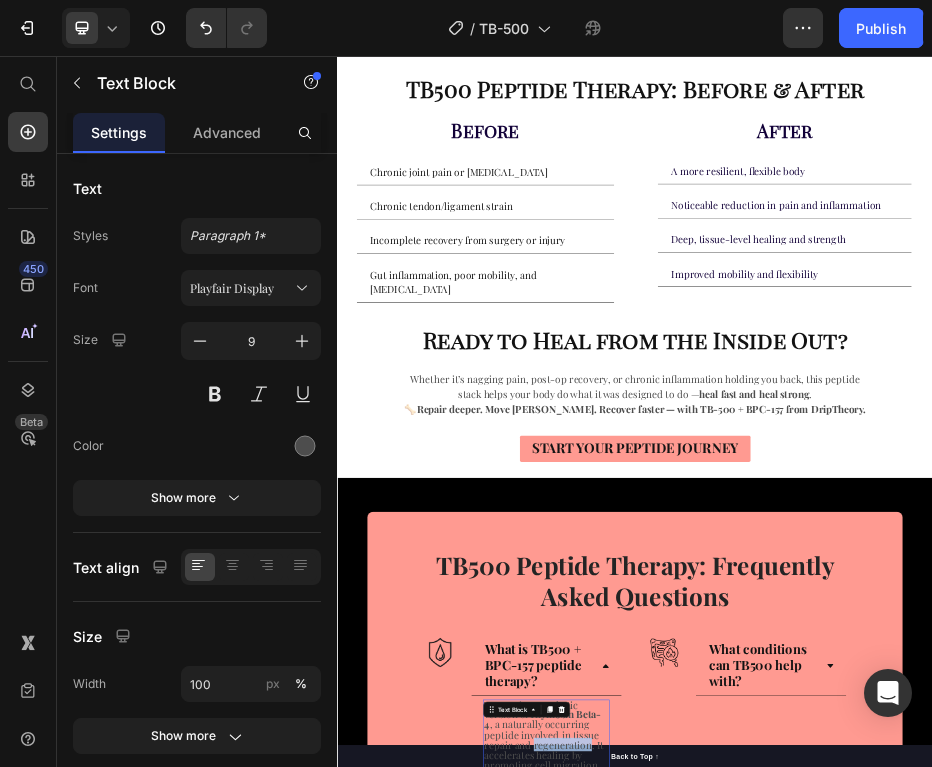 click on "TB-500 is a synthetic version of  Thymosin Beta-4 , a naturally occurring peptide involved in tissue repair and regeneration. It accelerates healing by promoting cell migration, reducing inflammation, and improving flexibility and strength in muscles, tendons, and ligaments." at bounding box center [752, 1463] 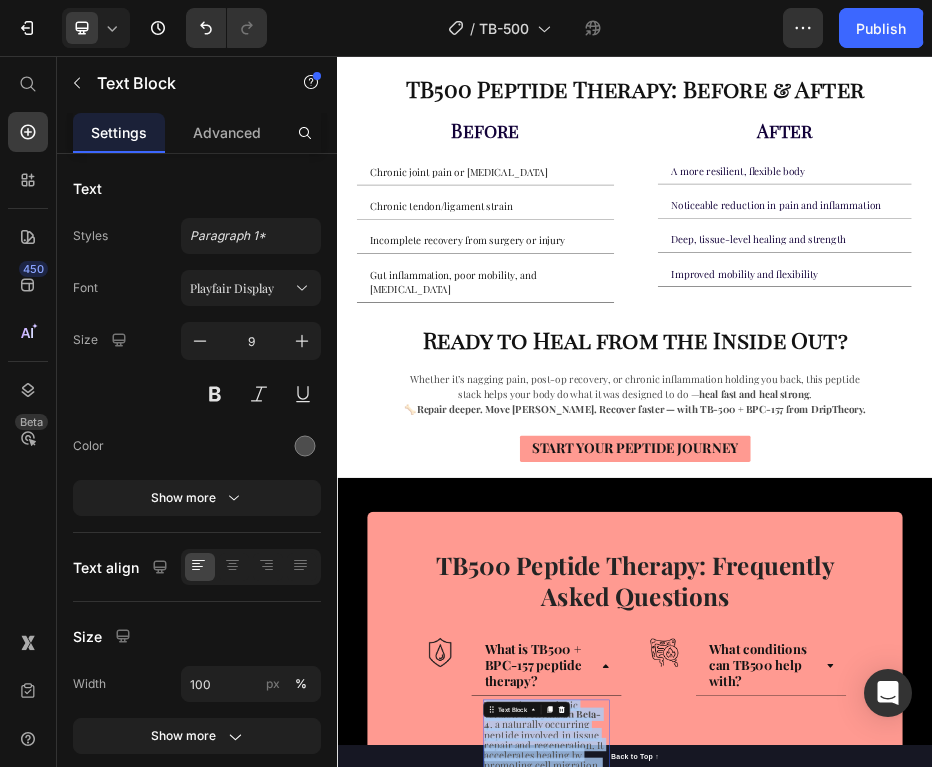 click on "TB-500 is a synthetic version of  Thymosin Beta-4 , a naturally occurring peptide involved in tissue repair and regeneration. It accelerates healing by promoting cell migration, reducing inflammation, and improving flexibility and strength in muscles, tendons, and ligaments." at bounding box center [752, 1463] 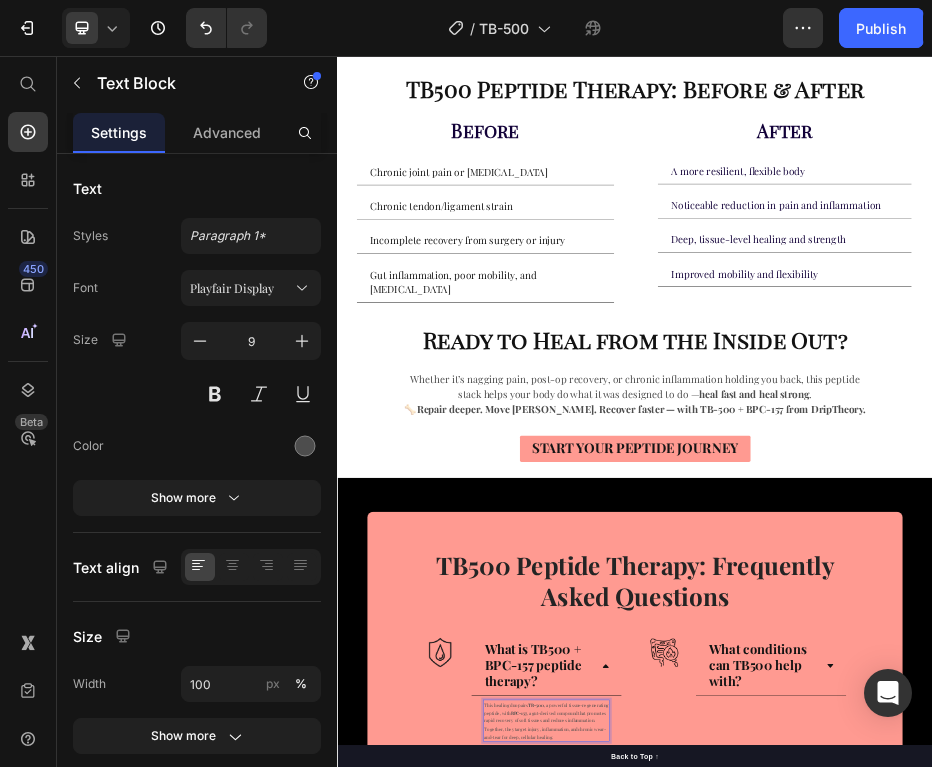 scroll, scrollTop: 11, scrollLeft: 0, axis: vertical 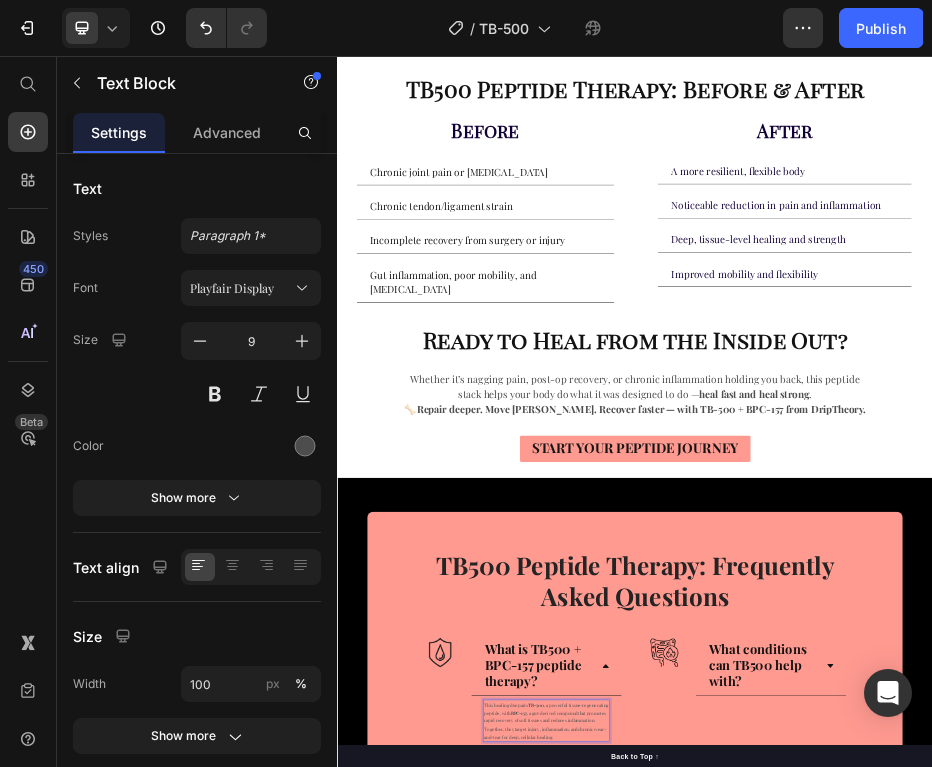 click on "This healing duo pairs  TB-500 , a powerful tissue-regenerating peptide, with  BPC-157 , a gut-derived compound that promotes rapid recovery of soft tissues and reduces inflammation. Together, they target injury, inflammation, and chronic wear-and-tear for deep, cellular healing." at bounding box center (757, 1395) 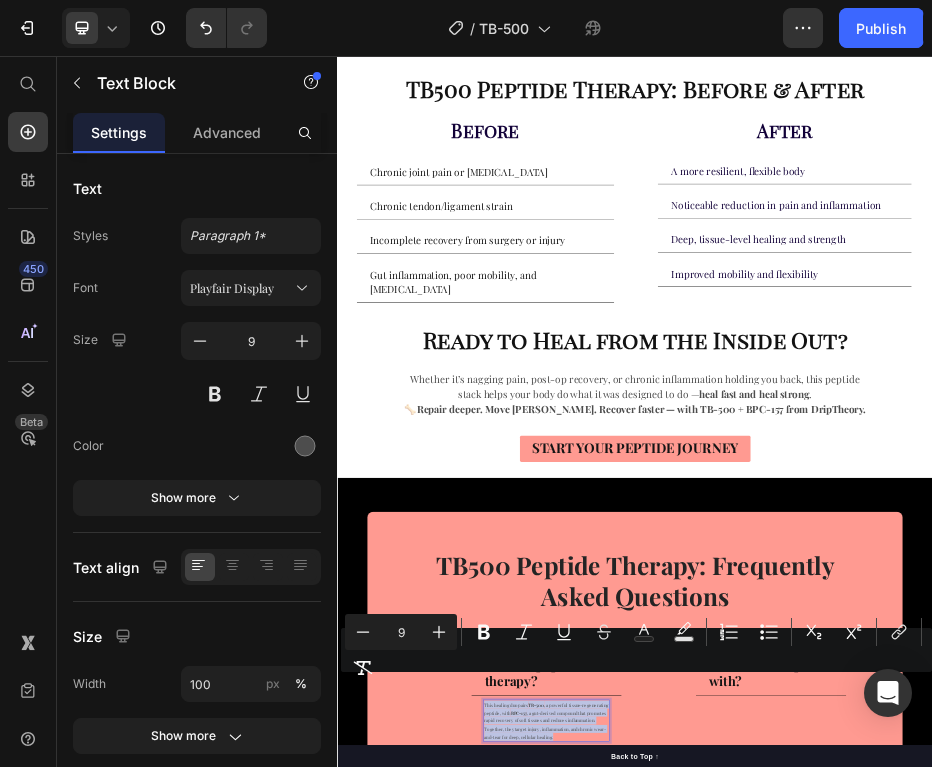 drag, startPoint x: 832, startPoint y: 1376, endPoint x: 632, endPoint y: 1299, distance: 214.31052 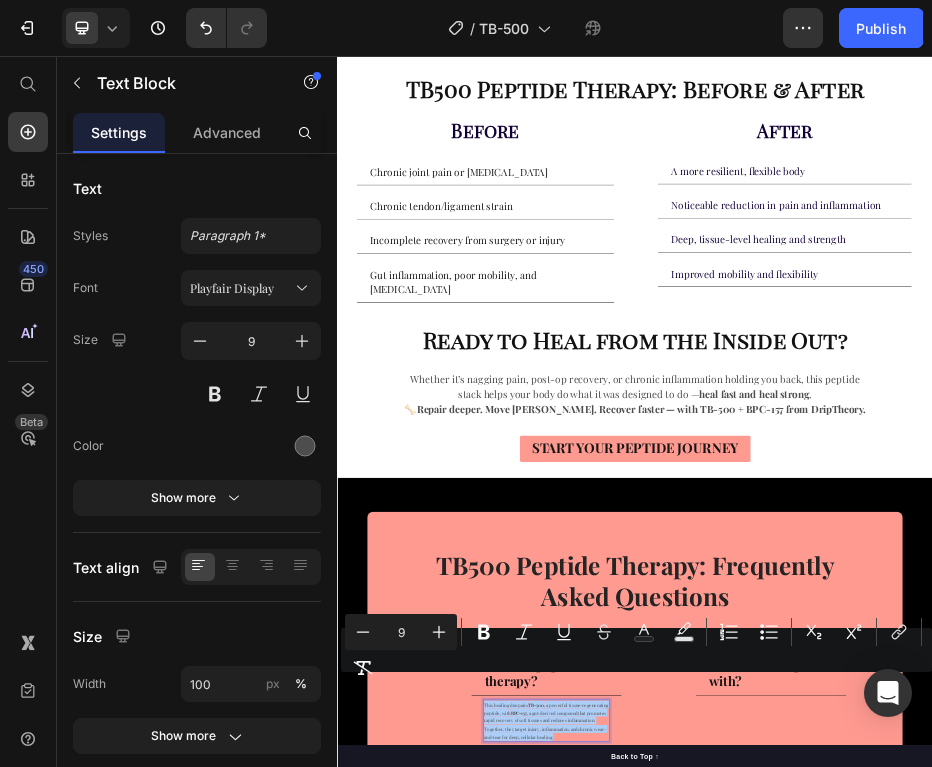click on "9" at bounding box center [401, 632] 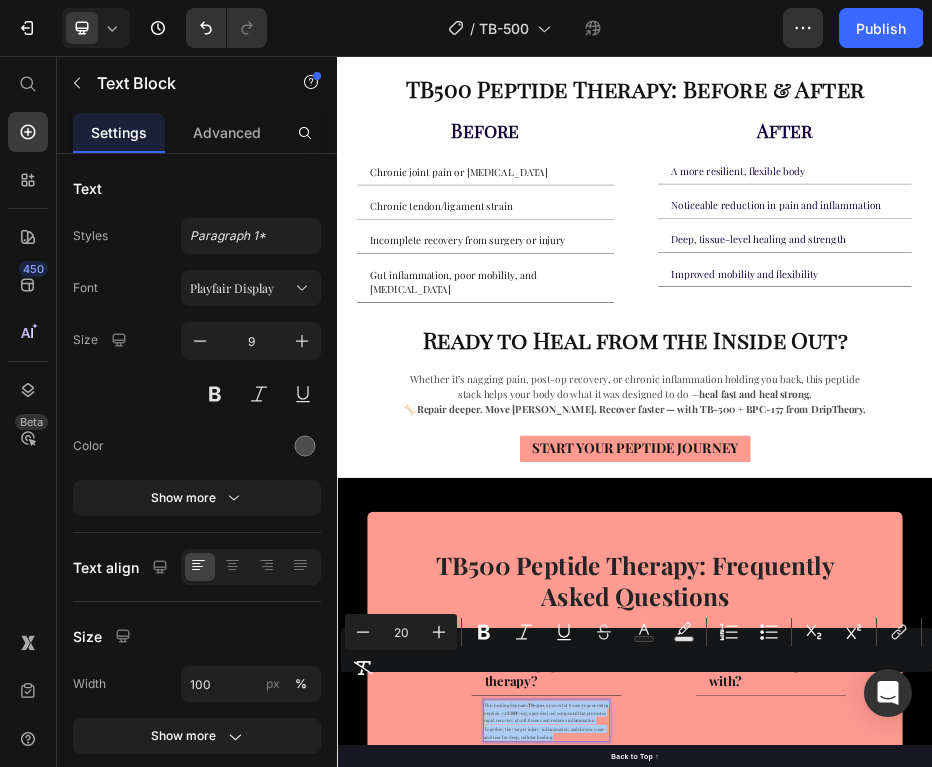 type on "20" 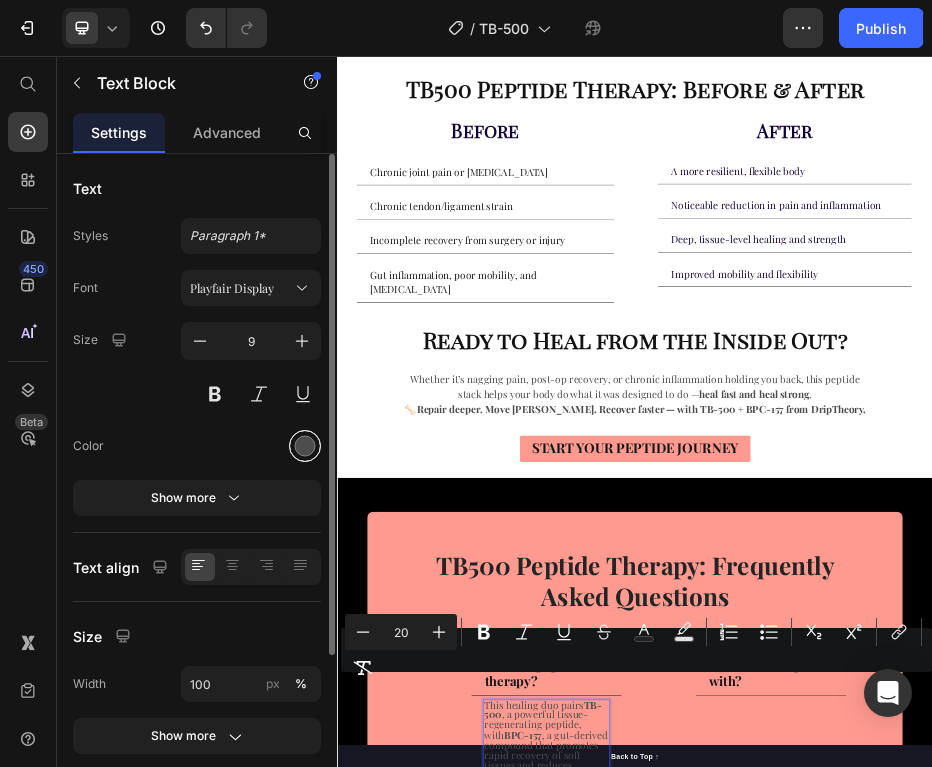 click at bounding box center (305, 446) 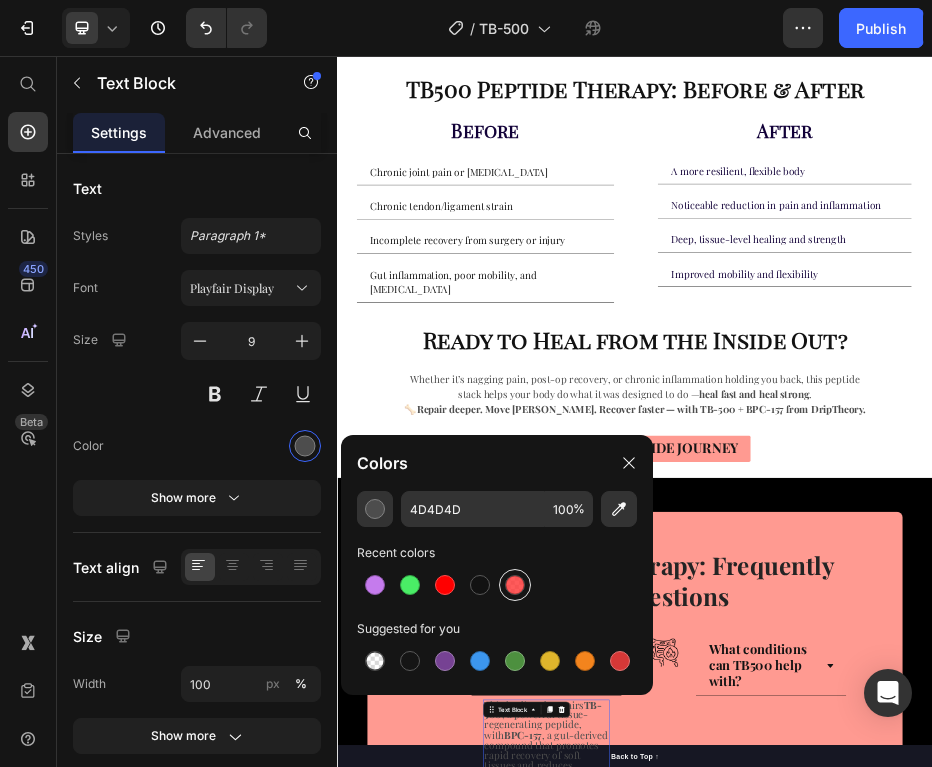 click at bounding box center (515, 585) 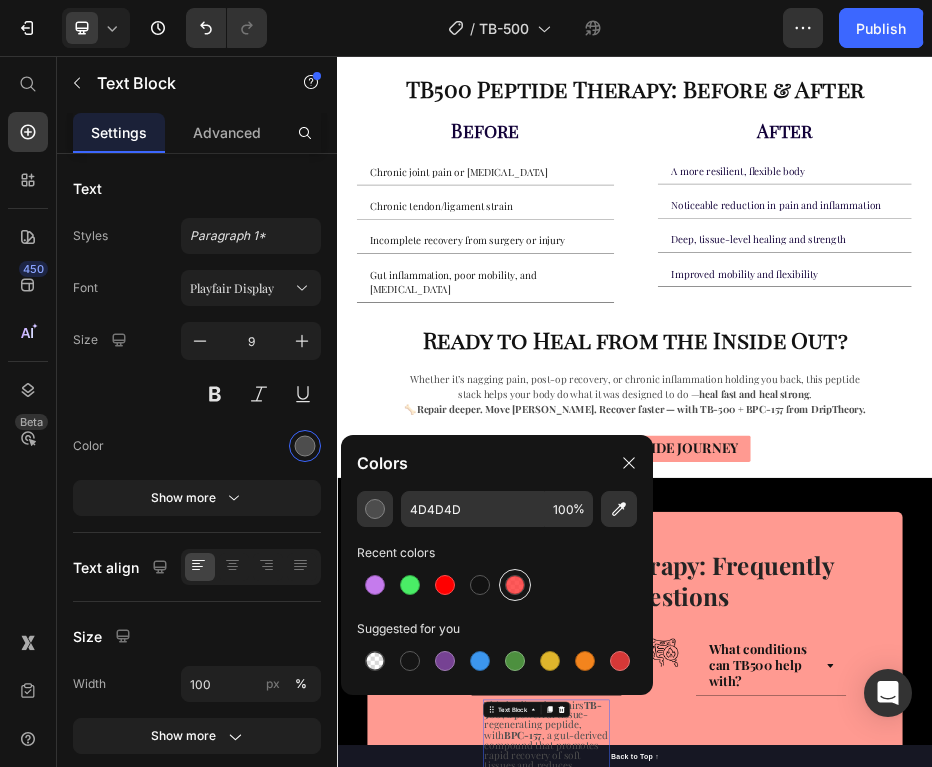 type on "FF3535" 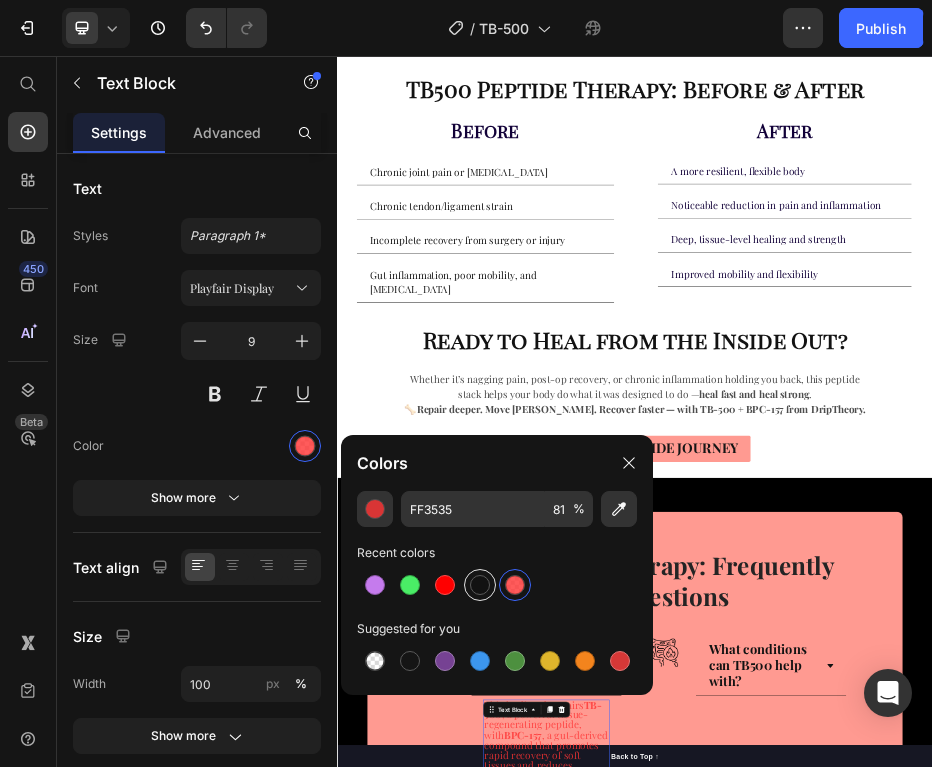 click at bounding box center (480, 585) 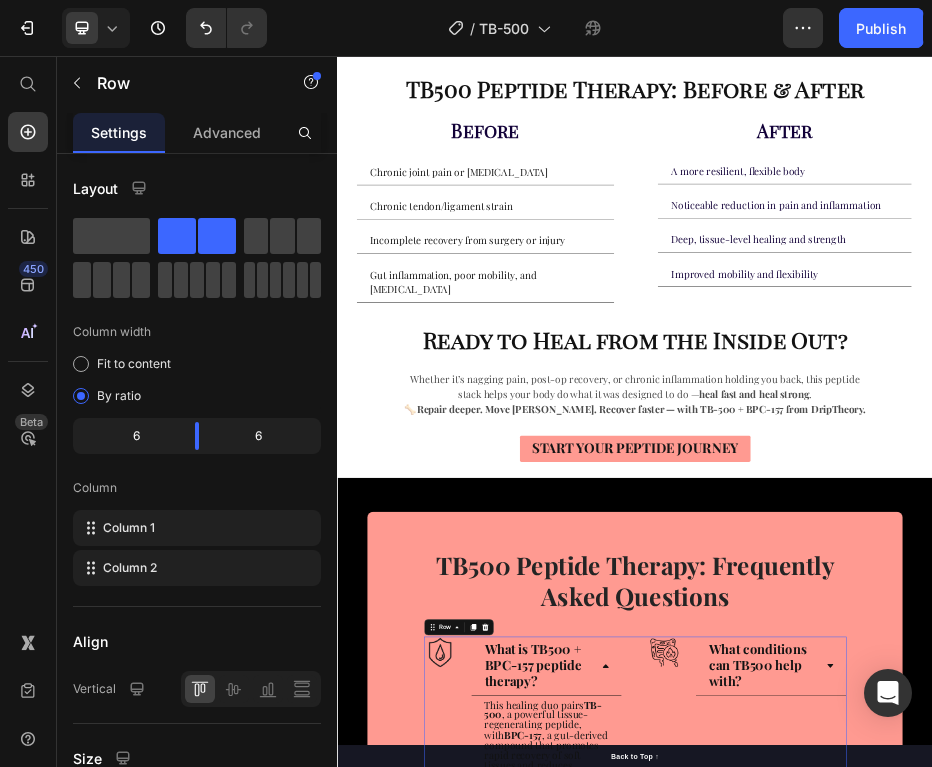 click on "Image
What conditions can TB500 help with? Accordion Row" at bounding box center (1163, 1430) 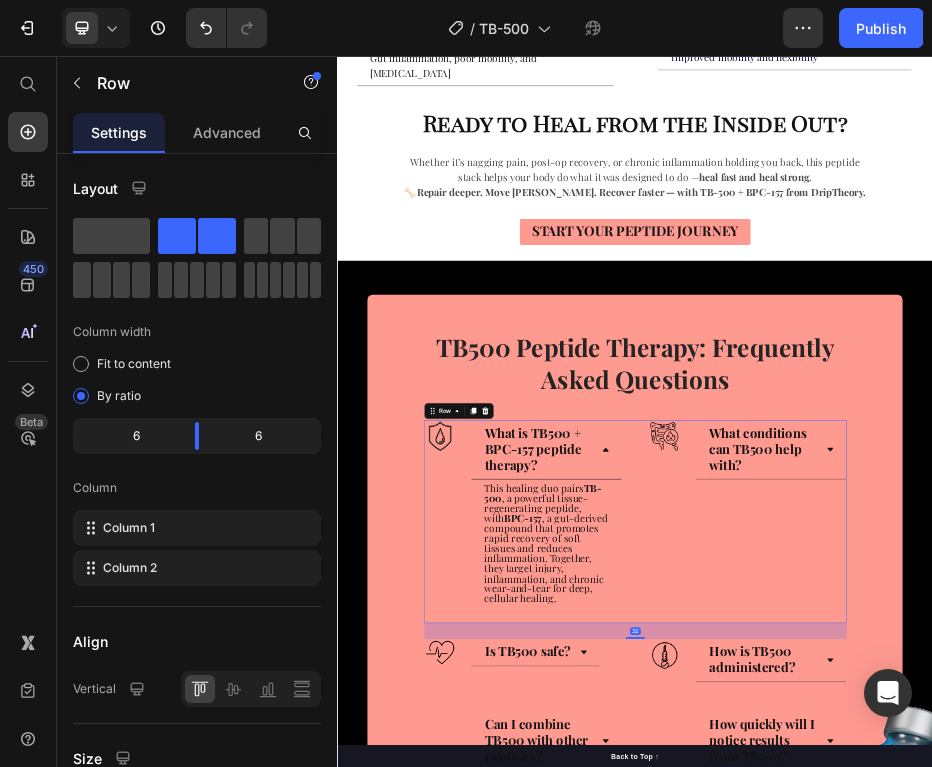 scroll, scrollTop: 3227, scrollLeft: 0, axis: vertical 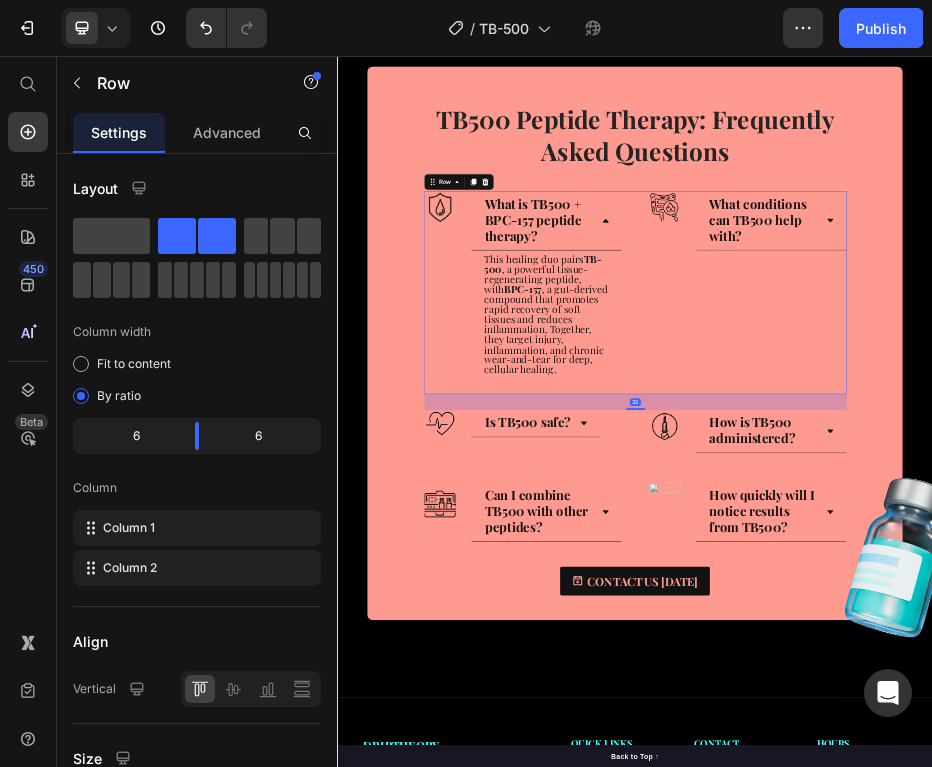 click on "What is TB500 + BPC-157 peptide therapy?" at bounding box center [757, 388] 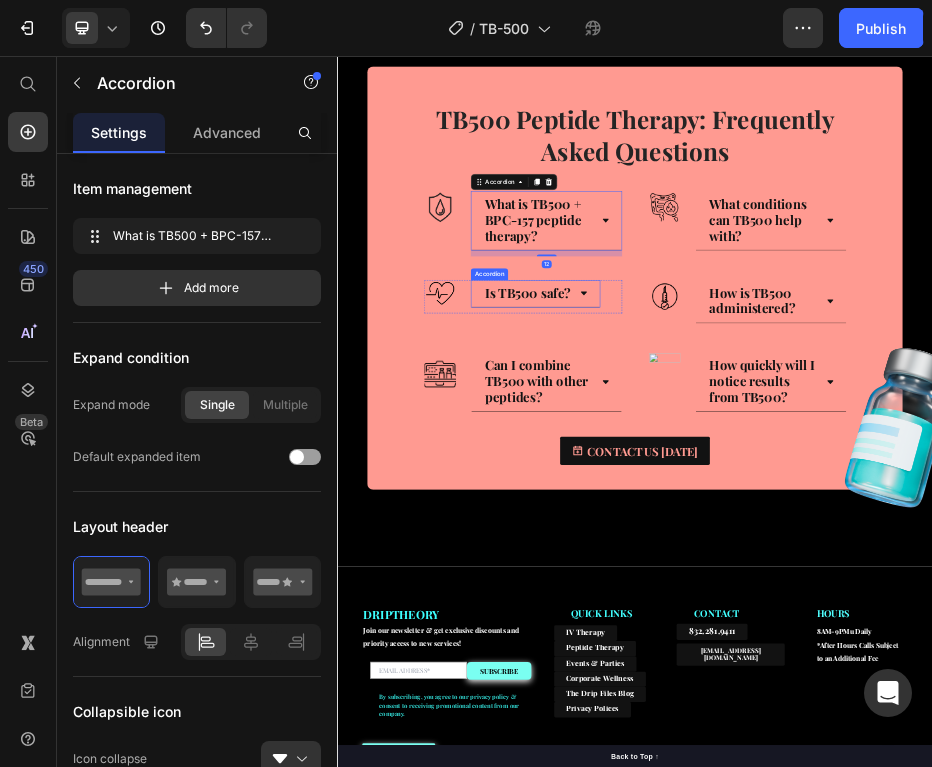 click on "Is TB500 safe?" at bounding box center [719, 532] 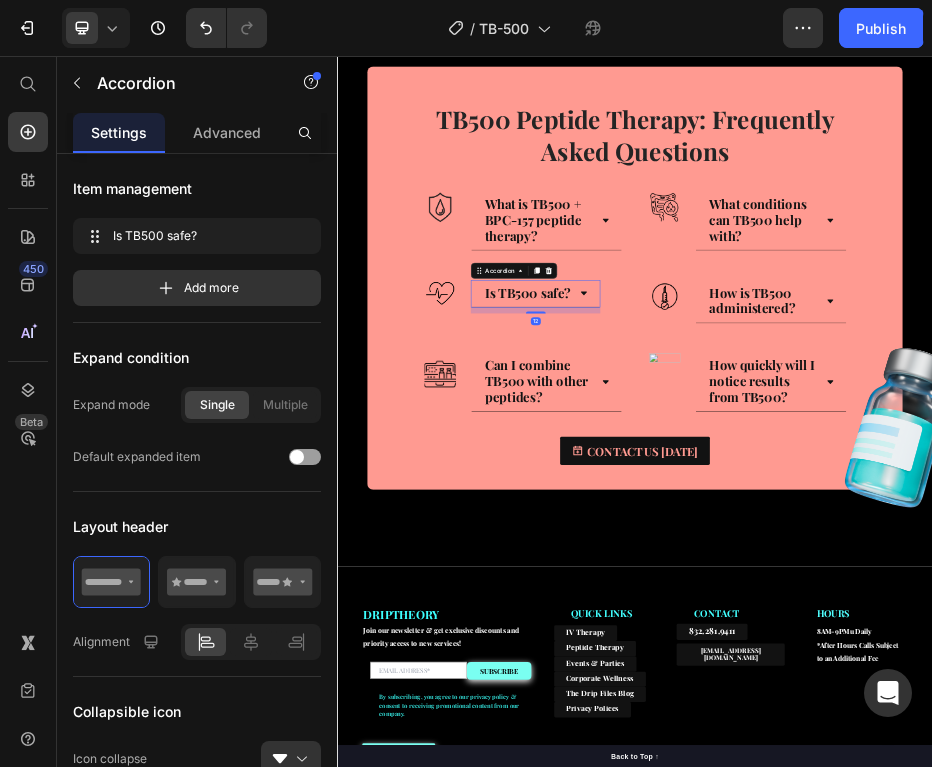 click on "Is TB500 safe?" at bounding box center [719, 532] 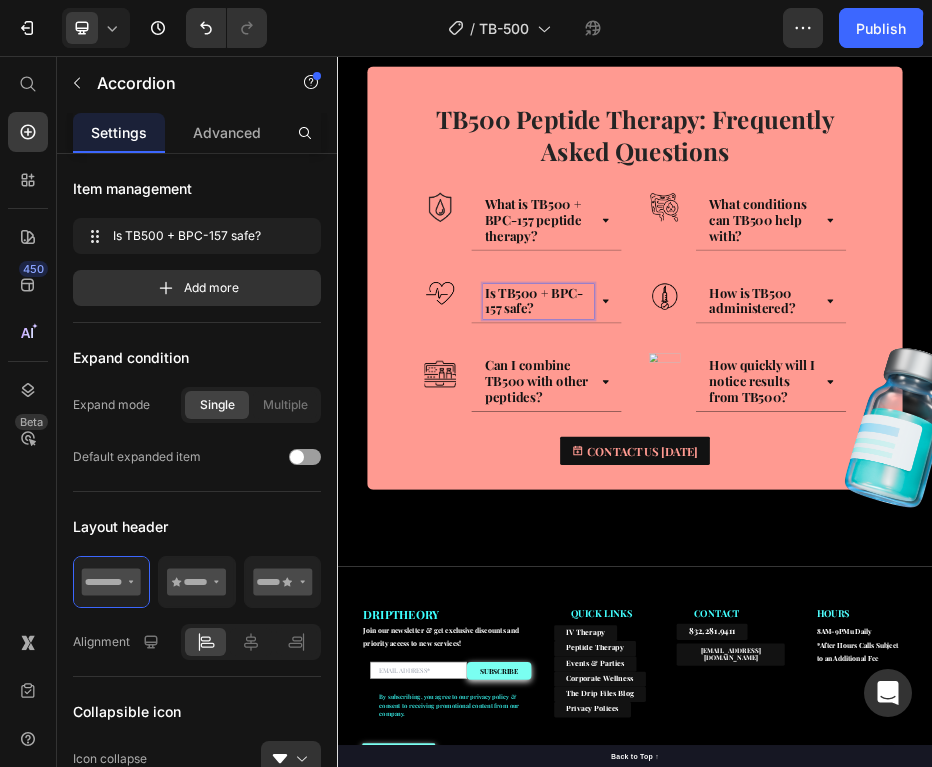 click on "Is TB500 + BPC-157 safe?" at bounding box center (757, 551) 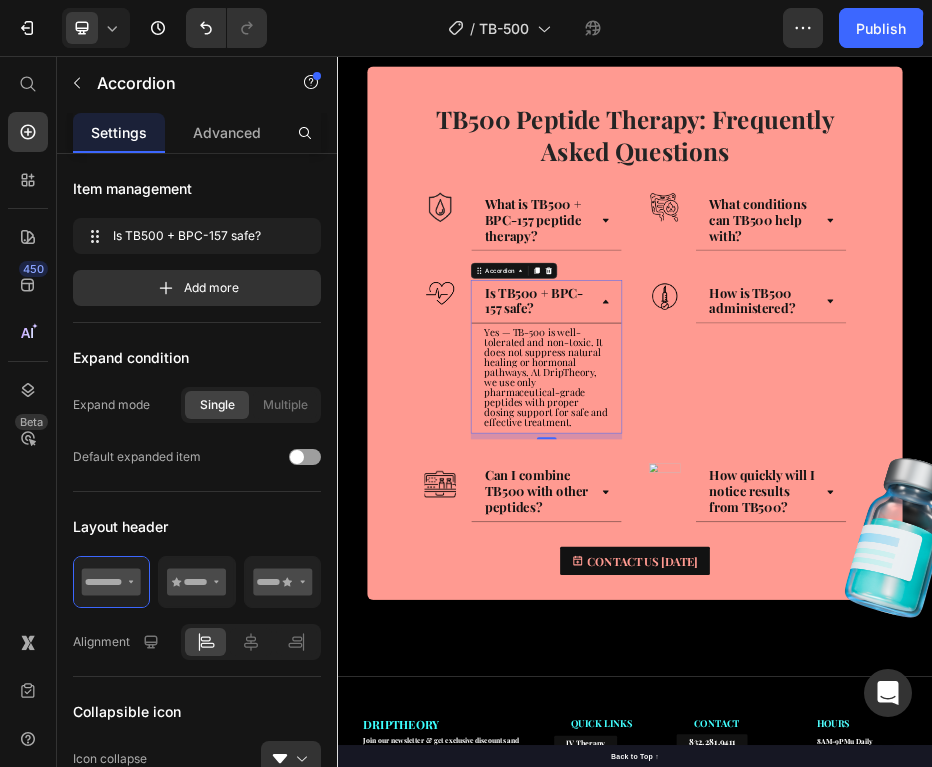click on "Yes — TB-500 is well-tolerated and non-toxic. It does not suppress natural healing or hormonal pathways. At DripTheory, we use only pharmaceutical-grade peptides with proper dosing support for safe and effective treatment. Text Block" at bounding box center (757, 706) 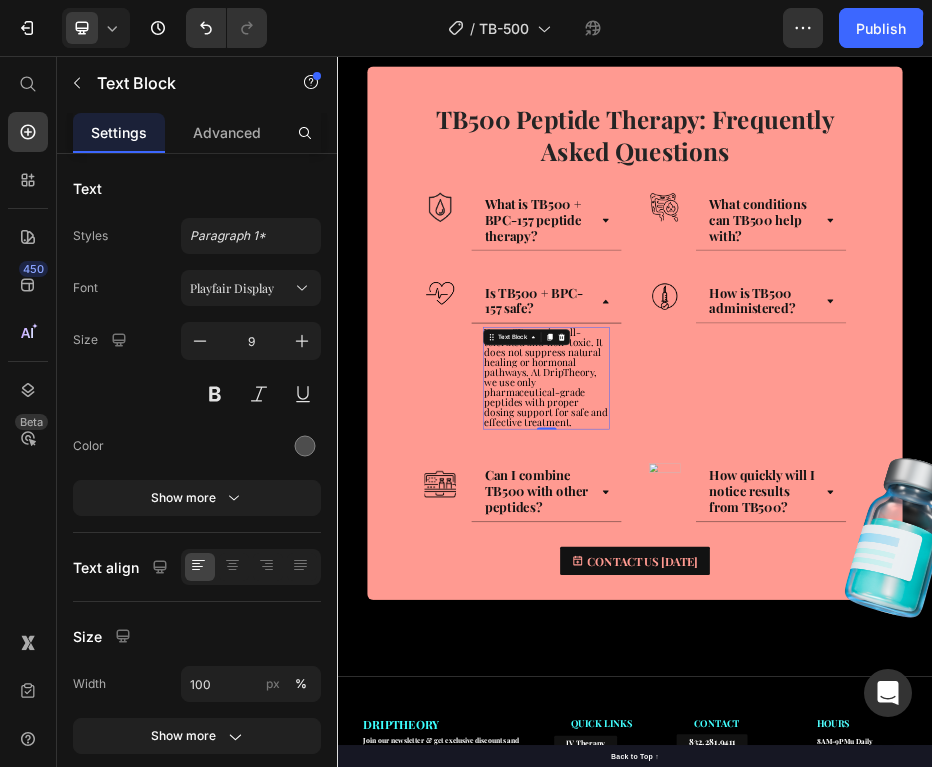click on "Yes — TB-500 is well-tolerated and non-toxic. It does not suppress natural healing or hormonal pathways. At DripTheory, we use only pharmaceutical-grade peptides with proper dosing support for safe and effective treatment." at bounding box center [757, 703] 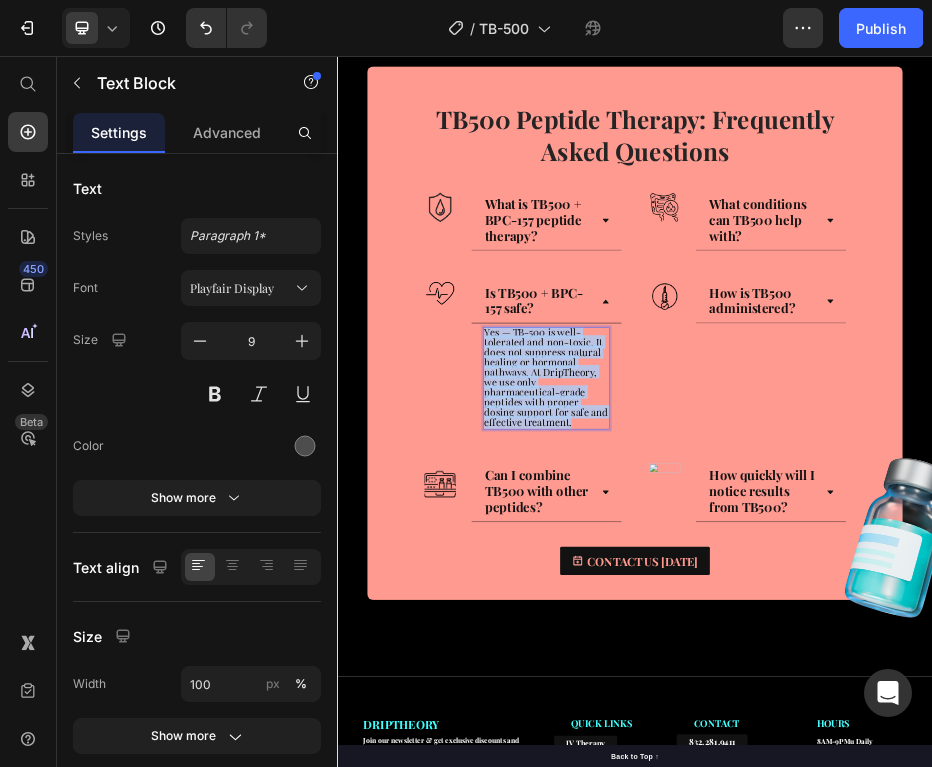 click on "Yes — TB-500 is well-tolerated and non-toxic. It does not suppress natural healing or hormonal pathways. At DripTheory, we use only pharmaceutical-grade peptides with proper dosing support for safe and effective treatment." at bounding box center [757, 703] 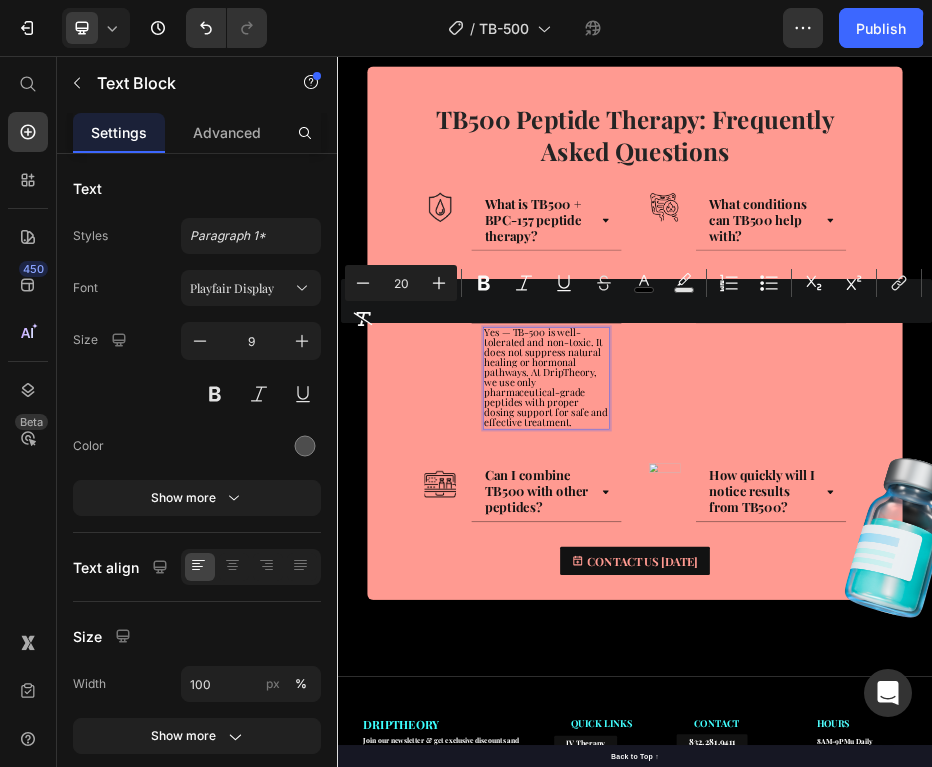 scroll, scrollTop: 11, scrollLeft: 0, axis: vertical 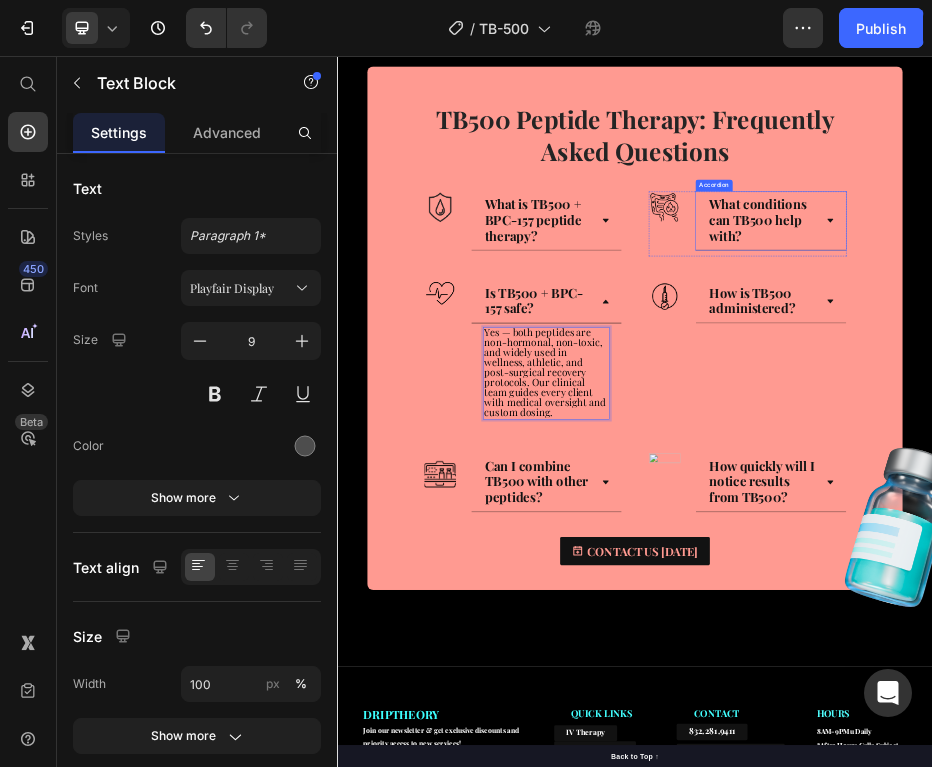 click on "What conditions can TB500 help with?" at bounding box center [1184, 385] 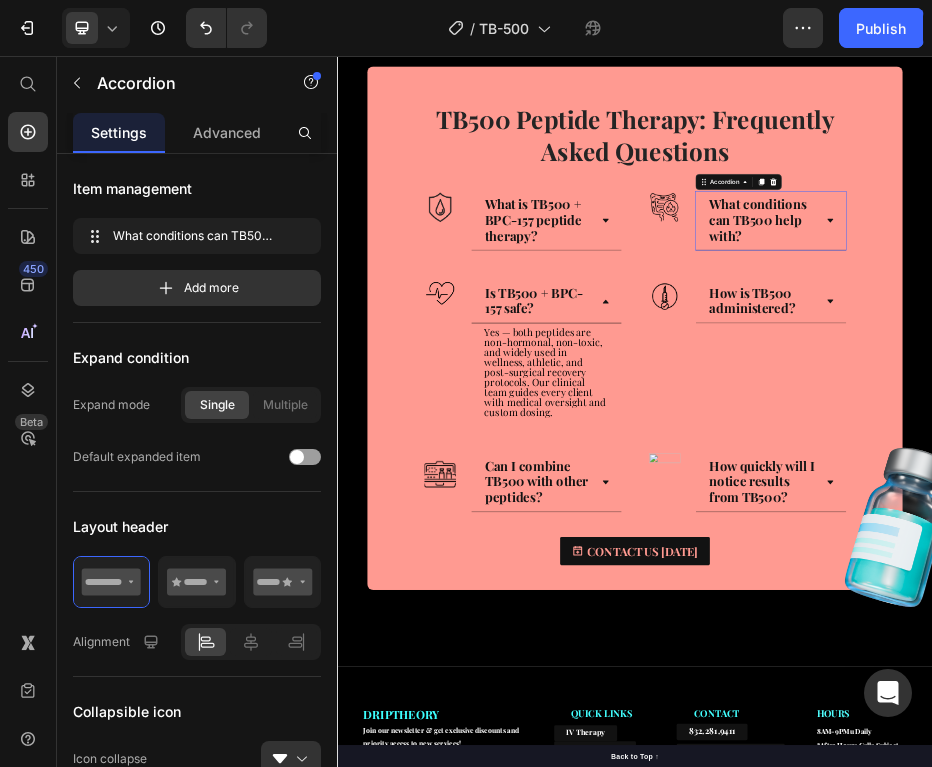 scroll, scrollTop: 0, scrollLeft: 0, axis: both 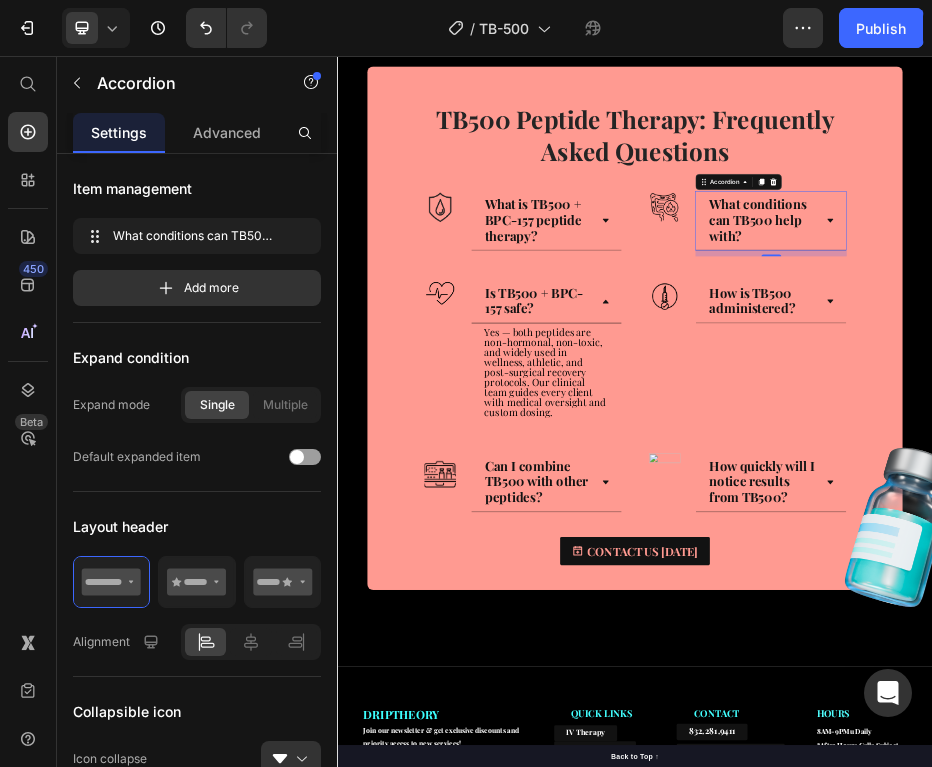 click 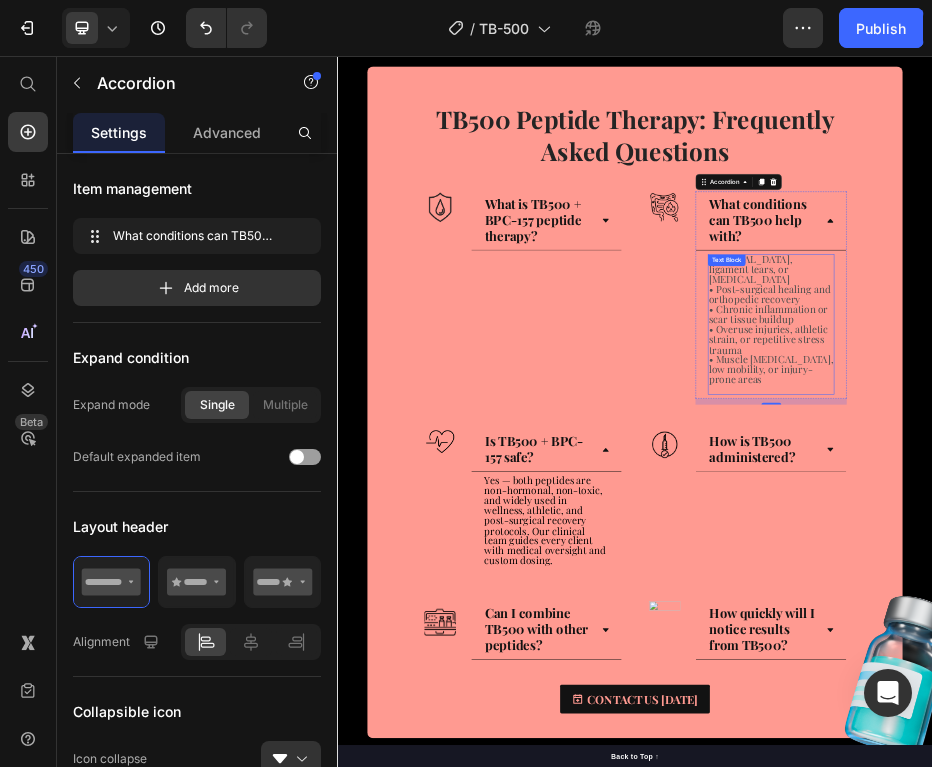 click on "• Chronic inflammation or scar tissue buildup" at bounding box center (1205, 576) 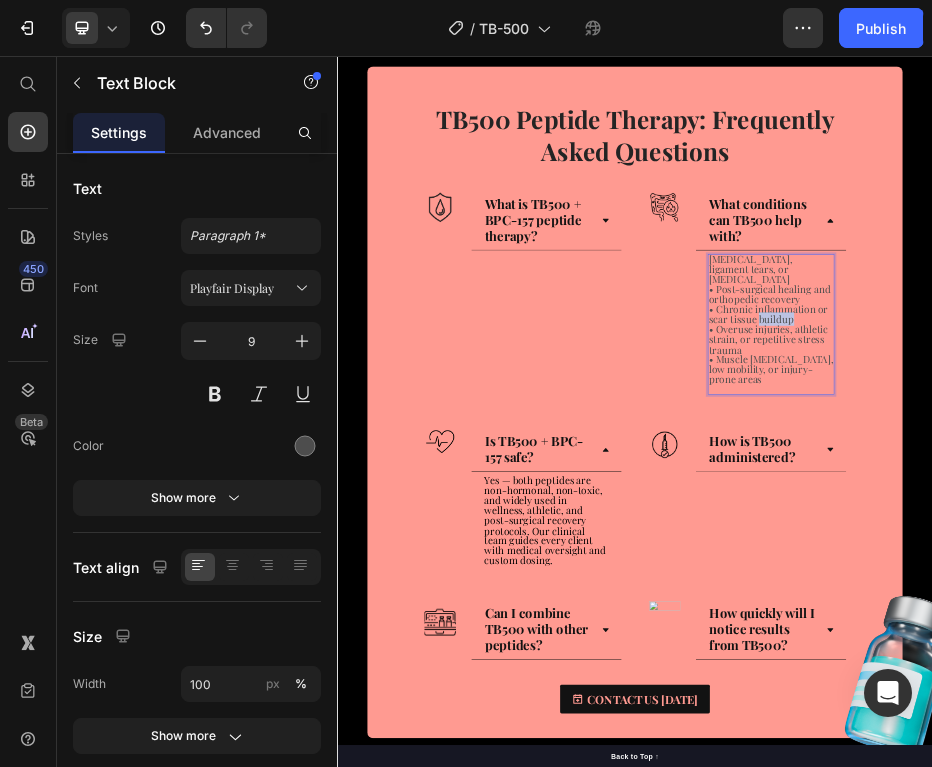 click on "• Chronic inflammation or scar tissue buildup" at bounding box center [1205, 576] 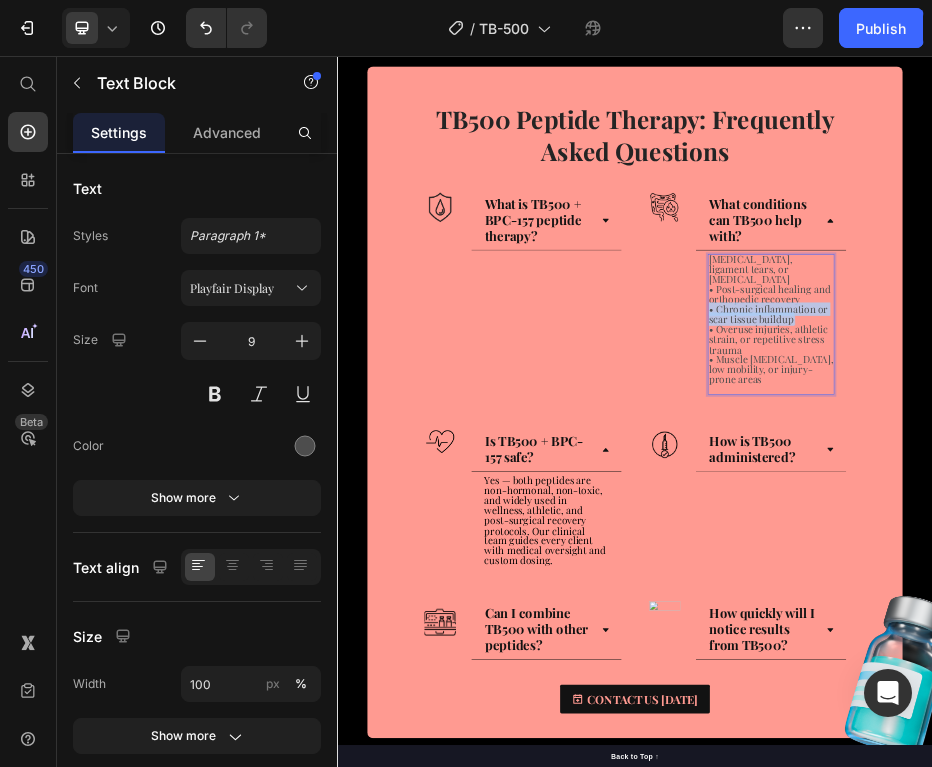 click on "• Chronic inflammation or scar tissue buildup" at bounding box center [1205, 576] 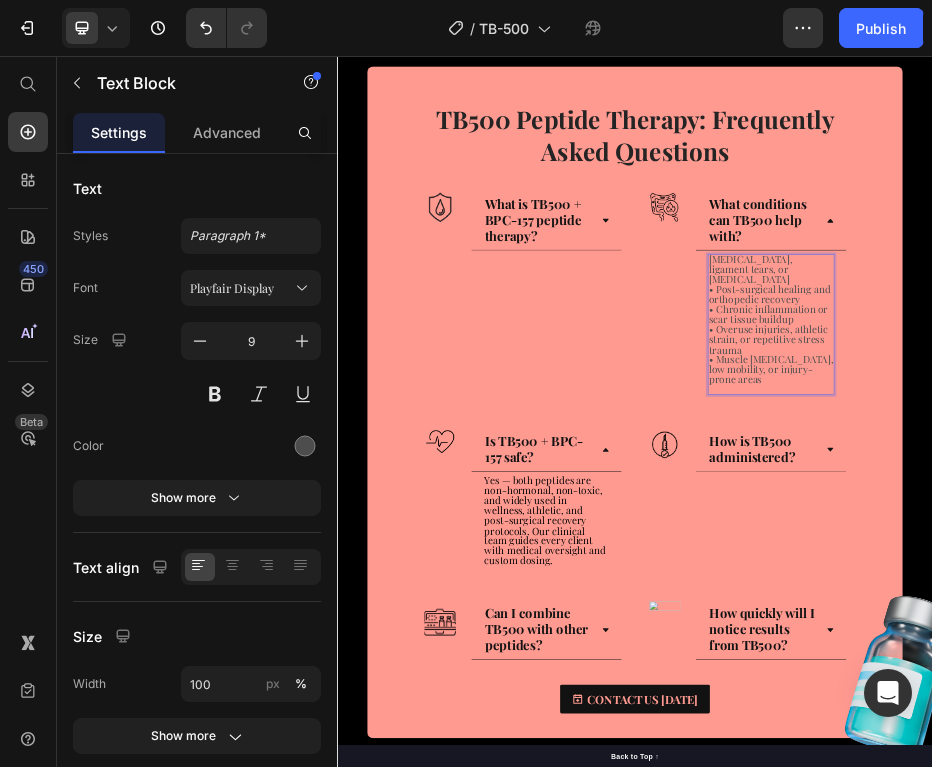 click on "• Muscle stiffness, low mobility, or injury-prone areas" at bounding box center (1210, 687) 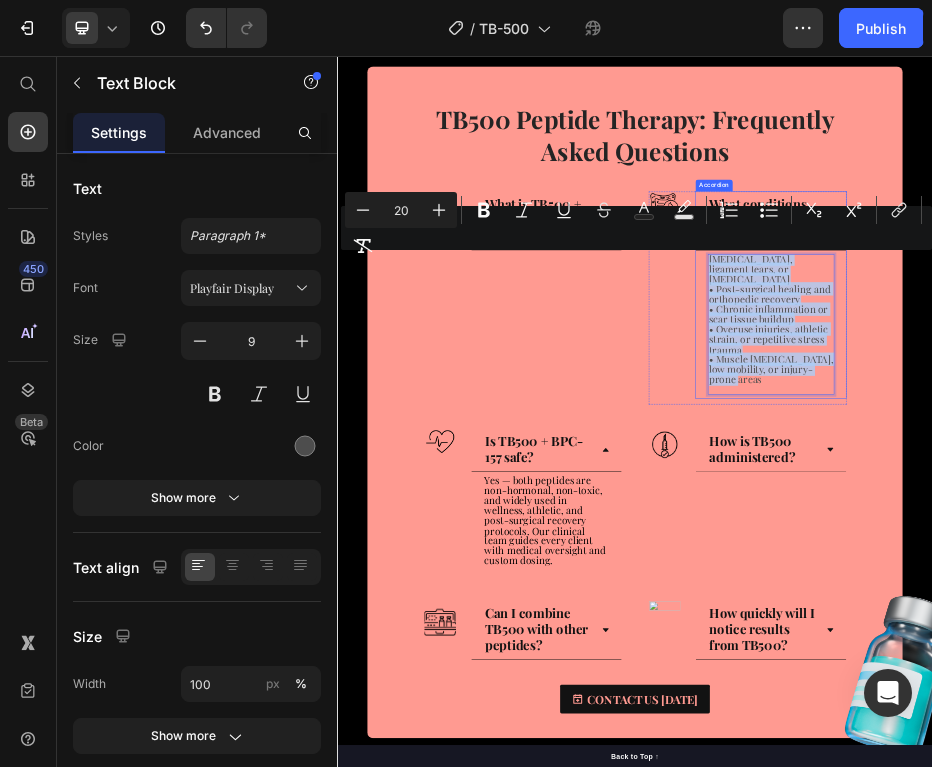 drag, startPoint x: 1156, startPoint y: 698, endPoint x: 1078, endPoint y: 468, distance: 242.86621 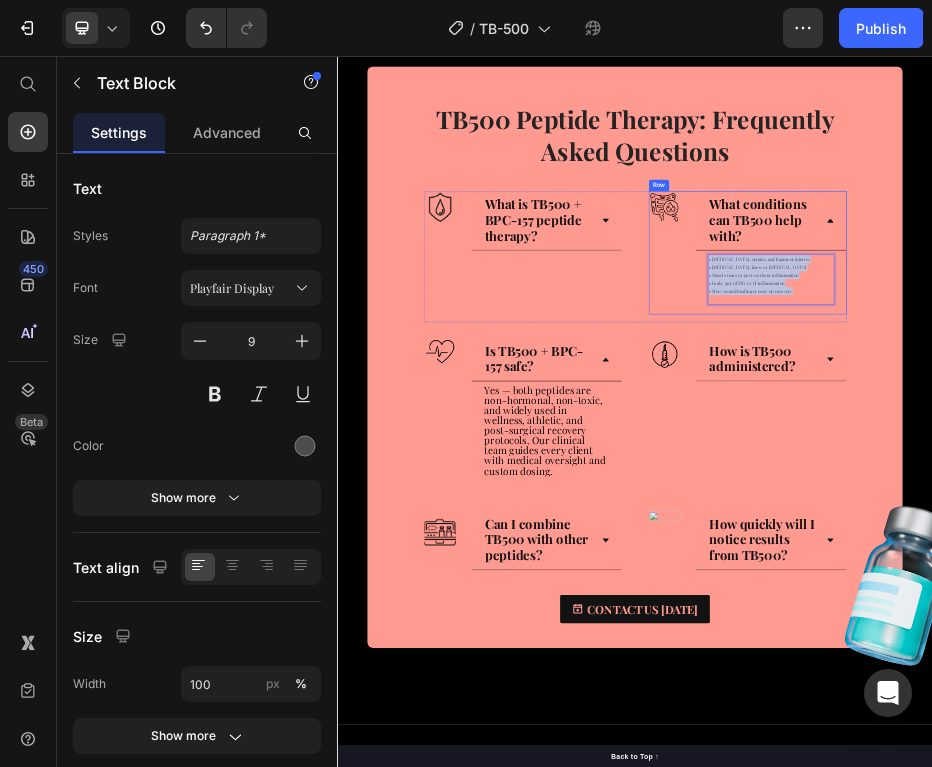 drag, startPoint x: 1274, startPoint y: 527, endPoint x: 1060, endPoint y: 446, distance: 228.81651 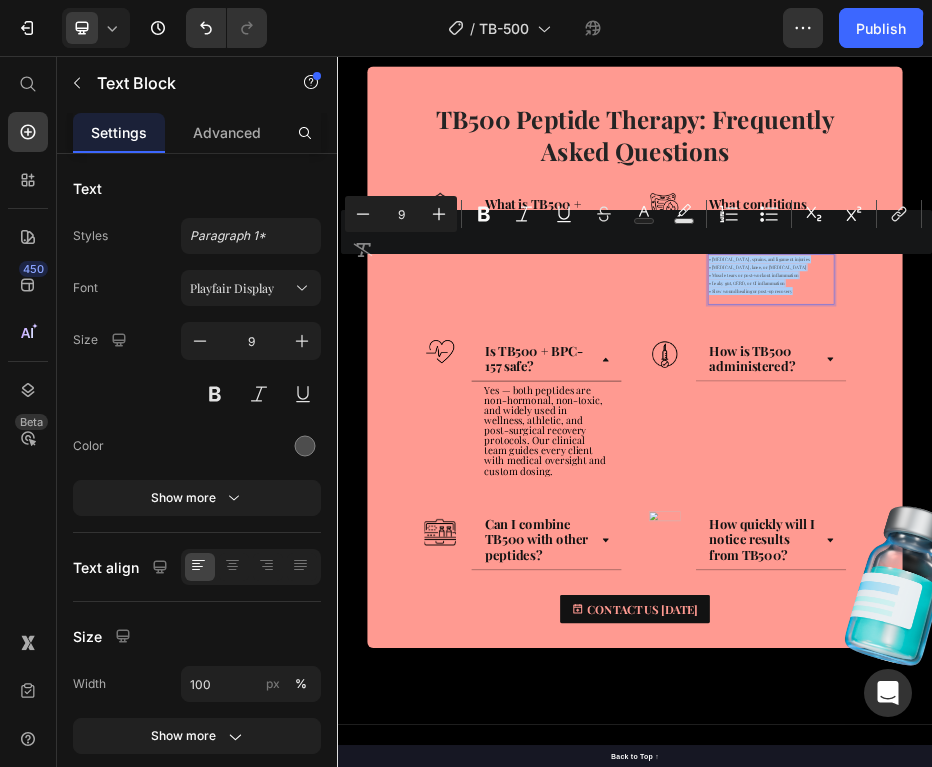 click on "9" at bounding box center (401, 214) 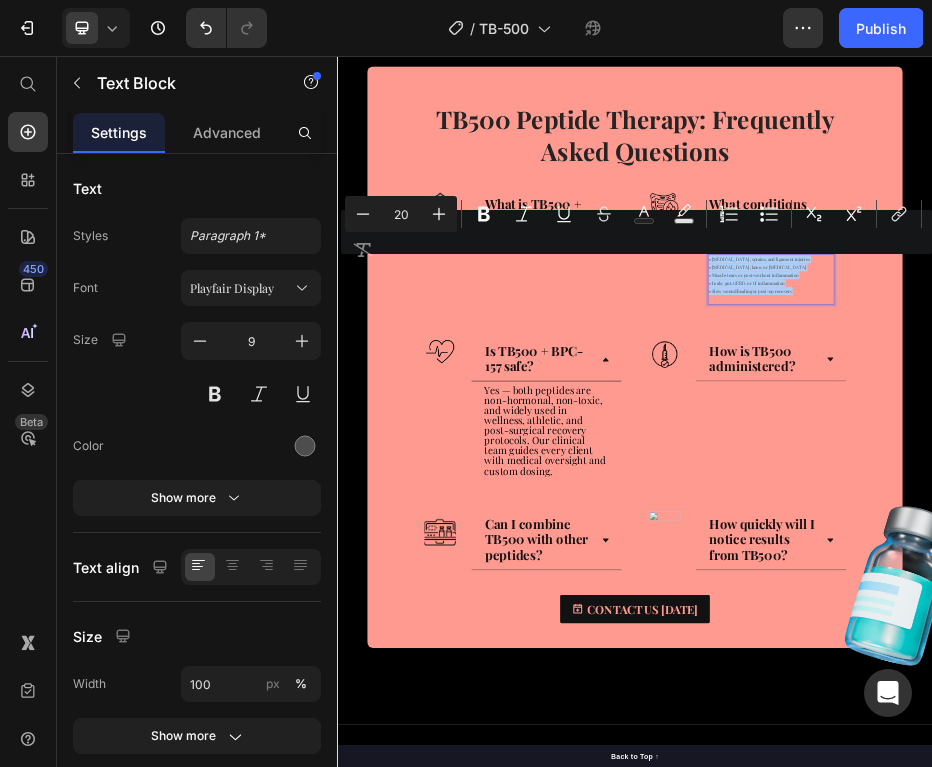 type on "20" 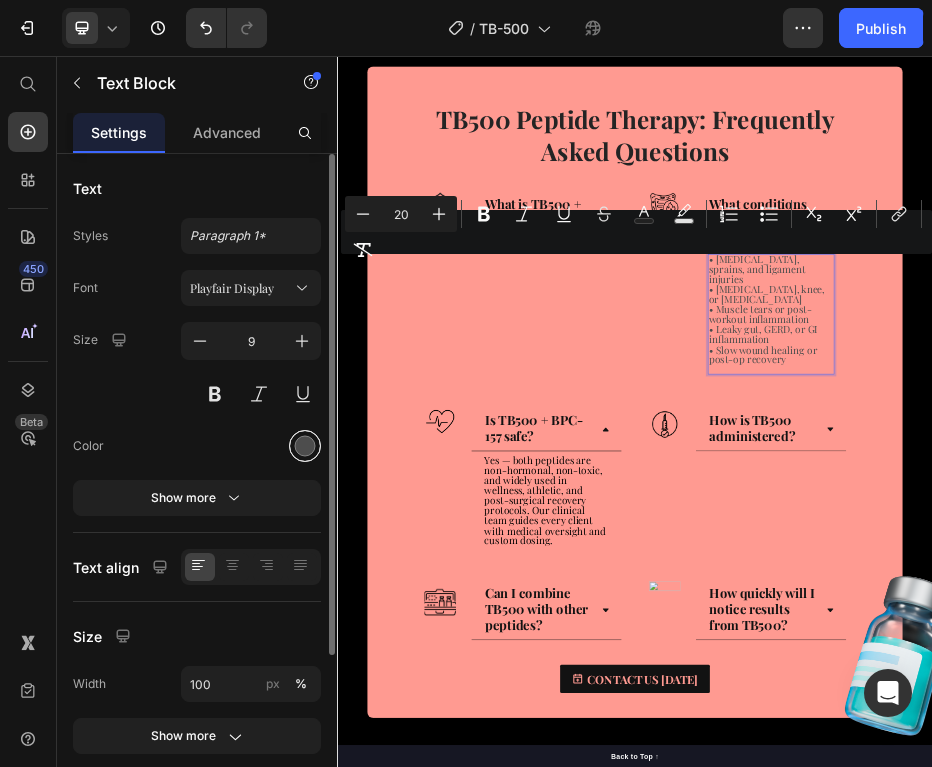 click at bounding box center (305, 446) 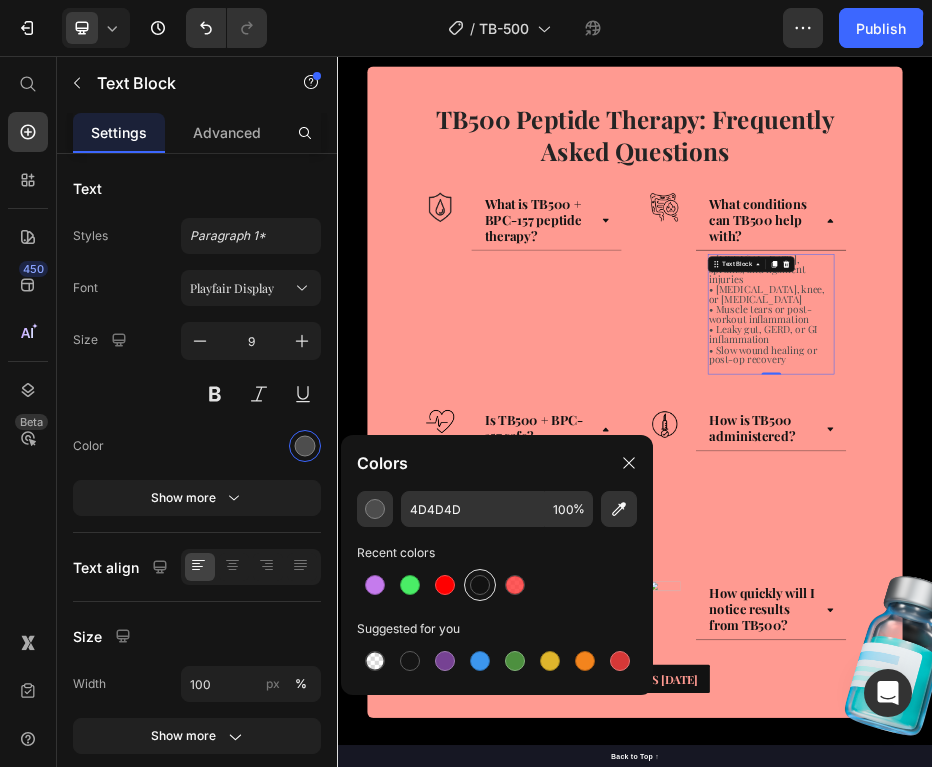 click at bounding box center [480, 585] 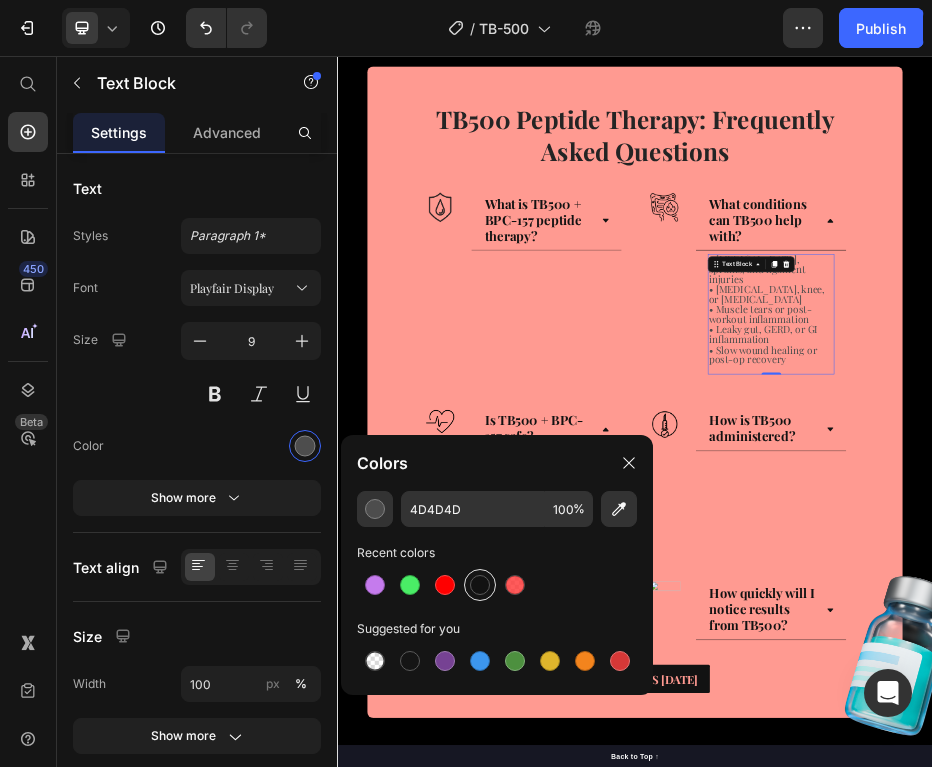 type on "121212" 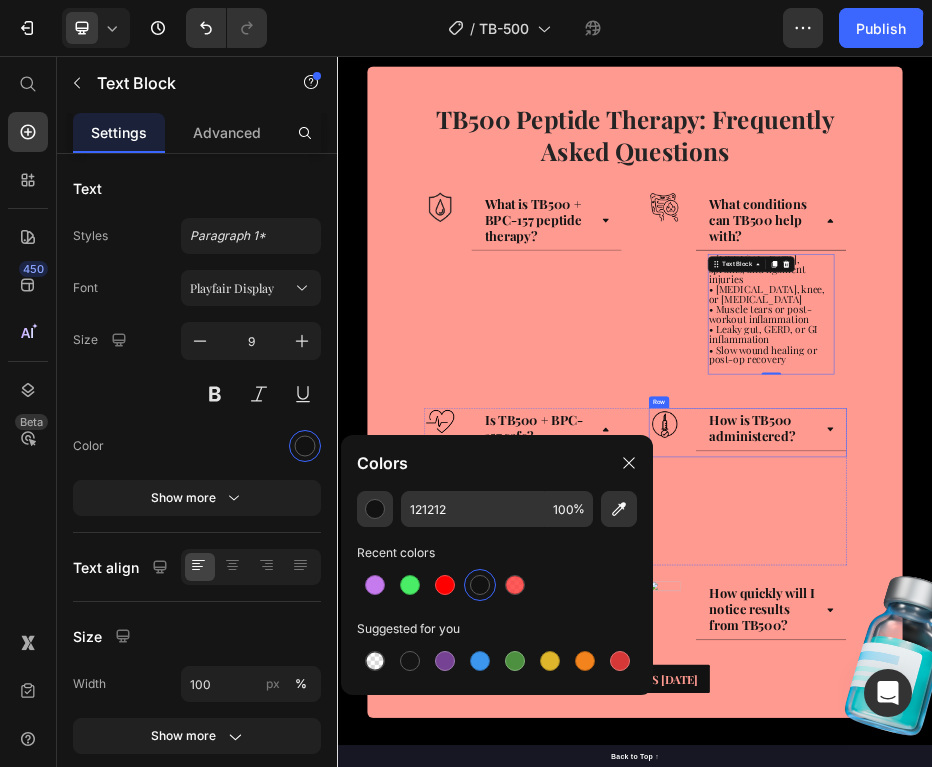 click on "How is TB500 administered? Accordion" at bounding box center [1210, 815] 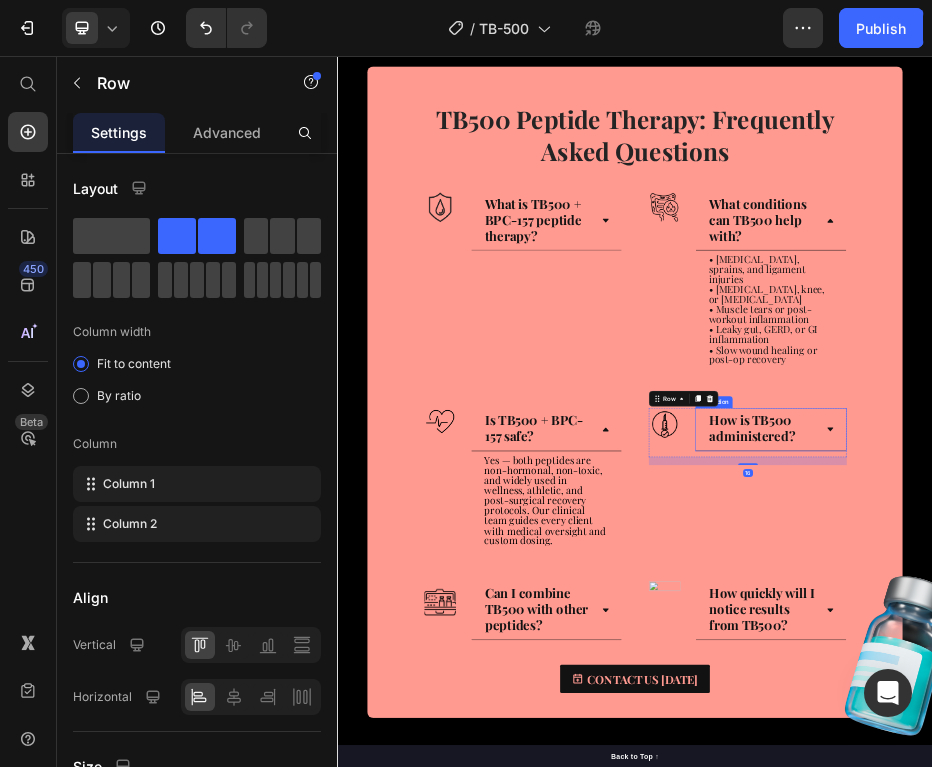 click on "How is TB500 administered?" at bounding box center [1194, 809] 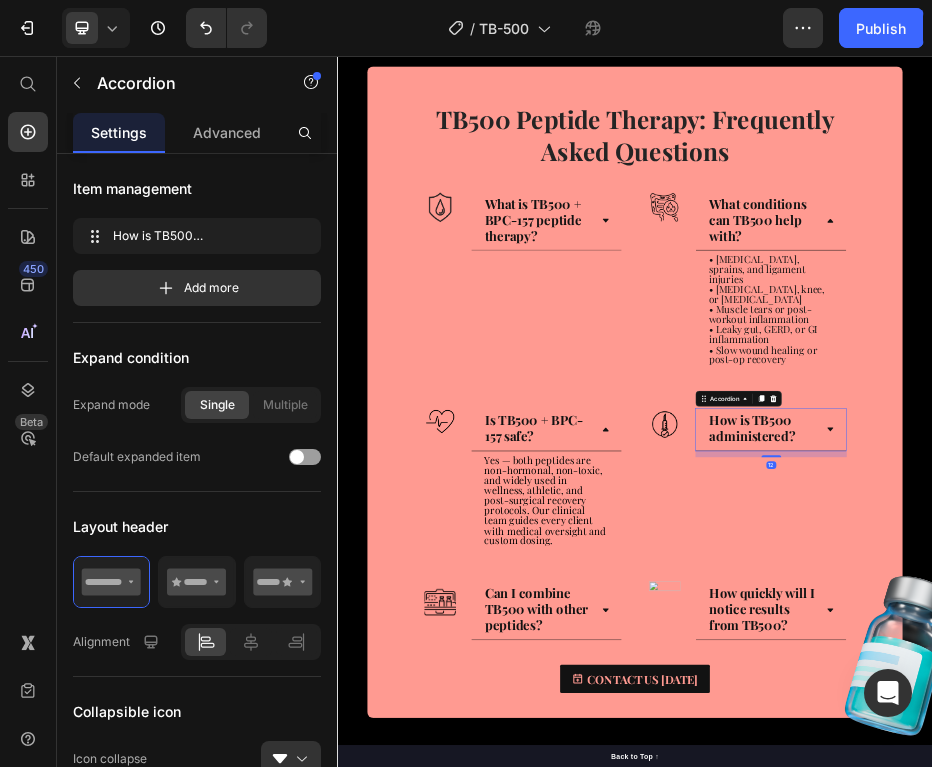 click on "How is TB500 administered?" at bounding box center [1194, 809] 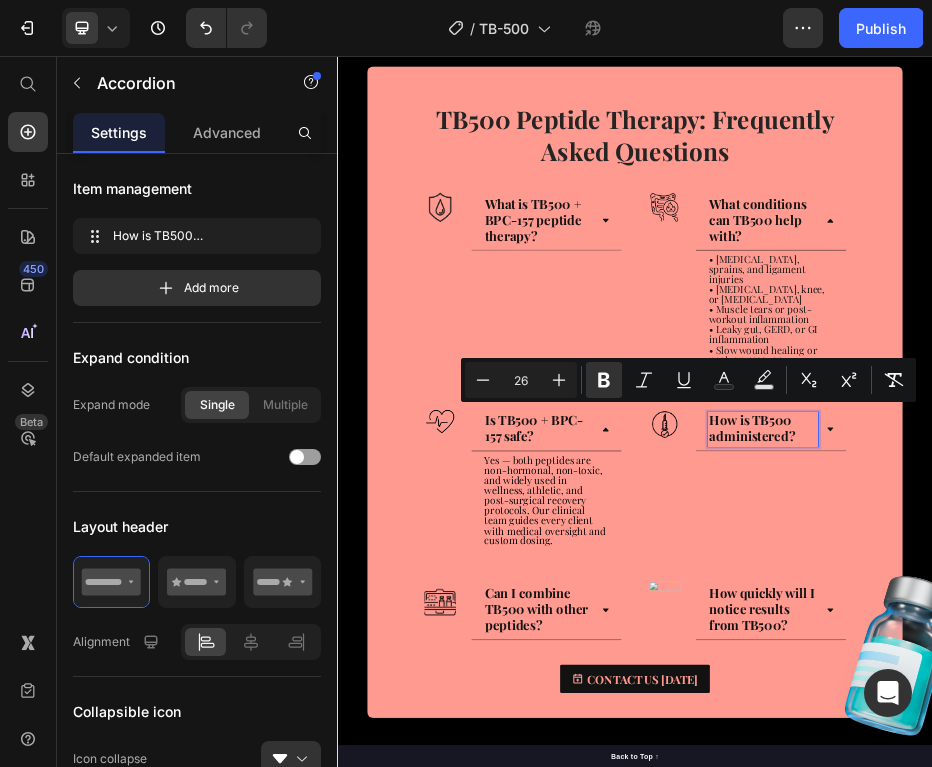 click on "How is TB500 administered?" at bounding box center (1194, 809) 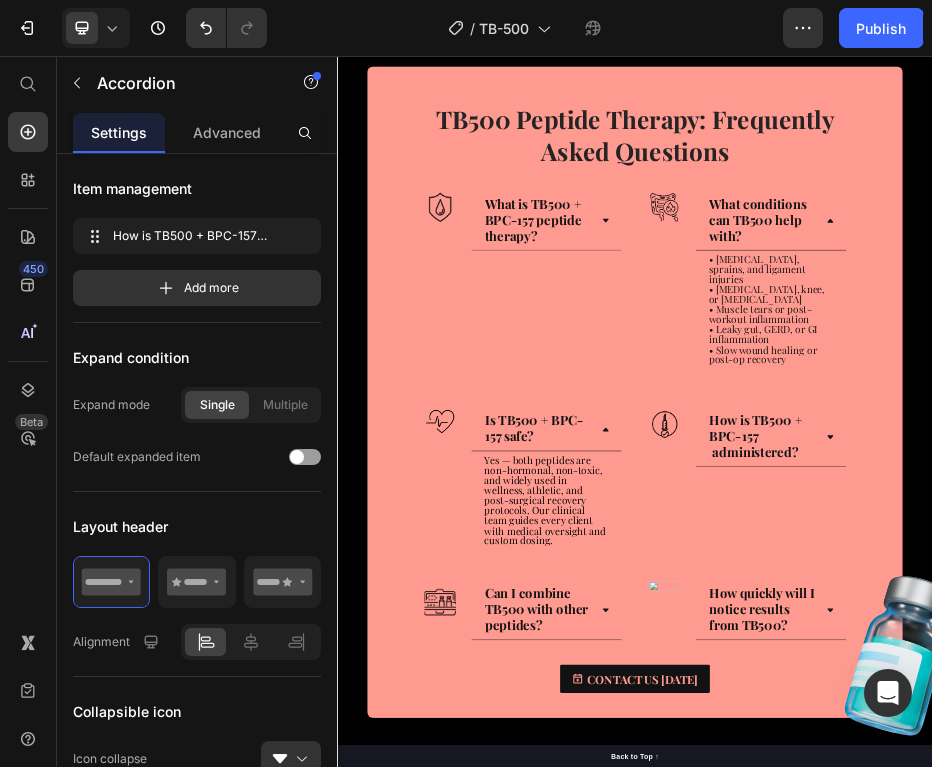 click on "How is TB500 + BPC-157  administered?" at bounding box center [1210, 825] 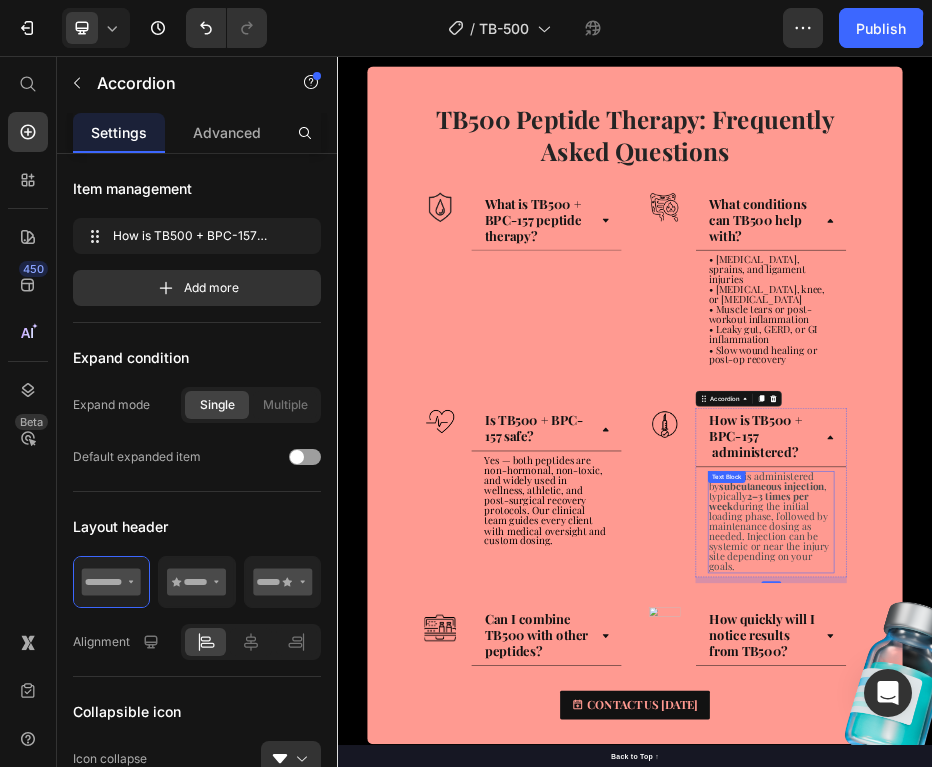 click on "TB-500 is administered by  subcutaneous injection , typically  2–3 times per week  during the initial loading phase, followed by maintenance dosing as needed. Injection can be systemic or near the injury site depending on your goals." at bounding box center [1206, 993] 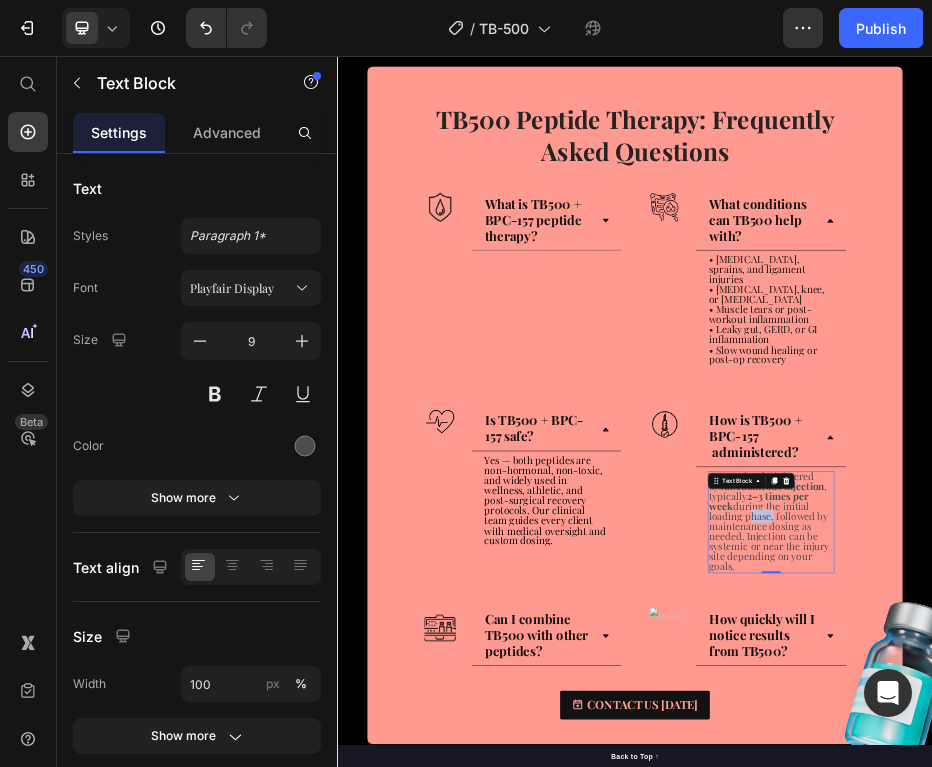click on "TB-500 is administered by  subcutaneous injection , typically  2–3 times per week  during the initial loading phase, followed by maintenance dosing as needed. Injection can be systemic or near the injury site depending on your goals." at bounding box center (1206, 993) 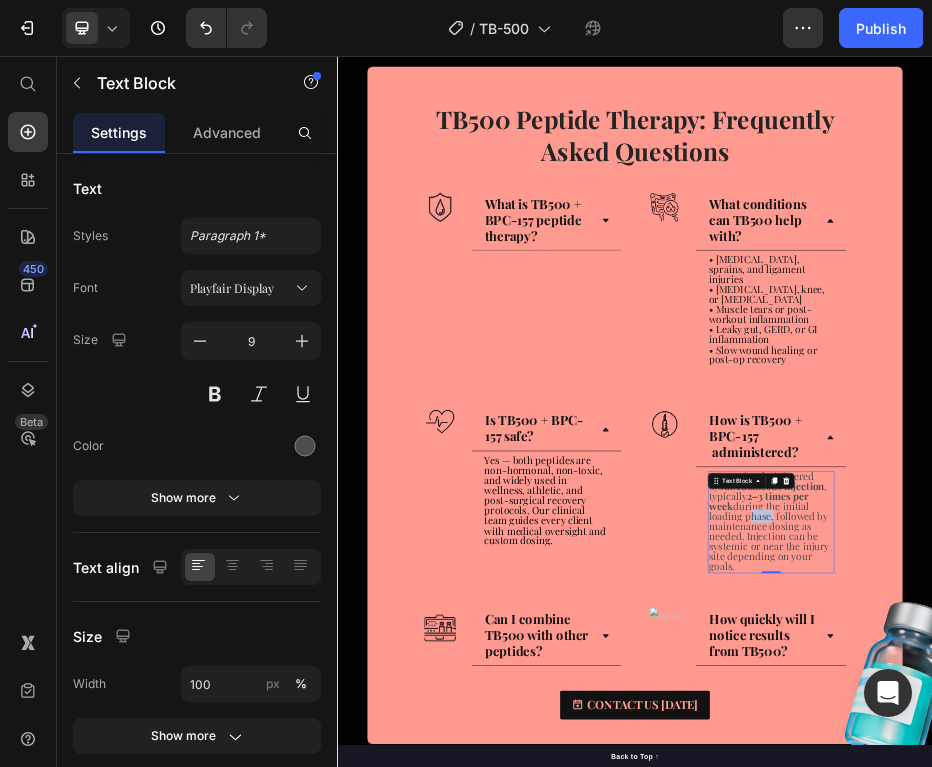 click on "TB-500 is administered by  subcutaneous injection , typically  2–3 times per week  during the initial loading phase, followed by maintenance dosing as needed. Injection can be systemic or near the injury site depending on your goals." at bounding box center [1206, 993] 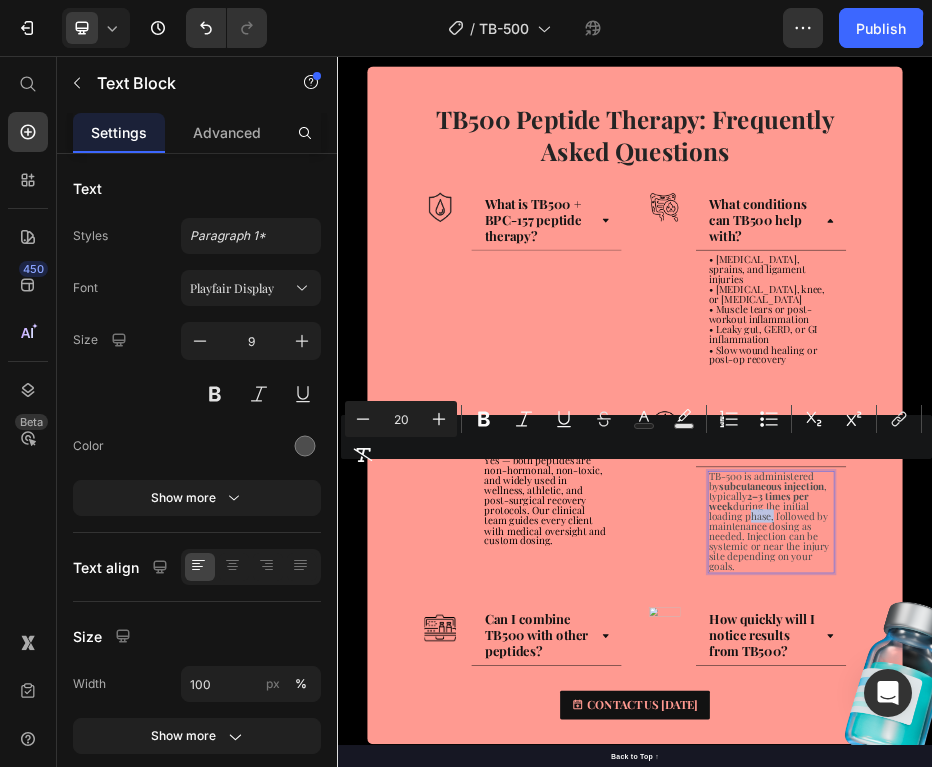 type on "9" 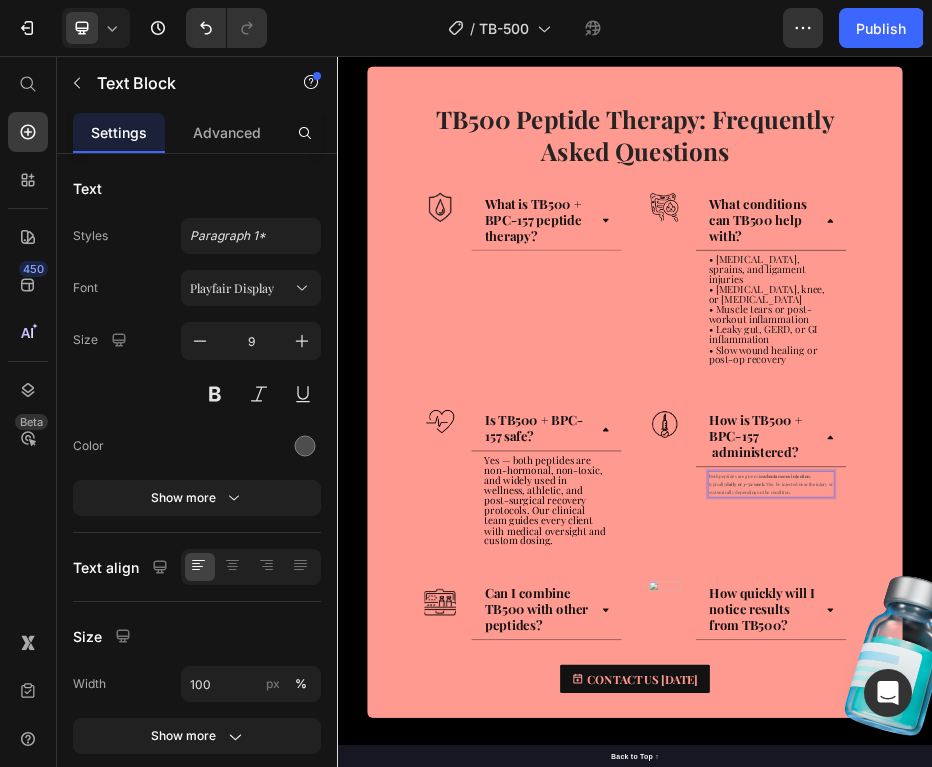 scroll, scrollTop: 11, scrollLeft: 0, axis: vertical 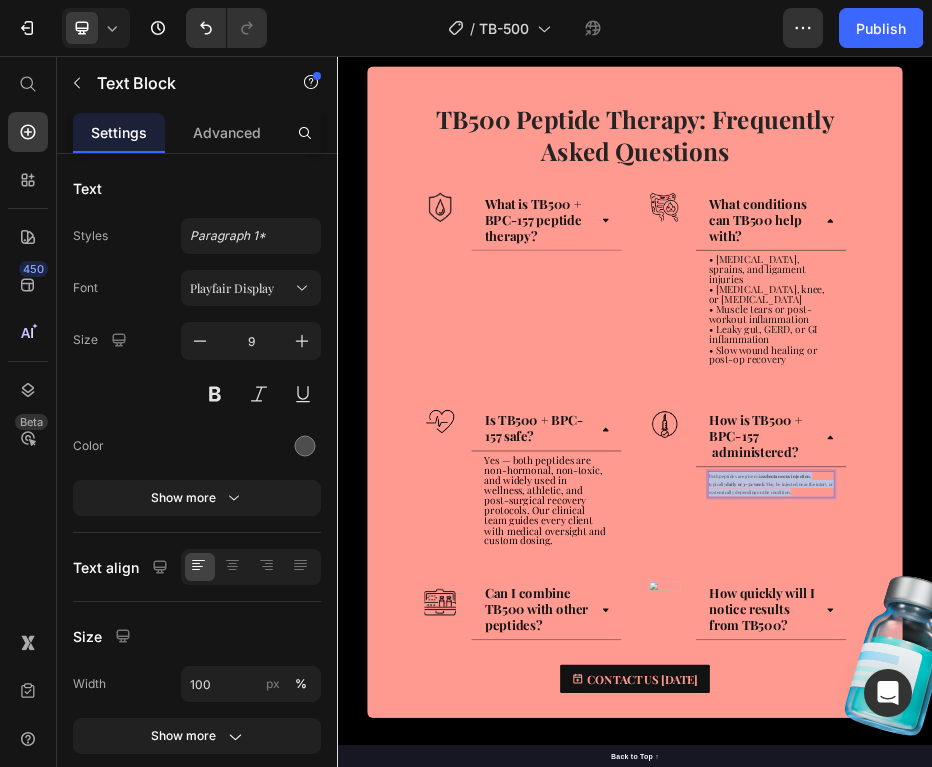 drag, startPoint x: 1261, startPoint y: 911, endPoint x: 1081, endPoint y: 873, distance: 183.96739 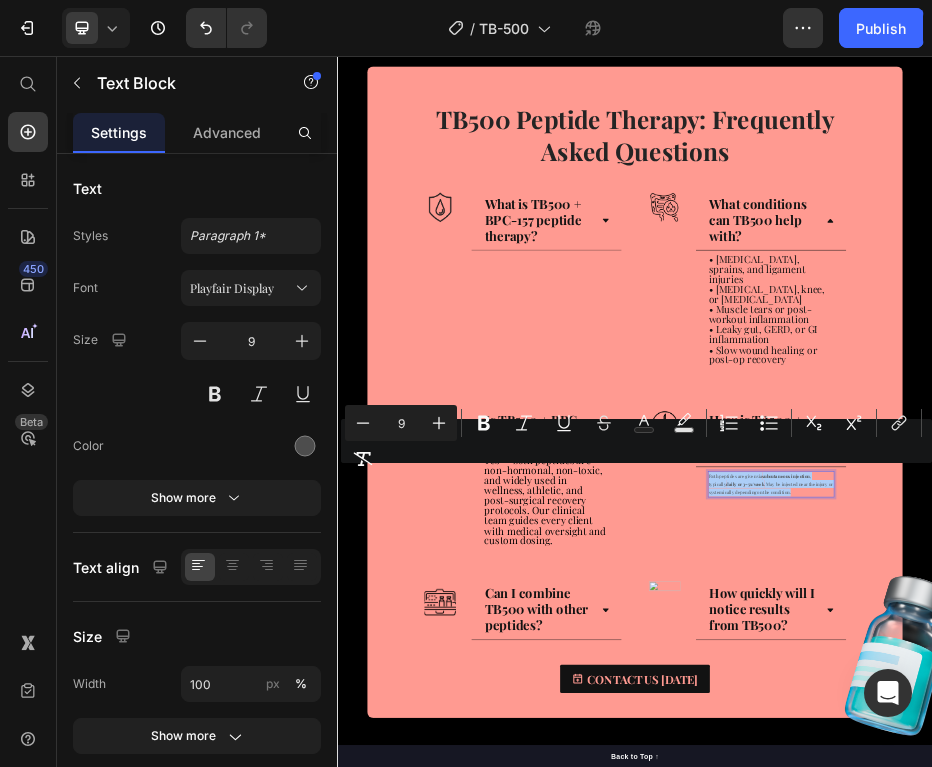 click on "9" at bounding box center [401, 423] 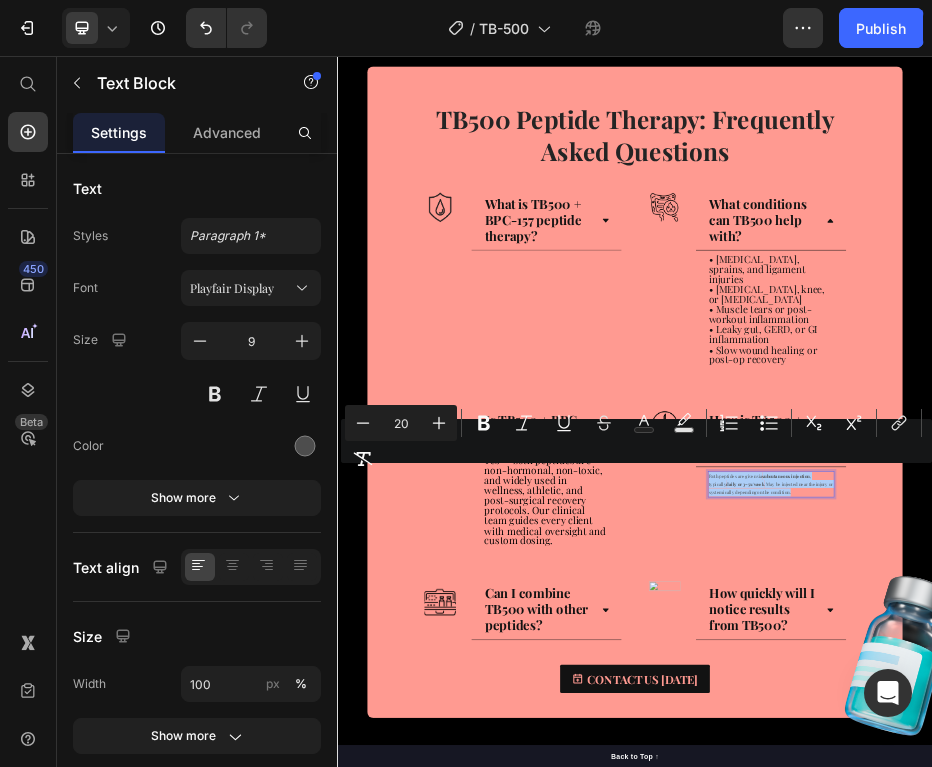 type on "20" 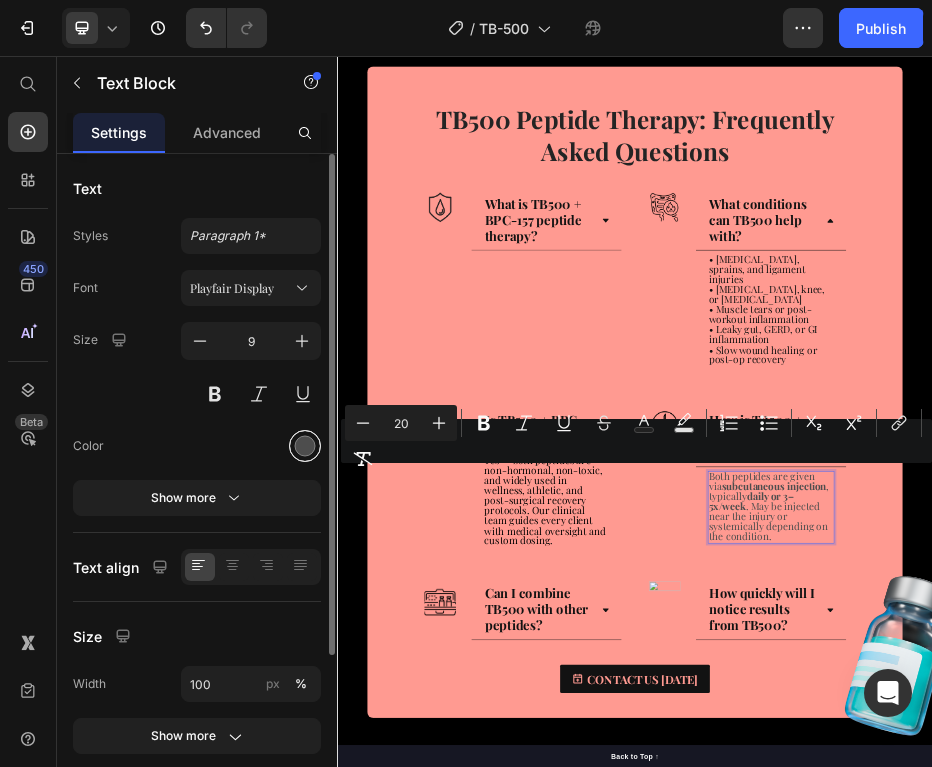 click at bounding box center [305, 446] 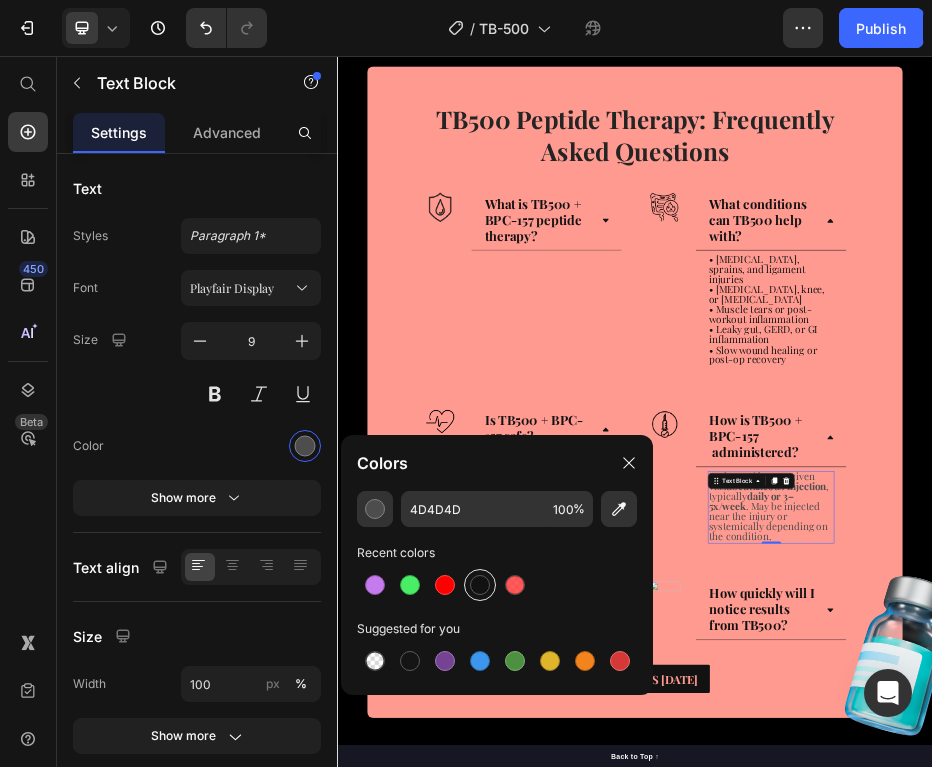 click at bounding box center [480, 585] 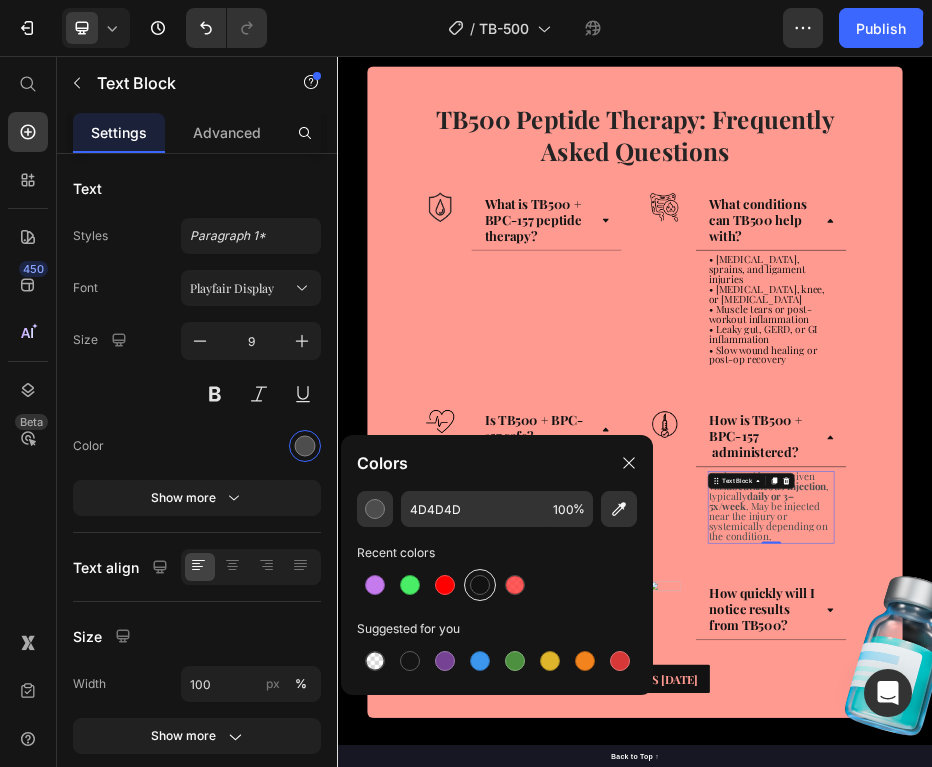 type on "121212" 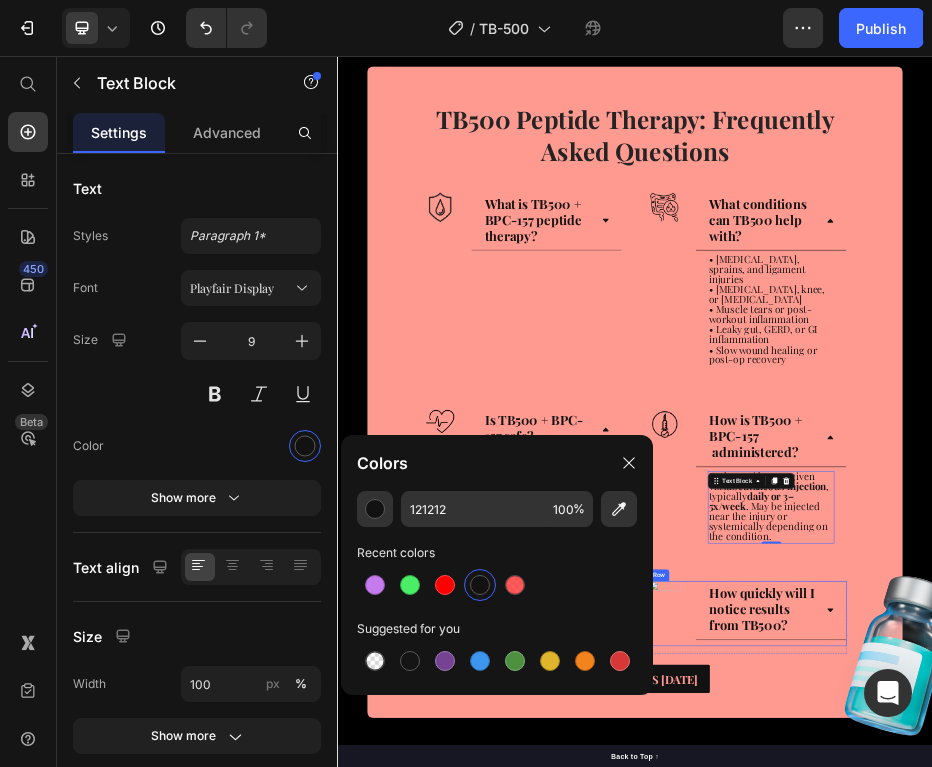click on "How quickly will I notice results from TB500?" at bounding box center [1192, 1171] 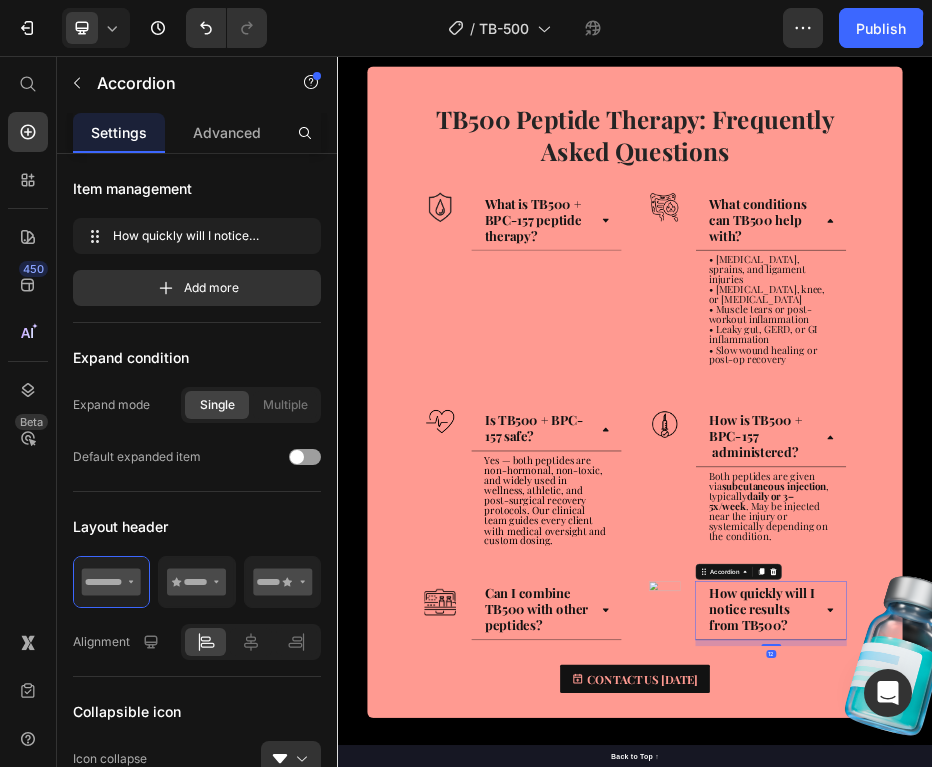 scroll, scrollTop: 0, scrollLeft: 0, axis: both 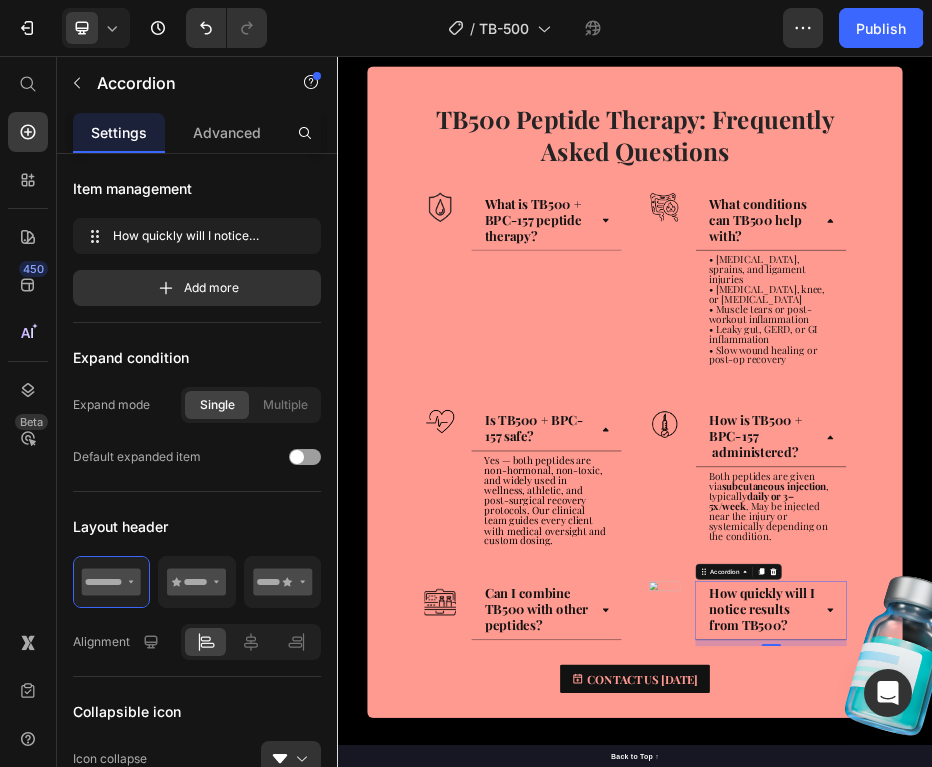 click 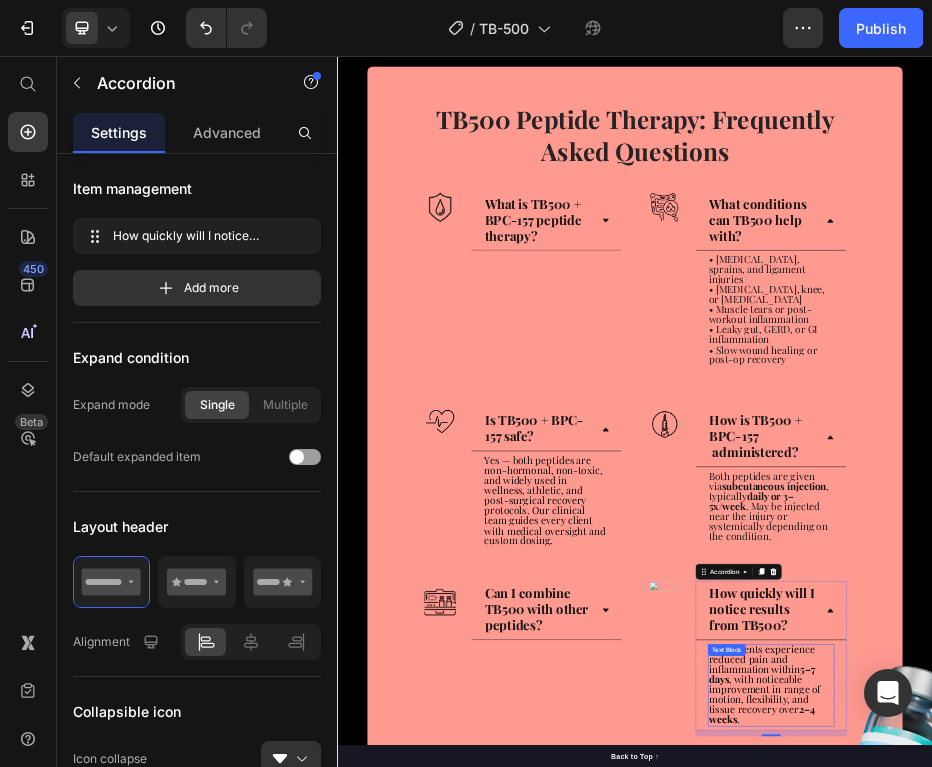 click on "Most clients experience reduced pain and inflammation within  5–7 days , with noticeable improvement in range of motion, flexibility, and tissue recovery over  2–4 weeks ." at bounding box center (1198, 1322) 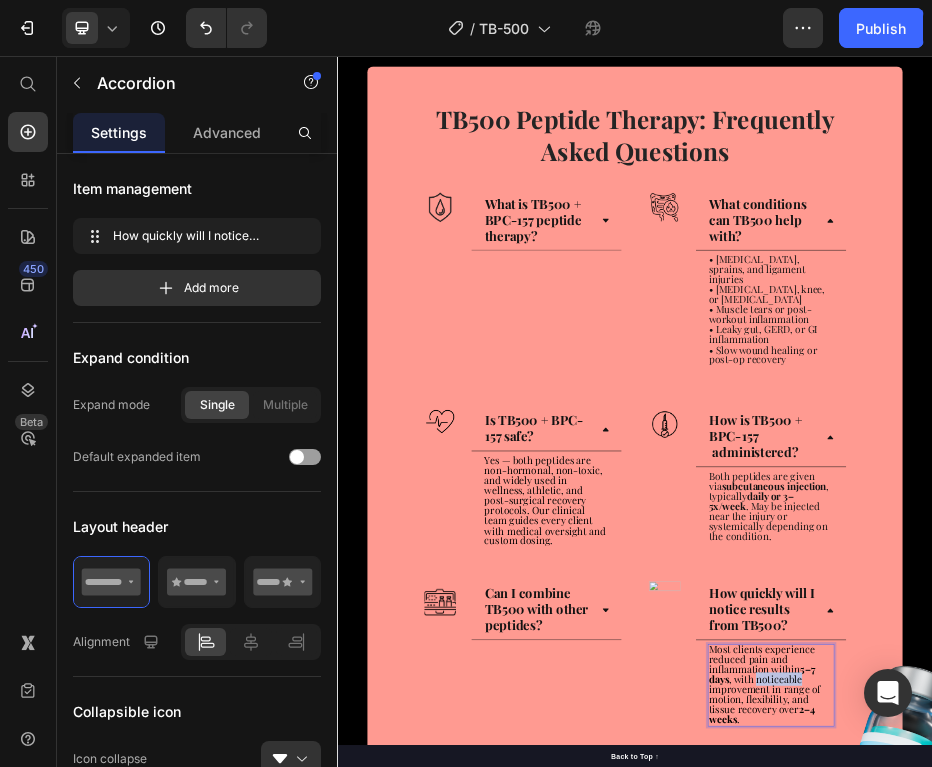 click on "Most clients experience reduced pain and inflammation within  5–7 days , with noticeable improvement in range of motion, flexibility, and tissue recovery over  2–4 weeks ." at bounding box center (1198, 1322) 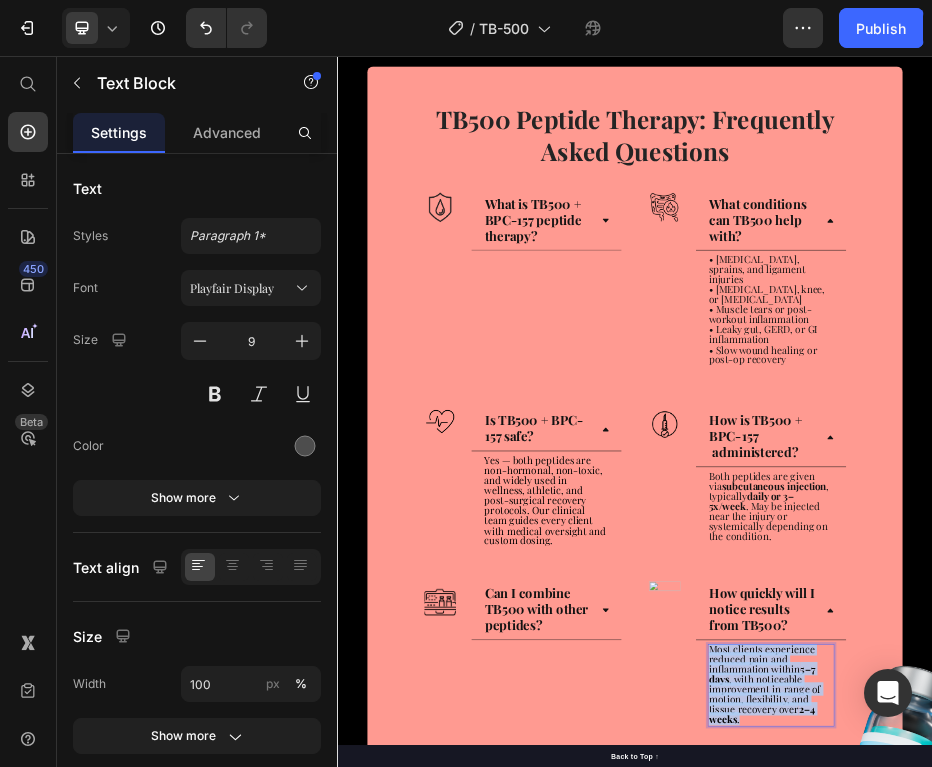 click on "Most clients experience reduced pain and inflammation within  5–7 days , with noticeable improvement in range of motion, flexibility, and tissue recovery over  2–4 weeks ." at bounding box center (1198, 1322) 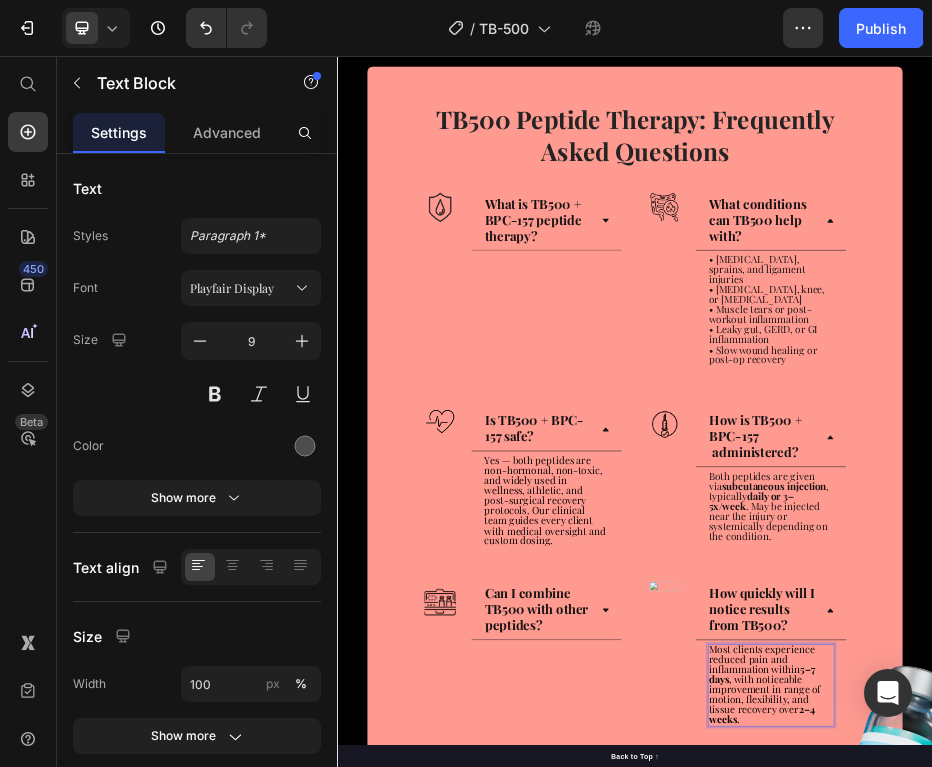 scroll, scrollTop: 11, scrollLeft: 0, axis: vertical 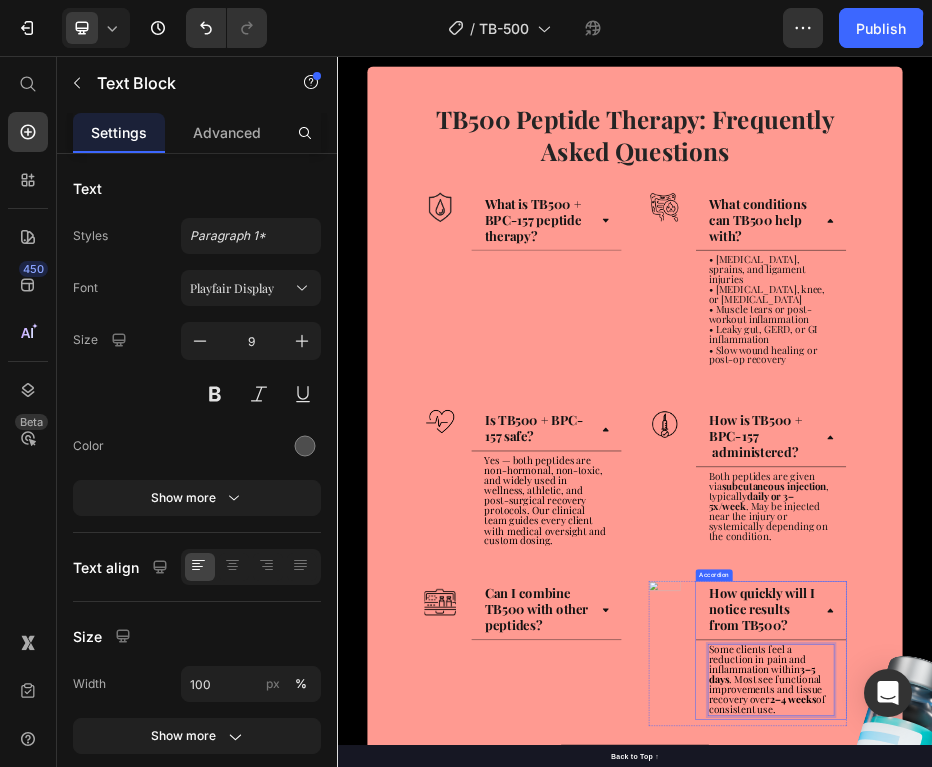 click on "How quickly will I notice results from TB500?" at bounding box center (1210, 1174) 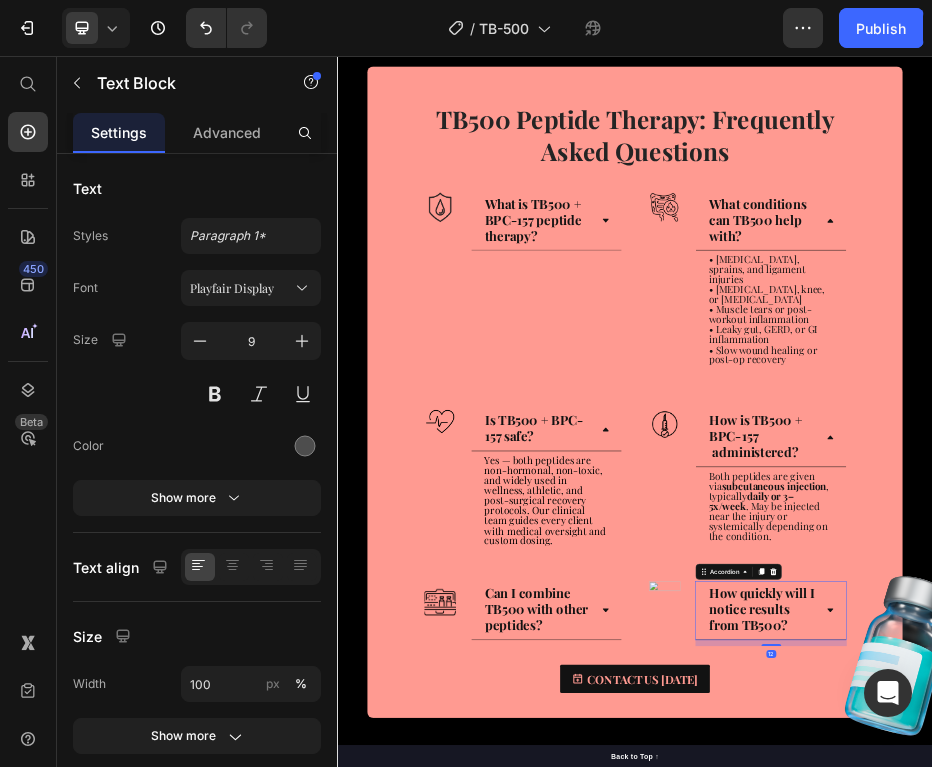scroll, scrollTop: 0, scrollLeft: 0, axis: both 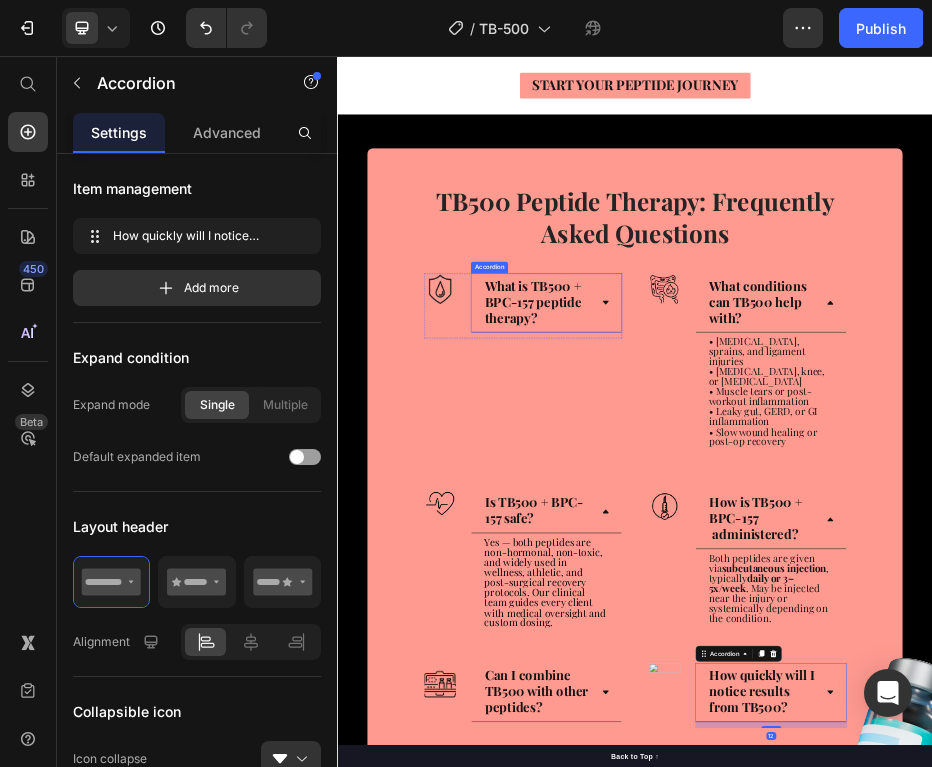 click on "What is TB500 + BPC-157 peptide therapy?" at bounding box center (757, 553) 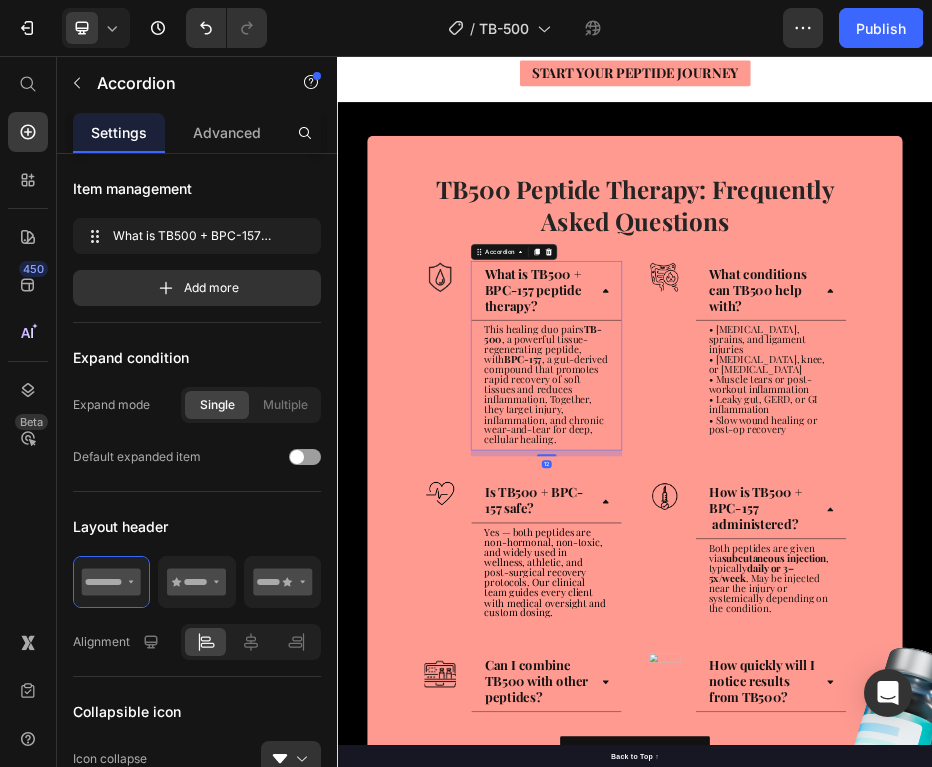 click on "What is TB500 + BPC-157 peptide therapy?" at bounding box center (757, 528) 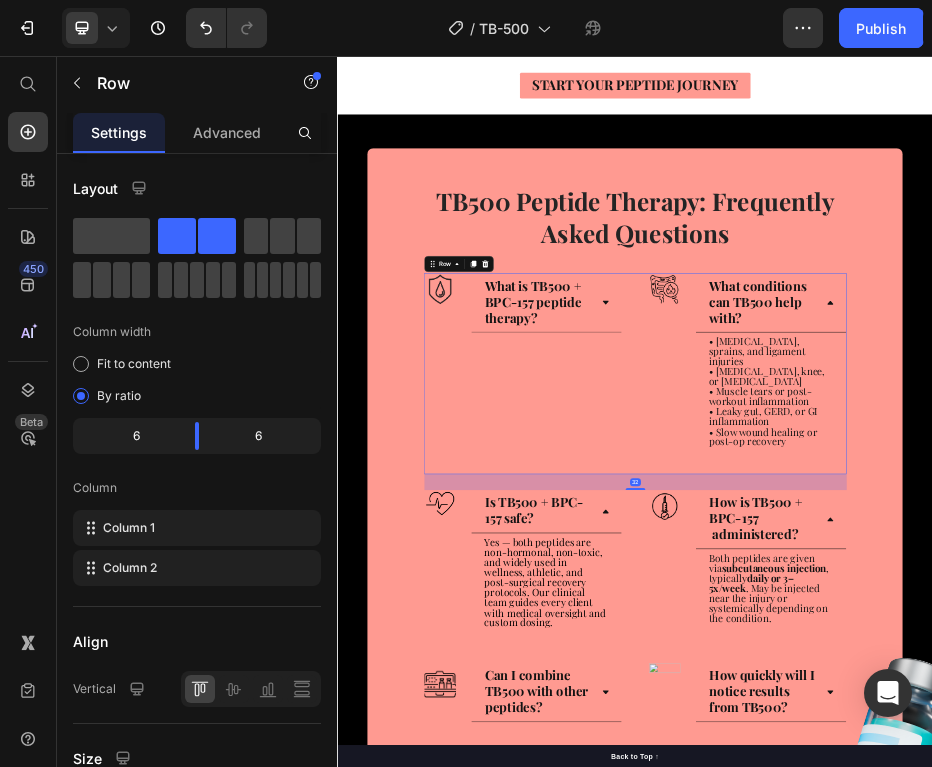 click on "Image
What is TB500 + BPC-157 peptide therapy? Accordion Row" at bounding box center [710, 696] 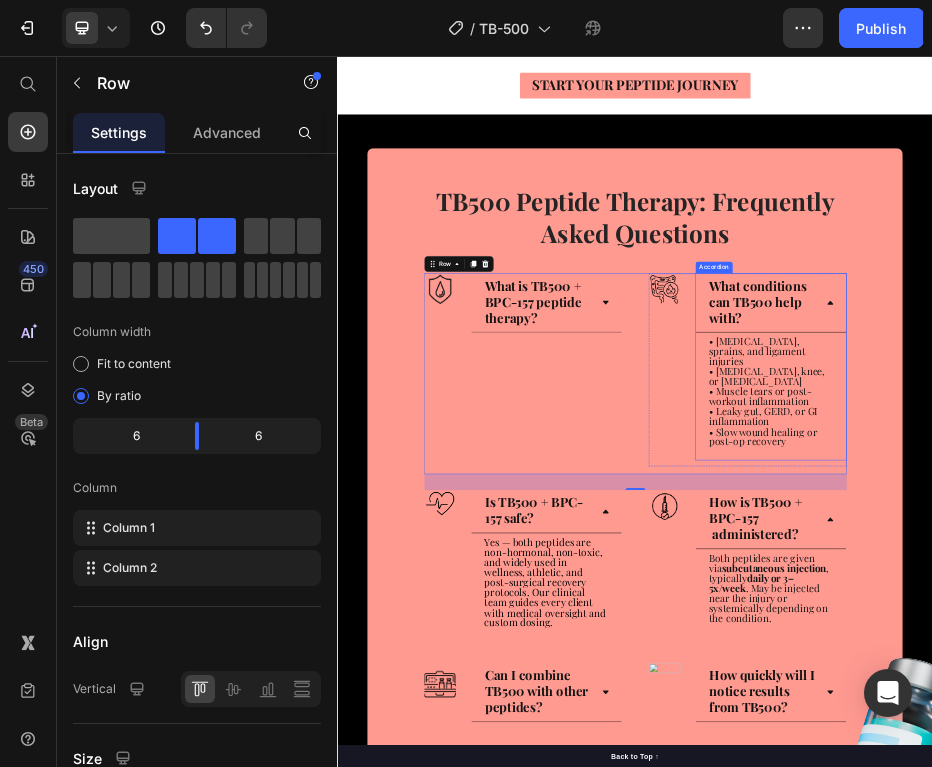 click 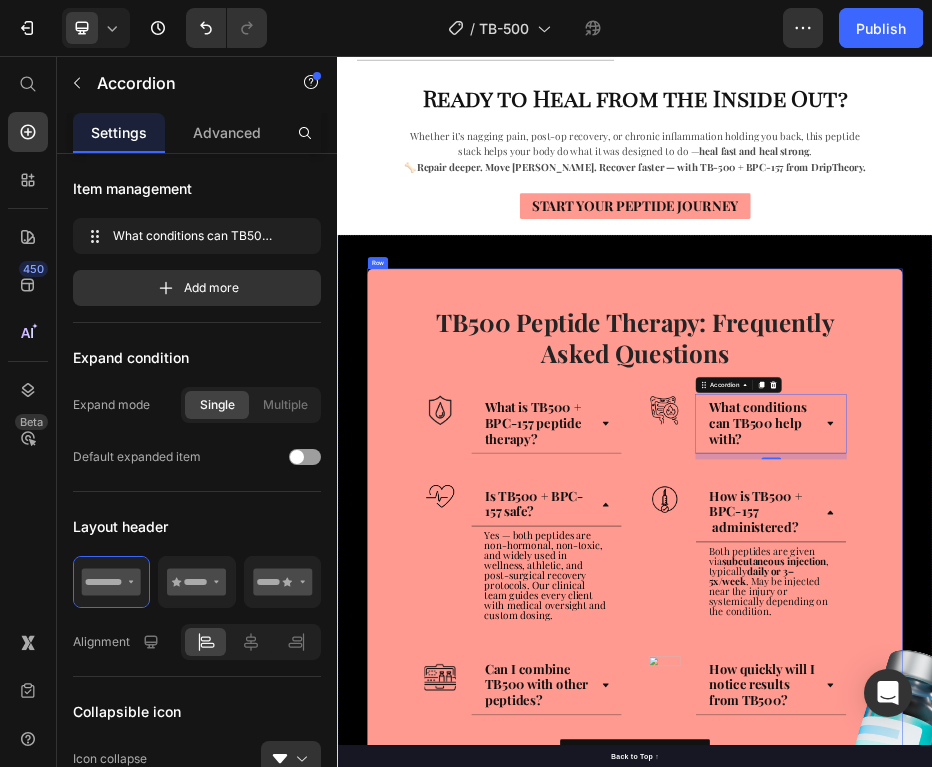 scroll, scrollTop: 3399, scrollLeft: 0, axis: vertical 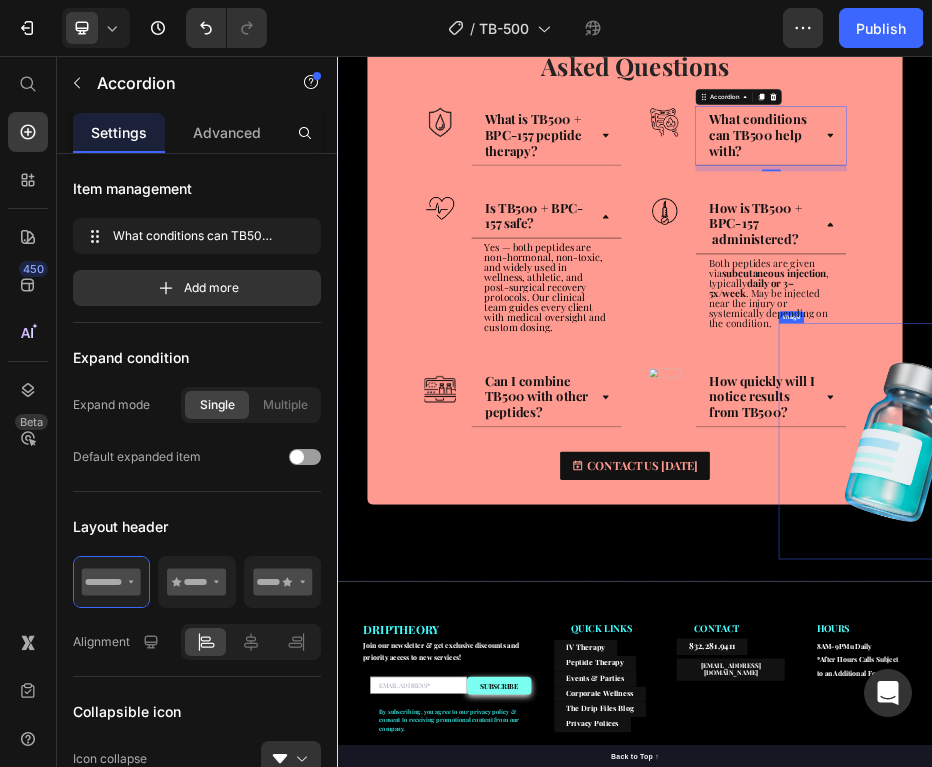 click at bounding box center [1465, 832] 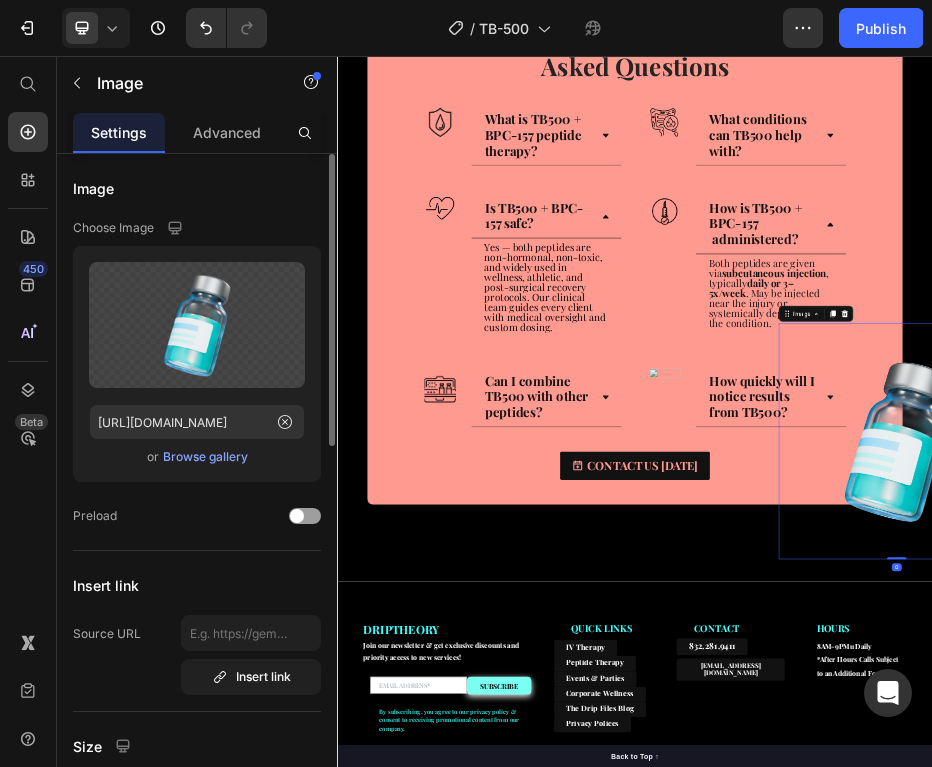 click on "Browse gallery" at bounding box center (205, 457) 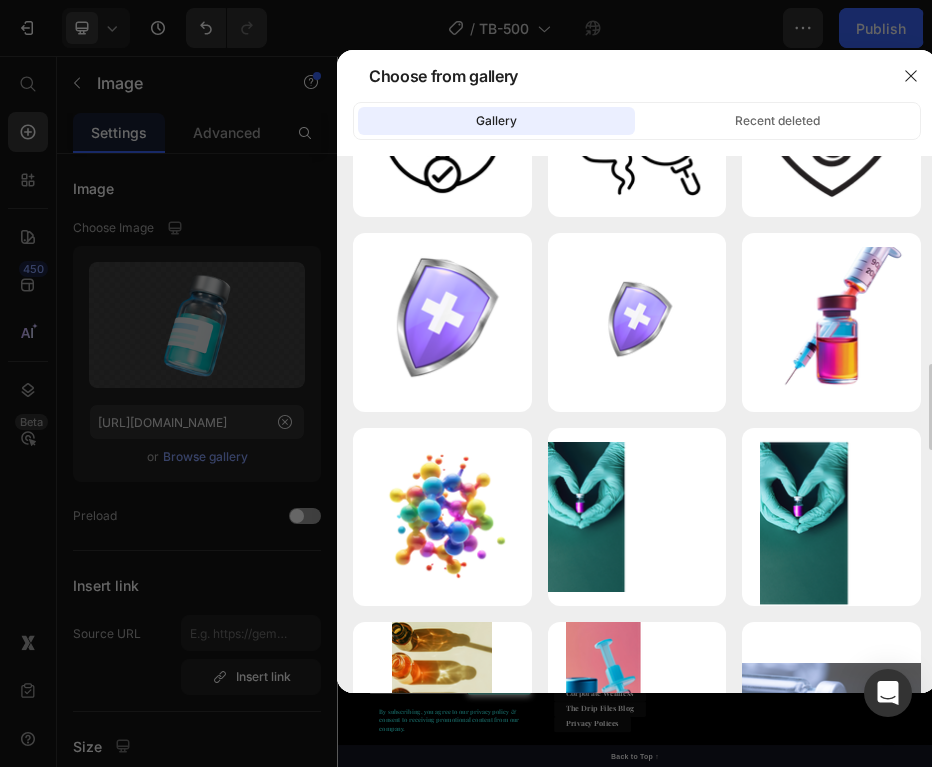 scroll, scrollTop: 1635, scrollLeft: 0, axis: vertical 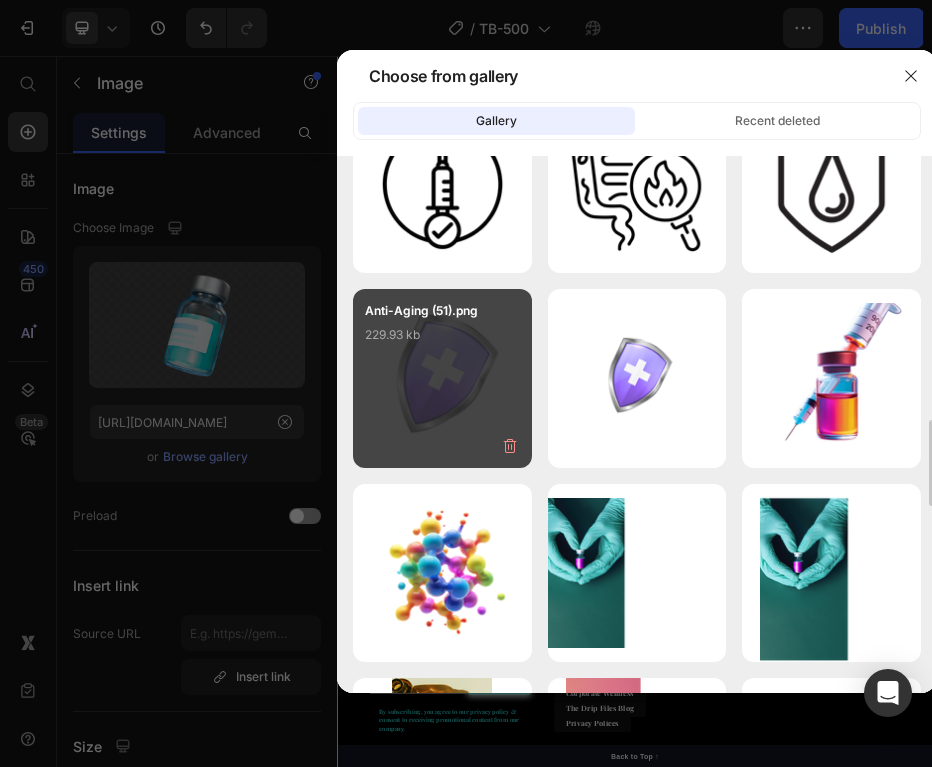 click on "Anti-Aging (51).png 229.93 kb" at bounding box center (442, 341) 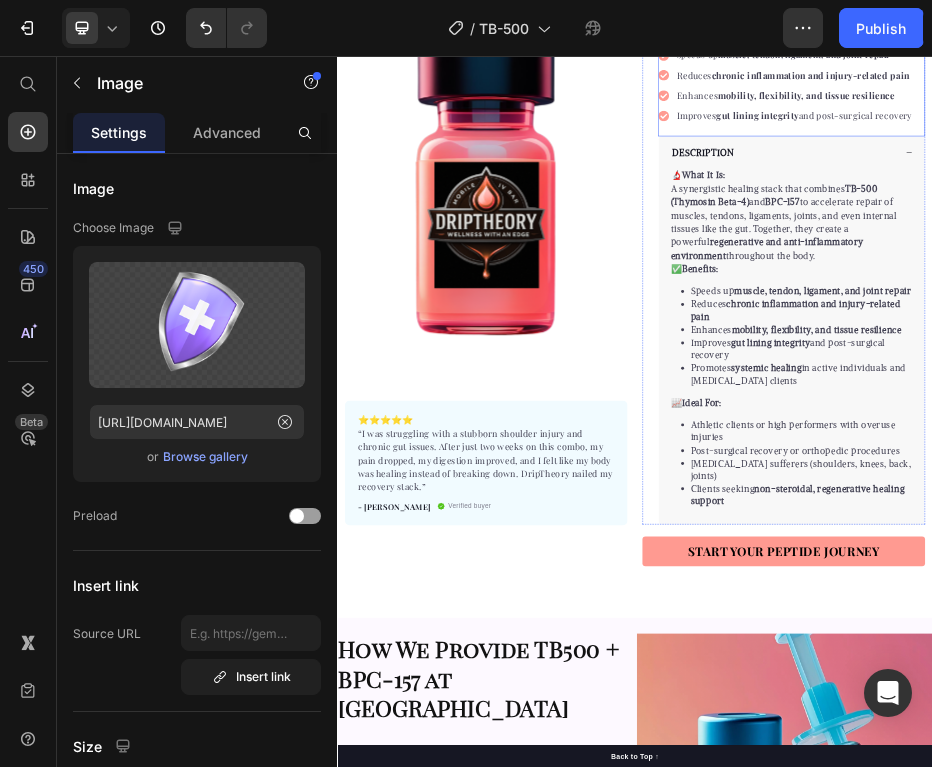 scroll, scrollTop: 419, scrollLeft: 0, axis: vertical 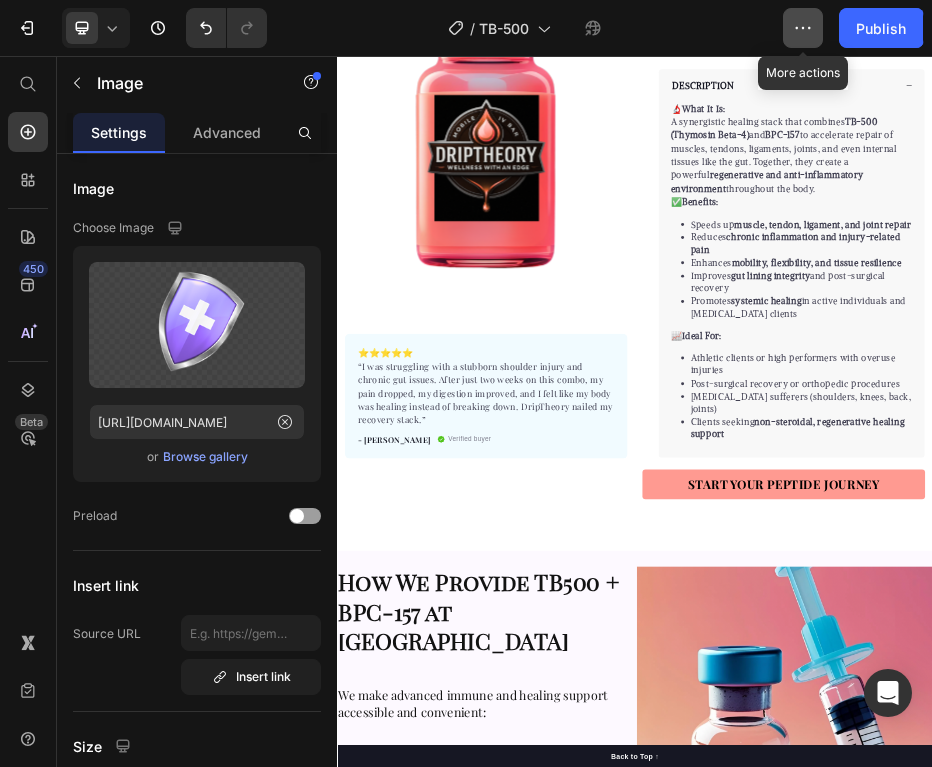 click 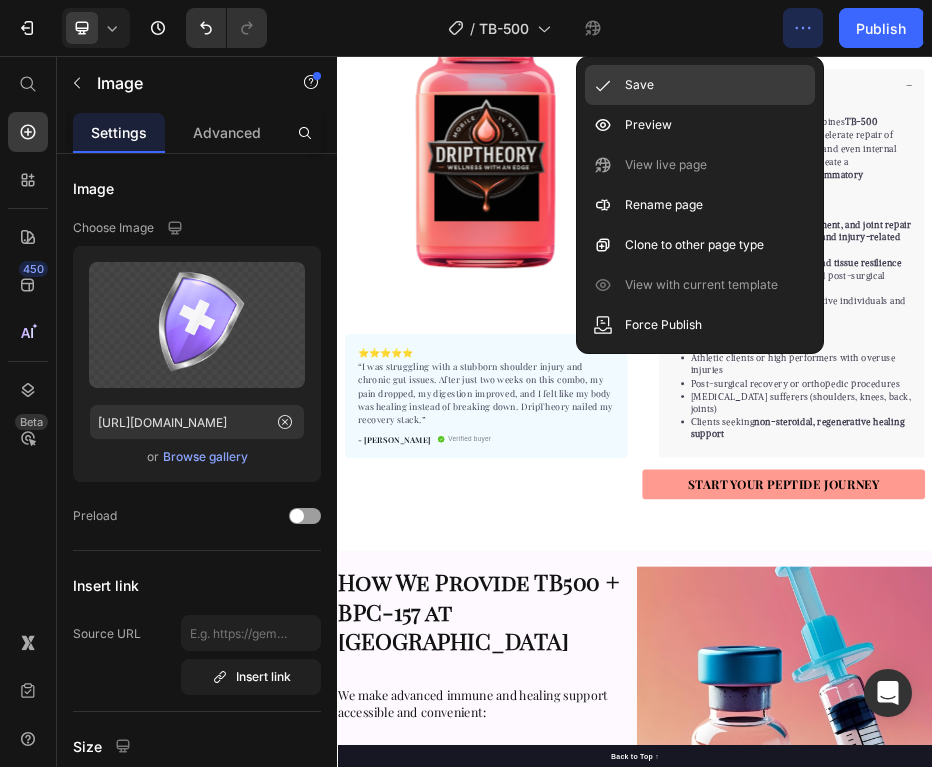 click on "Save" 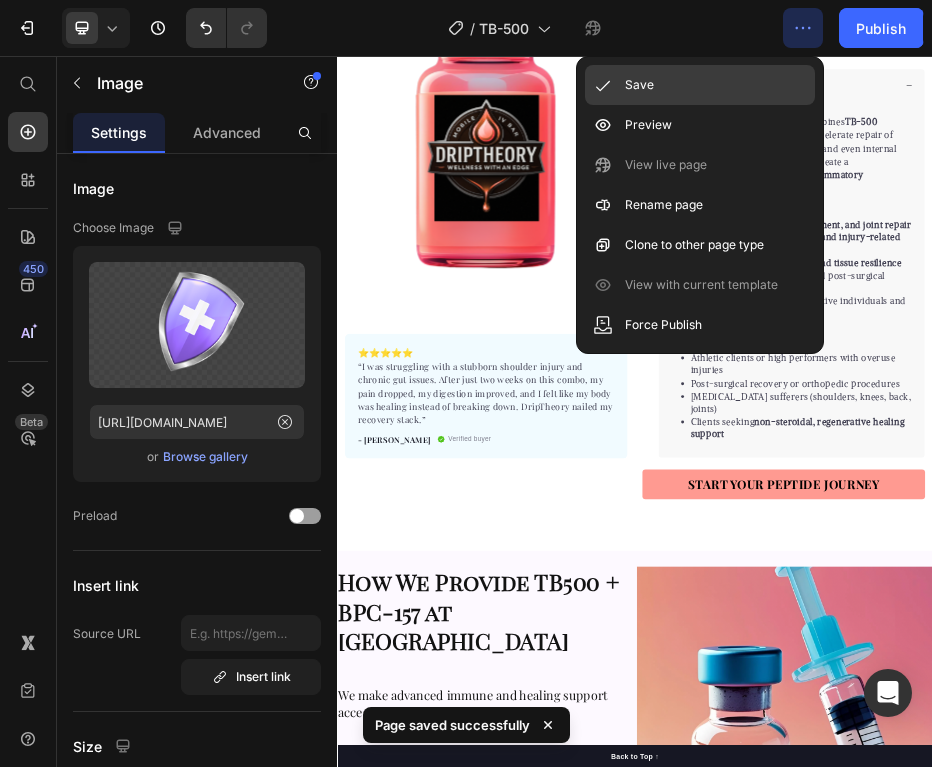 click on "Save" 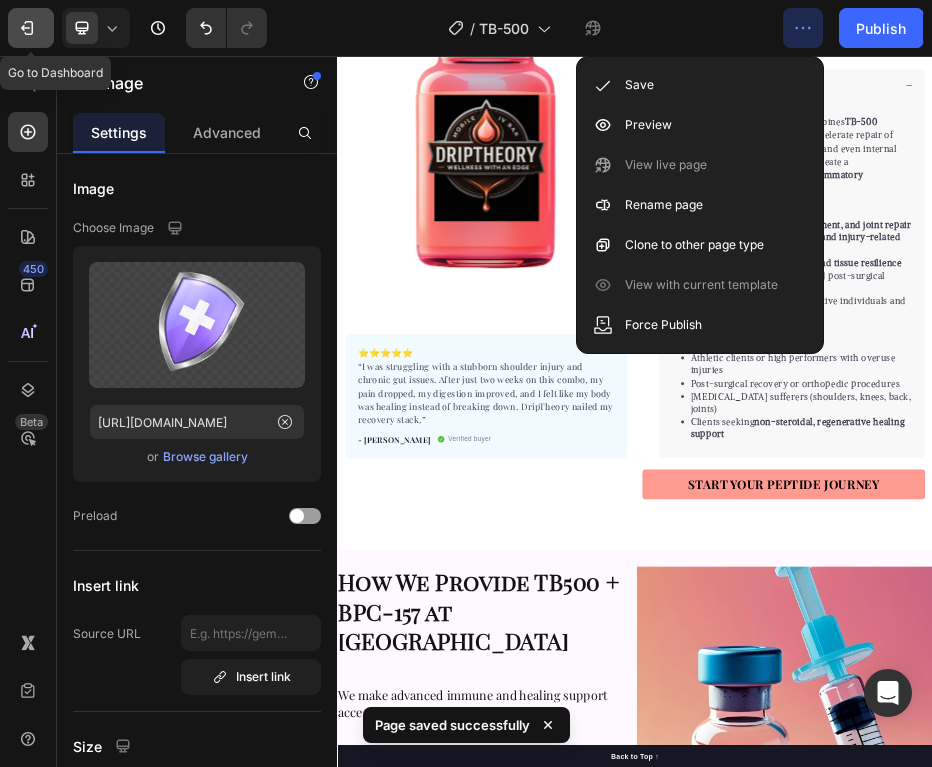 click 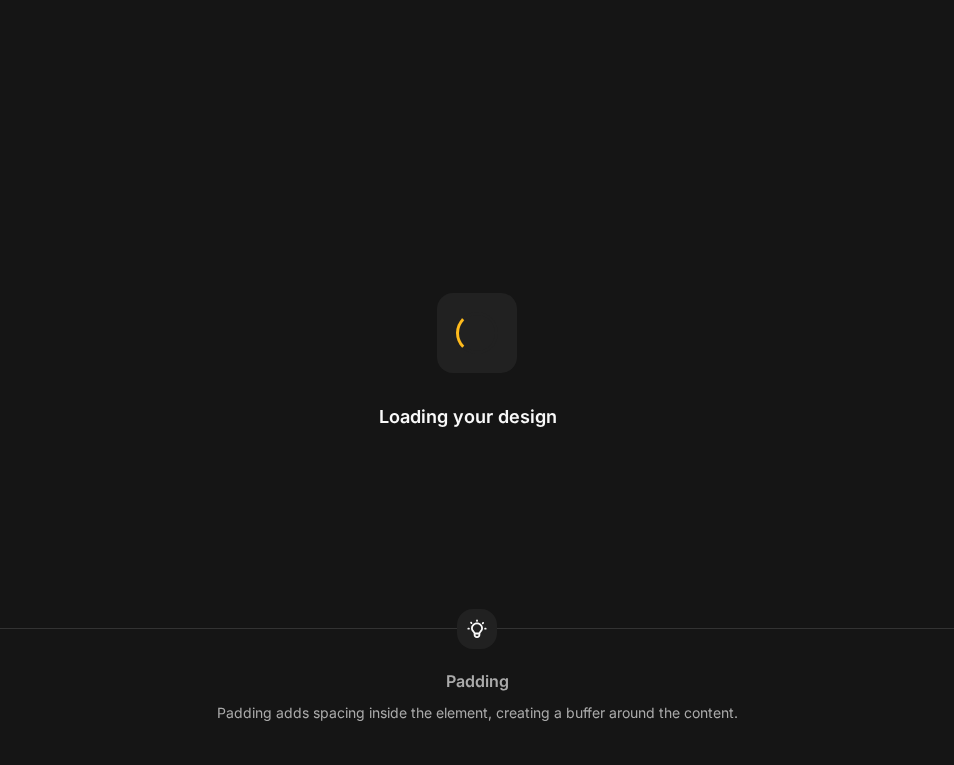 scroll, scrollTop: 0, scrollLeft: 0, axis: both 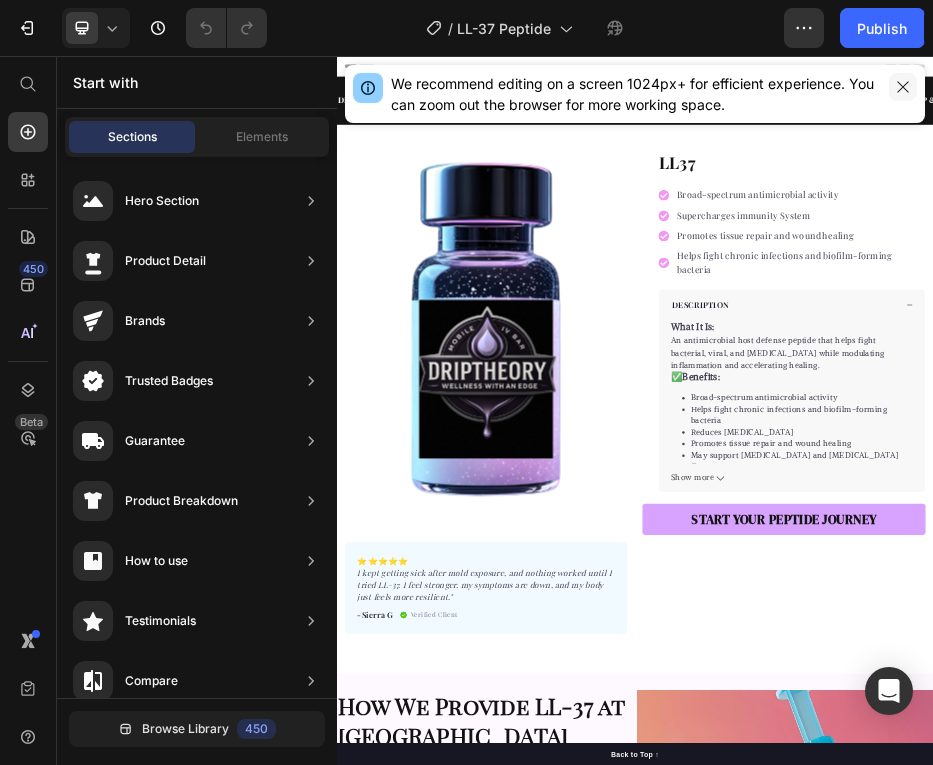click 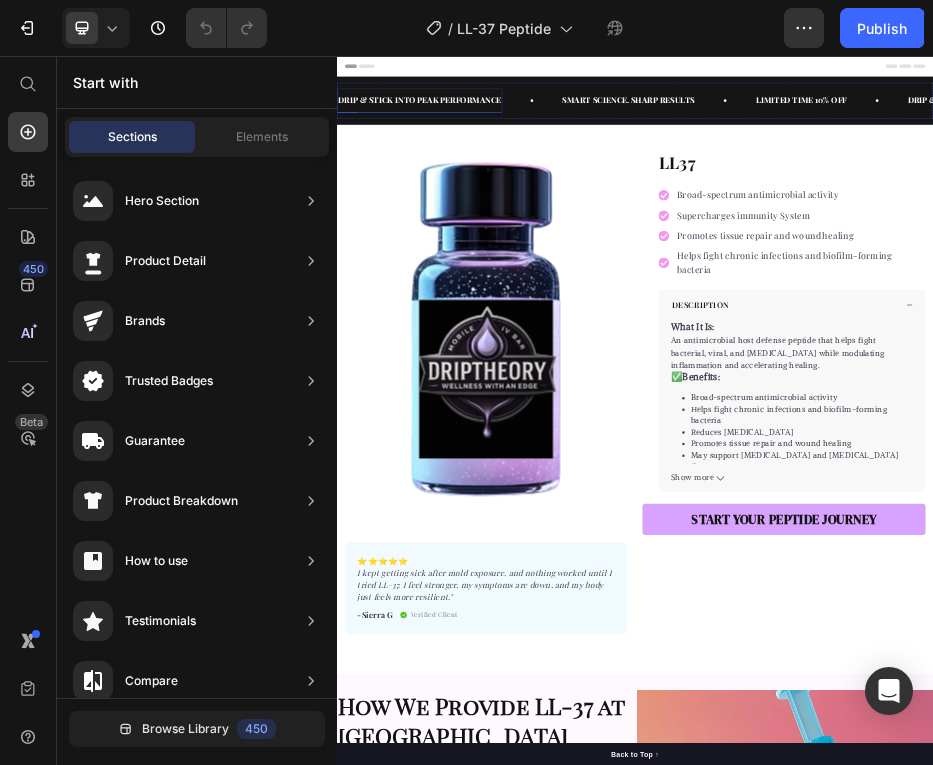 click on "DRIP & STICK INTO PEAK PERFORMANCE Text" at bounding box center (563, 145) 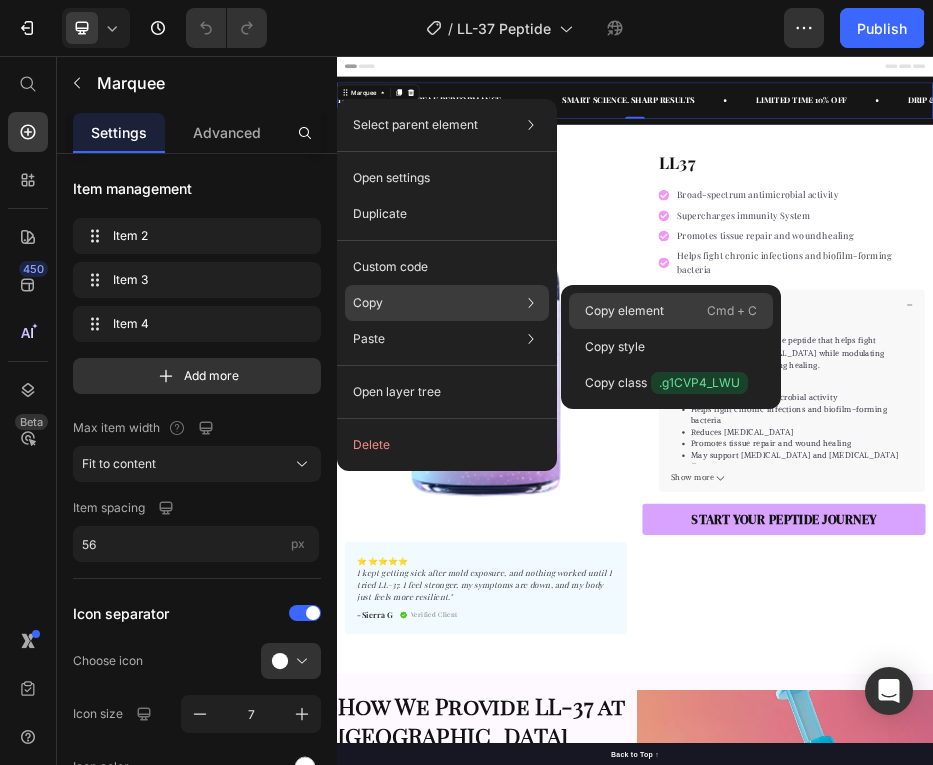 click on "Copy element" at bounding box center (624, 311) 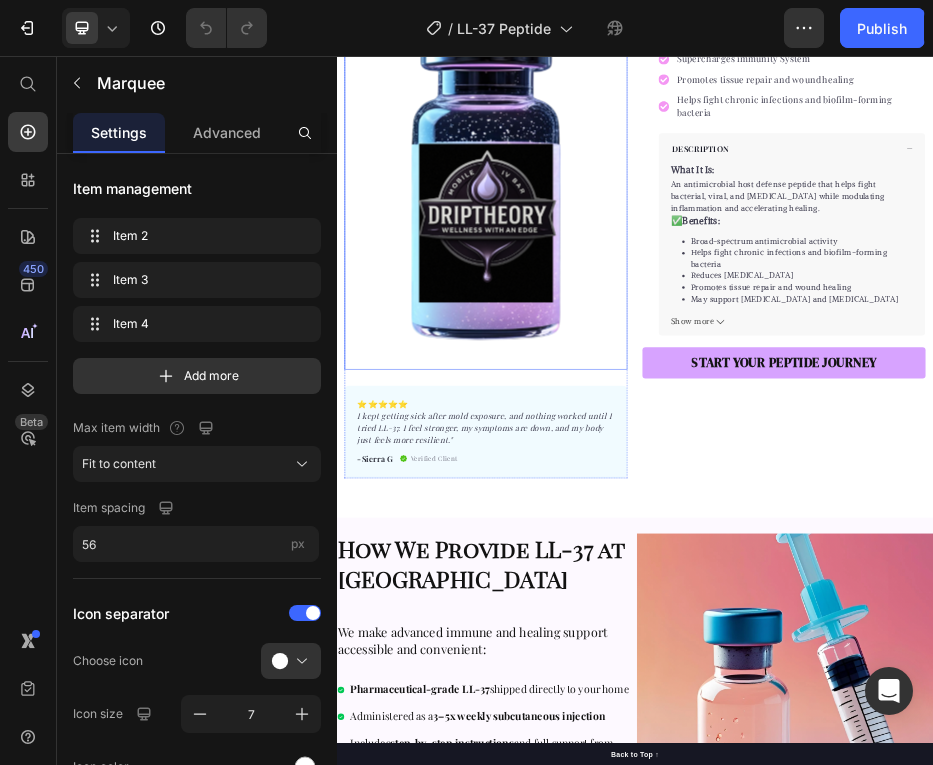 scroll, scrollTop: 376, scrollLeft: 0, axis: vertical 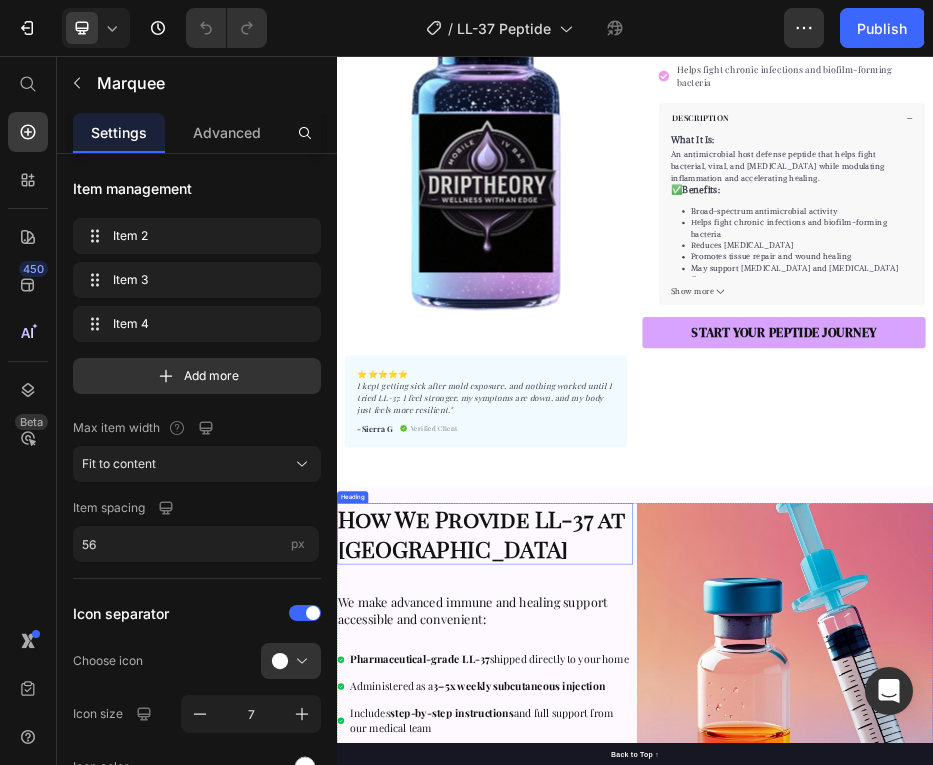 click on "How We Provide LL-37 at DripTheory" at bounding box center (635, 1018) 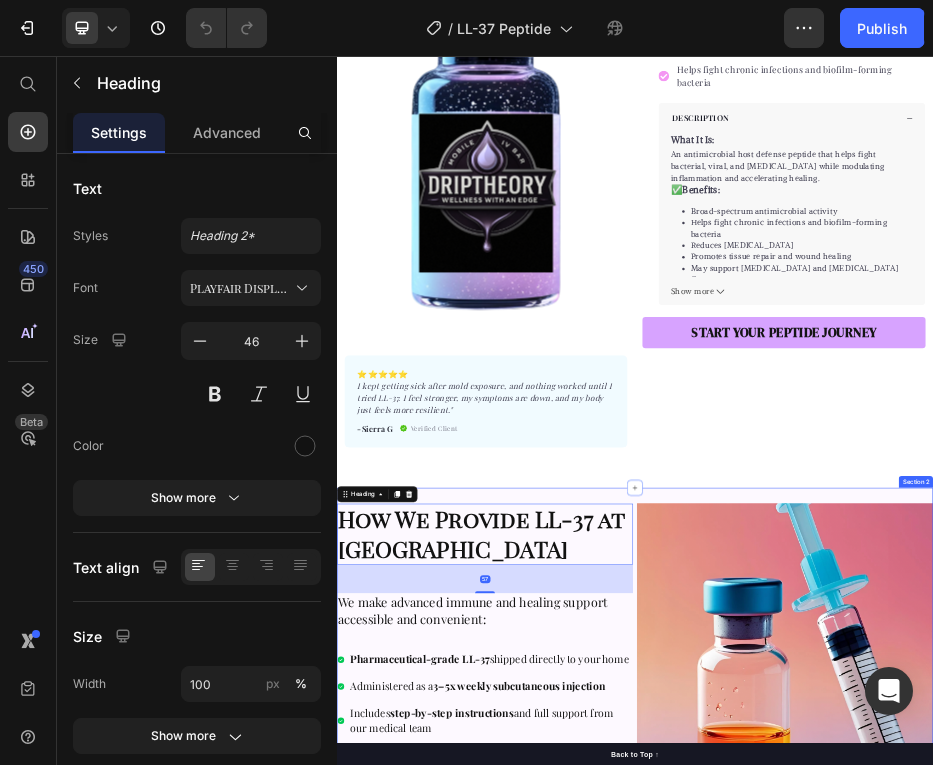 click on "How We Provide LL-37 at DripTheory Heading   57 We make advanced immune and healing support accessible and convenient: Heading Pharmaceutical-grade LL-37  shipped directly to your home Administered as a  3–5x weekly subcutaneous injection Includes  step-by-step instructions  and full support from our medical team Custom protocols  available for chronic infections, gut healing, and inflammation relief No clinic visits necessary  — just safe, science-backed therapy from the comfort of your home Item List START YOUR PEPTIDE JOURNEY Button Image Row LL-37 Peptide Therapy: Before & After Heading Before Heading
Frequent infections or recurring illness
Chronic fatigue from mold, Lyme, or long-COVID
Inflammatory flare-ups and gut issues
Slow wound or skin healing
Brain fog and poor resilience to stress" at bounding box center (937, 1890) 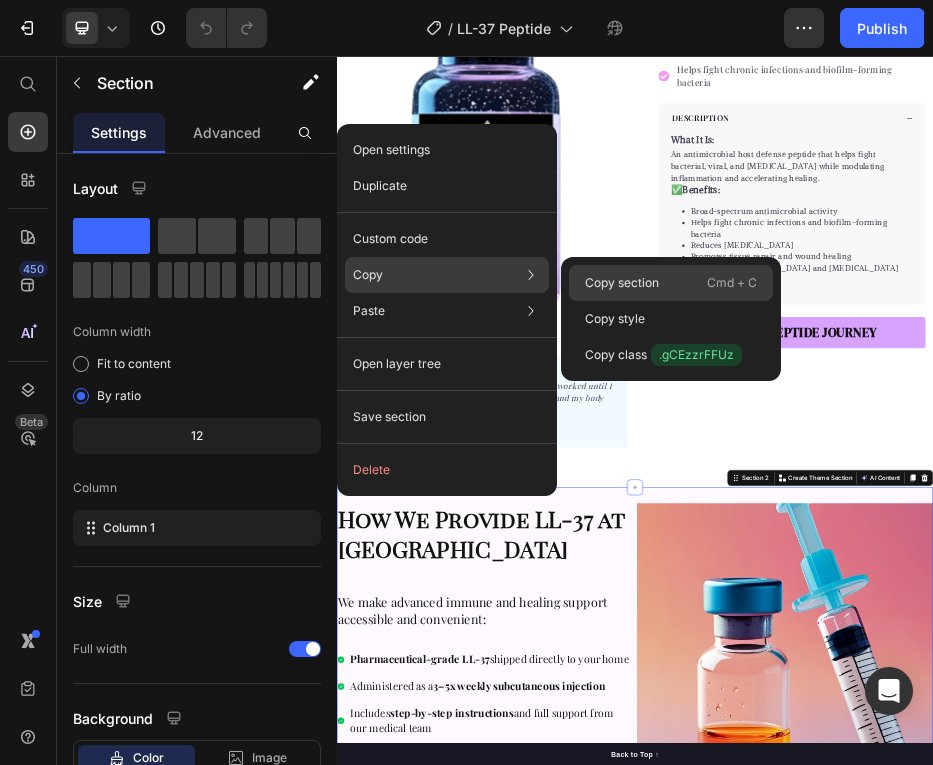 click on "Copy section  Cmd + C" 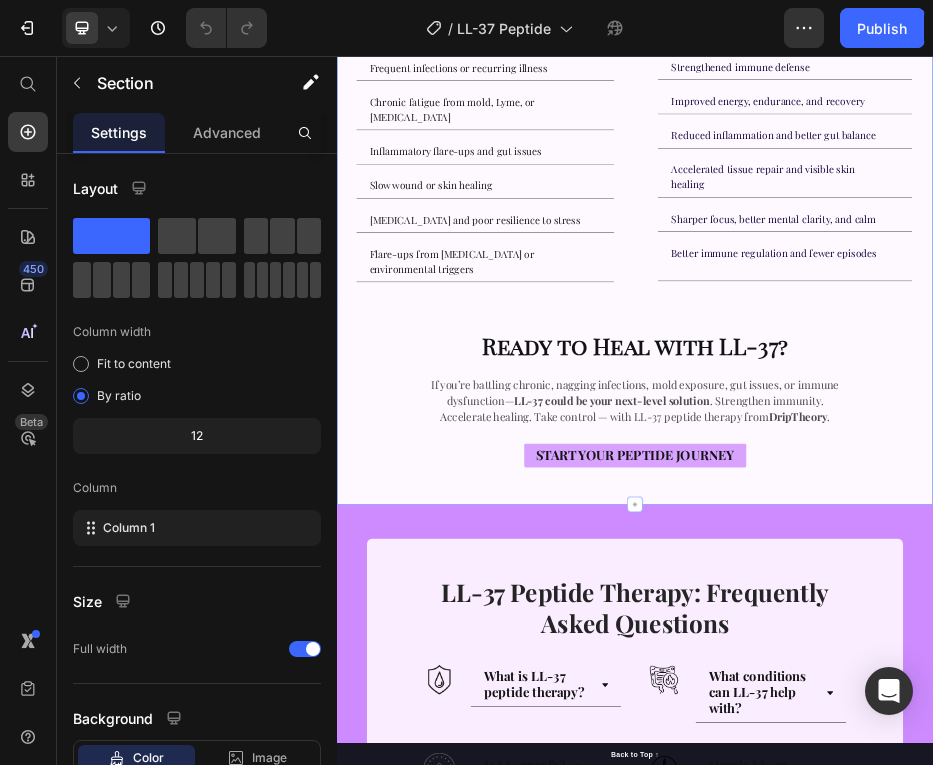 scroll, scrollTop: 2279, scrollLeft: 0, axis: vertical 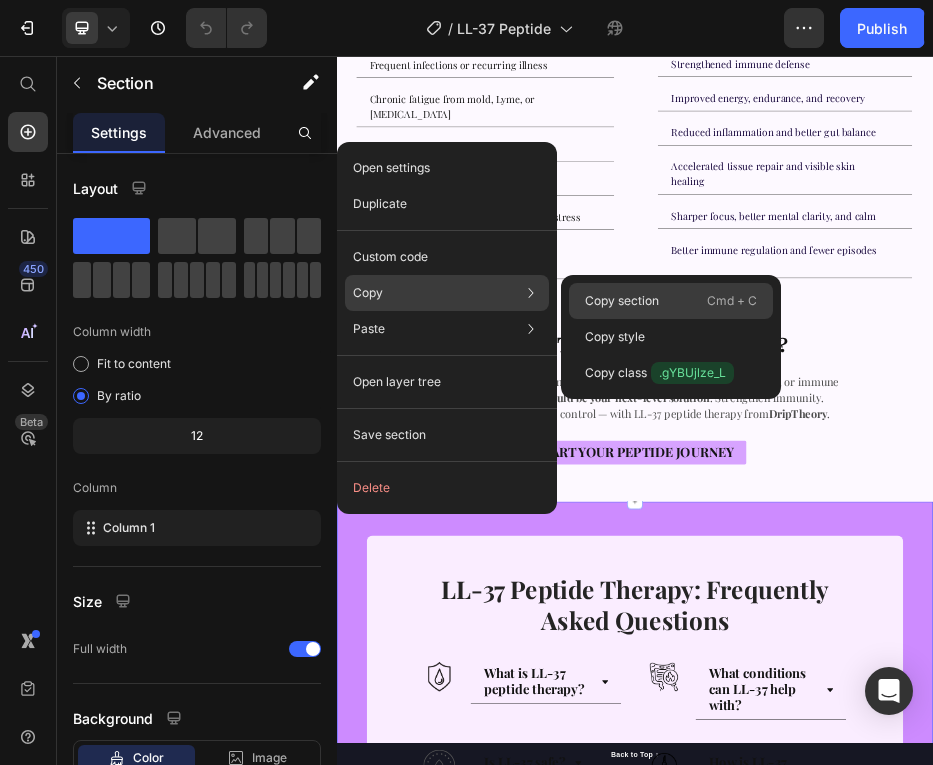 click on "Copy section" at bounding box center (622, 301) 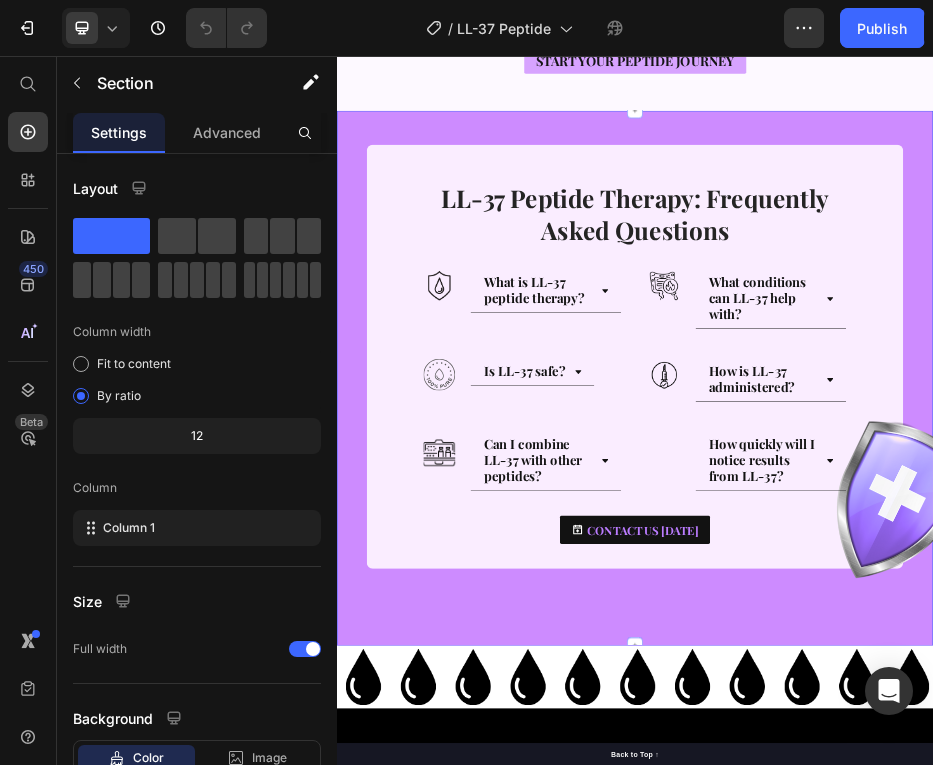 scroll, scrollTop: 3323, scrollLeft: 0, axis: vertical 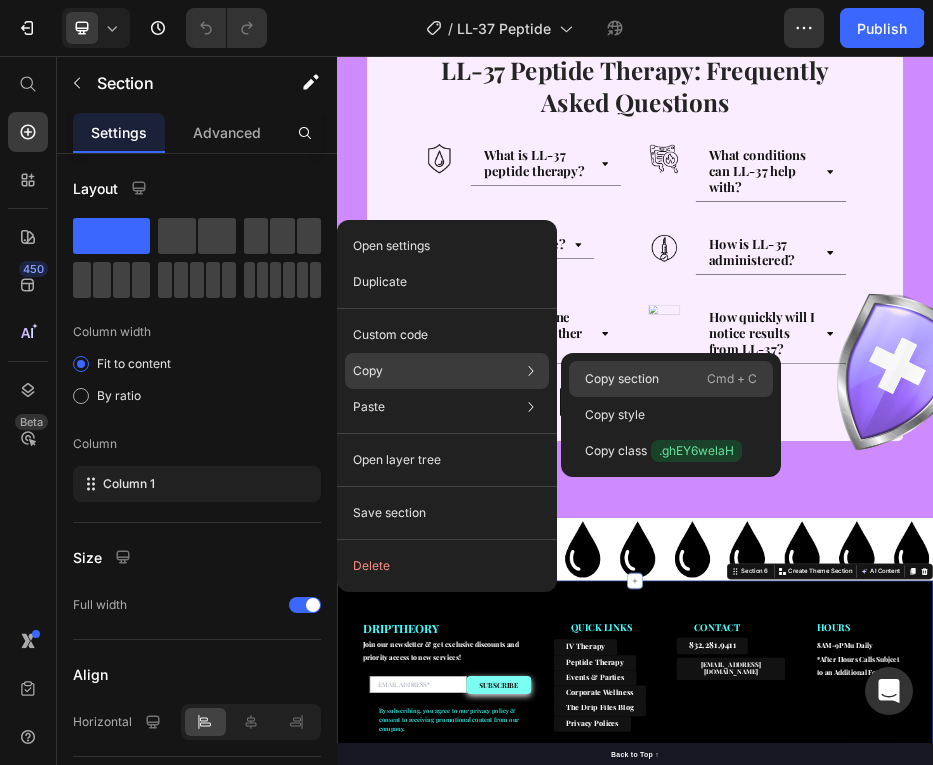 click on "Copy section" at bounding box center (622, 379) 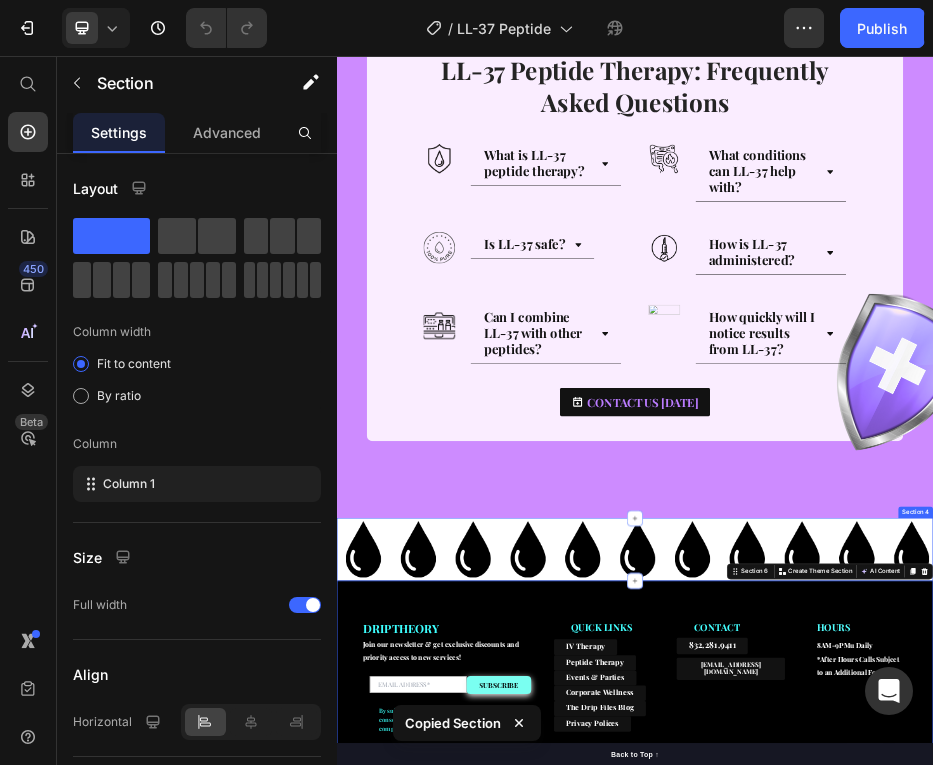 click on "Lorem ipsum dolor sit amet, consectetur adipiscing elit, sed do eiusmod tempor incididunt ut labore et dolore magna aliqua. Ut enim ad minim veniam, quis nostrud exercitation ullamco laboris nisi ut aliquip ex ea commodo consequat. Text Block Section 4" at bounding box center [937, 1049] 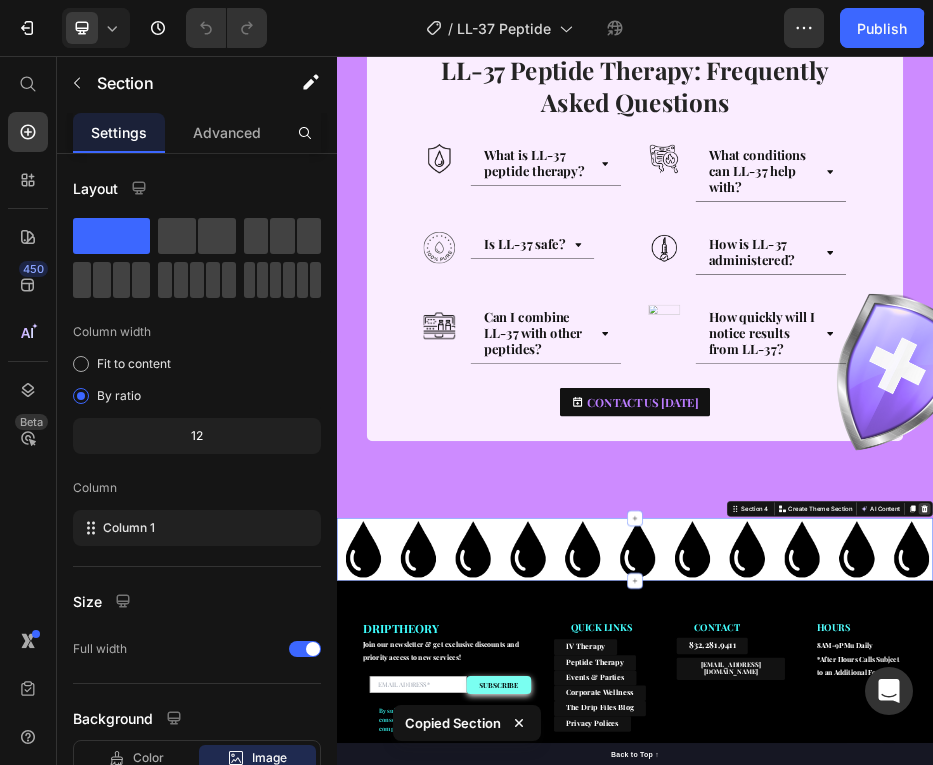 click 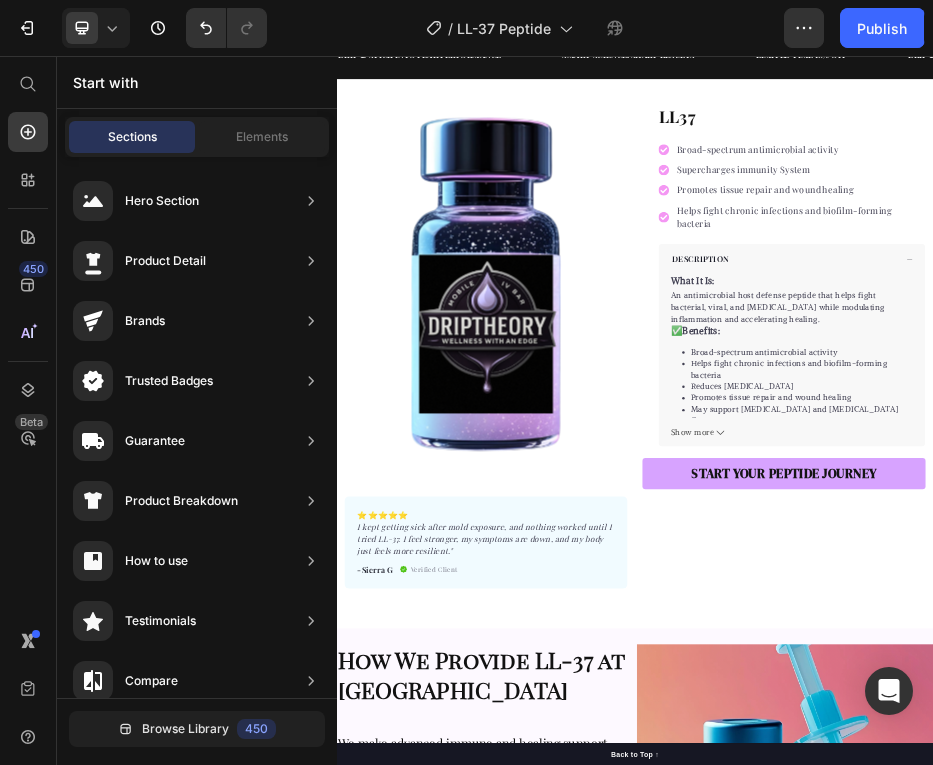 scroll, scrollTop: 0, scrollLeft: 0, axis: both 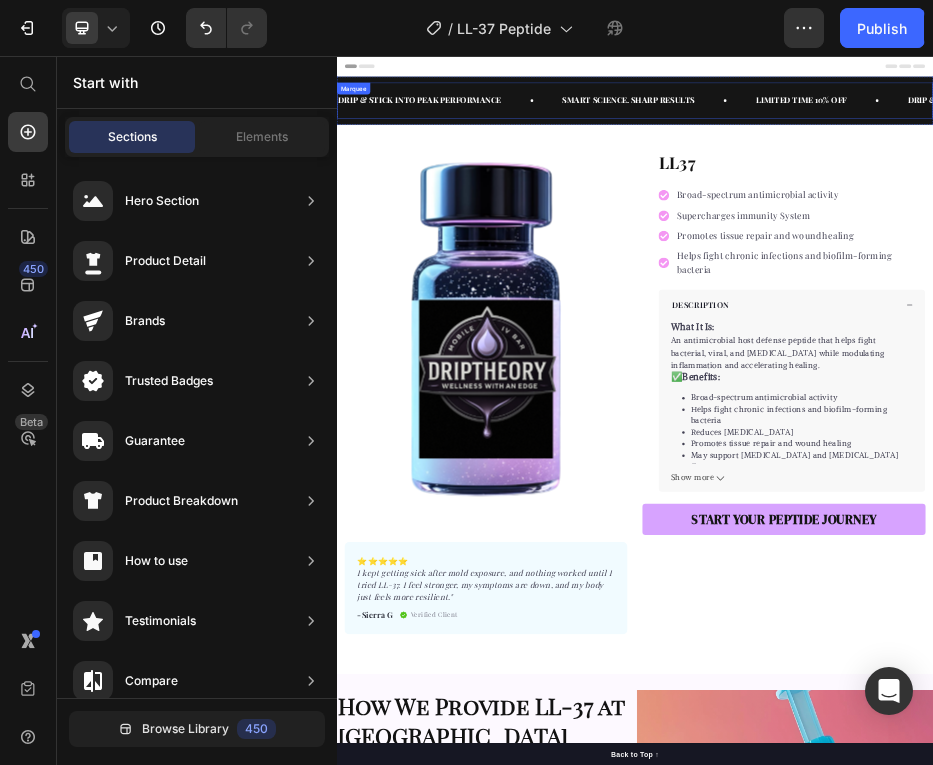 click on "DRIP & STICK INTO PEAK PERFORMANCE Text" at bounding box center (563, 145) 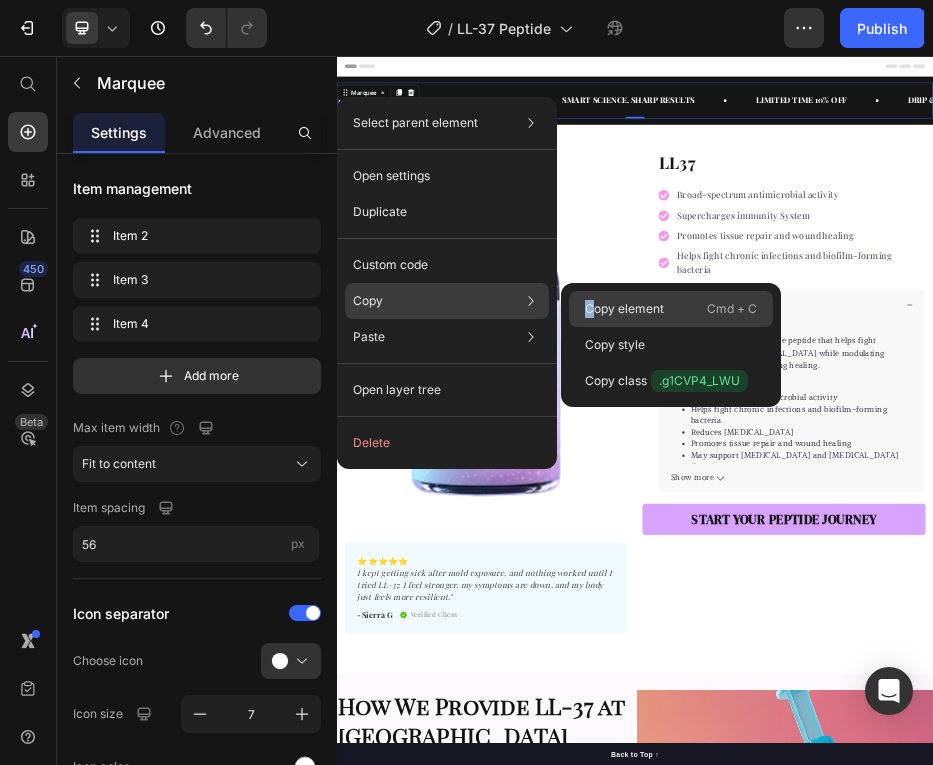 click on "Copy element" at bounding box center [624, 309] 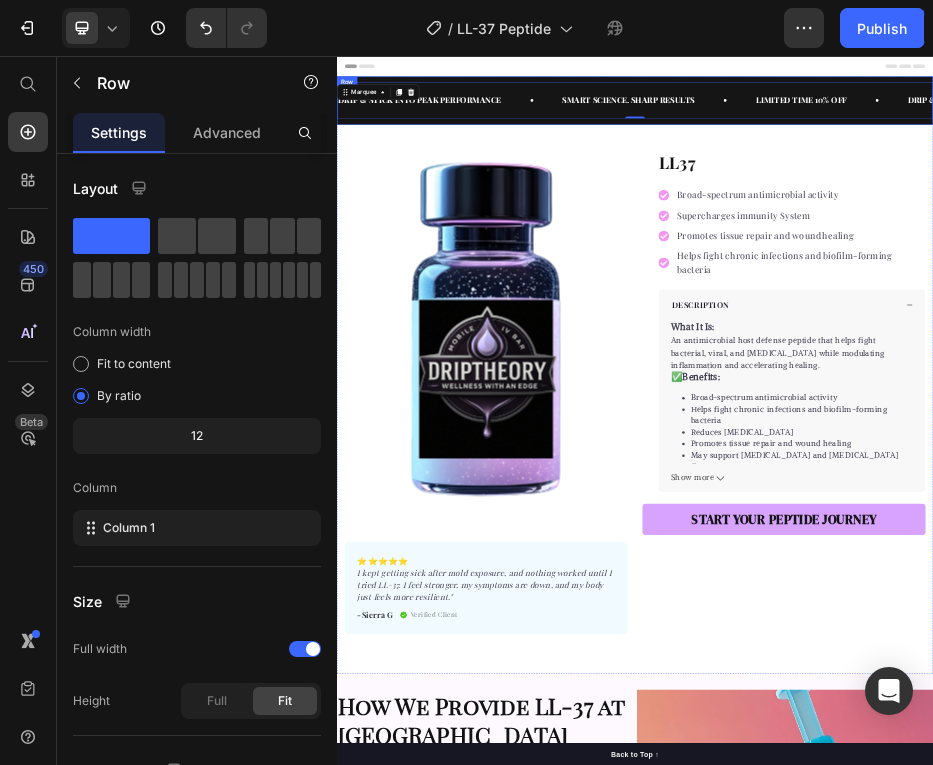 click on "DRIP & STICK INTO PEAK PERFORMANCE Text
SMART SCIENCE. SHARP RESULTS Text
LIMITED TIME 10% OFF Text
DRIP & STICK INTO PEAK PERFORMANCE Text
SMART SCIENCE. SHARP RESULTS Text
LIMITED TIME 10% OFF Text
DRIP & STICK INTO PEAK PERFORMANCE Text
SMART SCIENCE. SHARP RESULTS Text
LIMITED TIME 10% OFF Text
DRIP & STICK INTO PEAK PERFORMANCE Text
SMART SCIENCE. SHARP RESULTS Text
LIMITED TIME 10% OFF Text
DRIP & STICK INTO PEAK PERFORMANCE Text
SMART SCIENCE. SHARP RESULTS Text
LIMITED TIME 10% OFF Text
DRIP & STICK INTO PEAK PERFORMANCE Text
SMART SCIENCE. SHARP RESULTS Text
LIMITED TIME 10% OFF Text
Marquee   0 Row" at bounding box center (937, 145) 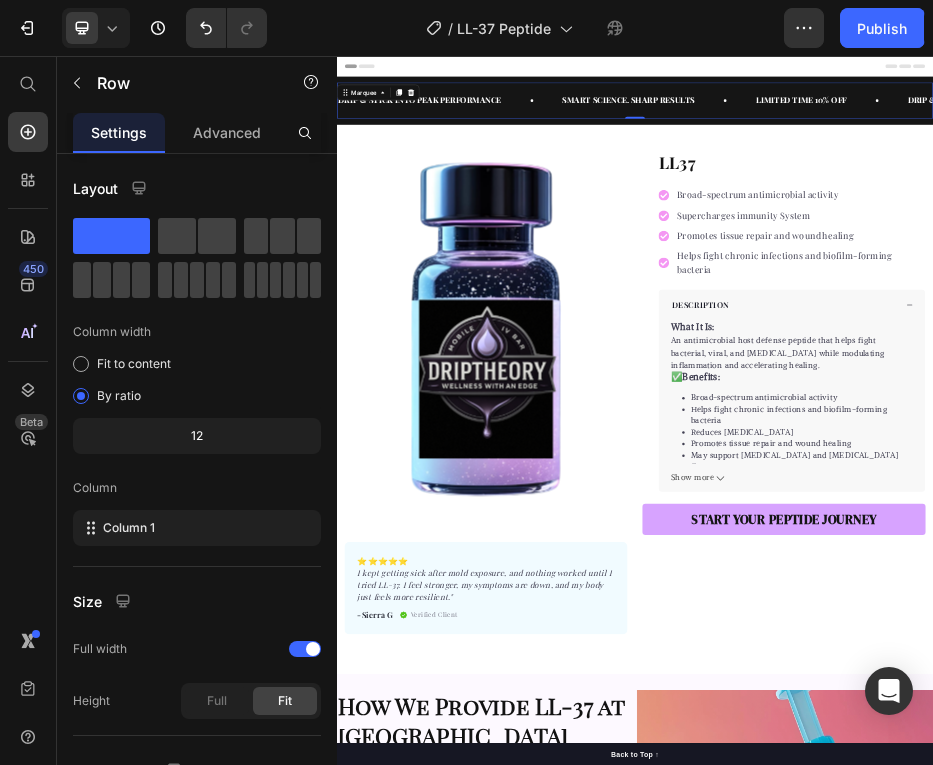 click on "DRIP & STICK INTO PEAK PERFORMANCE Text
SMART SCIENCE. SHARP RESULTS Text
LIMITED TIME 10% OFF Text
DRIP & STICK INTO PEAK PERFORMANCE Text
SMART SCIENCE. SHARP RESULTS Text
LIMITED TIME 10% OFF Text
DRIP & STICK INTO PEAK PERFORMANCE Text
SMART SCIENCE. SHARP RESULTS Text
LIMITED TIME 10% OFF Text
DRIP & STICK INTO PEAK PERFORMANCE Text
SMART SCIENCE. SHARP RESULTS Text
LIMITED TIME 10% OFF Text
DRIP & STICK INTO PEAK PERFORMANCE Text
SMART SCIENCE. SHARP RESULTS Text
LIMITED TIME 10% OFF Text
DRIP & STICK INTO PEAK PERFORMANCE Text
SMART SCIENCE. SHARP RESULTS Text
LIMITED TIME 10% OFF Text
Marquee   0" at bounding box center [937, 145] 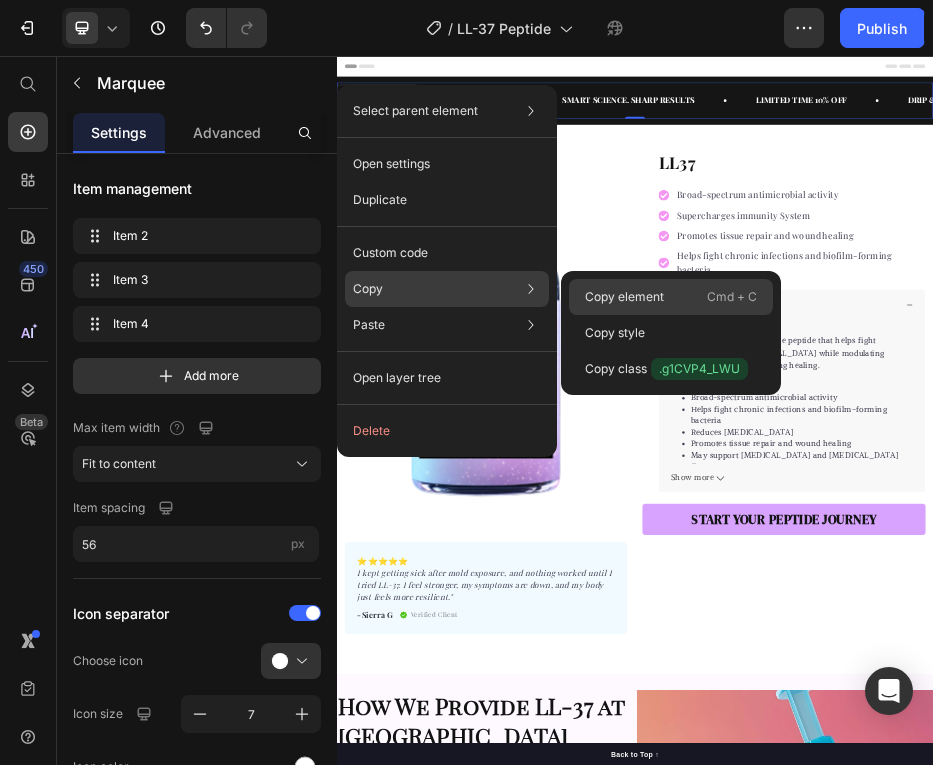 click on "Copy element" at bounding box center [624, 297] 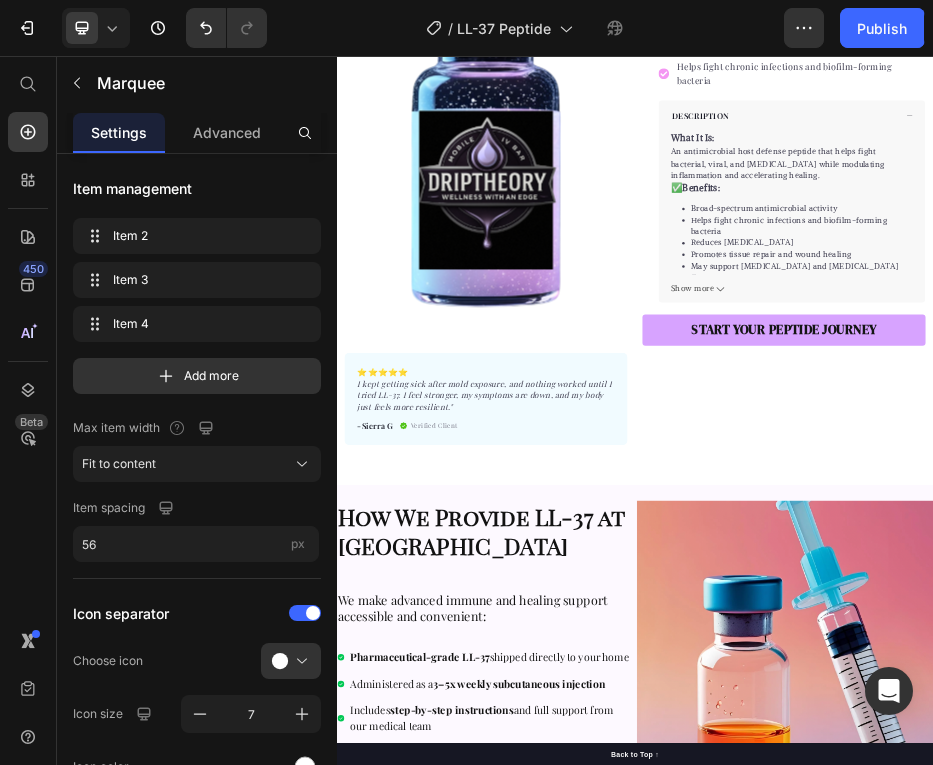 scroll, scrollTop: 214, scrollLeft: 0, axis: vertical 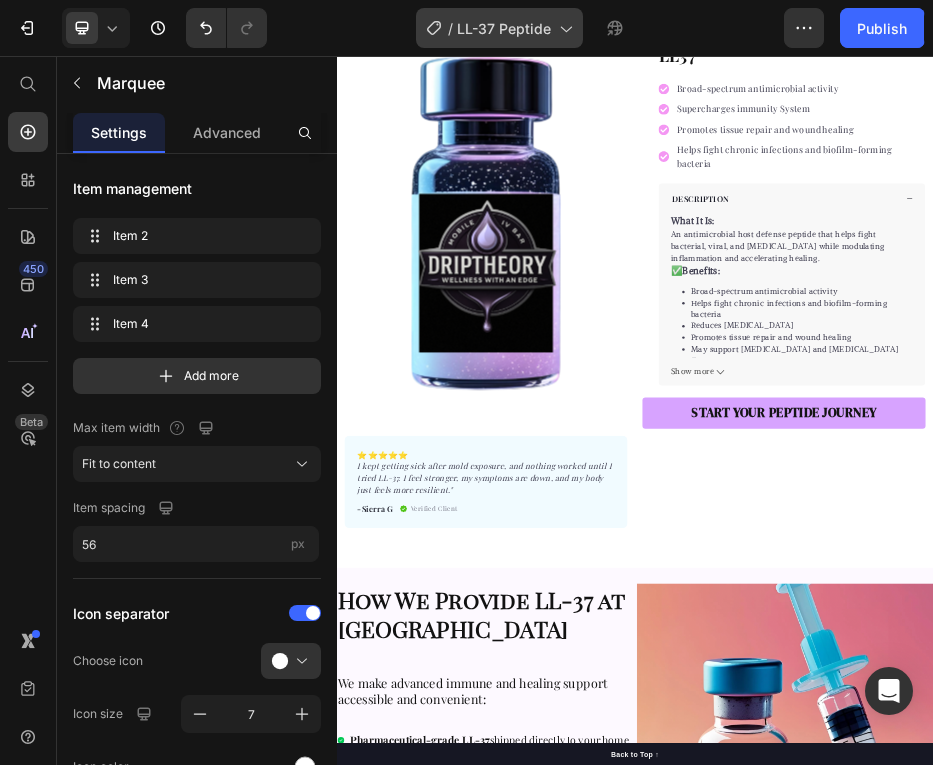 click on "LL-37 Peptide" at bounding box center (504, 28) 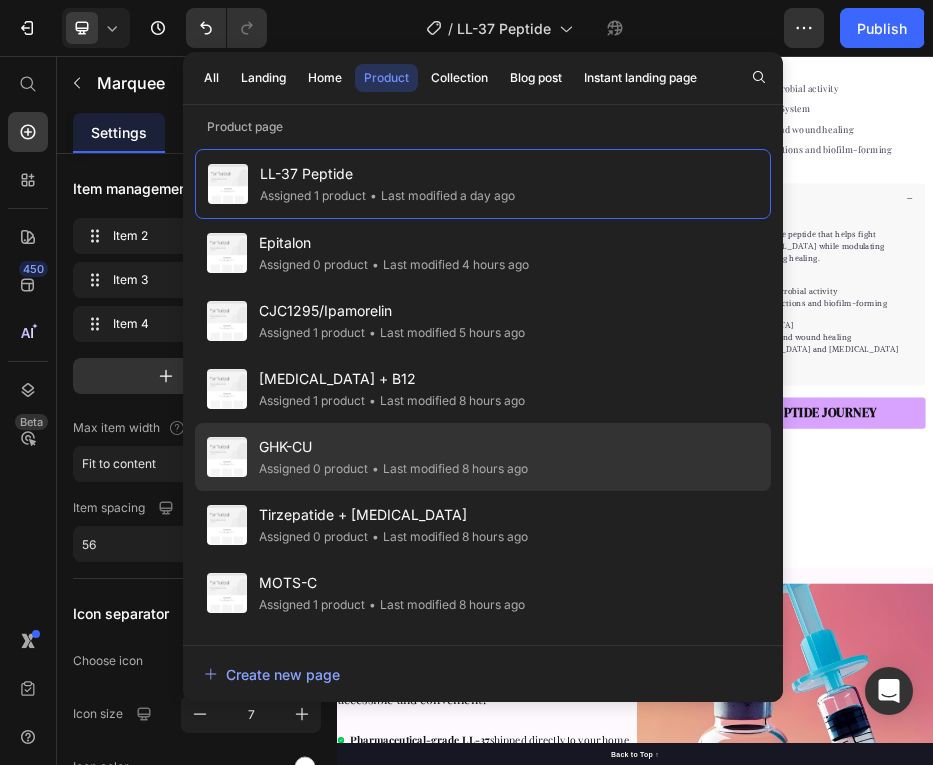 click on "• Last modified 8 hours ago" 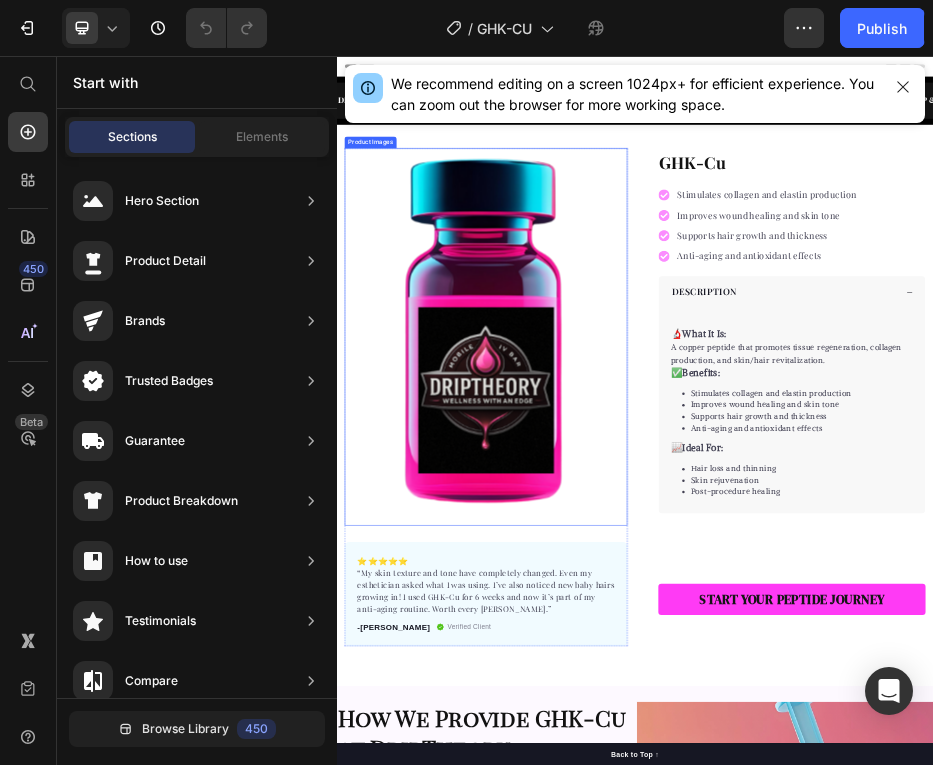 scroll, scrollTop: 321, scrollLeft: 0, axis: vertical 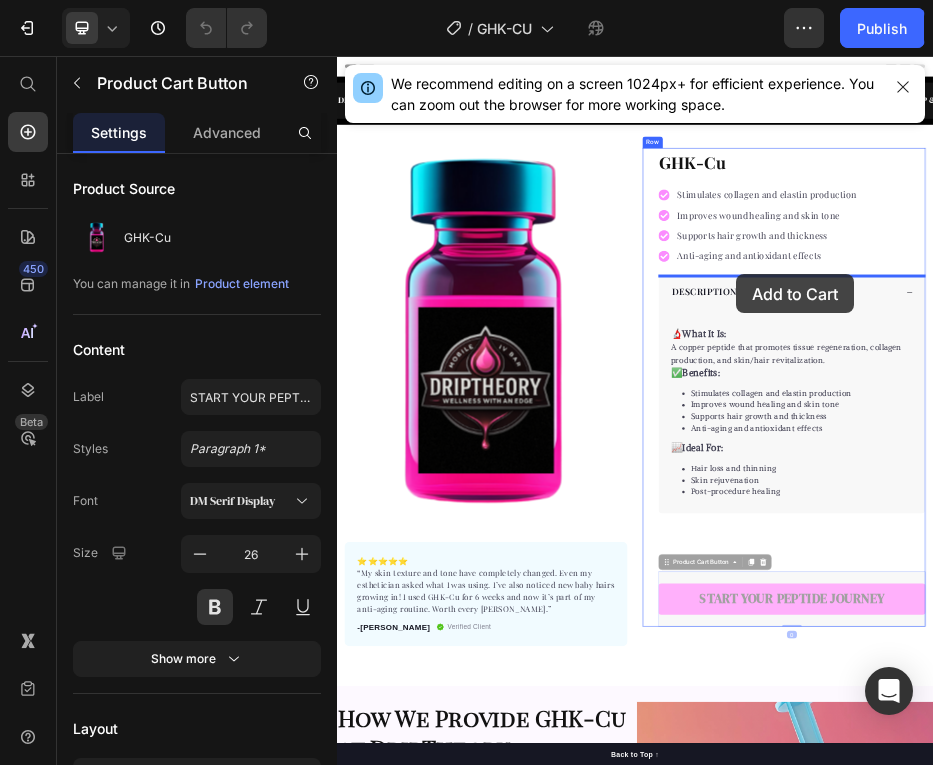 drag, startPoint x: 1197, startPoint y: 815, endPoint x: 1138, endPoint y: 496, distance: 324.41025 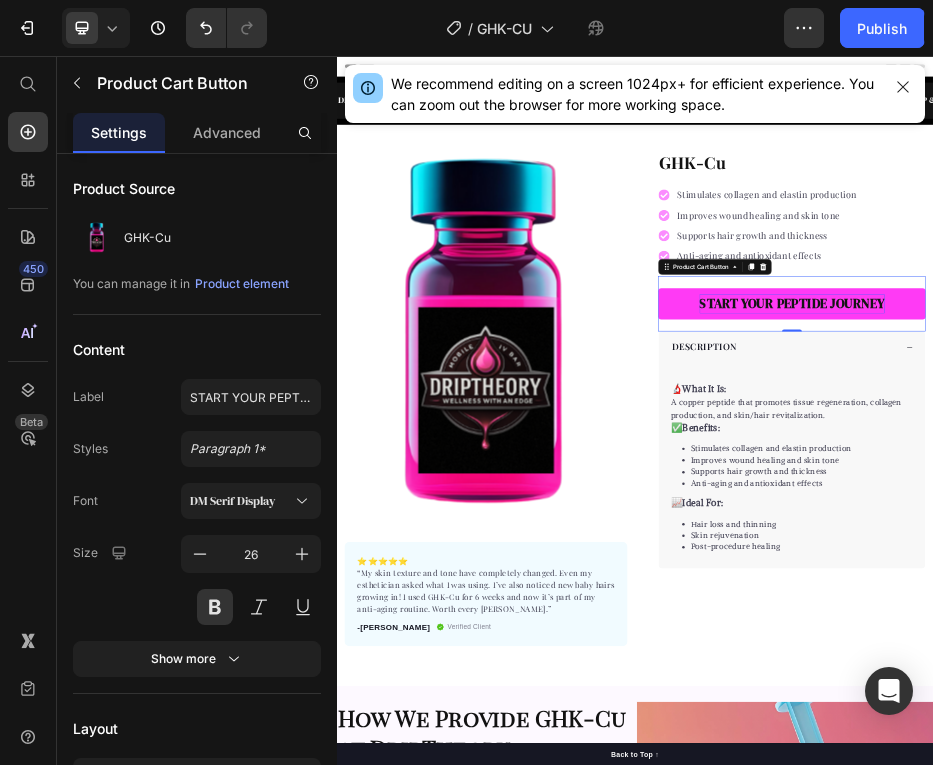 click on "START YOUR PEPTIDE JOURNEY" at bounding box center [1253, 554] 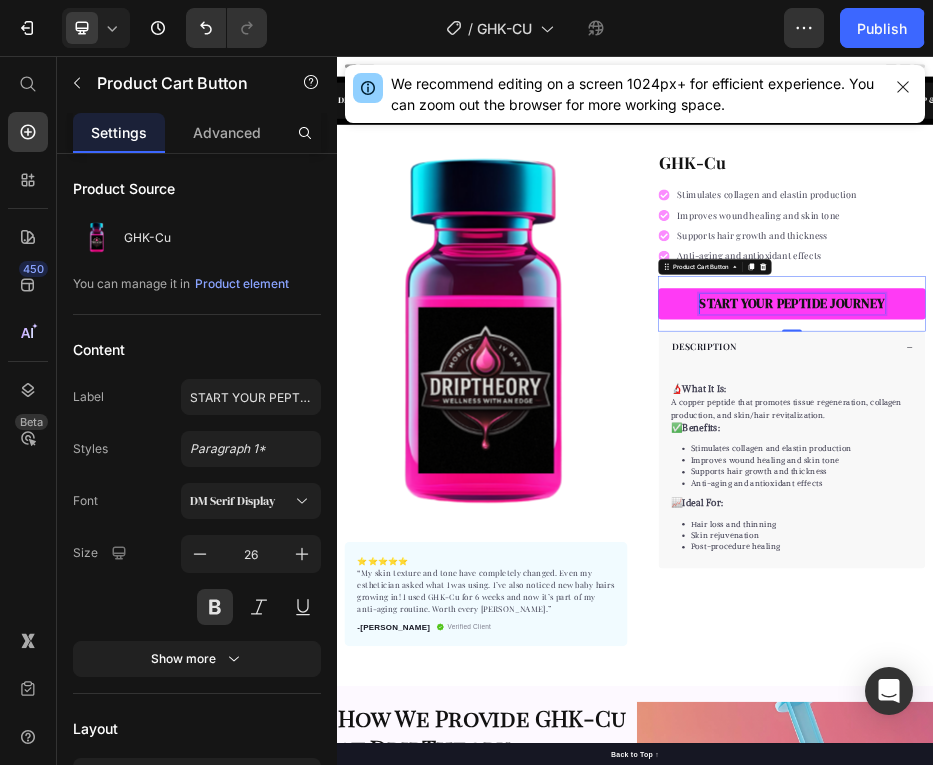 click on "START YOUR PEPTIDE JOURNEY" at bounding box center [1253, 554] 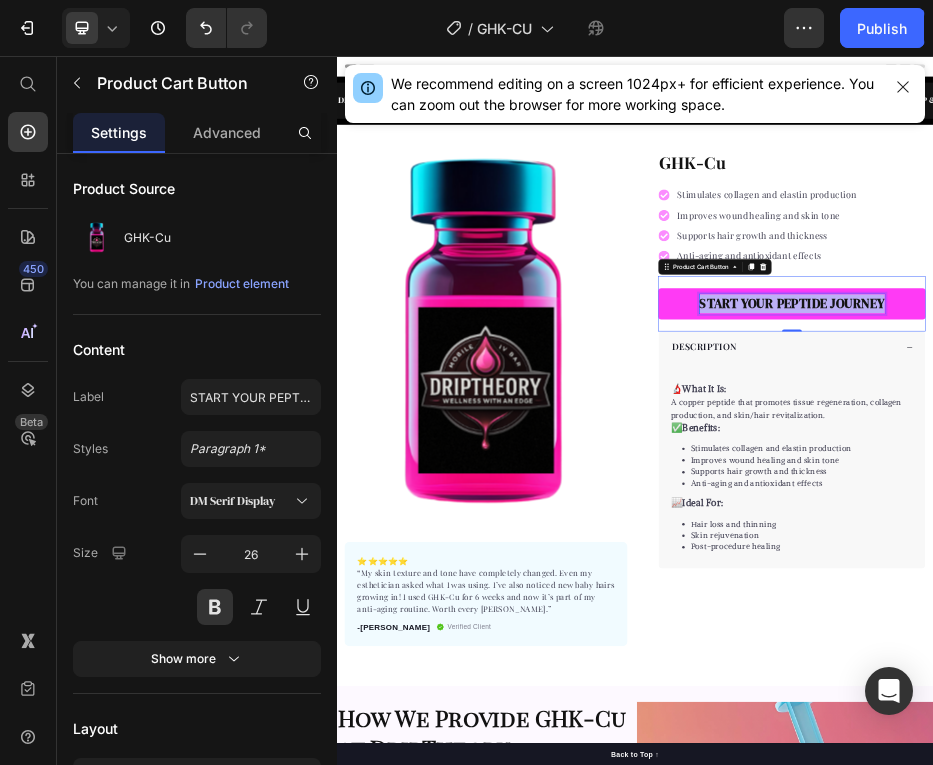 click on "START YOUR PEPTIDE JOURNEY" at bounding box center (1253, 554) 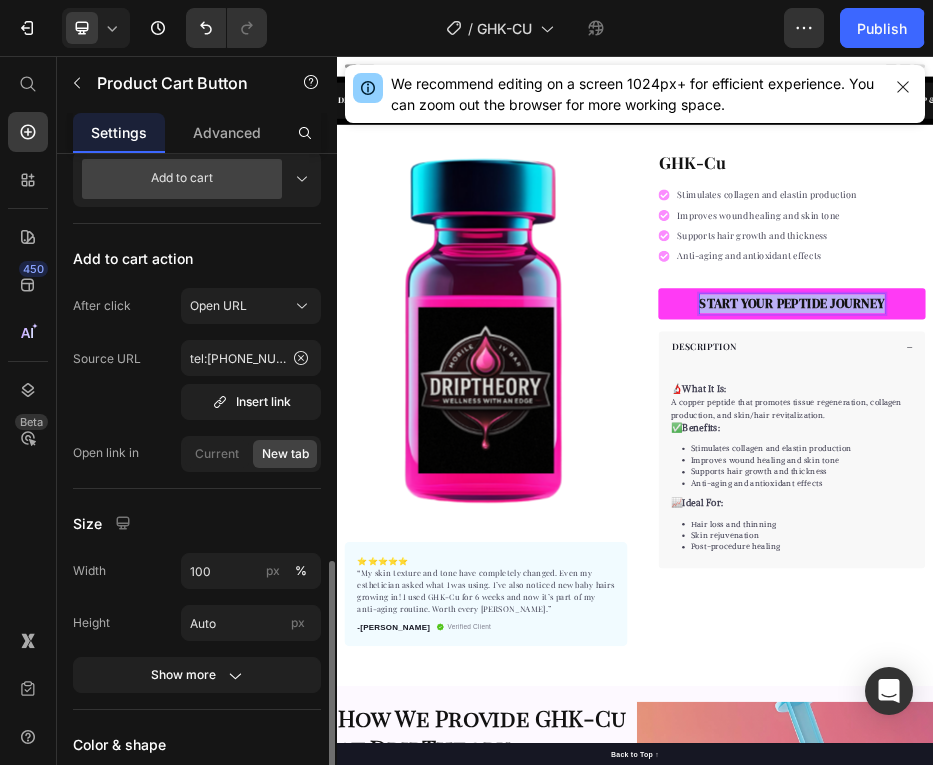 scroll, scrollTop: 965, scrollLeft: 0, axis: vertical 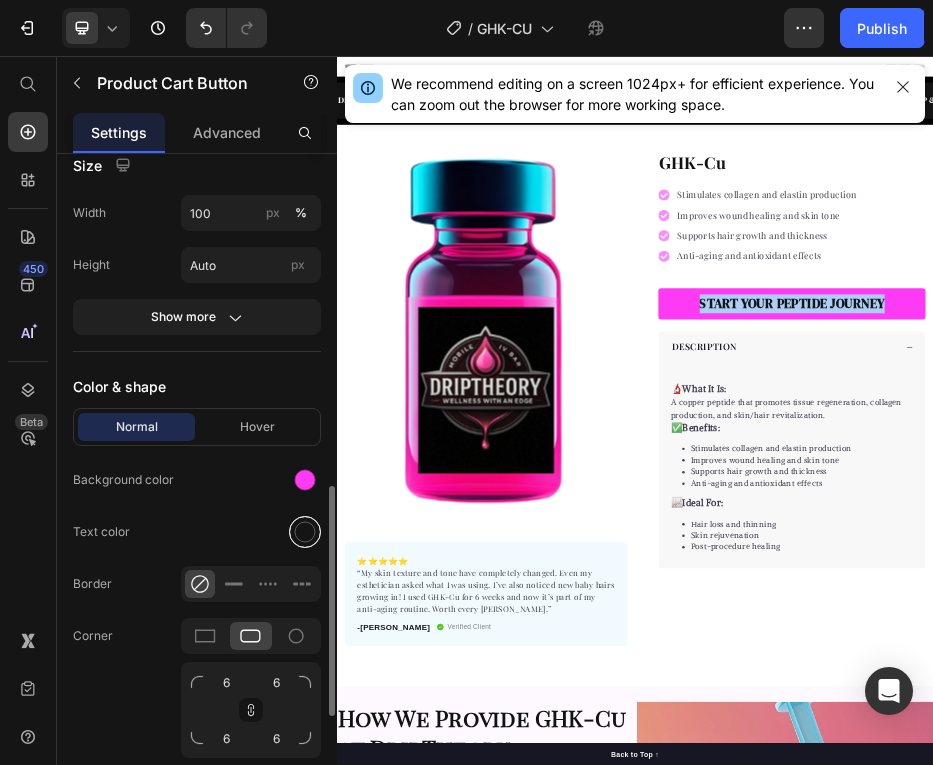 click at bounding box center (305, 532) 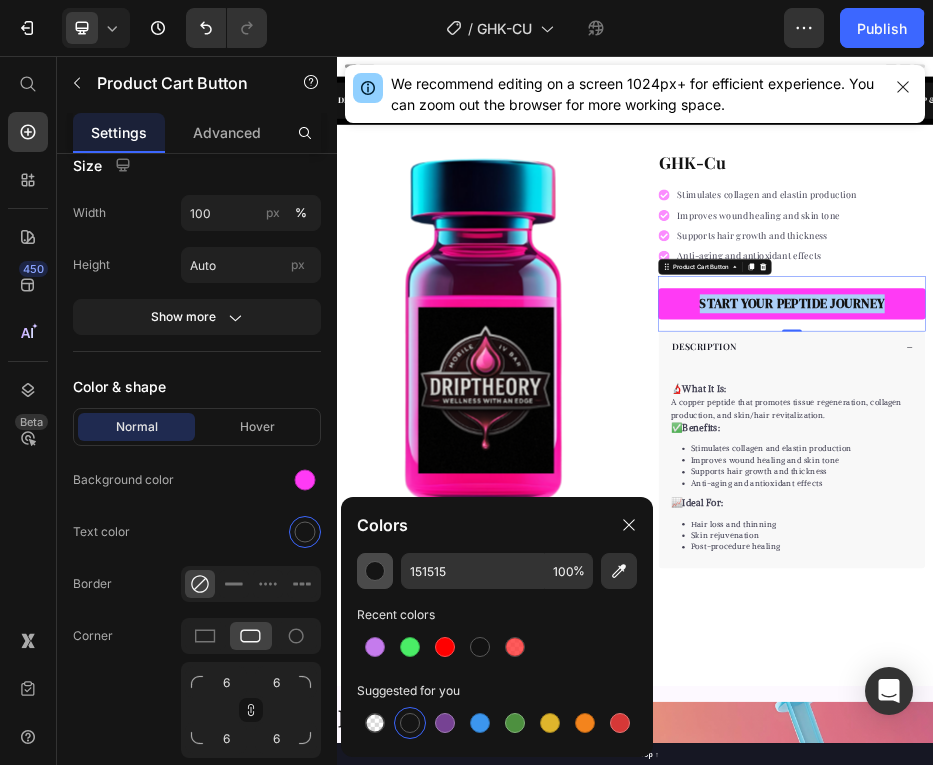click at bounding box center (375, 571) 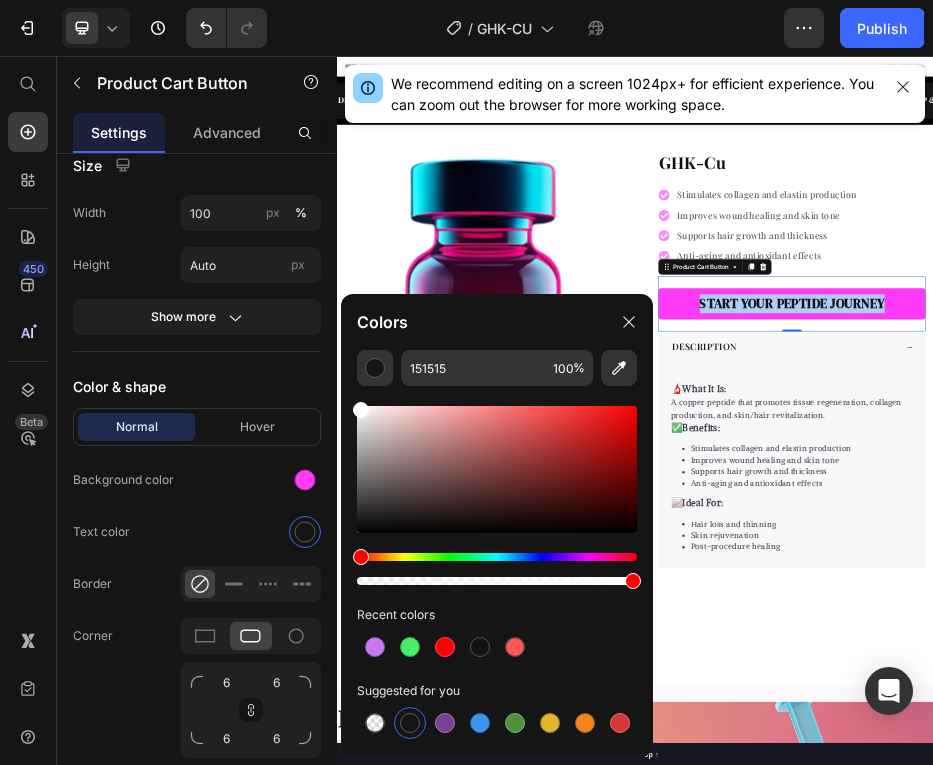 drag, startPoint x: 362, startPoint y: 526, endPoint x: 351, endPoint y: 381, distance: 145.41664 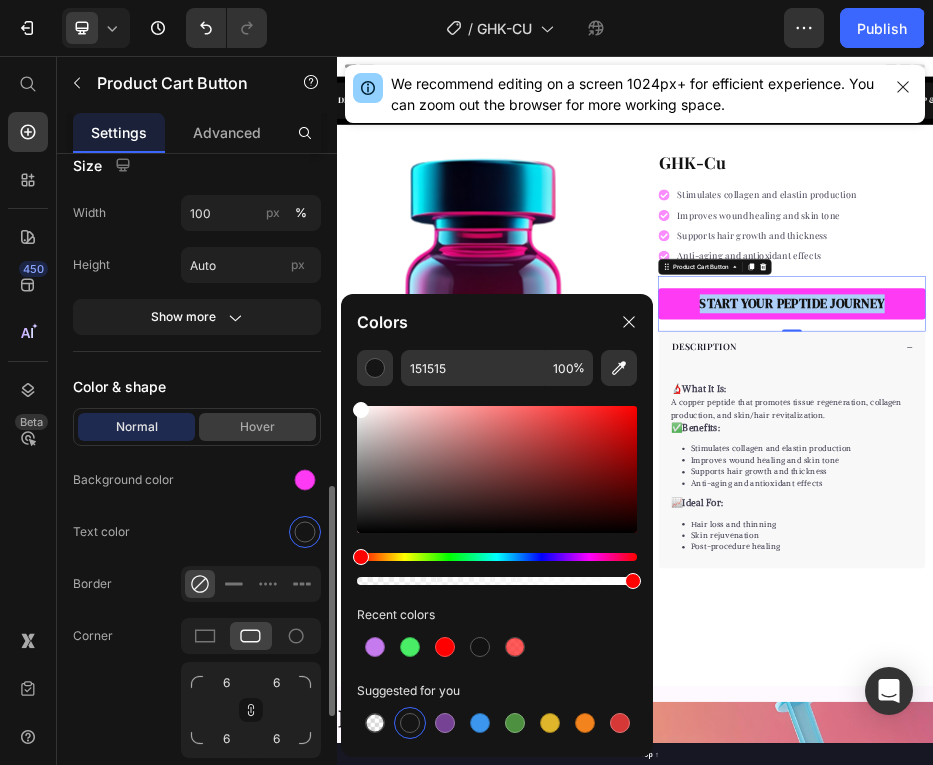 type on "FFFFFF" 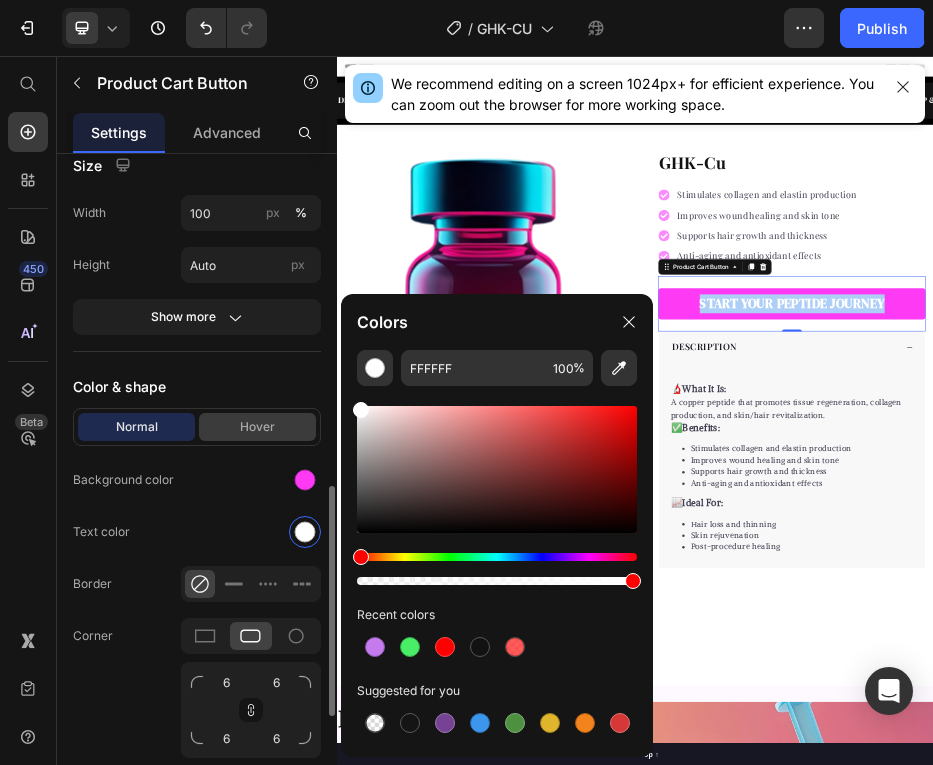 click on "Hover" at bounding box center (257, 427) 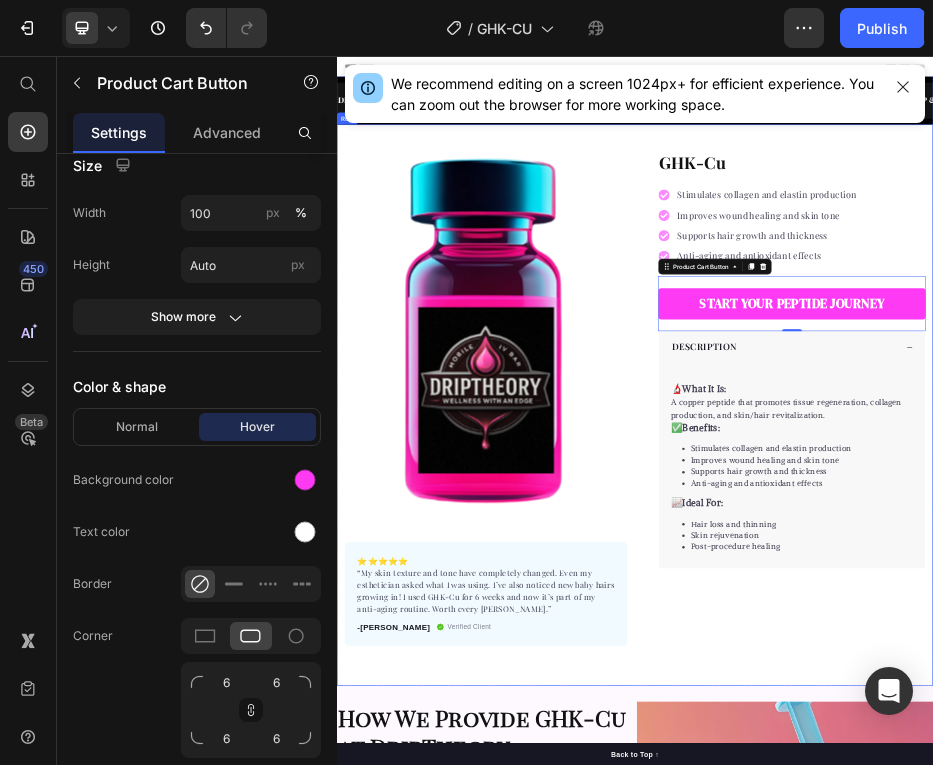 scroll, scrollTop: 780, scrollLeft: 0, axis: vertical 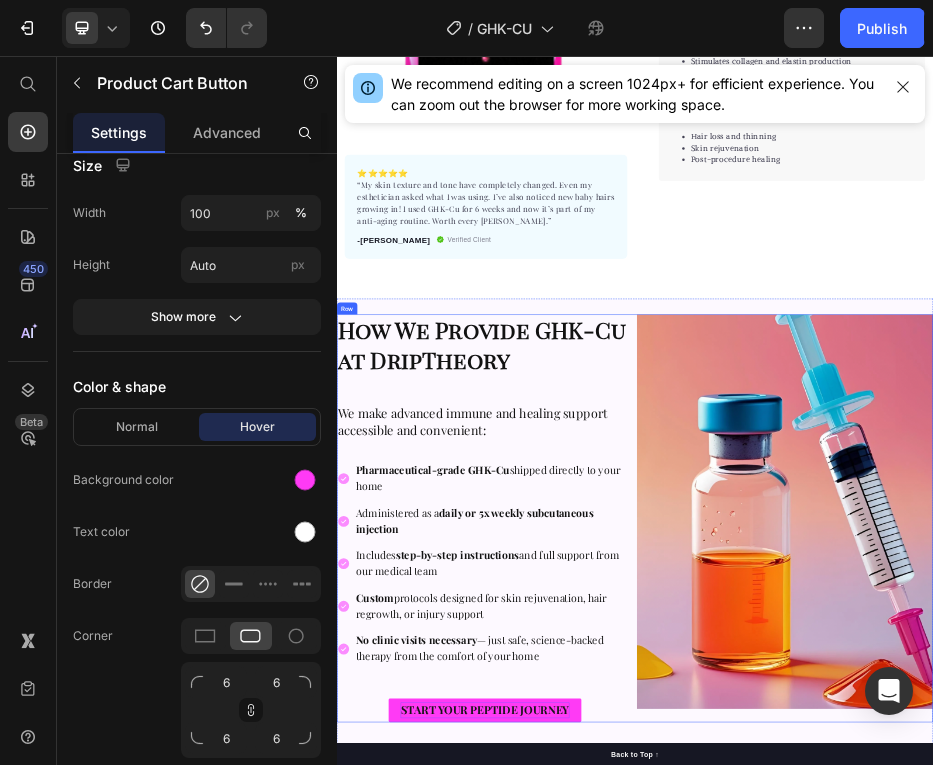 click on "START YOUR PEPTIDE JOURNEY" at bounding box center [635, 1371] 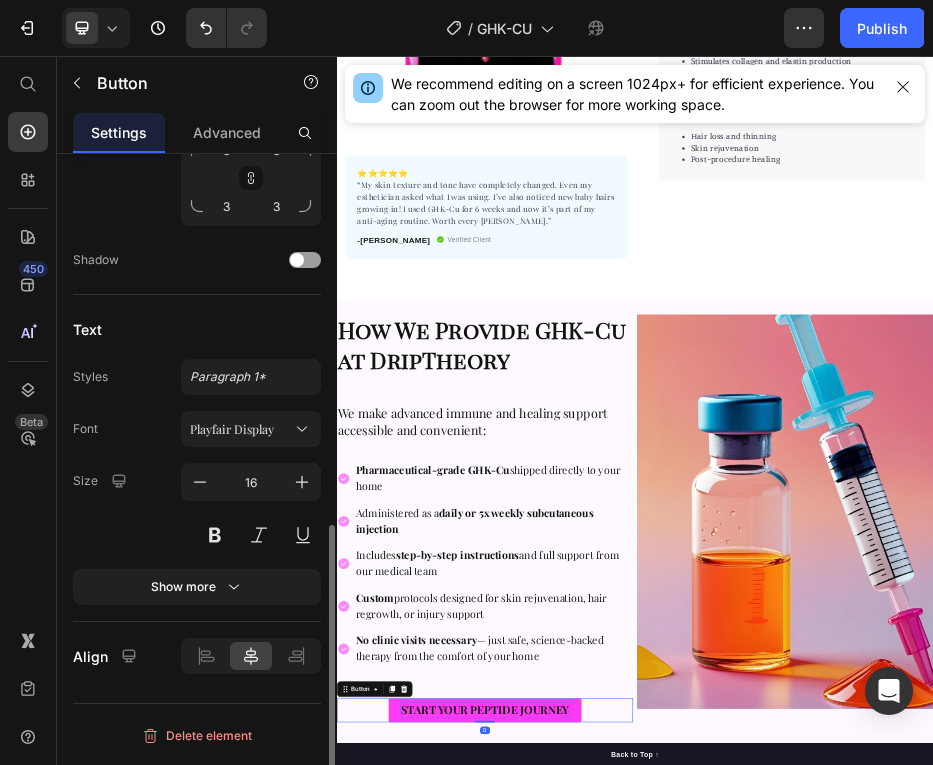 scroll, scrollTop: 0, scrollLeft: 0, axis: both 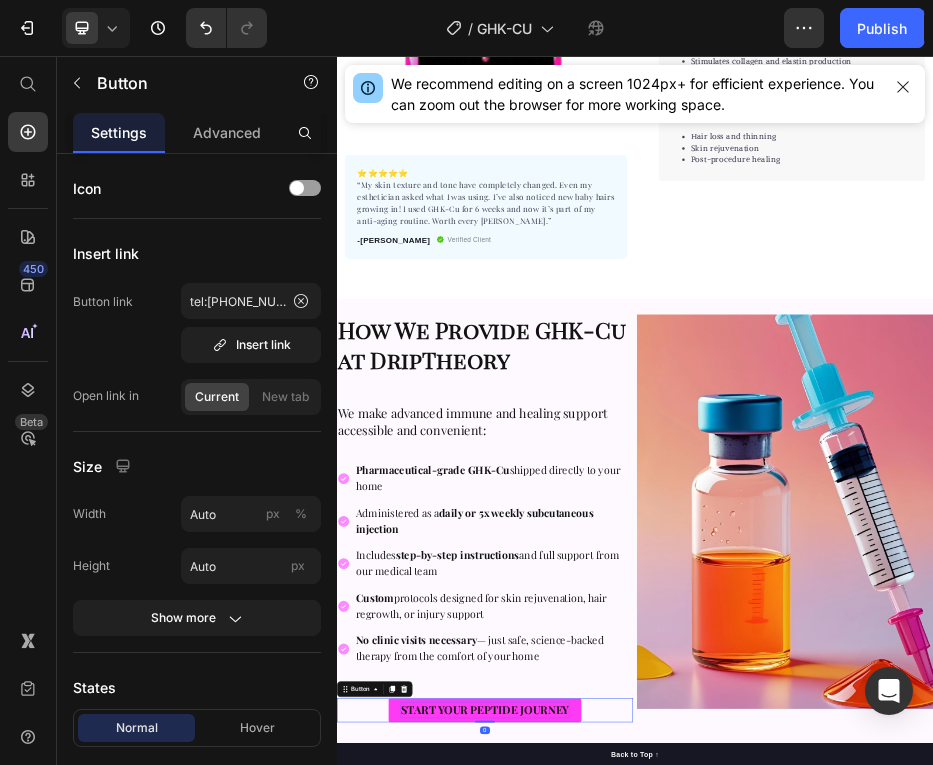 click on "START YOUR PEPTIDE JOURNEY" at bounding box center [635, 1371] 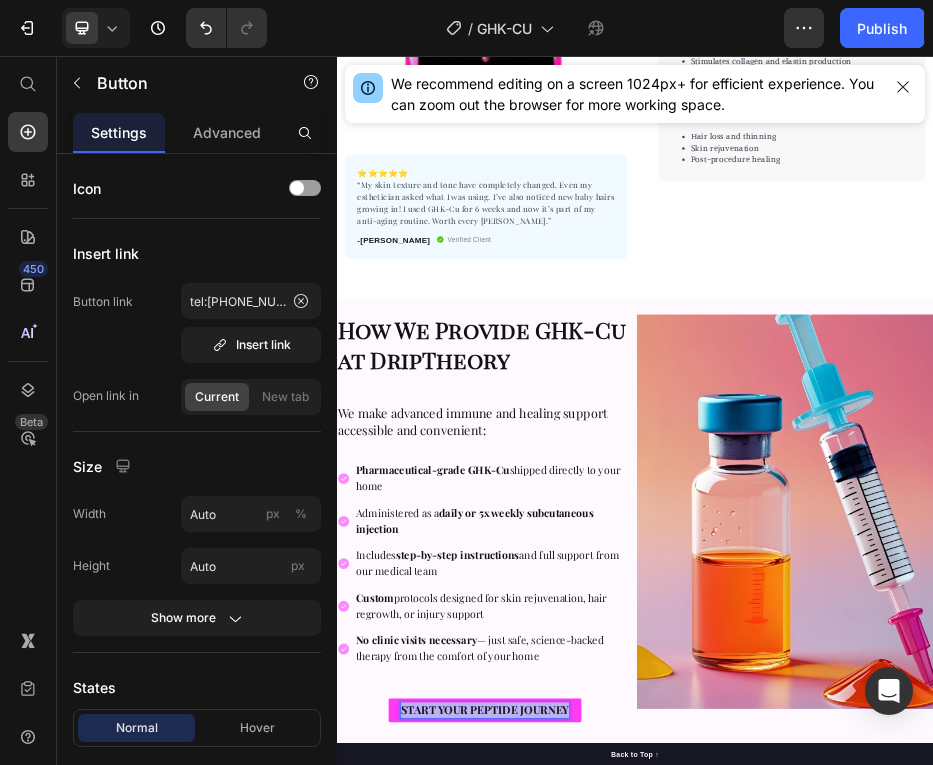 click on "START YOUR PEPTIDE JOURNEY" at bounding box center (635, 1371) 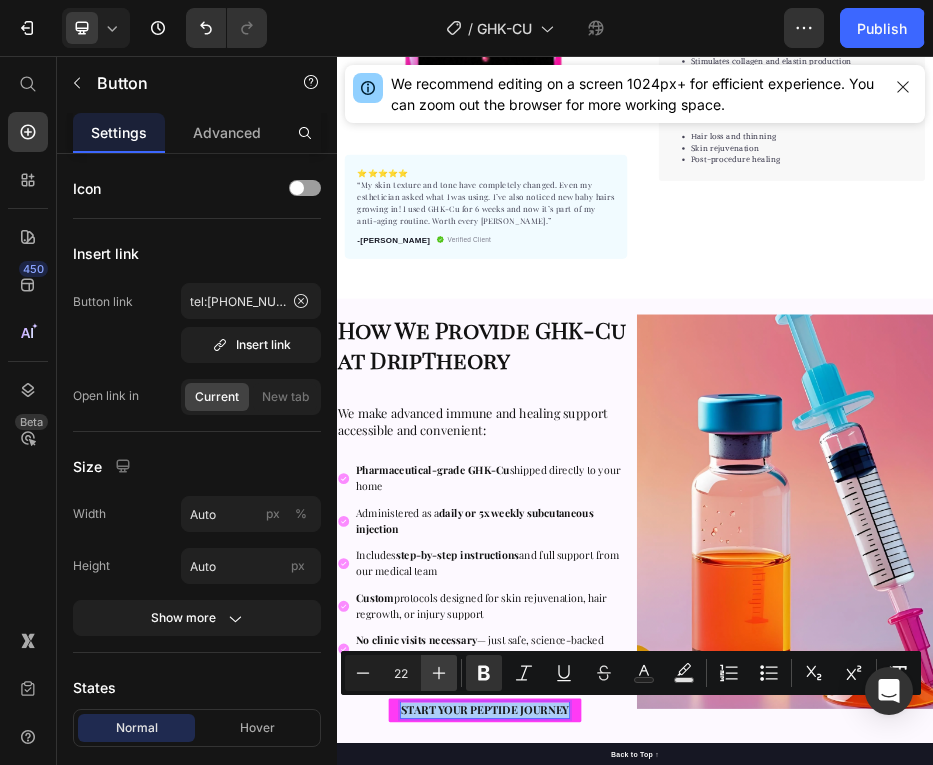 click 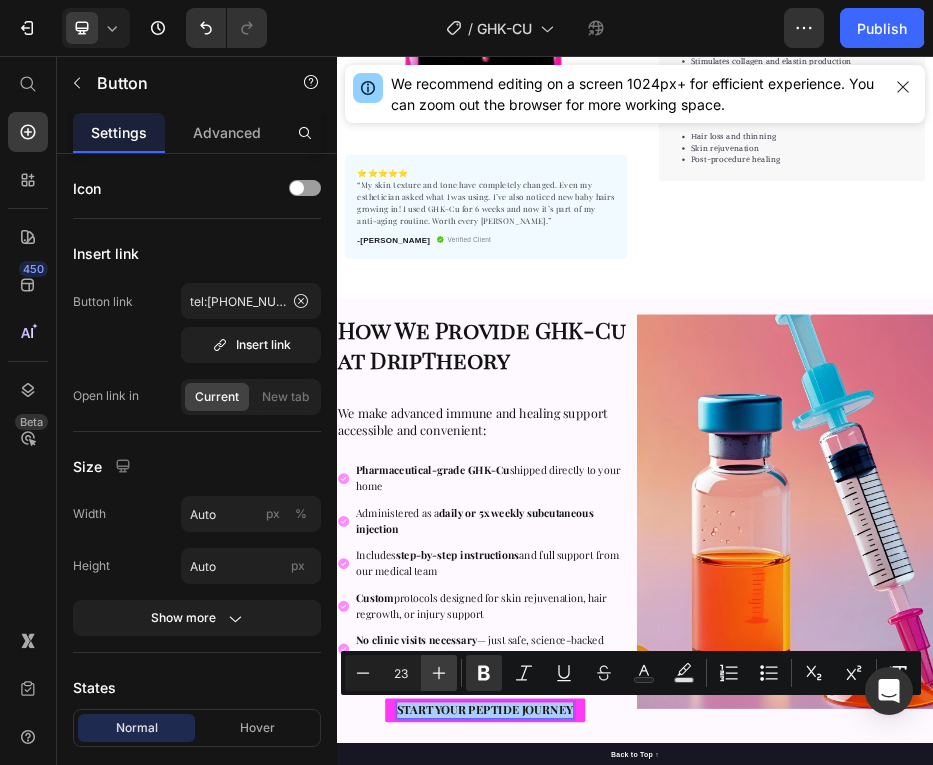 click 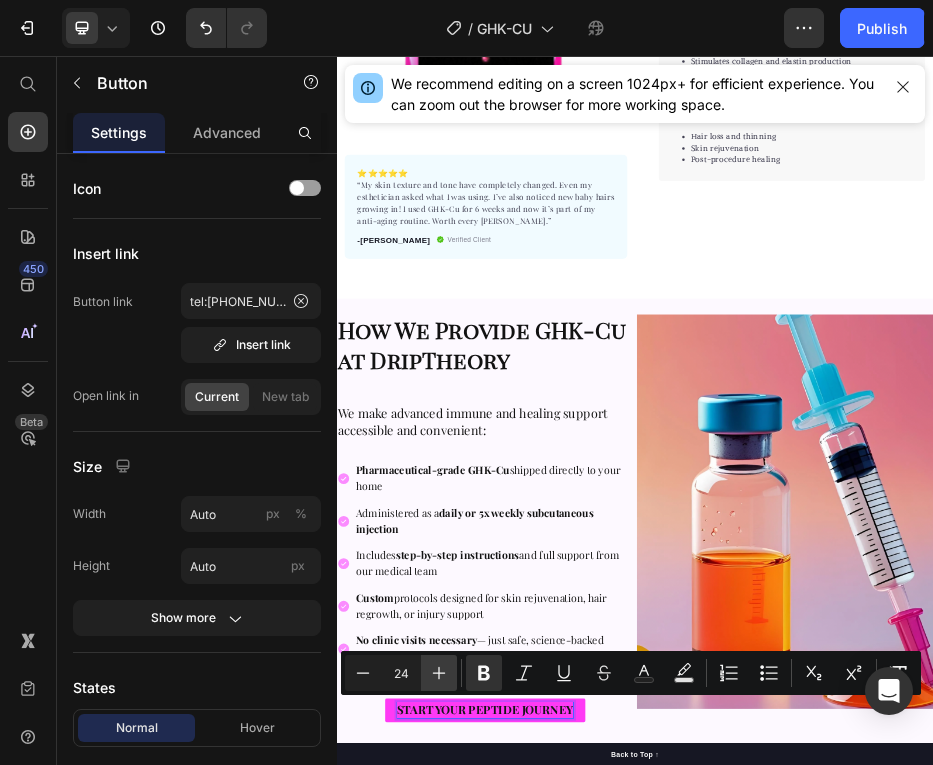 click 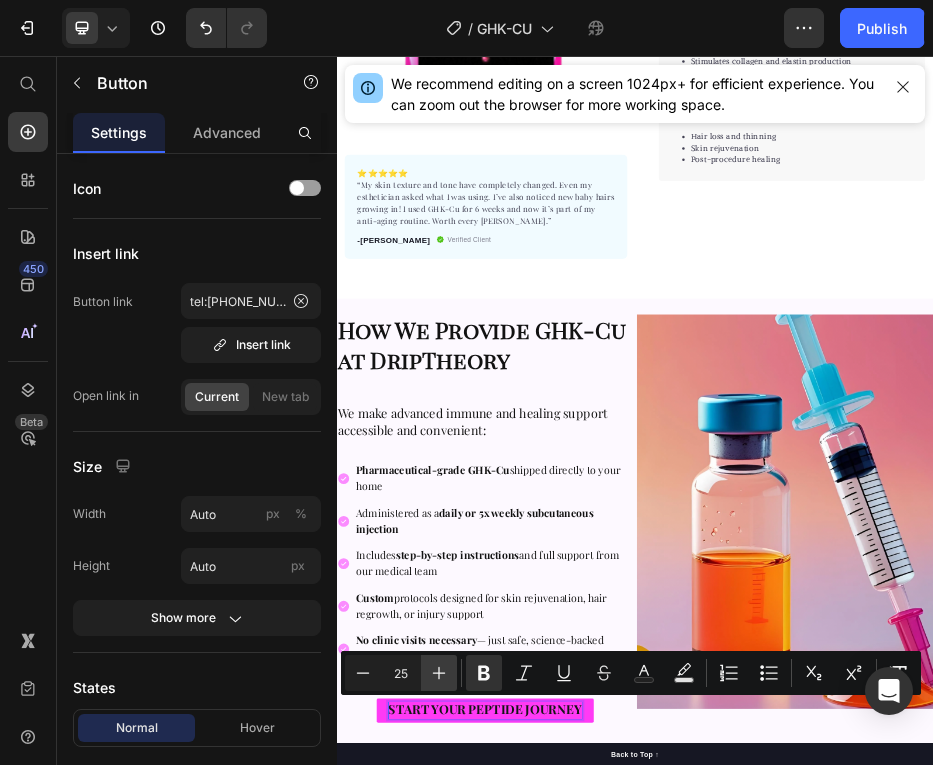 click 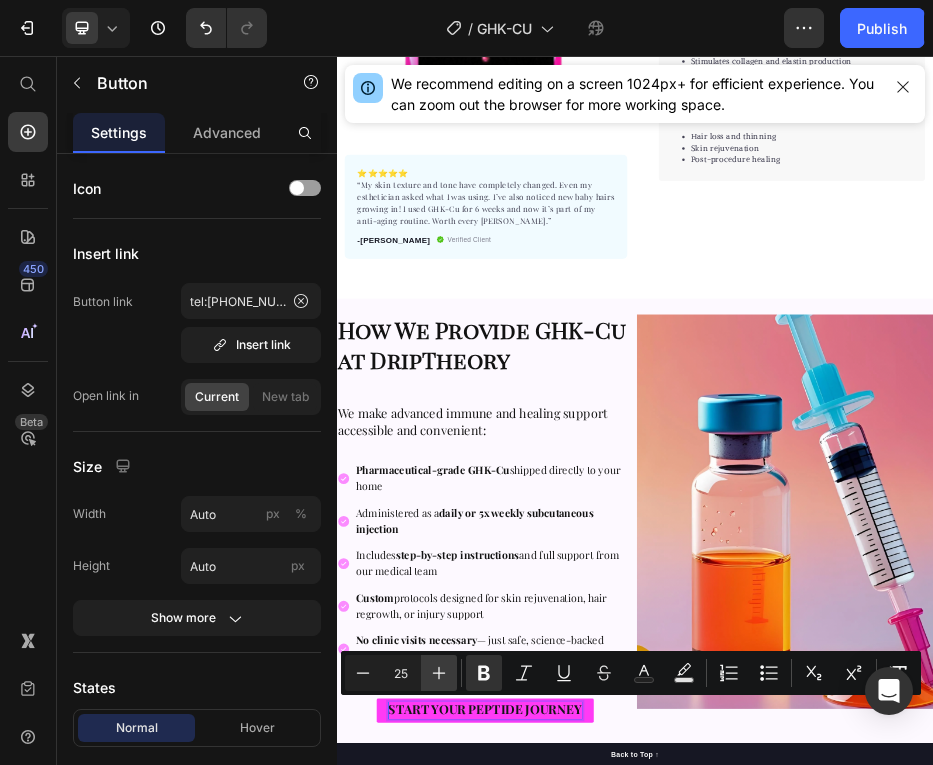 type on "26" 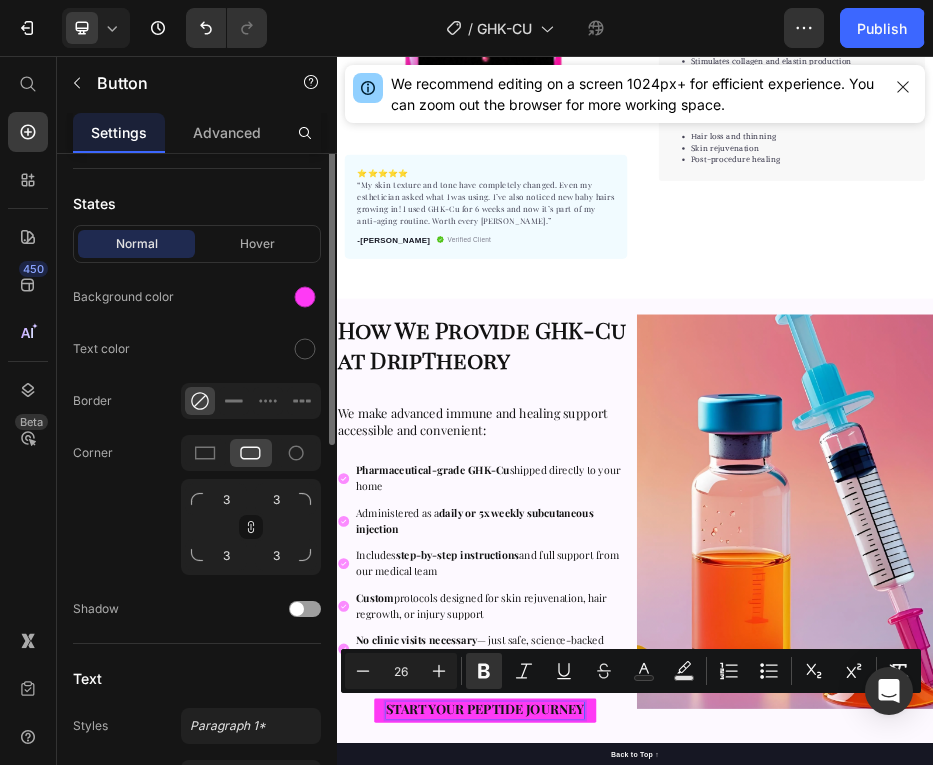 scroll, scrollTop: 531, scrollLeft: 0, axis: vertical 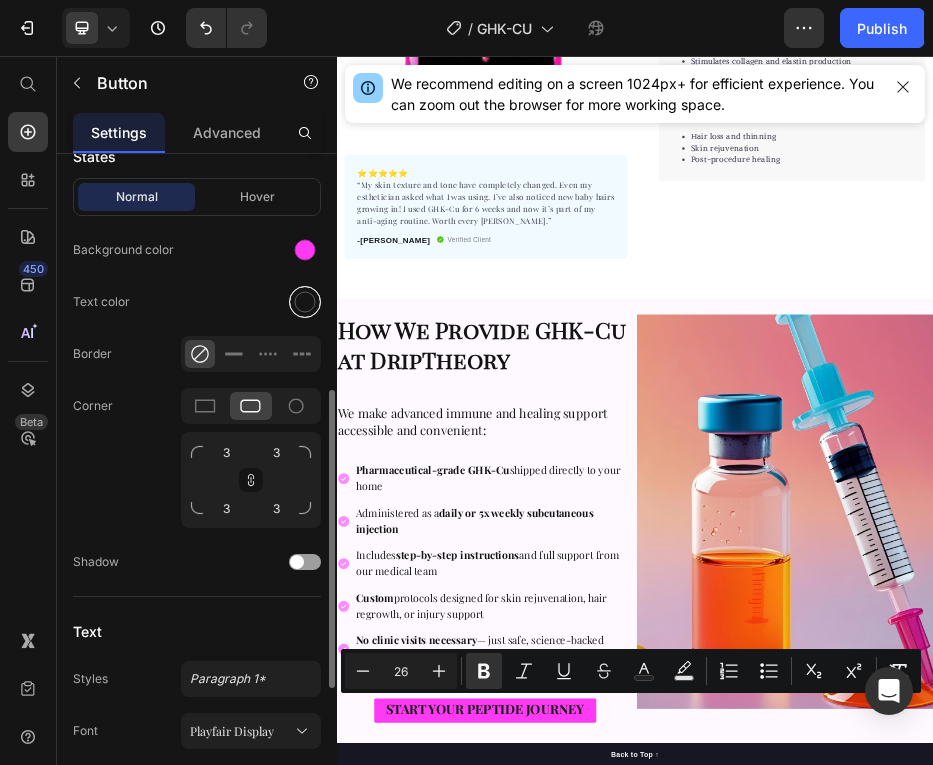 click at bounding box center (305, 302) 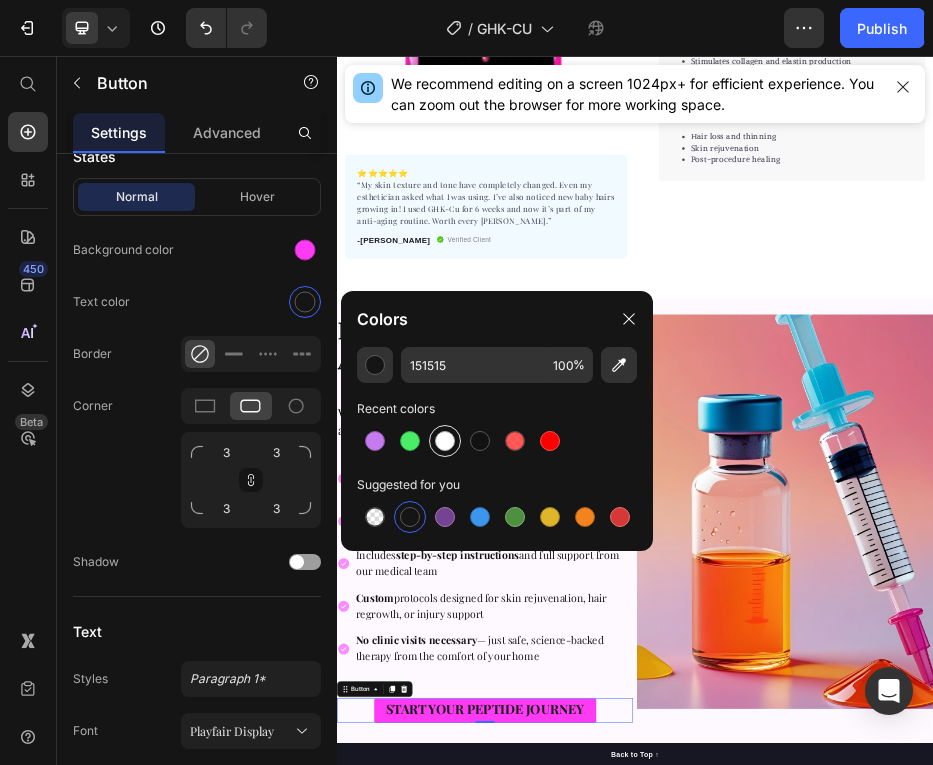 click at bounding box center (445, 441) 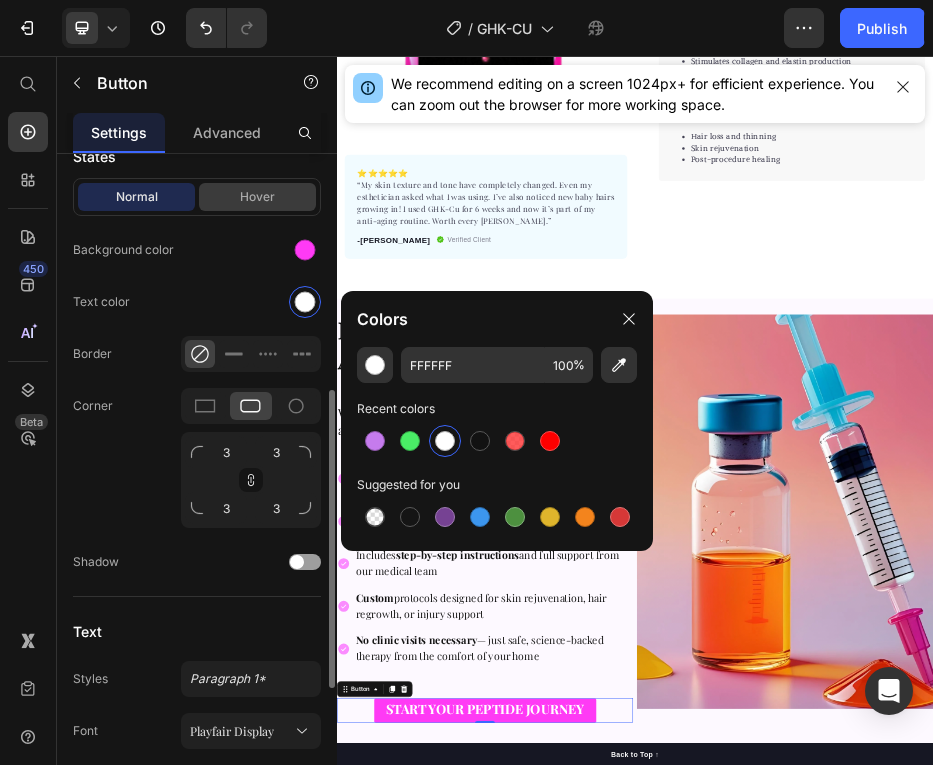 click on "Hover" at bounding box center [257, 197] 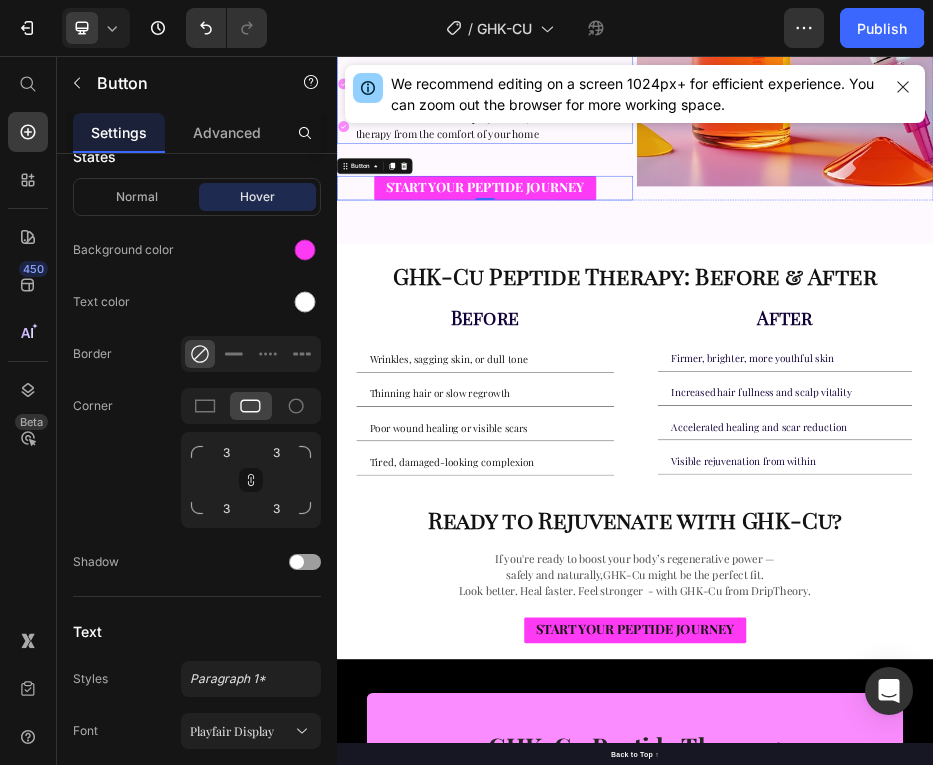 scroll, scrollTop: 2130, scrollLeft: 0, axis: vertical 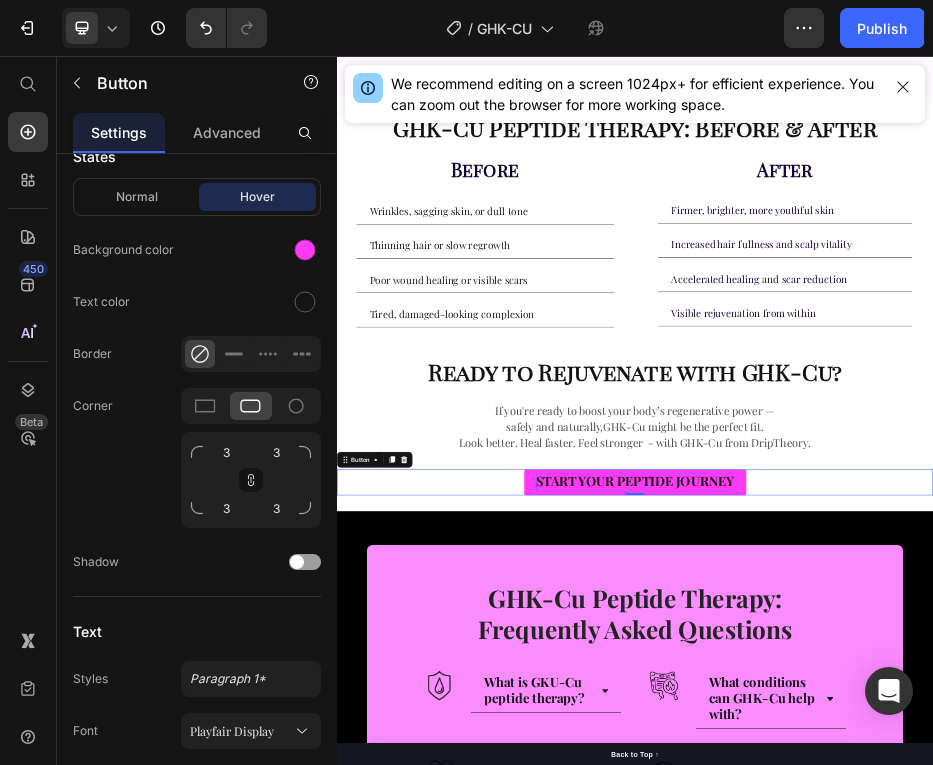 click on "START YOUR PEPTIDE JOURNEY" at bounding box center (937, 911) 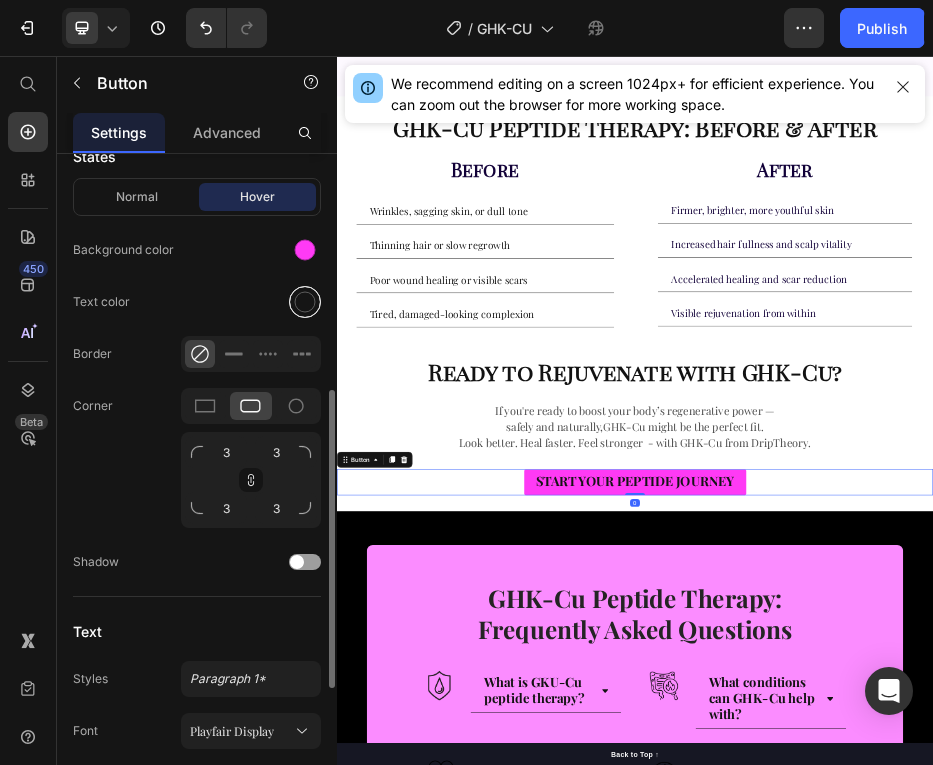 click at bounding box center (305, 302) 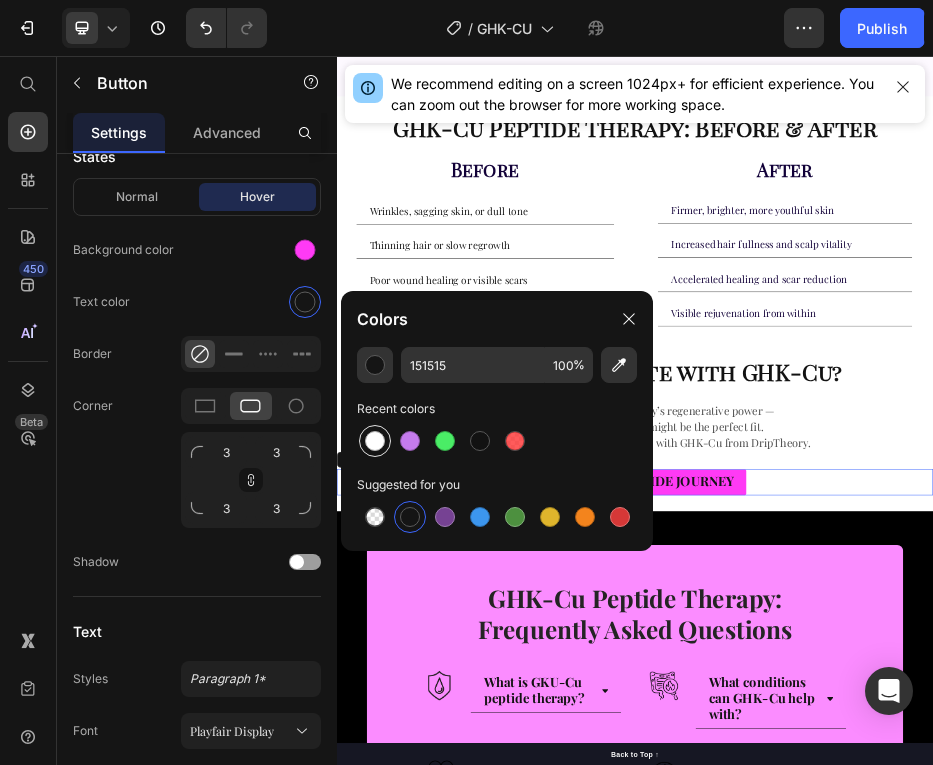 click at bounding box center (375, 441) 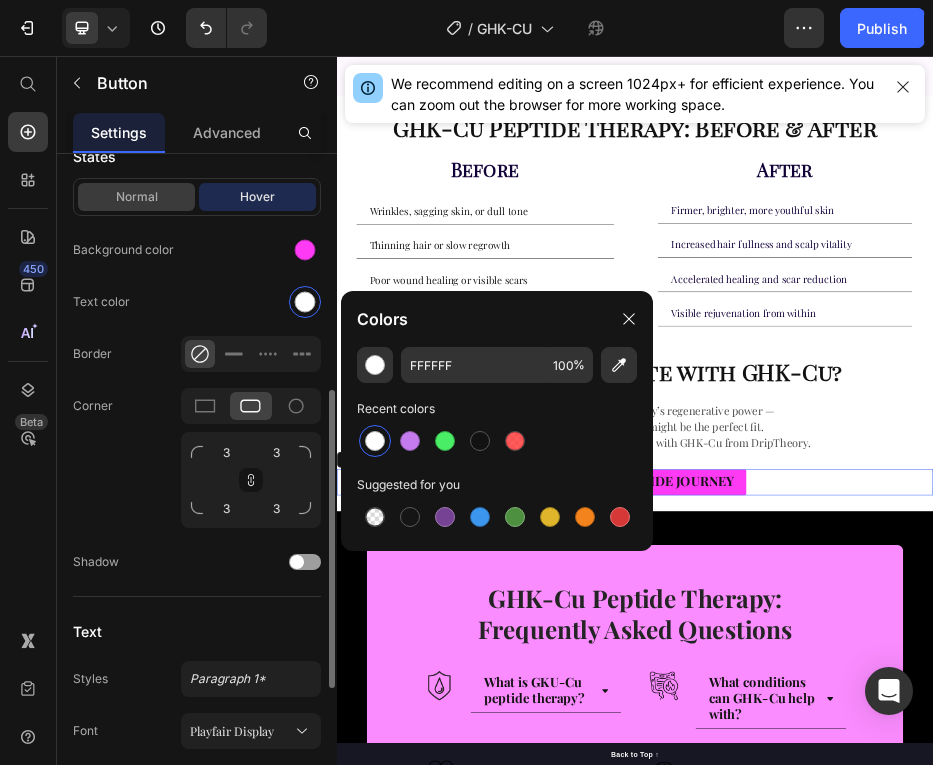 click on "Normal" at bounding box center [136, 197] 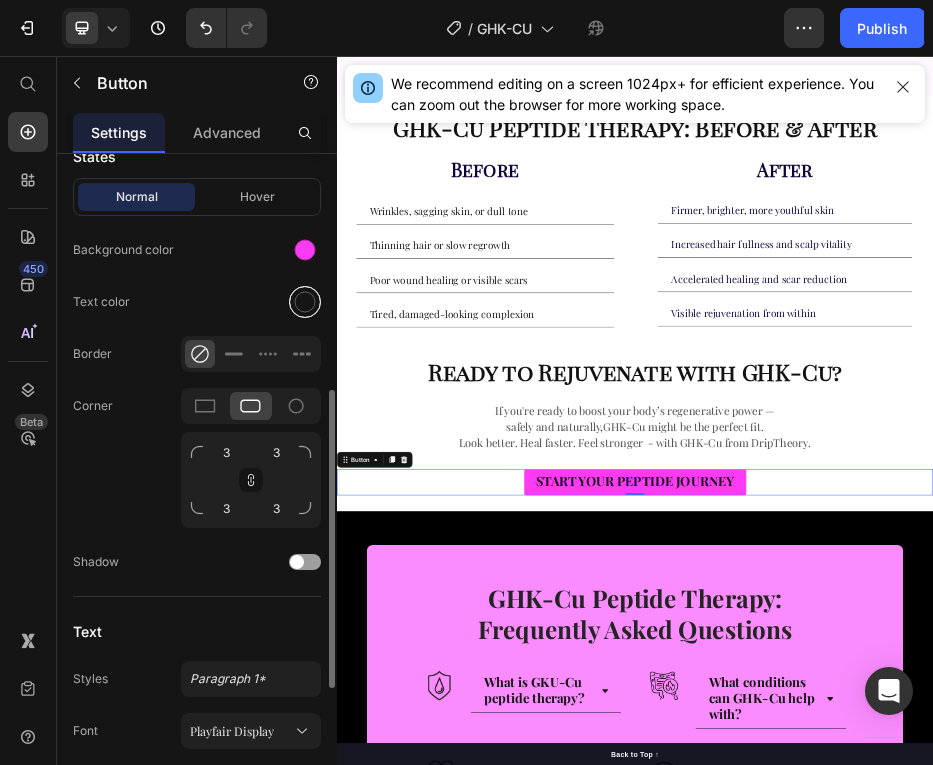 click at bounding box center [305, 302] 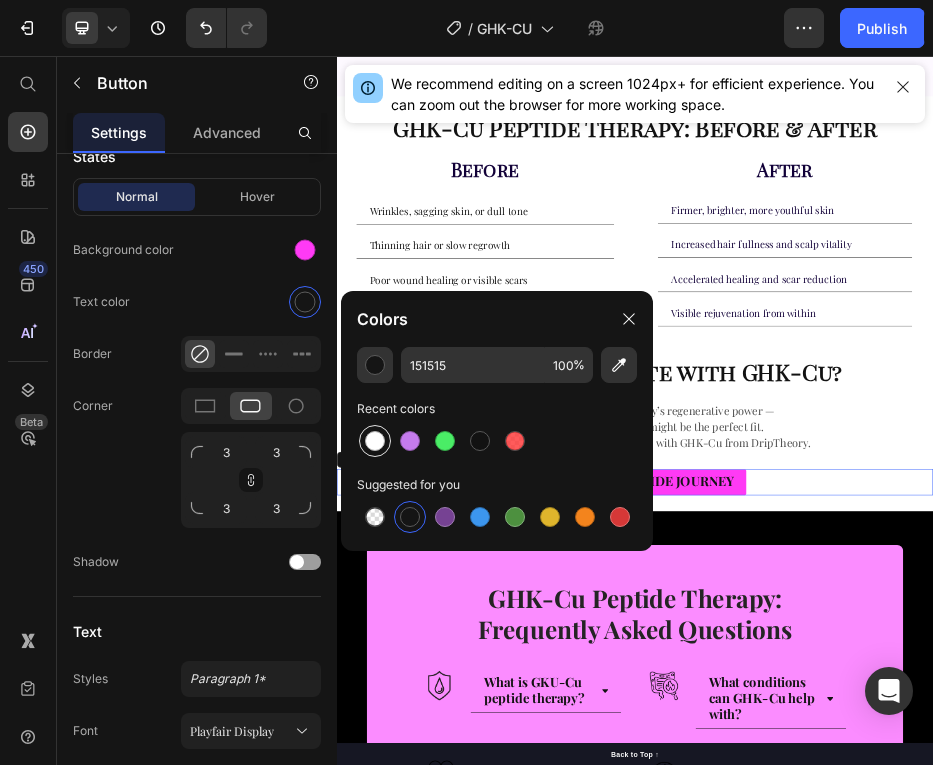click at bounding box center [375, 441] 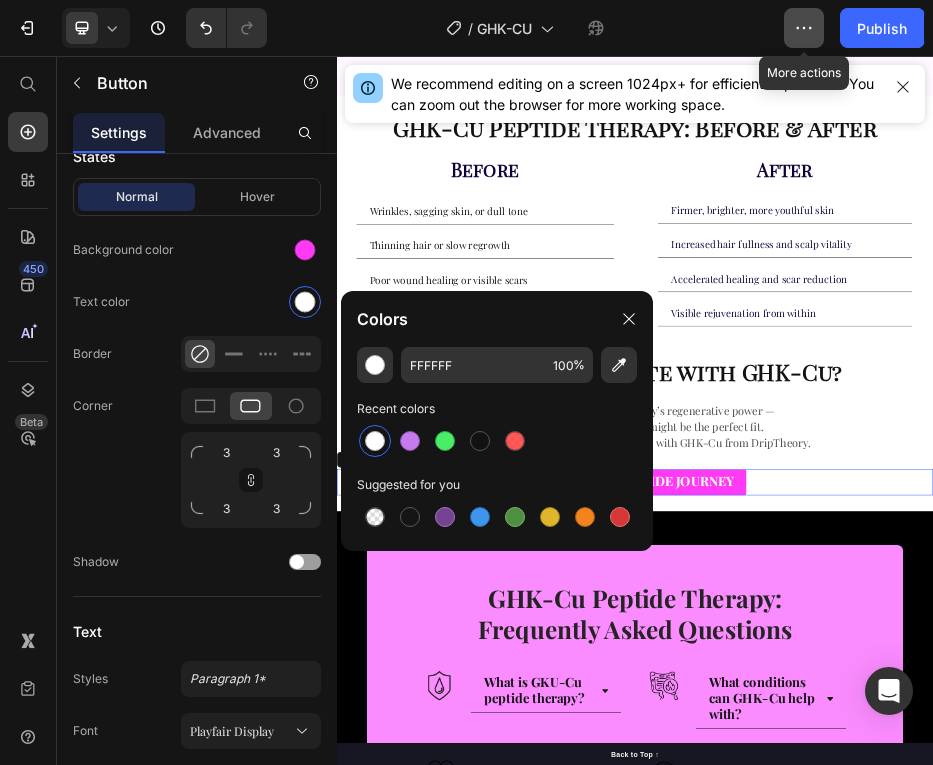 click 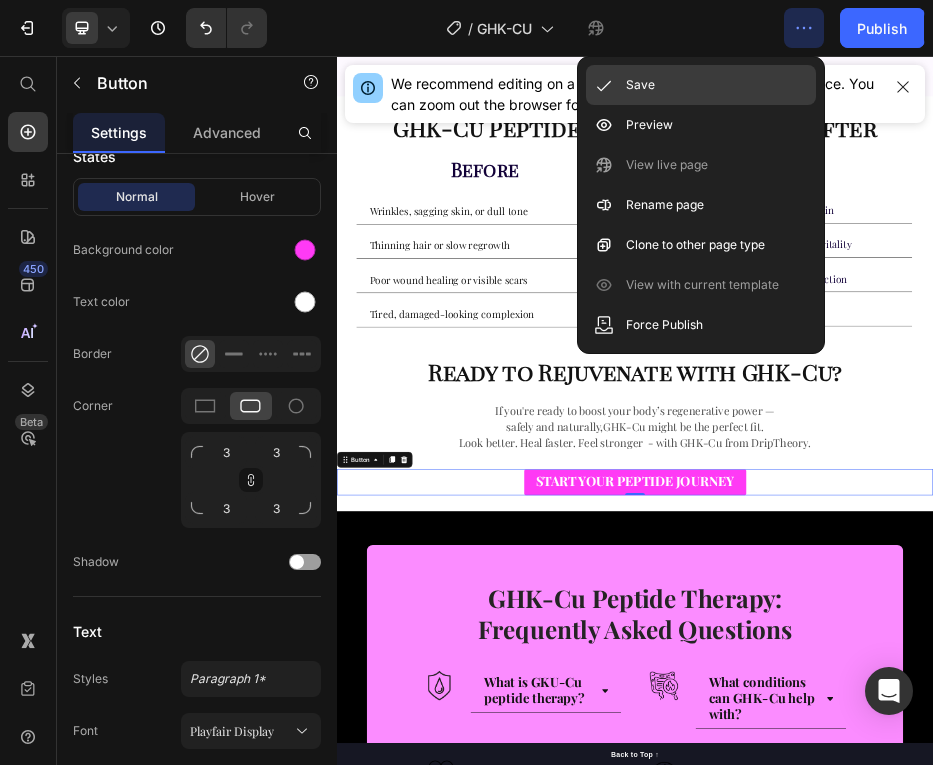 click on "Save" 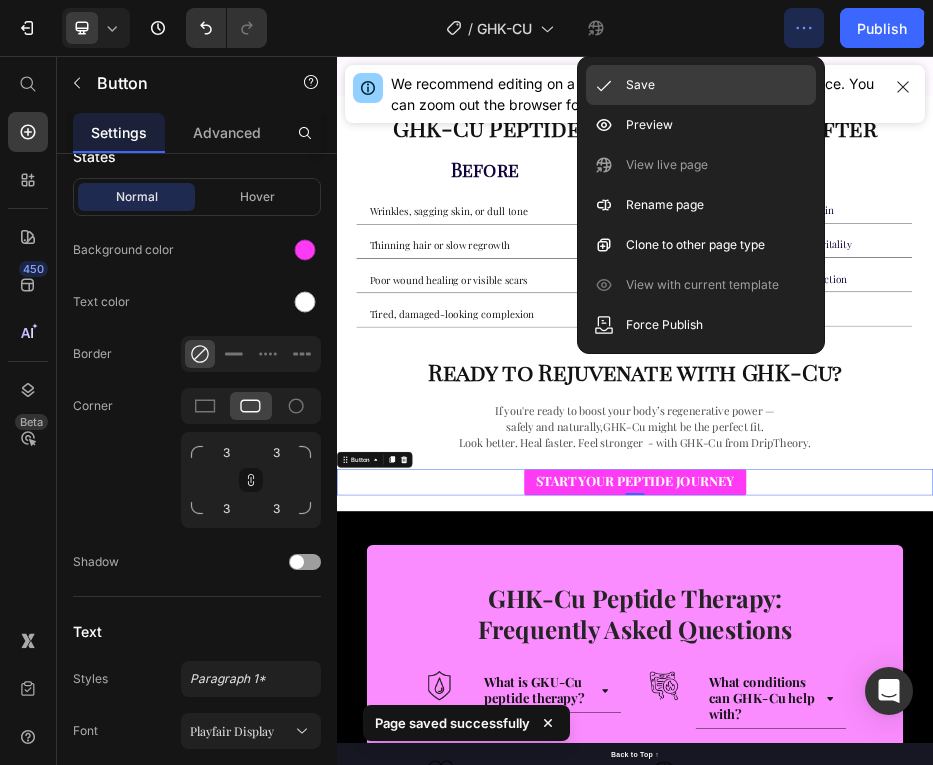 click on "Save" 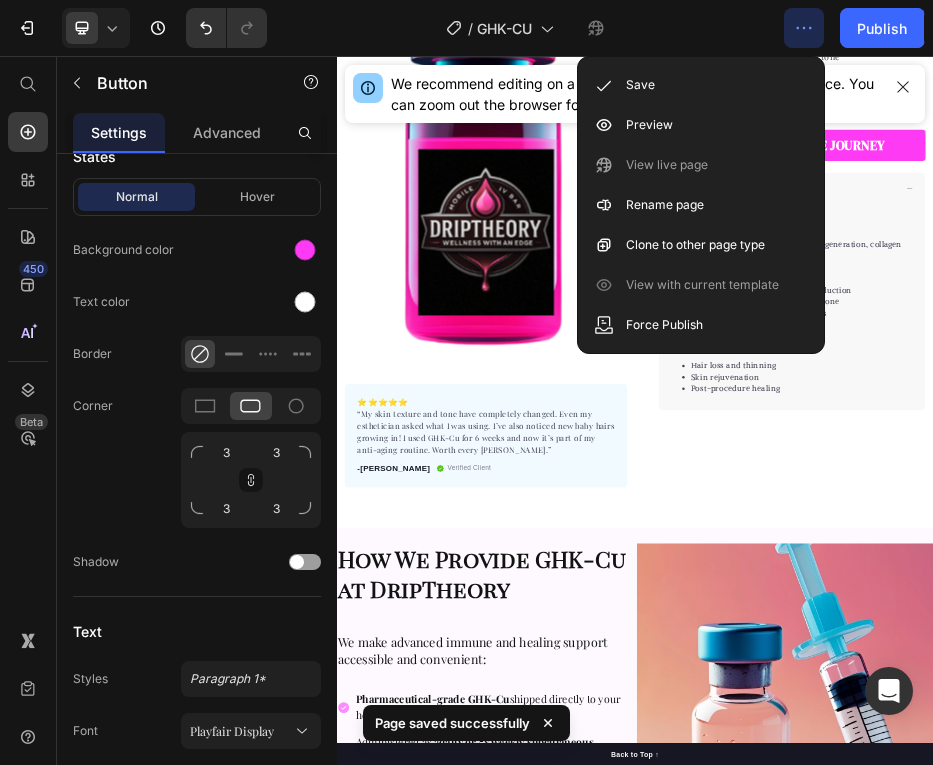 scroll, scrollTop: 360, scrollLeft: 0, axis: vertical 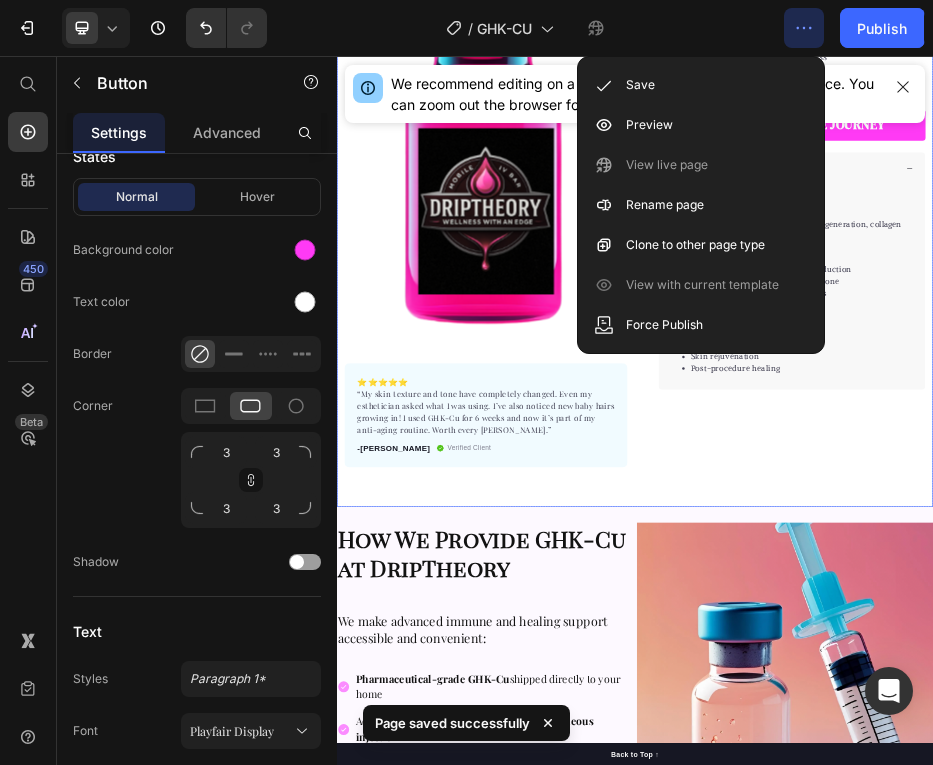 click on "How We Provide GHK-Cu at DripTheory Heading We make advanced immune and healing support accessible and convenient: Heading Pharmaceutical-grade GHK-Cu  shipped directly to your home Administered as a  daily or 5x weekly subcutaneous injection Includes  step-by-step instructions  and full support from our medical team Custom  protocols designed for skin rejuvenation, hair regrowth, or injury support No clinic visits necessary  — just safe, science-backed therapy from the comfort of your home Item List START YOUR PEPTIDE JOURNEY Button Image Row Section 2" at bounding box center [937, 1435] 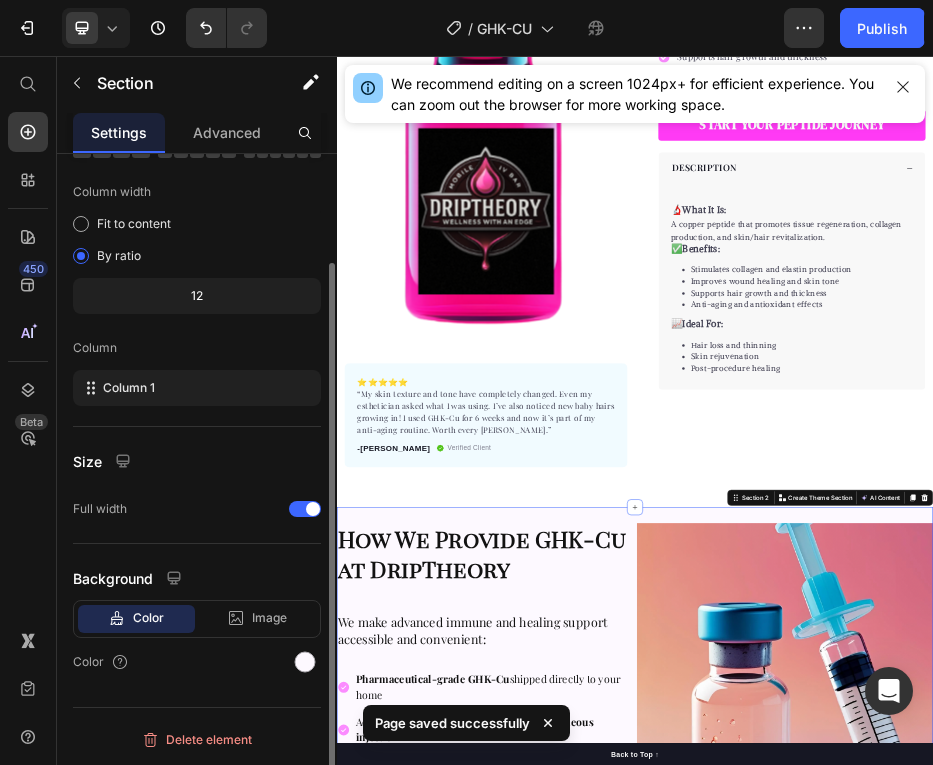 scroll, scrollTop: 0, scrollLeft: 0, axis: both 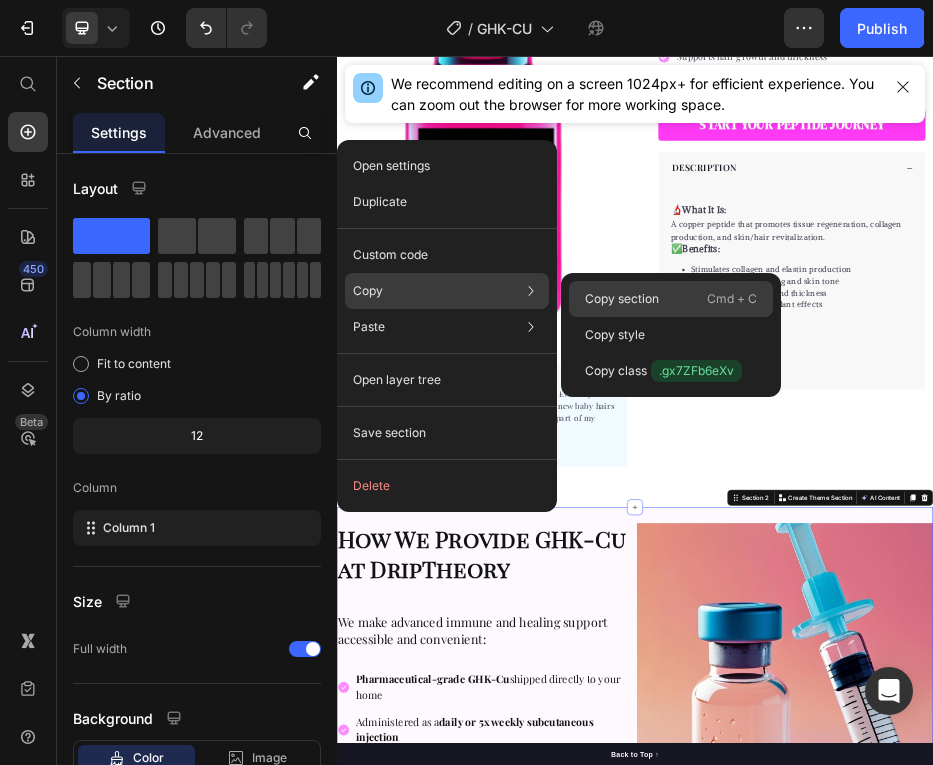 click on "Copy section" at bounding box center [622, 299] 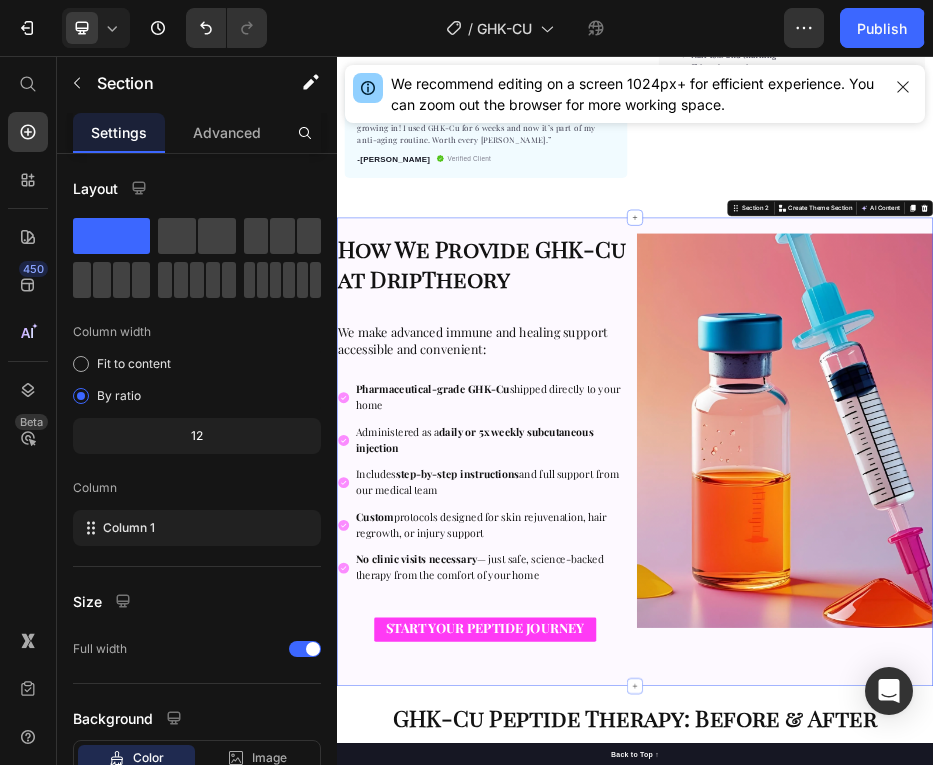 scroll, scrollTop: 1340, scrollLeft: 0, axis: vertical 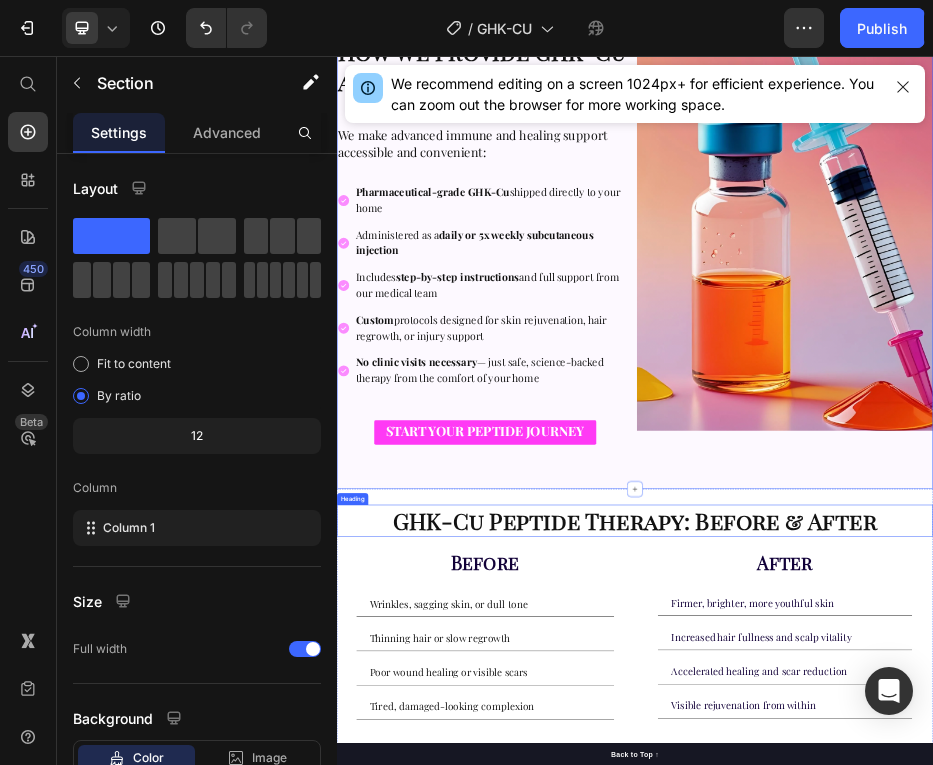 click on "GHK-Cu Peptide Therapy: Before & After" at bounding box center (937, 990) 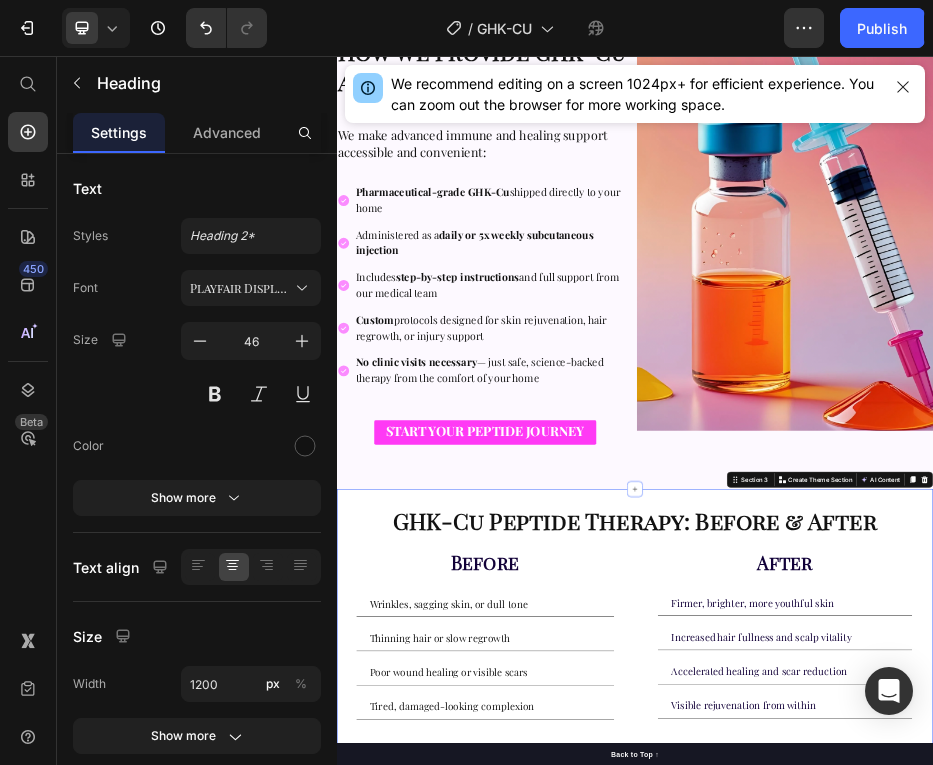 click on "GHK-Cu Peptide Therapy: Before & After Heading Before Heading
Wrinkles, sagging skin, or dull tone
Thinning hair or slow regrowth
Poor wound healing or visible scars
Tired, damaged-looking complexion Accordion After Heading
Firmer, brighter, more youthful skin
Increased hair fullness and scalp vitality
Accelerated healing and scar reduction
Visible rejuvenation from within Accordion Row Ready to Rejuvenate with GHK-Cu? Heading If you're ready to boost your body’s regenerative power —  safely and naturally,GHK-Cu might be the perfect fit.  Look better. Heal faster. Feel stronger  - with GHK-Cu from DripTheory. Text Block START YOUR PEPTIDE JOURNEY Button Section 3   Create Theme Section" at bounding box center (937, 1344) 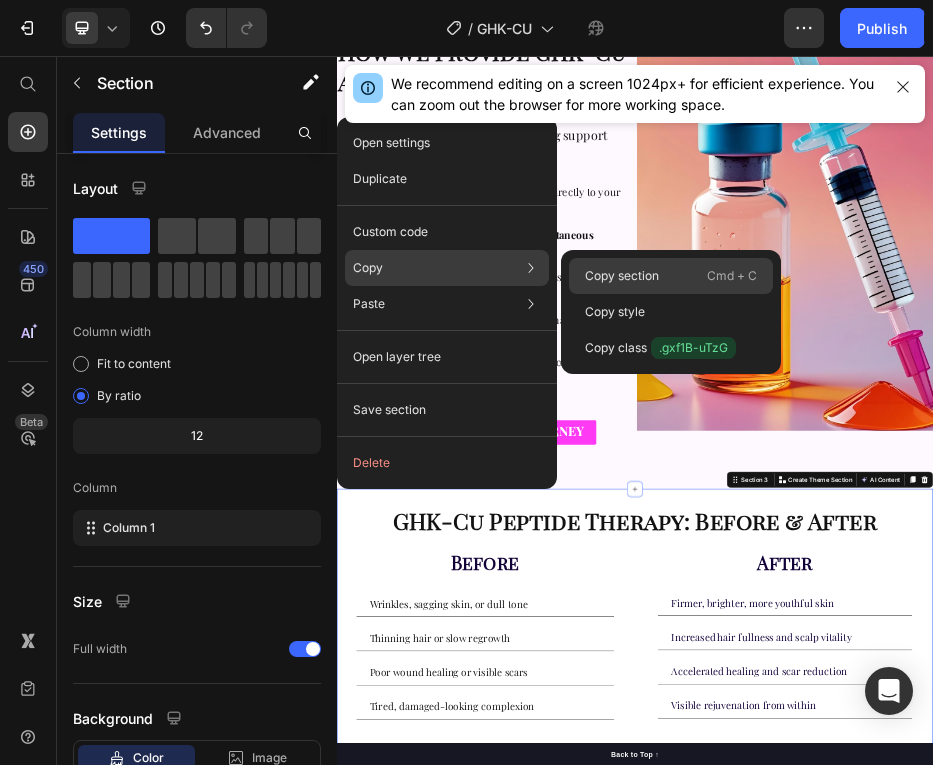 drag, startPoint x: 620, startPoint y: 275, endPoint x: 694, endPoint y: 480, distance: 217.94724 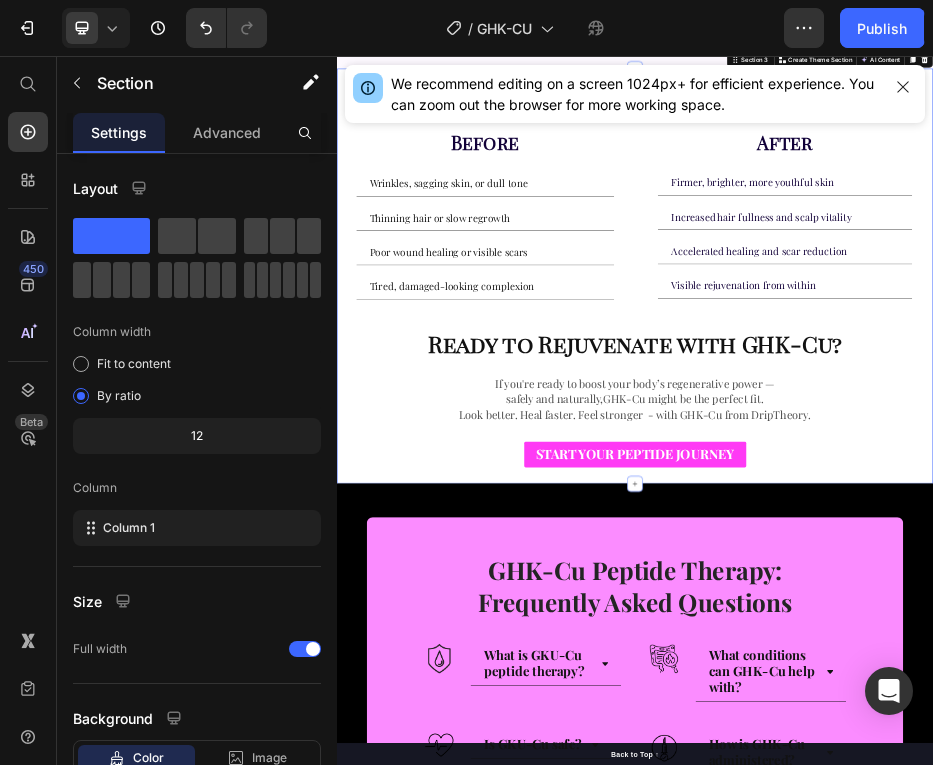 scroll, scrollTop: 2391, scrollLeft: 0, axis: vertical 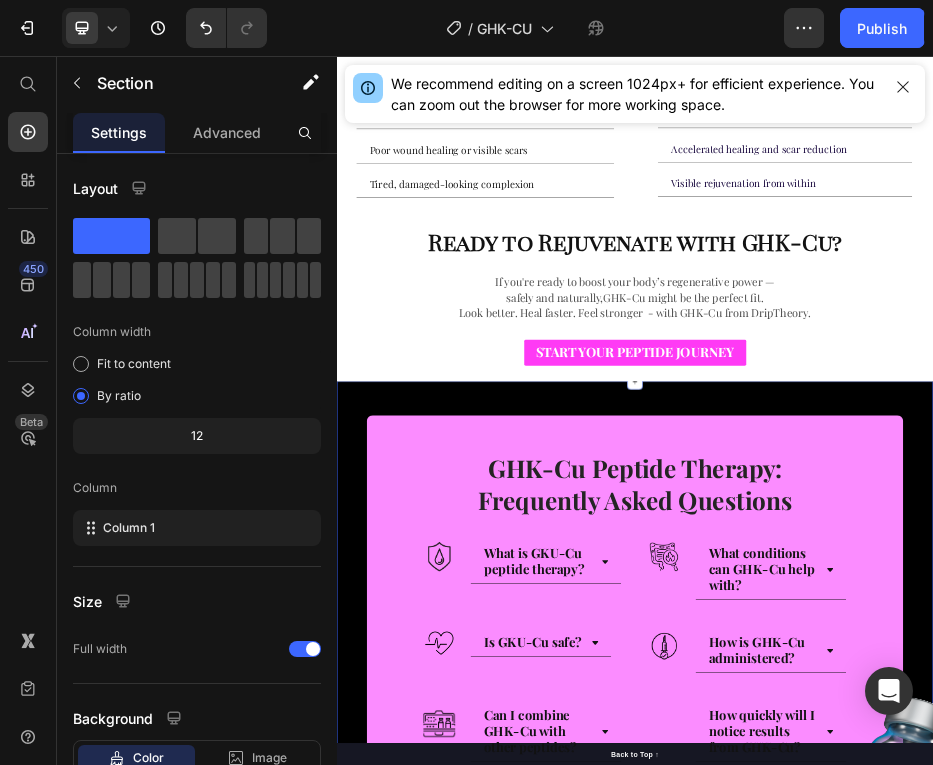 click on "Image GHK-Cu Peptide Therapy: Frequently Asked Questions Heading Row Image
What is GKU-Cu peptide therapy? Accordion Row Image
What conditions can GHK-Cu help with? Accordion Row Row Image
Is GKU-Cu safe? Accordion Row Image
How is GHK-Cu administered? Accordion Row Row Image
Can I combine GHK-Cu with other peptides? Accordion Row Image
How quickly will I notice results from GHK-Cu? Accordion Row Row
CONTACT US TODAY Button Row Section 4   You can create reusable sections Create Theme Section AI Content Write with GemAI What would you like to describe here? Tone and Voice Persuasive Product 🛡 Thymosin Alpha-1 Show more Generate" at bounding box center (937, 1249) 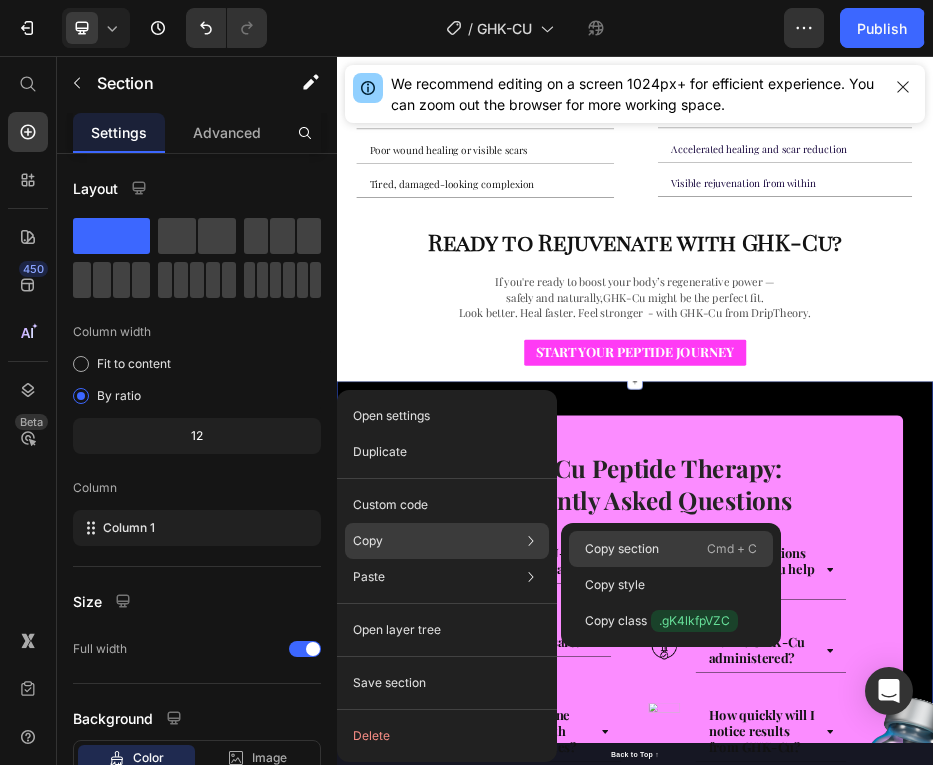 click on "Cmd + C" at bounding box center (732, 549) 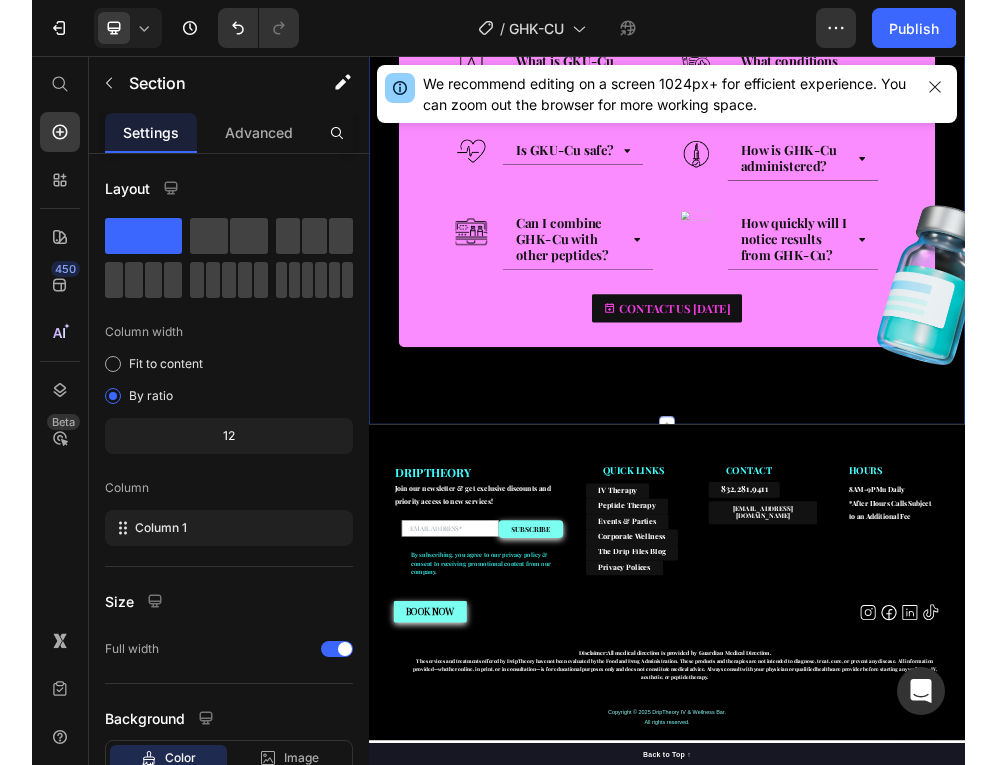 scroll, scrollTop: 3382, scrollLeft: 0, axis: vertical 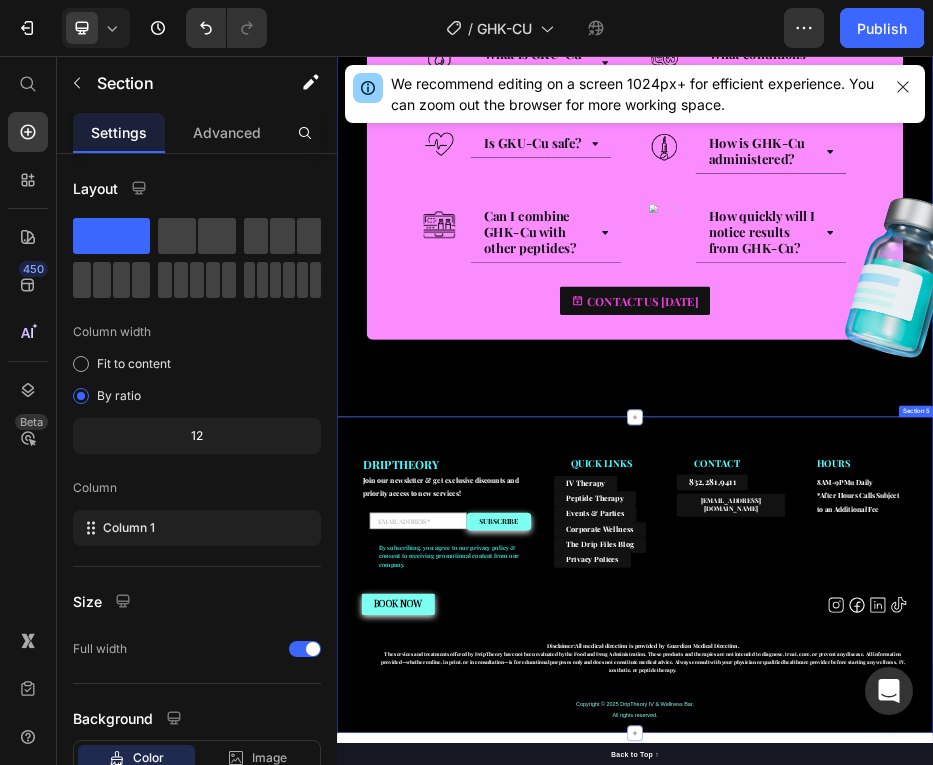 click on "DRIPTHEORY Heading Join our newsletter & get exclusive discounts and priority access to new services! Heading Email Field SUBSCRIBE Submit Button Row Newsletter By subscribing, you agree to our privacy policy & consent to receiving promotional content from our company. Text block QUICK LINKS Heading Text block IV Therapy Button Peptide Therapy Button Events & Parties Button Corporate Wellness Button The Drip Files Blog Button Privacy Polices Button CONTACT Heading 832.281.9411 Button info@driptheoryivbar.com Button Heading HOURS Heading 8AM-9PMu Daily *After Hours Calls Subject to an Additional Fee Text block Row Row BOOK NOW Button Heading Row
Icon
Icon
Icon
Icon Icon List Row Disclaimer:  All medical direction is provided by Guardian Medical Direction.  Text block Copyright © 2025 DripTheory IV & Wellness Bar.  All rights reserved. Text block Section 5" at bounding box center [937, 1100] 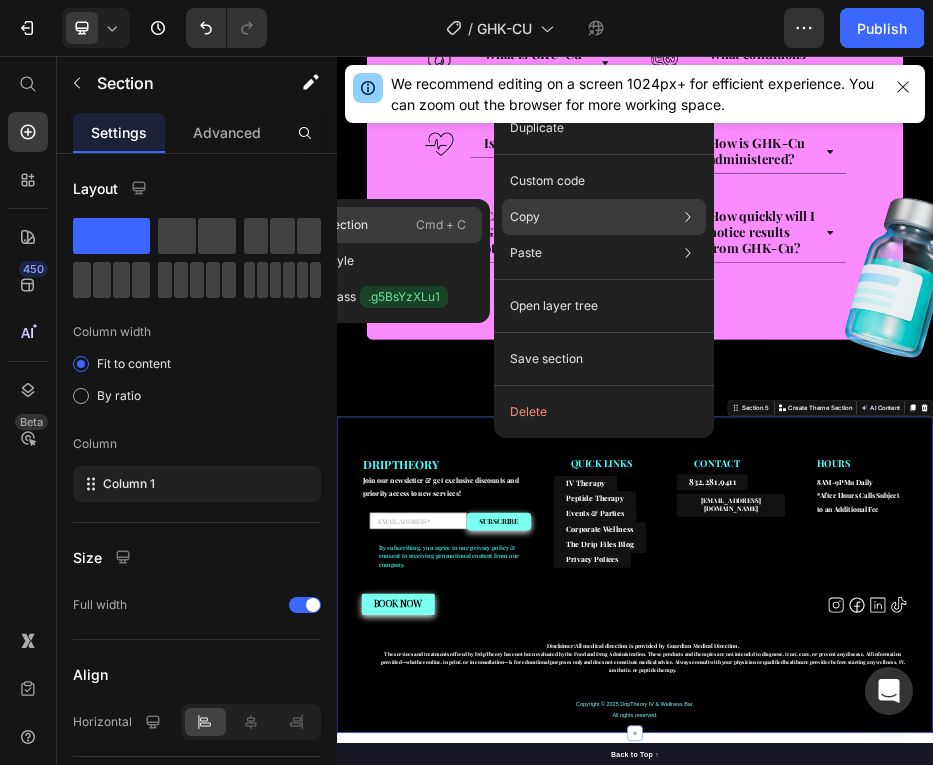 click on "Cmd + C" at bounding box center [441, 225] 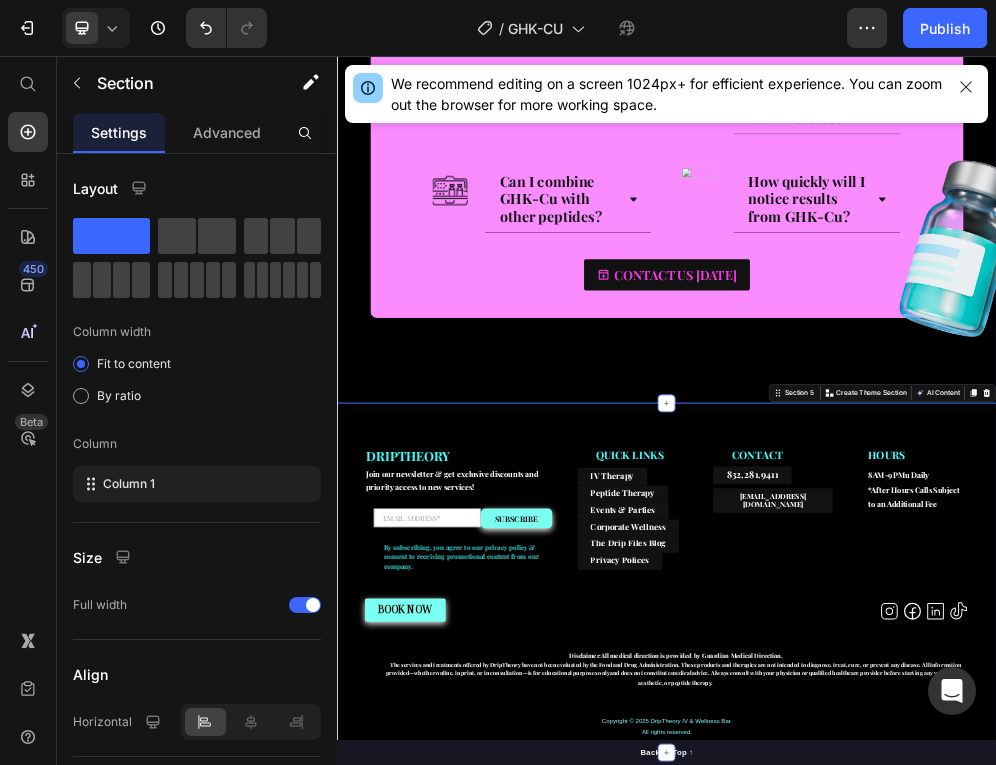 scroll, scrollTop: 3623, scrollLeft: 0, axis: vertical 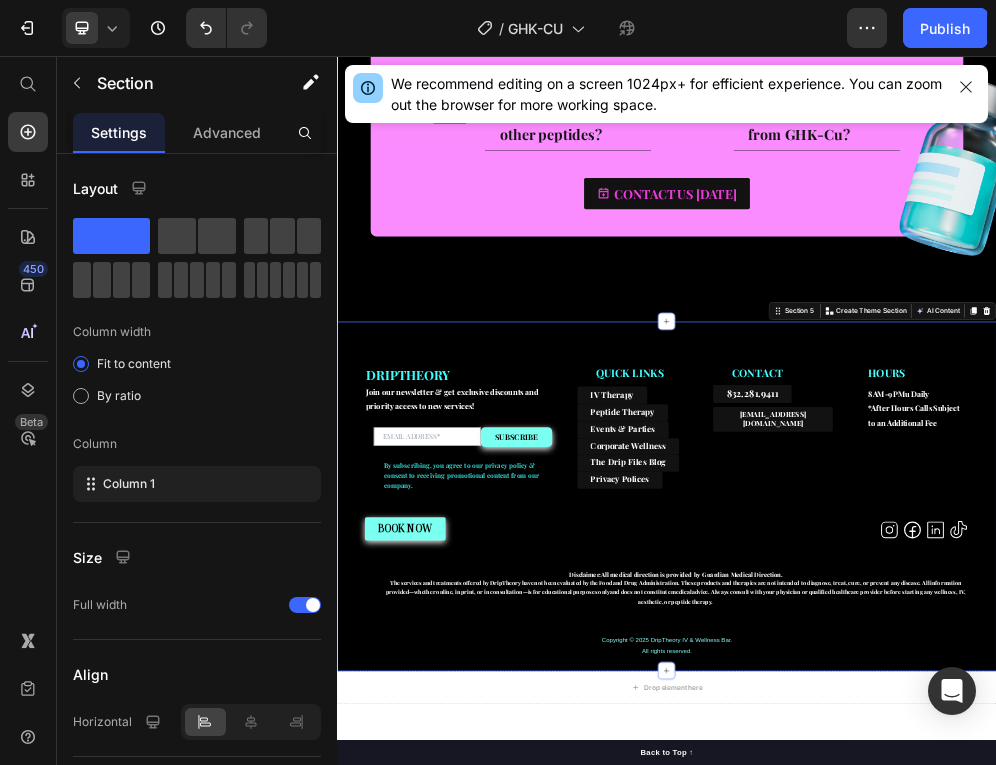 click on "DRIPTHEORY Heading Join our newsletter & get exclusive discounts and priority access to new services! Heading Email Field SUBSCRIBE Submit Button Row Newsletter By subscribing, you agree to our privacy policy & consent to receiving promotional content from our company. Text block QUICK LINKS Heading Text block IV Therapy Button Peptide Therapy Button Events & Parties Button Corporate Wellness Button The Drip Files Blog Button Privacy Polices Button CONTACT Heading 832.281.9411 Button info@driptheoryivbar.com Button Heading HOURS Heading 8AM-9PMu Daily *After Hours Calls Subject to an Additional Fee Text block Row Row BOOK NOW Button Heading Row
Icon
Icon
Icon
Icon Icon List Row Disclaimer:  All medical direction is provided by Guardian Medical Direction.  Text block Copyright © 2025 DripTheory IV & Wellness Bar.  All rights reserved. Text block Section 5   You can create reusable sections Create Theme Section AI Content Write with GemAI" at bounding box center (937, 858) 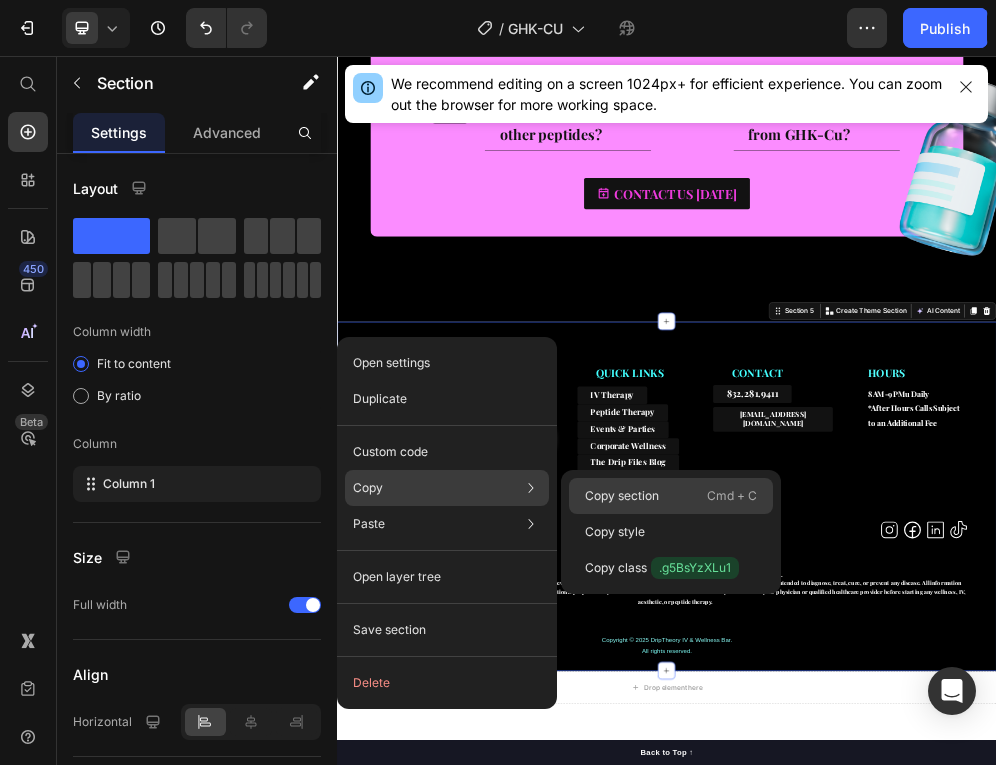 click on "Copy section" at bounding box center (622, 496) 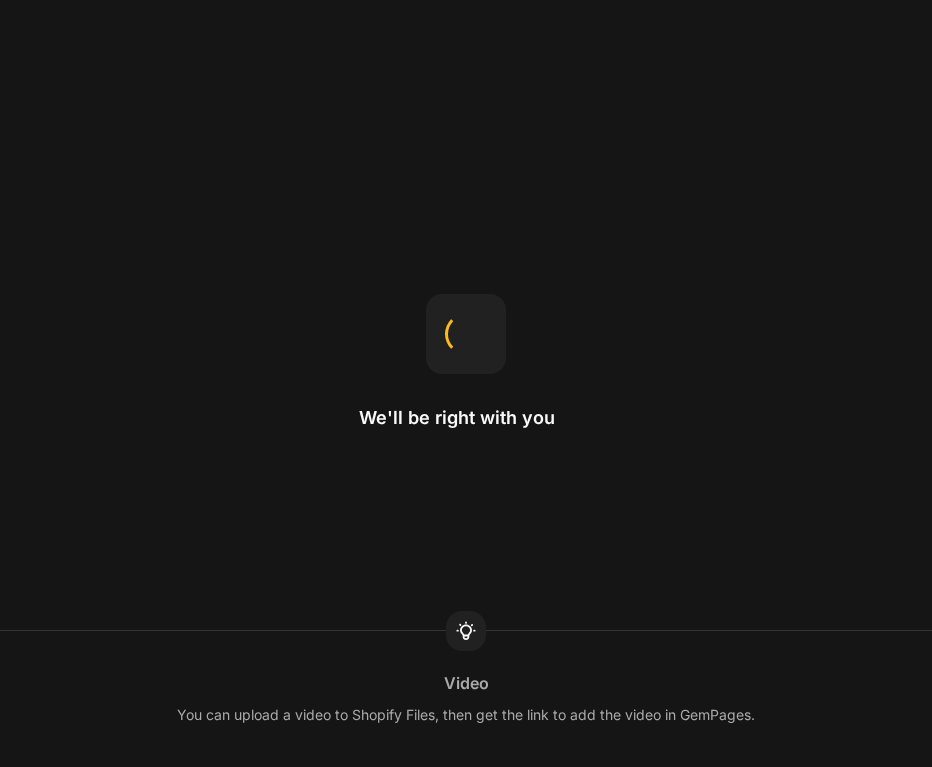 scroll, scrollTop: 0, scrollLeft: 0, axis: both 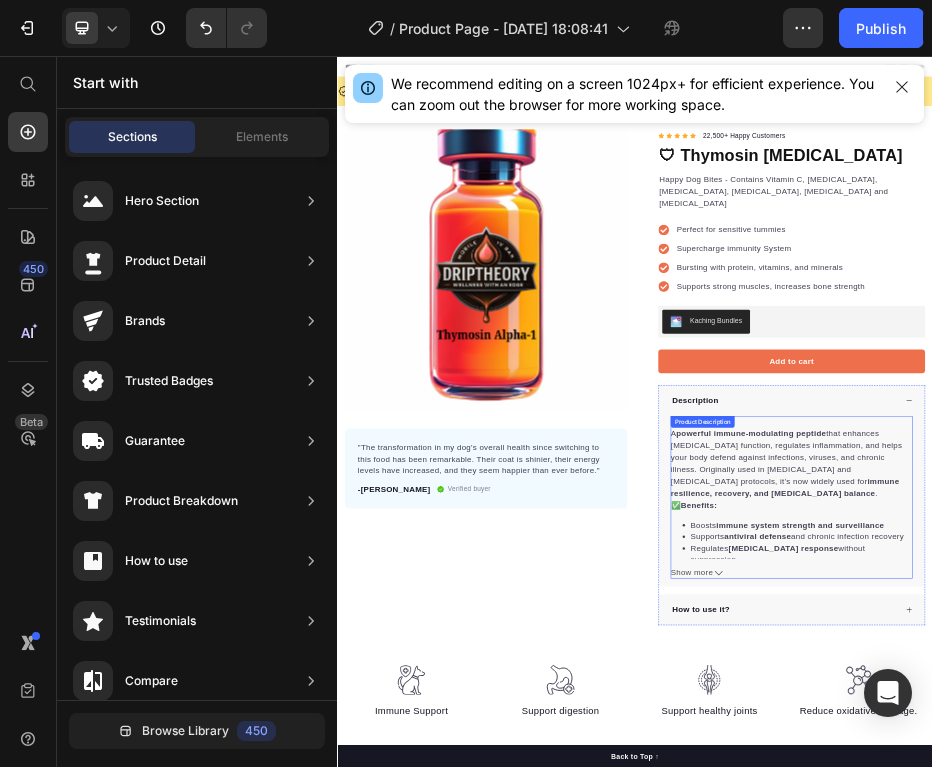 click on "🔬  What It Is: A  powerful immune-modulating peptide  that enhances [MEDICAL_DATA] function, regulates inflammation, and helps your body defend against infections, viruses, and chronic illness. Originally used in [MEDICAL_DATA] and [MEDICAL_DATA] protocols, it’s now widely used for  immune resilience, recovery, and [MEDICAL_DATA] balance .
✅  Benefits:
Boosts  immune system strength and surveillance
Supports  antiviral defense  and chronic infection recovery
Regulates  [MEDICAL_DATA] response  without suppression
Reduces  inflammatory flares  and post-viral symptoms
Can improve energy and immune resilience in [MEDICAL_DATA], Lyme, and EBV
📈  Ideal For:
Frequent illness or poor immune function
[MEDICAL_DATA] conditions or flare-ups
Post-viral syndromes ([MEDICAL_DATA], EBV, Lyme)
Clients seeking  immune optimization without [MEDICAL_DATA]" at bounding box center (1253, 925) 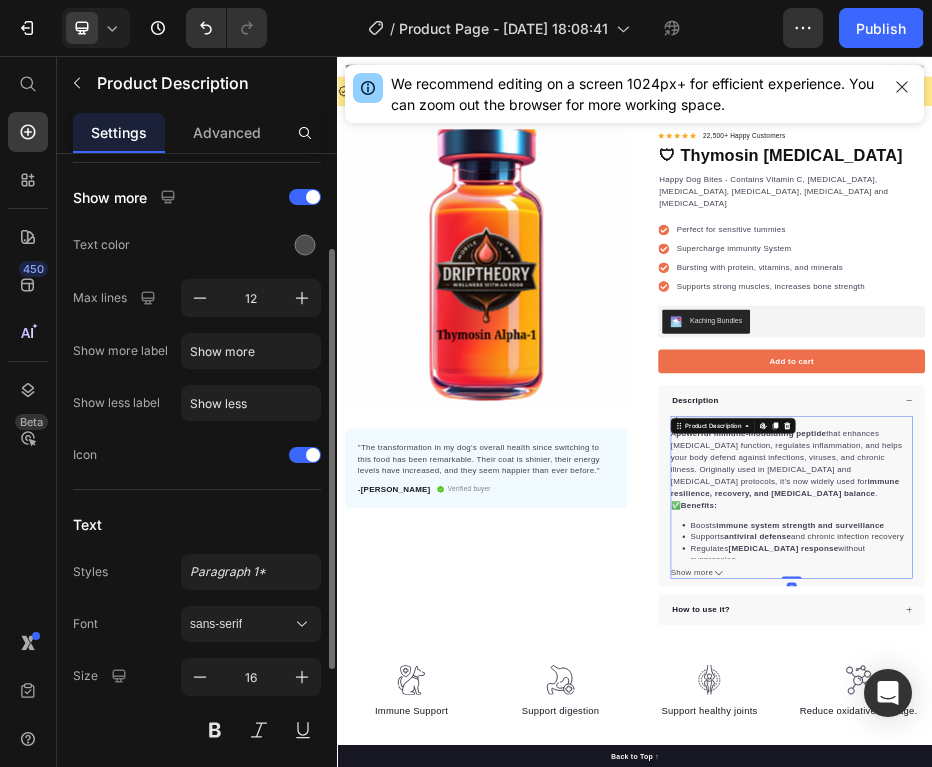 scroll, scrollTop: 324, scrollLeft: 0, axis: vertical 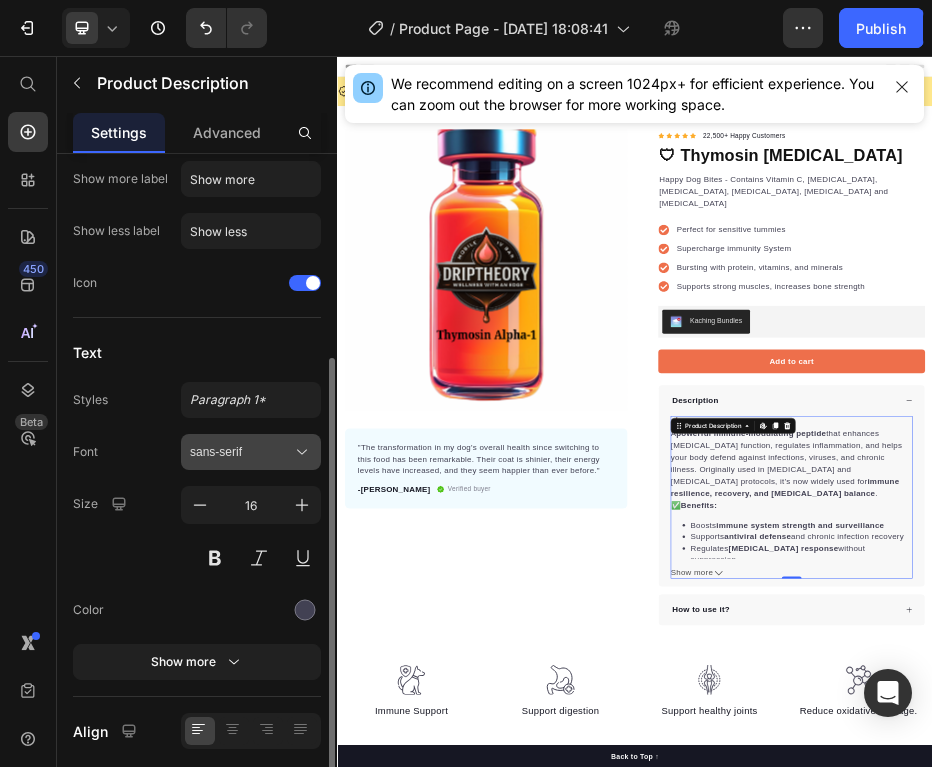 click on "sans-serif" at bounding box center [241, 452] 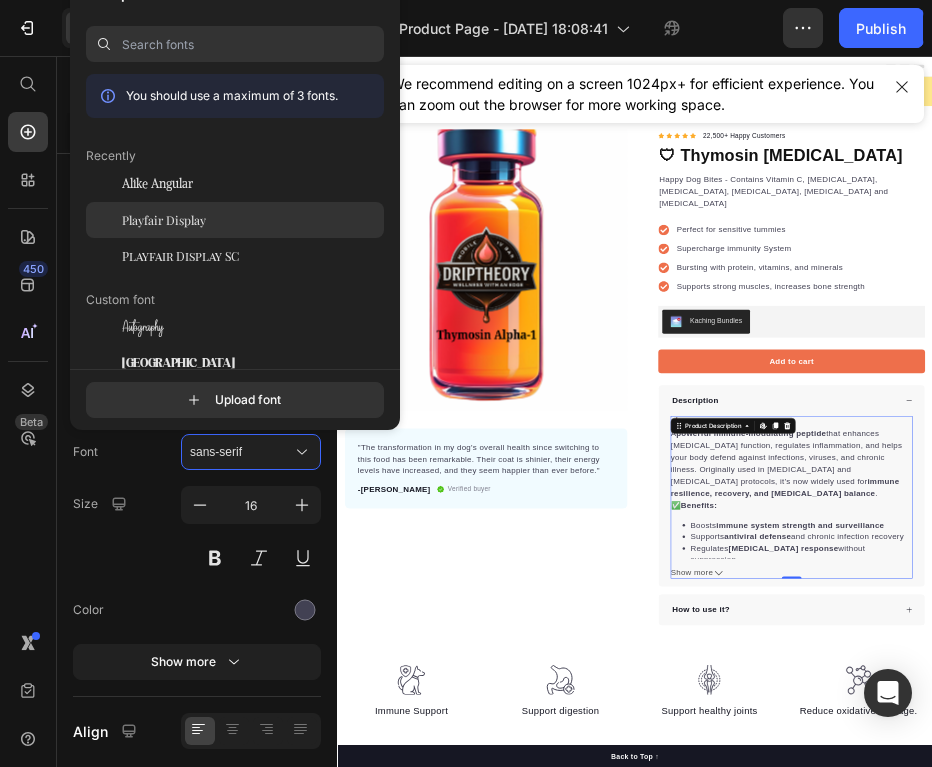 click on "Playfair Display" 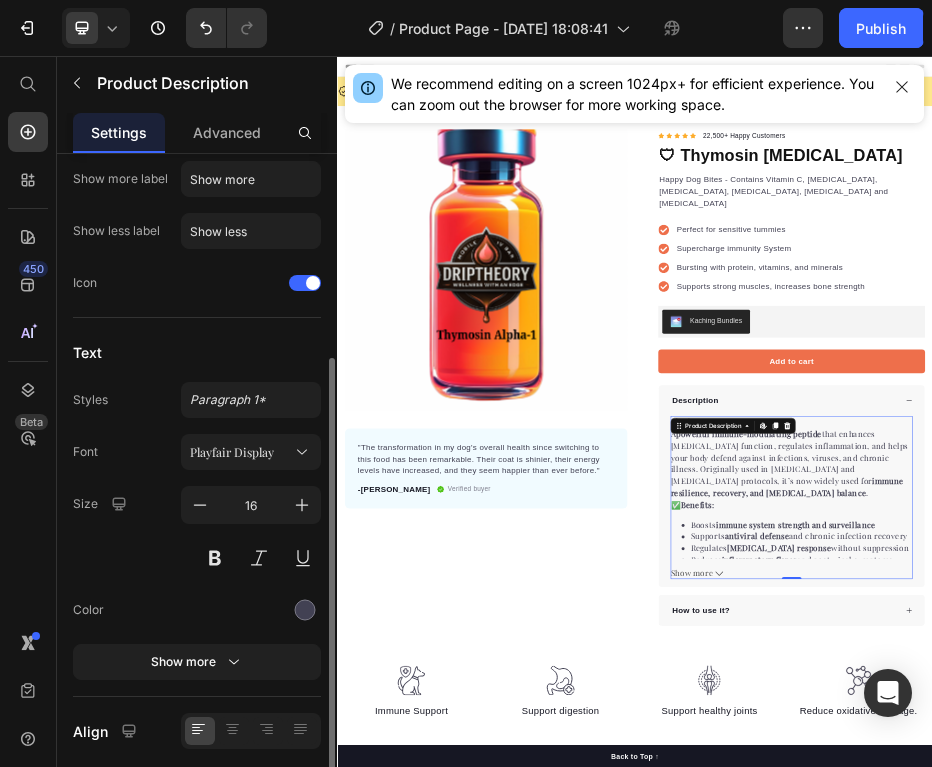 click on "Font Playfair Display Size 16 Color Show more" at bounding box center (197, 557) 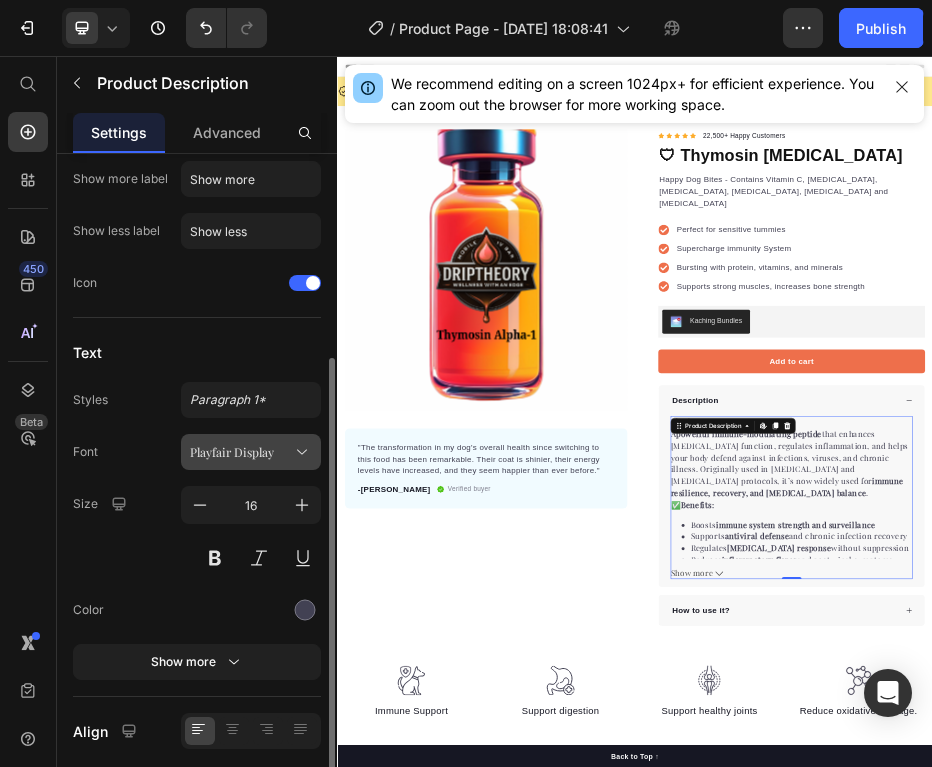 click on "Playfair Display" at bounding box center [241, 452] 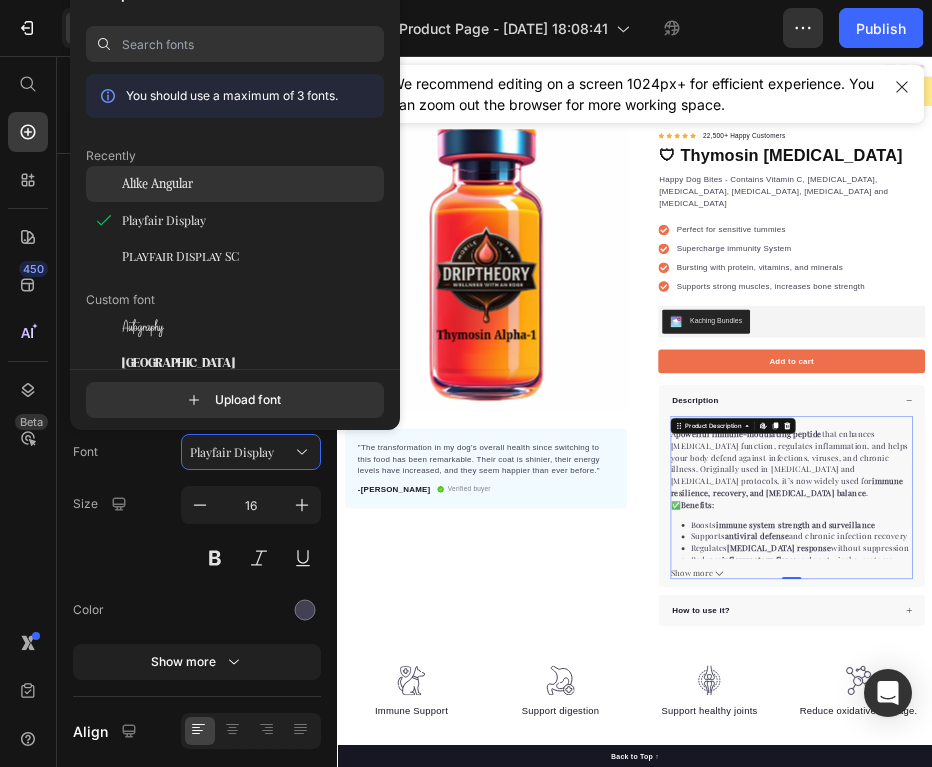 click on "Alike Angular" 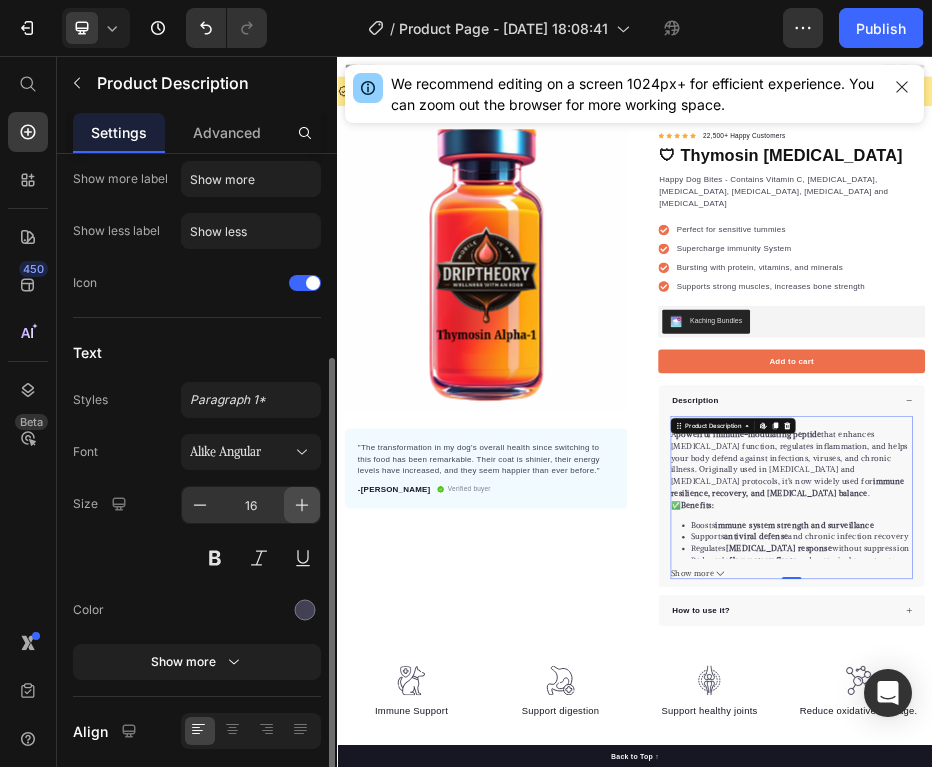 click 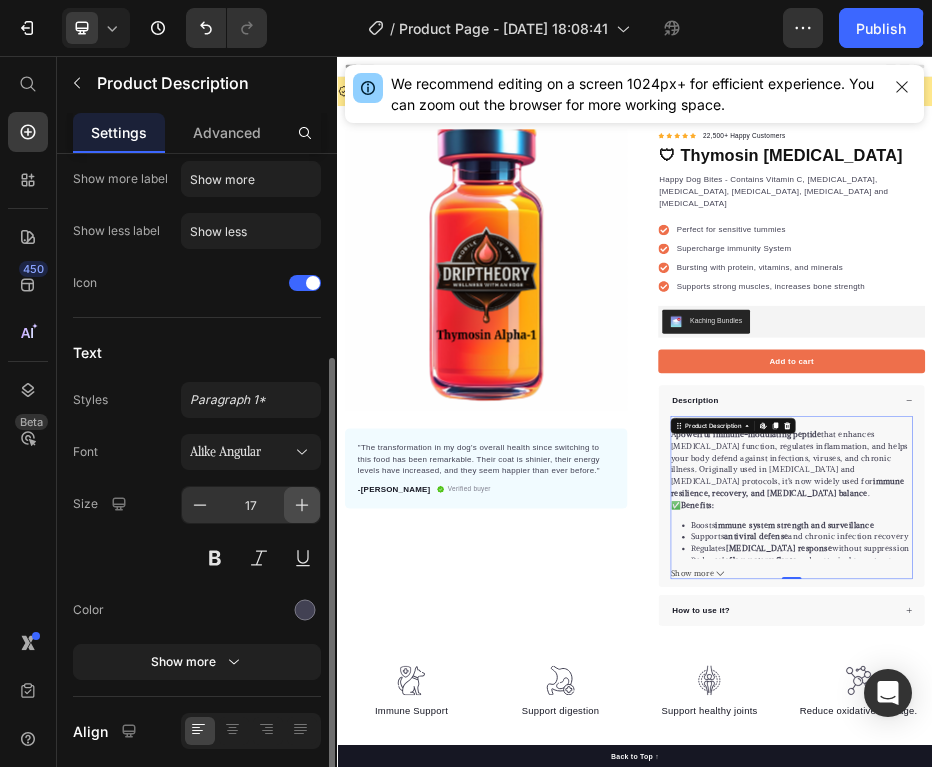 click 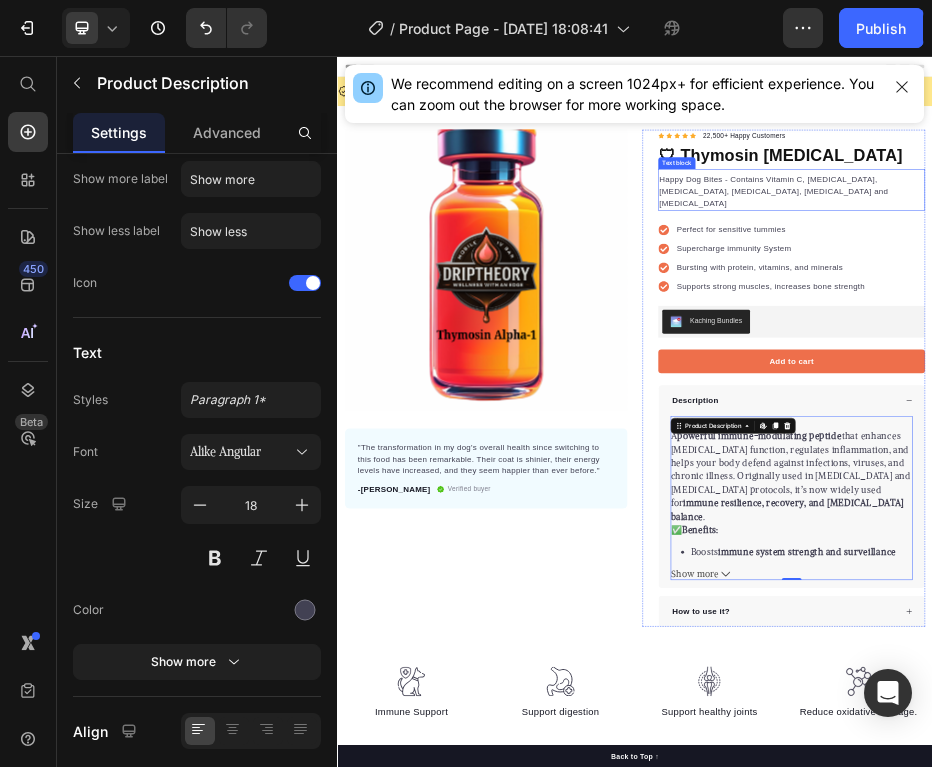 click on "Happy Dog Bites - Contains Vitamin C, [MEDICAL_DATA], [MEDICAL_DATA], [MEDICAL_DATA], [MEDICAL_DATA] and [MEDICAL_DATA]" at bounding box center [1253, 329] 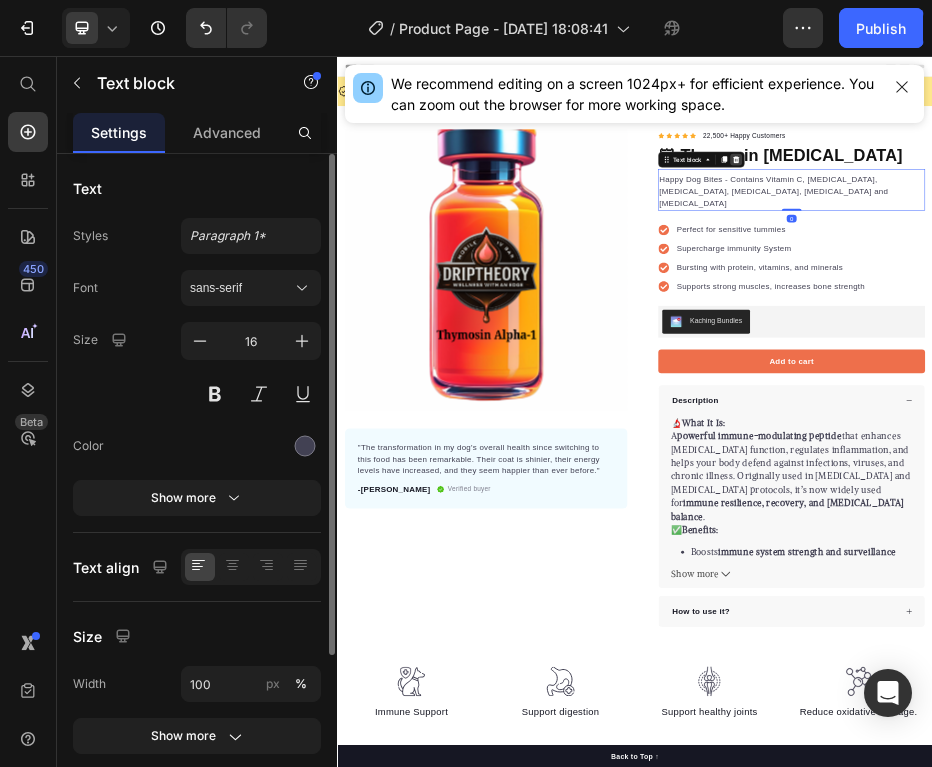click 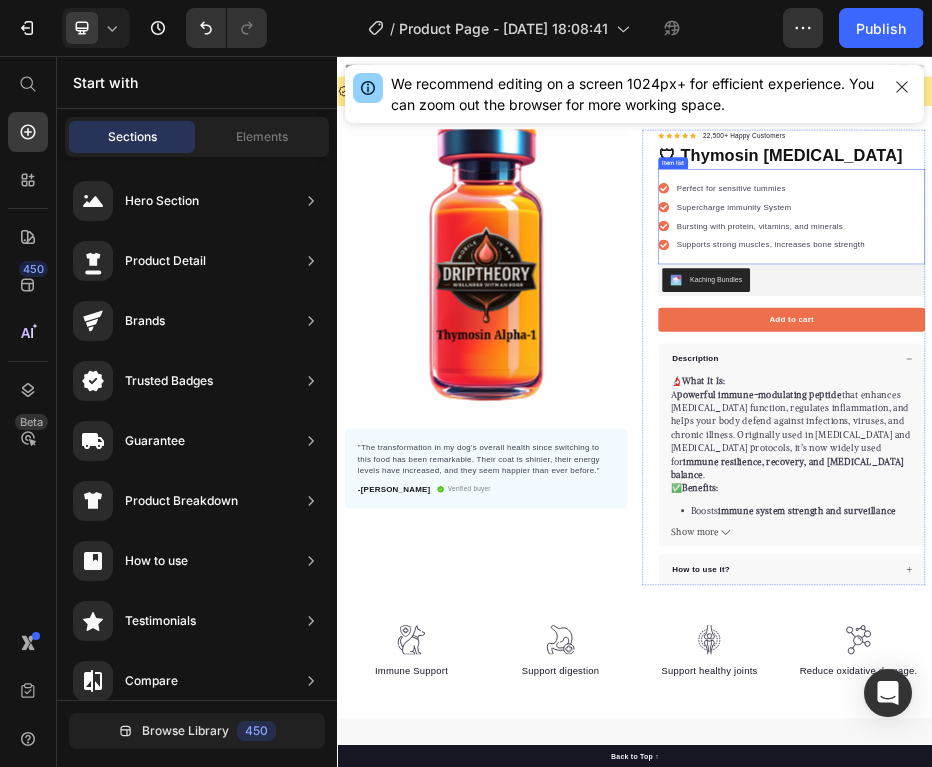 click on "Perfect for sensitive tummies" at bounding box center [1211, 322] 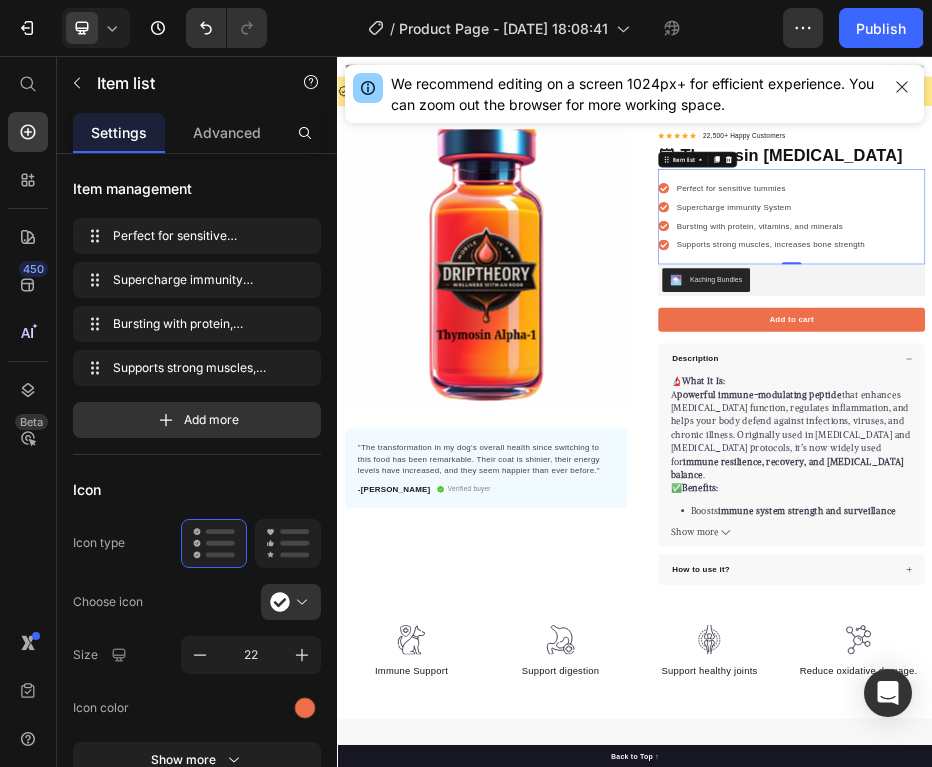 click on "Description" at bounding box center [1059, 666] 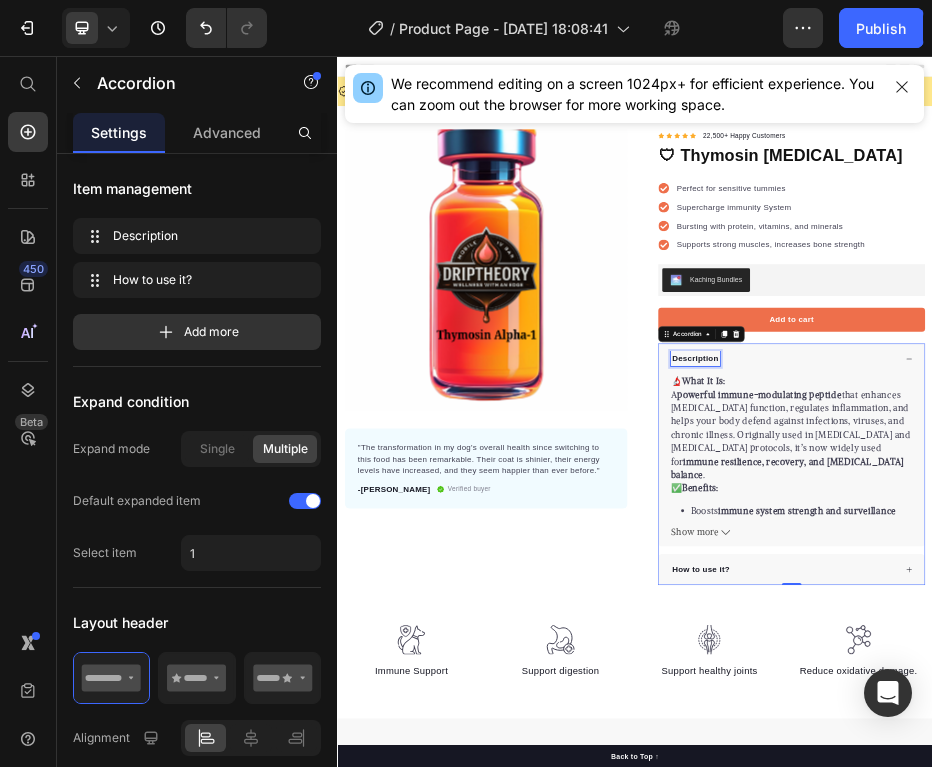 click on "Description" at bounding box center (1059, 666) 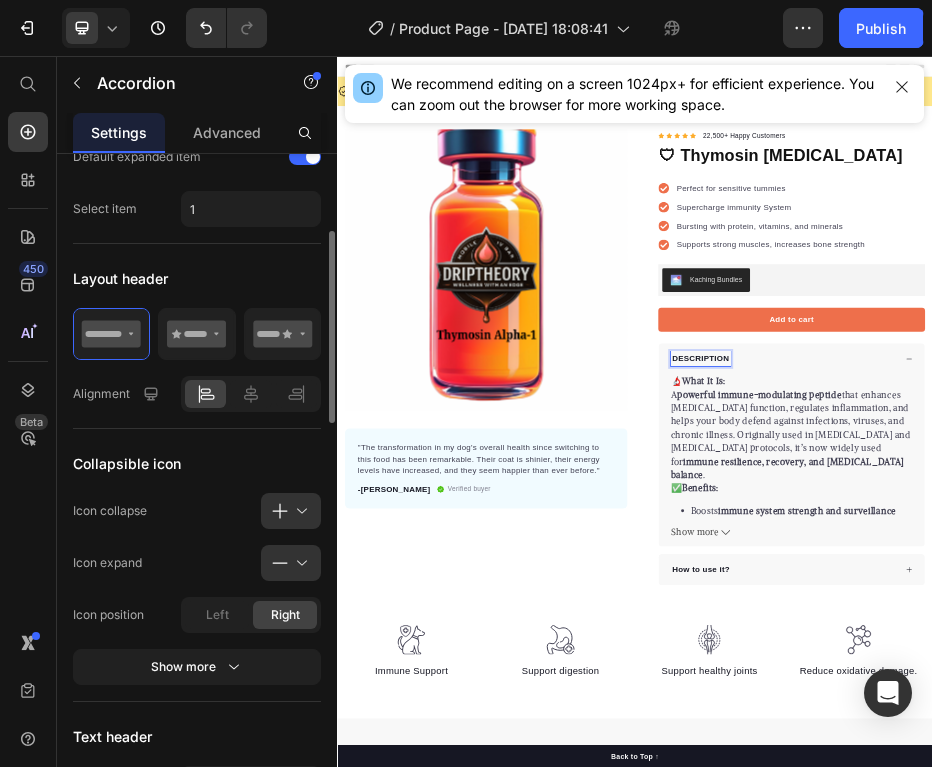 scroll, scrollTop: 489, scrollLeft: 0, axis: vertical 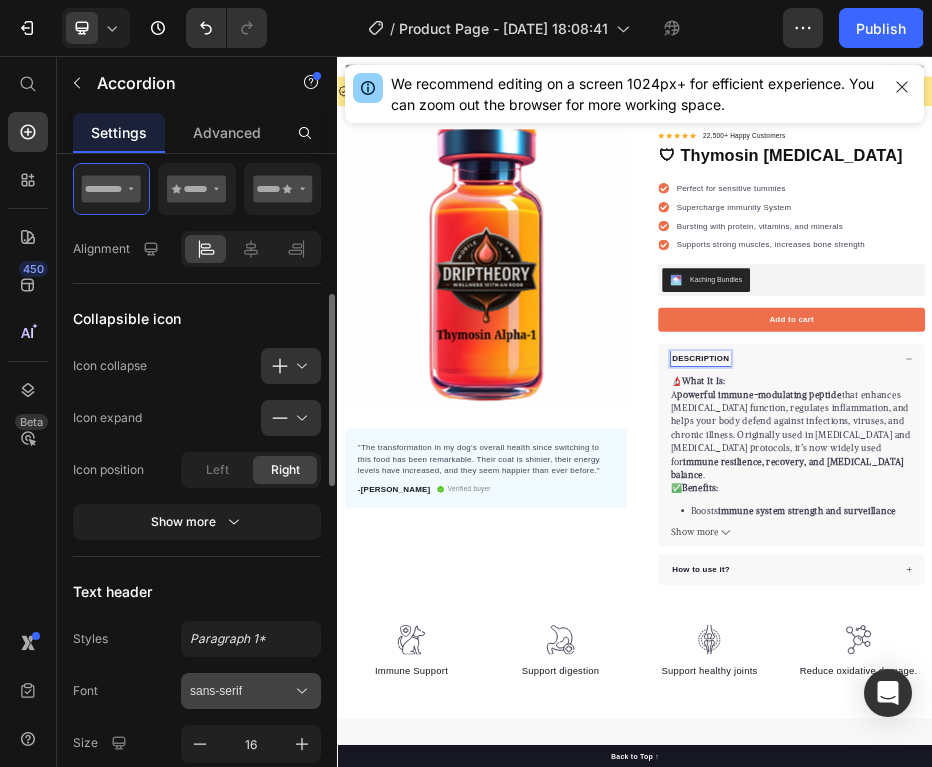 click on "sans-serif" at bounding box center (241, 691) 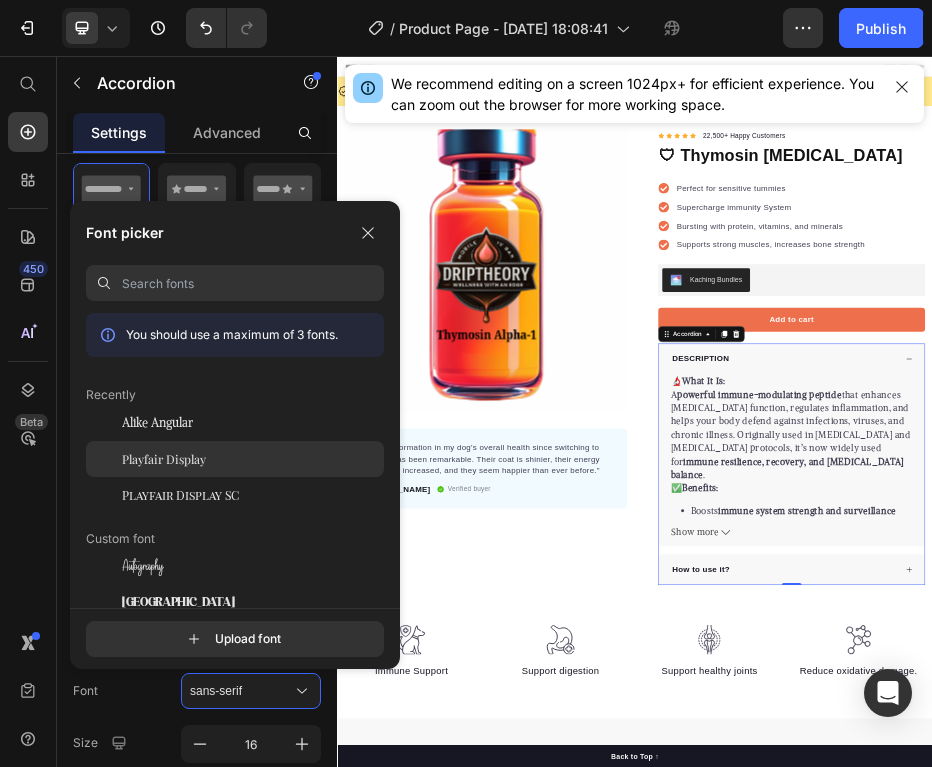 click on "Playfair Display" 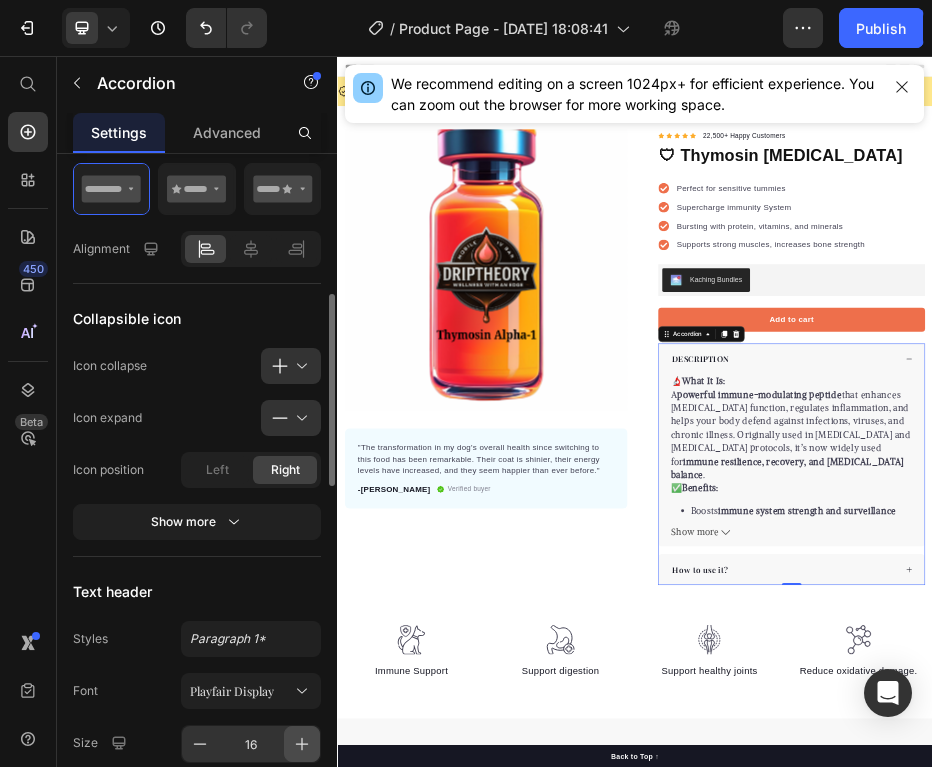 click at bounding box center [302, 744] 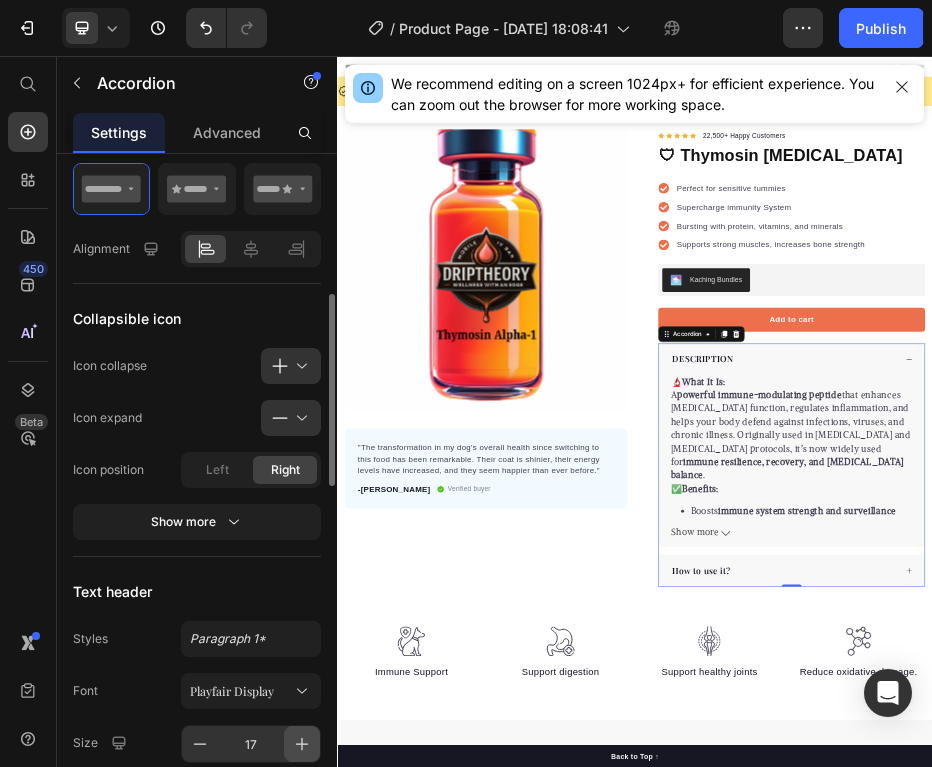 click at bounding box center [302, 744] 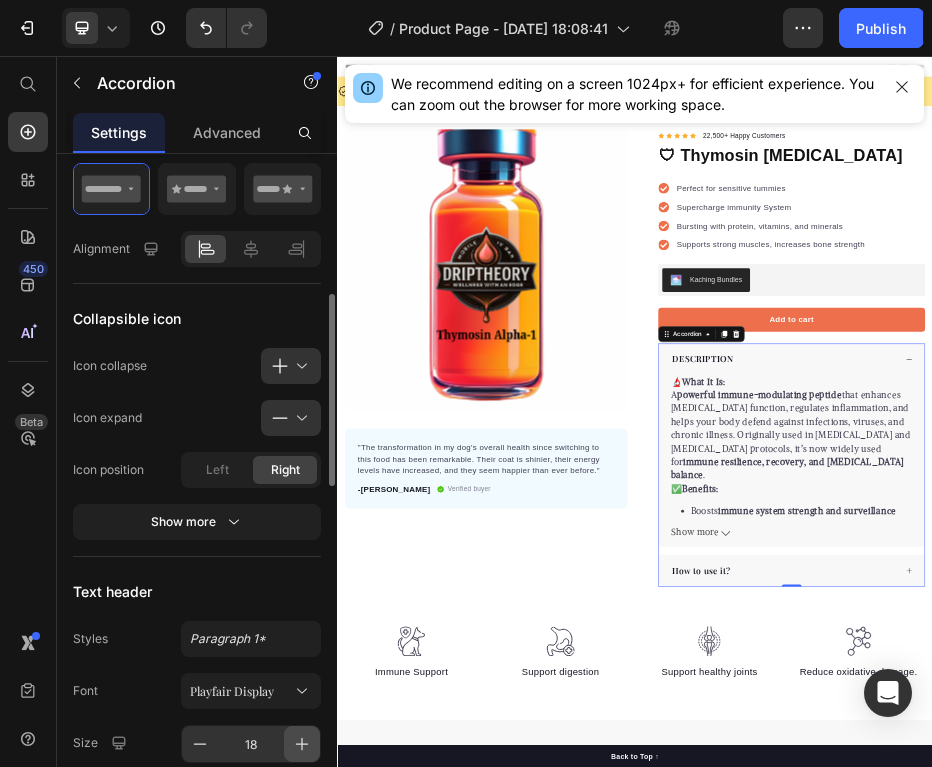click at bounding box center (302, 744) 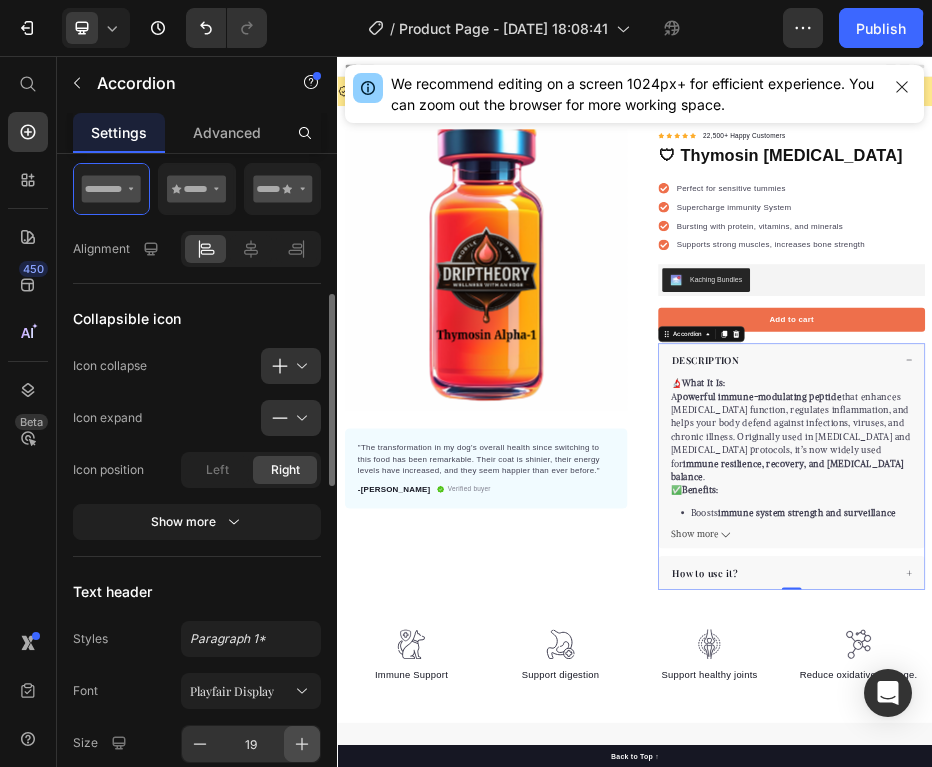 click at bounding box center (302, 744) 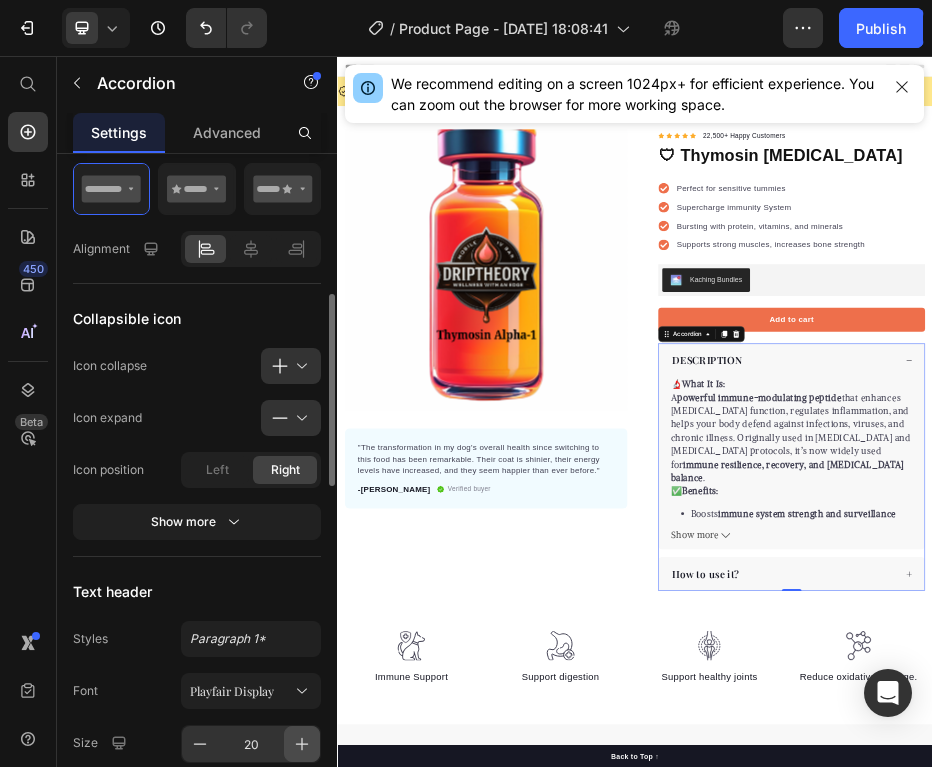 click at bounding box center (302, 744) 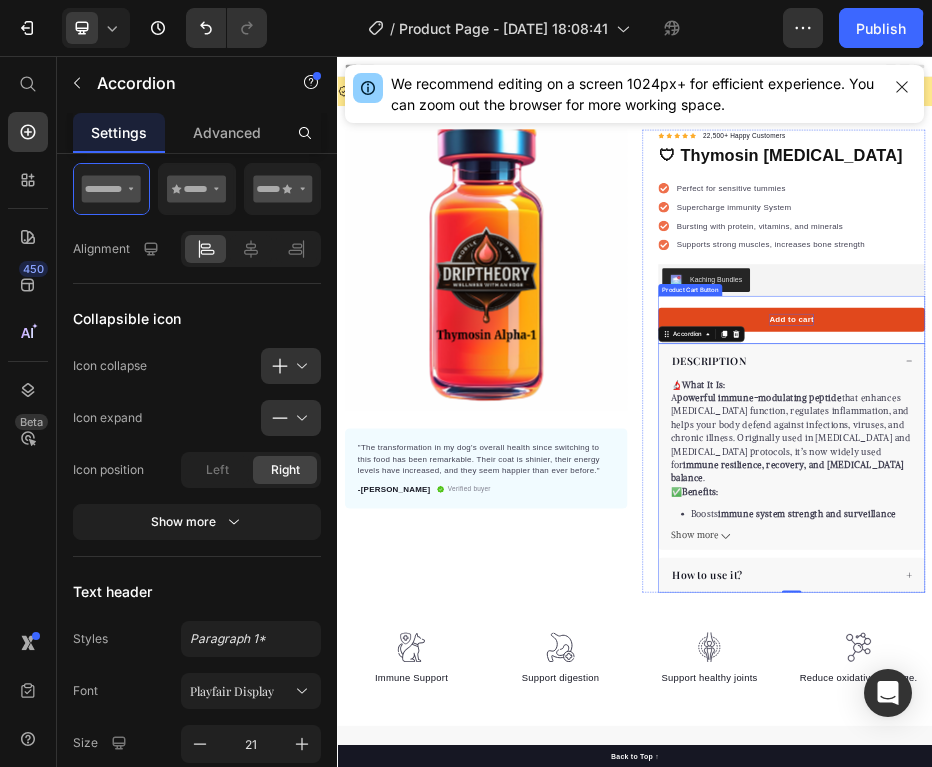 click on "Add to cart" at bounding box center [1253, 587] 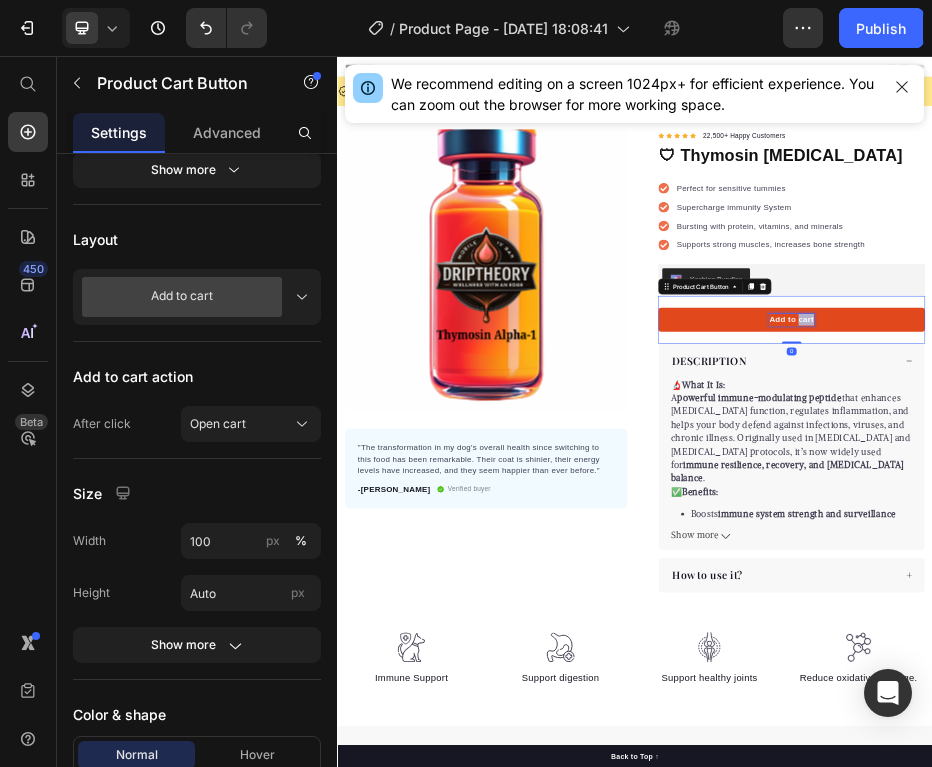 click on "Add to cart" at bounding box center [1253, 587] 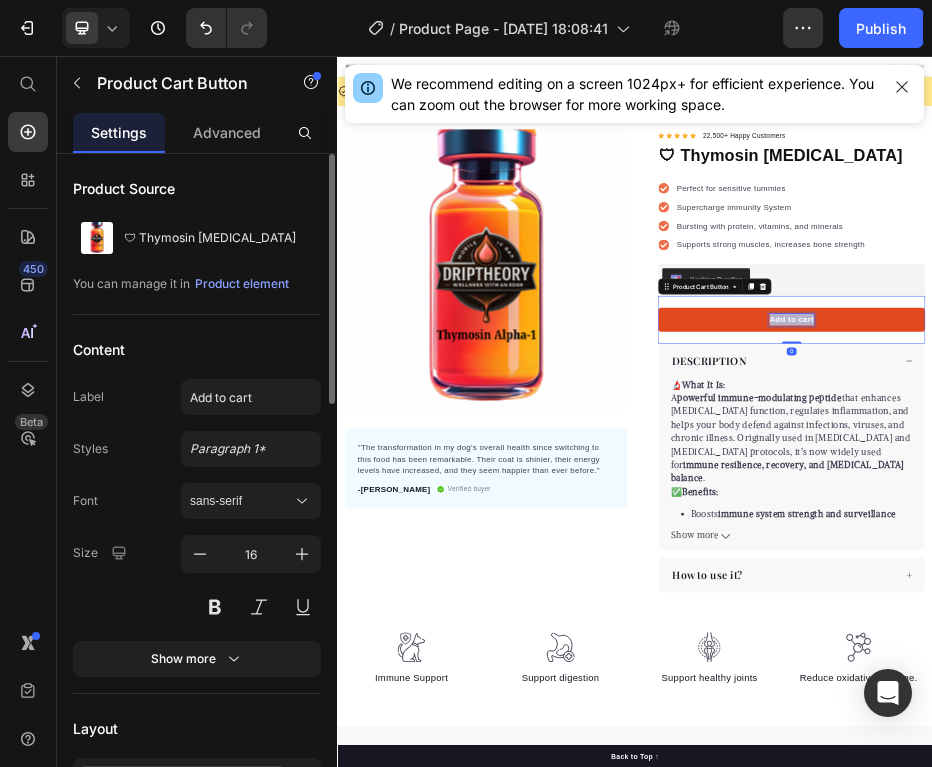 click on "Add to cart" at bounding box center (1253, 587) 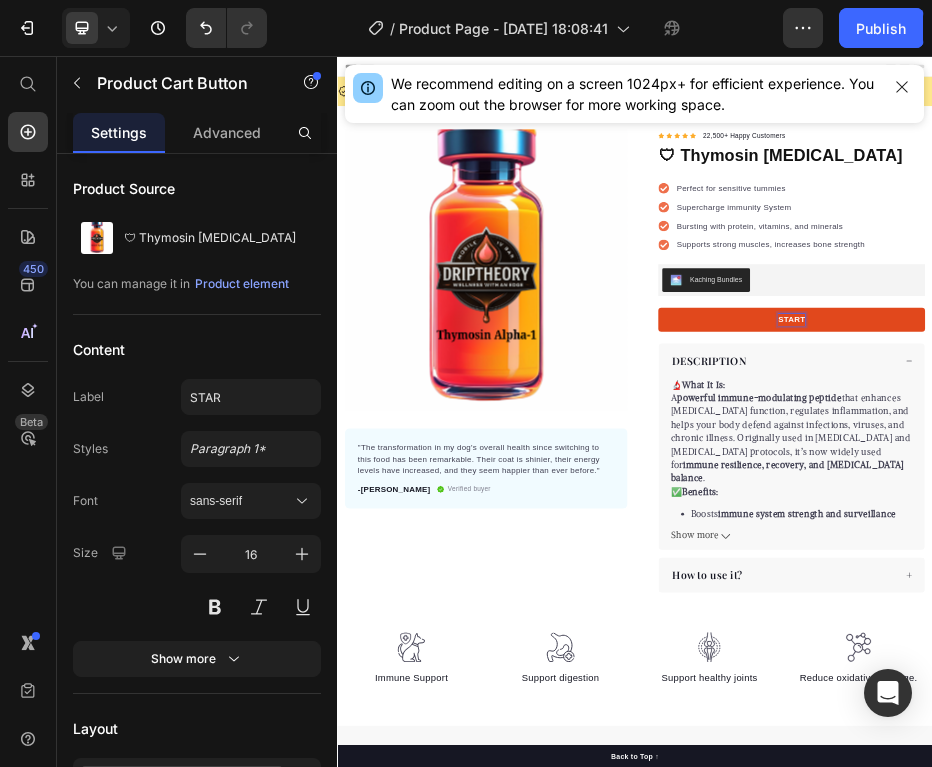 click on "START" at bounding box center [1253, 587] 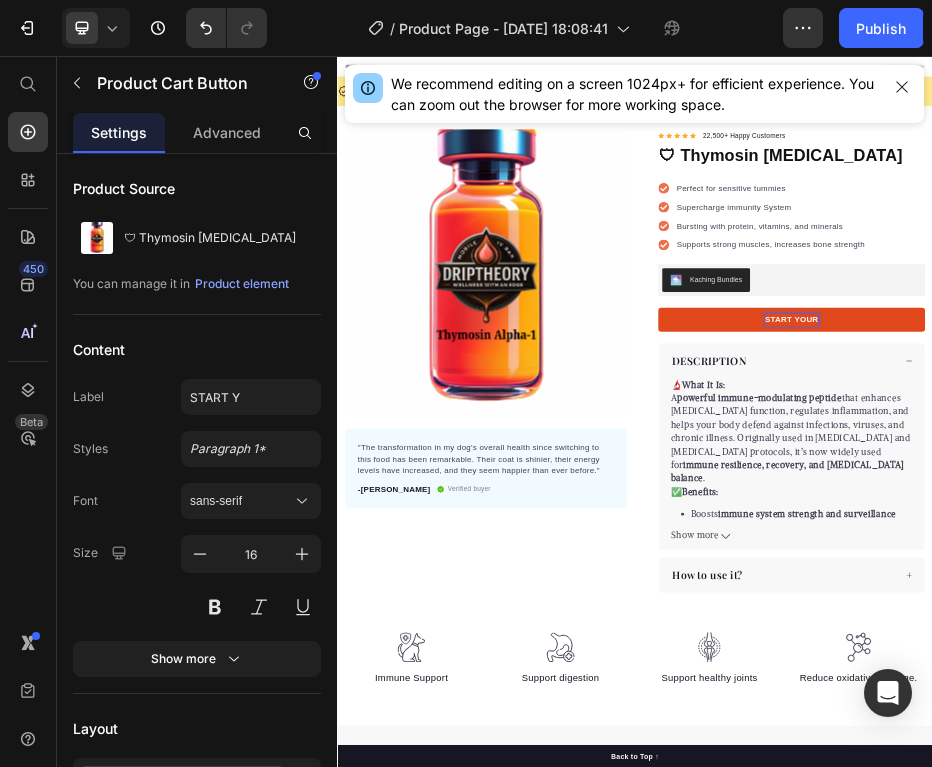 click on "START YOUR" at bounding box center (1253, 587) 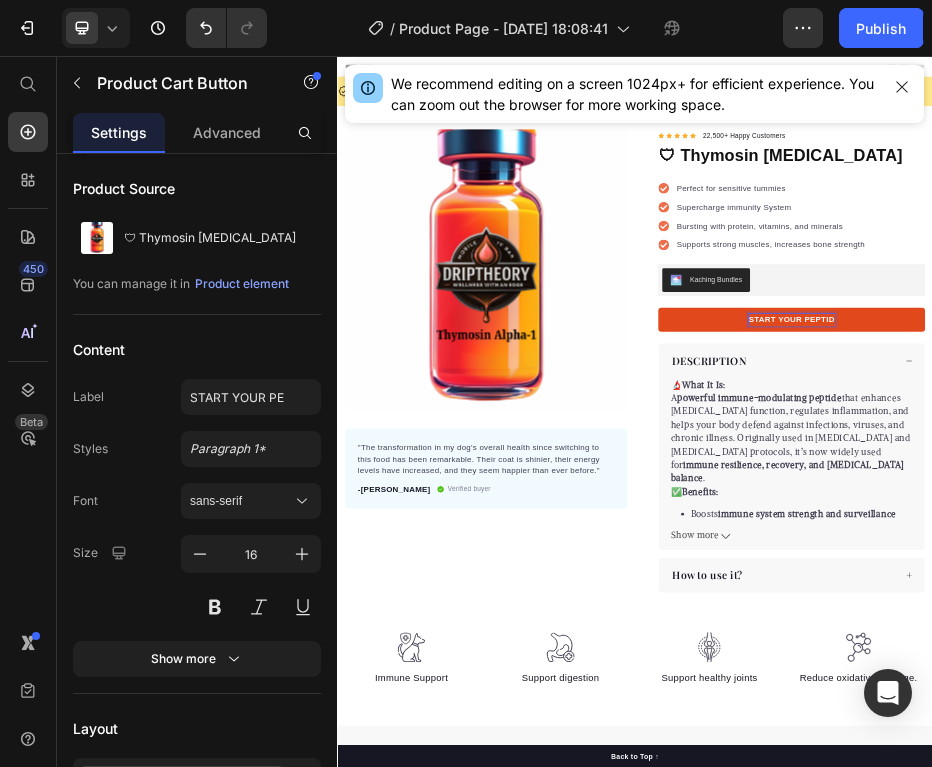 click on "START YOUR PEPTID" at bounding box center [1253, 587] 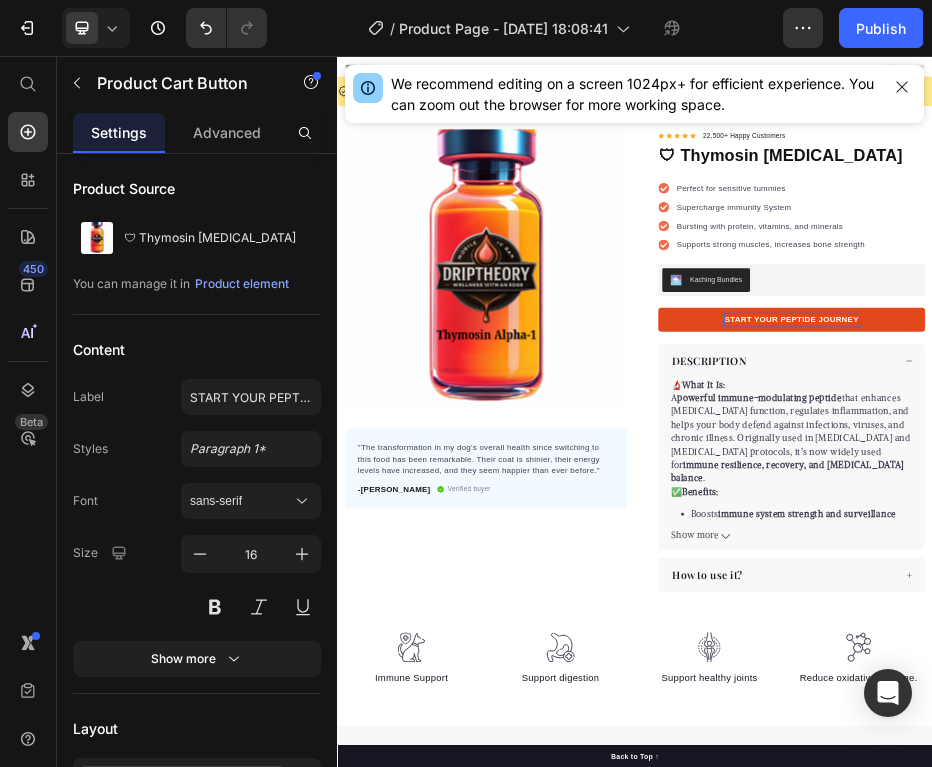 click on "START YOUR PEPTIDE JOURNEY" at bounding box center [1253, 587] 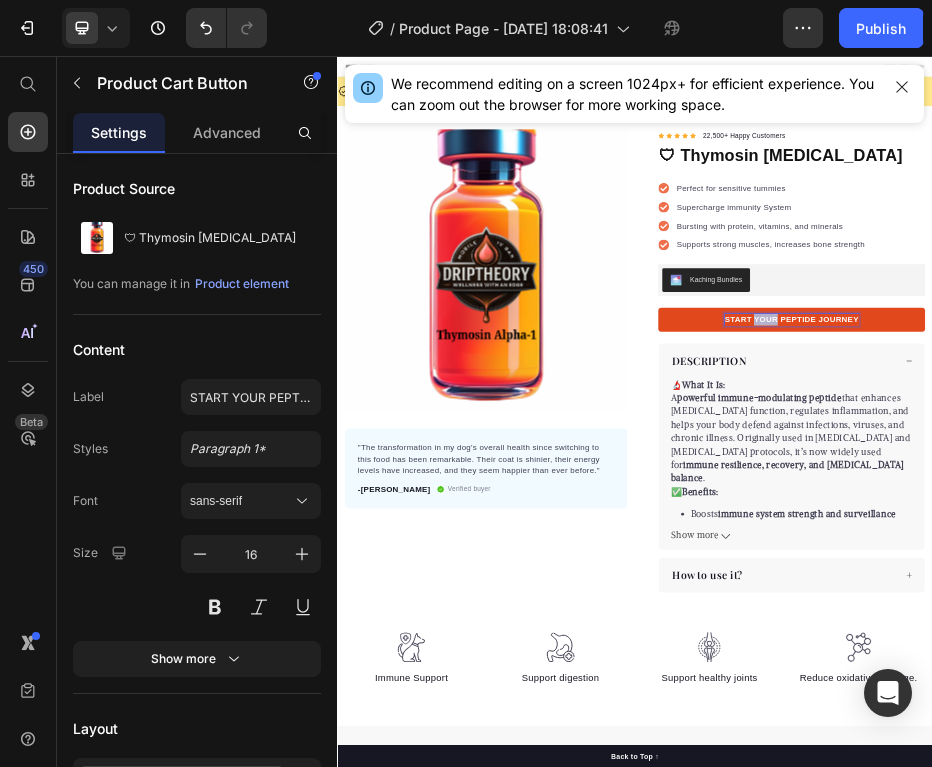 click on "START YOUR PEPTIDE JOURNEY" at bounding box center [1253, 587] 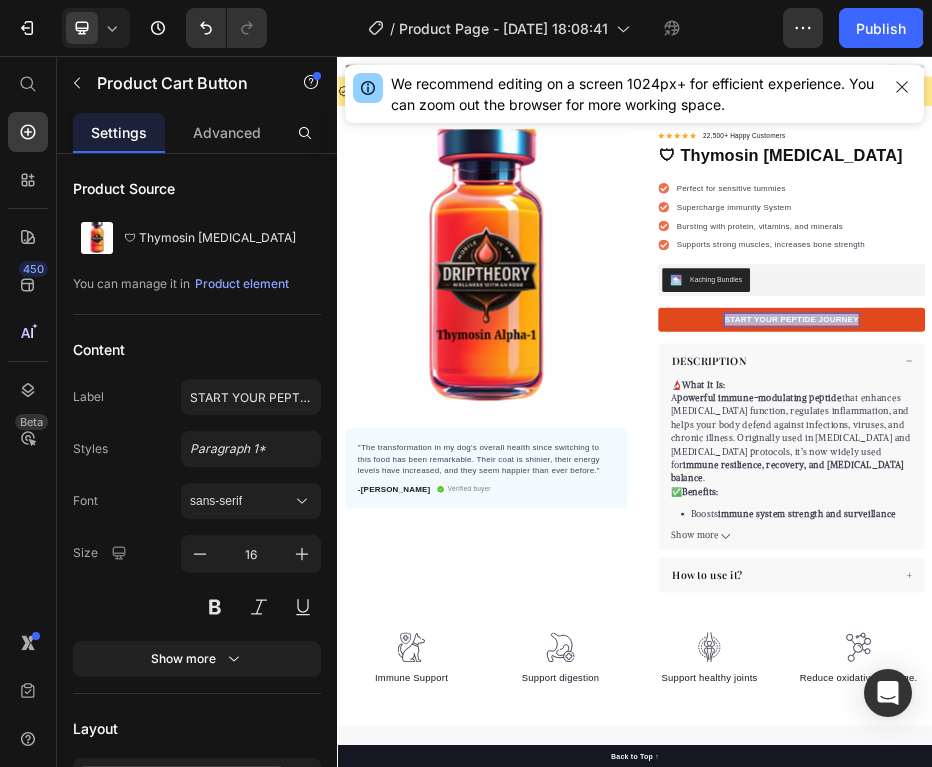 click on "START YOUR PEPTIDE JOURNEY" at bounding box center (1253, 587) 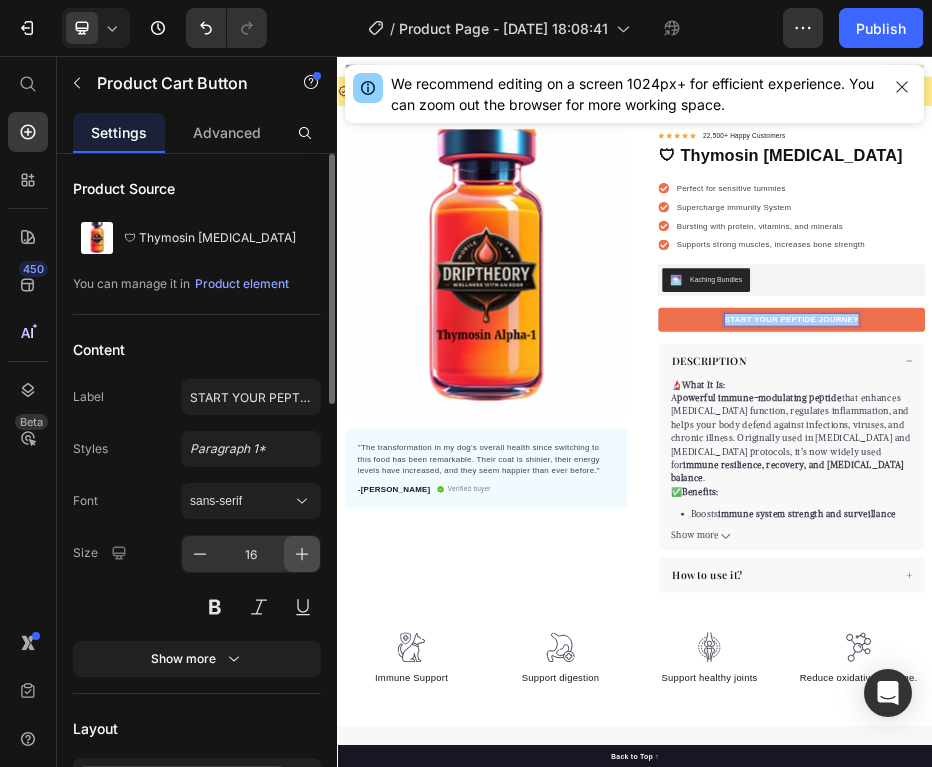 click 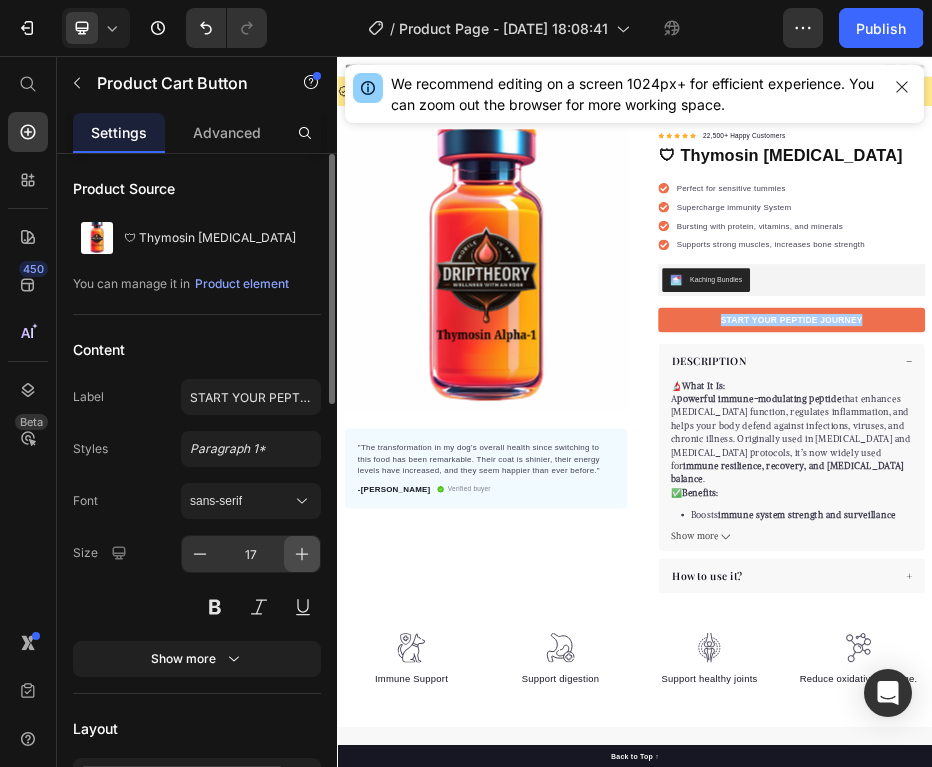 click 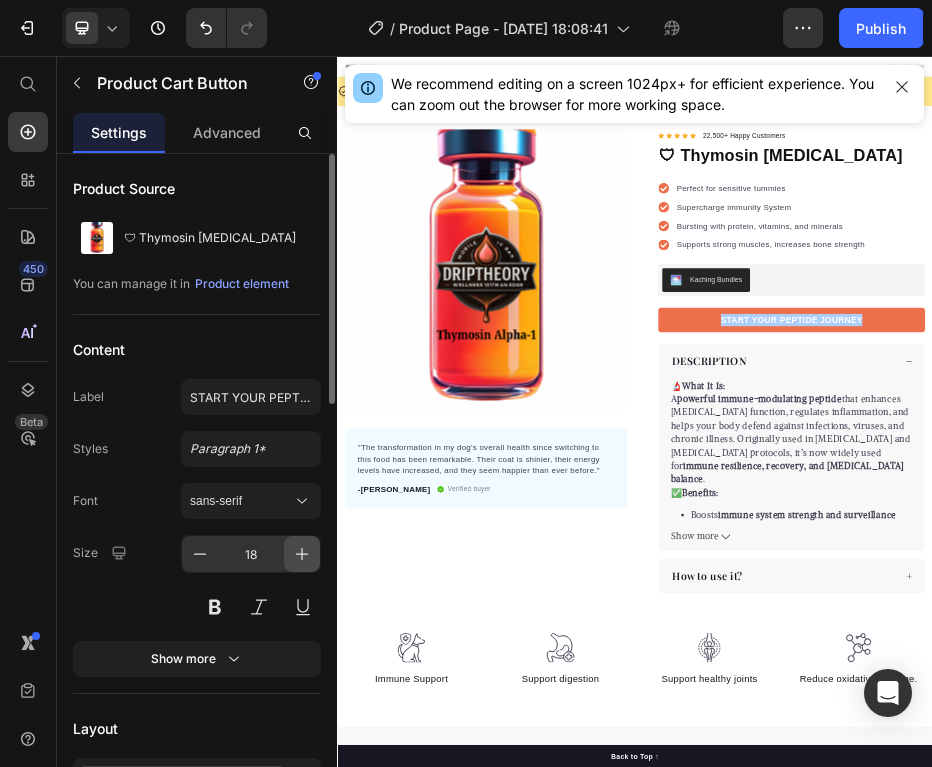 click 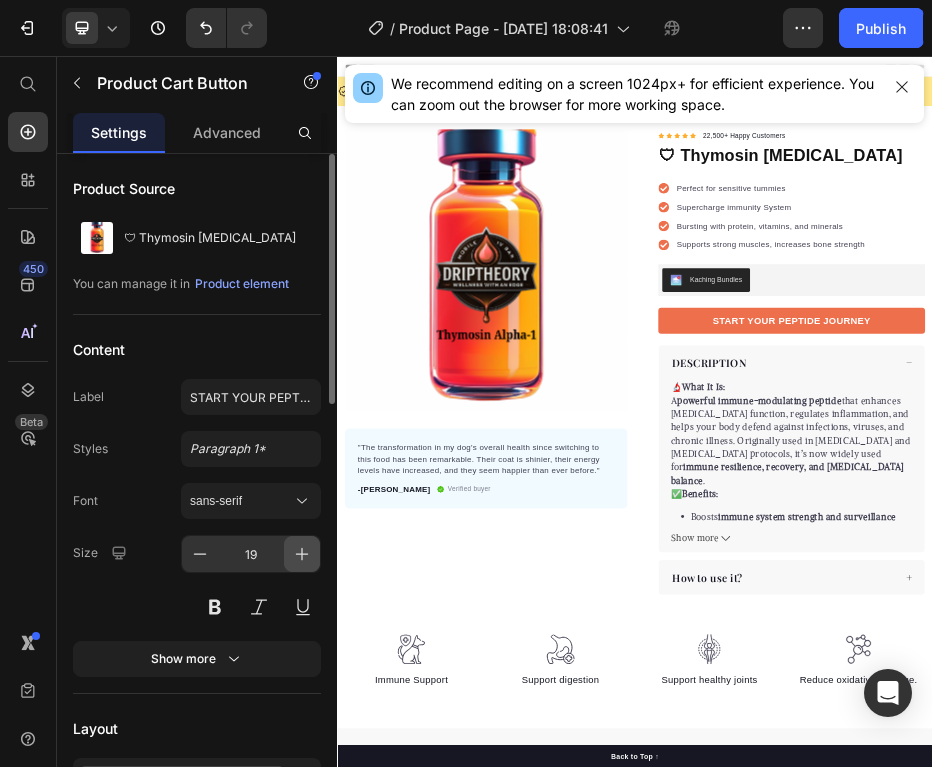 click 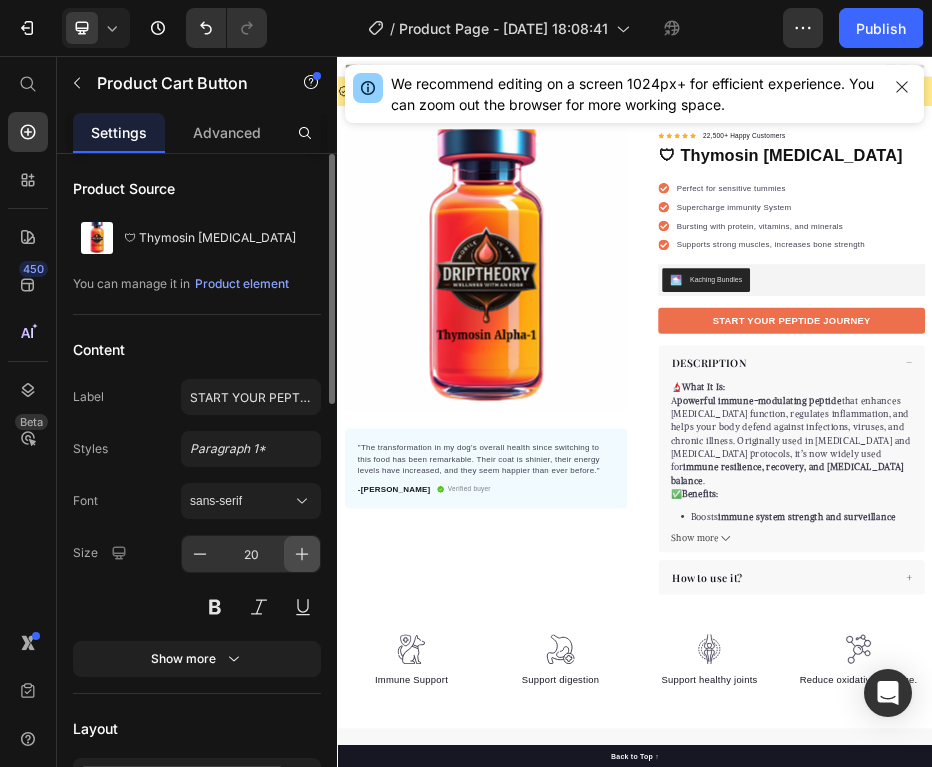 click 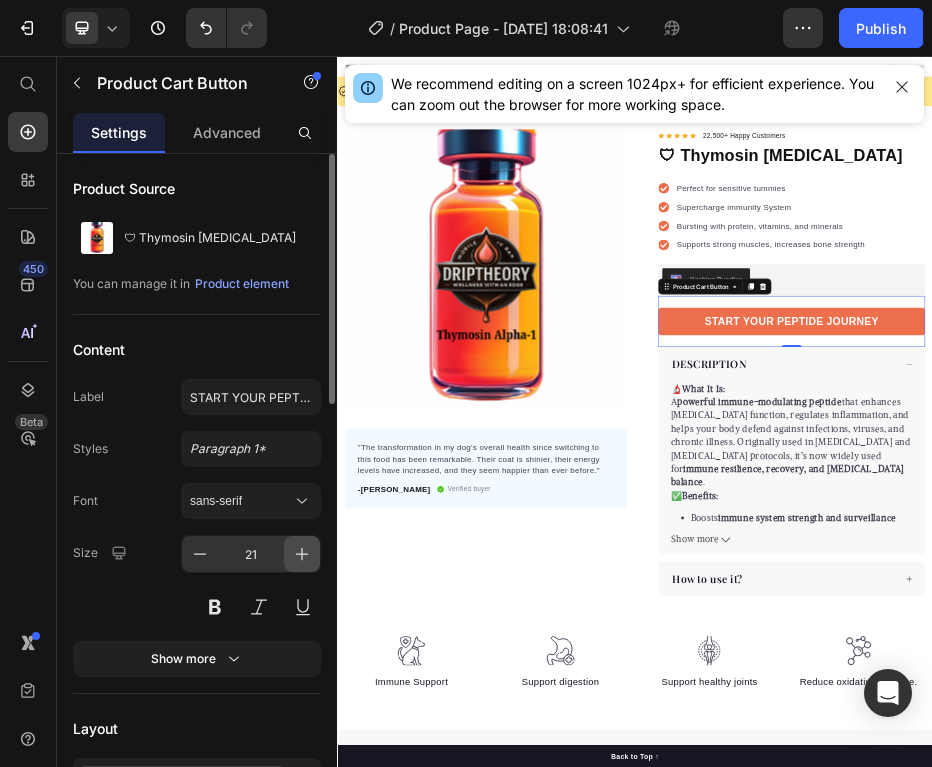 click 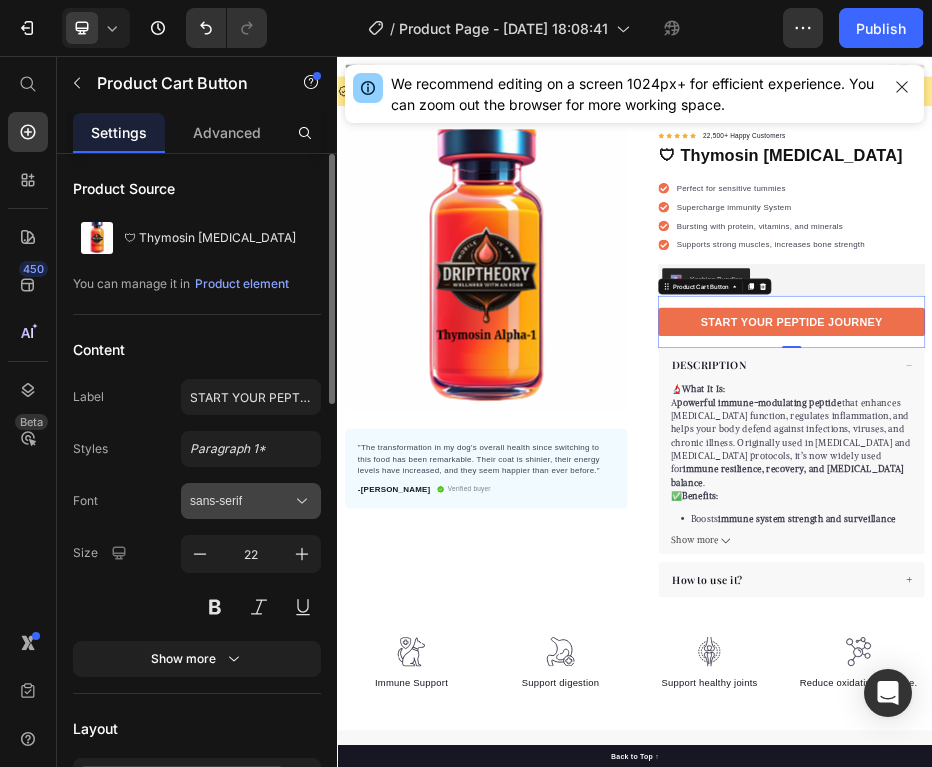 click on "sans-serif" at bounding box center [241, 501] 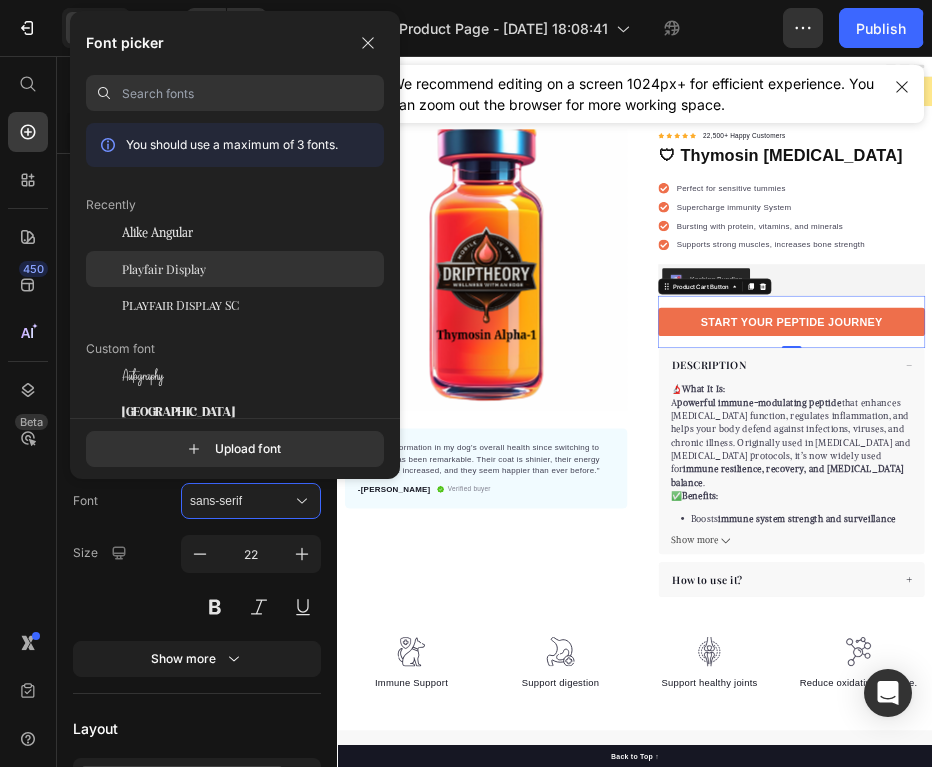 click on "Playfair Display" 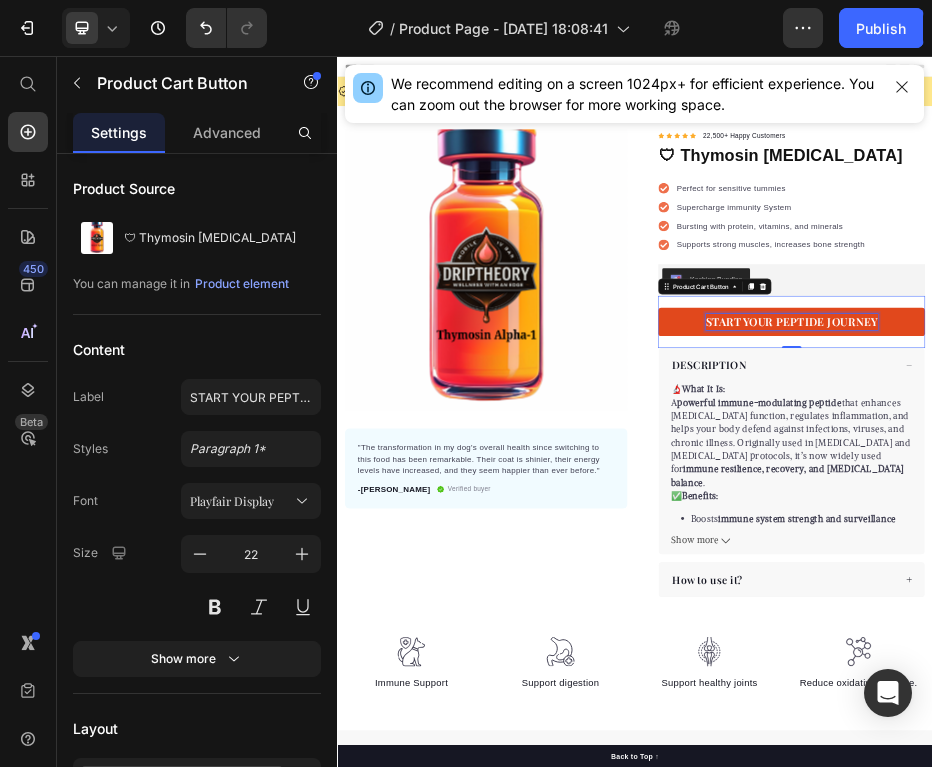 click on "START YOUR PEPTIDE JOURNEY" at bounding box center (1253, 591) 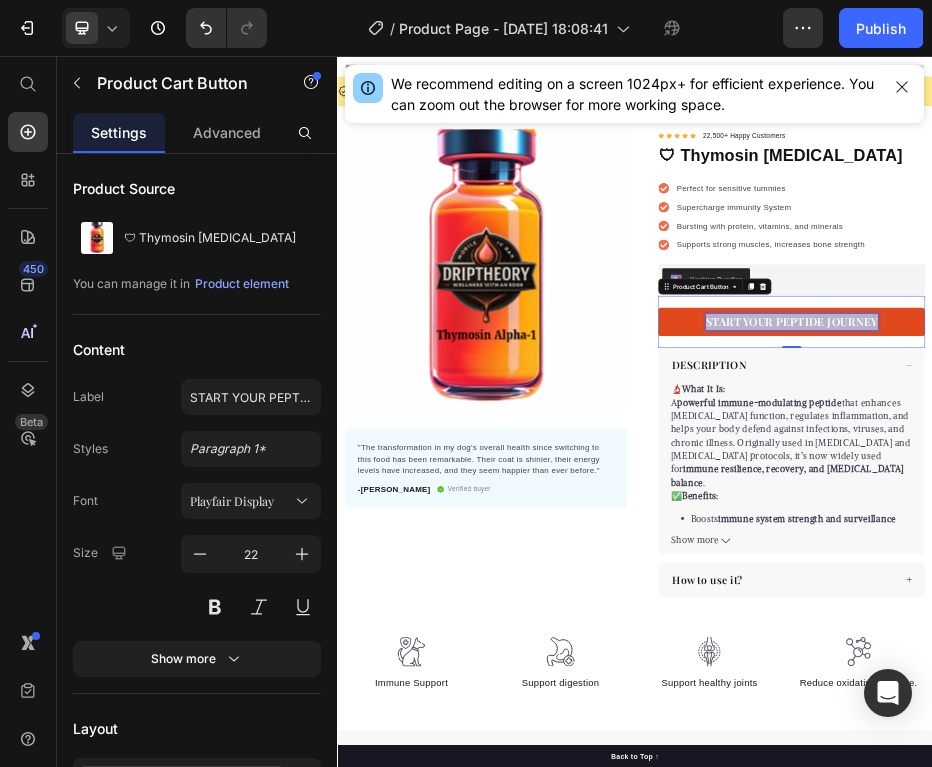 click on "START YOUR PEPTIDE JOURNEY" at bounding box center [1253, 591] 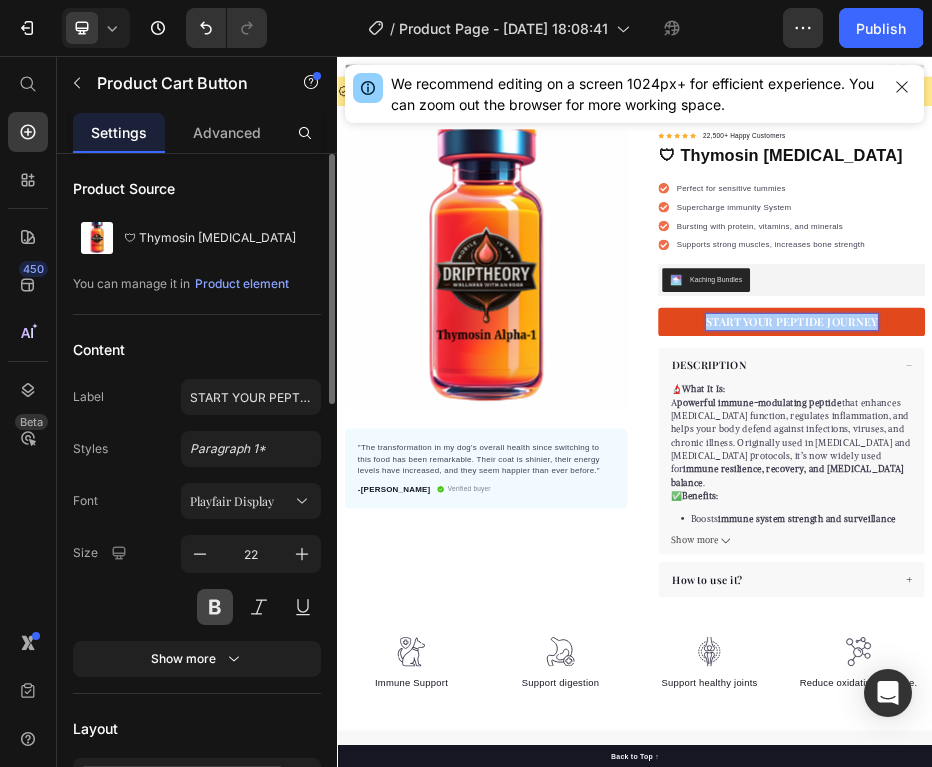 click at bounding box center (215, 607) 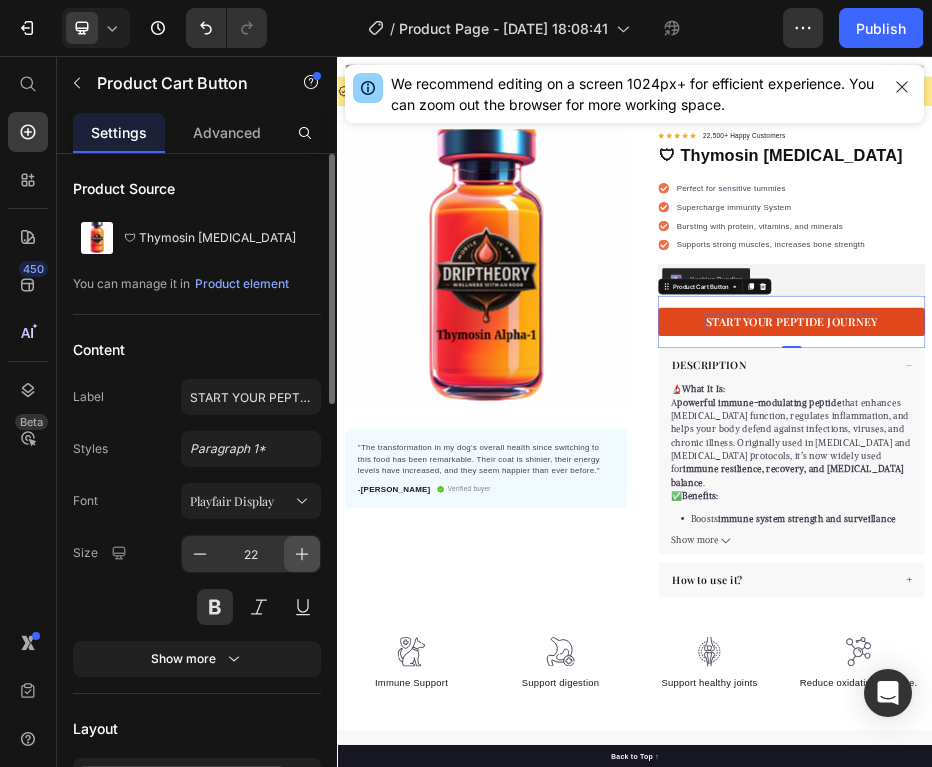 click 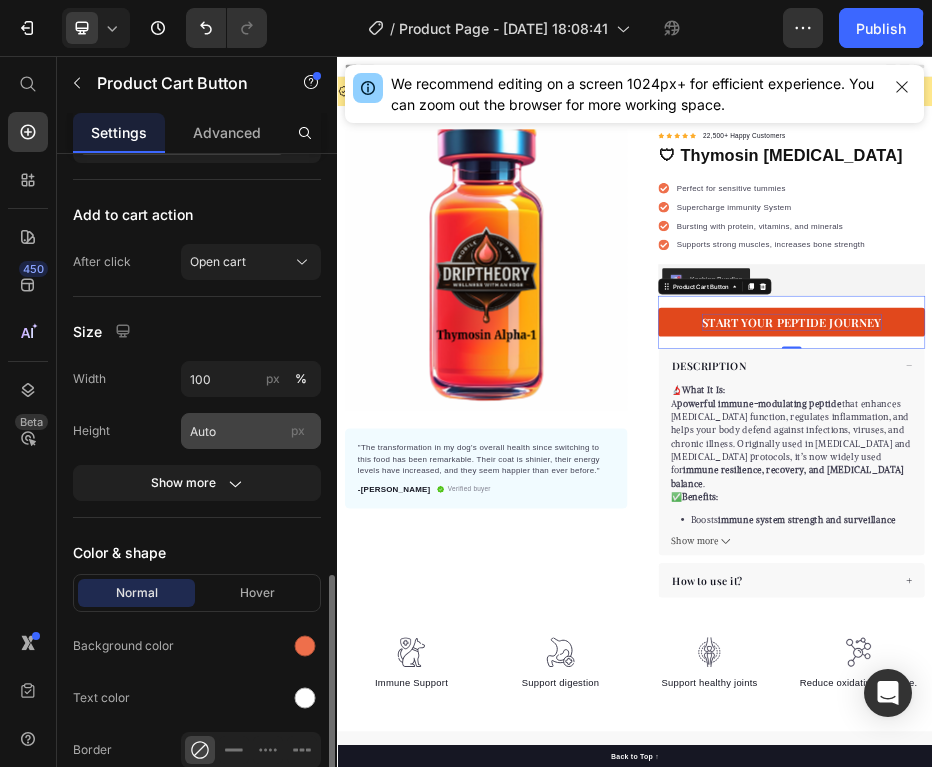 scroll, scrollTop: 865, scrollLeft: 0, axis: vertical 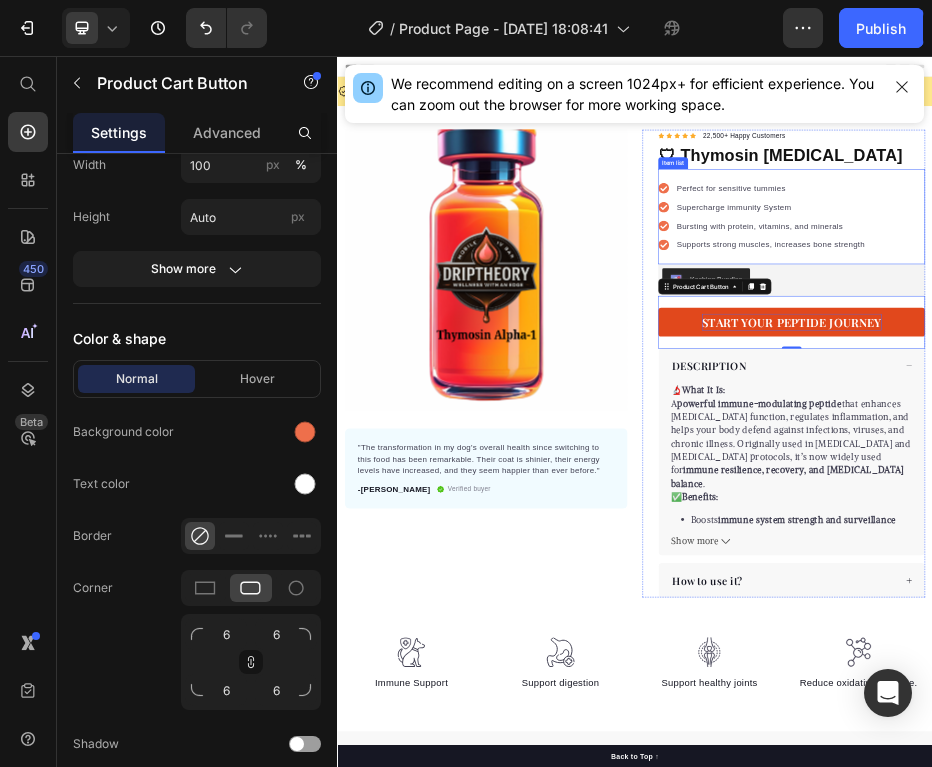 click 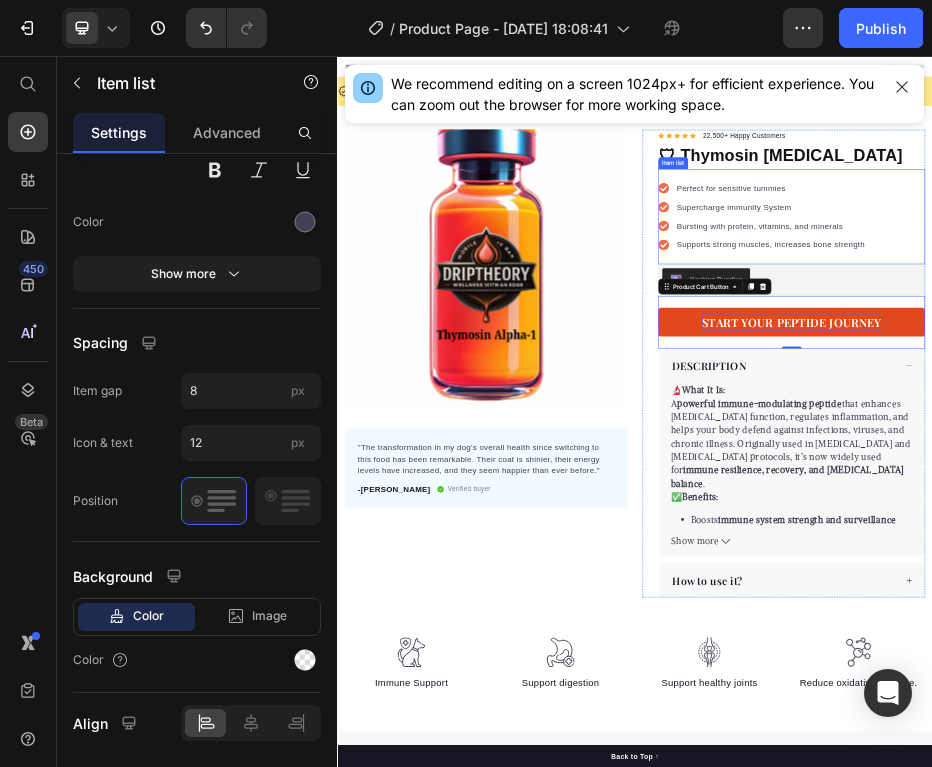 scroll, scrollTop: 0, scrollLeft: 0, axis: both 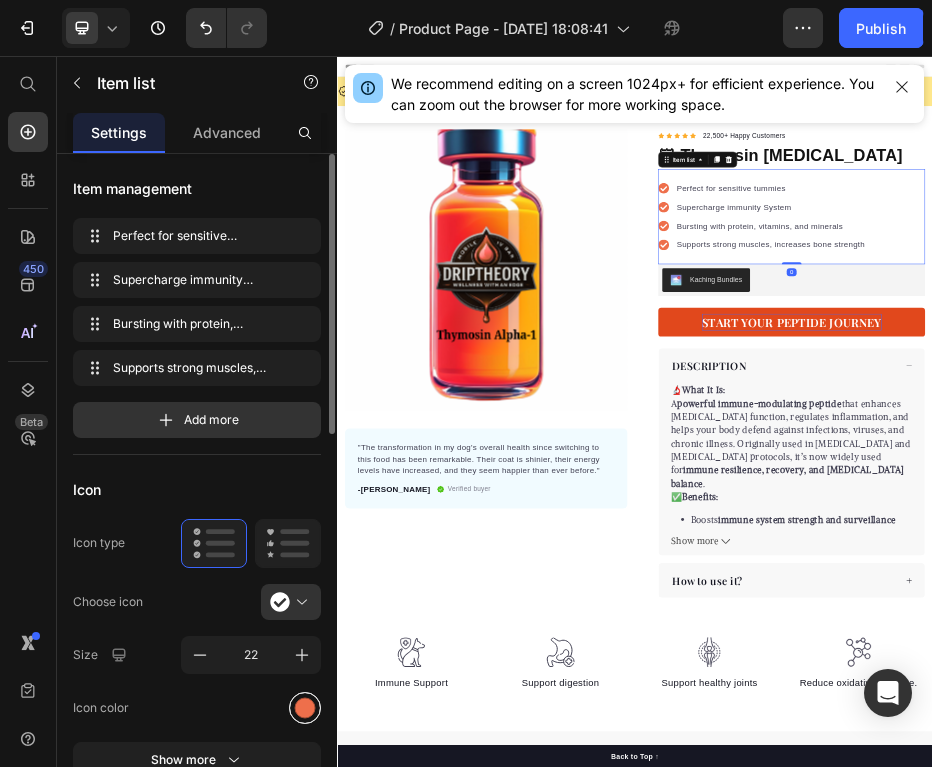 click at bounding box center (305, 707) 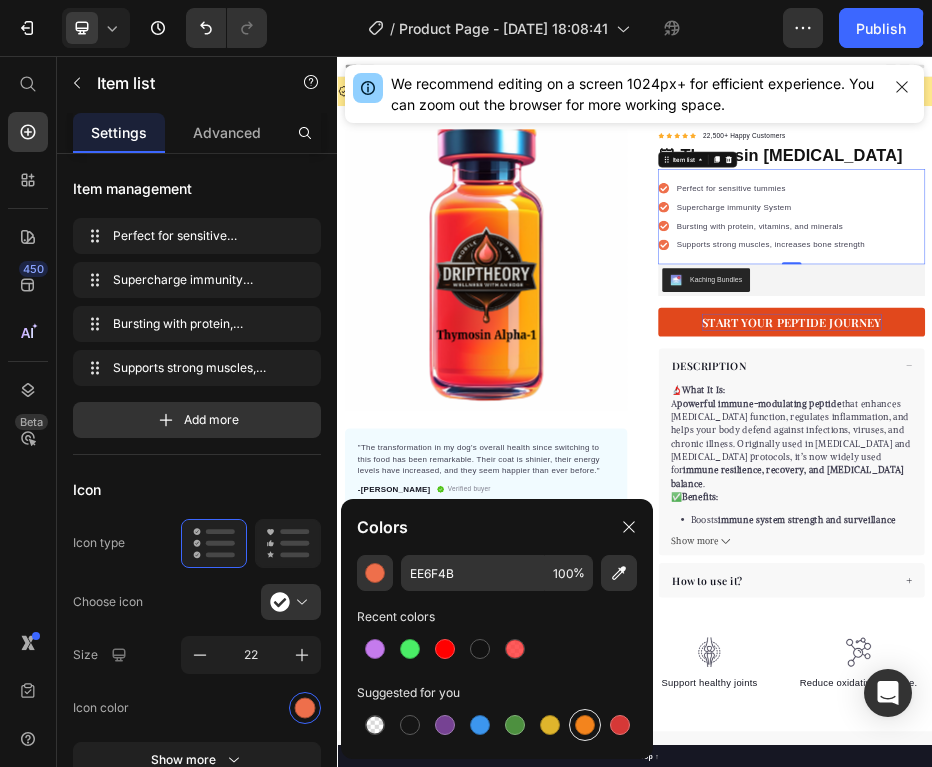 click at bounding box center (585, 725) 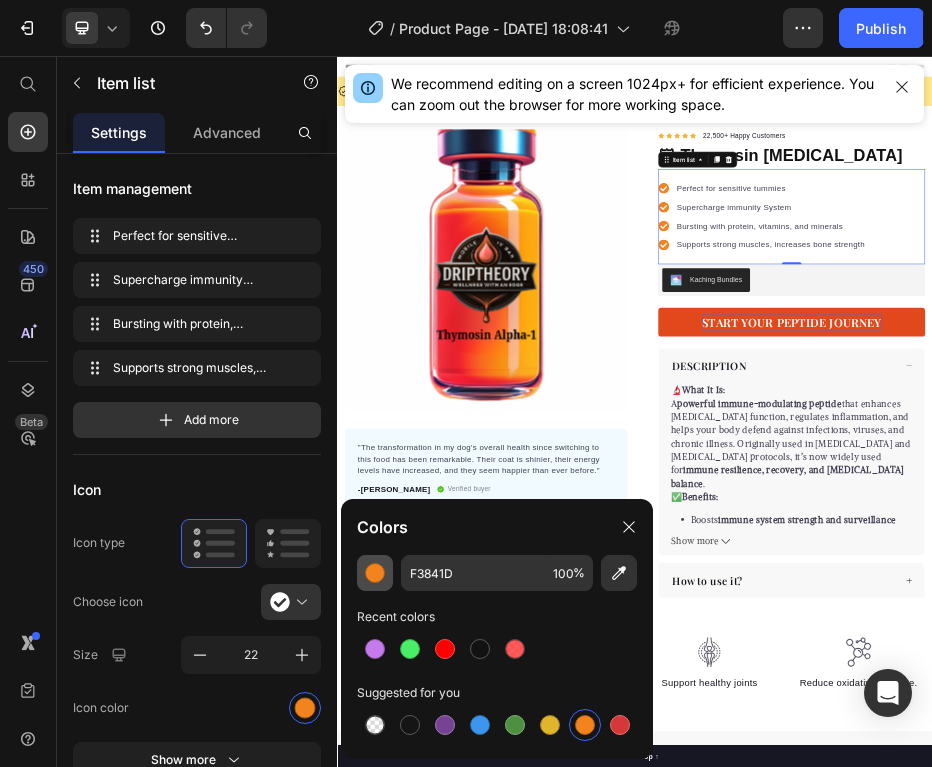 click at bounding box center (375, 573) 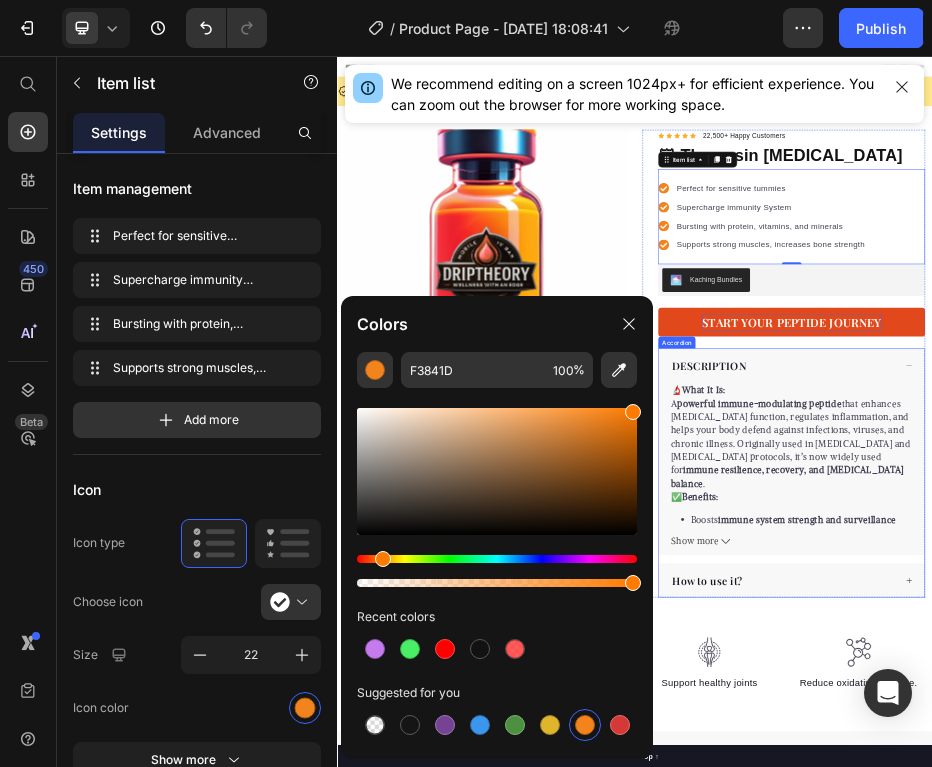 type on "FF7B00" 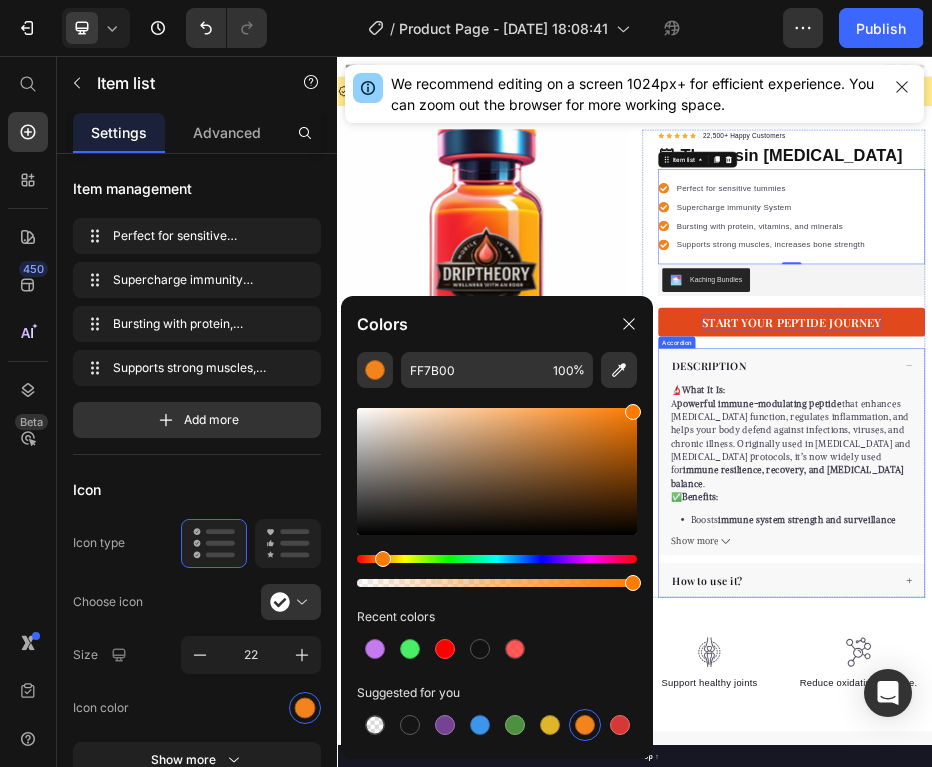 drag, startPoint x: 943, startPoint y: 474, endPoint x: 1006, endPoint y: 697, distance: 231.72829 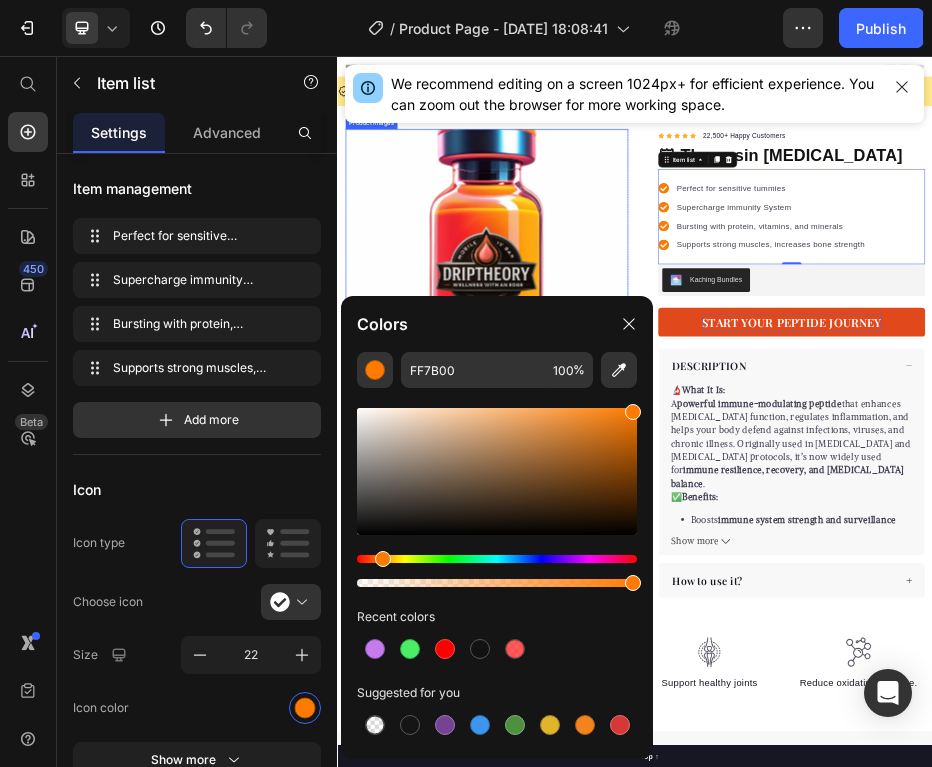 click at bounding box center (637, 489) 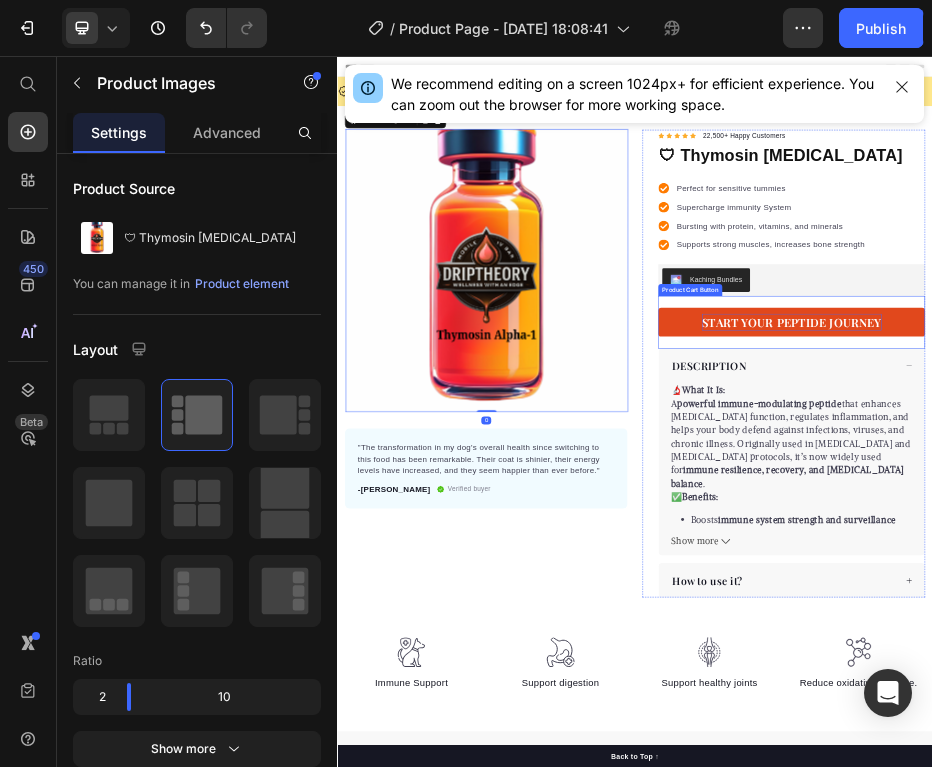 click on "START YOUR PEPTIDE JOURNEY" at bounding box center (1253, 592) 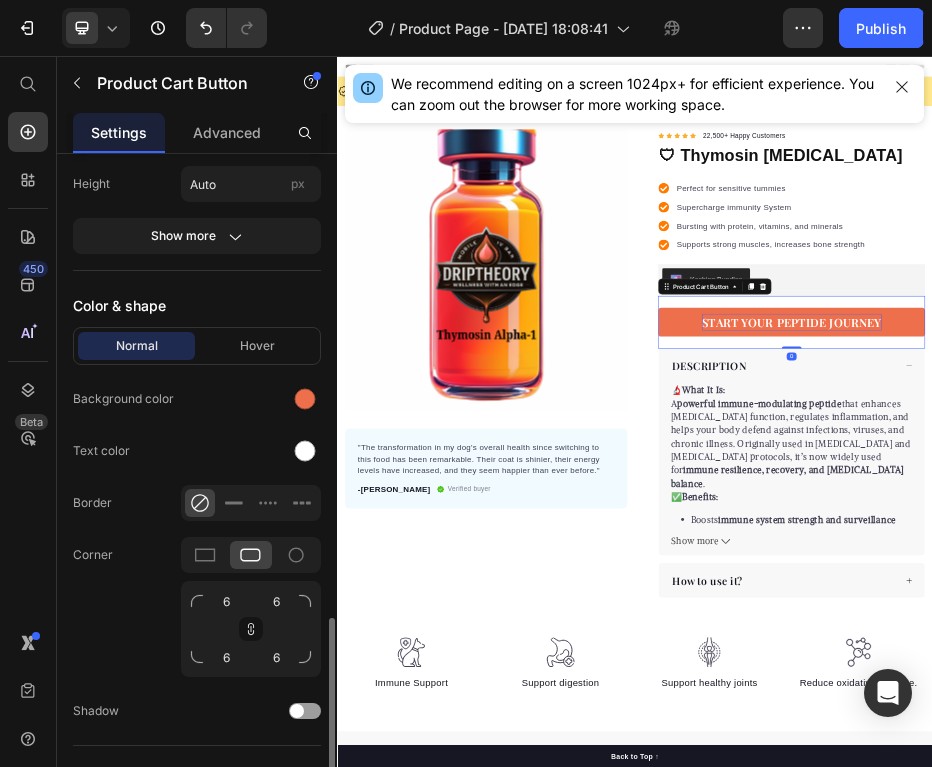 scroll, scrollTop: 991, scrollLeft: 0, axis: vertical 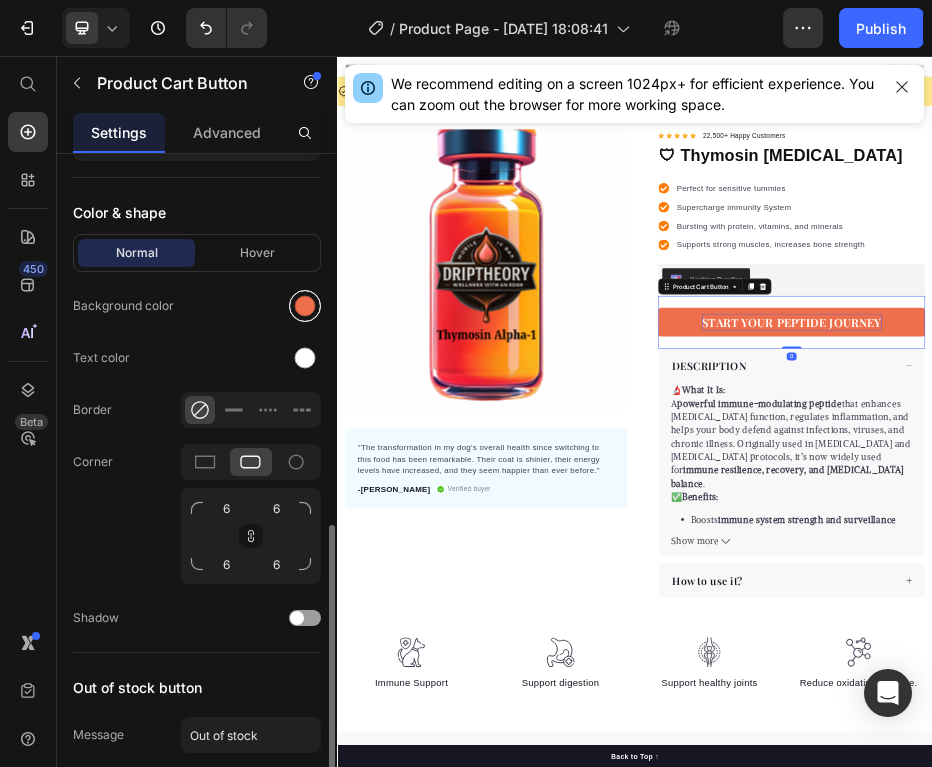 click at bounding box center [305, 306] 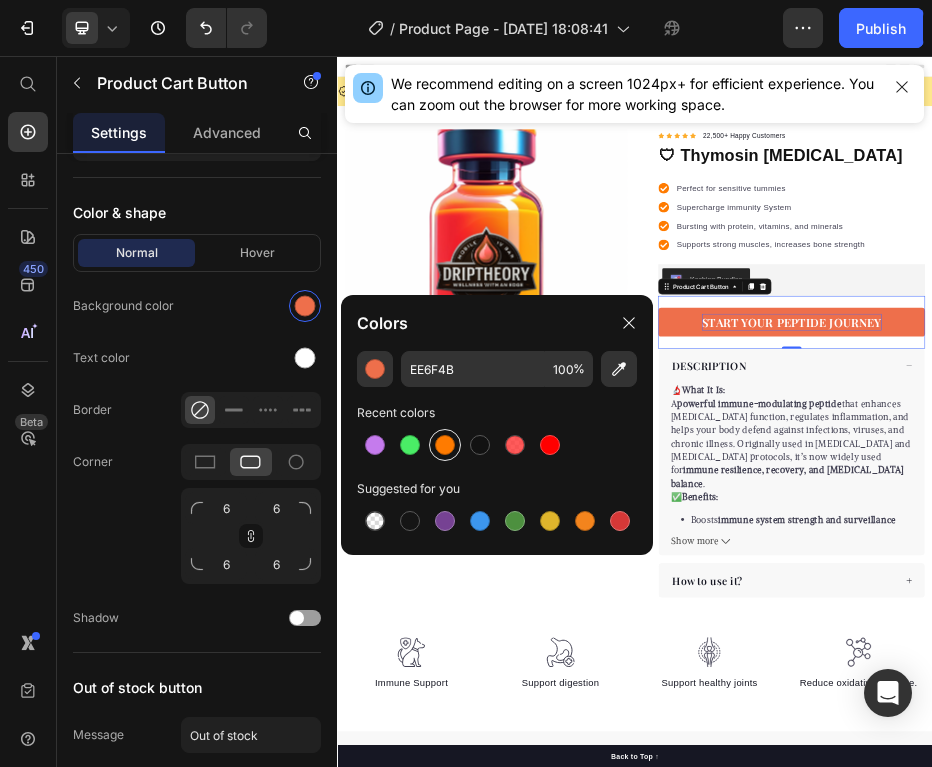 click at bounding box center [445, 445] 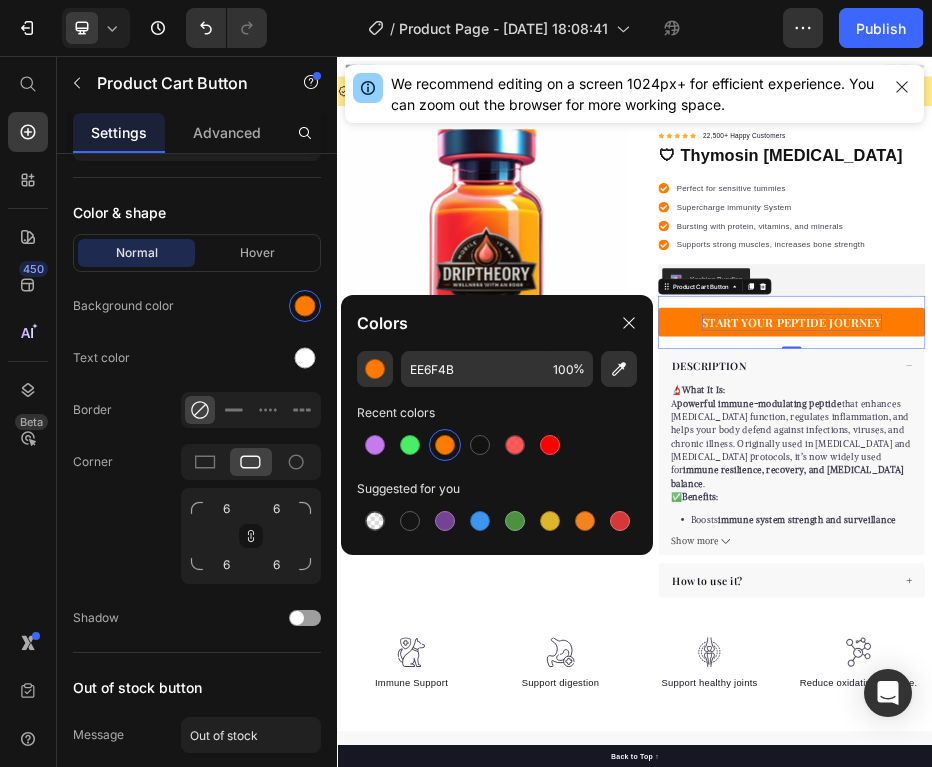 type on "FF7B00" 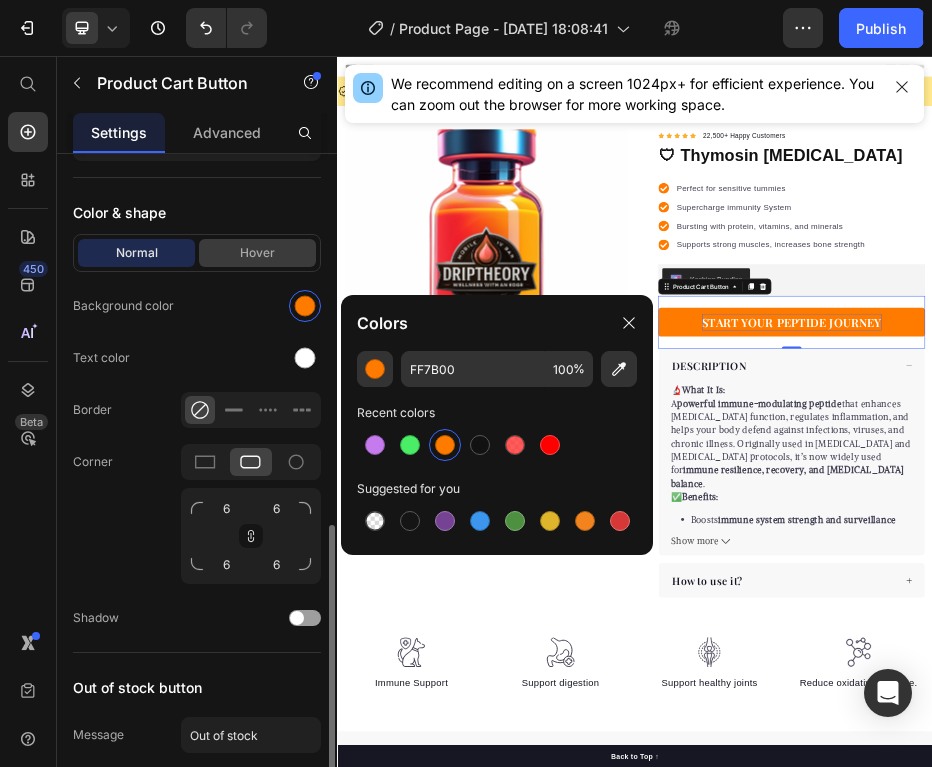 click on "Hover" at bounding box center [257, 253] 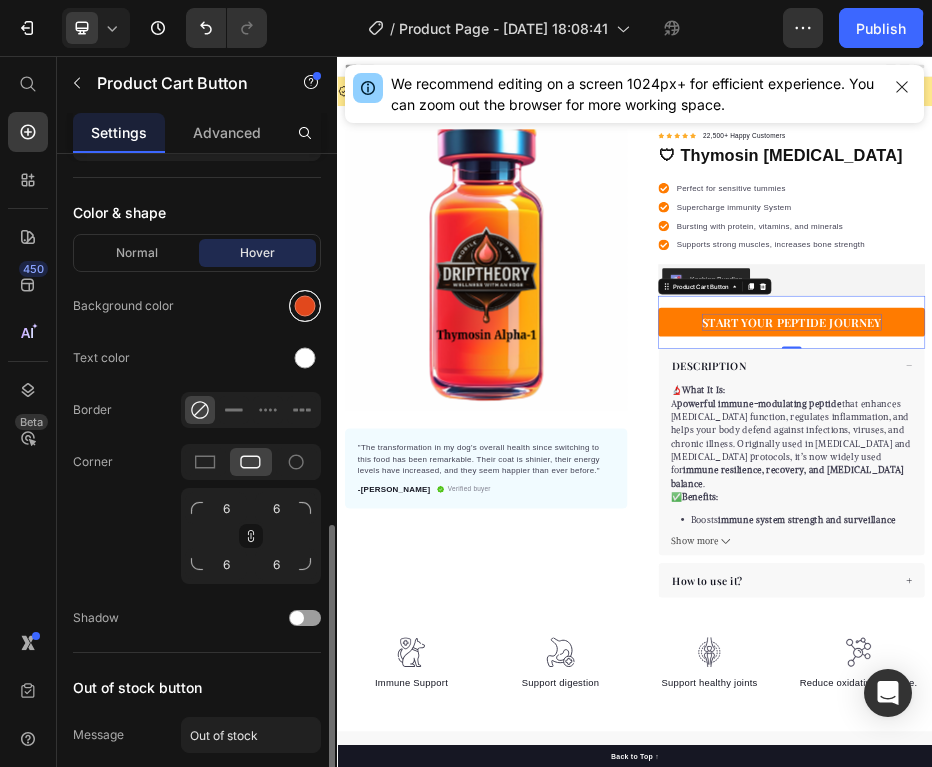 click at bounding box center (305, 306) 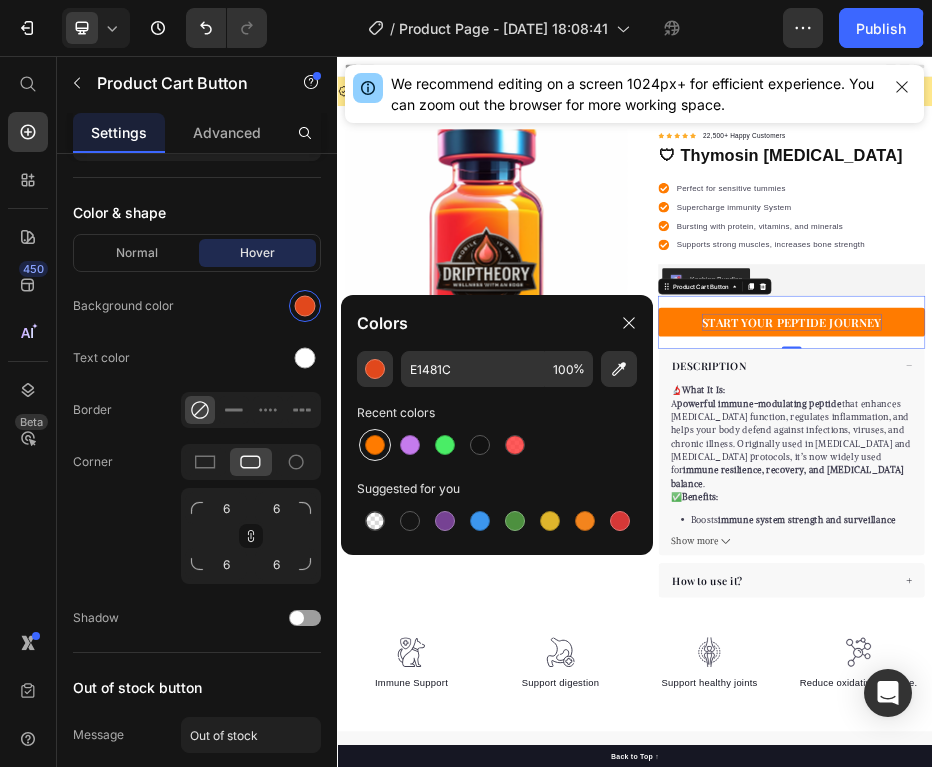click at bounding box center (375, 445) 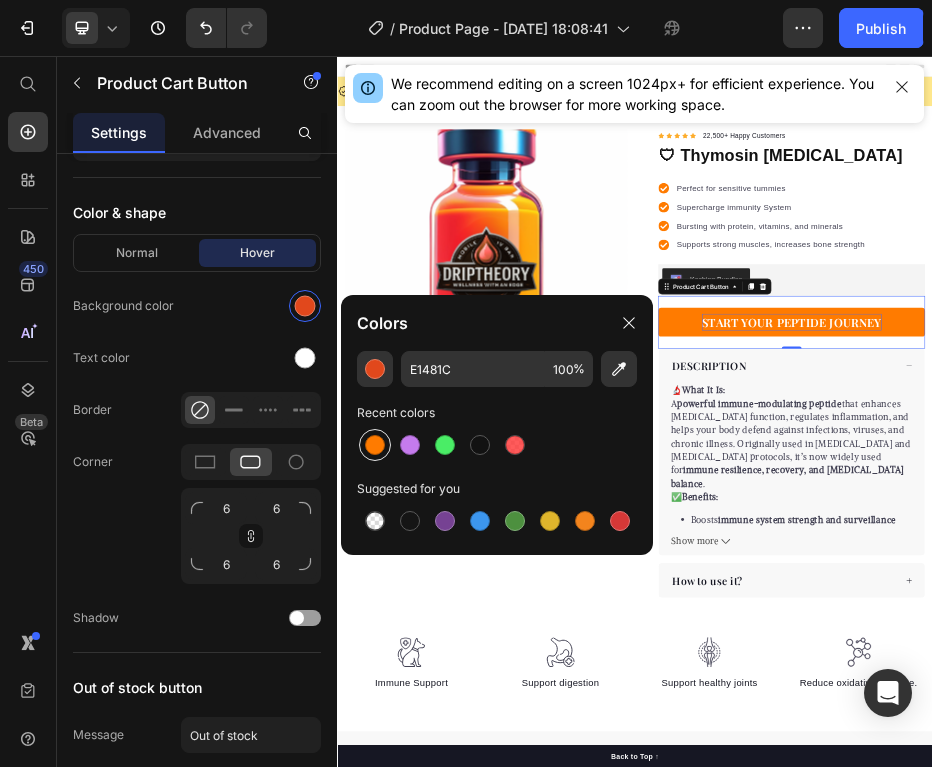 type on "FF7B00" 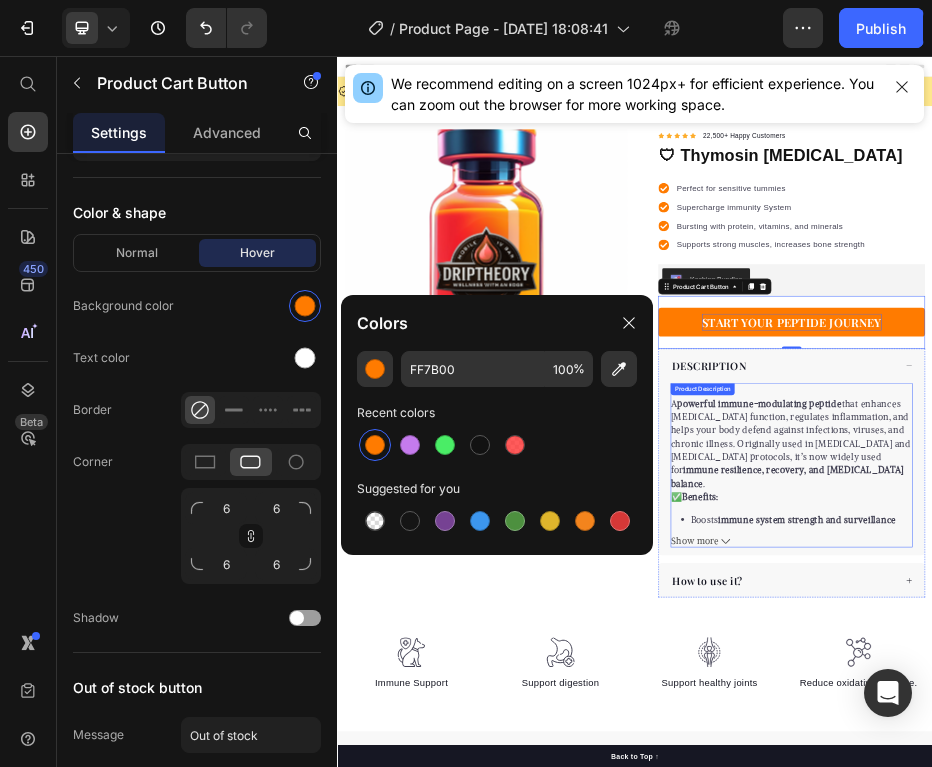 click on "🔬  What It Is: A  powerful immune-modulating peptide  that enhances T-cell function, regulates inflammation, and helps your body defend against infections, viruses, and chronic illness. Originally used in cancer and hepatitis protocols, it’s now widely used for  immune resilience, recovery, and autoimmune balance ." at bounding box center [1251, 823] 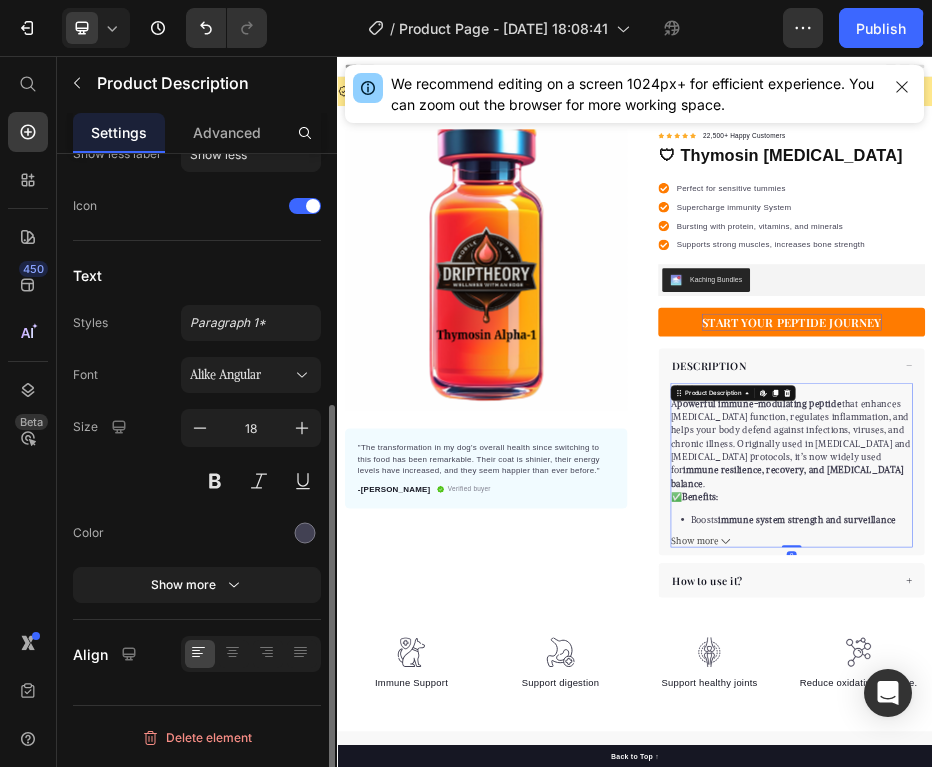 scroll, scrollTop: 0, scrollLeft: 0, axis: both 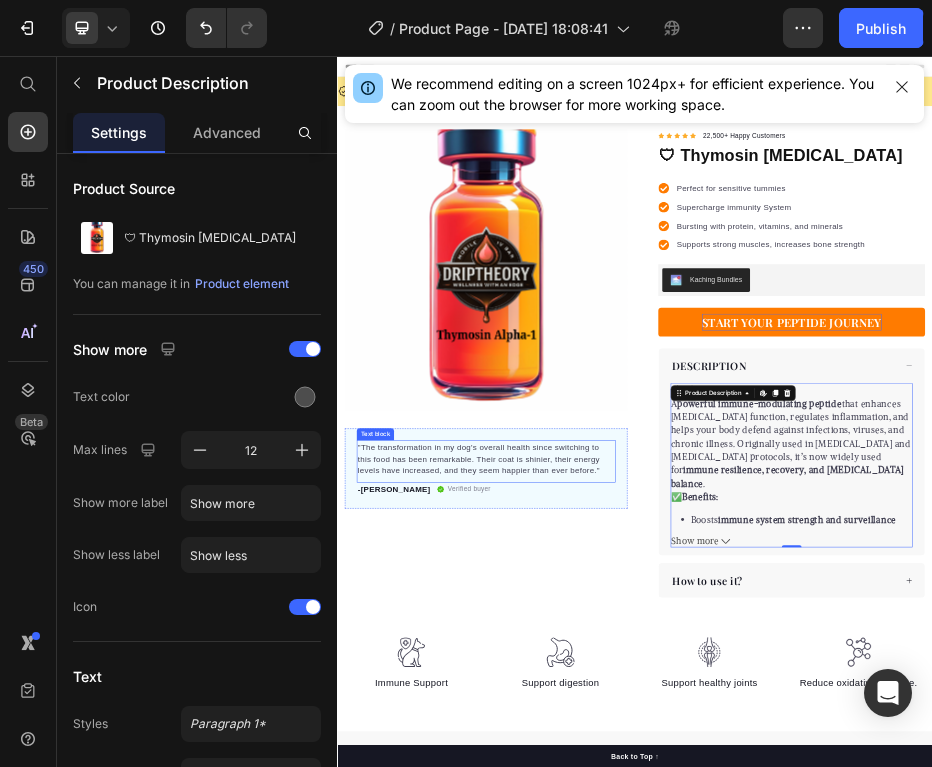 click on ""The transformation in my dog's overall health since switching to this food has been remarkable. Their coat is shinier, their energy levels have increased, and they seem happier than ever before."" at bounding box center [637, 868] 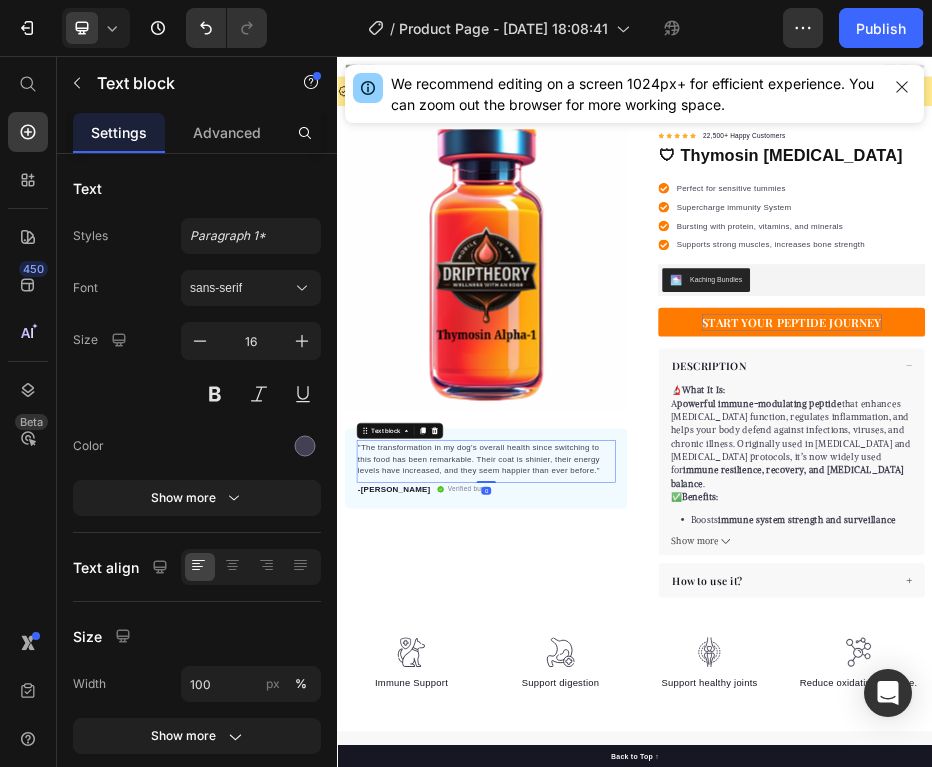 click on ""The transformation in my dog's overall health since switching to this food has been remarkable. Their coat is shinier, their energy levels have increased, and they seem happier than ever before."" at bounding box center [637, 868] 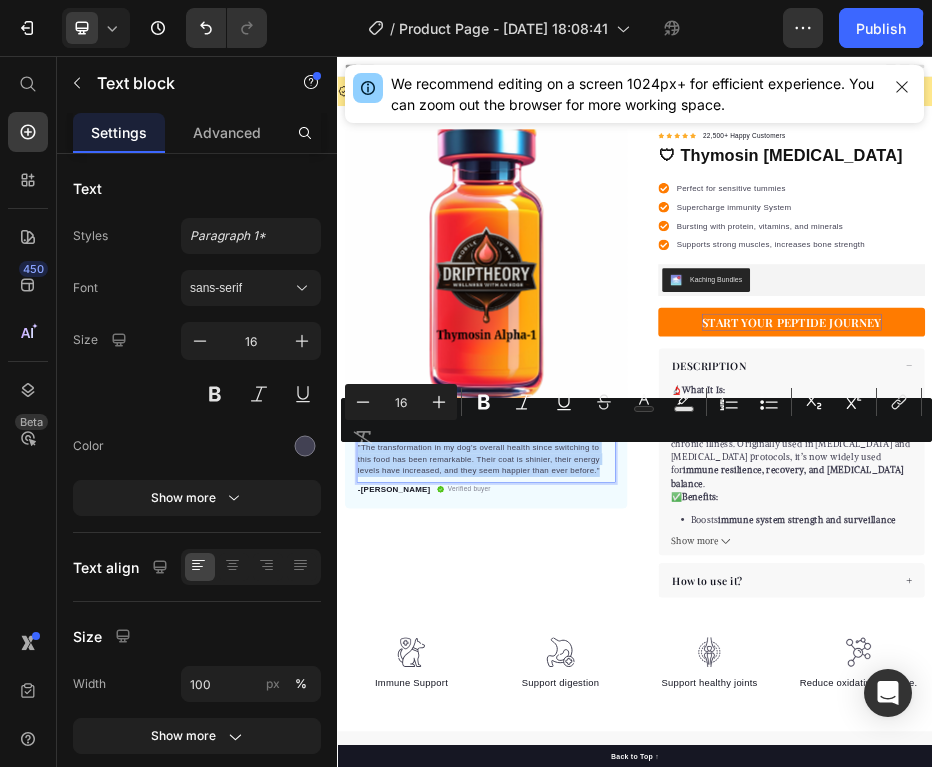 scroll, scrollTop: 11, scrollLeft: 0, axis: vertical 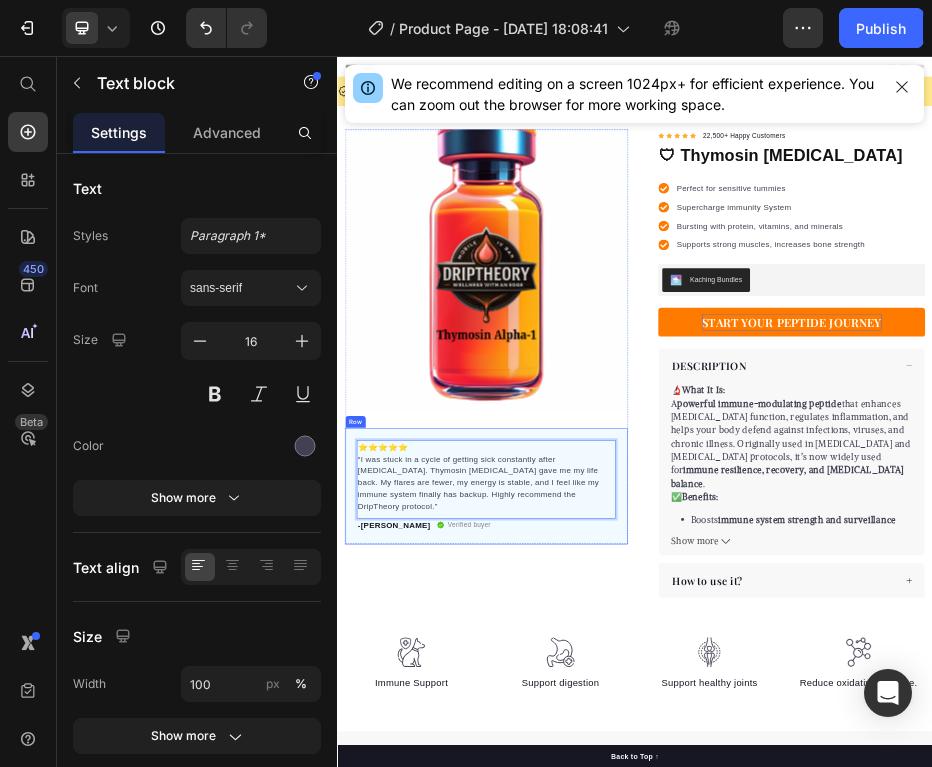 click on "-[PERSON_NAME]" at bounding box center (451, 1002) 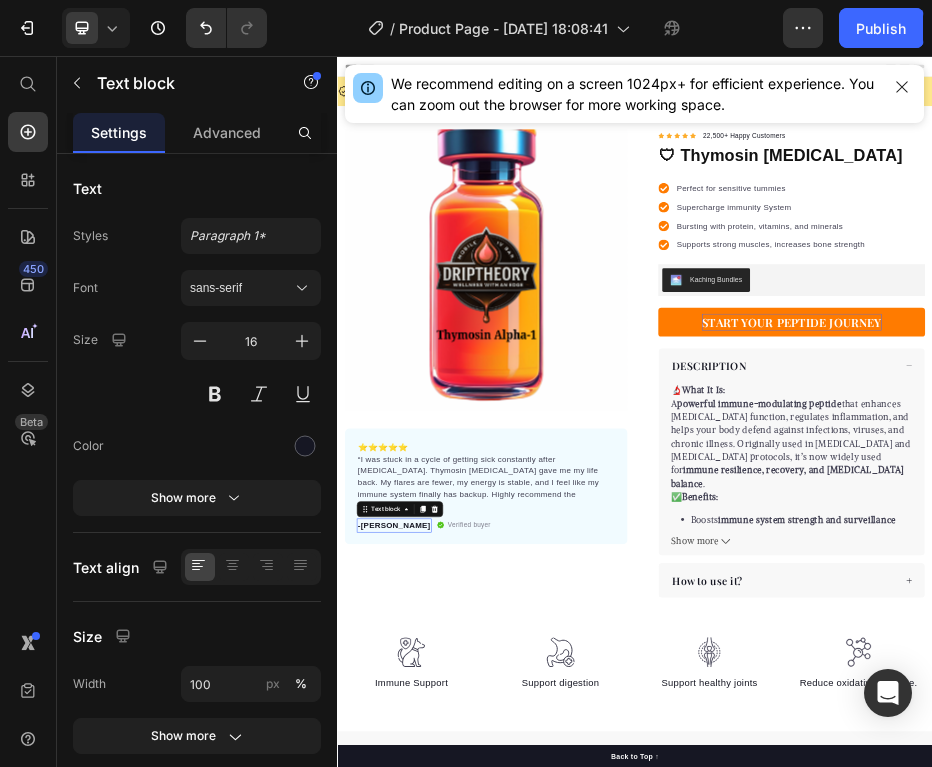 scroll, scrollTop: 0, scrollLeft: 0, axis: both 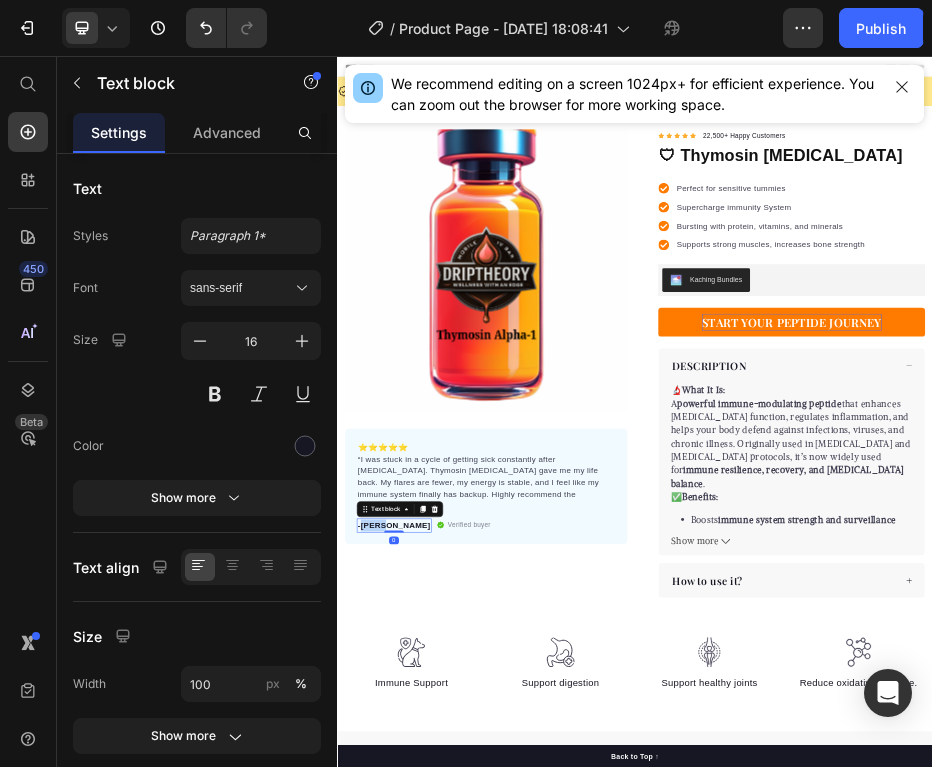 click on "-[PERSON_NAME]" at bounding box center [451, 1002] 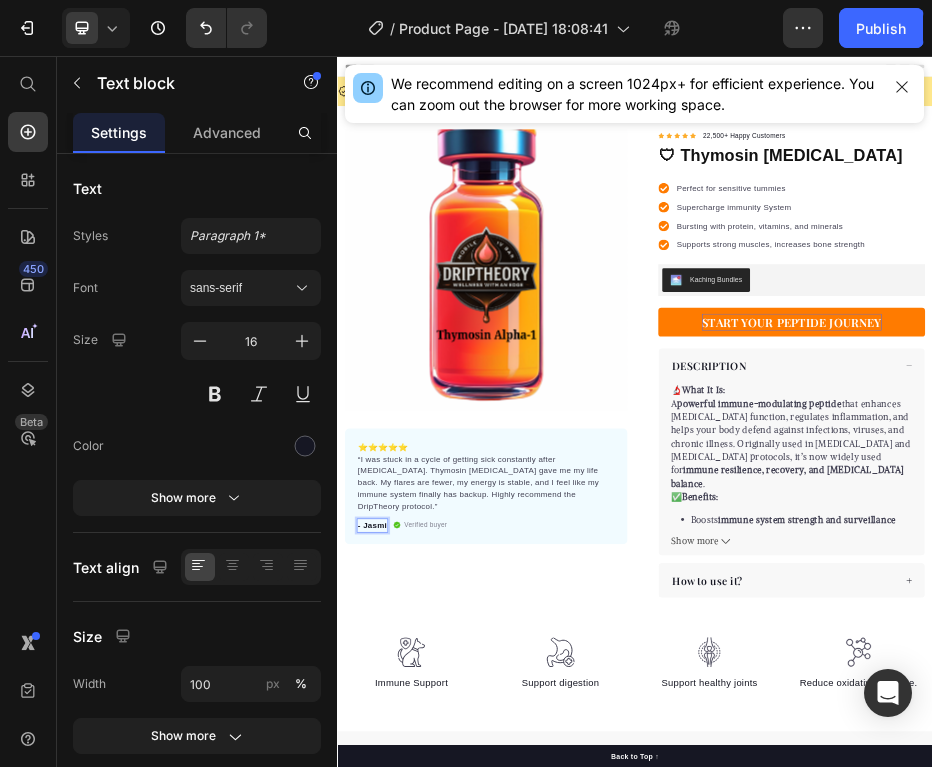 scroll, scrollTop: 77, scrollLeft: 0, axis: vertical 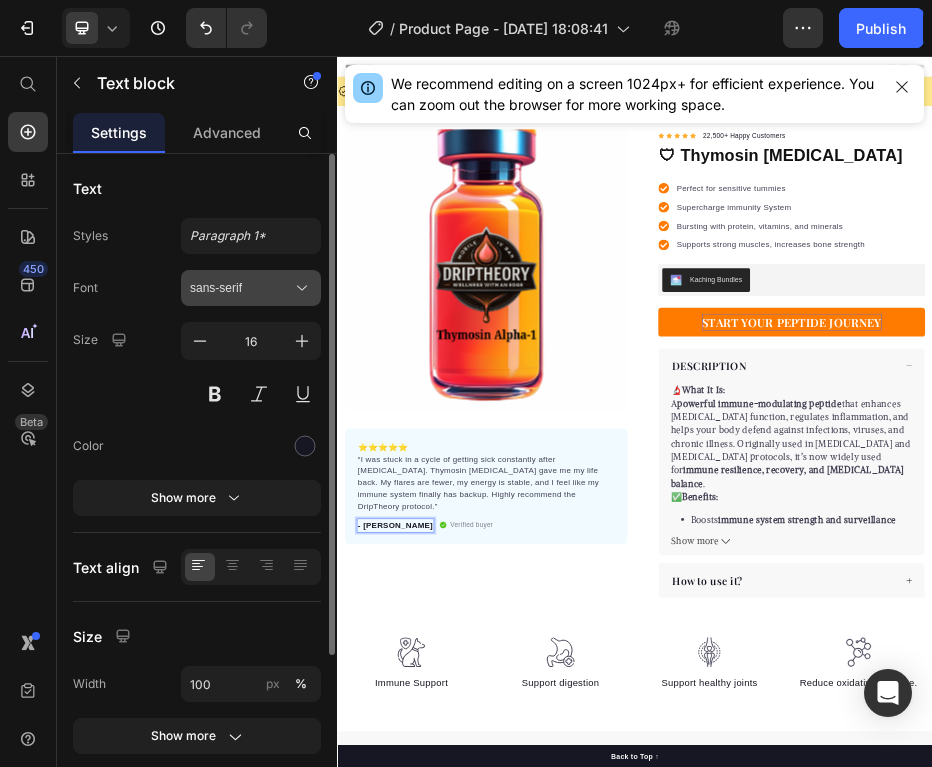 click on "sans-serif" at bounding box center [241, 288] 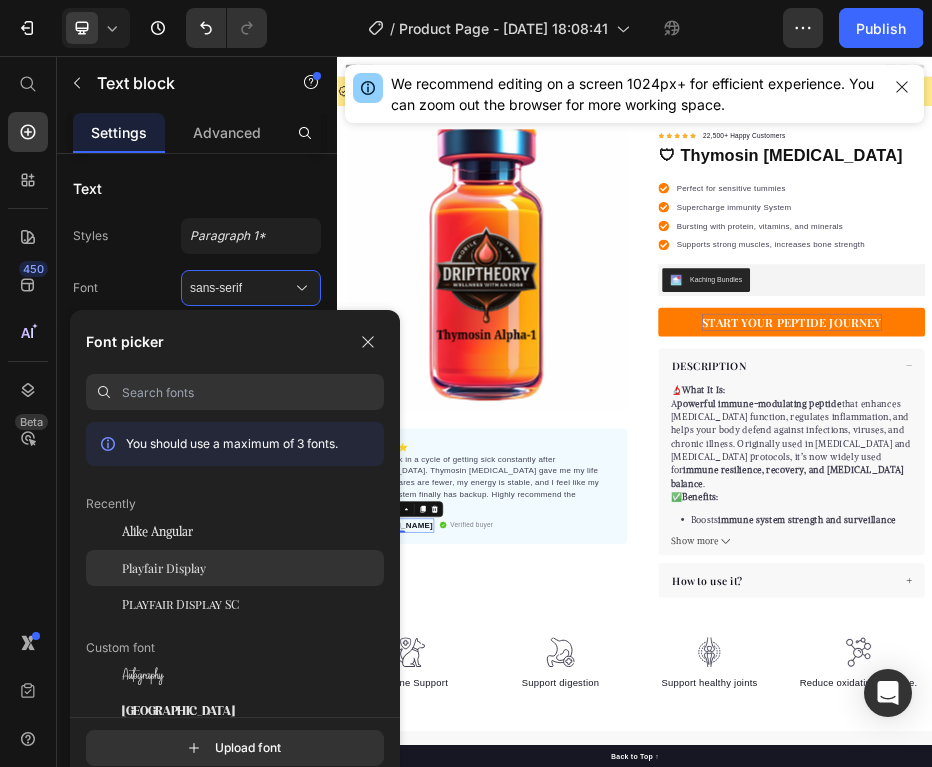 click on "Playfair Display" at bounding box center [164, 568] 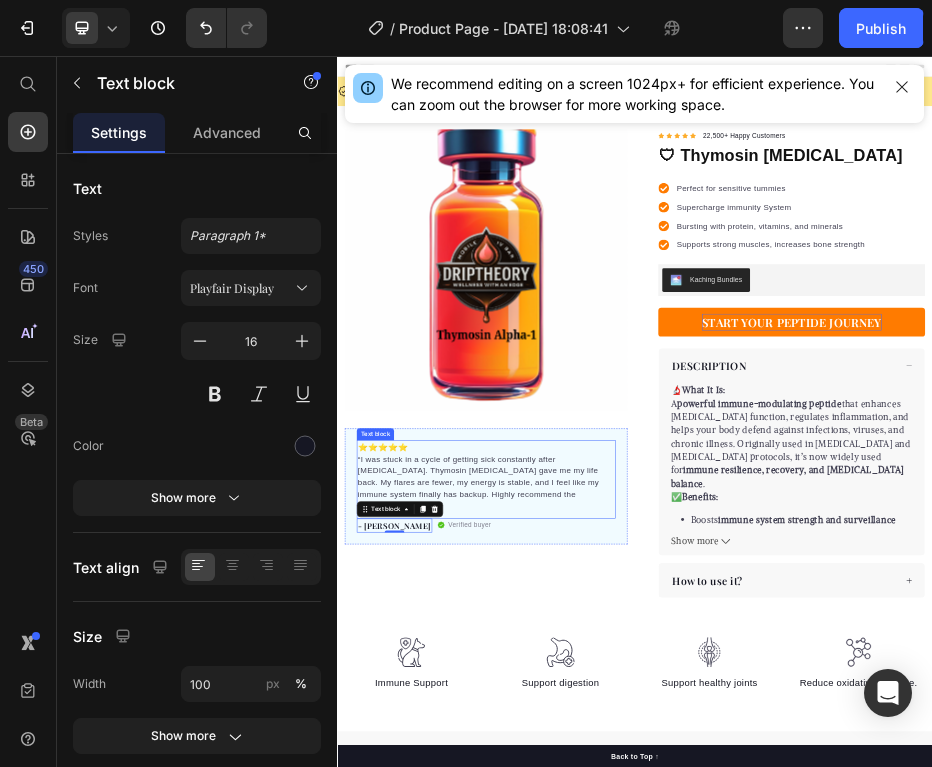 click on "⭐️⭐️⭐️⭐️⭐️ “I was stuck in a cycle of getting sick constantly after COVID. Thymosin Alpha-1 gave me my life back. My flares are fewer, my energy is stable, and I feel like my immune system finally has backup. Highly recommend the DripTheory protocol.”" at bounding box center [637, 904] 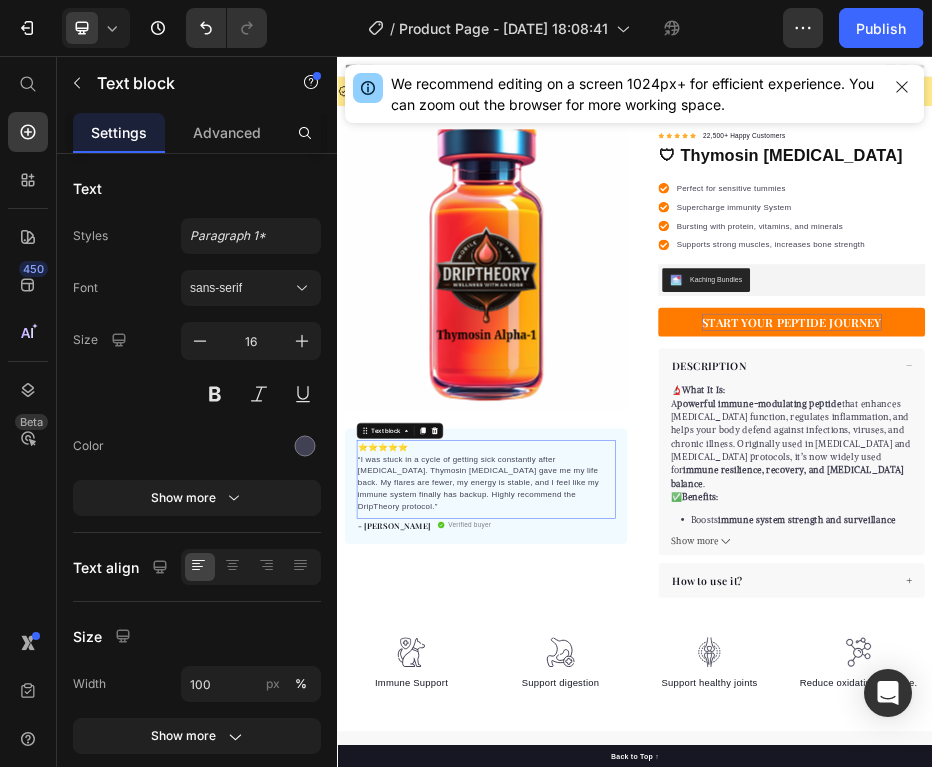 scroll, scrollTop: 0, scrollLeft: 0, axis: both 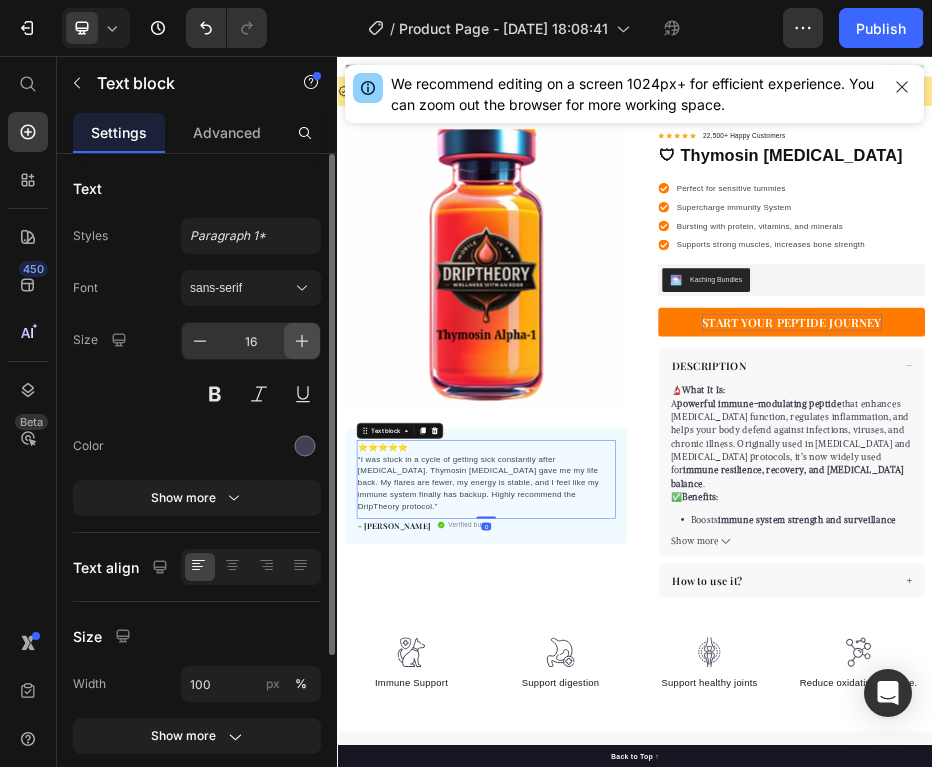 click 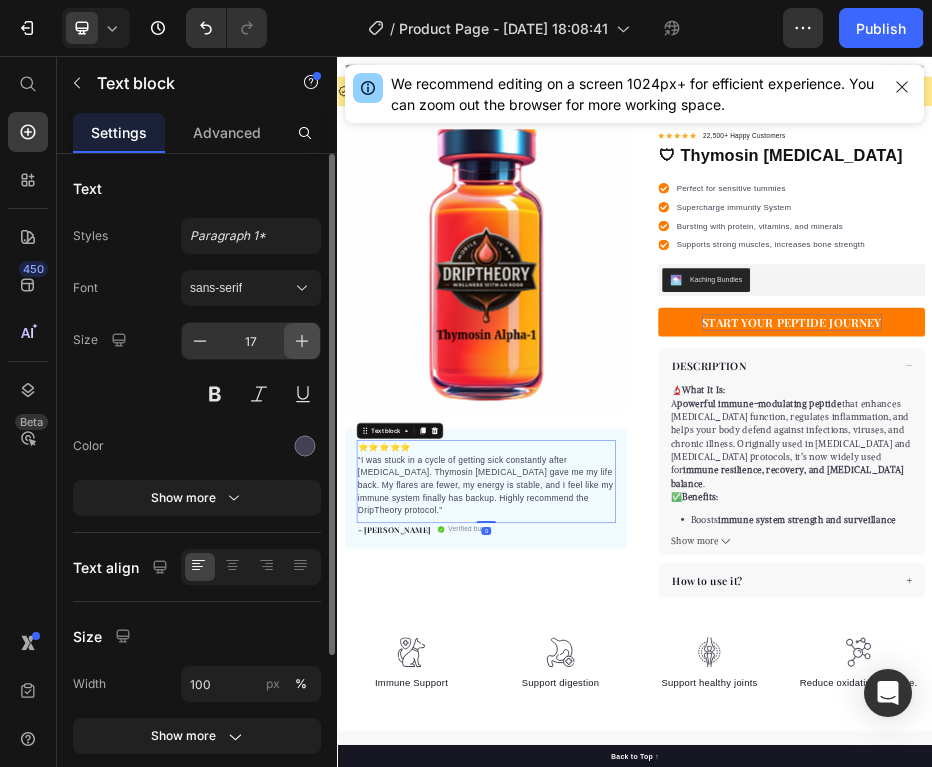 click 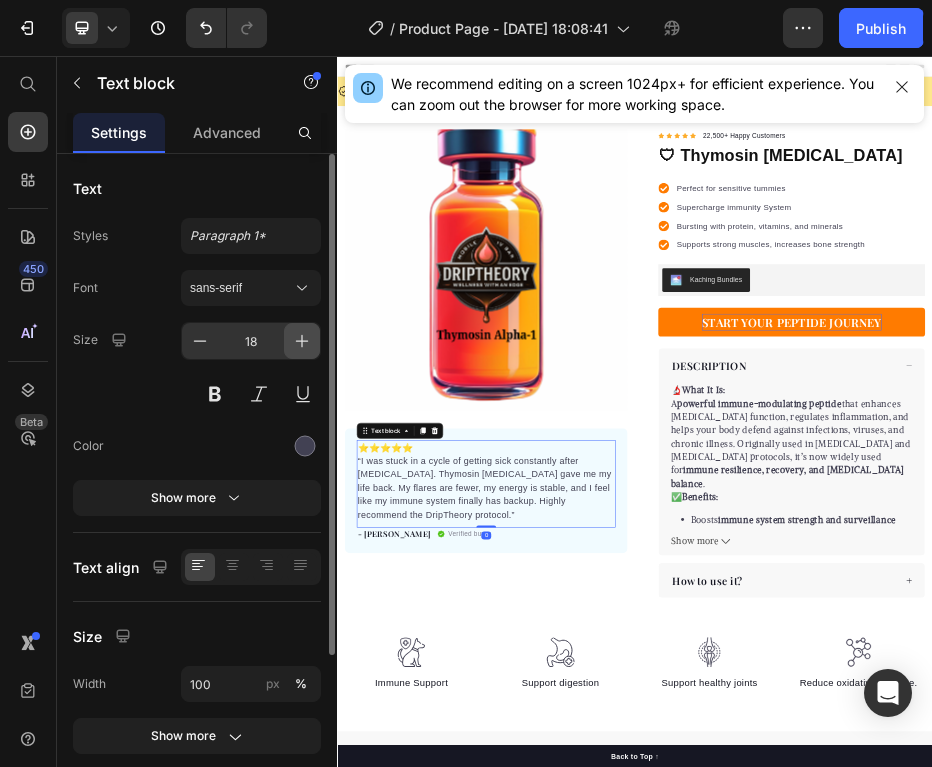 click 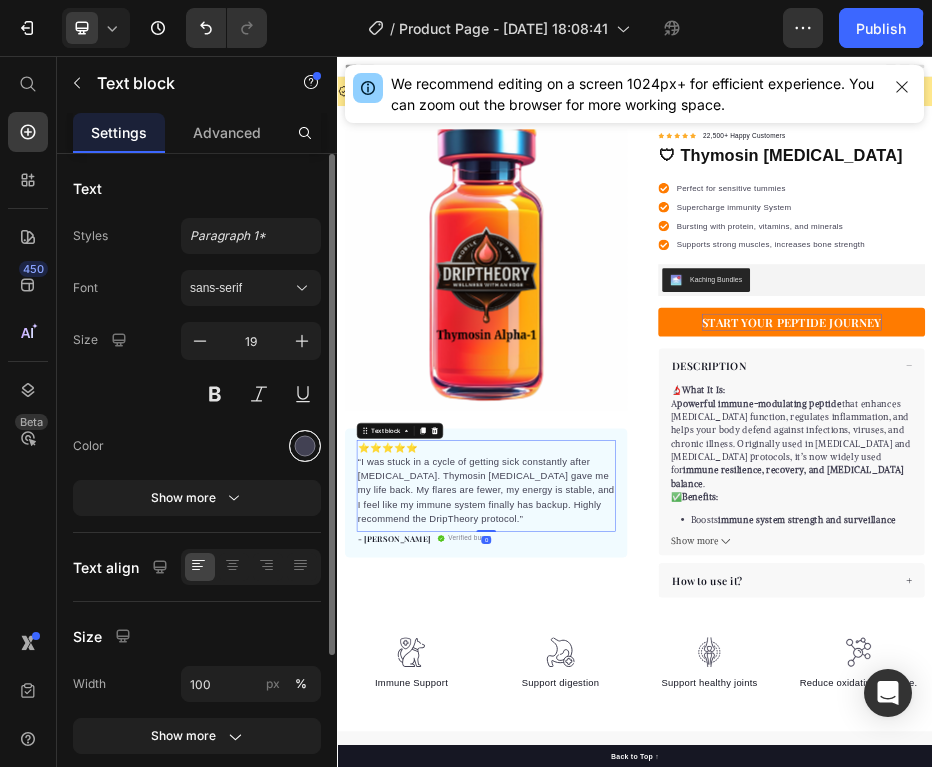 click at bounding box center [305, 446] 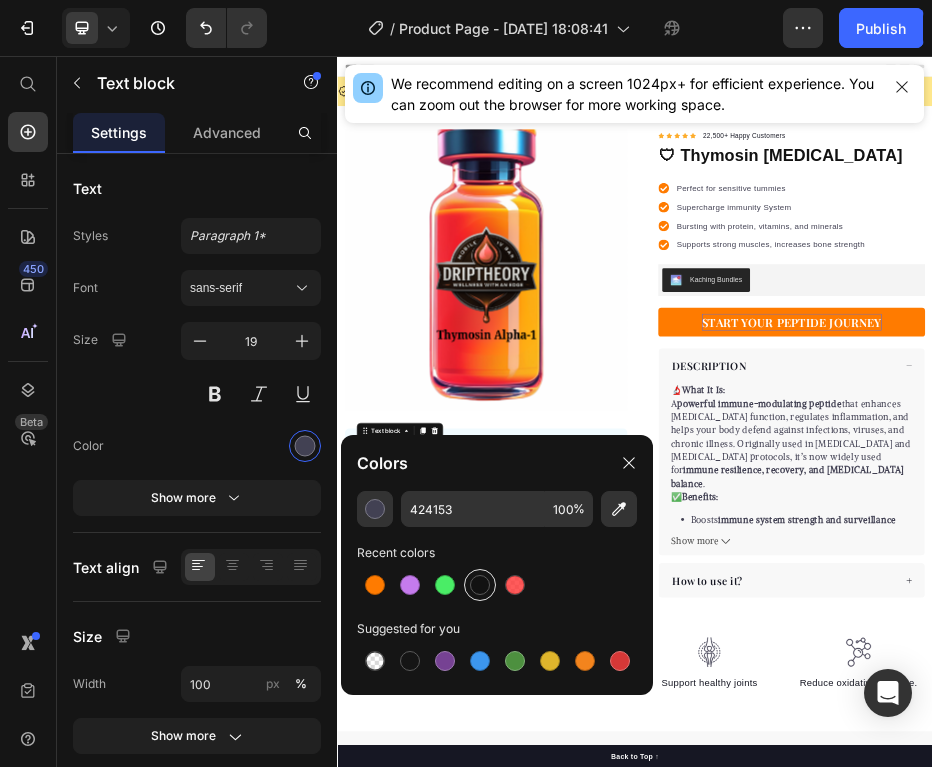 click at bounding box center [480, 585] 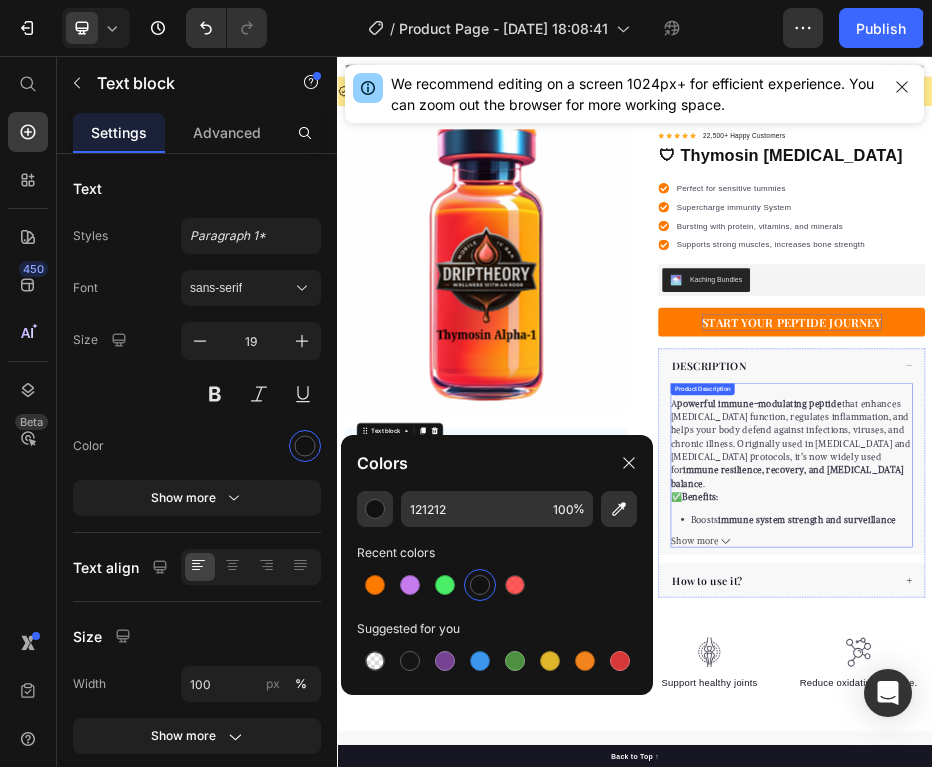 click on "🔬  What It Is: A  powerful immune-modulating peptide  that enhances T-cell function, regulates inflammation, and helps your body defend against infections, viruses, and chronic illness. Originally used in cancer and hepatitis protocols, it’s now widely used for  immune resilience, recovery, and autoimmune balance ." at bounding box center [1251, 823] 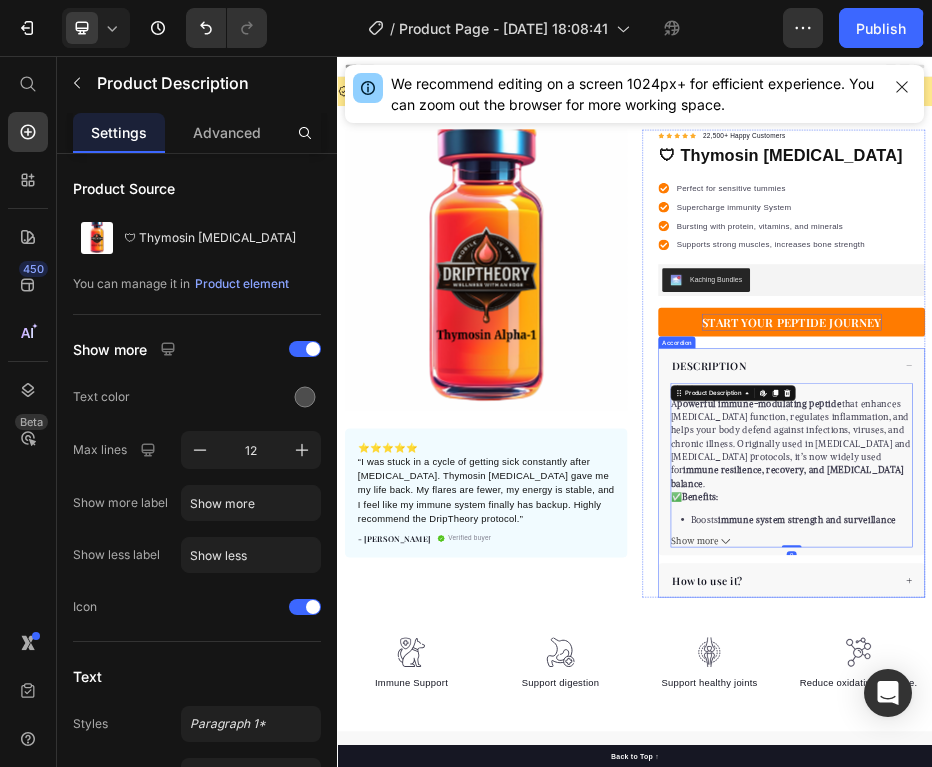 click on "How to use it?" at bounding box center [1238, 1113] 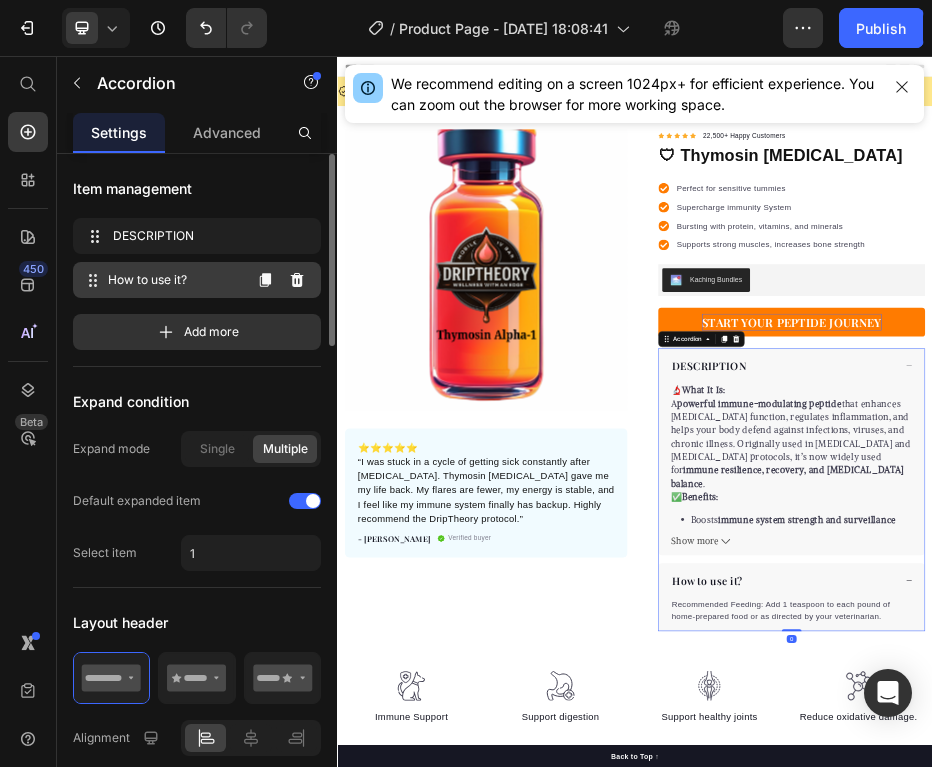 click 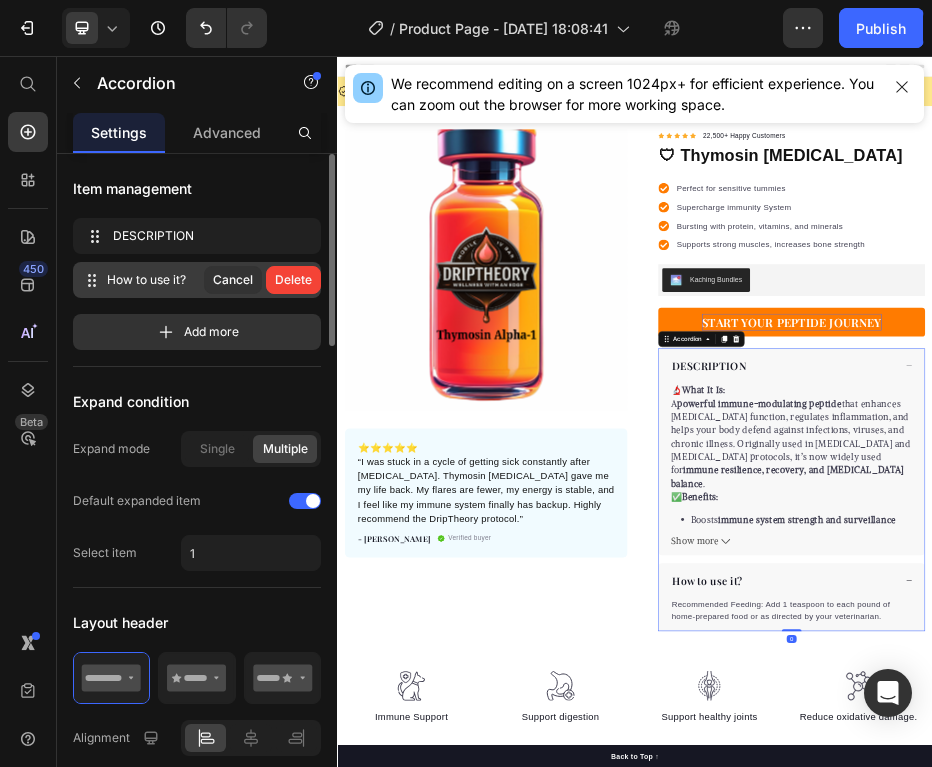 click on "Delete" at bounding box center (293, 280) 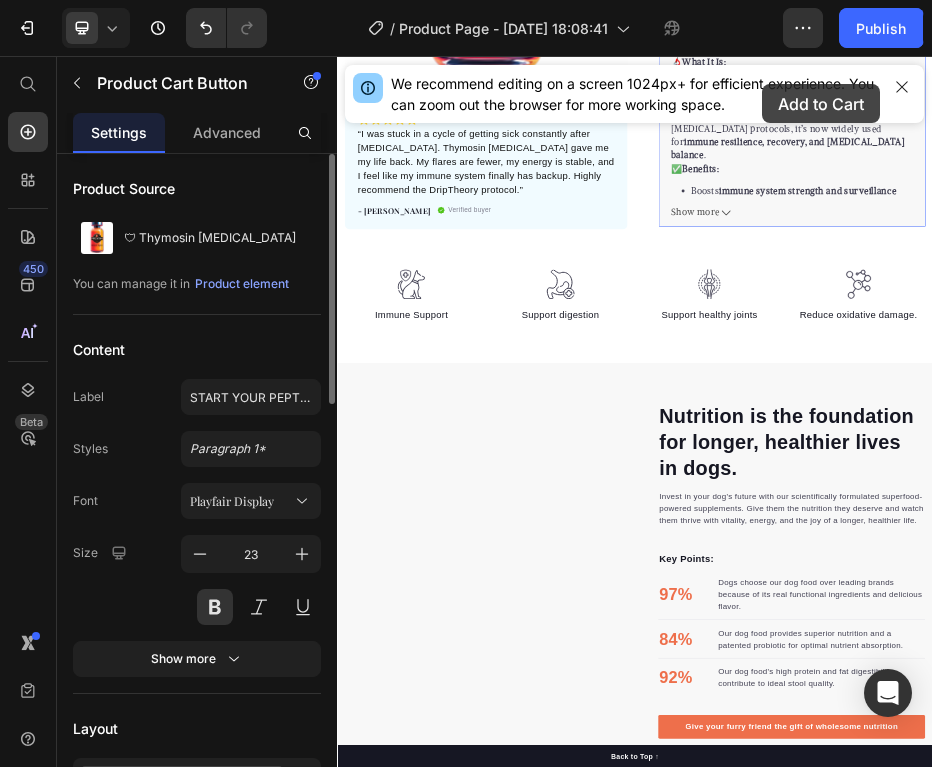 scroll, scrollTop: 646, scrollLeft: 0, axis: vertical 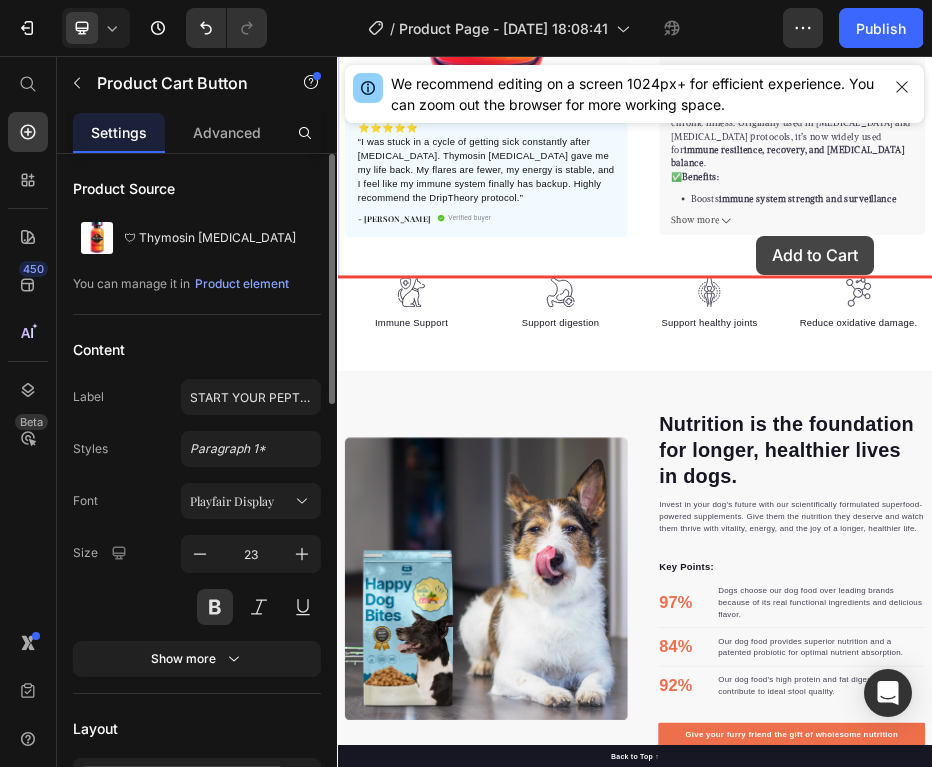 drag, startPoint x: 1420, startPoint y: 581, endPoint x: 1183, endPoint y: 421, distance: 285.9528 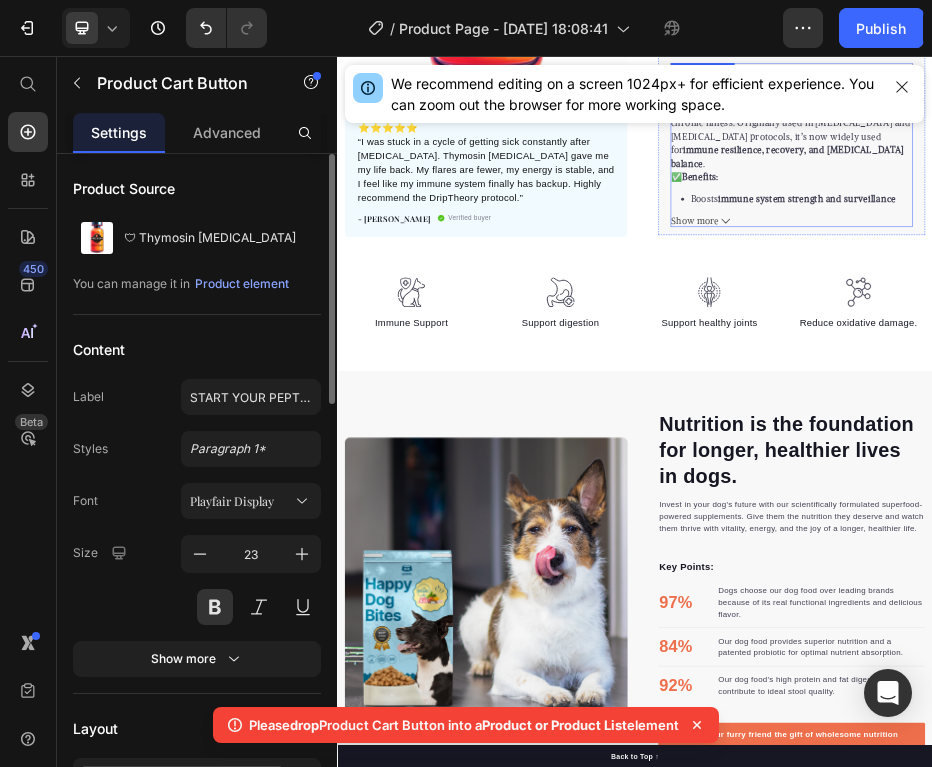 scroll, scrollTop: 332, scrollLeft: 0, axis: vertical 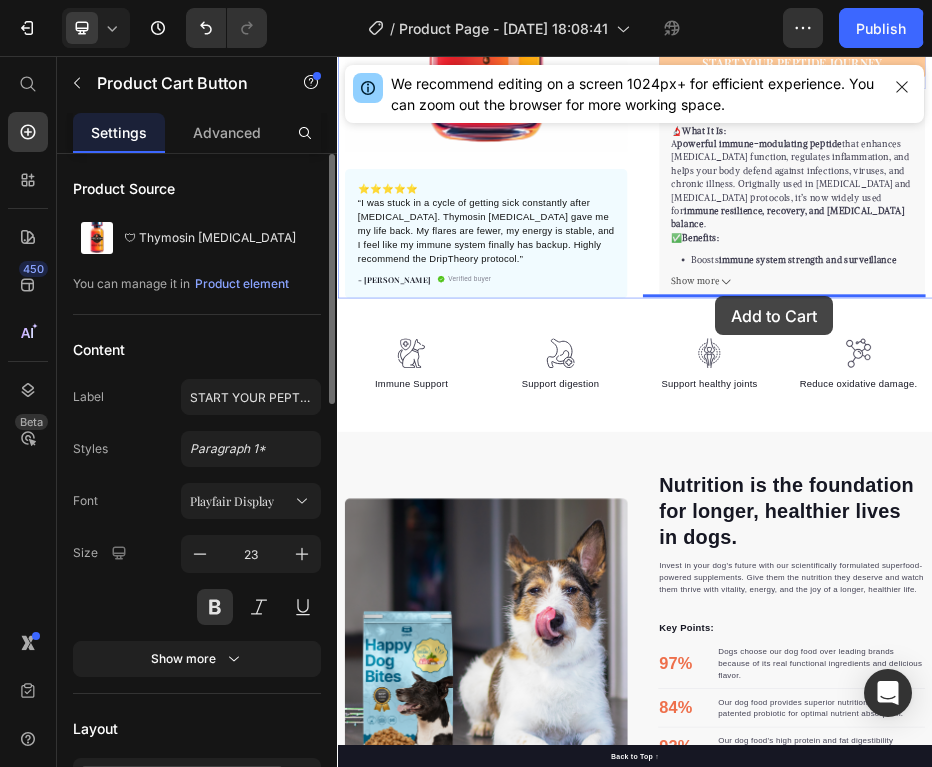 drag, startPoint x: 1216, startPoint y: 238, endPoint x: 1100, endPoint y: 541, distance: 324.44568 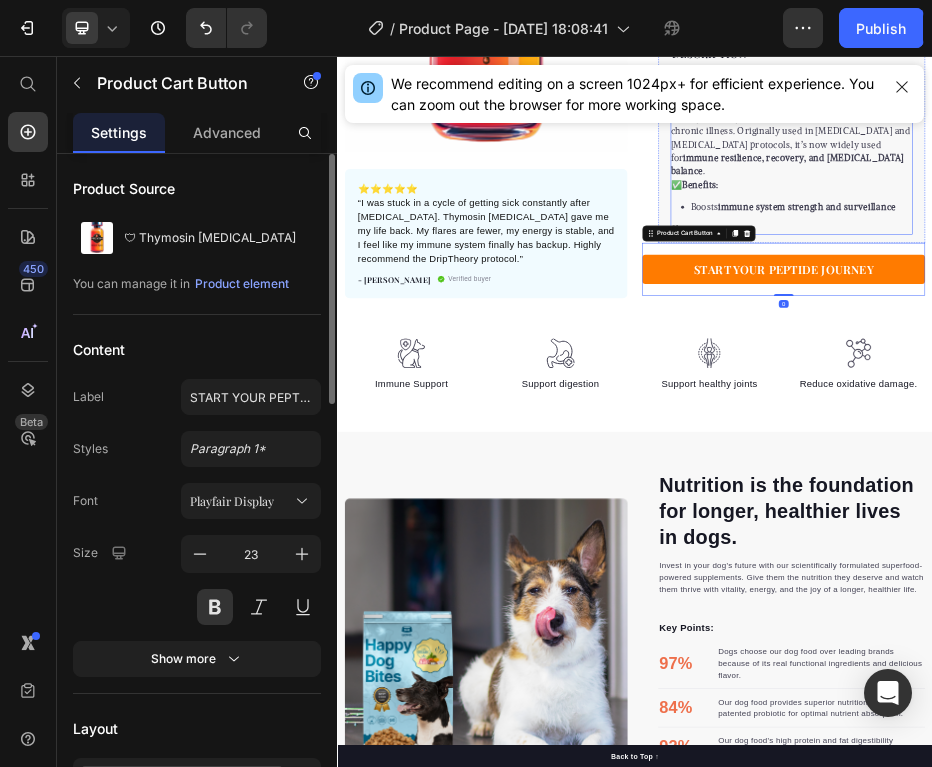 click on "🔬  What It Is: A  powerful immune-modulating peptide  that enhances [MEDICAL_DATA] function, regulates inflammation, and helps your body defend against infections, viruses, and chronic illness. Originally used in [MEDICAL_DATA] and [MEDICAL_DATA] protocols, it’s now widely used for  immune resilience, recovery, and [MEDICAL_DATA] balance .
✅  Benefits:
Boosts  immune system strength and surveillance
Supports  antiviral defense  and chronic infection recovery
Regulates  [MEDICAL_DATA] response  without suppression
Reduces  inflammatory flares  and post-viral symptoms
Can improve energy and immune resilience in [MEDICAL_DATA], Lyme, and EBV
📈  Ideal For:
Frequent illness or poor immune function
[MEDICAL_DATA] conditions or flare-ups
Post-viral syndromes ([MEDICAL_DATA], EBV, Lyme)
Clients seeking  immune optimization without [MEDICAL_DATA]" at bounding box center [1253, 229] 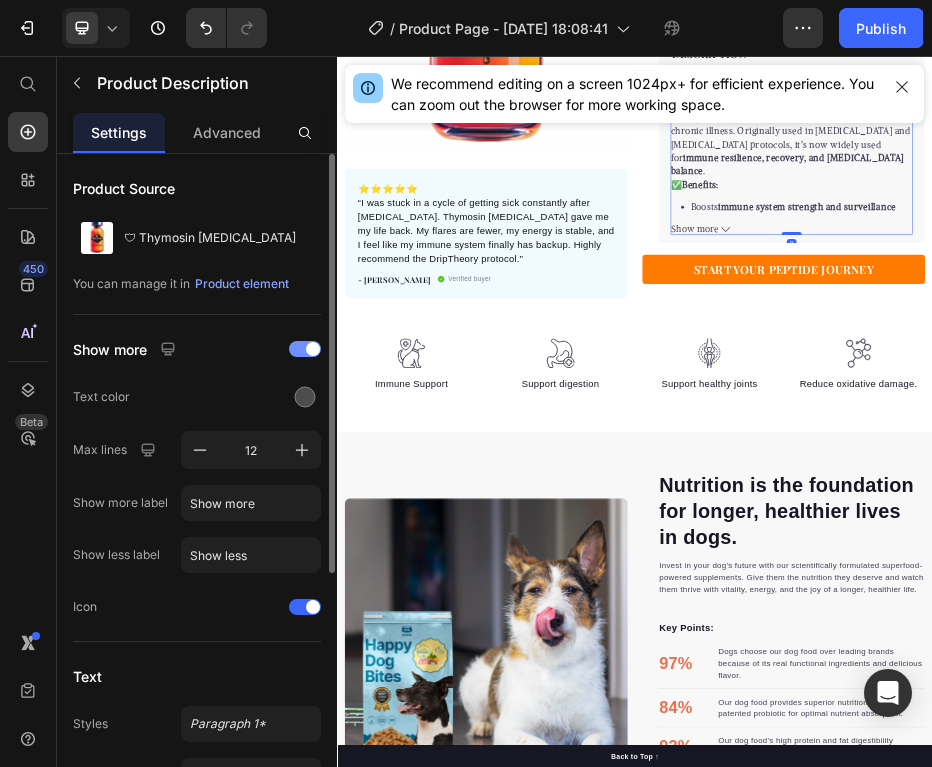 click at bounding box center (1253, 413) 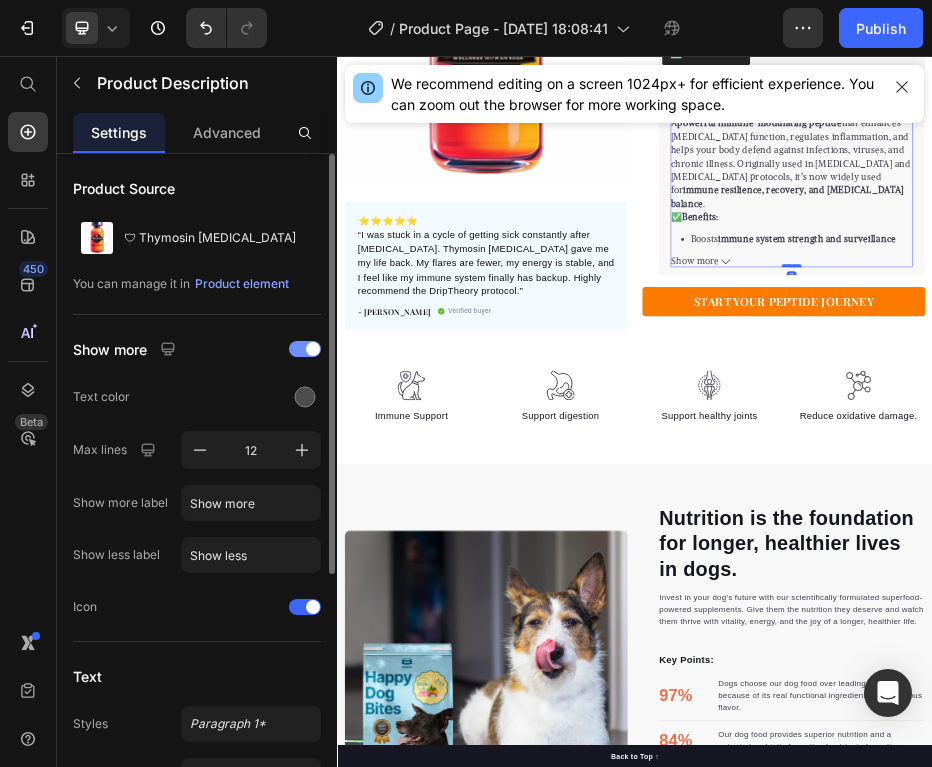 scroll, scrollTop: 455, scrollLeft: 0, axis: vertical 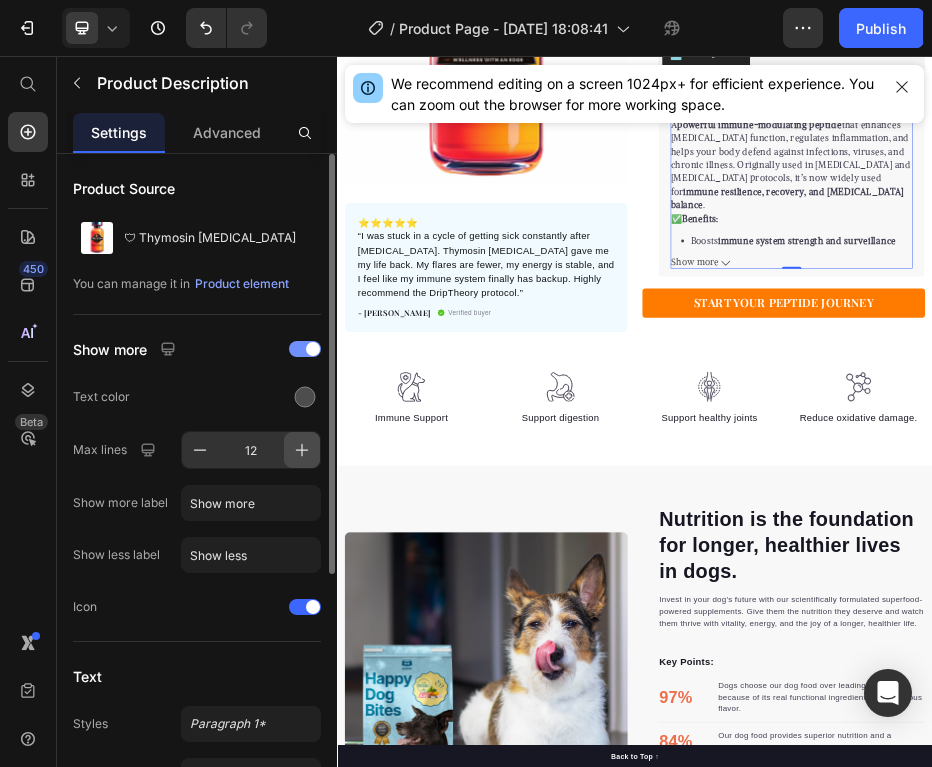 click 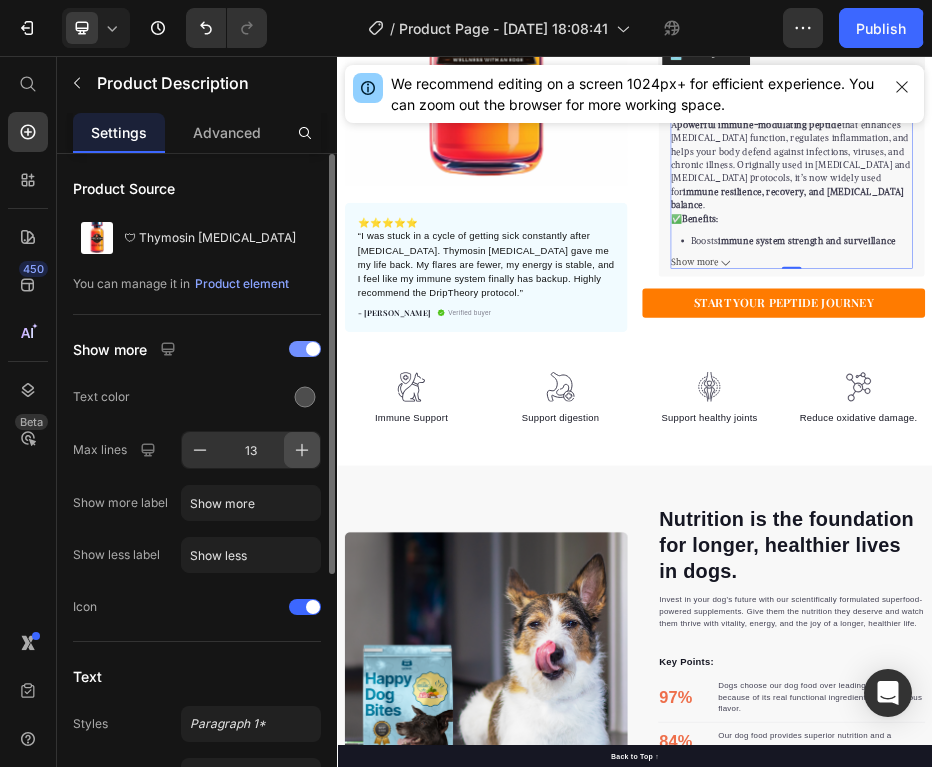click 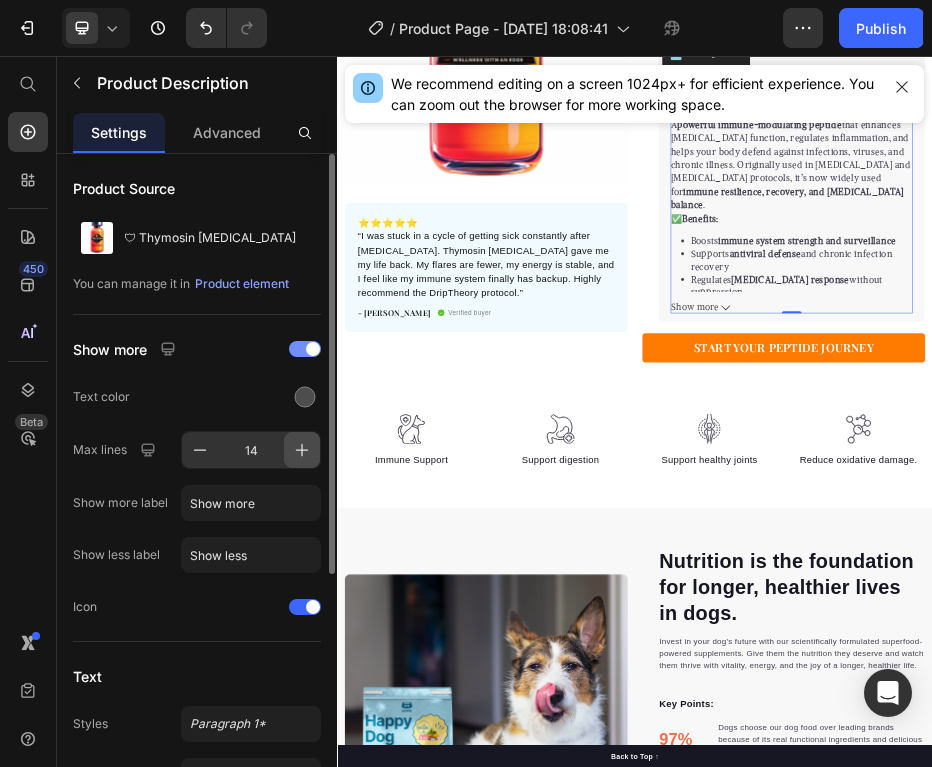 click 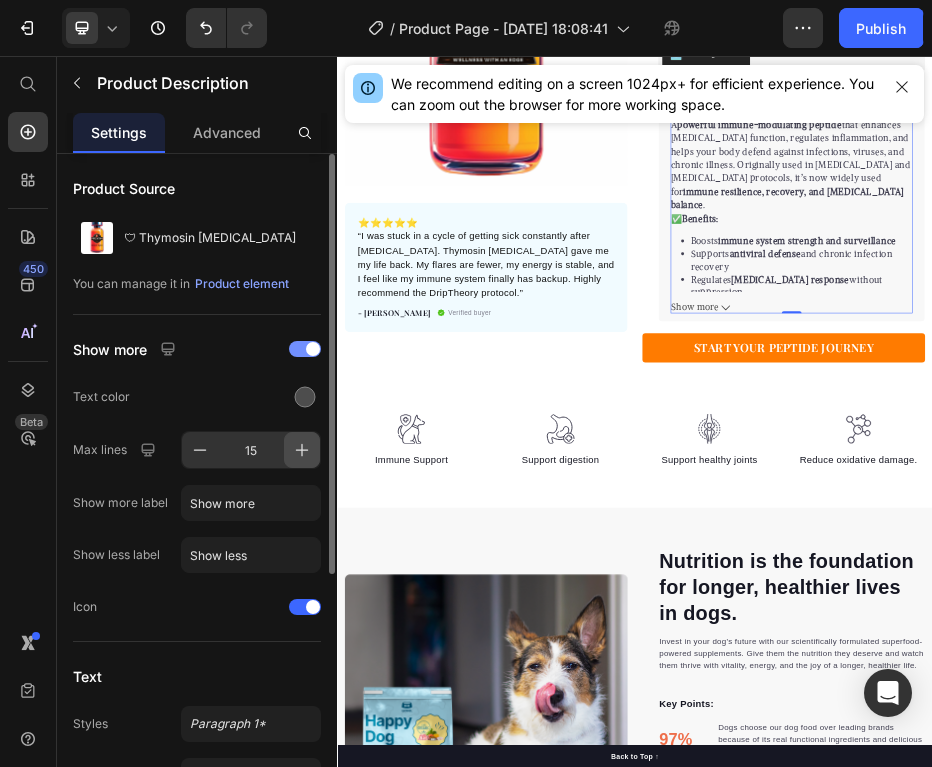 click 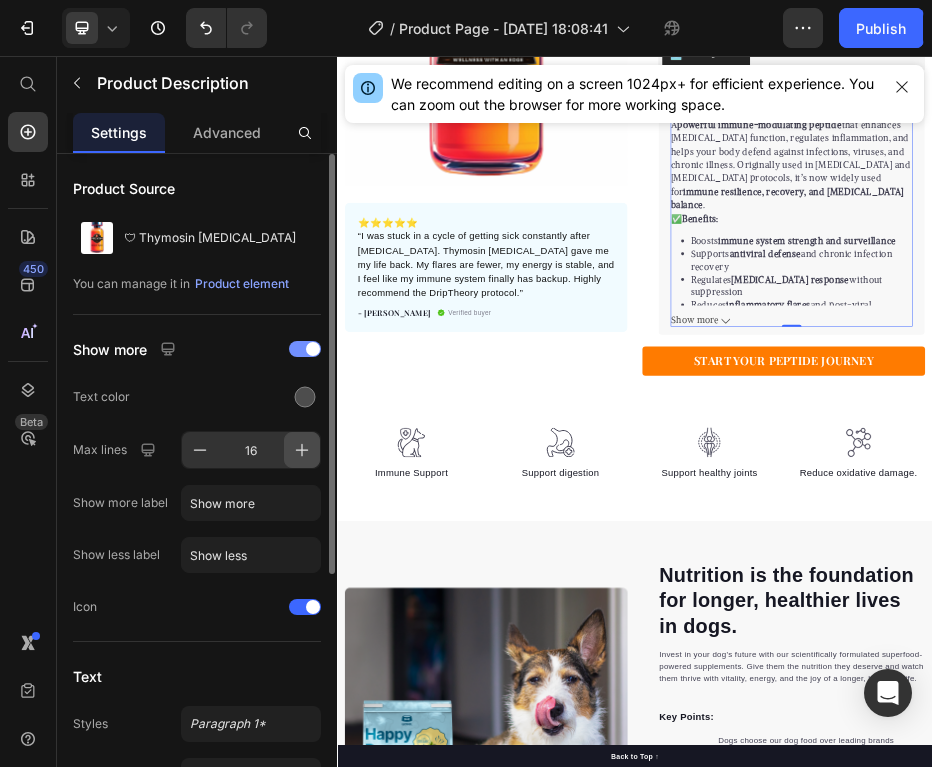 click 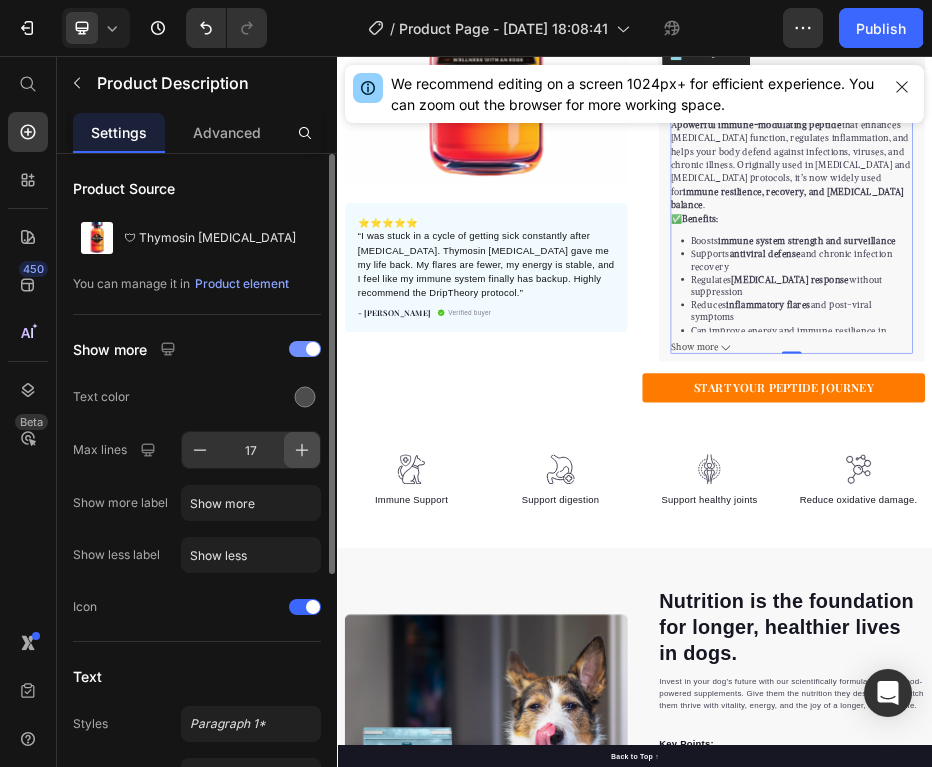 click 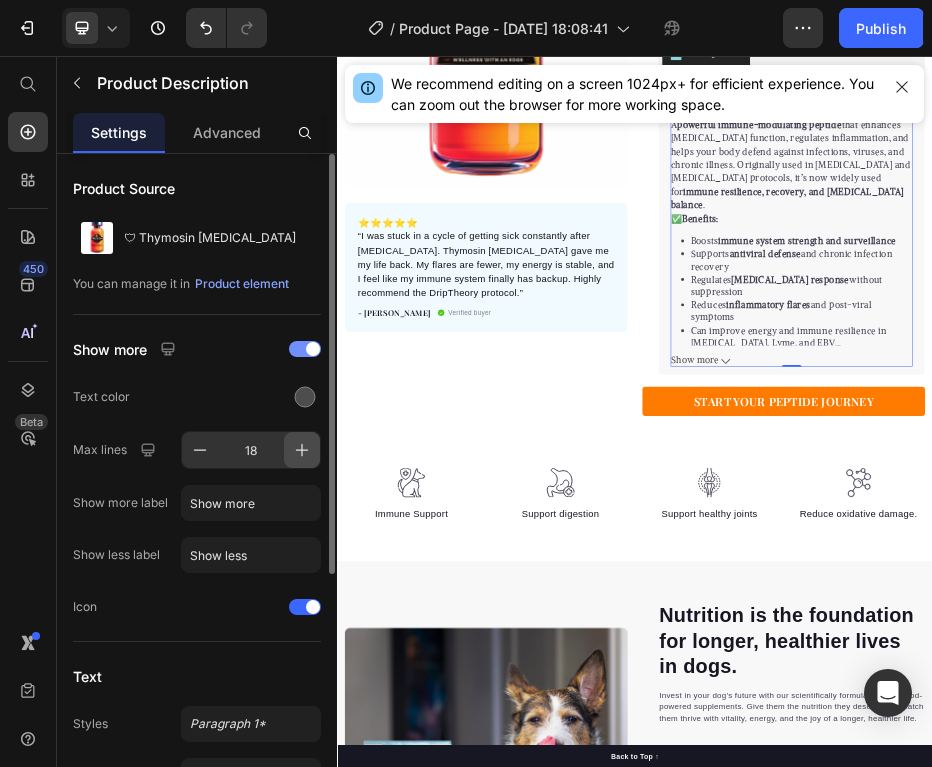 click 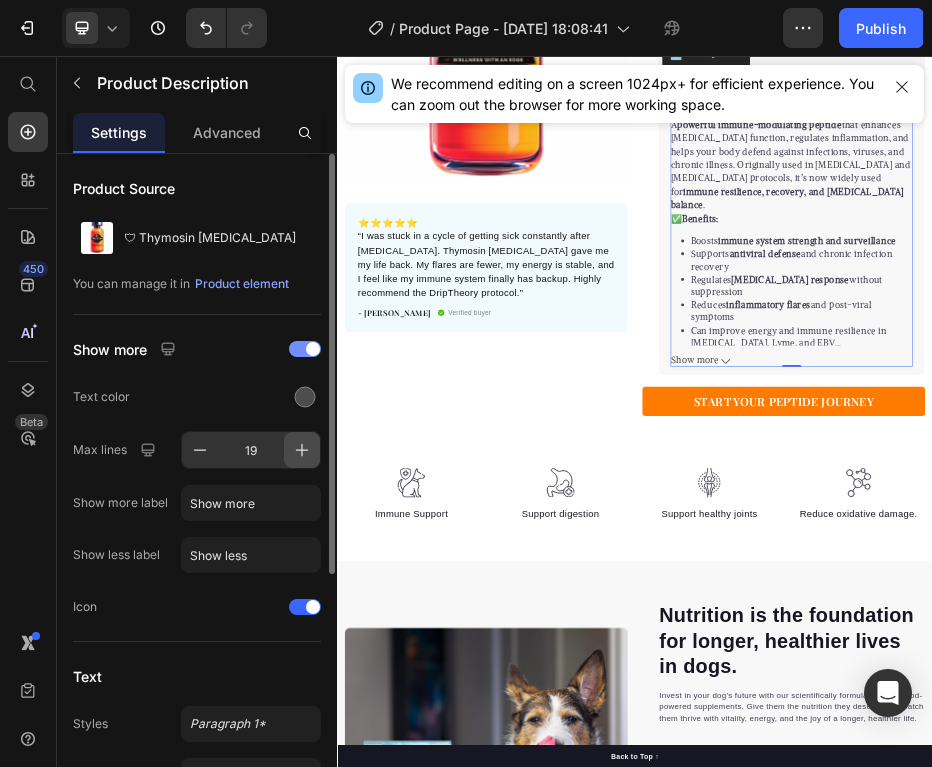 click 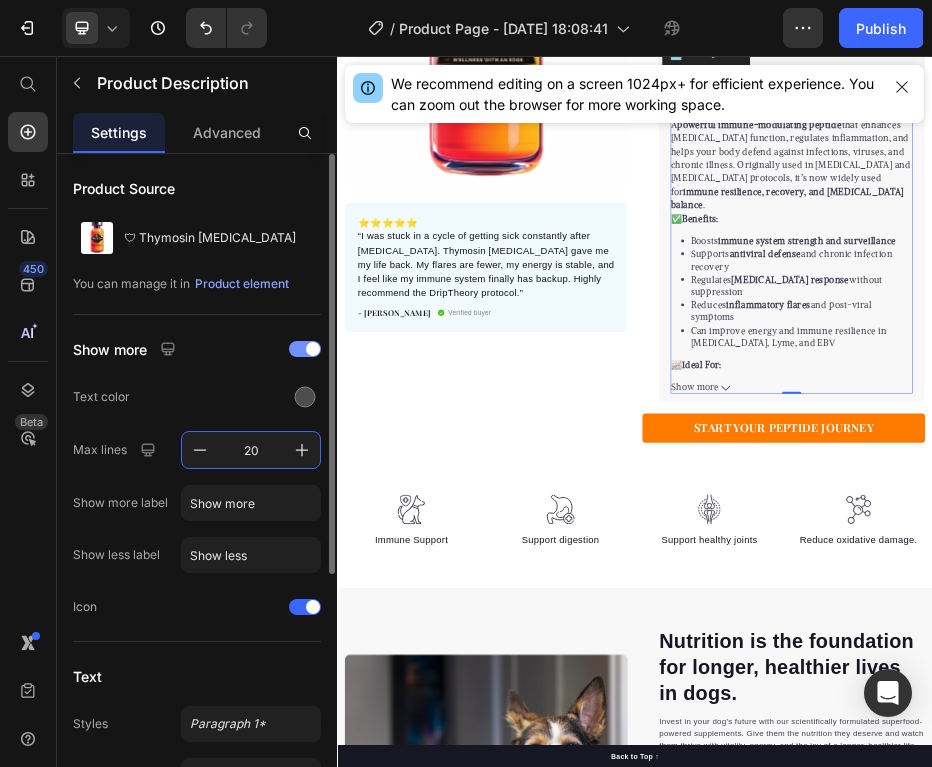 click on "20" at bounding box center [251, 450] 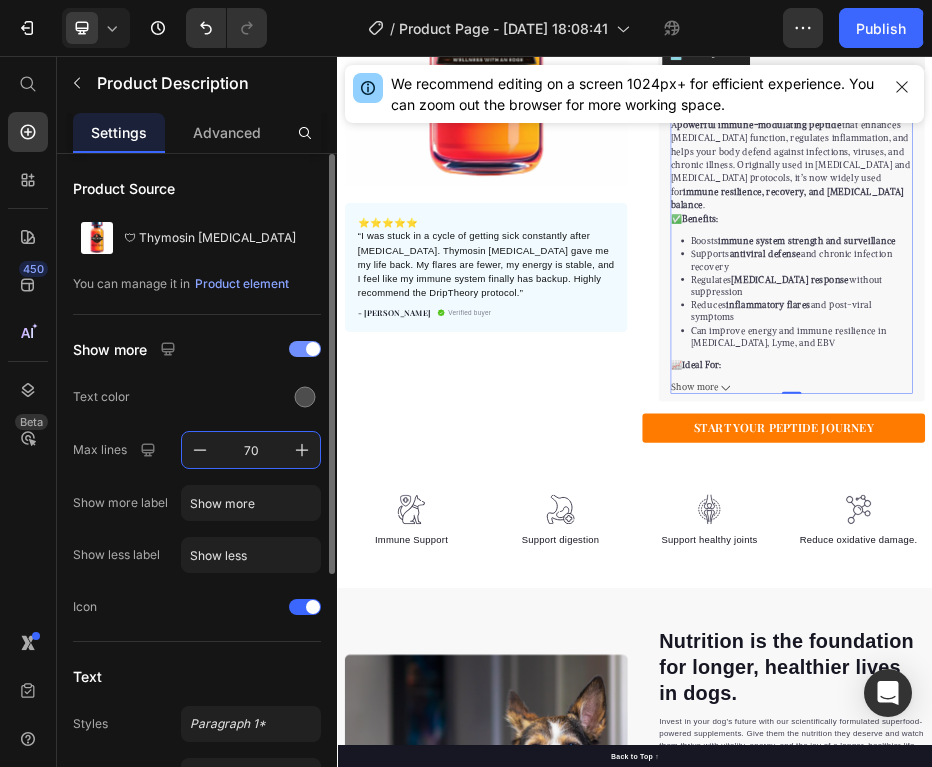 type on "70" 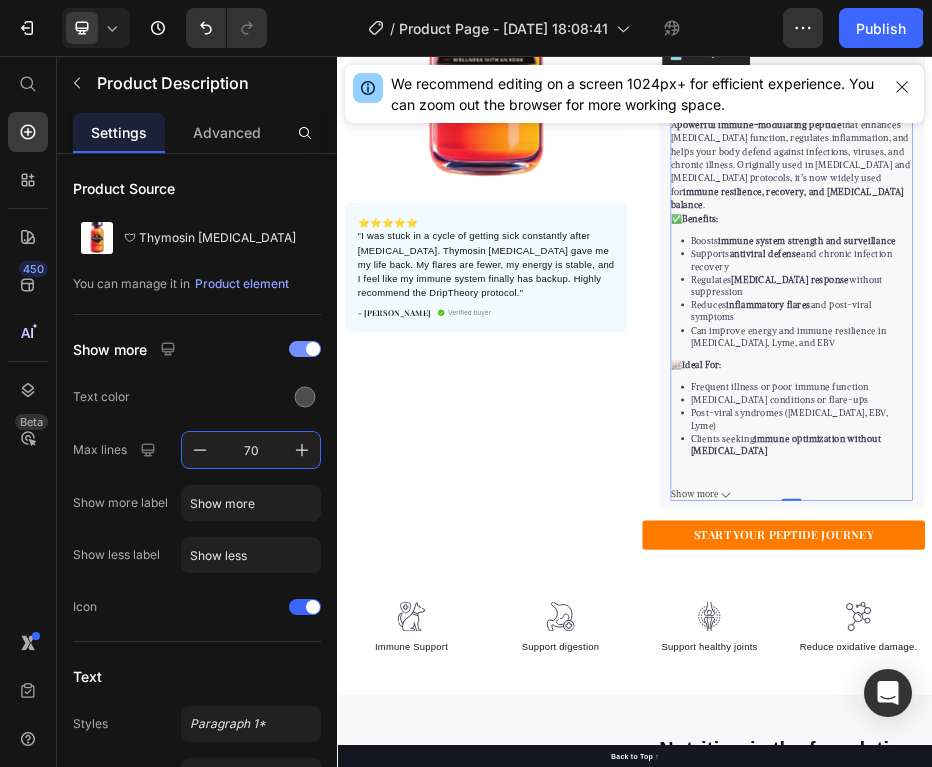 click 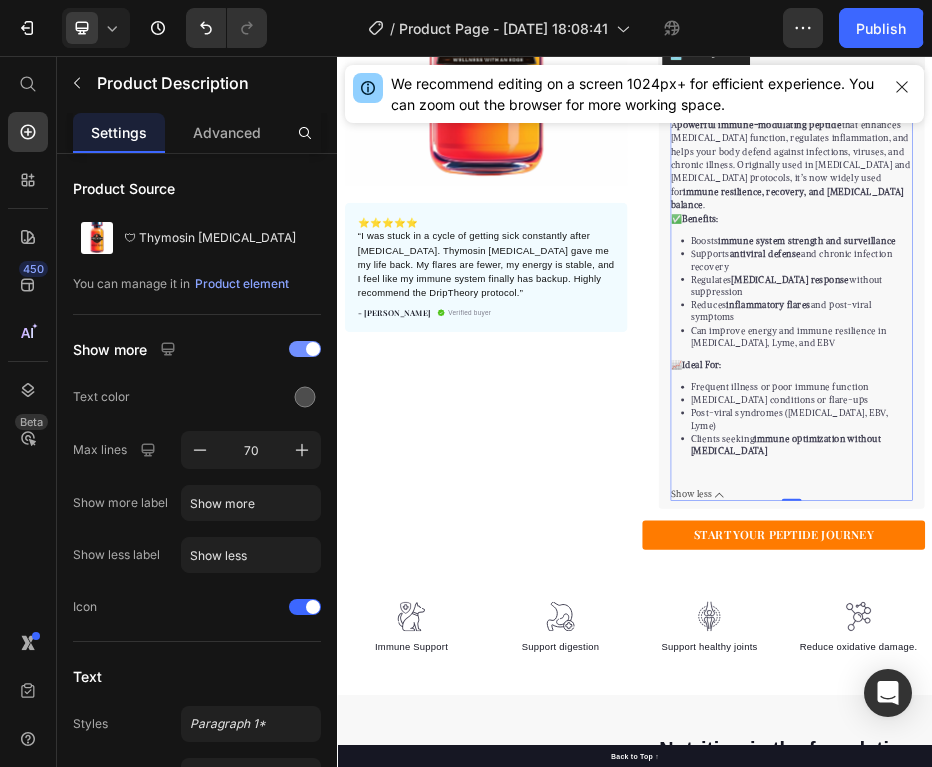 click 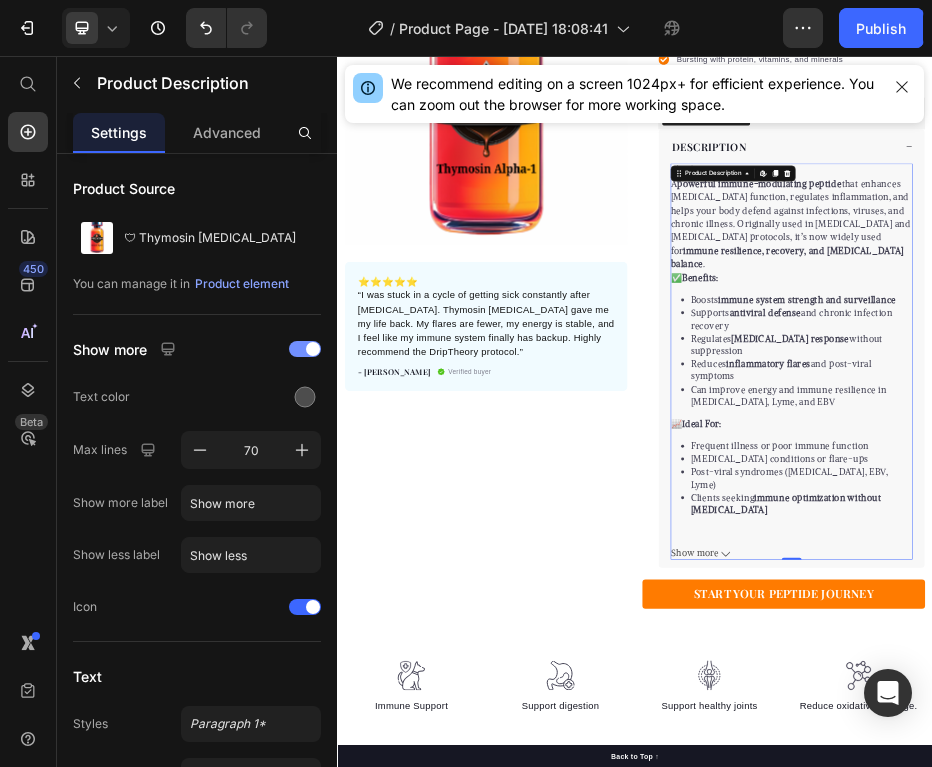 scroll, scrollTop: 234, scrollLeft: 0, axis: vertical 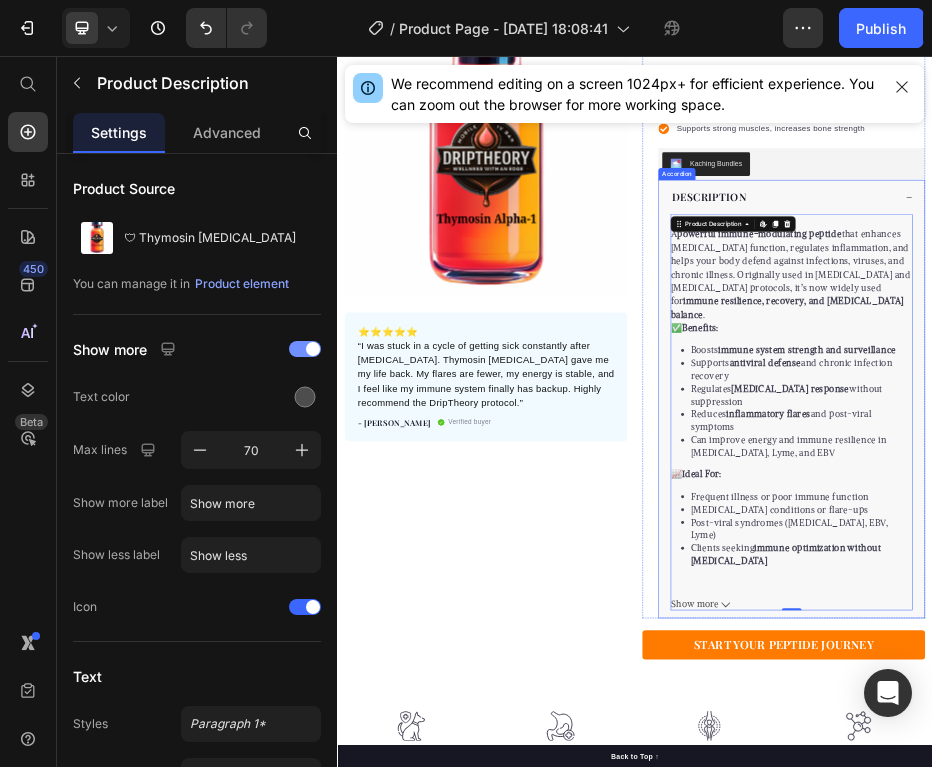 click on "DESCRIPTION" at bounding box center (1253, 340) 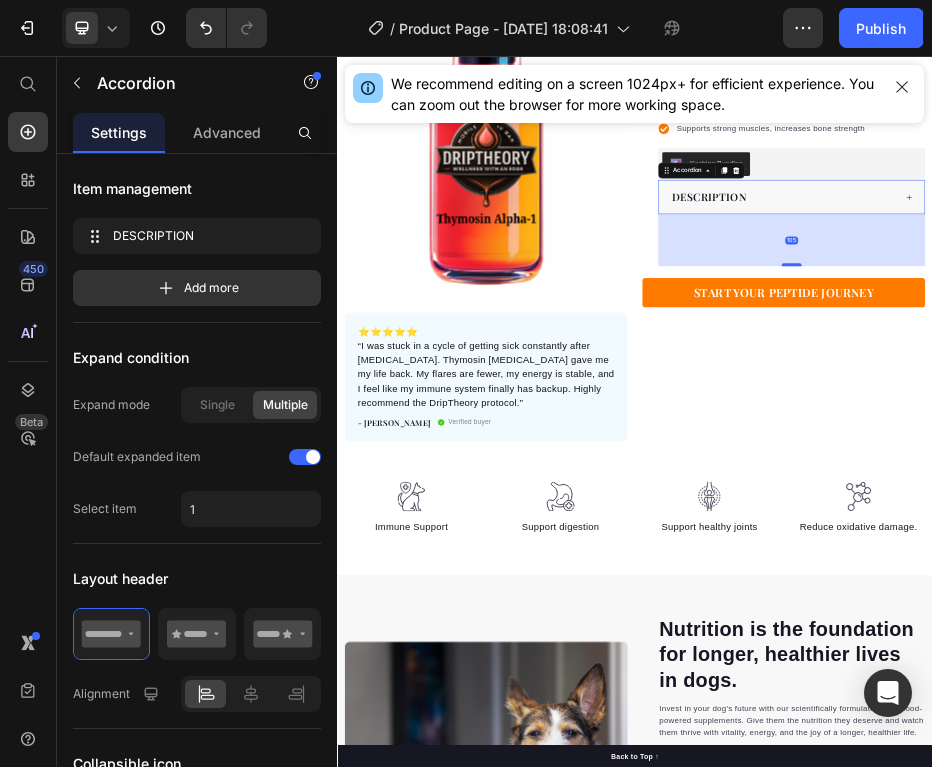 drag, startPoint x: 1252, startPoint y: 371, endPoint x: 1255, endPoint y: 475, distance: 104.04326 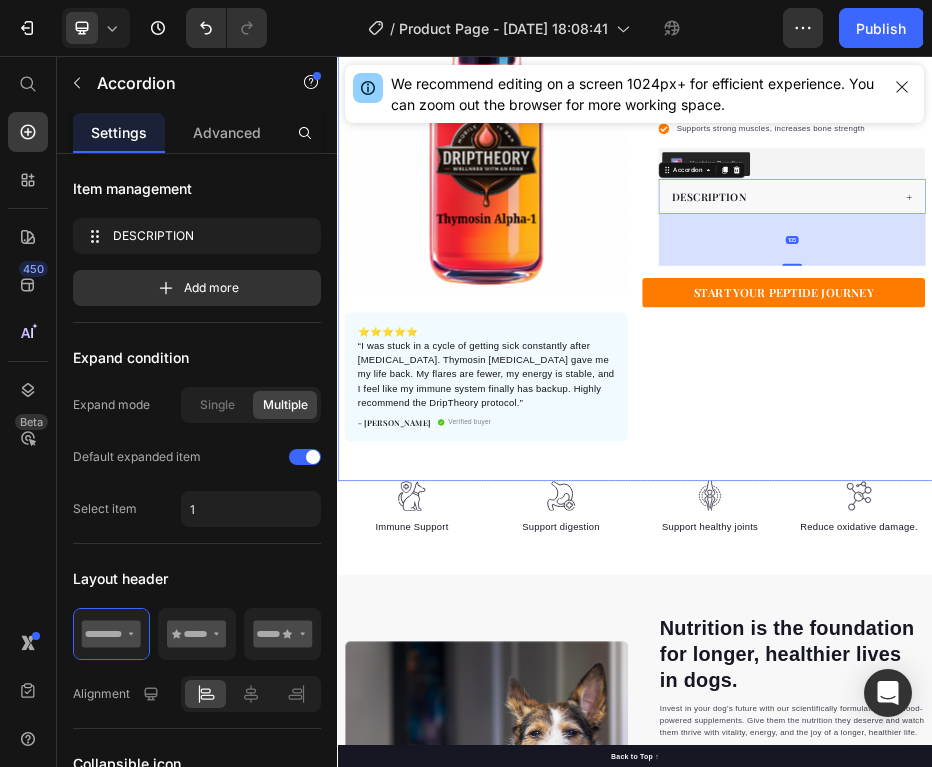 scroll, scrollTop: 274, scrollLeft: 0, axis: vertical 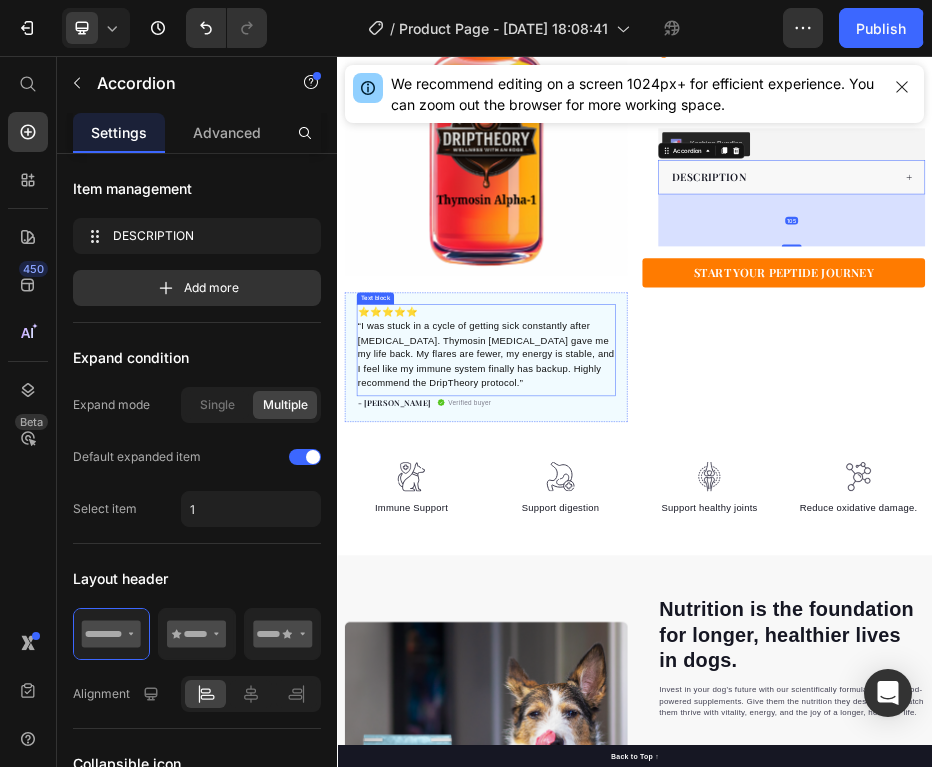 click on "⭐️⭐️⭐️⭐️⭐️ “I was stuck in a cycle of getting sick constantly after COVID. Thymosin Alpha-1 gave me my life back. My flares are fewer, my energy is stable, and I feel like my immune system finally has backup. Highly recommend the DripTheory protocol.”" at bounding box center [637, 643] 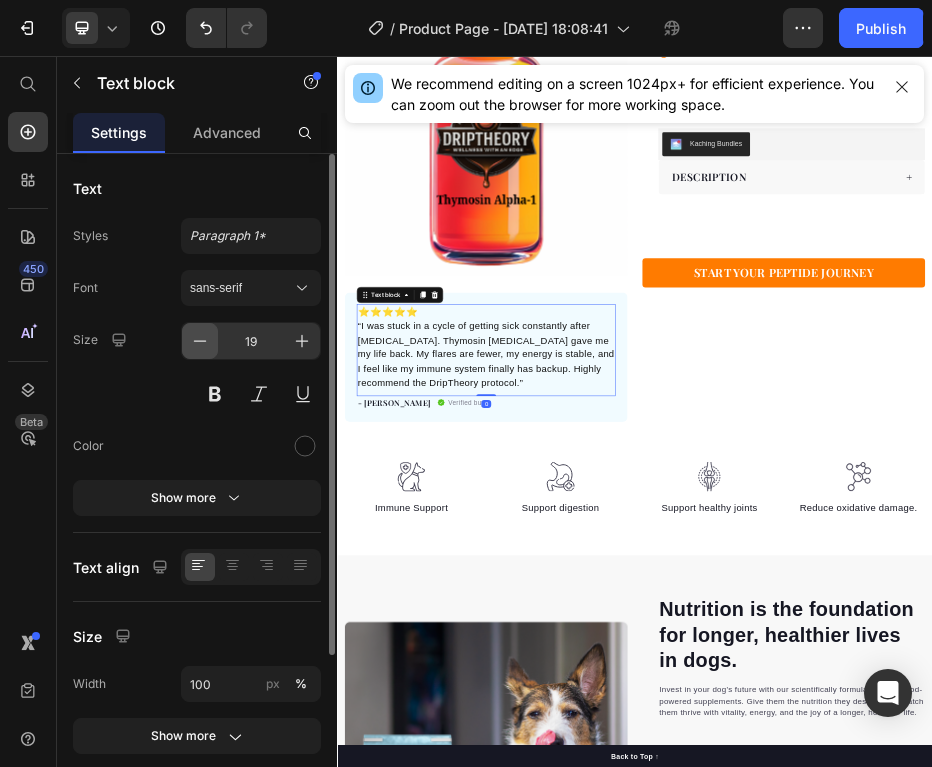 click 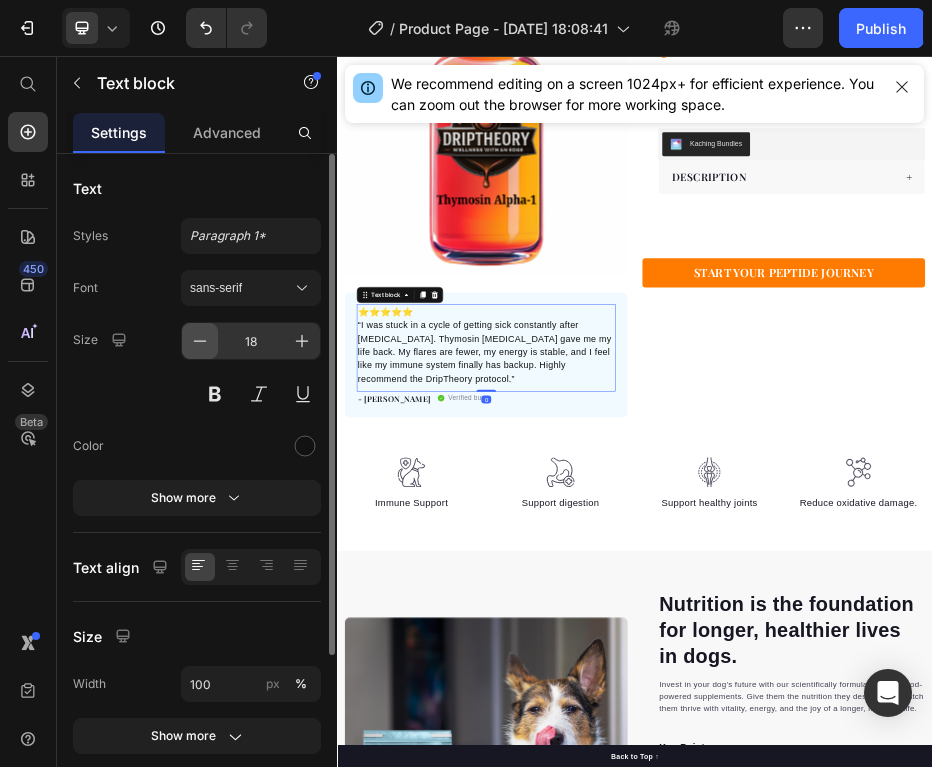 click 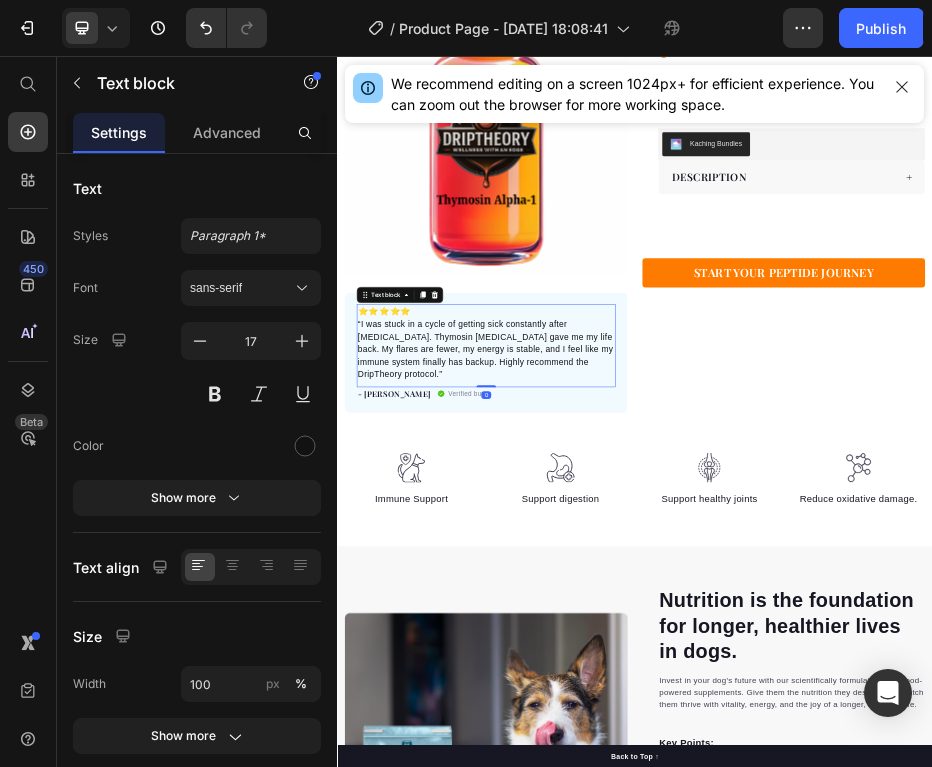 click on "Icon Icon Icon Icon Icon Icon List Hoz 22,500+ Happy Customers Text block Row 🛡 Thymosin Alpha-1 Product Title Perfect for sensitive tummies Supercharge immunity System Bursting with protein, vitamins, and minerals Supports strong muscles, increases bone strength Item list Kaching Bundles Kaching Bundles Perfect for sensitive tummies Supercharge immunity System Bursting with protein, vitamins, and minerals Supports strong muscles, increases bone strength Item list
DESCRIPTION Accordion Row START YOUR PEPTIDE JOURNEY Product Cart Button" at bounding box center [1237, 352] 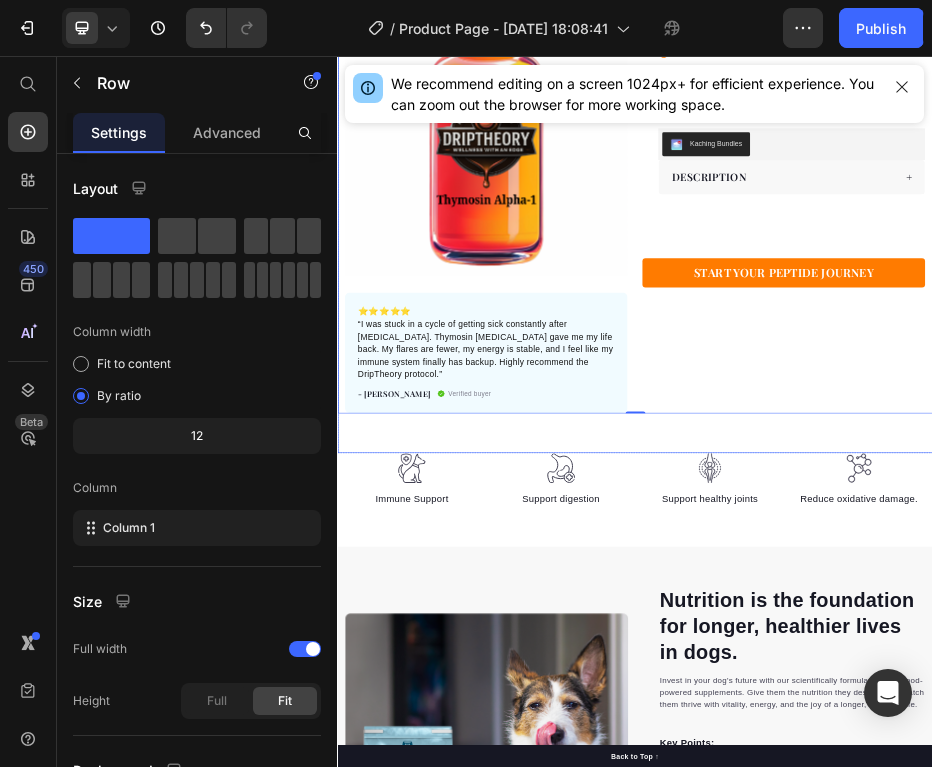 click on "Product Images ⭐️⭐️⭐️⭐️⭐️ “I was stuck in a cycle of getting sick constantly after COVID. Thymosin Alpha-1 gave me my life back. My flares are fewer, my energy is stable, and I feel like my immune system finally has backup. Highly recommend the DripTheory protocol.” Text block - Jasmine R. Text block
Verified buyer Item list Row Row "My dog absolutely loves this food! It's clear that the taste and quality are top-notch."  -Daisy Text block Row Row Icon Icon Icon Icon Icon Icon List Hoz 22,500+ Happy Customers Text block Row 🛡 Thymosin Alpha-1 Product Title Perfect for sensitive tummies Supercharge immunity System Bursting with protein, vitamins, and minerals Supports strong muscles, increases bone strength Item list Kaching Bundles Kaching Bundles Perfect for sensitive tummies Supercharge immunity System Bursting with protein, vitamins, and minerals Supports strong muscles, increases bone strength Item list
DESCRIPTION Accordion Row Product   0 Row" at bounding box center [937, 368] 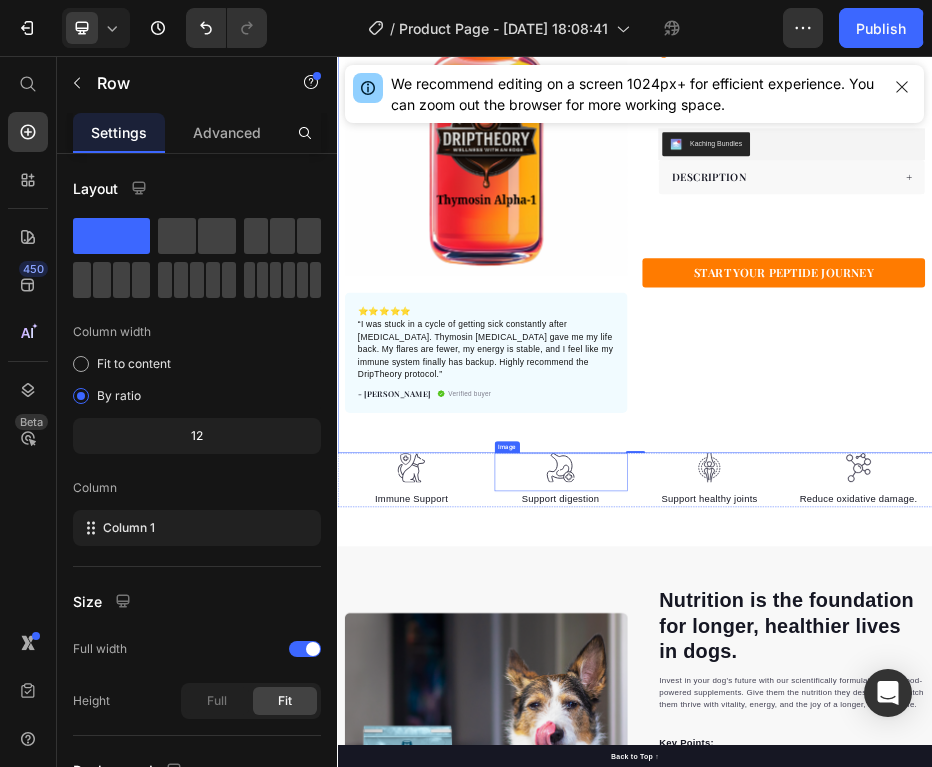 click on "30 Day Guarantee Item List
22,500+ Happy Customers Item List
700+ 5-Star Reviews Item List
30 Day Guarantee Item List
22,500+ Happy Customers Item List
700+ 5-Star Reviews Item List
30 Day Guarantee Item List
22,500+ Happy Customers Item List
700+ 5-Star Reviews Item List
30 Day Guarantee Item List
22,500+ Happy Customers Item List
700+ 5-Star Reviews Item List
30 Day Guarantee Item List
22,500+ Happy Customers Item List
700+ 5-Star Reviews Item List
30 Day Guarantee Item List
Item List Row" at bounding box center [937, 3620] 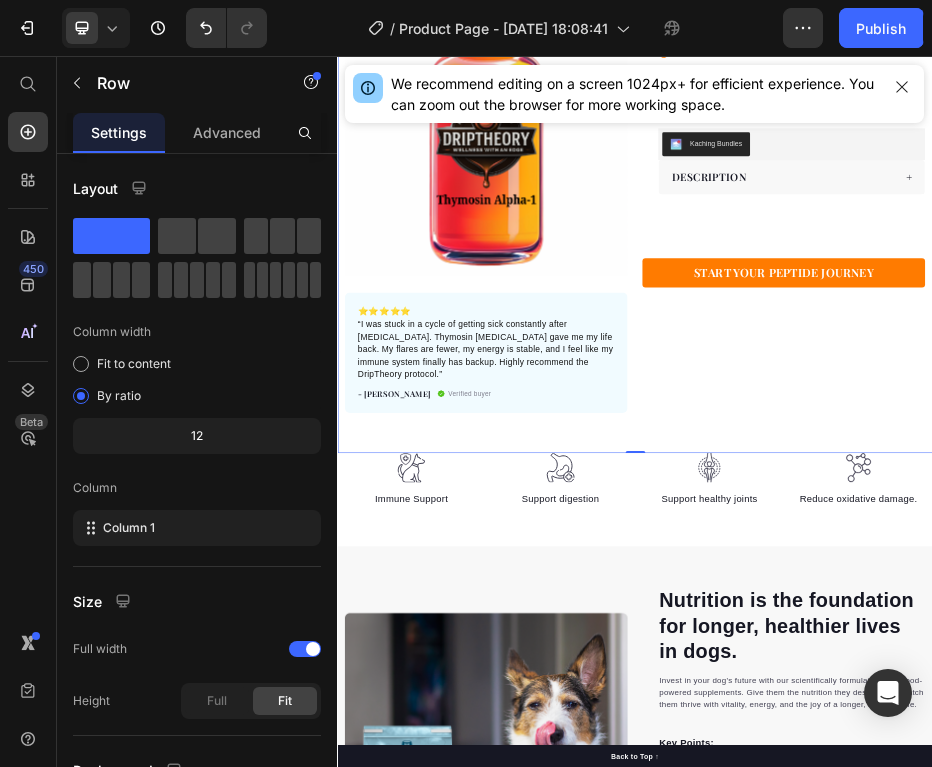 click on "Product Images ⭐️⭐️⭐️⭐️⭐️ “I was stuck in a cycle of getting sick constantly after COVID. Thymosin Alpha-1 gave me my life back. My flares are fewer, my energy is stable, and I feel like my immune system finally has backup. Highly recommend the DripTheory protocol.” Text block - Jasmine R. Text block
Verified buyer Item list Row Row "My dog absolutely loves this food! It's clear that the taste and quality are top-notch."  -Daisy Text block Row Row Icon Icon Icon Icon Icon Icon List Hoz 22,500+ Happy Customers Text block Row 🛡 Thymosin Alpha-1 Product Title Perfect for sensitive tummies Supercharge immunity System Bursting with protein, vitamins, and minerals Supports strong muscles, increases bone strength Item list Kaching Bundles Kaching Bundles Perfect for sensitive tummies Supercharge immunity System Bursting with protein, vitamins, and minerals Supports strong muscles, increases bone strength Item list
DESCRIPTION Accordion Row Product Row   0" at bounding box center [937, 368] 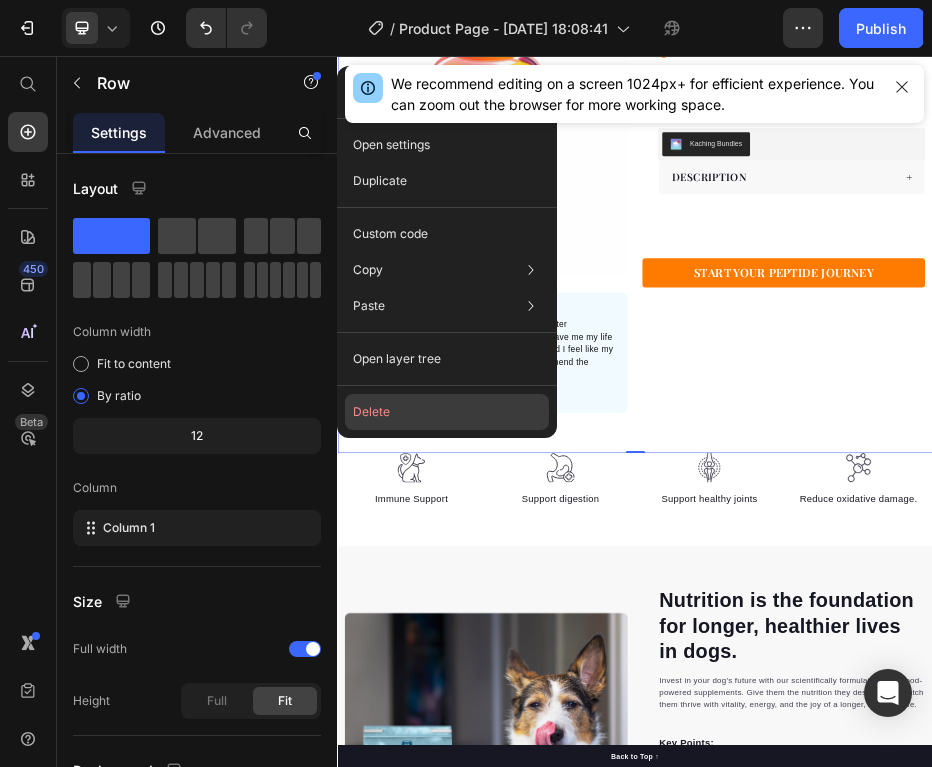 drag, startPoint x: 427, startPoint y: 406, endPoint x: 181, endPoint y: 705, distance: 387.19116 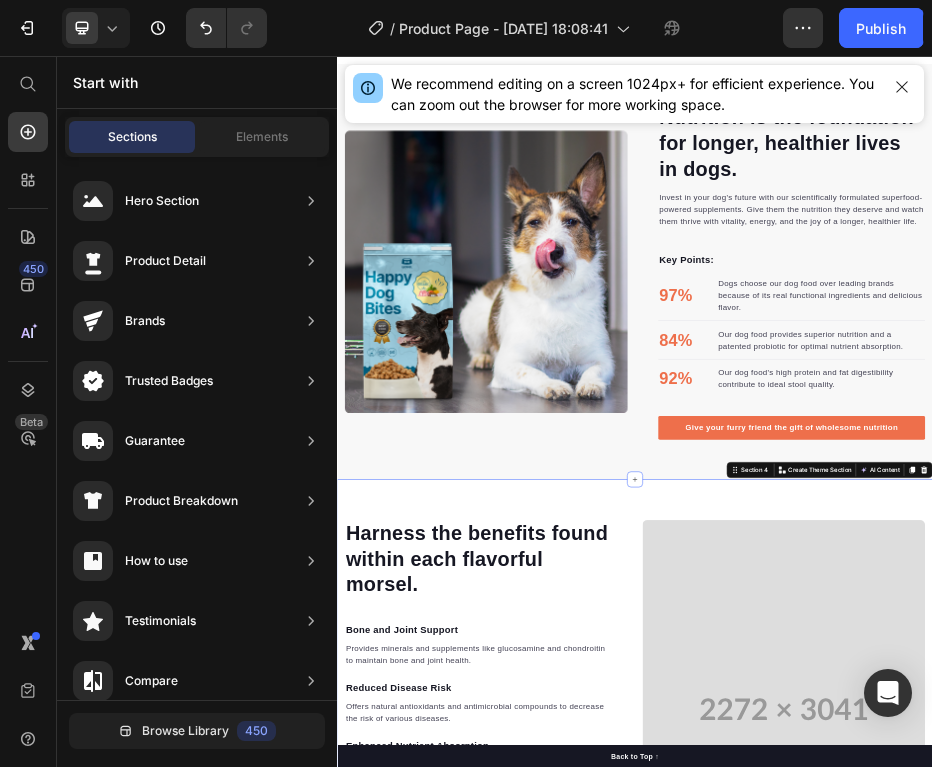 click on "Harness the benefits found within each flavorful morsel. Heading Bone and Joint Support Text block Provides minerals and supplements like glucosamine and chondroitin to maintain bone and joint health. Text block Reduced Disease Risk Text block Offers natural antioxidants and antimicrobial compounds to decrease the risk of various diseases. Text block Enhanced Nutrient Absorption Text block Processed to enhance nutrient absorption, ensuring optimal utilization of essential nutrients. Text block Cardiovascular Health Support Text block Contains antioxidants and Omega-3 fatty acids to maintain cardiovascular health. Text block Increased Strength and Endurance Text block Natural plant-based supplements provide energy and enhance muscle strength and endurance in dogs. Text block Row Video Row Section 4   Create Theme Section AI Content Write with GemAI What would you like to describe here? Tone and Voice Persuasive Product Getting products... Show more Generate" at bounding box center (937, 1372) 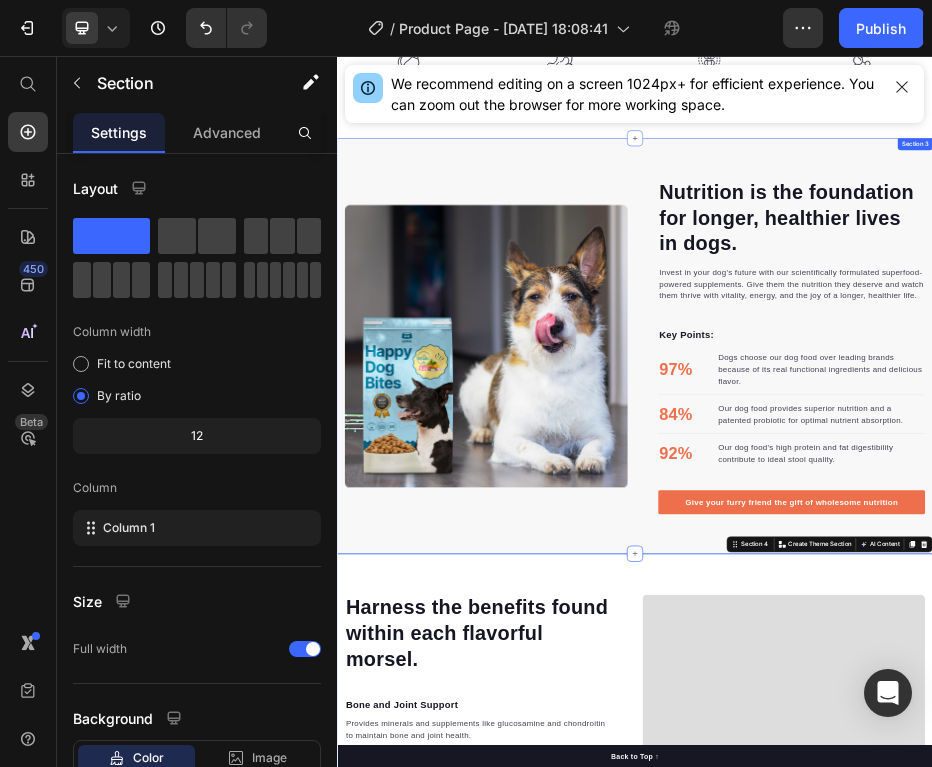 scroll, scrollTop: 0, scrollLeft: 0, axis: both 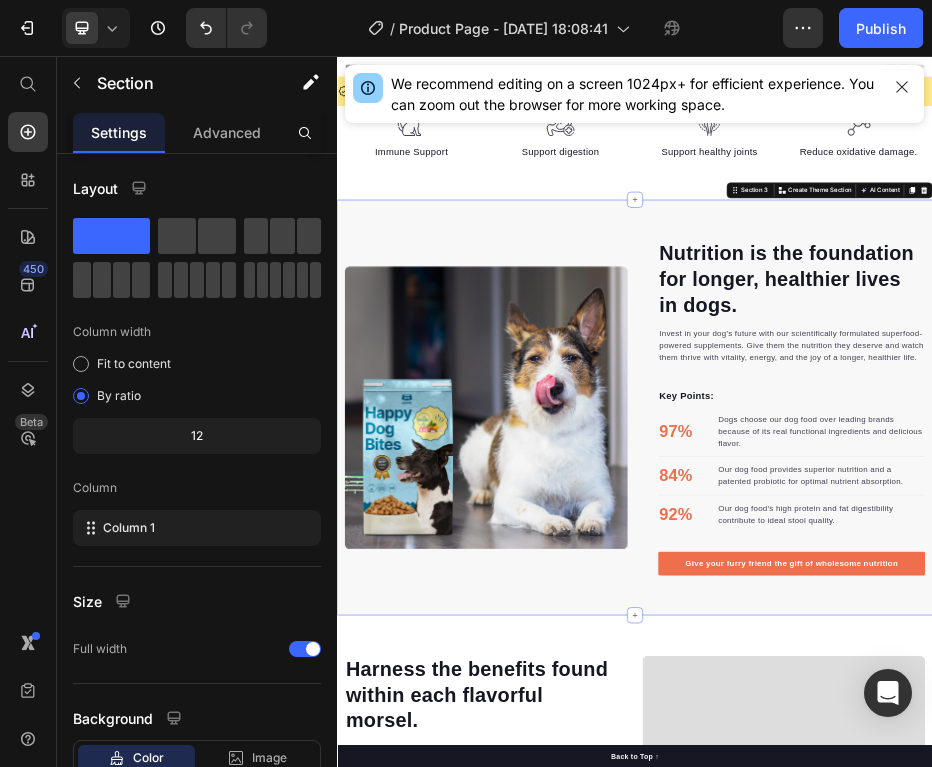 click on "Nutrition is the foundation for longer, healthier lives in dogs. Heading Invest in your dog's future with our scientifically formulated superfood-powered supplements. Give them the nutrition they deserve and watch them thrive with vitality, energy, and the joy of a longer, healthier life. Text block Key Points: Text block 97% Text block Dogs choose our dog food over leading brands because of its real functional ingredients and delicious flavor. Text block Advanced list                Title Line 84% Text block Our dog food provides superior nutrition and a patented probiotic for optimal nutrient absorption. Text block Advanced list                Title Line 92% Text block Our dog food's high protein and fat digestibility contribute to ideal stool quality. Text block Advanced list Give your furry friend the gift of wholesome nutrition Button Row Image Image Row Section 3   Create Theme Section AI Content Write with GemAI What would you like to describe here? Tone and Voice Persuasive Product Show more Generate" at bounding box center (937, 764) 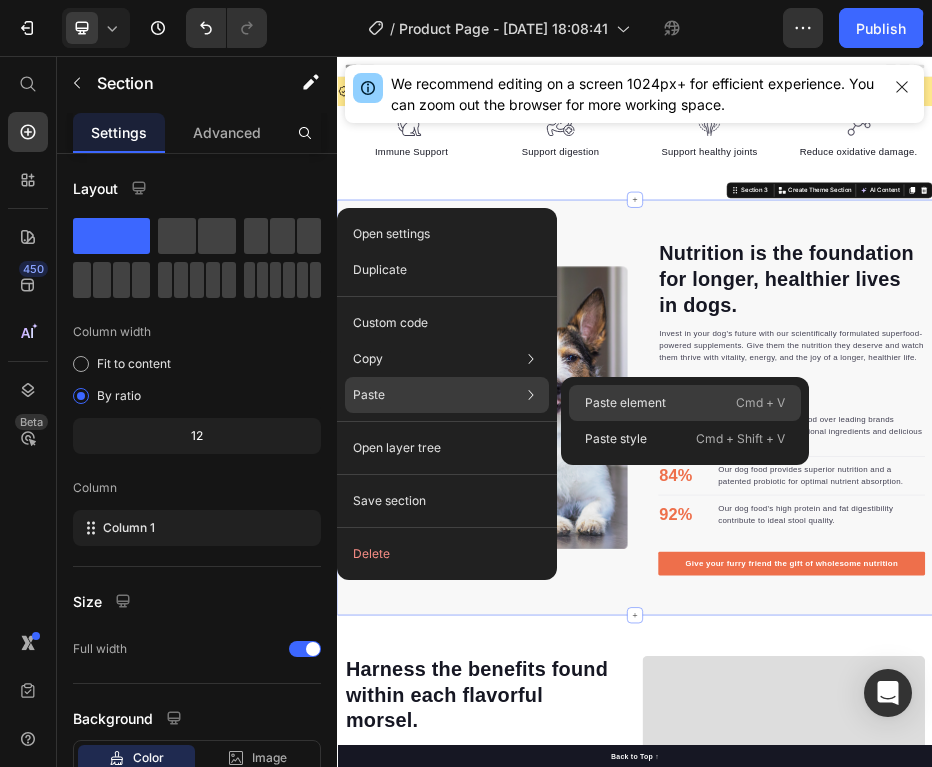 click on "Paste element  Cmd + V" 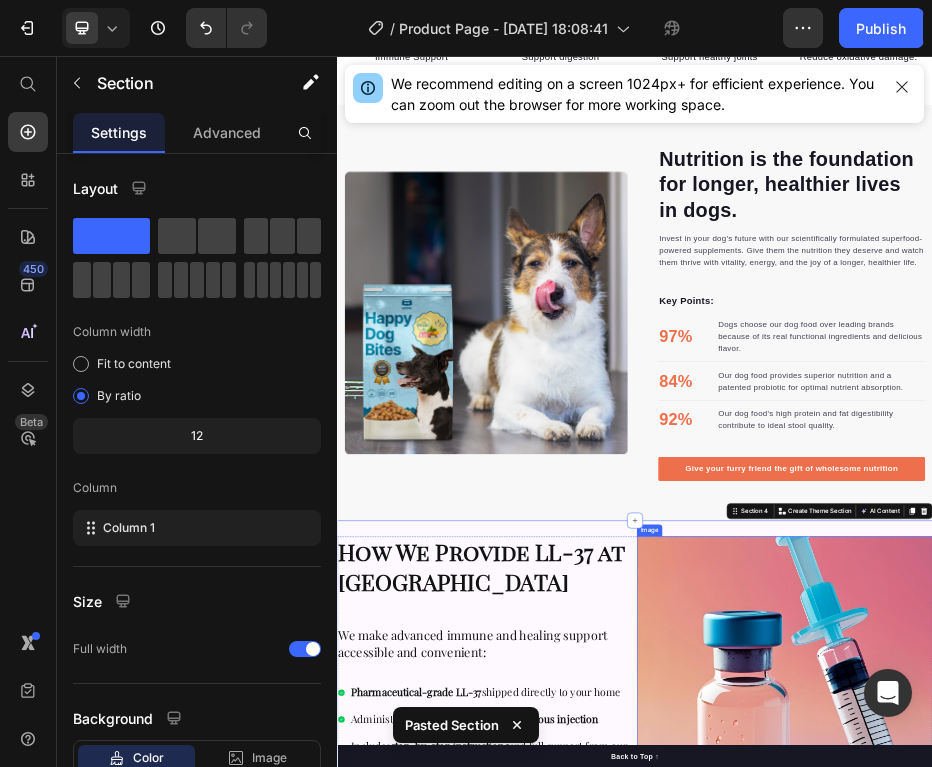 scroll, scrollTop: 104, scrollLeft: 0, axis: vertical 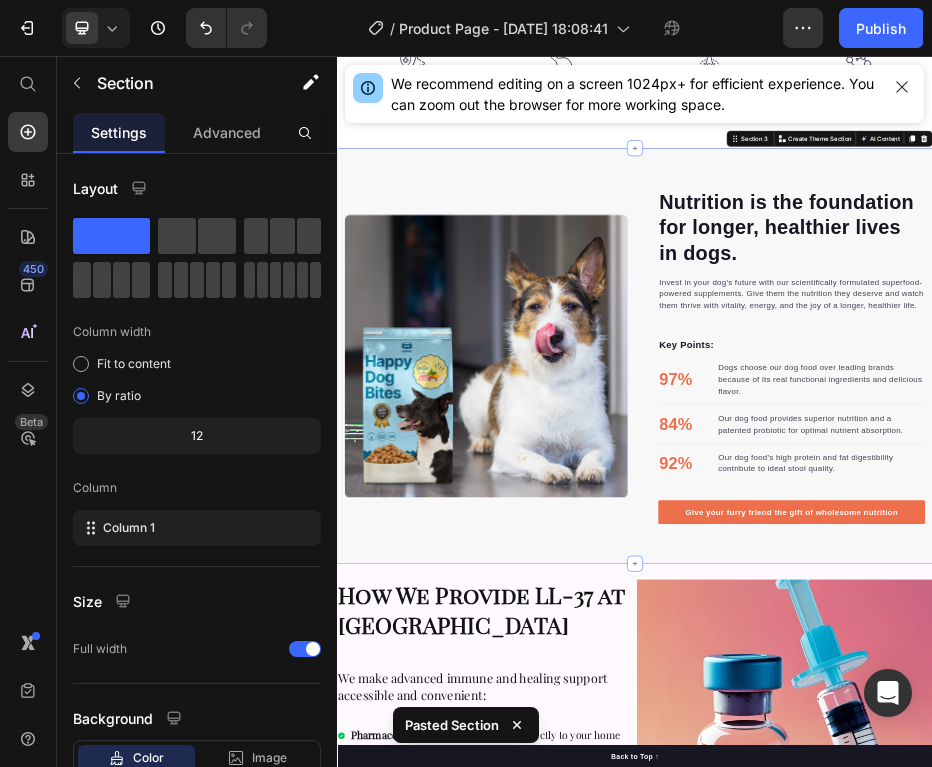 click on "Nutrition is the foundation for longer, healthier lives in dogs. Heading Invest in your dog's future with our scientifically formulated superfood-powered supplements. Give them the nutrition they deserve and watch them thrive with vitality, energy, and the joy of a longer, healthier life. Text block Key Points: Text block 97% Text block Dogs choose our dog food over leading brands because of its real functional ingredients and delicious flavor. Text block Advanced list                Title Line 84% Text block Our dog food provides superior nutrition and a patented probiotic for optimal nutrient absorption. Text block Advanced list                Title Line 92% Text block Our dog food's high protein and fat digestibility contribute to ideal stool quality. Text block Advanced list Give your furry friend the gift of wholesome nutrition Button Row Image Image Row Section 3   Create Theme Section AI Content Write with GemAI What would you like to describe here? Tone and Voice Persuasive Product Show more Generate" at bounding box center (937, 660) 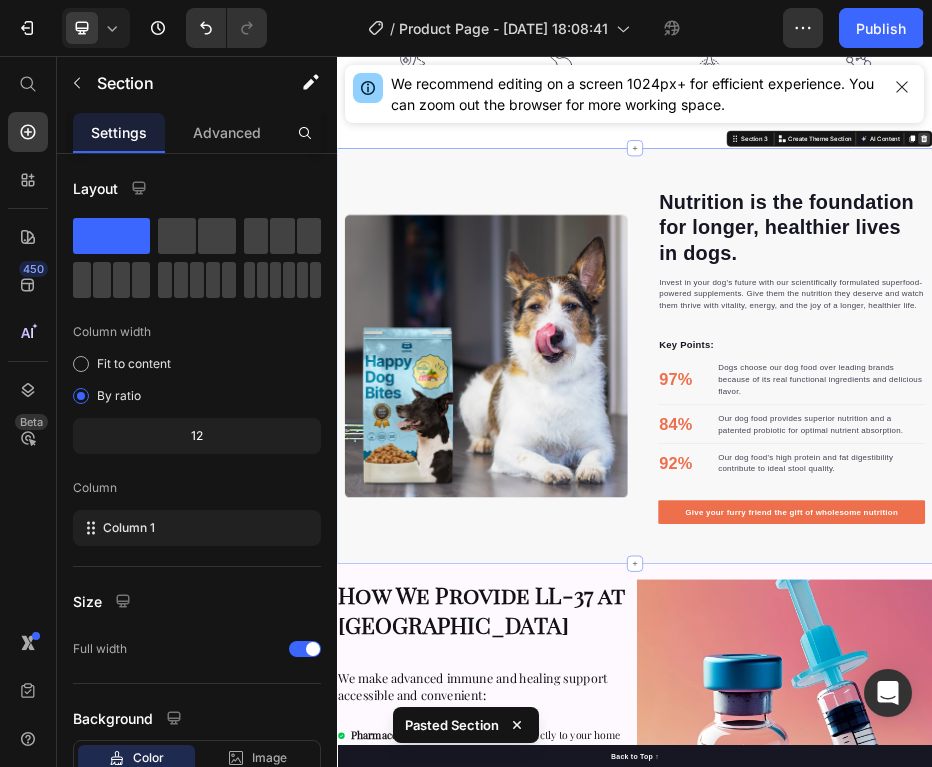 click 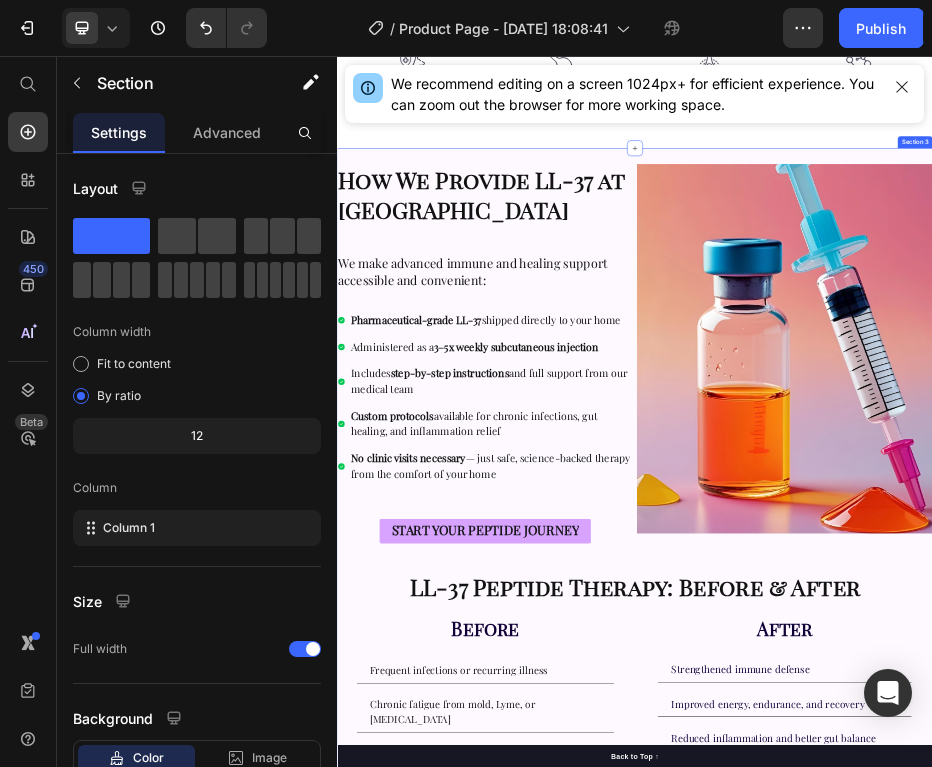 click on "How We Provide LL-37 at DripTheory Heading We make advanced immune and healing support accessible and convenient: Heading Pharmaceutical-grade LL-37  shipped directly to your home Administered as a  3–5x weekly subcutaneous injection Includes  step-by-step instructions  and full support from our medical team Custom protocols  available for chronic infections, gut healing, and inflammation relief No clinic visits necessary  — just safe, science-backed therapy from the comfort of your home Item List START YOUR PEPTIDE JOURNEY Button Image Row LL-37 Peptide Therapy: Before & After Heading Before Heading
Frequent infections or recurring illness
Chronic fatigue from mold, Lyme, or long-COVID
Inflammatory flare-ups and gut issues
Slow wound or skin healing
Brain fog and poor resilience to stress
After ." at bounding box center [937, 1207] 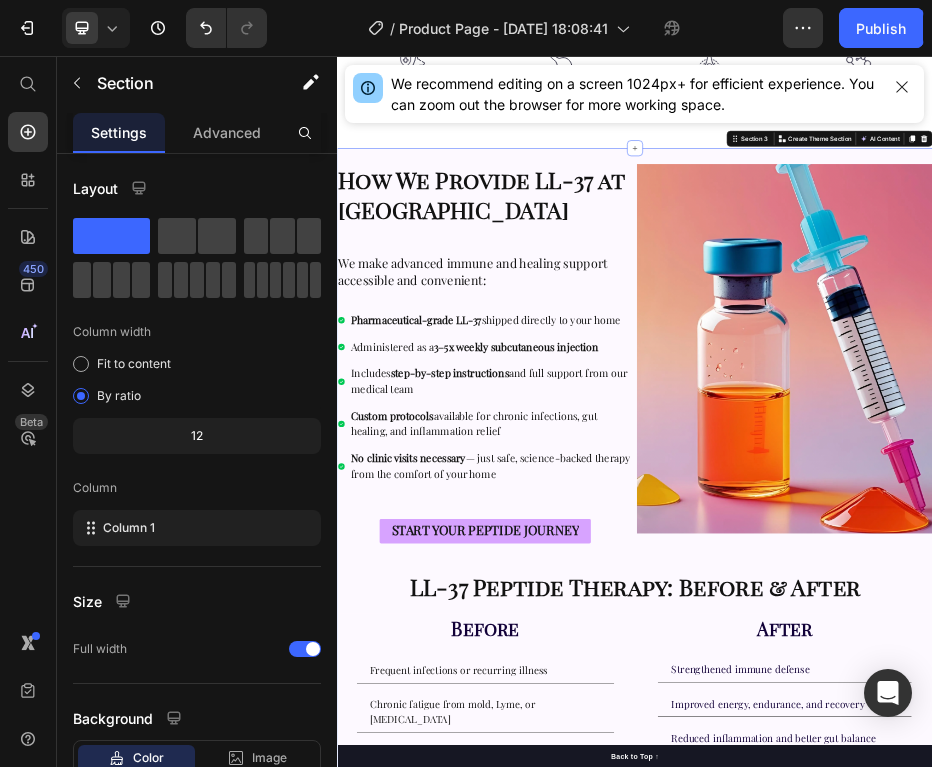 click on "How We Provide LL-37 at DripTheory Heading We make advanced immune and healing support accessible and convenient: Heading Pharmaceutical-grade LL-37  shipped directly to your home Administered as a  3–5x weekly subcutaneous injection Includes  step-by-step instructions  and full support from our medical team Custom protocols  available for chronic infections, gut healing, and inflammation relief No clinic visits necessary  — just safe, science-backed therapy from the comfort of your home Item List START YOUR PEPTIDE JOURNEY Button Image Row LL-37 Peptide Therapy: Before & After Heading Before Heading
Frequent infections or recurring illness
Chronic fatigue from mold, Lyme, or long-COVID
Inflammatory flare-ups and gut issues
Slow wound or skin healing
Brain fog and poor resilience to stress
After ." at bounding box center (937, 1207) 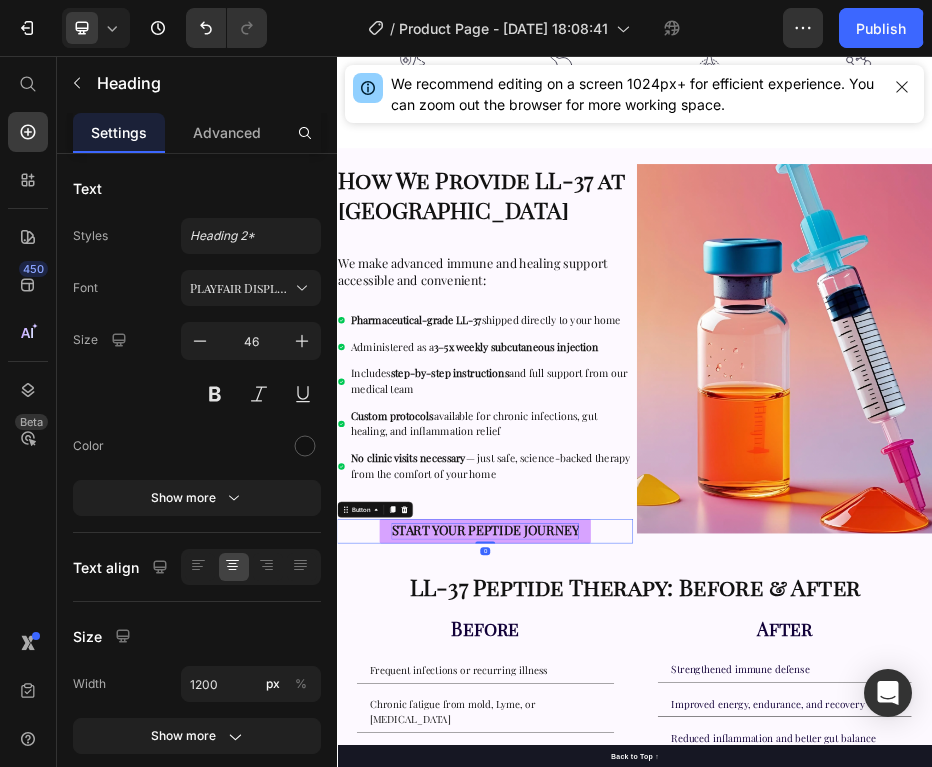 click on "START YOUR PEPTIDE JOURNEY" at bounding box center (635, 1010) 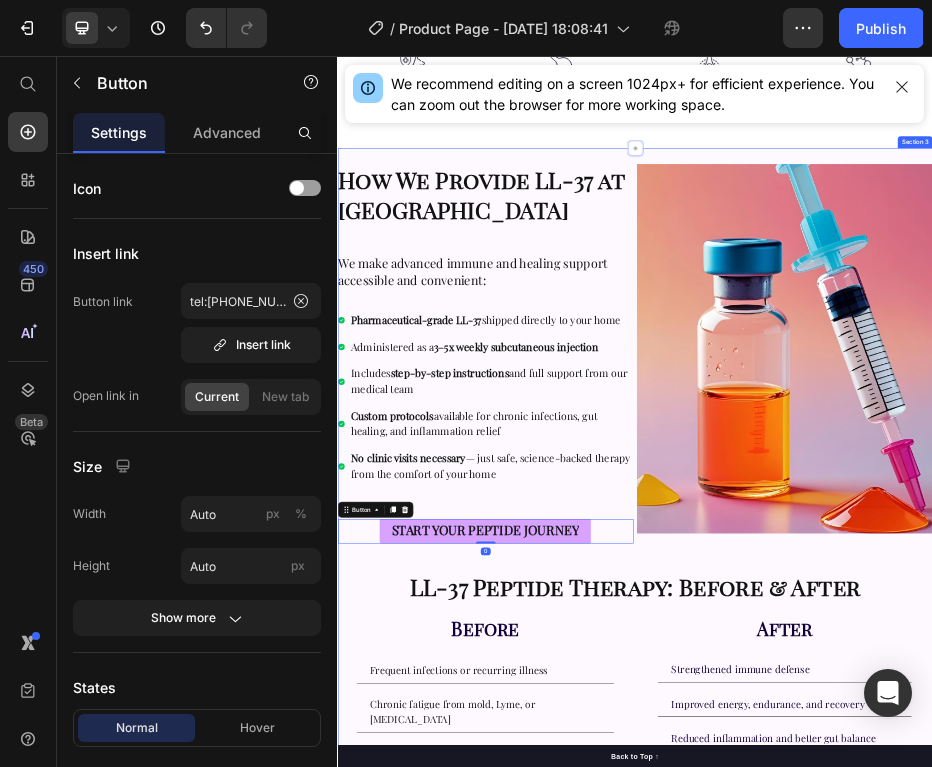 click at bounding box center [1239, 645] 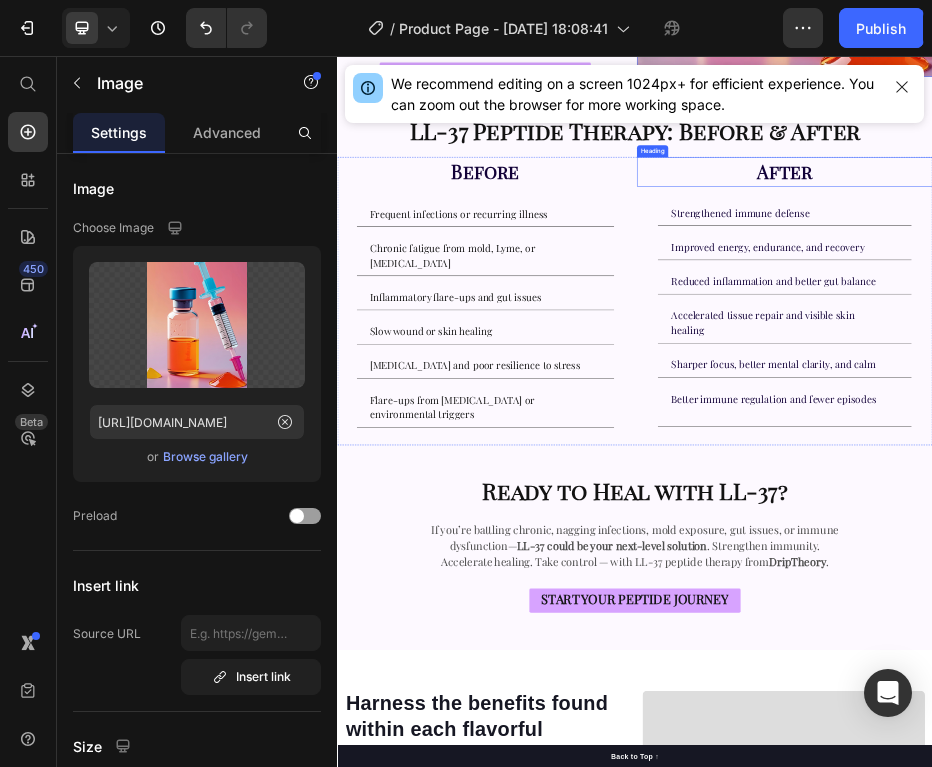 scroll, scrollTop: 1095, scrollLeft: 0, axis: vertical 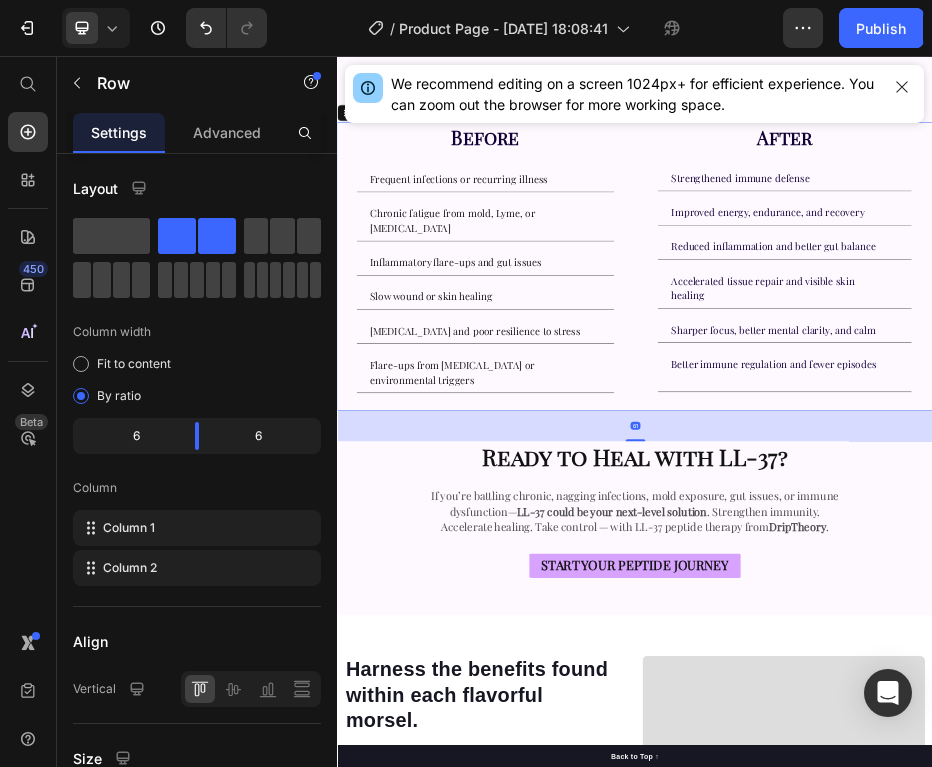 click on "After Heading
Strengthened immune defense
Improved energy, endurance, and recovery
Reduced inflammation and better gut balance
Accelerated tissue repair and visible skin healing
Sharper focus, better mental clarity, and calm
Better immune regulation and fewer episodes   Accordion" at bounding box center (1239, 479) 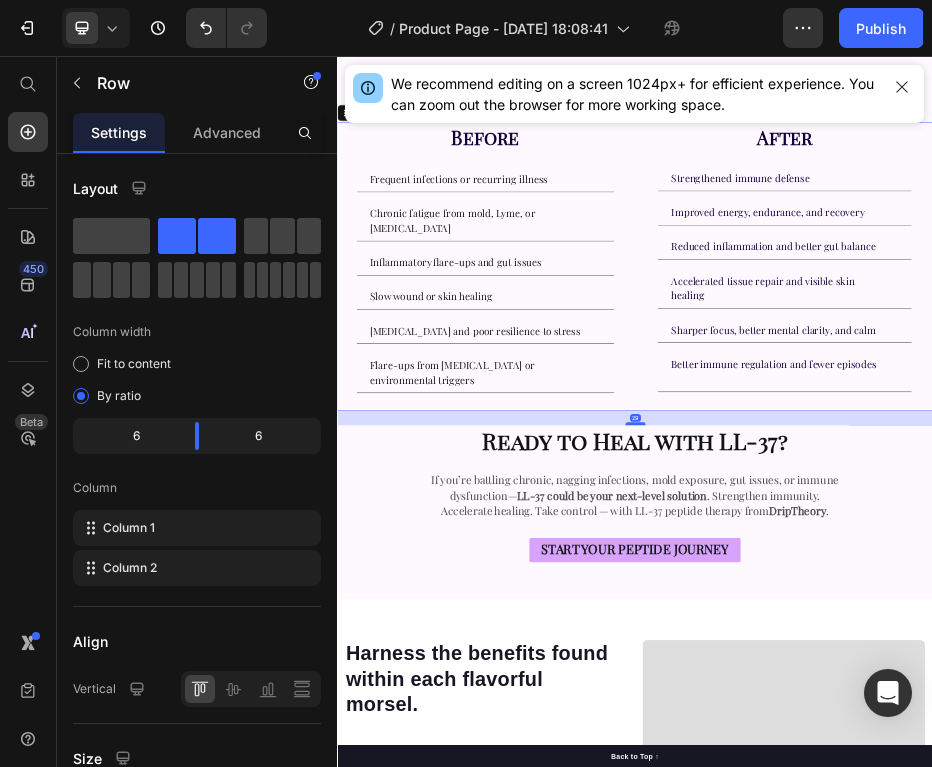 drag, startPoint x: 936, startPoint y: 817, endPoint x: 930, endPoint y: 785, distance: 32.55764 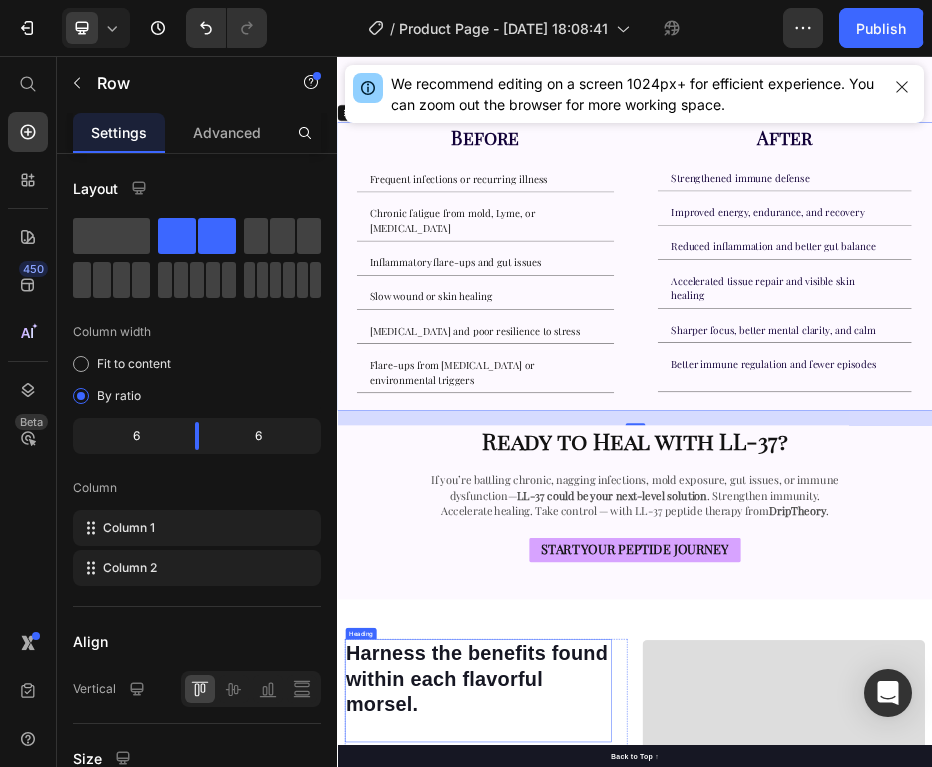 scroll, scrollTop: 1361, scrollLeft: 0, axis: vertical 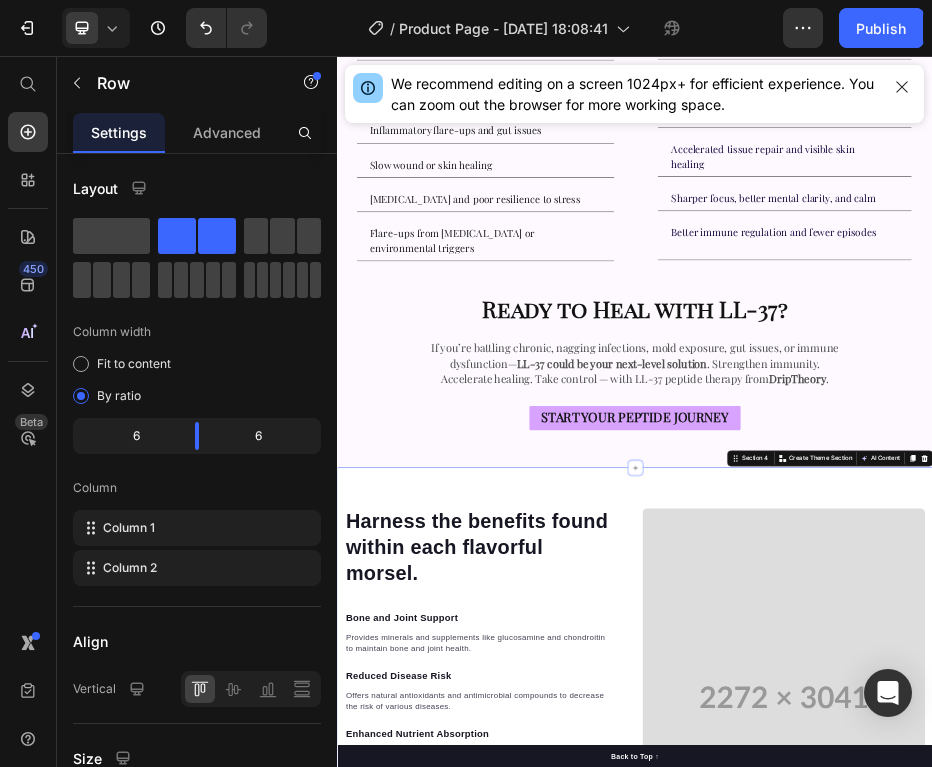click on "Harness the benefits found within each flavorful morsel. Heading Bone and Joint Support Text block Provides minerals and supplements like glucosamine and chondroitin to maintain bone and joint health. Text block Reduced Disease Risk Text block Offers natural antioxidants and antimicrobial compounds to decrease the risk of various diseases. Text block Enhanced Nutrient Absorption Text block Processed to enhance nutrient absorption, ensuring optimal utilization of essential nutrients. Text block Cardiovascular Health Support Text block Contains antioxidants and Omega-3 fatty acids to maintain cardiovascular health. Text block Increased Strength and Endurance Text block Natural plant-based supplements provide energy and enhance muscle strength and endurance in dogs. Text block Row Video Row Section 4   Create Theme Section AI Content Write with GemAI What would you like to describe here? Tone and Voice Persuasive Product 🛡 Thymosin Alpha-1 Show more Generate" at bounding box center [937, 1348] 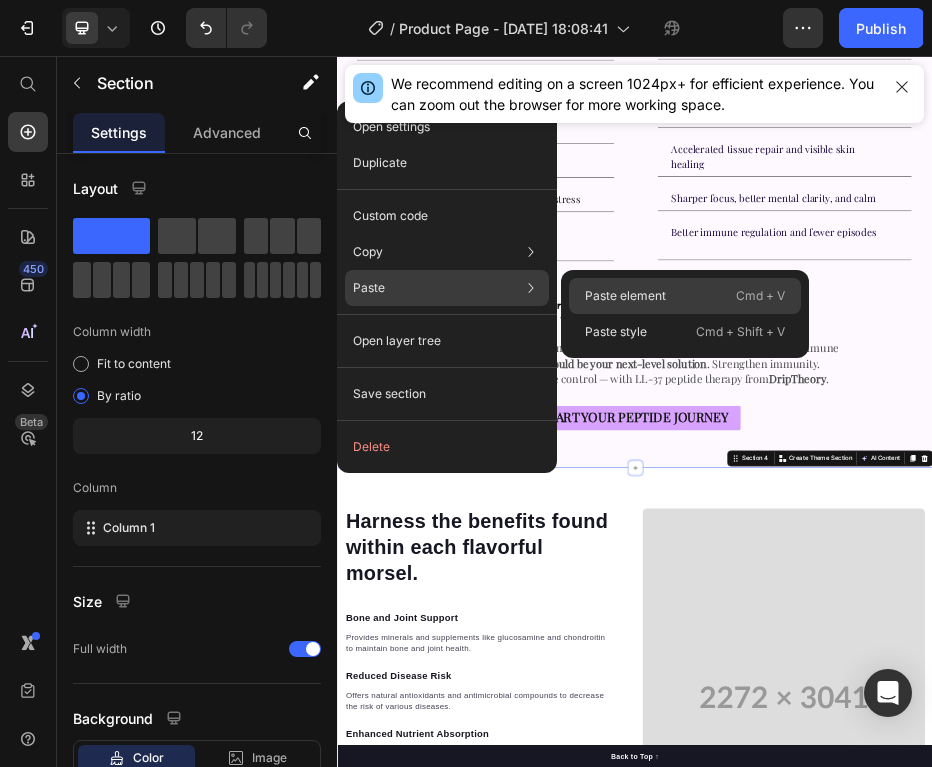 drag, startPoint x: 644, startPoint y: 297, endPoint x: 611, endPoint y: 486, distance: 191.85933 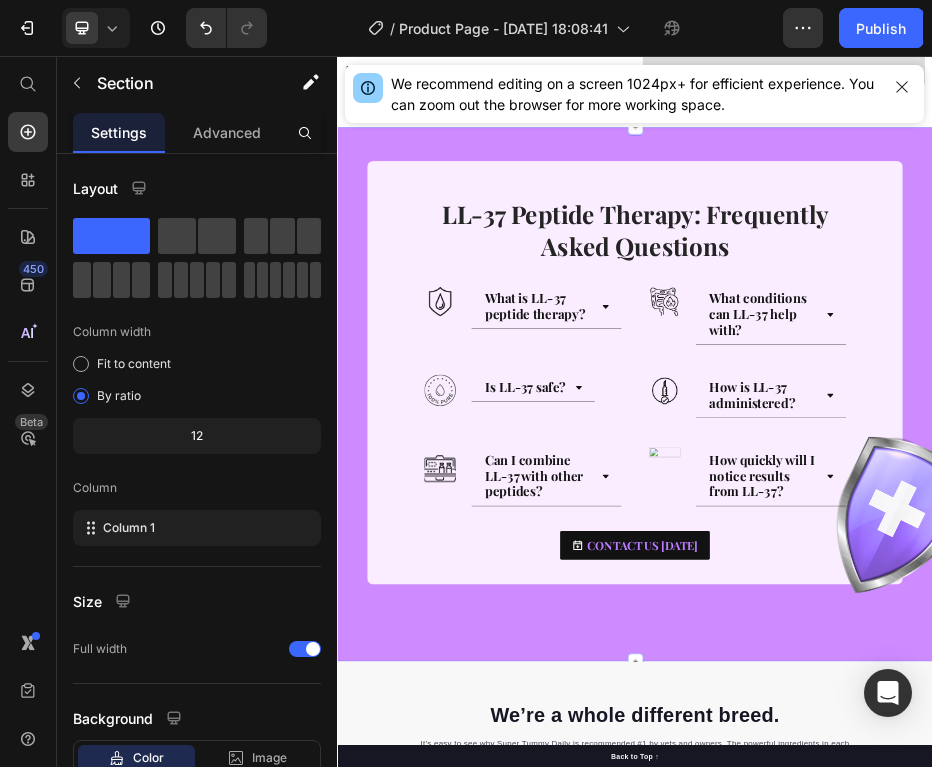 scroll, scrollTop: 3084, scrollLeft: 0, axis: vertical 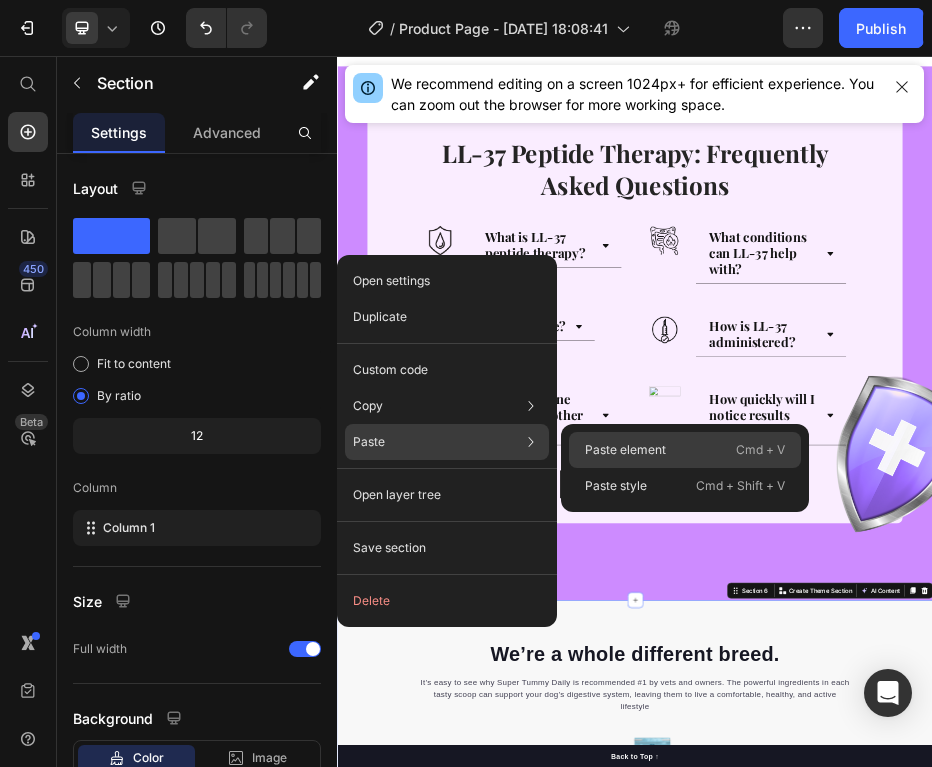 click on "Paste element  Cmd + V" 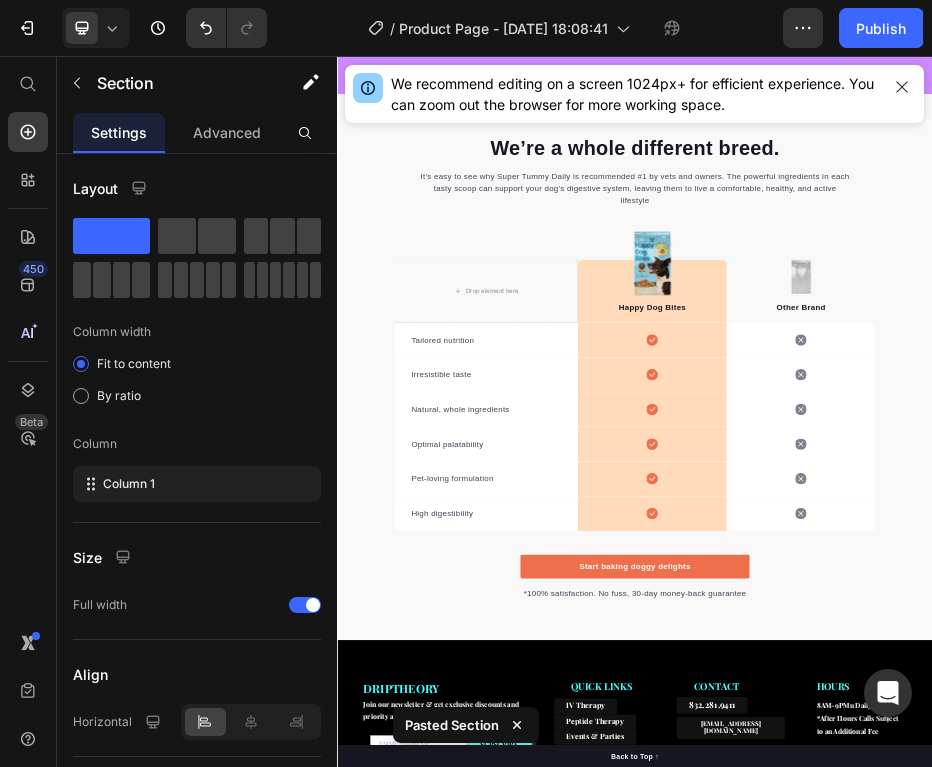 scroll, scrollTop: 4046, scrollLeft: 0, axis: vertical 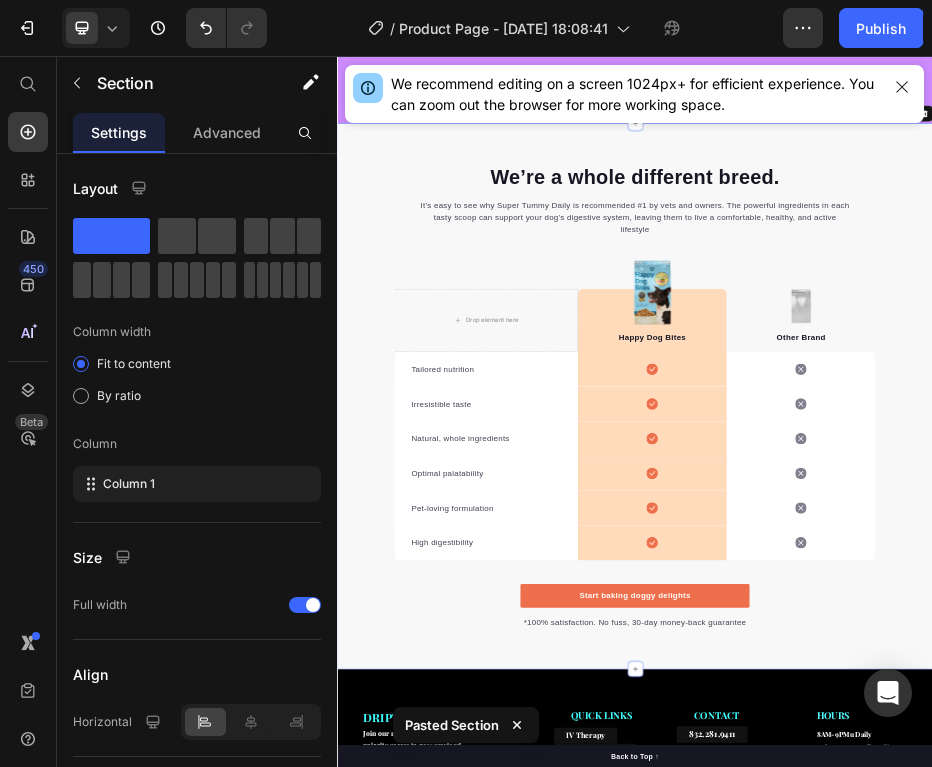 click on "We’re a whole different breed. Heading It’s easy to see why Super Tummy Daily is recommended #1 by vets and owners. The powerful ingredients in each tasty scoop can support your dog’s digestive system, leaving them to live a comfortable, healthy, and active lifestyle Text block Row
Drop element here Image Happy Dog Bites Text block Row Image Other Brand Text block Row Tailored nutrition Text block
Icon Row
Icon Row Irresistible taste Text block
Icon Row
Icon Row Natural, whole ingredients Text block
Icon Row
Icon Row Optimal palatability Text block
Icon Row
Icon Row Pet-loving formulation Text block
Icon Row
Icon Row High digestibility Text block
Icon Row
Icon Row Row Start baking doggy delights Button *100% satisfaction. No fuss, 30-day money-back guarantee Text block Row Section 6   Create Theme Section AI Content Write with GemAI Tone and Voice Product" at bounding box center [937, 741] 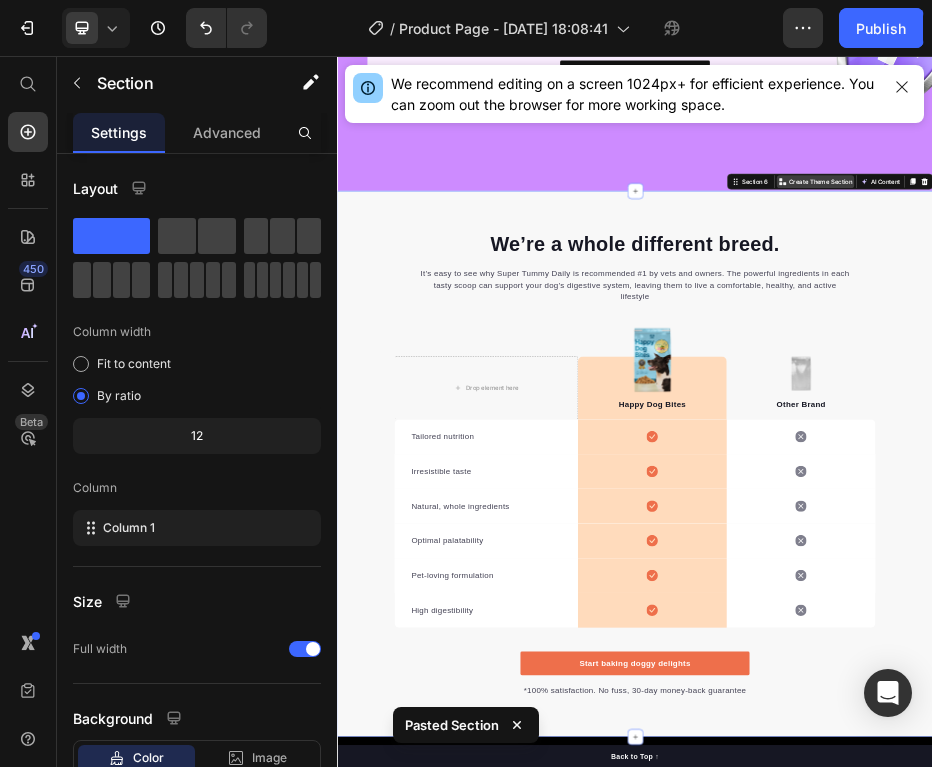 scroll, scrollTop: 3858, scrollLeft: 0, axis: vertical 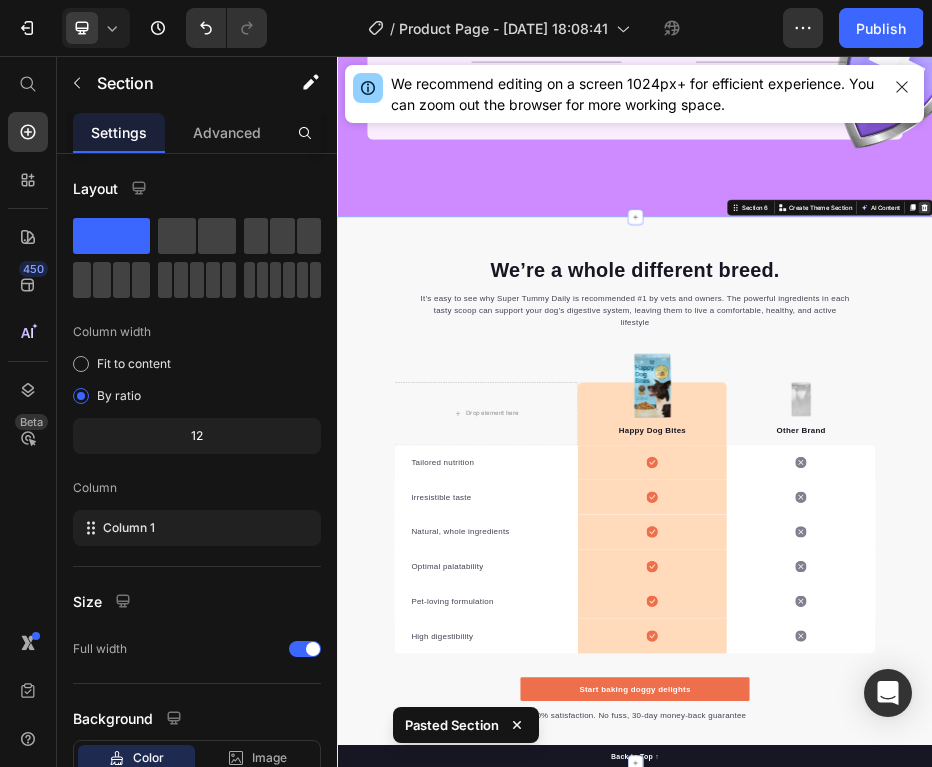 click 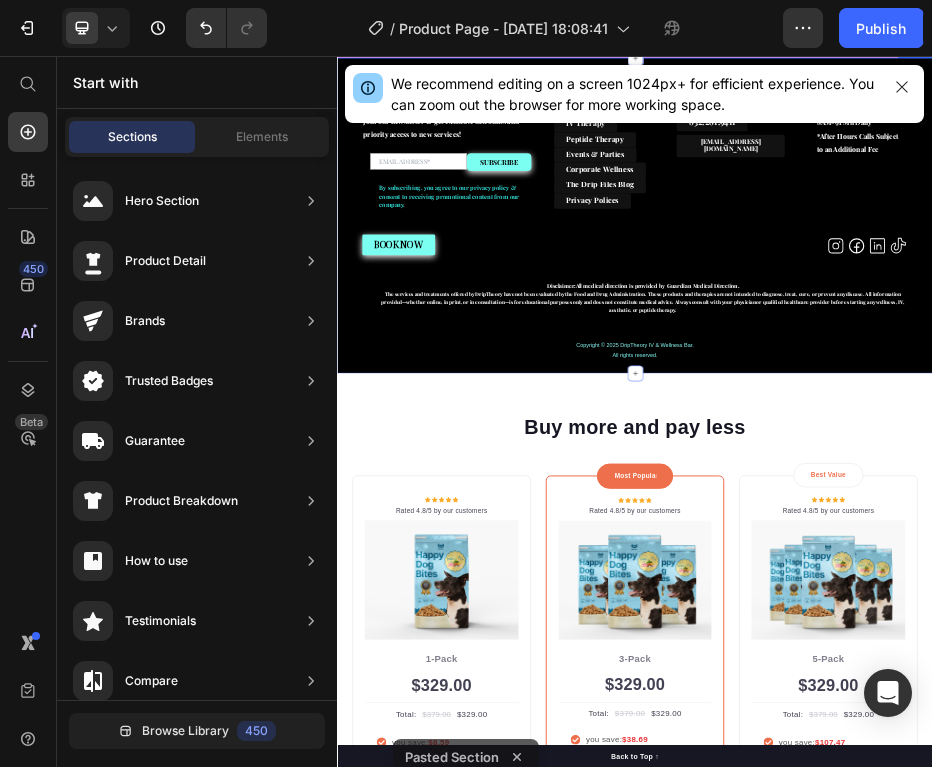 scroll, scrollTop: 4273, scrollLeft: 0, axis: vertical 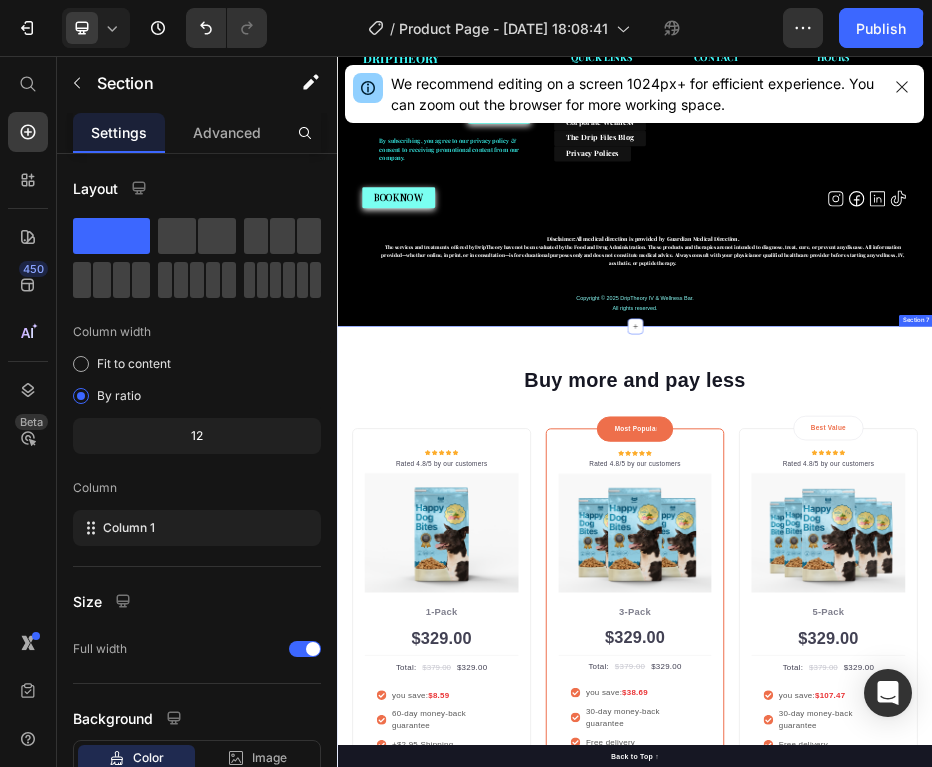 click on "Buy more and pay less Heading Row Icon Icon Icon Icon Icon Icon List Hoz Rated 4.8/5 by our customers Text block Row Image Icon Intro Text block Icon Row 1-Pack Text block $329.00 Price                Title Line Total: Text block $379.00 Price $329.00 Price Row you save:  $8.59 60-day money-back guarantee +$2.95 Shipping Item list Add to cart Product Cart Button Image Product Row Most Popular Text block Row Icon Icon Icon Icon Icon Icon List Hoz Rated 4.8/5 by our customers Text block Row Image Icon Most Popular Text block Icon Row 3-Pack Text block $329.00 Price                Title Line Total: Text block $379.00 Price $329.00 Price Row you save:  $38.69 30-day money-back guarantee Free delivery Item list Add to cart Product Cart Button Image Product Row Best Value Text block Row Icon Icon Icon Icon Icon Icon List Hoz Rated 4.8/5 by our customers Text block Row Image Icon Best offer Text block Icon Row 5-Pack Text block $329.00 Price                Title Line Total: Text block $379.00 Price $329.00 Price Row" at bounding box center (937, 1140) 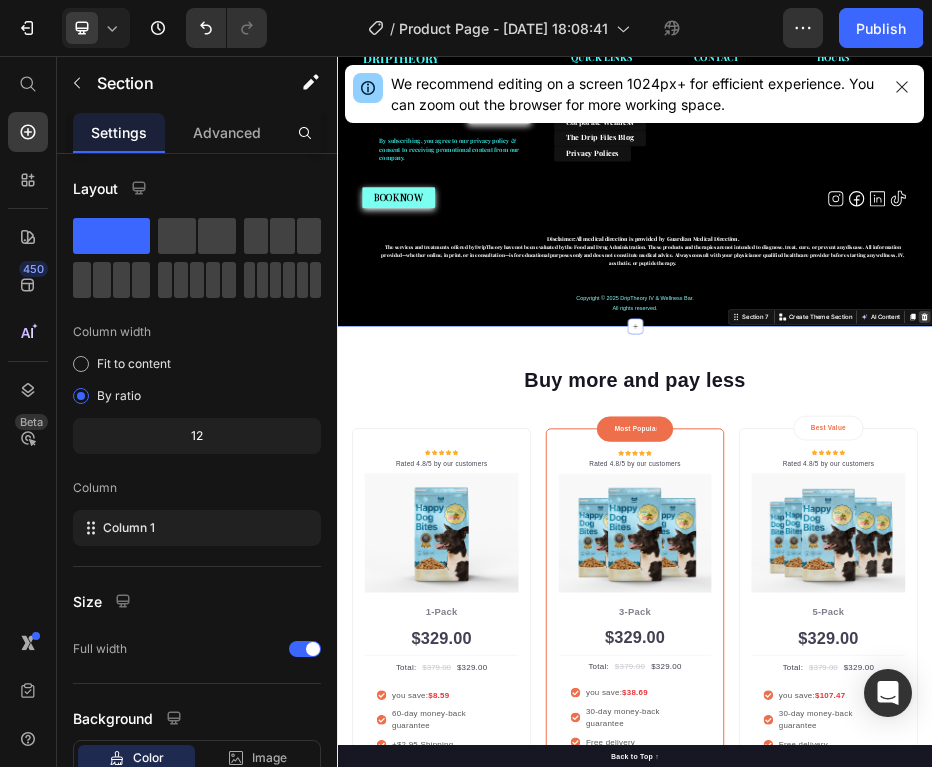 click 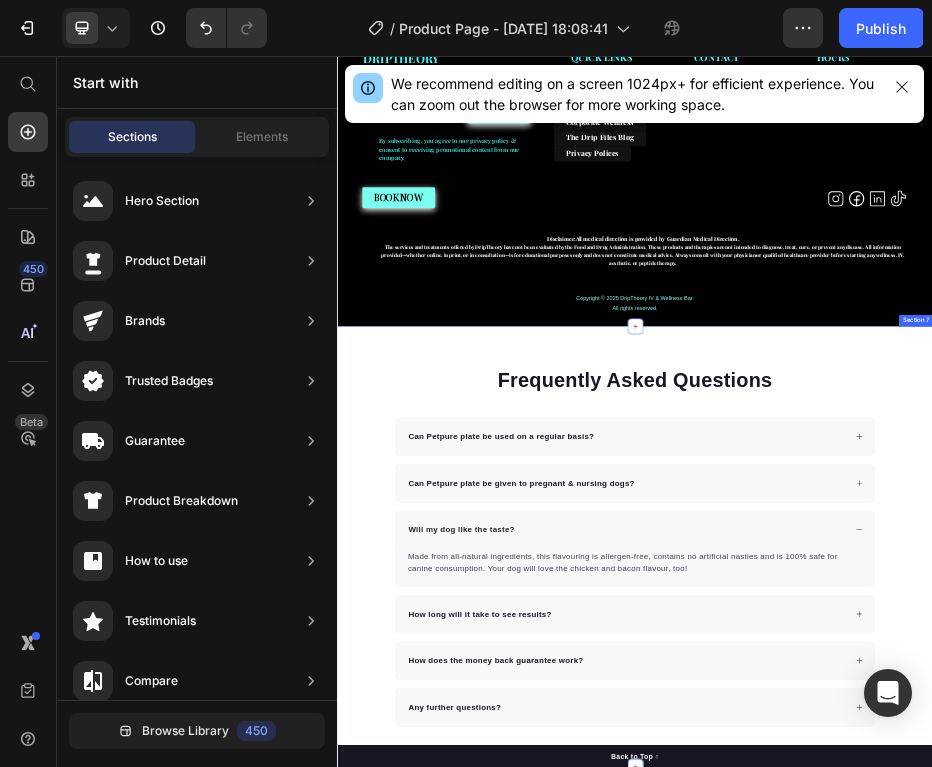 click on "Frequently Asked Questions Heading
Can Petpure plate be used on a regular basis?
Can Petpure plate be given to pregnant & nursing dogs?
Will my dog like the taste? Made from all-natural ingredients, this flavouring is allergen-free, contains no artificial nasties and is 100% safe for canine consumption. Your dog will love the chicken and bacon flavour, too! Text block
How long will it take to see results?
How does the money back guarantee work?
Any further questions? Accordion Row Section 7" at bounding box center [937, 1044] 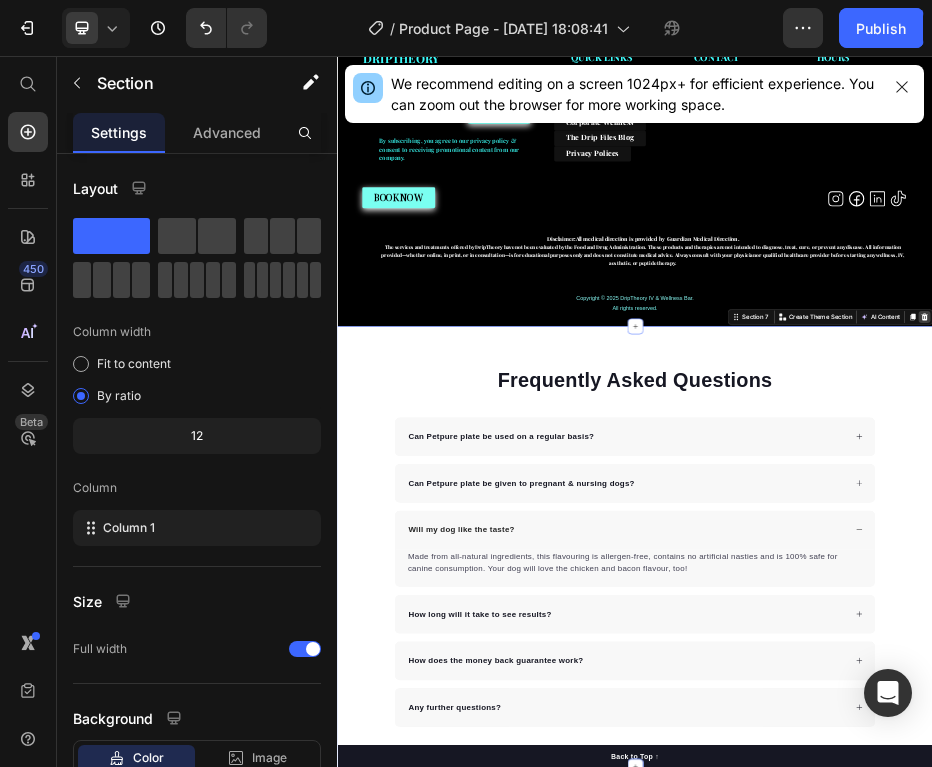 click at bounding box center (1520, 581) 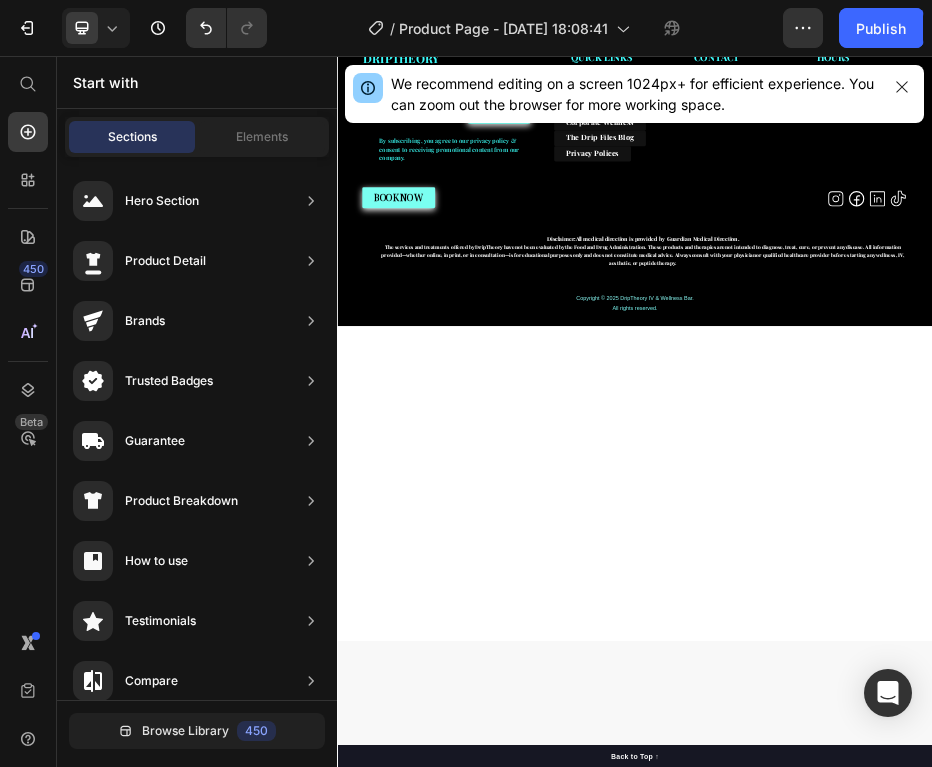 click at bounding box center (937, 918) 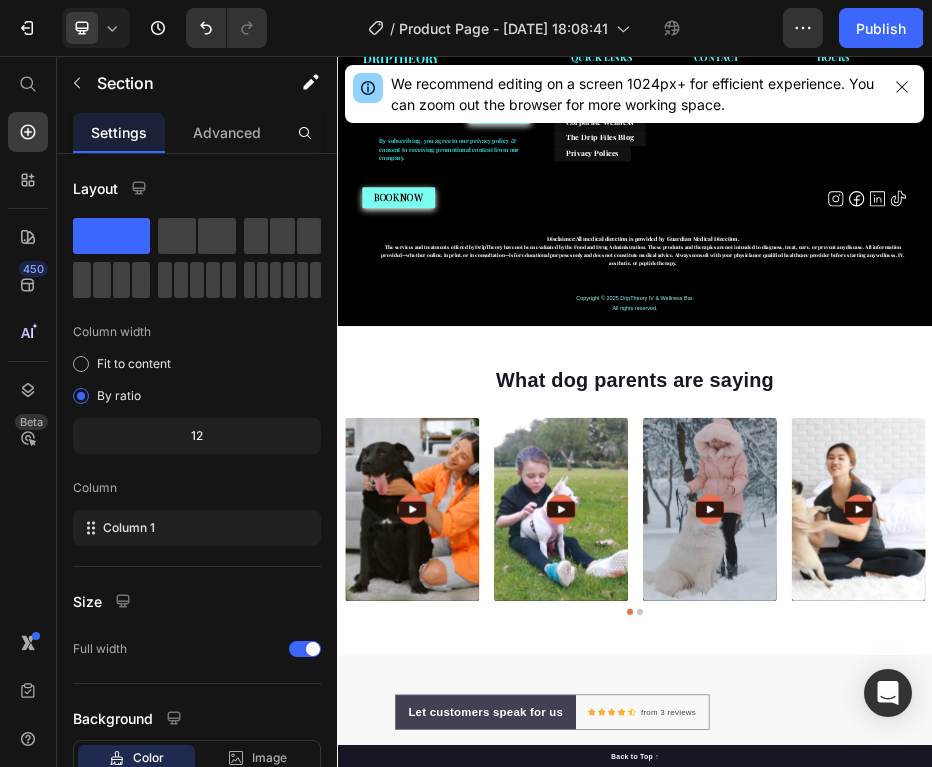 scroll, scrollTop: 4411, scrollLeft: 0, axis: vertical 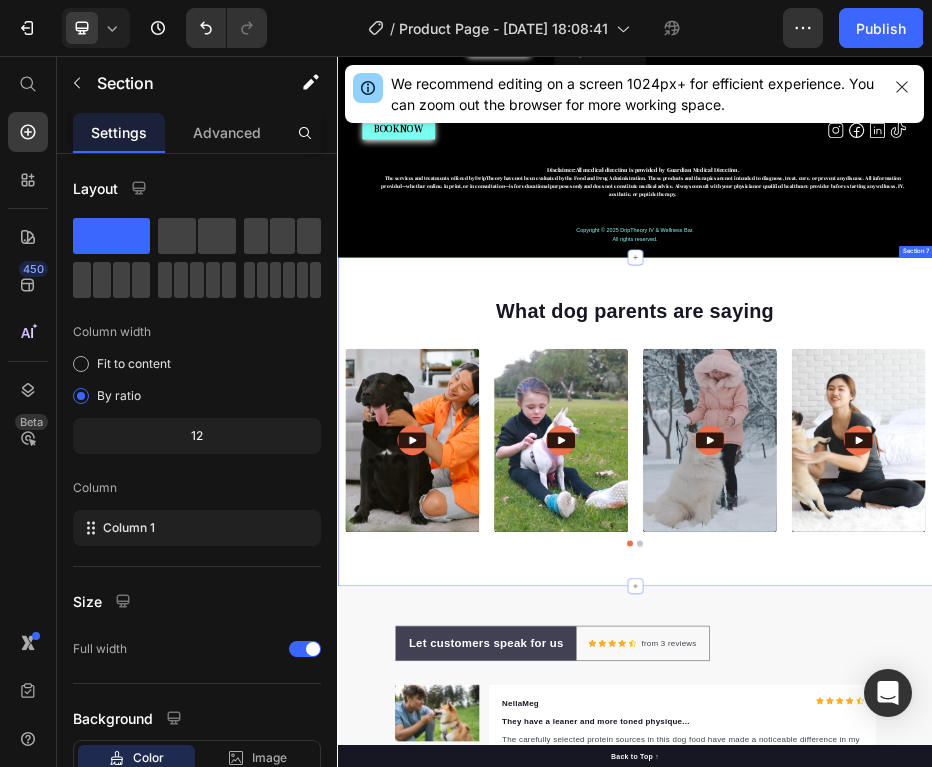 click on "What dog parents are saying Heading Video Video Video Video Video Carousel Row Section 7" at bounding box center (937, 794) 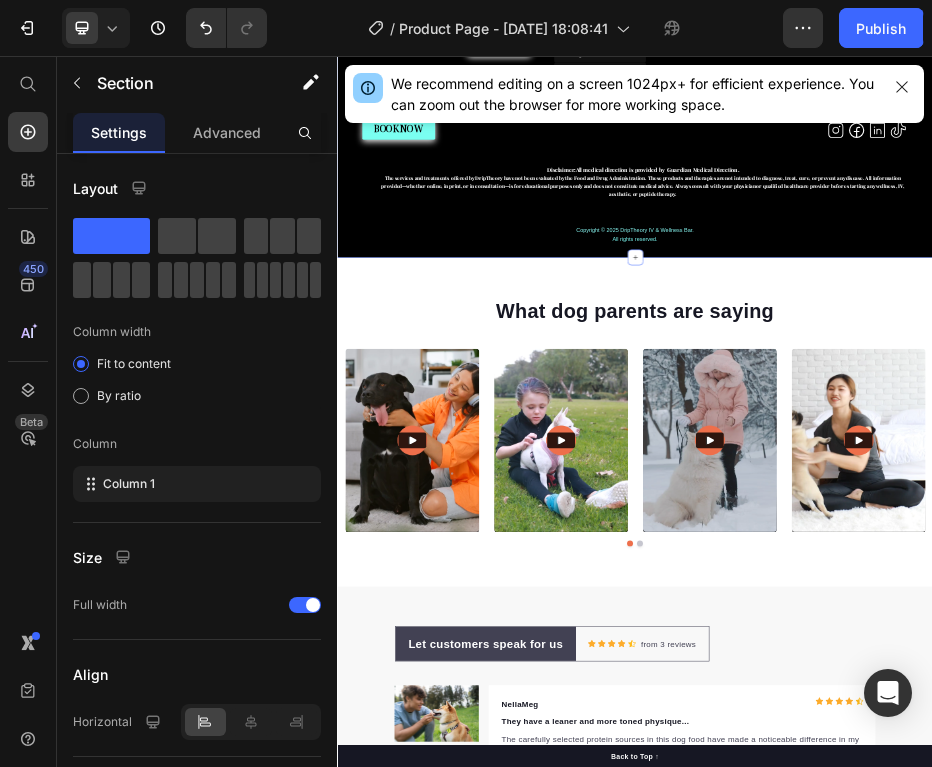 click on "DRIPTHEORY Heading Join our newsletter & get exclusive discounts and priority access to new services! Heading Email Field SUBSCRIBE Submit Button Row Newsletter By subscribing, you agree to our privacy policy & consent to receiving promotional content from our company. Text block QUICK LINKS Heading Text block IV Therapy Button Peptide Therapy Button Events & Parties Button Corporate Wellness Button The Drip Files Blog Button Privacy Polices Button CONTACT Heading 832.281.9411 Button info@driptheoryivbar.com Button Heading HOURS Heading 8AM-9PMu Daily *After Hours Calls Subject to an Additional Fee Text block Row Row BOOK NOW Button Heading Row
Icon
Icon
Icon
Icon Icon List Row Disclaimer:  All medical direction is provided by Guardian Medical Direction.  Text block Copyright © 2025 DripTheory IV & Wellness Bar.  All rights reserved. Text block Section 6   Create Theme Section AI Content Write with GemAI What would you like to describe here?" at bounding box center [937, 144] 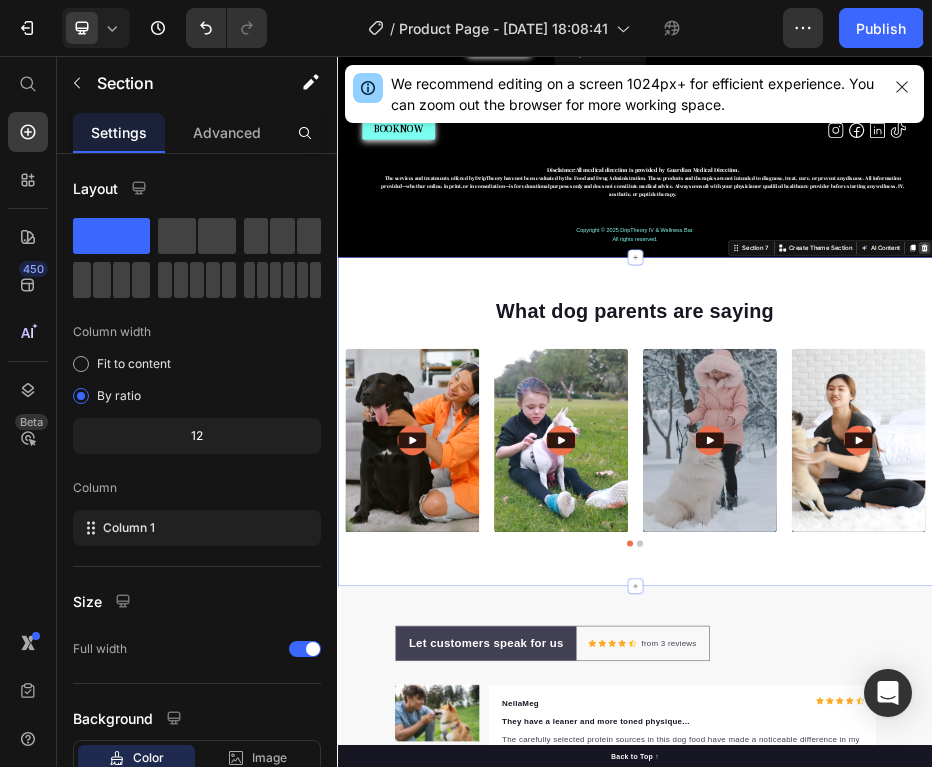 click 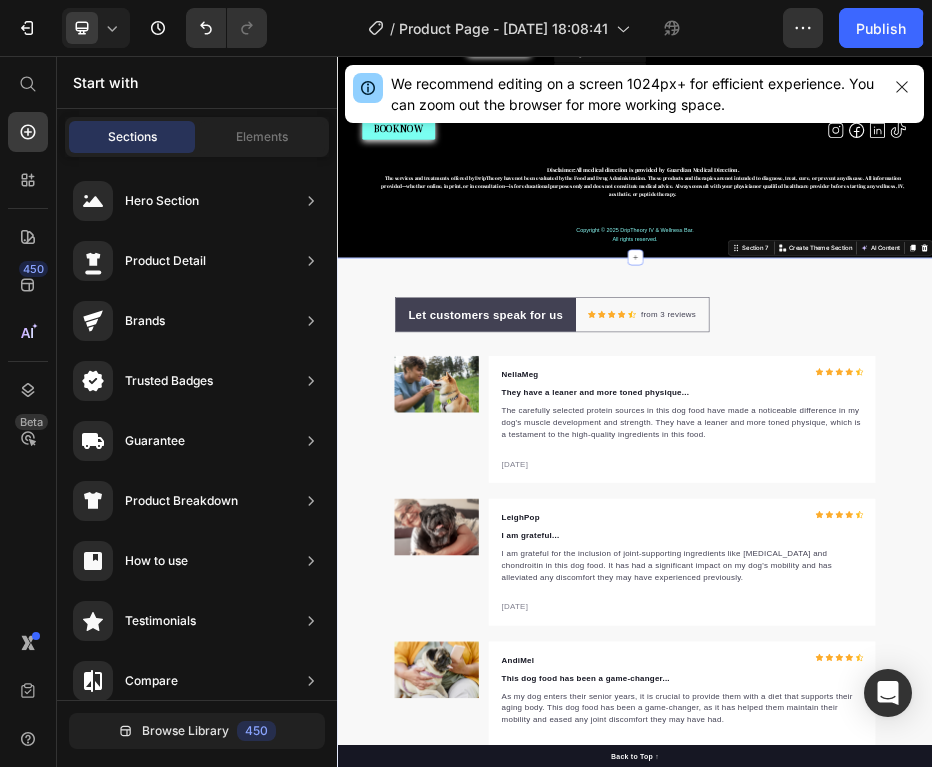 click on "Let customers speak for us Text block Row Icon Icon Icon Icon
Icon Icon List Hoz from 3 reviews Text block Row Row Image NellaMeg Text block Icon Icon Icon Icon
Icon Icon List Hoz Row They have a leaner and more toned physique... Text block The carefully selected protein sources in this dog food have made a noticeable difference in my dog's muscle development and strength. They have a leaner and more toned physique, which is a testament to the high-quality ingredients in this food. Text block 02/21/2024 Text block Row Row Image LeighPop Text block Icon Icon Icon Icon
Icon Icon List Hoz Row I am grateful... Text block I am grateful for the inclusion of joint-supporting ingredients like glucosamine and chondroitin in this dog food. It has had a significant impact on my dog's mobility and has alleviated any discomfort they may have experienced previously. Text block 02/21/2024 Text block Row Row Image AndiMel Text block Icon Icon Icon Icon" at bounding box center (937, 1017) 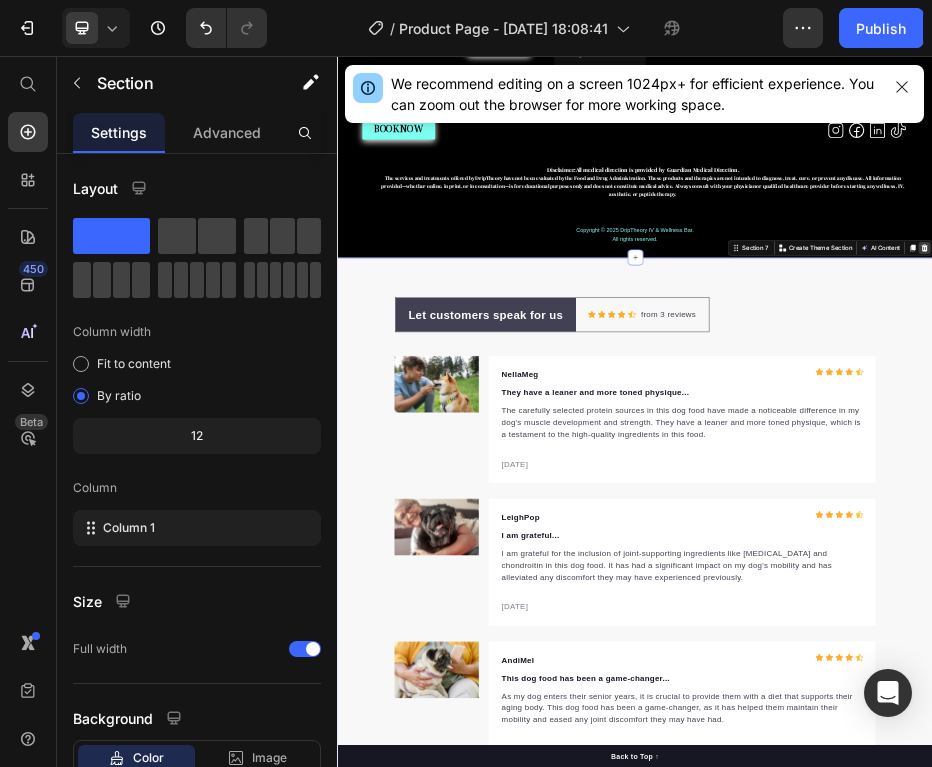 click at bounding box center [1520, 443] 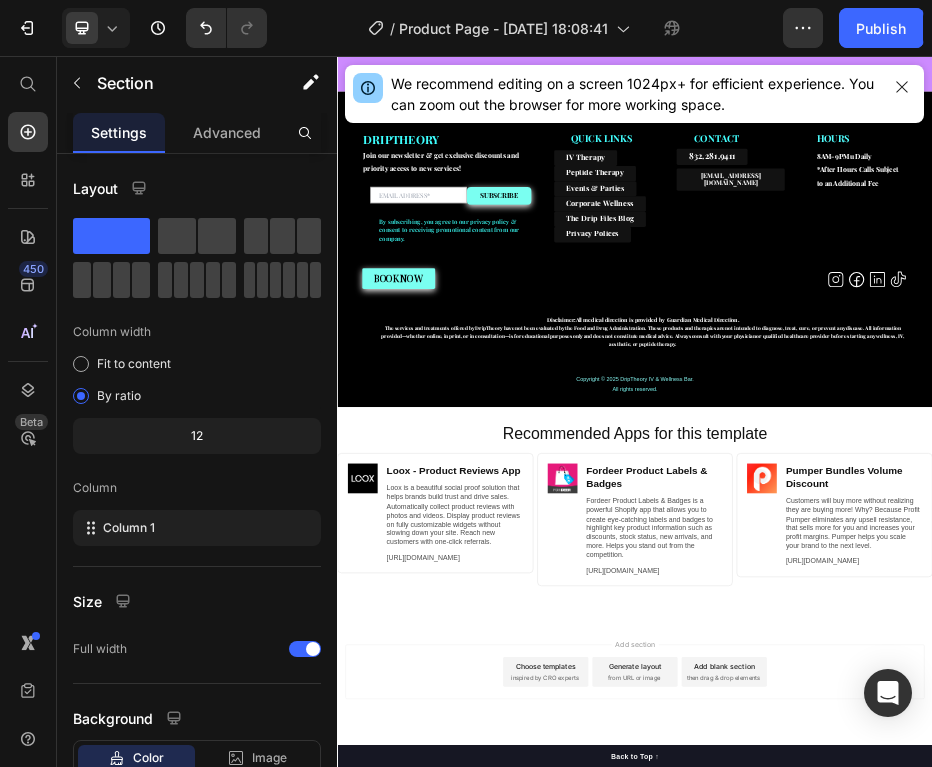 scroll, scrollTop: 4118, scrollLeft: 0, axis: vertical 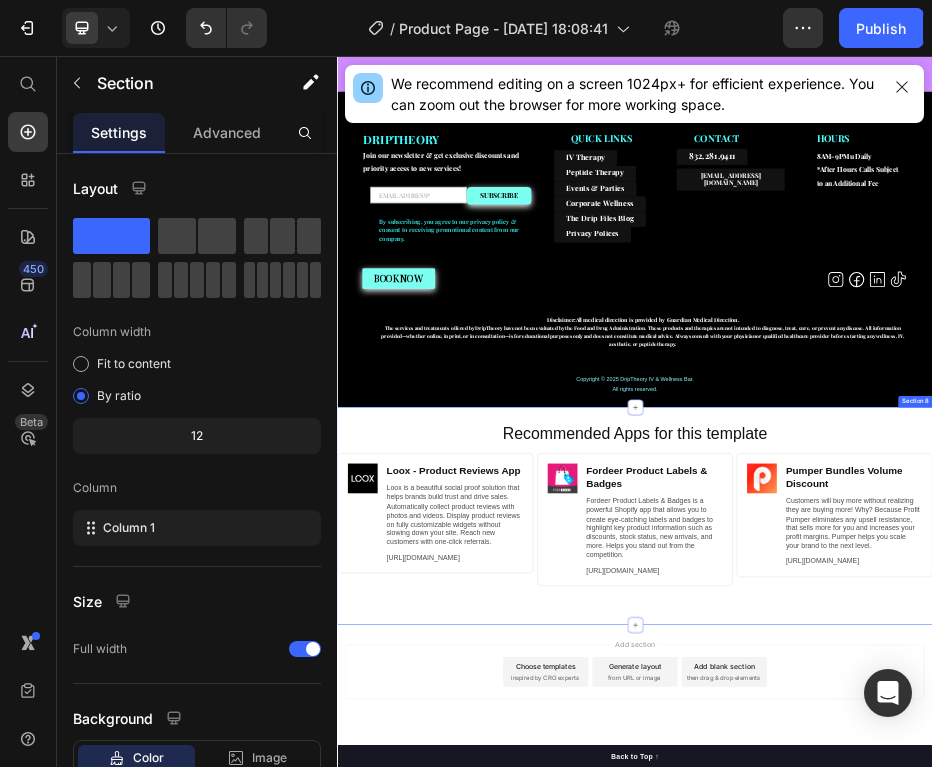 click on "Recommended Apps for this template Heading Image Loox ‑ Product Reviews App Heading Loox is a beautiful social proof solution that helps brands build trust and drive sales. Automatically collect product reviews with photos and videos. Display product reviews on fully customizable widgets without slowing down your site. Reach new customers with one-click referrals. Text Block https://gempages.co/loox Text Block Row Row Image Fordeer Product Labels & Badges Heading Fordeer Product Labels & Badges is a powerful Shopify app that allows you to create eye-catching labels and badges to highlight key product information such as discounts, stock status, new arrivals, and more. Helps you stand out from the competition. Text Block https://gempages.co/fodeer-product-badges-label-design Text Block Row Row Image Pumper Bundles Volume Discount Heading Text Block https://gempages.co/pumper-quantity-breaks-product-bundles-discounts Text Block Row Row Row Section 8" at bounding box center [937, 982] 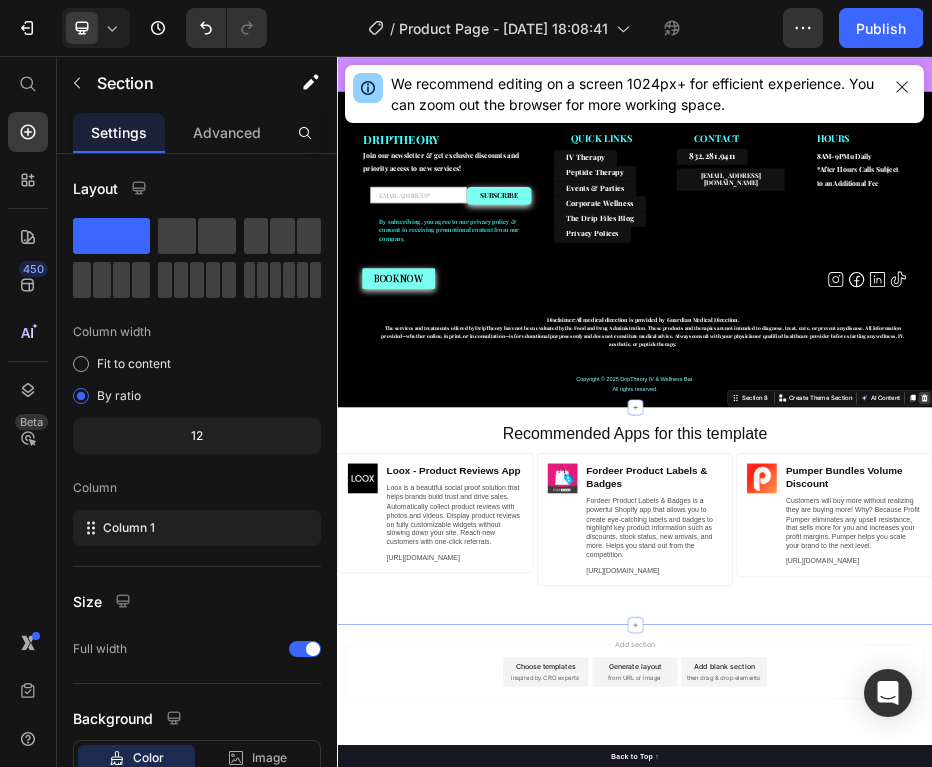 click 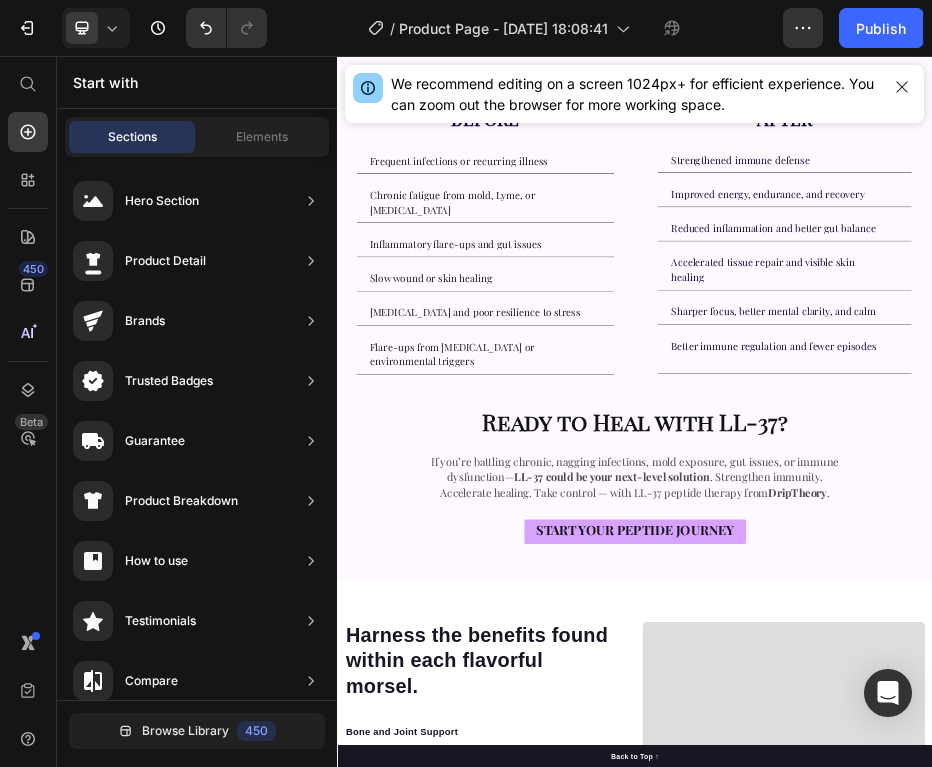 scroll, scrollTop: 1239, scrollLeft: 0, axis: vertical 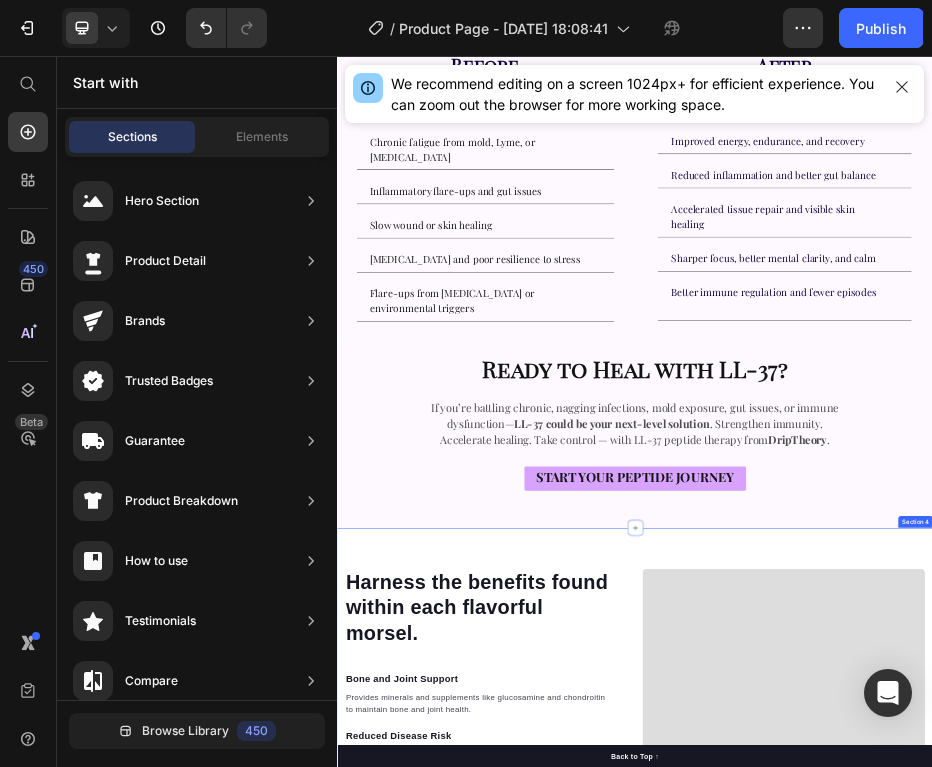 click on "Harness the benefits found within each flavorful morsel. Heading Bone and Joint Support Text block Provides minerals and supplements like glucosamine and chondroitin to maintain bone and joint health. Text block Reduced Disease Risk Text block Offers natural antioxidants and antimicrobial compounds to decrease the risk of various diseases. Text block Enhanced Nutrient Absorption Text block Processed to enhance nutrient absorption, ensuring optimal utilization of essential nutrients. Text block Cardiovascular Health Support Text block Contains antioxidants and Omega-3 fatty acids to maintain cardiovascular health. Text block Increased Strength and Endurance Text block Natural plant-based supplements provide energy and enhance muscle strength and endurance in dogs. Text block Row Video Row Section 4" at bounding box center [937, 1470] 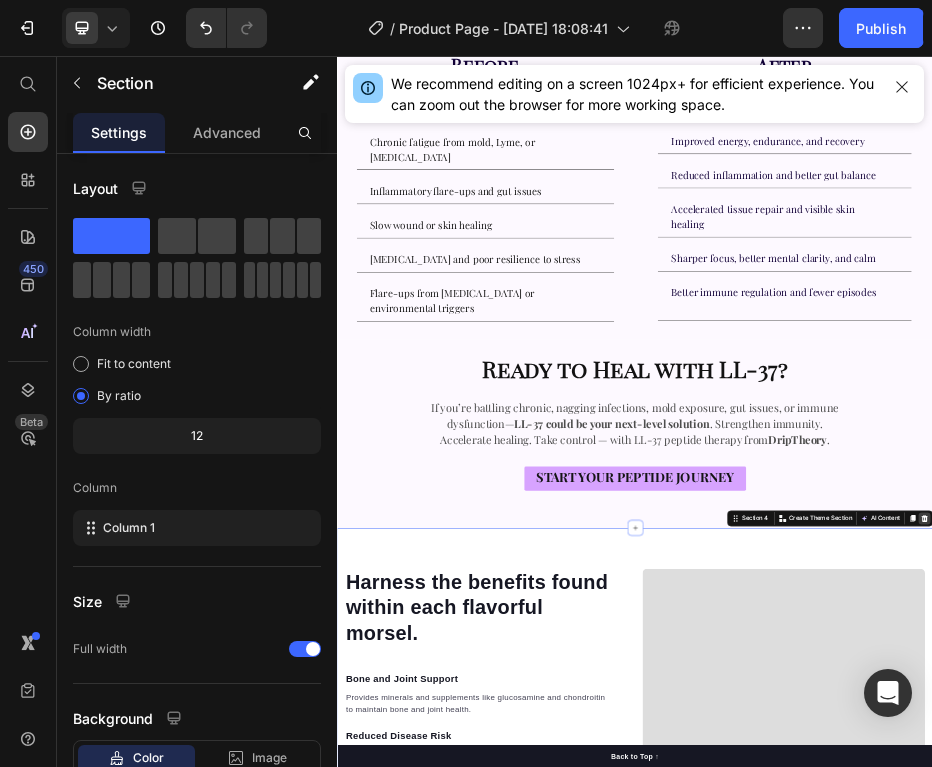 click 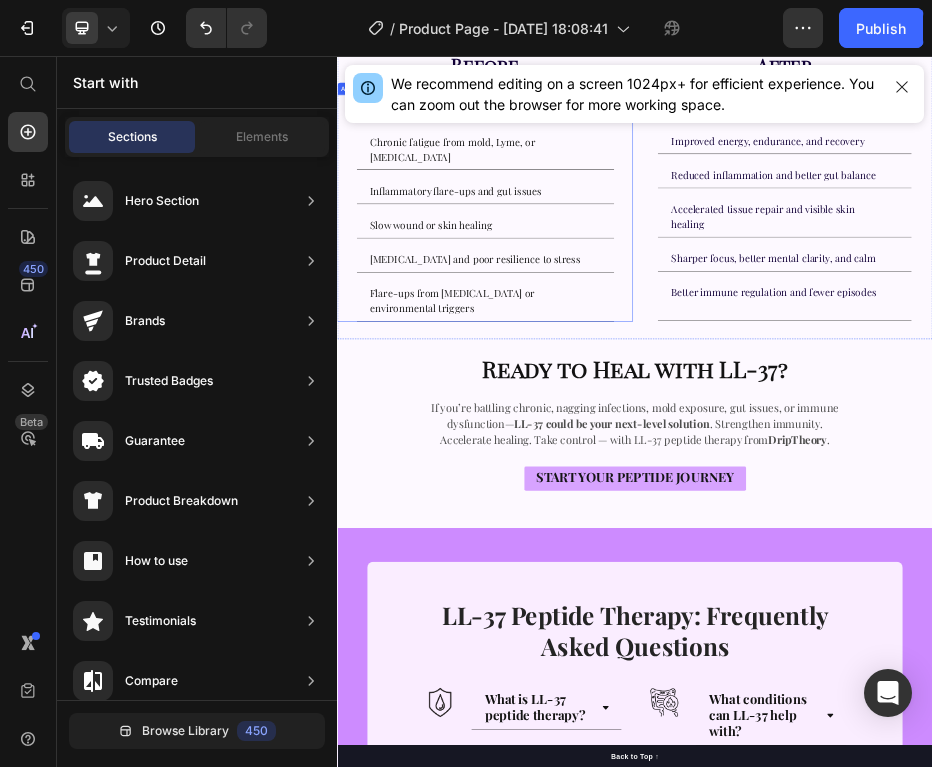 scroll, scrollTop: 473, scrollLeft: 0, axis: vertical 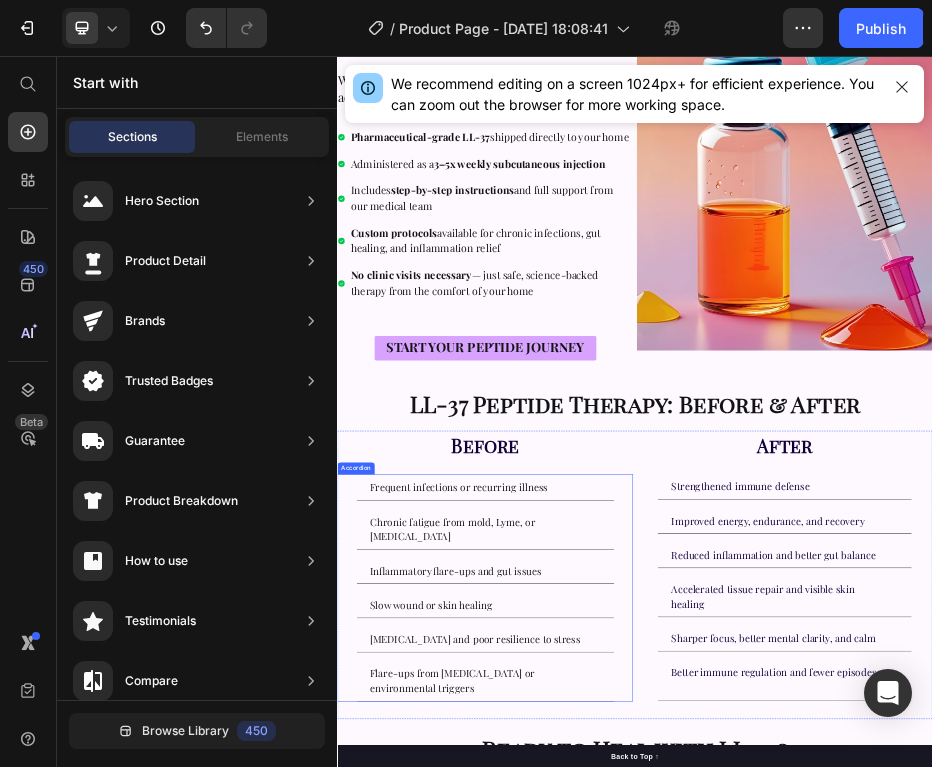 click on "Frequent infections or recurring illness" at bounding box center [582, 925] 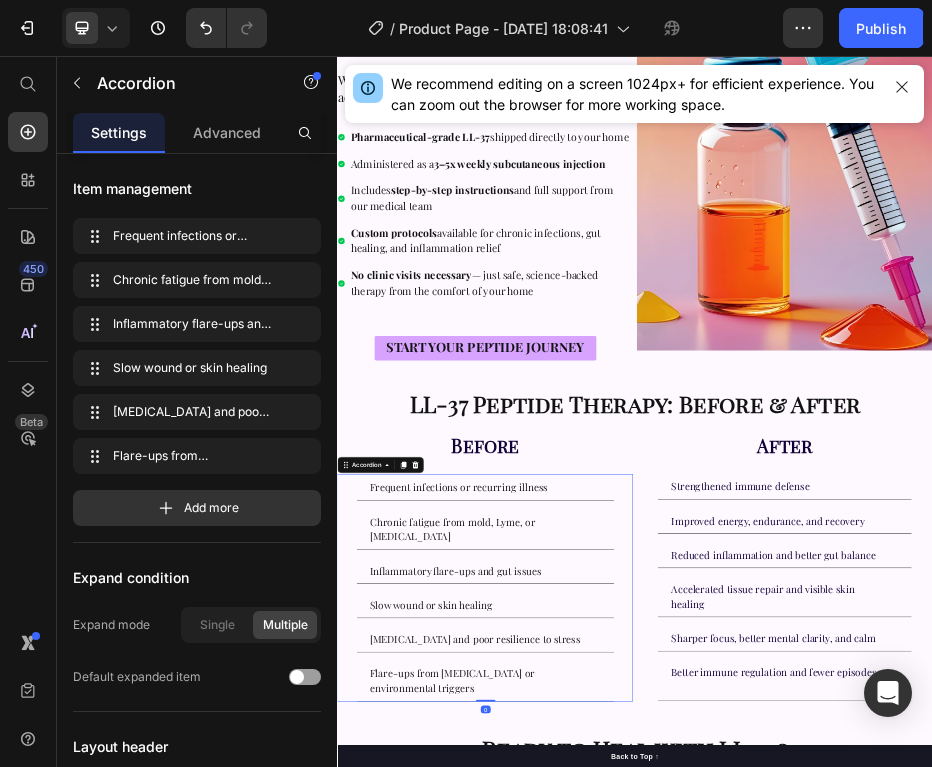 click on "Frequent infections or recurring illness" at bounding box center (582, 925) 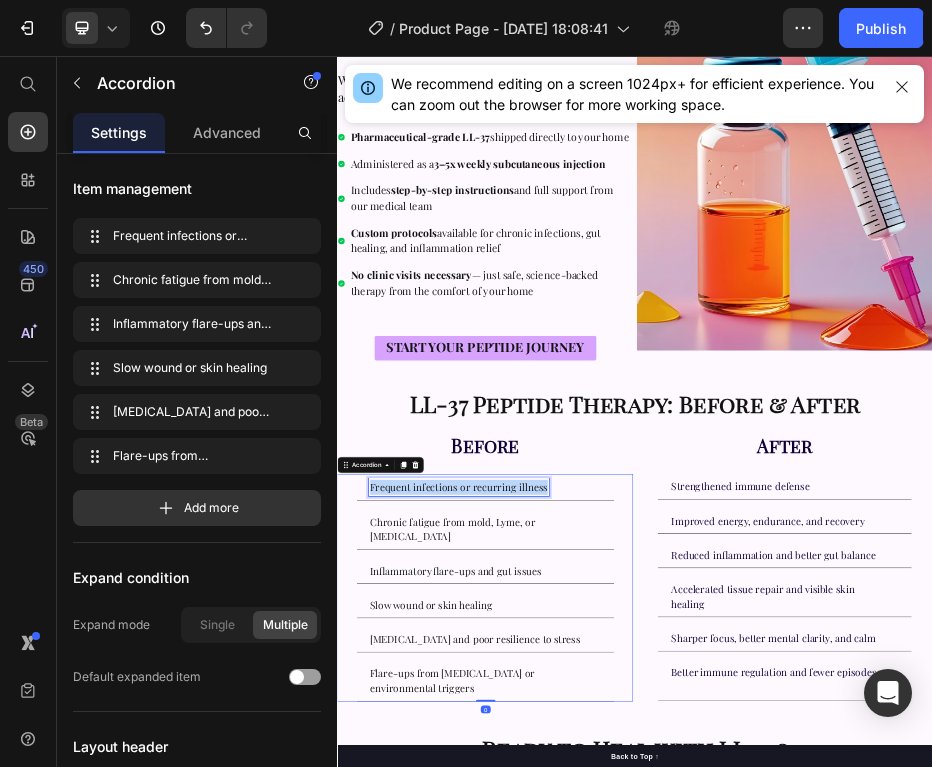 click on "Frequent infections or recurring illness" at bounding box center (582, 925) 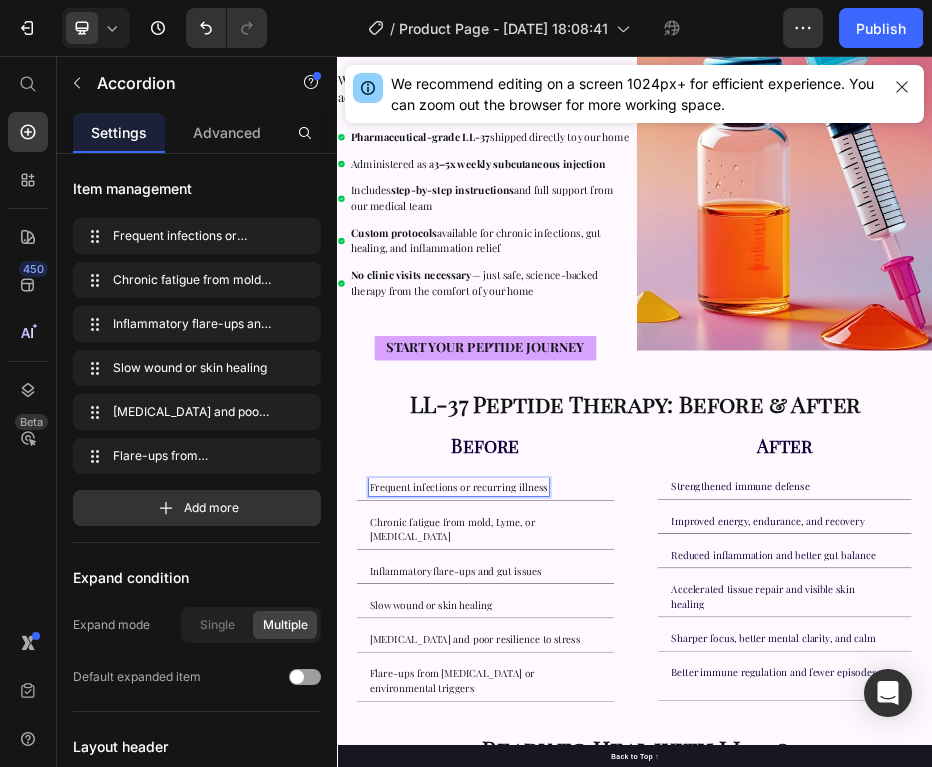 scroll, scrollTop: 180, scrollLeft: 0, axis: vertical 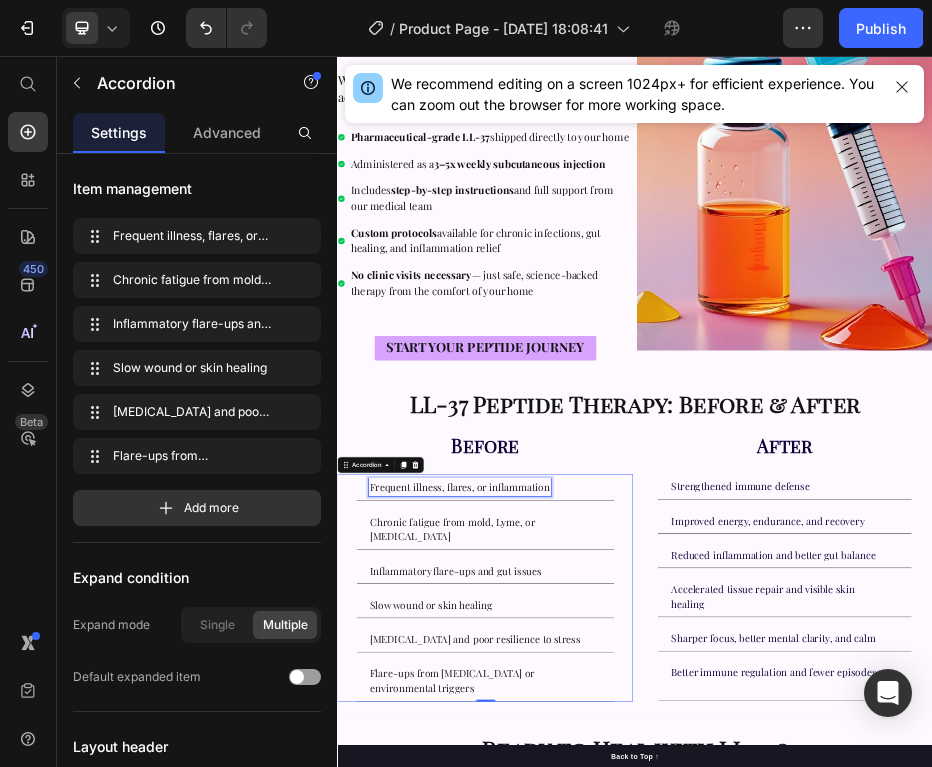 click on "Chronic fatigue from mold, Lyme, or long-COVID" at bounding box center (621, 1009) 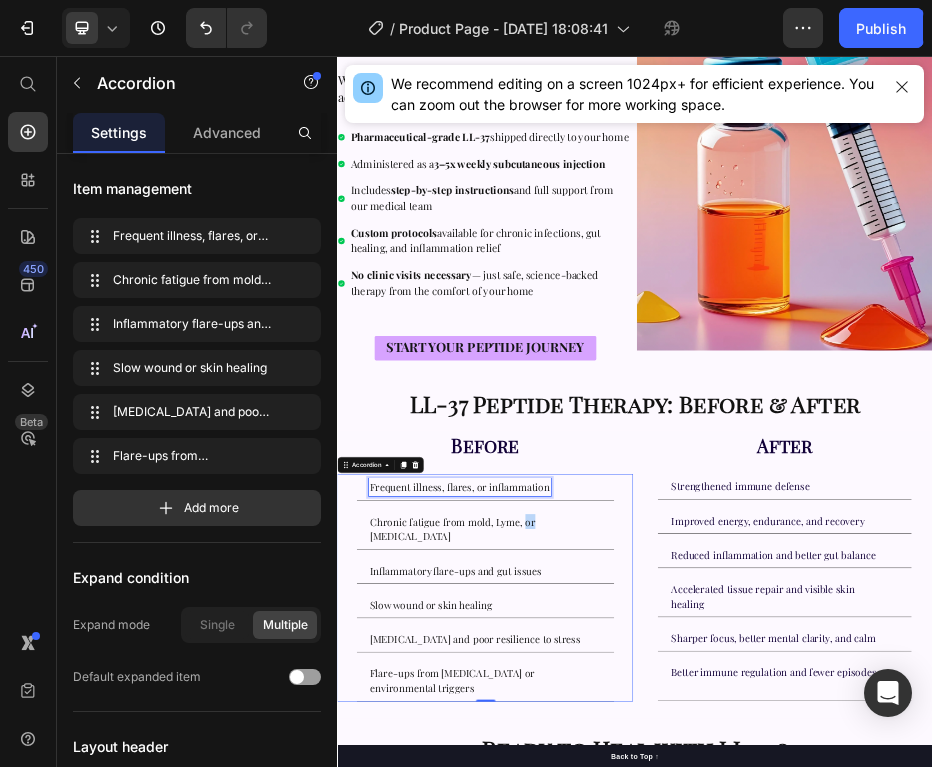 click on "Chronic fatigue from mold, Lyme, or long-COVID" at bounding box center [621, 1009] 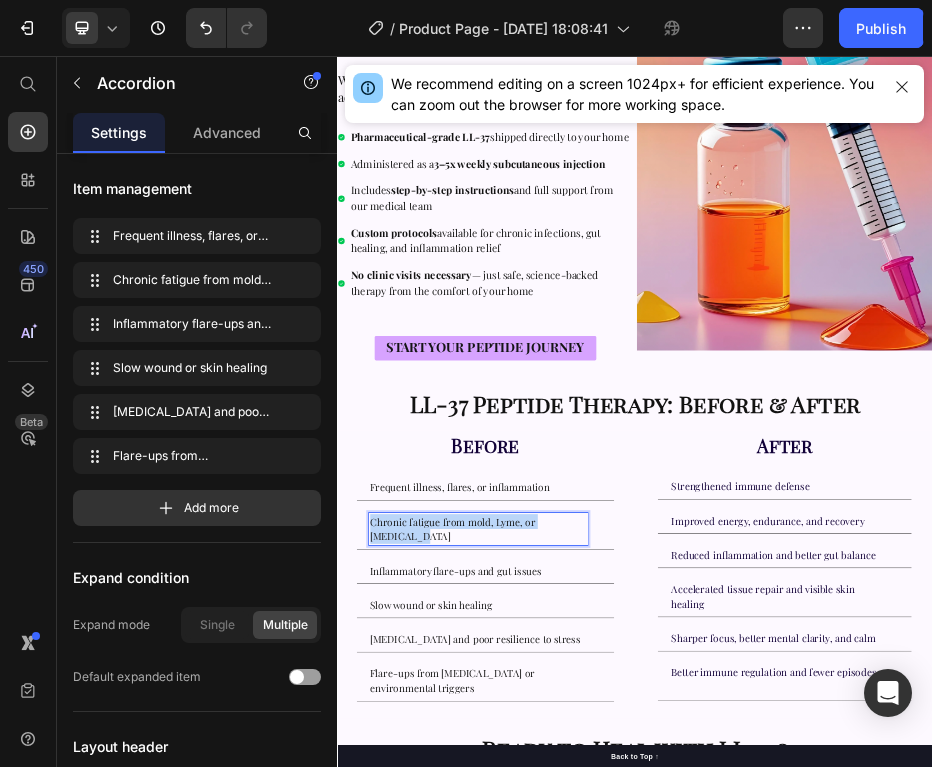 click on "Chronic fatigue from mold, Lyme, or long-COVID" at bounding box center [621, 1009] 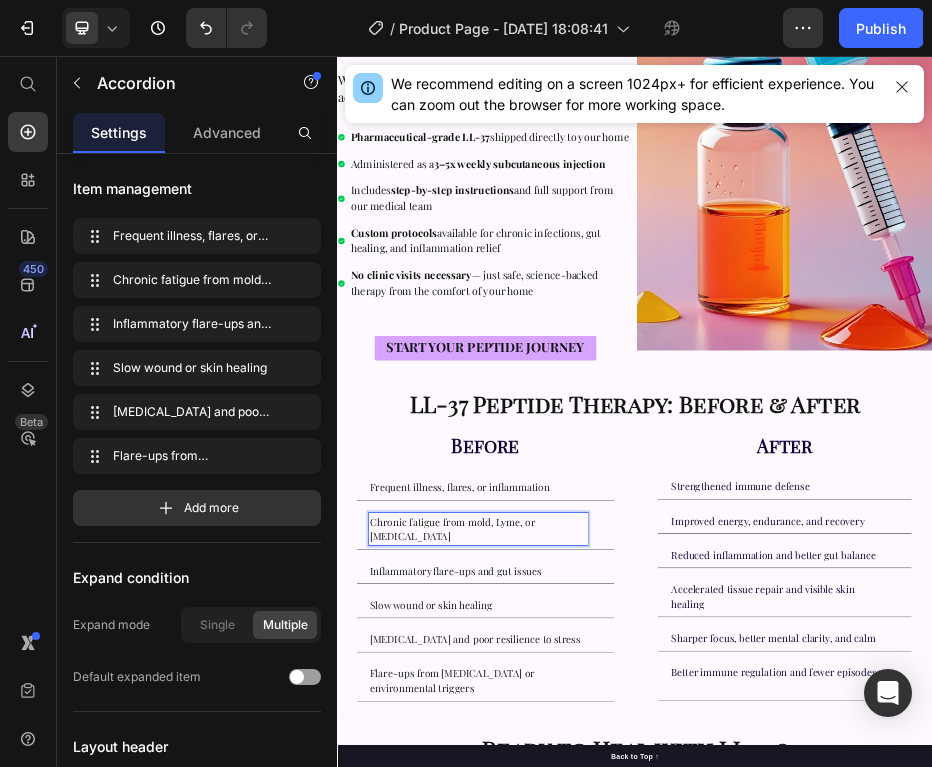 scroll, scrollTop: 459, scrollLeft: 0, axis: vertical 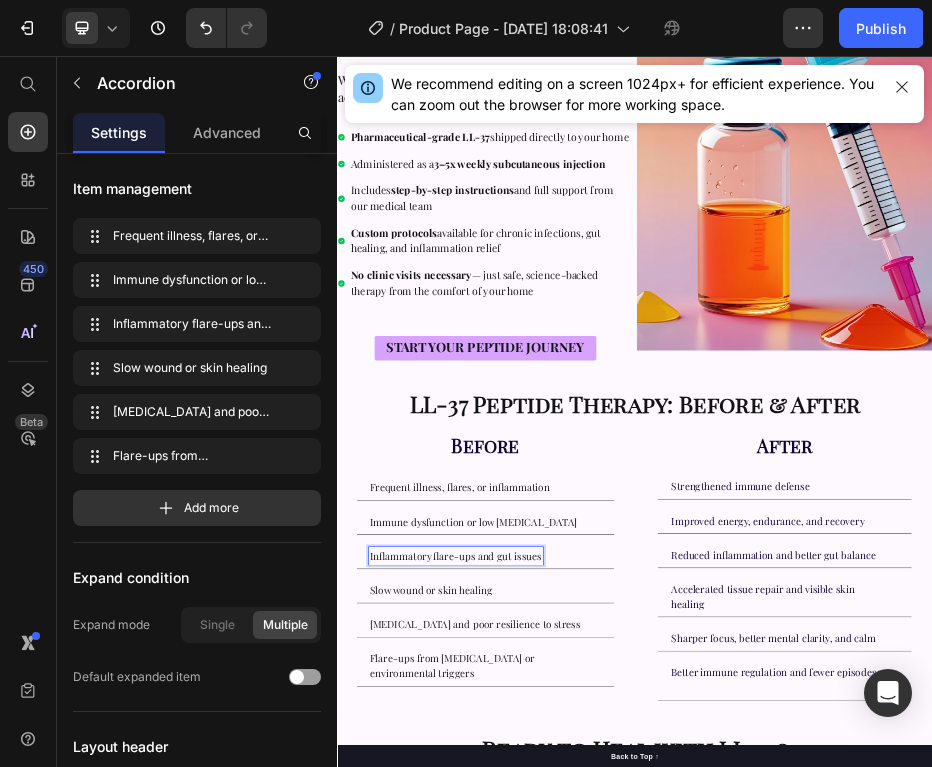 click on "Inflammatory flare-ups and gut issues" at bounding box center [576, 1063] 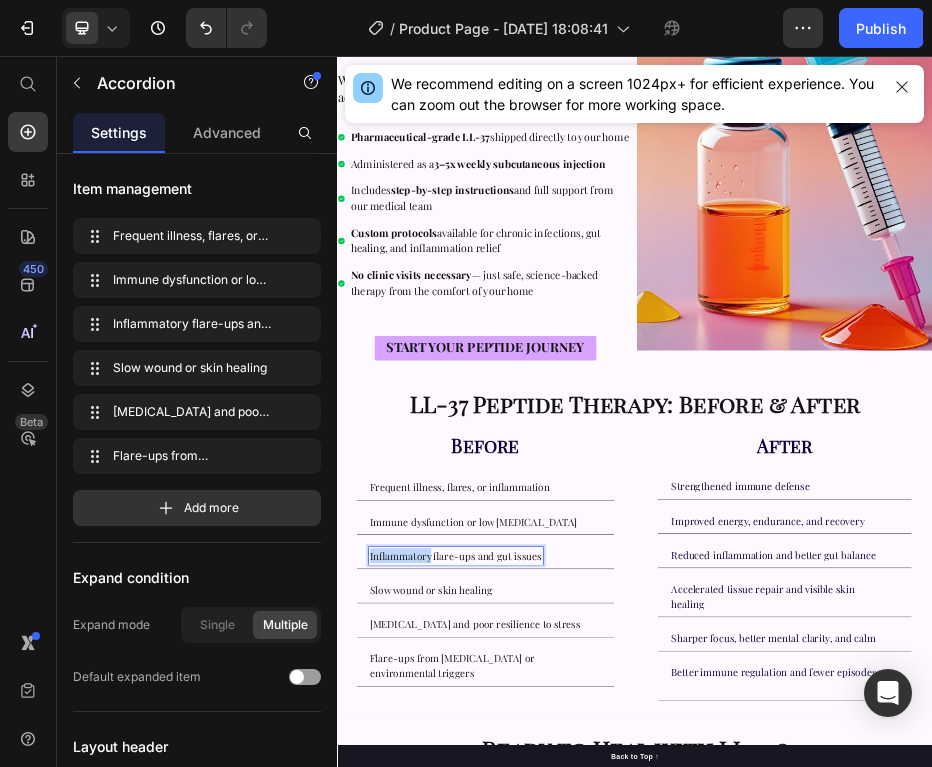click on "Inflammatory flare-ups and gut issues" at bounding box center (576, 1063) 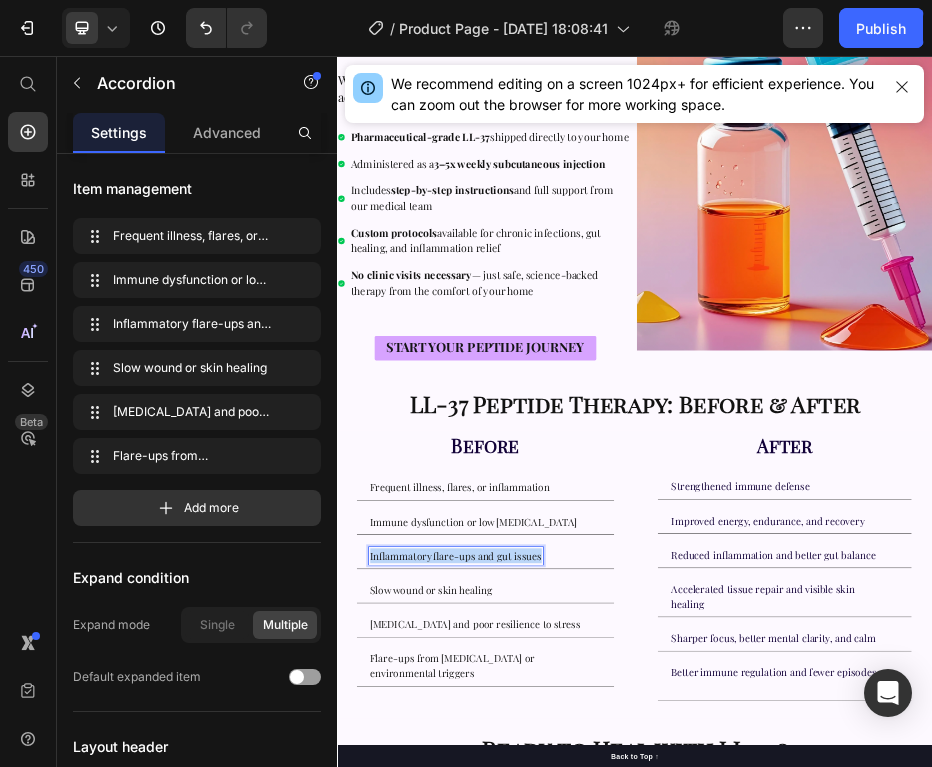click on "Inflammatory flare-ups and gut issues" at bounding box center [576, 1063] 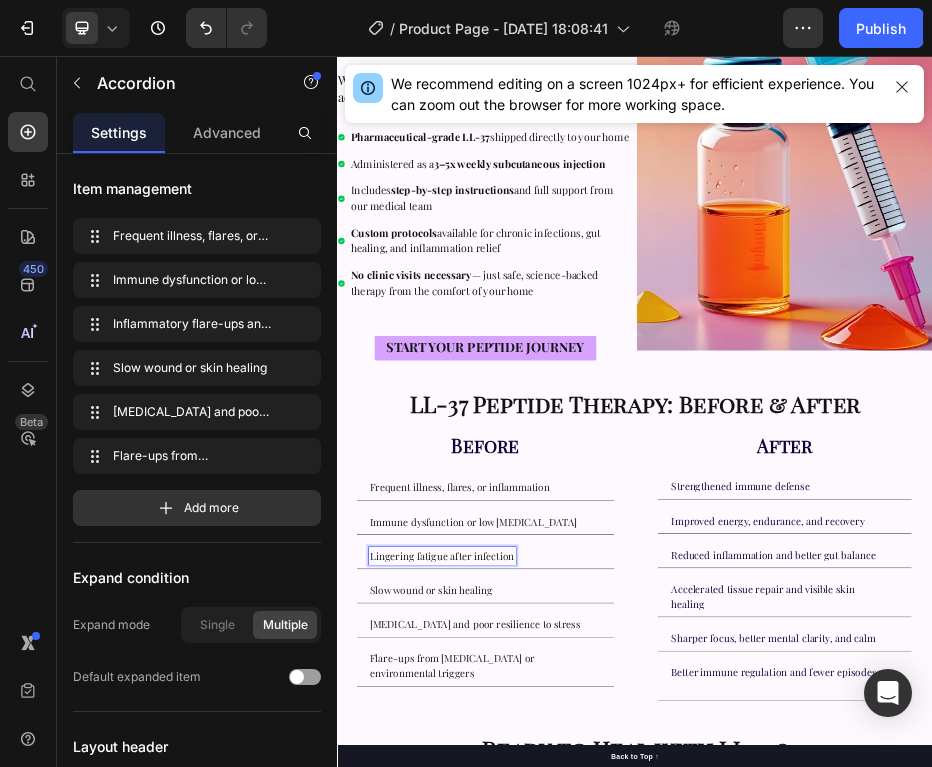 scroll, scrollTop: 807, scrollLeft: 0, axis: vertical 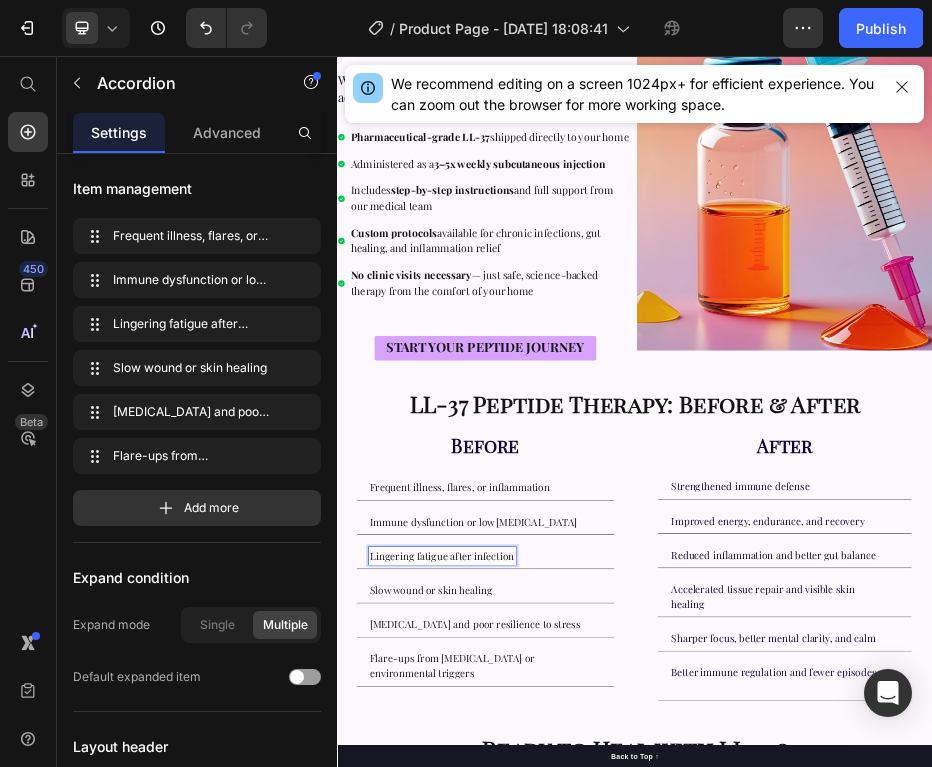 click on "Slow wound or skin healing" at bounding box center [526, 1132] 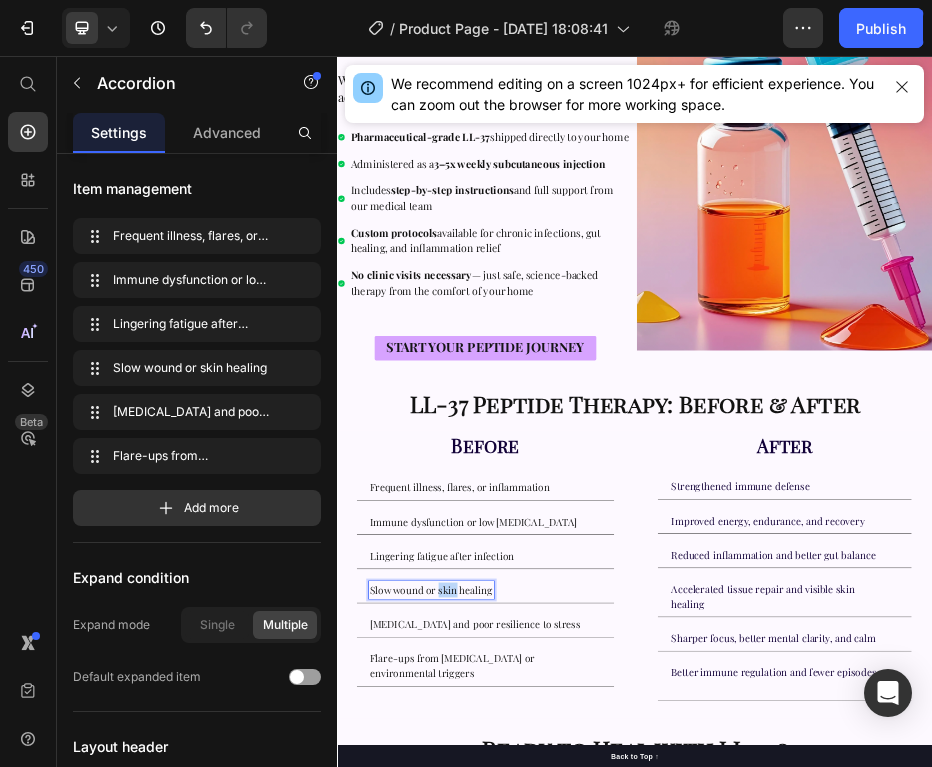 click on "Slow wound or skin healing" at bounding box center [526, 1132] 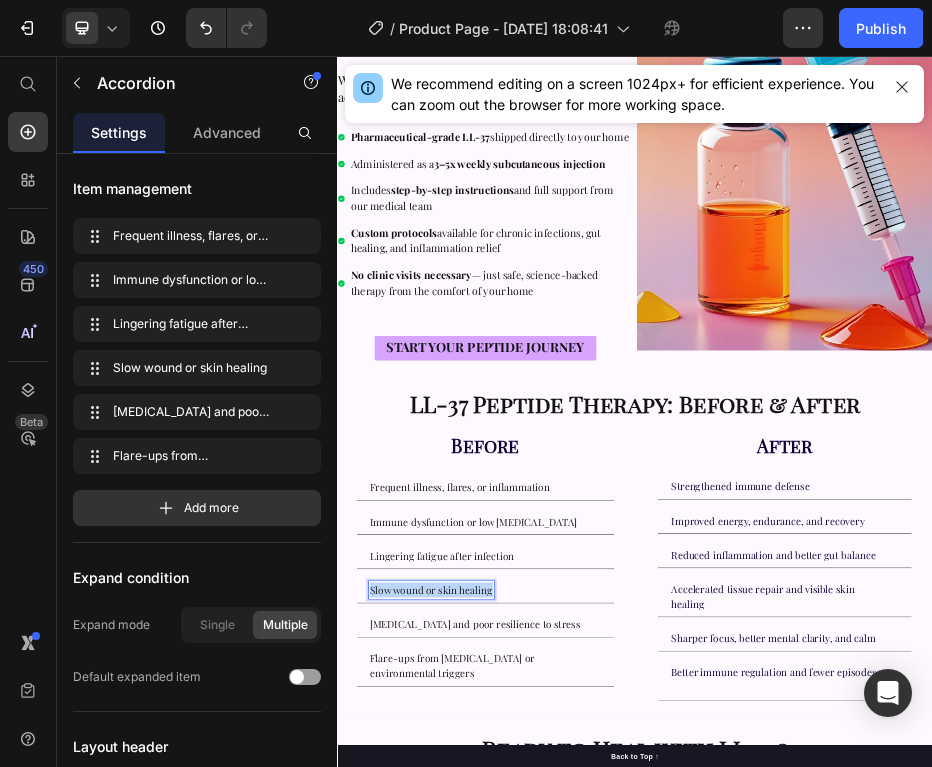 click on "Slow wound or skin healing" at bounding box center (526, 1132) 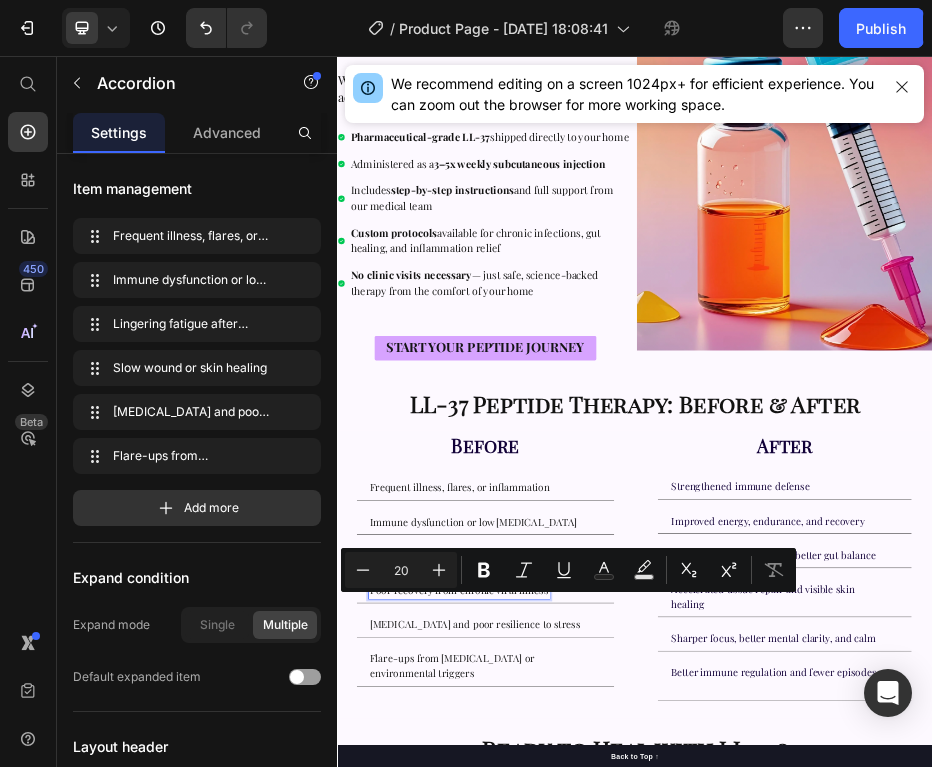 scroll, scrollTop: 1224, scrollLeft: 0, axis: vertical 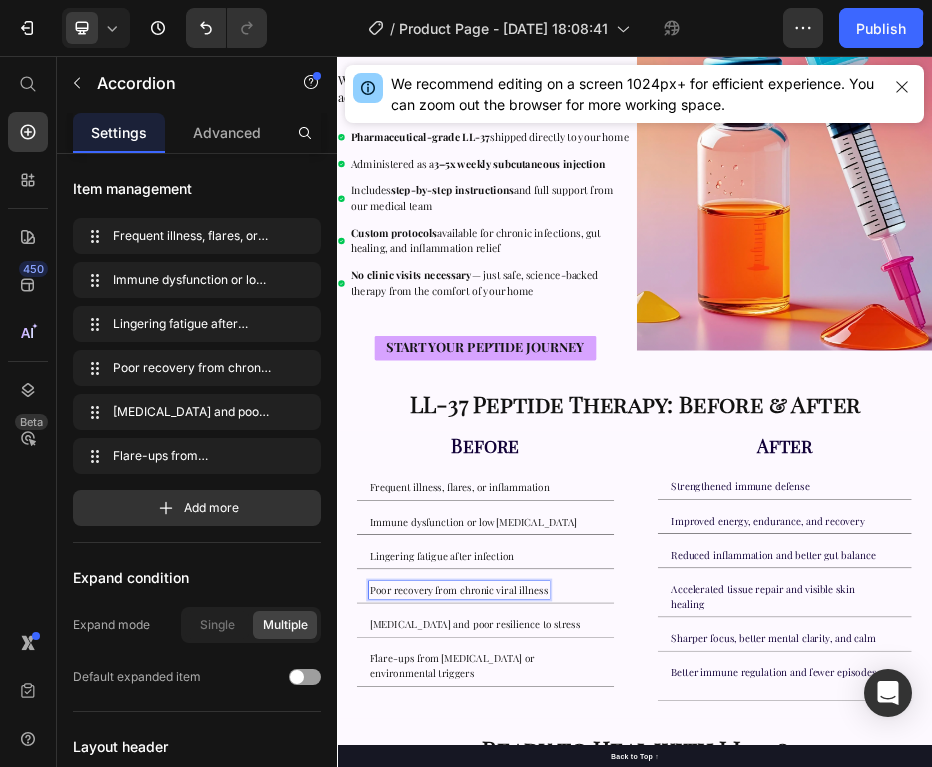 click on "Frequent illness, flares, or inflammation
Immune dysfunction or low white blood cell count
Lingering fatigue after infection
Poor recovery from chronic viral illness
Brain fog and poor resilience to stress
Flare-ups from autoimmune or environmental triggers" at bounding box center (635, 1113) 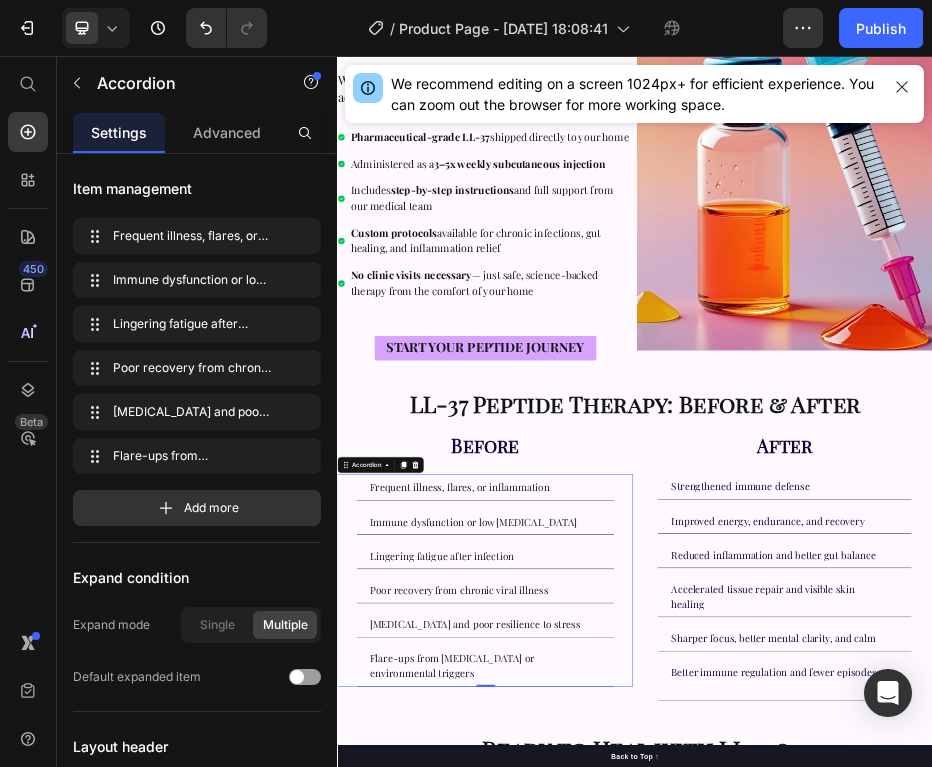 click on "Brain fog and poor resilience to stress" at bounding box center [621, 1201] 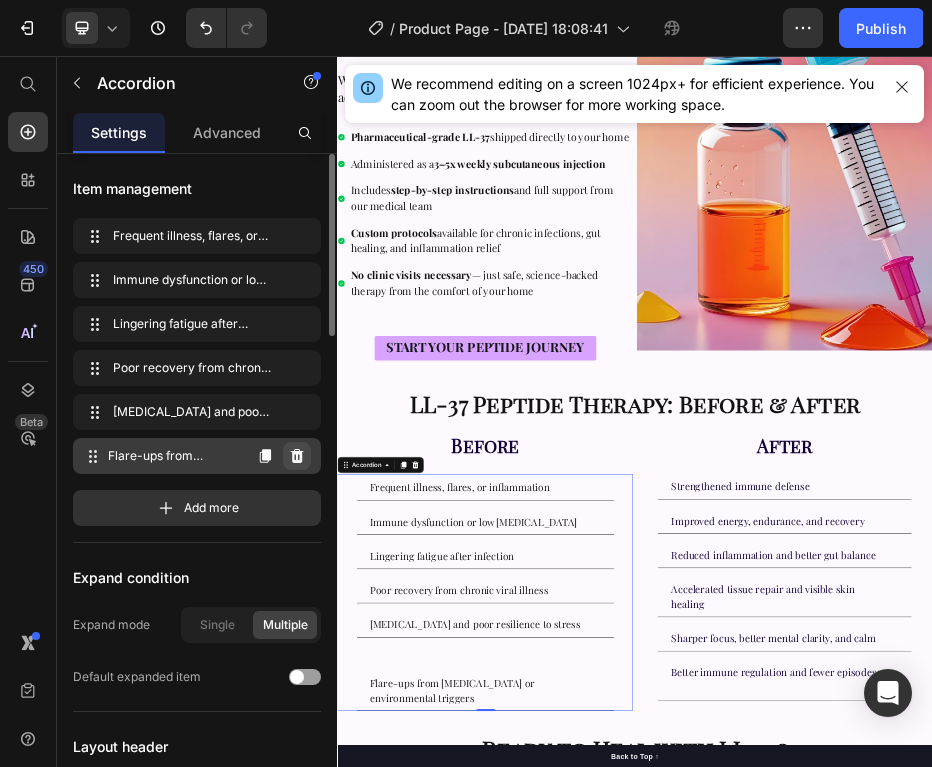 click 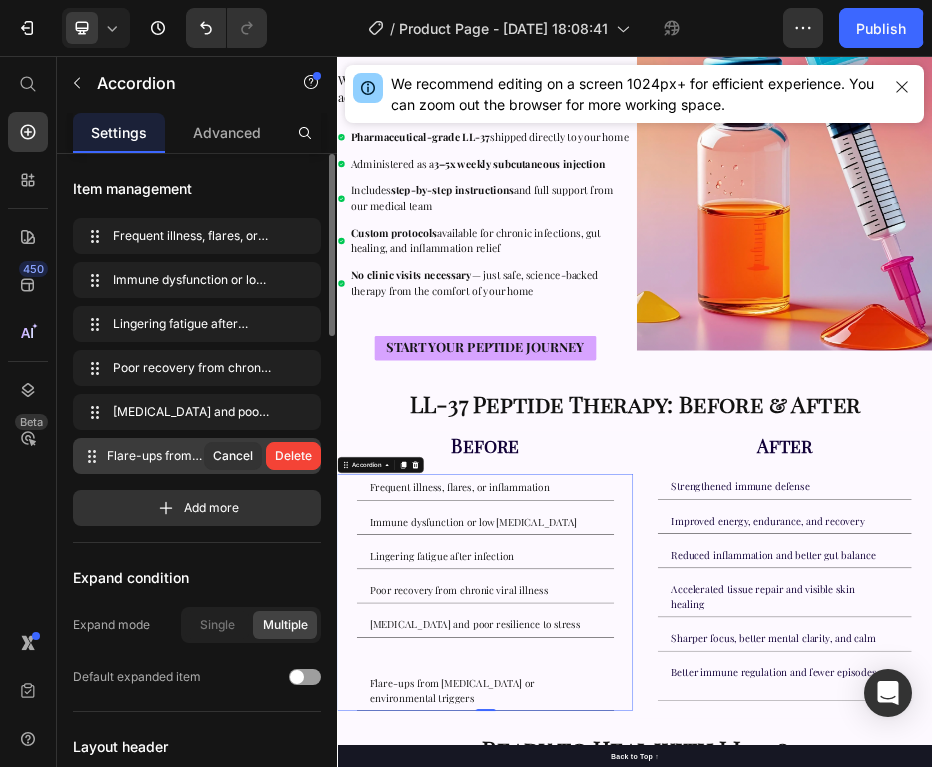 click on "Delete" at bounding box center (293, 456) 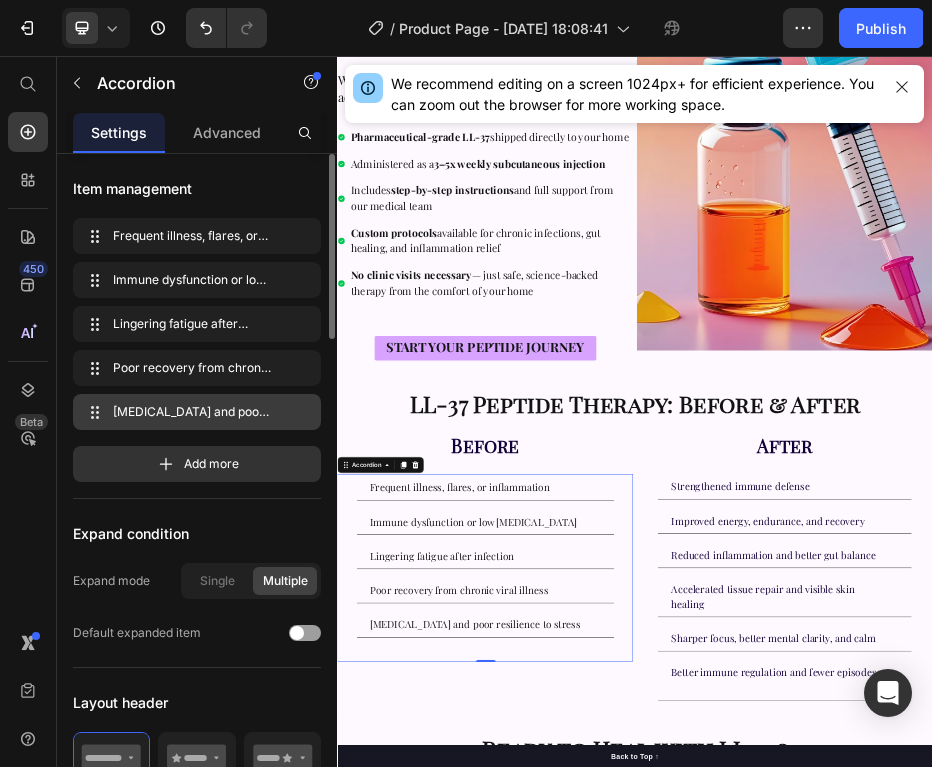 click 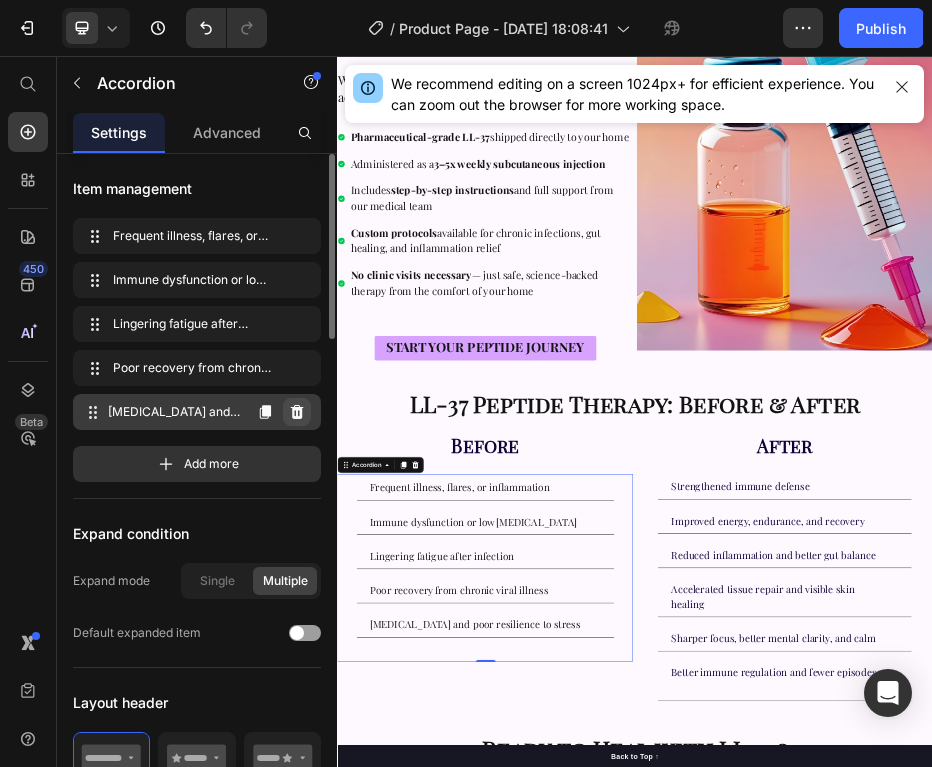 click 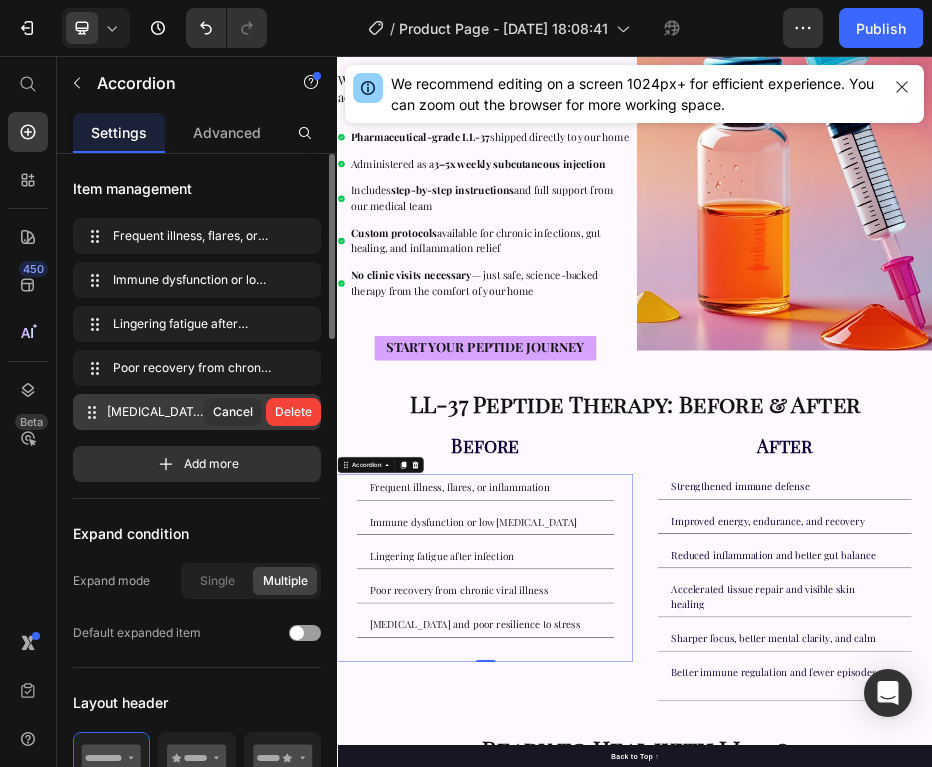 click on "Delete" at bounding box center [293, 412] 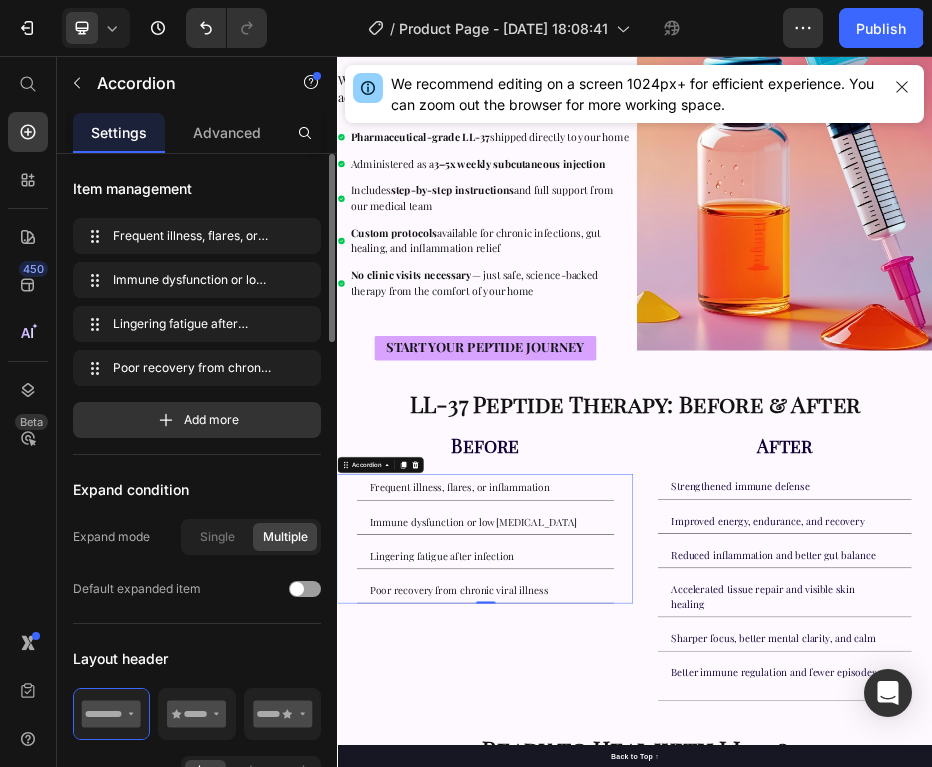 click on "Strengthened immune defense" at bounding box center (1149, 923) 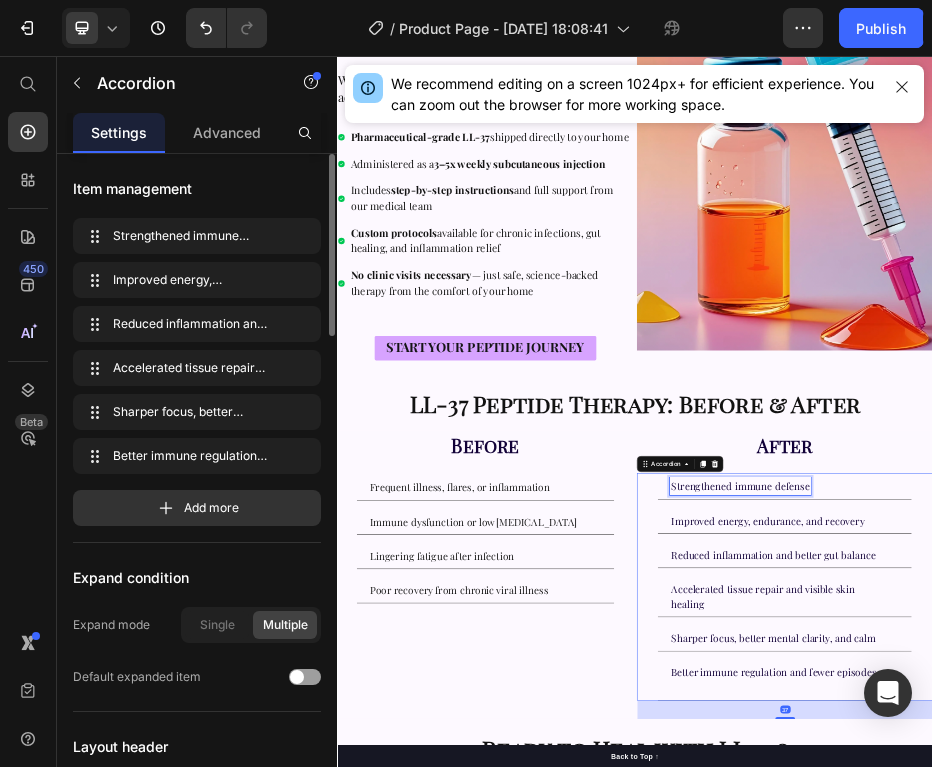 scroll, scrollTop: 0, scrollLeft: 0, axis: both 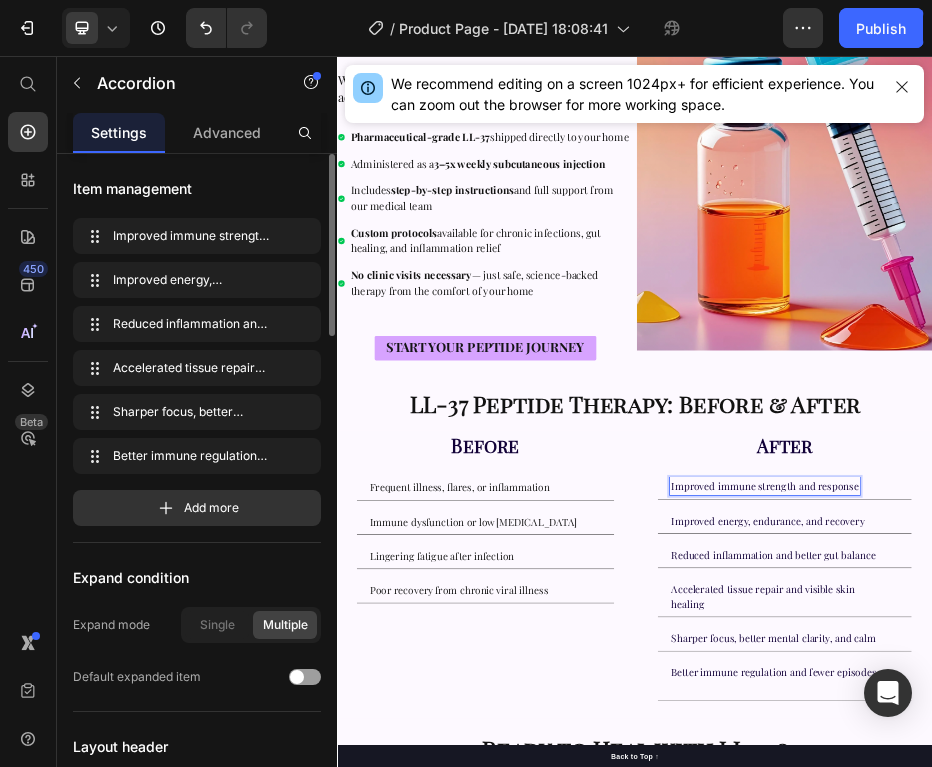 click on "Improved energy, endurance, and recovery" at bounding box center [1205, 992] 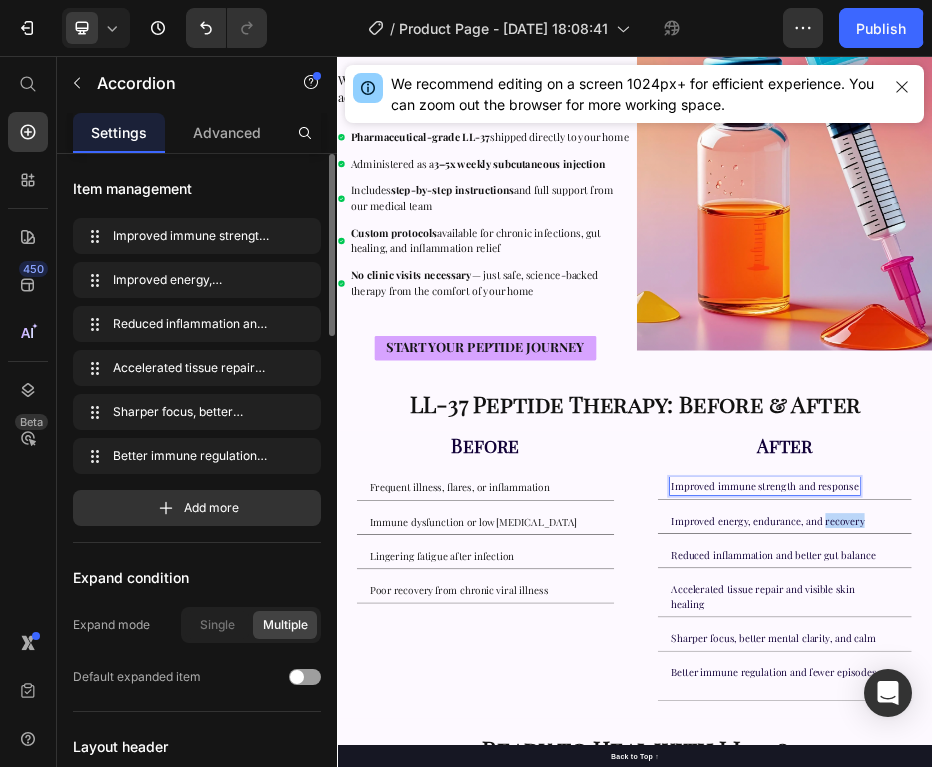 click on "Improved energy, endurance, and recovery" at bounding box center [1205, 992] 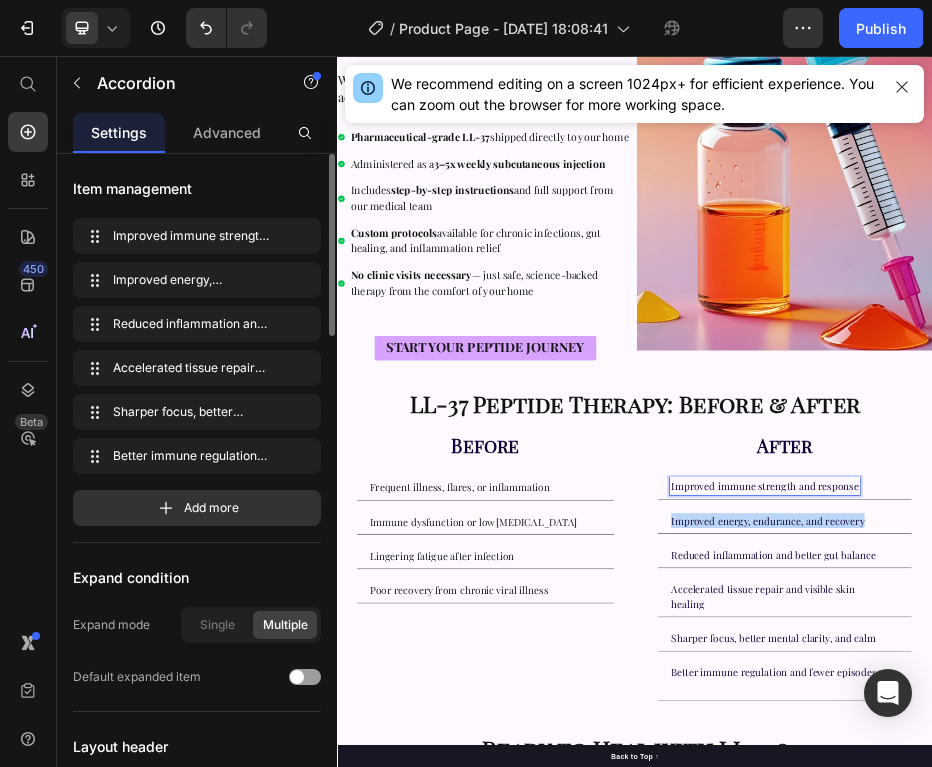 click on "Improved energy, endurance, and recovery" at bounding box center (1205, 992) 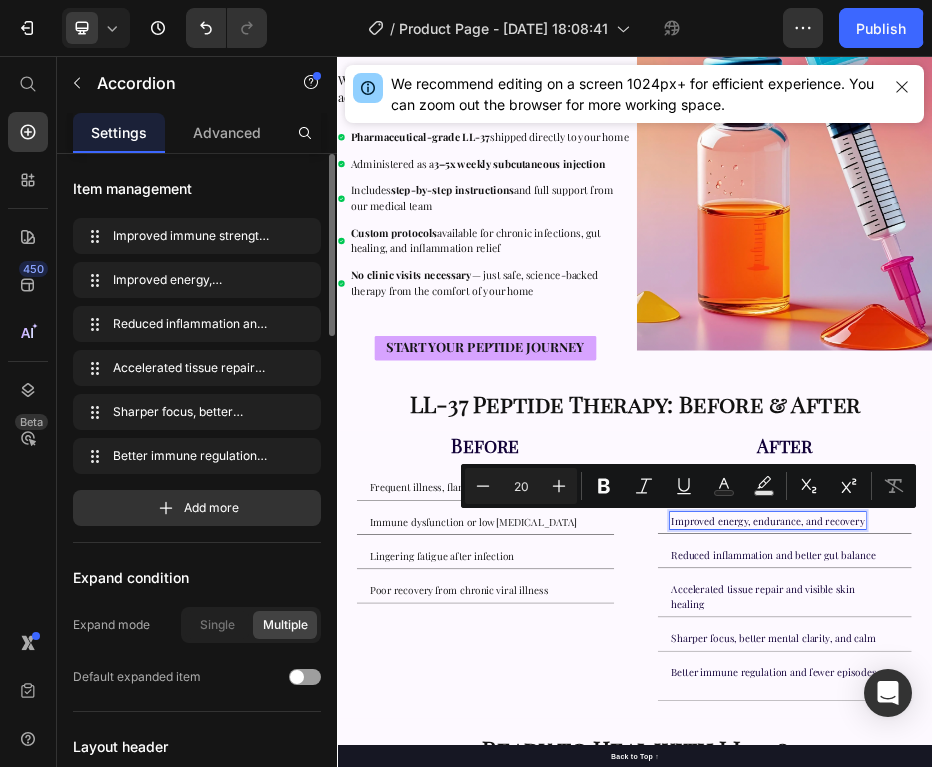 scroll, scrollTop: 425, scrollLeft: 0, axis: vertical 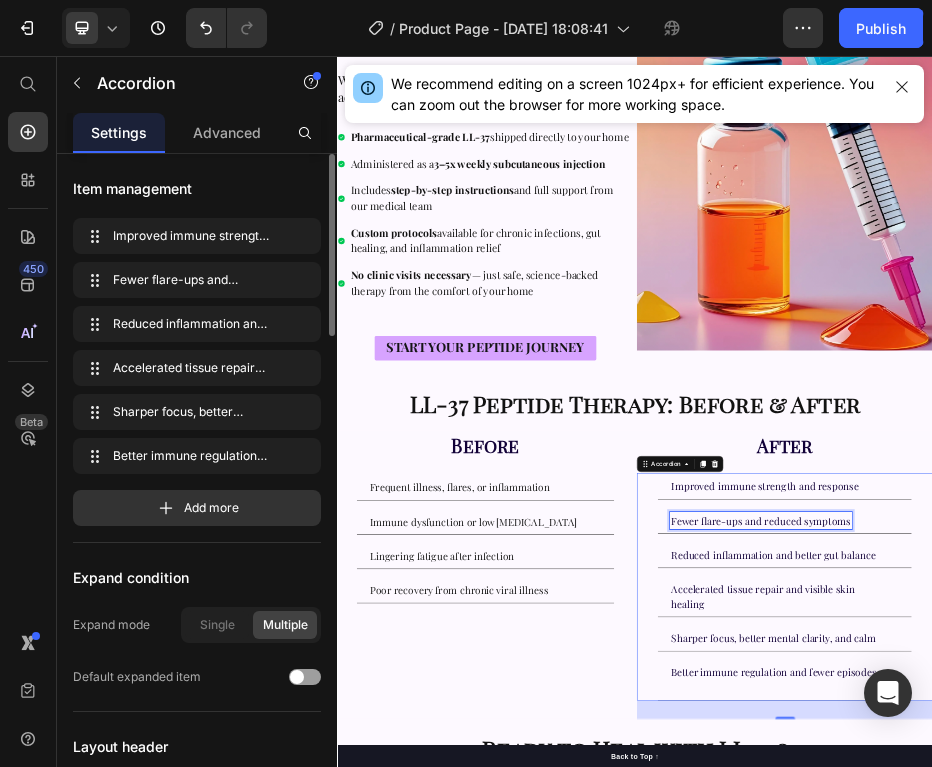 click on "Sharper focus, better mental clarity, and calm" at bounding box center [1216, 1229] 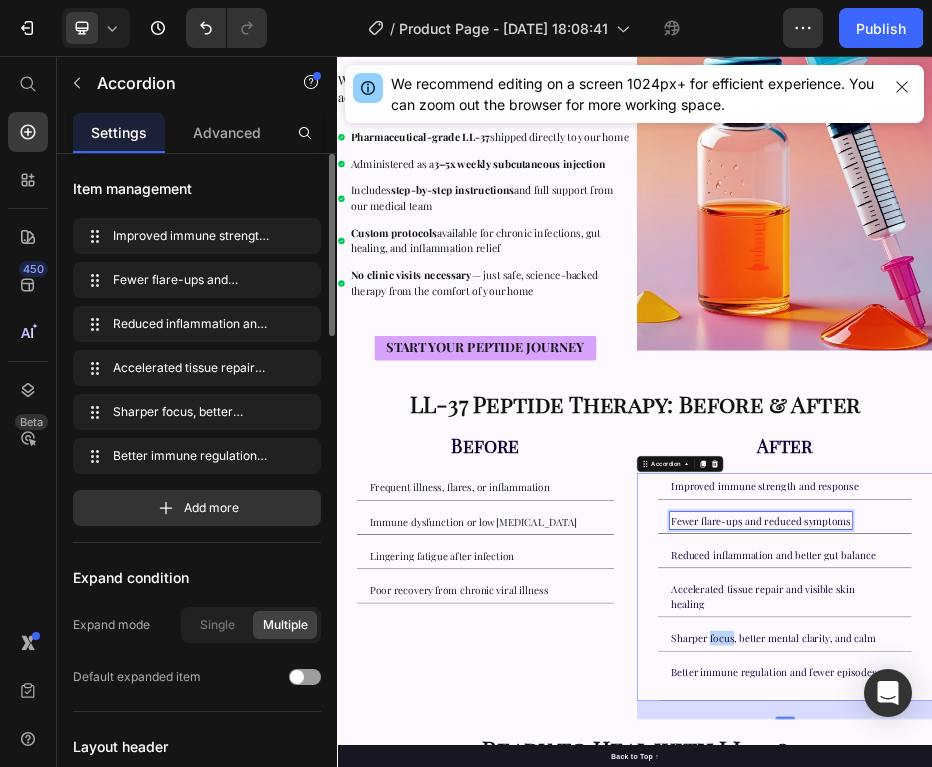 click on "Sharper focus, better mental clarity, and calm" at bounding box center [1216, 1229] 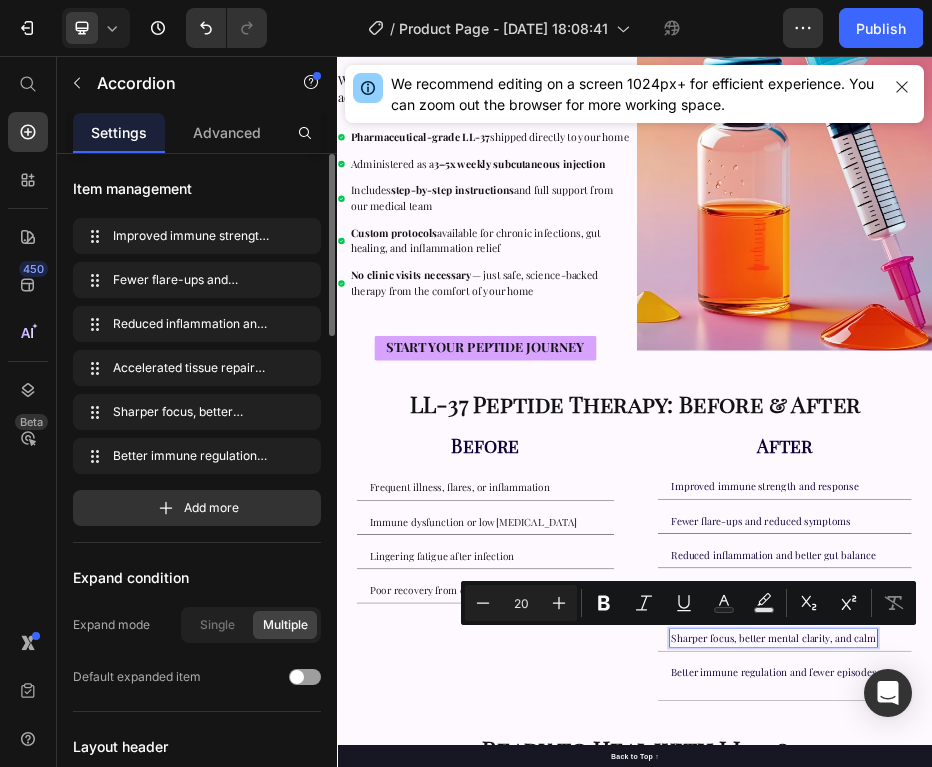 scroll, scrollTop: 939, scrollLeft: 0, axis: vertical 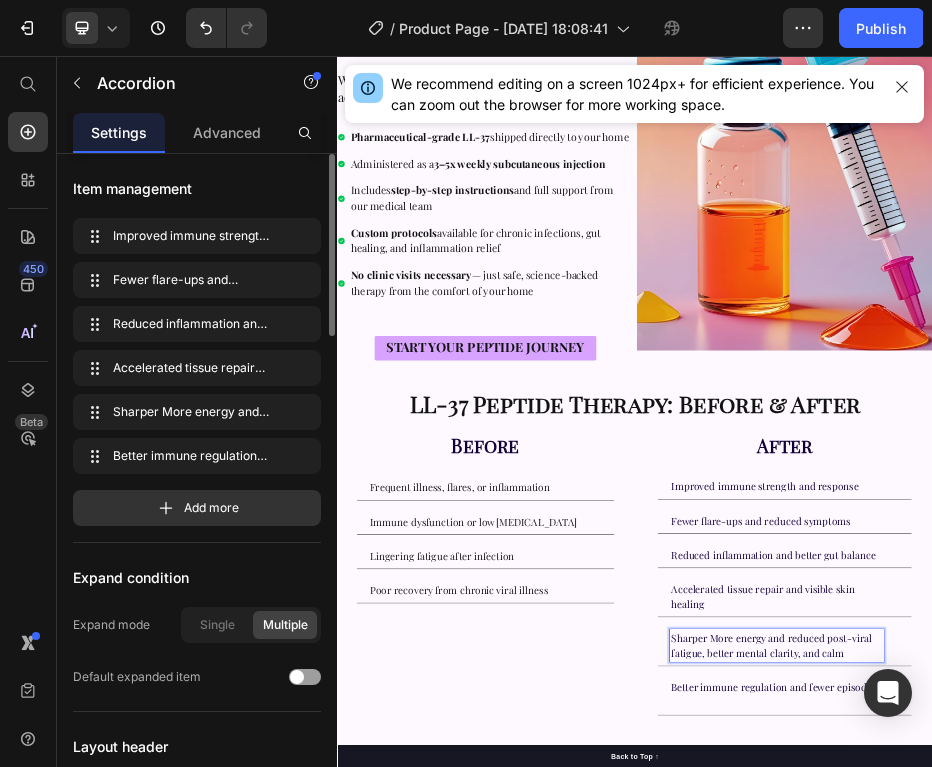 click on "Better immune regulation and fewer episodes" at bounding box center (1239, 1343) 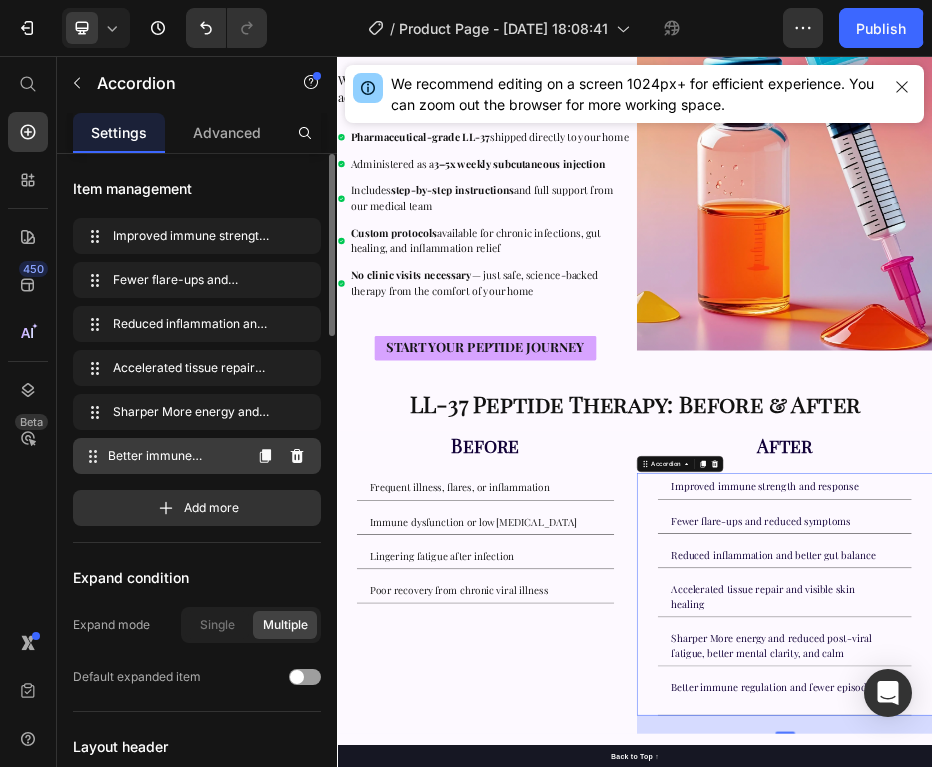 click 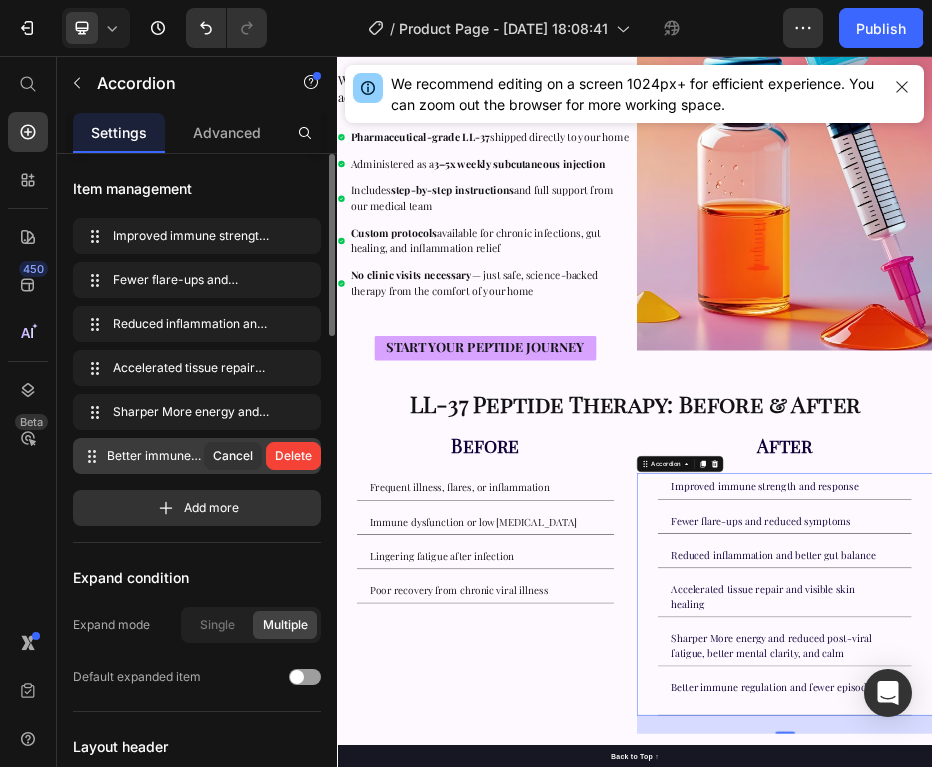 click on "Delete" at bounding box center (293, 456) 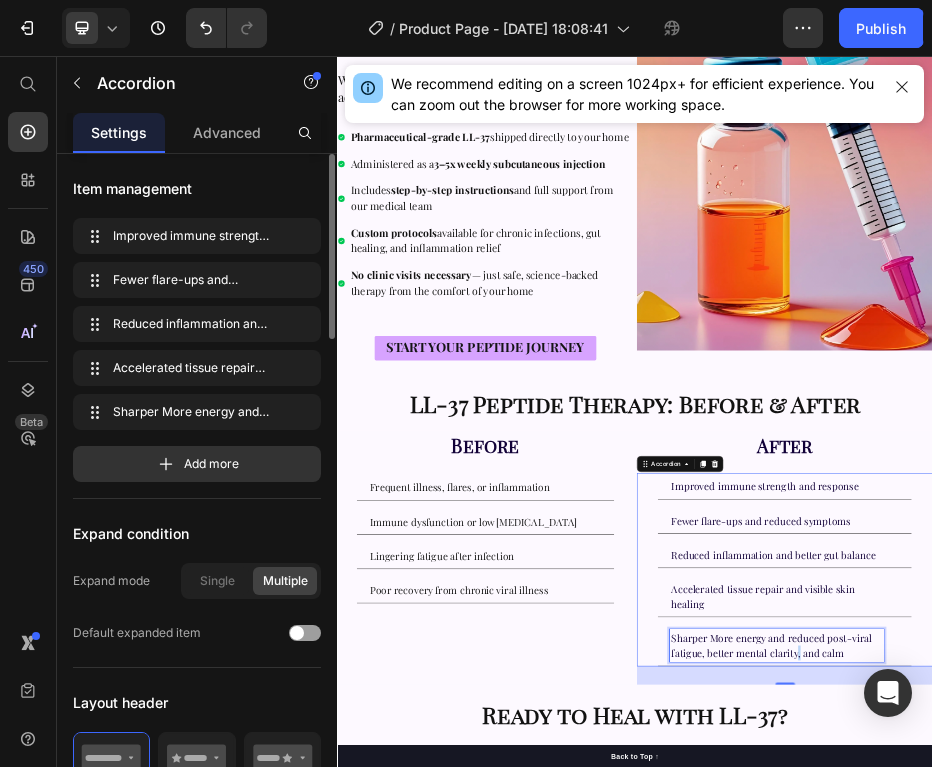 click on "Sharper More energy and reduced post-viral fatigue, better mental clarity, and calm" at bounding box center (1223, 1244) 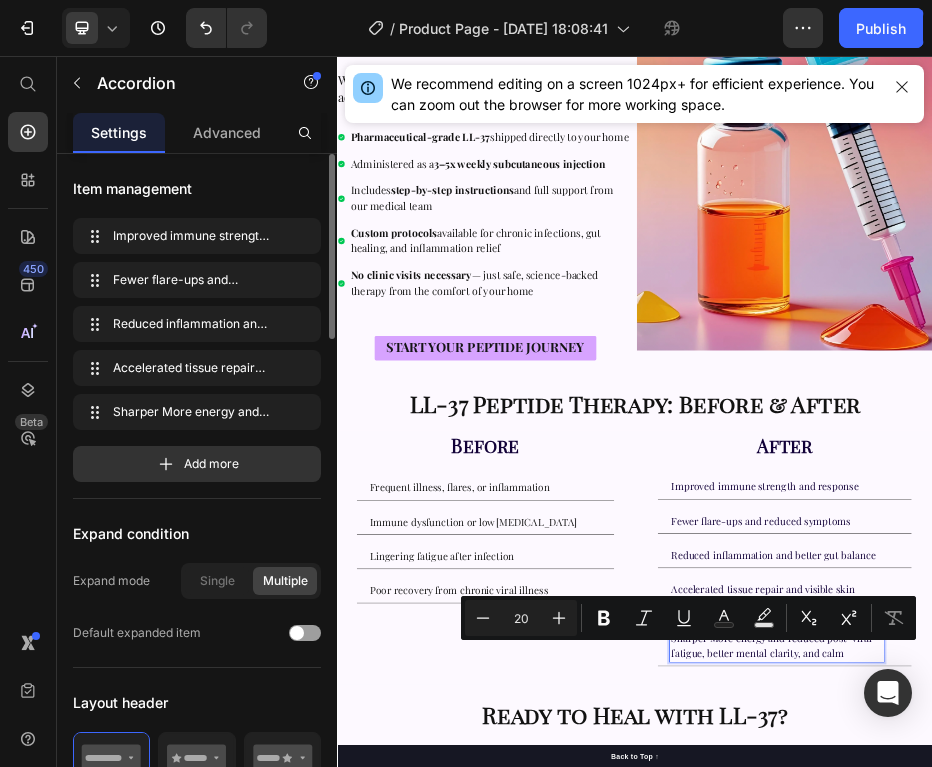 click on "Sharper More energy and reduced post-viral fatigue, better mental clarity, and calm" at bounding box center [1223, 1244] 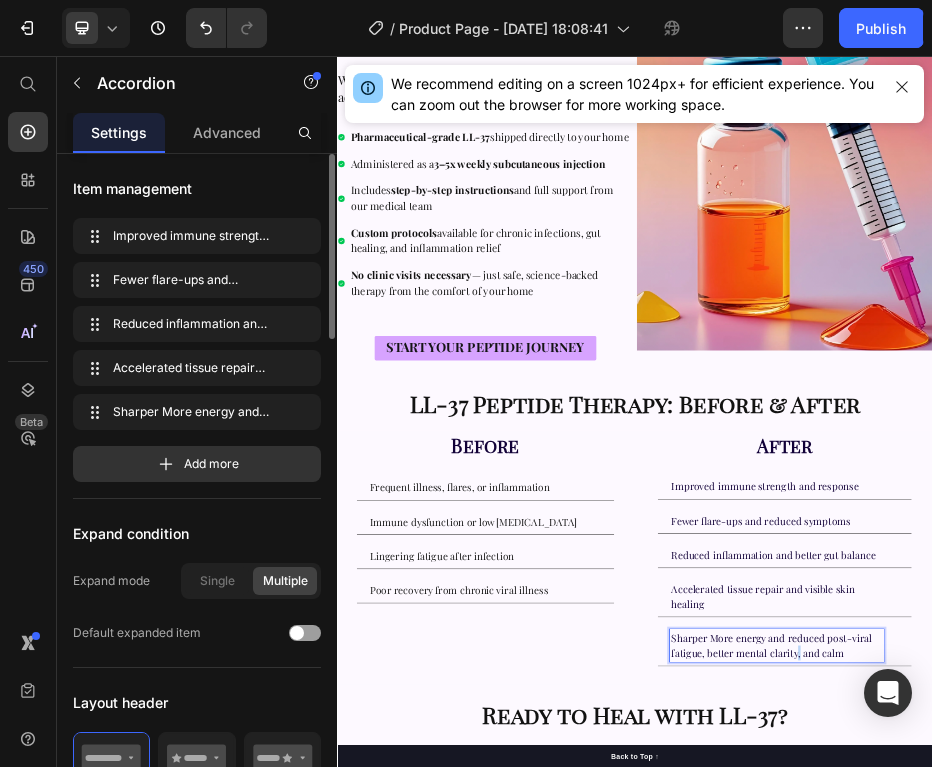 click on "Sharper More energy and reduced post-viral fatigue, better mental clarity, and calm" at bounding box center [1223, 1244] 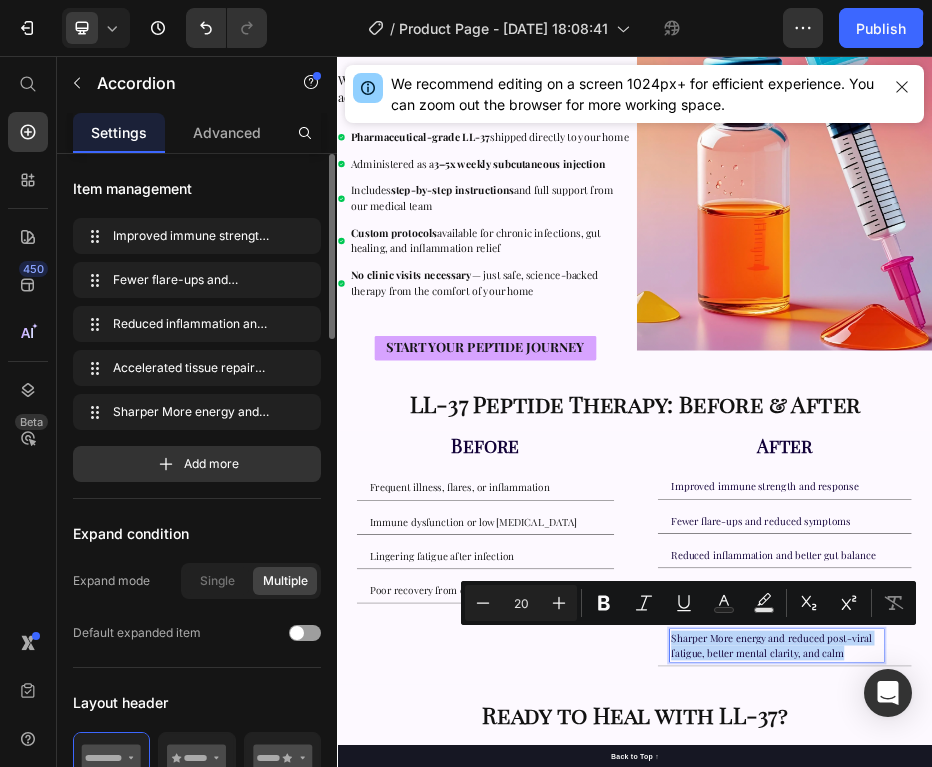 click on "Sharper More energy and reduced post-viral fatigue, better mental clarity, and calm" at bounding box center [1223, 1244] 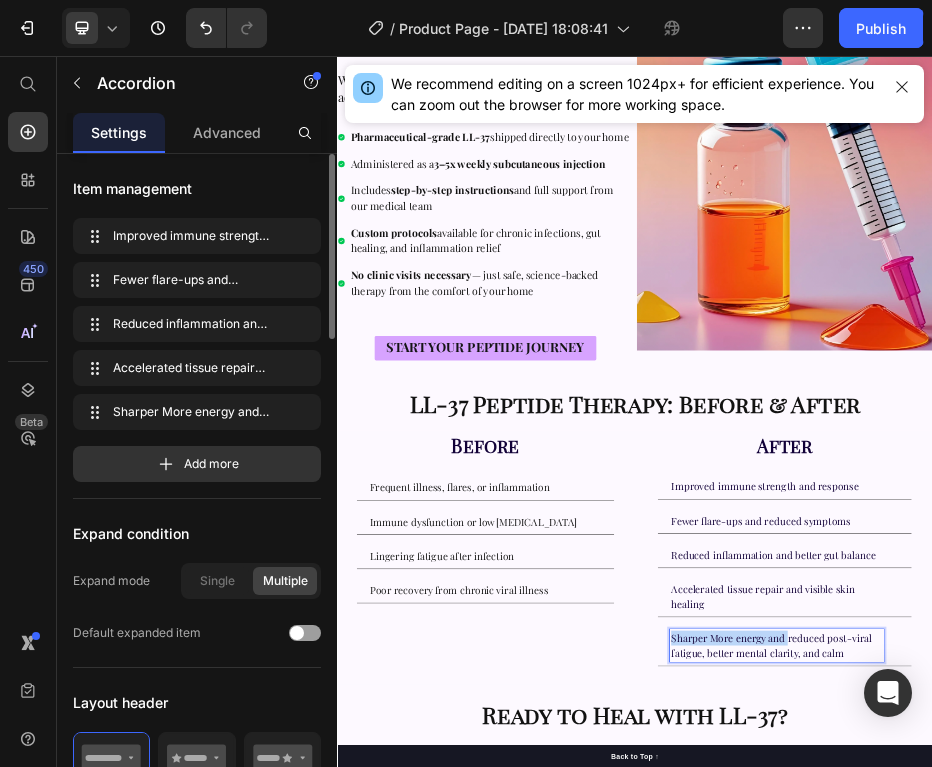 drag, startPoint x: 1242, startPoint y: 1217, endPoint x: 1012, endPoint y: 1214, distance: 230.01956 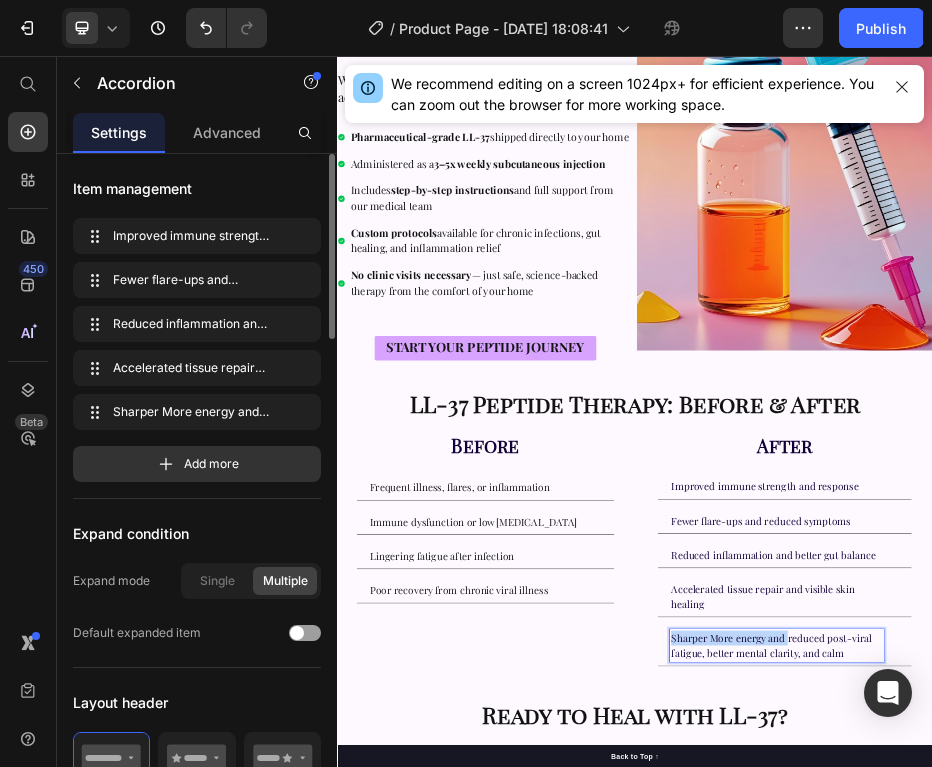 click on "Sharper More energy and reduced post-viral fatigue, better mental clarity, and calm" at bounding box center (1223, 1244) 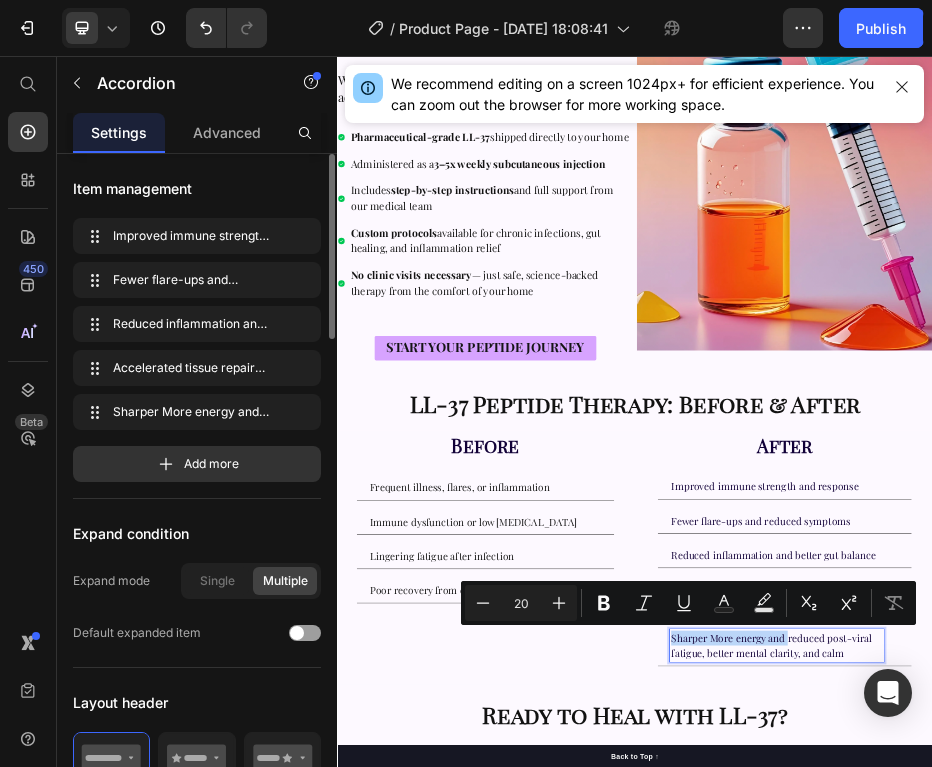 scroll, scrollTop: 1423, scrollLeft: 0, axis: vertical 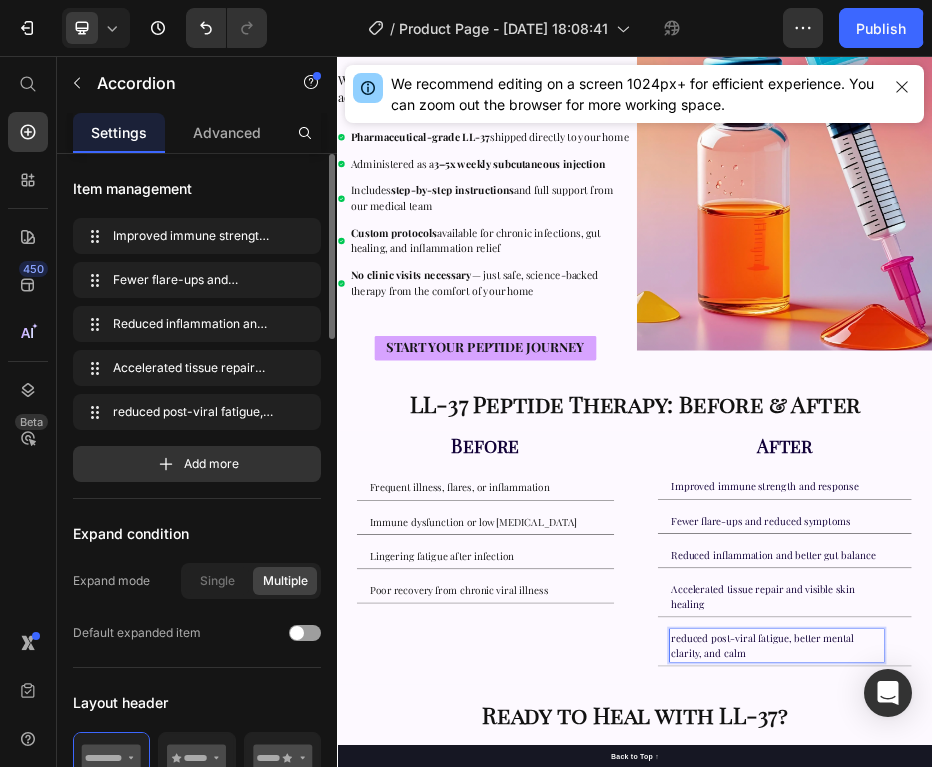 click on "reduced post-viral fatigue, better mental clarity, and calm" at bounding box center [1223, 1244] 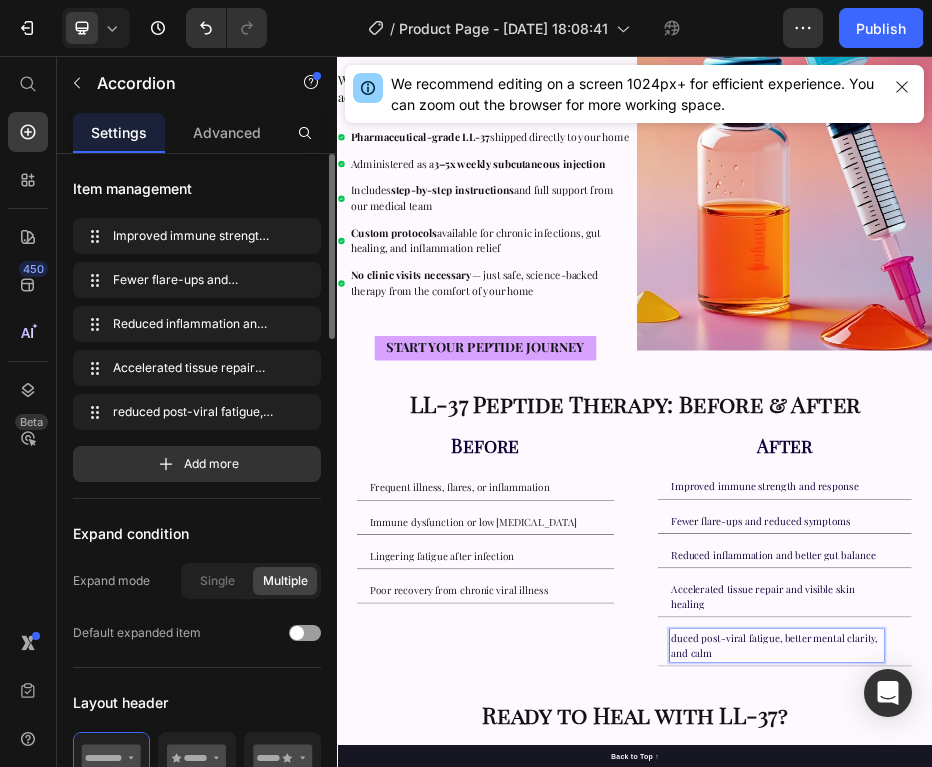 scroll, scrollTop: 2365, scrollLeft: 0, axis: vertical 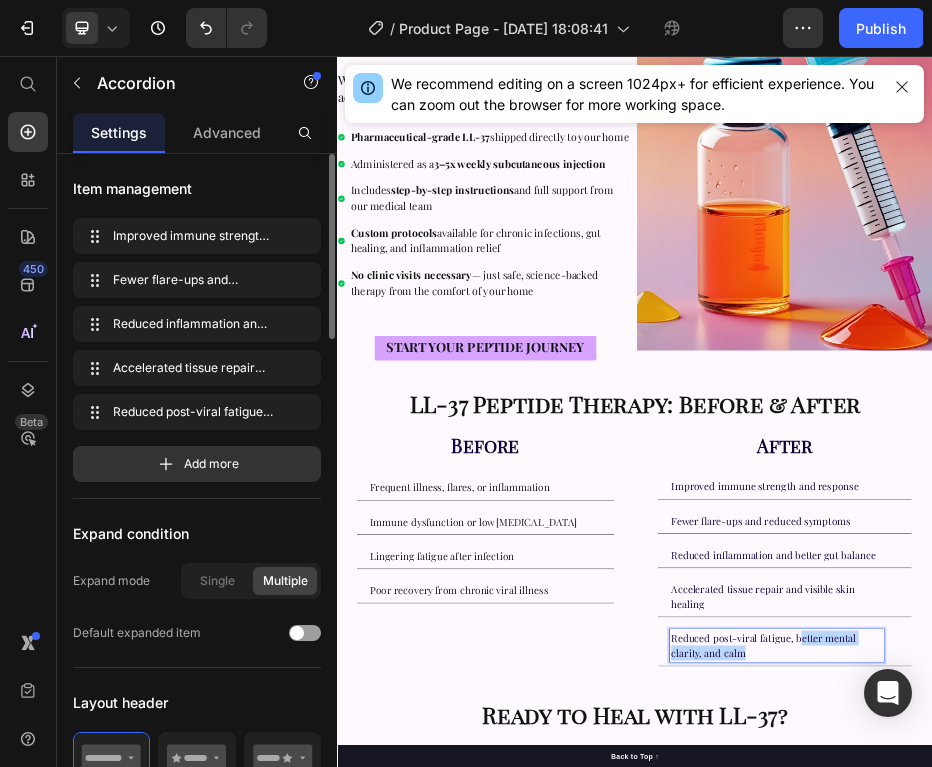 drag, startPoint x: 1187, startPoint y: 1253, endPoint x: 1269, endPoint y: 1209, distance: 93.05912 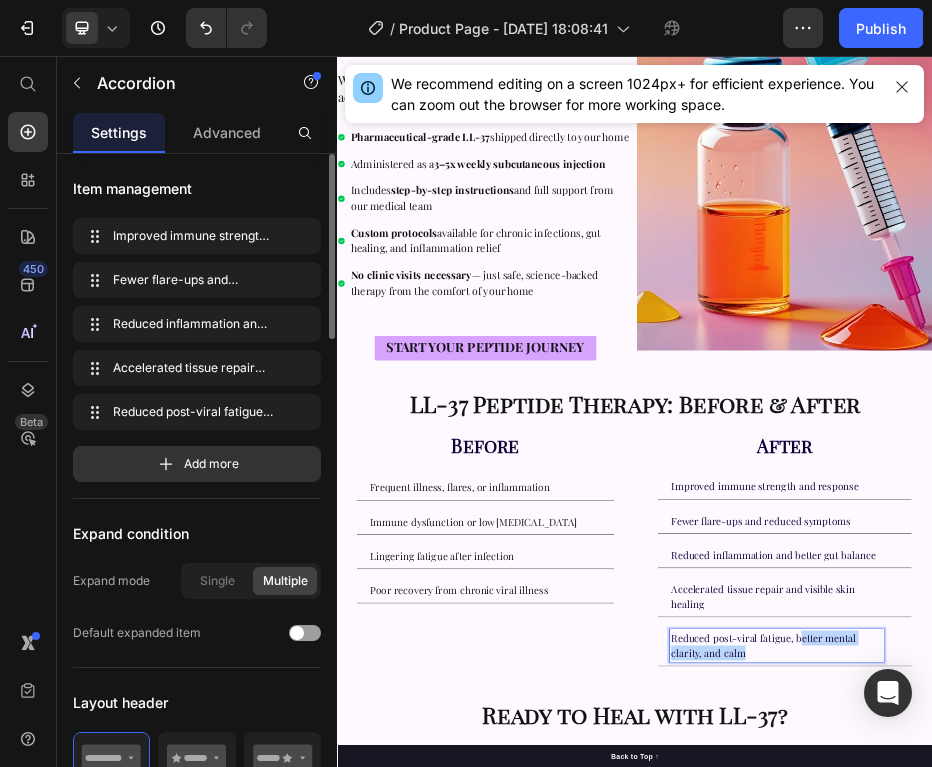 click on "Reduced post-viral fatigue, better mental clarity, and calm" at bounding box center (1223, 1244) 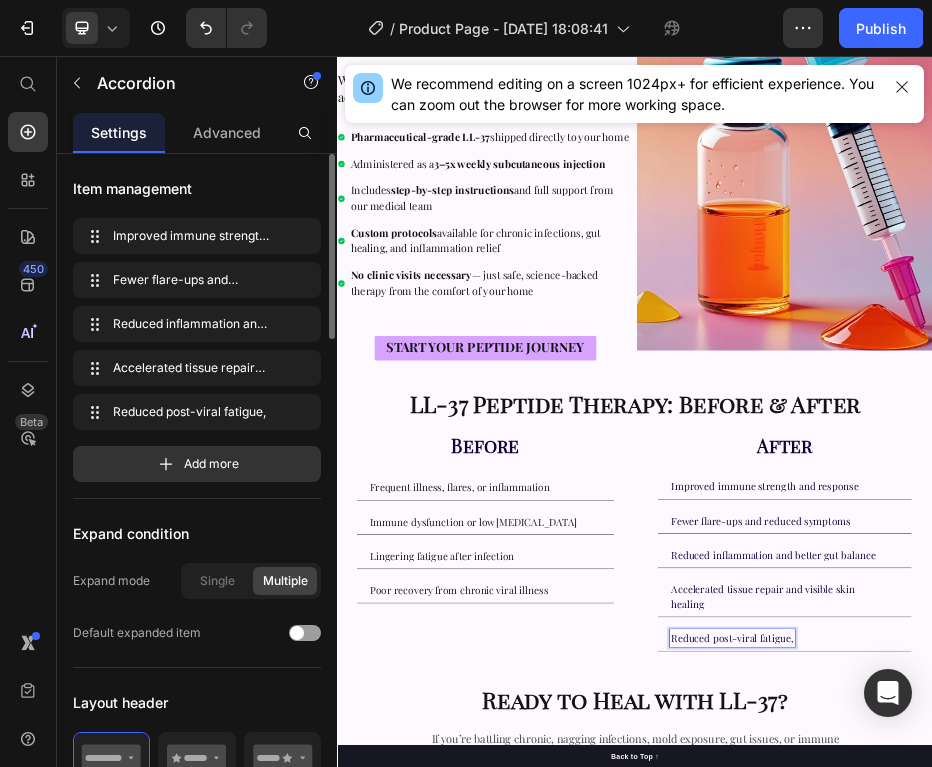 scroll, scrollTop: 4249, scrollLeft: 0, axis: vertical 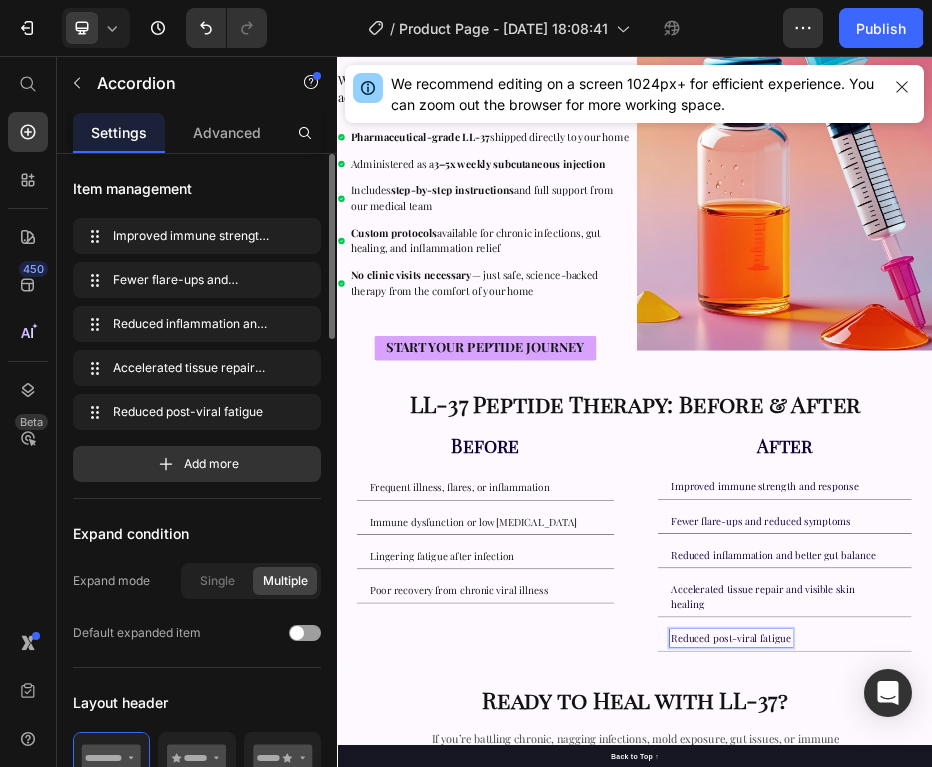 click on "Accelerated tissue repair and visible skin healing" at bounding box center [1239, 1145] 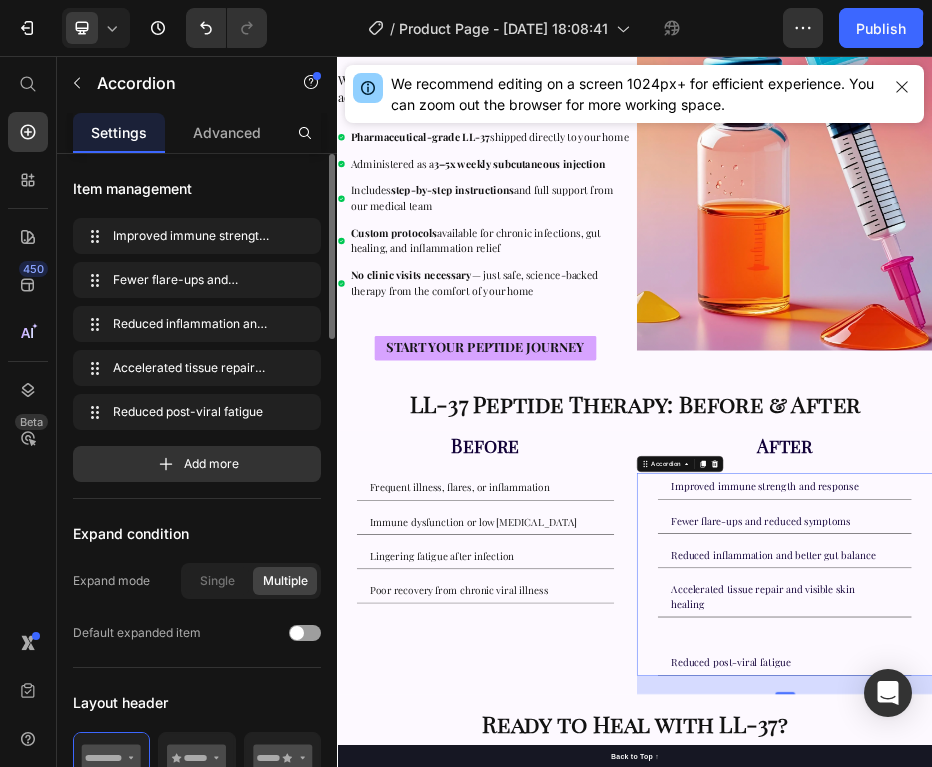 click on "Accelerated tissue repair and visible skin healing" at bounding box center (1223, 1145) 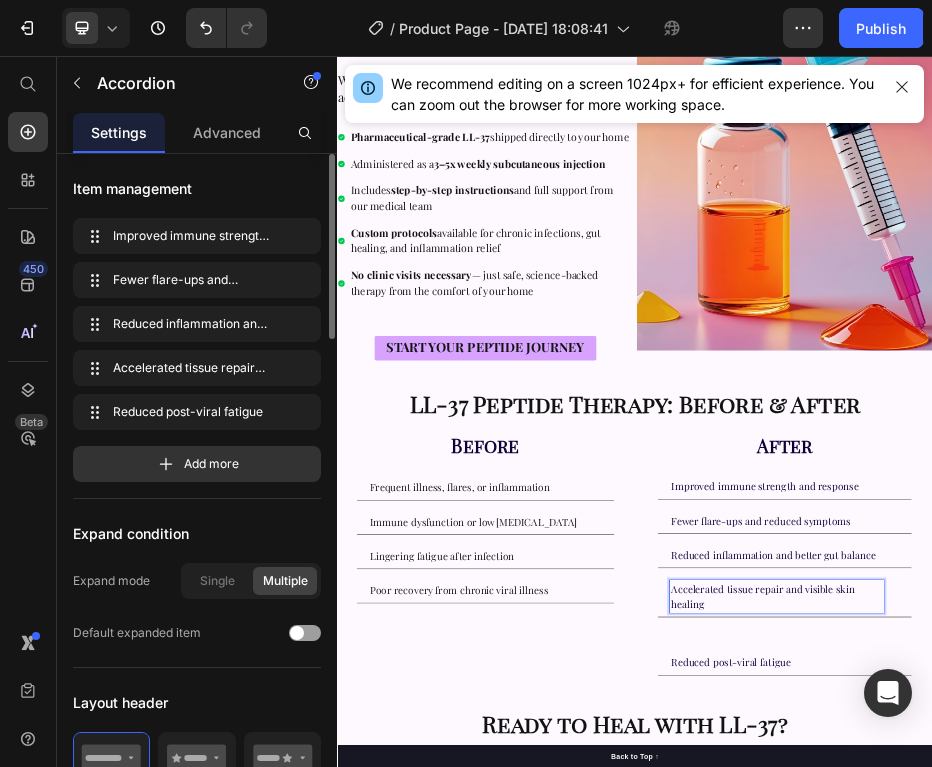 click on "Accelerated tissue repair and visible skin healing" at bounding box center [1223, 1145] 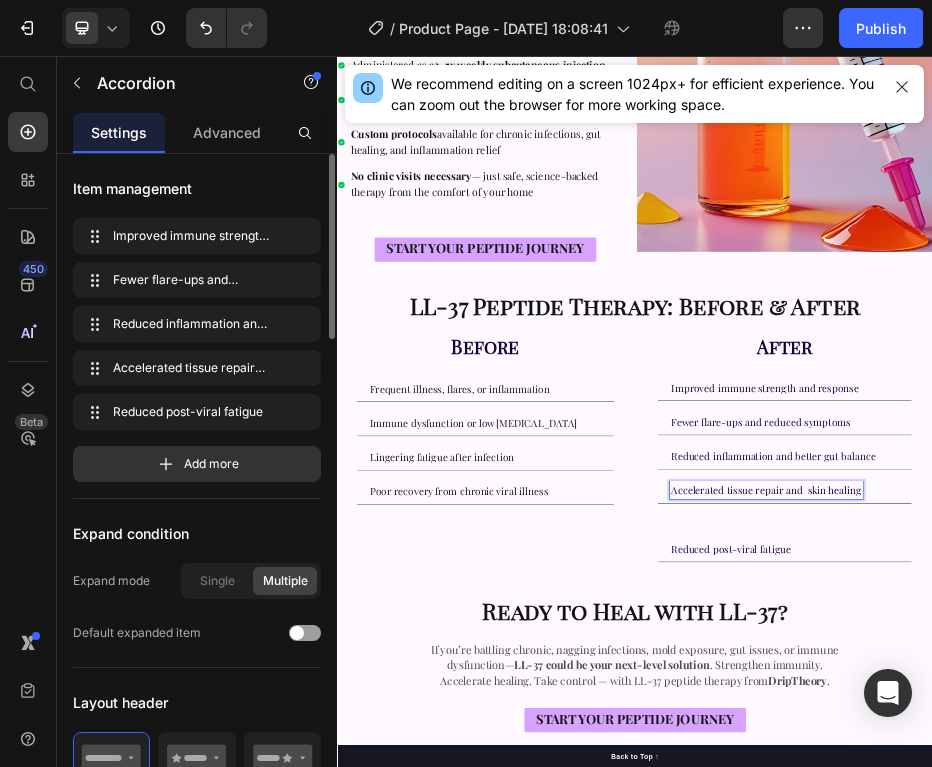 scroll, scrollTop: 682, scrollLeft: 0, axis: vertical 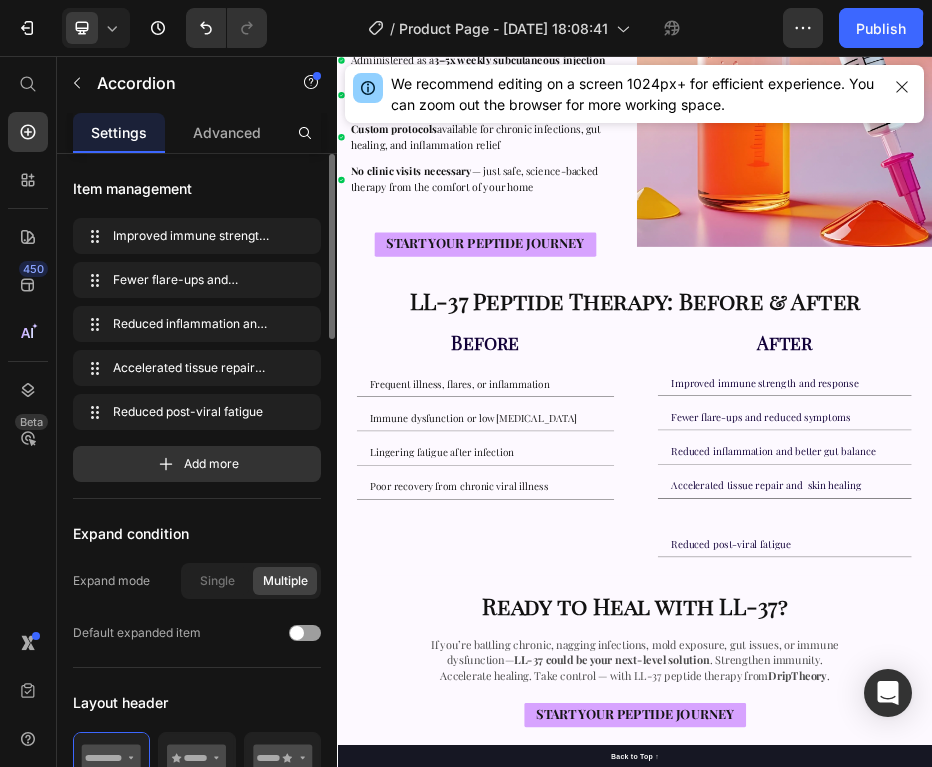 click on "Improved immune strength and response
Fewer flare-ups and reduced symptoms
Reduced inflammation and better gut balance
Accelerated tissue repair and  skin healing . Text Block
Reduced post-viral fatigue" at bounding box center (1239, 877) 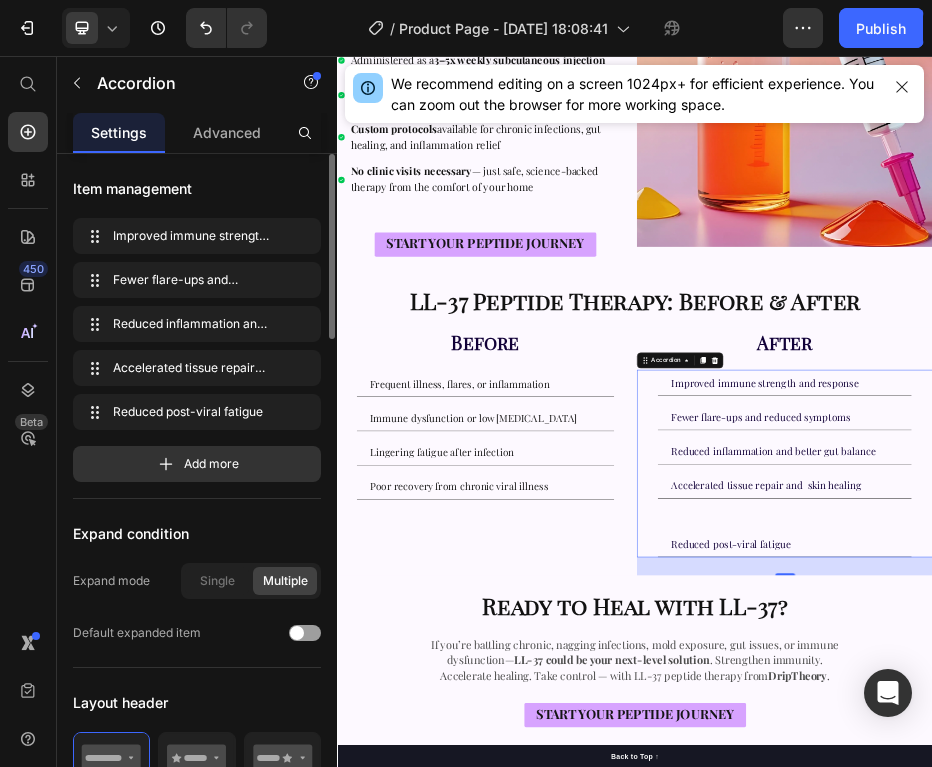 click 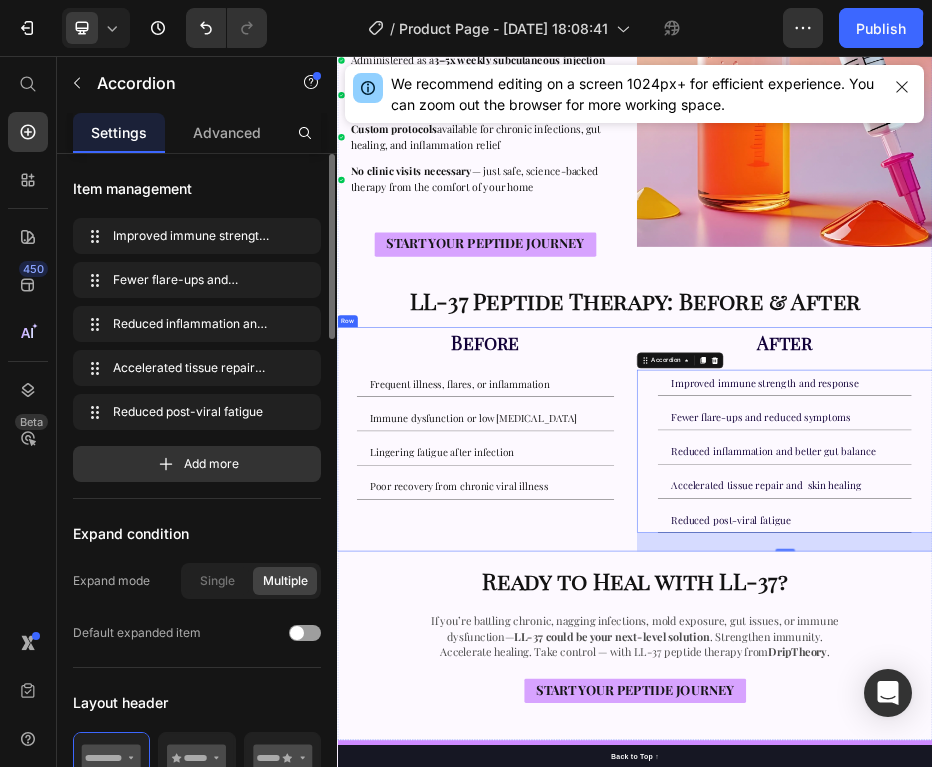 click on "Before Heading
Frequent illness, flares, or inflammation
Immune dysfunction or low white blood cell count
Lingering fatigue after infection
Poor recovery from chronic viral illness Accordion" at bounding box center [635, 828] 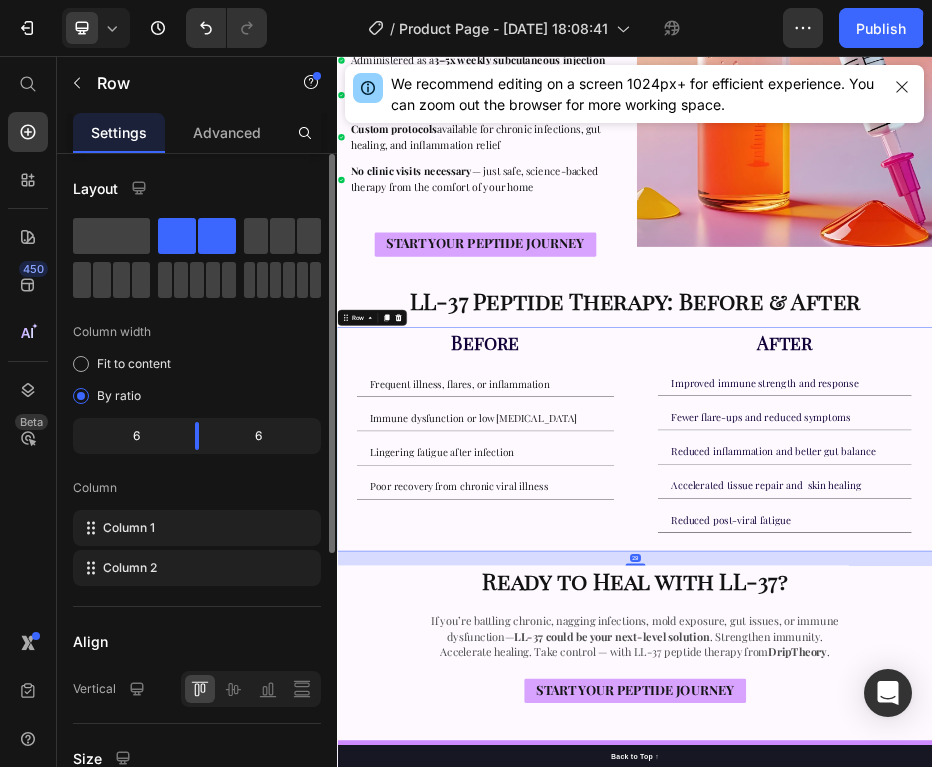 scroll, scrollTop: 0, scrollLeft: 0, axis: both 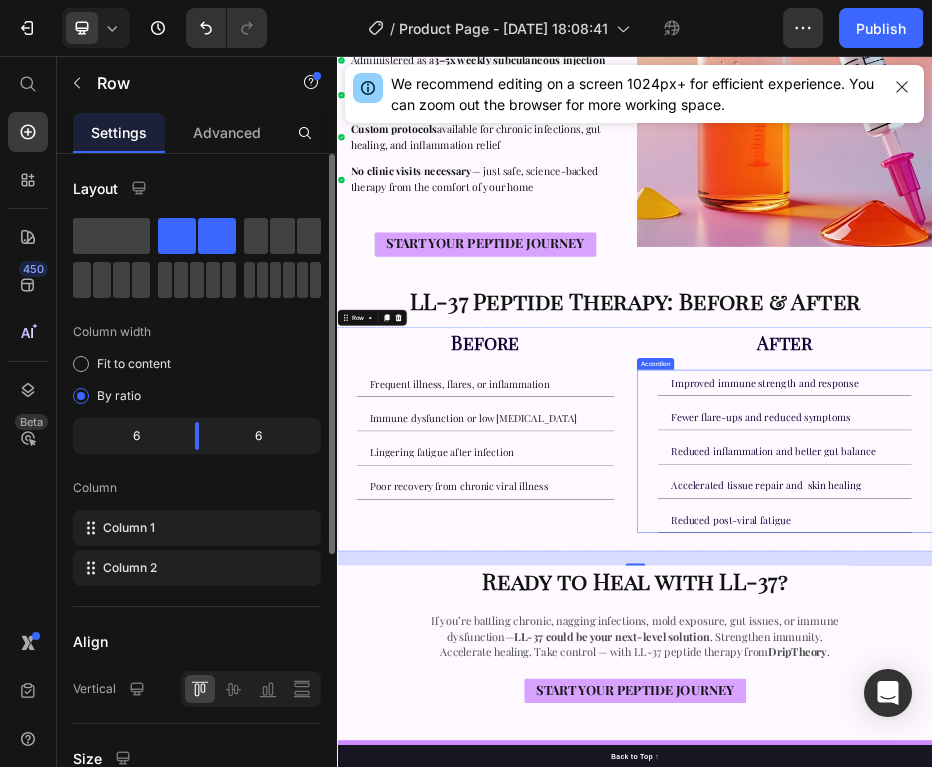 click on "Accelerated tissue repair and  skin healing" at bounding box center [1202, 921] 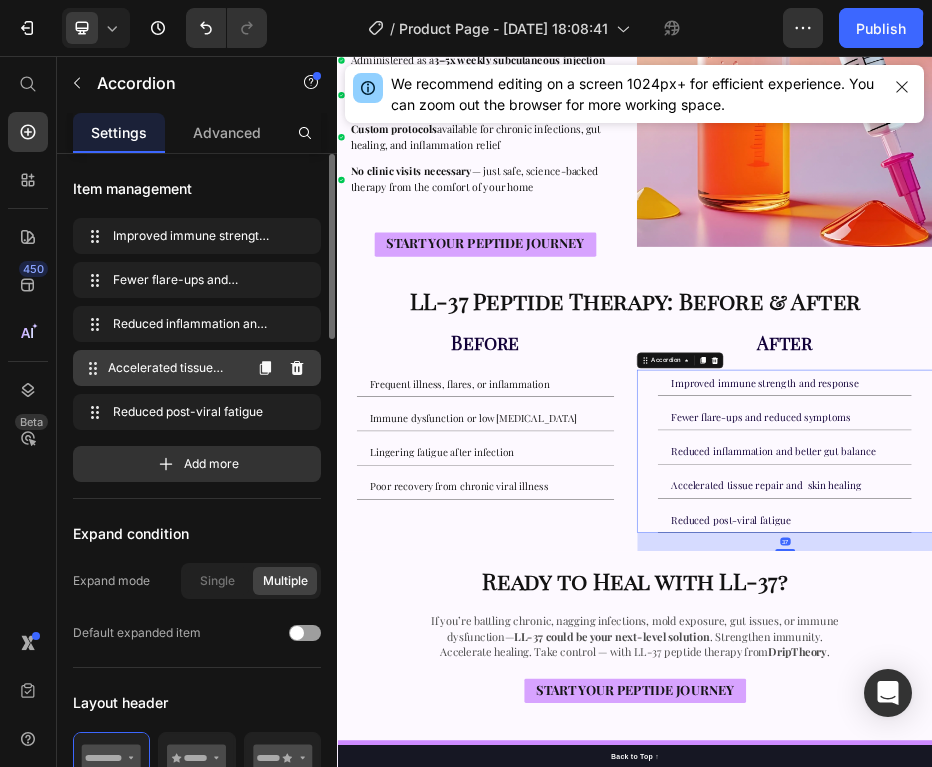click 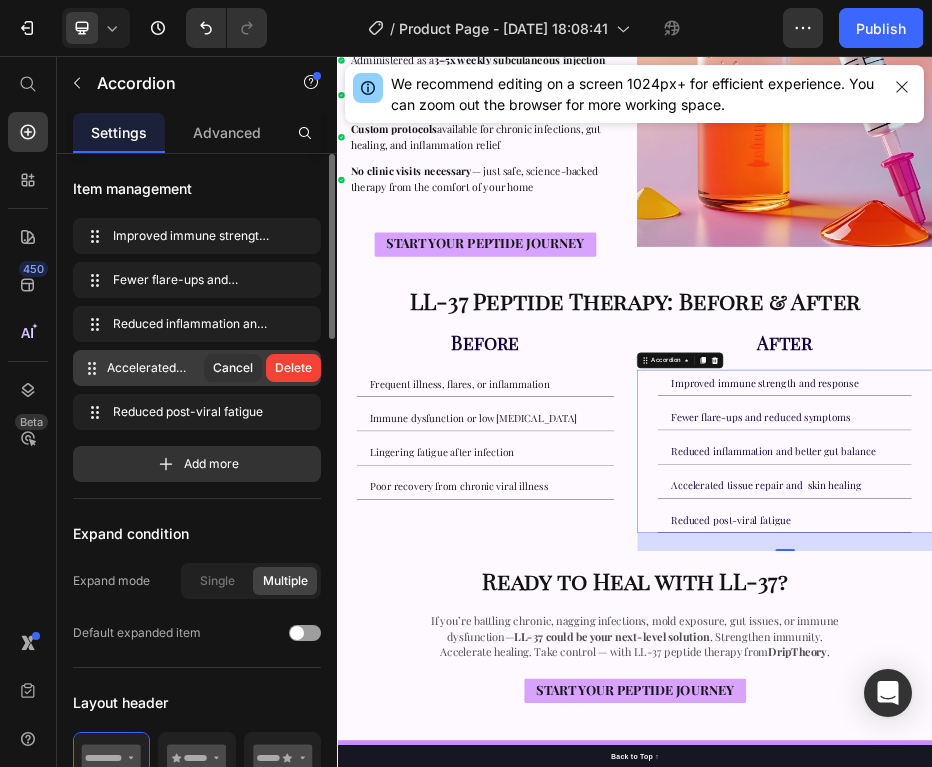 click on "Delete" at bounding box center (293, 368) 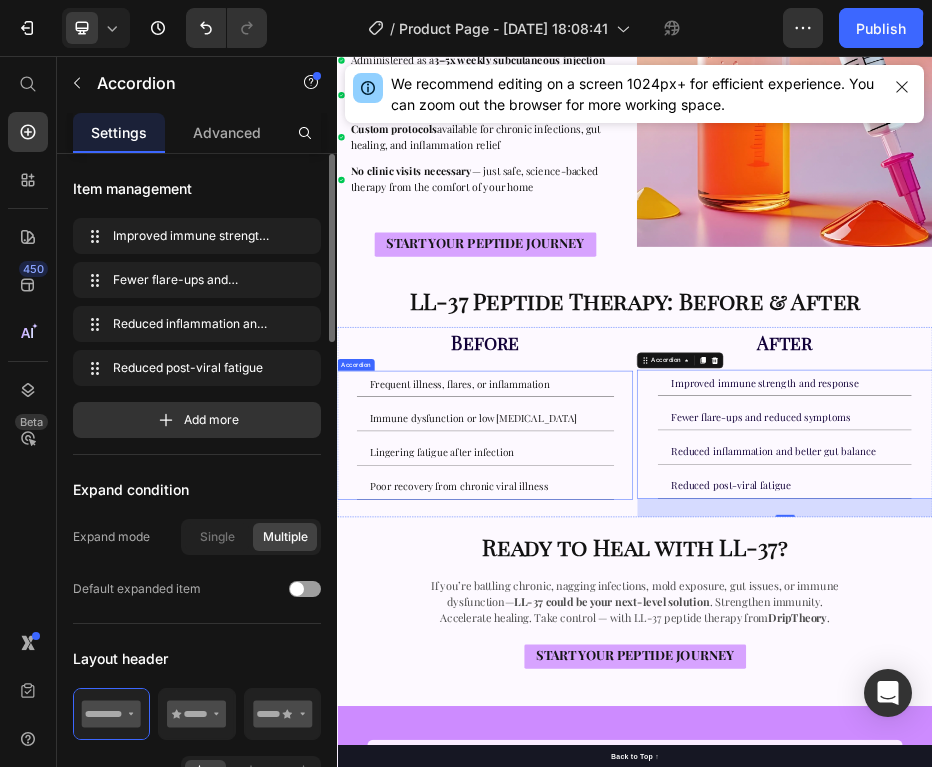 click on "Immune dysfunction or low white blood cell count" at bounding box center (612, 785) 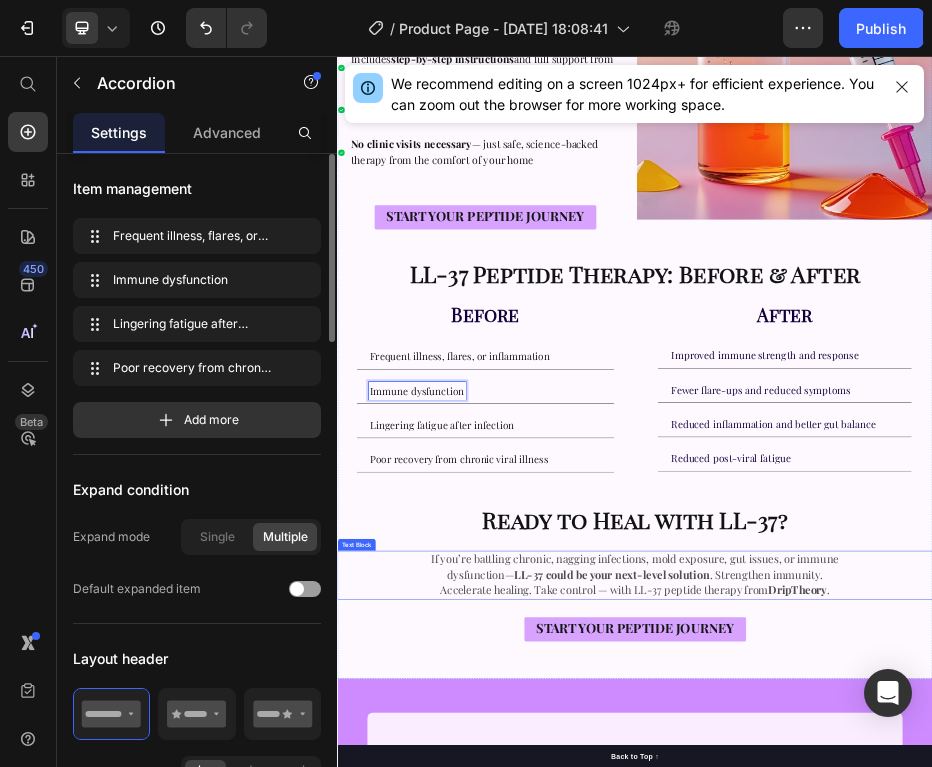 scroll, scrollTop: 743, scrollLeft: 0, axis: vertical 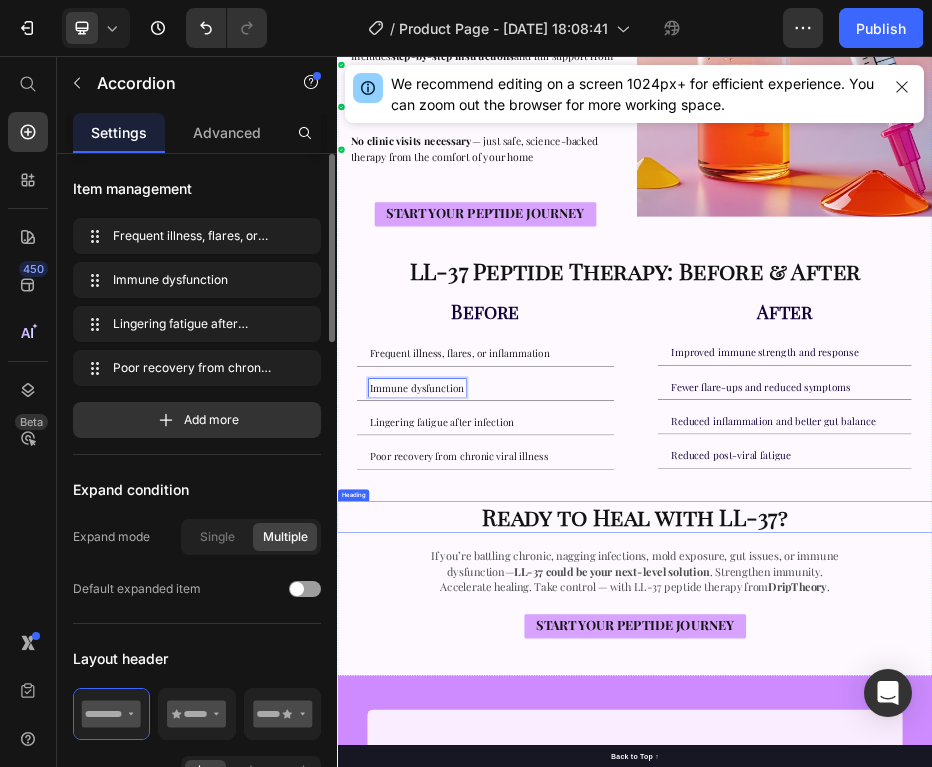 click on "Ready to Heal with LL-37?" at bounding box center [937, 984] 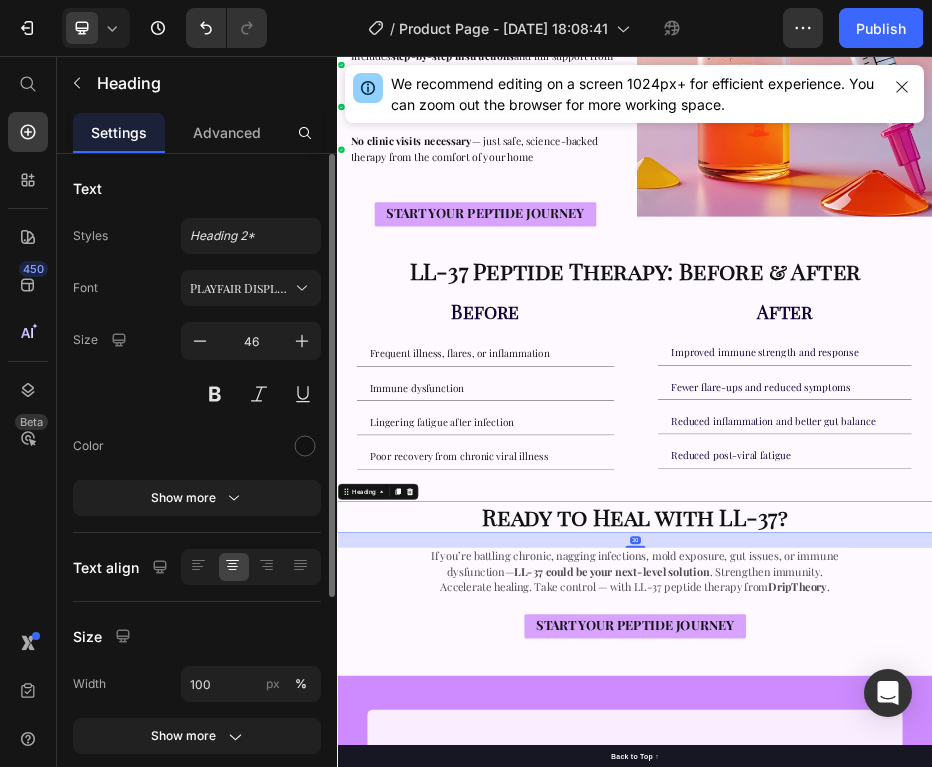 scroll, scrollTop: 0, scrollLeft: 0, axis: both 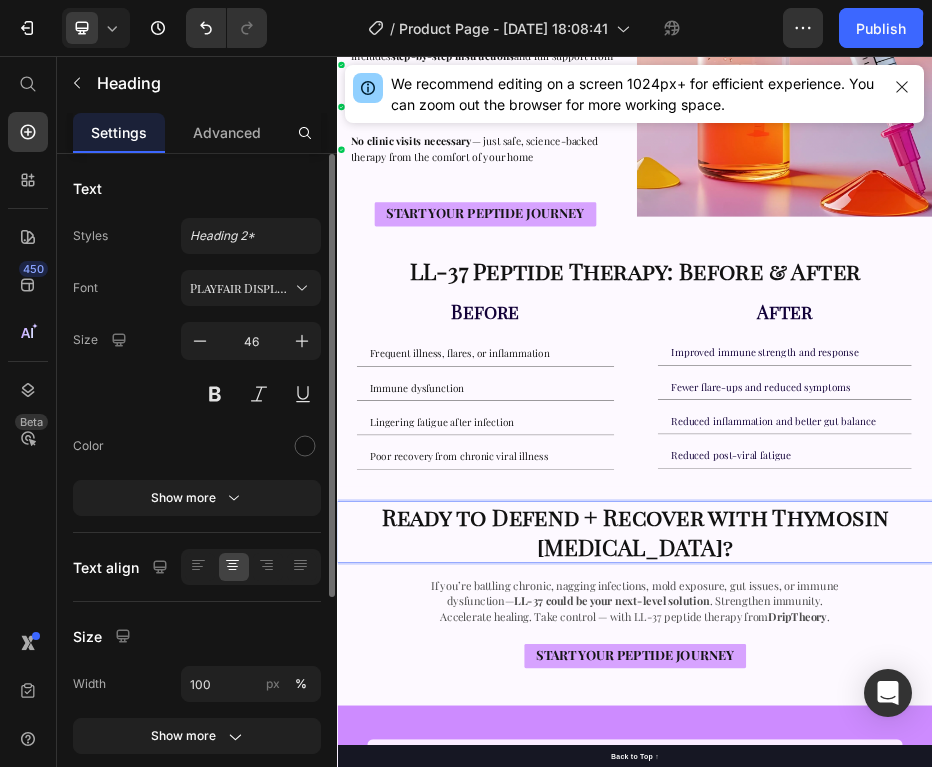 click on "LL-37 could be your next-level solution" at bounding box center (891, 1154) 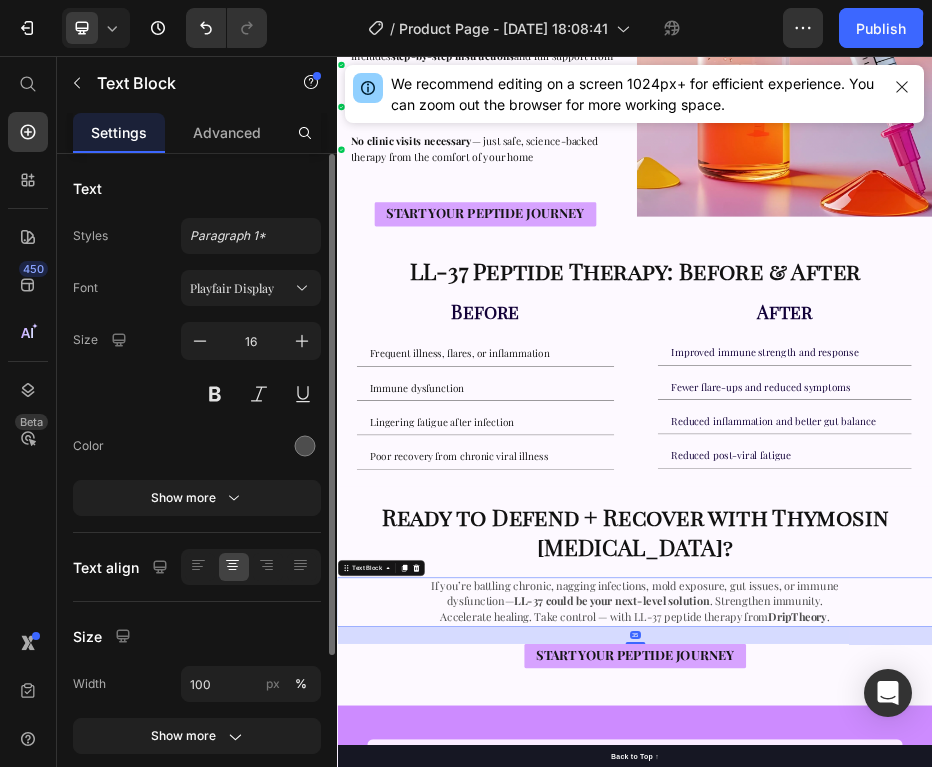 scroll, scrollTop: 0, scrollLeft: 0, axis: both 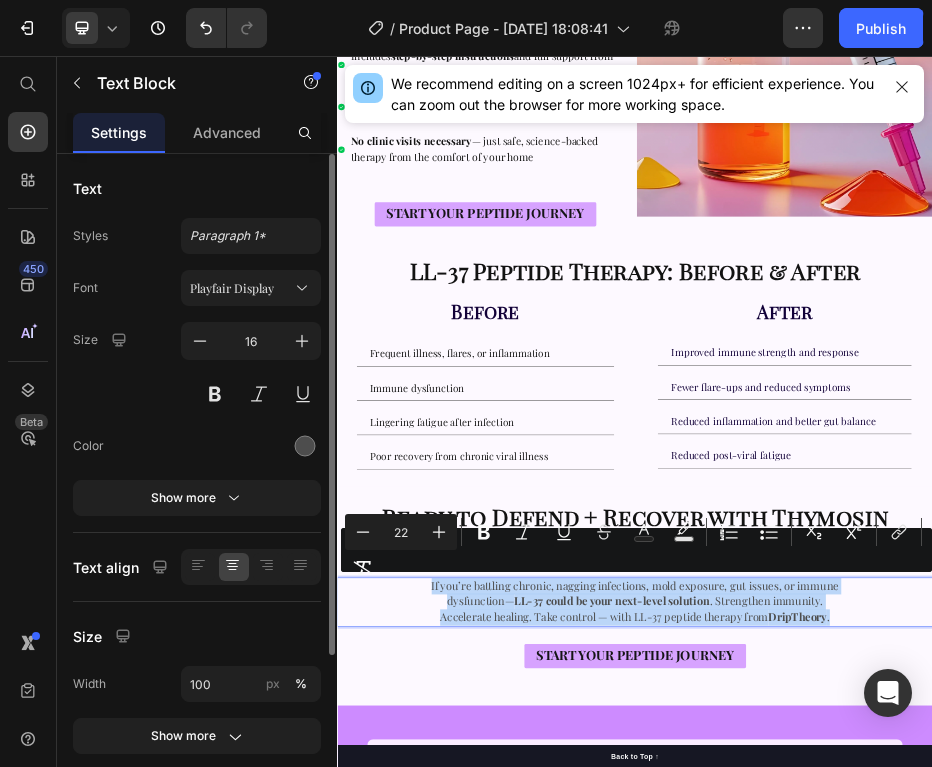 drag, startPoint x: 1377, startPoint y: 1180, endPoint x: 505, endPoint y: 1111, distance: 874.72565 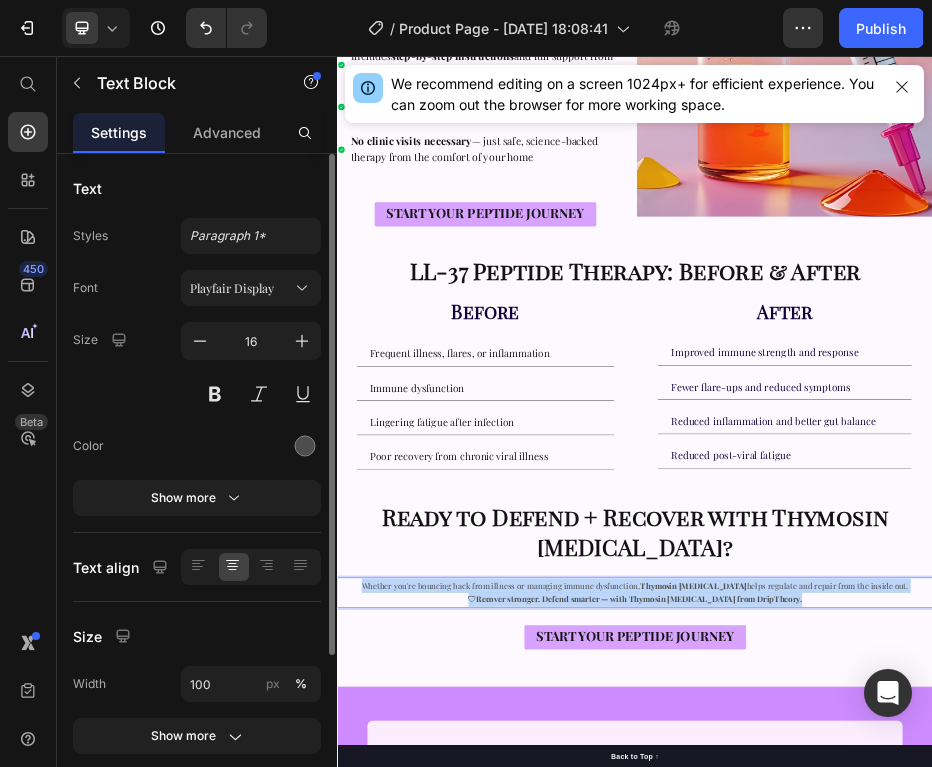 scroll, scrollTop: 11, scrollLeft: 0, axis: vertical 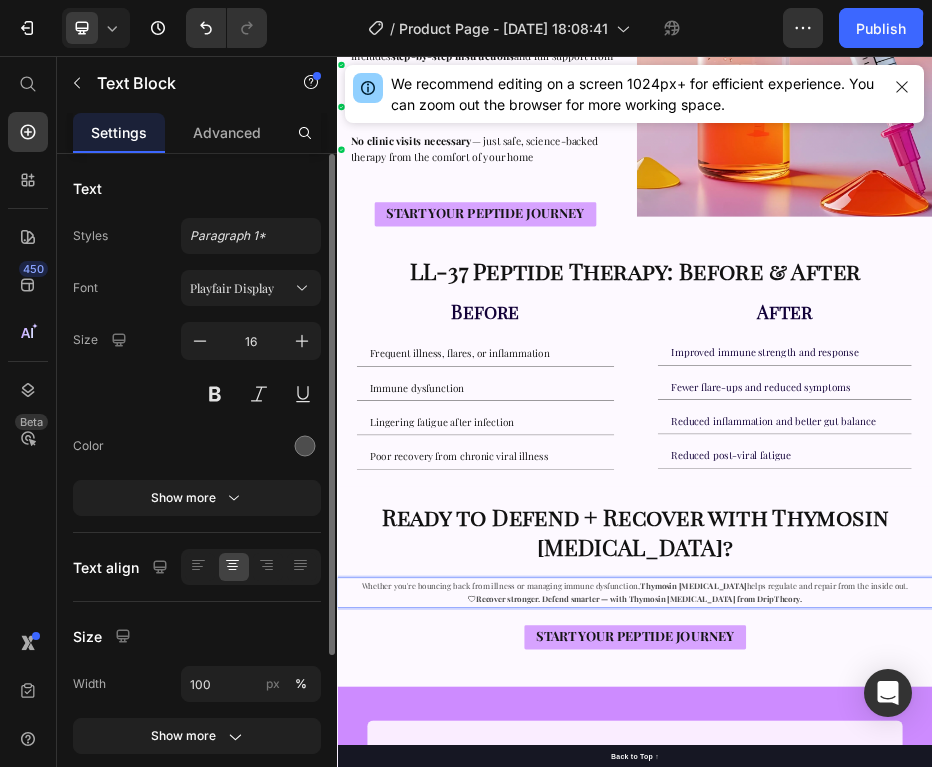 click on "Whether you're bouncing back from illness or managing immune dysfunction,  Thymosin Alpha-1  helps regulate and repair from the inside out." at bounding box center [937, 1123] 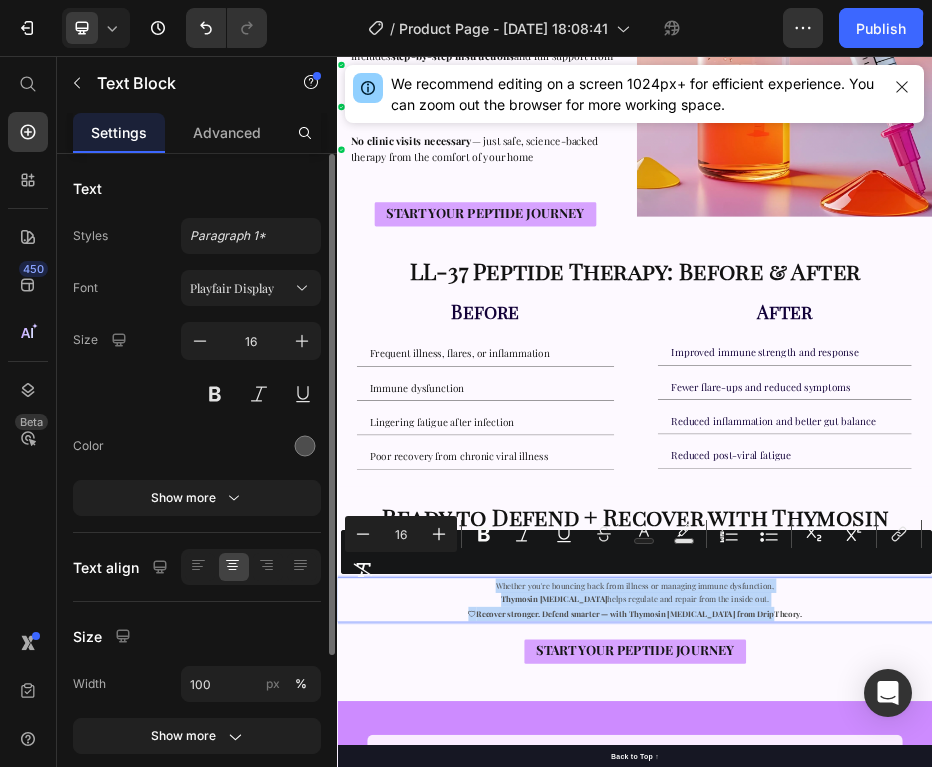 drag, startPoint x: 1260, startPoint y: 1174, endPoint x: 629, endPoint y: 1106, distance: 634.65344 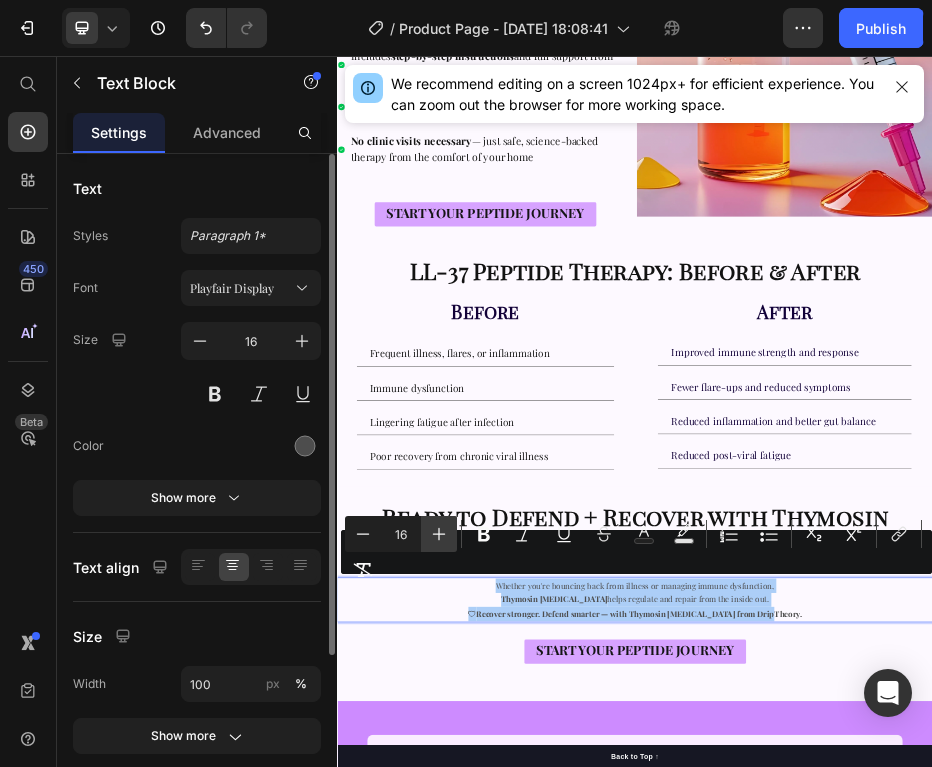 click 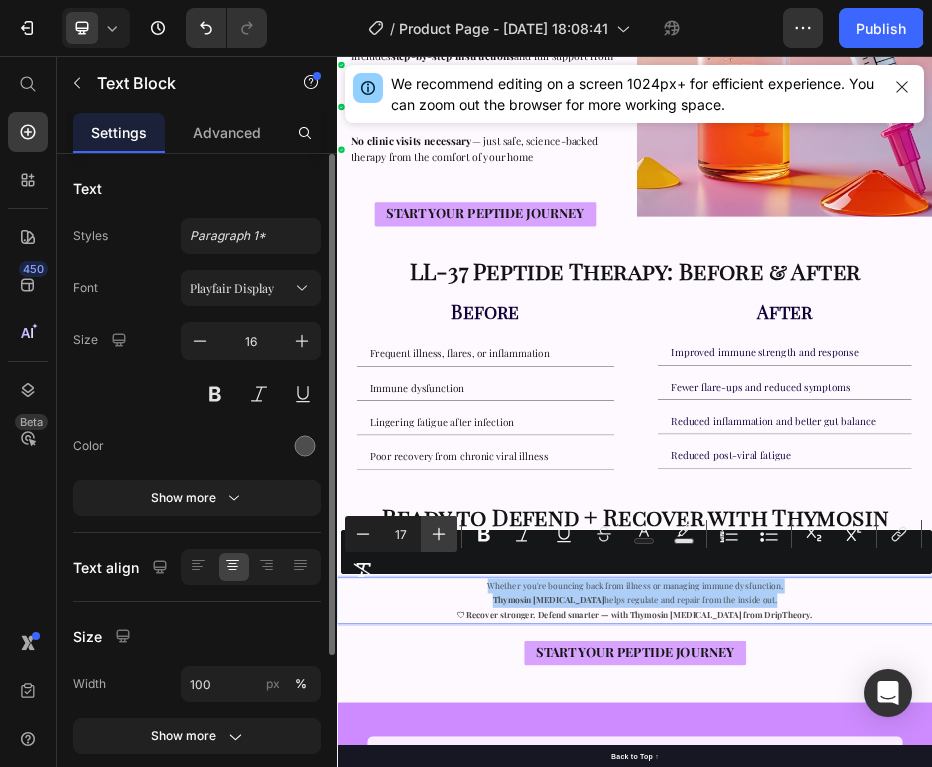 click 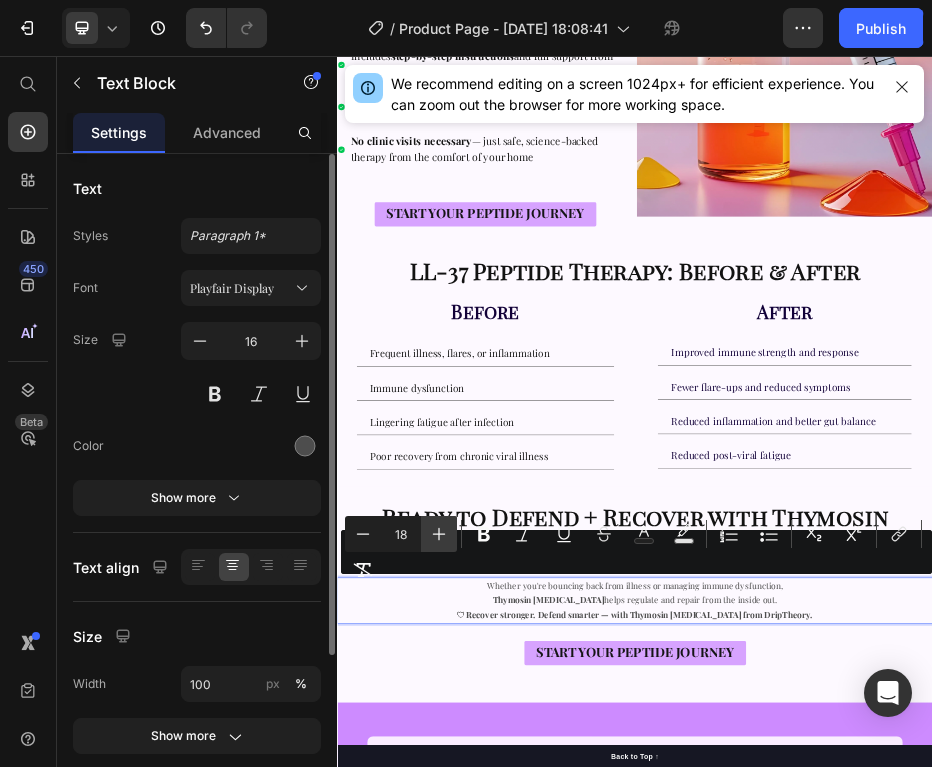 click 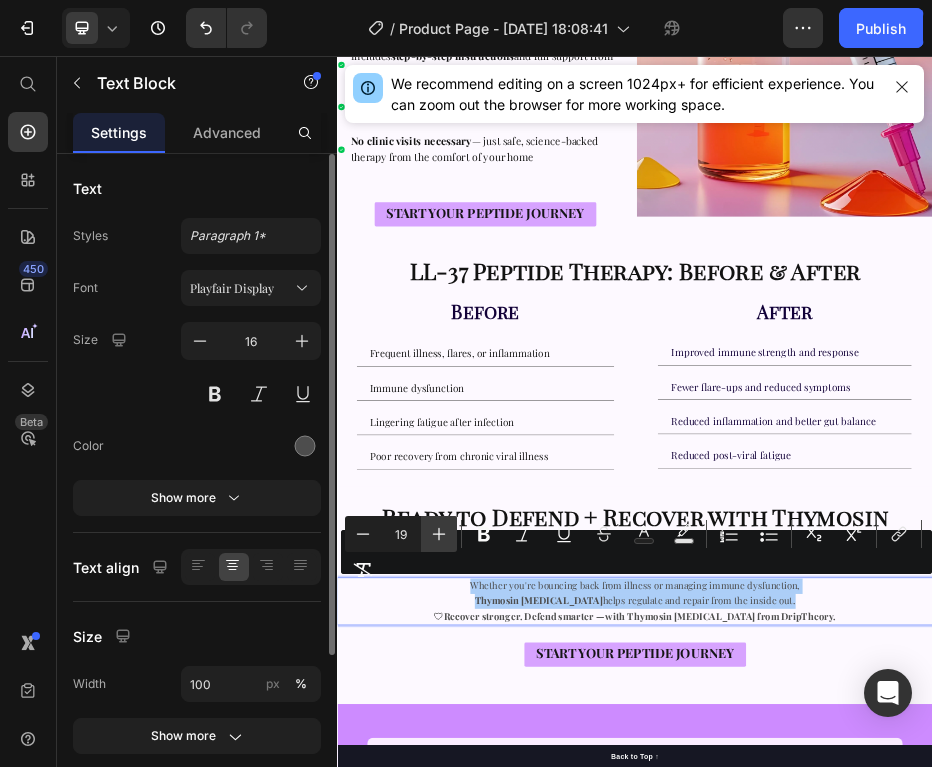 click 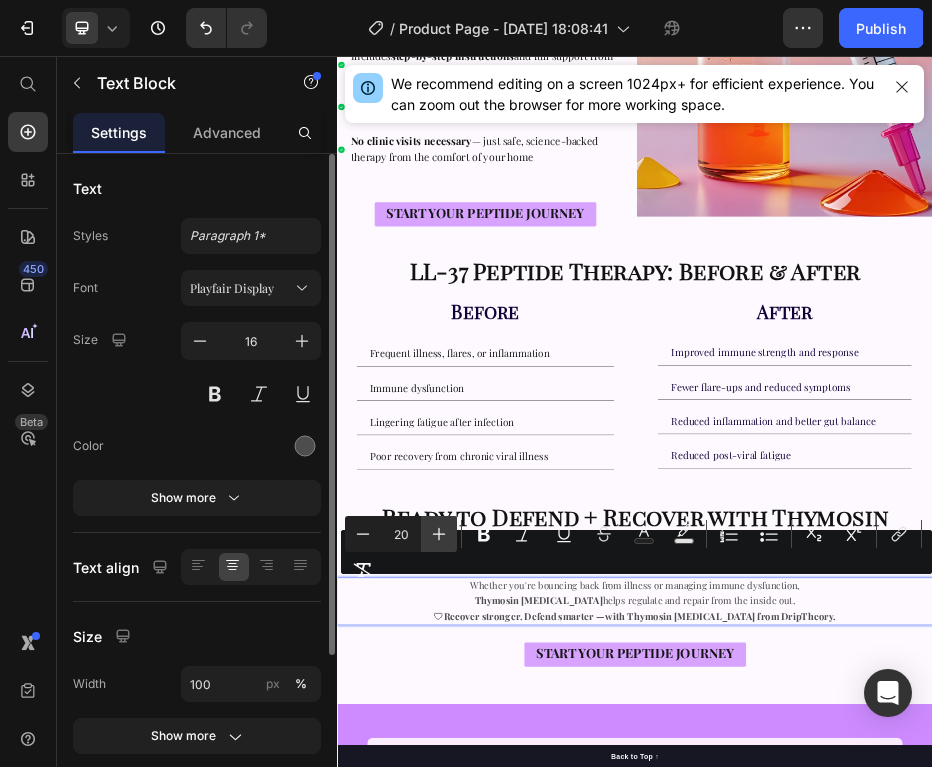 click 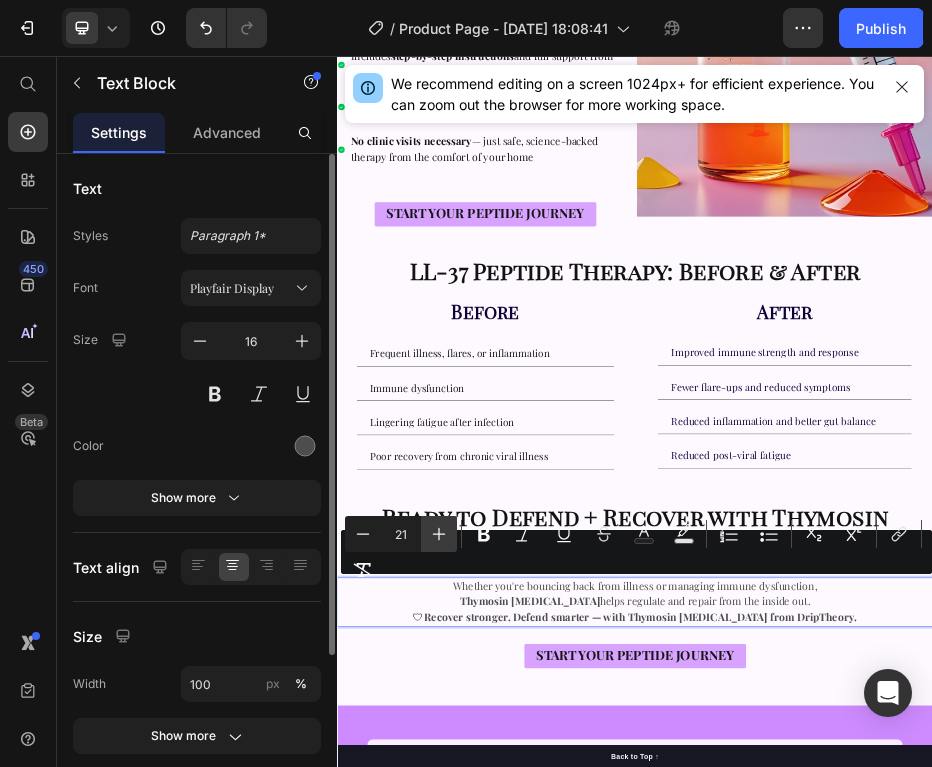 click 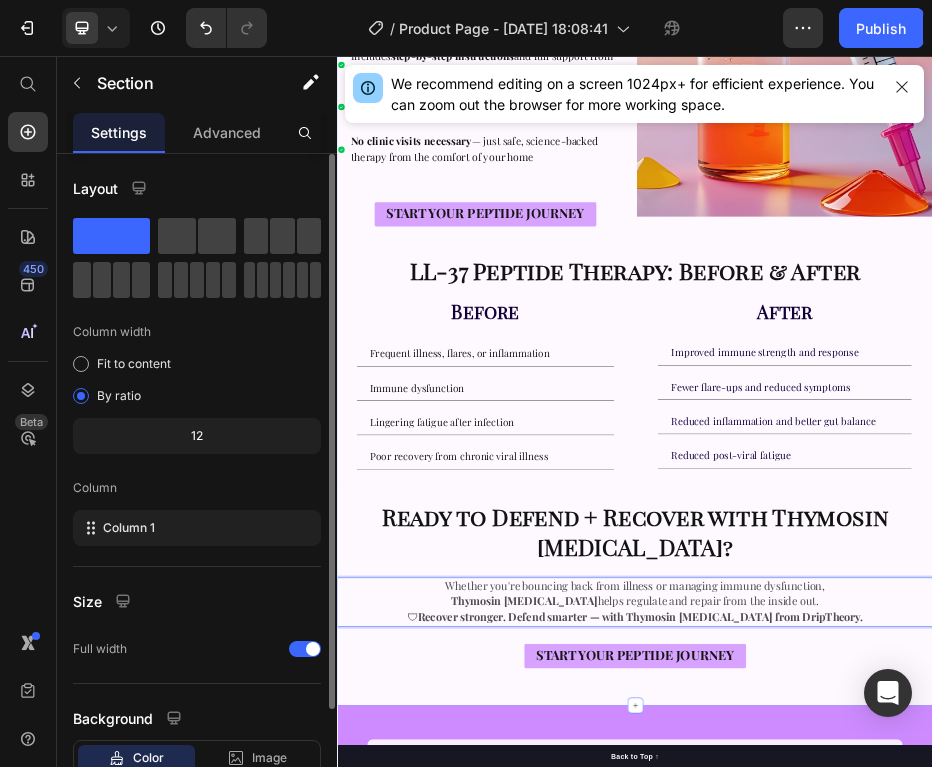 click on "How We Provide LL-37 at DripTheory Heading We make advanced immune and healing support accessible and convenient: Heading Pharmaceutical-grade LL-37  shipped directly to your home Administered as a  3–5x weekly subcutaneous injection Includes  step-by-step instructions  and full support from our medical team Custom protocols  available for chronic infections, gut healing, and inflammation relief No clinic visits necessary  — just safe, science-backed therapy from the comfort of your home Item List START YOUR PEPTIDE JOURNEY Button Image Row LL-37 Peptide Therapy: Before & After Heading Before Heading
Frequent illness, flares, or inflammation
Immune dysfunction
Lingering fatigue after infection
Poor recovery from chronic viral illness Accordion After Heading
Improved immune strength and response" at bounding box center [937, 483] 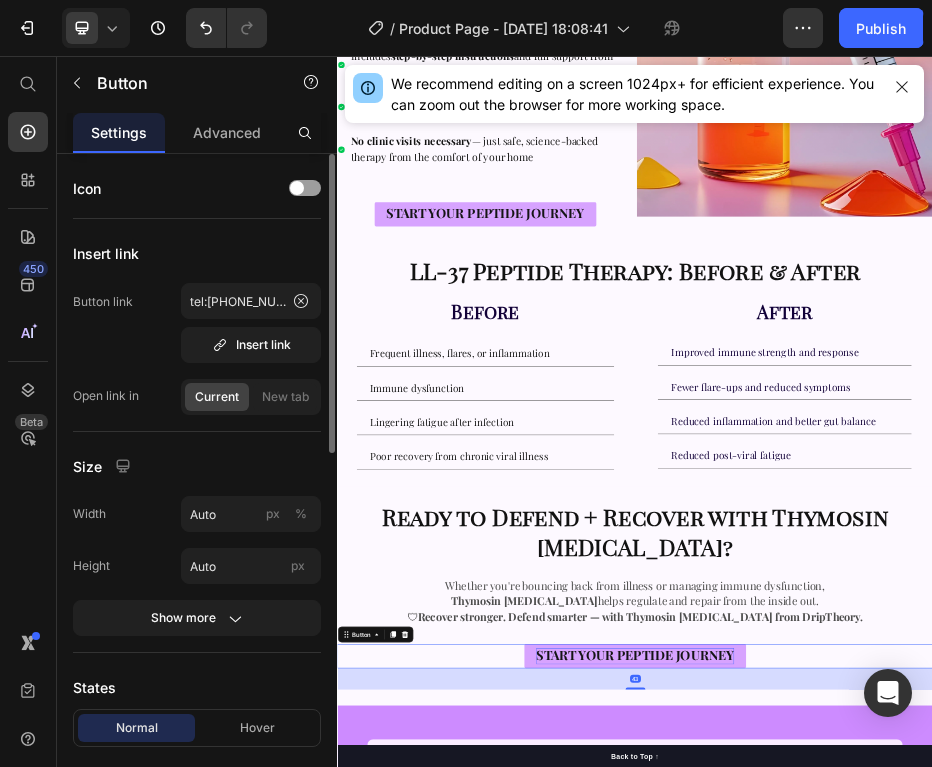 click on "START YOUR PEPTIDE JOURNEY" at bounding box center (937, 1262) 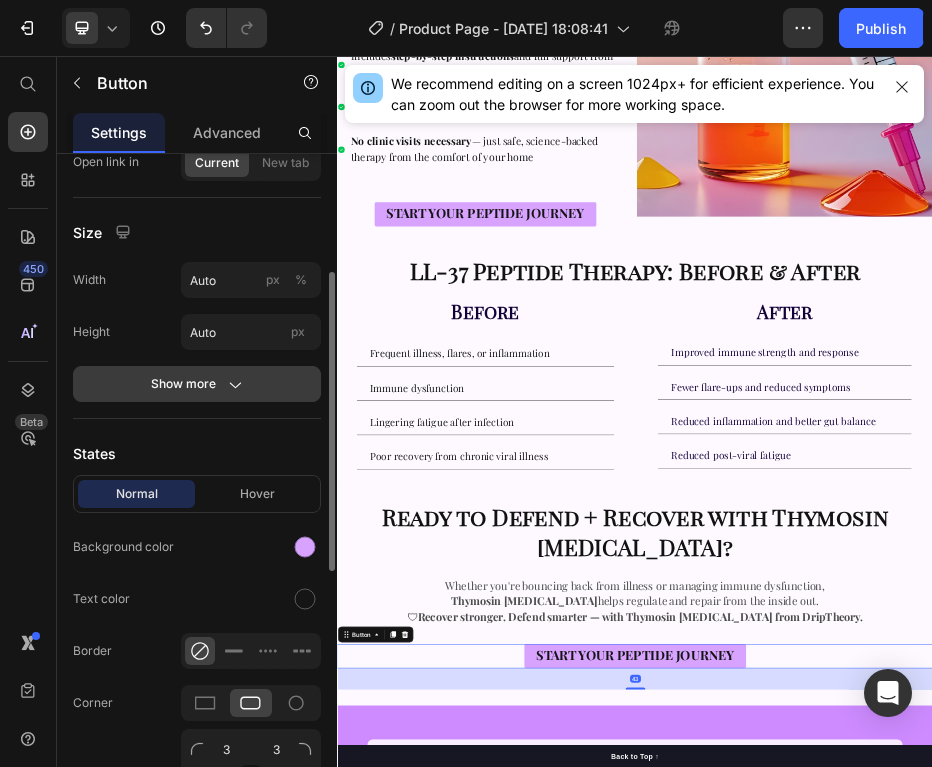 scroll, scrollTop: 282, scrollLeft: 0, axis: vertical 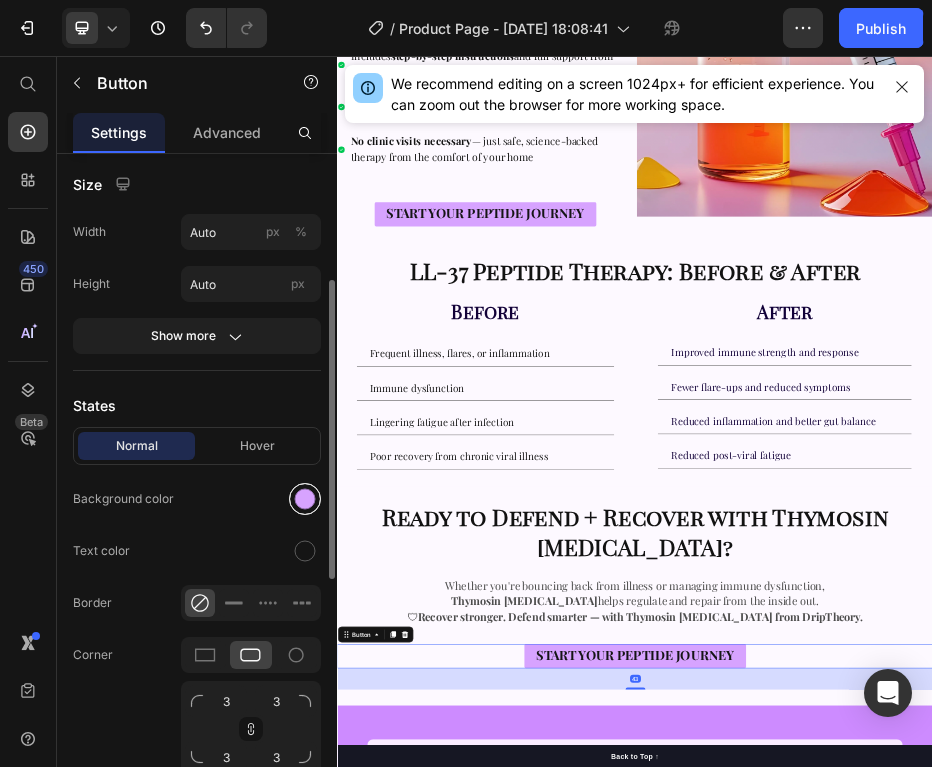 click at bounding box center (305, 499) 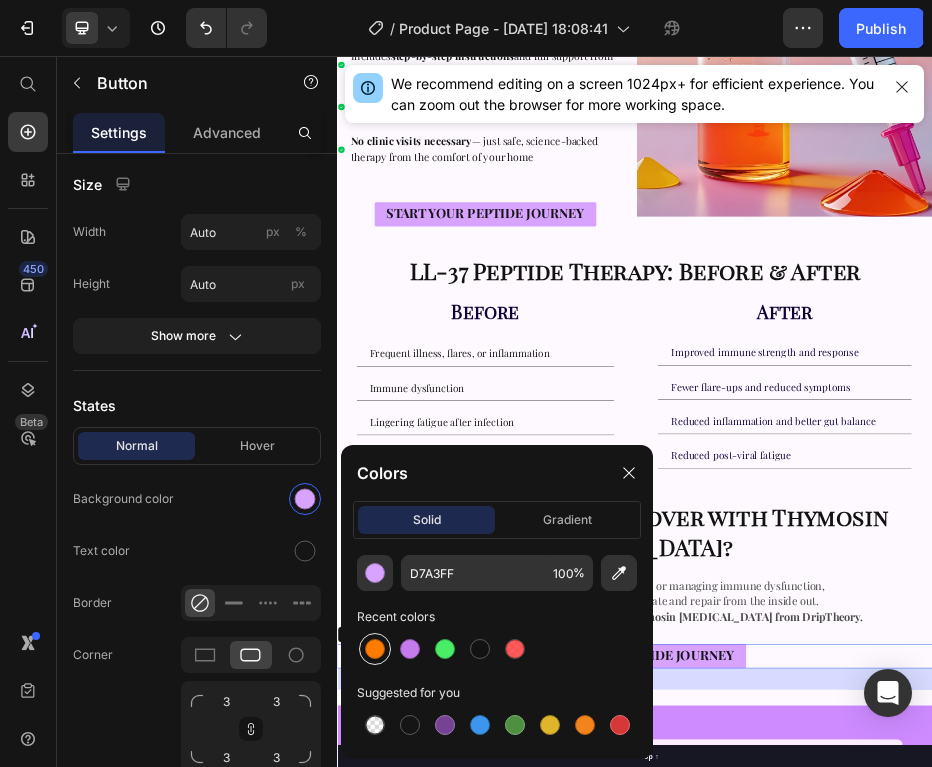click at bounding box center [375, 649] 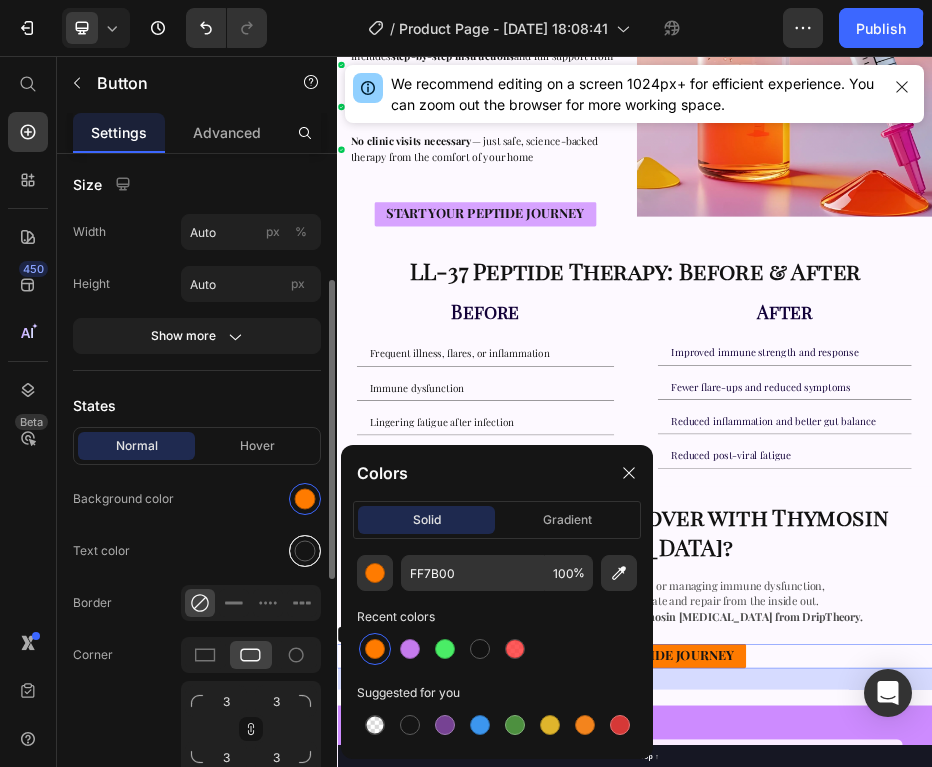 click at bounding box center (305, 551) 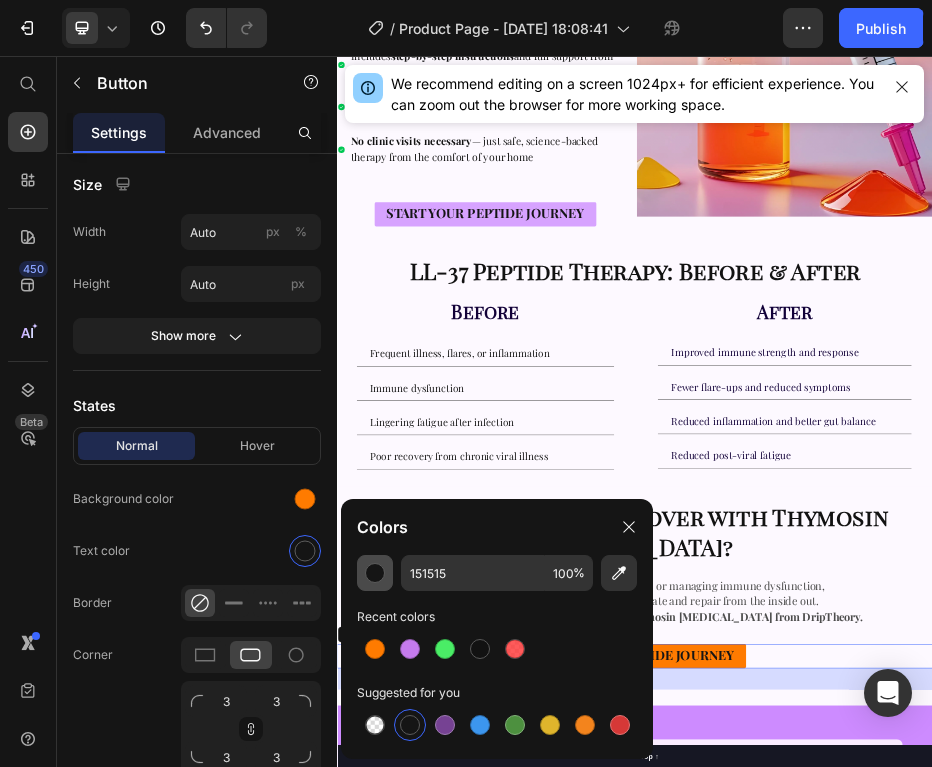 click at bounding box center (375, 573) 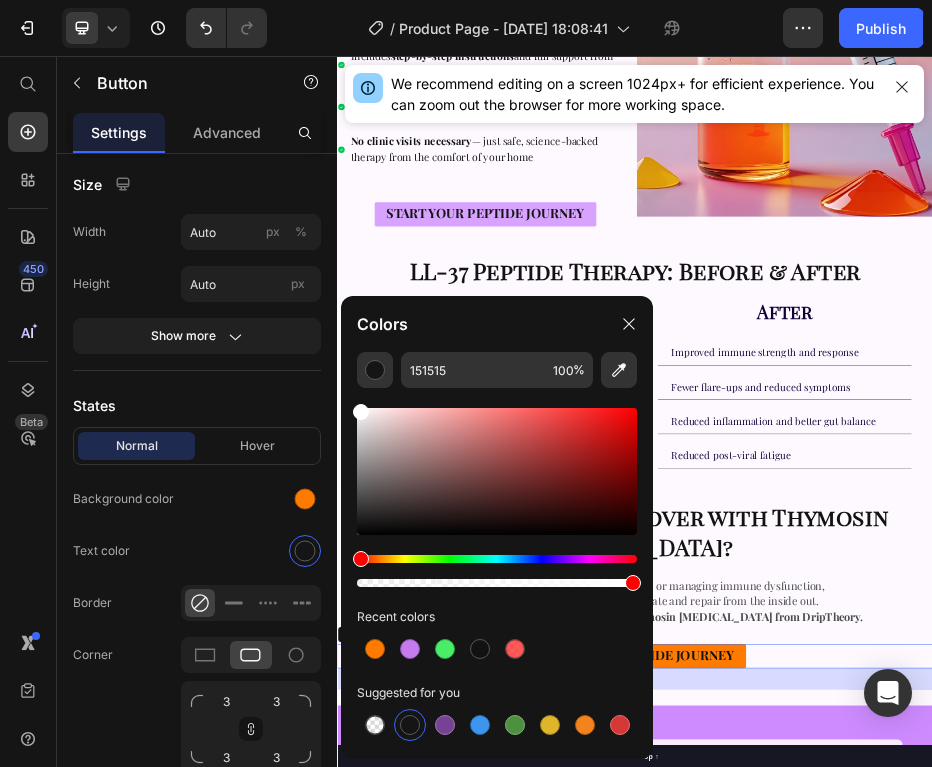 drag, startPoint x: 362, startPoint y: 530, endPoint x: 354, endPoint y: 372, distance: 158.20241 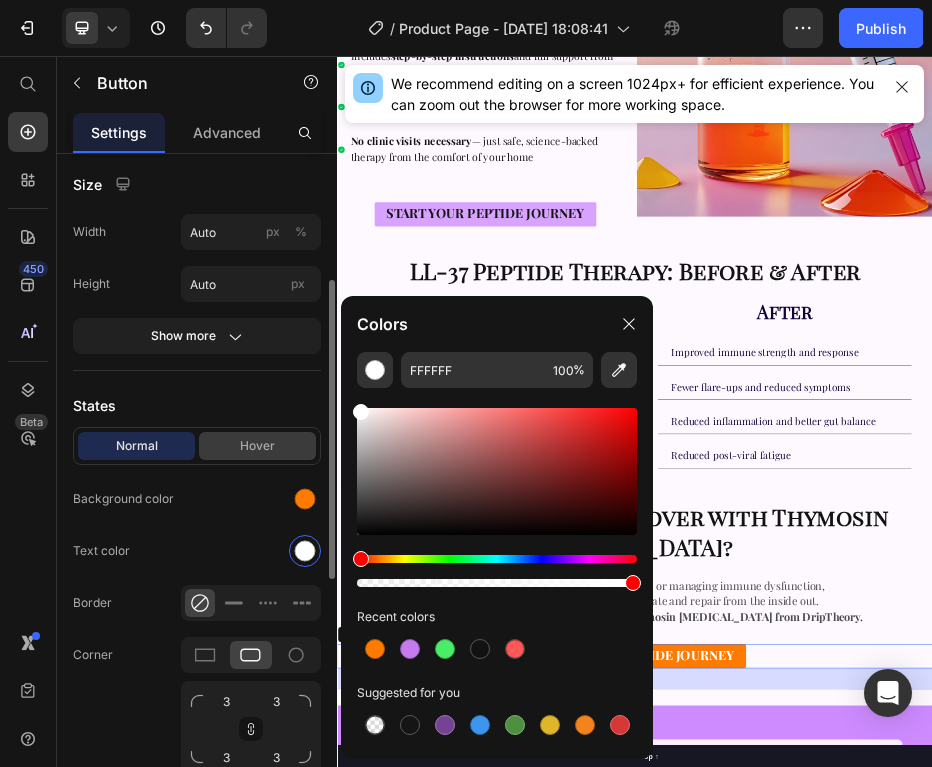 click on "Hover" at bounding box center (257, 446) 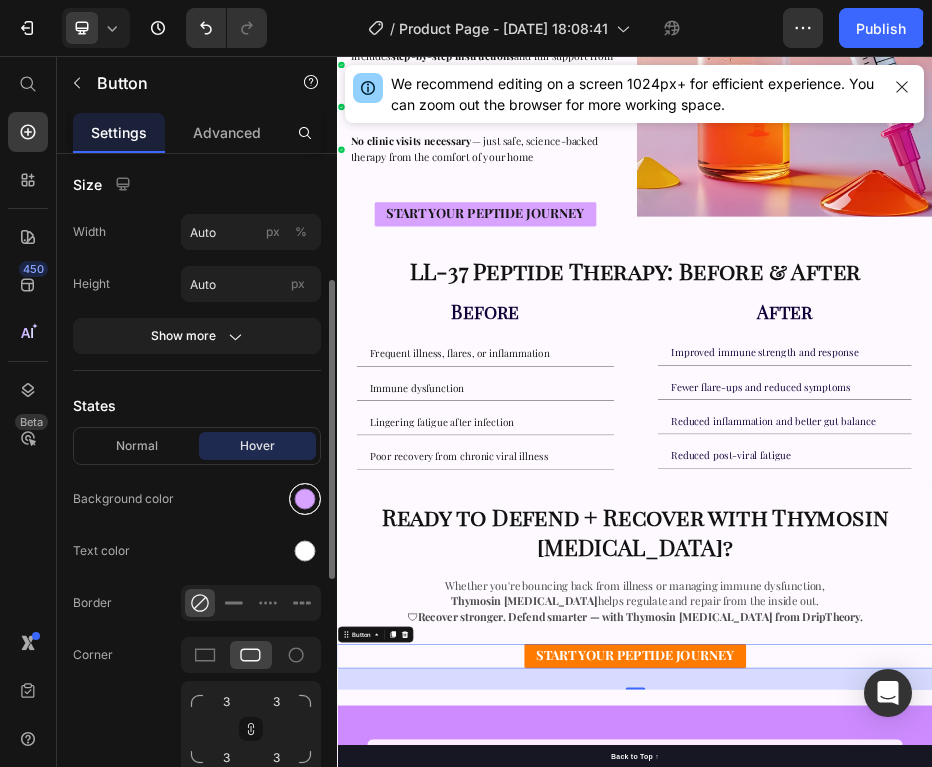 click at bounding box center [305, 499] 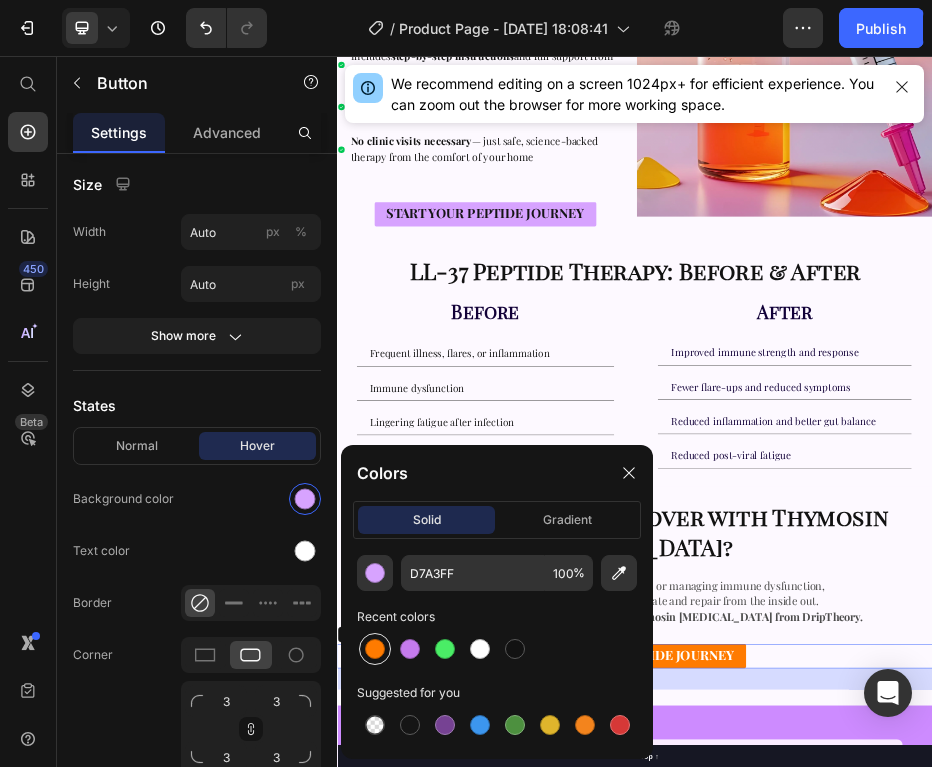 click at bounding box center [375, 649] 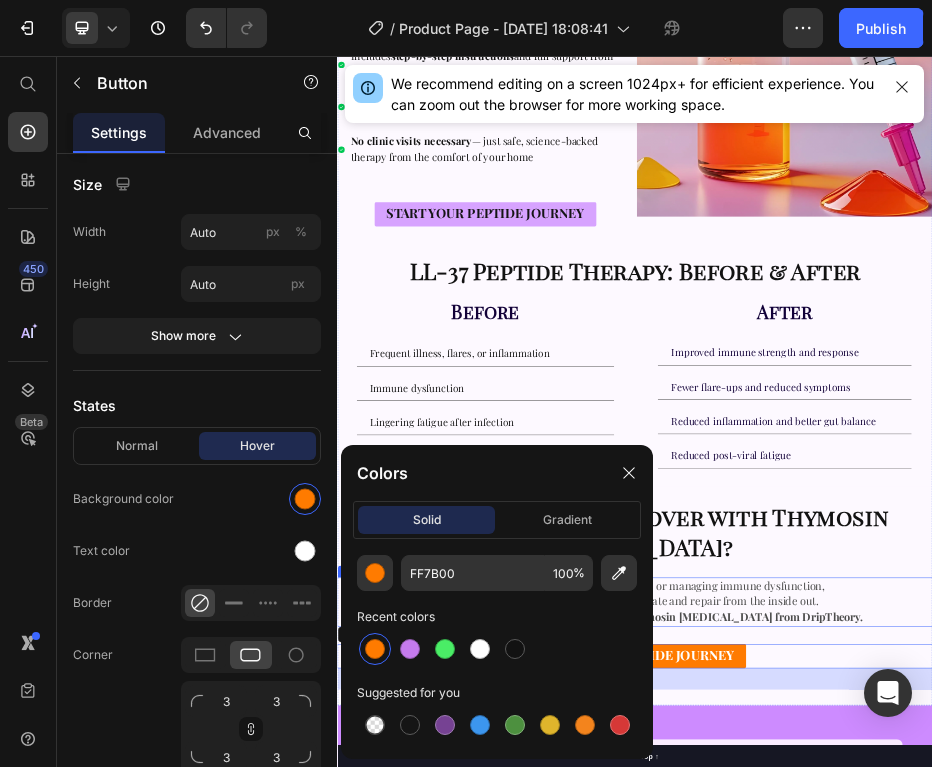 click on "Whether you're bouncing back from illness or managing immune dysfunction,  Thymosin Alpha-1  helps regulate and repair from the inside out. 🛡  Recover stronger. Defend smarter — with Thymosin Alpha-1 from DripTheory." at bounding box center (937, 1156) 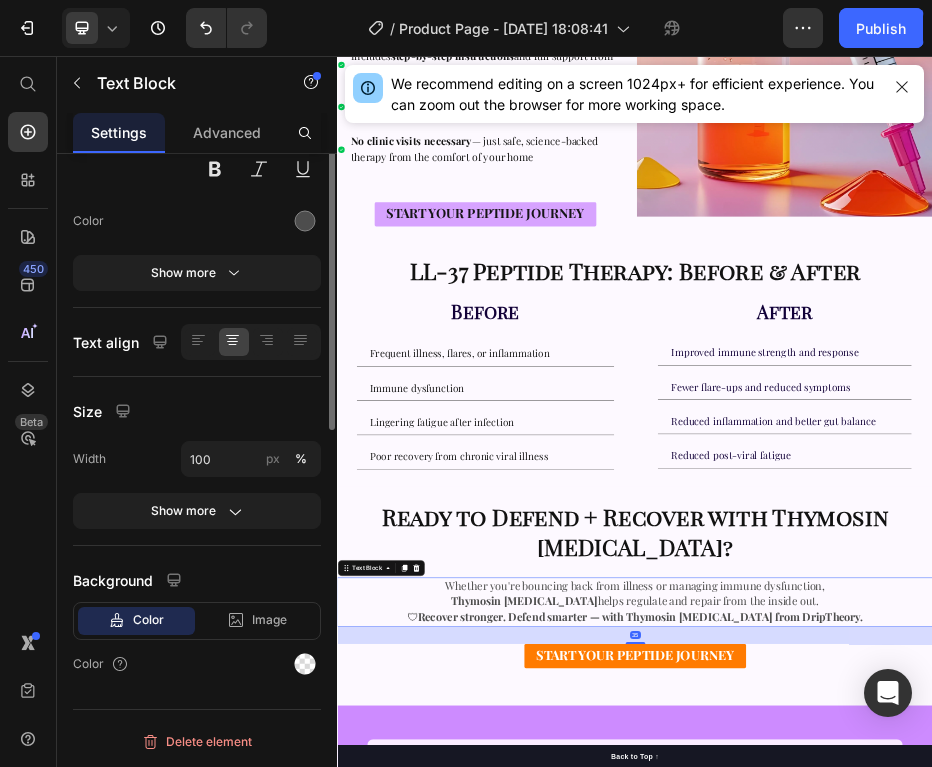 scroll, scrollTop: 0, scrollLeft: 0, axis: both 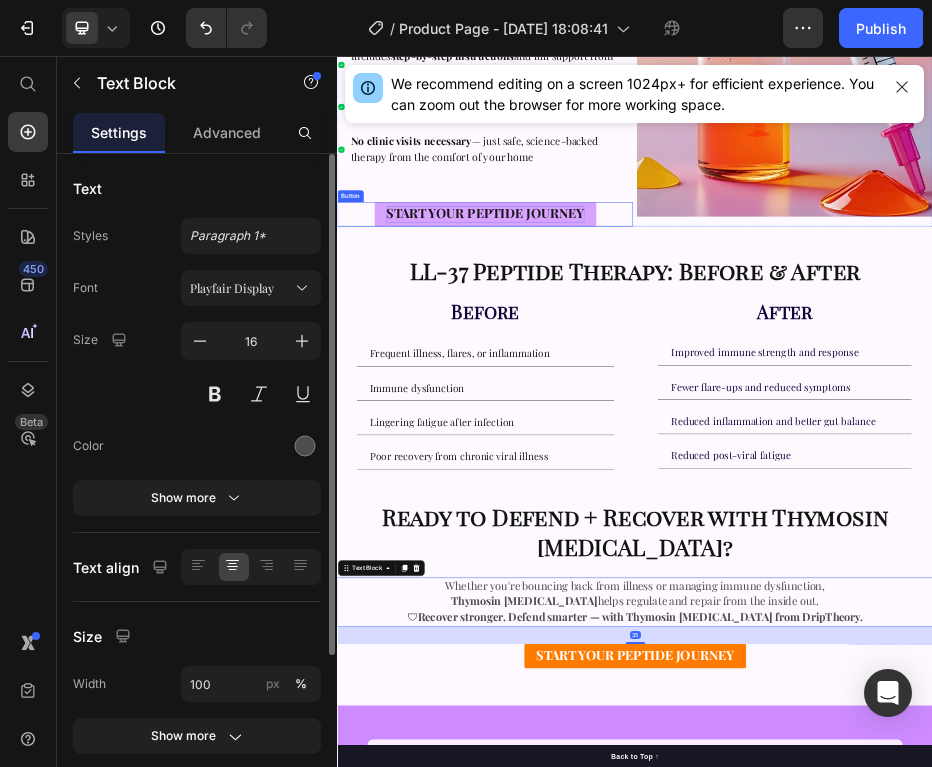 click on "START YOUR PEPTIDE JOURNEY" at bounding box center [635, 371] 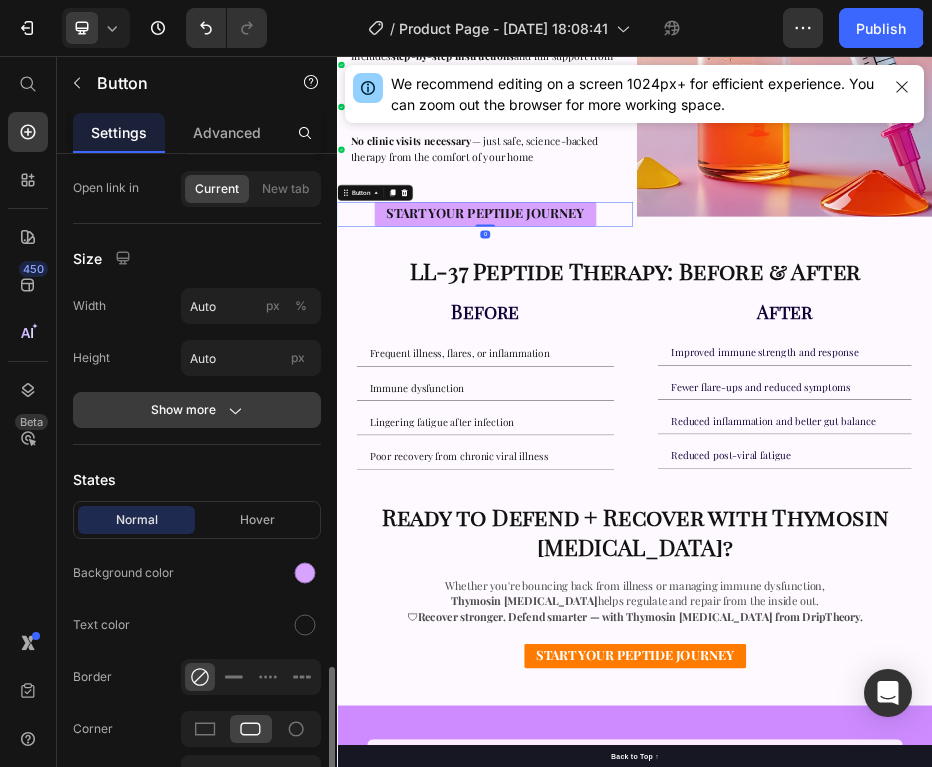 scroll, scrollTop: 554, scrollLeft: 0, axis: vertical 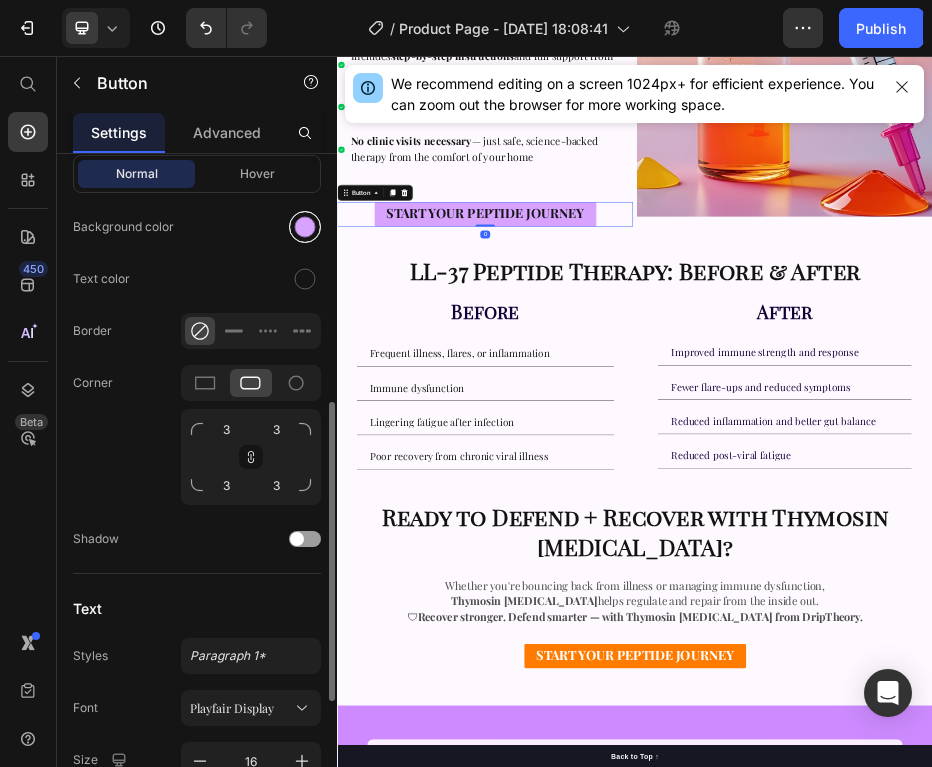 click at bounding box center (305, 227) 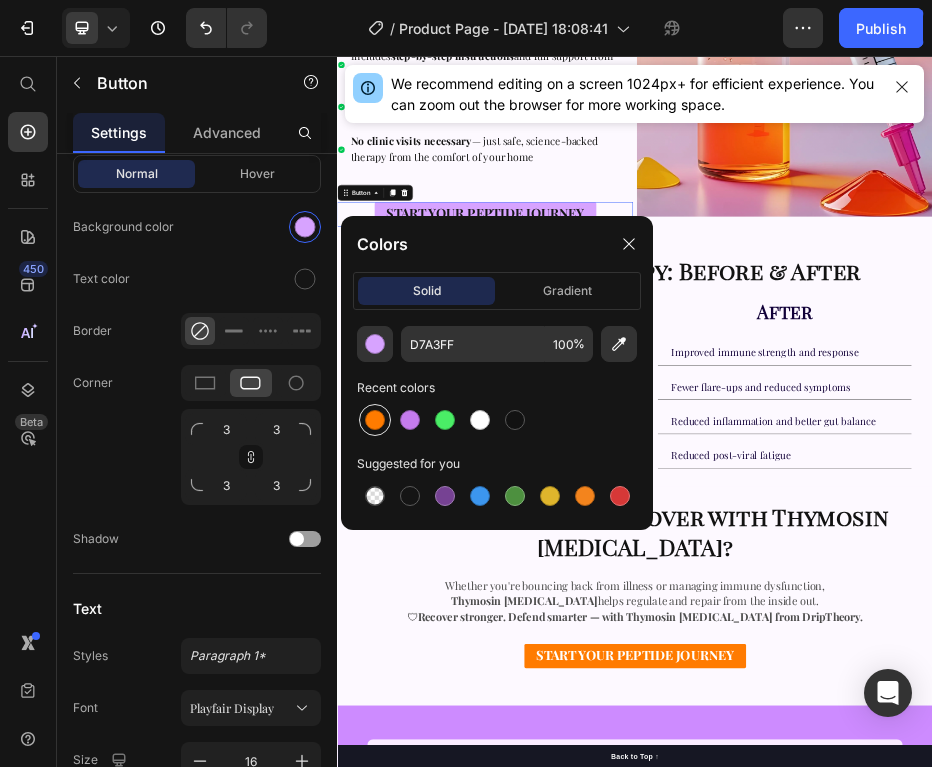 click at bounding box center (375, 420) 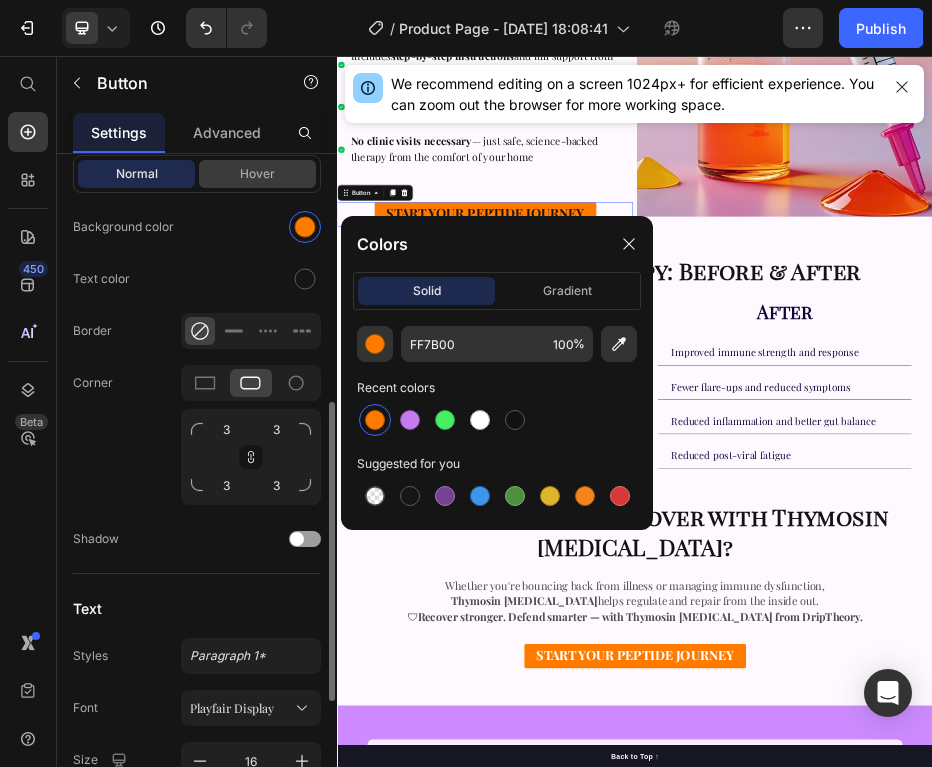click on "Hover" at bounding box center (257, 174) 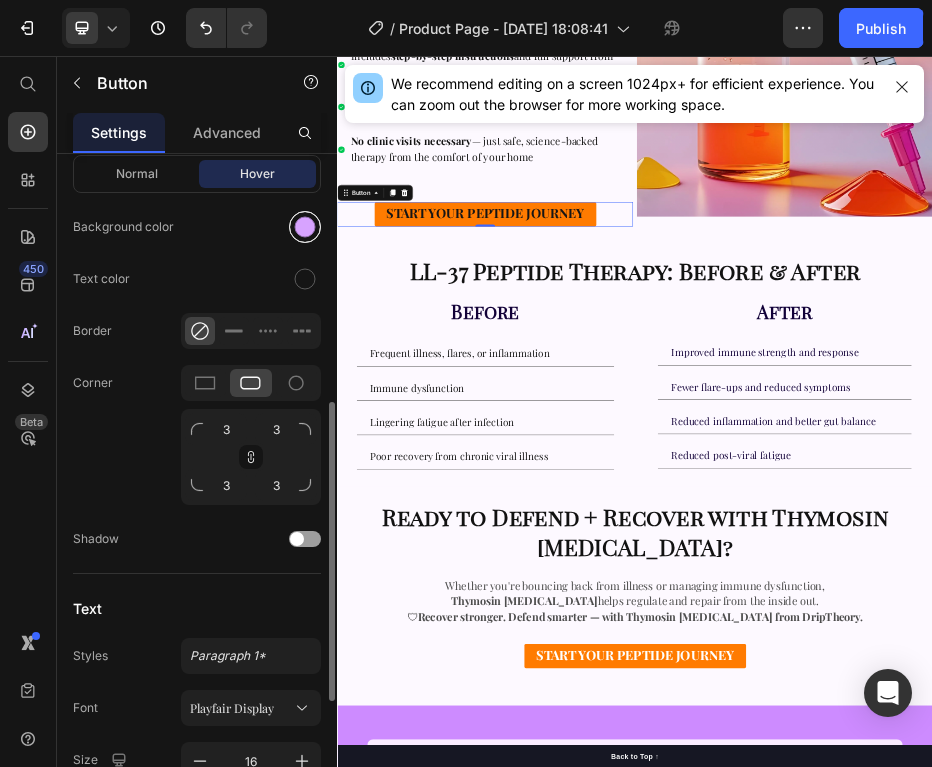 click at bounding box center (305, 227) 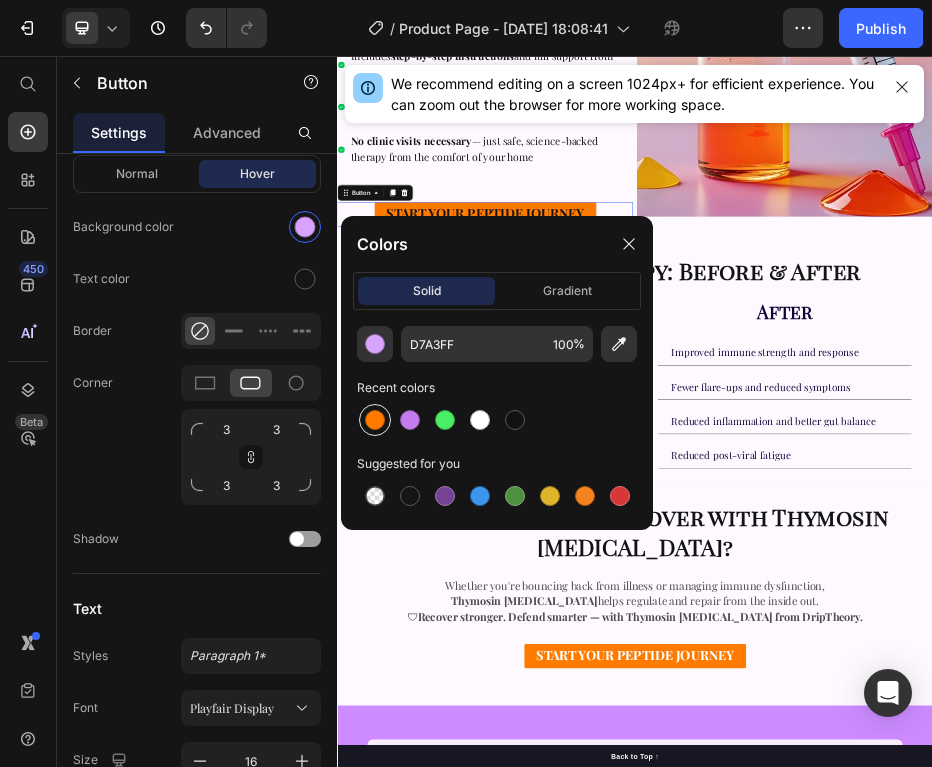 click at bounding box center [375, 420] 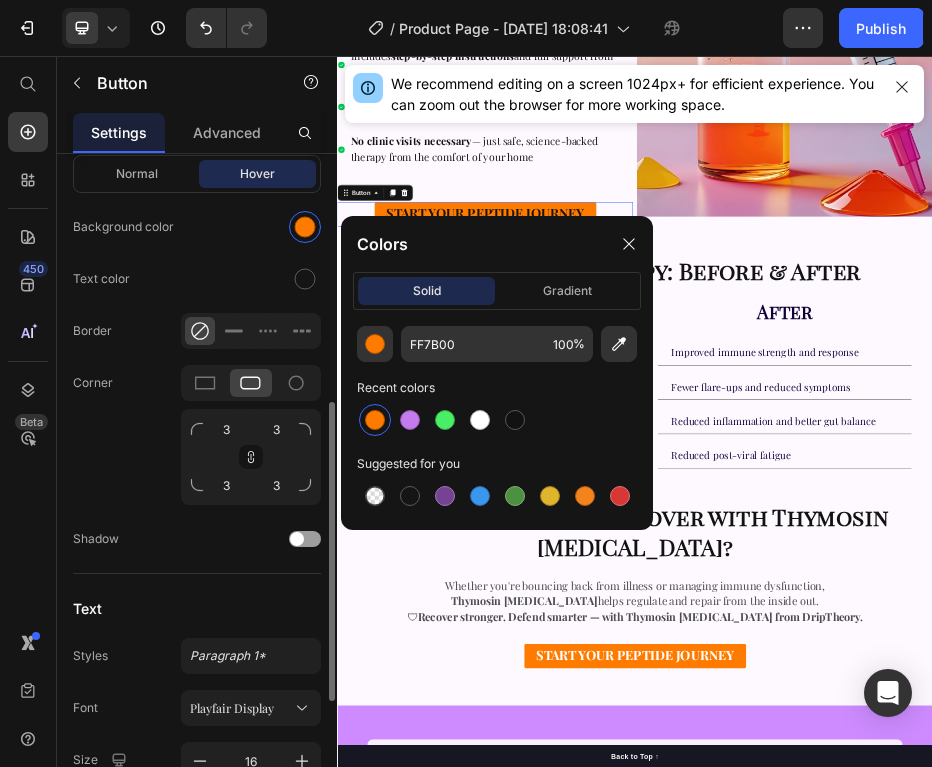 click on "Text color" 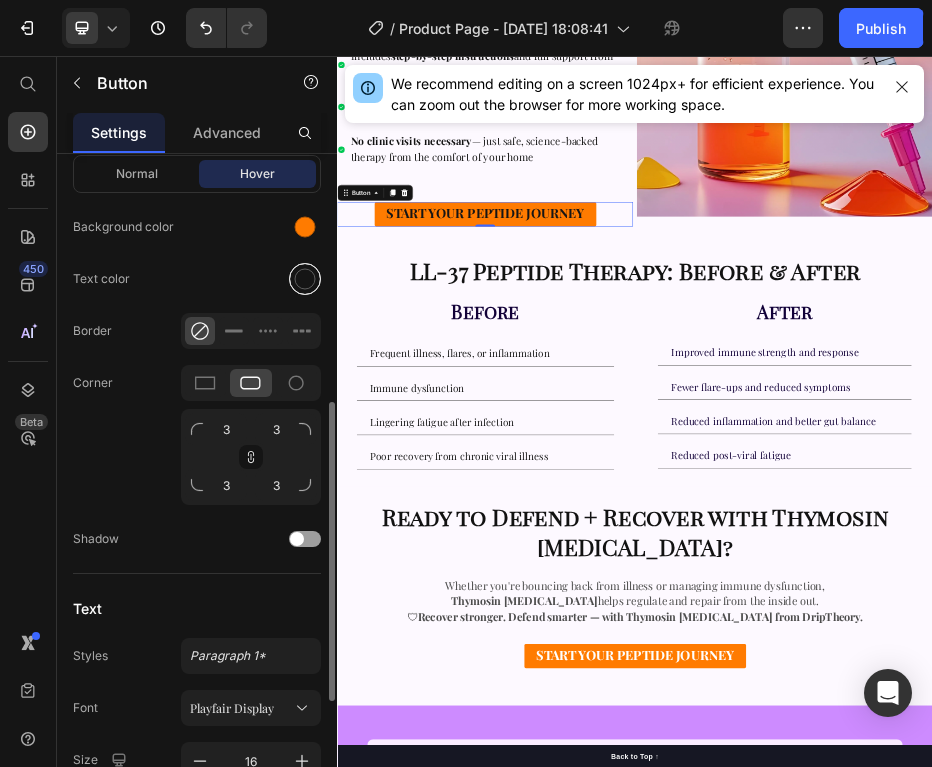 click at bounding box center (305, 279) 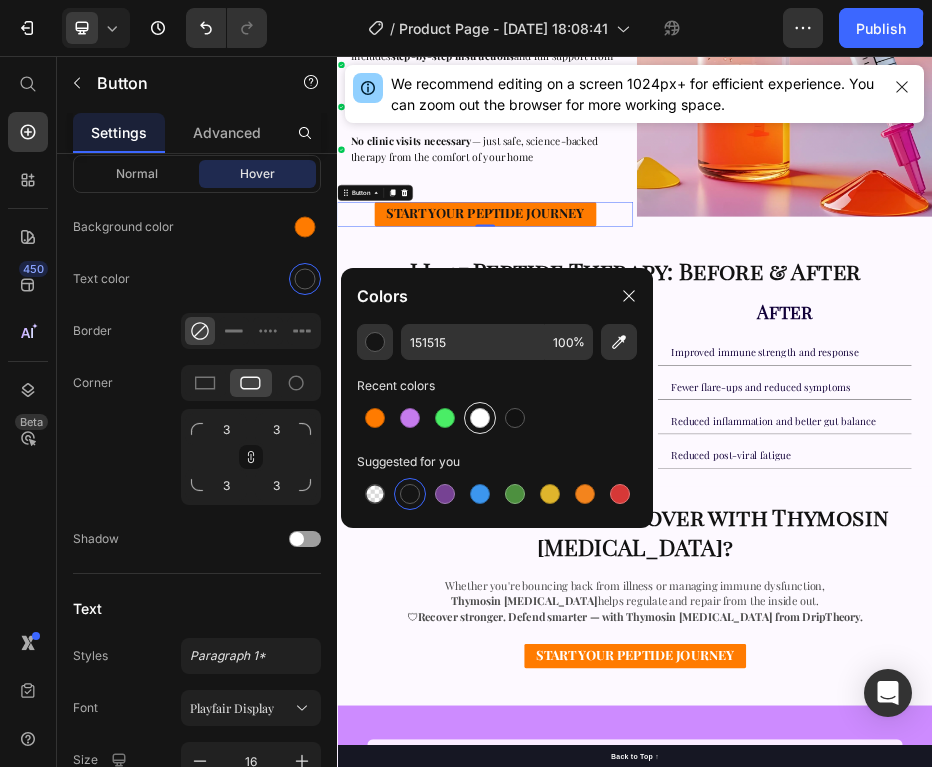 click at bounding box center (480, 418) 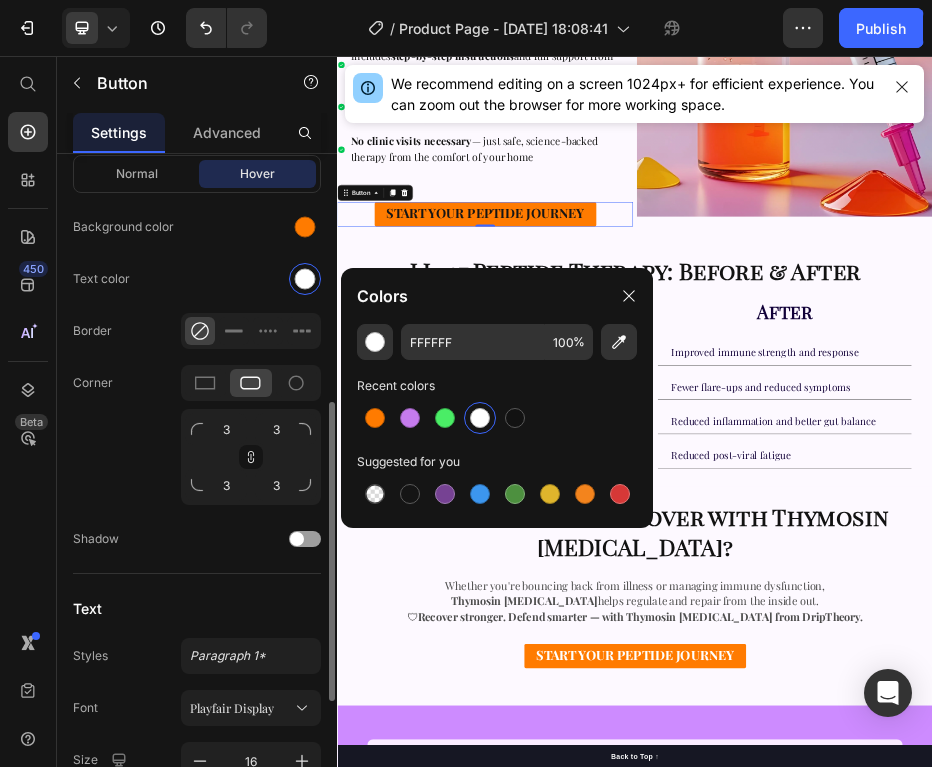 click on "Normal Hover Background color Text color Border Corner 3 3 3 3 Shadow" 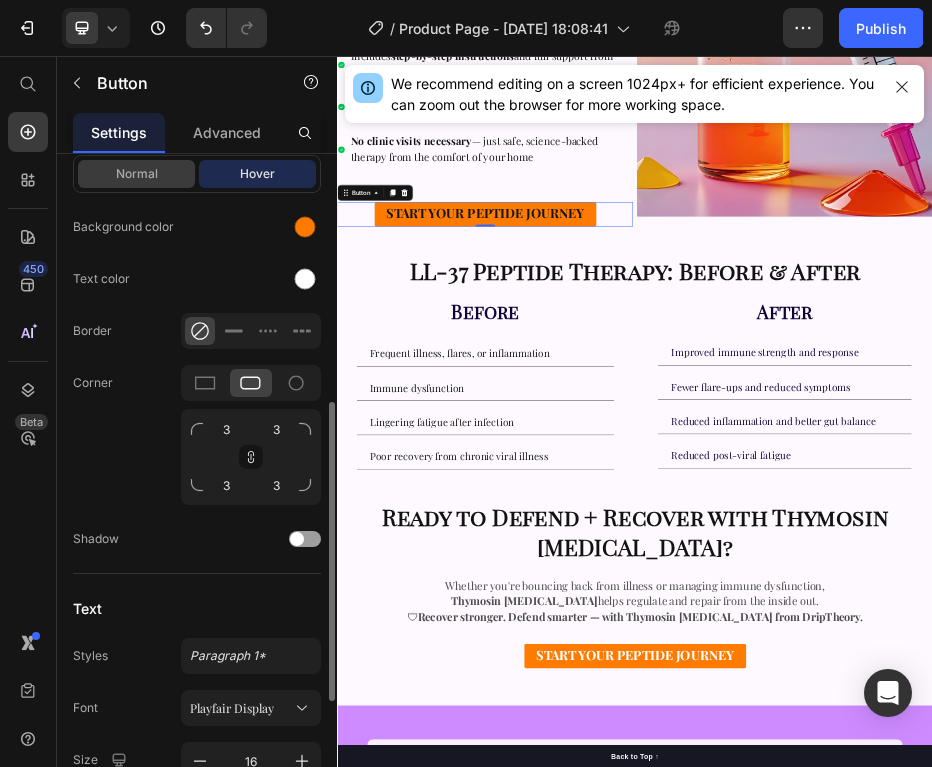 click on "Normal" at bounding box center [136, 174] 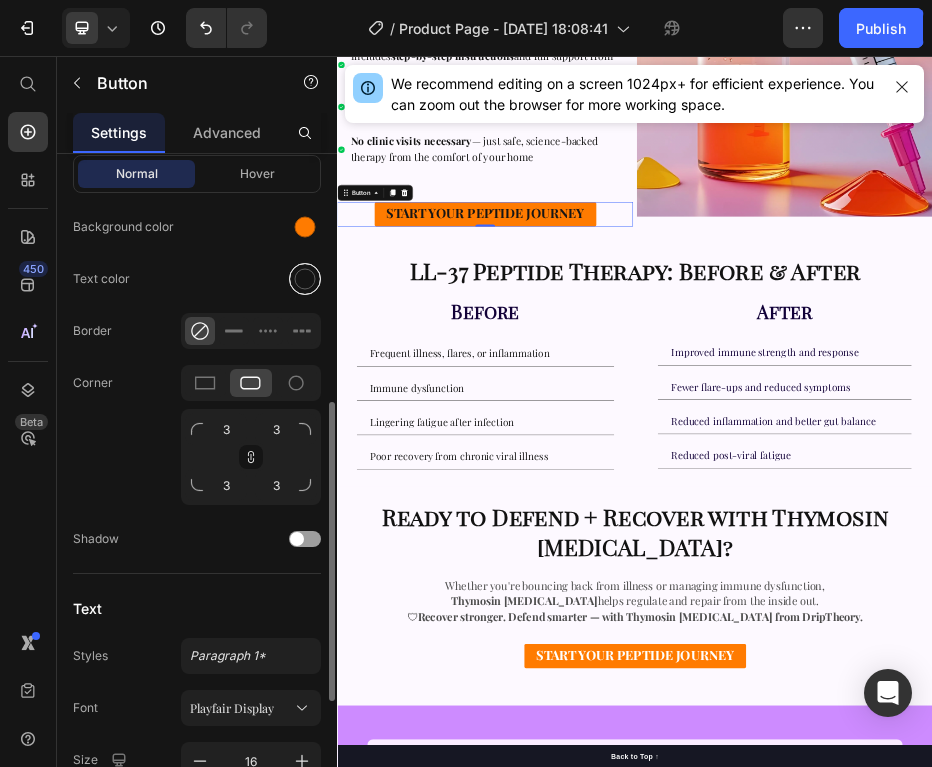 click at bounding box center (305, 279) 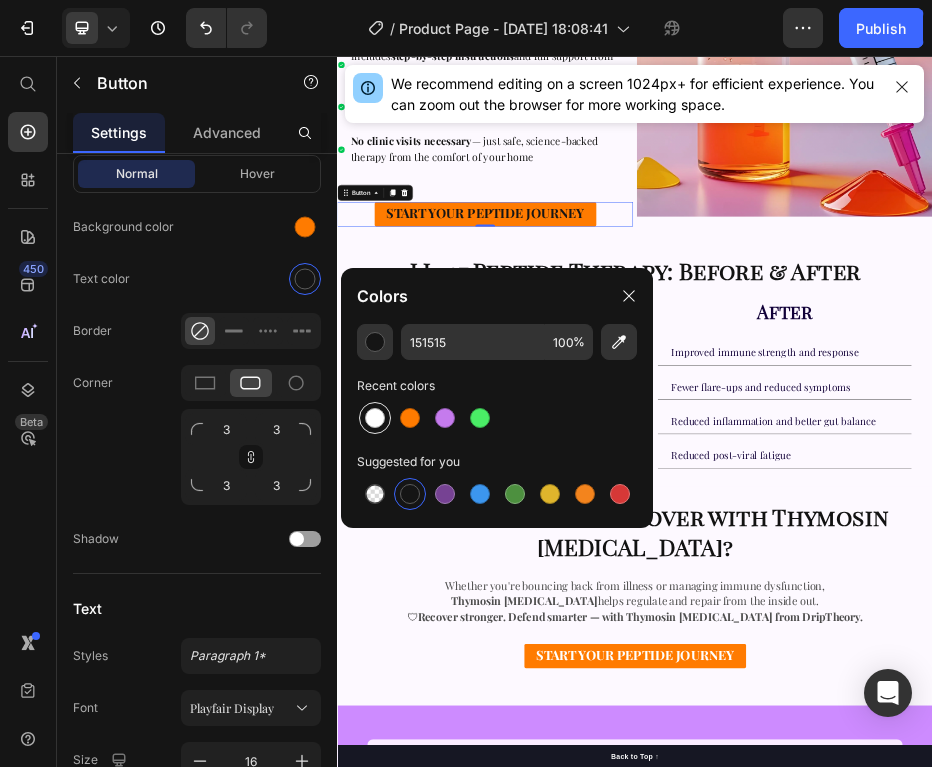 click at bounding box center (375, 418) 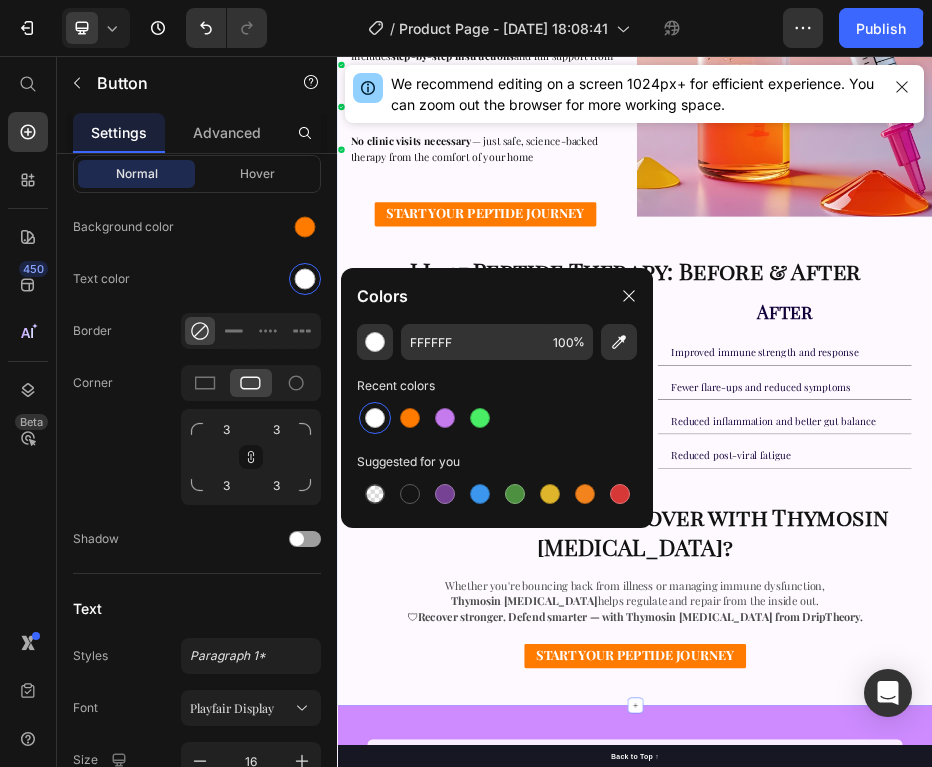 click on "How We Provide LL-37 at DripTheory Heading We make advanced immune and healing support accessible and convenient: Heading Pharmaceutical-grade LL-37  shipped directly to your home Administered as a  3–5x weekly subcutaneous injection Includes  step-by-step instructions  and full support from our medical team Custom protocols  available for chronic infections, gut healing, and inflammation relief No clinic visits necessary  — just safe, science-backed therapy from the comfort of your home Item List START YOUR PEPTIDE JOURNEY Button Image Row LL-37 Peptide Therapy: Before & After Heading Before Heading
Frequent illness, flares, or inflammation
Immune dysfunction
Lingering fatigue after infection
Poor recovery from chronic viral illness Accordion After Heading
Improved immune strength and response" at bounding box center (937, 483) 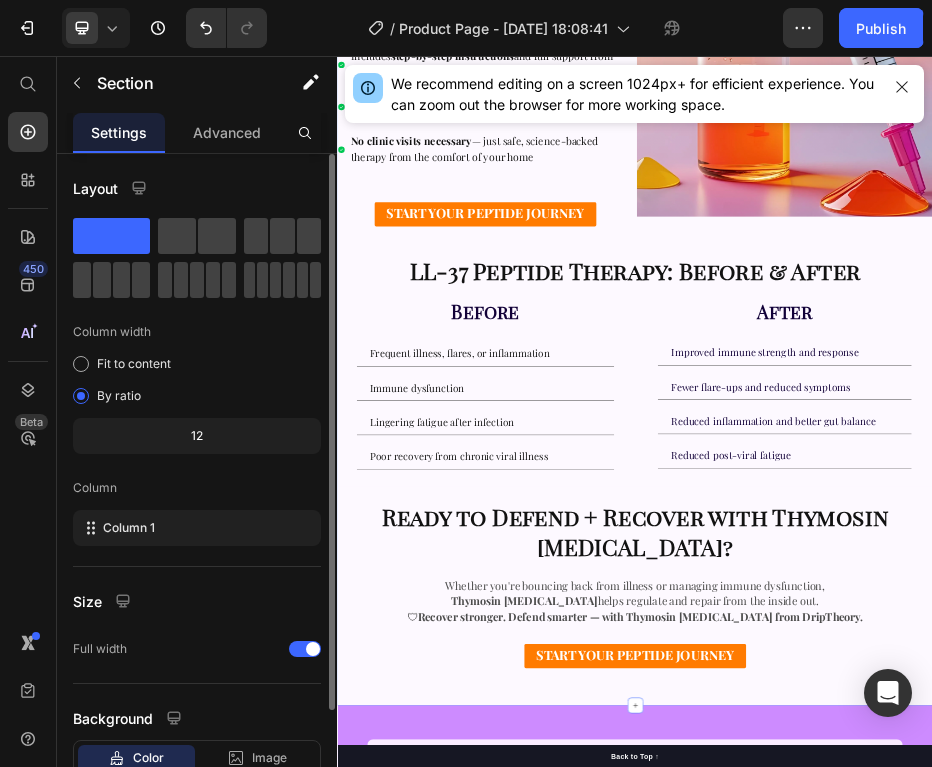 scroll, scrollTop: 0, scrollLeft: 0, axis: both 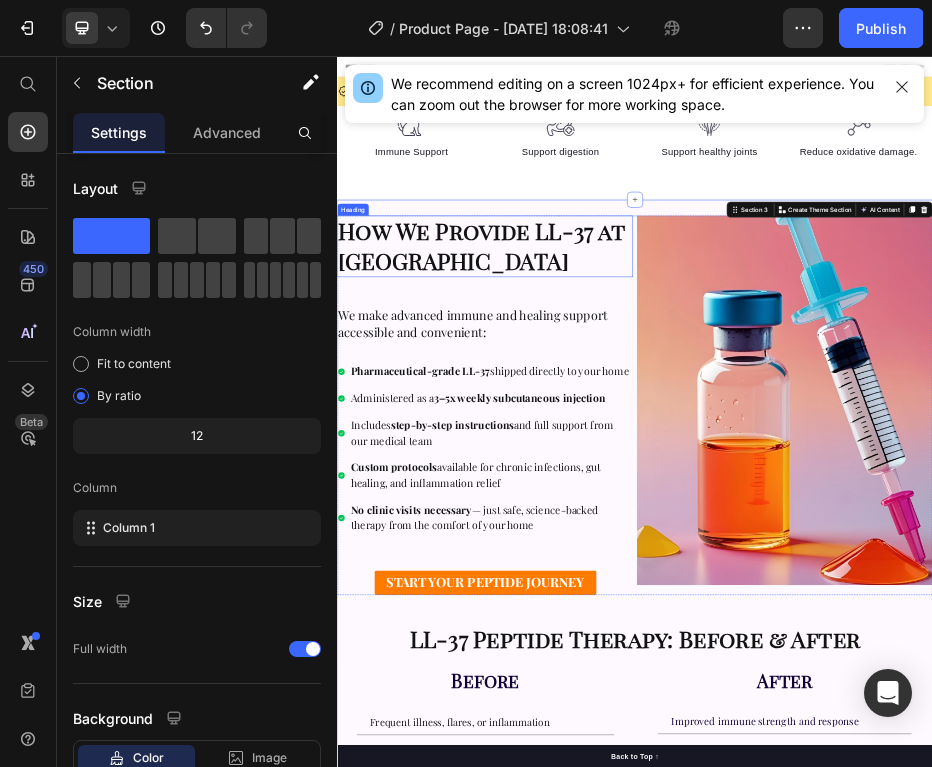 click on "How We Provide LL-37 at DripTheory" at bounding box center (627, 438) 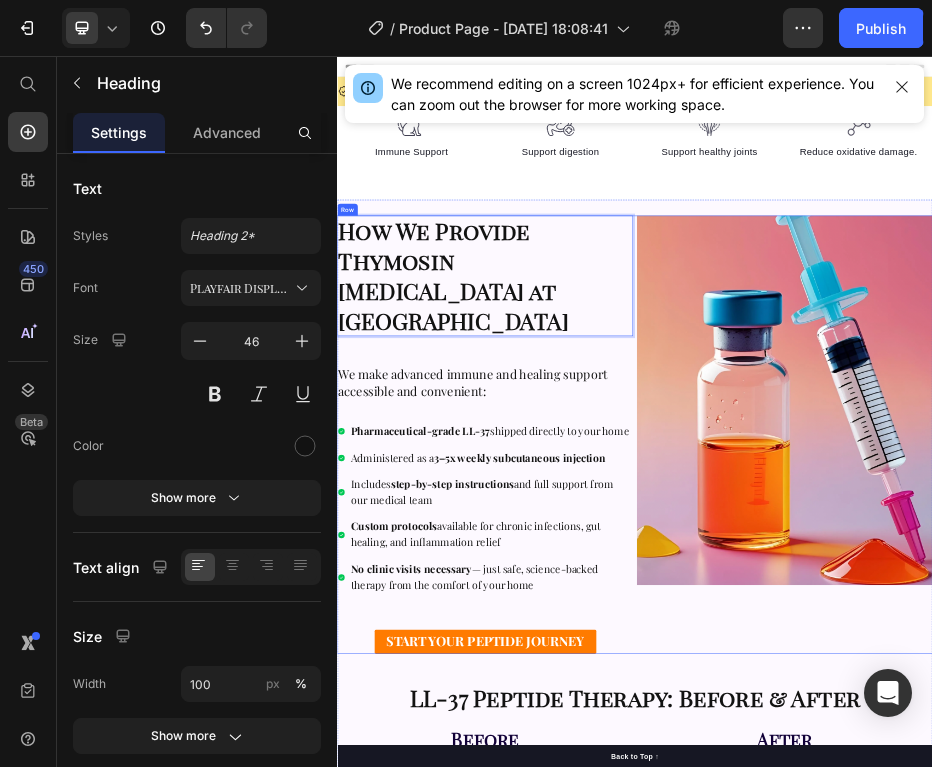 scroll, scrollTop: 259, scrollLeft: 0, axis: vertical 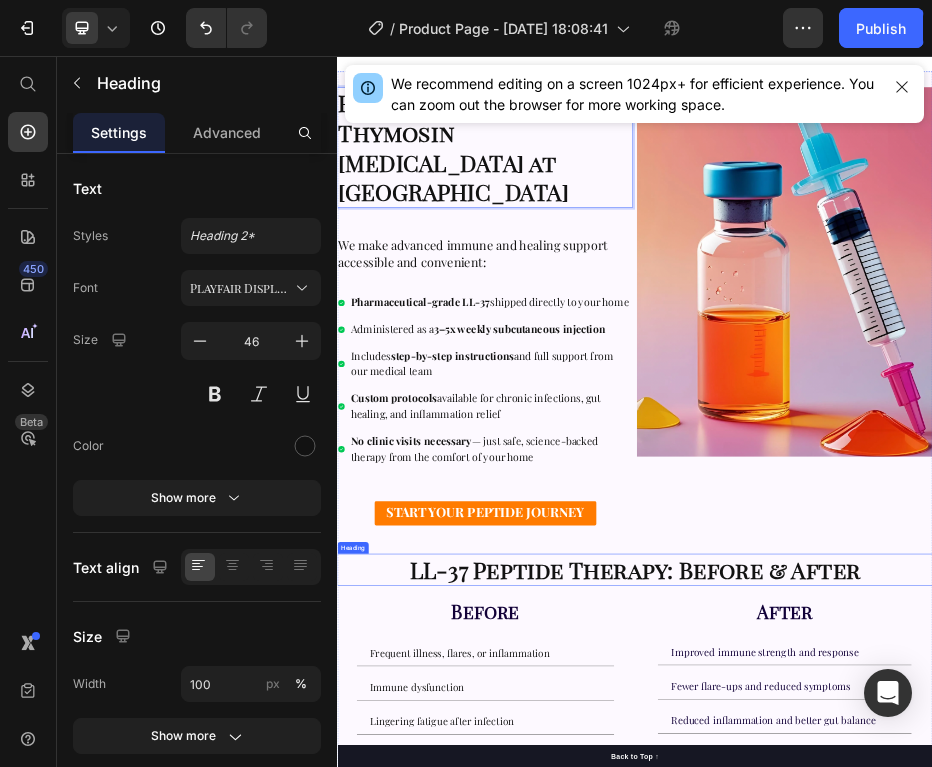 click on "LL-37 Peptide Therapy: Before & After" at bounding box center (937, 1090) 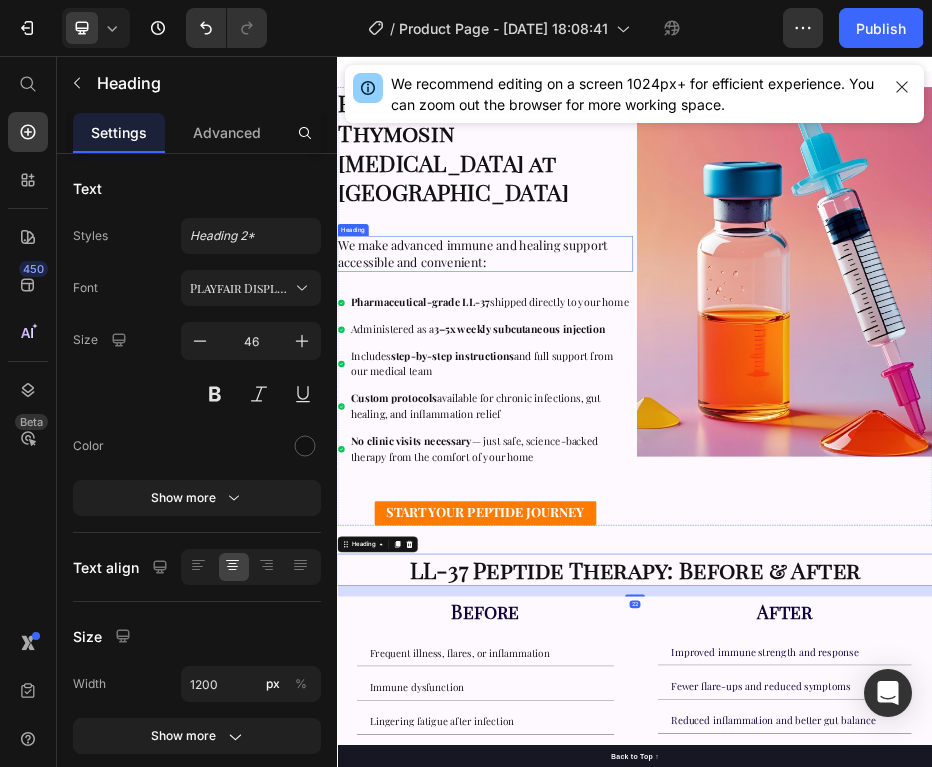 click on "Administered as a  3–5x weekly subcutaneous injection" at bounding box center [647, 607] 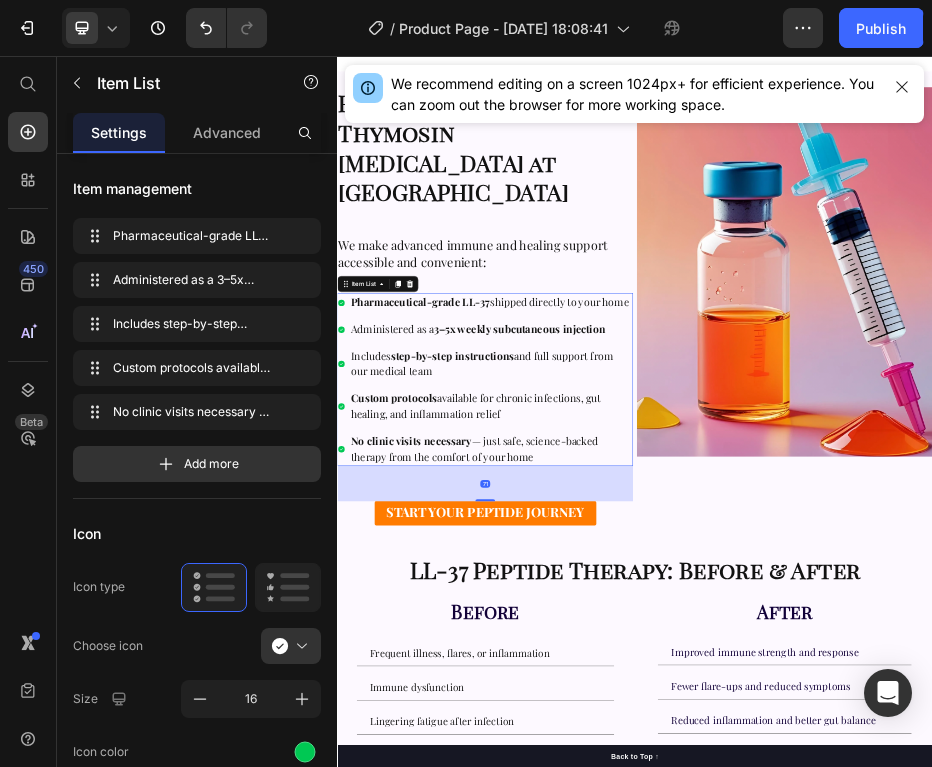 click on "Pharmaceutical-grade LL-37" at bounding box center (504, 551) 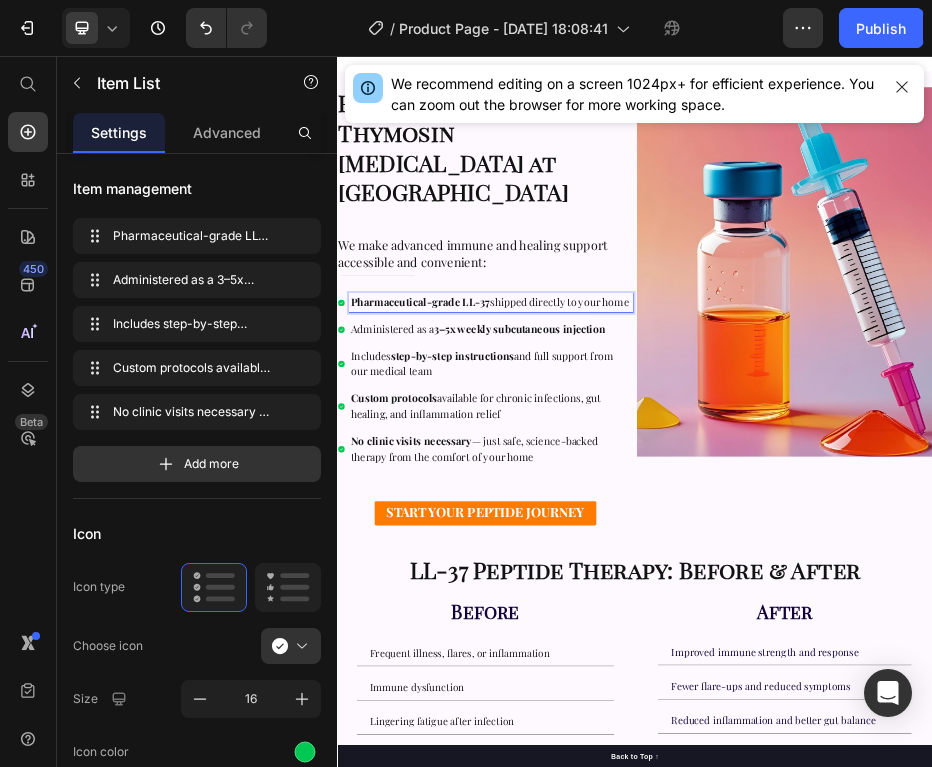 click on "Pharmaceutical-grade LL-37  shipped directly to your home" at bounding box center (644, 551) 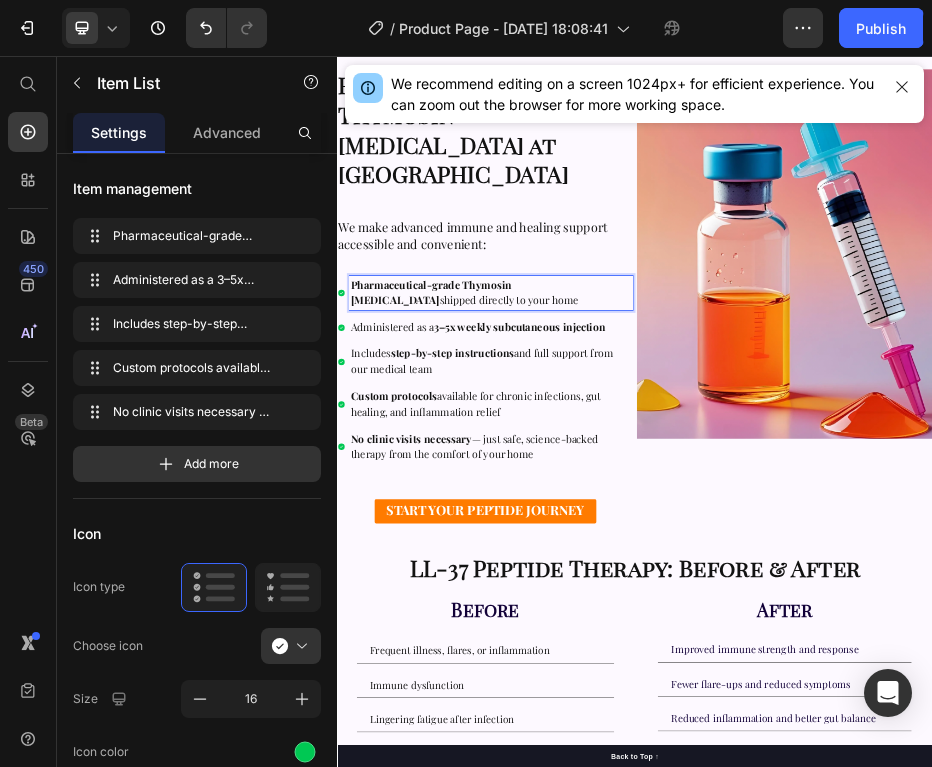 scroll, scrollTop: 299, scrollLeft: 0, axis: vertical 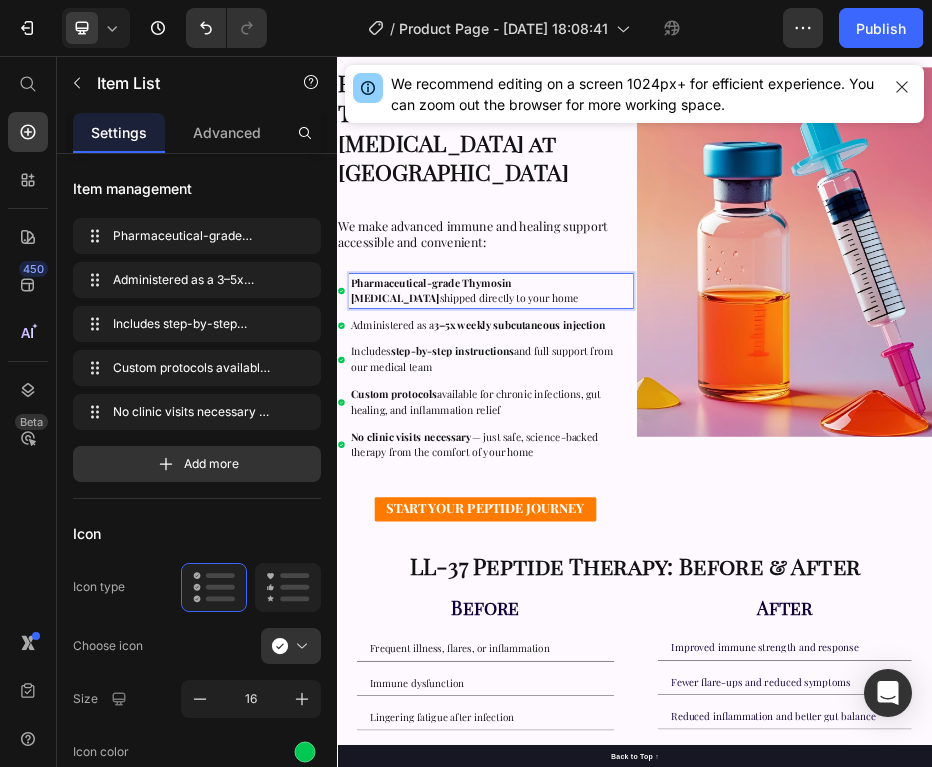 click on "3–5x weekly subcutaneous injection" at bounding box center (704, 597) 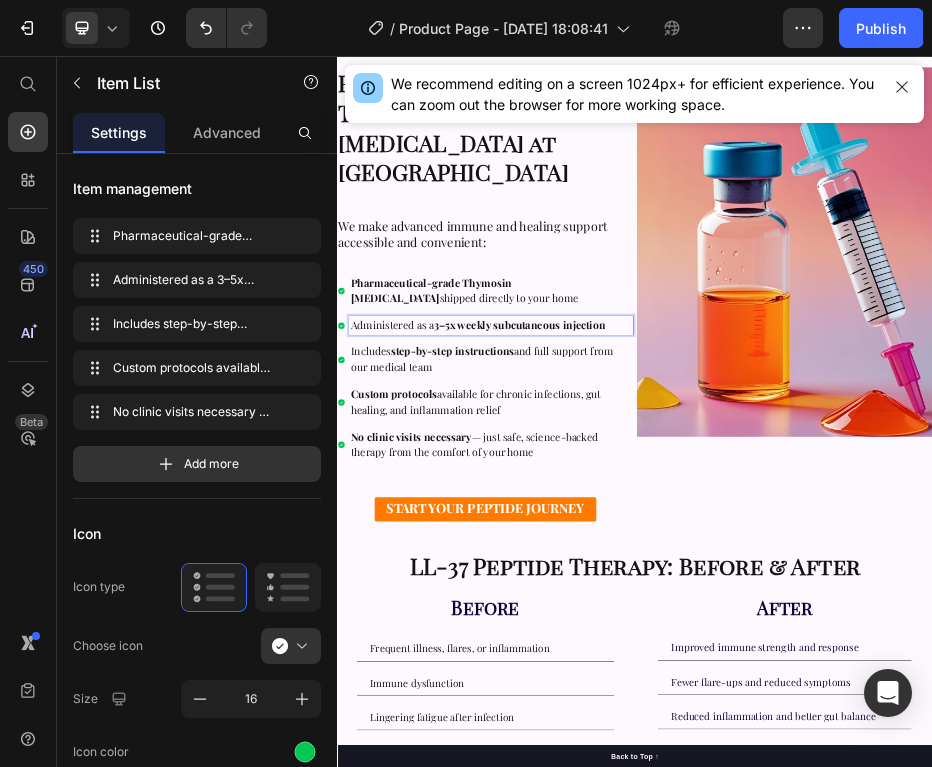 click on "3–5x weekly subcutaneous injection" at bounding box center (704, 597) 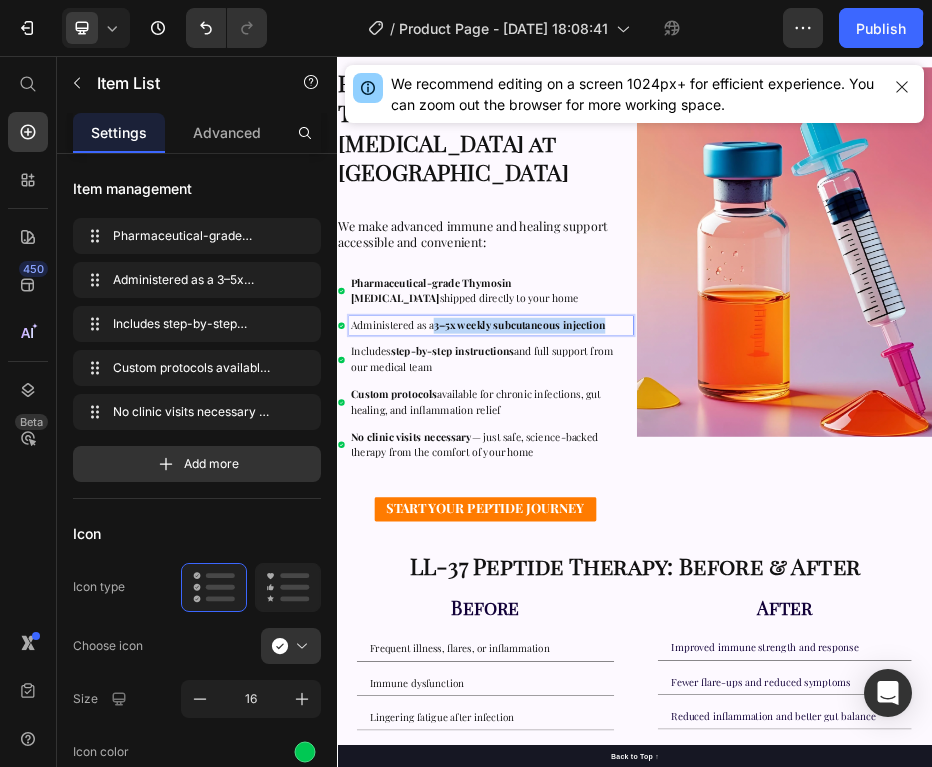 drag, startPoint x: 879, startPoint y: 538, endPoint x: 542, endPoint y: 542, distance: 337.02374 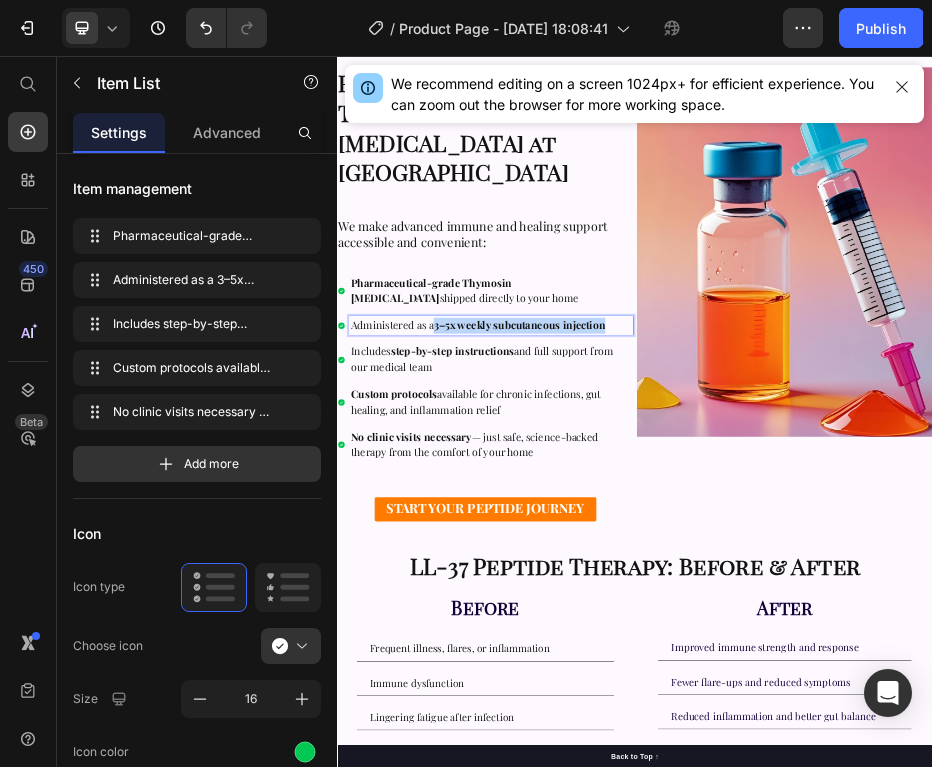 click on "3–5x weekly subcutaneous injection" at bounding box center (704, 597) 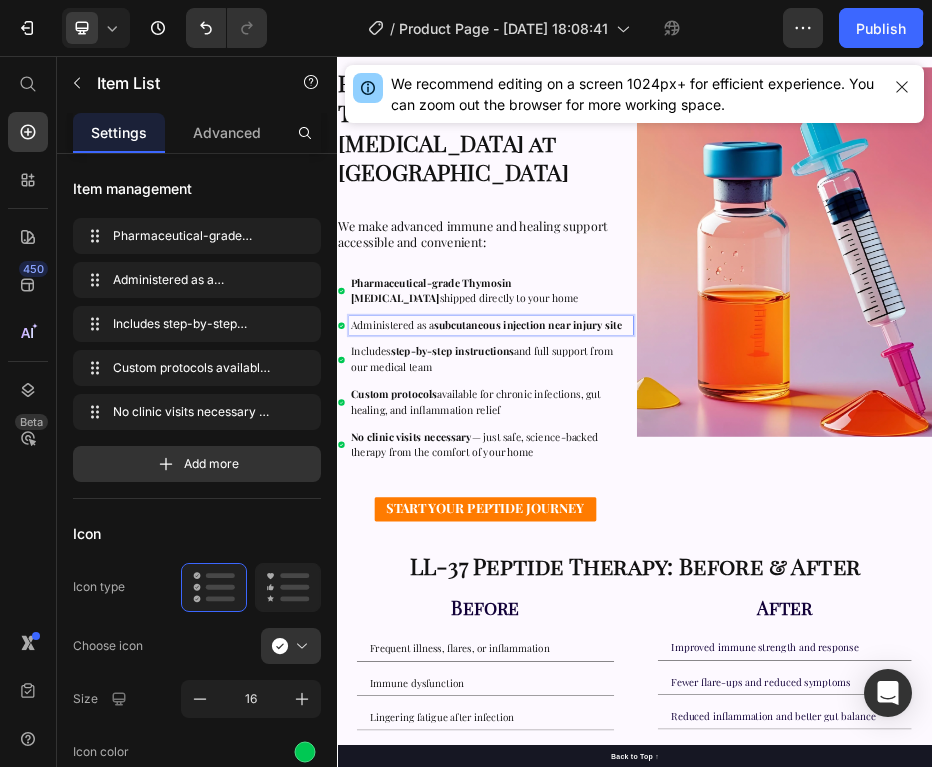 click on "No clinic visits necessary  — just safe, science-backed therapy from the comfort of your home" at bounding box center (613, 838) 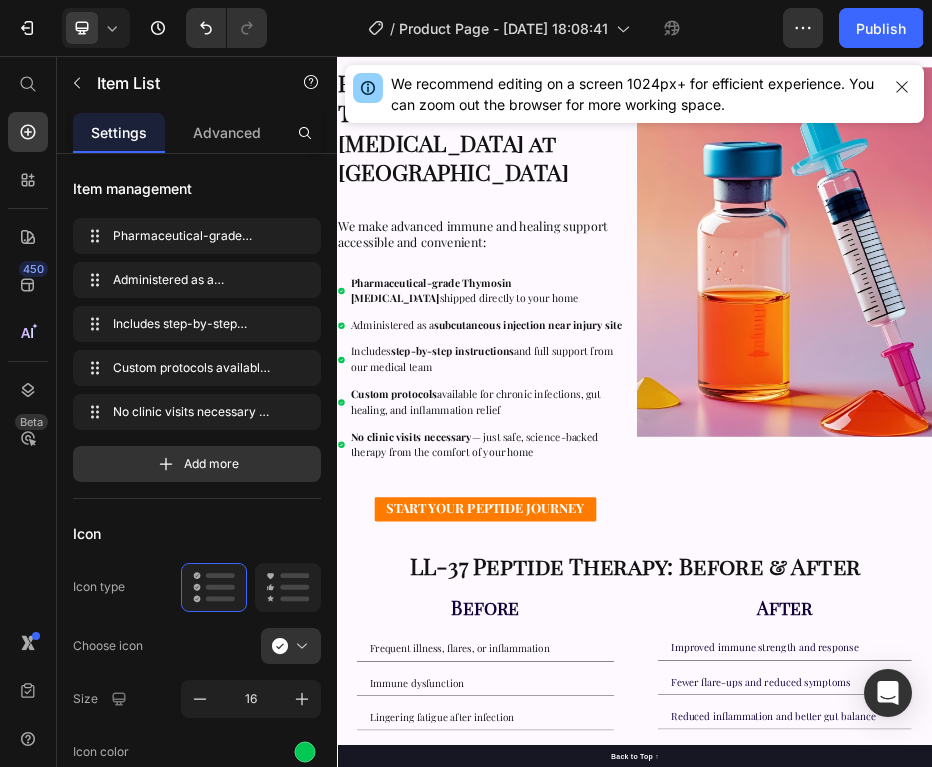 click on "Pharmaceutical-grade Thymosin Alpha-1  shipped directly to your home Administered as a  subcutaneous injection near injury site Includes  step-by-step instructions  and full support from our medical team Custom protocols  available for chronic infections, gut healing, and inflammation relief No clinic visits necessary  — just safe, science-backed therapy from the comfort of your home" at bounding box center [635, 684] 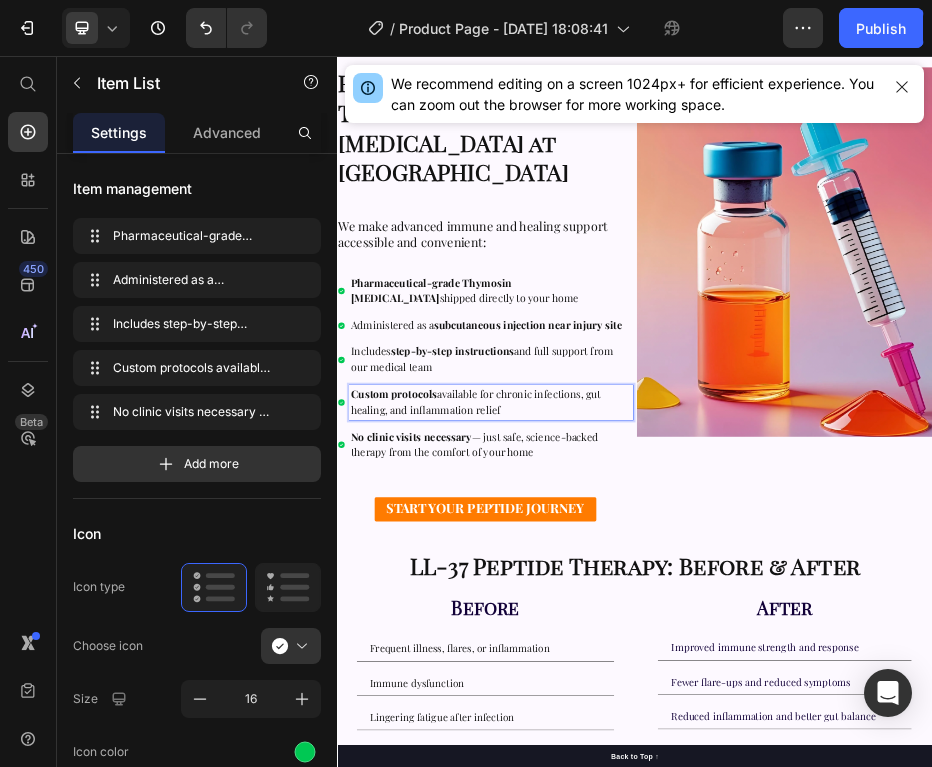 drag, startPoint x: 659, startPoint y: 665, endPoint x: 712, endPoint y: 702, distance: 64.63745 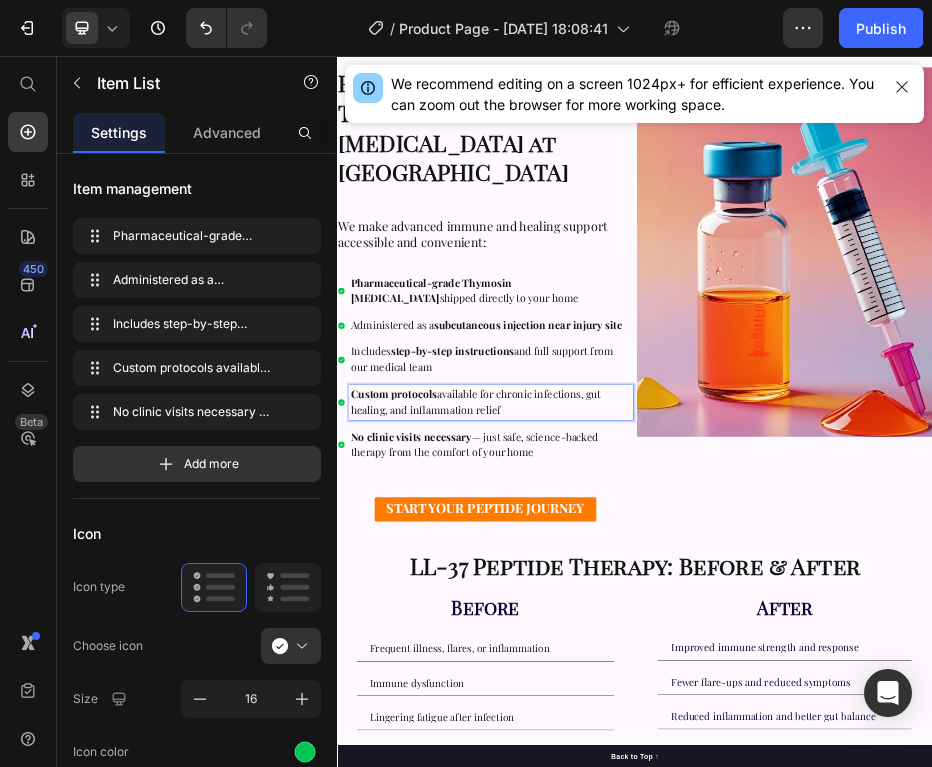 click on "Custom protocols  available for chronic infections, gut healing, and inflammation relief" at bounding box center (647, 754) 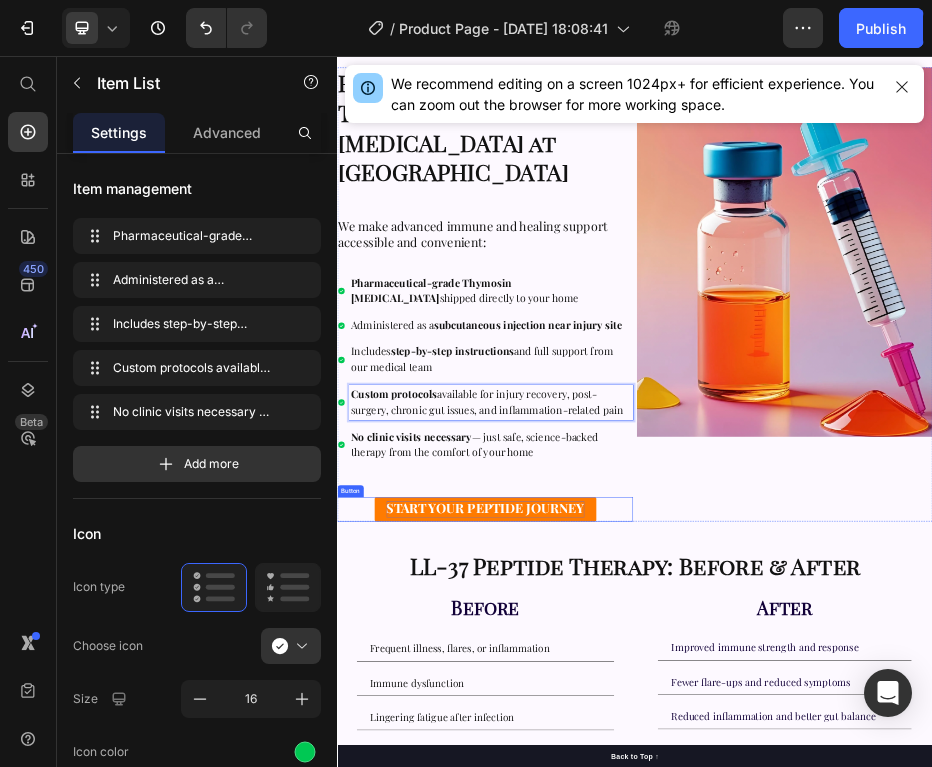 click on "START YOUR PEPTIDE JOURNEY" at bounding box center (635, 966) 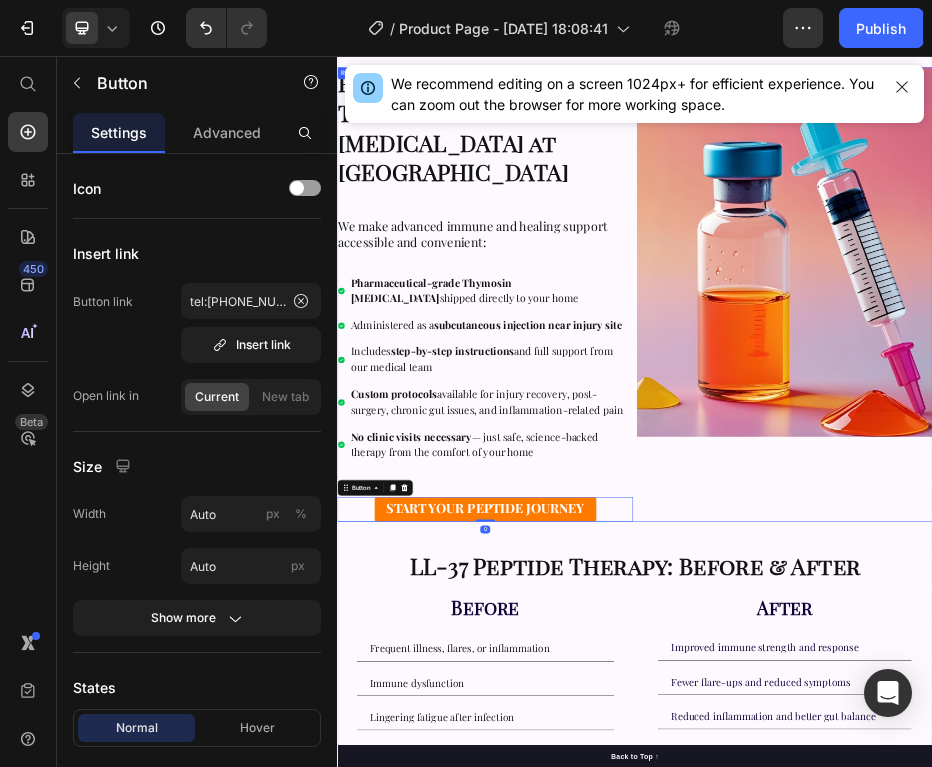 click on "Image" at bounding box center [1239, 536] 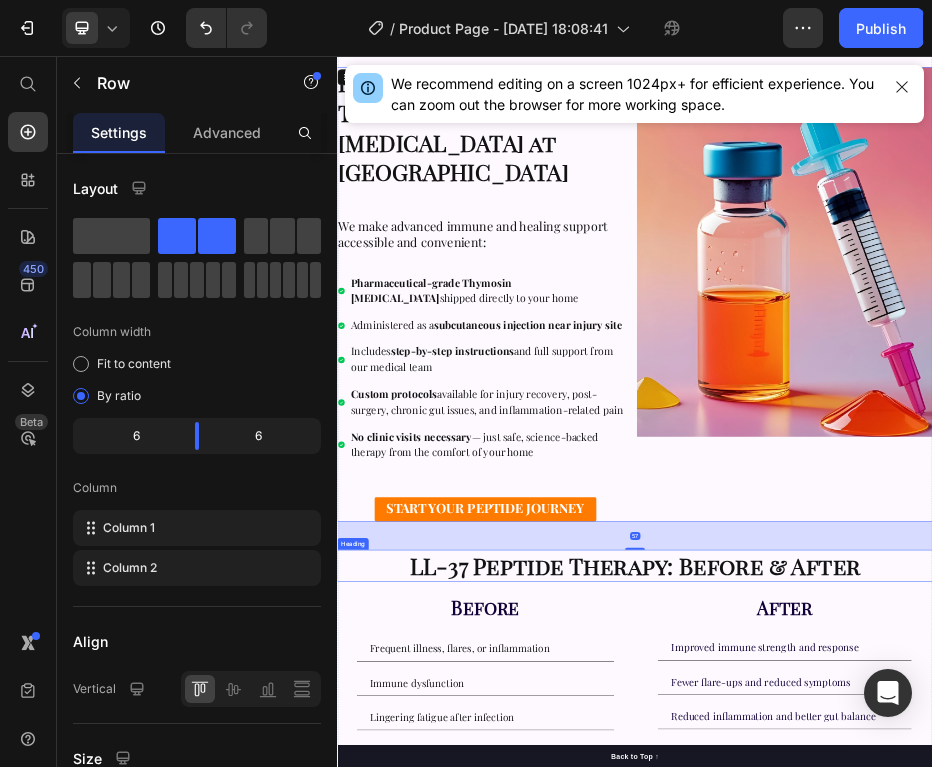 click on "LL-37 Peptide Therapy: Before & After" at bounding box center (937, 1082) 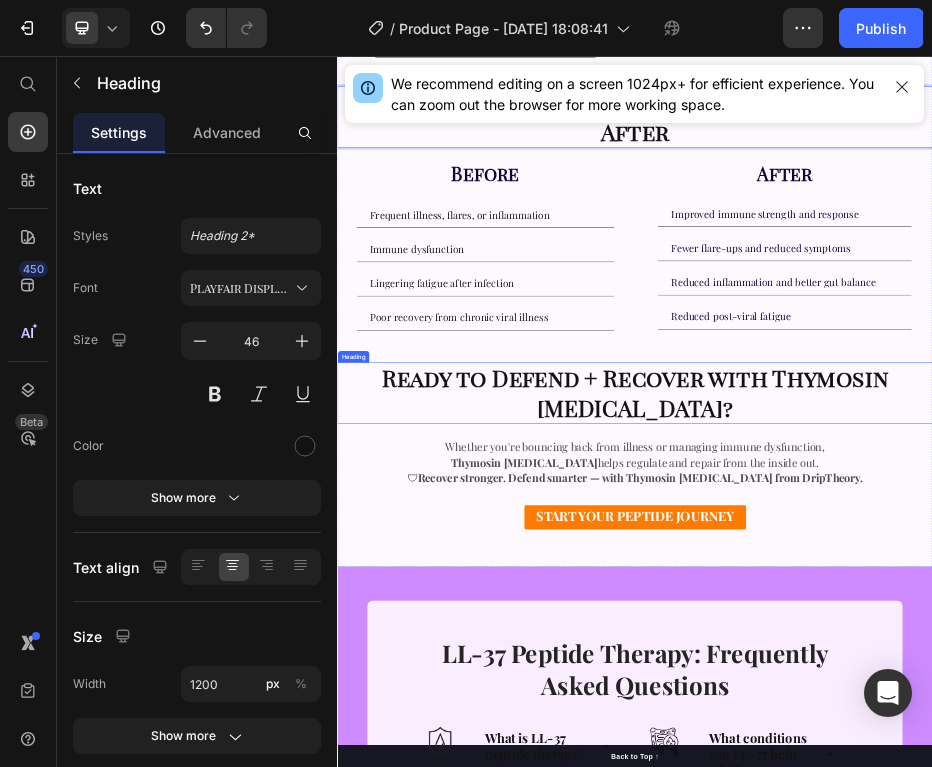 scroll, scrollTop: 1509, scrollLeft: 0, axis: vertical 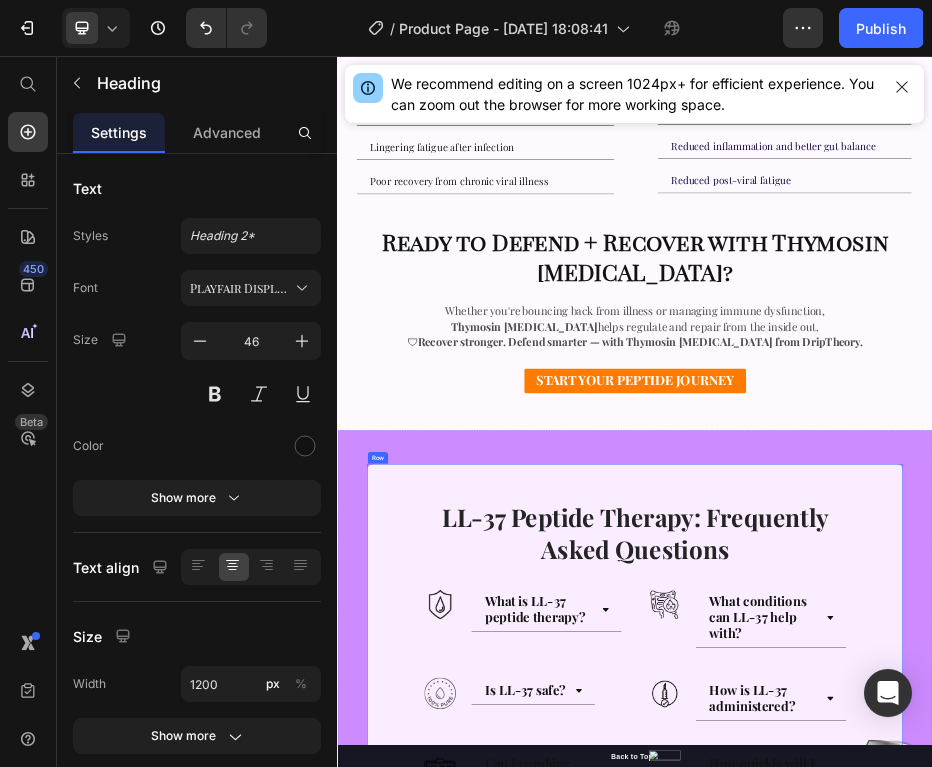 click on "LL-37 Peptide Therapy: Frequently Asked Questions" at bounding box center (937, 1016) 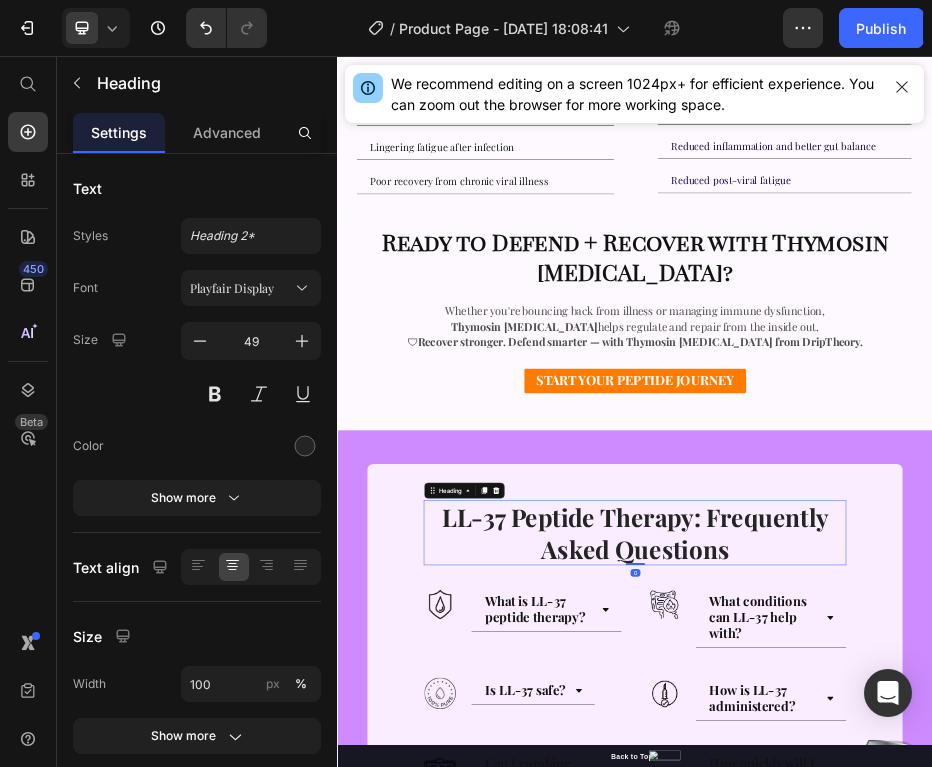 scroll, scrollTop: 0, scrollLeft: 0, axis: both 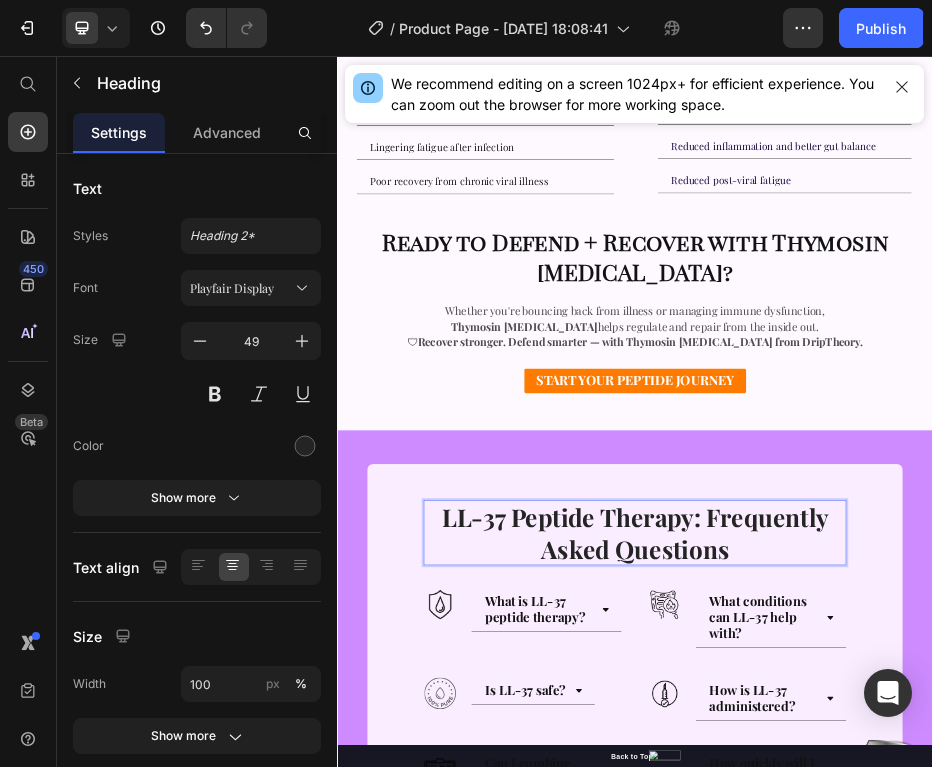 click on "LL-37 Peptide Therapy: Frequently Asked Questions" at bounding box center [937, 1016] 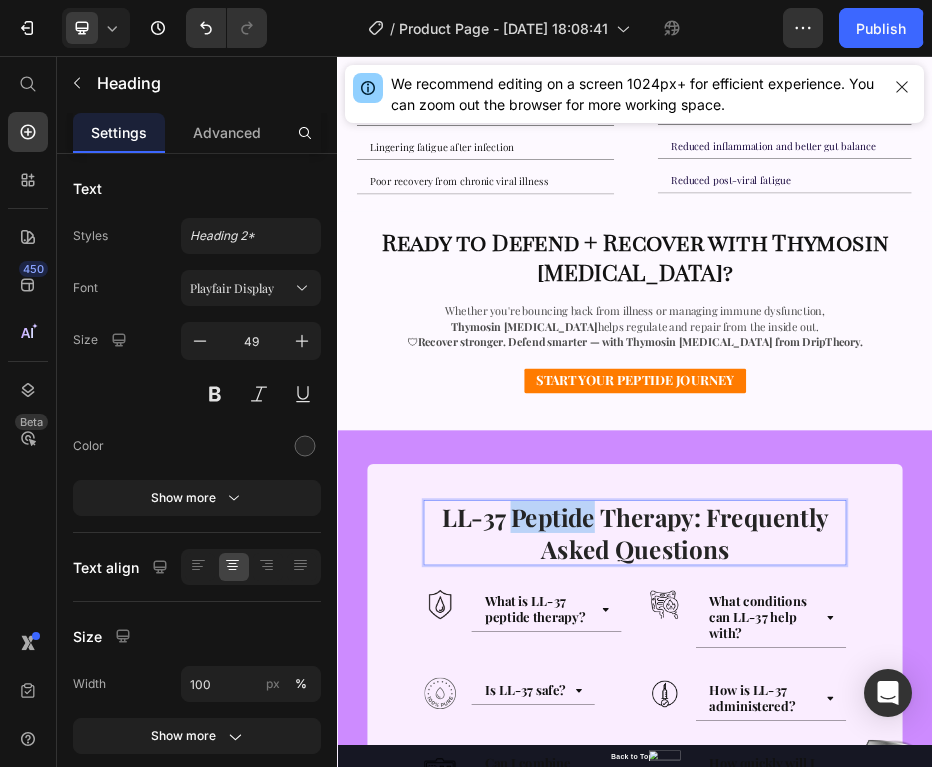 click on "LL-37 Peptide Therapy: Frequently Asked Questions" at bounding box center (937, 1016) 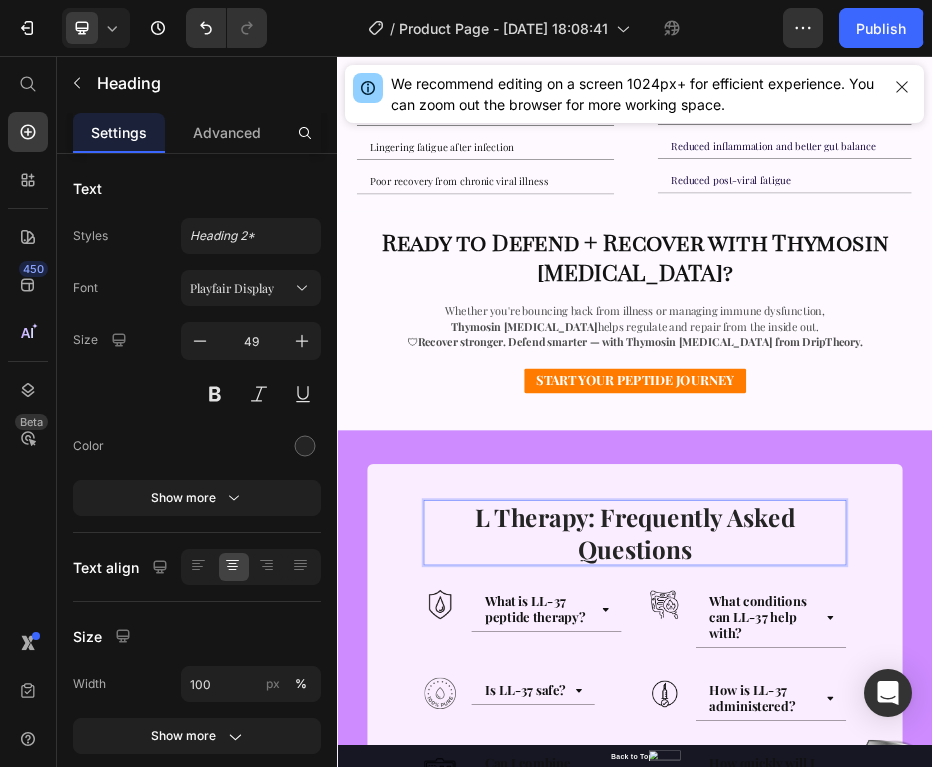 scroll, scrollTop: 77, scrollLeft: 0, axis: vertical 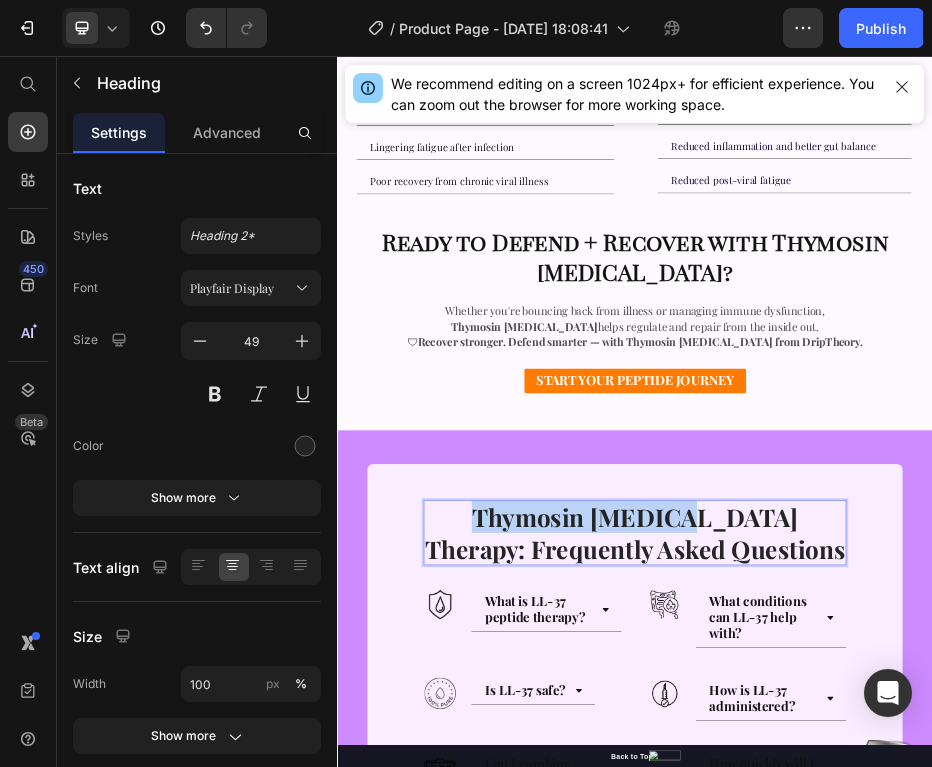 drag, startPoint x: 1036, startPoint y: 917, endPoint x: 636, endPoint y: 913, distance: 400.02 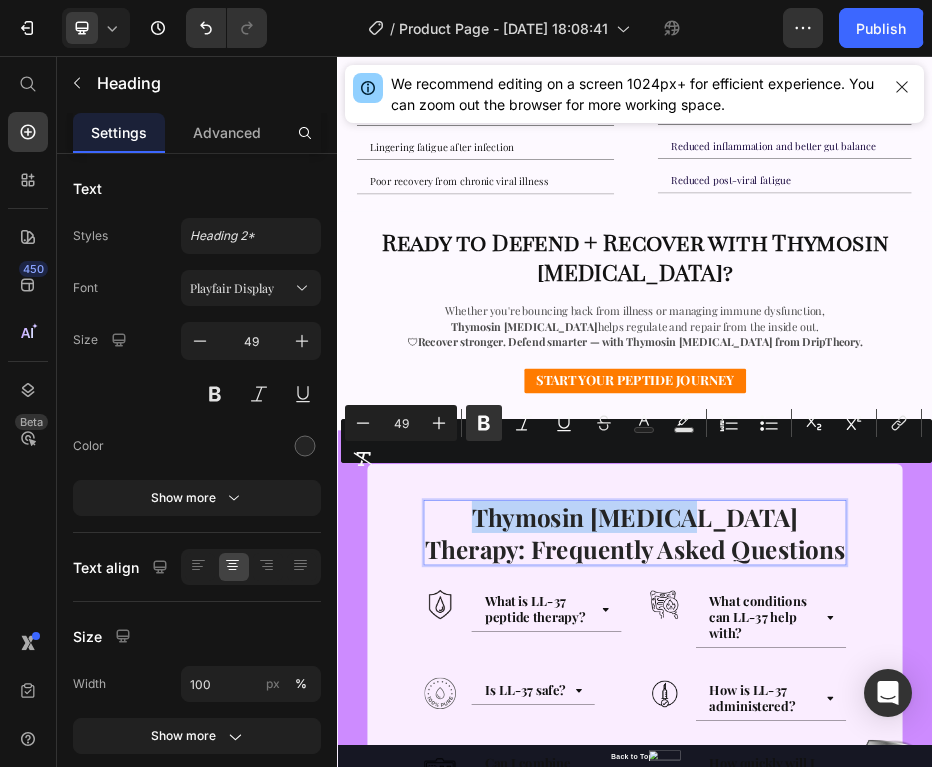 copy on "Thymosin [MEDICAL_DATA]" 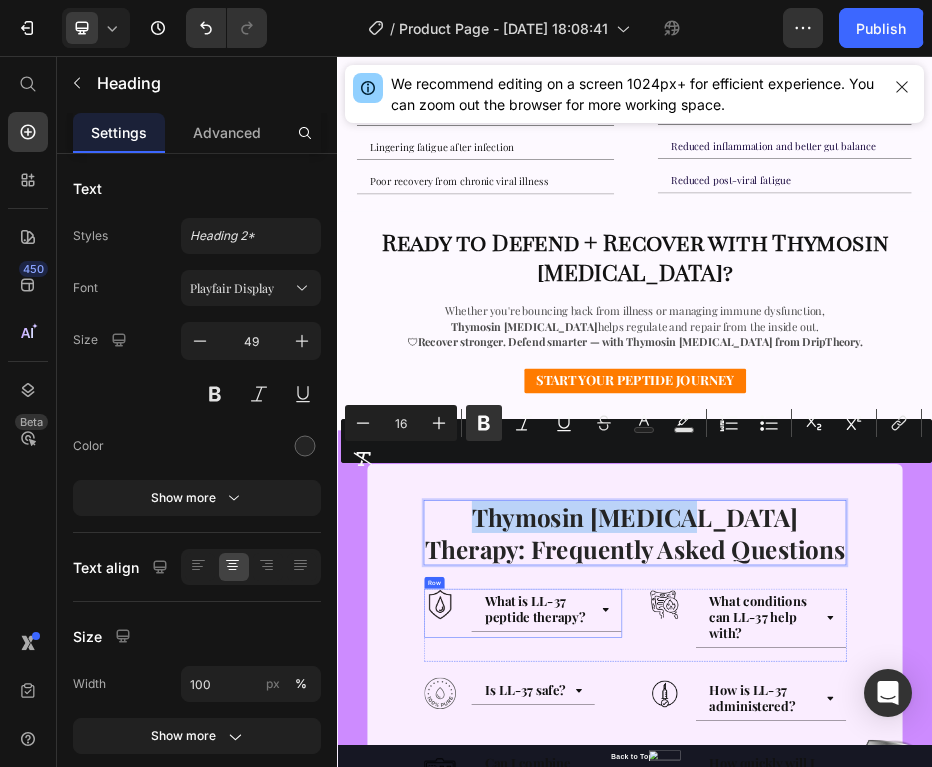 click on "Thymosin Alpha-1 Therapy: Frequently Asked Questions Heading   0 Row Image
What is LL-37 peptide therapy? Accordion Row Image
What conditions can LL-37 help with? Accordion Row Row Image
Is LL-37 safe? Accordion Row Image
How is LL-37 administered? Accordion Row Row Image
Can I combine LL-37 with other peptides? Accordion Row Image
How quickly will I notice results from LL-37? Accordion Row Row
CONTACT US TODAY Button" at bounding box center (937, 1341) 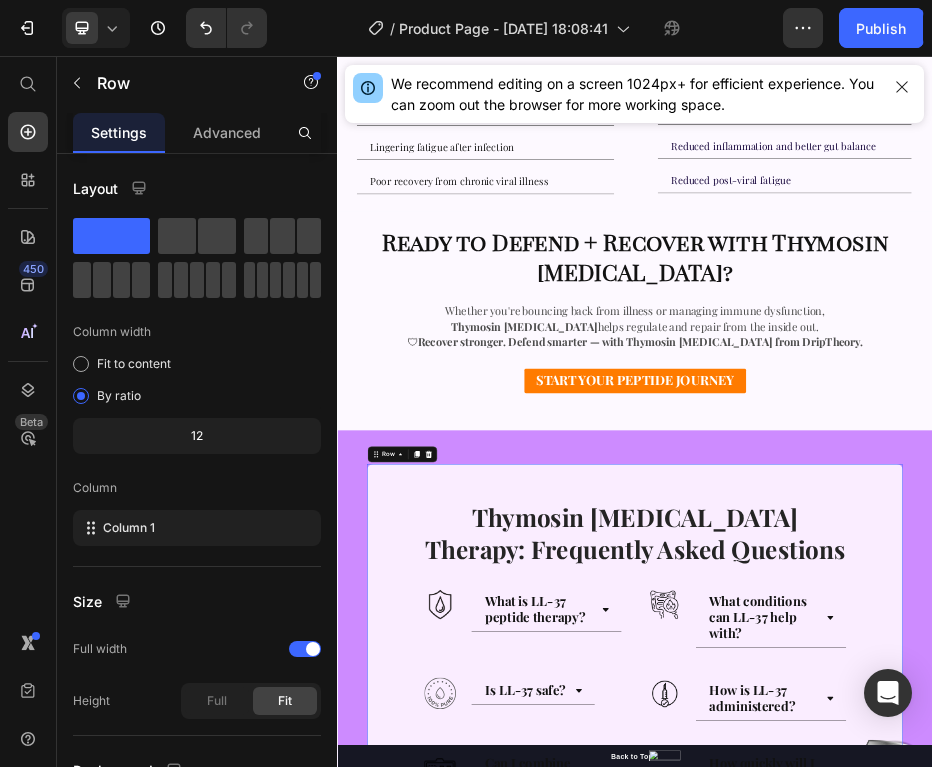 scroll, scrollTop: 0, scrollLeft: 0, axis: both 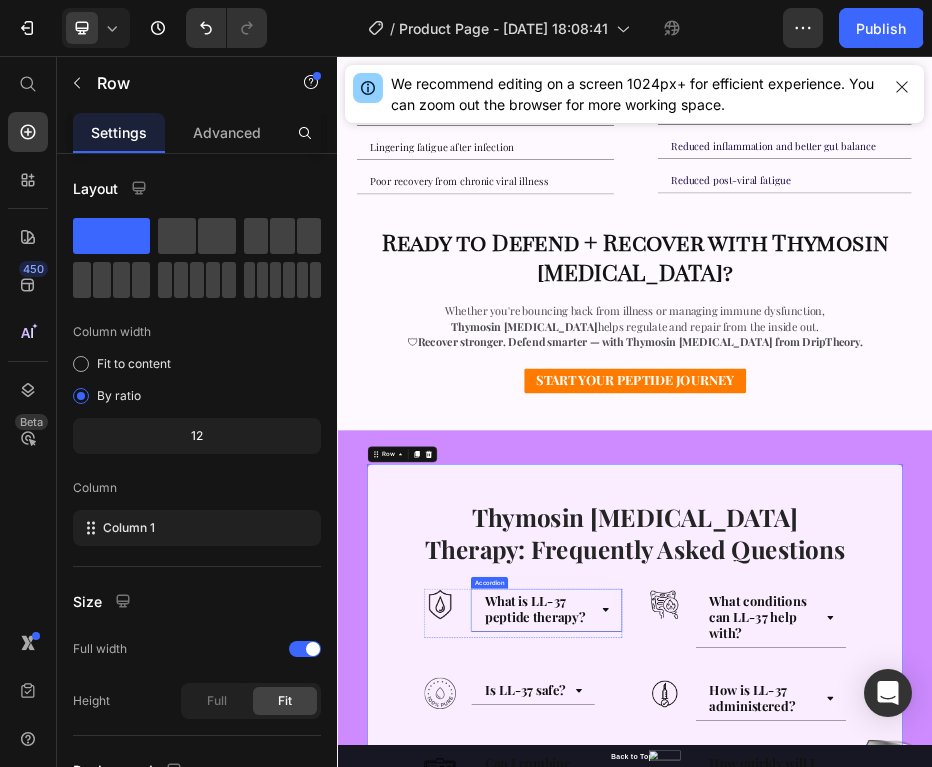 click on "What is LL-37 peptide therapy?" at bounding box center [734, 1170] 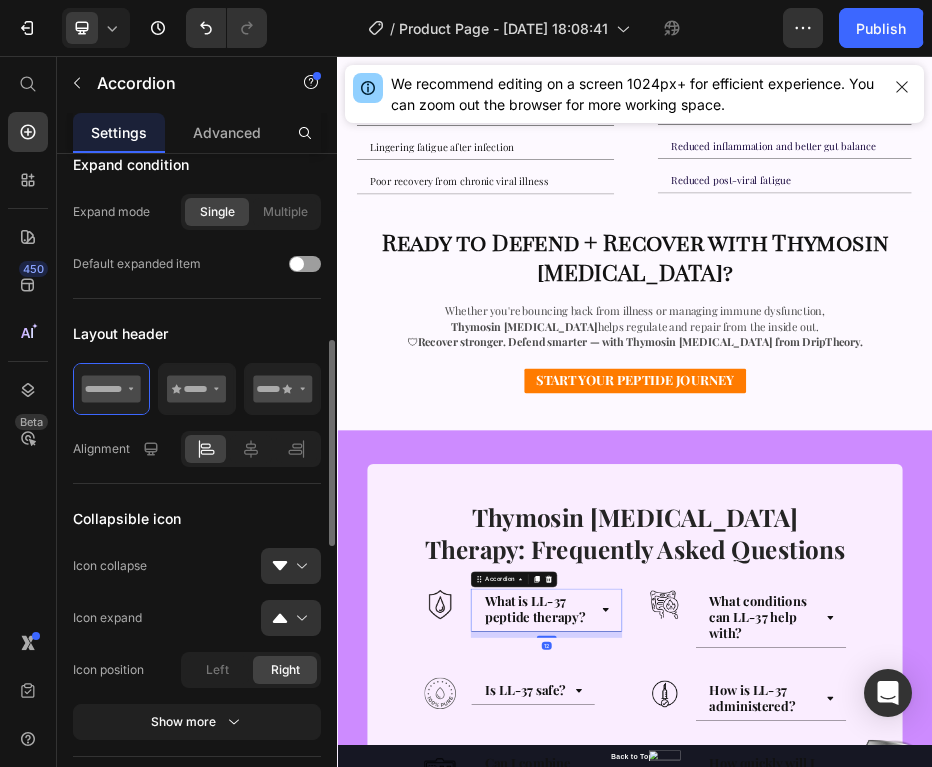 scroll, scrollTop: 432, scrollLeft: 0, axis: vertical 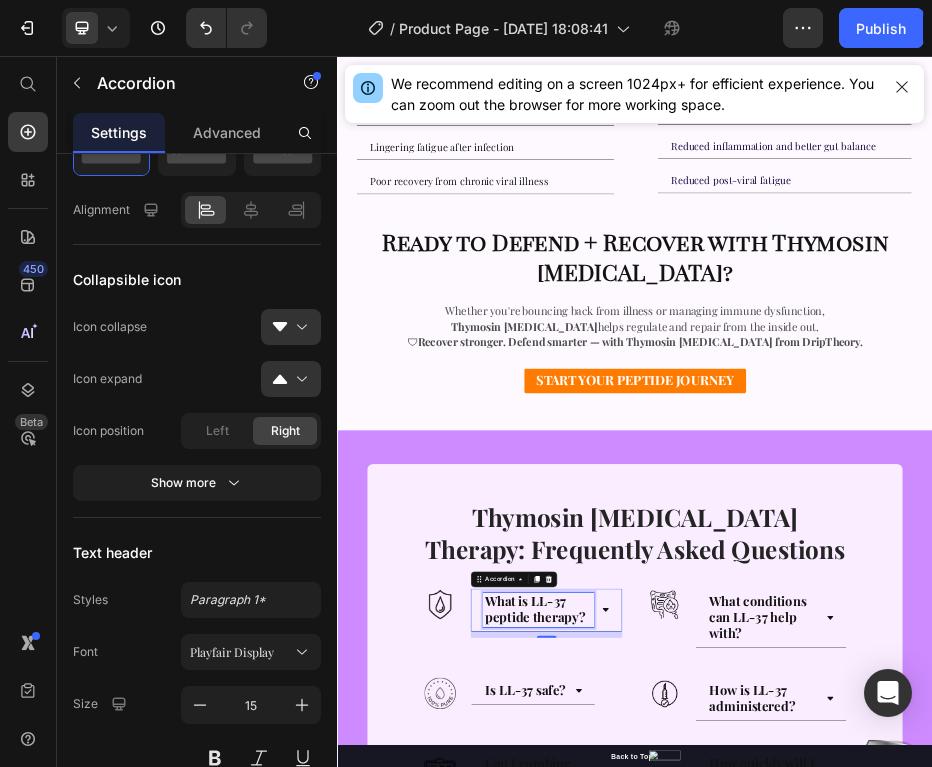 click on "What is LL-37 peptide therapy?" at bounding box center (741, 1173) 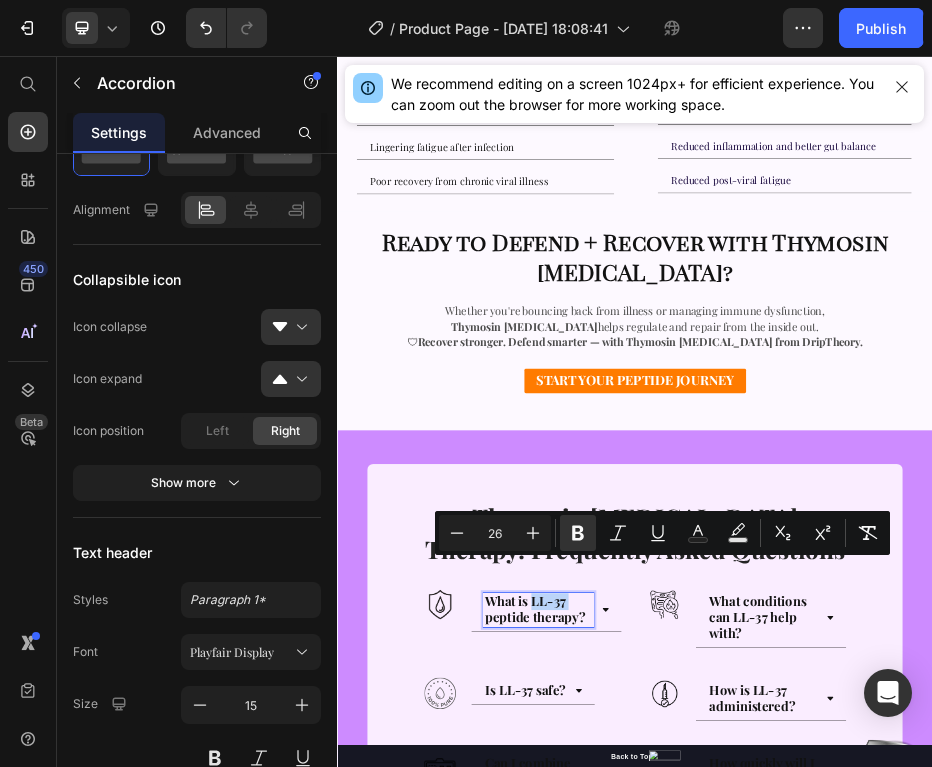 drag, startPoint x: 799, startPoint y: 1088, endPoint x: 732, endPoint y: 1084, distance: 67.11929 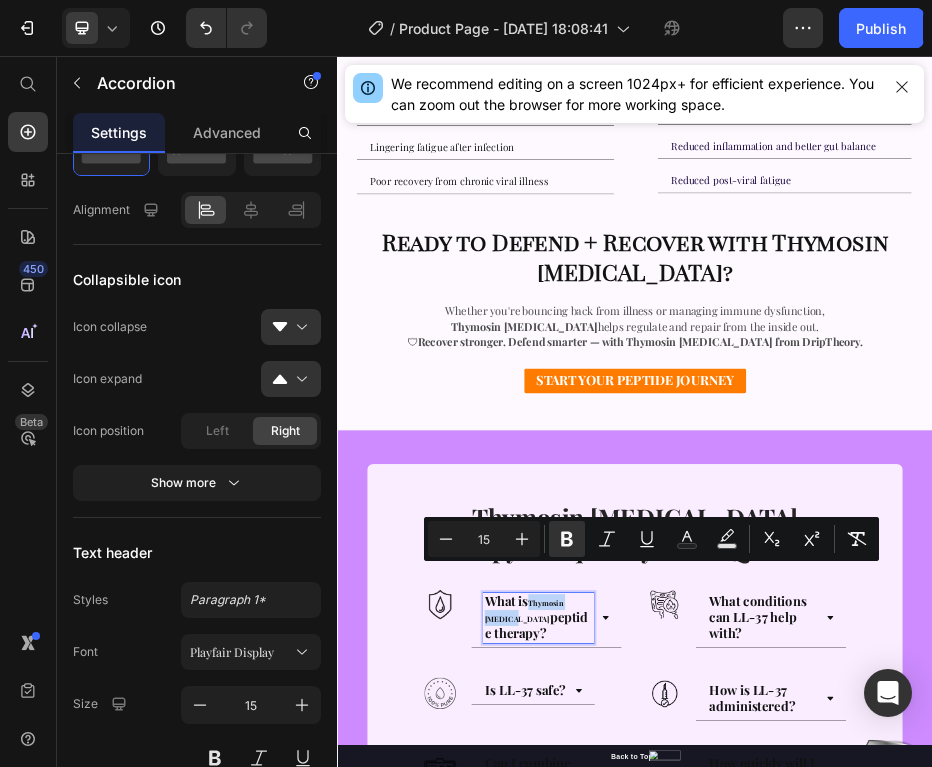 drag, startPoint x: 728, startPoint y: 1084, endPoint x: 637, endPoint y: 1125, distance: 99.80982 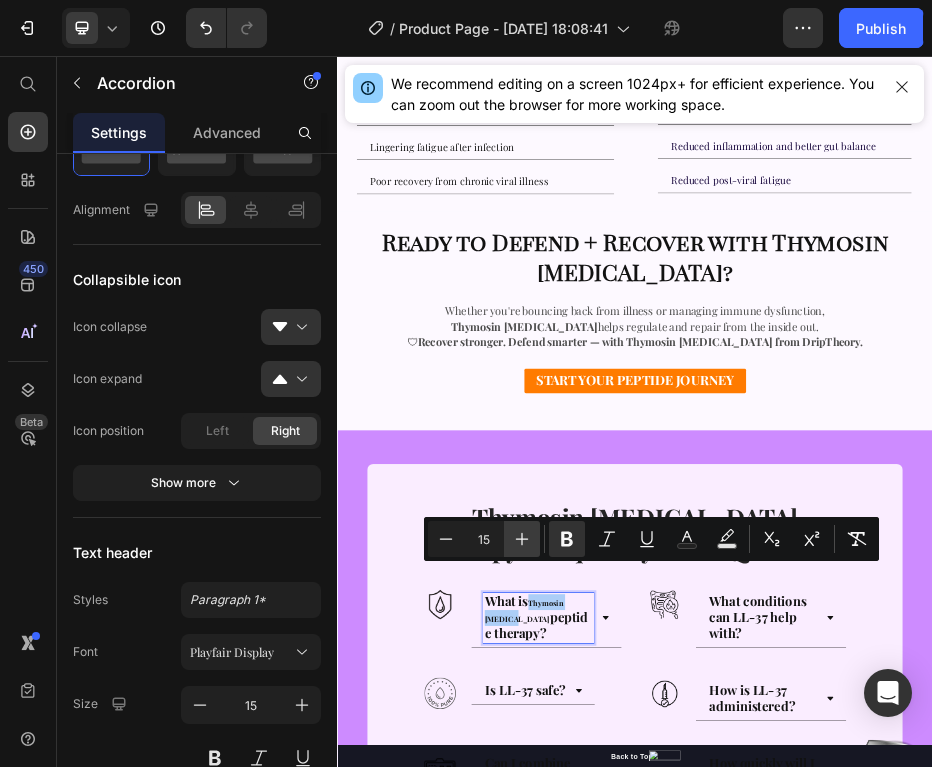 click on "Plus" at bounding box center [522, 539] 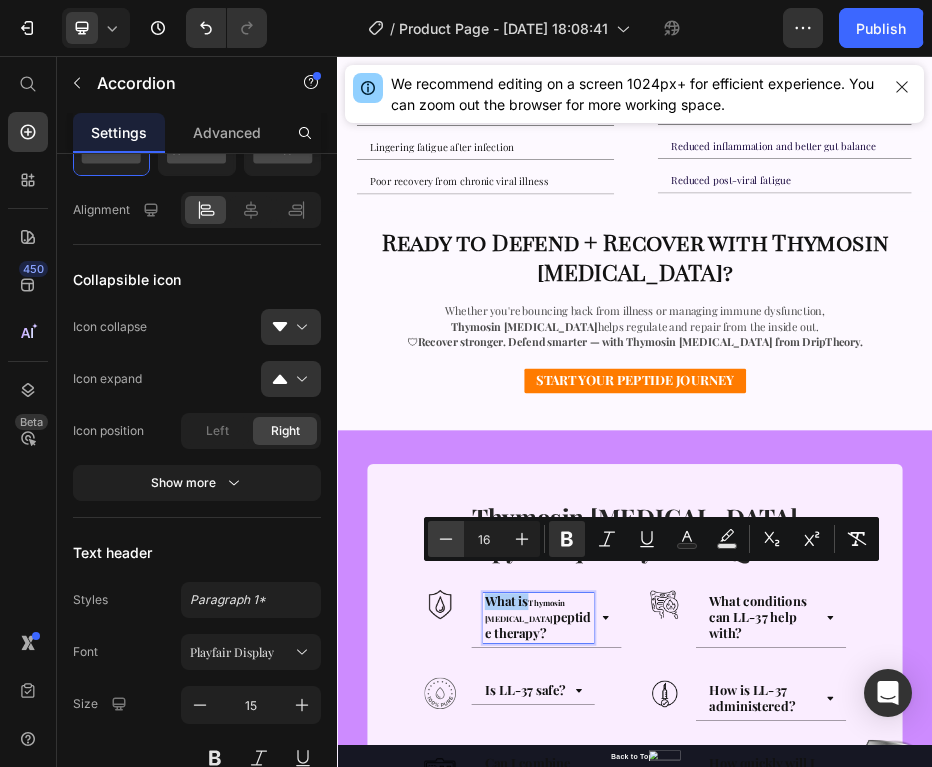 click on "Minus" at bounding box center [446, 539] 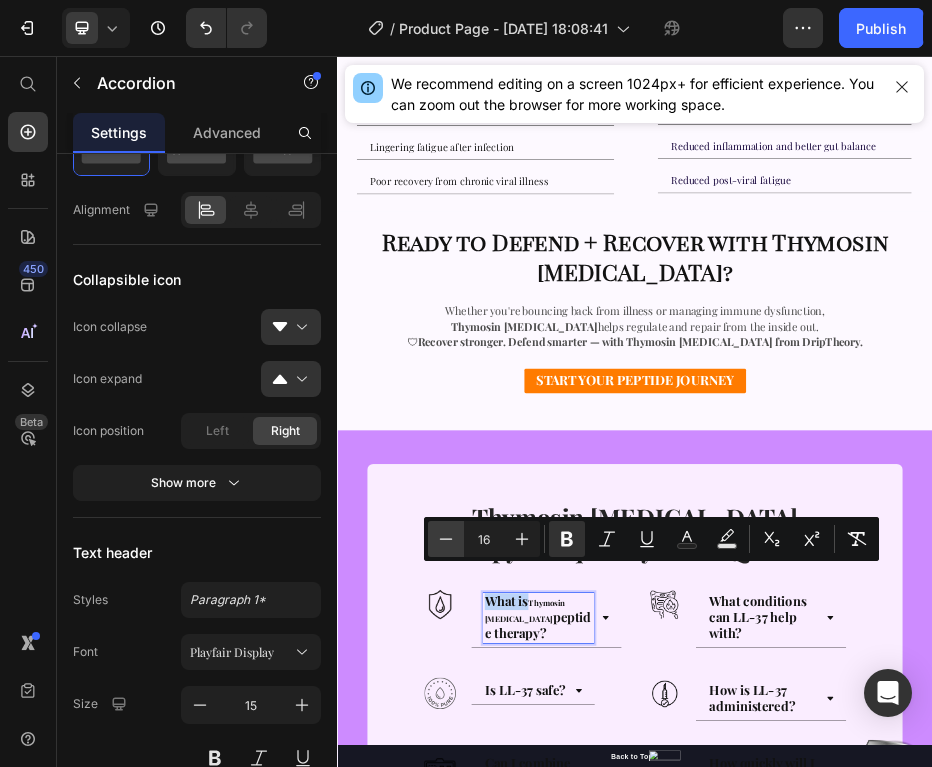 type on "15" 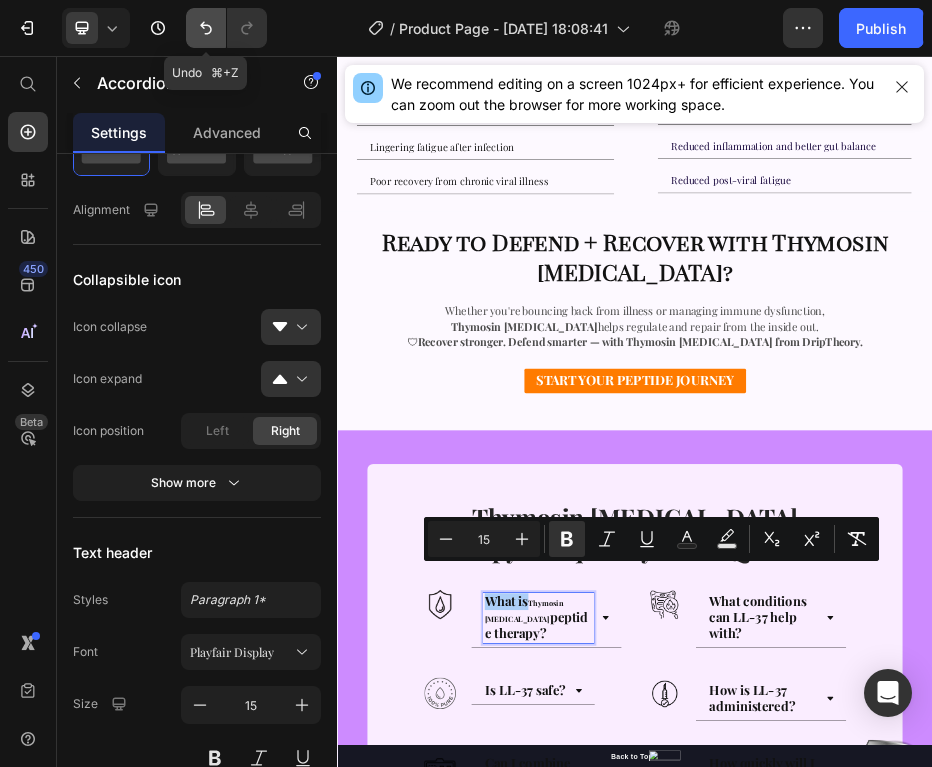 click 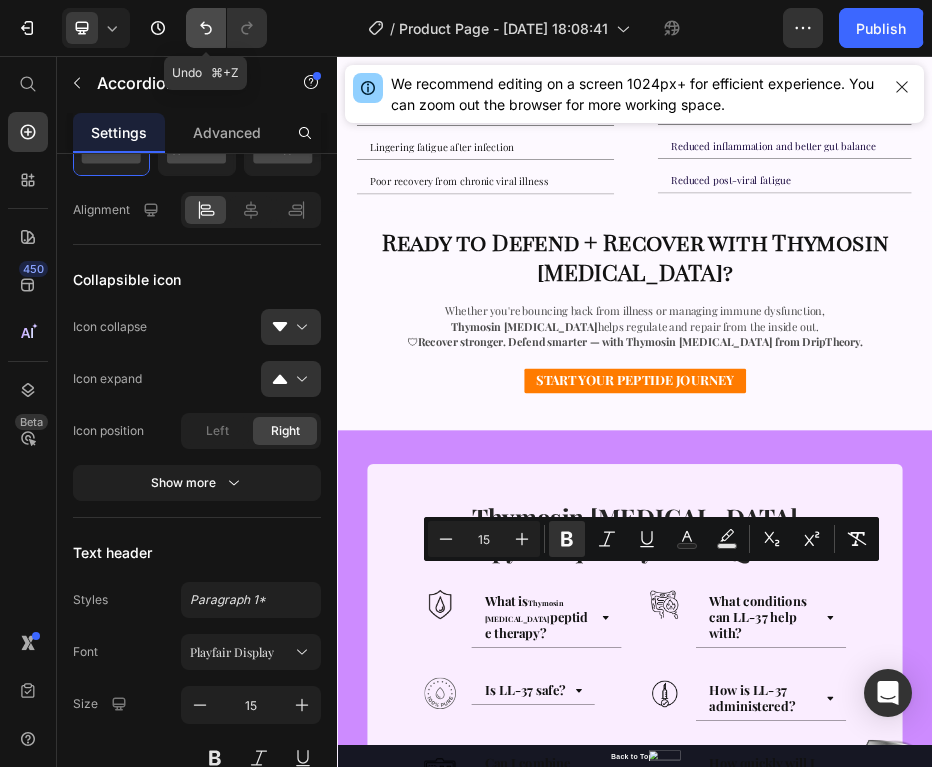 click 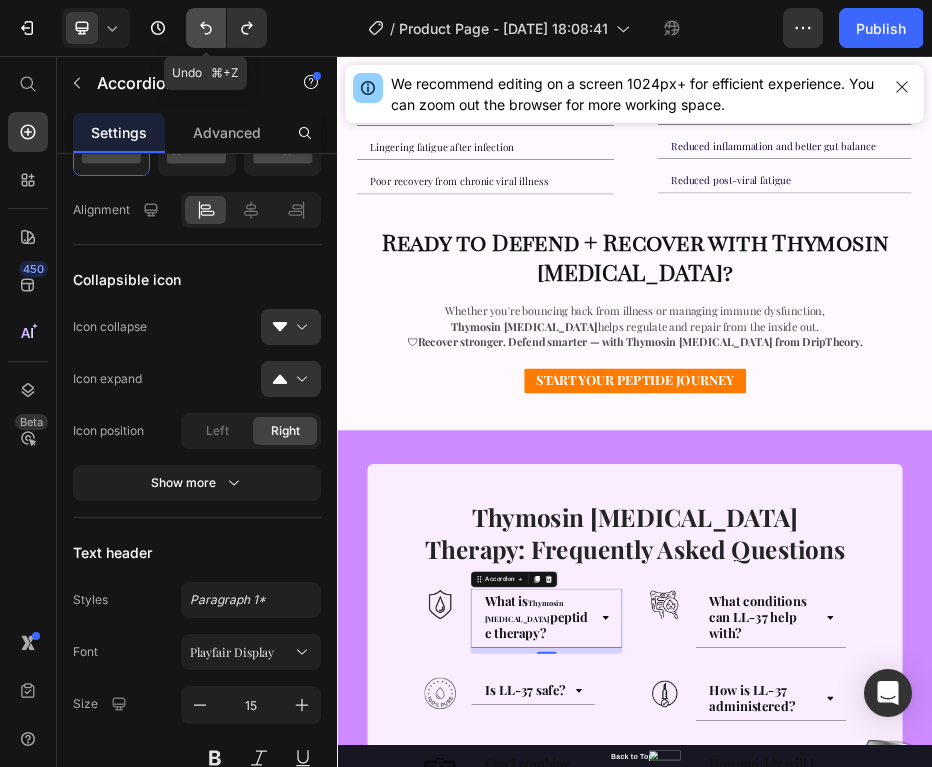 click 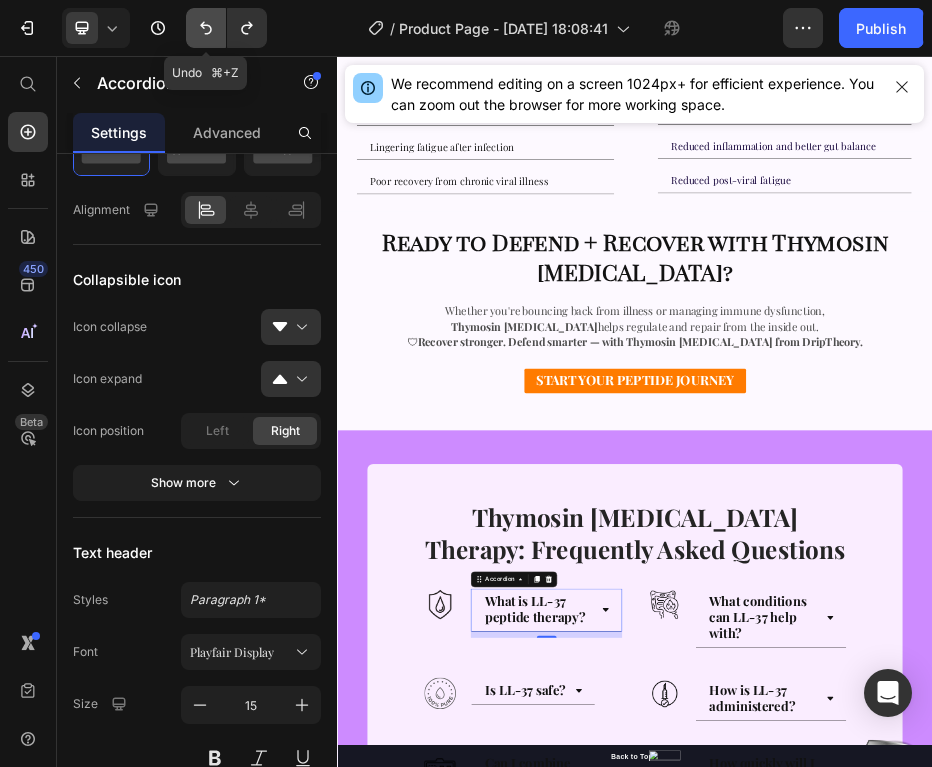 click 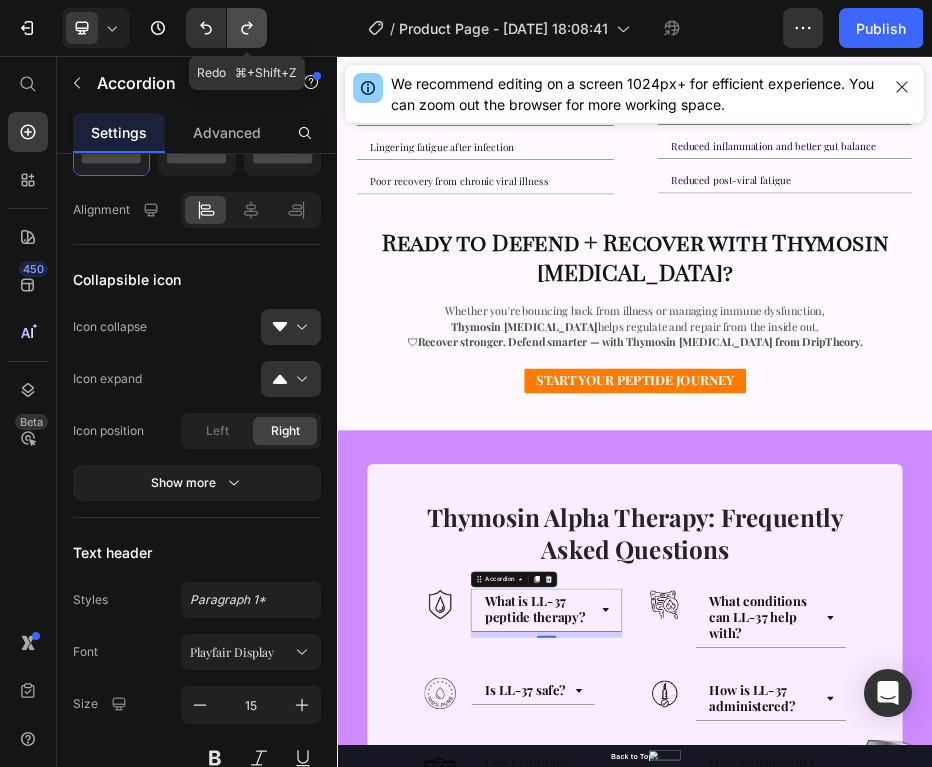 click 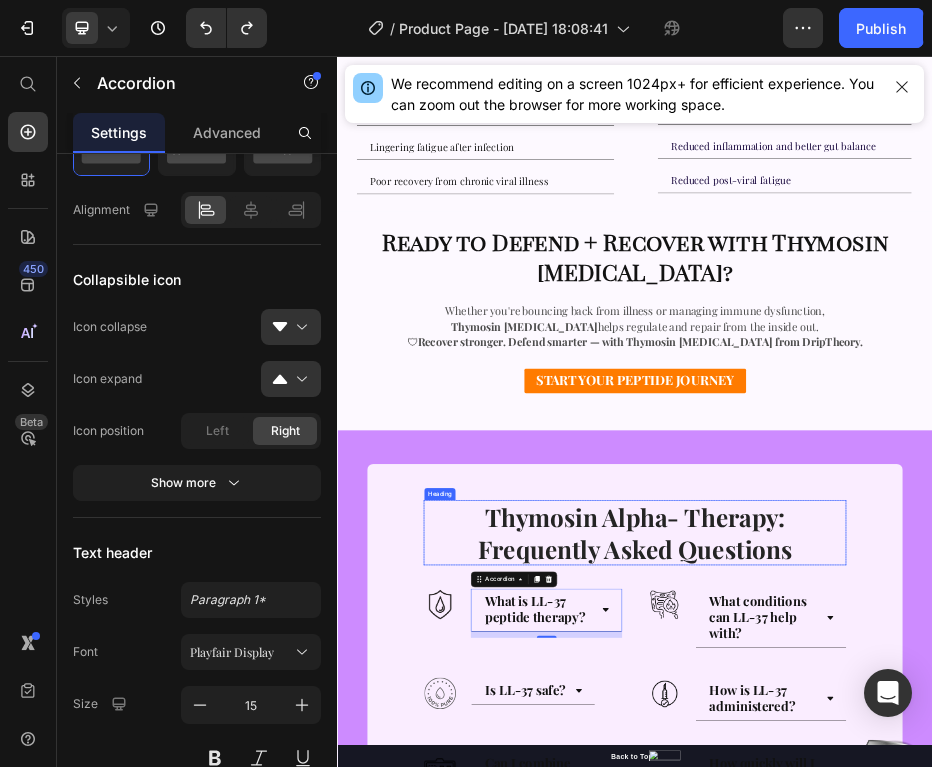 click on "Thymosin Alpha- Therapy: Frequently Asked Questions" at bounding box center (937, 1016) 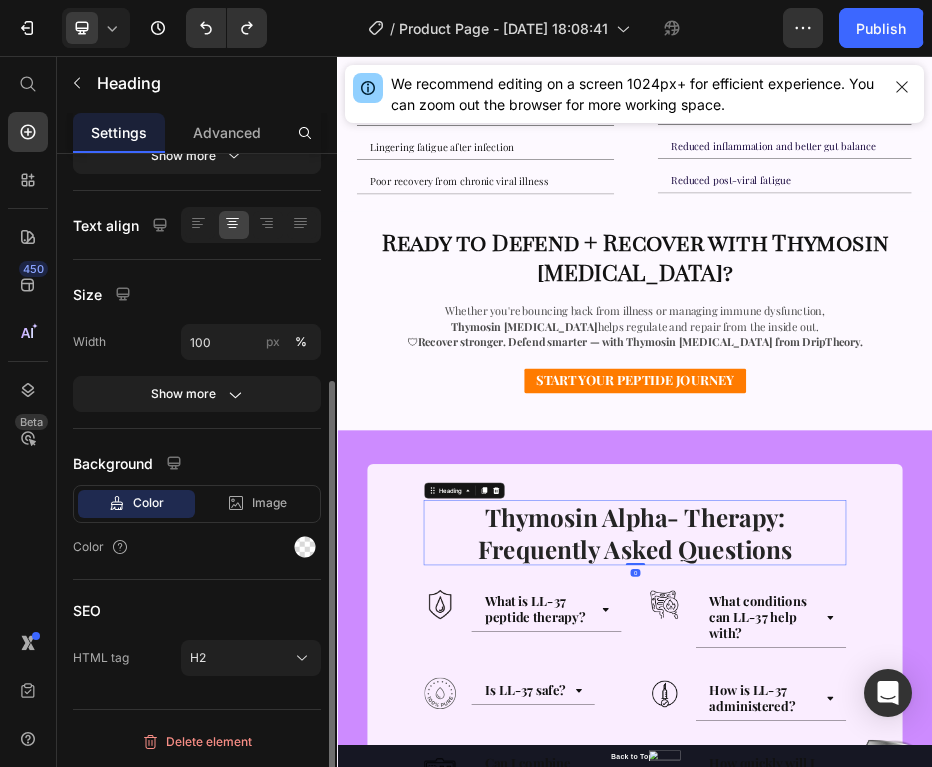 scroll, scrollTop: 0, scrollLeft: 0, axis: both 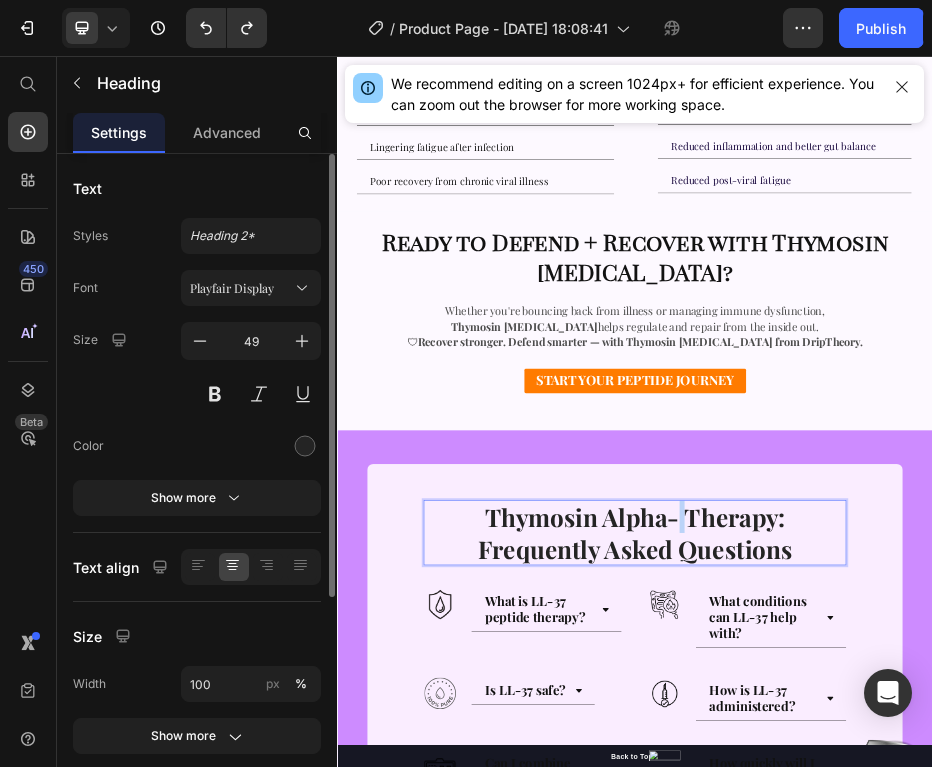 click on "Thymosin Alpha- Therapy: Frequently Asked Questions" at bounding box center (937, 1016) 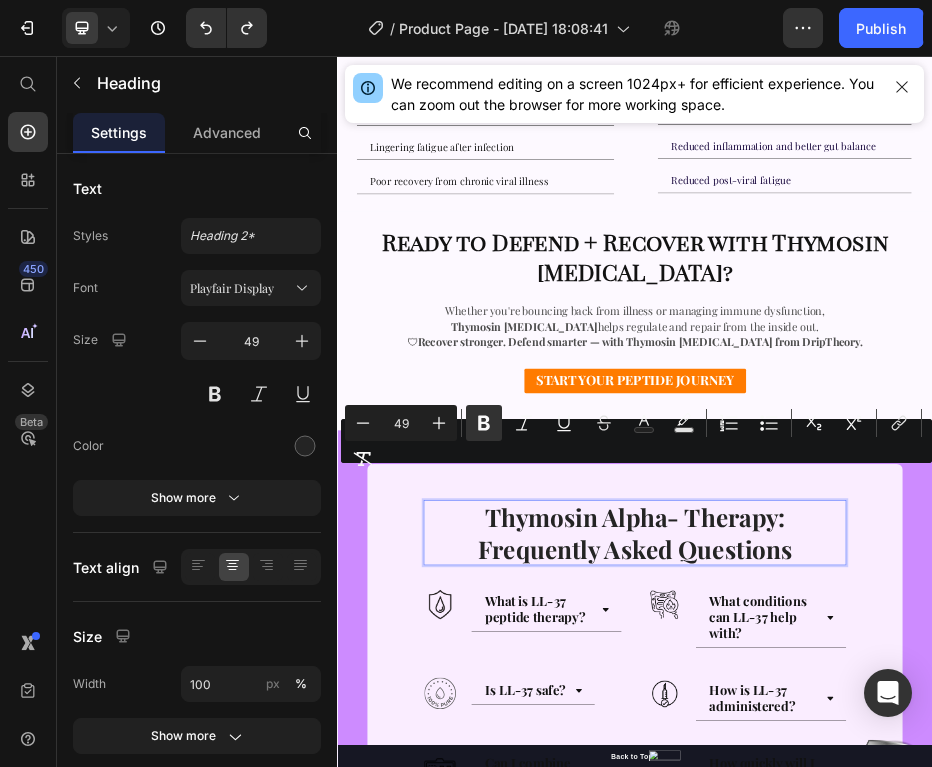 scroll, scrollTop: 11, scrollLeft: 0, axis: vertical 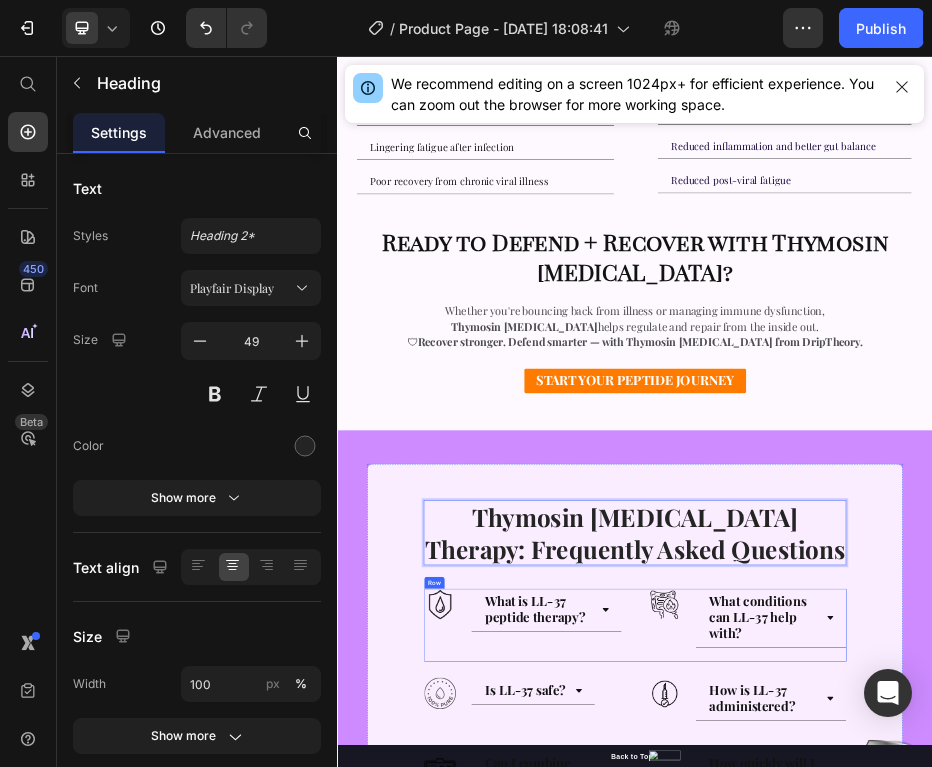 click on "What is LL-37 peptide therapy?" at bounding box center (734, 1170) 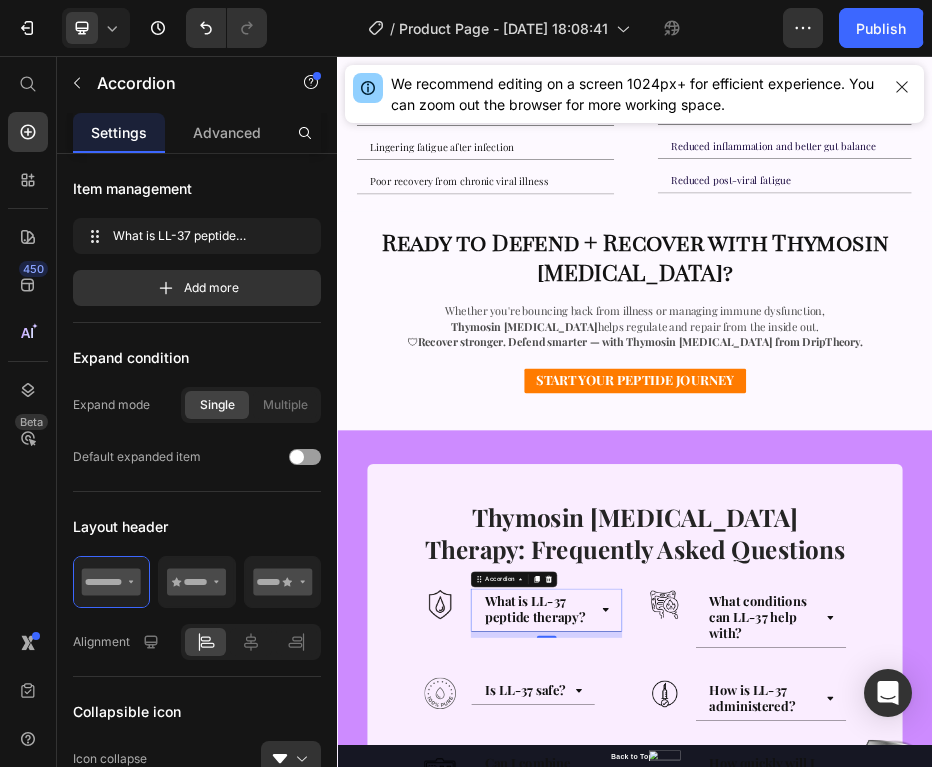 scroll, scrollTop: 0, scrollLeft: 0, axis: both 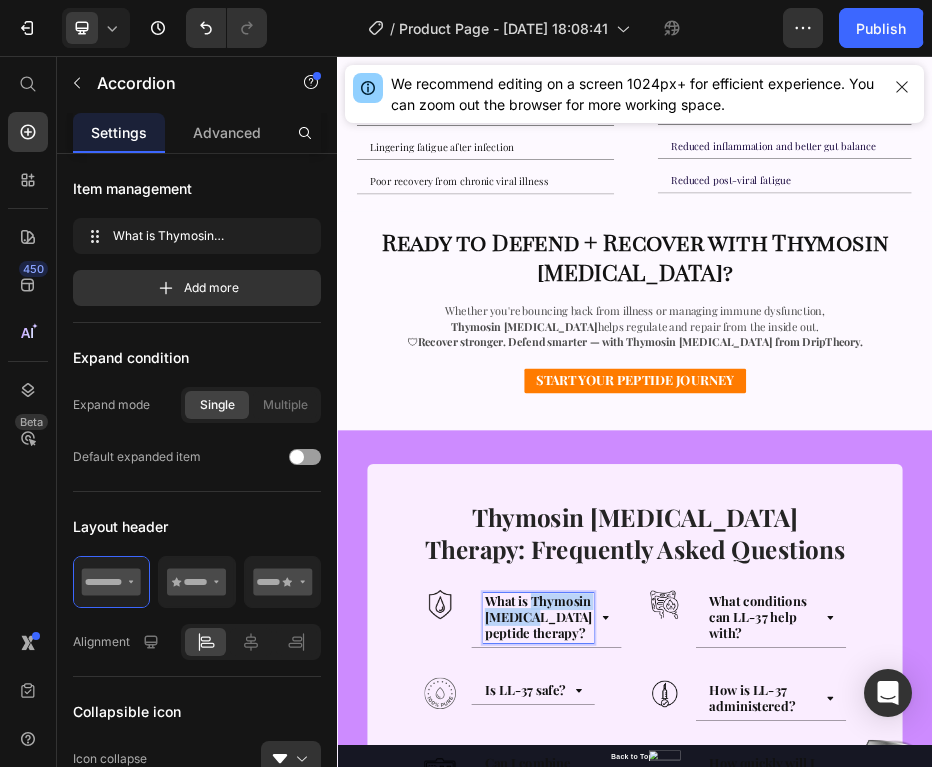 drag, startPoint x: 726, startPoint y: 1120, endPoint x: 731, endPoint y: 1075, distance: 45.276924 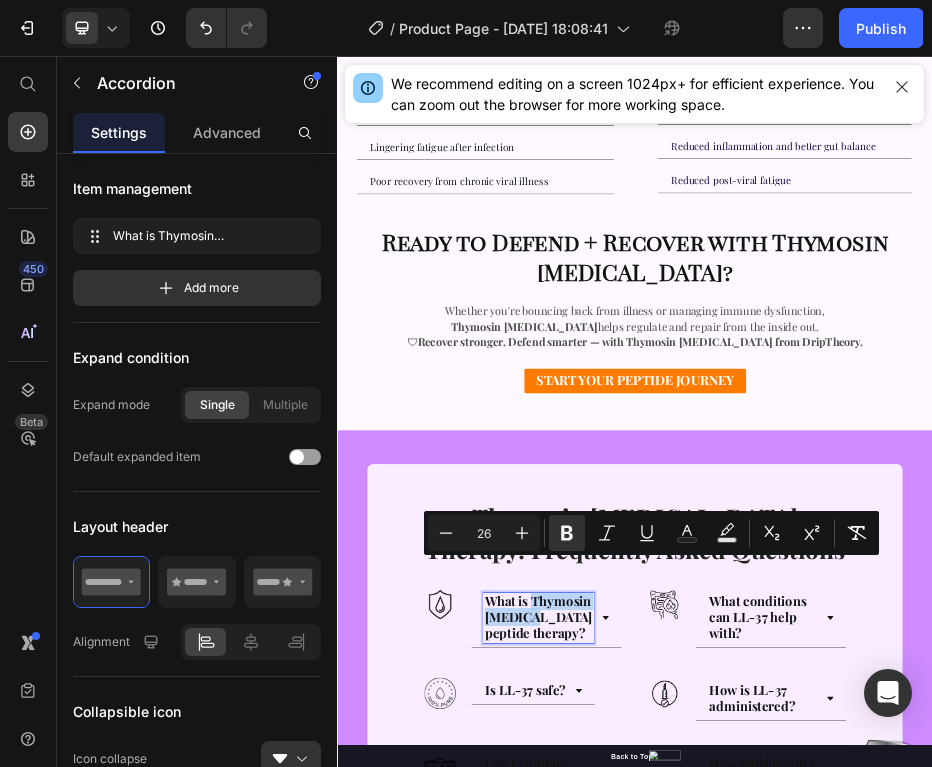 copy on "Thymosin [MEDICAL_DATA]" 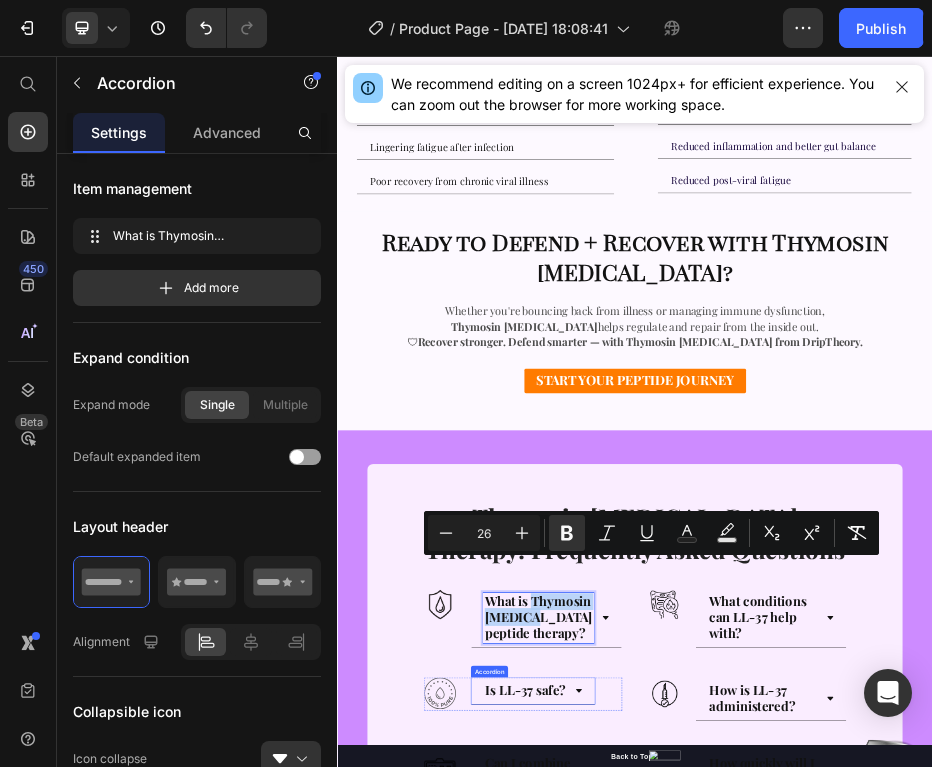 click on "Is LL-37 safe?" at bounding box center (714, 1333) 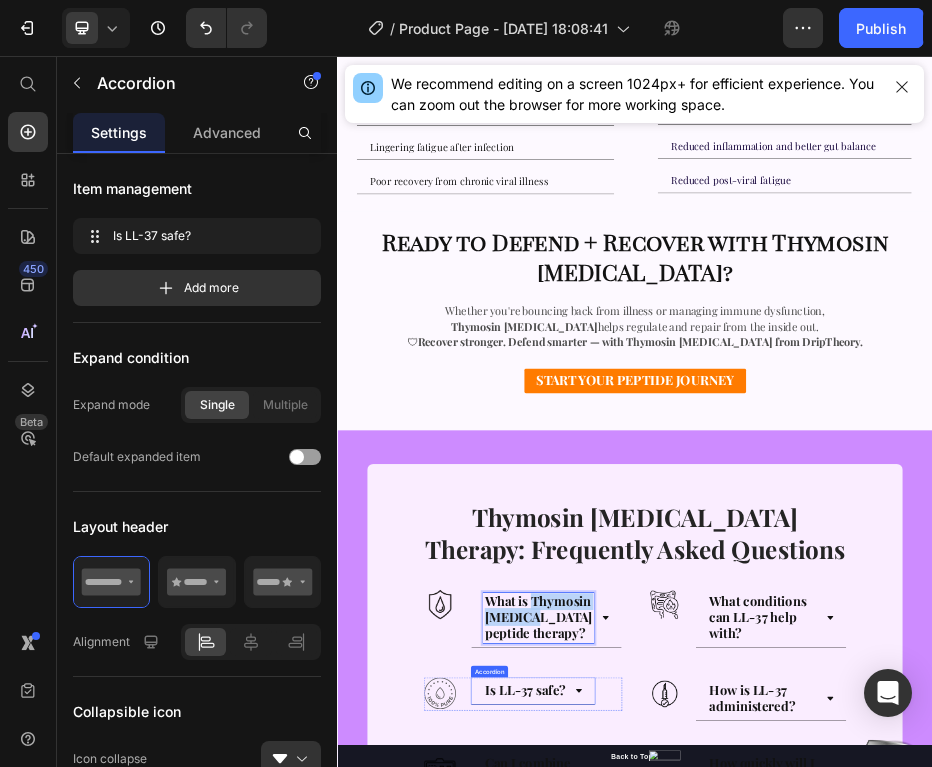 scroll, scrollTop: 0, scrollLeft: 0, axis: both 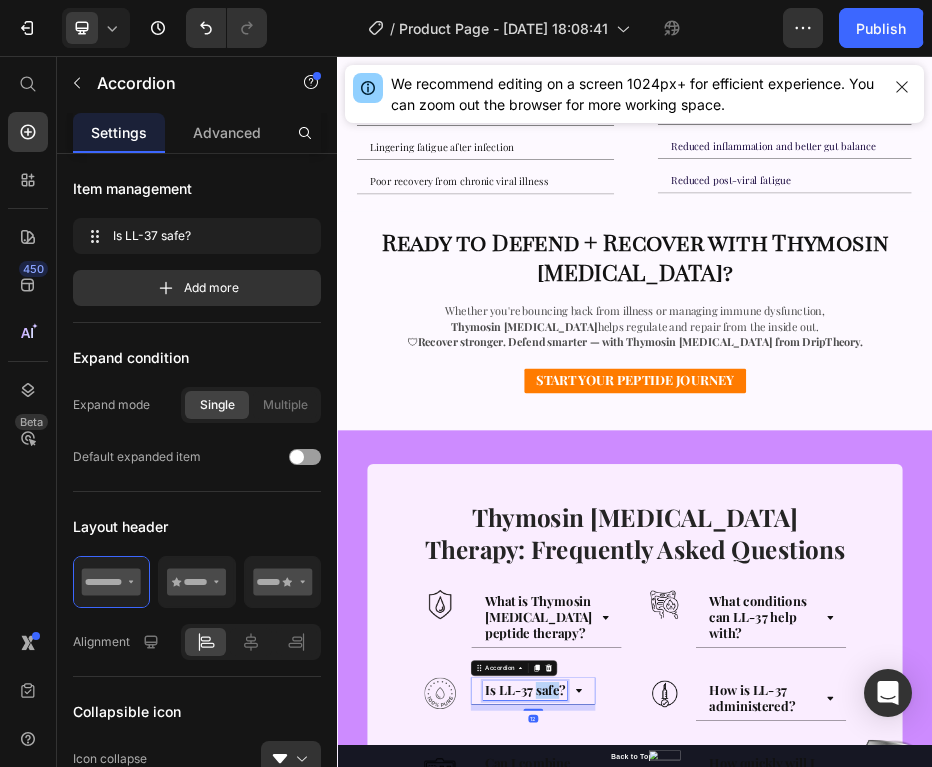 click on "Is LL-37 safe?" at bounding box center [714, 1333] 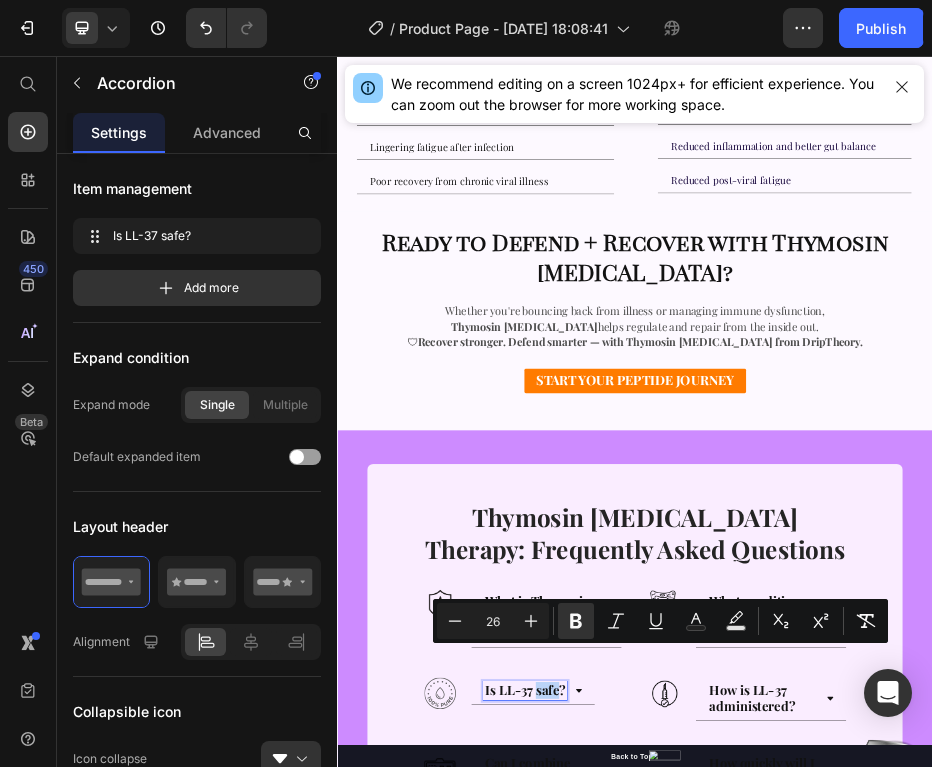 click on "Is LL-37 safe?" at bounding box center (714, 1333) 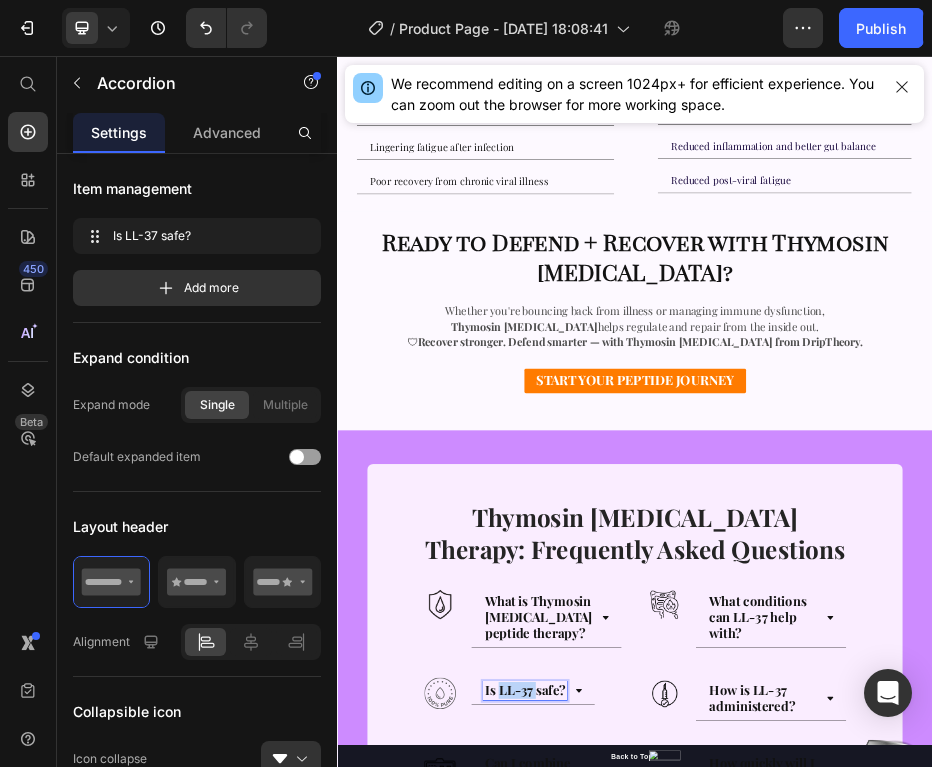 drag, startPoint x: 733, startPoint y: 1264, endPoint x: 666, endPoint y: 1254, distance: 67.74216 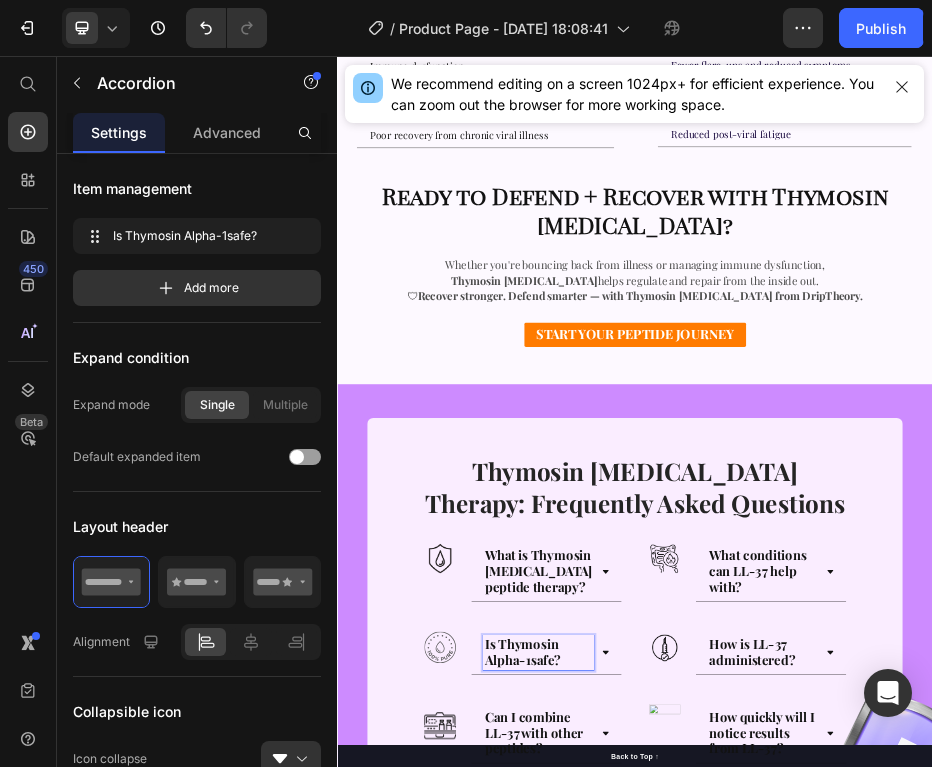scroll, scrollTop: 1736, scrollLeft: 0, axis: vertical 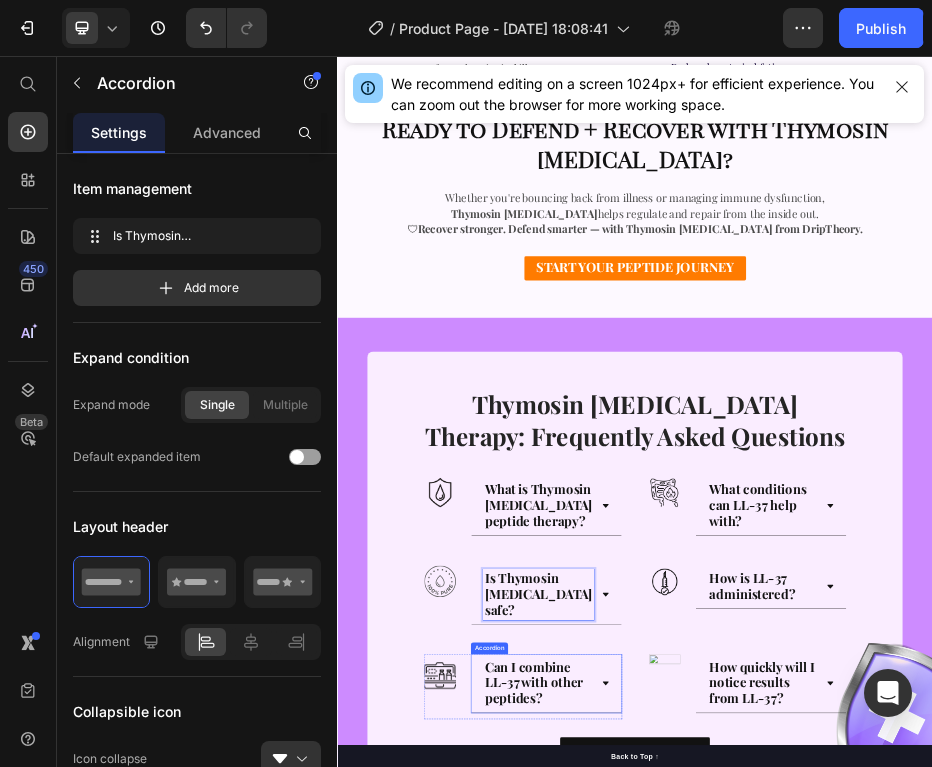 click on "Can I combine LL-37 with other peptides?" at bounding box center (731, 1317) 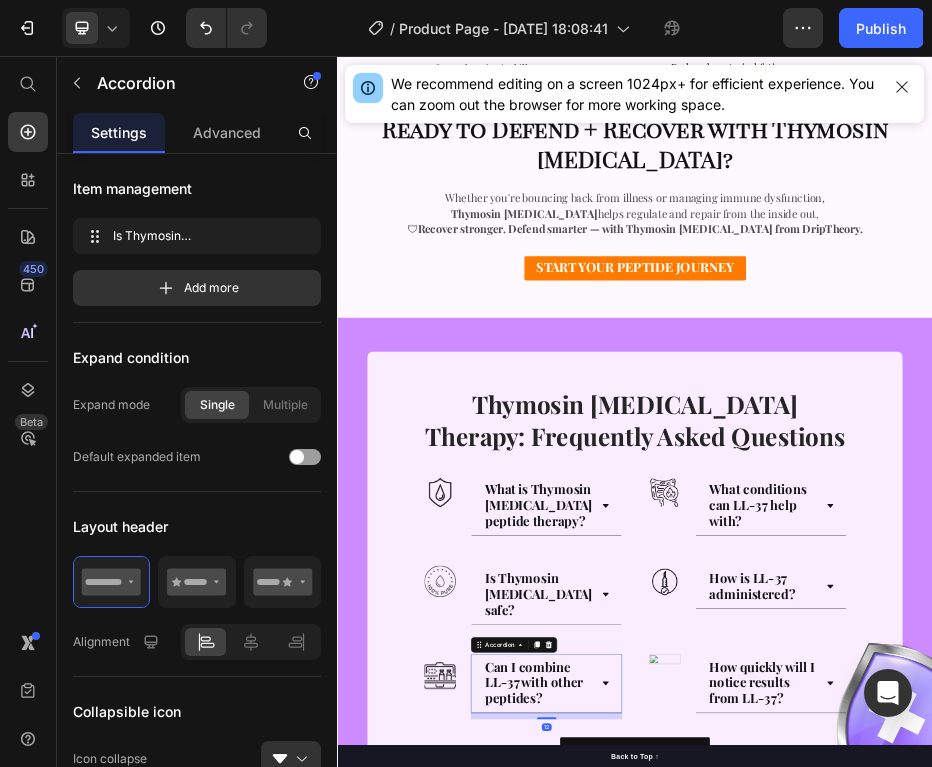 scroll, scrollTop: 0, scrollLeft: 0, axis: both 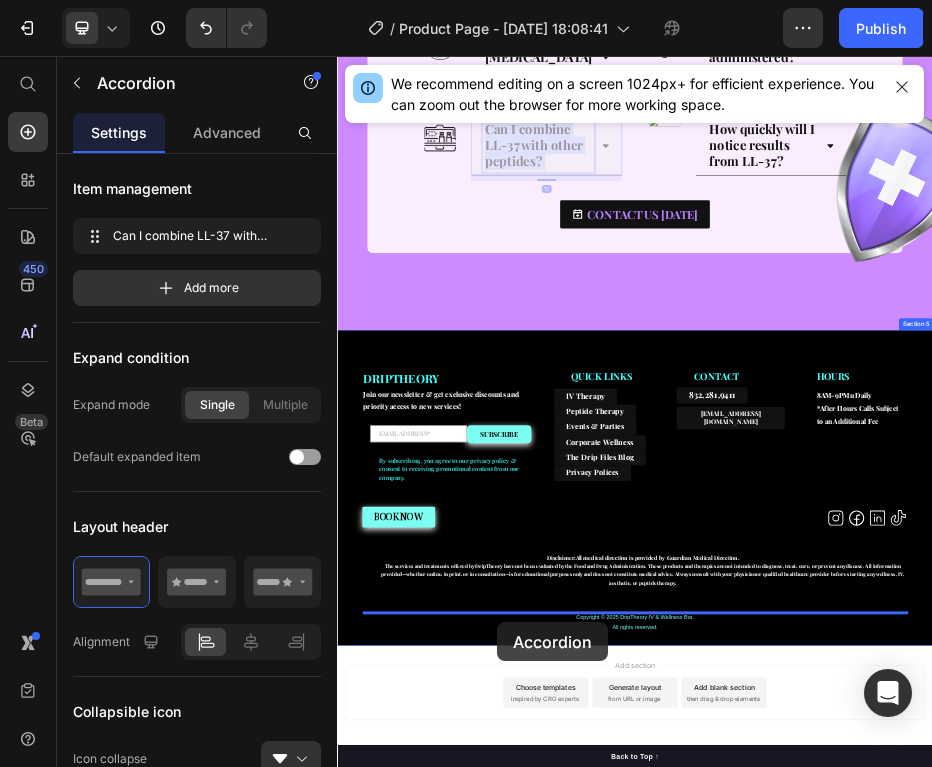 drag, startPoint x: 704, startPoint y: 1206, endPoint x: 661, endPoint y: 1194, distance: 44.64303 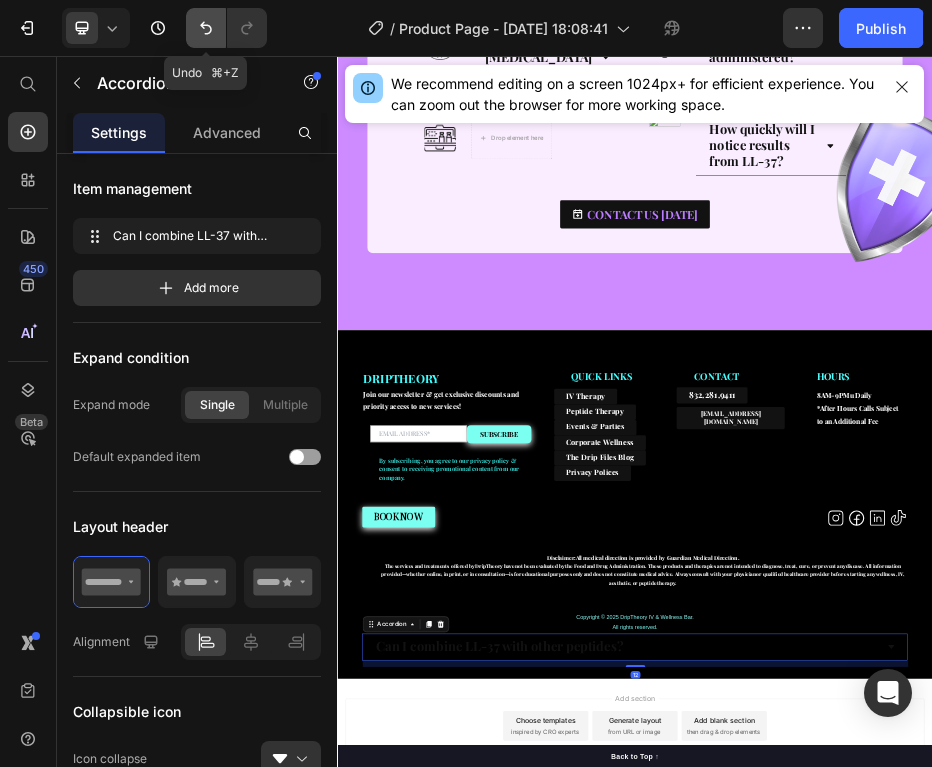 click 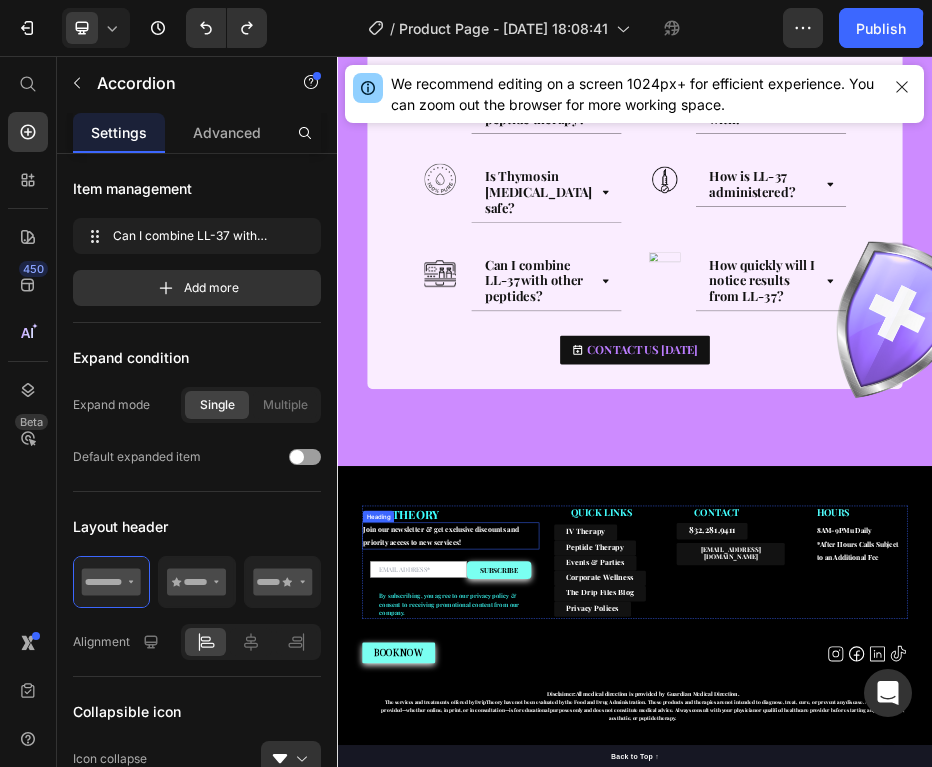 scroll, scrollTop: 2197, scrollLeft: 0, axis: vertical 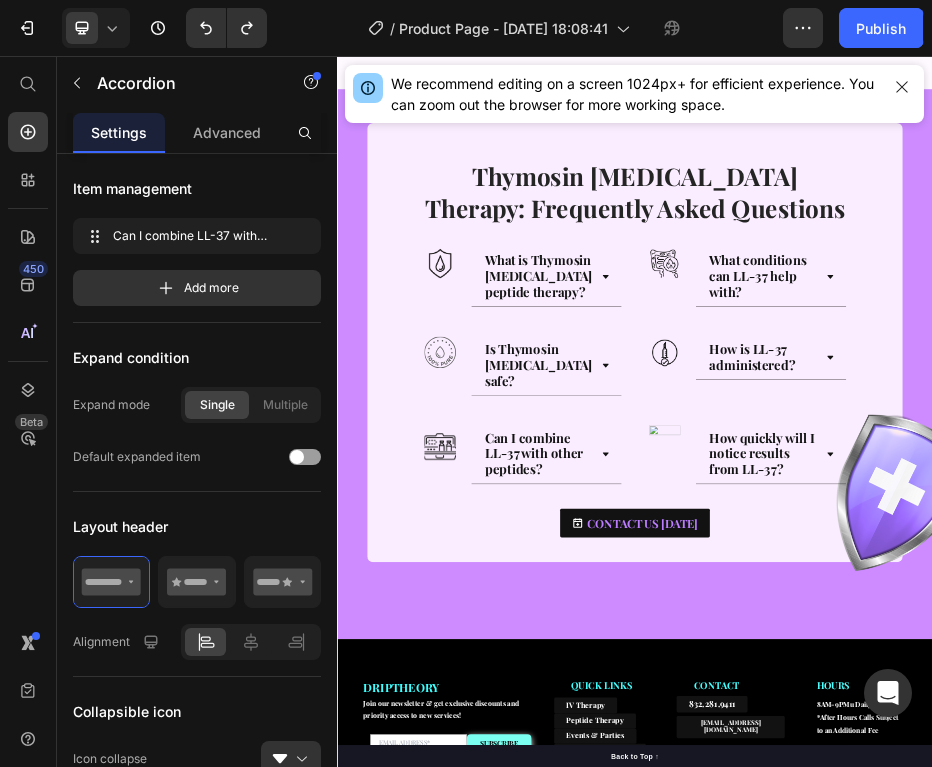 click on "Can I combine LL-37 with other peptides?" at bounding box center [731, 856] 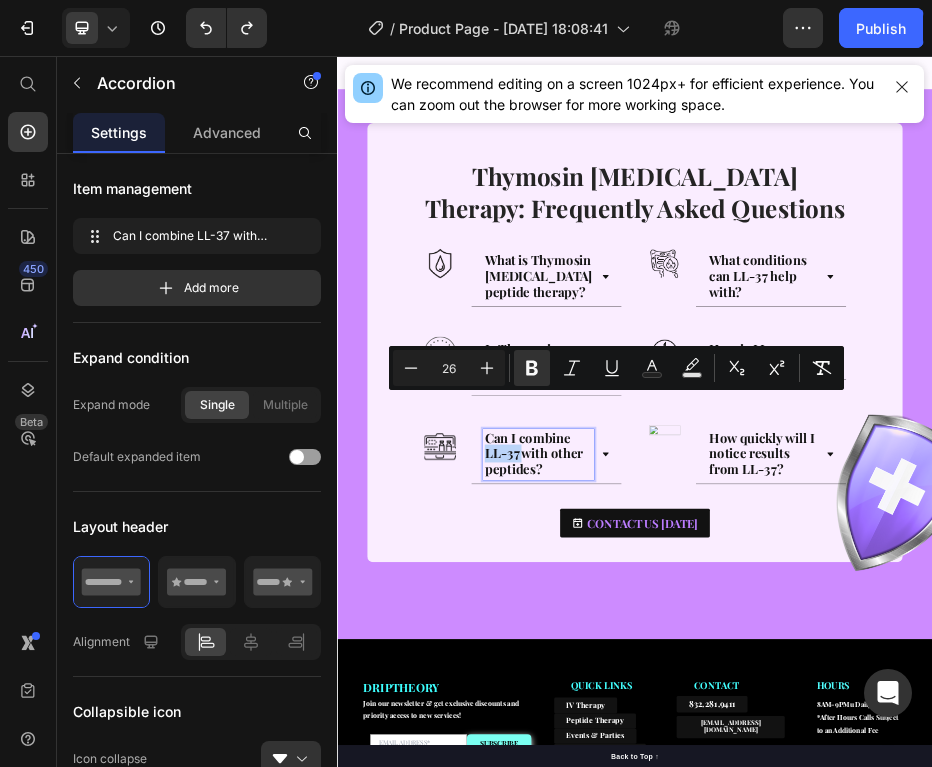 drag, startPoint x: 706, startPoint y: 746, endPoint x: 629, endPoint y: 741, distance: 77.16217 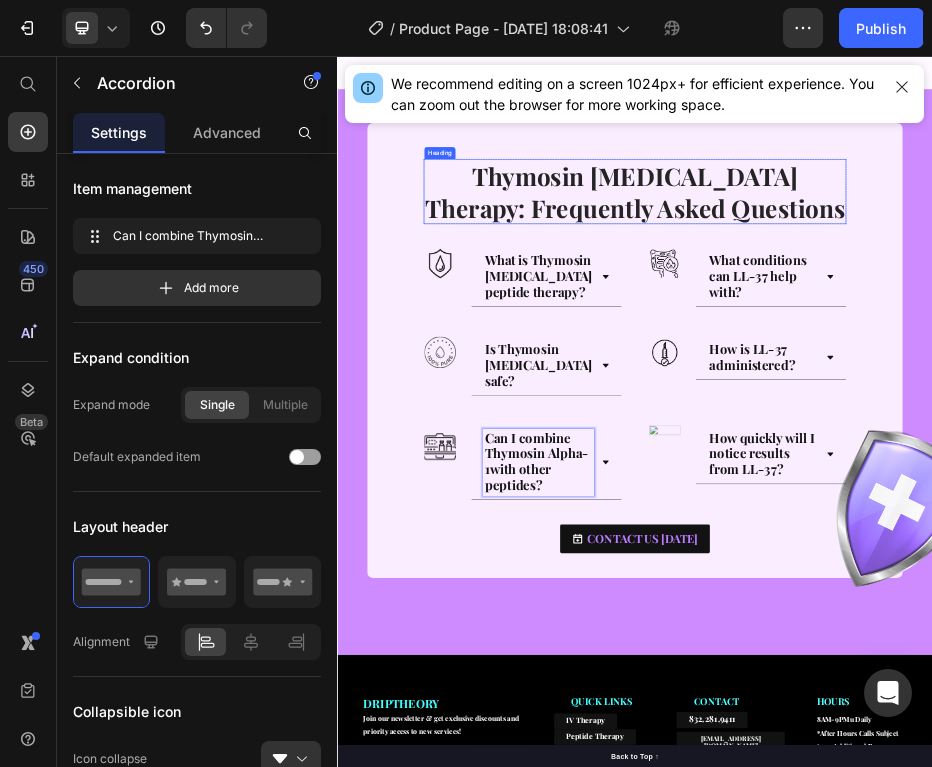 click on "What conditions can LL-37 help with?" at bounding box center (1184, 498) 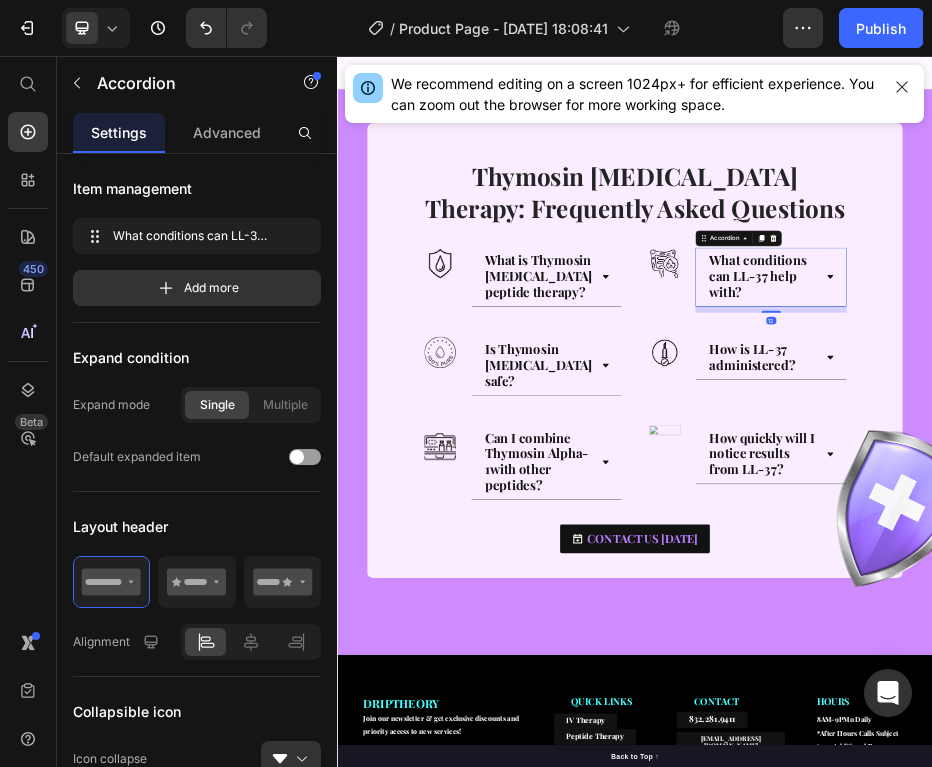scroll, scrollTop: 0, scrollLeft: 0, axis: both 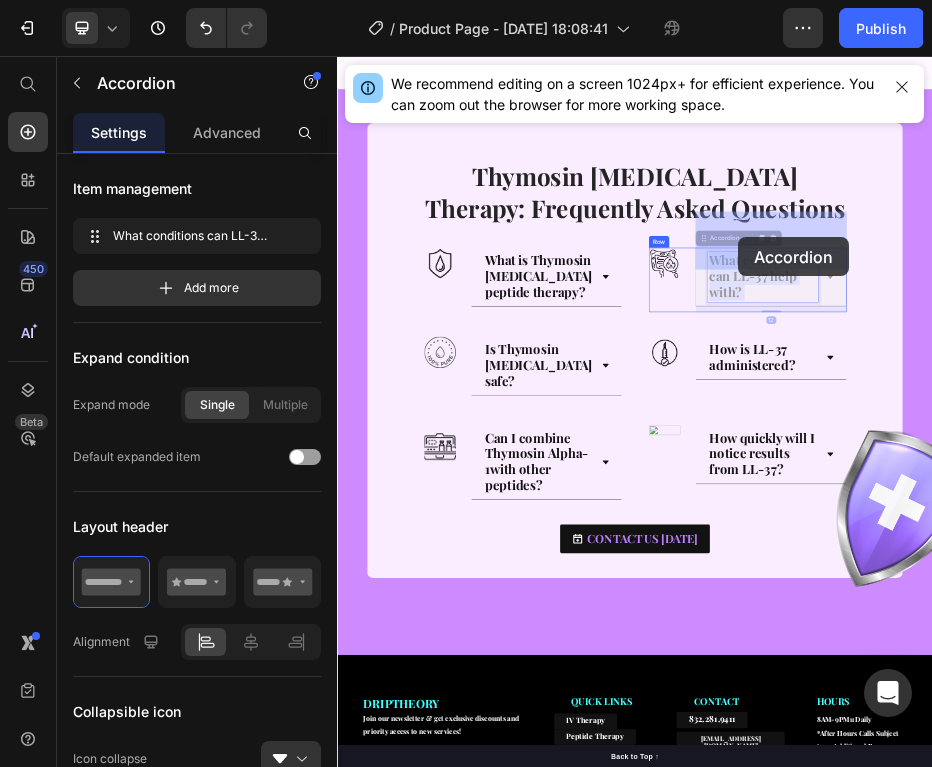 drag, startPoint x: 1204, startPoint y: 423, endPoint x: 1149, endPoint y: 419, distance: 55.145264 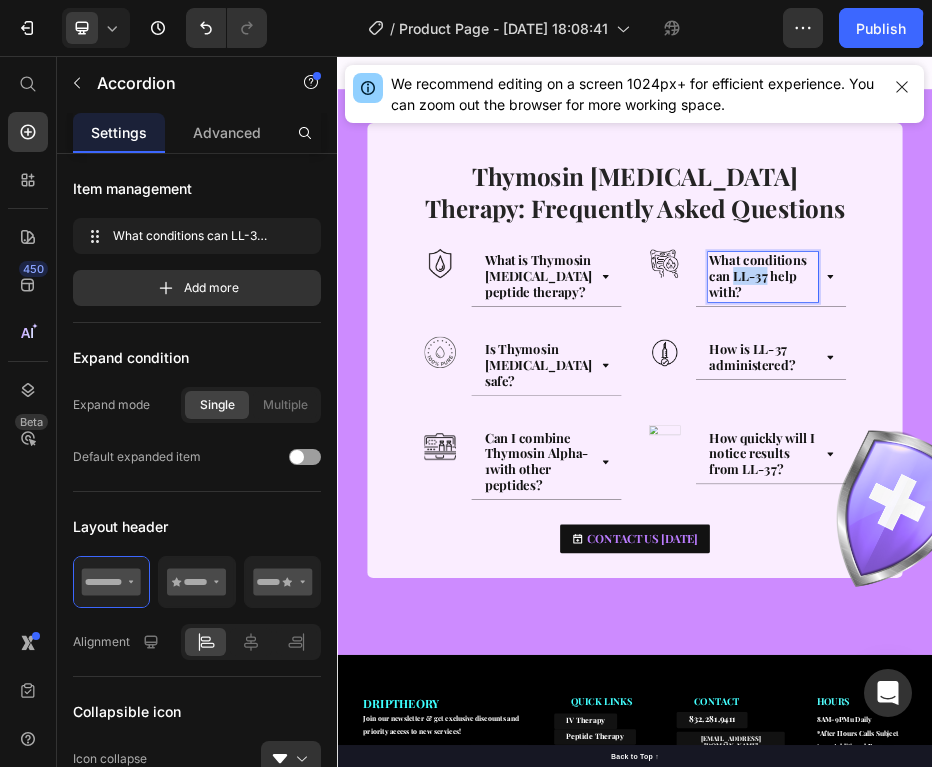 drag, startPoint x: 1203, startPoint y: 425, endPoint x: 1138, endPoint y: 422, distance: 65.06919 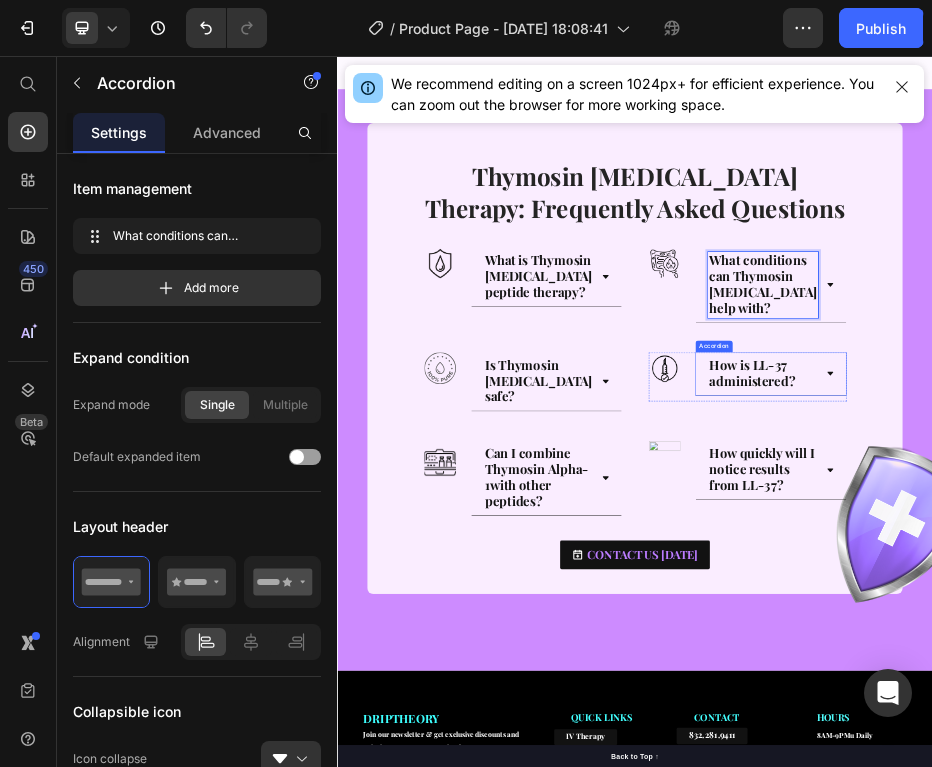 click on "How is LL-37 administered?" at bounding box center [1172, 693] 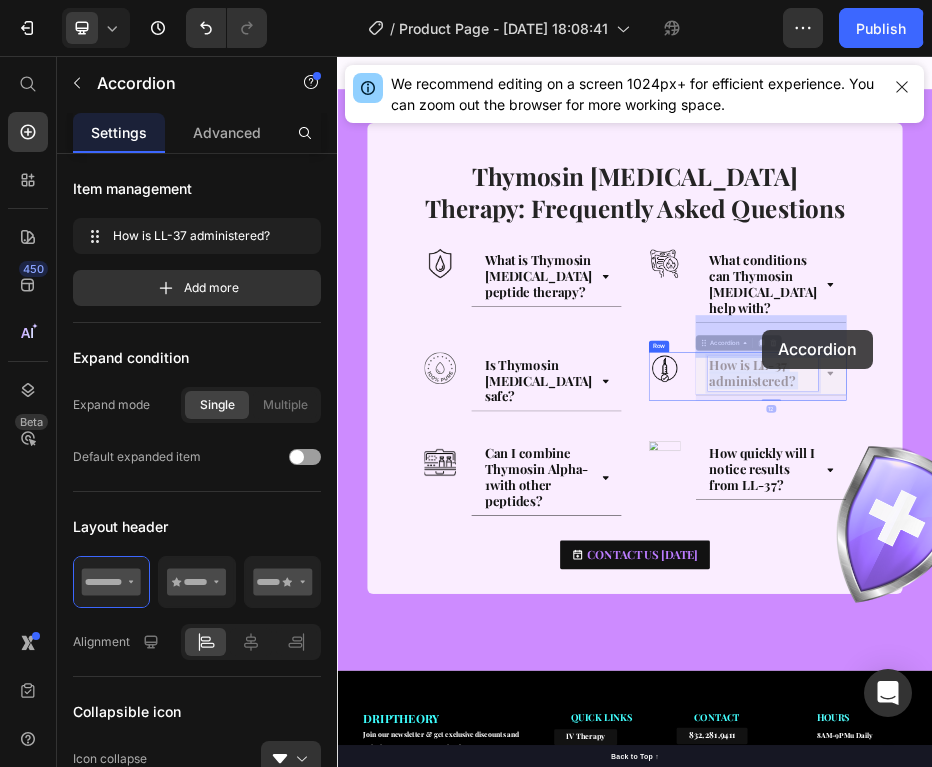 drag, startPoint x: 1244, startPoint y: 608, endPoint x: 1193, endPoint y: 608, distance: 51 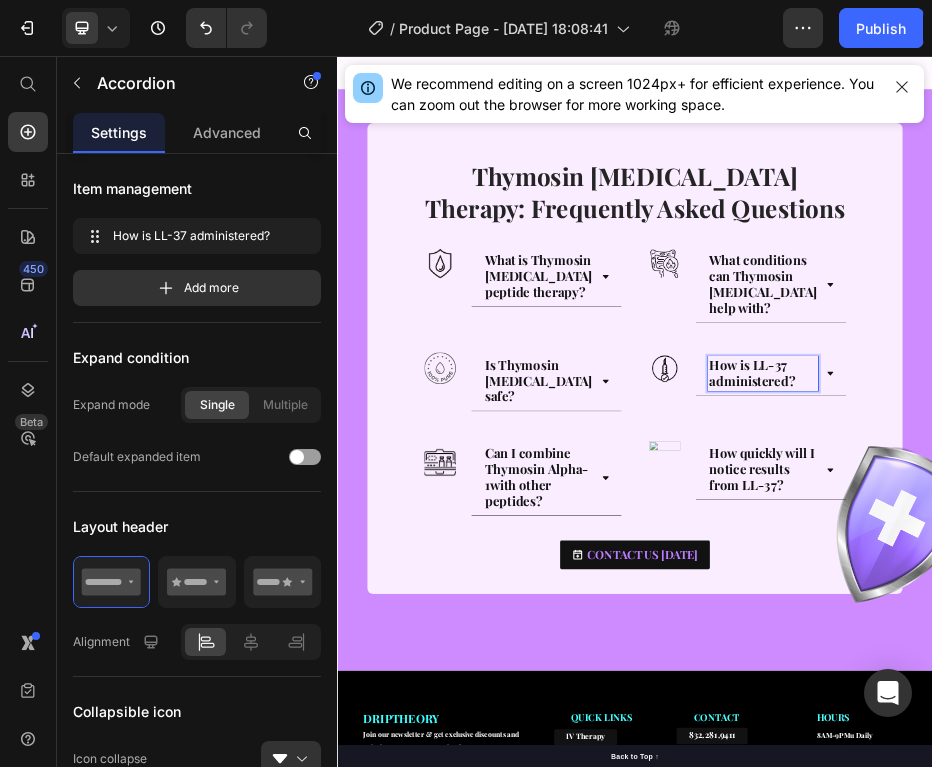 click on "How is LL-37 administered?" at bounding box center (1194, 696) 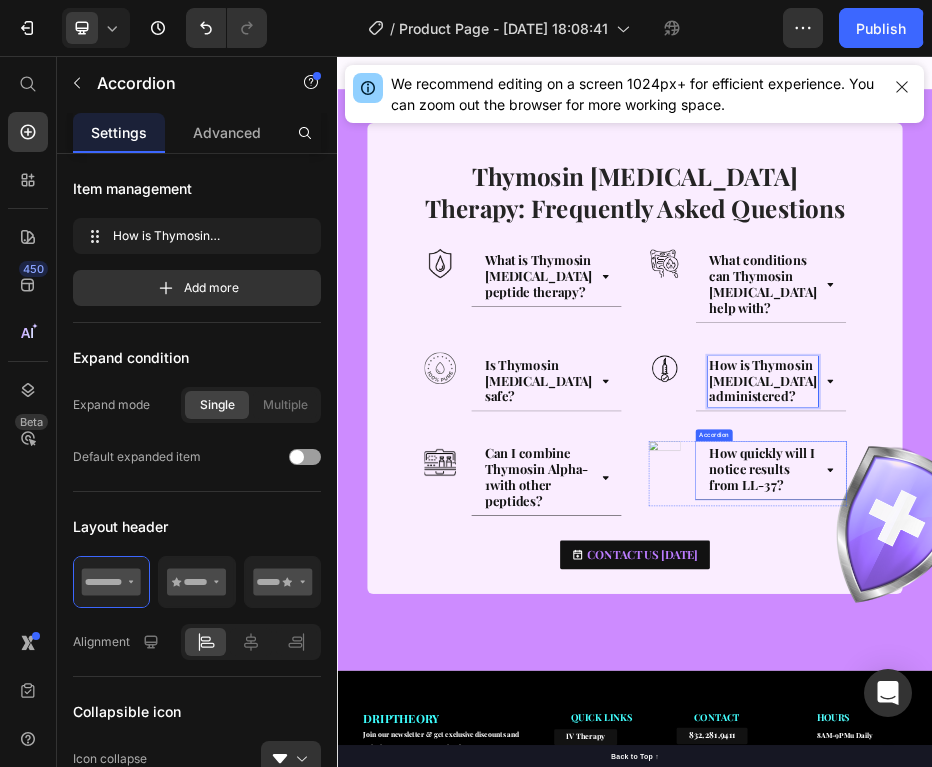 click on "How quickly will I notice results from LL-37?" at bounding box center (1194, 891) 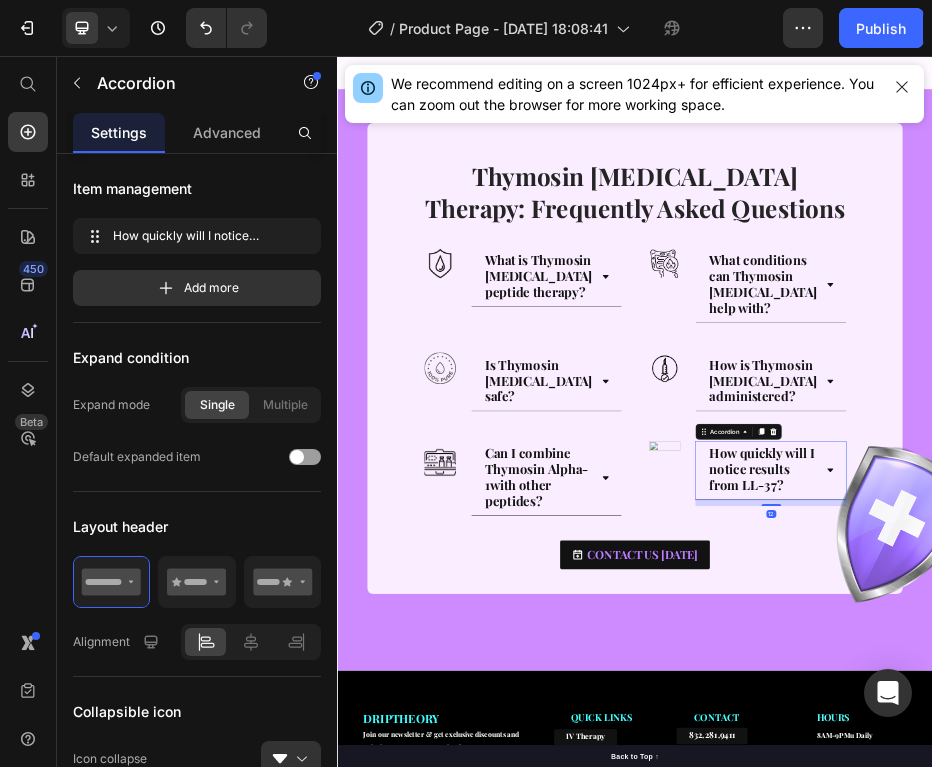 click on "How quickly will I notice results from LL-37?" at bounding box center (1192, 888) 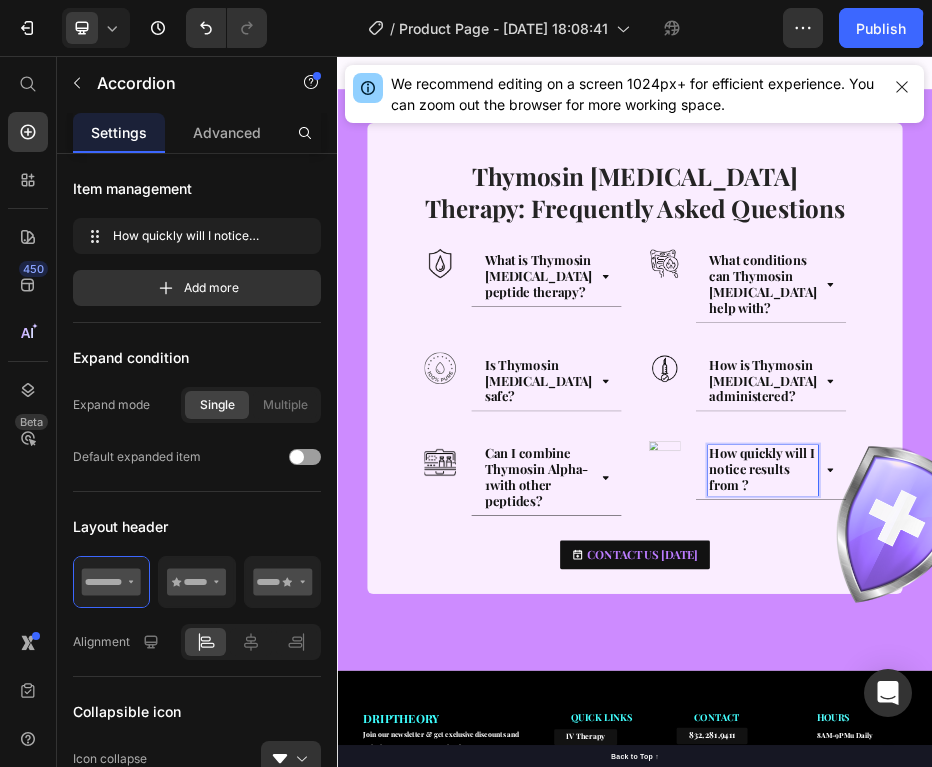 scroll, scrollTop: 706, scrollLeft: 0, axis: vertical 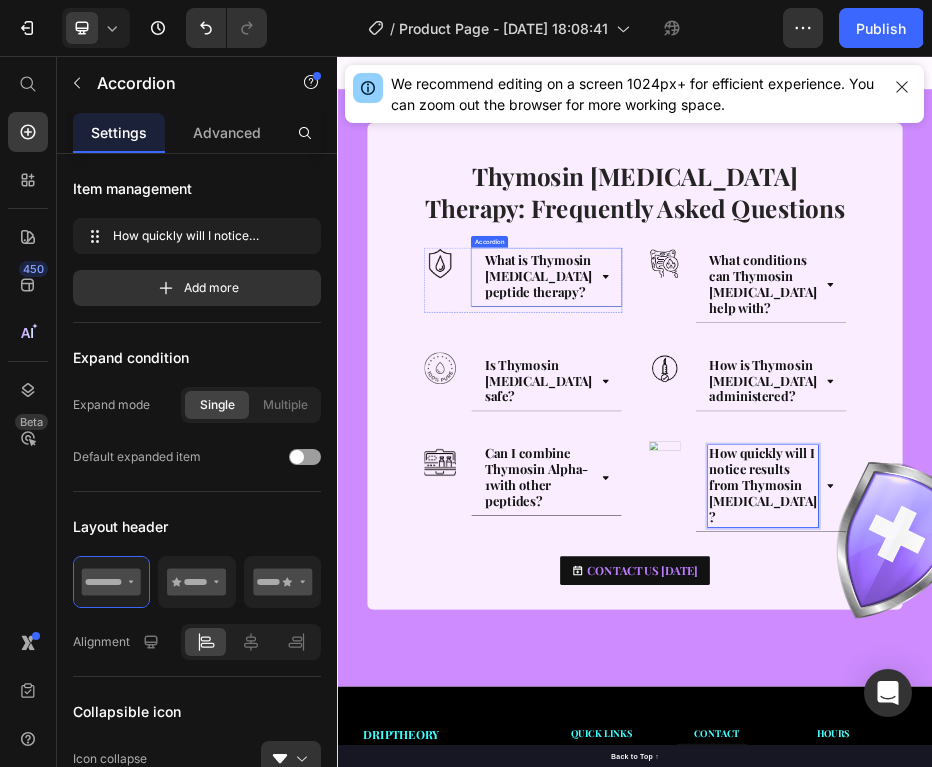click on "What is Thymosin [MEDICAL_DATA] peptide therapy?" at bounding box center (757, 501) 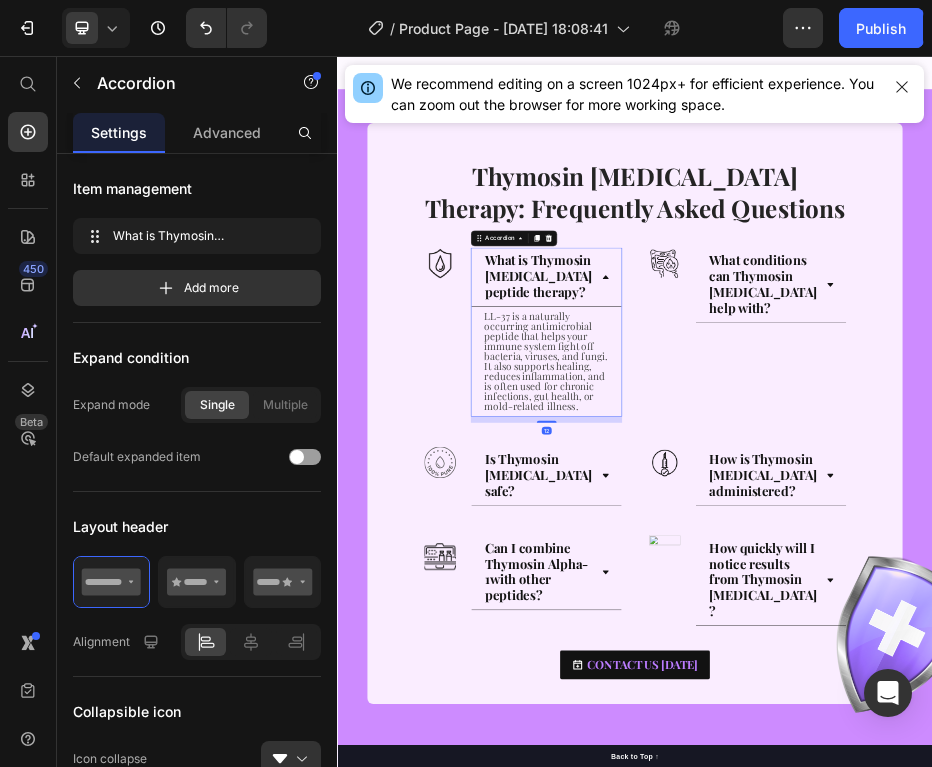 scroll, scrollTop: 0, scrollLeft: 0, axis: both 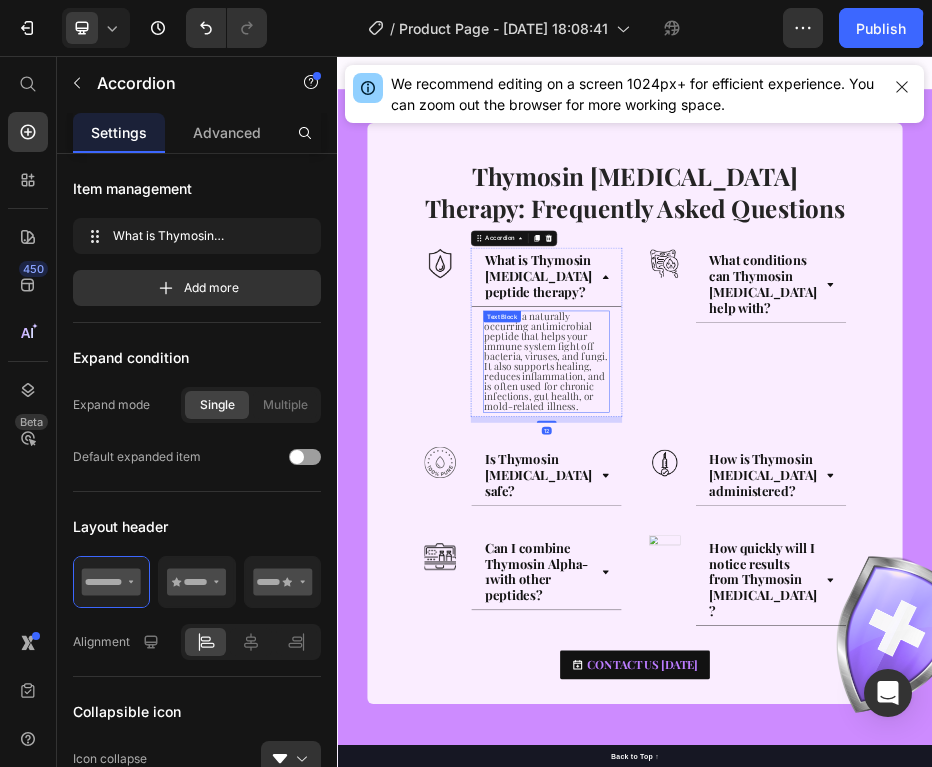 click on "LL-37 is a naturally occurring antimicrobial peptide that helps your immune system fight off bacteria, viruses, and fungi. It also supports healing, reduces inflammation, and is often used for chronic infections, gut health, or mold-related illness." at bounding box center [756, 669] 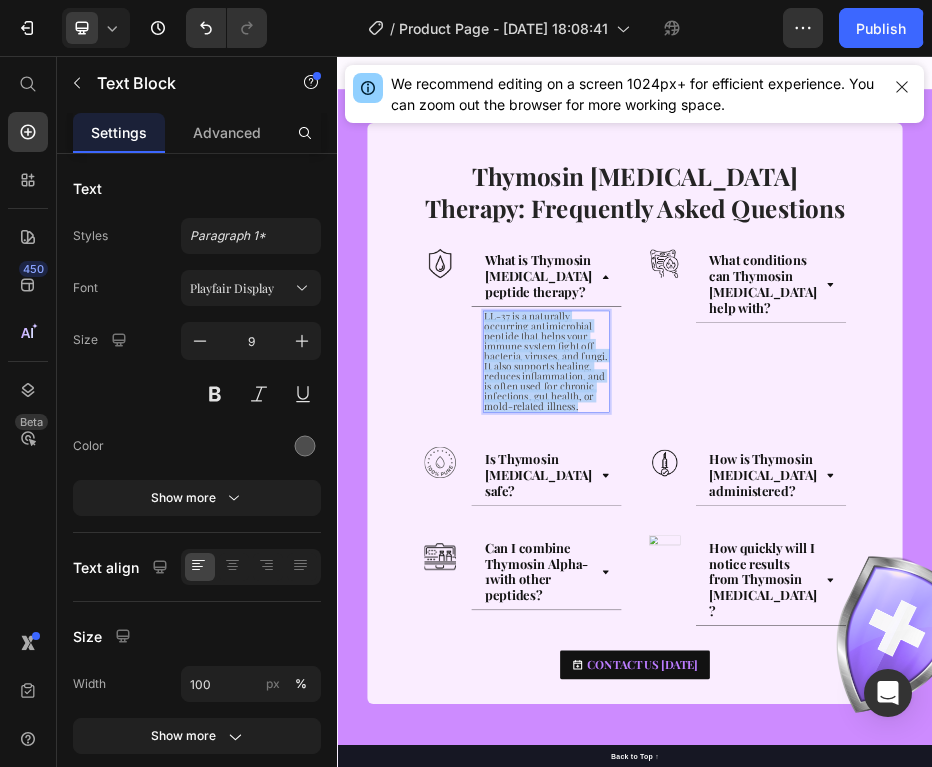 click on "LL-37 is a naturally occurring antimicrobial peptide that helps your immune system fight off bacteria, viruses, and fungi. It also supports healing, reduces inflammation, and is often used for chronic infections, gut health, or mold-related illness." at bounding box center (756, 669) 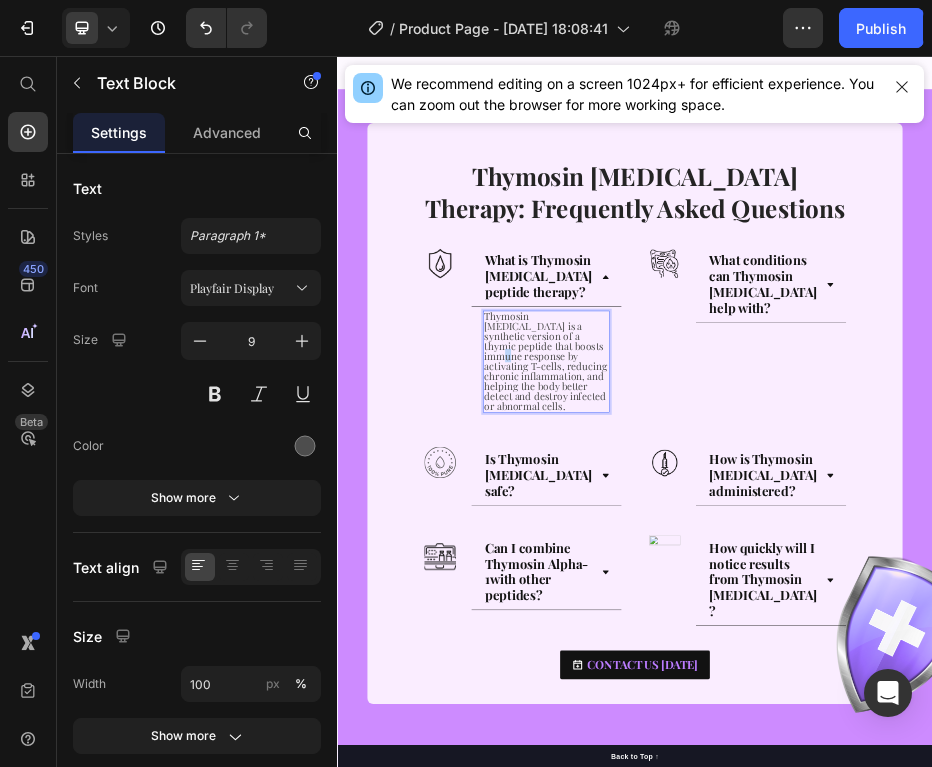 click on "Thymosin [MEDICAL_DATA] is a synthetic version of a thymic peptide that boosts immune response by activating T-cells, reducing chronic inflammation, and helping the body better detect and destroy infected or abnormal cells." at bounding box center (756, 669) 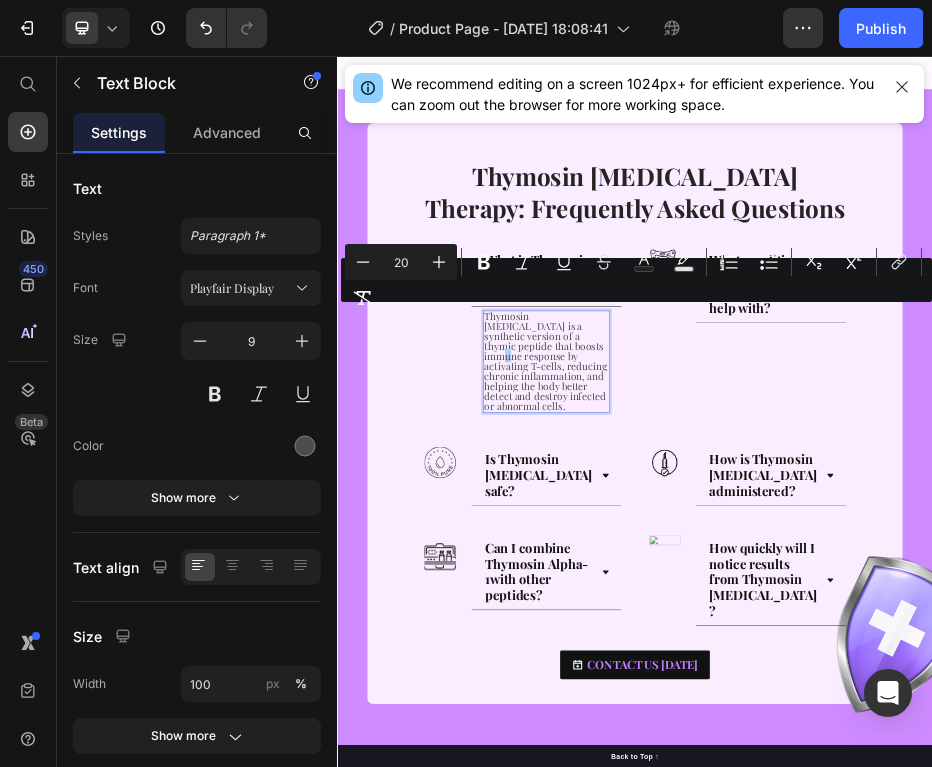 click on "Minus 20 Plus Bold Italic Underline       Strikethrough
Text Color
Text Background Color Numbered List Bulleted List Subscript Superscript       link Remove Format" at bounding box center [636, 280] 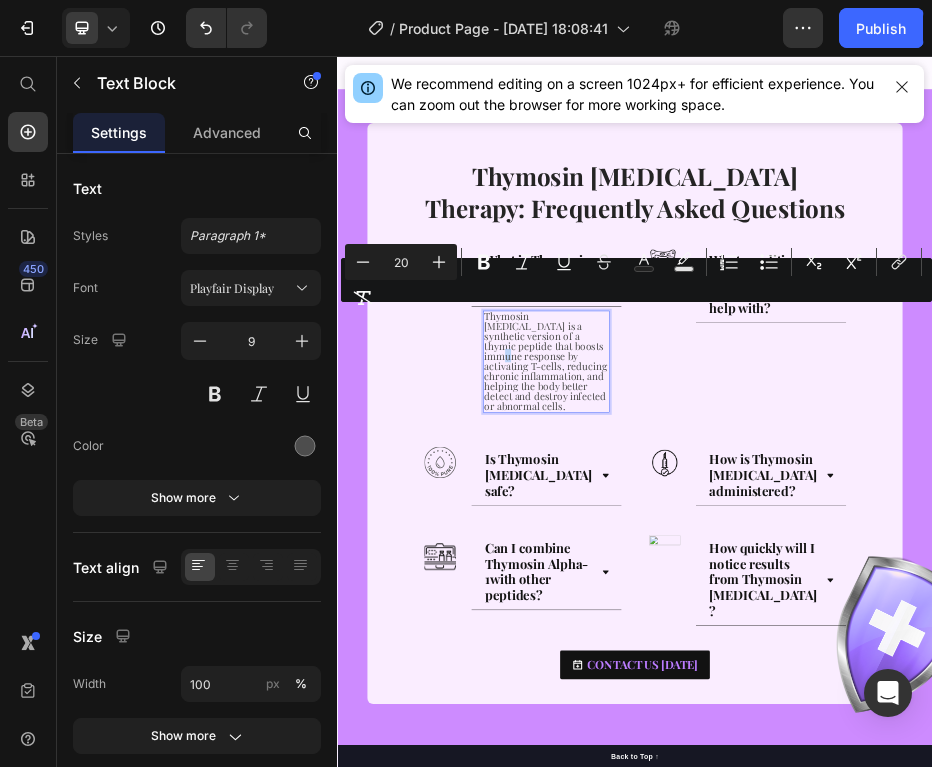 click on "Thymosin [MEDICAL_DATA] is a synthetic version of a thymic peptide that boosts immune response by activating T-cells, reducing chronic inflammation, and helping the body better detect and destroy infected or abnormal cells." at bounding box center [756, 669] 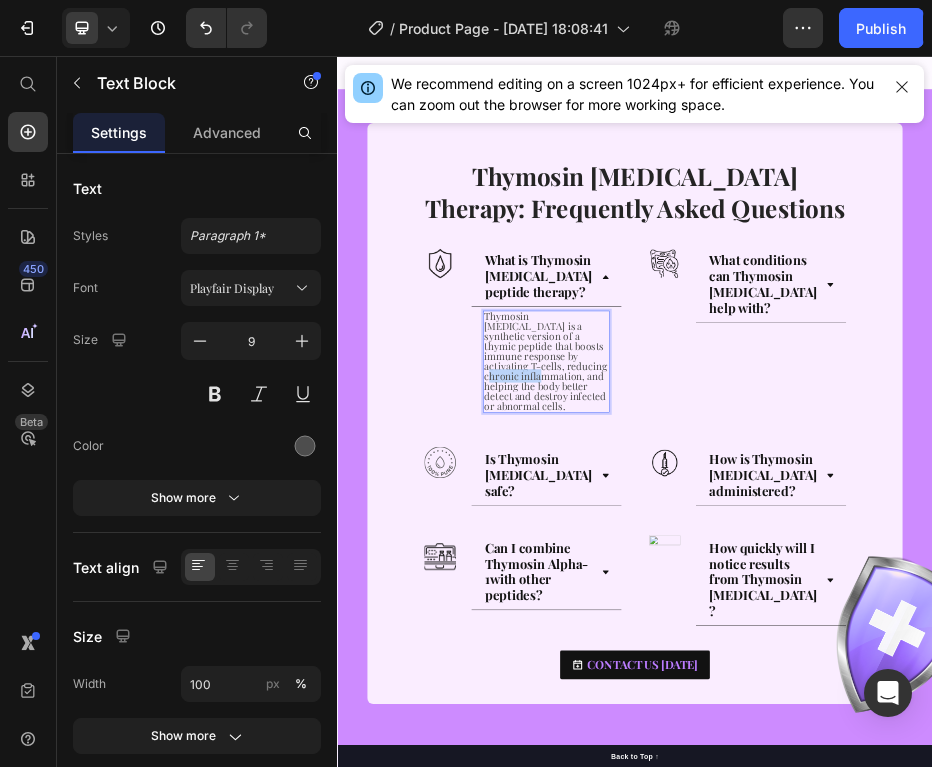 click on "Thymosin [MEDICAL_DATA] is a synthetic version of a thymic peptide that boosts immune response by activating T-cells, reducing chronic inflammation, and helping the body better detect and destroy infected or abnormal cells." at bounding box center [756, 669] 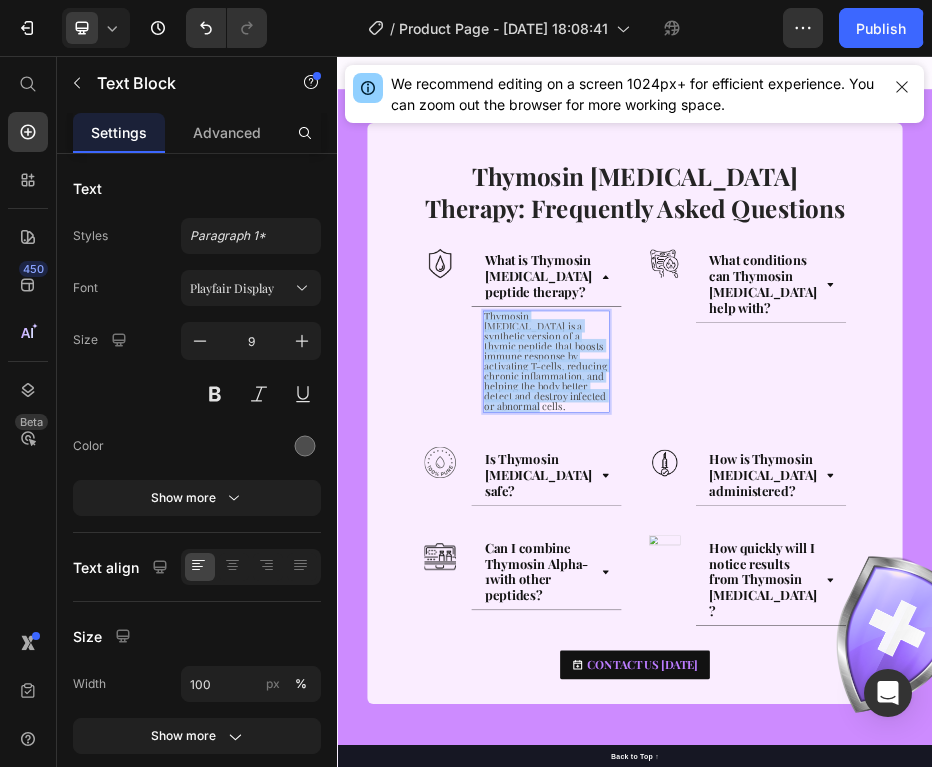 click on "Thymosin [MEDICAL_DATA] is a synthetic version of a thymic peptide that boosts immune response by activating T-cells, reducing chronic inflammation, and helping the body better detect and destroy infected or abnormal cells." at bounding box center [756, 669] 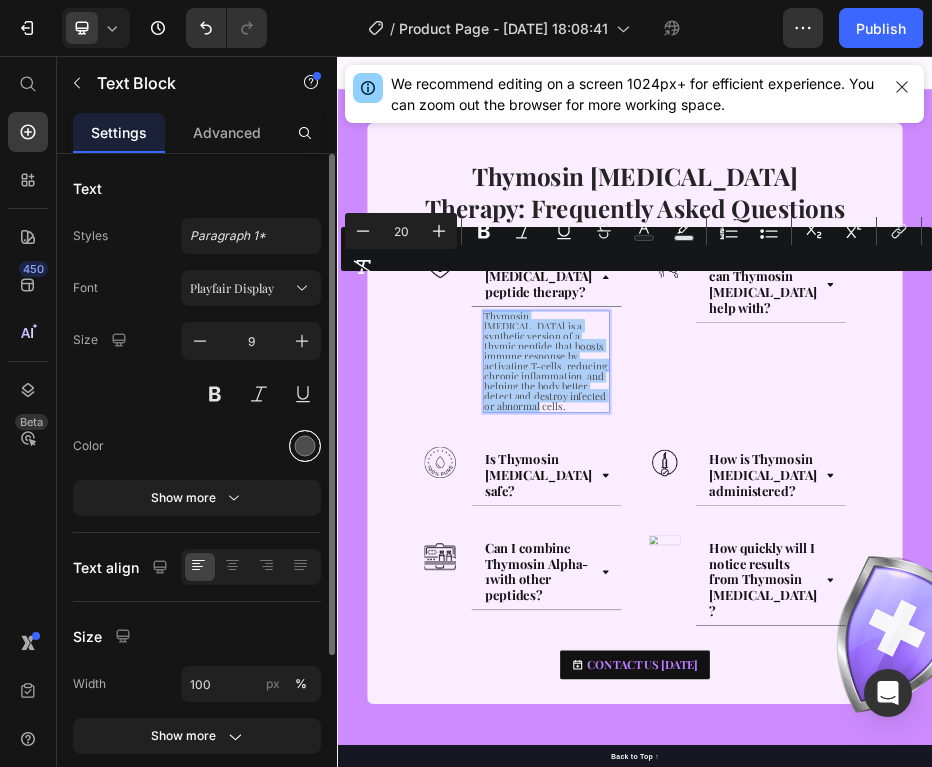 click at bounding box center [305, 446] 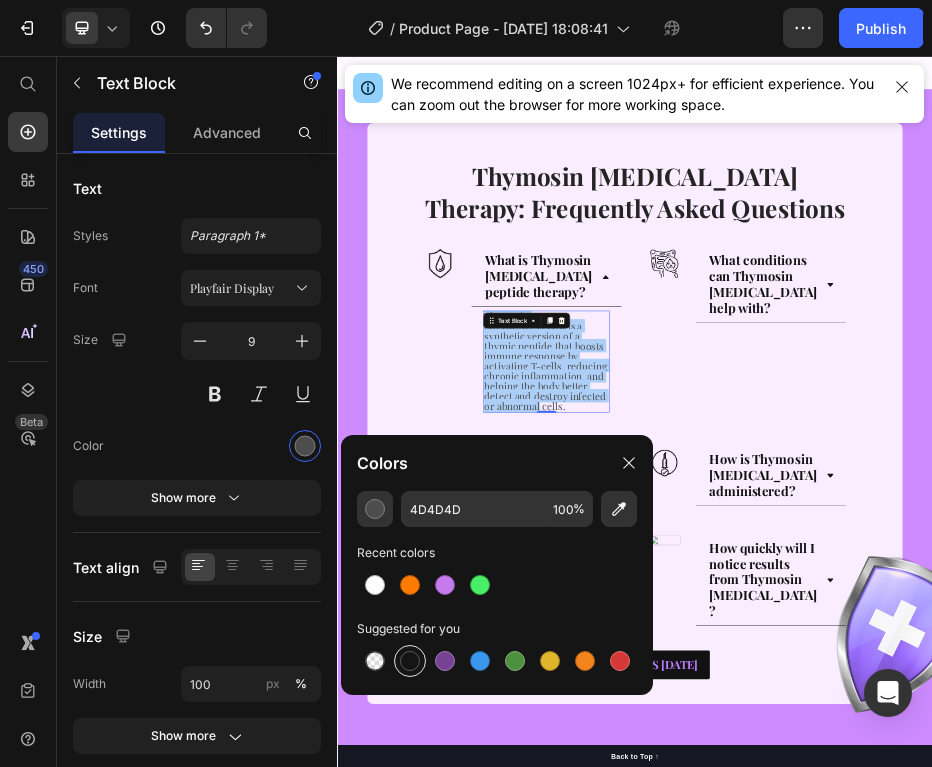 click at bounding box center (410, 661) 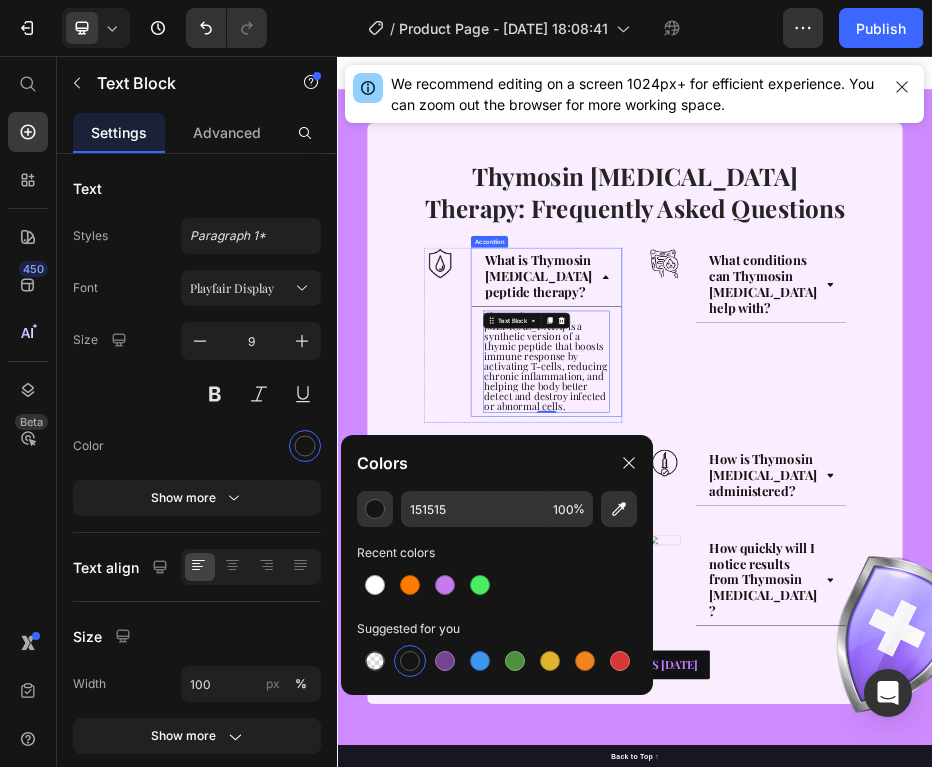 click on "Thymosin [MEDICAL_DATA] is a synthetic version of a thymic peptide that boosts immune response by activating T-cells, reducing chronic inflammation, and helping the body better detect and destroy infected or abnormal cells. Text Block   0" at bounding box center (757, 672) 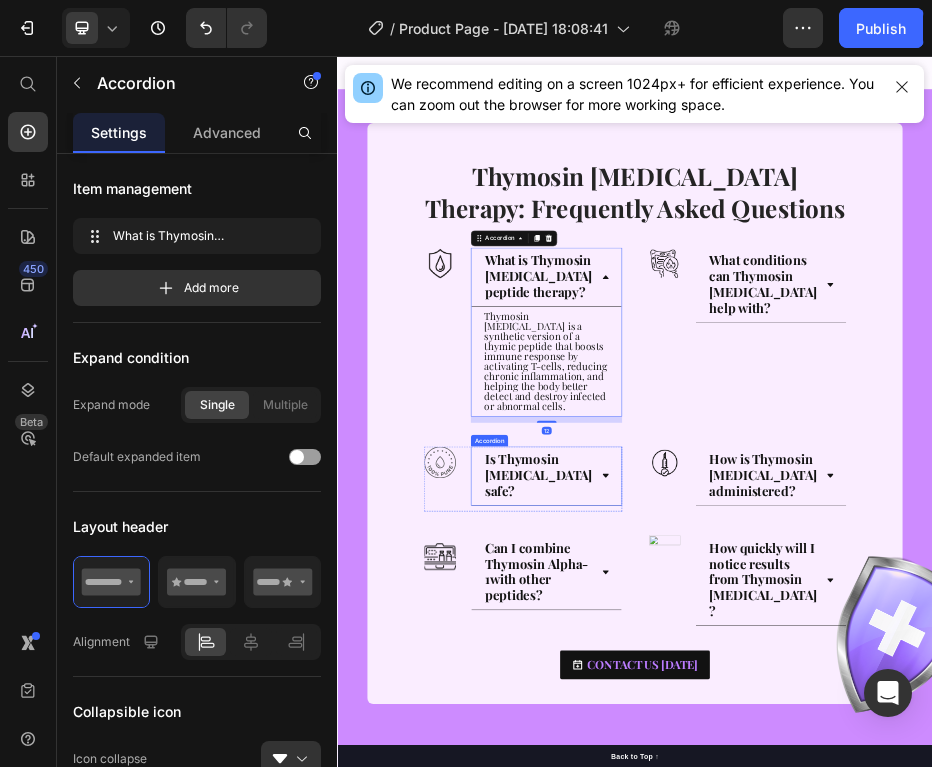 click 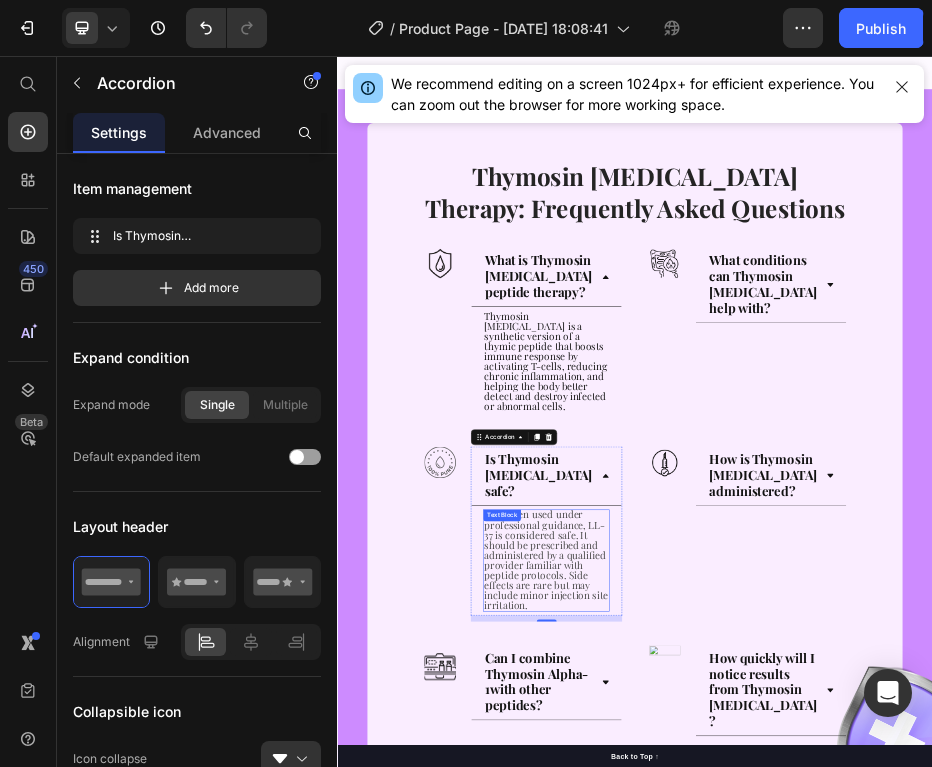 click on "Yes. When used under professional guidance, LL-37 is considered safe. It should be prescribed and administered by a qualified provider familiar with peptide protocols. Side effects are rare but may include minor injection site irritation." at bounding box center [757, 1070] 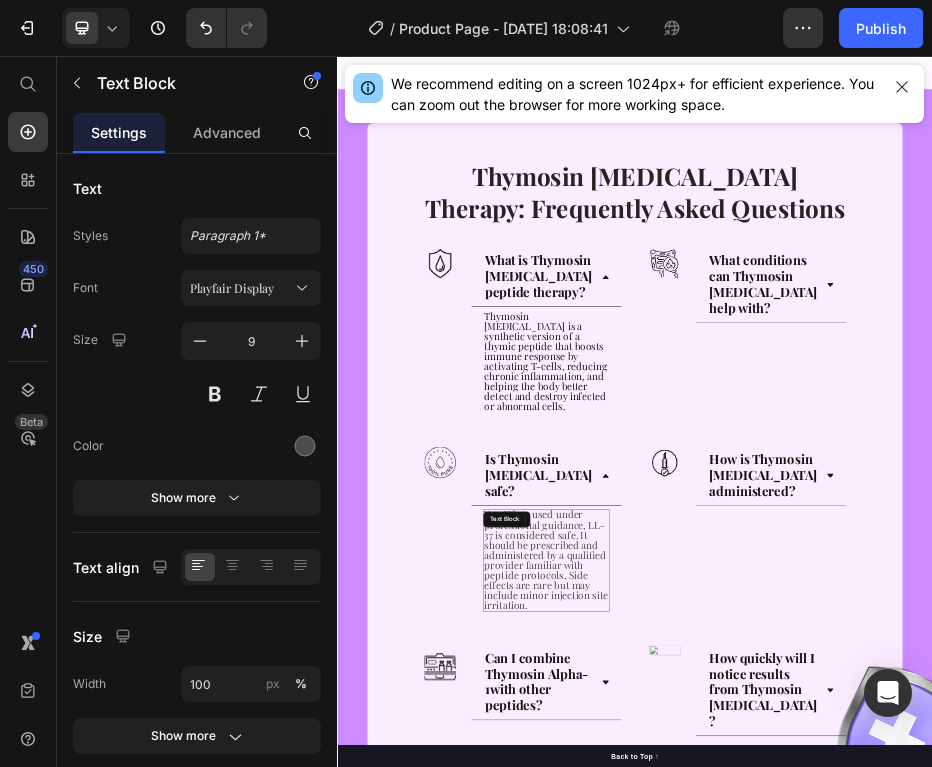 click on "Yes. When used under professional guidance, LL-37 is considered safe. It should be prescribed and administered by a qualified provider familiar with peptide protocols. Side effects are rare but may include minor injection site irritation." at bounding box center [757, 1070] 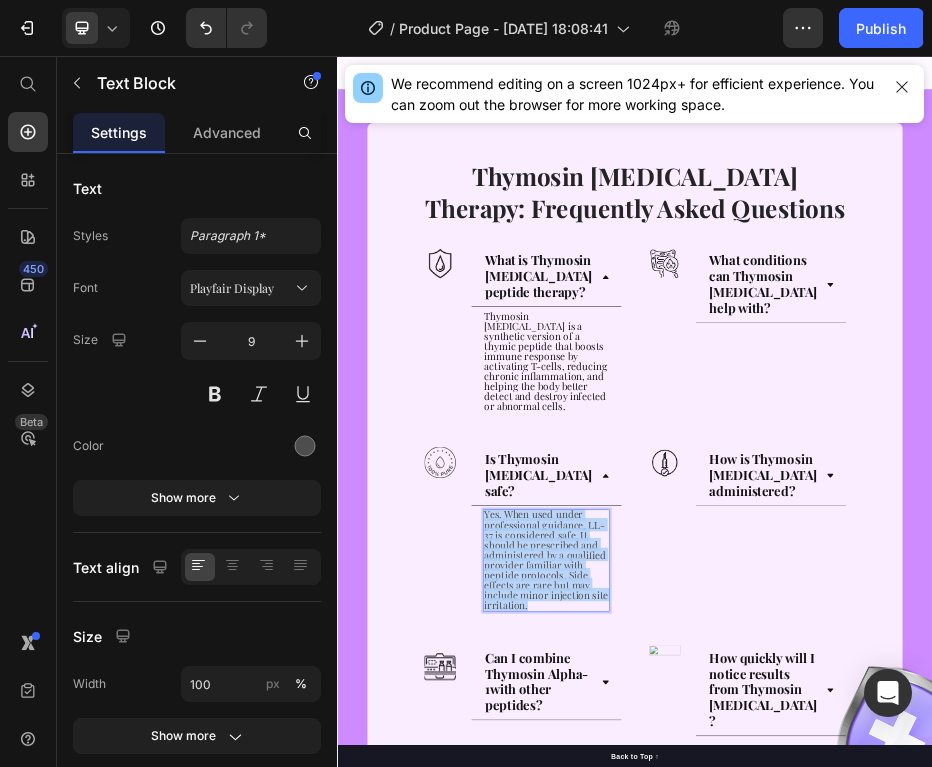 click on "Yes. When used under professional guidance, LL-37 is considered safe. It should be prescribed and administered by a qualified provider familiar with peptide protocols. Side effects are rare but may include minor injection site irritation." at bounding box center [757, 1070] 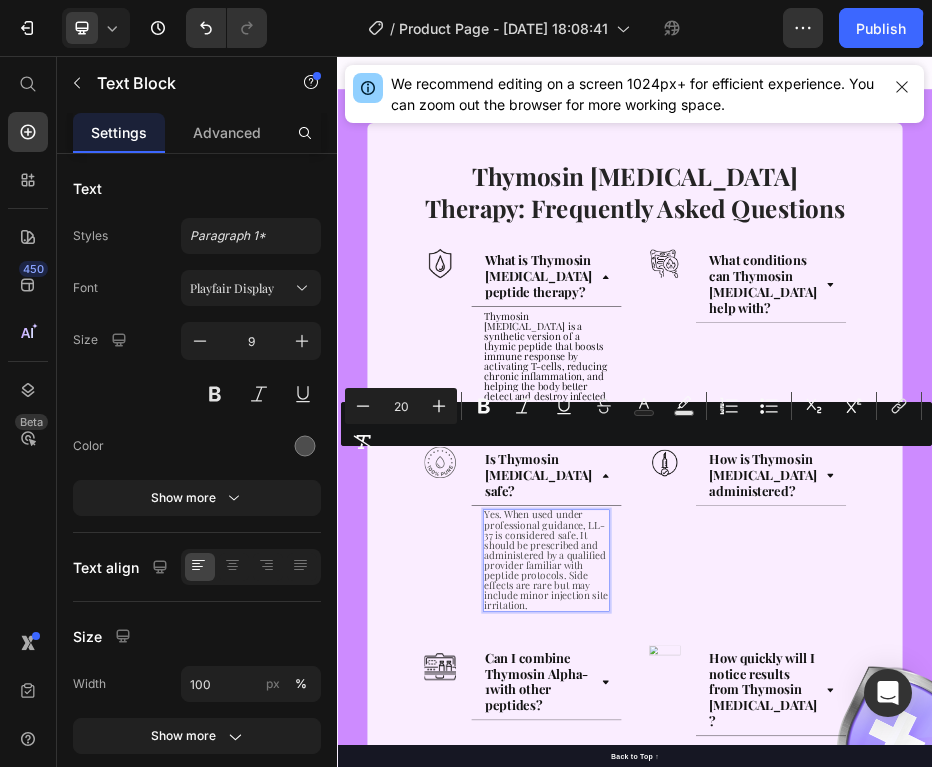 scroll, scrollTop: 11, scrollLeft: 0, axis: vertical 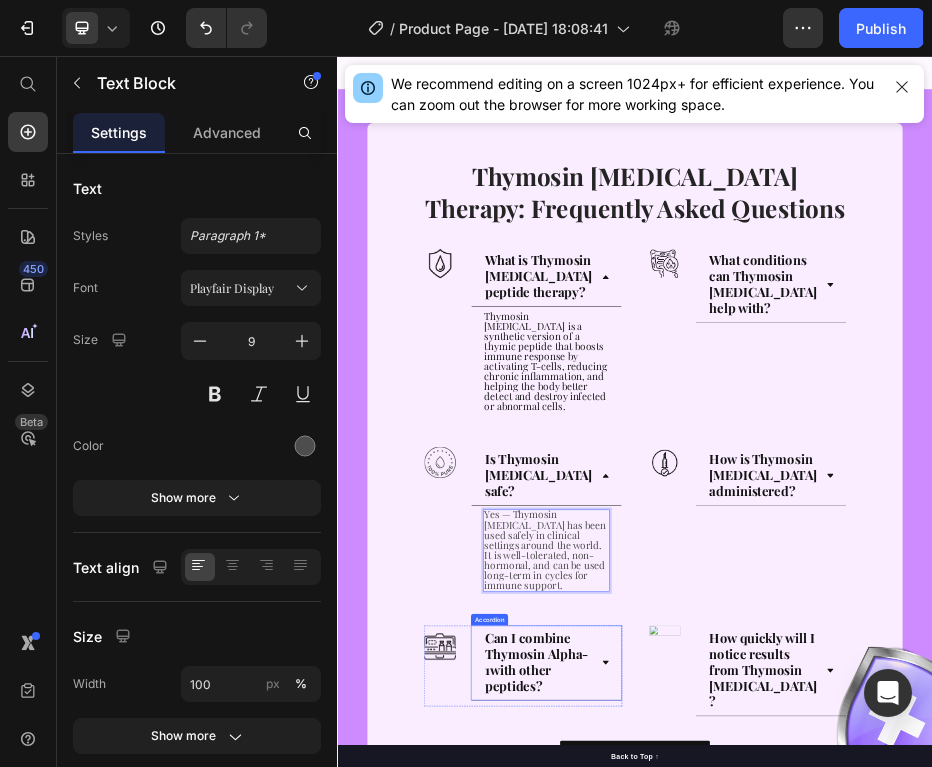 click on "Can I combine Thymosin Alpha-1with other peptides?" at bounding box center [757, 1279] 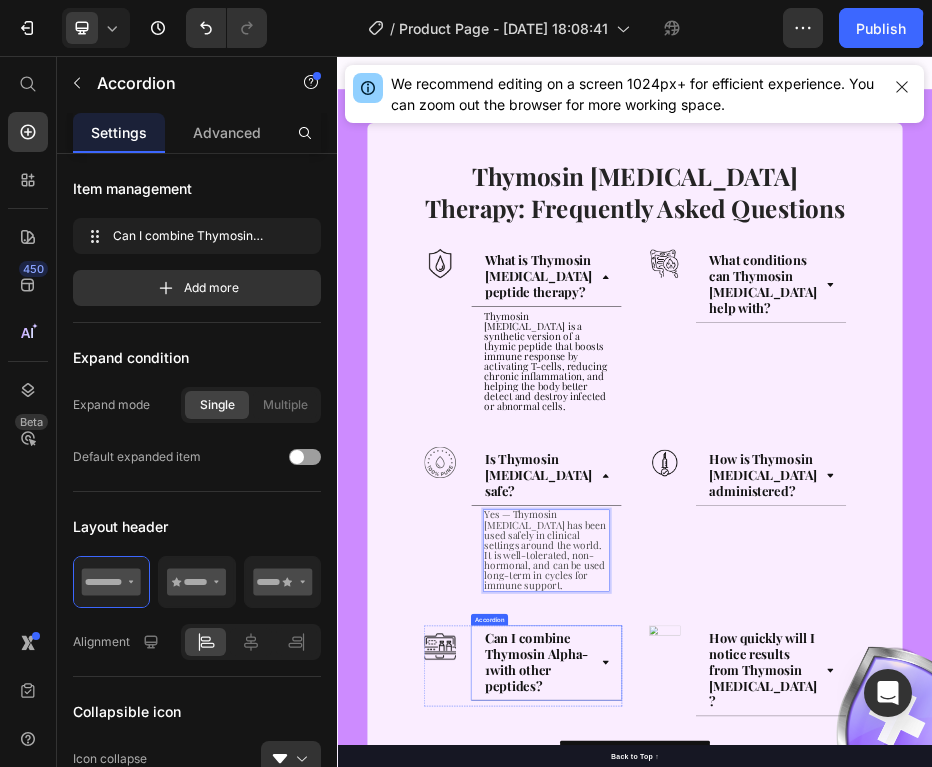 scroll, scrollTop: 0, scrollLeft: 0, axis: both 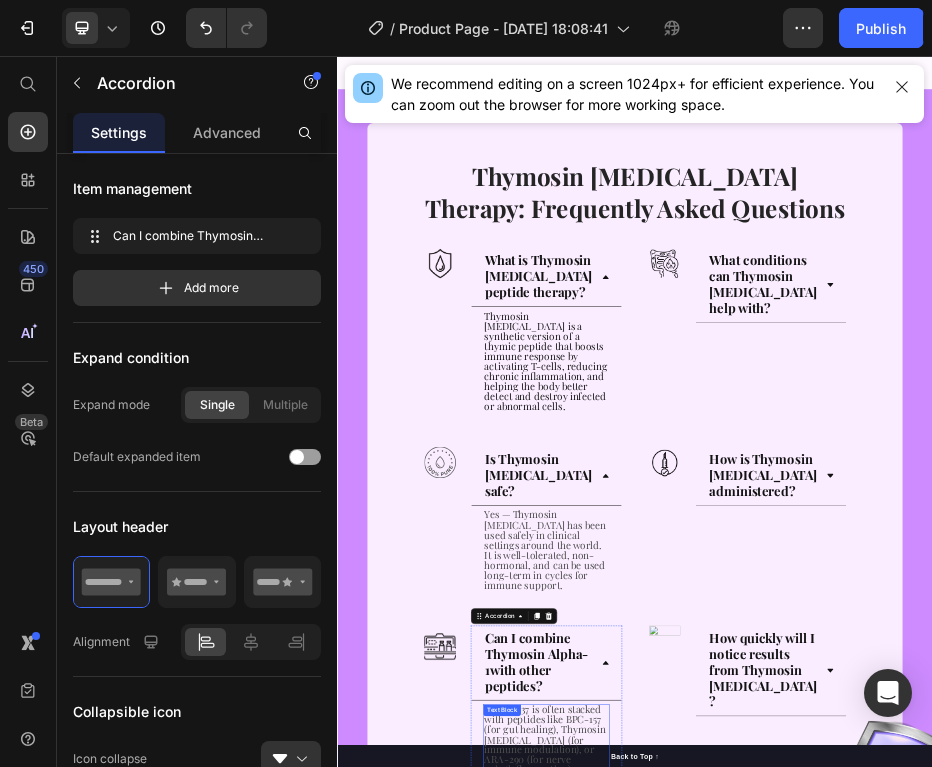 click on "Yes! LL-37 is often stacked with peptides like BPC-157 (for gut healing), Thymosin [MEDICAL_DATA] (for immune modulation), or ARA-290 (for nerve pain/inflammation) depending on your goals." at bounding box center (754, 1443) 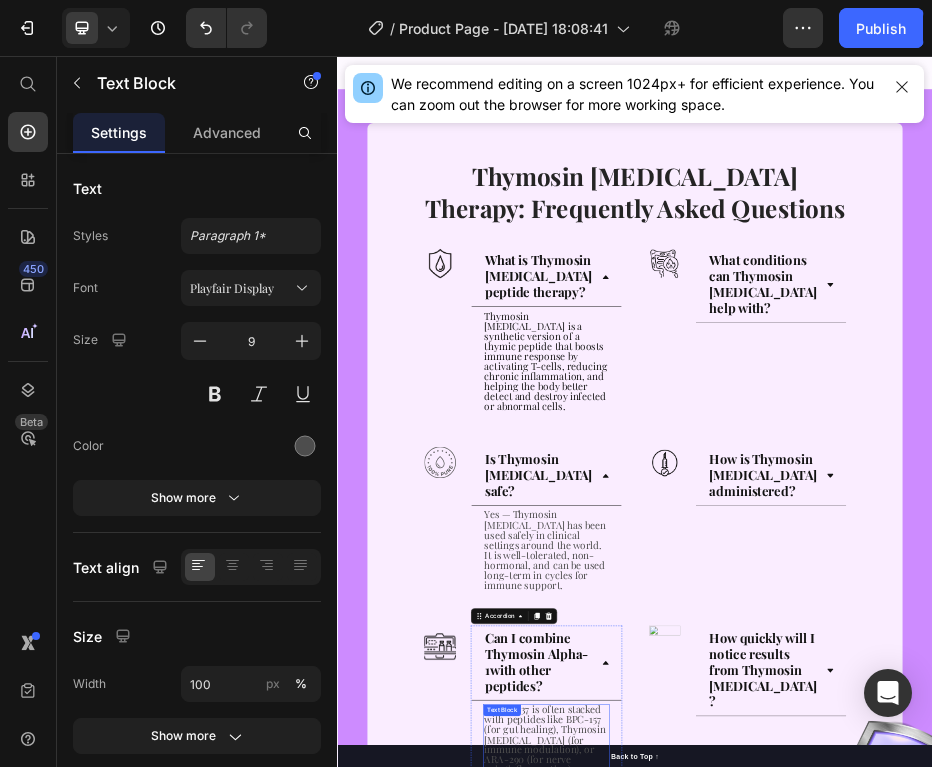 click on "Yes! LL-37 is often stacked with peptides like BPC-157 (for gut healing), Thymosin [MEDICAL_DATA] (for immune modulation), or ARA-290 (for nerve pain/inflammation) depending on your goals." at bounding box center [754, 1443] 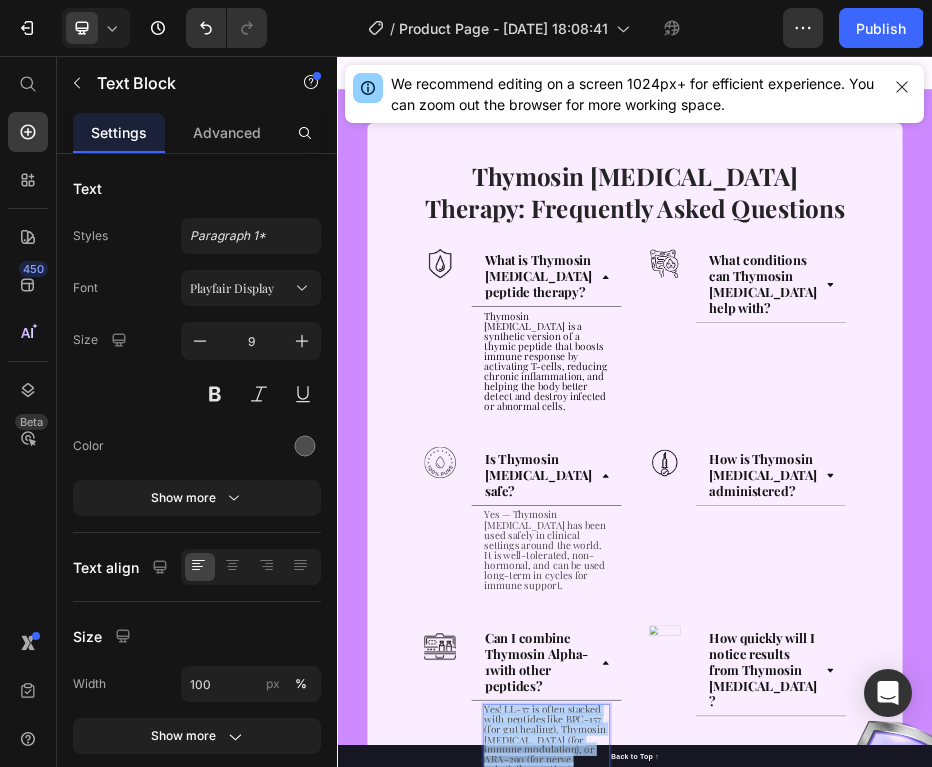 click on "Yes! LL-37 is often stacked with peptides like BPC-157 (for gut healing), Thymosin [MEDICAL_DATA] (for immune modulation), or ARA-290 (for nerve pain/inflammation) depending on your goals." at bounding box center [754, 1443] 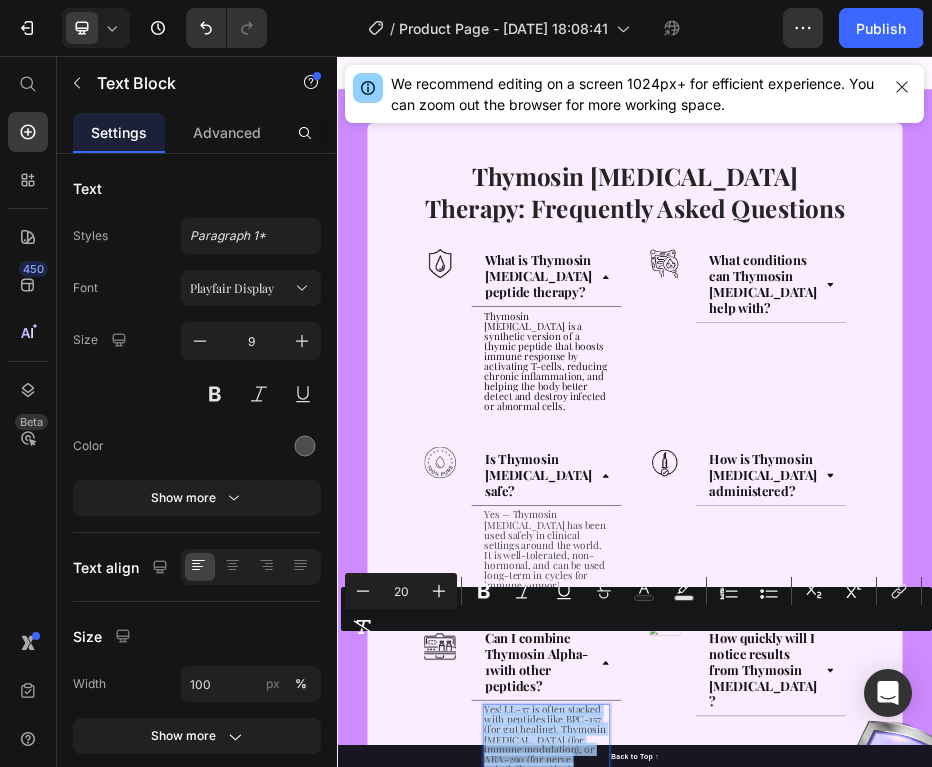 type on "9" 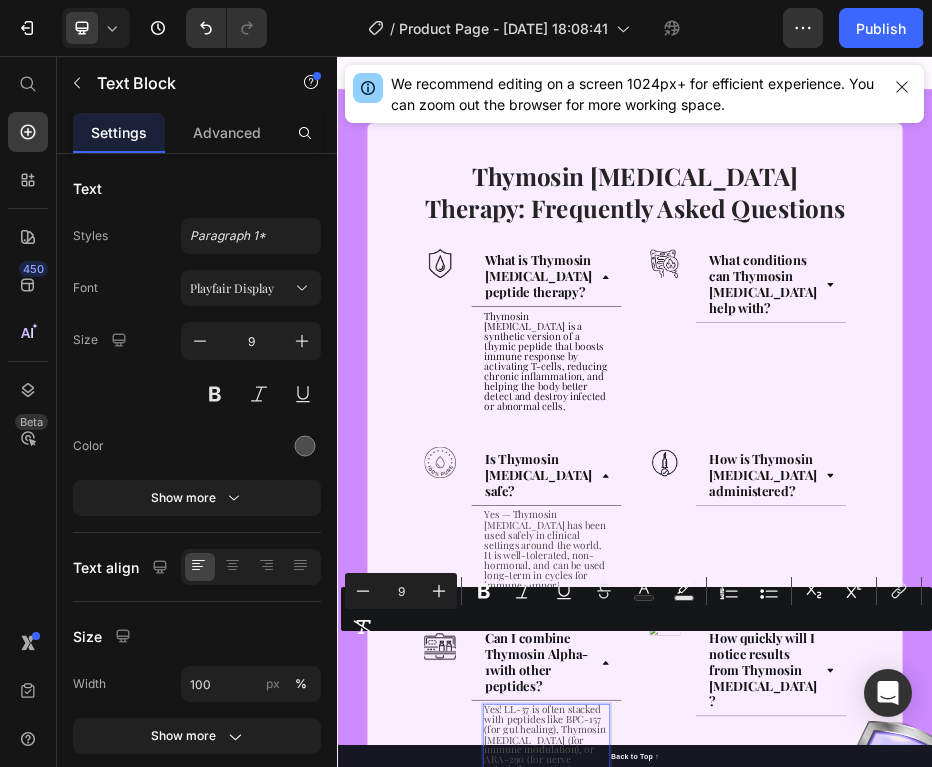 scroll, scrollTop: 11, scrollLeft: 0, axis: vertical 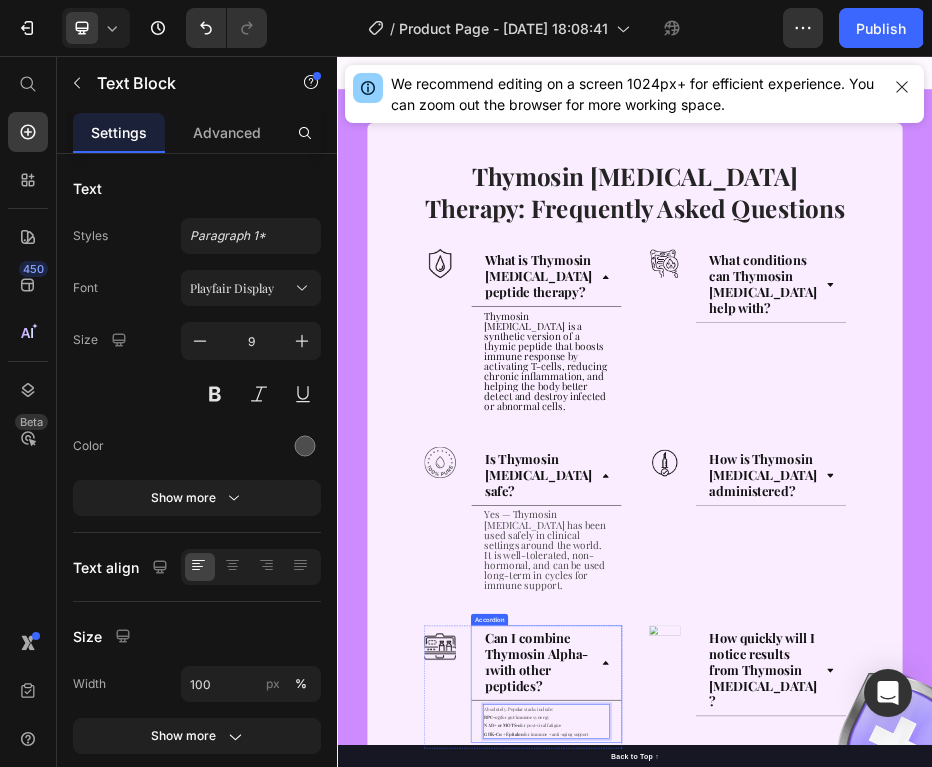 drag, startPoint x: 847, startPoint y: 1281, endPoint x: 626, endPoint y: 1228, distance: 227.26636 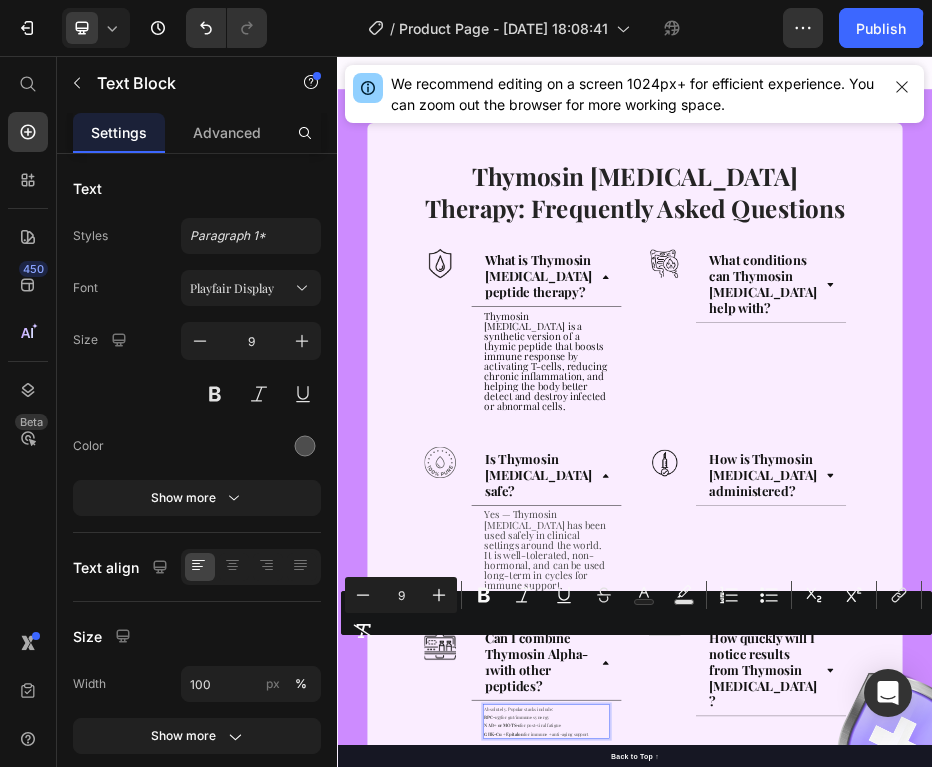 click on "9" at bounding box center (401, 595) 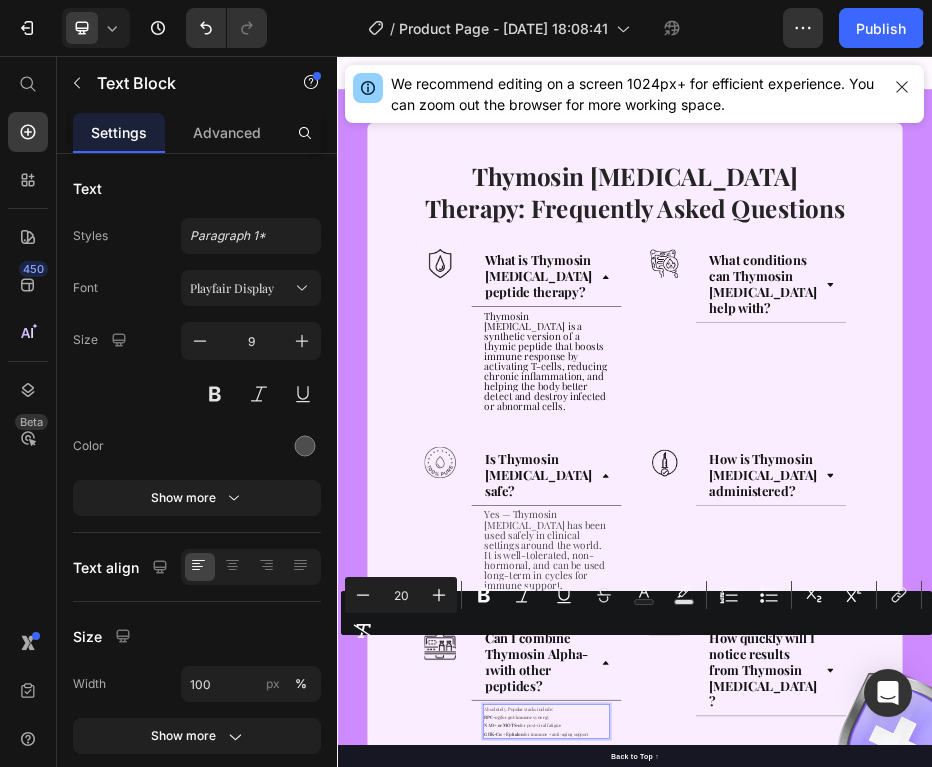 type on "20" 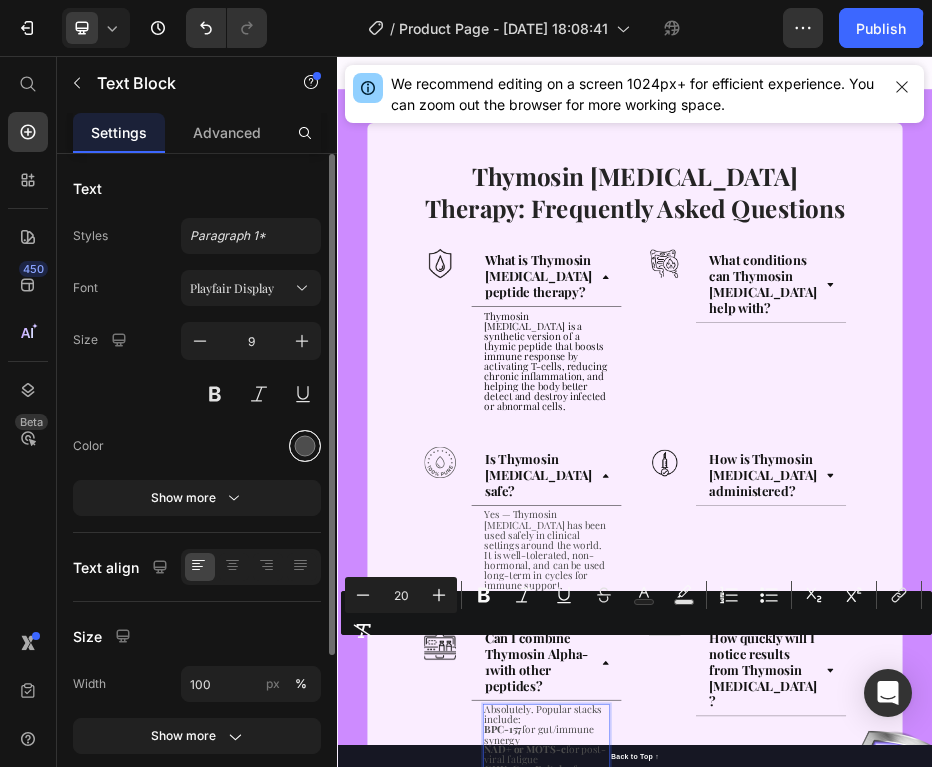 click at bounding box center [305, 446] 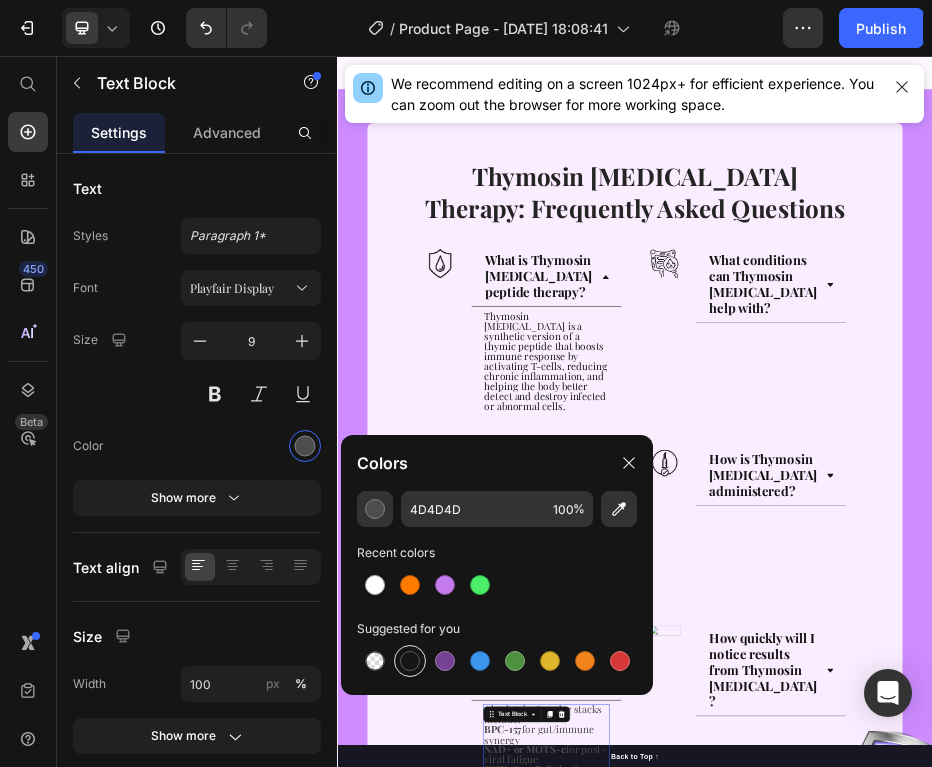 click at bounding box center (410, 661) 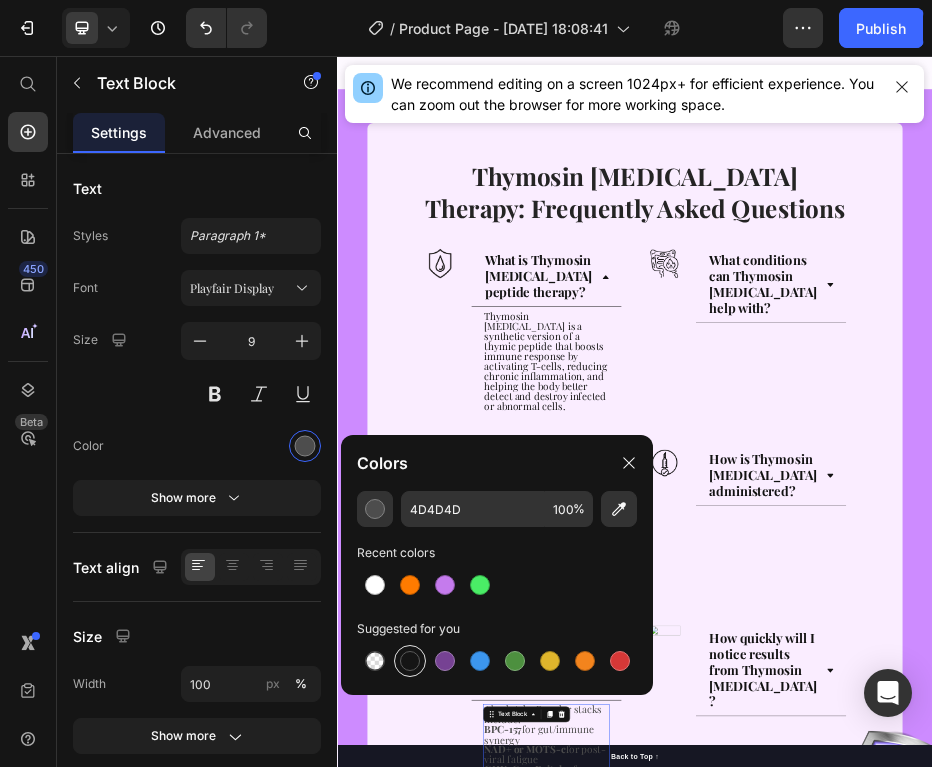 type on "151515" 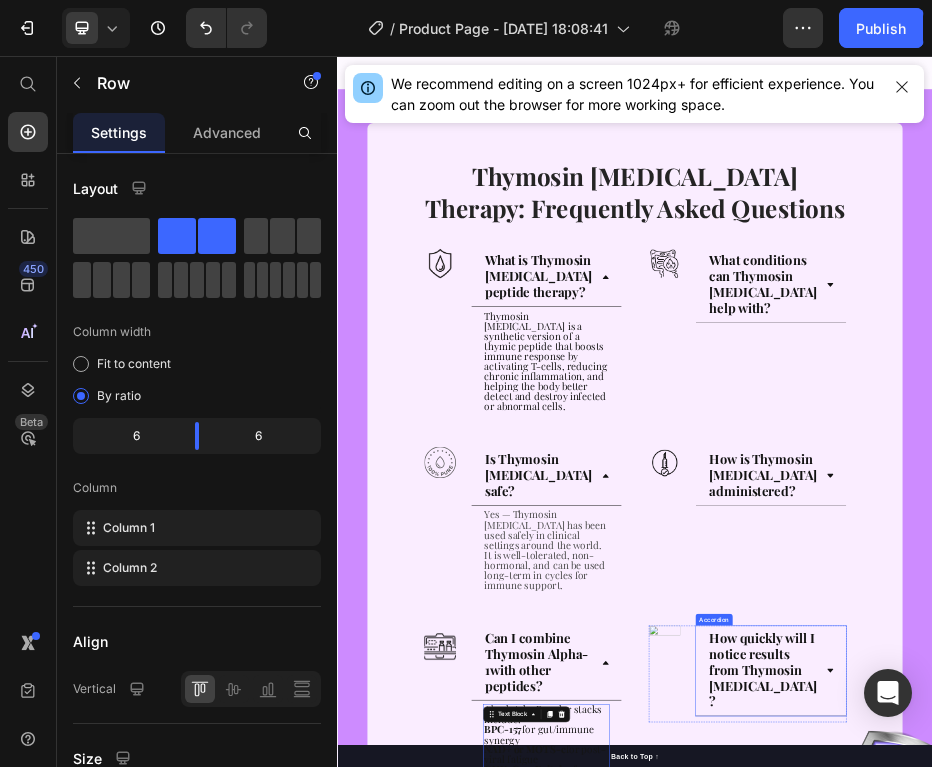 click on "Image
How quickly will I notice results from Thymosin [MEDICAL_DATA]? Accordion Row" at bounding box center (1163, 1394) 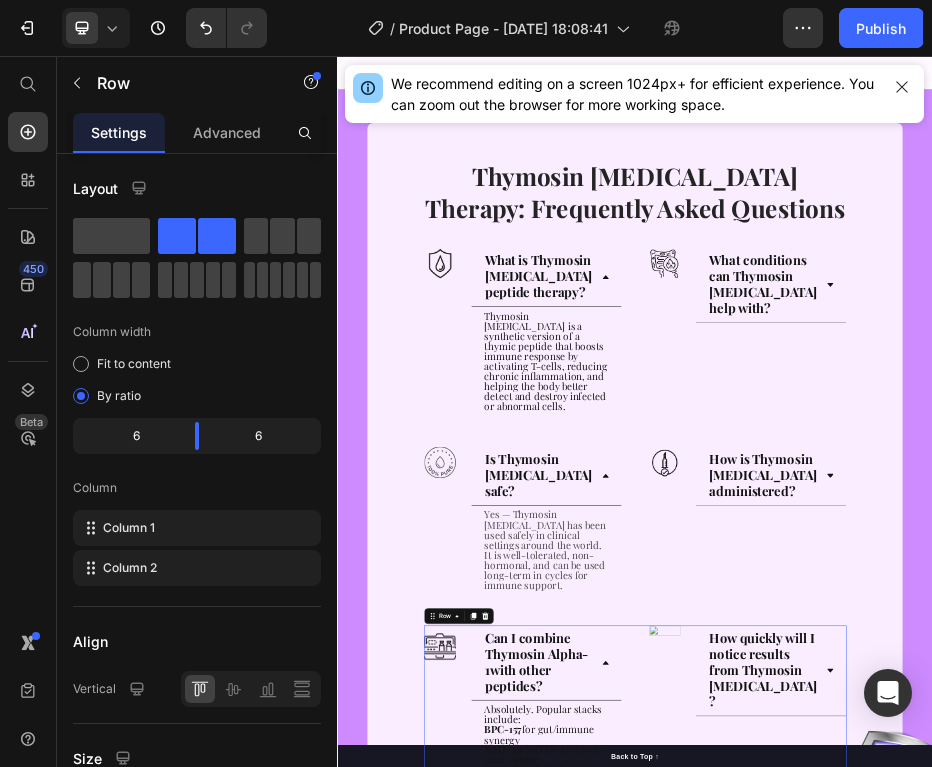 scroll, scrollTop: 0, scrollLeft: 0, axis: both 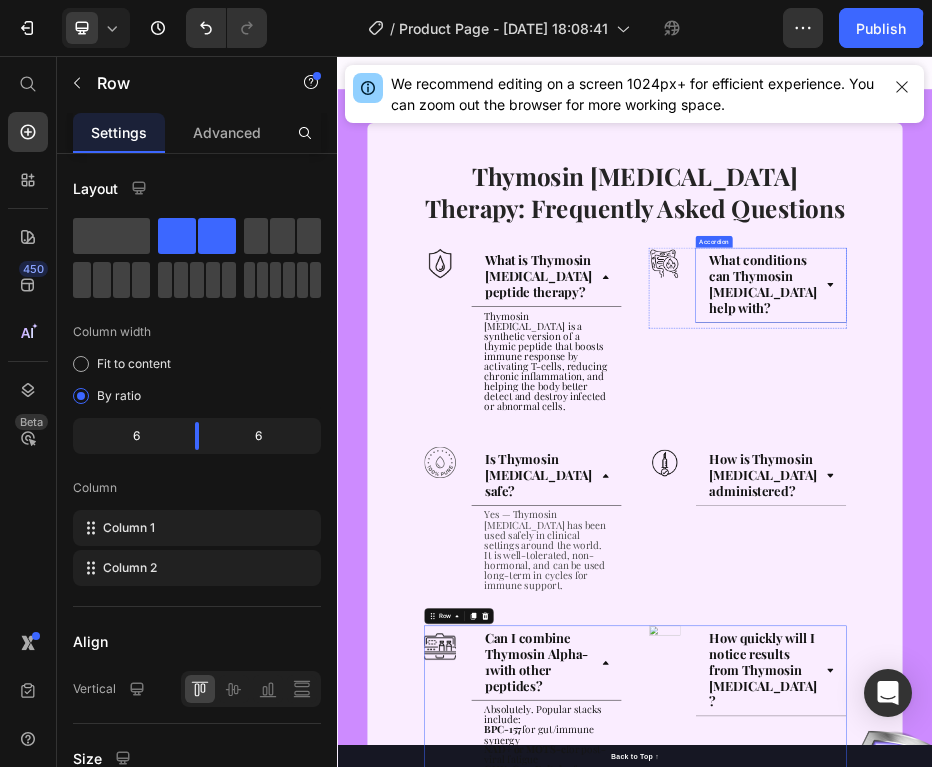 click on "What conditions can Thymosin [MEDICAL_DATA] help with?" at bounding box center [1194, 517] 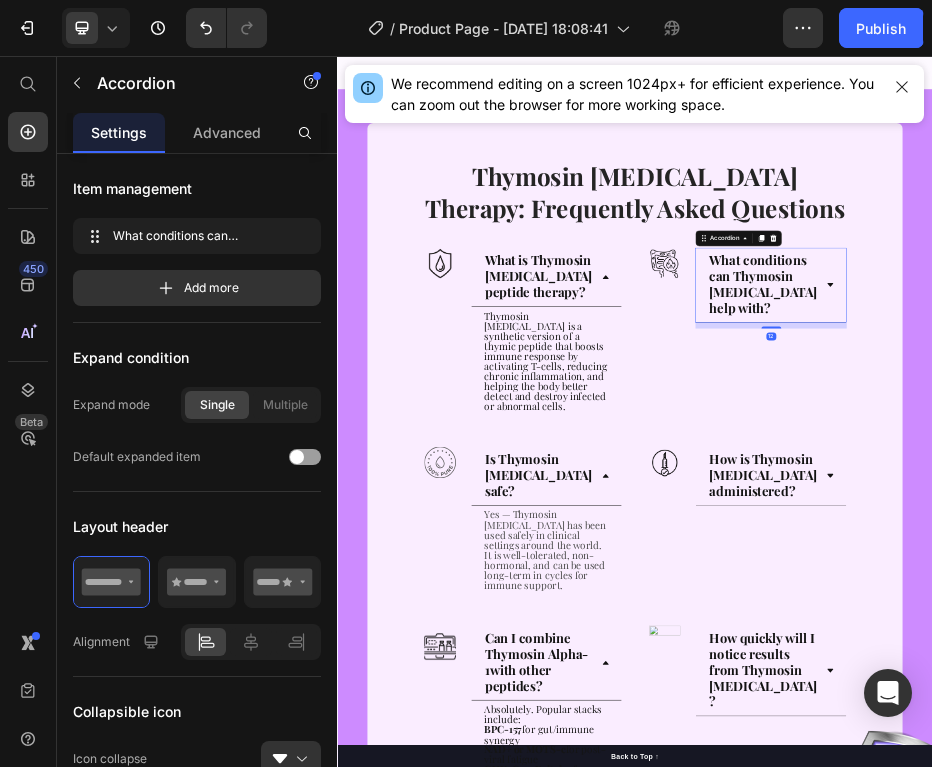 click on "What conditions can Thymosin [MEDICAL_DATA] help with?" at bounding box center (1210, 517) 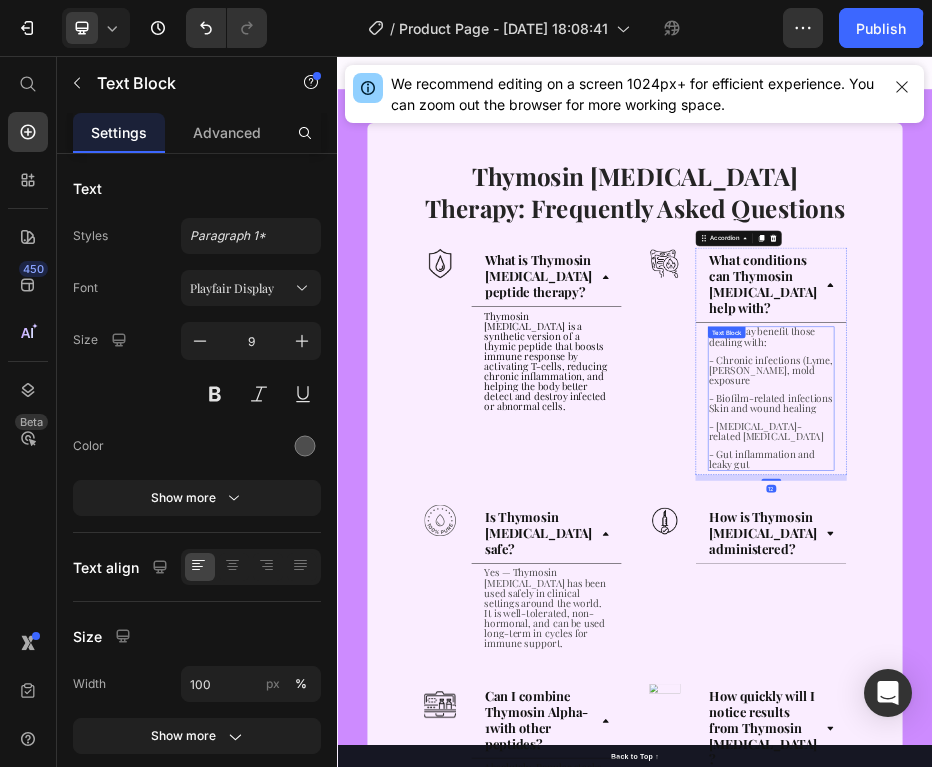 click at bounding box center [1210, 652] 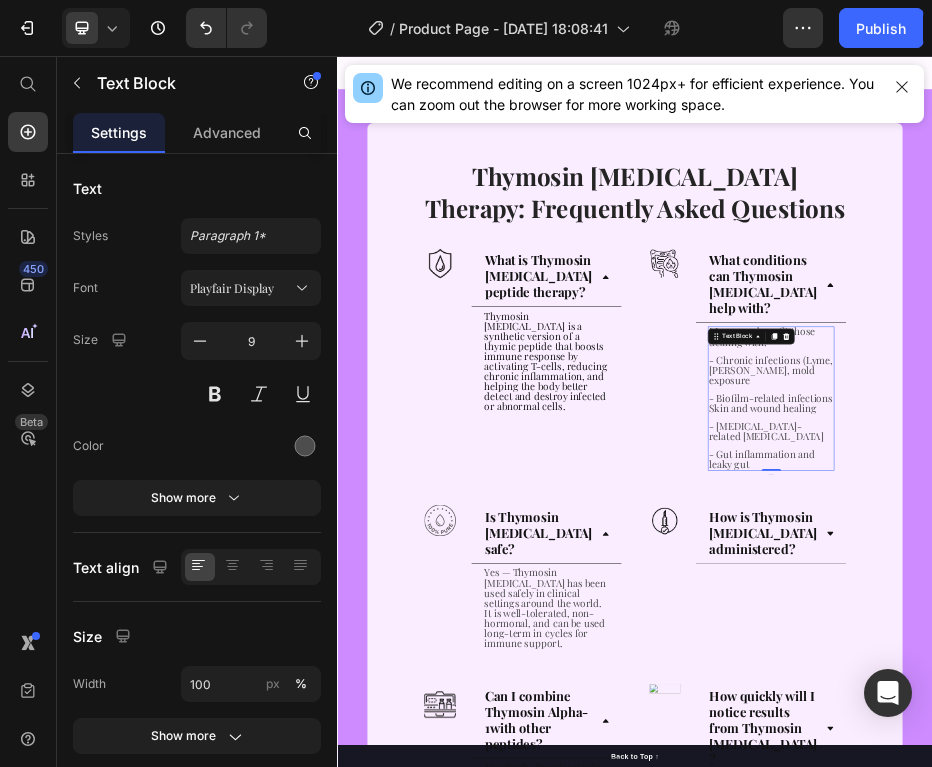 click at bounding box center [1210, 652] 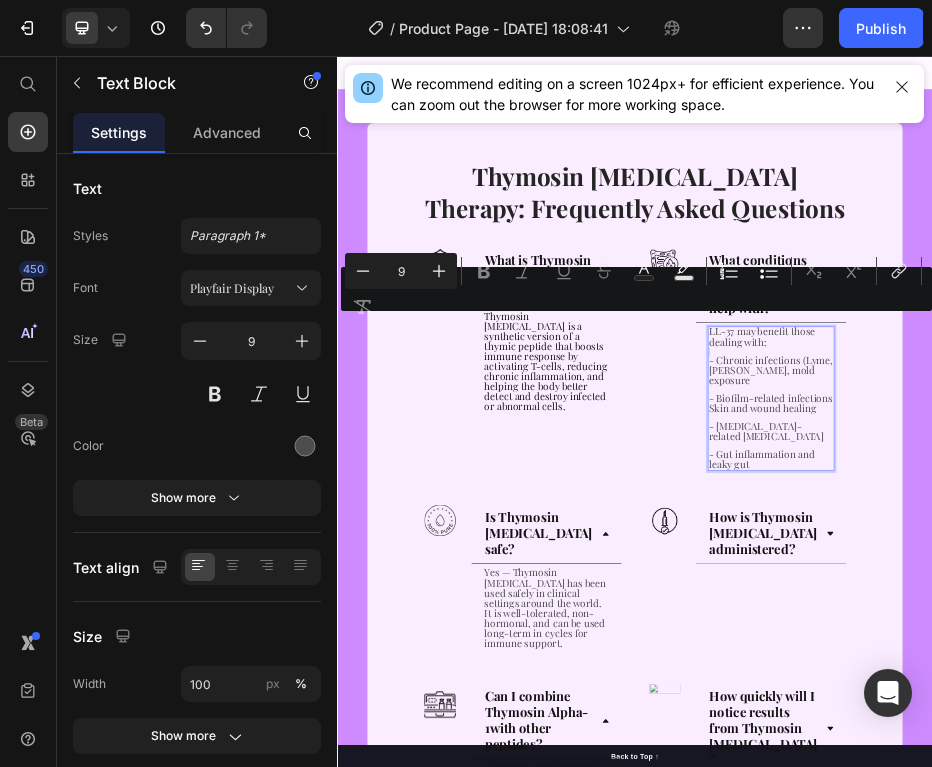 type on "20" 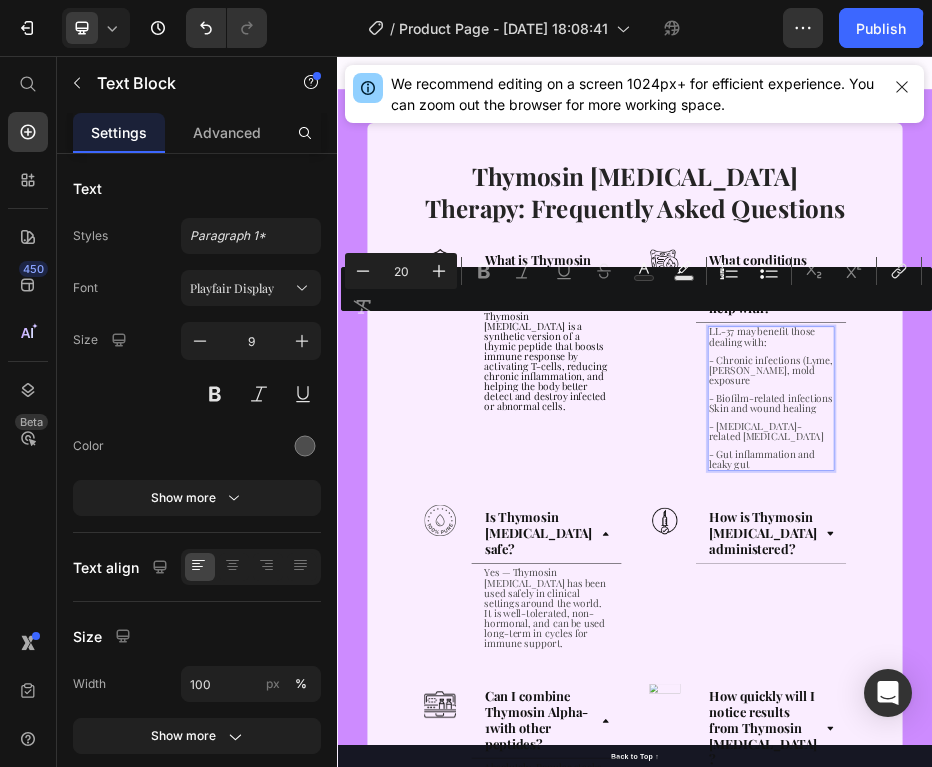 click on "- [MEDICAL_DATA]-related [MEDICAL_DATA]" at bounding box center (1201, 810) 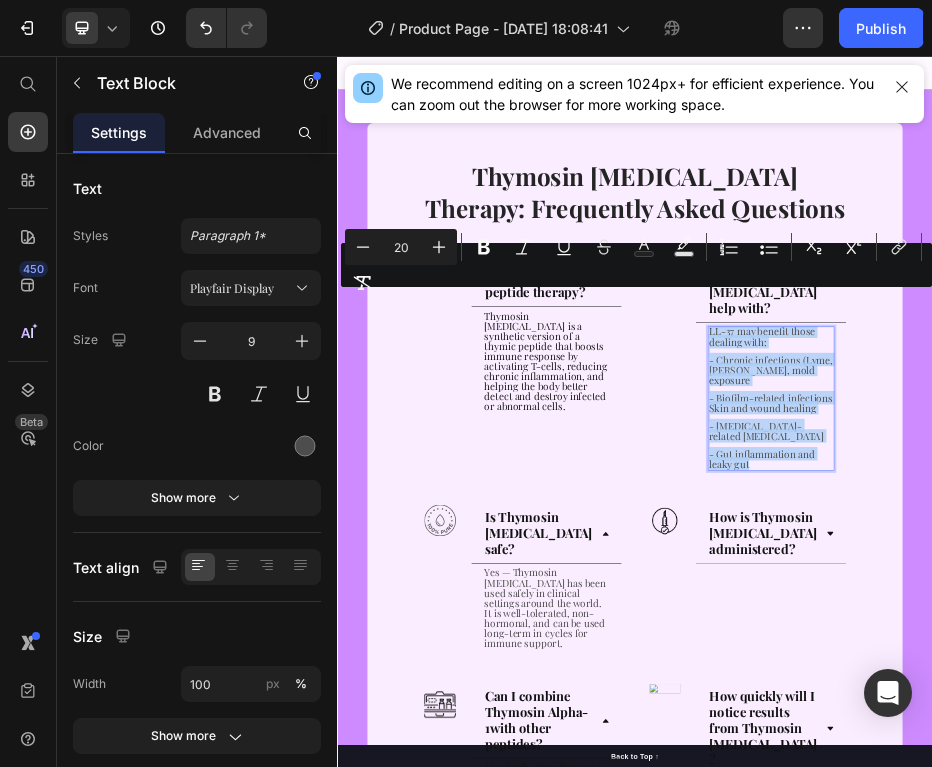 drag, startPoint x: 1181, startPoint y: 806, endPoint x: 1084, endPoint y: 540, distance: 283.13425 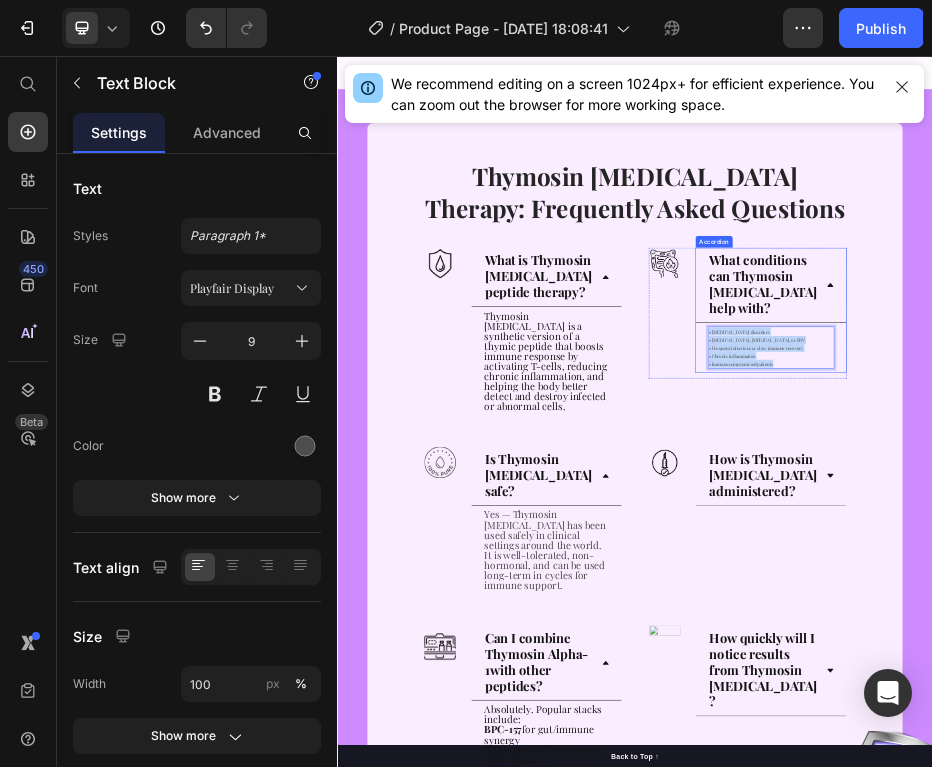 drag, startPoint x: 1218, startPoint y: 602, endPoint x: 1074, endPoint y: 536, distance: 158.40454 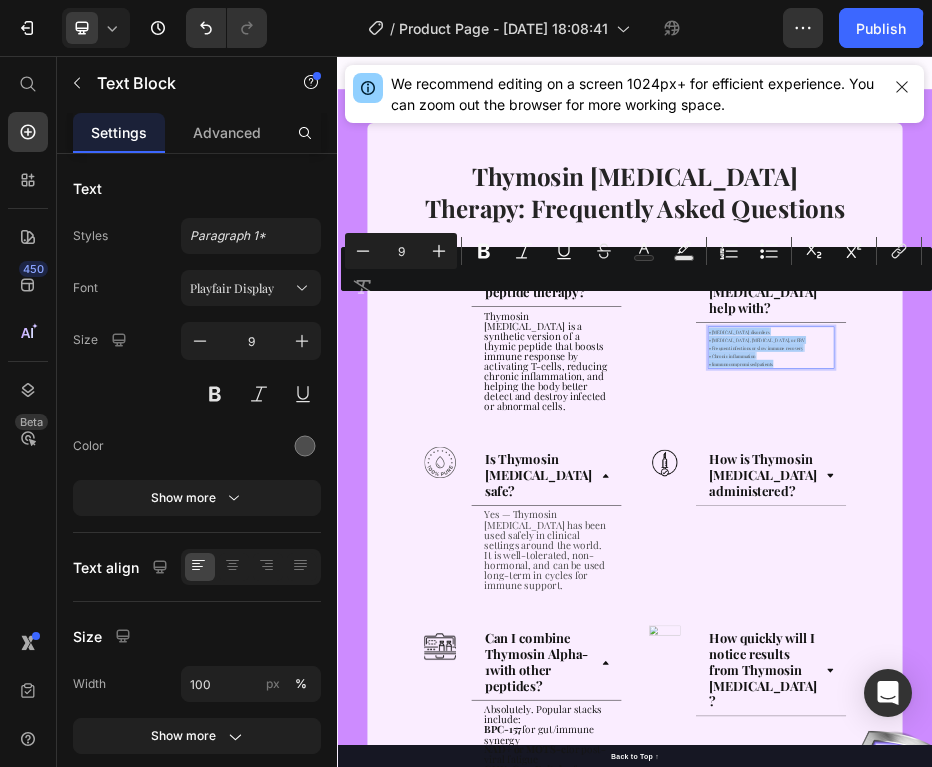 click on "9" at bounding box center (401, 251) 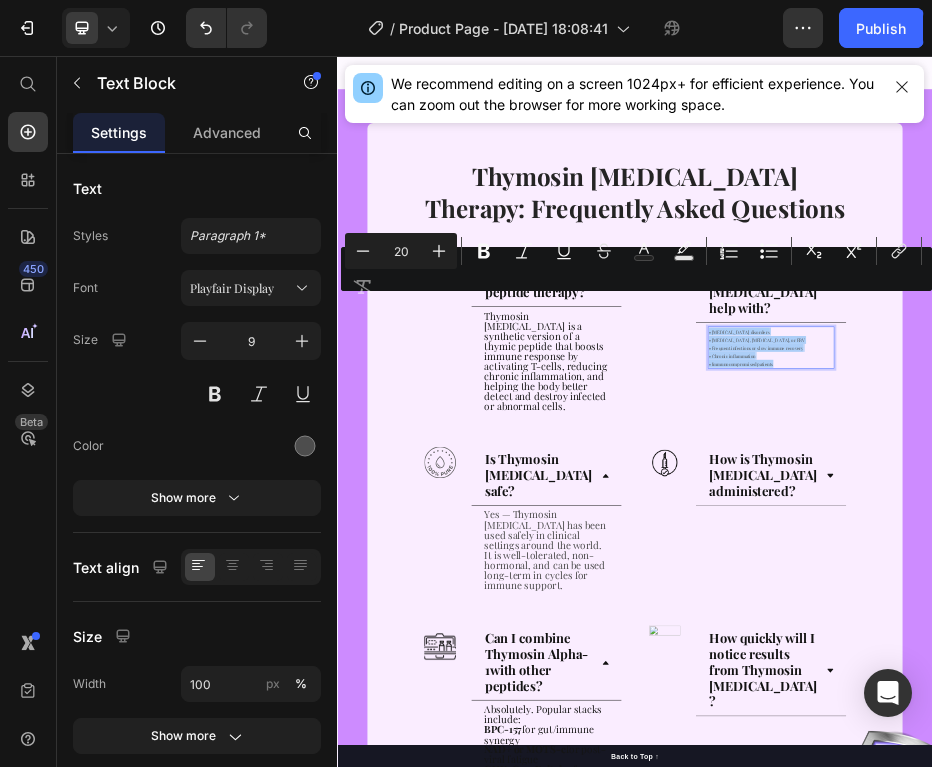 type on "20" 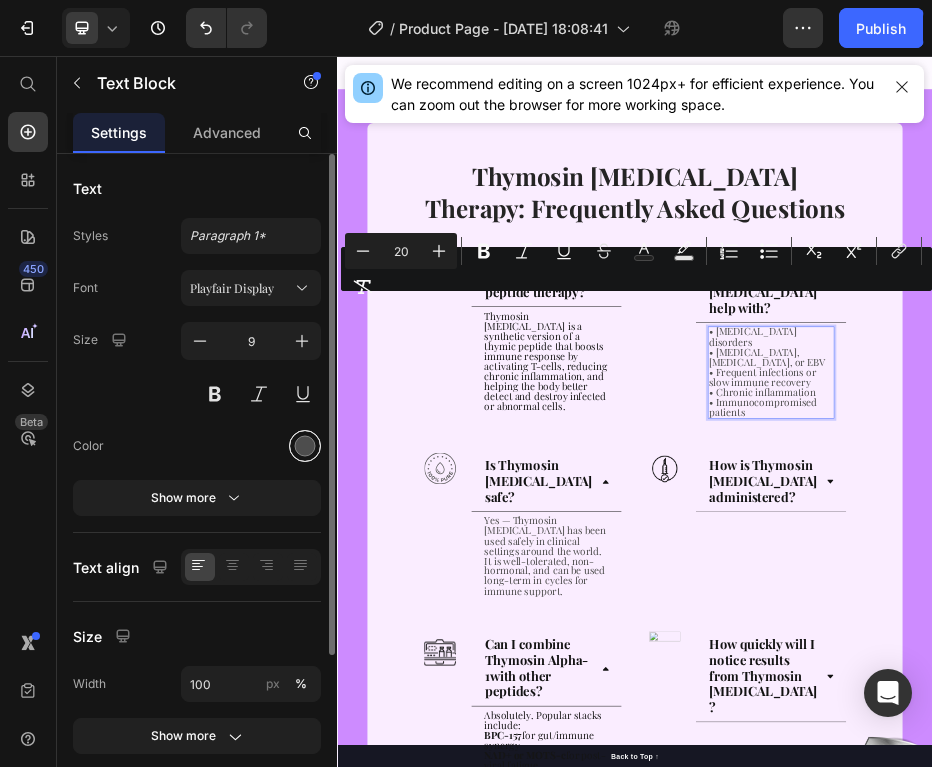 click at bounding box center (305, 446) 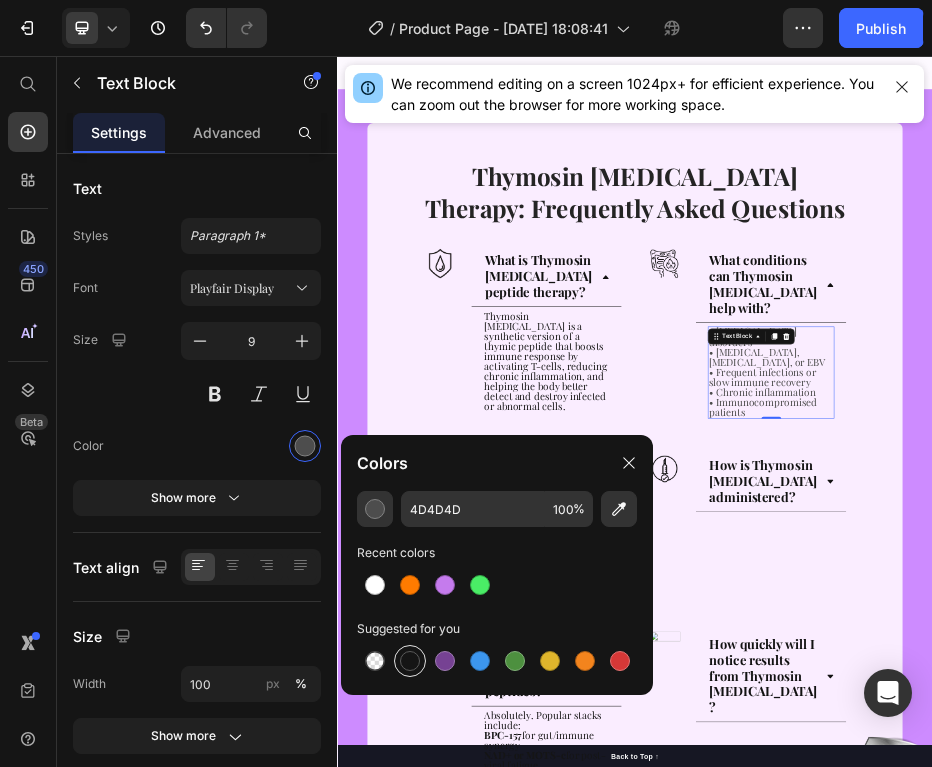 click at bounding box center (410, 661) 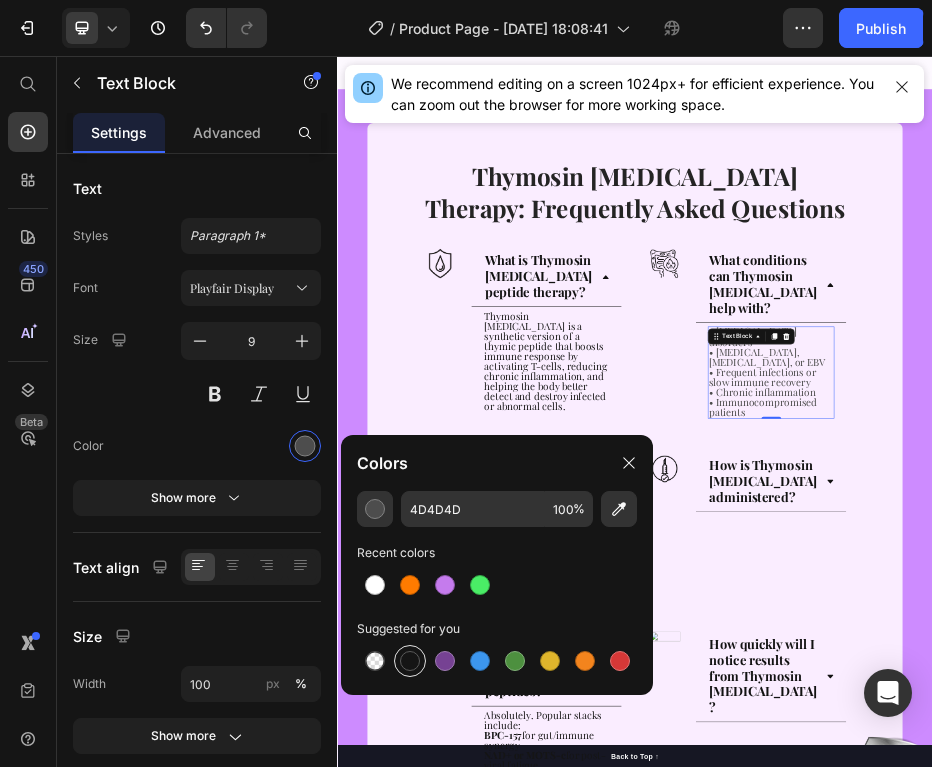 type on "151515" 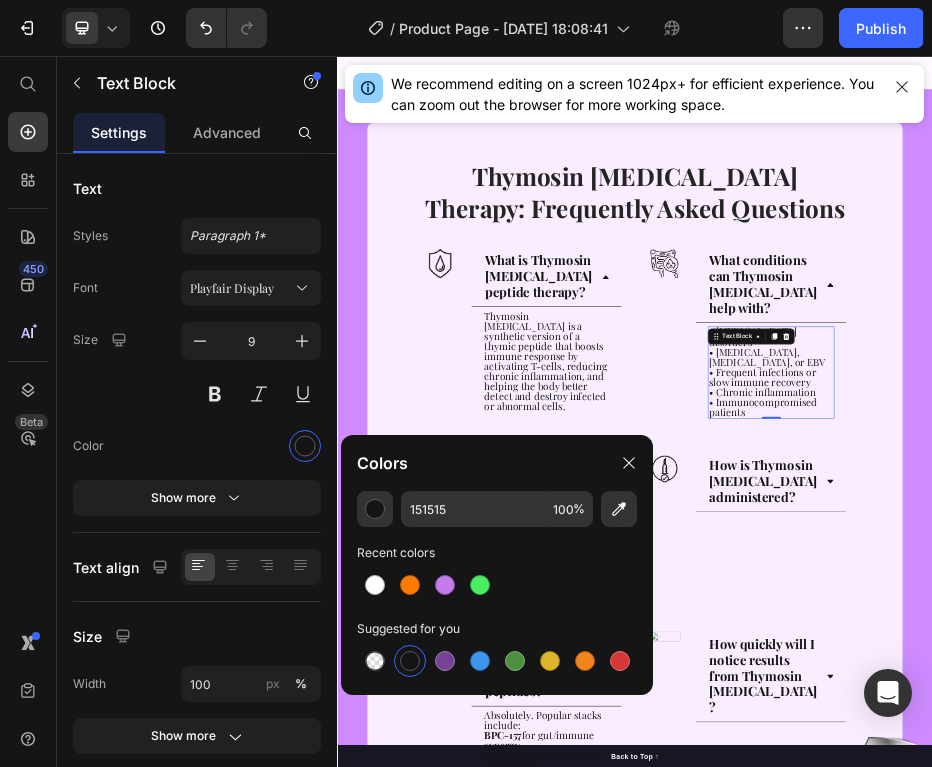 click 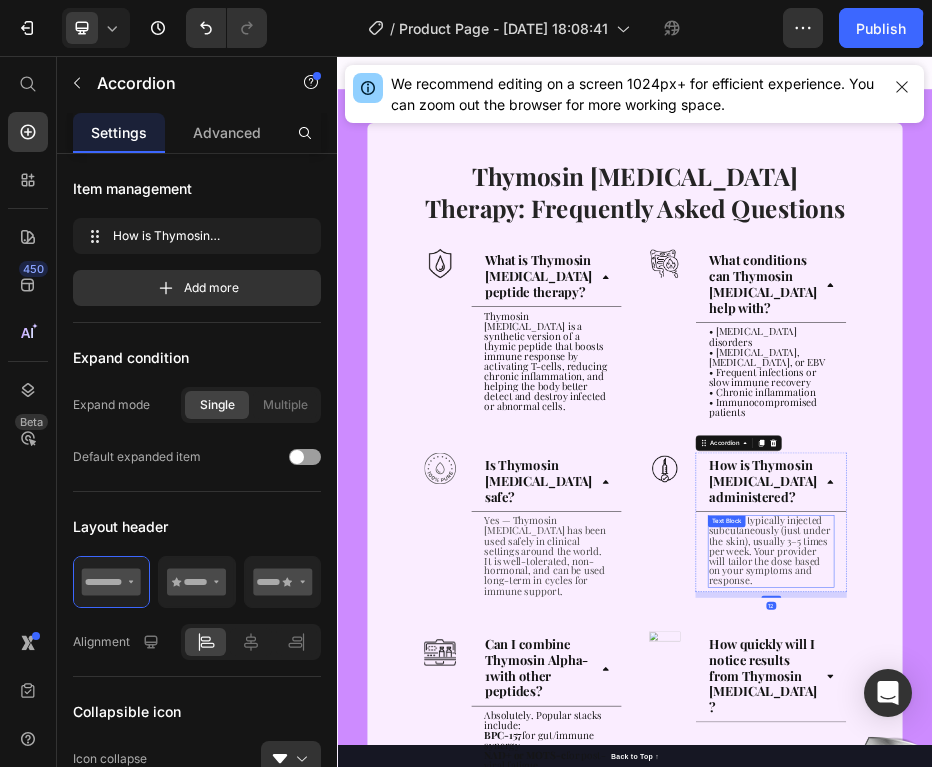 click on "LL-37 is typically injected subcutaneously (just under the skin), usually 3–5 times per week. Your provider will tailor the dose based on your symptoms and response." at bounding box center [1207, 1052] 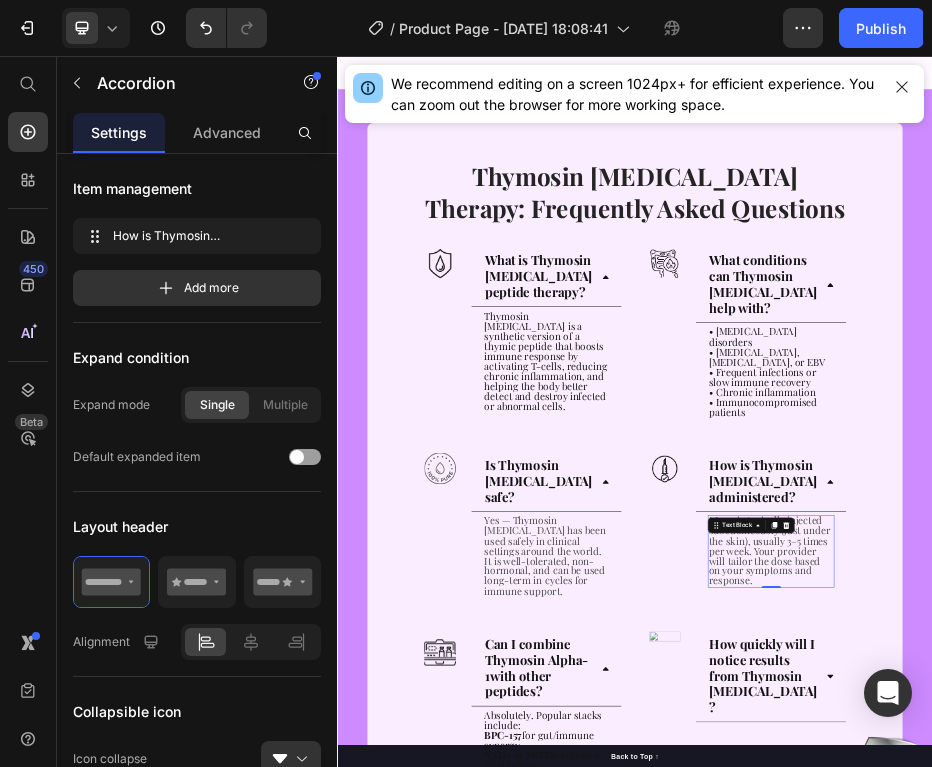 click on "LL-37 is typically injected subcutaneously (just under the skin), usually 3–5 times per week. Your provider will tailor the dose based on your symptoms and response." at bounding box center [1207, 1052] 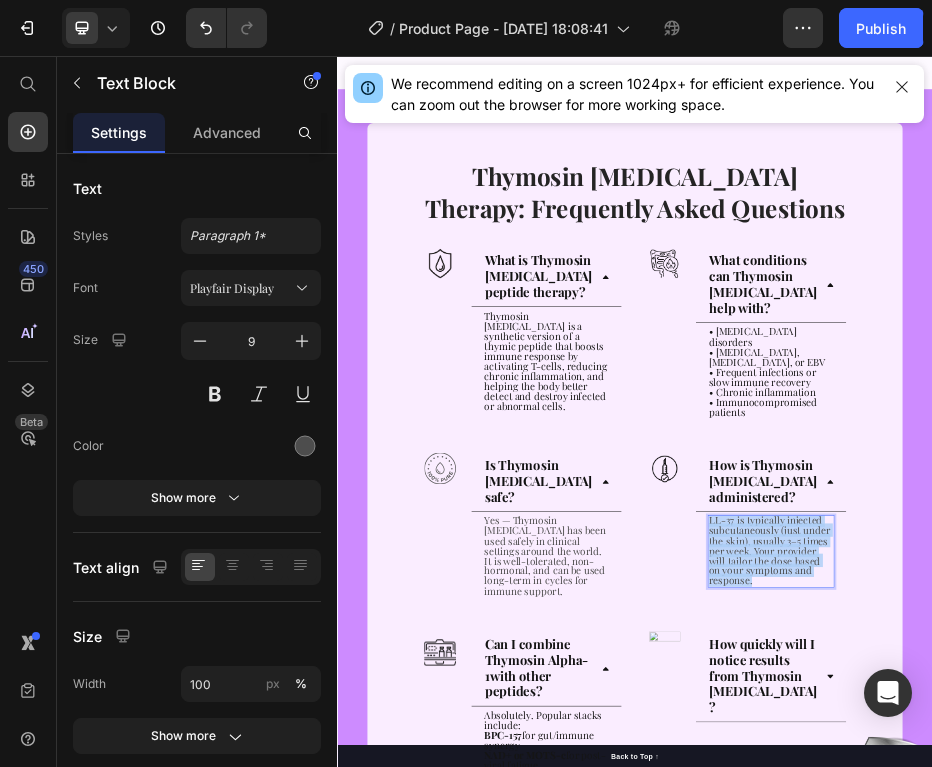 click on "LL-37 is typically injected subcutaneously (just under the skin), usually 3–5 times per week. Your provider will tailor the dose based on your symptoms and response." at bounding box center [1207, 1052] 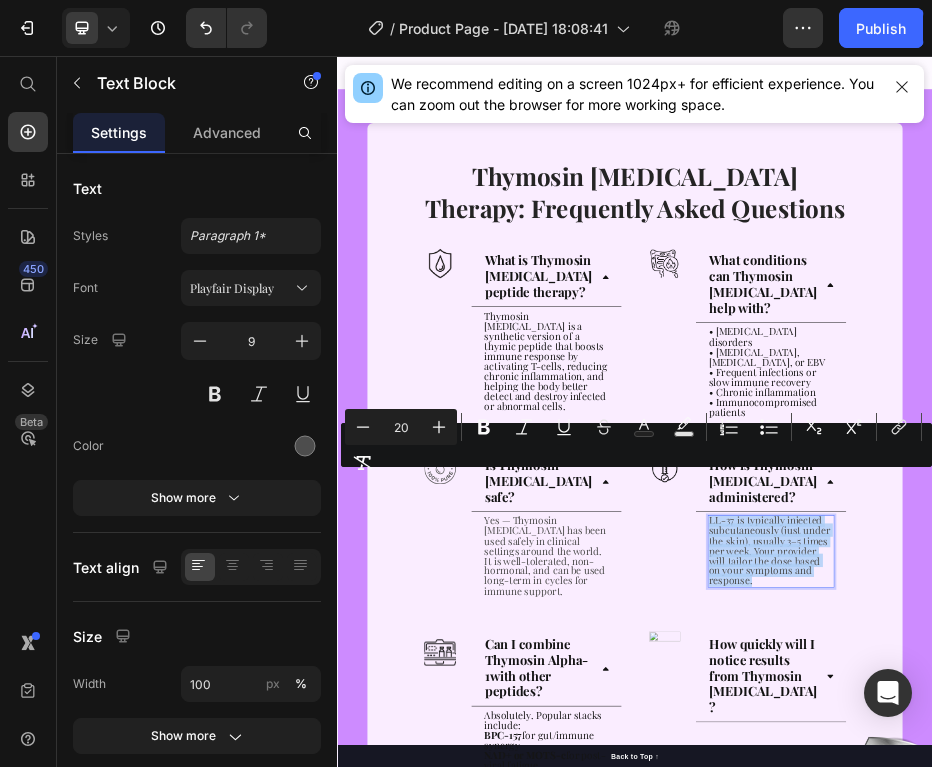 type on "9" 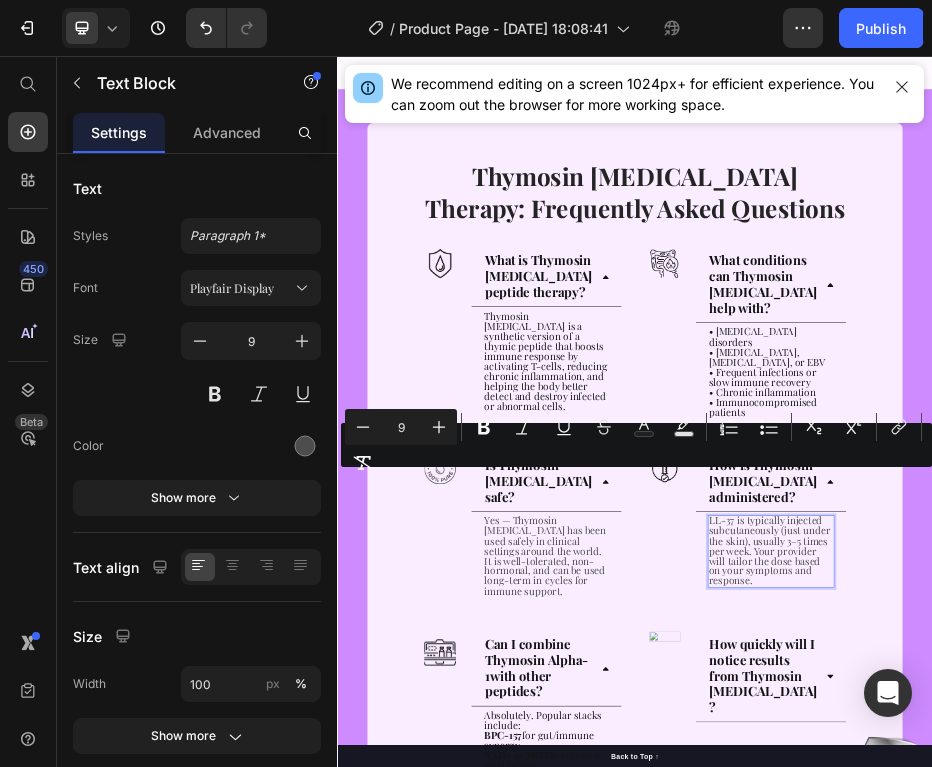 scroll, scrollTop: 11, scrollLeft: 0, axis: vertical 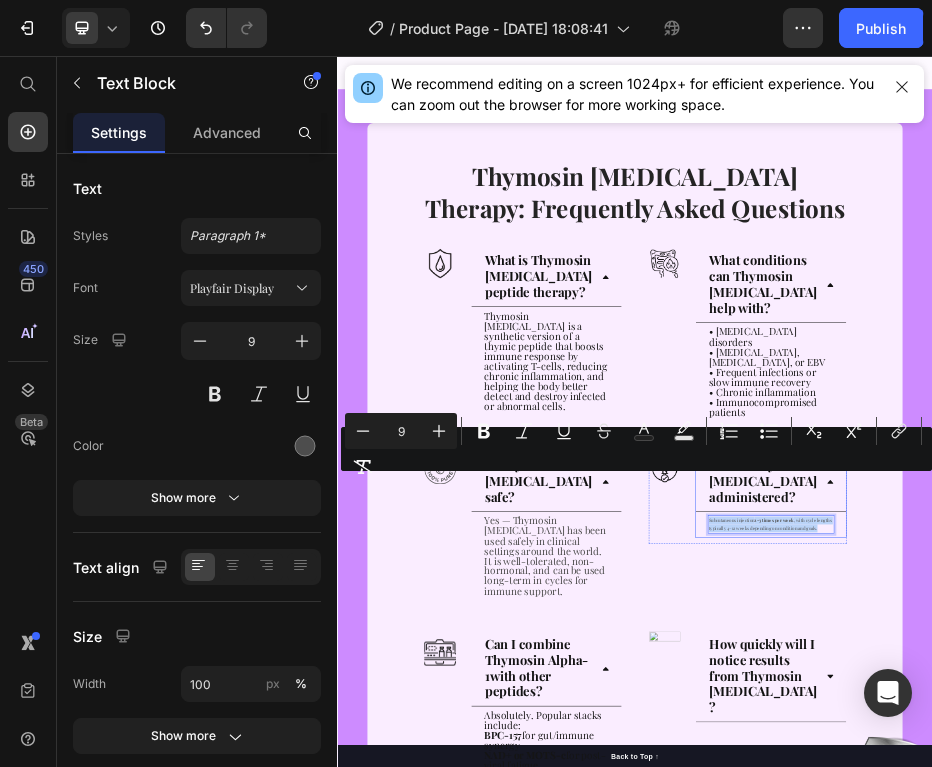 drag, startPoint x: 1117, startPoint y: 927, endPoint x: 1043, endPoint y: 526, distance: 407.77078 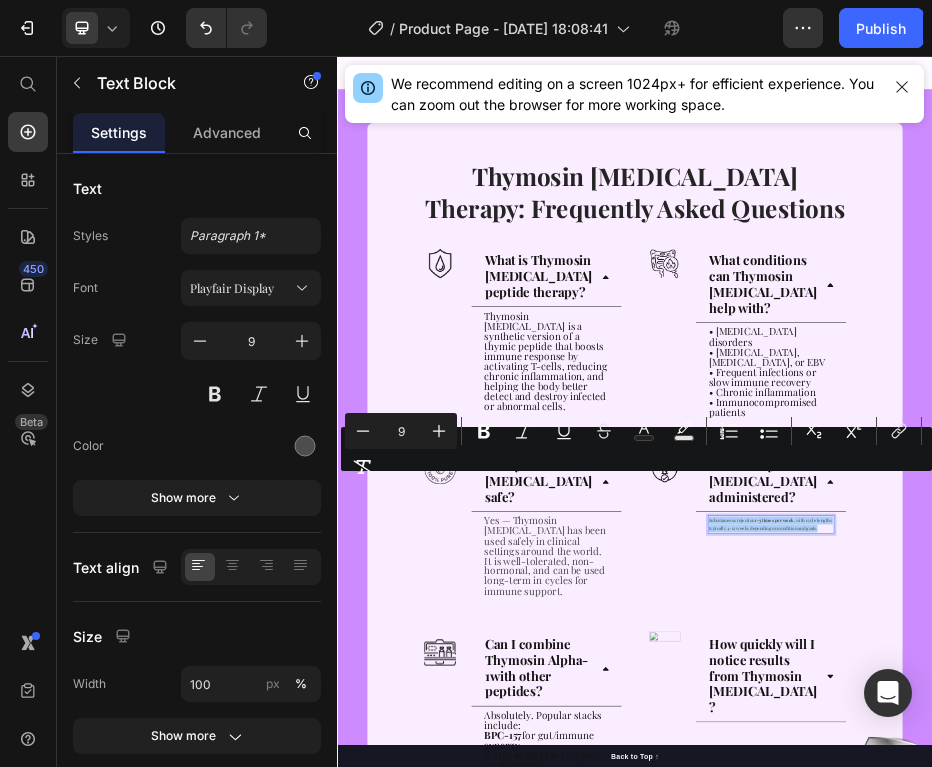 click on "9" at bounding box center [401, 431] 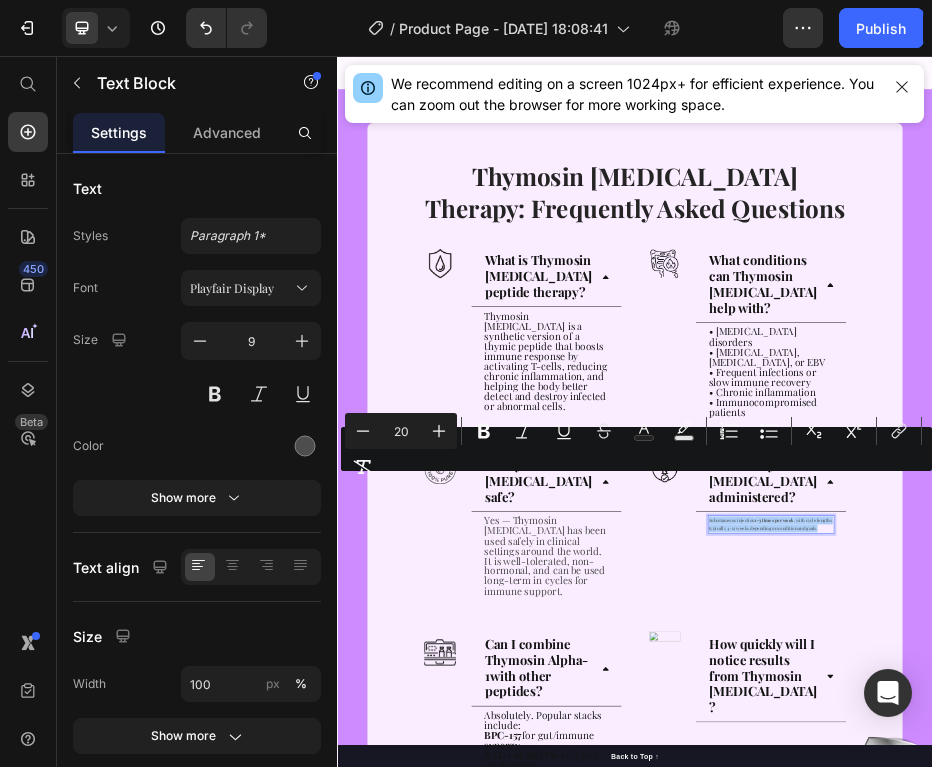 type on "20" 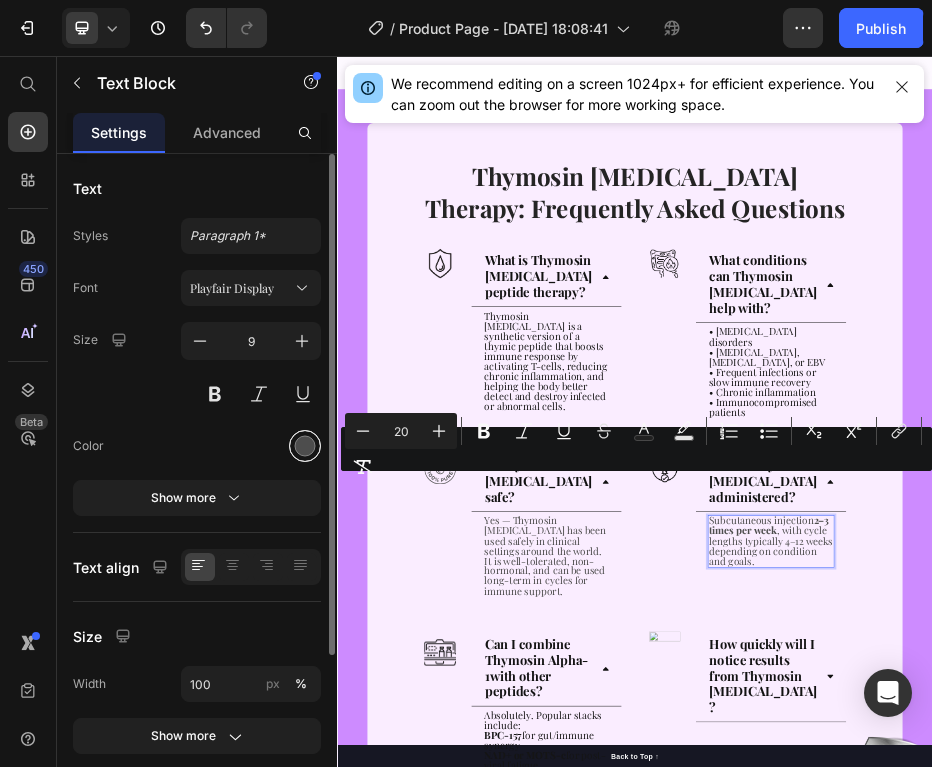 click at bounding box center (305, 446) 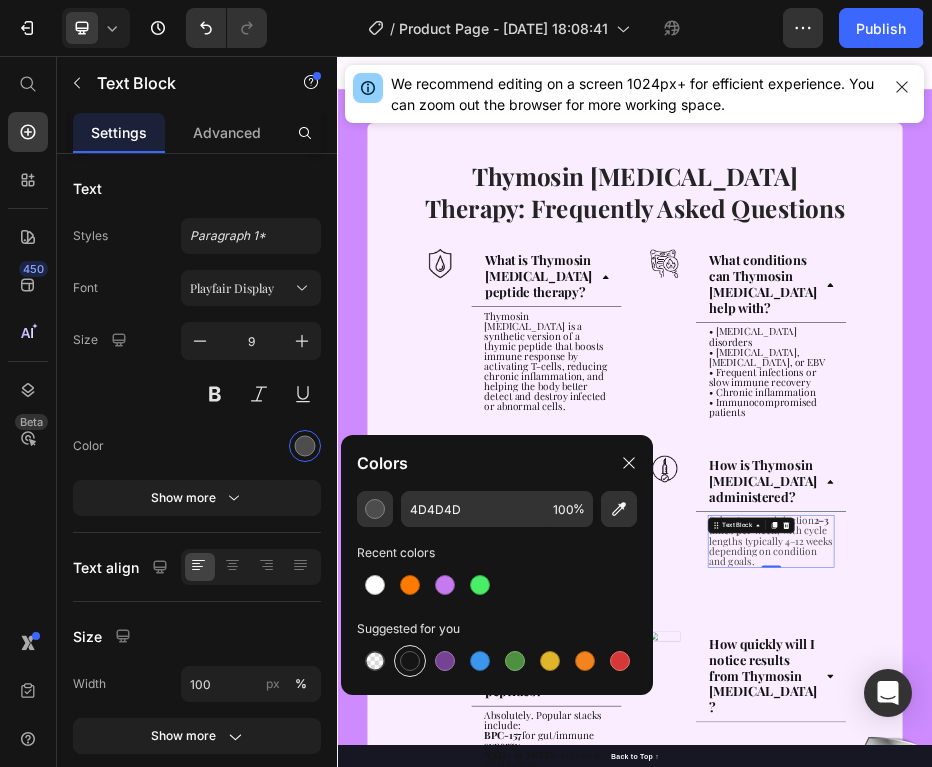 click at bounding box center (410, 661) 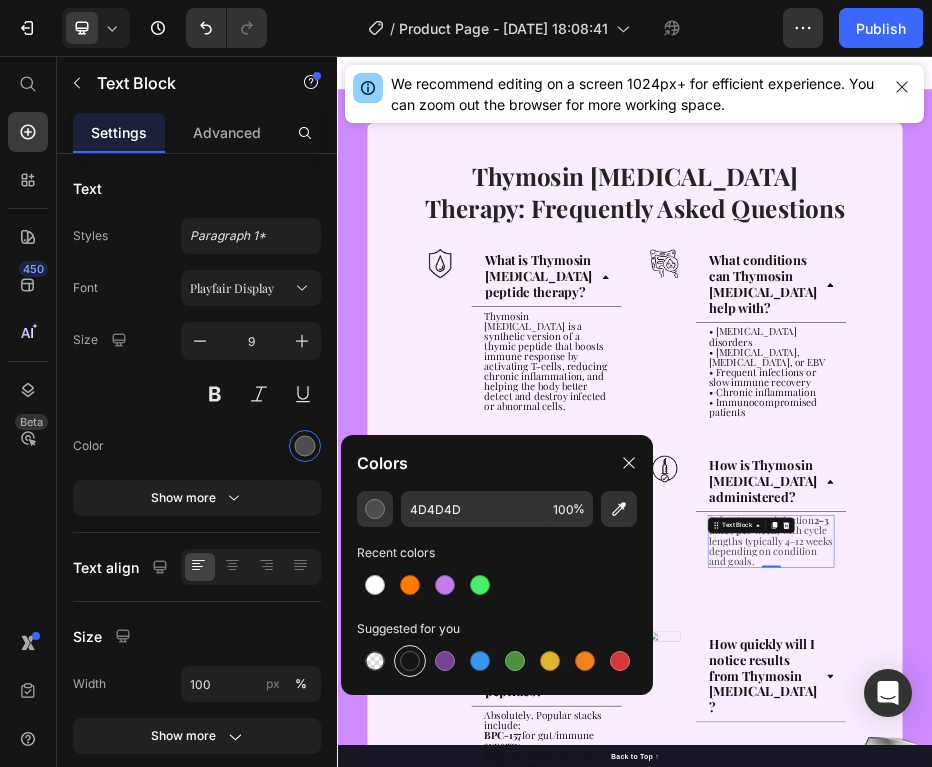 type on "151515" 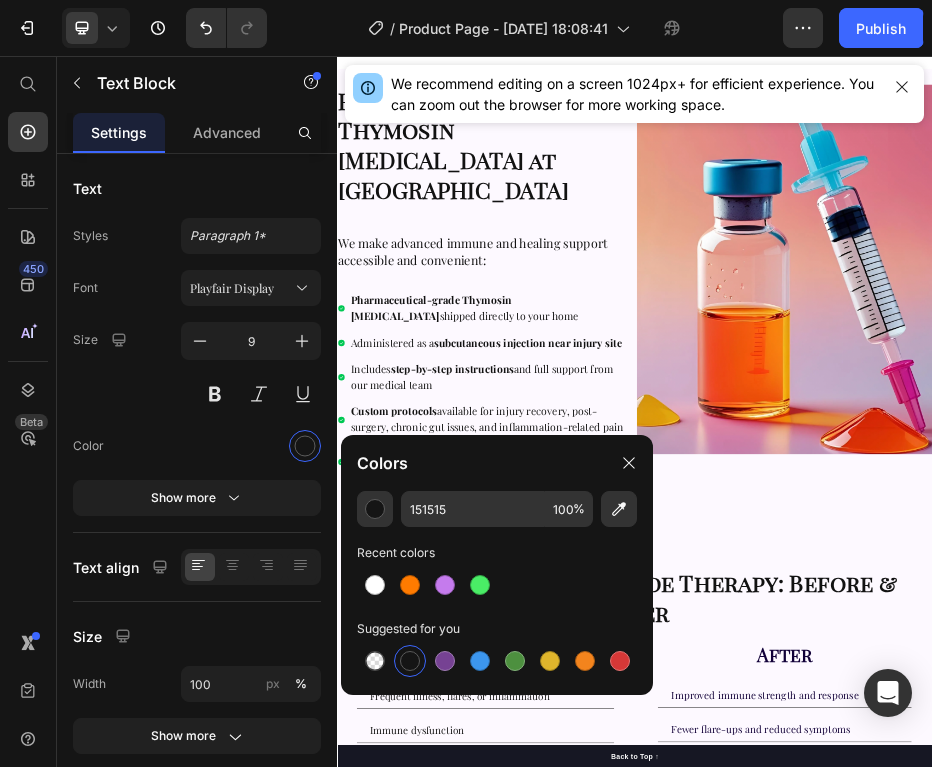 scroll, scrollTop: 328, scrollLeft: 0, axis: vertical 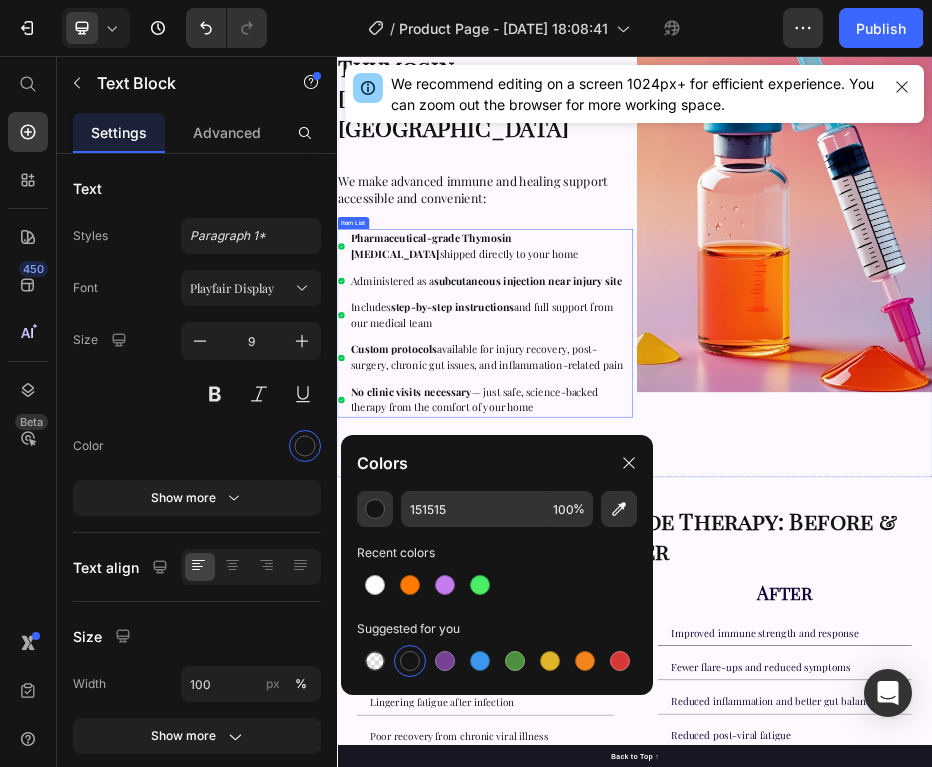 click 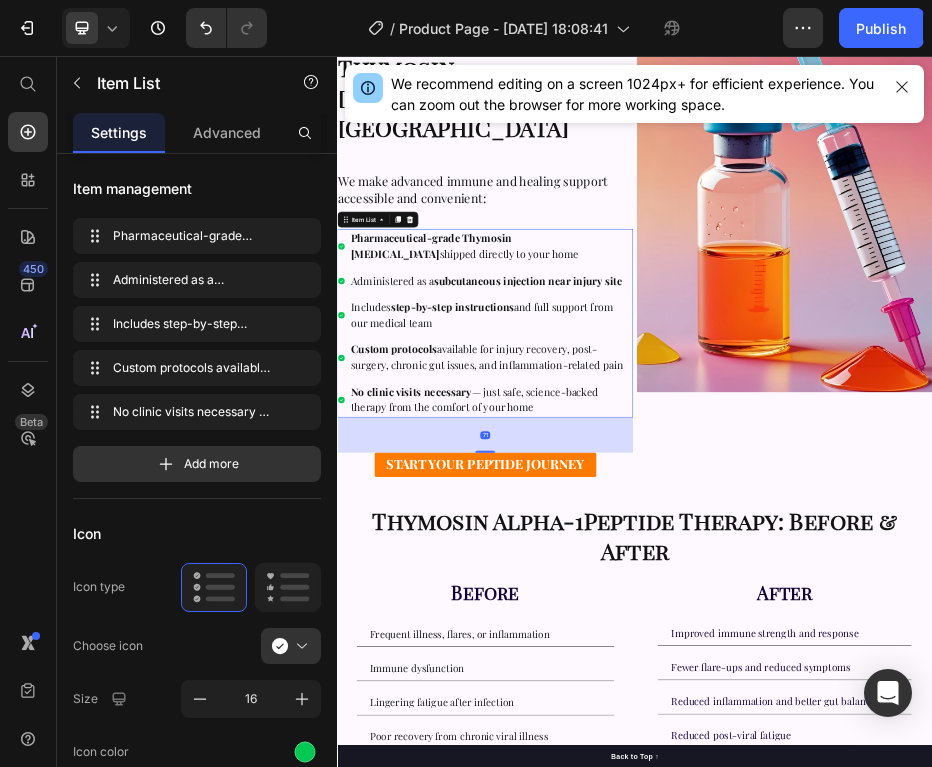 scroll, scrollTop: 0, scrollLeft: 0, axis: both 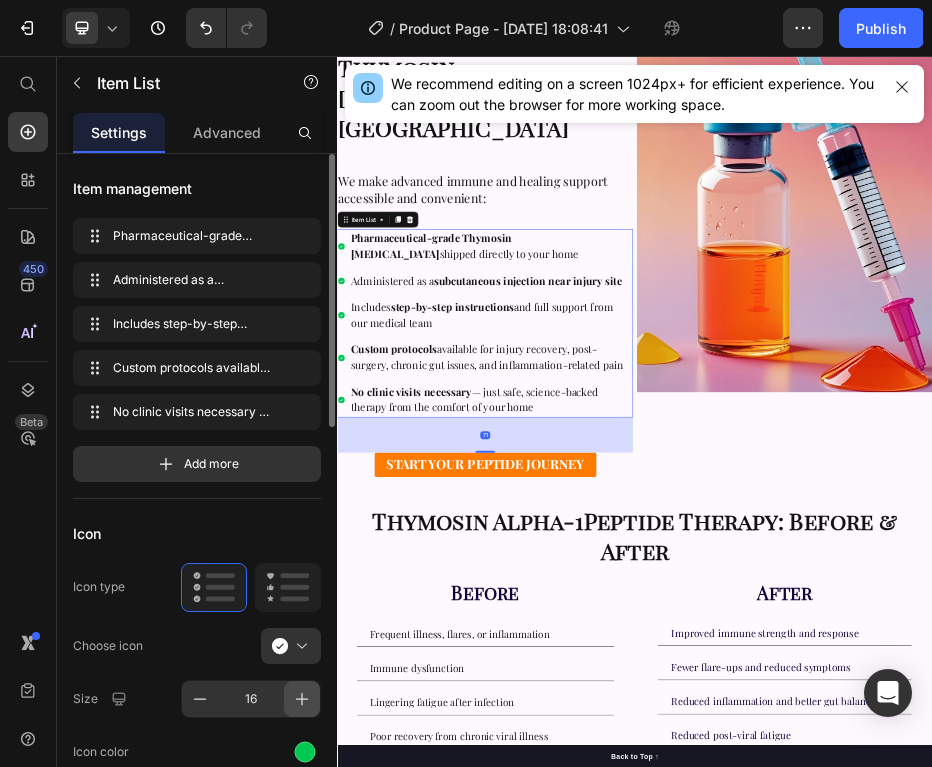 click 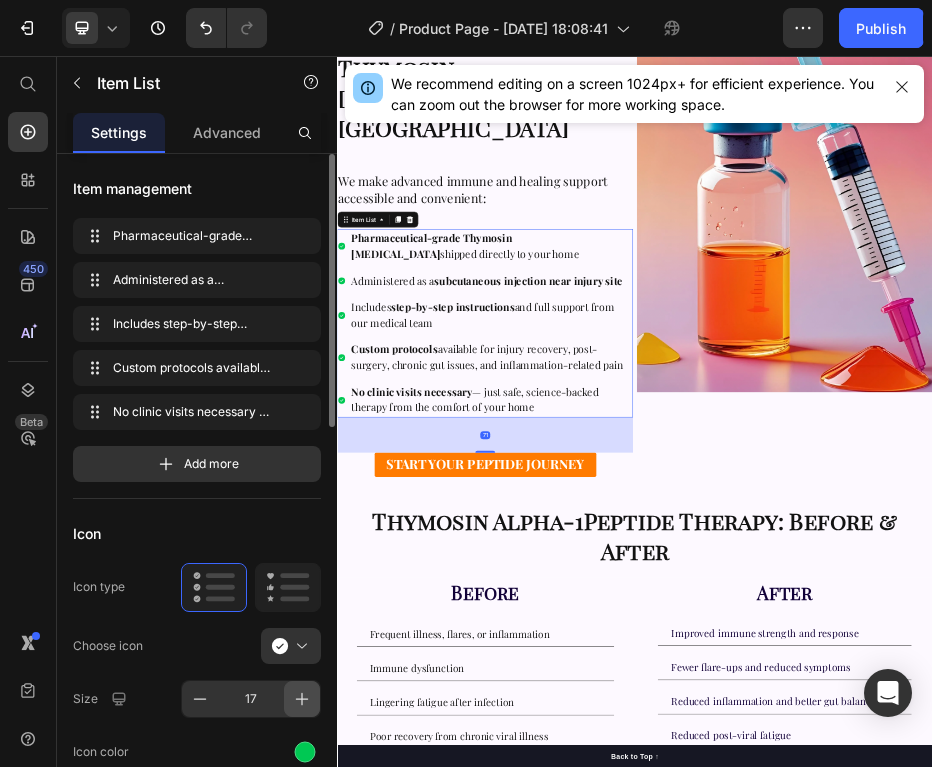 click 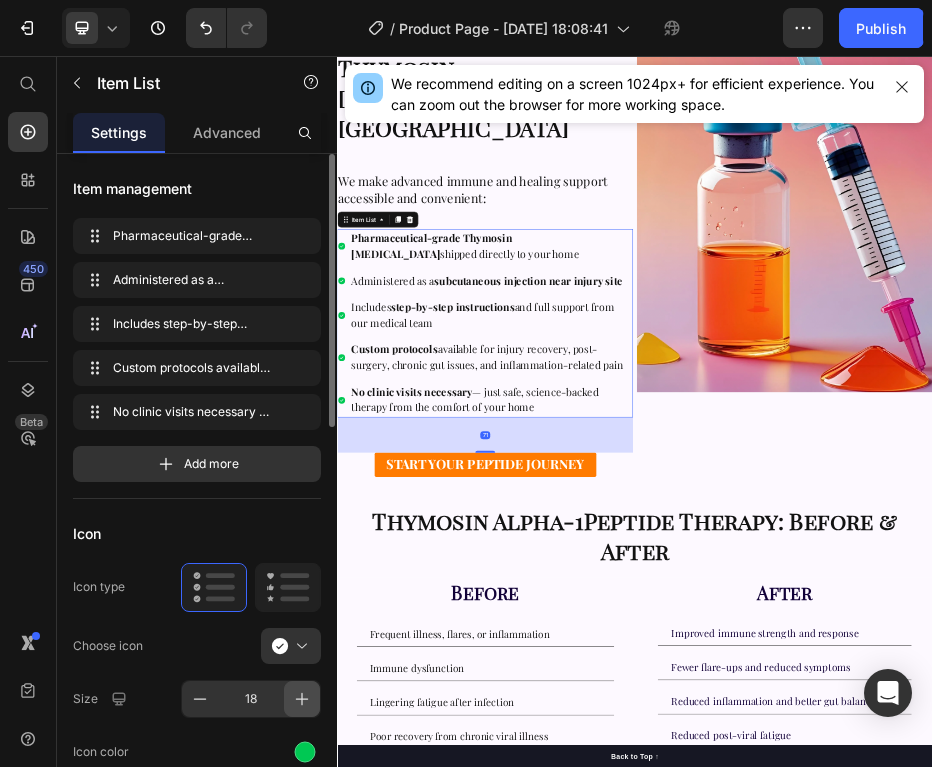 click 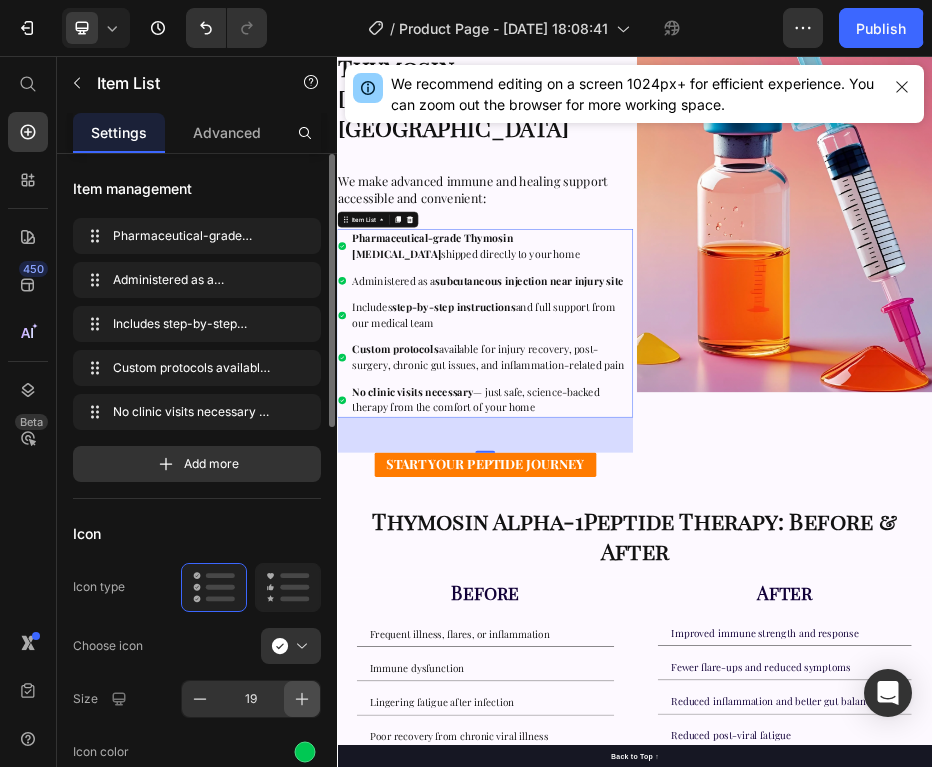 click 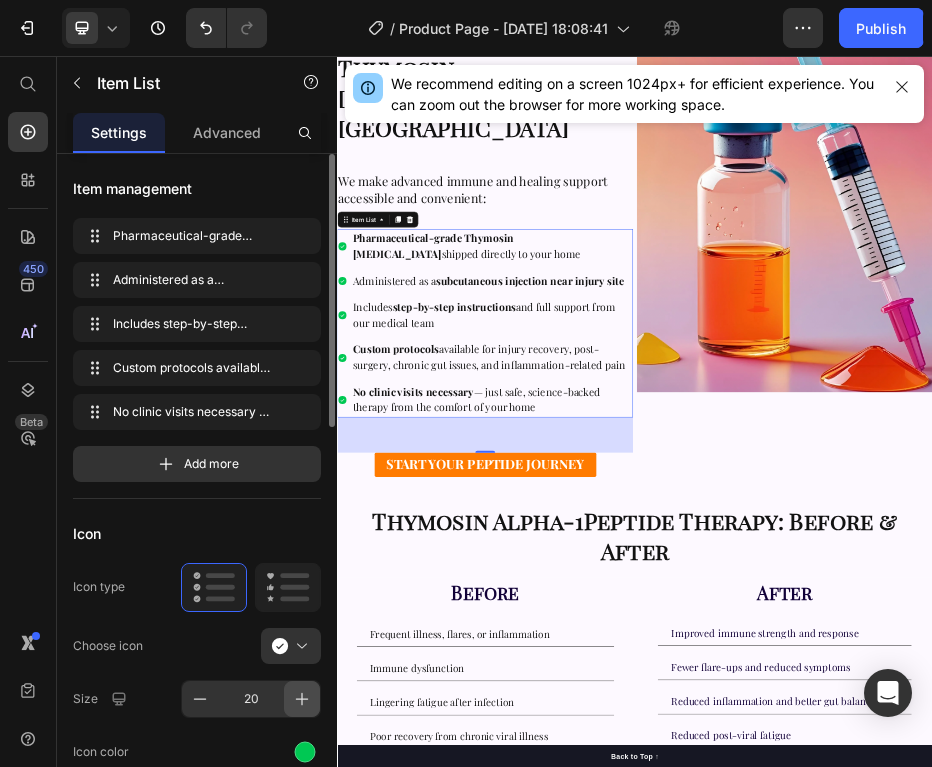 click 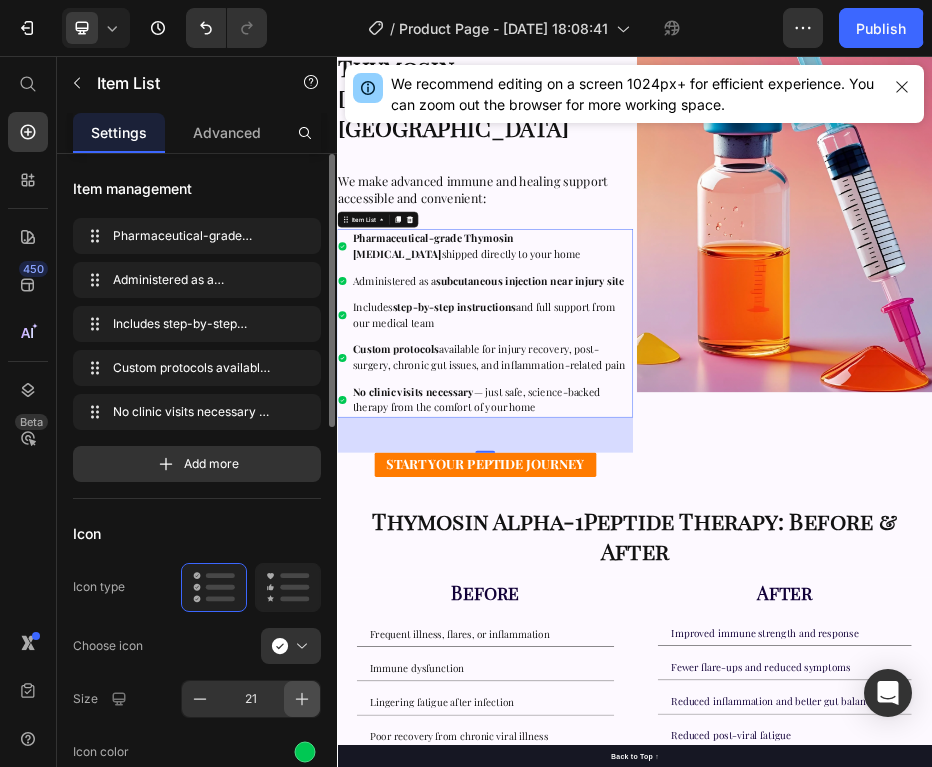 click 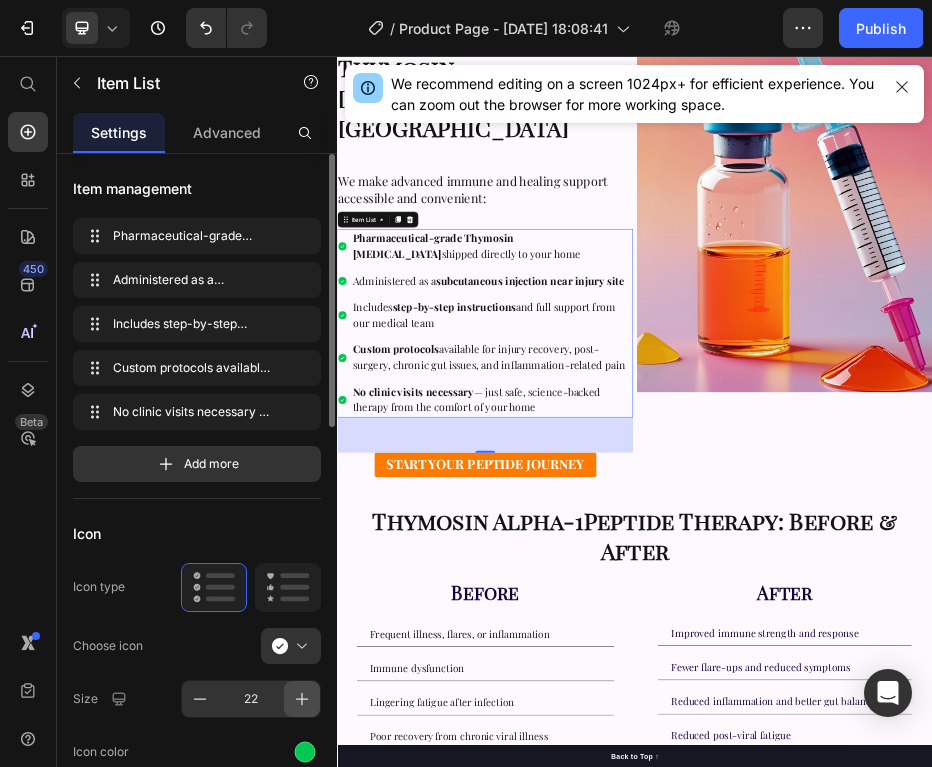 click 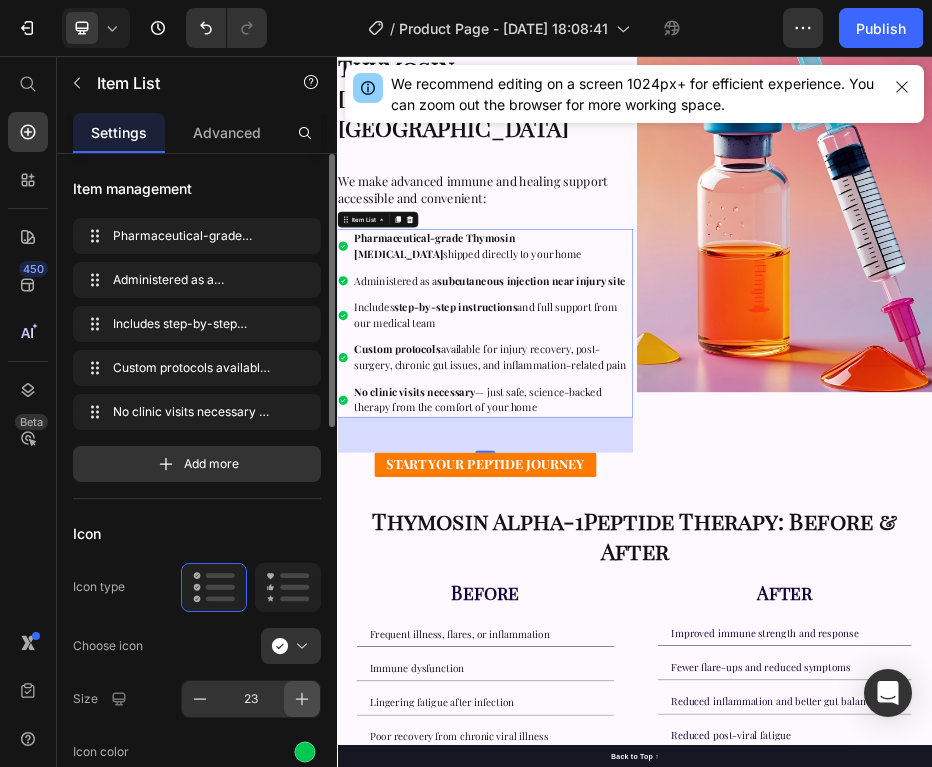 click 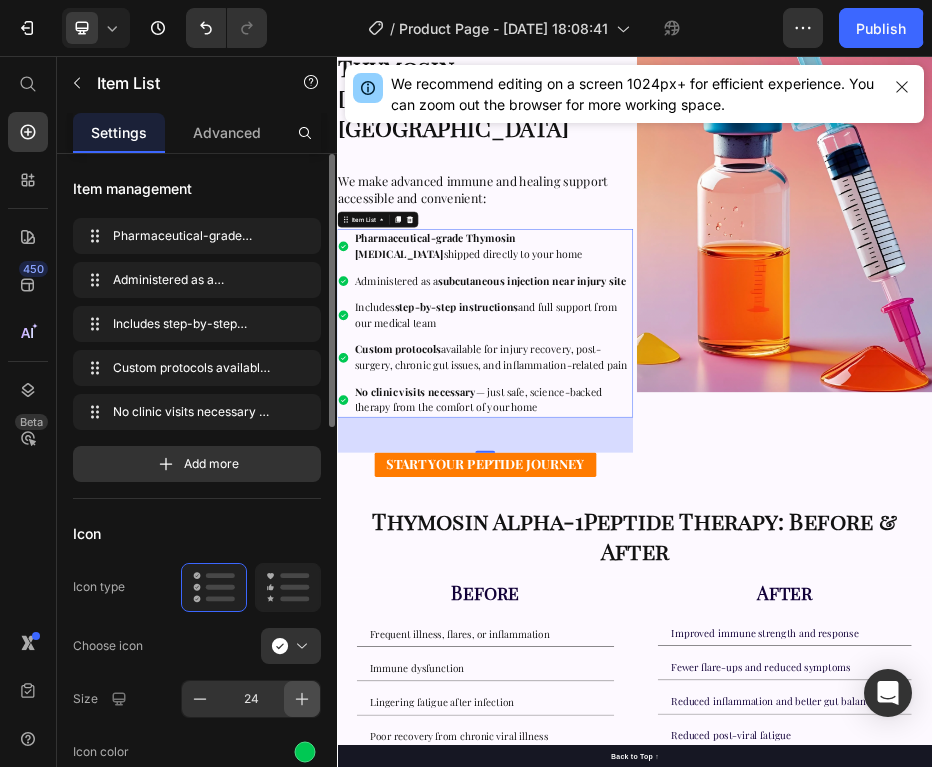 click 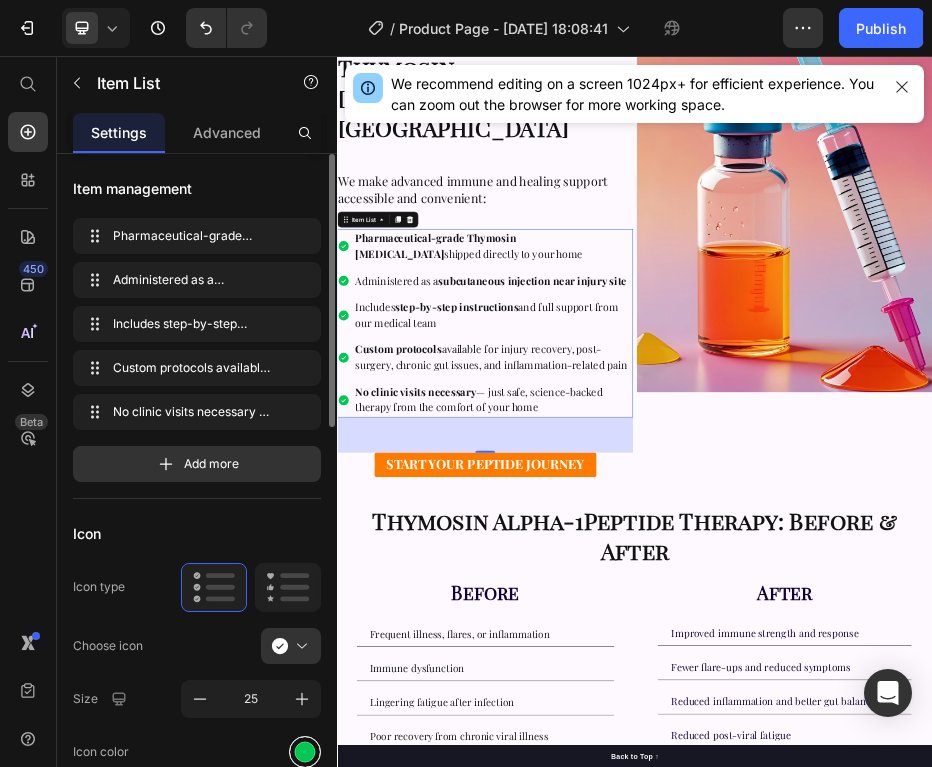 click at bounding box center [305, 751] 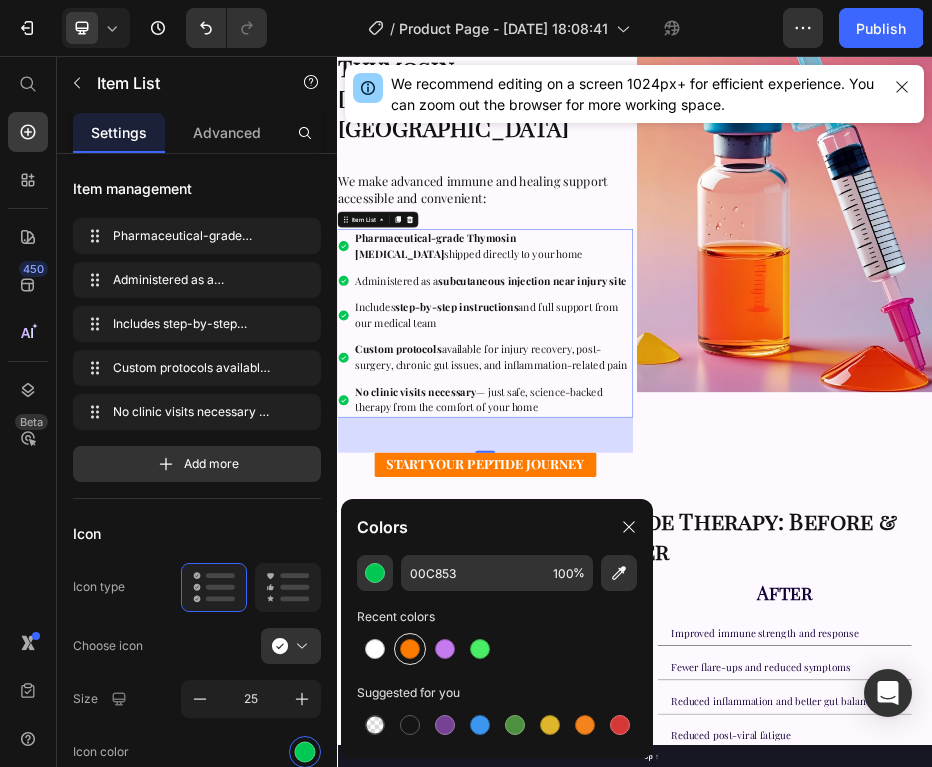 click at bounding box center (410, 649) 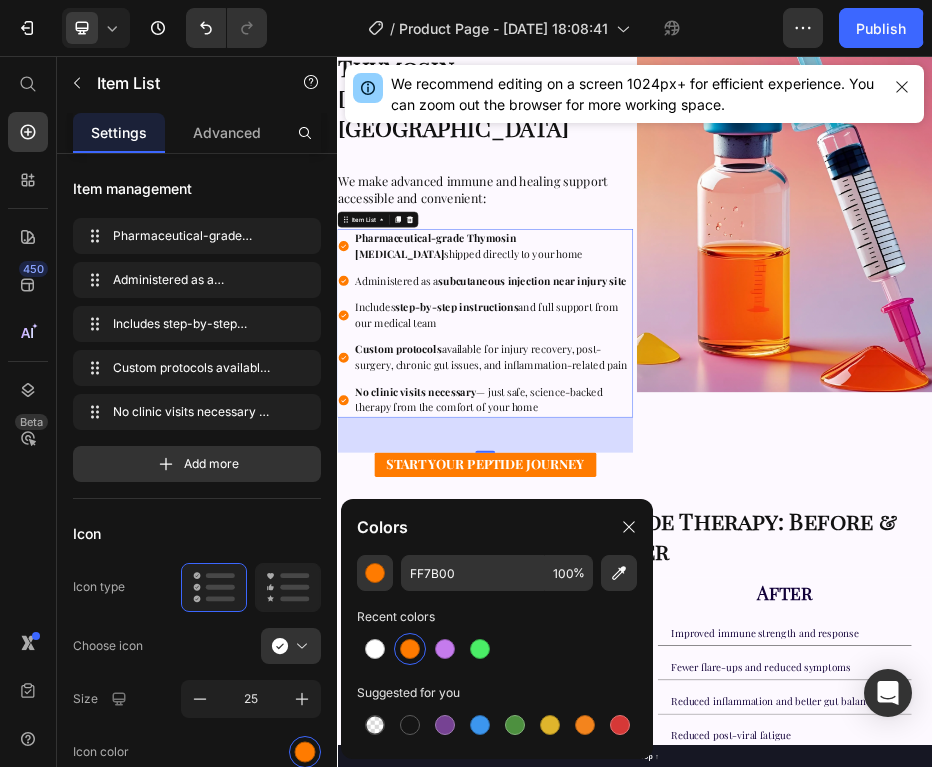 scroll, scrollTop: 54, scrollLeft: 0, axis: vertical 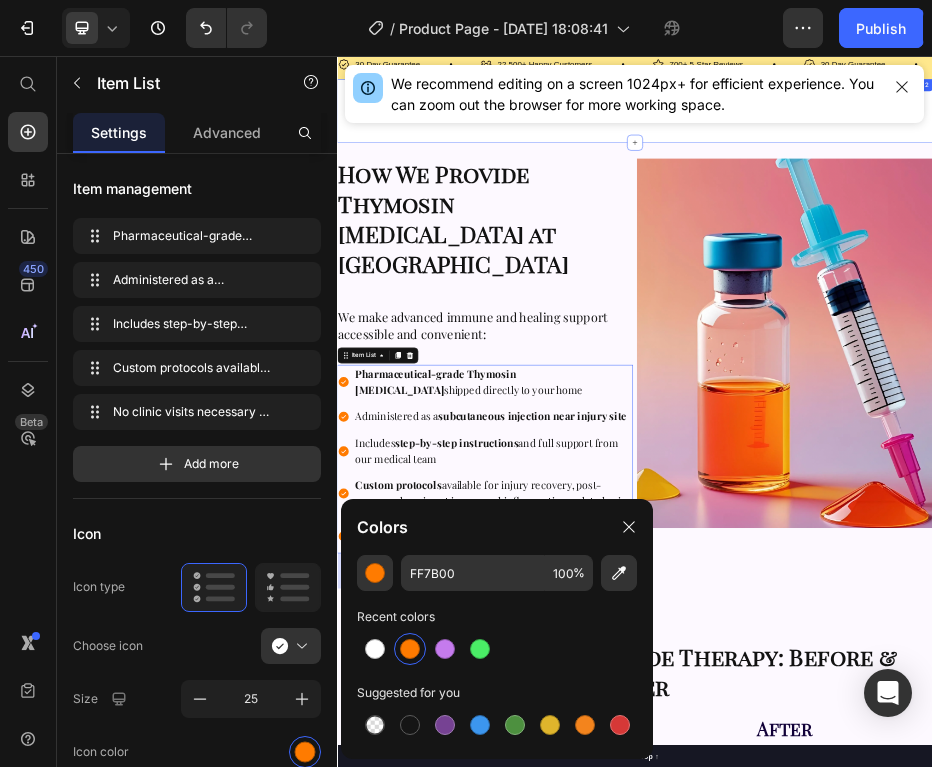 click on "Image Immune Support Text block Image Support digestion Text block Image Support healthy joints Text block Image Reduce oxidative damage. Text block Row Section 2" at bounding box center (937, 197) 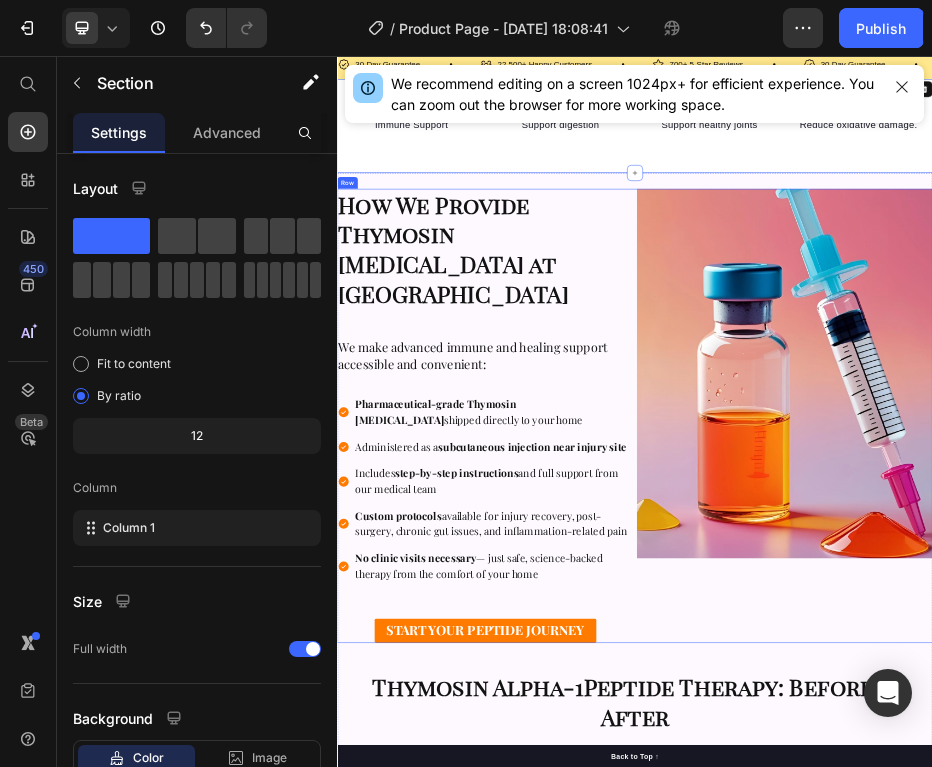 scroll, scrollTop: 0, scrollLeft: 0, axis: both 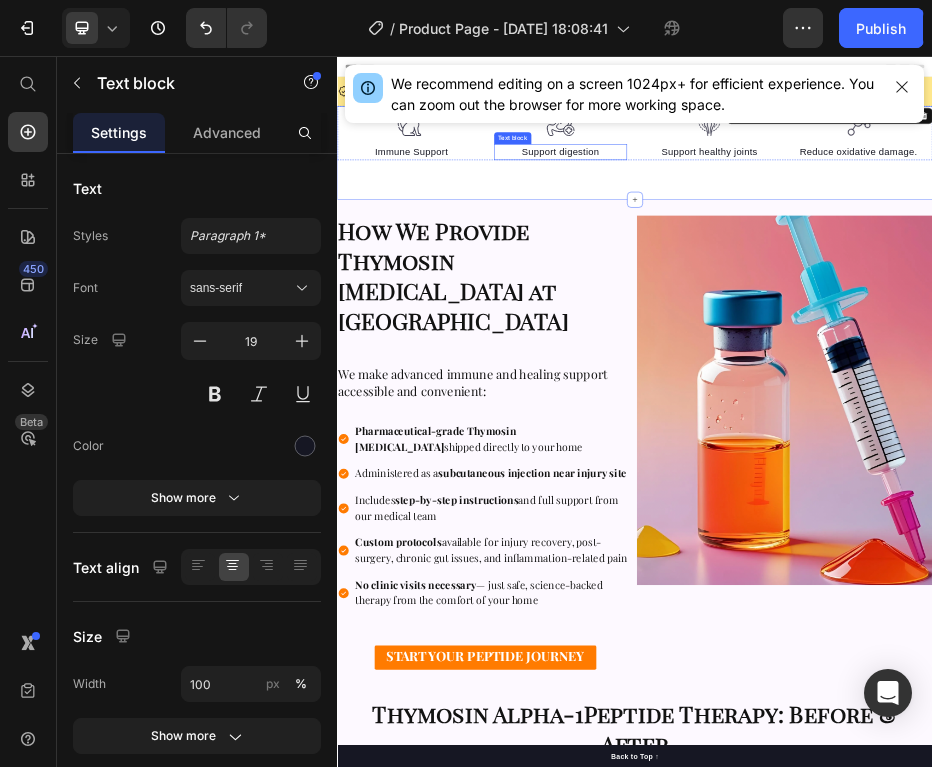 click on "Support digestion" at bounding box center (787, 249) 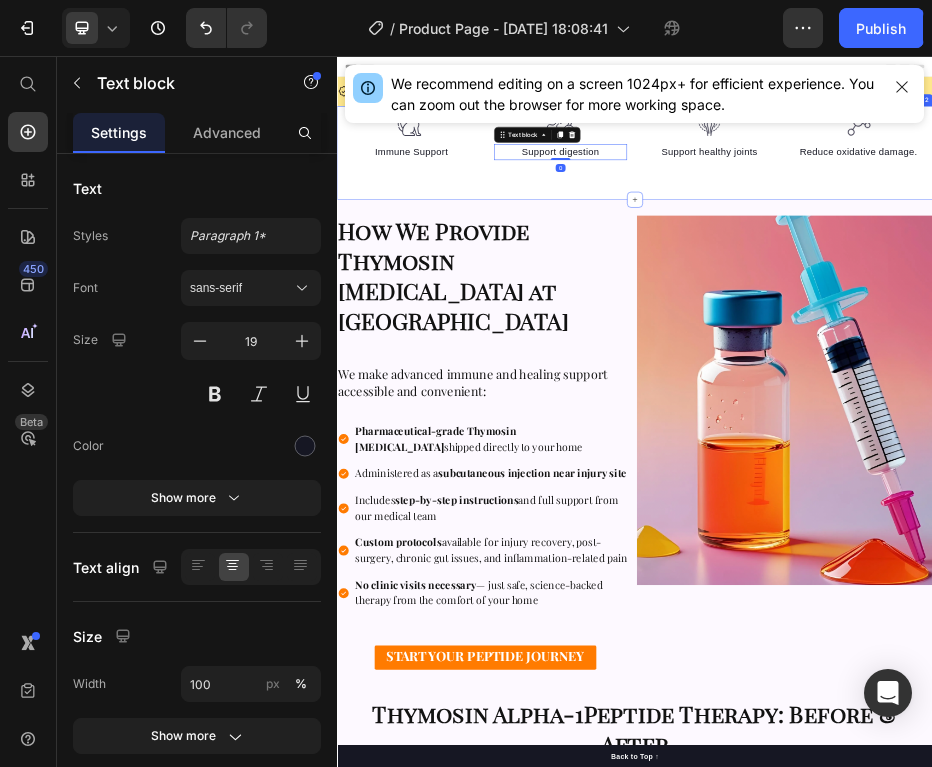 click on "Image Immune Support Text block Image Support digestion Text block   0 Image Support healthy joints Text block Image Reduce oxidative damage. Text block Row Section 2" at bounding box center (937, 251) 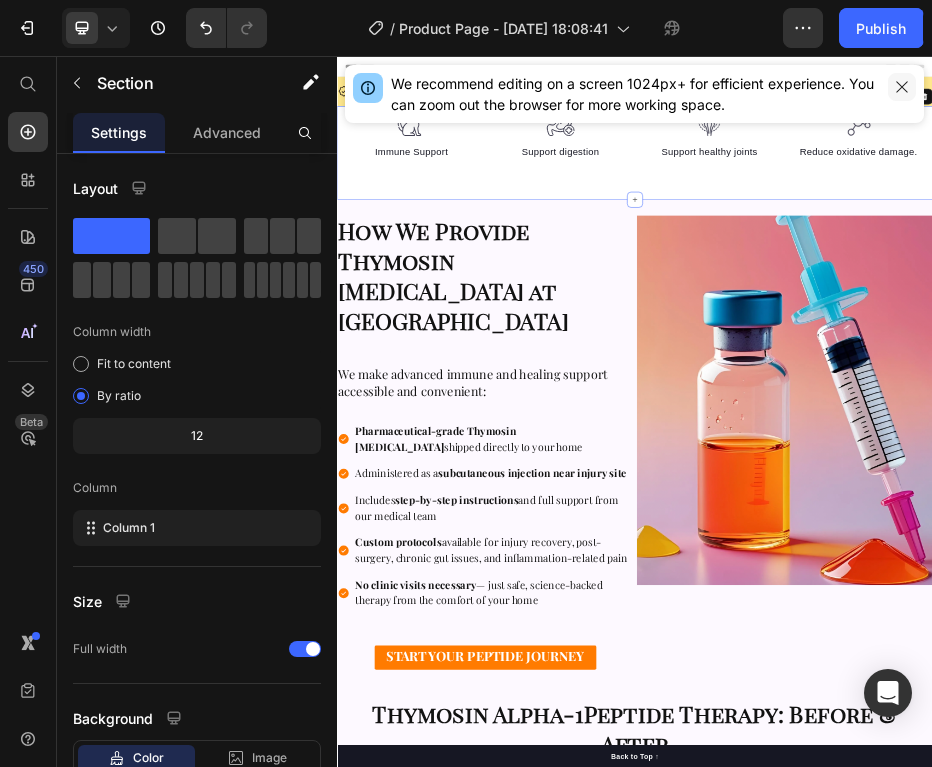 click at bounding box center [902, 87] 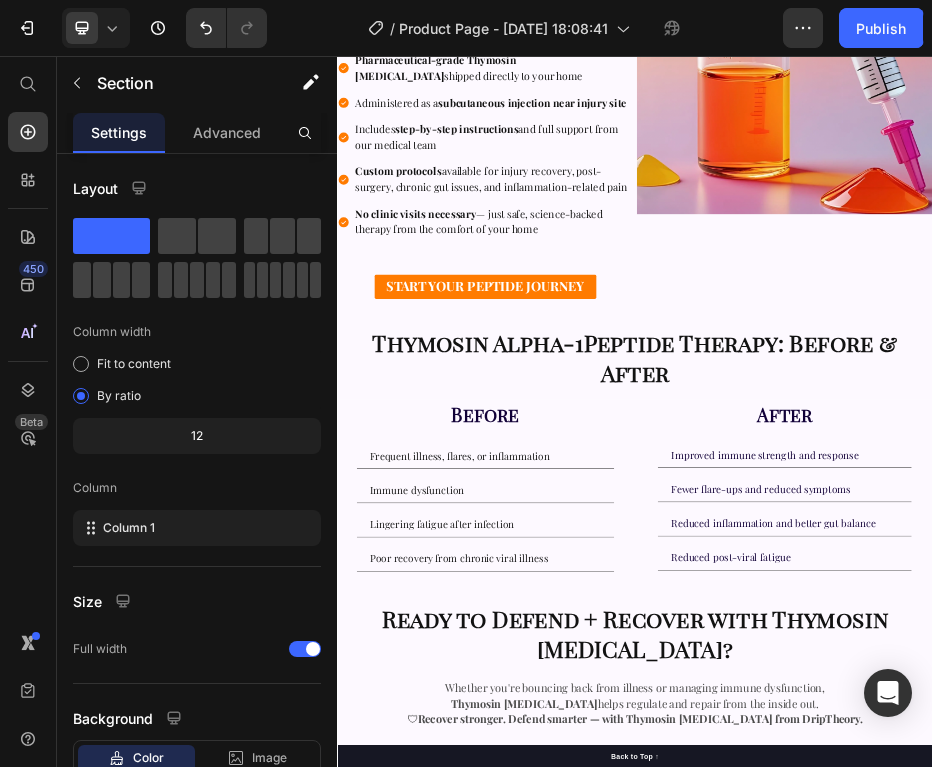 scroll, scrollTop: 0, scrollLeft: 0, axis: both 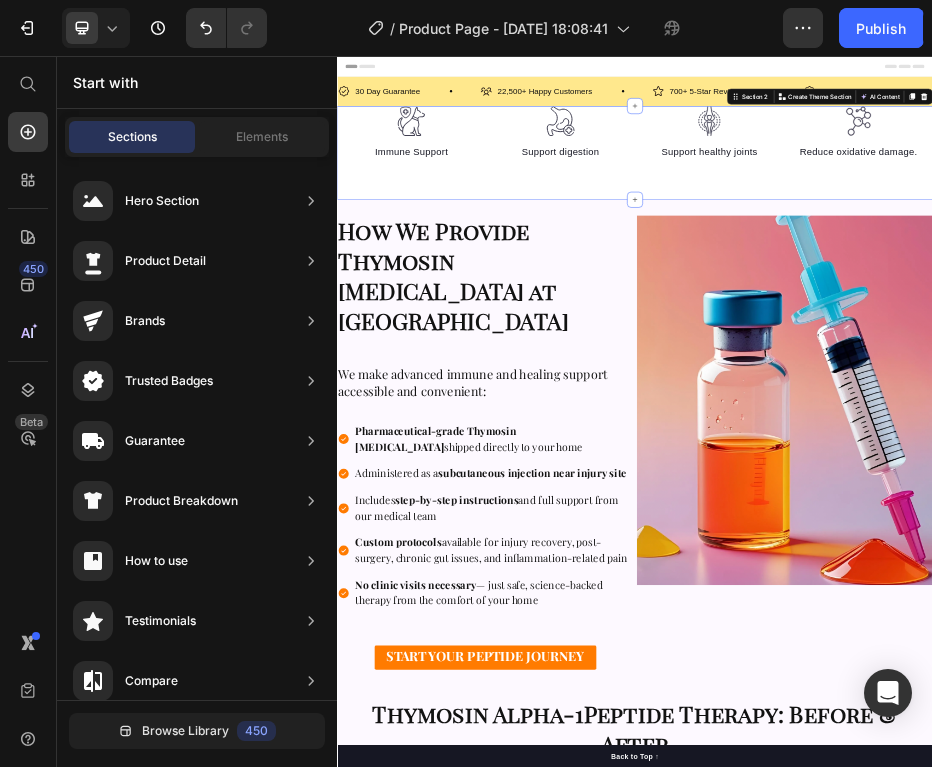 click on "Header" at bounding box center (937, 76) 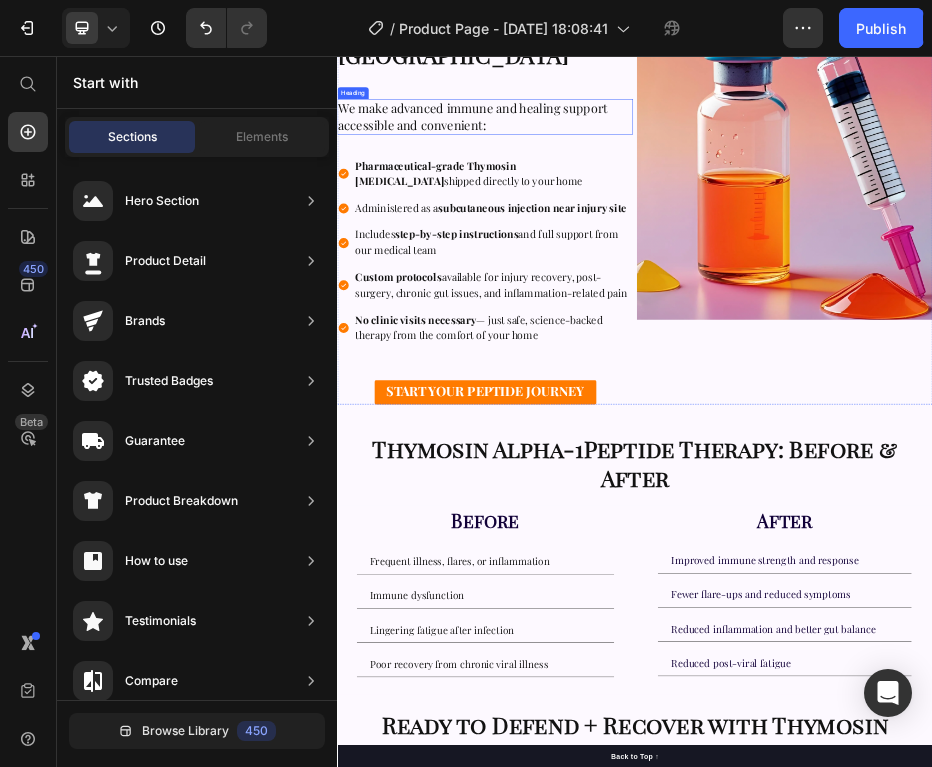 scroll, scrollTop: 0, scrollLeft: 0, axis: both 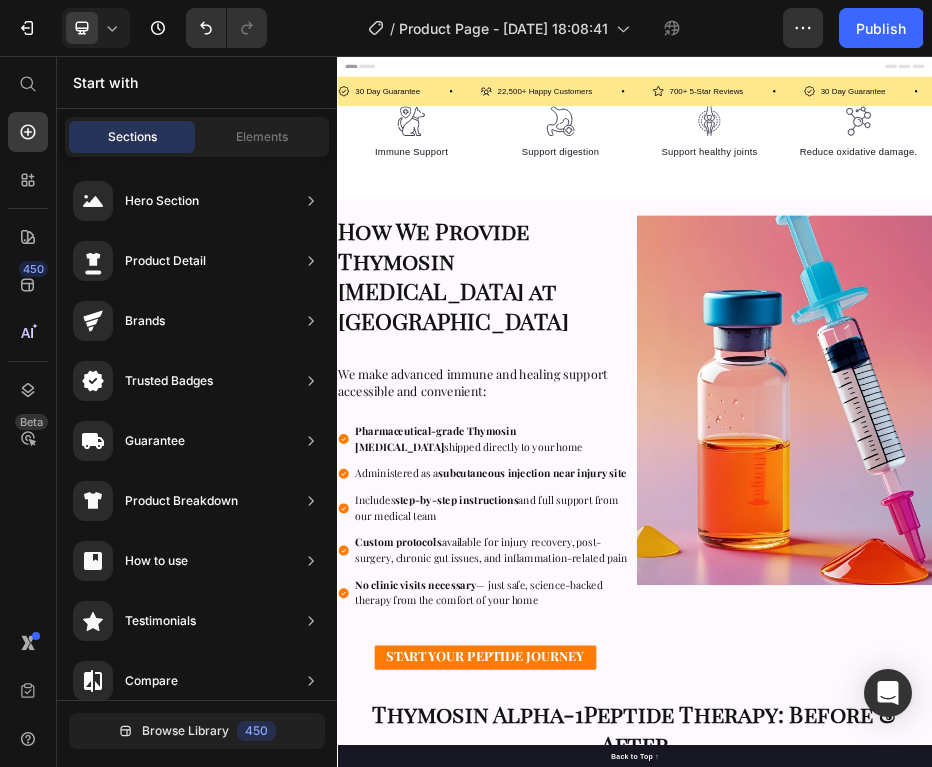 click on "Header" at bounding box center (937, 76) 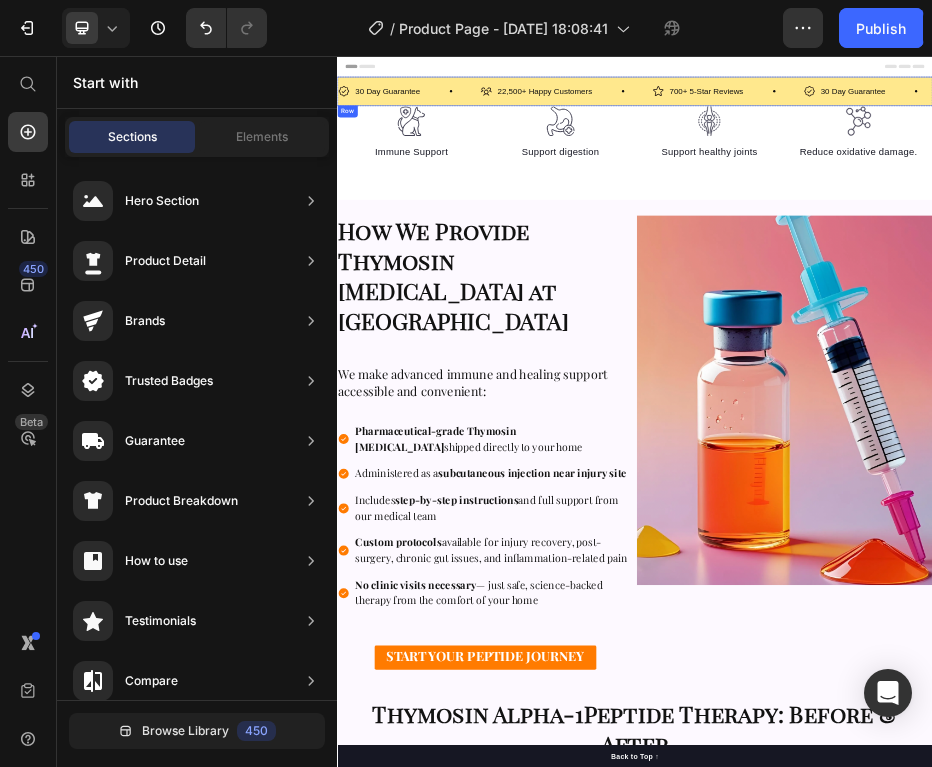 click on "30 Day Guarantee Item List
22,500+ Happy Customers Item List
700+ 5-Star Reviews Item List
30 Day Guarantee Item List
22,500+ Happy Customers Item List
700+ 5-Star Reviews Item List
30 Day Guarantee Item List
22,500+ Happy Customers Item List
700+ 5-Star Reviews Item List
30 Day Guarantee Item List
22,500+ Happy Customers Item List
700+ 5-Star Reviews Item List
30 Day Guarantee Item List
22,500+ Happy Customers Item List
700+ 5-Star Reviews Item List
30 Day Guarantee Item List
Item List Row" at bounding box center [937, 126] 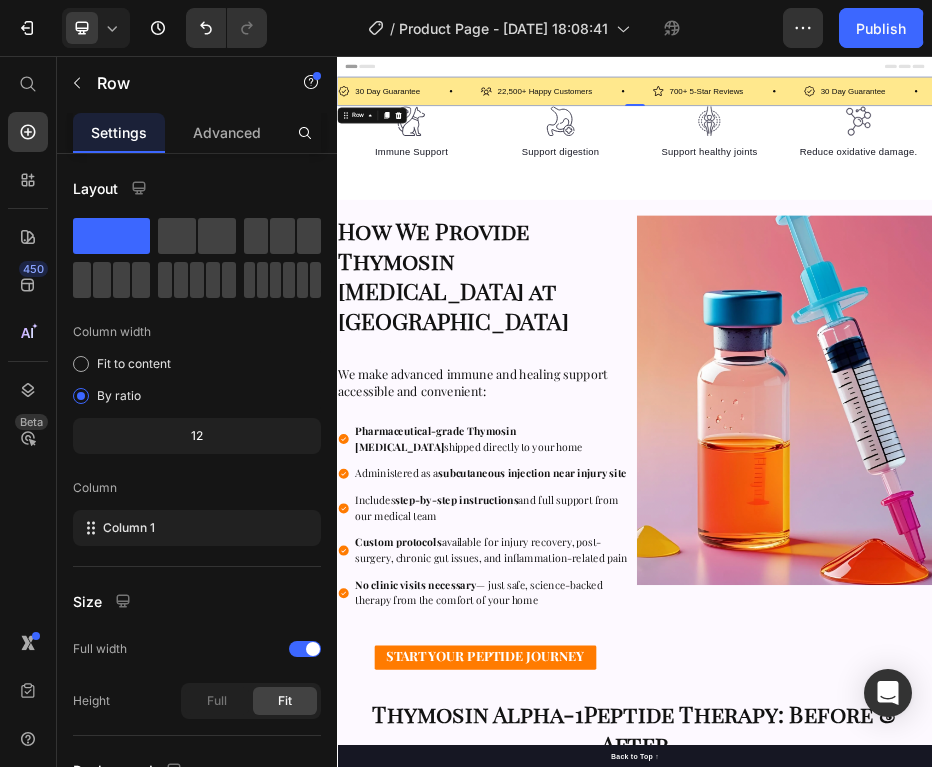 click on "7  Version history  /  Product Page - [DATE] 18:08:41 Preview 0 product assigned  Save   Publish" 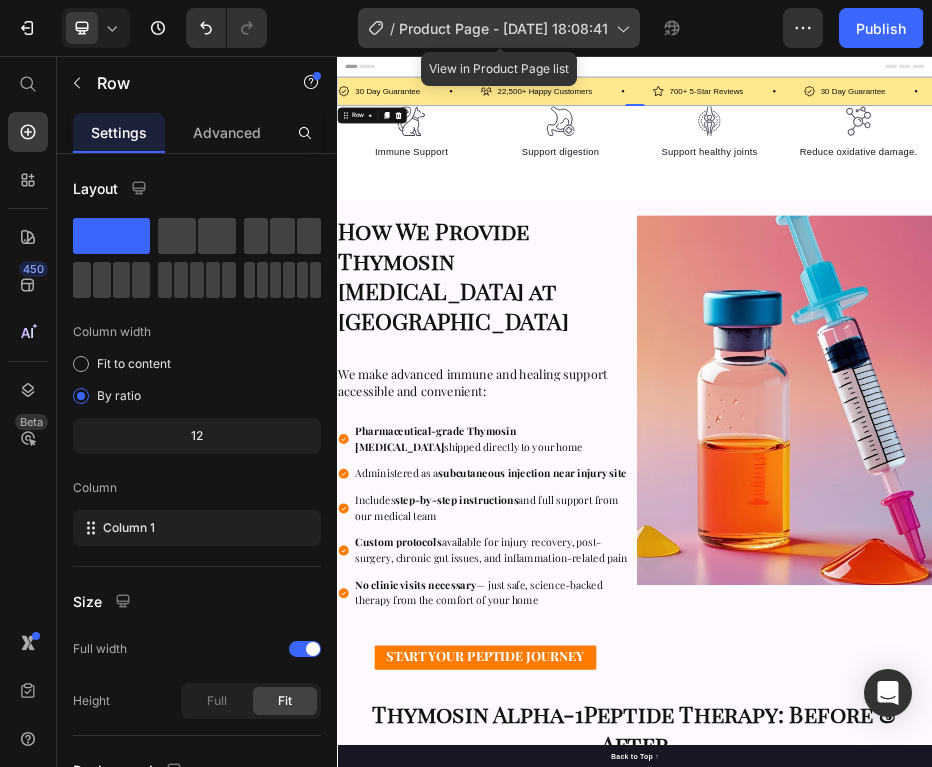 click on "Product Page - [DATE] 18:08:41" at bounding box center [503, 28] 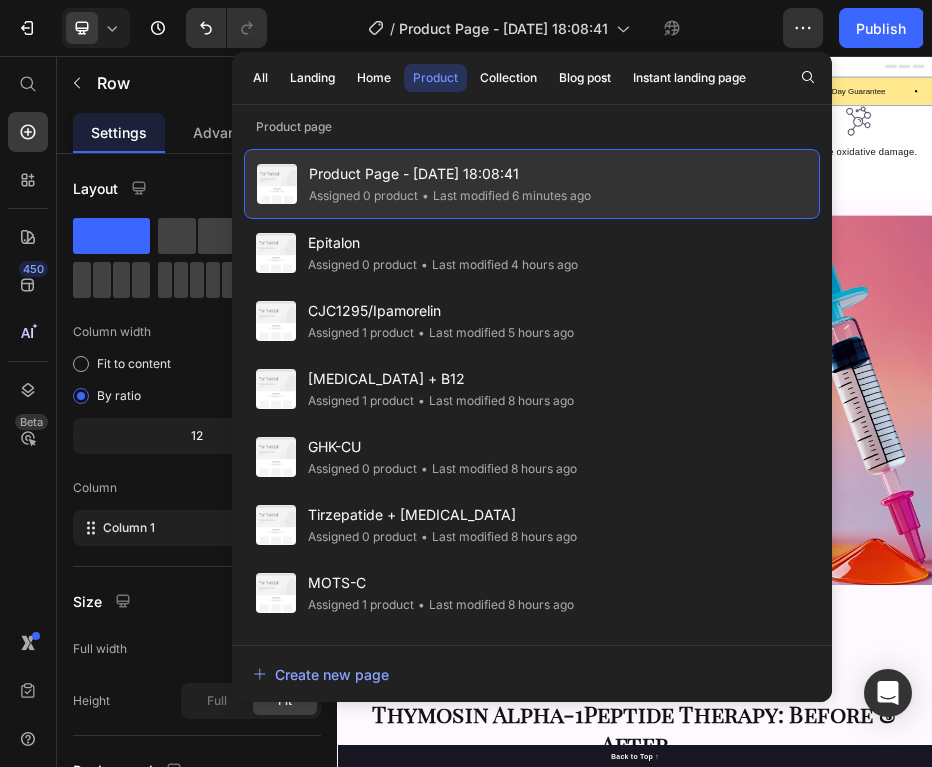 click on "Product Page - [DATE] 18:08:41" at bounding box center (450, 174) 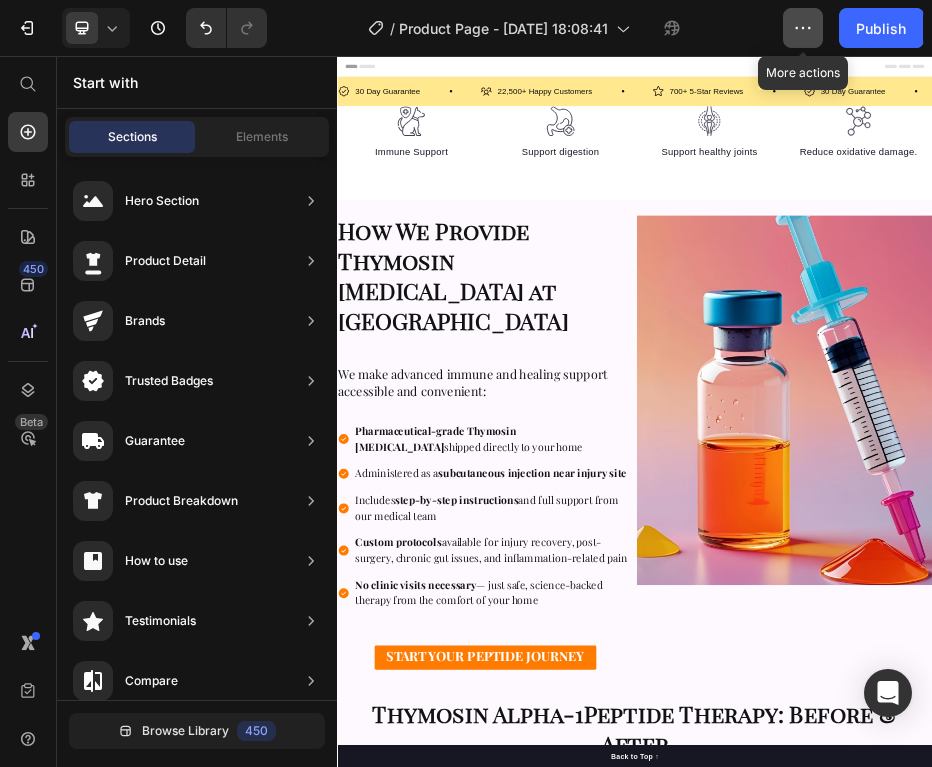 click 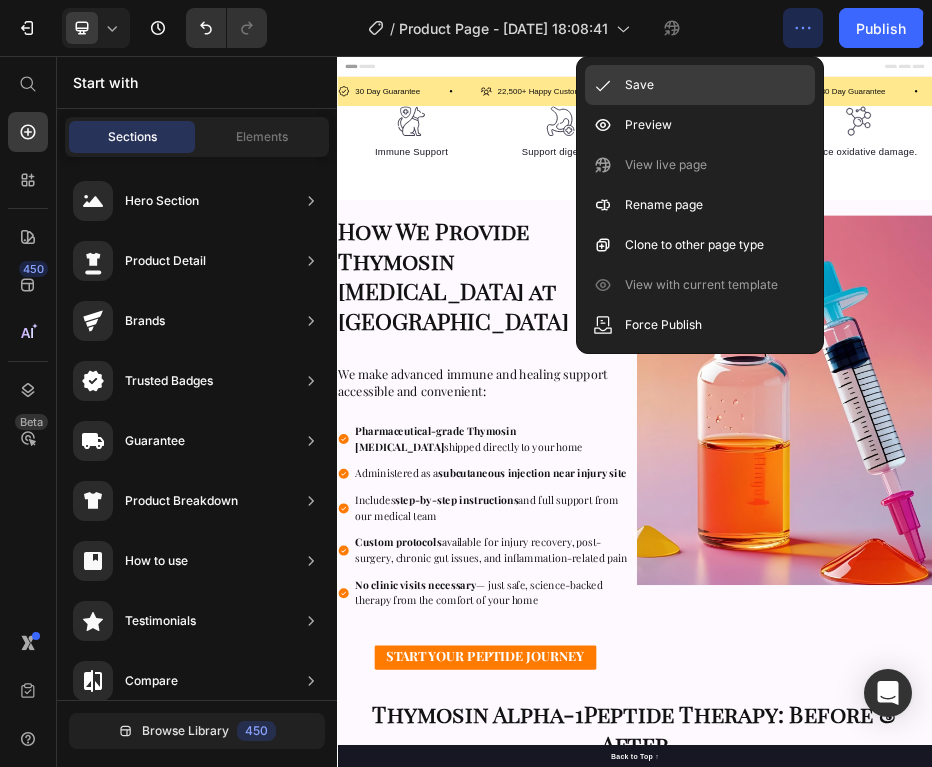 click on "Save" 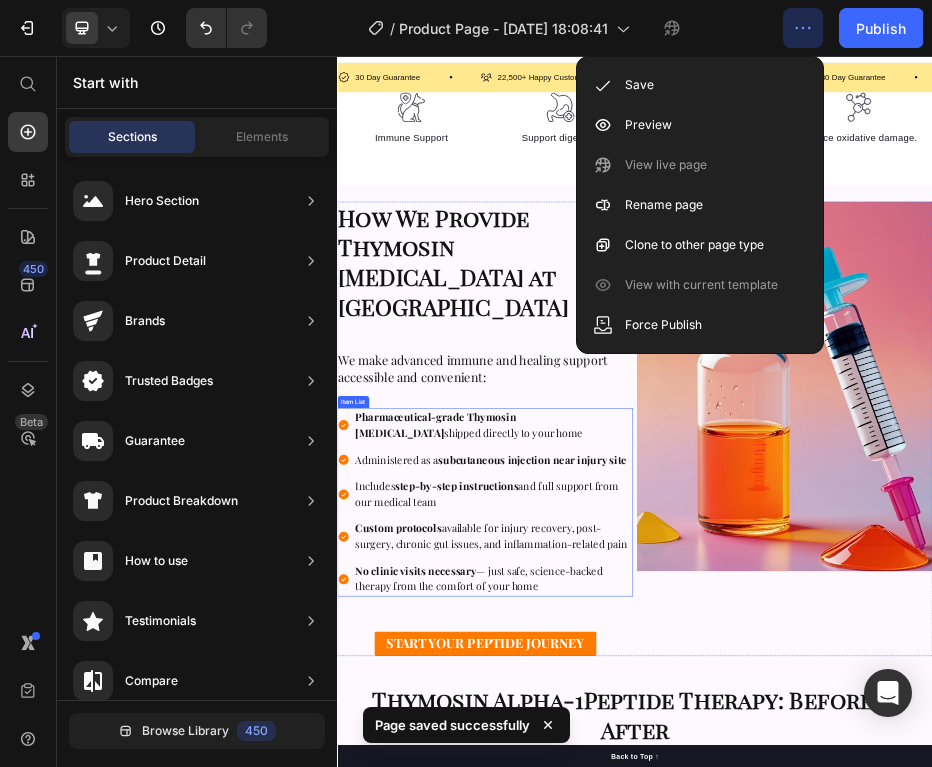 scroll, scrollTop: 0, scrollLeft: 0, axis: both 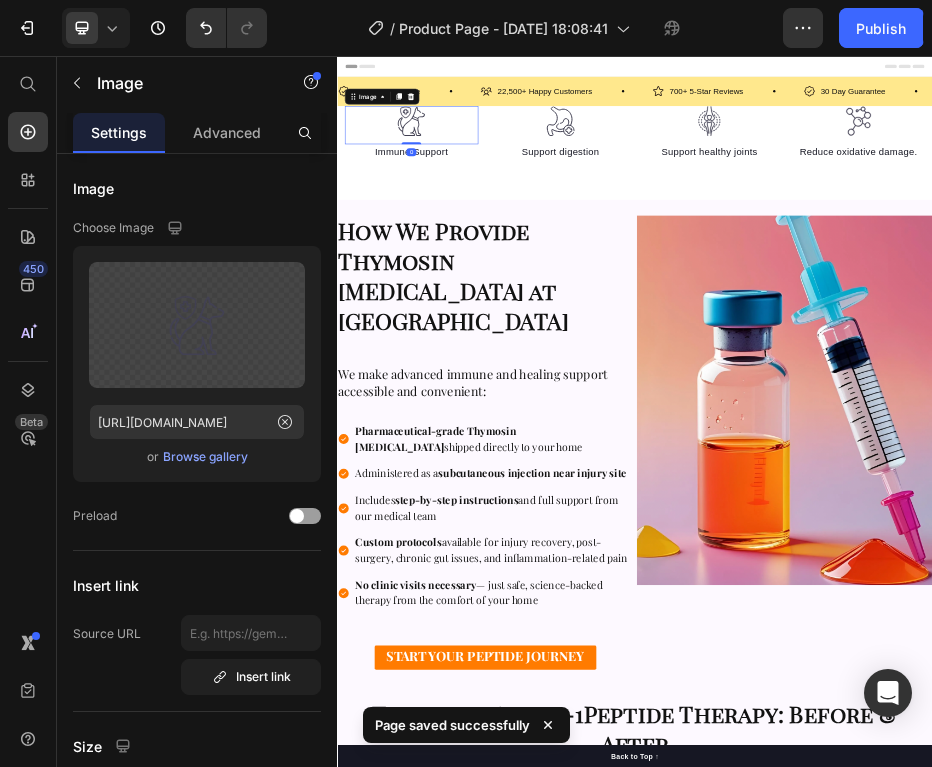 click at bounding box center (486, 194) 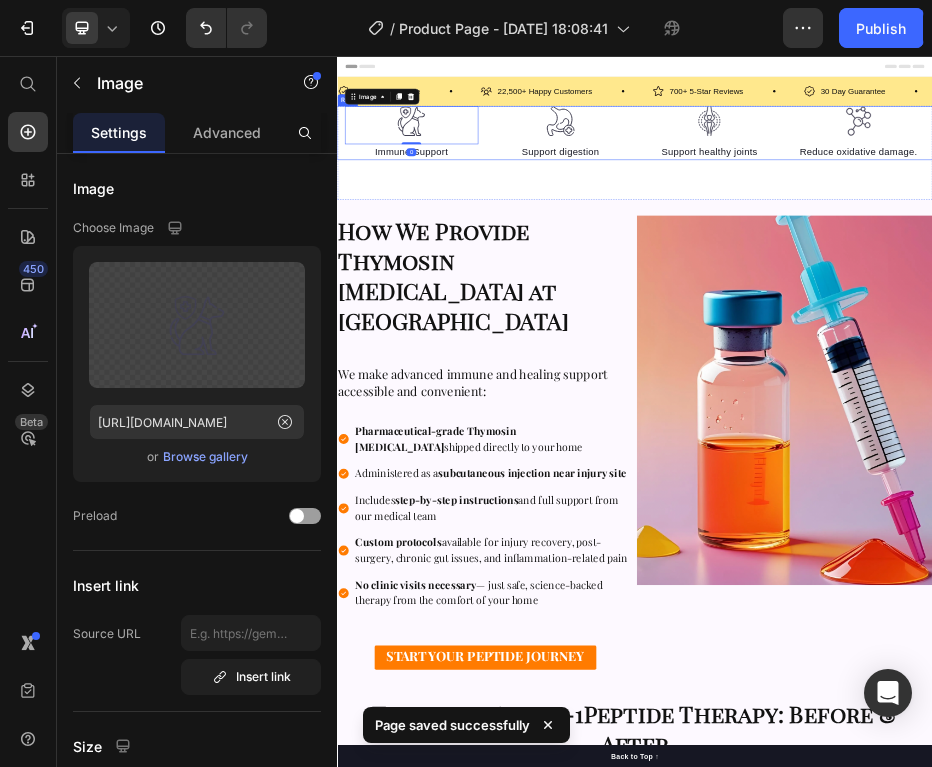 click on "Image   0 Immune Support Text block Image Support digestion Text block Image Support healthy joints Text block Image Reduce oxidative damage. Text block Row" at bounding box center (937, 211) 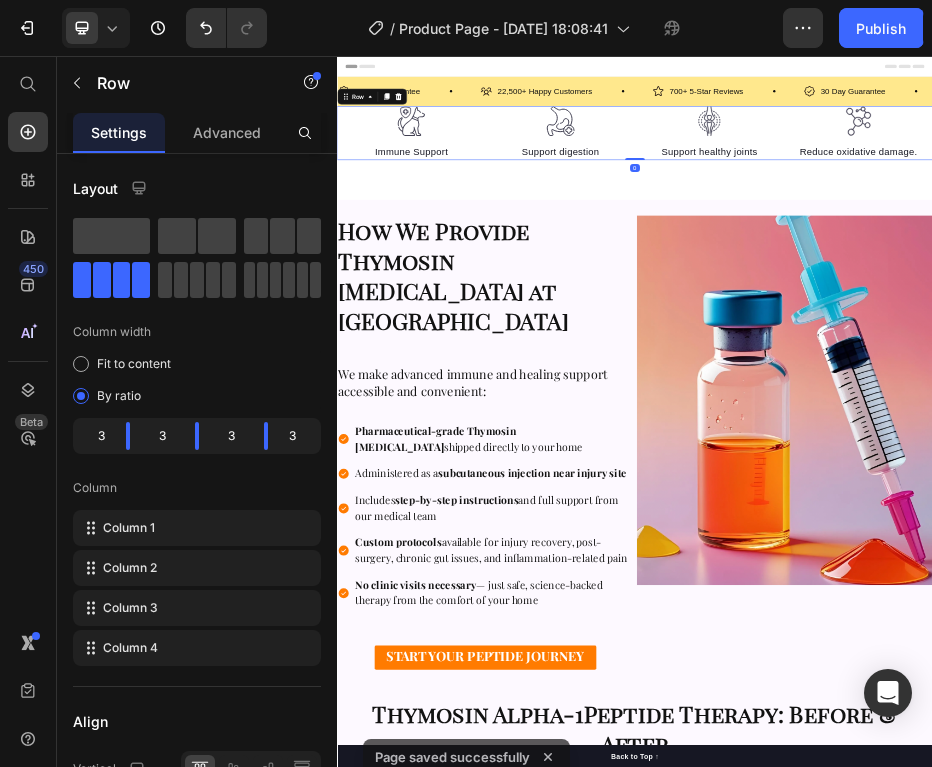 click on "Header" at bounding box center [394, 76] 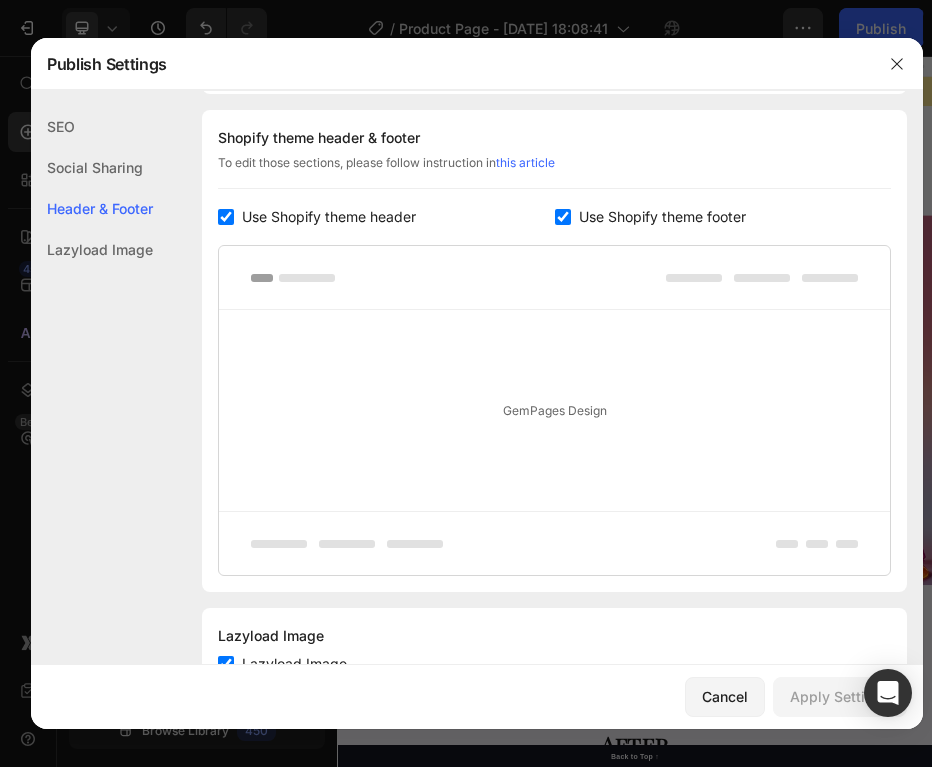 scroll, scrollTop: 0, scrollLeft: 0, axis: both 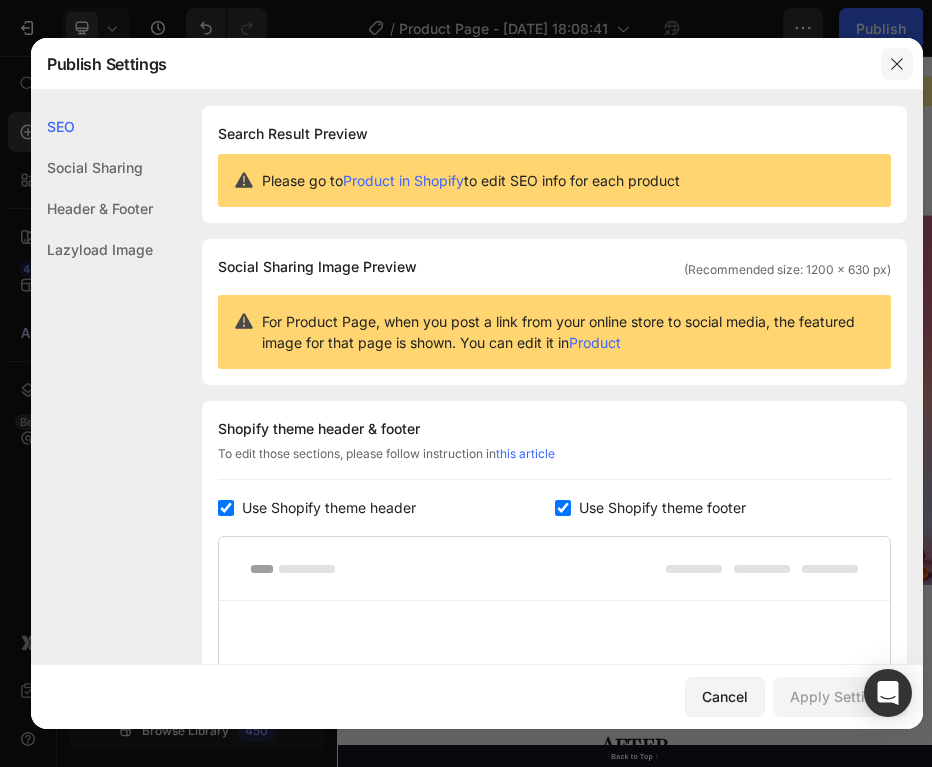 click at bounding box center [897, 64] 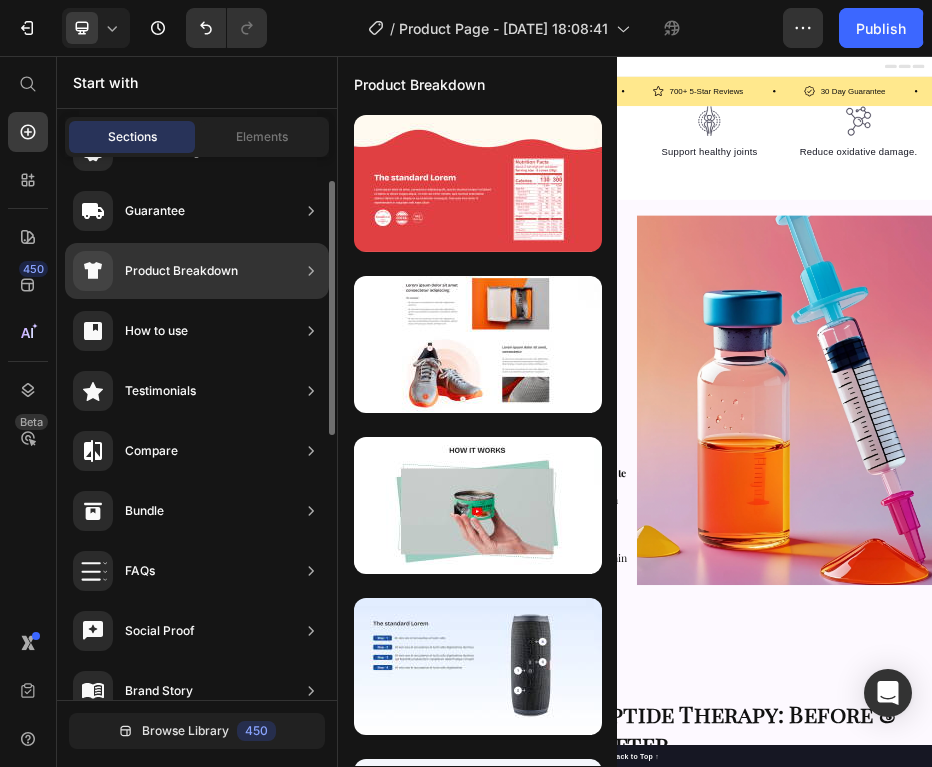 scroll, scrollTop: 248, scrollLeft: 0, axis: vertical 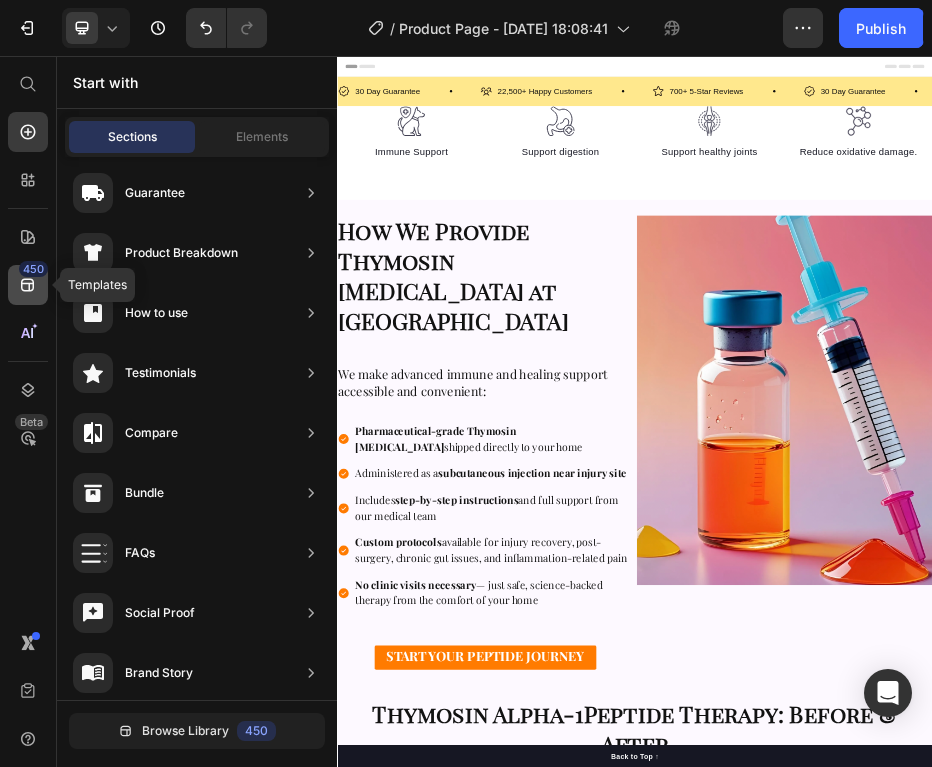 click 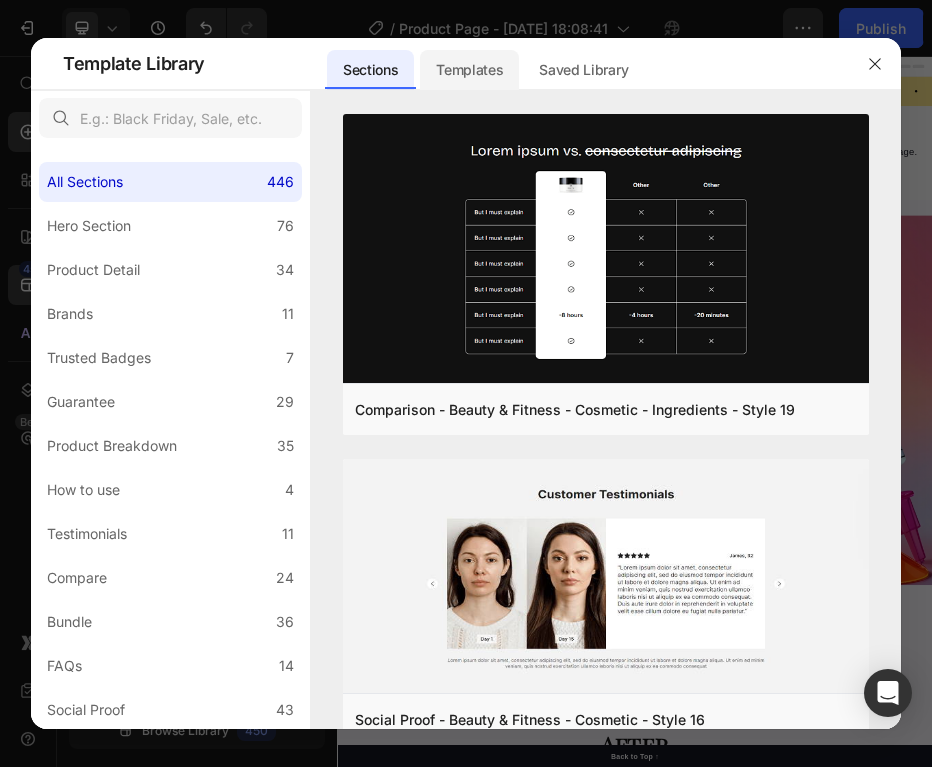 click on "Templates" 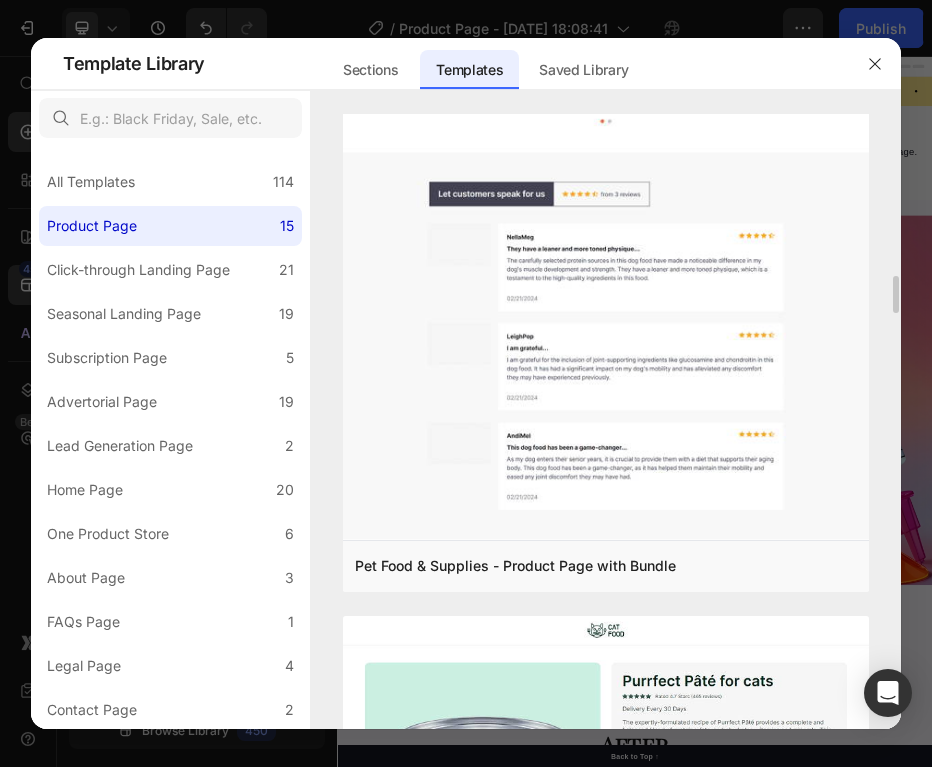 scroll, scrollTop: 2674, scrollLeft: 0, axis: vertical 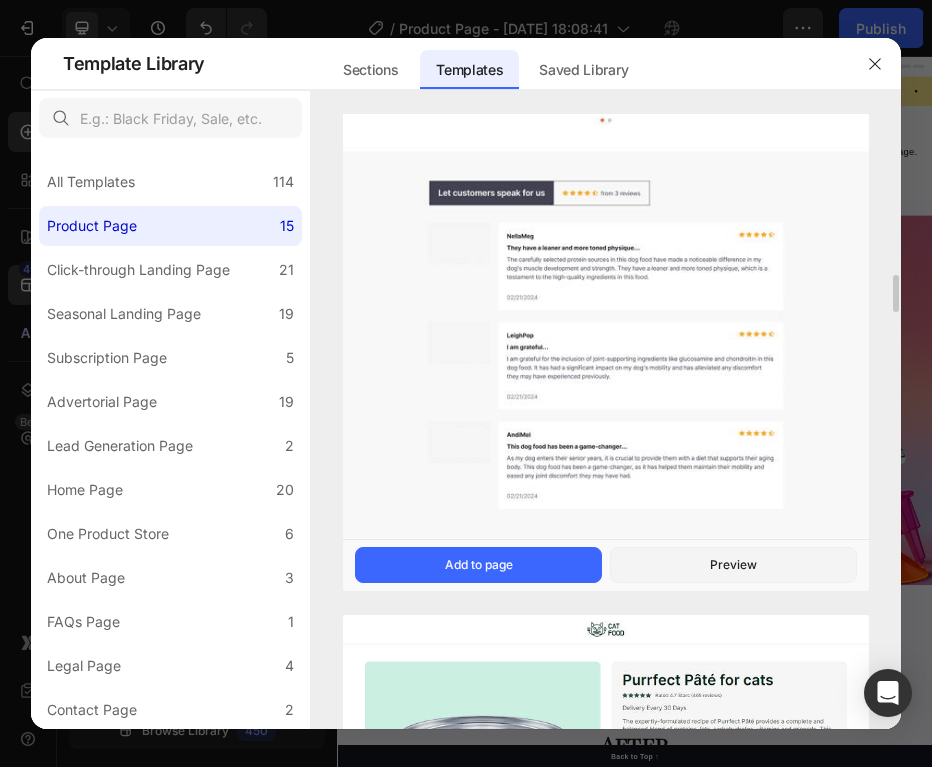 click at bounding box center [606, -845] 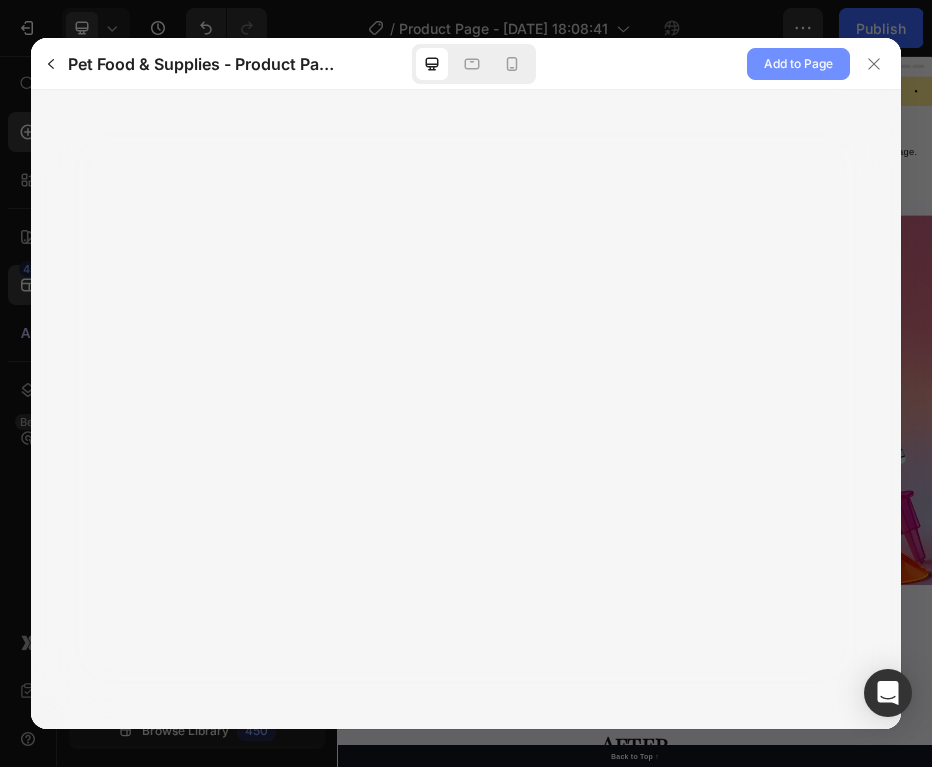 click on "Add to Page" 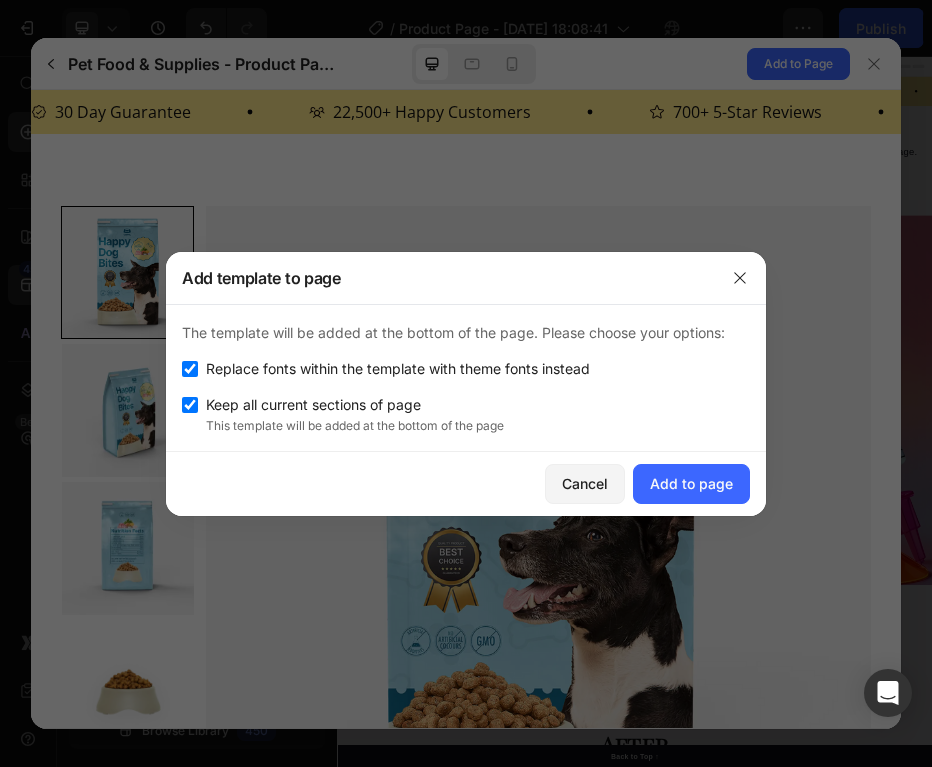 scroll, scrollTop: 0, scrollLeft: 0, axis: both 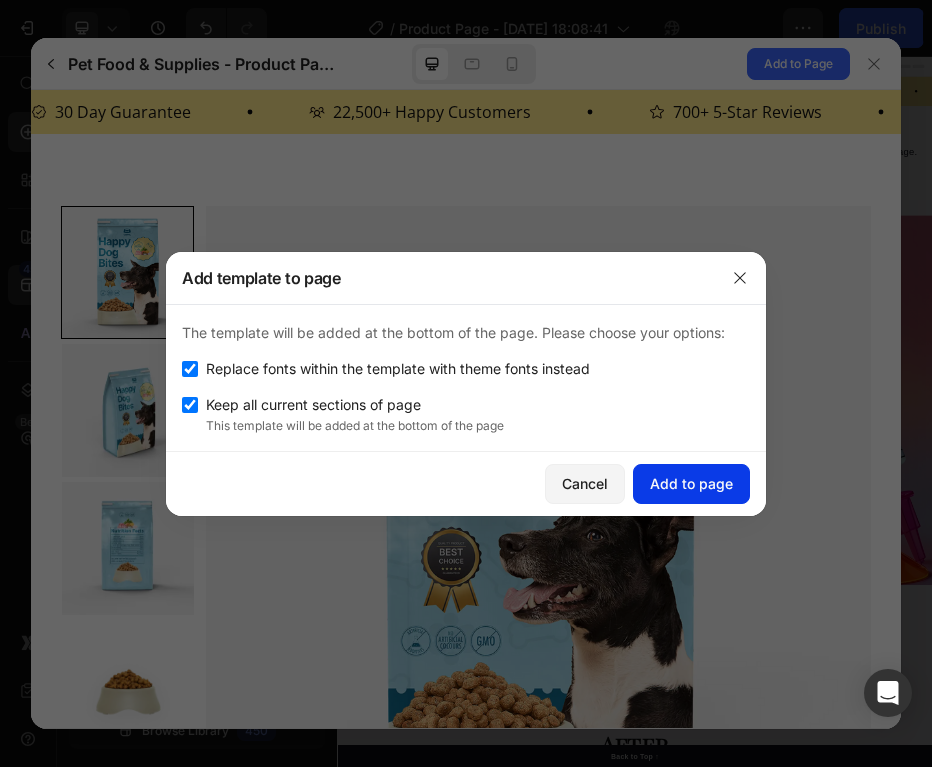 click on "Add to page" at bounding box center (691, 483) 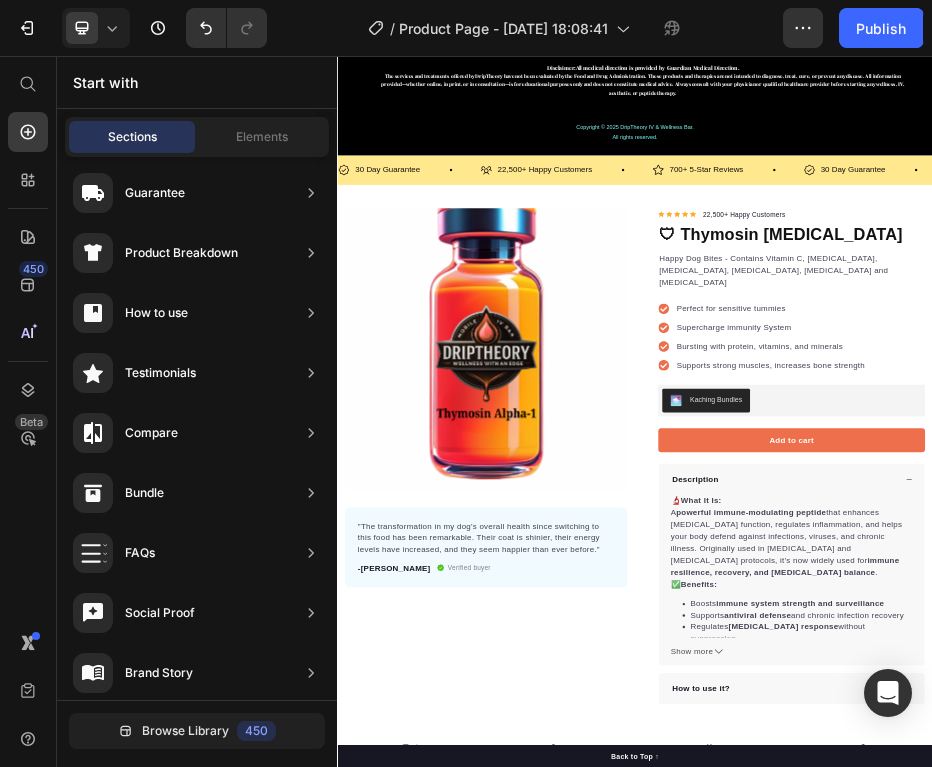 scroll, scrollTop: 3775, scrollLeft: 0, axis: vertical 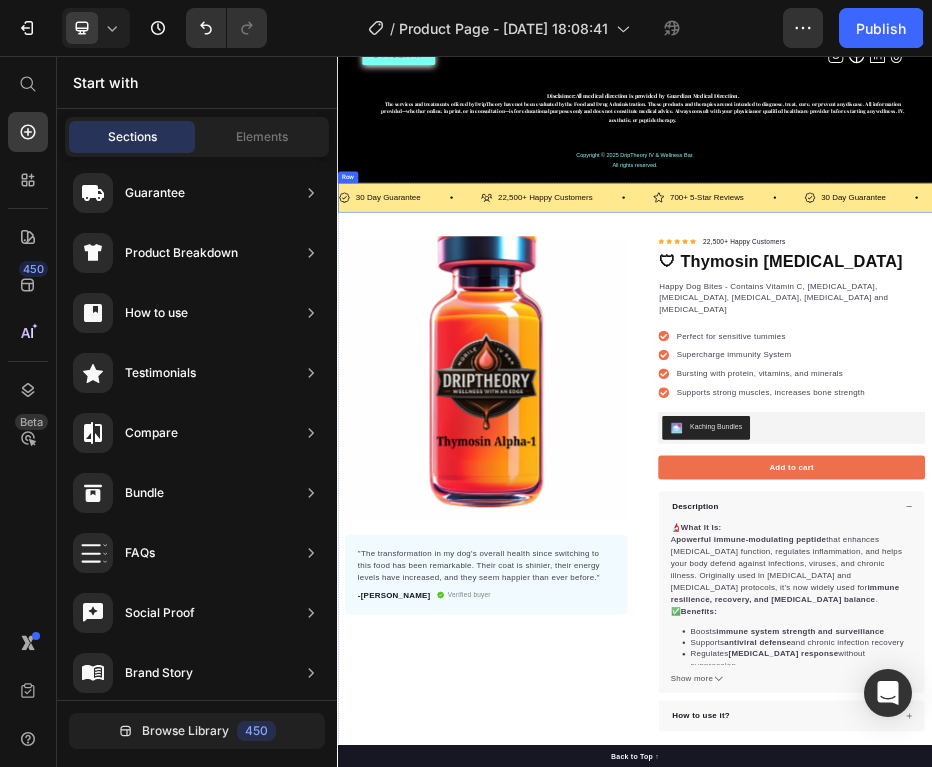 click on "30 Day Guarantee Item List
22,500+ Happy Customers Item List
700+ 5-Star Reviews Item List
30 Day Guarantee Item List
22,500+ Happy Customers Item List
700+ 5-Star Reviews Item List
30 Day Guarantee Item List
22,500+ Happy Customers Item List
700+ 5-Star Reviews Item List
30 Day Guarantee Item List
22,500+ Happy Customers Item List
700+ 5-Star Reviews Item List
30 Day Guarantee Item List
22,500+ Happy Customers Item List
700+ 5-Star Reviews Item List
30 Day Guarantee Item List
Item List Row" at bounding box center (937, 340) 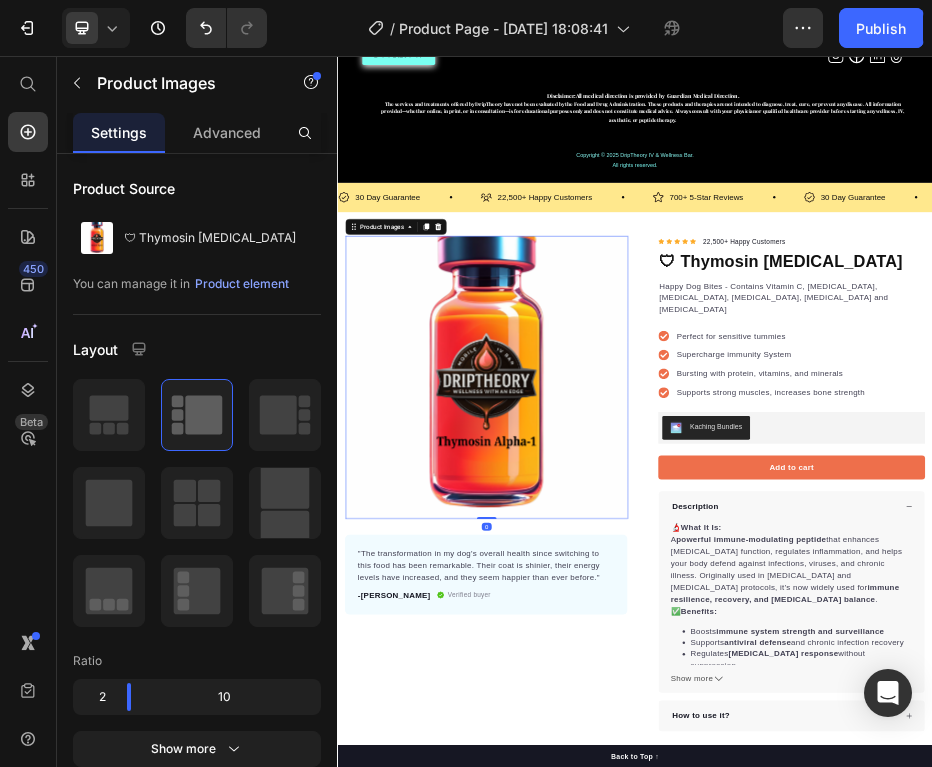 click on "Product Images   0 "The transformation in my dog's overall health since switching to this food has been remarkable. Their coat is shinier, their energy levels have increased, and they seem happier than ever before." Text block -Daisy Text block
Verified buyer Item list Row Row "My dog absolutely loves this food! It's clear that the taste and quality are top-notch."  -Daisy Text block Row Row Icon Icon Icon Icon Icon Icon List Hoz 22,500+ Happy Customers Text block Row 🛡 Thymosin [MEDICAL_DATA] Product Title Happy Dog Bites - Contains Vitamin C, [MEDICAL_DATA], [MEDICAL_DATA], [MEDICAL_DATA], [MEDICAL_DATA] and [MEDICAL_DATA] Text block Perfect for sensitive tummies Supercharge immunity System Bursting with protein, vitamins, and minerals Supports strong muscles, increases bone strength Item list Kaching Bundles Kaching Bundles Add to cart Product Cart Button Perfect for sensitive tummies Supercharge immunity System Bursting with protein, vitamins, and minerals Supports strong muscles, increases bone strength Item list ." at bounding box center [937, 933] 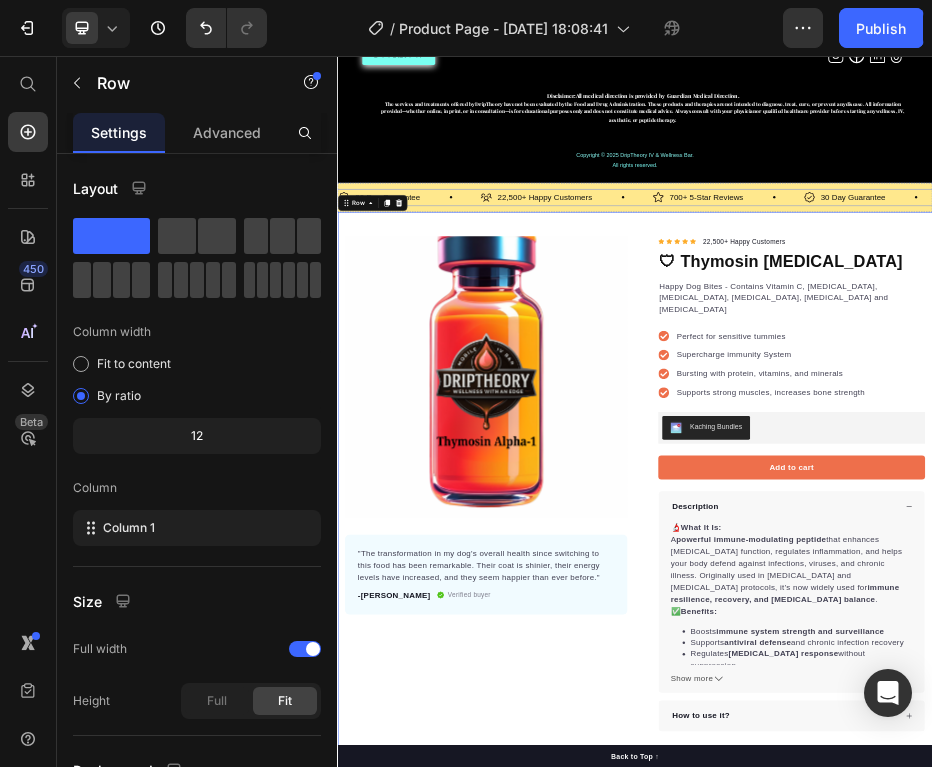 click on "22,500+ Happy Customers Item List" at bounding box center [798, 340] 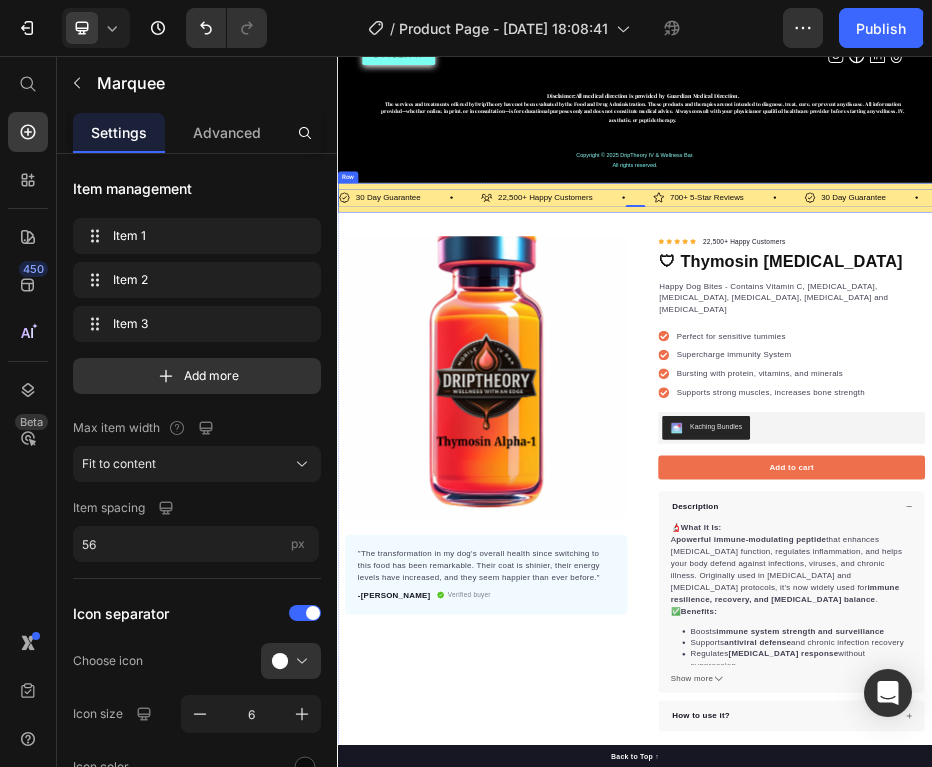 click on "30 Day Guarantee Item List
22,500+ Happy Customers Item List
700+ 5-Star Reviews Item List
30 Day Guarantee Item List
22,500+ Happy Customers Item List
700+ 5-Star Reviews Item List
30 Day Guarantee Item List
22,500+ Happy Customers Item List
700+ 5-Star Reviews Item List
30 Day Guarantee Item List
22,500+ Happy Customers Item List
700+ 5-Star Reviews Item List
30 Day Guarantee Item List
22,500+ Happy Customers Item List
700+ 5-Star Reviews Item List
30 Day Guarantee Item List
Item List   0" at bounding box center (937, 340) 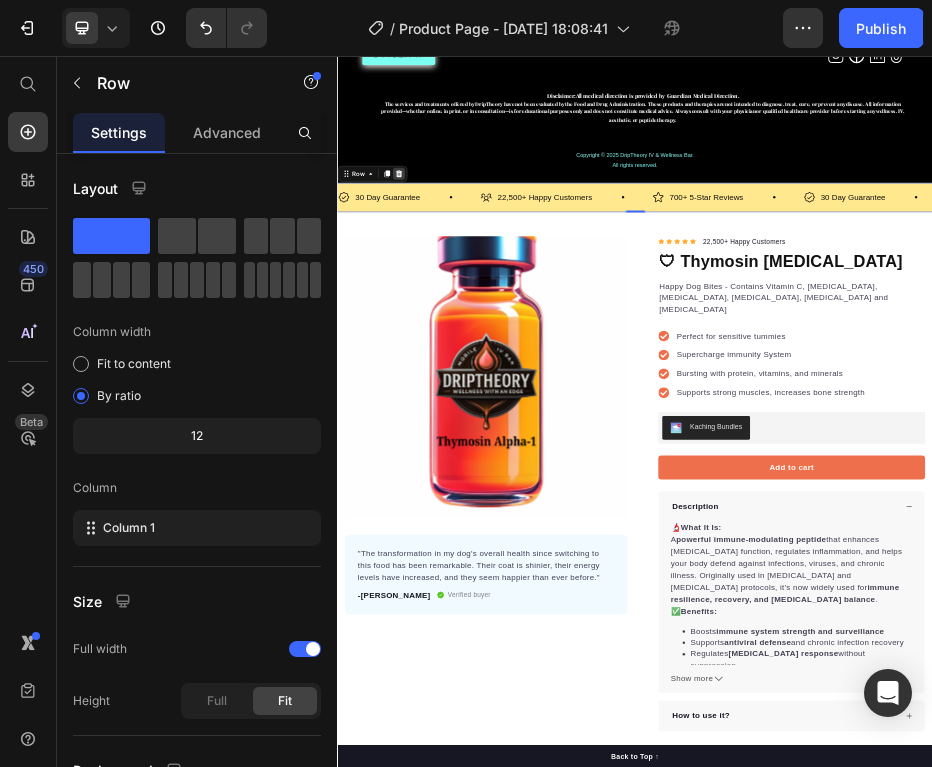 click at bounding box center (460, 292) 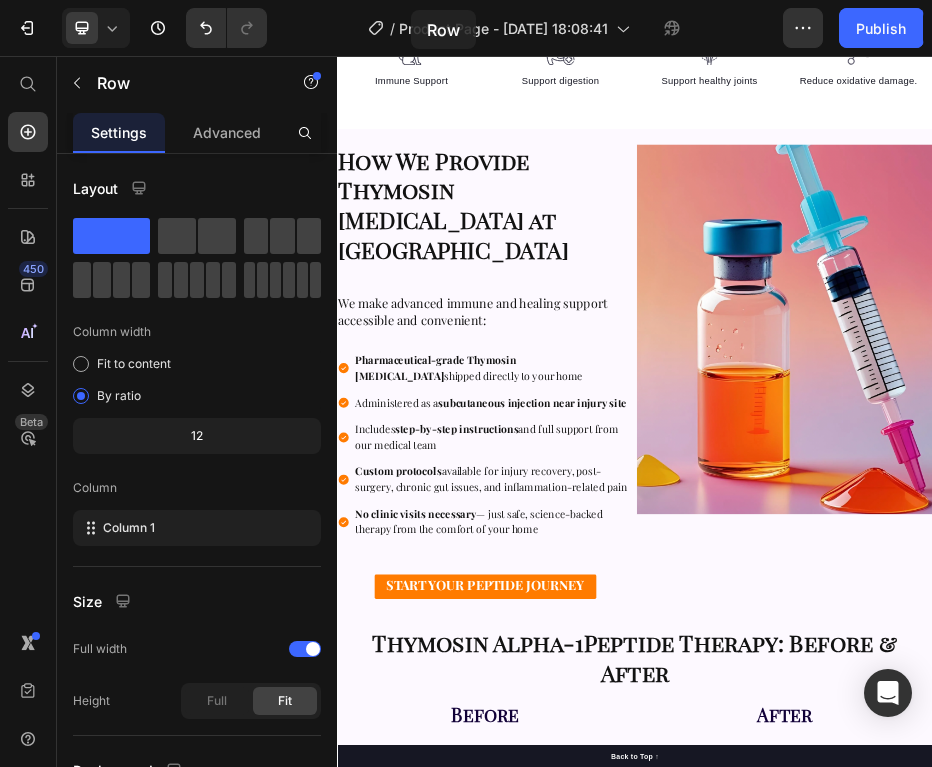 scroll, scrollTop: 0, scrollLeft: 0, axis: both 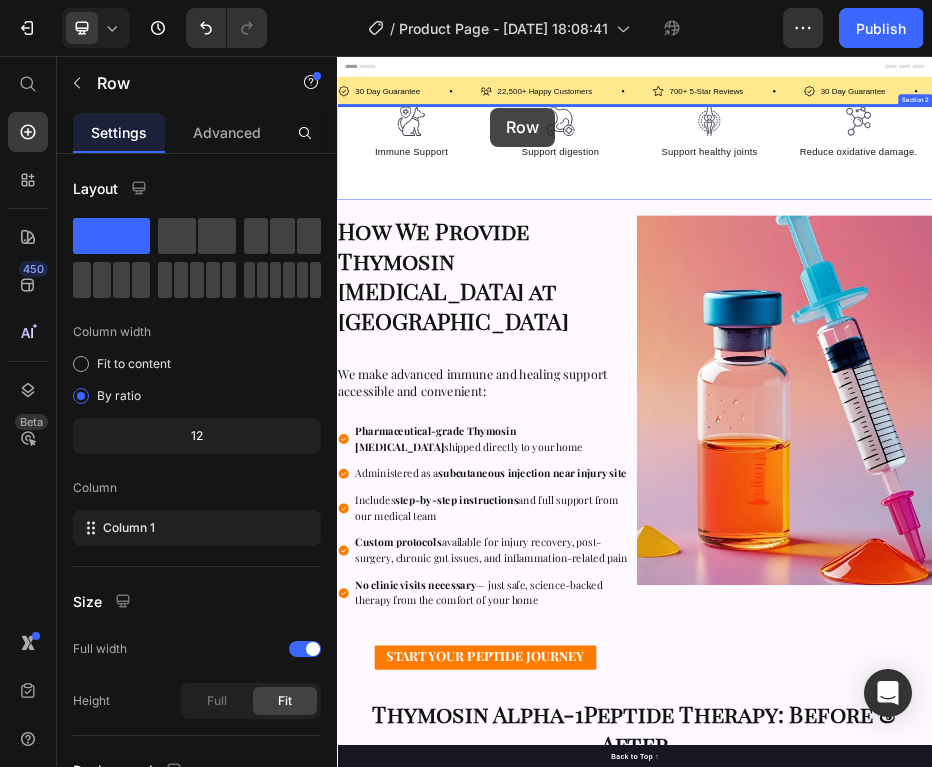 drag, startPoint x: 499, startPoint y: 299, endPoint x: 645, endPoint y: 160, distance: 201.58621 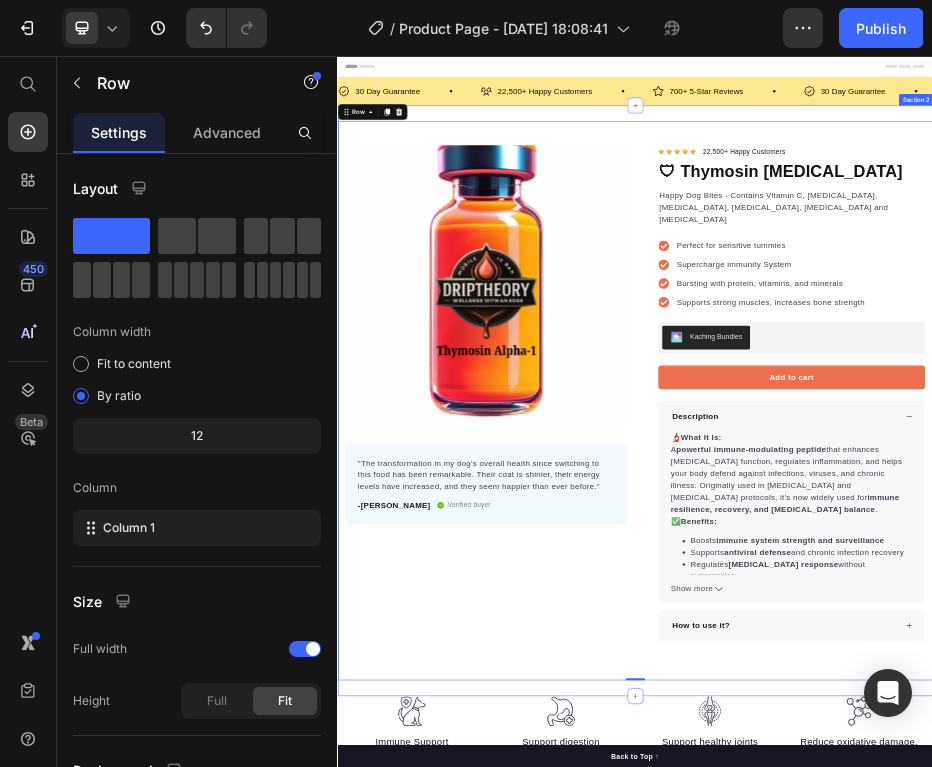 click at bounding box center (637, 521) 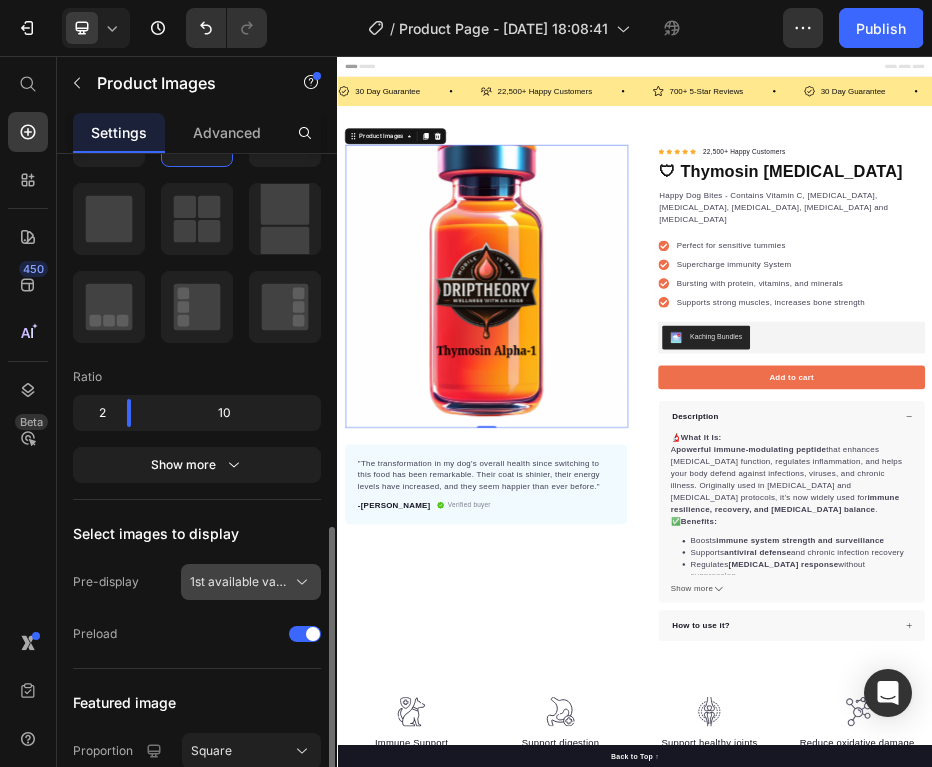 scroll, scrollTop: 716, scrollLeft: 0, axis: vertical 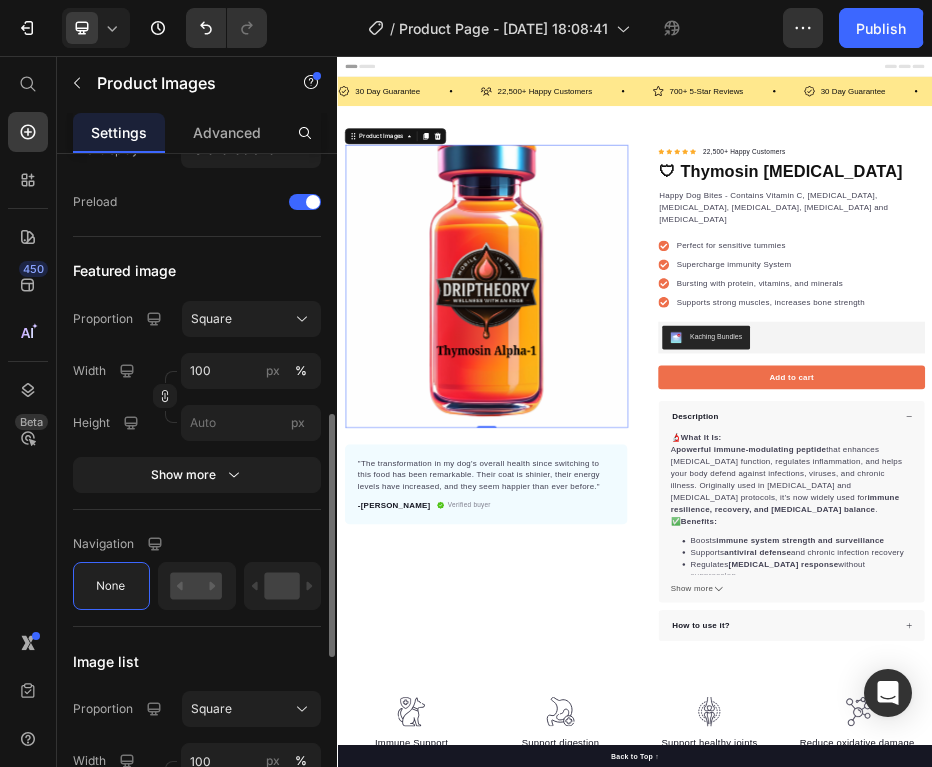click on "Proportion Square Width 100 px % Height px" at bounding box center [197, 371] 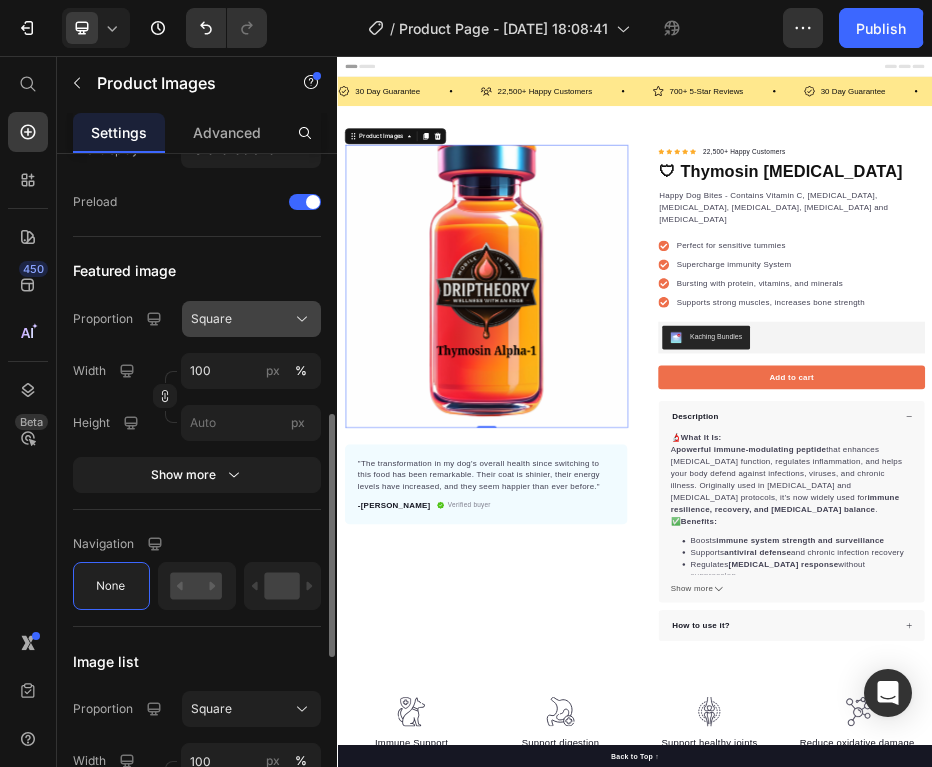 click on "Square" 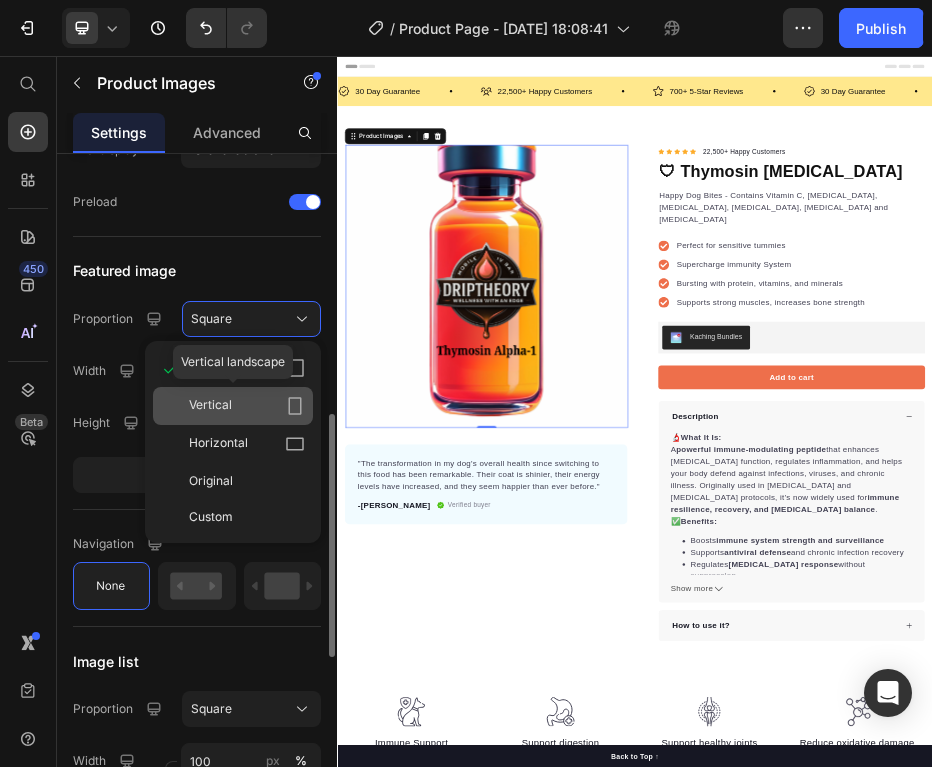 click on "Vertical" at bounding box center (247, 406) 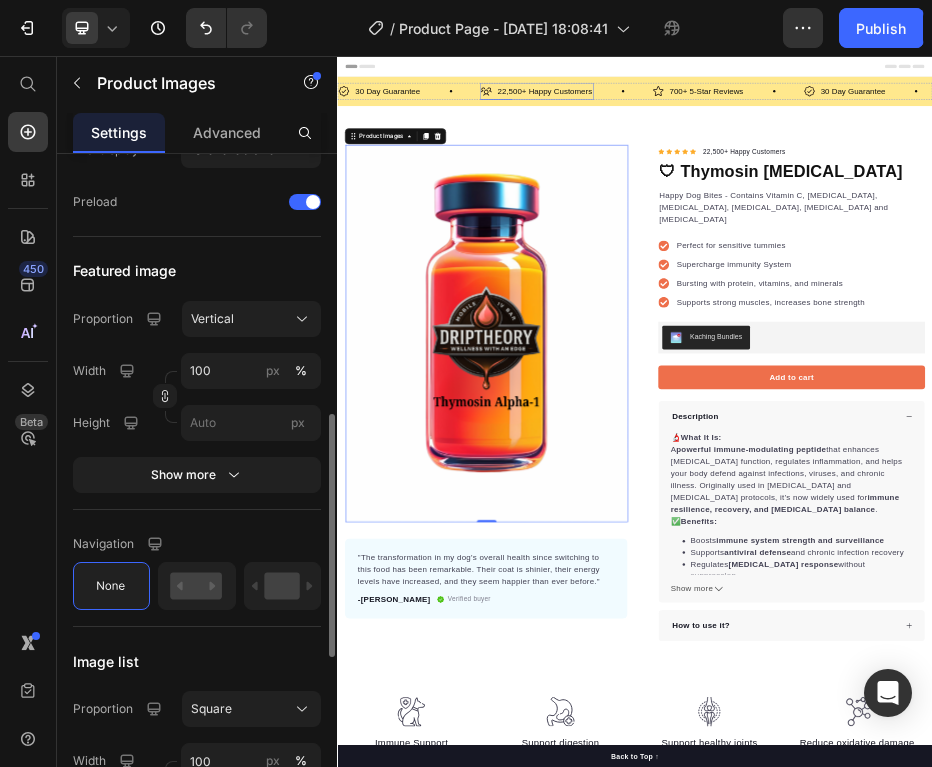 click on "30 Day Guarantee Item List" at bounding box center (481, 126) 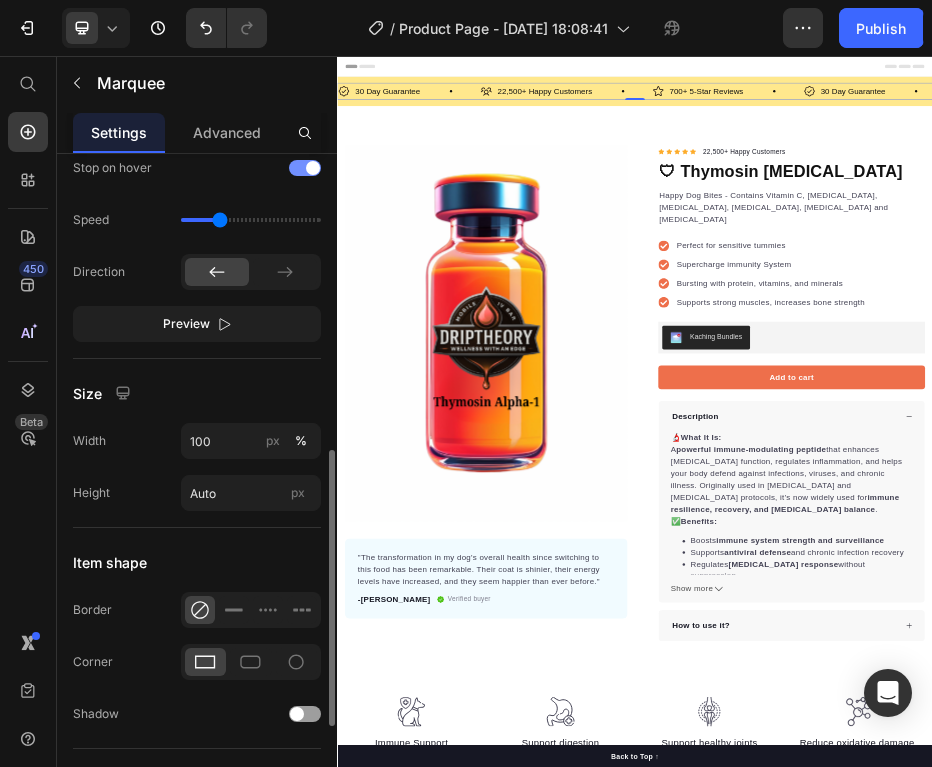scroll, scrollTop: 0, scrollLeft: 0, axis: both 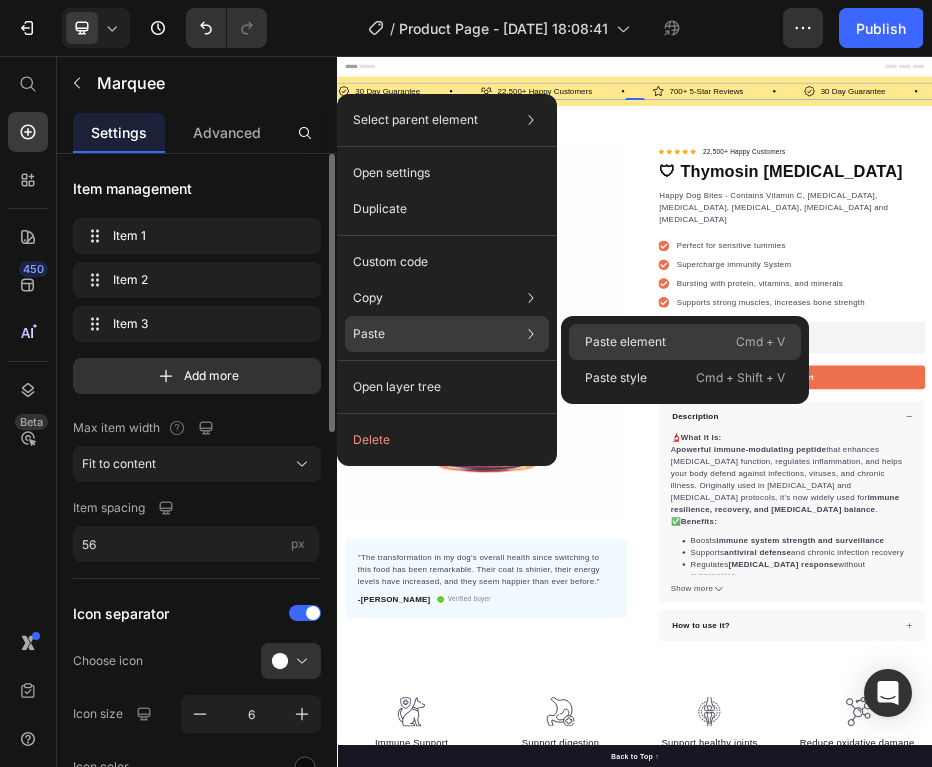 click on "Paste element" at bounding box center [625, 342] 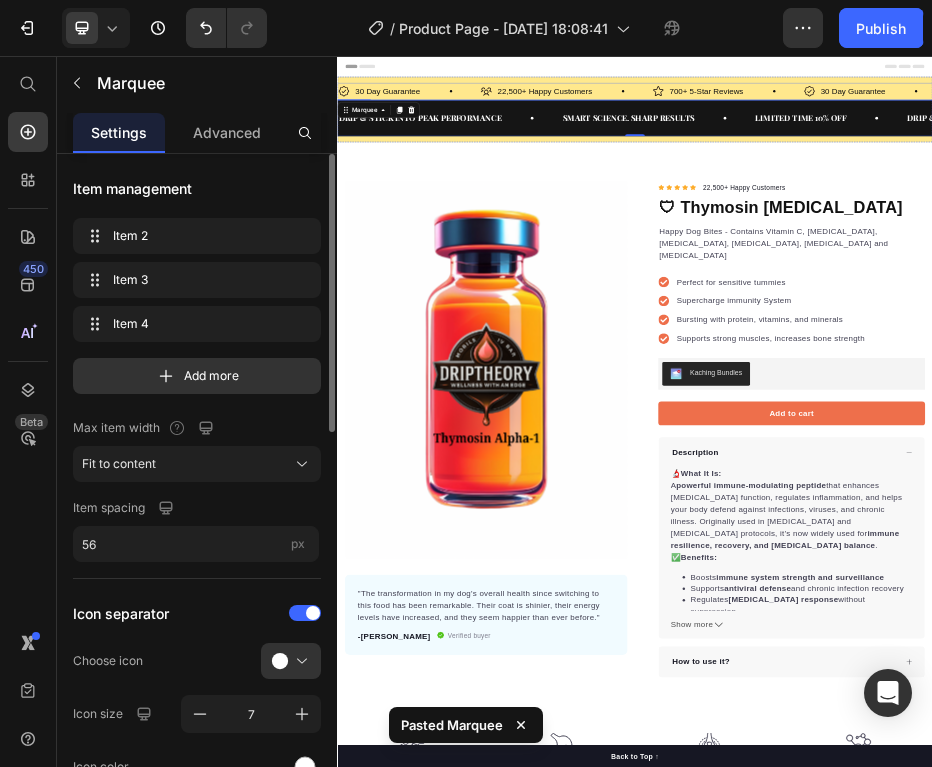 click on "30 Day Guarantee Item List" at bounding box center [481, 126] 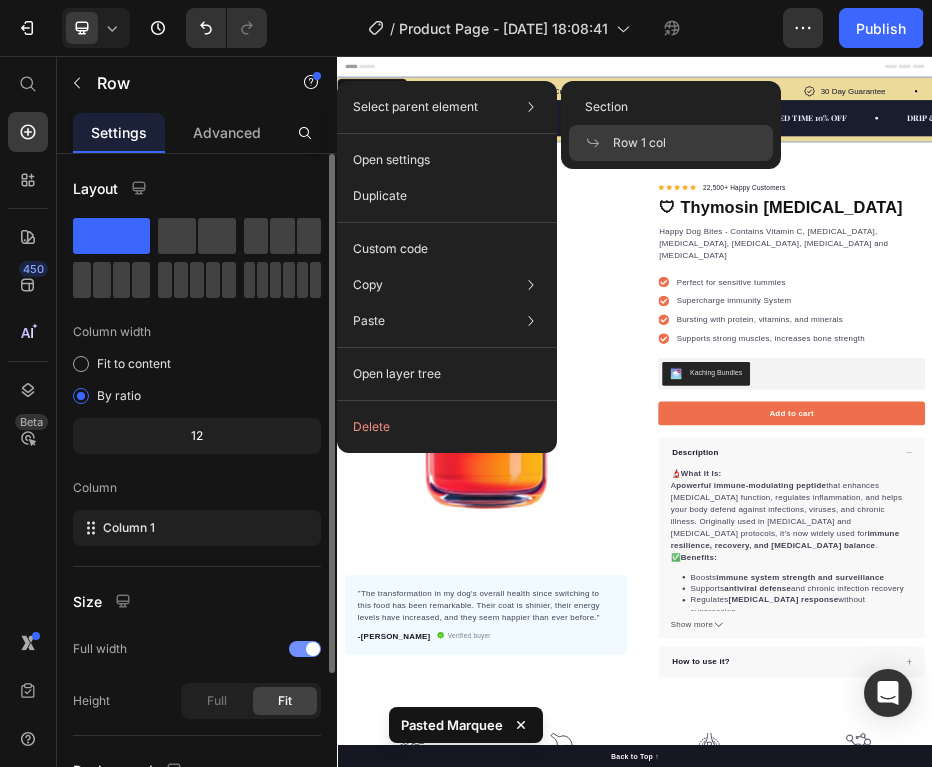 click on "Row 1 col" 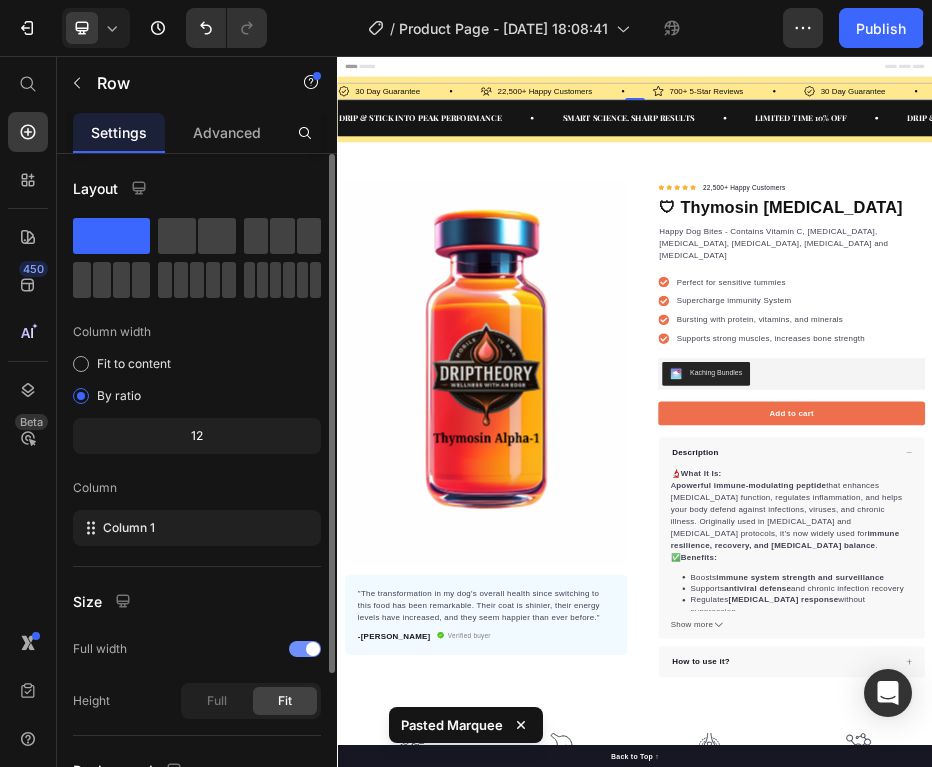 click on "30 Day Guarantee Item List" at bounding box center [481, 126] 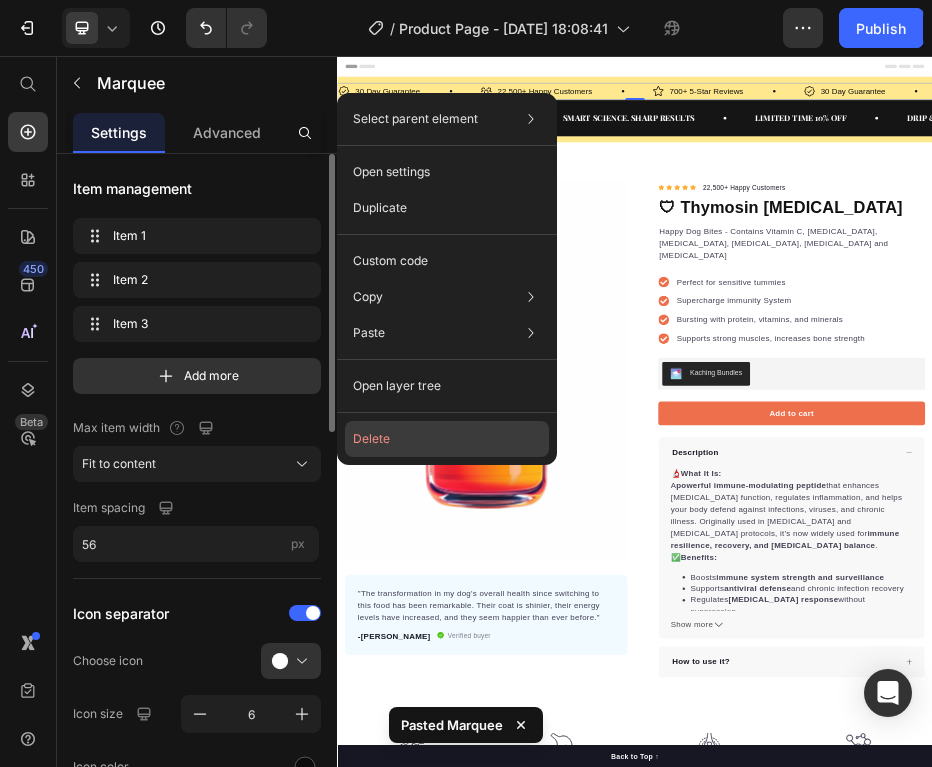 click on "Delete" 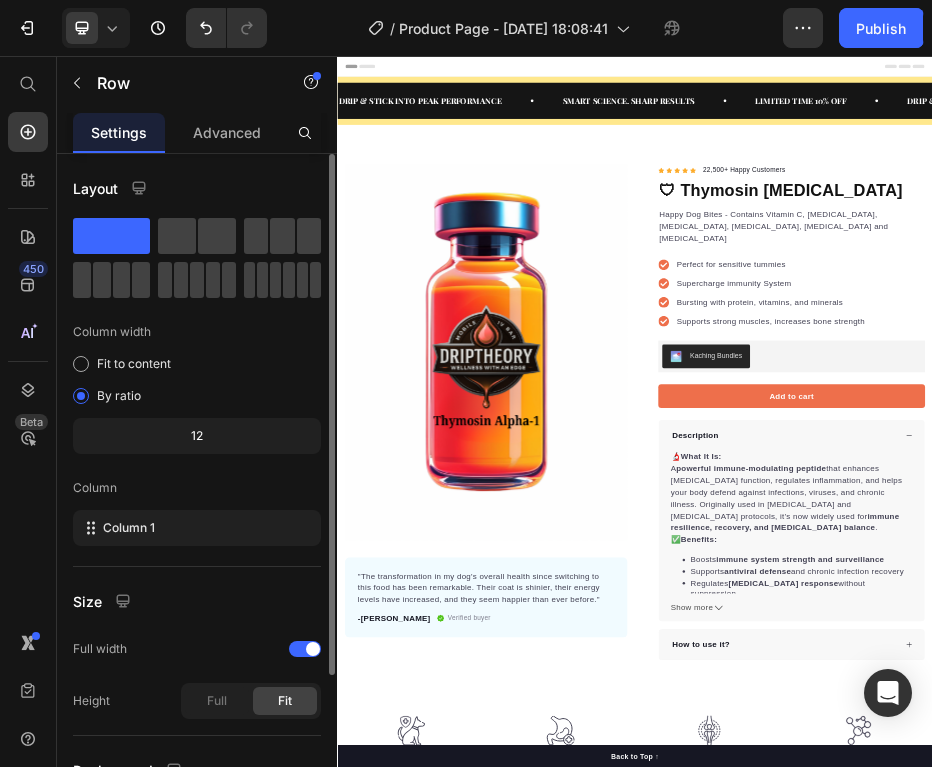click on "DRIP & STICK INTO PEAK PERFORMANCE Text
SMART SCIENCE. SHARP RESULTS Text
LIMITED TIME 10% OFF Text
DRIP & STICK INTO PEAK PERFORMANCE Text
SMART SCIENCE. SHARP RESULTS Text
LIMITED TIME 10% OFF Text
DRIP & STICK INTO PEAK PERFORMANCE Text
SMART SCIENCE. SHARP RESULTS Text
LIMITED TIME 10% OFF Text
DRIP & STICK INTO PEAK PERFORMANCE Text
SMART SCIENCE. SHARP RESULTS Text
LIMITED TIME 10% OFF Text
DRIP & STICK INTO PEAK PERFORMANCE Text
SMART SCIENCE. SHARP RESULTS Text
LIMITED TIME 10% OFF Text
DRIP & STICK INTO PEAK PERFORMANCE Text
SMART SCIENCE. SHARP RESULTS Text
LIMITED TIME 10% OFF Text
Marquee Row" at bounding box center [937, 145] 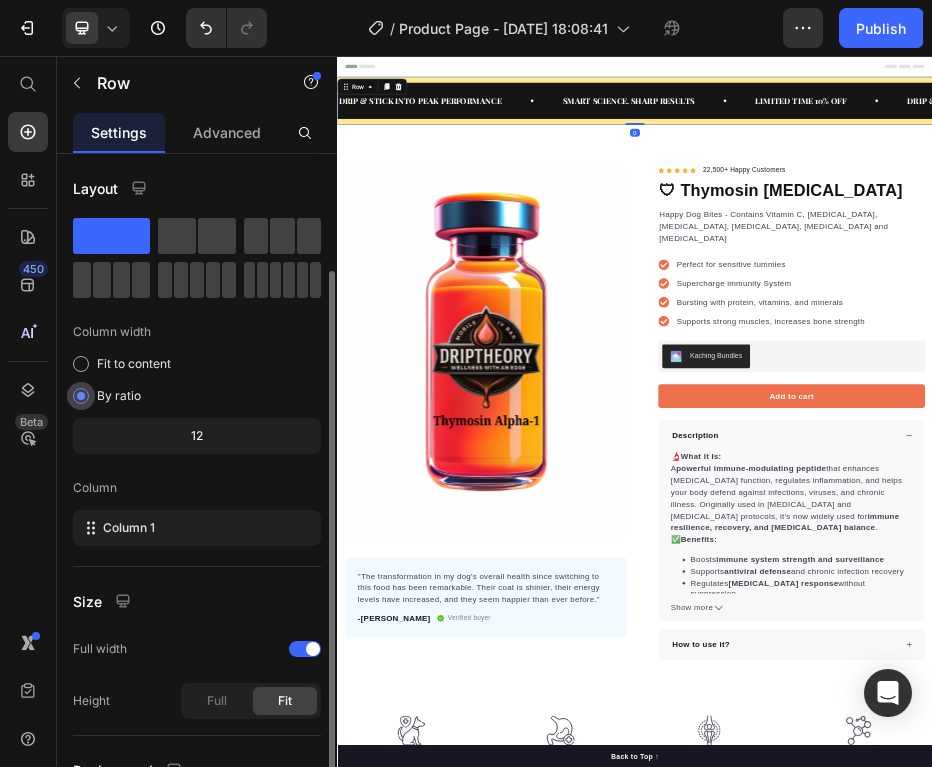 scroll, scrollTop: 190, scrollLeft: 0, axis: vertical 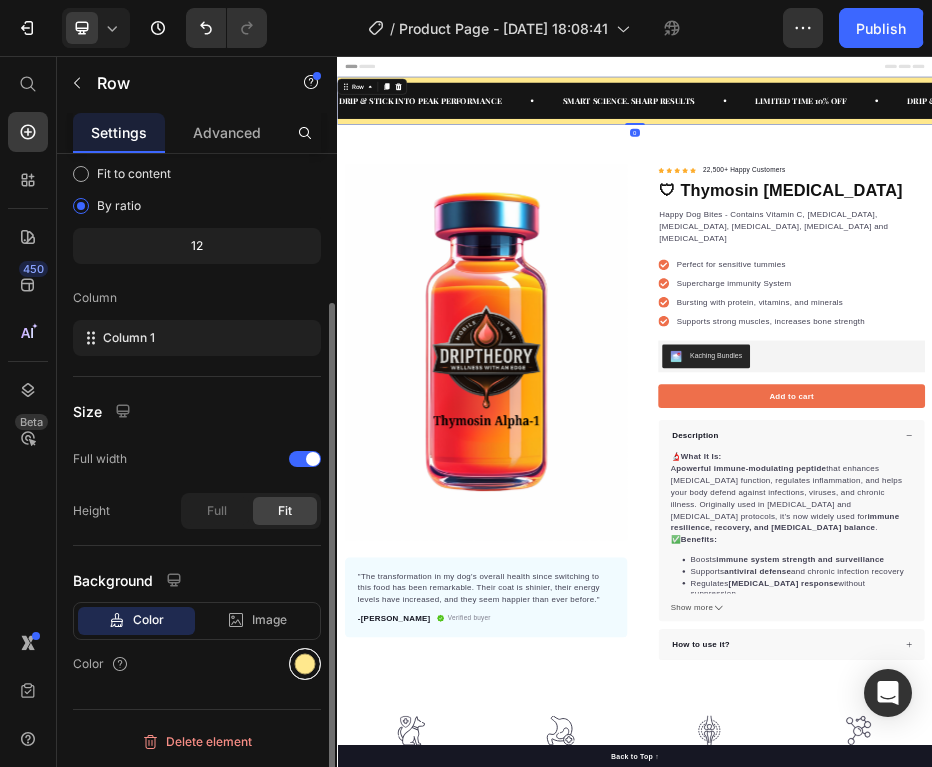 click at bounding box center [305, 664] 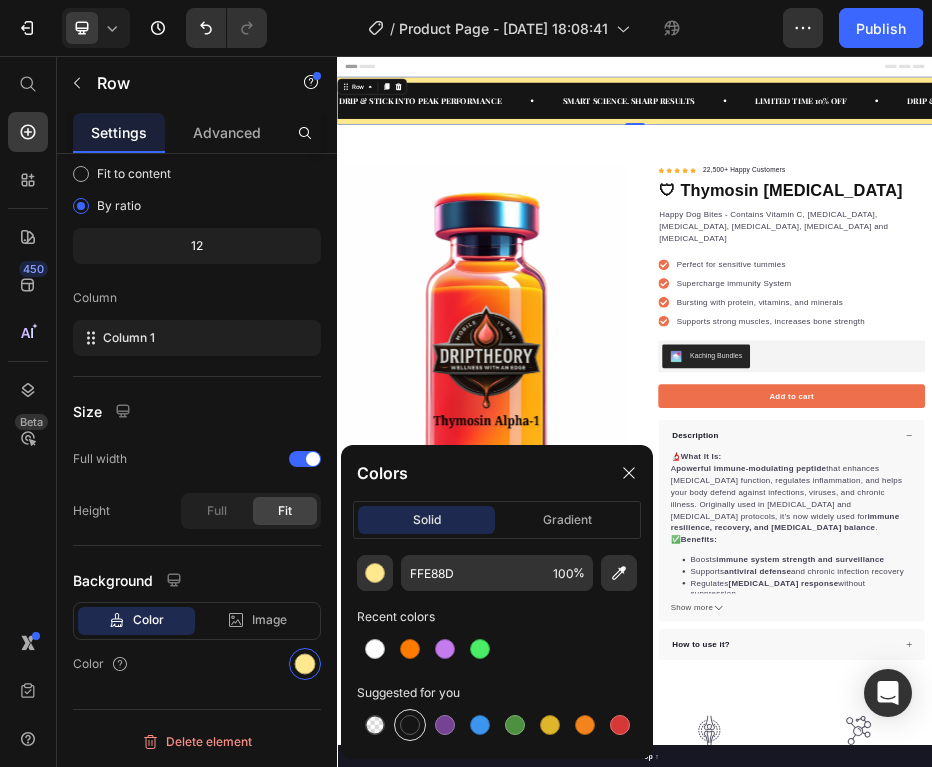click at bounding box center [410, 725] 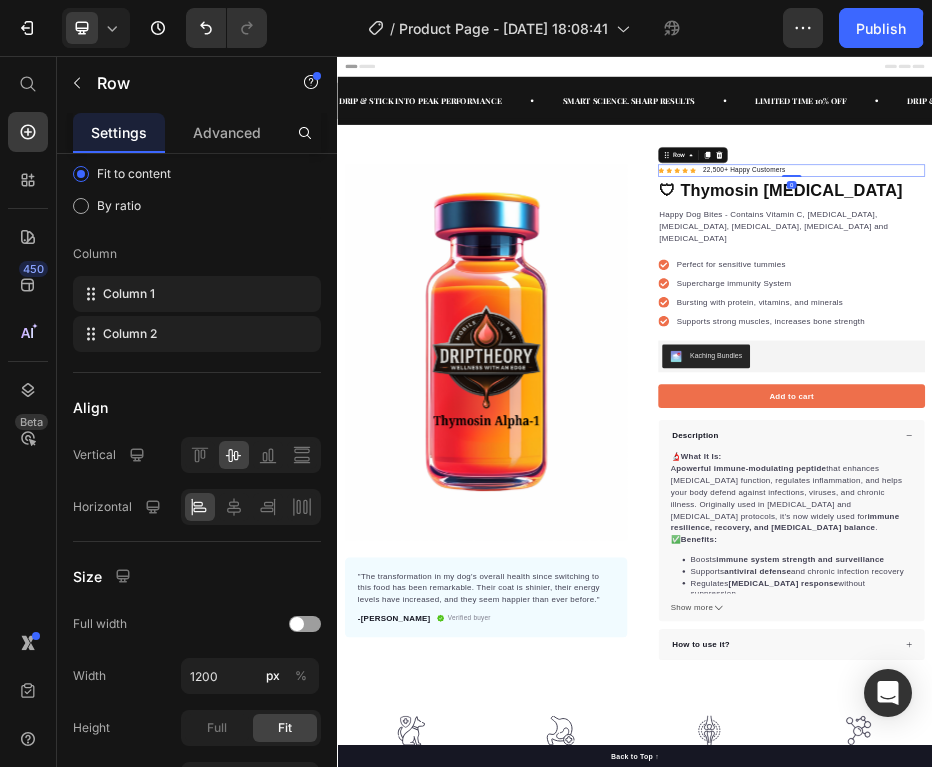 click on "Icon Icon Icon Icon Icon Icon List Hoz 22,500+ Happy Customers Text block Row   0" at bounding box center (1253, 287) 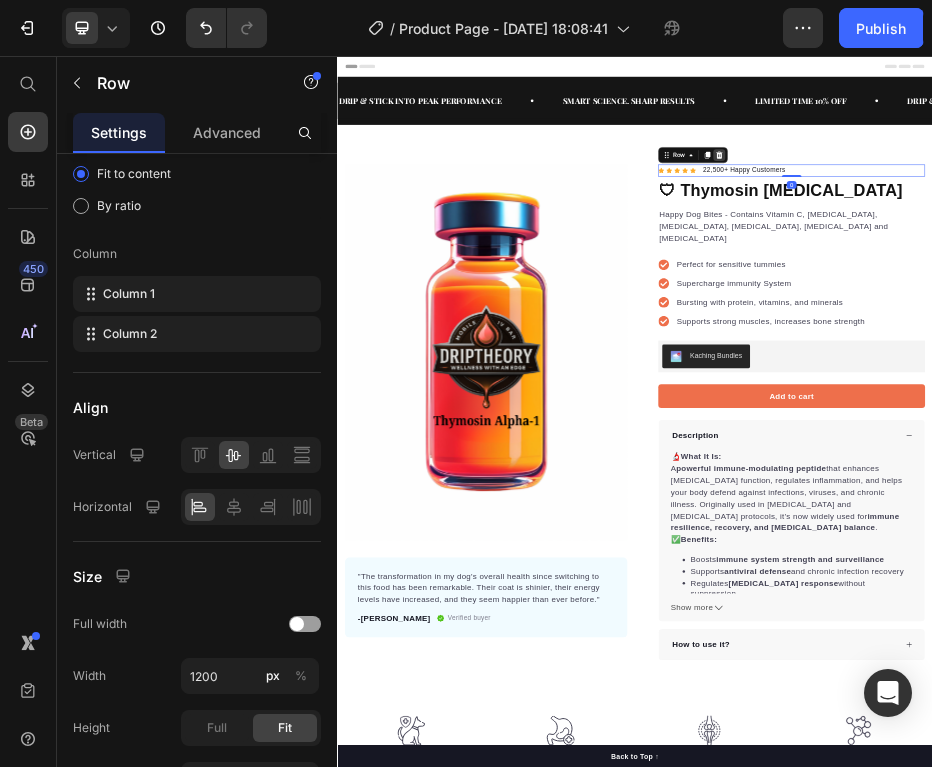 click 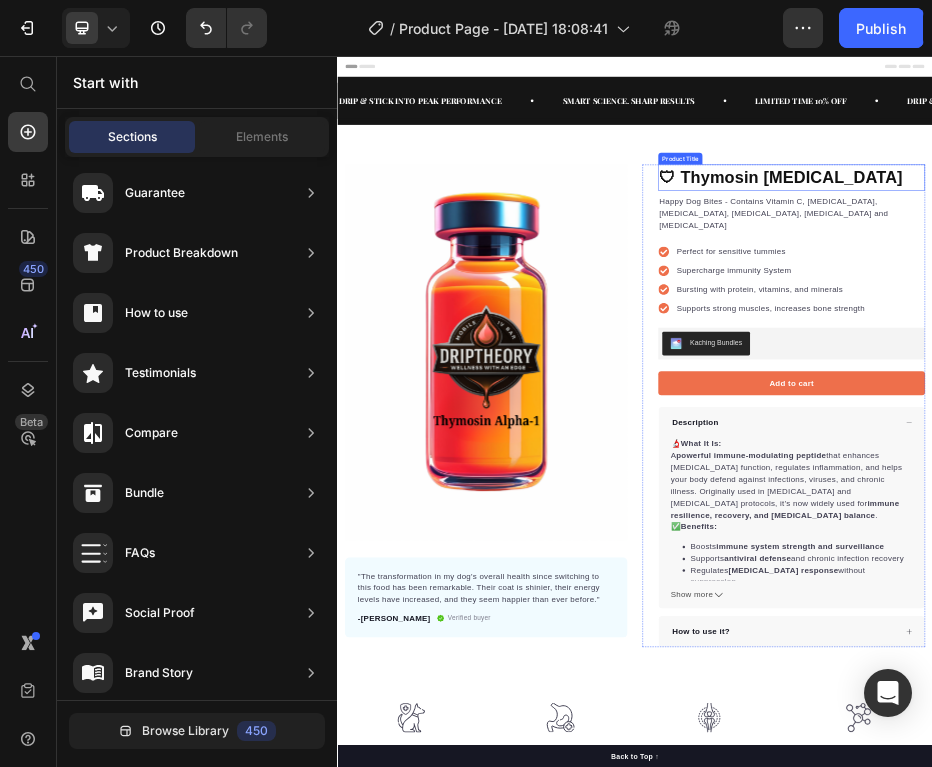 click on "🛡 Thymosin [MEDICAL_DATA]" at bounding box center (1253, 301) 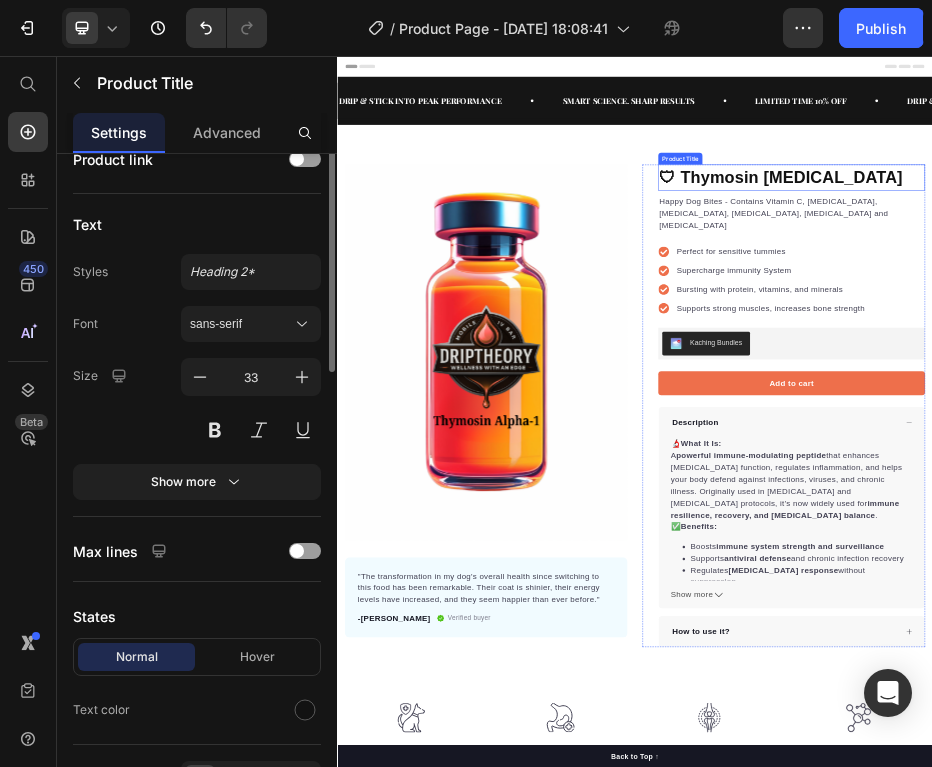 scroll, scrollTop: 0, scrollLeft: 0, axis: both 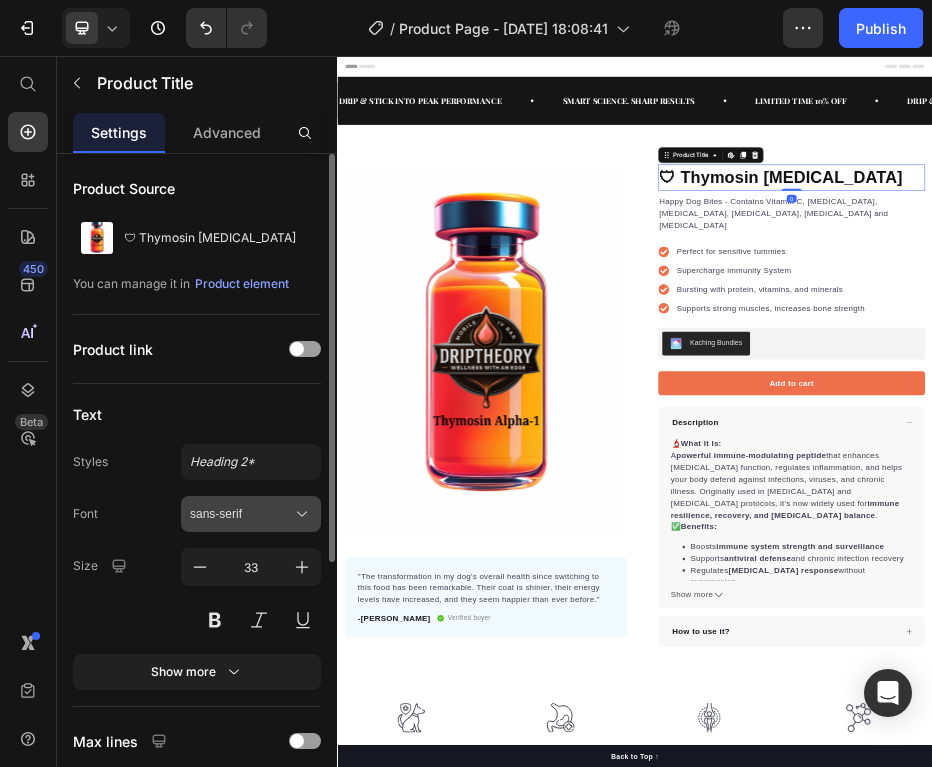 click on "sans-serif" at bounding box center [251, 514] 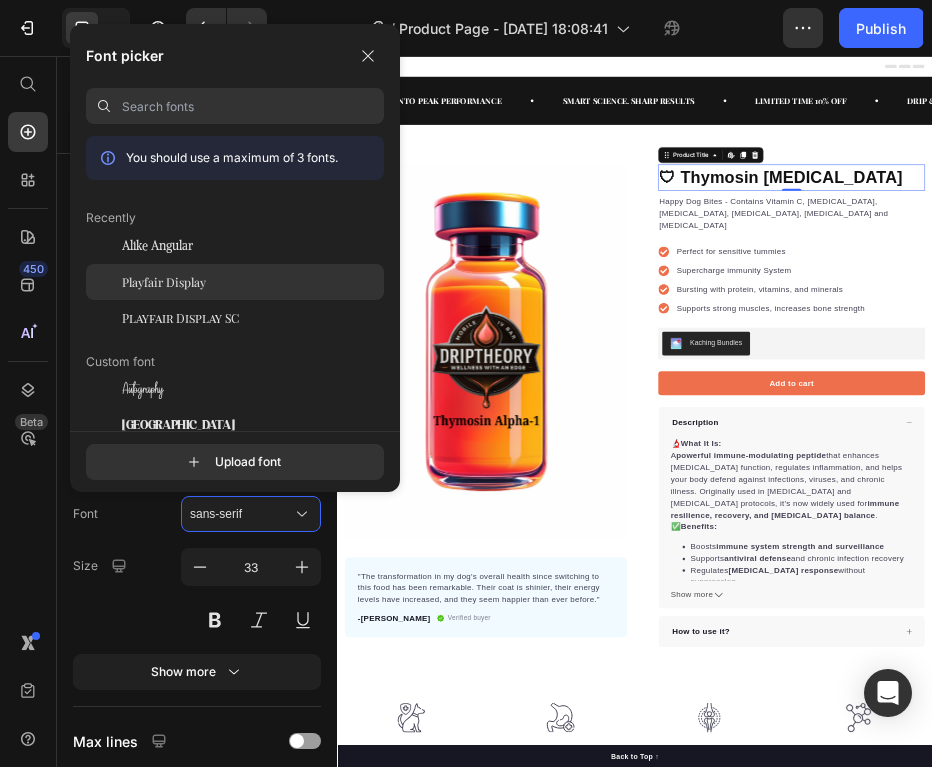 click on "Playfair Display" at bounding box center (164, 282) 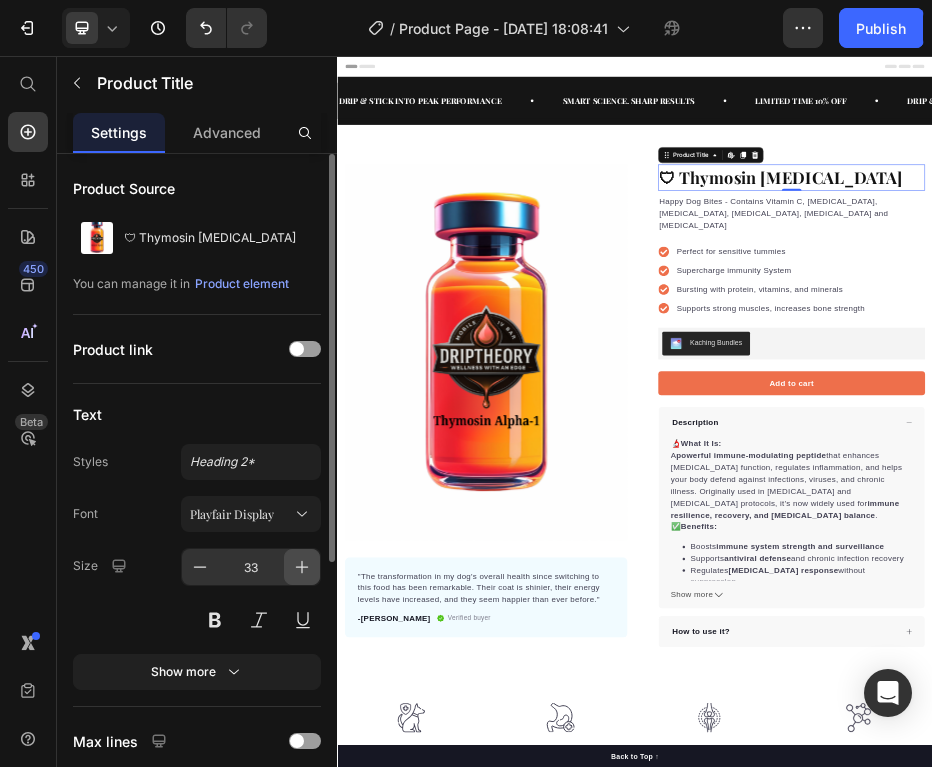 click 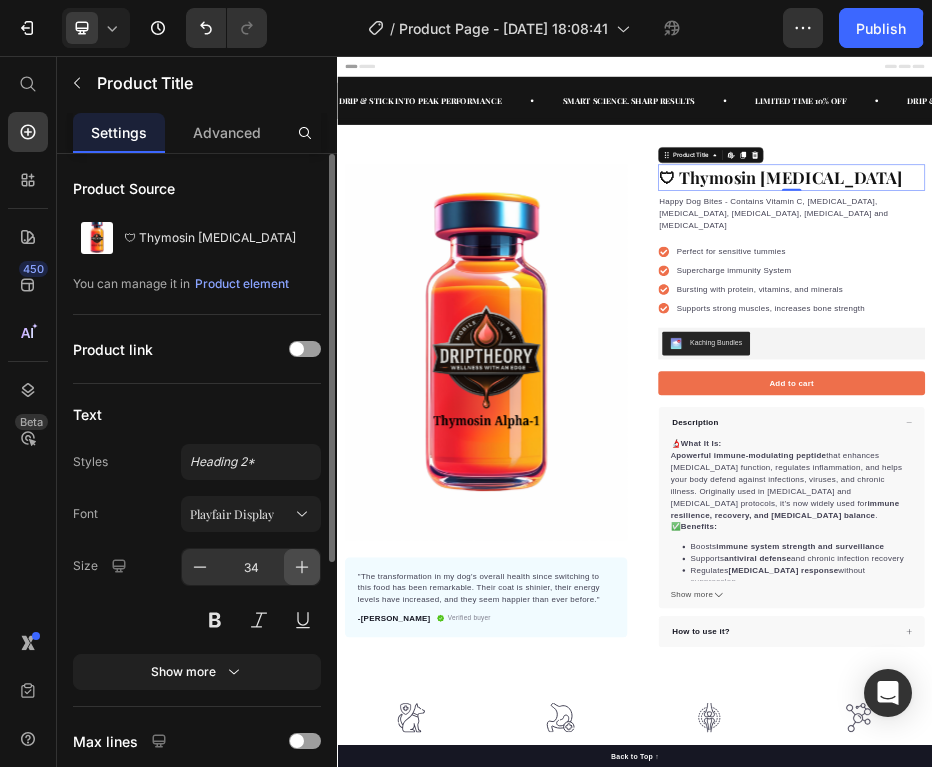 click 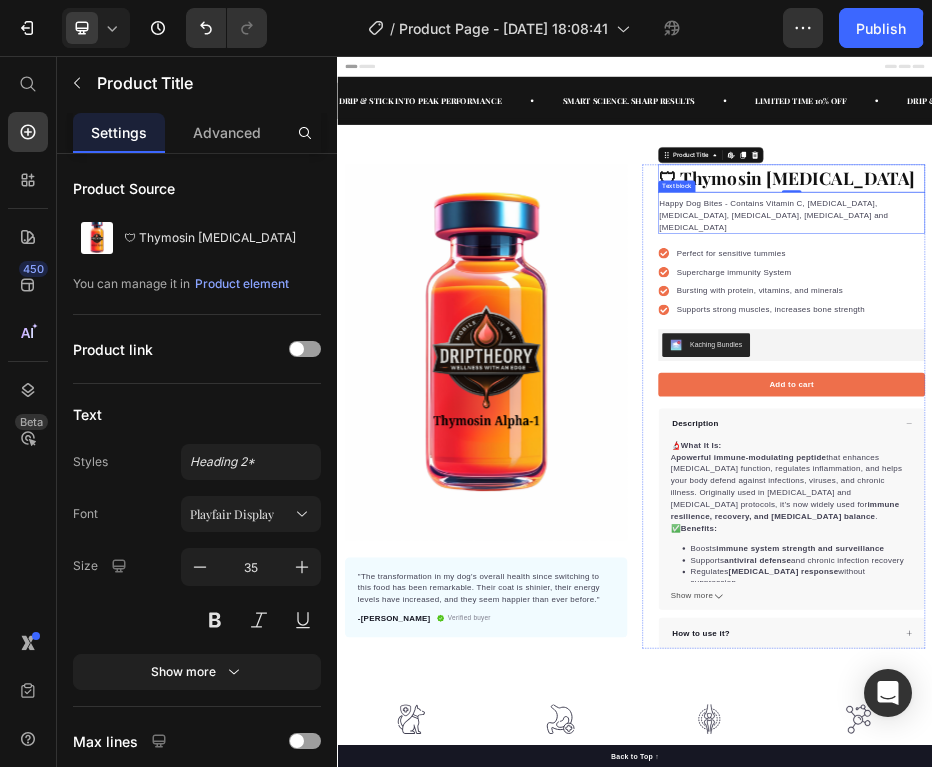 click on "Happy Dog Bites - Contains Vitamin C, Vitamin E, Vitamin B2, Vitamin B1, Vitamin D and Vitamin K" at bounding box center (1253, 376) 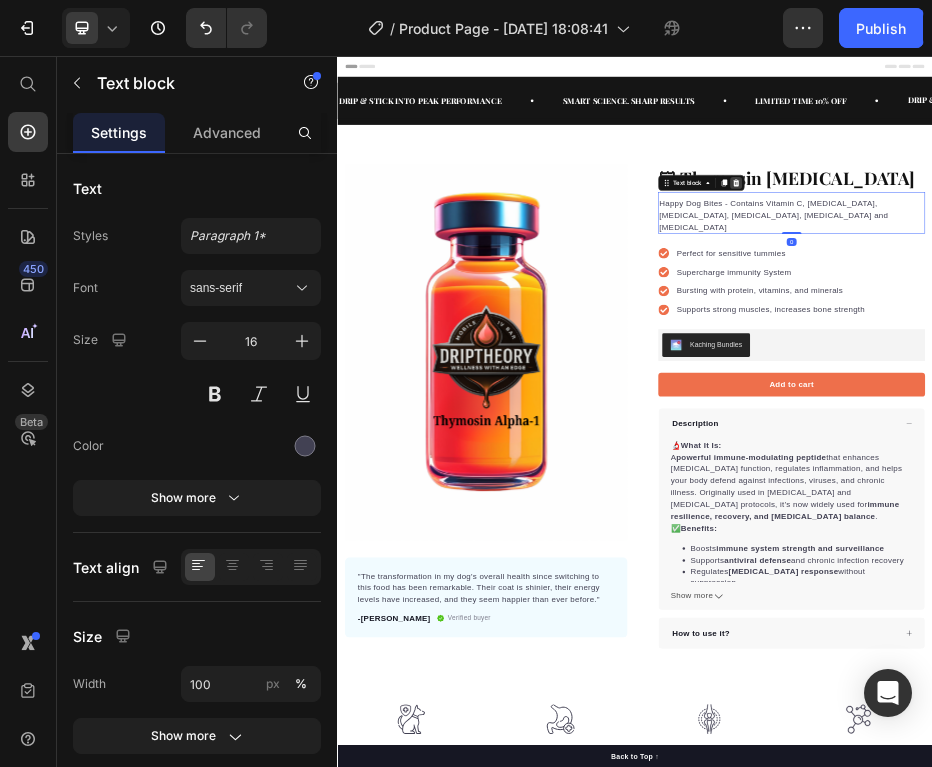 click 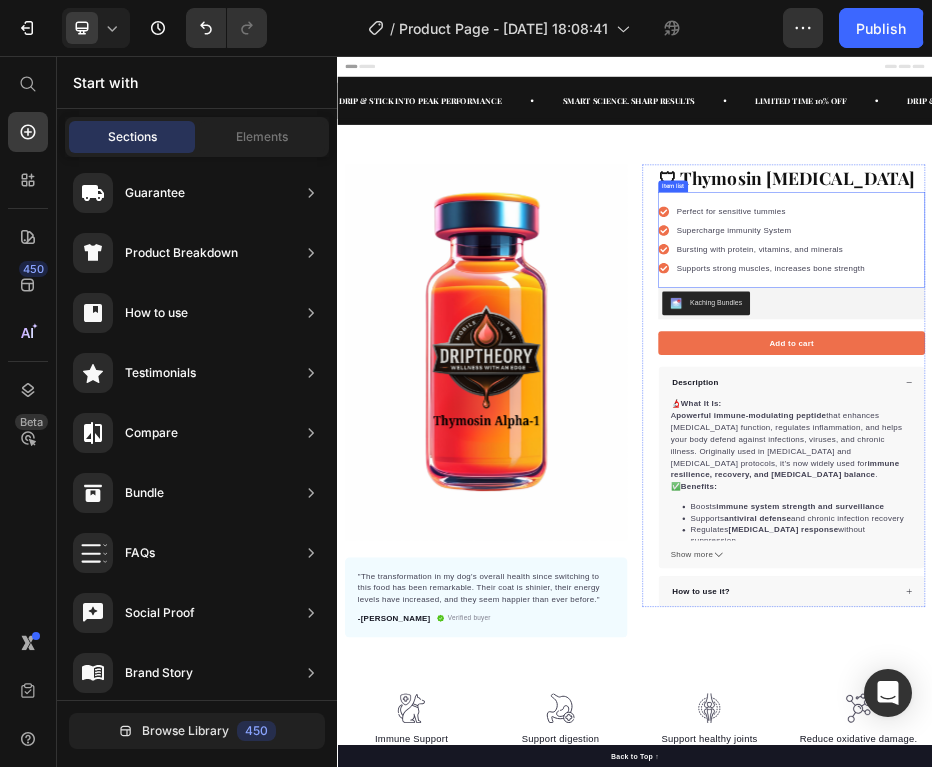 click 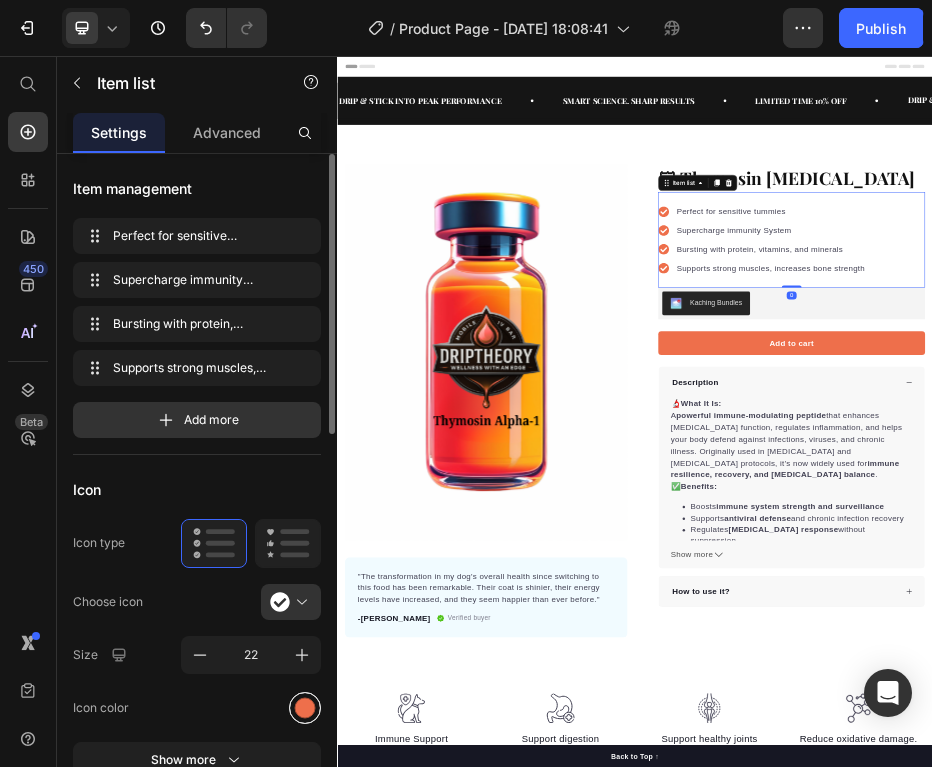 click at bounding box center (305, 708) 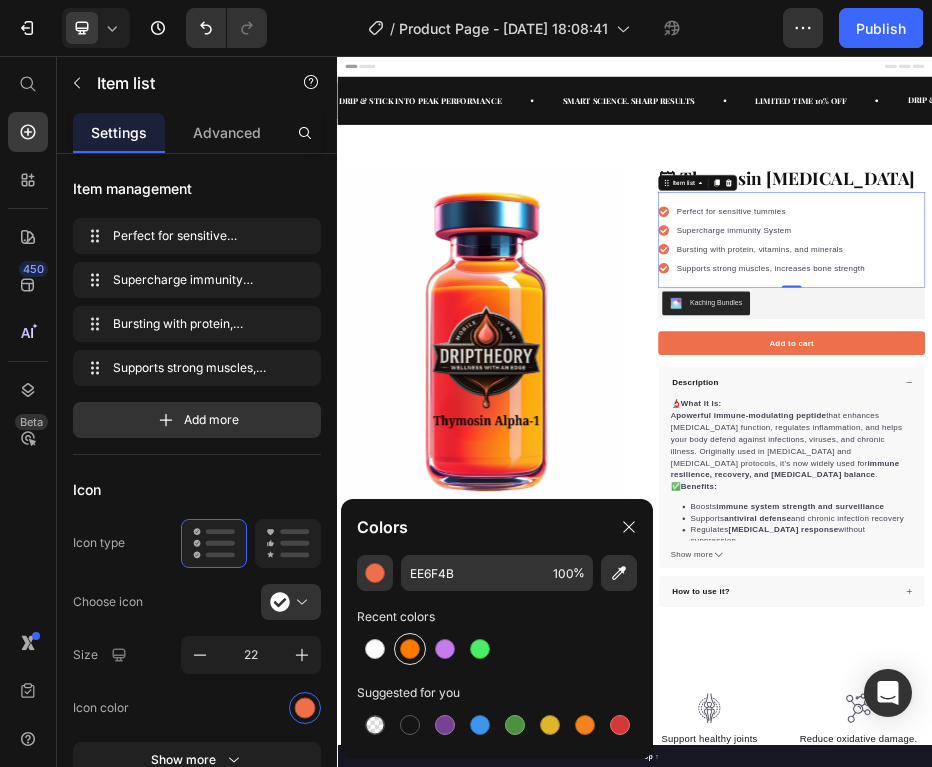 click at bounding box center [410, 649] 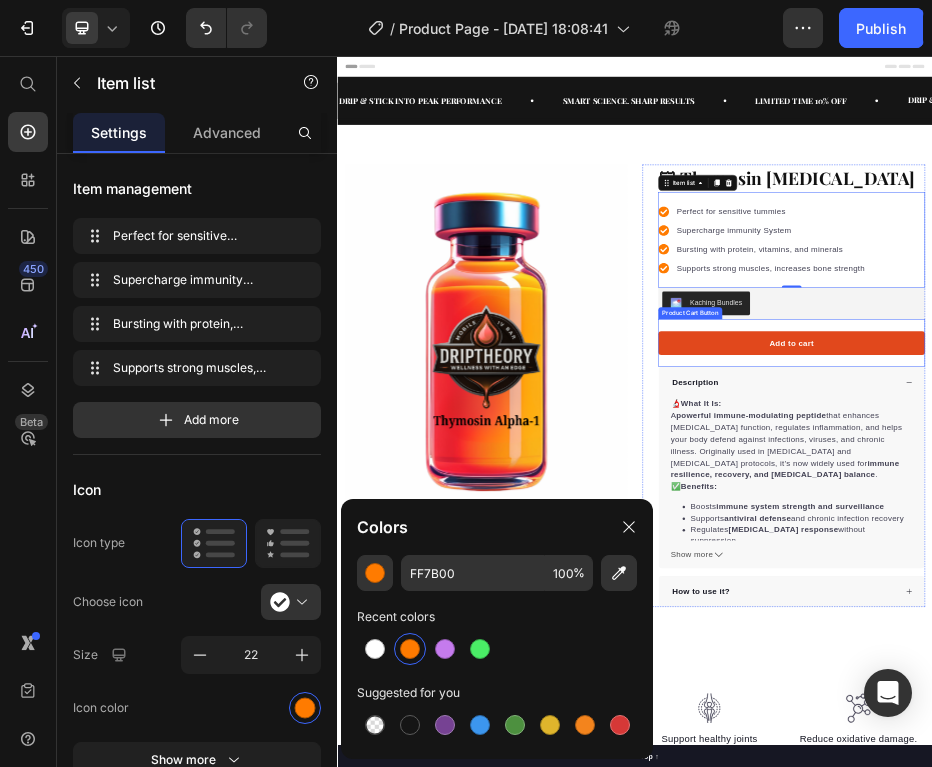 click on "Add to cart" at bounding box center (1253, 634) 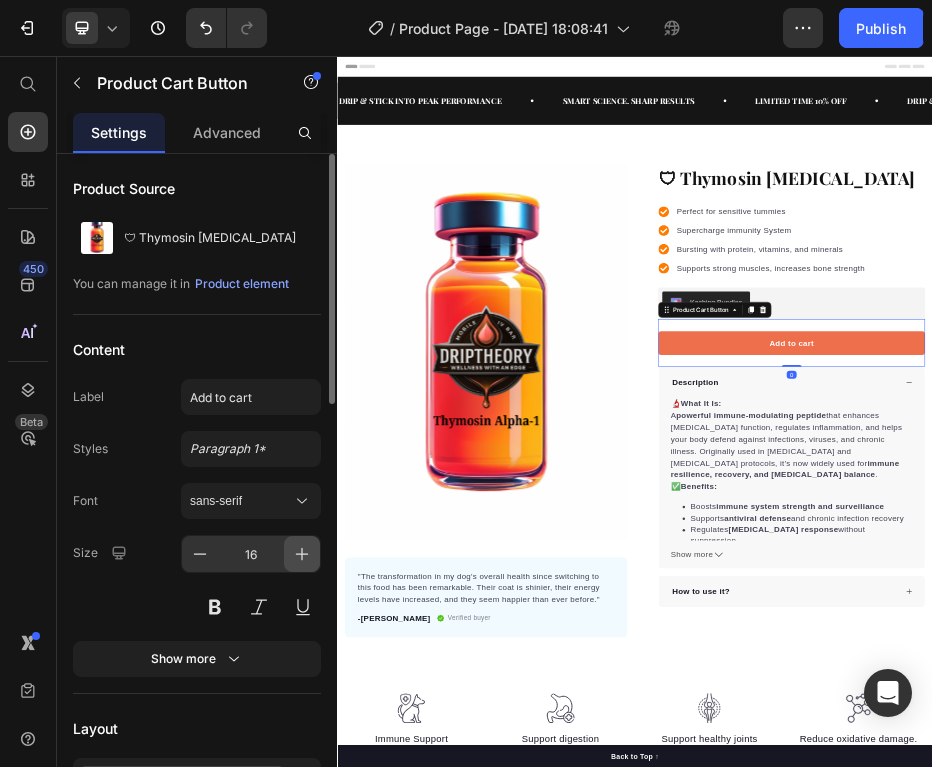 click 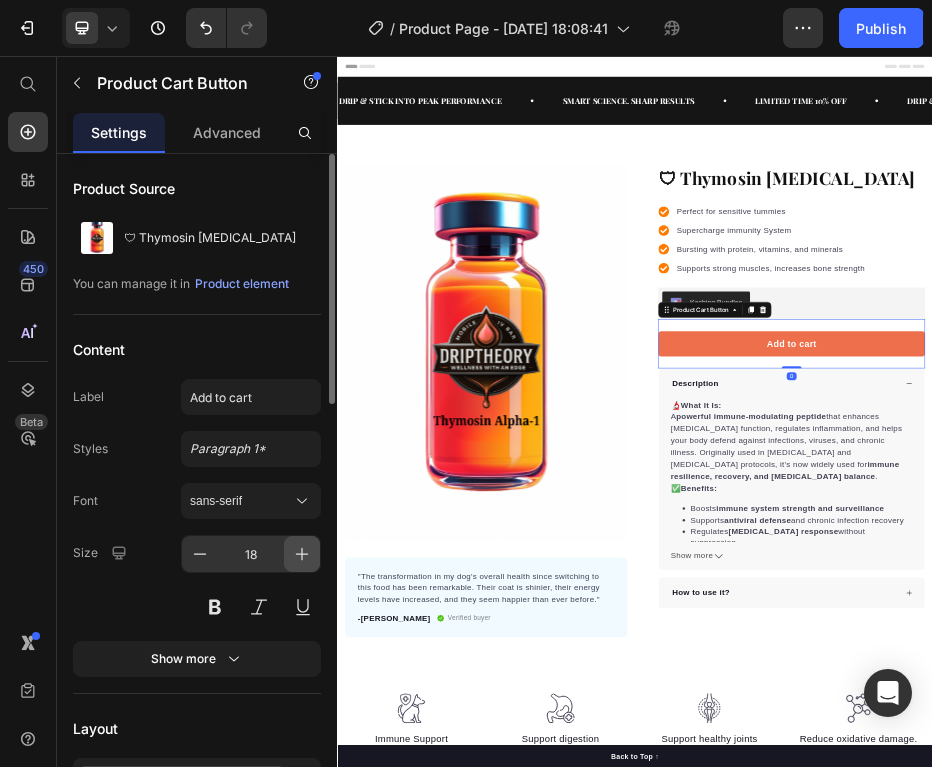 click 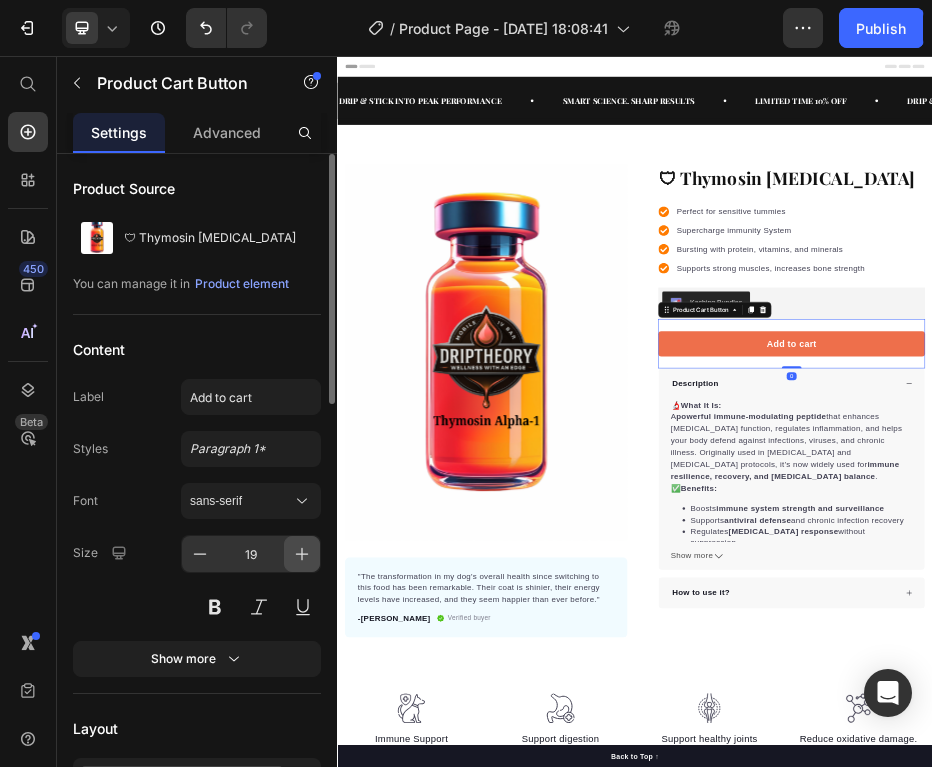 click 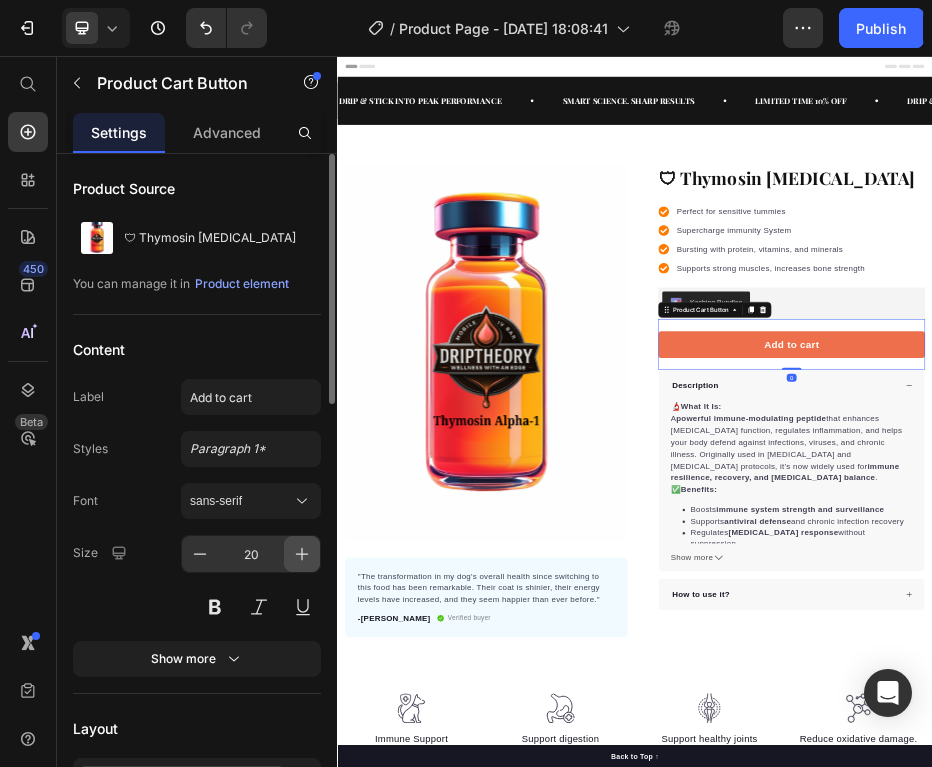 click 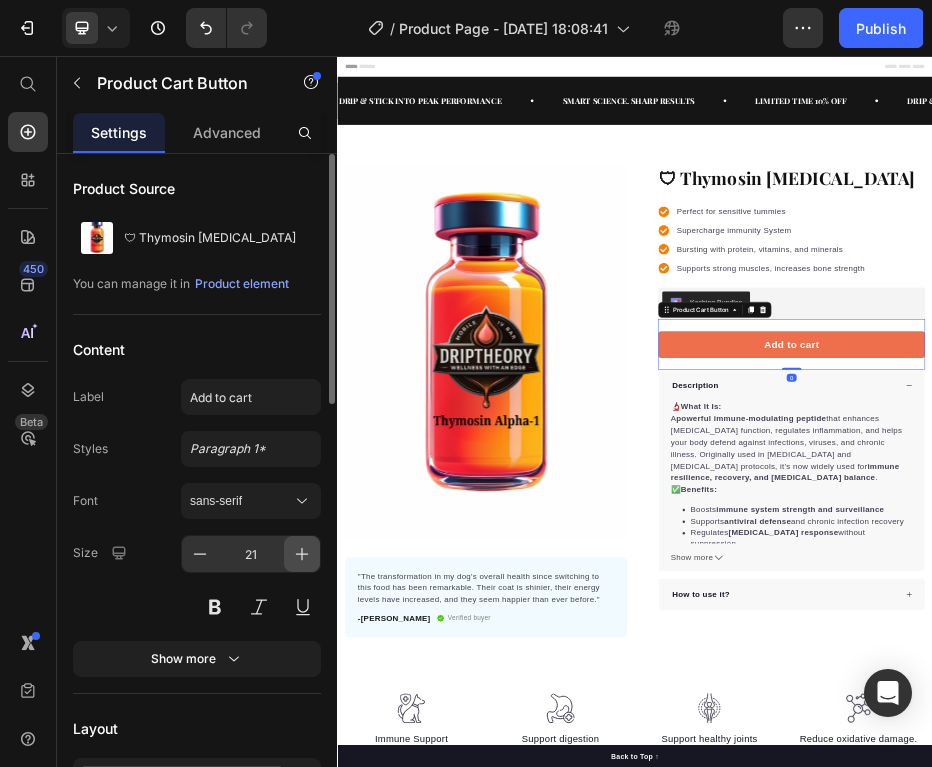 click 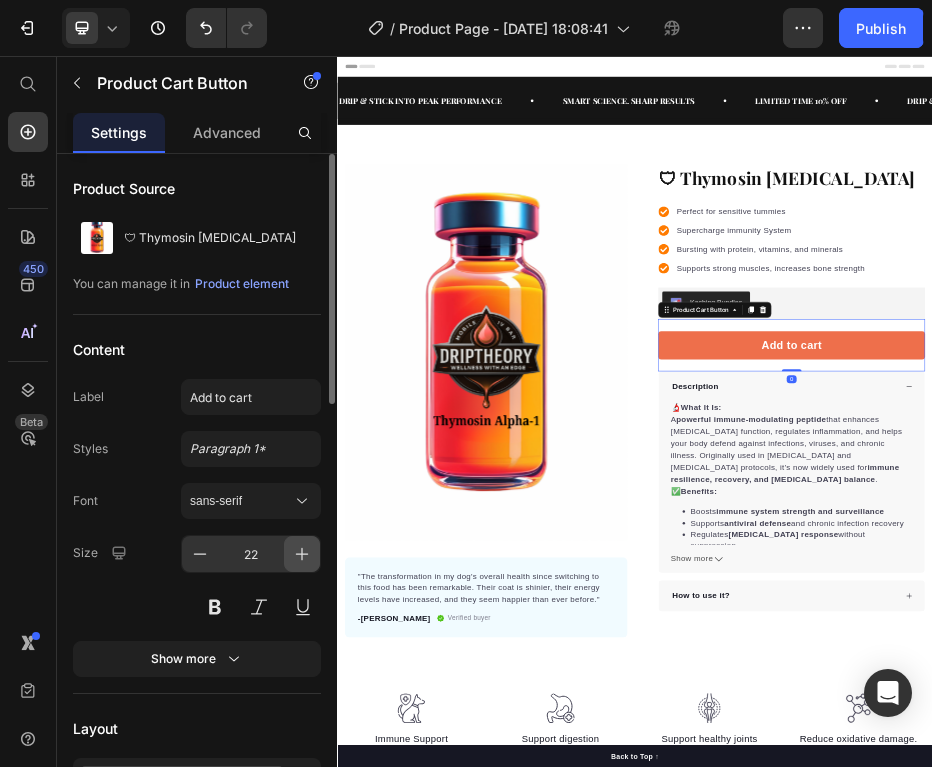 click 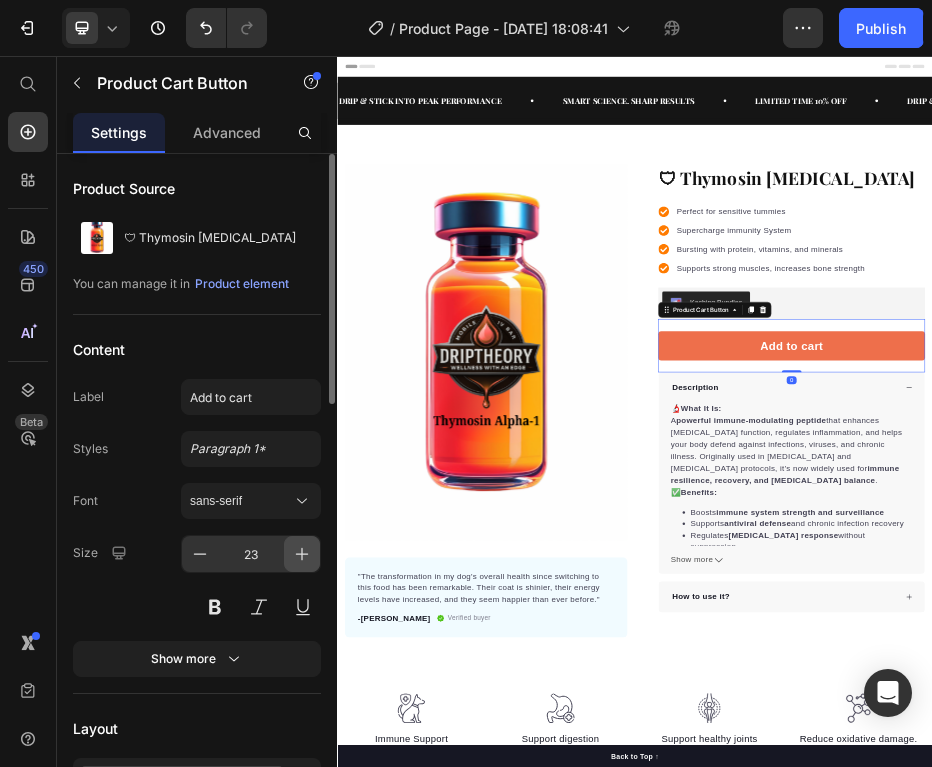 click 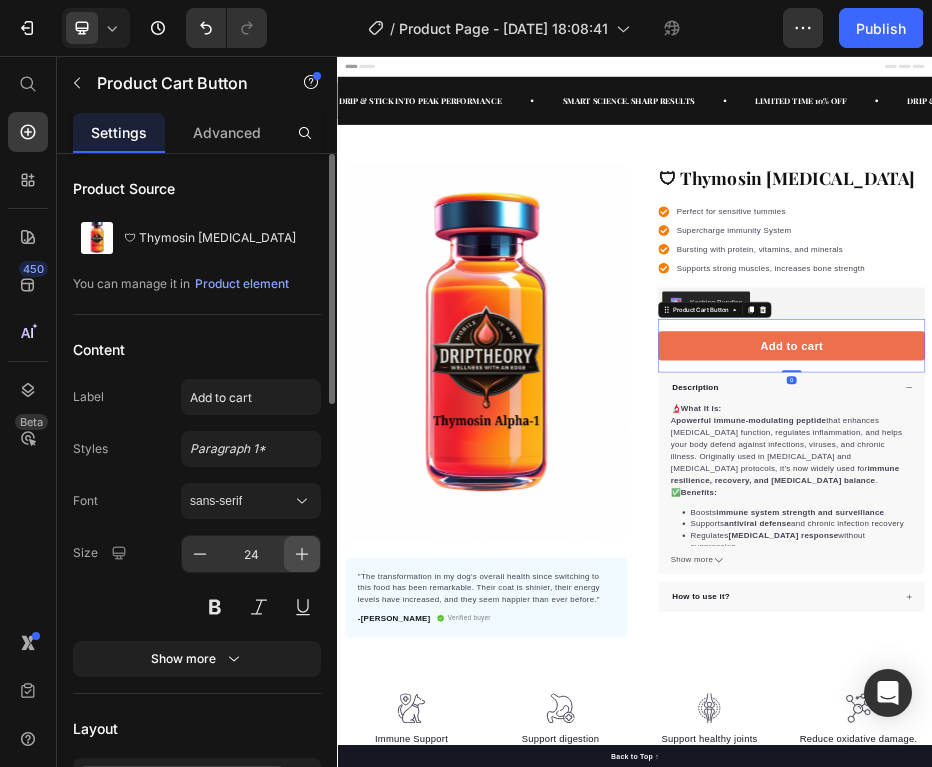click 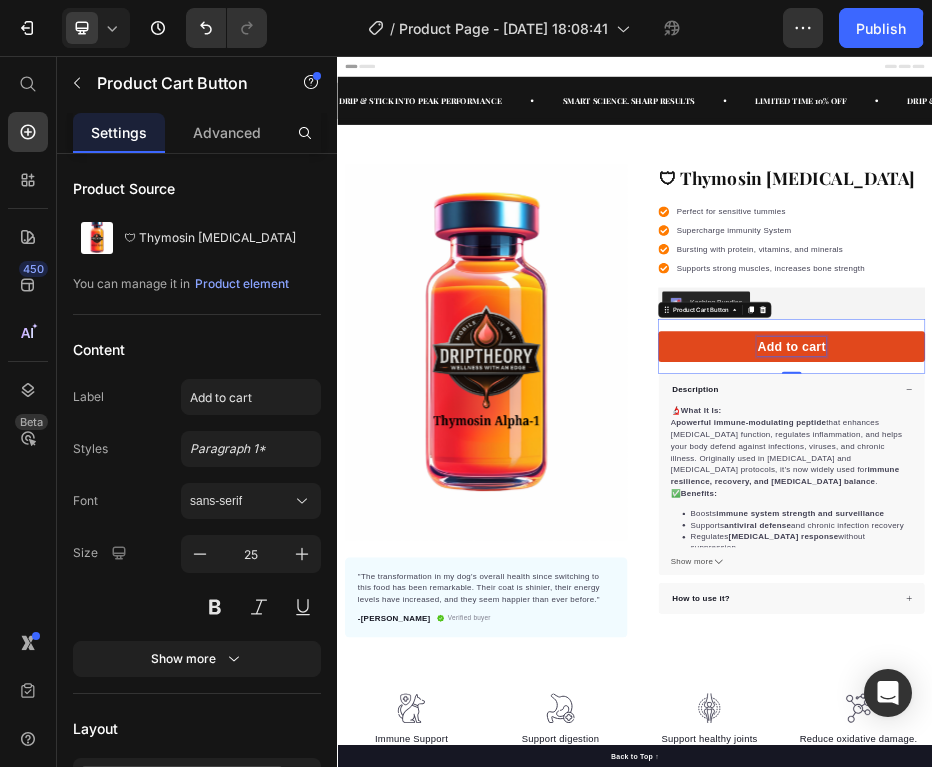 click on "Add to cart" at bounding box center (1252, 641) 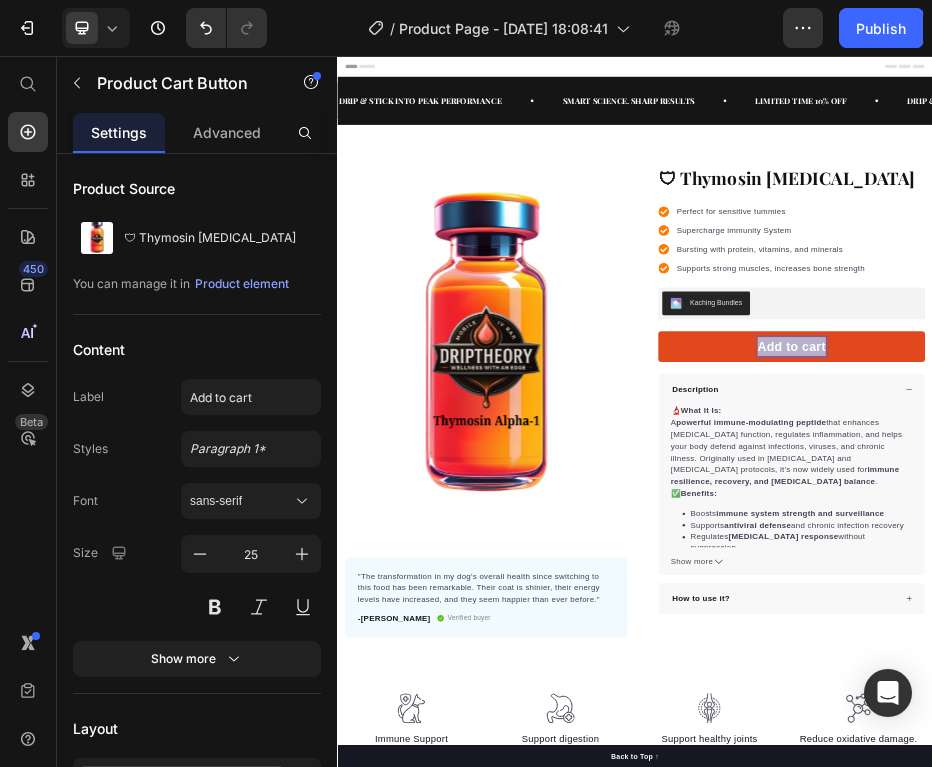 click on "Add to cart" at bounding box center [1252, 641] 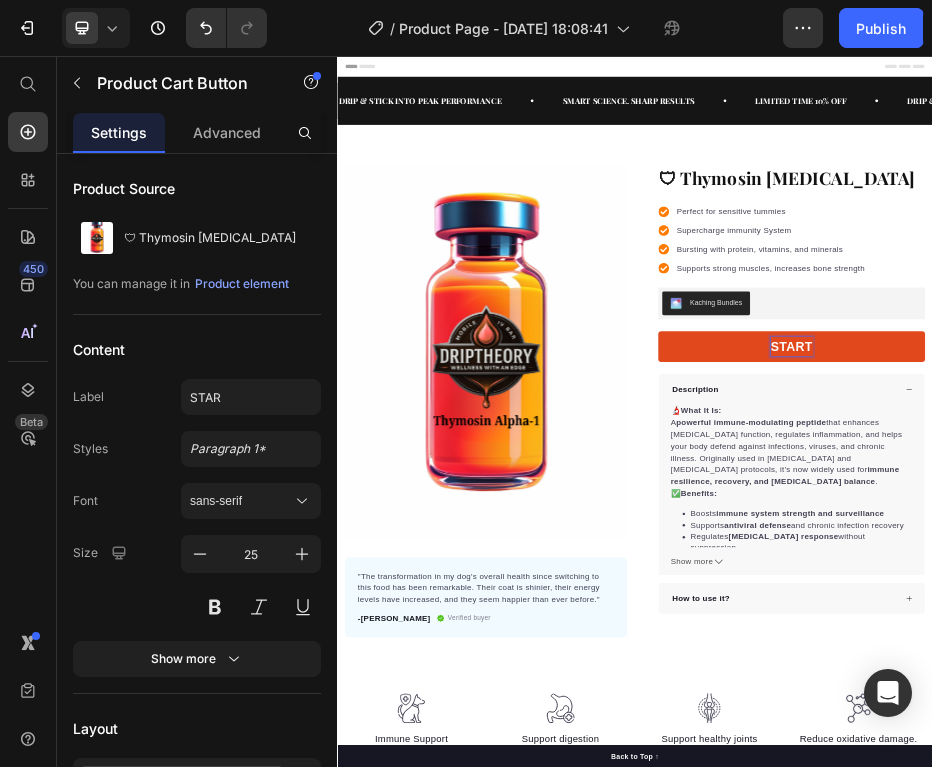 click on "START" at bounding box center [1253, 641] 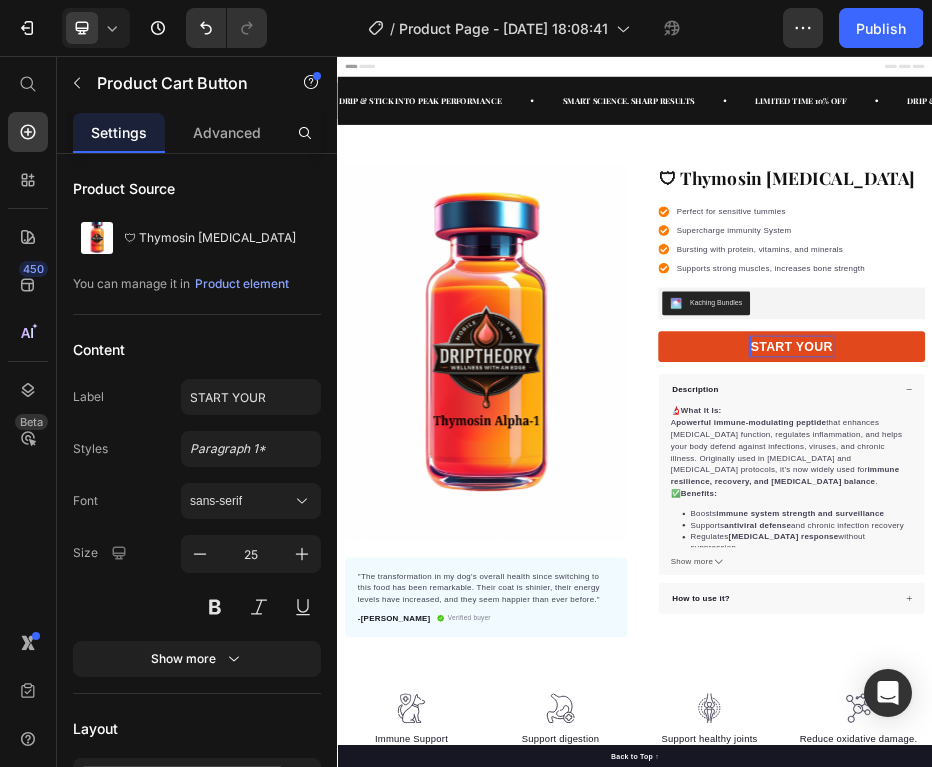 click on "START YOUR" at bounding box center [1253, 641] 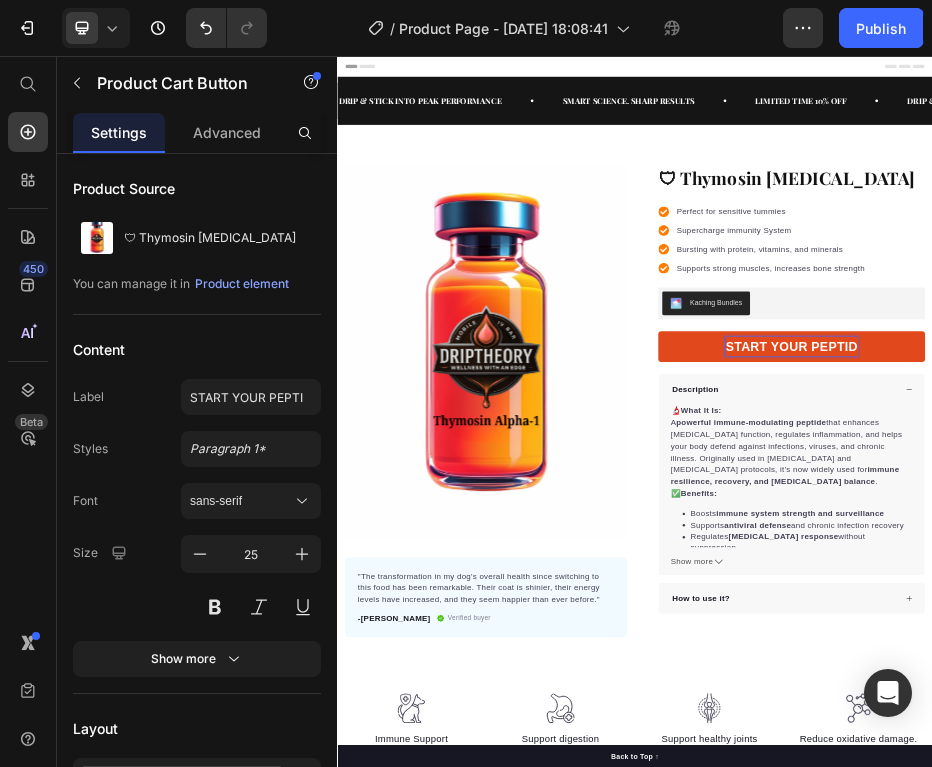 click on "START YOUR PEPTID" at bounding box center (1253, 641) 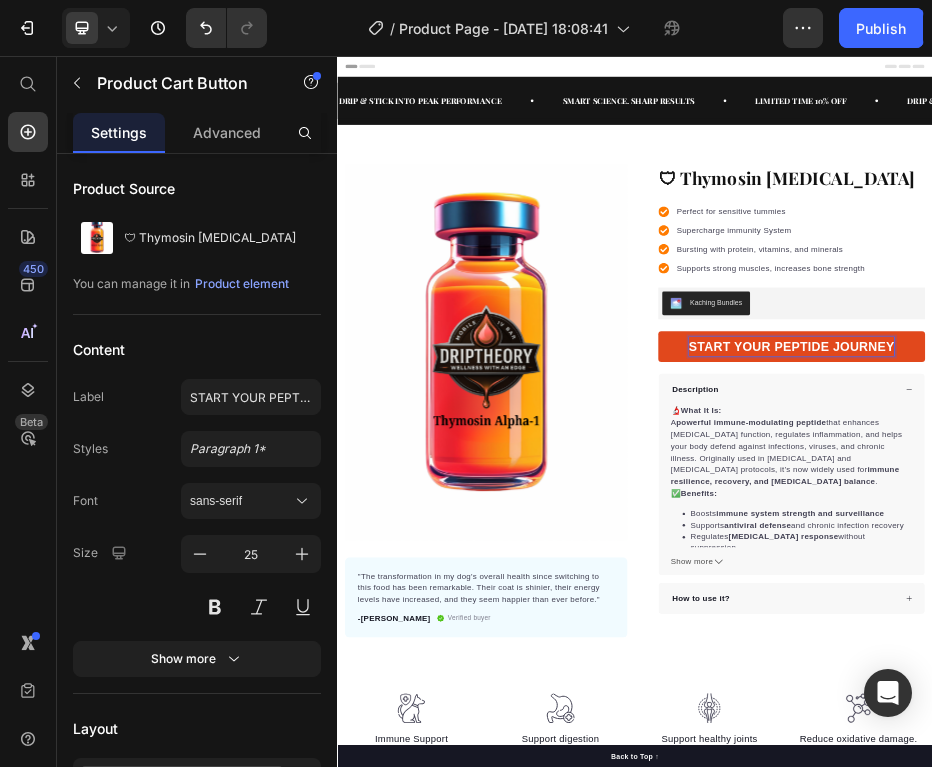 click on "START YOUR PEPTIDE JOURNEY" at bounding box center [1253, 641] 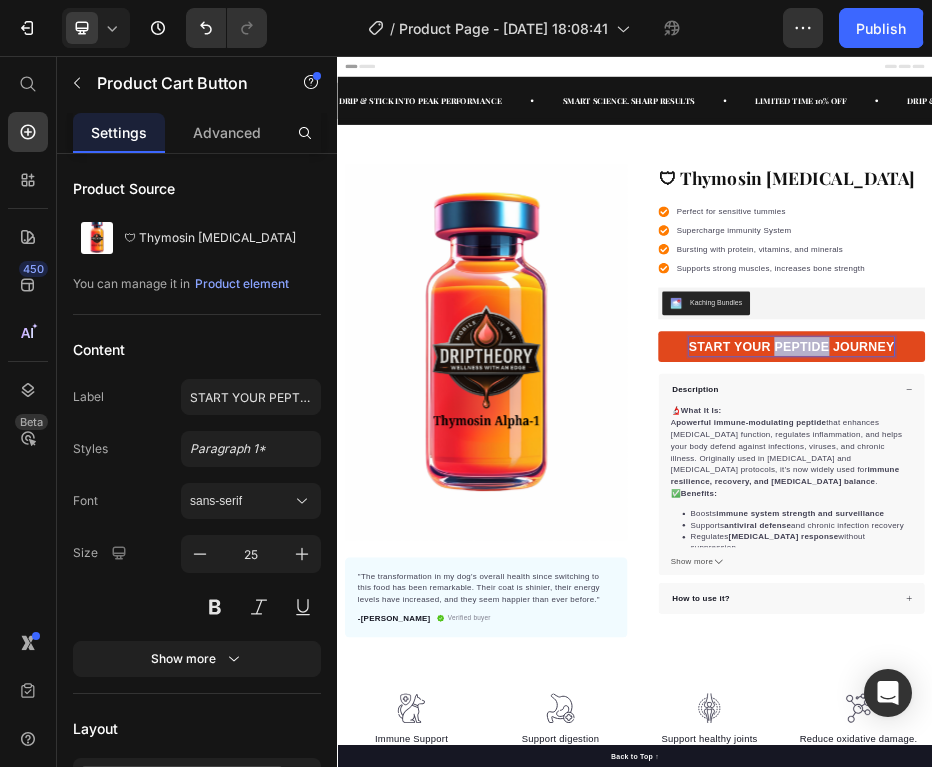 click on "START YOUR PEPTIDE JOURNEY" at bounding box center [1253, 641] 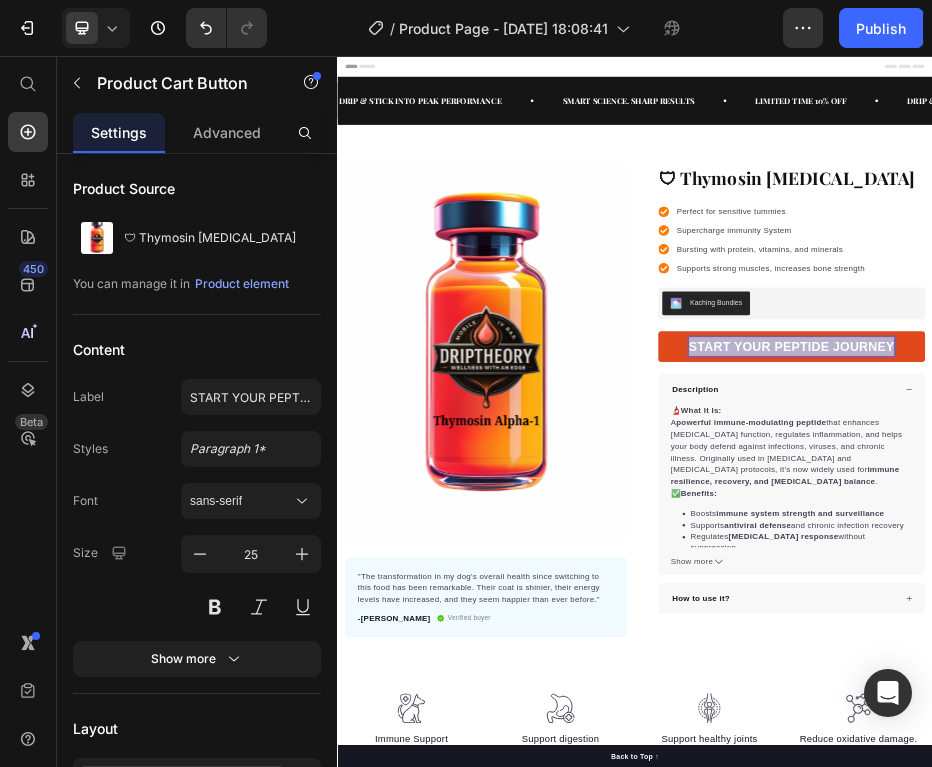 click on "START YOUR PEPTIDE JOURNEY" at bounding box center (1253, 641) 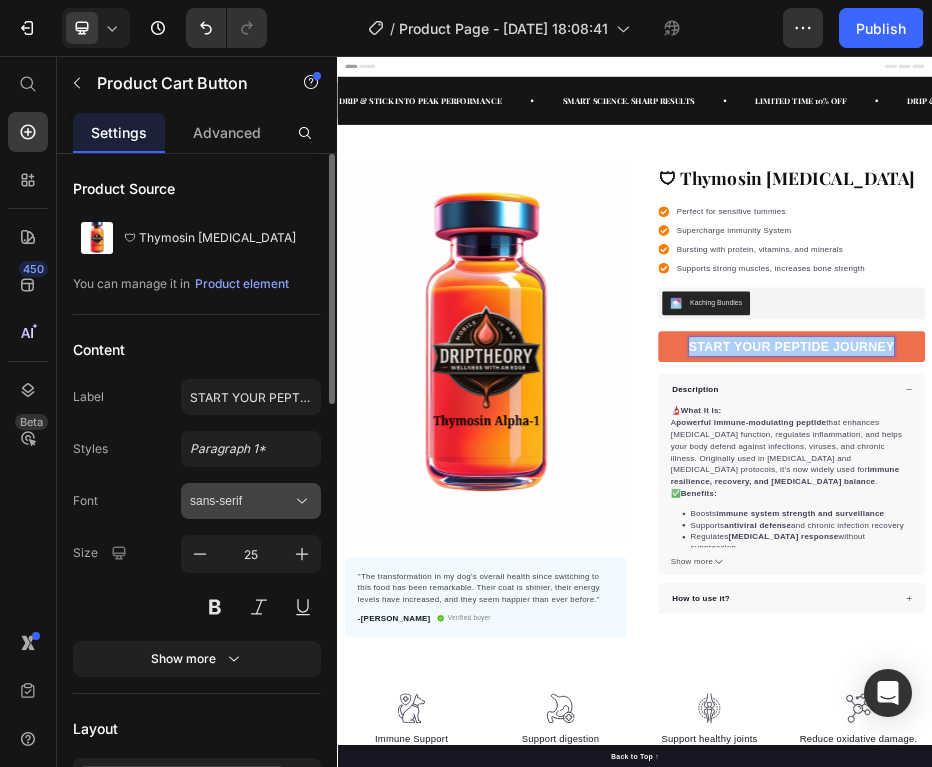 click on "sans-serif" at bounding box center [241, 501] 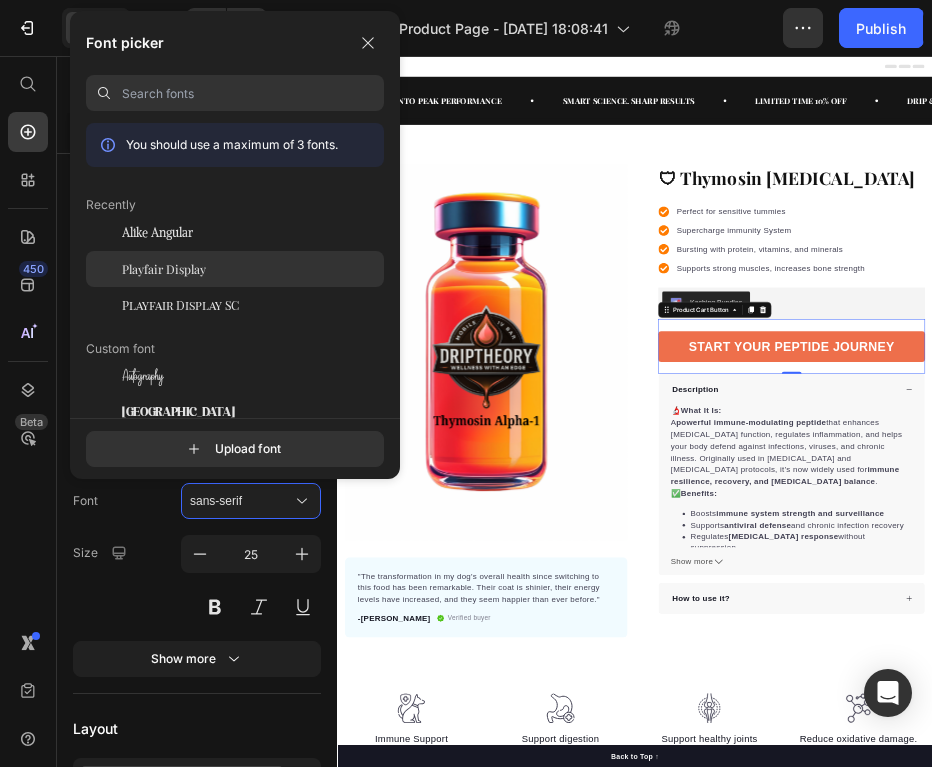 click on "Playfair Display" 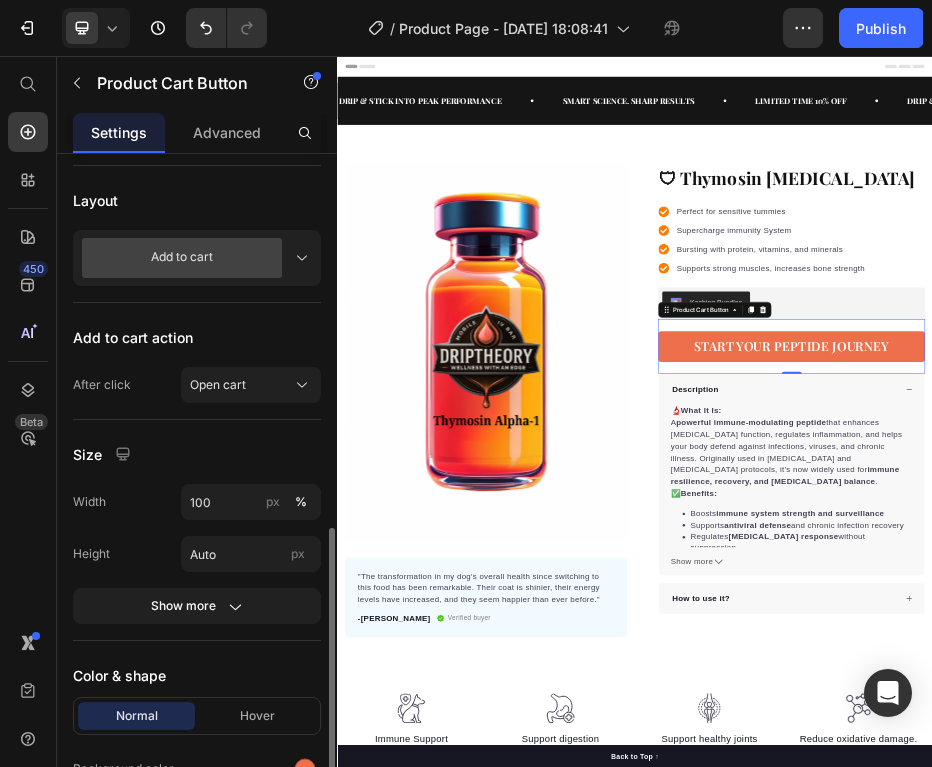 scroll, scrollTop: 801, scrollLeft: 0, axis: vertical 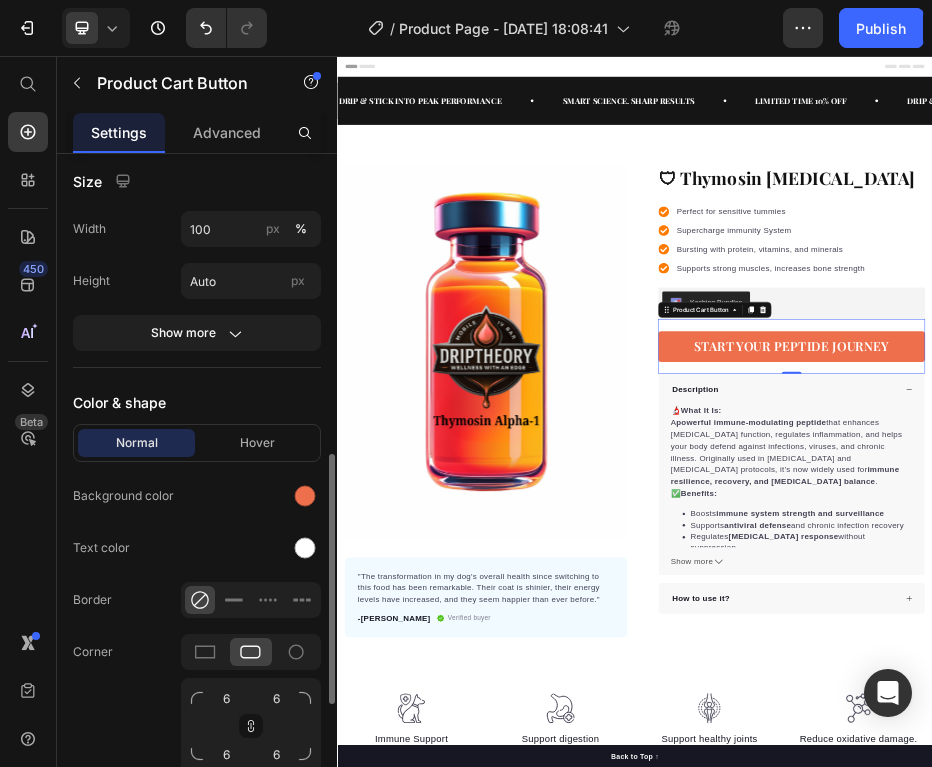 click on "Color & shape" at bounding box center [197, 402] 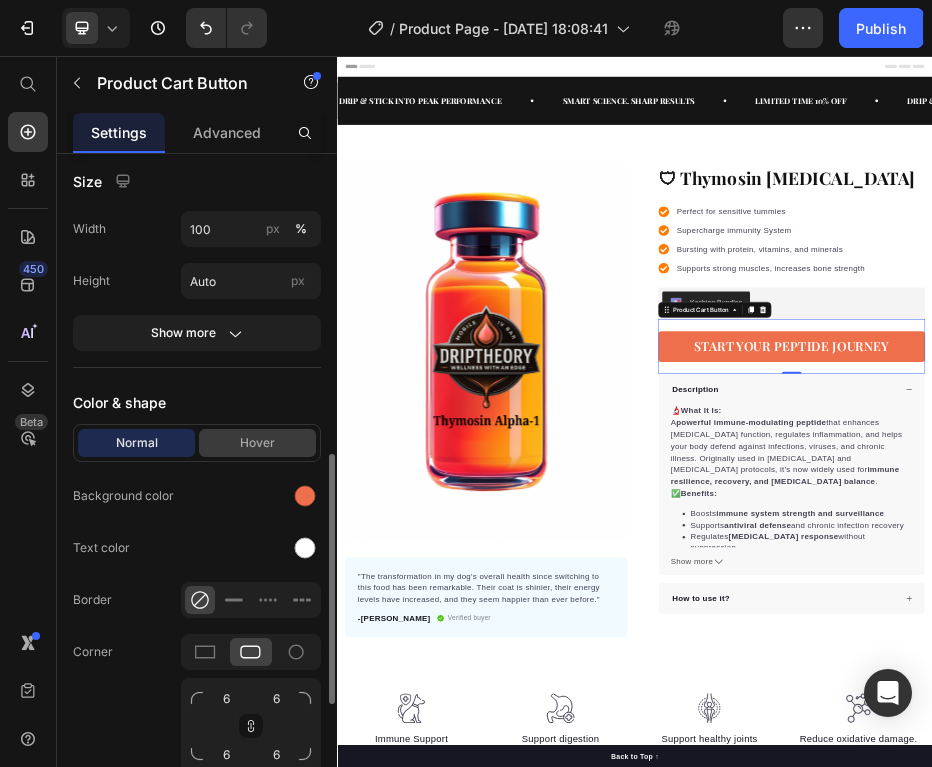 click on "Hover" at bounding box center (257, 443) 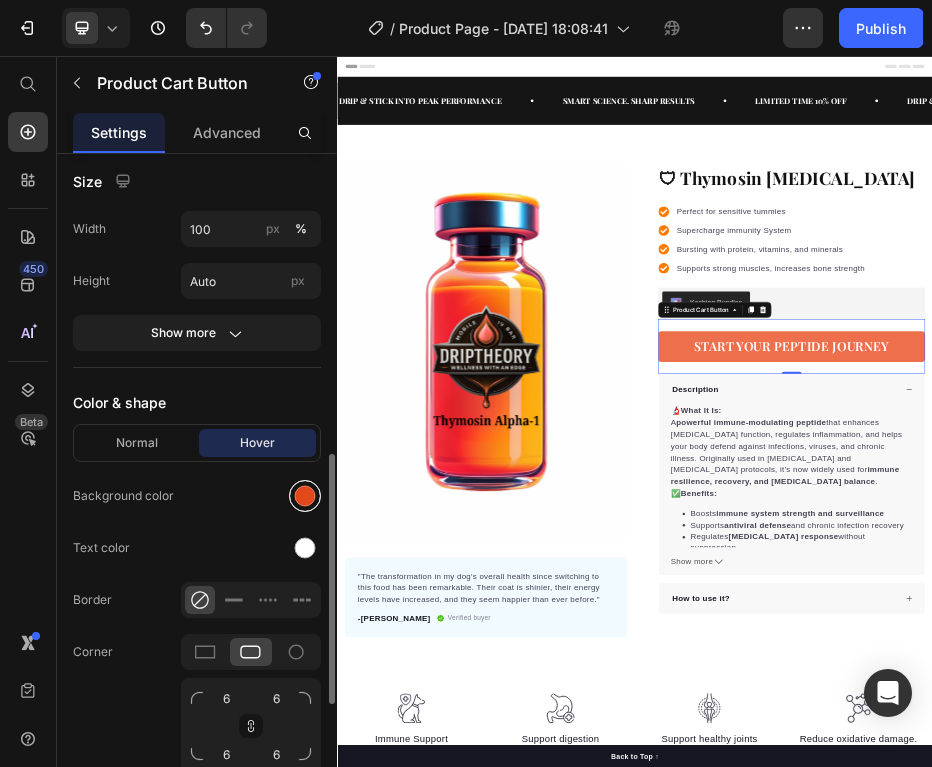 click at bounding box center [305, 496] 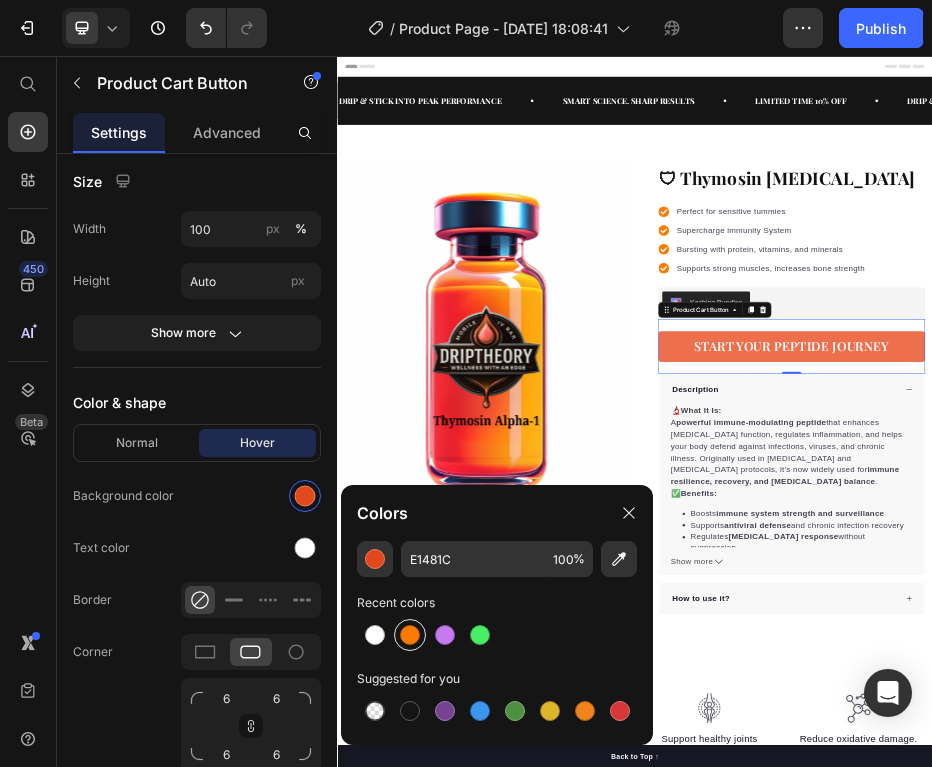 click at bounding box center (410, 635) 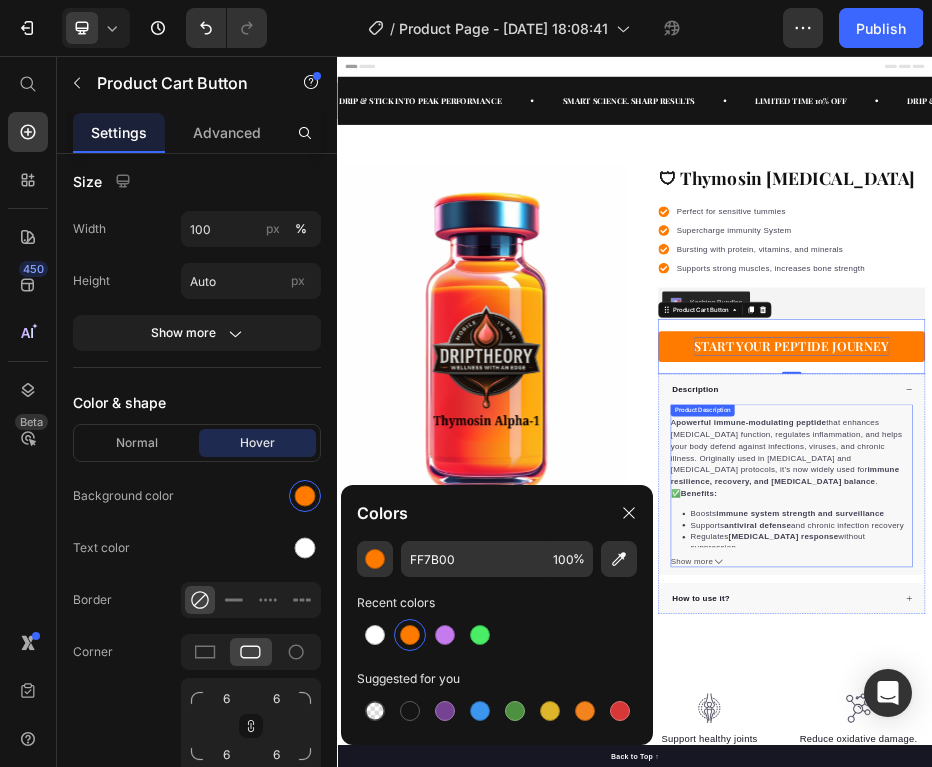 drag, startPoint x: 1198, startPoint y: 609, endPoint x: 1165, endPoint y: 905, distance: 297.83383 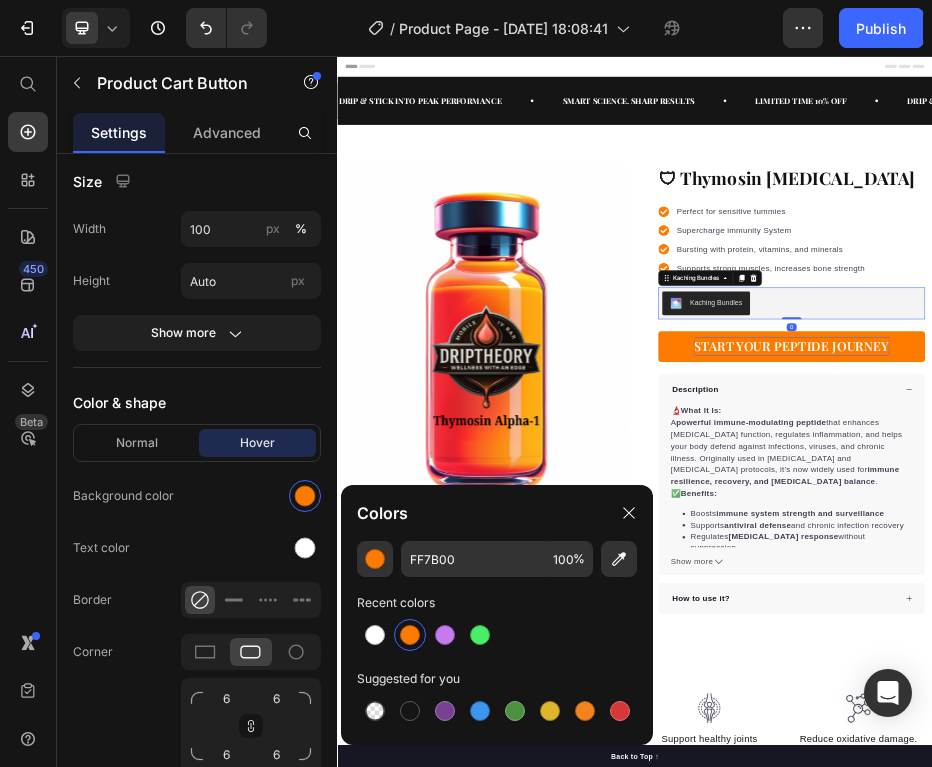 click on "Kaching Bundles" at bounding box center [1253, 554] 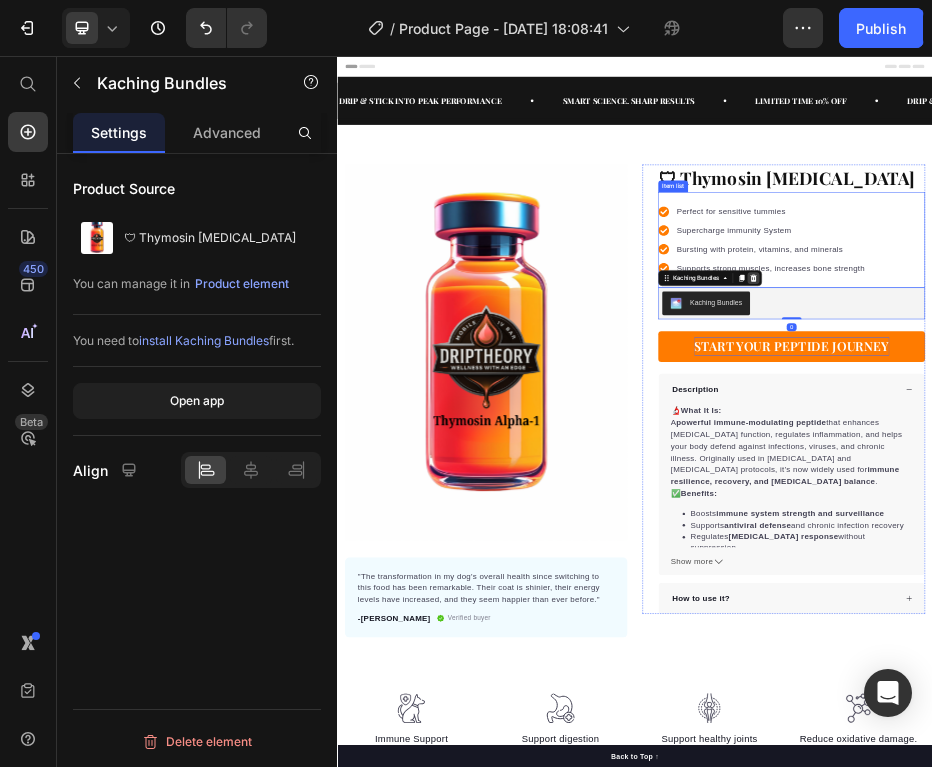 click 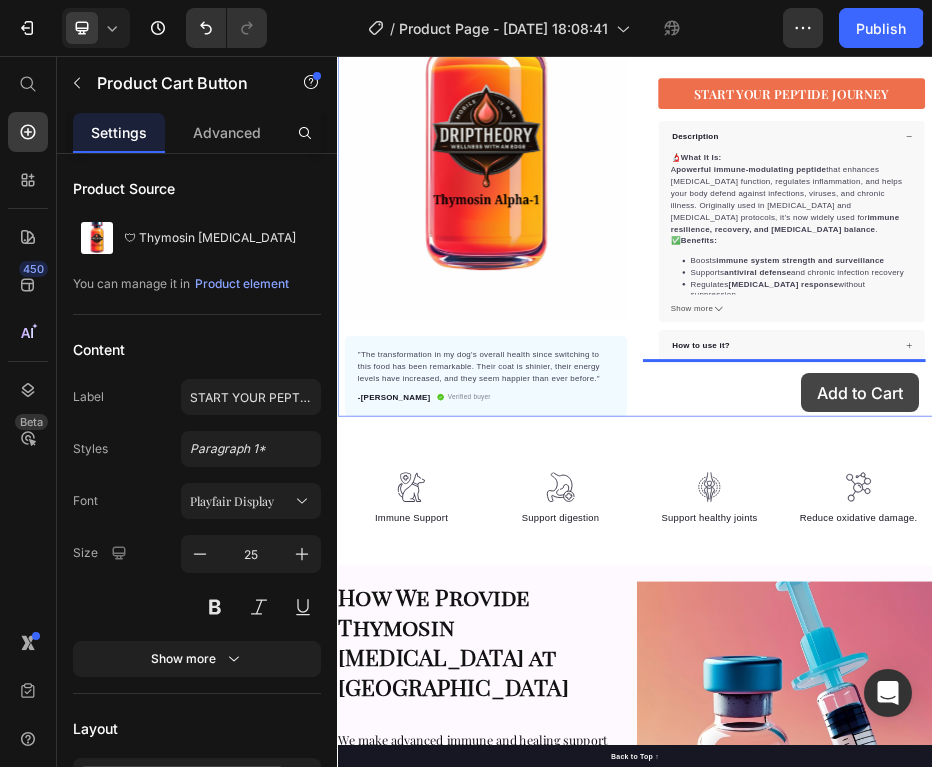 scroll, scrollTop: 471, scrollLeft: 0, axis: vertical 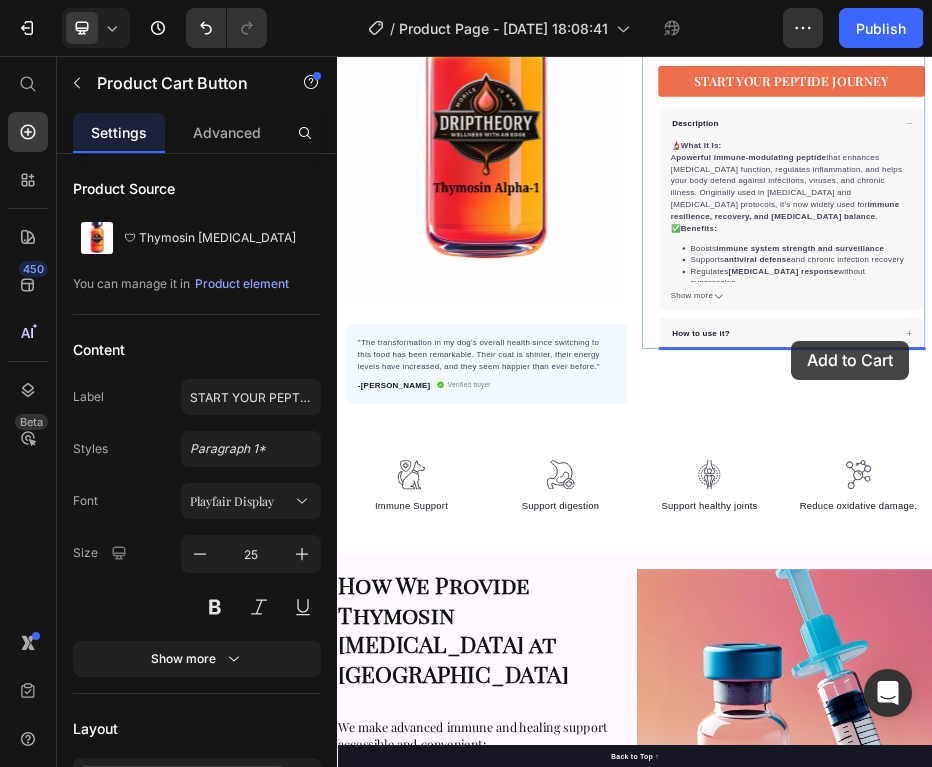drag, startPoint x: 1053, startPoint y: 570, endPoint x: 1253, endPoint y: 630, distance: 208.80614 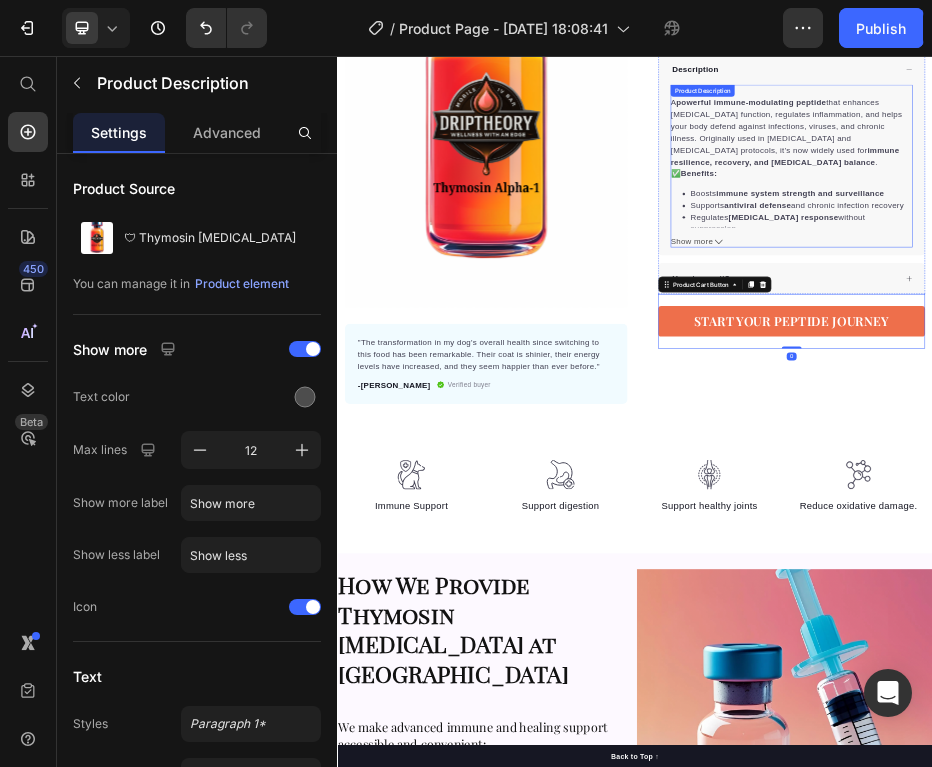 click on "autoimmune response" at bounding box center [1237, 379] 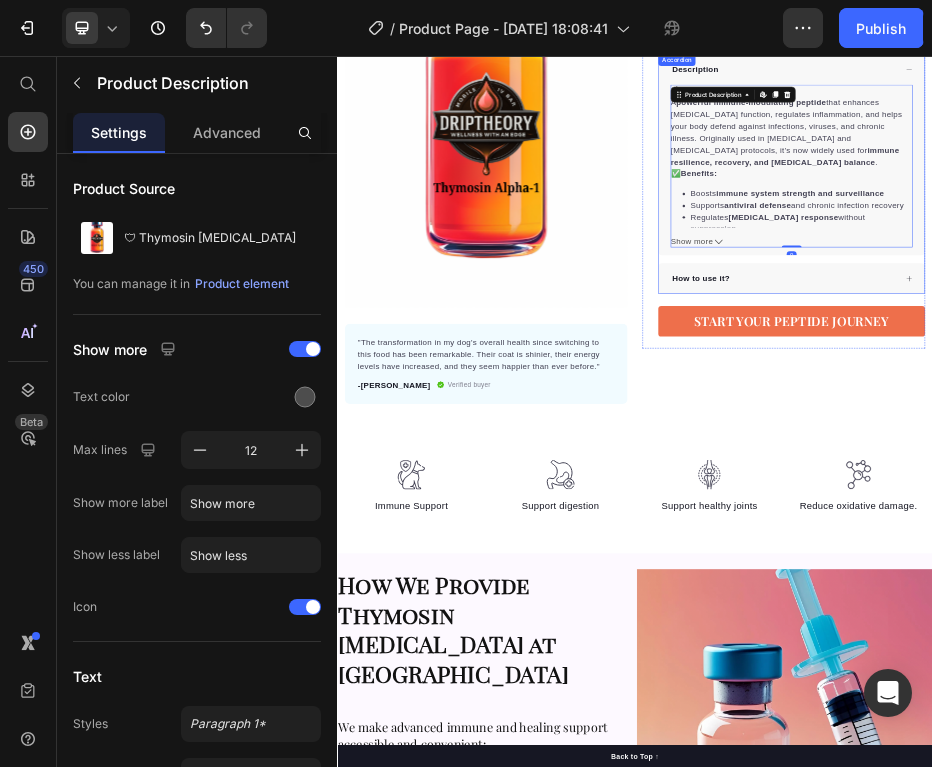 click on "How to use it?" at bounding box center [1238, 504] 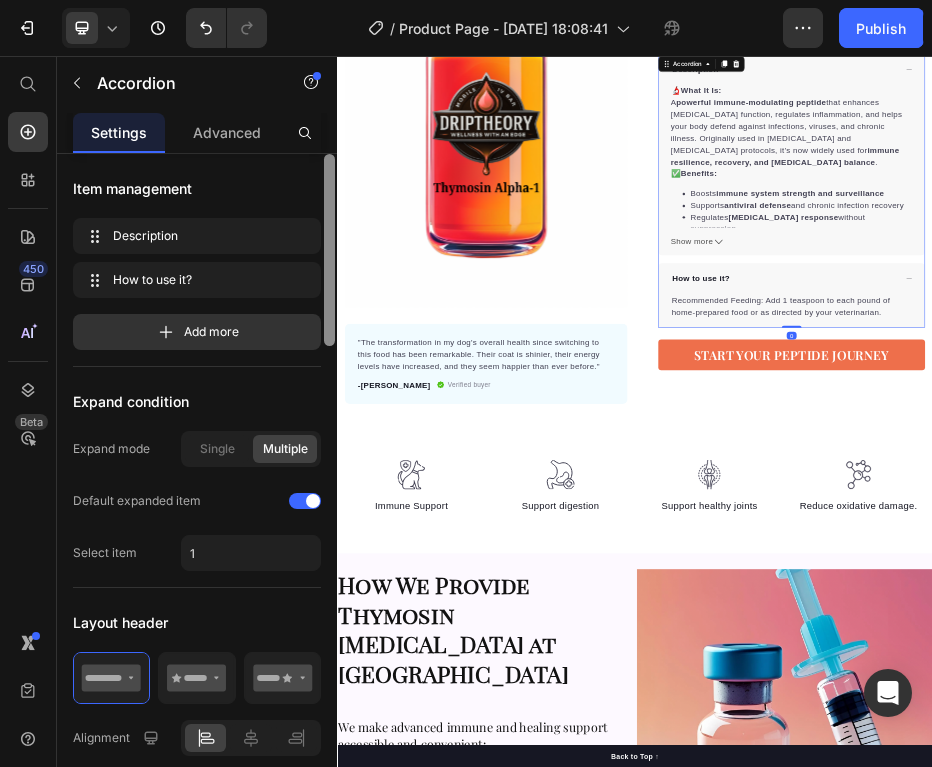 click at bounding box center (329, 250) 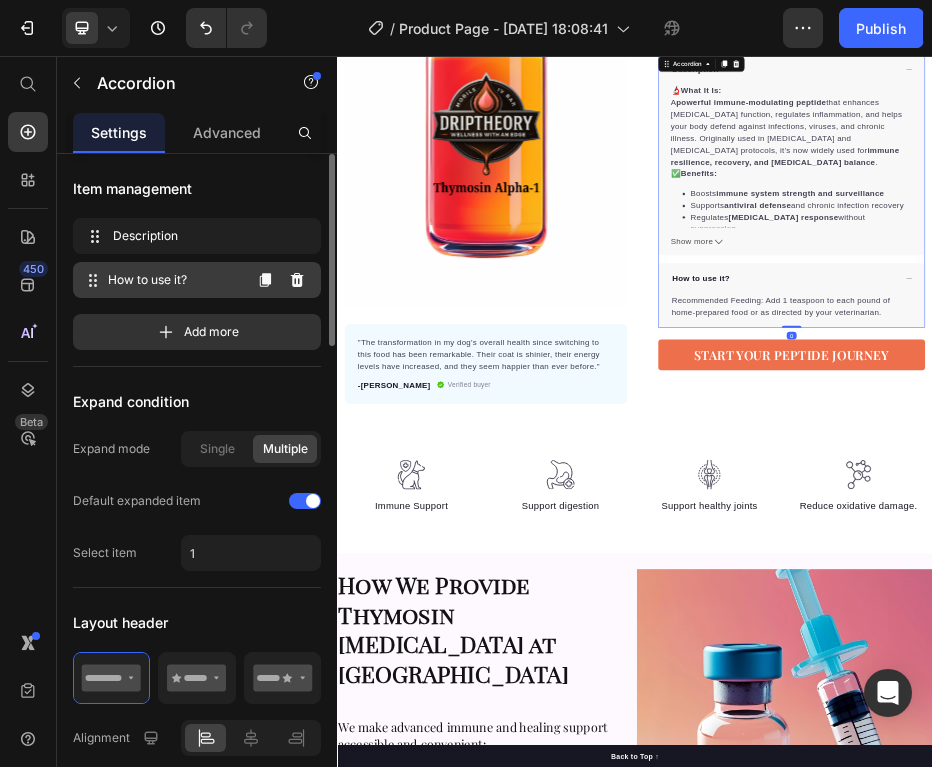 click 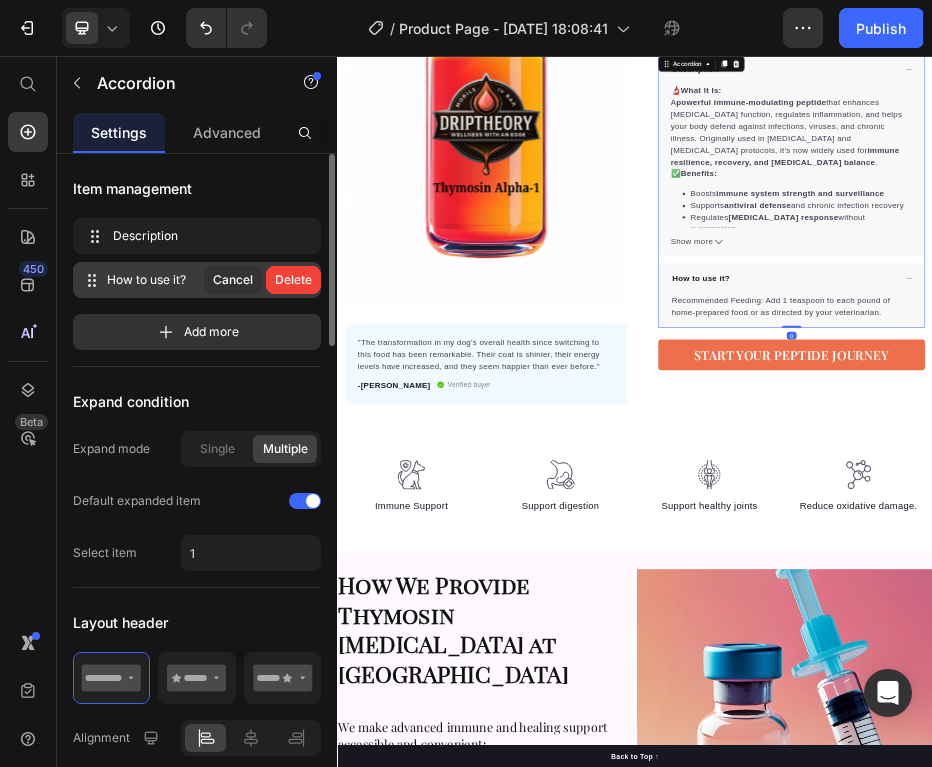 click on "Delete" at bounding box center (293, 280) 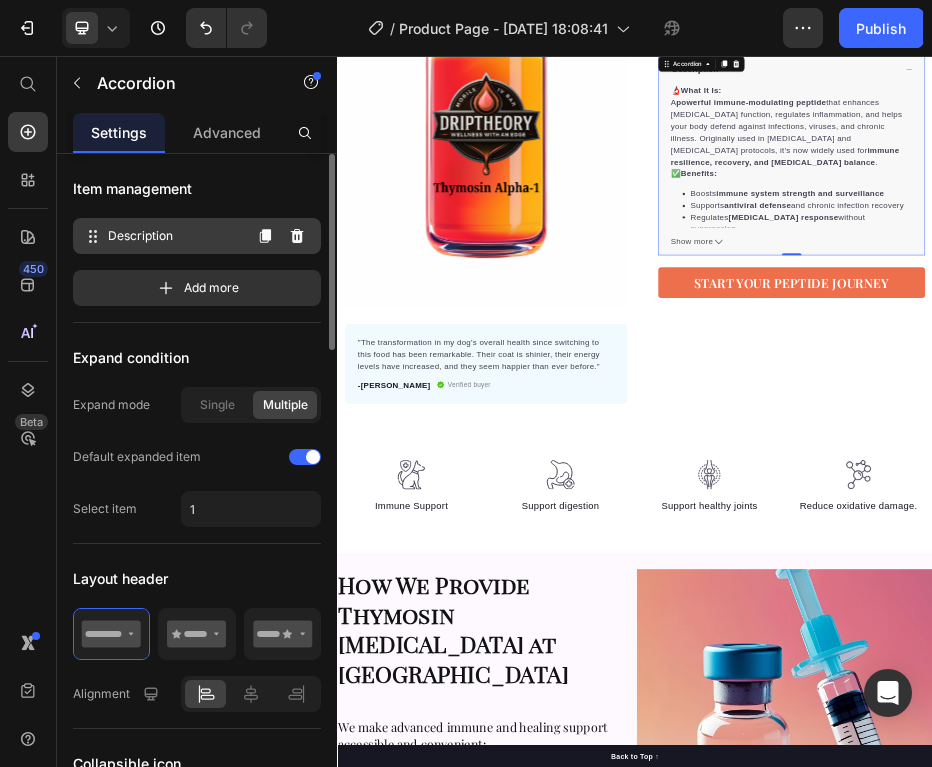 click on "Description" at bounding box center (174, 236) 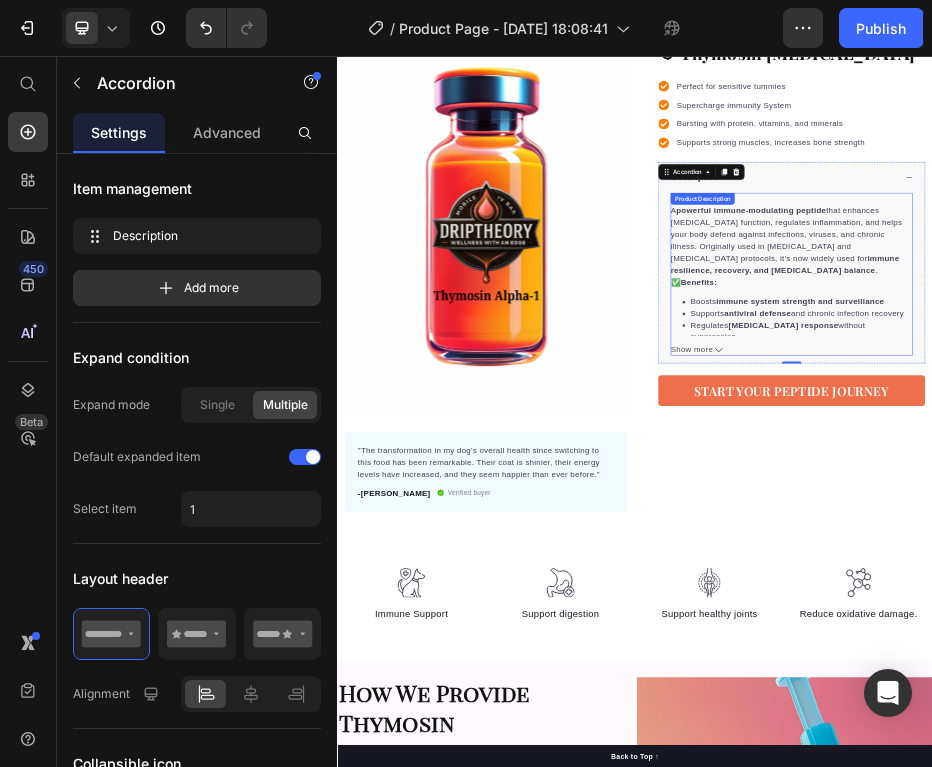 scroll, scrollTop: 233, scrollLeft: 0, axis: vertical 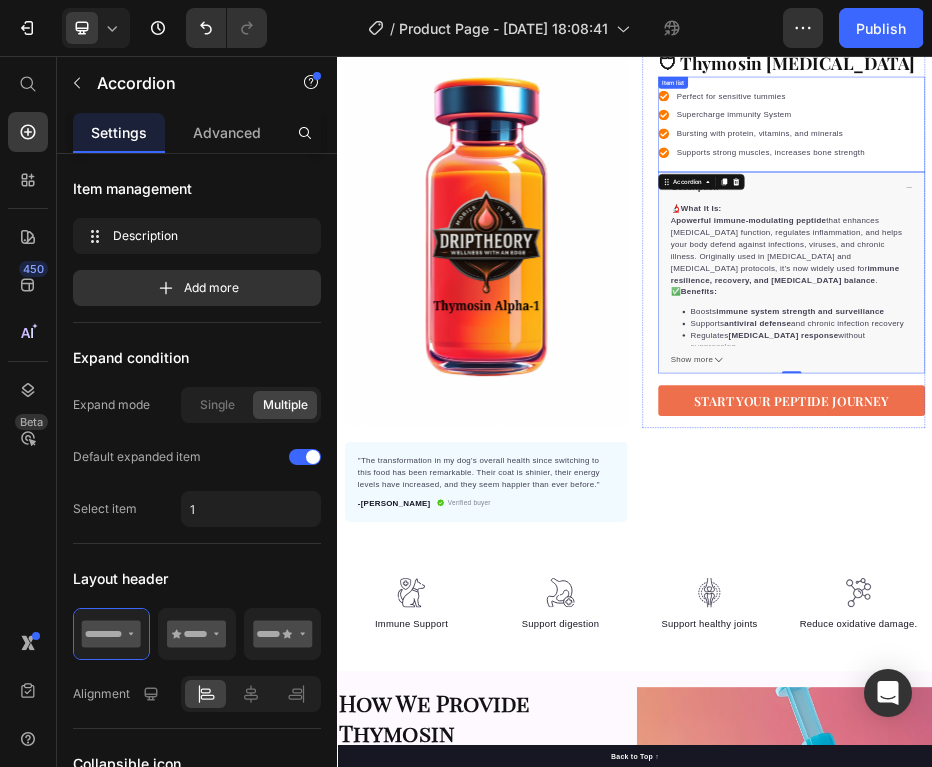 click on "Supports strong muscles, increases bone strength" at bounding box center [1211, 250] 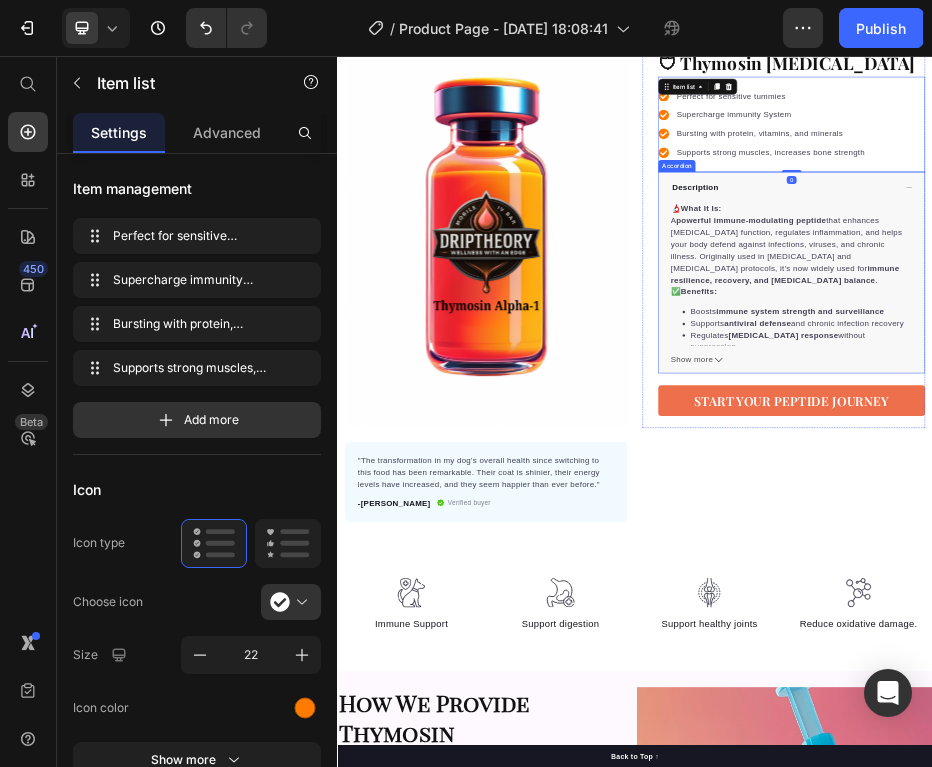 click on "Description" at bounding box center [1059, 320] 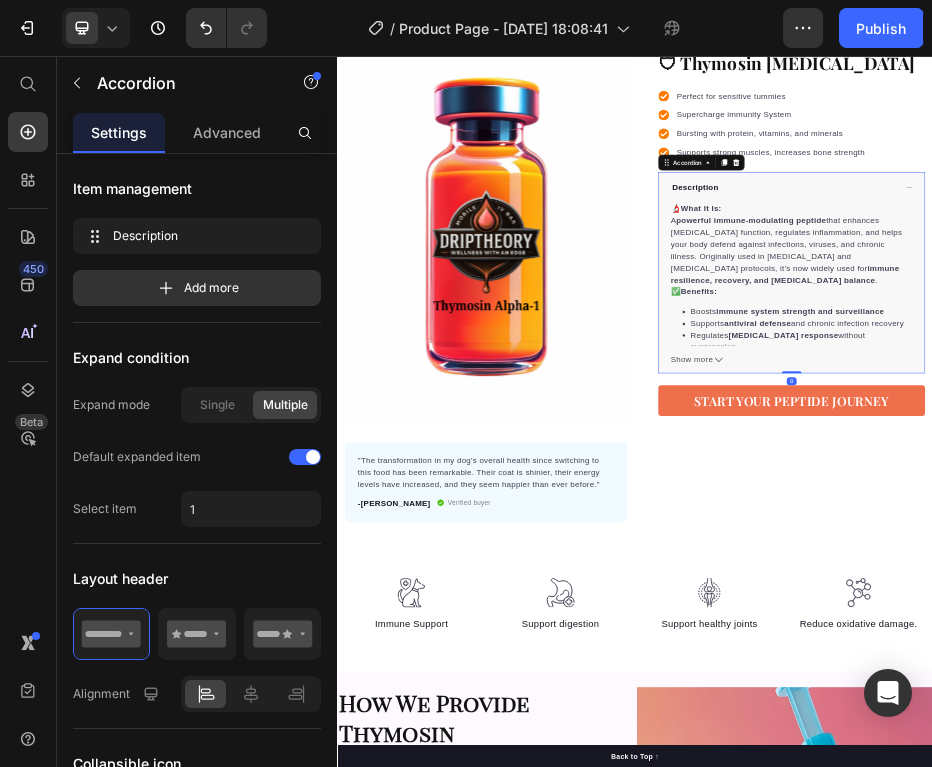 click on "Description" at bounding box center [1059, 320] 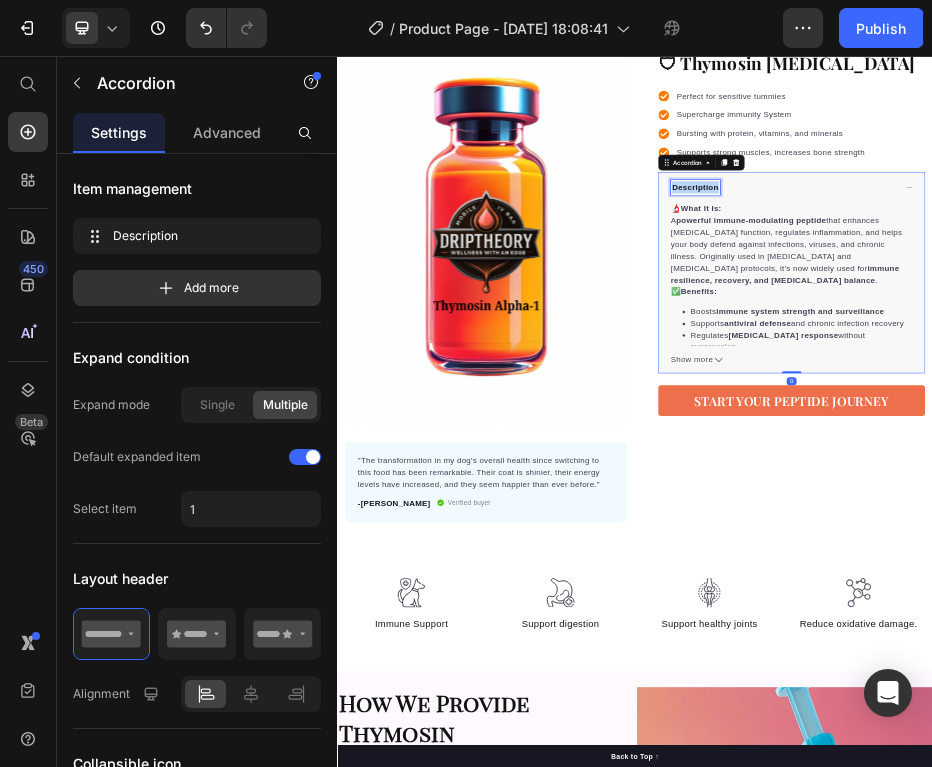 click on "Description" at bounding box center [1059, 320] 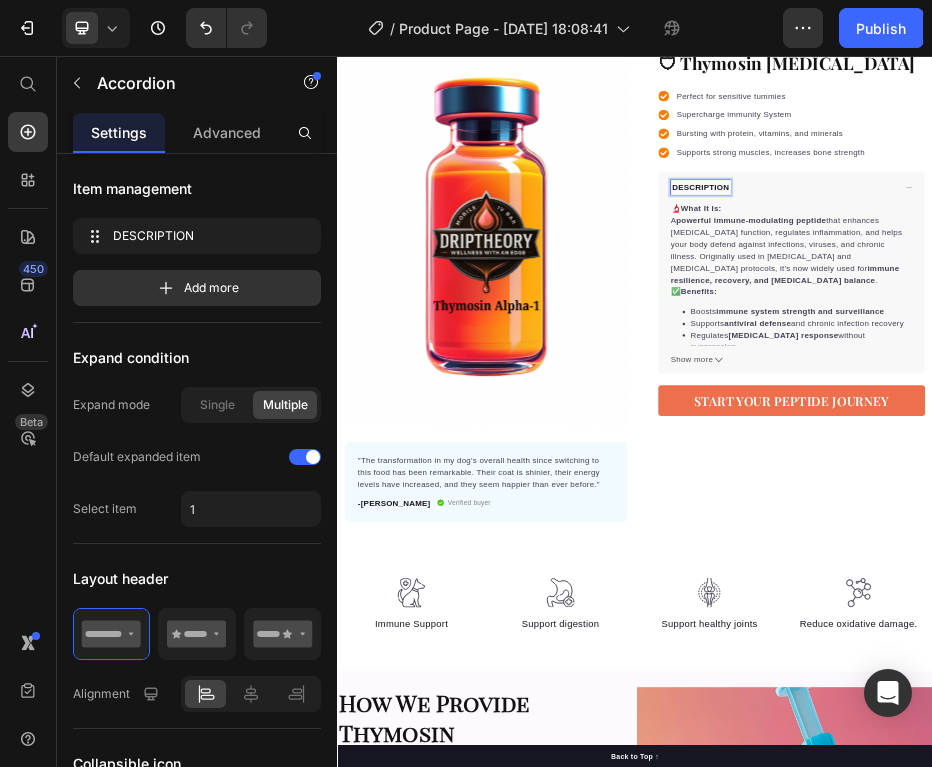 click on "DESCRIPTION" at bounding box center [1069, 320] 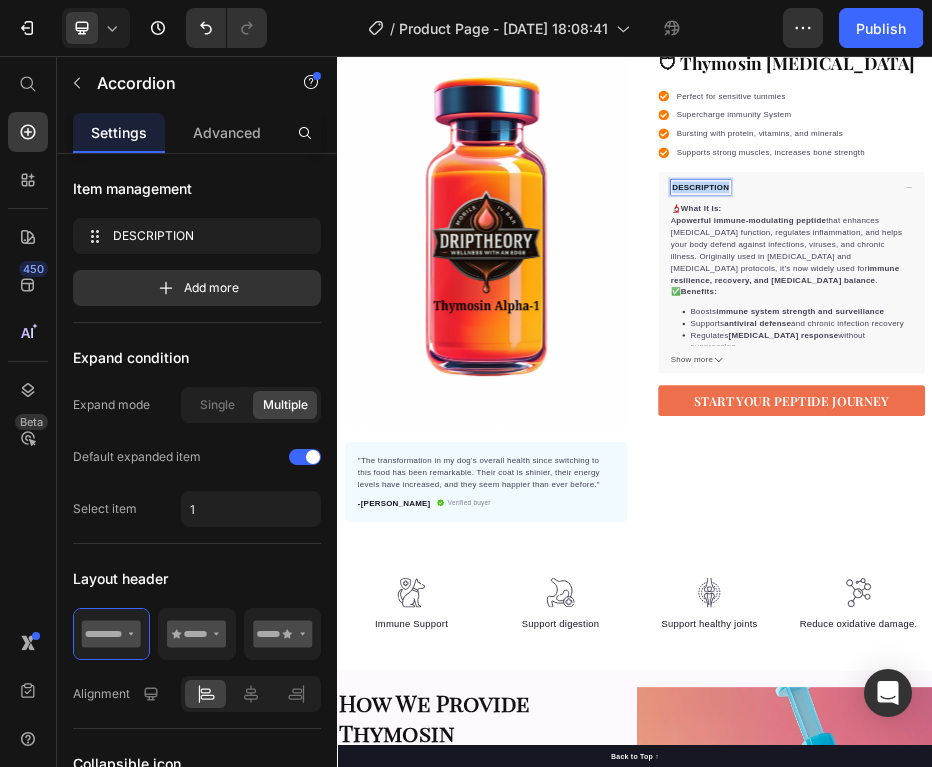 click on "DESCRIPTION" at bounding box center [1069, 320] 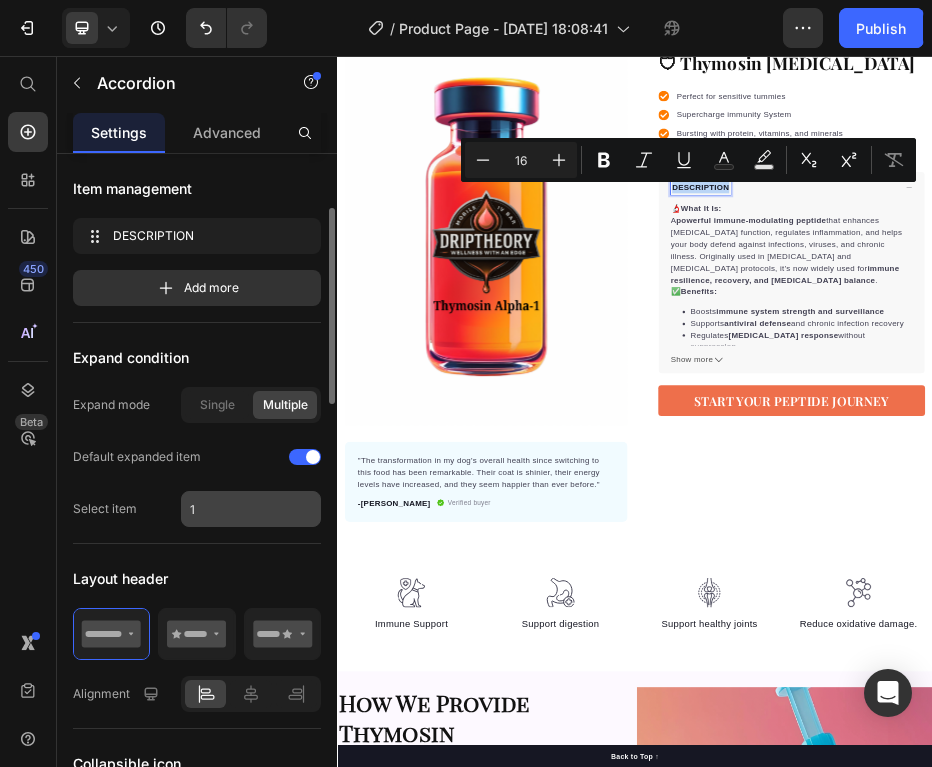 scroll, scrollTop: 158, scrollLeft: 0, axis: vertical 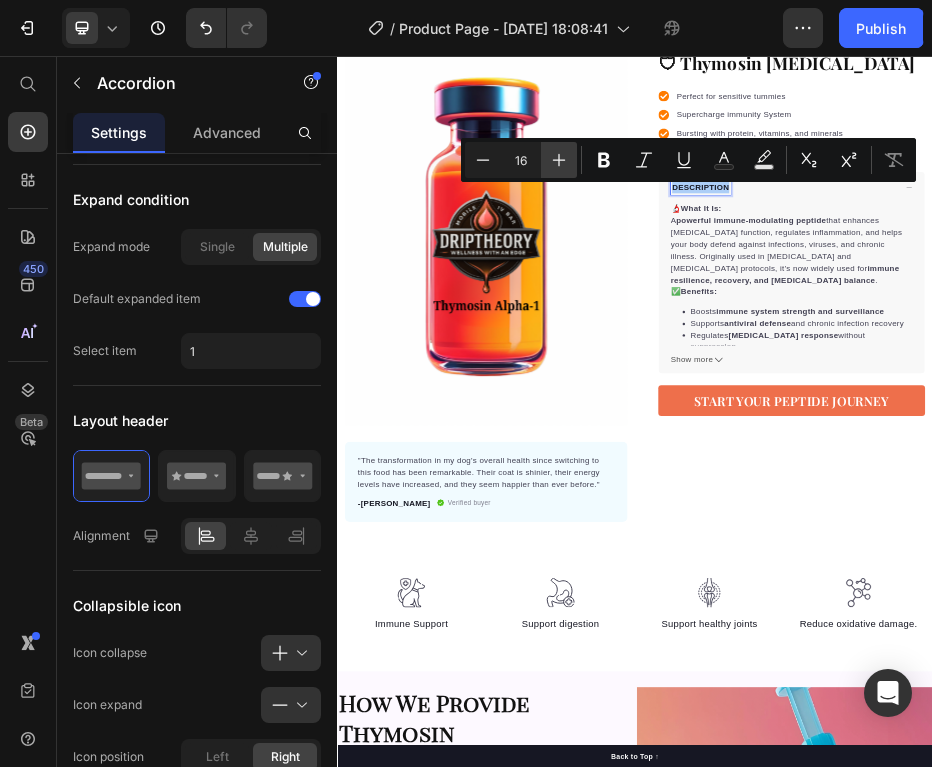 click on "Plus" at bounding box center [559, 160] 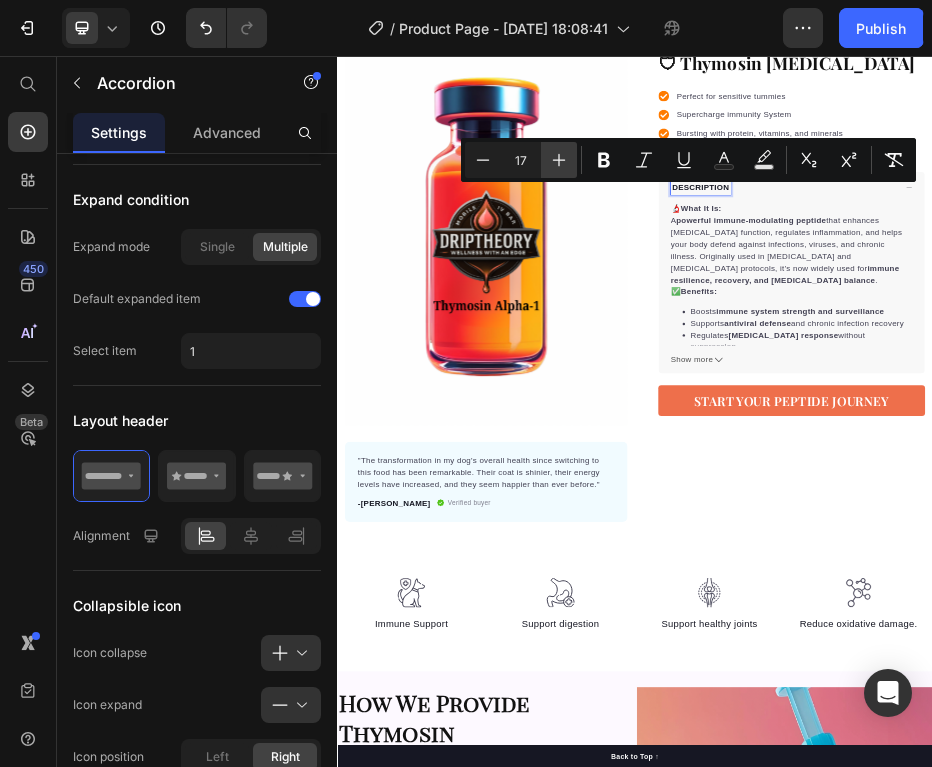 click on "Plus" at bounding box center (559, 160) 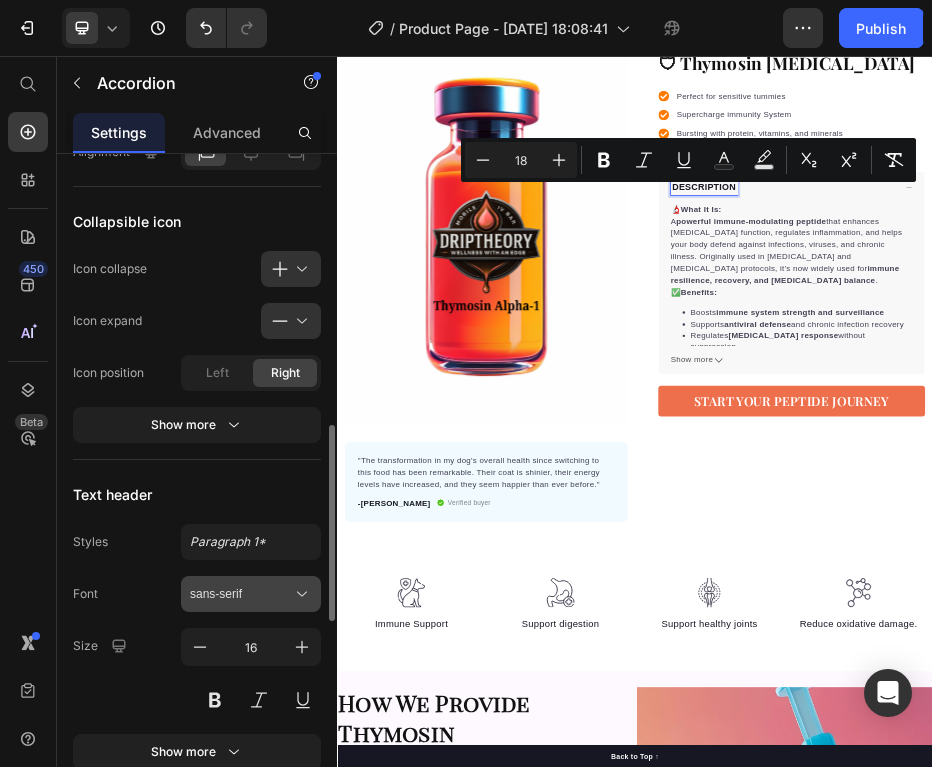 scroll, scrollTop: 629, scrollLeft: 0, axis: vertical 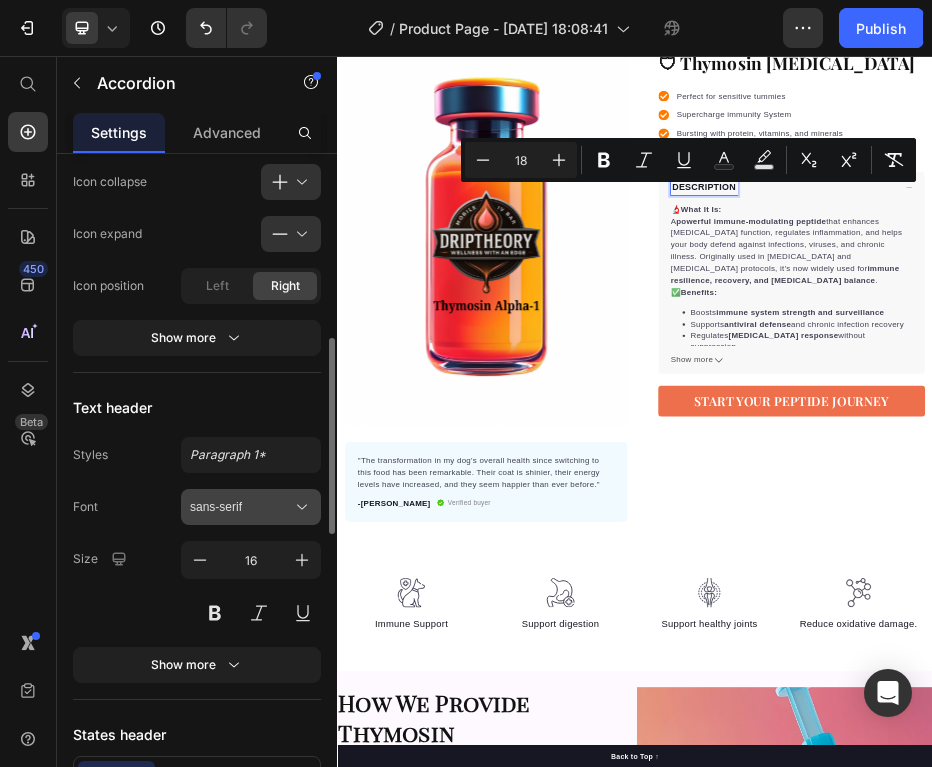 click on "sans-serif" at bounding box center [241, 507] 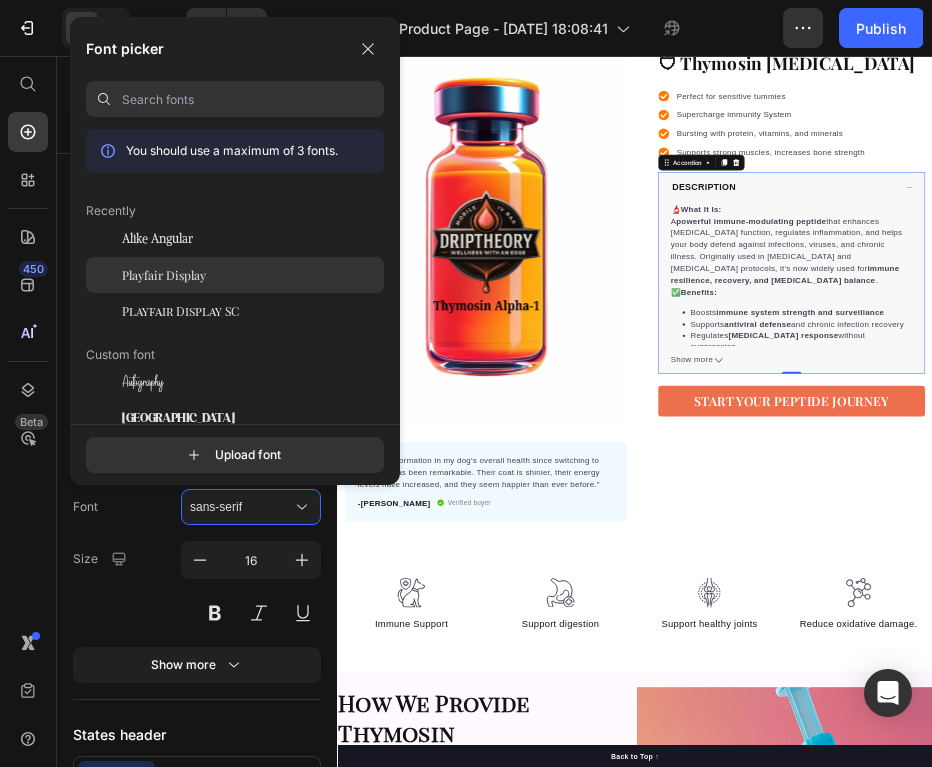 click on "Playfair Display" 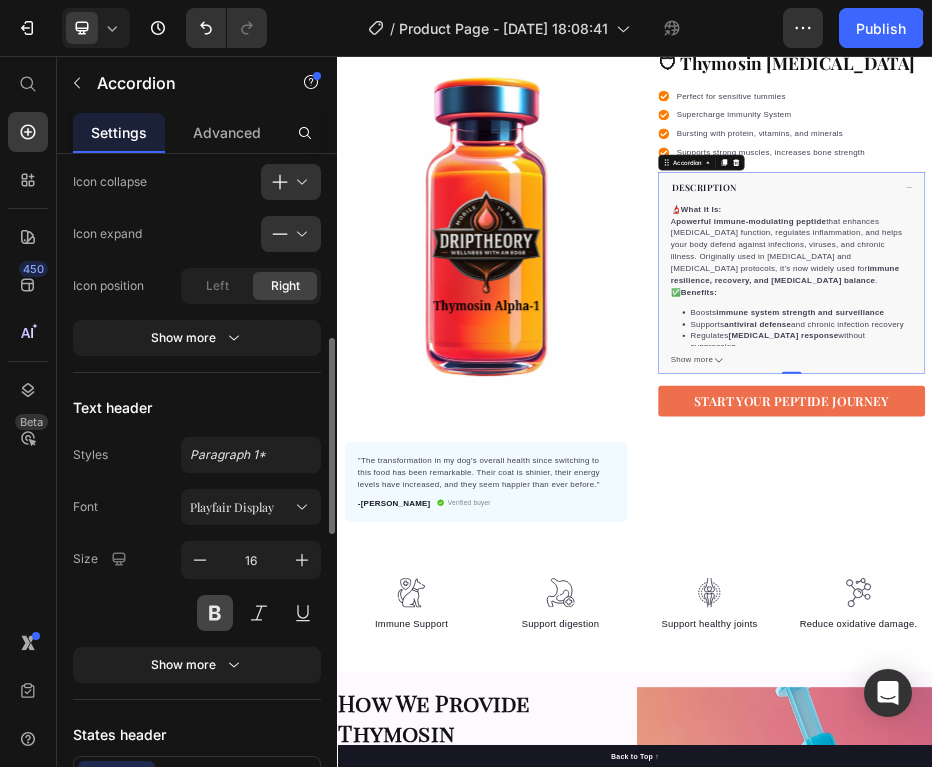 click at bounding box center [215, 613] 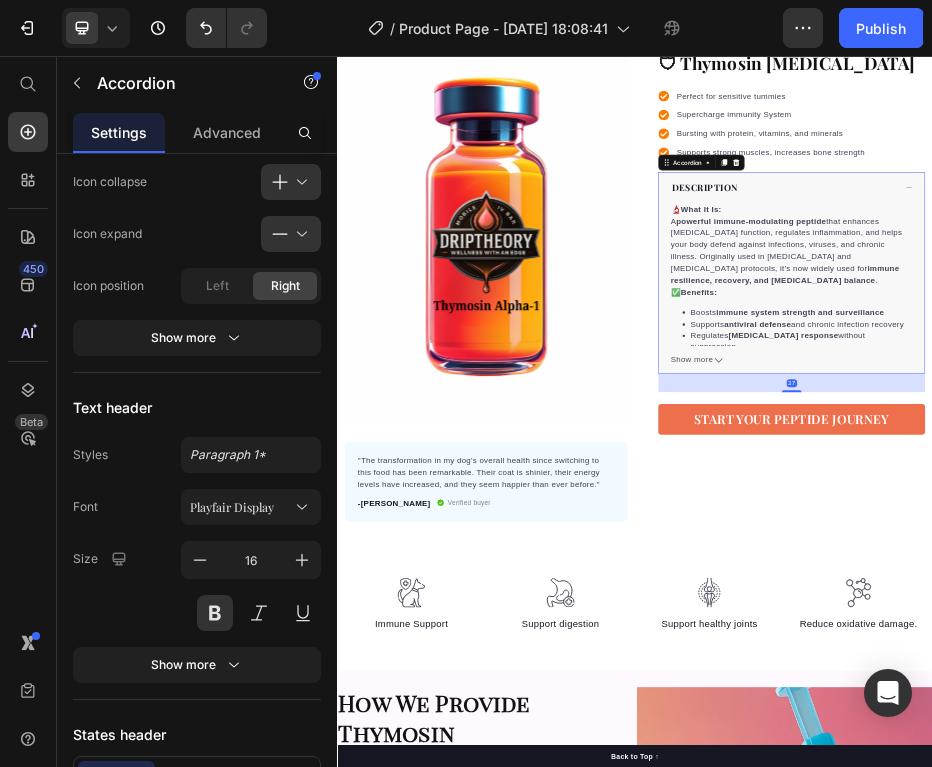 drag, startPoint x: 1258, startPoint y: 695, endPoint x: 1258, endPoint y: 761, distance: 66 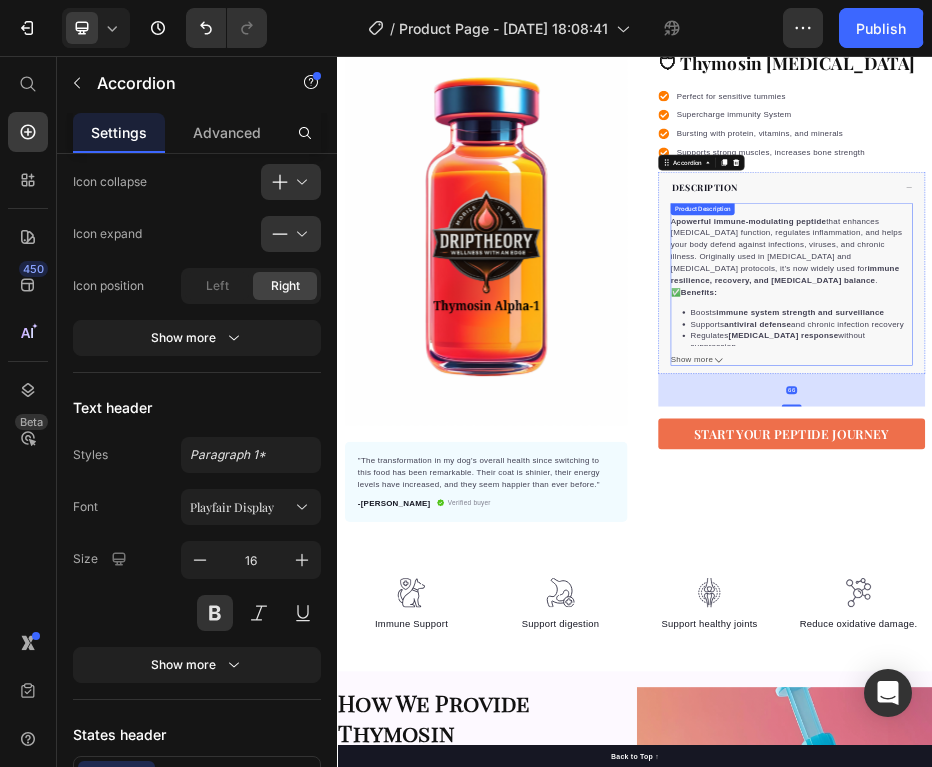 click on "autoimmune response" at bounding box center (1237, 618) 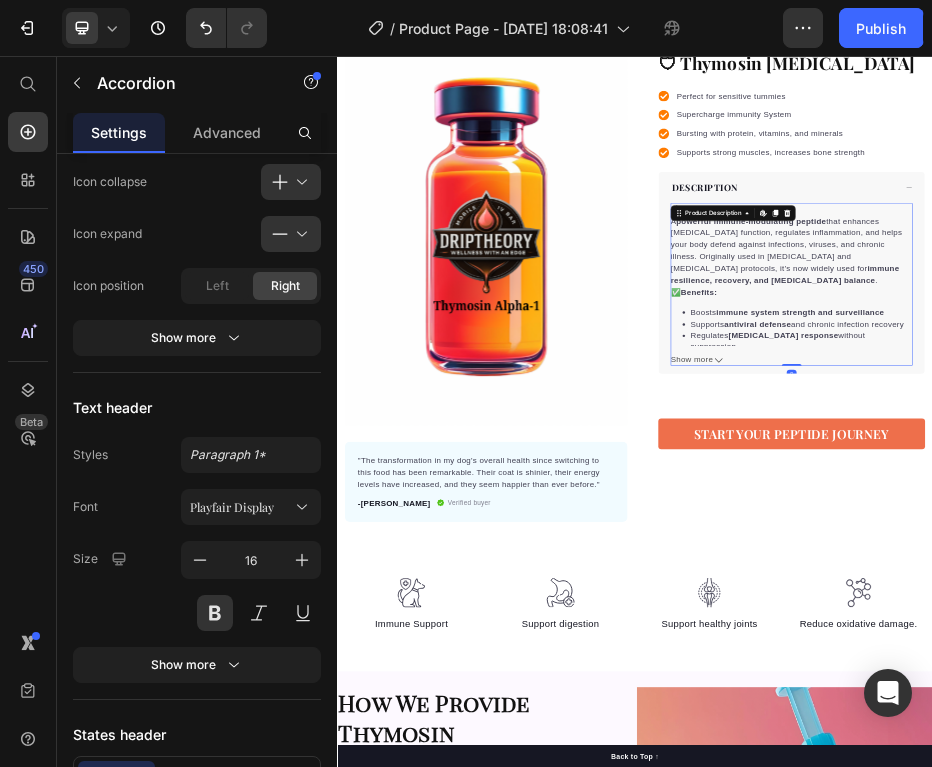 scroll, scrollTop: 0, scrollLeft: 0, axis: both 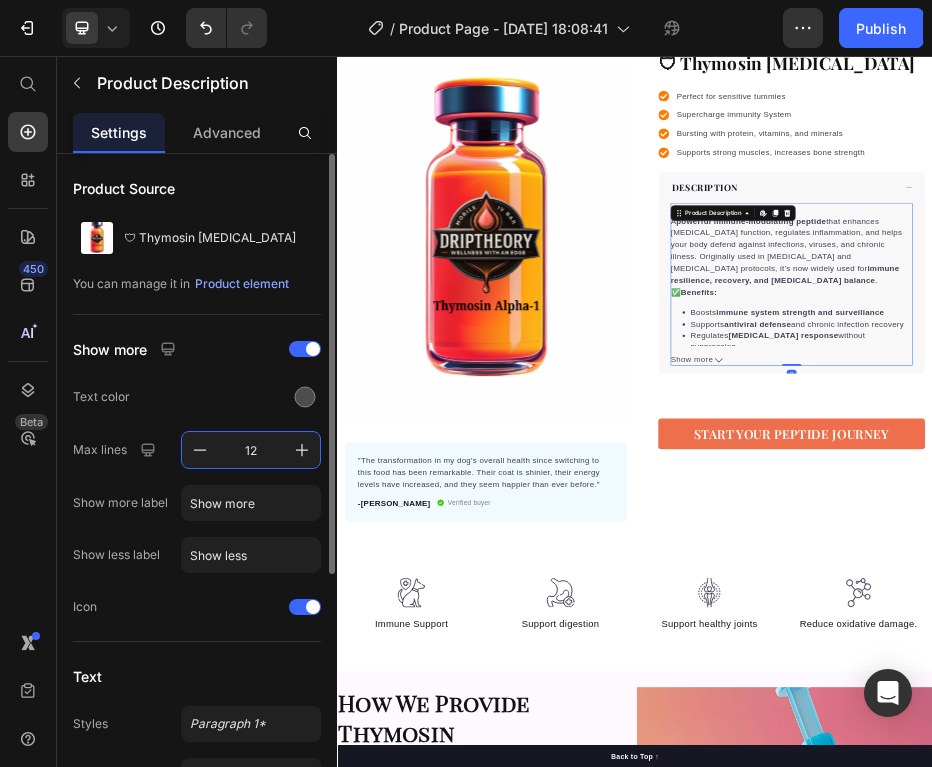 click on "12" at bounding box center [251, 450] 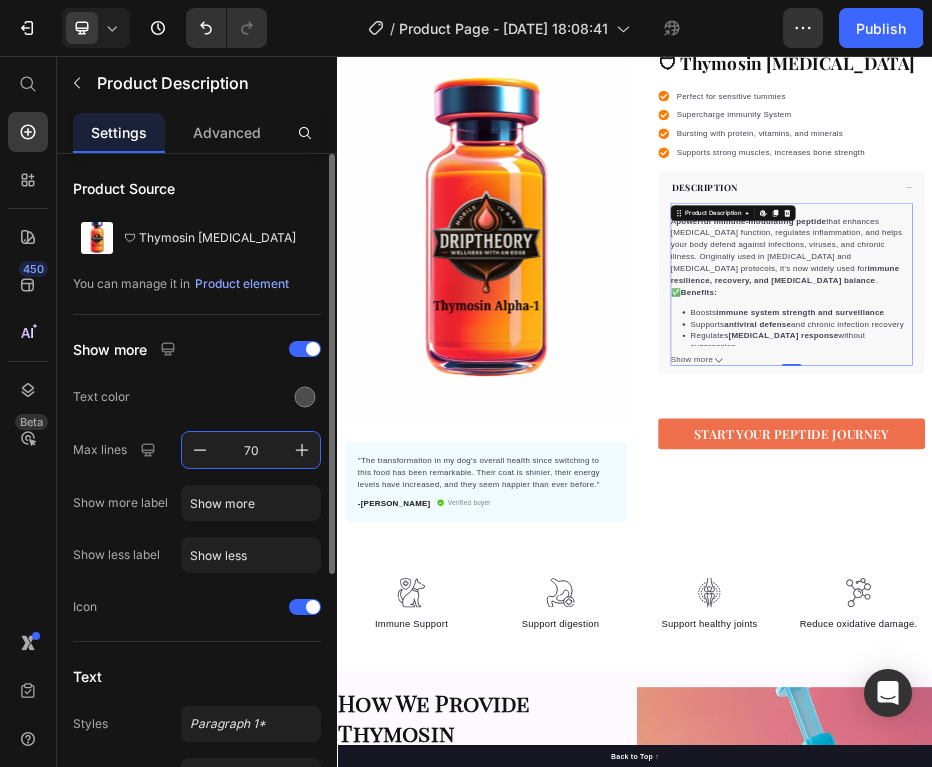 type on "70" 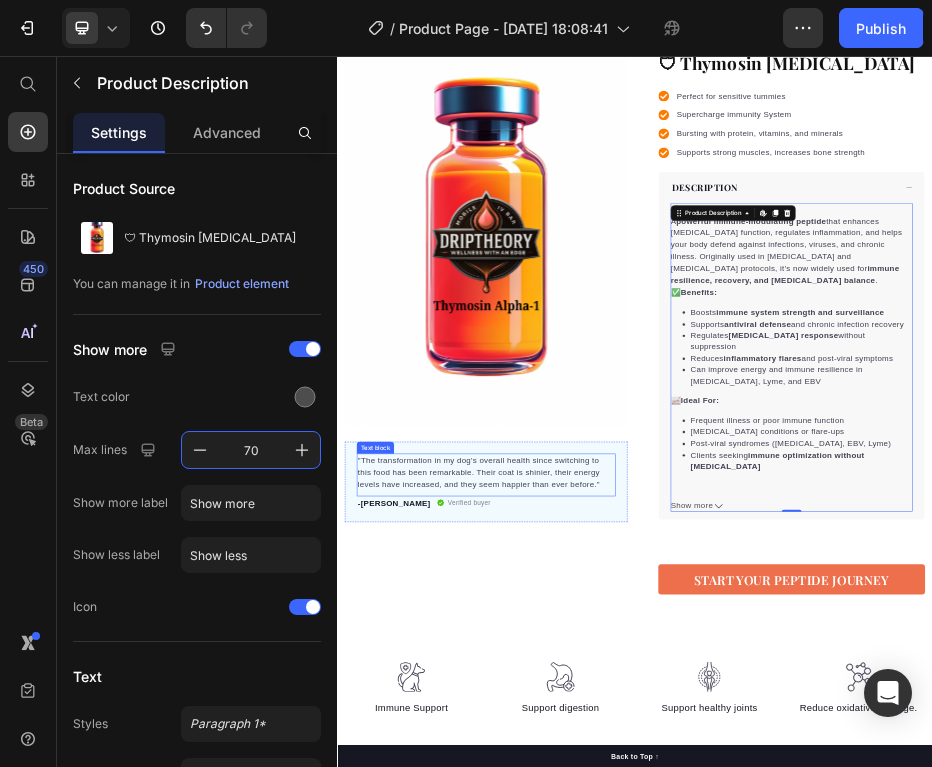 click on ""The transformation in my dog's overall health since switching to this food has been remarkable. Their coat is shinier, their energy levels have increased, and they seem happier than ever before."" at bounding box center [637, 895] 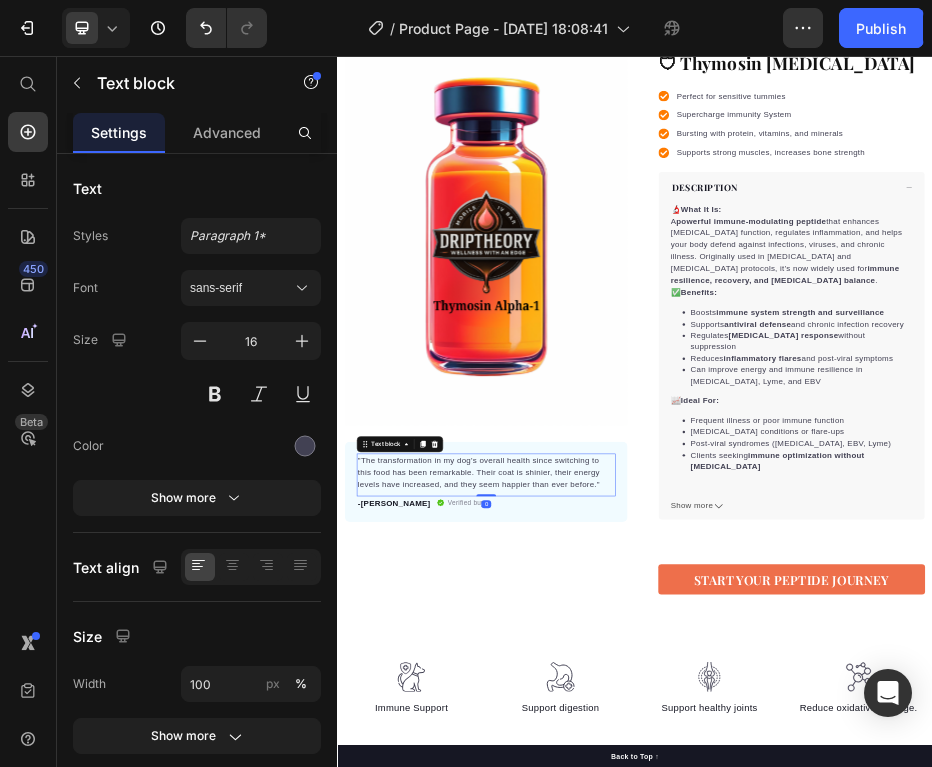 click on ""The transformation in my dog's overall health since switching to this food has been remarkable. Their coat is shinier, their energy levels have increased, and they seem happier than ever before."" at bounding box center [637, 895] 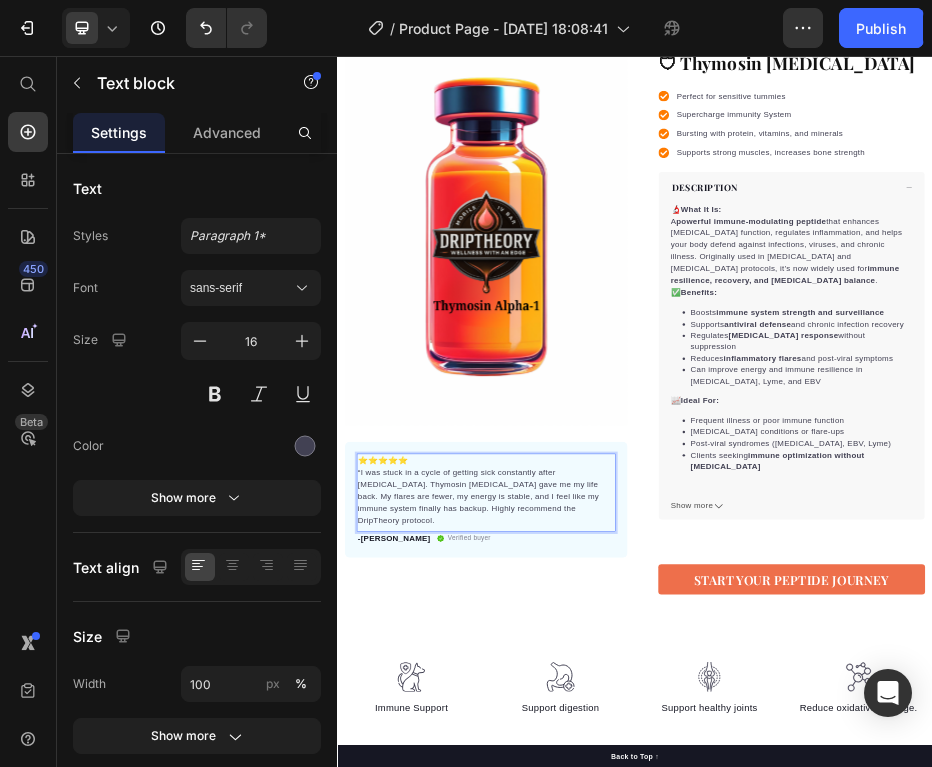 scroll, scrollTop: 33, scrollLeft: 0, axis: vertical 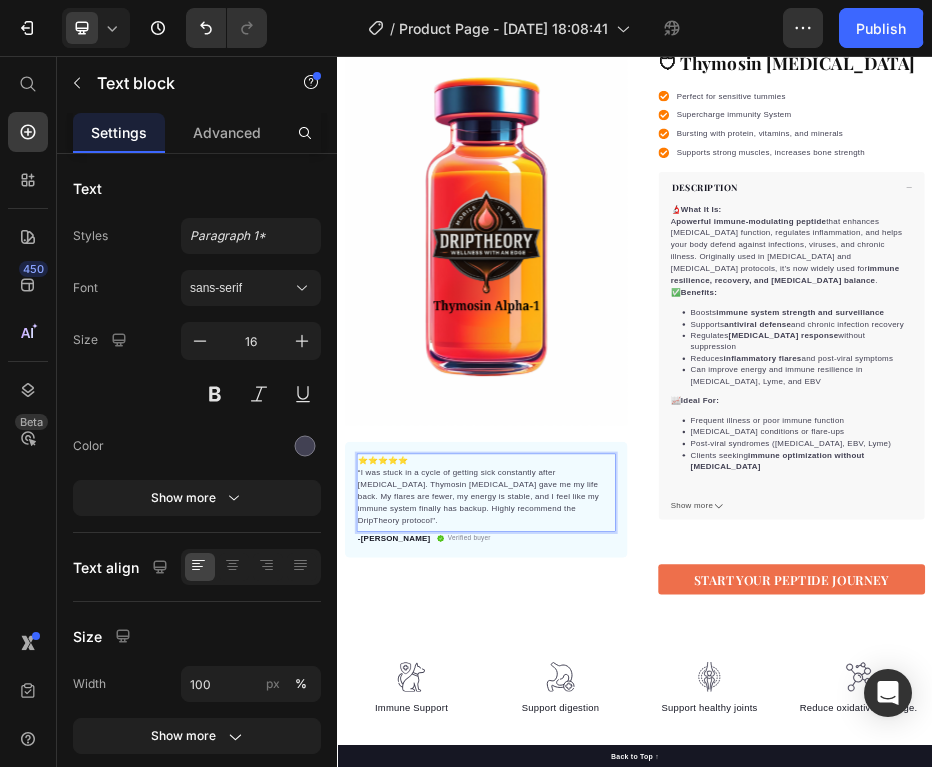 click on "⭐️⭐️⭐️⭐️⭐️ “I was stuck in a cycle of getting sick constantly after COVID. Thymosin Alpha-1 gave me my life back. My flares are fewer, my energy is stable, and I feel like my immune system finally has backup. Highly recommend the DripTheory protocol"." at bounding box center [637, 931] 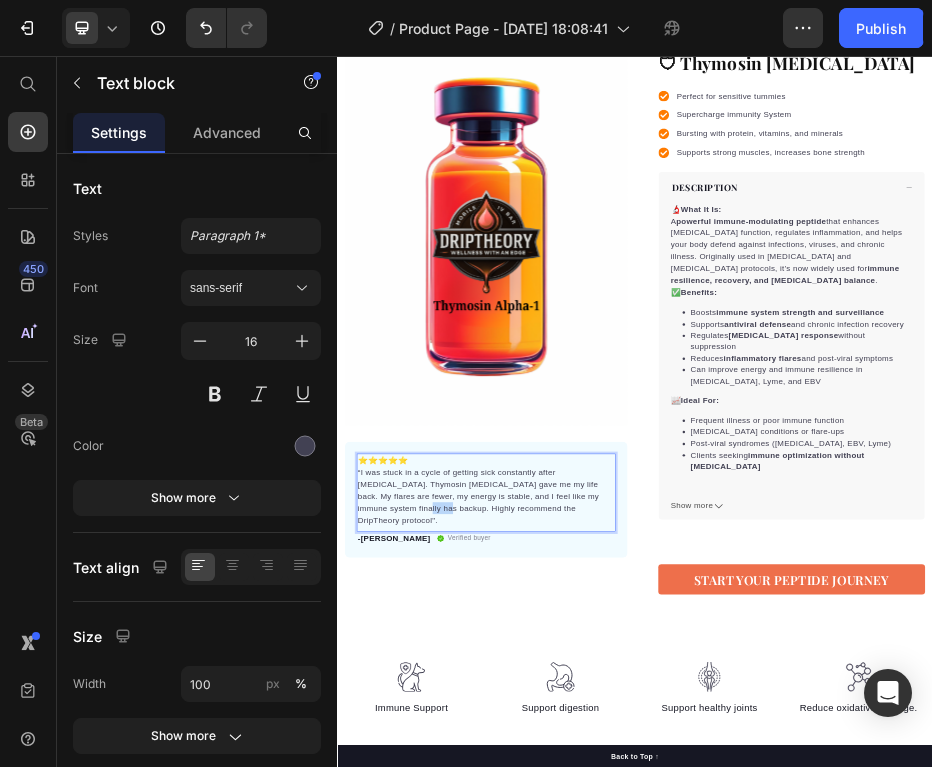 click on "⭐️⭐️⭐️⭐️⭐️ “I was stuck in a cycle of getting sick constantly after COVID. Thymosin Alpha-1 gave me my life back. My flares are fewer, my energy is stable, and I feel like my immune system finally has backup. Highly recommend the DripTheory protocol"." at bounding box center (637, 931) 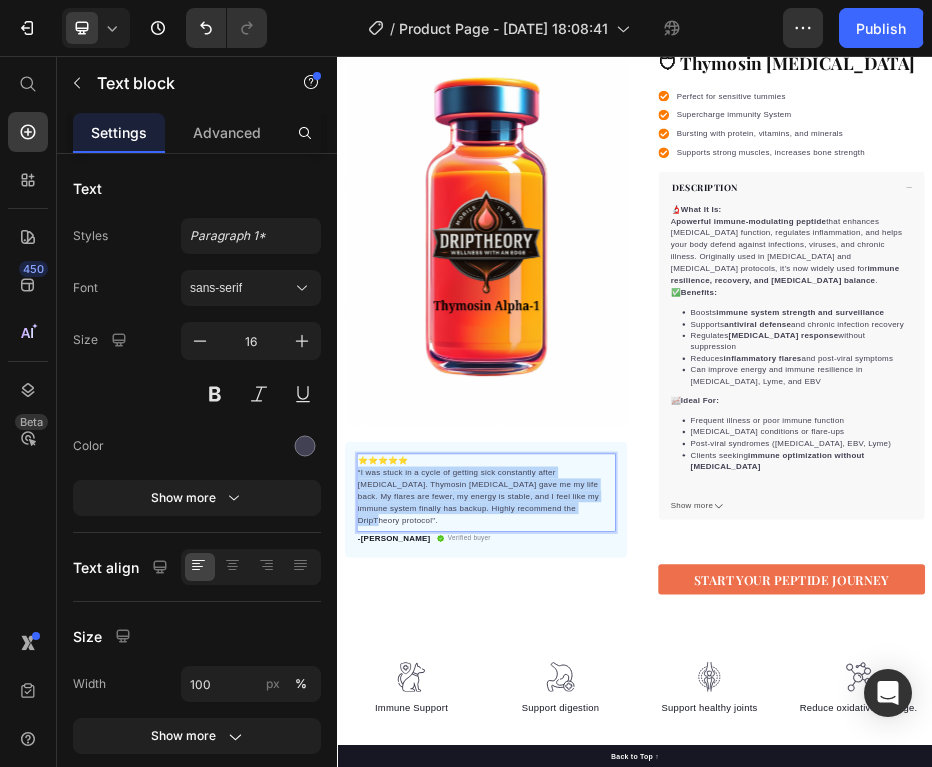 click on "⭐️⭐️⭐️⭐️⭐️ “I was stuck in a cycle of getting sick constantly after COVID. Thymosin Alpha-1 gave me my life back. My flares are fewer, my energy is stable, and I feel like my immune system finally has backup. Highly recommend the DripTheory protocol"." at bounding box center (637, 931) 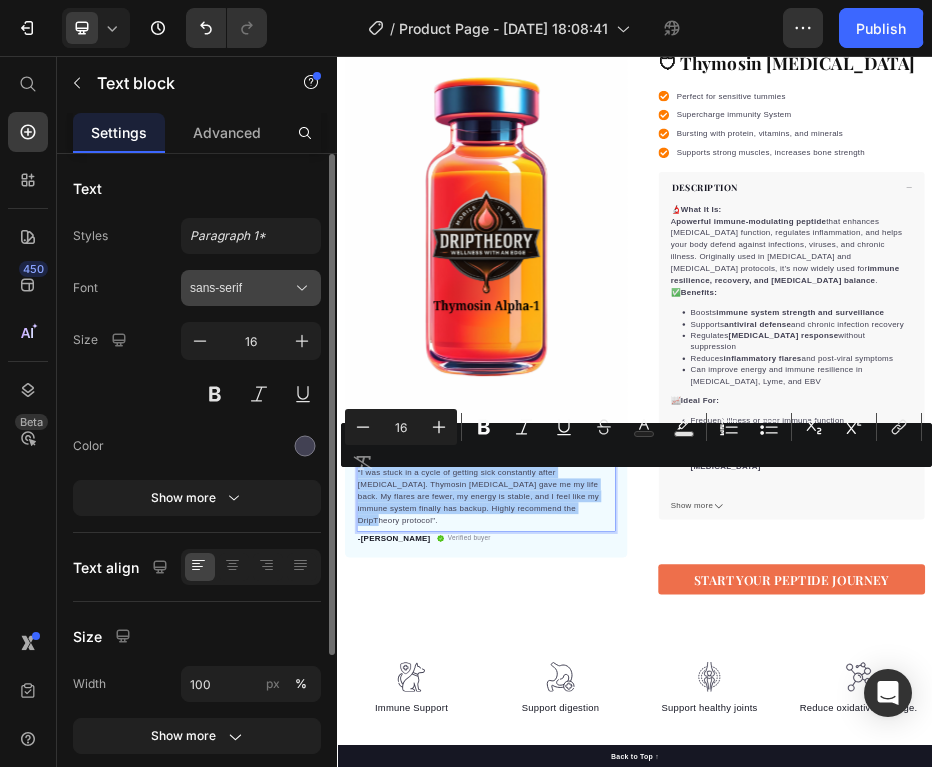 click on "sans-serif" at bounding box center (251, 288) 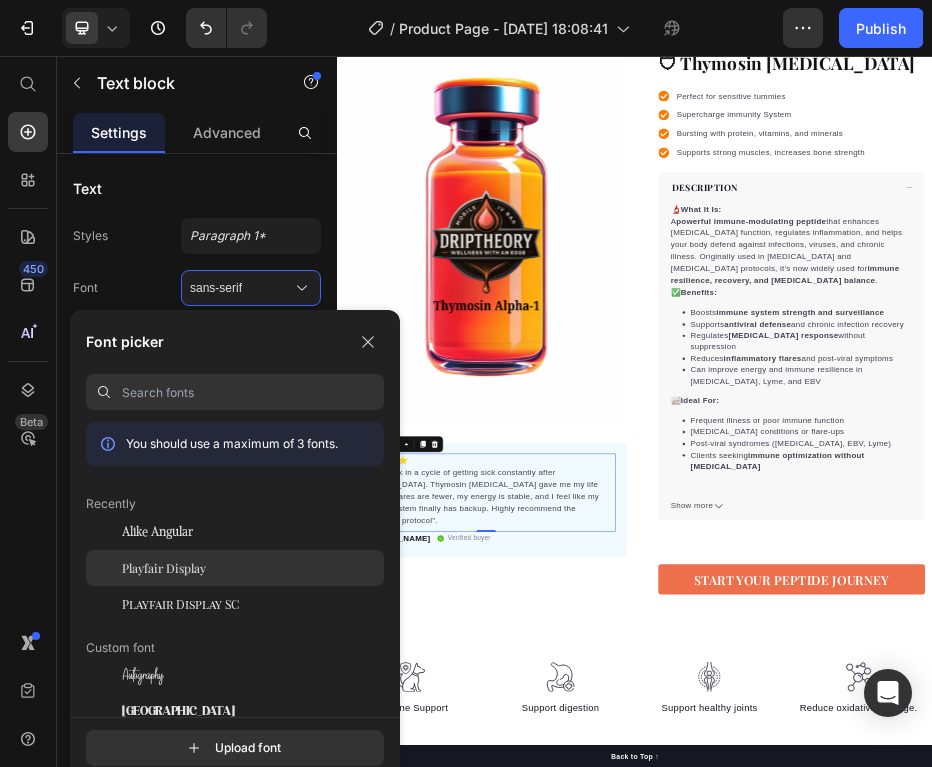 click on "Playfair Display" at bounding box center (164, 568) 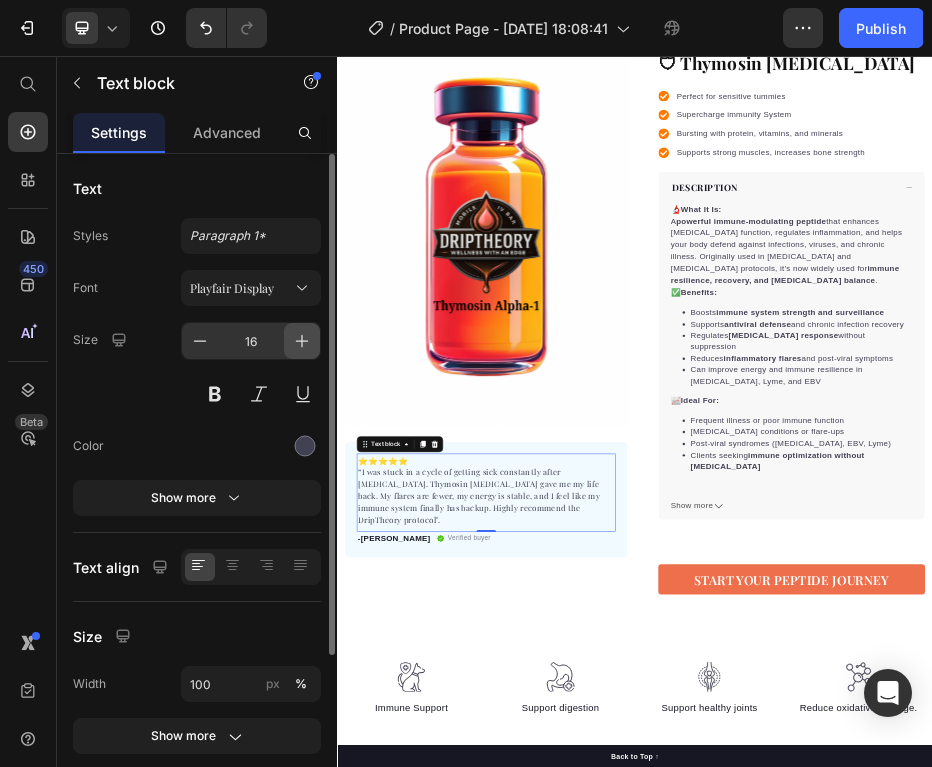 click 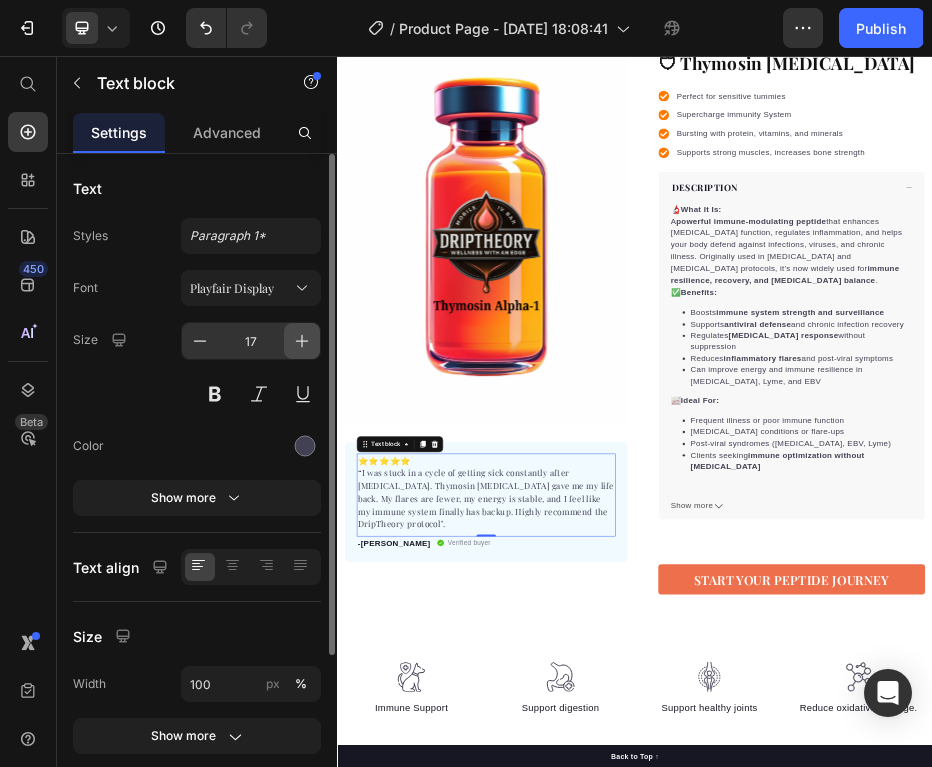 click 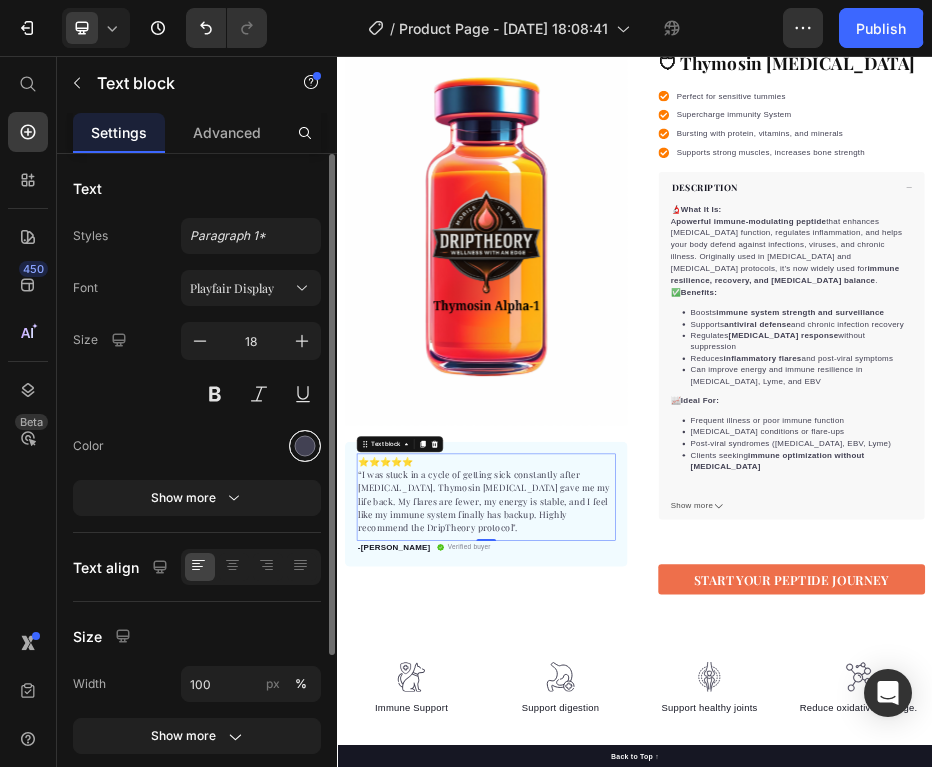 click at bounding box center [305, 446] 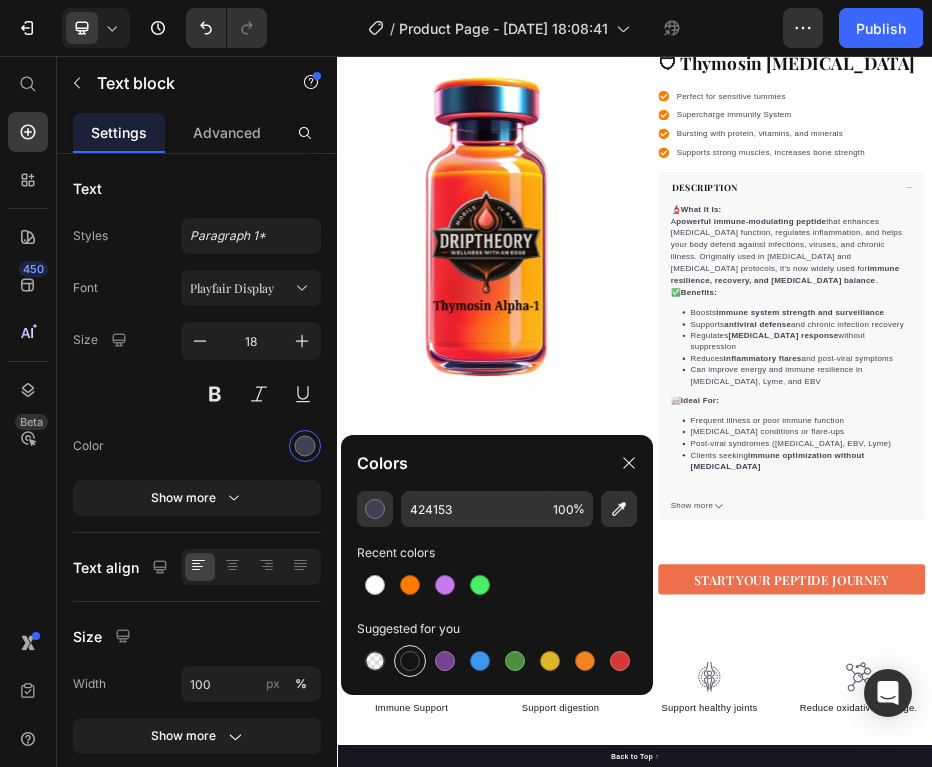 click at bounding box center [410, 661] 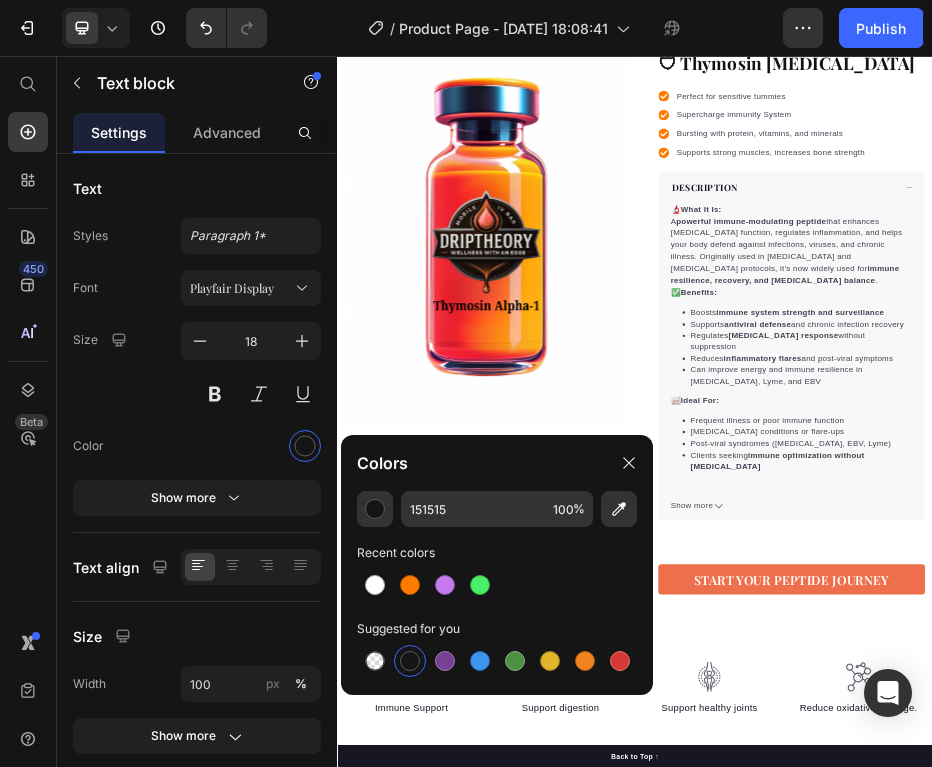 click at bounding box center [637, 421] 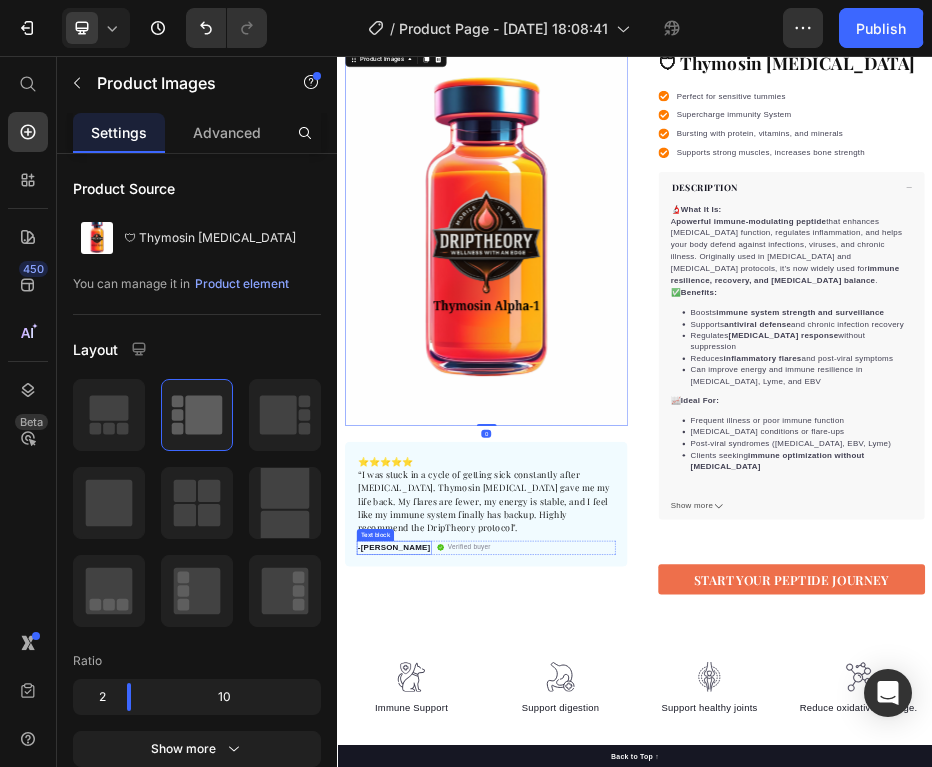click on "-[PERSON_NAME]" at bounding box center (451, 1047) 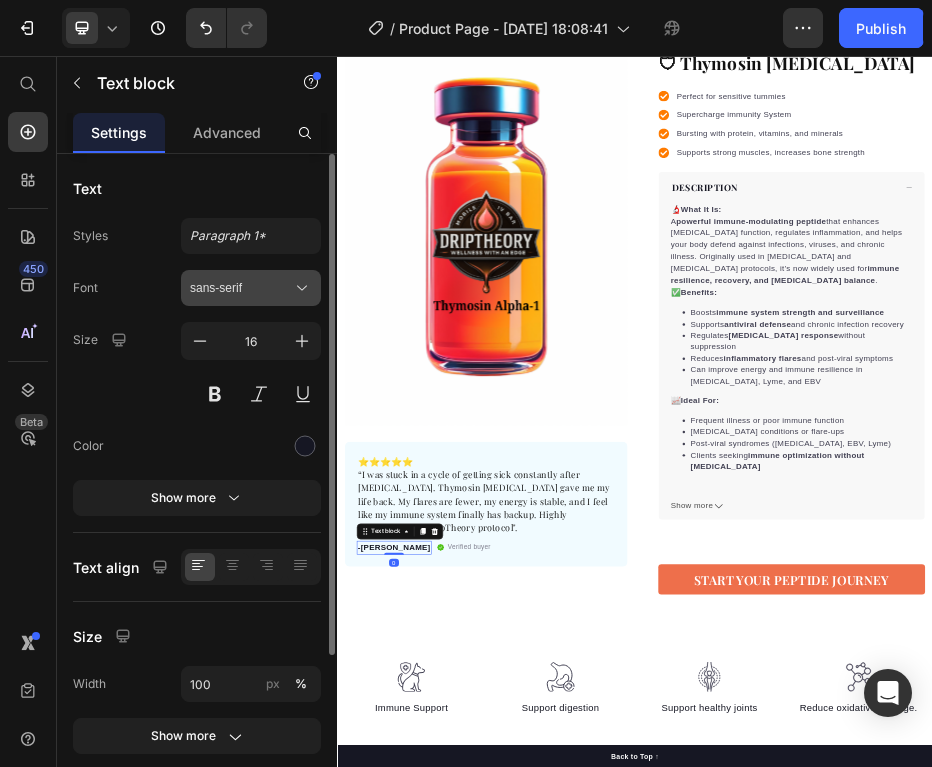 click on "sans-serif" at bounding box center (251, 288) 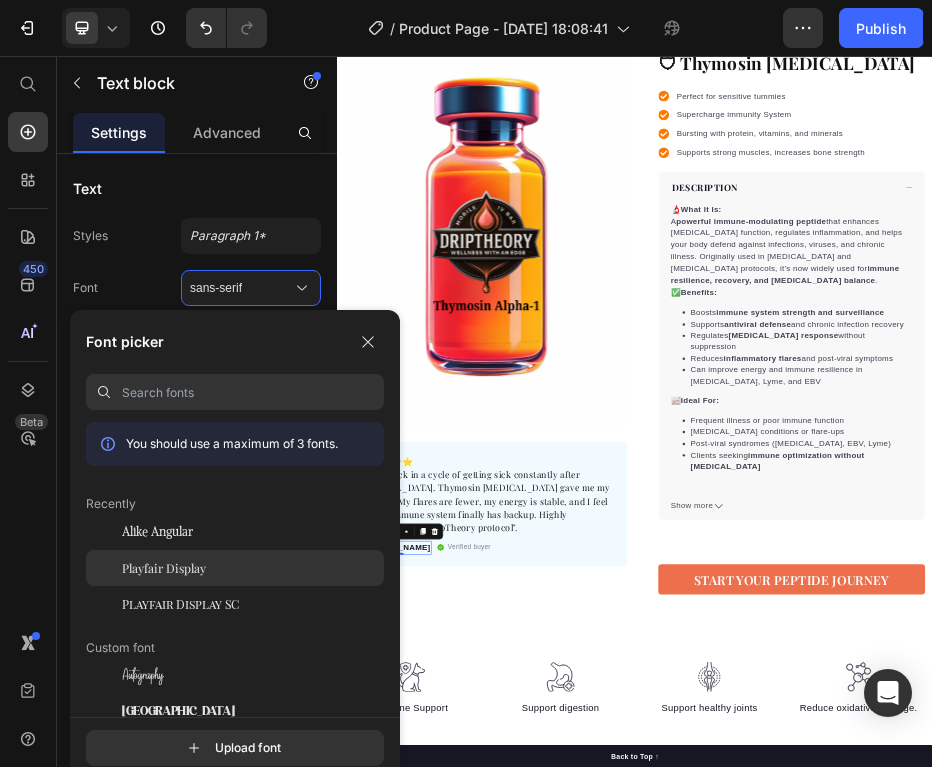 click on "Playfair Display" 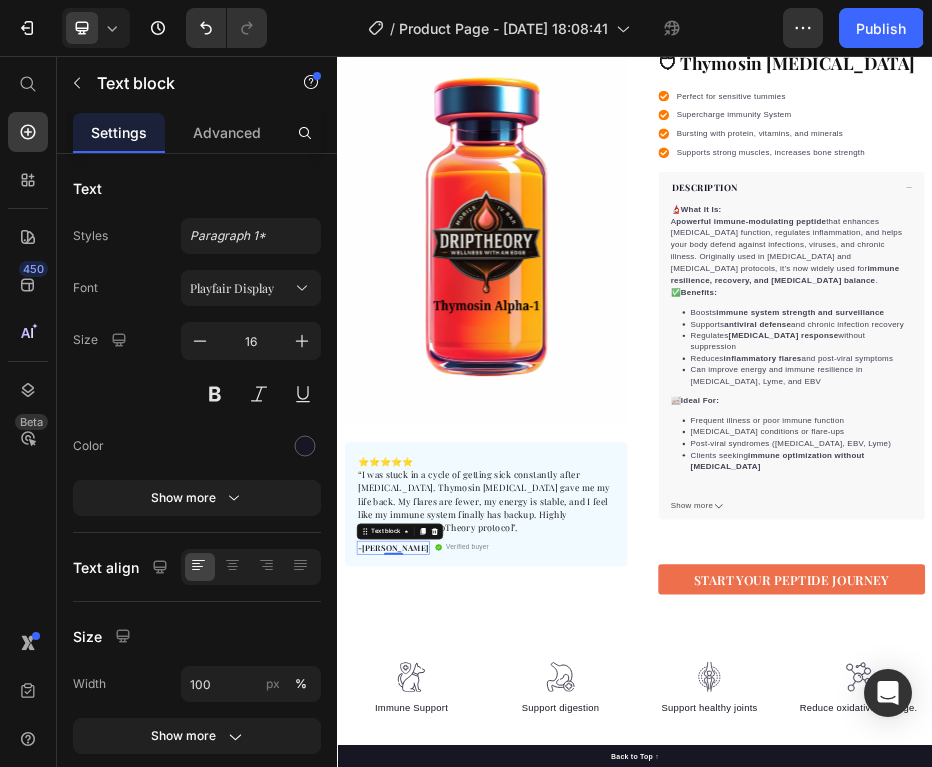 click on "-[PERSON_NAME]" at bounding box center [449, 1047] 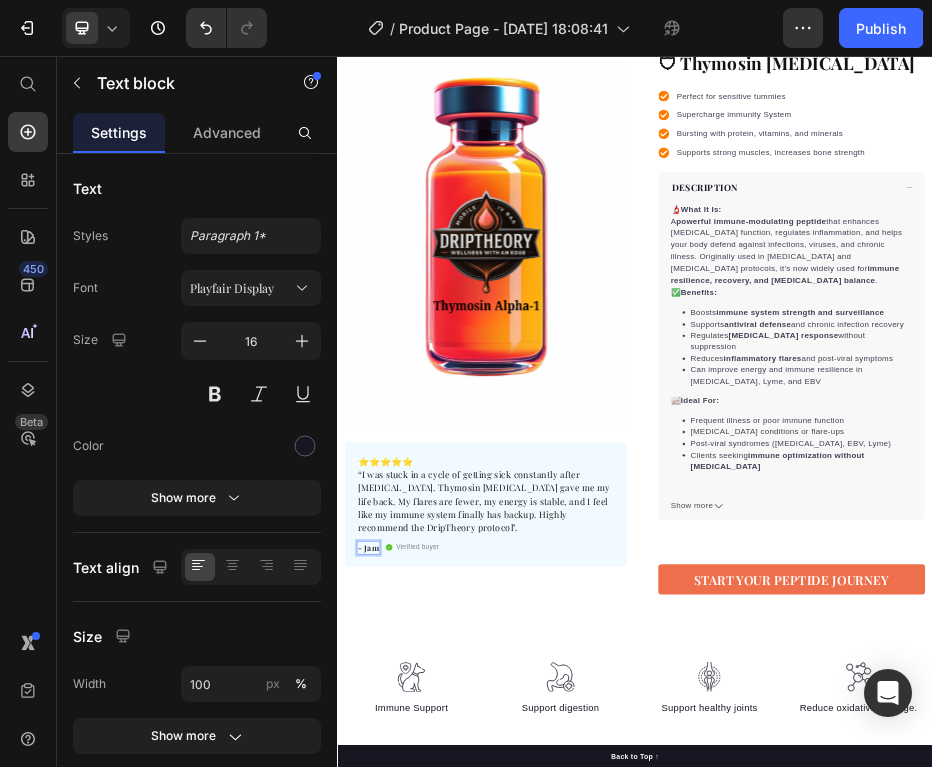 scroll, scrollTop: 33, scrollLeft: 0, axis: vertical 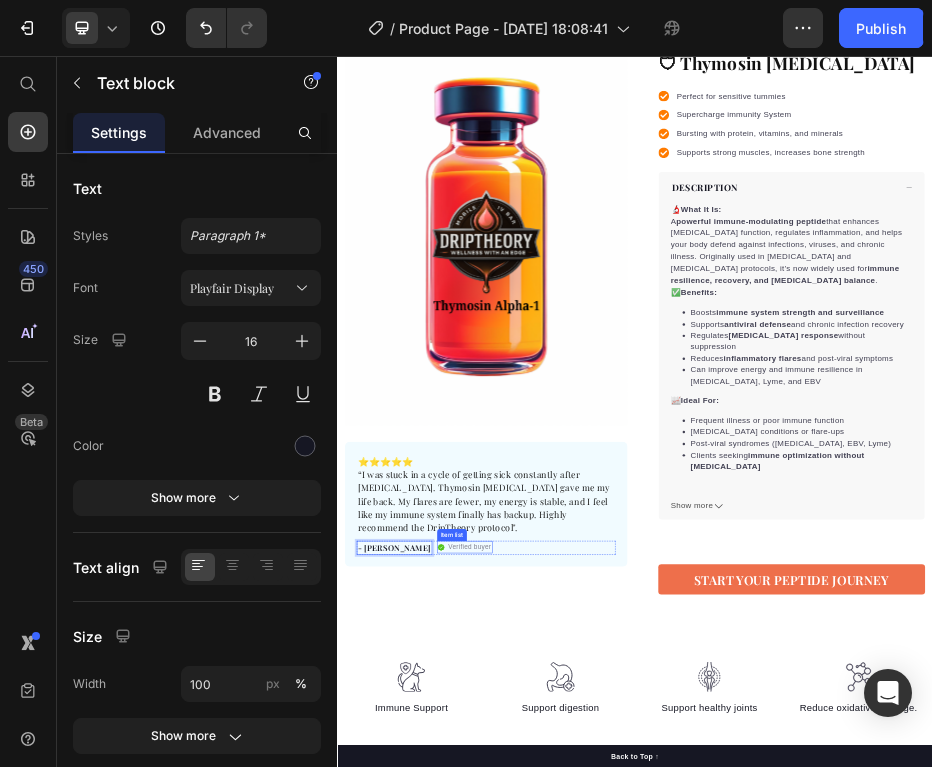 click on "Verified buyer" at bounding box center [604, 1046] 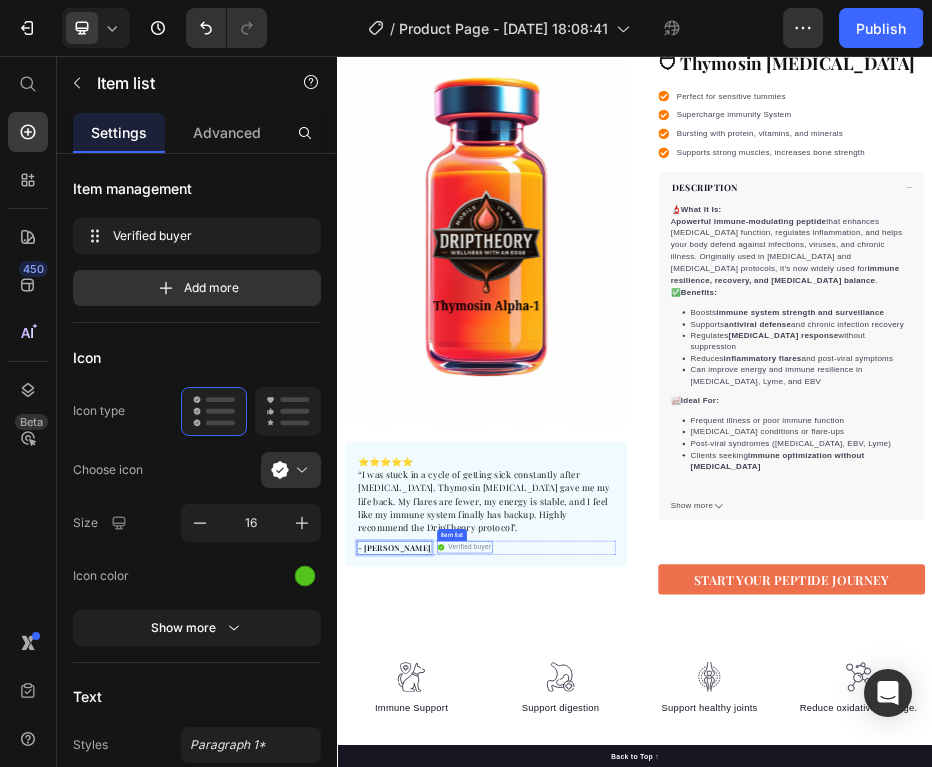 scroll, scrollTop: 0, scrollLeft: 0, axis: both 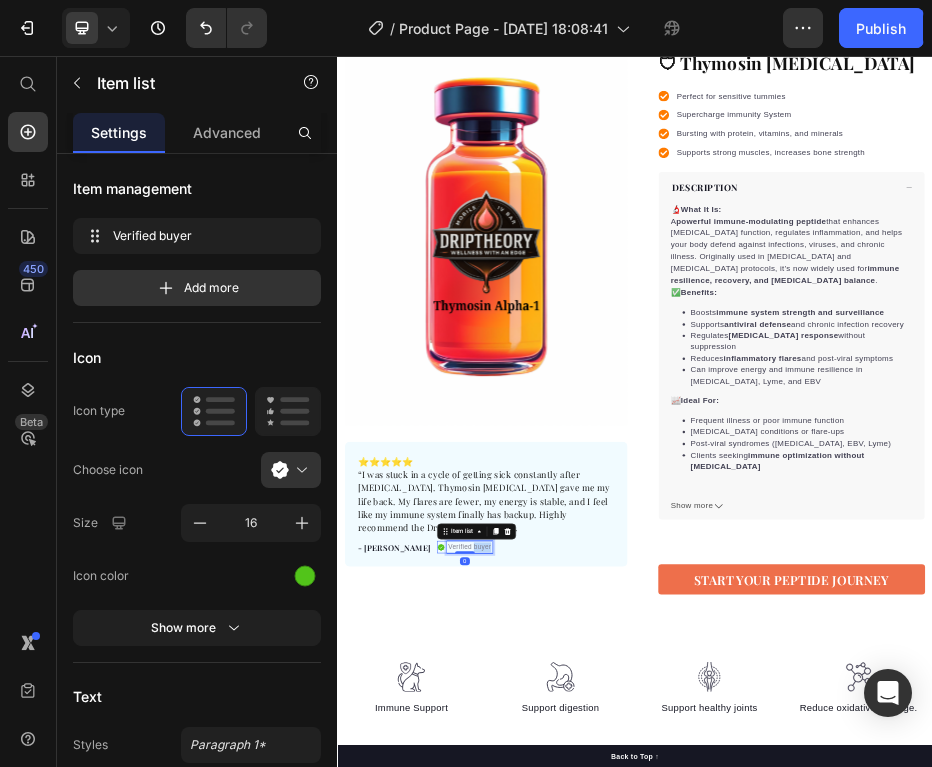 click on "Verified buyer" at bounding box center [604, 1046] 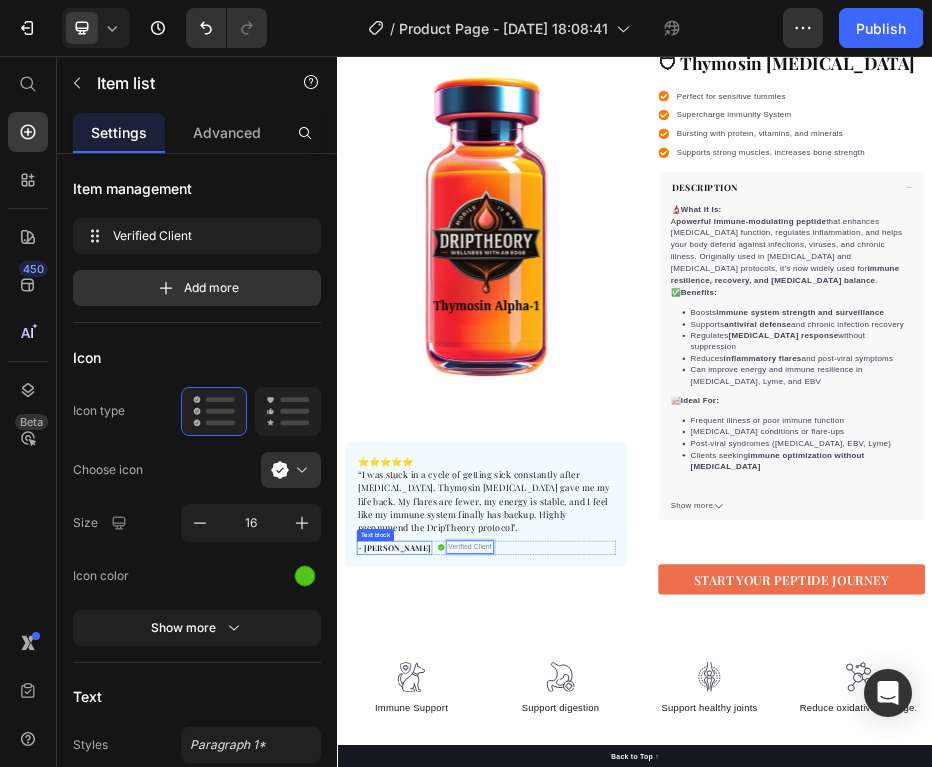 click on "- Jasmine R." at bounding box center (452, 1047) 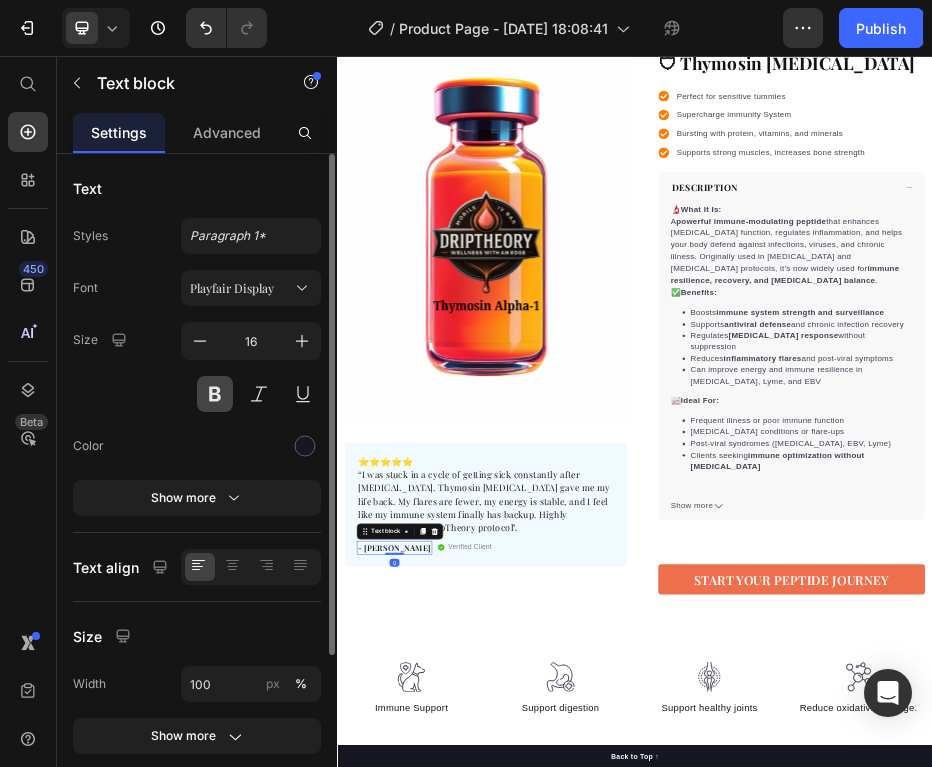 click at bounding box center [215, 394] 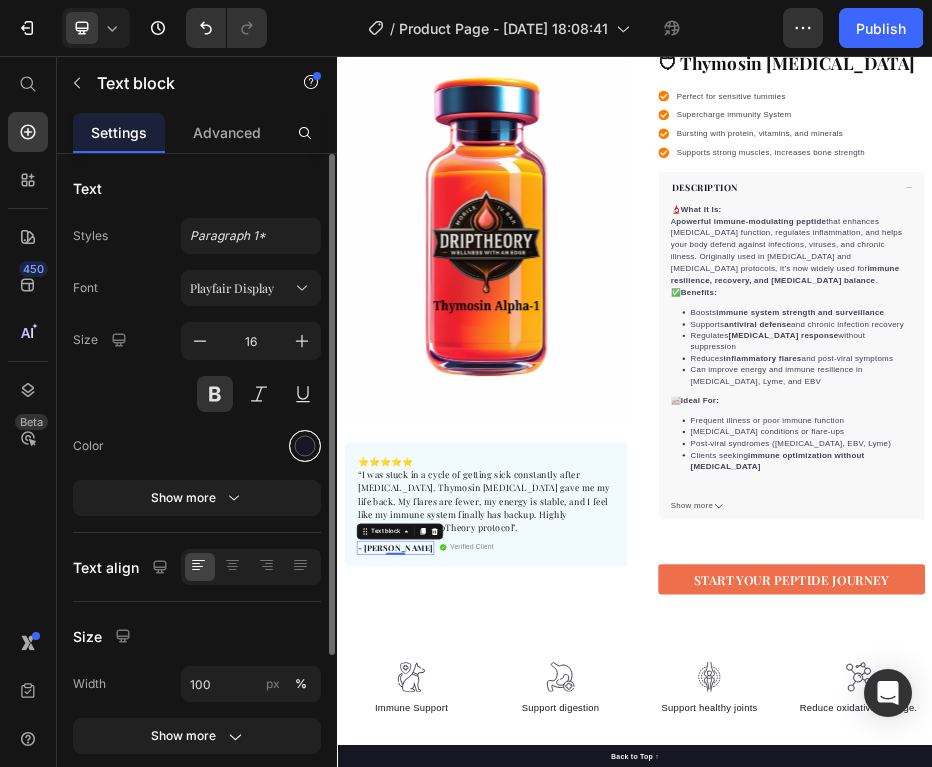 click at bounding box center (305, 446) 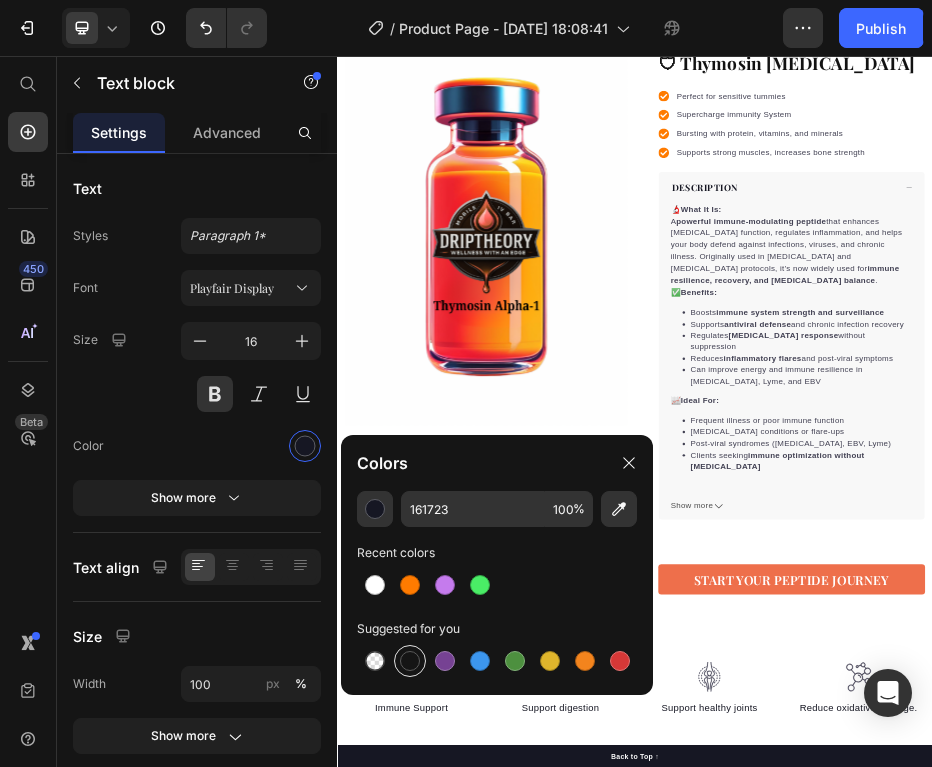 click at bounding box center (410, 661) 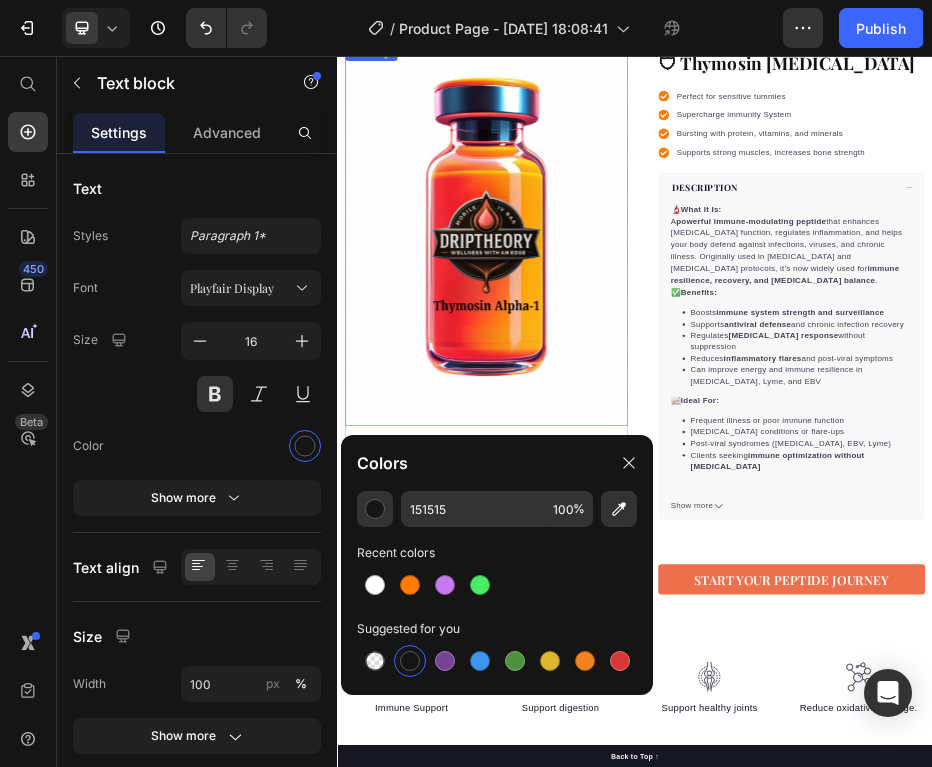 click at bounding box center [637, 421] 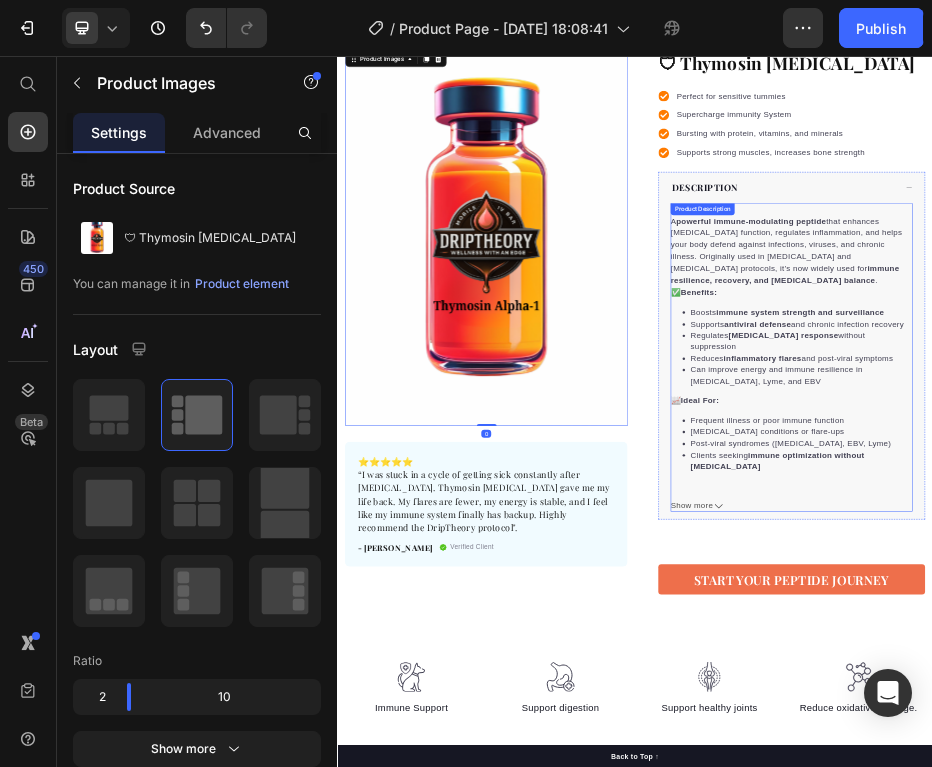 click on "Post-viral syndromes (long COVID, EBV, Lyme)" at bounding box center (1273, 837) 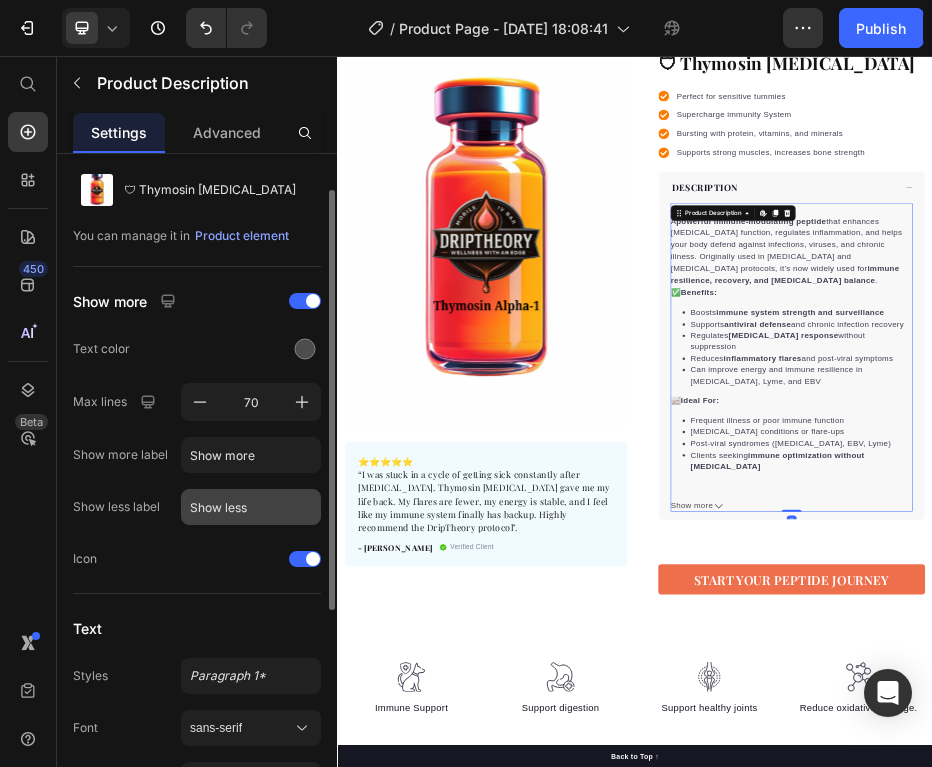 scroll, scrollTop: 397, scrollLeft: 0, axis: vertical 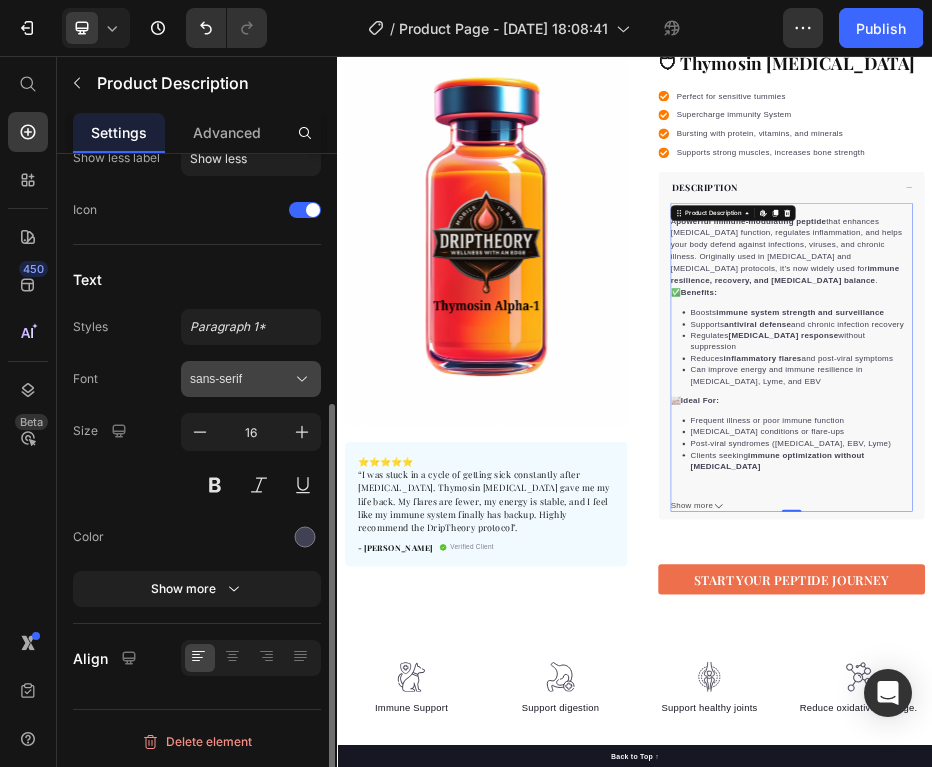 click on "sans-serif" at bounding box center [241, 379] 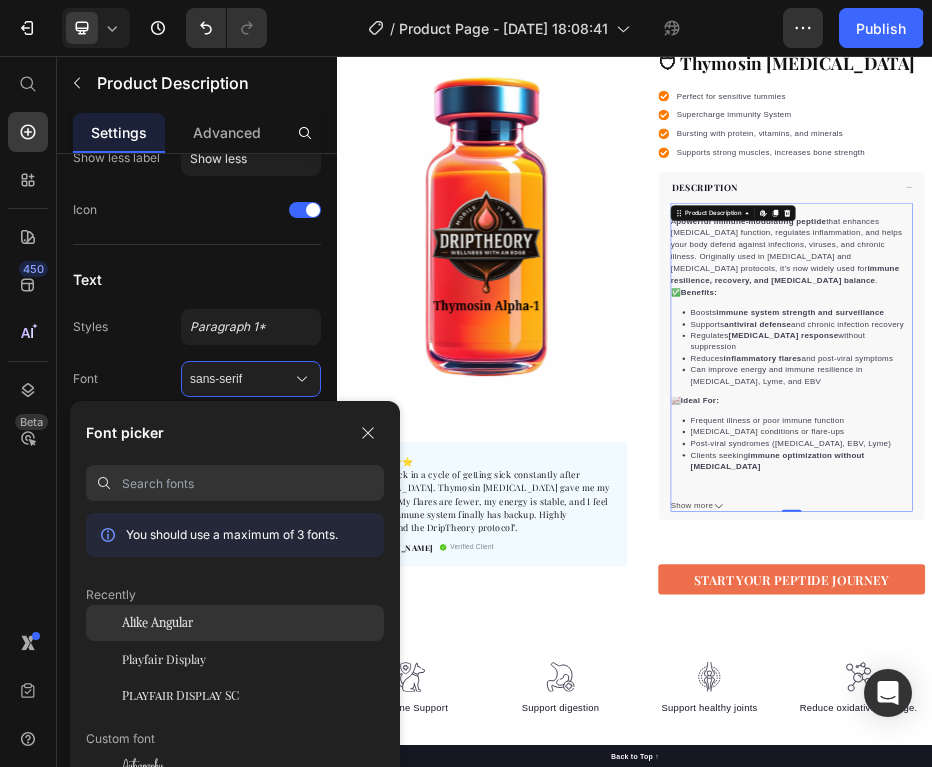 click on "Alike Angular" at bounding box center (157, 623) 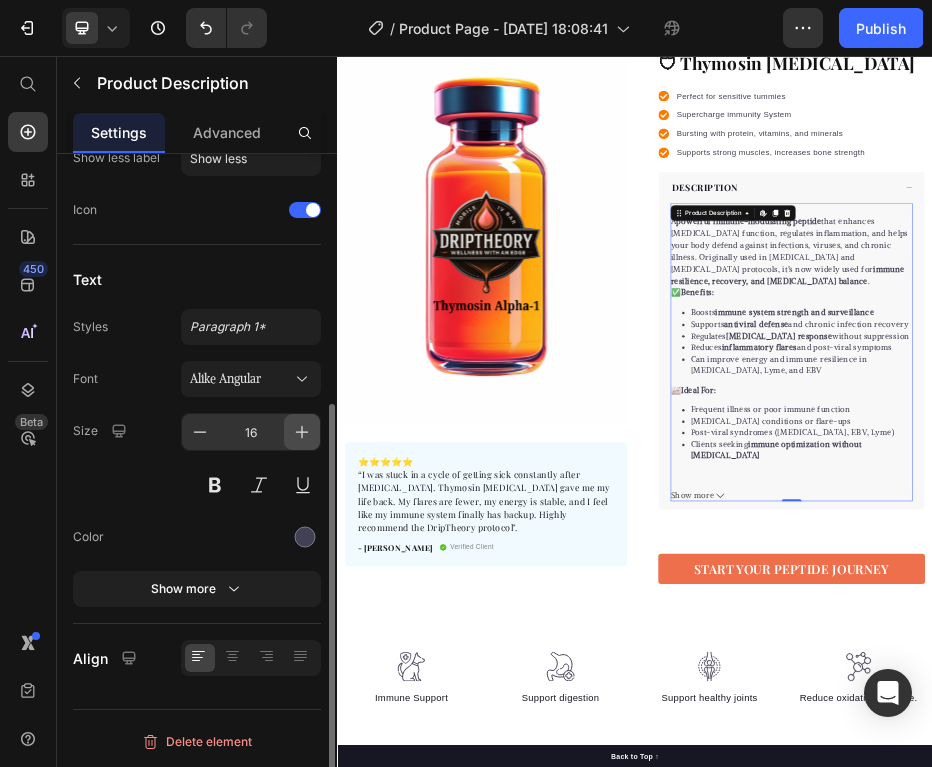 click 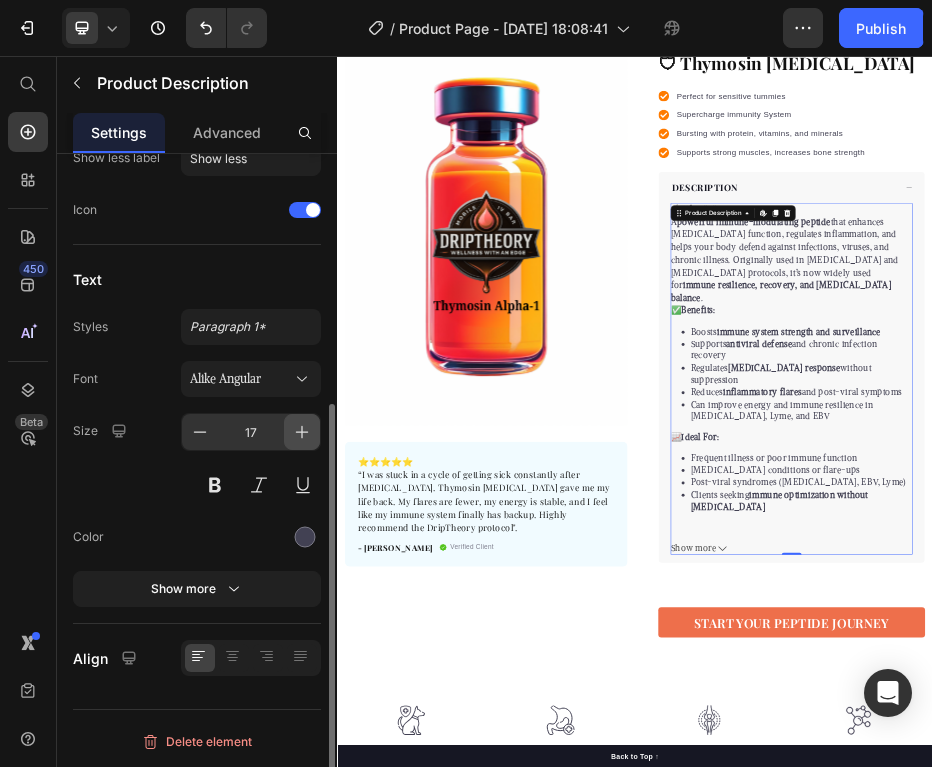 click 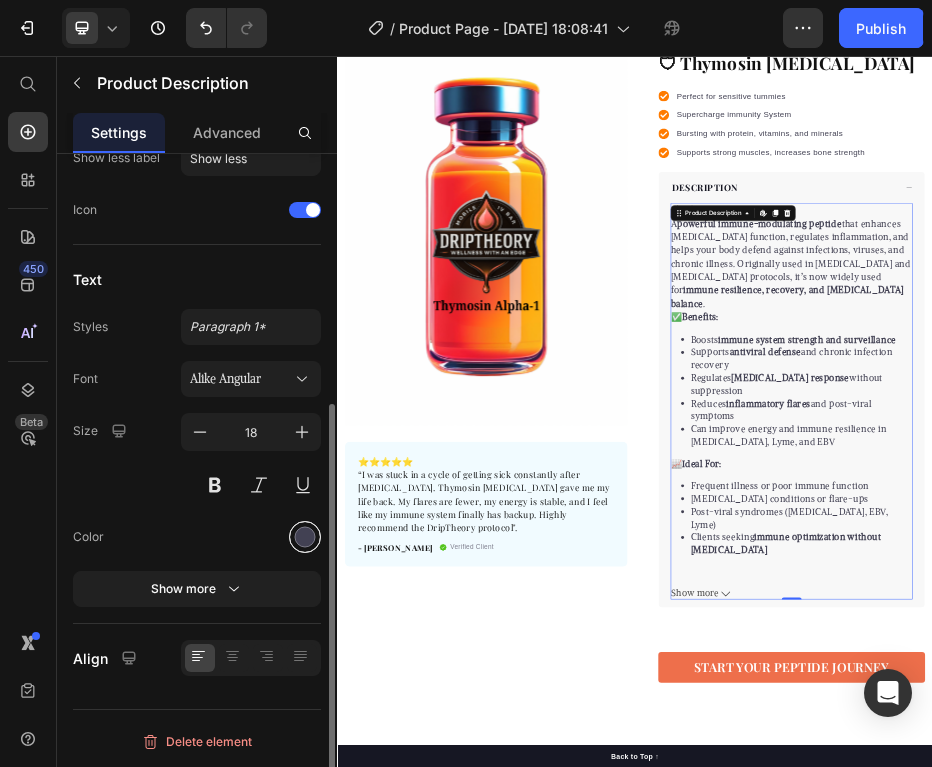 click at bounding box center [305, 537] 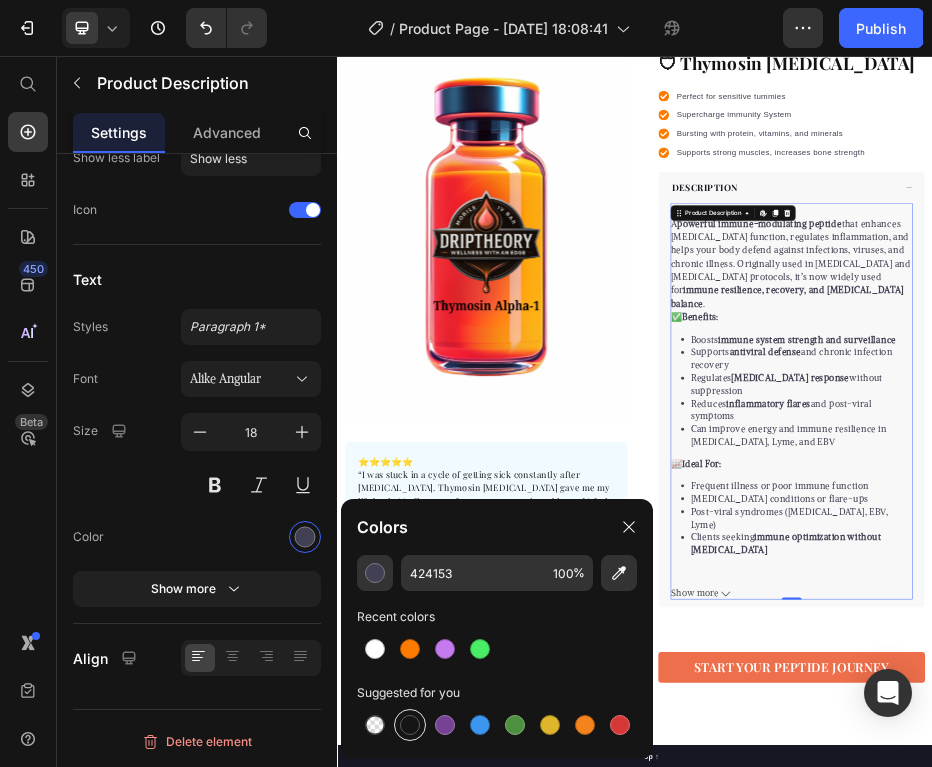 click at bounding box center [410, 725] 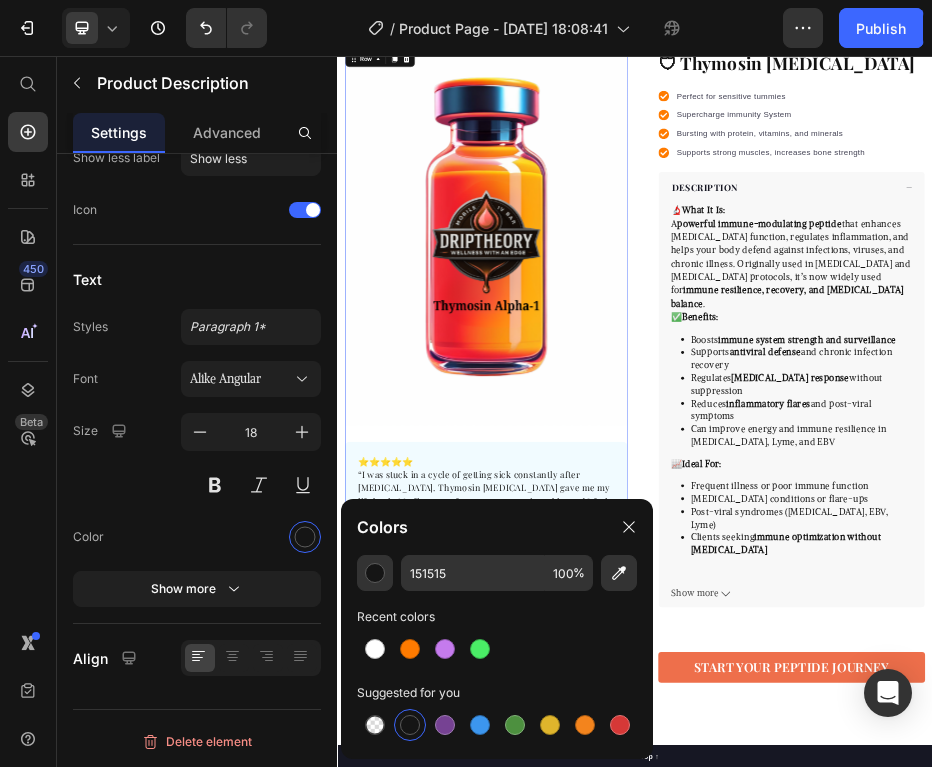 click on "Product Images ⭐️⭐️⭐️⭐️⭐️ “I was stuck in a cycle of getting sick constantly after COVID. Thymosin Alpha-1 gave me my life back. My flares are fewer, my energy is stable, and I feel like my immune system finally has backup. Highly recommend the DripTheory protocol". Text block - Jasmine R. Text block
Verified Client Item list Row Row "My dog absolutely loves this food! It's clear that the taste and quality are top-notch."  -Daisy Text block Row" at bounding box center (637, 563) 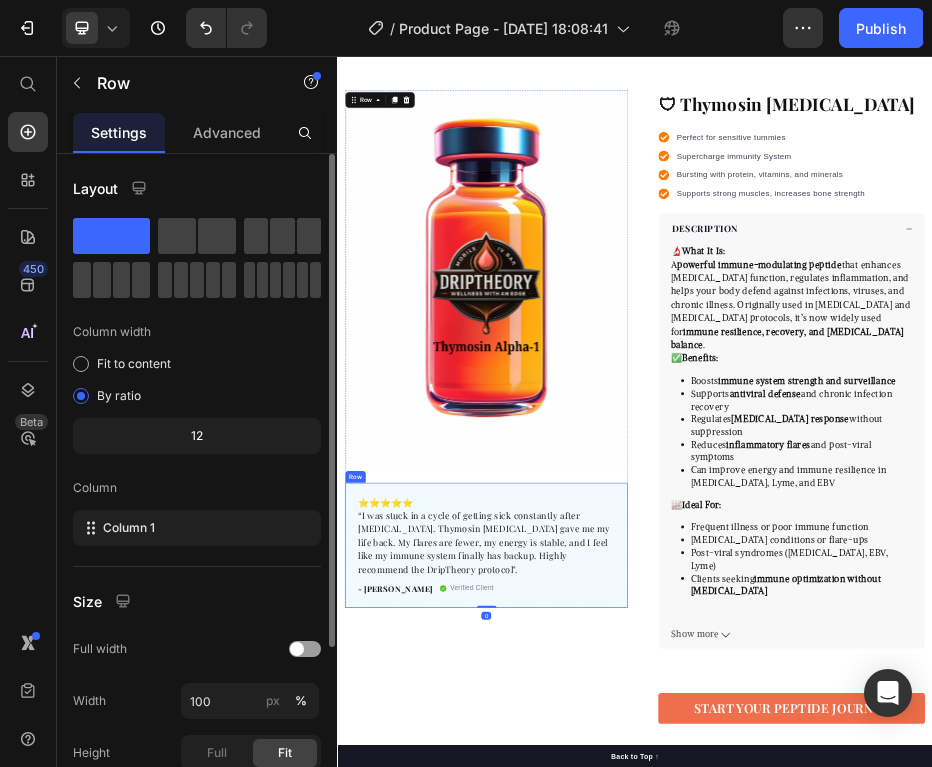 scroll, scrollTop: 149, scrollLeft: 0, axis: vertical 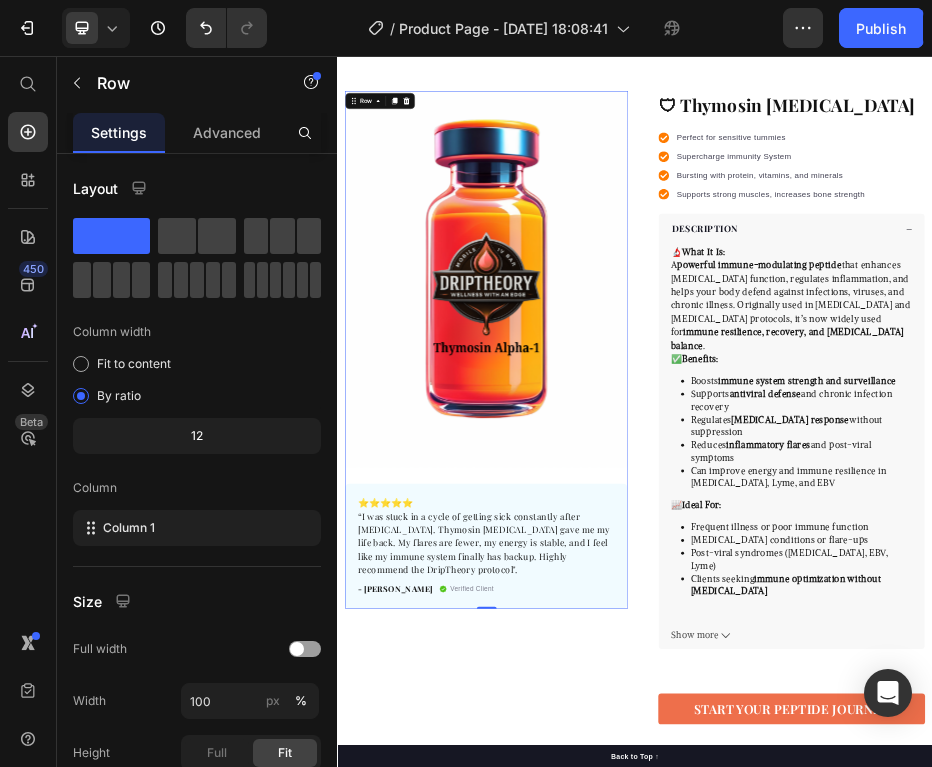 click on "Perfect for sensitive tummies" at bounding box center (1211, 220) 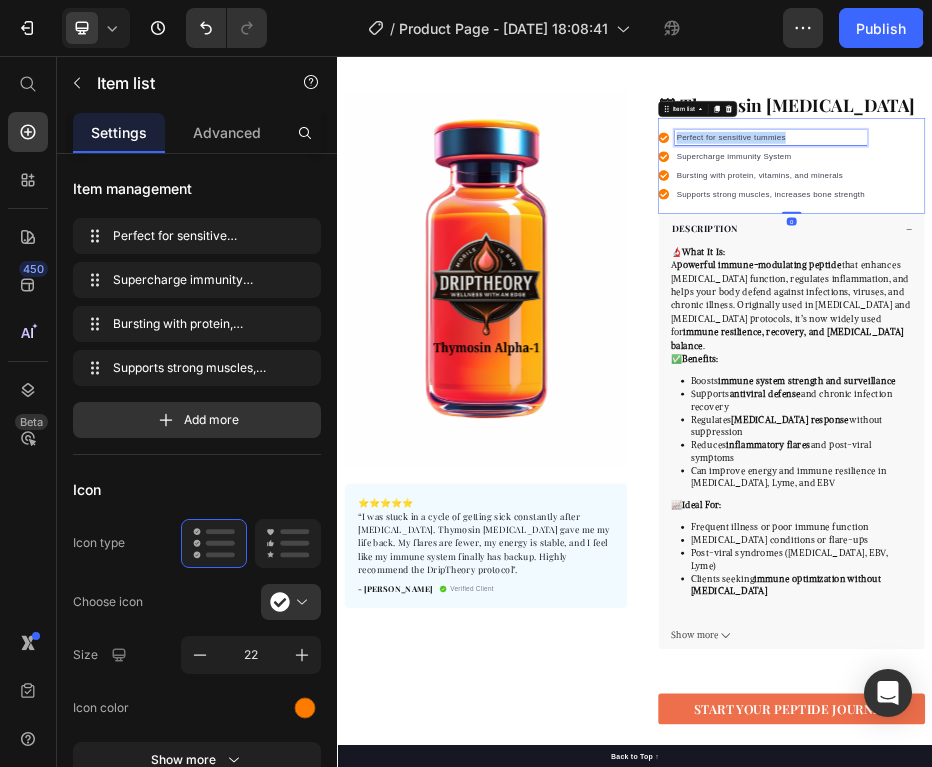 click on "Perfect for sensitive tummies" at bounding box center (1211, 220) 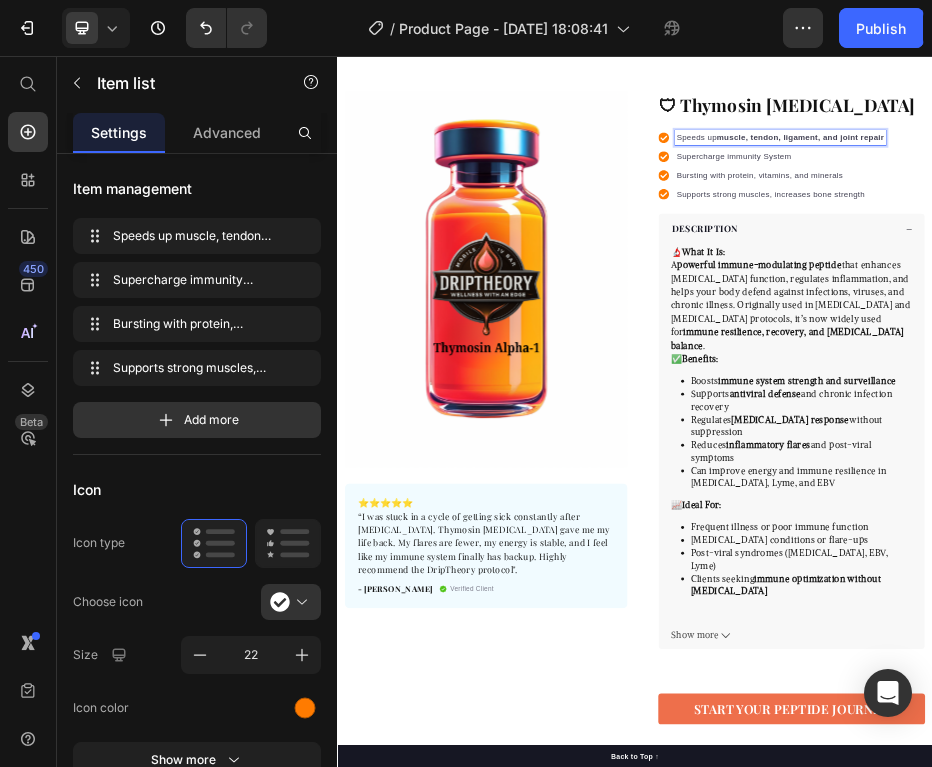 click on "muscle, tendon, ligament, and joint repair" at bounding box center (1271, 219) 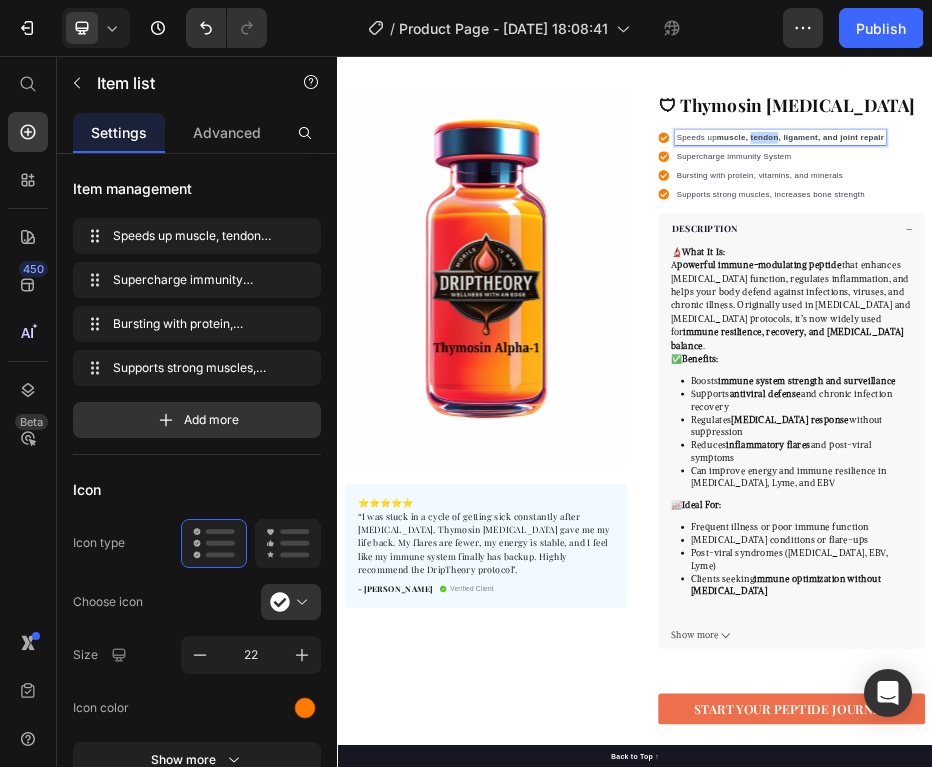 click on "muscle, tendon, ligament, and joint repair" at bounding box center (1271, 219) 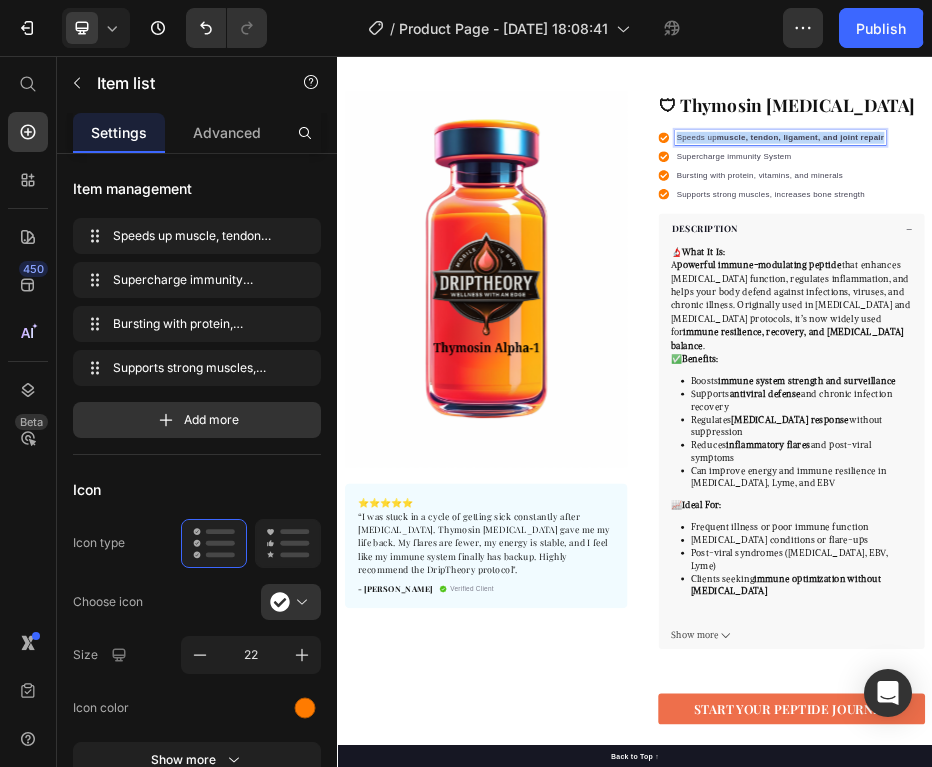 click on "muscle, tendon, ligament, and joint repair" at bounding box center [1271, 219] 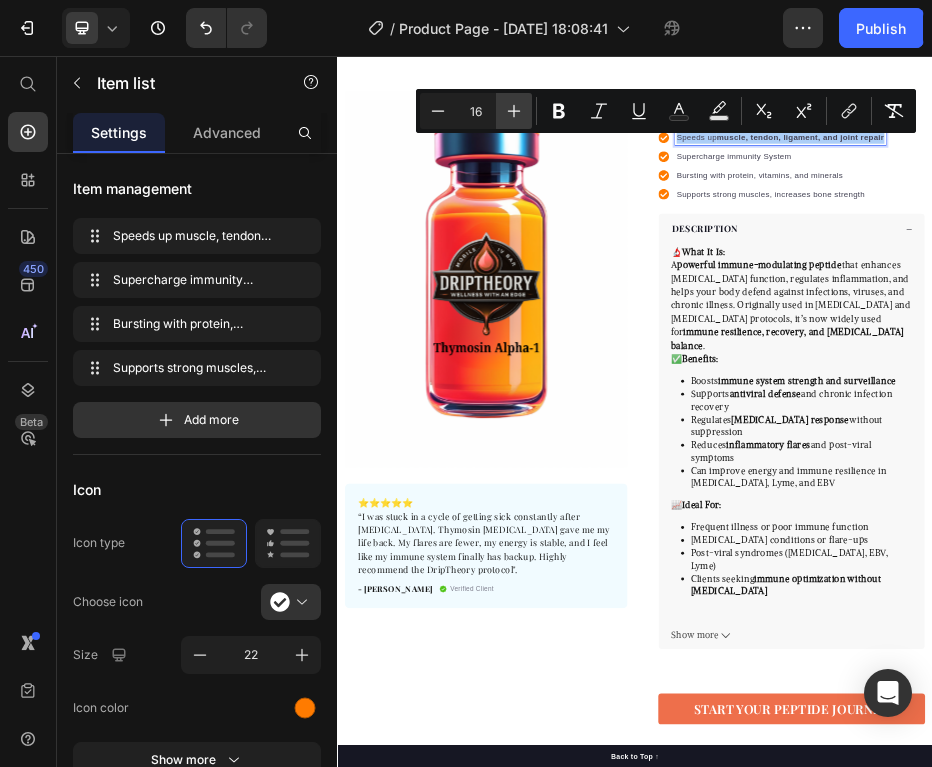 click on "Plus" at bounding box center (514, 111) 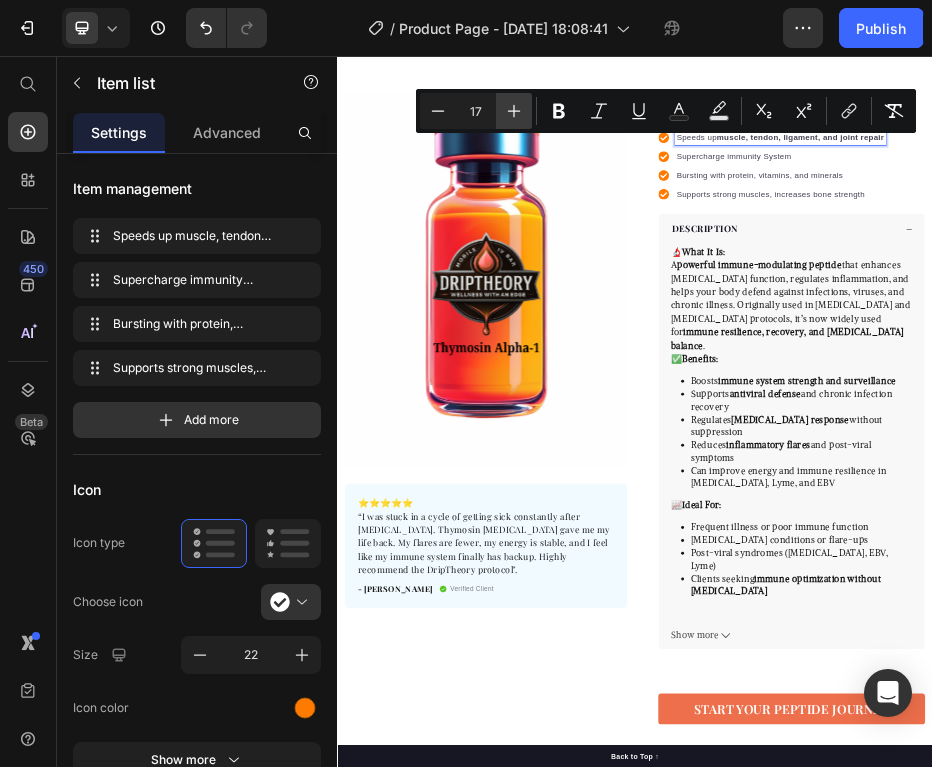 click on "Plus" at bounding box center [514, 111] 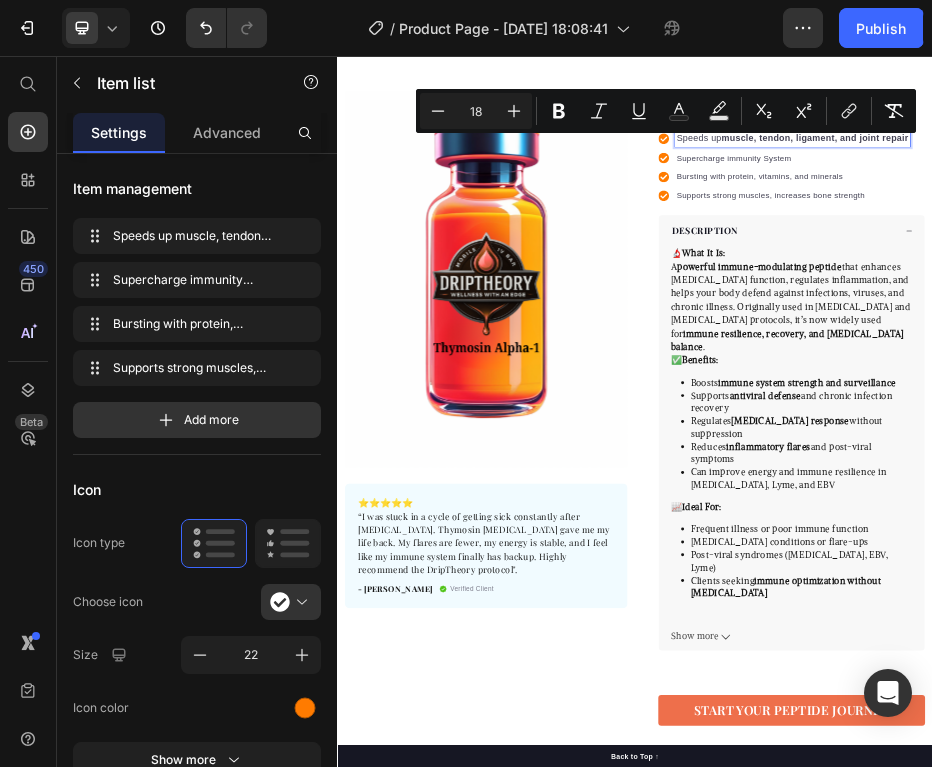 click on "Supercharge immunity System" at bounding box center (1255, 261) 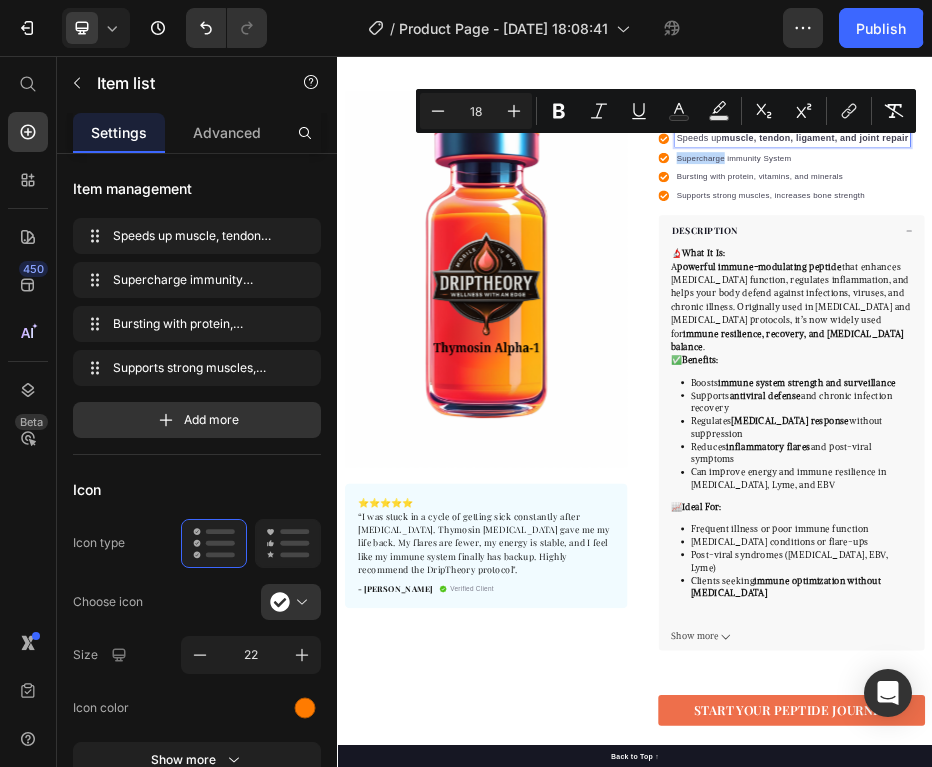 click on "Supercharge immunity System" at bounding box center [1255, 261] 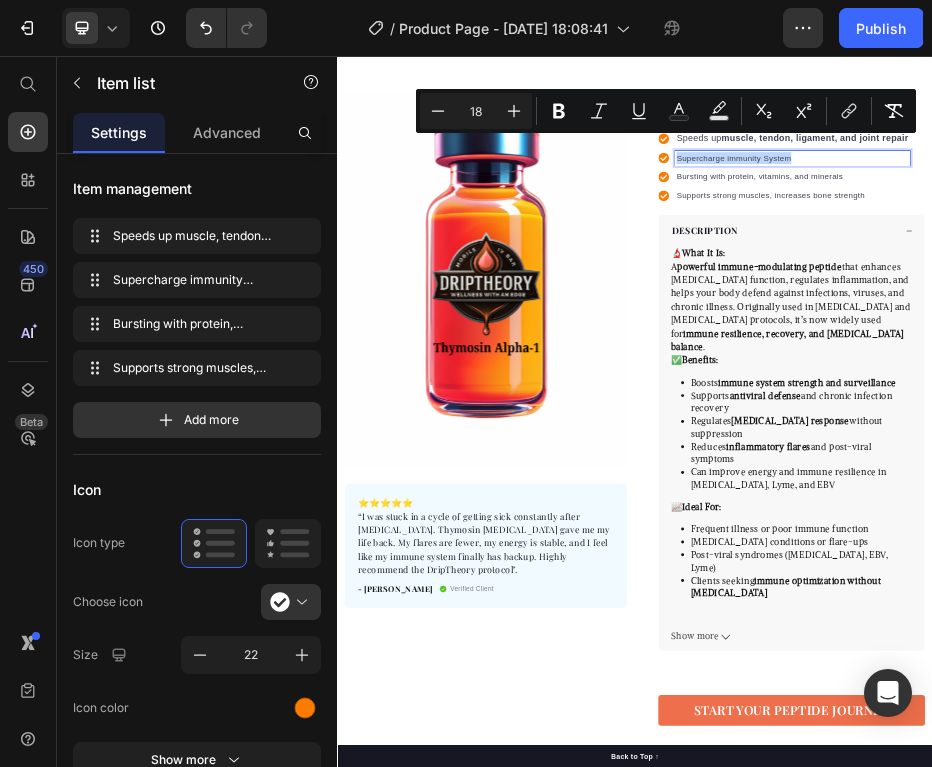 click on "Supercharge immunity System" at bounding box center [1255, 261] 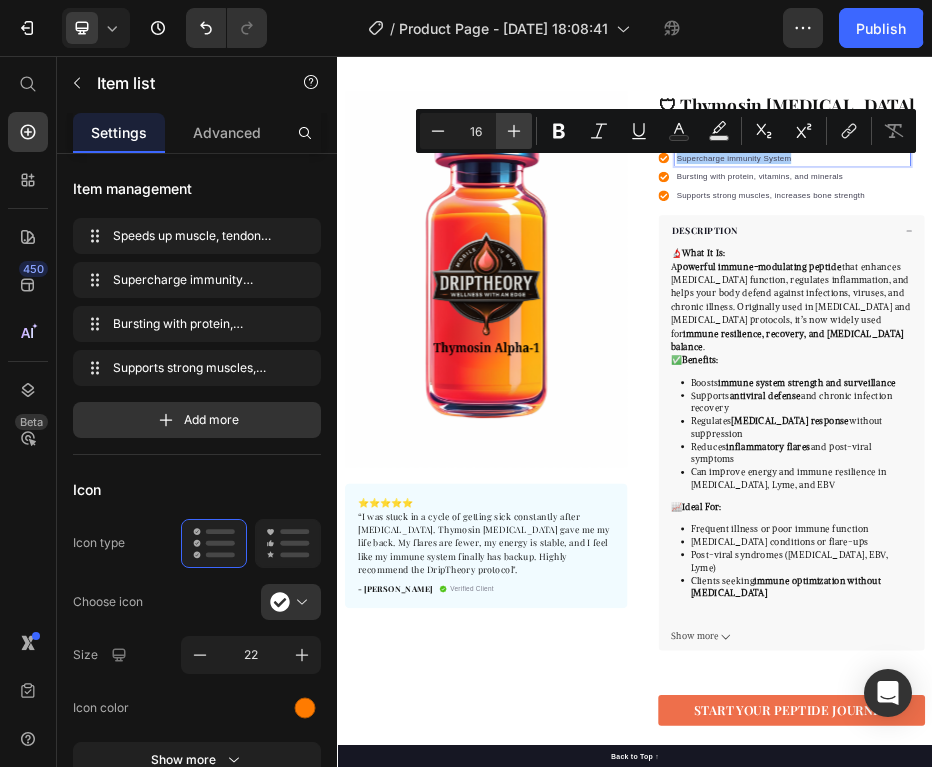 click 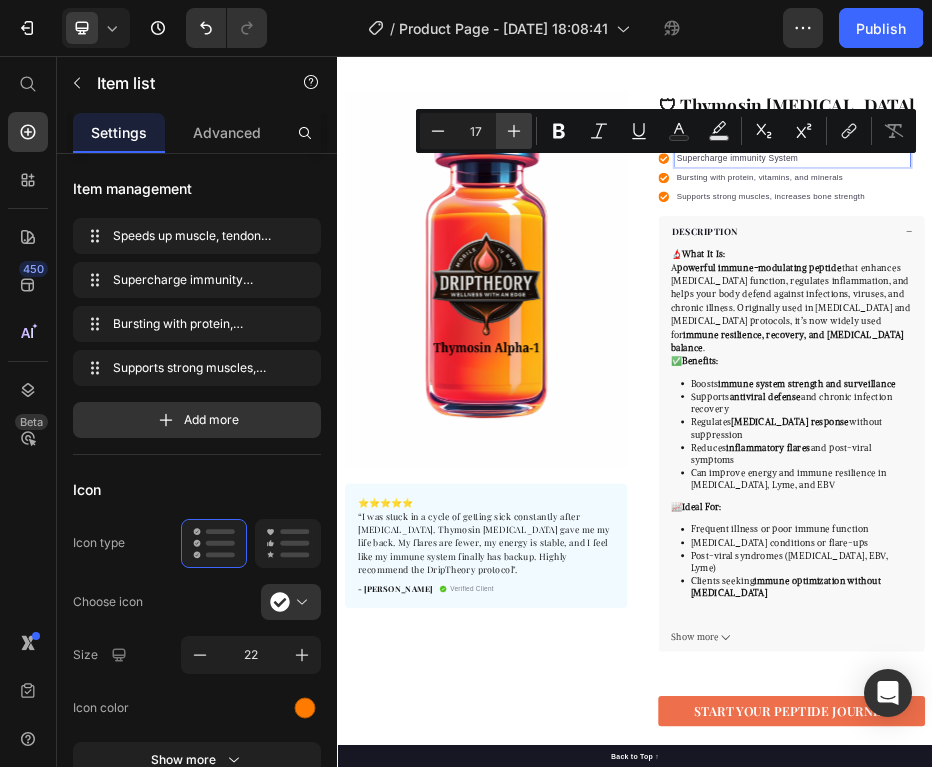 click 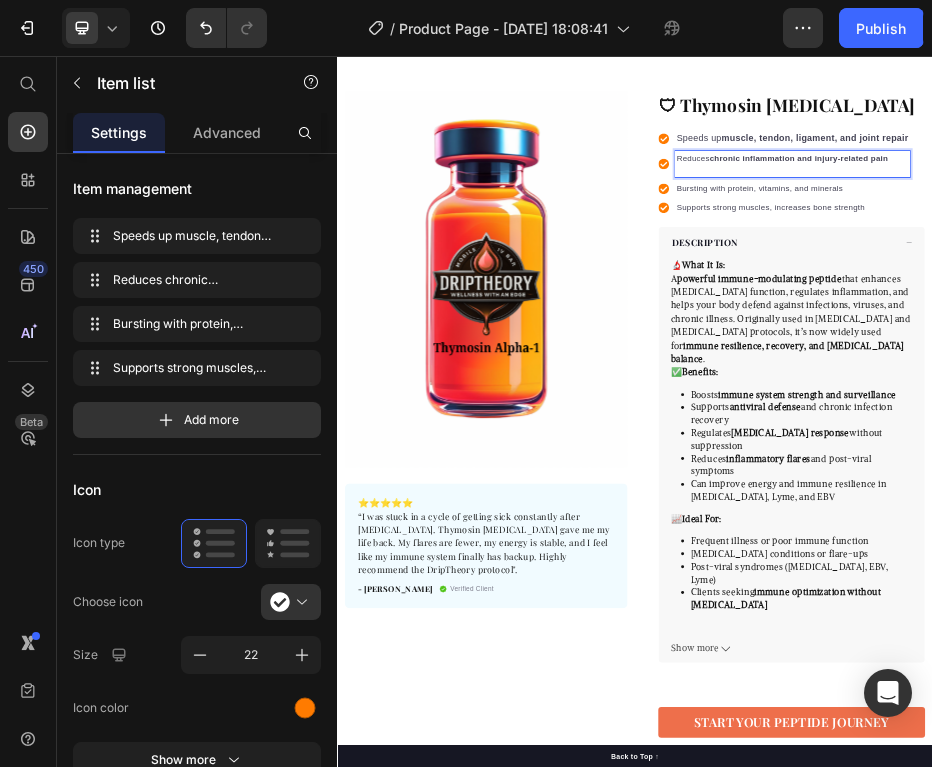 click at bounding box center [1255, 285] 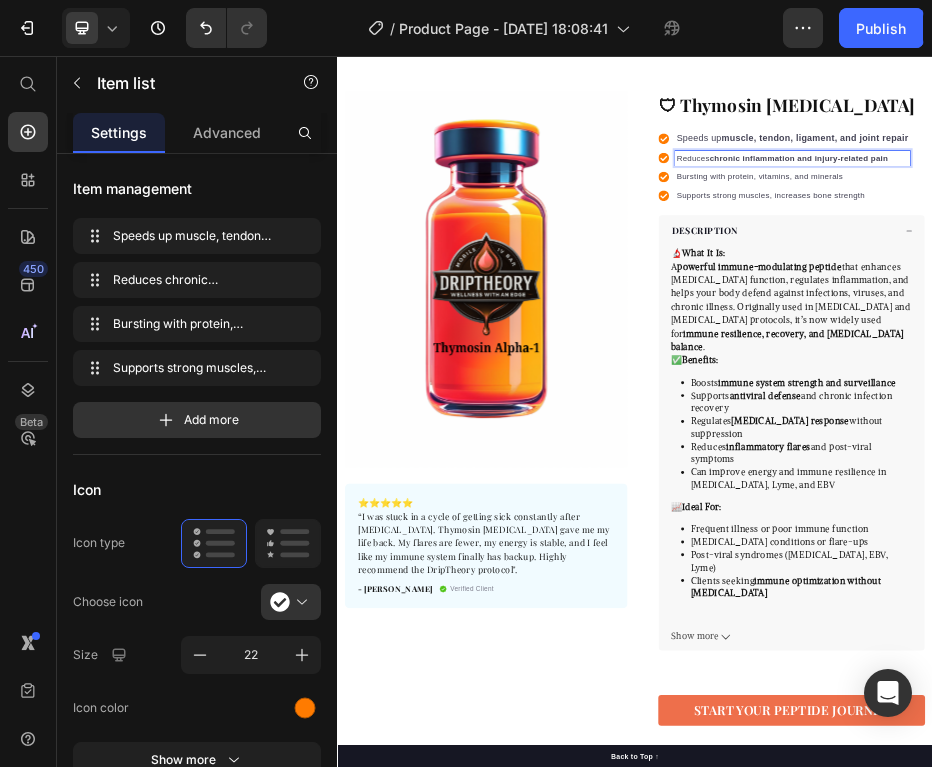 click on "chronic inflammation and injury-related pain" at bounding box center (1268, 260) 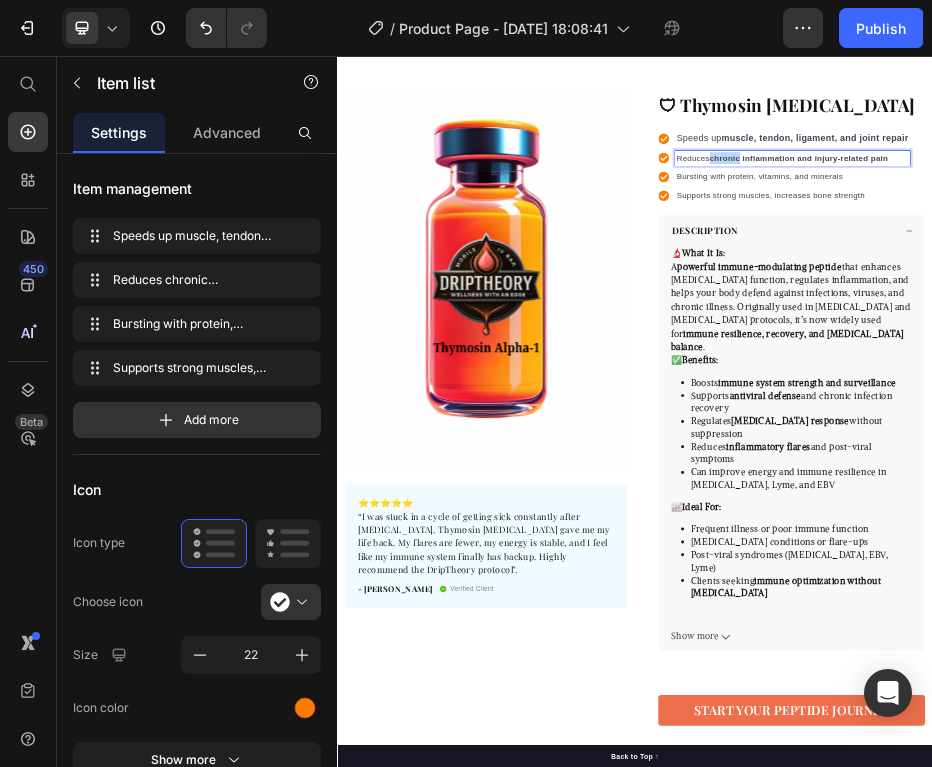 click on "chronic inflammation and injury-related pain" at bounding box center (1268, 260) 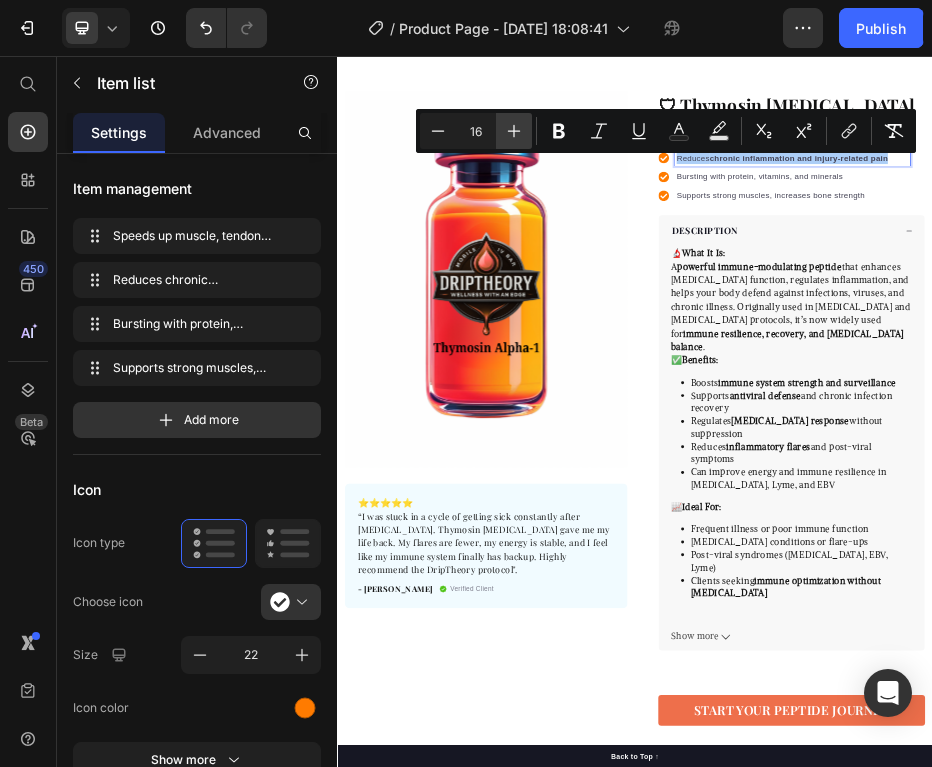 click on "Plus" at bounding box center (514, 131) 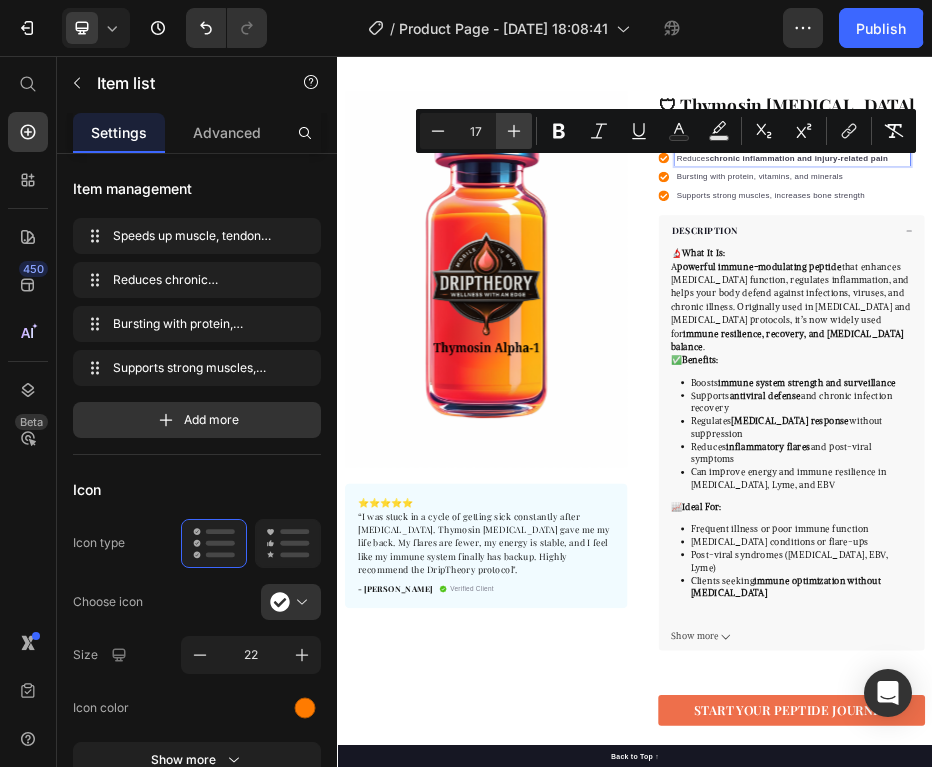 click on "Plus" at bounding box center [514, 131] 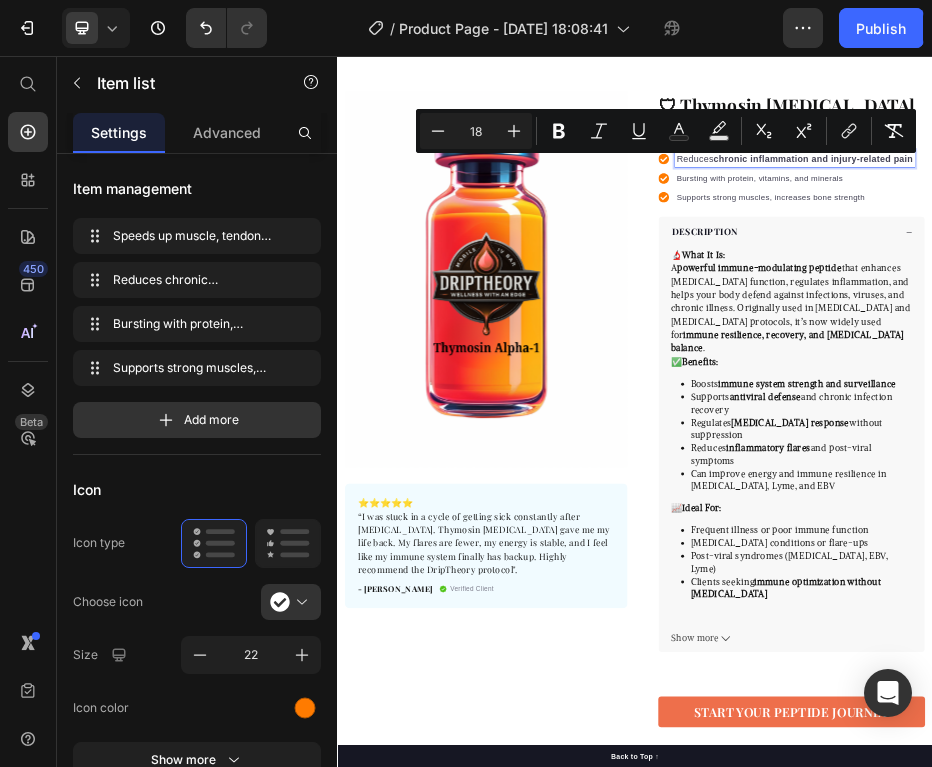 click on "Bursting with protein, vitamins, and minerals" at bounding box center (1259, 302) 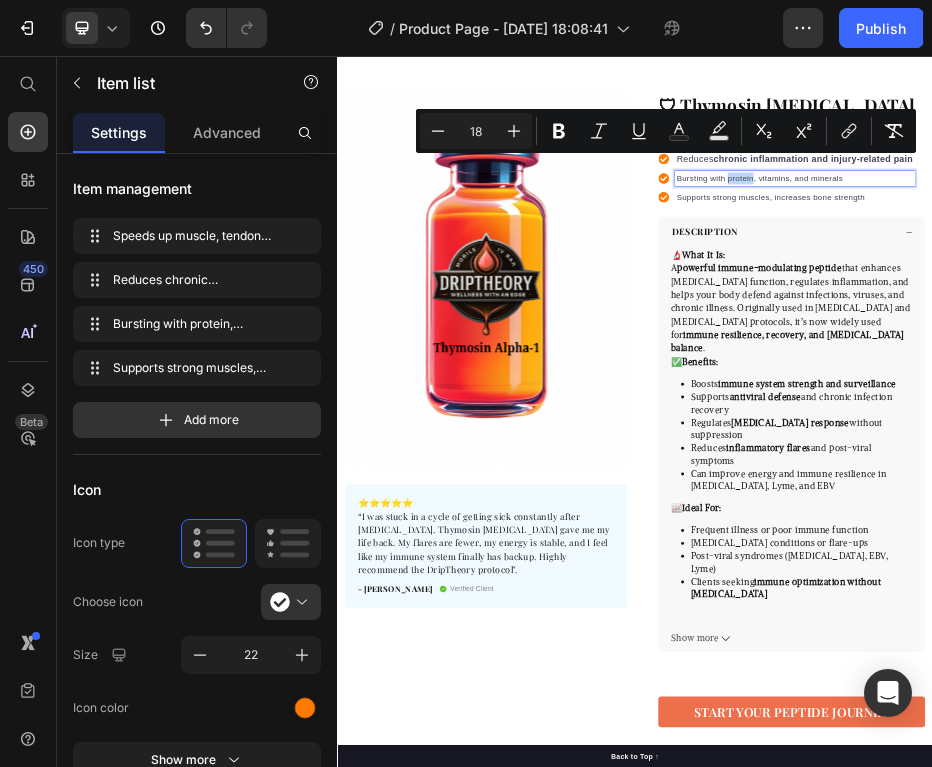 click on "Bursting with protein, vitamins, and minerals" at bounding box center [1259, 302] 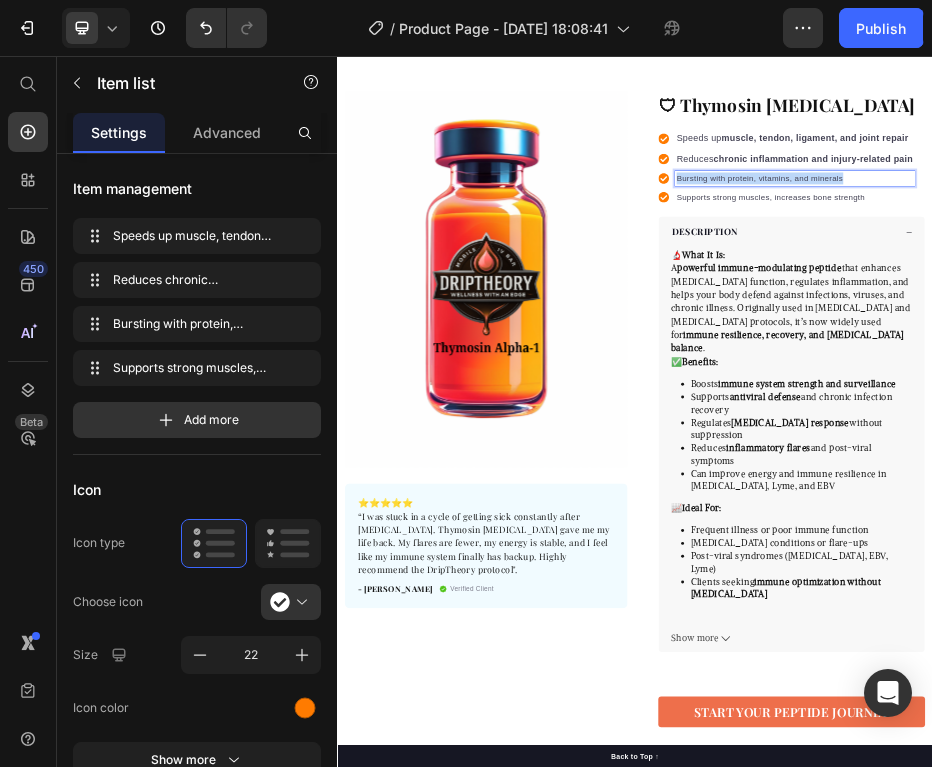 click on "Bursting with protein, vitamins, and minerals" at bounding box center [1259, 302] 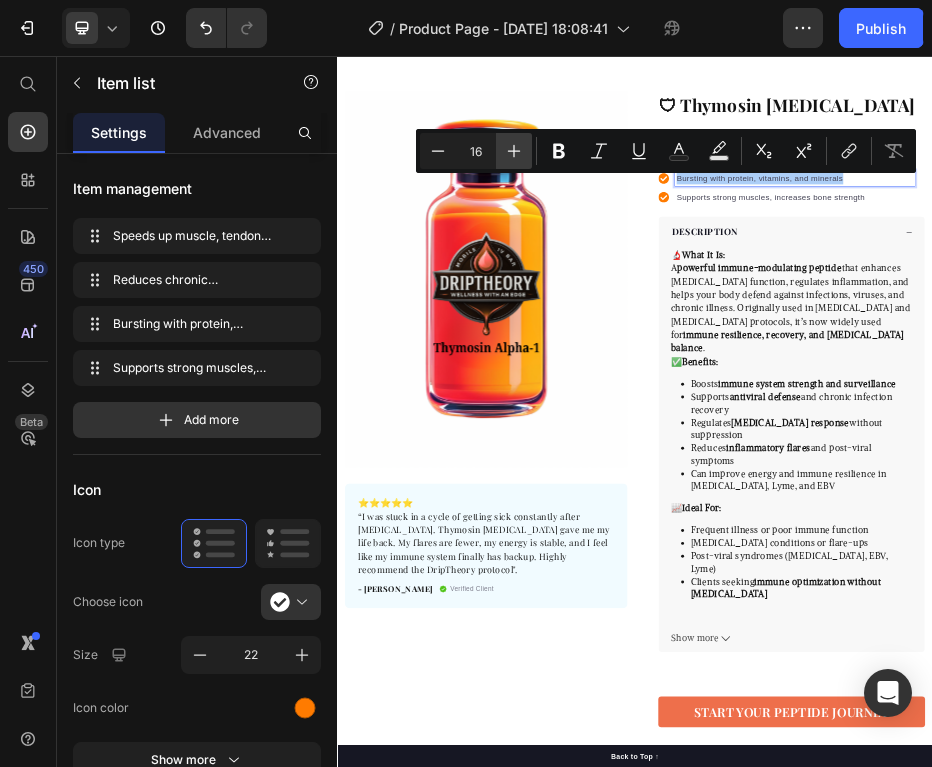 click on "Plus" at bounding box center [514, 151] 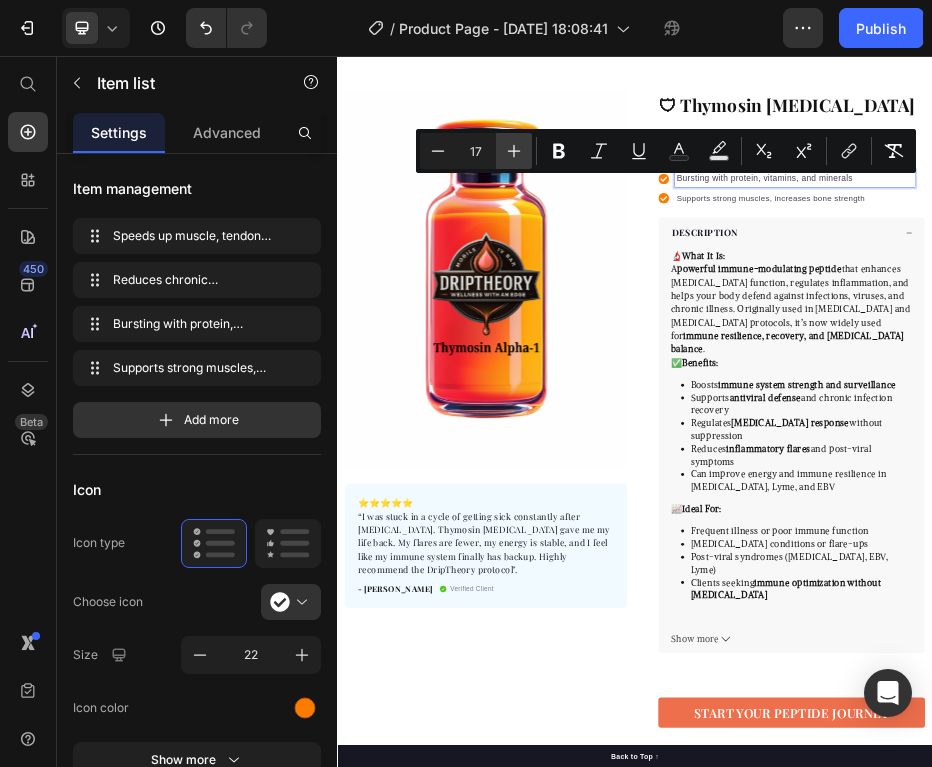 click on "Plus" at bounding box center (514, 151) 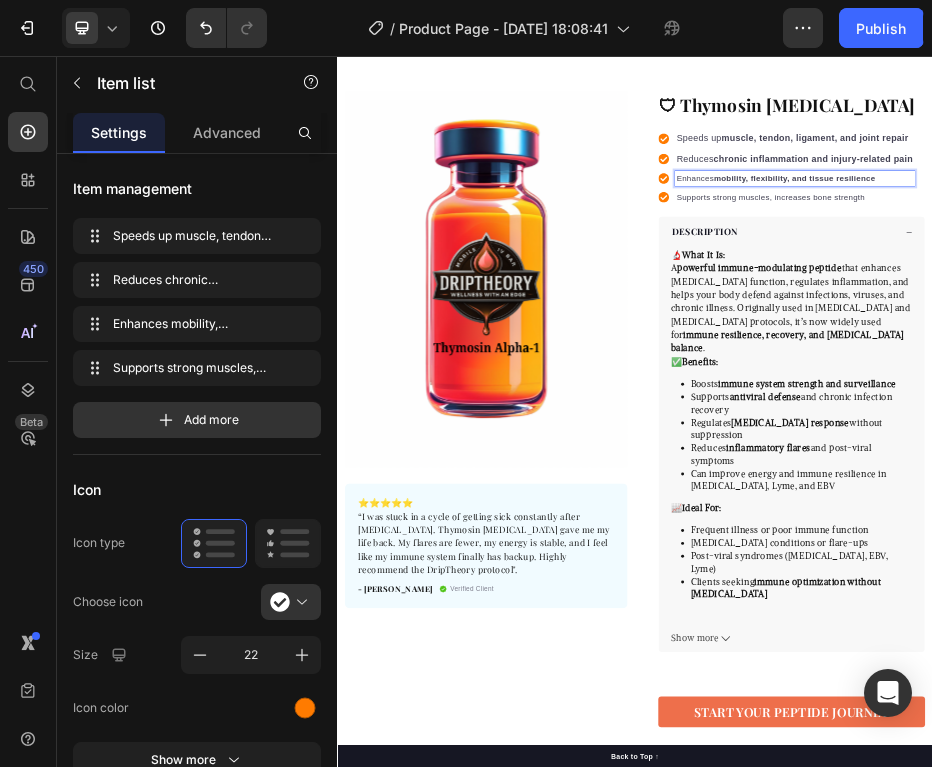 click on "mobility, flexibility, and tissue resilience" at bounding box center (1259, 301) 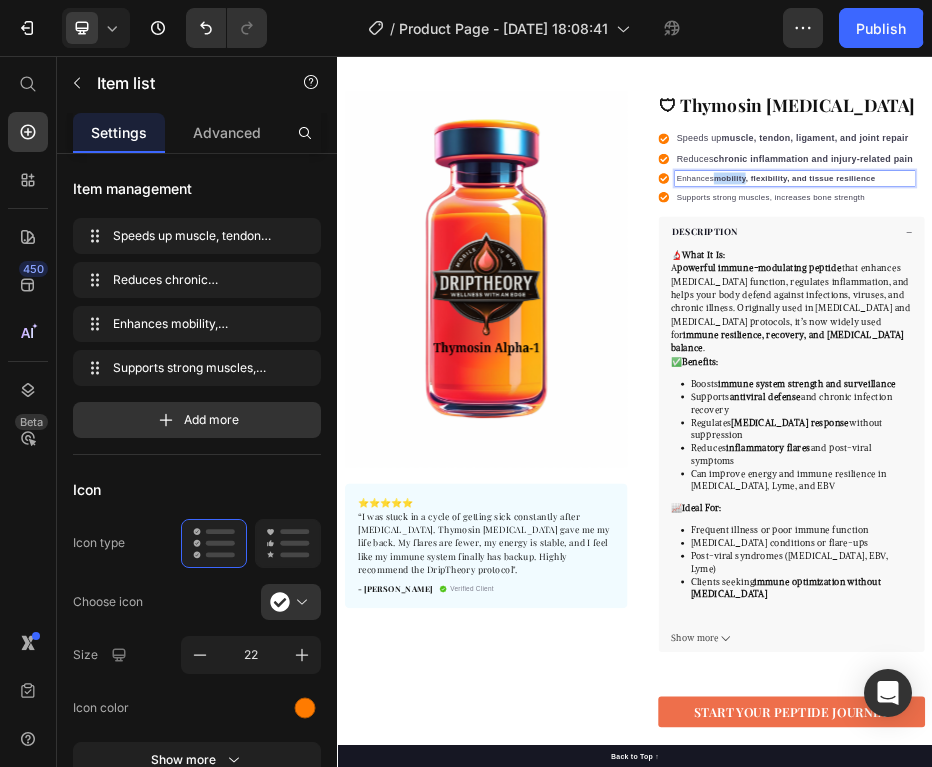 click on "mobility, flexibility, and tissue resilience" at bounding box center [1259, 301] 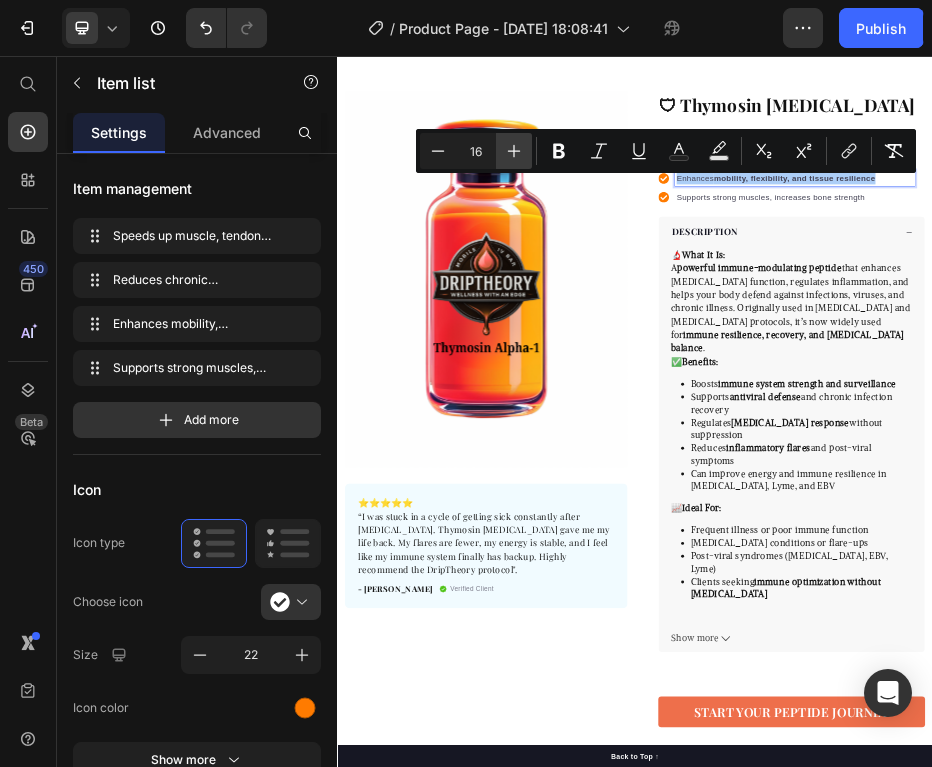 click 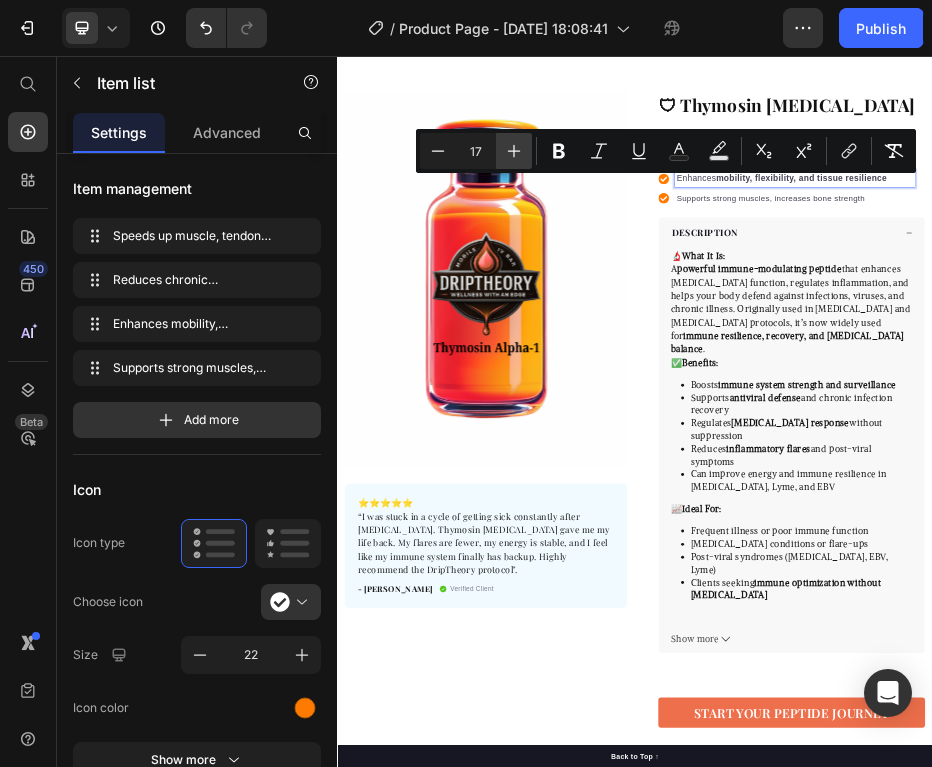 click 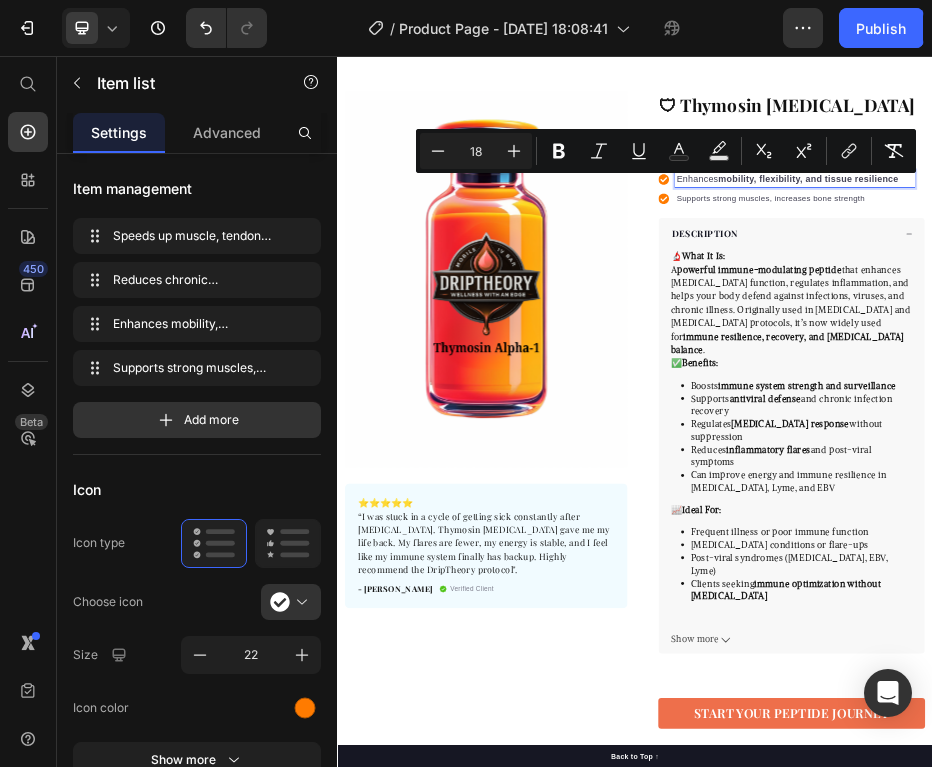 click on "Supports strong muscles, increases bone strength" at bounding box center [1259, 343] 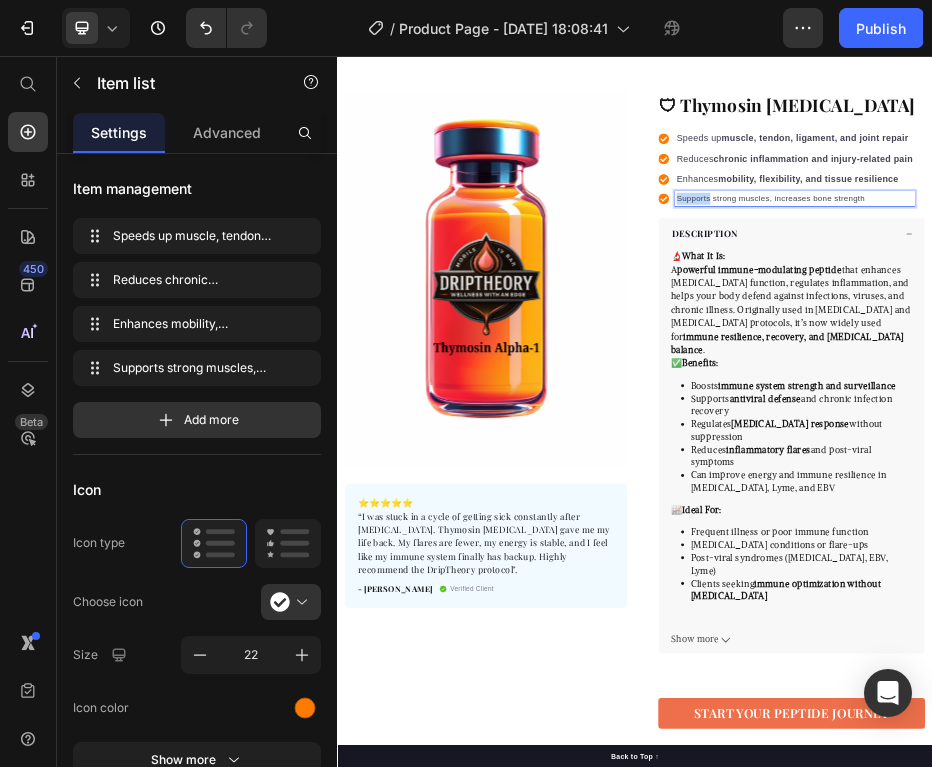 click on "Supports strong muscles, increases bone strength" at bounding box center [1259, 343] 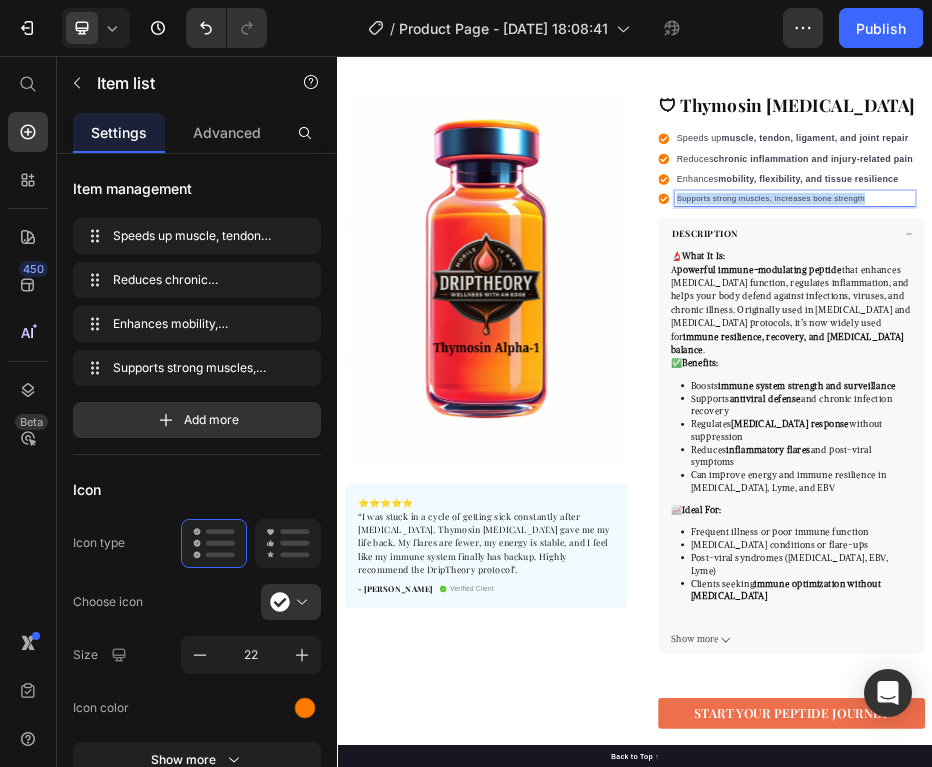 click on "Supports strong muscles, increases bone strength" at bounding box center (1259, 343) 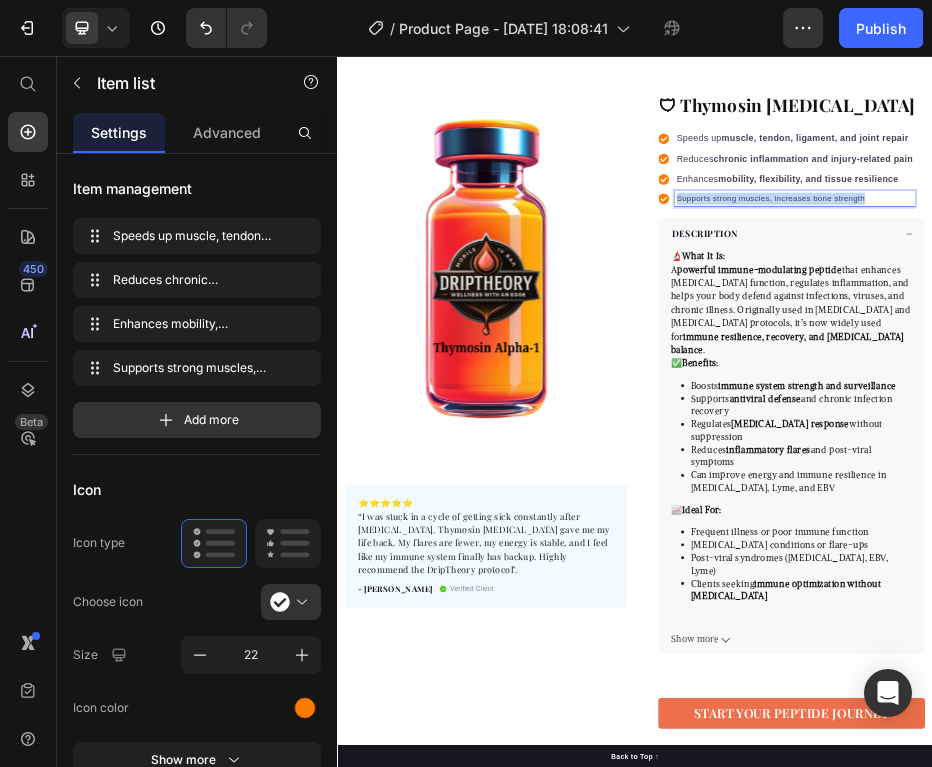 click on "Supports strong muscles, increases bone strength" at bounding box center [1259, 343] 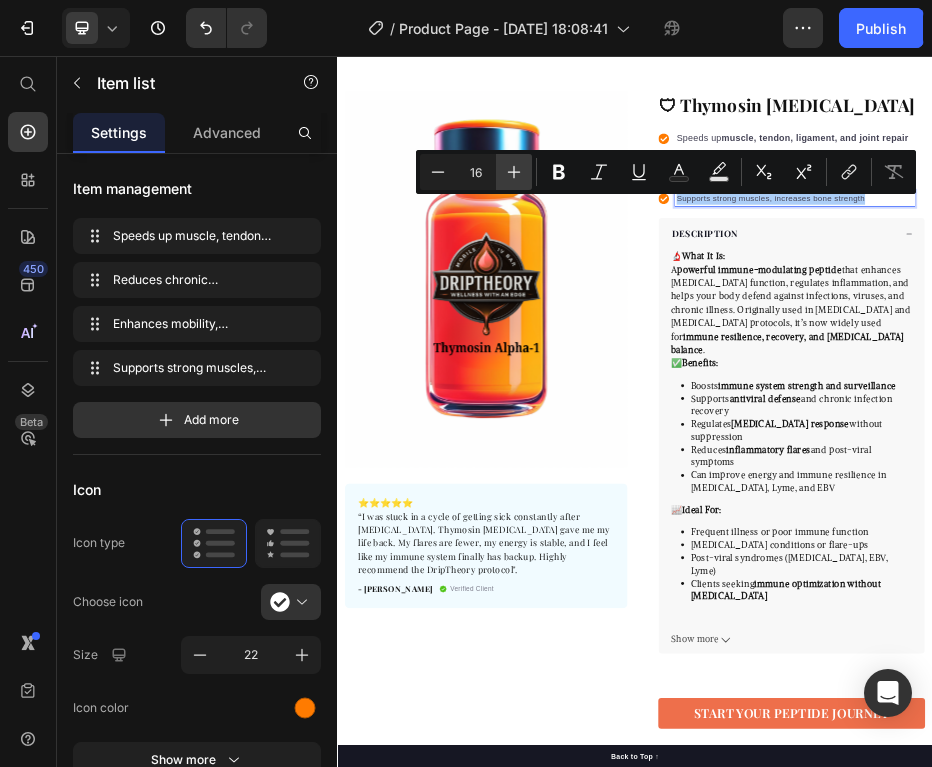 click 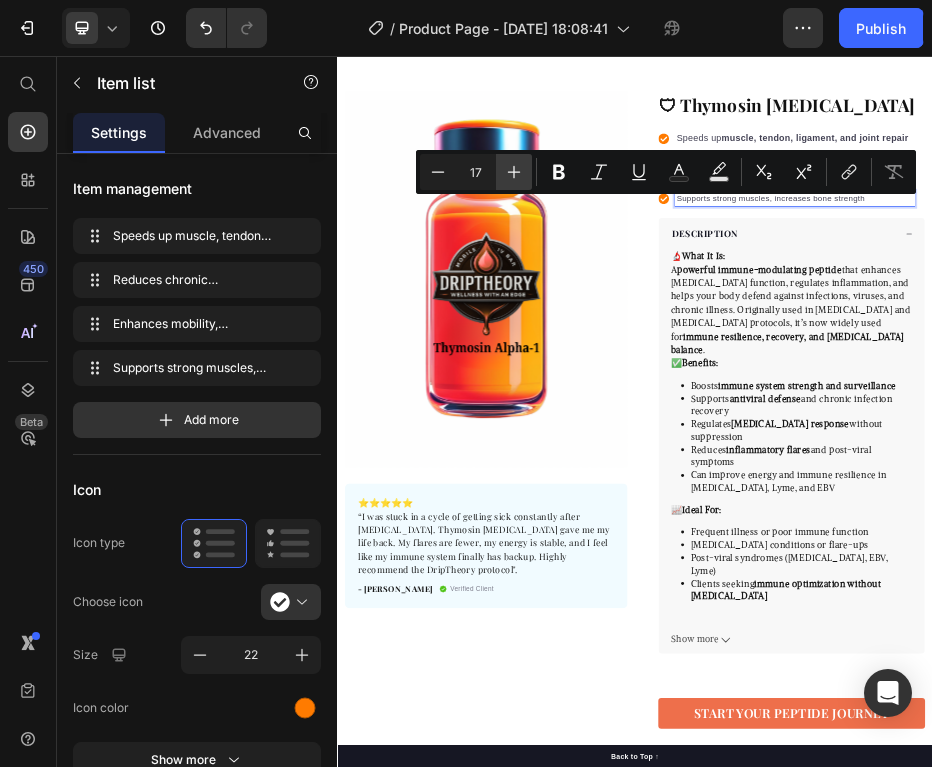 click 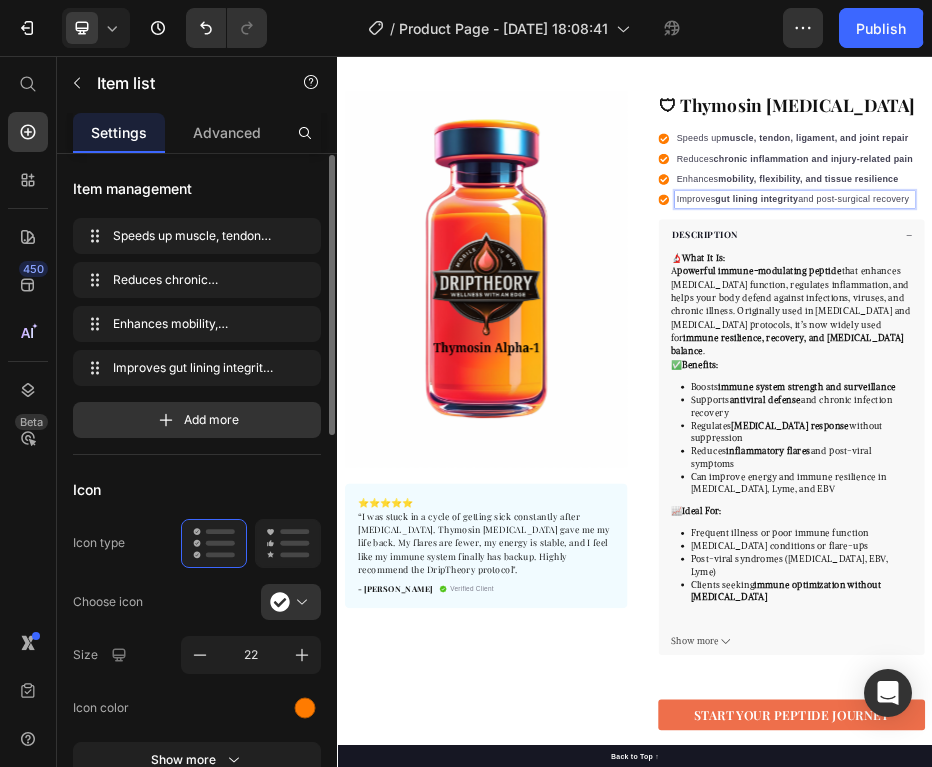 scroll, scrollTop: 418, scrollLeft: 0, axis: vertical 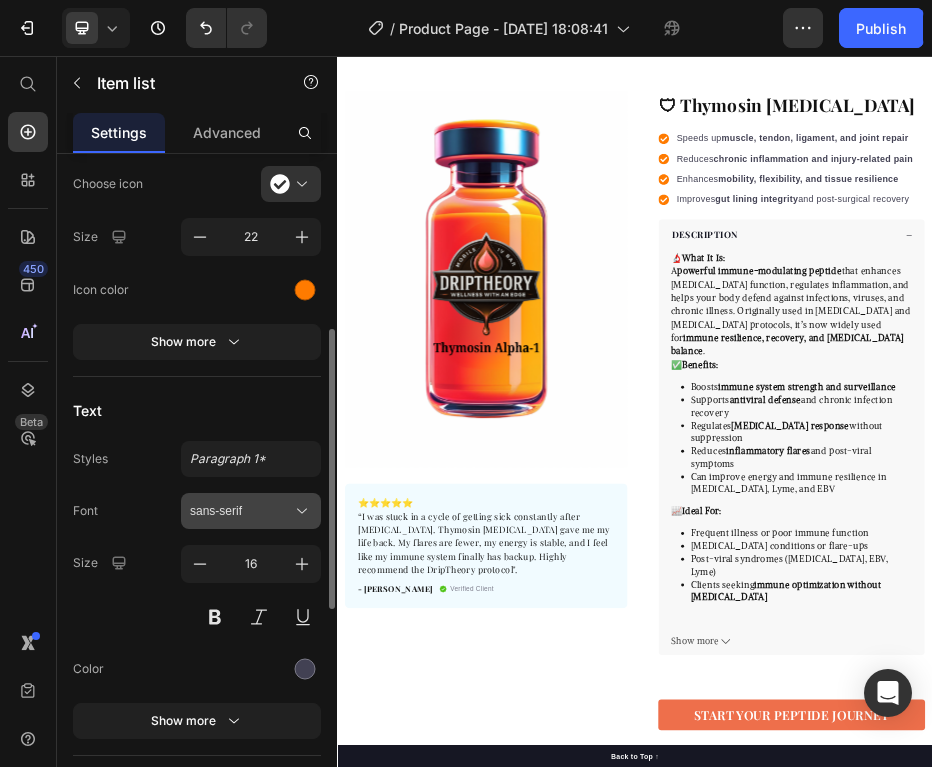 click on "sans-serif" at bounding box center (241, 511) 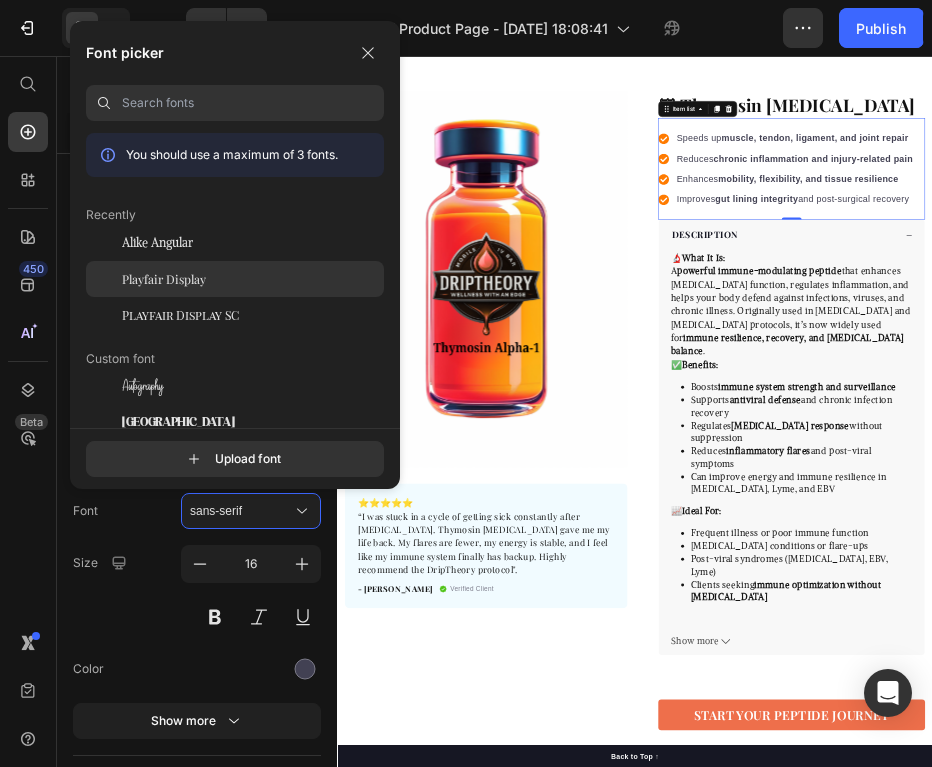 click on "Playfair Display" 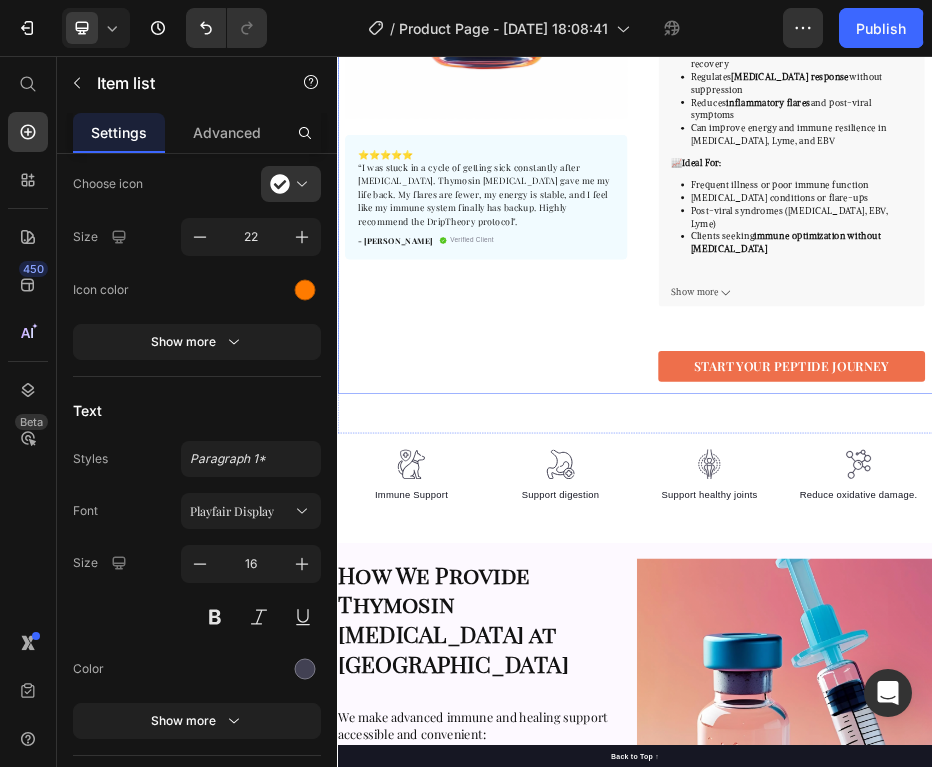 scroll, scrollTop: 878, scrollLeft: 0, axis: vertical 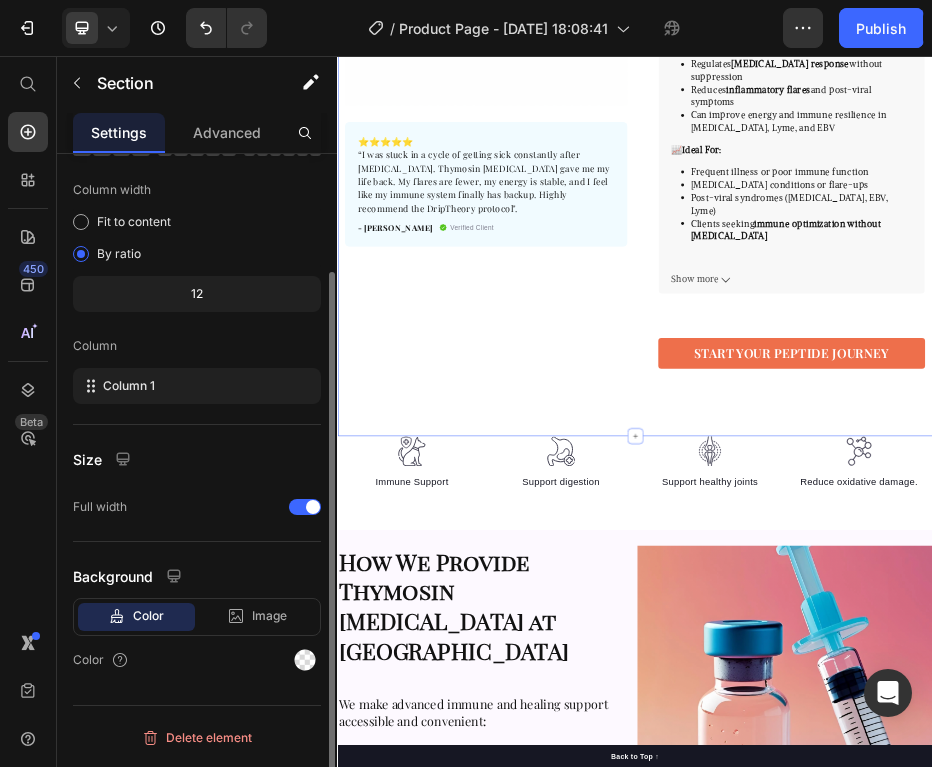 click on "Product Images ⭐️⭐️⭐️⭐️⭐️ “I was stuck in a cycle of getting sick constantly after COVID. Thymosin Alpha-1 gave me my life back. My flares are fewer, my energy is stable, and I feel like my immune system finally has backup. Highly recommend the DripTheory protocol". Text block - Jasmine R. Text block
Verified Client Item list Row Row "My dog absolutely loves this food! It's clear that the taste and quality are top-notch."  -Daisy Text block Row Row 🛡 Thymosin Alpha-1 Product Title Speeds up  muscle, tendon, ligament, and joint repair Reduces  chronic inflammation and injury-related pain Enhances  mobility, flexibility, and tissue resilience Improves  gut lining integrity  and post-surgical recovery Item list   0 Perfect for sensitive tummies Supercharge immunity System Bursting with protein, vitamins, and minerals Supports strong muscles, increases bone strength Item list
DESCRIPTION 🔬  What It Is: A  powerful immune-modulating peptide .
✅" at bounding box center (937, 69) 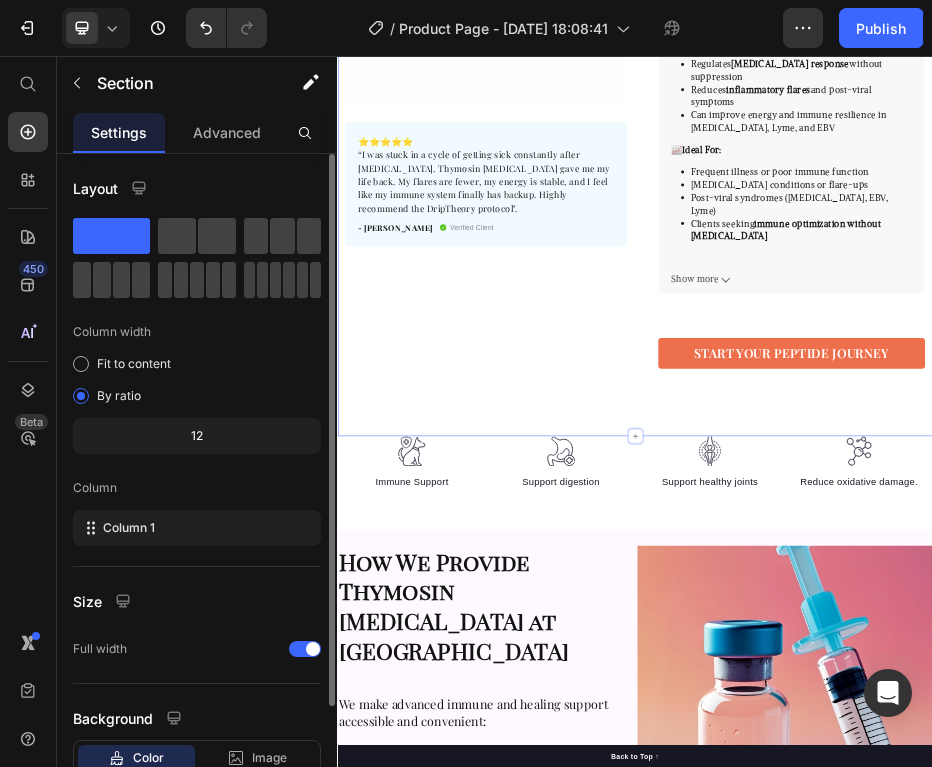 click at bounding box center (787, 860) 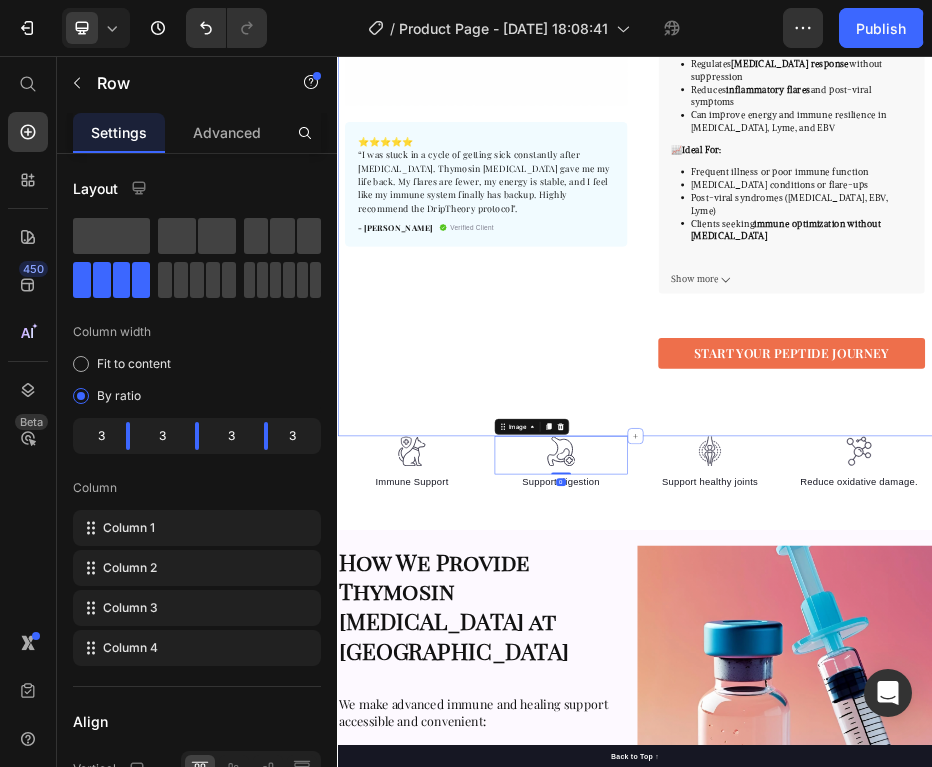 click on "Image Immune Support Text block Image   0 Support digestion Text block Image Support healthy joints Text block Image Reduce oxidative damage. Text block Row" at bounding box center (937, 877) 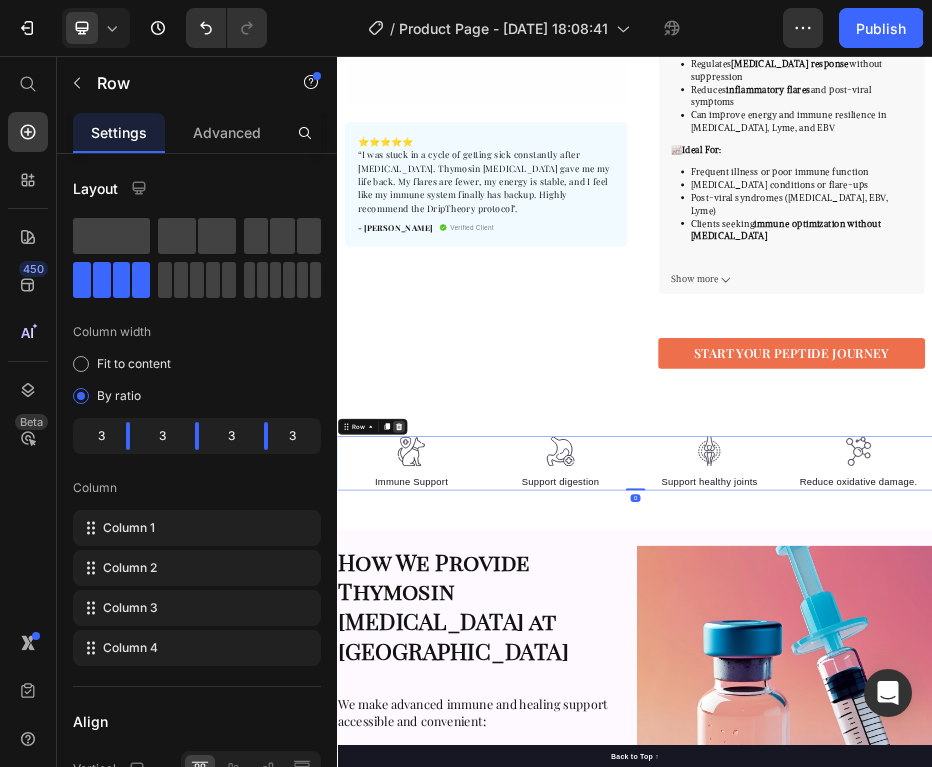 click 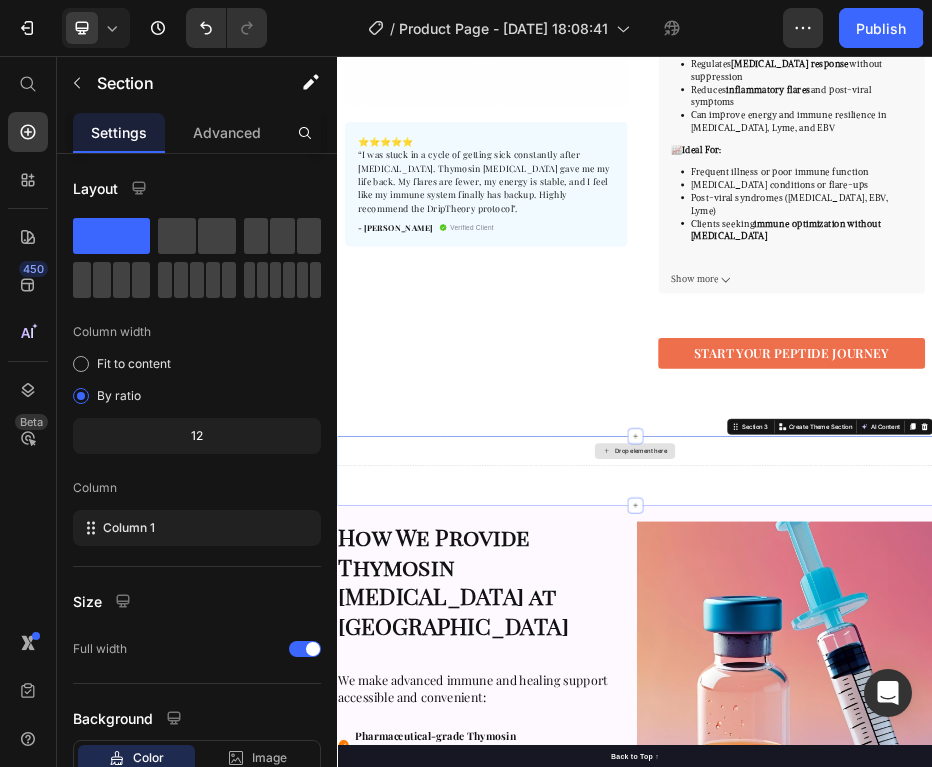 click on "Drop element here" at bounding box center [937, 852] 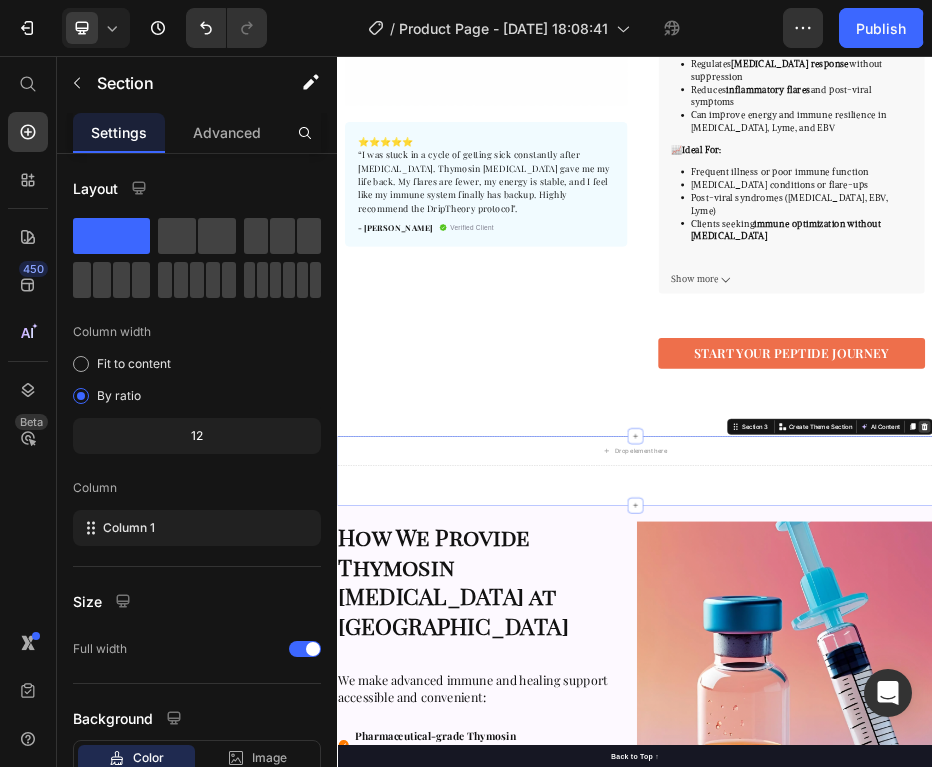 click 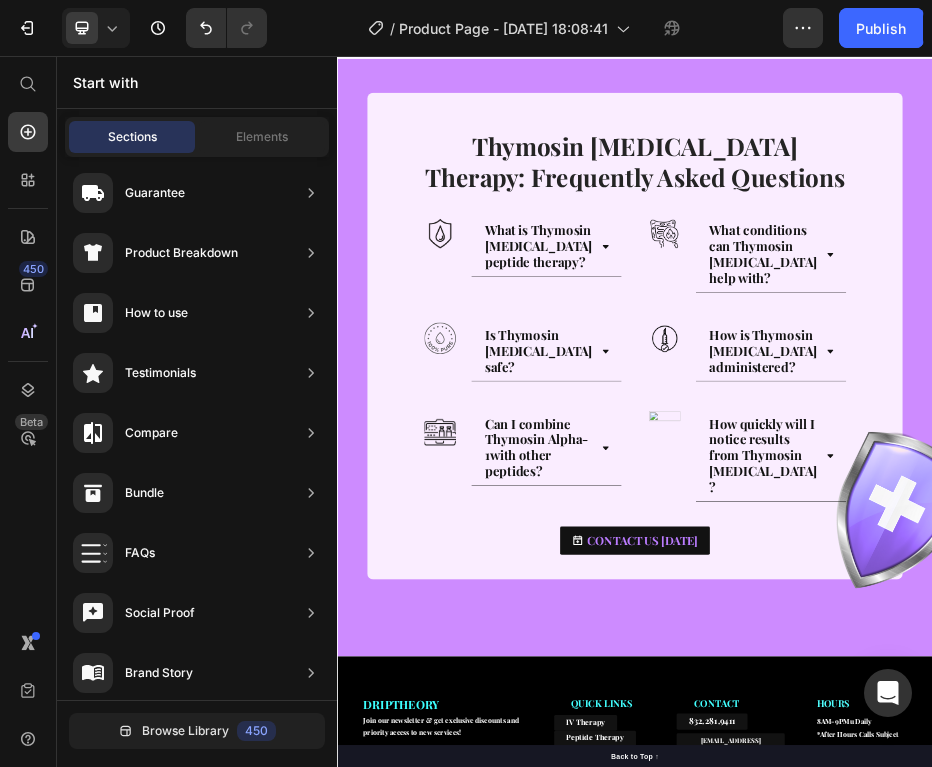 scroll, scrollTop: 3290, scrollLeft: 0, axis: vertical 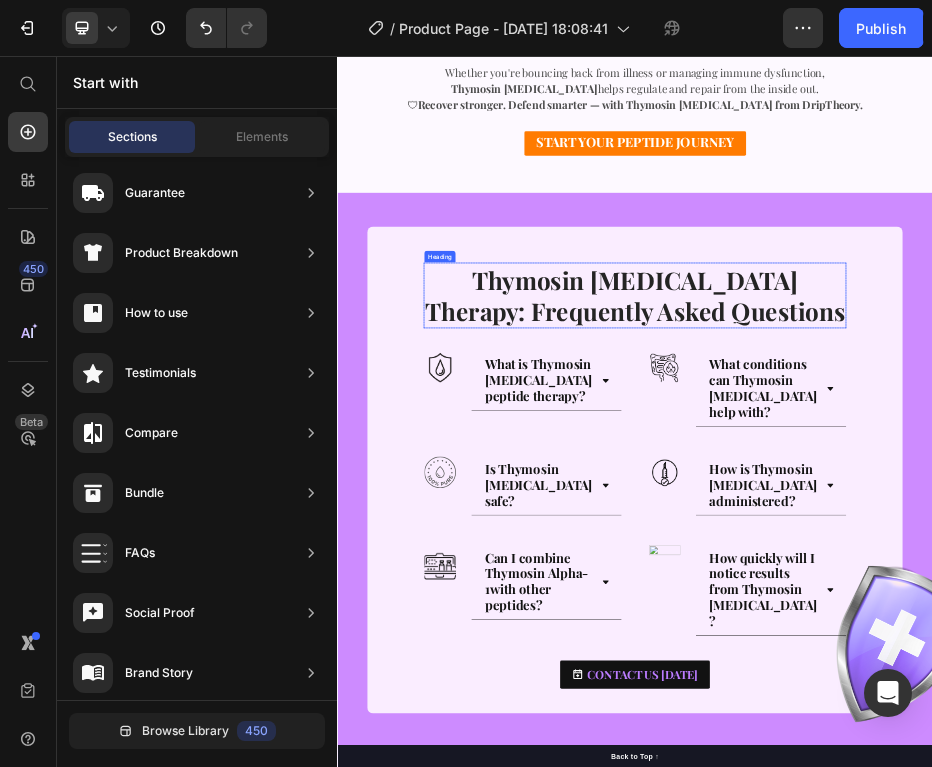 click on "Thymosin Alpha-1 Therapy: Frequently Asked Questions Heading Row Image
What is Thymosin Alpha-1 peptide therapy? Accordion Row Image
What conditions can Thymosin Alpha-1 help with? Accordion Row Row Image
Is Thymosin Alpha-1 safe? Accordion Row Image
How is Thymosin Alpha-1 administered? Accordion Row Row Image
Can I combine Thymosin Alpha-1with other peptides? Accordion Row Image
How quickly will I notice results from Thymosin Alpha-1? Accordion Row Row
CONTACT US TODAY Button" at bounding box center [937, 926] 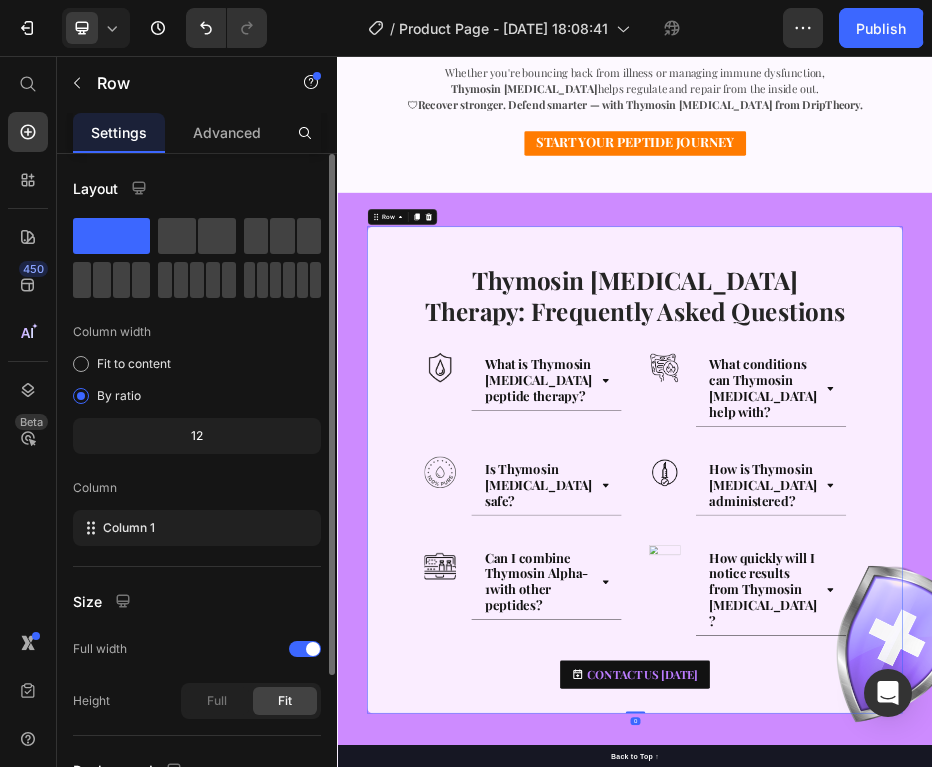 scroll, scrollTop: 190, scrollLeft: 0, axis: vertical 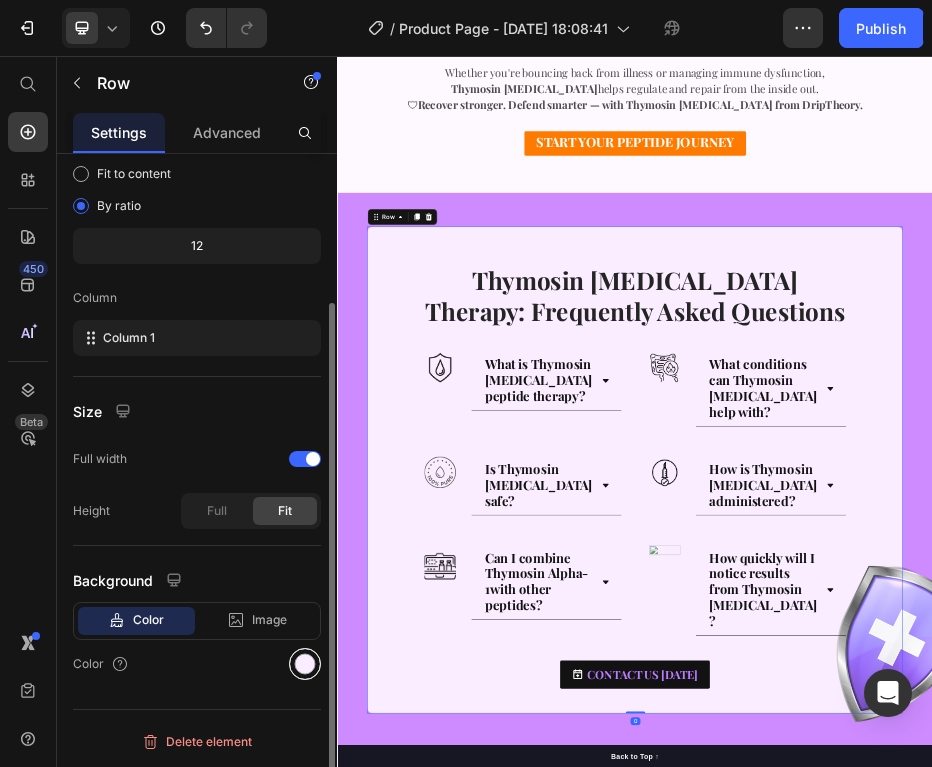 click at bounding box center [305, 664] 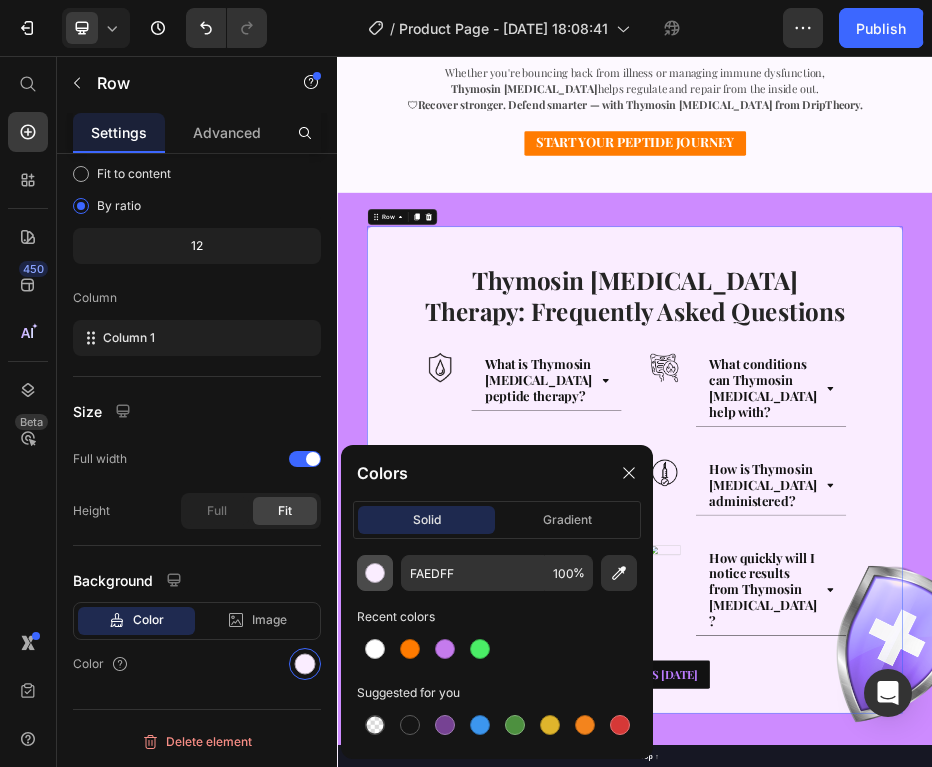 click at bounding box center [375, 573] 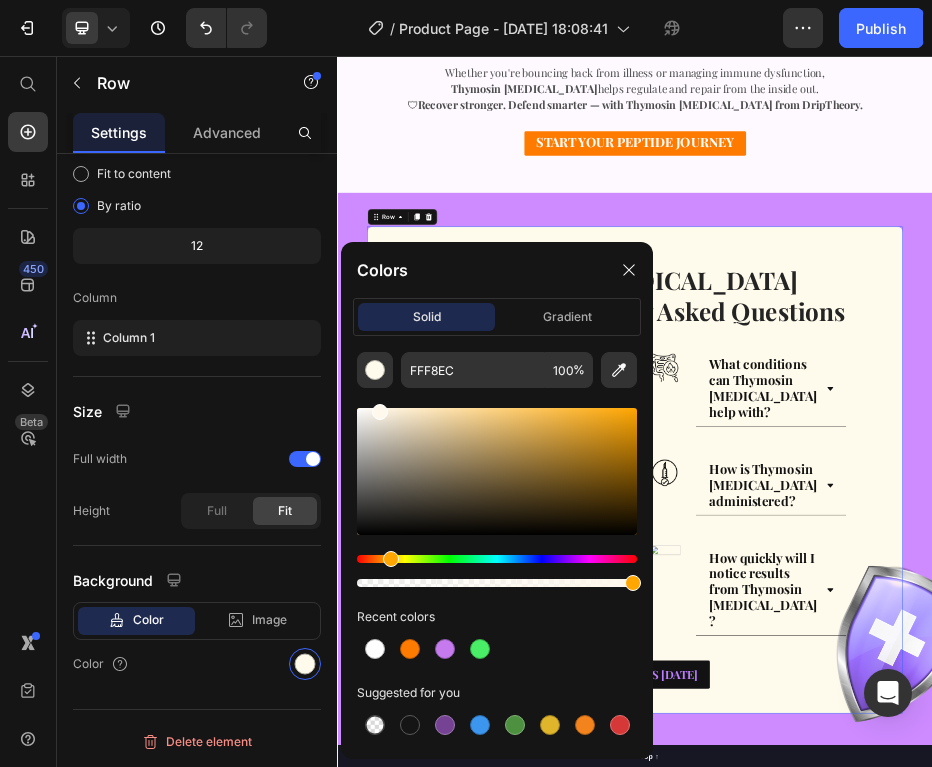 drag, startPoint x: 585, startPoint y: 562, endPoint x: 389, endPoint y: 563, distance: 196.00255 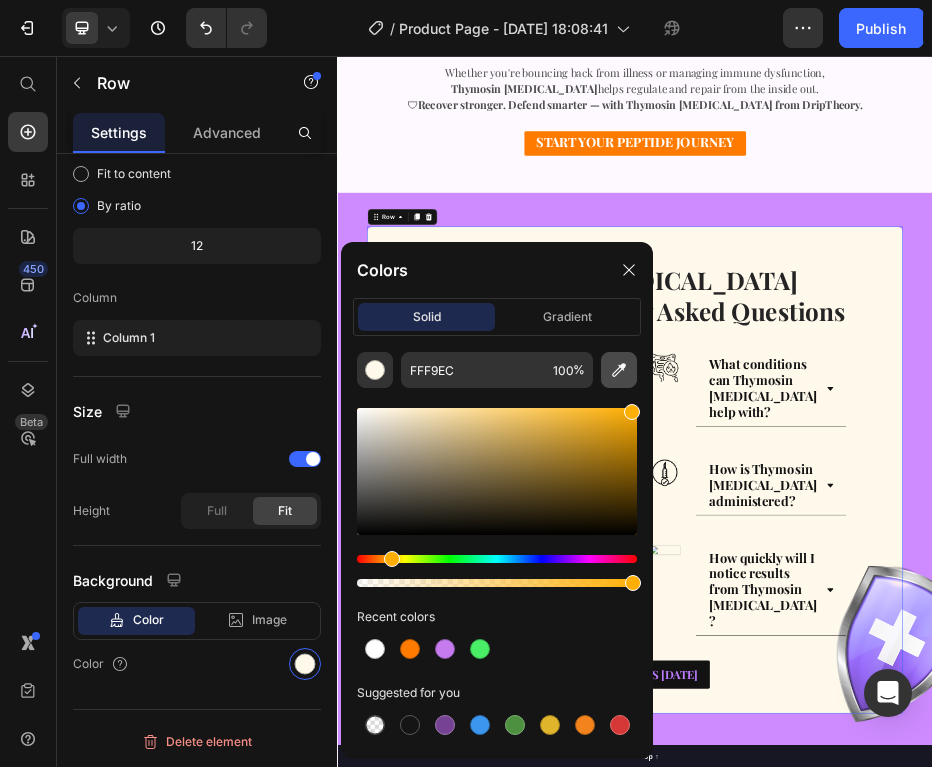 drag, startPoint x: 384, startPoint y: 409, endPoint x: 633, endPoint y: 380, distance: 250.68306 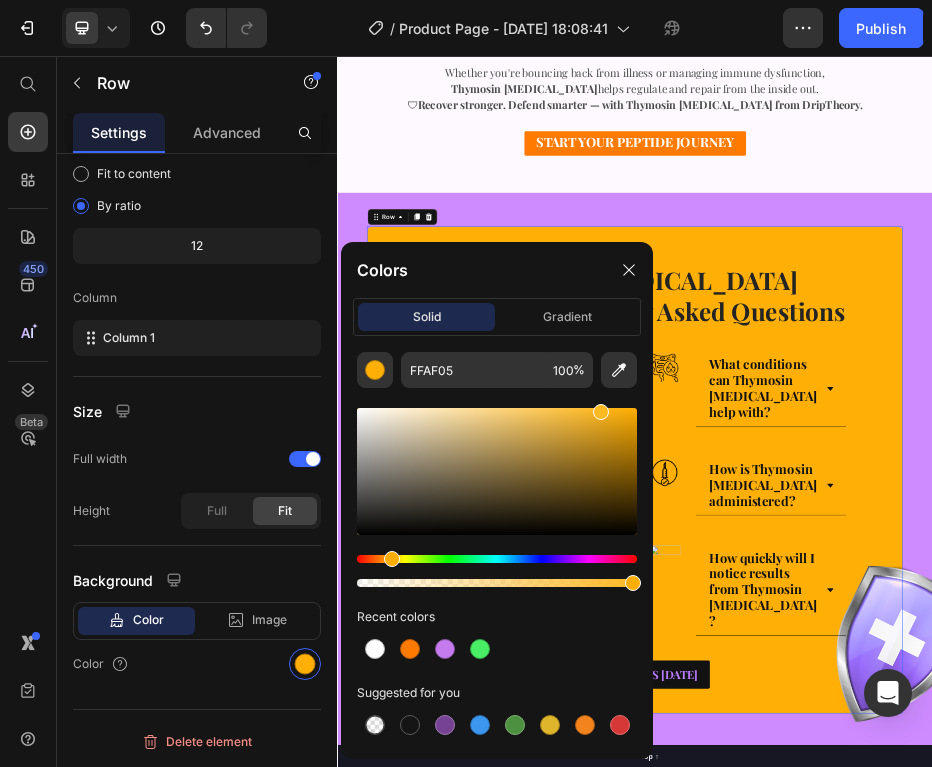 drag, startPoint x: 625, startPoint y: 412, endPoint x: 599, endPoint y: 400, distance: 28.635643 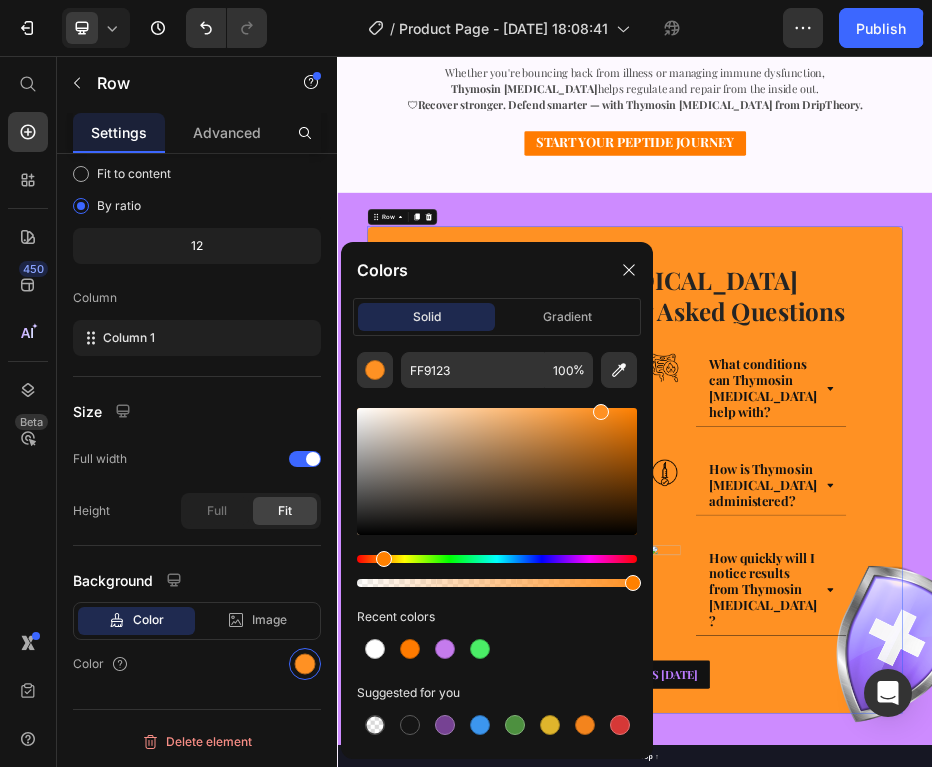click at bounding box center (384, 559) 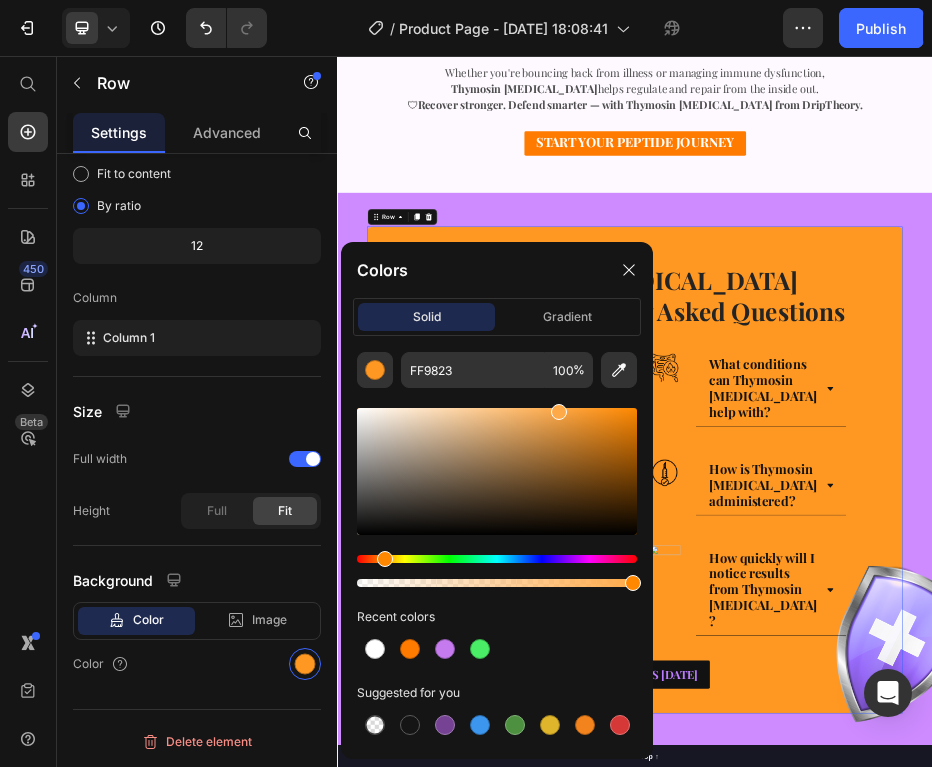 drag, startPoint x: 598, startPoint y: 408, endPoint x: 557, endPoint y: 400, distance: 41.773197 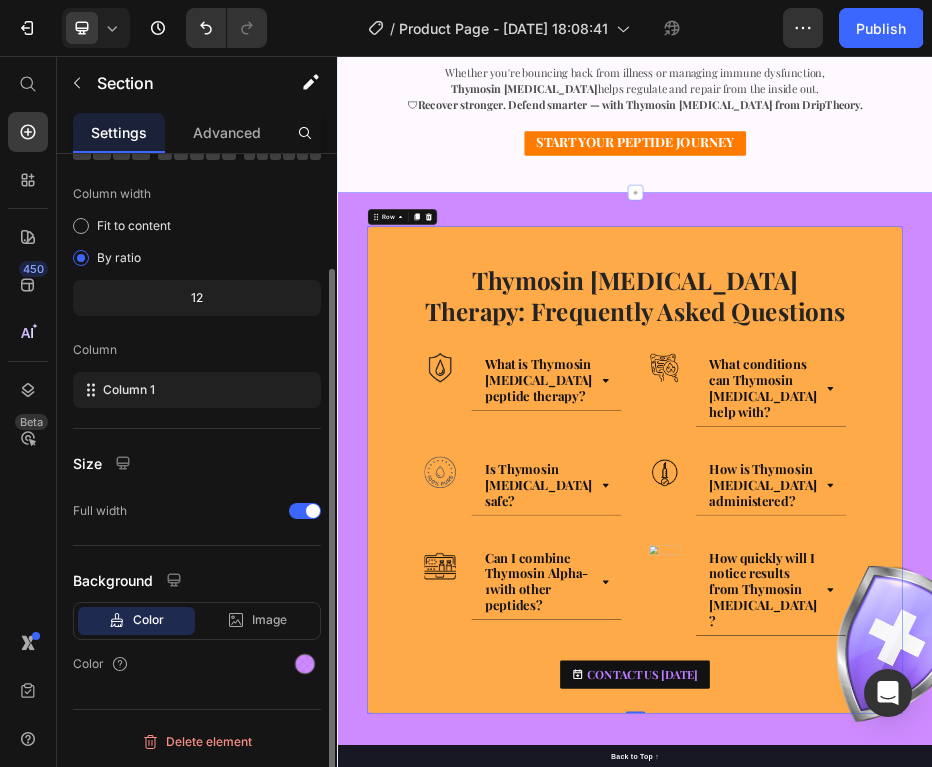 click on "Image Thymosin Alpha-1 Therapy: Frequently Asked Questions Heading Row Image
What is Thymosin Alpha-1 peptide therapy? Accordion Row Image
What conditions can Thymosin Alpha-1 help with? Accordion Row Row Image
Is Thymosin Alpha-1 safe? Accordion Row Image
How is Thymosin Alpha-1 administered? Accordion Row Row Image
Can I combine Thymosin Alpha-1with other peptides? Accordion Row Image
How quickly will I notice results from Thymosin Alpha-1? Accordion Row Row
CONTACT US TODAY Button Row   0 Section 4" at bounding box center [937, 933] 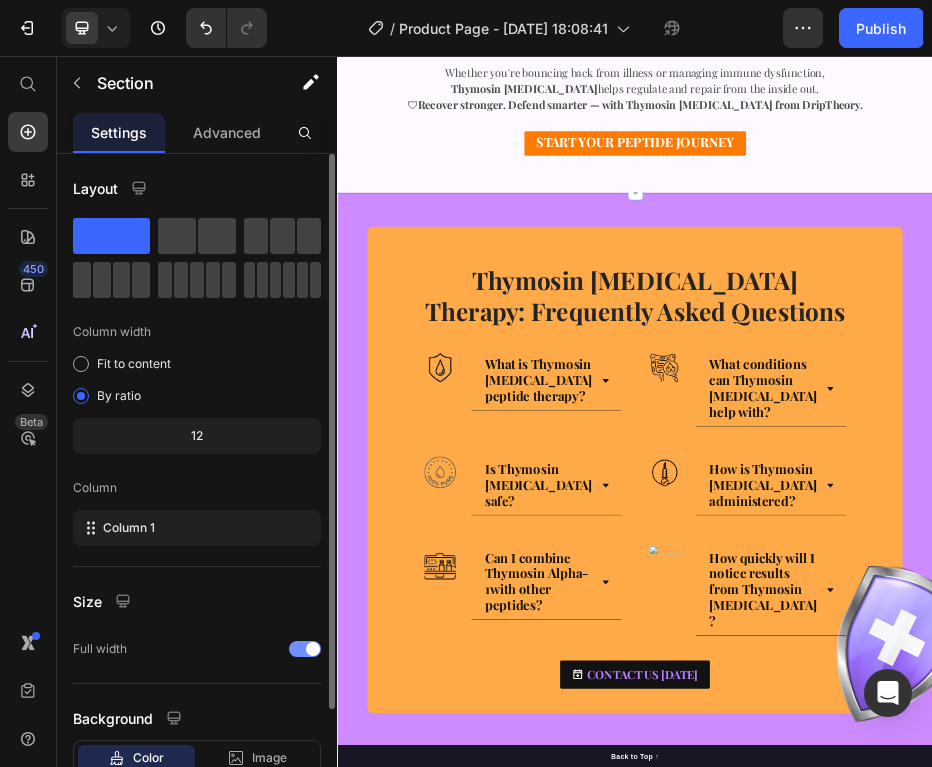 scroll, scrollTop: 138, scrollLeft: 0, axis: vertical 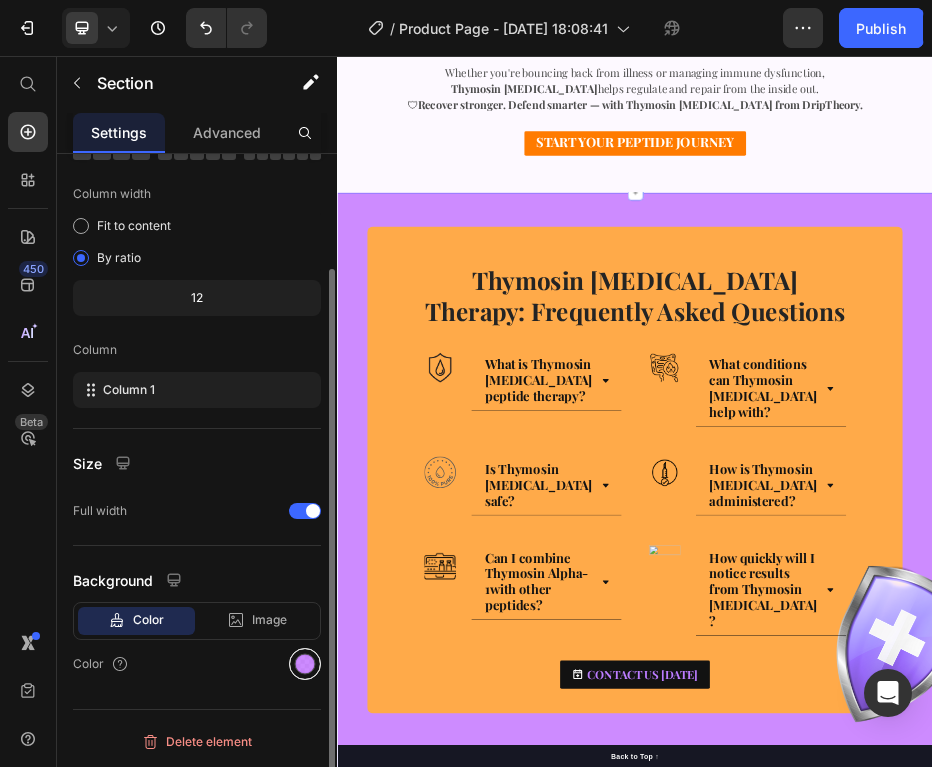 click at bounding box center [305, 664] 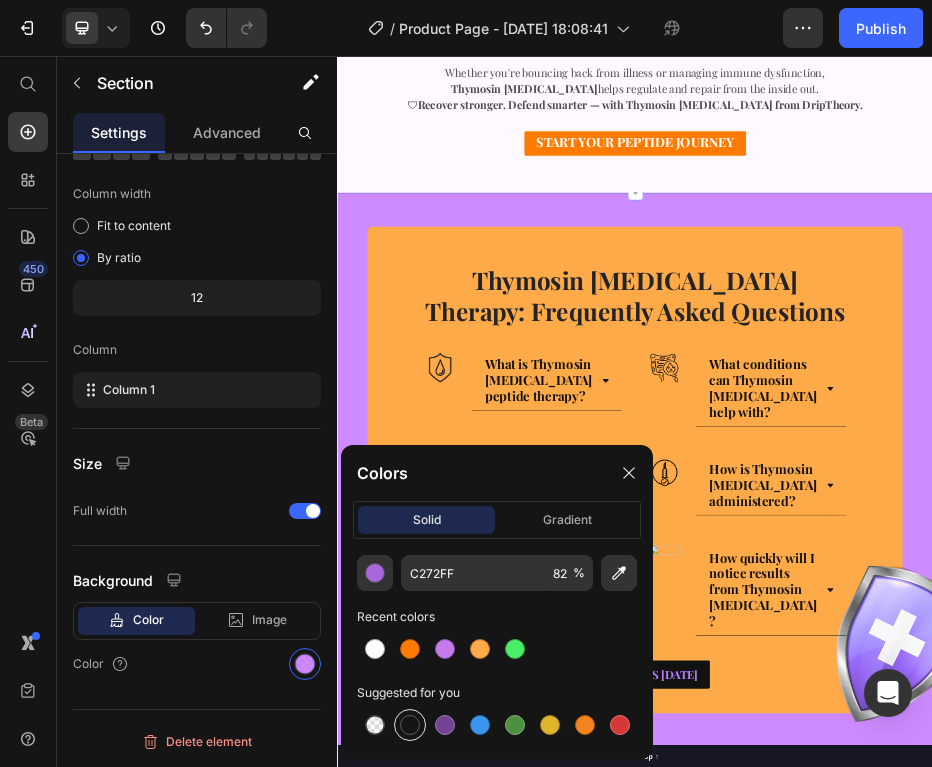 click at bounding box center [410, 725] 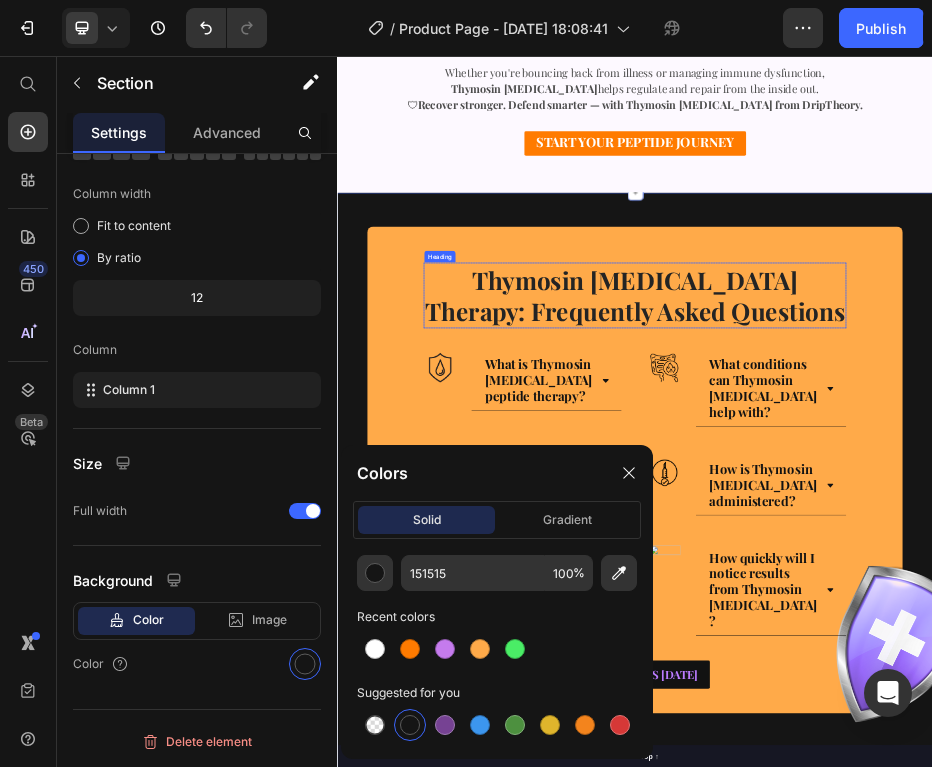 scroll, scrollTop: 3414, scrollLeft: 0, axis: vertical 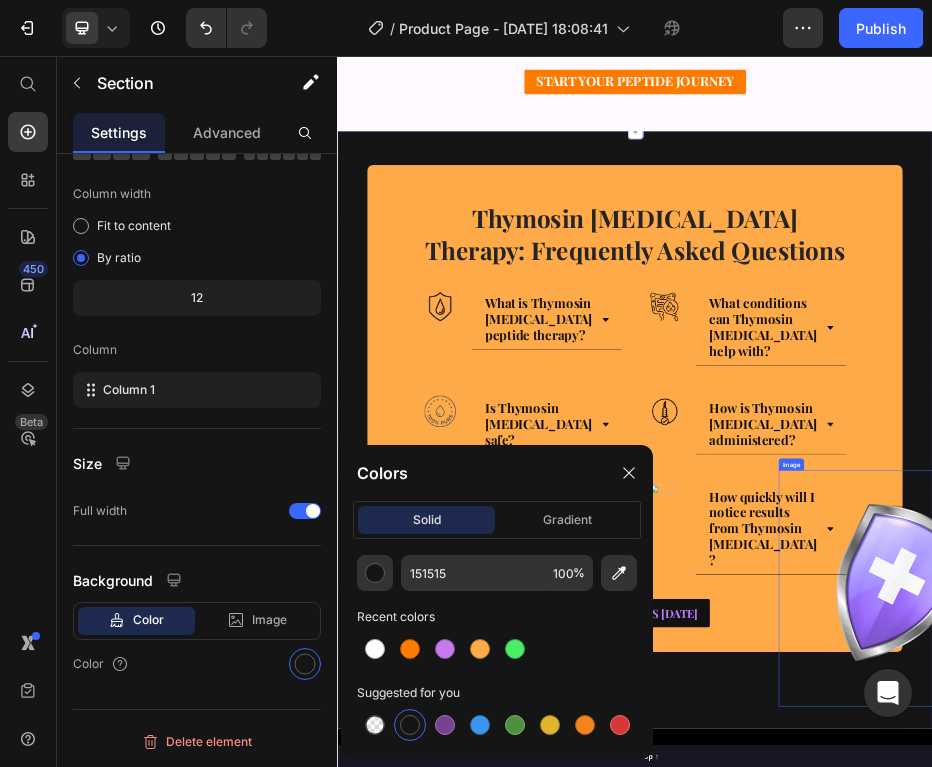 click at bounding box center [1465, 1129] 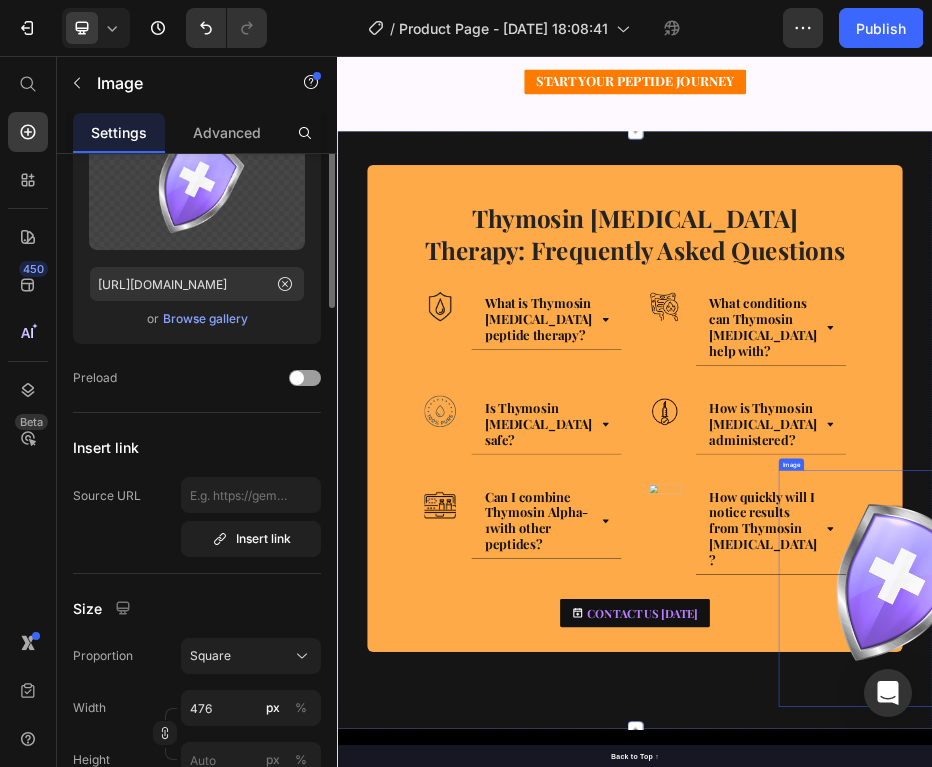 scroll, scrollTop: 0, scrollLeft: 0, axis: both 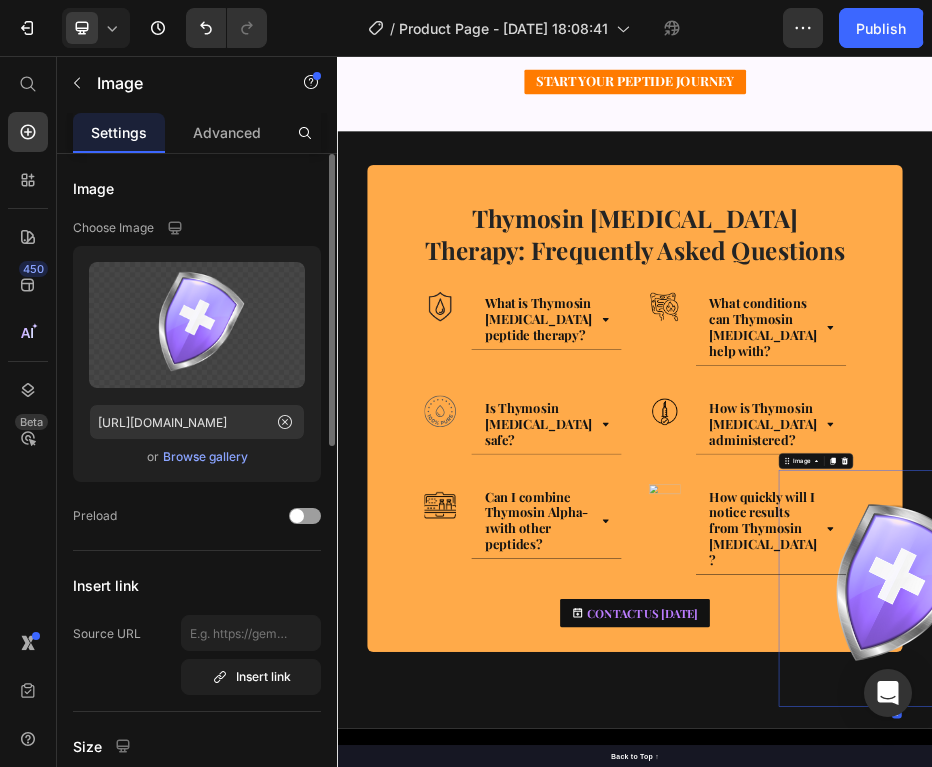click on "Browse gallery" at bounding box center [205, 457] 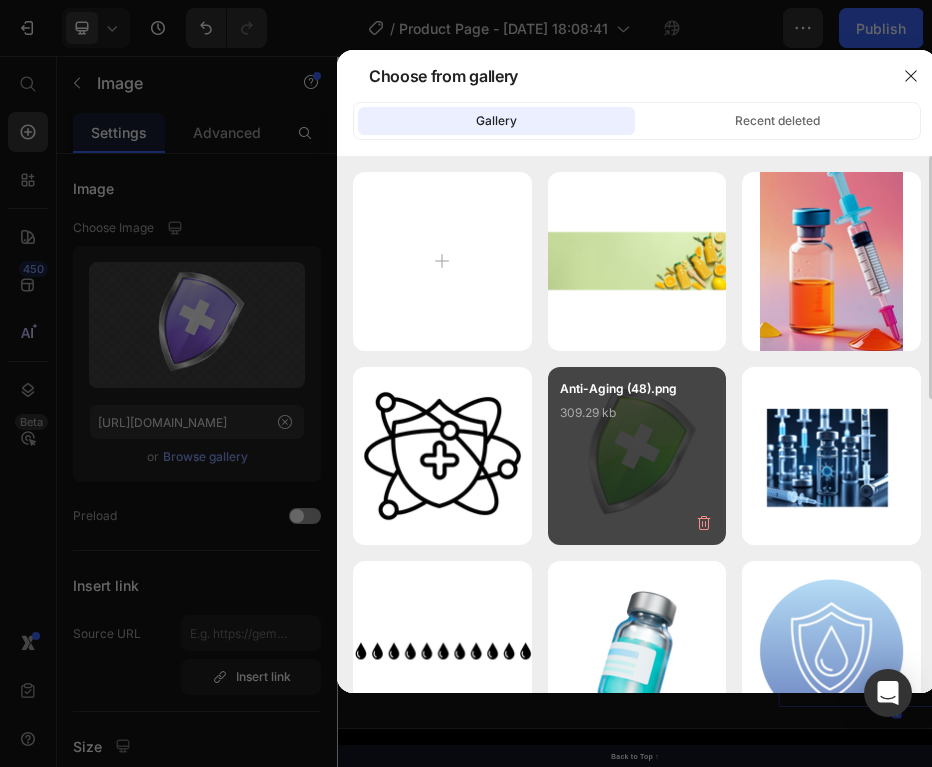 click on "Anti-Aging (48).png 309.29 kb" at bounding box center (637, 456) 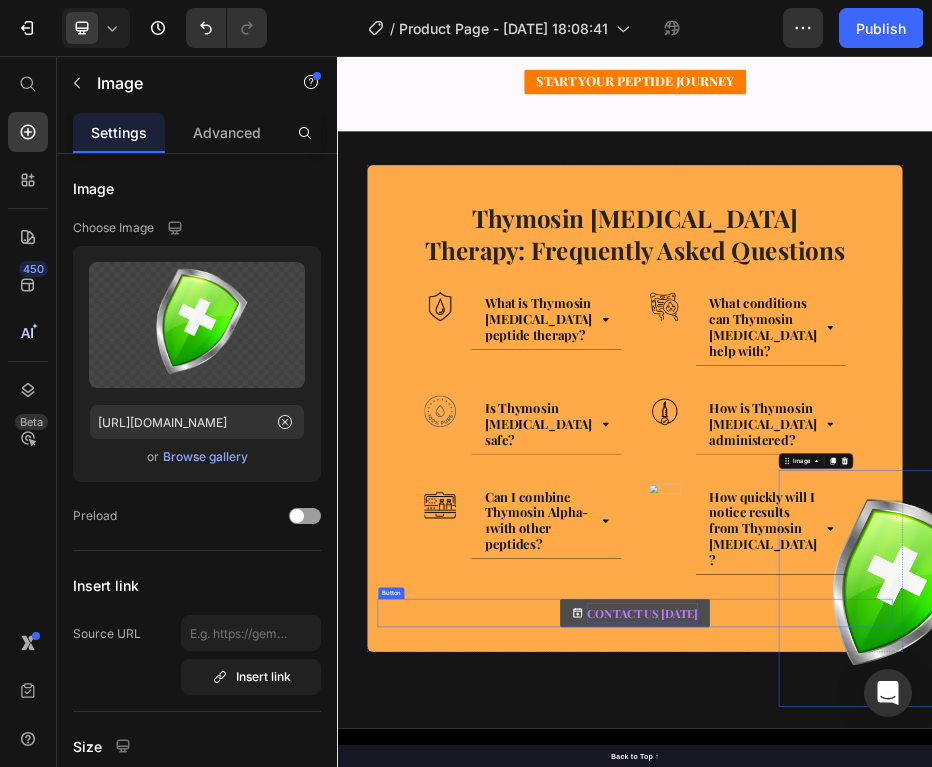 click on "CONTACT US TODAY" at bounding box center (952, 1178) 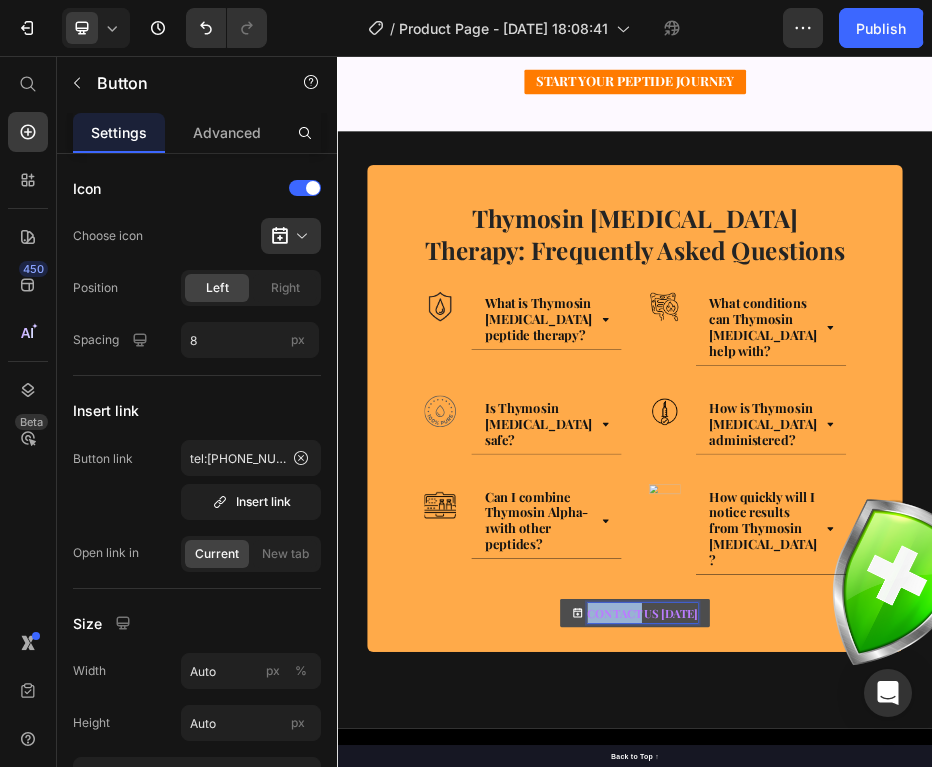 click on "CONTACT US TODAY" at bounding box center [952, 1178] 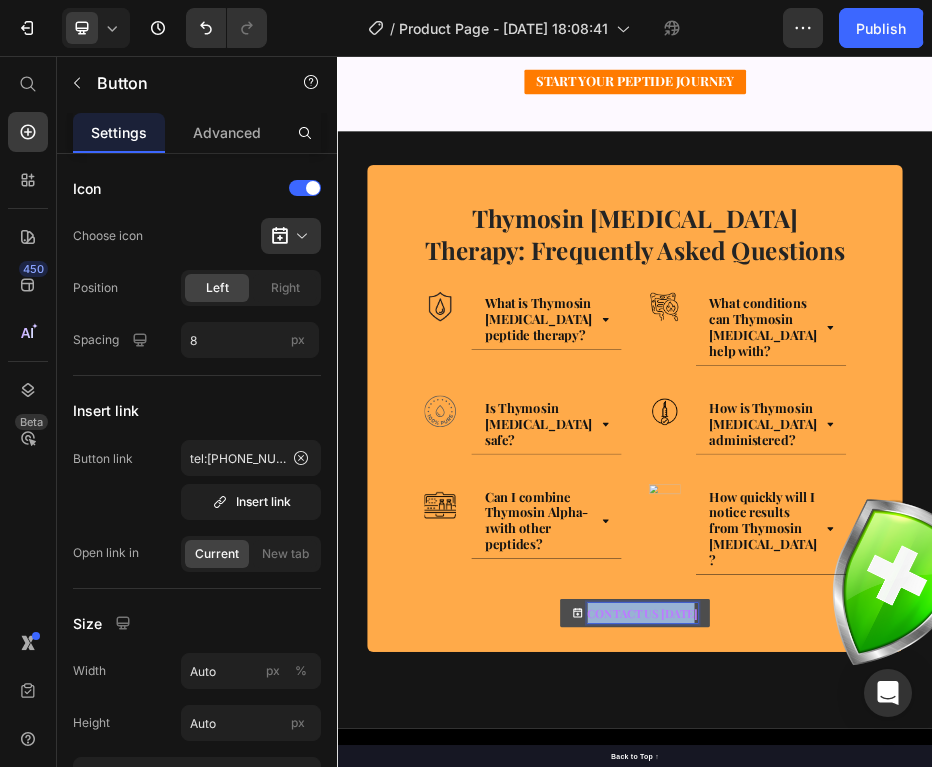 click on "CONTACT US TODAY" at bounding box center [952, 1178] 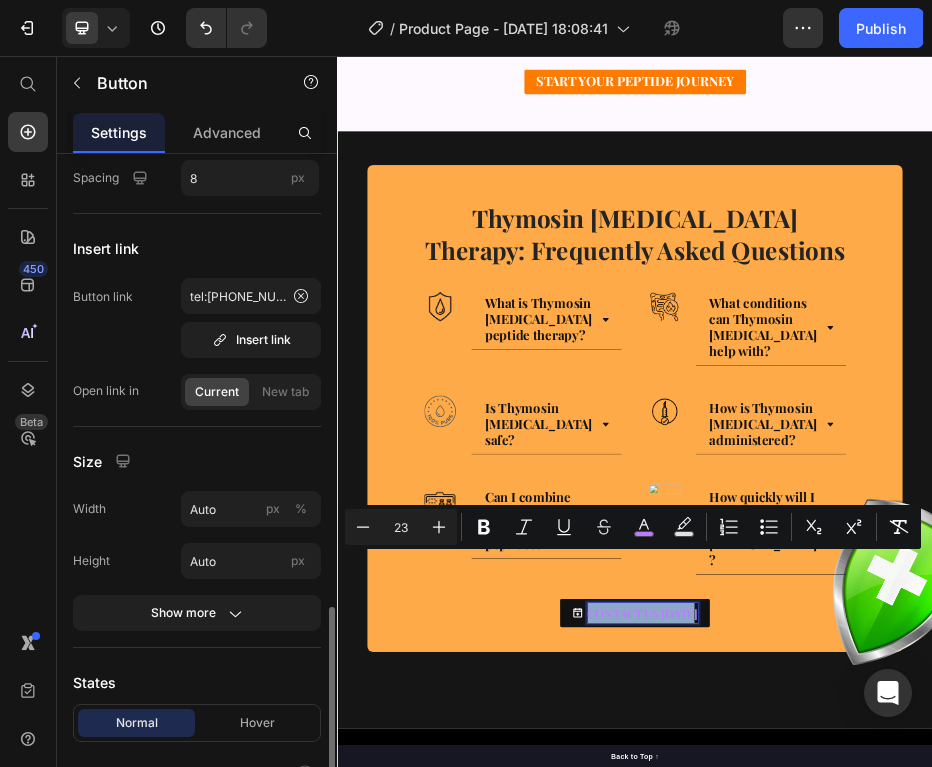 scroll, scrollTop: 438, scrollLeft: 0, axis: vertical 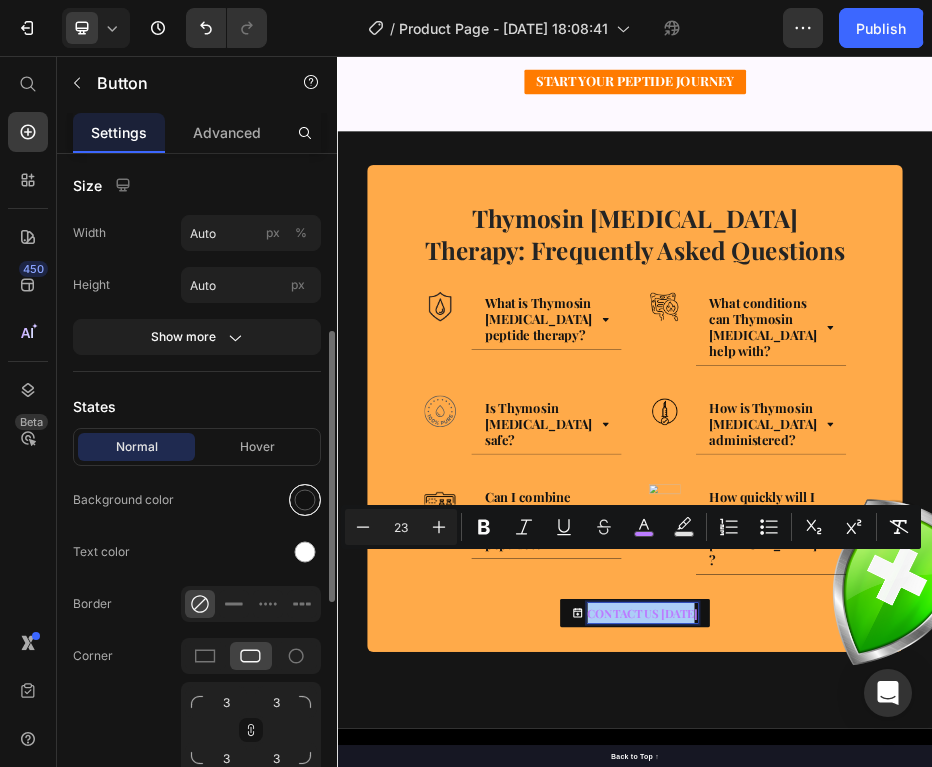 click at bounding box center (305, 500) 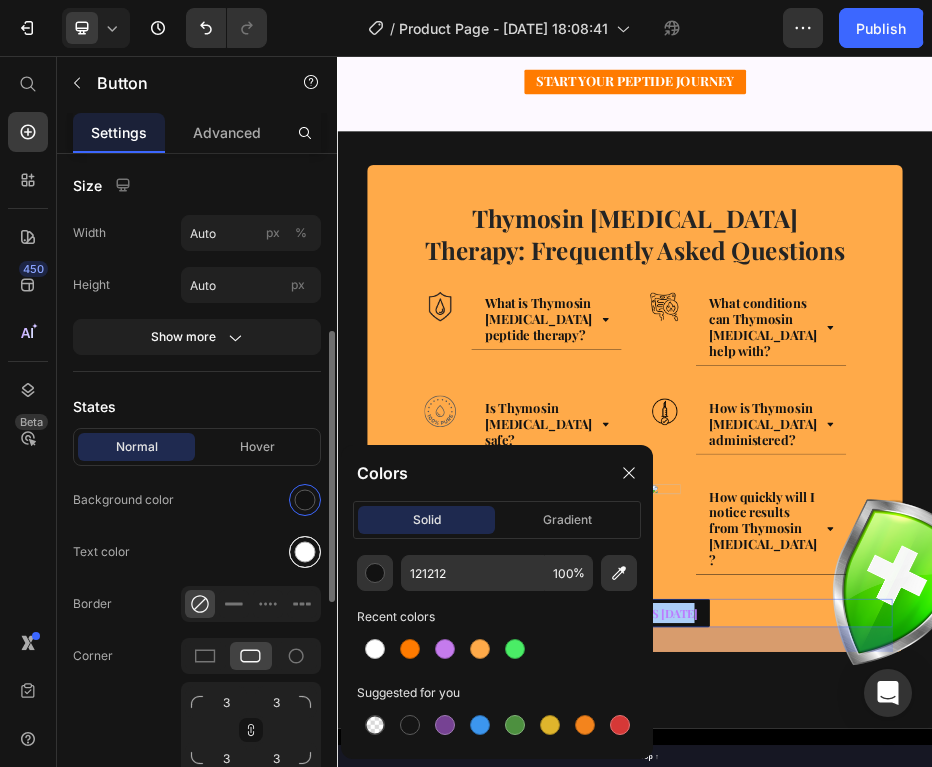 click at bounding box center [305, 552] 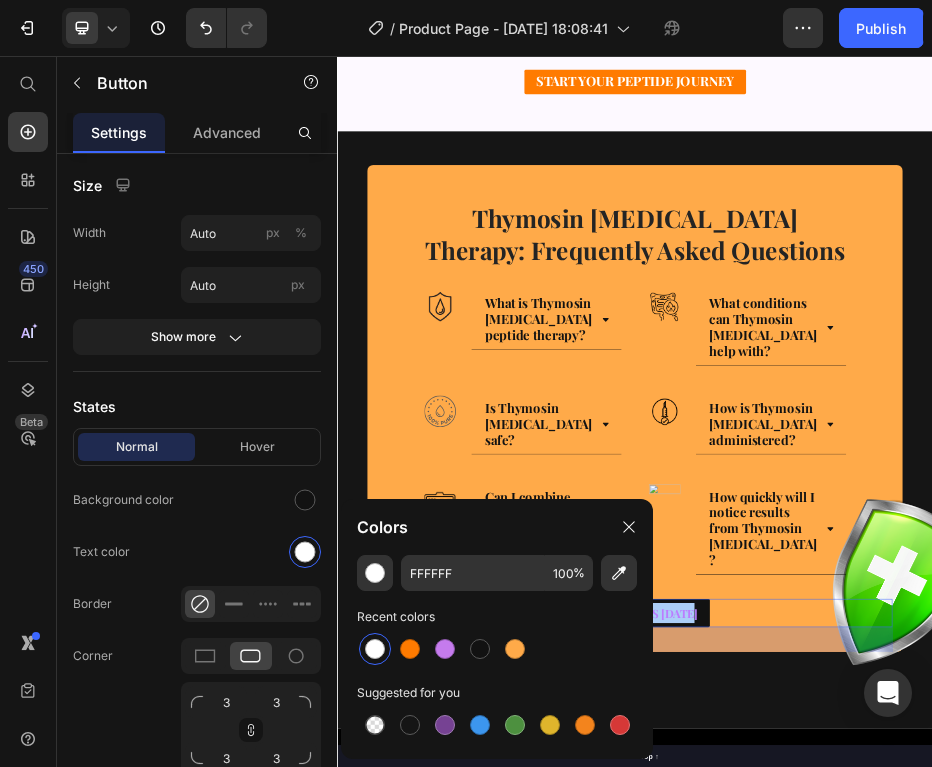 click at bounding box center (497, 649) 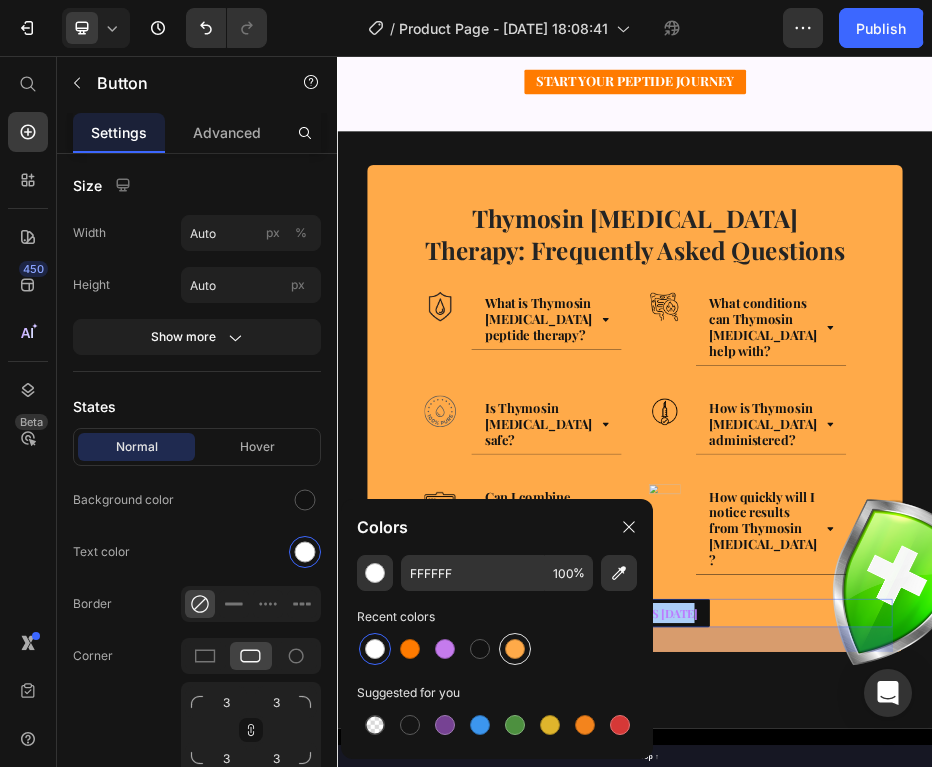 click at bounding box center (515, 649) 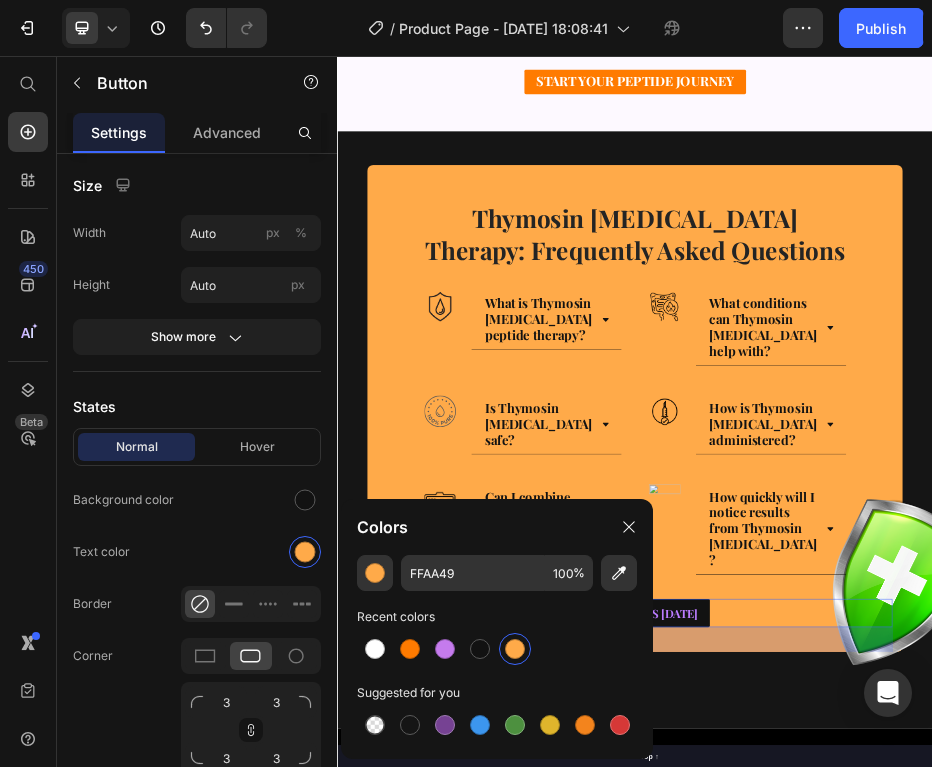 click at bounding box center (515, 649) 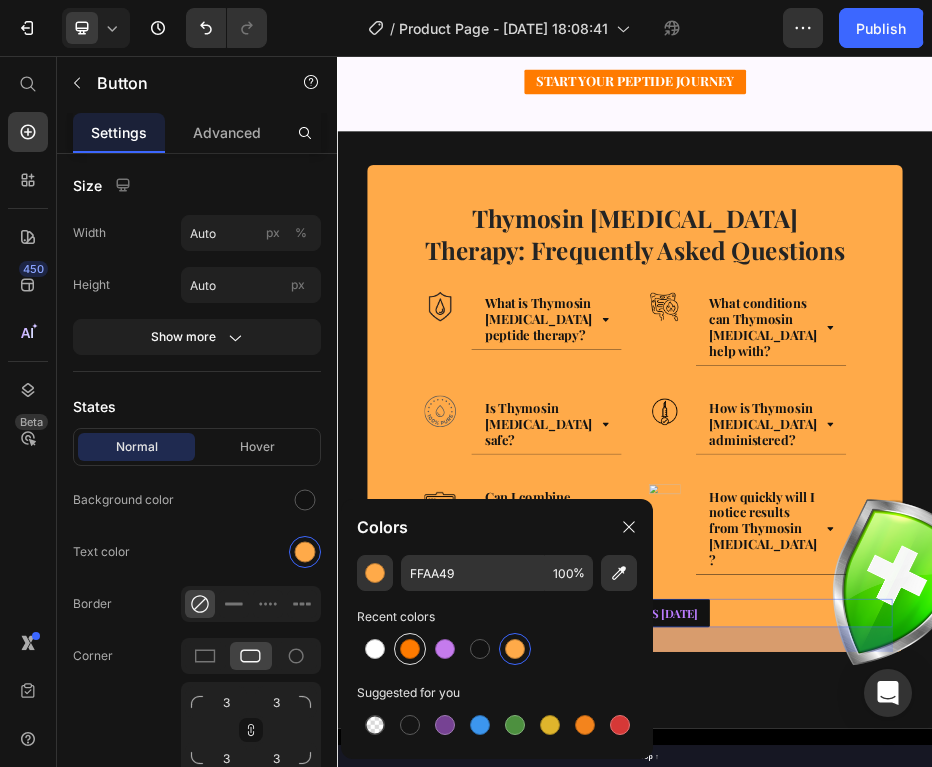 click at bounding box center [410, 649] 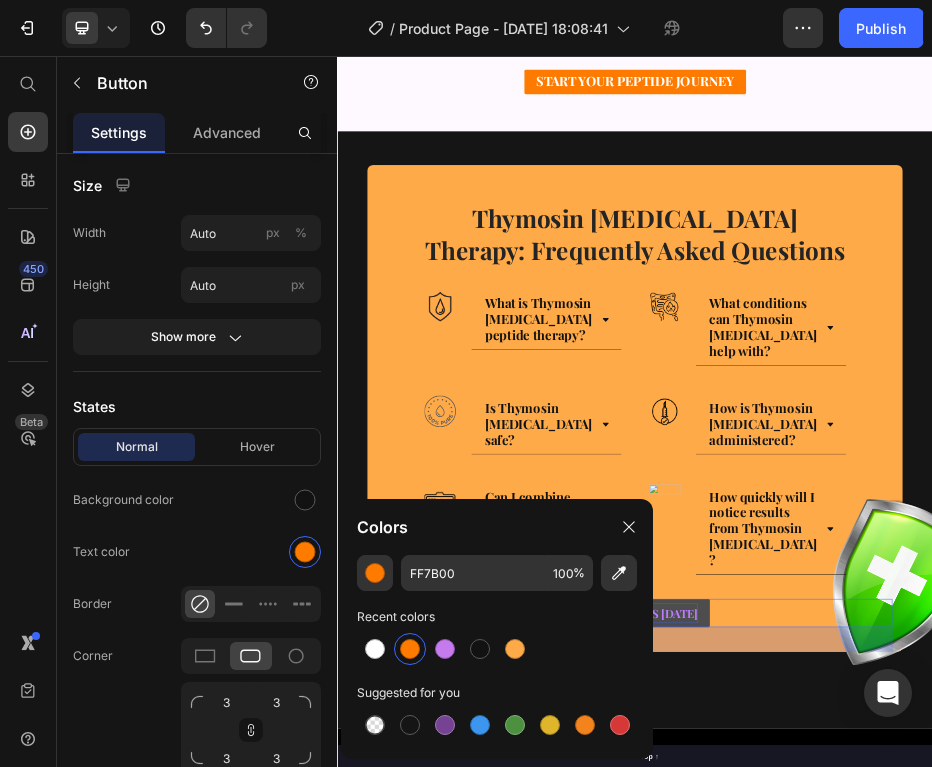 click on "CONTACT US TODAY" at bounding box center (952, 1178) 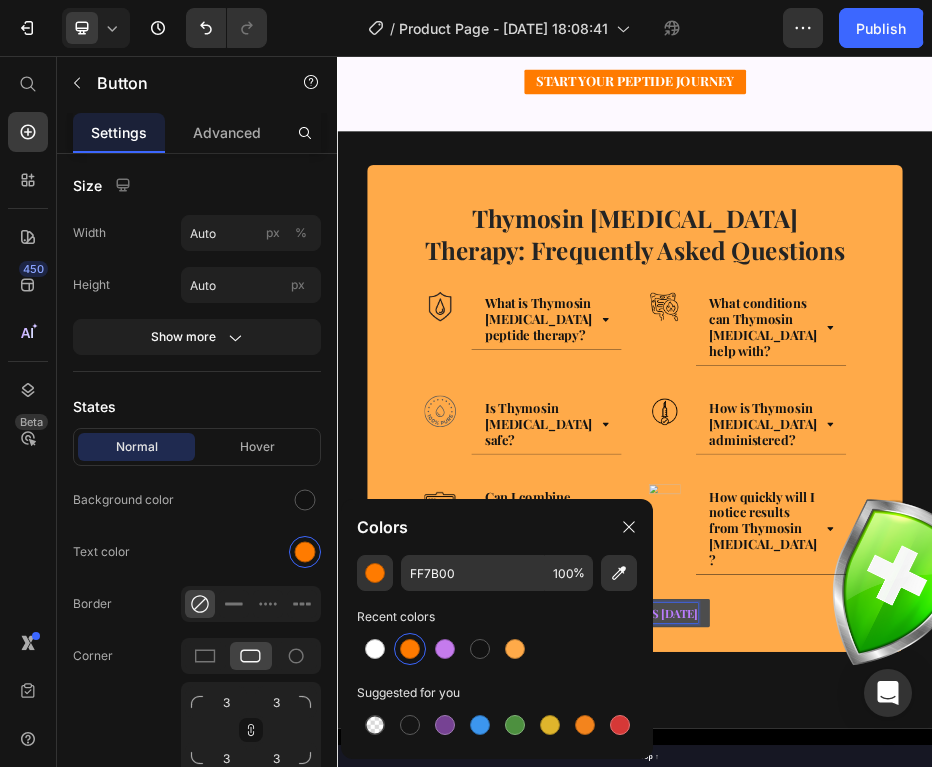 click on "CONTACT US TODAY" at bounding box center (952, 1178) 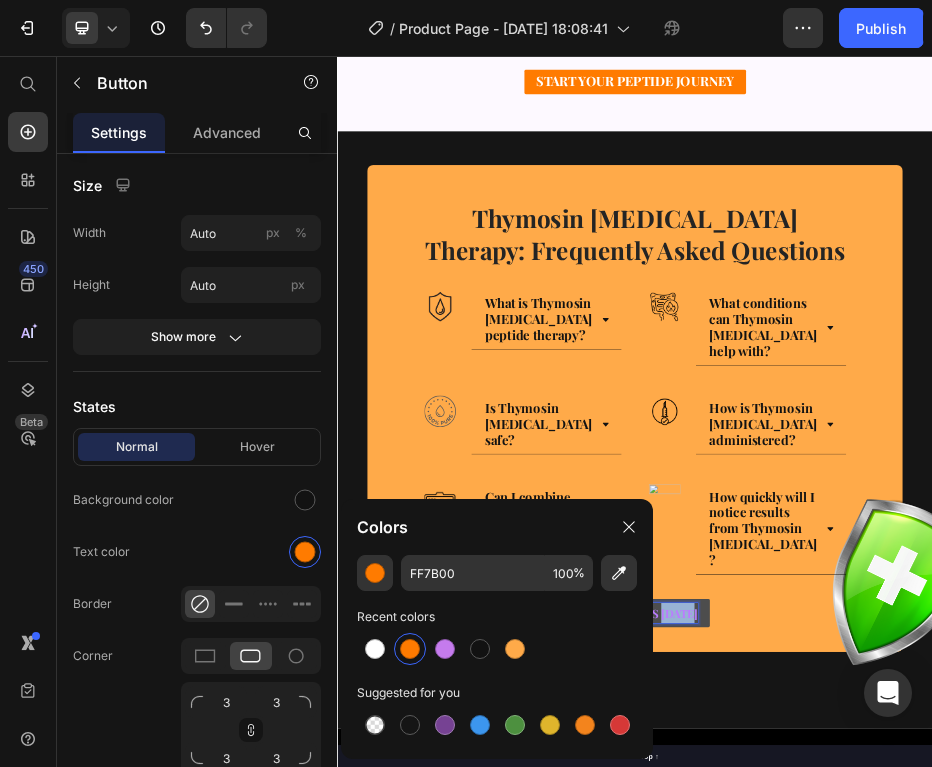 click on "CONTACT US TODAY" at bounding box center (952, 1178) 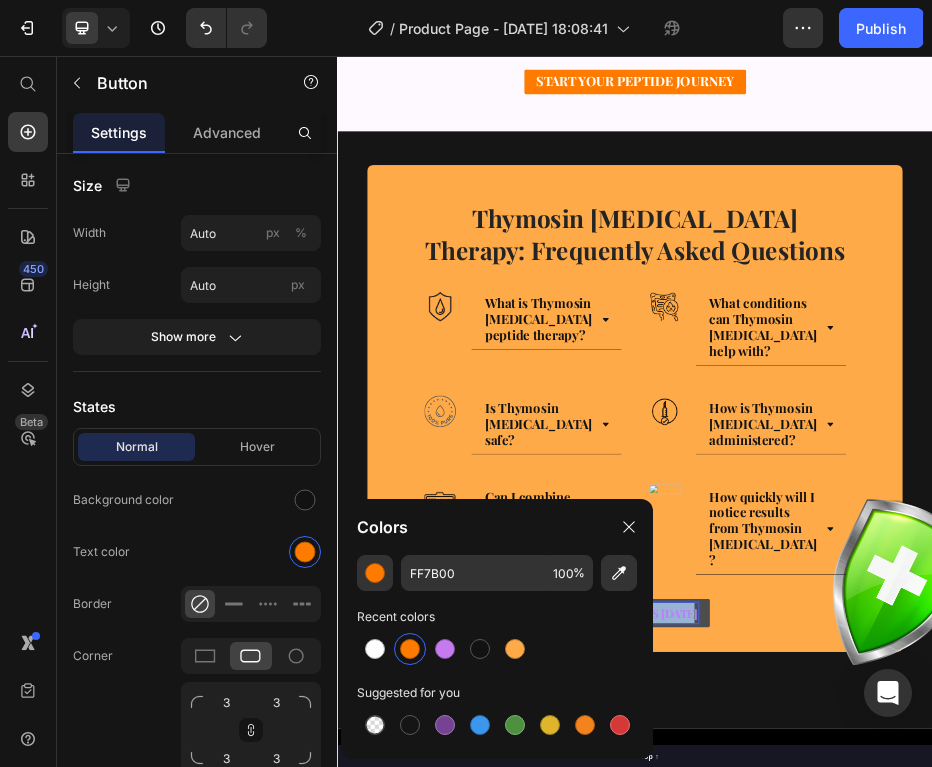 click on "CONTACT US TODAY" at bounding box center [952, 1178] 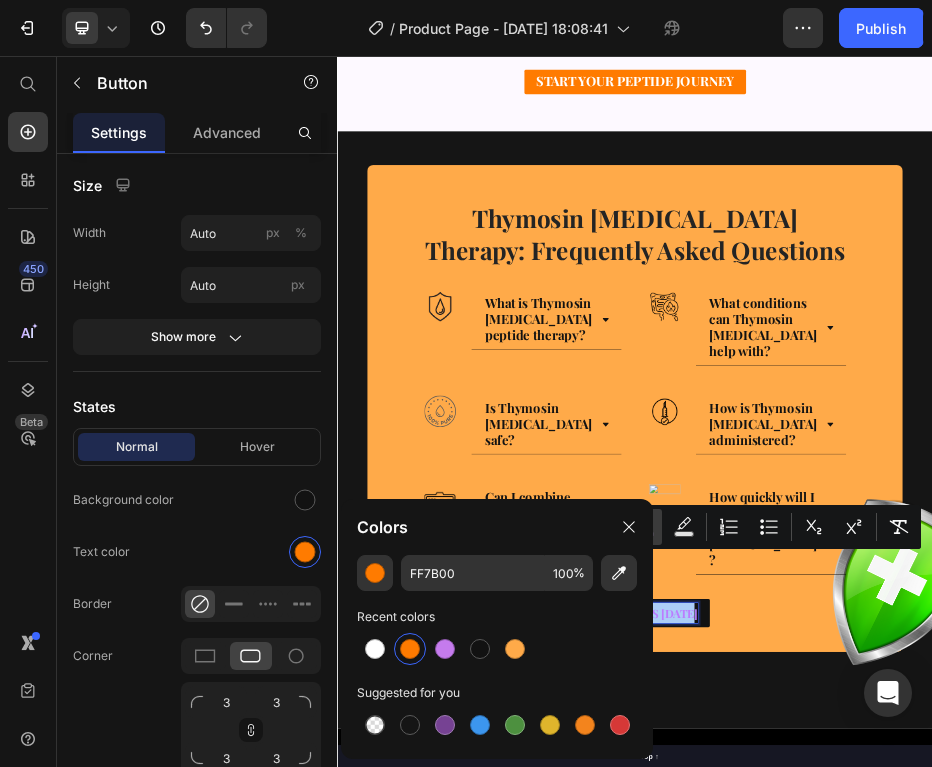 click on "color" at bounding box center (644, 527) 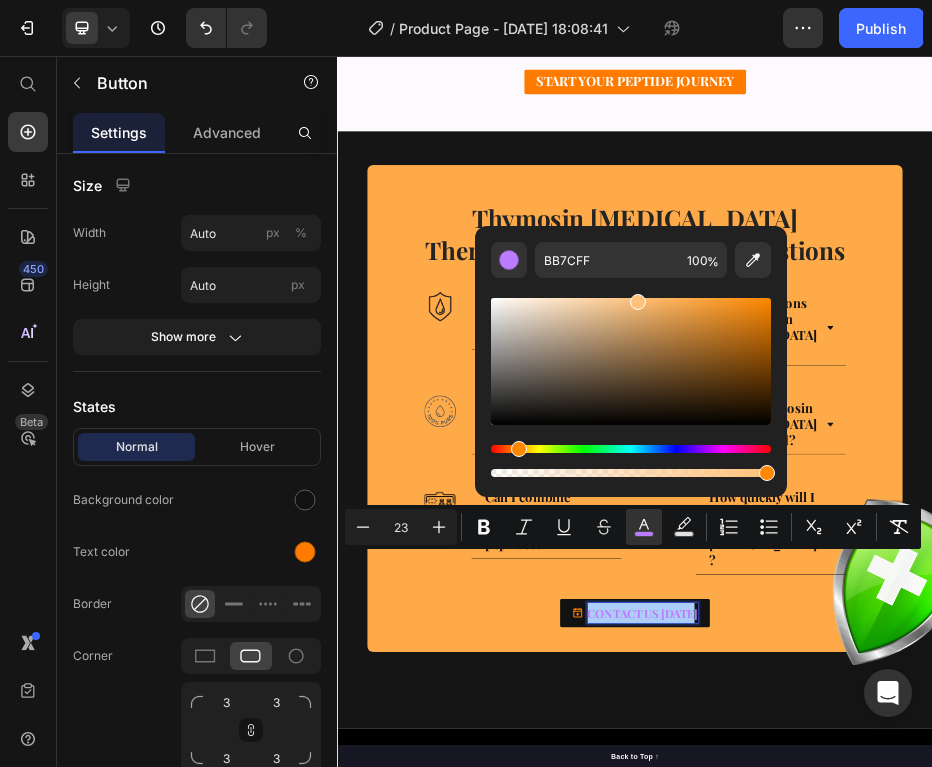 drag, startPoint x: 706, startPoint y: 450, endPoint x: 518, endPoint y: 457, distance: 188.13028 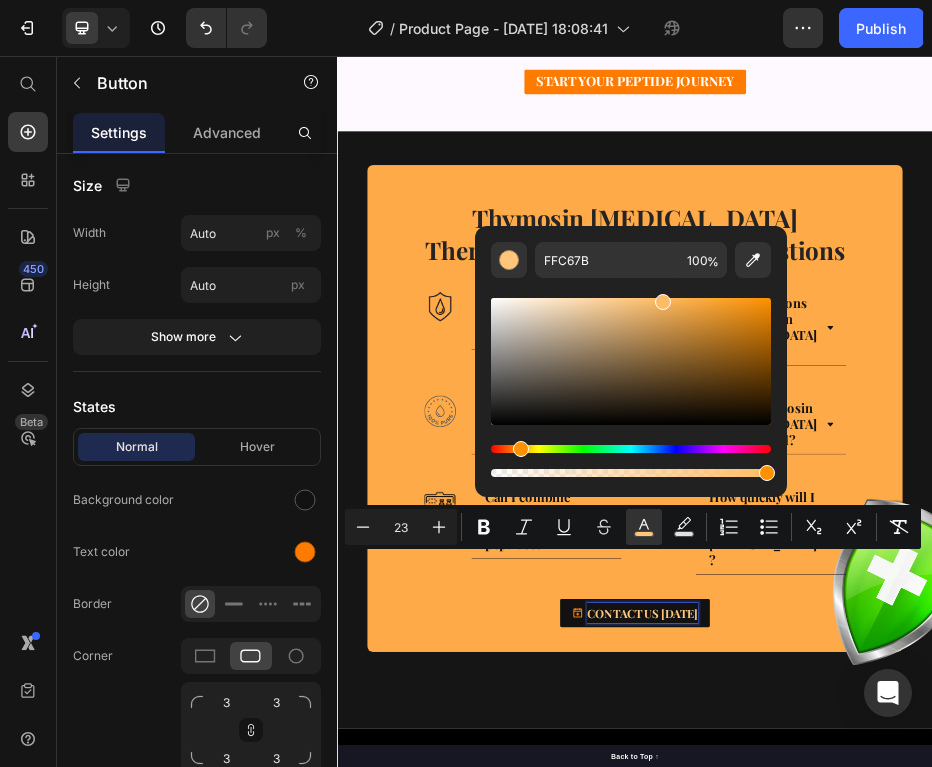 drag, startPoint x: 637, startPoint y: 303, endPoint x: 661, endPoint y: 284, distance: 30.610456 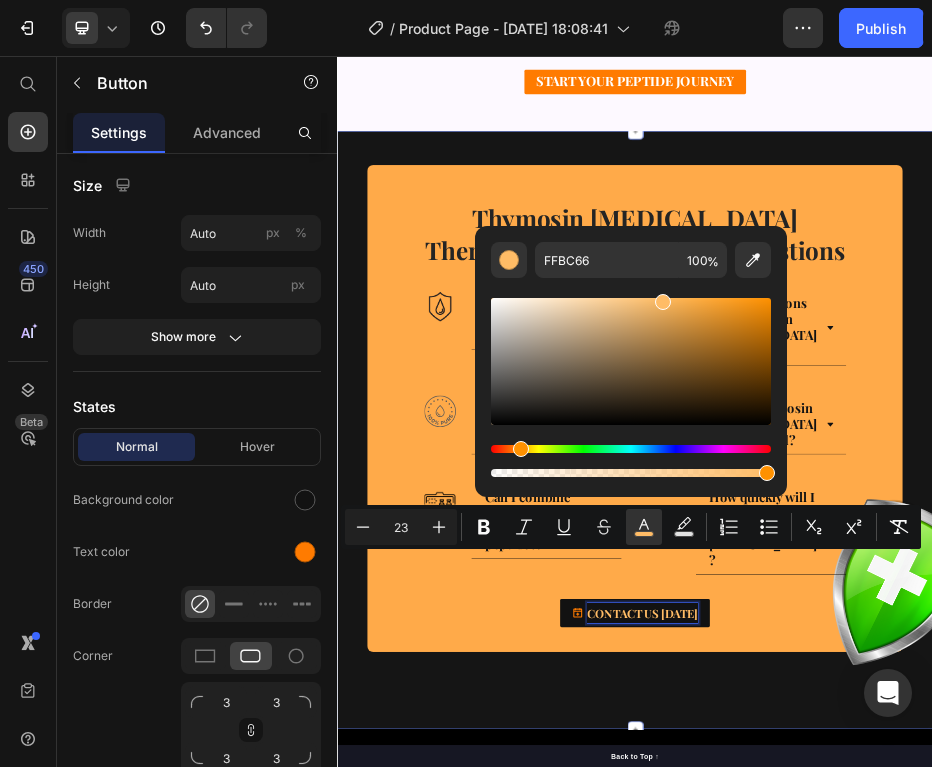 click on "Image Thymosin Alpha-1 Therapy: Frequently Asked Questions Heading Row Image
What is Thymosin Alpha-1 peptide therapy? Accordion Row Image
What conditions can Thymosin Alpha-1 help with? Accordion Row Row Image
Is Thymosin Alpha-1 safe? Accordion Row Image
How is Thymosin Alpha-1 administered? Accordion Row Row Image
Can I combine Thymosin Alpha-1with other peptides? Accordion Row Image
How quickly will I notice results from Thymosin Alpha-1? Accordion Row Row
CONTACT US TODAY Button   50 Row Section 4" at bounding box center [937, 809] 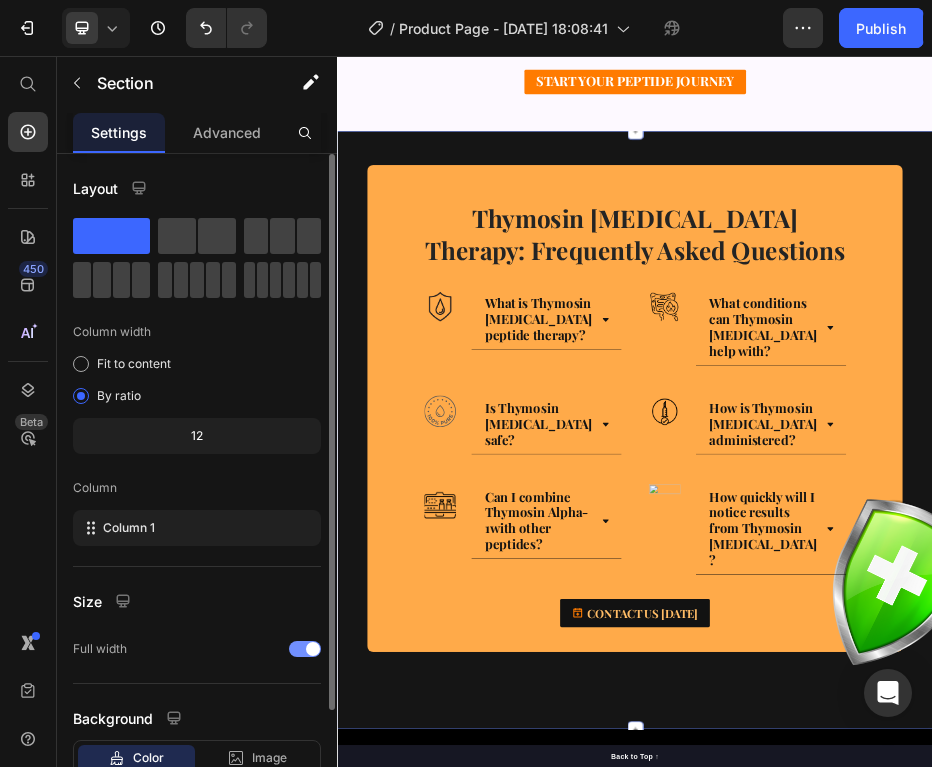 scroll, scrollTop: 138, scrollLeft: 0, axis: vertical 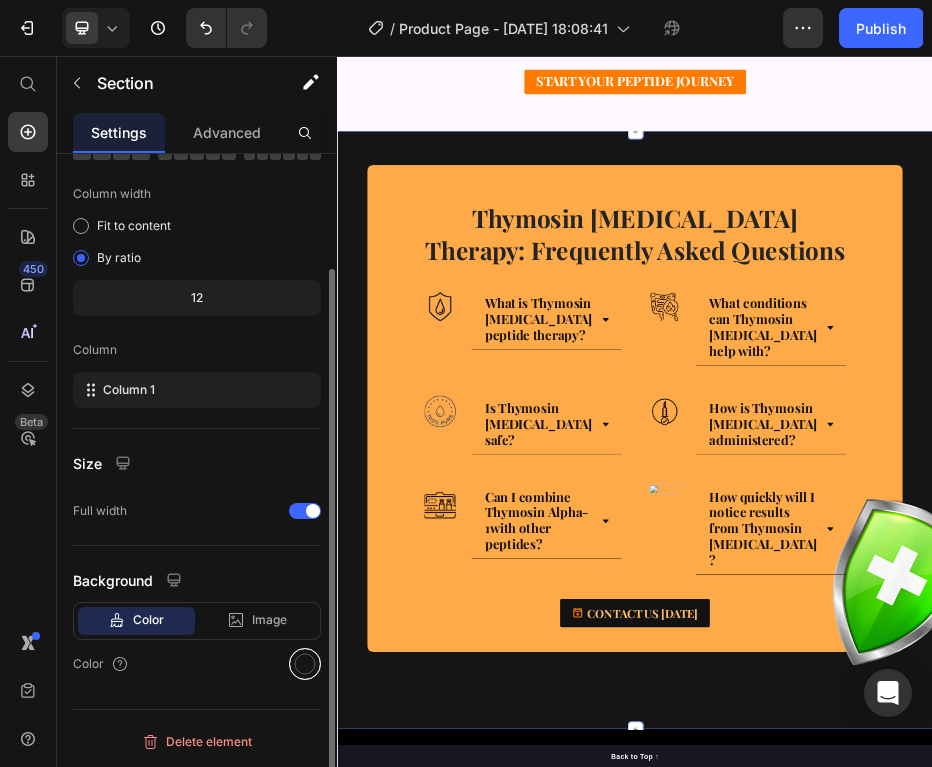 click at bounding box center (305, 664) 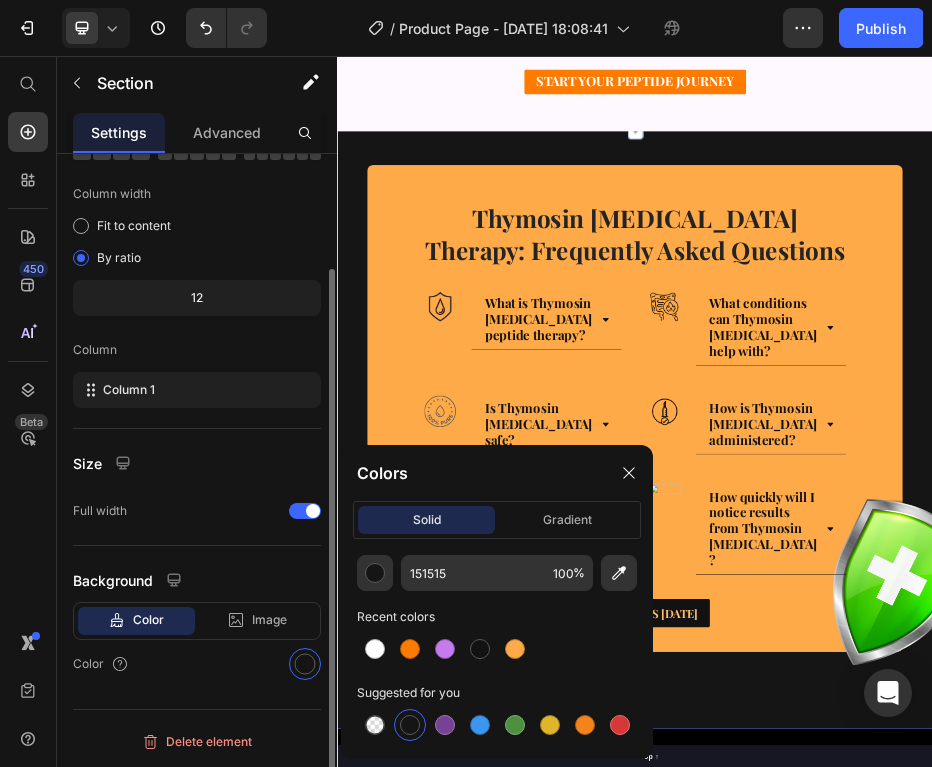 click on "Layout Column width Fit to content By ratio 12 Column Column 1" 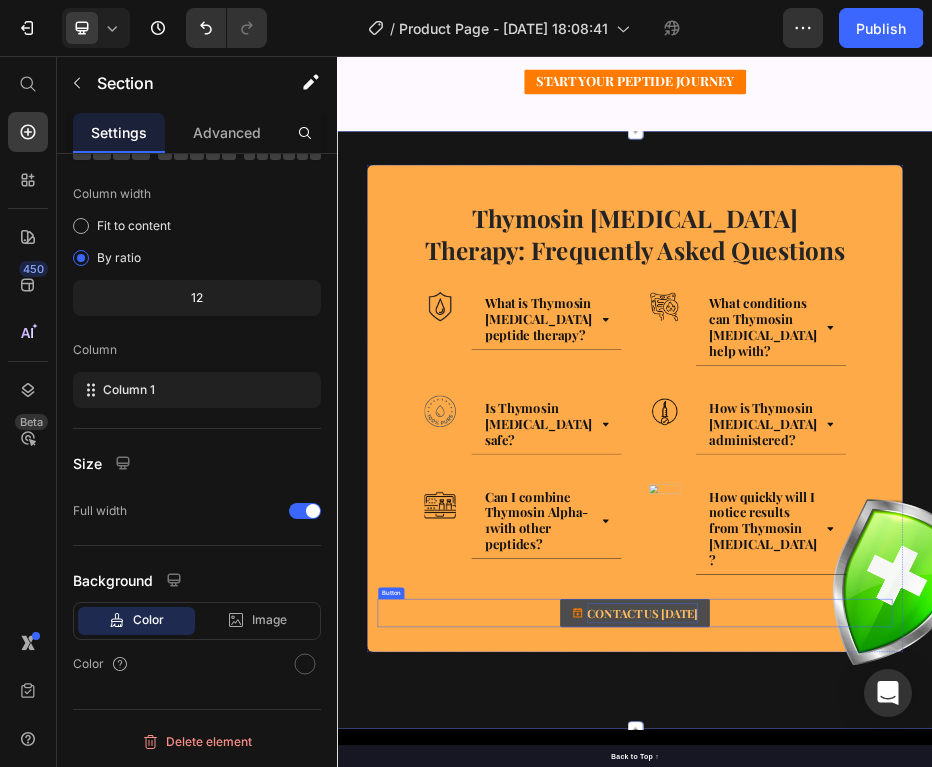click on "CONTACT US TODAY" at bounding box center (952, 1178) 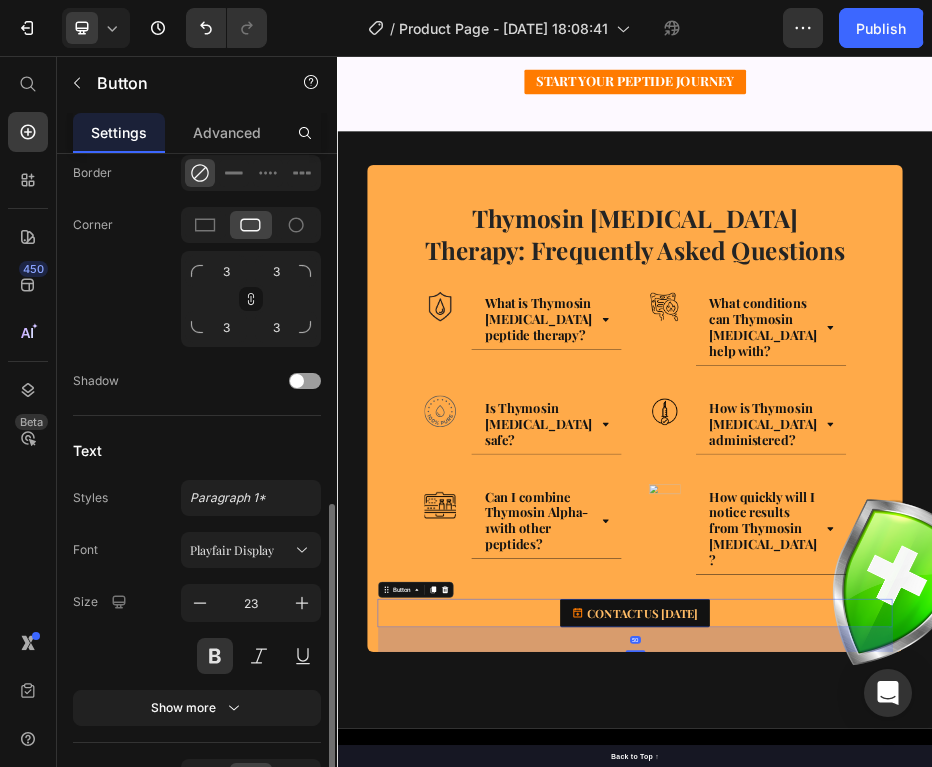 scroll, scrollTop: 469, scrollLeft: 0, axis: vertical 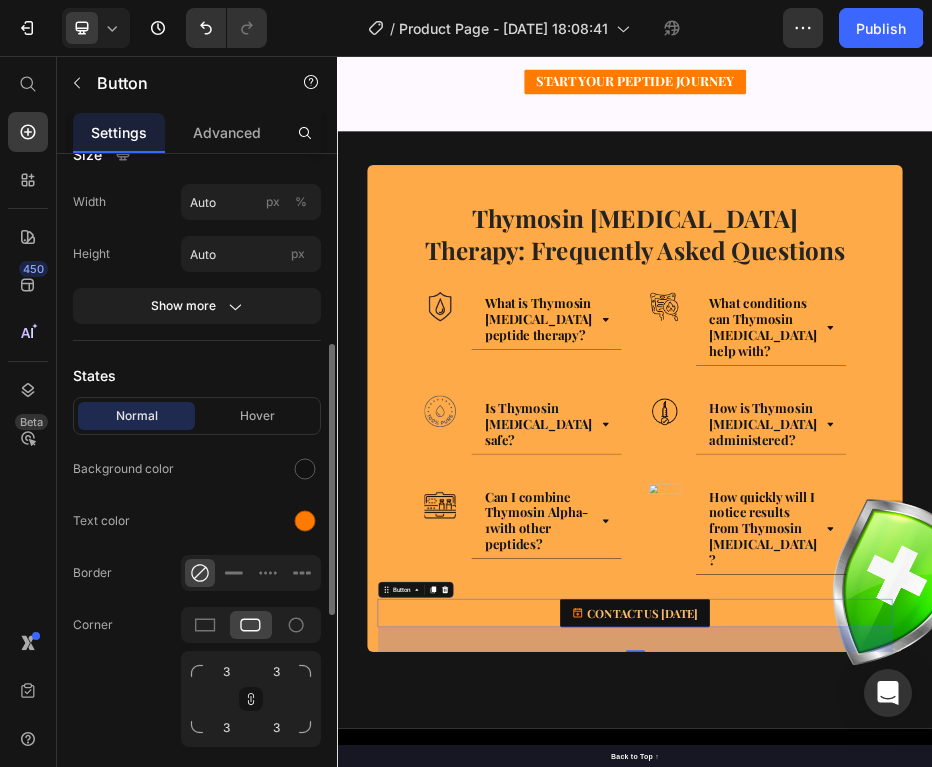 click on "Normal Hover" at bounding box center [197, 416] 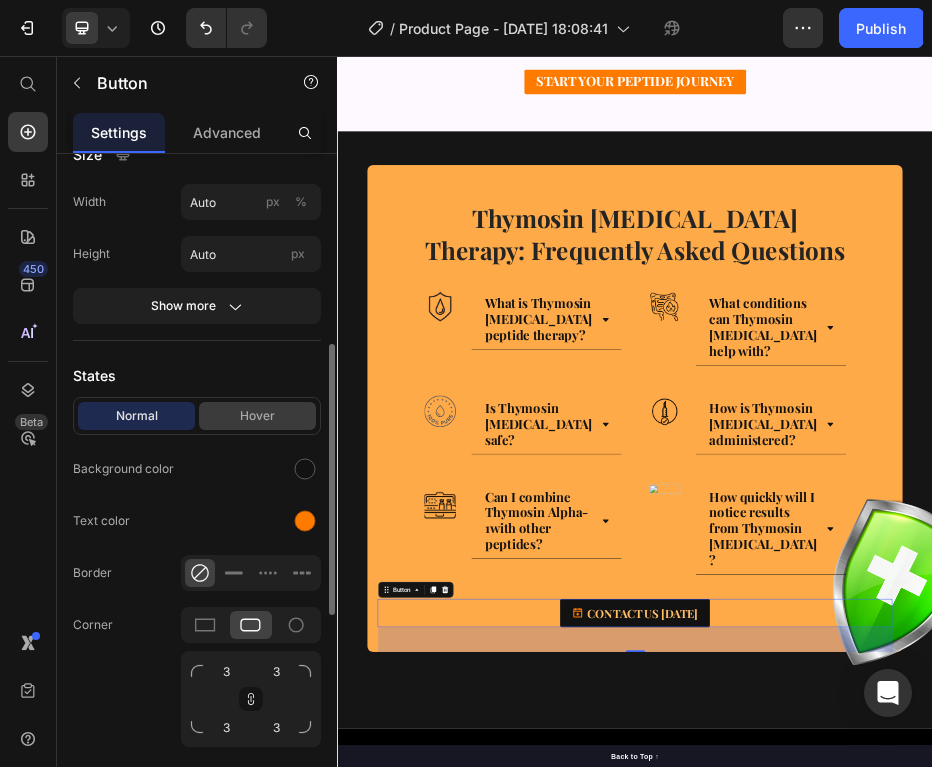 click on "Hover" at bounding box center (257, 416) 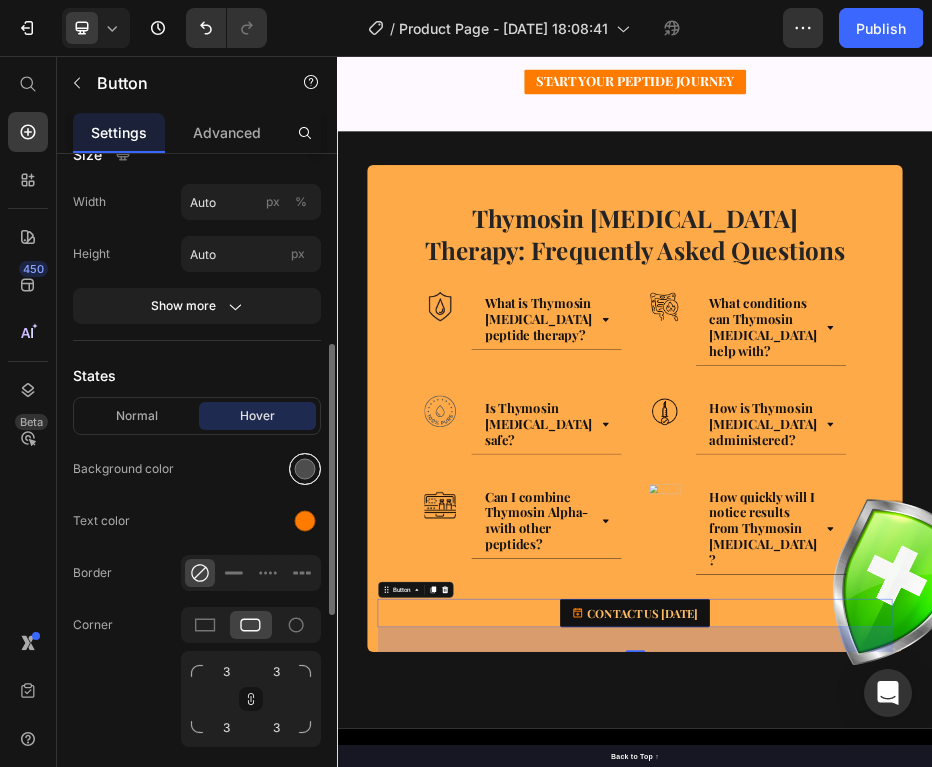 click at bounding box center (305, 469) 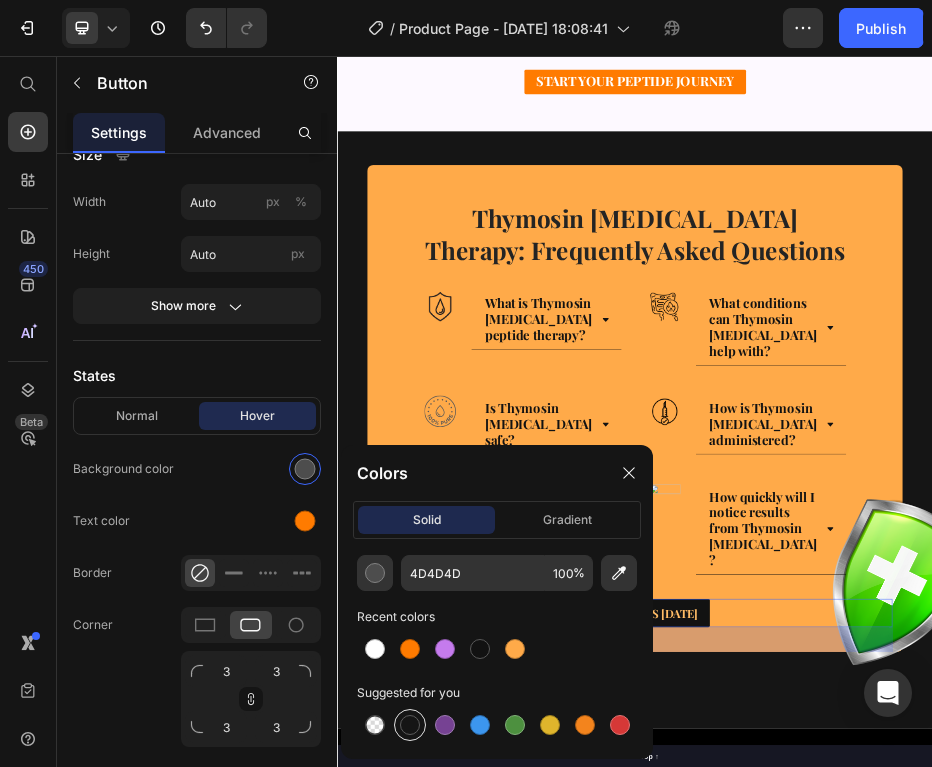 click at bounding box center (410, 725) 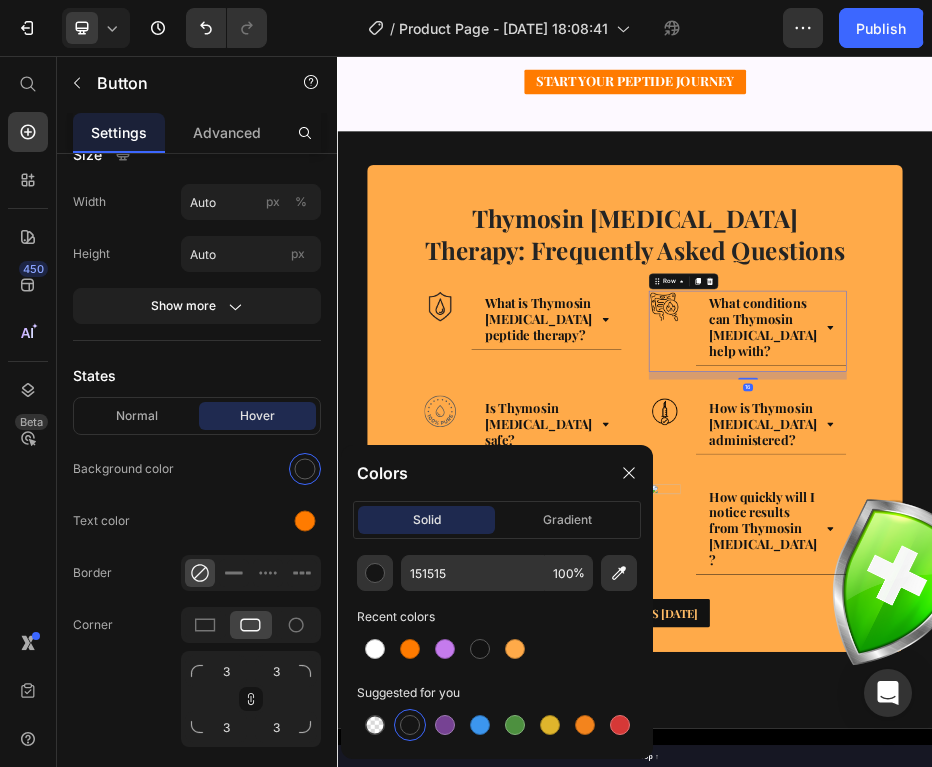 click on "What conditions can Thymosin Alpha-1 help with? Accordion" at bounding box center (1210, 609) 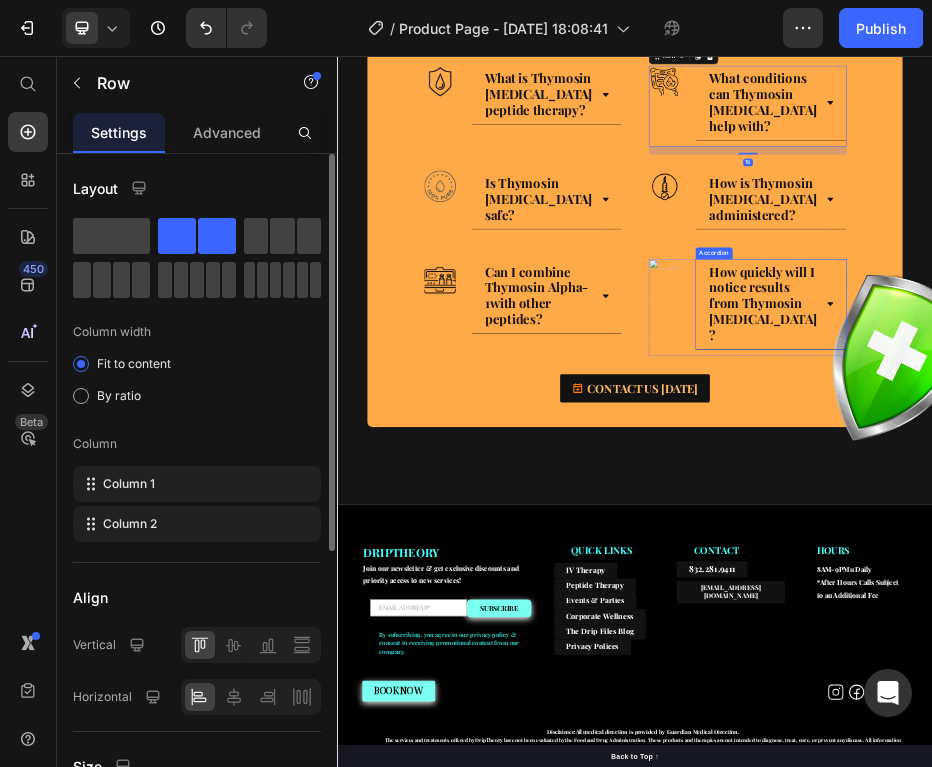 scroll, scrollTop: 3932, scrollLeft: 0, axis: vertical 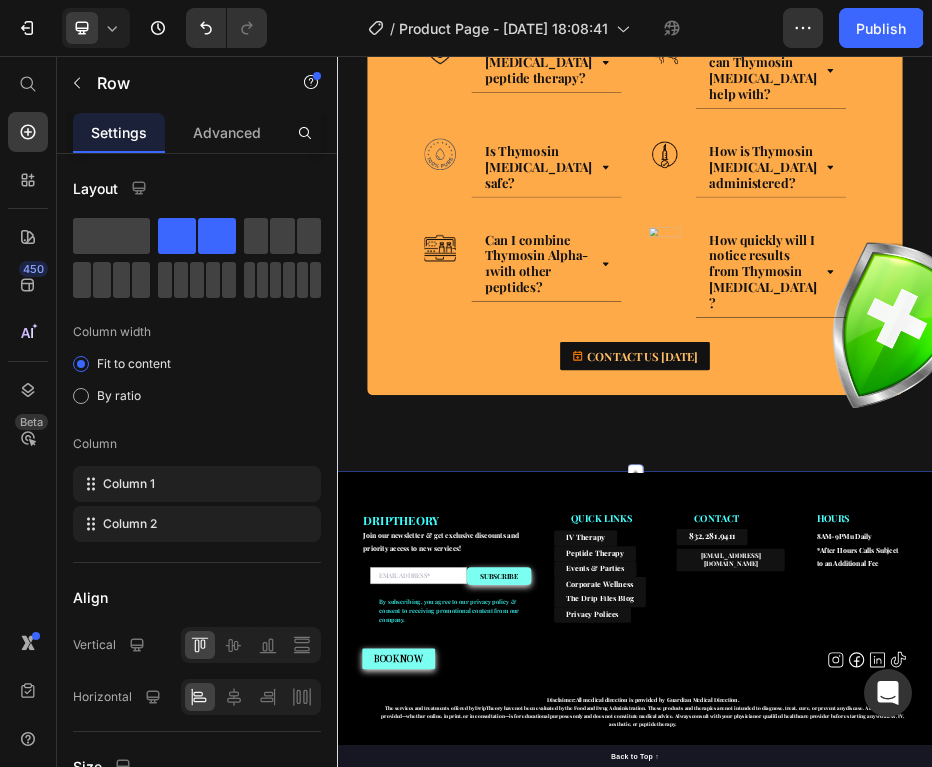 click on "Image Thymosin Alpha-1 Therapy: Frequently Asked Questions Heading Row Image
What is Thymosin Alpha-1 peptide therapy? Accordion Row Image
What conditions can Thymosin Alpha-1 help with? Accordion Row Row Image
Is Thymosin Alpha-1 safe? Accordion Row Image
How is Thymosin Alpha-1 administered? Accordion Row Row Image
Can I combine Thymosin Alpha-1with other peptides? Accordion Row Image
How quickly will I notice results from Thymosin Alpha-1? Accordion Row Row
CONTACT US TODAY Button Row Section 4   Create Theme Section AI Content Write with GemAI What would you like to describe here? Tone and Voice Persuasive Product 🛡 Thymosin Alpha-1 Show more Generate" at bounding box center (937, 291) 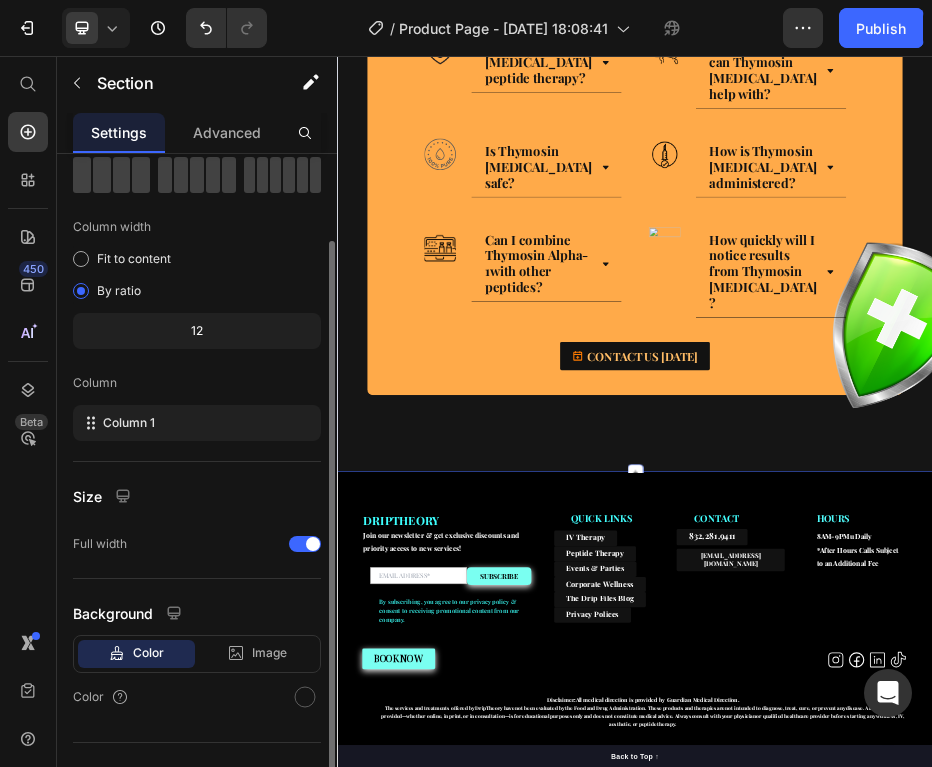 scroll, scrollTop: 138, scrollLeft: 0, axis: vertical 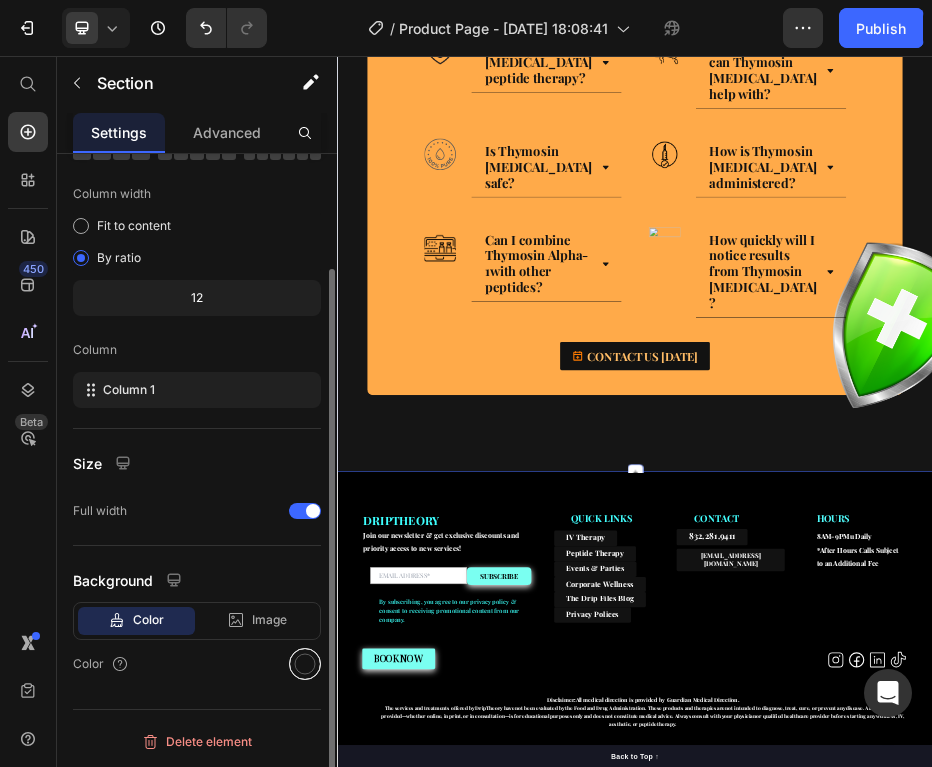 click at bounding box center (305, 664) 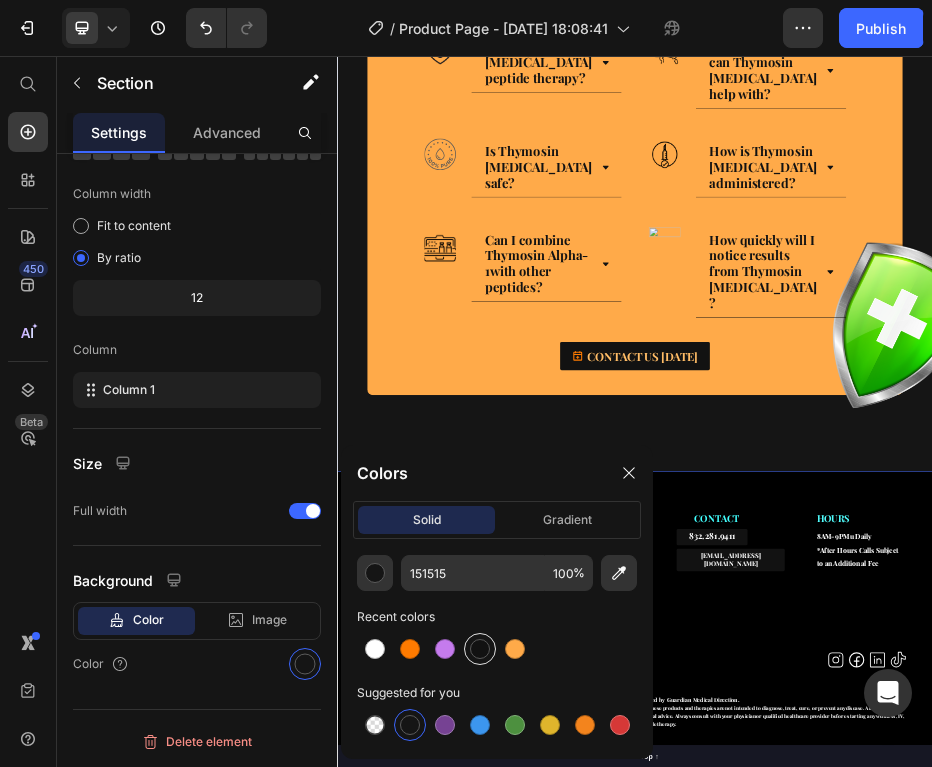 click at bounding box center [480, 649] 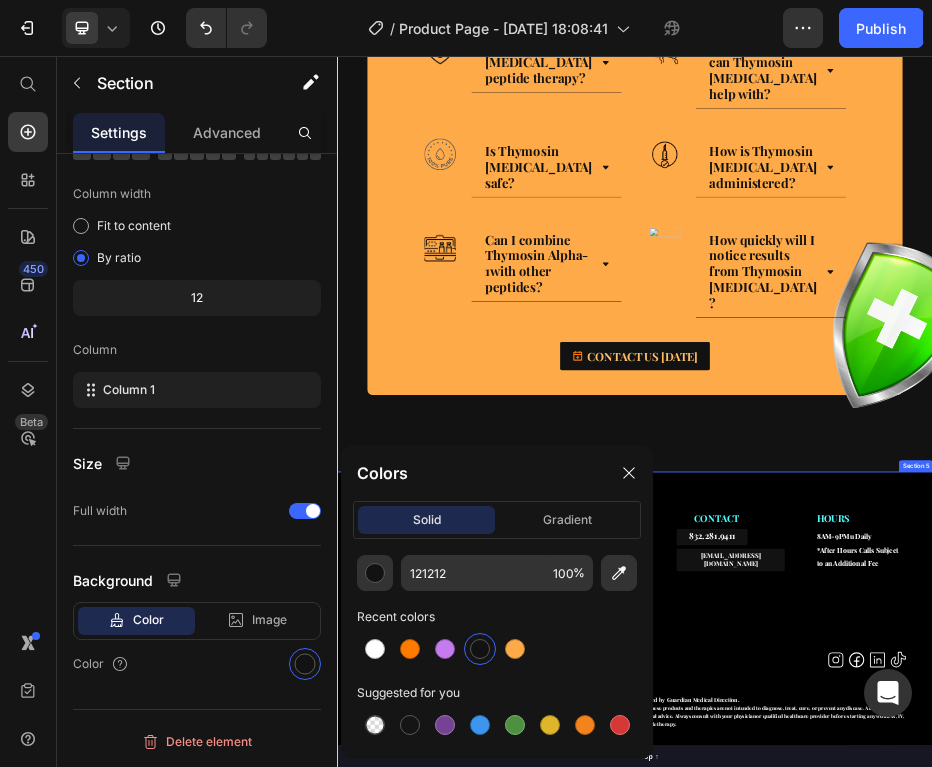 click on "Image Thymosin Alpha-1 Therapy: Frequently Asked Questions Heading Row Image
What is Thymosin Alpha-1 peptide therapy? Accordion Row Image
What conditions can Thymosin Alpha-1 help with? Accordion Row Row Image
Is Thymosin Alpha-1 safe? Accordion Row Image
How is Thymosin Alpha-1 administered? Accordion Row Row Image
Can I combine Thymosin Alpha-1with other peptides? Accordion Row Image
How quickly will I notice results from Thymosin Alpha-1? Accordion Row Row
CONTACT US TODAY Button Row Section 4   Create Theme Section AI Content Write with GemAI What would you like to describe here? Tone and Voice Persuasive Product 🛡 Thymosin Alpha-1 Show more Generate" at bounding box center (937, 291) 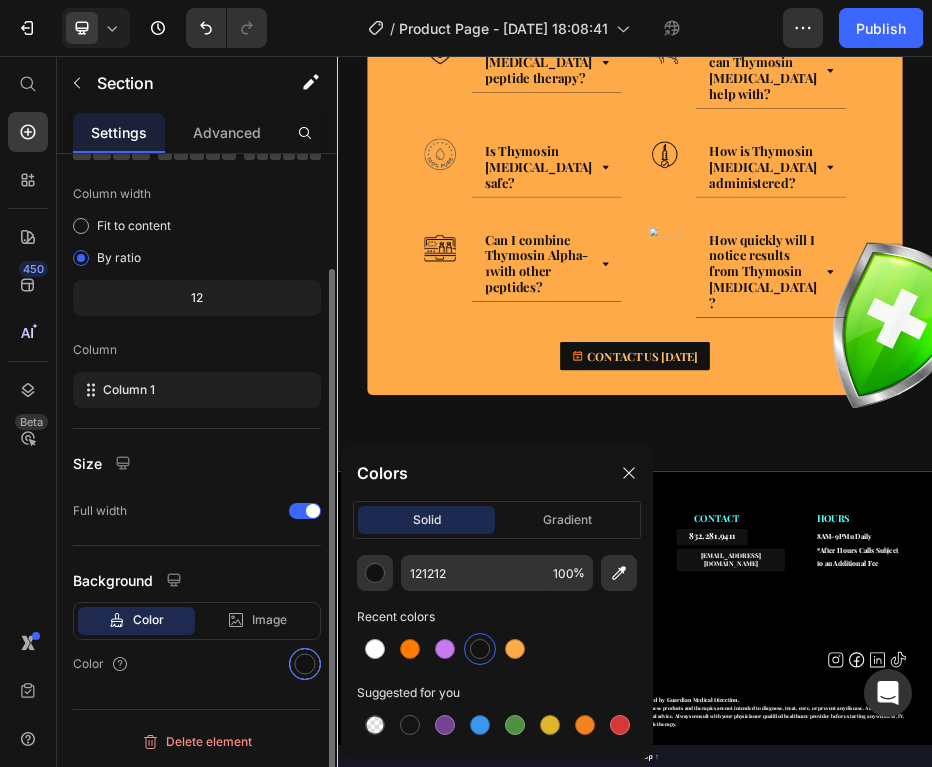 click at bounding box center [305, 664] 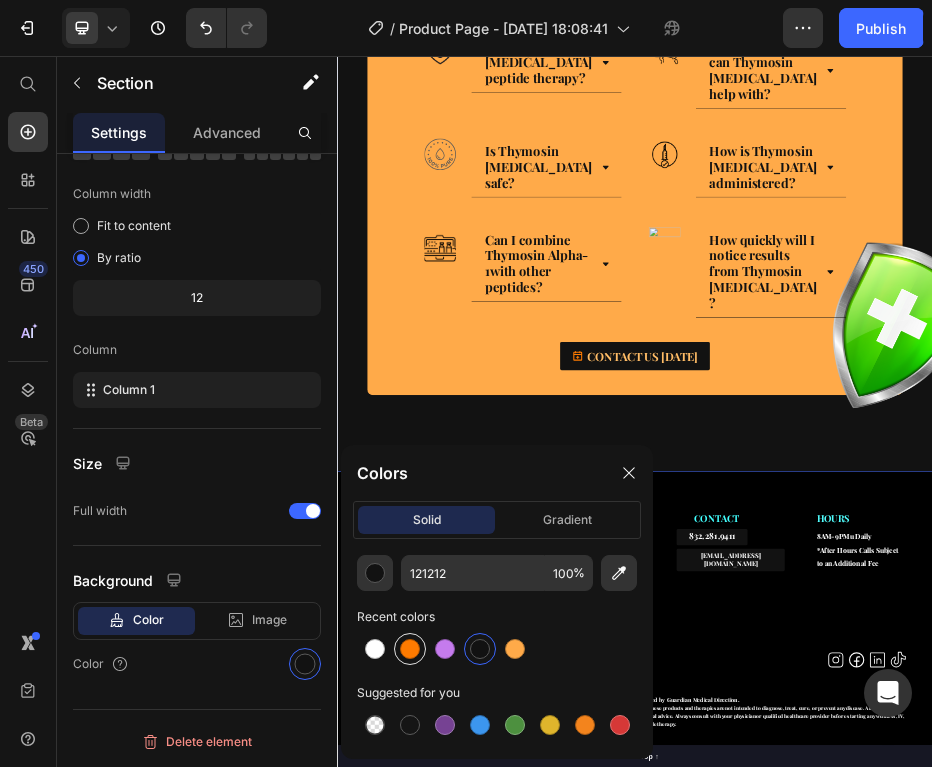 click at bounding box center (410, 649) 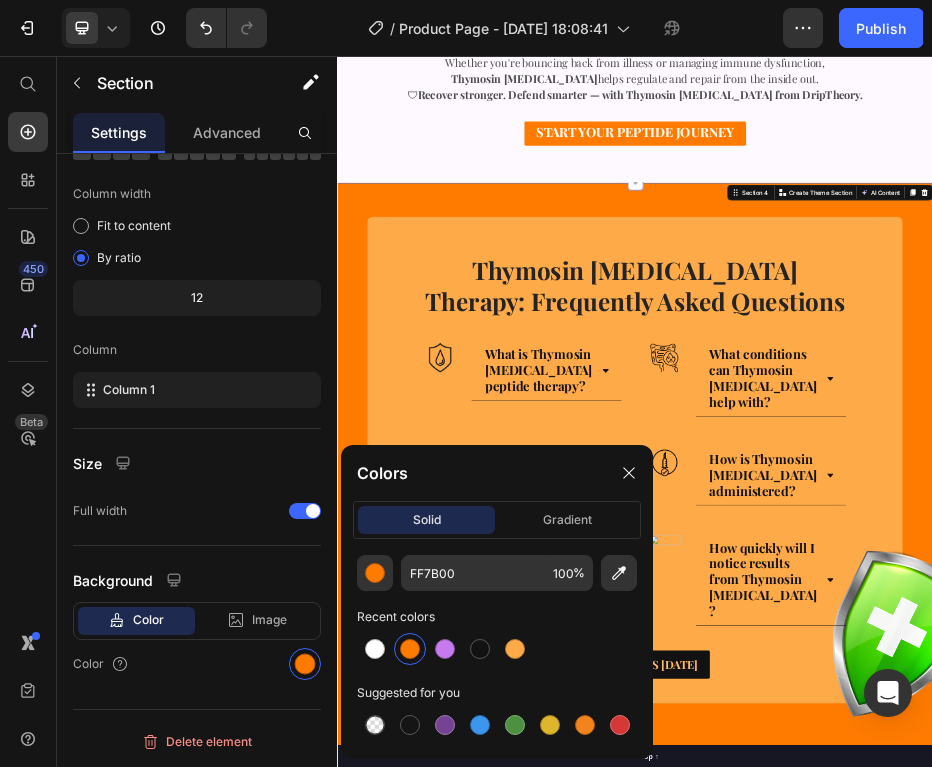 scroll, scrollTop: 3253, scrollLeft: 0, axis: vertical 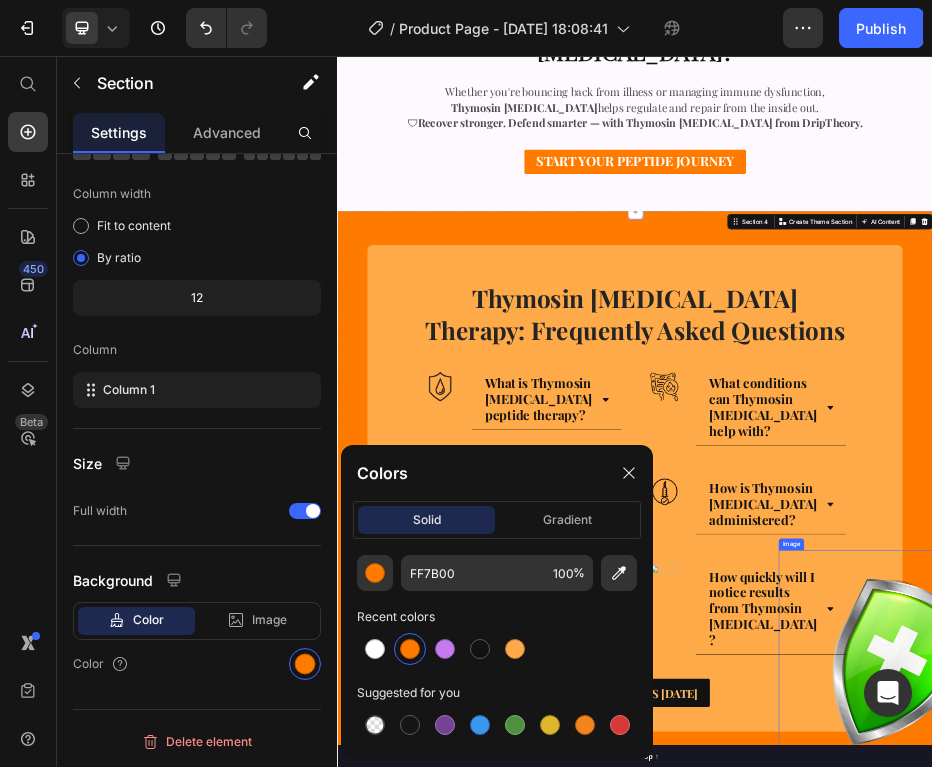 click at bounding box center [1465, 1290] 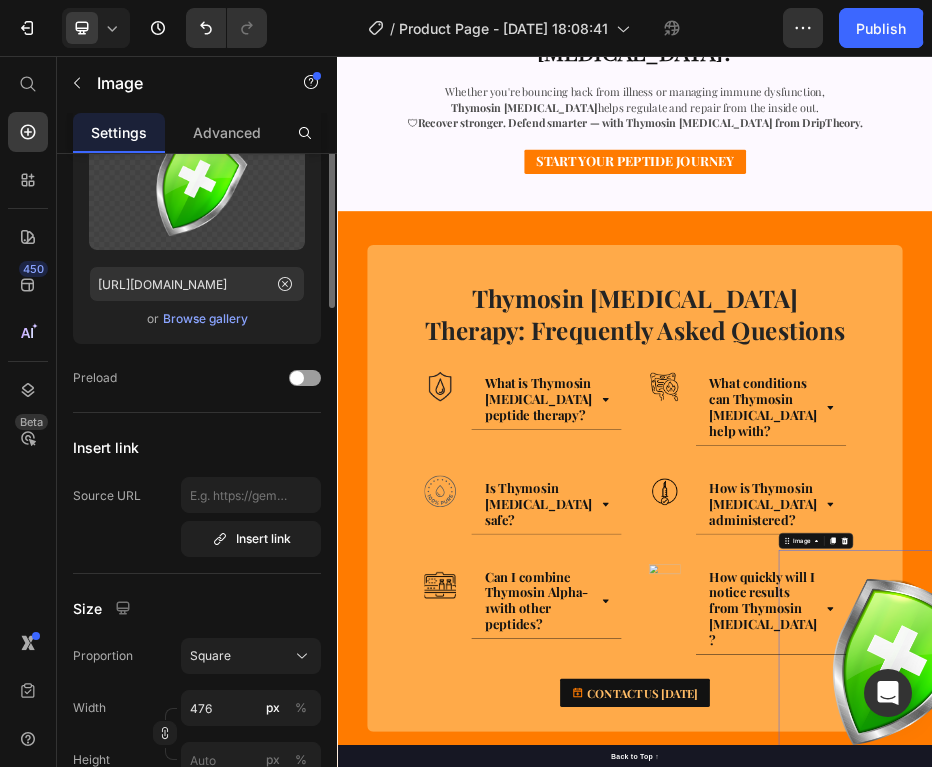 scroll, scrollTop: 0, scrollLeft: 0, axis: both 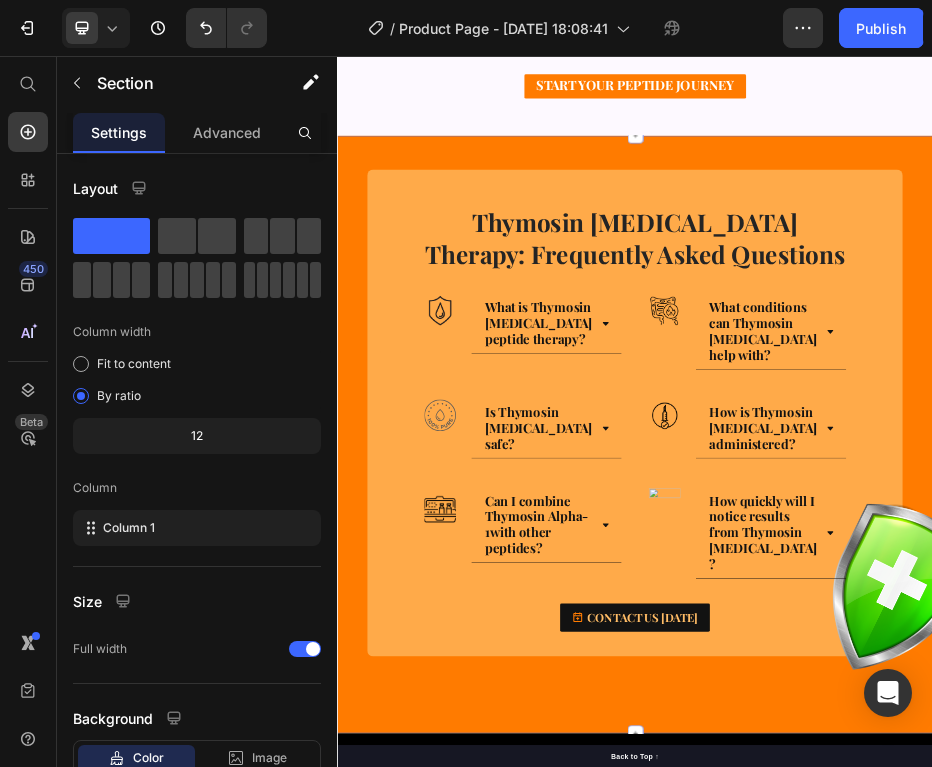 click on "Image Thymosin Alpha-1 Therapy: Frequently Asked Questions Heading Row Image
What is Thymosin Alpha-1 peptide therapy? Accordion Row Image
What conditions can Thymosin Alpha-1 help with? Accordion Row Row Image
Is Thymosin Alpha-1 safe? Accordion Row Image
How is Thymosin Alpha-1 administered? Accordion Row Row Image
Can I combine Thymosin Alpha-1with other peptides? Accordion Row Image
How quickly will I notice results from Thymosin Alpha-1? Accordion Row Row
CONTACT US TODAY Button Row Section 4   Create Theme Section AI Content Write with GemAI What would you like to describe here? Tone and Voice Persuasive Product 🛡 Thymosin Alpha-1 Show more Generate" at bounding box center (937, 818) 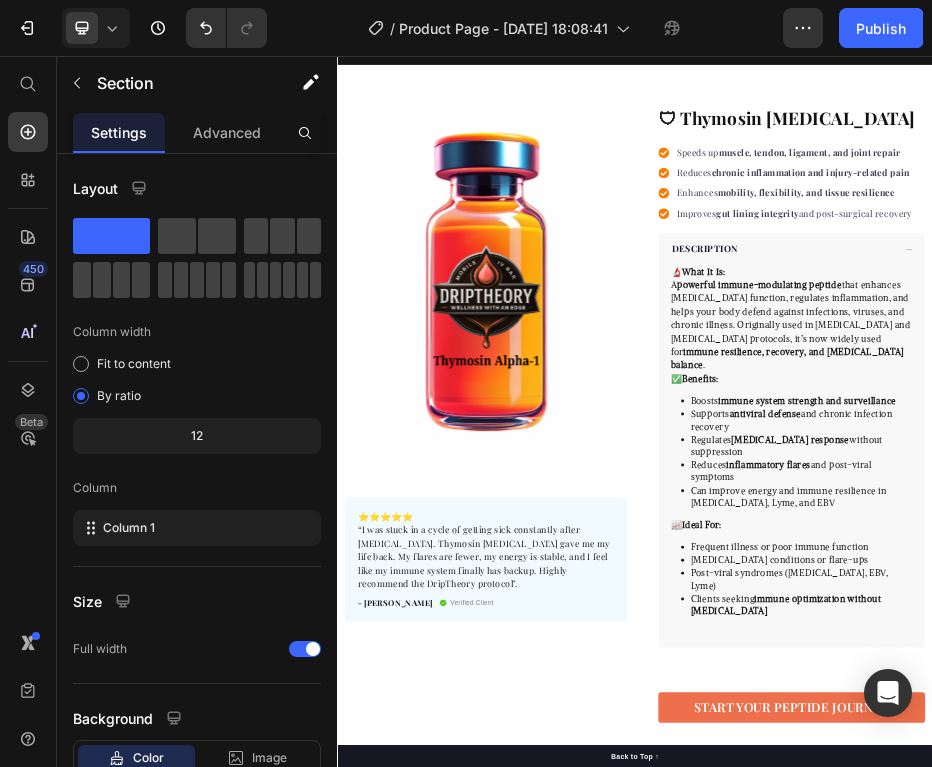 scroll, scrollTop: 0, scrollLeft: 0, axis: both 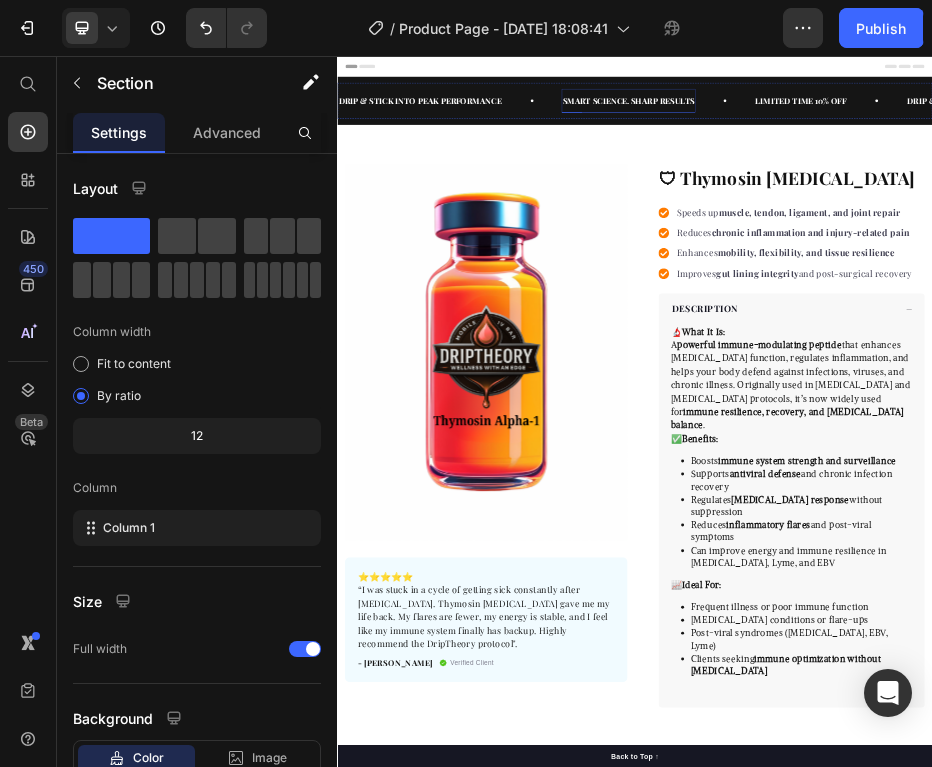click on "Product Images ⭐️⭐️⭐️⭐️⭐️ “I was stuck in a cycle of getting sick constantly after COVID. Thymosin Alpha-1 gave me my life back. My flares are fewer, my energy is stable, and I feel like my immune system finally has backup. Highly recommend the DripTheory protocol". Text block - Jasmine R. Text block
Verified Client Item list Row Row "My dog absolutely loves this food! It's clear that the taste and quality are top-notch."  -Daisy Text block Row Row 🛡 Thymosin Alpha-1 Product Title Speeds up  muscle, tendon, ligament, and joint repair Reduces  chronic inflammation and injury-related pain Enhances  mobility, flexibility, and tissue resilience Improves  gut lining integrity  and post-surgical recovery Item list Perfect for sensitive tummies Supercharge immunity System Bursting with protein, vitamins, and minerals Supports strong muscles, increases bone strength Item list
DESCRIPTION 🔬  What It Is: A  powerful immune-modulating peptide .
✅" at bounding box center (937, 925) 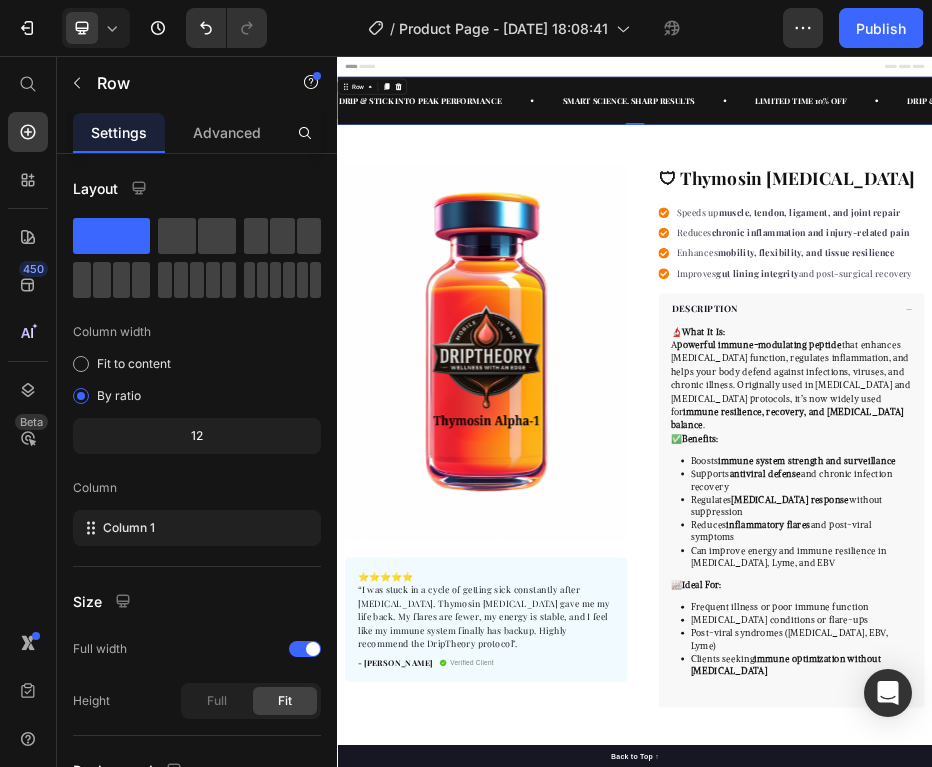 click on "DRIP & STICK INTO PEAK PERFORMANCE Text
SMART SCIENCE. SHARP RESULTS Text
LIMITED TIME 10% OFF Text
DRIP & STICK INTO PEAK PERFORMANCE Text
SMART SCIENCE. SHARP RESULTS Text
LIMITED TIME 10% OFF Text
DRIP & STICK INTO PEAK PERFORMANCE Text
SMART SCIENCE. SHARP RESULTS Text
LIMITED TIME 10% OFF Text
DRIP & STICK INTO PEAK PERFORMANCE Text
SMART SCIENCE. SHARP RESULTS Text
LIMITED TIME 10% OFF Text
DRIP & STICK INTO PEAK PERFORMANCE Text
SMART SCIENCE. SHARP RESULTS Text
LIMITED TIME 10% OFF Text
DRIP & STICK INTO PEAK PERFORMANCE Text
SMART SCIENCE. SHARP RESULTS Text
LIMITED TIME 10% OFF Text
Marquee Row   0" at bounding box center (937, 145) 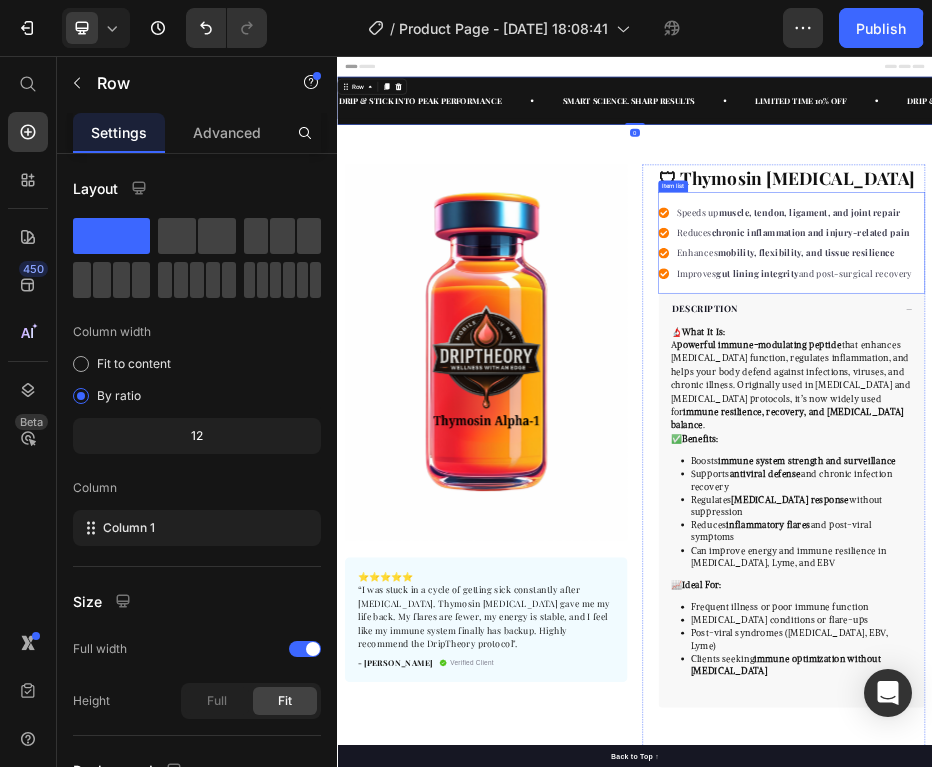 click on "🛡 Thymosin Alpha-1" at bounding box center (1253, 302) 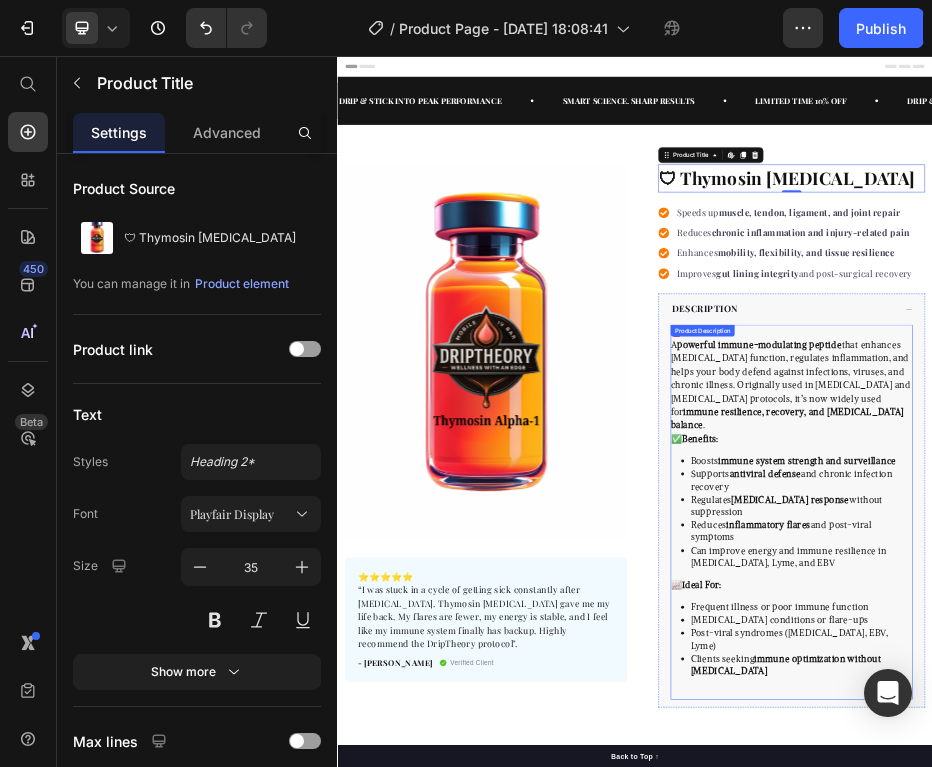 click on "🔬  What It Is: A  powerful immune-modulating peptide  that enhances T-cell function, regulates inflammation, and helps your body defend against infections, viruses, and chronic illness. Originally used in cancer and hepatitis protocols, it’s now widely used for  immune resilience, recovery, and autoimmune balance .
✅  Benefits:
Boosts  immune system strength and surveillance
Supports  antiviral defense  and chronic infection recovery
Regulates  autoimmune response  without suppression
Reduces  inflammatory flares  and post-viral symptoms
Can improve energy and immune resilience in long COVID, Lyme, and EBV
📈  Ideal For:
Frequent illness or poor immune function
Autoimmune conditions or flare-ups
Post-viral syndromes (long COVID, EBV, Lyme)
Clients seeking  immune optimization without immunosuppression" at bounding box center (1253, 975) 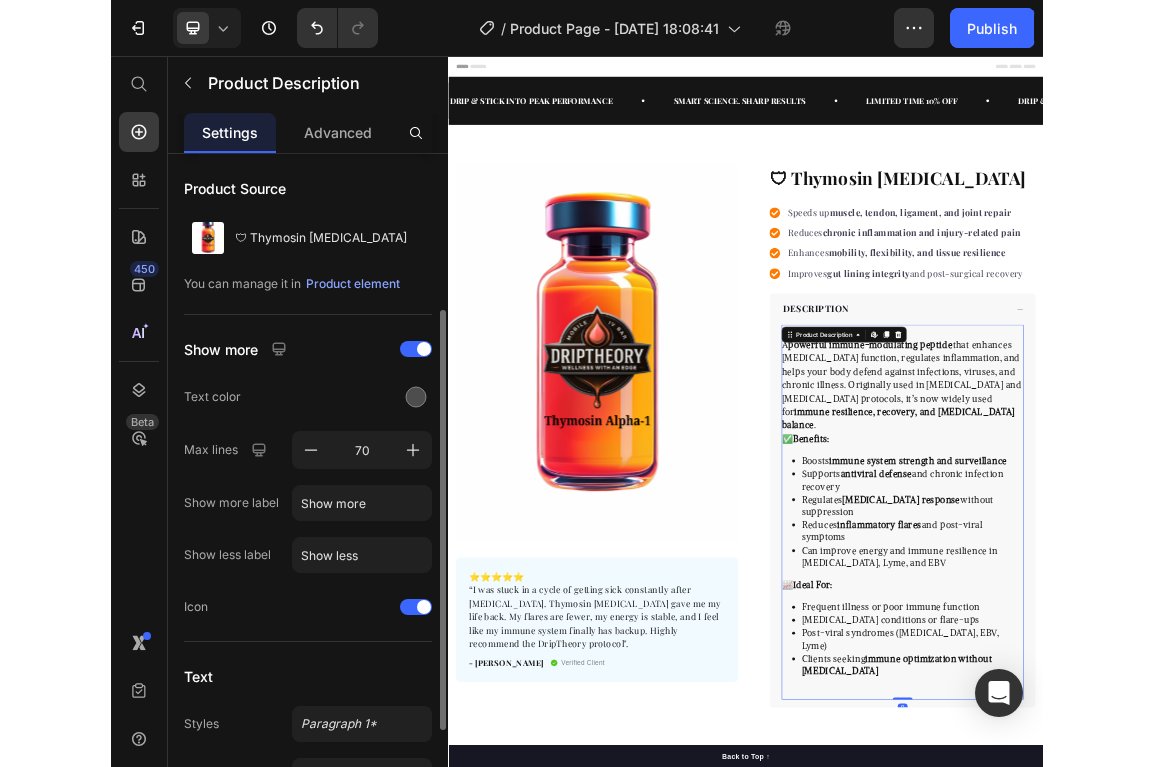scroll, scrollTop: 362, scrollLeft: 0, axis: vertical 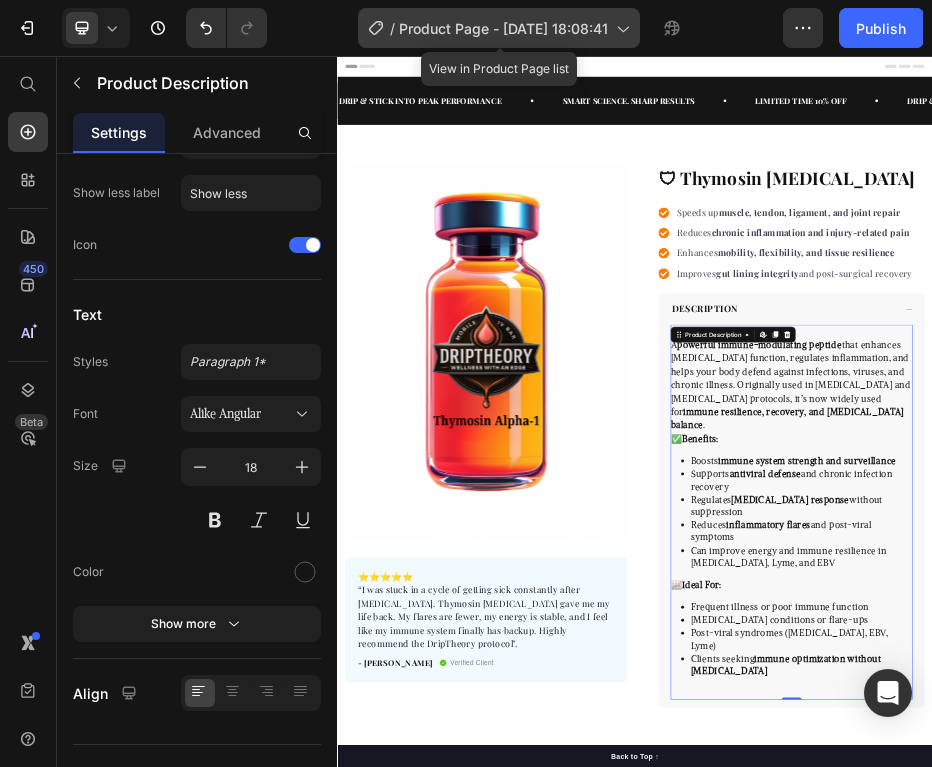 click on "/  Product Page - Jul 10, 18:08:41" 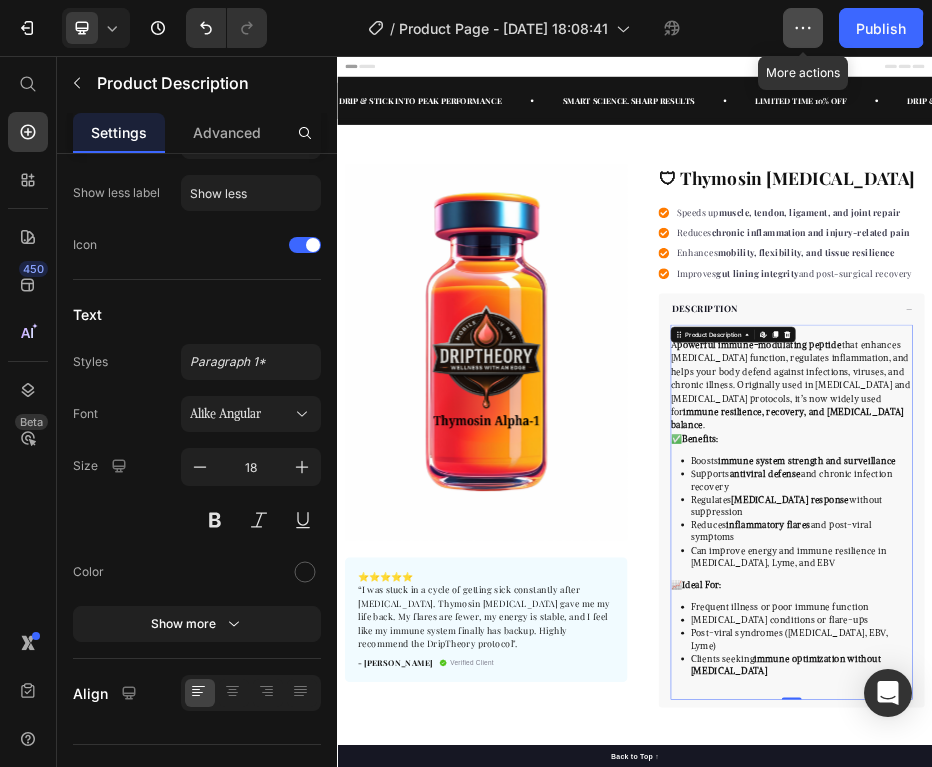 click 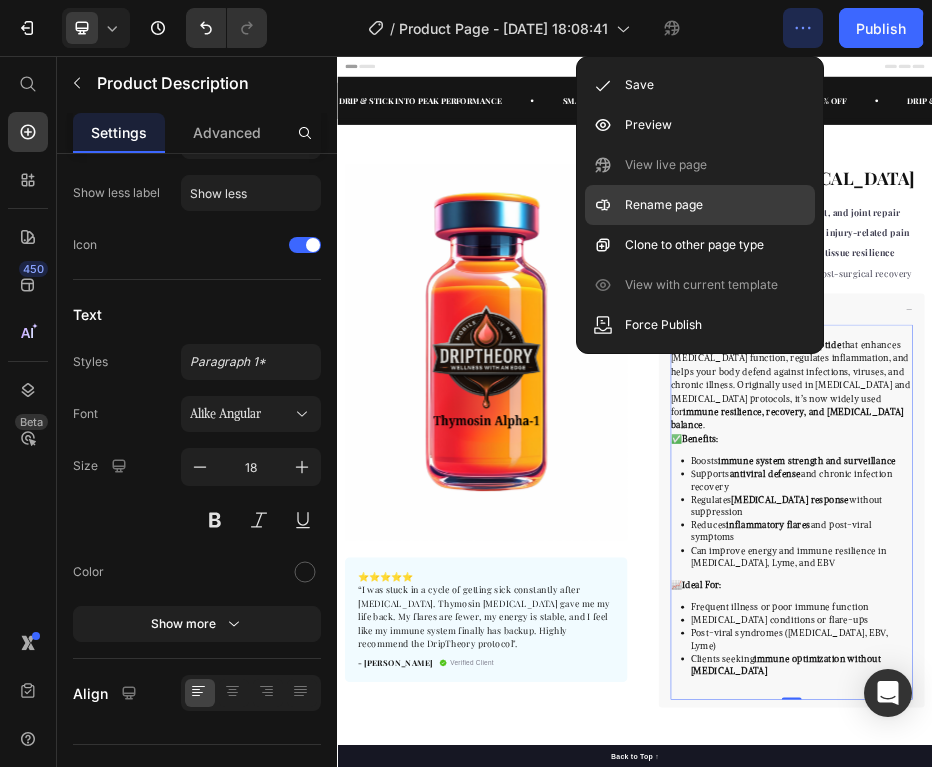 click on "Rename page" at bounding box center (664, 205) 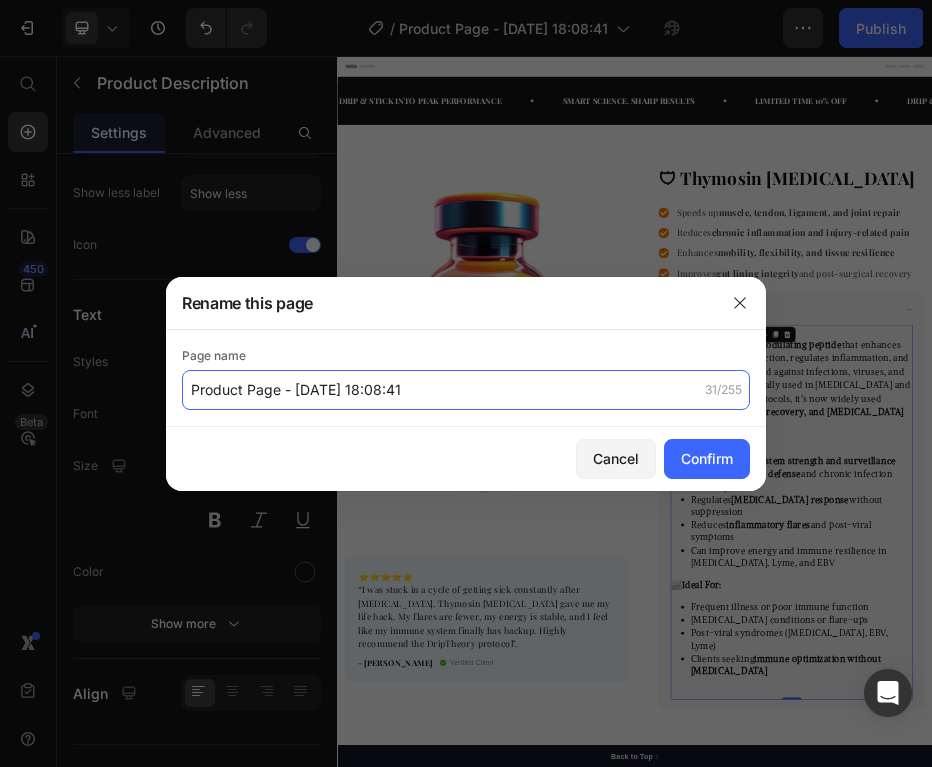 click on "Product Page - Jul 10, 18:08:41" 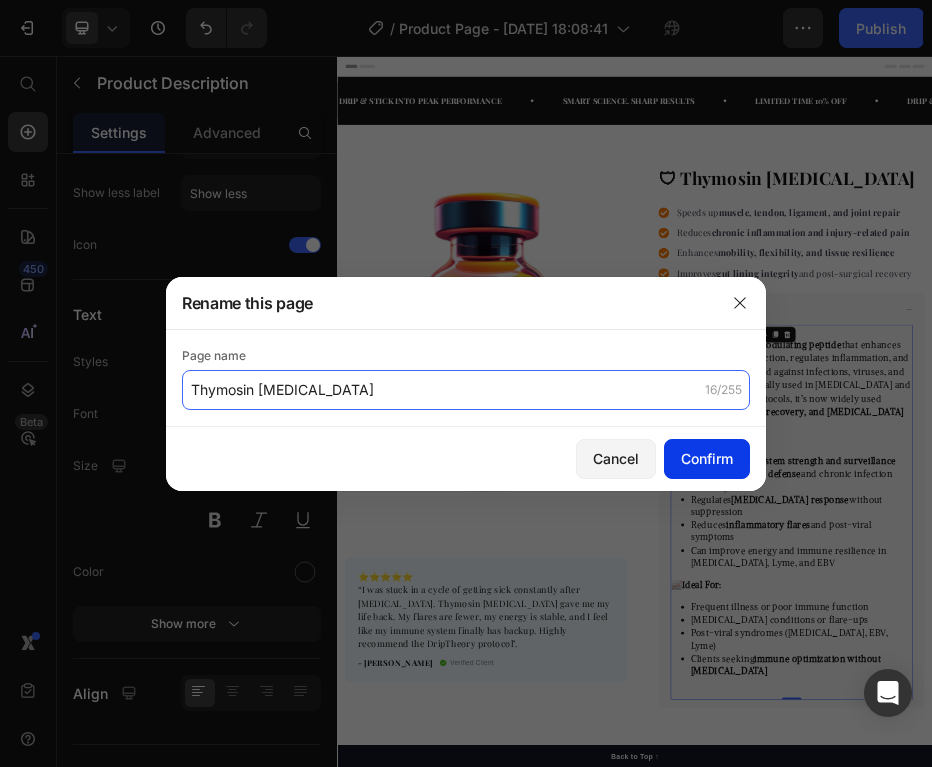 type on "Thymosin Alpha-1" 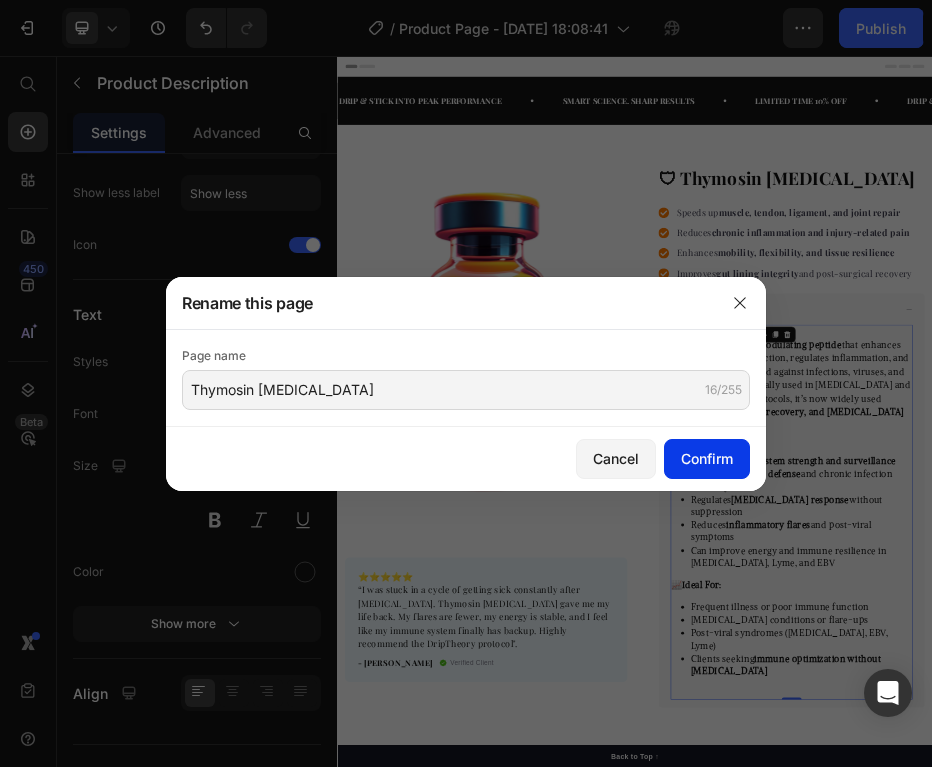 click on "Confirm" at bounding box center (707, 458) 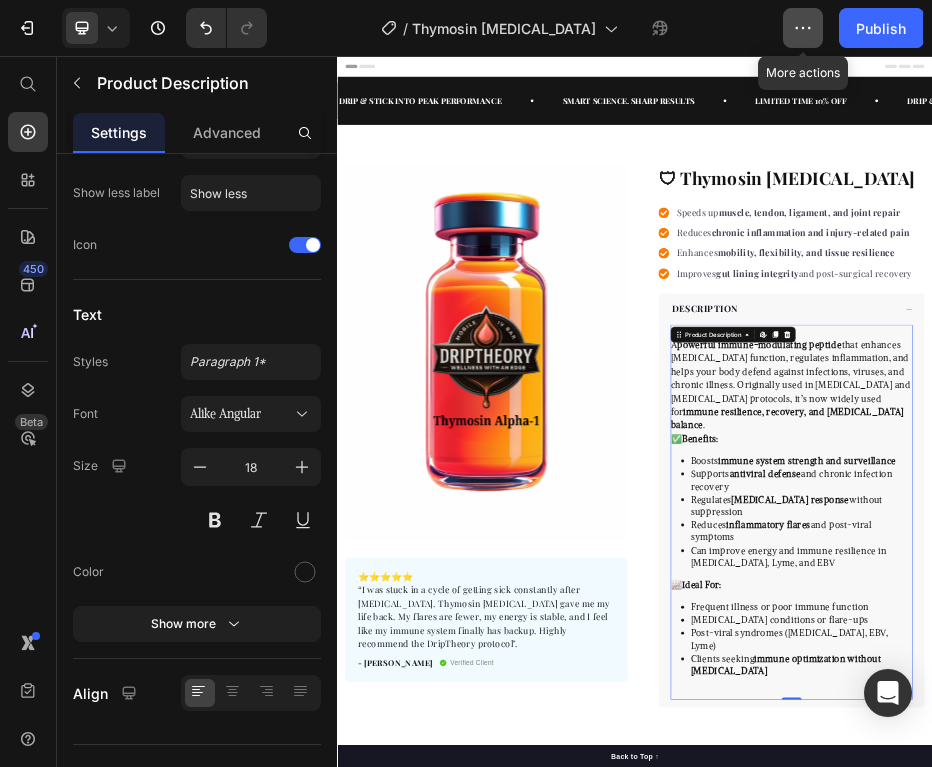 click 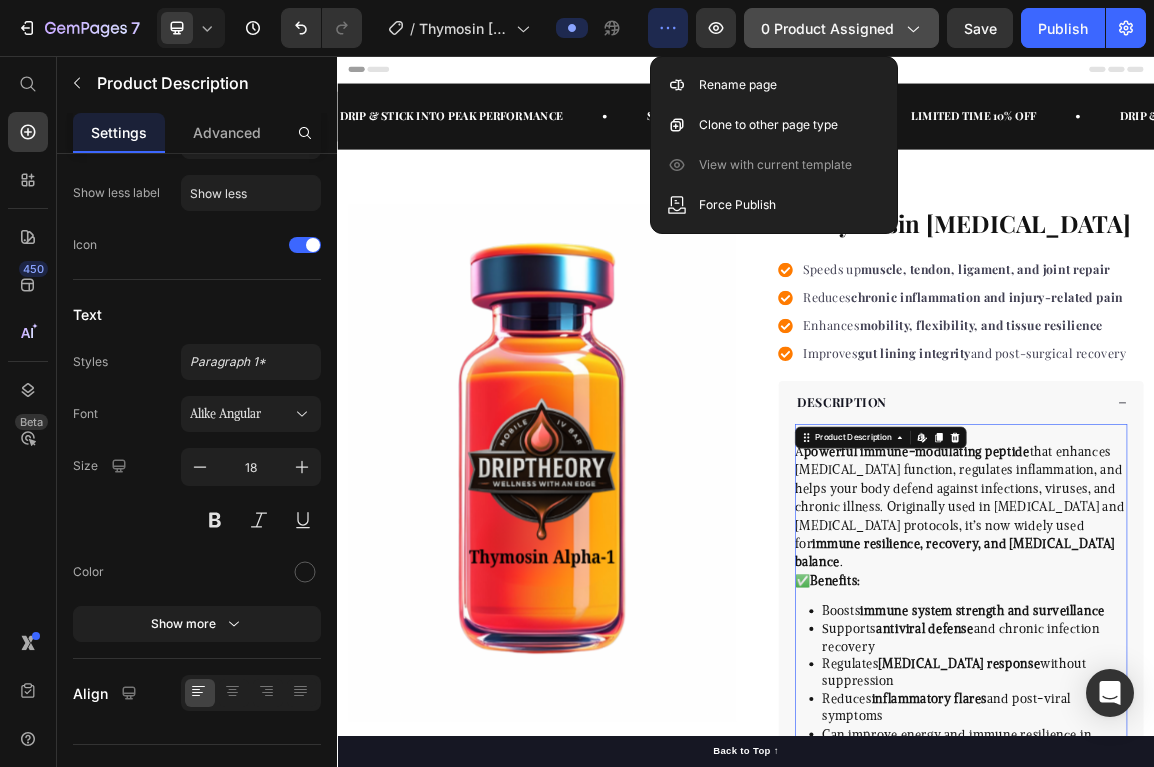 click on "0 product assigned" 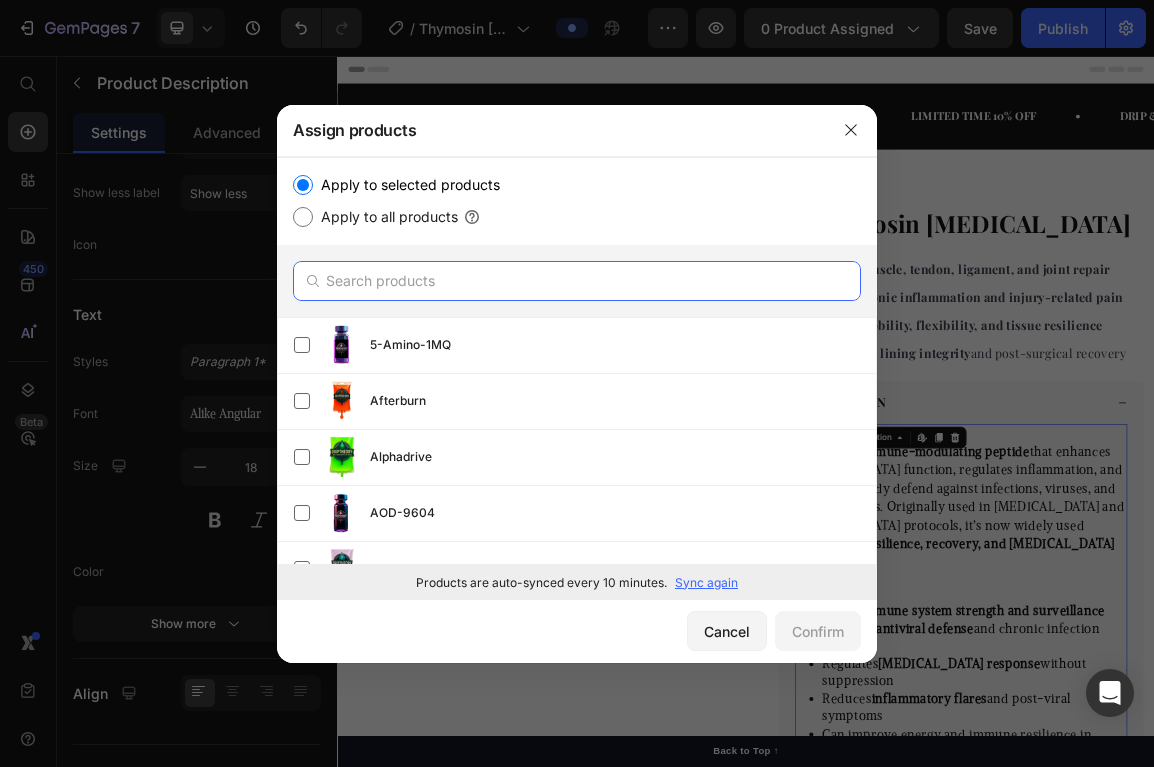 click at bounding box center [577, 281] 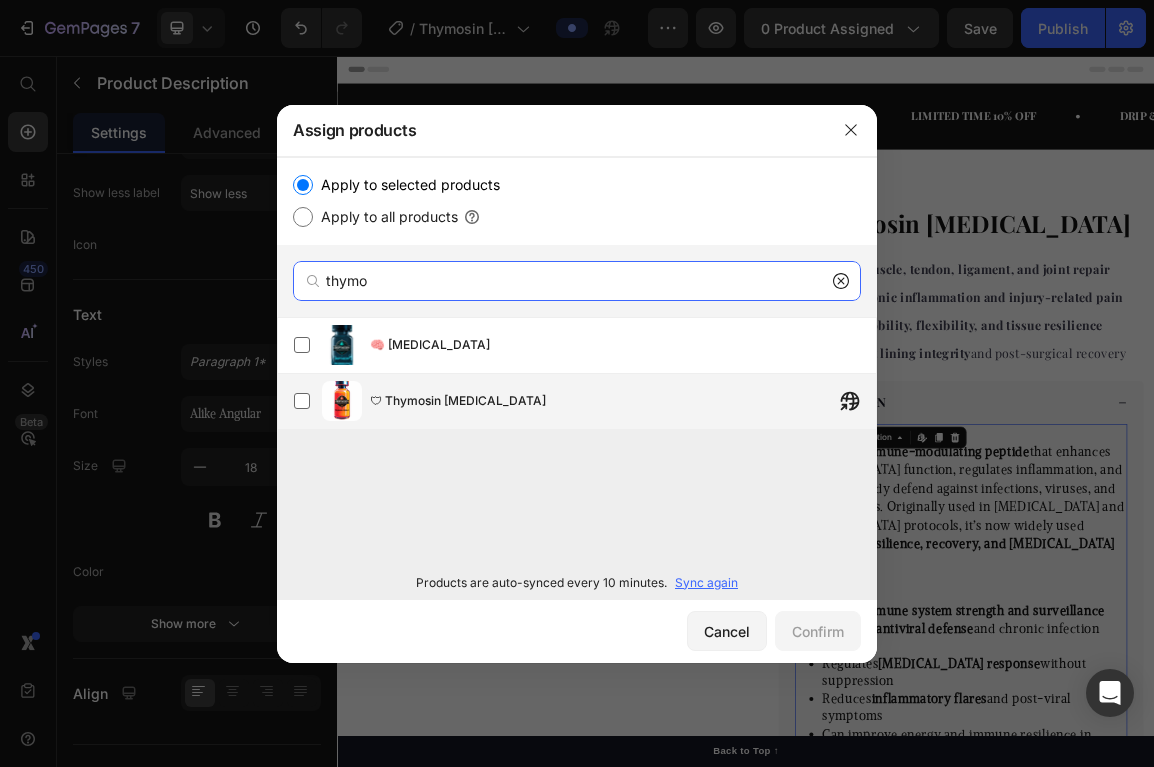 type on "thymo" 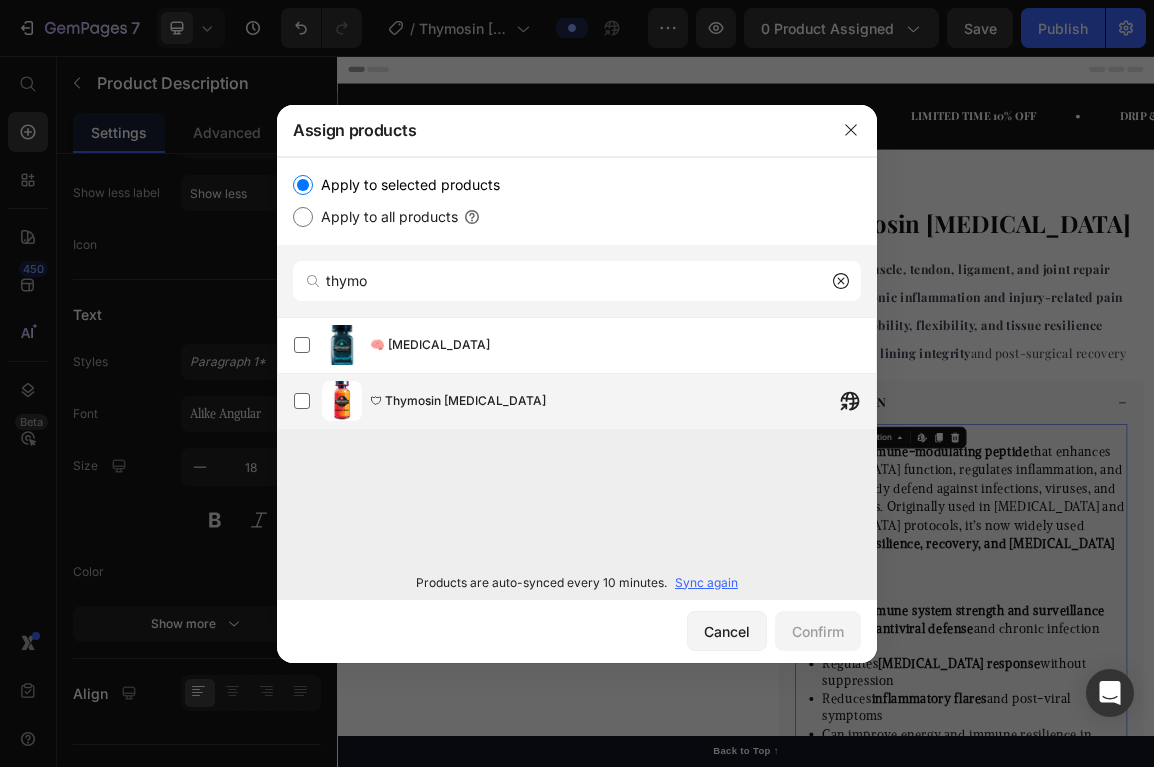 click on "🛡 Thymosin Alpha-1" at bounding box center (585, 401) 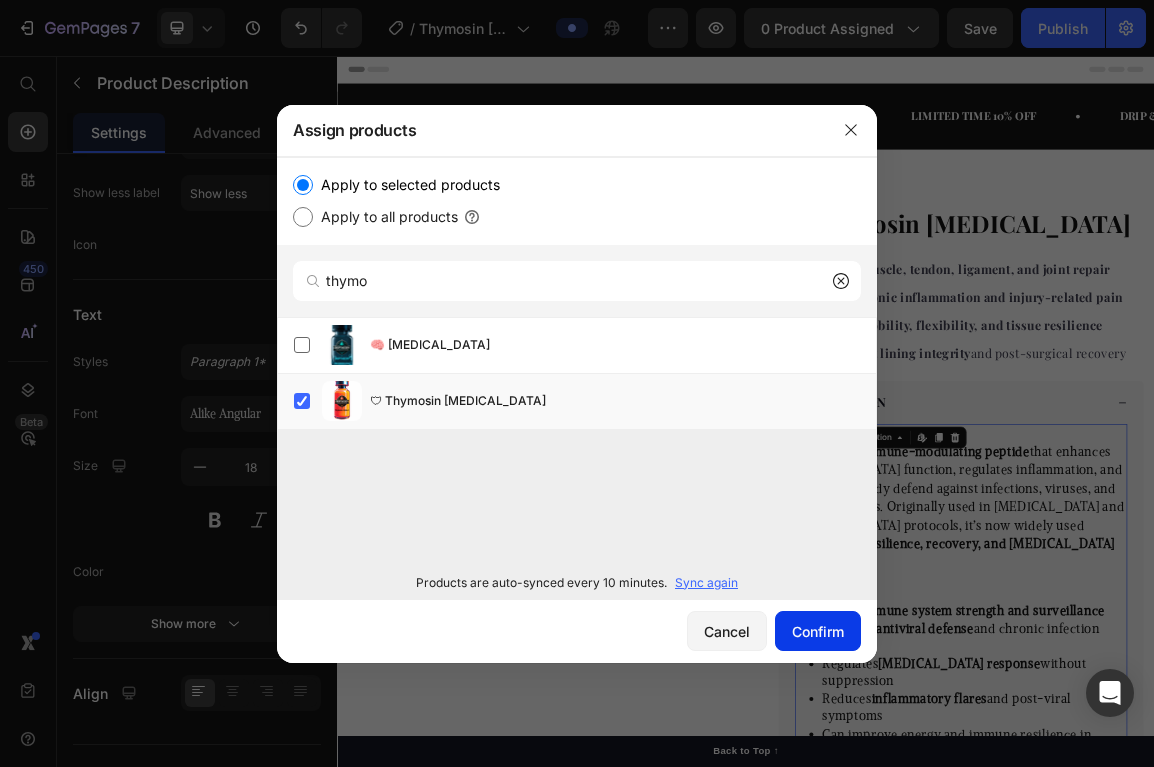 click on "Confirm" 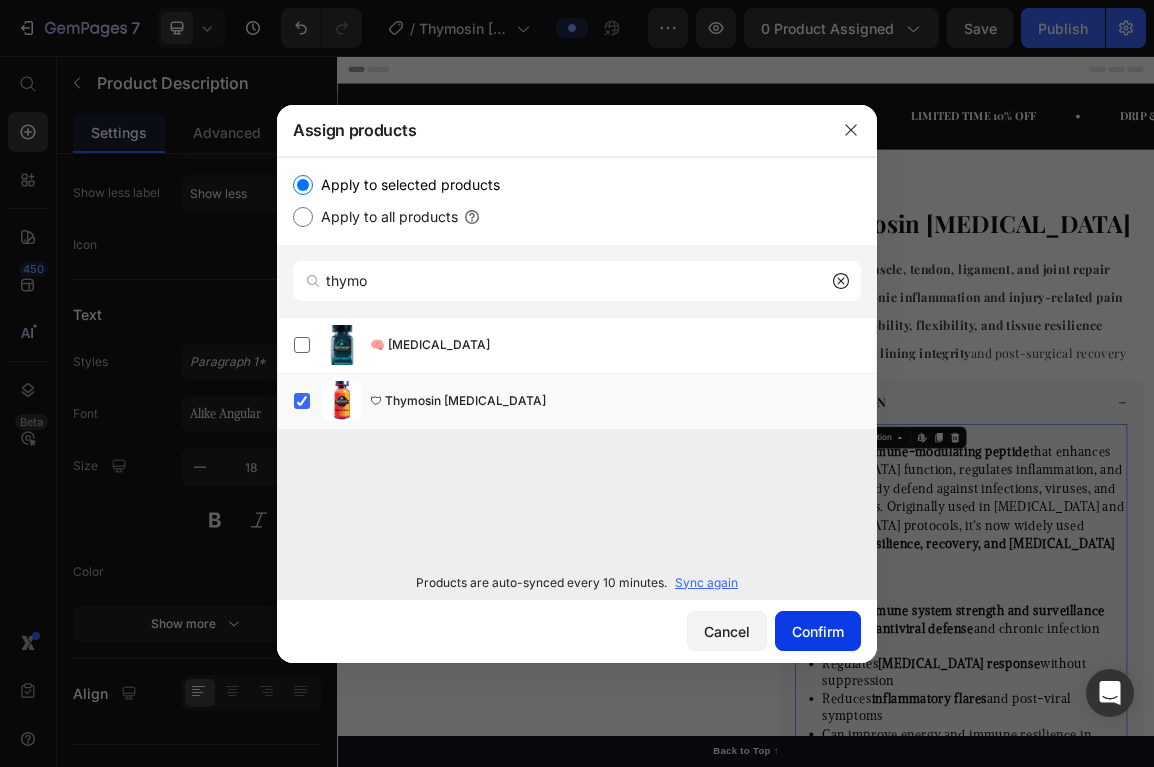 click on "Confirm" at bounding box center [818, 631] 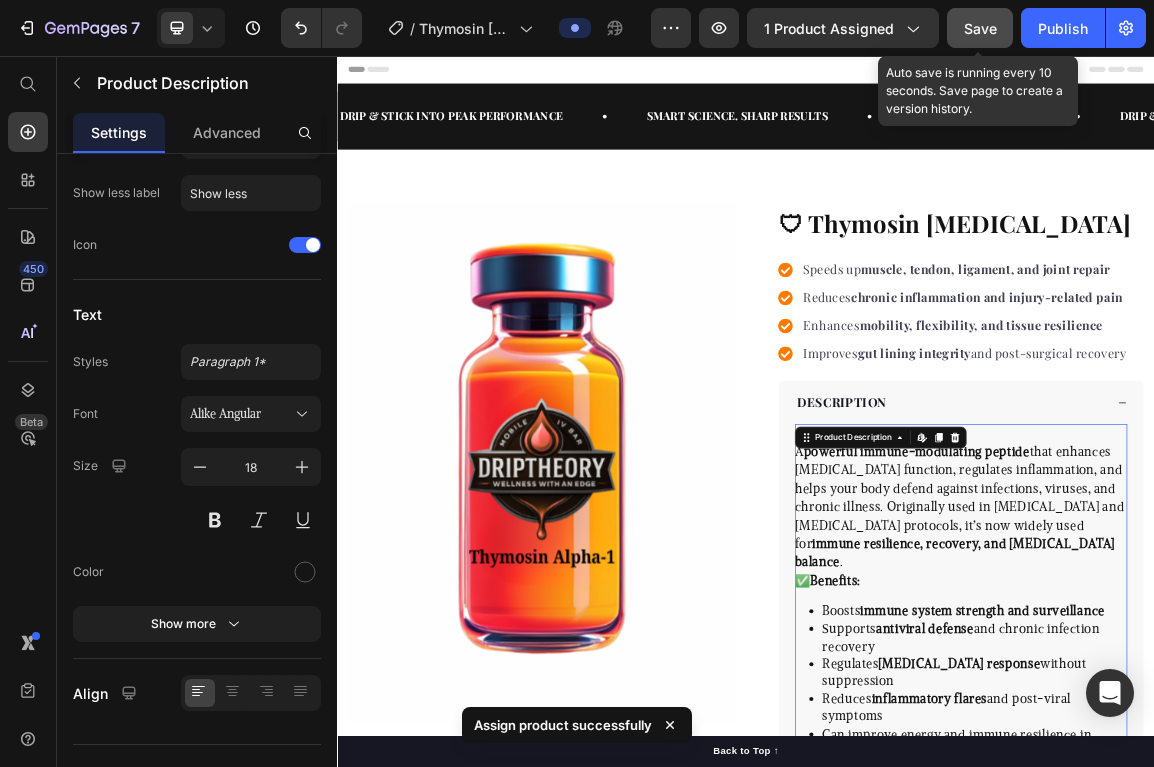 click on "Save" at bounding box center [980, 28] 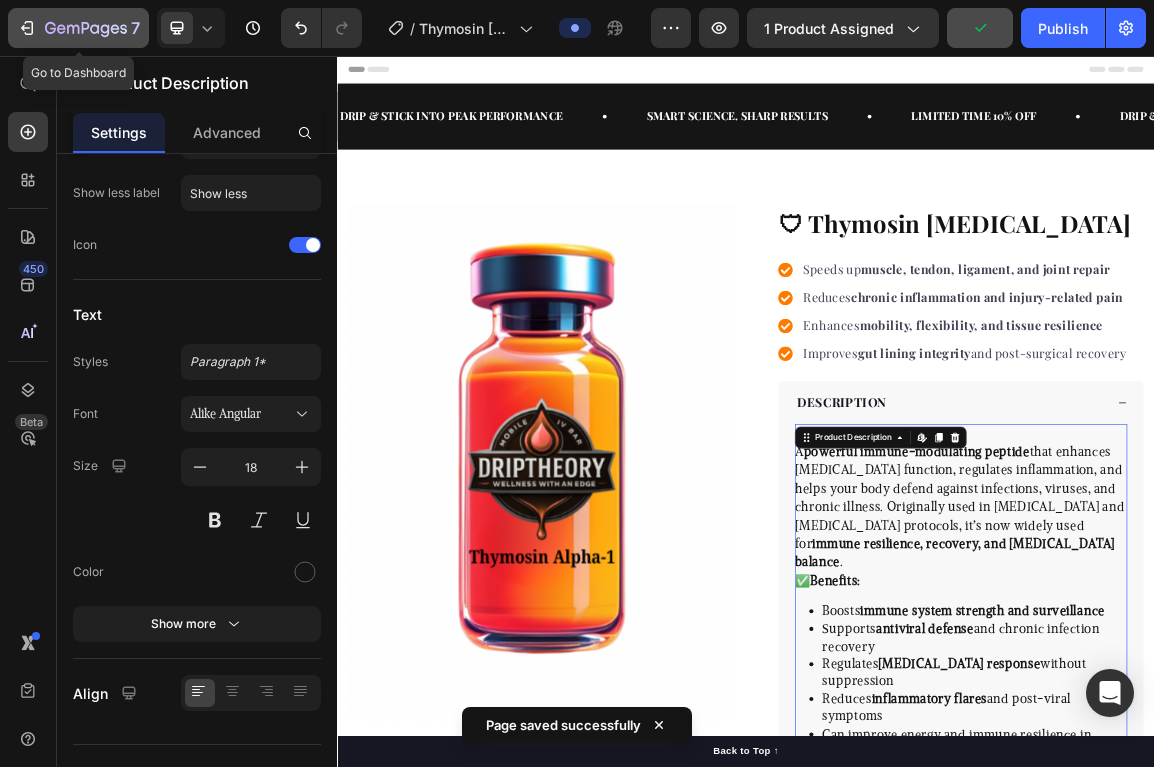 click 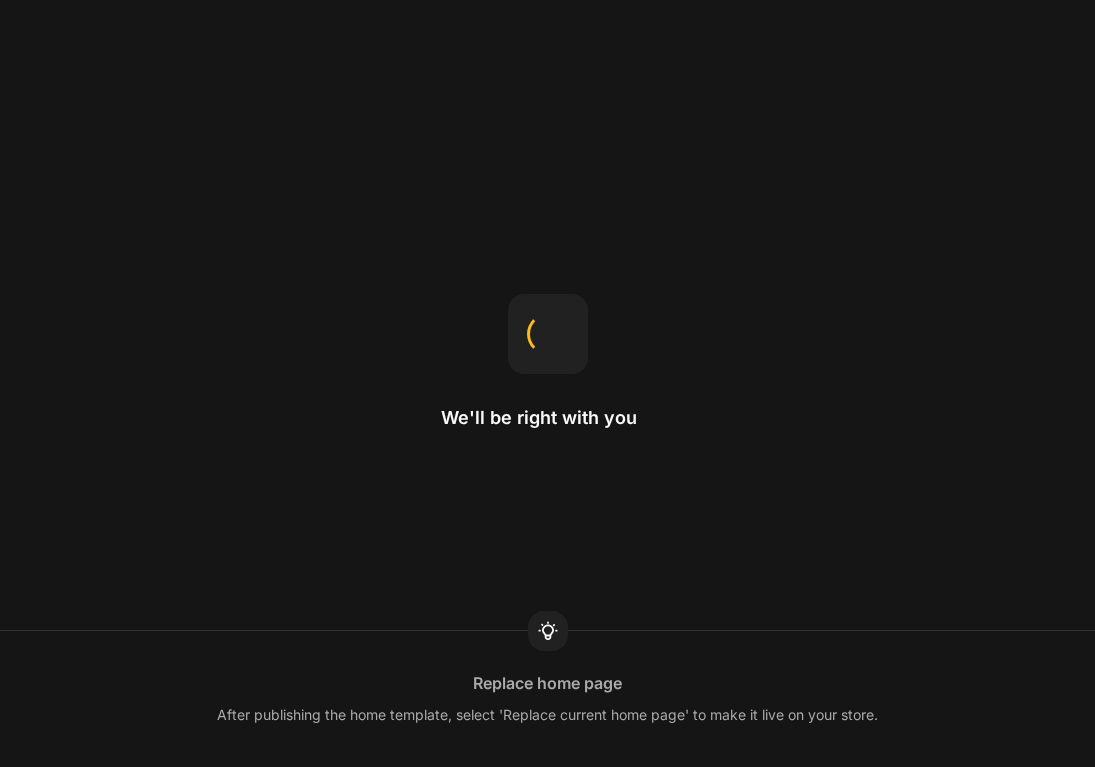 scroll, scrollTop: 0, scrollLeft: 0, axis: both 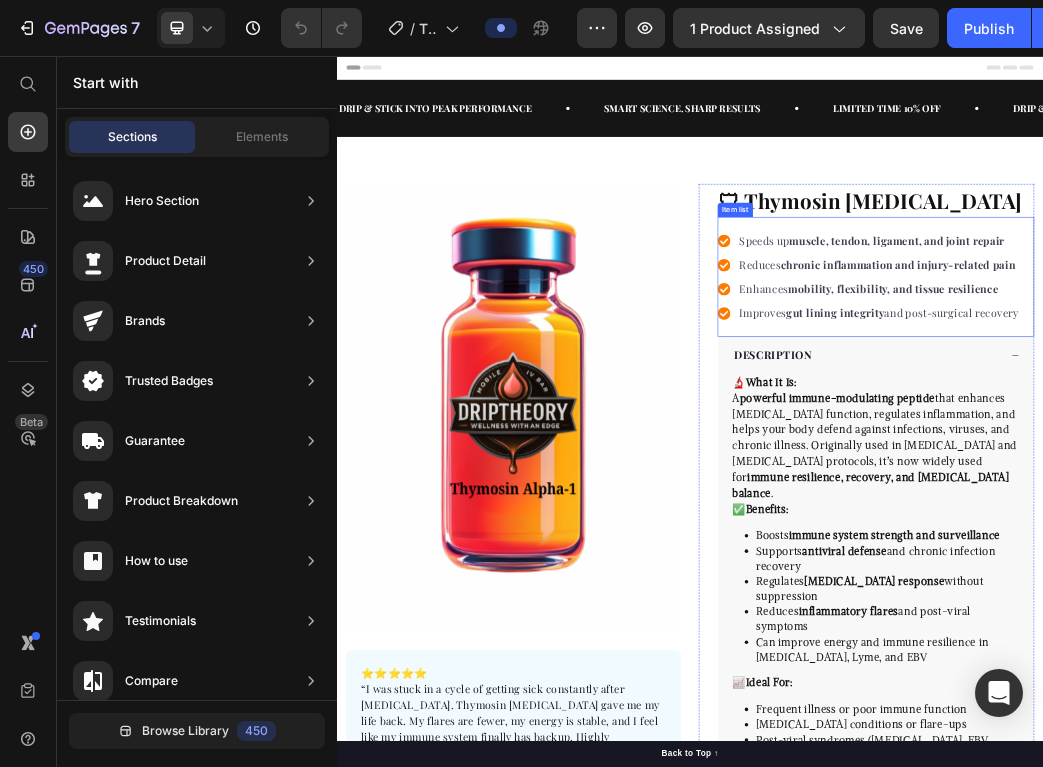 click on "muscle, tendon, ligament, and joint repair" at bounding box center [1289, 370] 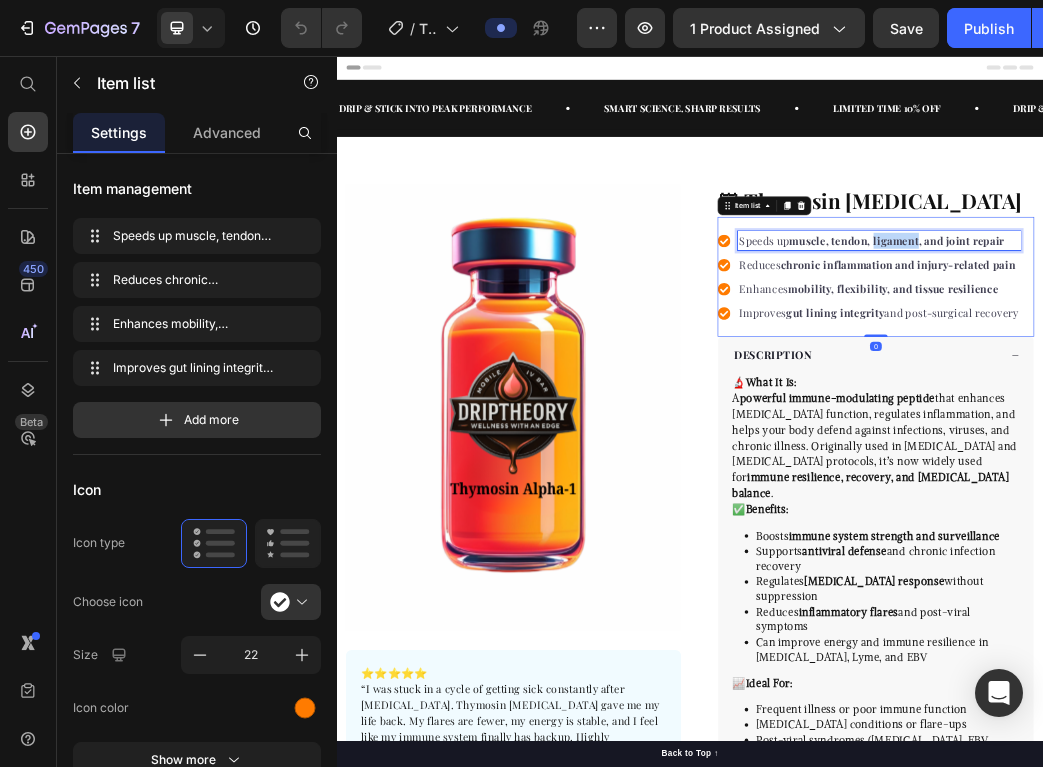 click on "muscle, tendon, ligament, and joint repair" at bounding box center [1289, 370] 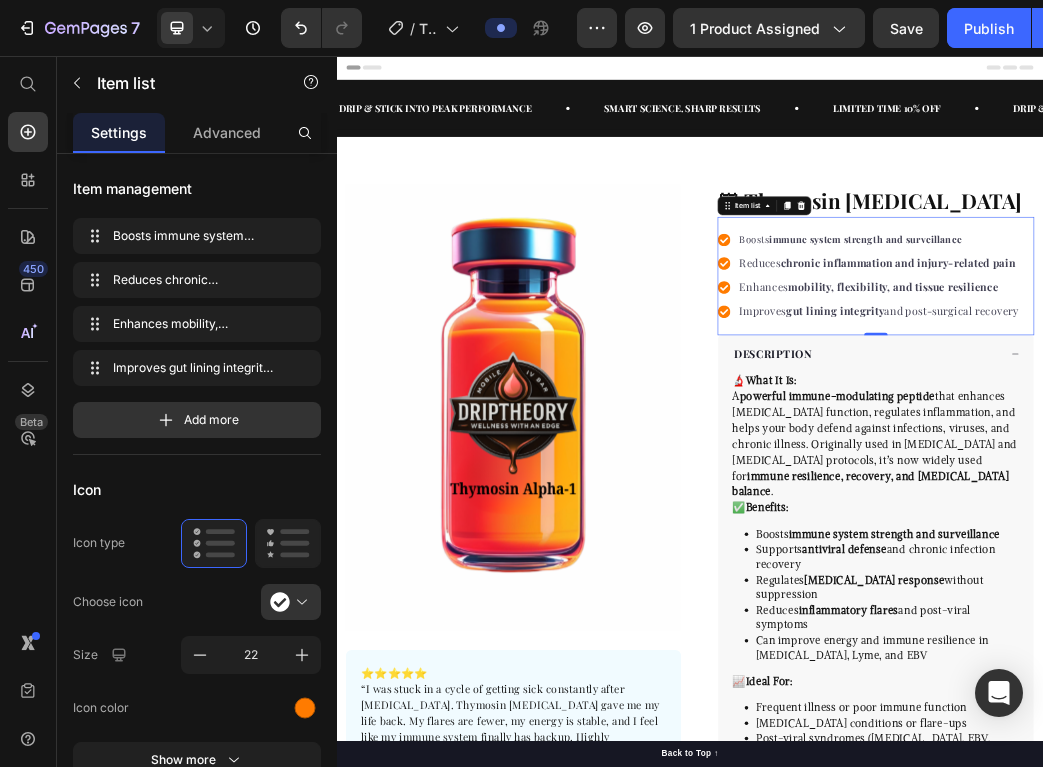 click on "chronic inflammation and injury-related pain" at bounding box center (1291, 408) 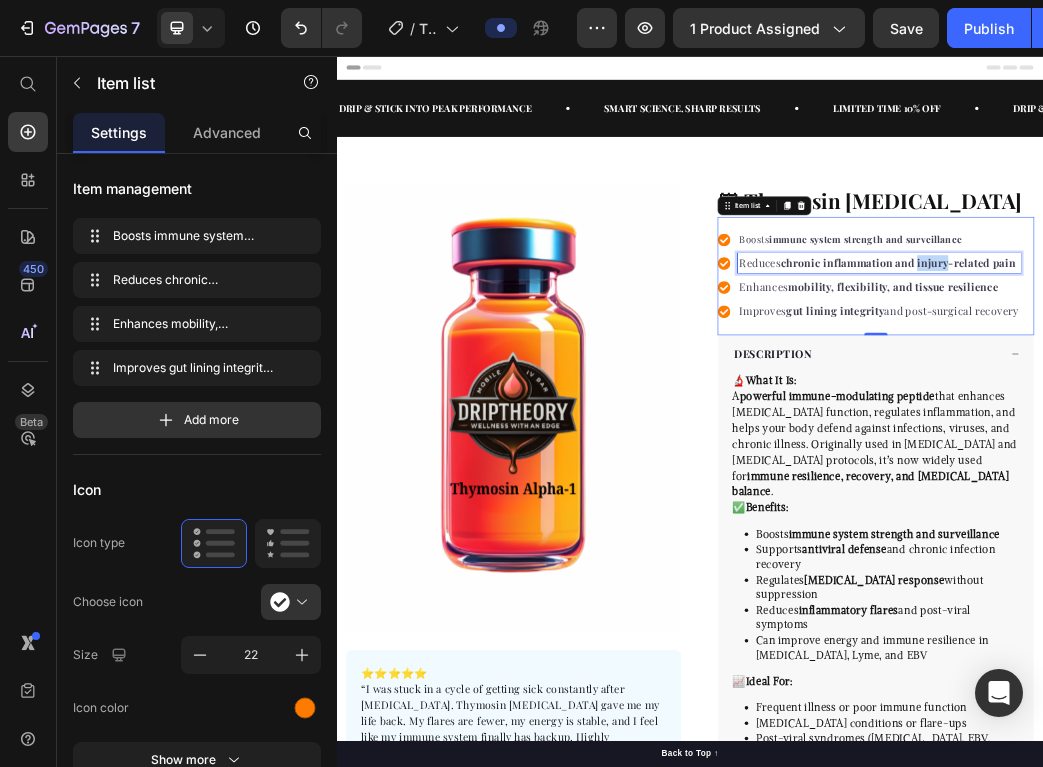 click on "chronic inflammation and injury-related pain" at bounding box center [1291, 408] 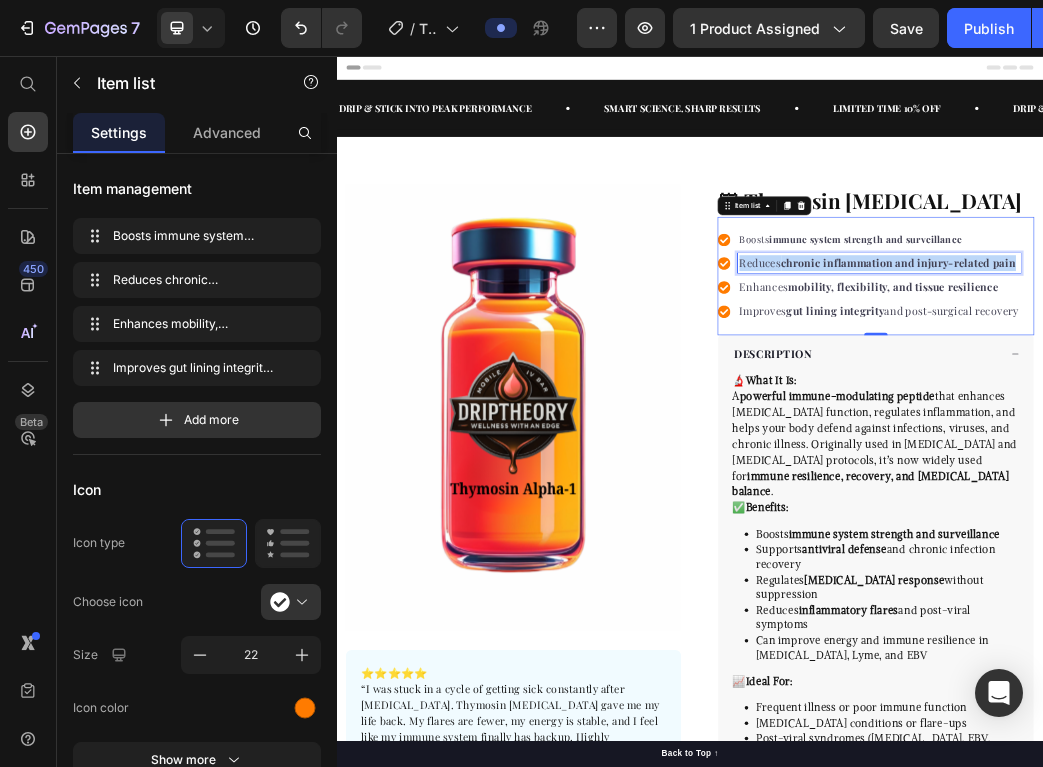 click on "chronic inflammation and injury-related pain" at bounding box center (1291, 408) 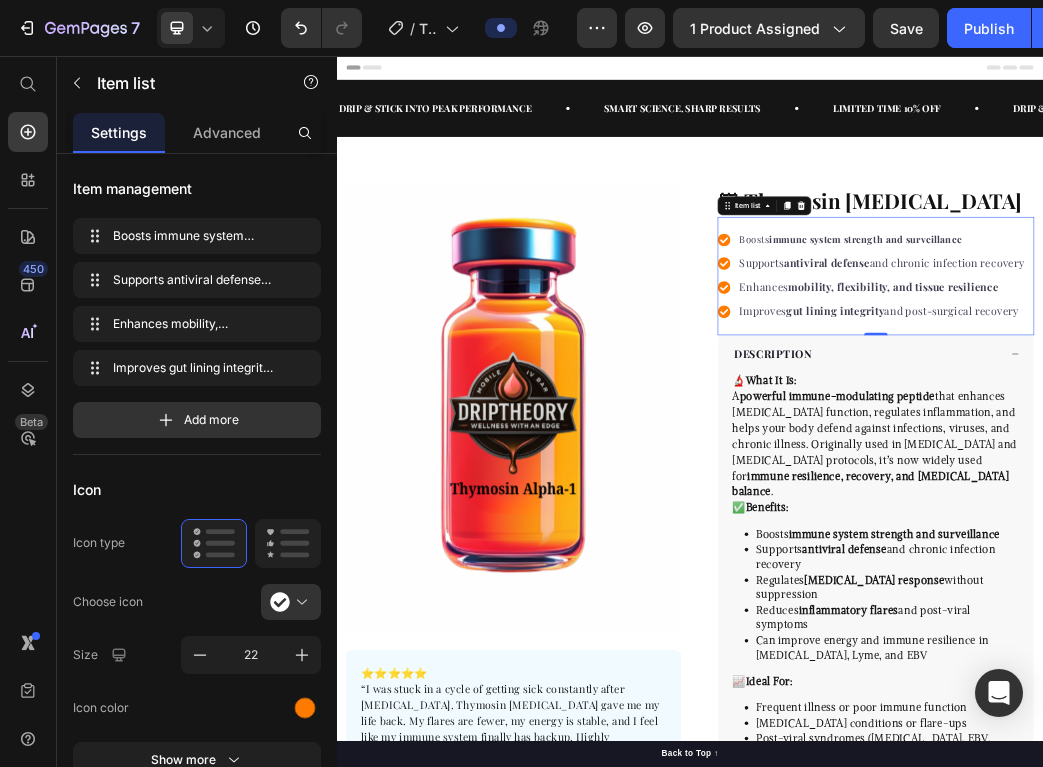 click on "mobility, flexibility, and tissue resilience" at bounding box center [1282, 449] 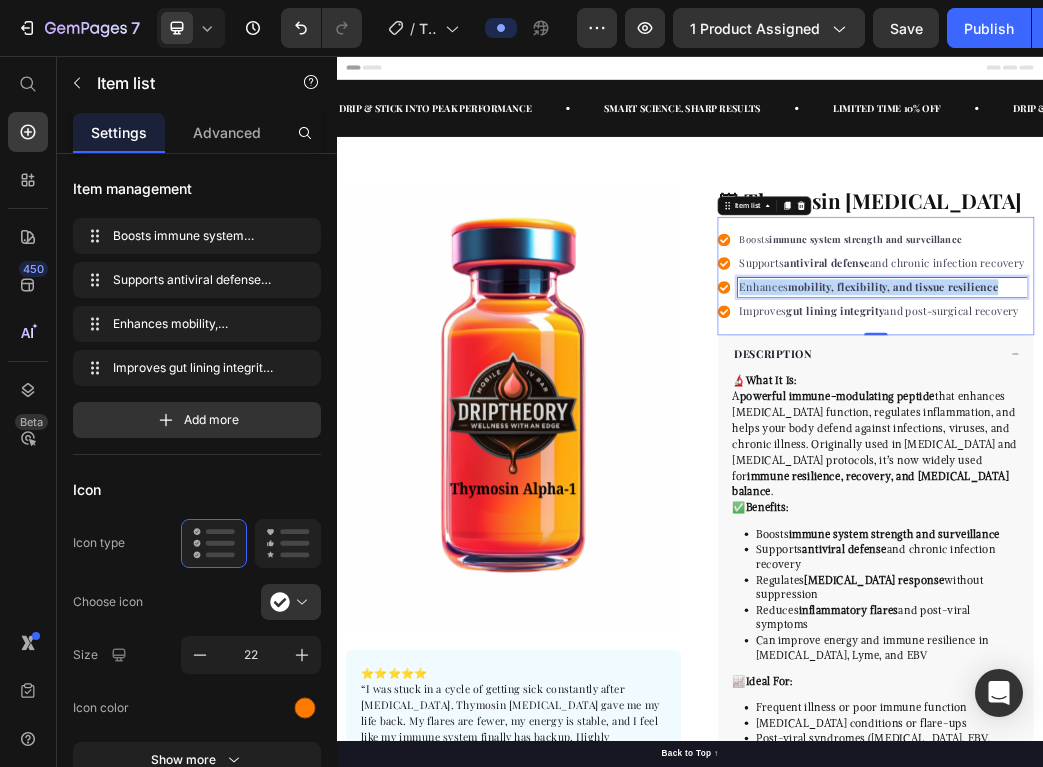 click on "mobility, flexibility, and tissue resilience" at bounding box center (1282, 449) 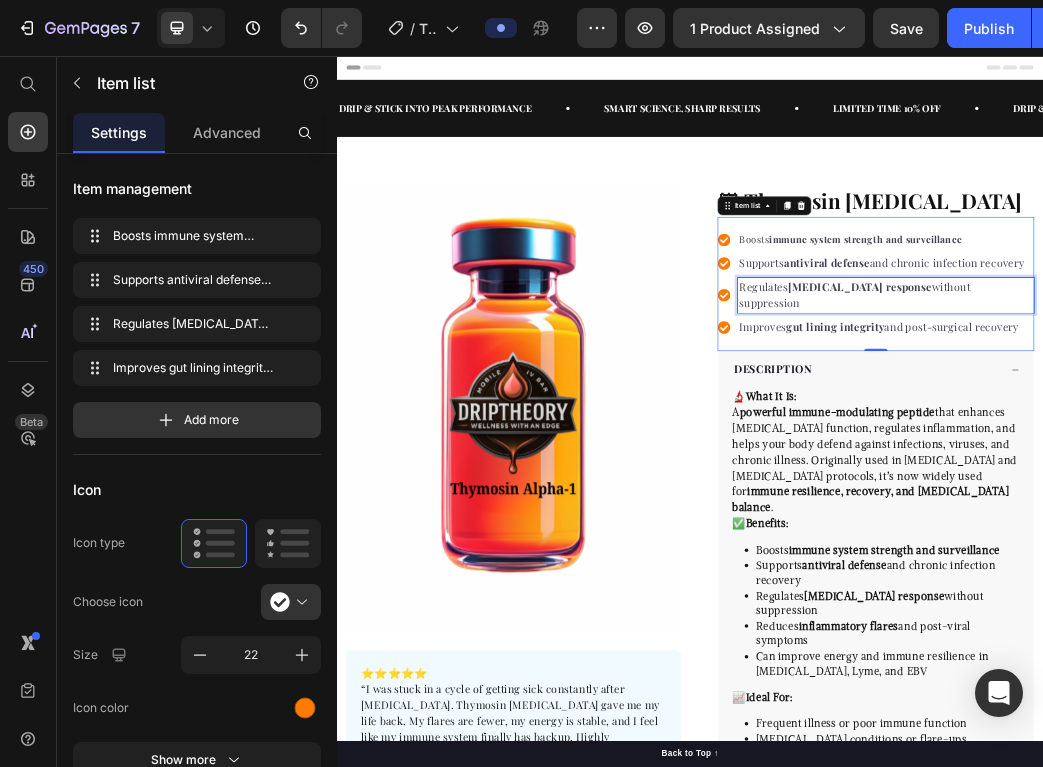 click on "Improves  gut lining integrity  and post-surgical recovery" at bounding box center [1258, 517] 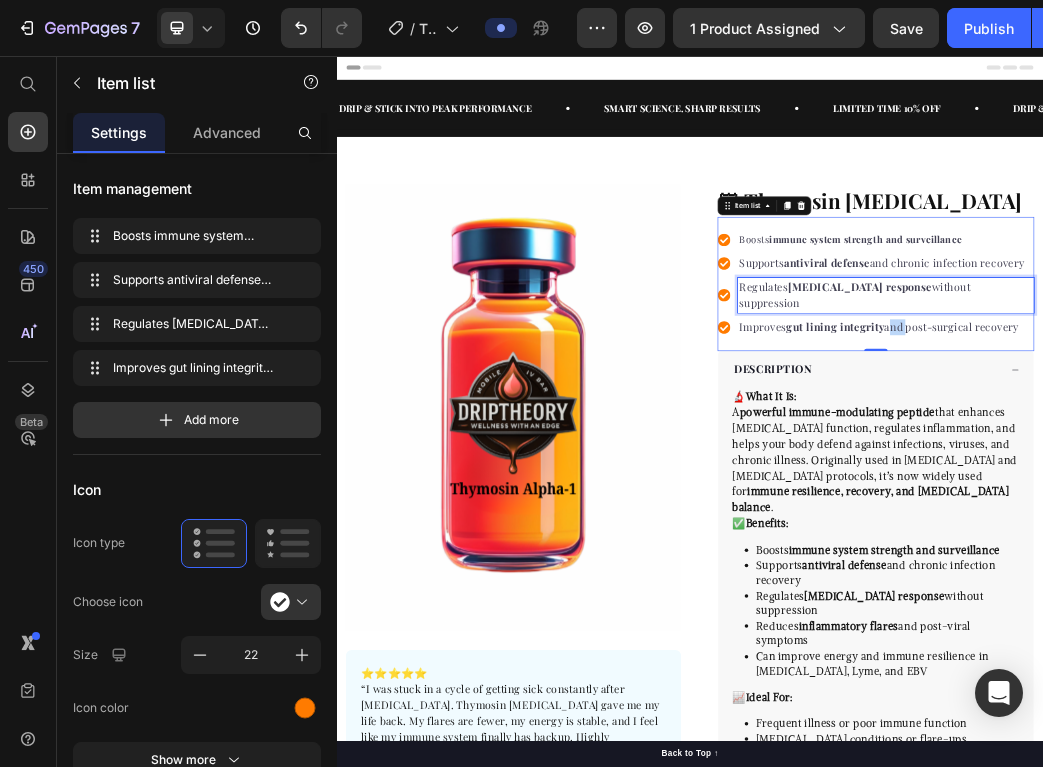 click on "Improves  gut lining integrity  and post-surgical recovery" at bounding box center (1258, 517) 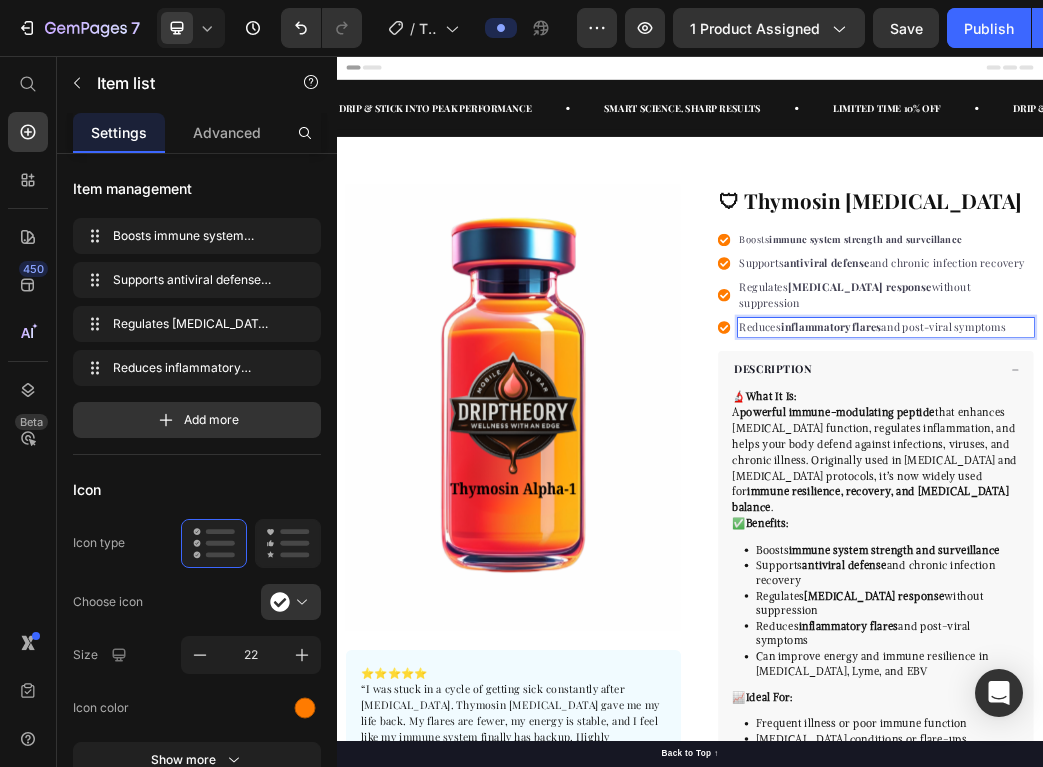 click on "Boosts  immune system strength and surveillance Supports  antiviral defense  and chronic infection recovery Regulates  autoimmune response  without suppression Reduces  inflammatory flares  and post-viral symptoms" at bounding box center [1253, 444] 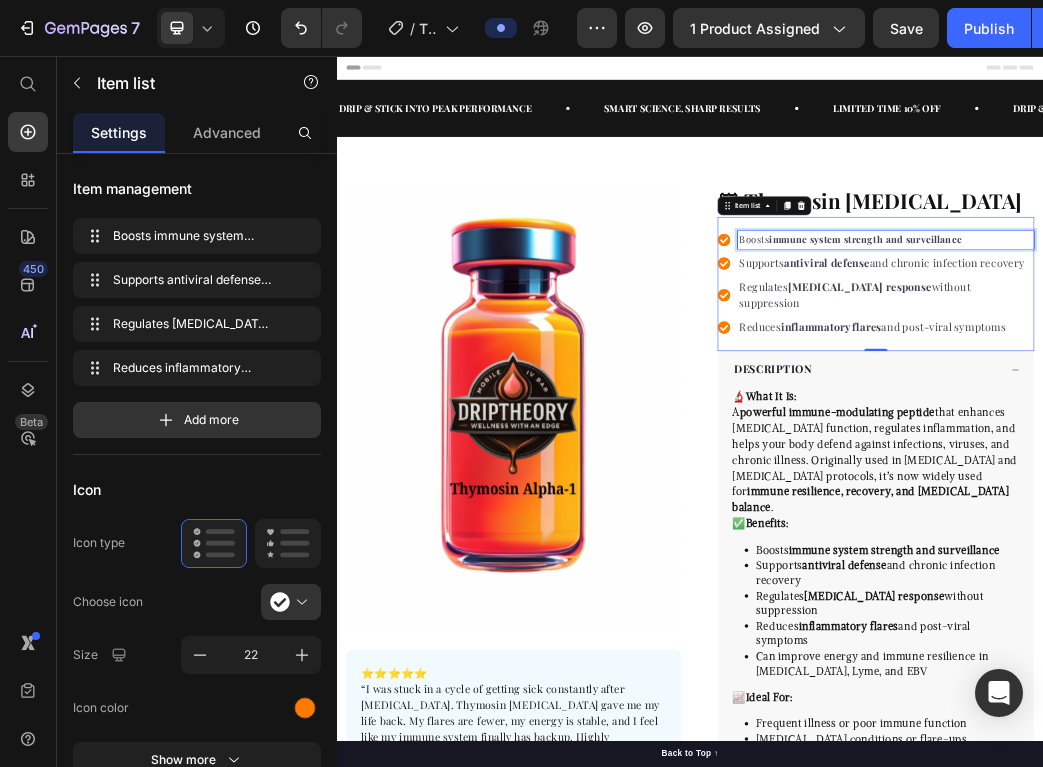 click on "immune system strength and surveillance" at bounding box center [1235, 368] 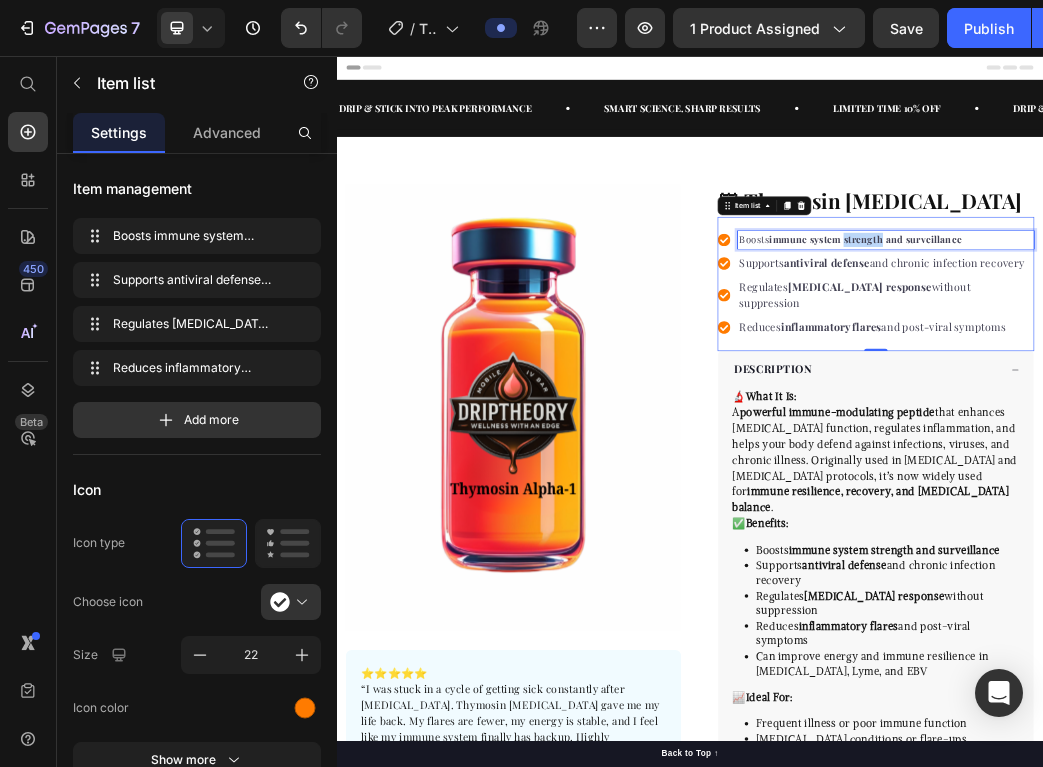 click on "immune system strength and surveillance" at bounding box center [1235, 368] 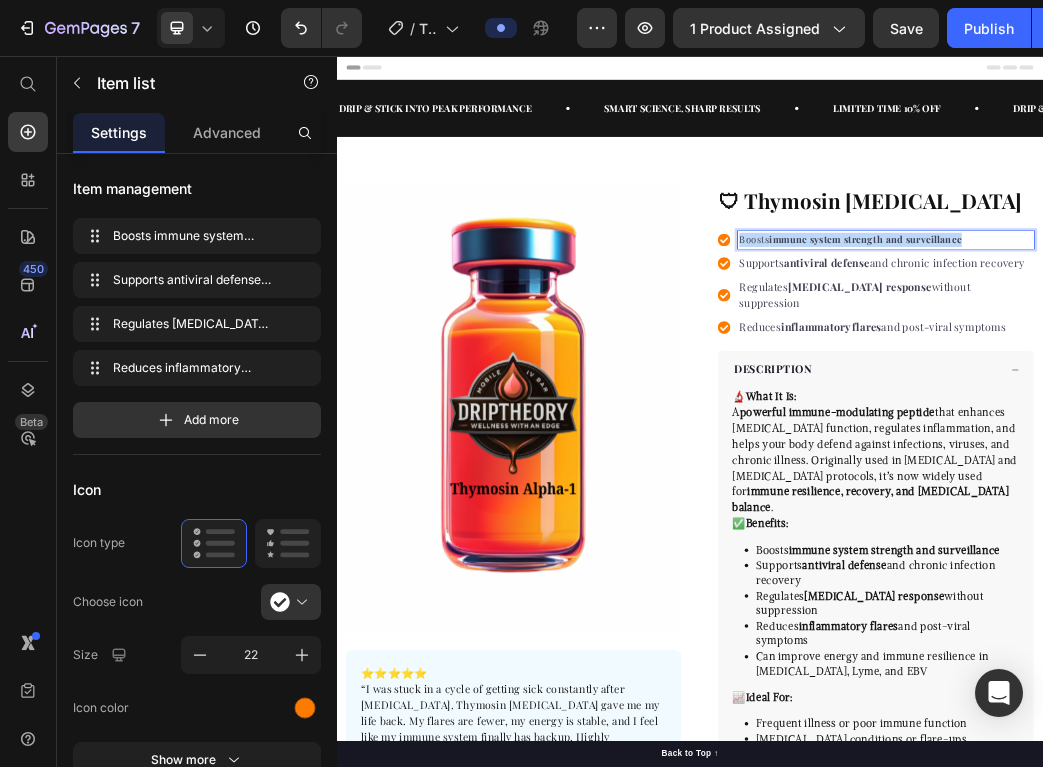 click on "immune system strength and surveillance" at bounding box center [1235, 368] 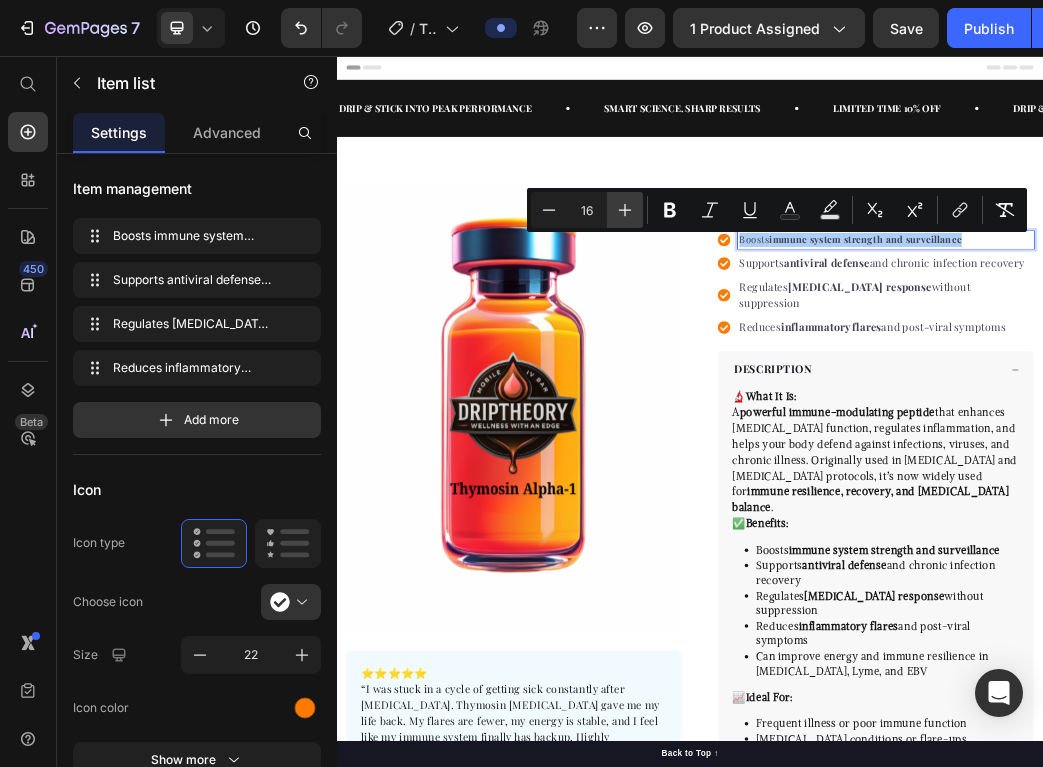 click 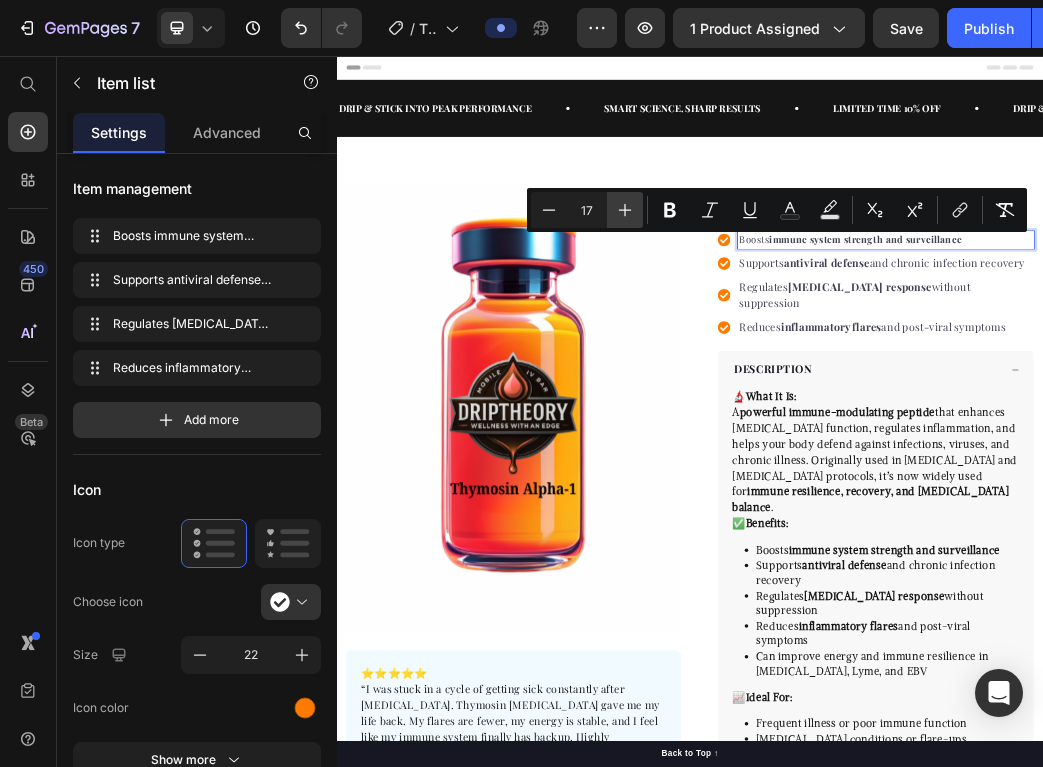 click 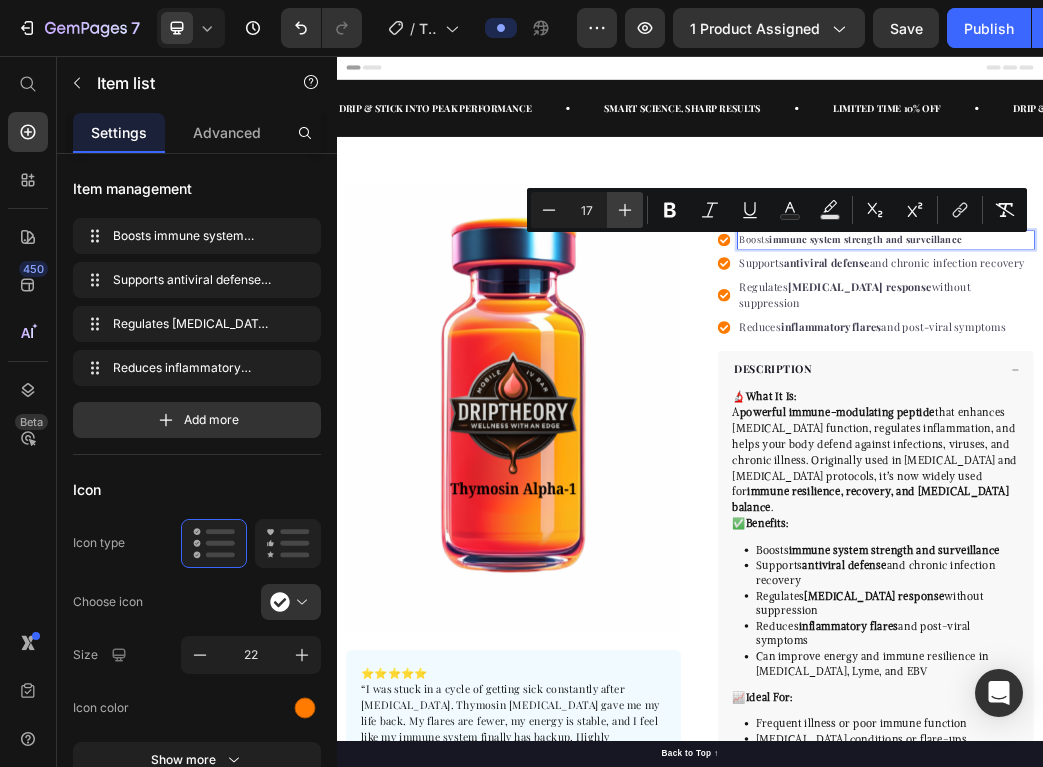 type on "18" 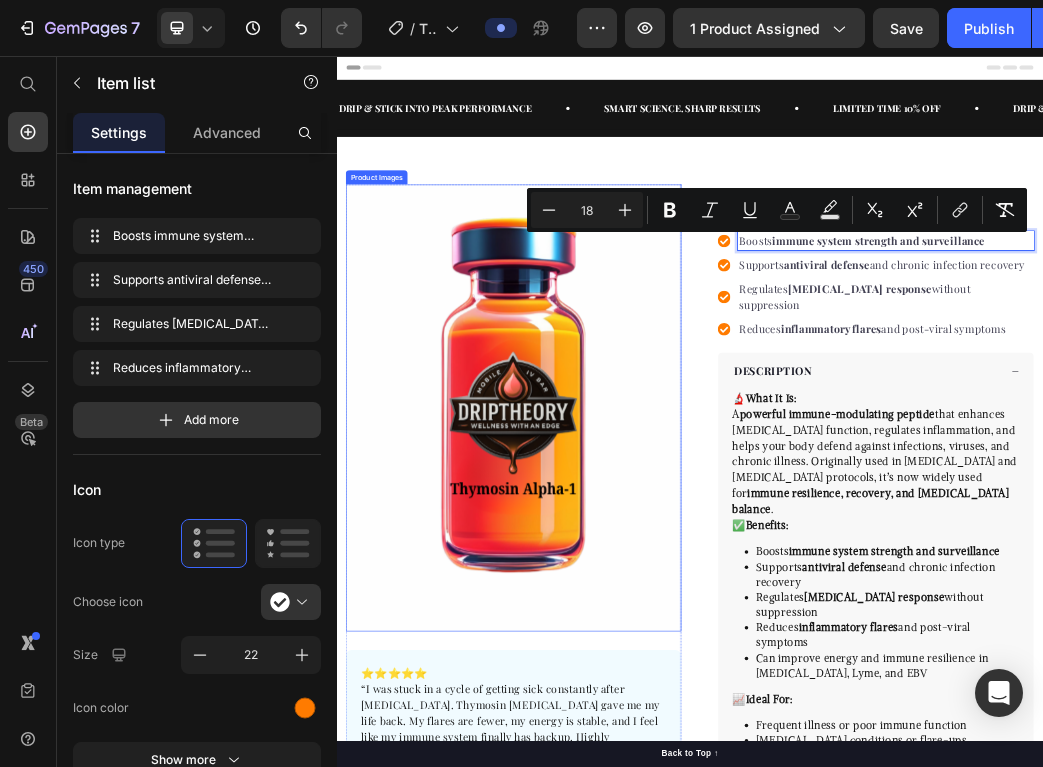 click at bounding box center (637, 654) 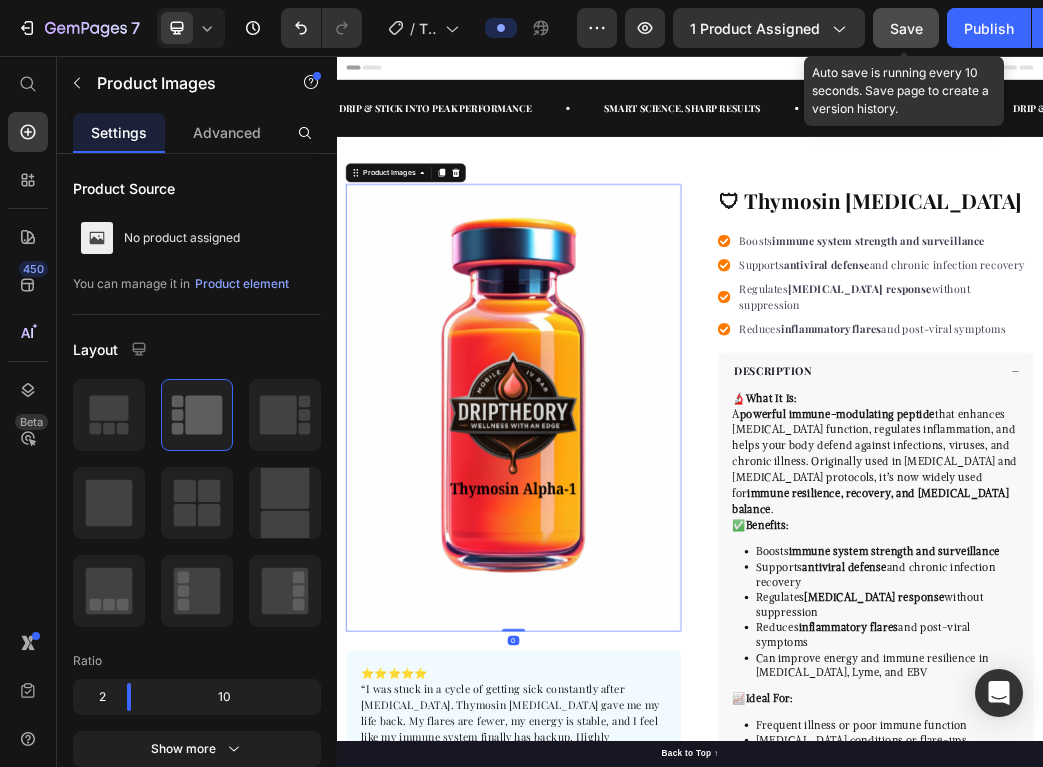 click on "Save" at bounding box center (906, 28) 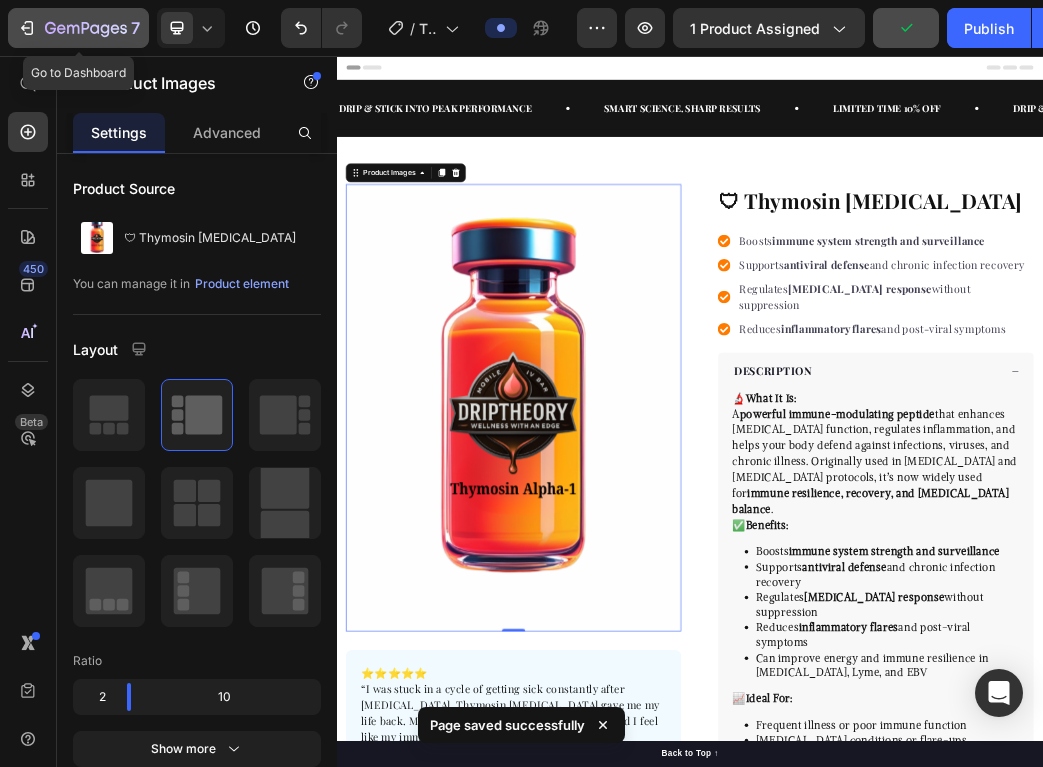 click 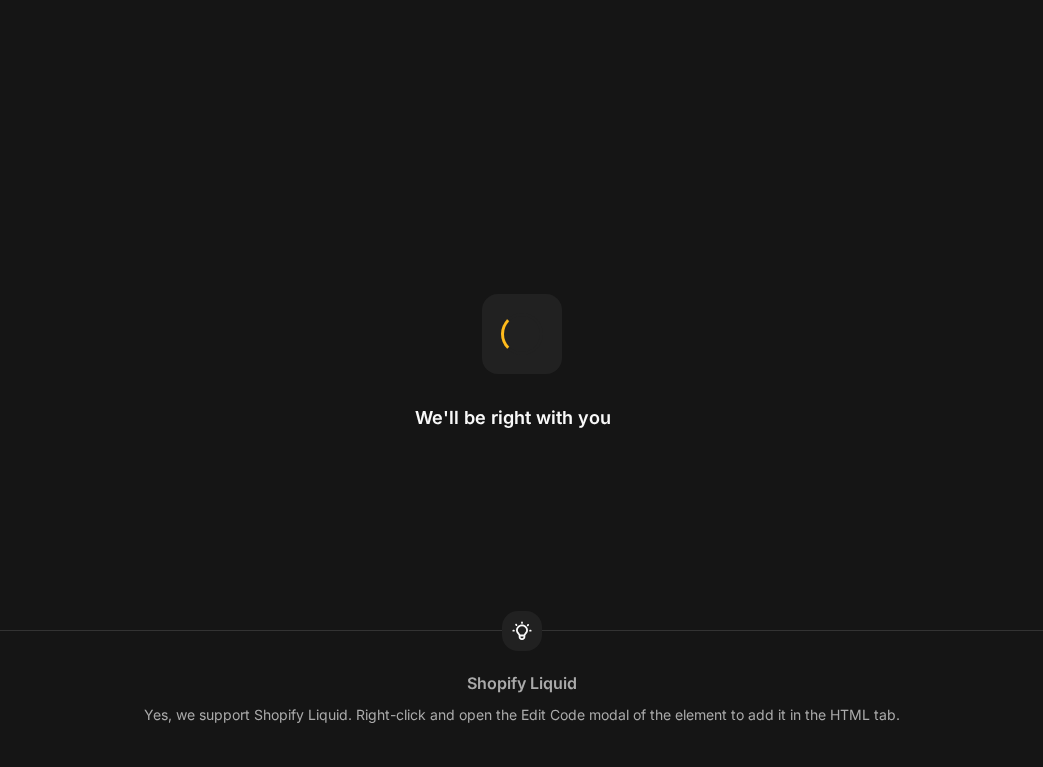 scroll, scrollTop: 0, scrollLeft: 0, axis: both 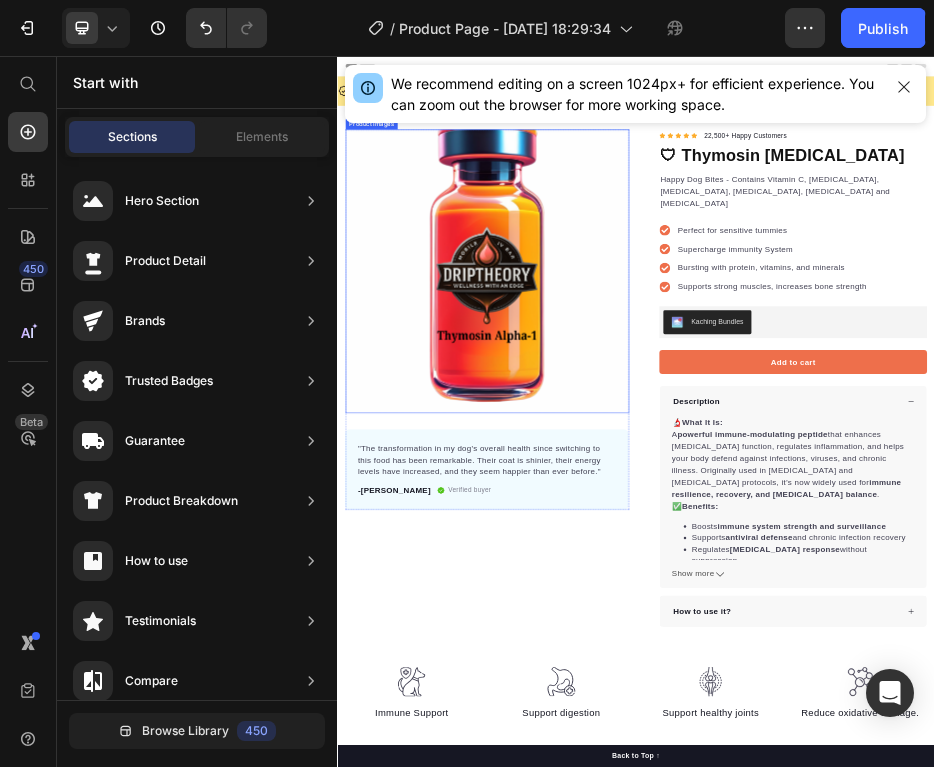 click at bounding box center [637, 489] 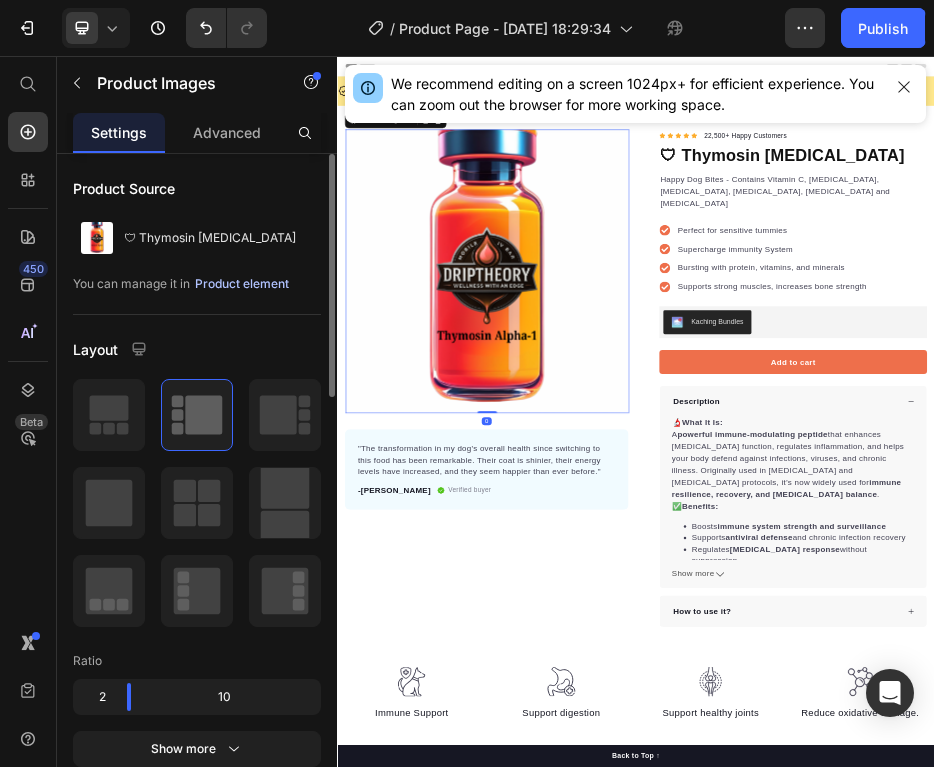 click on "Product element" at bounding box center [242, 284] 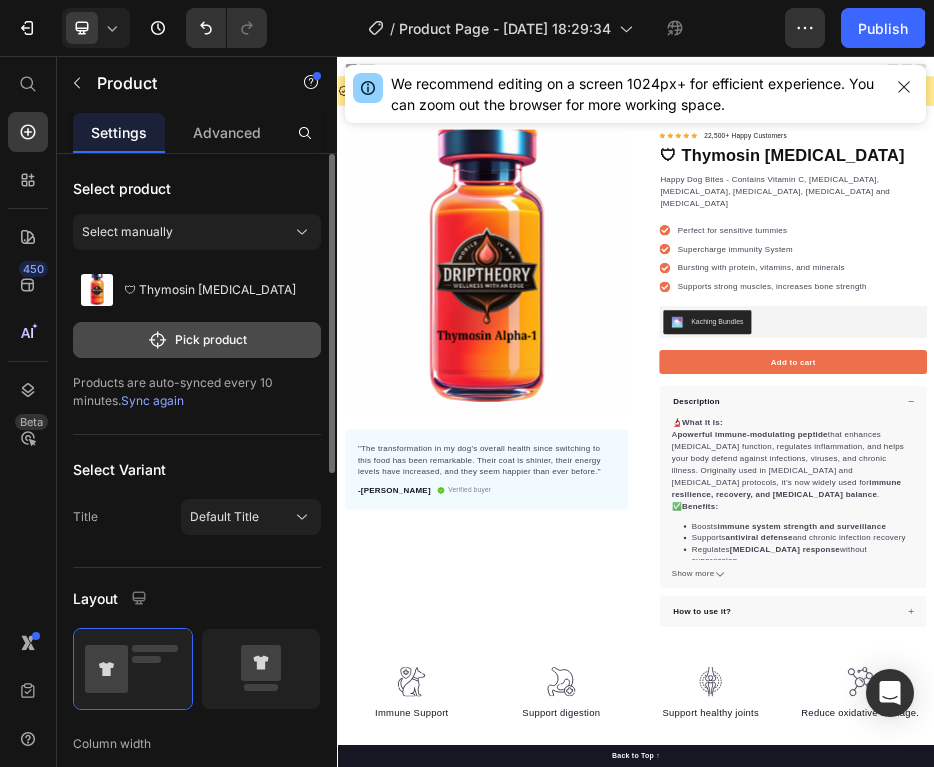 click on "Pick product" at bounding box center (197, 340) 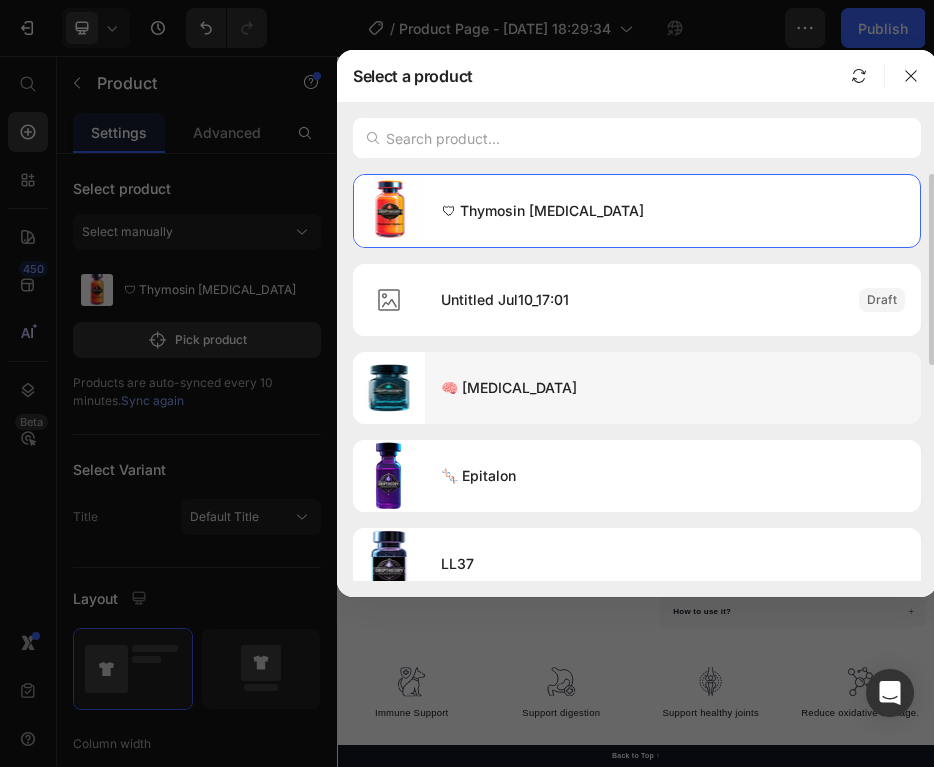click on "🧠 [MEDICAL_DATA]" at bounding box center [673, 388] 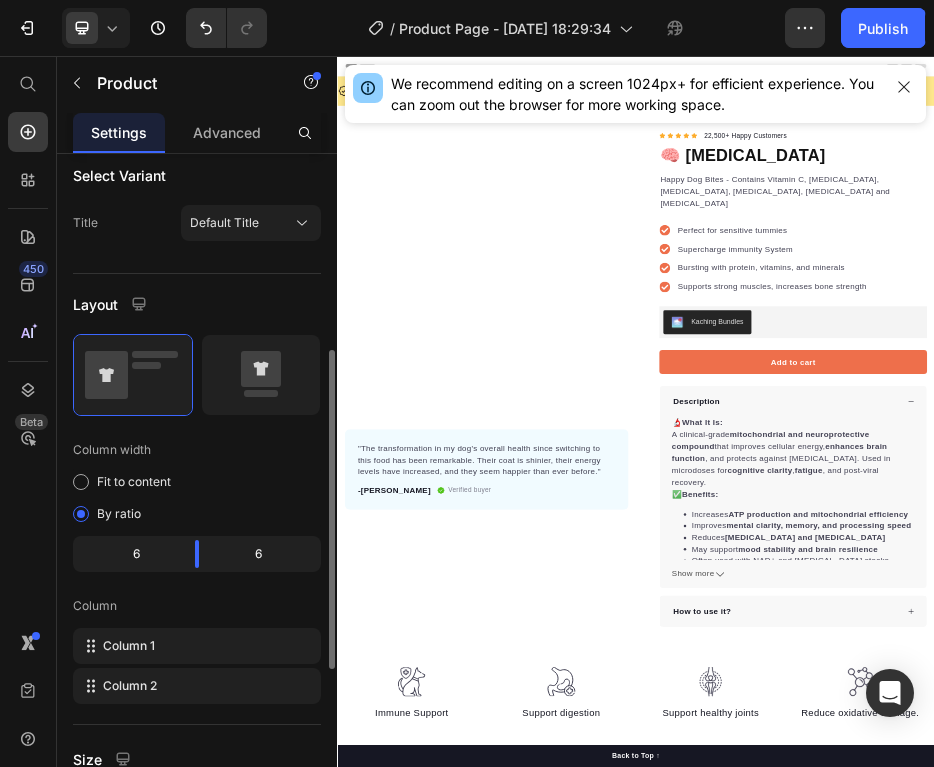 scroll, scrollTop: 224, scrollLeft: 0, axis: vertical 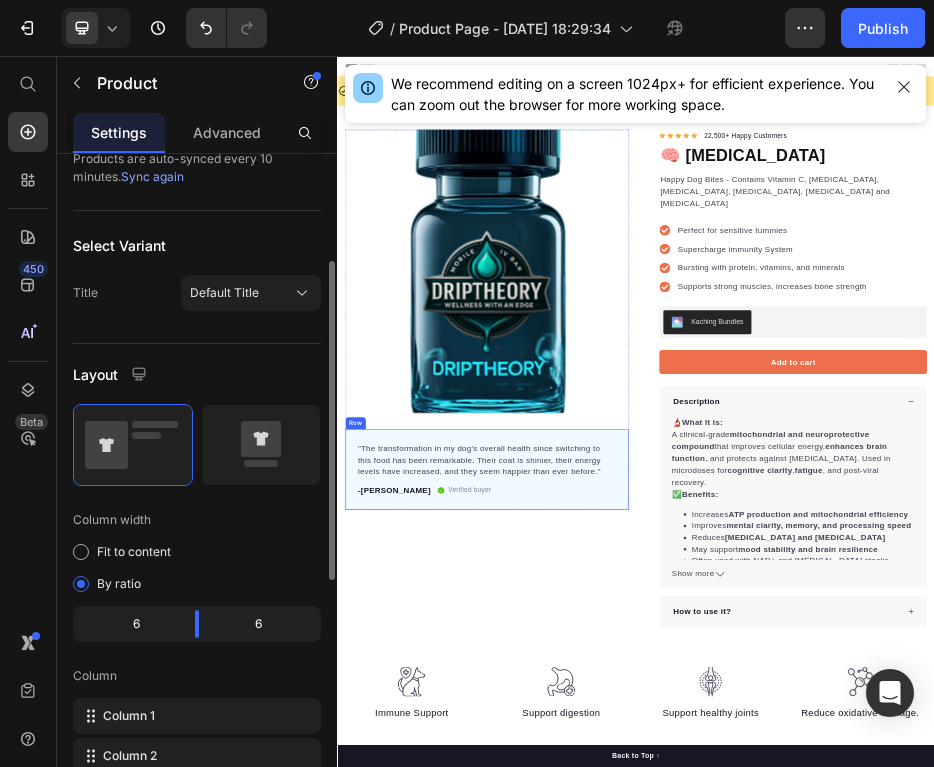 click at bounding box center (637, 489) 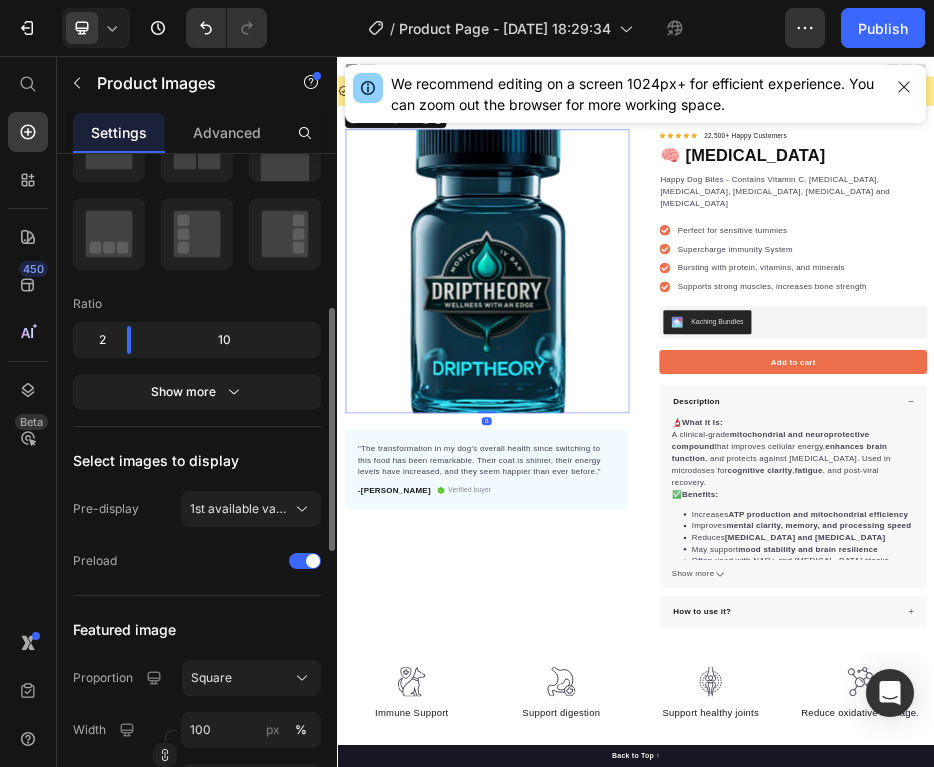 scroll, scrollTop: 481, scrollLeft: 0, axis: vertical 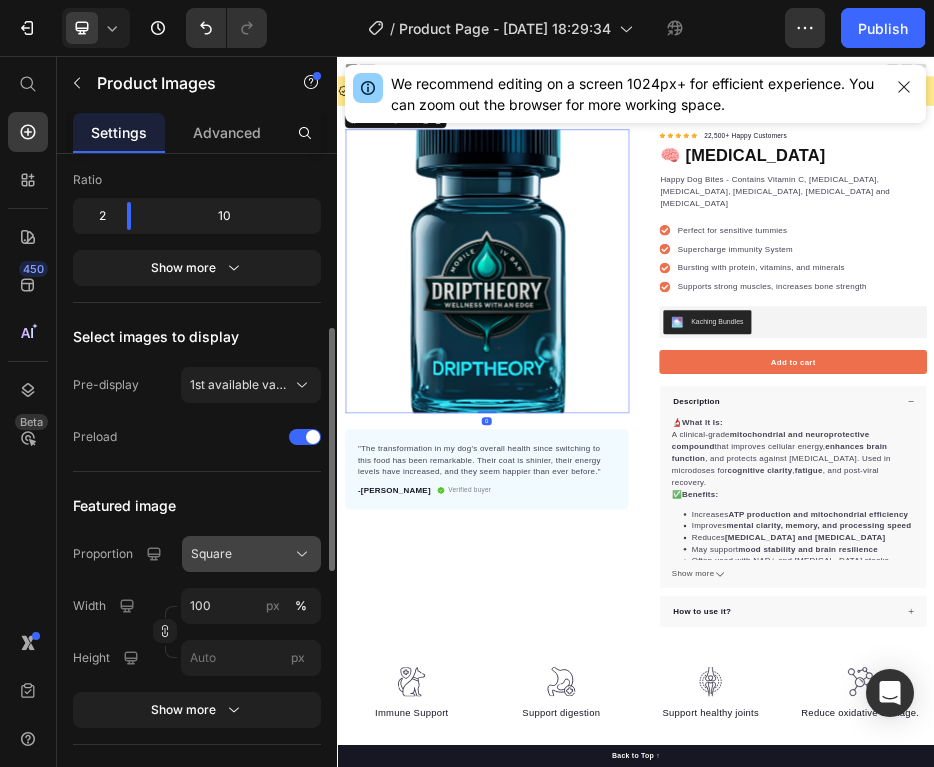 click on "Square" 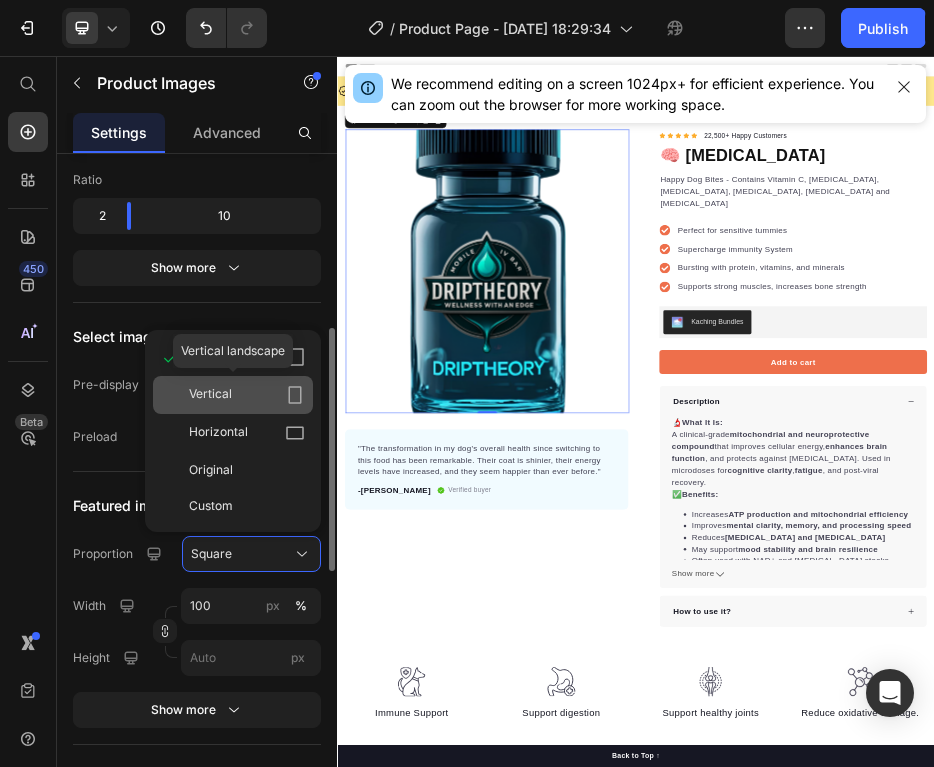 click on "Vertical" 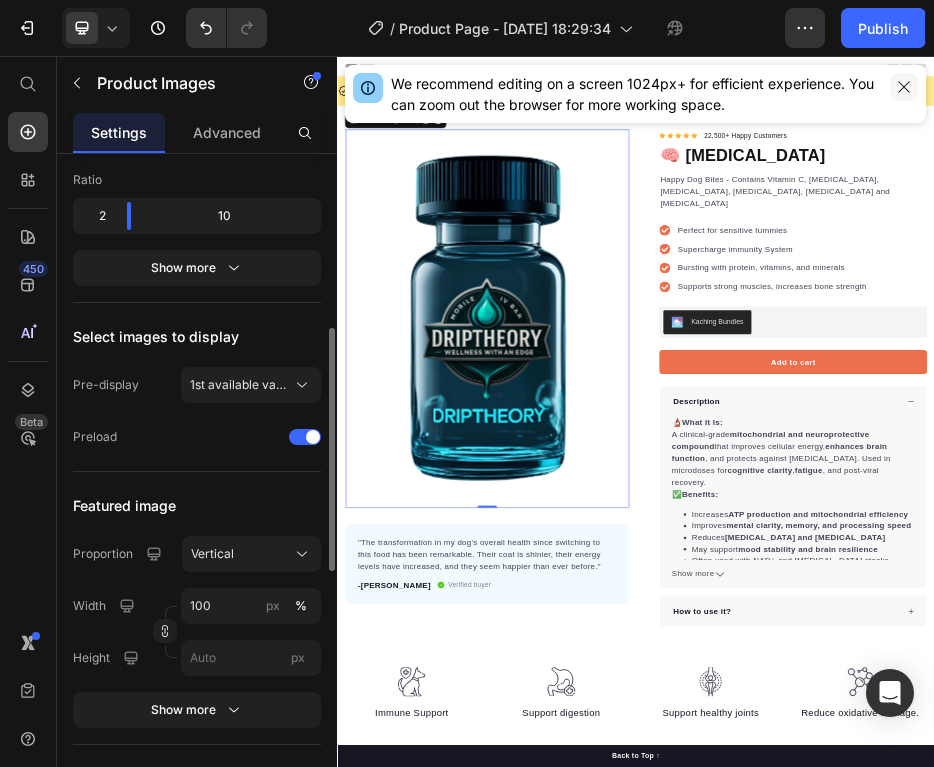 click at bounding box center [904, 87] 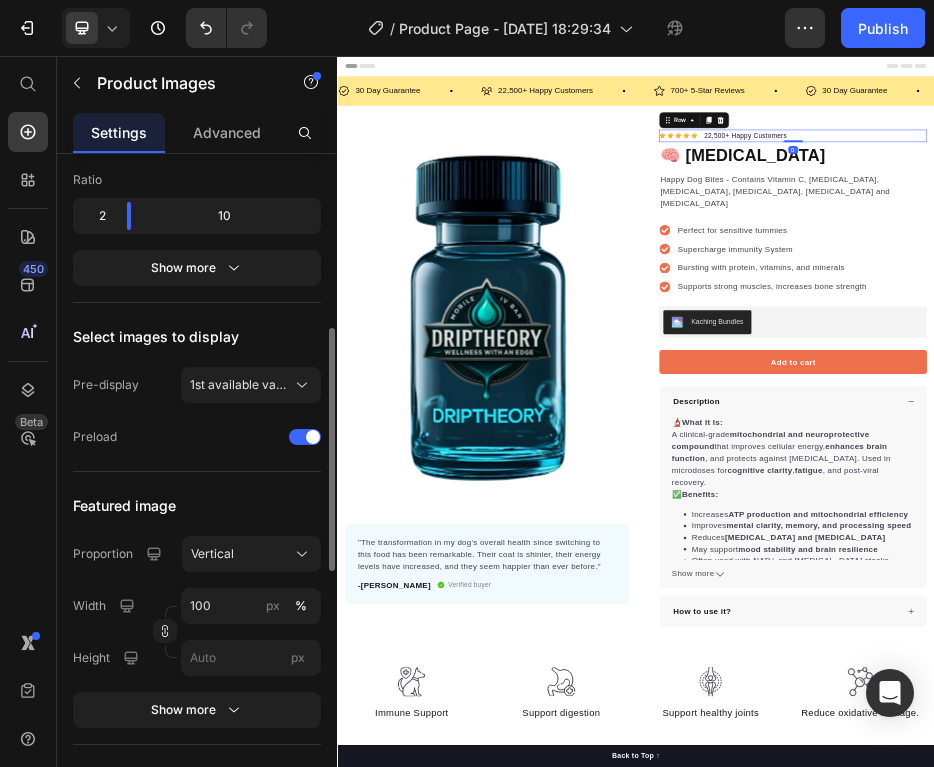 click on "Icon Icon Icon Icon Icon Icon List Hoz 22,500+ Happy Customers Text block Row   0" at bounding box center (1253, 217) 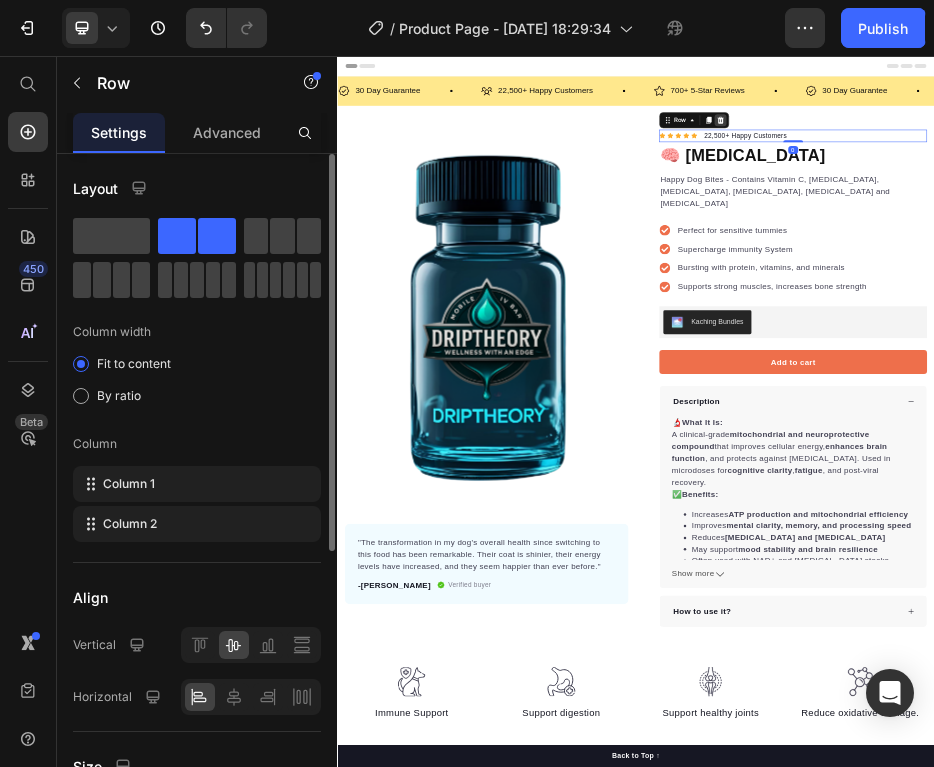 click 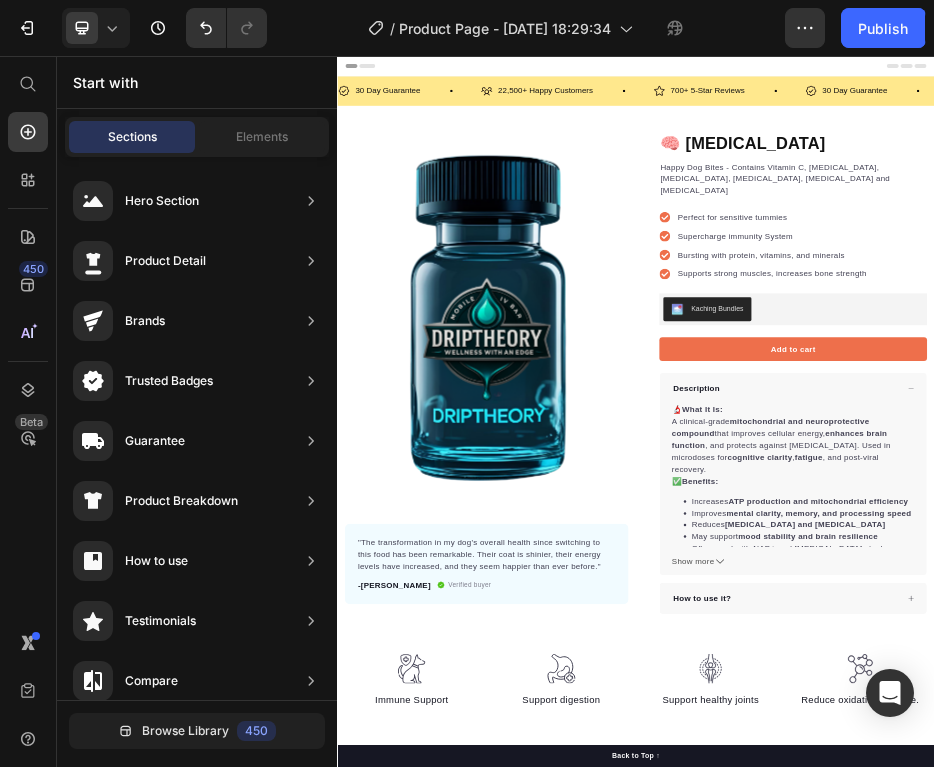 click on "🧠 [MEDICAL_DATA]" at bounding box center [1253, 231] 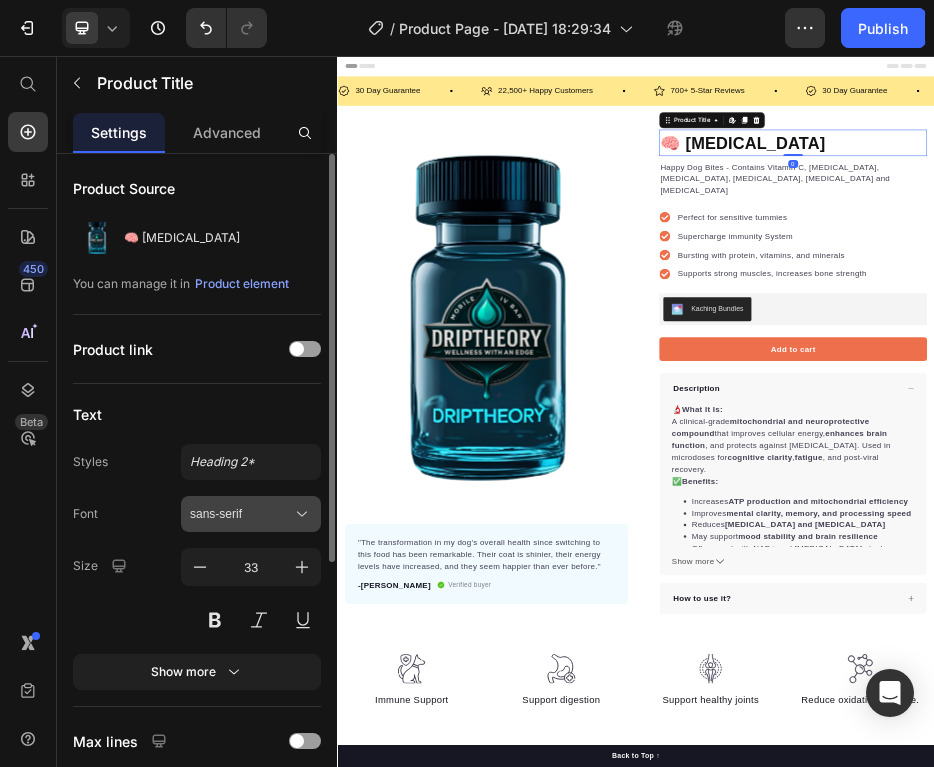 click on "sans-serif" at bounding box center (241, 514) 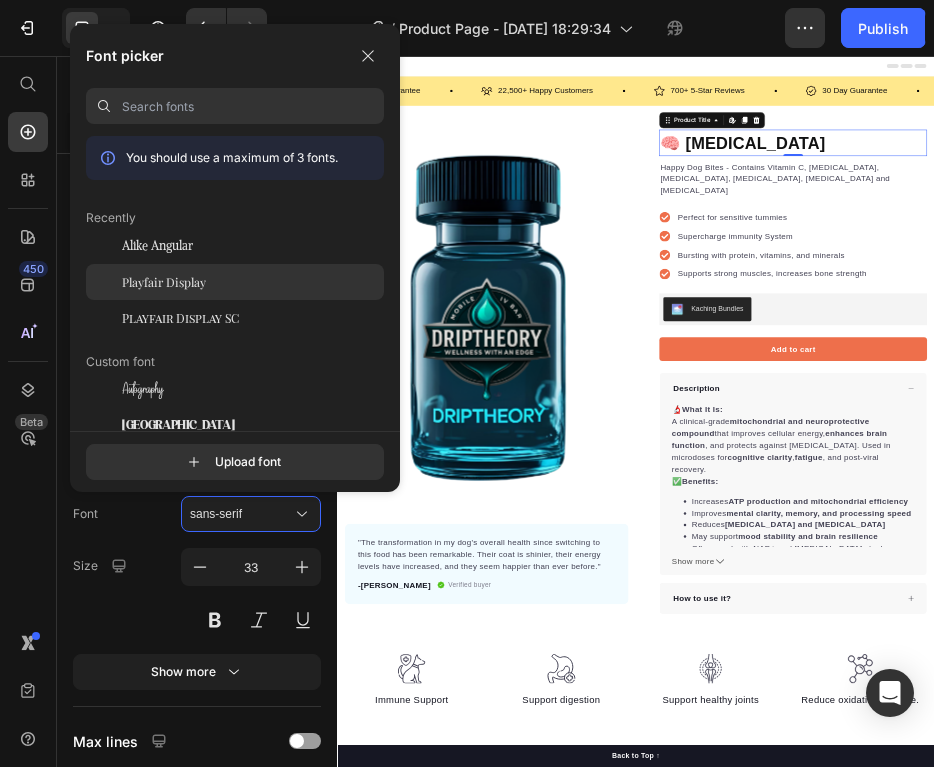 click on "Playfair Display" 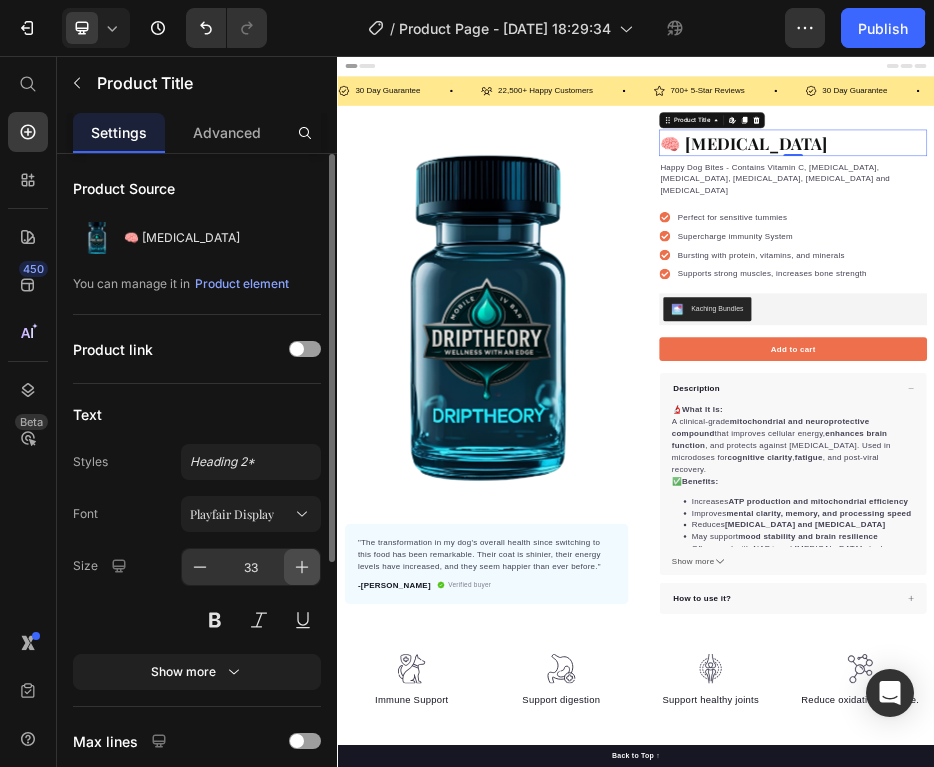 click 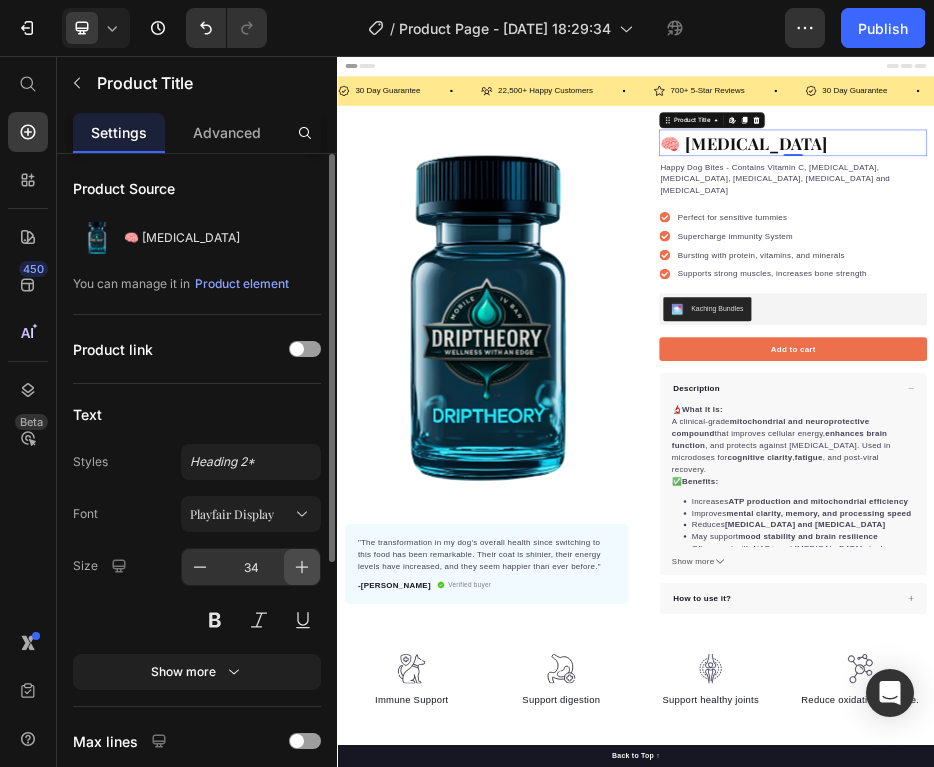 click 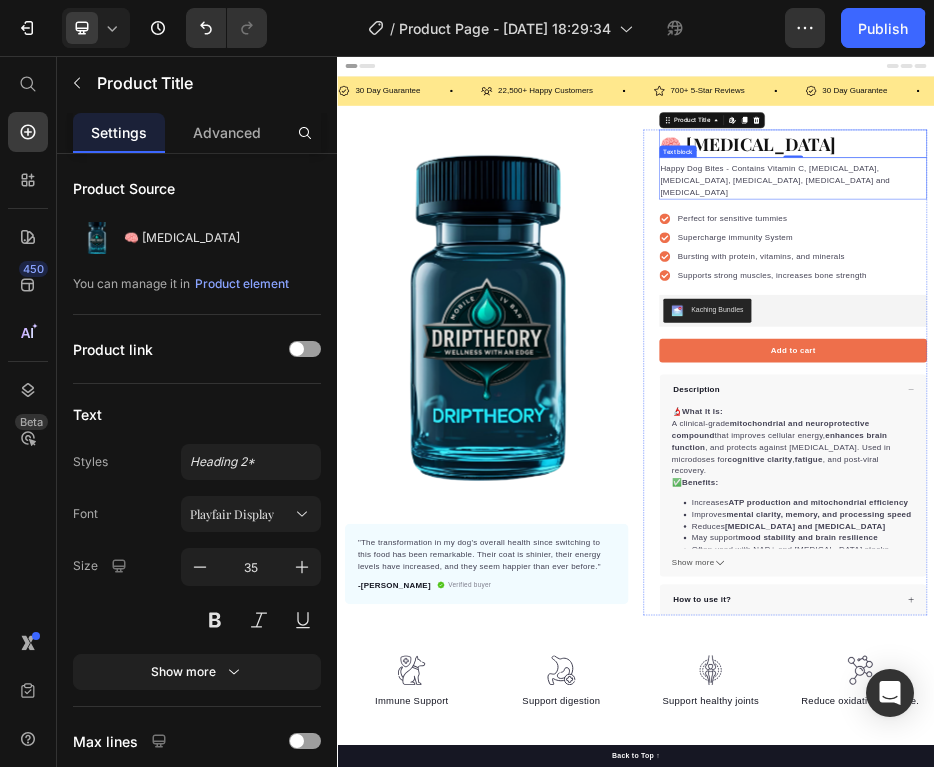 click on "Happy Dog Bites - Contains Vitamin C, Vitamin E, Vitamin B2, Vitamin B1, Vitamin D and Vitamin K" at bounding box center [1253, 306] 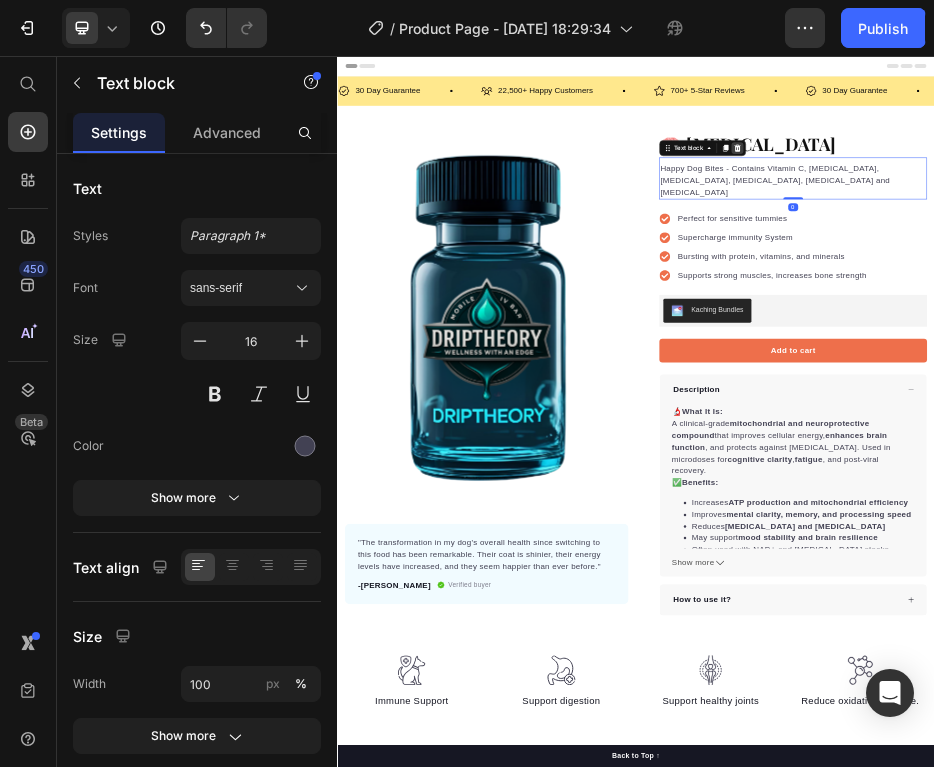 click 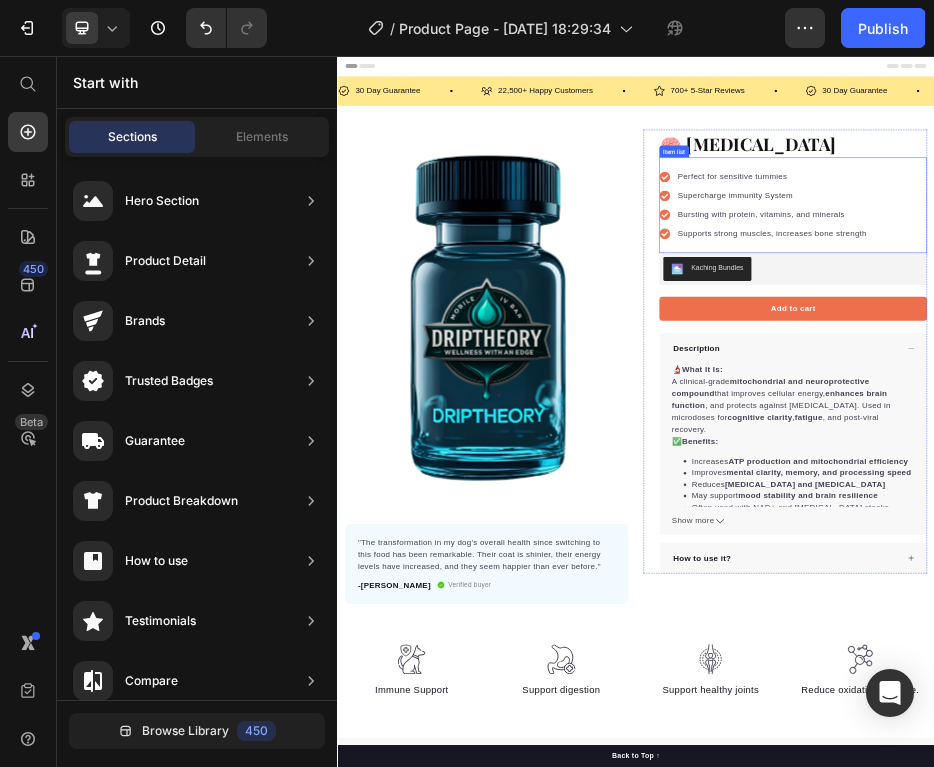 click on "Perfect for sensitive tummies" at bounding box center (1211, 299) 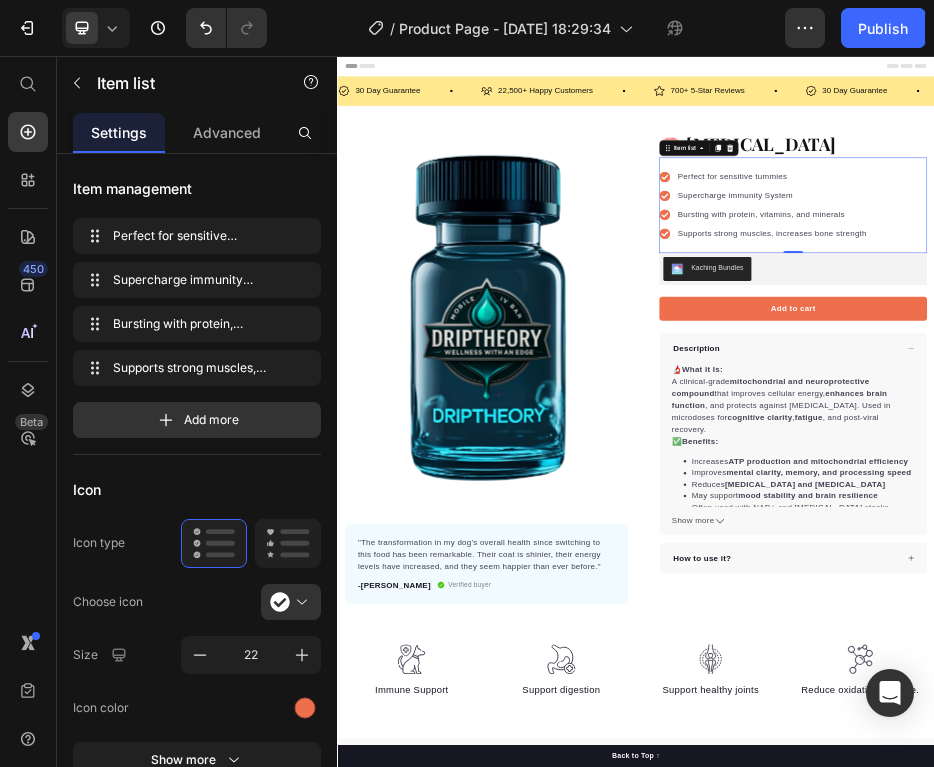 click on "Perfect for sensitive tummies" at bounding box center (1211, 299) 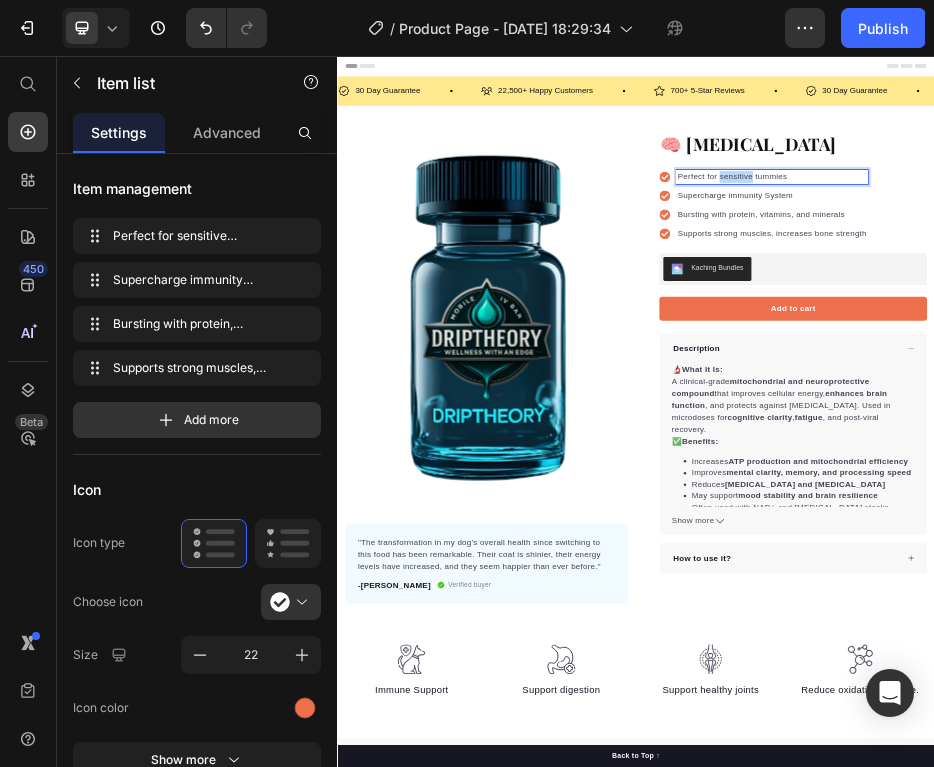 click on "Perfect for sensitive tummies" at bounding box center [1211, 299] 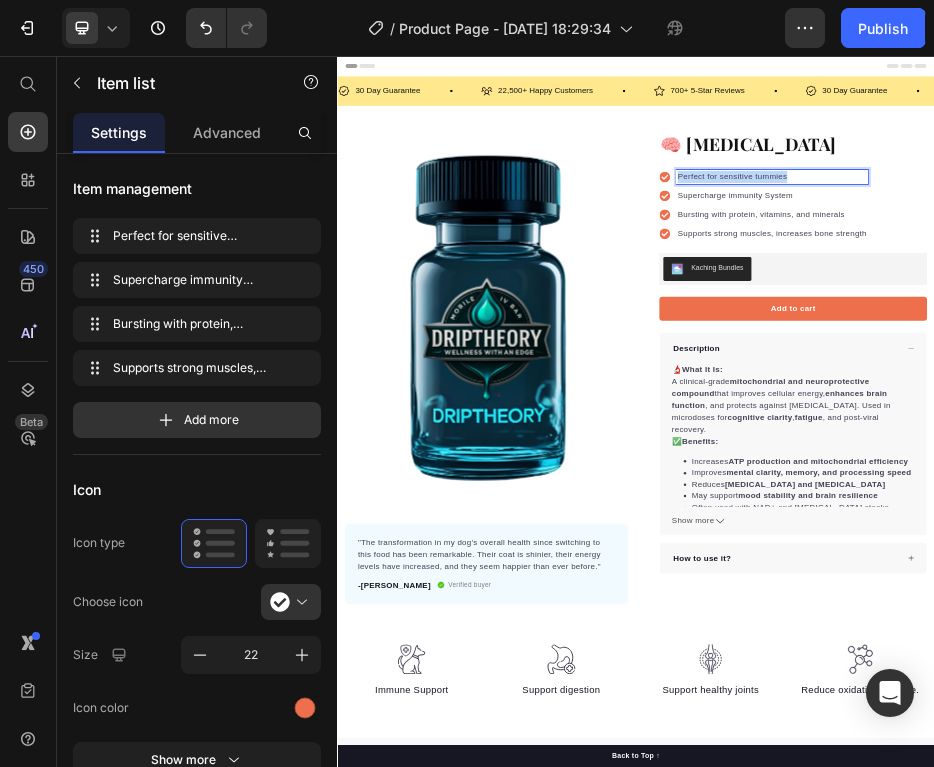 click on "Perfect for sensitive tummies" at bounding box center [1211, 299] 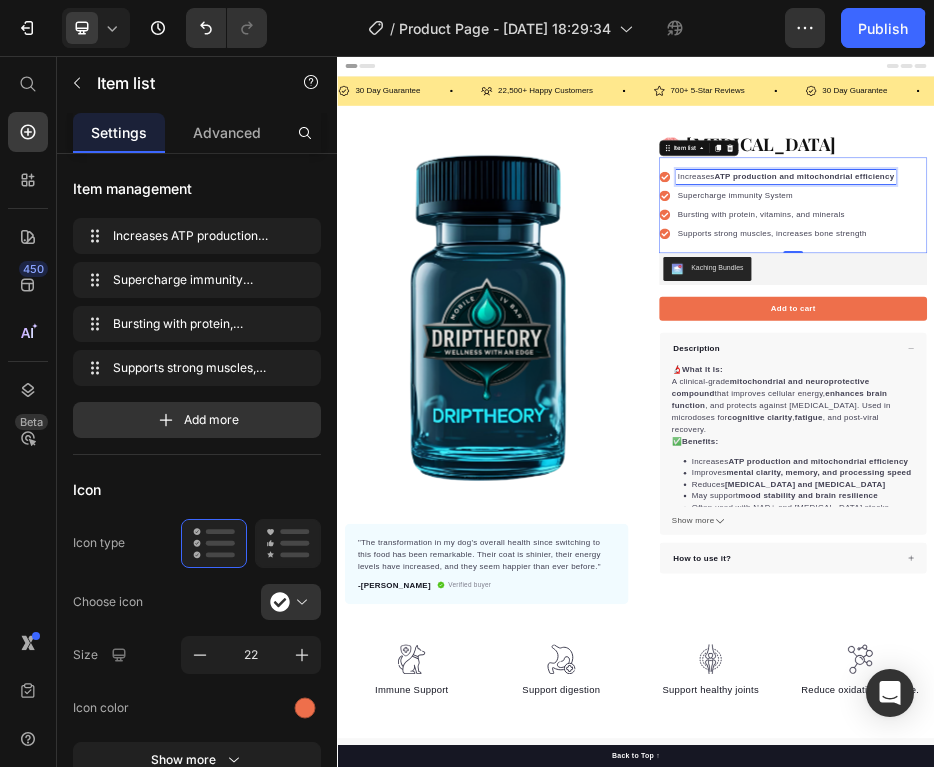 click on "Supercharge immunity System" at bounding box center [1238, 337] 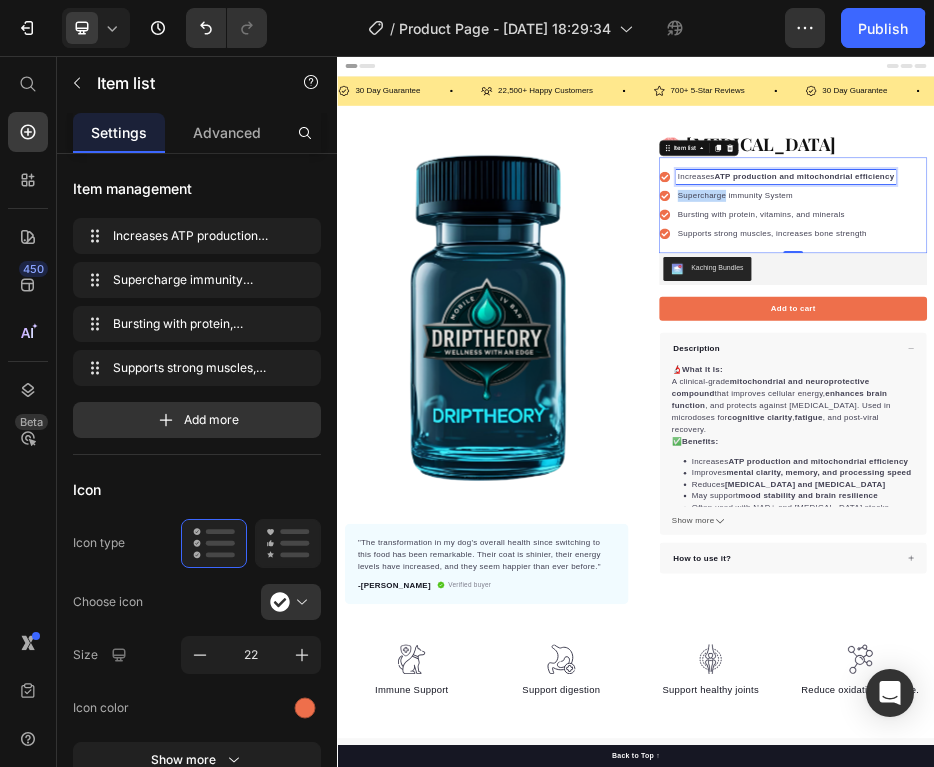 click on "Supercharge immunity System" at bounding box center (1238, 337) 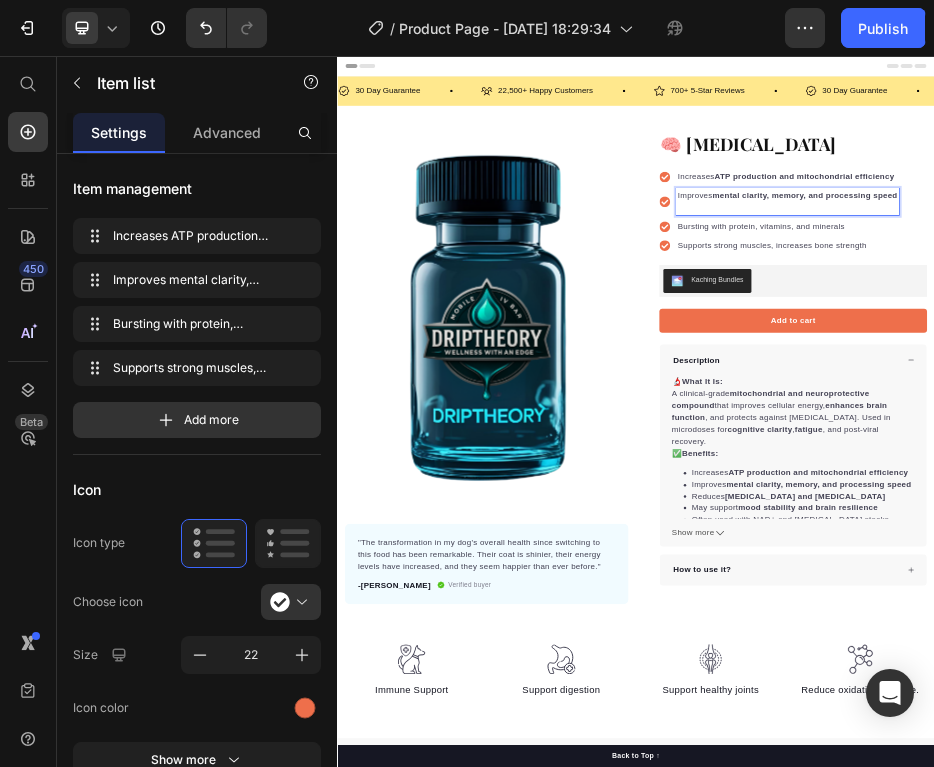 click at bounding box center (1242, 361) 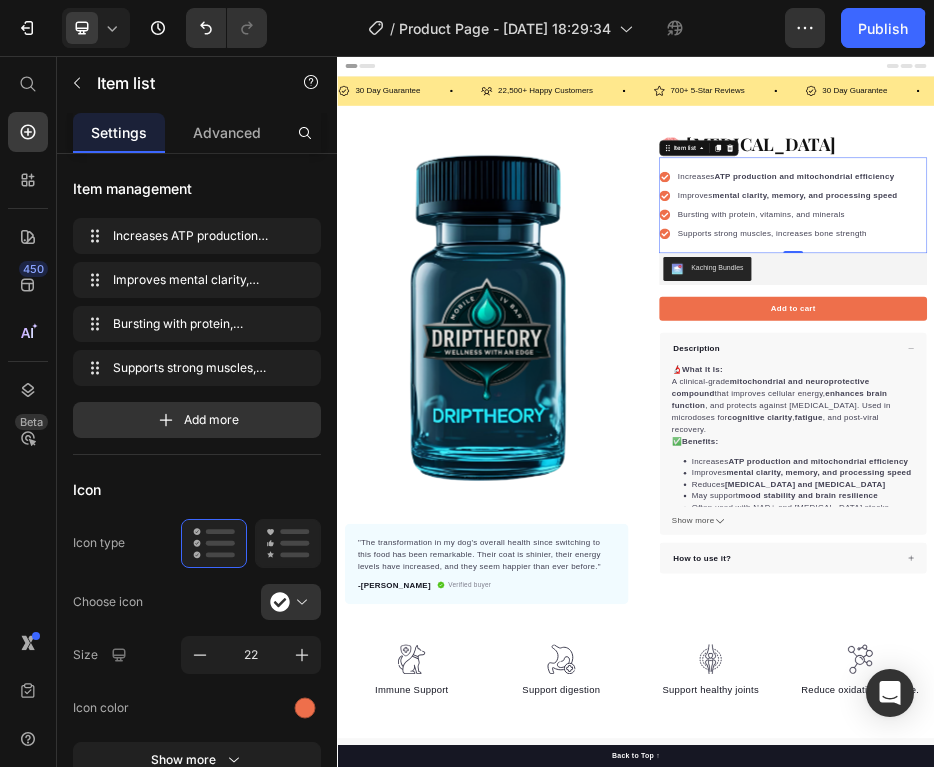 click on "Bursting with protein, vitamins, and minerals" at bounding box center (1242, 375) 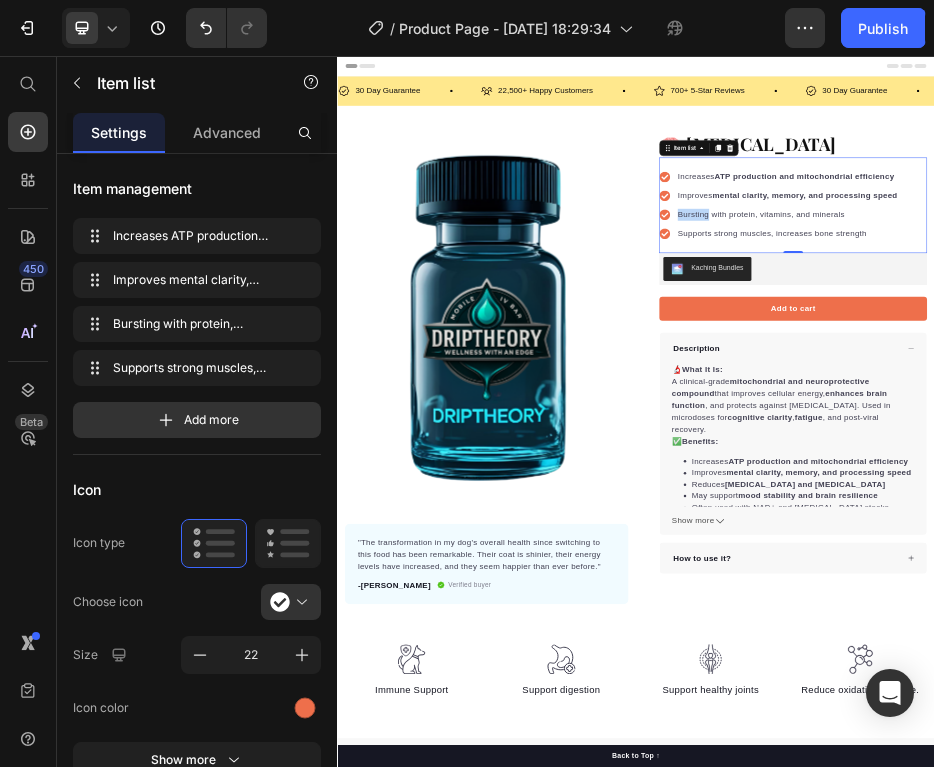 click on "Bursting with protein, vitamins, and minerals" at bounding box center [1242, 375] 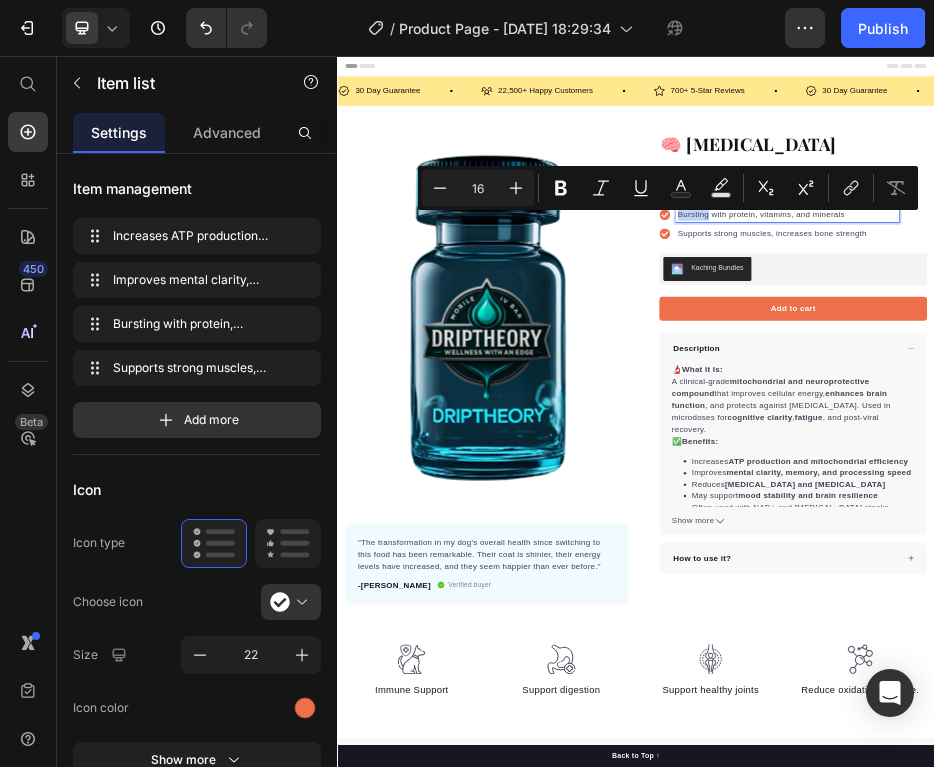 click on "Bursting with protein, vitamins, and minerals" at bounding box center (1242, 375) 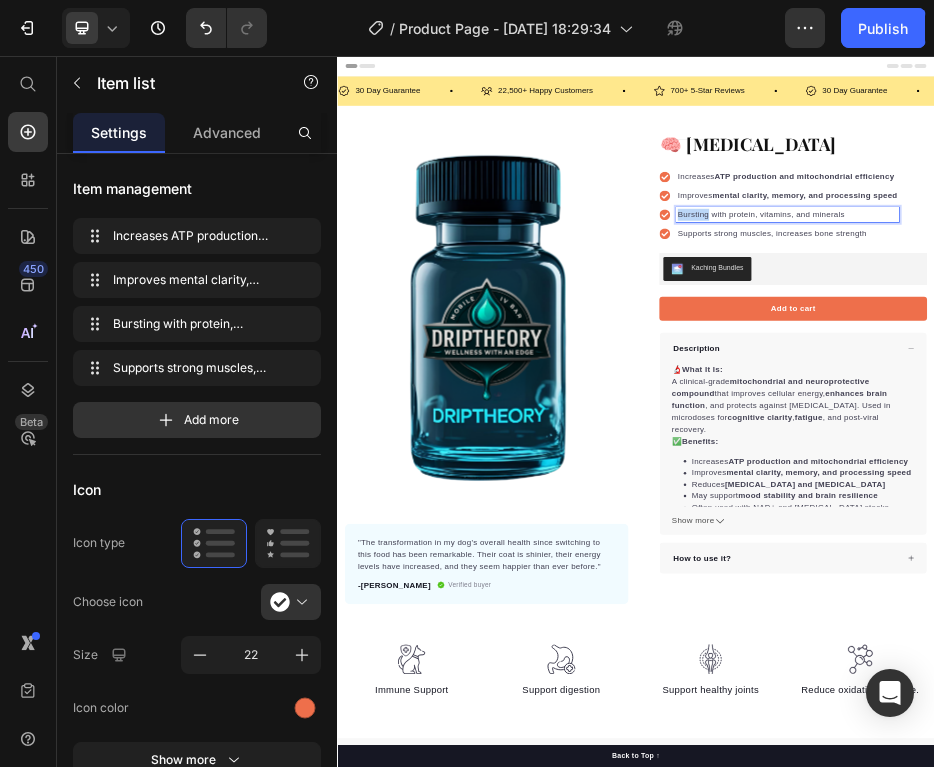 click on "Bursting with protein, vitamins, and minerals" at bounding box center (1242, 375) 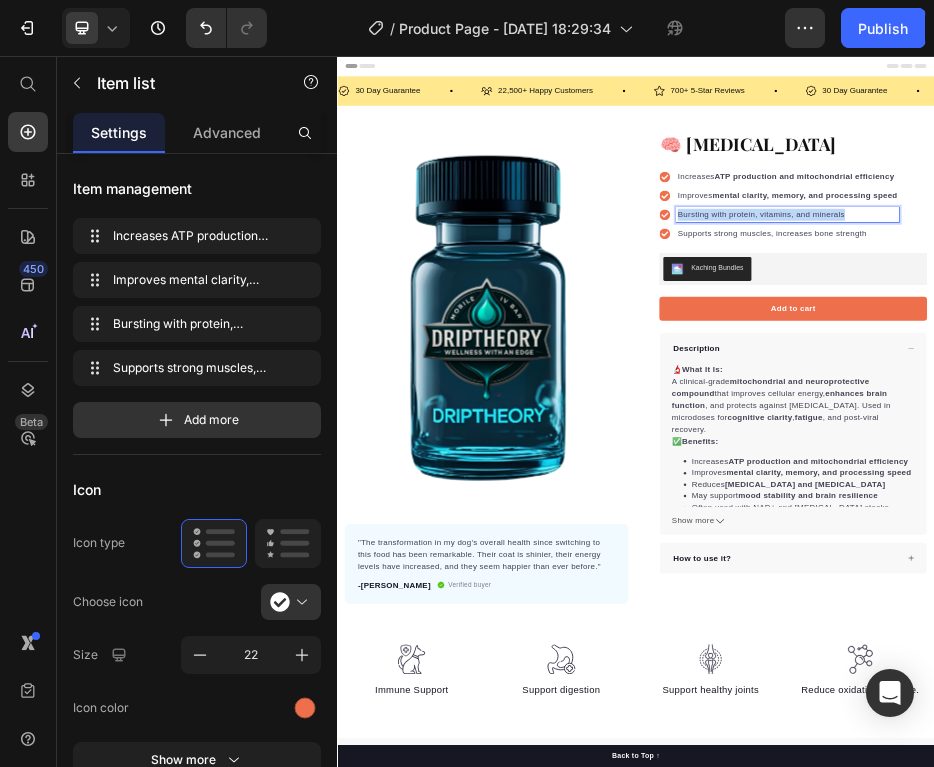 click on "Bursting with protein, vitamins, and minerals" at bounding box center (1242, 375) 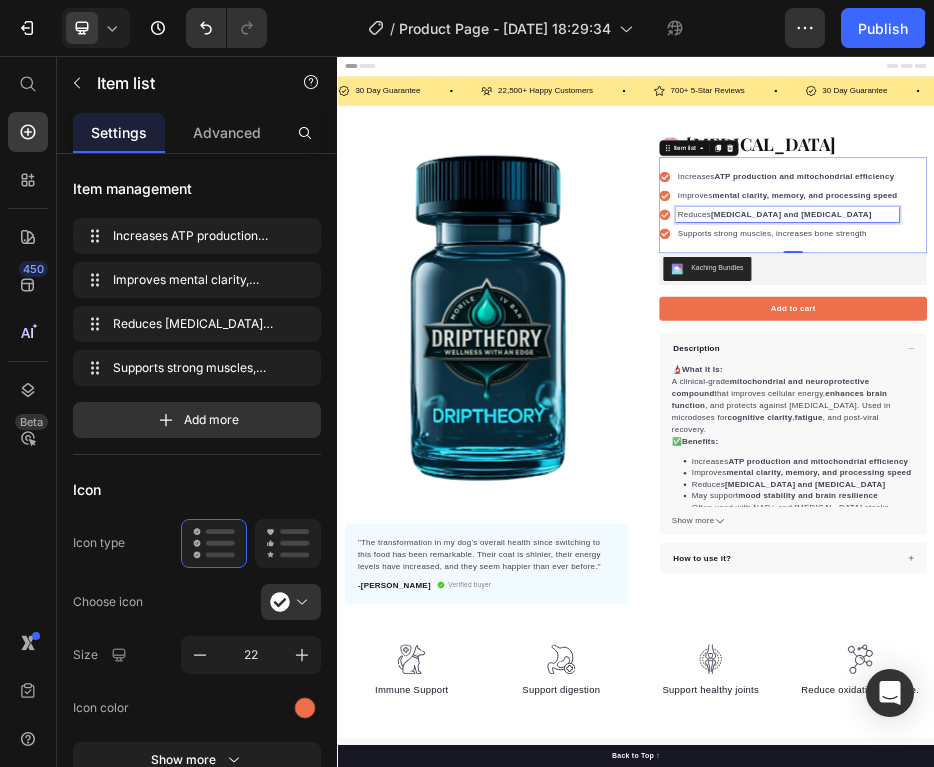 click on "Supports strong muscles, increases bone strength" at bounding box center [1242, 413] 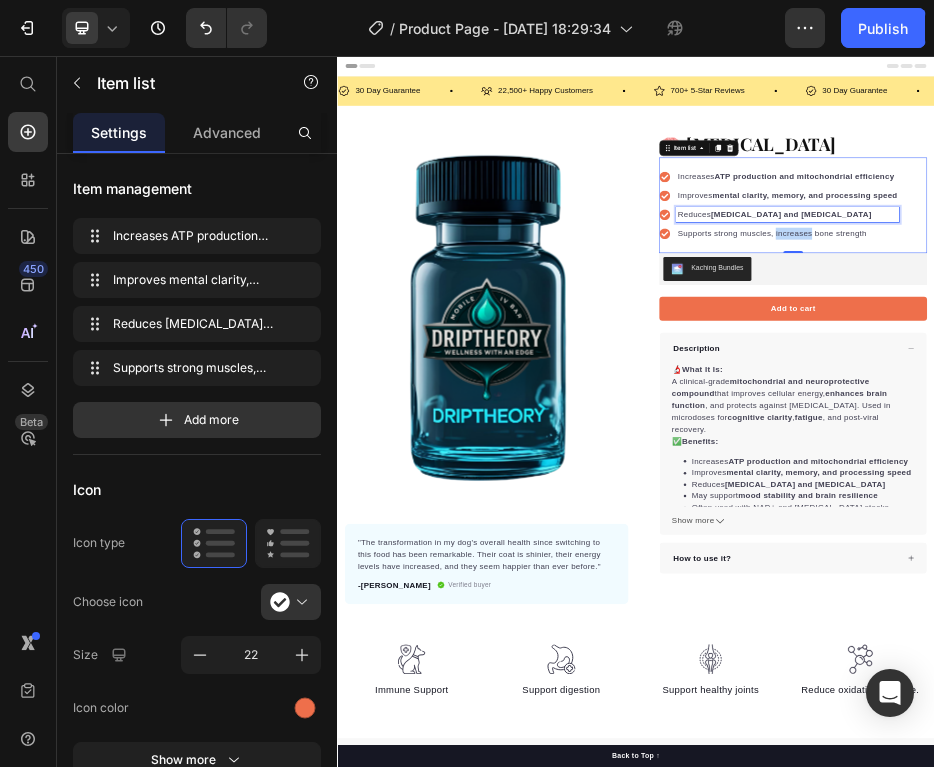 click on "Supports strong muscles, increases bone strength" at bounding box center (1242, 413) 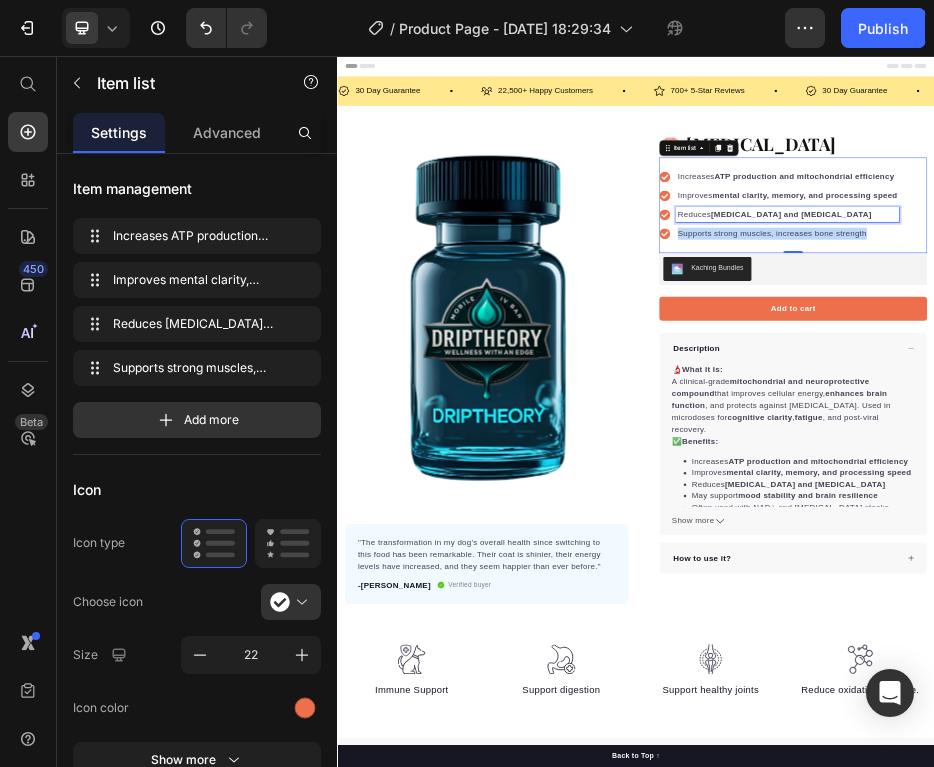 click on "Supports strong muscles, increases bone strength" at bounding box center [1242, 413] 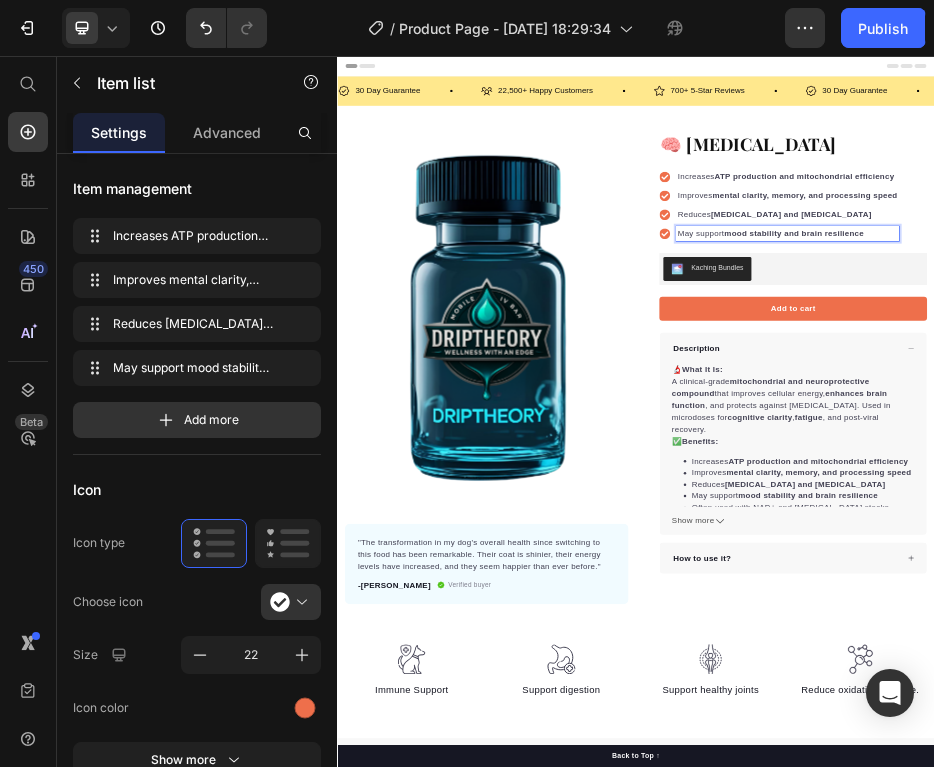 click on "ATP production and mitochondrial efficiency" at bounding box center (1275, 298) 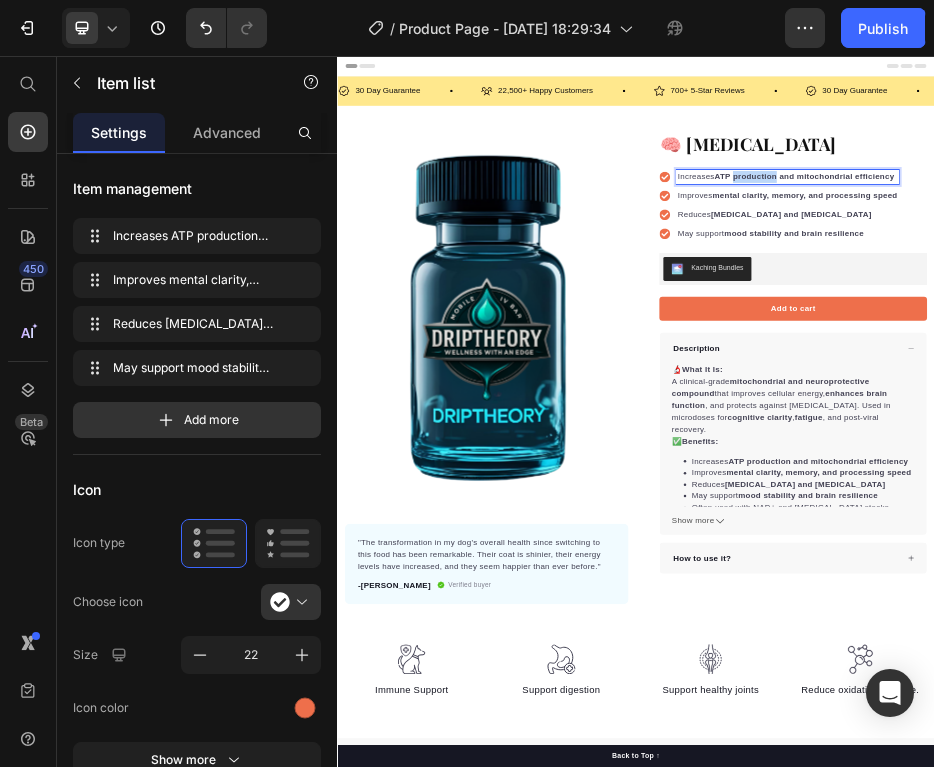 click on "ATP production and mitochondrial efficiency" at bounding box center (1275, 298) 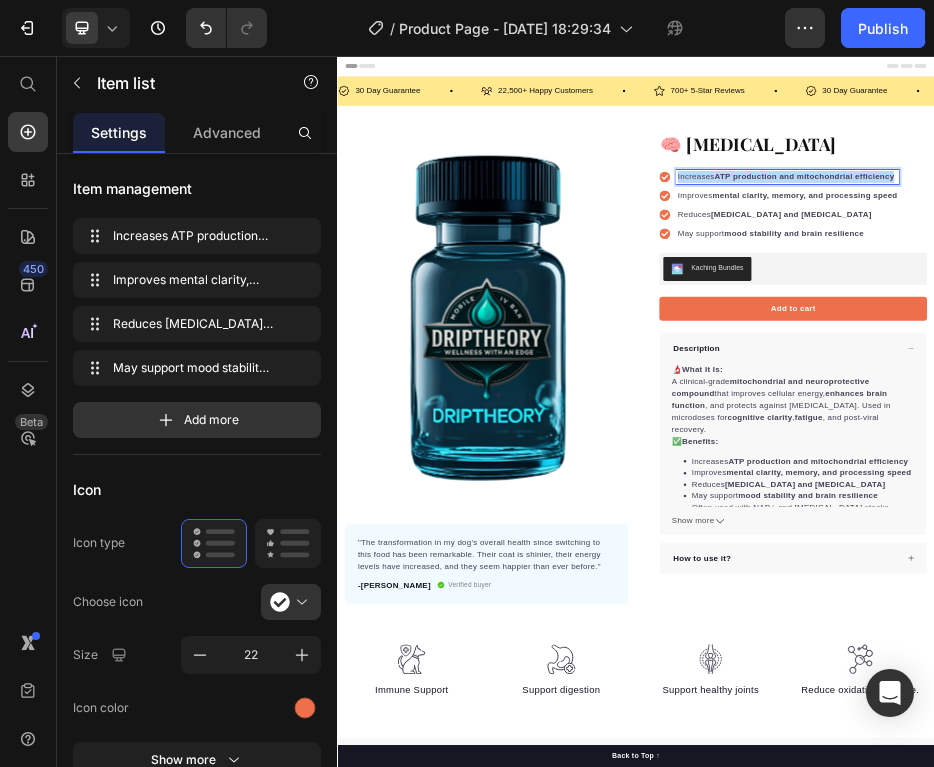 click on "ATP production and mitochondrial efficiency" at bounding box center (1275, 298) 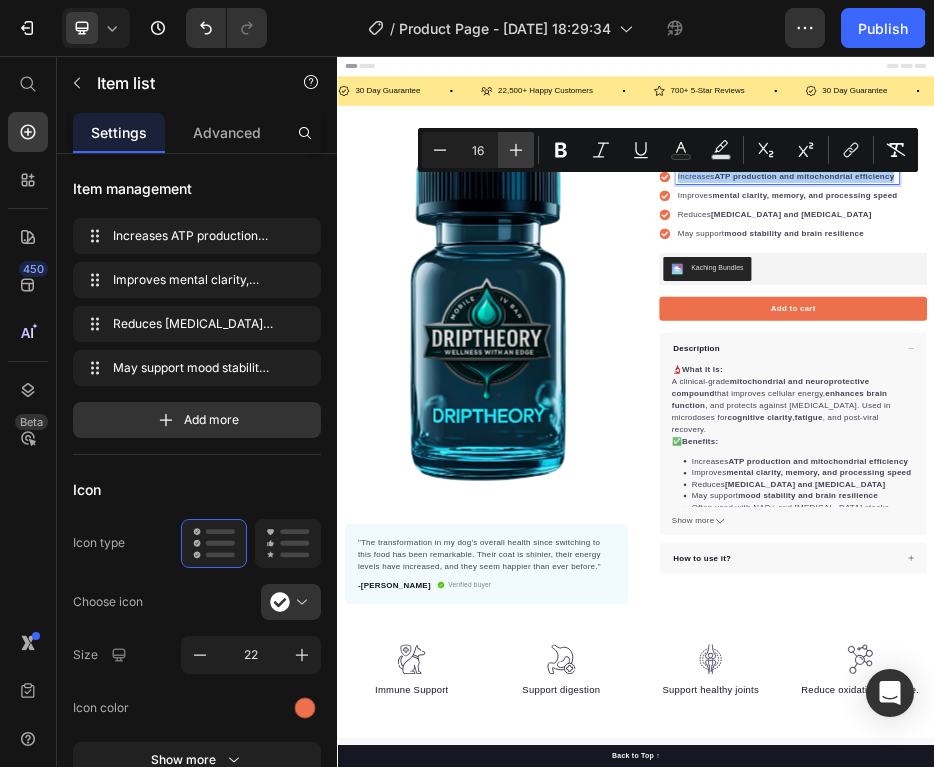 click 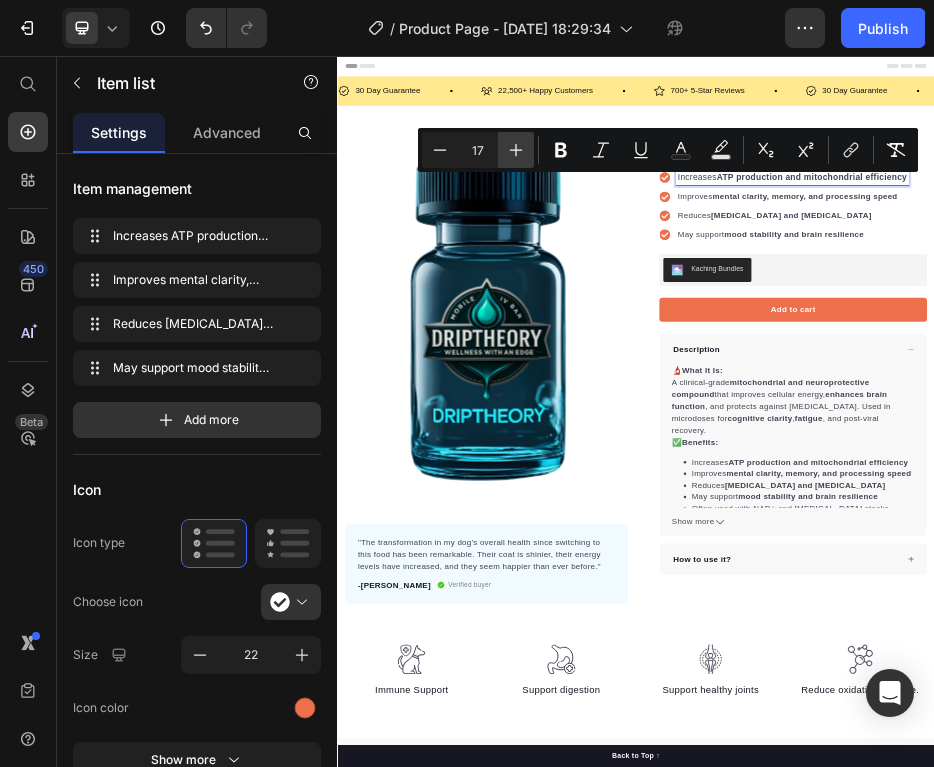 click 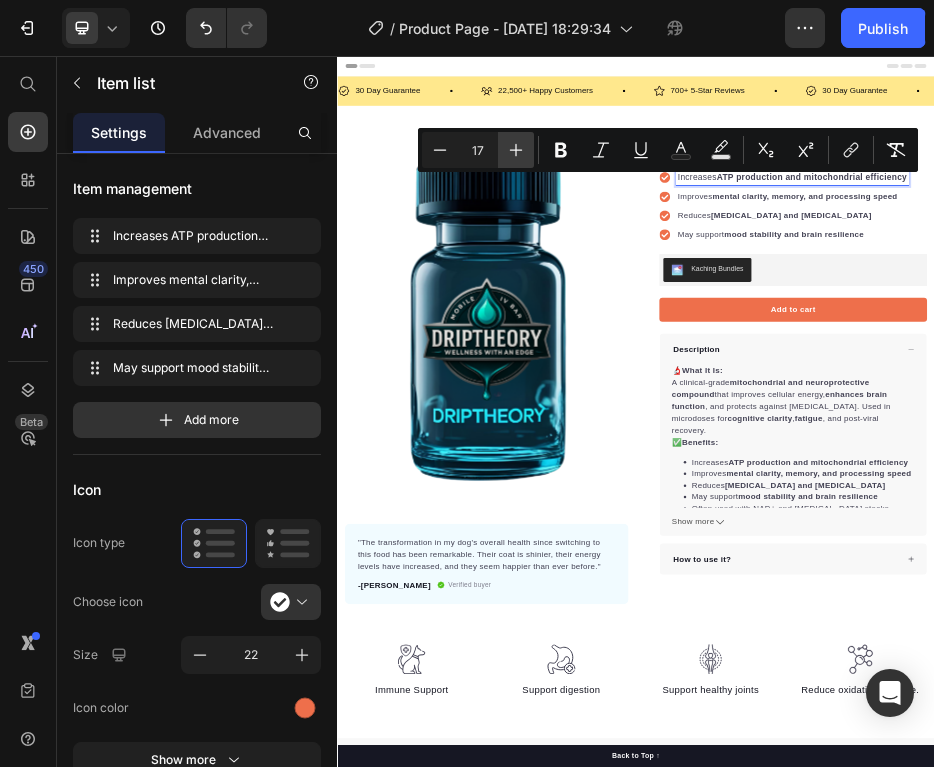 type on "18" 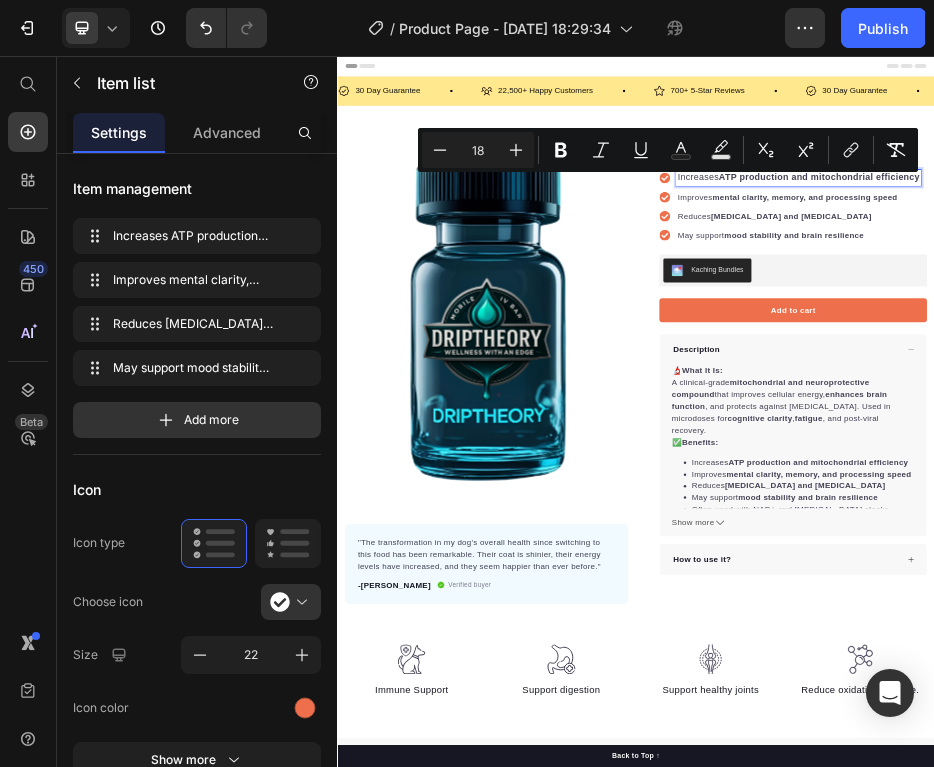 click on "Increases  ATP production and mitochondrial efficiency Improves  mental clarity, memory, and processing speed Reduces  oxidative stress and neuroinflammation May support  mood stability and brain resilience" at bounding box center [1247, 357] 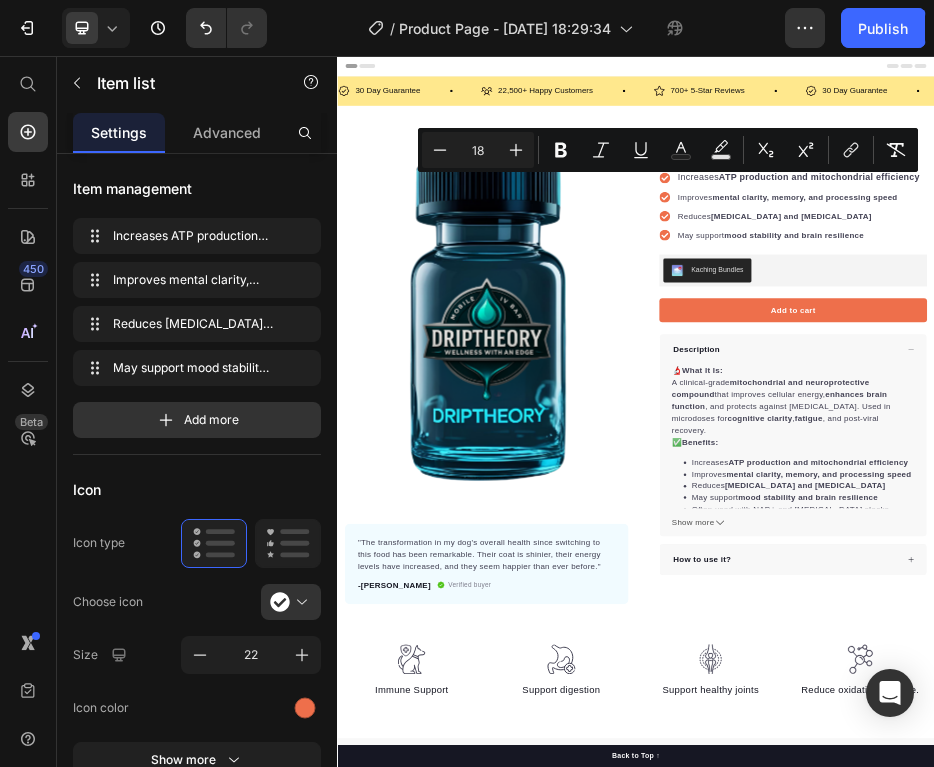 click on "Increases  ATP production and mitochondrial efficiency Improves  mental clarity, memory, and processing speed Reduces  oxidative stress and neuroinflammation May support  mood stability and brain resilience" at bounding box center [1247, 357] 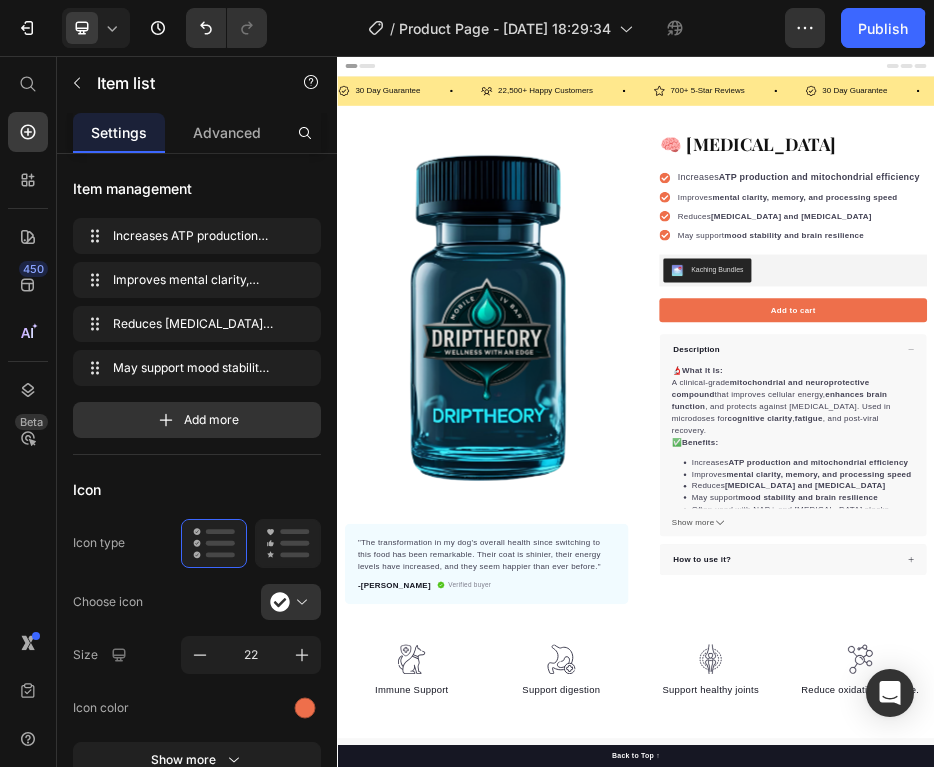 click on "Increases  ATP production and mitochondrial efficiency Improves  mental clarity, memory, and processing speed Reduces  oxidative stress and neuroinflammation May support  mood stability and brain resilience" at bounding box center [1247, 357] 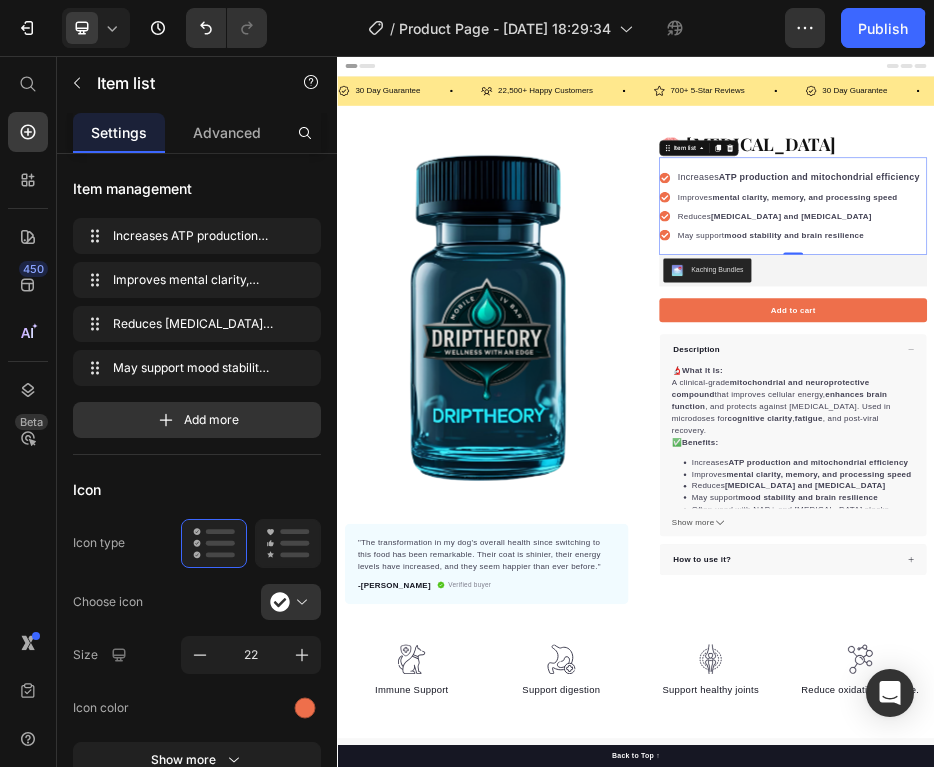 click on "Improves  mental clarity, memory, and processing speed" at bounding box center [1264, 340] 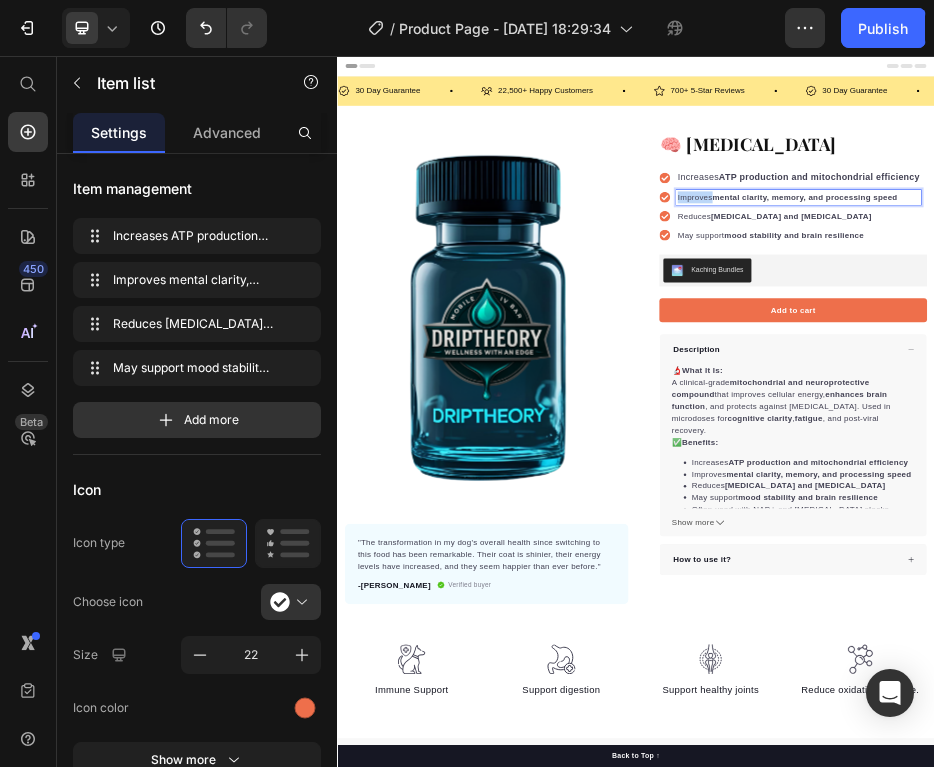 click on "Improves  mental clarity, memory, and processing speed" at bounding box center (1264, 340) 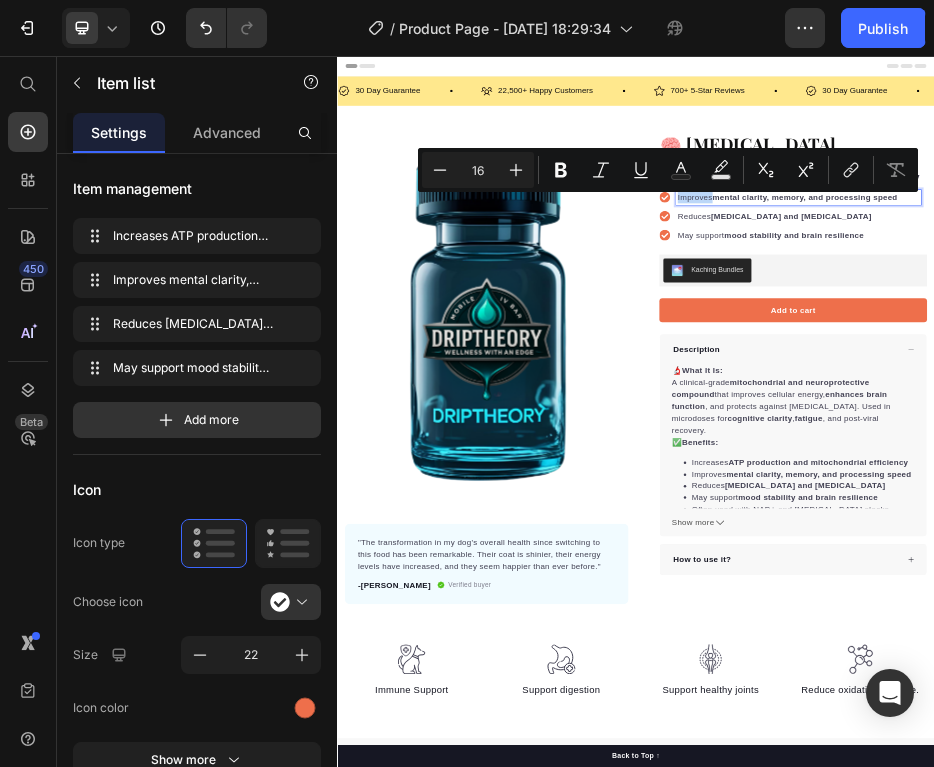 click on "Minus 16 Plus Bold Italic Underline
Text Color
Text Background Color Subscript Superscript       link Remove Format" at bounding box center [668, 170] 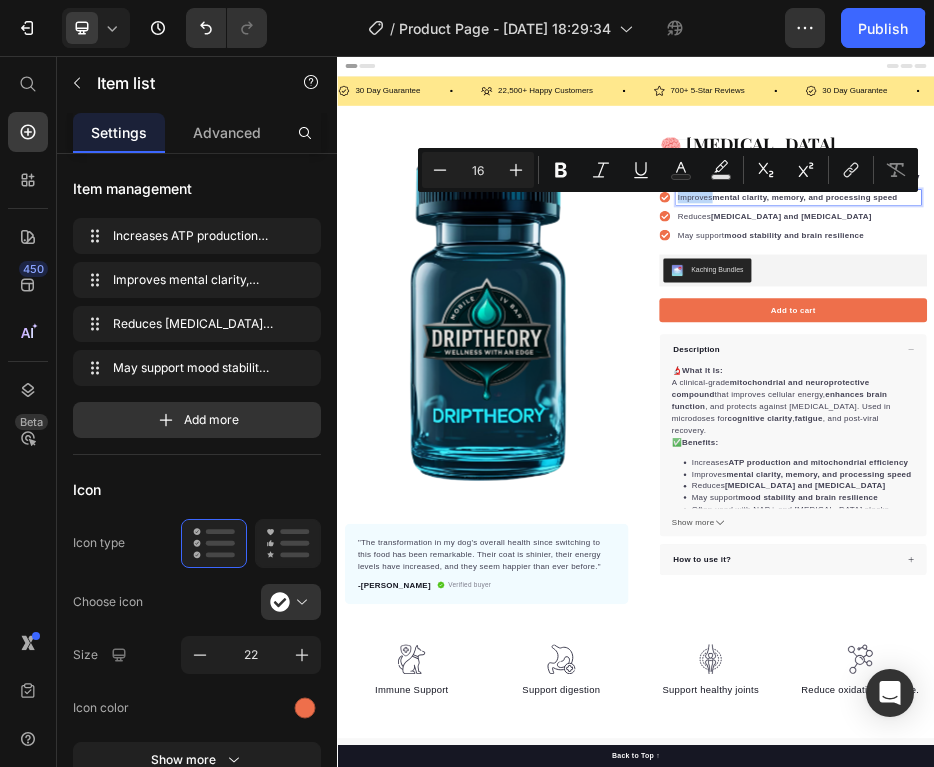 click on "Improves  mental clarity, memory, and processing speed" at bounding box center (1264, 340) 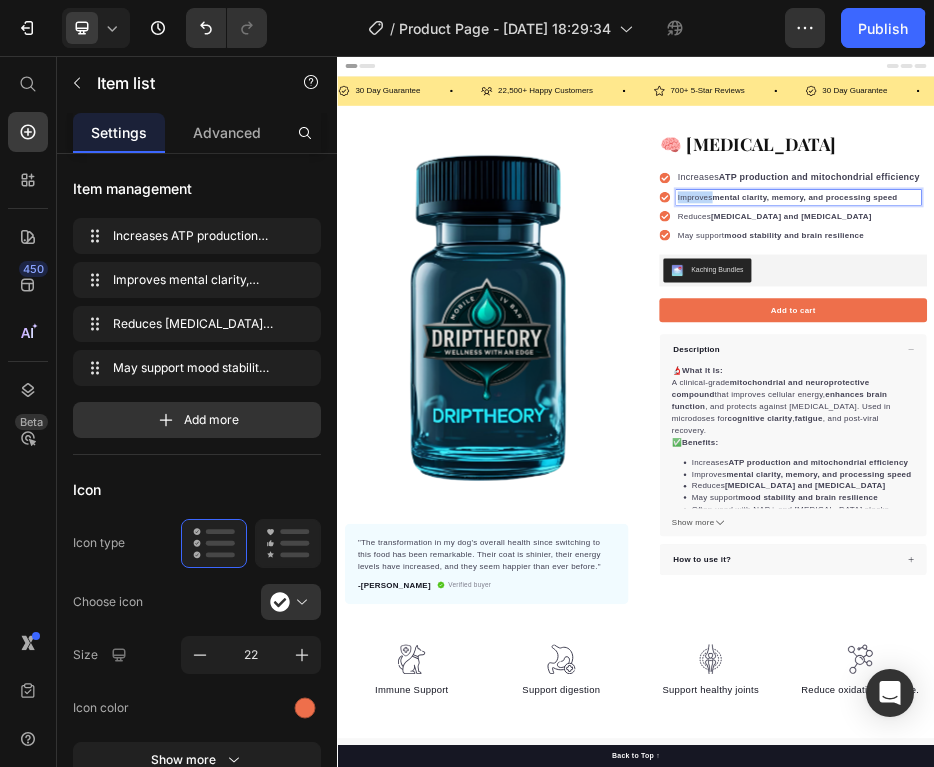 click on "Improves  mental clarity, memory, and processing speed" at bounding box center (1264, 340) 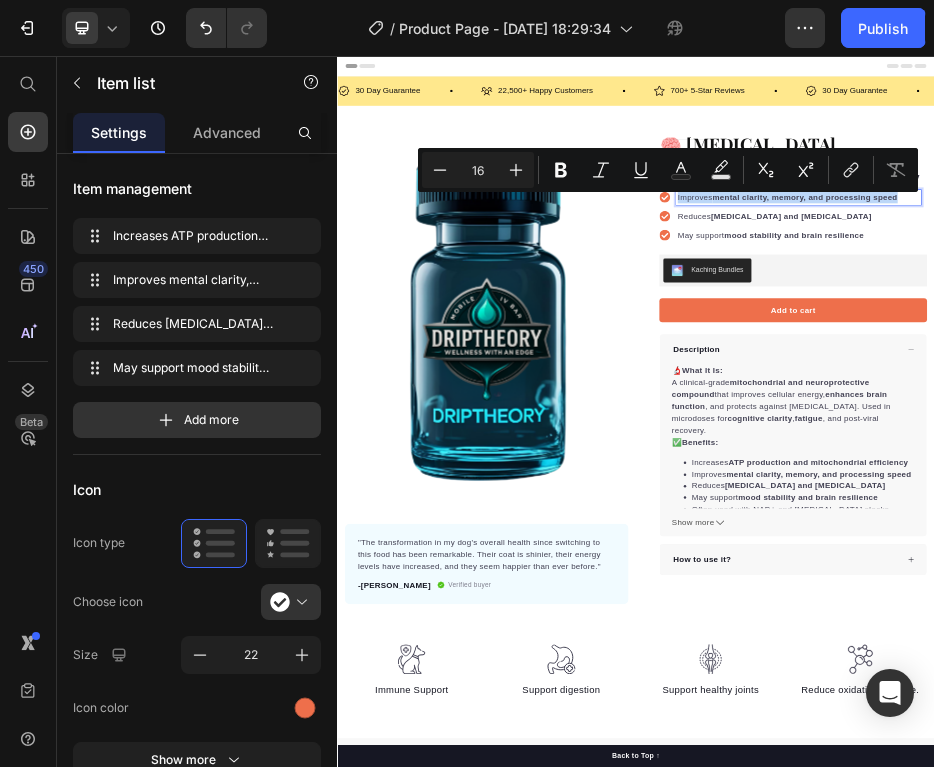 click on "Improves  mental clarity, memory, and processing speed" at bounding box center [1264, 340] 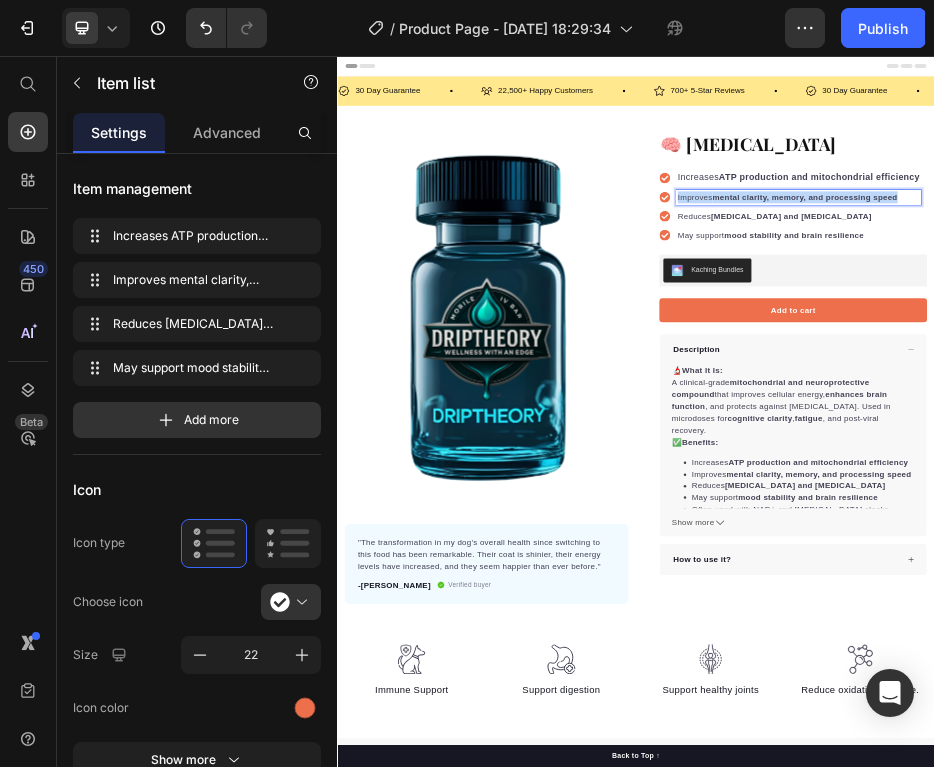 click on "Improves  mental clarity, memory, and processing speed" at bounding box center [1264, 340] 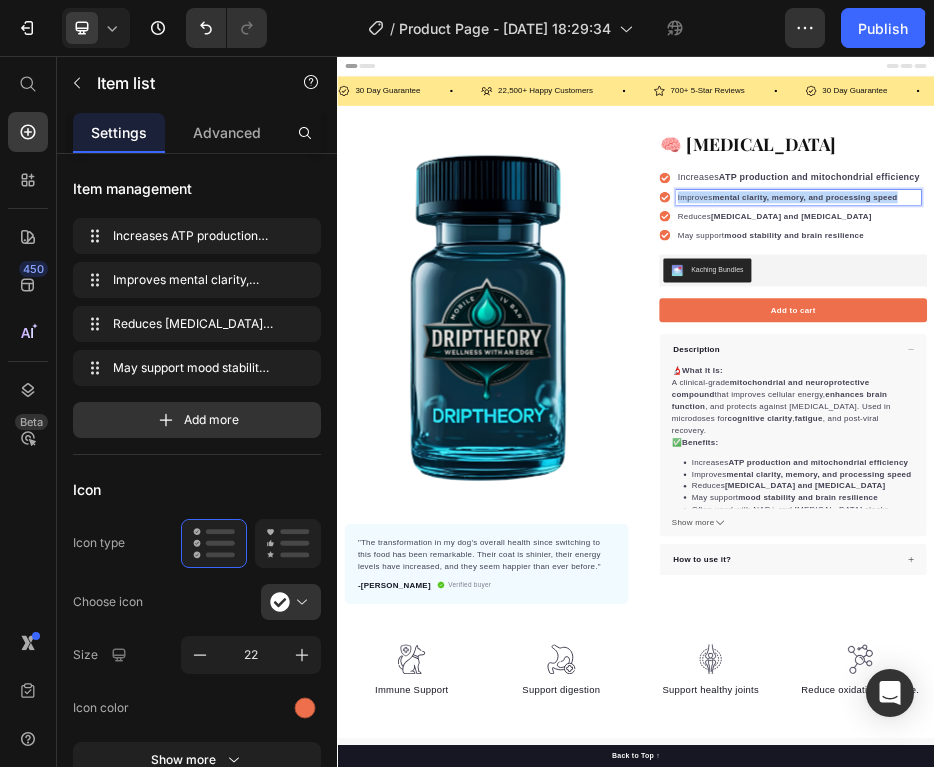 click on "Improves  mental clarity, memory, and processing speed" at bounding box center (1264, 340) 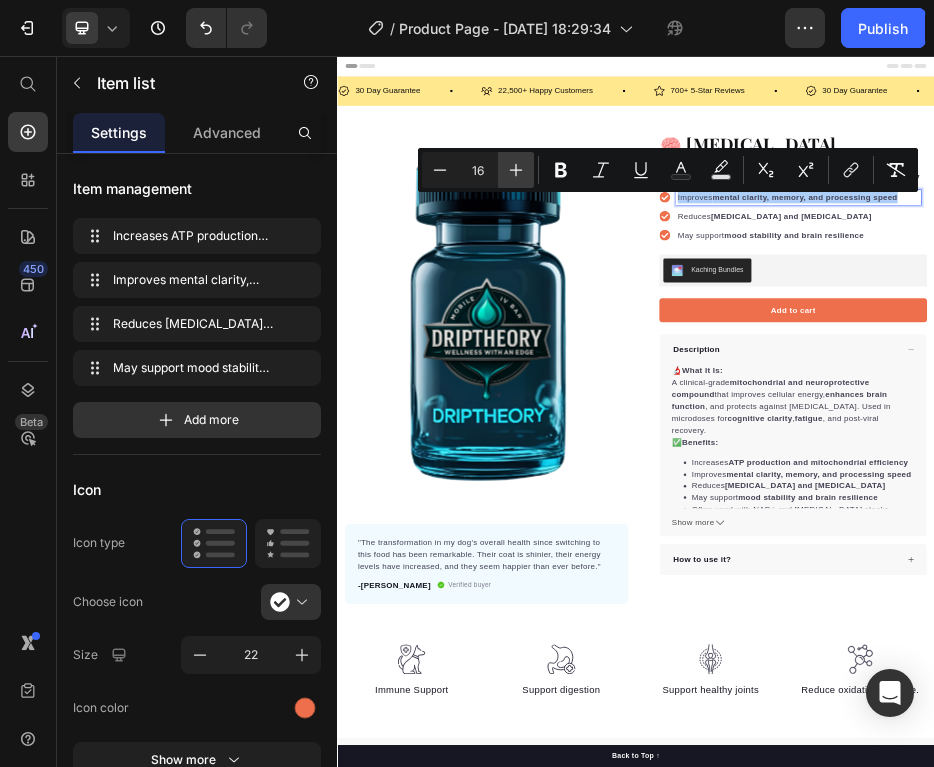 click on "Plus" at bounding box center [516, 170] 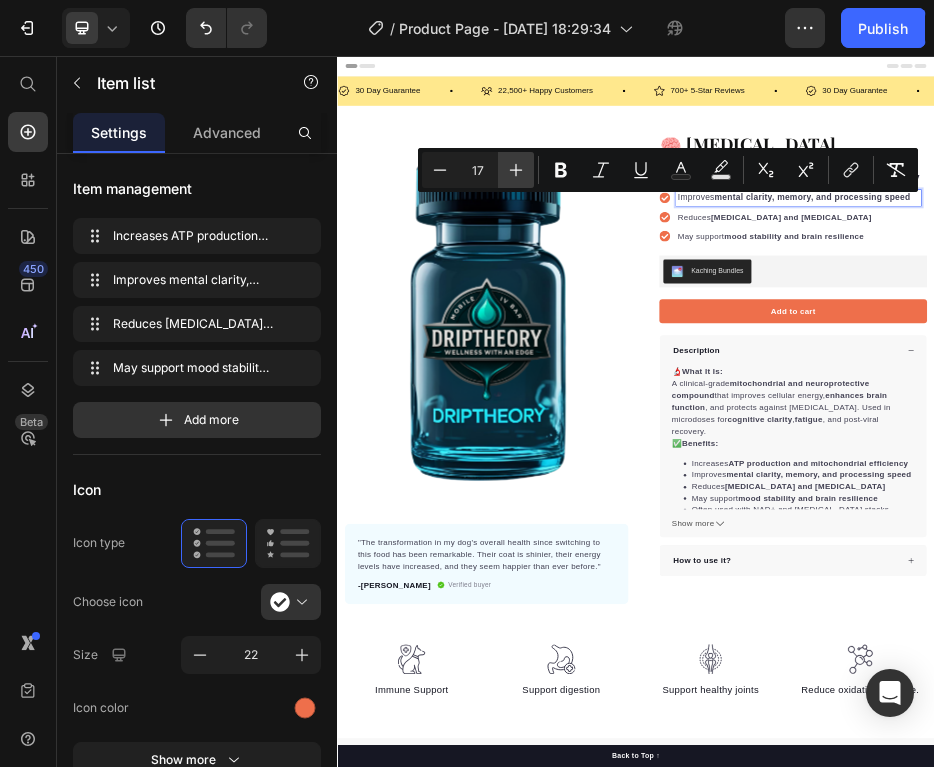 click on "Plus" at bounding box center [516, 170] 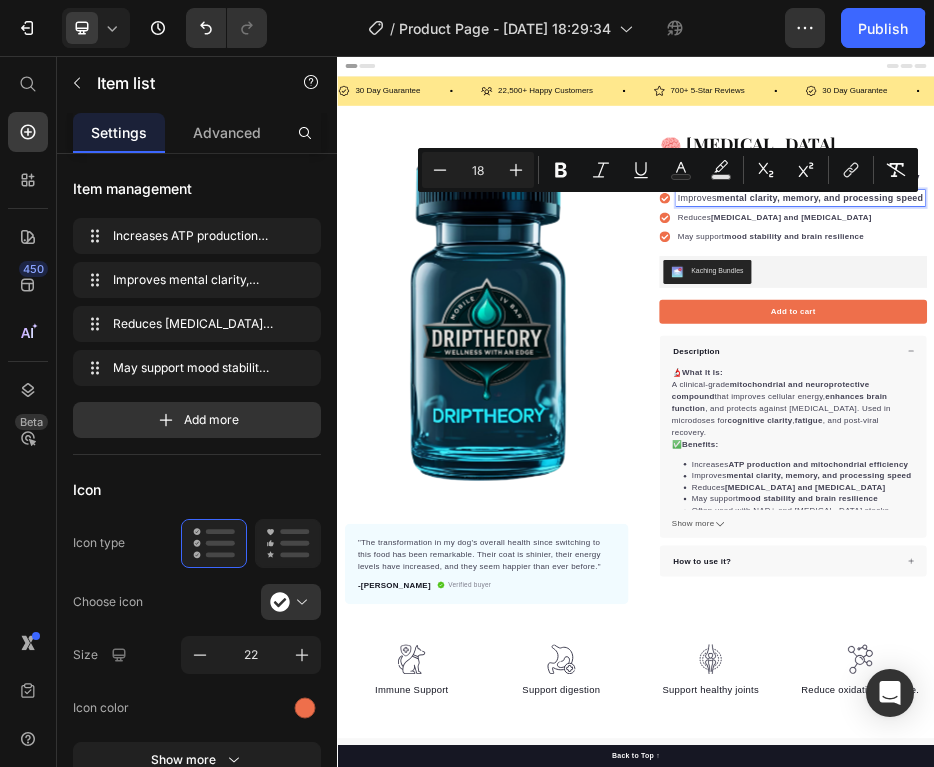 click on "Reduces  oxidative stress and neuroinflammation" at bounding box center [1268, 381] 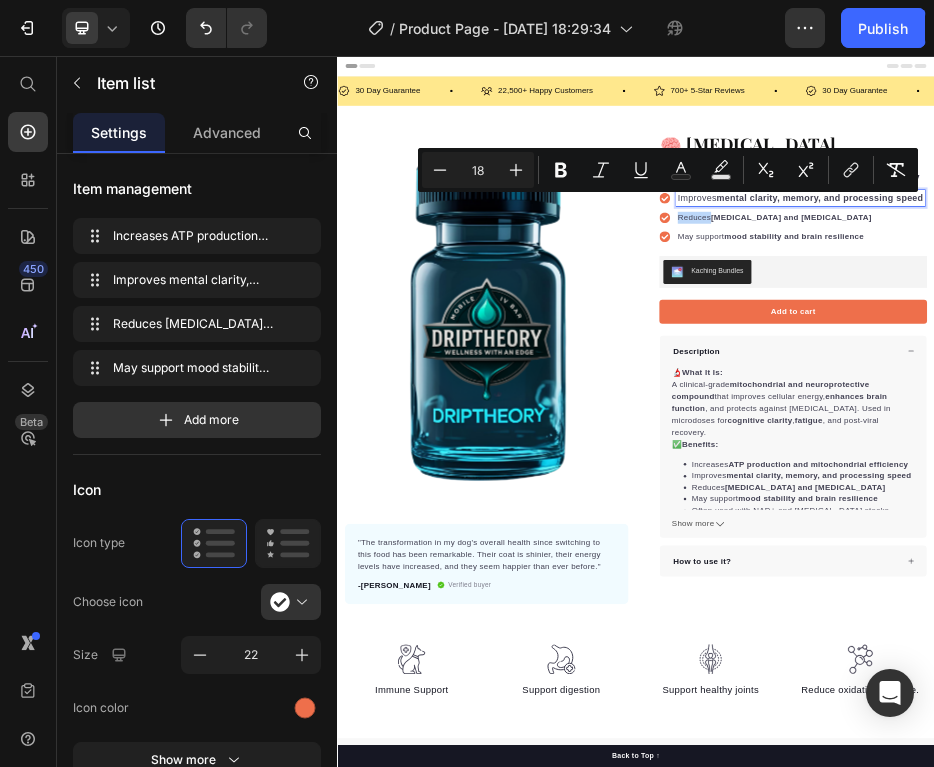 click on "Reduces  oxidative stress and neuroinflammation" at bounding box center (1268, 381) 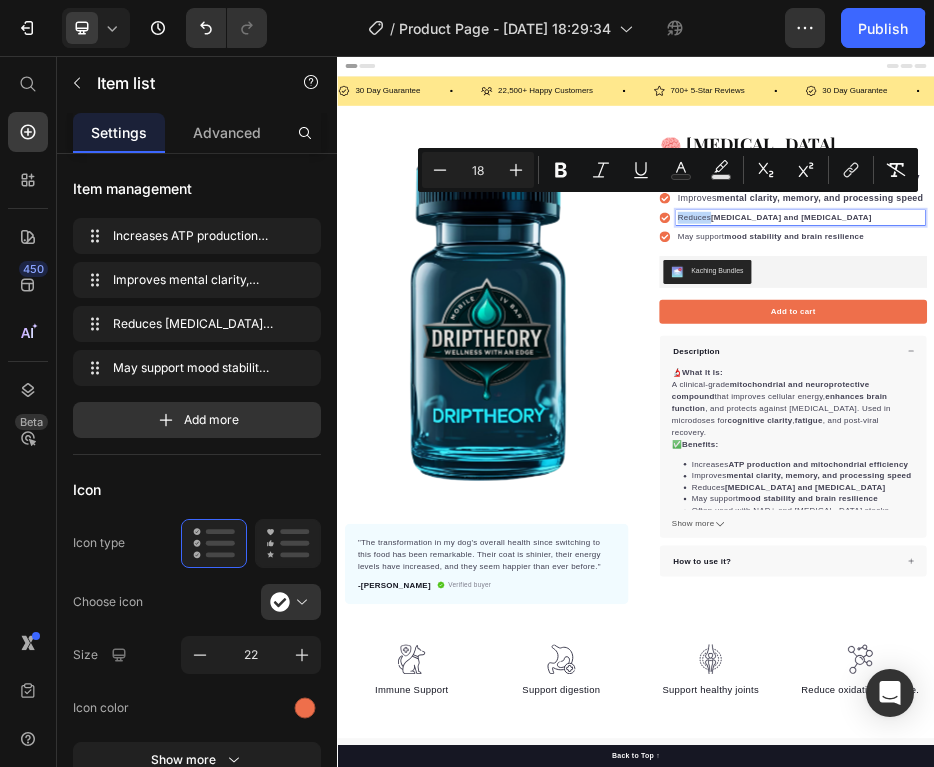 click on "Reduces  oxidative stress and neuroinflammation" at bounding box center [1268, 381] 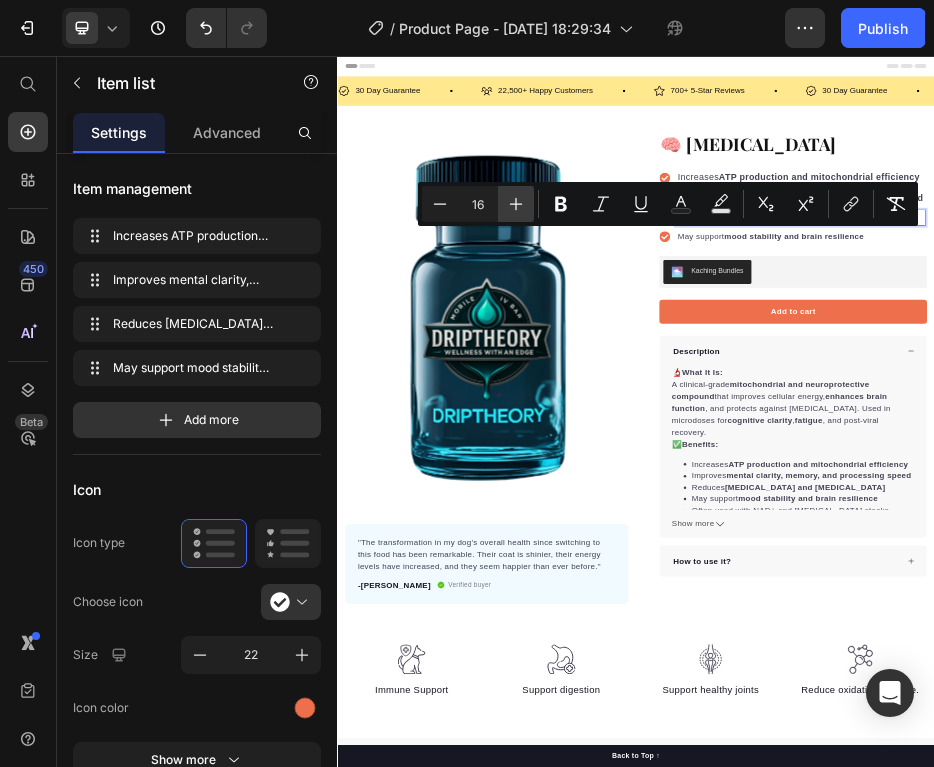 click on "Plus" at bounding box center [516, 204] 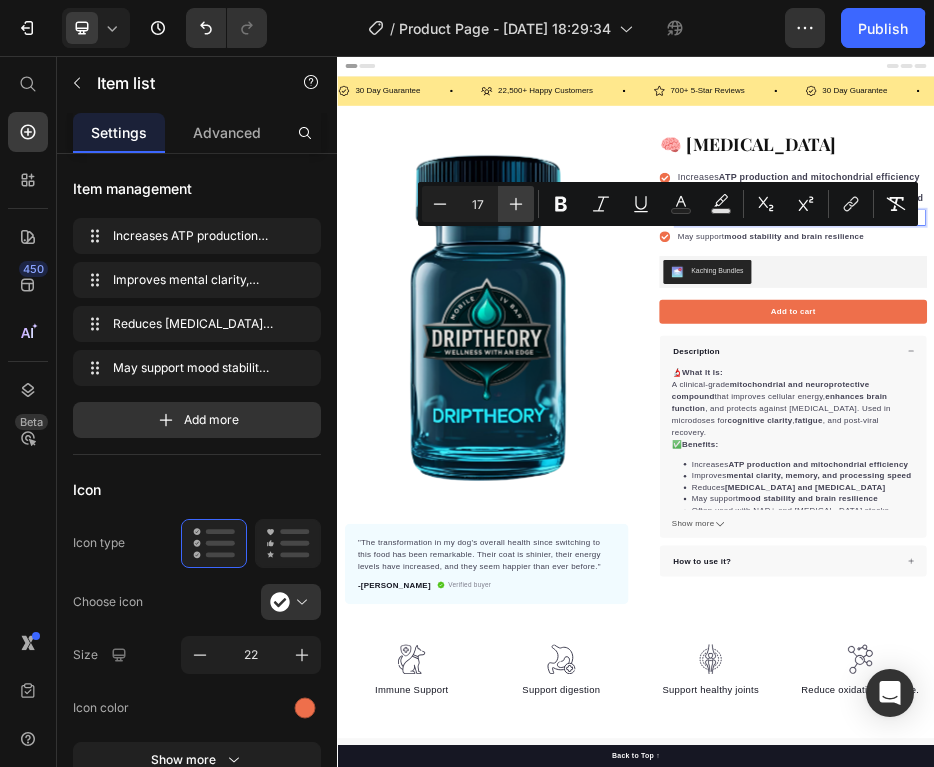 click on "Plus" at bounding box center [516, 204] 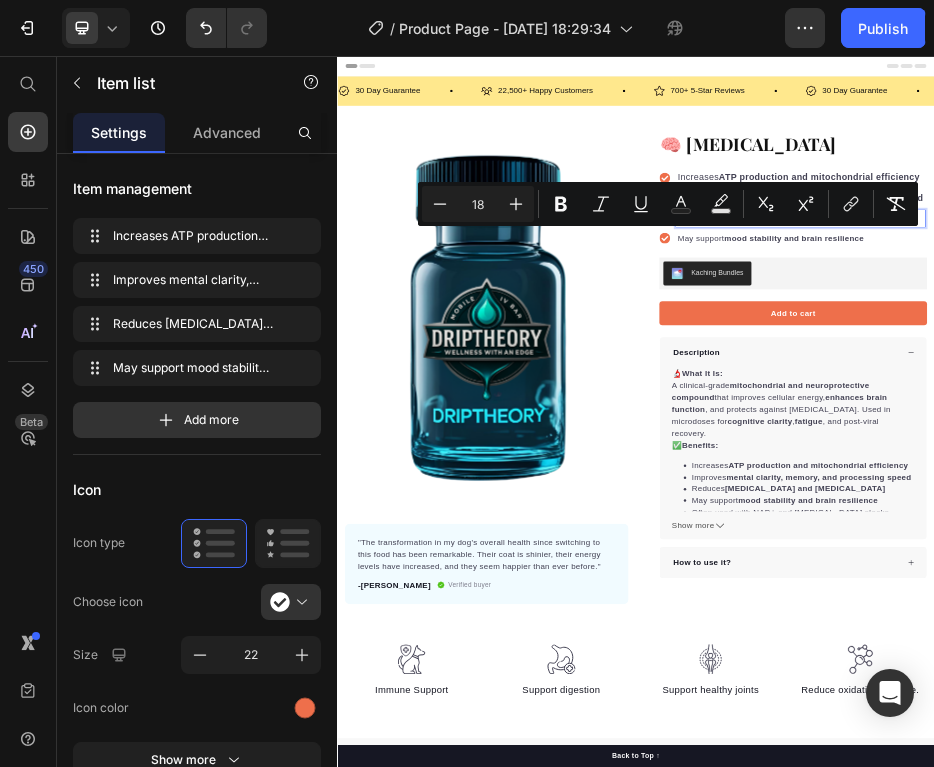 click on "mood stability and brain resilience" at bounding box center (1255, 421) 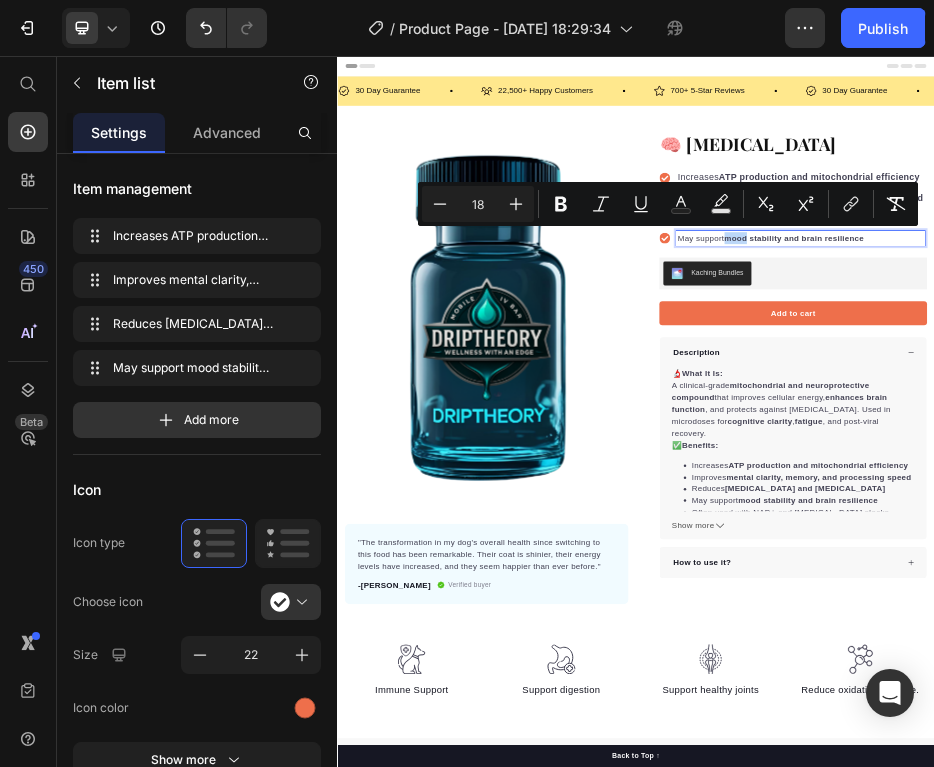 click on "mood stability and brain resilience" at bounding box center [1255, 421] 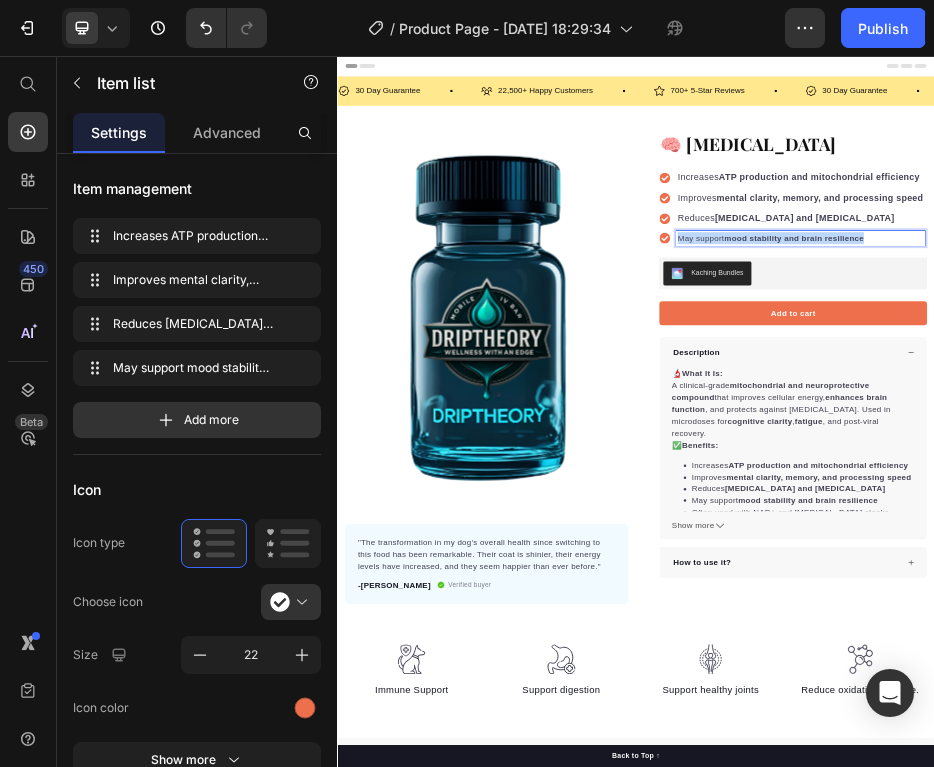 click on "mood stability and brain resilience" at bounding box center (1255, 421) 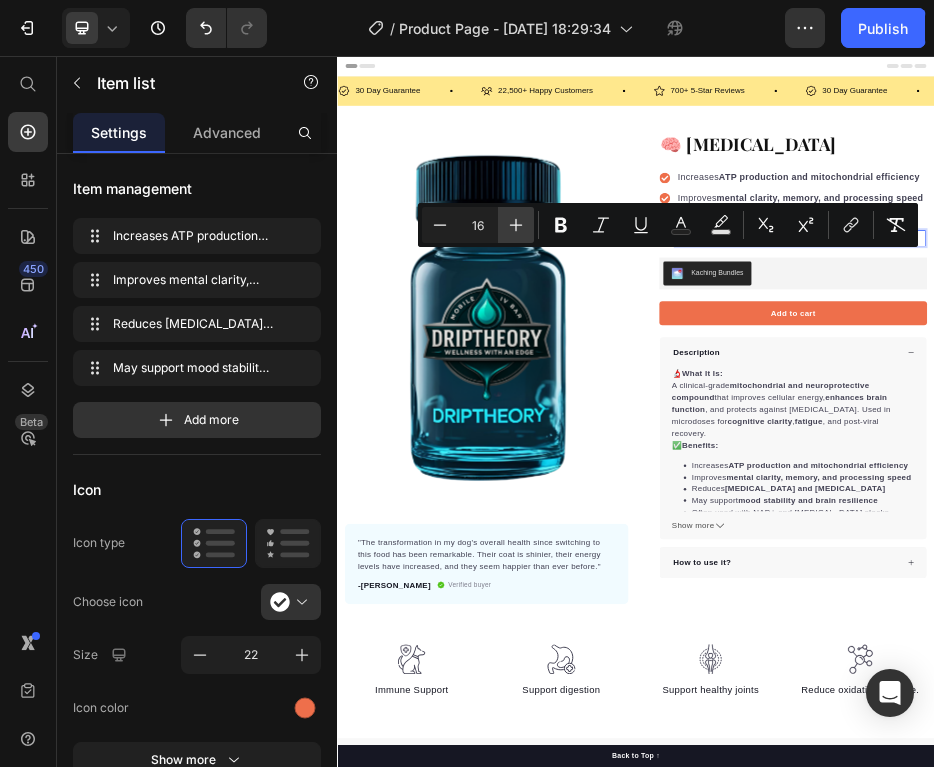 click 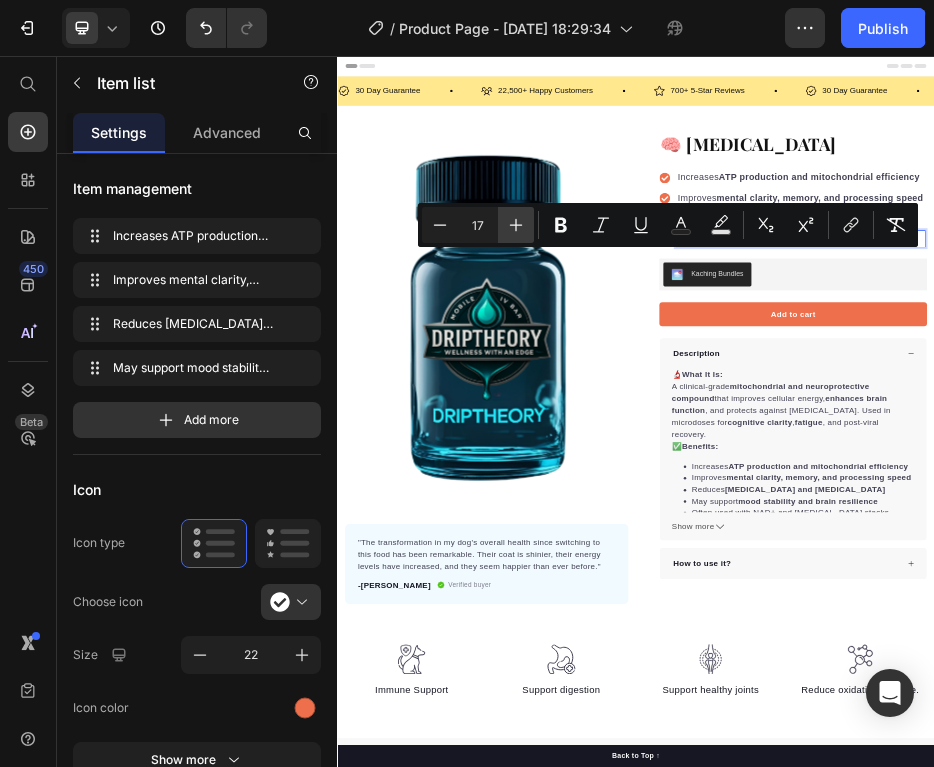 click 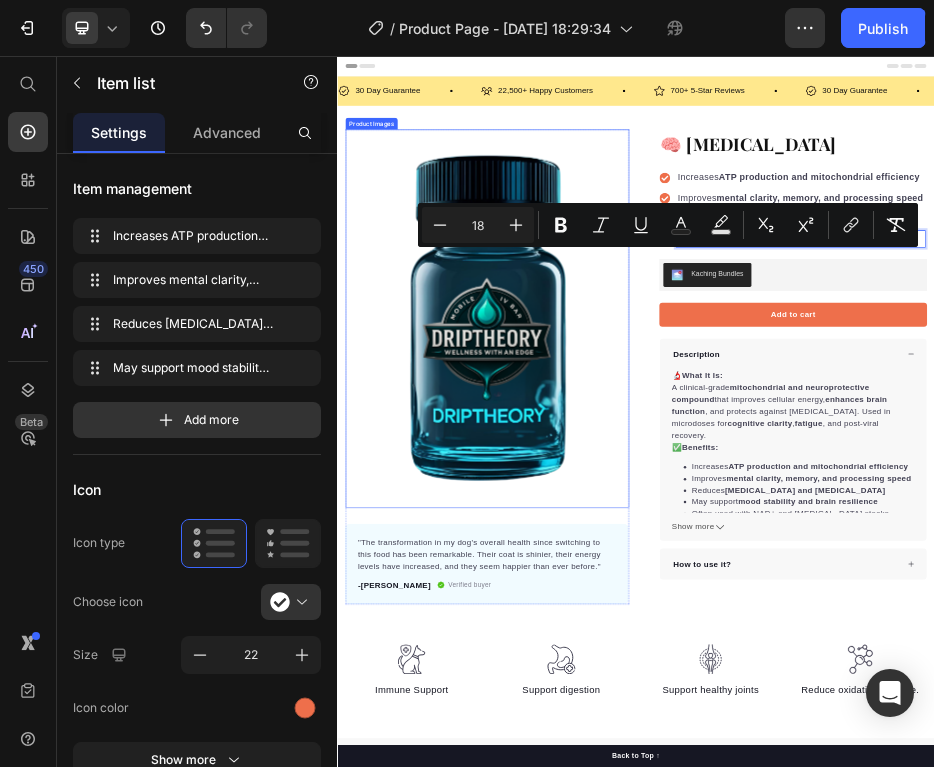 click at bounding box center (637, 584) 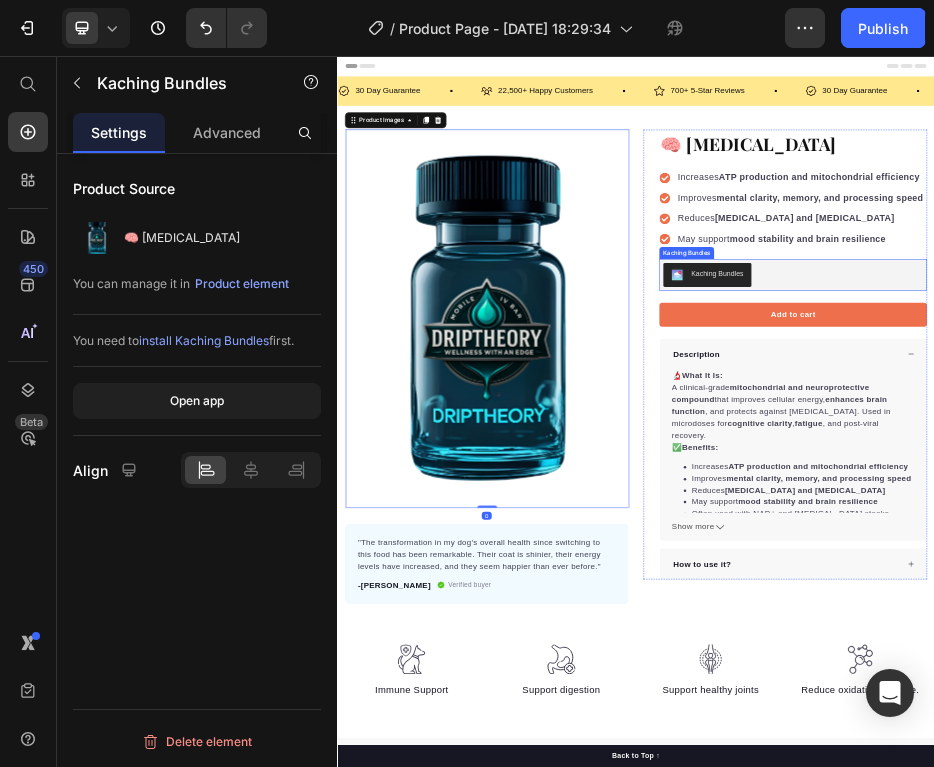 click on "Kaching Bundles" at bounding box center [1253, 496] 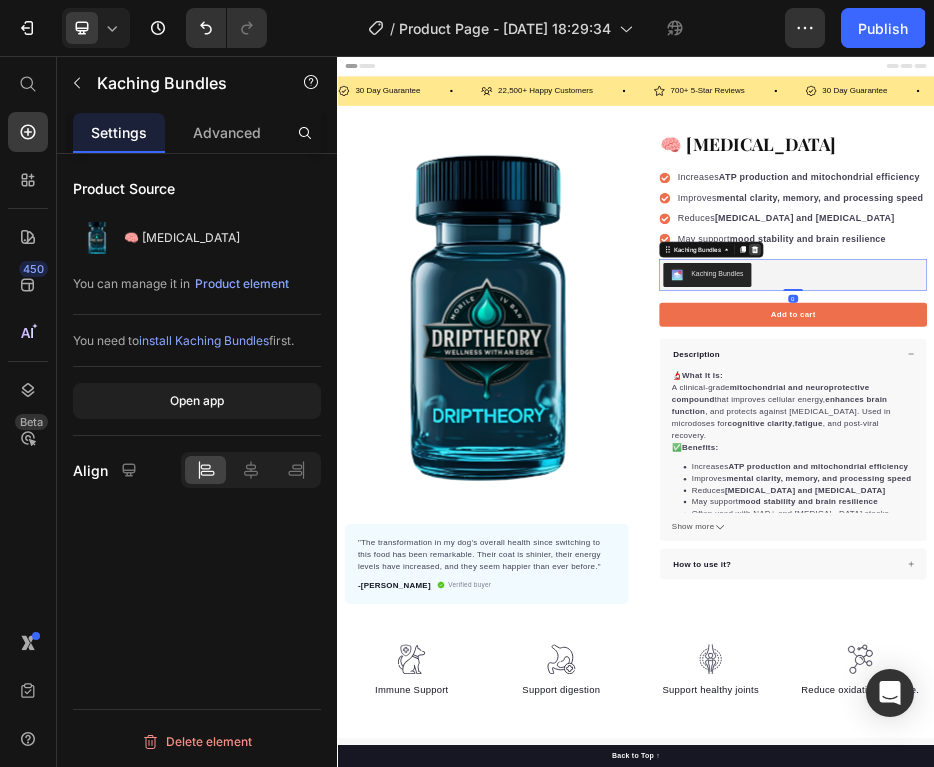 click 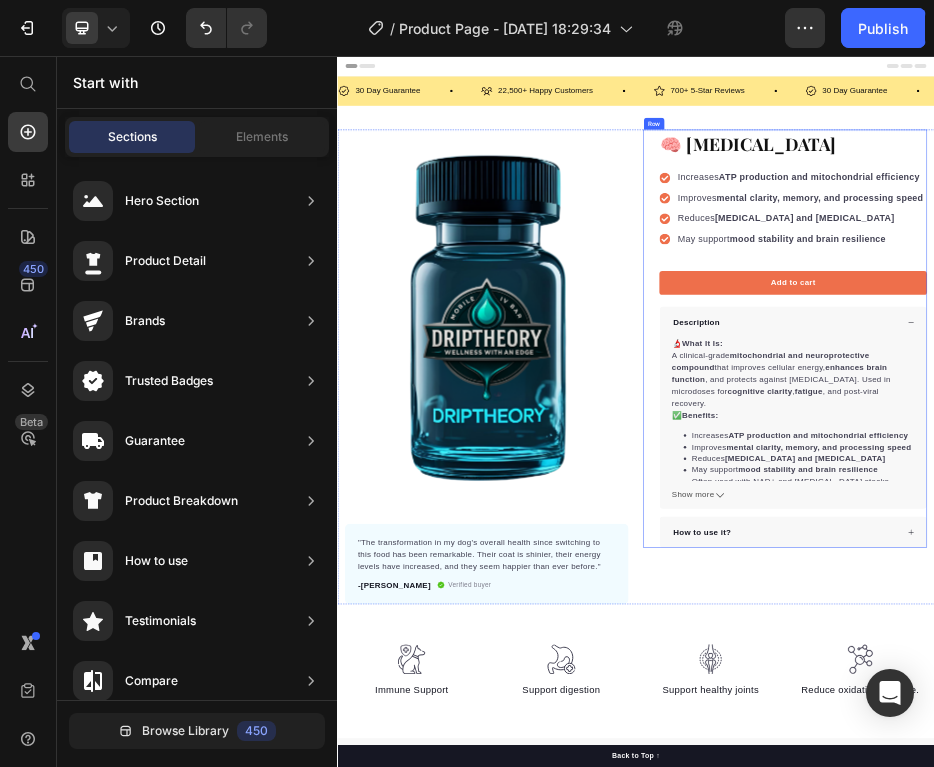 click 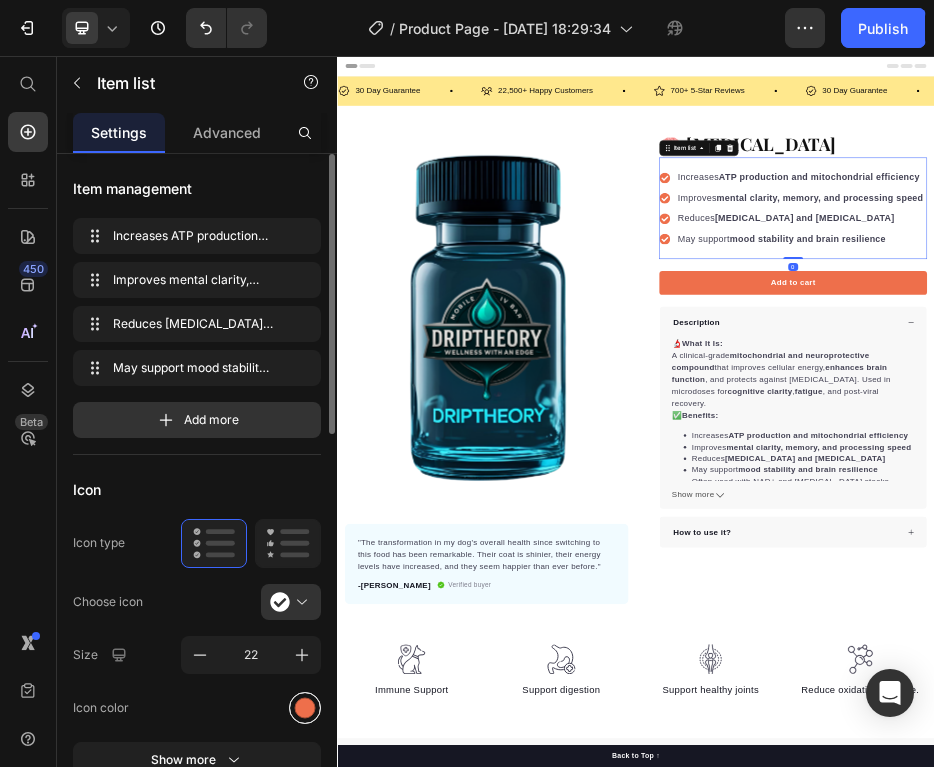 click at bounding box center [305, 707] 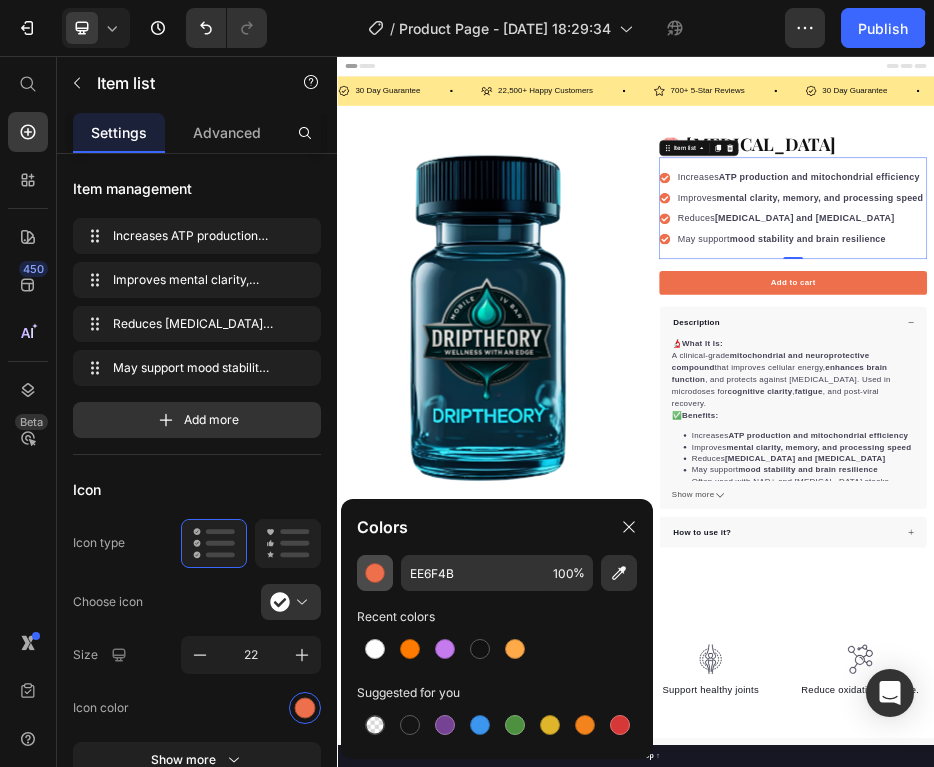 click at bounding box center [375, 573] 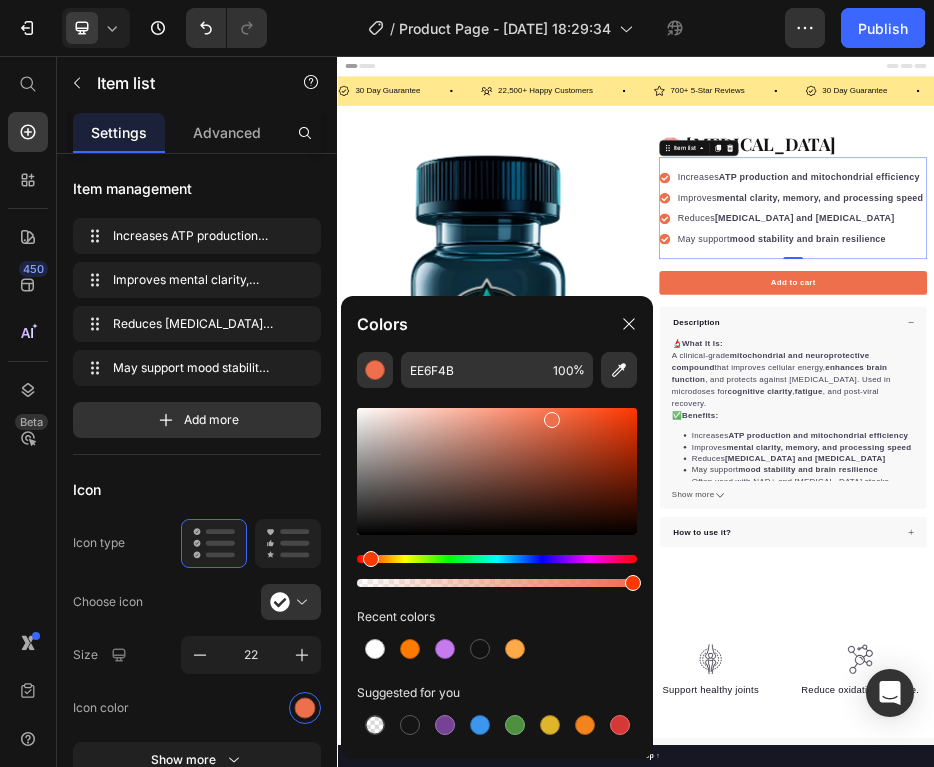 click at bounding box center [497, 559] 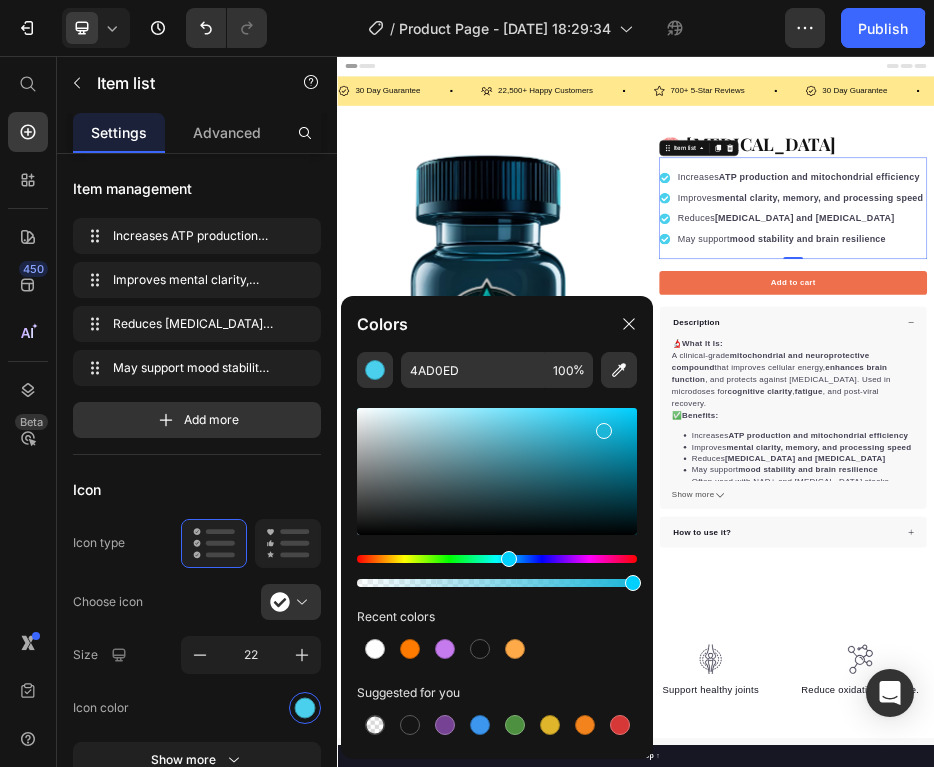 drag, startPoint x: 550, startPoint y: 417, endPoint x: 600, endPoint y: 425, distance: 50.635956 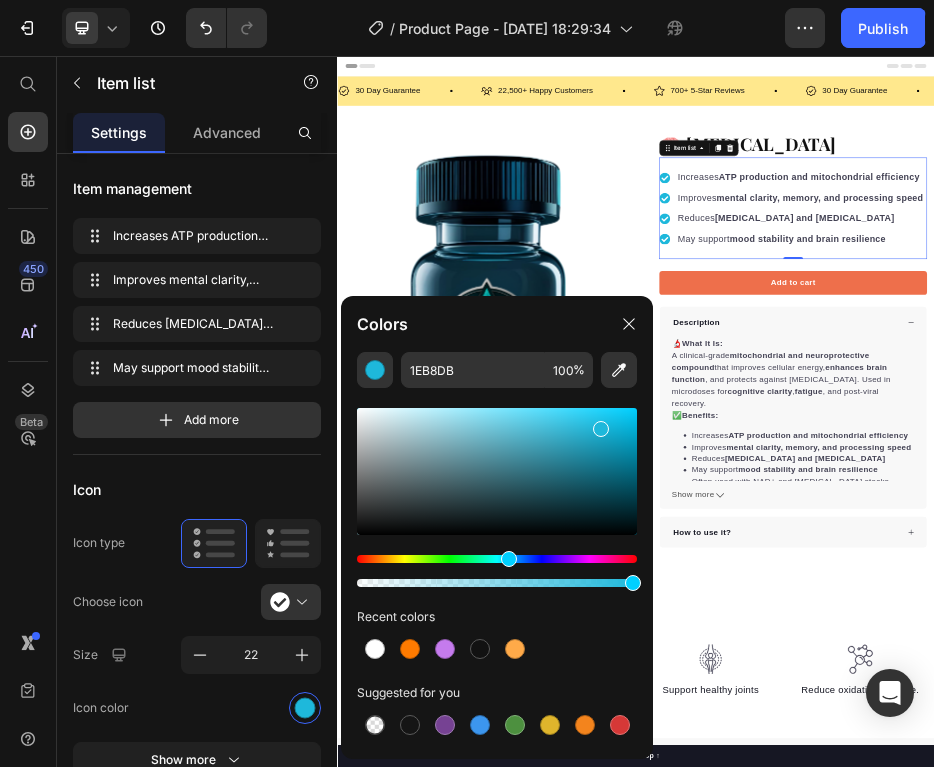 click at bounding box center [497, 571] 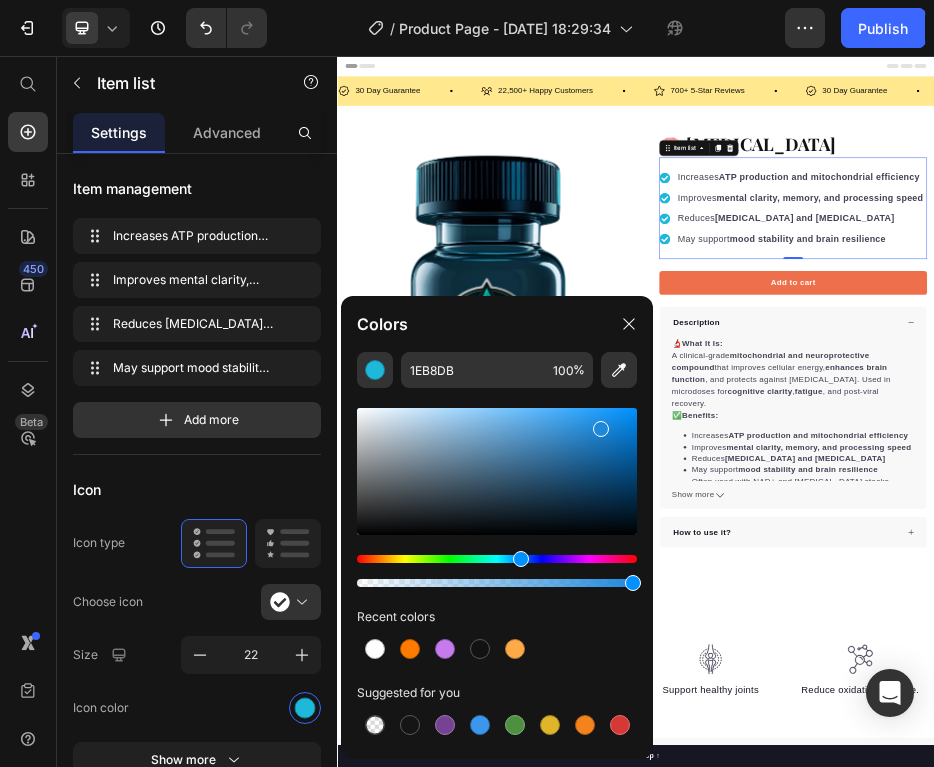 click at bounding box center (521, 559) 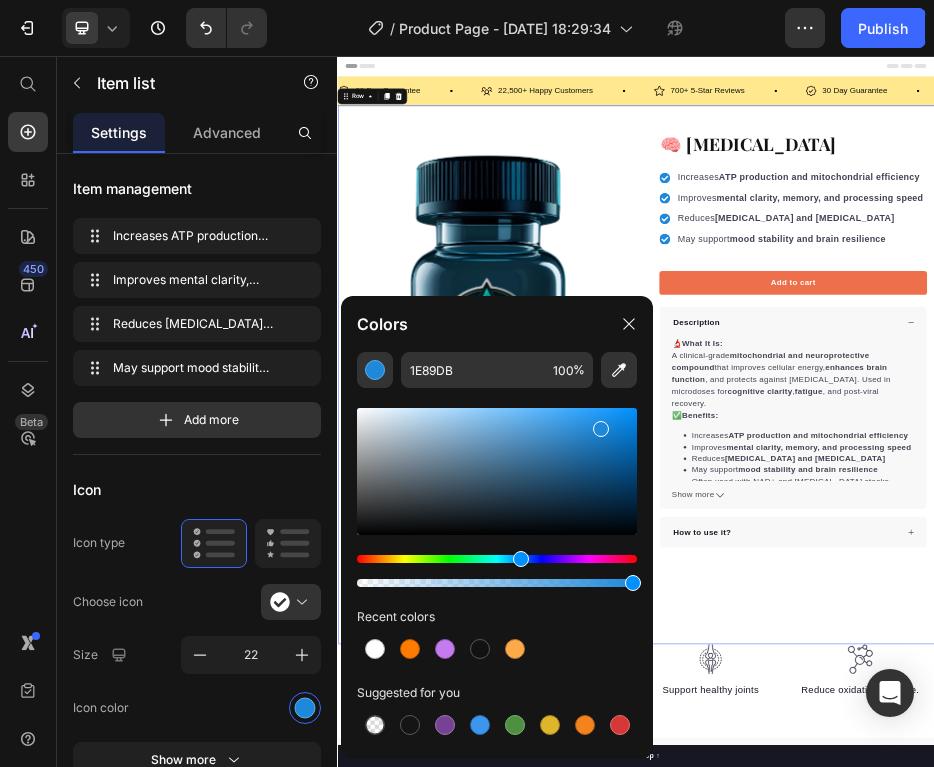 click on "Product Images "The transformation in my dog's overall health since switching to this food has been remarkable. Their coat is shinier, their energy levels have increased, and they seem happier than ever before." Text block -Daisy Text block
Verified buyer Item list Row Row "My dog absolutely loves this food! It's clear that the taste and quality are top-notch."  -Daisy Text block Row Row 🧠 Methylene Blue Product Title Increases  ATP production and mitochondrial efficiency Improves  mental clarity, memory, and processing speed Reduces  oxidative stress and neuroinflammation May support  mood stability and brain resilience Item list Add to cart Product Cart Button Perfect for sensitive tummies Supercharge immunity System Bursting with protein, vitamins, and minerals Supports strong muscles, increases bone strength Item list
Description 🔬  What It Is: A clinical-grade  mitochondrial and neuroprotective compound  that improves cellular energy,  enhances brain function ," at bounding box center (937, 697) 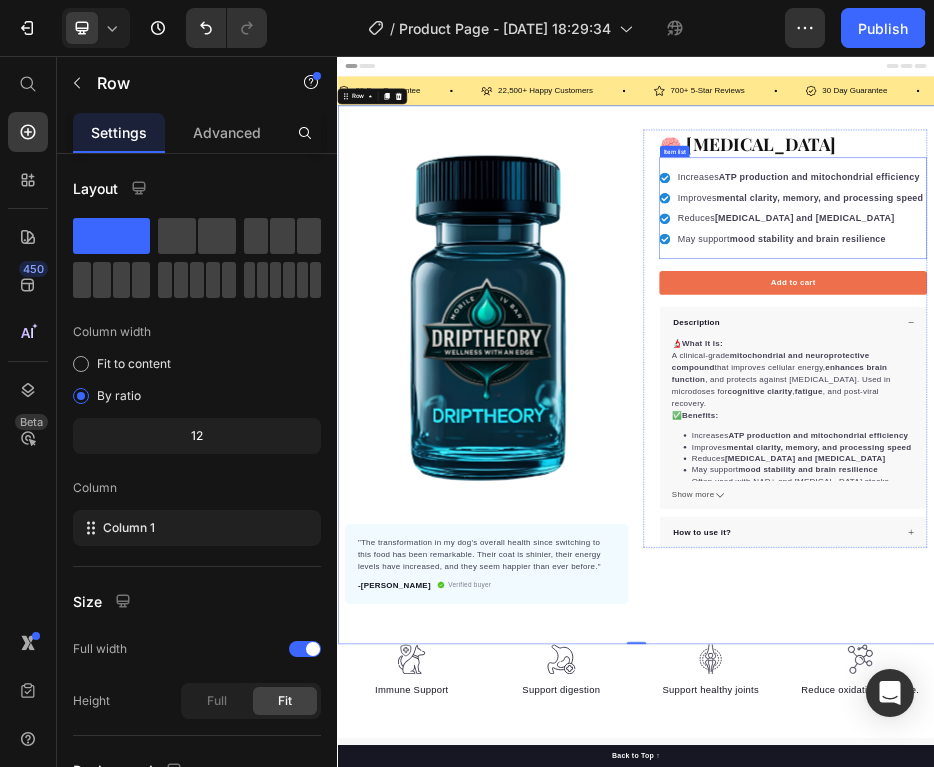 click 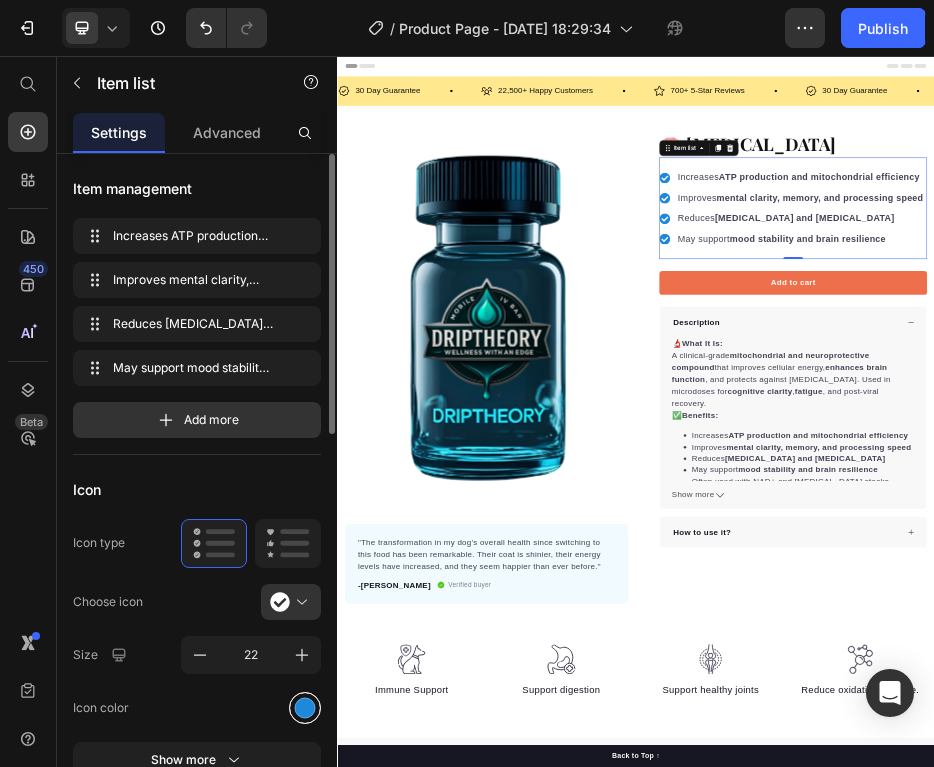 click at bounding box center [305, 707] 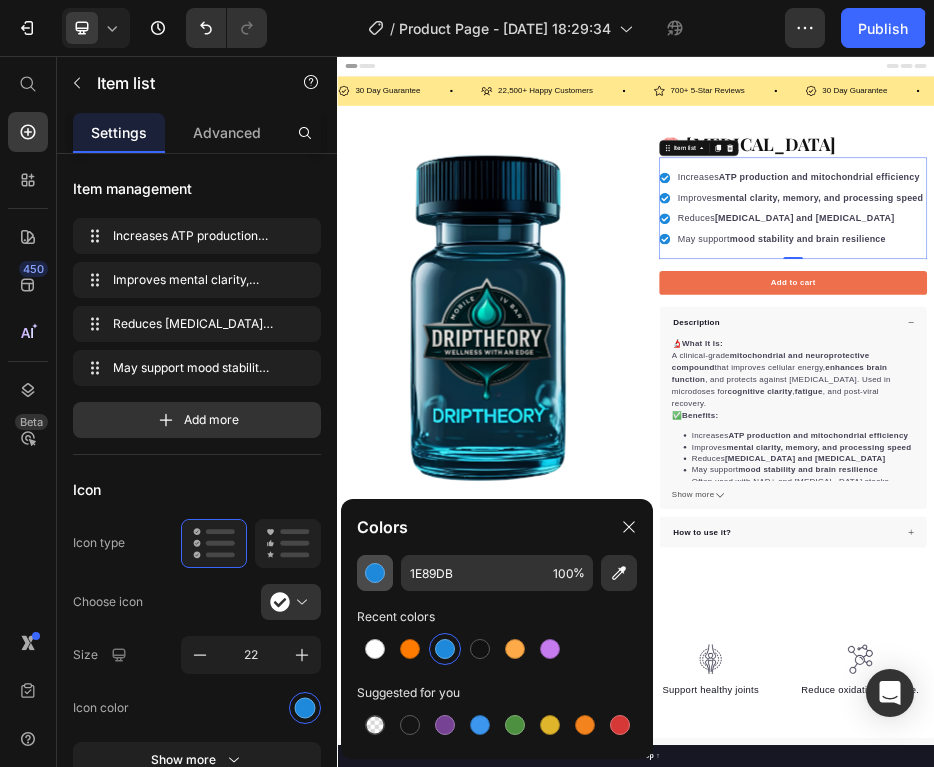 click at bounding box center [375, 573] 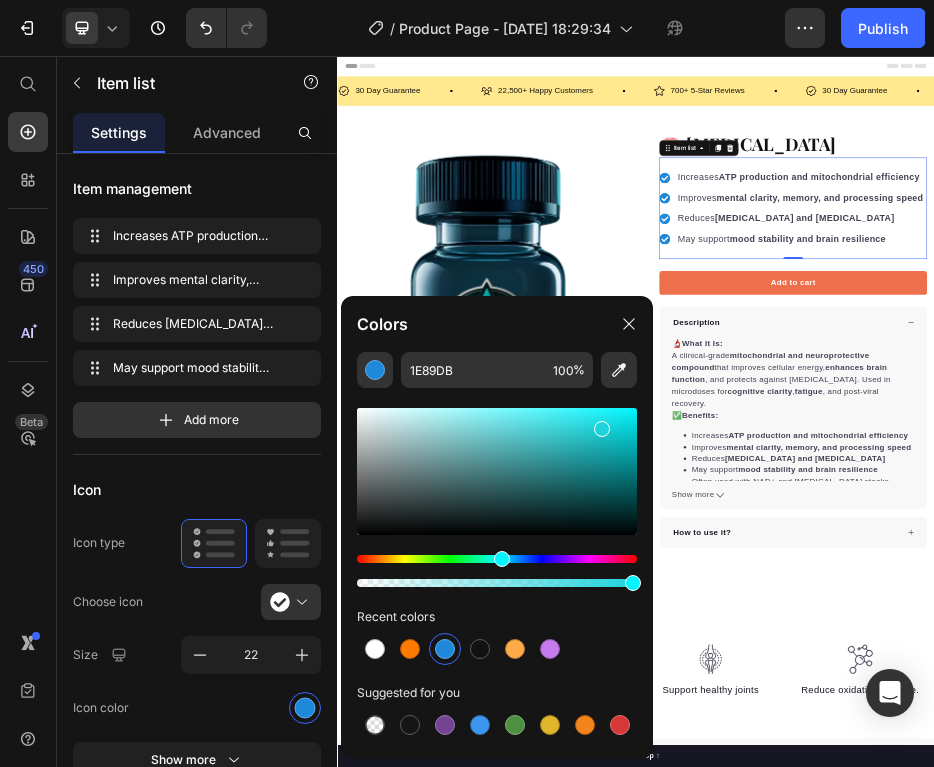 drag, startPoint x: 519, startPoint y: 562, endPoint x: 499, endPoint y: 562, distance: 20 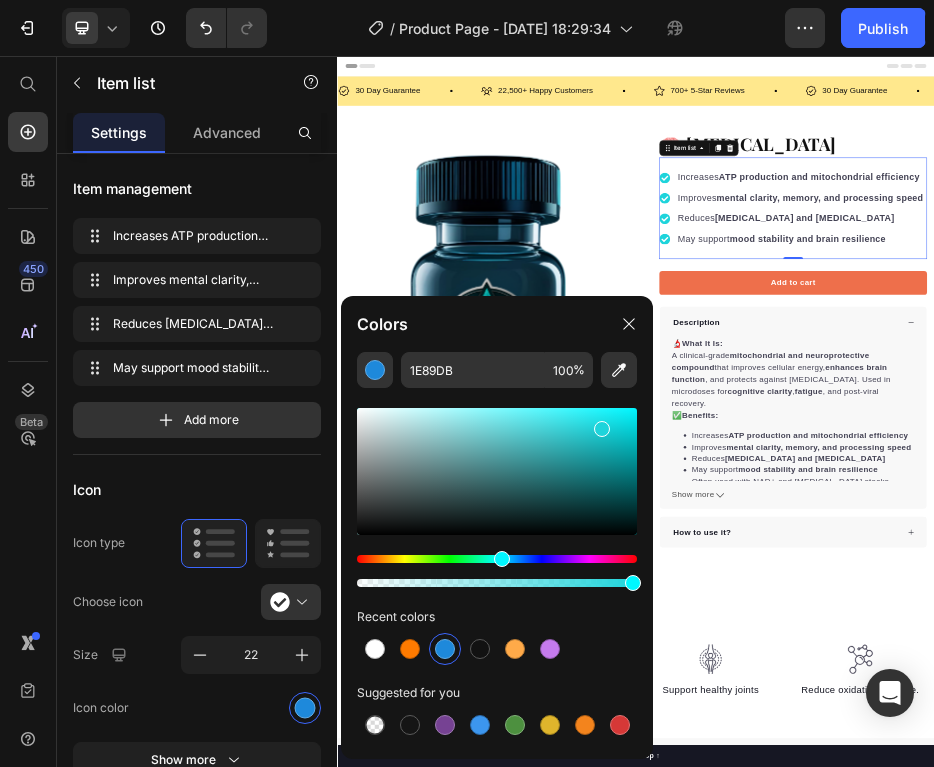 type on "1ED4DB" 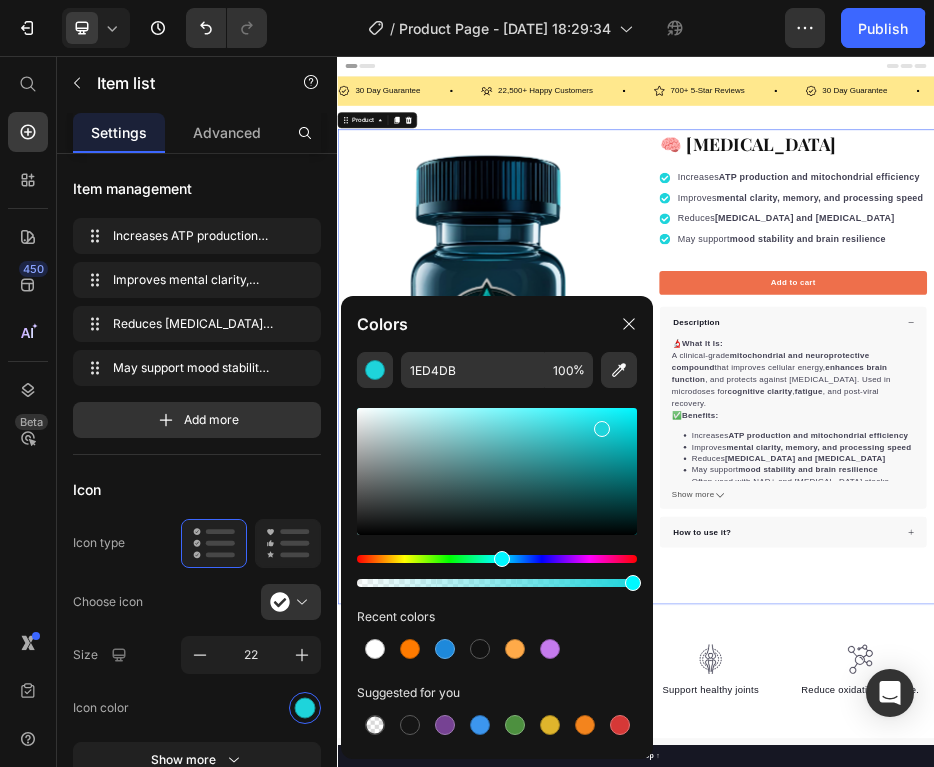 click on "Product Images "The transformation in my dog's overall health since switching to this food has been remarkable. Their coat is shinier, their energy levels have increased, and they seem happier than ever before." Text block -Daisy Text block
Verified buyer Item list Row Row "My dog absolutely loves this food! It's clear that the taste and quality are top-notch."  -Daisy Text block Row Row 🧠 Methylene Blue Product Title Increases  ATP production and mitochondrial efficiency Improves  mental clarity, memory, and processing speed Reduces  oxidative stress and neuroinflammation May support  mood stability and brain resilience Item list Add to cart Product Cart Button Perfect for sensitive tummies Supercharge immunity System Bursting with protein, vitamins, and minerals Supports strong muscles, increases bone strength Item list
Description 🔬  What It Is: A clinical-grade  mitochondrial and neuroprotective compound  that improves cellular energy,  enhances brain function ," at bounding box center (937, 681) 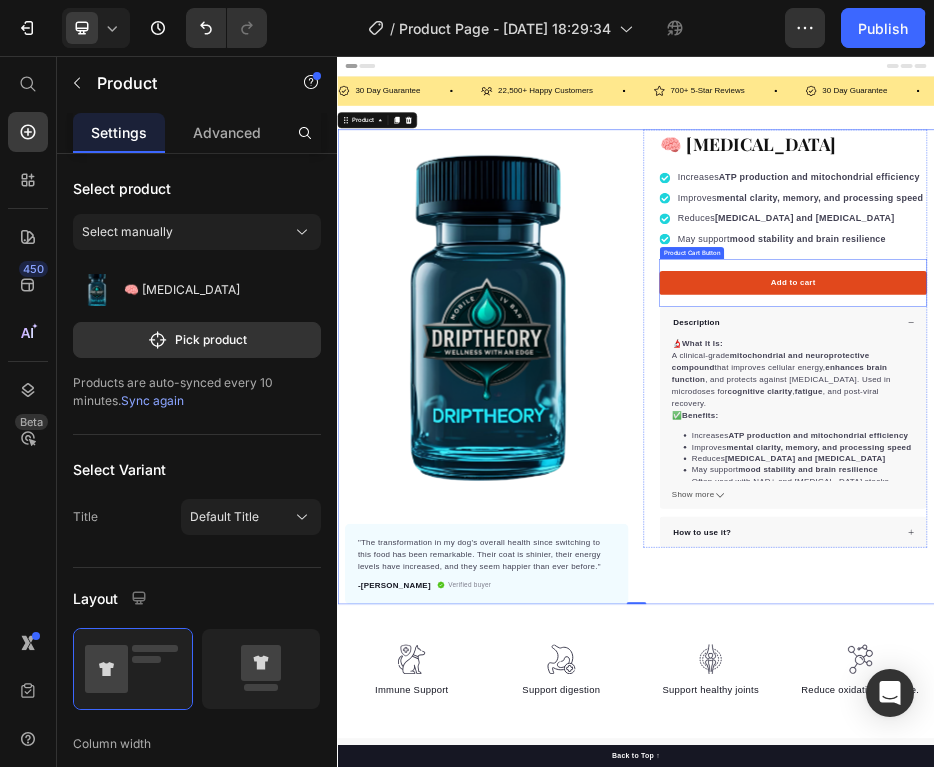 click on "Add to cart" at bounding box center (1253, 512) 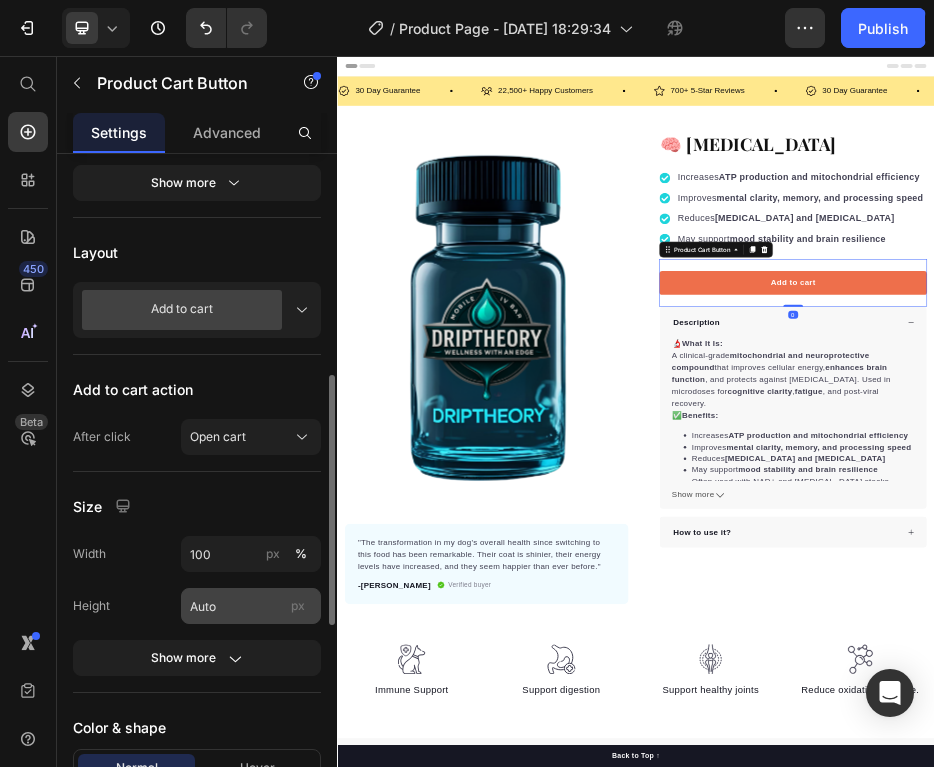 scroll, scrollTop: 704, scrollLeft: 0, axis: vertical 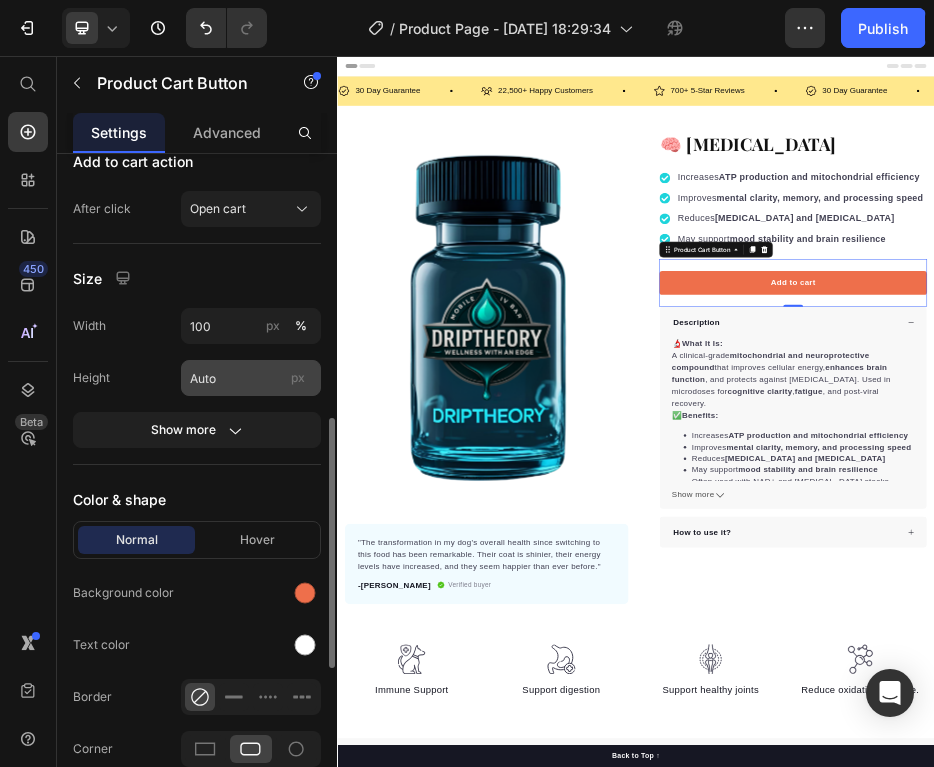 click at bounding box center [305, 593] 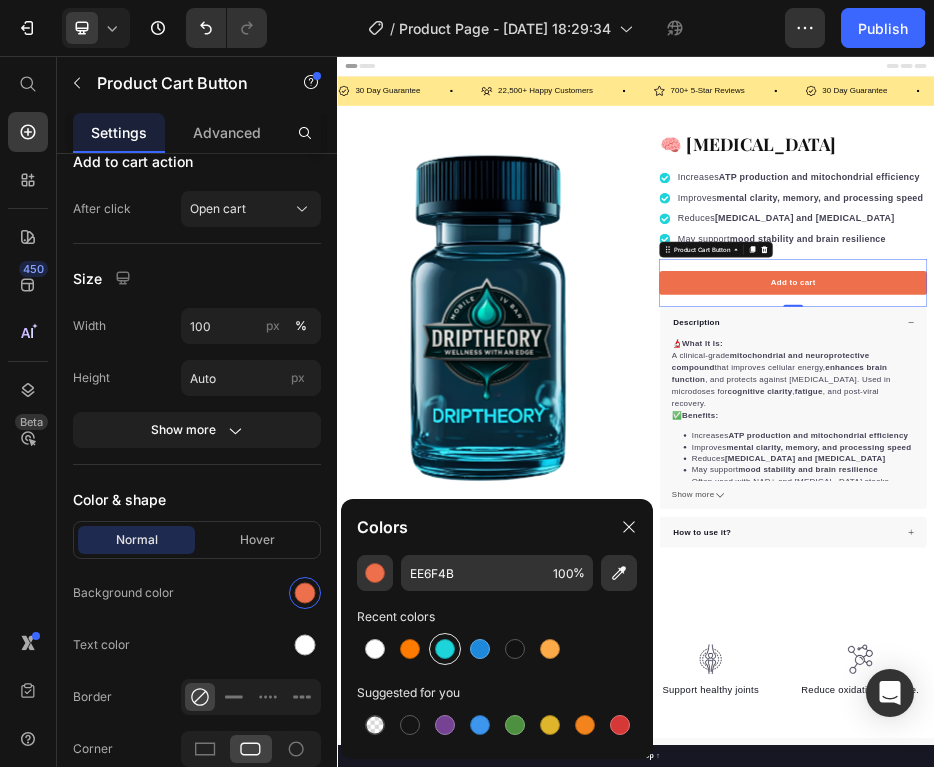 click at bounding box center [445, 649] 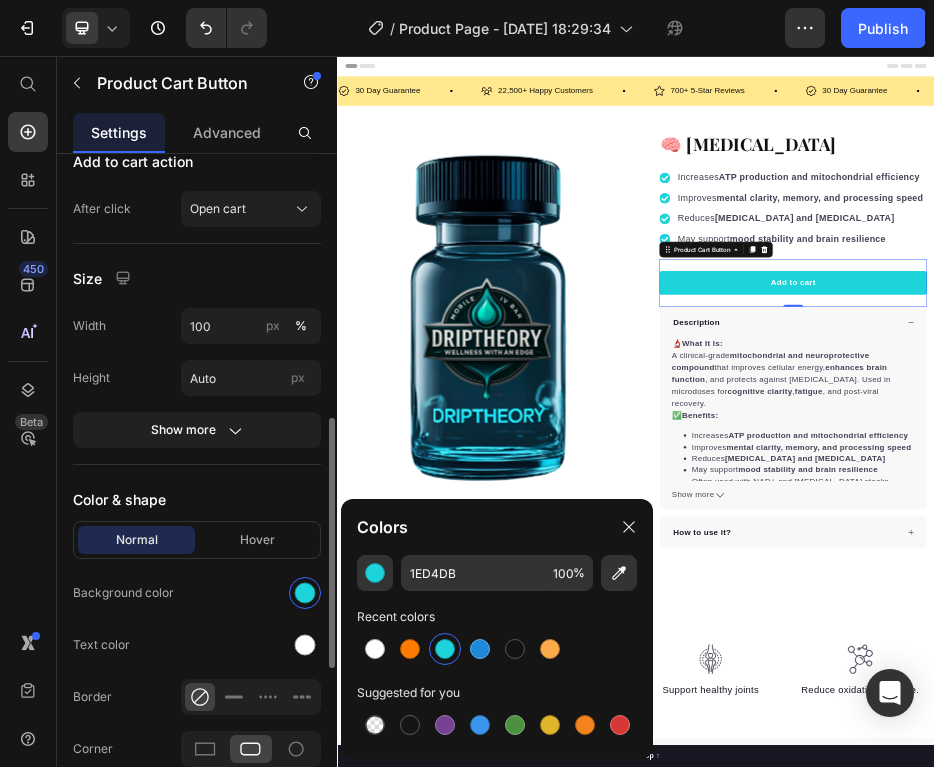 click on "Normal Hover Background color Text color Border Corner 6 6 6 6 Shadow" 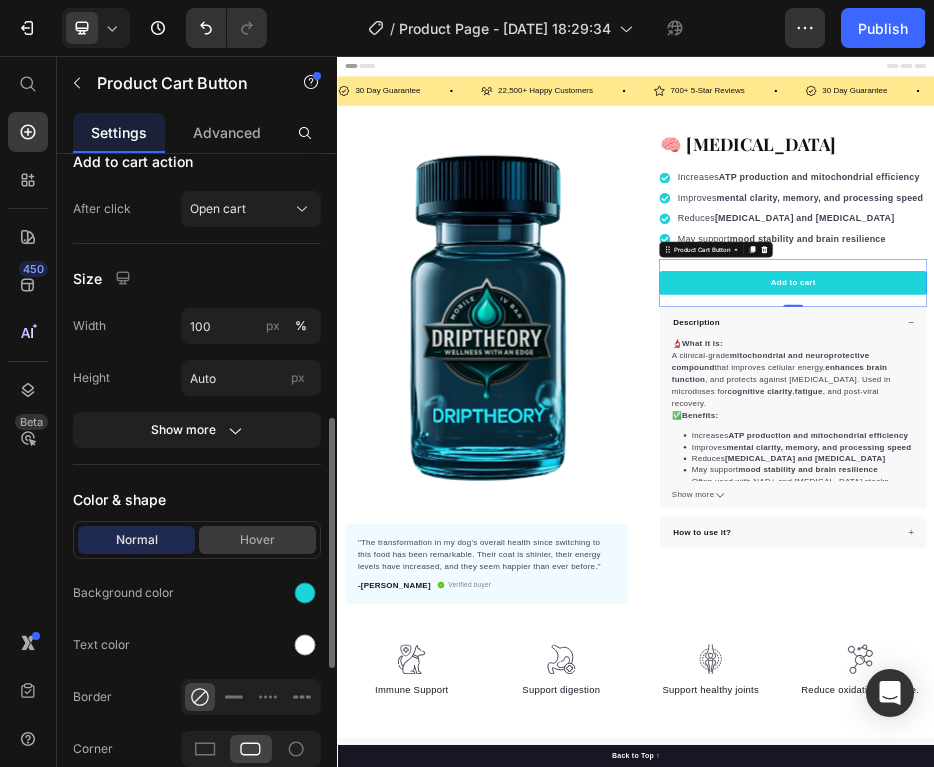 click on "Hover" at bounding box center (257, 540) 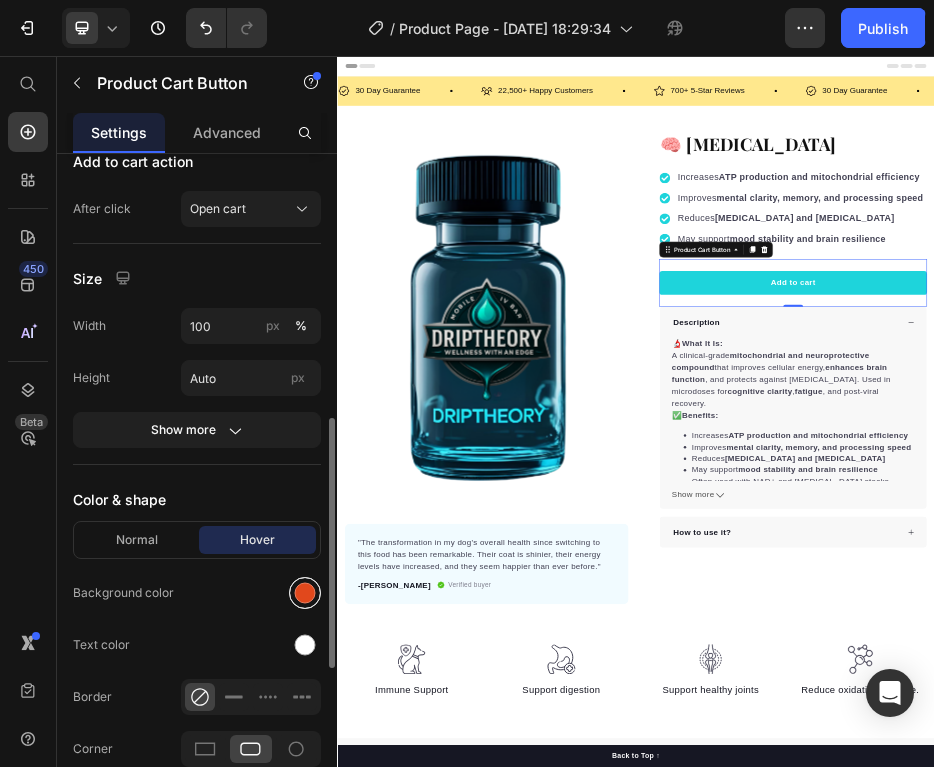 click at bounding box center [305, 593] 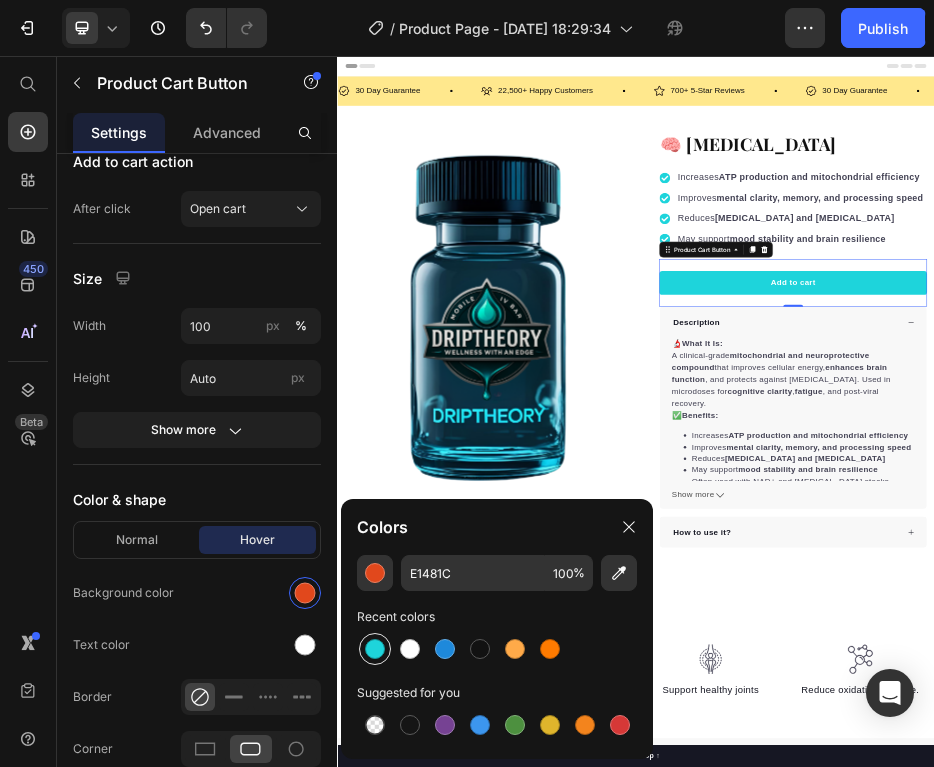 click at bounding box center (375, 649) 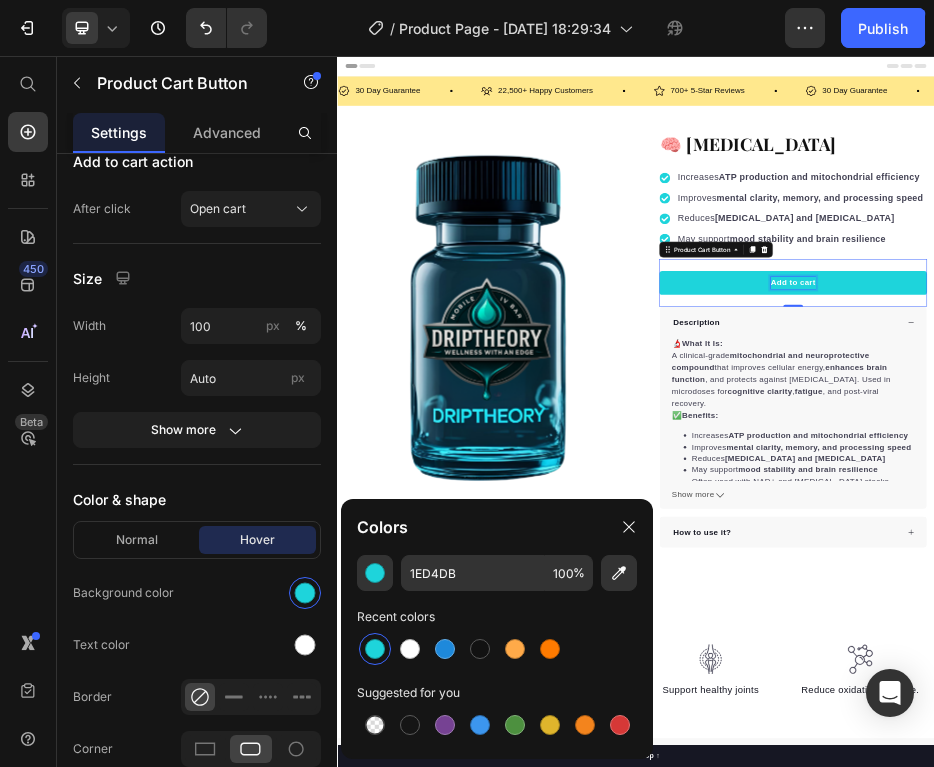 click on "Add to cart" at bounding box center [1253, 512] 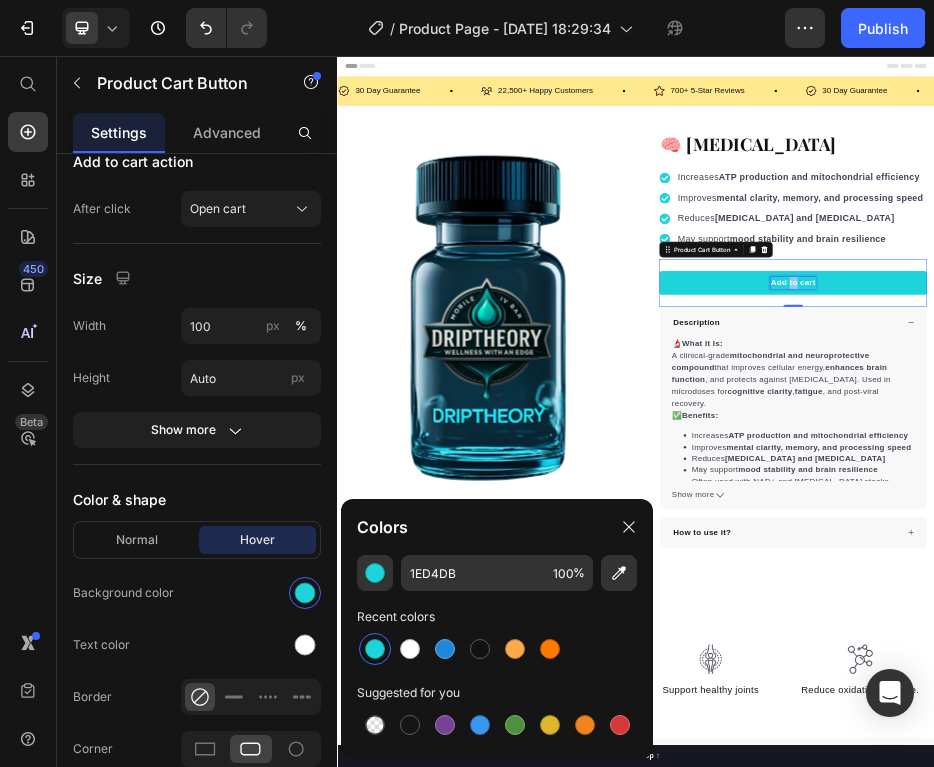 click on "Add to cart" at bounding box center [1253, 512] 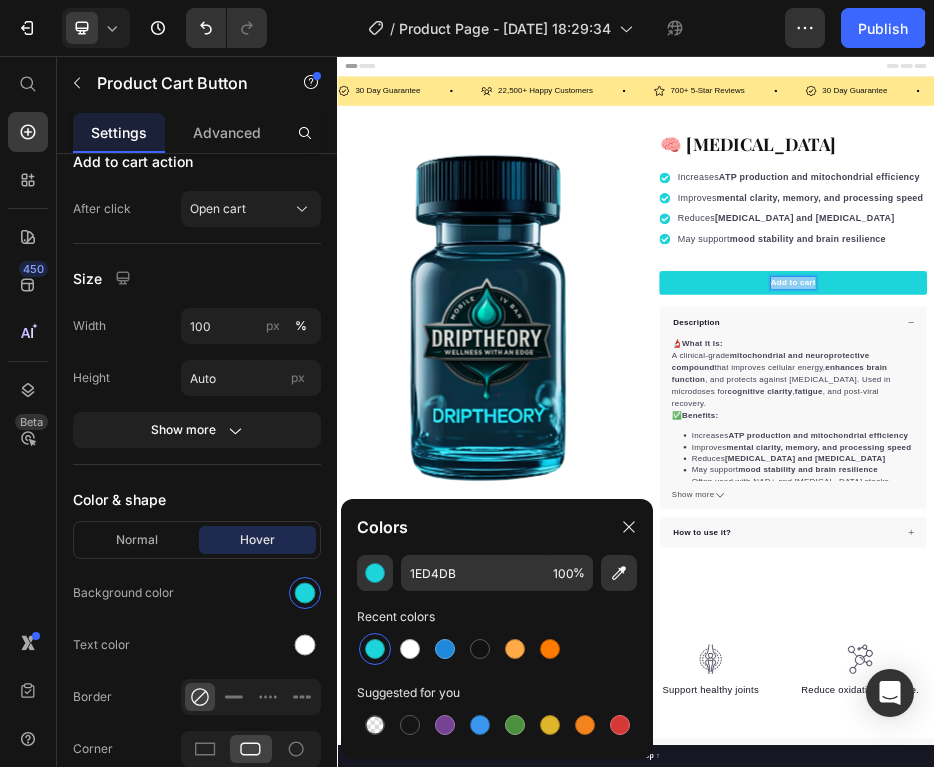 click on "Add to cart" at bounding box center [1253, 512] 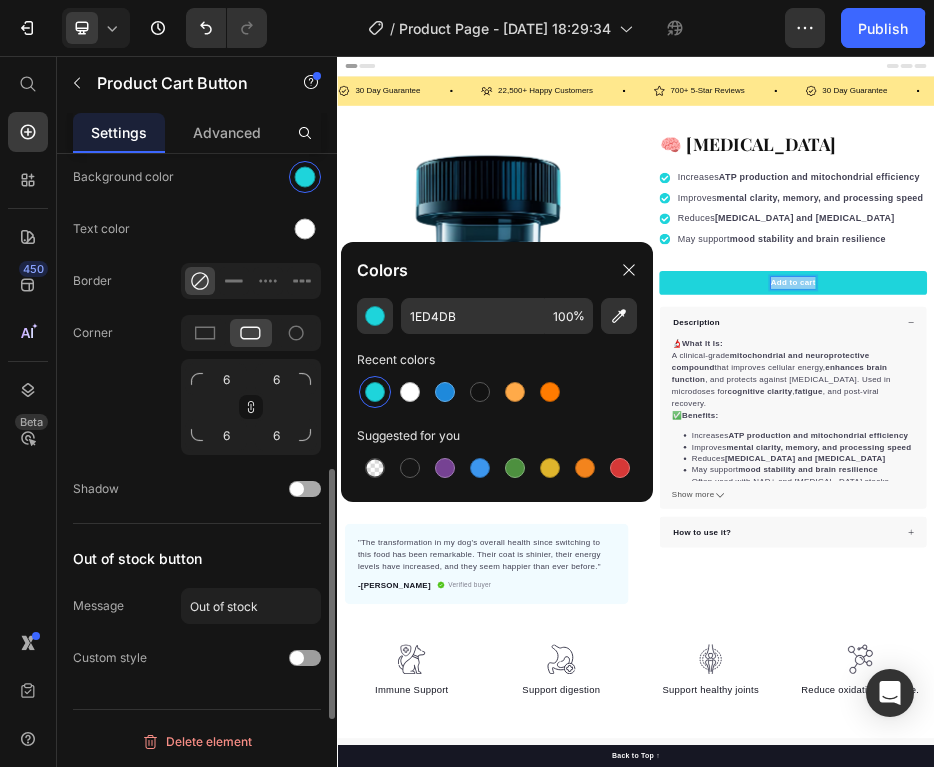 scroll, scrollTop: 357, scrollLeft: 0, axis: vertical 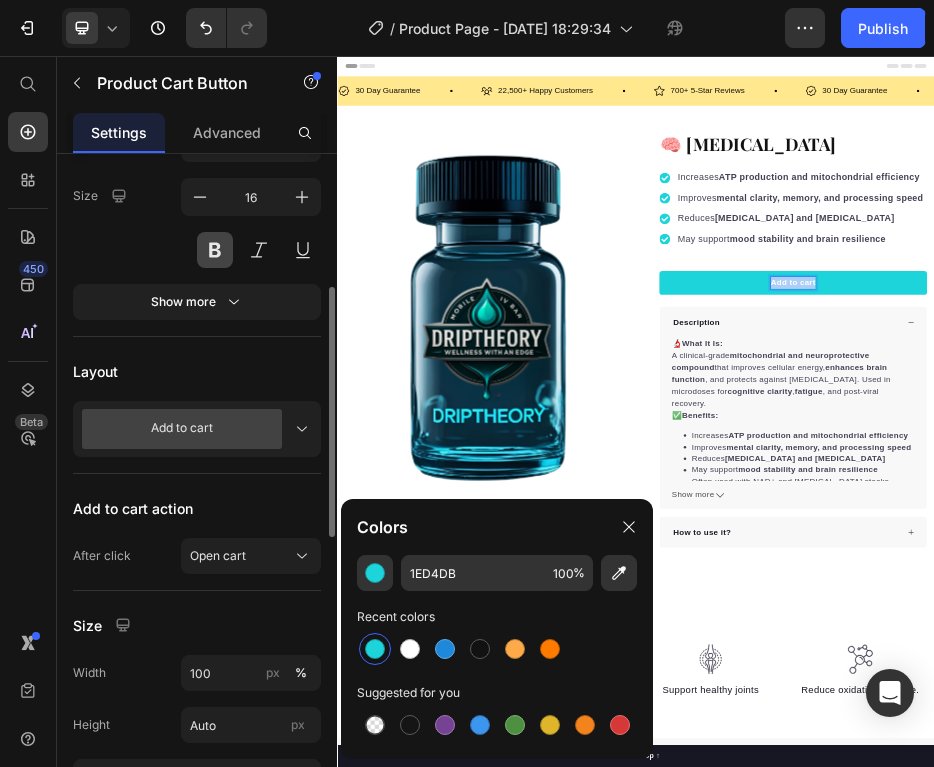 click at bounding box center (215, 250) 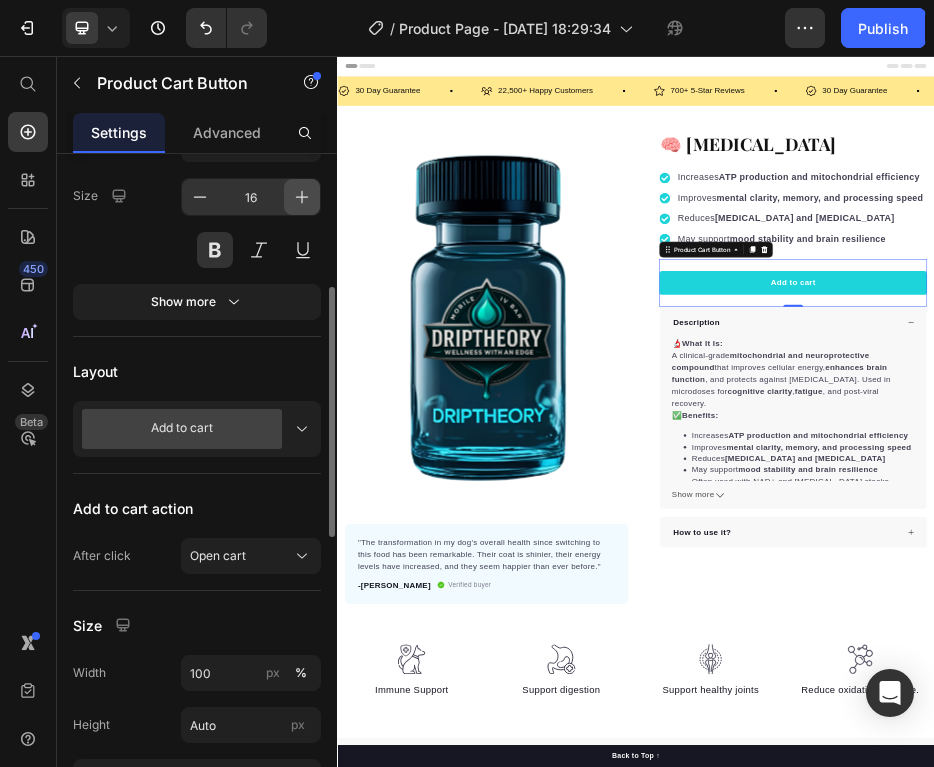 click 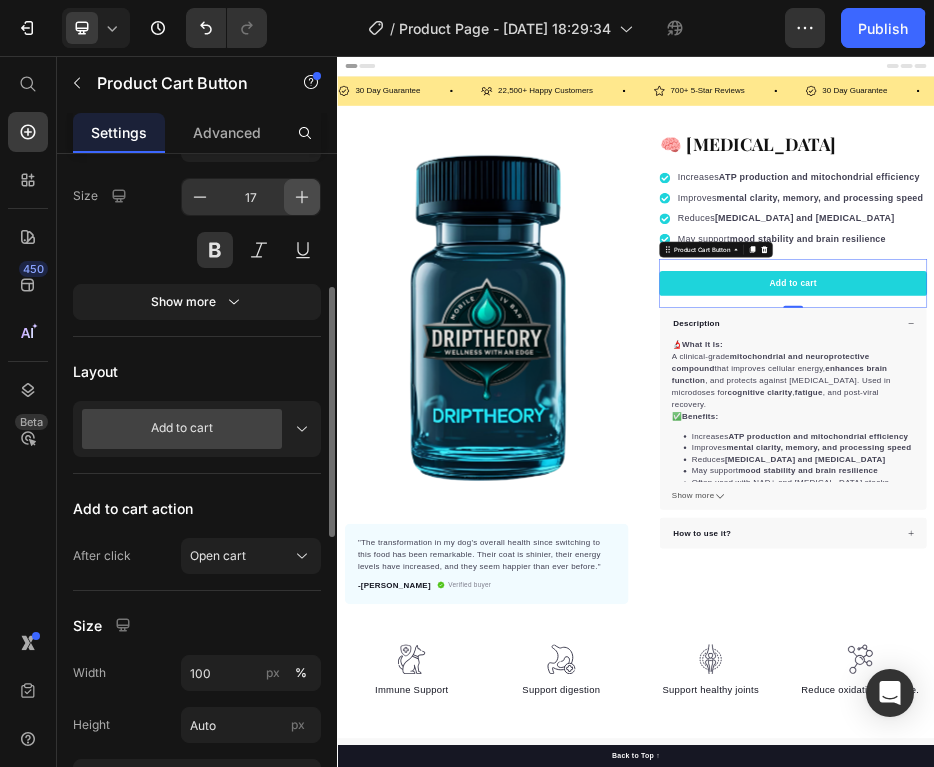 click 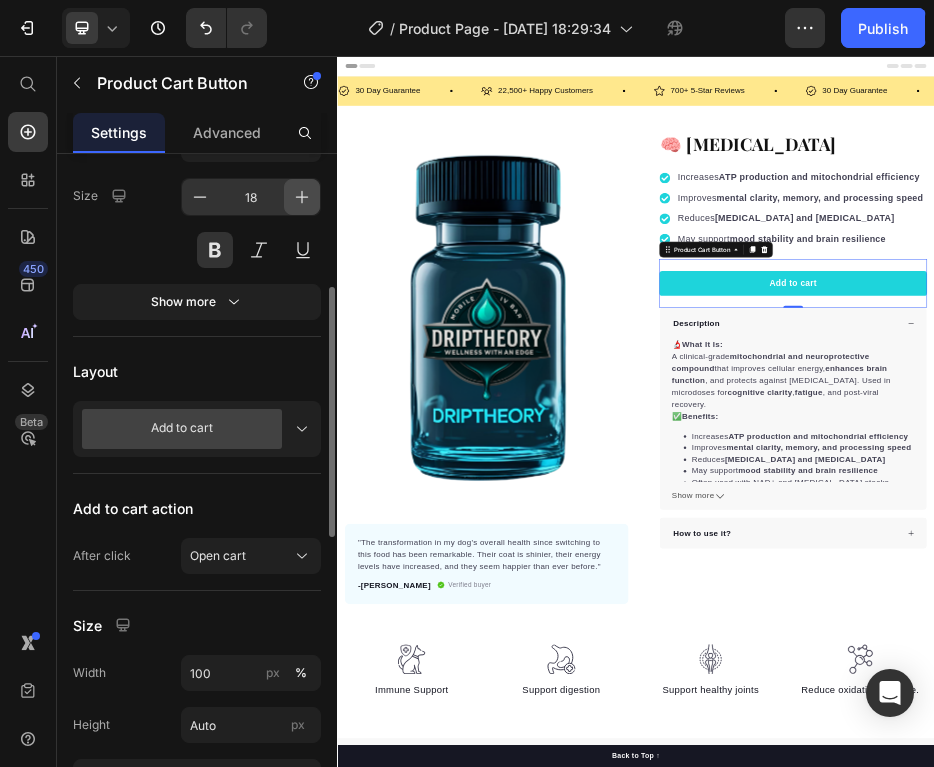 click 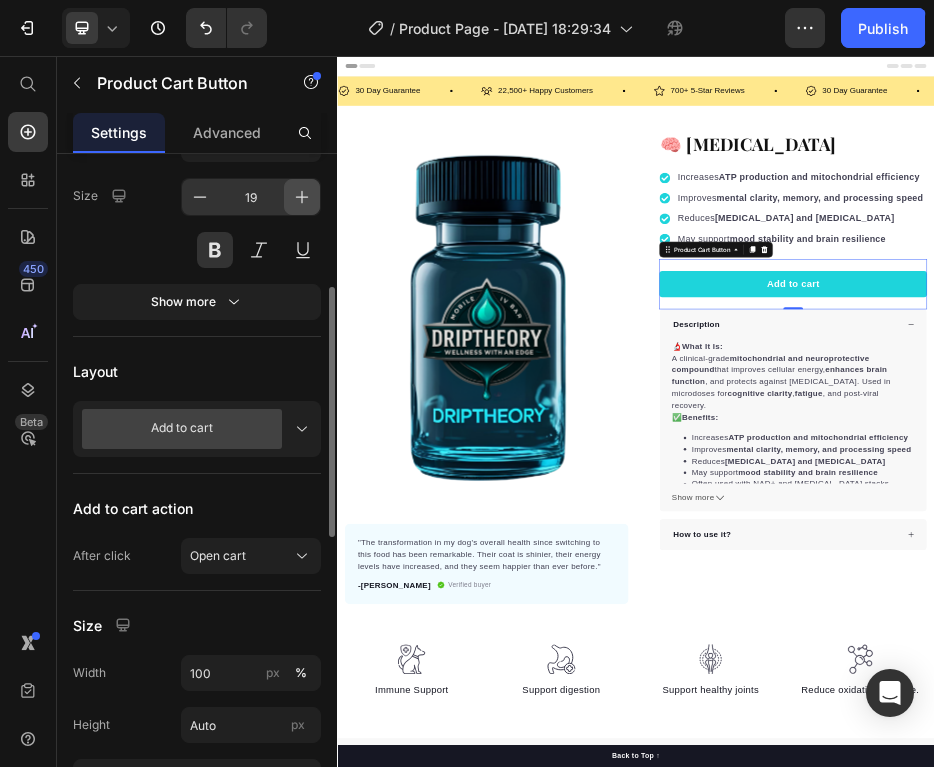 click 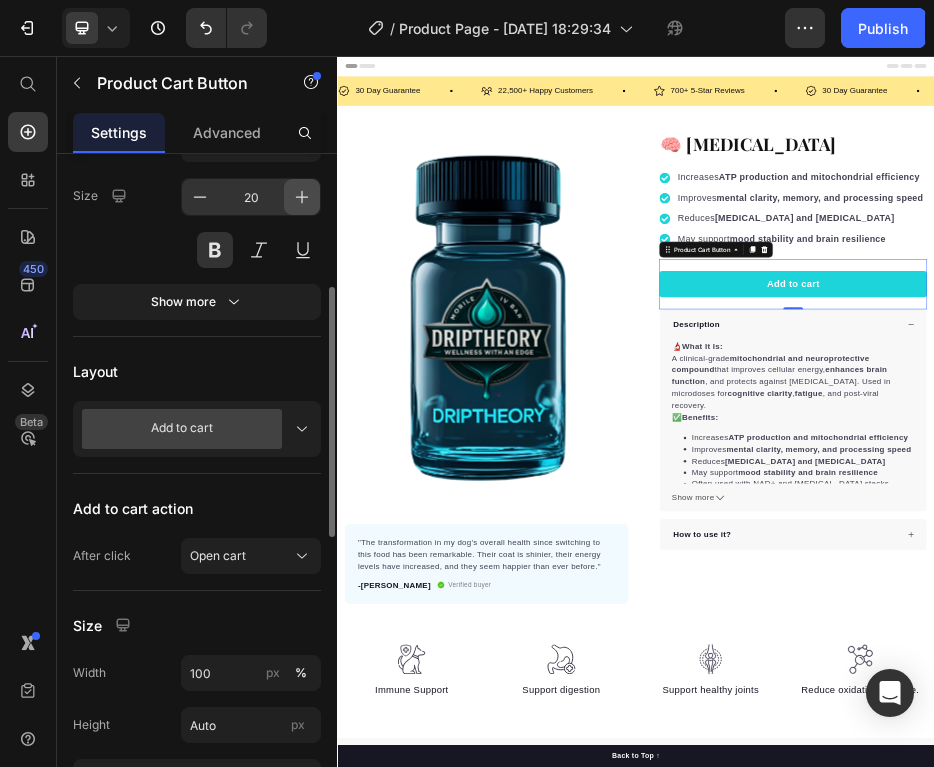 click 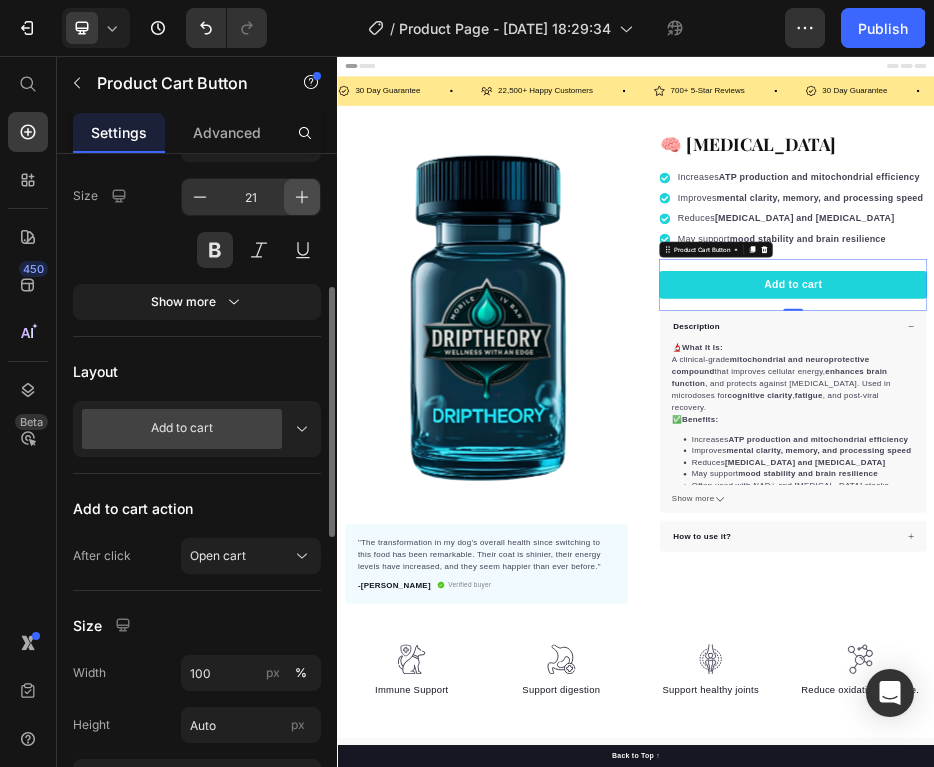 click 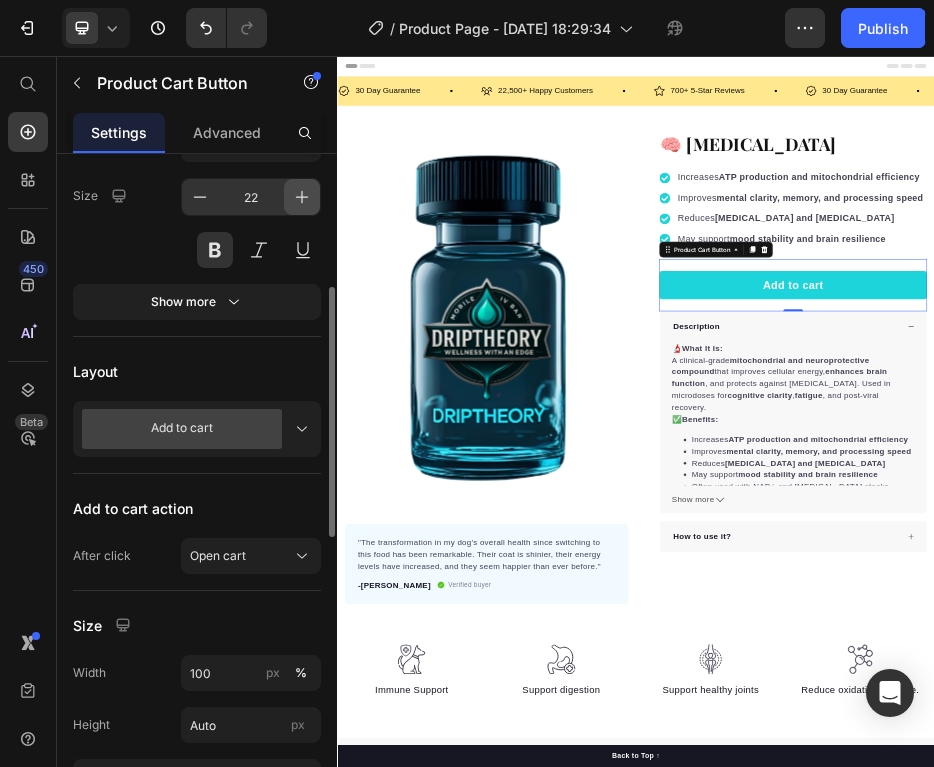 click 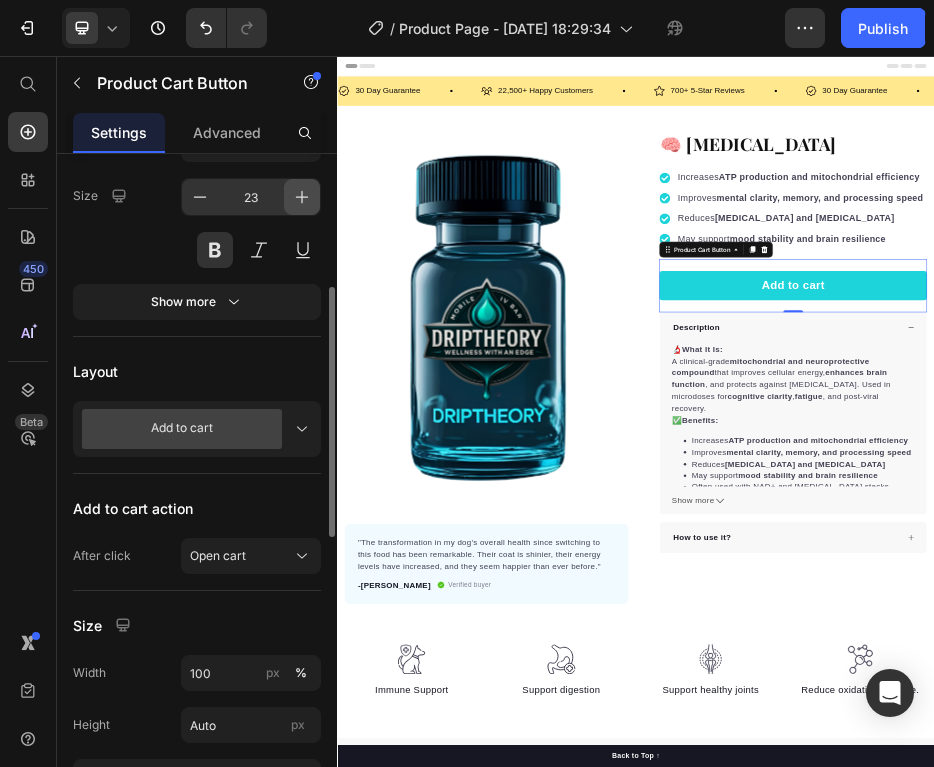 click 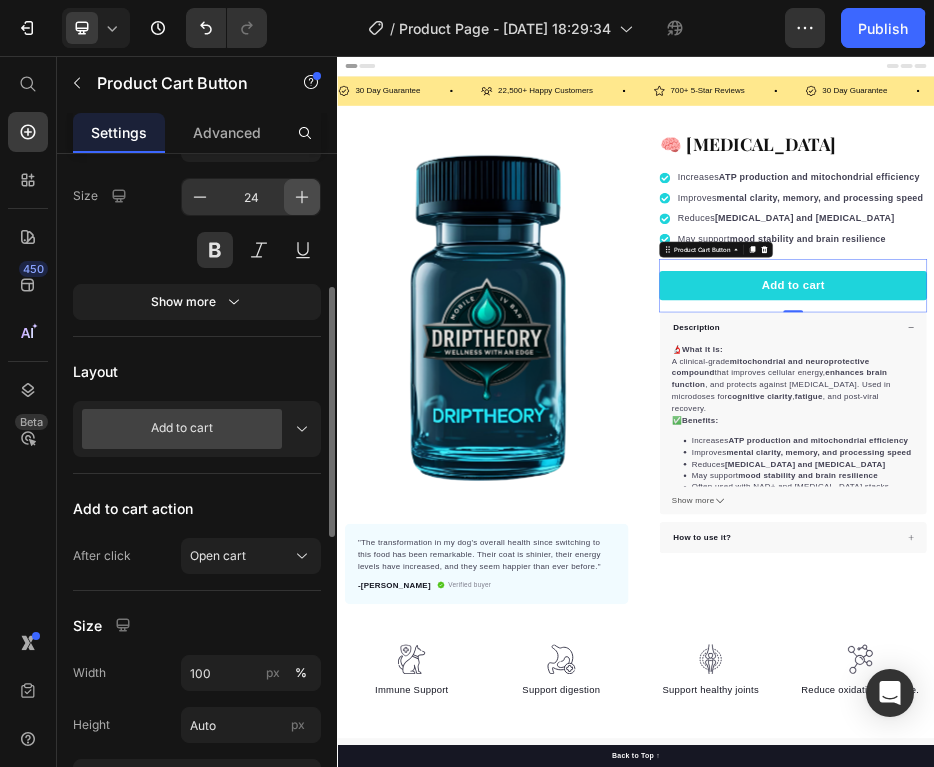 click 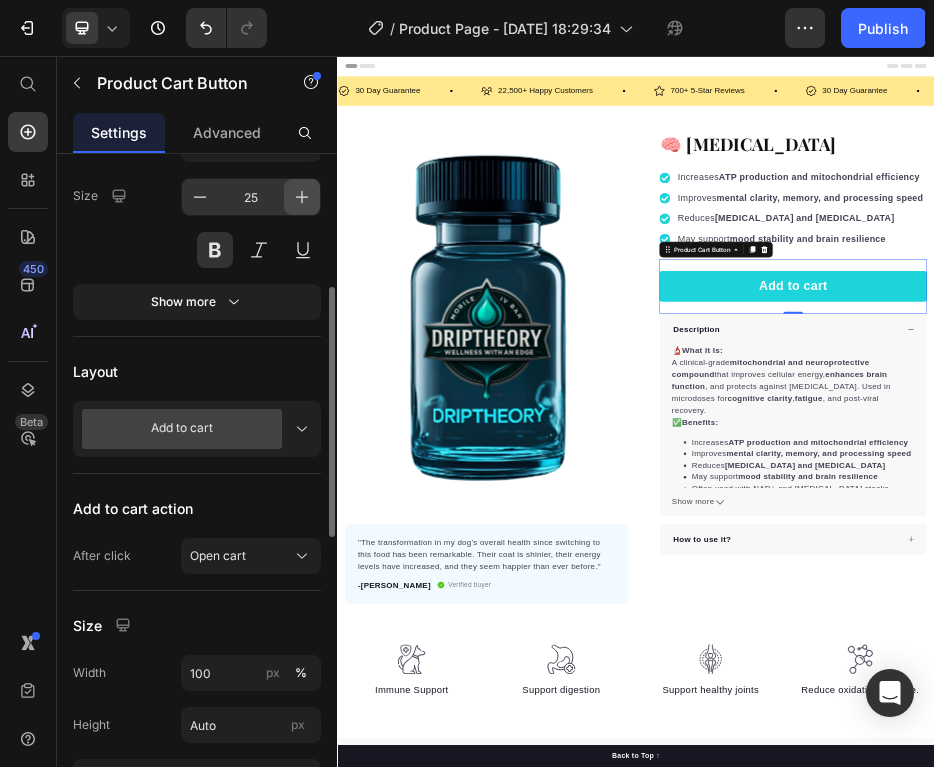 click 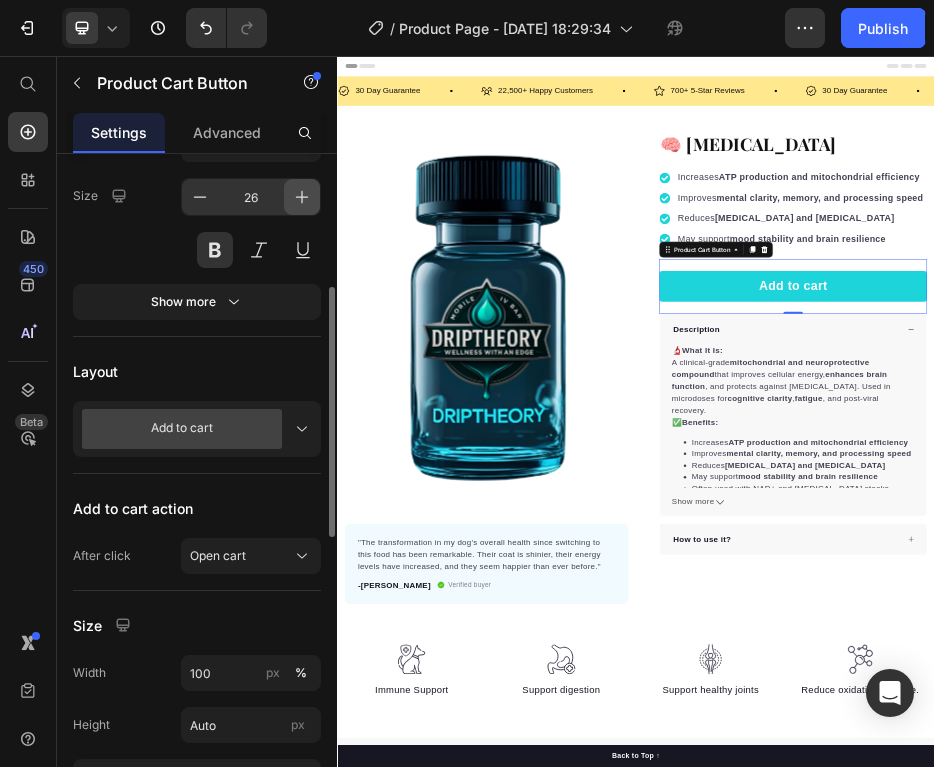 click 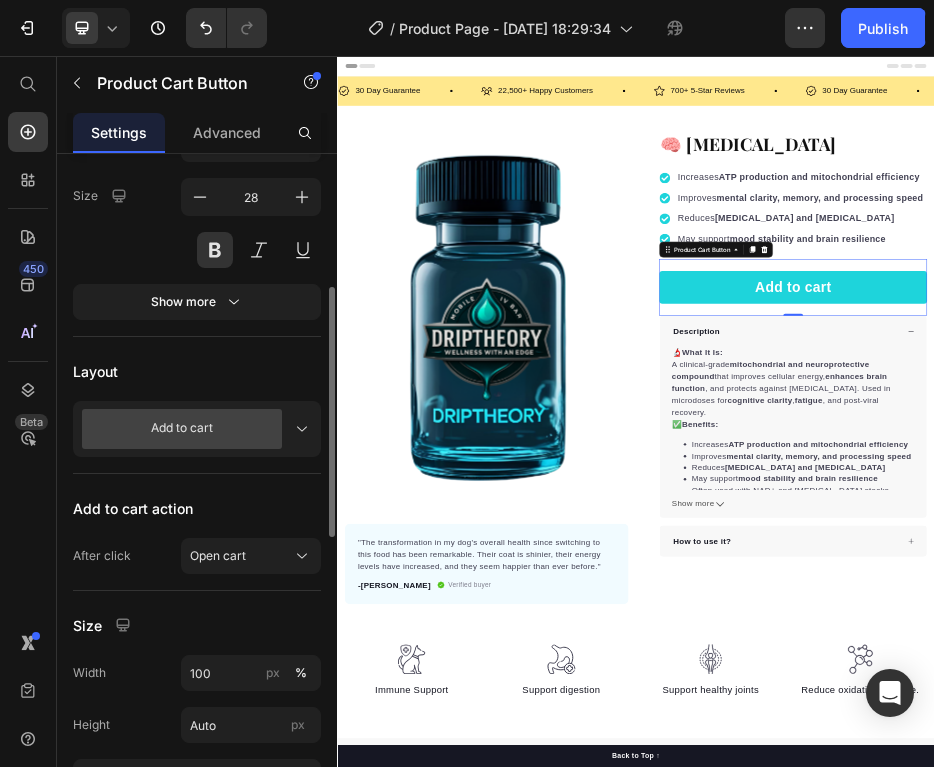 click on "Size 28" at bounding box center [197, 223] 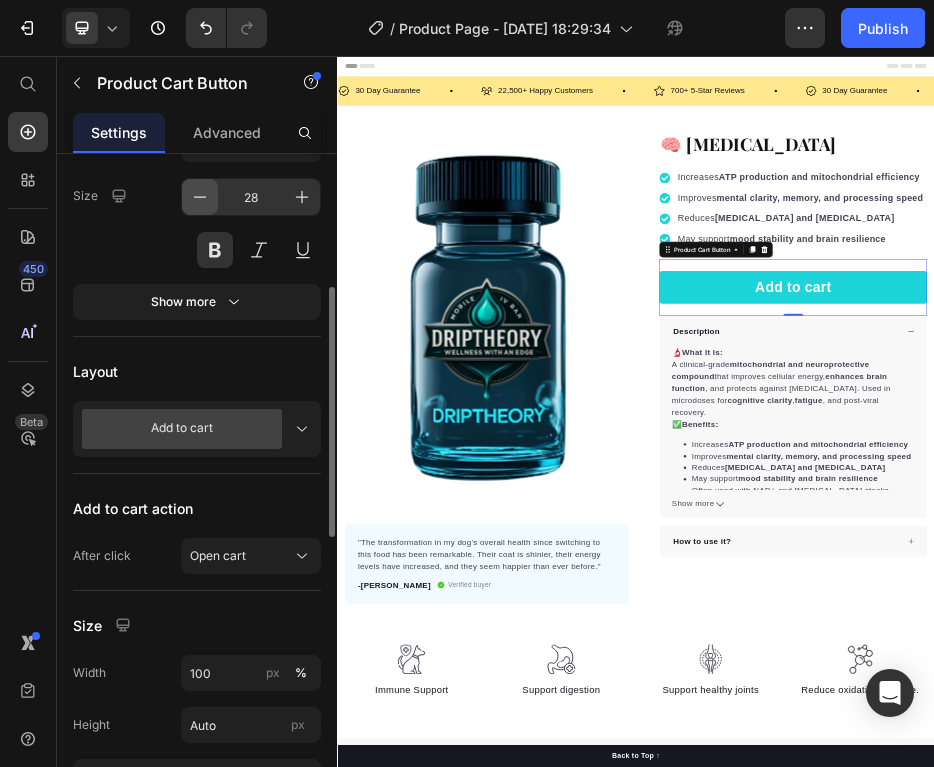 click 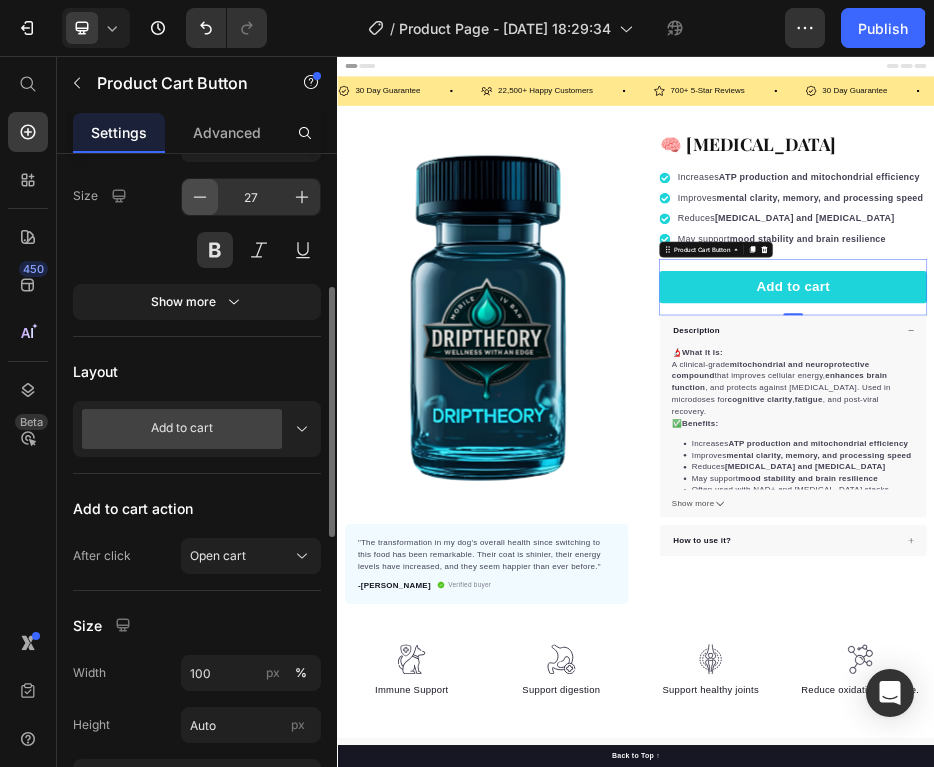 click 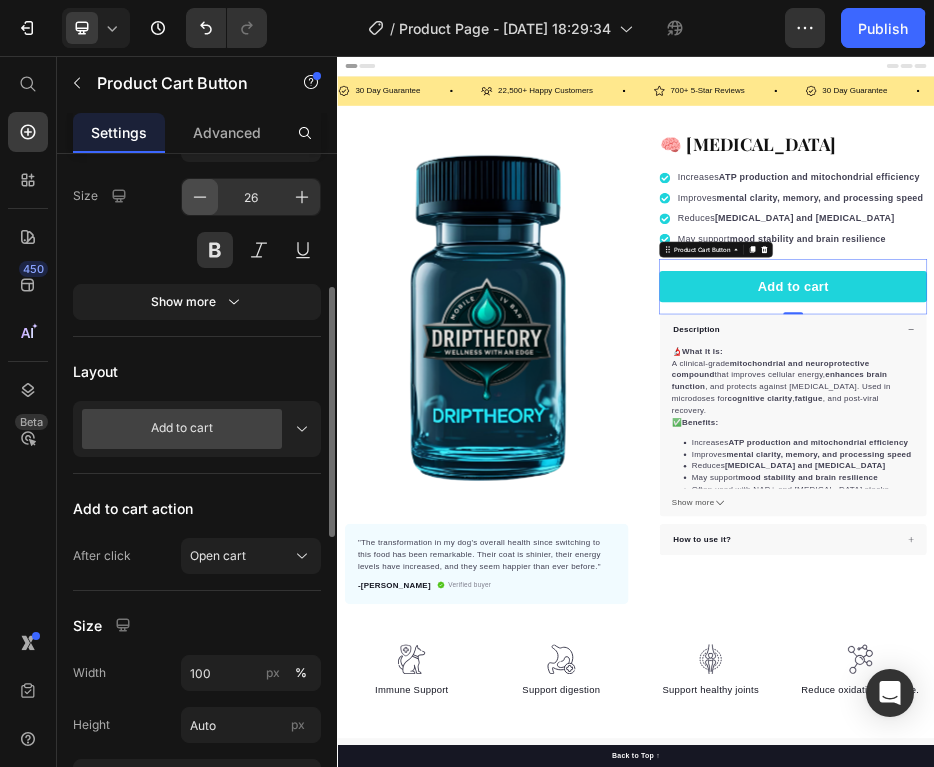 click 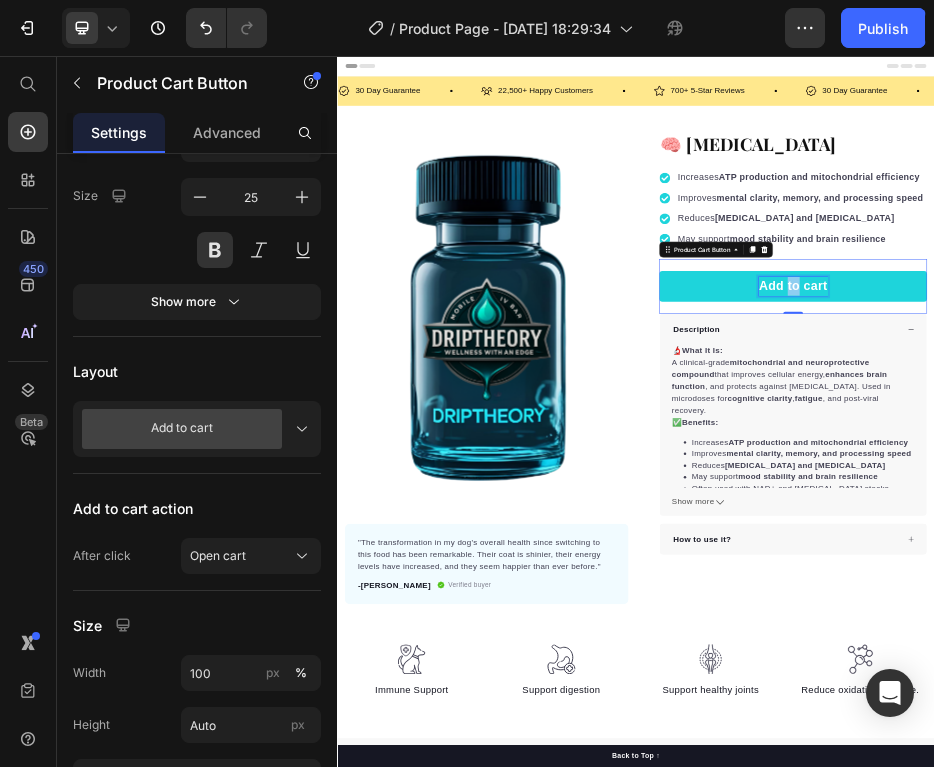 click on "Add to cart" at bounding box center [1252, 519] 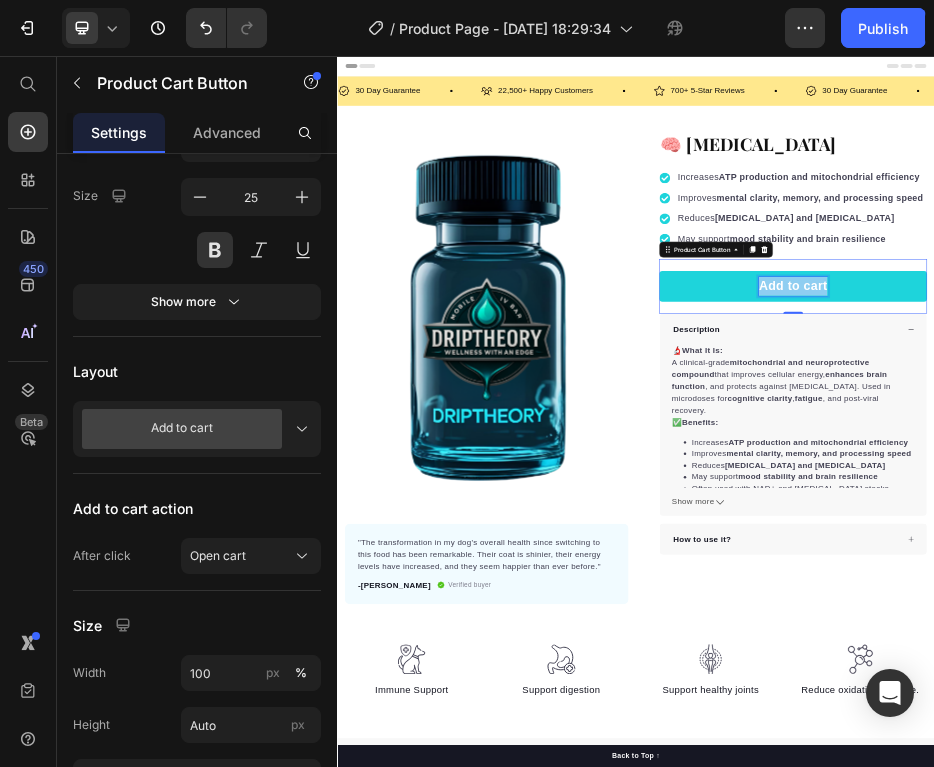 click on "Add to cart" at bounding box center (1252, 519) 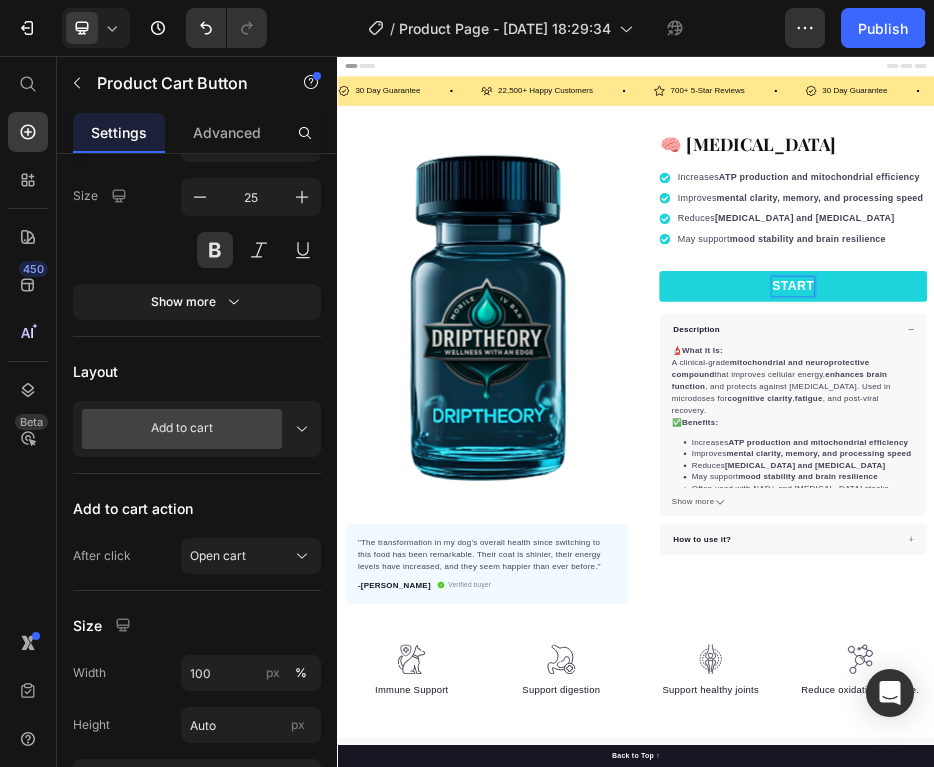 click on "START" at bounding box center [1253, 519] 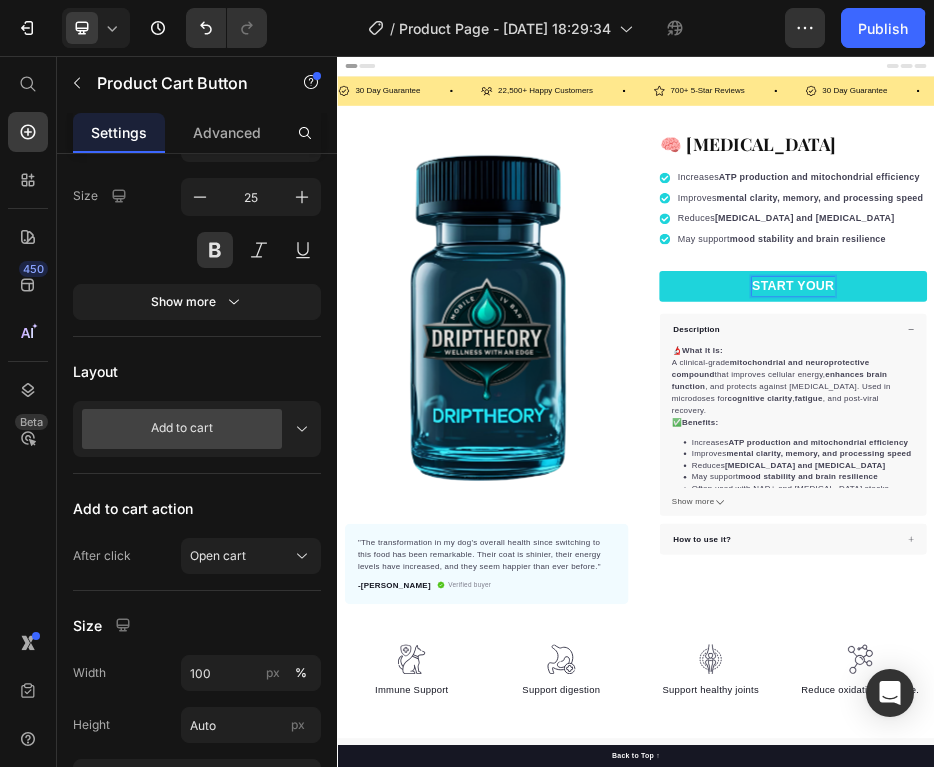 click on "START YOUR" at bounding box center [1253, 519] 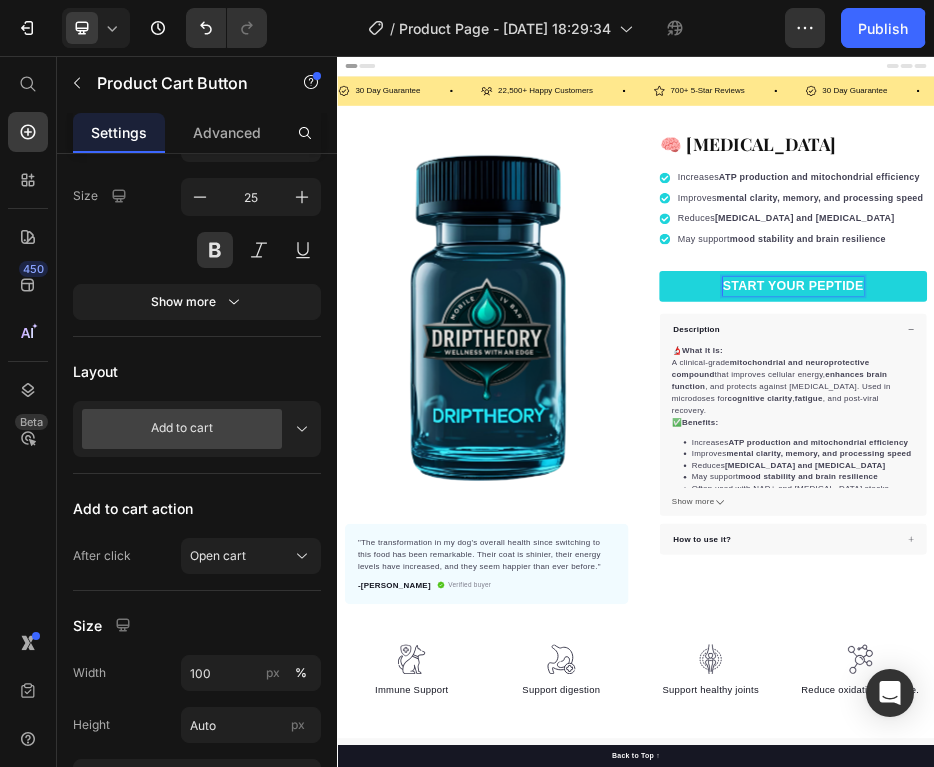 click on "START YOUR PEPTIDE" at bounding box center (1253, 519) 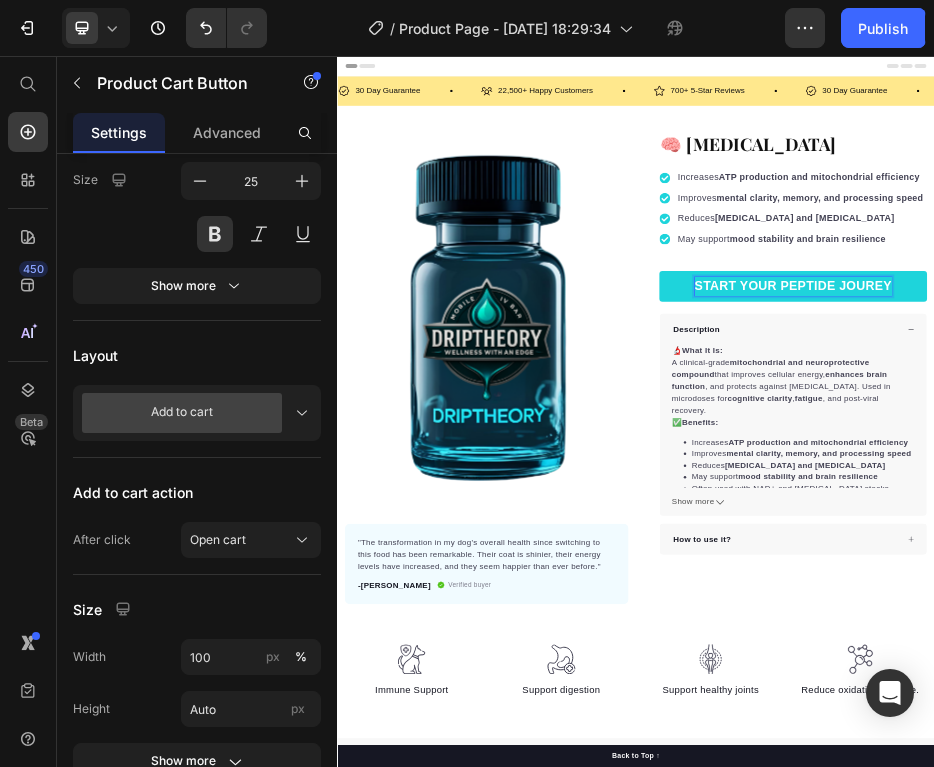 scroll, scrollTop: 0, scrollLeft: 0, axis: both 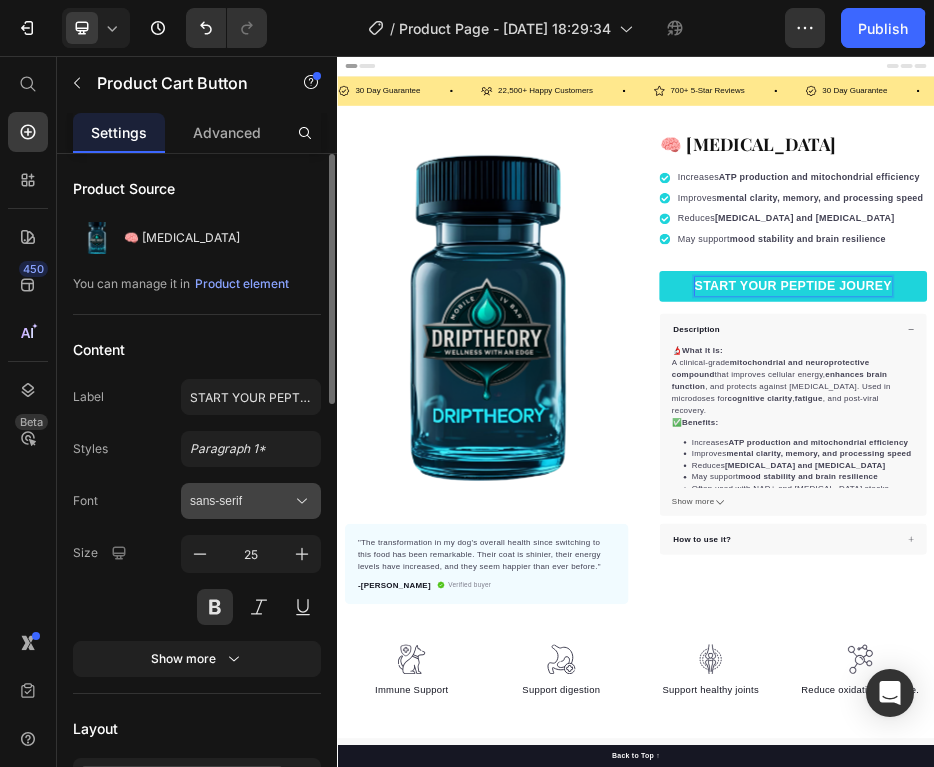 click on "sans-serif" at bounding box center [241, 501] 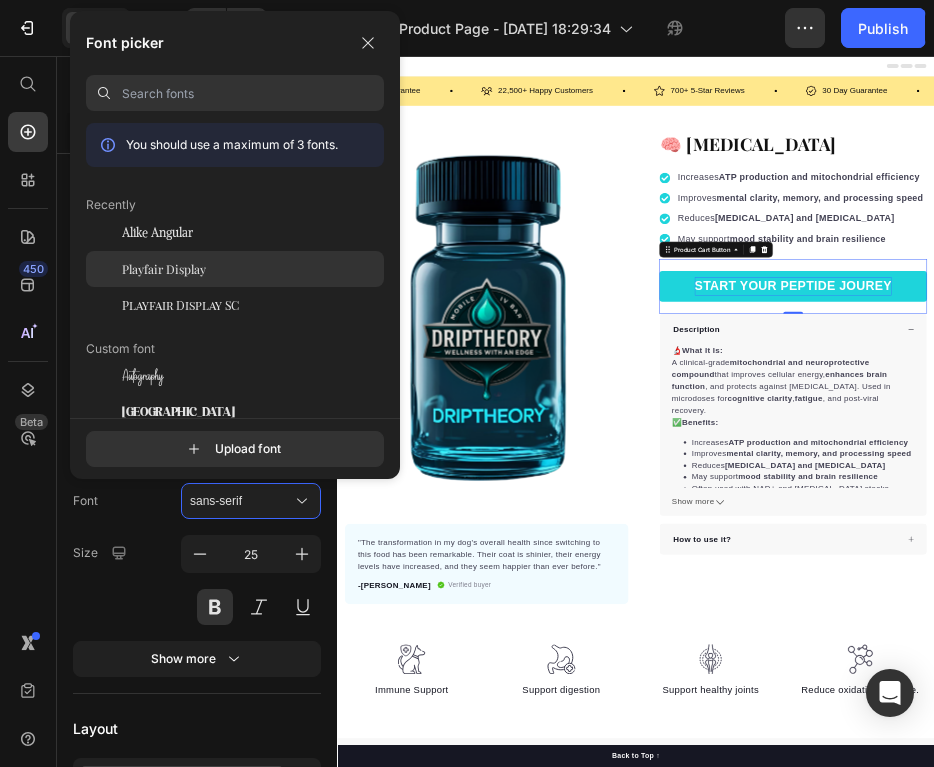 click on "Playfair Display" at bounding box center (164, 269) 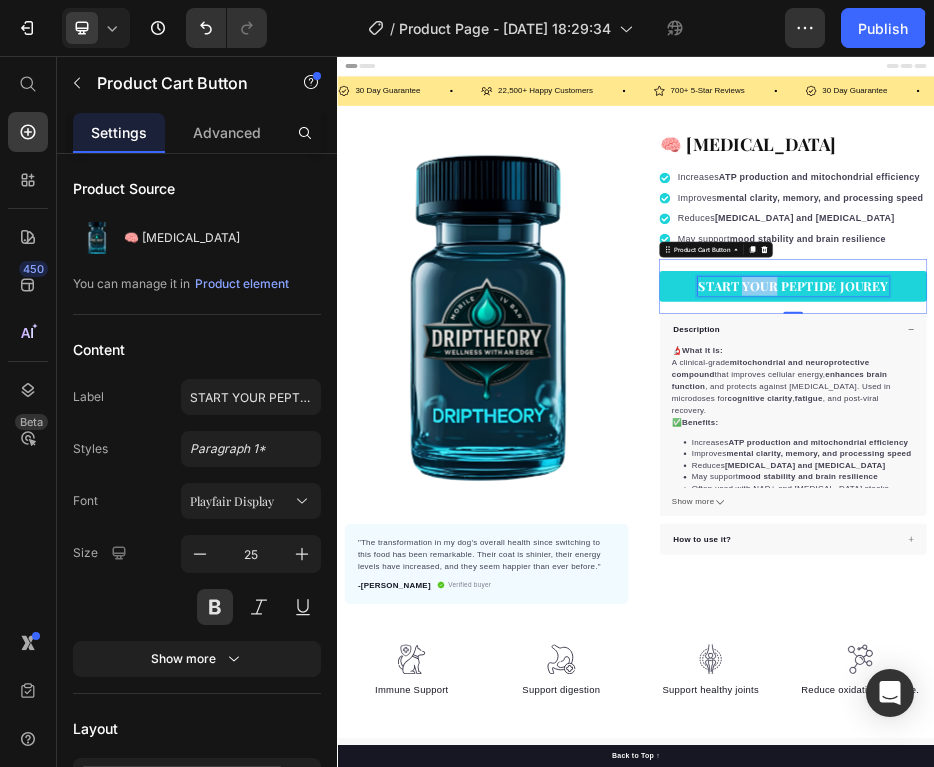 click on "START YOUR PEPTIDE JOUREY" at bounding box center [1253, 519] 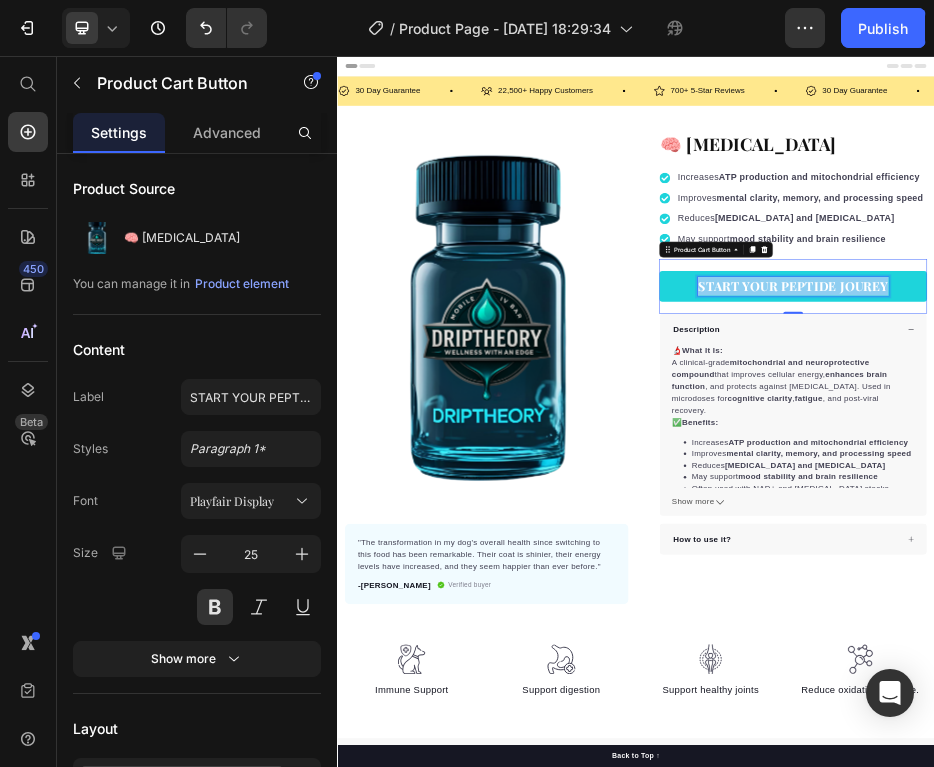 click on "START YOUR PEPTIDE JOUREY" at bounding box center (1253, 519) 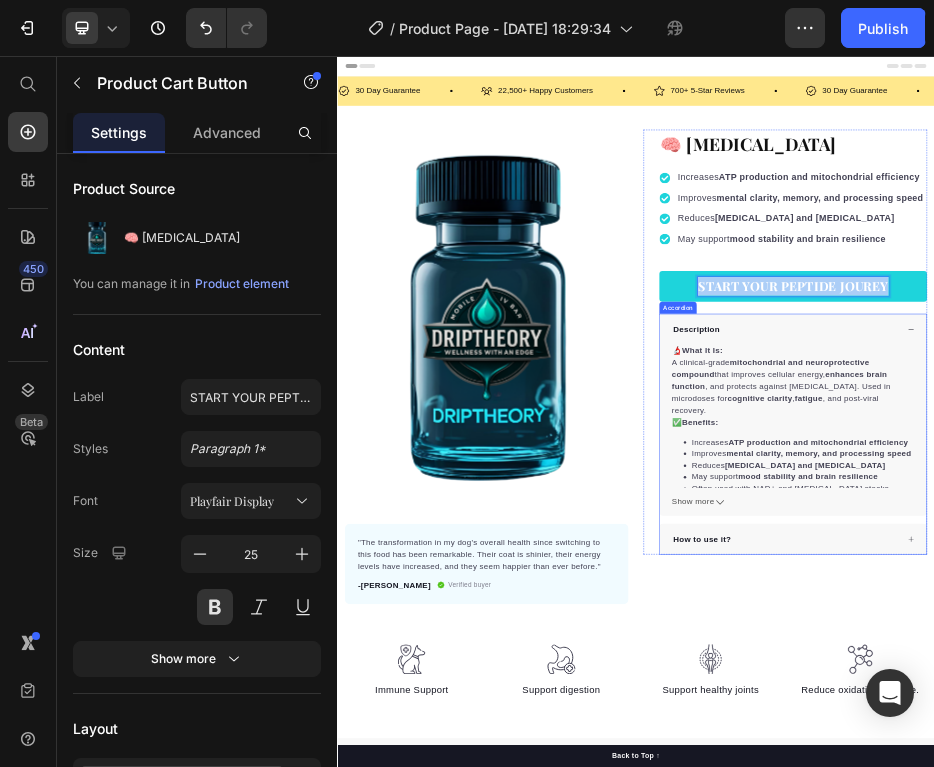 click on "Description" at bounding box center (1059, 605) 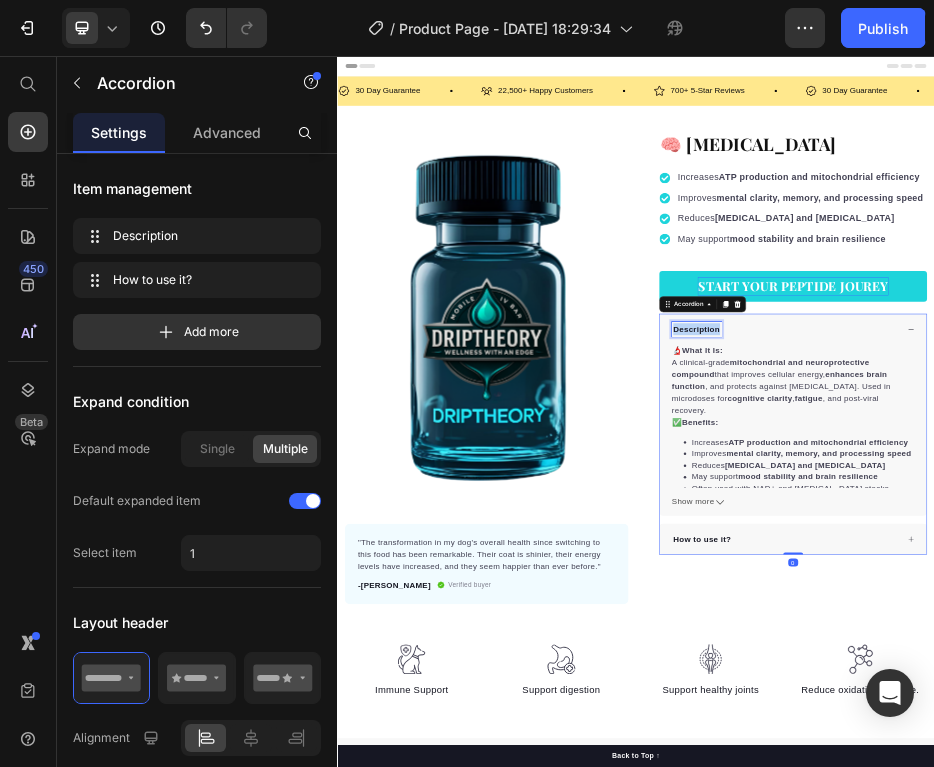 click on "Description" at bounding box center [1059, 605] 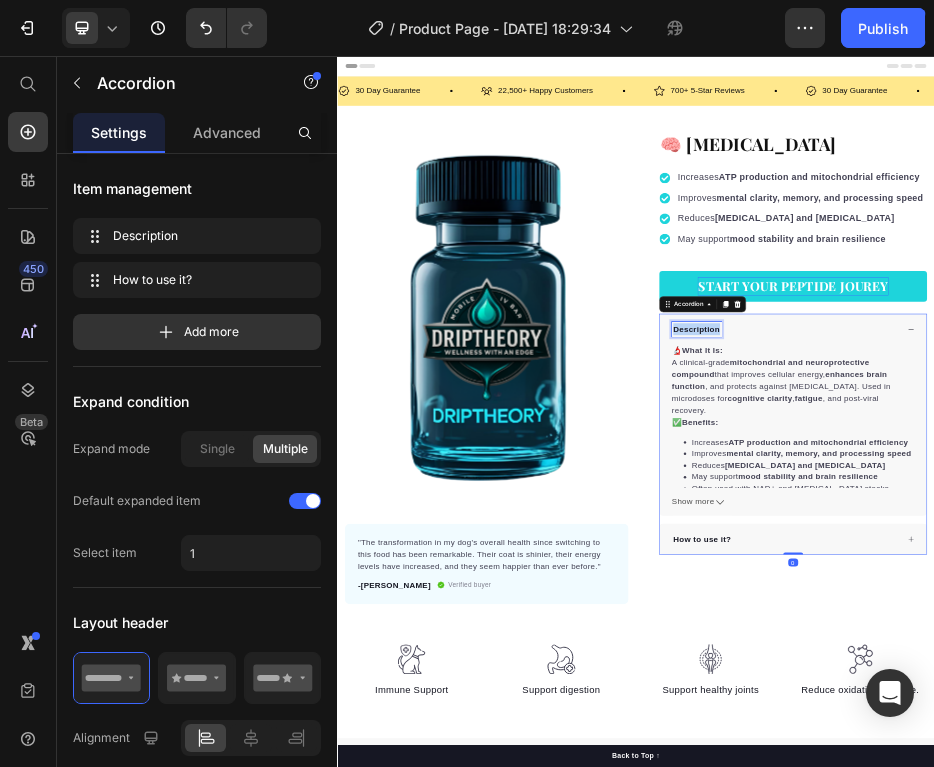 click on "Description" at bounding box center (1059, 605) 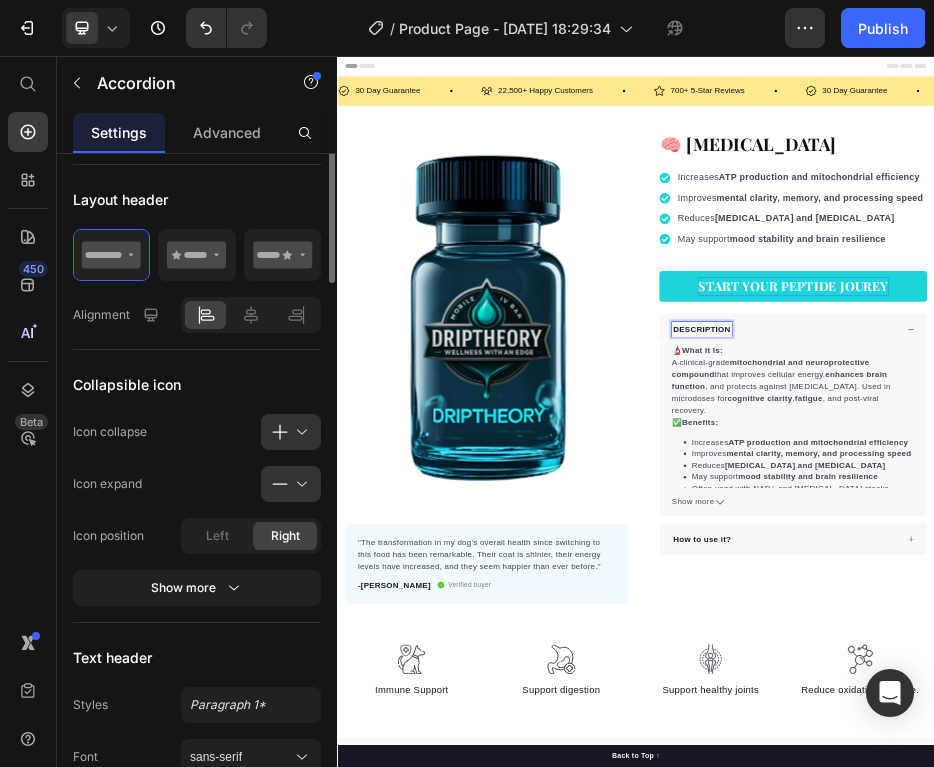 scroll, scrollTop: 700, scrollLeft: 0, axis: vertical 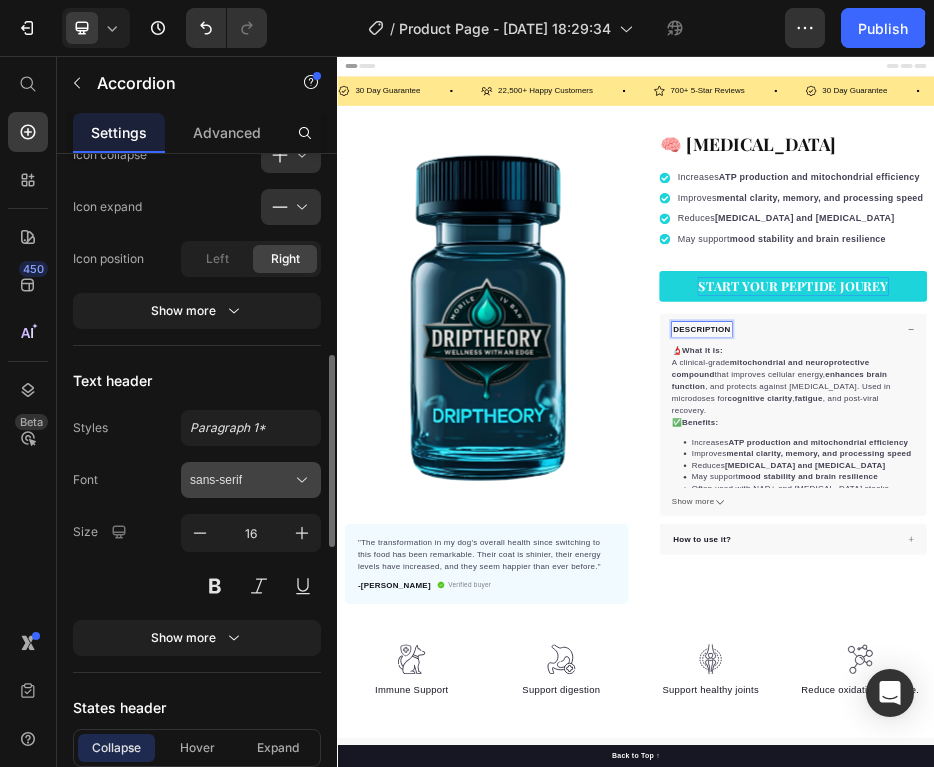 click on "sans-serif" at bounding box center [241, 480] 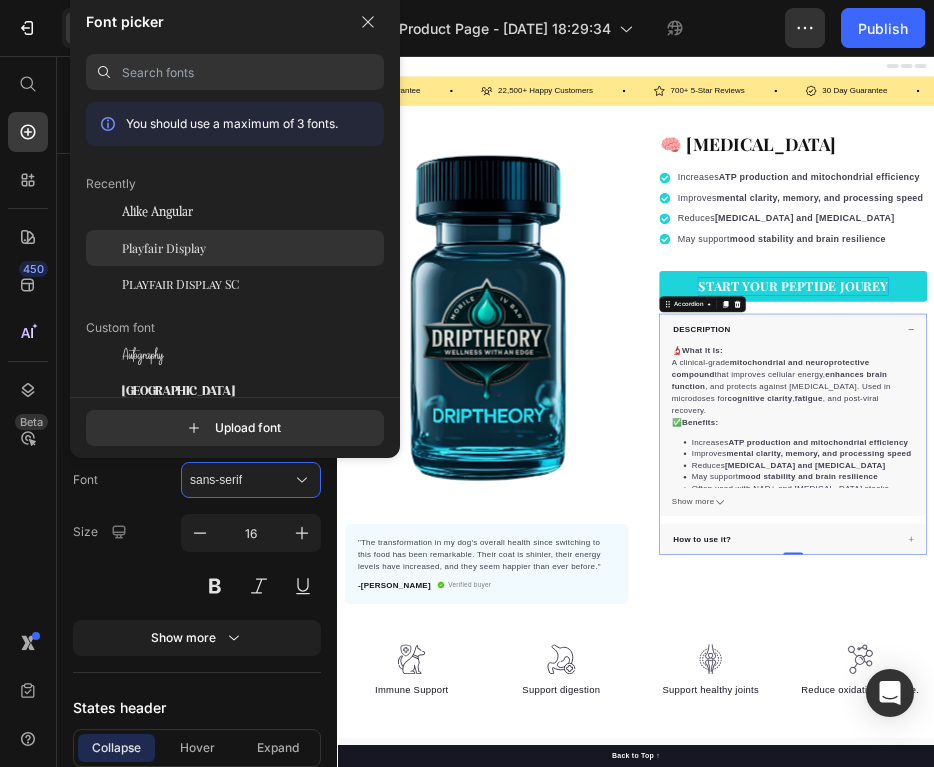 click on "Playfair Display" at bounding box center [164, 248] 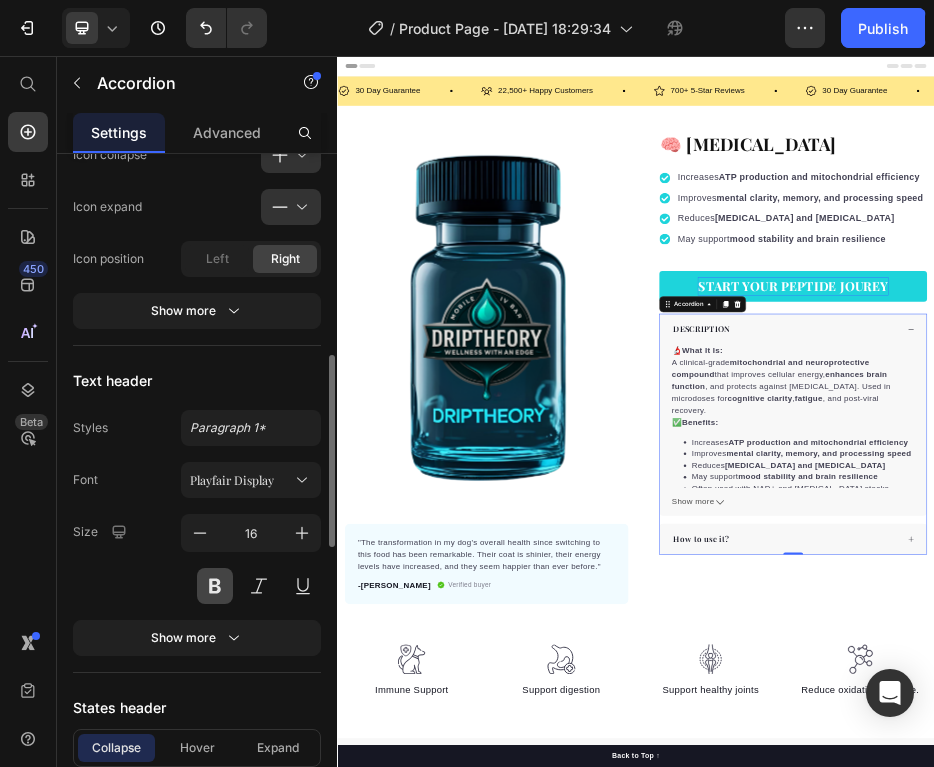 click at bounding box center [215, 586] 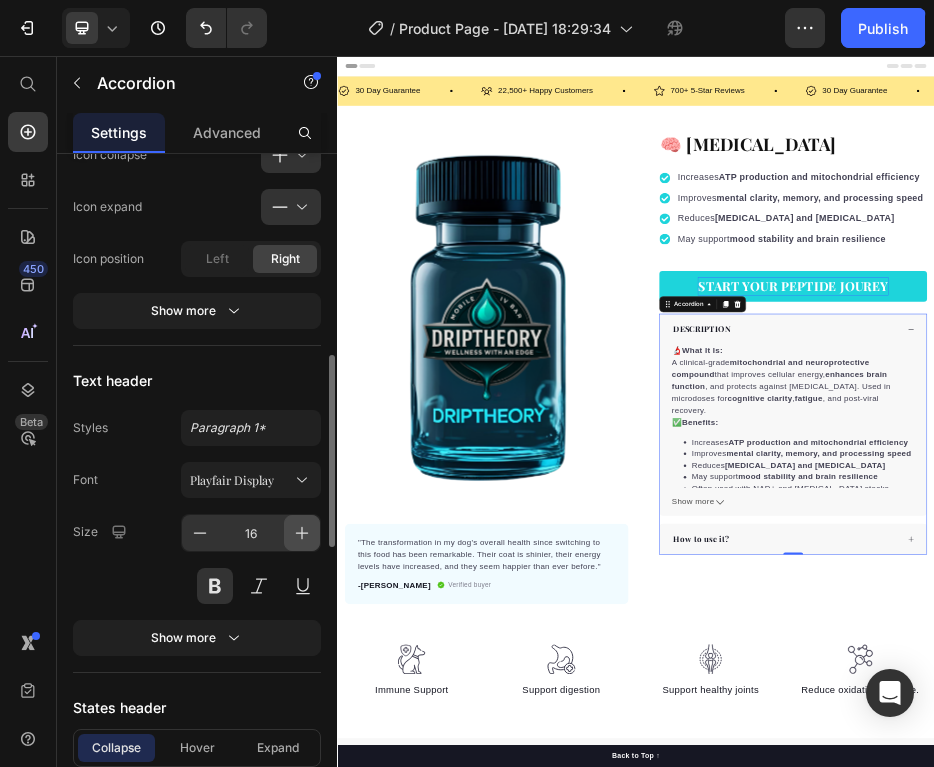 click 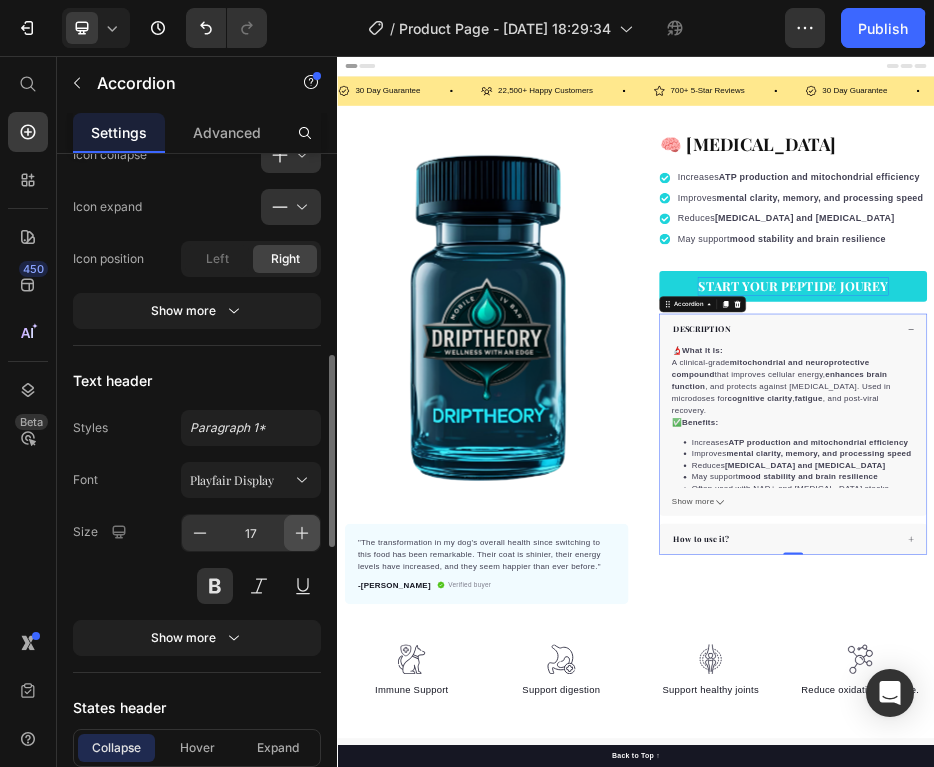 click 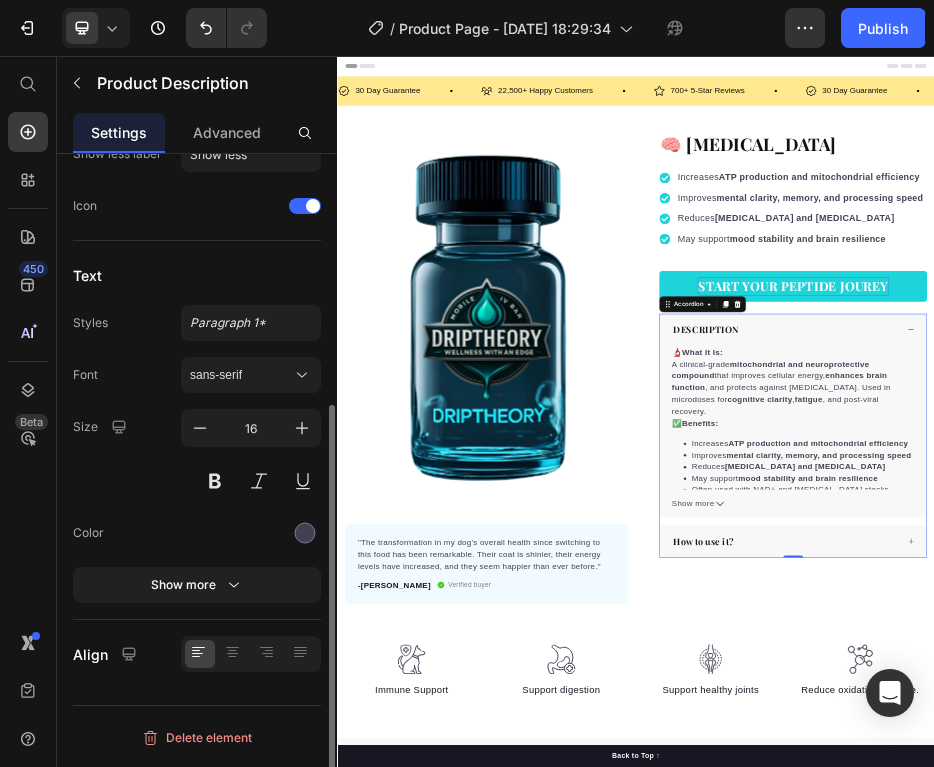 scroll, scrollTop: 0, scrollLeft: 0, axis: both 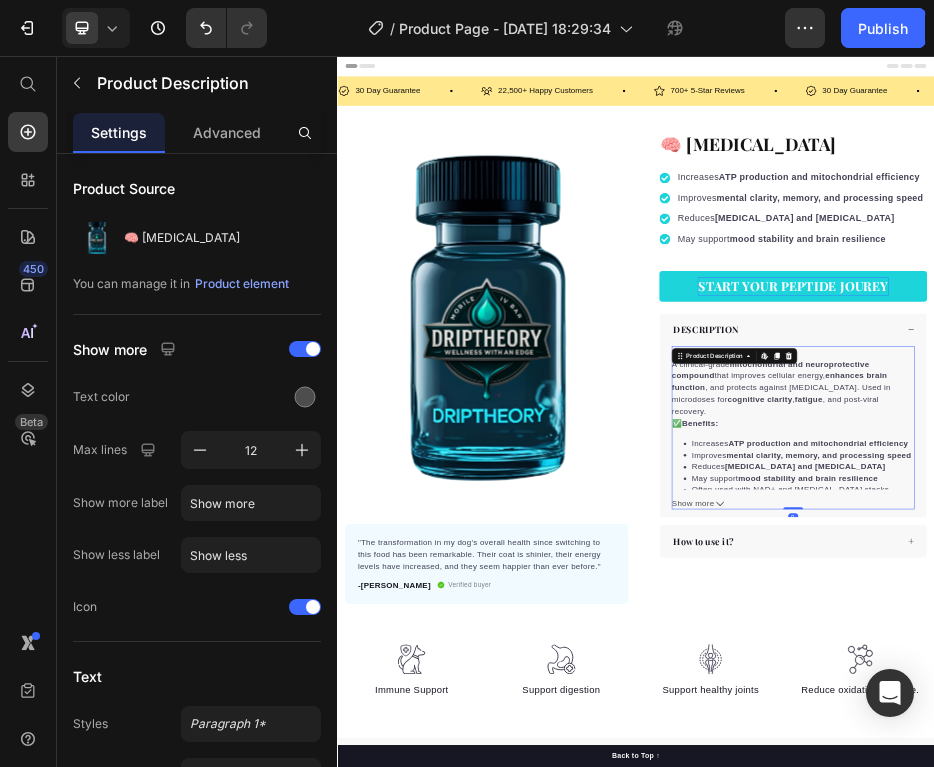 click on "🔬  What It Is: A clinical-grade  mitochondrial and neuroprotective compound  that improves cellular energy,  enhances brain function , and protects against oxidative stress. Used in microdoses for  cognitive clarity ,  fatigue , and post-viral recovery." at bounding box center [1229, 710] 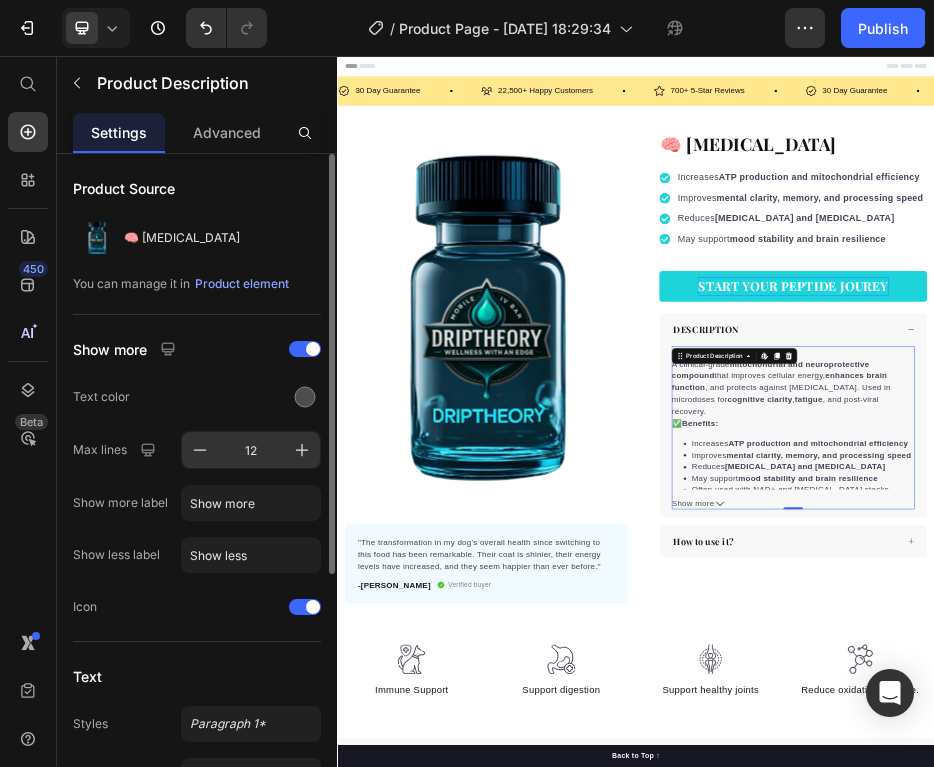 click on "12" at bounding box center [251, 450] 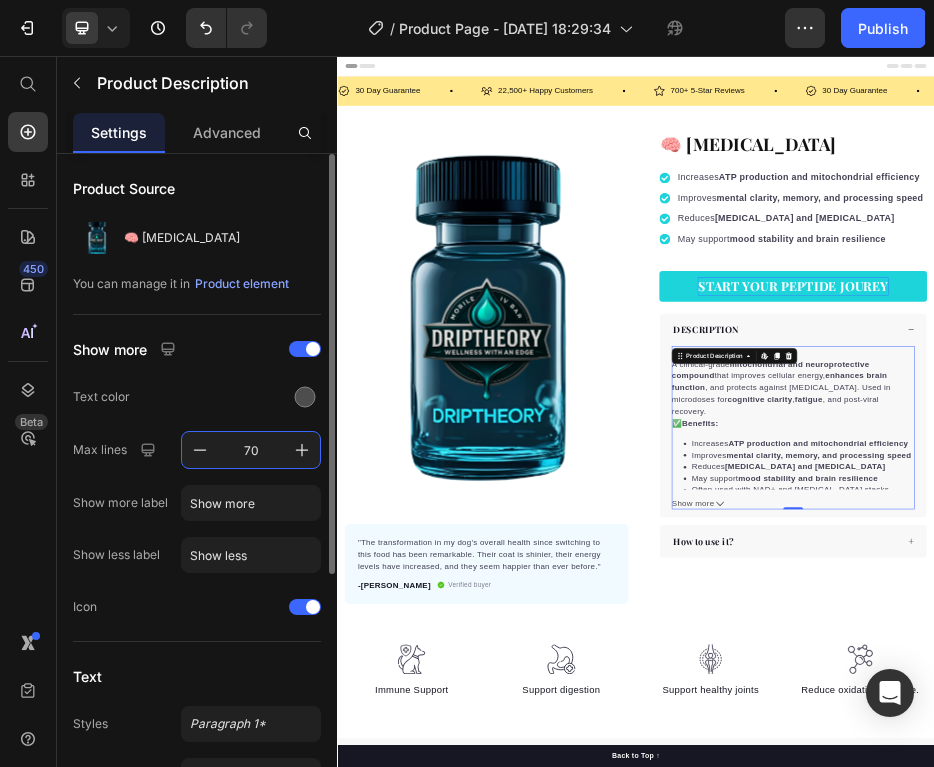 type on "70" 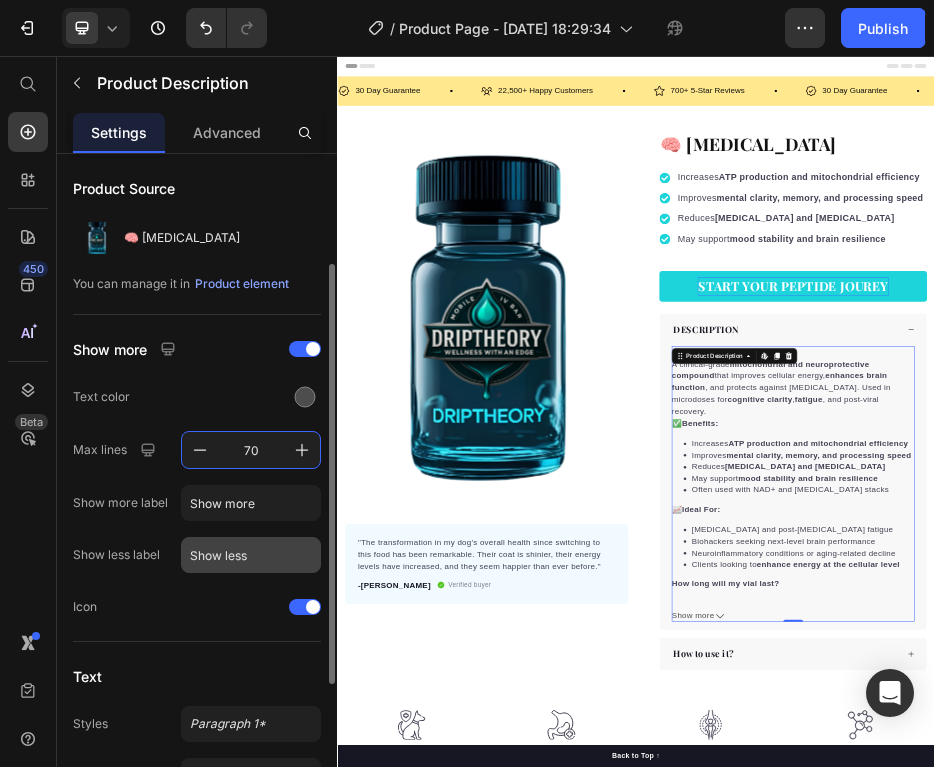 scroll, scrollTop: 302, scrollLeft: 0, axis: vertical 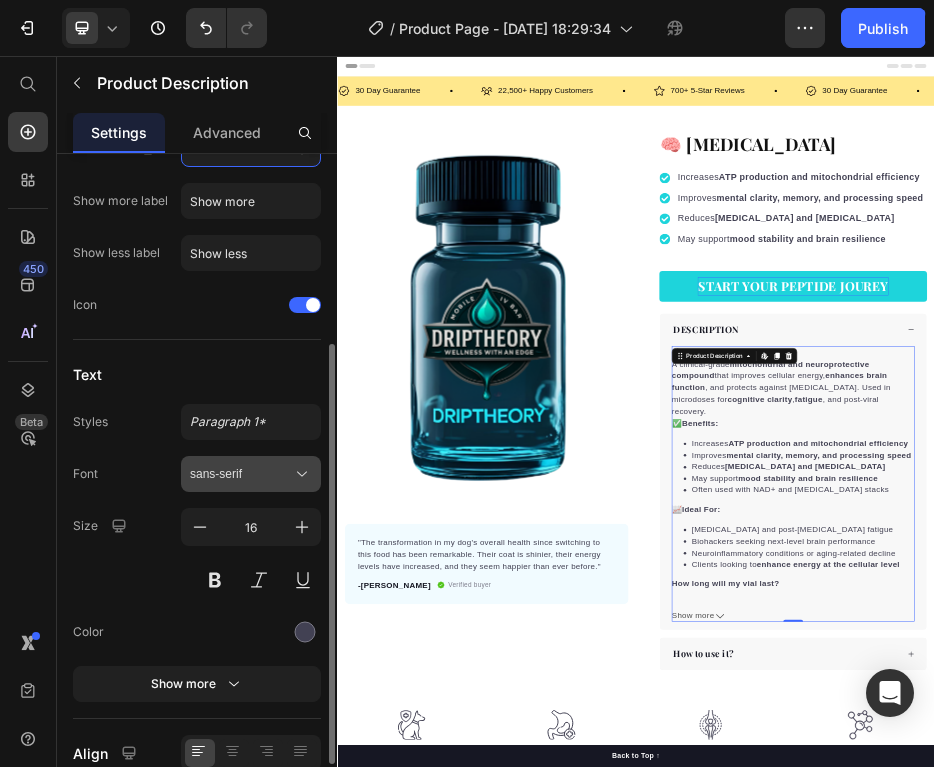 click on "sans-serif" at bounding box center [241, 474] 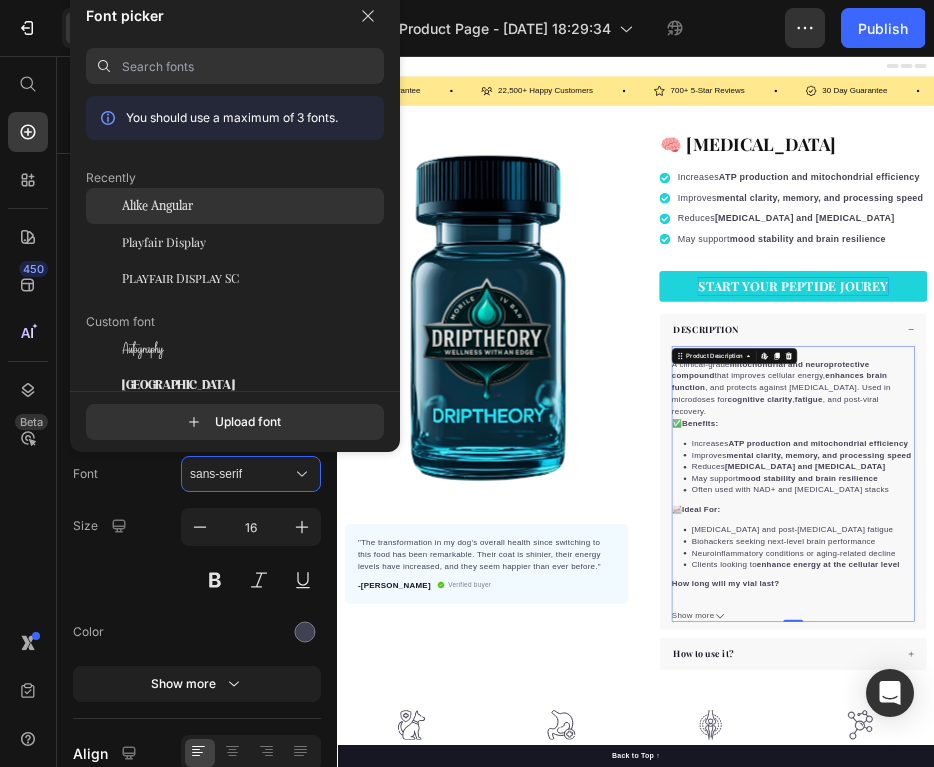 click on "Alike Angular" 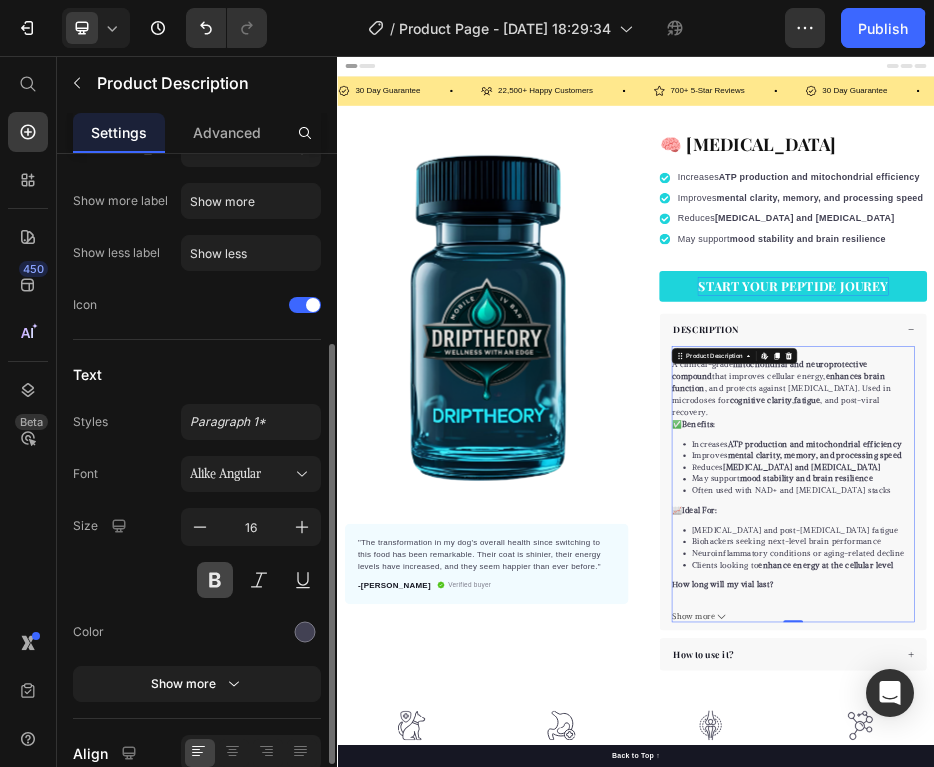 click at bounding box center [215, 580] 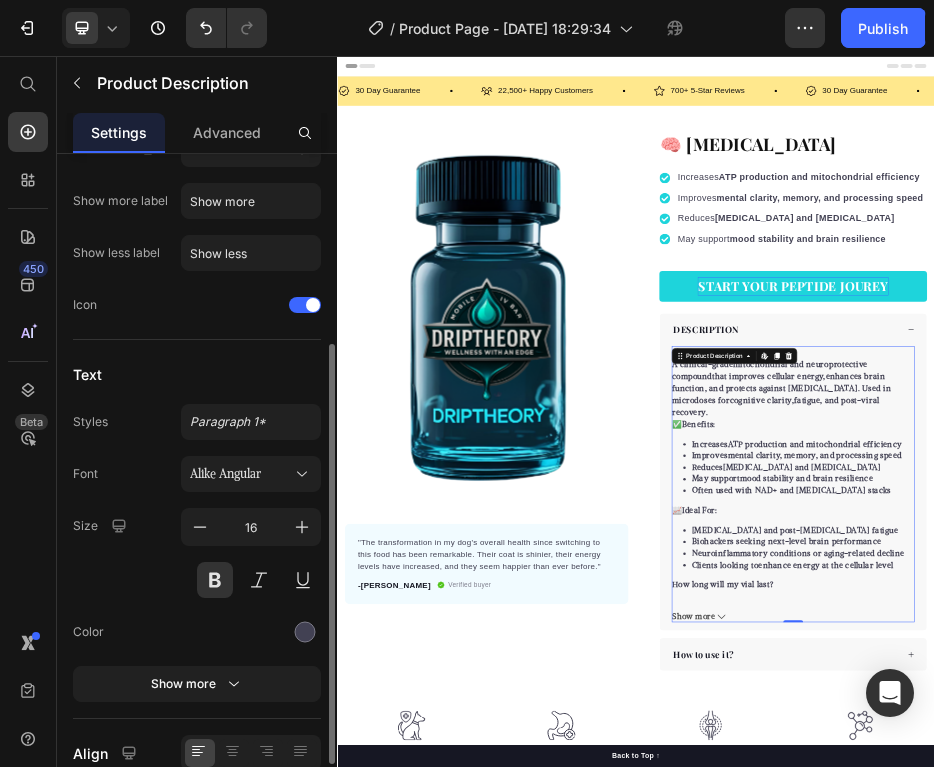 click on "Font Alike Angular Size 16 Color Show more" at bounding box center [197, 579] 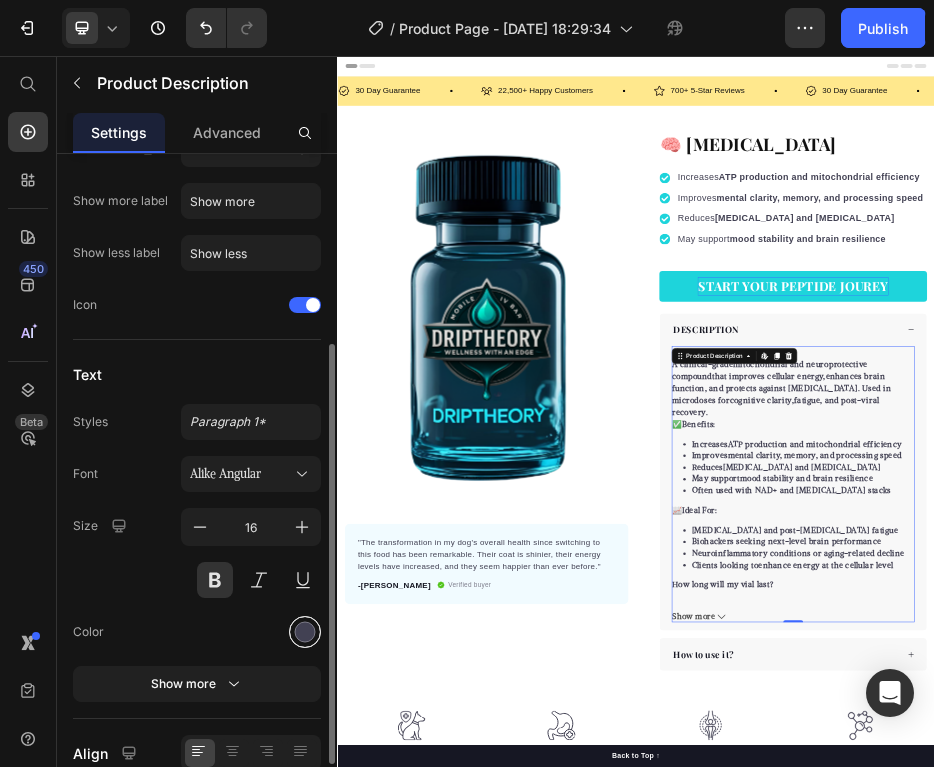 click at bounding box center (305, 632) 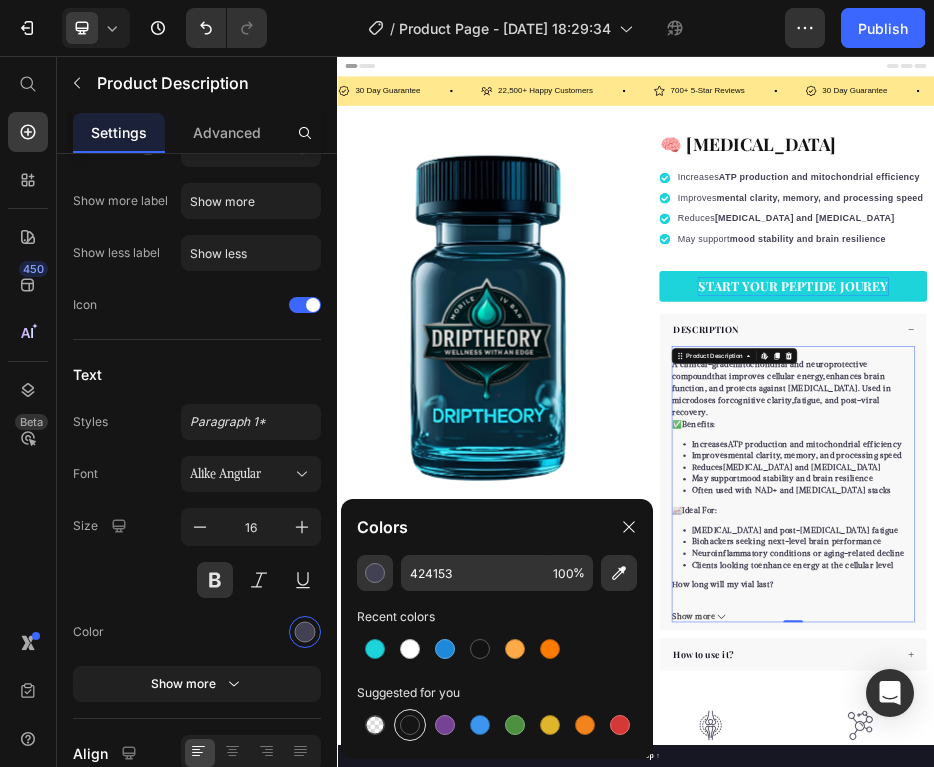 click at bounding box center (410, 725) 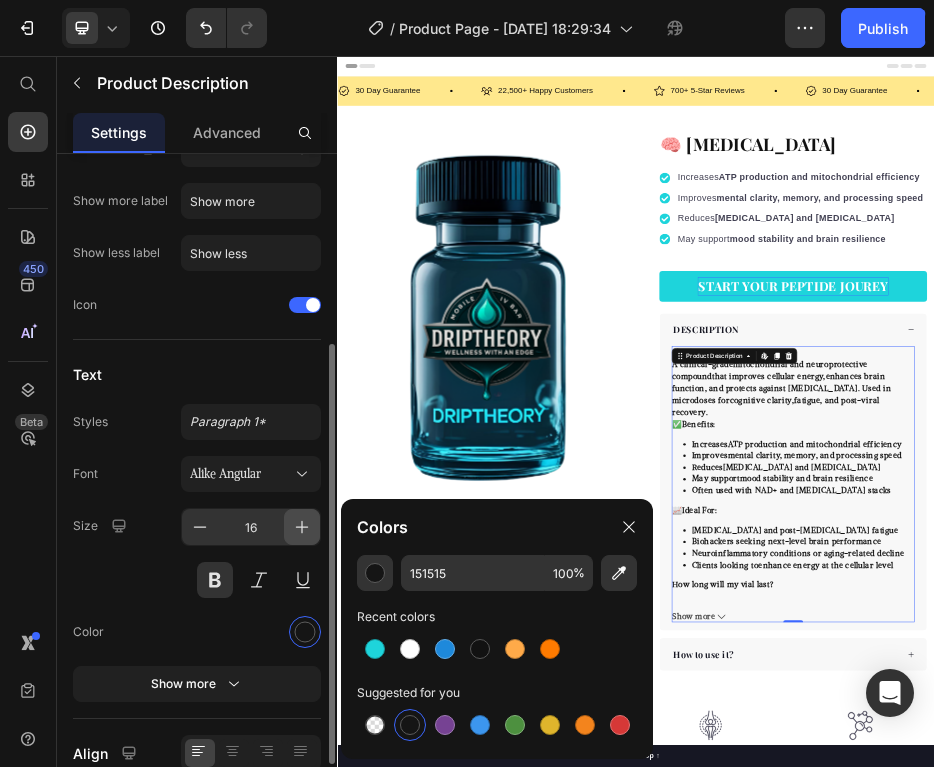 click 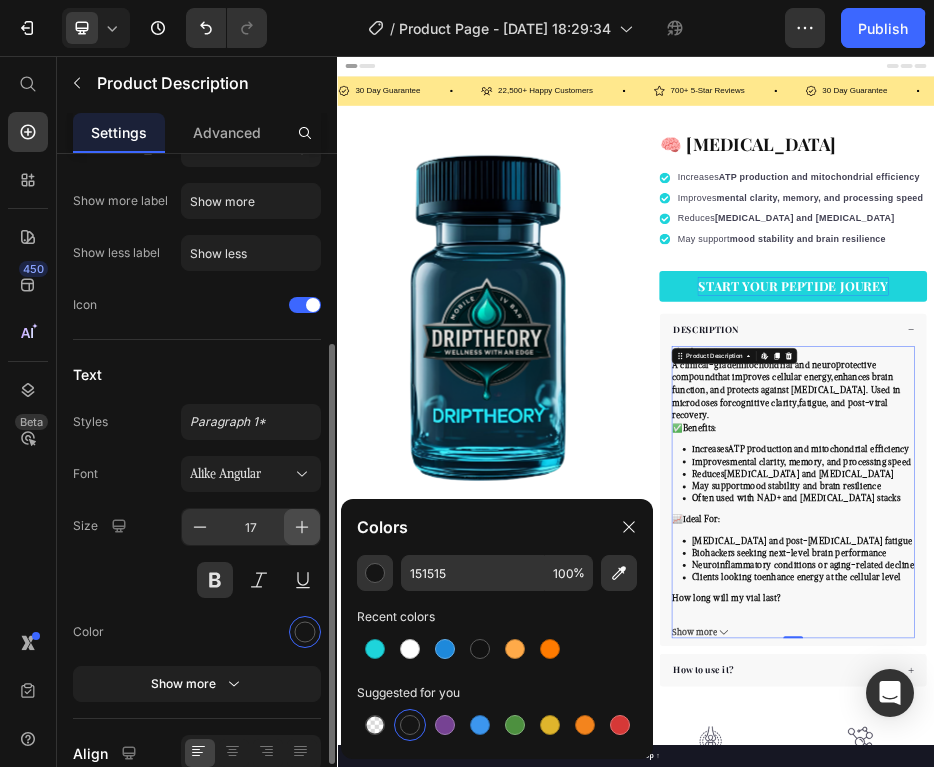 click 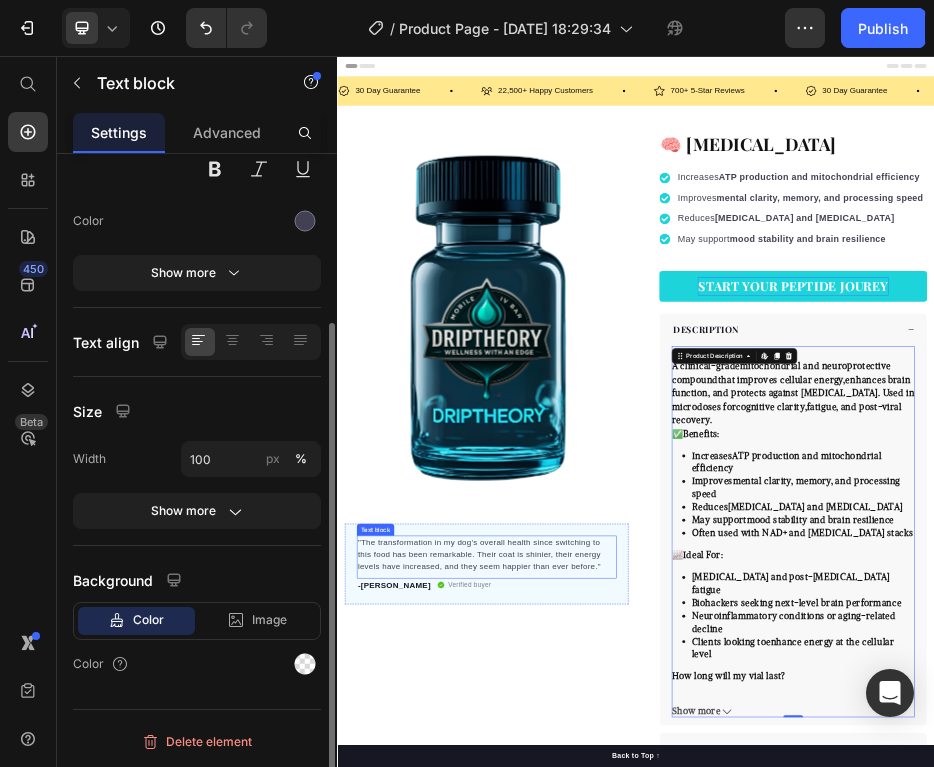 click on ""The transformation in my dog's overall health since switching to this food has been remarkable. Their coat is shinier, their energy levels have increased, and they seem happier than ever before."" at bounding box center (637, 1058) 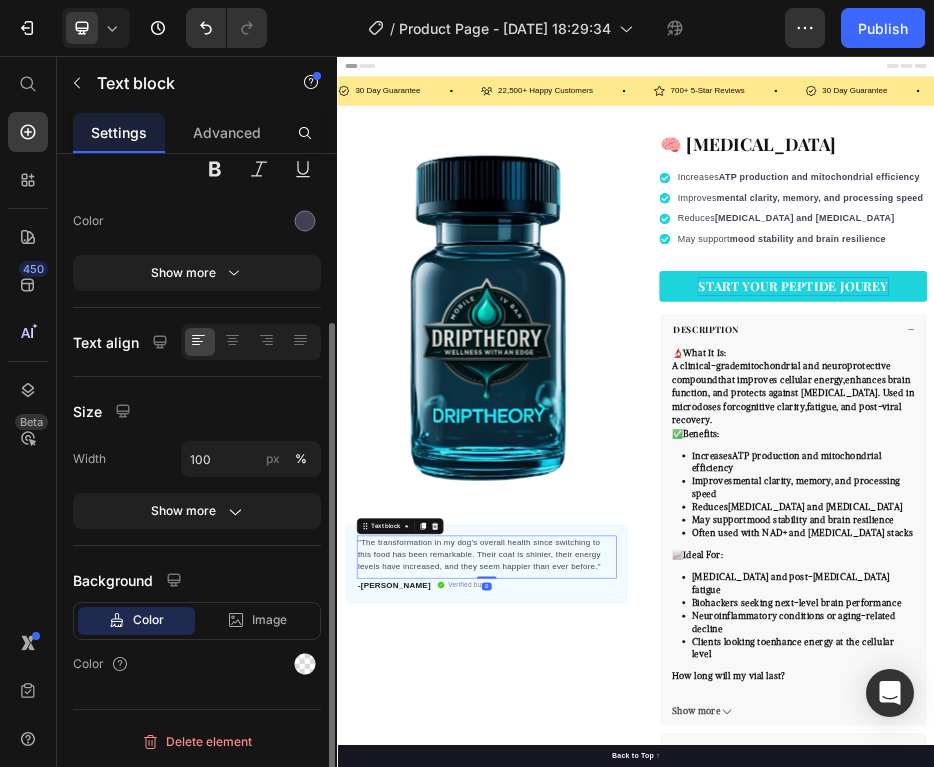 scroll, scrollTop: 0, scrollLeft: 0, axis: both 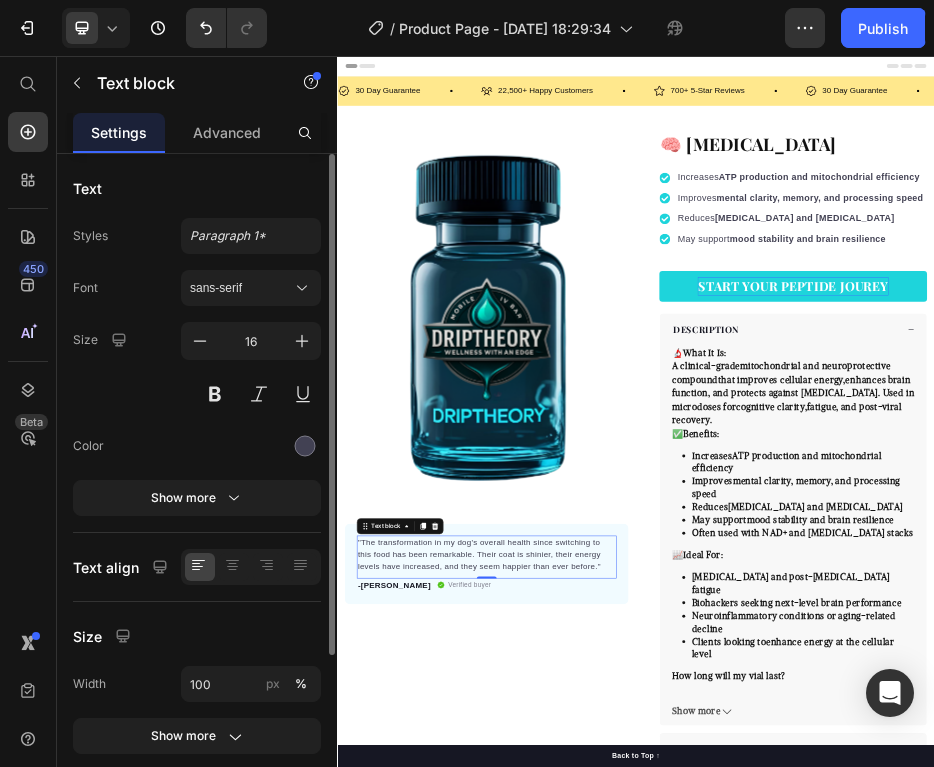 click on ""The transformation in my dog's overall health since switching to this food has been remarkable. Their coat is shinier, their energy levels have increased, and they seem happier than ever before."" at bounding box center (637, 1058) 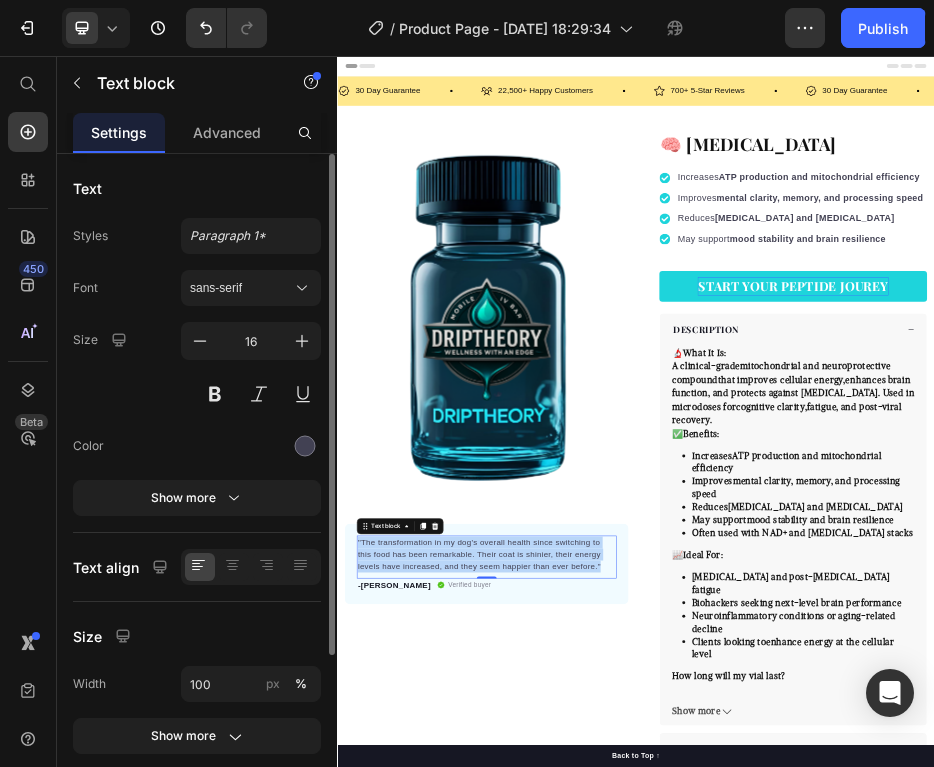 click on ""The transformation in my dog's overall health since switching to this food has been remarkable. Their coat is shinier, their energy levels have increased, and they seem happier than ever before."" at bounding box center [637, 1058] 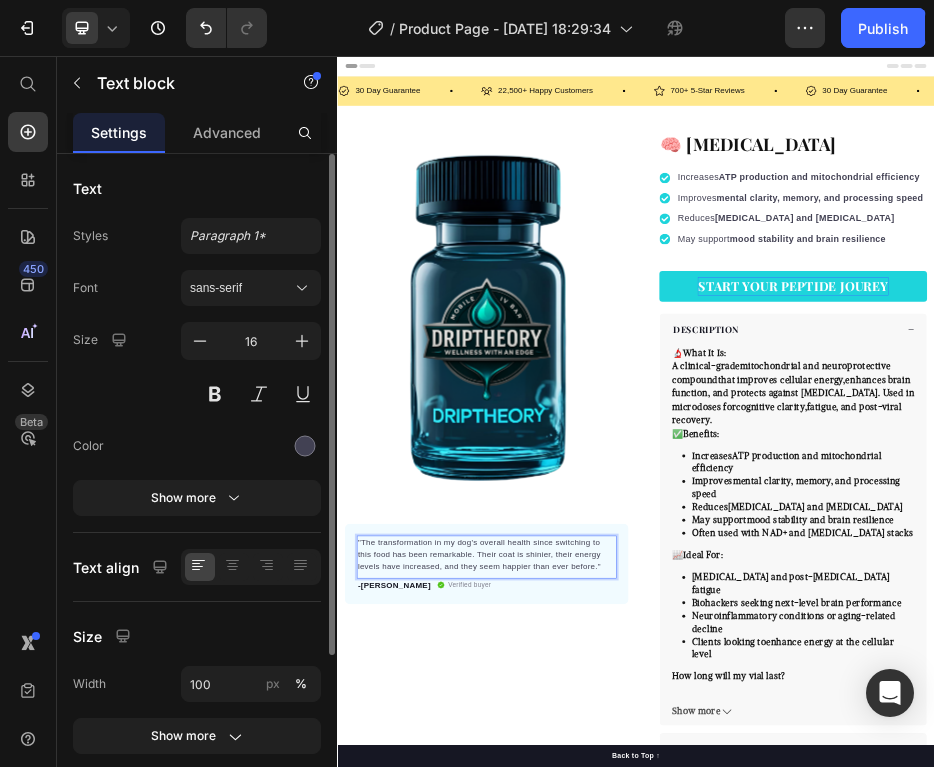 scroll, scrollTop: 11, scrollLeft: 0, axis: vertical 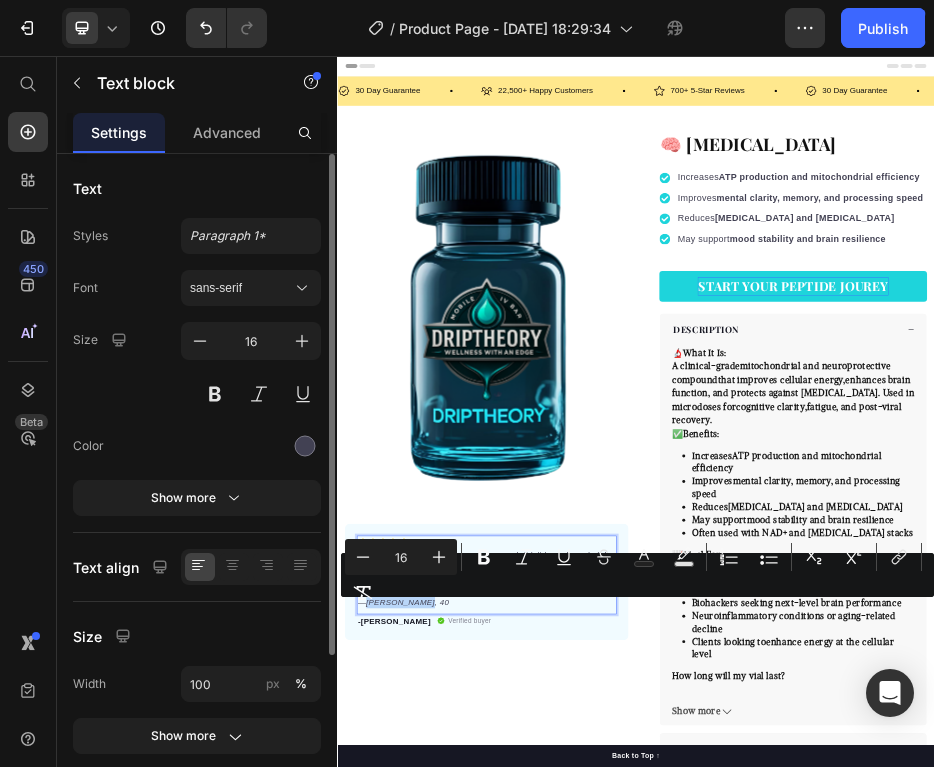 drag, startPoint x: 511, startPoint y: 1149, endPoint x: 391, endPoint y: 1149, distance: 120 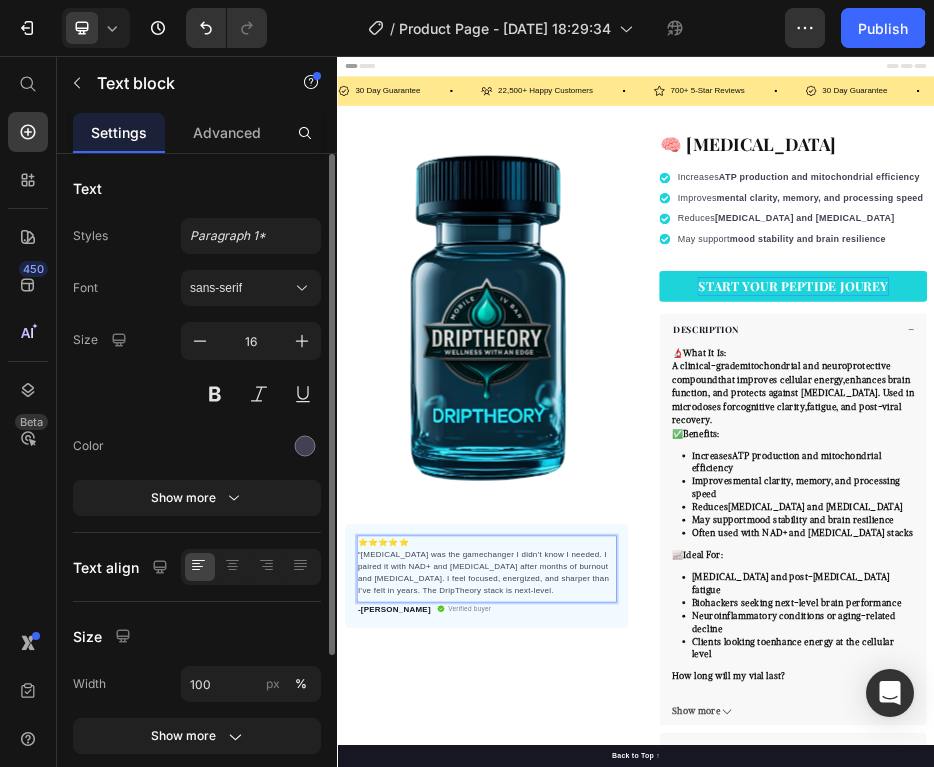 scroll, scrollTop: 55, scrollLeft: 0, axis: vertical 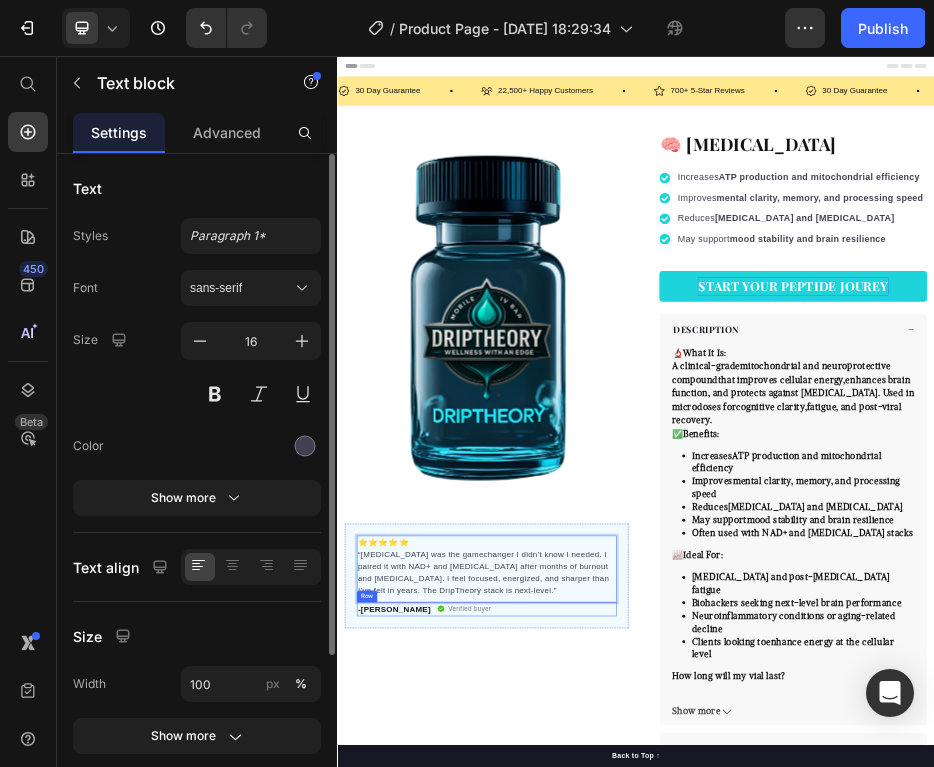 click on "-Daisy" at bounding box center [451, 1168] 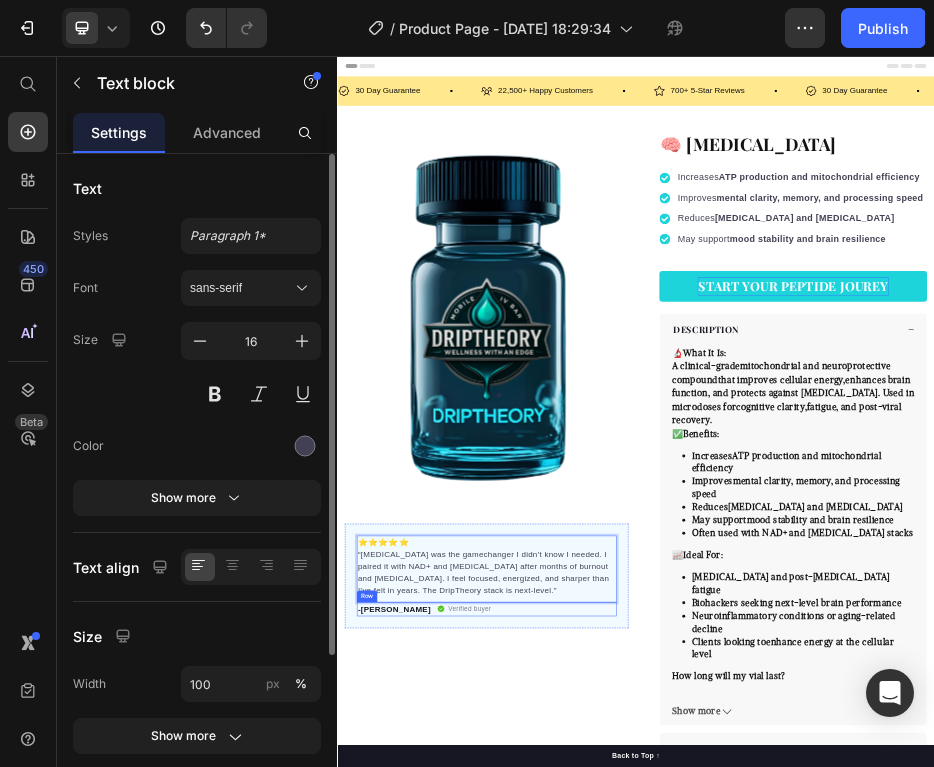 scroll, scrollTop: 0, scrollLeft: 0, axis: both 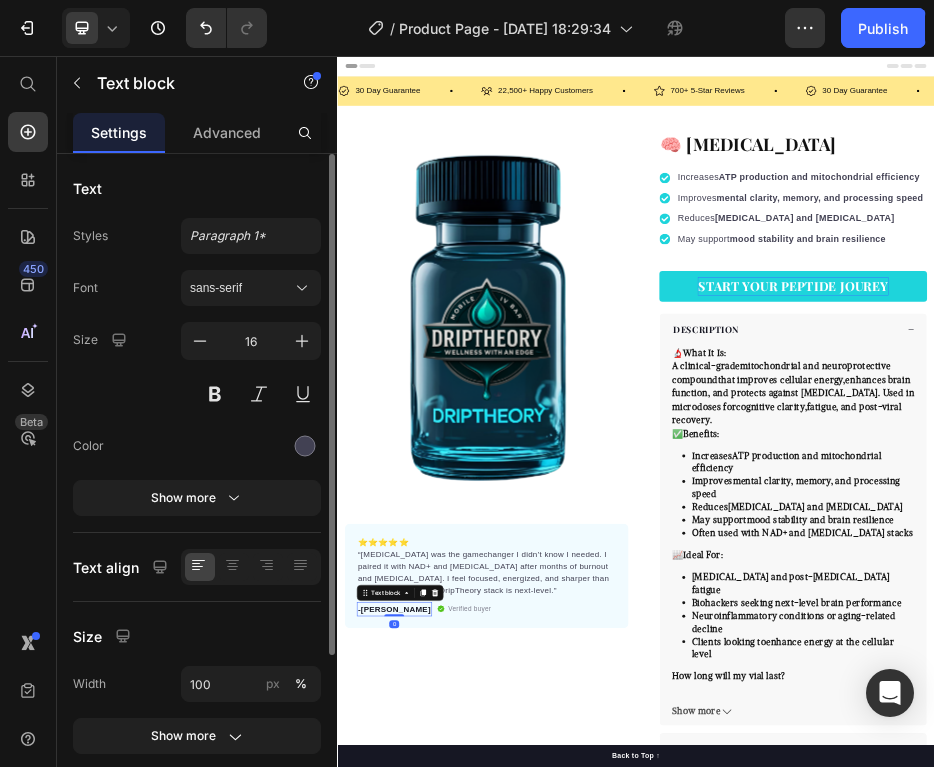 click on "-Daisy" at bounding box center (451, 1168) 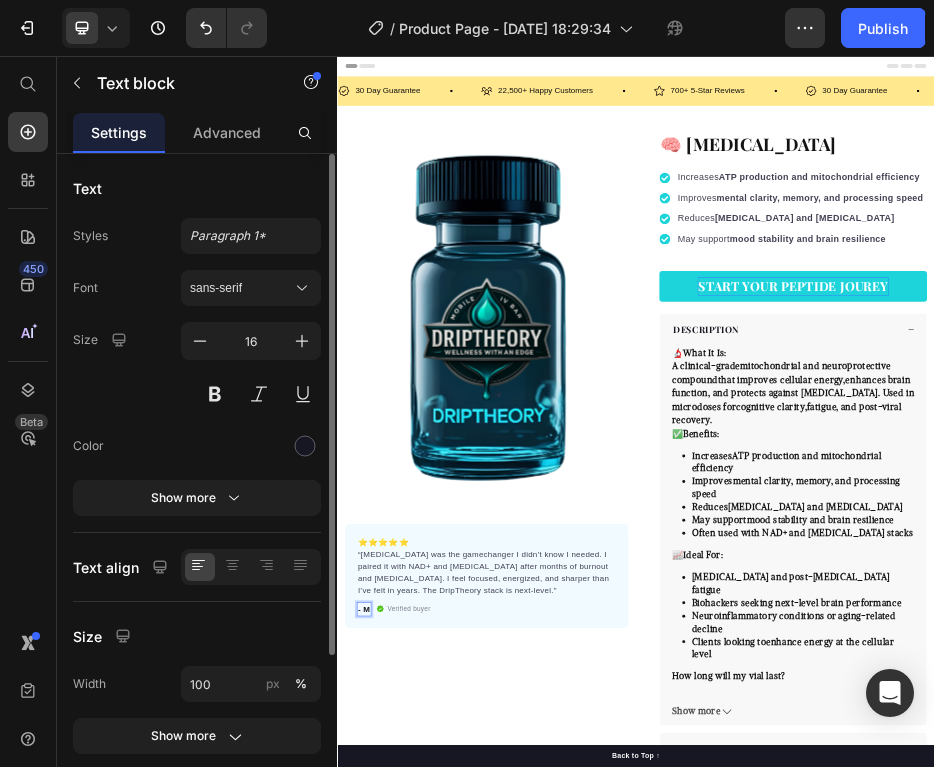 scroll, scrollTop: 44, scrollLeft: 0, axis: vertical 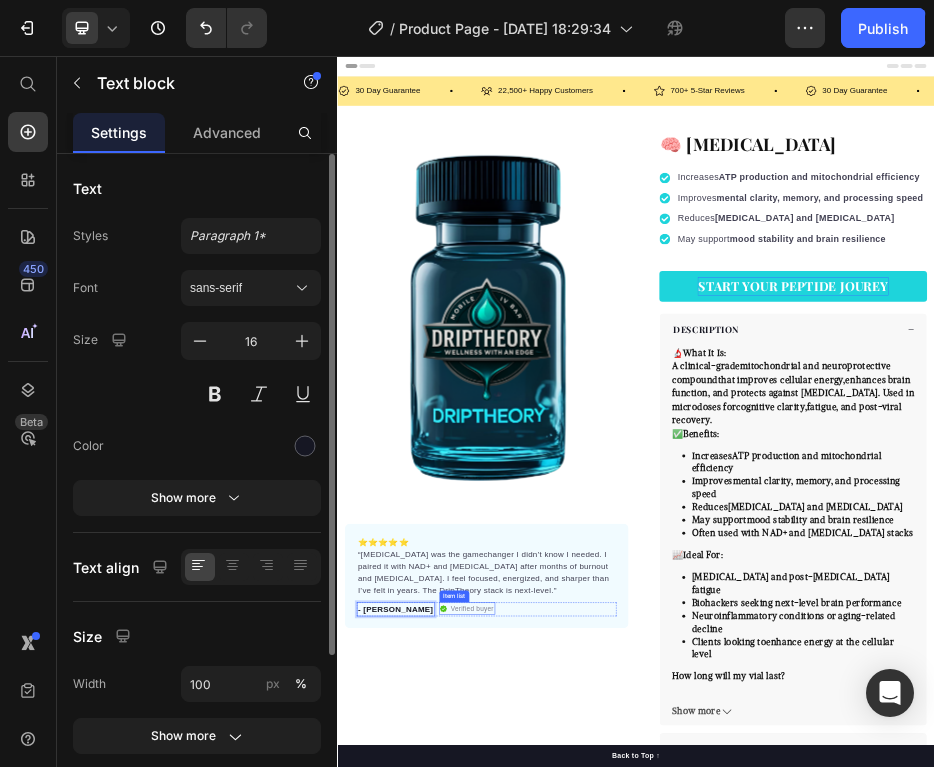 click on "Verified buyer" at bounding box center (608, 1167) 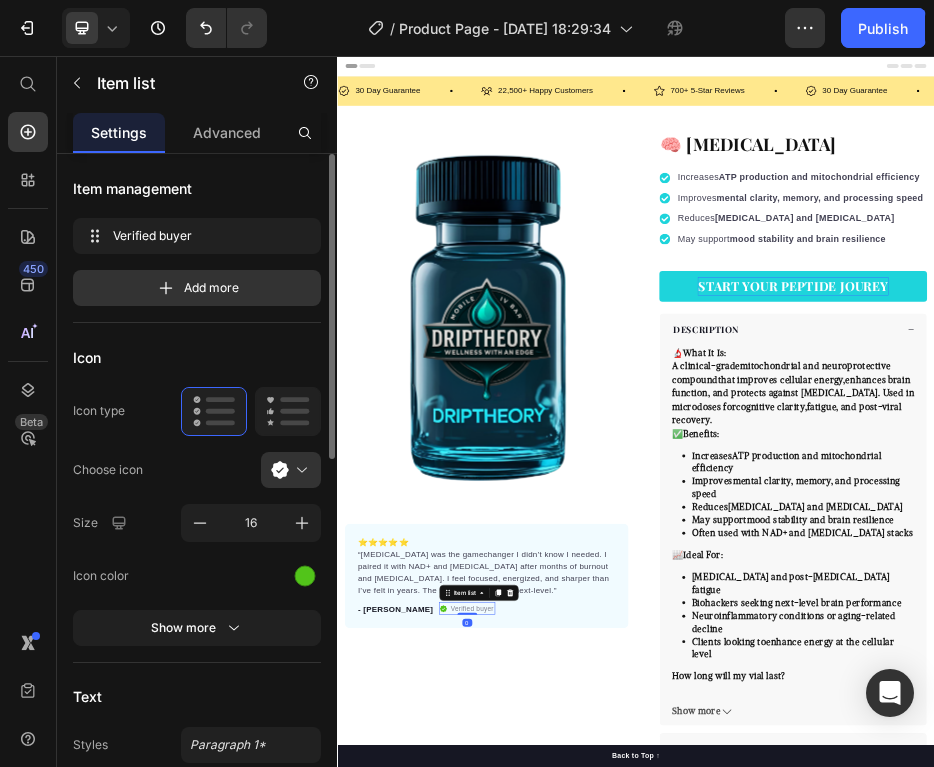 scroll, scrollTop: 0, scrollLeft: 0, axis: both 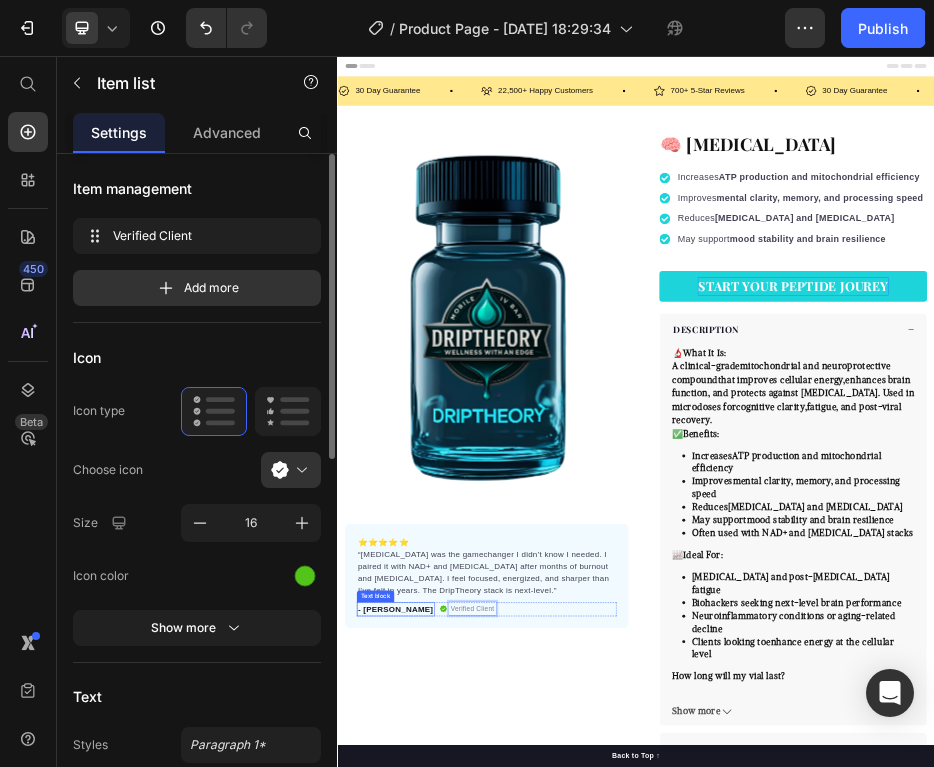 click on "⭐️⭐️⭐️⭐️⭐️ “Methylene Blue was the gamechanger I didn’t know I needed. I paired it with NAD+ and Semax after months of burnout and brain fog. I feel focused, energized, and sharper than I’ve felt in years. The DripTheory stack is next-level." Text block - Morgan T. Text block
Verified Client Item list   0 Row" at bounding box center (637, 1101) 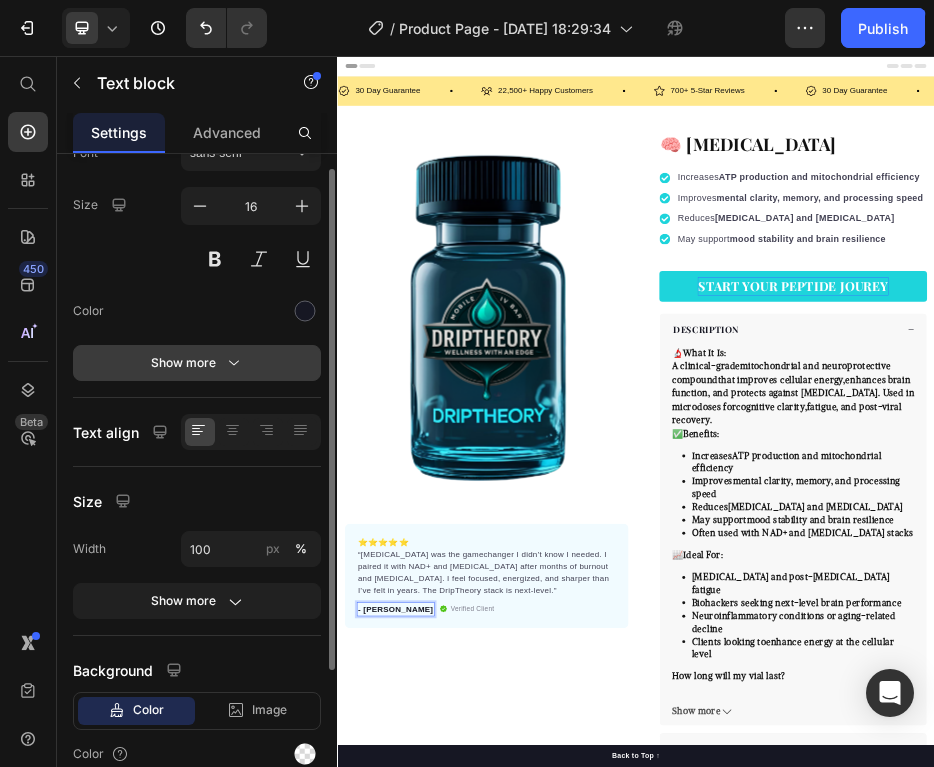 scroll, scrollTop: 0, scrollLeft: 0, axis: both 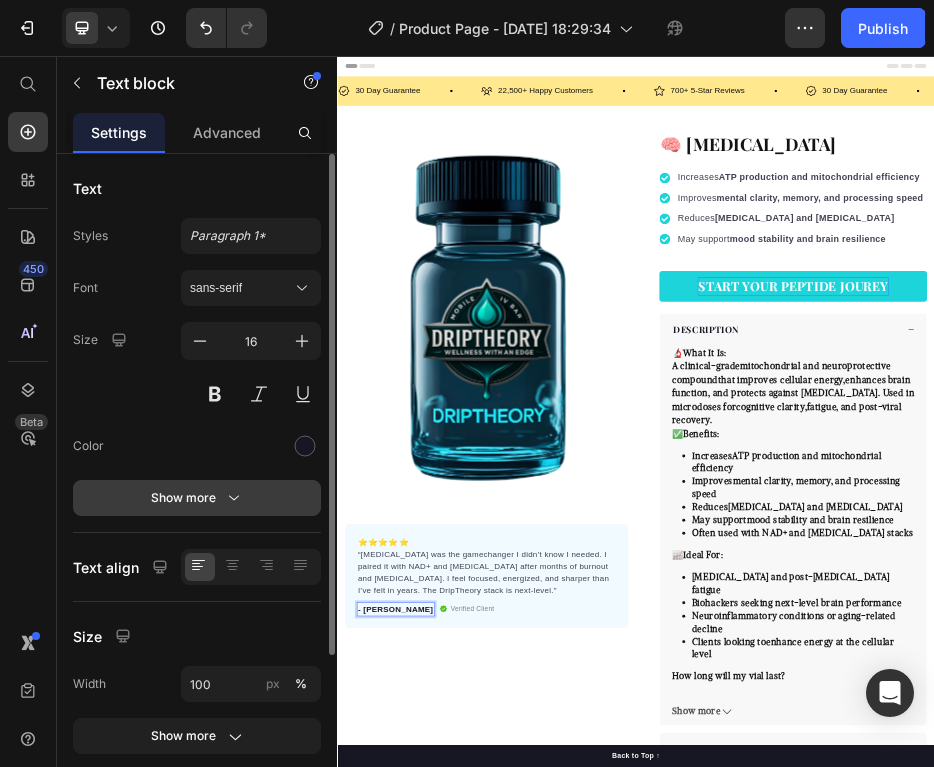 click on "sans-serif" at bounding box center (241, 288) 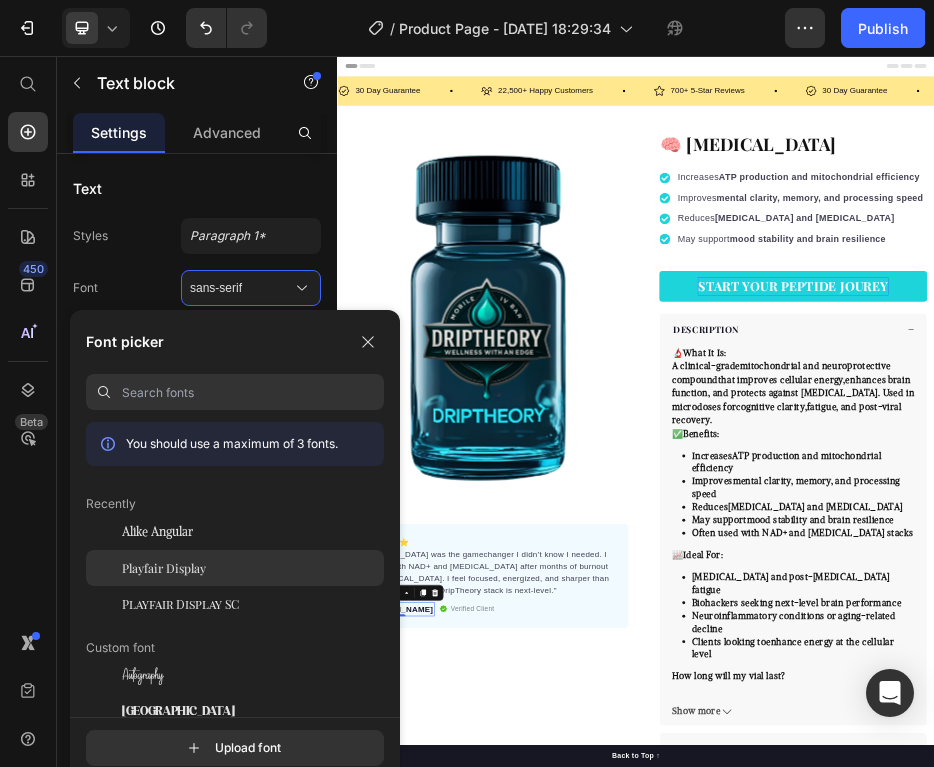 click on "Playfair Display" at bounding box center [164, 568] 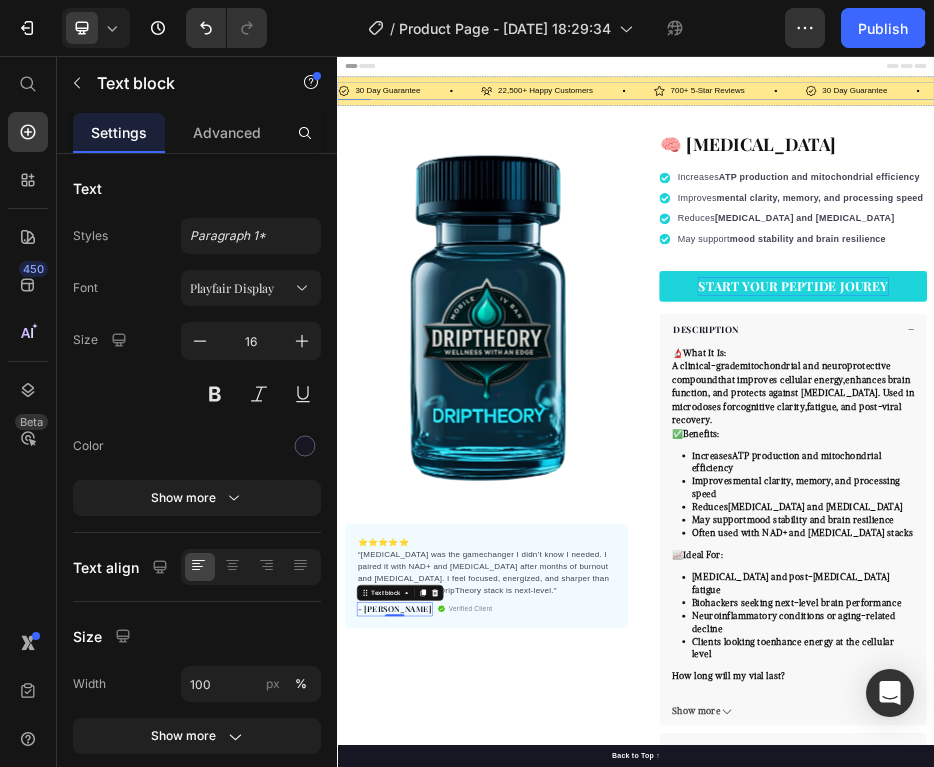 click on "22,500+ Happy Customers Item List" at bounding box center [798, 126] 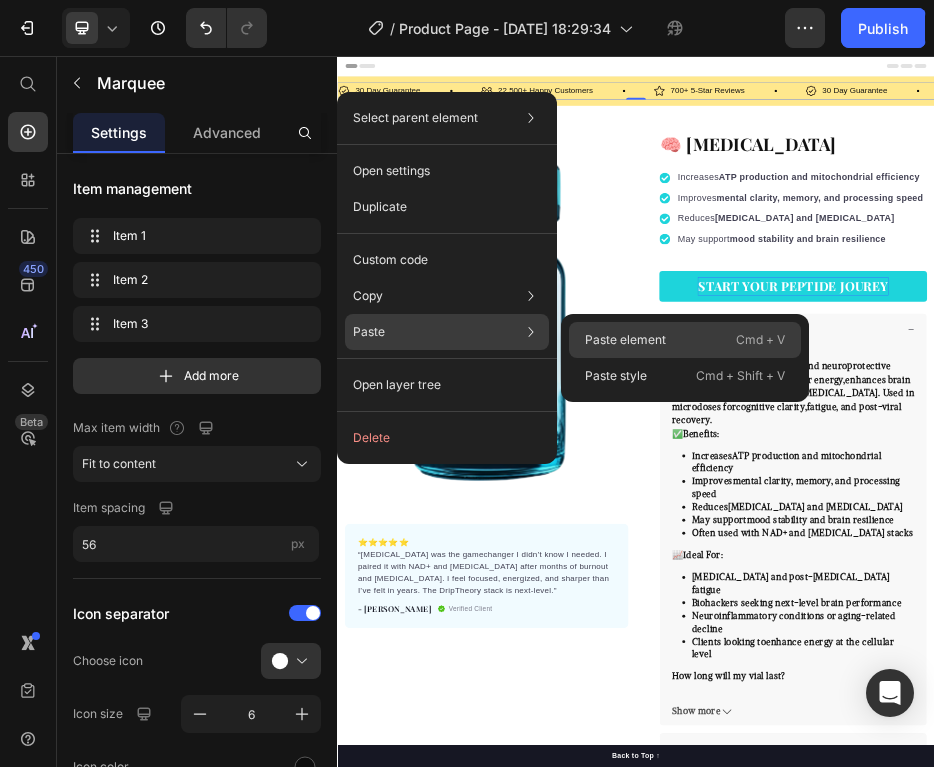 click on "Paste element" at bounding box center [625, 340] 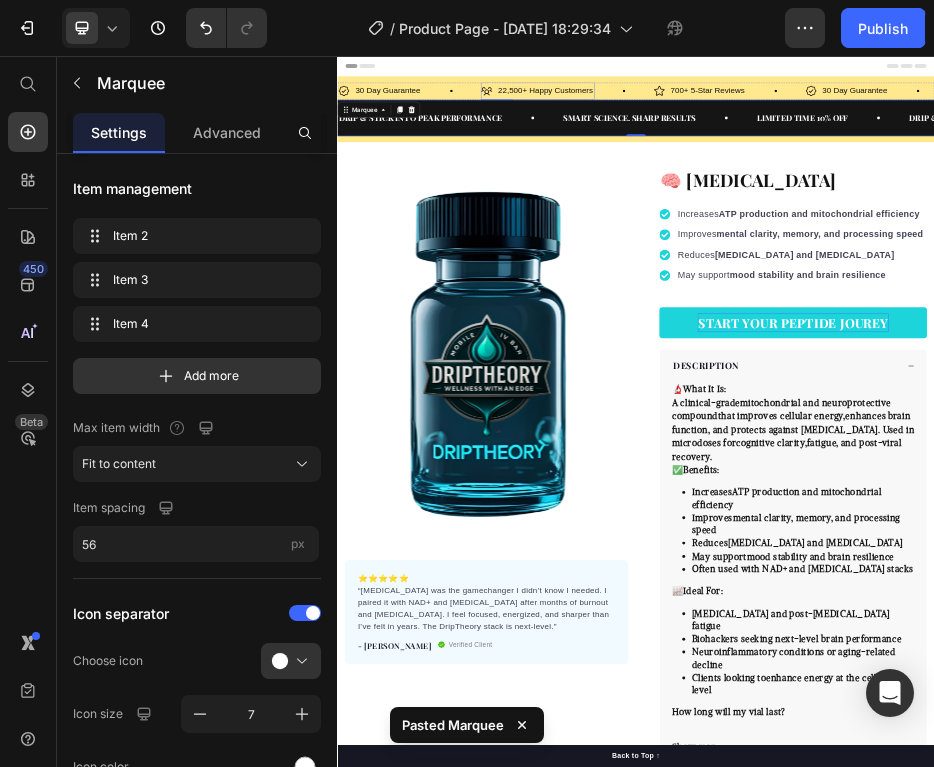 click on "22,500+ Happy Customers" at bounding box center [755, 126] 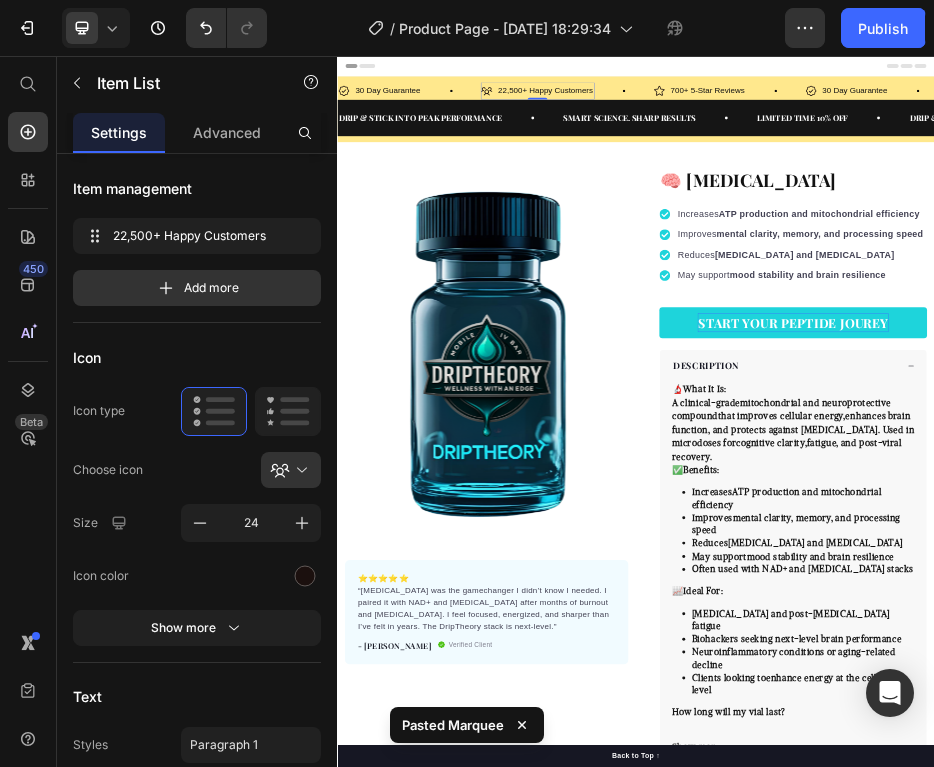 click on "30 Day Guarantee Item List" at bounding box center (481, 126) 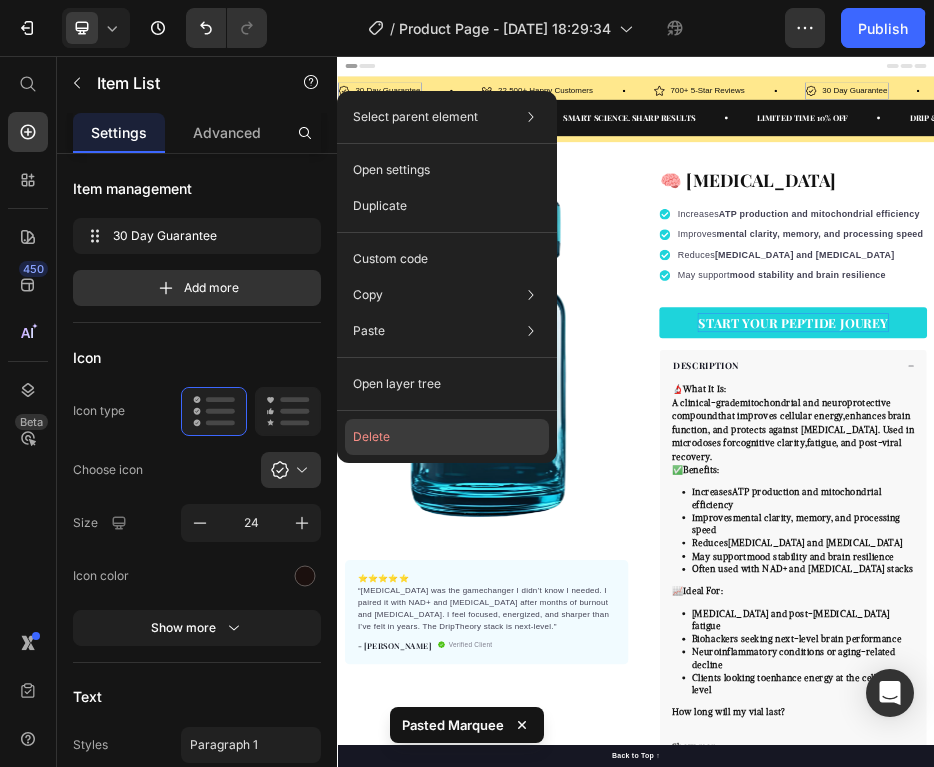 click on "Delete" 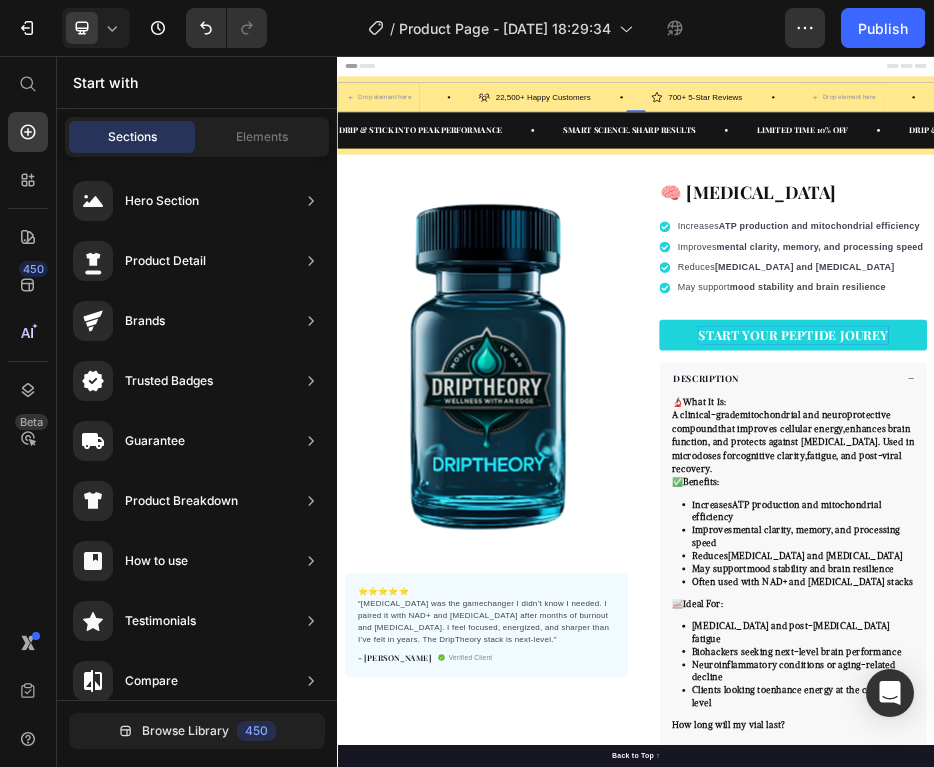 click on "Drop element here" at bounding box center (479, 139) 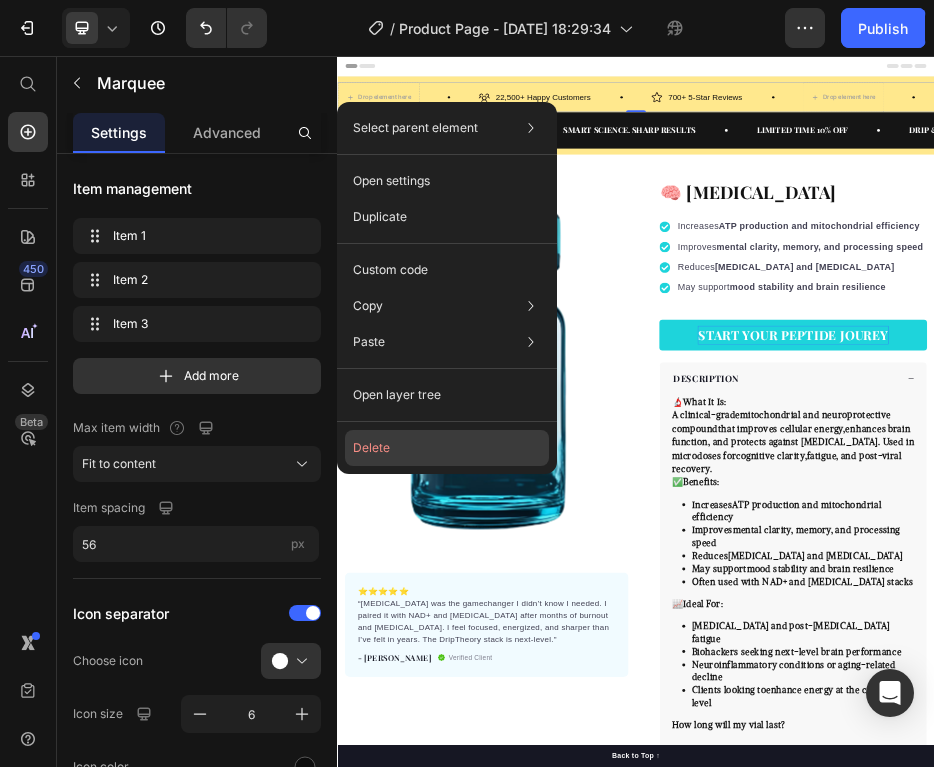 click on "Delete" 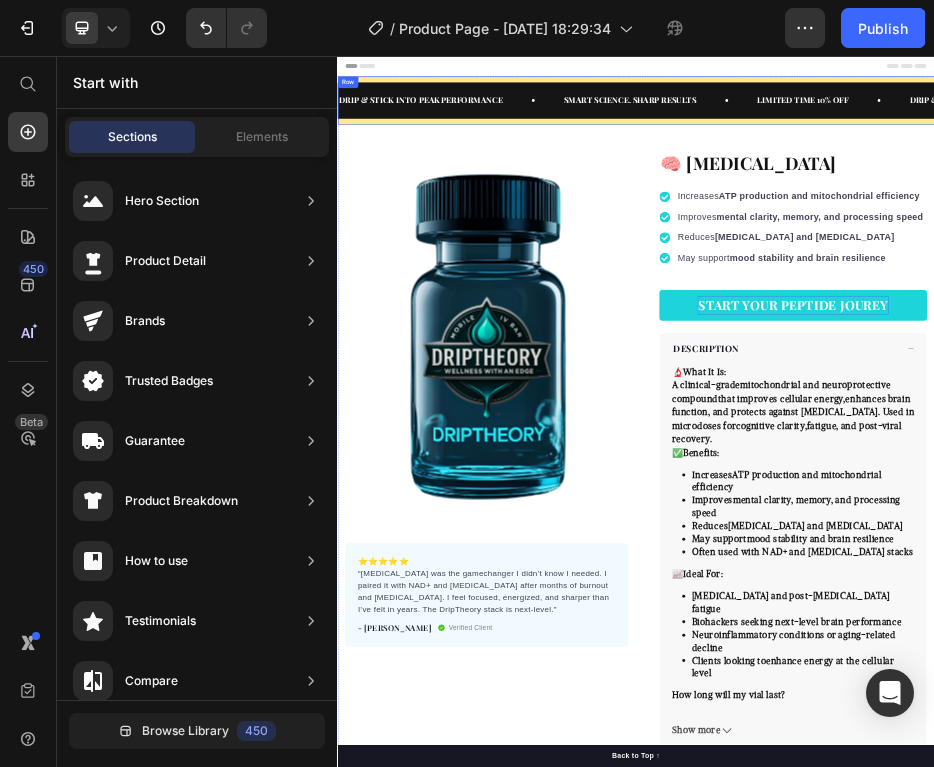 click on "DRIP & STICK INTO PEAK PERFORMANCE Text
SMART SCIENCE. SHARP RESULTS Text
LIMITED TIME 10% OFF Text
DRIP & STICK INTO PEAK PERFORMANCE Text
SMART SCIENCE. SHARP RESULTS Text
LIMITED TIME 10% OFF Text
DRIP & STICK INTO PEAK PERFORMANCE Text
SMART SCIENCE. SHARP RESULTS Text
LIMITED TIME 10% OFF Text
DRIP & STICK INTO PEAK PERFORMANCE Text
SMART SCIENCE. SHARP RESULTS Text
LIMITED TIME 10% OFF Text
DRIP & STICK INTO PEAK PERFORMANCE Text
SMART SCIENCE. SHARP RESULTS Text
LIMITED TIME 10% OFF Text
DRIP & STICK INTO PEAK PERFORMANCE Text
SMART SCIENCE. SHARP RESULTS Text
LIMITED TIME 10% OFF Text
Marquee Row" at bounding box center [937, 145] 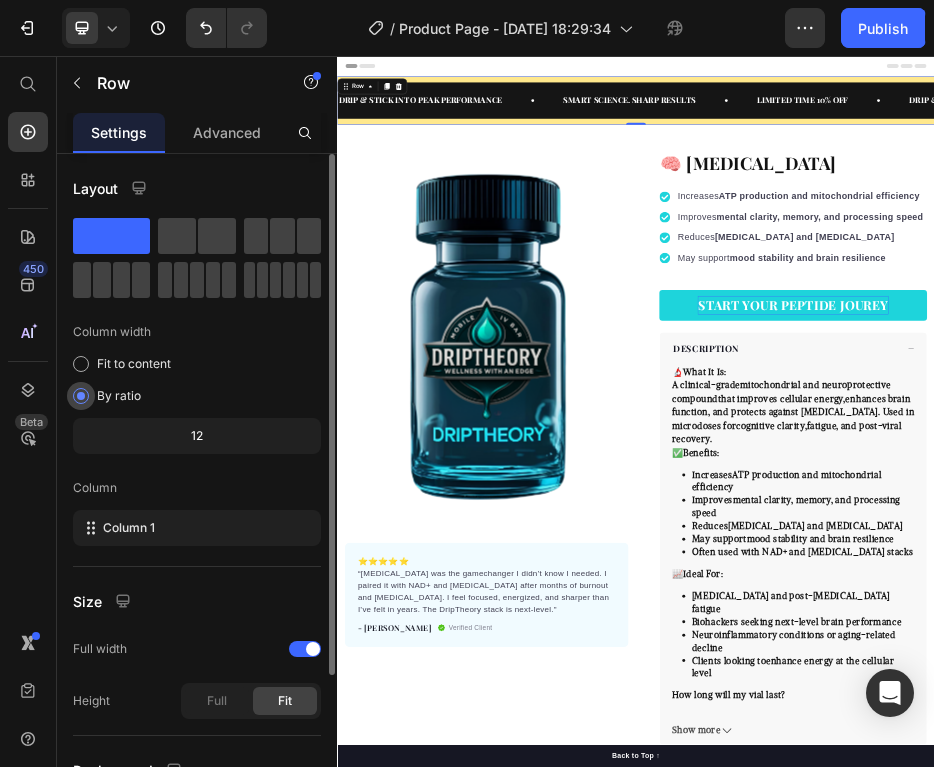 scroll, scrollTop: 190, scrollLeft: 0, axis: vertical 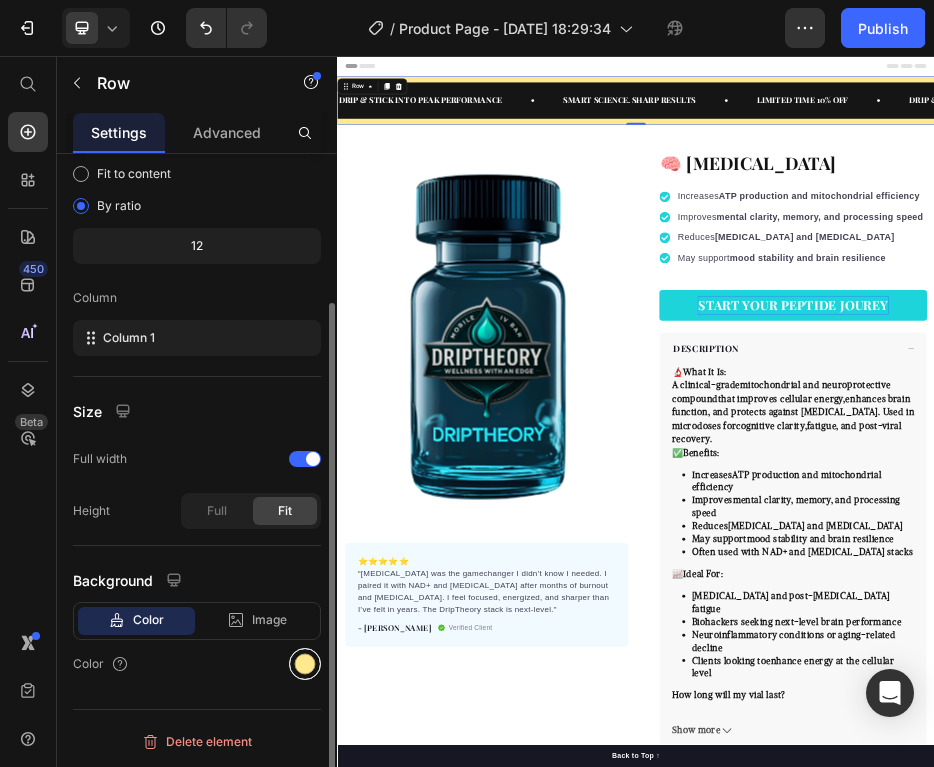 click at bounding box center (305, 664) 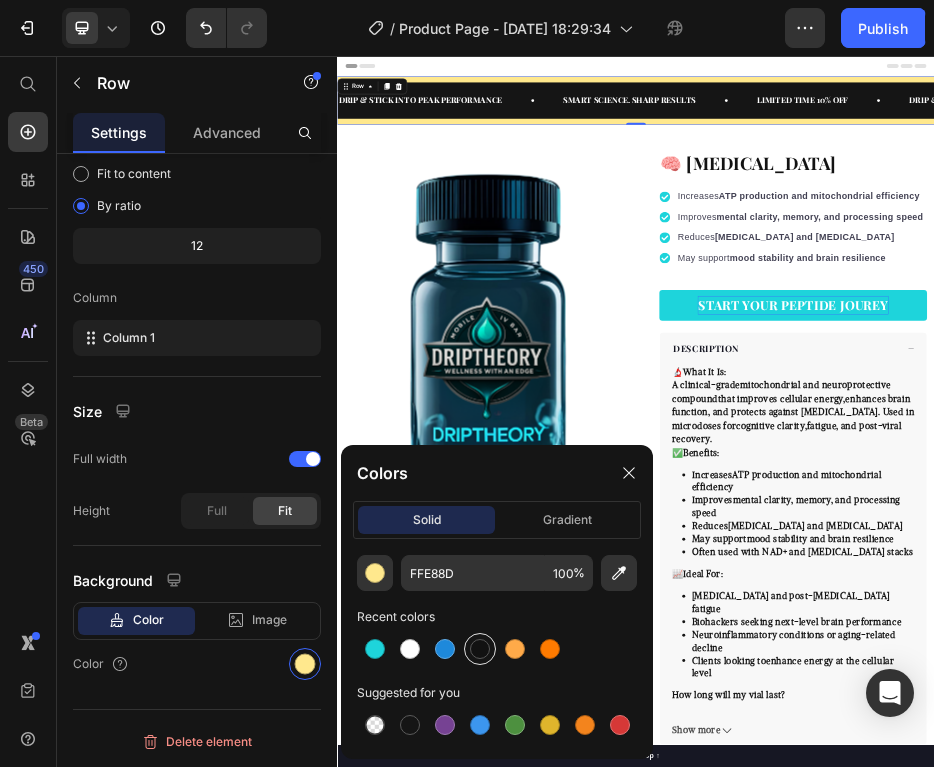 click at bounding box center [480, 649] 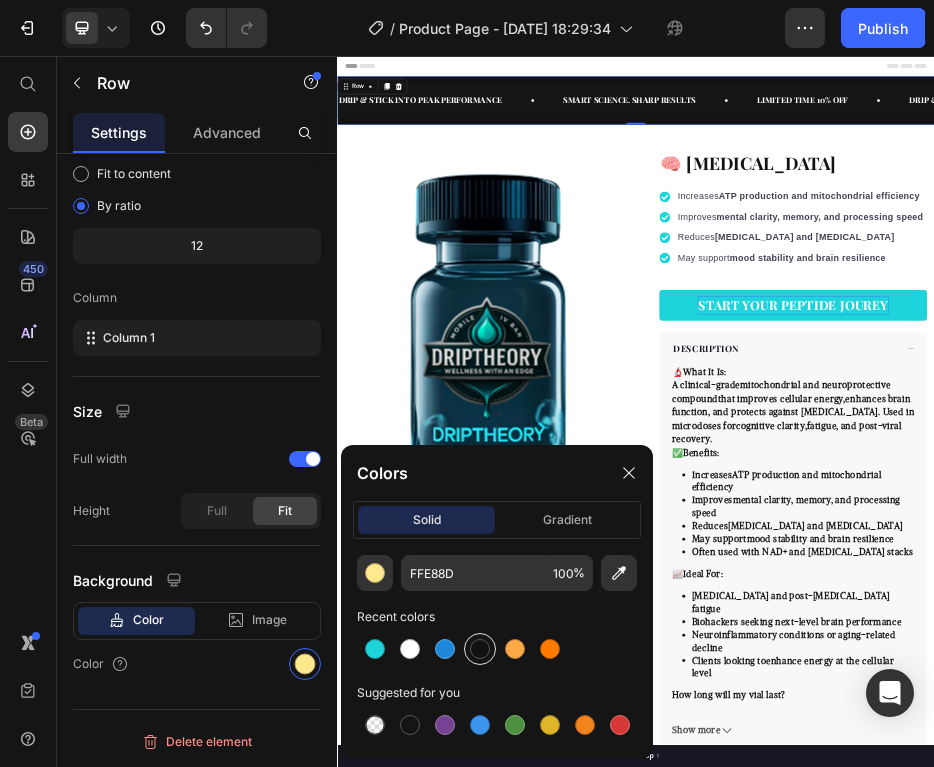 type on "121212" 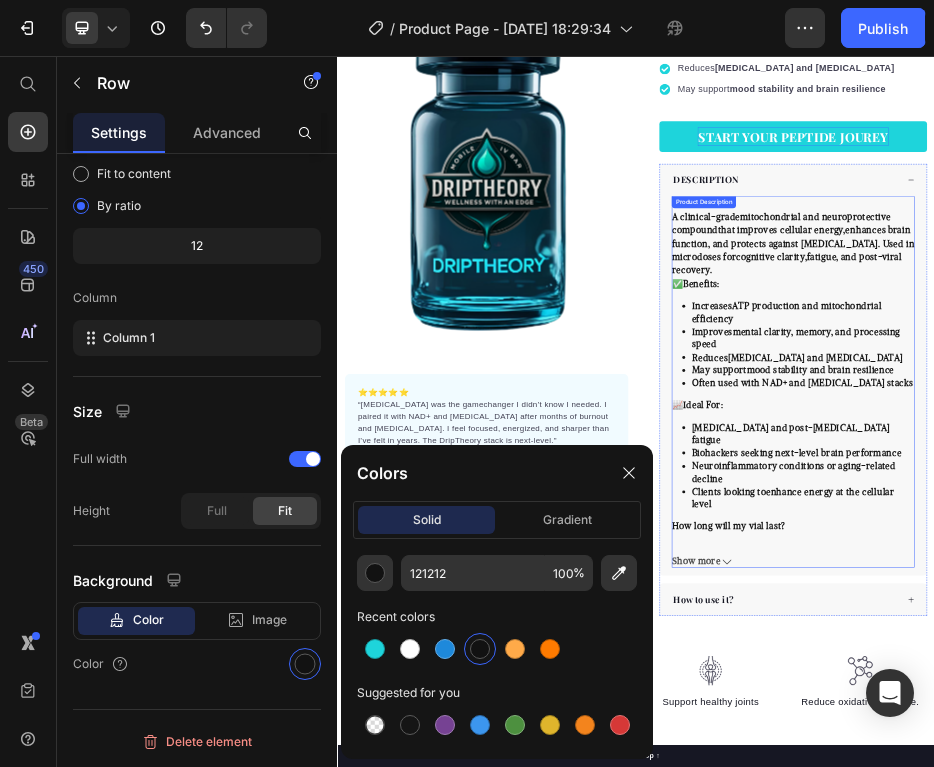 scroll, scrollTop: 203, scrollLeft: 0, axis: vertical 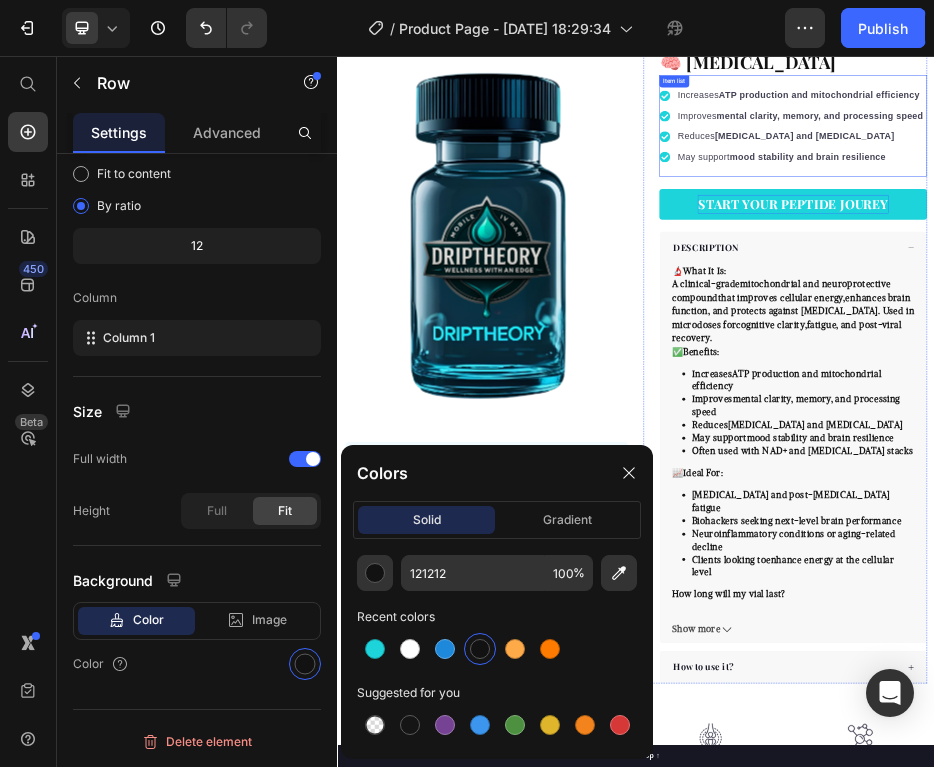 click on "ATP production and mitochondrial efficiency" at bounding box center (1306, 135) 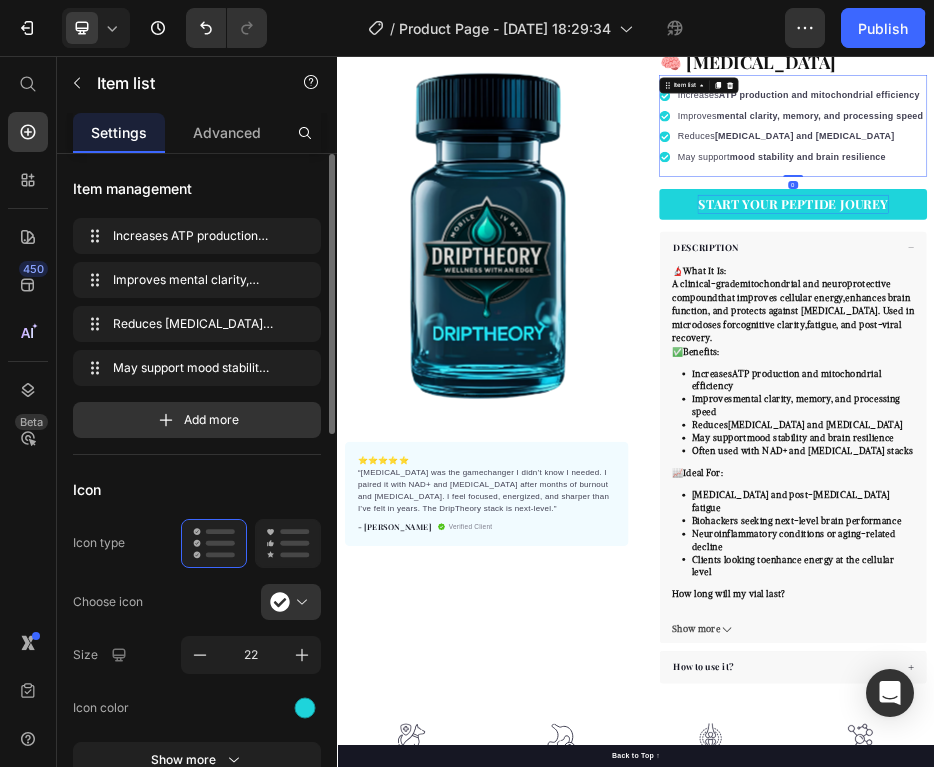 scroll, scrollTop: 348, scrollLeft: 0, axis: vertical 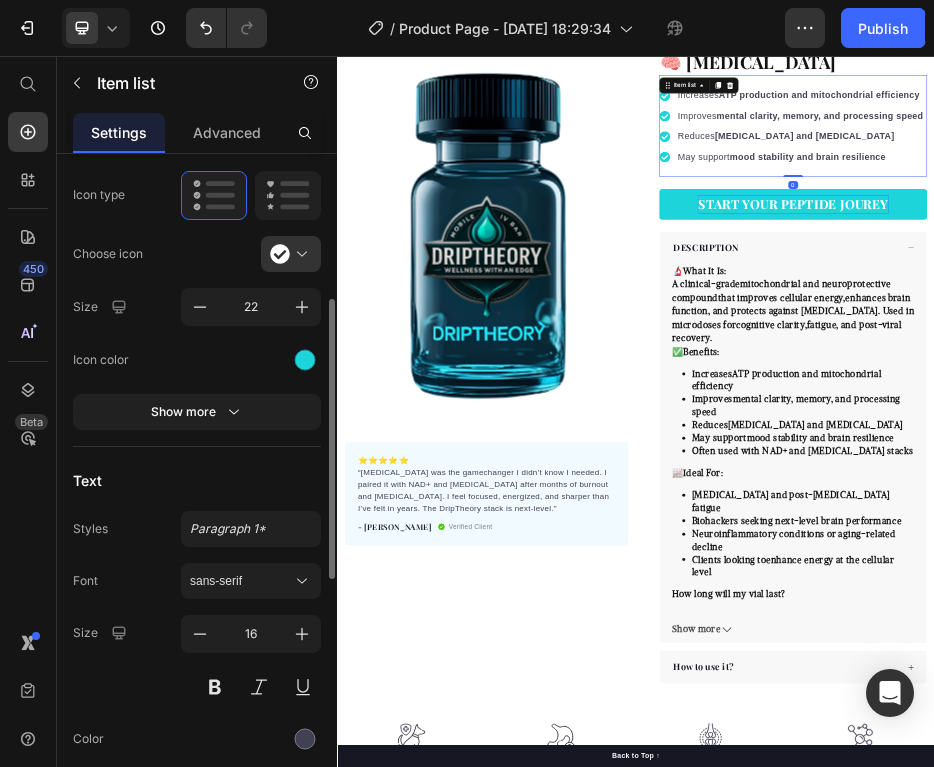 click on "Font sans-serif Size 16 Color Show more" at bounding box center [197, 686] 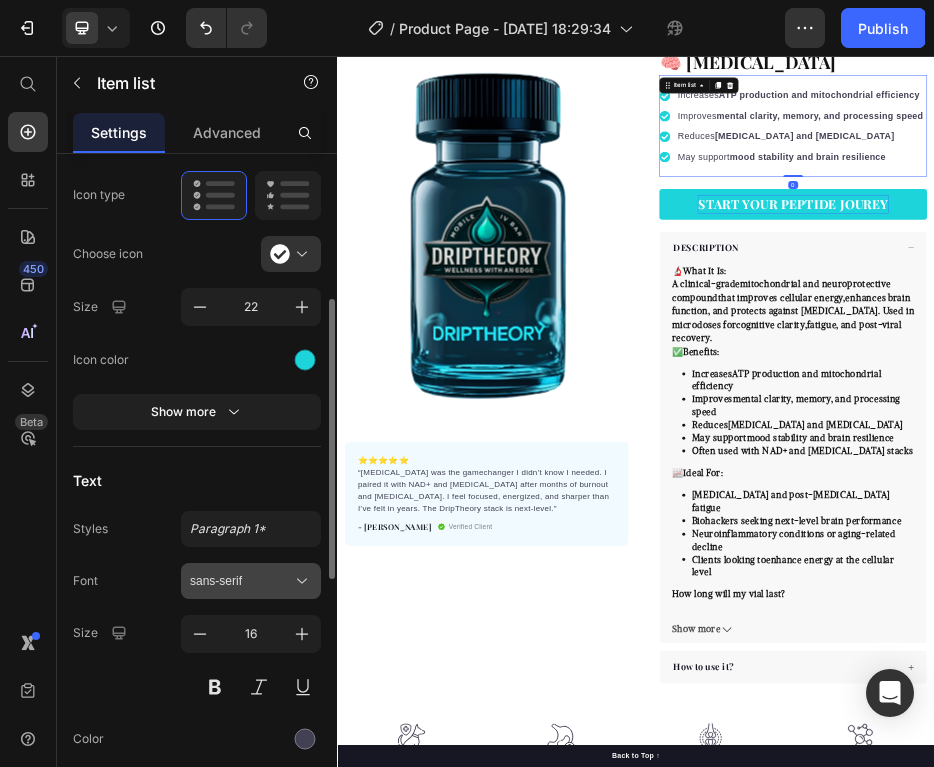 click on "sans-serif" at bounding box center [251, 581] 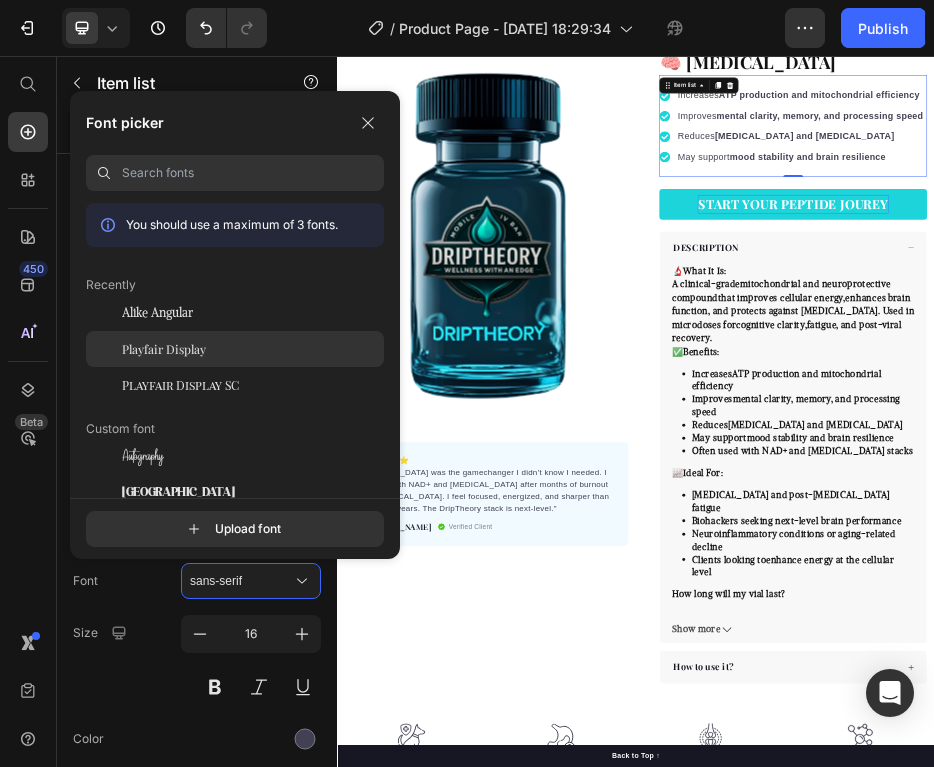 click on "Playfair Display" at bounding box center [164, 349] 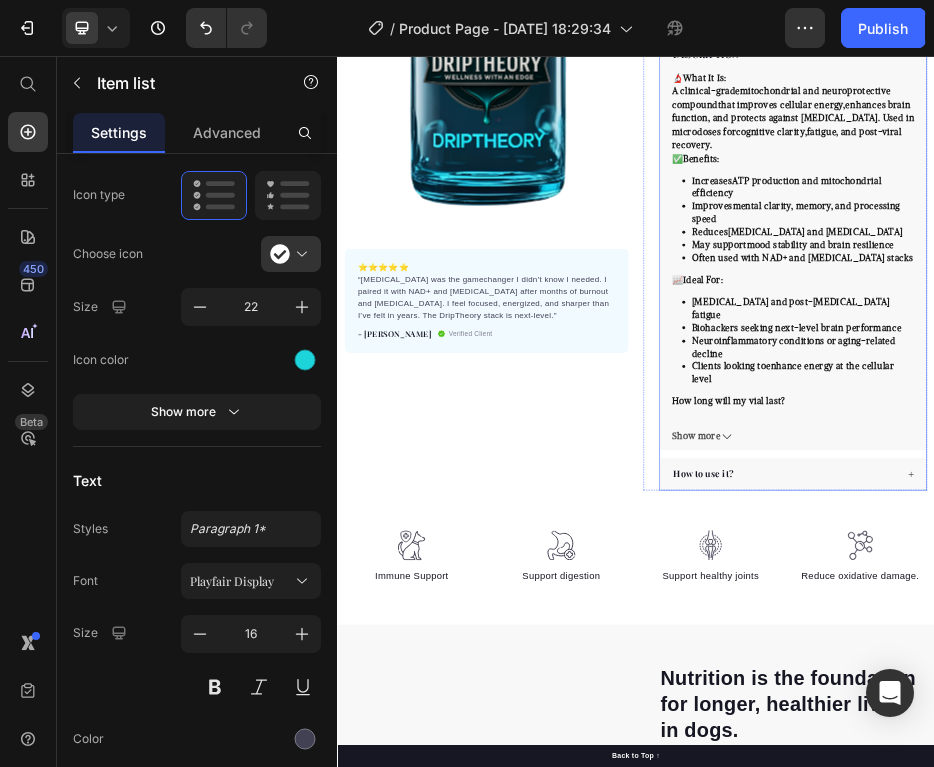 scroll, scrollTop: 607, scrollLeft: 0, axis: vertical 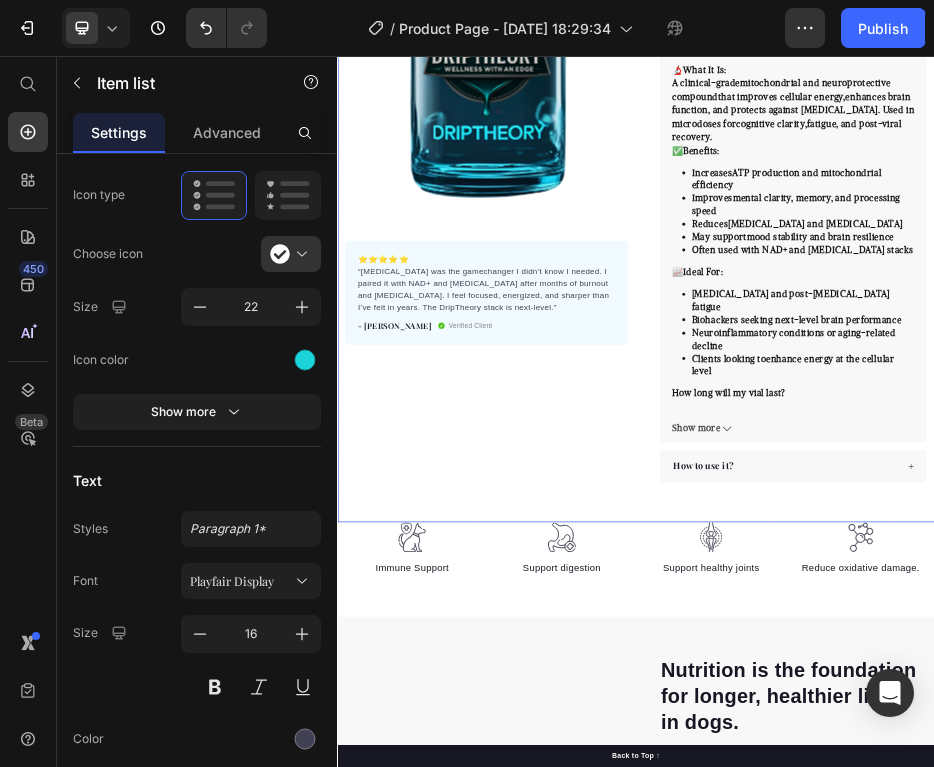 click on "How to use it?" at bounding box center (1253, 880) 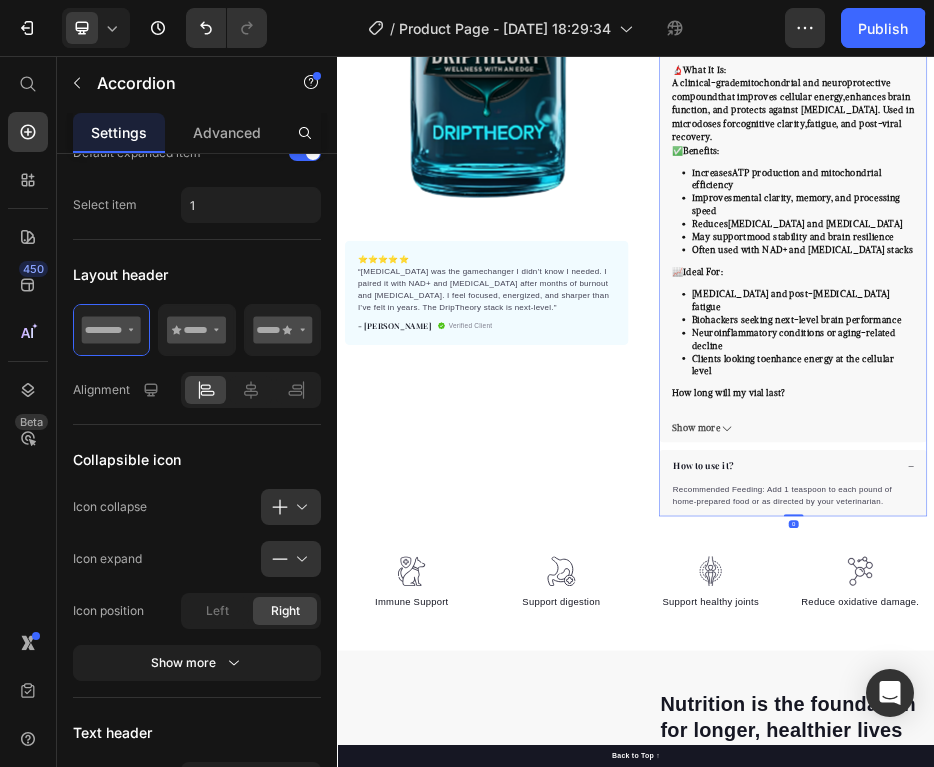 scroll, scrollTop: 0, scrollLeft: 0, axis: both 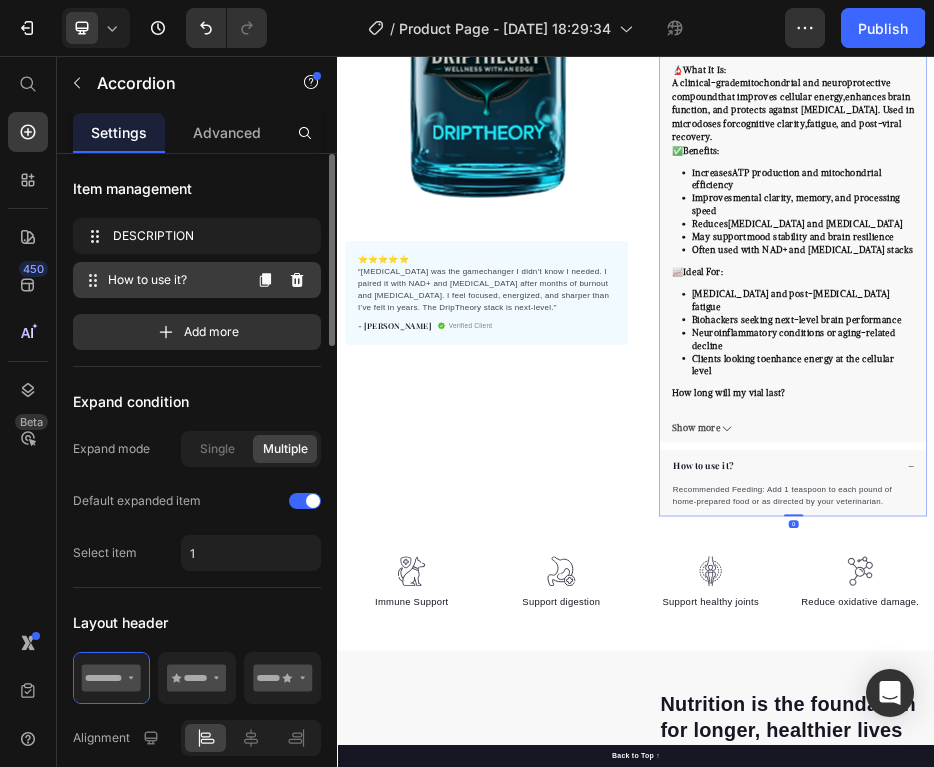 click 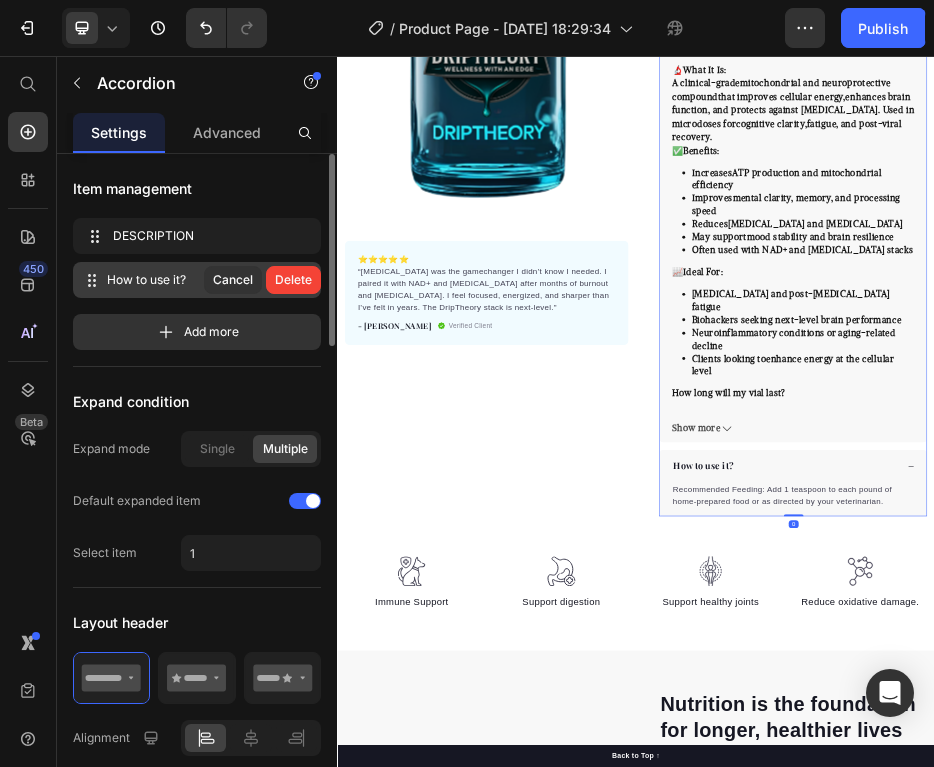 click on "Delete" at bounding box center [293, 280] 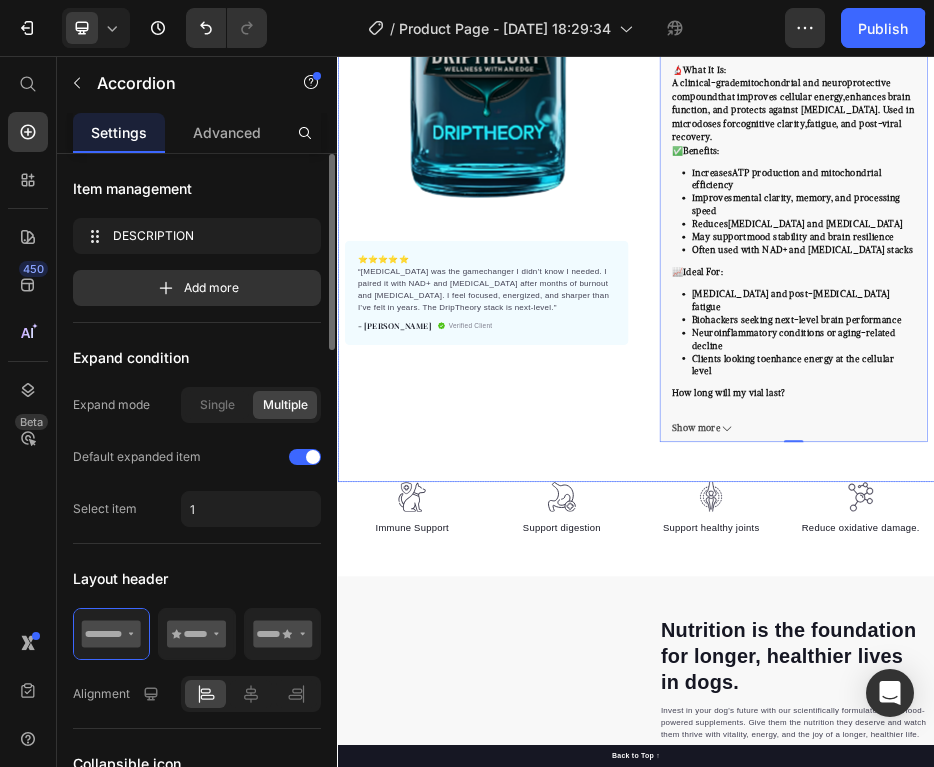 click on "Product Images ⭐️⭐️⭐️⭐️⭐️ “Methylene Blue was the gamechanger I didn’t know I needed. I paired it with NAD+ and Semax after months of burnout and brain fog. I feel focused, energized, and sharper than I’ve felt in years. The DripTheory stack is next-level." Text block - Morgan T. Text block
Verified Client Item list Row Row "My dog absolutely loves this food! It's clear that the taste and quality are top-notch."  -Daisy Text block Row Row 🧠 Methylene Blue Product Title Increases  ATP production and mitochondrial efficiency Improves  mental clarity, memory, and processing speed Reduces  oxidative stress and neuroinflammation May support  mood stability and brain resilience Item list START YOUR PEPTIDE JOUREY Product Cart Button Perfect for sensitive tummies Supercharge immunity System Bursting with protein, vitamins, and minerals Supports strong muscles, increases bone strength Item list
DESCRIPTION 🔬  What It Is: A clinical-grade  ,  fatigue" at bounding box center (937, 250) 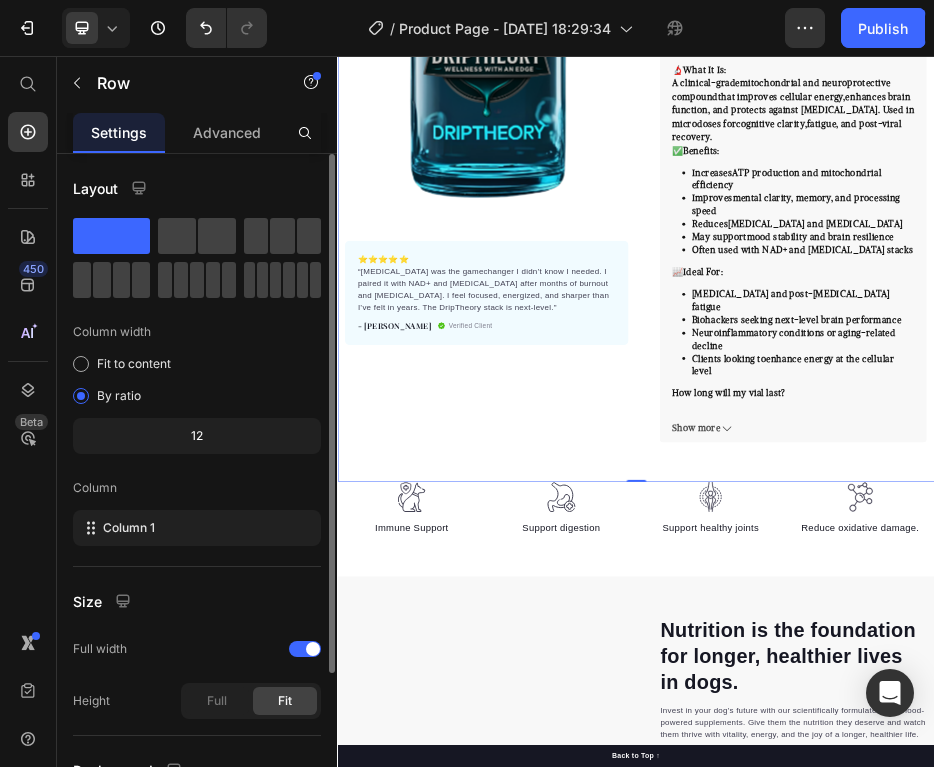 click at bounding box center [787, 950] 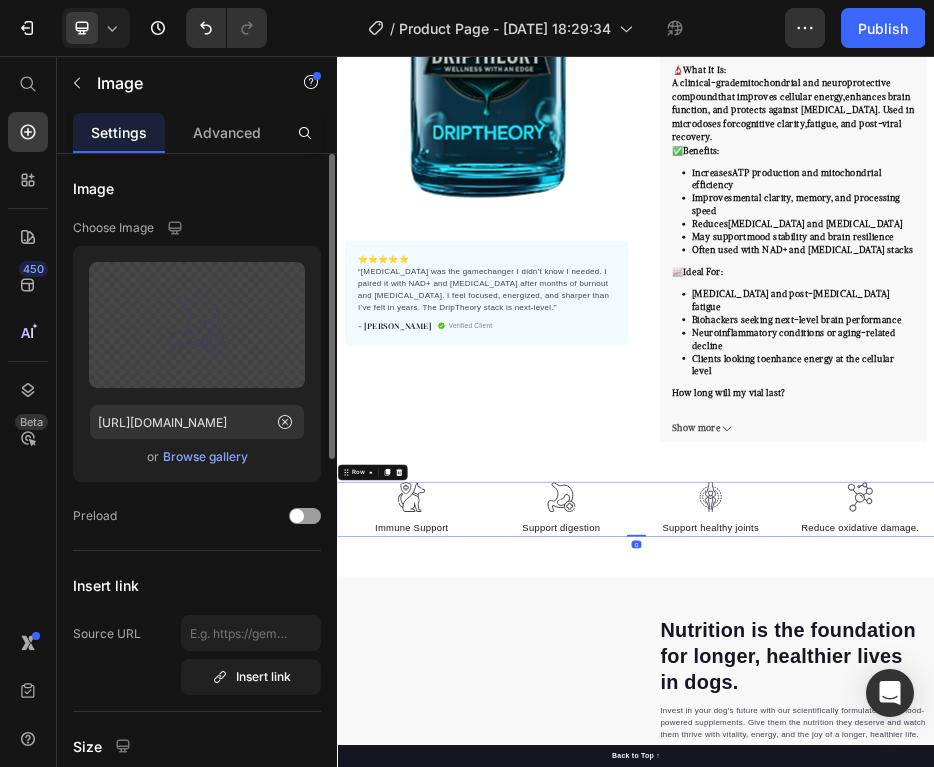 click on "Image Immune Support Text block Image Support digestion Text block Image Support healthy joints Text block Image Reduce oxidative damage. Text block Row   0" at bounding box center (937, 967) 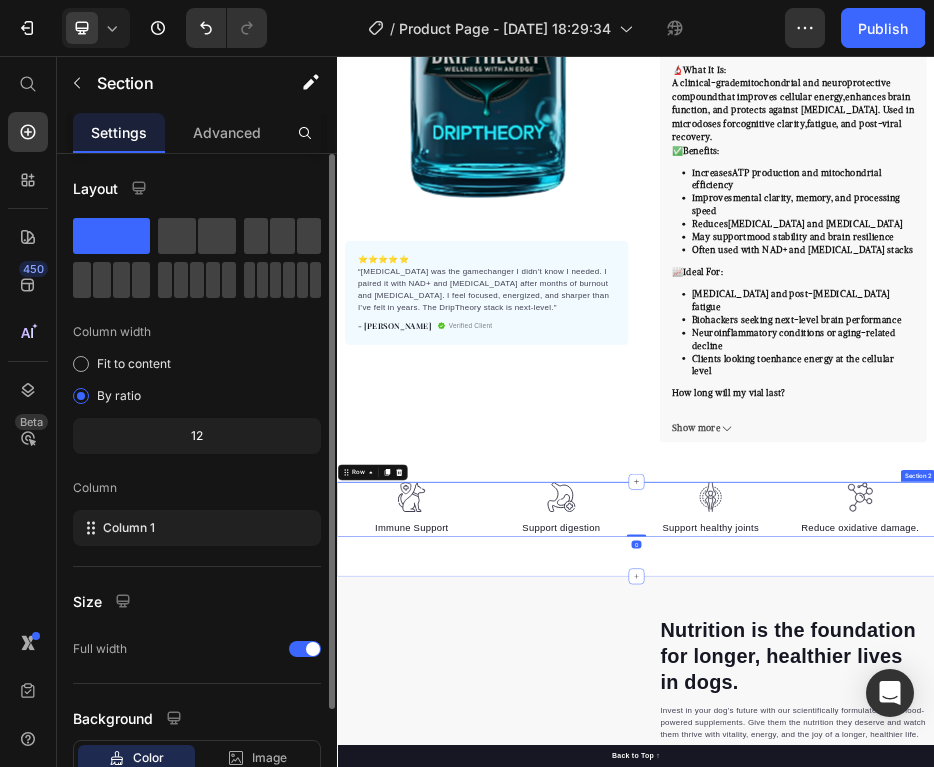 click on "Image Immune Support Text block Image Support digestion Text block Image Support healthy joints Text block Image Reduce oxidative damage. Text block Row   0 Section 2" at bounding box center (937, 1007) 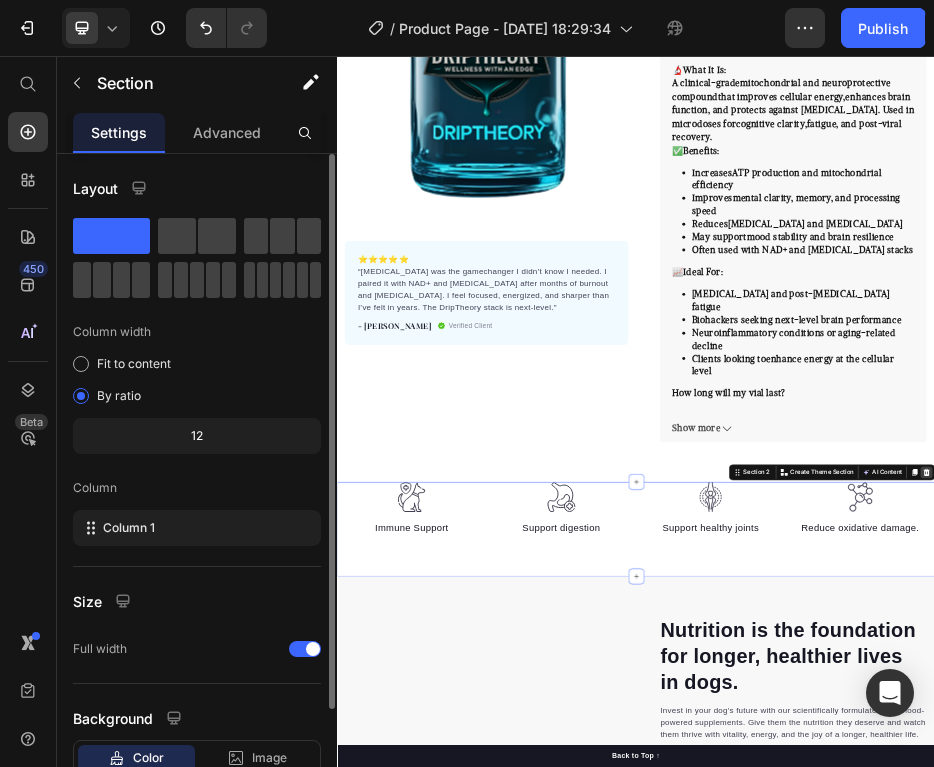 click 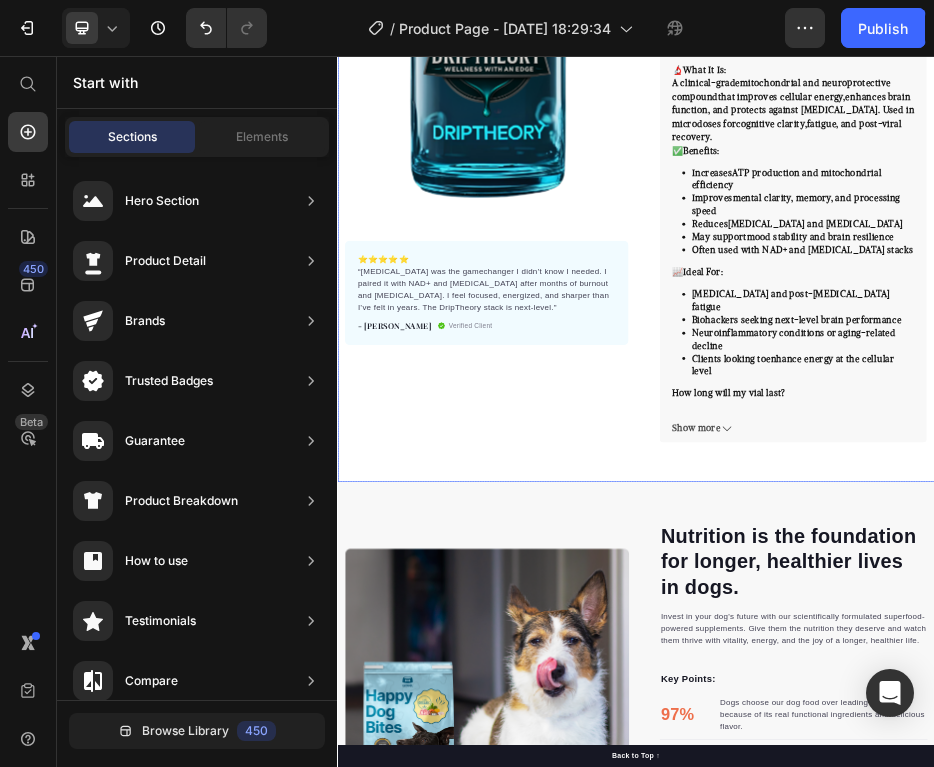 click on "Product Images ⭐️⭐️⭐️⭐️⭐️ “Methylene Blue was the gamechanger I didn’t know I needed. I paired it with NAD+ and Semax after months of burnout and brain fog. I feel focused, energized, and sharper than I’ve felt in years. The DripTheory stack is next-level." Text block - Morgan T. Text block
Verified Client Item list Row Row "My dog absolutely loves this food! It's clear that the taste and quality are top-notch."  -Daisy Text block Row Row 🧠 Methylene Blue Product Title Increases  ATP production and mitochondrial efficiency Improves  mental clarity, memory, and processing speed Reduces  oxidative stress and neuroinflammation May support  mood stability and brain resilience Item list START YOUR PEPTIDE JOUREY Product Cart Button Perfect for sensitive tummies Supercharge immunity System Bursting with protein, vitamins, and minerals Supports strong muscles, increases bone strength Item list
DESCRIPTION 🔬  What It Is: A clinical-grade  ,  fatigue" at bounding box center [937, 250] 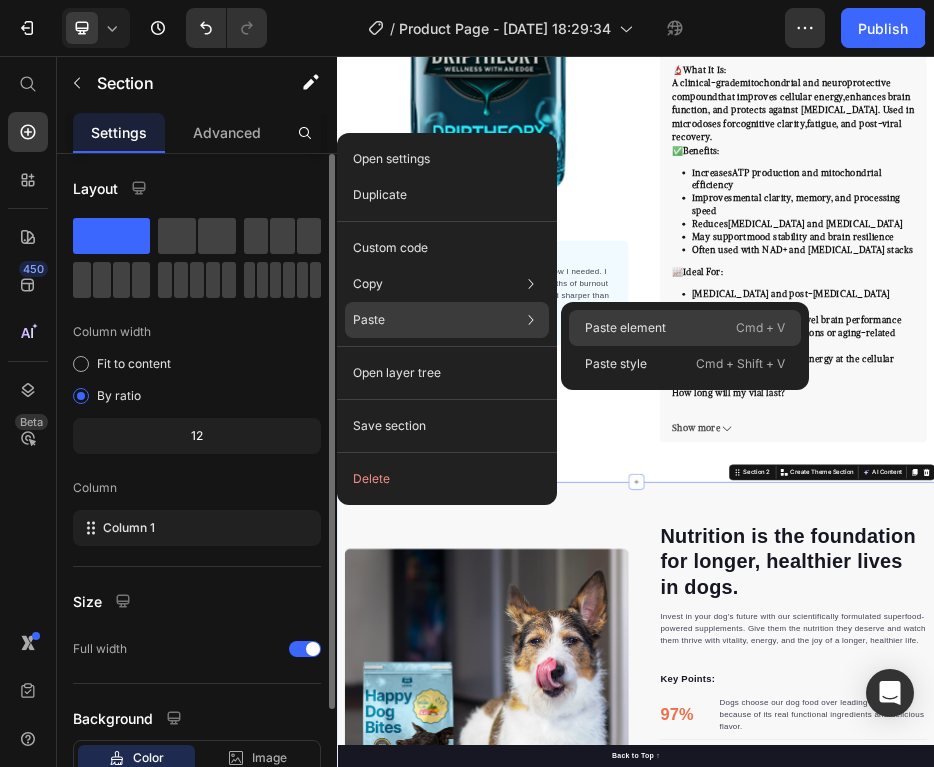 click on "Paste element" at bounding box center [625, 328] 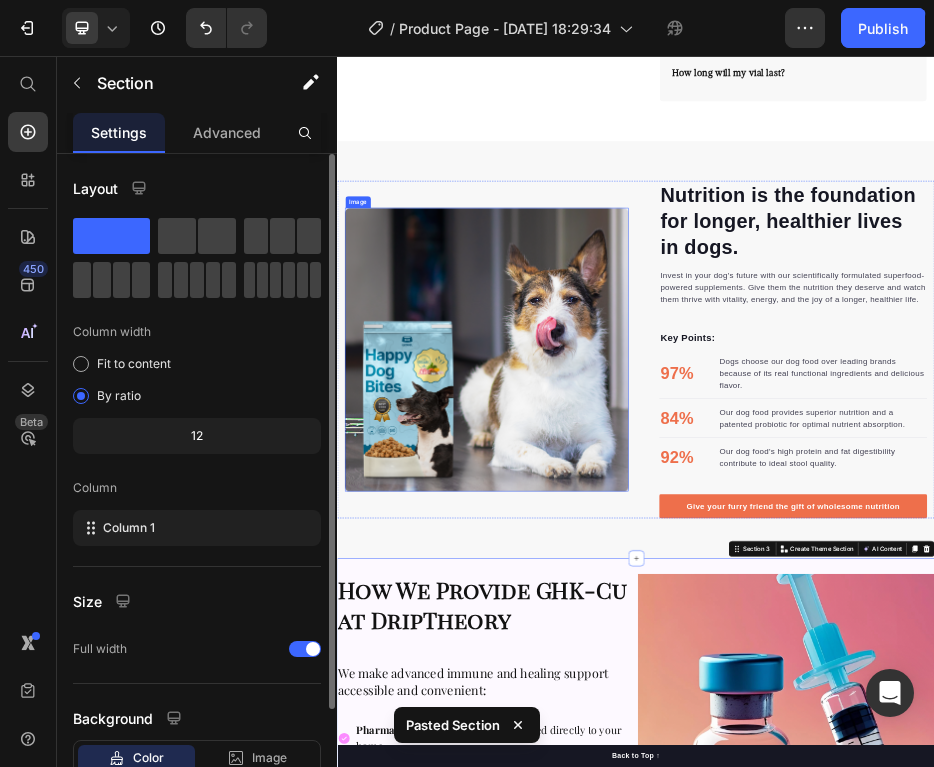 scroll, scrollTop: 1221, scrollLeft: 0, axis: vertical 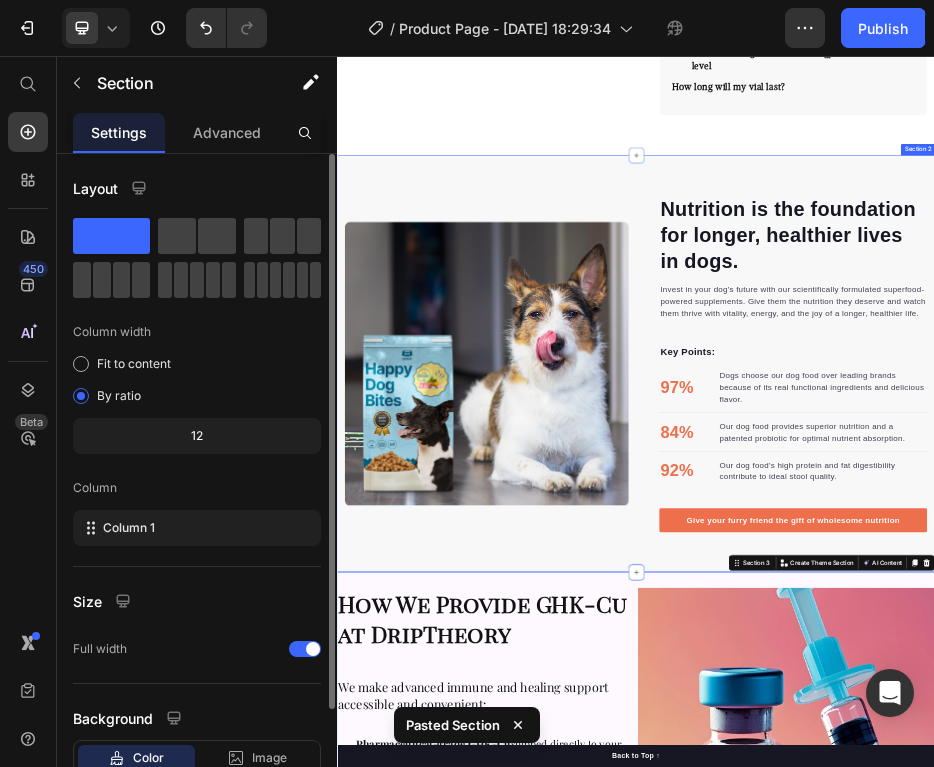 click on "Nutrition is the foundation for longer, healthier lives in dogs. Heading Invest in your dog's future with our scientifically formulated superfood-powered supplements. Give them the nutrition they deserve and watch them thrive with vitality, energy, and the joy of a longer, healthier life. Text block Key Points: Text block 97% Text block Dogs choose our dog food over leading brands because of its real functional ingredients and delicious flavor. Text block Advanced list                Title Line 84% Text block Our dog food provides superior nutrition and a patented probiotic for optimal nutrient absorption. Text block Advanced list                Title Line 92% Text block Our dog food's high protein and fat digestibility contribute to ideal stool quality. Text block Advanced list Give your furry friend the gift of wholesome nutrition Button Row Image Image Row Section 2" at bounding box center [937, 674] 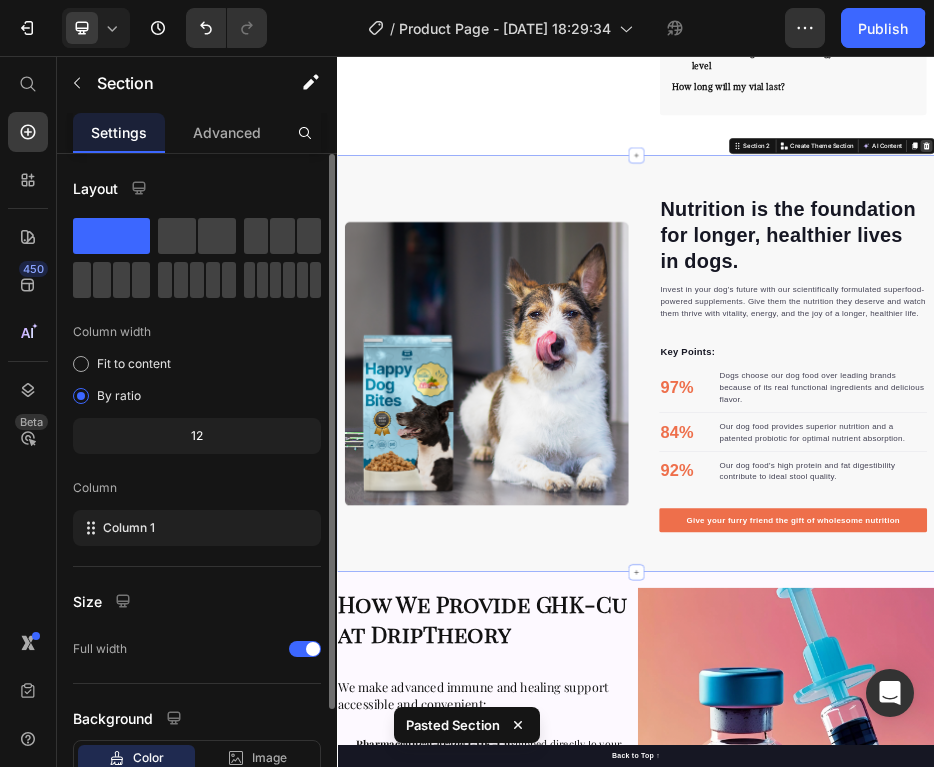 click 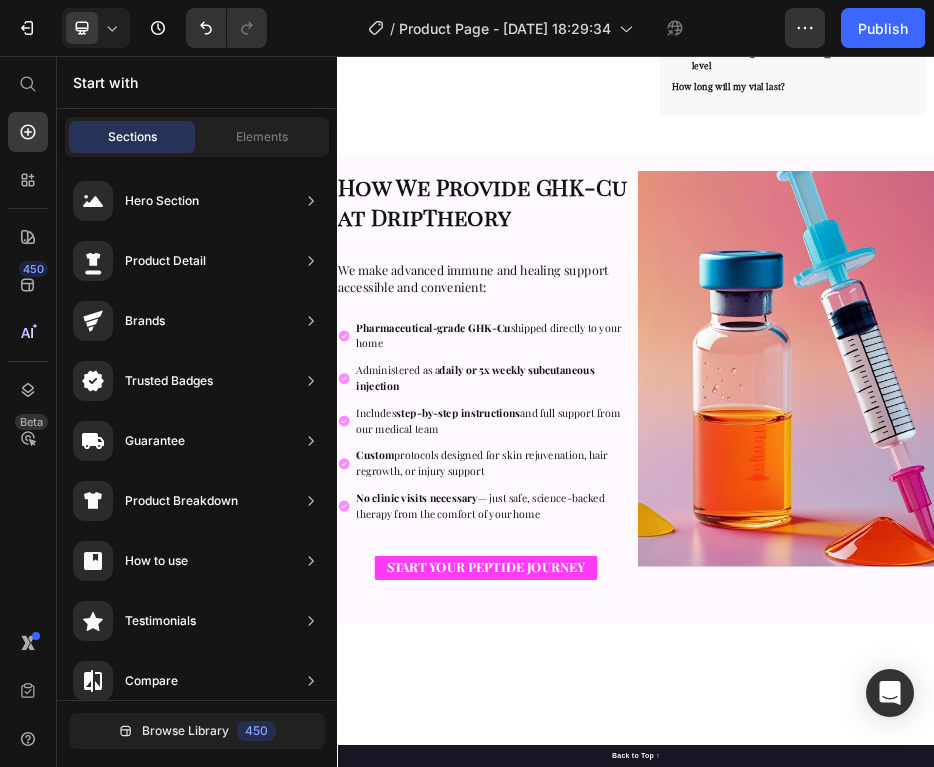 click at bounding box center [937, 1661] 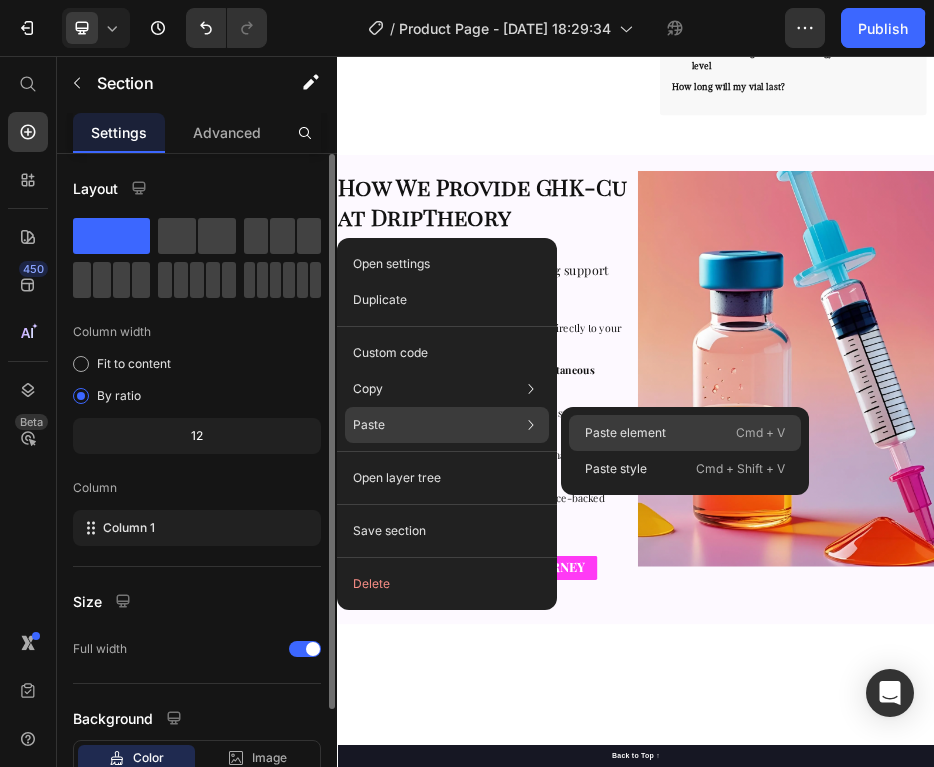click on "Paste element  Cmd + V" 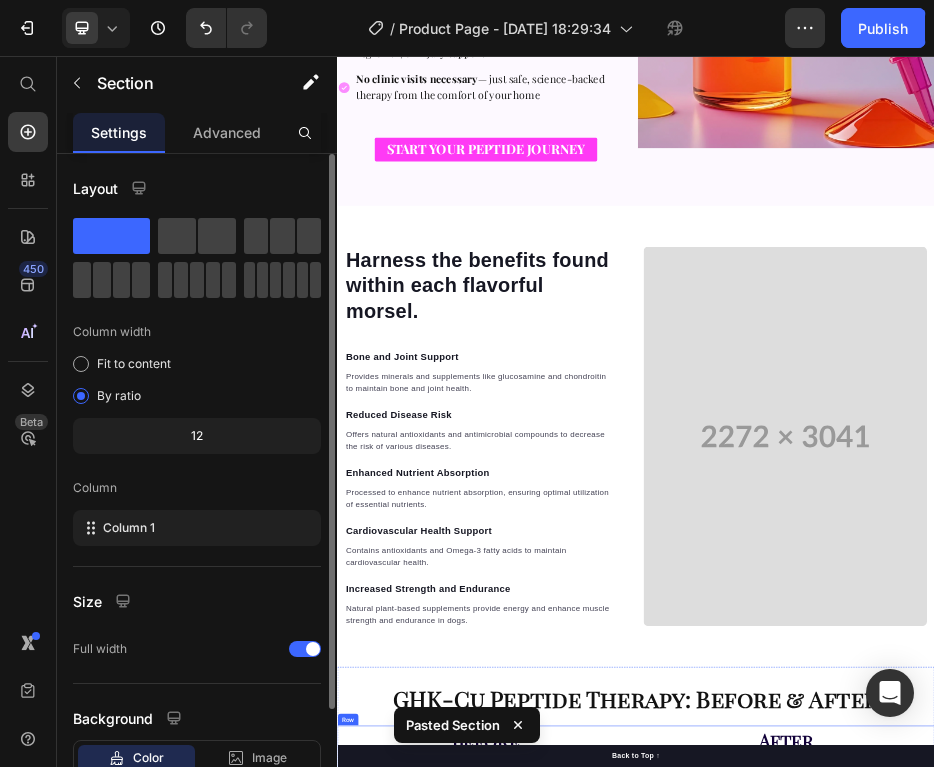 scroll, scrollTop: 1816, scrollLeft: 0, axis: vertical 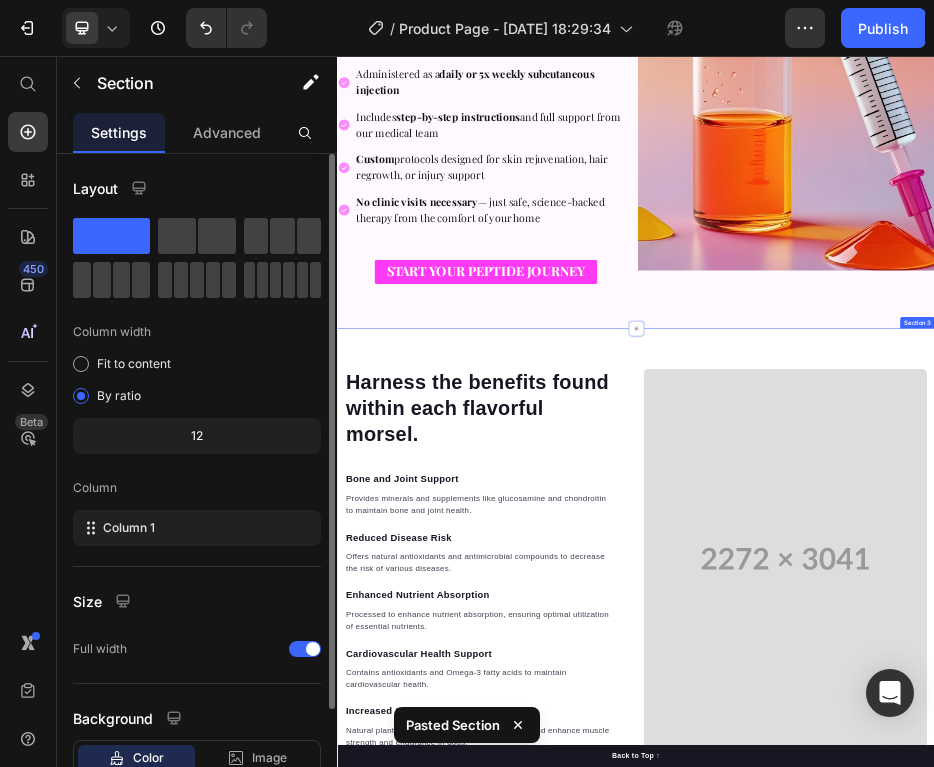 click on "Harness the benefits found within each flavorful morsel. Heading Bone and Joint Support Text block Provides minerals and supplements like glucosamine and chondroitin to maintain bone and joint health. Text block Reduced Disease Risk Text block Offers natural antioxidants and antimicrobial compounds to decrease the risk of various diseases. Text block Enhanced Nutrient Absorption Text block Processed to enhance nutrient absorption, ensuring optimal utilization of essential nutrients. Text block Cardiovascular Health Support Text block Contains antioxidants and Omega-3 fatty acids to maintain cardiovascular health. Text block Increased Strength and Endurance Text block Natural plant-based supplements provide energy and enhance muscle strength and endurance in dogs. Text block Row Video Row Section 3" at bounding box center [937, 1066] 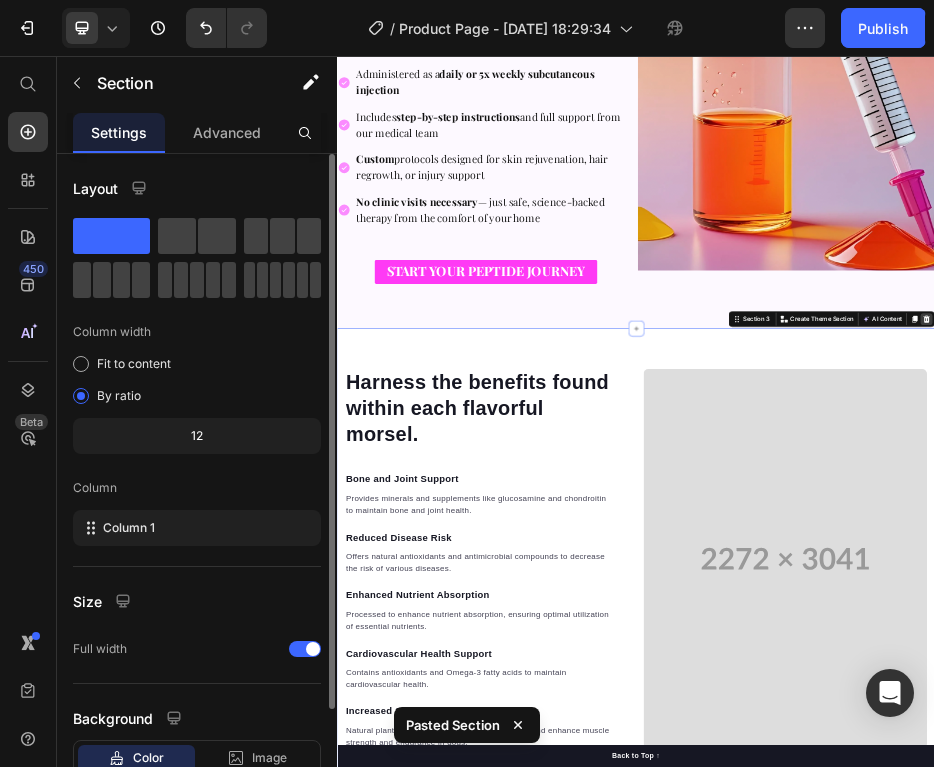 click 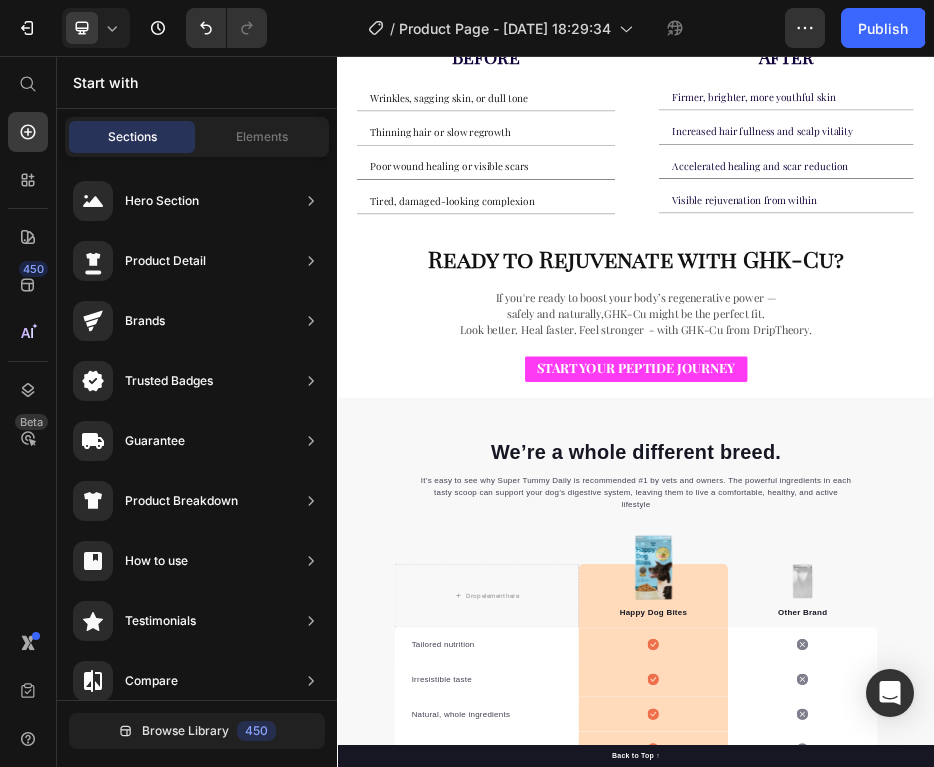 scroll, scrollTop: 2496, scrollLeft: 0, axis: vertical 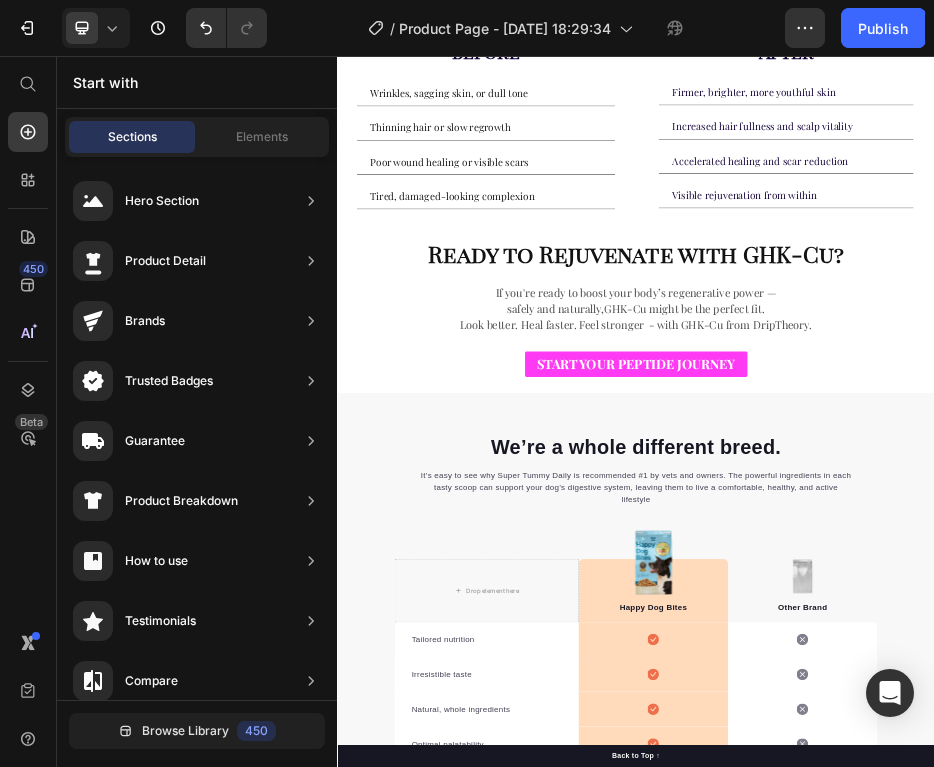 click on "We’re a whole different breed. Heading It’s easy to see why Super Tummy Daily is recommended #1 by vets and owners. The powerful ingredients in each tasty scoop can support your dog’s digestive system, leaving them to live a comfortable, healthy, and active lifestyle Text block Row
Drop element here Image Happy Dog Bites Text block Row Image Other Brand Text block Row Tailored nutrition Text block
Icon Row
Icon Row Irresistible taste Text block
Icon Row
Icon Row Natural, whole ingredients Text block
Icon Row
Icon Row Optimal palatability Text block
Icon Row
Icon Row Pet-loving formulation Text block
Icon Row
Icon Row High digestibility Text block
Icon Row
Icon Row Row Start baking doggy delights Button *100% satisfaction. No fuss, 30-day money-back guarantee Text block Row Section 4" at bounding box center [937, 1283] 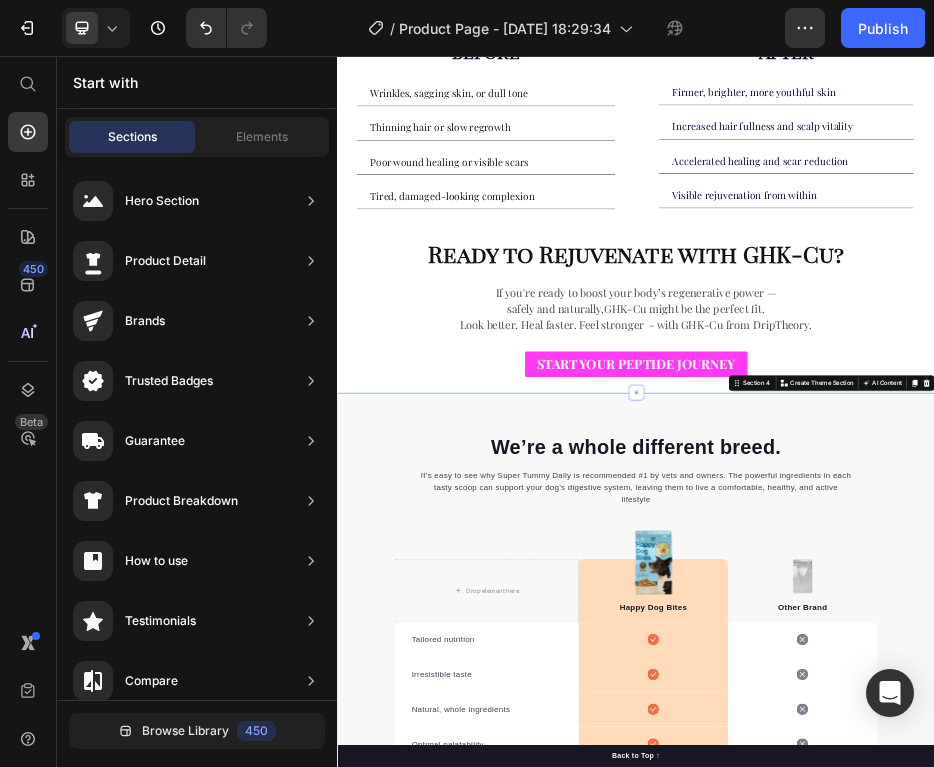 click on "We’re a whole different breed. Heading It’s easy to see why Super Tummy Daily is recommended #1 by vets and owners. The powerful ingredients in each tasty scoop can support your dog’s digestive system, leaving them to live a comfortable, healthy, and active lifestyle Text block Row
Drop element here Image Happy Dog Bites Text block Row Image Other Brand Text block Row Tailored nutrition Text block
Icon Row
Icon Row Irresistible taste Text block
Icon Row
Icon Row Natural, whole ingredients Text block
Icon Row
Icon Row Optimal palatability Text block
Icon Row
Icon Row Pet-loving formulation Text block
Icon Row
Icon Row High digestibility Text block
Icon Row
Icon Row Row Start baking doggy delights Button *100% satisfaction. No fuss, 30-day money-back guarantee Text block Row Section 4   Create Theme Section AI Content Write with GemAI Tone and Voice Product" at bounding box center [937, 1283] 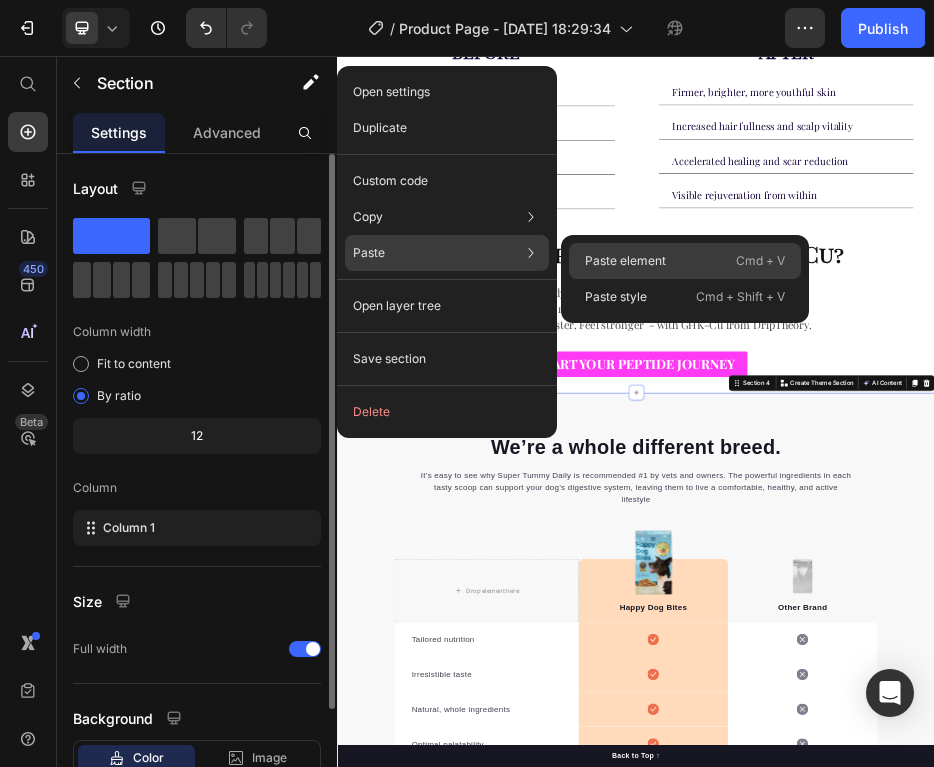 click on "Paste element" at bounding box center [625, 261] 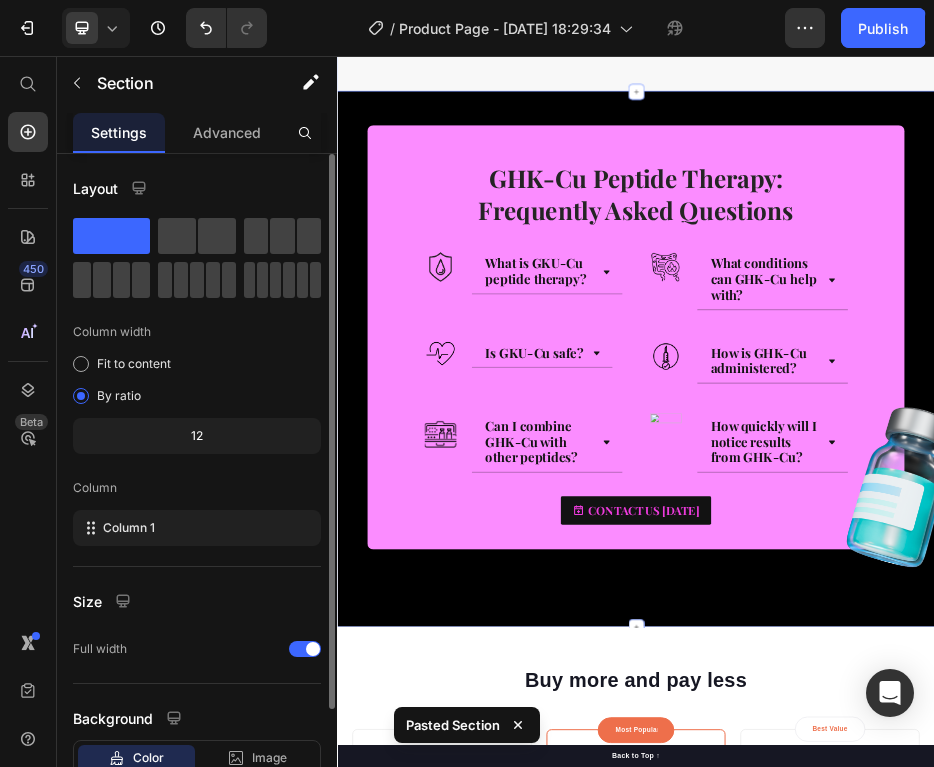 scroll, scrollTop: 3027, scrollLeft: 0, axis: vertical 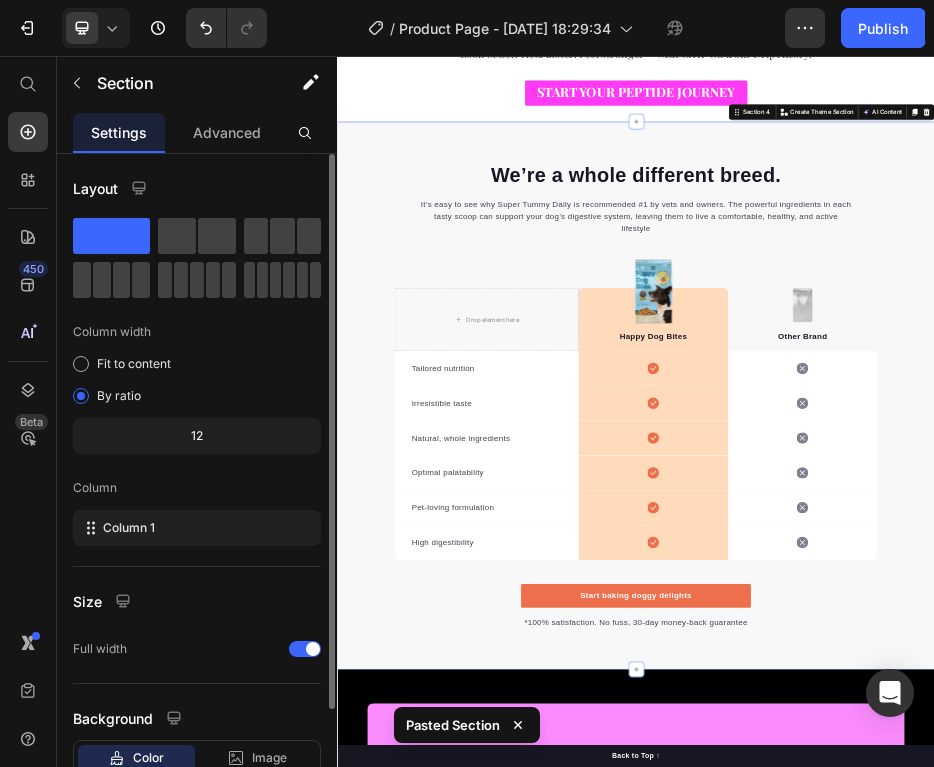 click on "We’re a whole different breed. Heading It’s easy to see why Super Tummy Daily is recommended #1 by vets and owners. The powerful ingredients in each tasty scoop can support your dog’s digestive system, leaving them to live a comfortable, healthy, and active lifestyle Text block Row
Drop element here Image Happy Dog Bites Text block Row Image Other Brand Text block Row Tailored nutrition Text block
Icon Row
Icon Row Irresistible taste Text block
Icon Row
Icon Row Natural, whole ingredients Text block
Icon Row
Icon Row Optimal palatability Text block
Icon Row
Icon Row Pet-loving formulation Text block
Icon Row
Icon Row High digestibility Text block
Icon Row
Icon Row Row Start baking doggy delights Button *100% satisfaction. No fuss, 30-day money-back guarantee Text block Row Section 4   Create Theme Section AI Content Write with GemAI Tone and Voice Product" at bounding box center (937, 738) 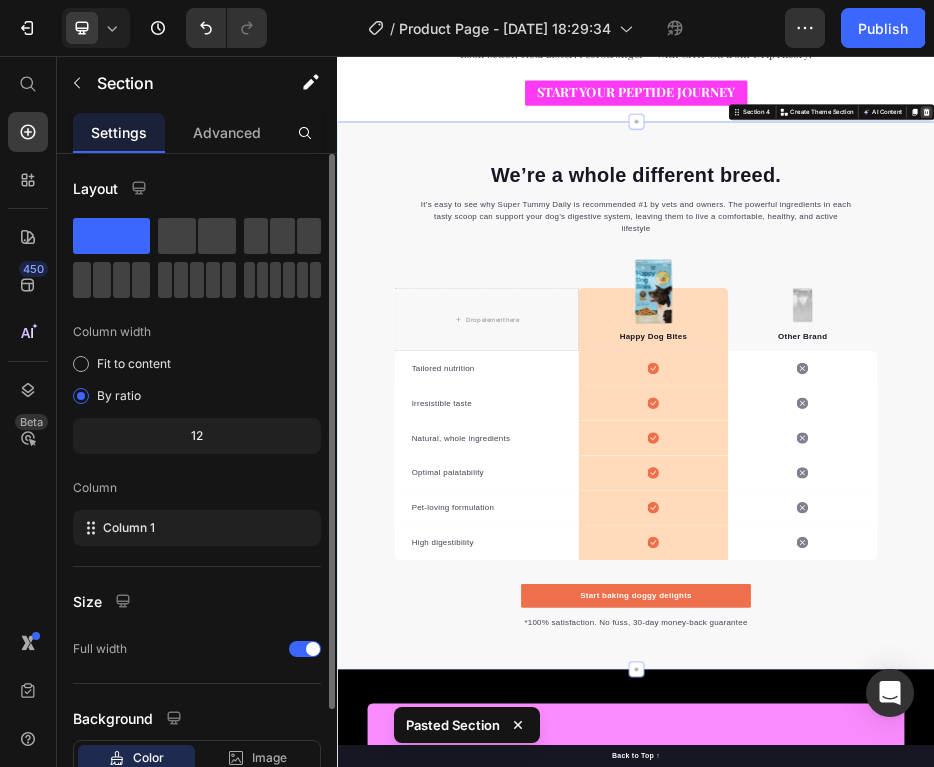 click at bounding box center (1520, 169) 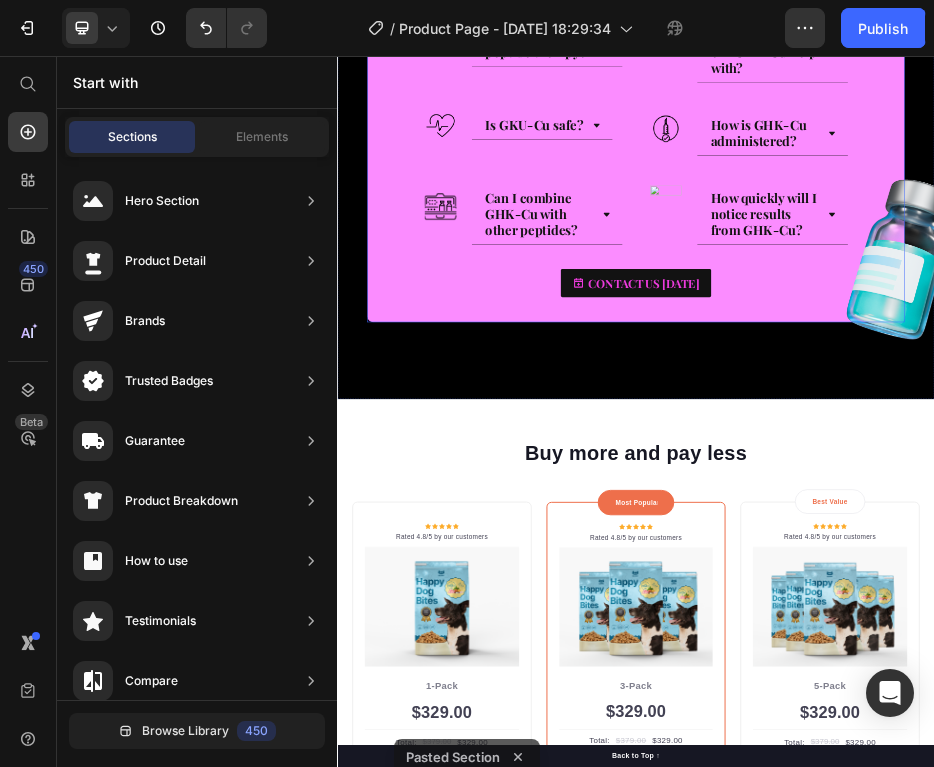 scroll, scrollTop: 3683, scrollLeft: 0, axis: vertical 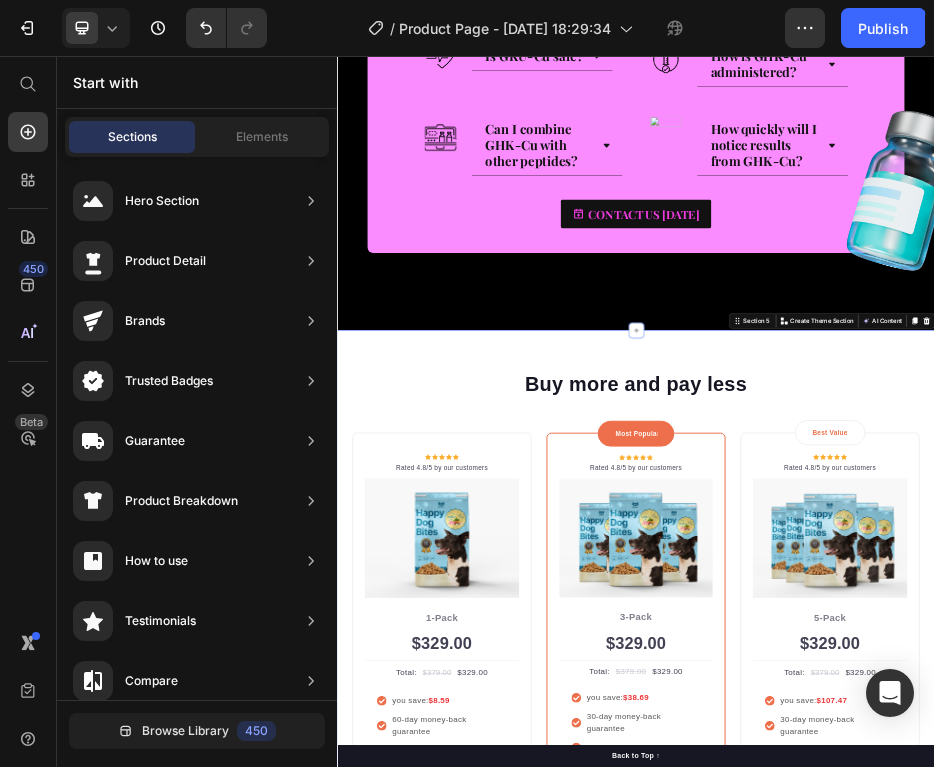click on "Buy more and pay less Heading Row Icon Icon Icon Icon Icon Icon List Hoz Rated 4.8/5 by our customers Text block Row Image Icon Intro Text block Icon Row 1-Pack Text block $329.00 Price                Title Line Total: Text block $379.00 Price $329.00 Price Row you save:  $8.59 60-day money-back guarantee +$2.95 Shipping Item list Add to cart Product Cart Button Image Product Row Most Popular Text block Row Icon Icon Icon Icon Icon Icon List Hoz Rated 4.8/5 by our customers Text block Row Image Icon Most Popular Text block Icon Row 3-Pack Text block $329.00 Price                Title Line Total: Text block $379.00 Price $329.00 Price Row you save:  $38.69 30-day money-back guarantee Free delivery Item list Add to cart Product Cart Button Image Product Row Best Value Text block Row Icon Icon Icon Icon Icon Icon List Hoz Rated 4.8/5 by our customers Text block Row Image Icon Best offer Text block Icon Row 5-Pack Text block $329.00 Price                Title Line Total: Text block $379.00 Price $329.00 Price Row" at bounding box center [937, 1147] 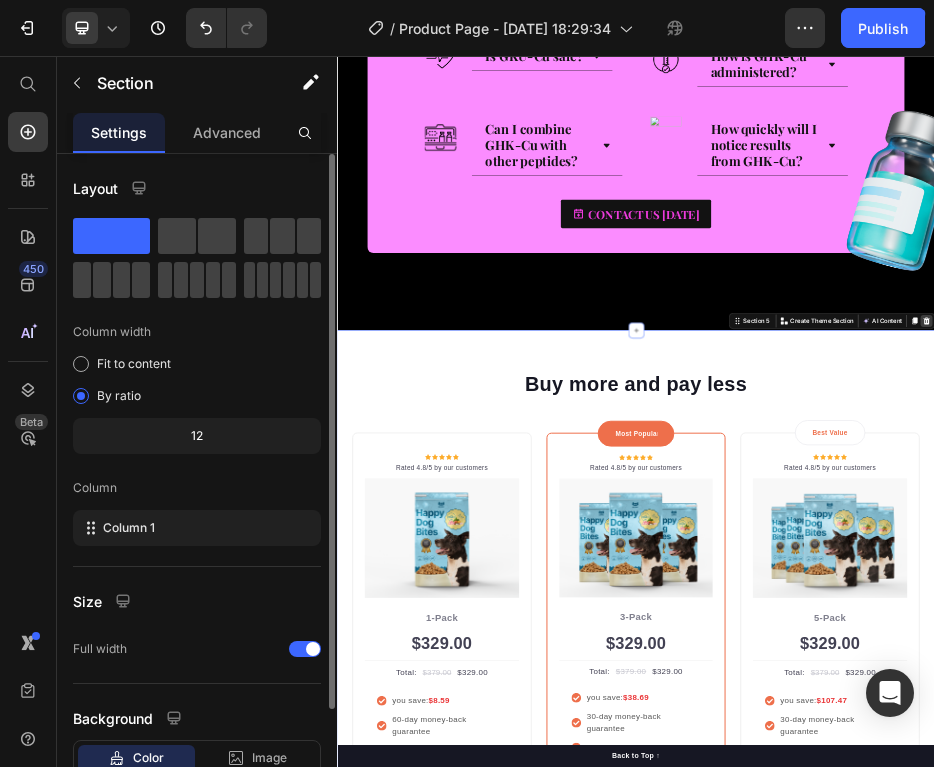 click at bounding box center (1520, 588) 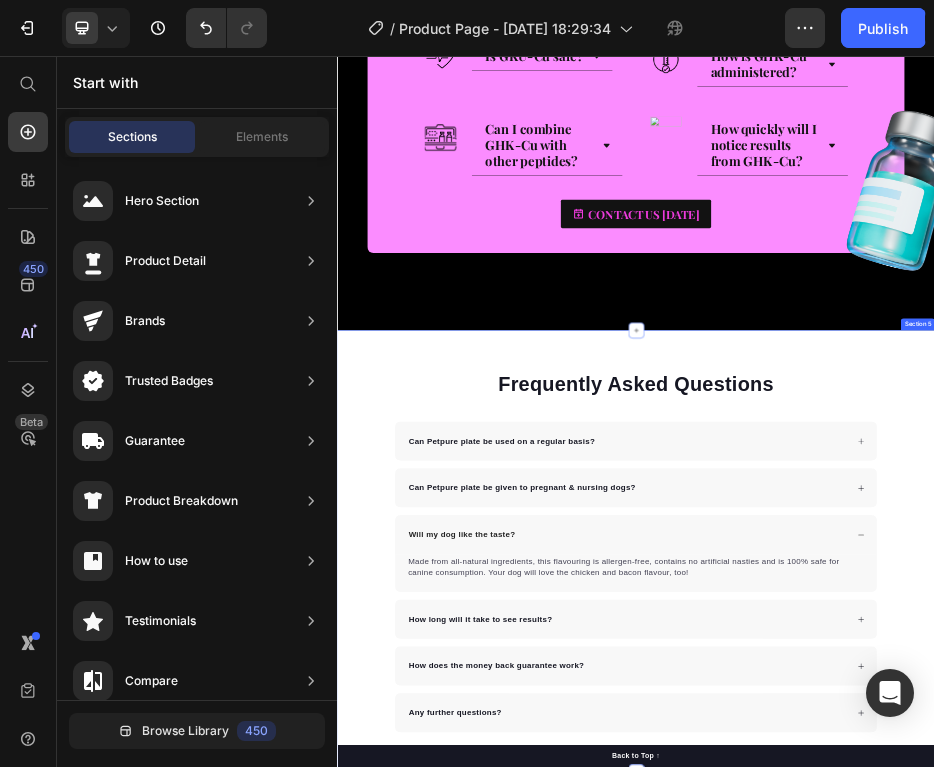 click on "Frequently Asked Questions Heading
Can Petpure plate be used on a regular basis?
Can Petpure plate be given to pregnant & nursing dogs?
Will my dog like the taste? Made from all-natural ingredients, this flavouring is allergen-free, contains no artificial nasties and is 100% safe for canine consumption. Your dog will love the chicken and bacon flavour, too! Text block
How long will it take to see results?
How does the money back guarantee work?
Any further questions? Accordion Row Section 5" at bounding box center (937, 1051) 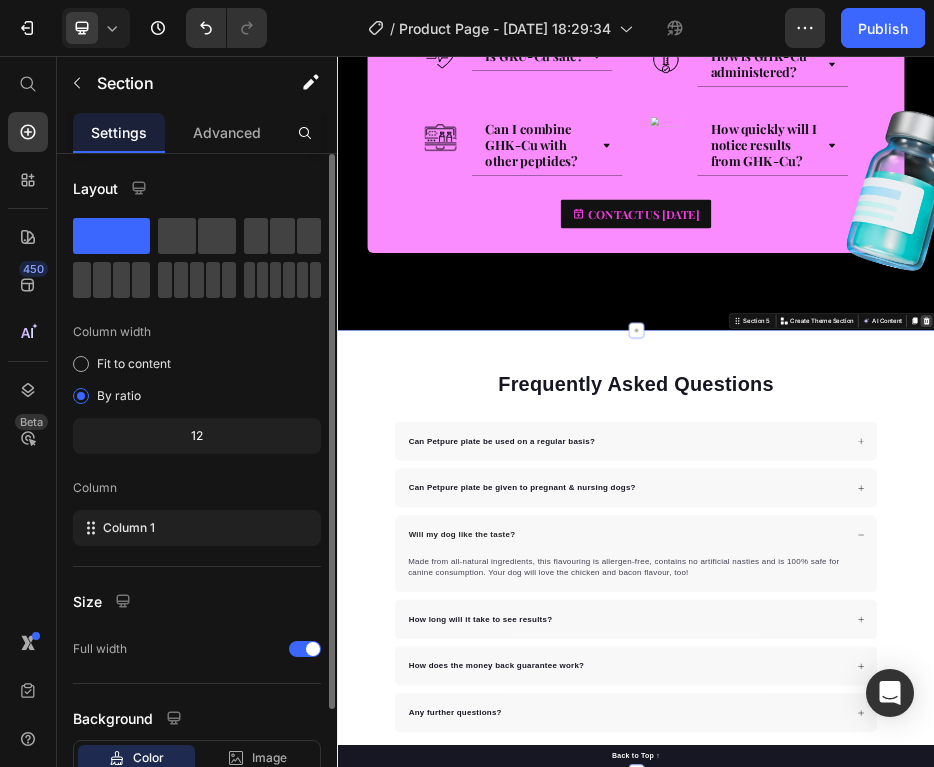 click 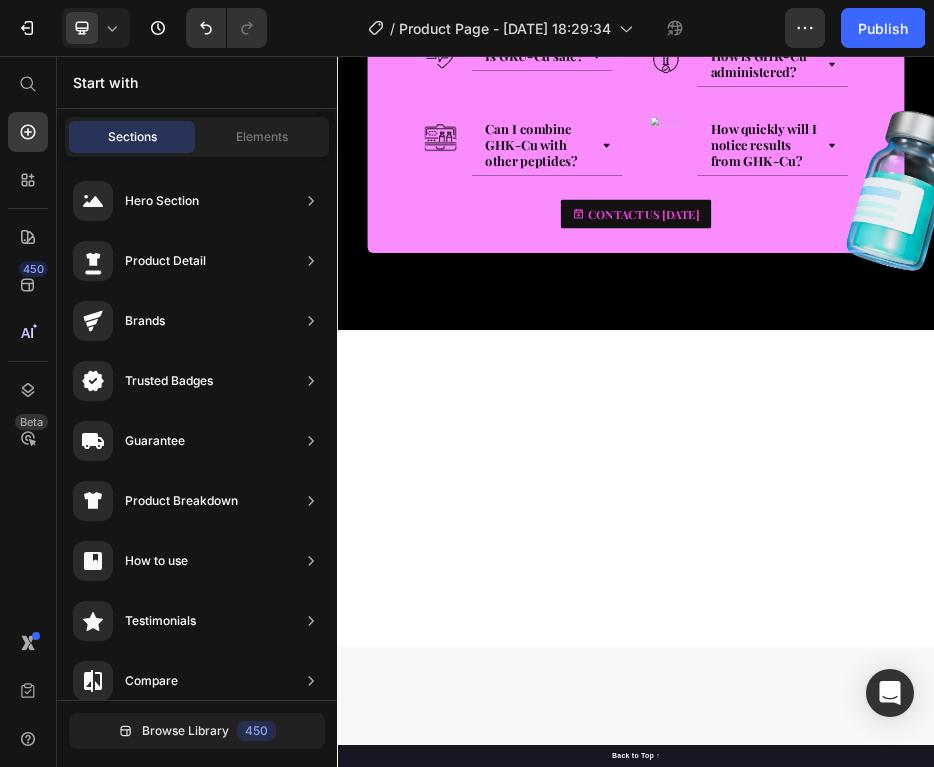 click at bounding box center (937, 925) 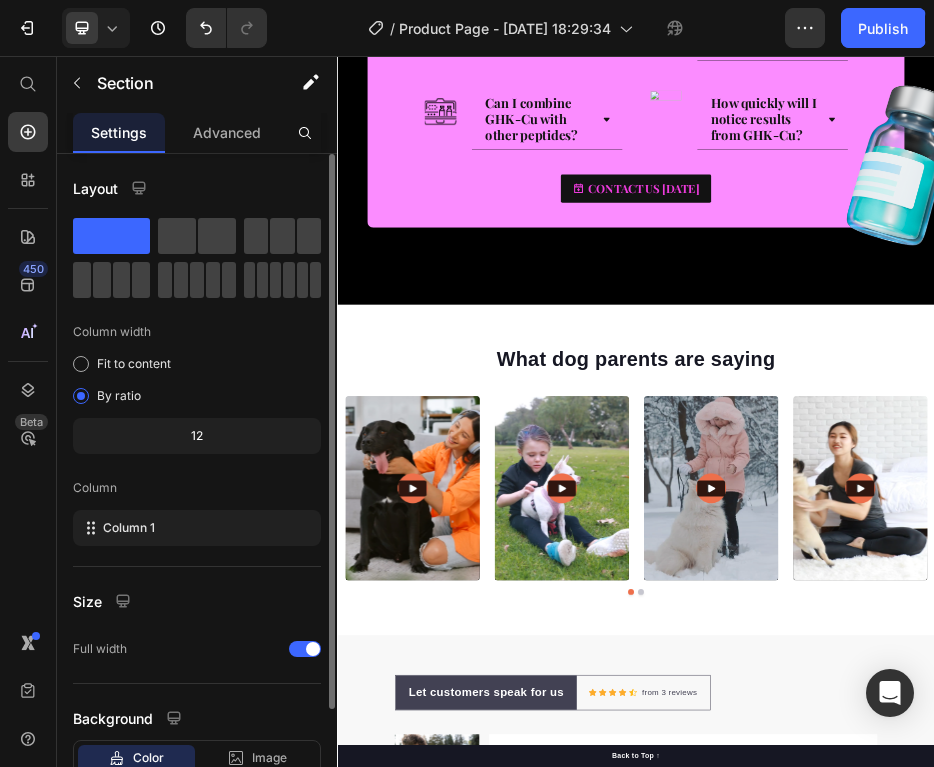 scroll, scrollTop: 3718, scrollLeft: 0, axis: vertical 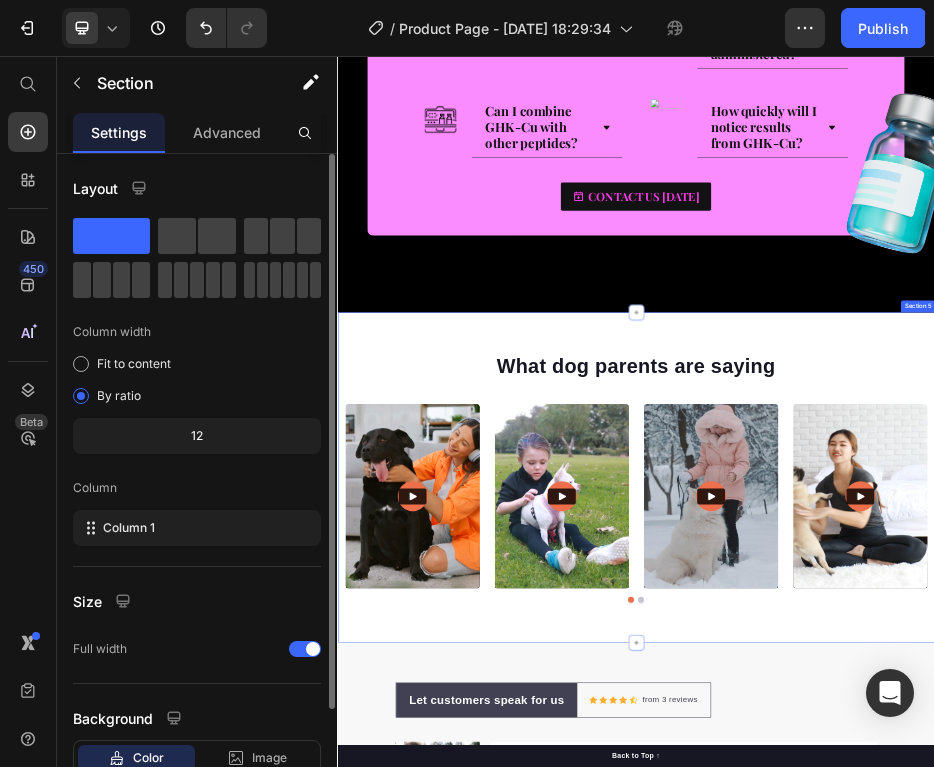 click on "What dog parents are saying Heading Video Video Video Video Video Carousel Row Section 5" at bounding box center (937, 904) 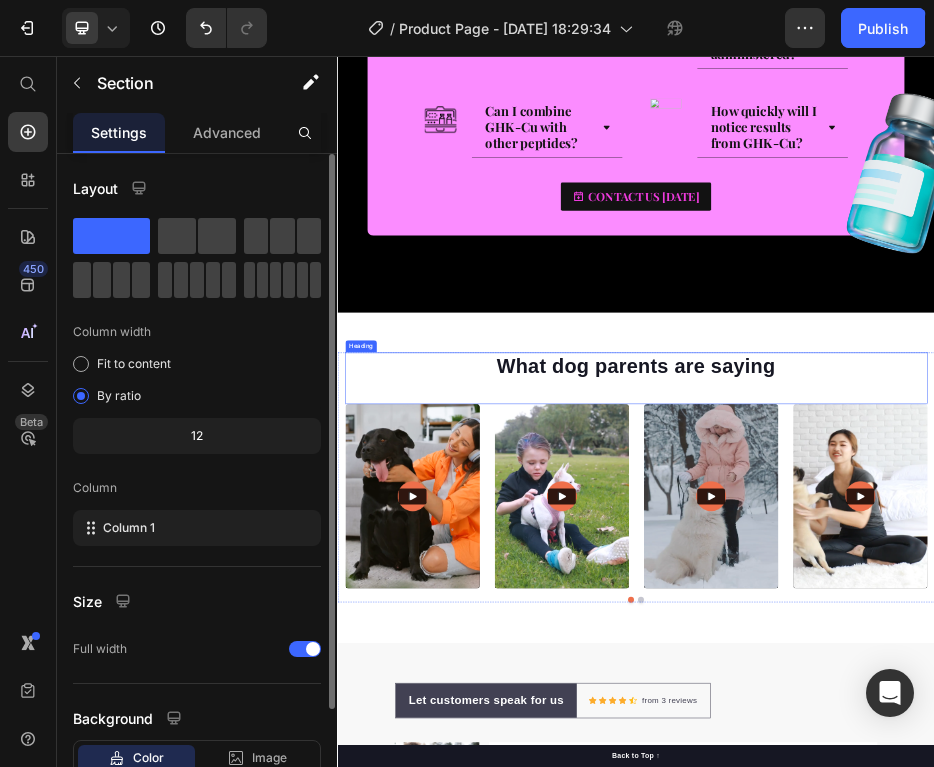 click on "What dog parents are saying Heading" at bounding box center (937, 704) 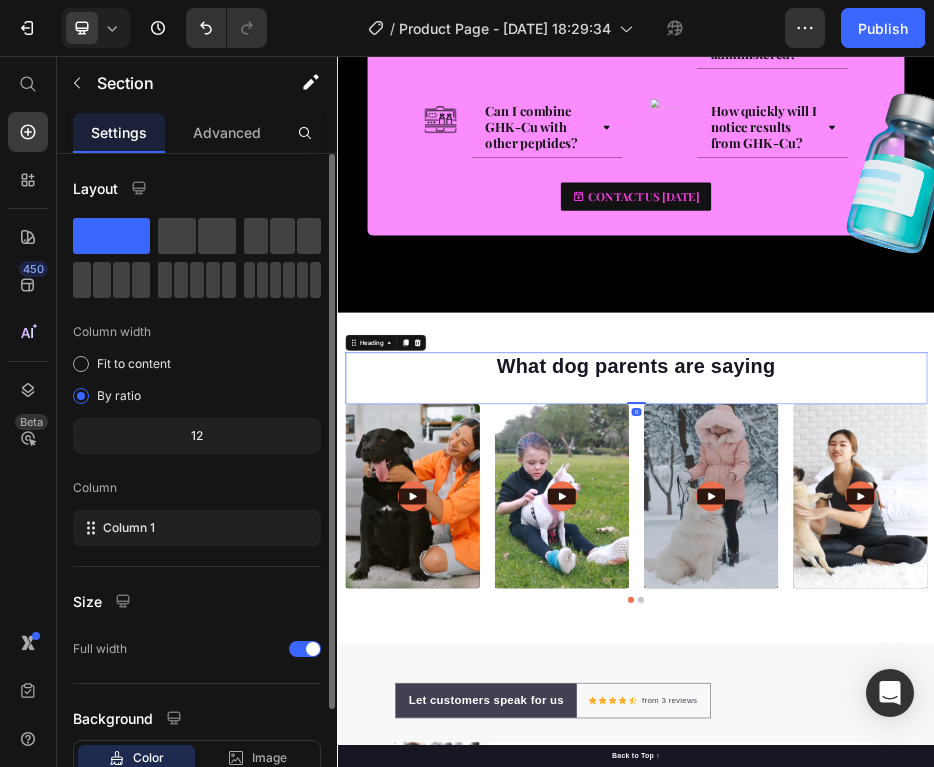 click on "What dog parents are saying Heading   0 Video Video Video Video Video Carousel Row Section 5" at bounding box center [937, 904] 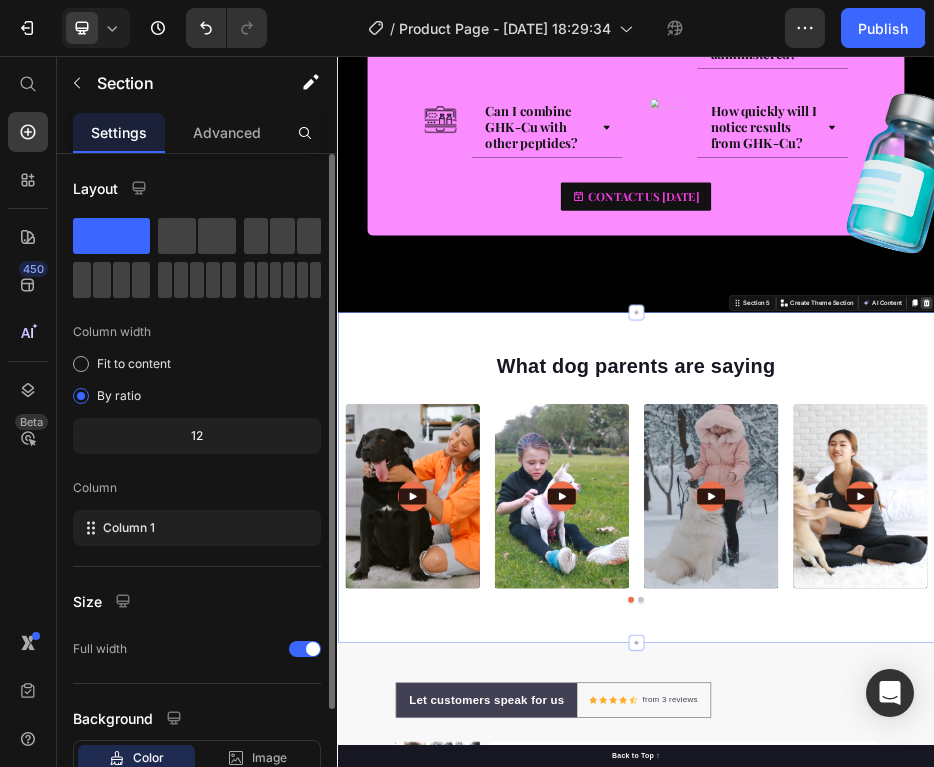 click at bounding box center (1520, 553) 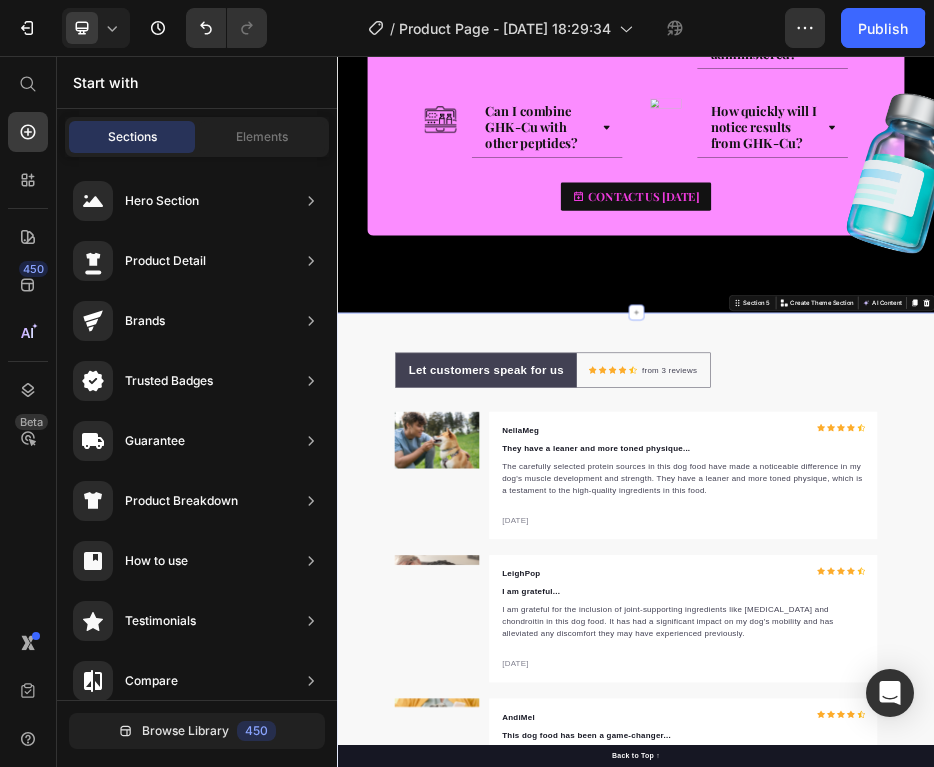 click on "Let customers speak for us Text block Row Icon Icon Icon Icon
Icon Icon List Hoz from 3 reviews Text block Row Row Image NellaMeg Text block Icon Icon Icon Icon
Icon Icon List Hoz Row They have a leaner and more toned physique... Text block The carefully selected protein sources in this dog food have made a noticeable difference in my dog's muscle development and strength. They have a leaner and more toned physique, which is a testament to the high-quality ingredients in this food. Text block 02/21/2024 Text block Row Row Image LeighPop Text block Icon Icon Icon Icon
Icon Icon List Hoz Row I am grateful... Text block I am grateful for the inclusion of joint-supporting ingredients like glucosamine and chondroitin in this dog food. It has had a significant impact on my dog's mobility and has alleviated any discomfort they may have experienced previously. Text block 02/21/2024 Text block Row Row Image AndiMel Text block Icon Icon Icon Icon" at bounding box center (937, 1127) 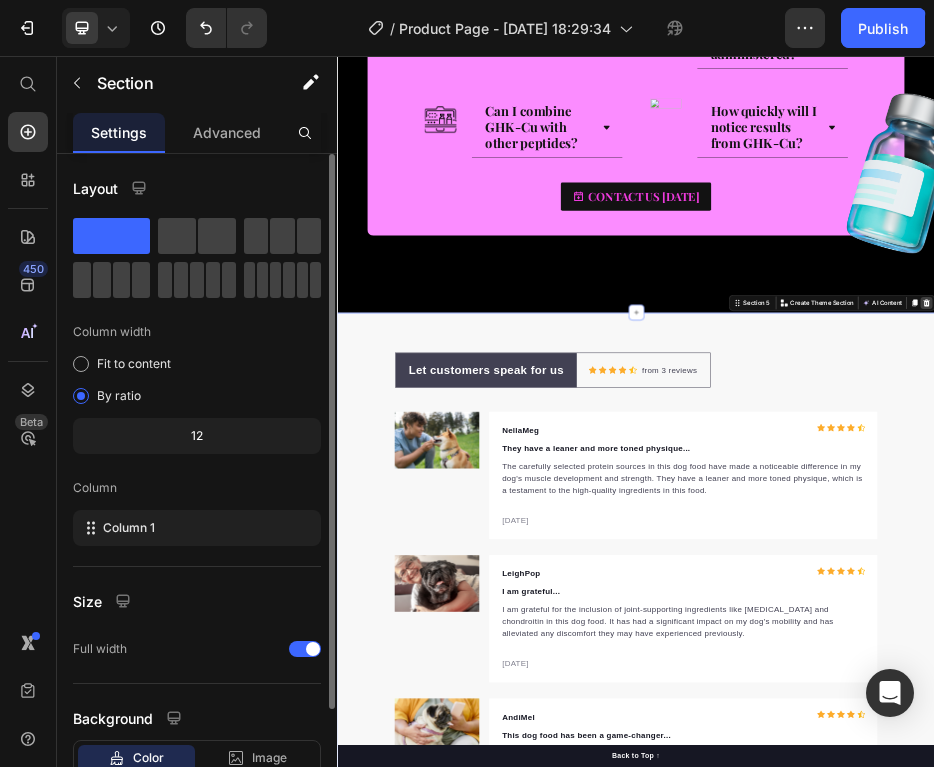 click at bounding box center (1520, 553) 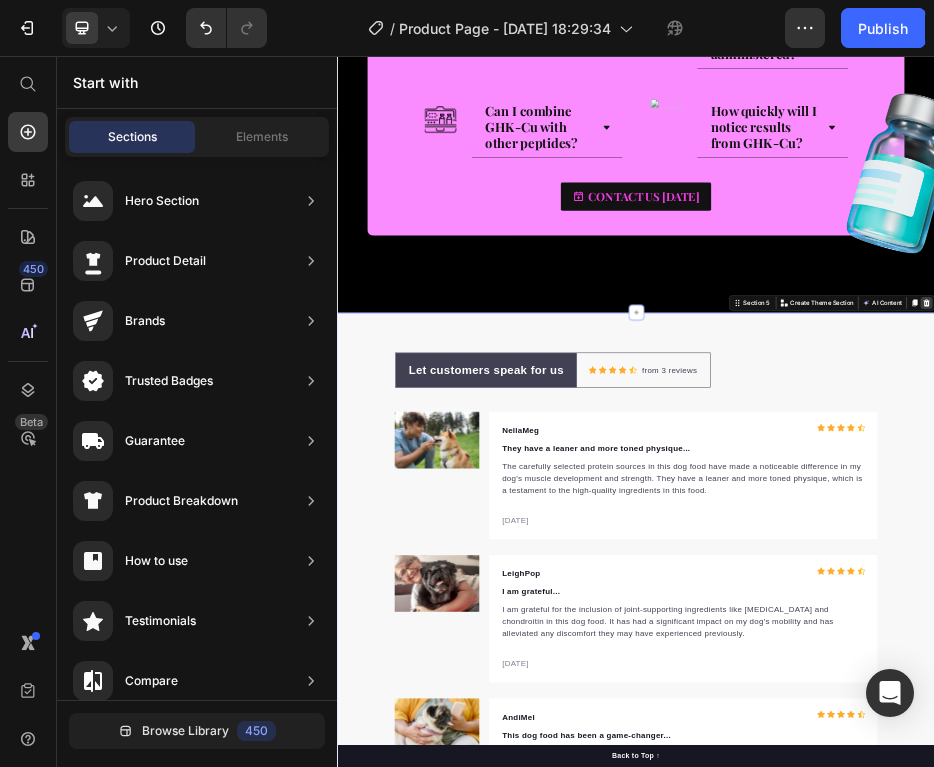 scroll, scrollTop: 3547, scrollLeft: 0, axis: vertical 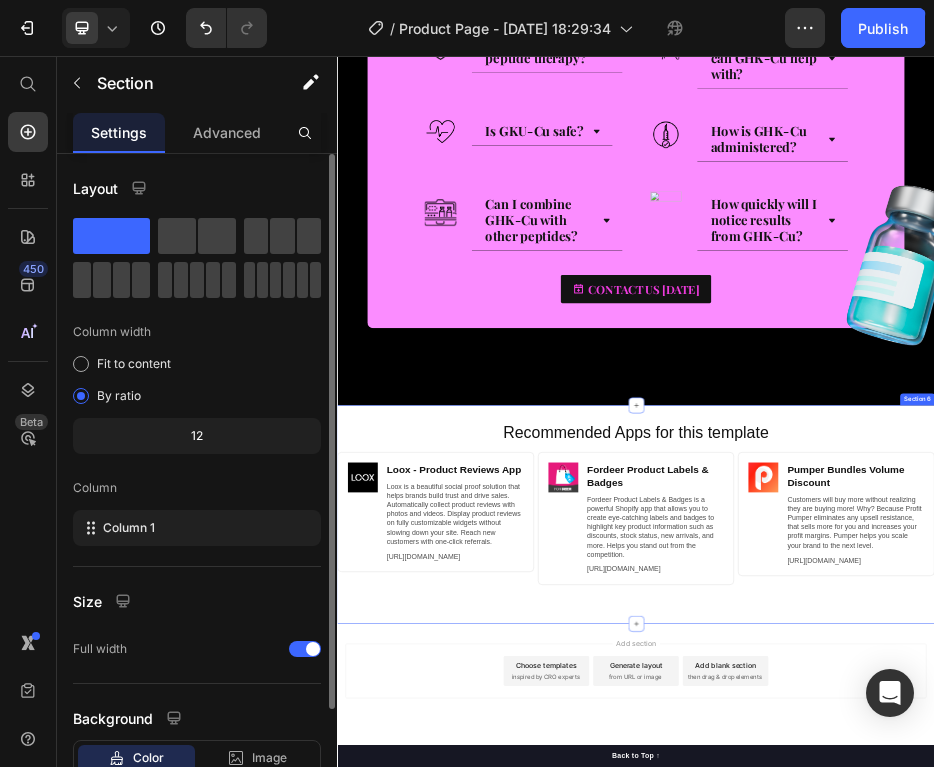 click on "Recommended Apps for this template Heading Image Loox ‑ Product Reviews App Heading Loox is a beautiful social proof solution that helps brands build trust and drive sales. Automatically collect product reviews with photos and videos. Display product reviews on fully customizable widgets without slowing down your site. Reach new customers with one-click referrals. Text Block https://gempages.co/loox Text Block Row Row Image Fordeer Product Labels & Badges Heading Fordeer Product Labels & Badges is a powerful Shopify app that allows you to create eye-catching labels and badges to highlight key product information such as discounts, stock status, new arrivals, and more. Helps you stand out from the competition. Text Block https://gempages.co/fodeer-product-badges-label-design Text Block Row Row Image Pumper Bundles Volume Discount Heading Text Block https://gempages.co/pumper-quantity-breaks-product-bundles-discounts Text Block Row Row Row Section 6" at bounding box center [937, 977] 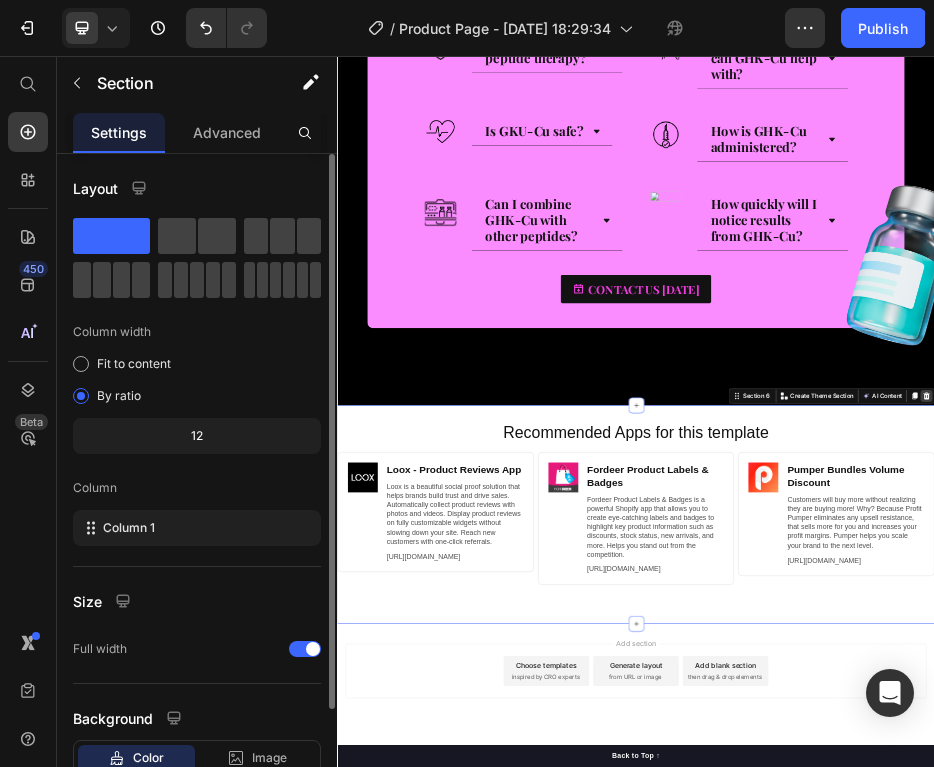 click 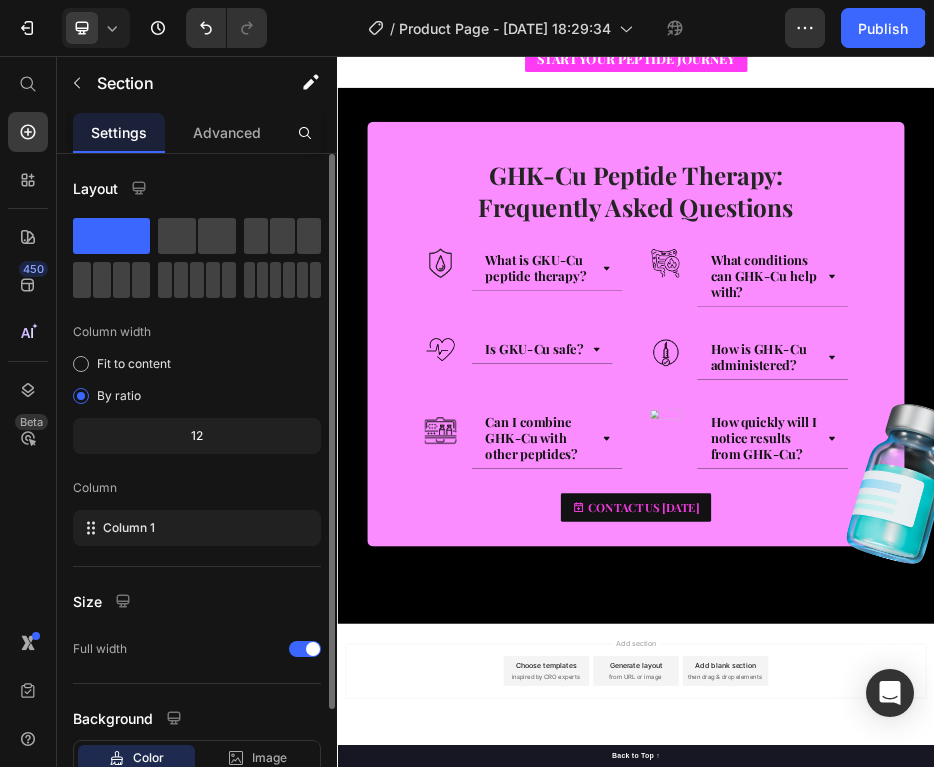 scroll, scrollTop: 3089, scrollLeft: 0, axis: vertical 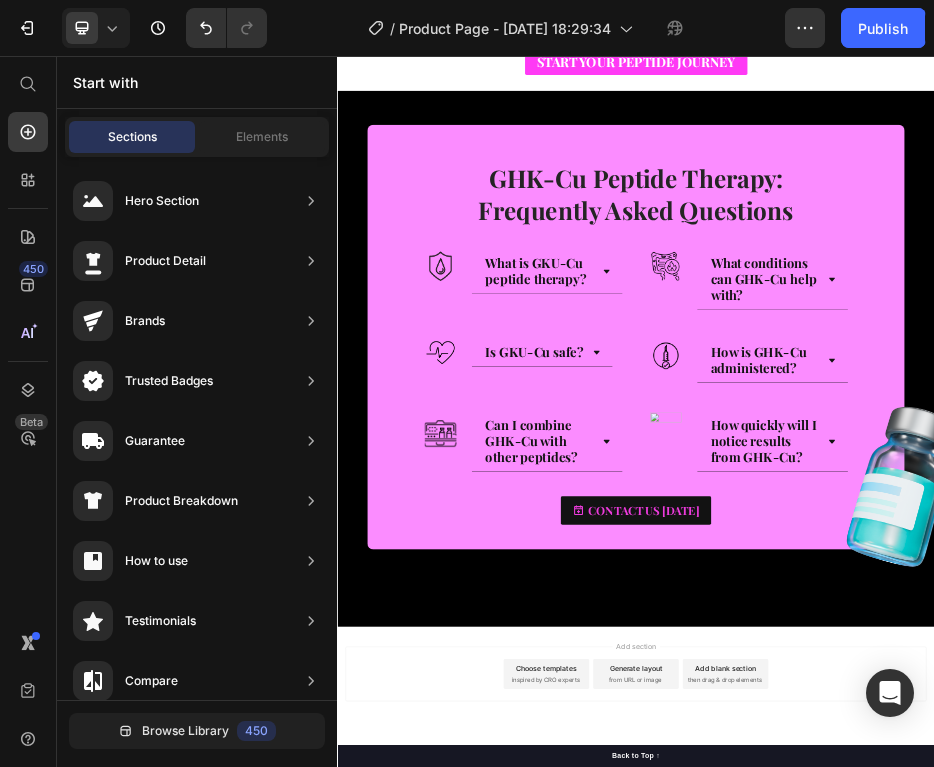 click on "Add blank section" at bounding box center [1117, 1286] 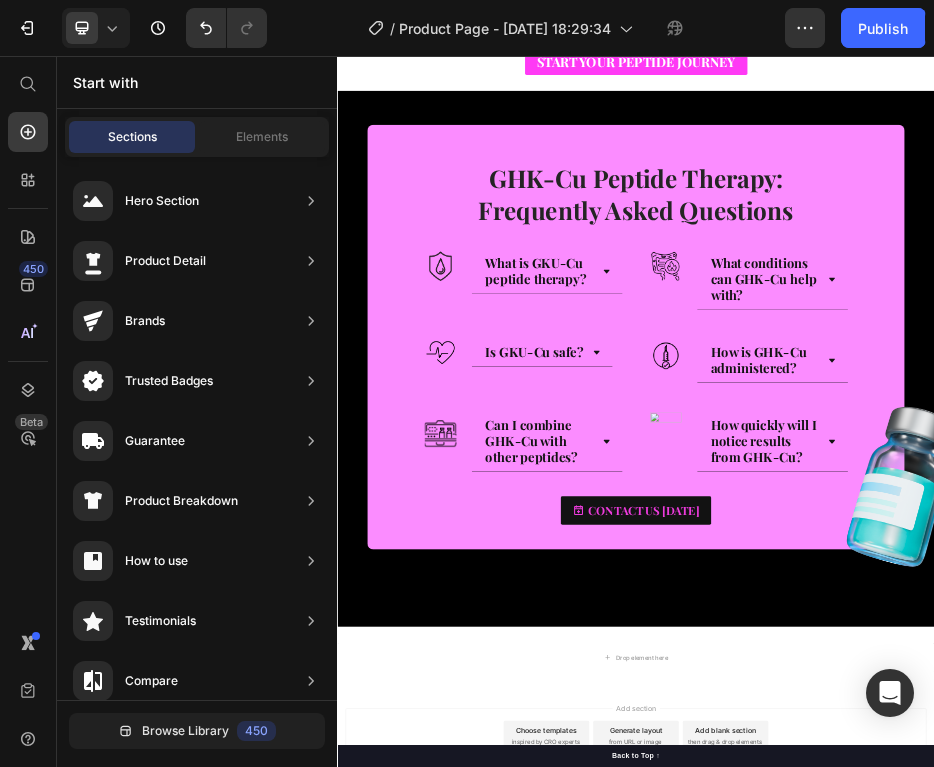 scroll, scrollTop: 3213, scrollLeft: 0, axis: vertical 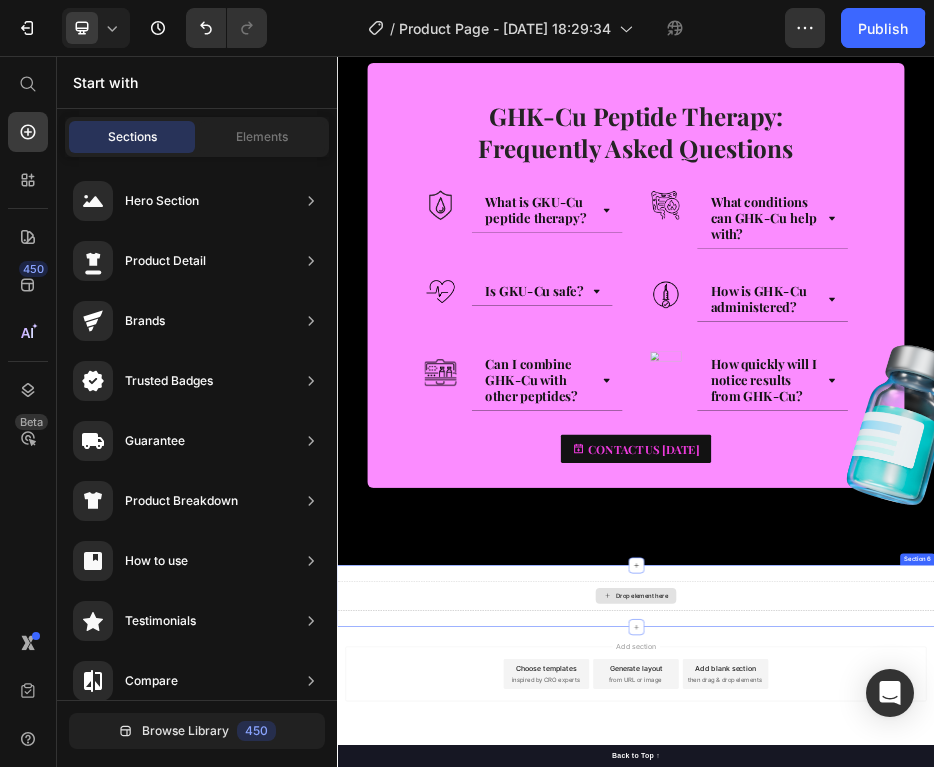 click on "Drop element here" at bounding box center (949, 1141) 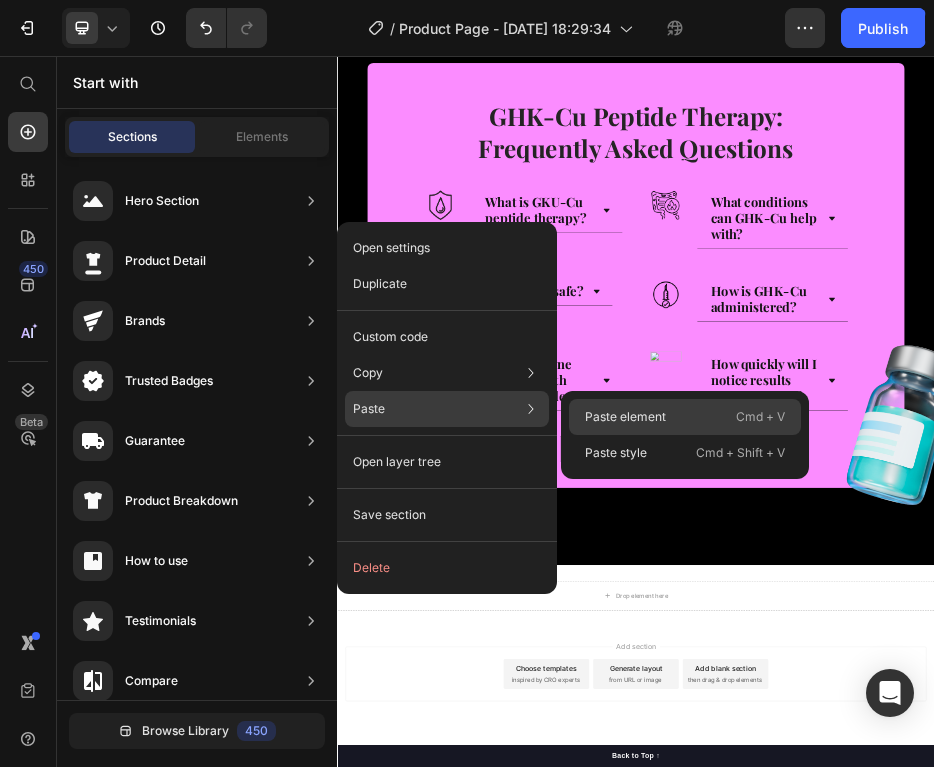 click on "Paste element" at bounding box center (625, 417) 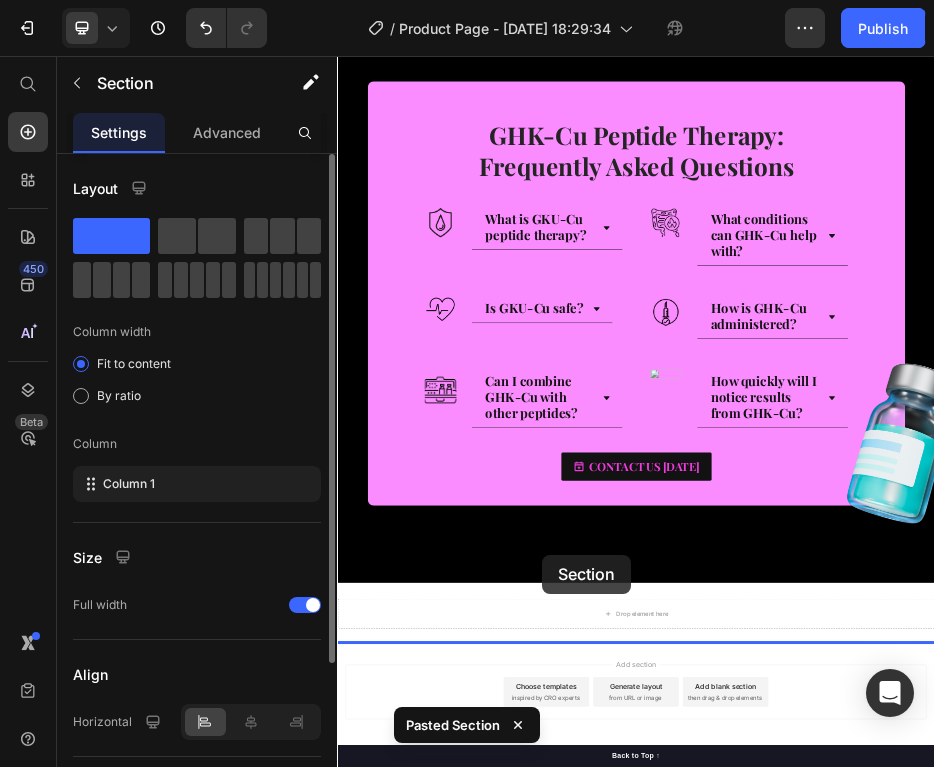 scroll, scrollTop: 3843, scrollLeft: 0, axis: vertical 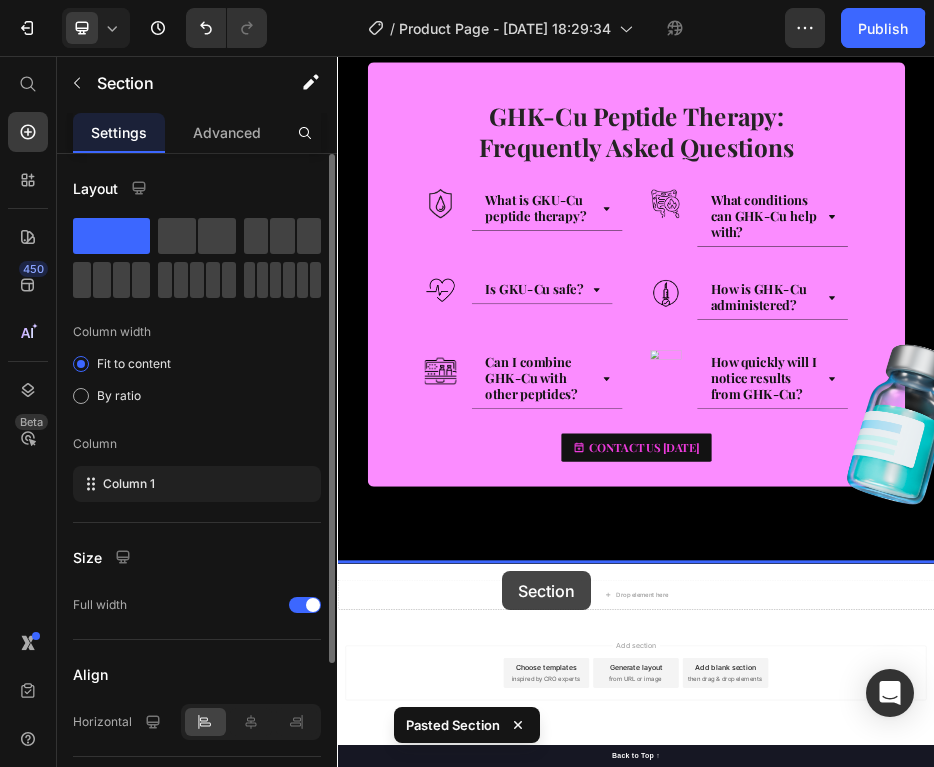drag, startPoint x: 717, startPoint y: 153, endPoint x: 669, endPoint y: 1085, distance: 933.2352 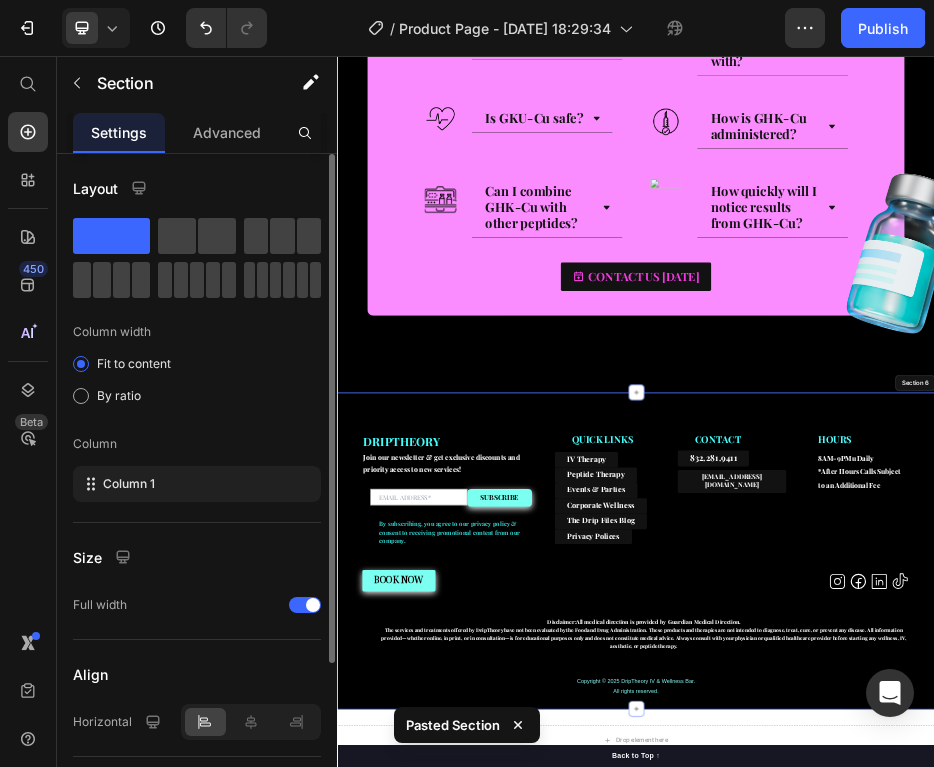 scroll, scrollTop: 3843, scrollLeft: 0, axis: vertical 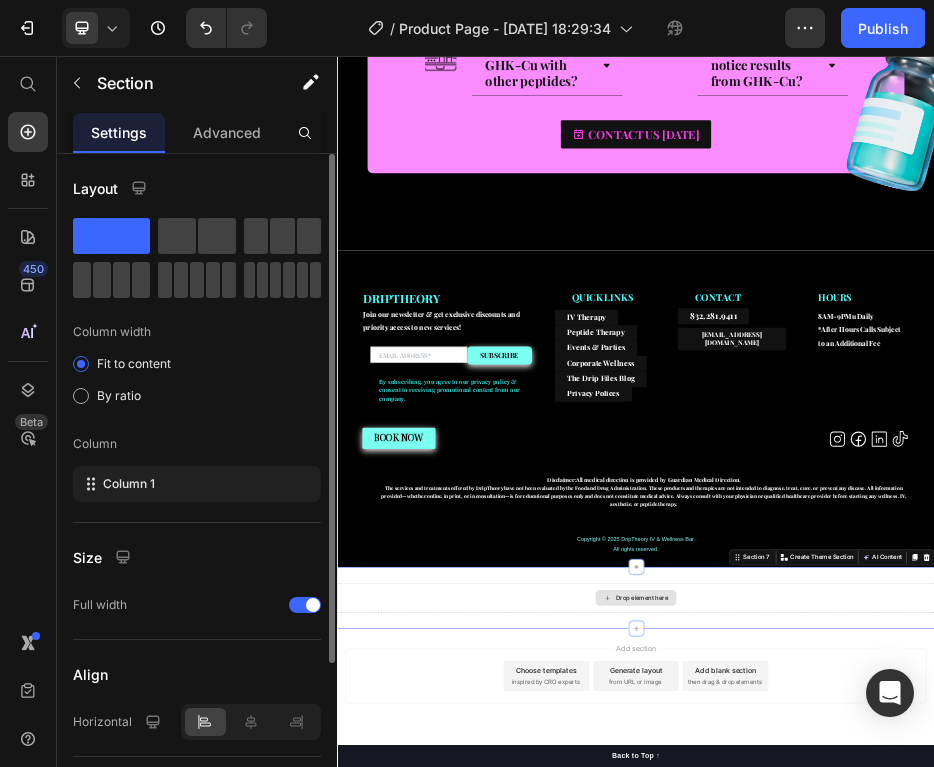 click on "Drop element here" at bounding box center [937, 1145] 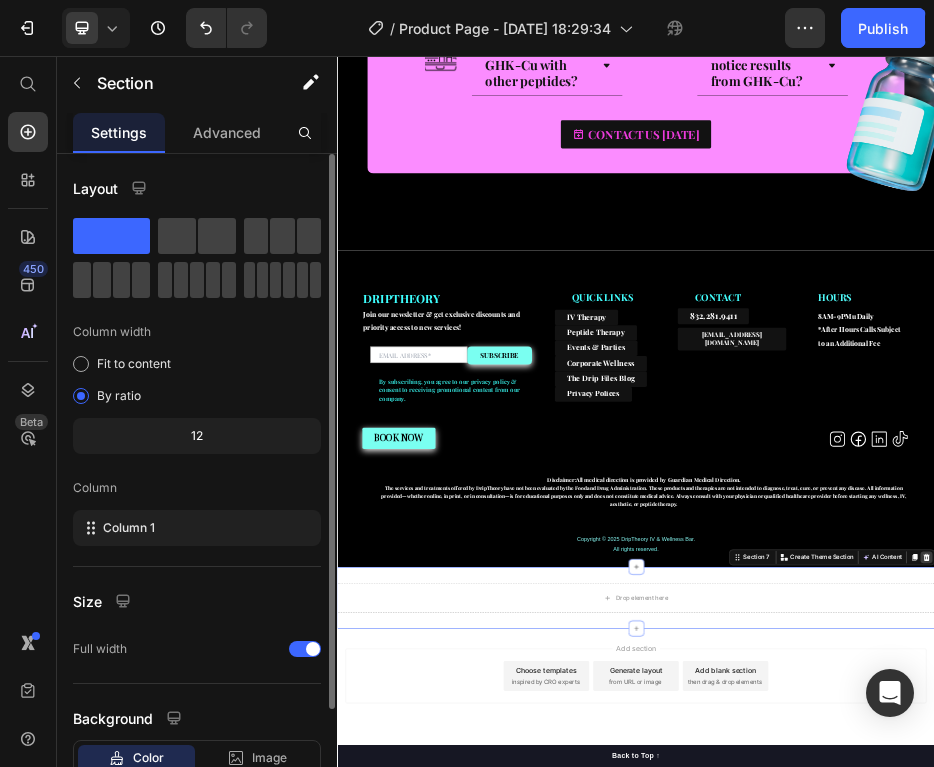 click at bounding box center (1520, 1064) 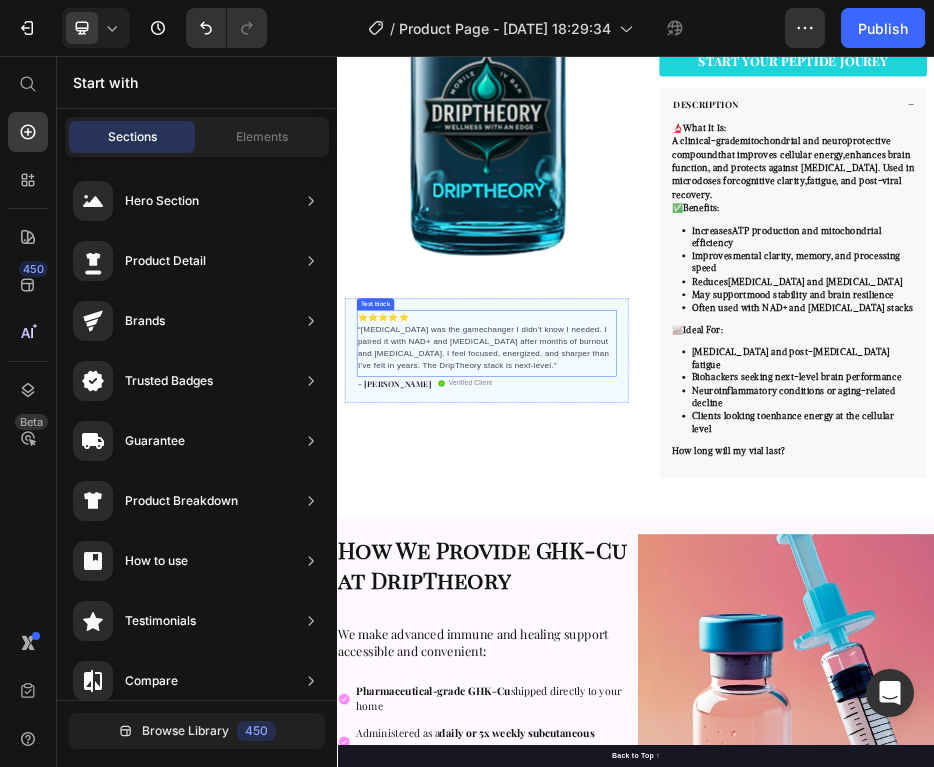 scroll, scrollTop: 638, scrollLeft: 0, axis: vertical 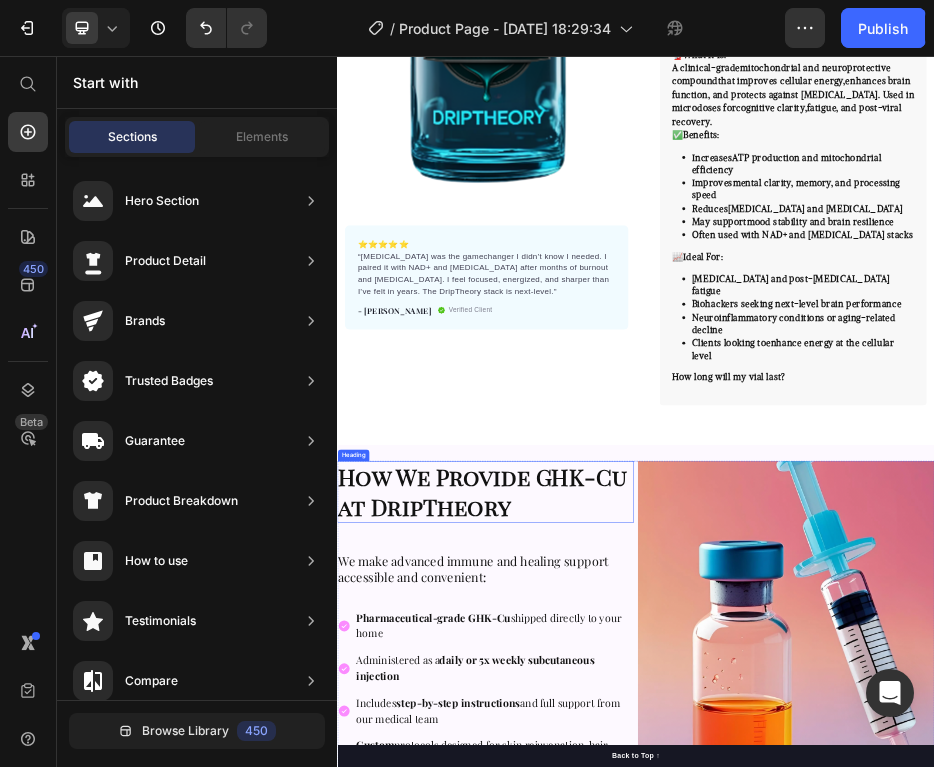 click on "How We Provide GHK-Cu at DripTheory" at bounding box center [628, 931] 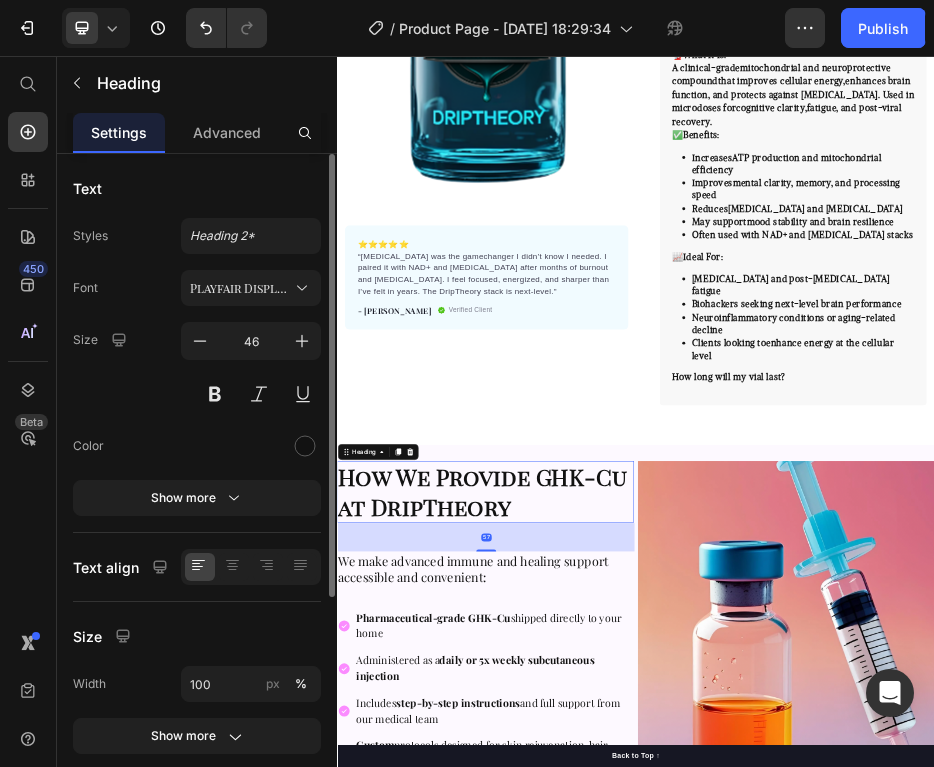 click on "How We Provide GHK-Cu at DripTheory" at bounding box center (635, 932) 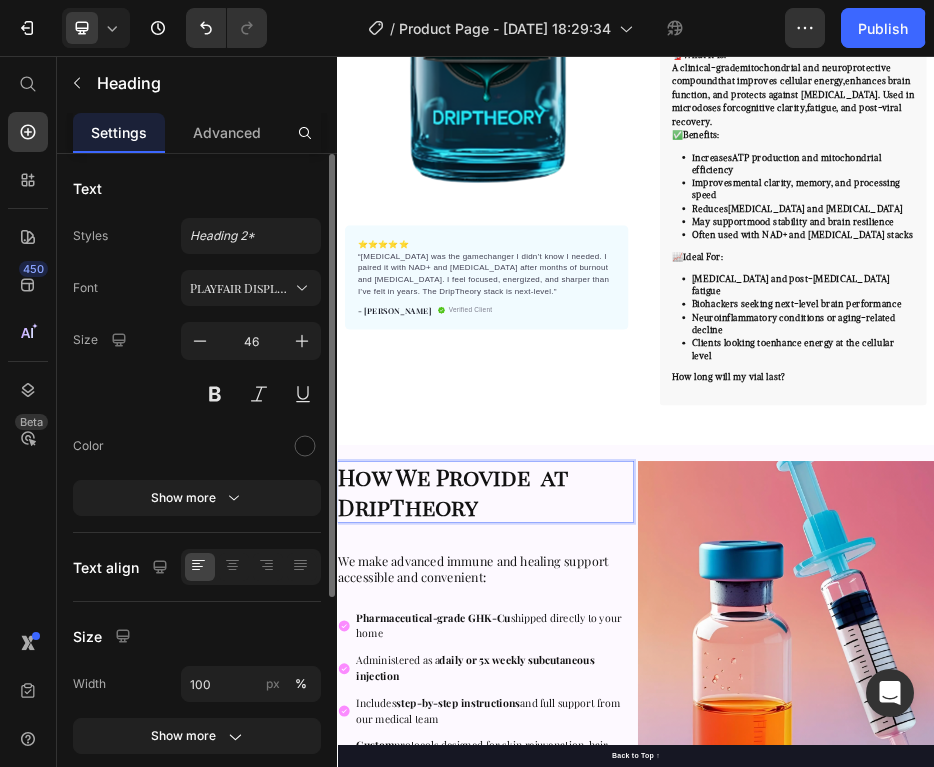 scroll, scrollTop: 66, scrollLeft: 0, axis: vertical 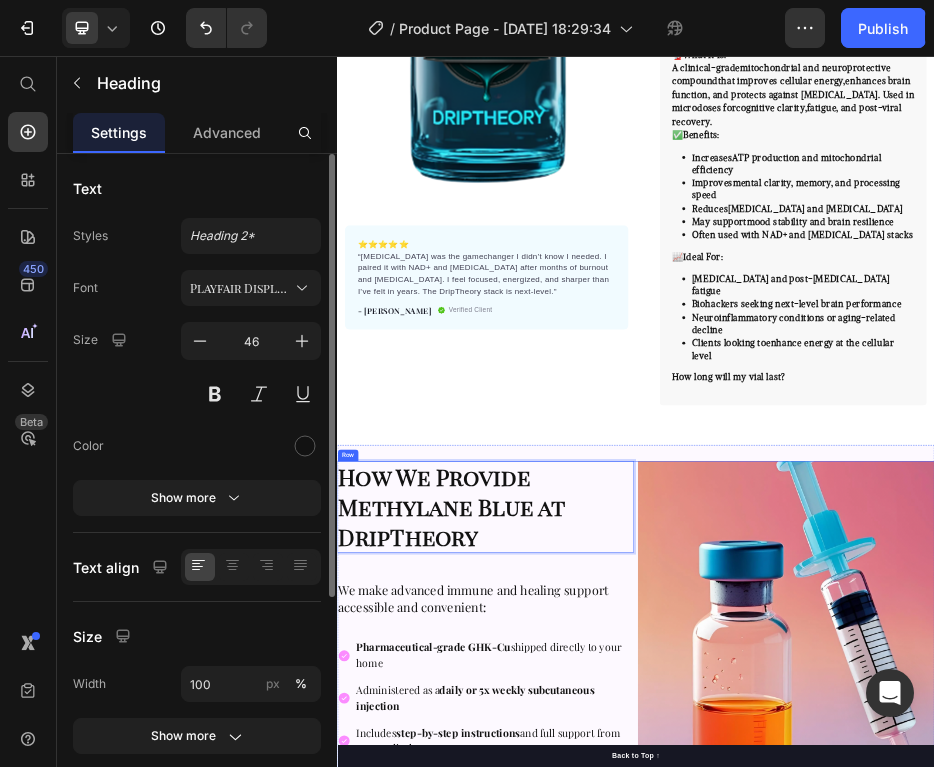 click on "Pharmaceutical-grade GHK-Cu  shipped directly to your home" at bounding box center [652, 1261] 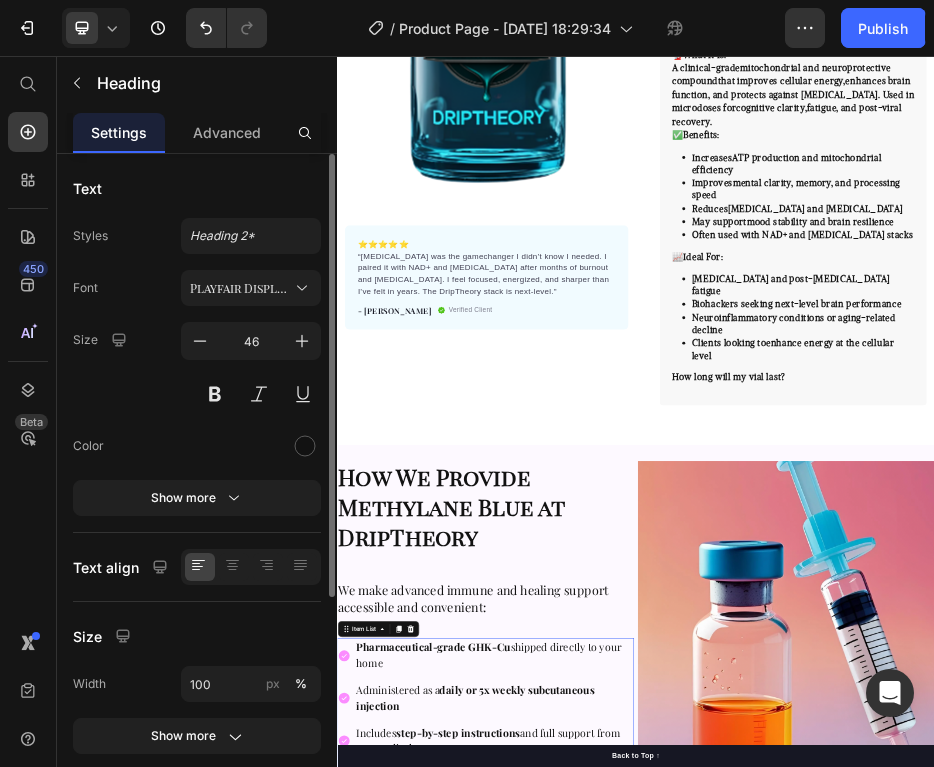 scroll, scrollTop: 0, scrollLeft: 0, axis: both 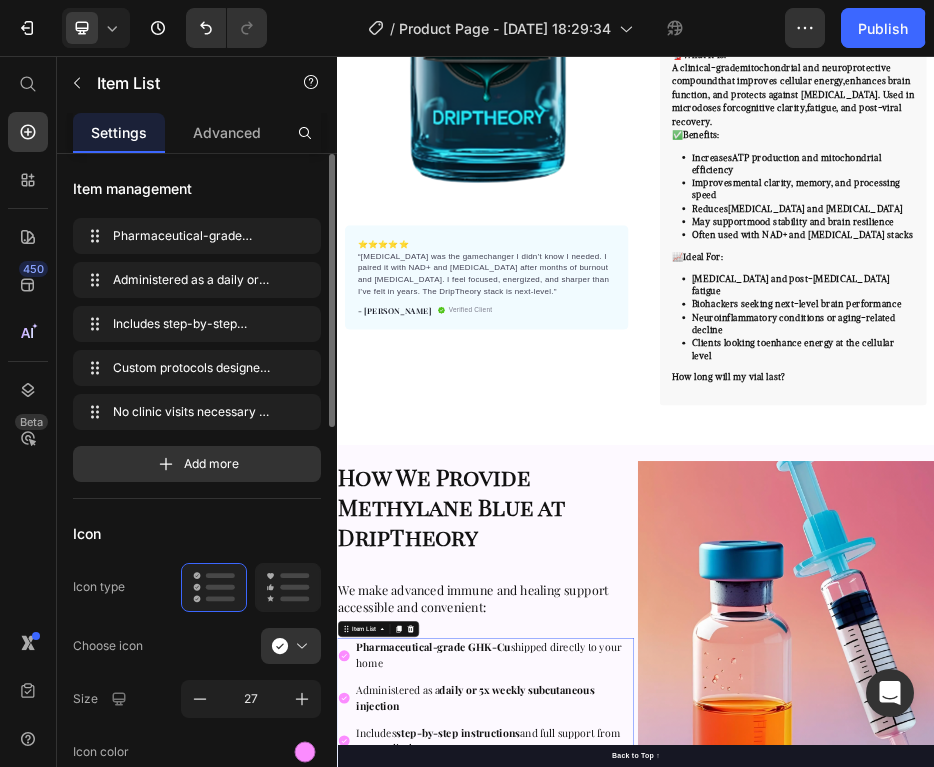 click on "Pharmaceutical-grade GHK-Cu  shipped directly to your home" at bounding box center (652, 1261) 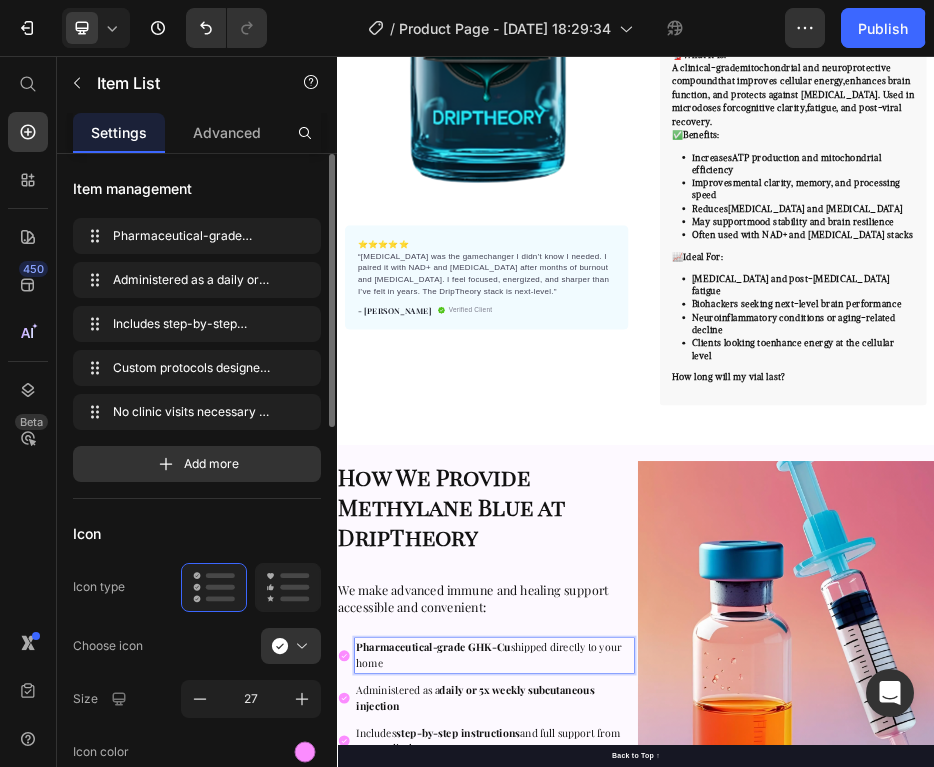 click on "Pharmaceutical-grade GHK-Cu" at bounding box center (530, 1243) 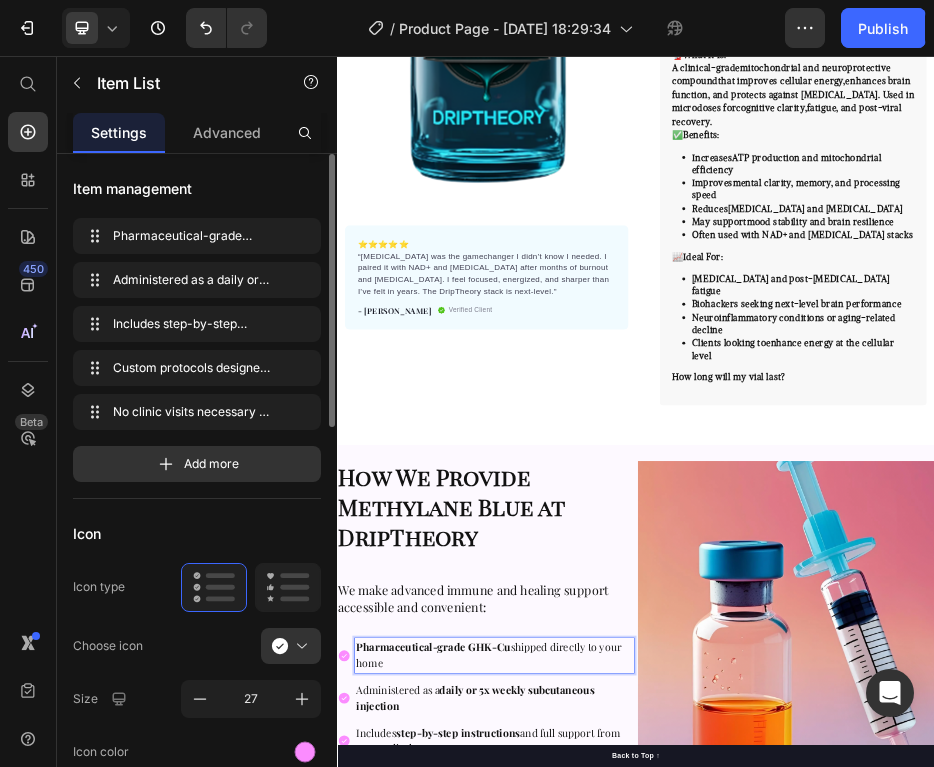 click on "Pharmaceutical-grade GHK-Cu  shipped directly to your home" at bounding box center (641, 1259) 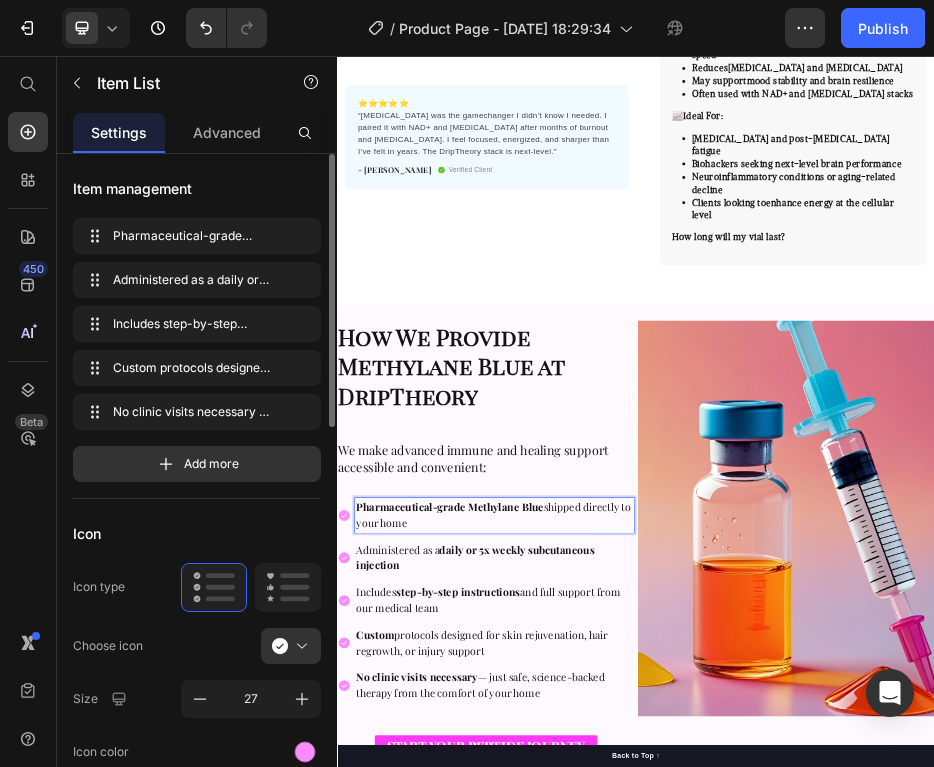 scroll, scrollTop: 1054, scrollLeft: 0, axis: vertical 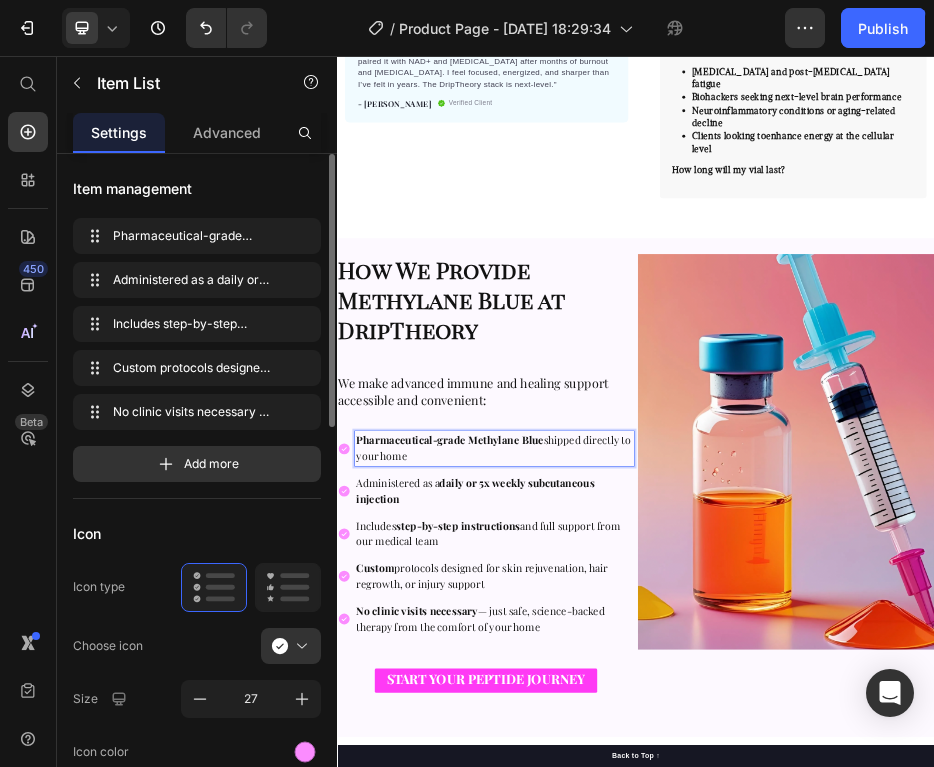 click on "Custom  protocols designed for skin rejuvenation, hair regrowth, or injury support" at bounding box center (627, 1100) 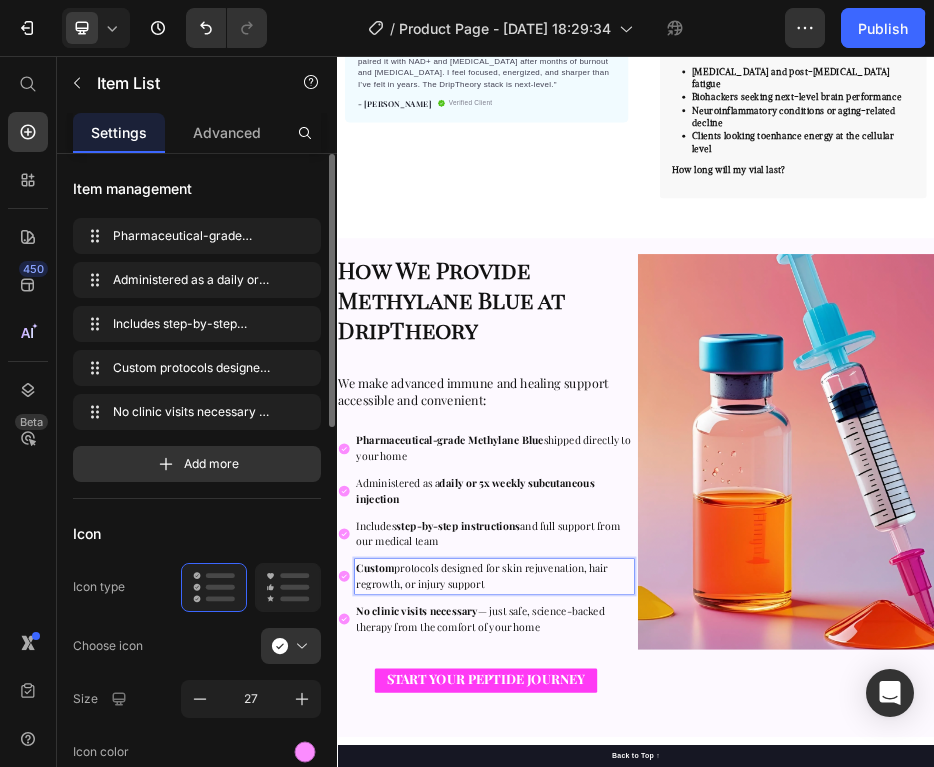 click on "Administered as a  daily or 5x weekly subcutaneous injection" at bounding box center (652, 931) 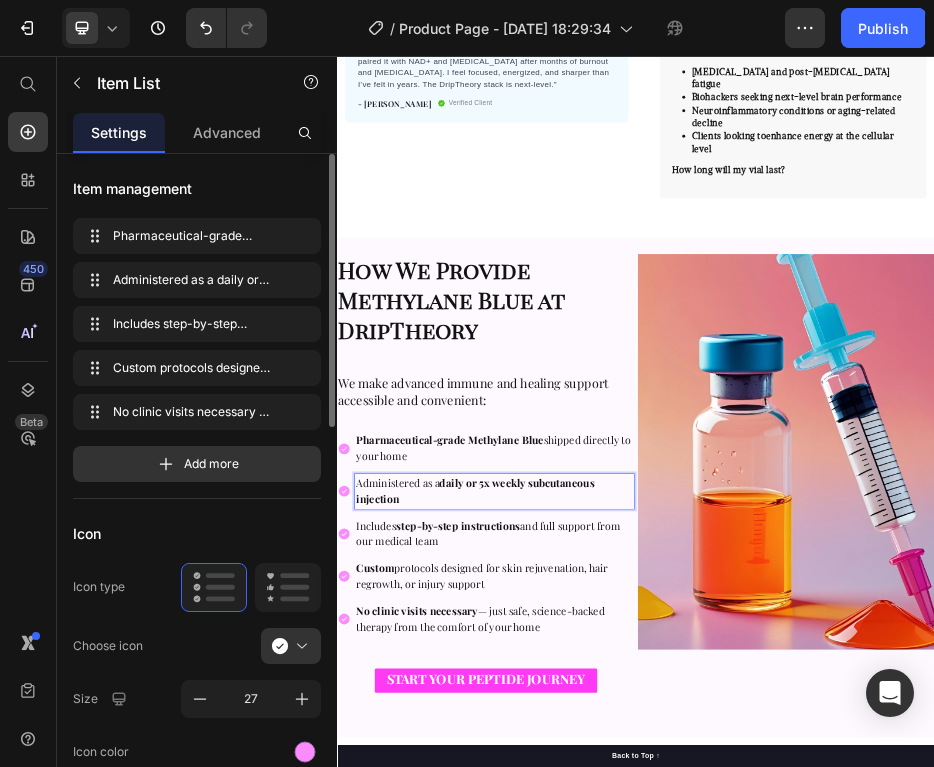 click on "Administered as a  daily or 5x weekly subcutaneous injection" at bounding box center [614, 929] 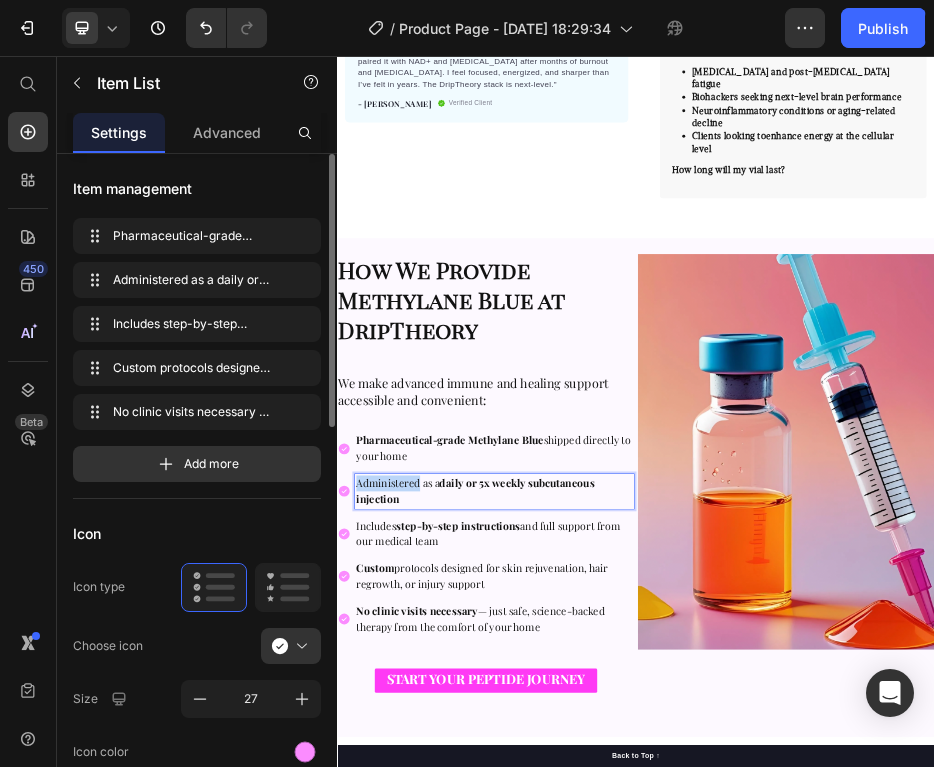 click on "Administered as a  daily or 5x weekly subcutaneous injection" at bounding box center (614, 929) 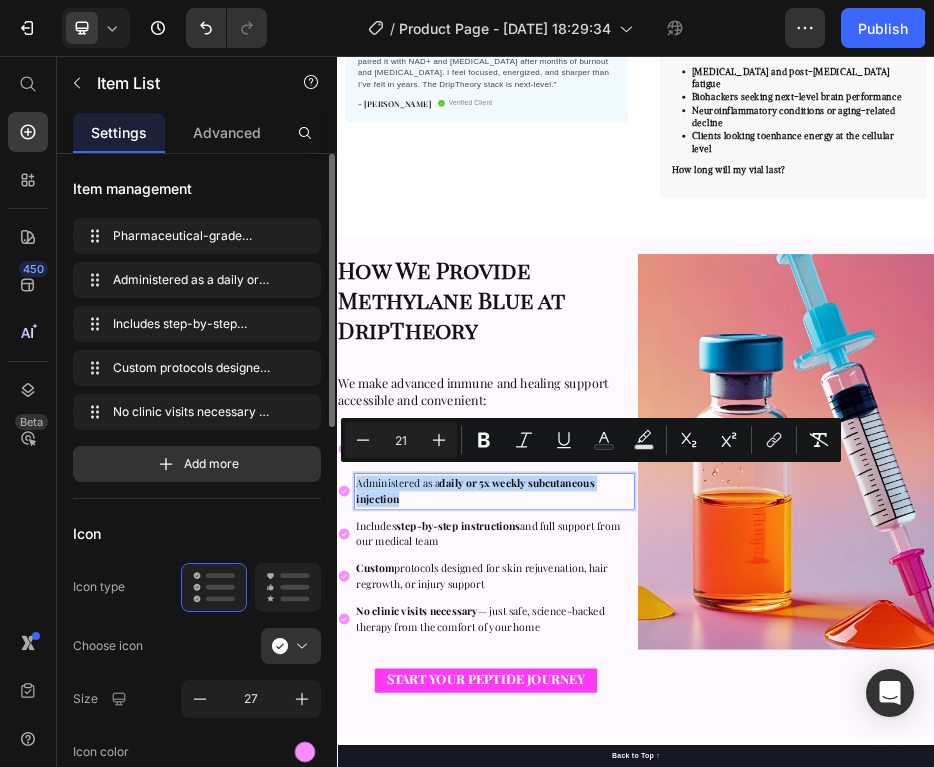 click on "Administered as a  daily or 5x weekly subcutaneous injection" at bounding box center (614, 929) 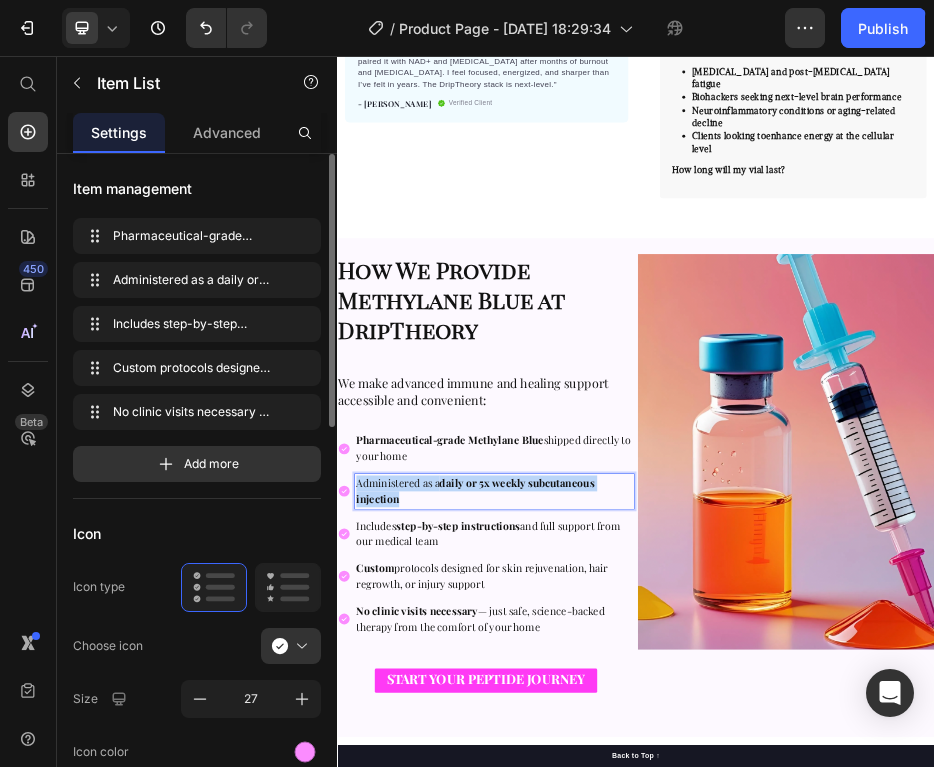 click on "Administered as a  daily or 5x weekly subcutaneous injection" at bounding box center [614, 929] 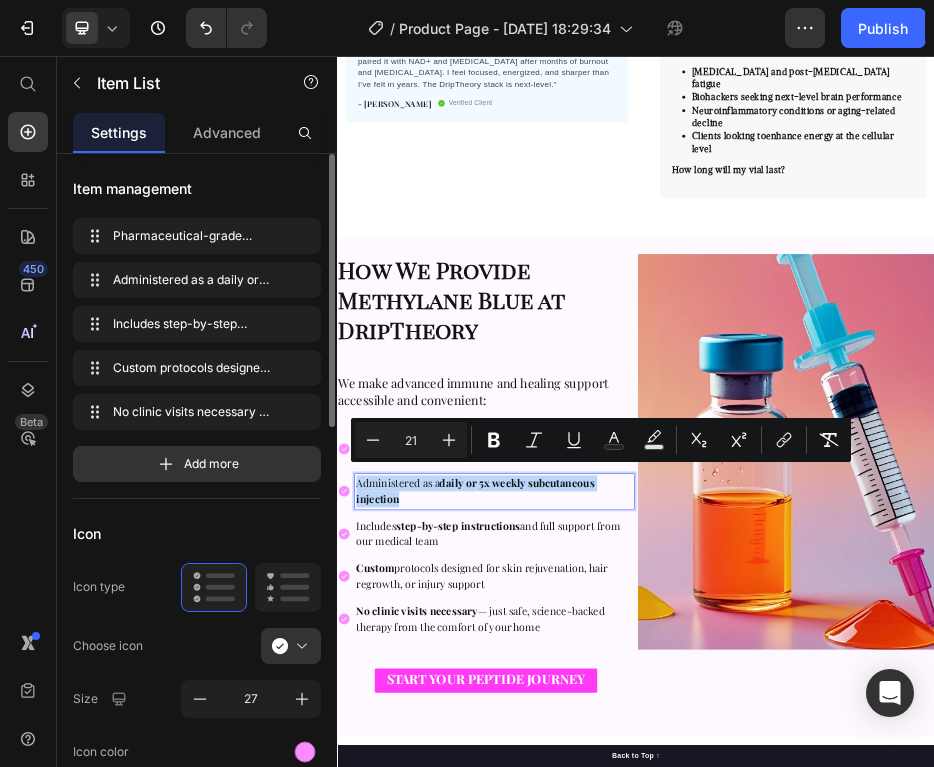 type on "16" 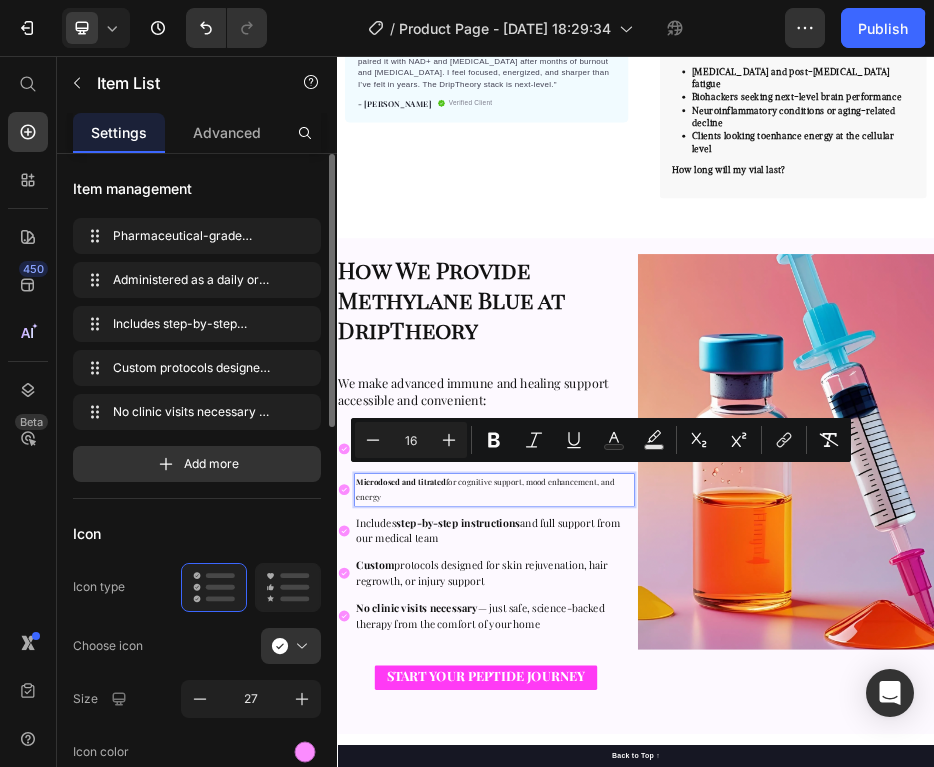 scroll, scrollTop: 2013, scrollLeft: 0, axis: vertical 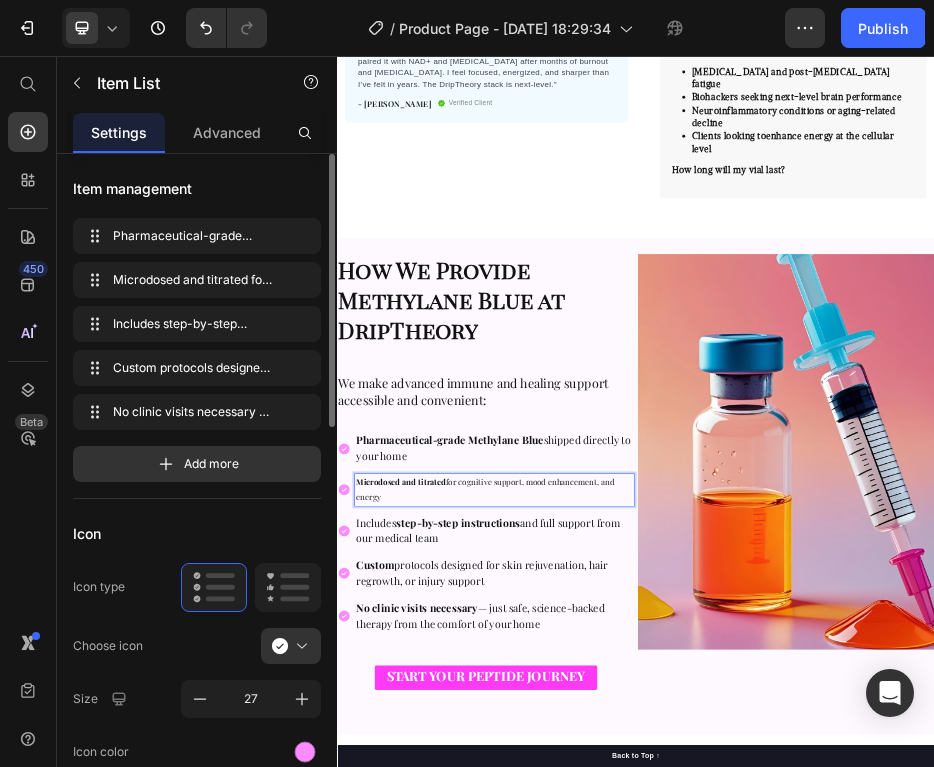 drag, startPoint x: 434, startPoint y: 915, endPoint x: 372, endPoint y: 883, distance: 69.77106 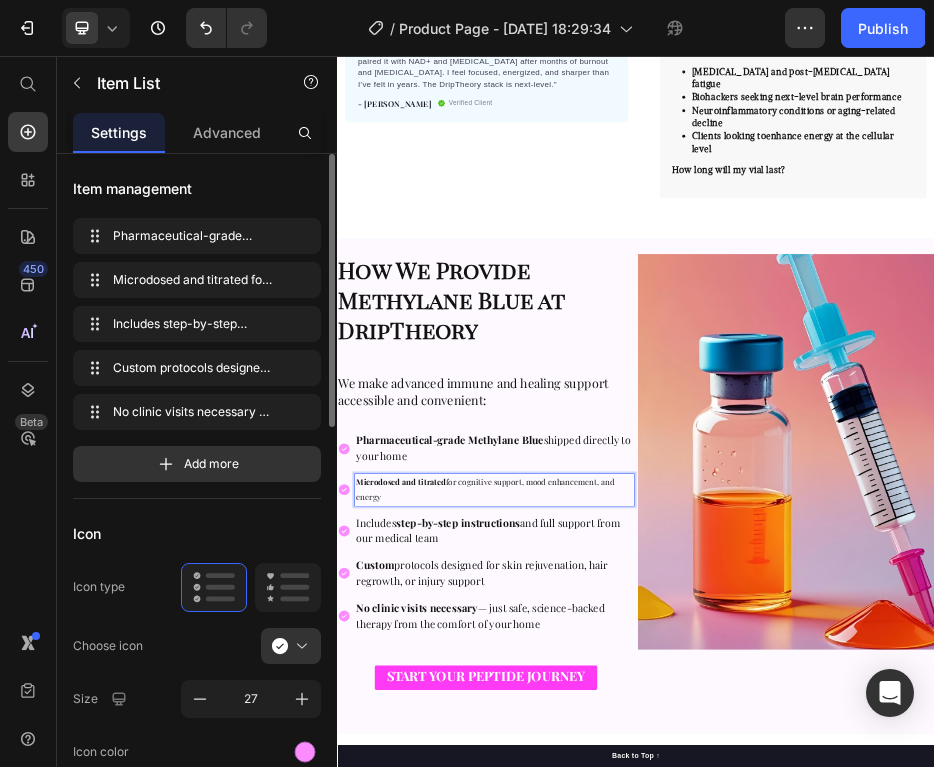 click on "Microdosed and titrated  for cognitive support, mood enhancement, and energy" at bounding box center (652, 928) 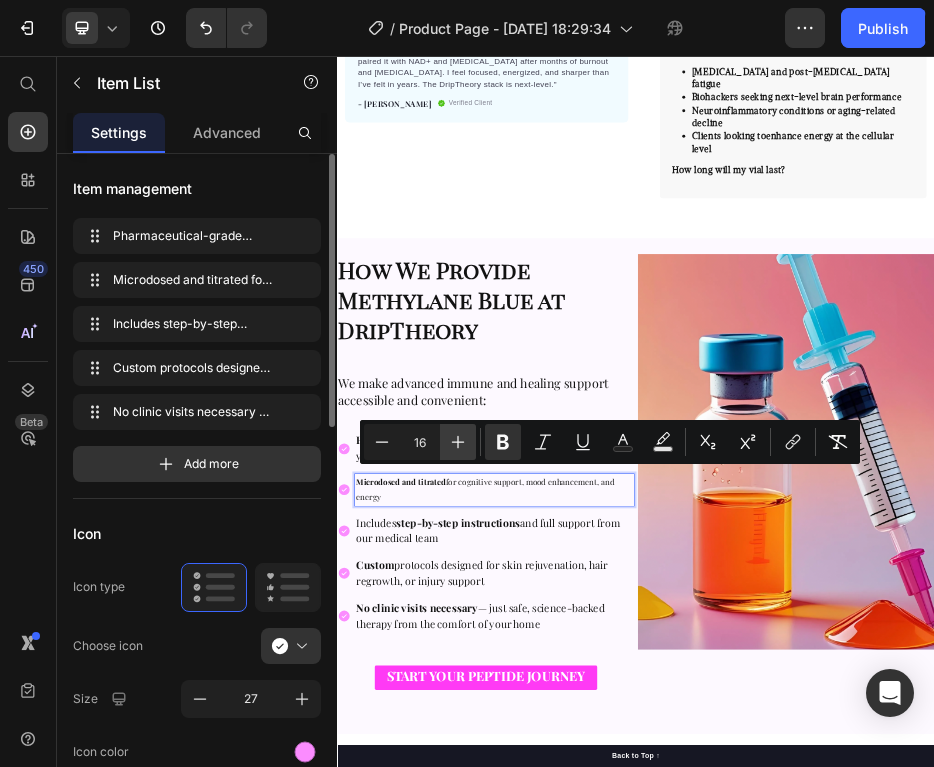 click 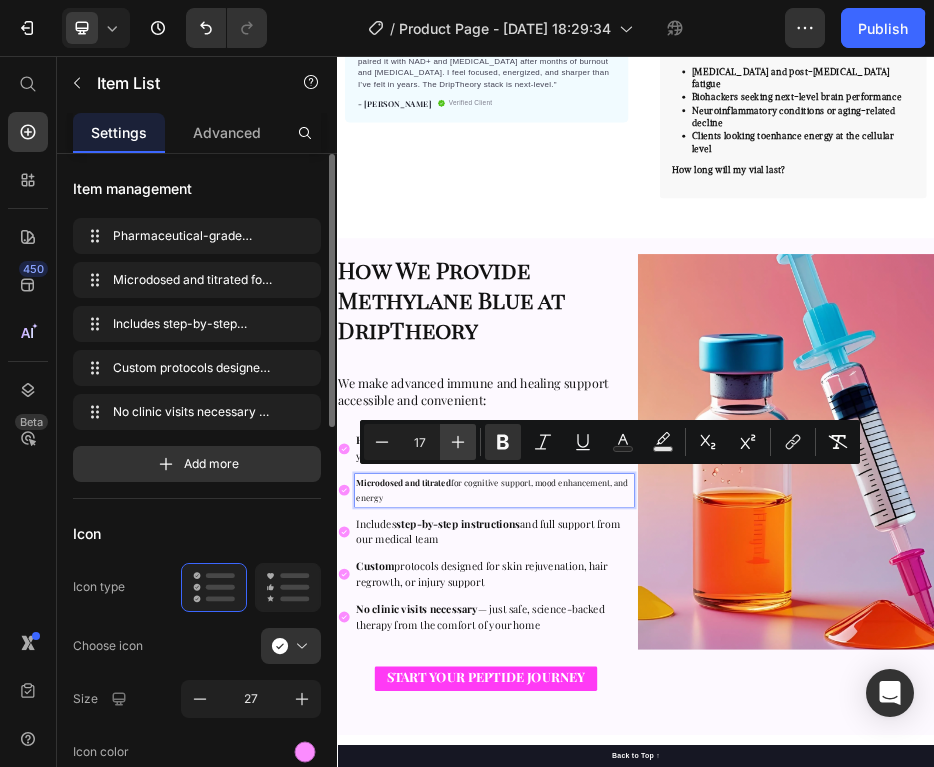 click 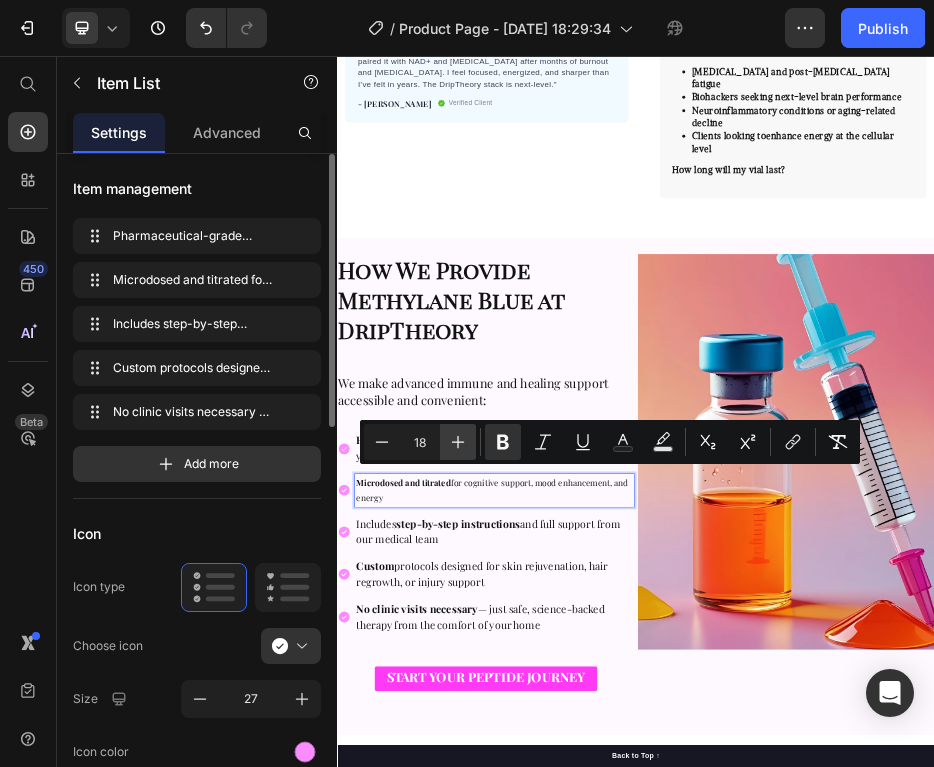 click 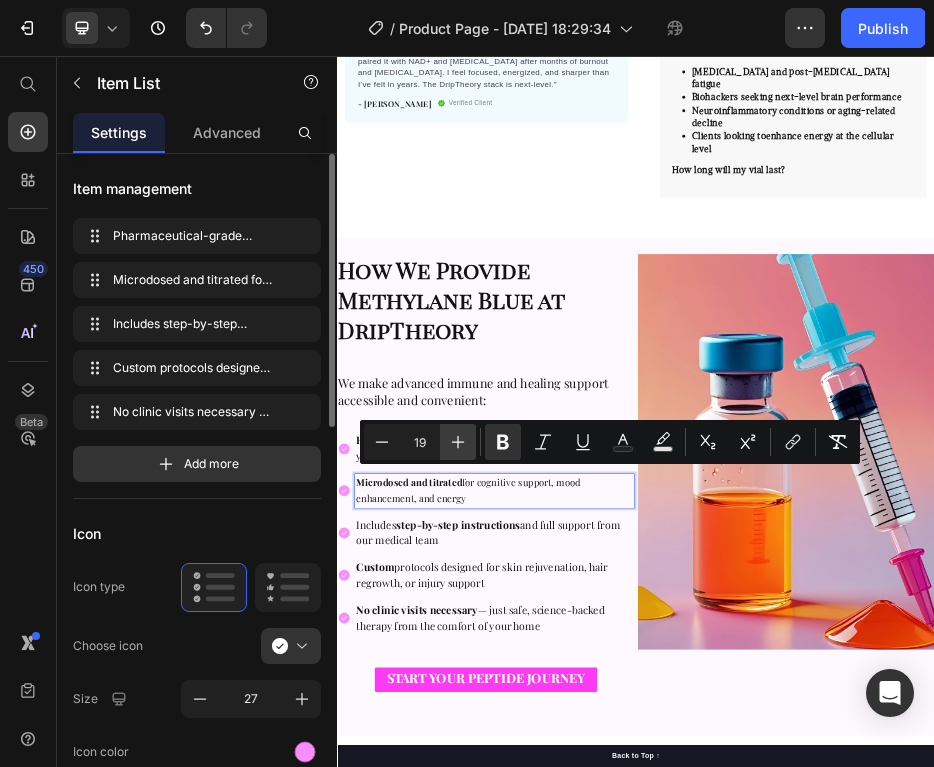 click 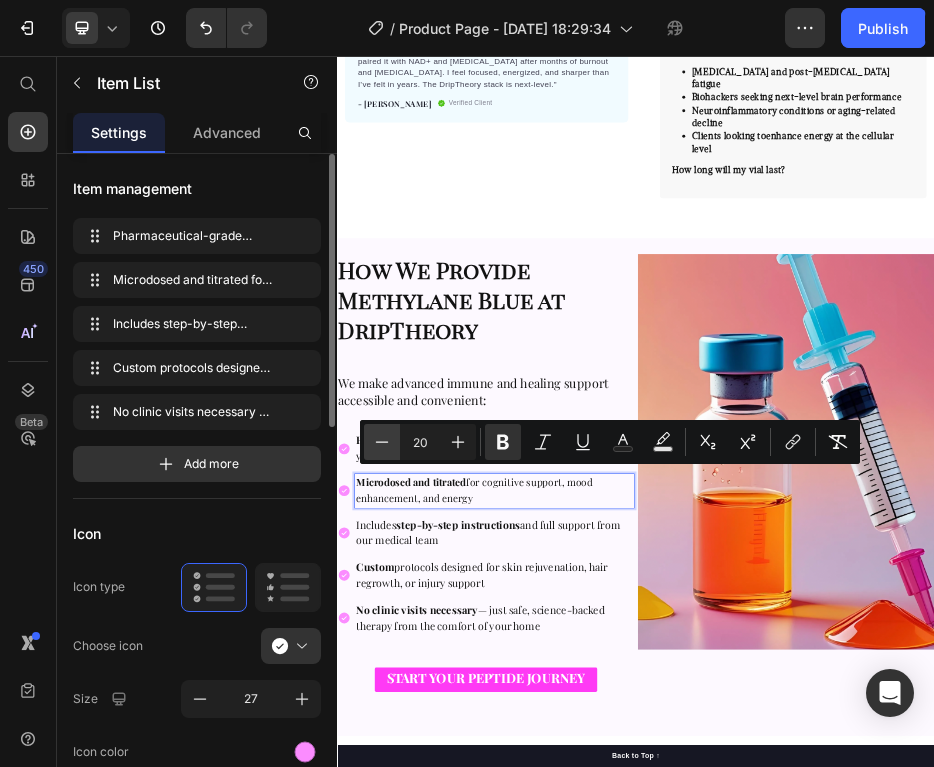 click 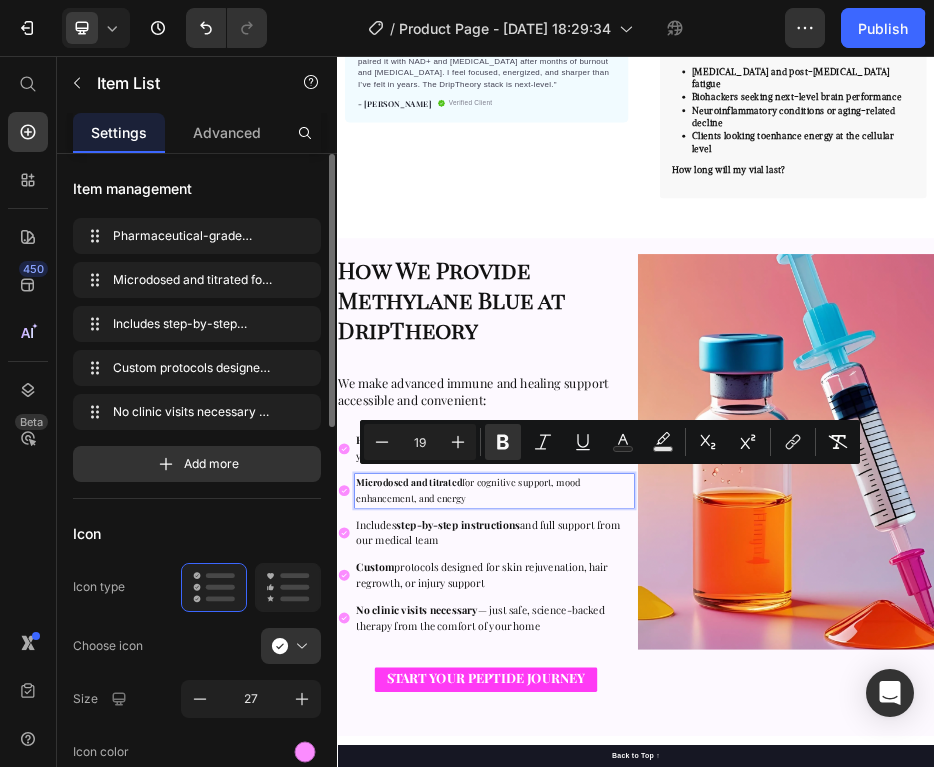 click on "Minus 19 Plus Bold Italic Underline
Text Color
Text Background Color Subscript Superscript       link Remove Format" at bounding box center [610, 442] 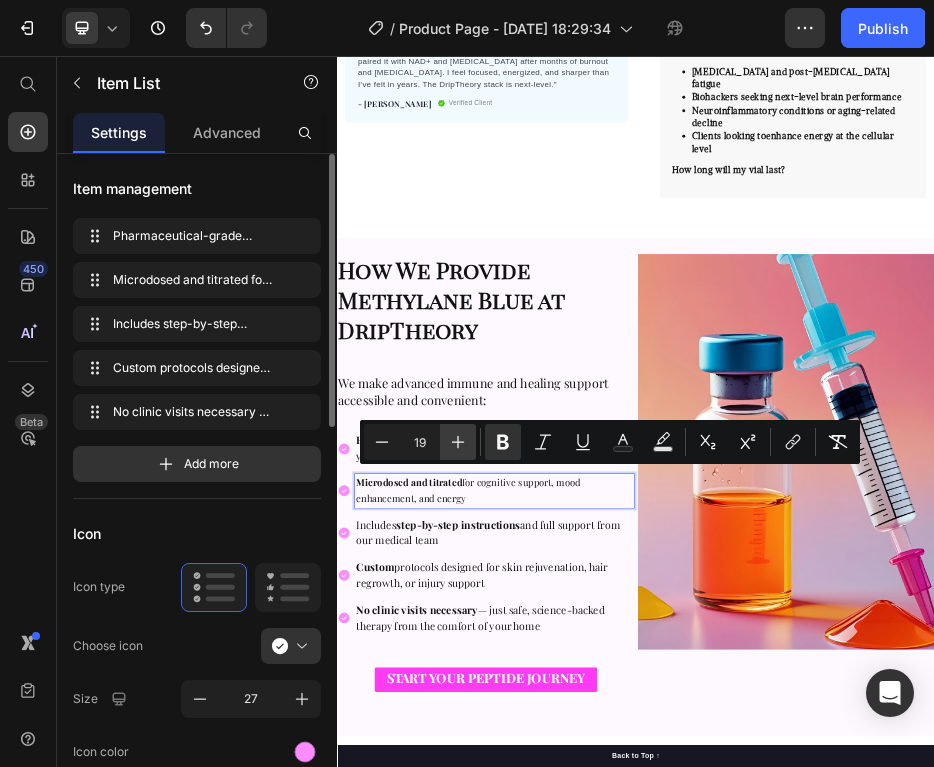 click on "Plus" at bounding box center (458, 442) 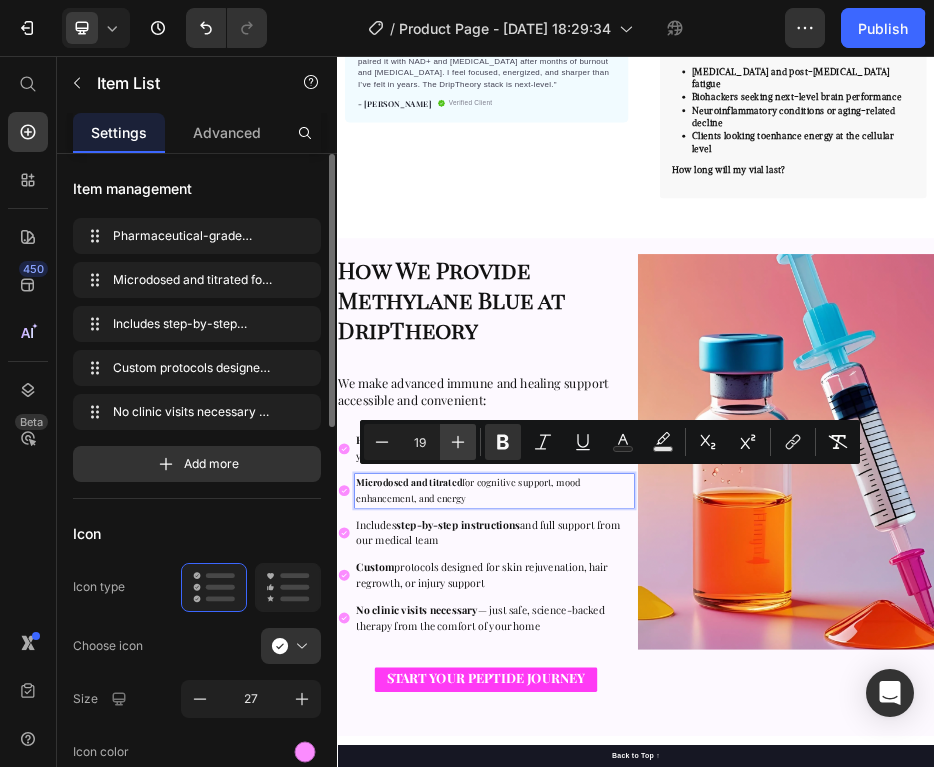type on "20" 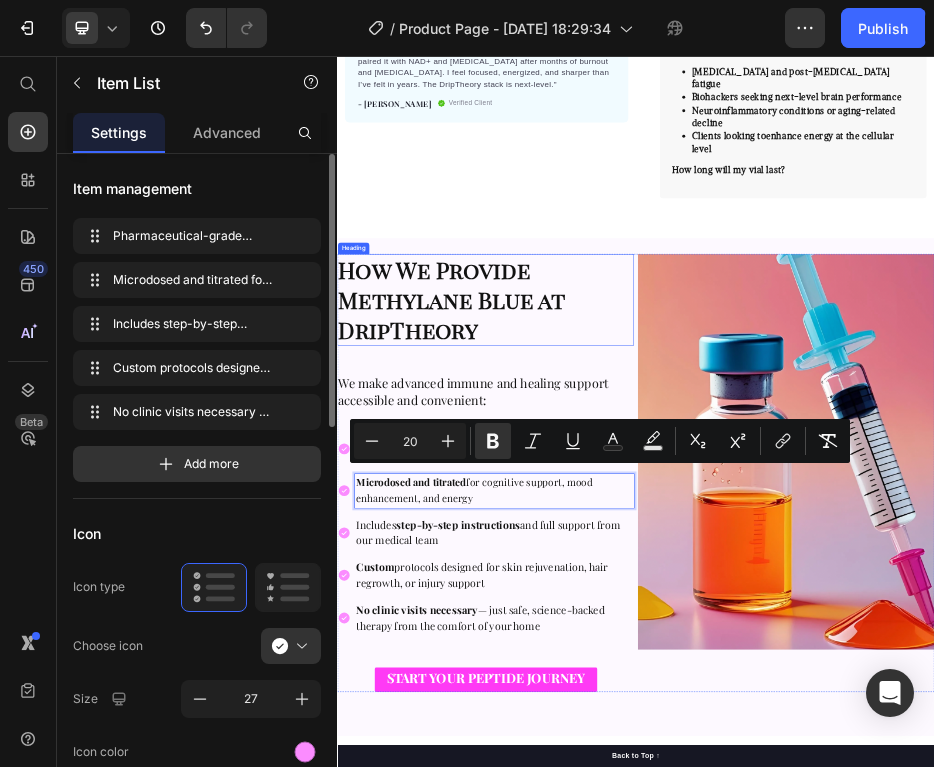 click on "⁠⁠⁠⁠⁠⁠⁠ How We Provide Methylane Blue at DripTheory" at bounding box center [635, 545] 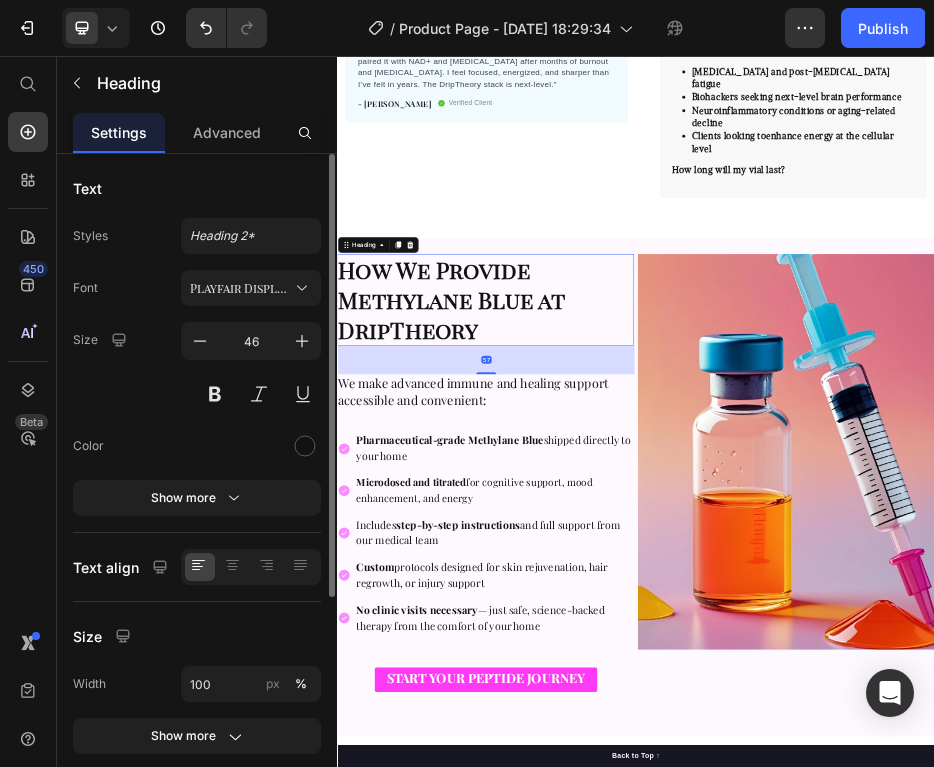 scroll, scrollTop: 0, scrollLeft: 0, axis: both 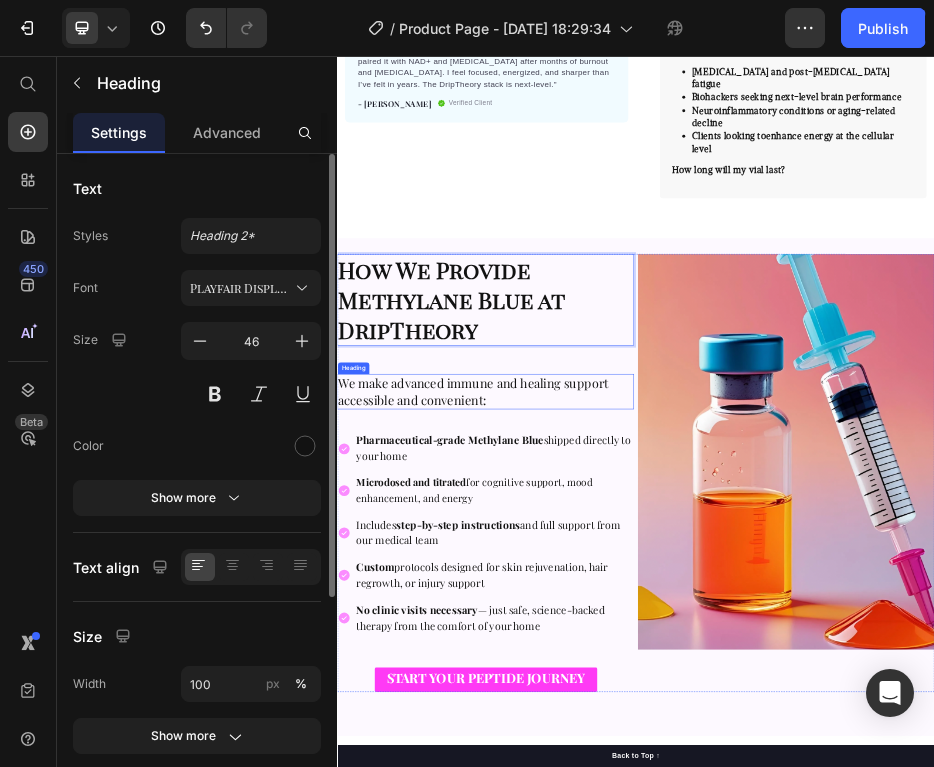 click on "We make advanced immune and healing support accessible and convenient:" at bounding box center (610, 730) 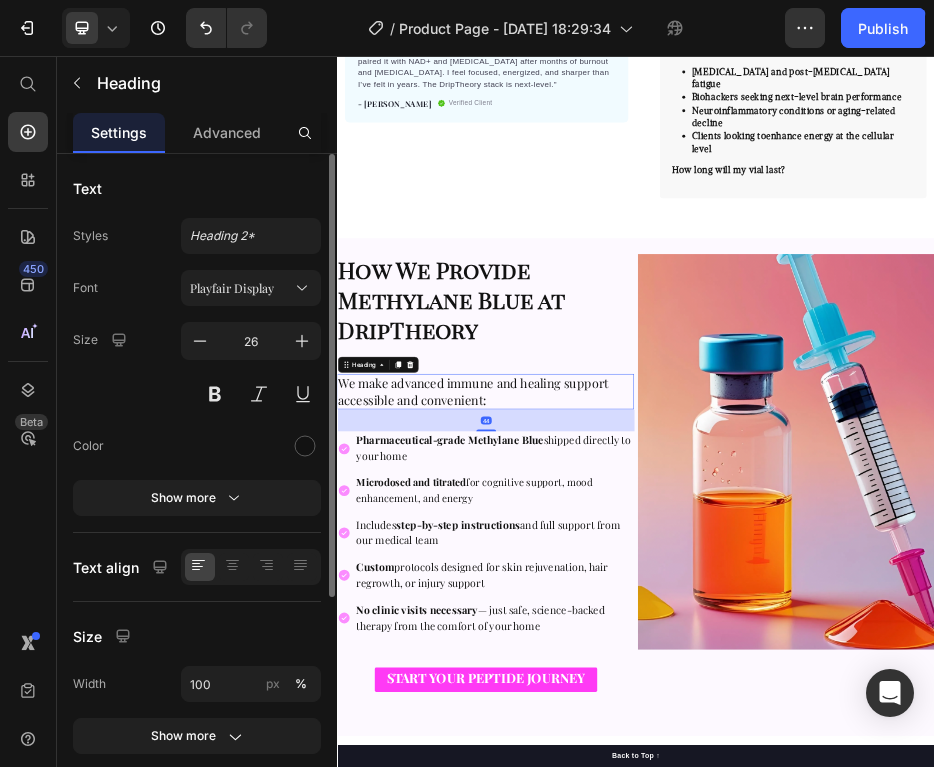 click on "Pharmaceutical-grade Methylane Blue" at bounding box center [563, 827] 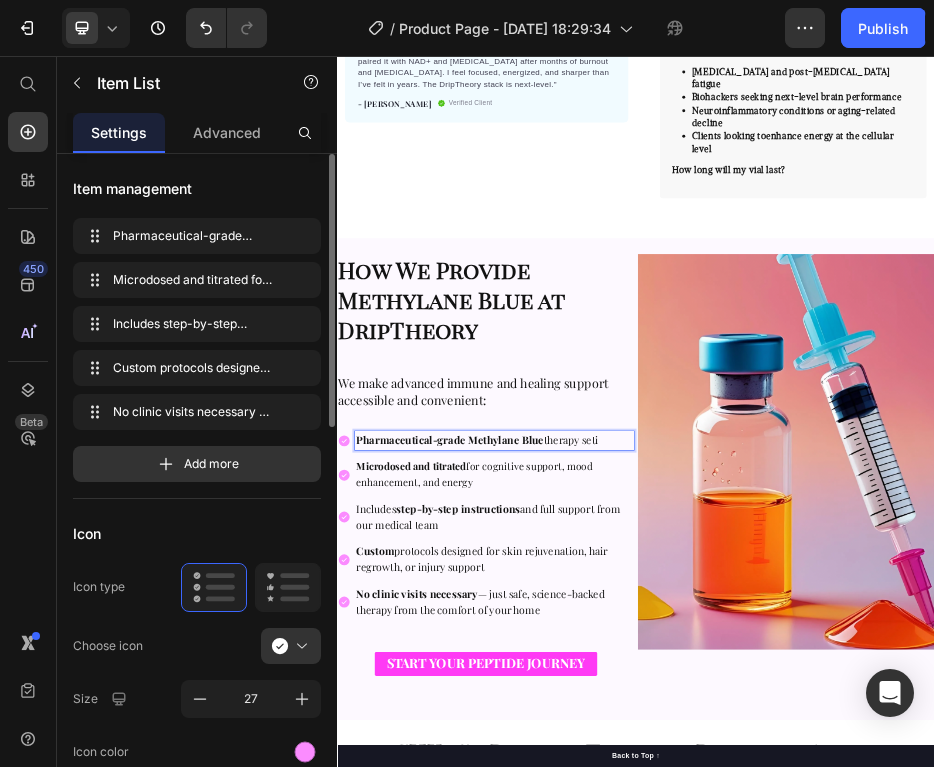 scroll, scrollTop: 3231, scrollLeft: 0, axis: vertical 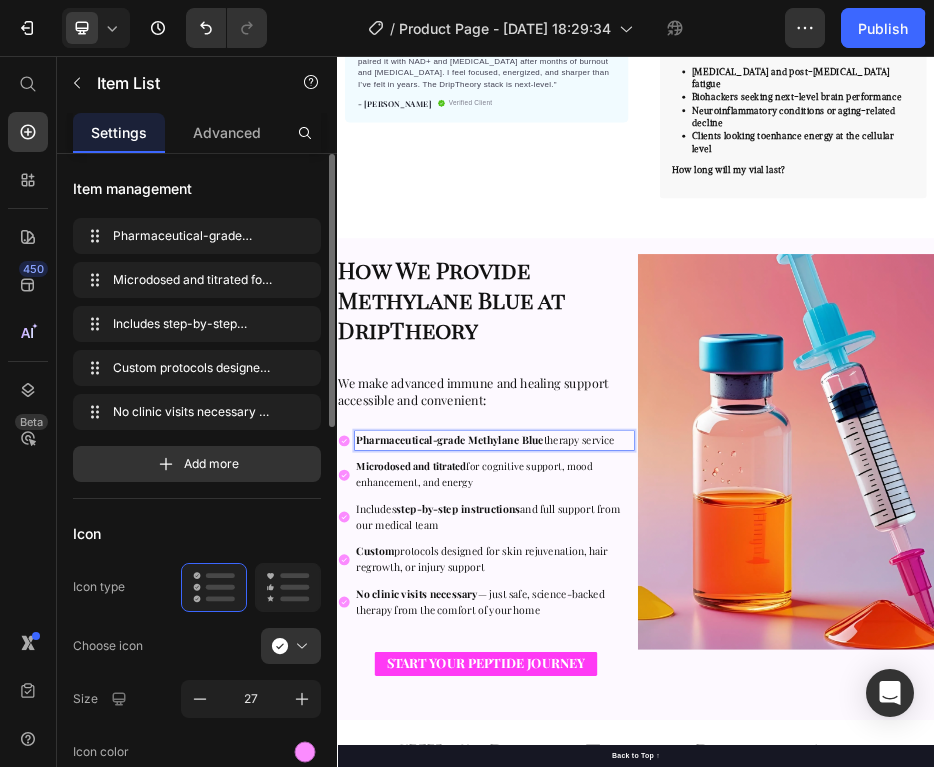 click on "Pharmaceutical-grade Methylane Blue  therapy service" at bounding box center (634, 827) 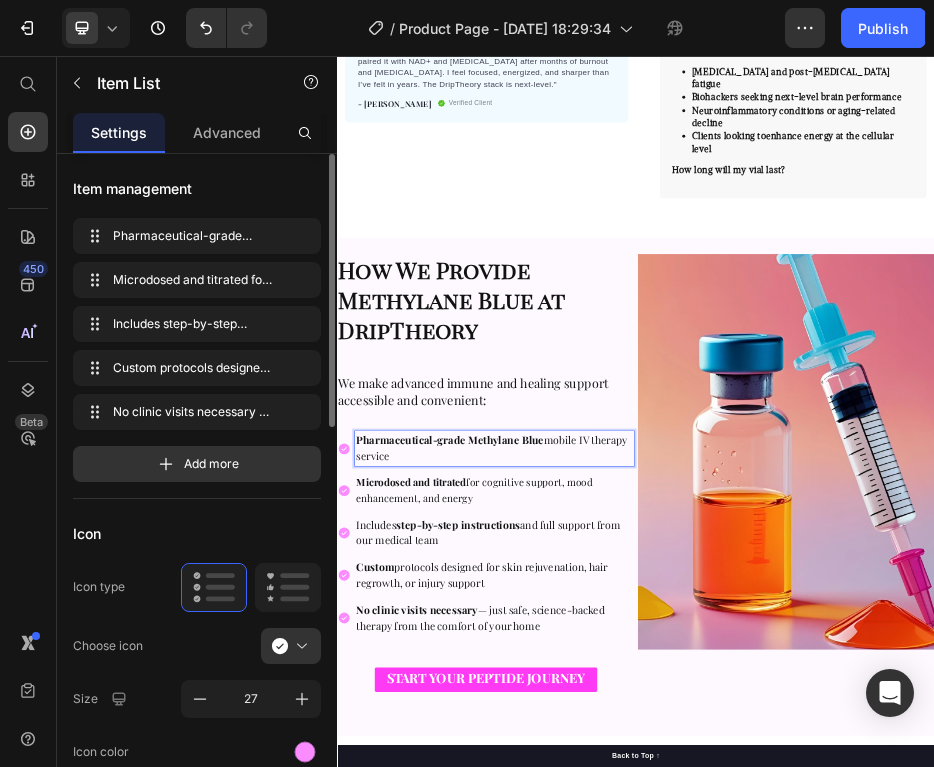 click on "Pharmaceutical-grade Methylane Blue  mobile IV therapy service" at bounding box center (652, 845) 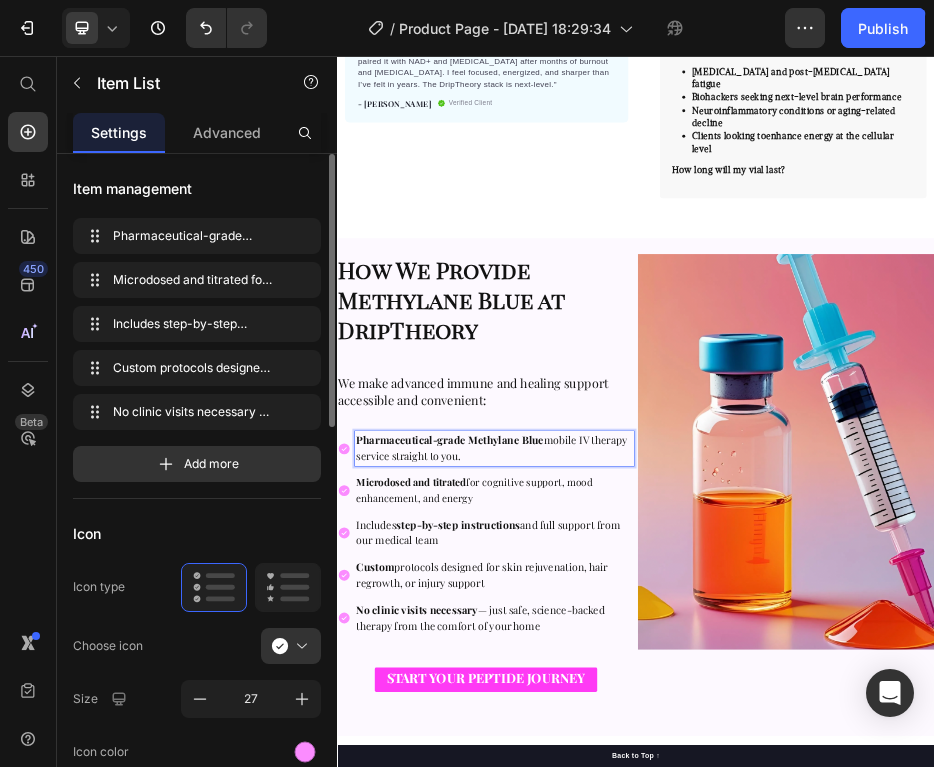 scroll, scrollTop: 4035, scrollLeft: 0, axis: vertical 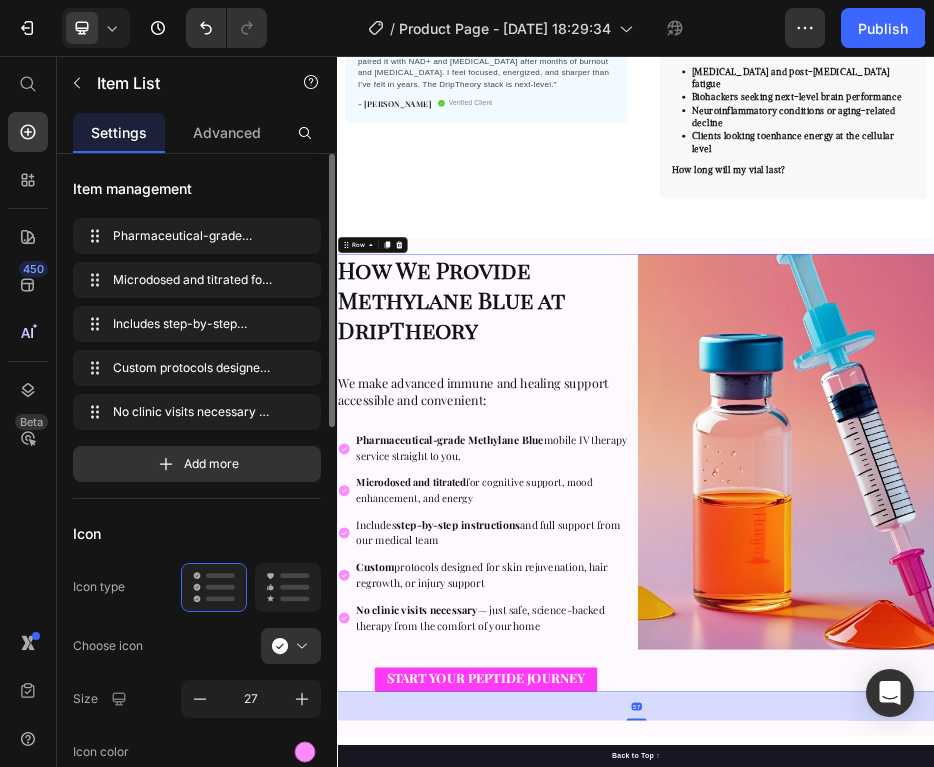 click on "⁠⁠⁠⁠⁠⁠⁠ How We Provide Methylane Blue at DripTheory Heading We make advanced immune and healing support accessible and convenient: Heading Pharmaceutical-grade Methylane Blue  mobile IV therapy service straight to you. Microdosed and titrated  for cognitive support, mood enhancement, and energy Includes  step-by-step instructions  and full support from our medical team Custom  protocols designed for skin rejuvenation, hair regrowth, or injury support No clinic visits necessary  — just safe, science-backed therapy from the comfort of your home Item List START YOUR PEPTIDE JOURNEY Button" at bounding box center (635, 894) 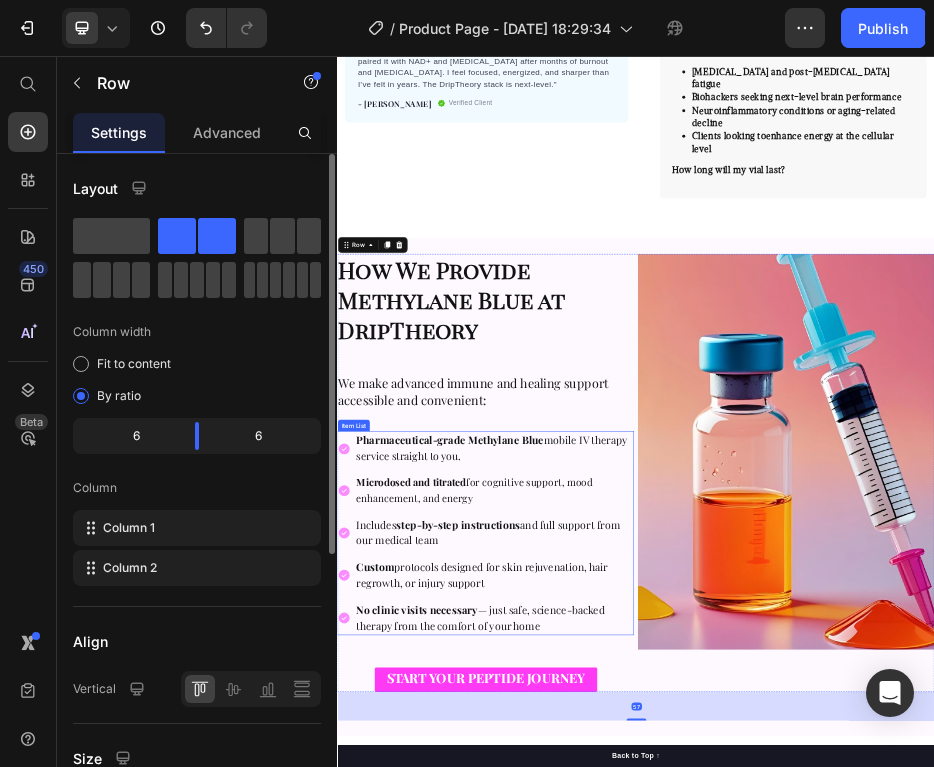 click on "No clinic visits necessary  — just safe, science-backed therapy from the comfort of your home" at bounding box center [652, 1186] 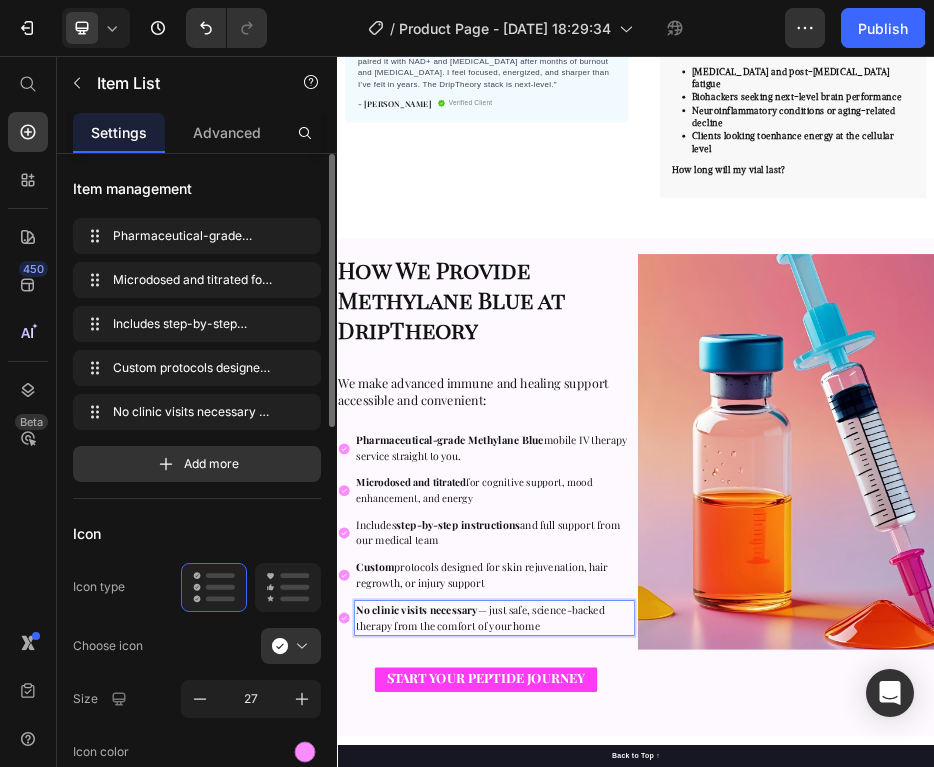 click on "No clinic visits necessary  — just safe, science-backed therapy from the comfort of your home" at bounding box center (652, 1186) 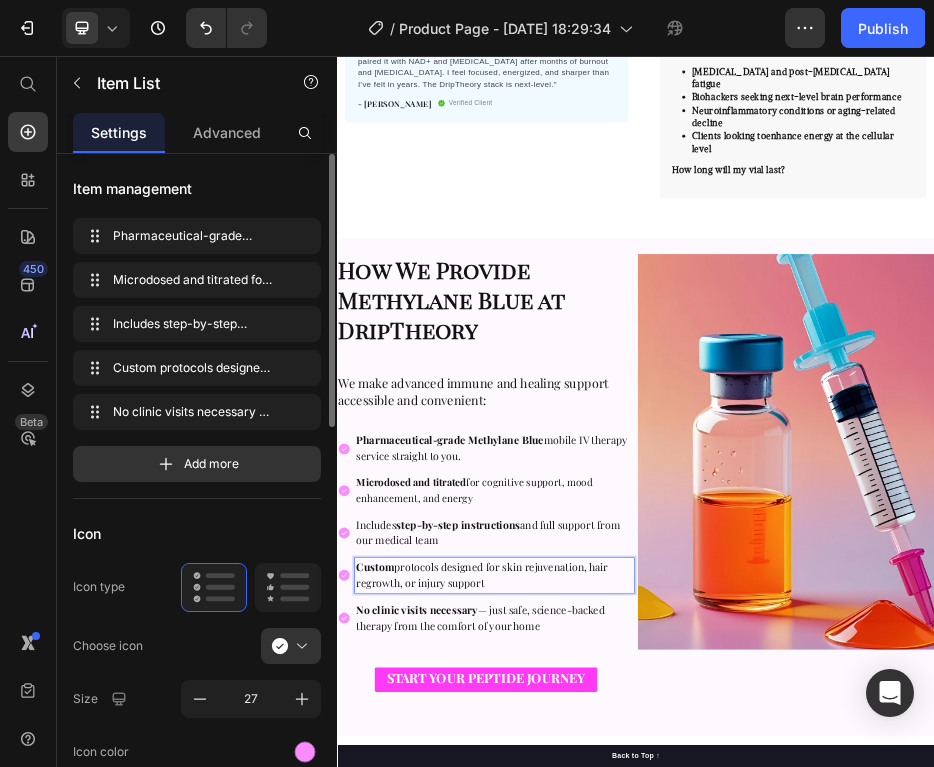 click on "Custom  protocols designed for skin rejuvenation, hair regrowth, or injury support" at bounding box center (627, 1098) 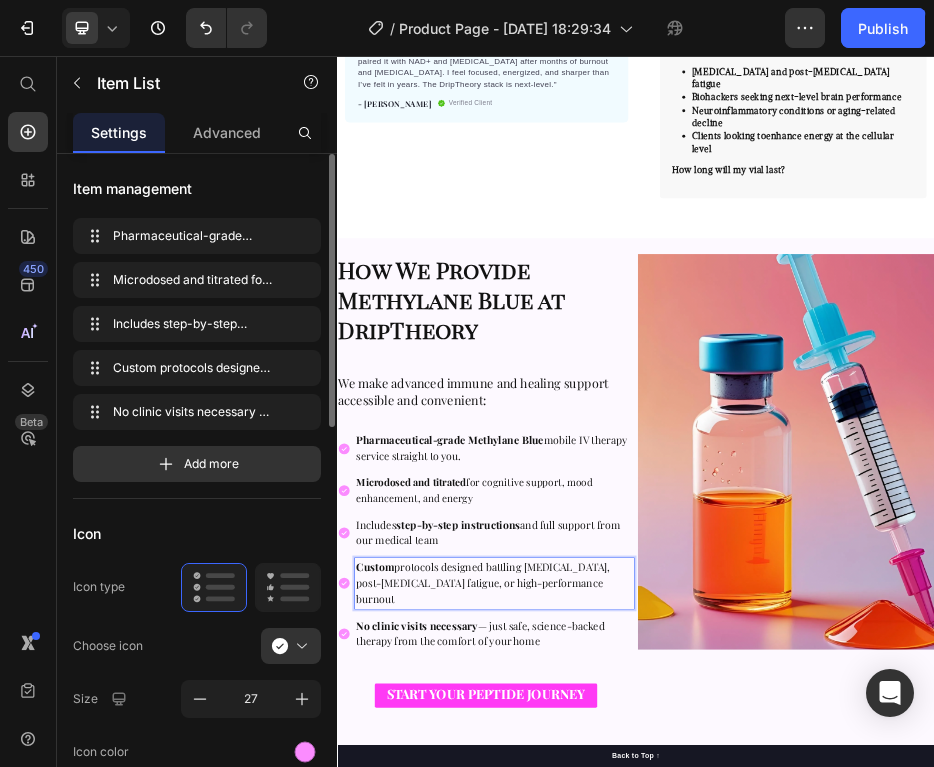 click on "Custom  protocols designed battling brain fog, post-COVID fatigue, or high-performance burnout" at bounding box center (629, 1114) 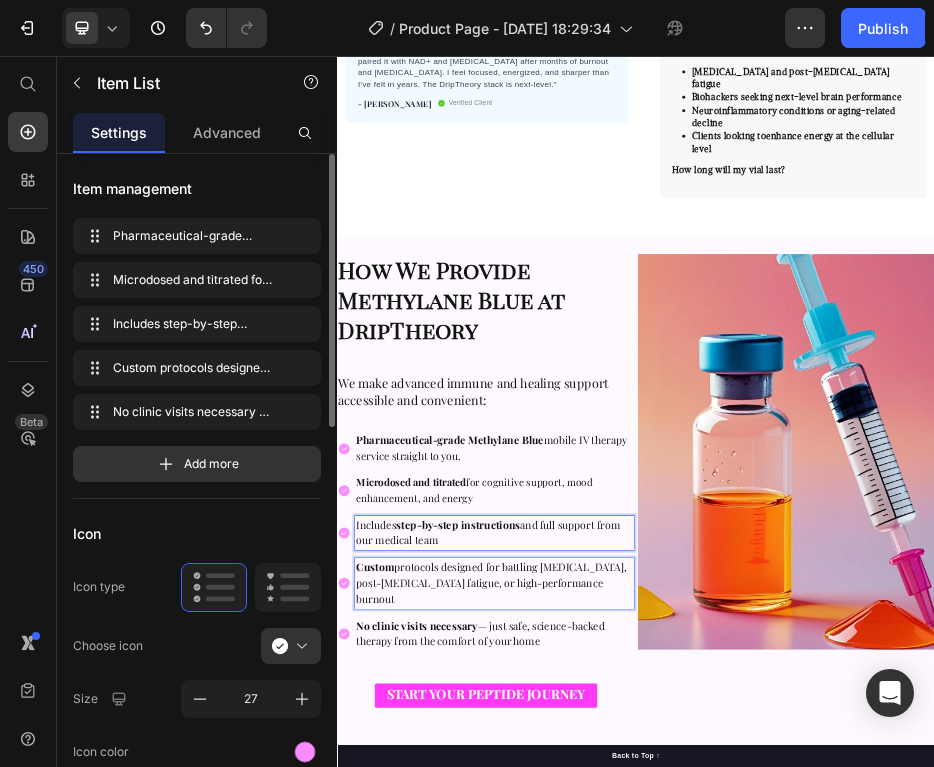 click on "Includes  step-by-step instructions  and full support from our medical team" at bounding box center [652, 1015] 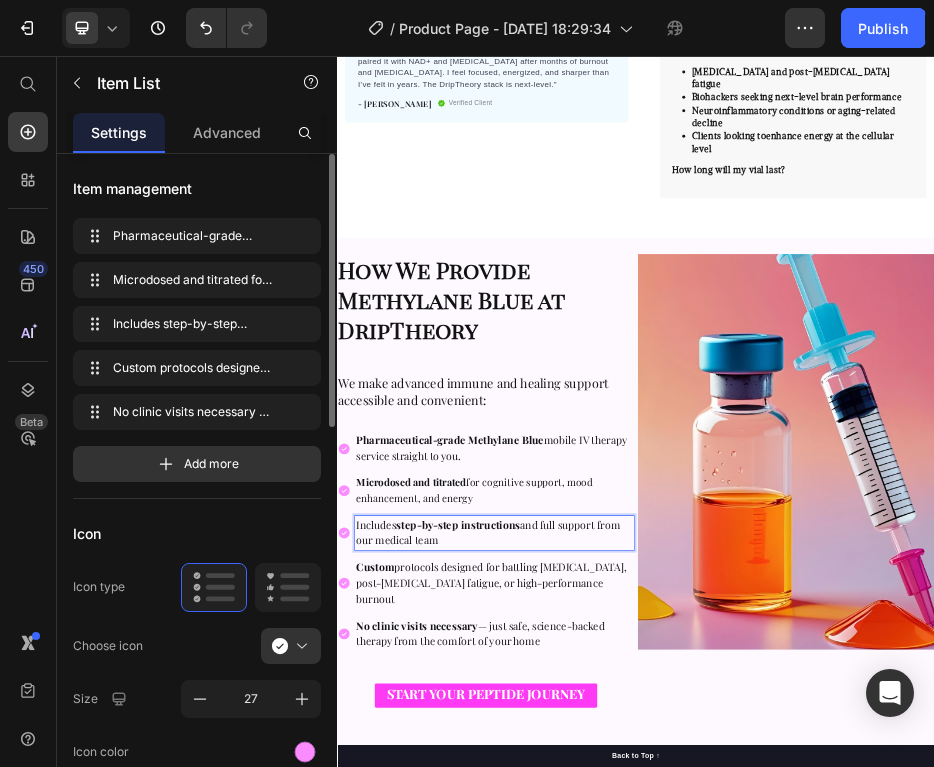 click on "Includes  step-by-step instructions  and full support from our medical team" at bounding box center (652, 1015) 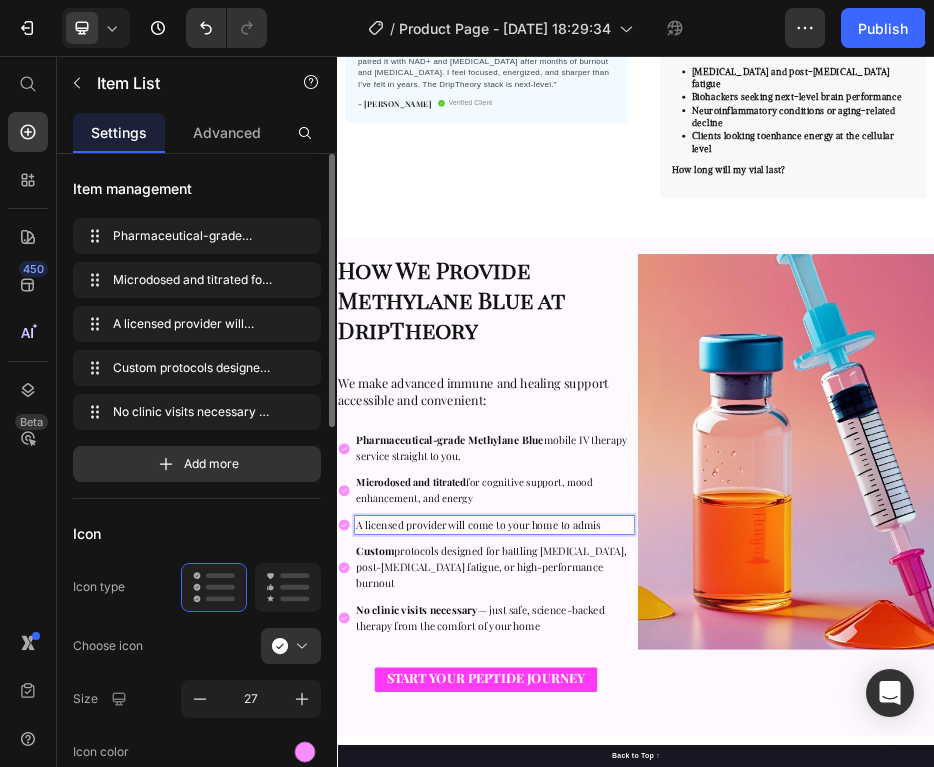 scroll, scrollTop: 367, scrollLeft: 0, axis: vertical 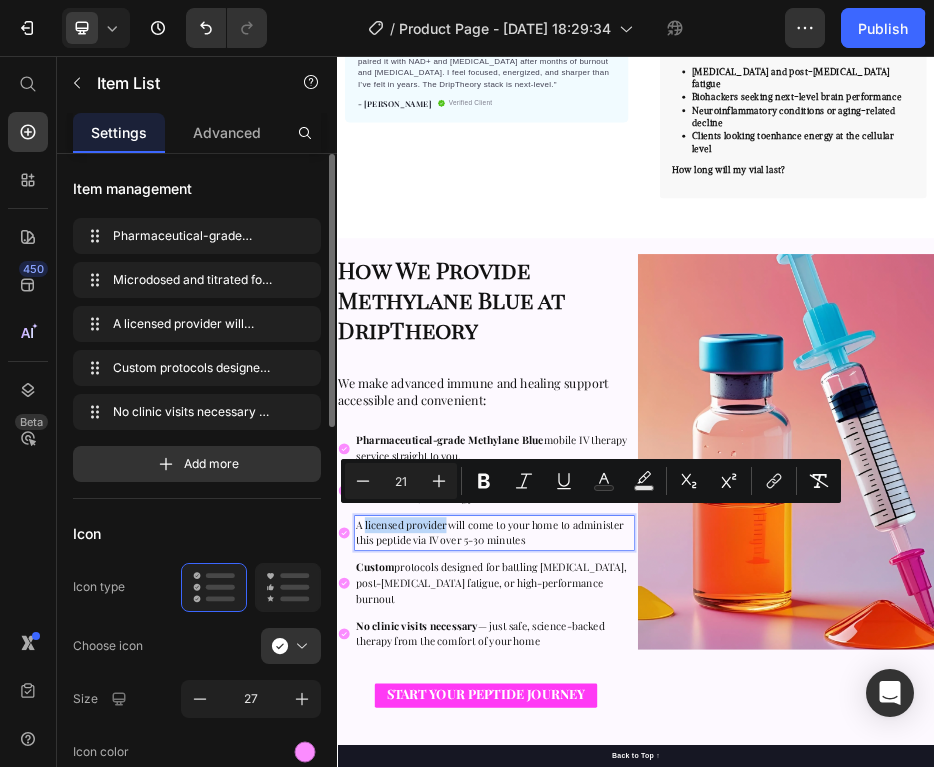 drag, startPoint x: 552, startPoint y: 970, endPoint x: 394, endPoint y: 970, distance: 158 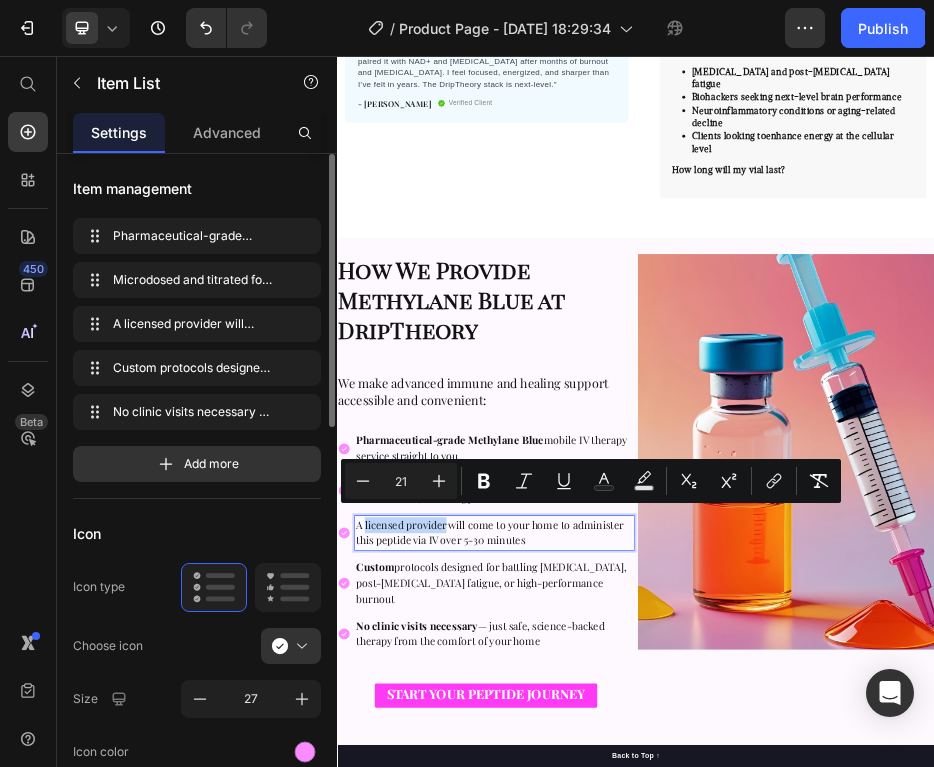 click on "A licensed provider will come to your home to administer this peptide via IV over 5-30 minutes" at bounding box center [643, 1013] 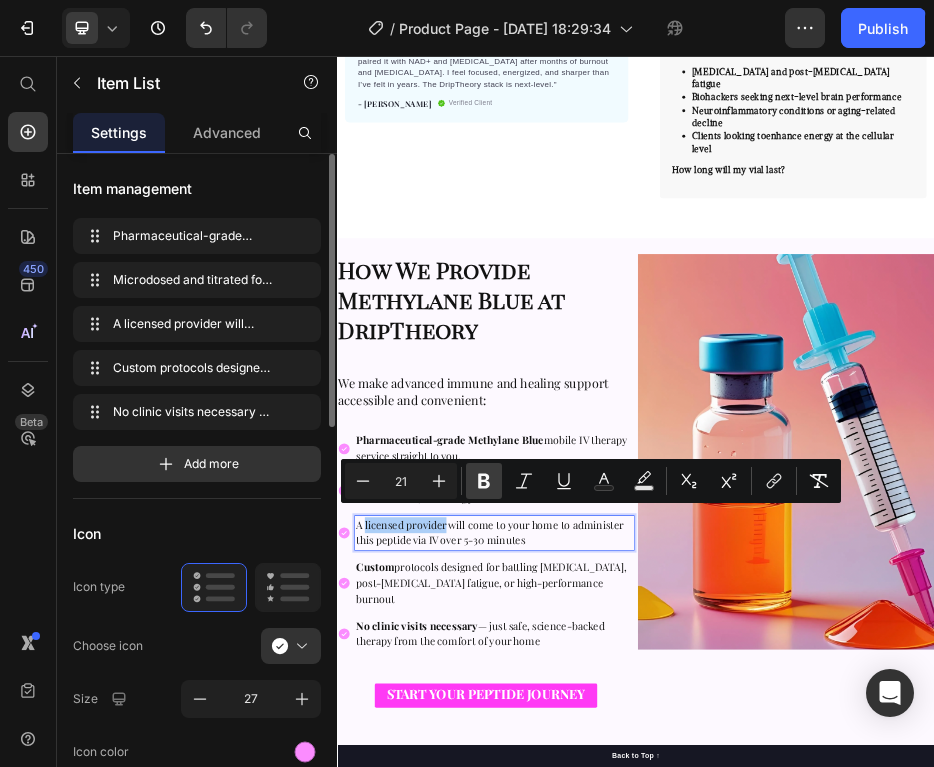 click 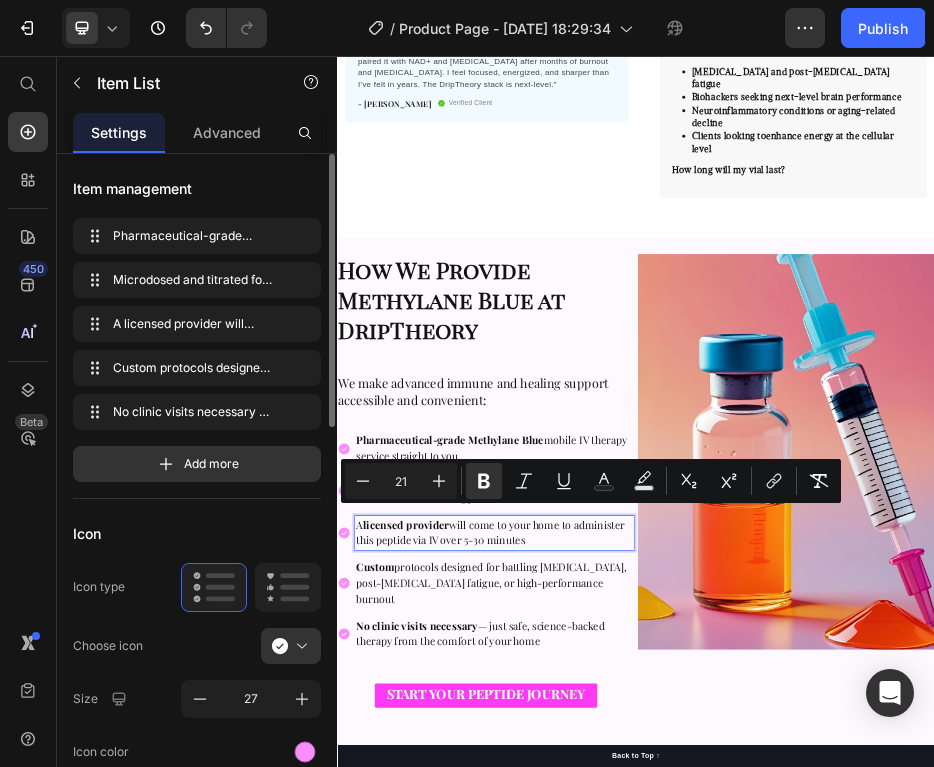 click on "A  licensed provider  will come to your home to administer this peptide via IV over 5-30 minutes" at bounding box center [644, 1013] 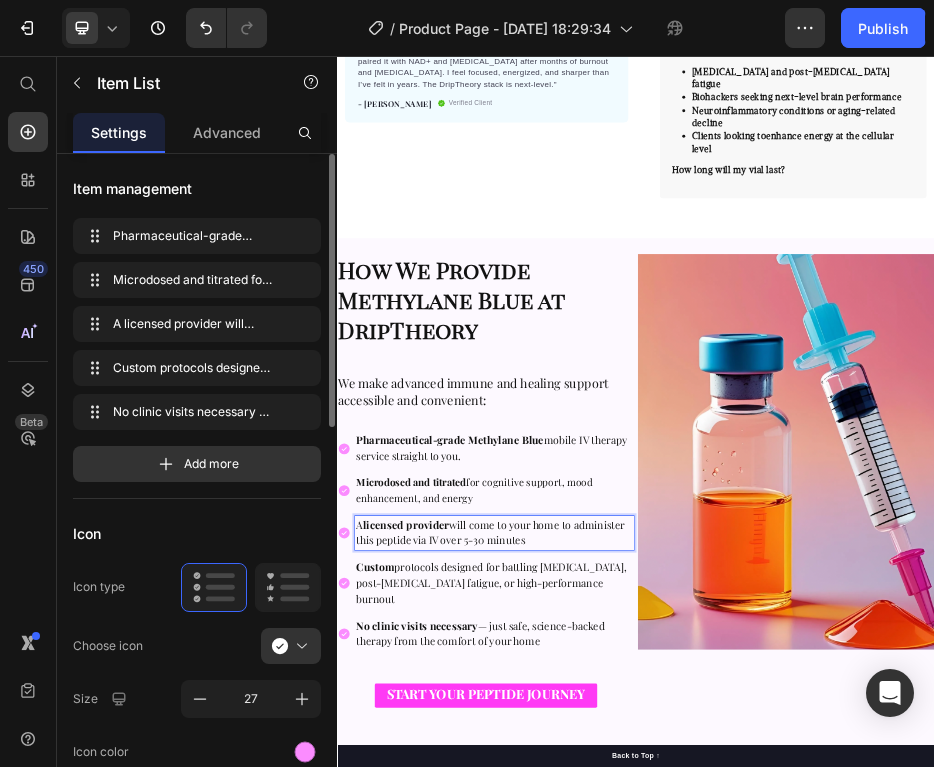click on "No clinic visits necessary  — just safe, science-backed therapy from the comfort of your home" at bounding box center [624, 1216] 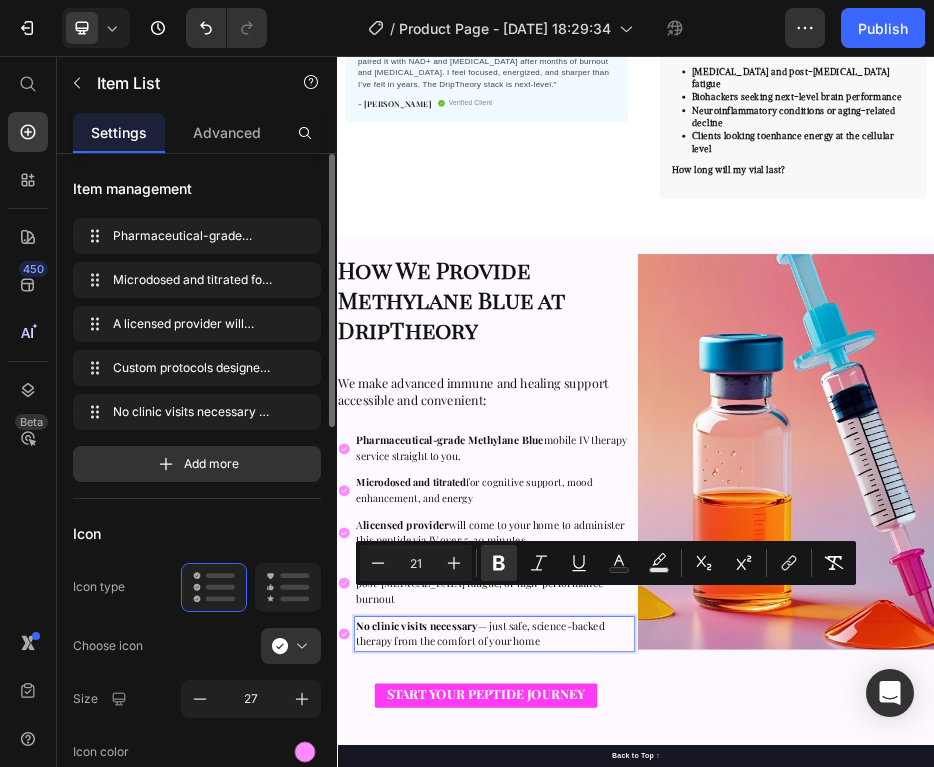 drag, startPoint x: 754, startPoint y: 1169, endPoint x: 374, endPoint y: 1144, distance: 380.82147 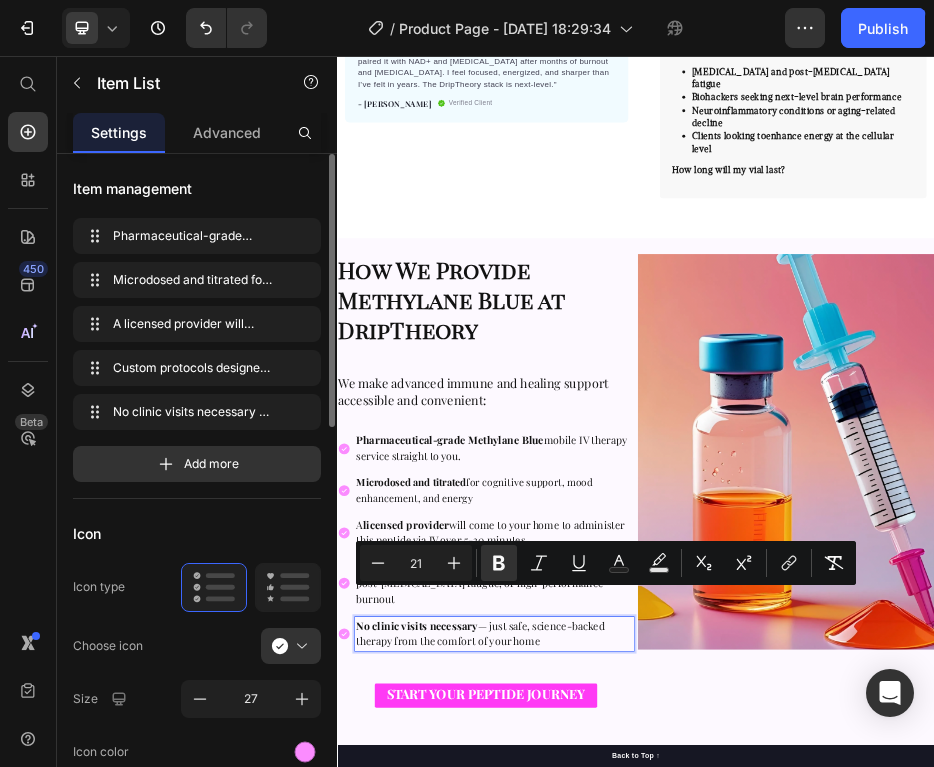 click on "No clinic visits necessary  — just safe, science-backed therapy from the comfort of your home" at bounding box center (652, 1218) 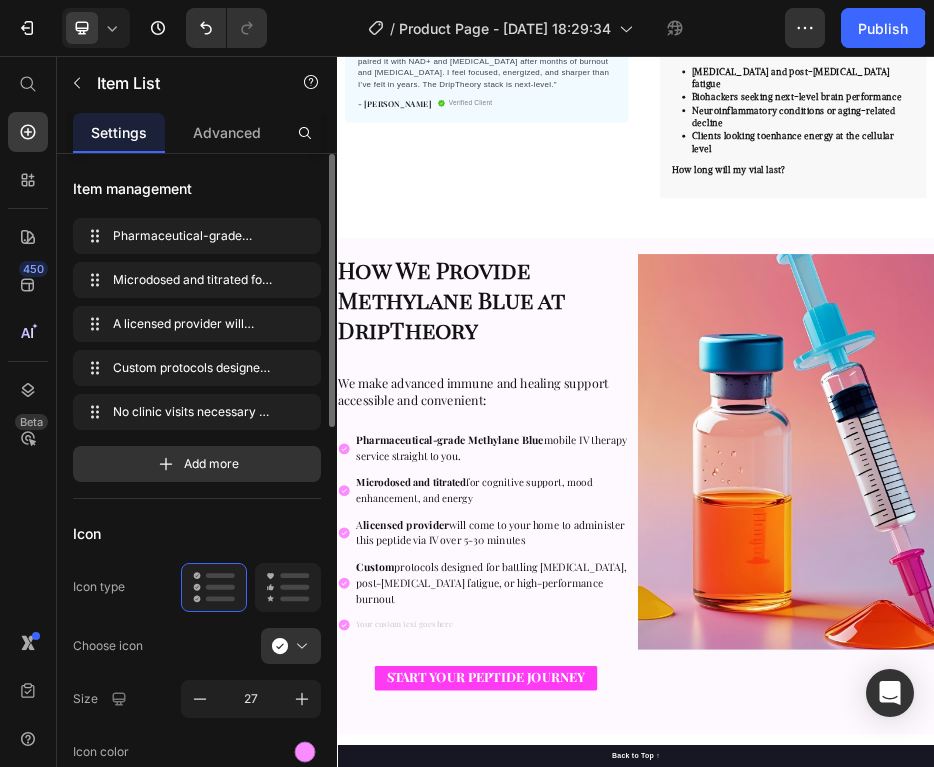 scroll, scrollTop: 1043, scrollLeft: 0, axis: vertical 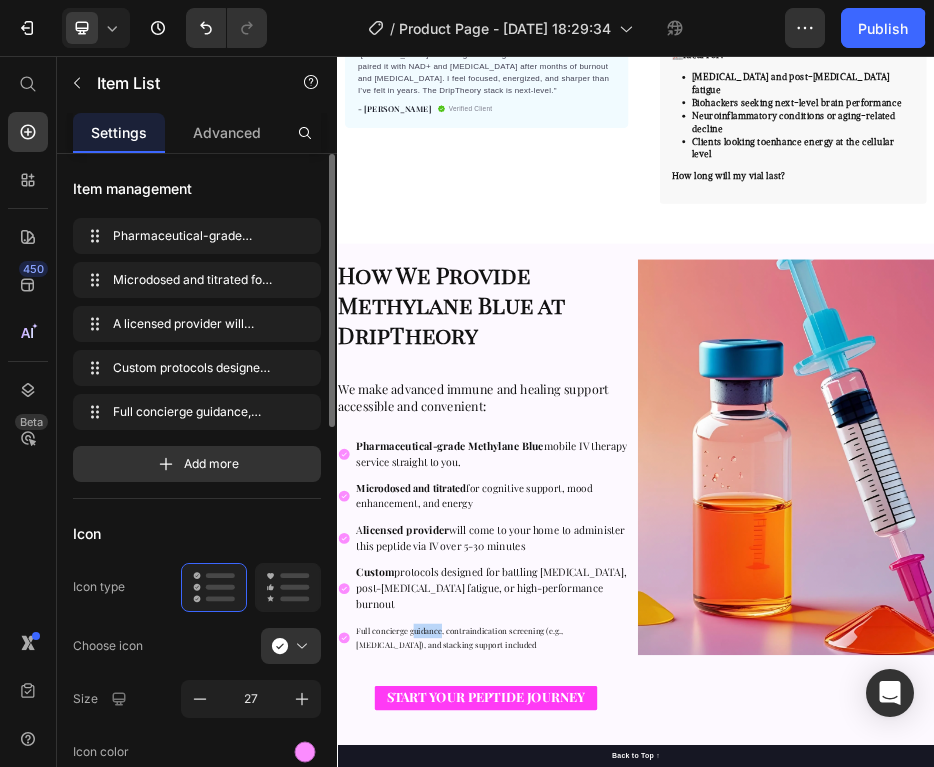 drag, startPoint x: 545, startPoint y: 1145, endPoint x: 485, endPoint y: 1145, distance: 60 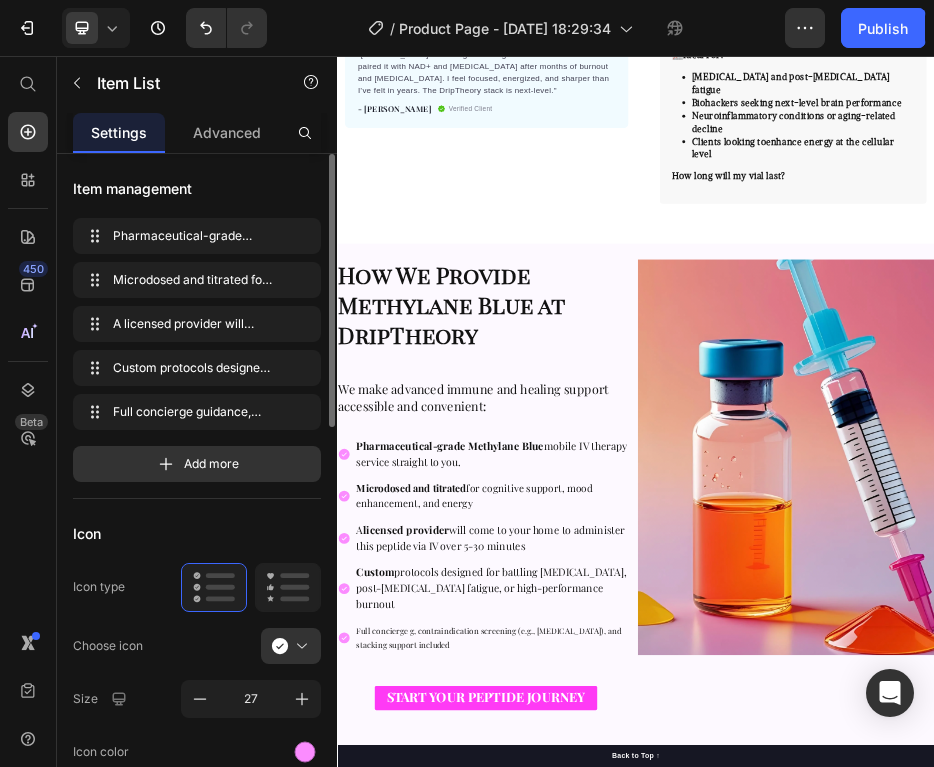 scroll, scrollTop: 1101, scrollLeft: 0, axis: vertical 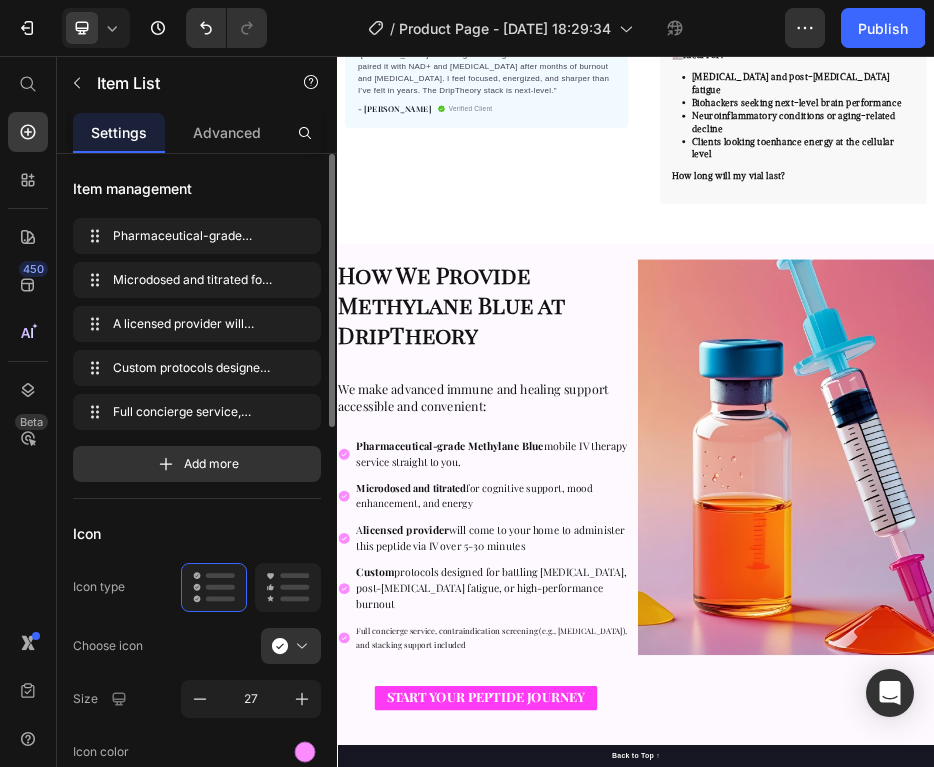 click on "Full concierge service, contraindication screening (e.g., SSRIs), and stacking support included" at bounding box center [652, 1226] 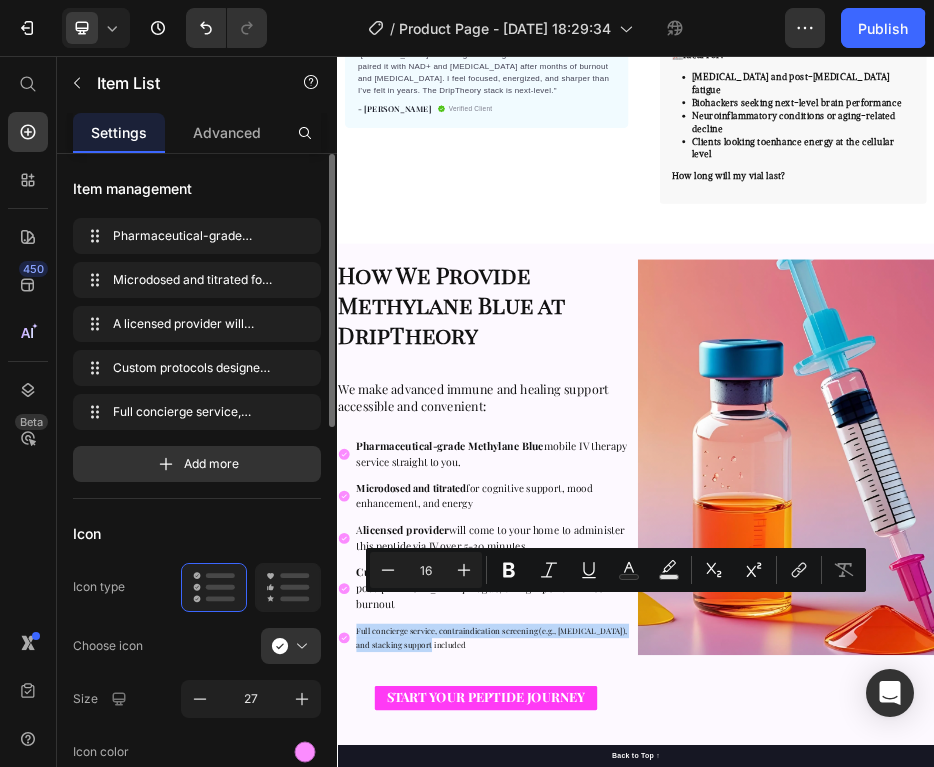 drag, startPoint x: 527, startPoint y: 1168, endPoint x: 376, endPoint y: 1142, distance: 153.22206 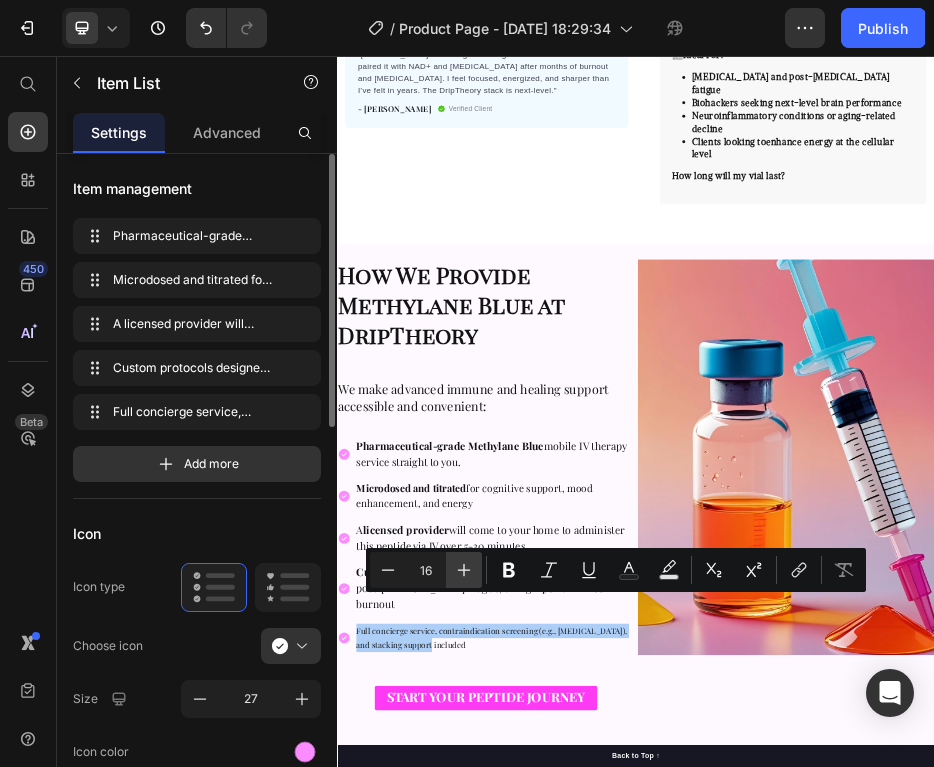 click 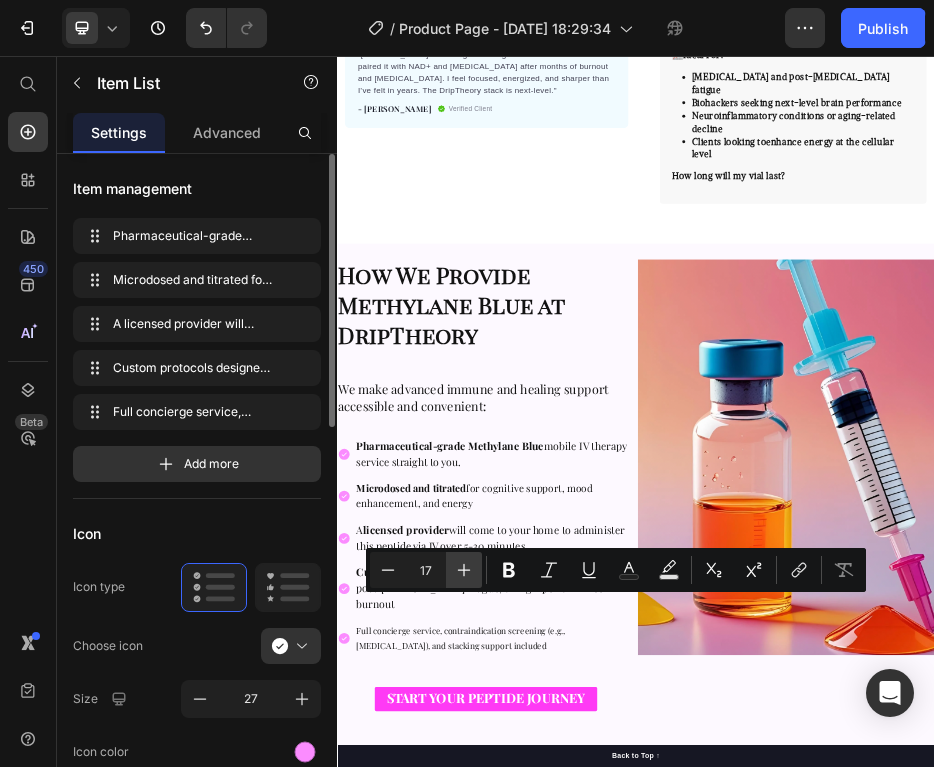 click 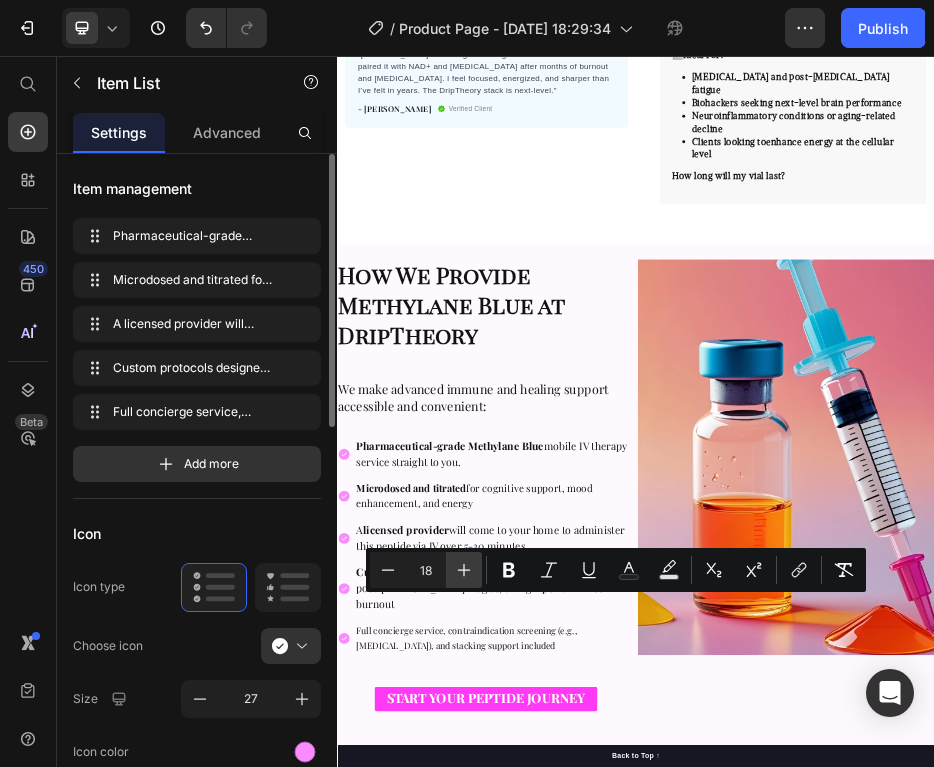 click 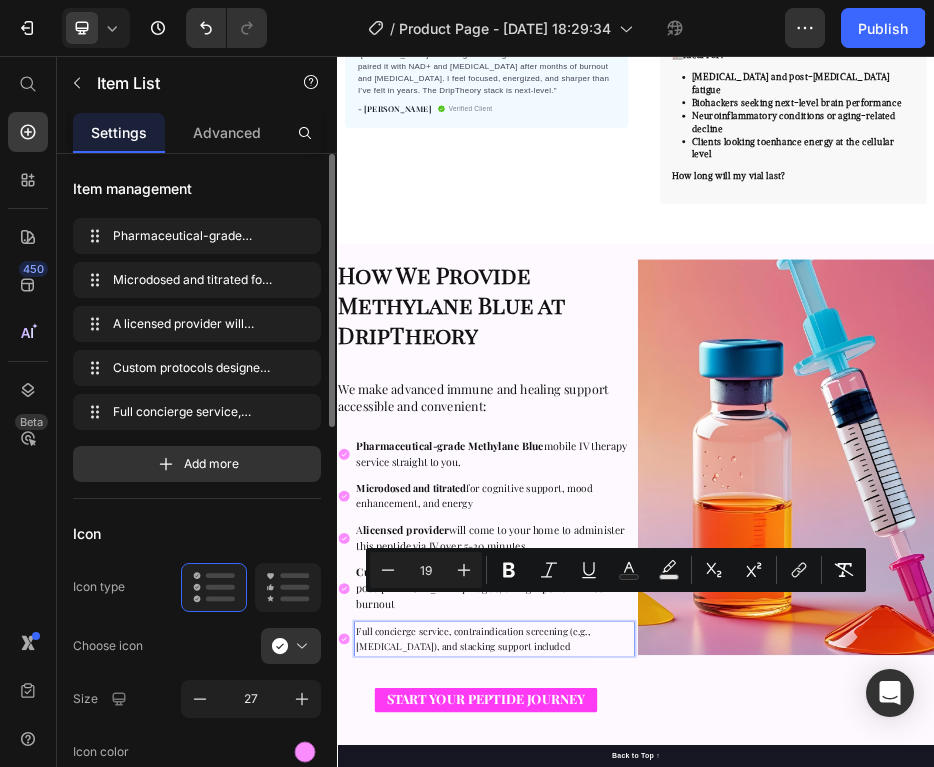 click on "Full concierge service, contraindication screening (e.g., SSRIs), and stacking support included" at bounding box center (610, 1226) 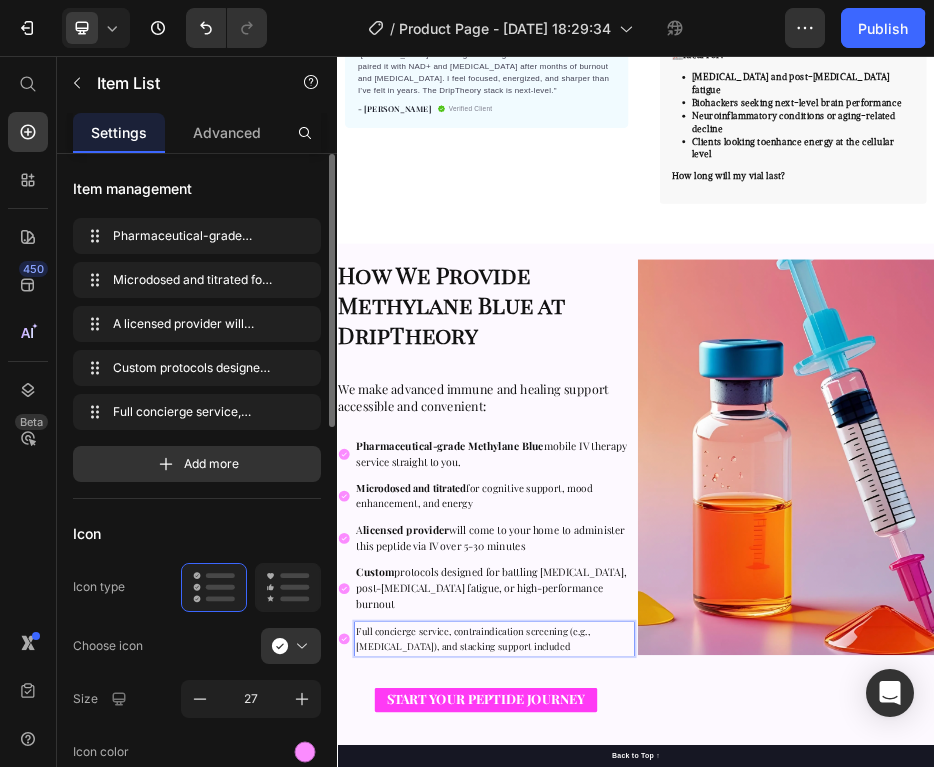 click on "Full concierge service, contraindication screening (e.g., SSRIs), and stacking support included" at bounding box center (610, 1226) 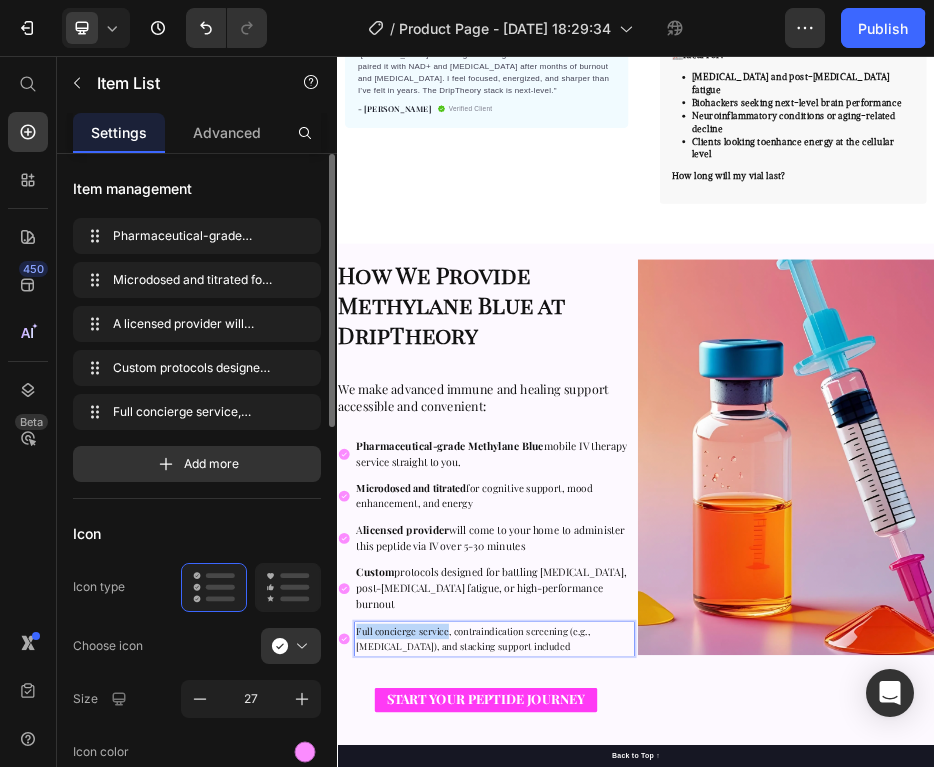 drag, startPoint x: 561, startPoint y: 1141, endPoint x: 366, endPoint y: 1136, distance: 195.06409 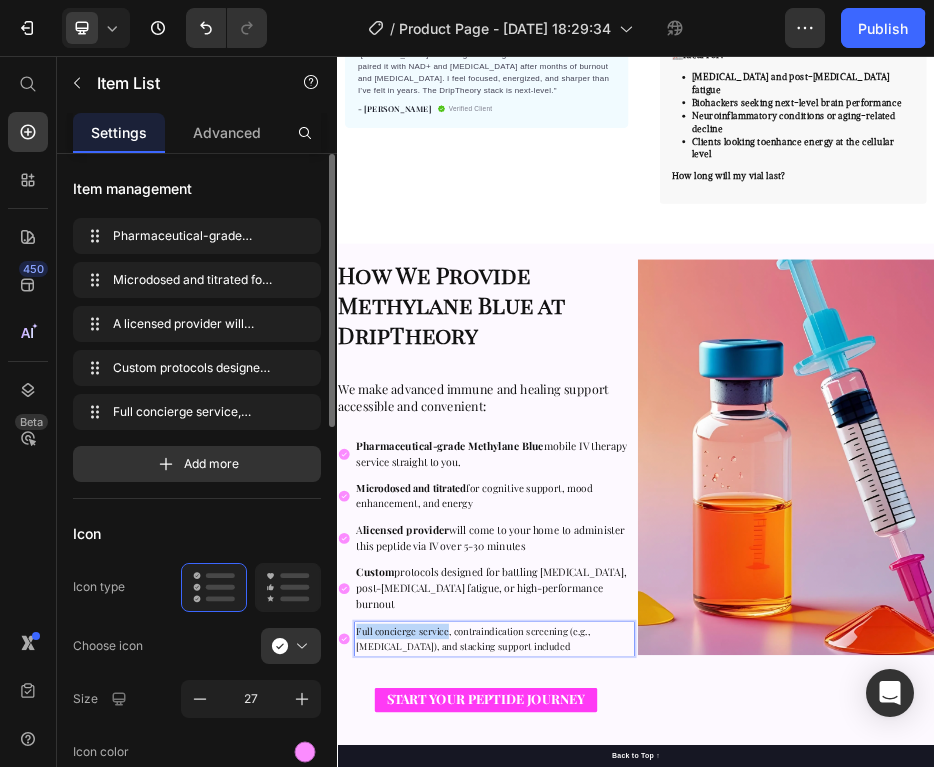 click on "Full concierge service, contraindication screening (e.g., SSRIs), and stacking support included" at bounding box center (635, 1228) 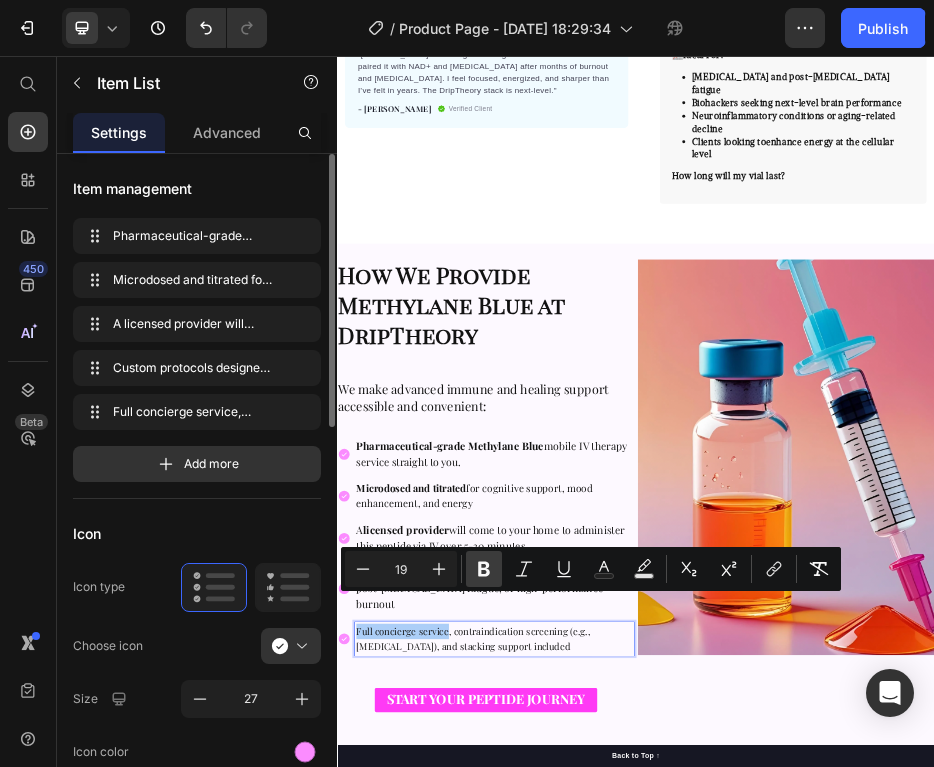 click 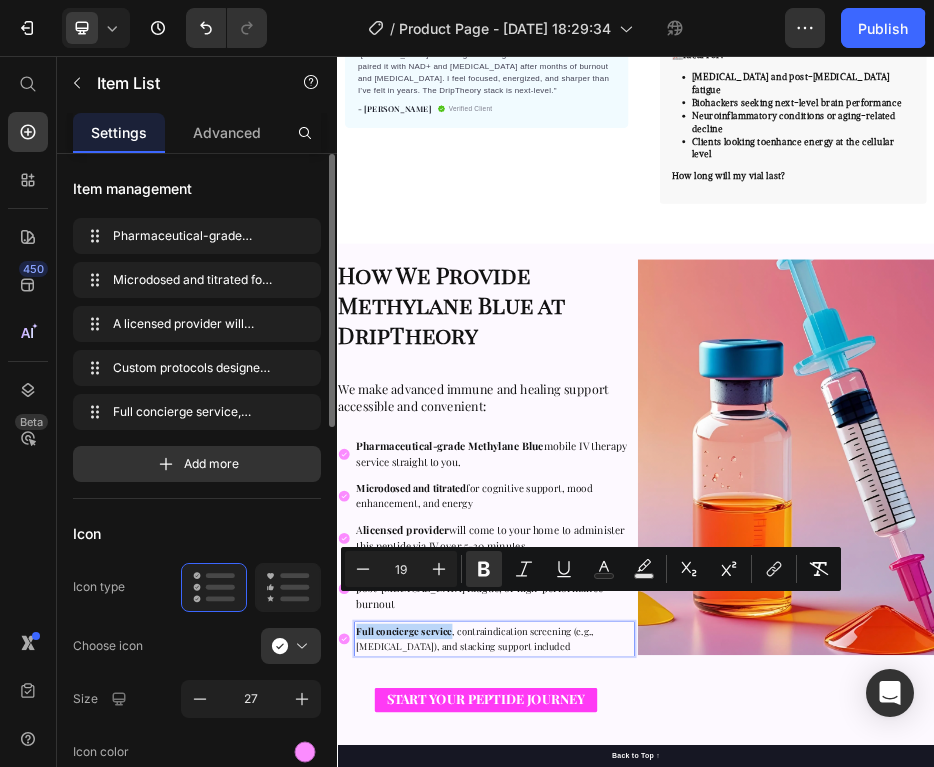 click 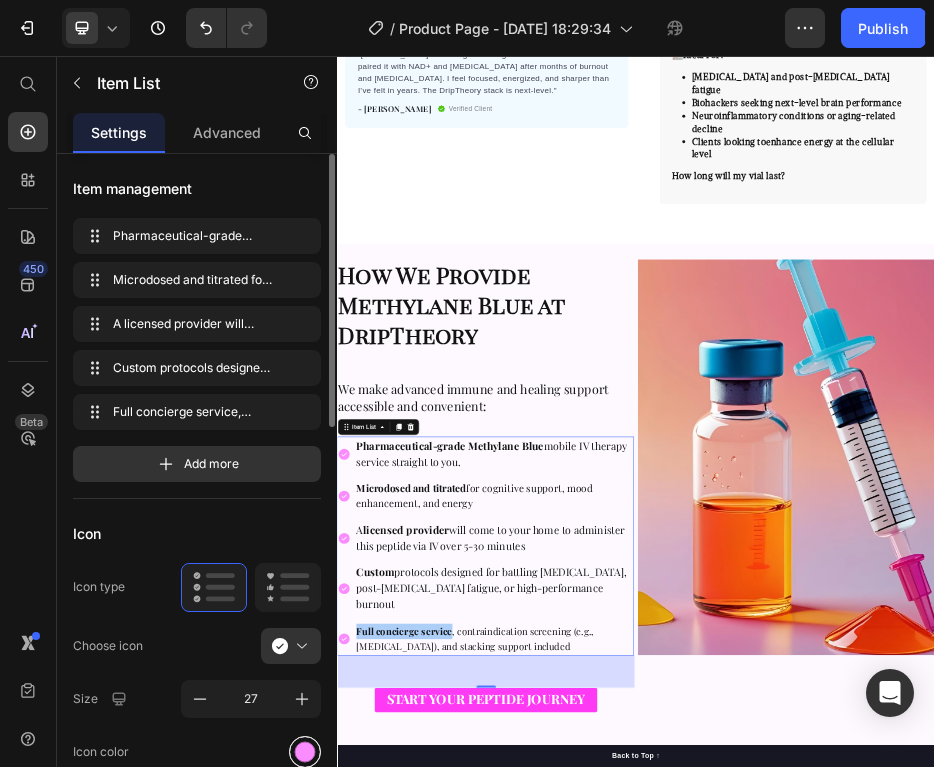 click at bounding box center (305, 751) 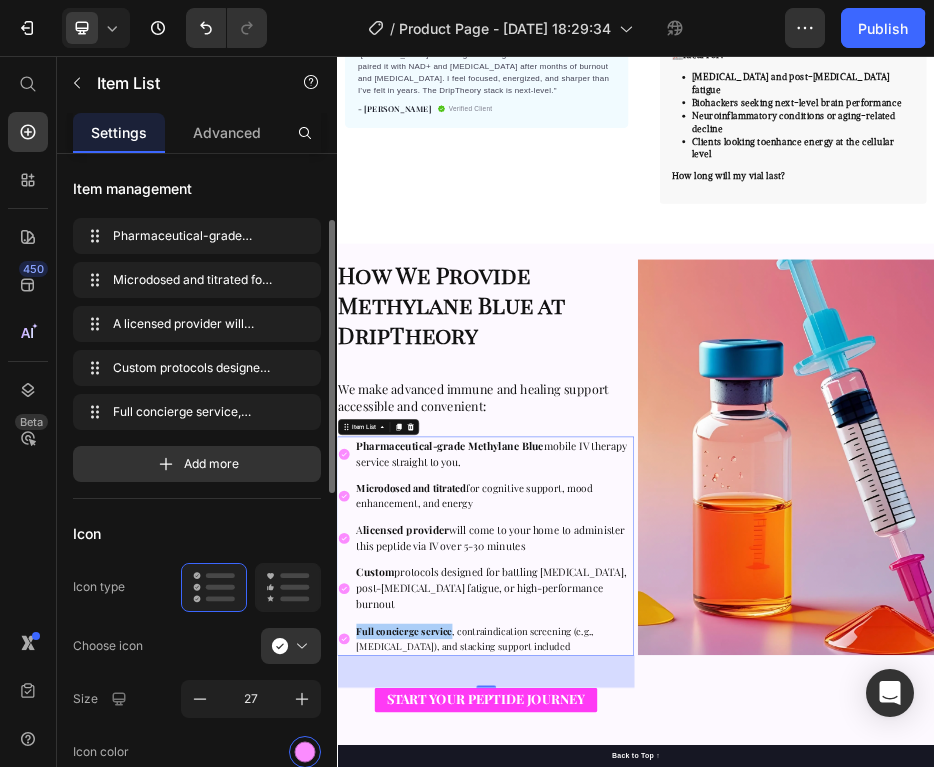scroll, scrollTop: 346, scrollLeft: 0, axis: vertical 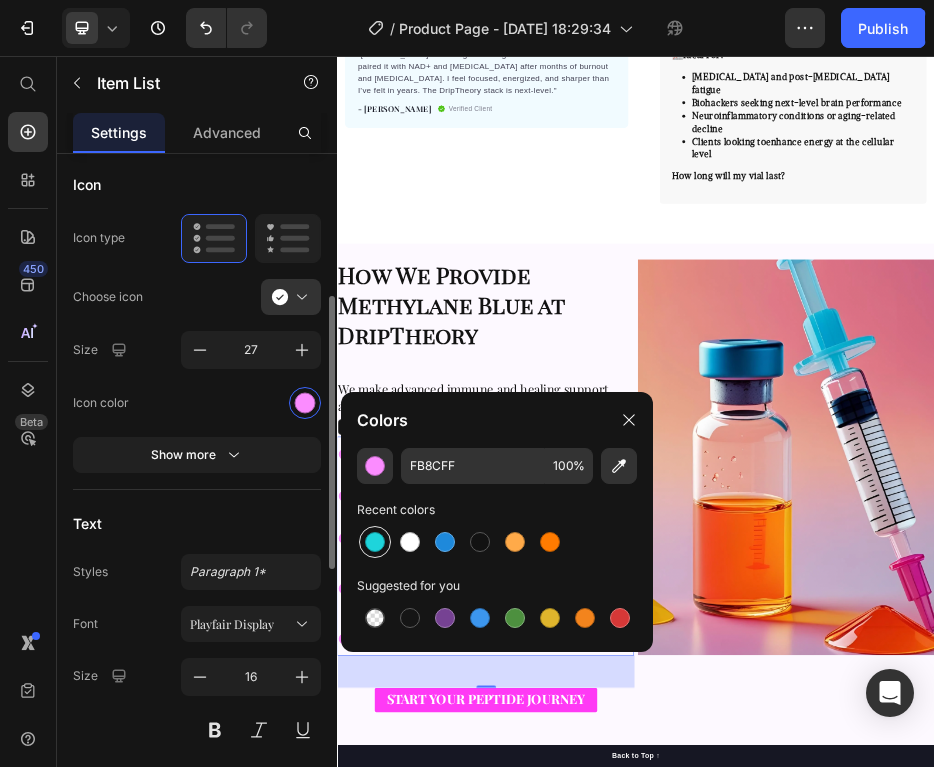 click at bounding box center (375, 542) 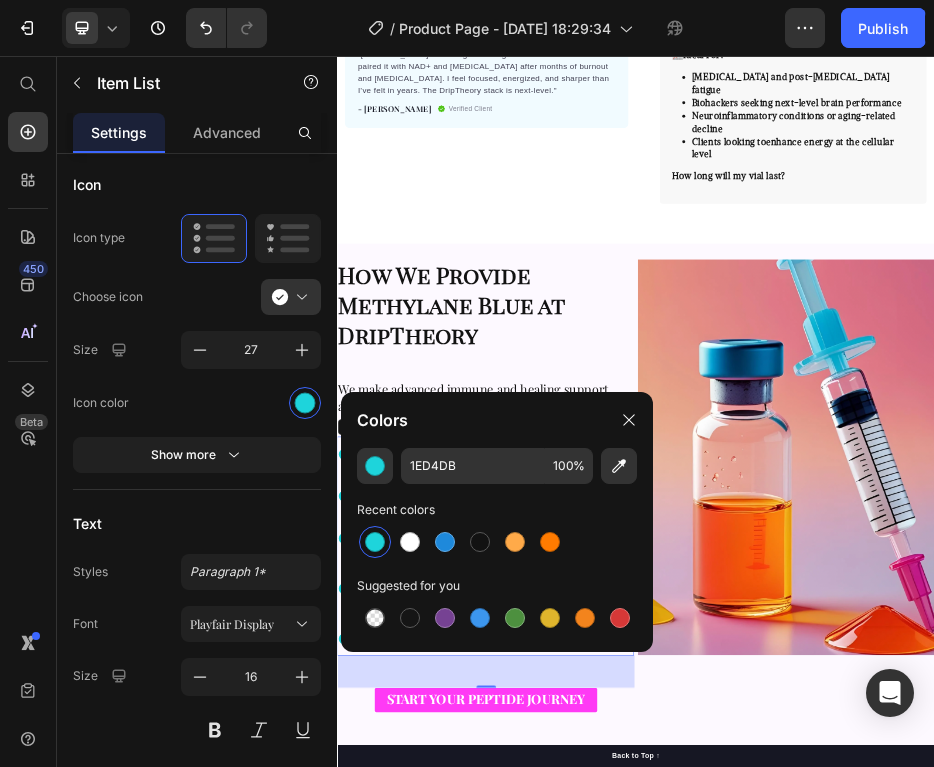 click on "How We Provide Methylane Blue at DripTheory" at bounding box center [566, 556] 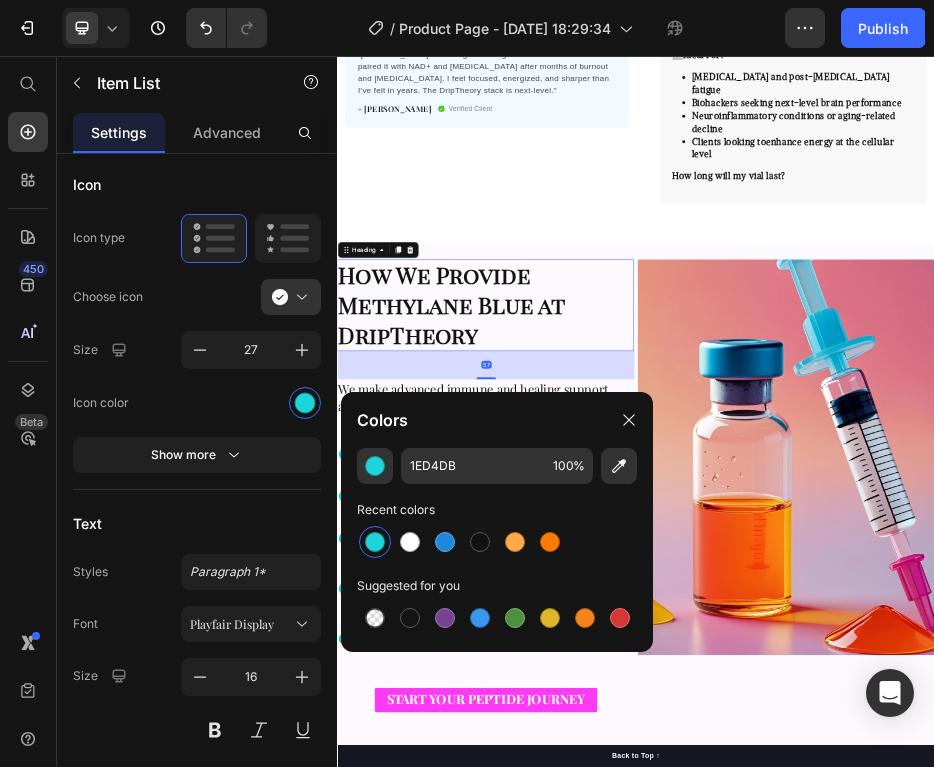 scroll, scrollTop: 0, scrollLeft: 0, axis: both 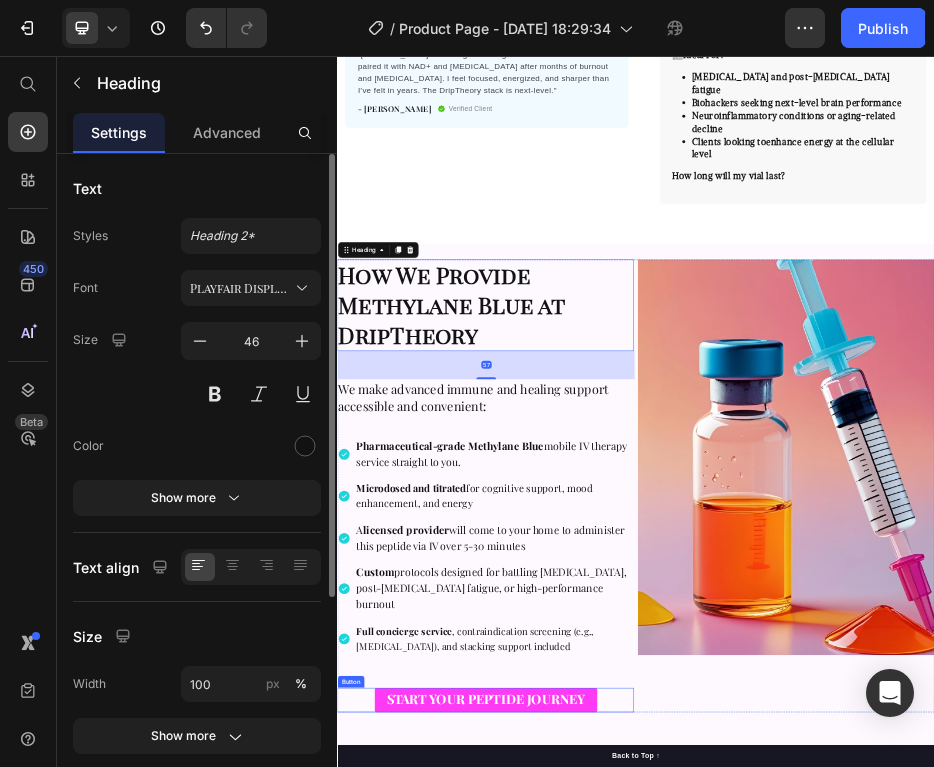 click on "START YOUR PEPTIDE JOURNEY" at bounding box center [635, 1350] 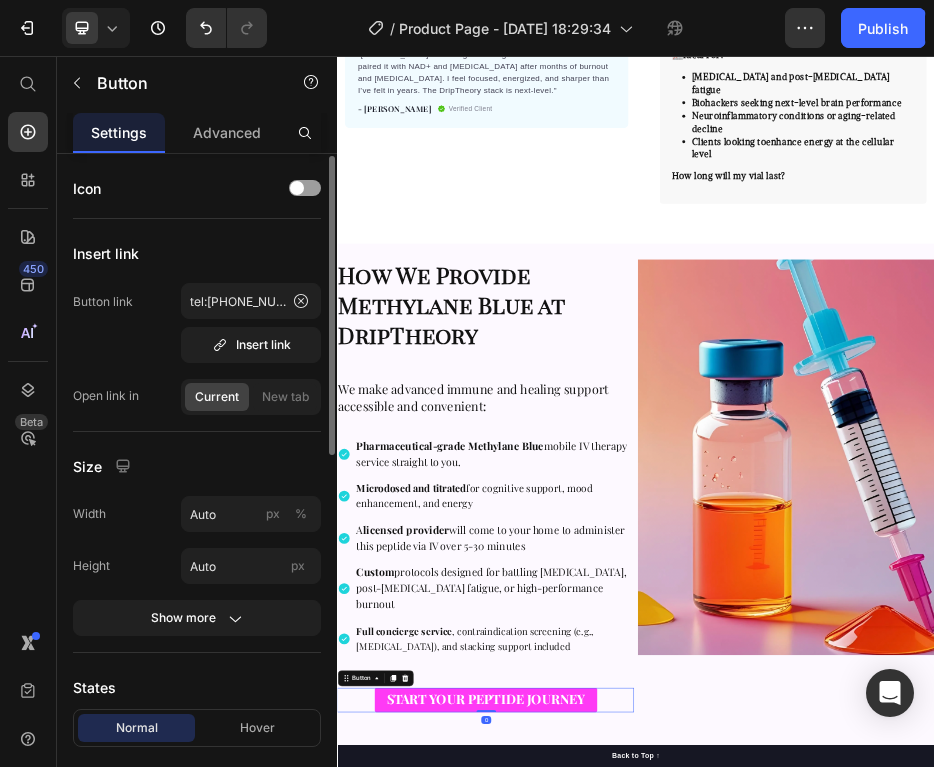 scroll, scrollTop: 415, scrollLeft: 0, axis: vertical 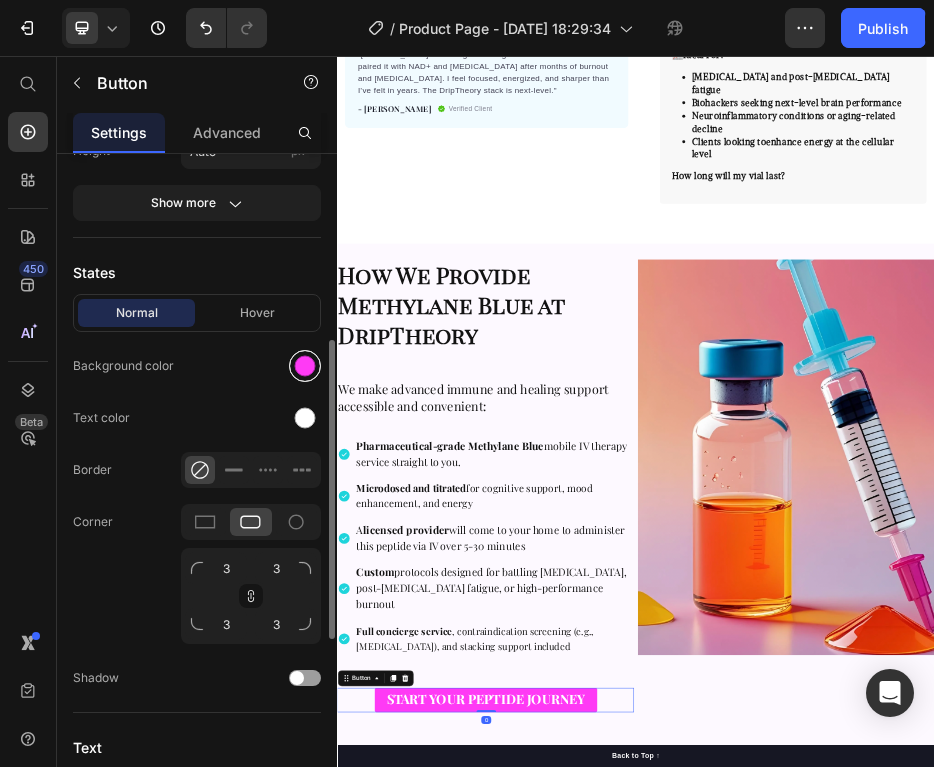 click at bounding box center [305, 366] 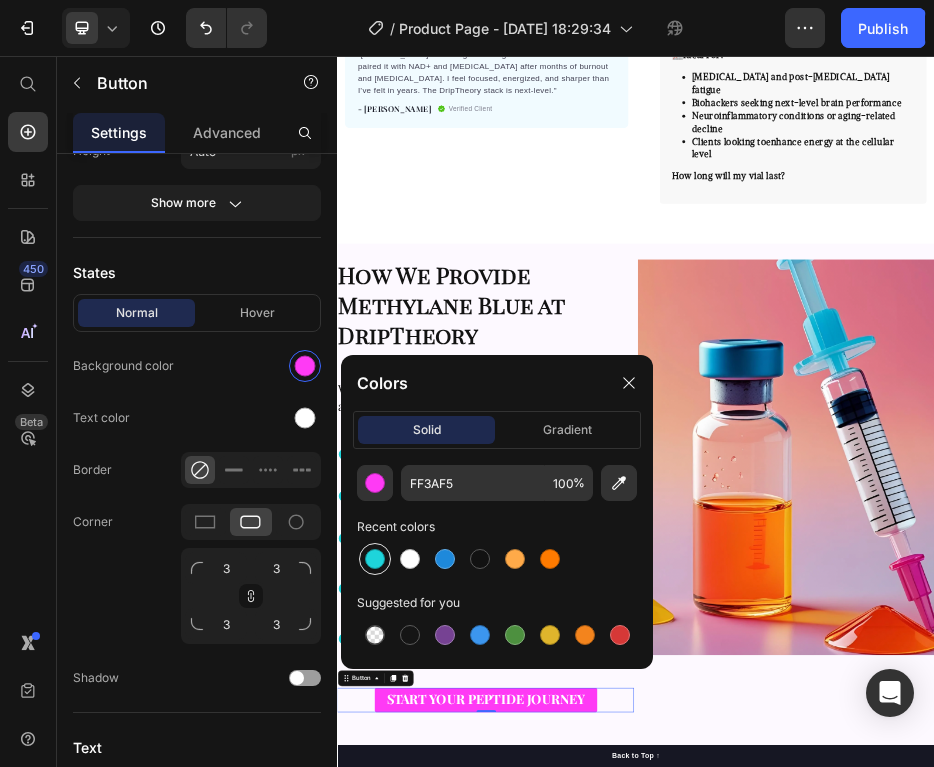 click at bounding box center (375, 559) 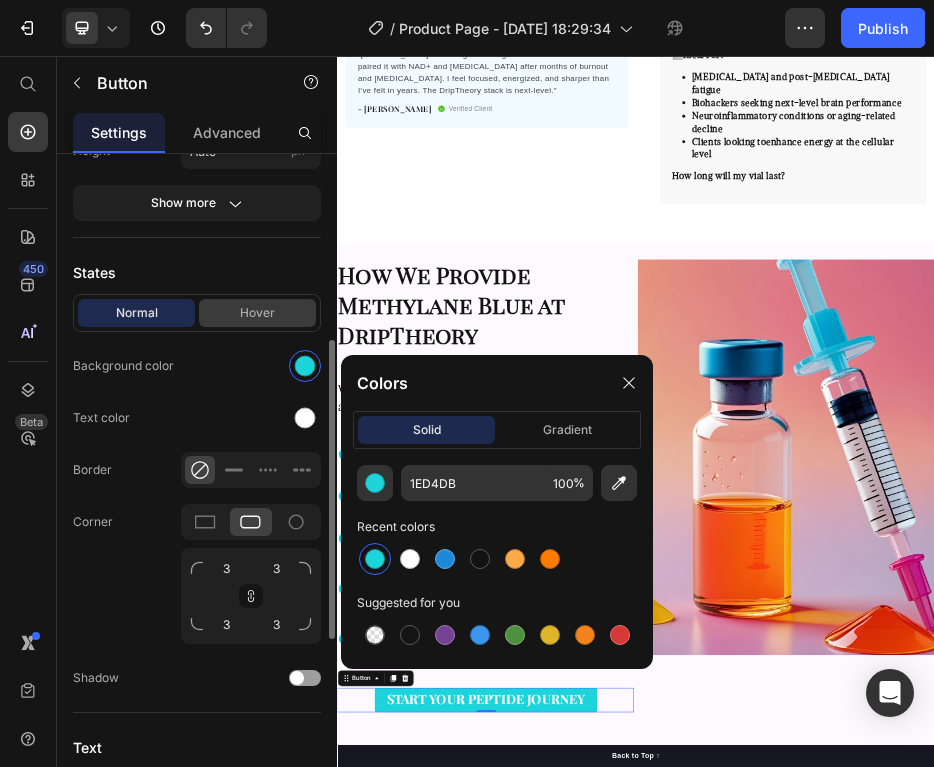 click on "Hover" at bounding box center [257, 313] 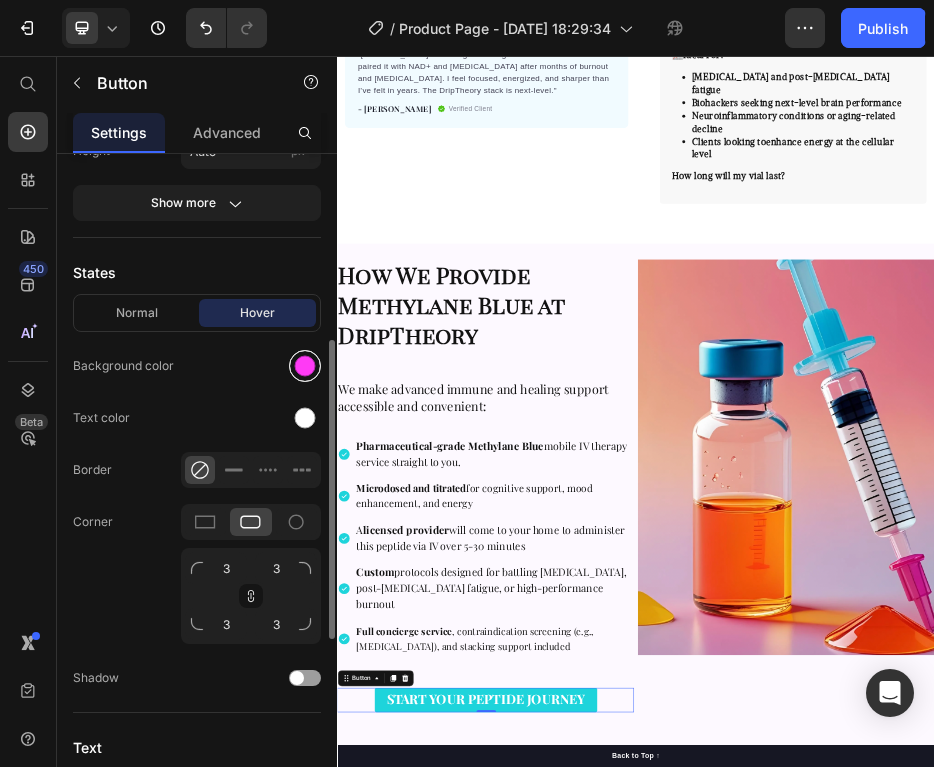 click at bounding box center (305, 366) 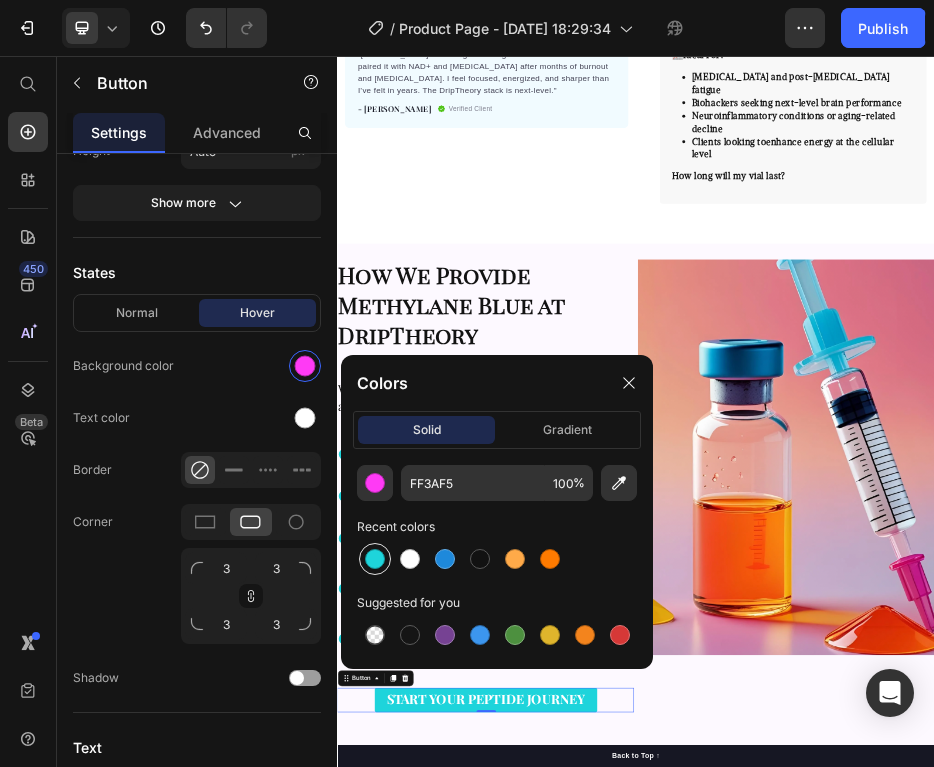 click at bounding box center (375, 559) 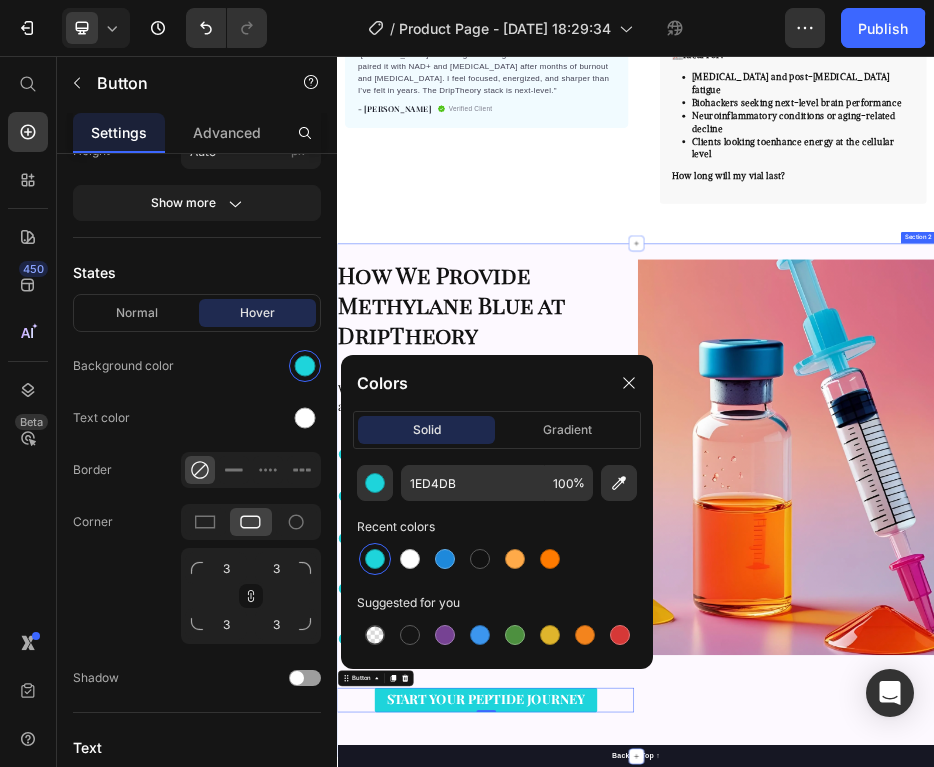 click on "⁠⁠⁠⁠⁠⁠⁠ How We Provide Methylane Blue at DripTheory Heading We make advanced immune and healing support accessible and convenient: Heading Pharmaceutical-grade Methylane Blue  mobile IV therapy service straight to you. Microdosed and titrated  for cognitive support, mood enhancement, and energy A  licensed provider  will come to your home to administer this peptide via IV over 5-30 minutes Custom  protocols designed for battling brain fog, post-COVID fatigue, or high-performance burnout Full concierge service , contraindication screening (e.g., SSRIs), and stacking support included Item List START YOUR PEPTIDE JOURNEY Button   0 Image Row" at bounding box center (937, 948) 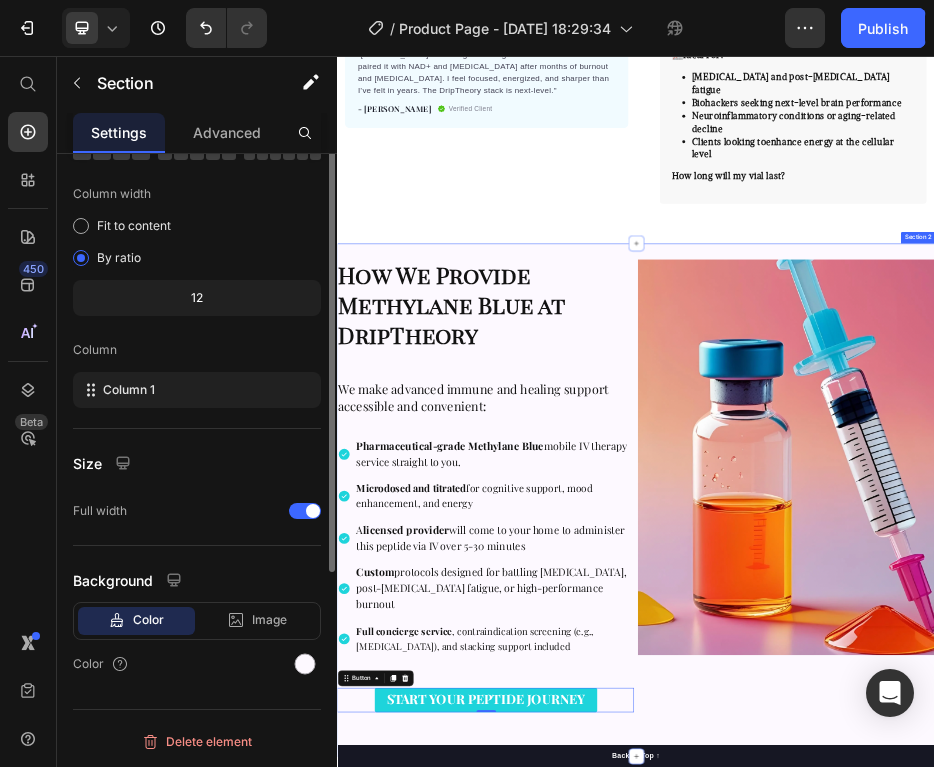 scroll, scrollTop: 0, scrollLeft: 0, axis: both 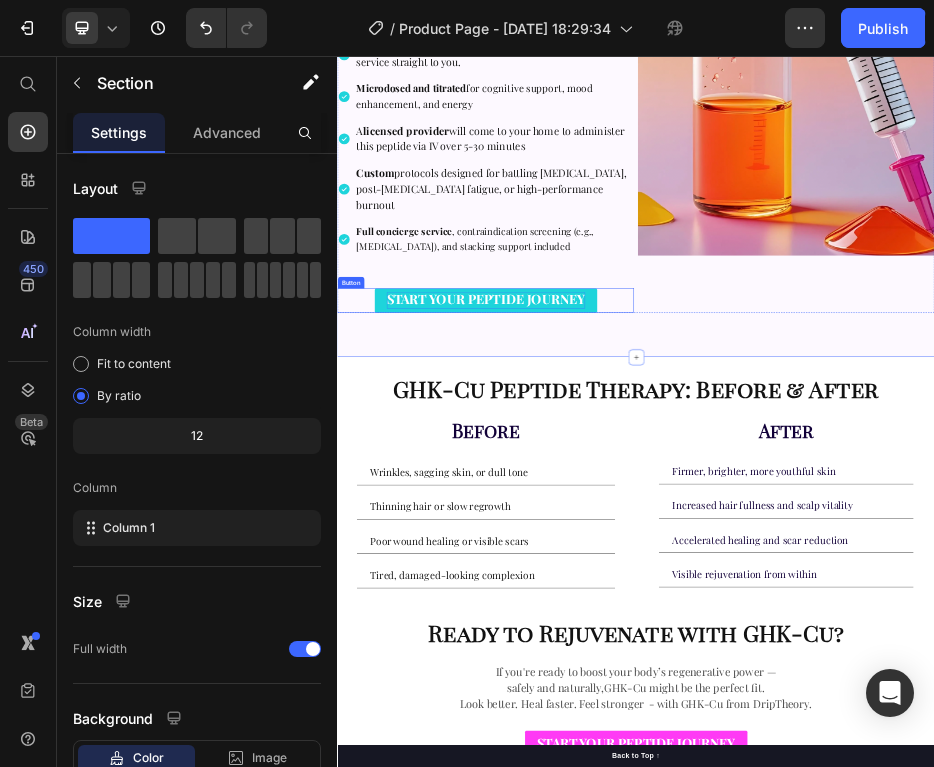 click on "START YOUR PEPTIDE JOURNEY" at bounding box center [635, 544] 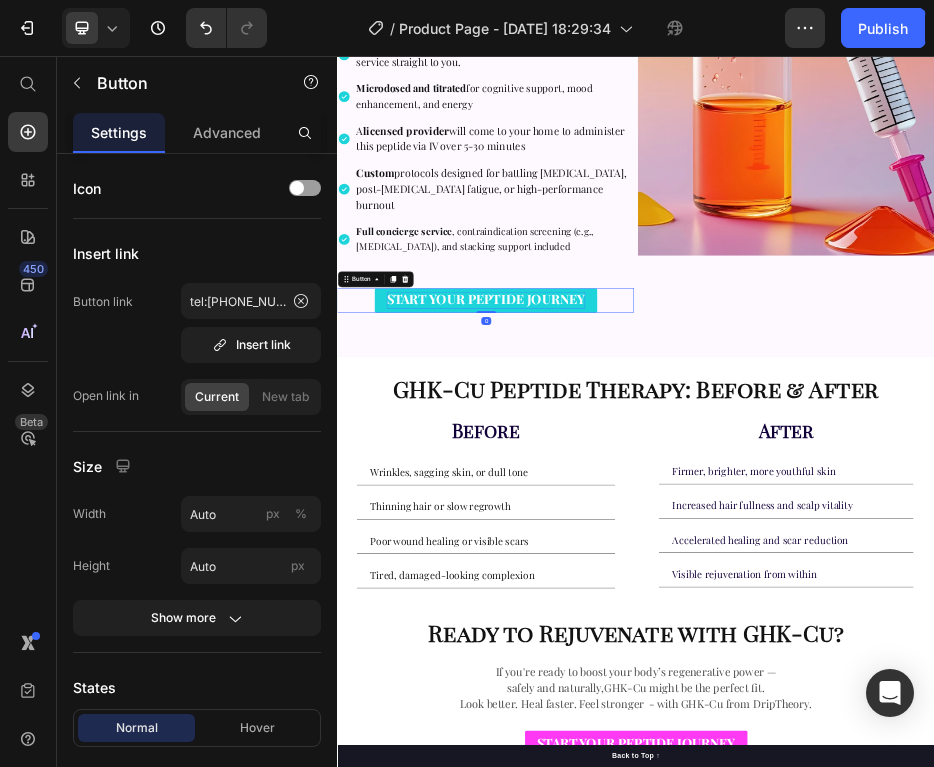click on "START YOUR PEPTIDE JOURNEY" at bounding box center (635, 544) 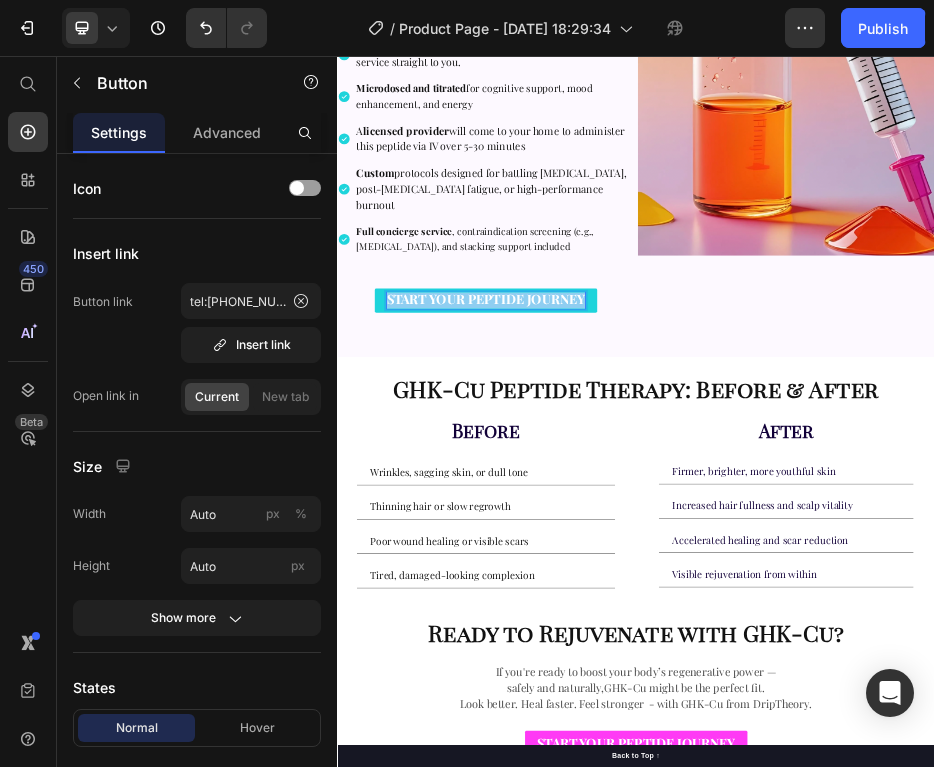 click on "START YOUR PEPTIDE JOURNEY" at bounding box center [635, 544] 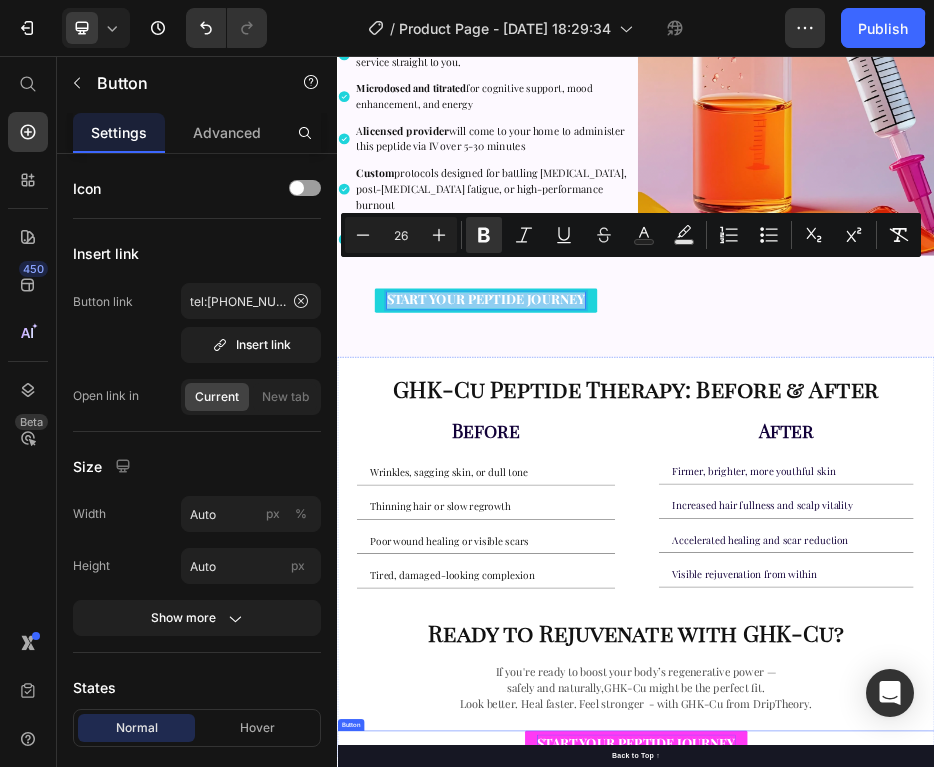 click on "START YOUR PEPTIDE JOURNEY" at bounding box center [937, 1435] 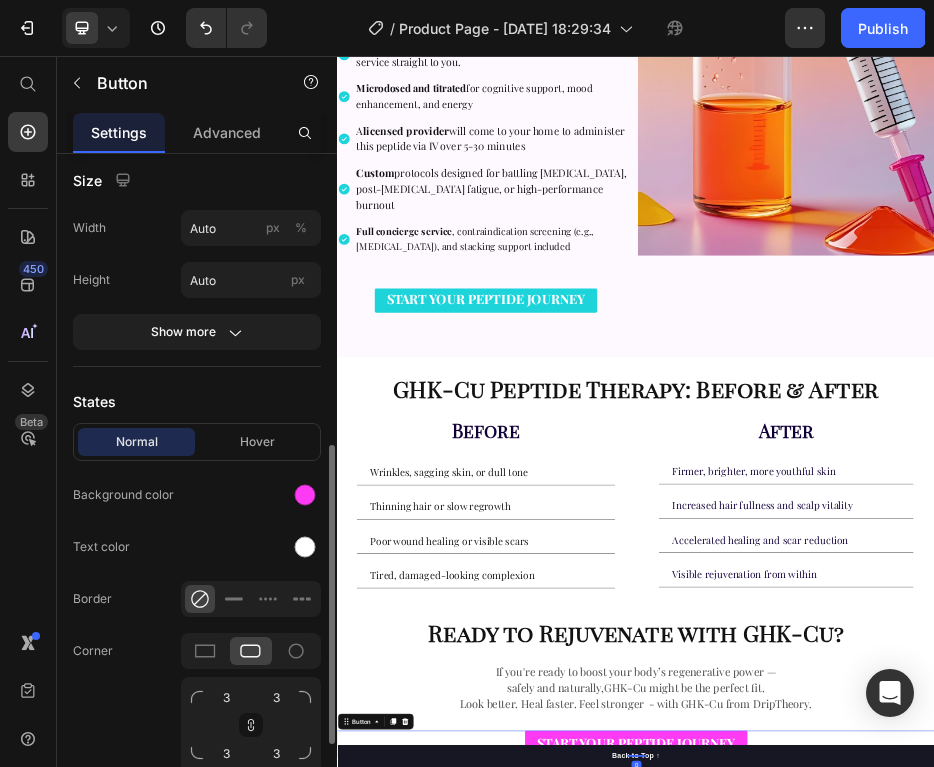 scroll, scrollTop: 399, scrollLeft: 0, axis: vertical 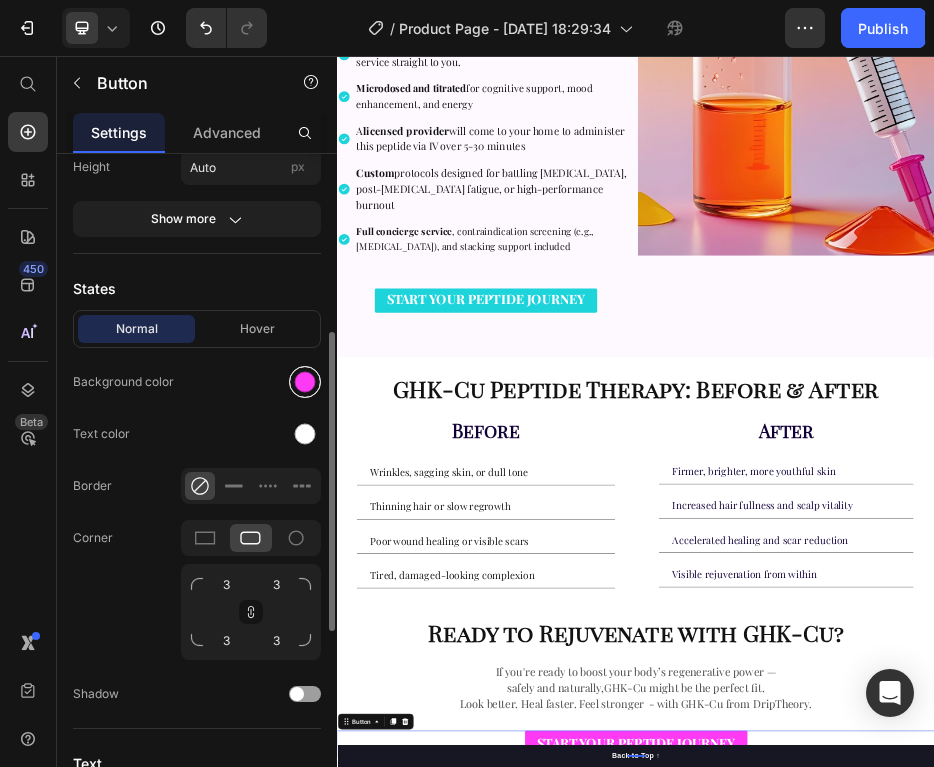 click at bounding box center [305, 382] 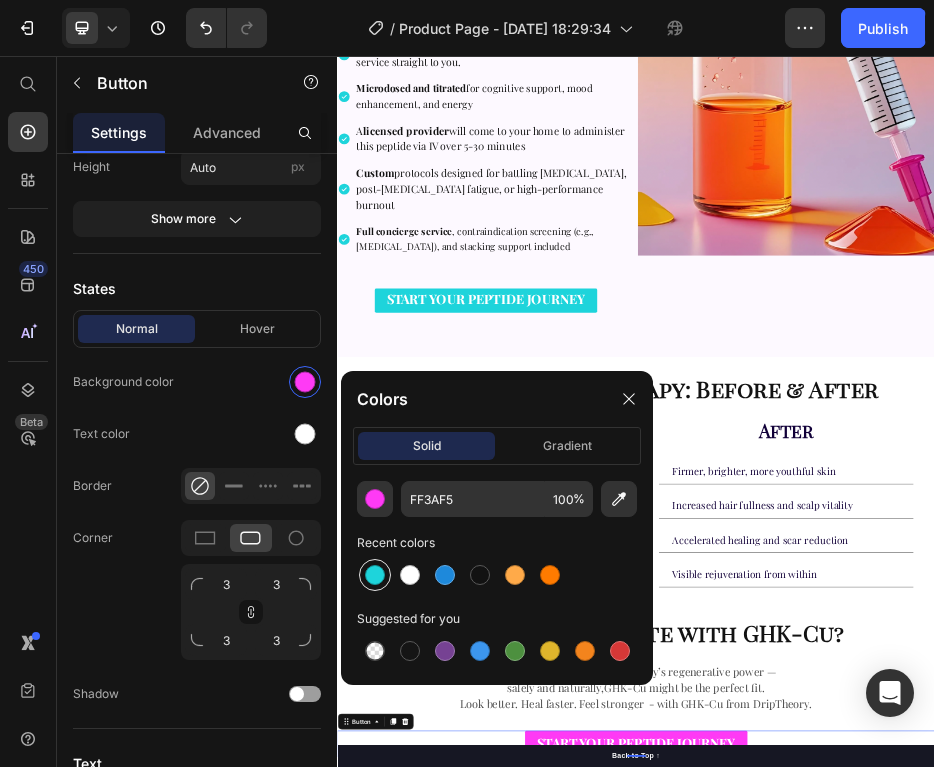 click at bounding box center [375, 575] 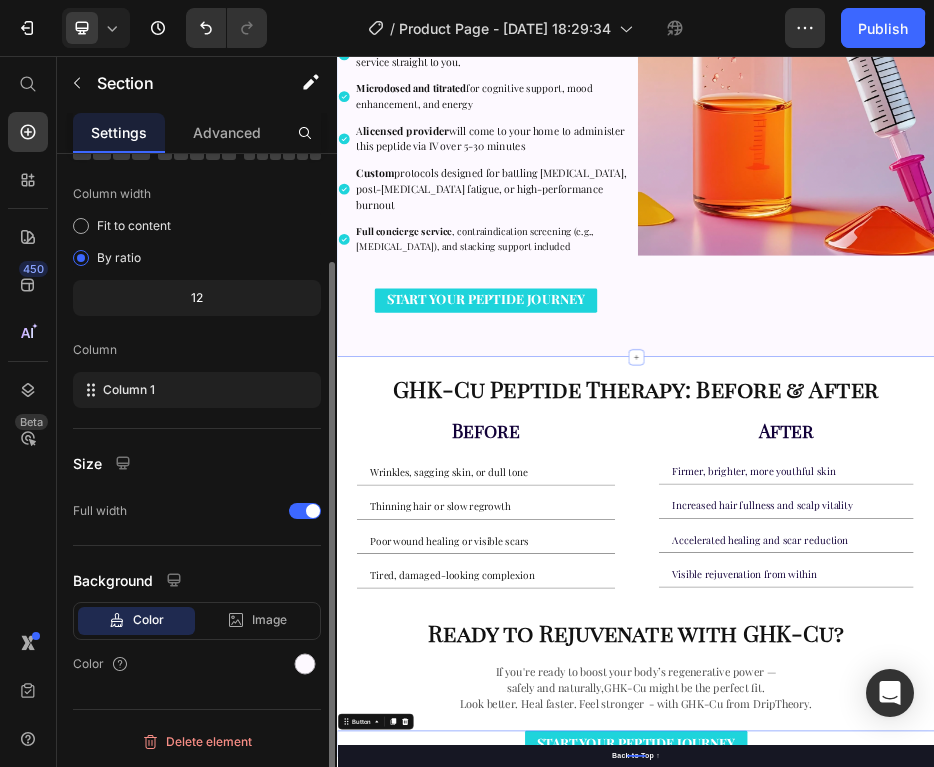 click on "⁠⁠⁠⁠⁠⁠⁠ How We Provide Methylane Blue at DripTheory Heading We make advanced immune and healing support accessible and convenient: Heading Pharmaceutical-grade Methylane Blue  mobile IV therapy service straight to you. Microdosed and titrated  for cognitive support, mood enhancement, and energy A  licensed provider  will come to your home to administer this peptide via IV over 5-30 minutes Custom  protocols designed for battling brain fog, post-COVID fatigue, or high-performance burnout Full concierge service , contraindication screening (e.g., SSRIs), and stacking support included Item List START YOUR PEPTIDE JOURNEY Button Image Row" at bounding box center [937, 145] 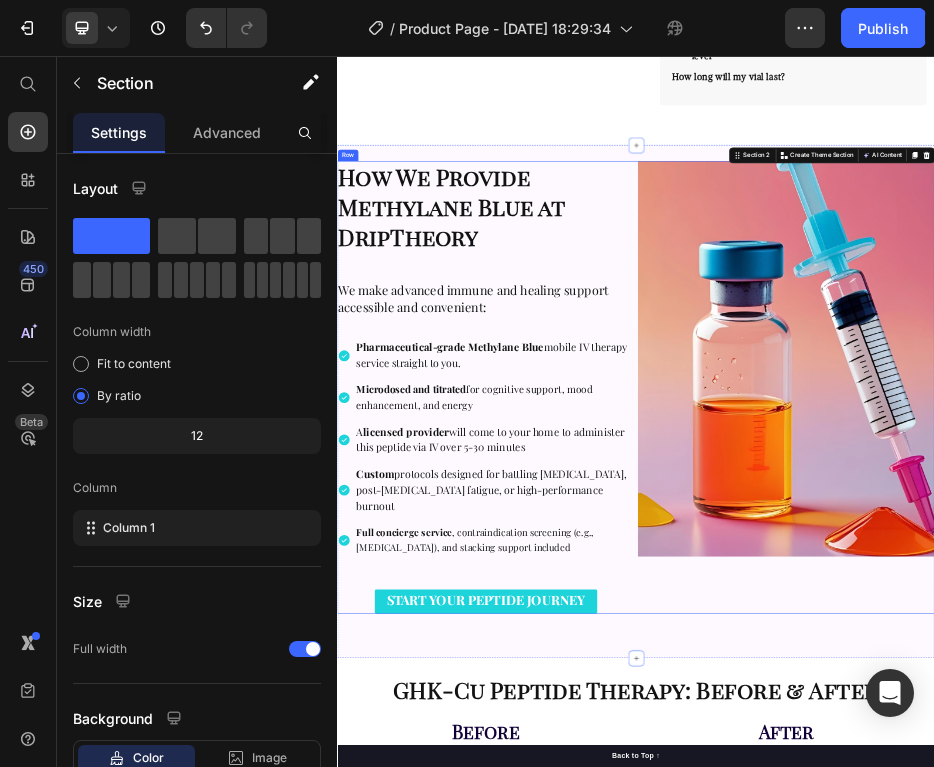 scroll, scrollTop: 1815, scrollLeft: 0, axis: vertical 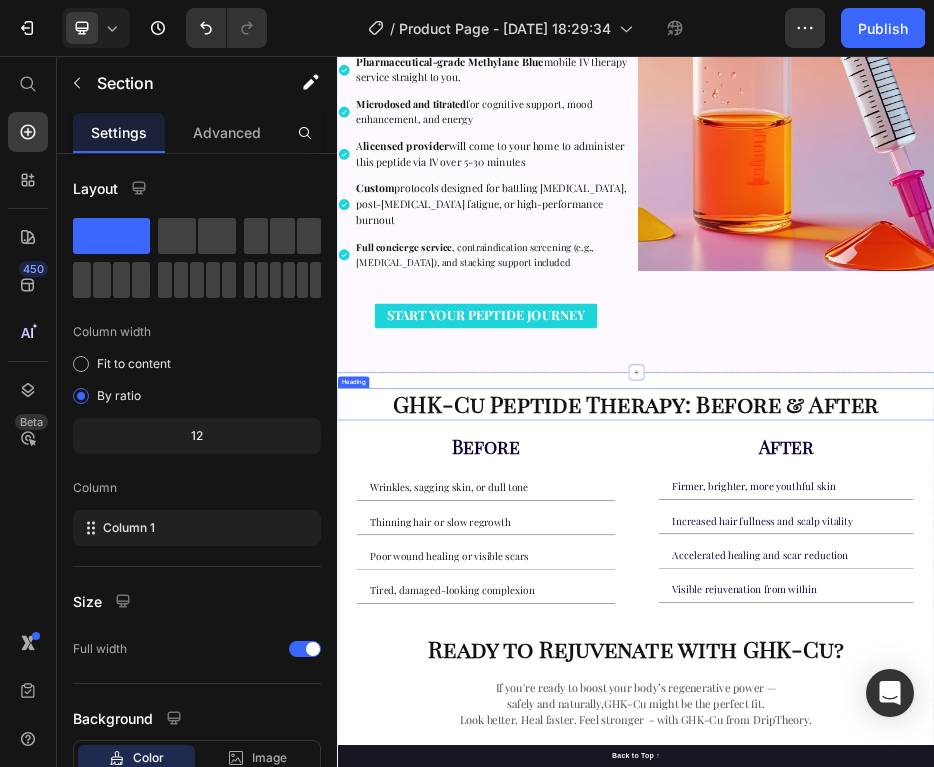 click on "GHK-Cu Peptide Therapy: Before & After" at bounding box center [937, 755] 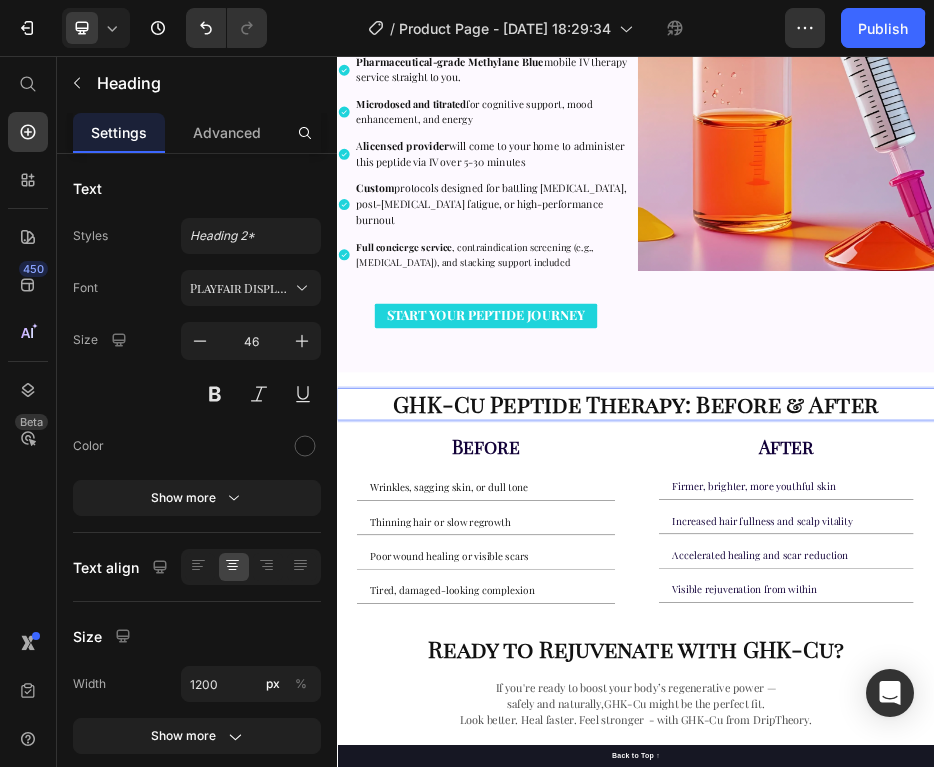 click on "GHK-Cu Peptide Therapy: Before & After" at bounding box center [937, 755] 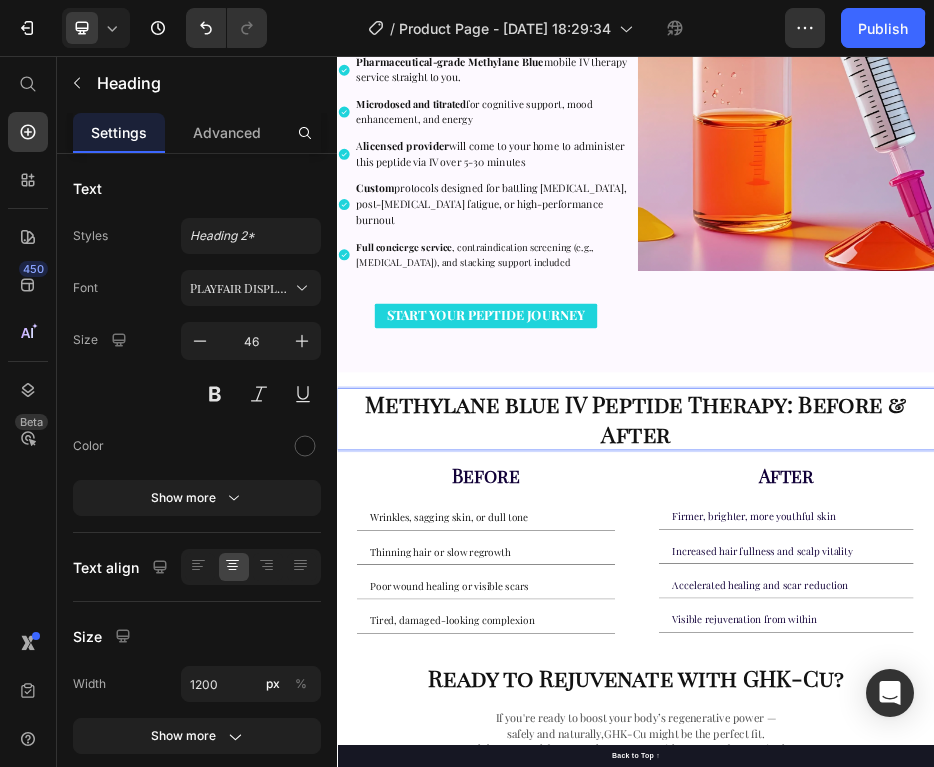 click on "Wrinkles, sagging skin, or dull tone" at bounding box center [562, 983] 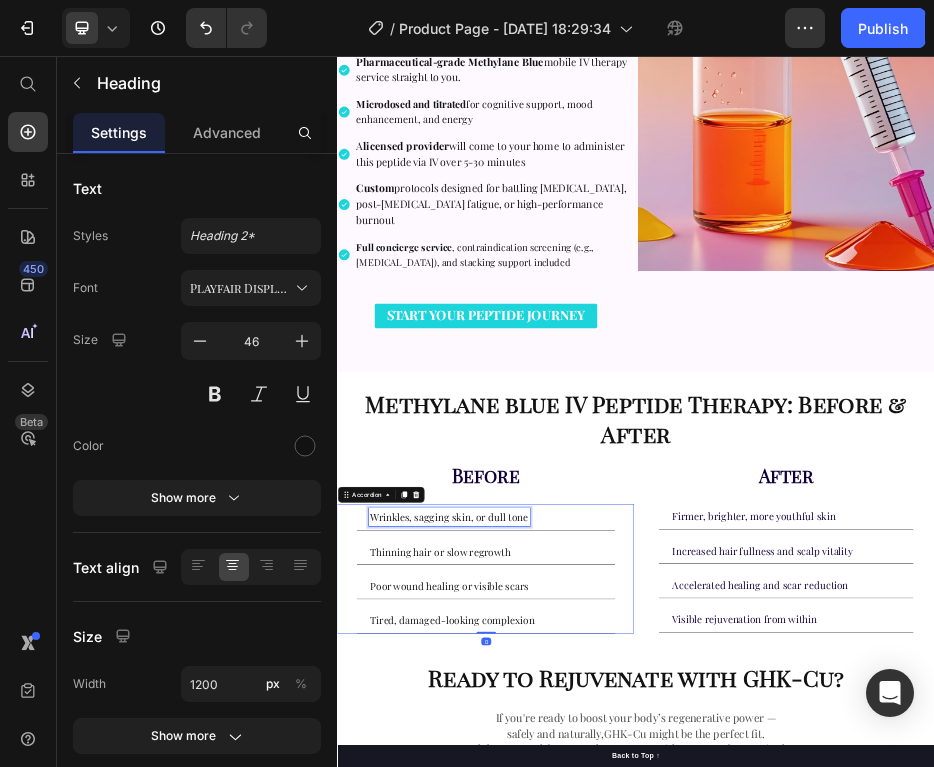 click on "Wrinkles, sagging skin, or dull tone" at bounding box center [562, 983] 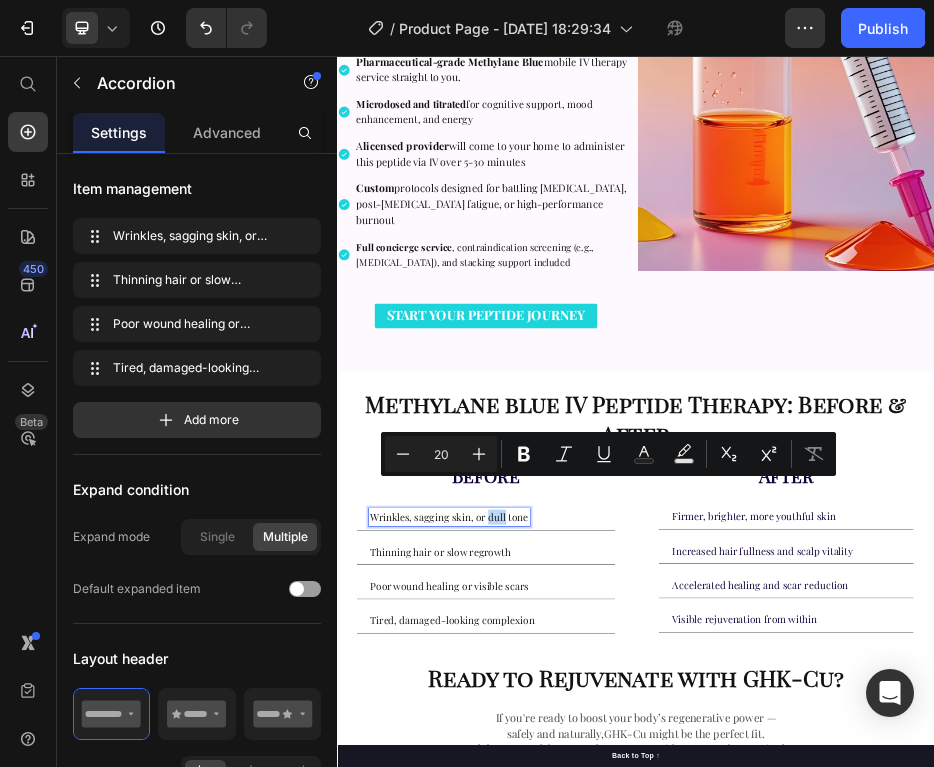 click on "Wrinkles, sagging skin, or dull tone" at bounding box center [562, 983] 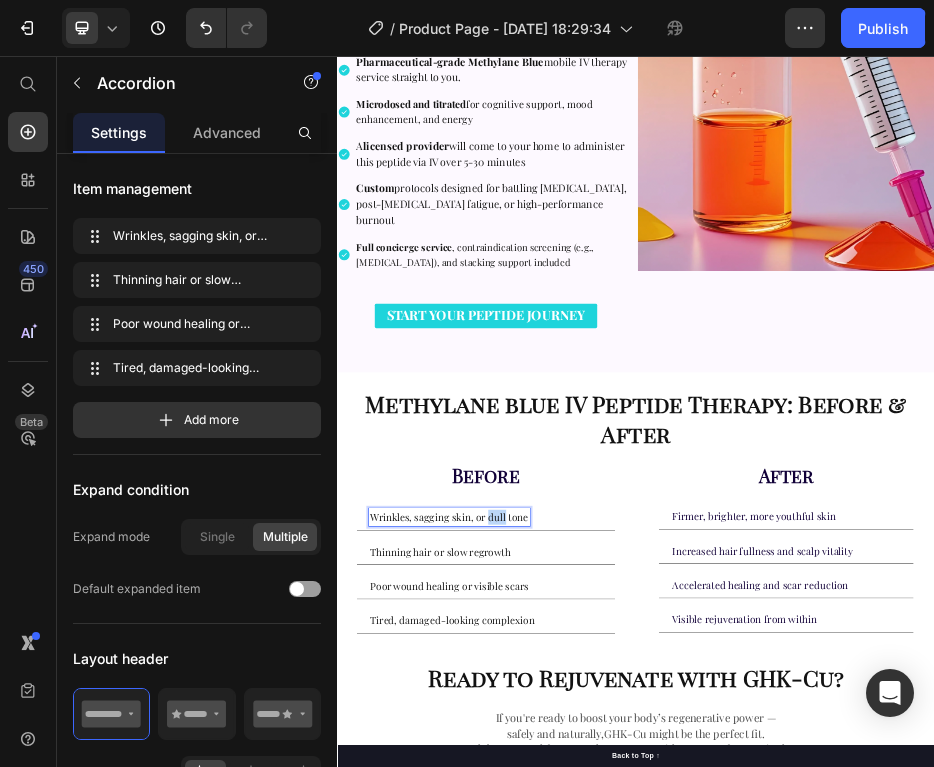 click on "Wrinkles, sagging skin, or dull tone" at bounding box center (562, 983) 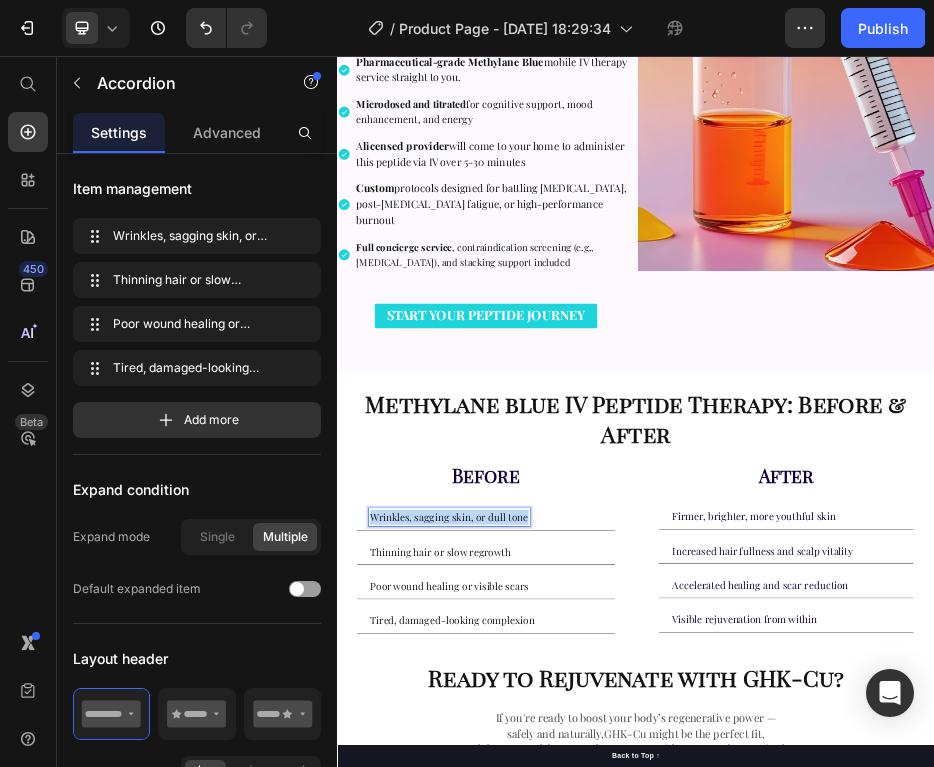 click on "Wrinkles, sagging skin, or dull tone" at bounding box center (562, 983) 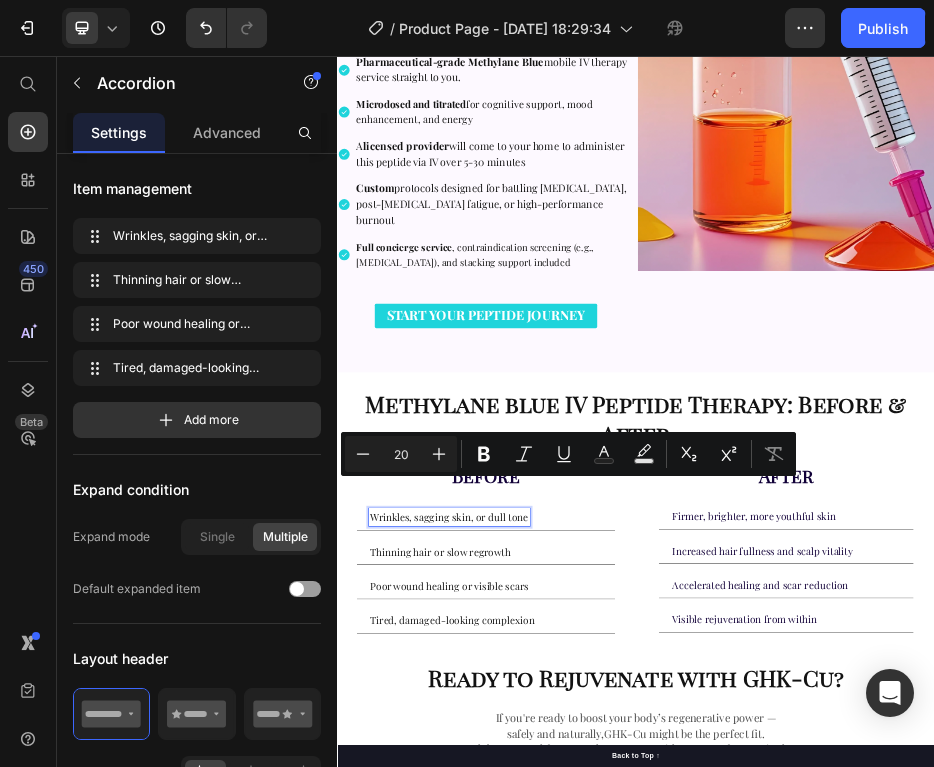 scroll, scrollTop: 180, scrollLeft: 0, axis: vertical 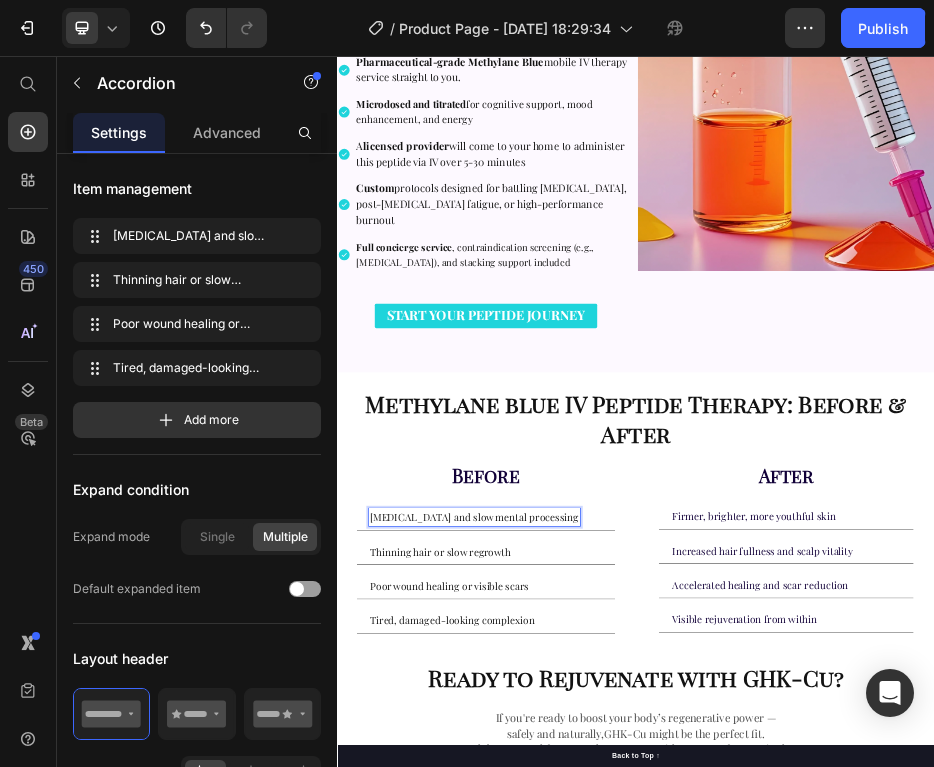 click on "Thinning hair or slow regrowth" at bounding box center [544, 1052] 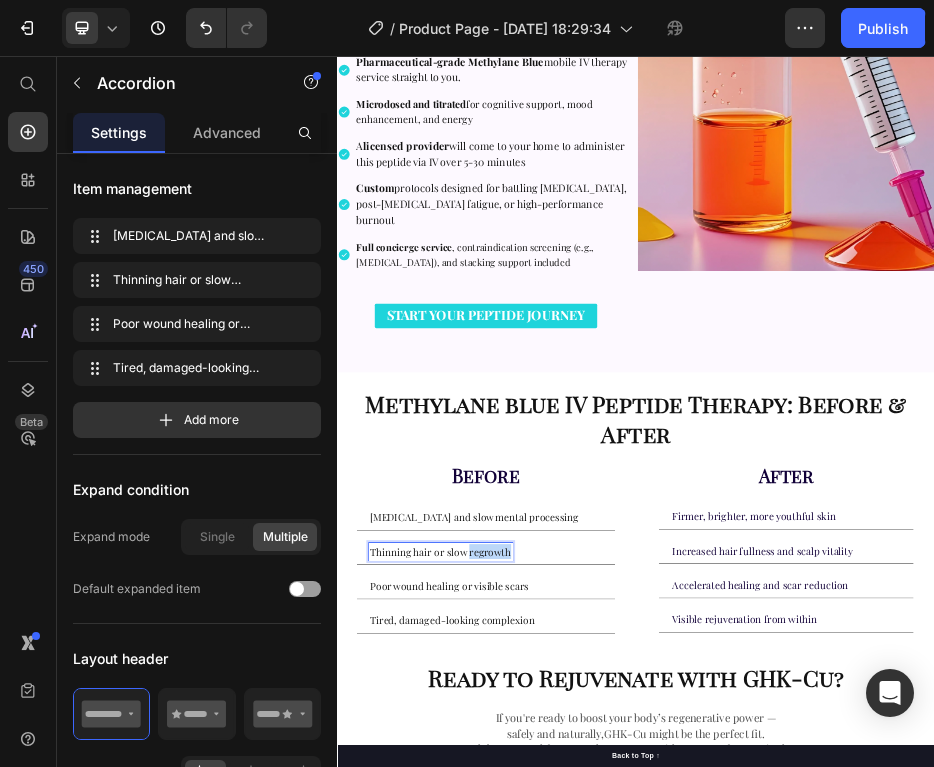 click on "Thinning hair or slow regrowth" at bounding box center (544, 1052) 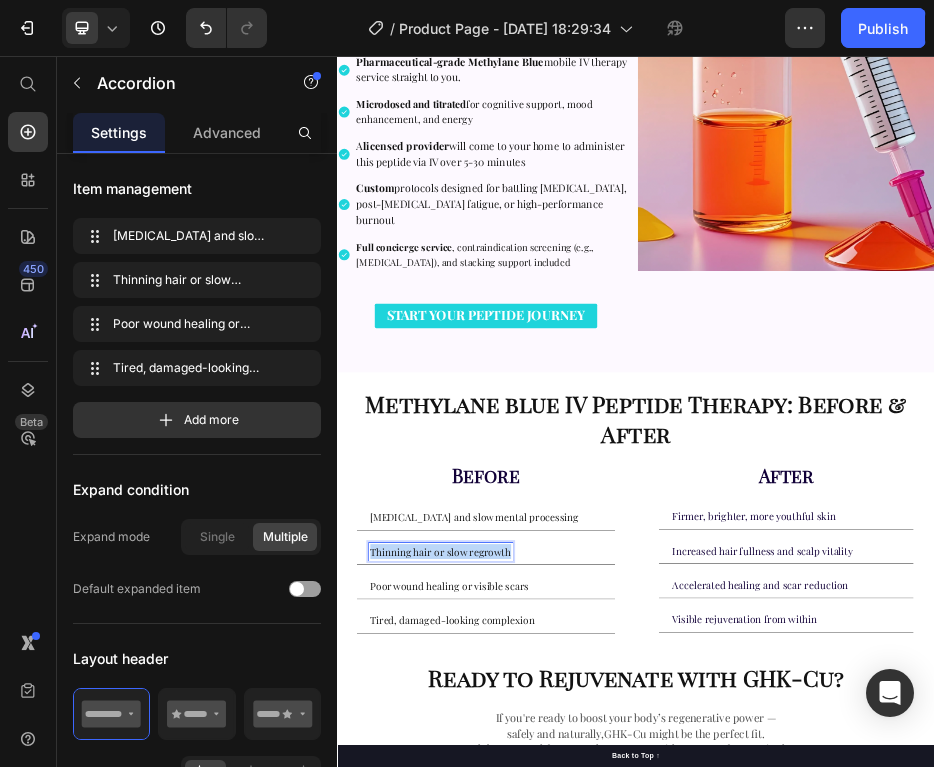click on "Thinning hair or slow regrowth" at bounding box center [544, 1052] 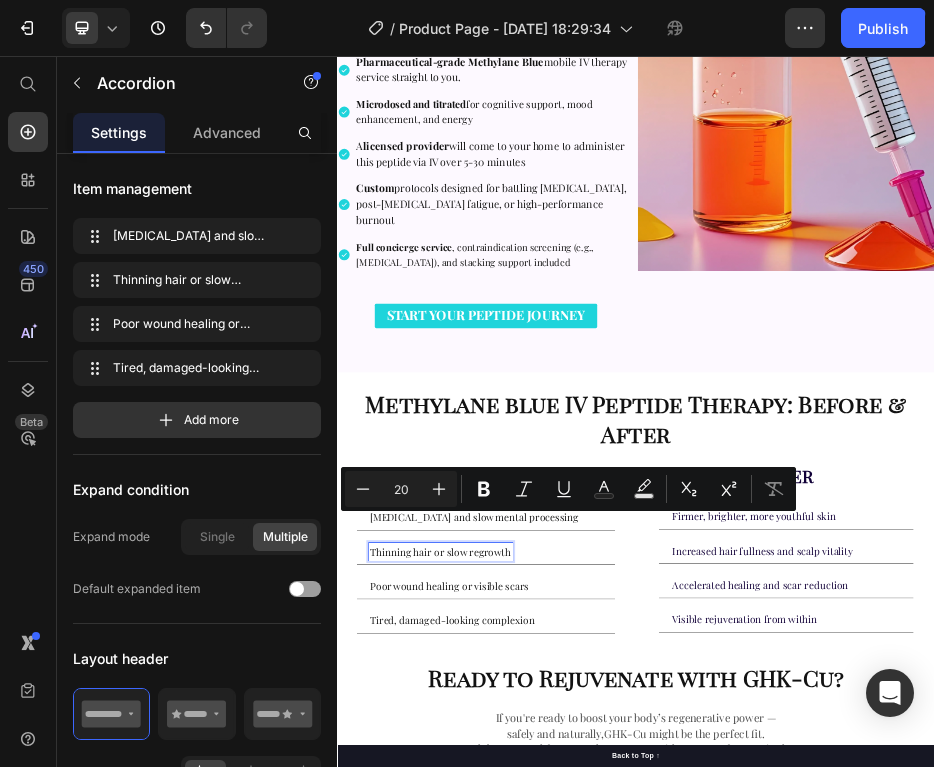 scroll, scrollTop: 430, scrollLeft: 0, axis: vertical 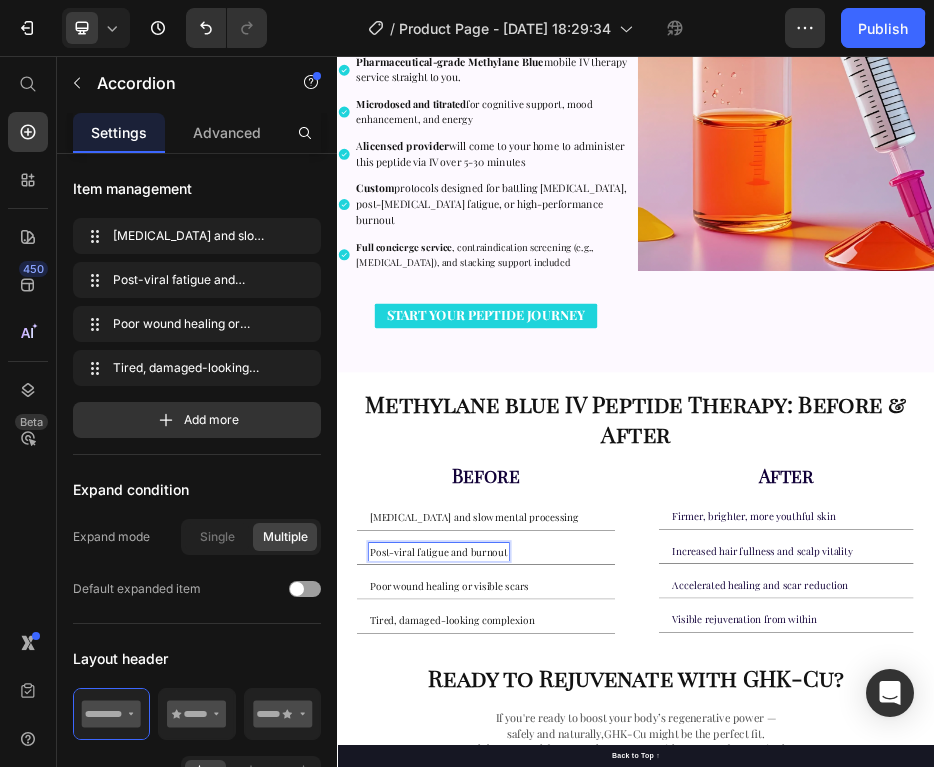 click on "Poor wound healing or visible scars" at bounding box center [562, 1121] 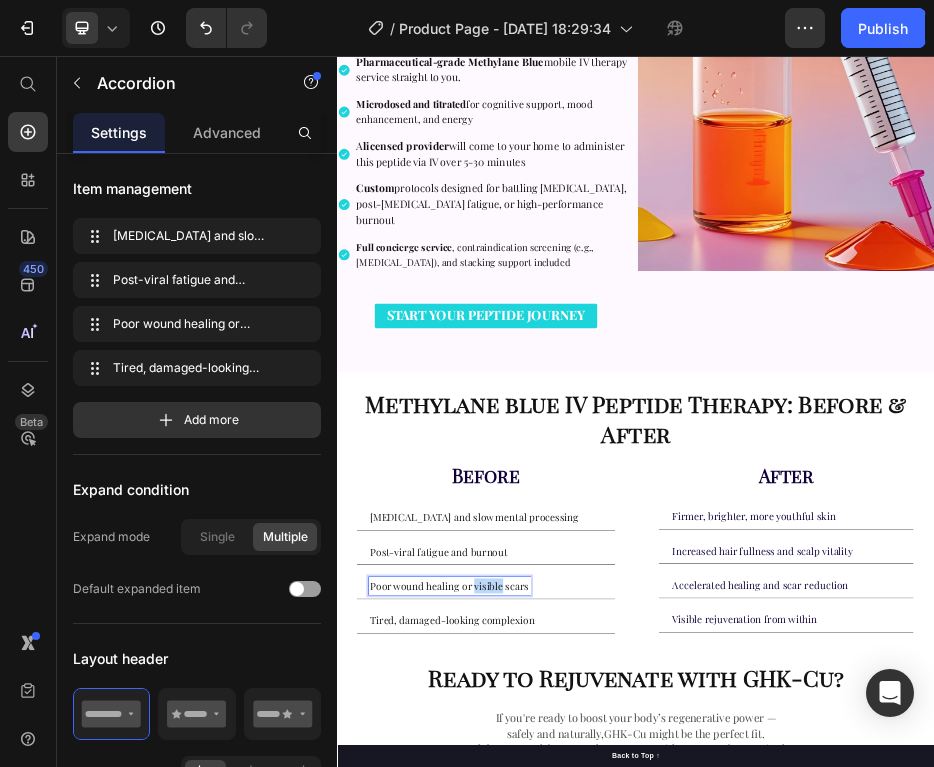 click on "Poor wound healing or visible scars" at bounding box center [562, 1121] 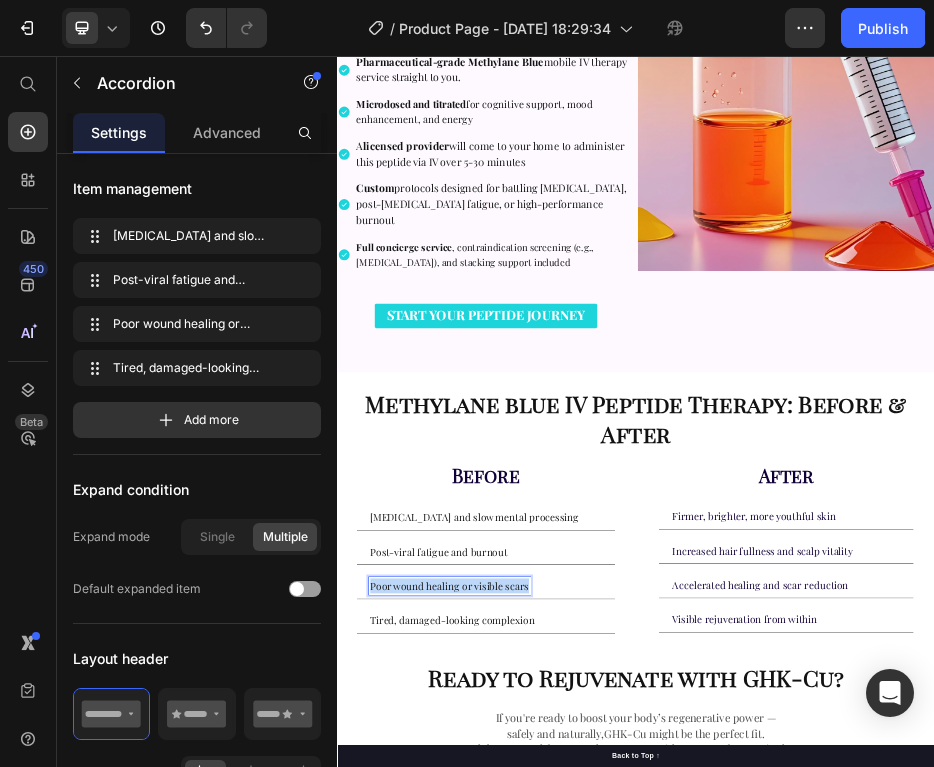 click on "Poor wound healing or visible scars" at bounding box center [562, 1121] 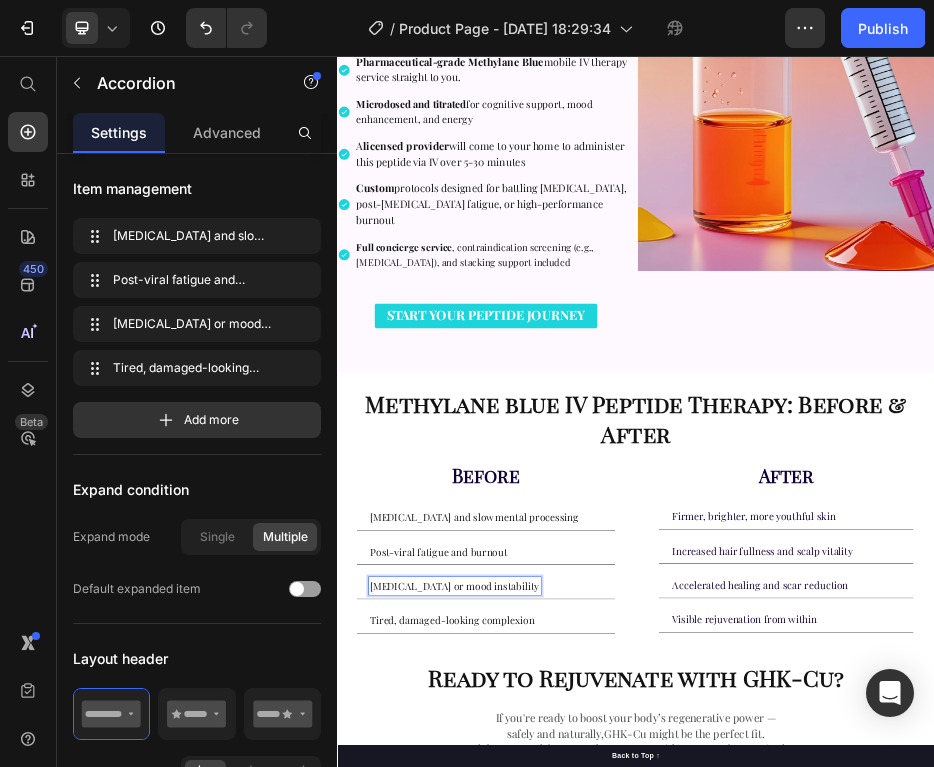 click on "Tired, damaged-looking complexion" at bounding box center (568, 1190) 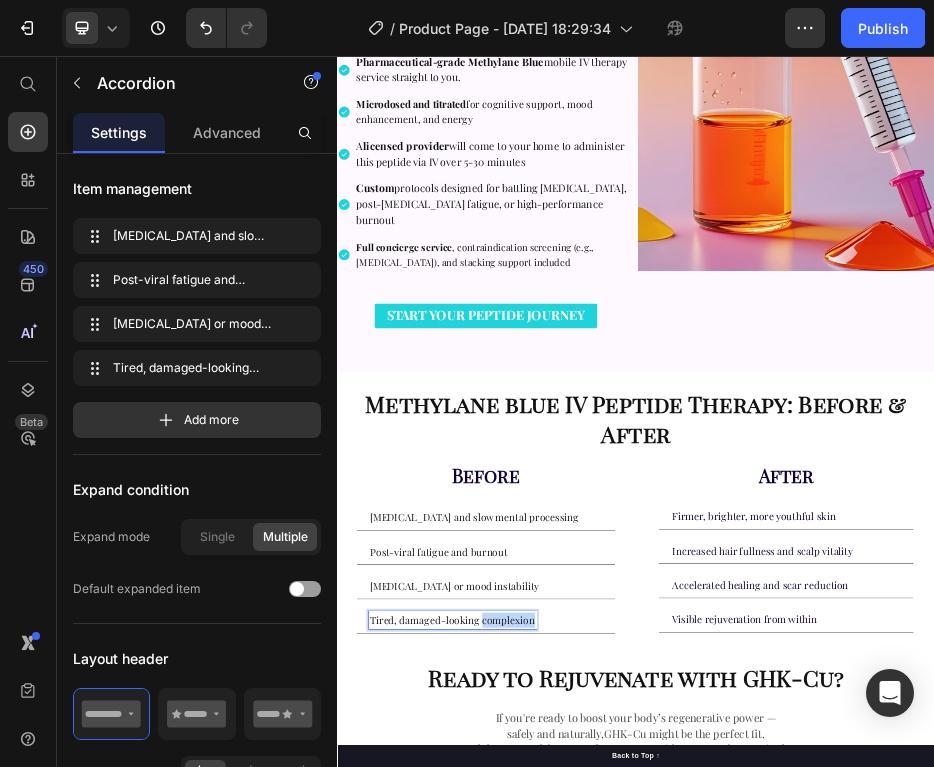 click on "Tired, damaged-looking complexion" at bounding box center [568, 1190] 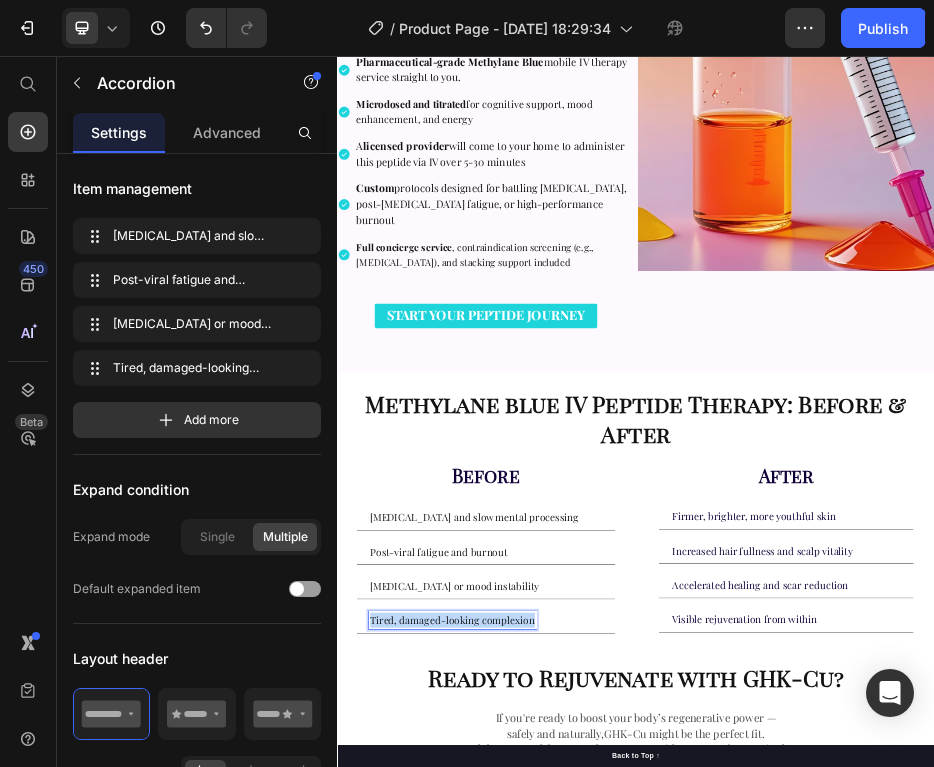 click on "Tired, damaged-looking complexion" at bounding box center (568, 1190) 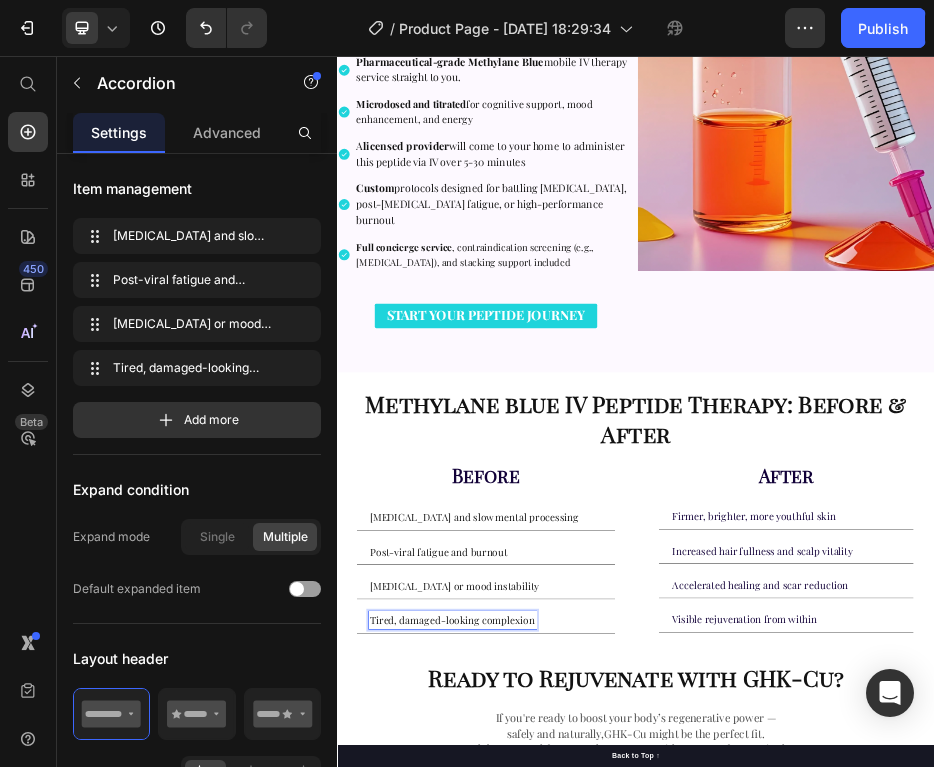 scroll, scrollTop: 1136, scrollLeft: 0, axis: vertical 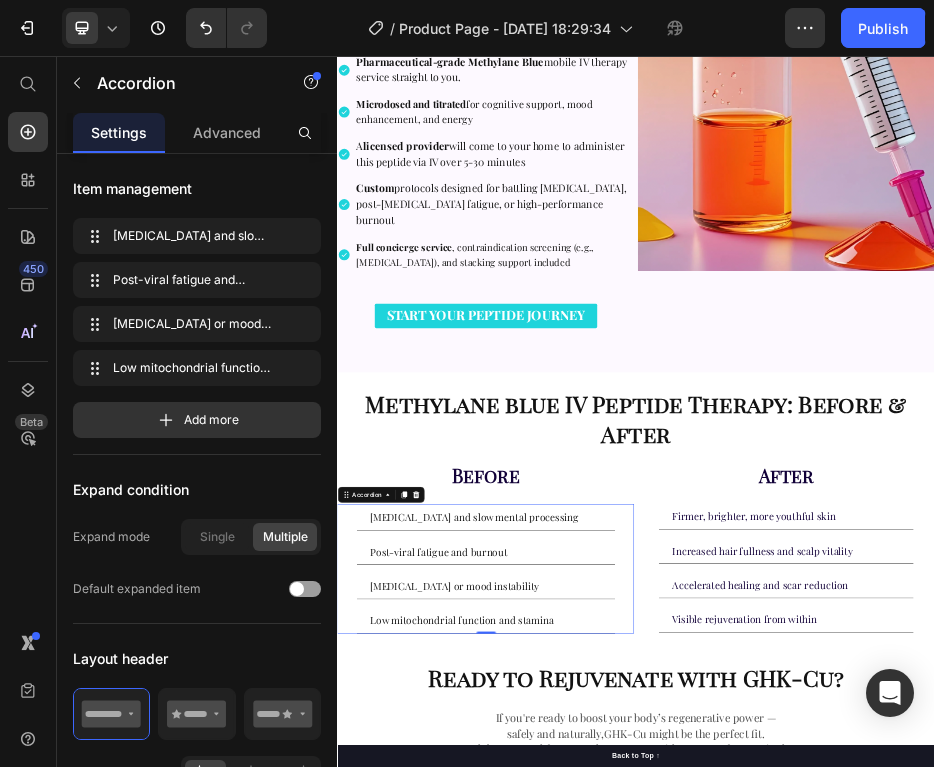 click on "Firmer, brighter, more youthful skin" at bounding box center [1174, 981] 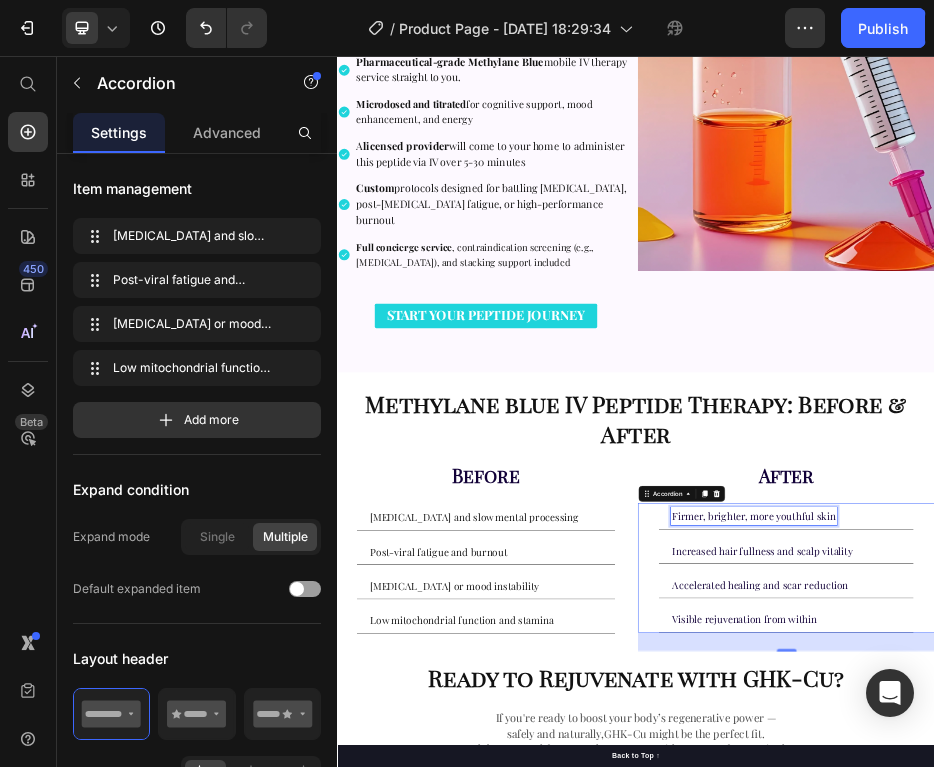 click on "Firmer, brighter, more youthful skin" at bounding box center (1174, 981) 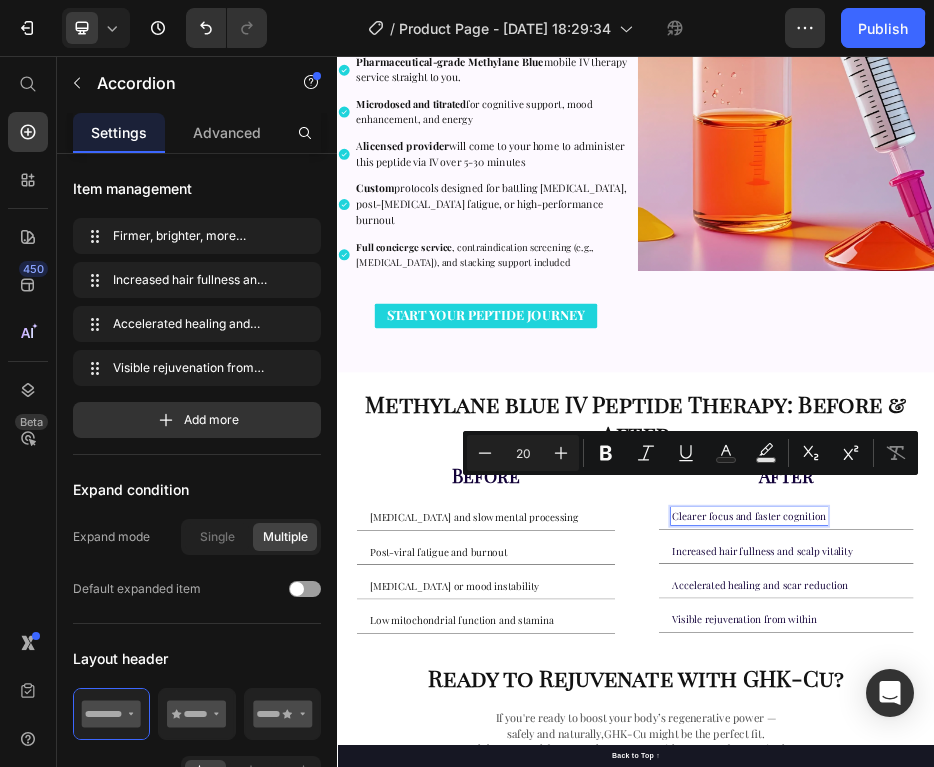 scroll, scrollTop: 178, scrollLeft: 0, axis: vertical 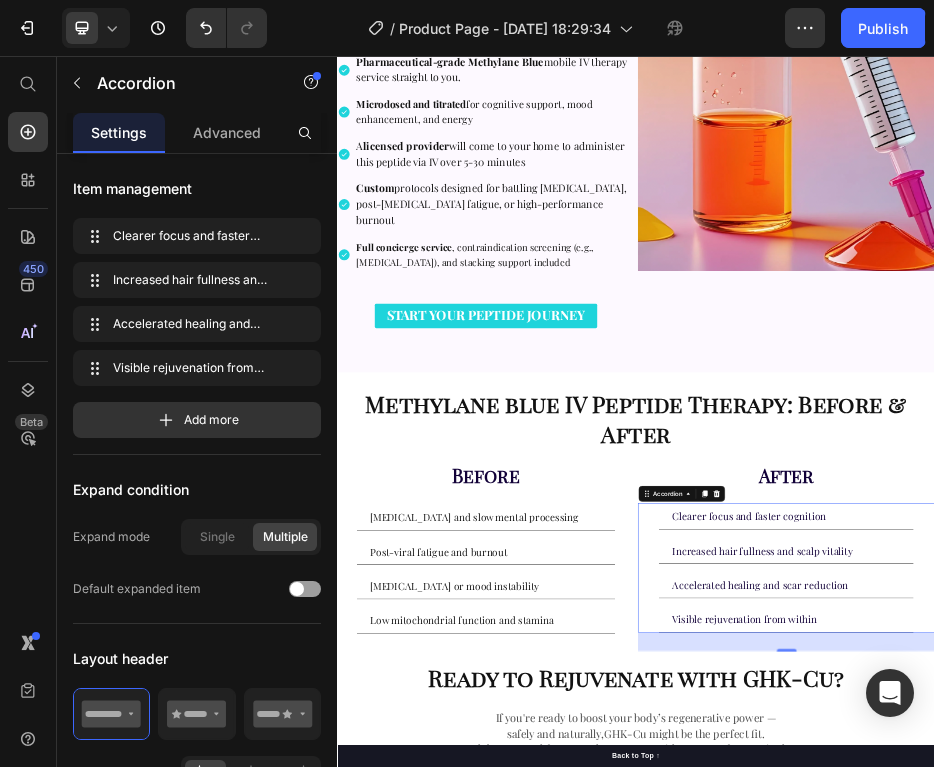 click on "Increased hair fullness and scalp vitality" at bounding box center [1191, 1050] 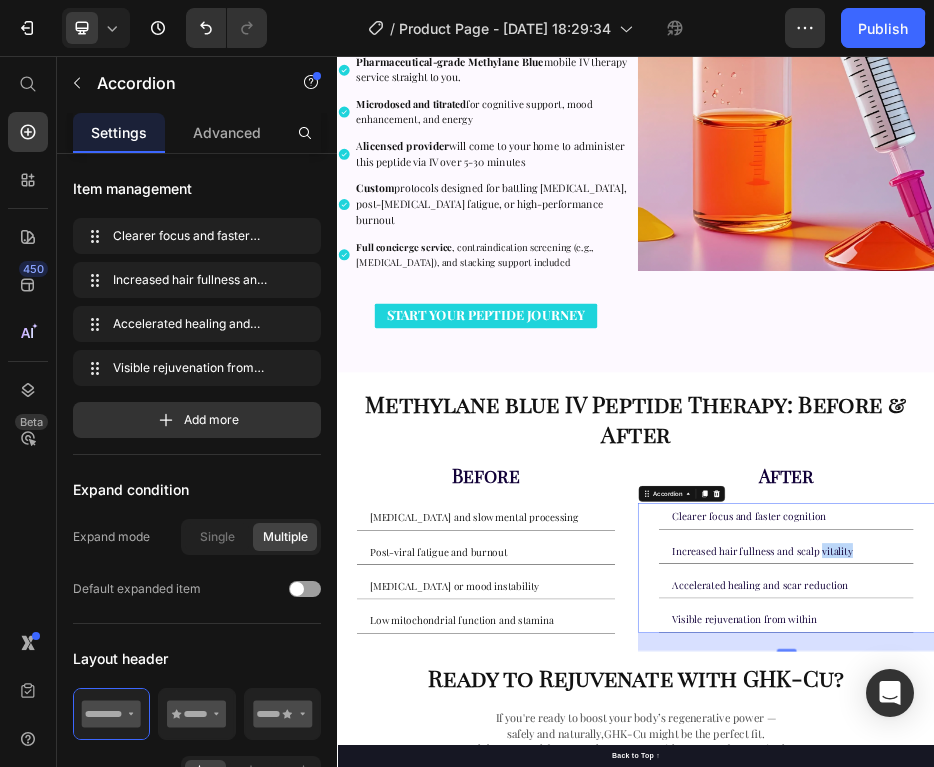 click on "Increased hair fullness and scalp vitality" at bounding box center [1191, 1050] 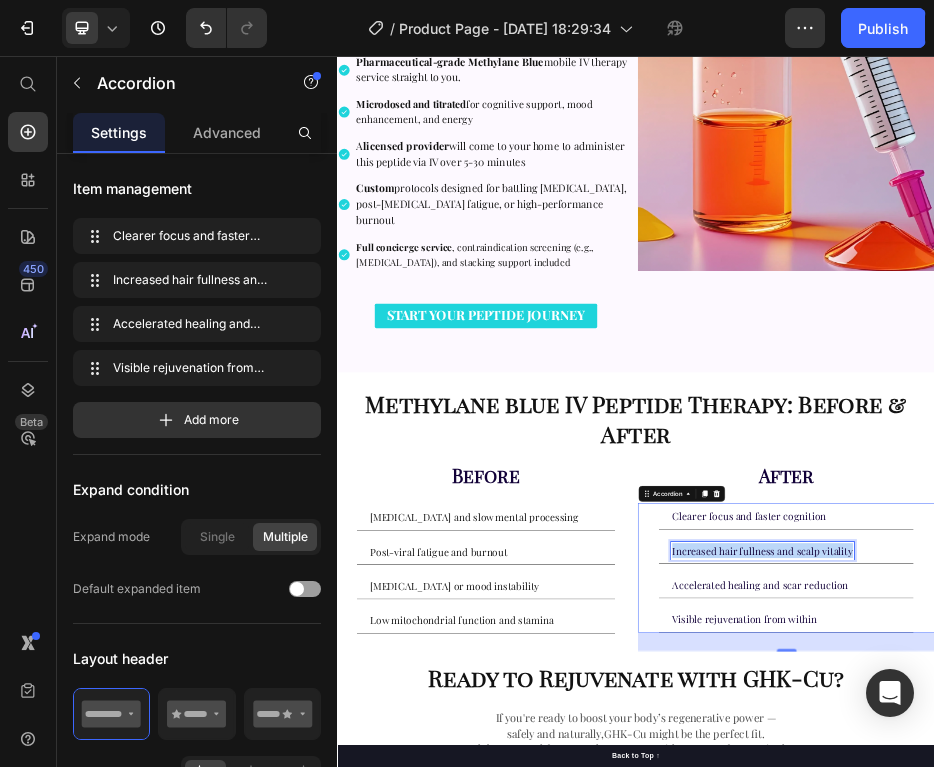 click on "Increased hair fullness and scalp vitality" at bounding box center [1191, 1050] 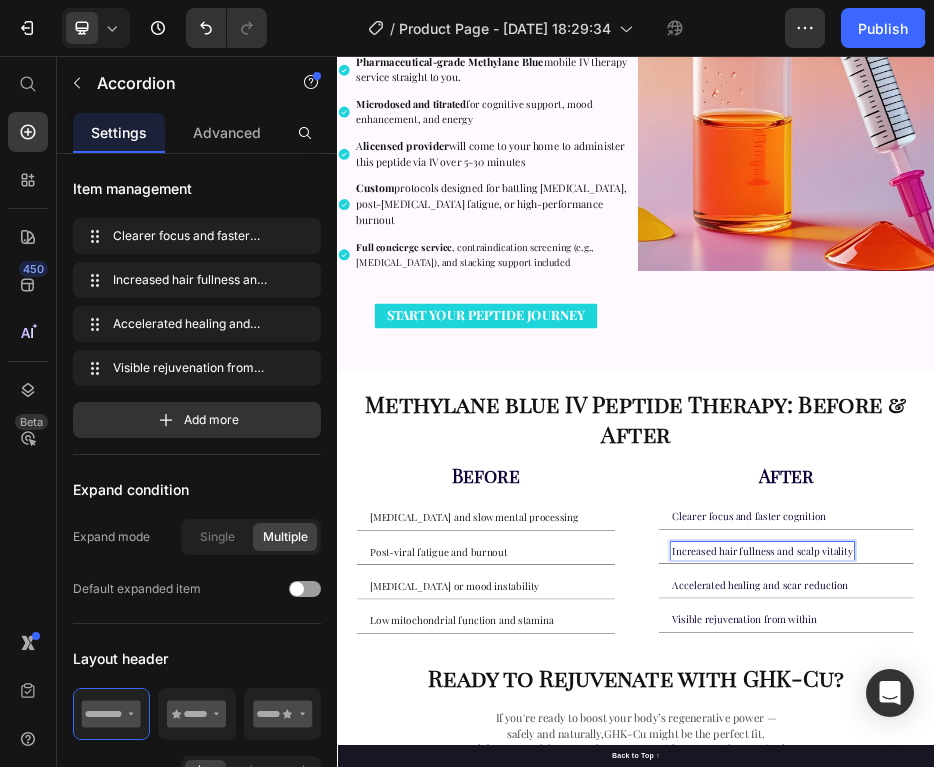 scroll, scrollTop: 426, scrollLeft: 0, axis: vertical 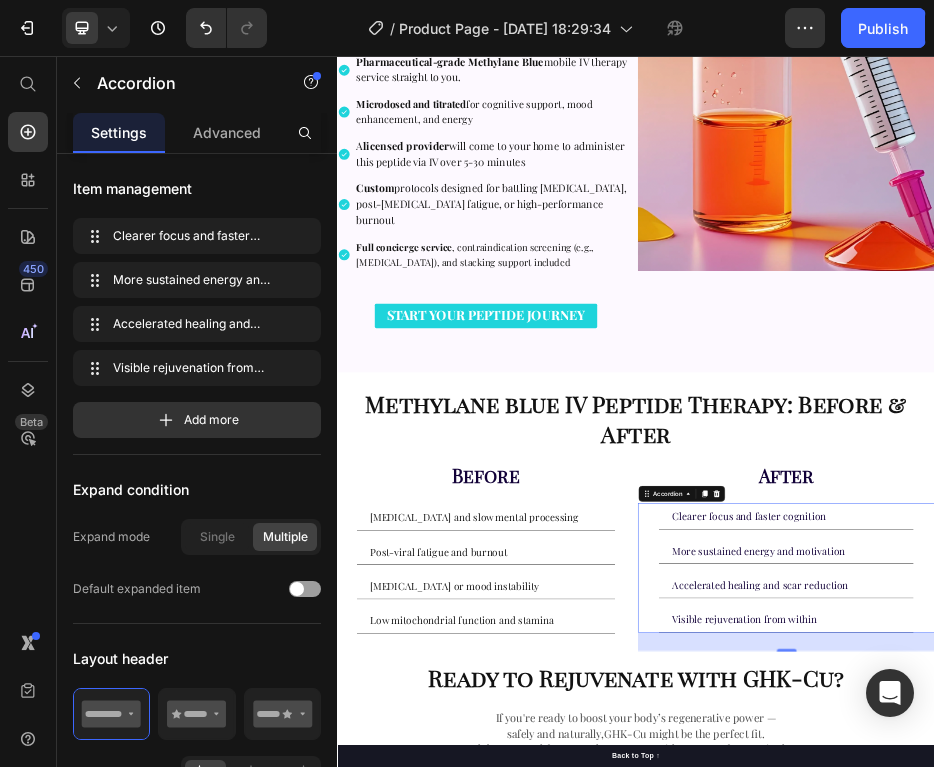 click on "Accelerated healing and scar reduction" at bounding box center [1187, 1119] 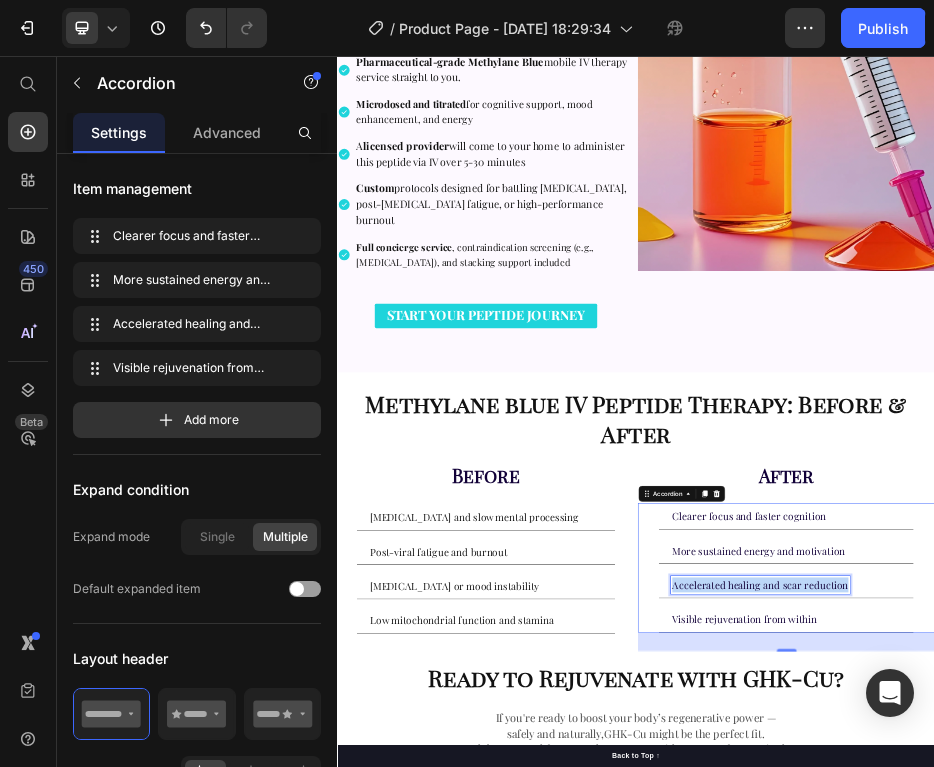 click on "Accelerated healing and scar reduction" at bounding box center [1187, 1119] 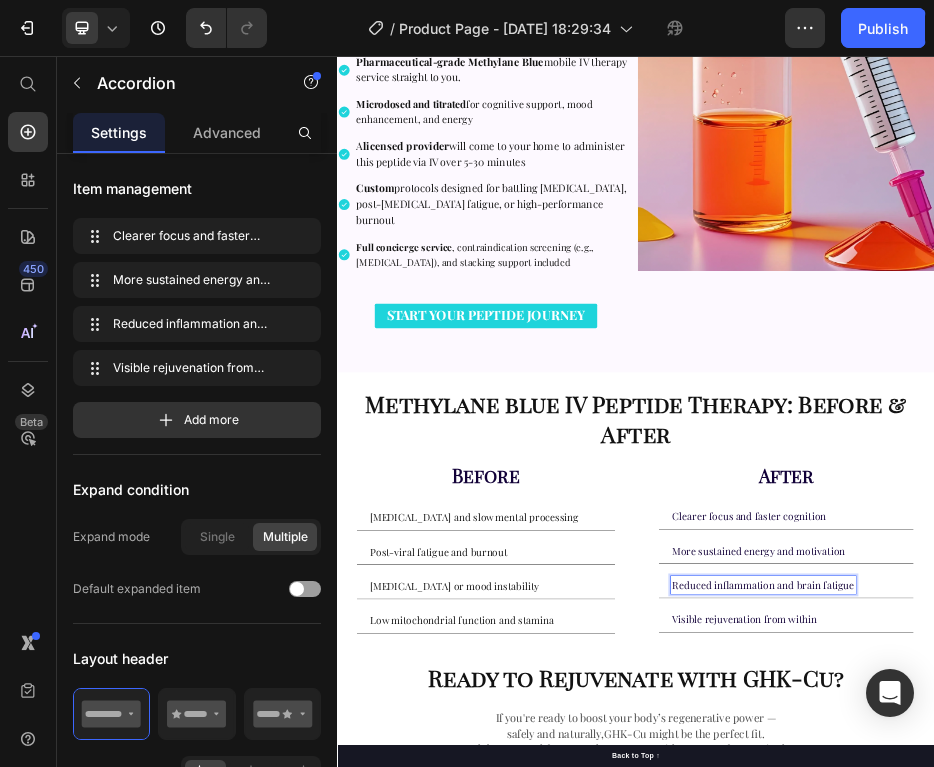 scroll, scrollTop: 1091, scrollLeft: 0, axis: vertical 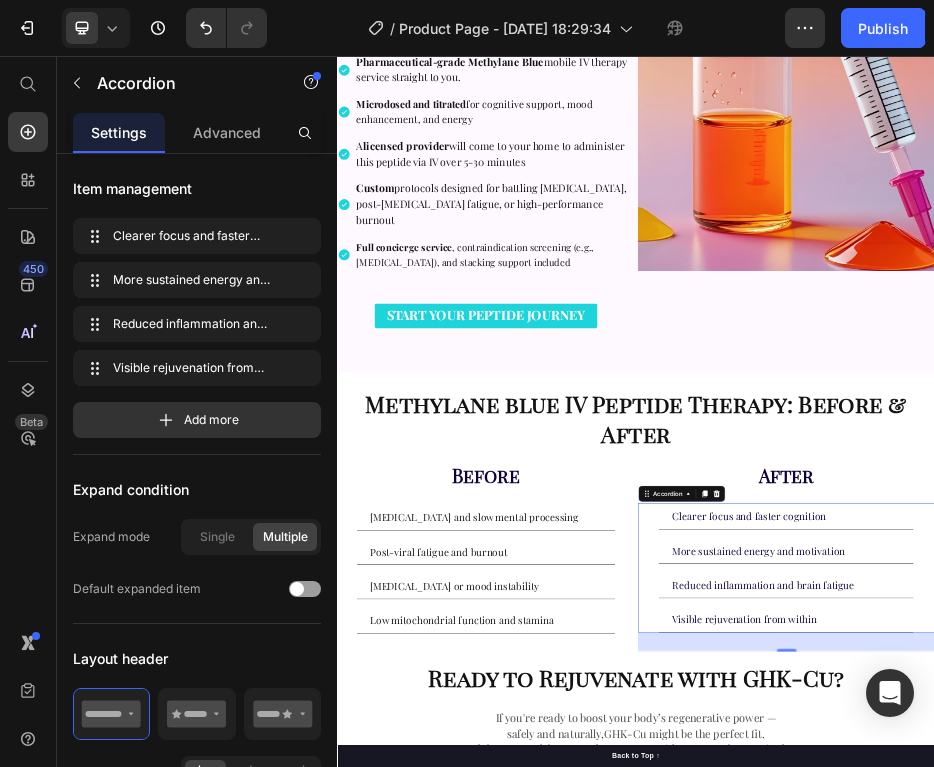 click on "Visible rejuvenation from within" at bounding box center (1155, 1188) 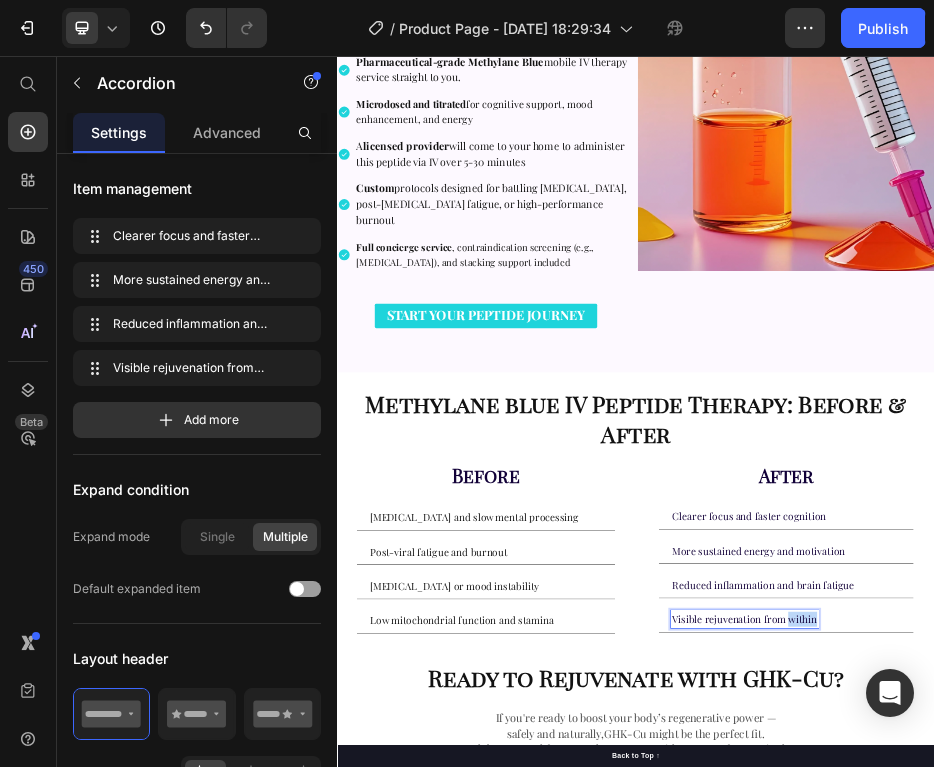 click on "Visible rejuvenation from within" at bounding box center [1155, 1188] 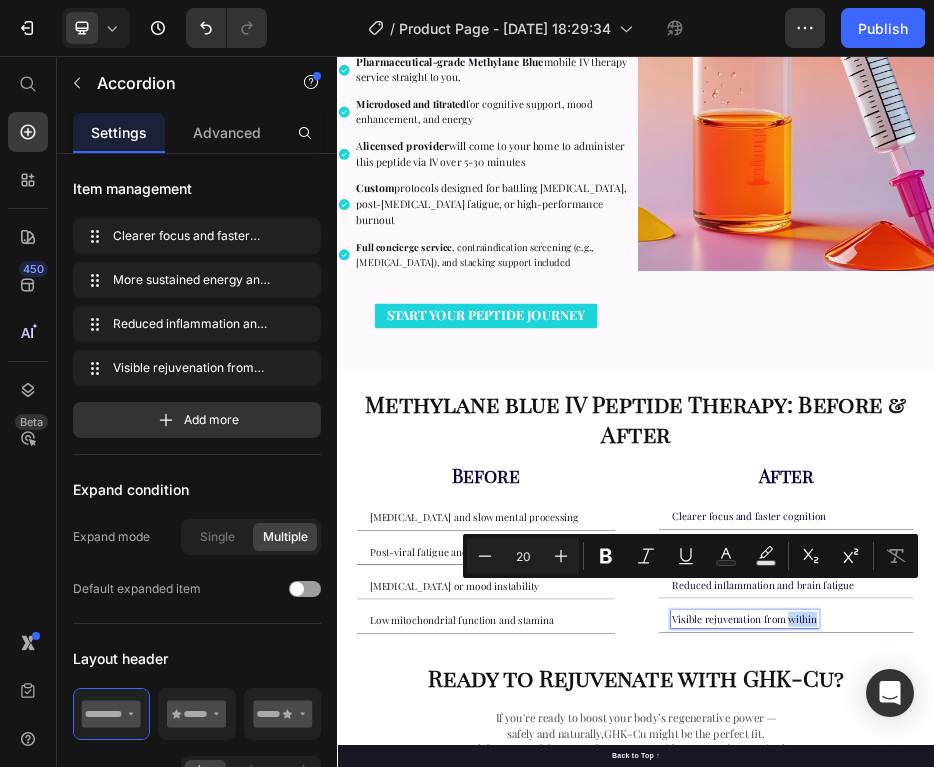click on "Visible rejuvenation from within" at bounding box center [1155, 1188] 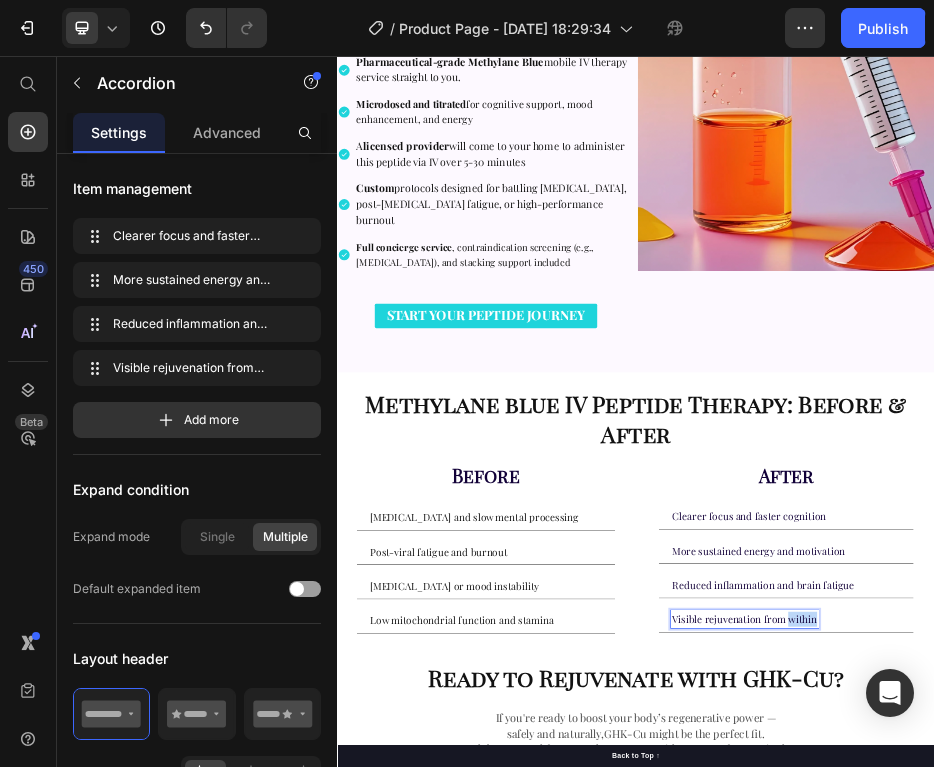 click on "Visible rejuvenation from within" at bounding box center (1155, 1188) 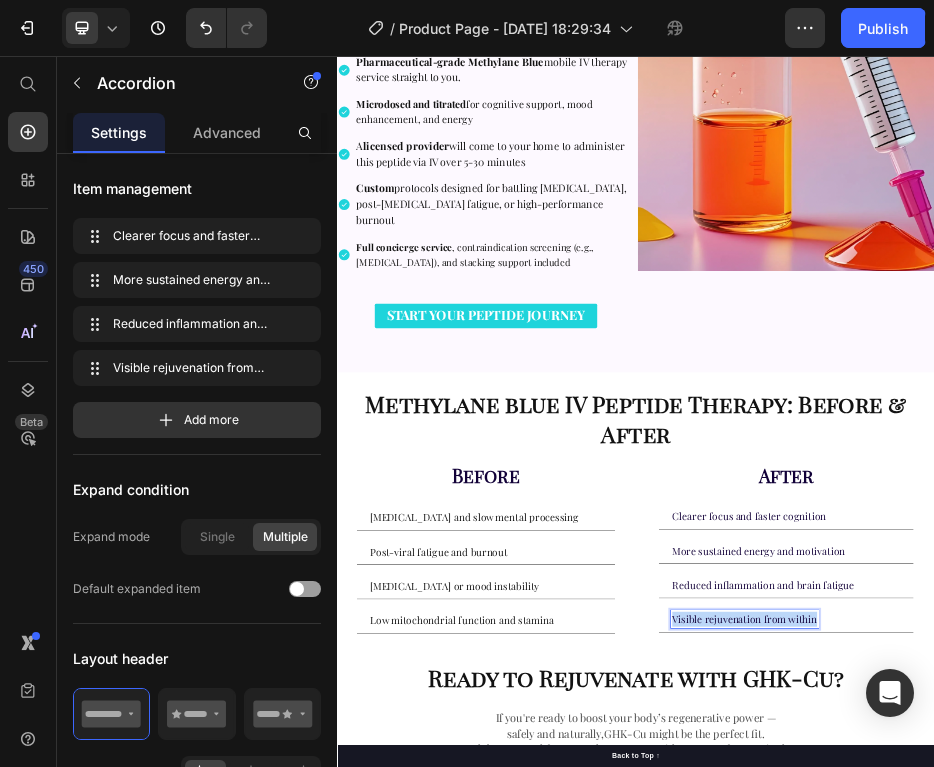 click on "Visible rejuvenation from within" at bounding box center (1155, 1188) 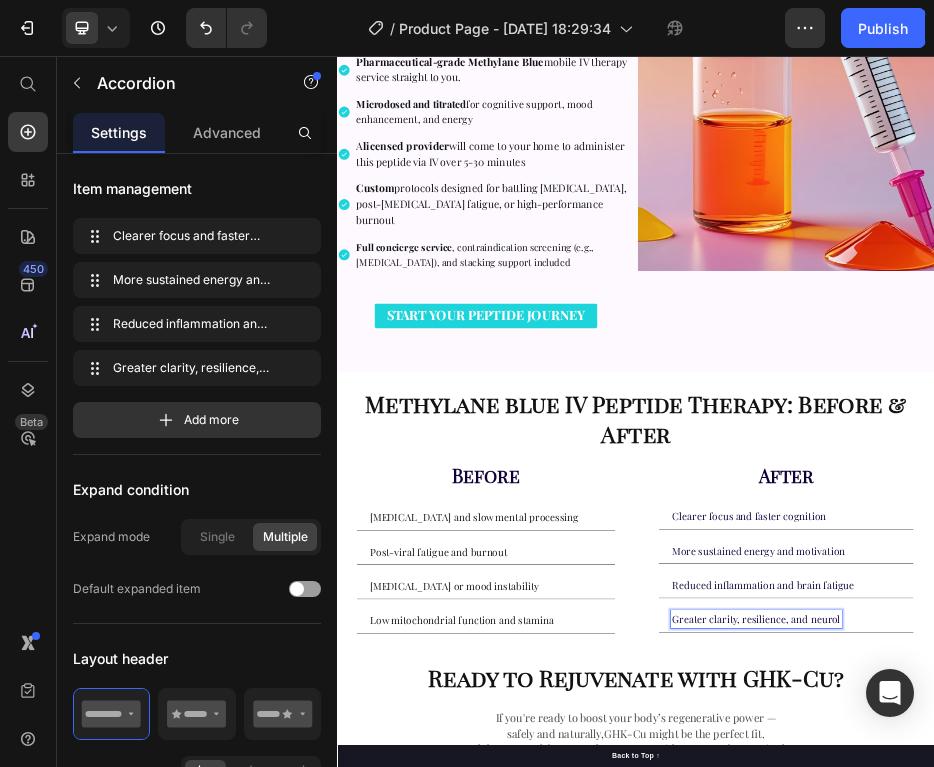 scroll, scrollTop: 7379, scrollLeft: 0, axis: vertical 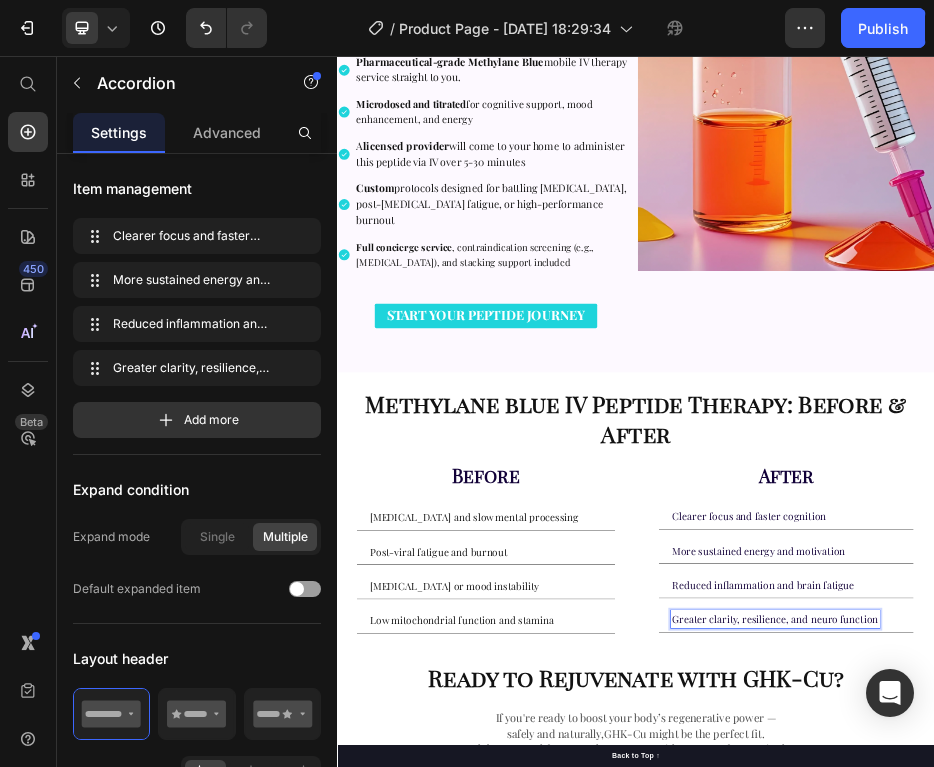 click on "Before Heading
Brain fog and slow mental processing
Post-viral fatigue and burnout
Poor memory or mood instability
Low mitochondrial function and stamina Accordion" at bounding box center (635, 1061) 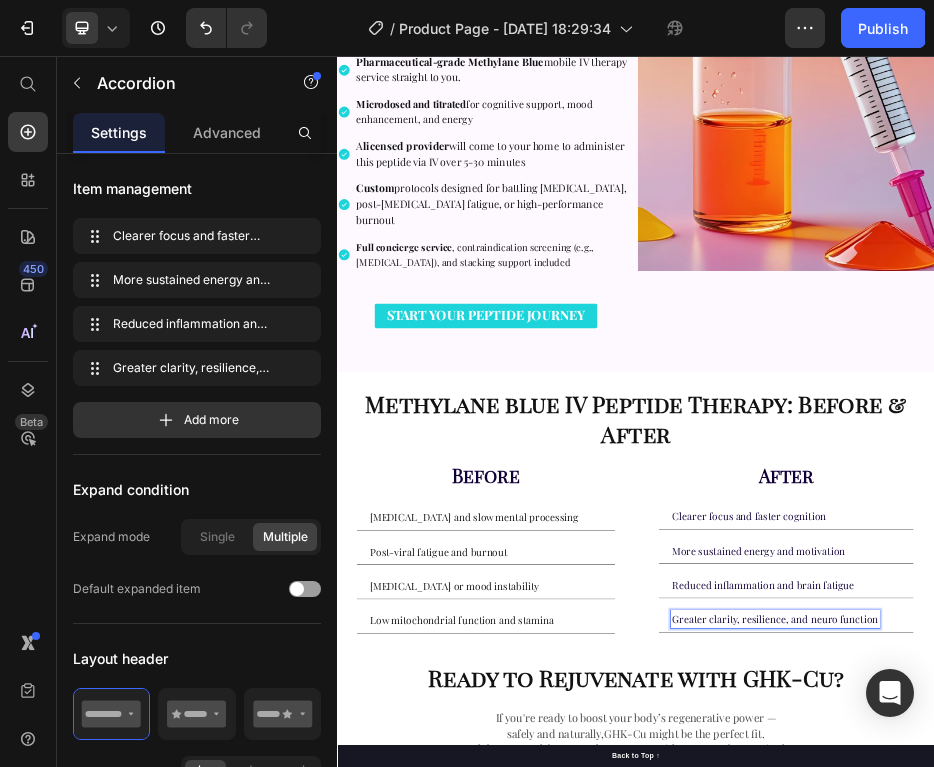 scroll, scrollTop: 0, scrollLeft: 0, axis: both 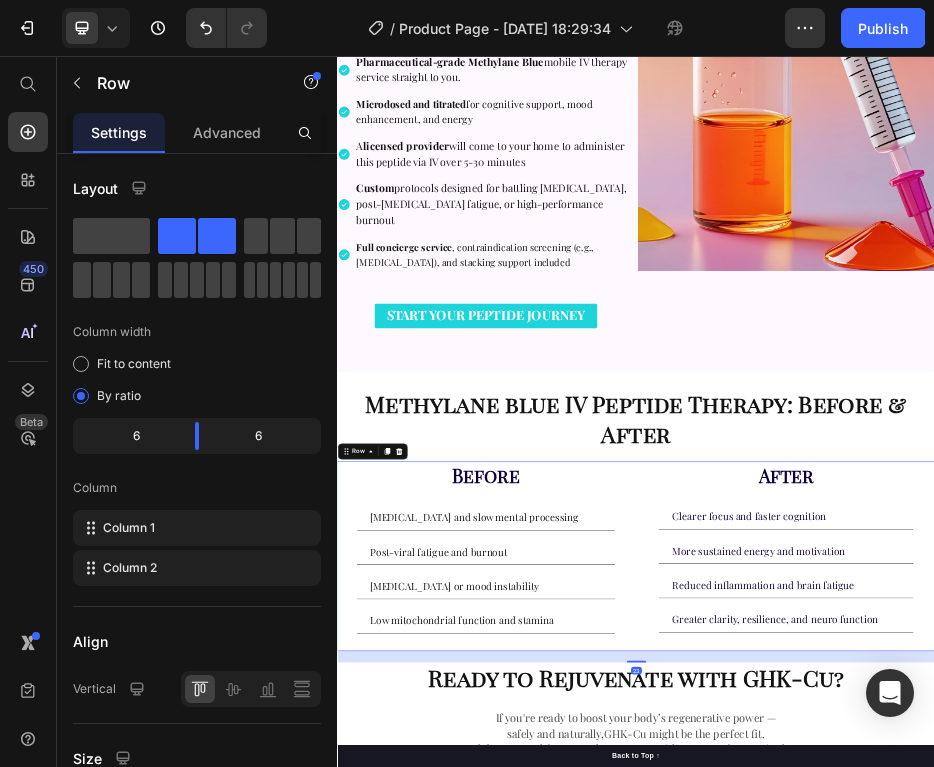 click on "23" at bounding box center (937, 1263) 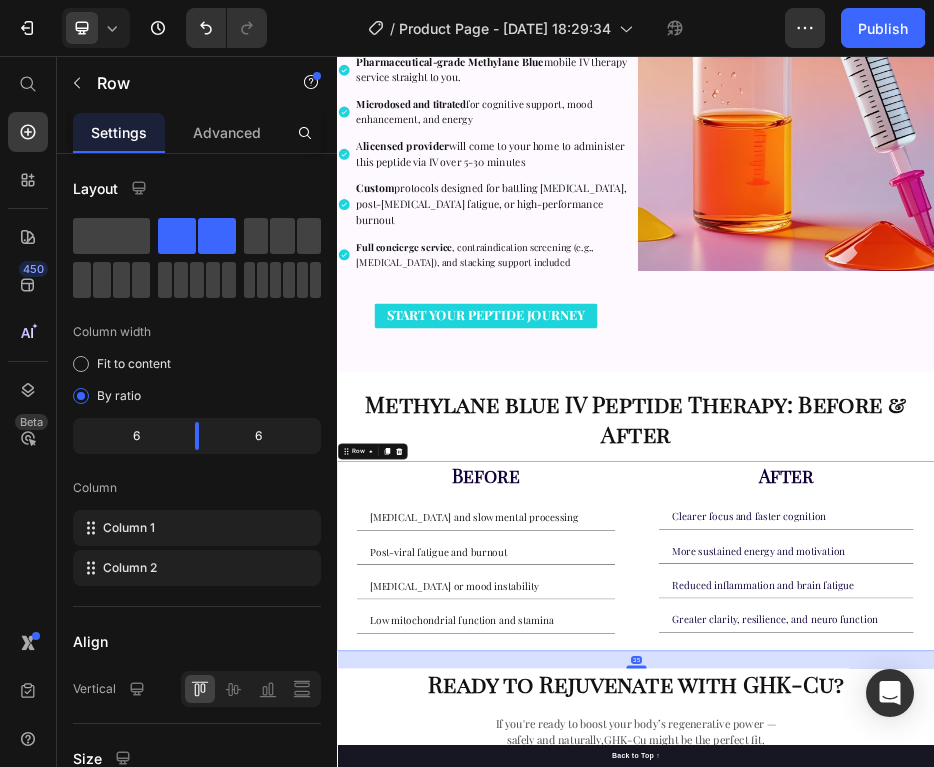 drag, startPoint x: 936, startPoint y: 1203, endPoint x: 940, endPoint y: 1216, distance: 13.601471 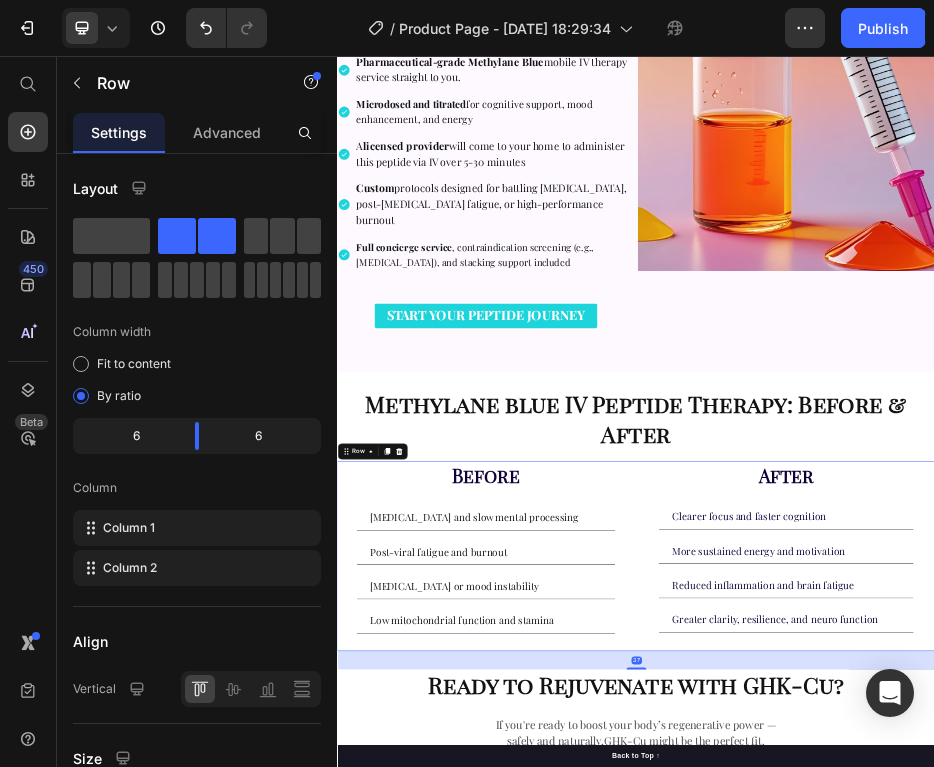 click on "⁠⁠⁠⁠⁠⁠⁠ Methylane blue IV Peptide Therapy: Before & After Heading Before Heading
Brain fog and slow mental processing
Post-viral fatigue and burnout
Poor memory or mood instability
Low mitochondrial function and stamina Accordion After Heading
Clearer focus and faster cognition
More sustained energy and motivation
Reduced inflammation and brain fatigue
Greater clarity, resilience, and neuro function Accordion Row   37 Ready to Rejuvenate with GHK-Cu? Heading If you're ready to boost your body’s regenerative power —  safely and naturally,GHK-Cu might be the perfect fit.  Look better. Heal faster. Feel stronger  - with GHK-Cu from DripTheory. Text Block Button" at bounding box center [937, 1146] 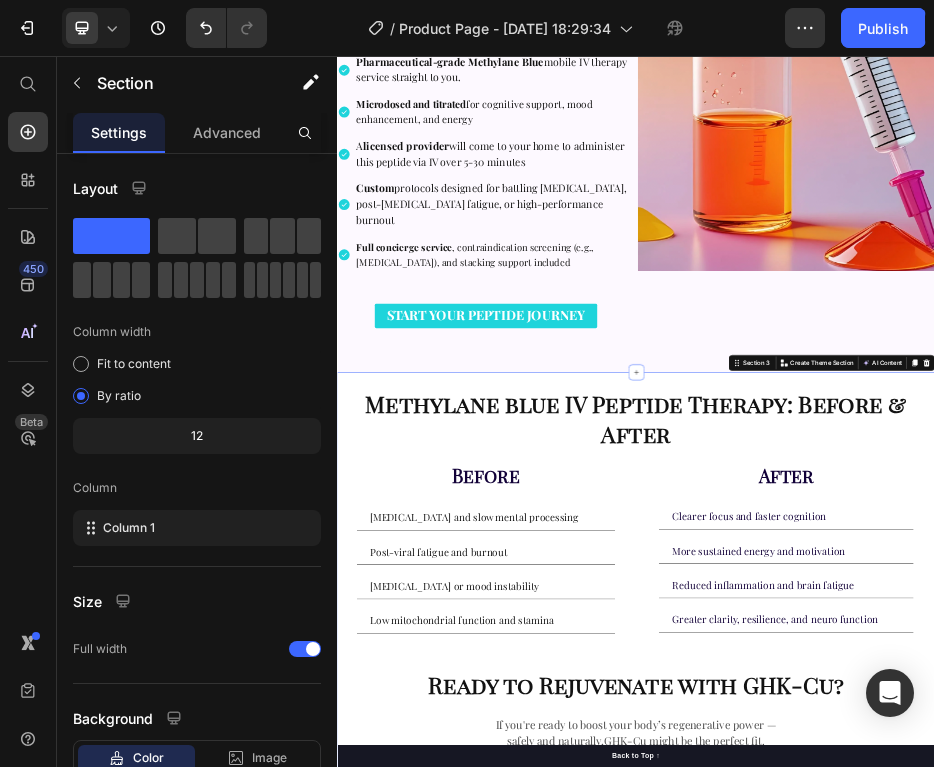click on "Ready to Rejuvenate with GHK-Cu?" at bounding box center [937, 1320] 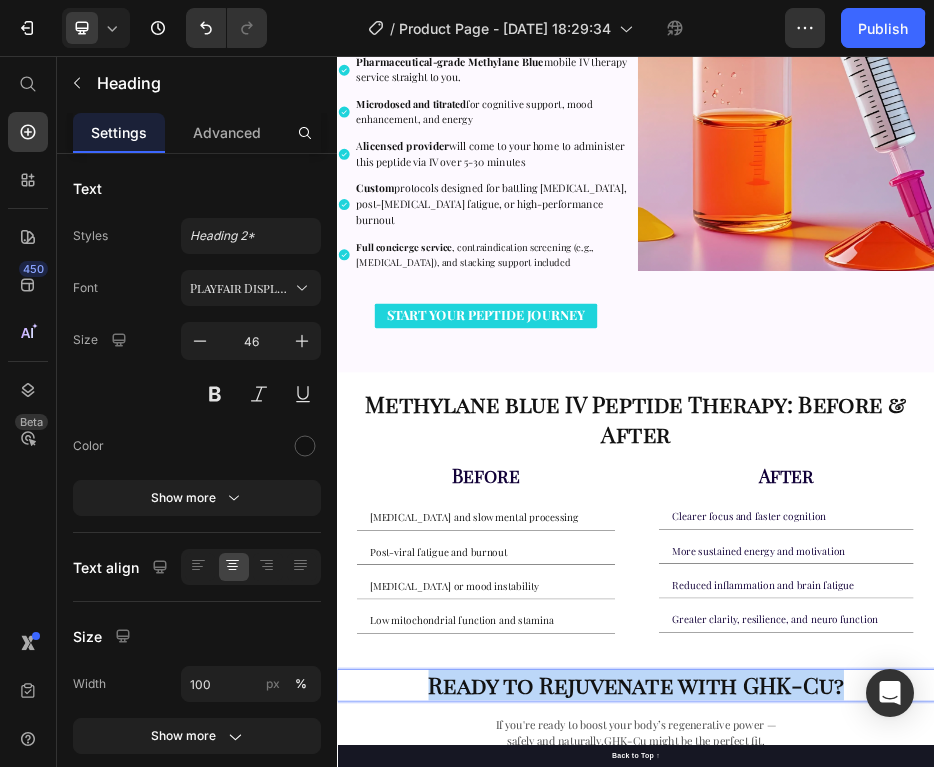 click on "Ready to Rejuvenate with GHK-Cu?" at bounding box center (937, 1320) 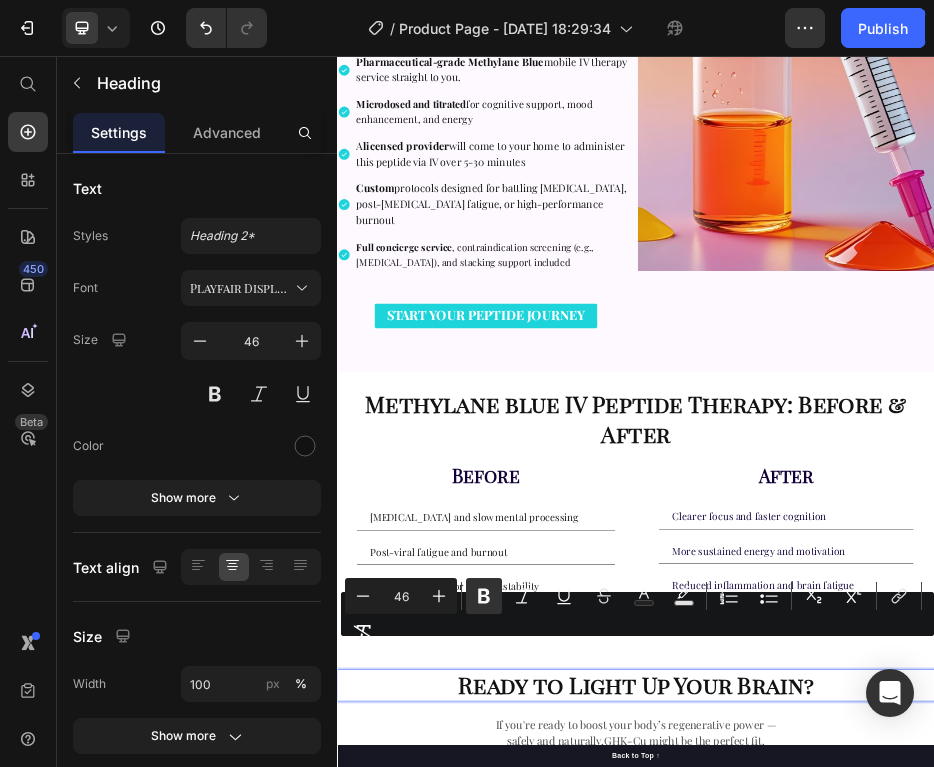 scroll, scrollTop: 11, scrollLeft: 0, axis: vertical 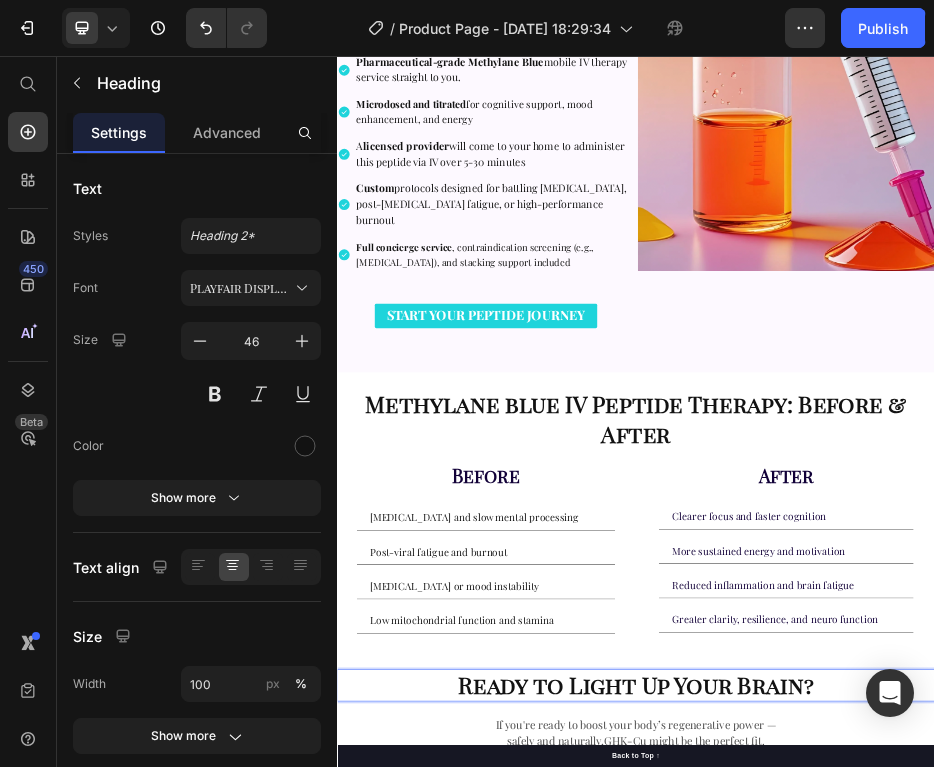 click on "Ready to Light Up Your Brain?" at bounding box center (937, 1320) 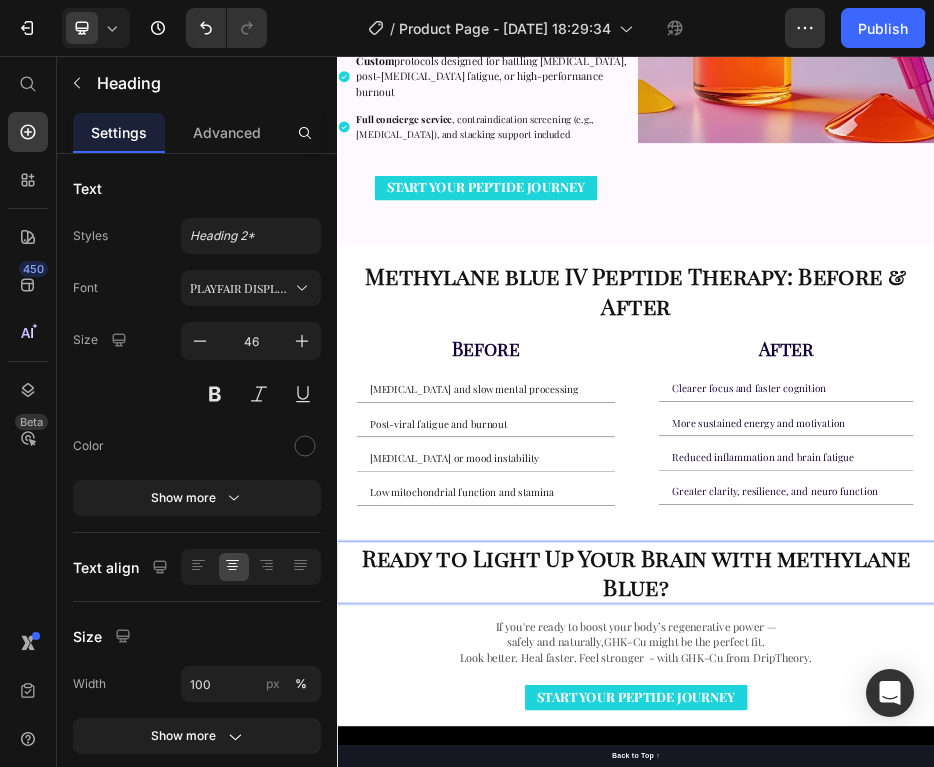 scroll, scrollTop: 2234, scrollLeft: 0, axis: vertical 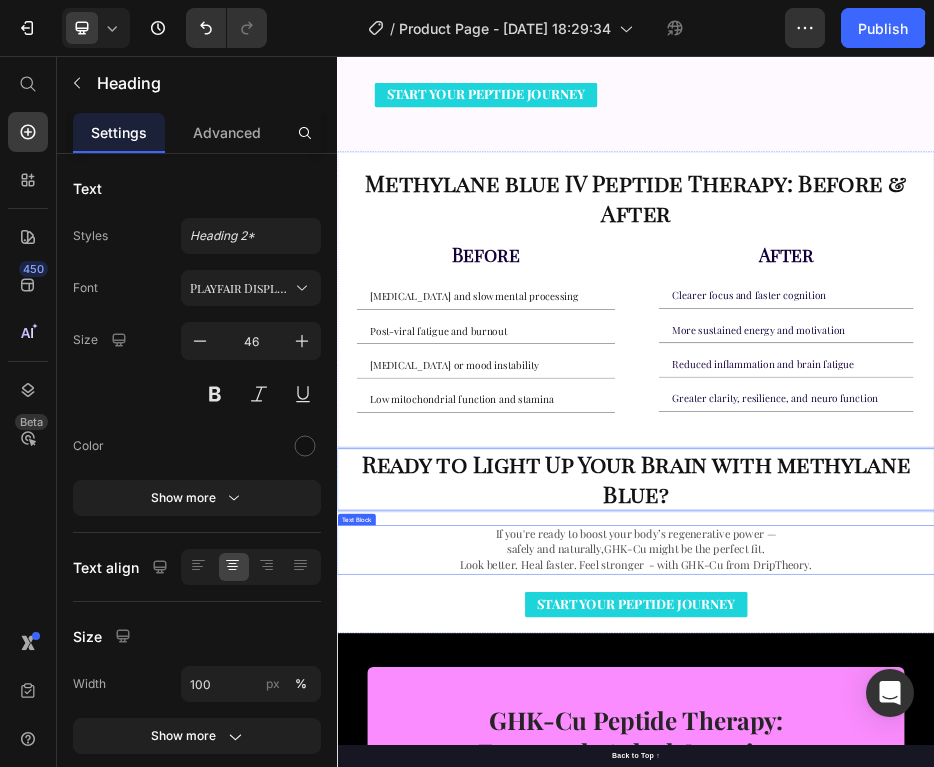 click on "If you're ready to boost your body’s regenerative power —" at bounding box center [937, 1015] 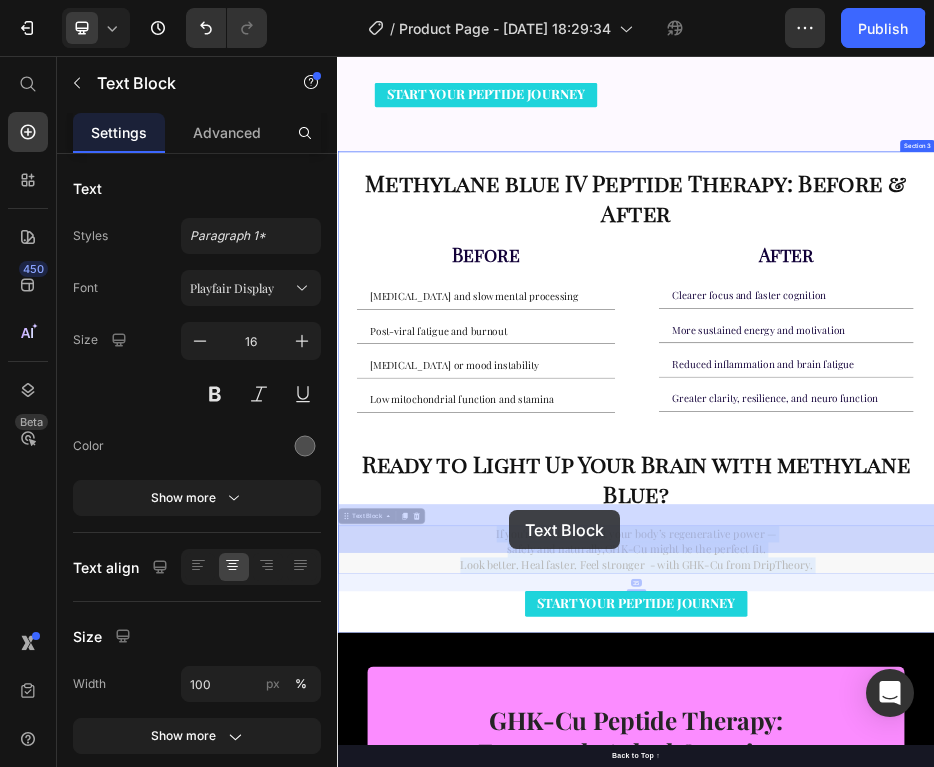 scroll, scrollTop: 2498, scrollLeft: 0, axis: vertical 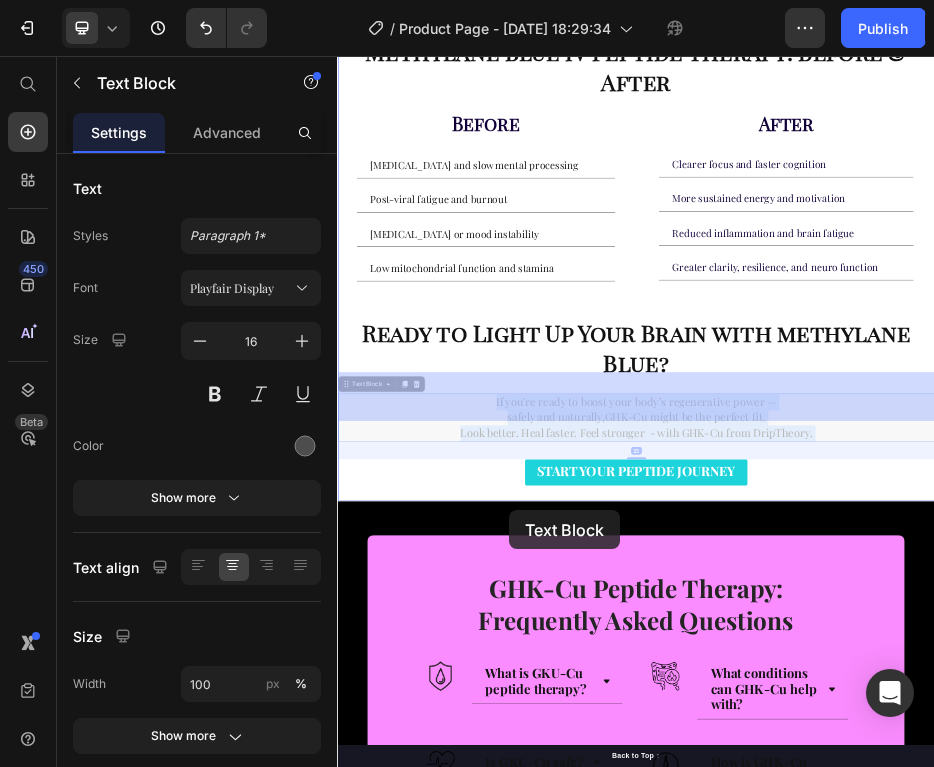 drag, startPoint x: 1297, startPoint y: 1035, endPoint x: 683, endPoint y: 969, distance: 617.53705 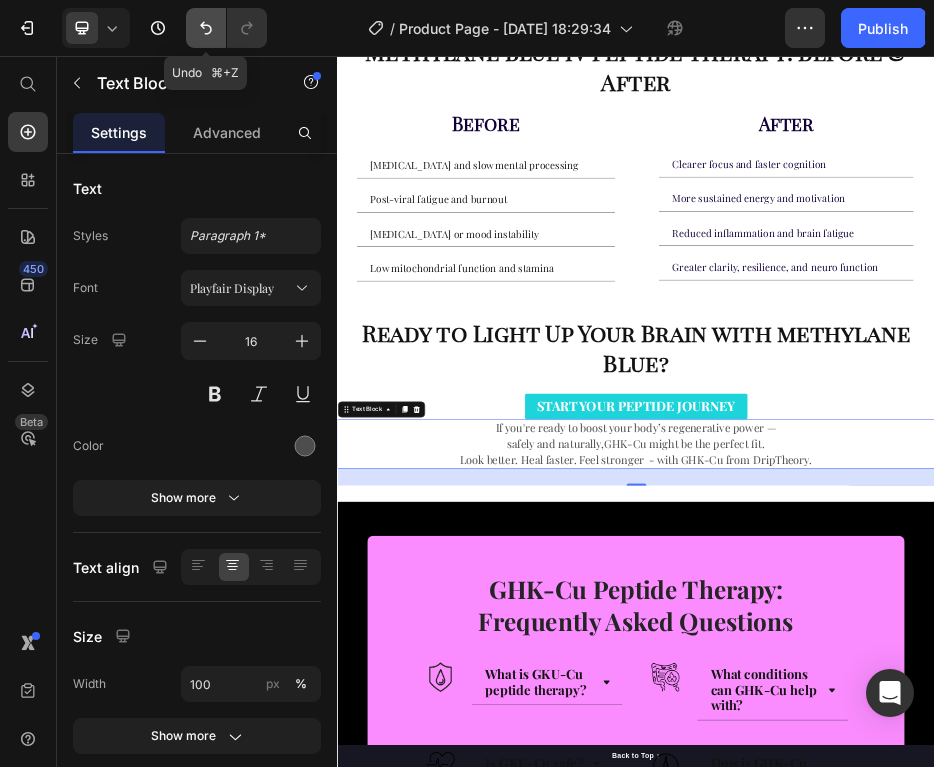 click 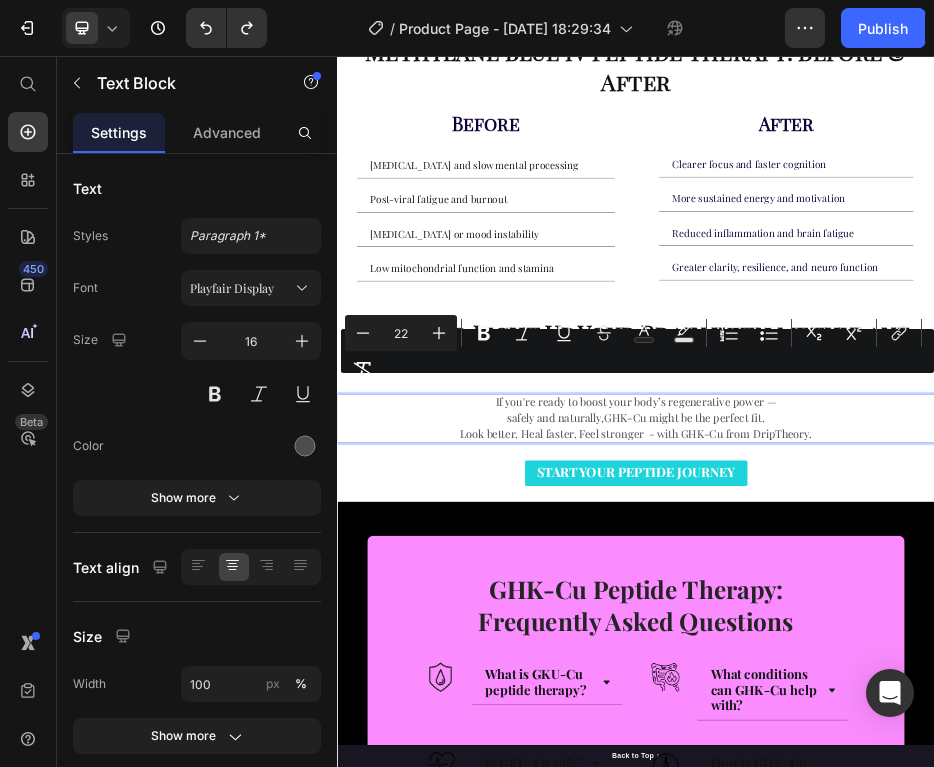 drag, startPoint x: 1298, startPoint y: 777, endPoint x: 650, endPoint y: 703, distance: 652.2116 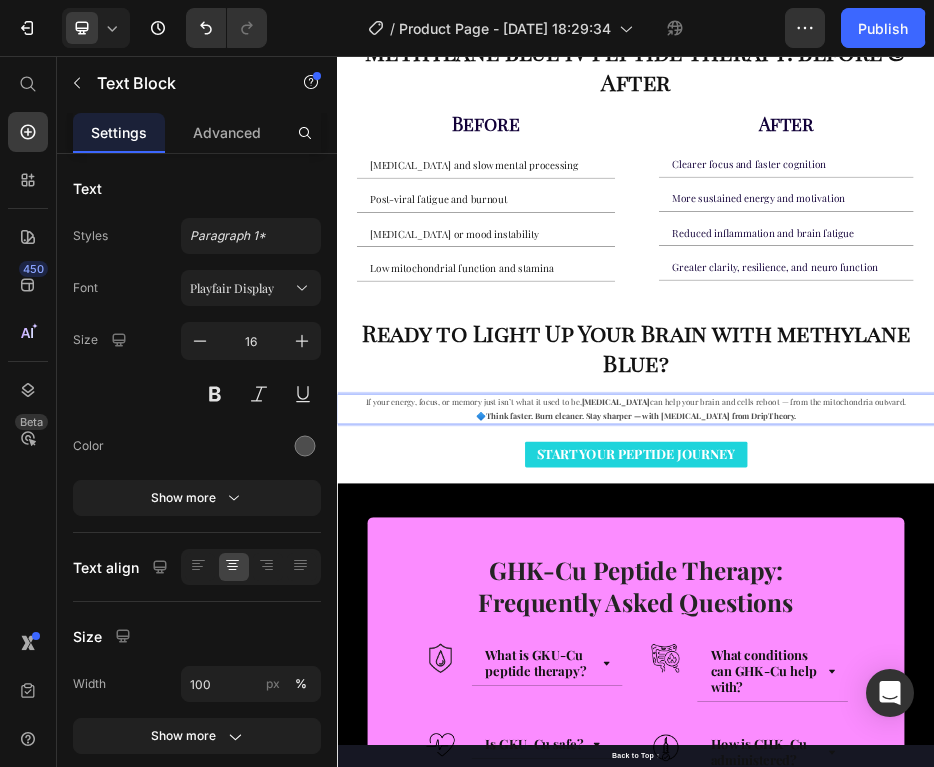 click on "If your energy, focus, or memory just isn’t what it used to be,  Methylene Blue  can help your brain and cells reboot — from the mitochondria outward." at bounding box center (937, 751) 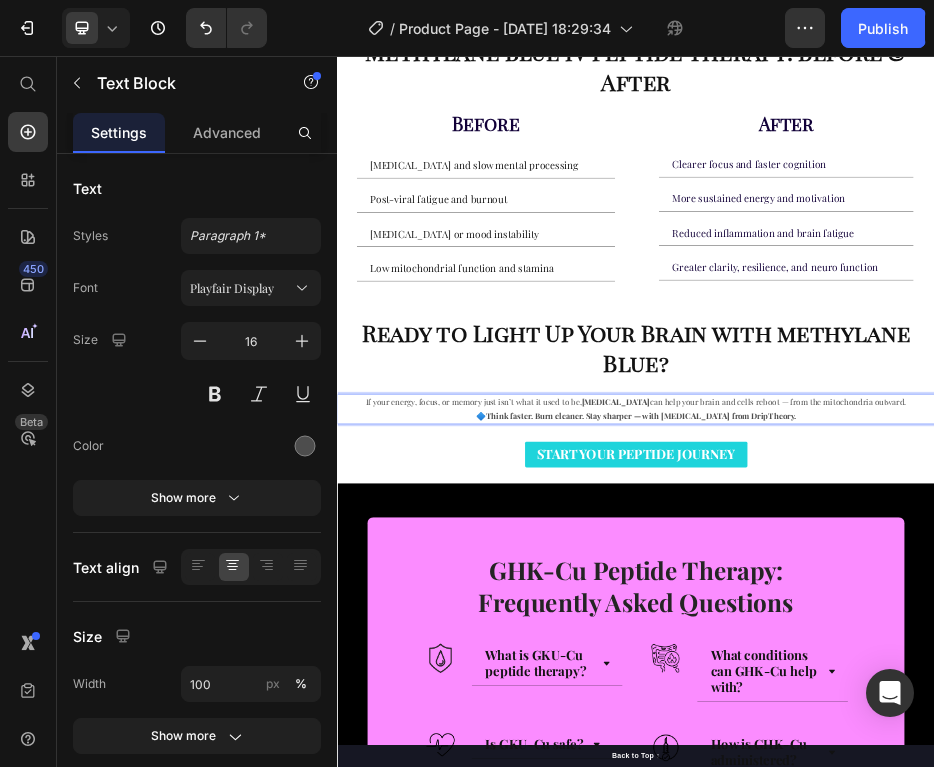 click on "If your energy, focus, or memory just isn’t what it used to be,  Methylene Blue  can help your brain and cells reboot — from the mitochondria outward." at bounding box center [937, 751] 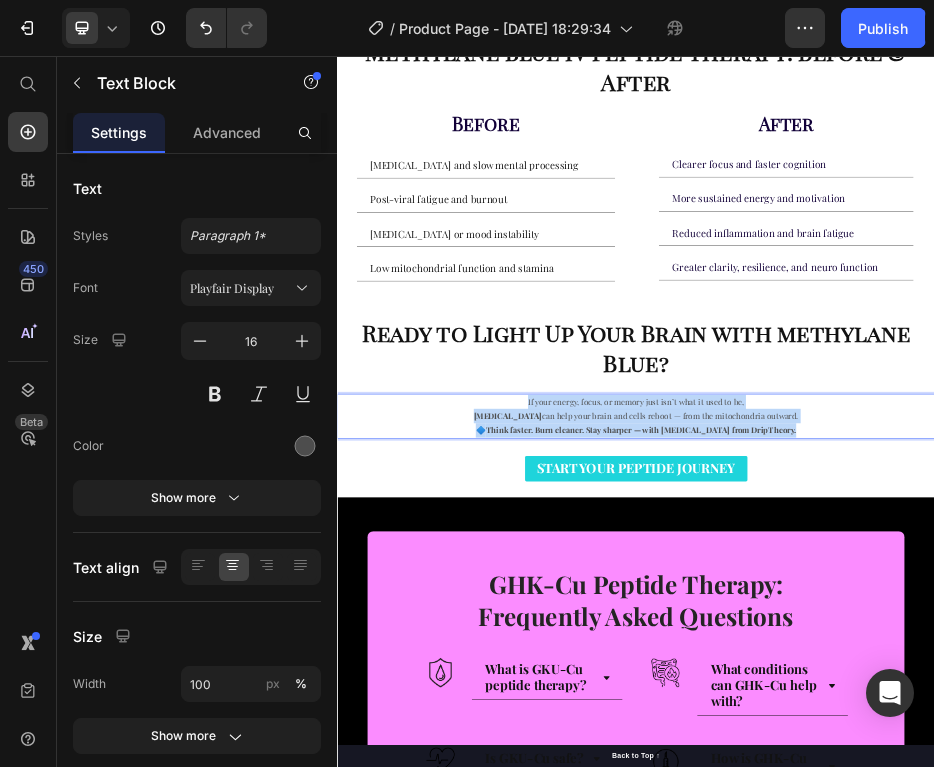 drag, startPoint x: 716, startPoint y: 703, endPoint x: 1339, endPoint y: 762, distance: 625.7875 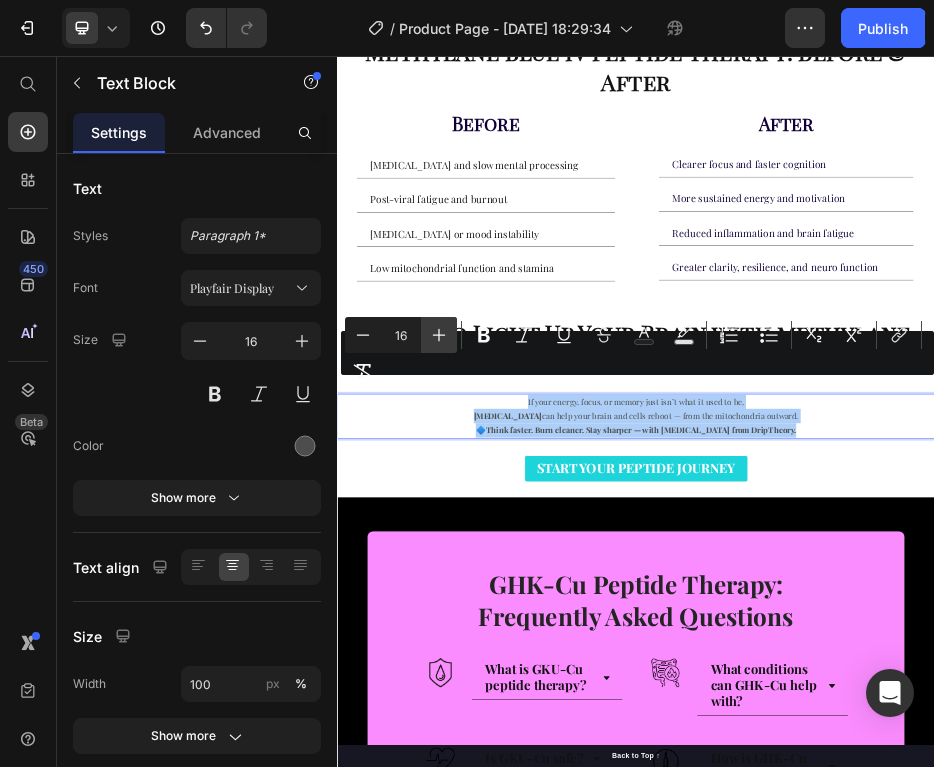 click 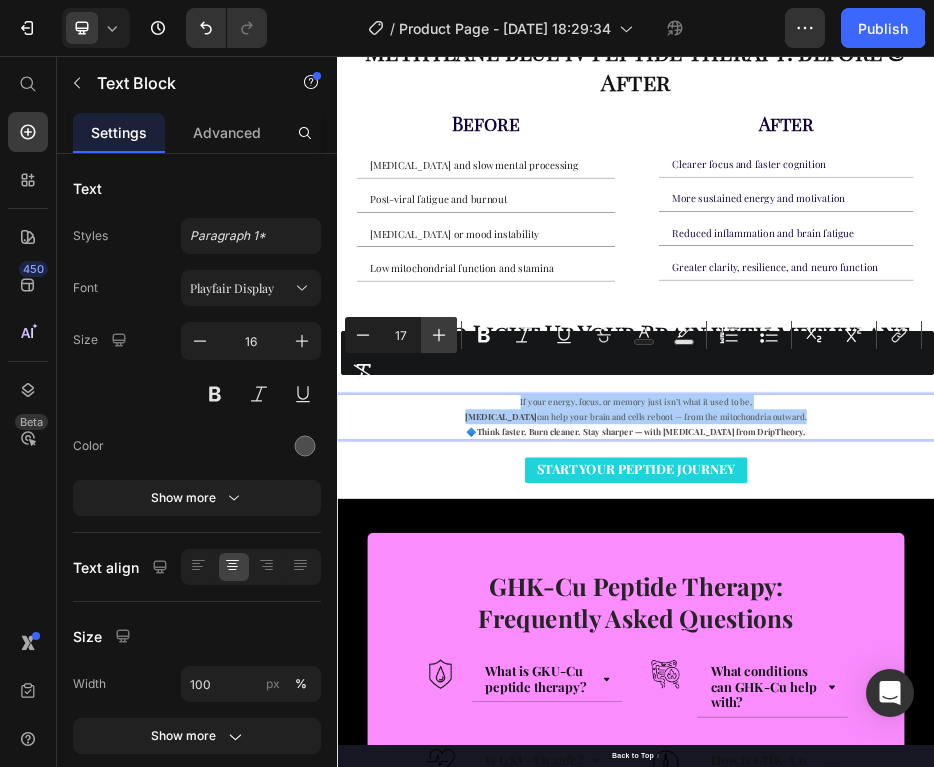 click 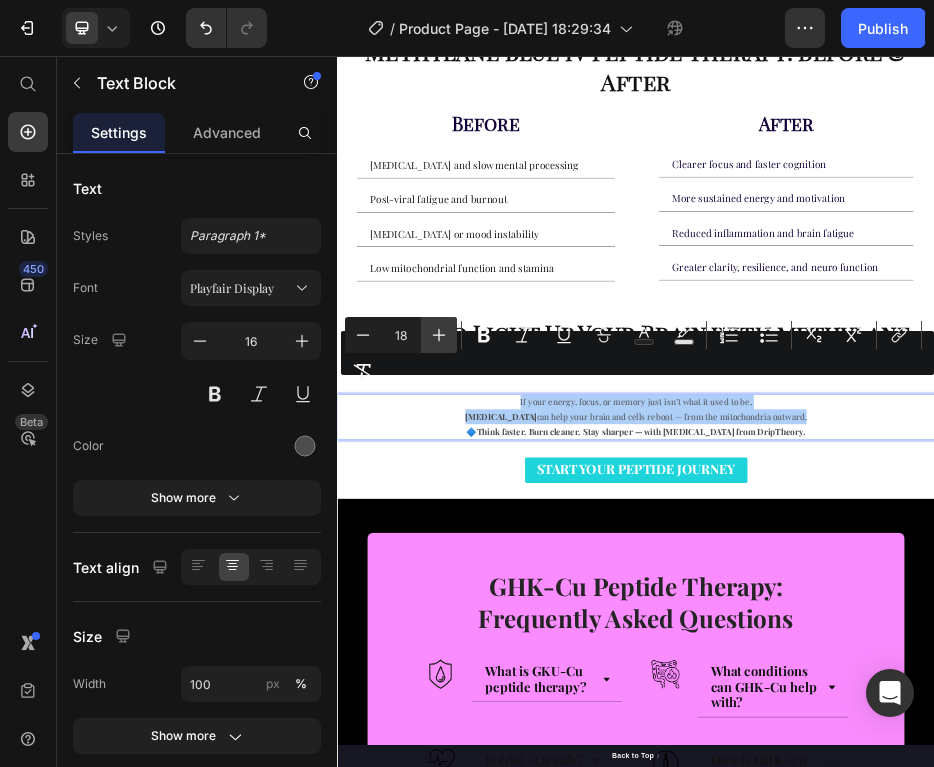 click 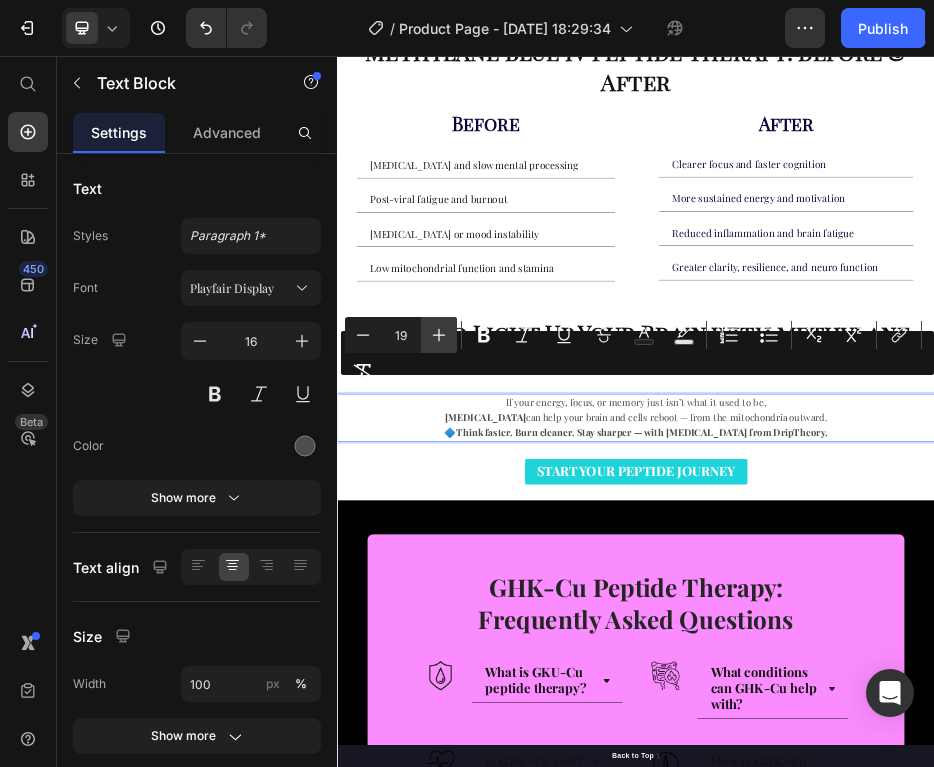 click 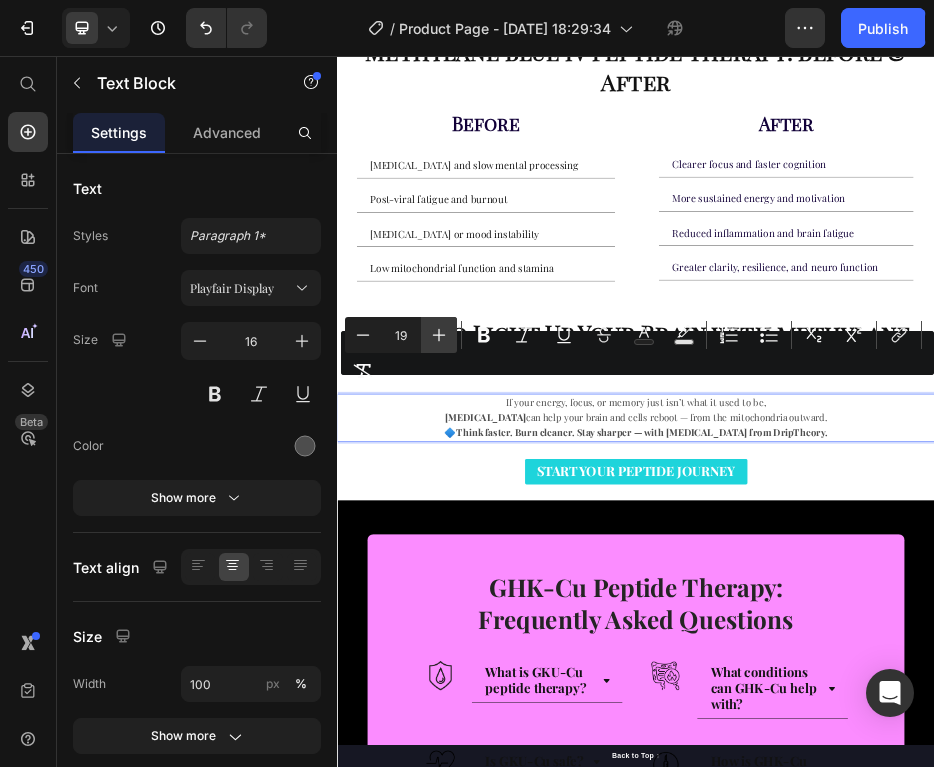type on "20" 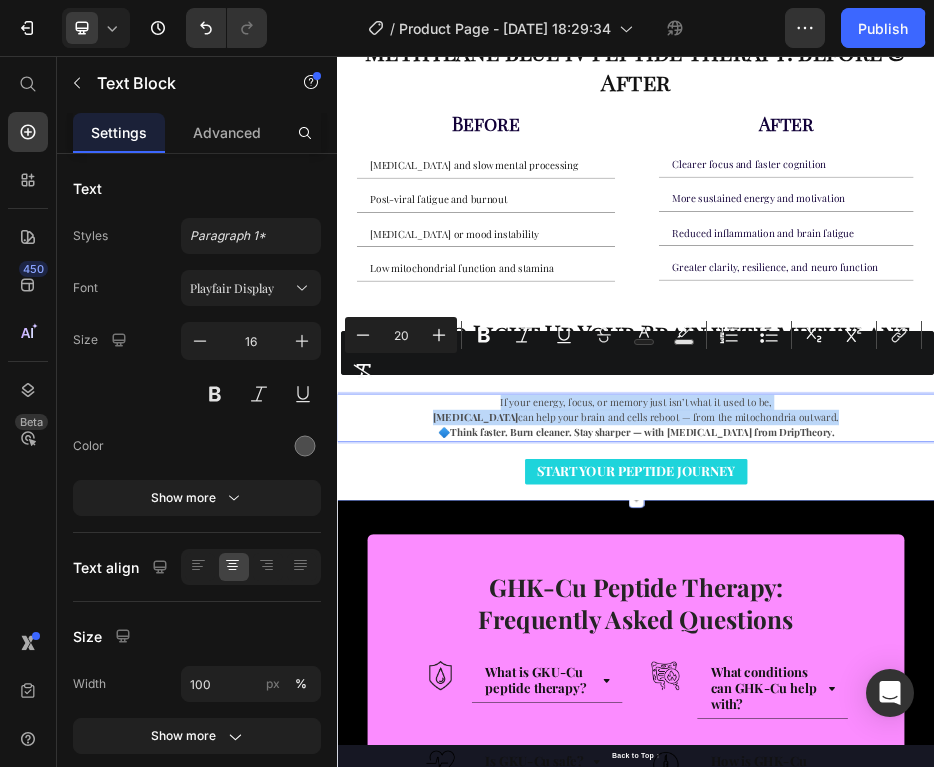 click on "START YOUR PEPTIDE JOURNEY Button" at bounding box center [937, 891] 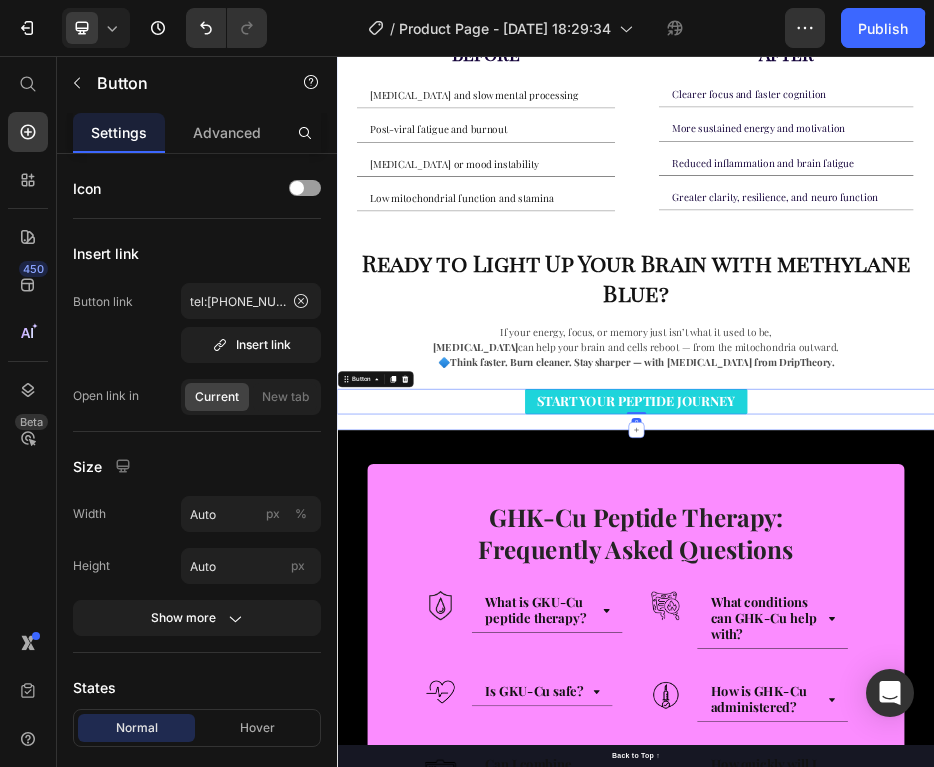 scroll, scrollTop: 2872, scrollLeft: 0, axis: vertical 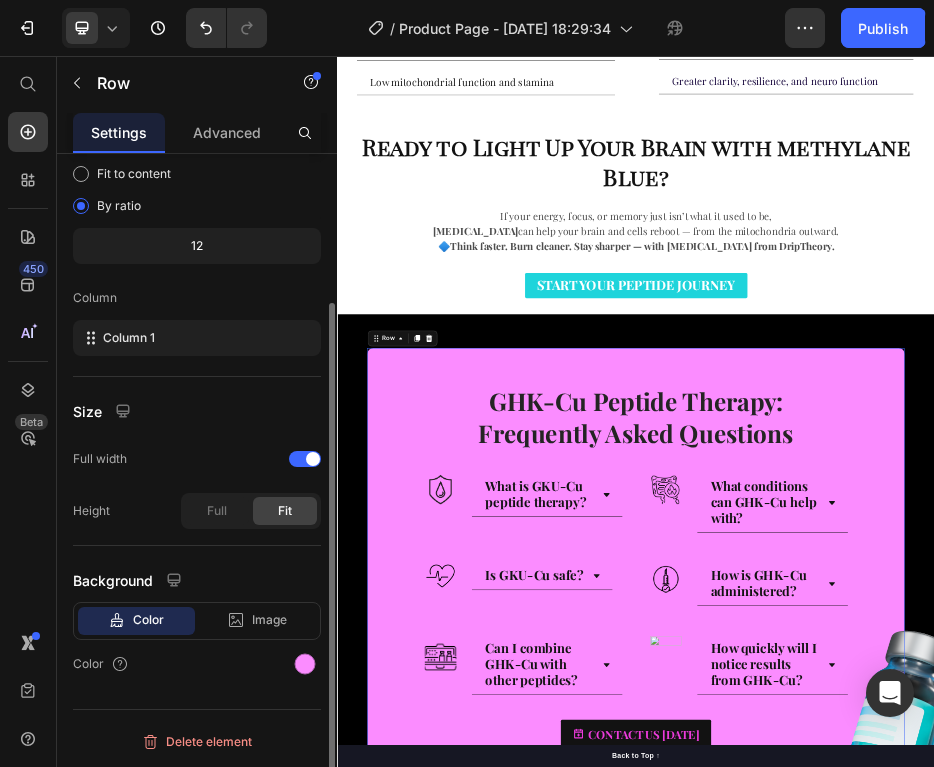 click on "Background Color Image Video  Color" 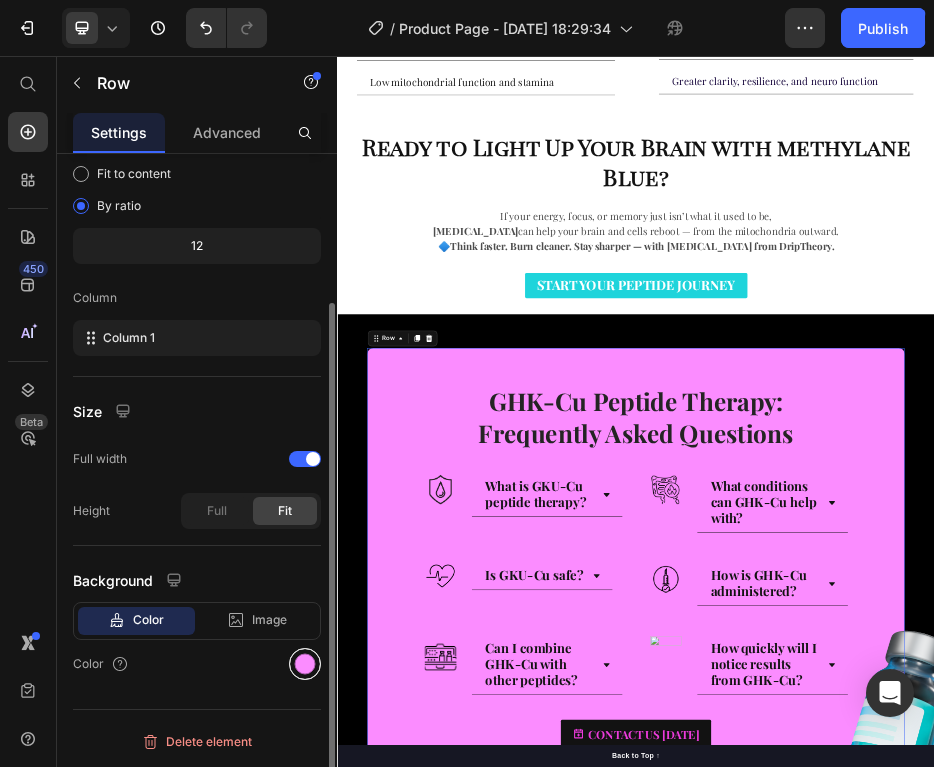 click at bounding box center [305, 664] 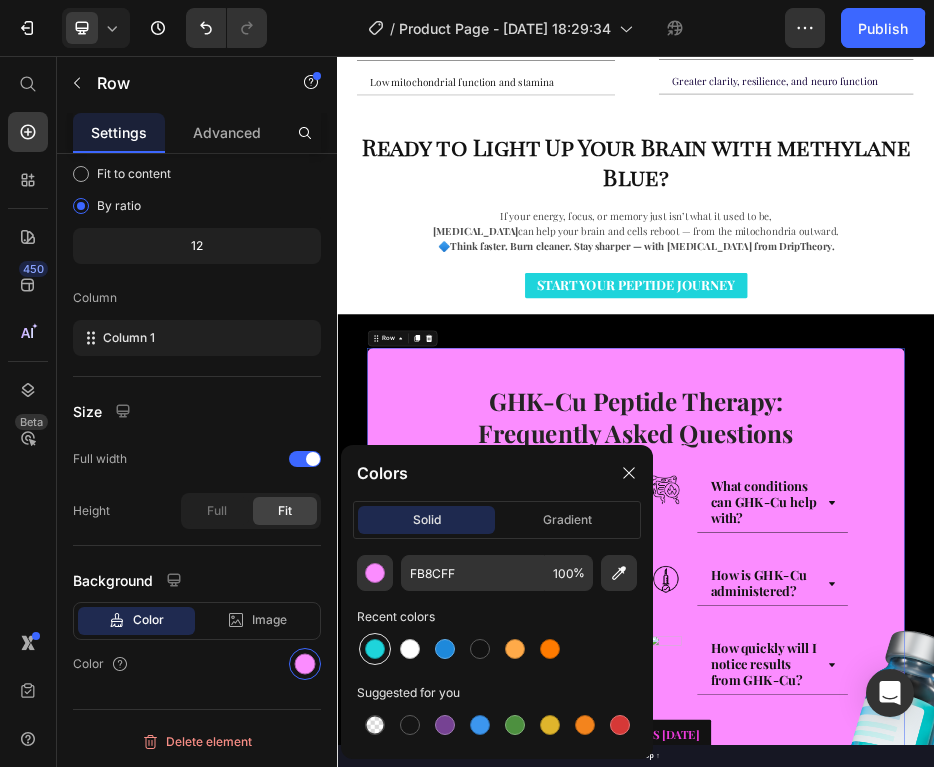 click at bounding box center (375, 649) 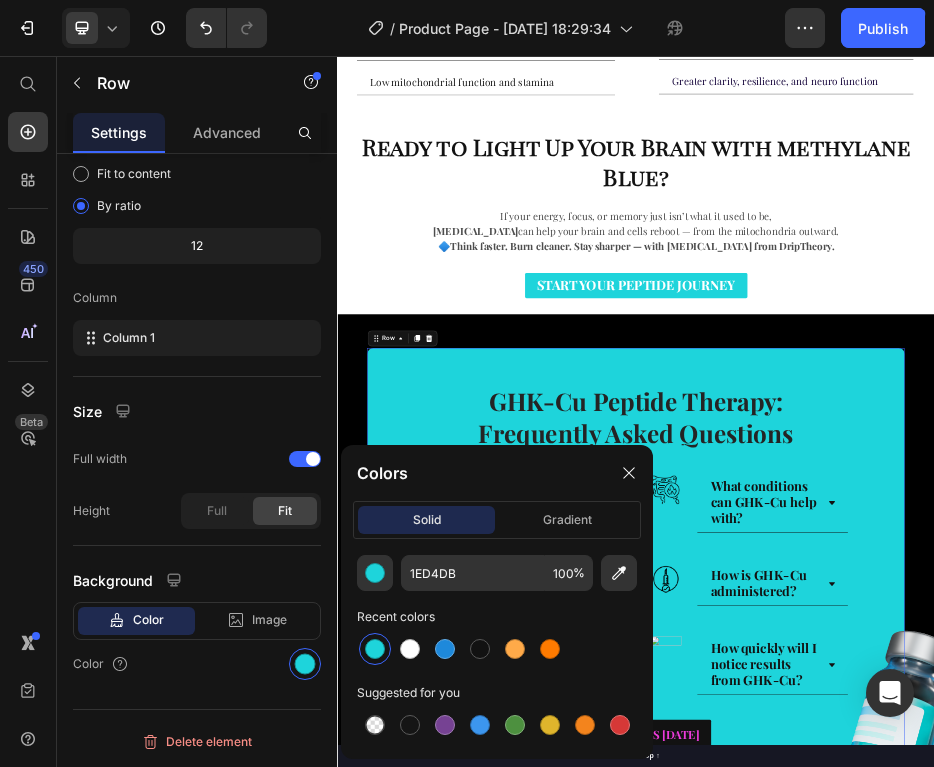 click on "GHK-Cu Peptide Therapy: Frequently Asked Questions" at bounding box center [937, 781] 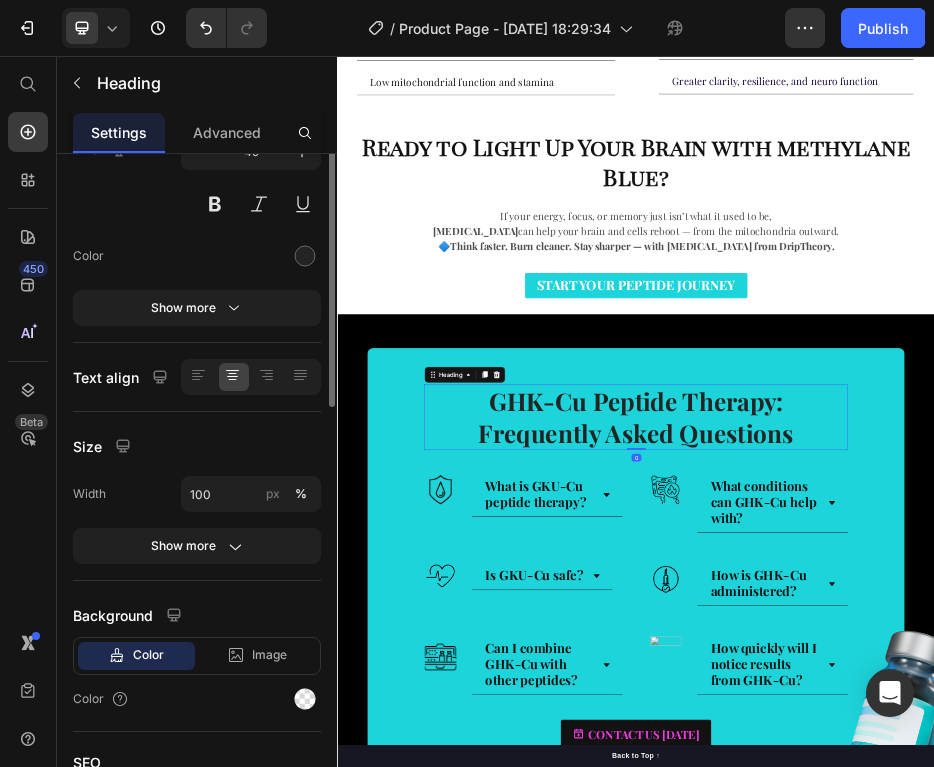 scroll, scrollTop: 0, scrollLeft: 0, axis: both 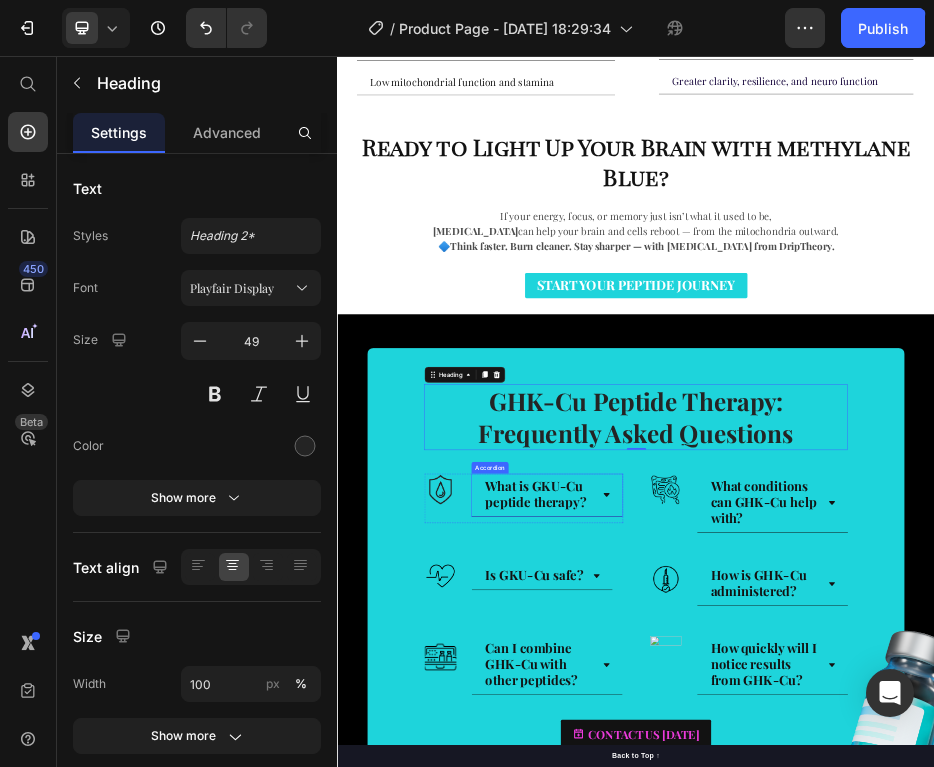 click on "What is GKU-Cu peptide therapy?" at bounding box center [734, 936] 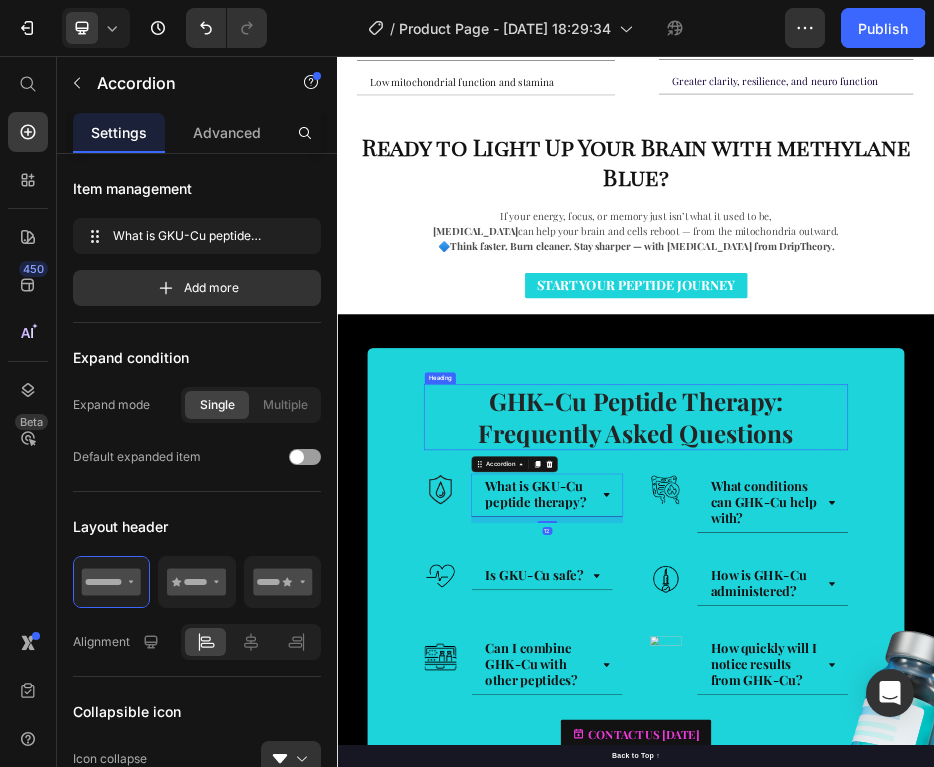 click on "GHK-Cu Peptide Therapy: Frequently Asked Questions" at bounding box center (937, 781) 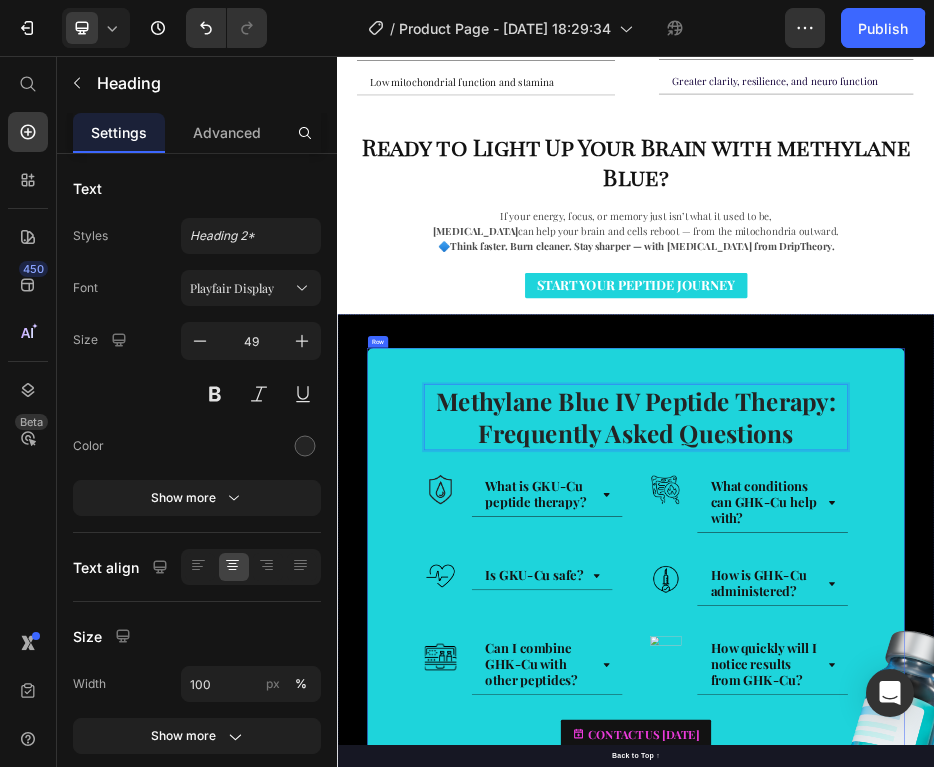 click on "What is GKU-Cu peptide therapy?" at bounding box center (734, 936) 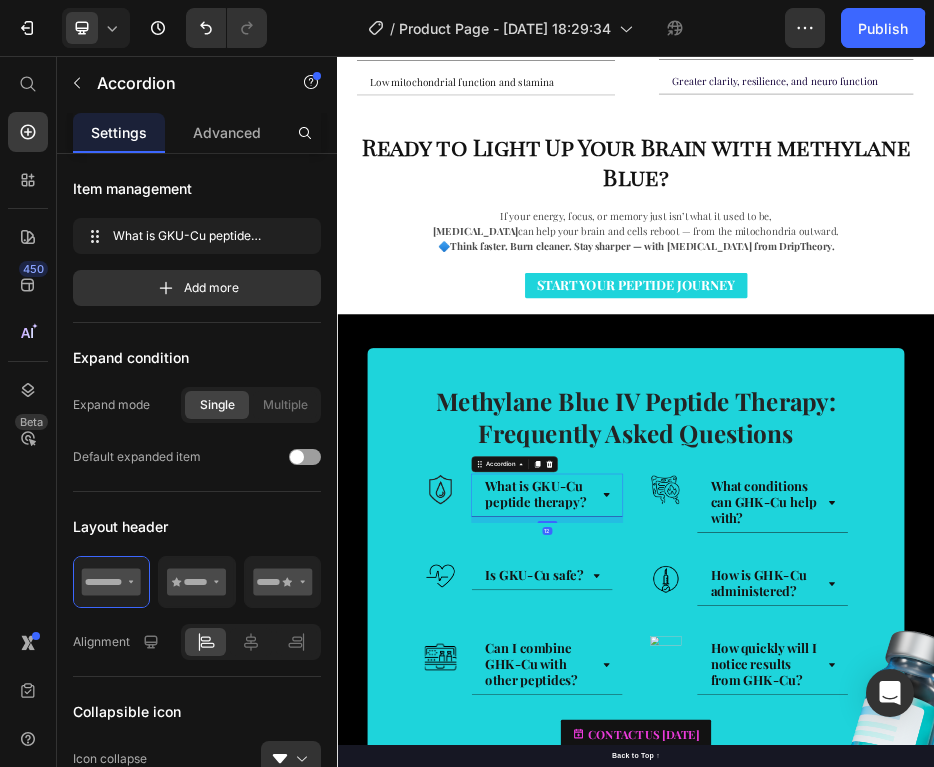 click on "What is GKU-Cu peptide therapy?" at bounding box center [734, 936] 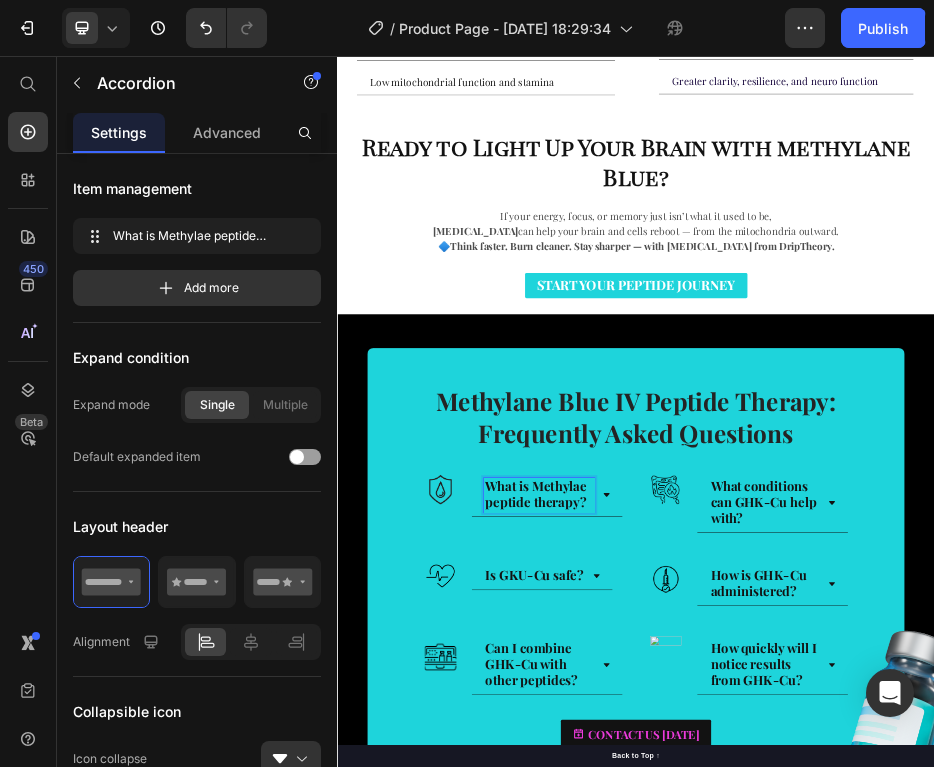 scroll, scrollTop: 1018, scrollLeft: 0, axis: vertical 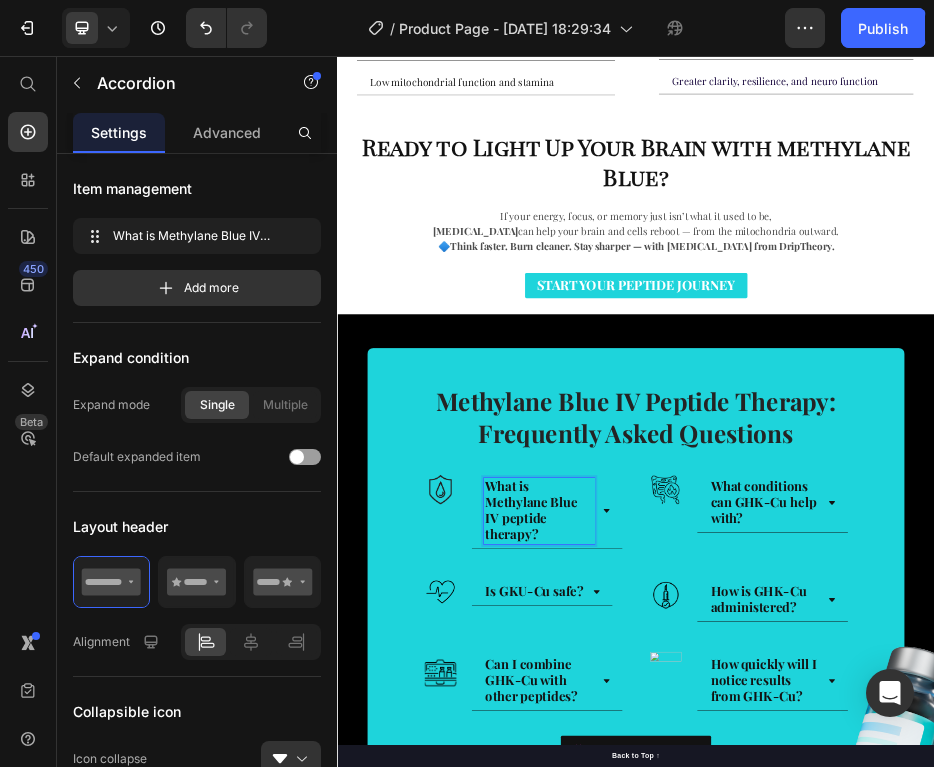 click on "What is Methylane Blue IV peptide therapy?" at bounding box center [757, 971] 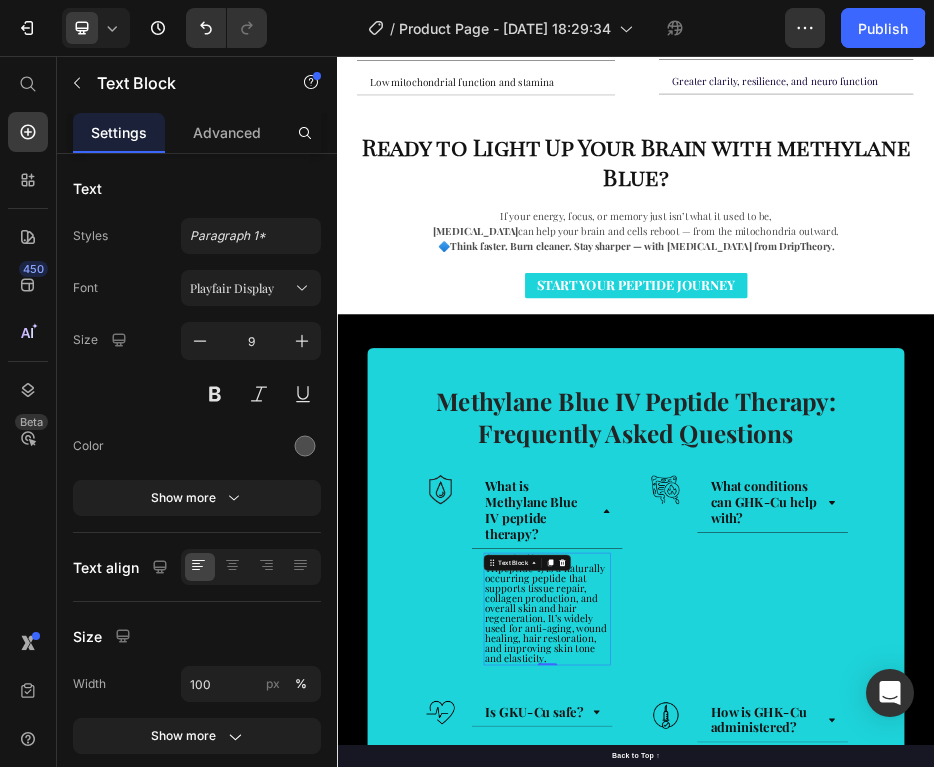 click on "GHK-Cu (Copper Tripeptide-1) is a naturally occurring peptide that supports tissue repair, collagen production, and overall skin and hair regeneration. It’s widely used for anti-aging, wound healing, hair restoration, and improving skin tone and elasticity." at bounding box center (755, 1165) 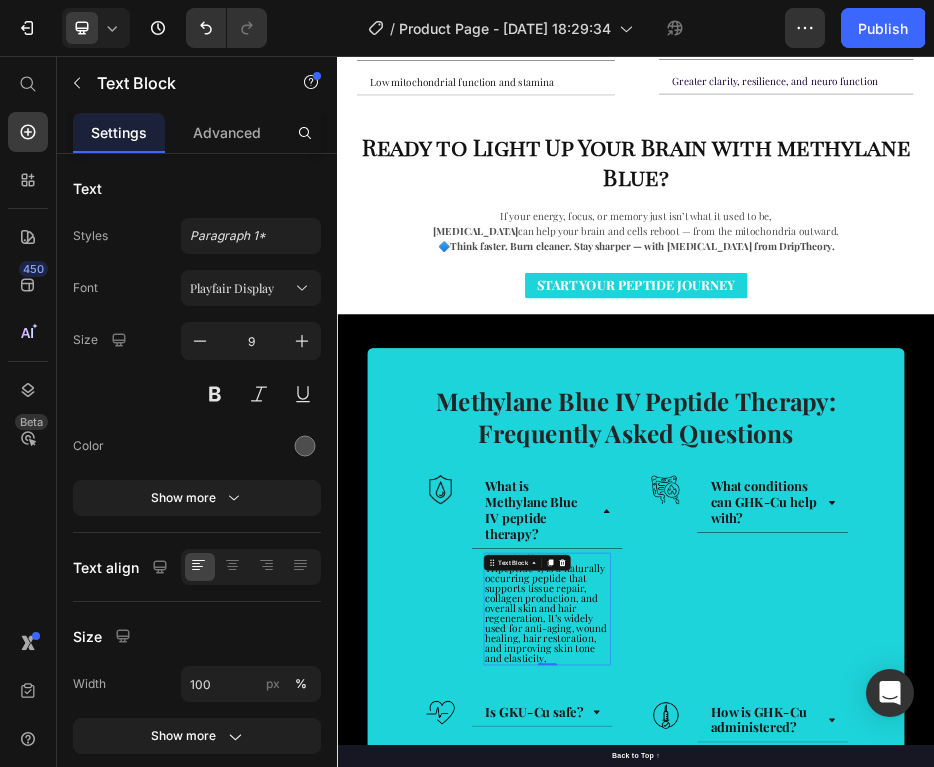 click on "GHK-Cu (Copper Tripeptide-1) is a naturally occurring peptide that supports tissue repair, collagen production, and overall skin and hair regeneration. It’s widely used for anti-aging, wound healing, hair restoration, and improving skin tone and elasticity." at bounding box center (755, 1165) 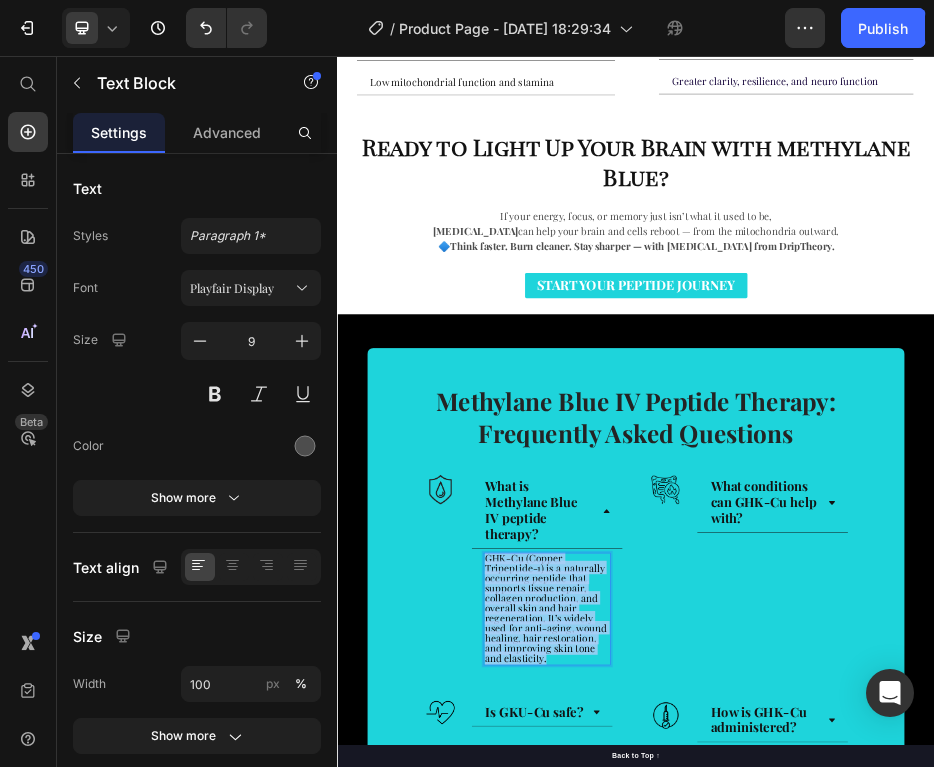 click on "GHK-Cu (Copper Tripeptide-1) is a naturally occurring peptide that supports tissue repair, collagen production, and overall skin and hair regeneration. It’s widely used for anti-aging, wound healing, hair restoration, and improving skin tone and elasticity." at bounding box center (755, 1165) 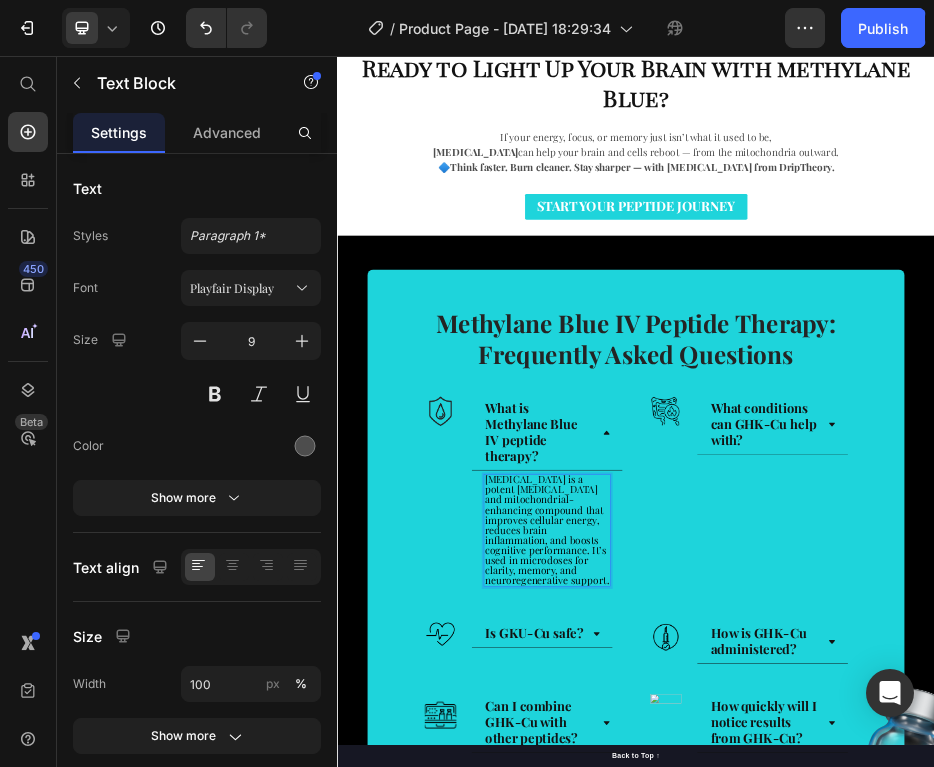 scroll, scrollTop: 3242, scrollLeft: 0, axis: vertical 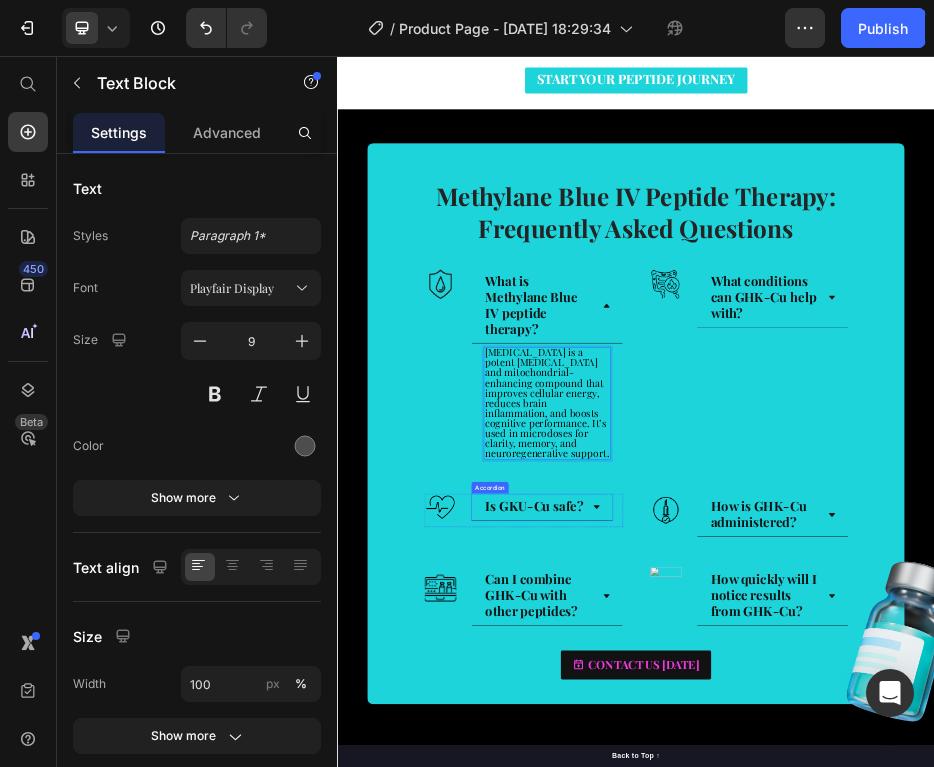 click on "Is GKU-Cu safe?" at bounding box center [747, 963] 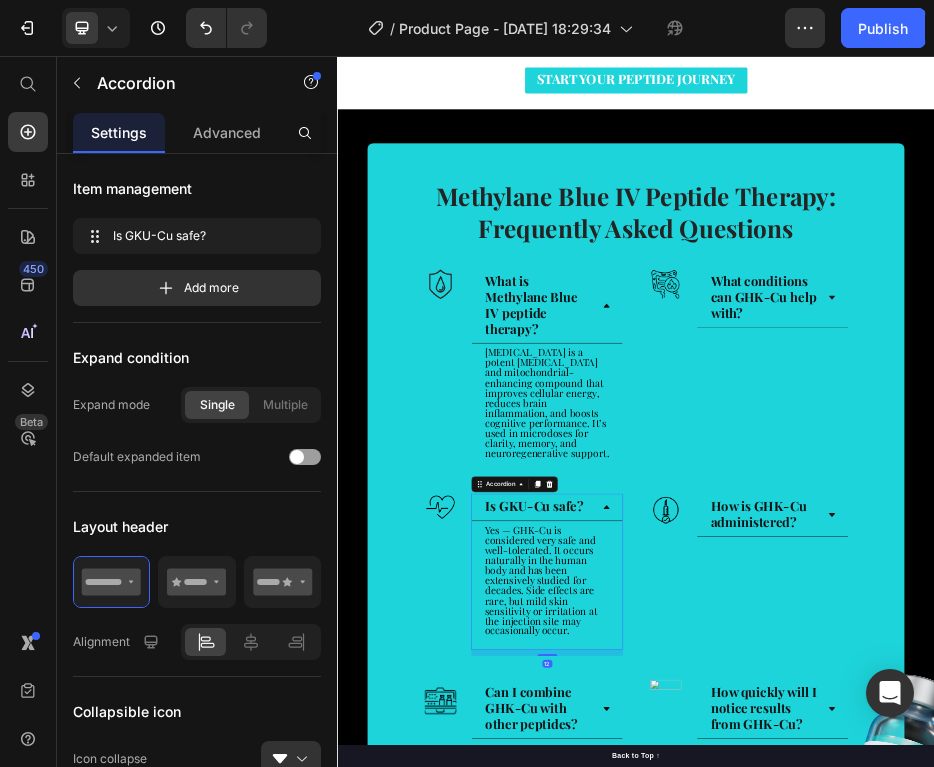 scroll, scrollTop: 0, scrollLeft: 0, axis: both 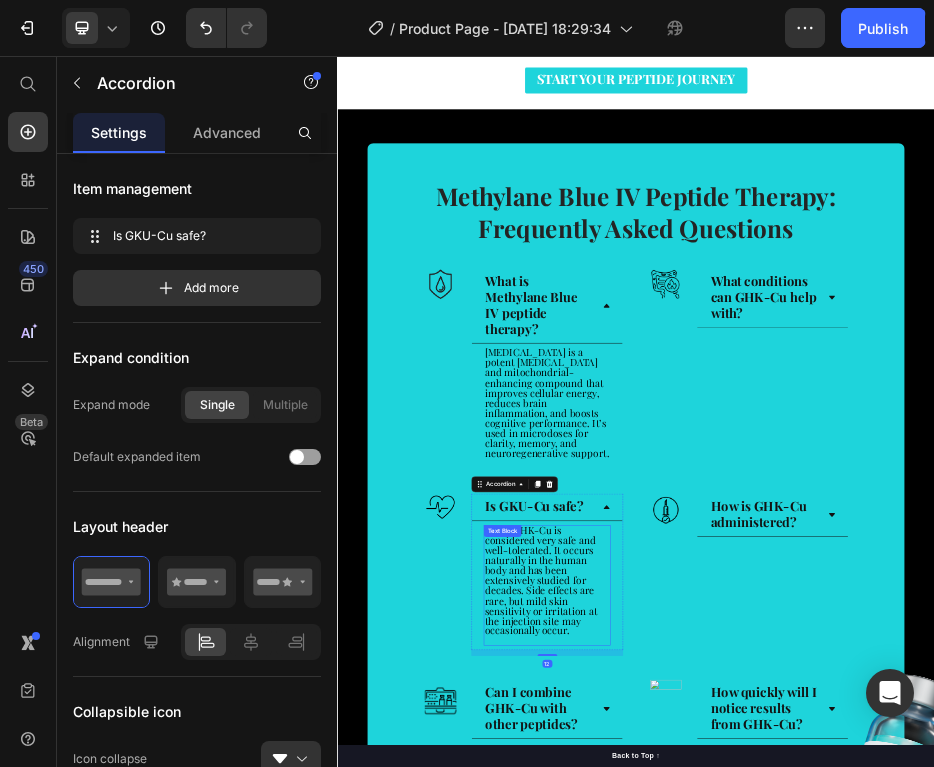 click on "Yes — GHK-Cu is considered very safe and well-tolerated. It occurs naturally in the human body and has been extensively studied for decades. Side effects are rare, but mild skin sensitivity or irritation at the injection site may occasionally occur." at bounding box center [745, 1109] 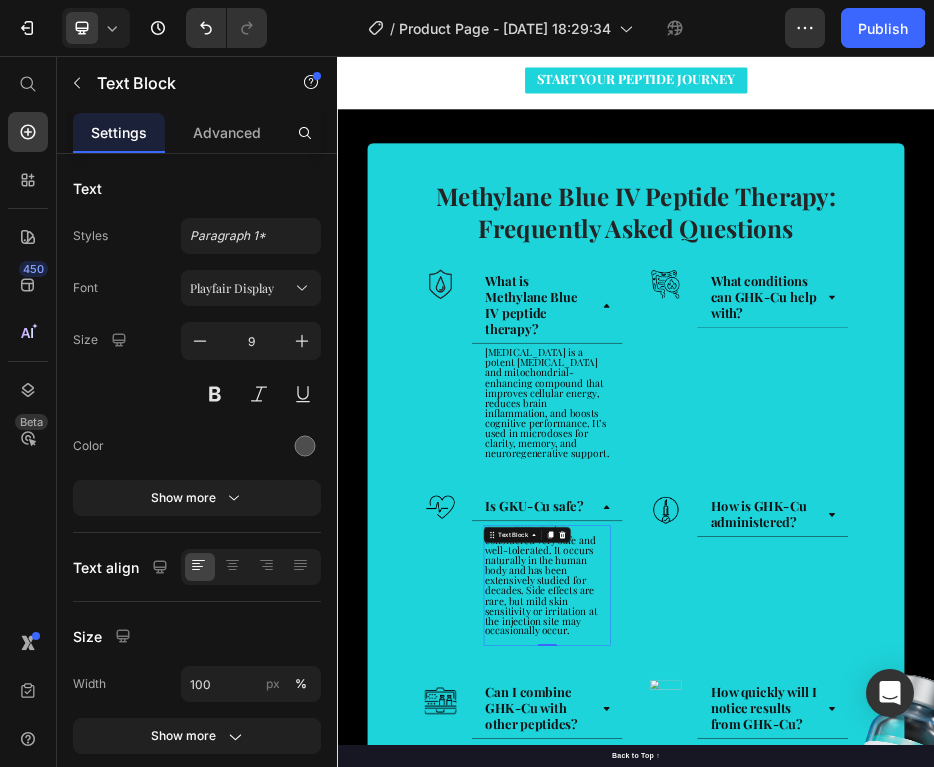 click on "Yes — GHK-Cu is considered very safe and well-tolerated. It occurs naturally in the human body and has been extensively studied for decades. Side effects are rare, but mild skin sensitivity or irritation at the injection site may occasionally occur." at bounding box center (745, 1109) 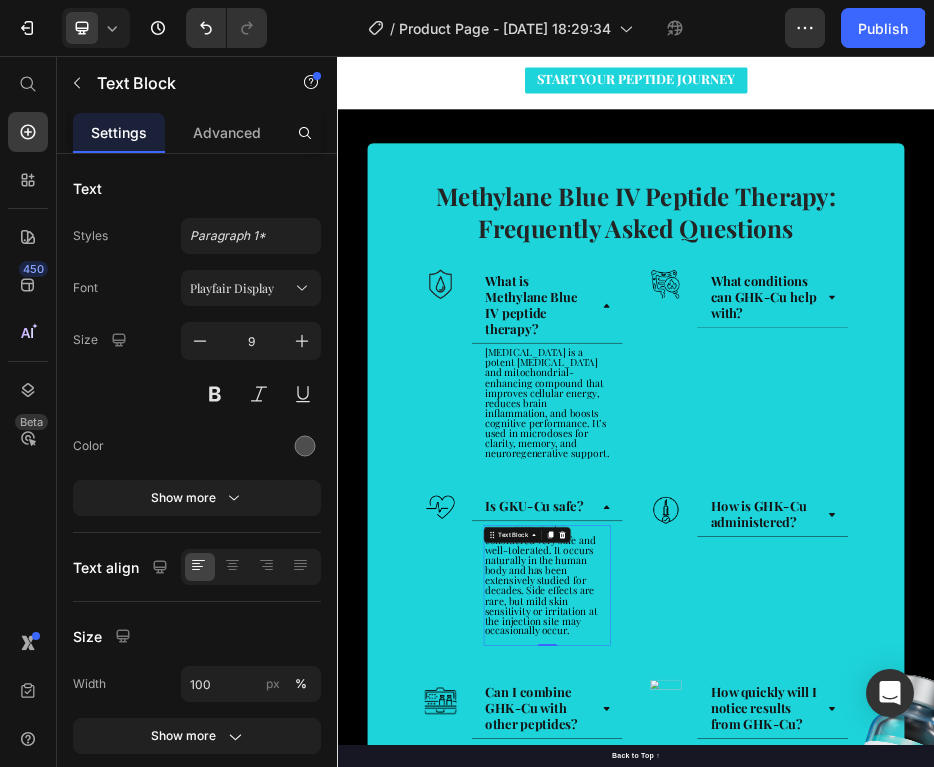 click on "Yes — GHK-Cu is considered very safe and well-tolerated. It occurs naturally in the human body and has been extensively studied for decades. Side effects are rare, but mild skin sensitivity or irritation at the injection site may occasionally occur." at bounding box center (745, 1109) 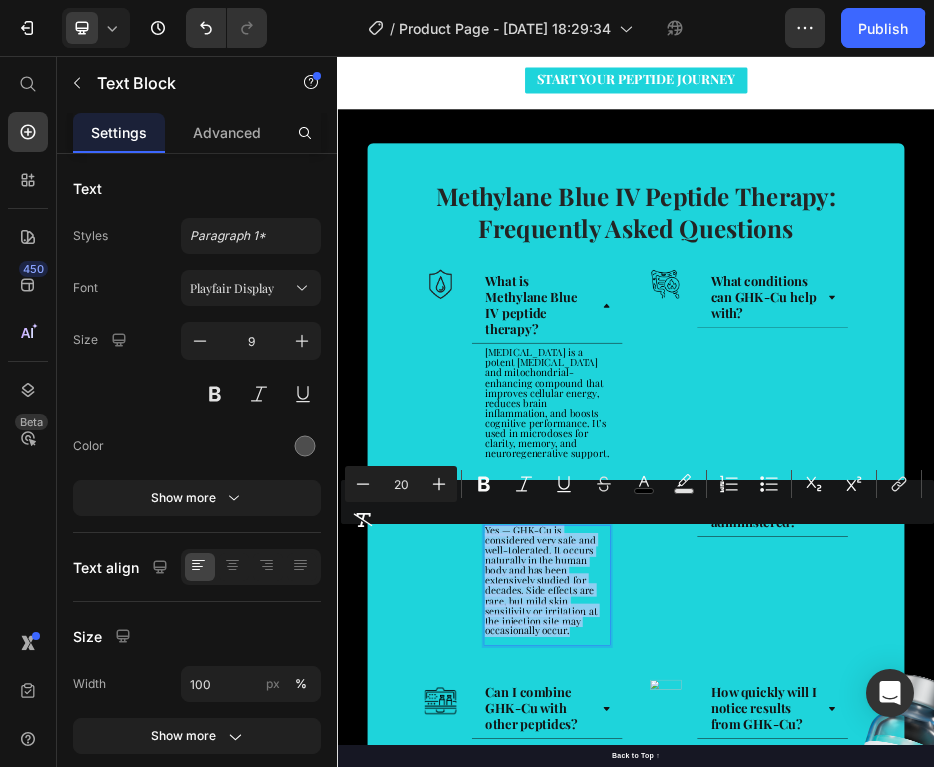 type on "9" 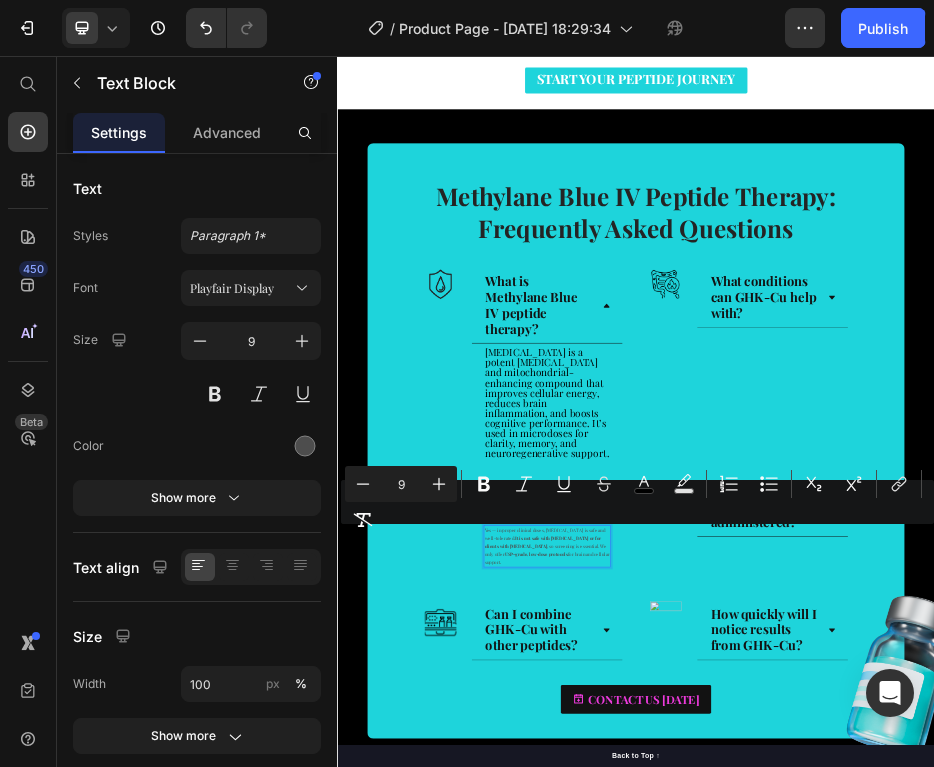 scroll, scrollTop: 11, scrollLeft: 0, axis: vertical 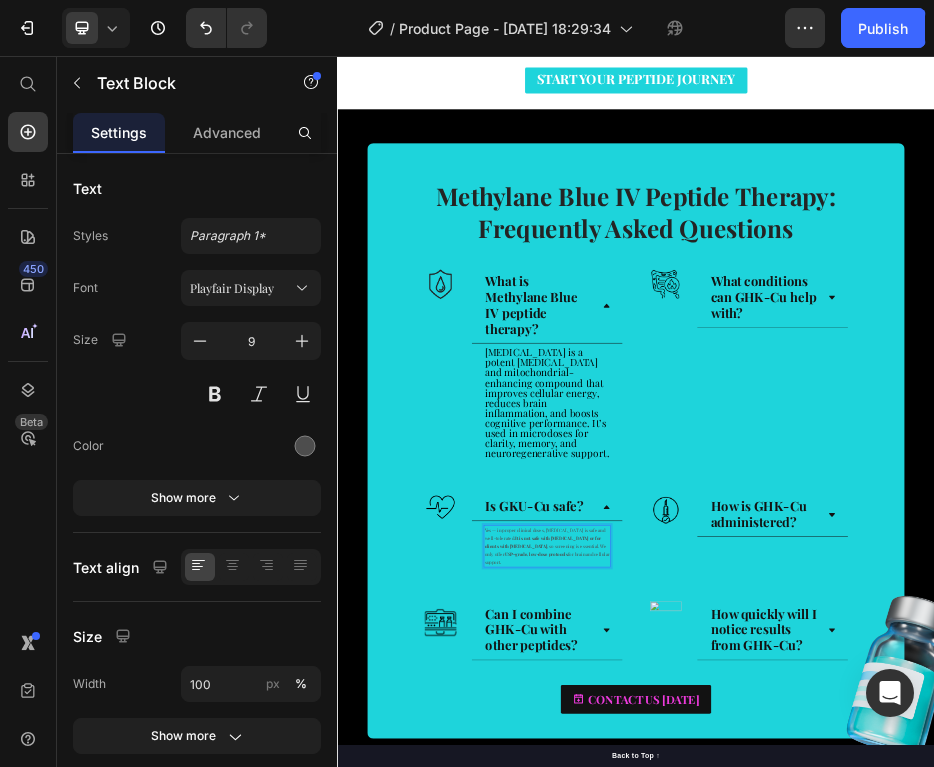 drag, startPoint x: 681, startPoint y: 1071, endPoint x: 630, endPoint y: 1006, distance: 82.61961 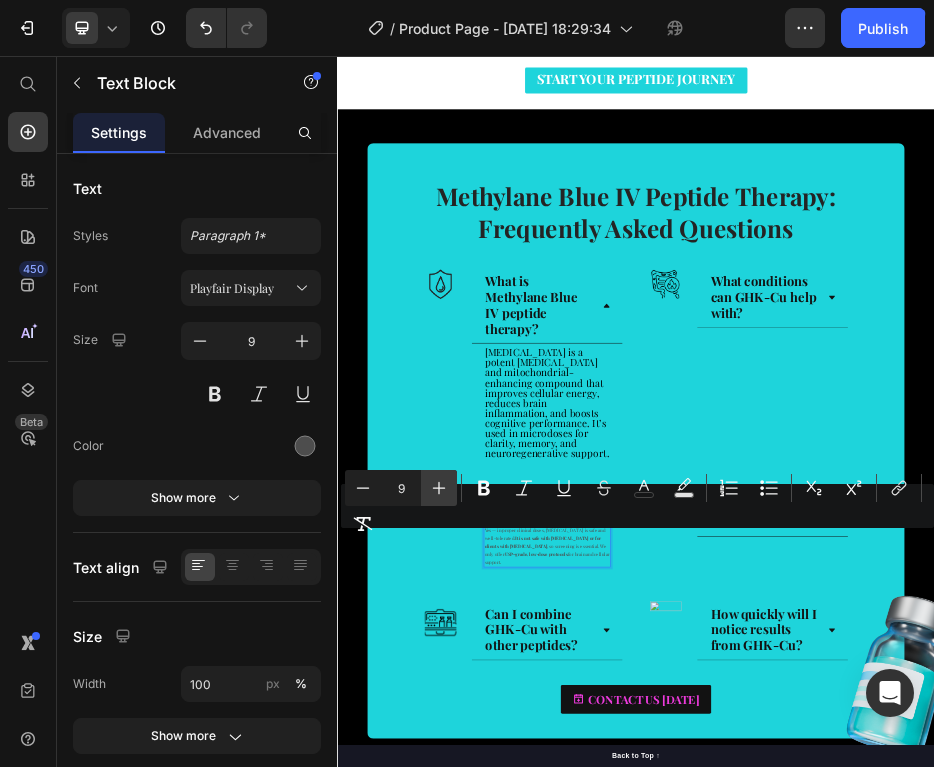 click 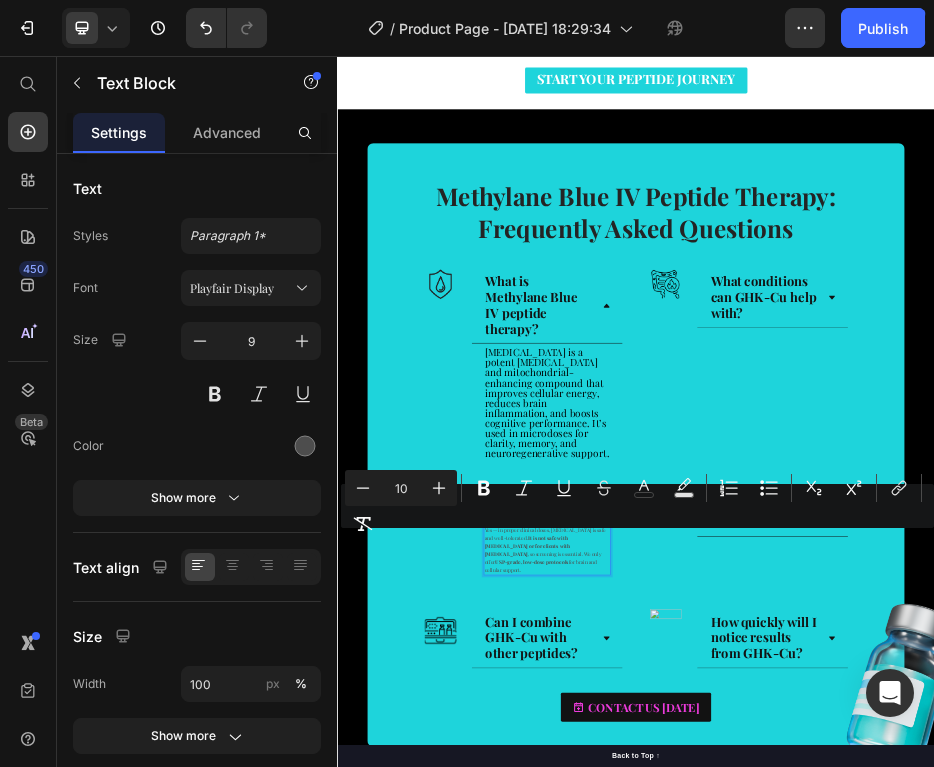 click on "10" at bounding box center (401, 488) 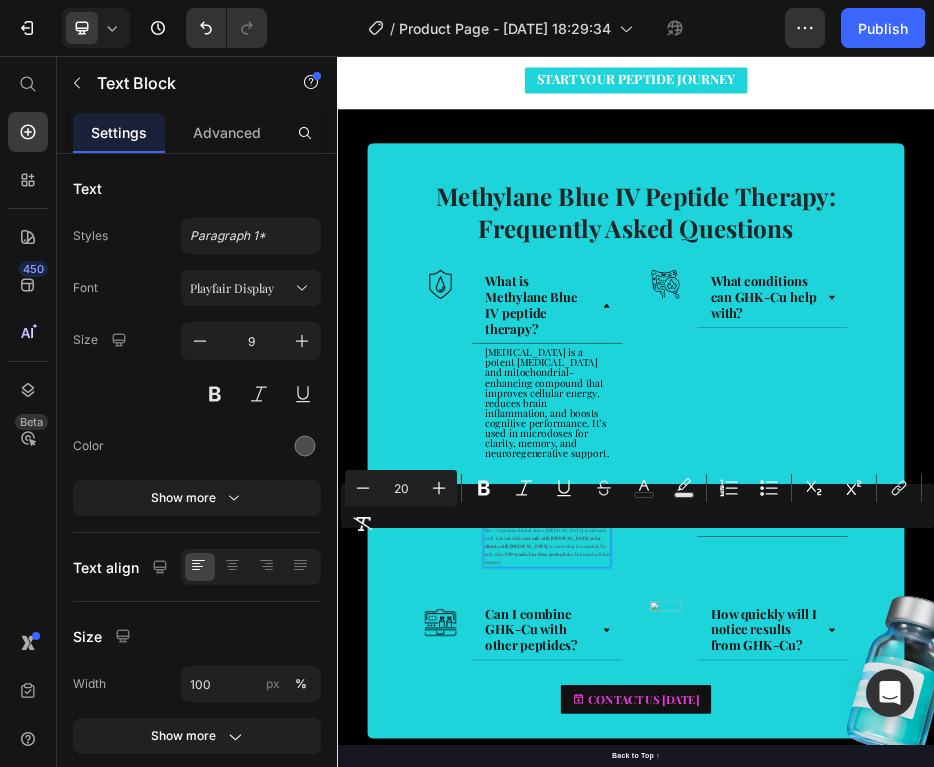 type on "20" 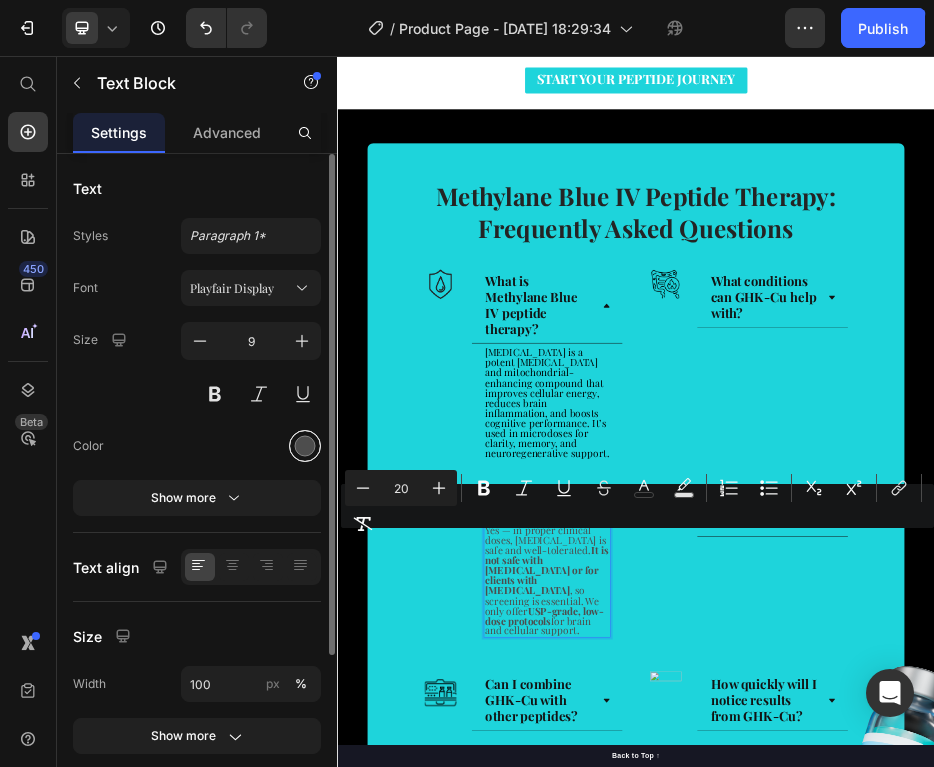 click at bounding box center [305, 446] 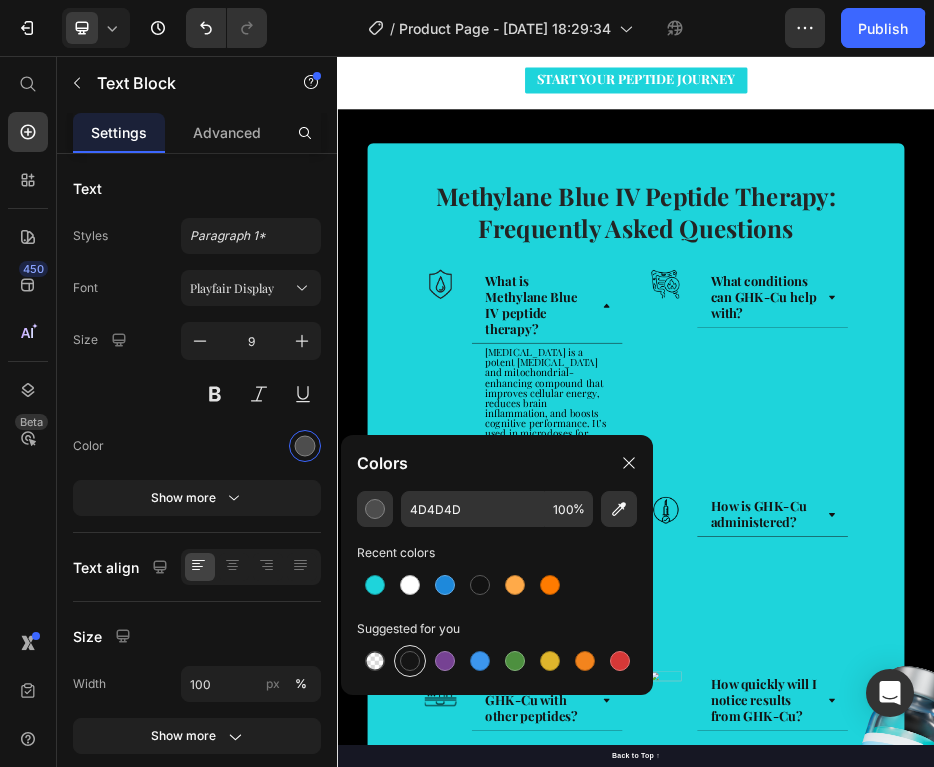 click at bounding box center (410, 661) 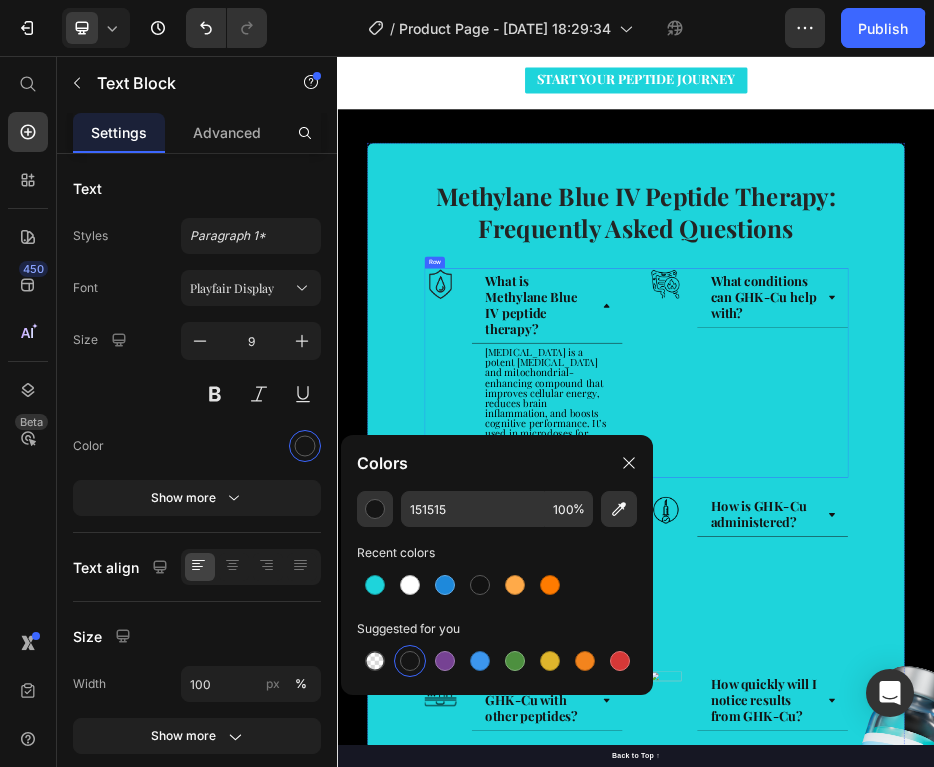 click on "Image
What conditions can GHK-Cu help with? Accordion Row" at bounding box center (1163, 693) 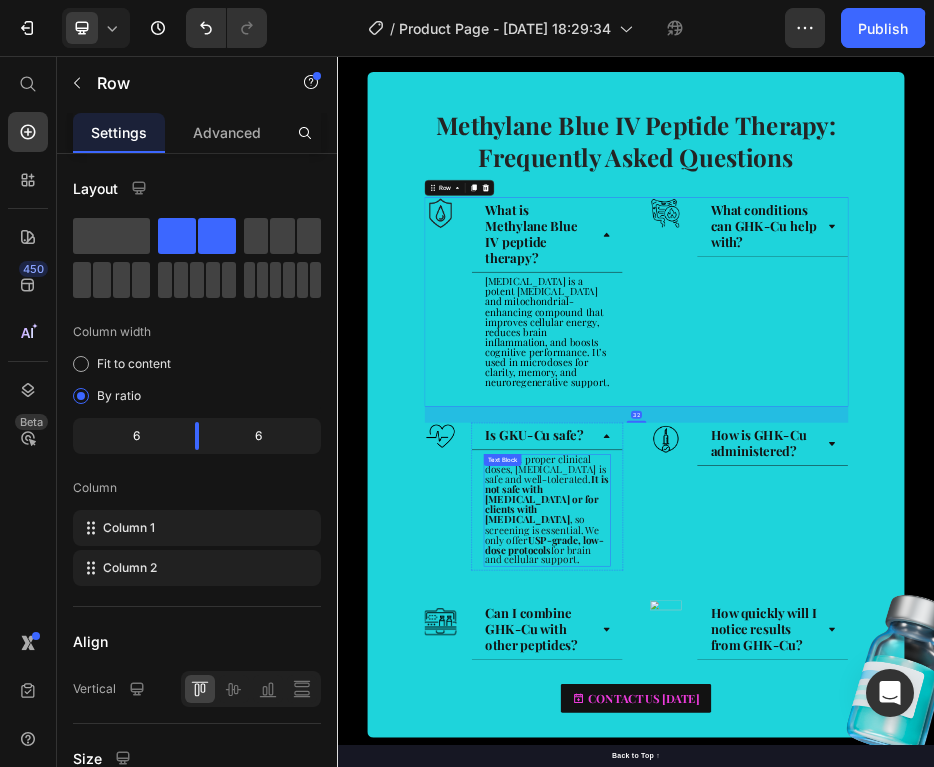 scroll, scrollTop: 3470, scrollLeft: 0, axis: vertical 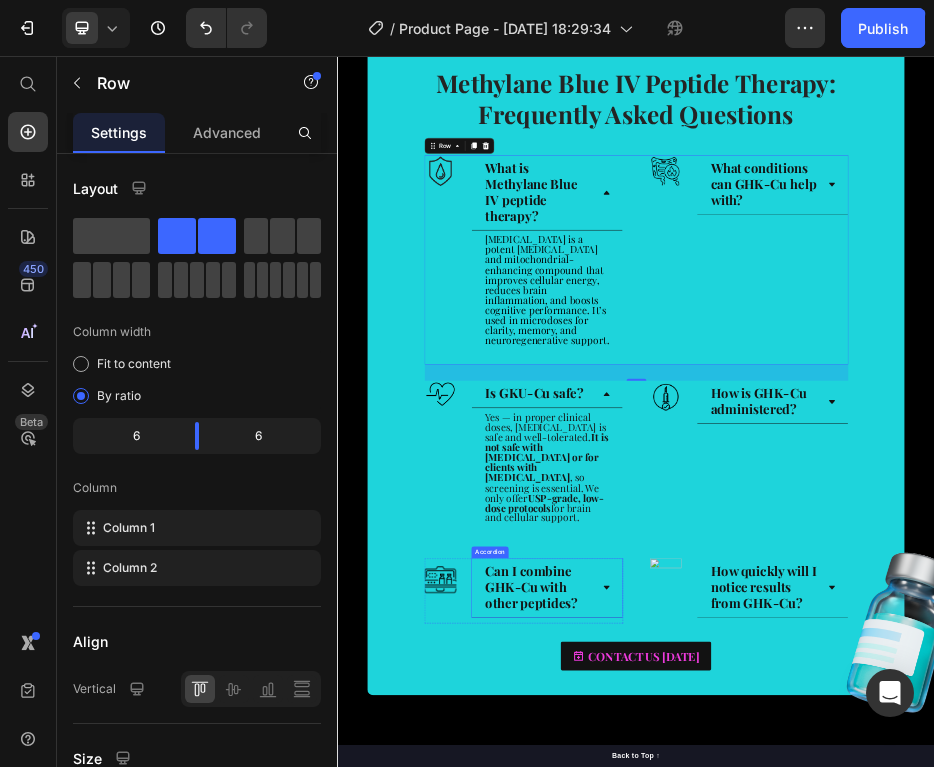 click 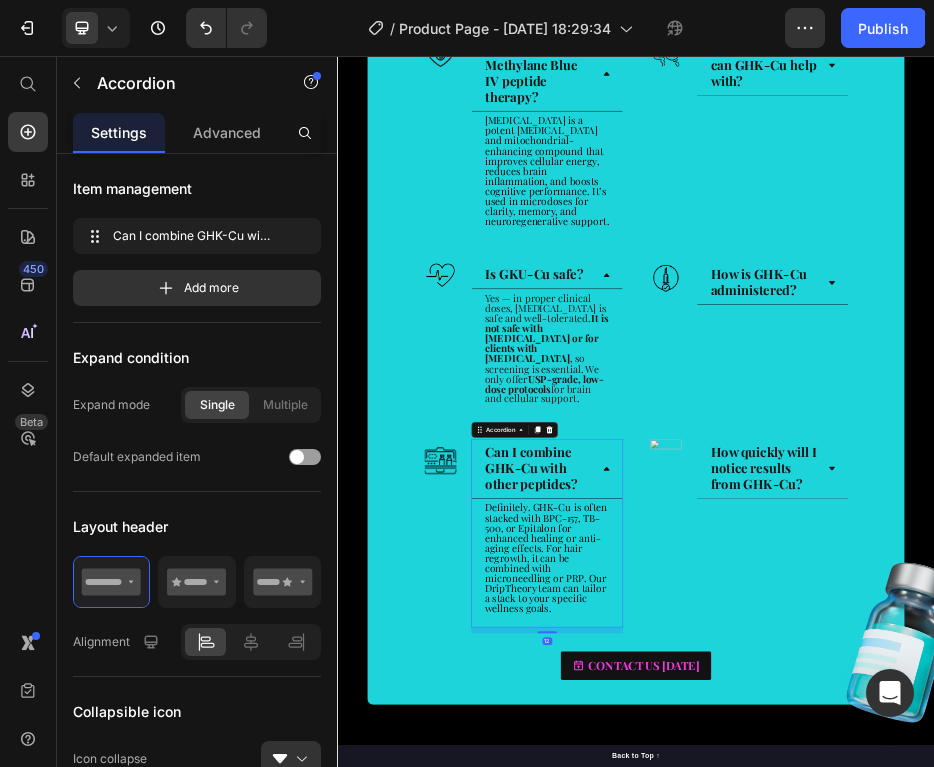 scroll, scrollTop: 3734, scrollLeft: 0, axis: vertical 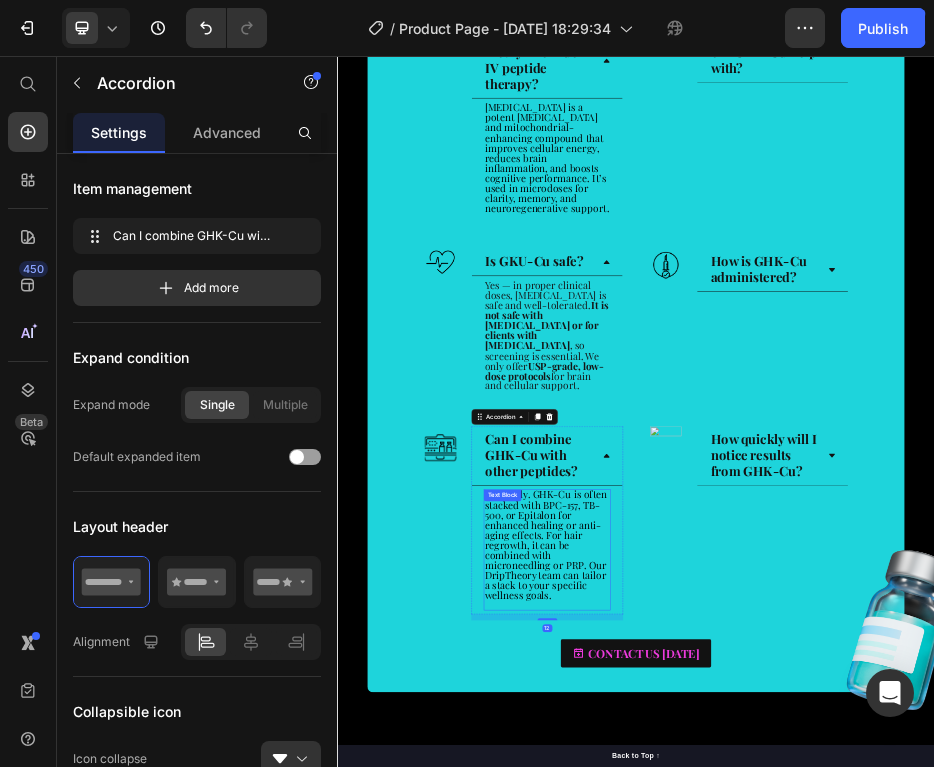 click on "Definitely. GHK-Cu is often stacked with BPC-157, TB-500, or Epitalon for enhanced healing or anti-aging effects. For hair regrowth, it can be combined with microneedling or PRP. Our DripTheory team can tailor a stack to your specific wellness goals." at bounding box center (755, 1038) 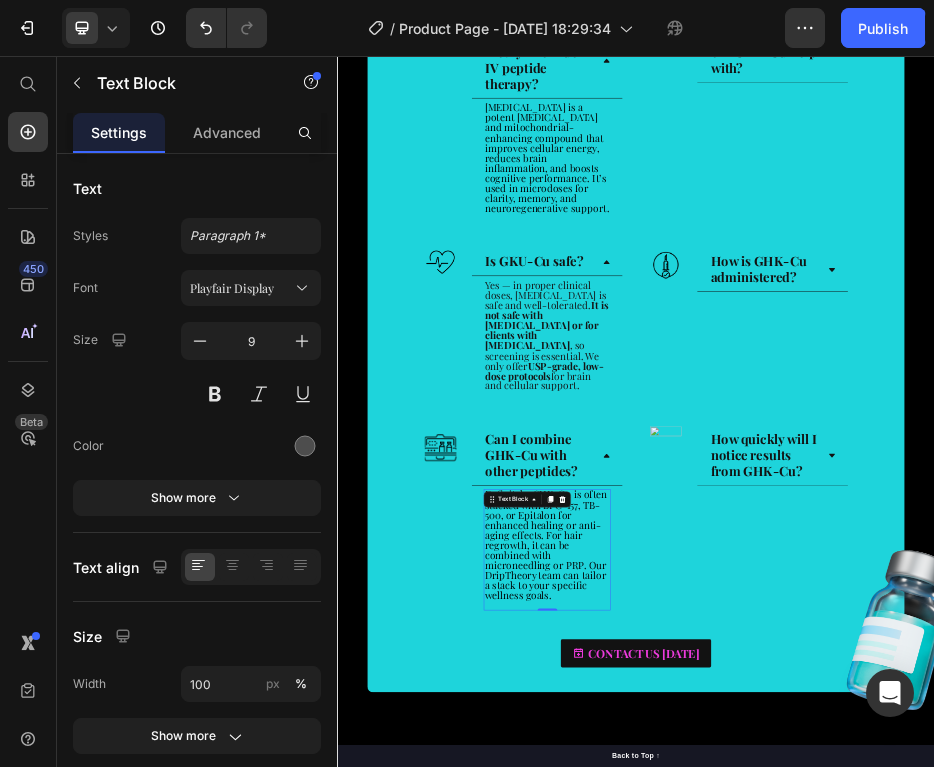 click on "Definitely. GHK-Cu is often stacked with BPC-157, TB-500, or Epitalon for enhanced healing or anti-aging effects. For hair regrowth, it can be combined with microneedling or PRP. Our DripTheory team can tailor a stack to your specific wellness goals." at bounding box center [755, 1038] 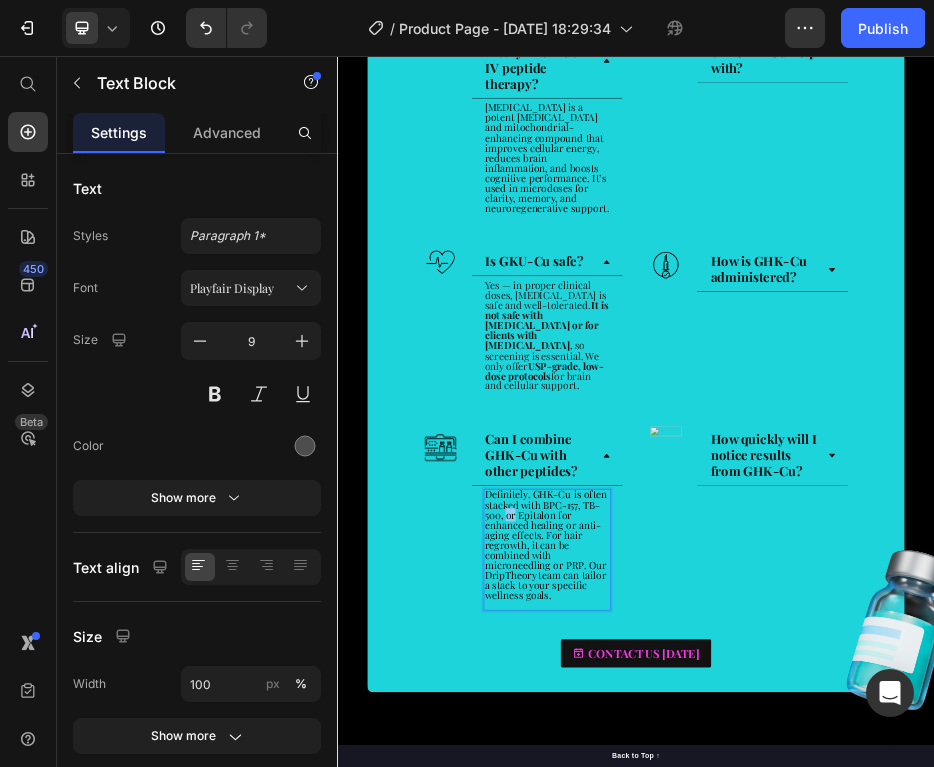 click on "Definitely. GHK-Cu is often stacked with BPC-157, TB-500, or Epitalon for enhanced healing or anti-aging effects. For hair regrowth, it can be combined with microneedling or PRP. Our DripTheory team can tailor a stack to your specific wellness goals." at bounding box center [755, 1038] 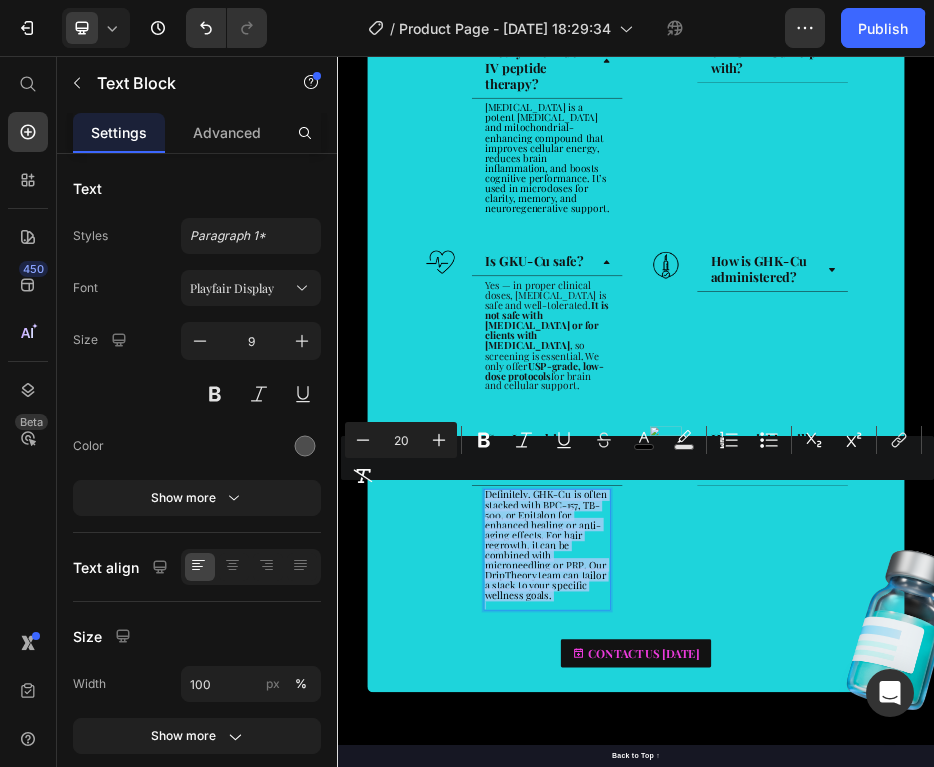 type on "9" 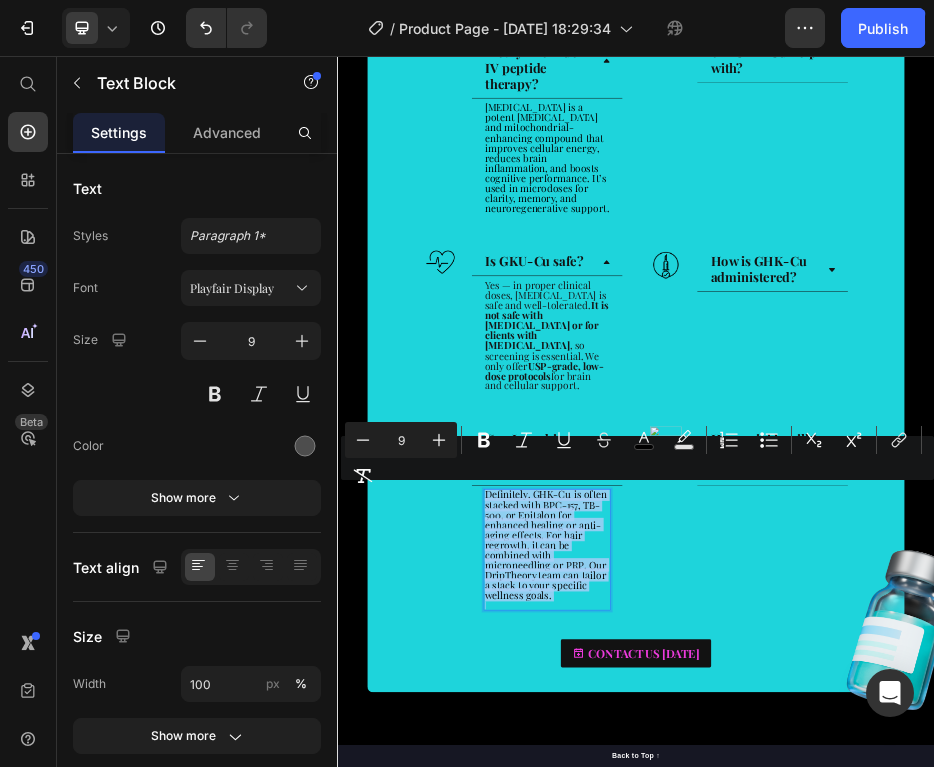 scroll, scrollTop: 11, scrollLeft: 0, axis: vertical 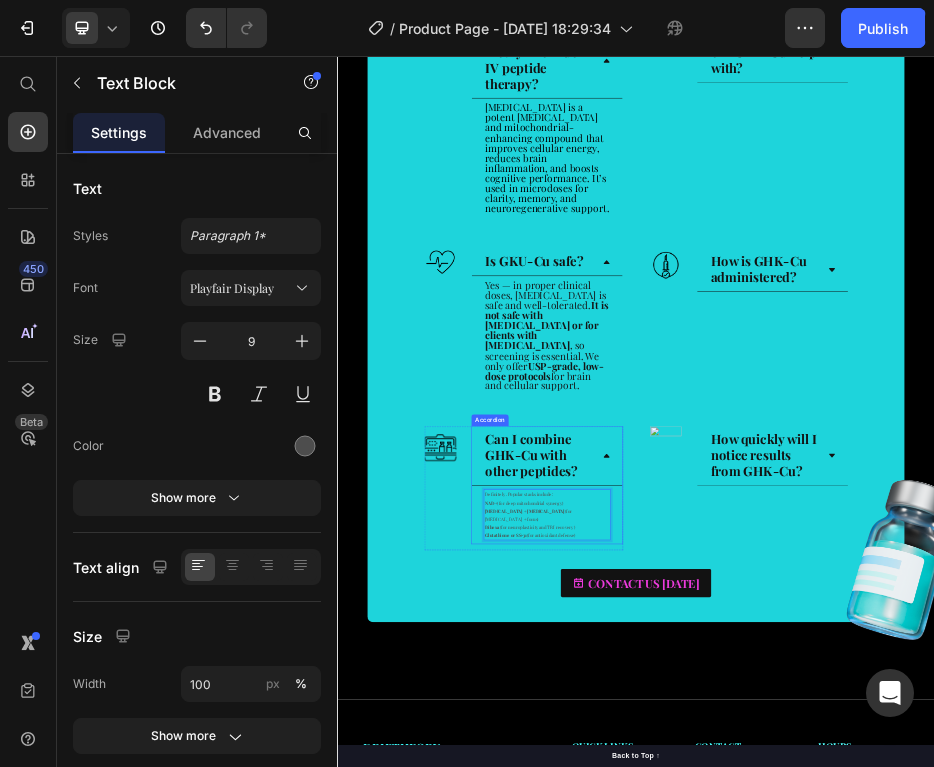 drag, startPoint x: 829, startPoint y: 984, endPoint x: 626, endPoint y: 920, distance: 212.84972 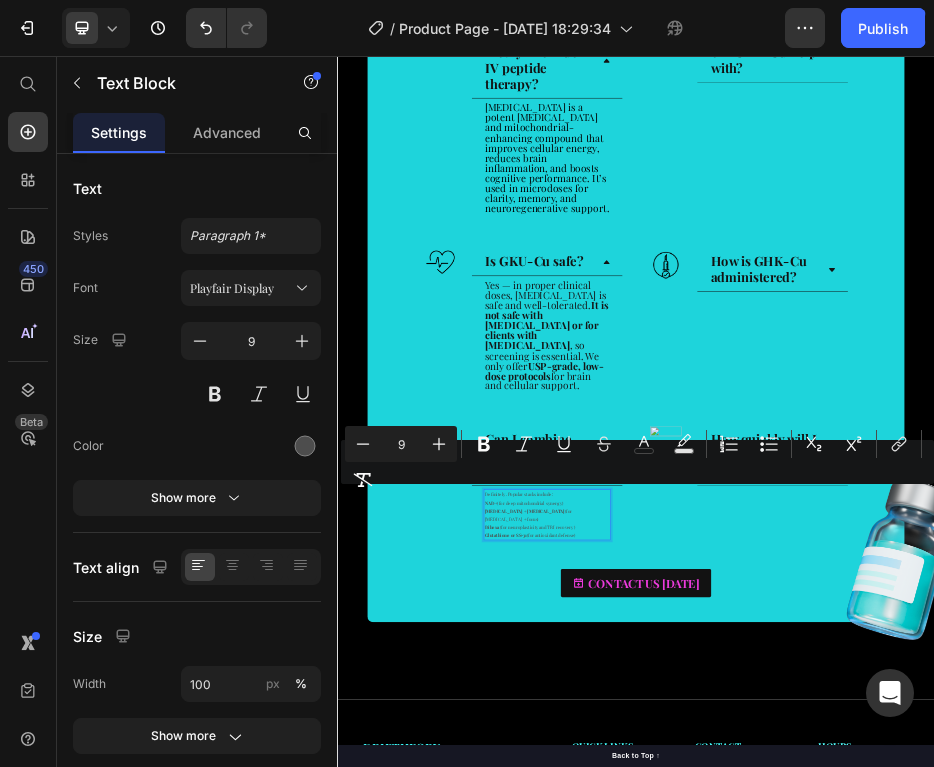 click on "9" at bounding box center (401, 444) 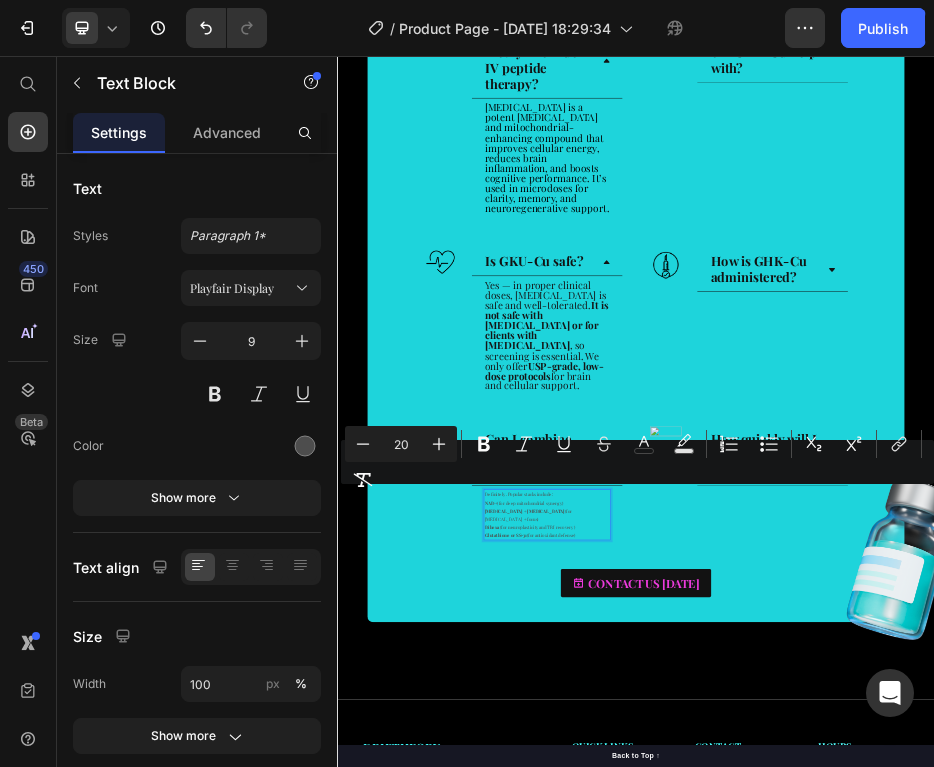 type on "20" 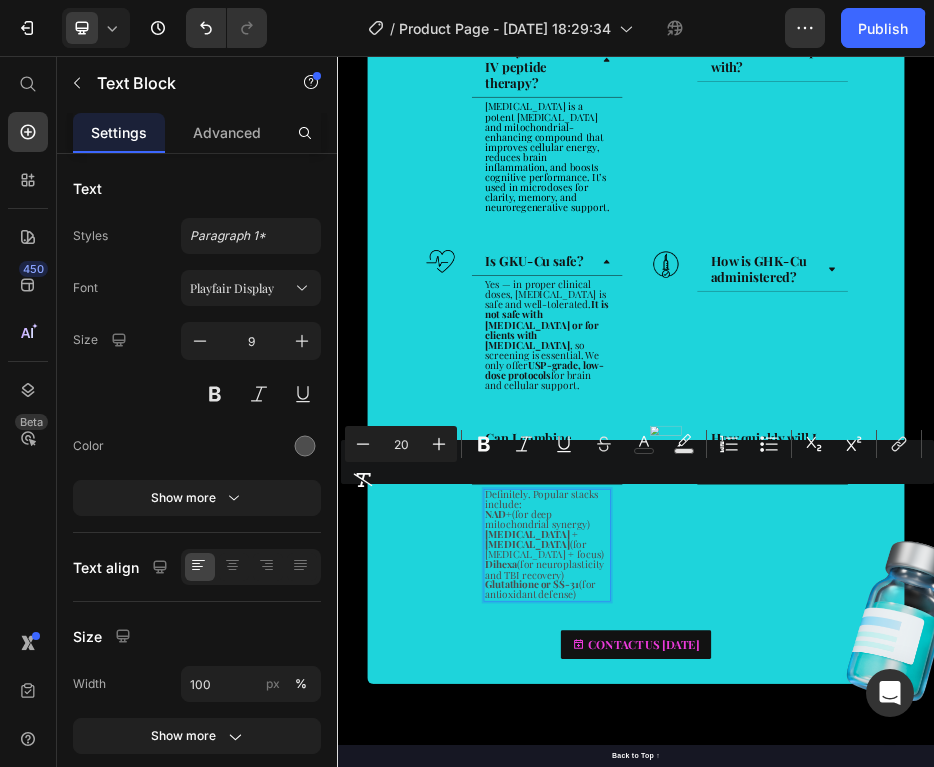 scroll, scrollTop: 3860, scrollLeft: 0, axis: vertical 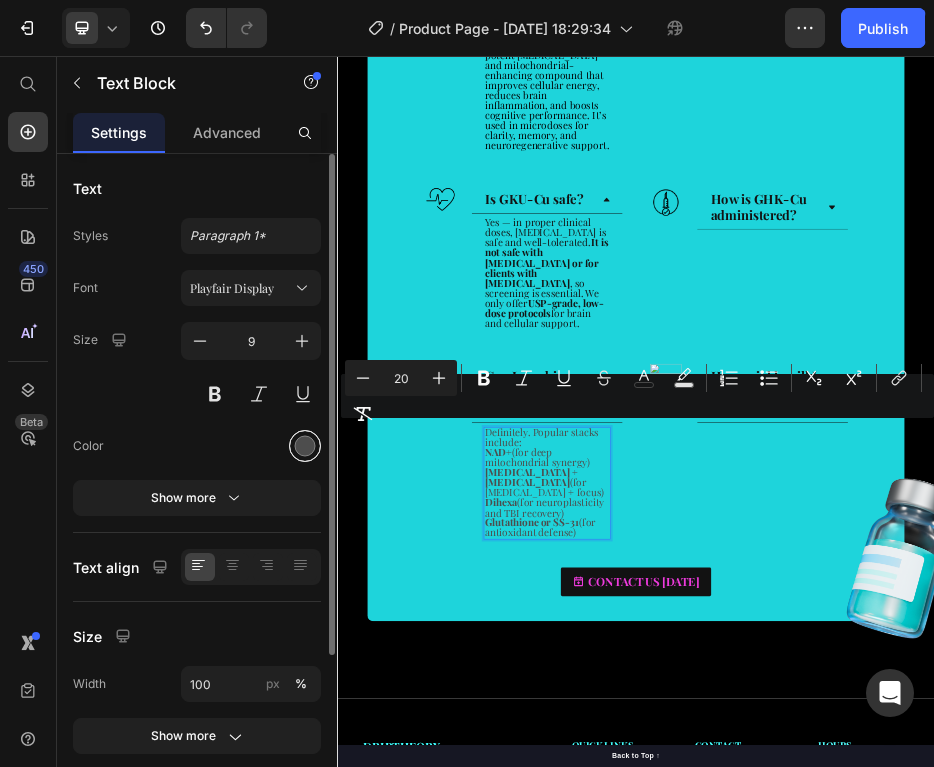 click at bounding box center [305, 446] 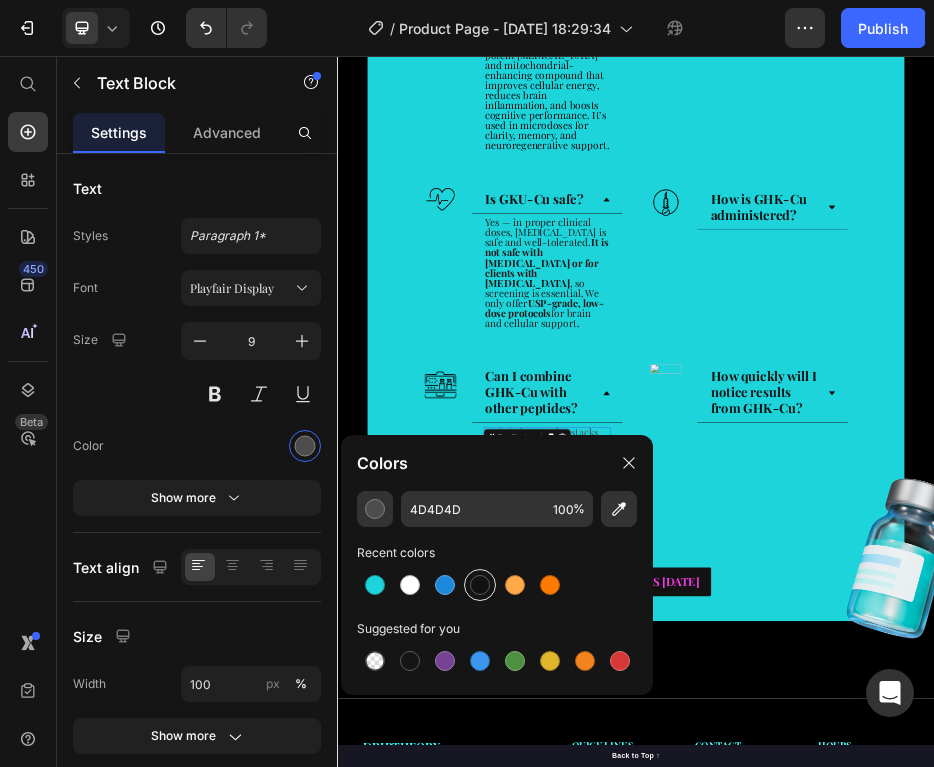 click at bounding box center (480, 585) 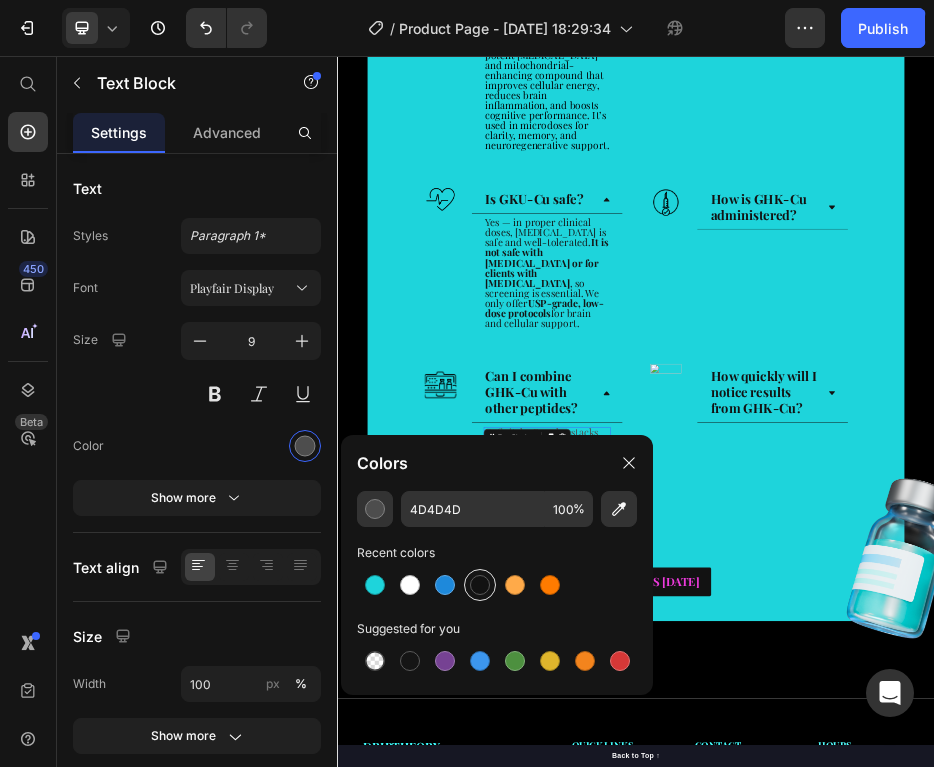 type on "121212" 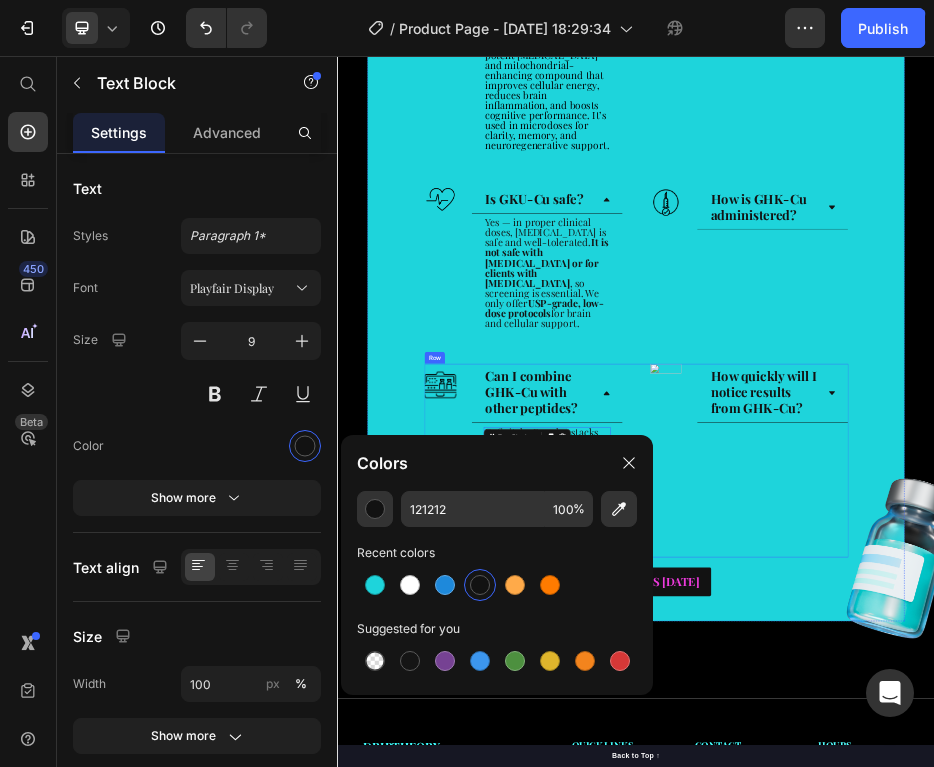 click on "Image
How quickly will I notice results from GHK-Cu? Accordion Row" at bounding box center (1163, 868) 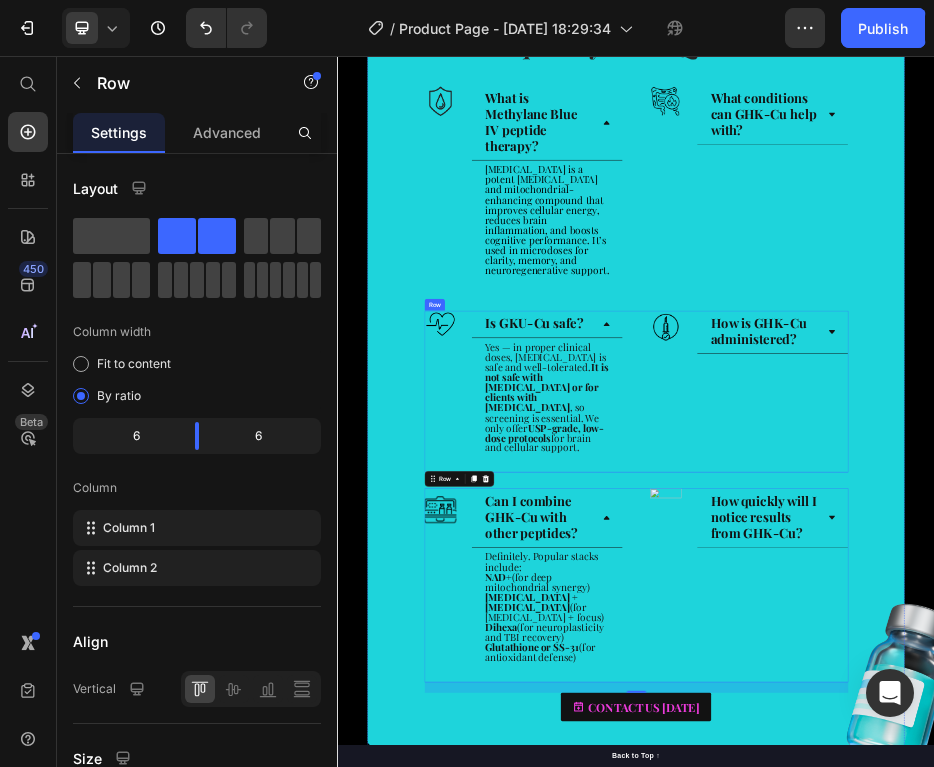 scroll, scrollTop: 3313, scrollLeft: 0, axis: vertical 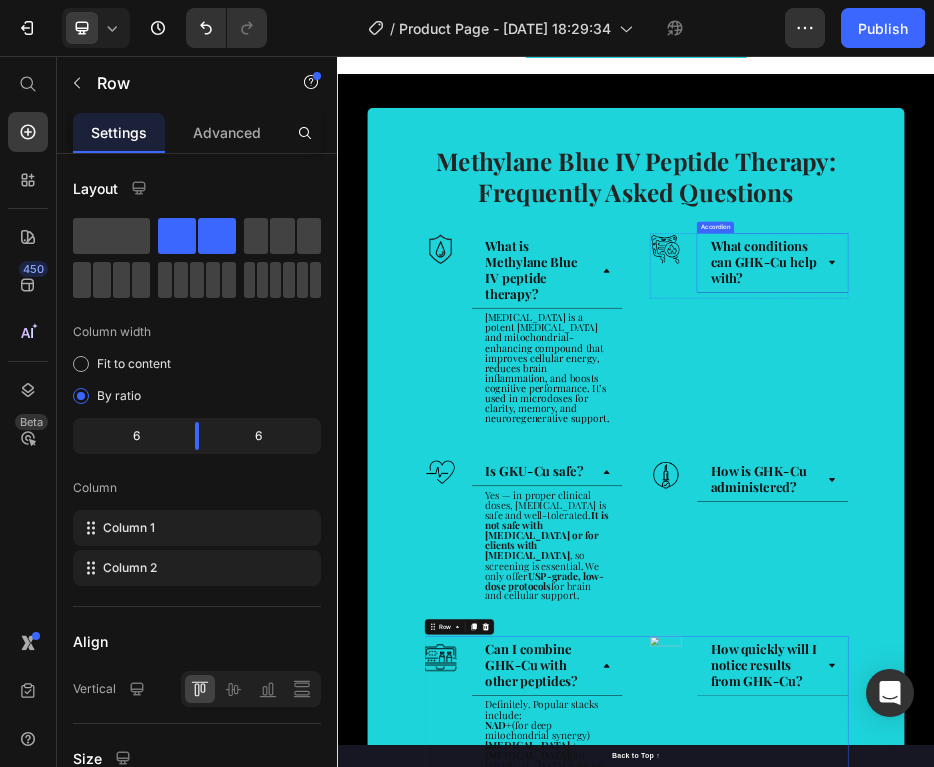 click 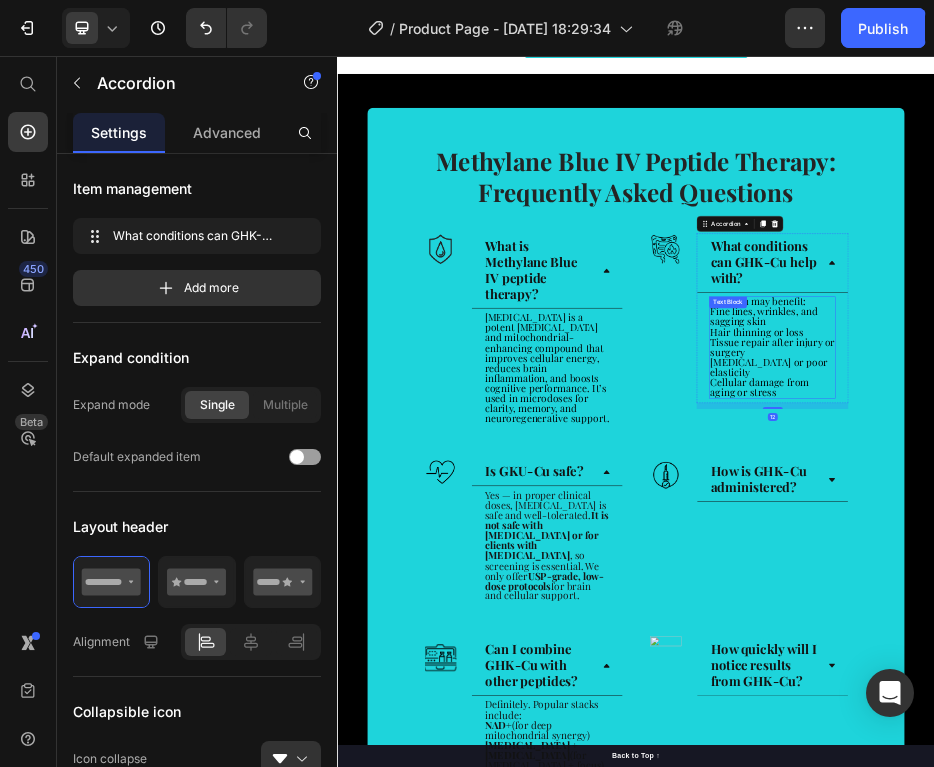 click on "Fine lines, wrinkles, and sagging skin" at bounding box center (1193, 578) 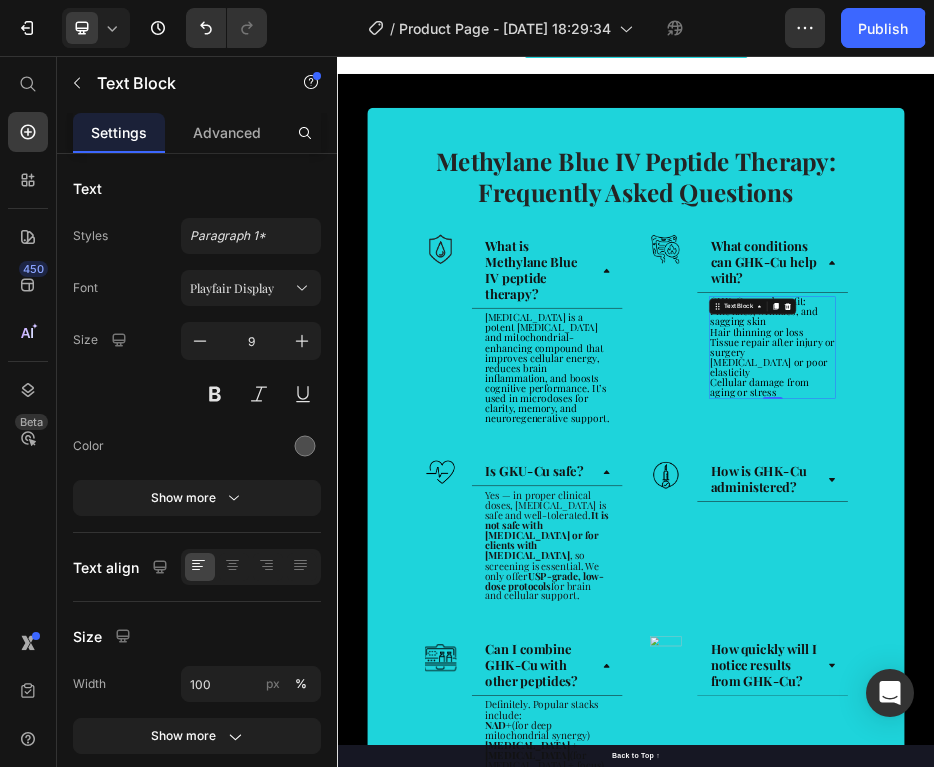 click on "Fine lines, wrinkles, and sagging skin" at bounding box center [1193, 578] 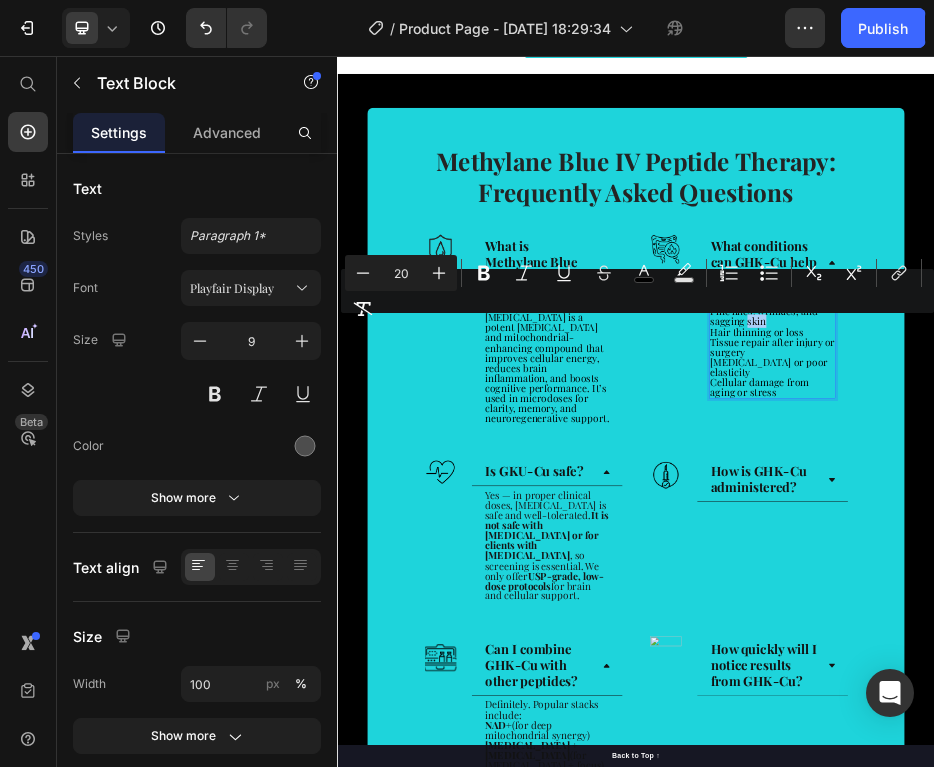 click on "Minus 20 Plus Bold Italic Underline       Strikethrough
color
Text Background Color Numbered List Bulleted List Subscript Superscript       link Remove Format" at bounding box center [637, 291] 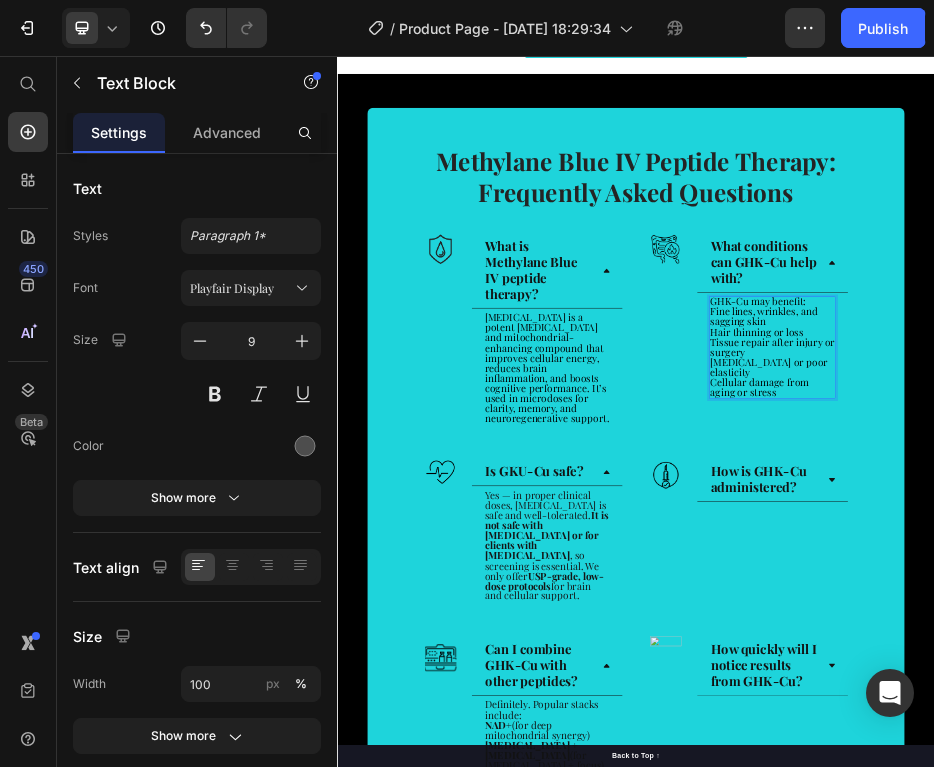 click on "Tissue repair after injury or surgery" at bounding box center (1210, 639) 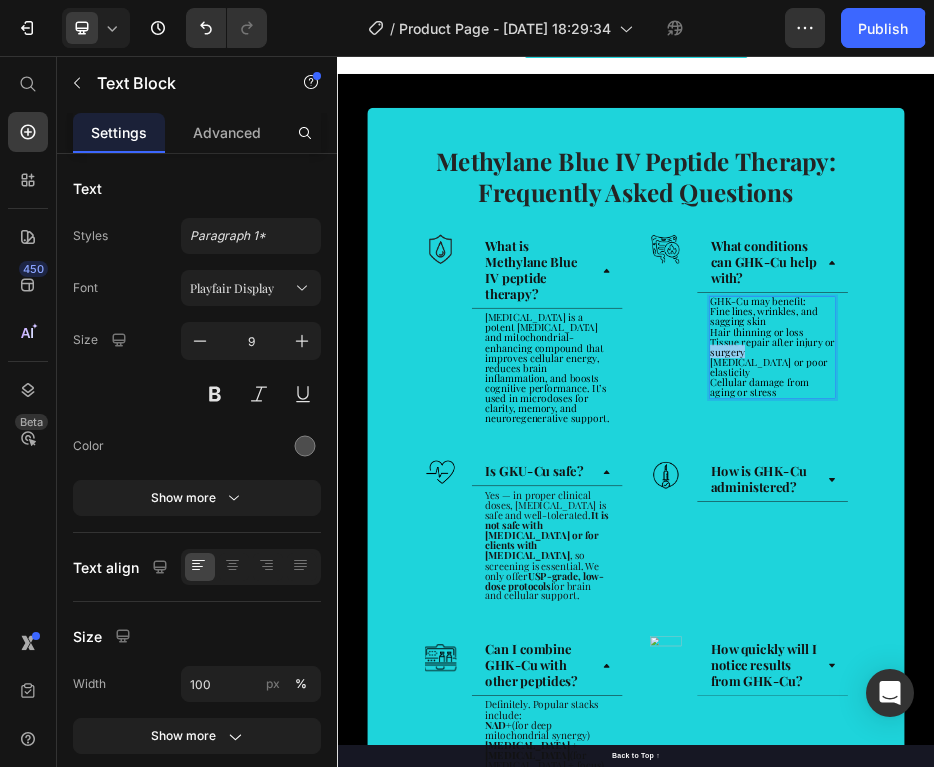 click on "Tissue repair after injury or surgery" at bounding box center (1210, 639) 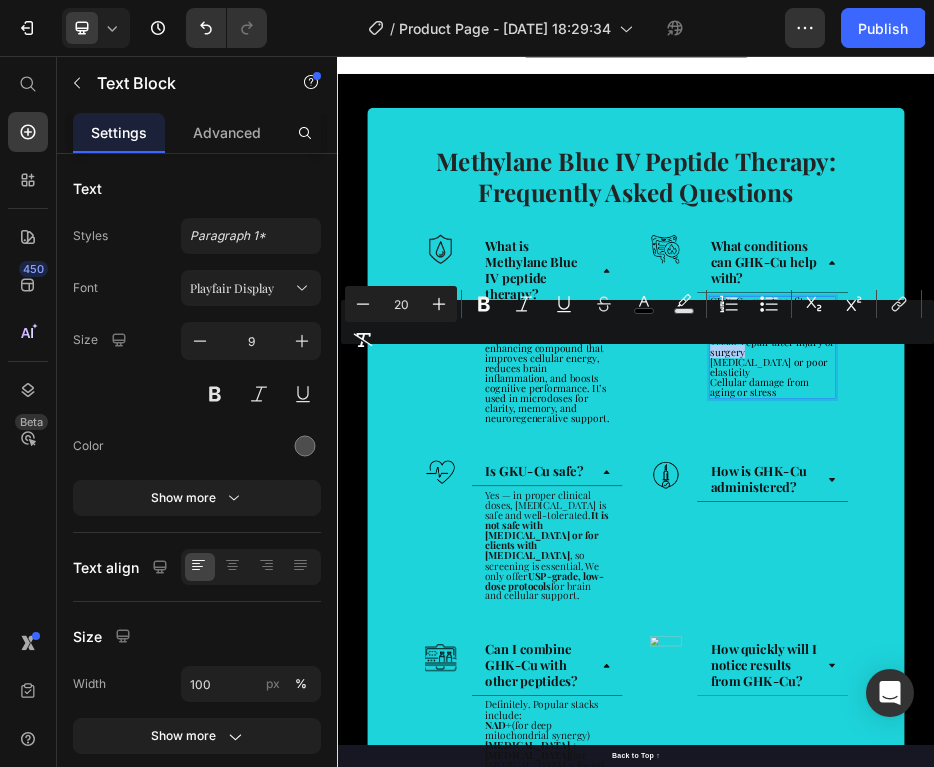click on "Minus 20 Plus Bold Italic Underline       Strikethrough
color
Text Background Color Numbered List Bulleted List Subscript Superscript       link Remove Format" at bounding box center [637, 322] 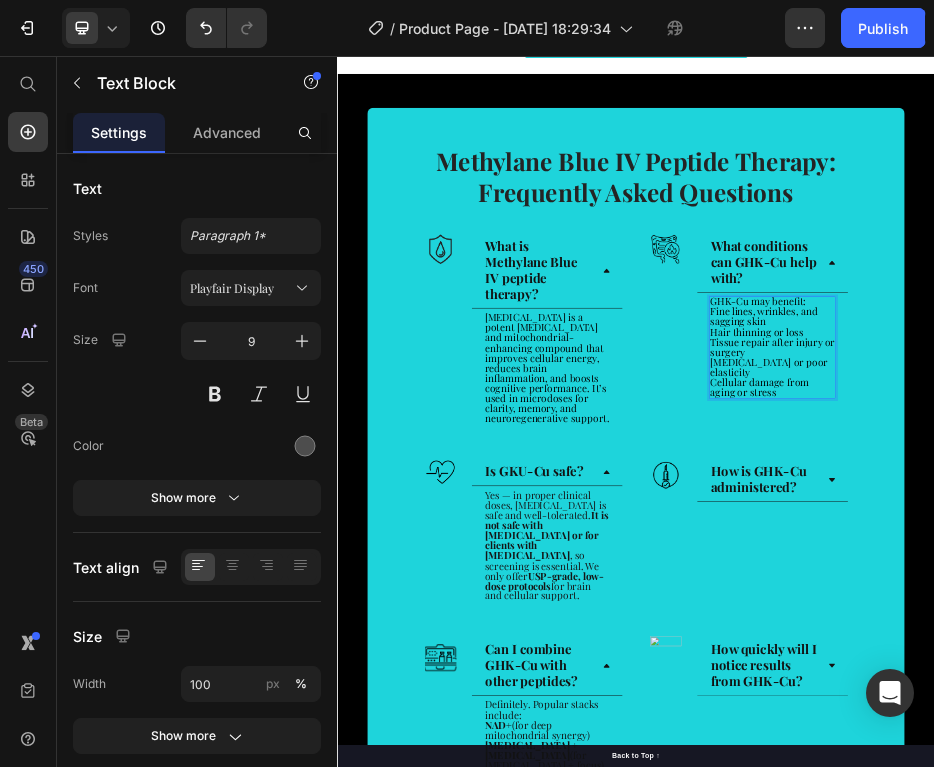 click on "Cellular damage from aging or stress" at bounding box center [1210, 723] 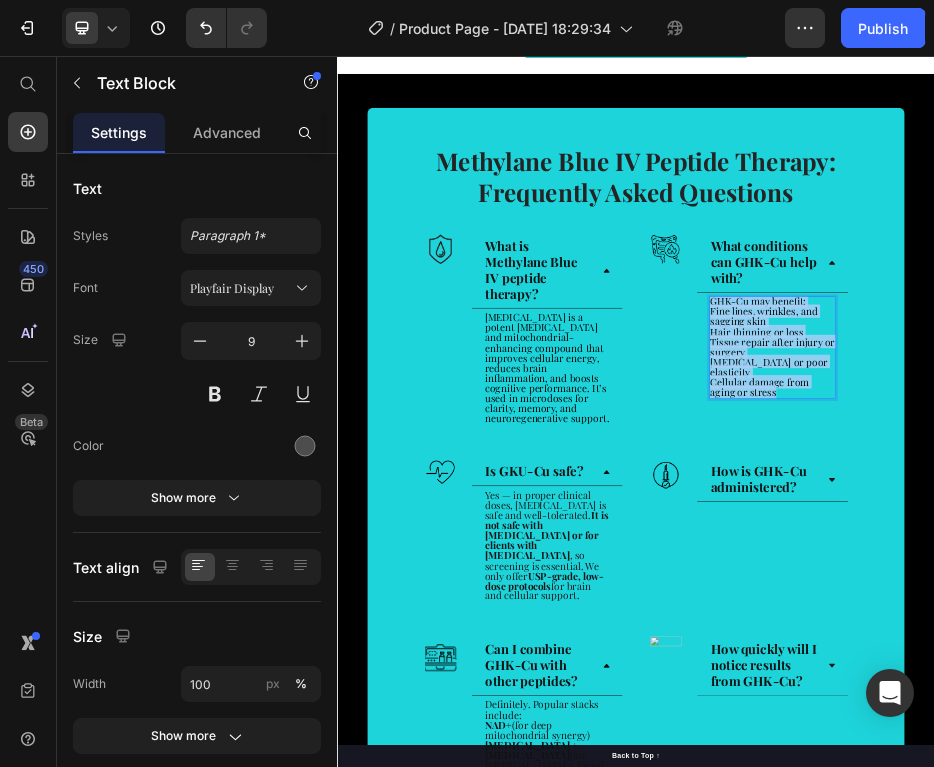 drag, startPoint x: 1160, startPoint y: 732, endPoint x: 1084, endPoint y: 542, distance: 204.63626 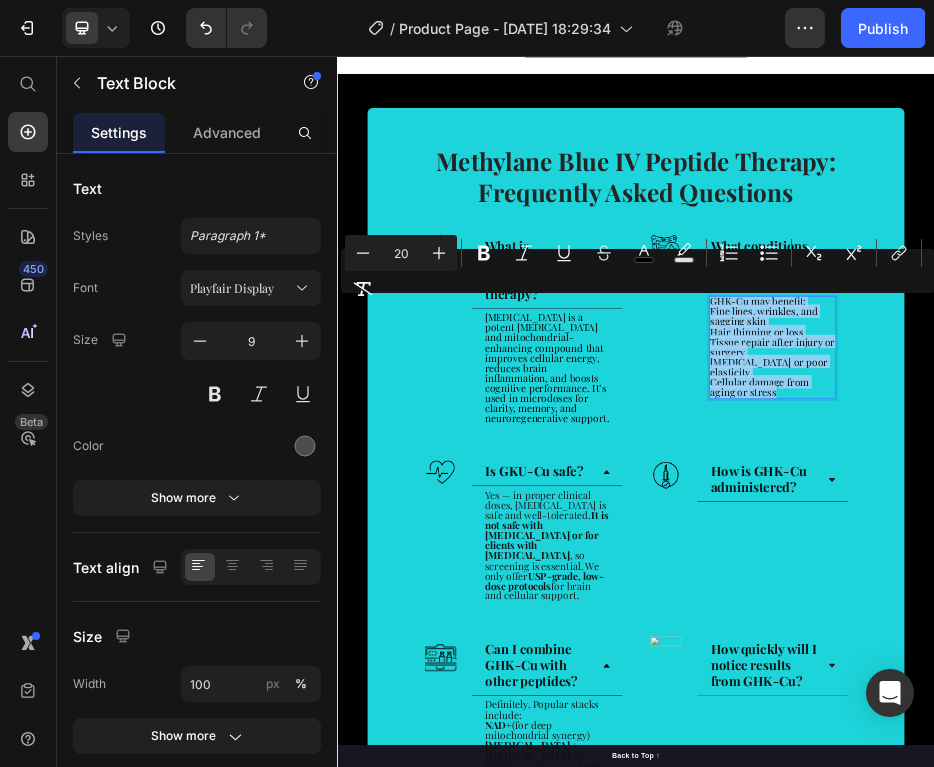 type on "9" 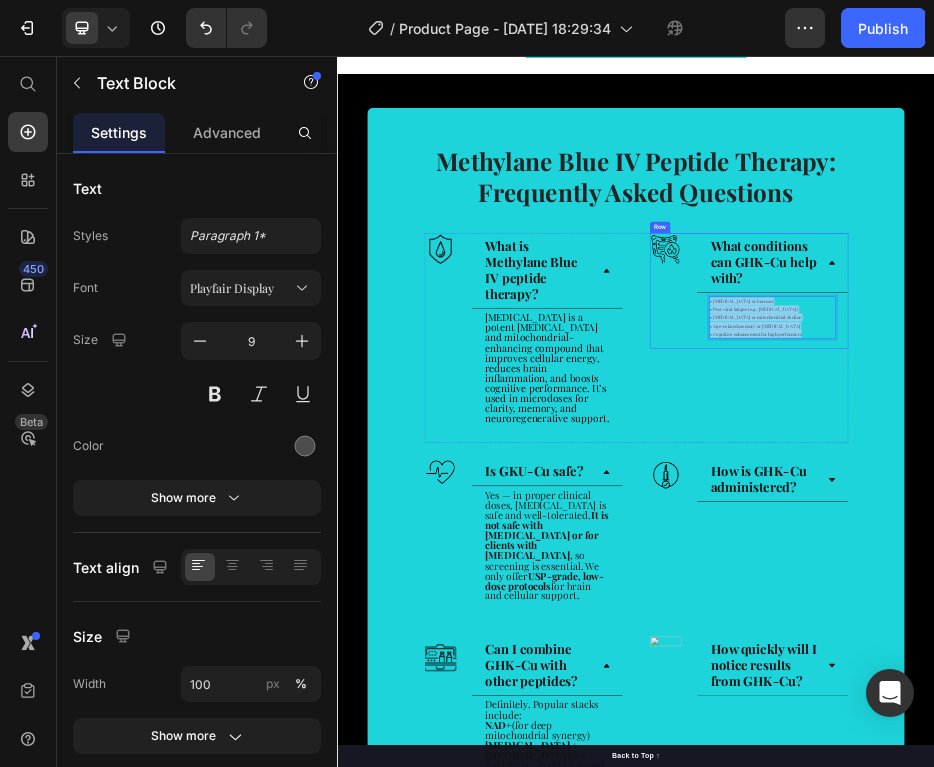 drag, startPoint x: 1289, startPoint y: 609, endPoint x: 1048, endPoint y: 539, distance: 250.96016 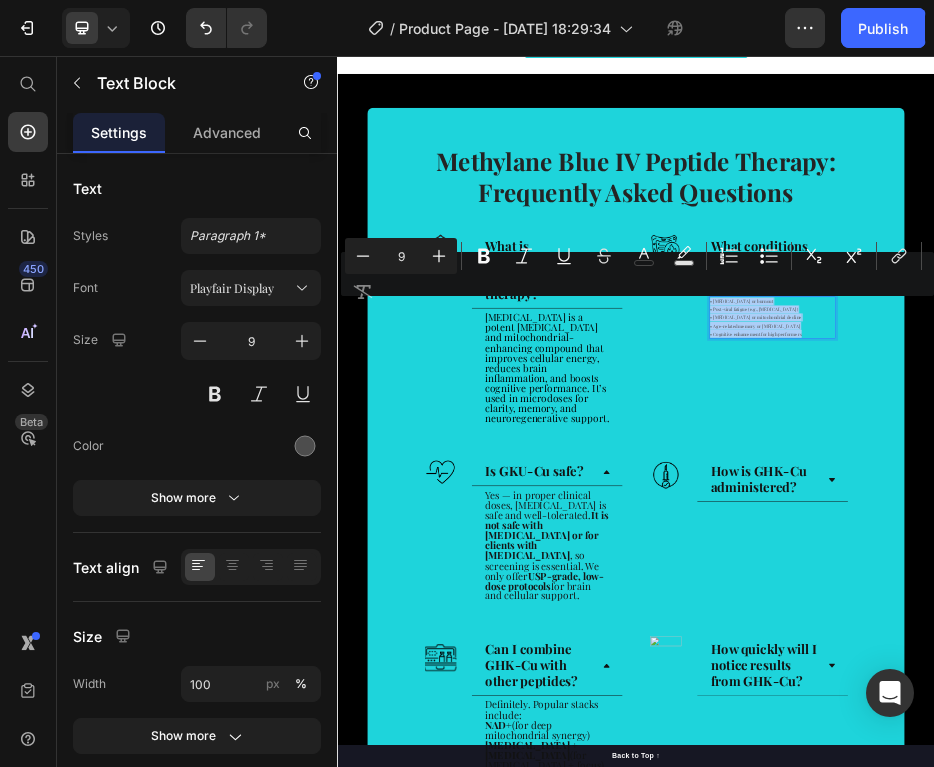 click on "9" at bounding box center [401, 256] 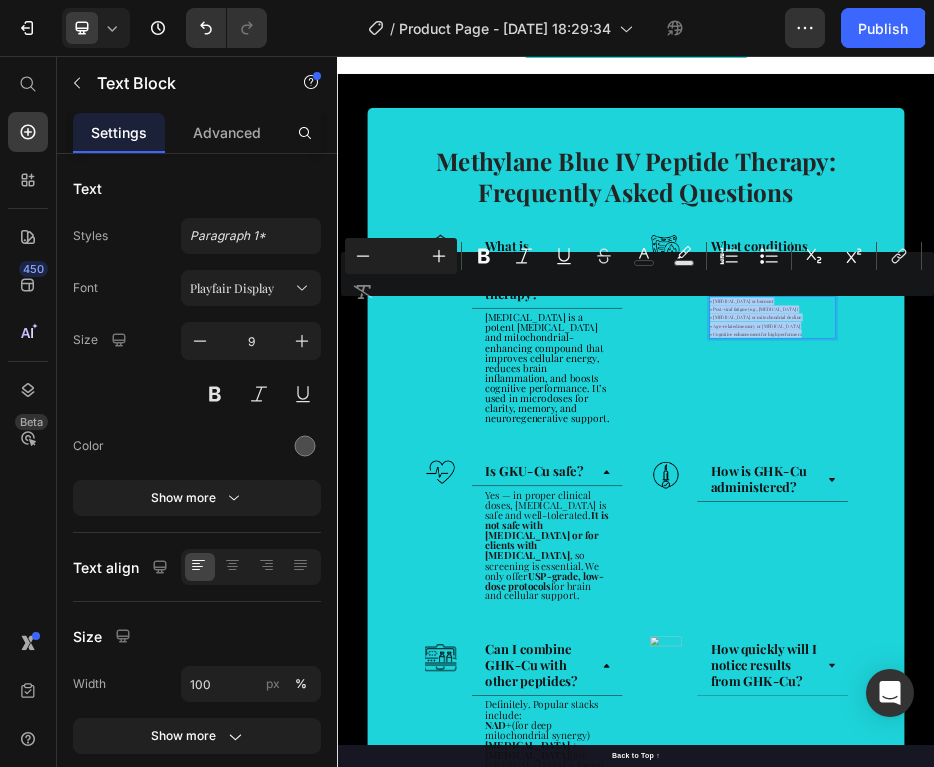 type on "2" 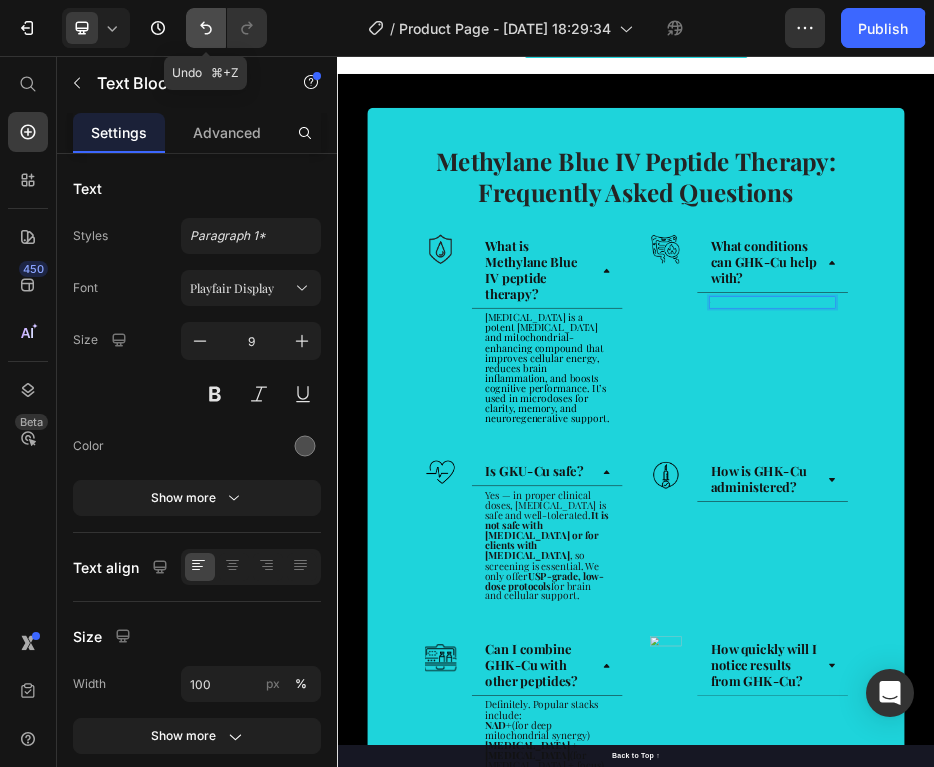 click 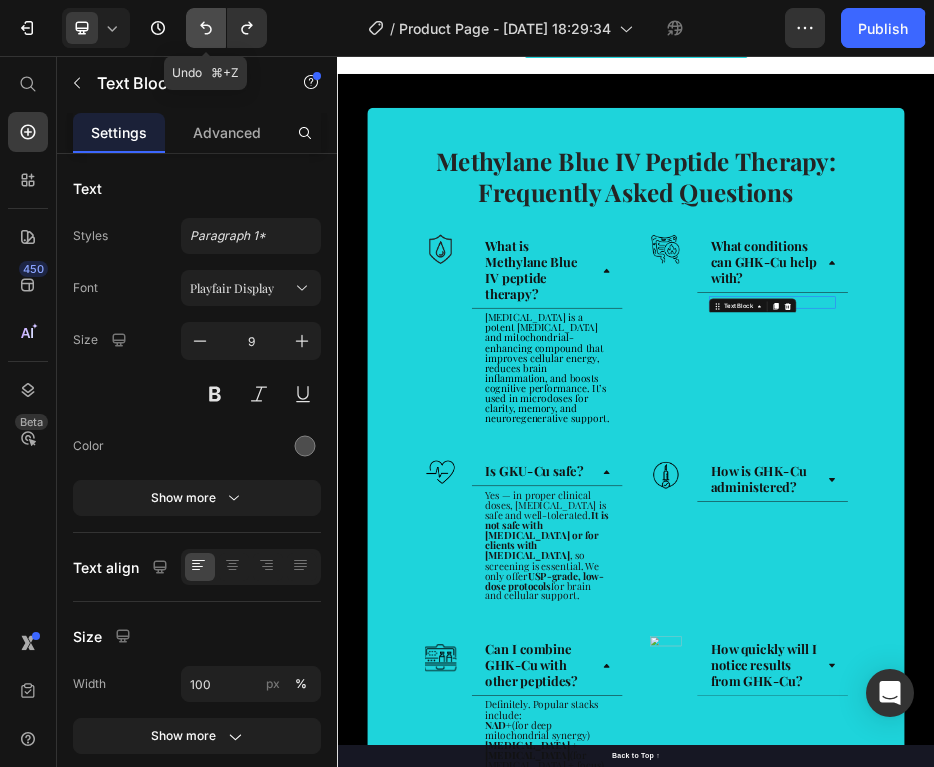 click 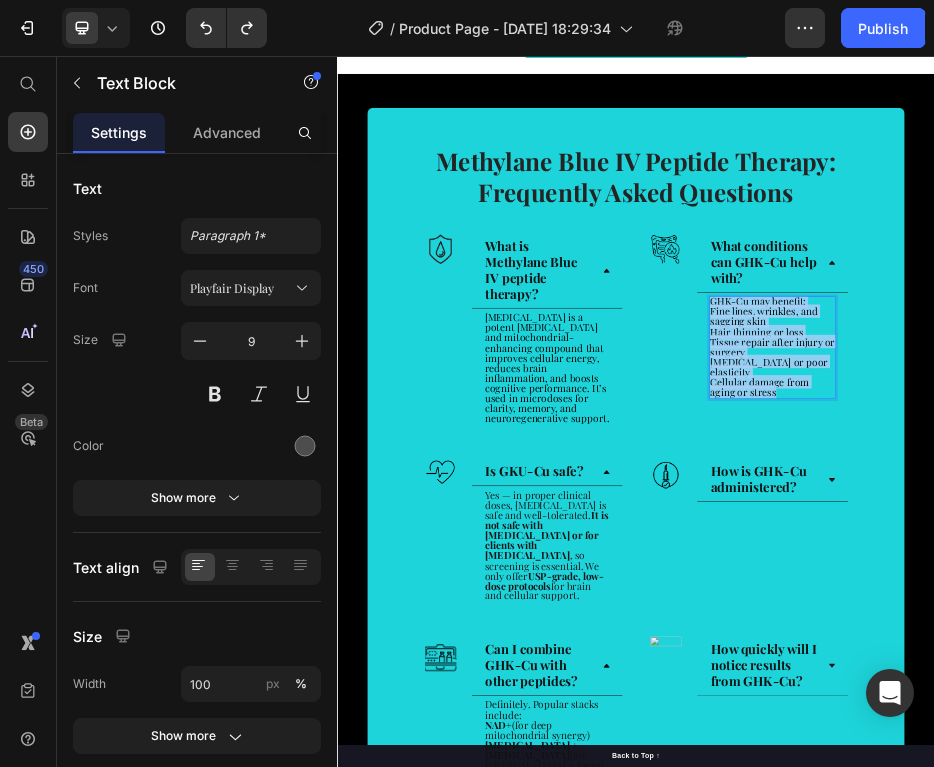 drag, startPoint x: 1194, startPoint y: 729, endPoint x: 1084, endPoint y: 548, distance: 211.80415 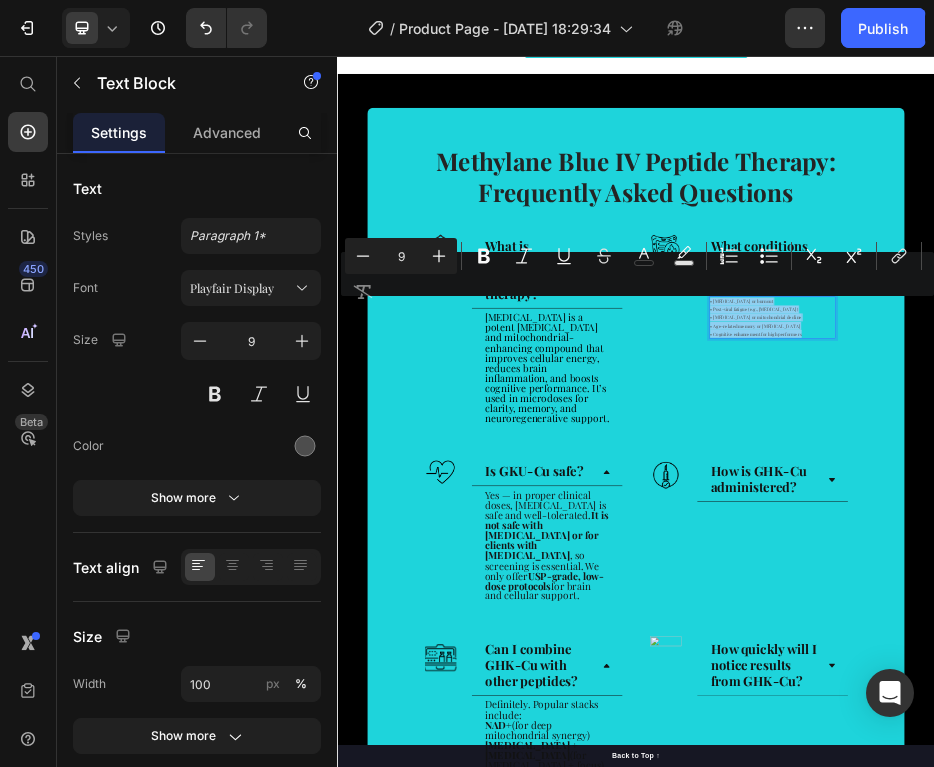 drag, startPoint x: 1291, startPoint y: 603, endPoint x: 1083, endPoint y: 539, distance: 217.62354 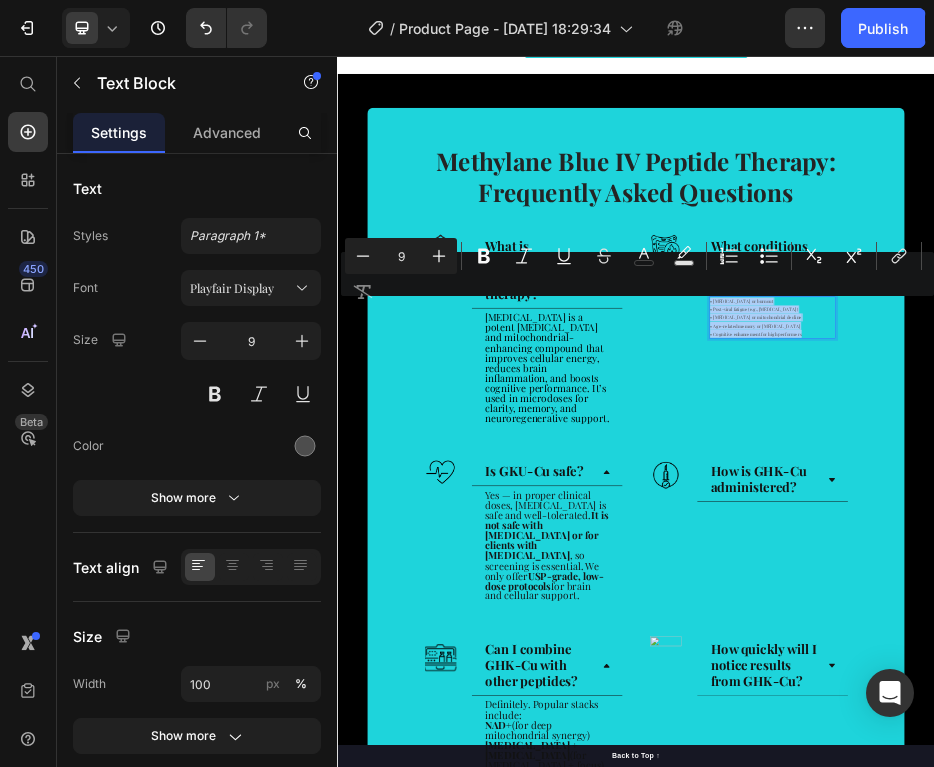 click on "9" at bounding box center [401, 256] 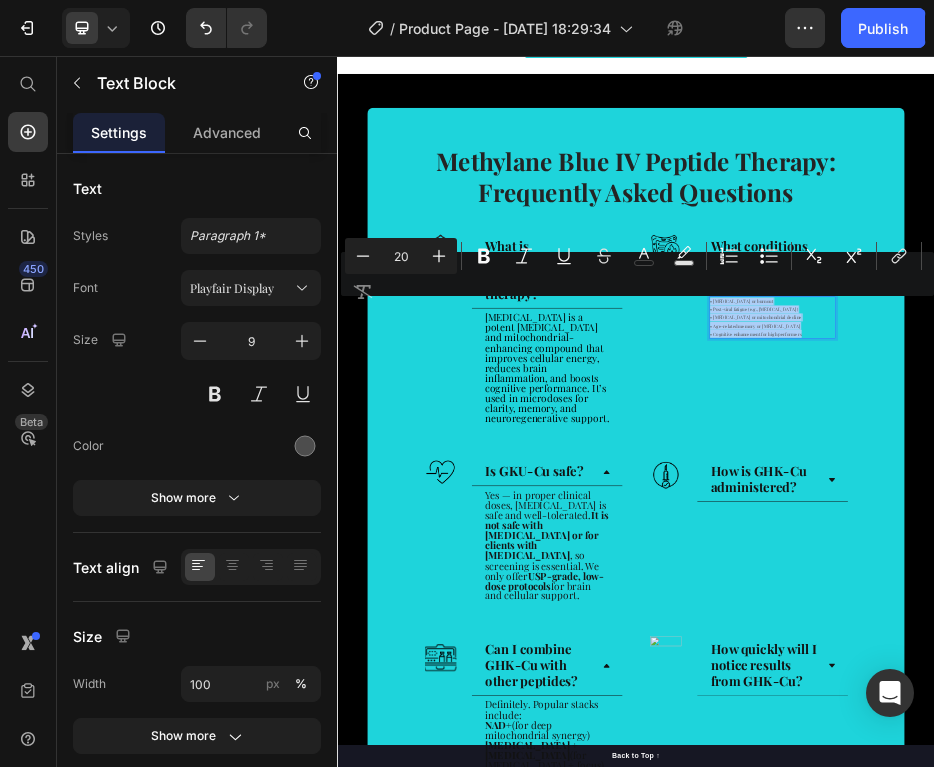 type on "20" 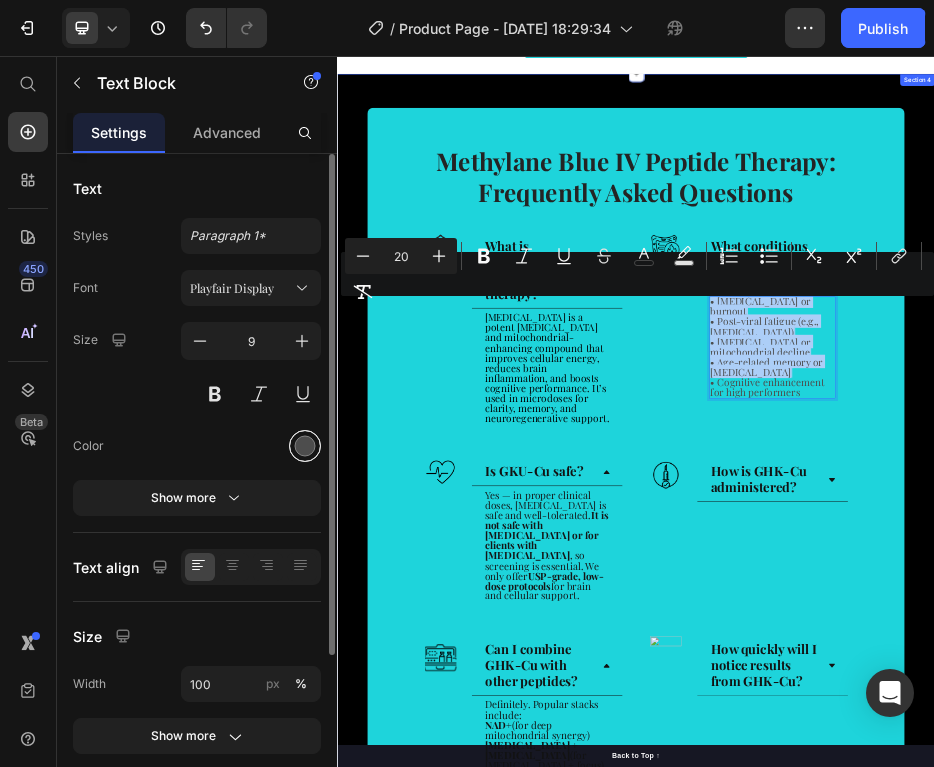 click at bounding box center (305, 446) 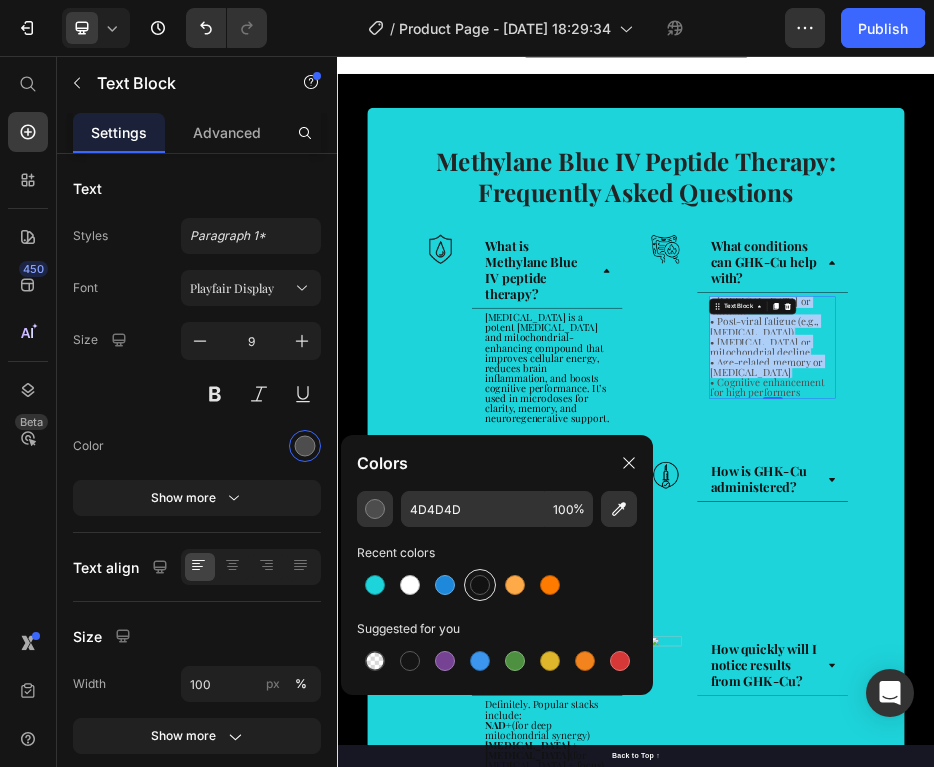 click at bounding box center [480, 585] 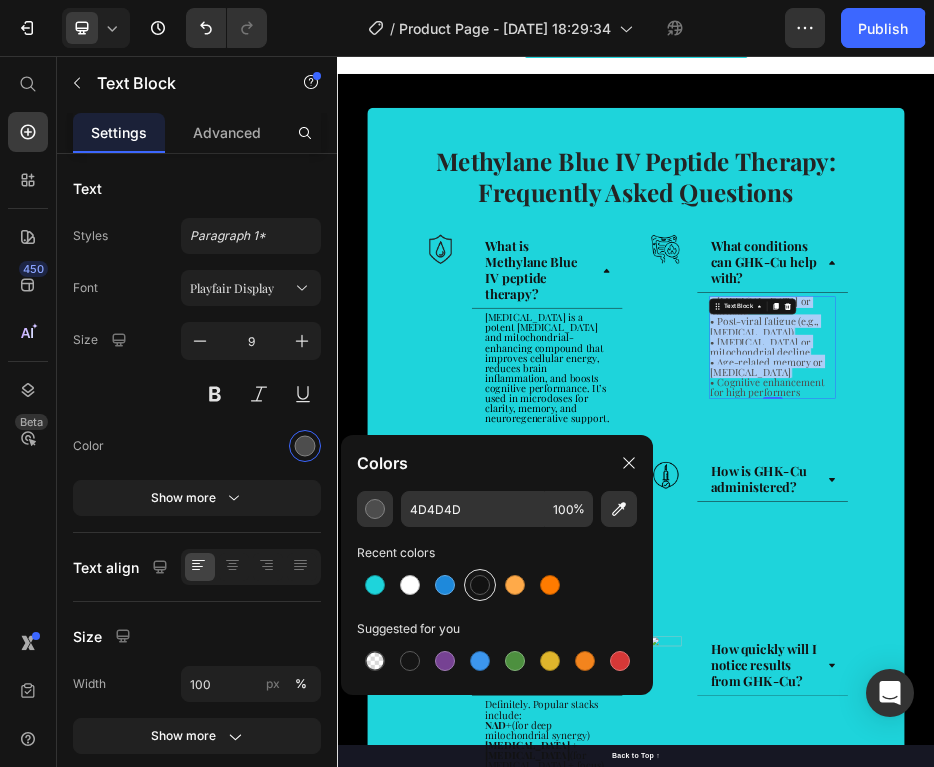 type on "121212" 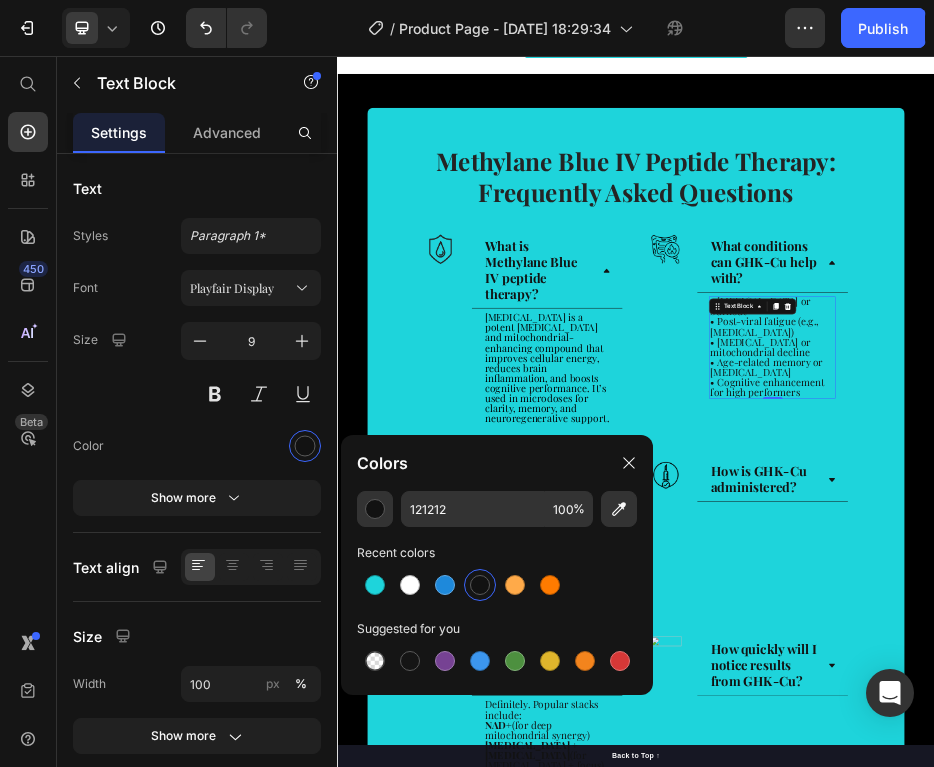 click on "• Cognitive enhancement for high performers" at bounding box center [1199, 720] 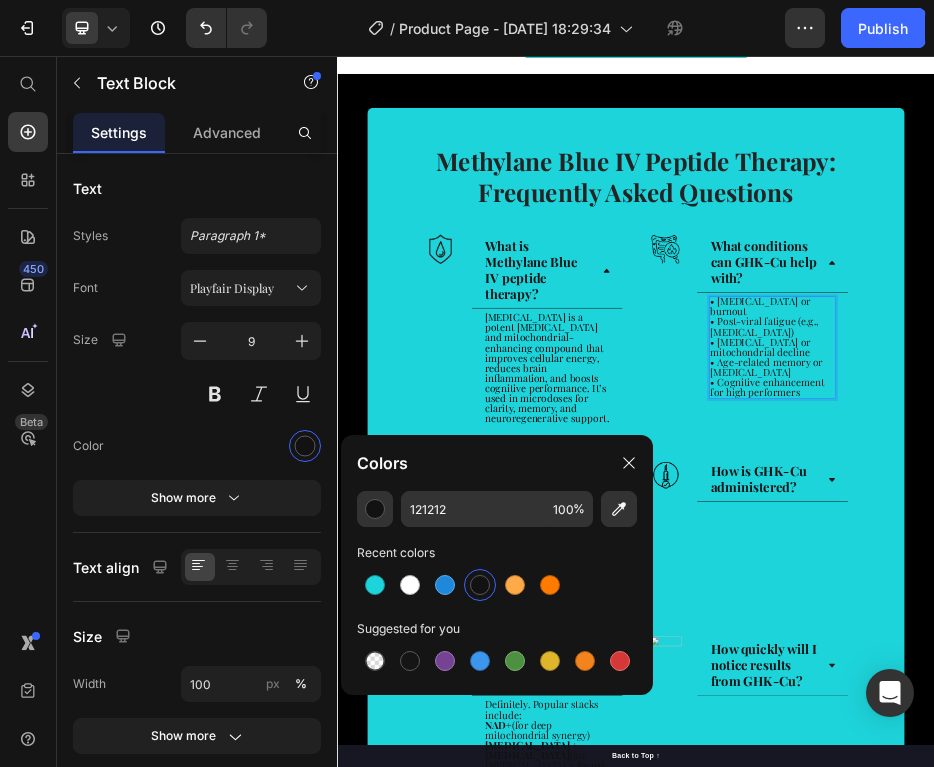 click on "• [MEDICAL_DATA] or burnout • Post-viral fatigue (e.g., [MEDICAL_DATA]) • [MEDICAL_DATA] or mitochondrial decline • Age-related memory or [MEDICAL_DATA] • Cognitive enhancement for high performers" at bounding box center [1210, 642] 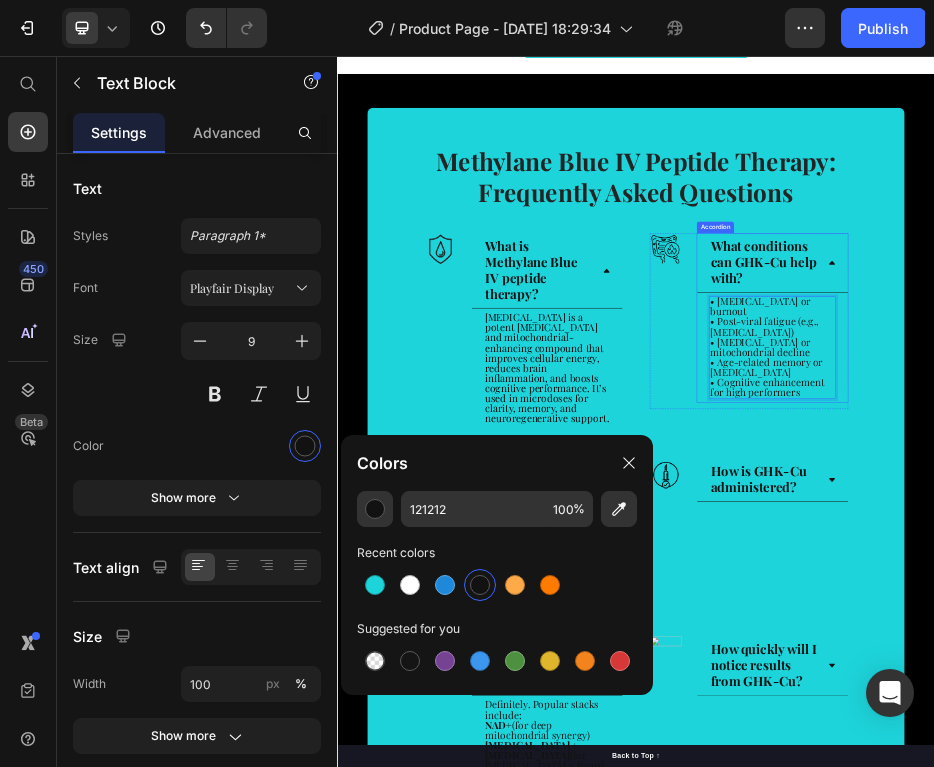 click on "What conditions can GHK-Cu help with?" at bounding box center (1194, 471) 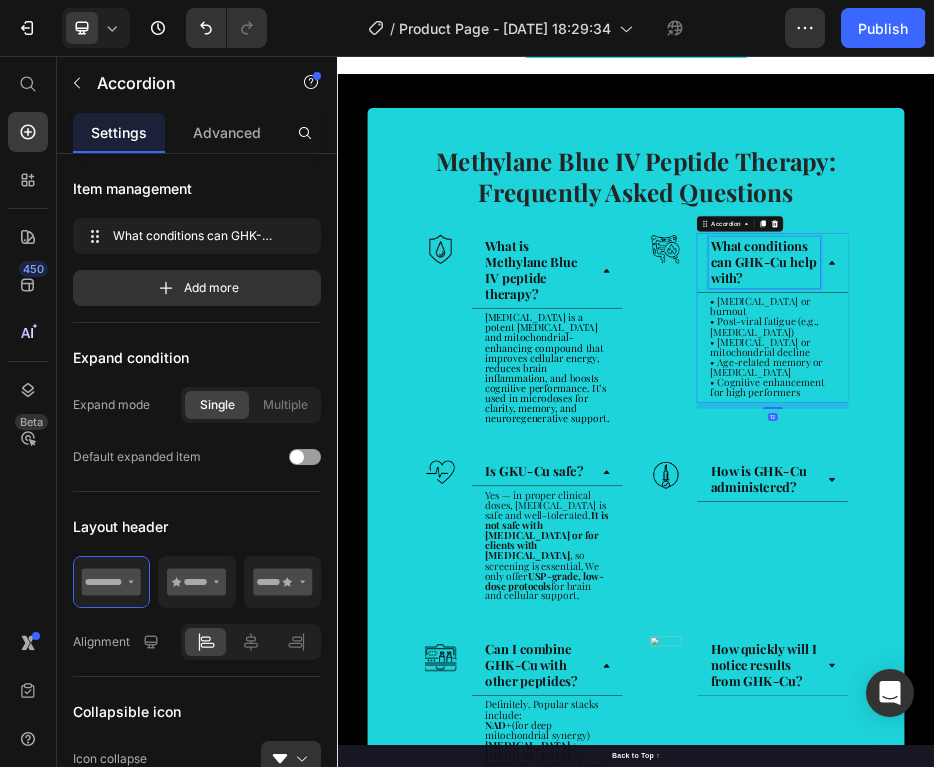 click on "What conditions can GHK-Cu help with?" at bounding box center (1192, 468) 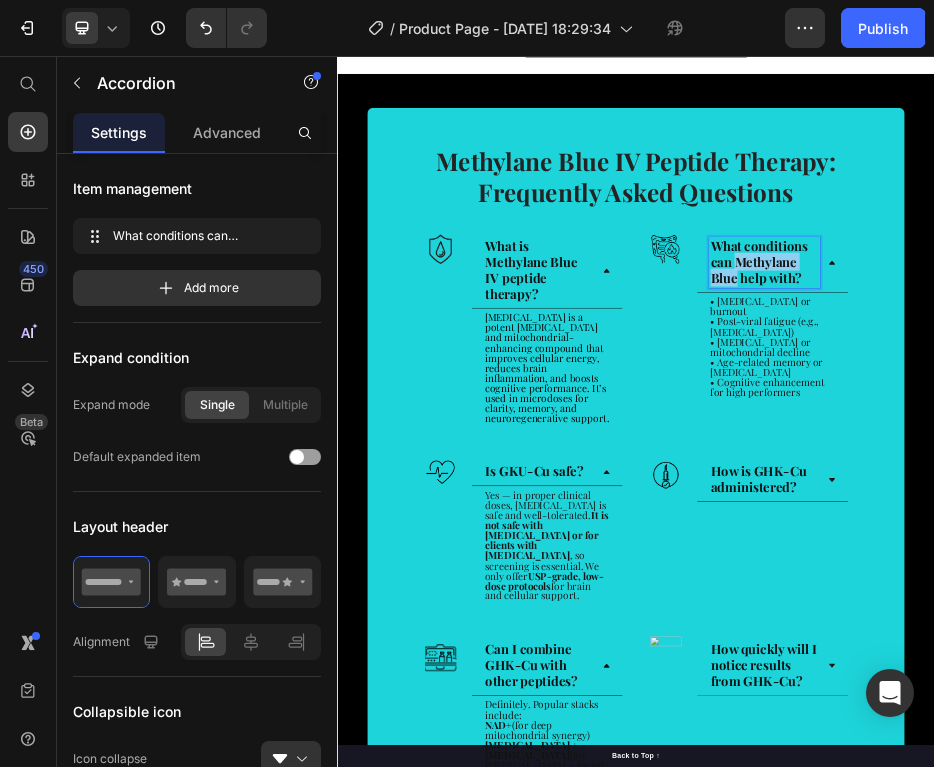 drag, startPoint x: 1139, startPoint y: 502, endPoint x: 1142, endPoint y: 466, distance: 36.124783 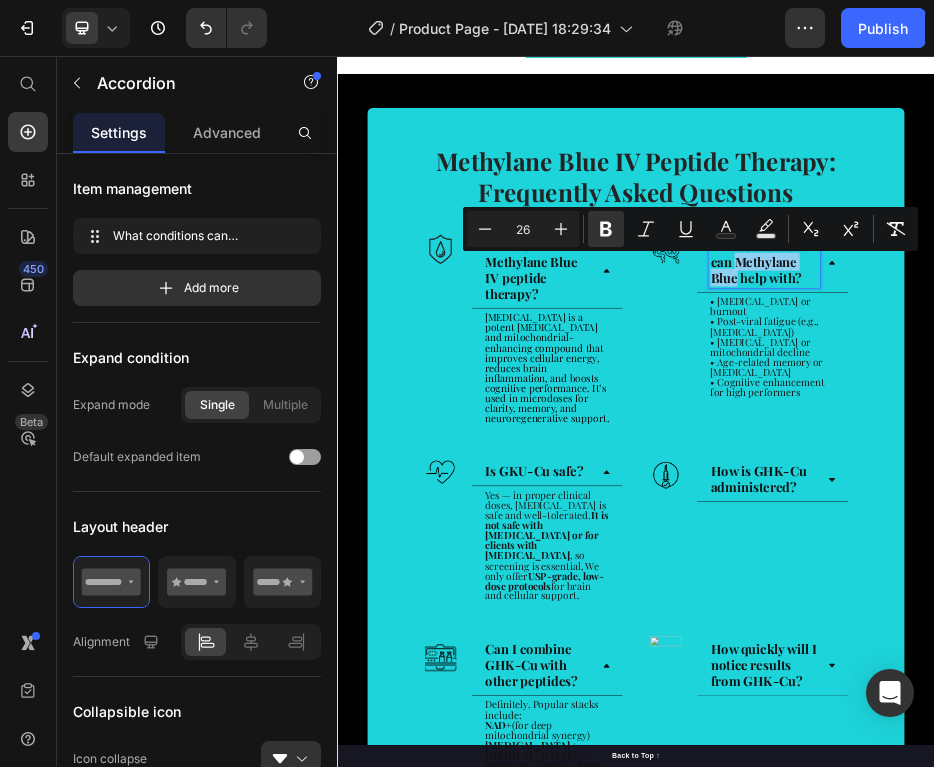 copy on "Methylane Blue" 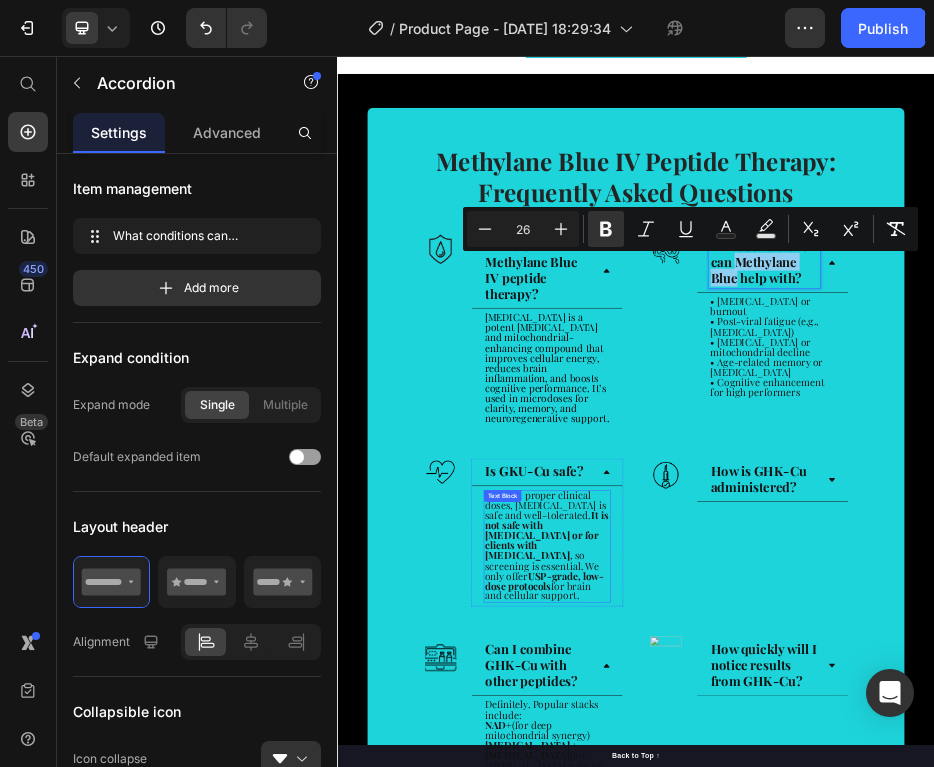 click on "Yes — in proper clinical doses, [MEDICAL_DATA] is safe and well-tolerated.  It is not safe with [MEDICAL_DATA] or for clients with [MEDICAL_DATA] , so screening is essential. We only offer  USP-grade, low-dose protocols  for brain and cellular support." at bounding box center (756, 1038) 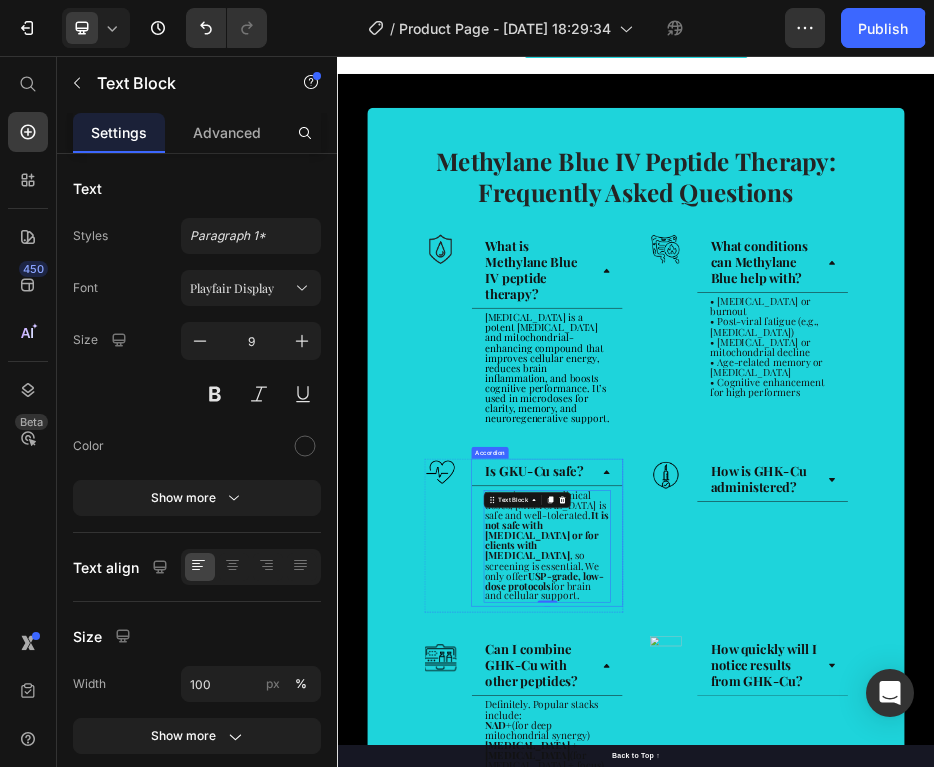 click on "Is GKU-Cu safe?" at bounding box center (731, 889) 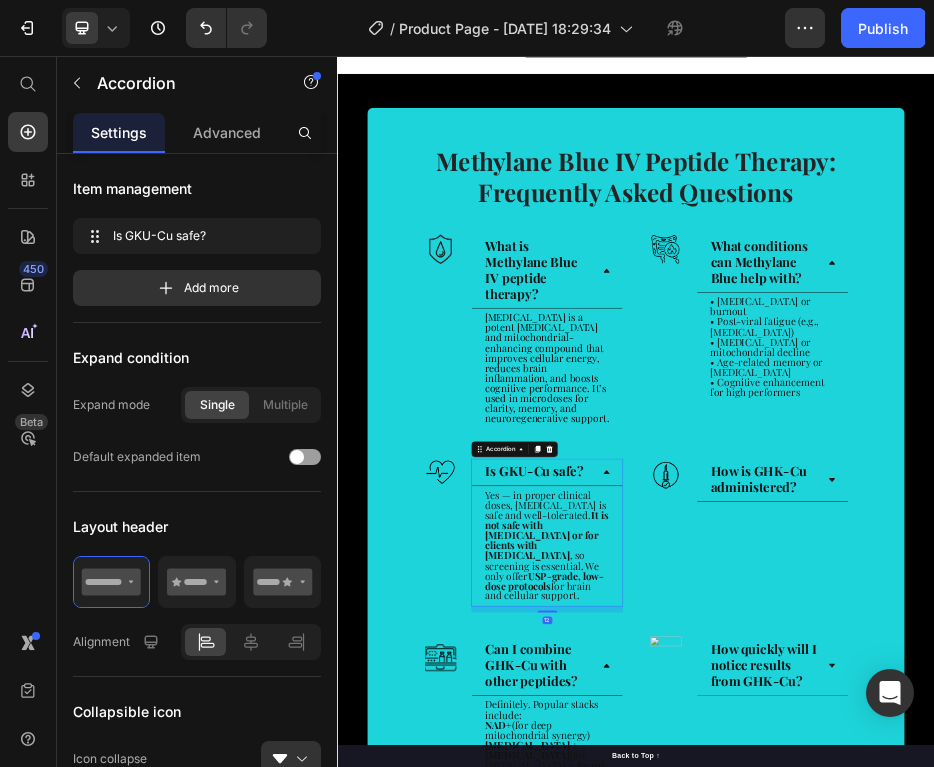 click on "Is GKU-Cu safe?" at bounding box center (731, 889) 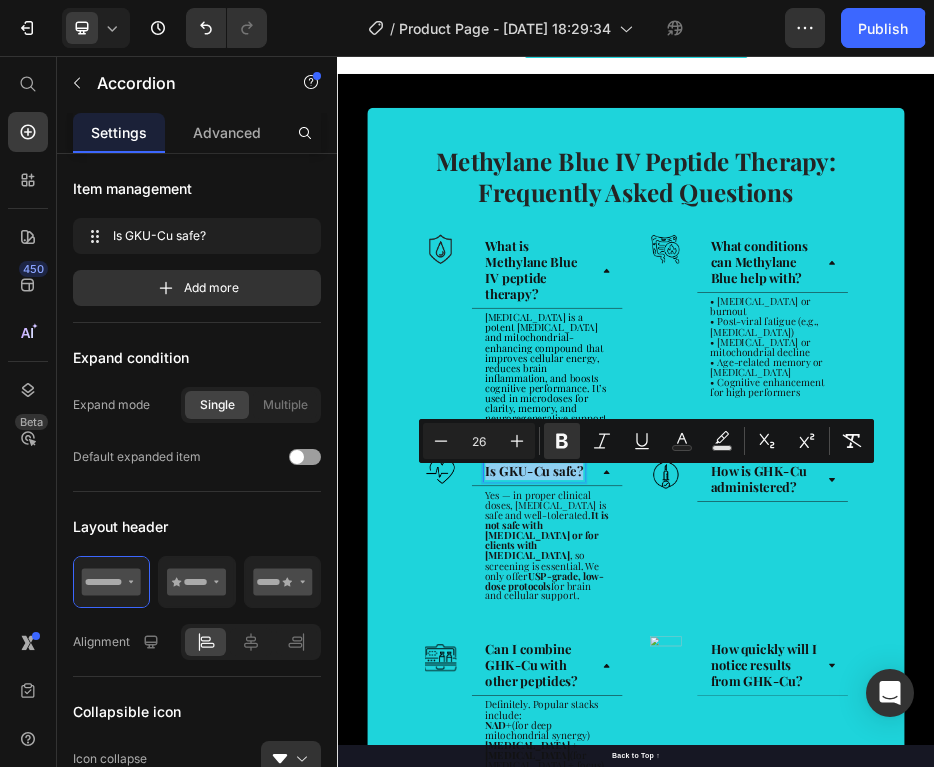 drag, startPoint x: 765, startPoint y: 895, endPoint x: 699, endPoint y: 895, distance: 66 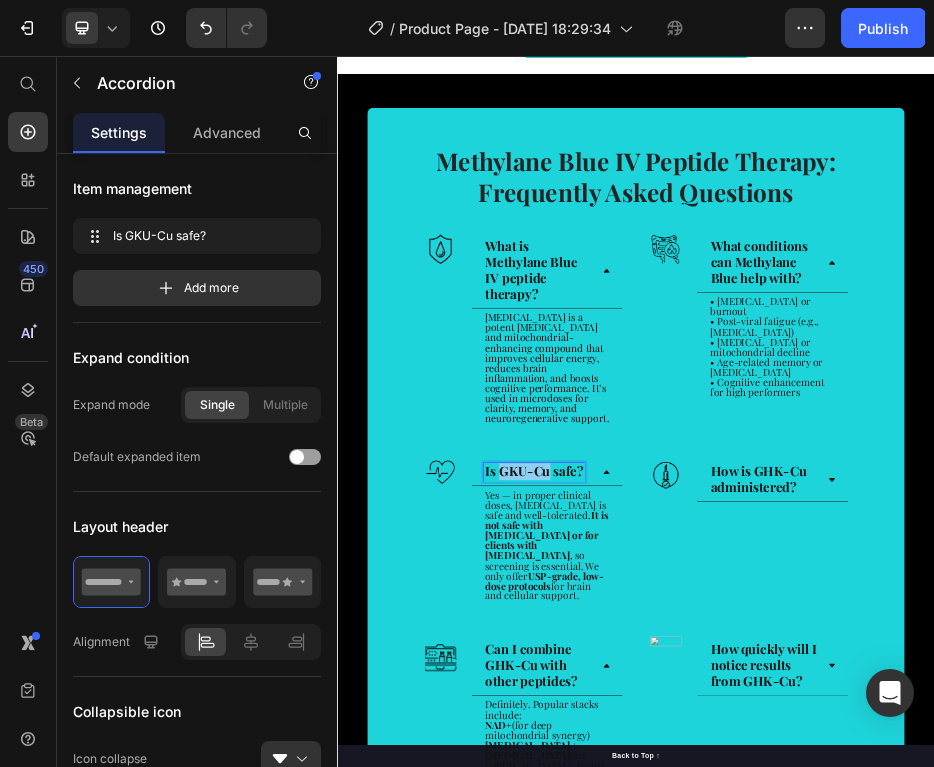 drag, startPoint x: 756, startPoint y: 896, endPoint x: 668, endPoint y: 894, distance: 88.02273 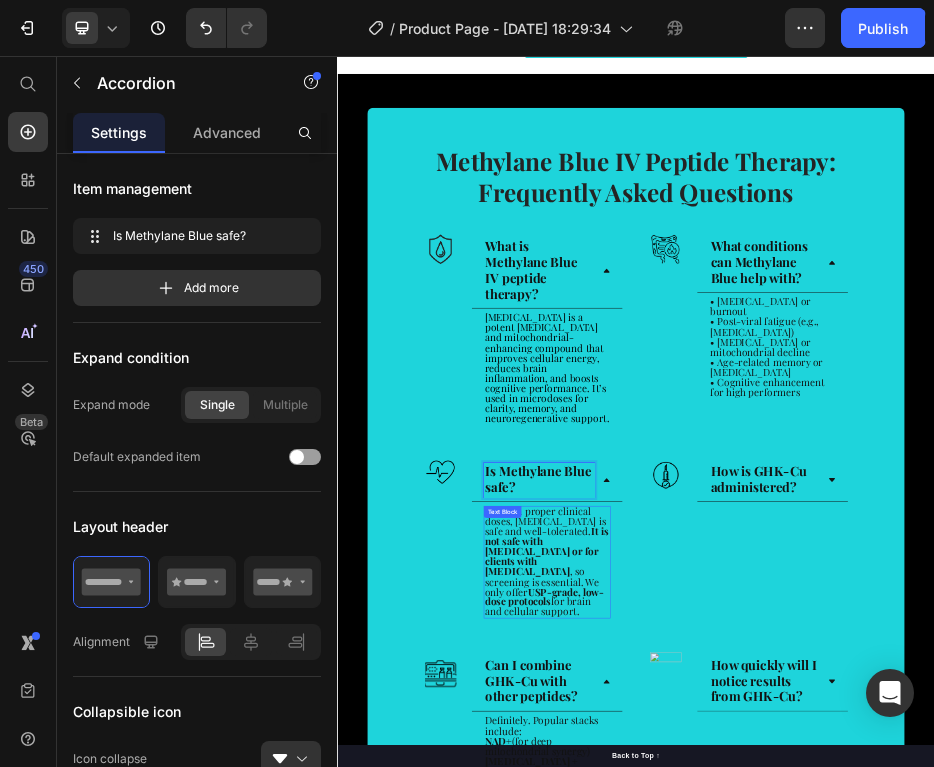 scroll, scrollTop: 3497, scrollLeft: 0, axis: vertical 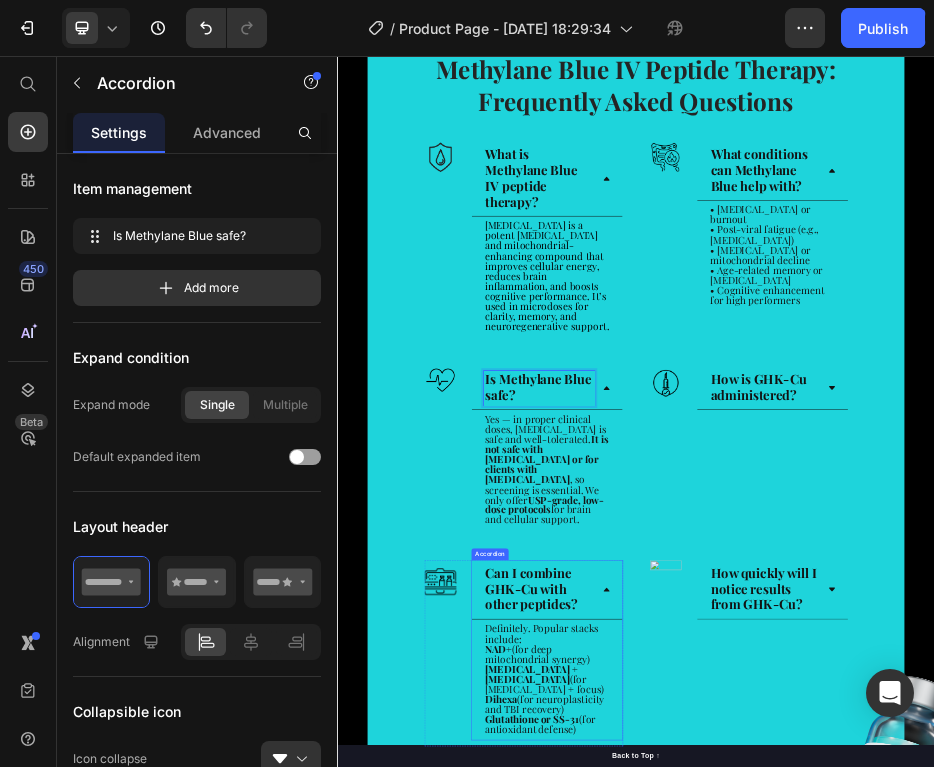 click on "Can I combine GHK-Cu with other peptides?" at bounding box center [726, 1126] 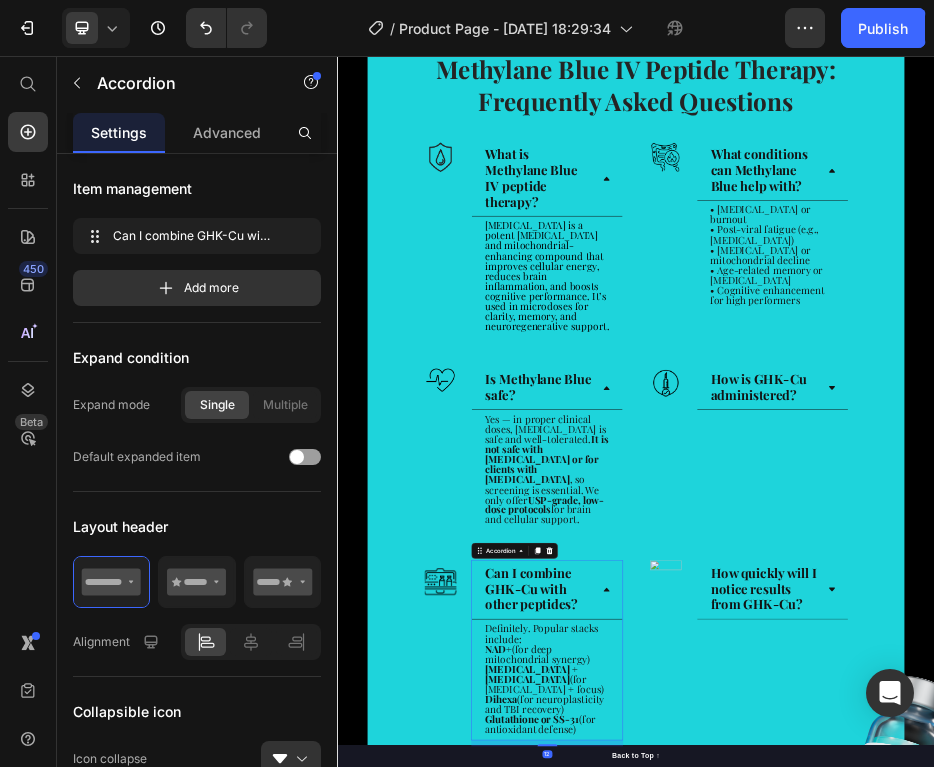 scroll, scrollTop: 0, scrollLeft: 0, axis: both 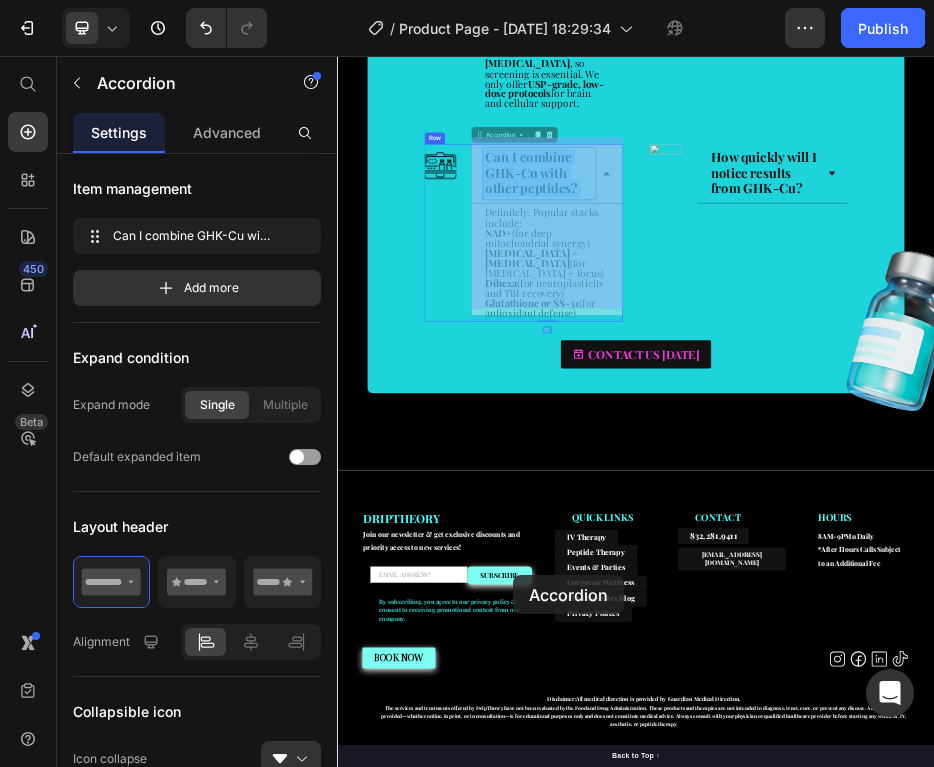 drag, startPoint x: 736, startPoint y: 1112, endPoint x: 691, endPoint y: 1098, distance: 47.127487 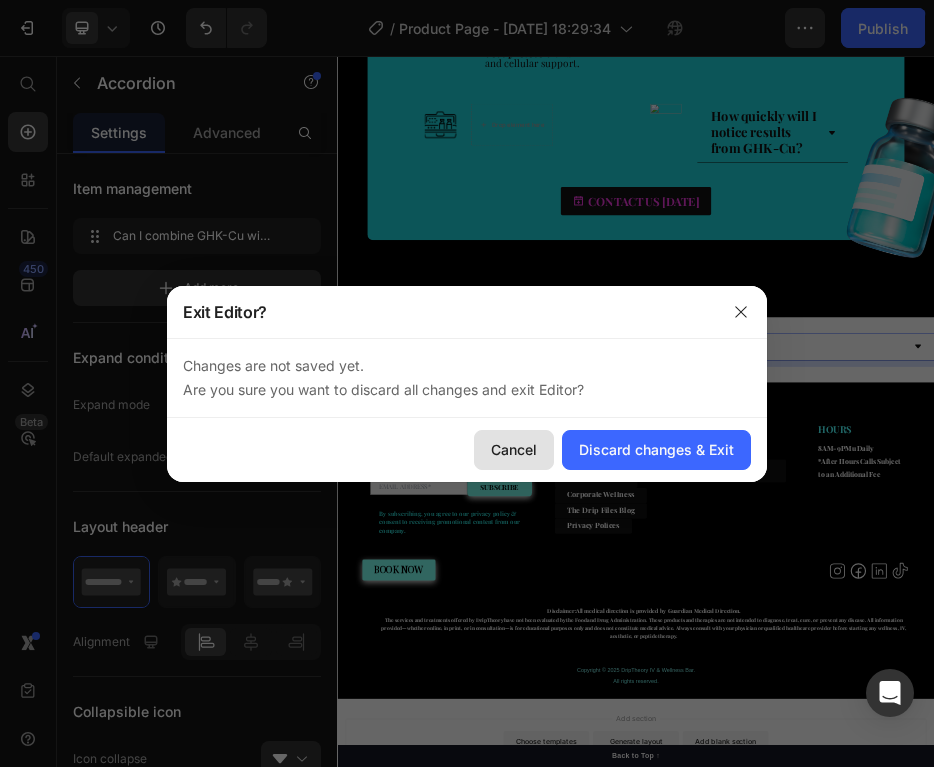 click on "Cancel" 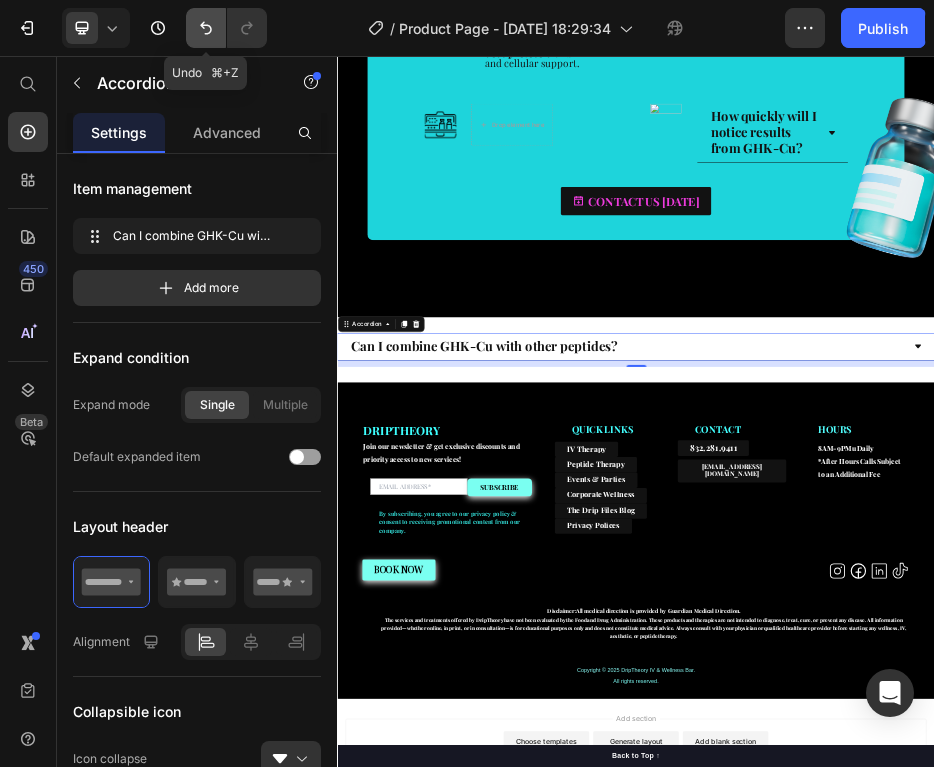 click 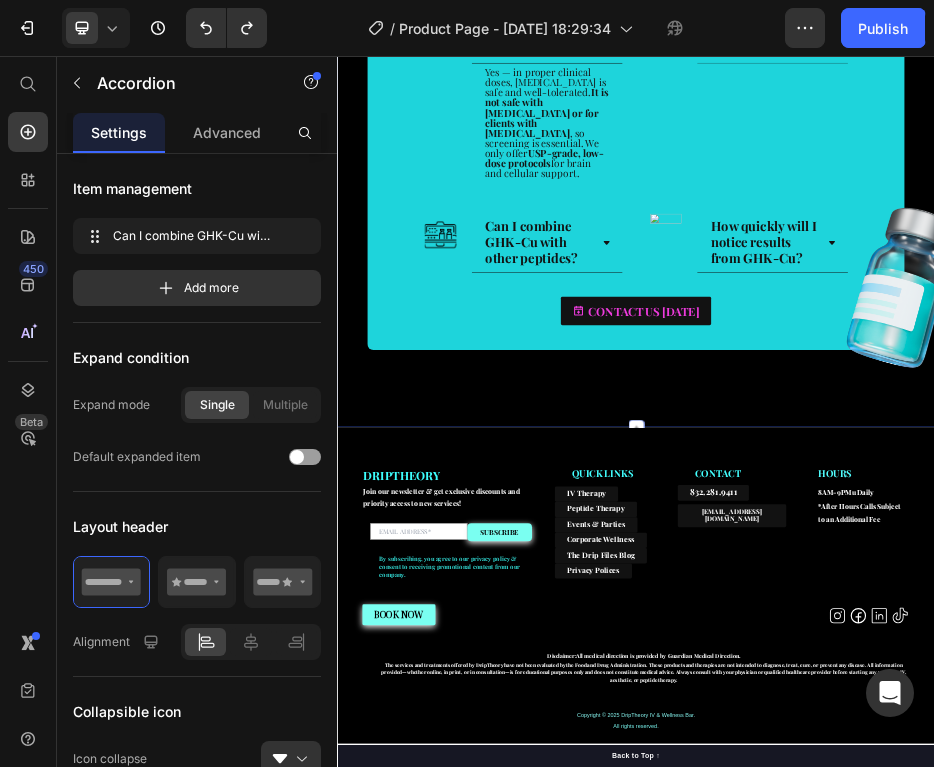 scroll, scrollTop: 3961, scrollLeft: 0, axis: vertical 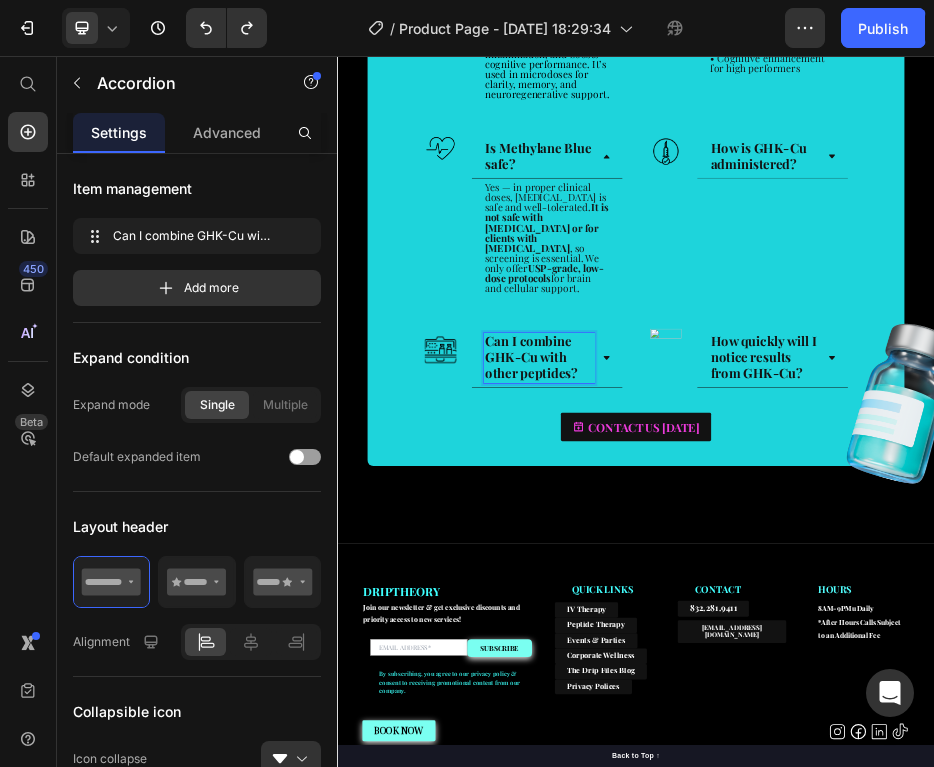 click on "Can I combine GHK-Cu with other peptides?" at bounding box center [726, 661] 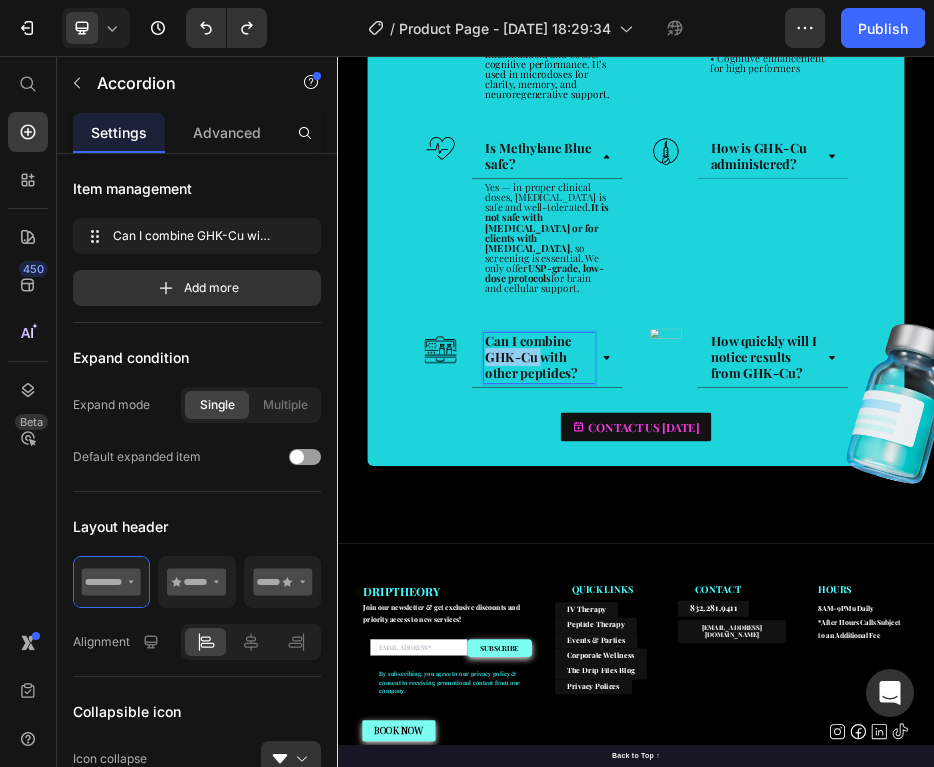 drag, startPoint x: 744, startPoint y: 658, endPoint x: 638, endPoint y: 658, distance: 106 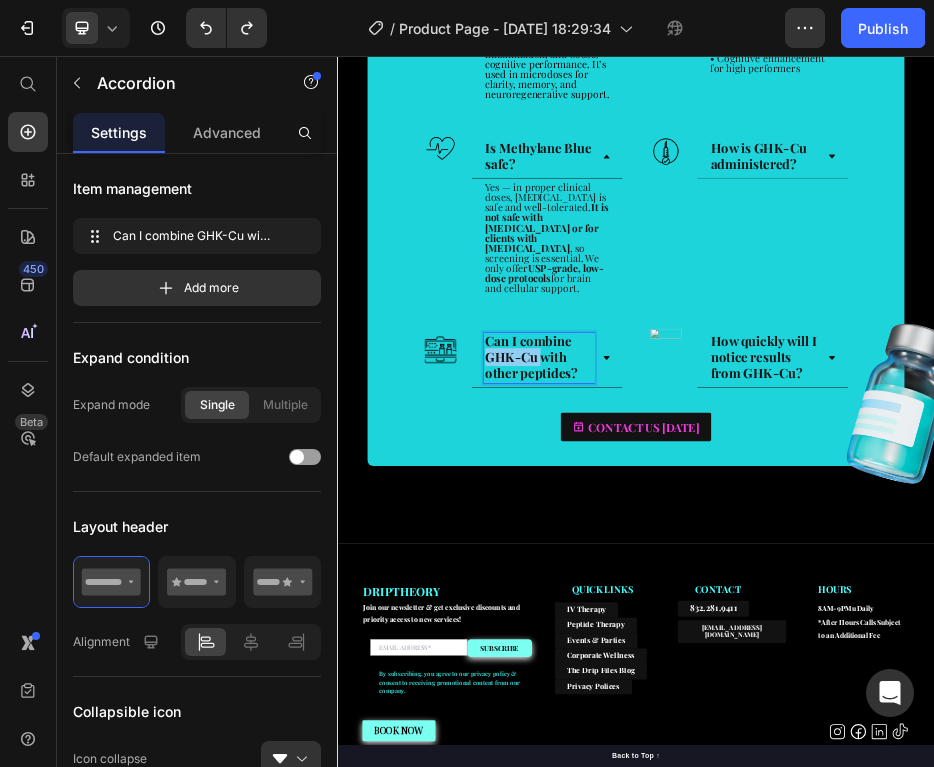 click on "Can I combine GHK-Cu with other peptides?" at bounding box center (726, 661) 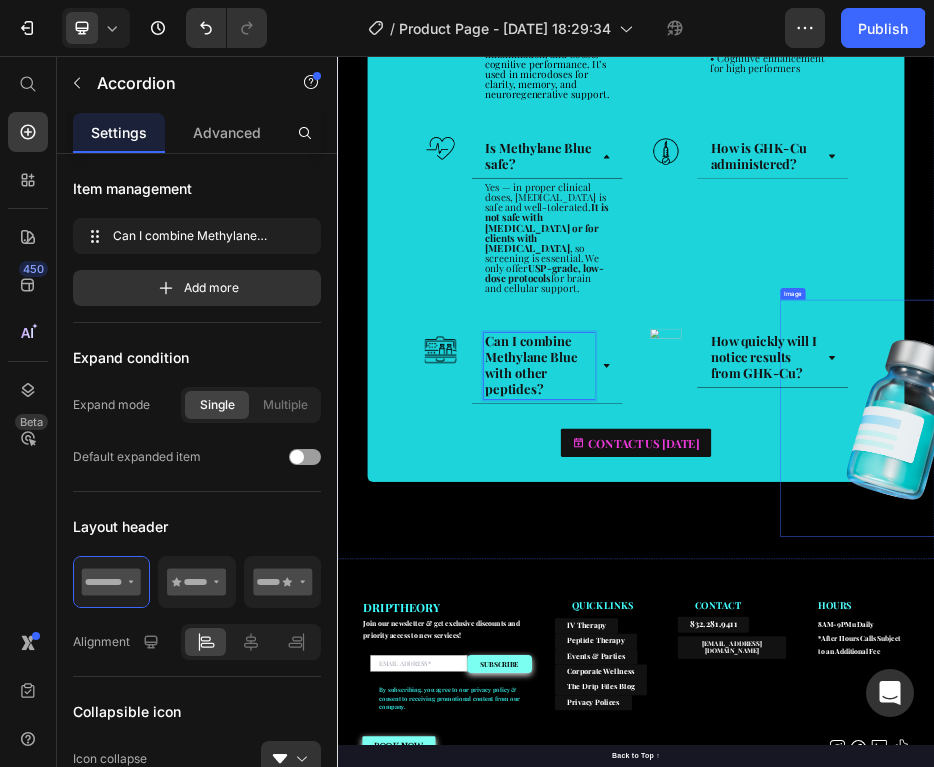 click on "How quickly will I notice results from GHK-Cu?" at bounding box center (1194, 664) 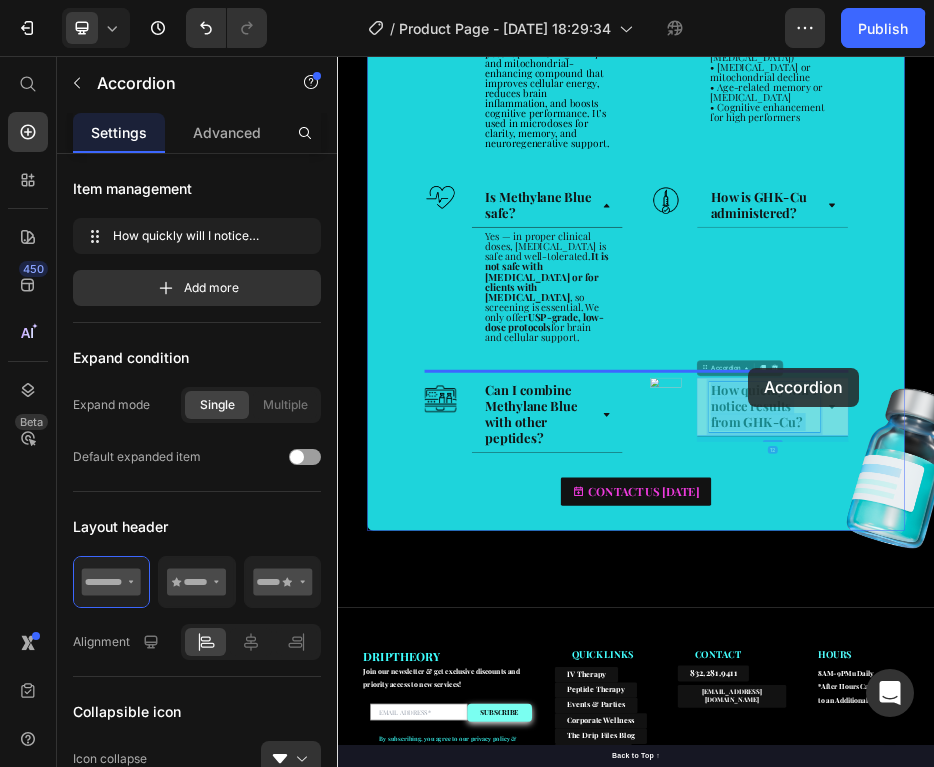 drag, startPoint x: 1258, startPoint y: 686, endPoint x: 1167, endPoint y: 682, distance: 91.08787 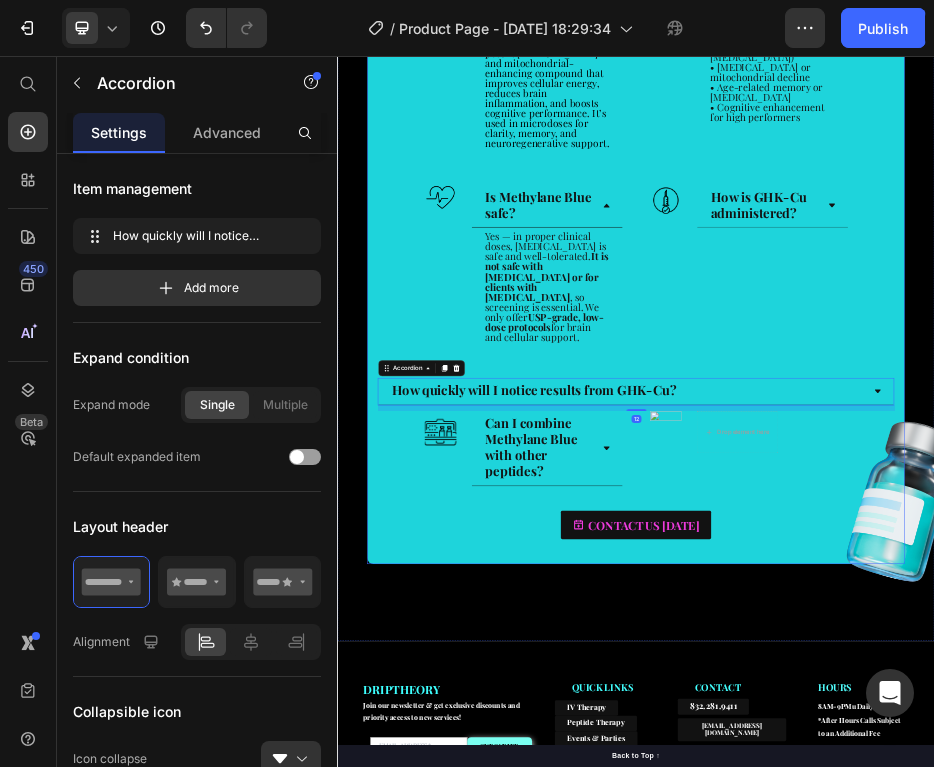 scroll, scrollTop: 3929, scrollLeft: 0, axis: vertical 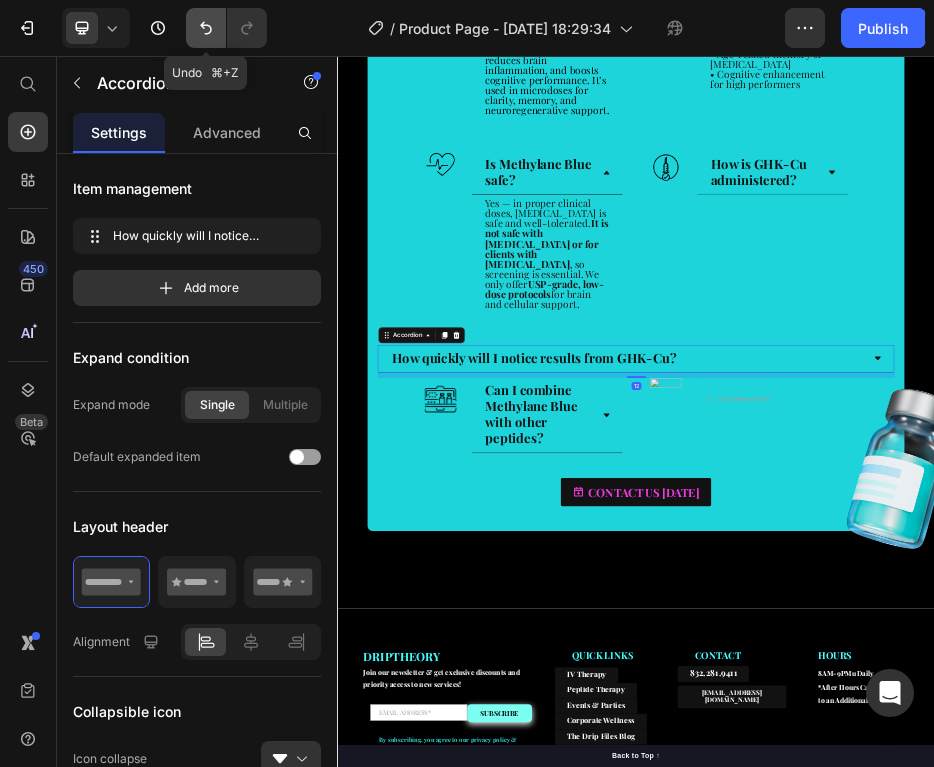 click 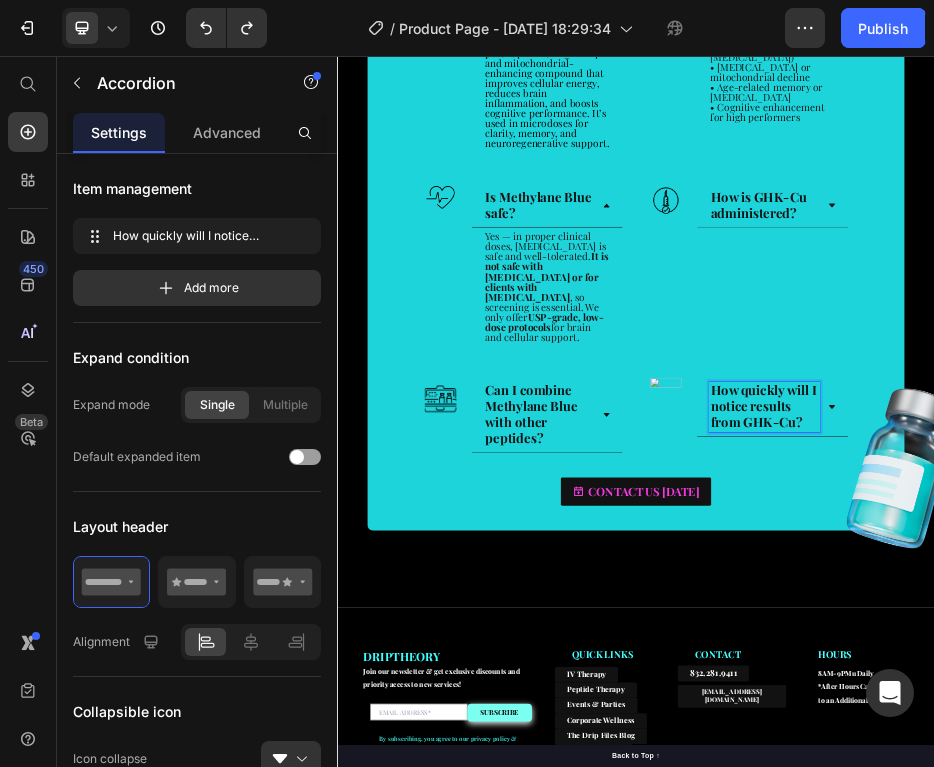 click on "How quickly will I notice results from GHK-Cu?" at bounding box center [1192, 759] 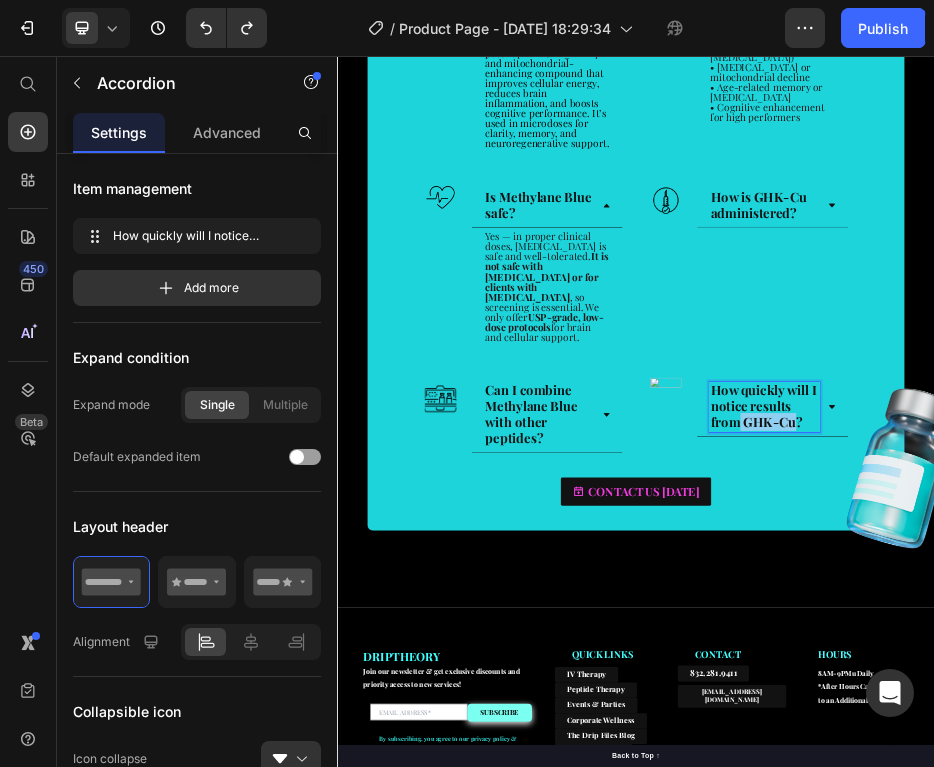drag, startPoint x: 1249, startPoint y: 778, endPoint x: 1148, endPoint y: 779, distance: 101.00495 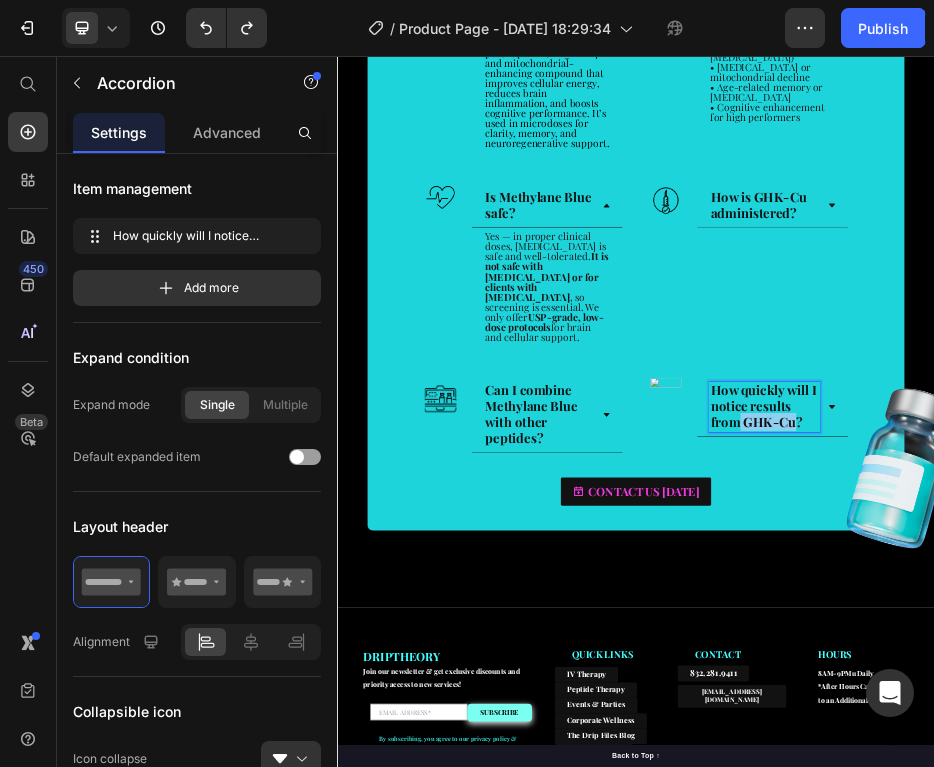 click on "How quickly will I notice results from GHK-Cu?" at bounding box center [1192, 759] 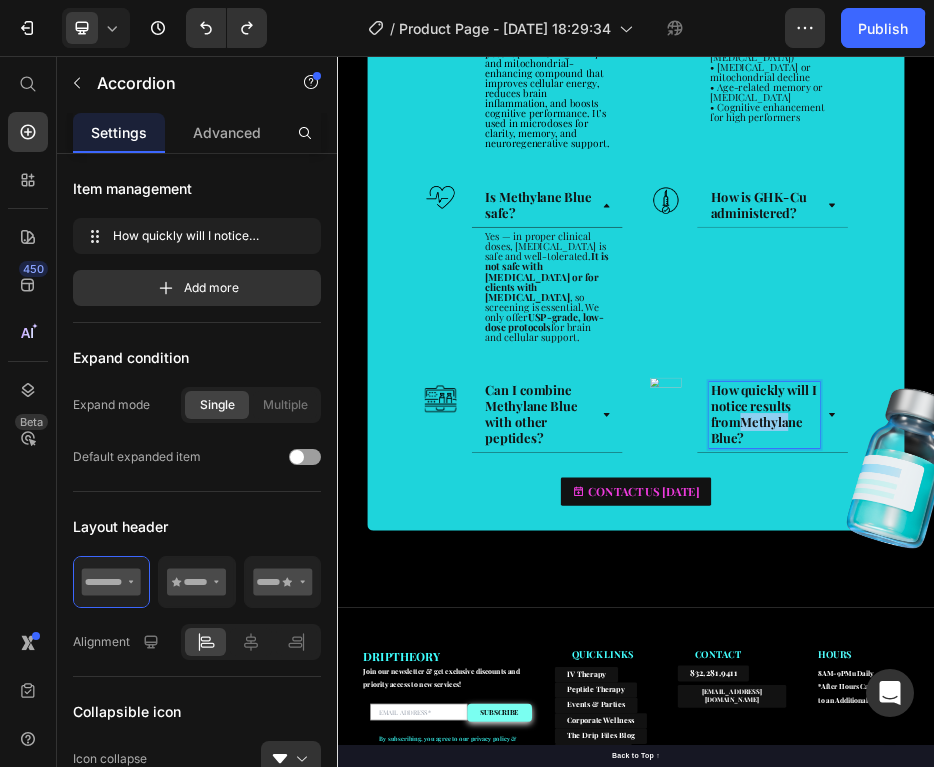 scroll, scrollTop: 79, scrollLeft: 0, axis: vertical 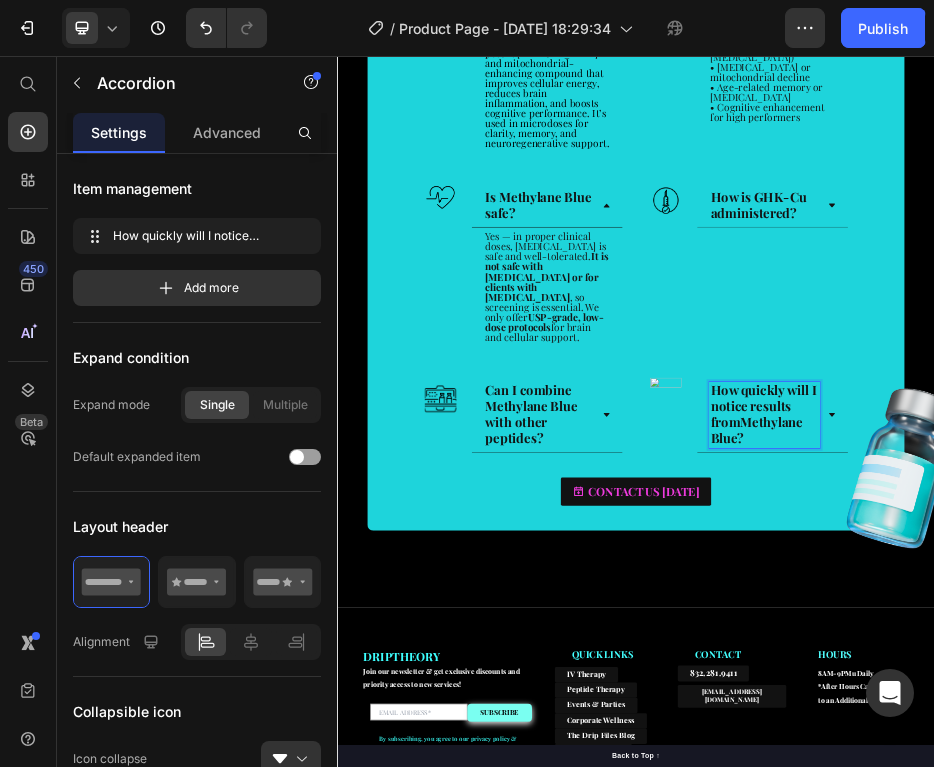 click on "How quickly will I notice results fromMethylane Blue?" at bounding box center (1192, 775) 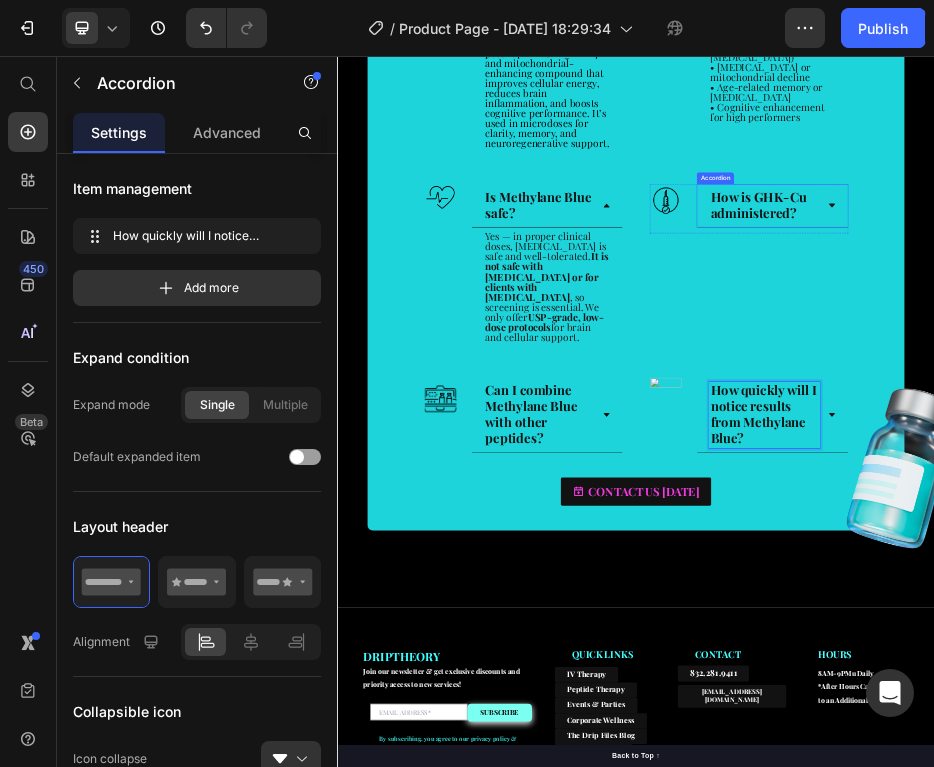click on "How is GHK-Cu administered?" at bounding box center [1182, 354] 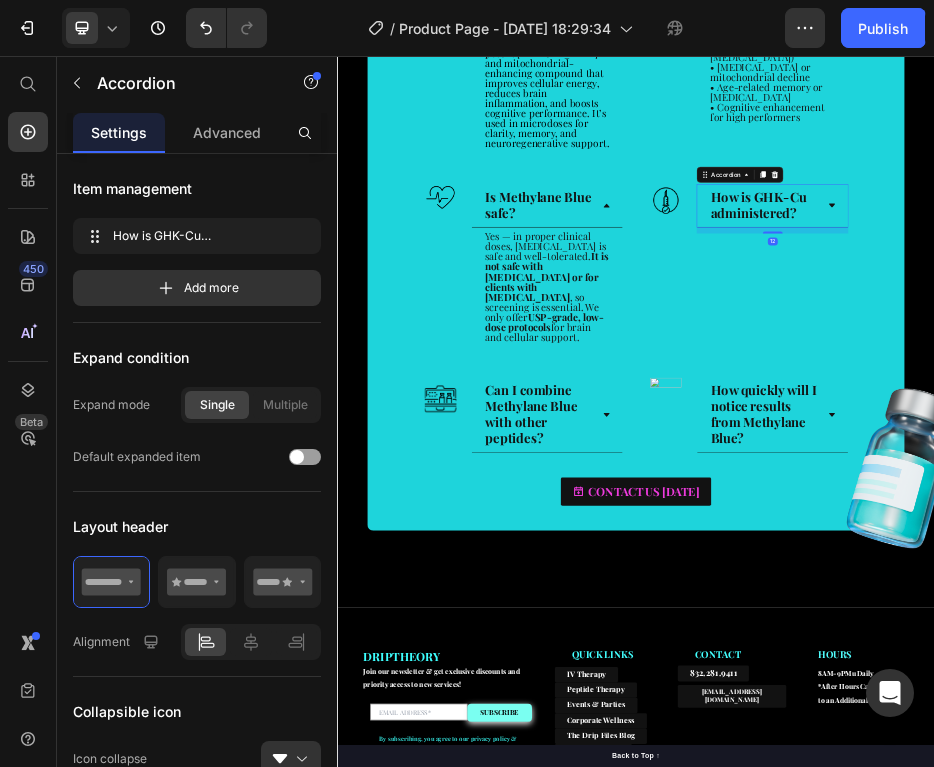 scroll, scrollTop: 0, scrollLeft: 0, axis: both 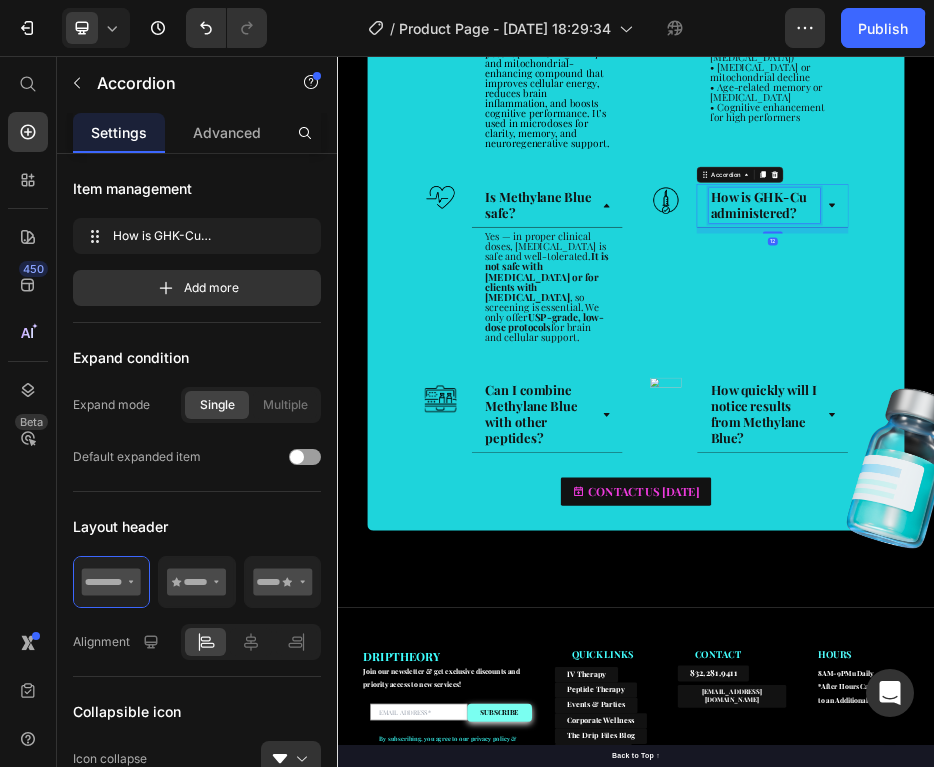 click on "How is GHK-Cu administered?" at bounding box center [1182, 354] 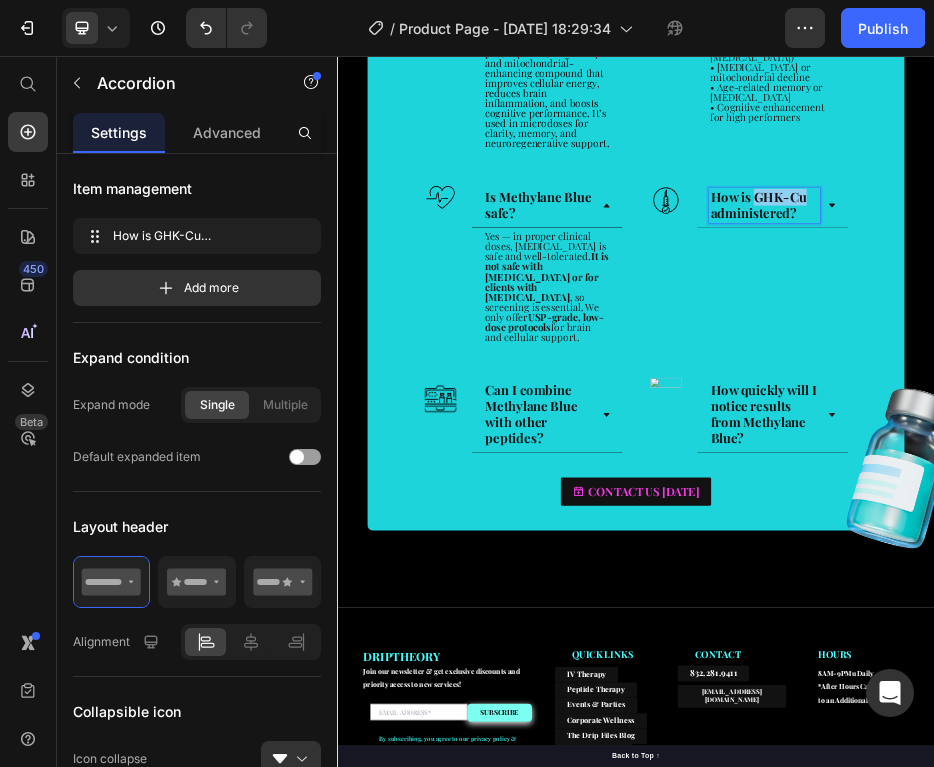 drag, startPoint x: 1277, startPoint y: 345, endPoint x: 1180, endPoint y: 341, distance: 97.082436 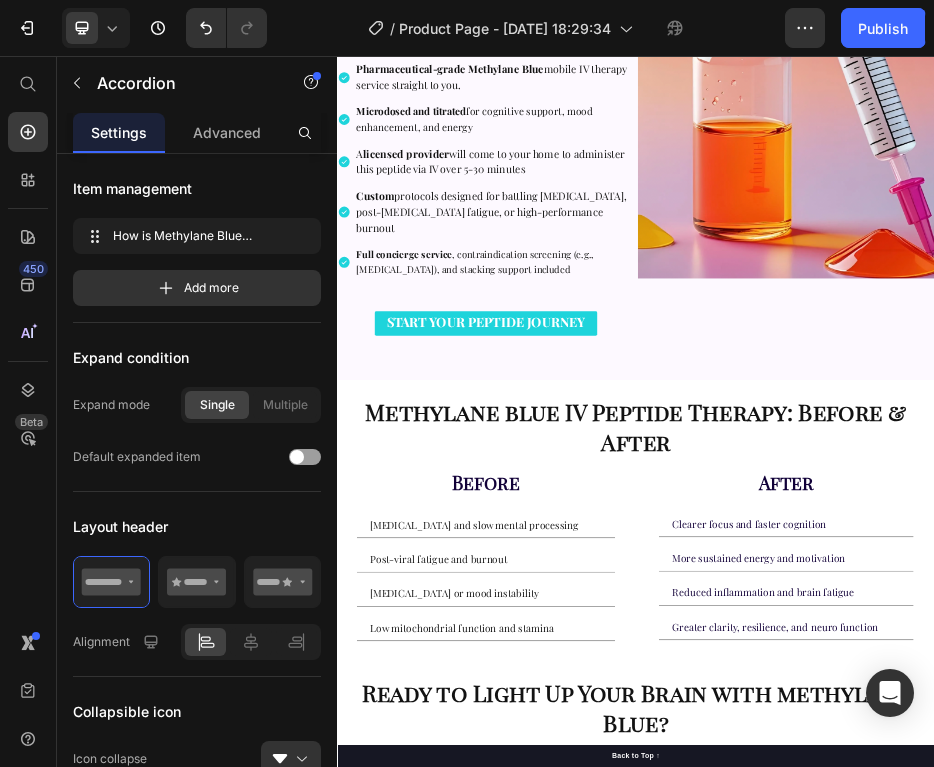 scroll, scrollTop: 1640, scrollLeft: 0, axis: vertical 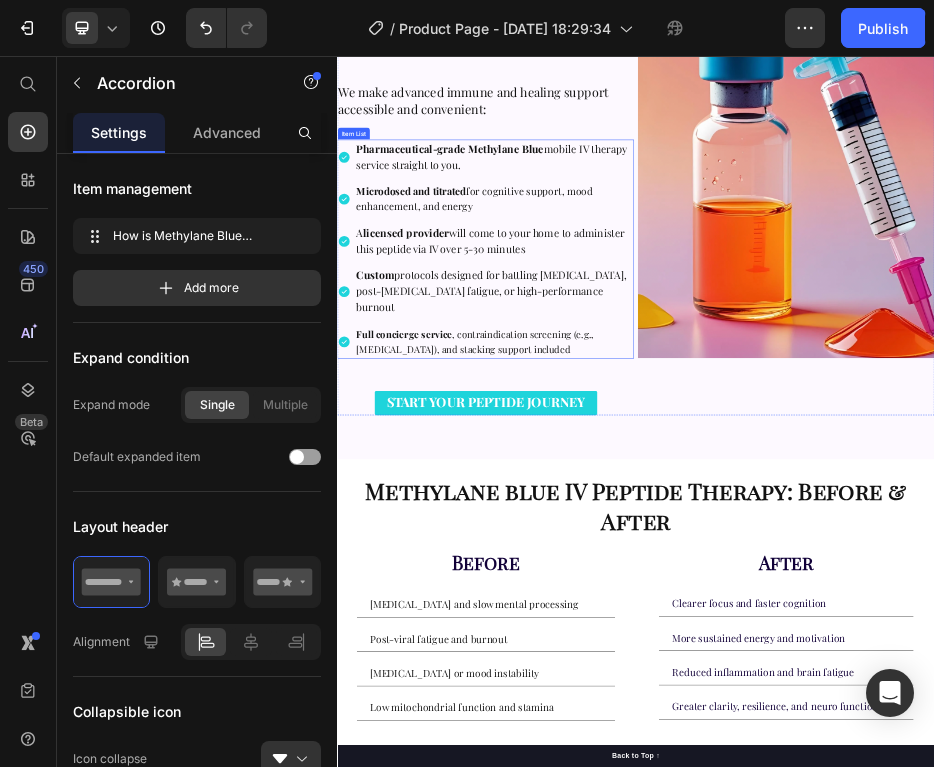 click on "Custom  protocols designed for battling brain fog, post-COVID fatigue, or high-performance burnout" at bounding box center (652, 529) 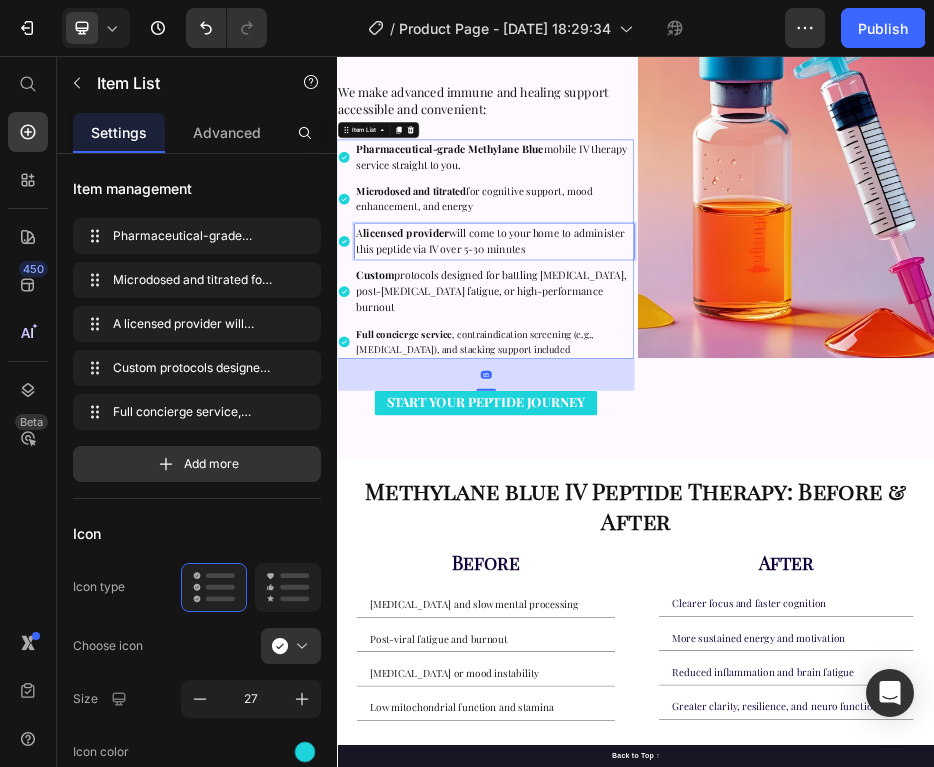 click on "A  licensed provider  will come to your home to administer this peptide via IV over 5-30 minutes" at bounding box center [644, 427] 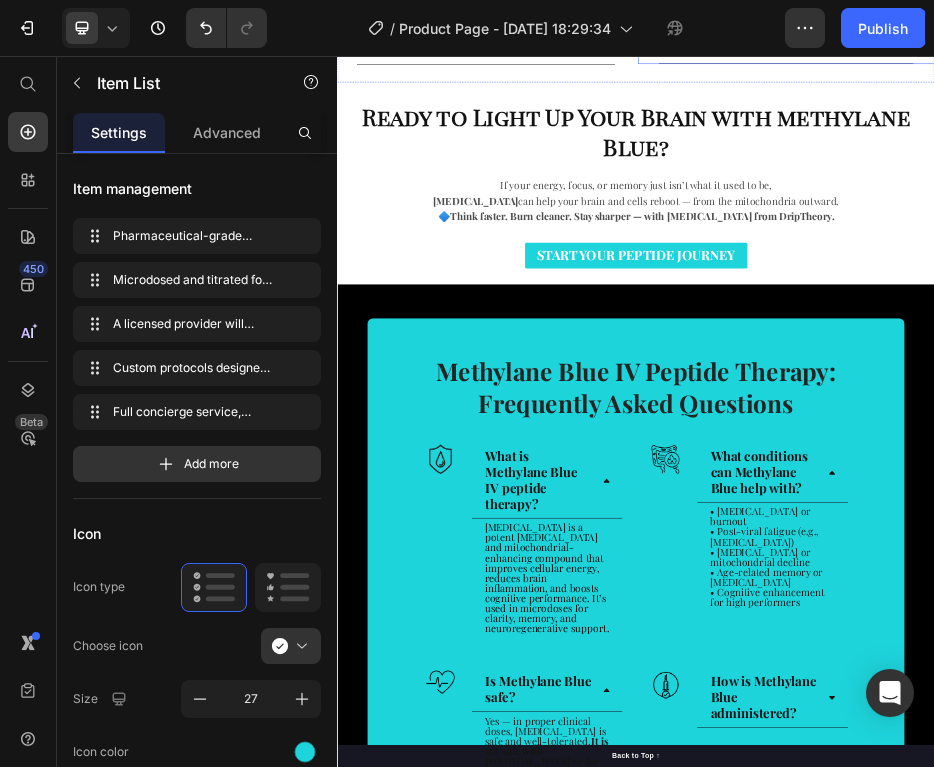 scroll, scrollTop: 3246, scrollLeft: 0, axis: vertical 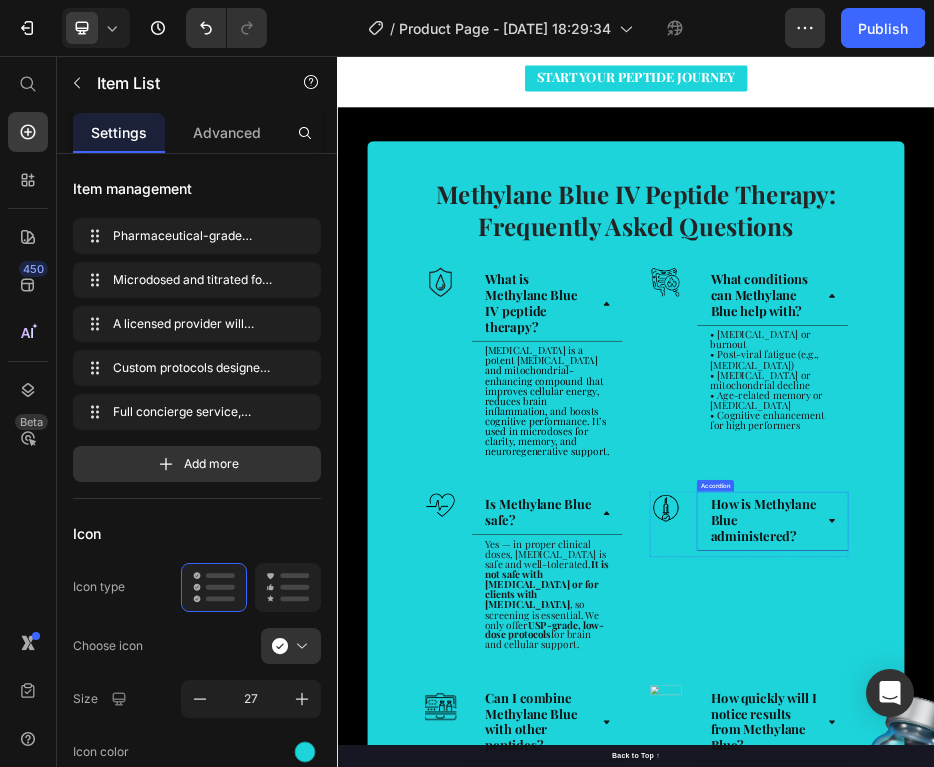 click on "How is Methylane Blue administered?" at bounding box center [1210, 991] 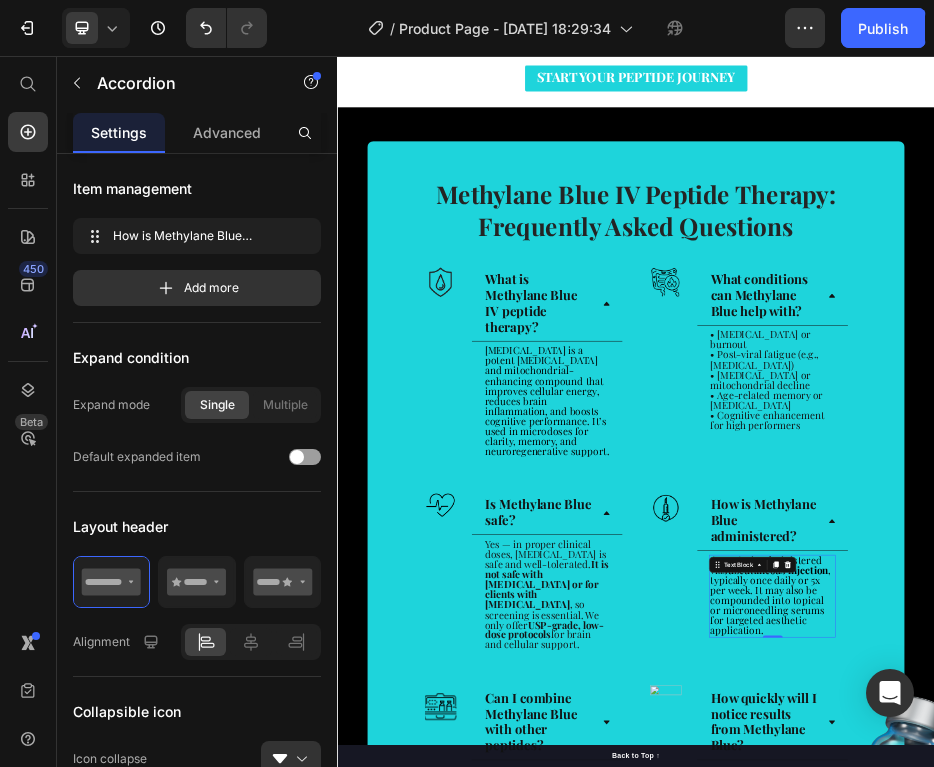 click on "GHK-Cu is administered via  subcutaneous injection , typically once daily or 5x per week. It may also be compounded into topical or microneedling serums for targeted aesthetic application. Text Block   0" at bounding box center (1210, 1142) 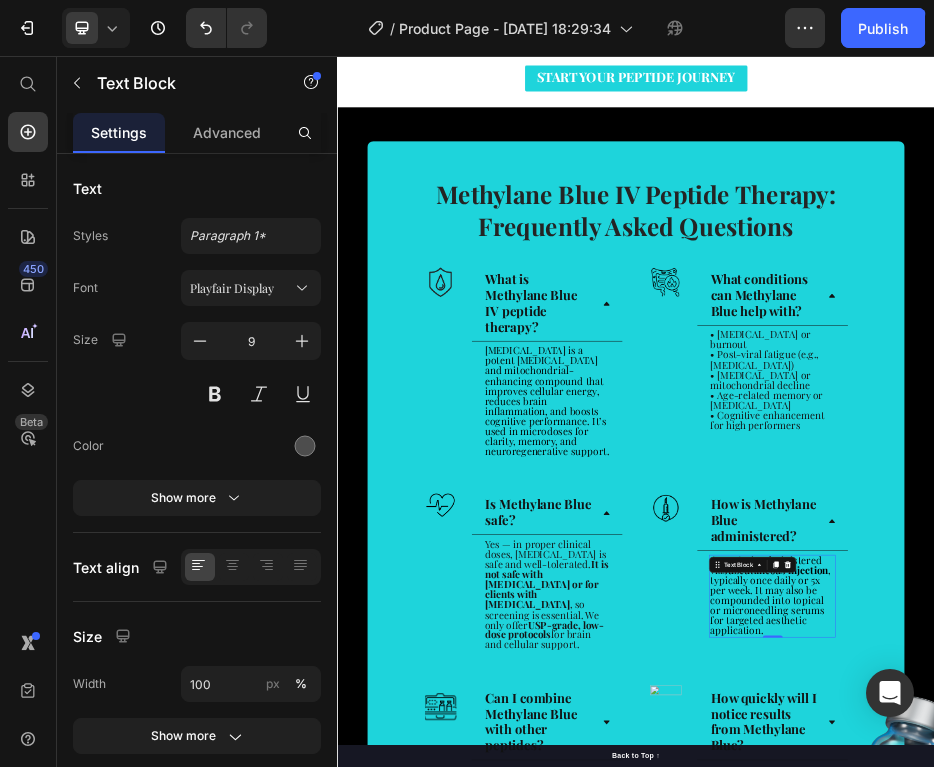 click at bounding box center (1241, 1079) 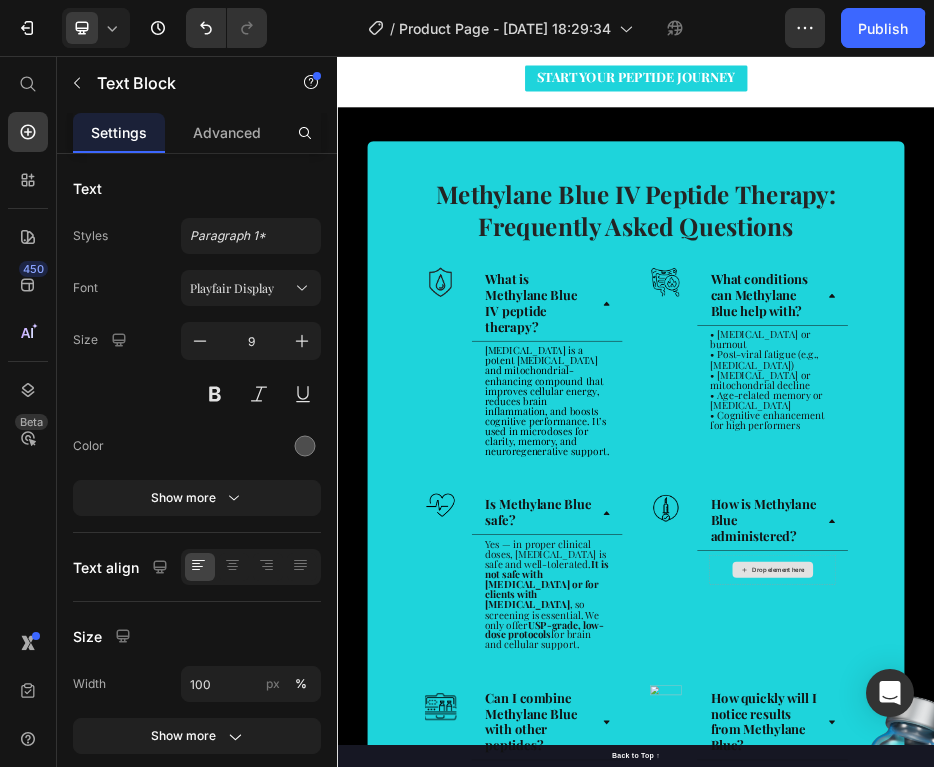 click on "Drop element here" at bounding box center (1210, 1089) 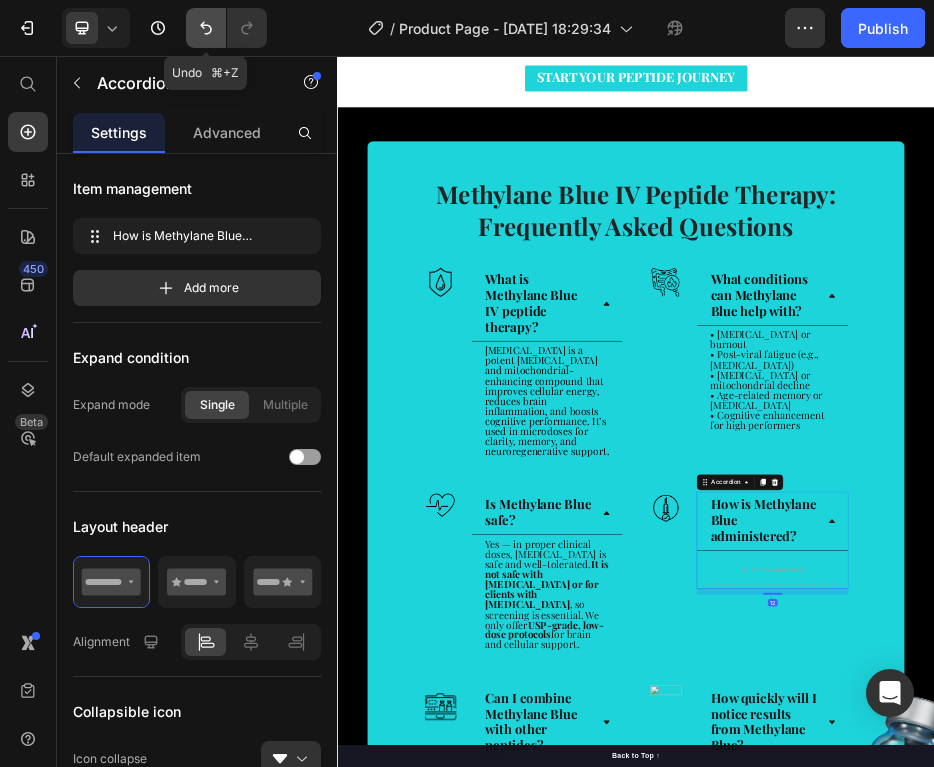 click 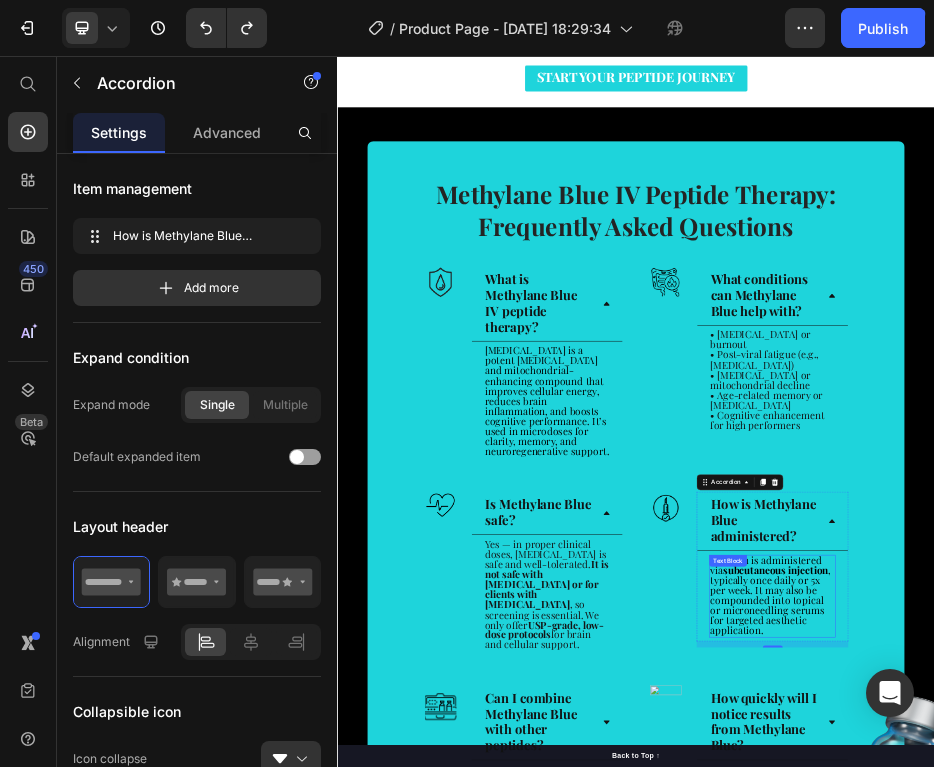 click on "GHK-Cu is administered via  subcutaneous injection , typically once daily or 5x per week. It may also be compounded into topical or microneedling serums for targeted aesthetic application." at bounding box center (1206, 1139) 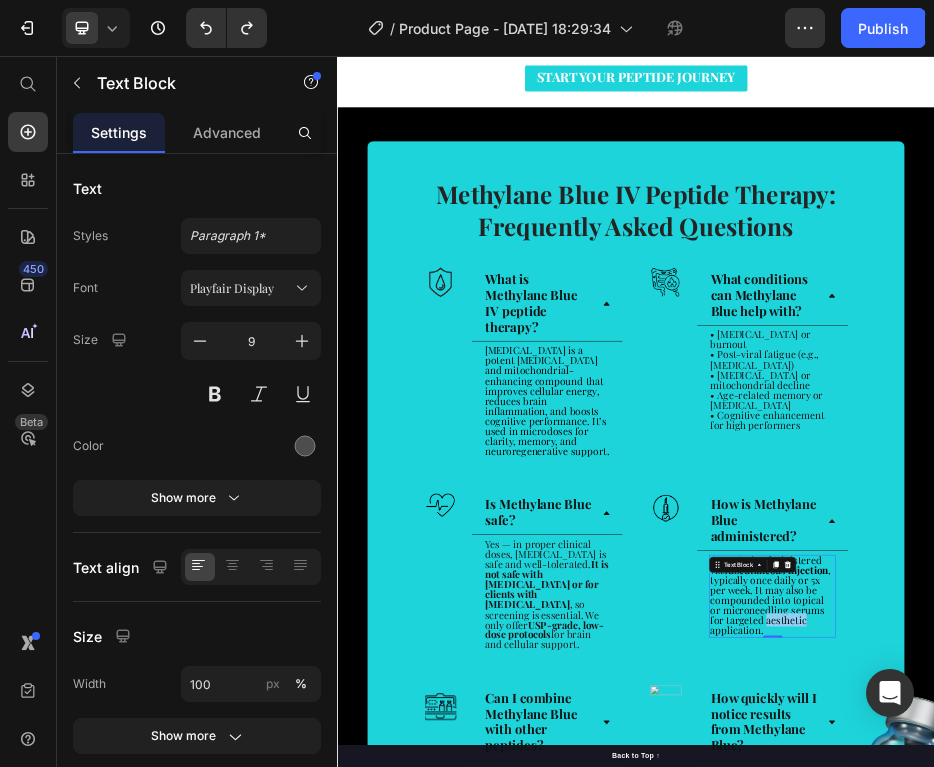 click on "GHK-Cu is administered via  subcutaneous injection , typically once daily or 5x per week. It may also be compounded into topical or microneedling serums for targeted aesthetic application." at bounding box center [1206, 1139] 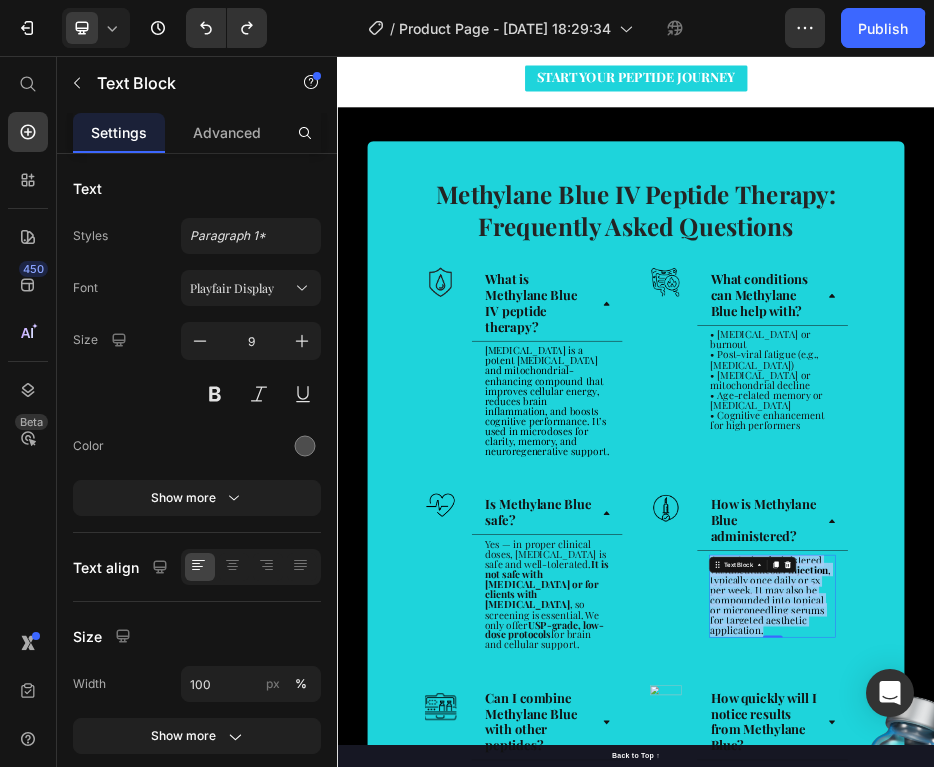 click on "GHK-Cu is administered via  subcutaneous injection , typically once daily or 5x per week. It may also be compounded into topical or microneedling serums for targeted aesthetic application." at bounding box center [1206, 1139] 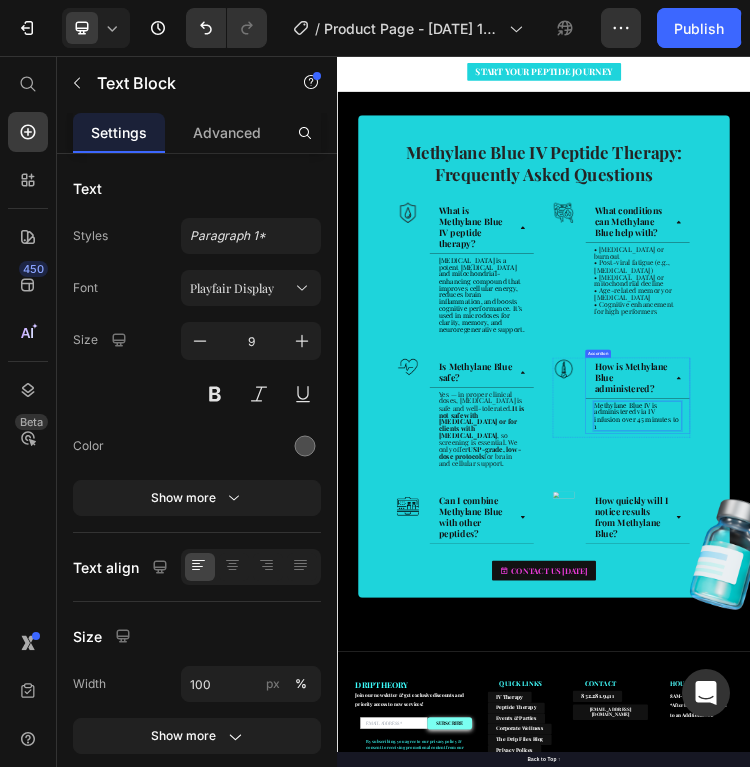 scroll, scrollTop: 66, scrollLeft: 0, axis: vertical 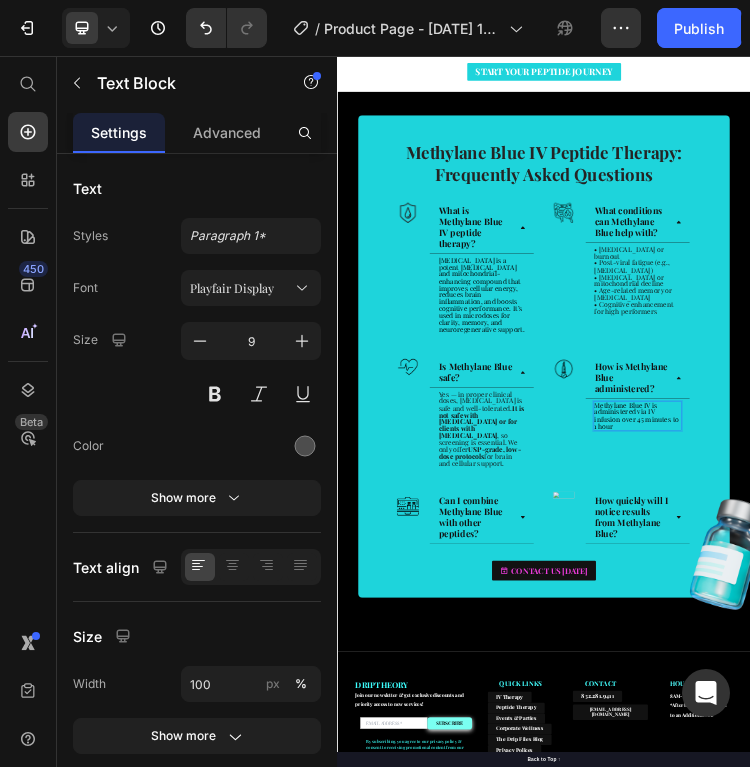click on "Methylane Blue IV is administered via IV infusion over 45 minutes to 1 hour" at bounding box center [1207, 1099] 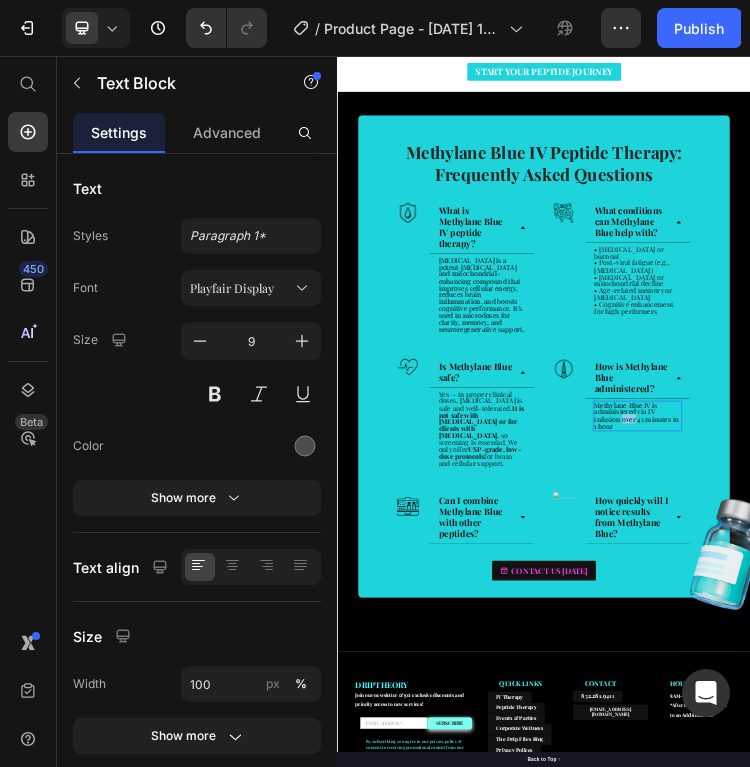 click on "Methylane Blue IV is administered via IV infusion over 45 minutes to 1 hour" at bounding box center [1207, 1099] 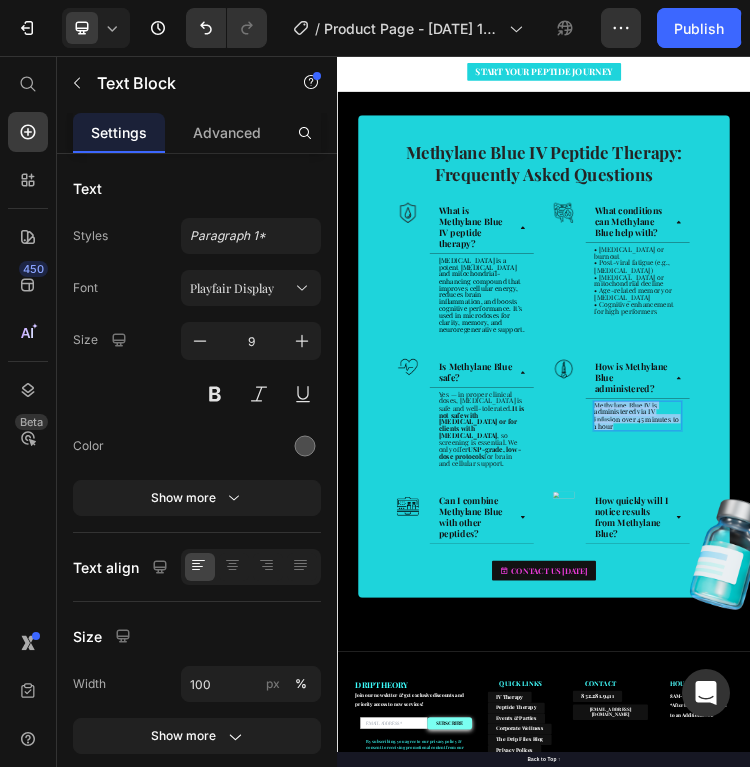 click on "Methylane Blue IV is administered via IV infusion over 45 minutes to 1 hour" at bounding box center (1207, 1099) 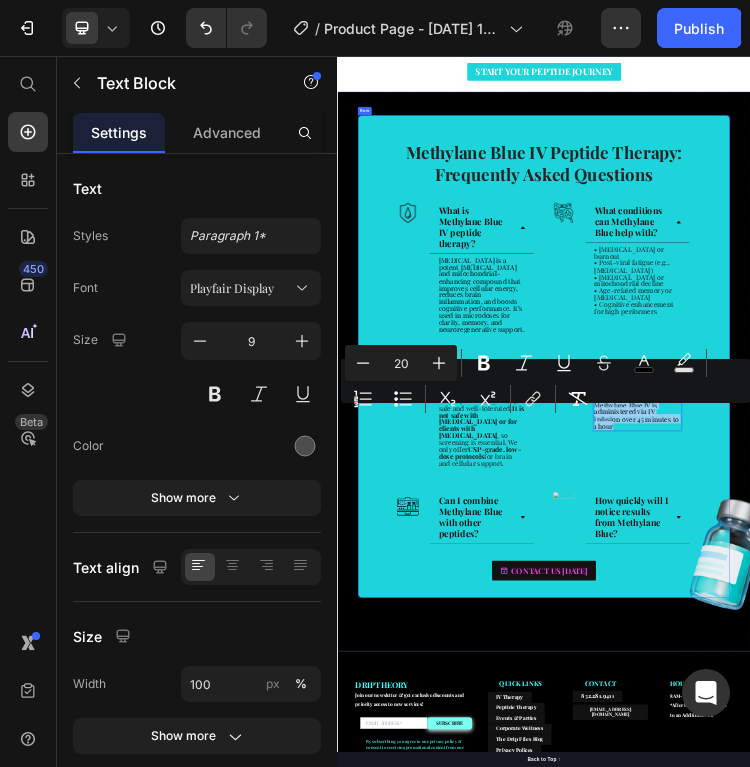 click on "How quickly will I notice results from Methylane Blue?" at bounding box center [1192, 1393] 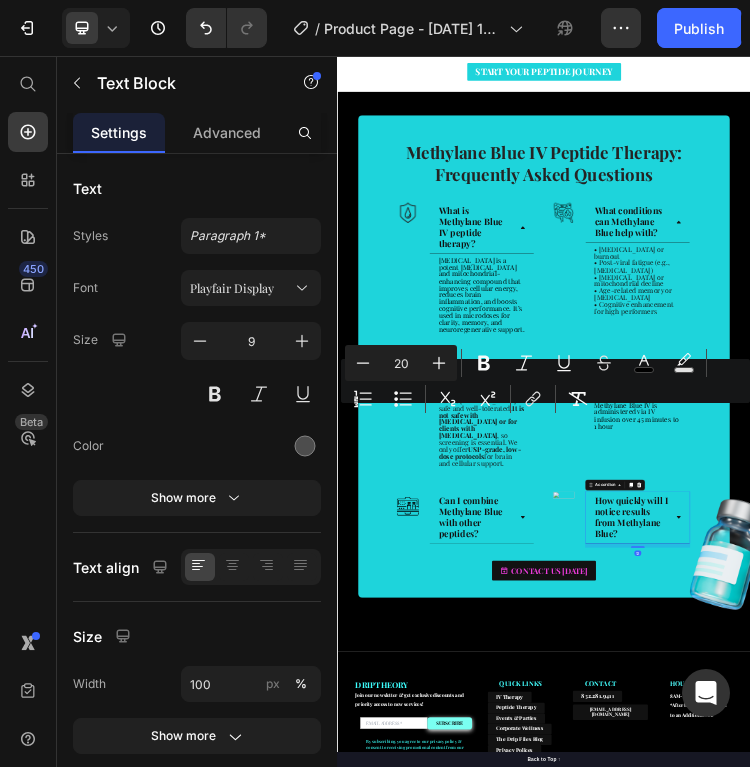 scroll, scrollTop: 0, scrollLeft: 0, axis: both 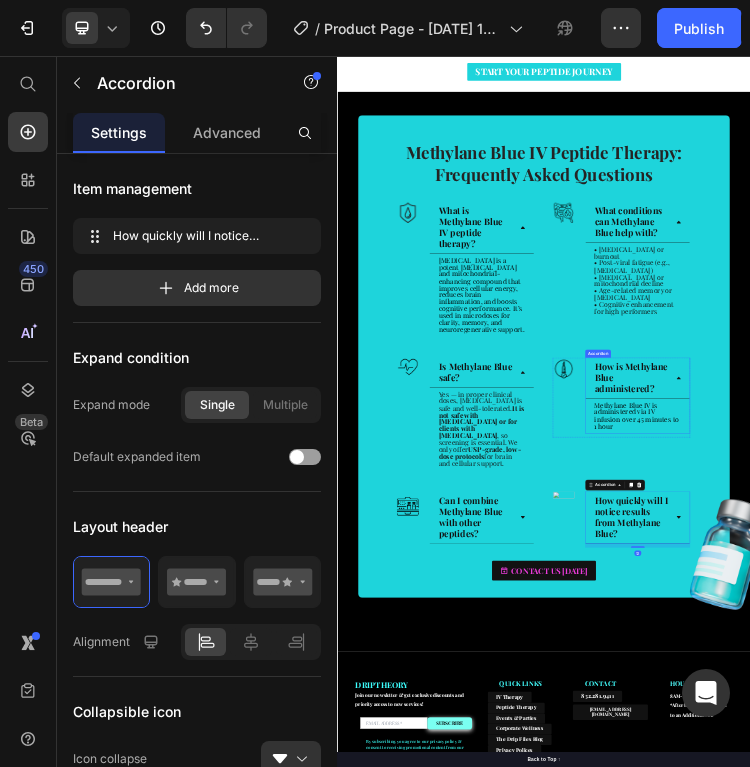 click on "Methylane Blue IV is administered via IV infusion over 45 minutes to 1 hour Text Block" at bounding box center (1210, 1101) 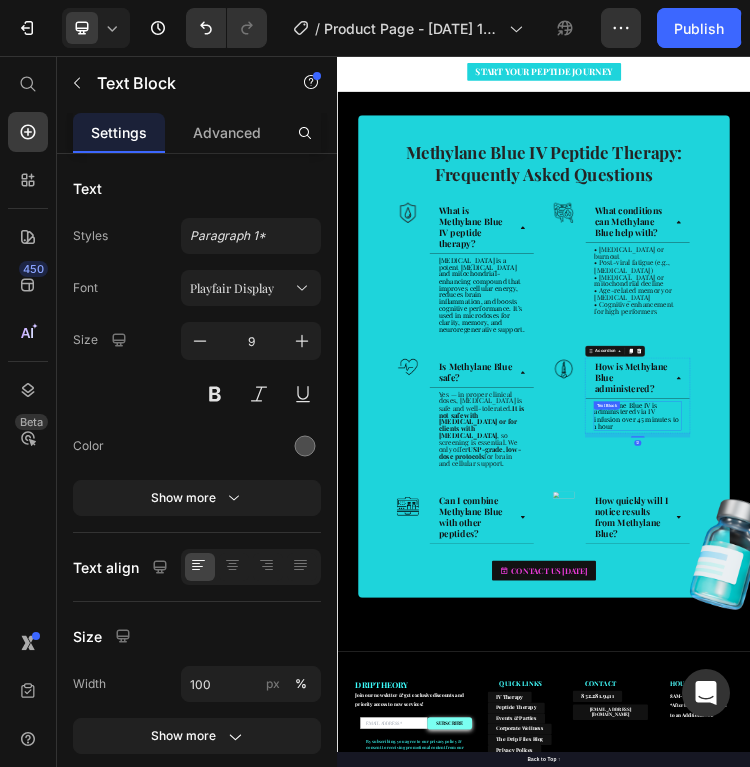 click on "Methylane Blue IV is administered via IV infusion over 45 minutes to 1 hour" at bounding box center [1210, 1101] 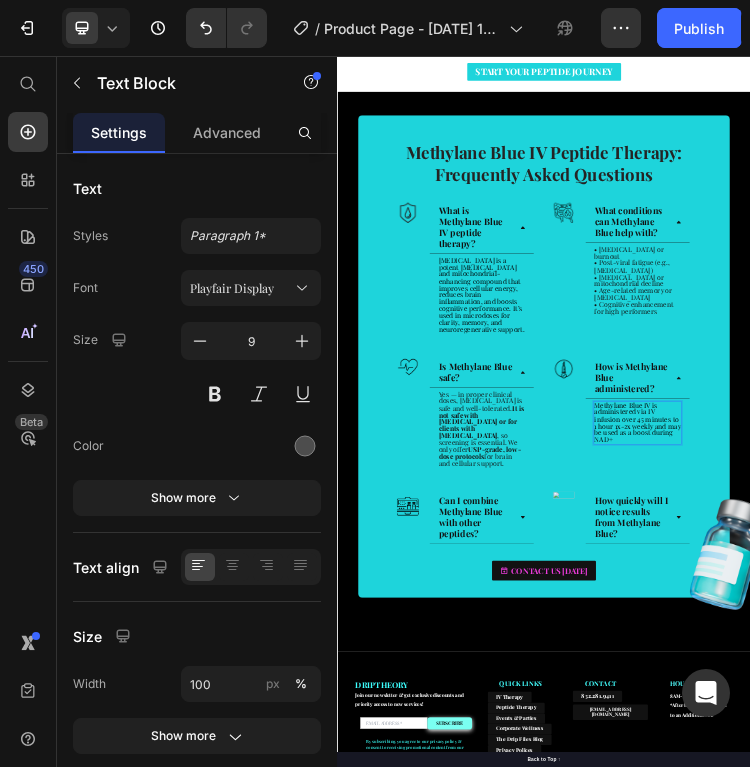 scroll, scrollTop: 33, scrollLeft: 0, axis: vertical 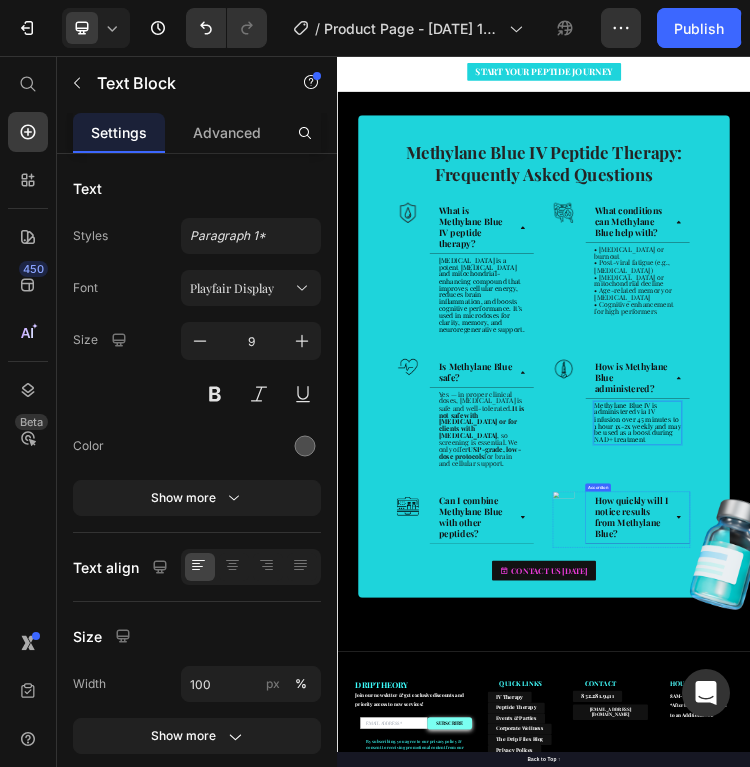 click on "How quickly will I notice results from Methylane Blue?" at bounding box center (1210, 1396) 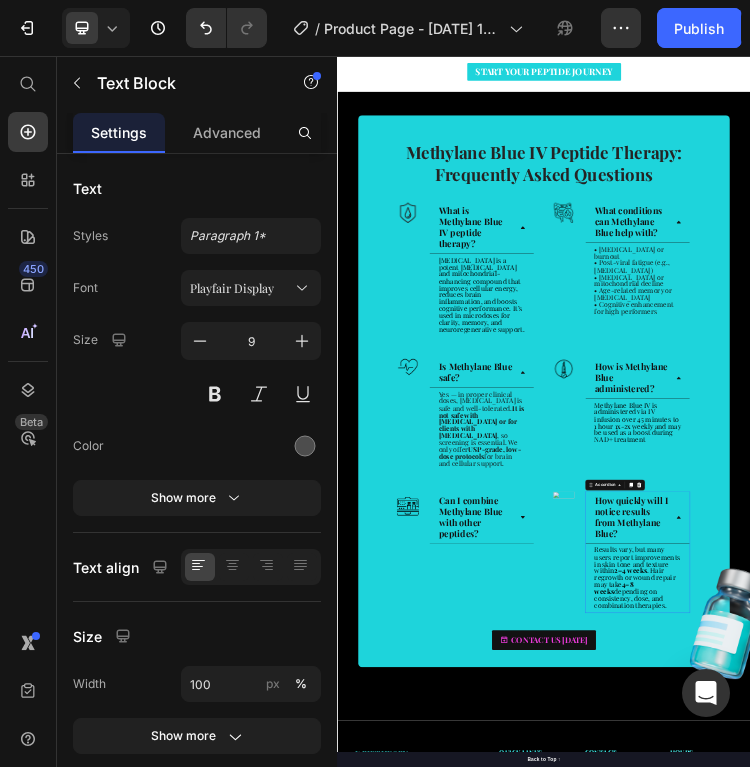 scroll, scrollTop: 0, scrollLeft: 0, axis: both 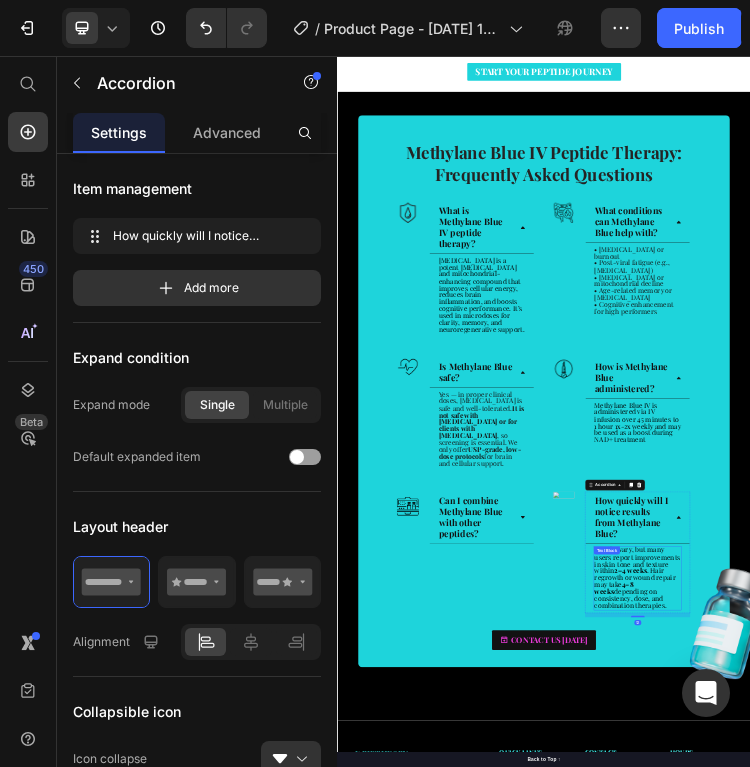 click on "Results vary, but many users report improvements in skin tone and texture within  2–4 weeks . Hair regrowth or wound repair may take  4–8 weeks  depending on consistency, dose, and combination therapies." at bounding box center (1209, 1570) 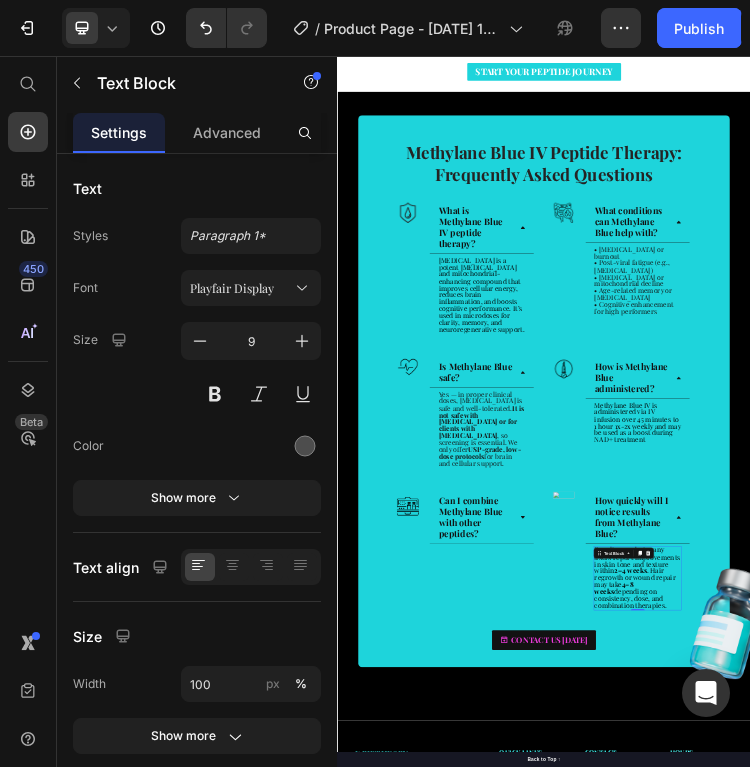 click on "Results vary, but many users report improvements in skin tone and texture within  2–4 weeks . Hair regrowth or wound repair may take  4–8 weeks  depending on consistency, dose, and combination therapies." at bounding box center (1209, 1570) 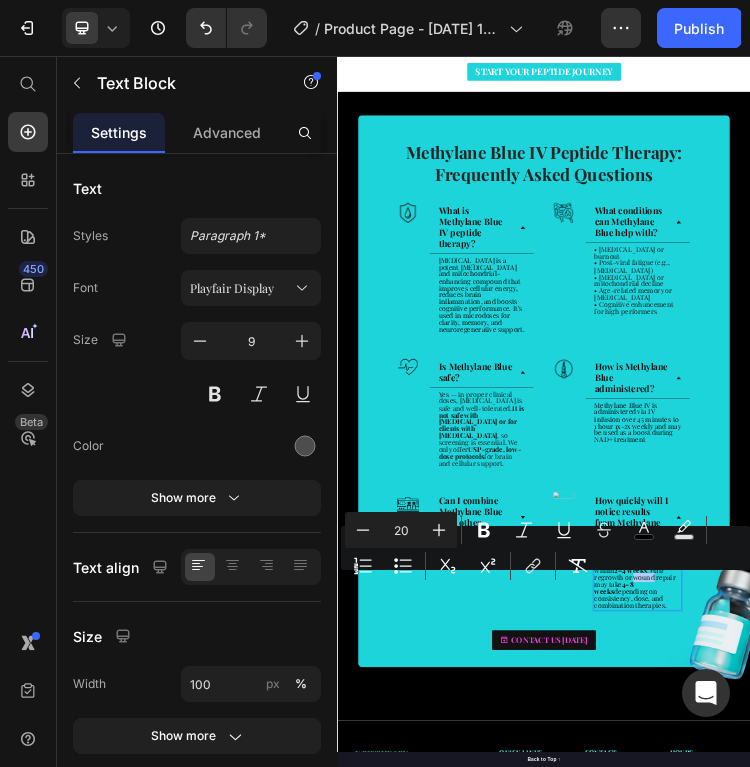 click on "Minus 20 Plus Bold Italic Underline       Strikethrough
color
Text Background Color Numbered List Bulleted List Subscript Superscript       link Remove Format" at bounding box center (545, 548) 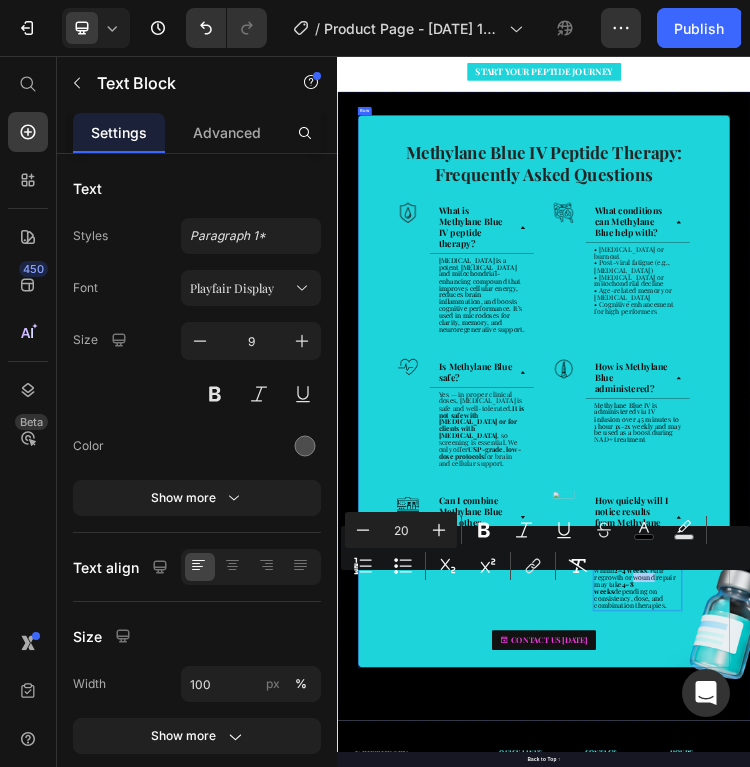 click on "How is Methylane Blue administered?" at bounding box center (1210, 991) 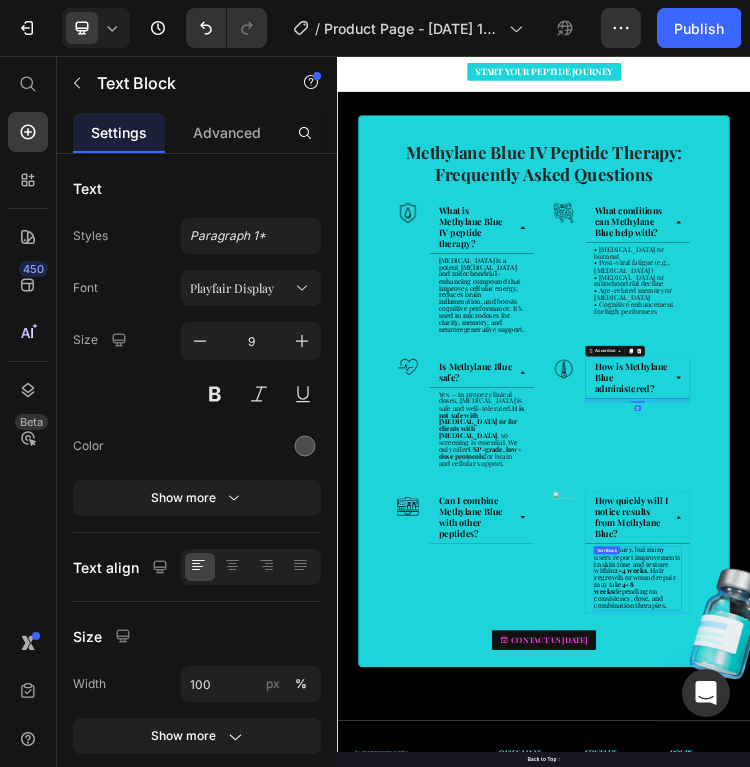 click on "2–4 weeks" at bounding box center [1190, 1550] 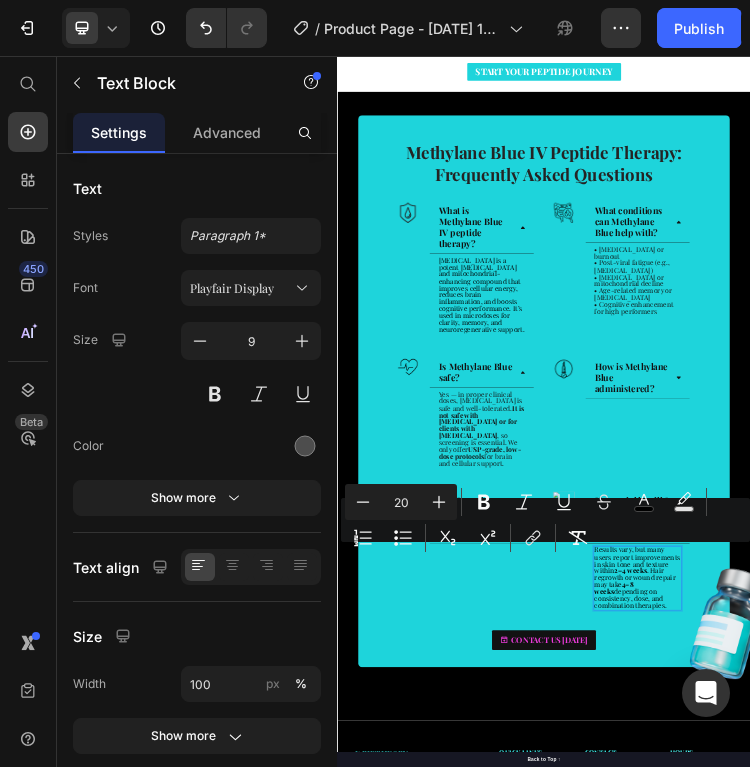 type on "9" 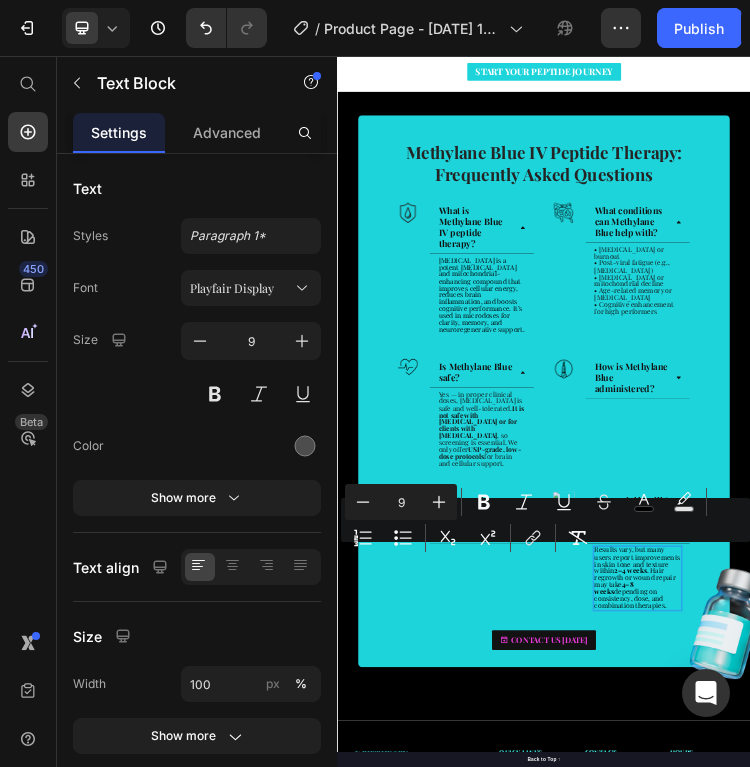 scroll, scrollTop: 11, scrollLeft: 0, axis: vertical 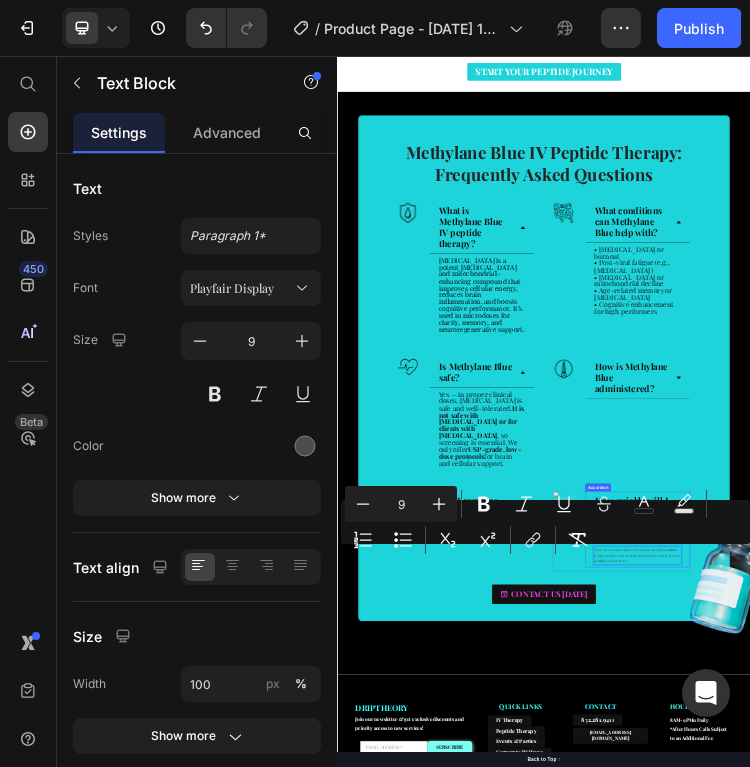 drag, startPoint x: 1199, startPoint y: 1509, endPoint x: 1080, endPoint y: 1468, distance: 125.865005 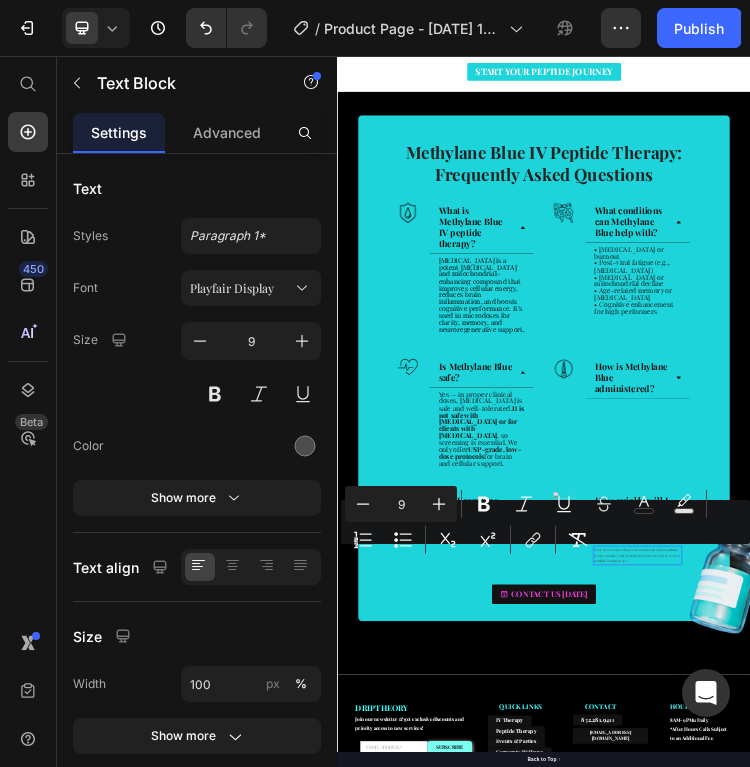 click on "9" at bounding box center (401, 504) 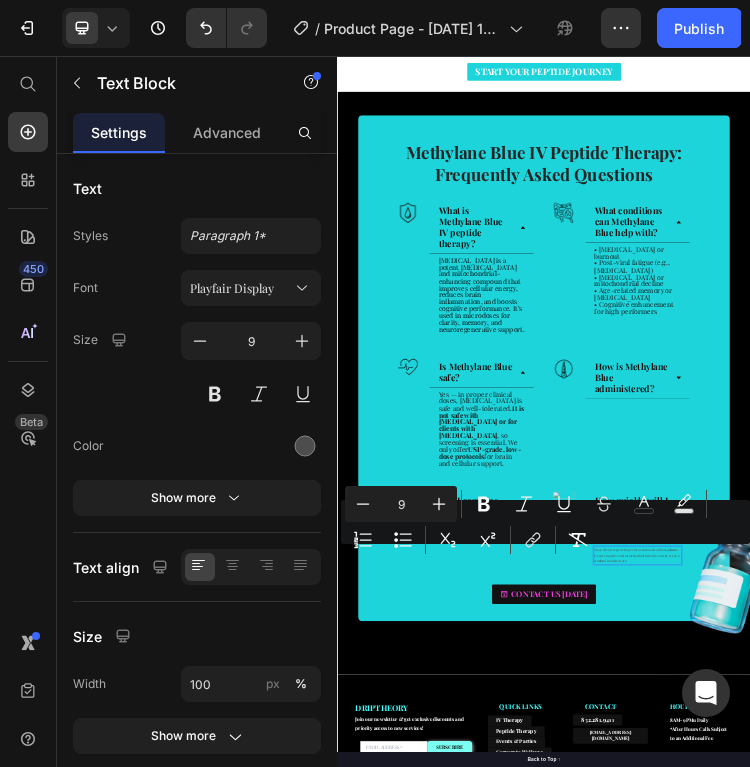 click on "9" at bounding box center [401, 504] 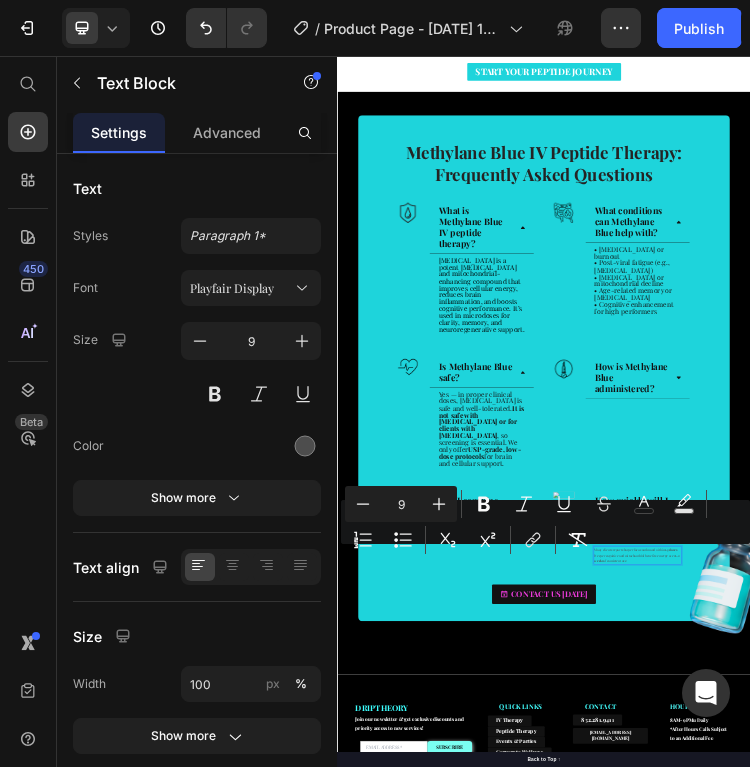 click on "9" at bounding box center [401, 504] 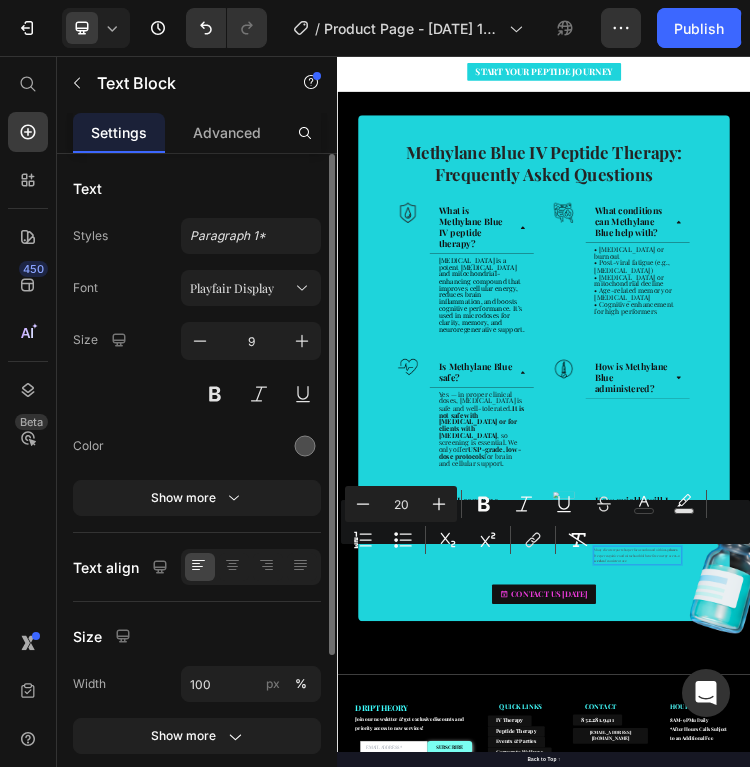 type on "20" 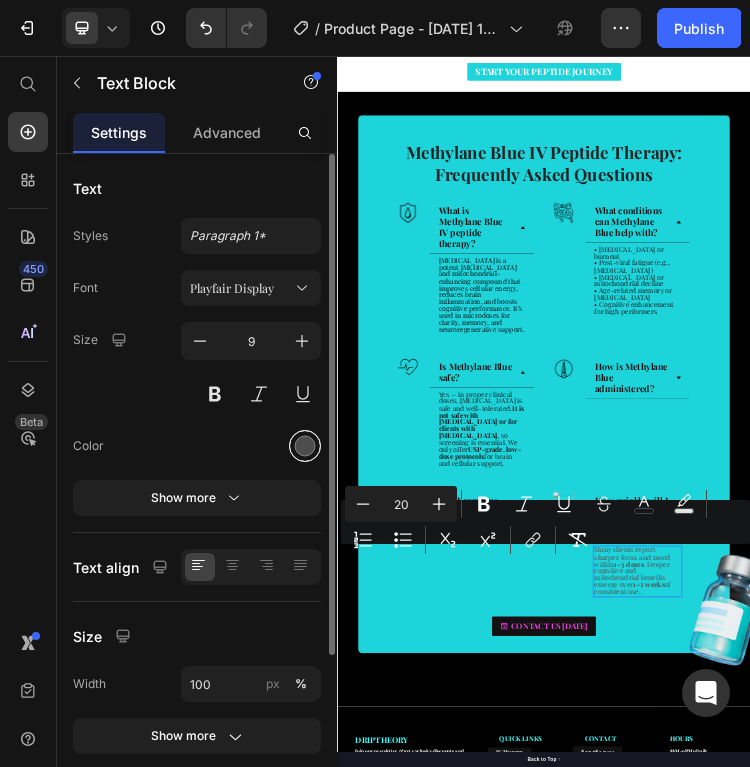 click at bounding box center (305, 446) 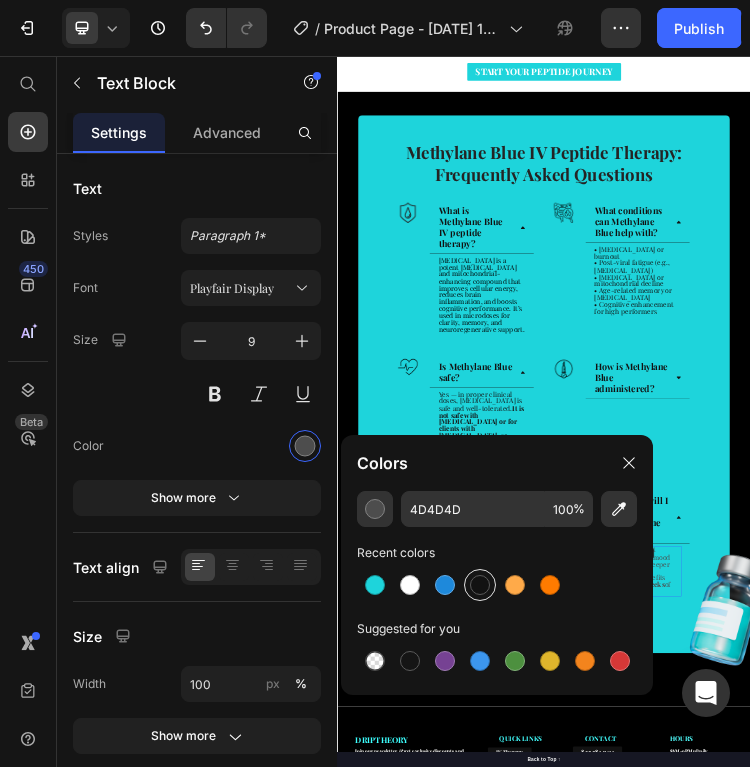 click at bounding box center (480, 585) 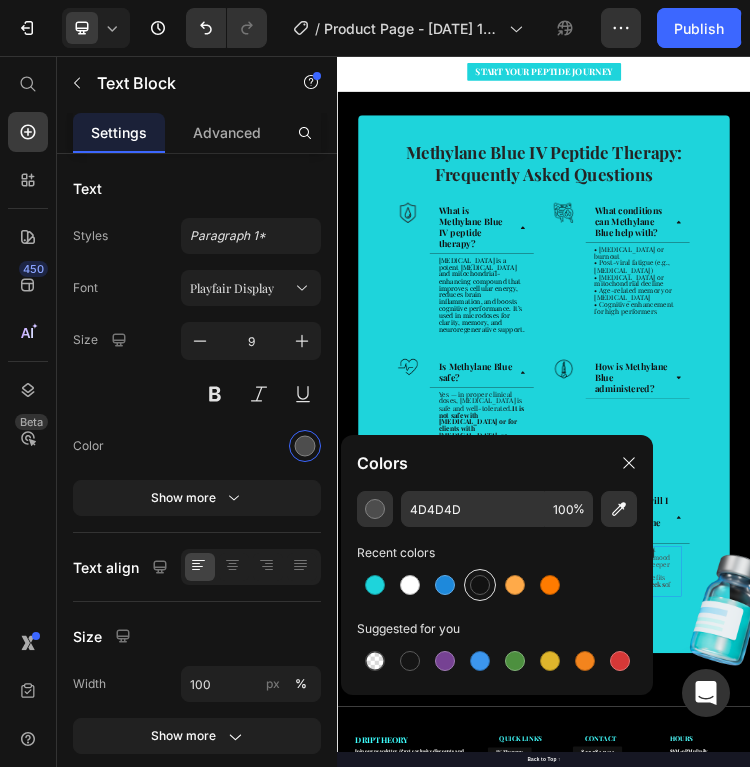 type on "121212" 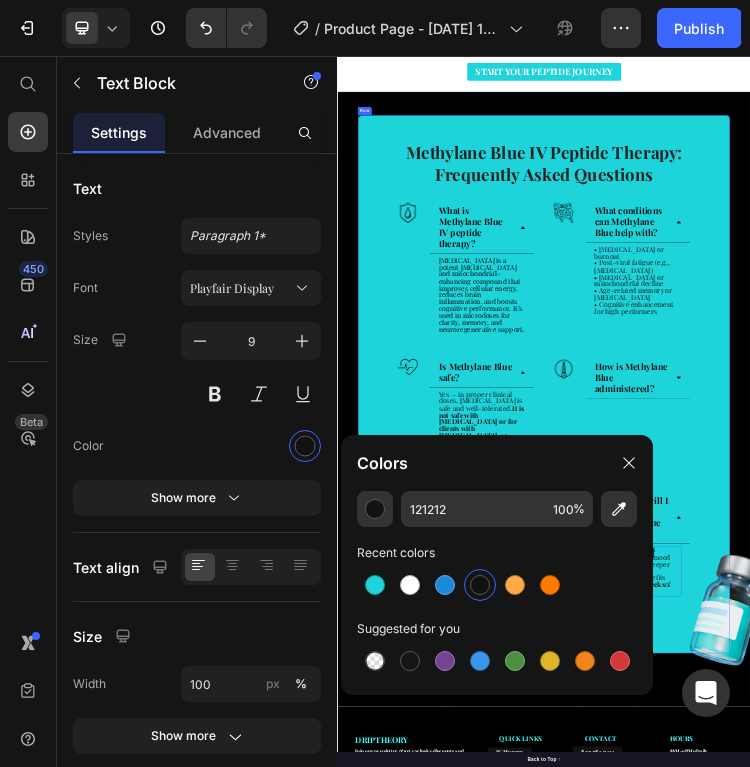 click on "⁠⁠⁠⁠⁠⁠⁠ Methylane Blue IV Peptide Therapy: Frequently Asked Questions Heading Row Image
What is Methylane Blue IV peptide therapy? Methylene Blue is a potent nootropic and mitochondrial-enhancing compound that improves cellular energy, reduces brain inflammation, and boosts cognitive performance. It’s used in microdoses for clarity, memory, and neuroregenerative support. Text Block Accordion Row Image
What conditions can Methylane Blue help with? • Brain fog or burnout • Post-viral fatigue (e.g., long COVID) • Oxidative stress or mitochondrial decline • Age-related memory or neurodegeneration • Cognitive enhancement for high performers Text Block Accordion Row Row Image
Is Methylane Blue safe? Yes — in proper clinical doses, Methylene Blue is safe and well-tolerated.  It is not safe with SSRIs or for clients with G6PD deficiency , so screening is essential. We only offer  Text Block Accordion Row" at bounding box center (937, 1045) 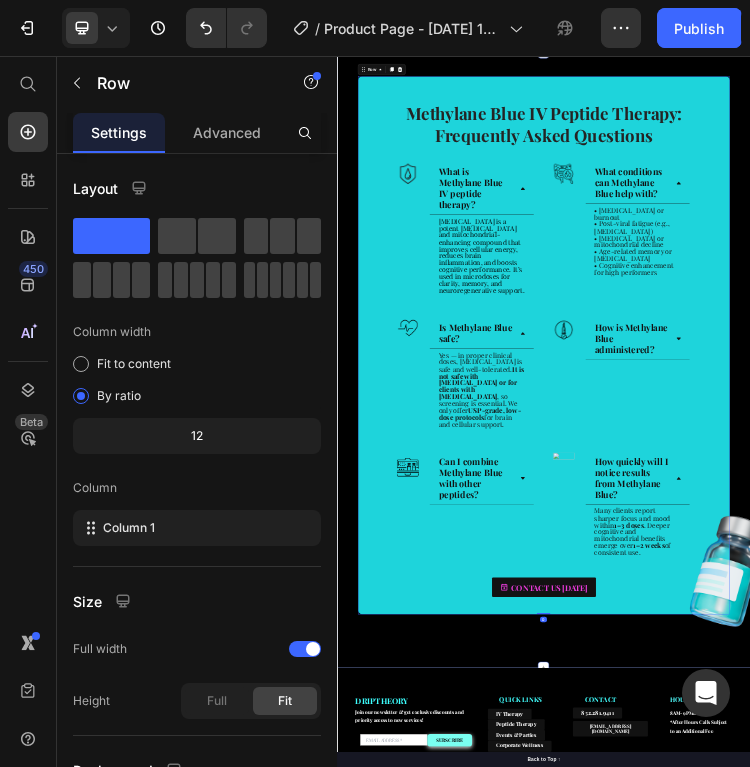scroll, scrollTop: 3489, scrollLeft: 0, axis: vertical 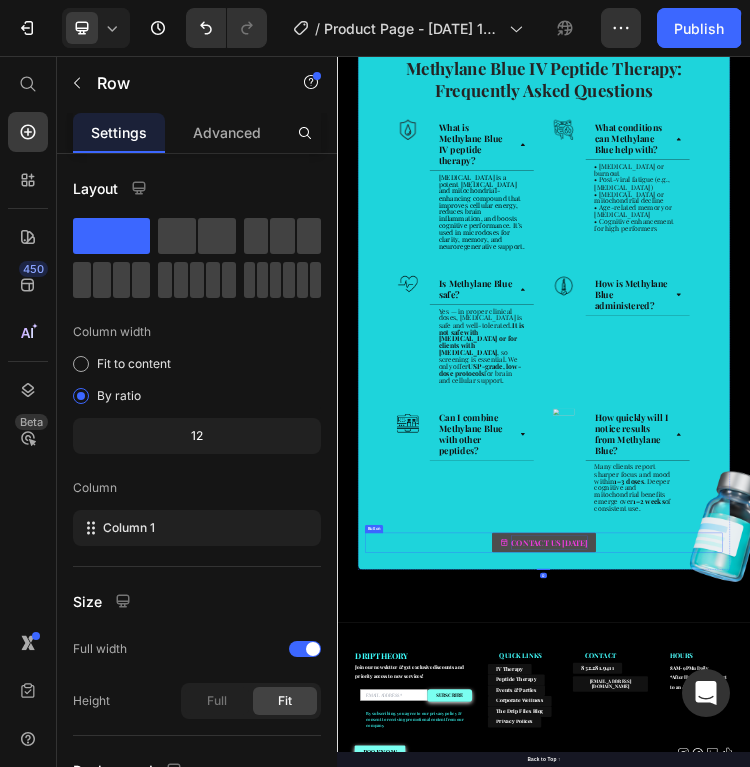click on "CONTACT US TODAY" at bounding box center [952, 1468] 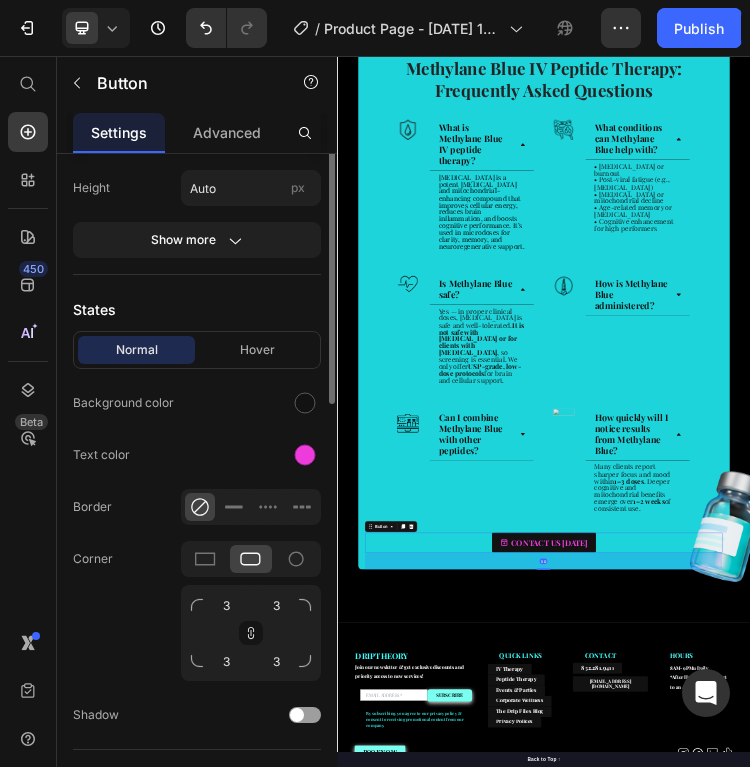 scroll, scrollTop: 630, scrollLeft: 0, axis: vertical 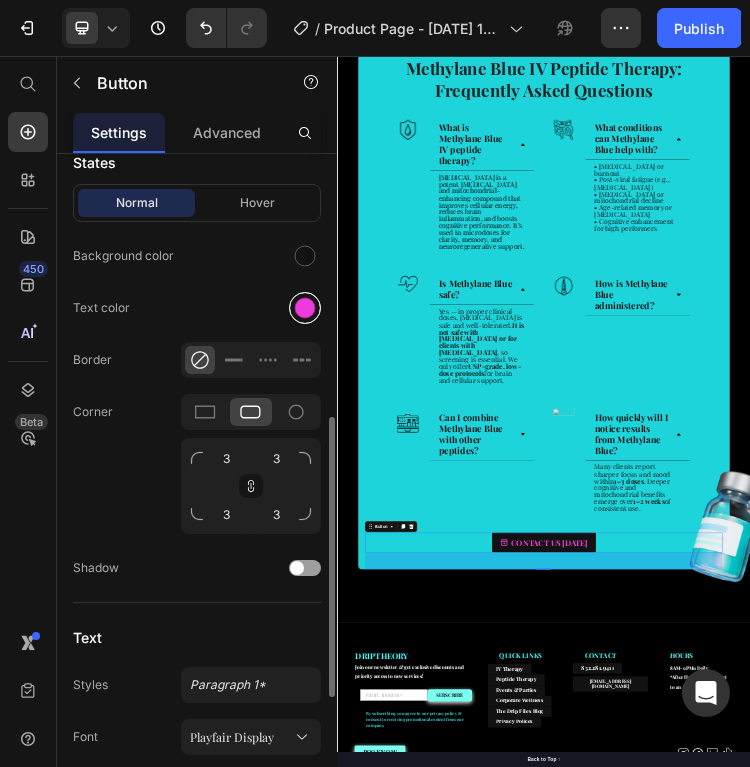 click at bounding box center [305, 308] 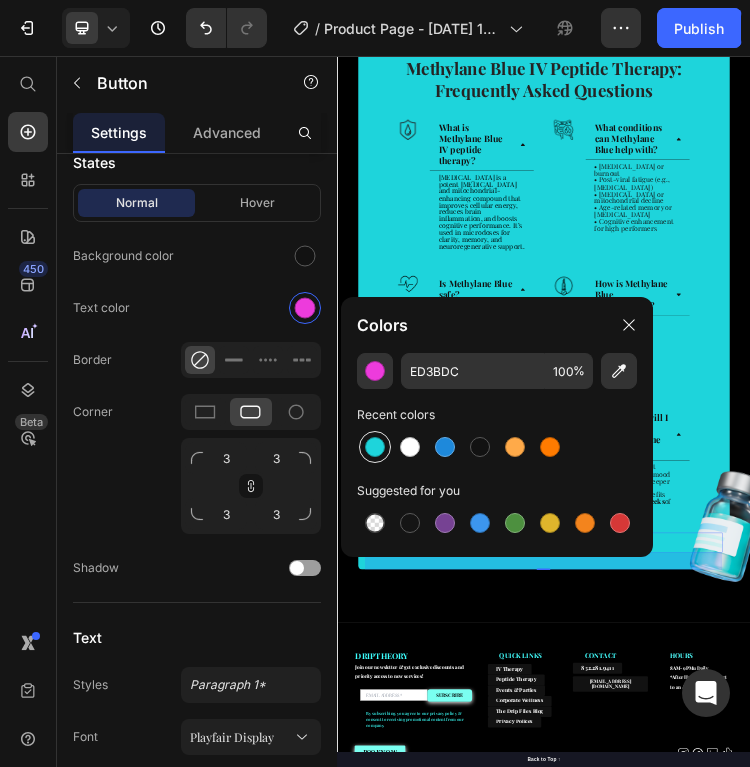 click at bounding box center (375, 447) 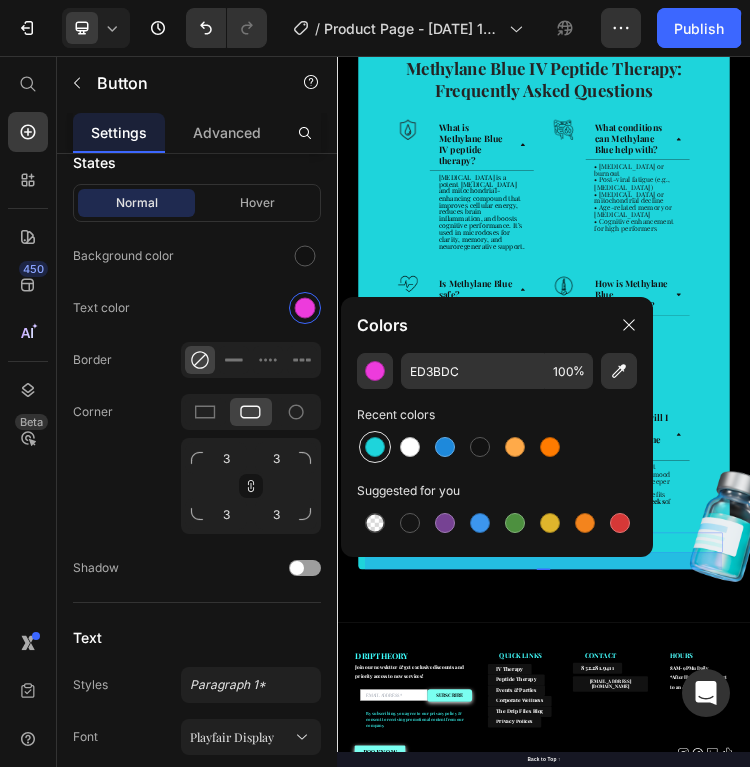 type on "1ED4DB" 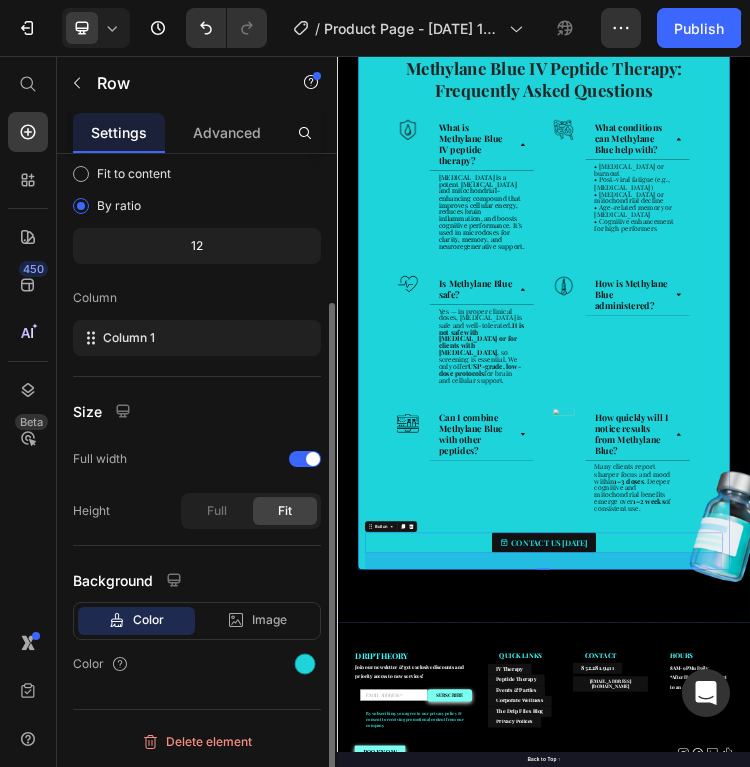 click on "⁠⁠⁠⁠⁠⁠⁠ Methylane Blue IV Peptide Therapy: Frequently Asked Questions Heading Row Image
What is Methylane Blue IV peptide therapy? Methylene Blue is a potent nootropic and mitochondrial-enhancing compound that improves cellular energy, reduces brain inflammation, and boosts cognitive performance. It’s used in microdoses for clarity, memory, and neuroregenerative support. Text Block Accordion Row Image
What conditions can Methylane Blue help with? • Brain fog or burnout • Post-viral fatigue (e.g., long COVID) • Oxidative stress or mitochondrial decline • Age-related memory or neurodegeneration • Cognitive enhancement for high performers Text Block Accordion Row Row Image
Is Methylane Blue safe? Yes — in proper clinical doses, Methylene Blue is safe and well-tolerated.  It is not safe with SSRIs or for clients with G6PD deficiency , so screening is essential. We only offer  Text Block Accordion Row" at bounding box center [937, 802] 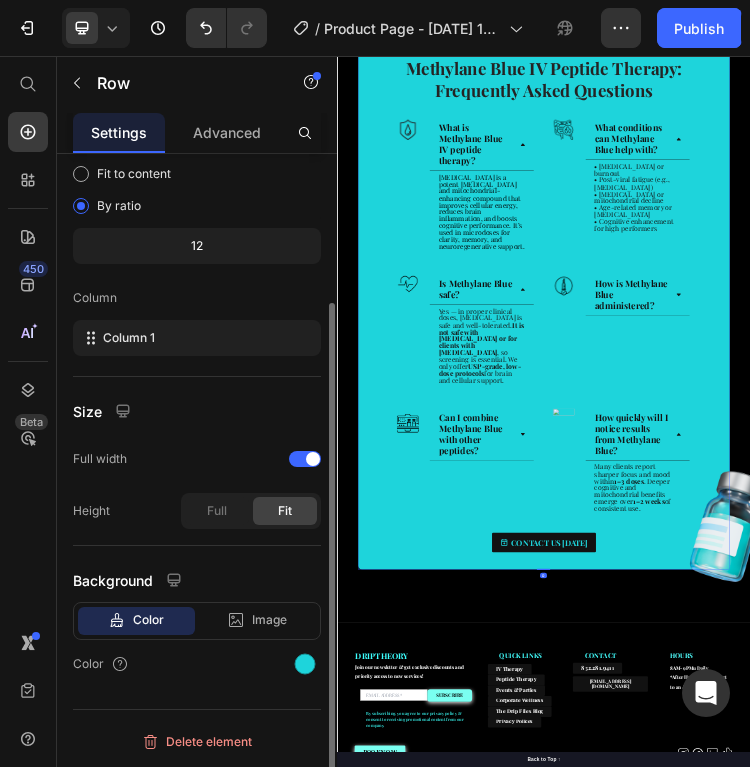 scroll, scrollTop: 0, scrollLeft: 0, axis: both 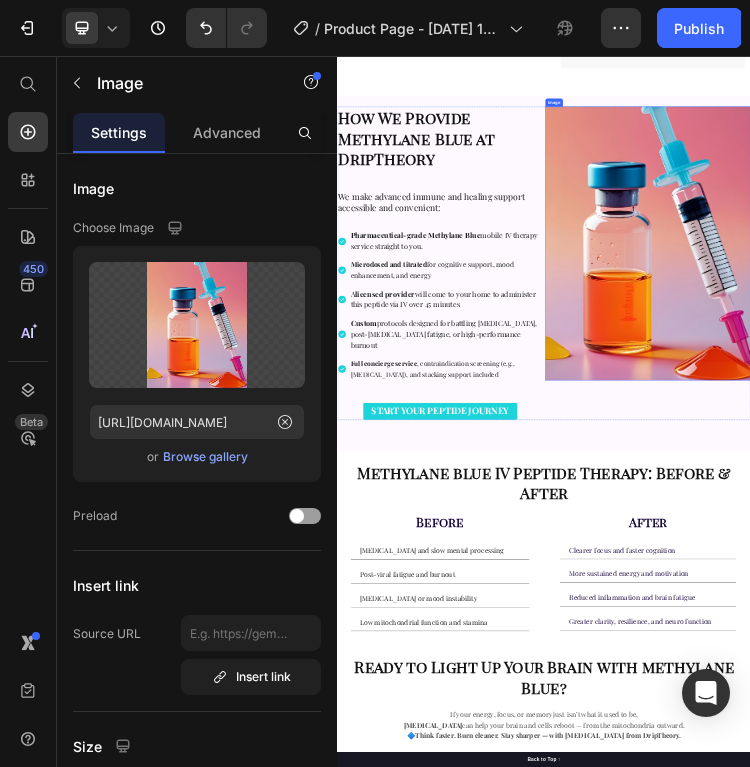 click at bounding box center (1239, 599) 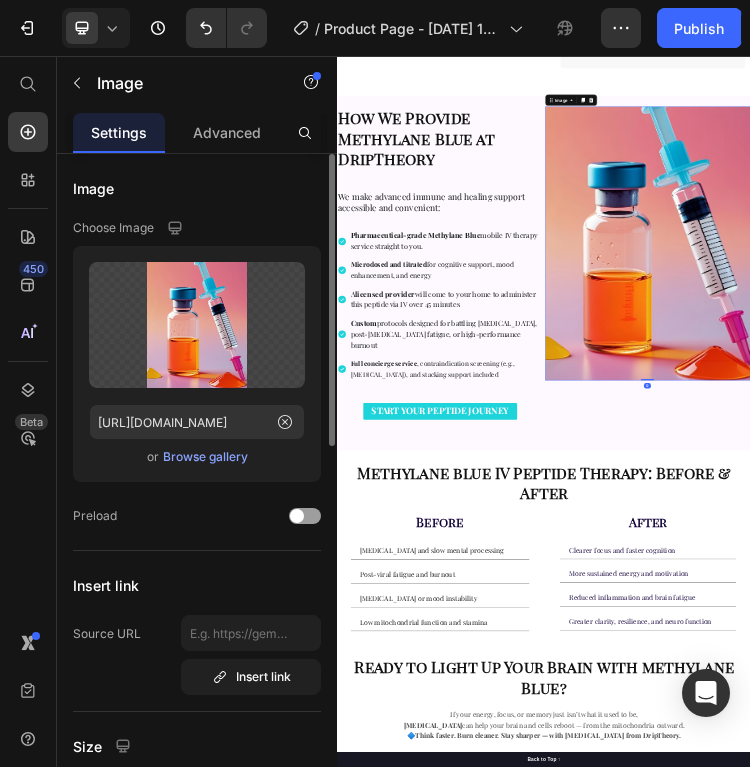 click on "Browse gallery" at bounding box center [205, 457] 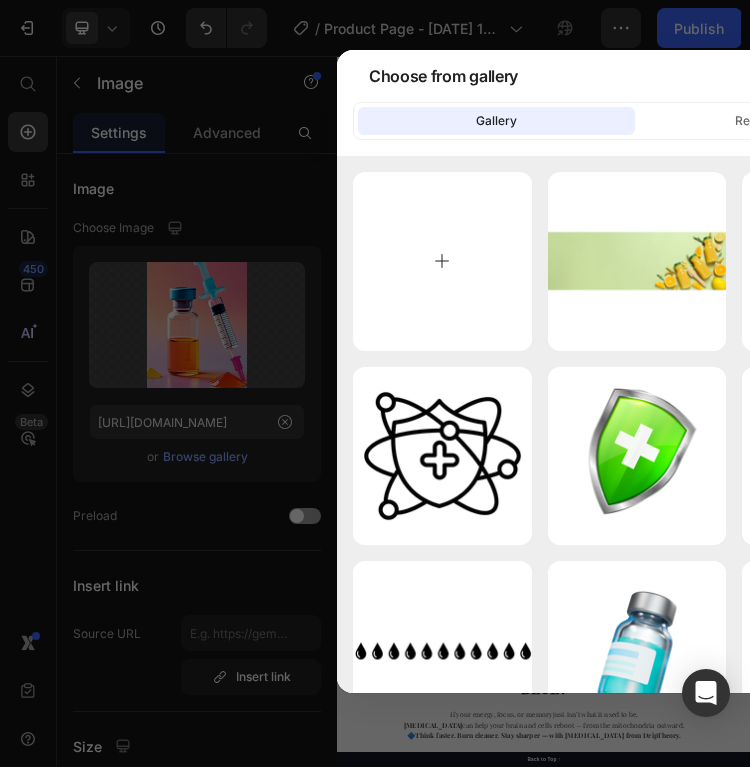 click at bounding box center [442, 261] 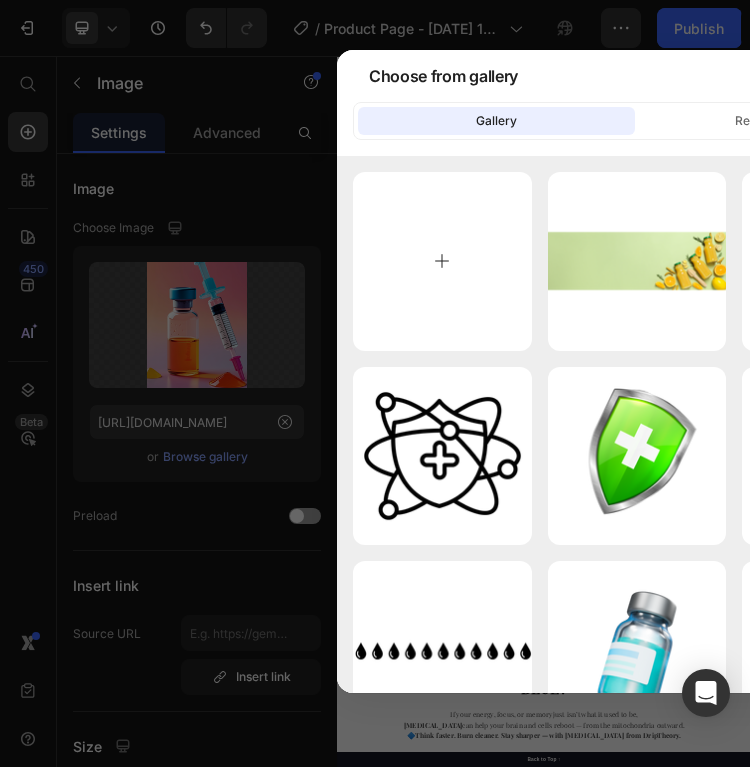 type on "C:\fakepath\Bright vitamin intravenous infusion and on dark background (1).jpg" 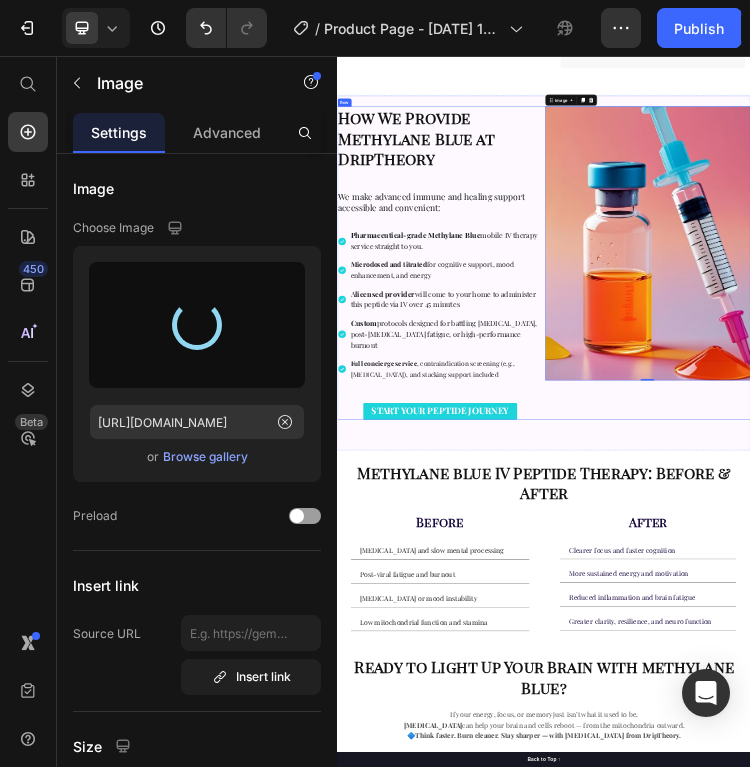 type on "https://cdn.shopify.com/s/files/1/0681/2090/3725/files/gempages_565587944681768151-6684775c-0bf9-4d30-b651-d3f1602d4725.jpg" 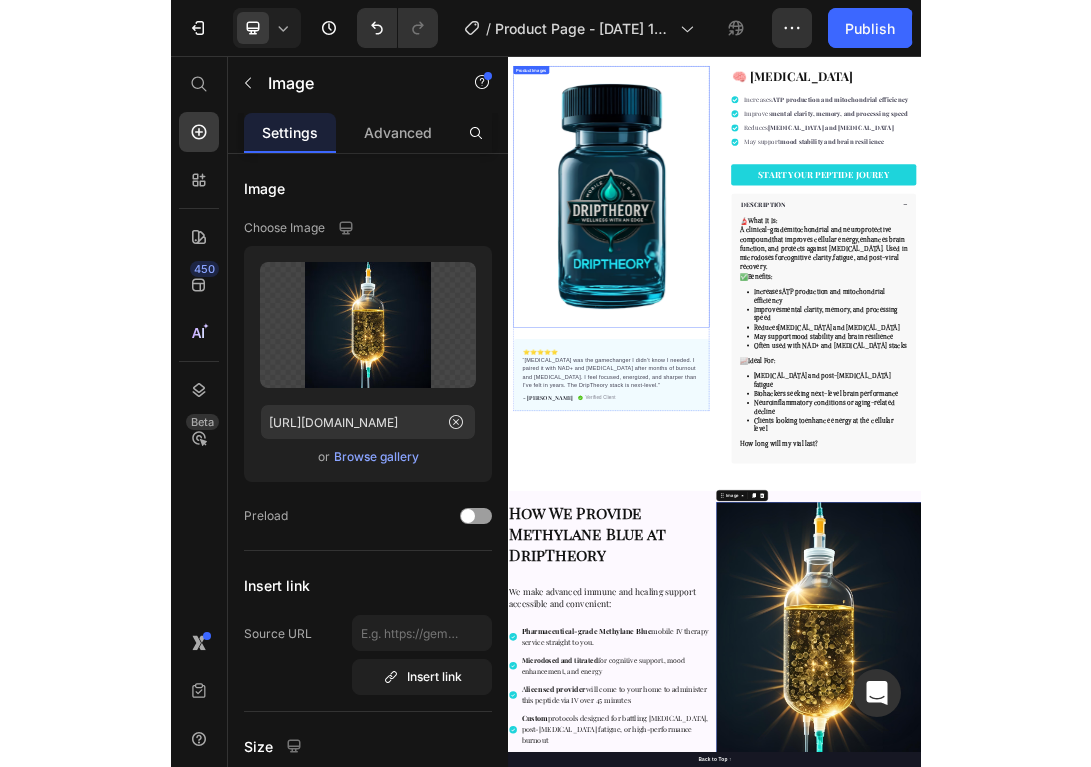 scroll, scrollTop: 0, scrollLeft: 0, axis: both 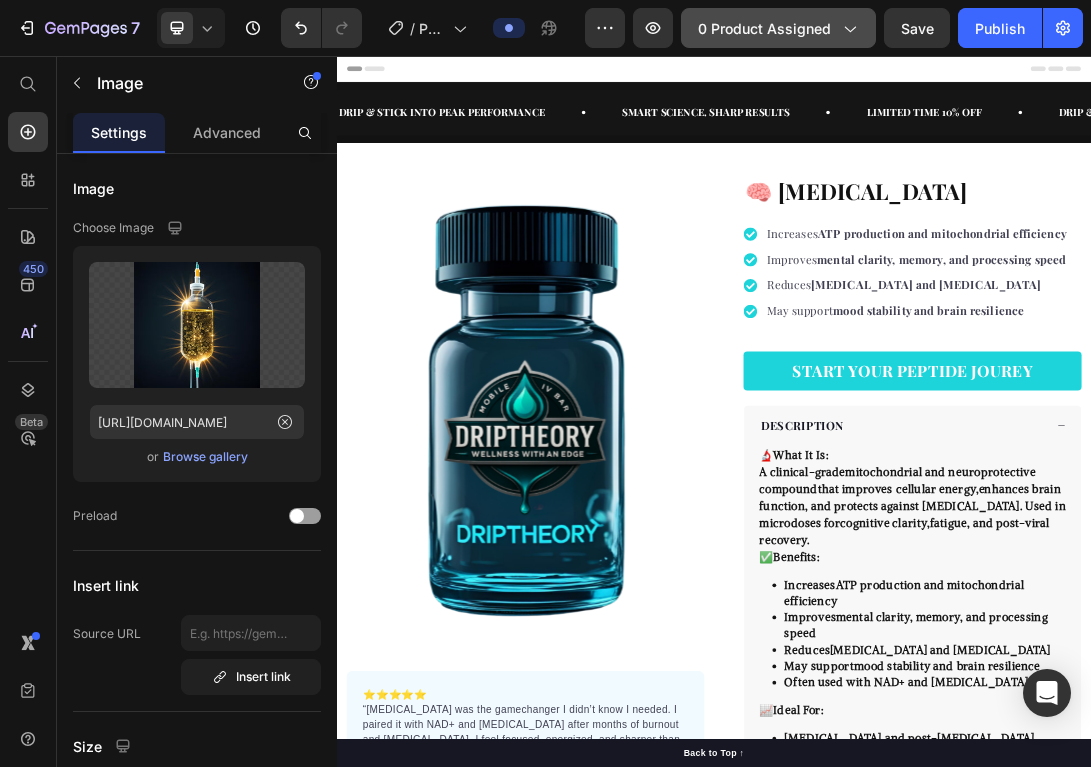 click on "0 product assigned" at bounding box center (778, 28) 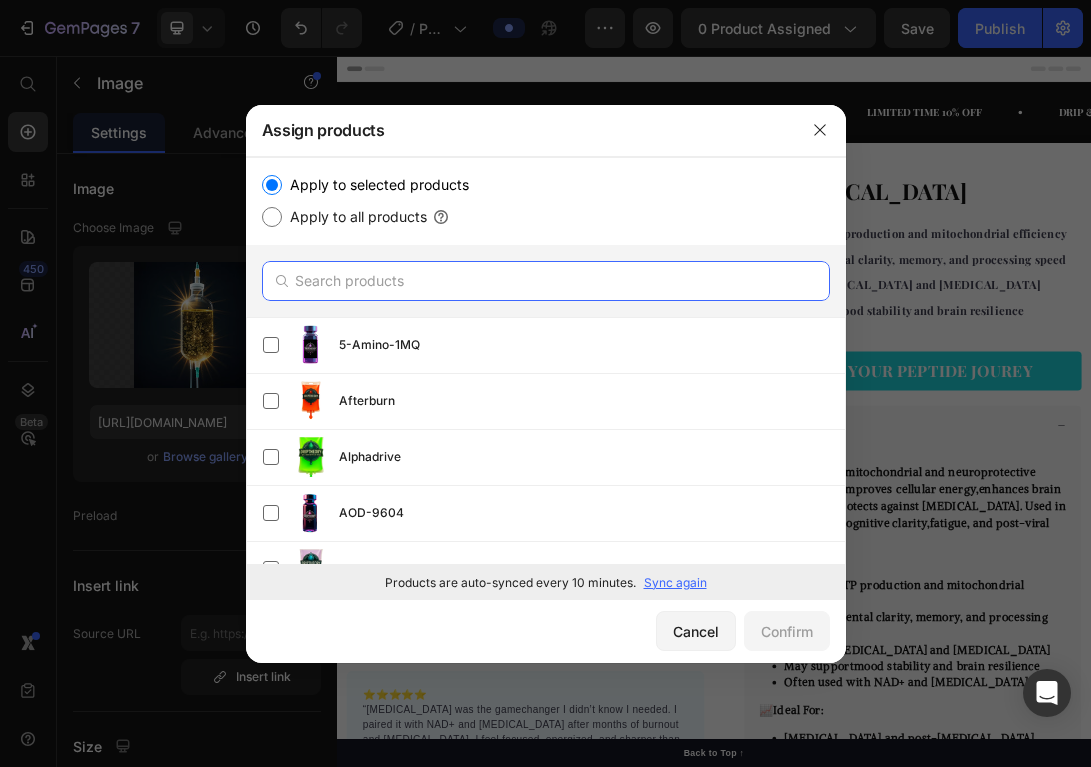 click at bounding box center [546, 281] 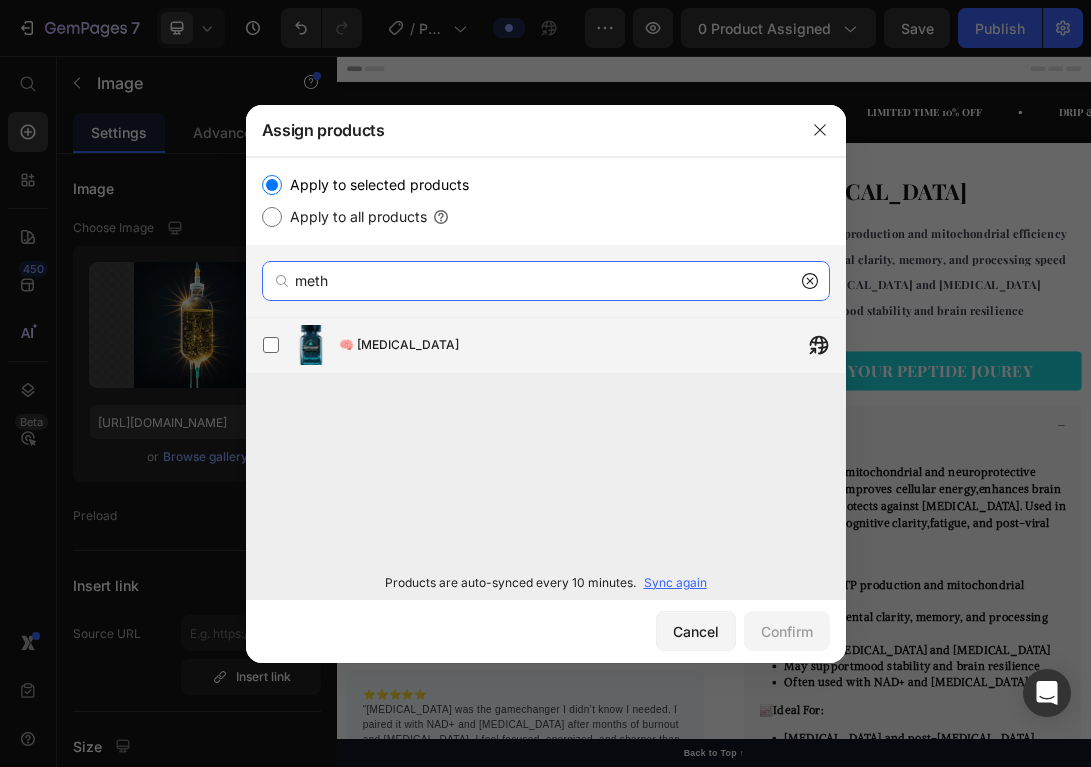 type on "meth" 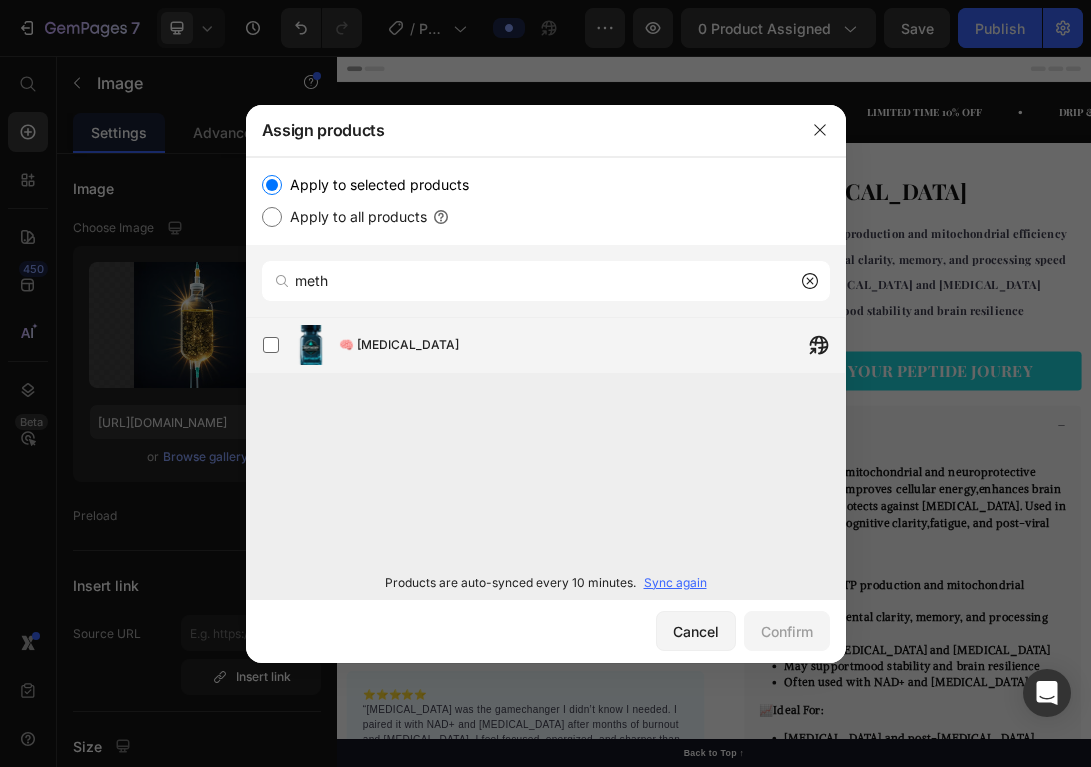 click on "🧠 Methylene Blue" at bounding box center [399, 345] 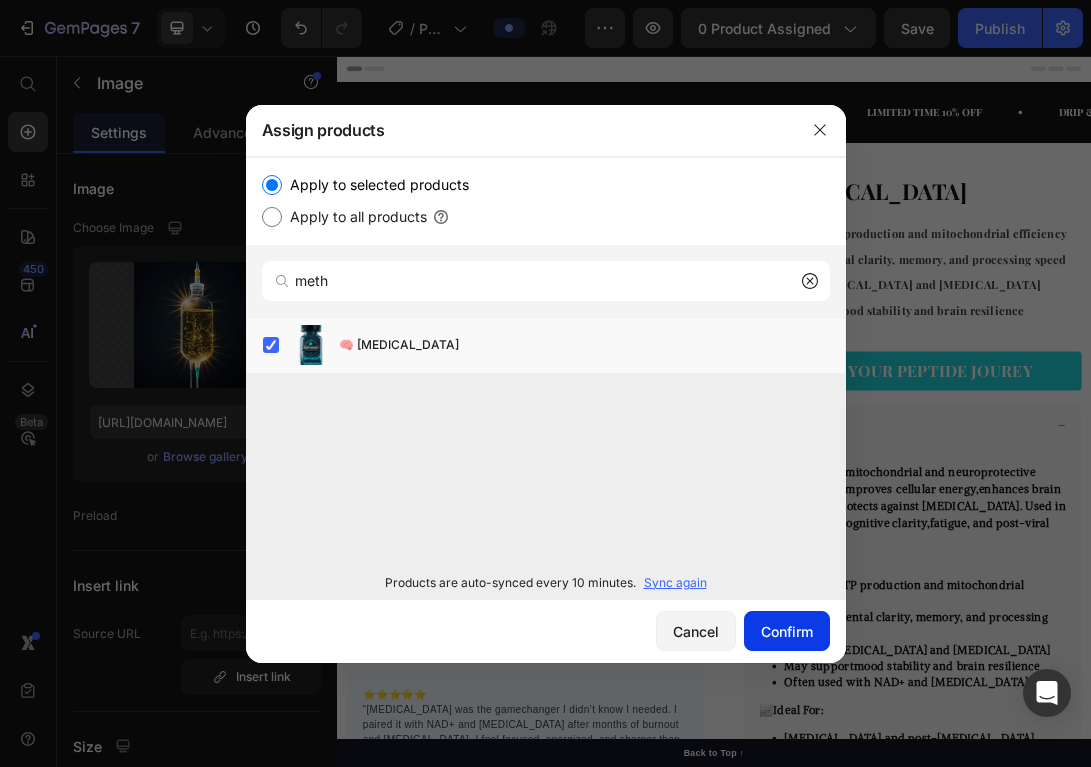 click on "Confirm" at bounding box center (787, 631) 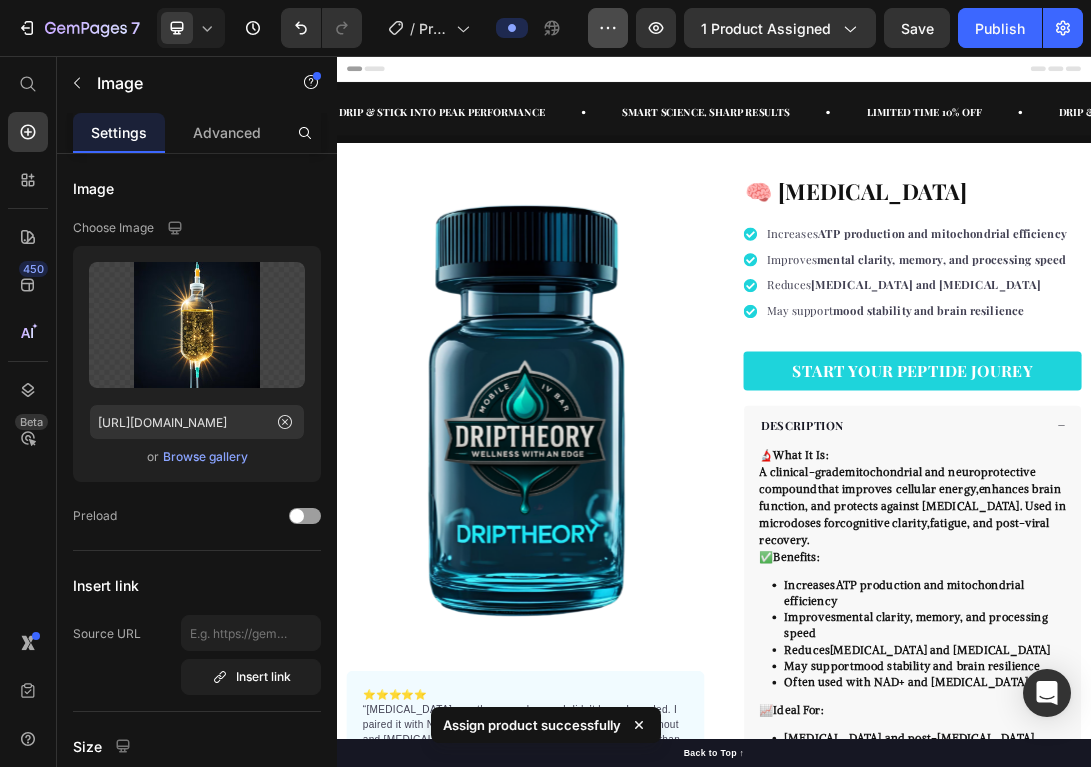 click 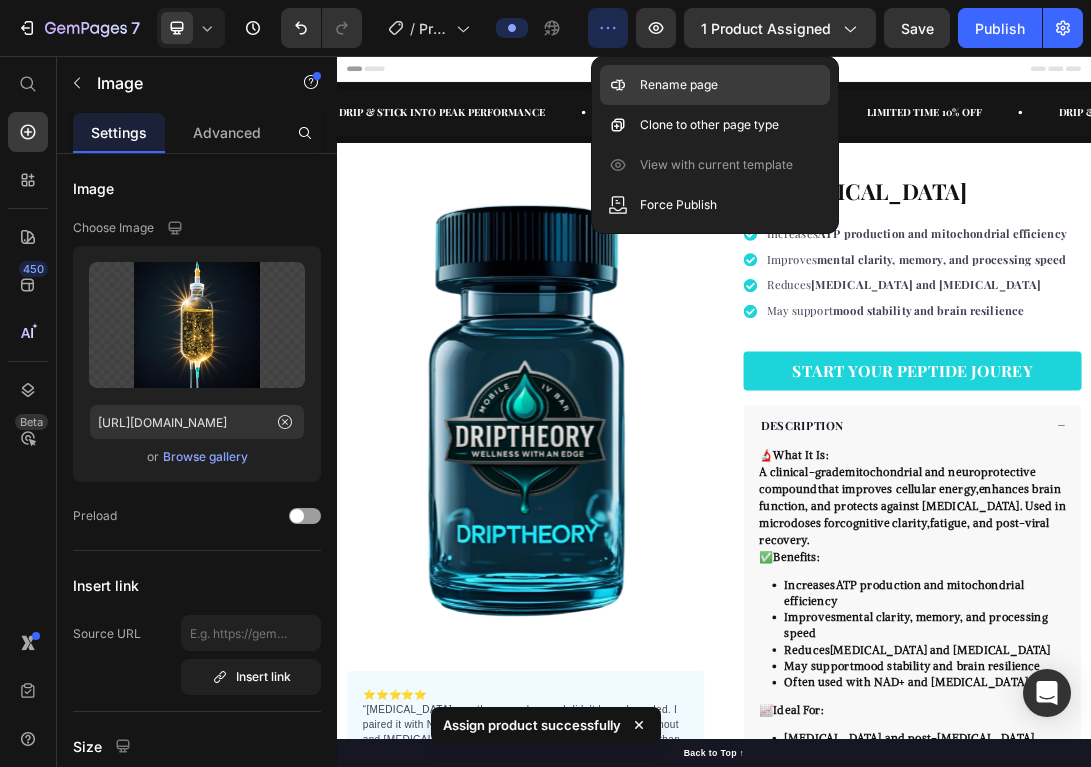 click on "Rename page" at bounding box center [679, 85] 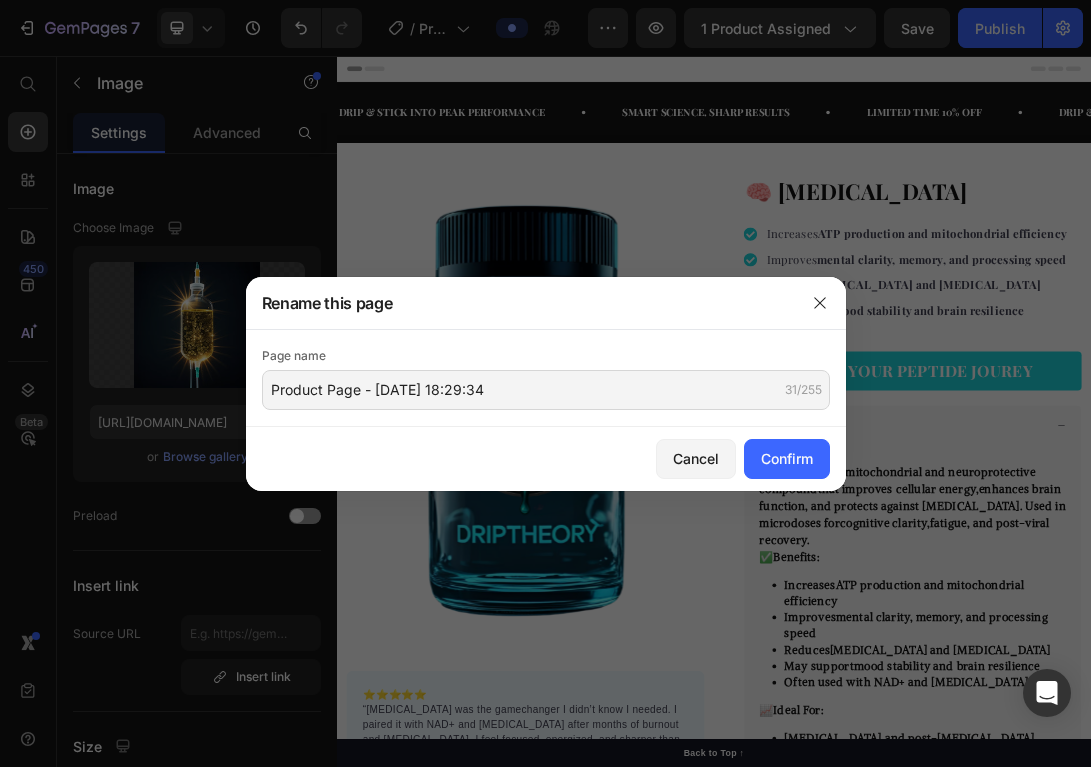 click on "Page name Product Page - Jul 10, 18:29:34 31/255" at bounding box center [546, 378] 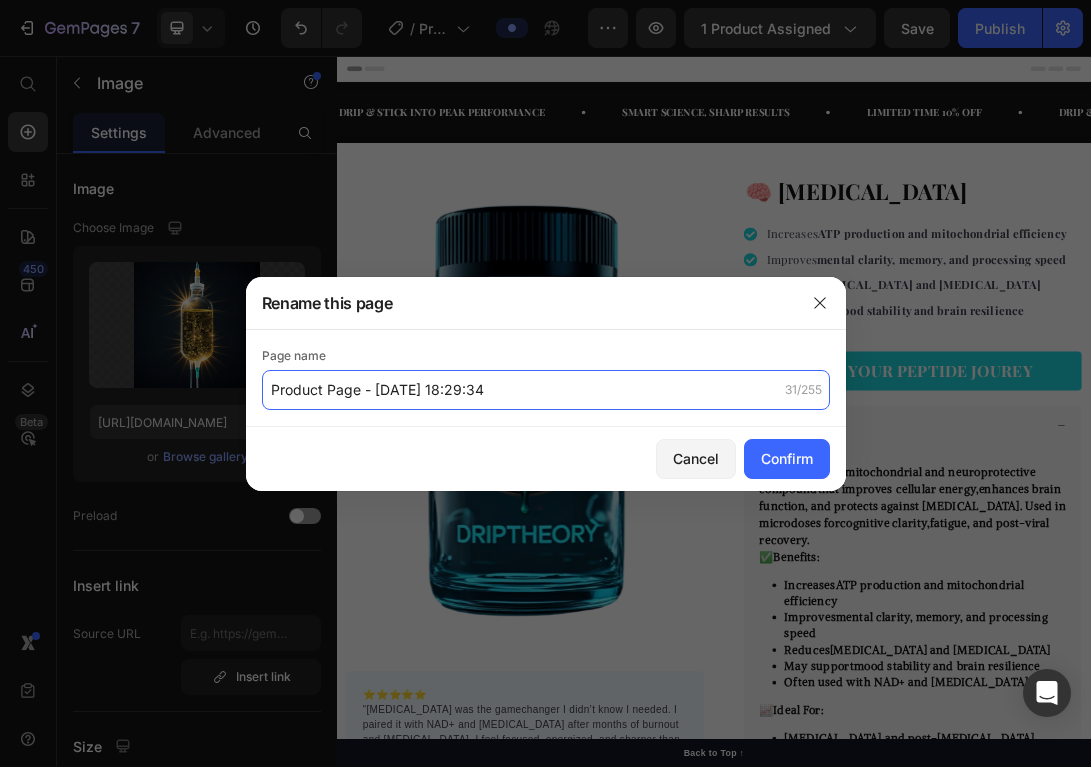 click on "Product Page - Jul 10, 18:29:34" 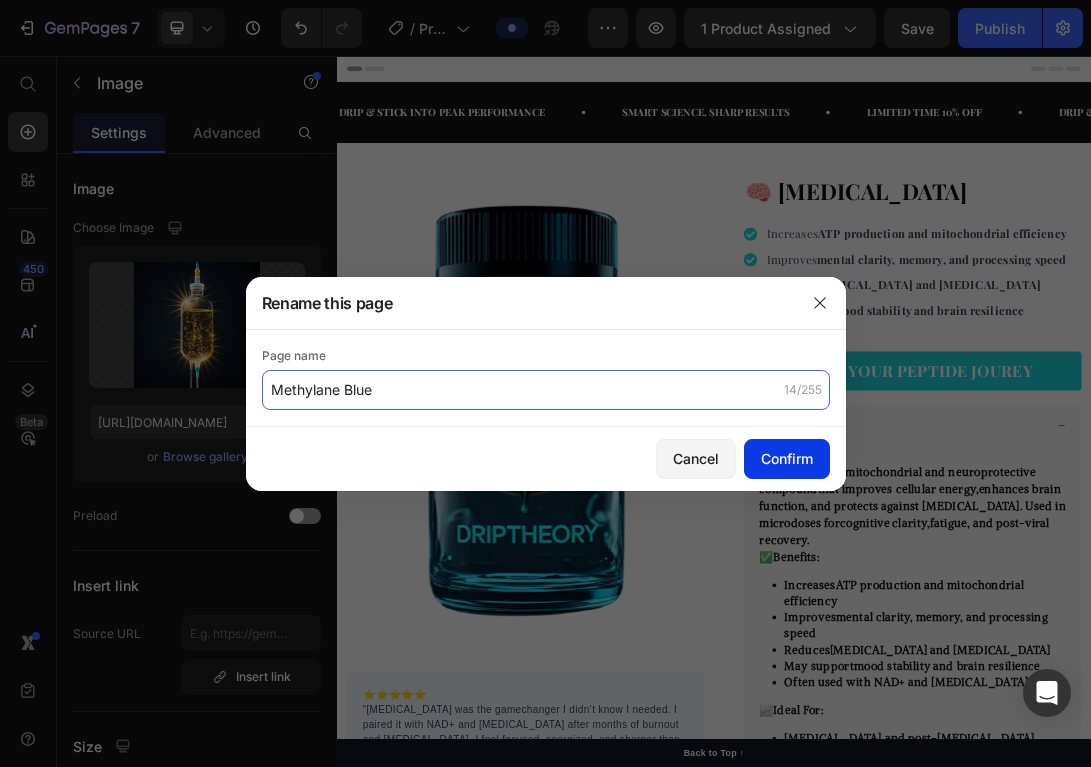 type on "Methylane Blue" 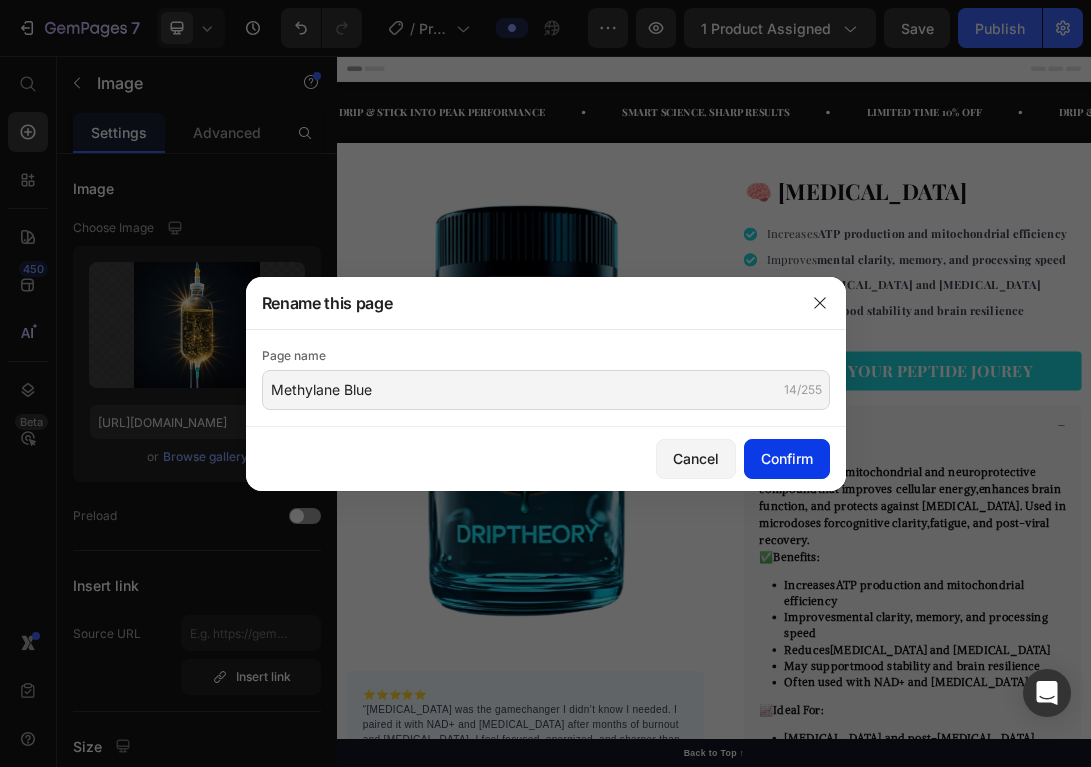 click on "Confirm" at bounding box center (787, 458) 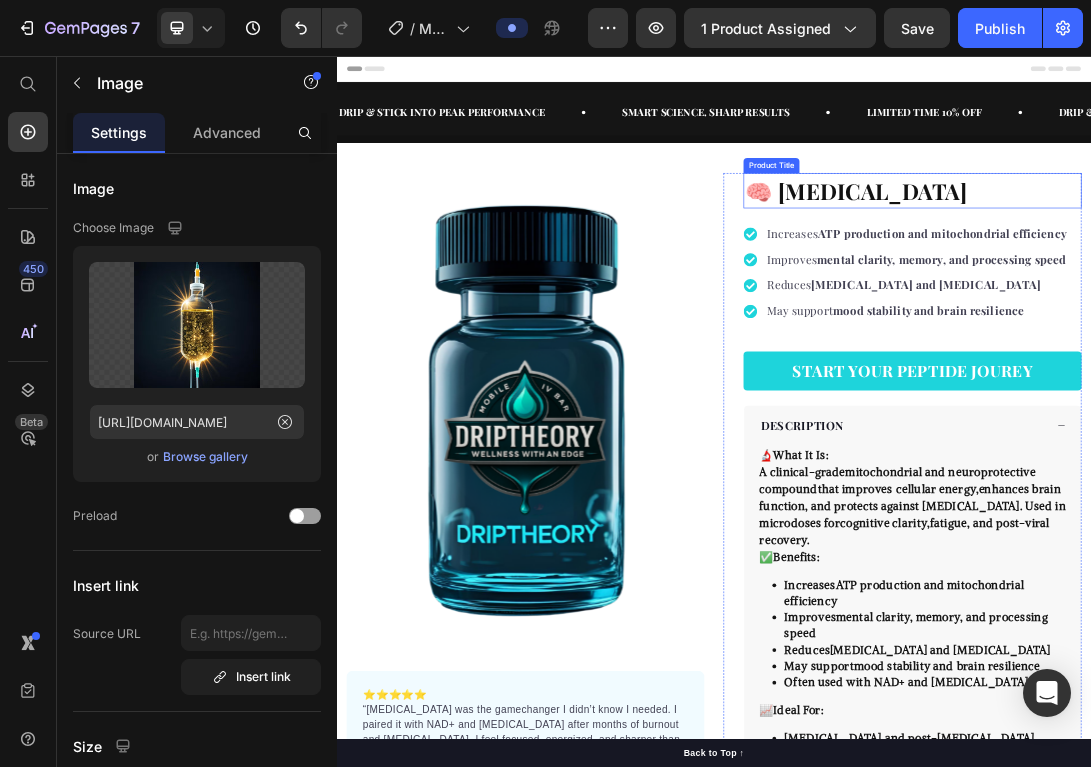 click on "🧠 Methylene Blue" at bounding box center (1253, 270) 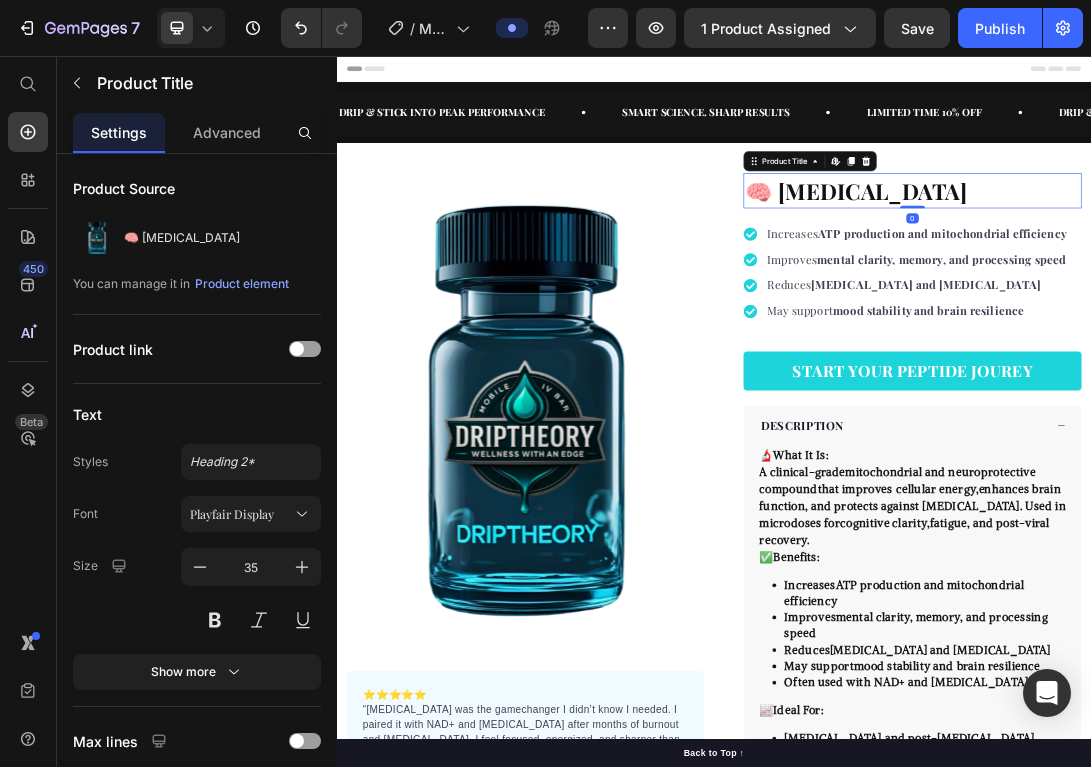 click on "🧠 Methylene Blue" at bounding box center (1253, 270) 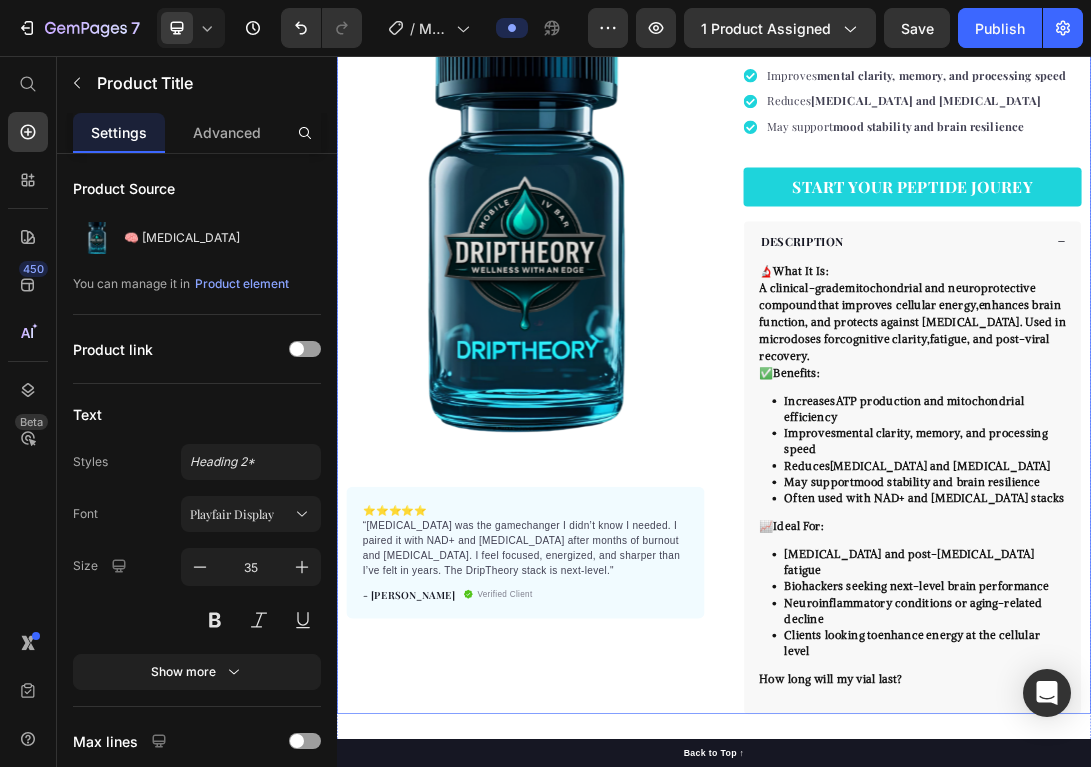 scroll, scrollTop: 0, scrollLeft: 0, axis: both 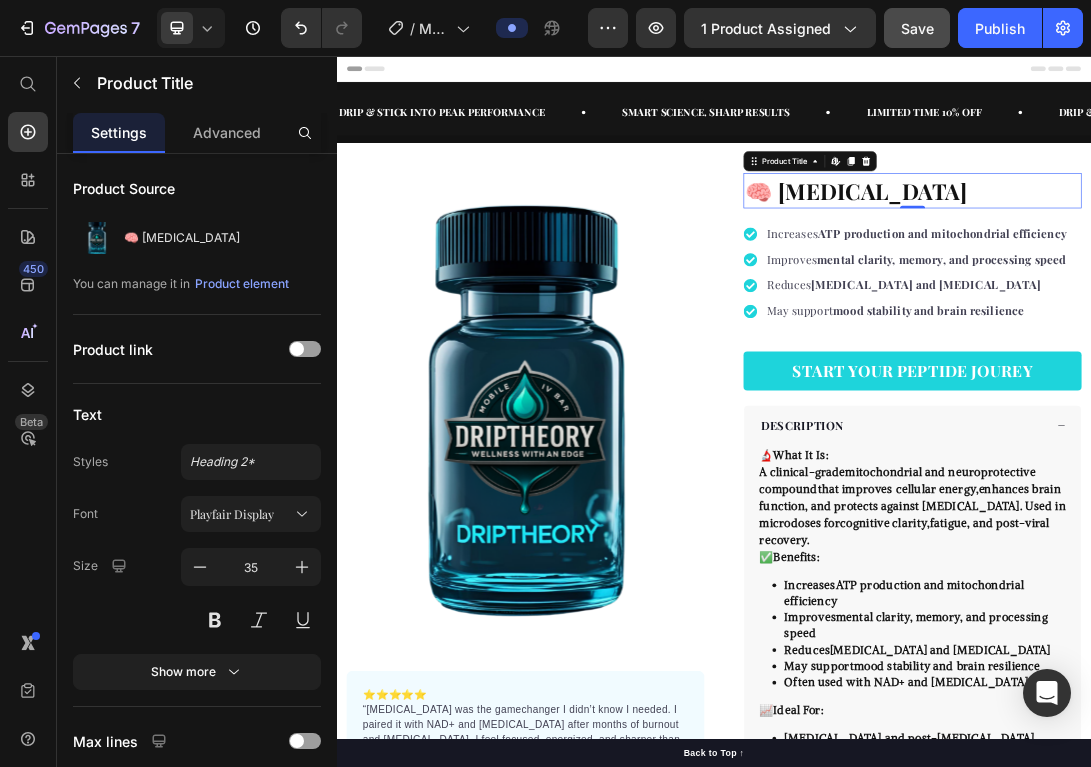 click on "Save" 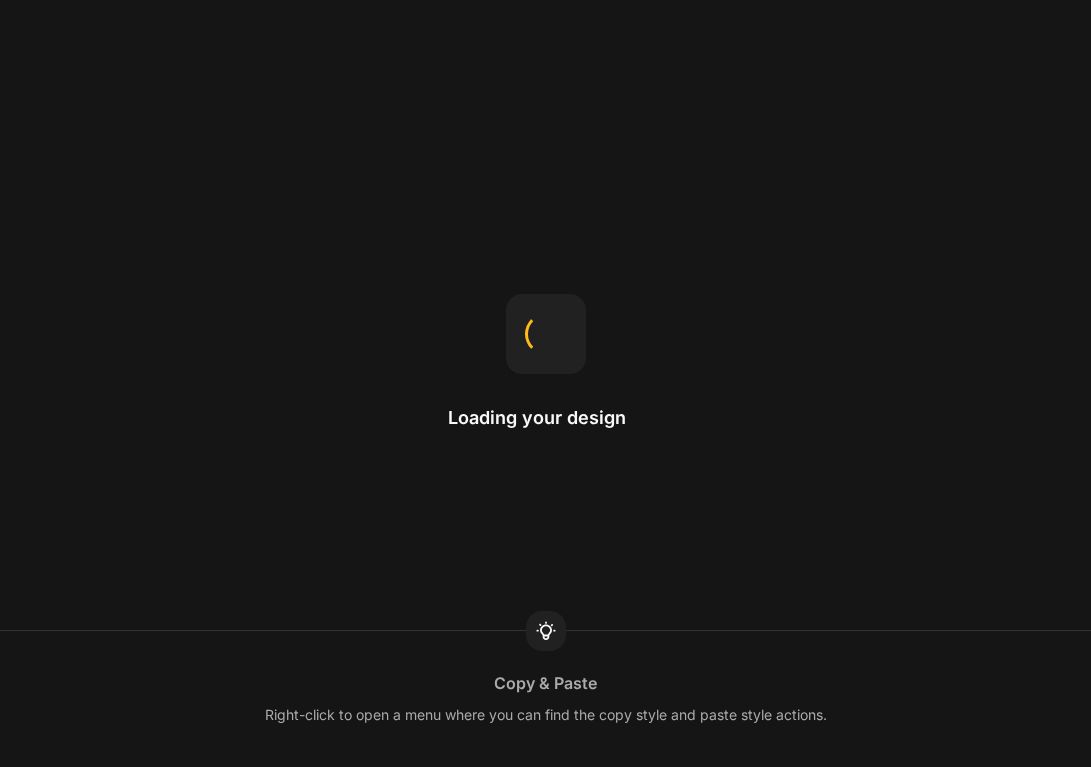 scroll, scrollTop: 0, scrollLeft: 0, axis: both 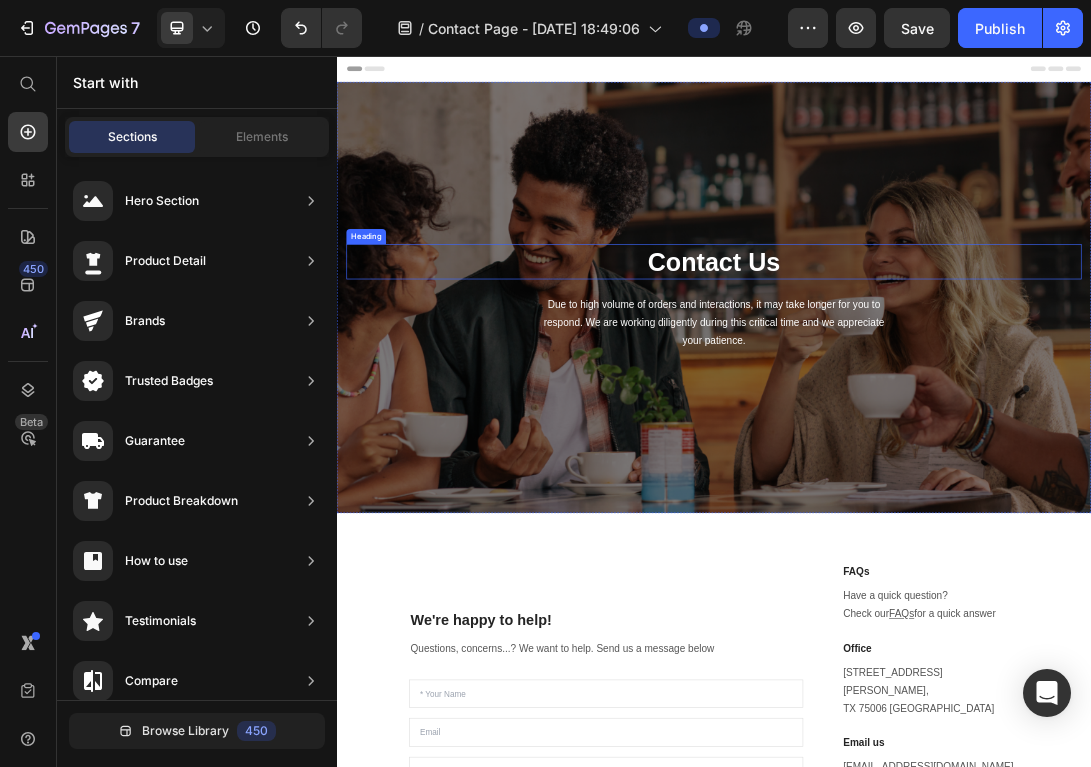 click on "Contact Us  Heading Due to high volume of orders and interactions, it may take longer for you to respond. We are working diligently during this critical time and we appreciate your patience. Text block Row" at bounding box center [937, 440] 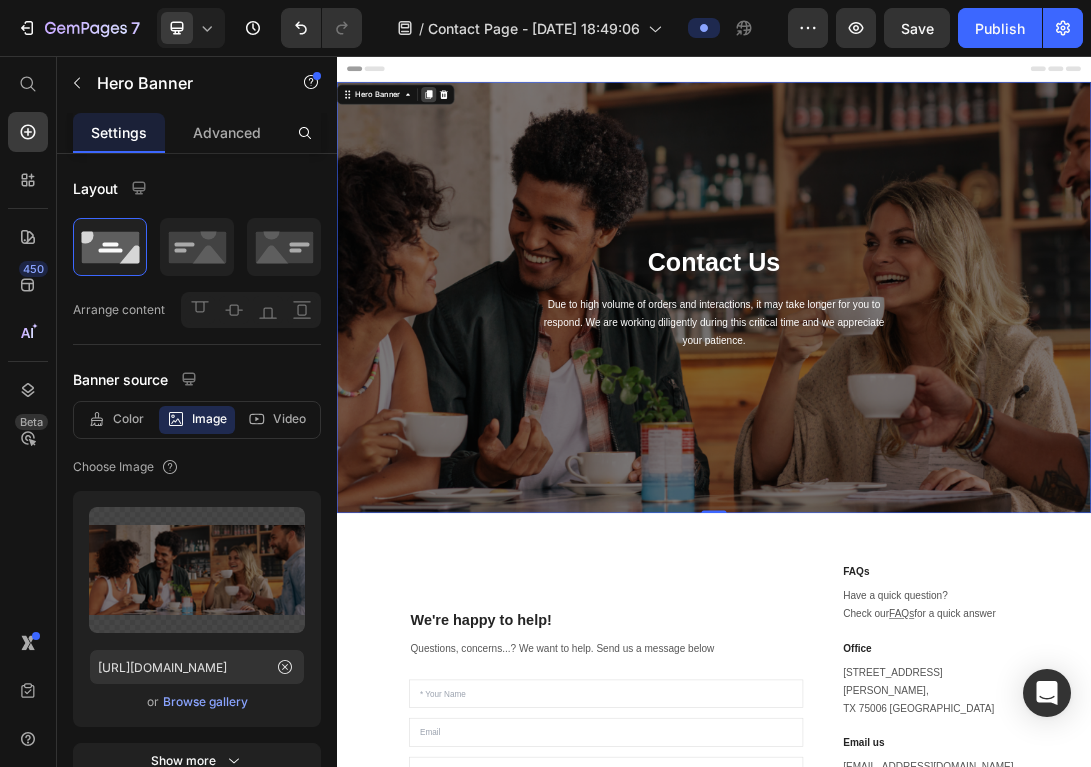 click 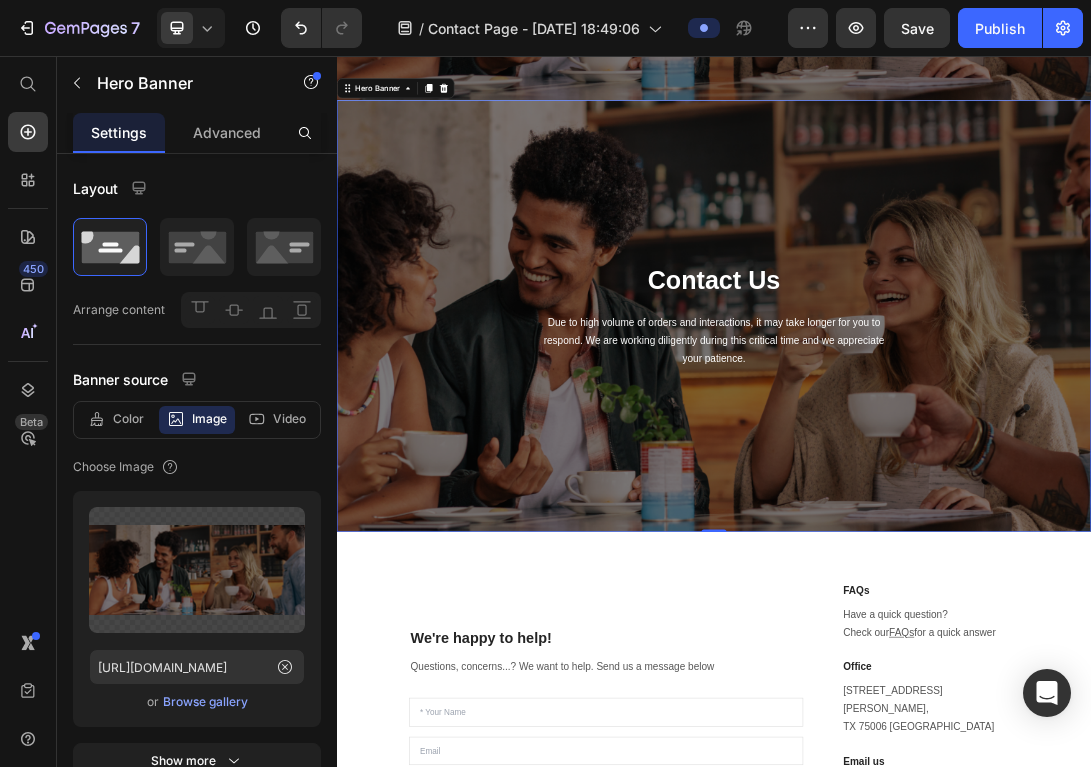 scroll, scrollTop: 327, scrollLeft: 0, axis: vertical 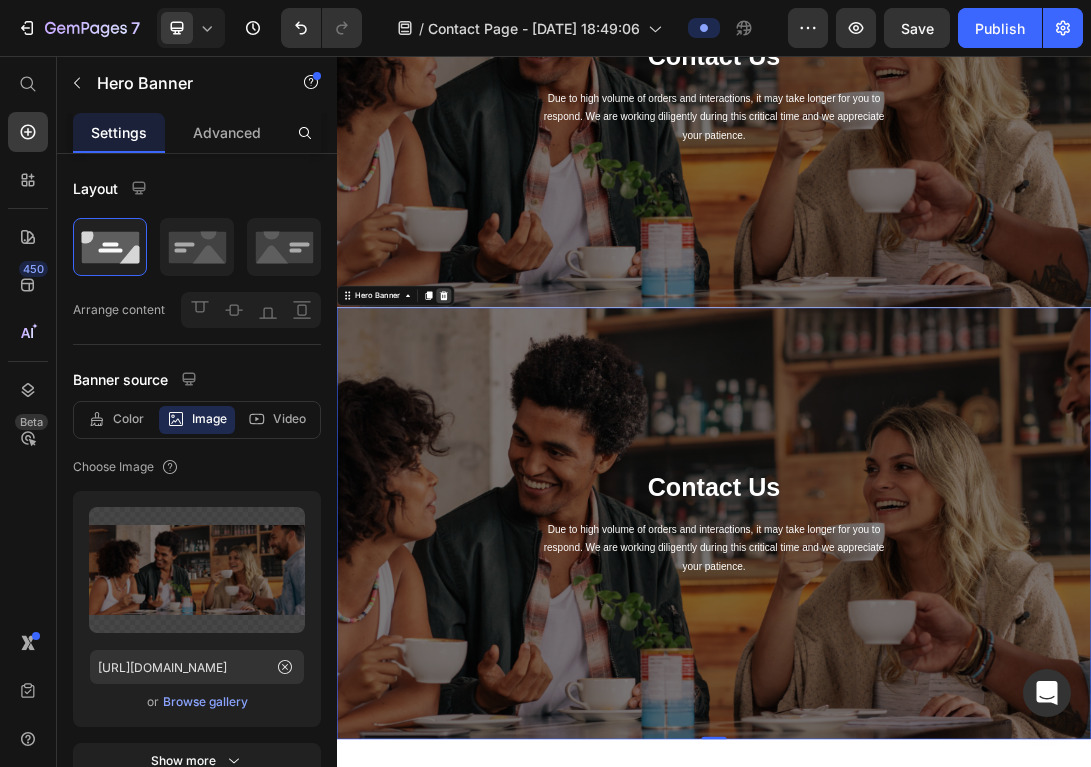 click 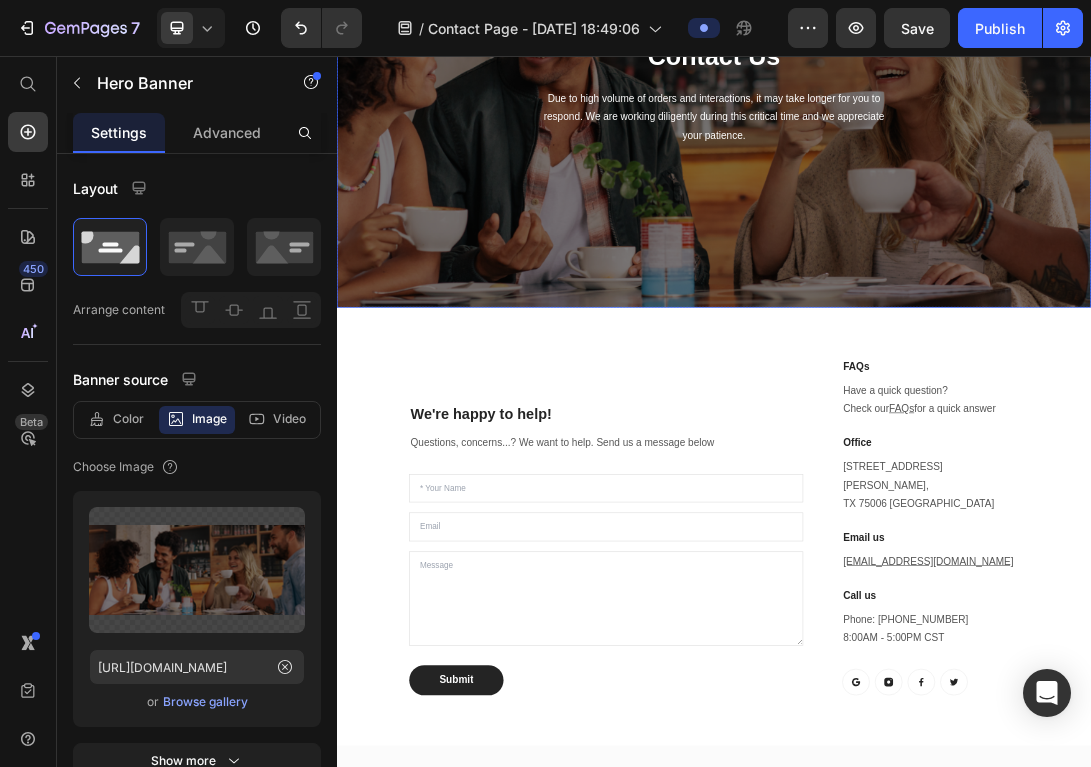 click on "Contact Us  Heading Due to high volume of orders and interactions, it may take longer for you to respond. We are working diligently during this critical time and we appreciate your patience. Text block Row" at bounding box center [937, 113] 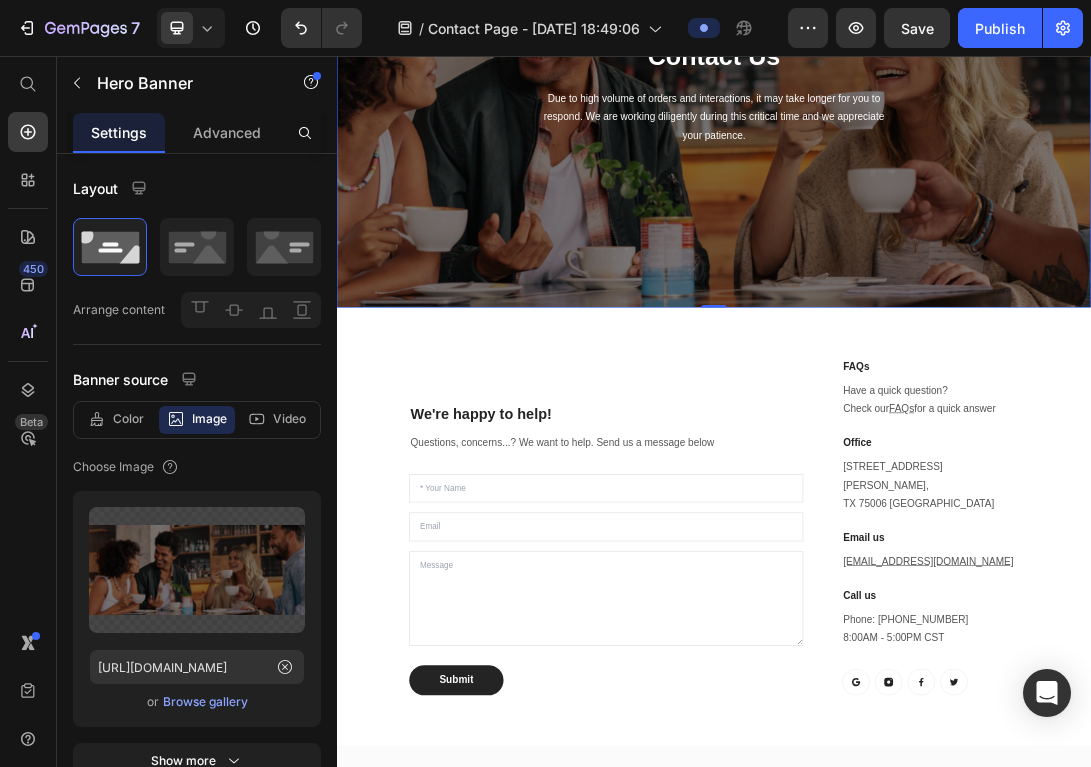 click on "Contact Us  Heading Due to high volume of orders and interactions, it may take longer for you to respond. We are working diligently during this critical time and we appreciate your patience. Text block Row" at bounding box center (937, 113) 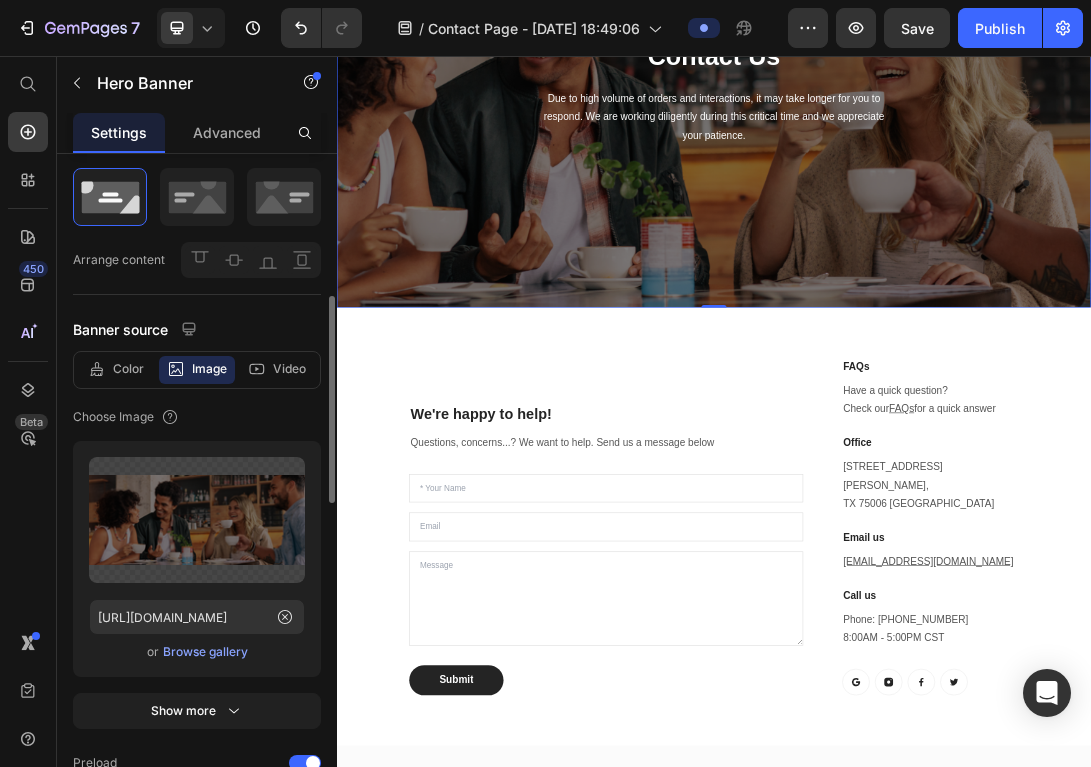 scroll, scrollTop: 165, scrollLeft: 0, axis: vertical 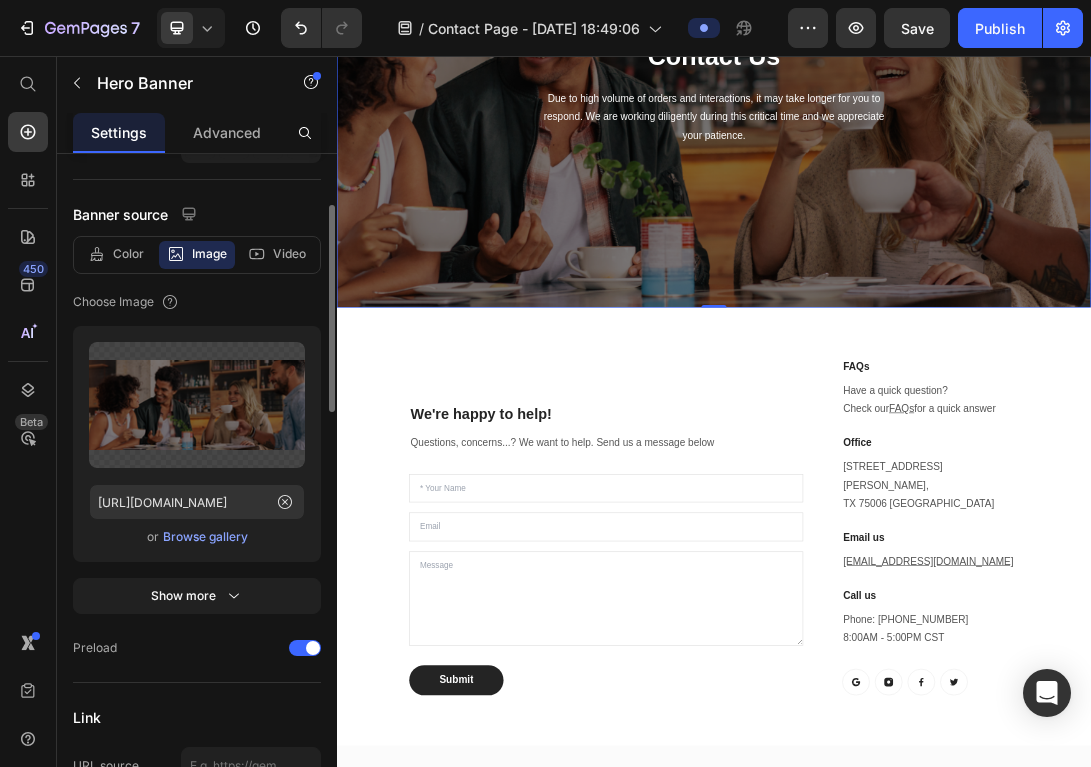 click on "Browse gallery" at bounding box center [205, 537] 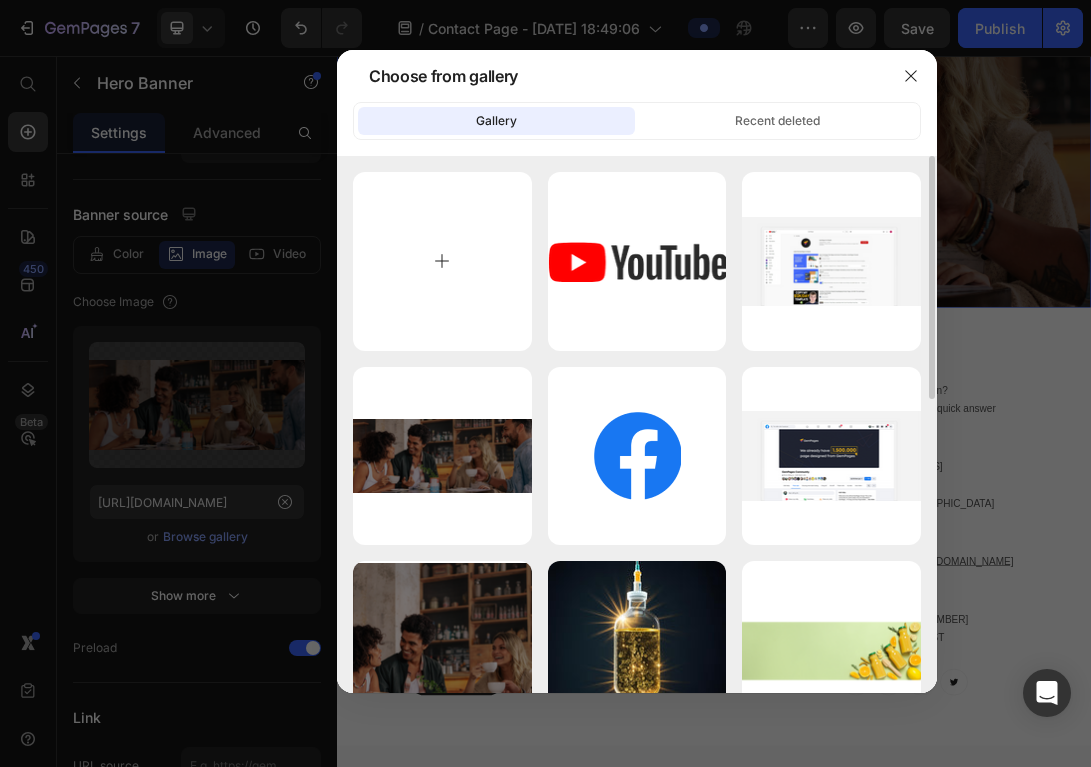 click at bounding box center [442, 261] 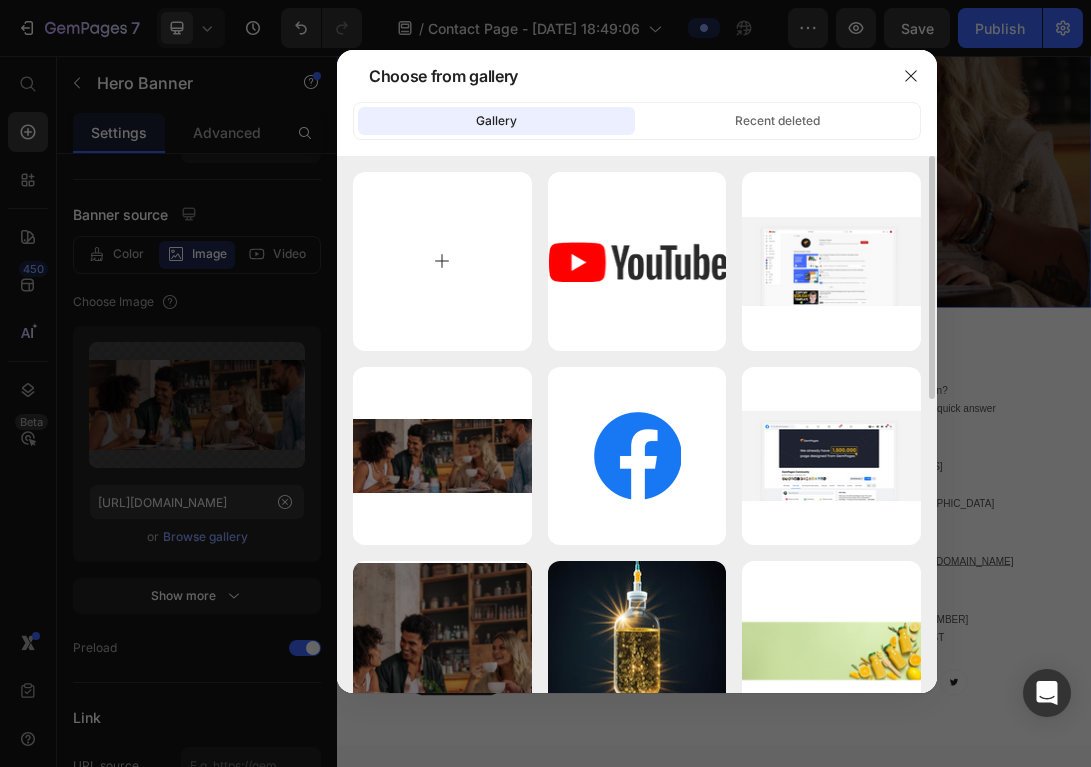 type on "C:\fakepath\Beige and Green Minimalist Coffee Shop Square Business Card (Facebook Ad).png" 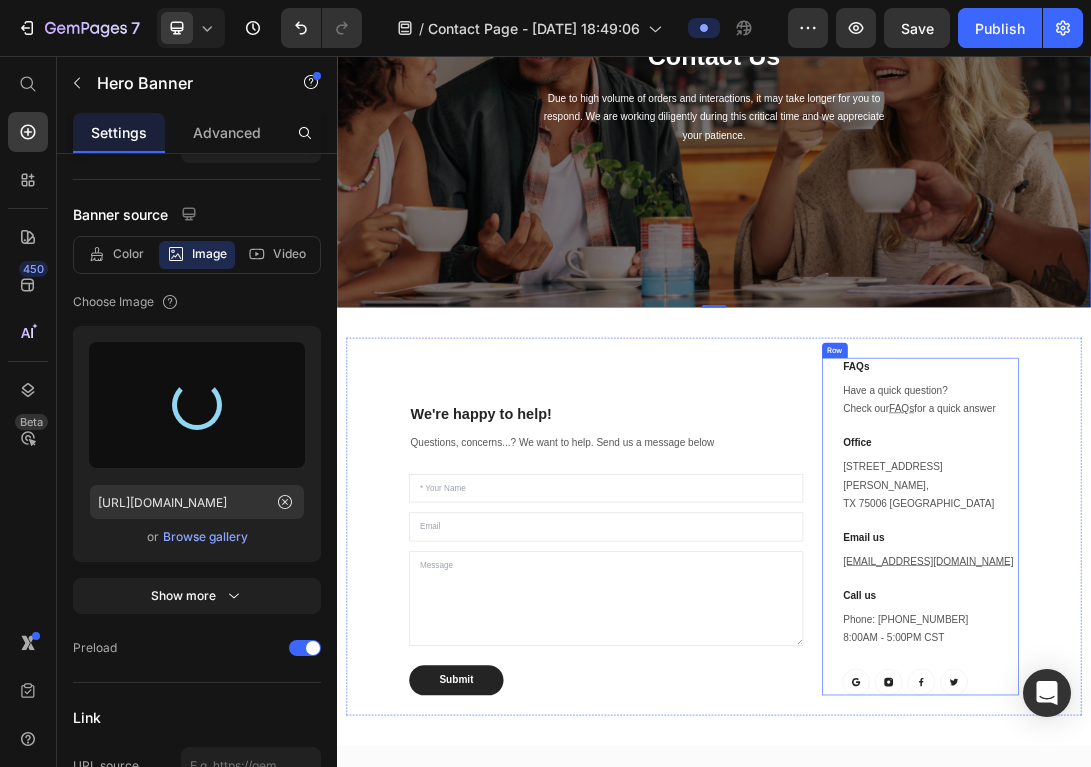 type on "[URL][DOMAIN_NAME]" 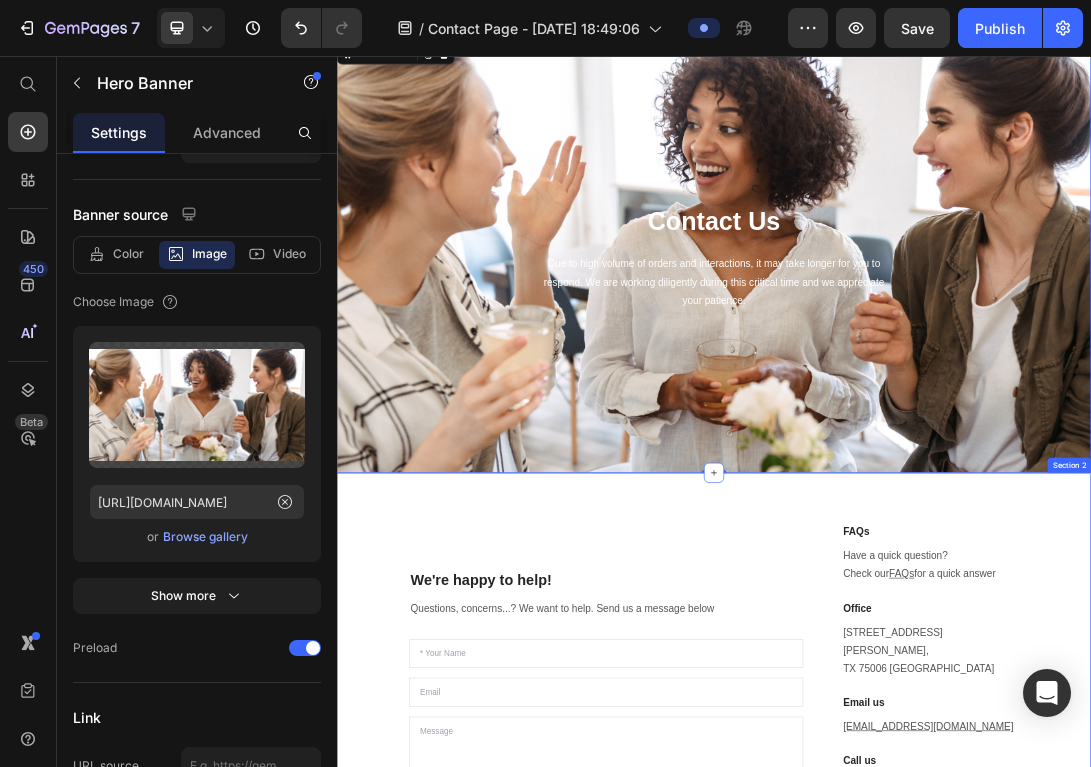 scroll, scrollTop: 0, scrollLeft: 0, axis: both 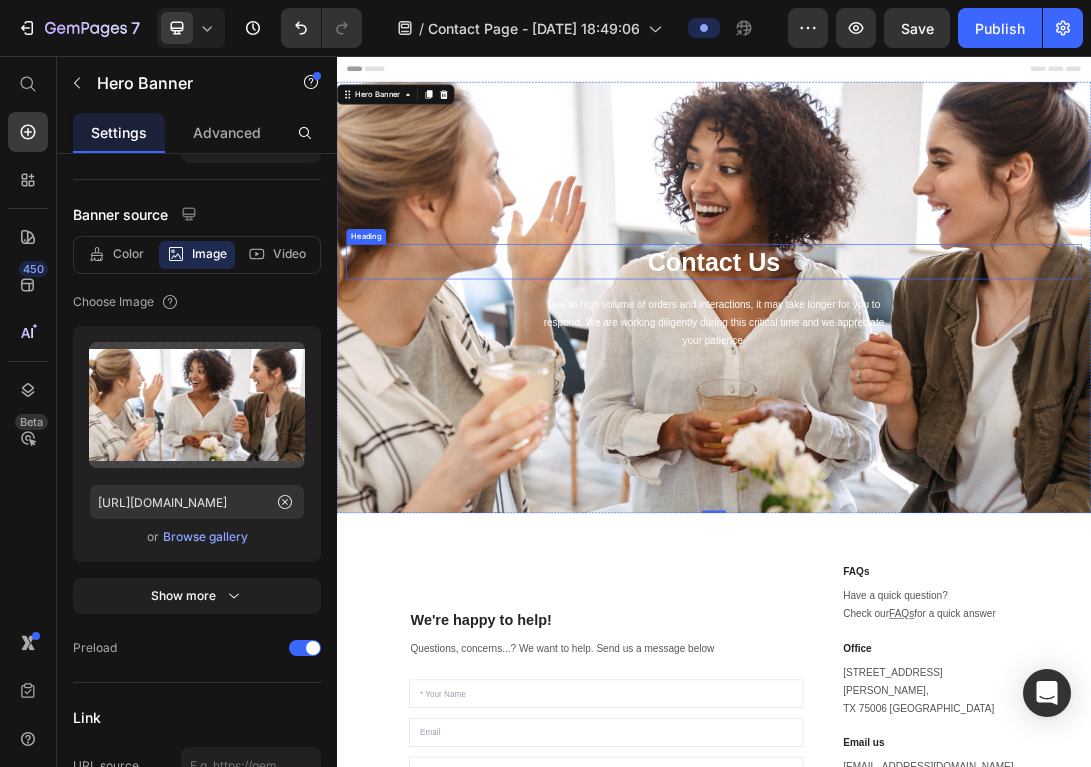 click on "Contact Us" at bounding box center (937, 383) 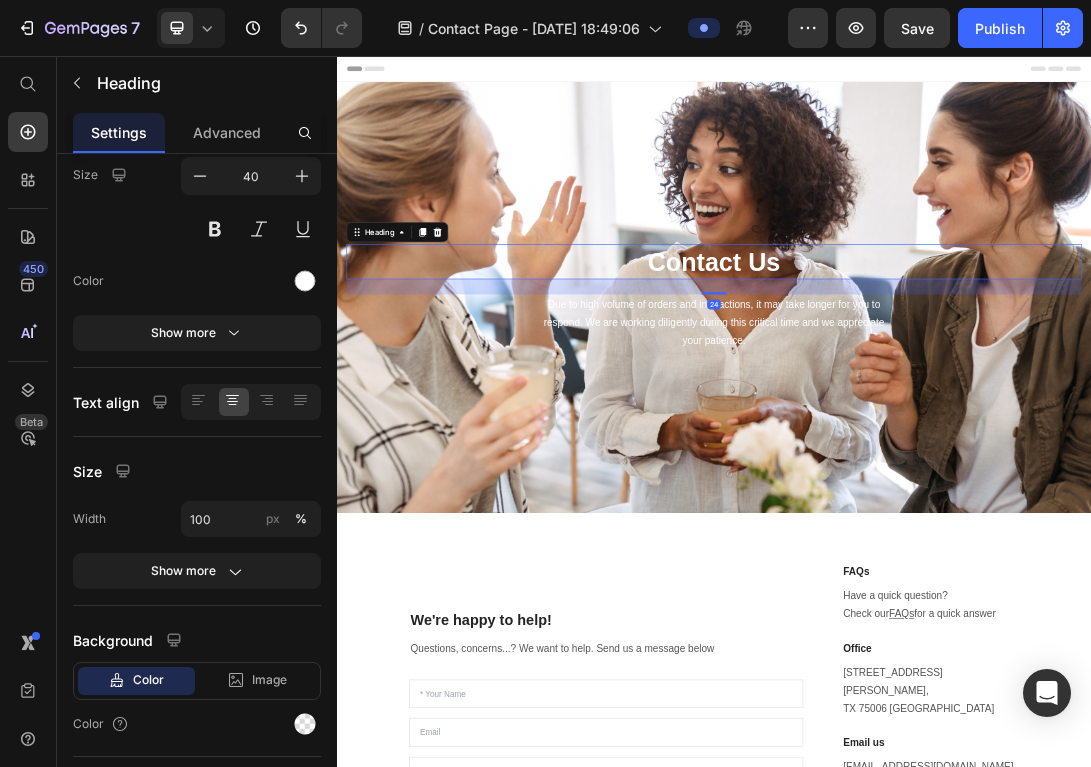 scroll, scrollTop: 0, scrollLeft: 0, axis: both 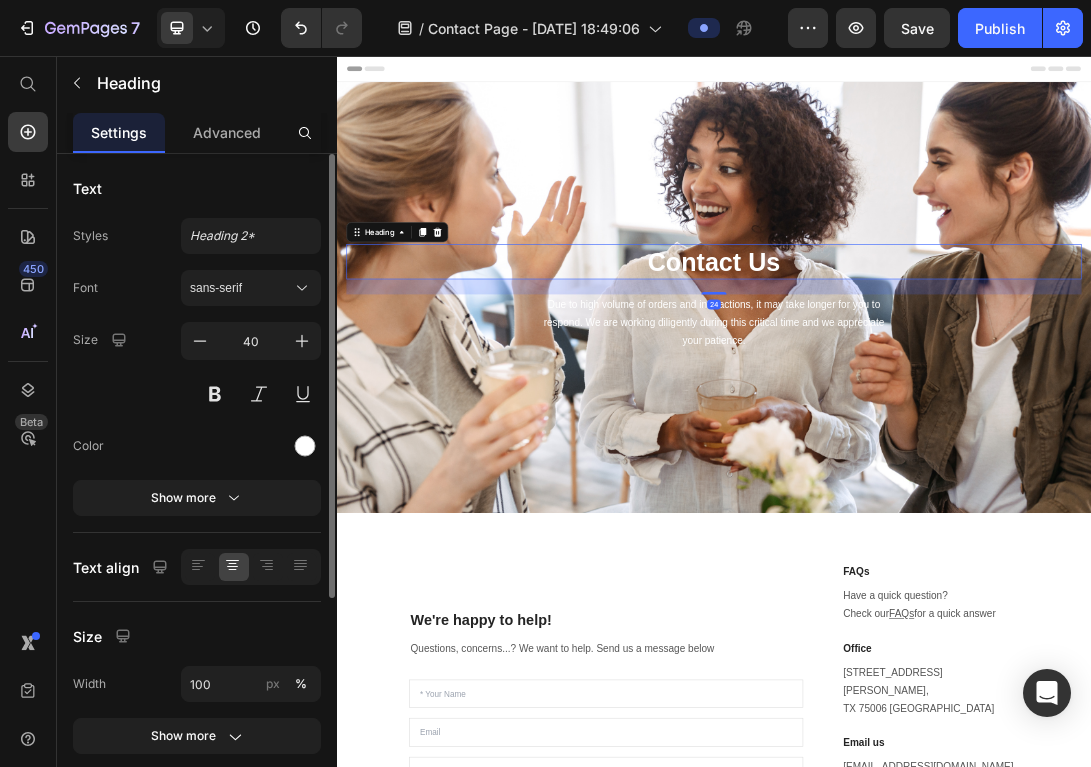 click on "Contact Us" at bounding box center [937, 383] 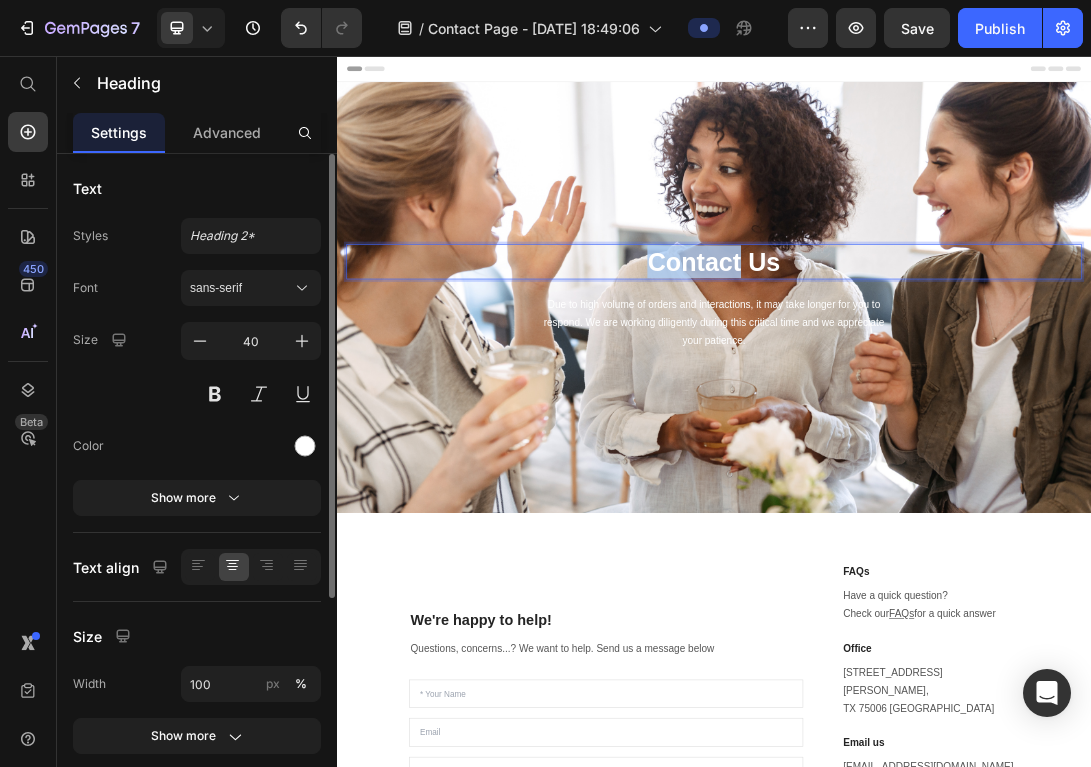 click on "Contact Us" at bounding box center (937, 383) 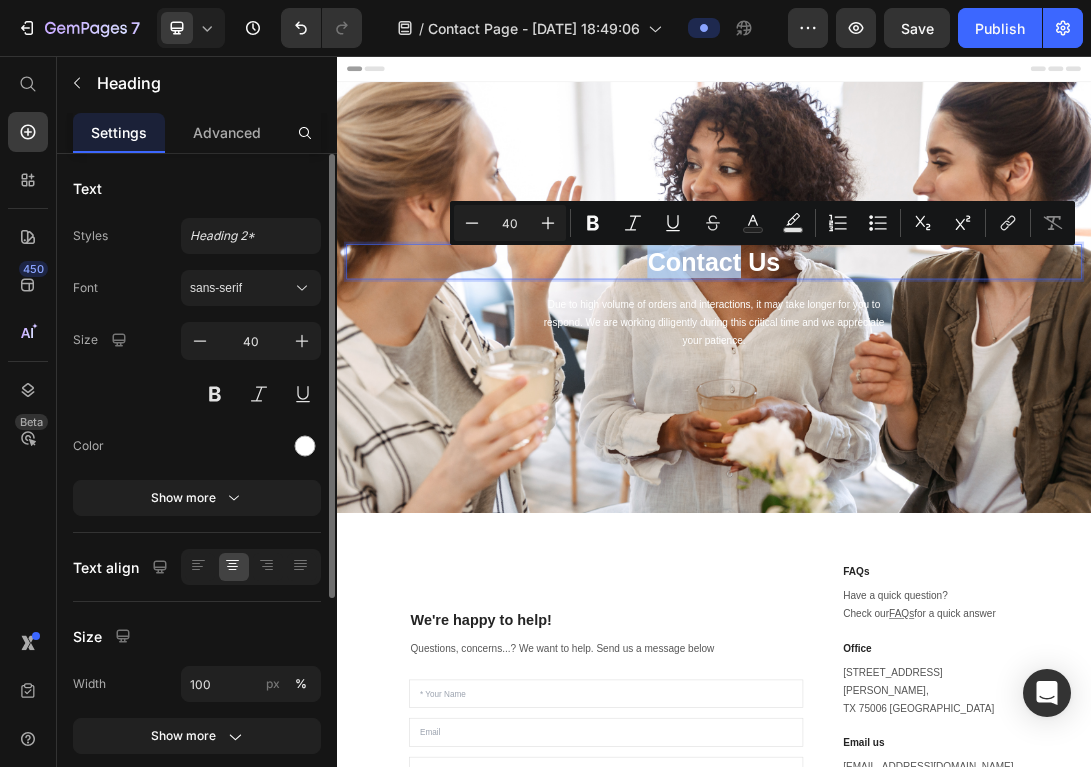 click on "Contact Us" at bounding box center [937, 383] 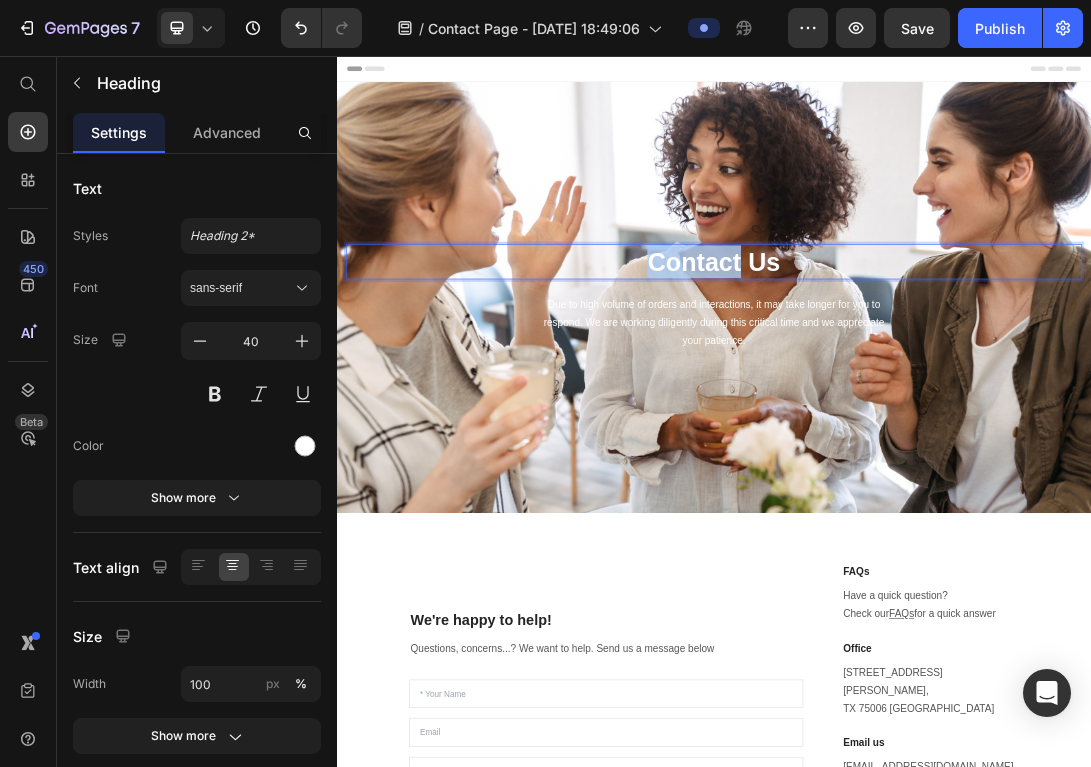 click on "Contact Us" at bounding box center [937, 383] 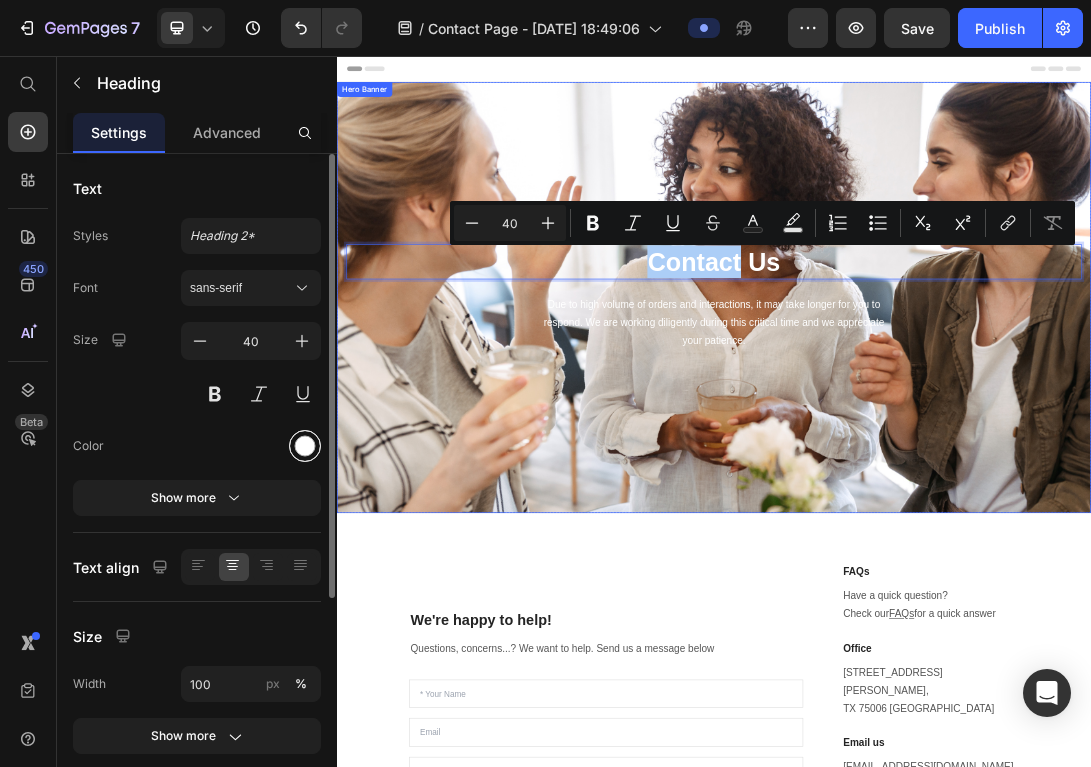click at bounding box center (305, 446) 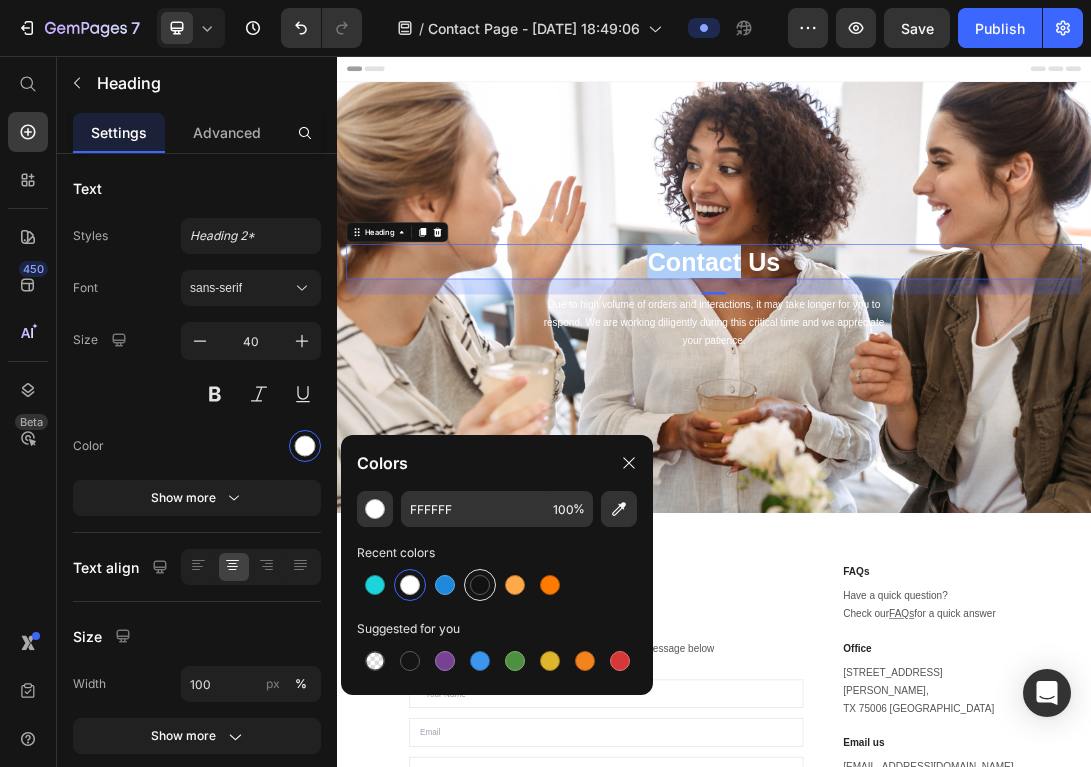 click at bounding box center (480, 585) 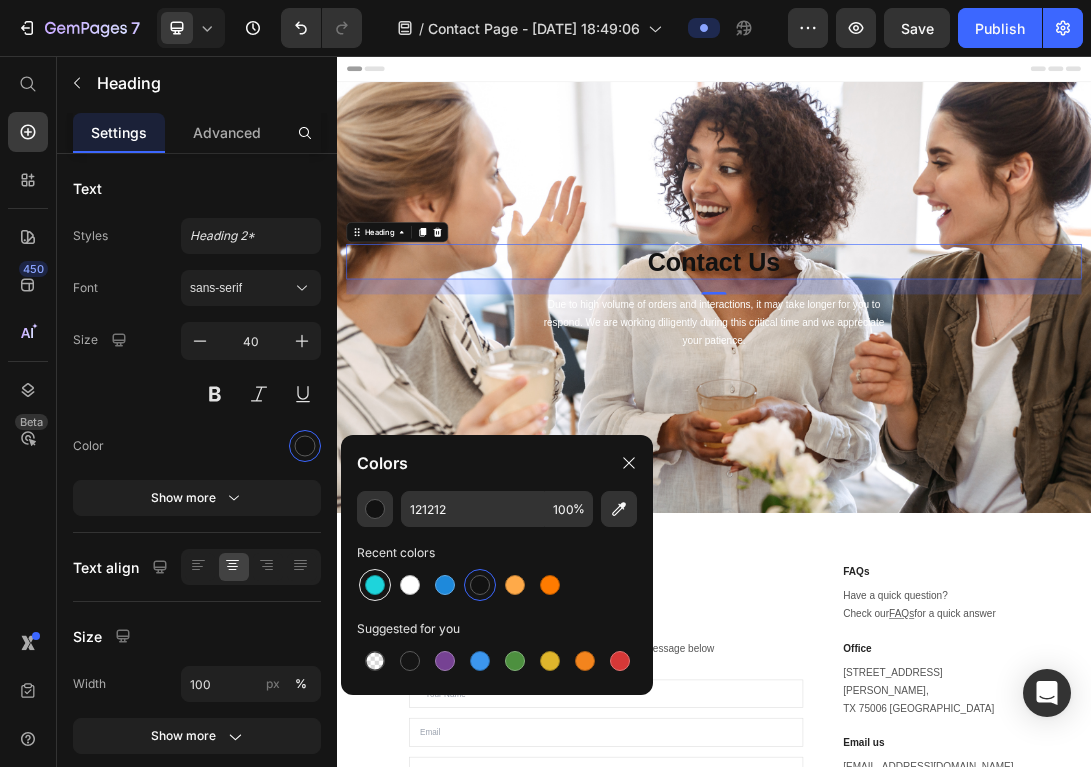 click at bounding box center [375, 585] 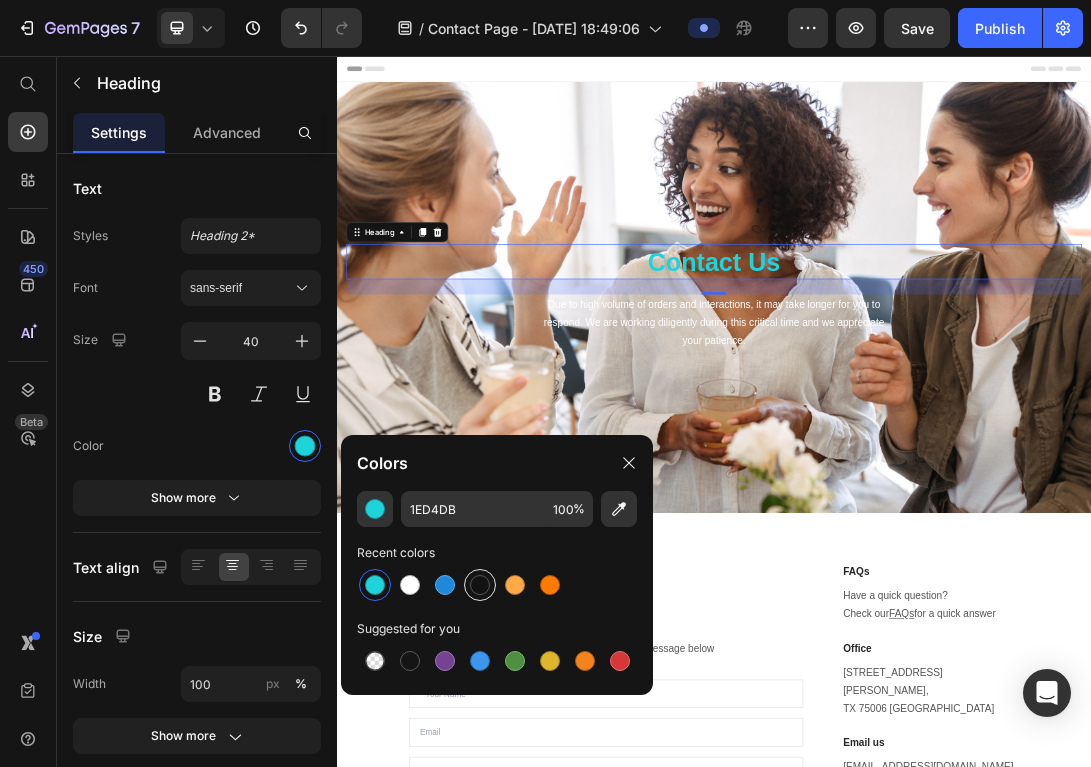click at bounding box center (480, 585) 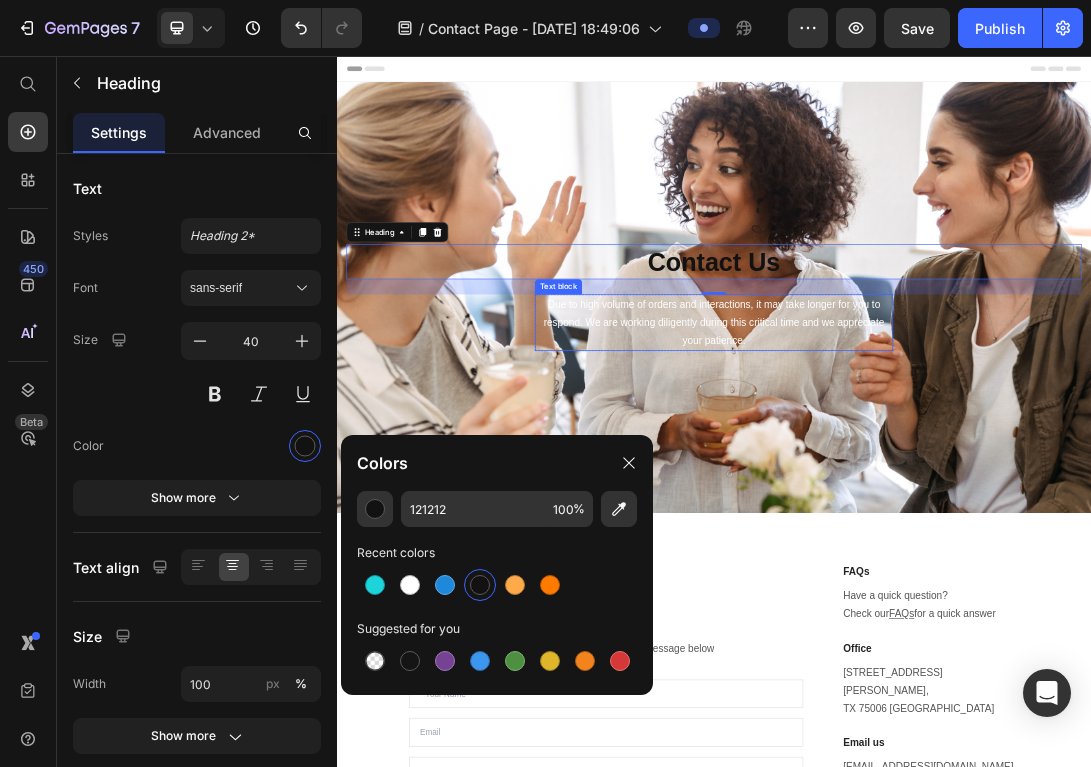 click on "Contact Us  Heading   24 Due to high volume of orders and interactions, it may take longer for you to respond. We are working diligently during this critical time and we appreciate your patience. Text block Row" at bounding box center [937, 440] 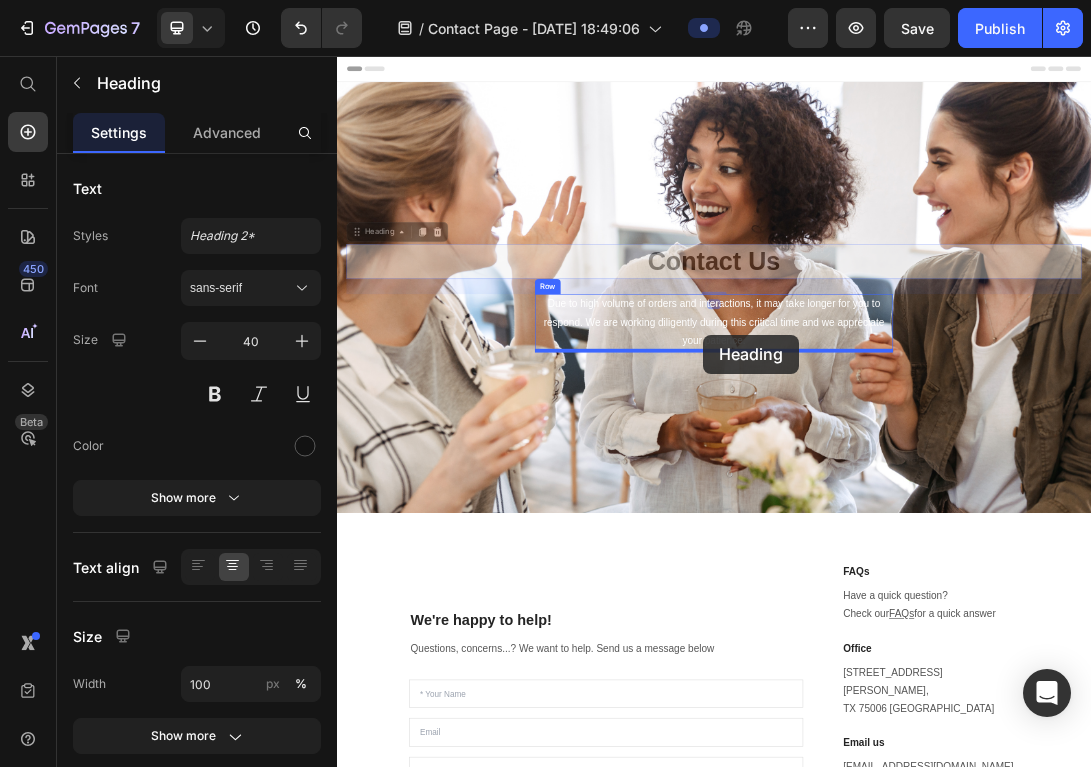 drag, startPoint x: 936, startPoint y: 386, endPoint x: 920, endPoint y: 496, distance: 111.15755 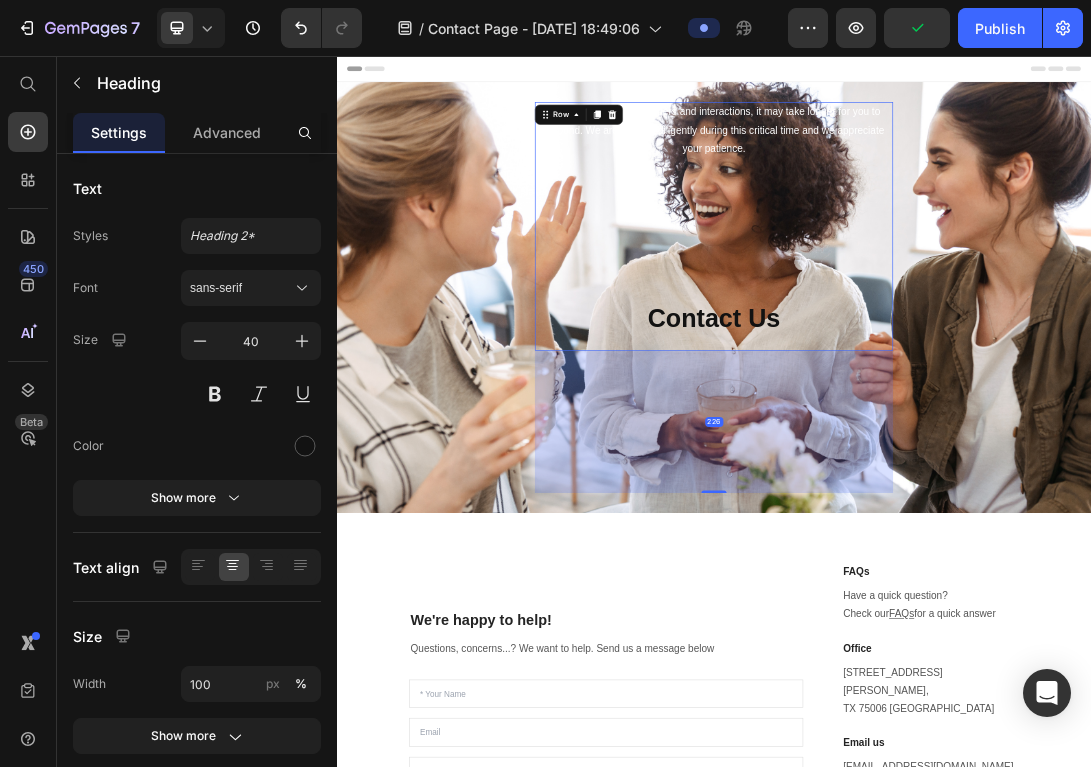 click on "Due to high volume of orders and interactions, it may take longer for you to respond. We are working diligently during this critical time and we appreciate your patience. Text block Contact Us  Heading" at bounding box center (937, 327) 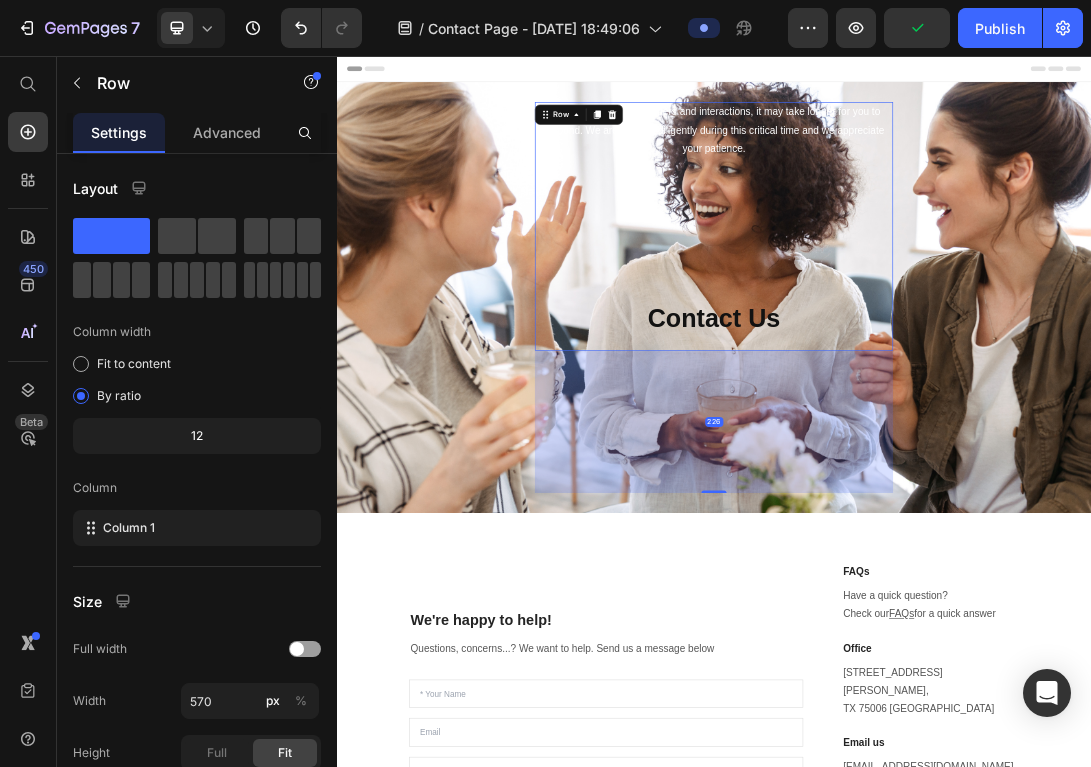 click on "Due to high volume of orders and interactions, it may take longer for you to respond. We are working diligently during this critical time and we appreciate your patience. Text block Contact Us  Heading" at bounding box center (937, 327) 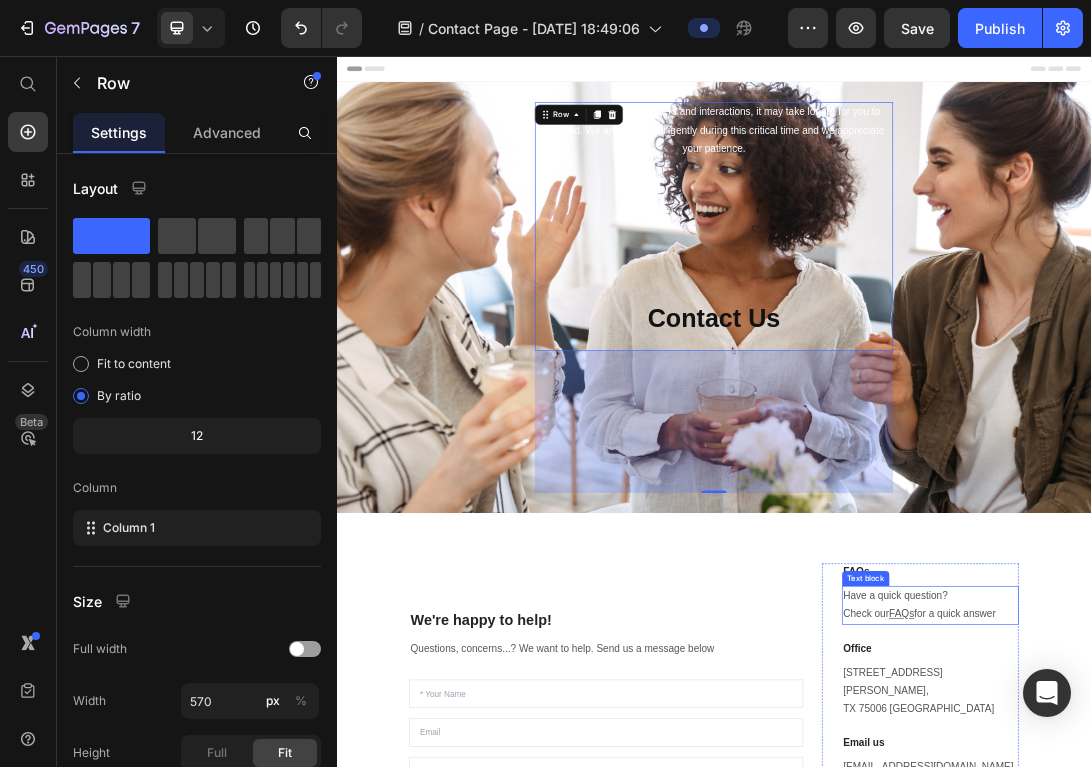 click on "FAQs" at bounding box center (1236, 943) 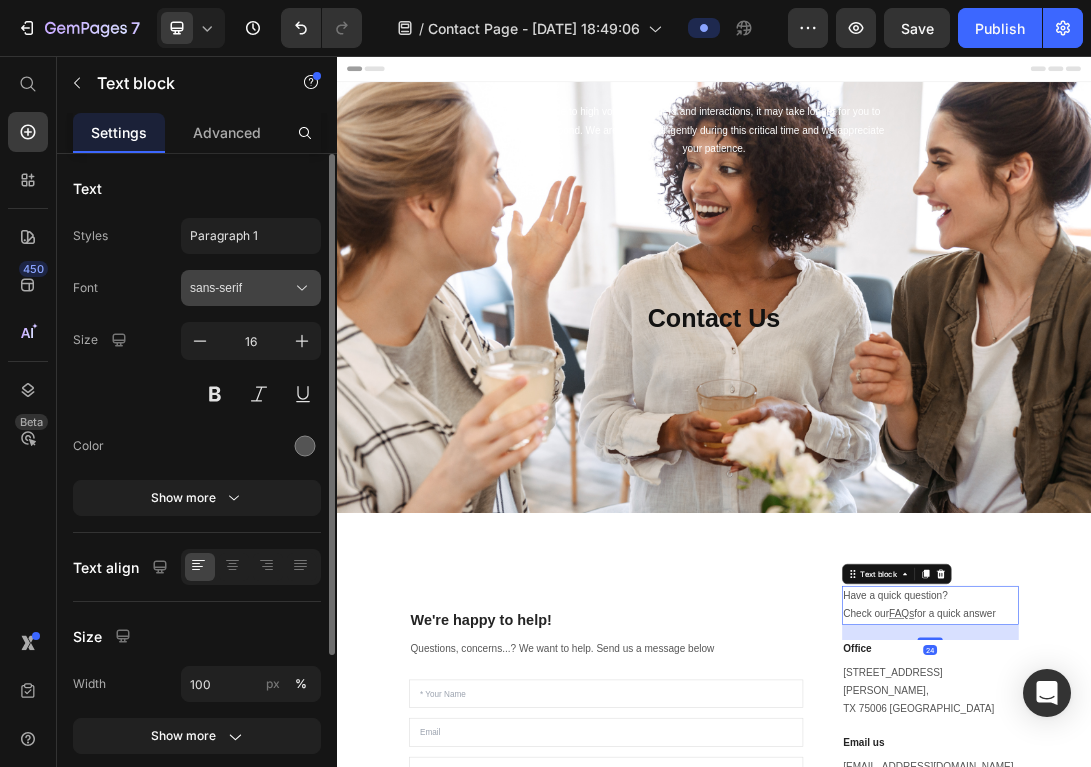 click on "sans-serif" at bounding box center (241, 288) 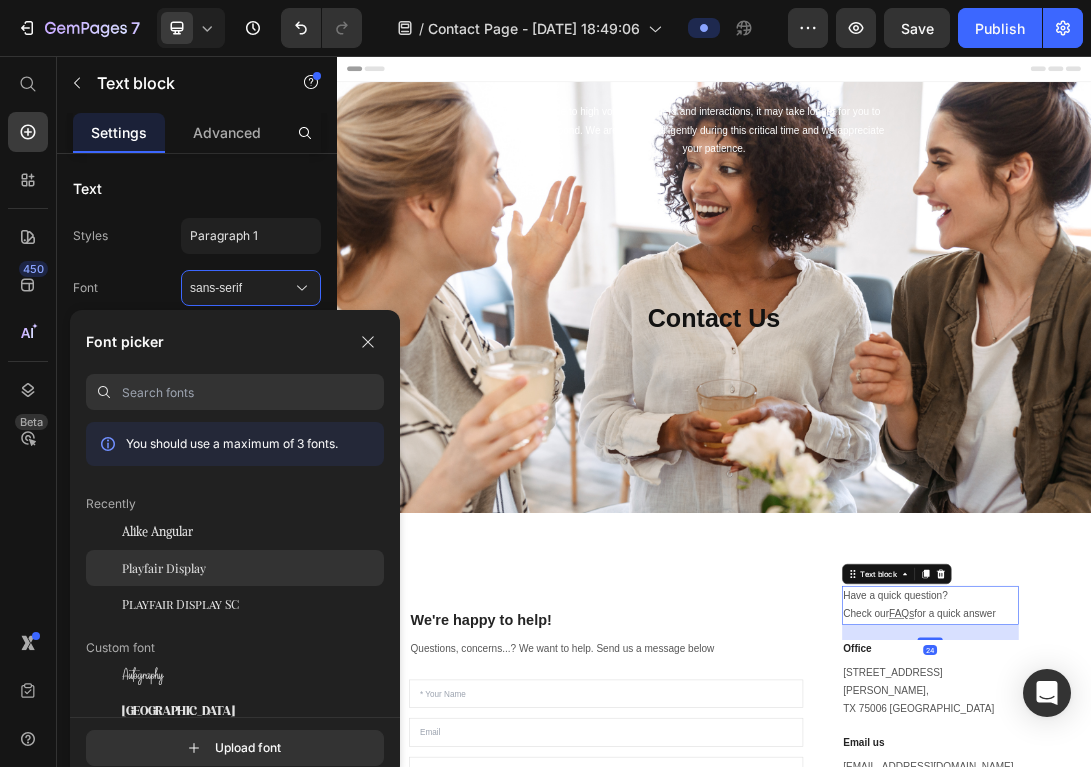 click on "Playfair Display" 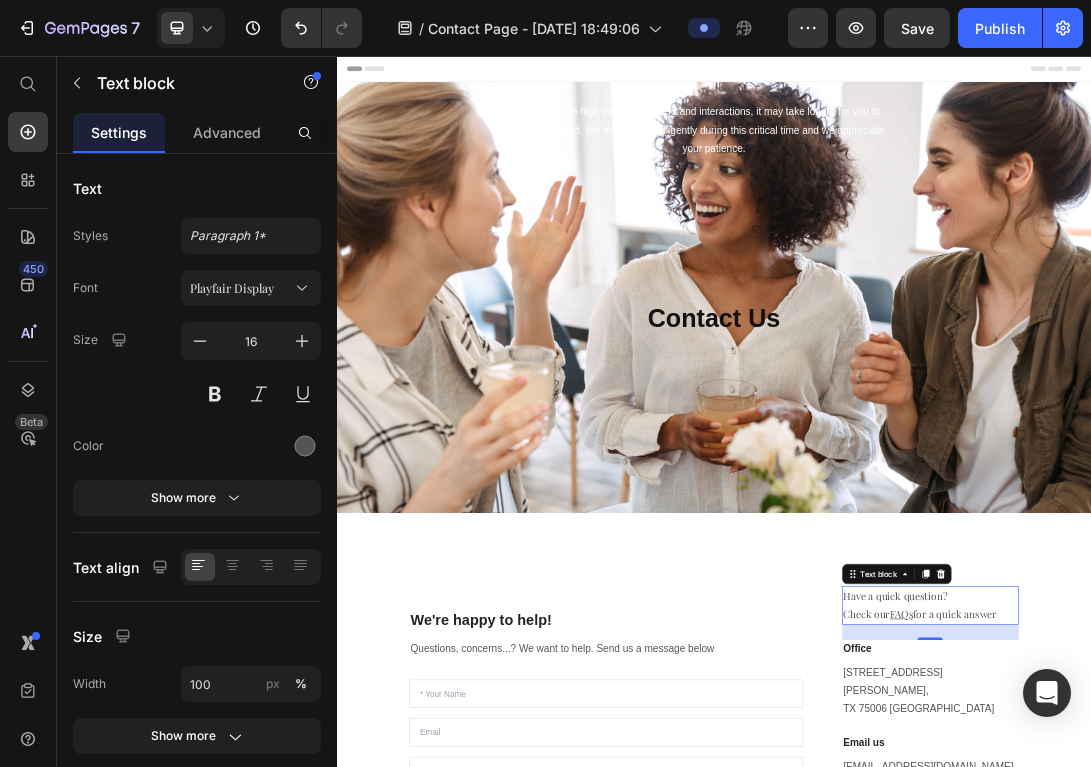click on "24" at bounding box center [1281, 973] 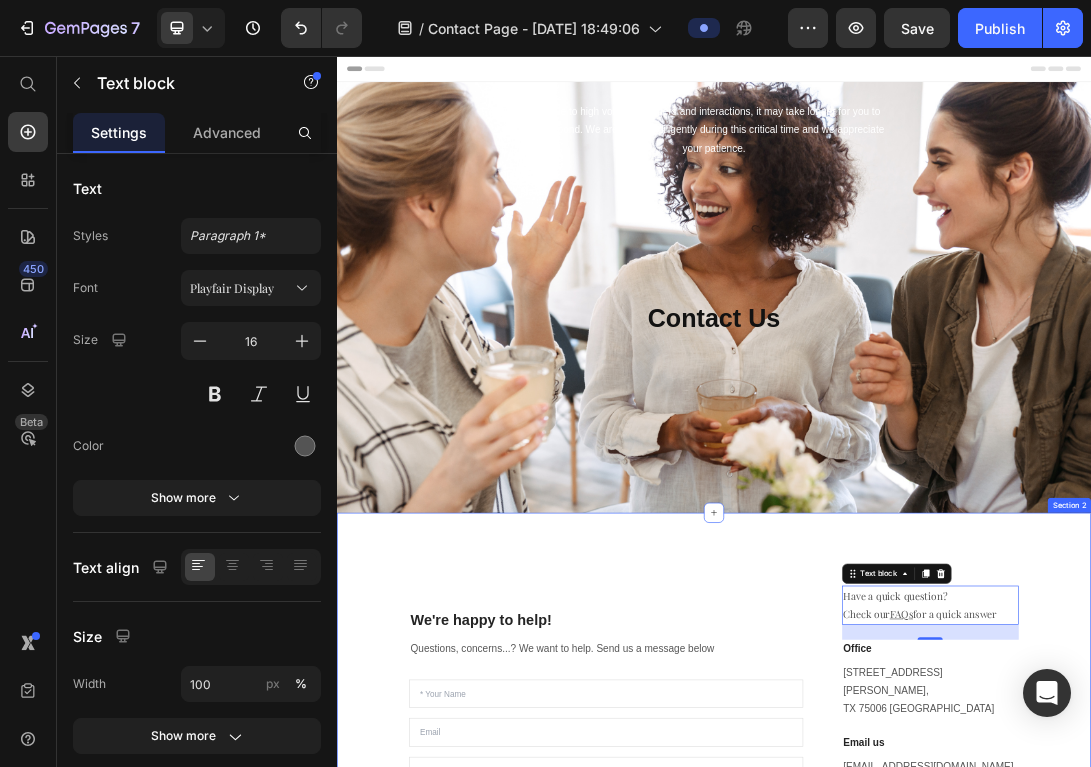 click on "We're happy to help! Heading Questions, concerns...? We want to help. Send us a message below Text block Text Field Email Field Text Area Submit Submit Button Contact Form FAQs Heading Have a quick question? Check our  FAQs  for a quick answer Text block   24 Office Heading [STREET_ADDRESS][PERSON_NAME] Text block Email us Heading [EMAIL_ADDRESS][DOMAIN_NAME] Text block Call us Heading Phone: [PHONE_NUMBER]  8:00AM - 5:00PM CST Text block           Button     Button     Button     Button Row Row Row Section 2" at bounding box center [937, 1131] 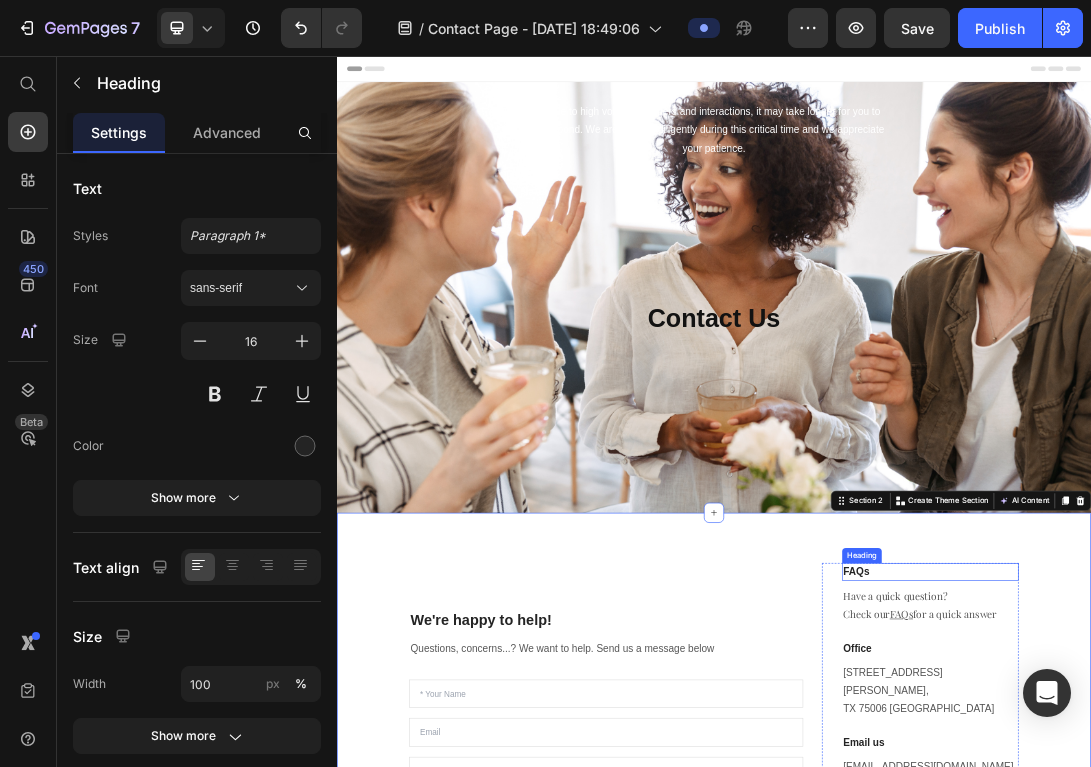 click on "FAQs" at bounding box center (1281, 877) 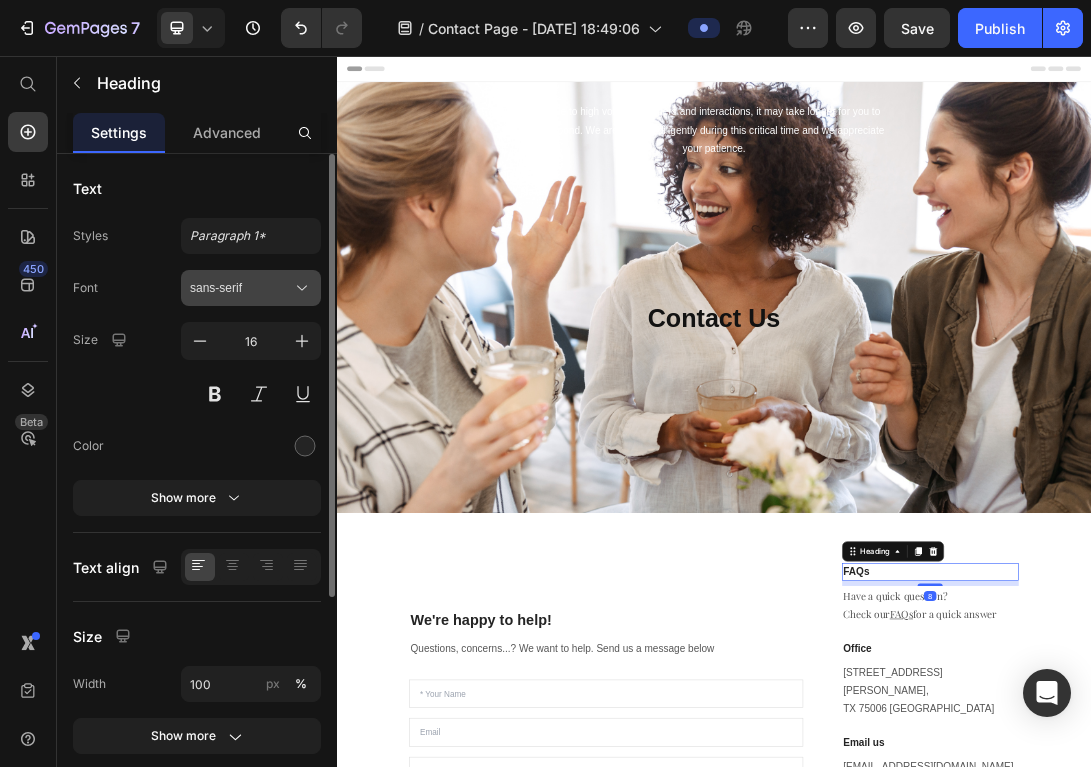 click 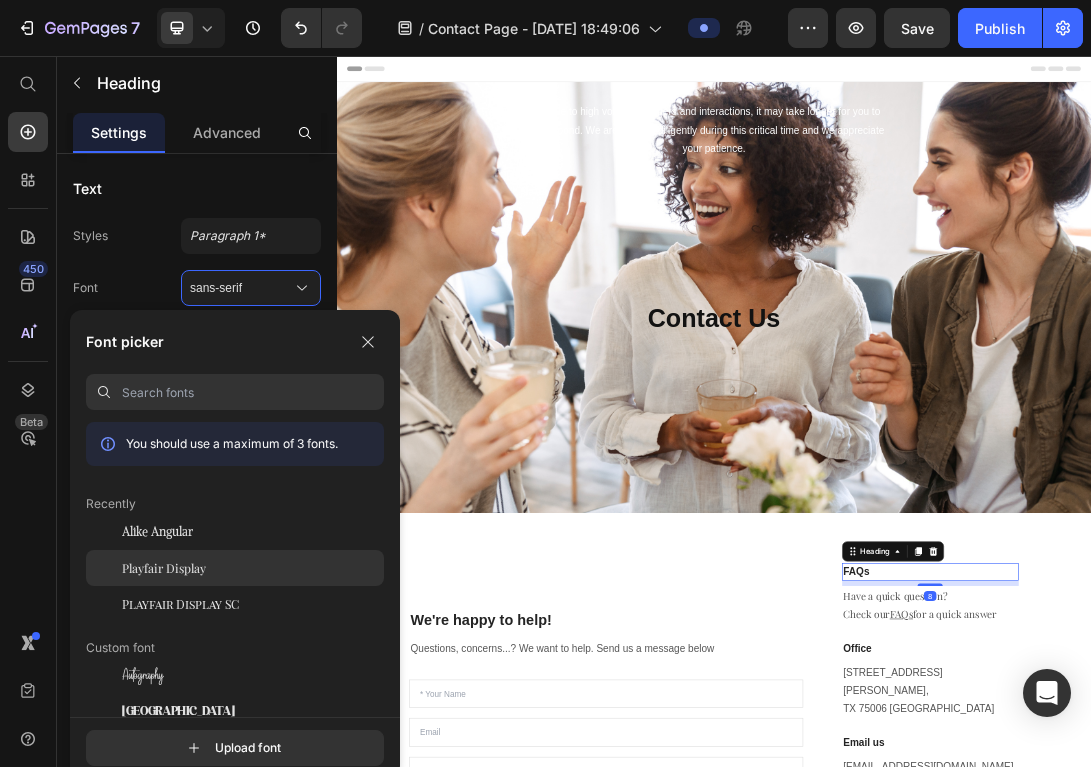 click on "Playfair Display" 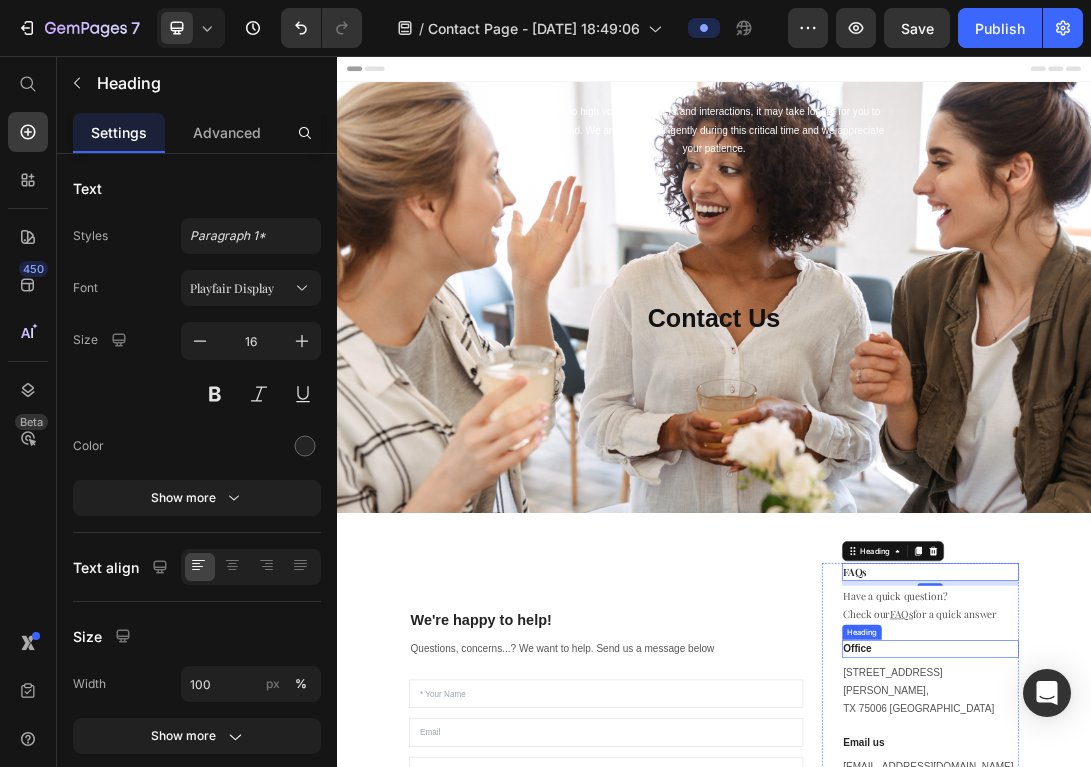 click on "Office" at bounding box center (1281, 999) 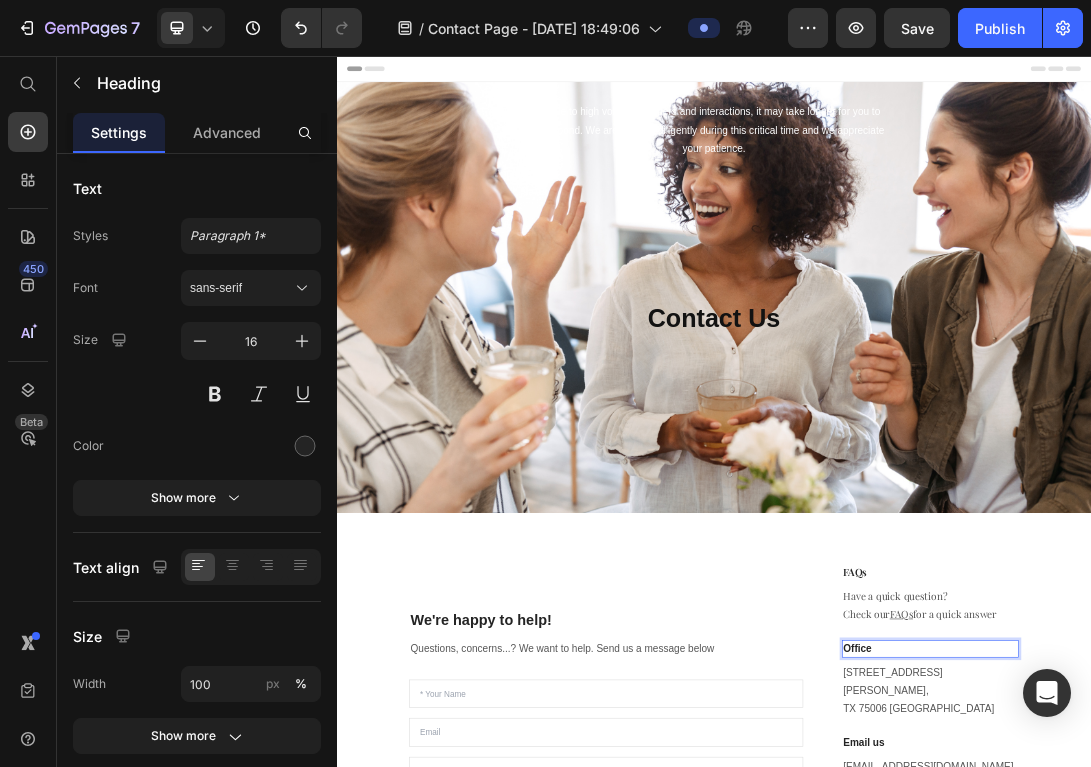 click on "Office" at bounding box center [1281, 999] 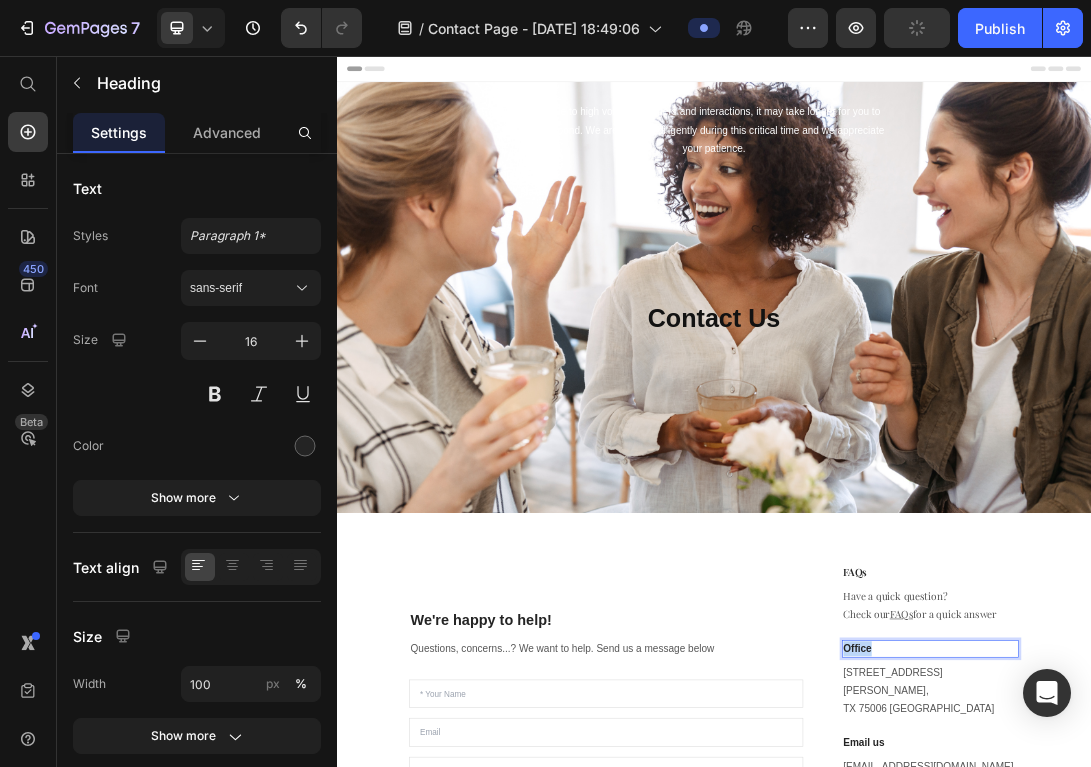click on "Office" at bounding box center [1281, 999] 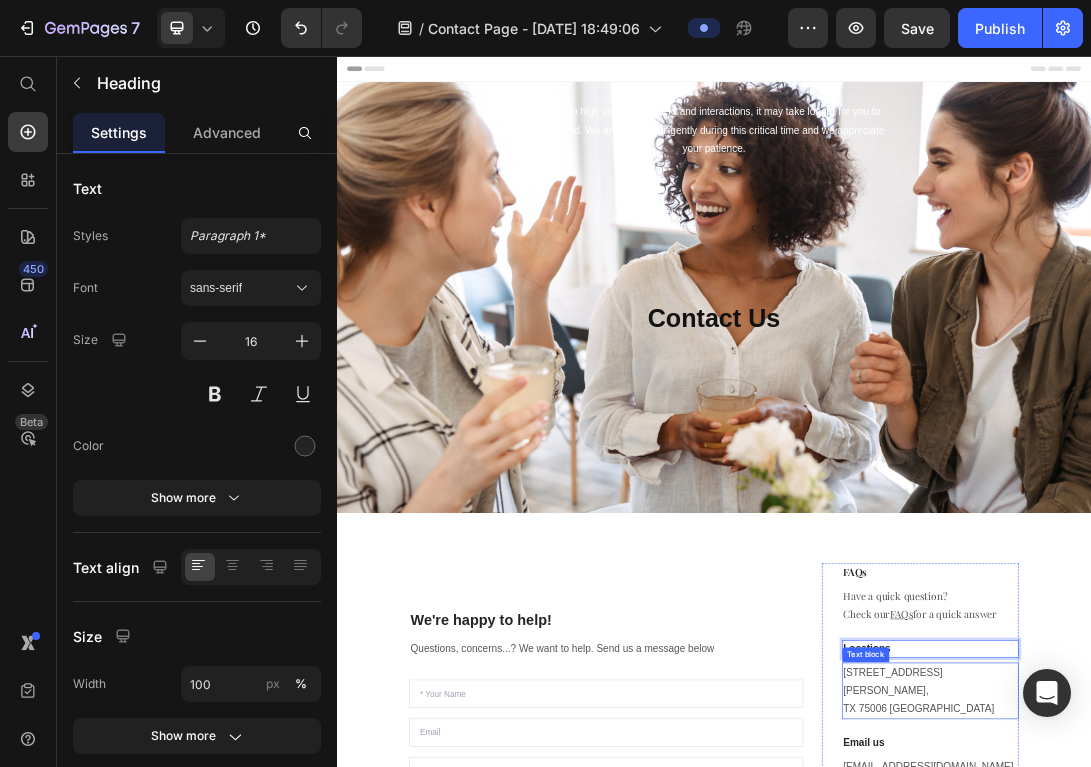 click on "[STREET_ADDRESS][PERSON_NAME]" at bounding box center [1281, 1066] 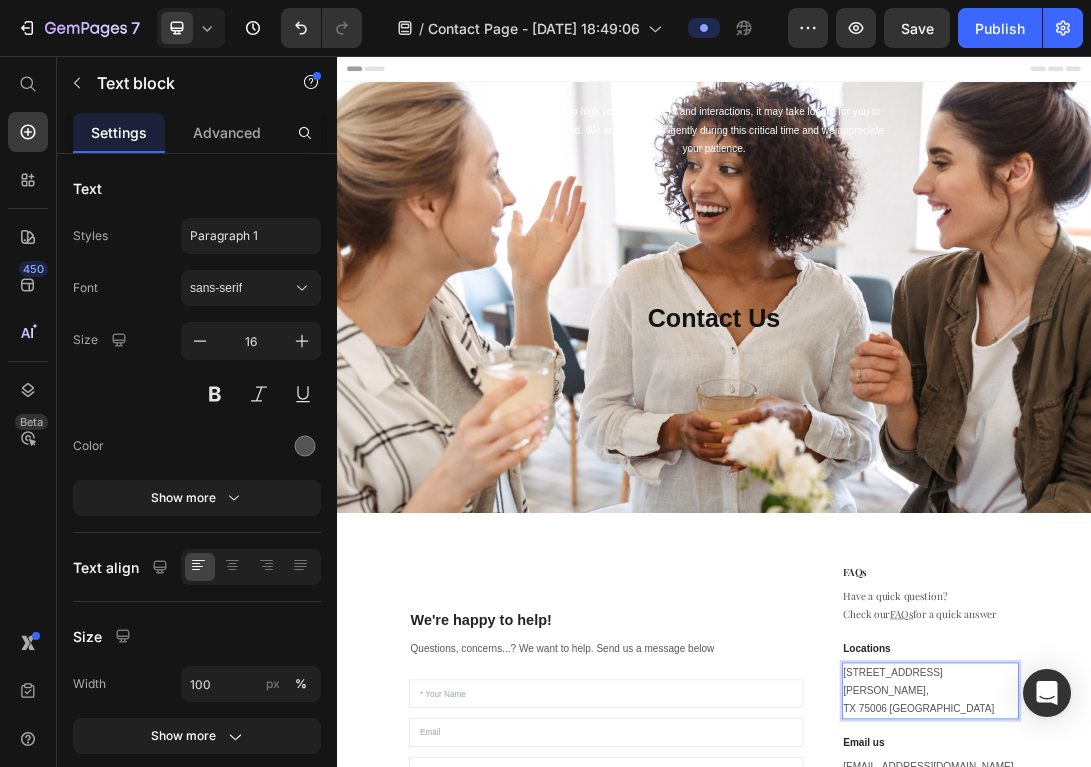 click on "[STREET_ADDRESS][PERSON_NAME]" at bounding box center [1281, 1066] 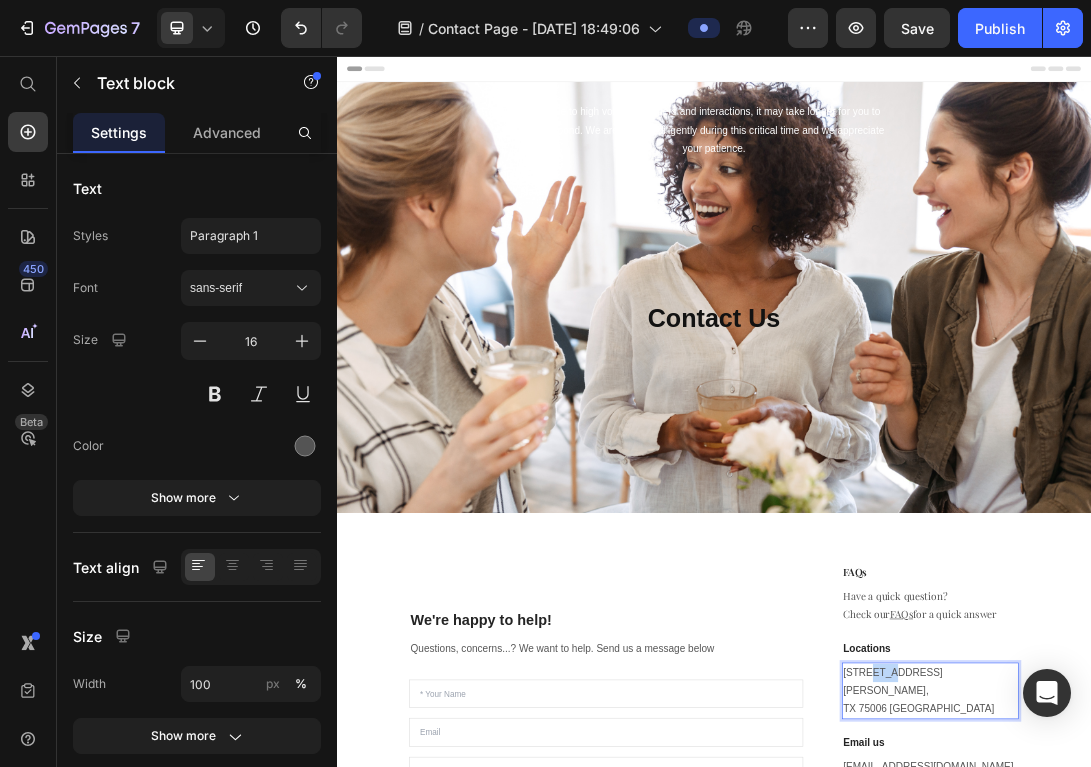 click on "[STREET_ADDRESS][PERSON_NAME]" at bounding box center [1281, 1066] 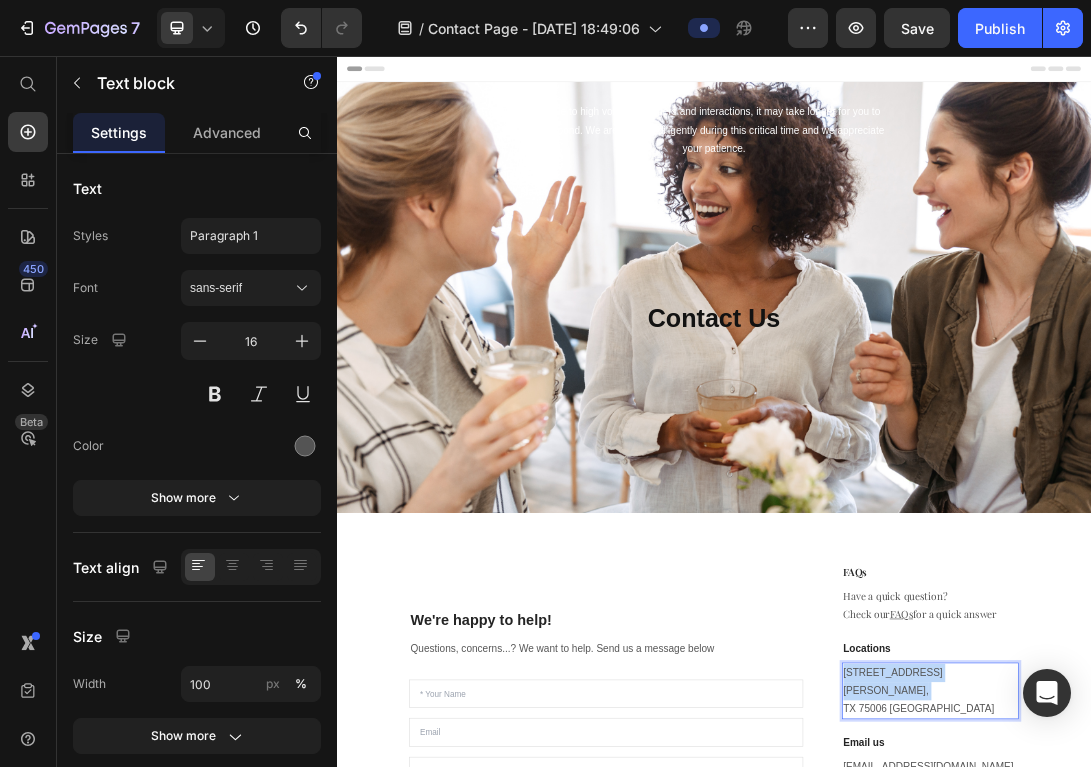 click on "[STREET_ADDRESS][PERSON_NAME]" at bounding box center [1281, 1066] 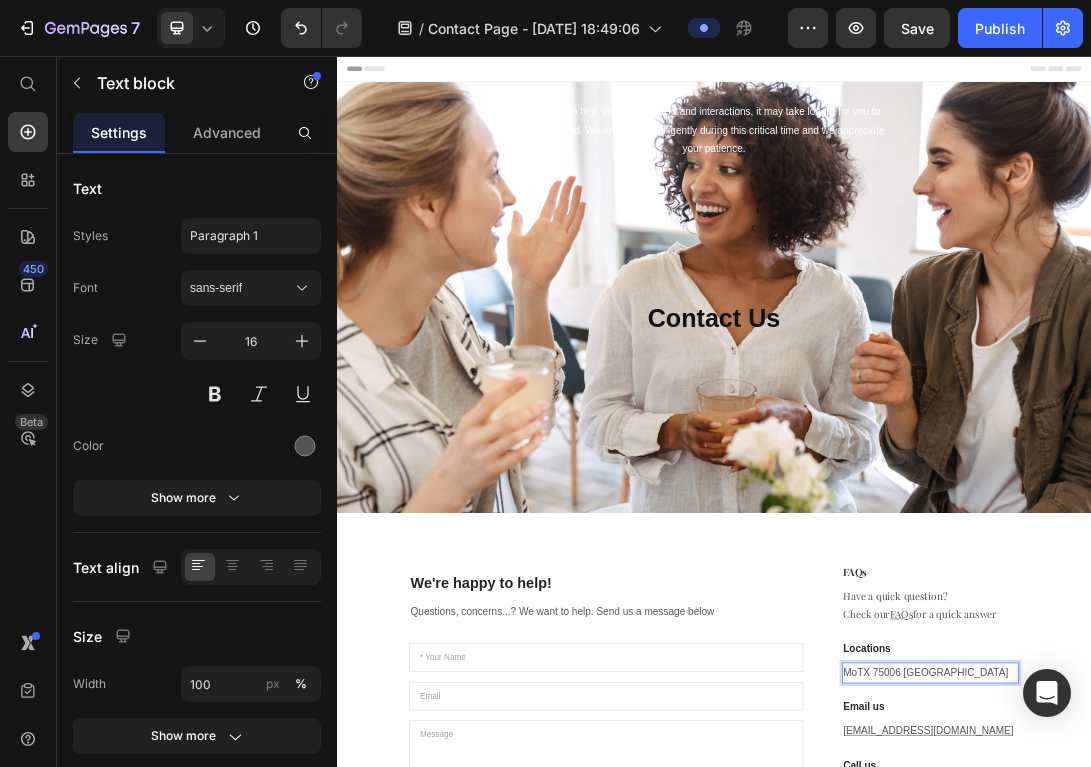 click on "MoTX 75006 [GEOGRAPHIC_DATA]" at bounding box center [1281, 1037] 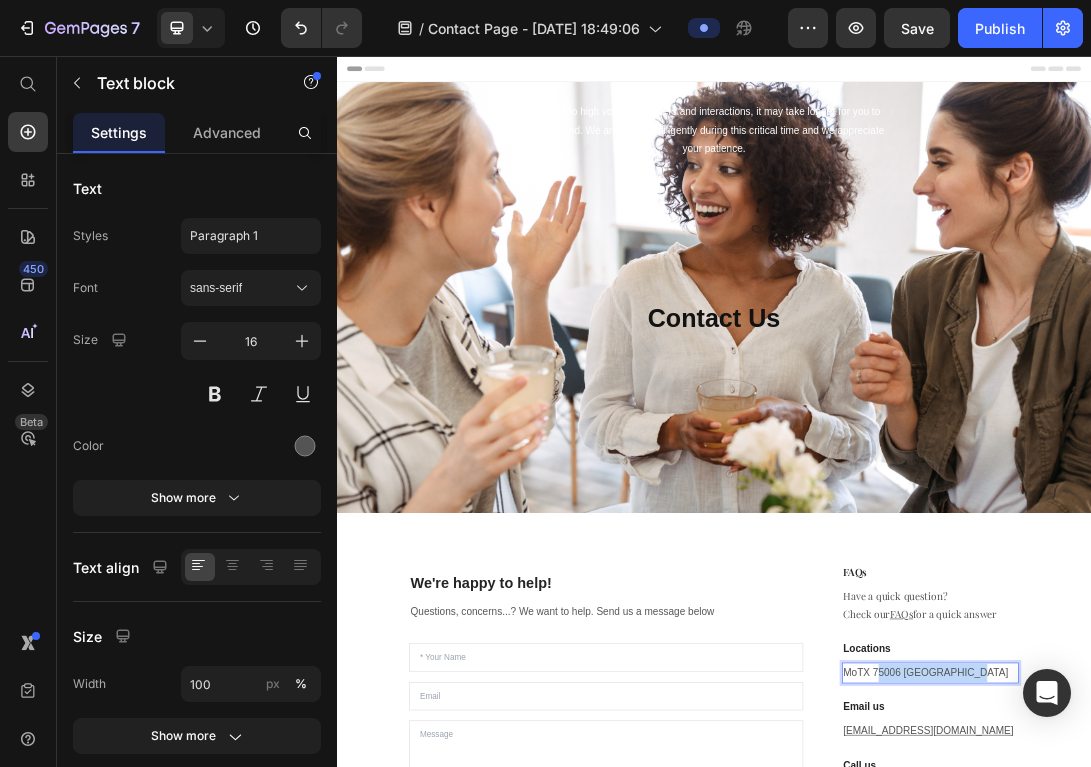 drag, startPoint x: 1347, startPoint y: 1041, endPoint x: 1194, endPoint y: 1038, distance: 153.0294 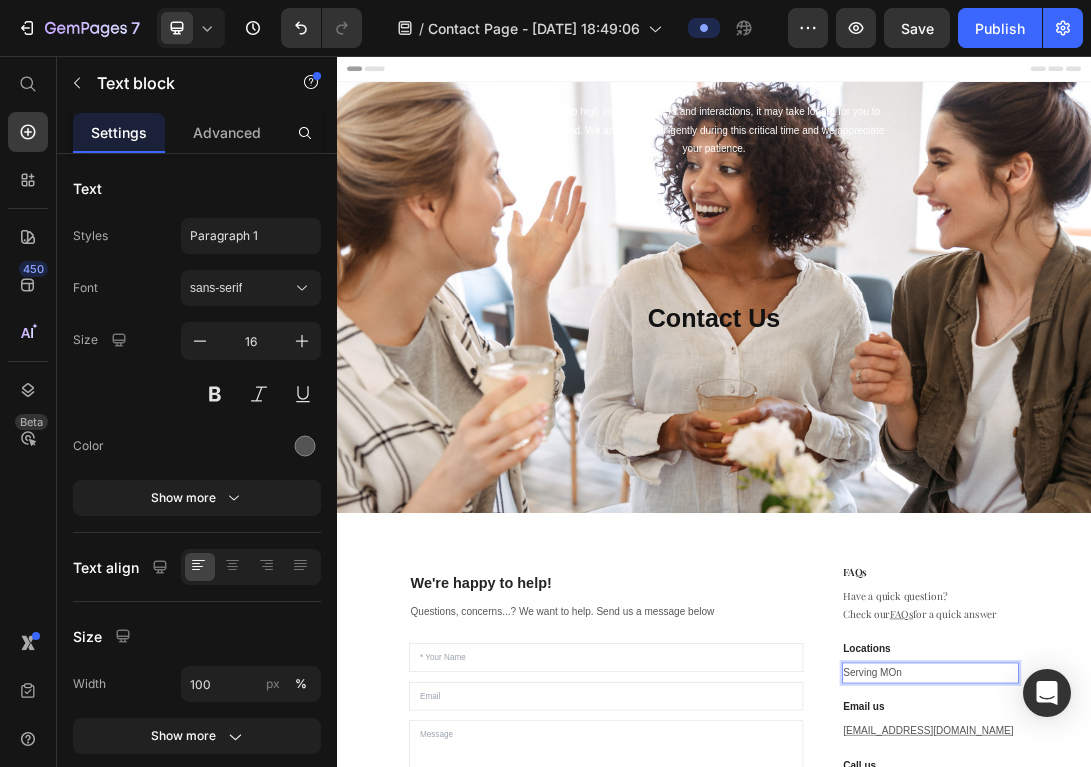 scroll, scrollTop: 220, scrollLeft: 0, axis: vertical 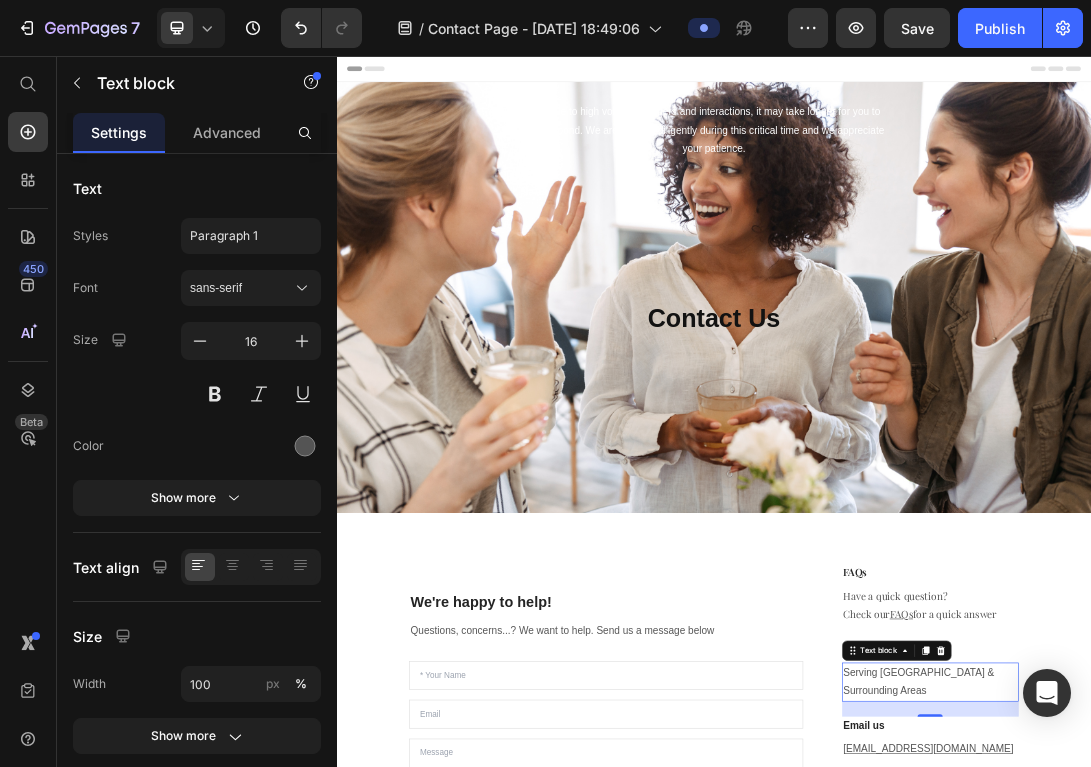 click on "Serving [GEOGRAPHIC_DATA] & Surrounding Areas" at bounding box center [1281, 1052] 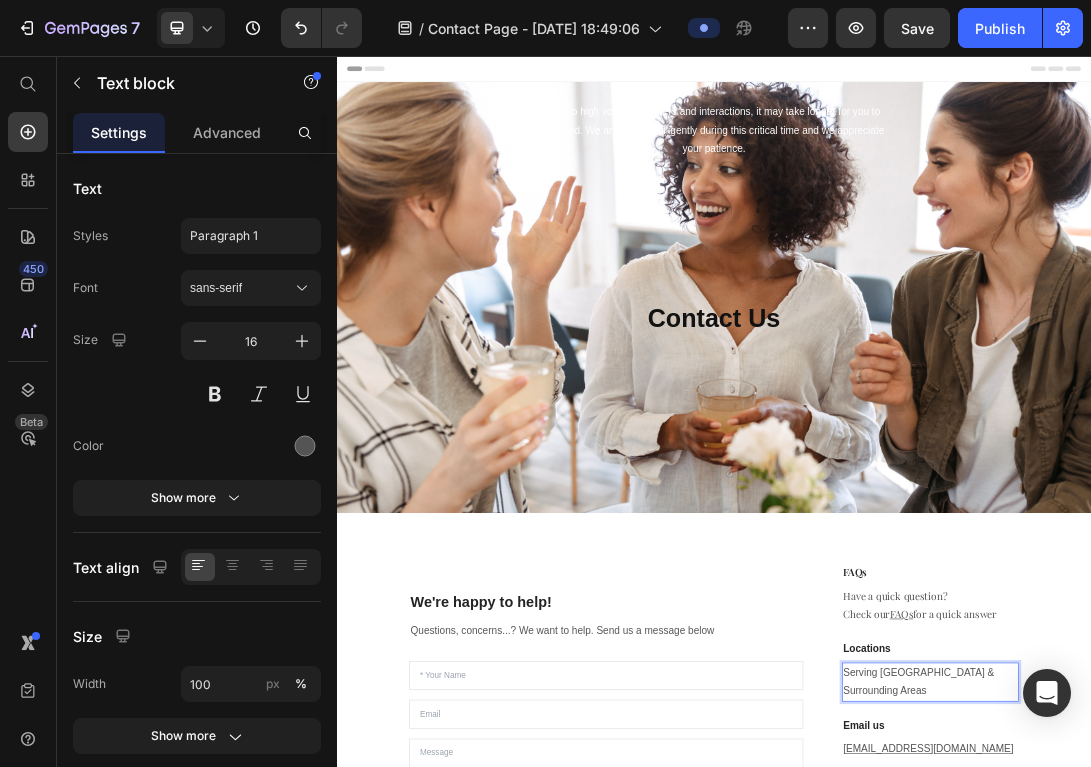 click on "Serving [GEOGRAPHIC_DATA] & Surrounding Areas" at bounding box center [1281, 1052] 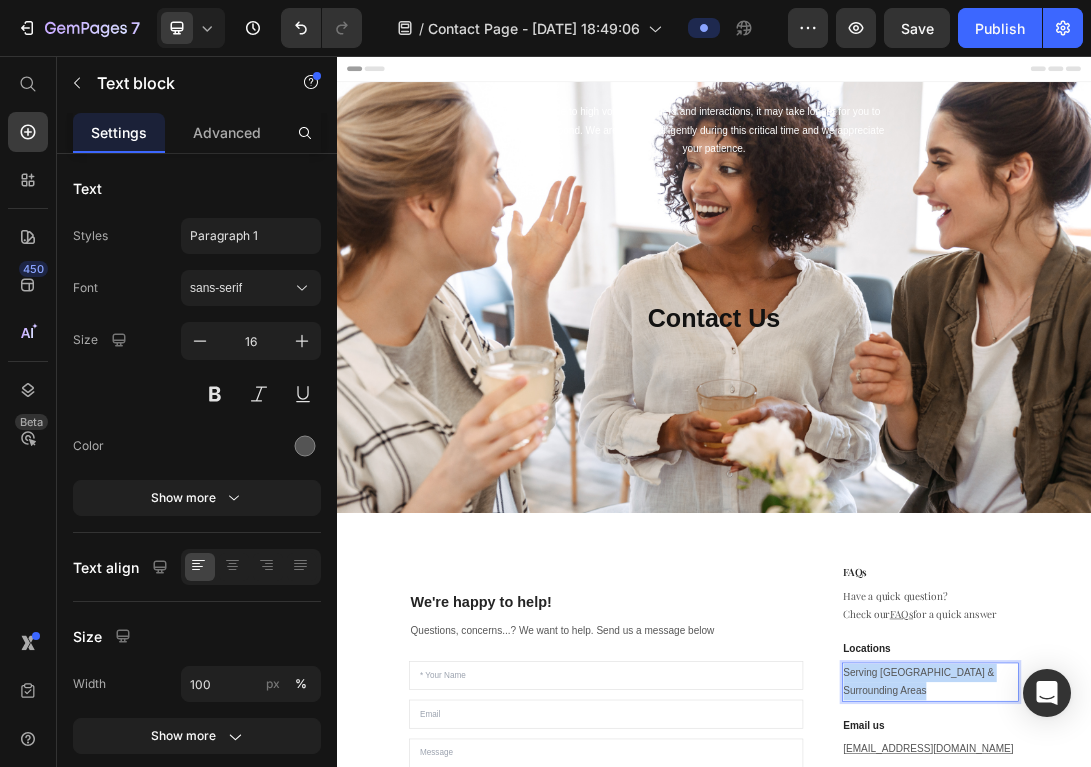 click on "Serving [GEOGRAPHIC_DATA] & Surrounding Areas" at bounding box center [1281, 1052] 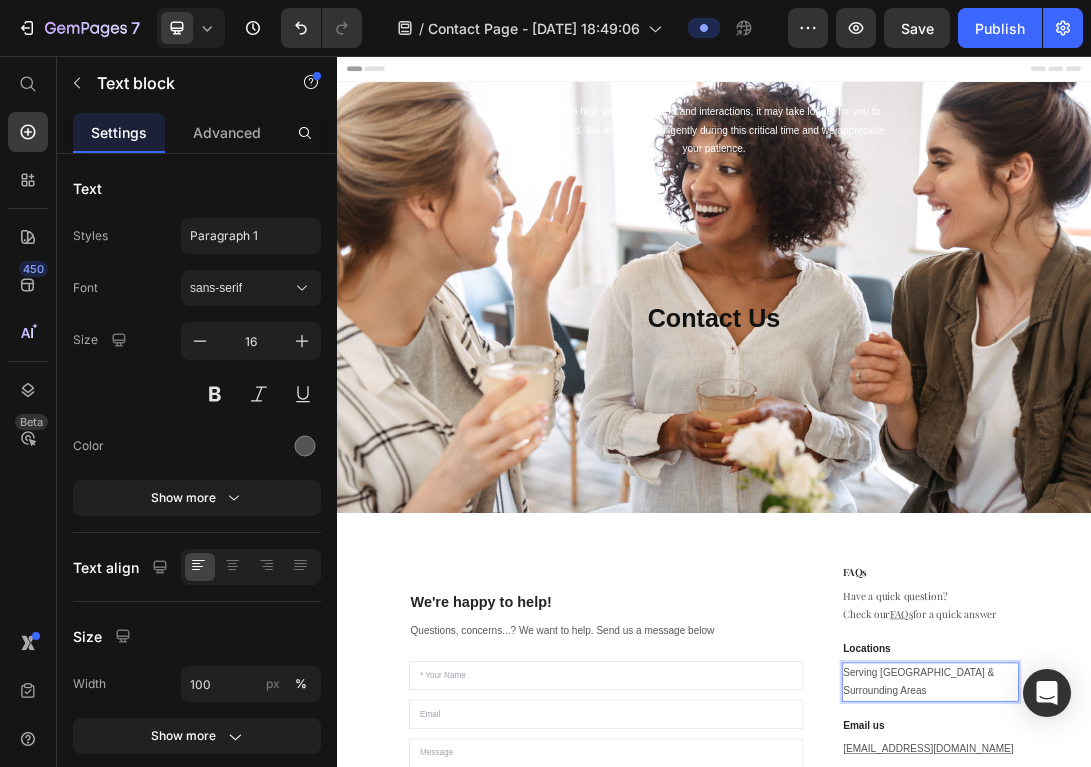 scroll, scrollTop: 231, scrollLeft: 0, axis: vertical 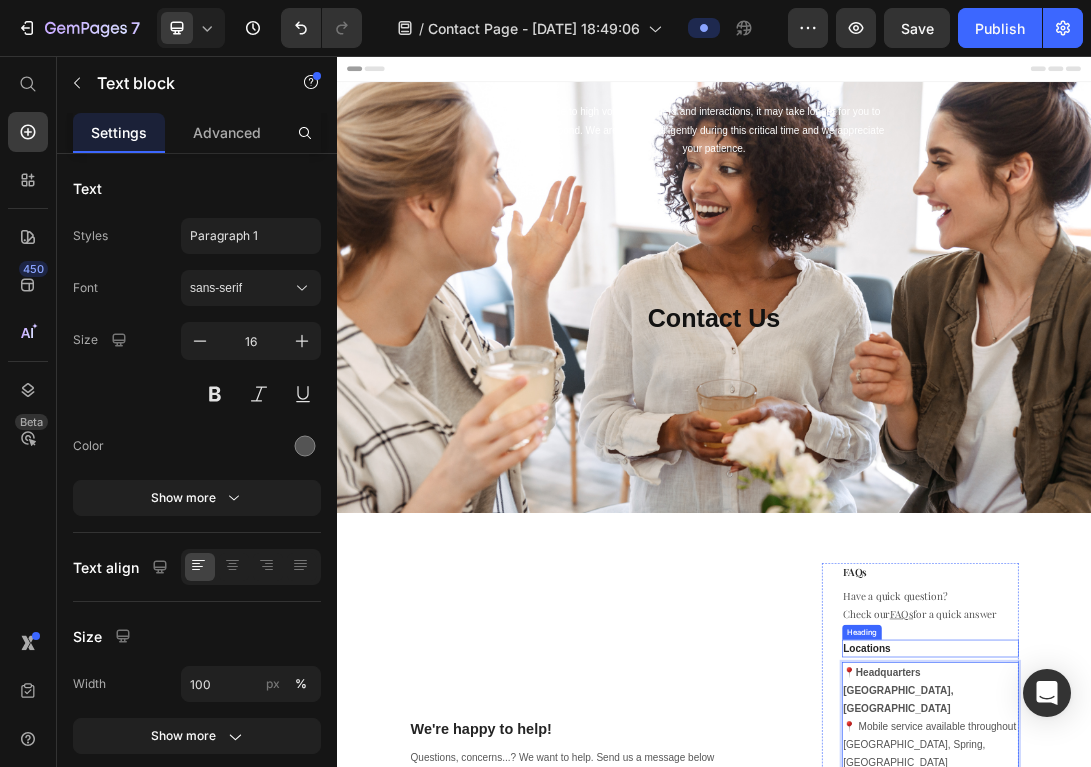 click on "Locations" at bounding box center [1281, 999] 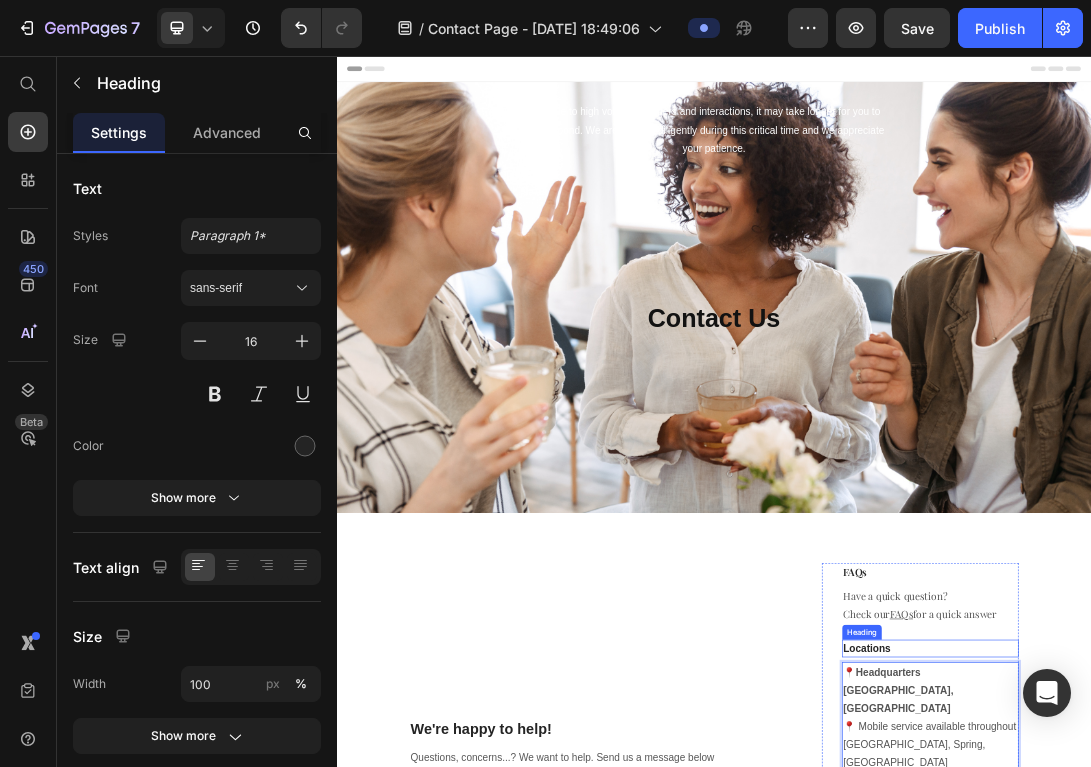 scroll, scrollTop: 0, scrollLeft: 0, axis: both 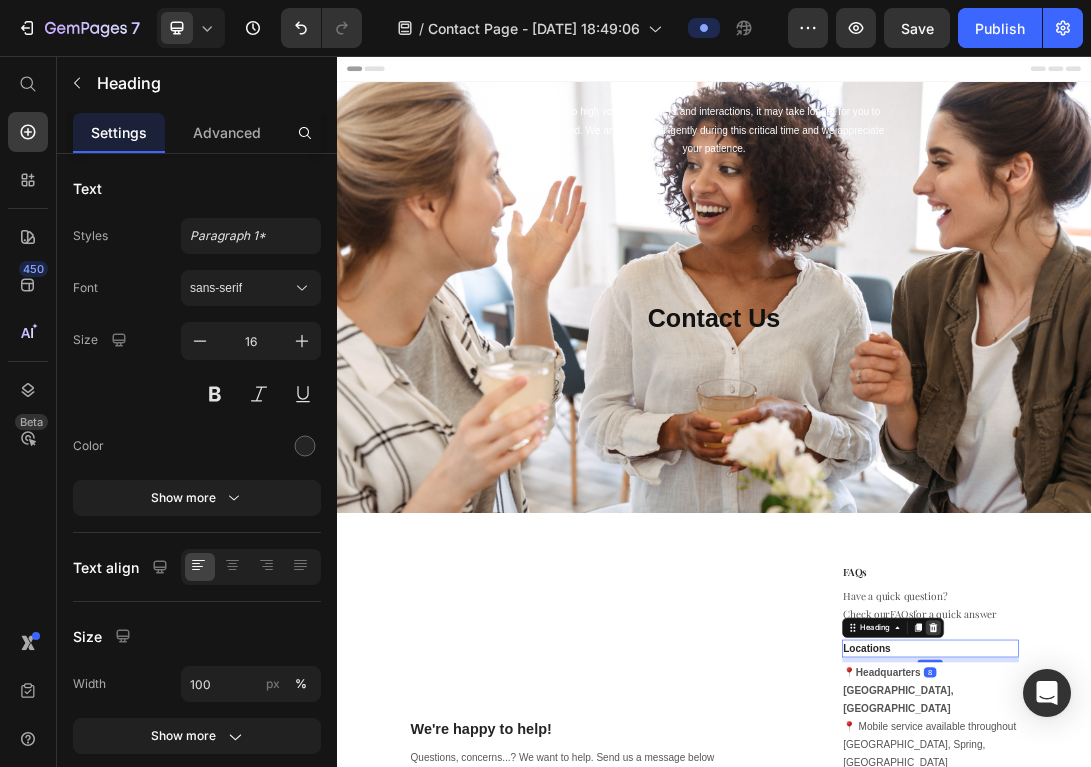 click 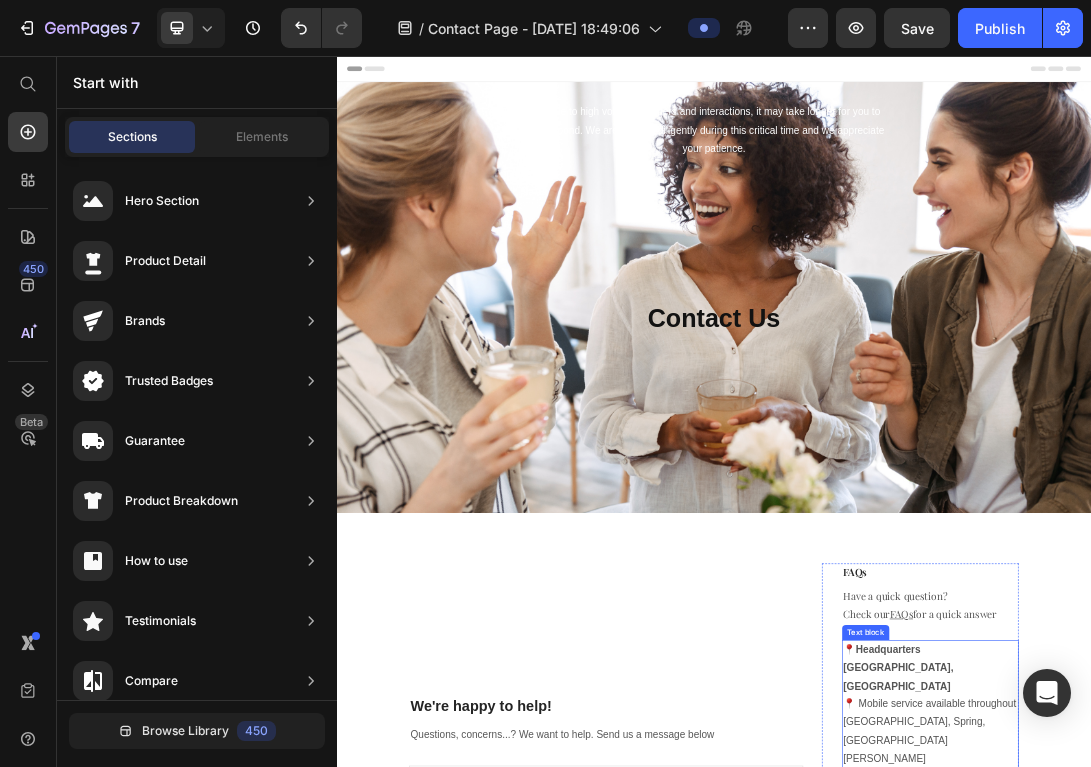 click on "Headquarters" at bounding box center [1214, 1000] 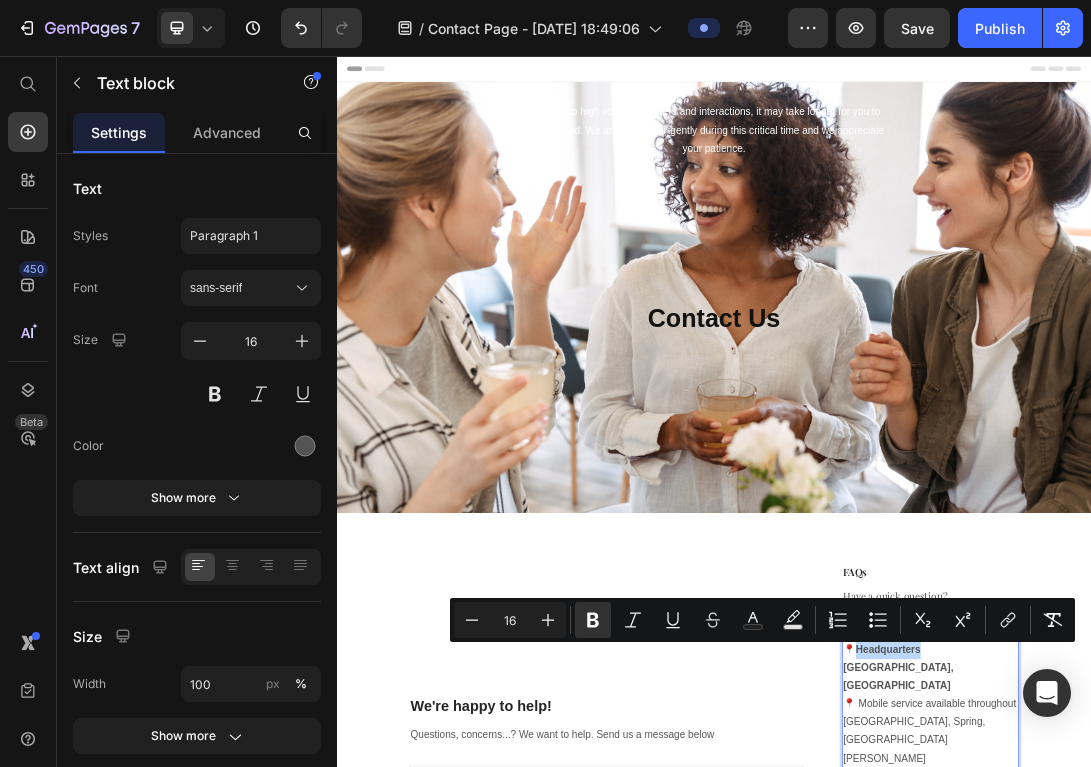drag, startPoint x: 1163, startPoint y: 1002, endPoint x: 1216, endPoint y: 1002, distance: 53 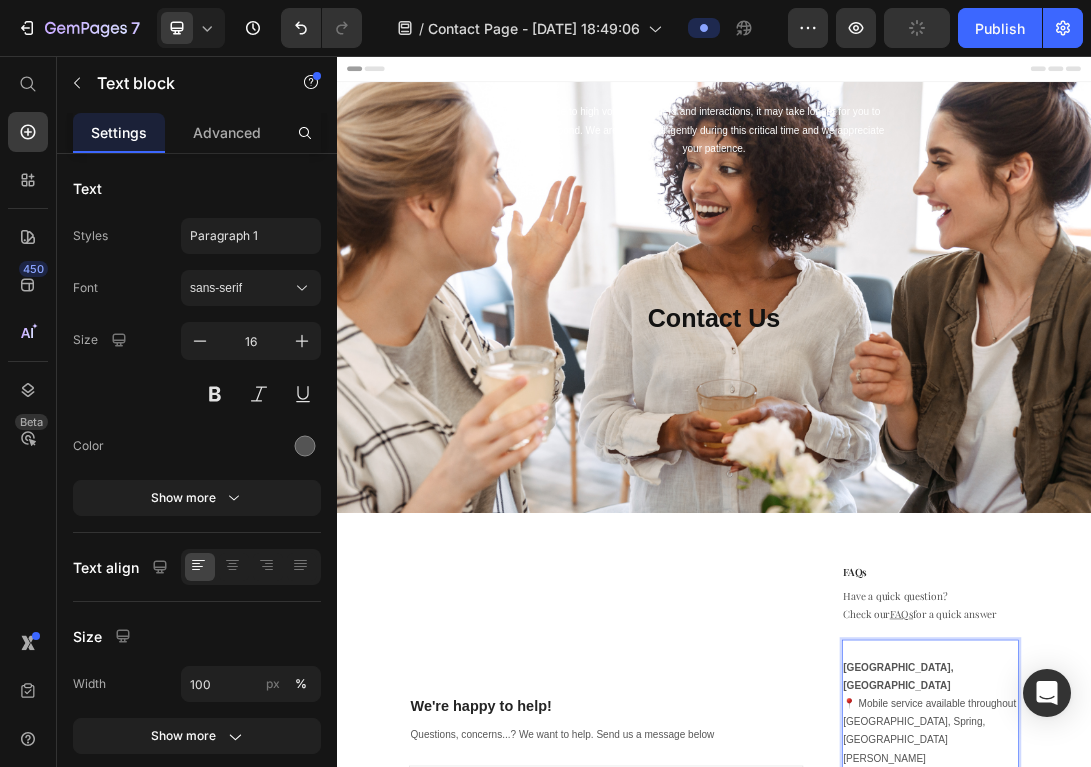 scroll, scrollTop: 44, scrollLeft: 0, axis: vertical 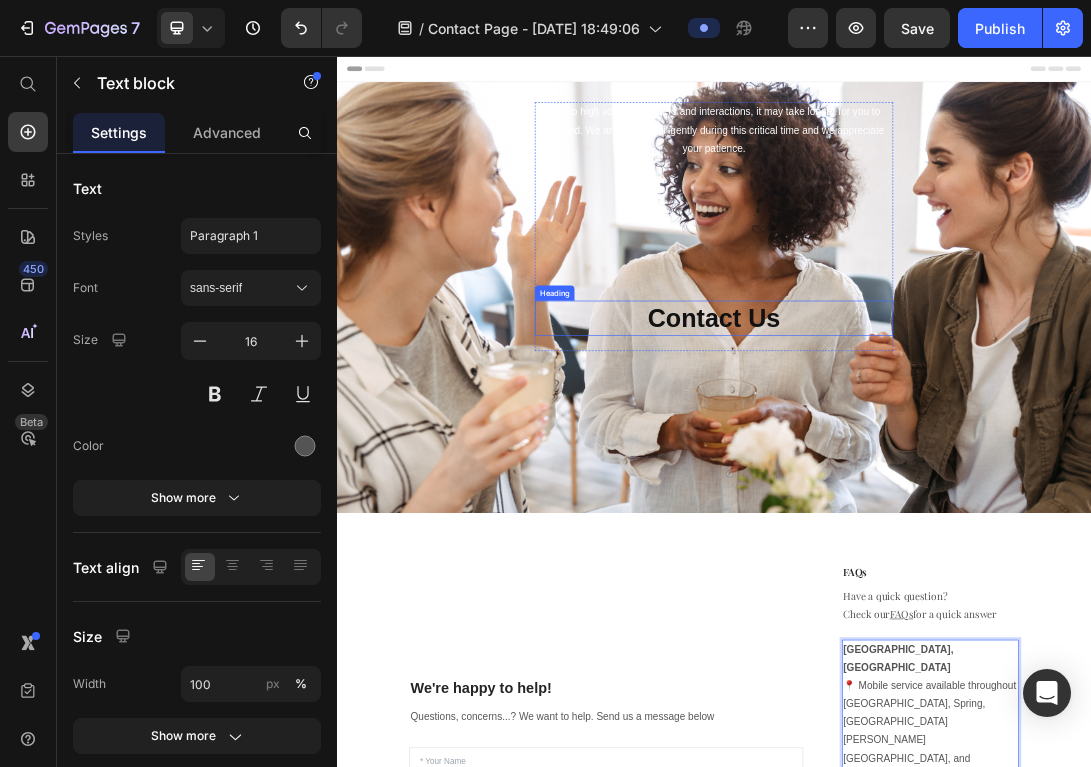click on "Contact Us" at bounding box center (937, 473) 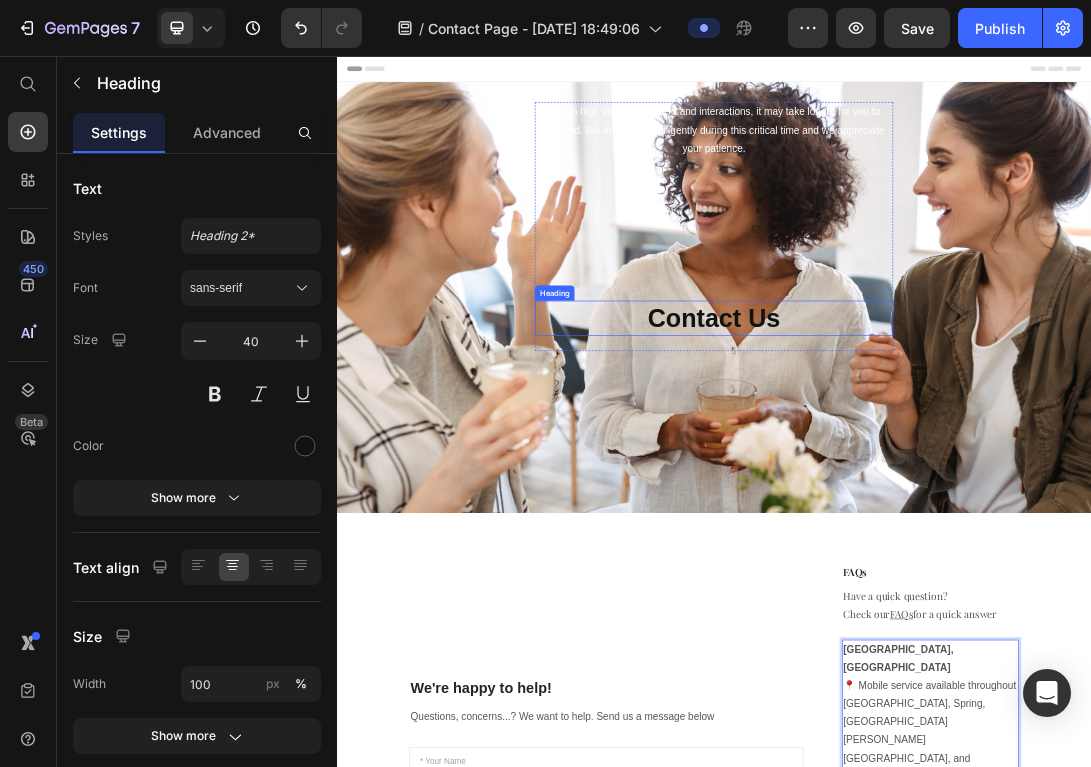 click on "Contact Us" at bounding box center [937, 473] 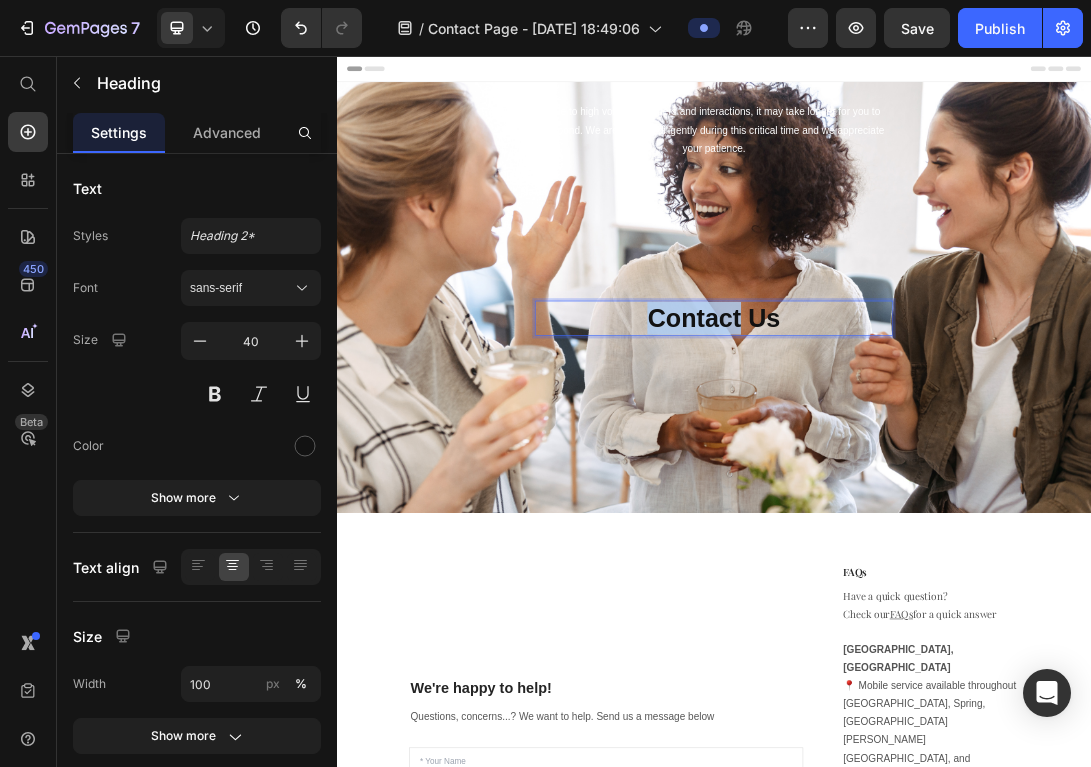 click on "Contact Us" at bounding box center [937, 473] 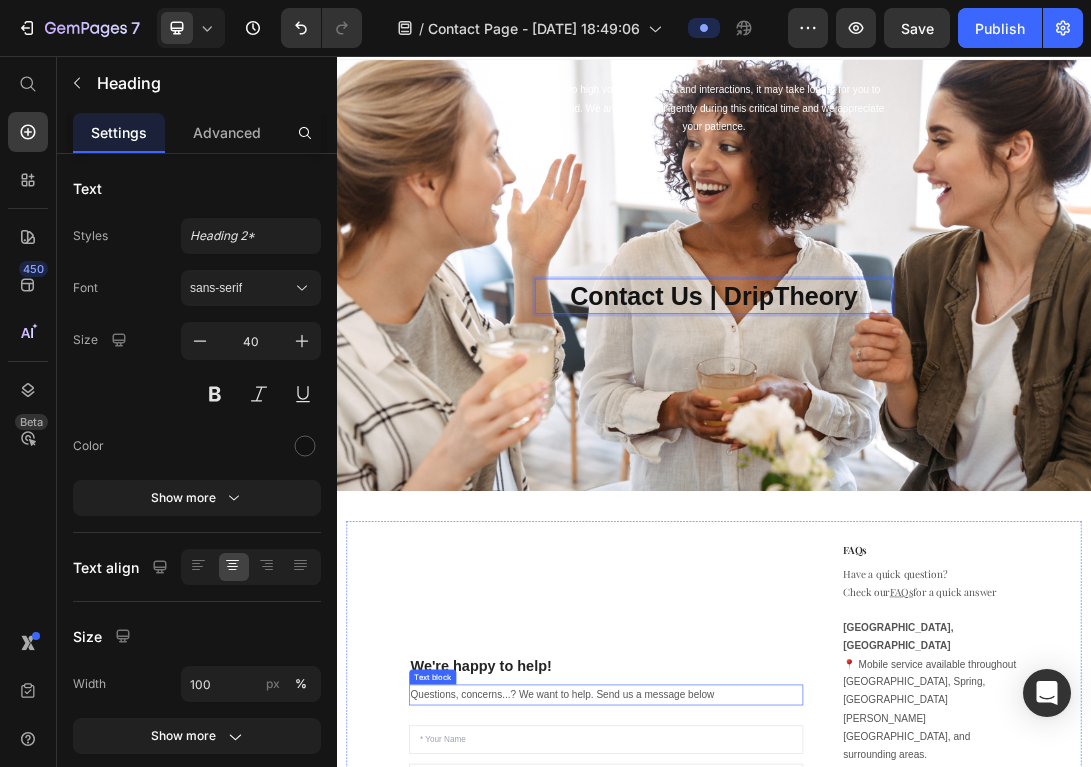 scroll, scrollTop: 37, scrollLeft: 0, axis: vertical 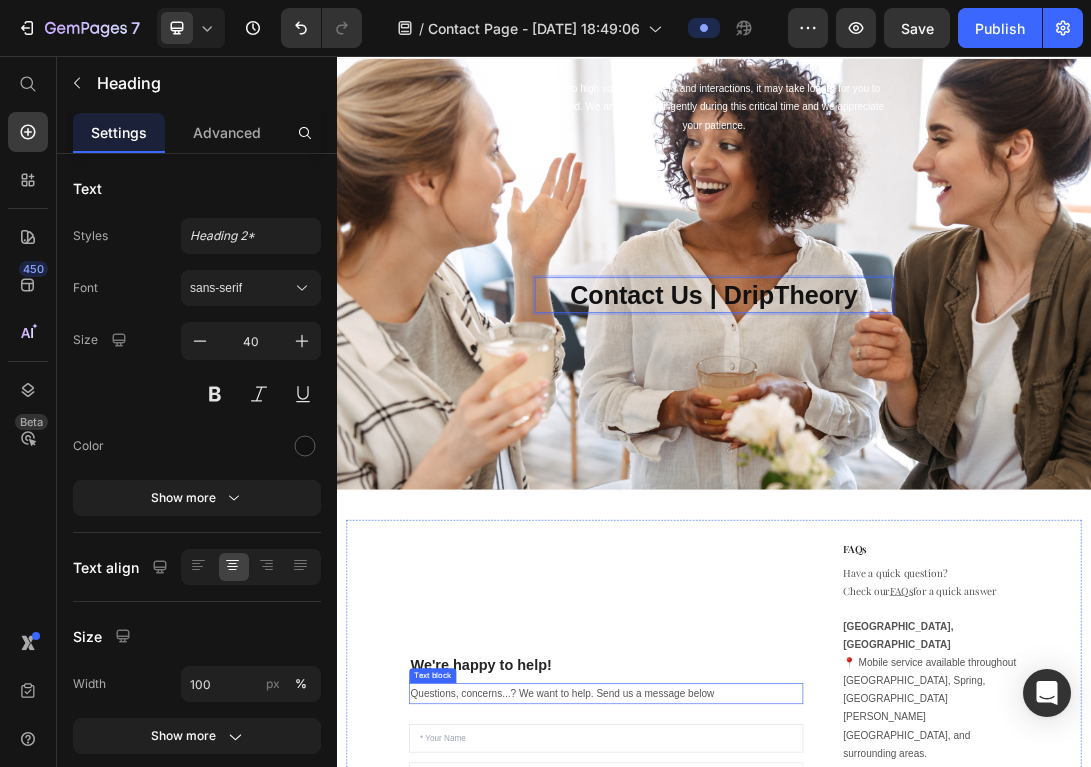 click on "Questions, concerns...? We want to help. Send us a message below" at bounding box center [765, 1070] 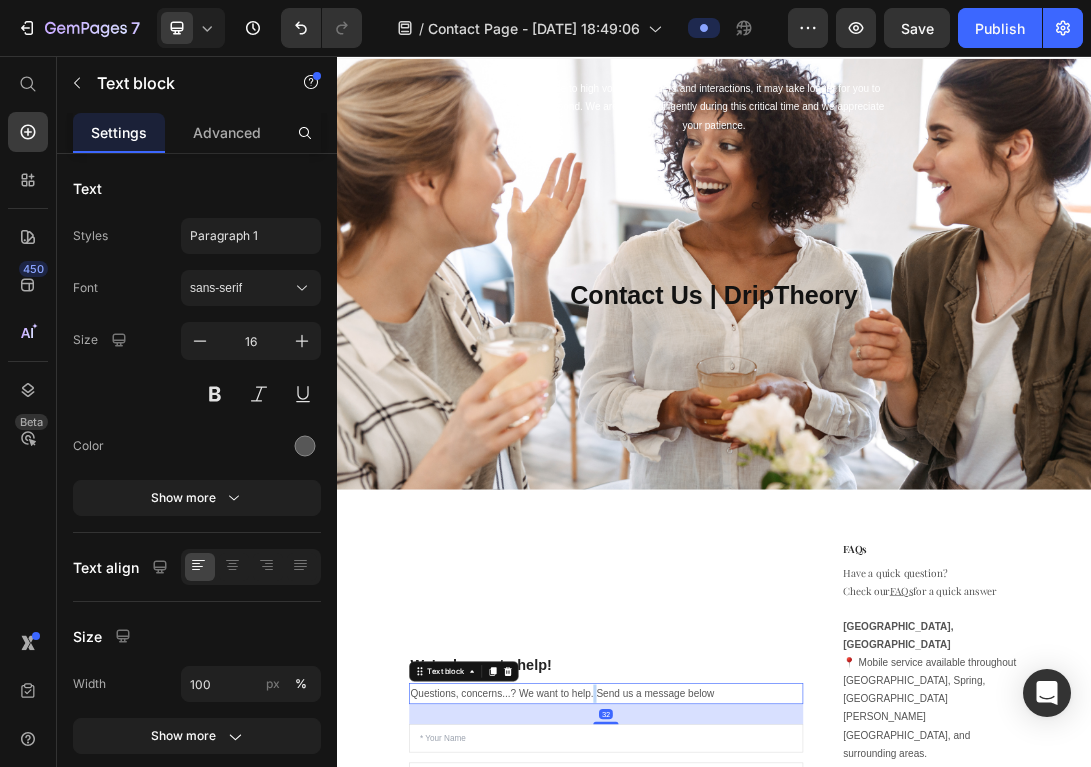 click on "Questions, concerns...? We want to help. Send us a message below" at bounding box center (765, 1070) 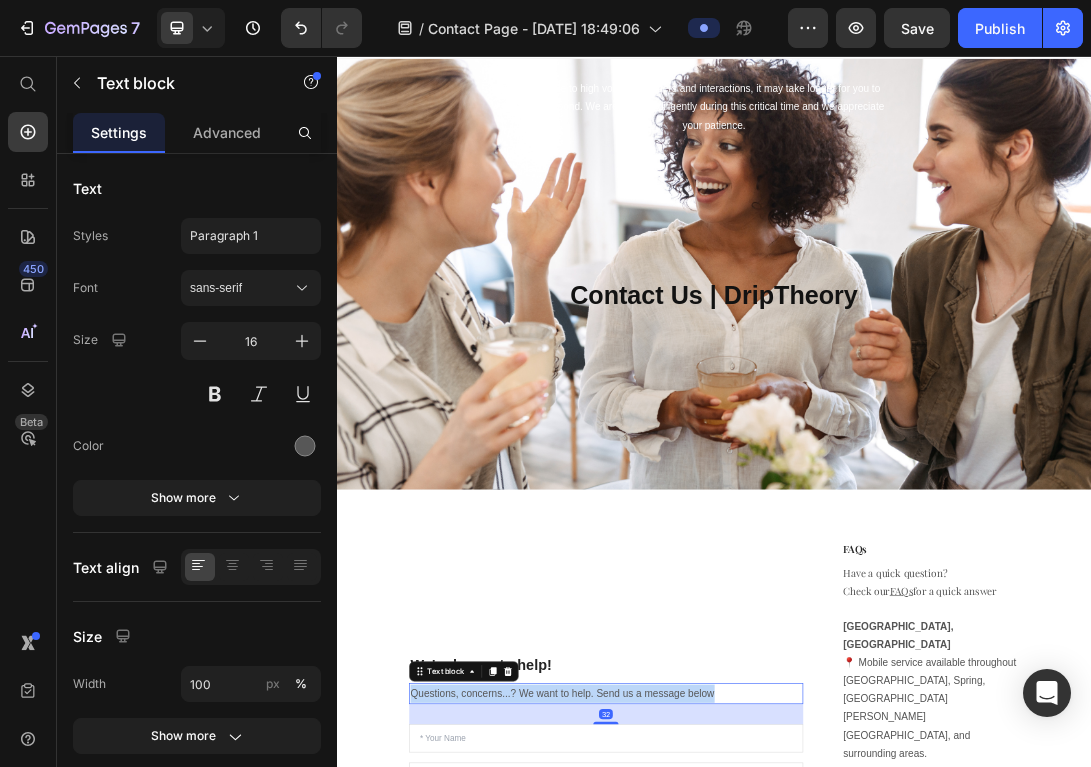 click on "Questions, concerns...? We want to help. Send us a message below" at bounding box center [765, 1070] 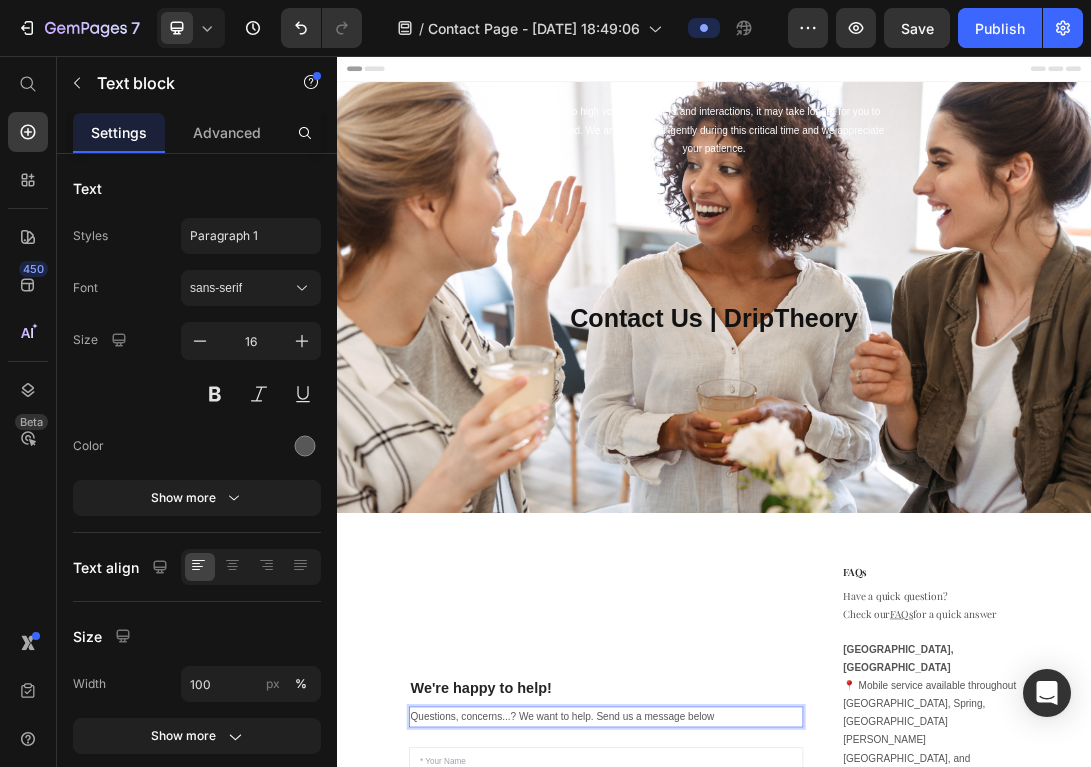 scroll, scrollTop: 11, scrollLeft: 0, axis: vertical 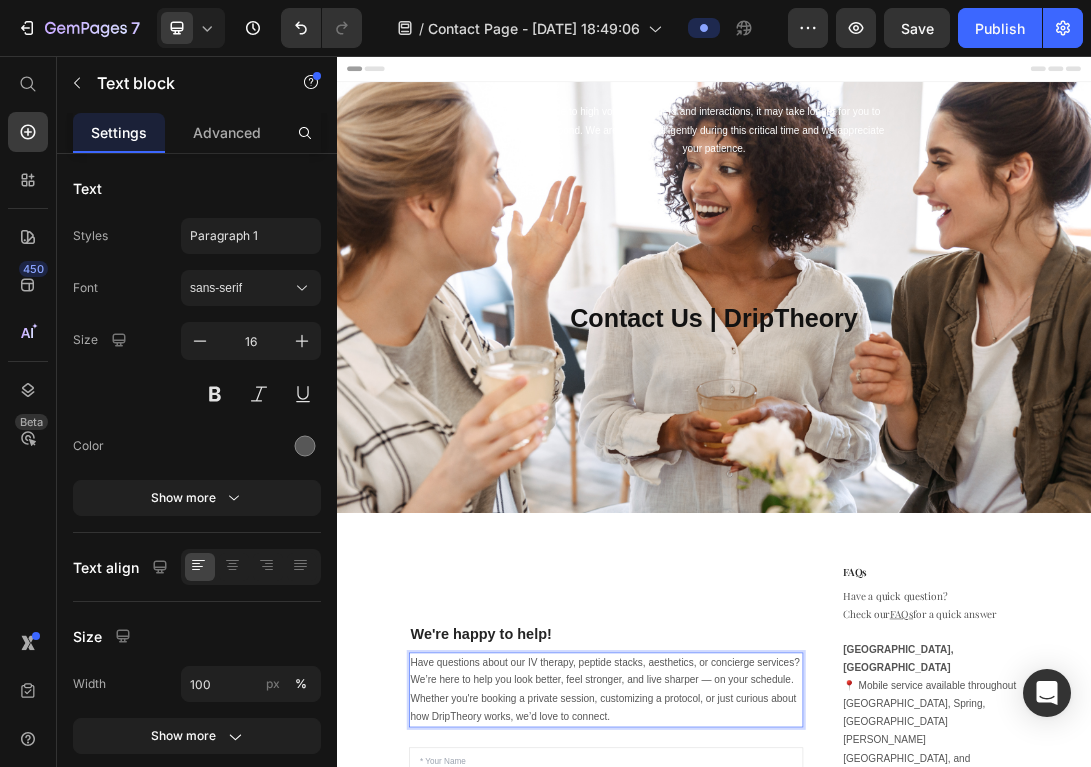 click on "Whether you're booking a private session, customizing a protocol, or just curious about how DripTheory works, we’d love to connect." at bounding box center [765, 1093] 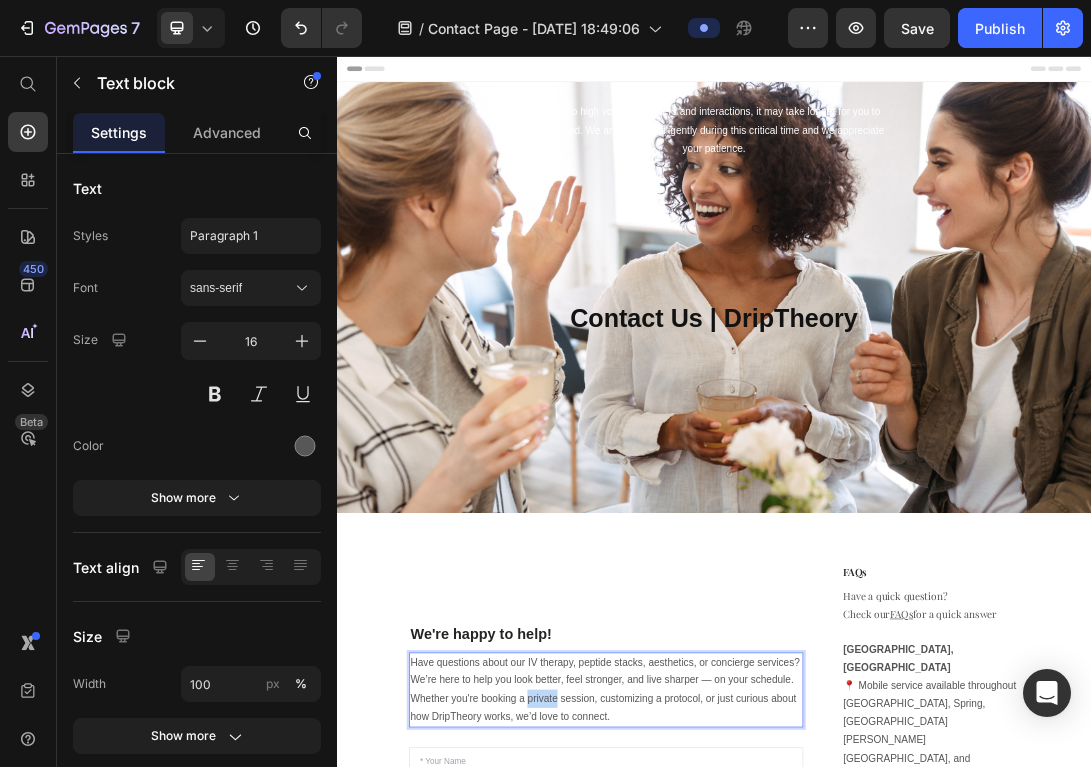 click on "Whether you're booking a private session, customizing a protocol, or just curious about how DripTheory works, we’d love to connect." at bounding box center (765, 1093) 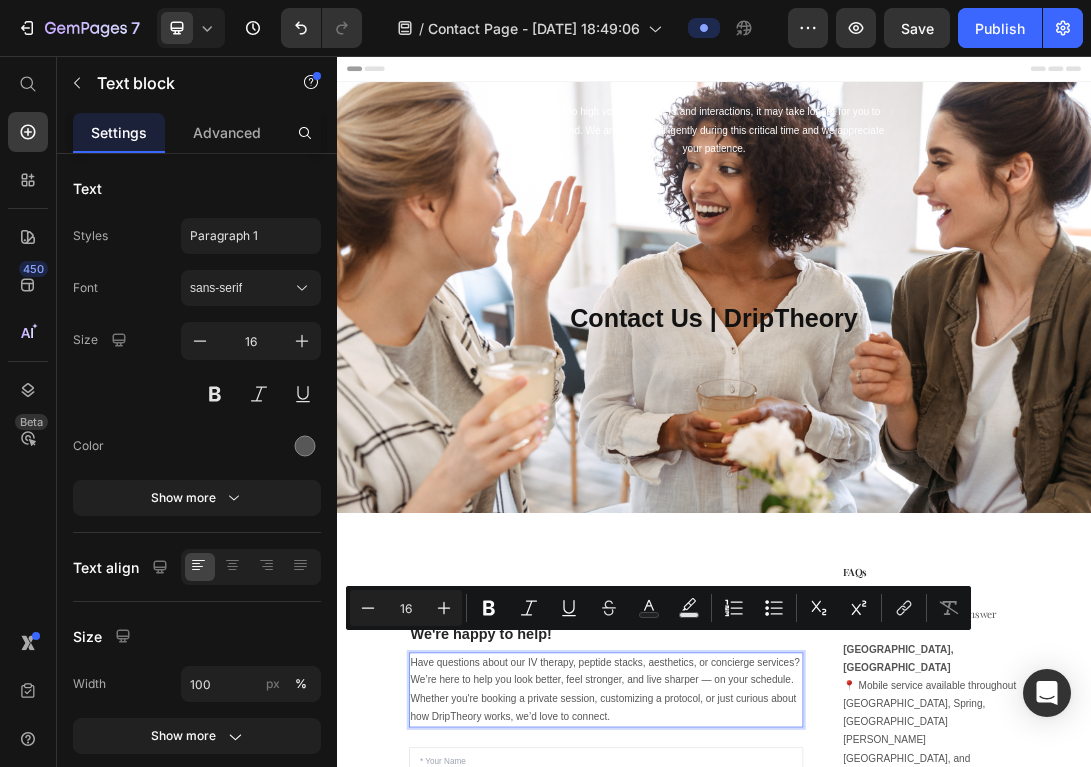 click on "Whether you're booking a private session, customizing a protocol, or just curious about how DripTheory works, we’d love to connect." at bounding box center (765, 1093) 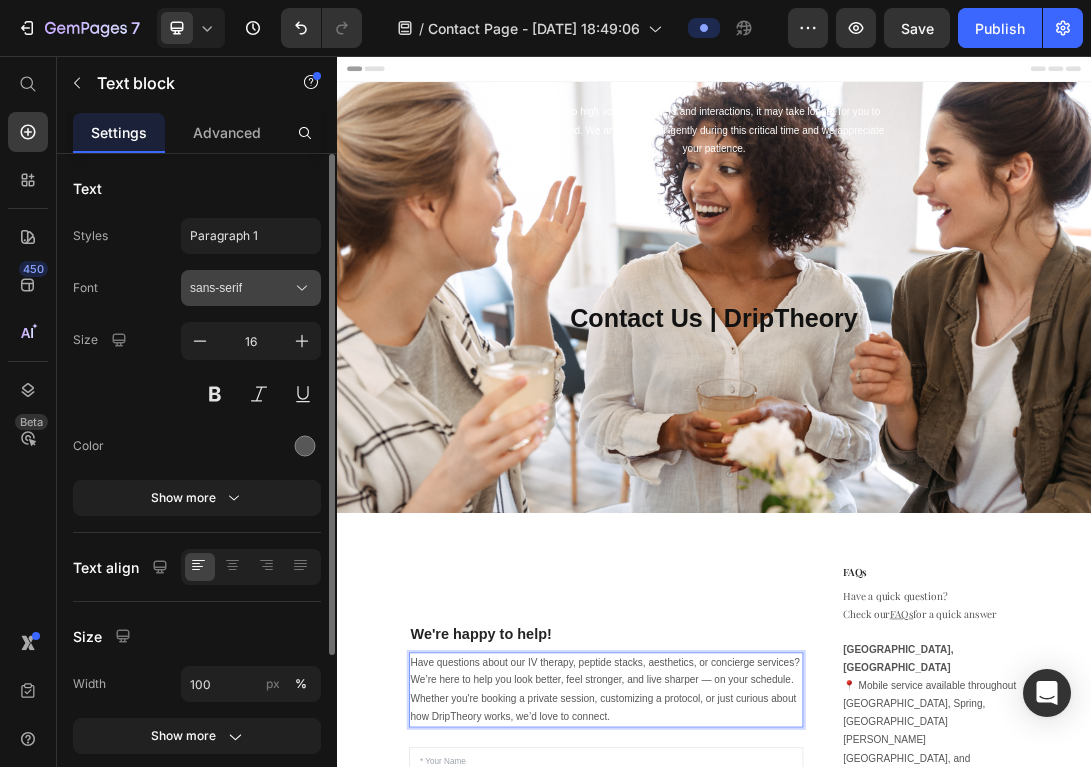click on "sans-serif" at bounding box center [251, 288] 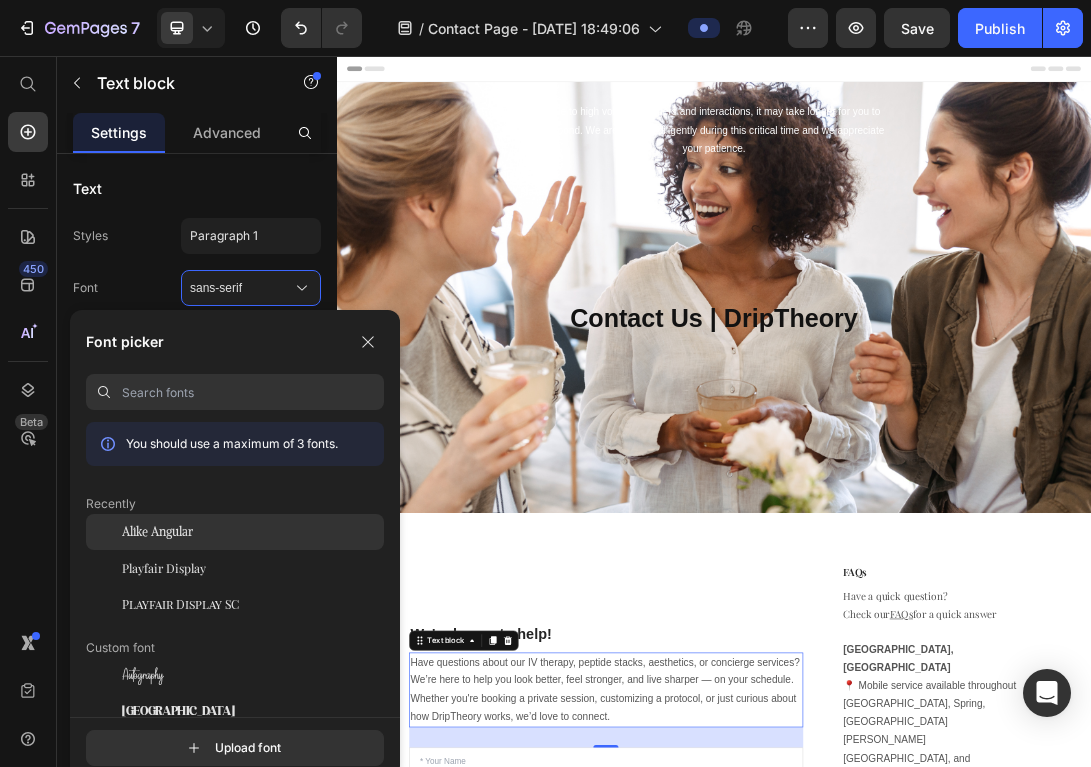 click on "Alike Angular" 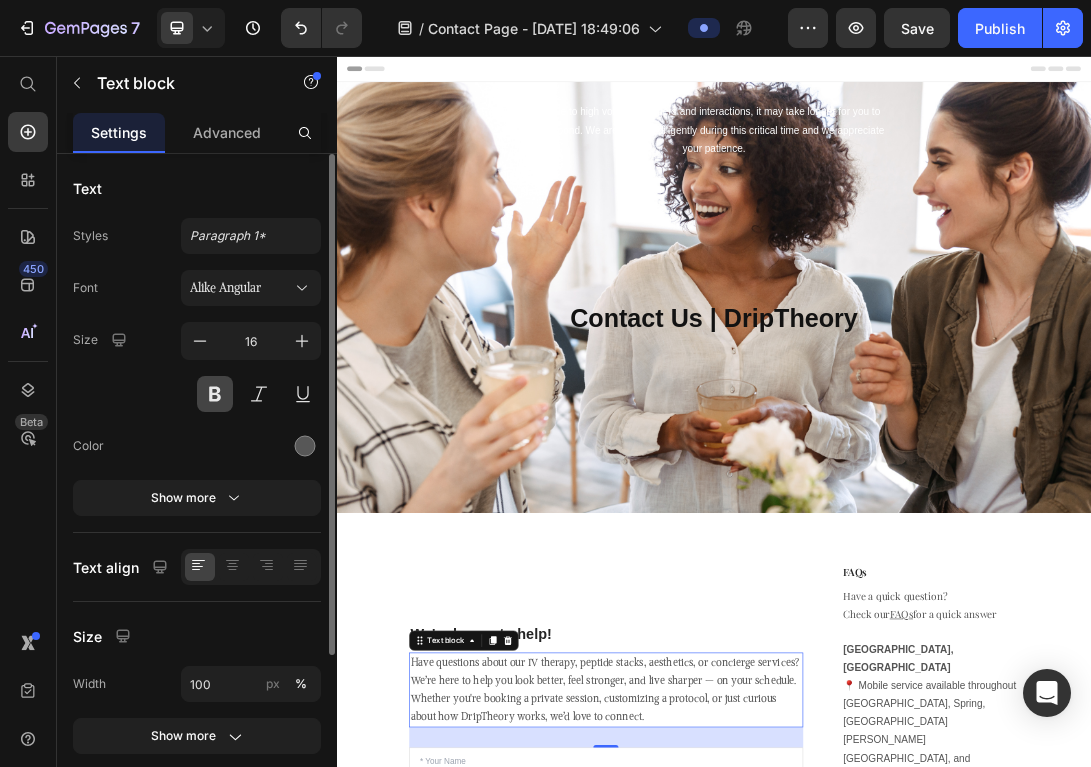 click at bounding box center (215, 394) 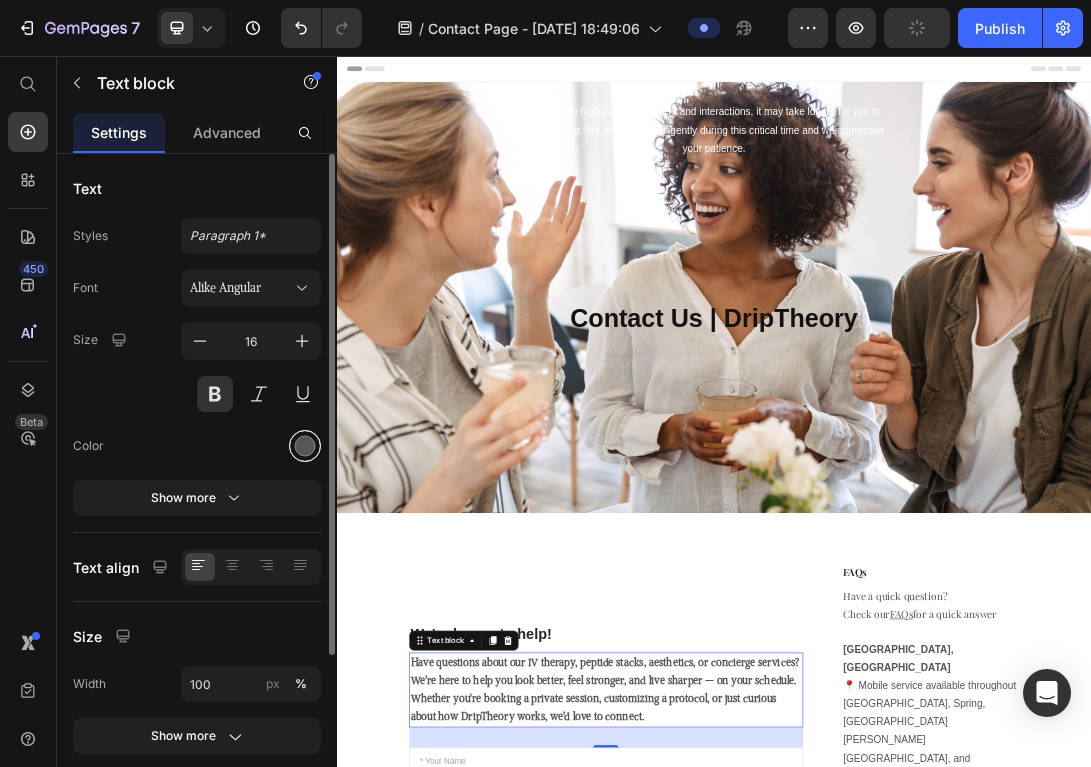 click at bounding box center [305, 446] 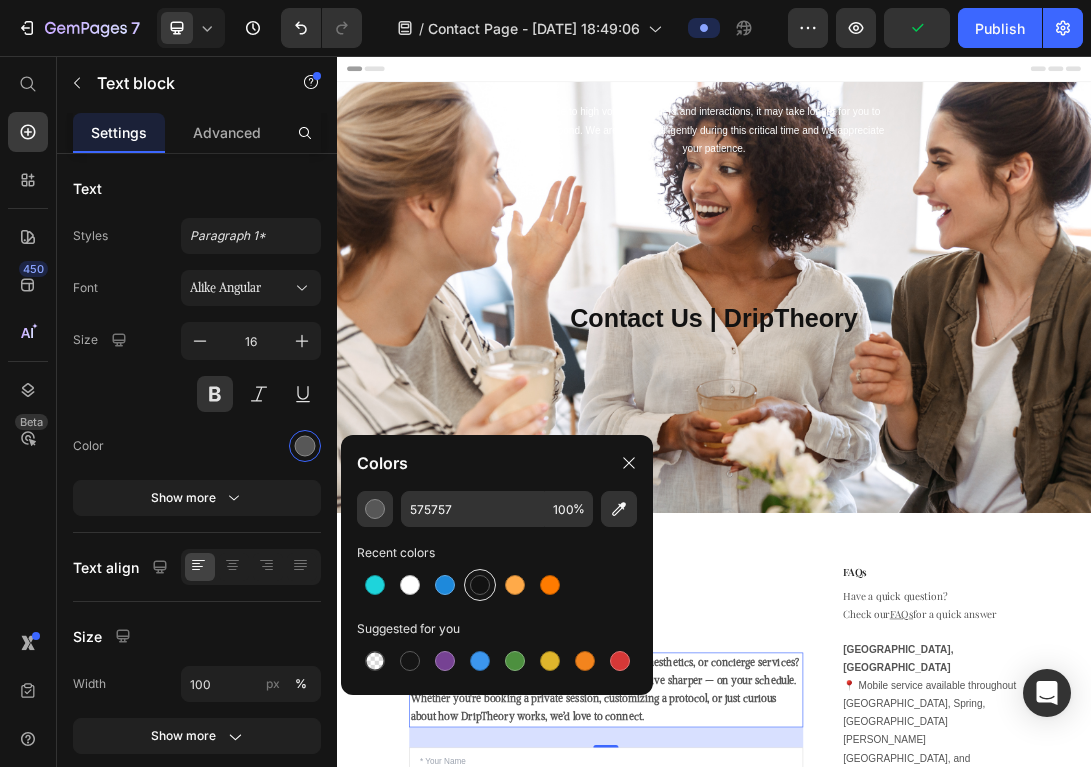click at bounding box center (480, 585) 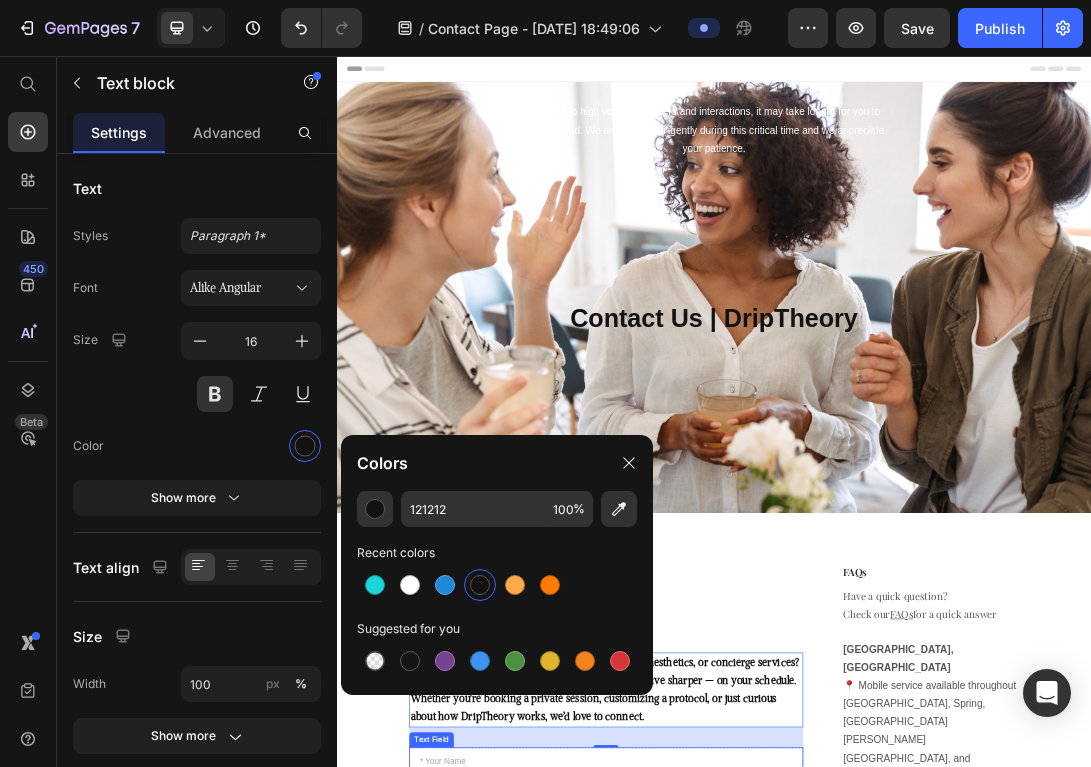 click on "32" at bounding box center (765, 1140) 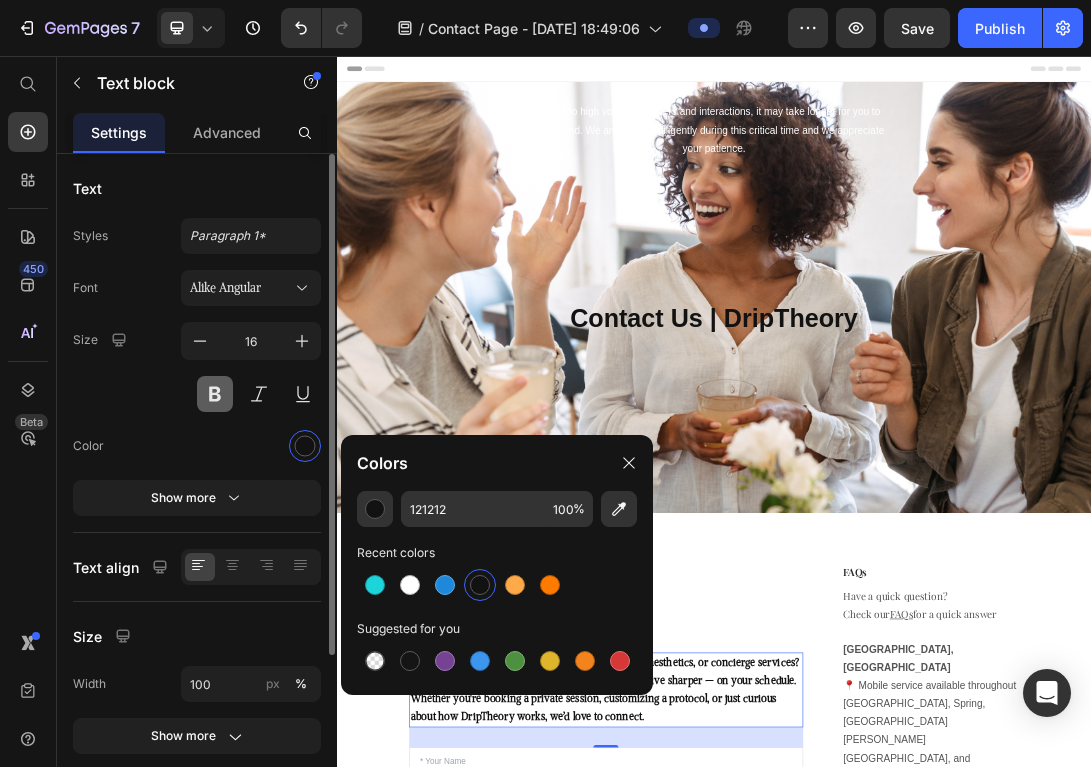 click at bounding box center [215, 394] 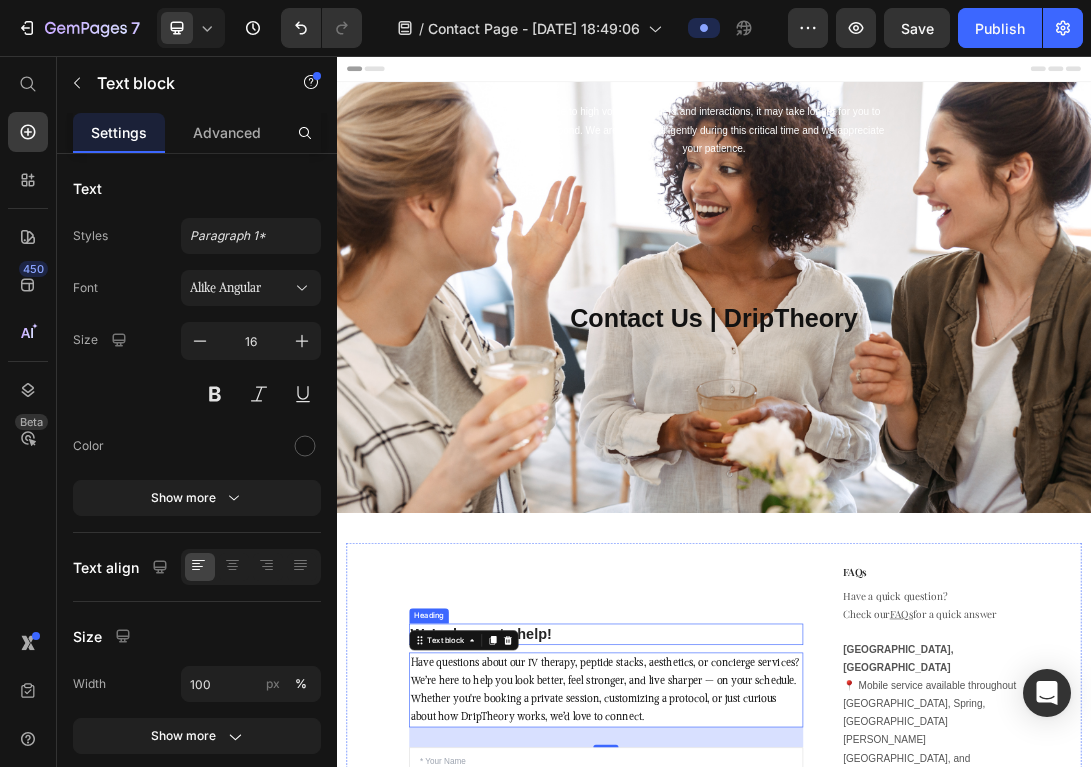 click on "We're happy to help!" at bounding box center (765, 976) 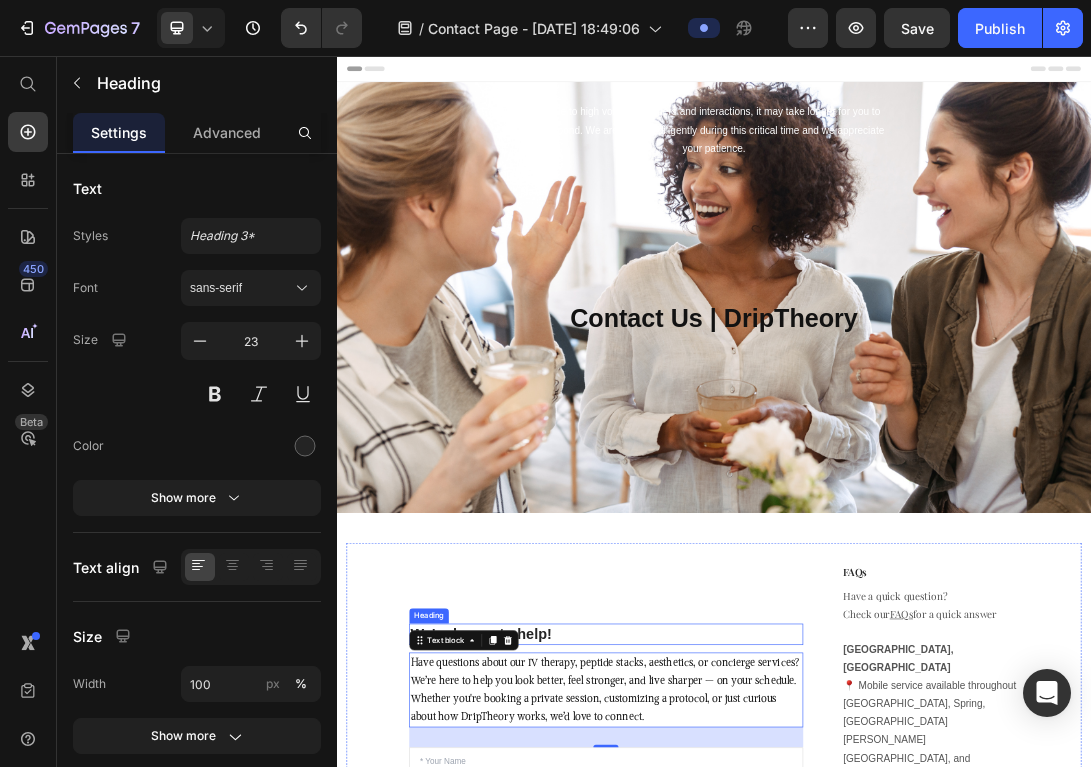 scroll, scrollTop: 0, scrollLeft: 0, axis: both 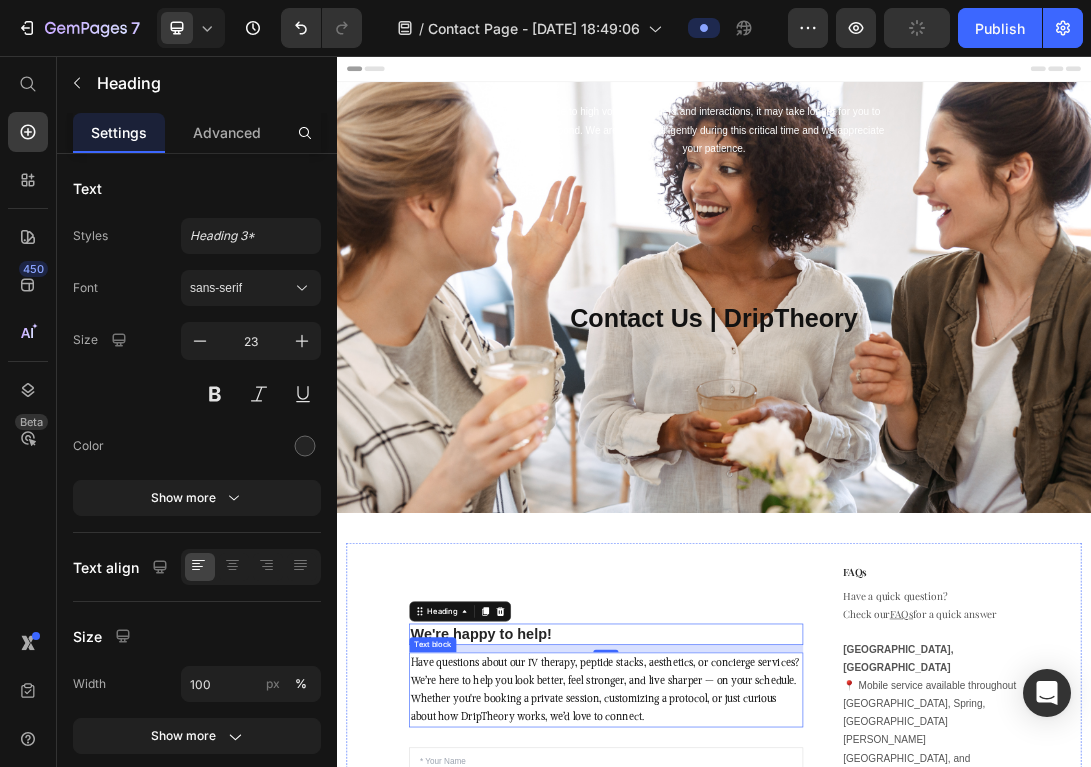 click on "Whether you're booking a private session, customizing a protocol, or just curious about how DripTheory works, we’d love to connect." at bounding box center [765, 1093] 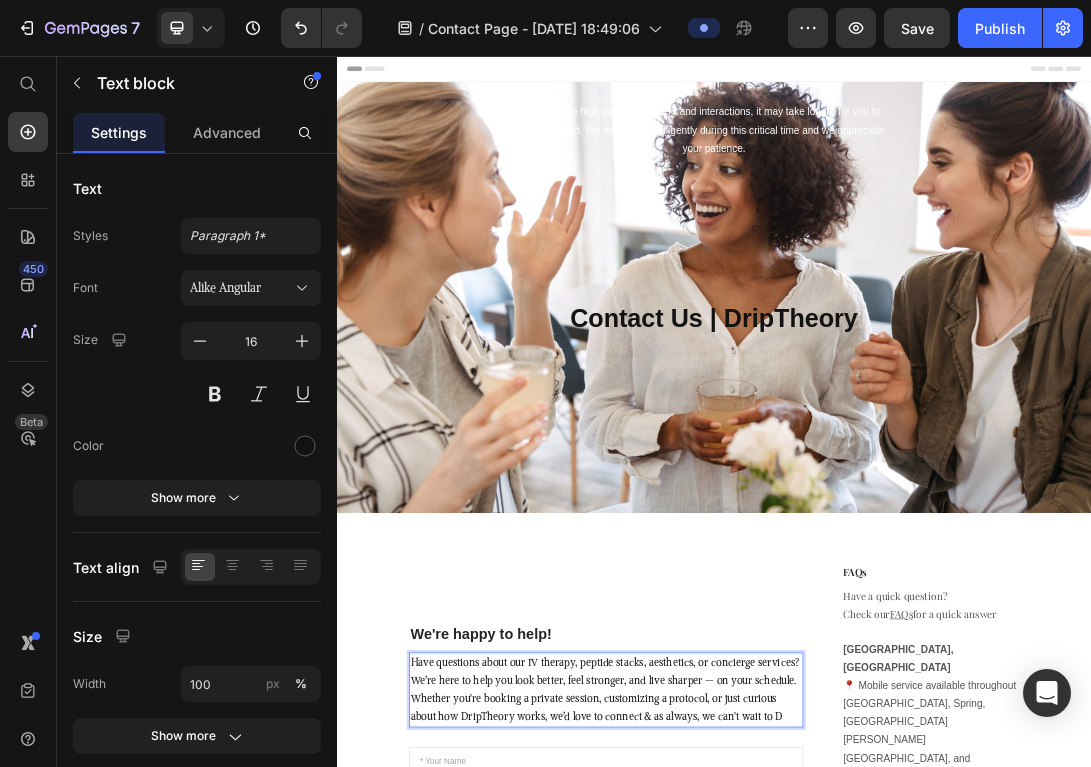 scroll, scrollTop: 22, scrollLeft: 0, axis: vertical 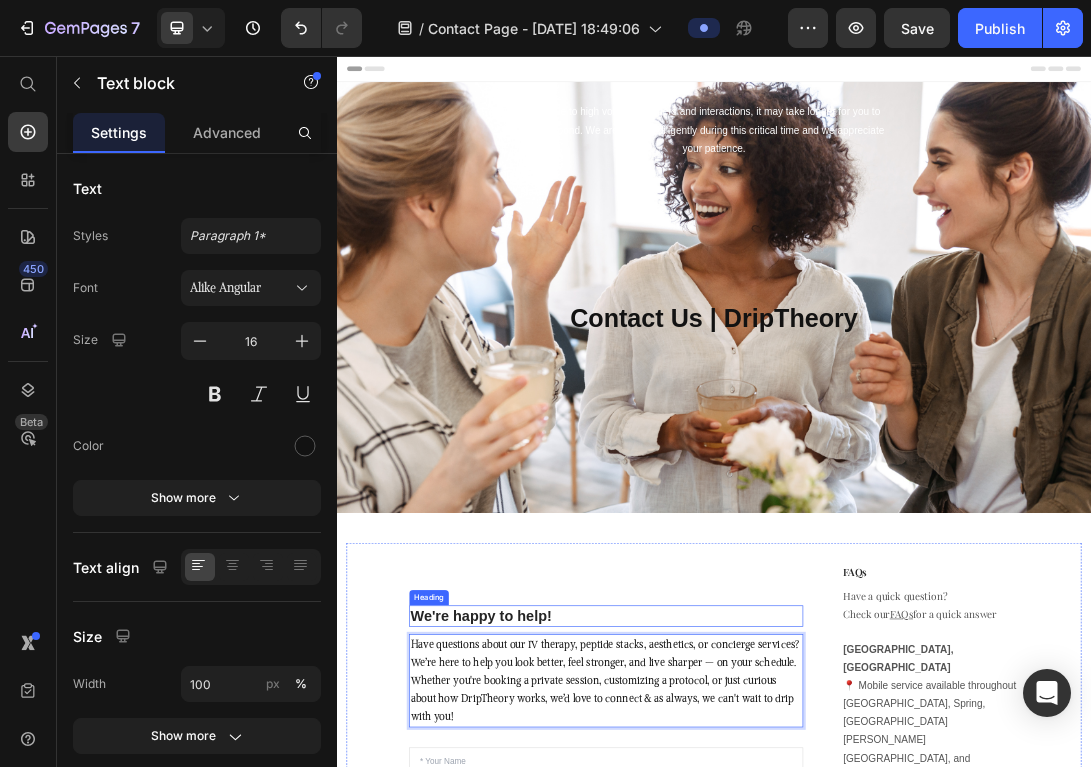 click on "We're happy to help!" at bounding box center (765, 947) 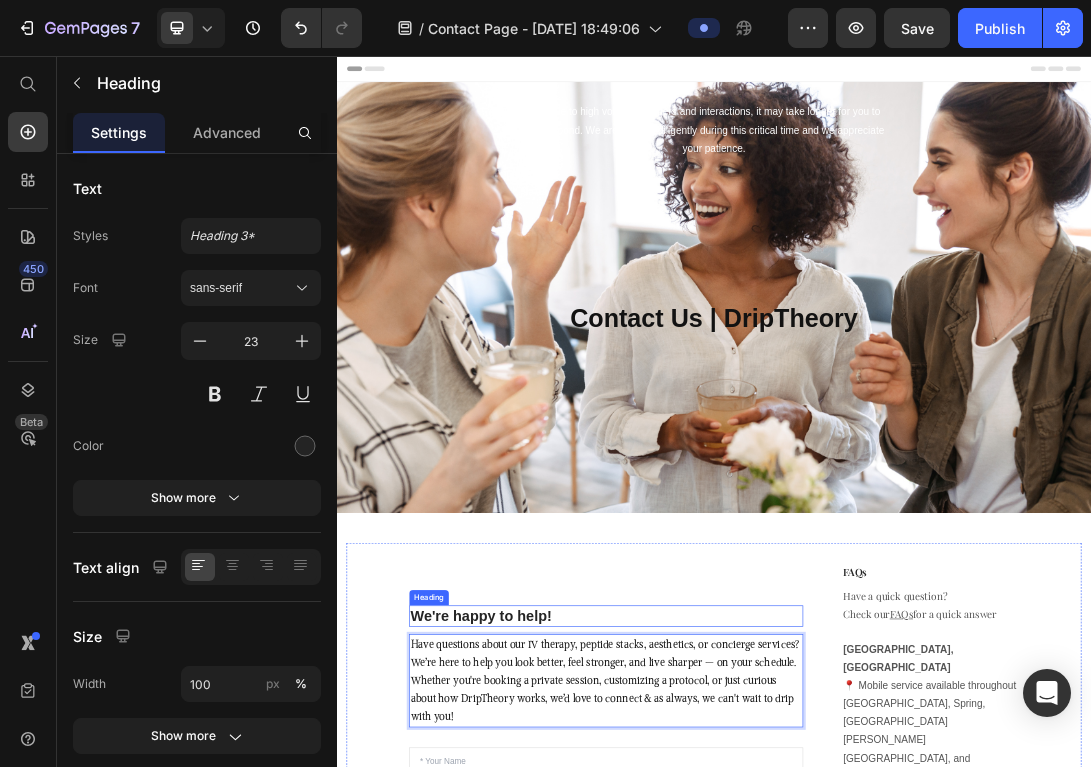 scroll, scrollTop: 0, scrollLeft: 0, axis: both 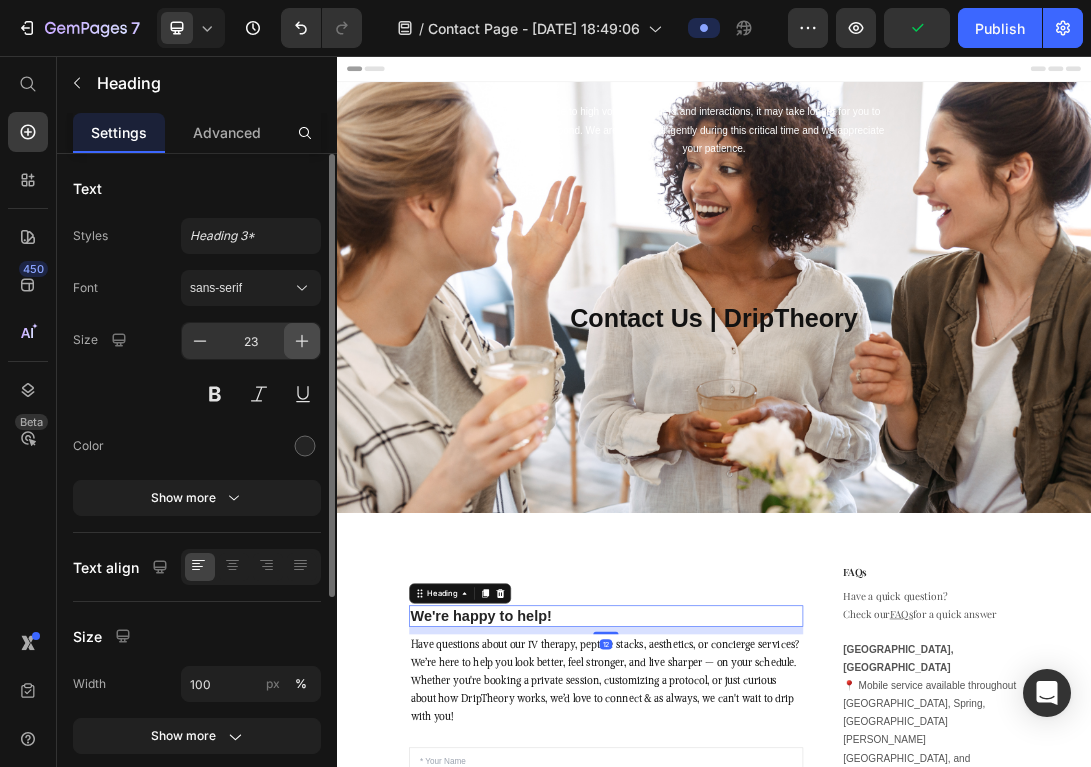 click at bounding box center [302, 341] 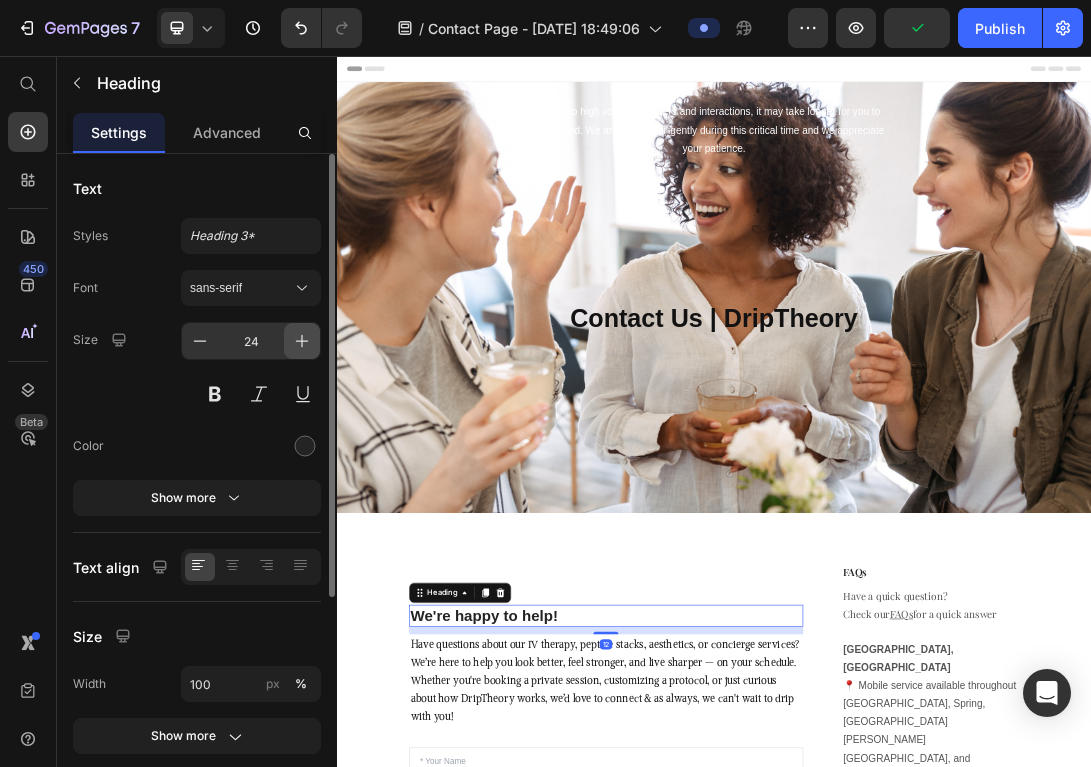 click at bounding box center (302, 341) 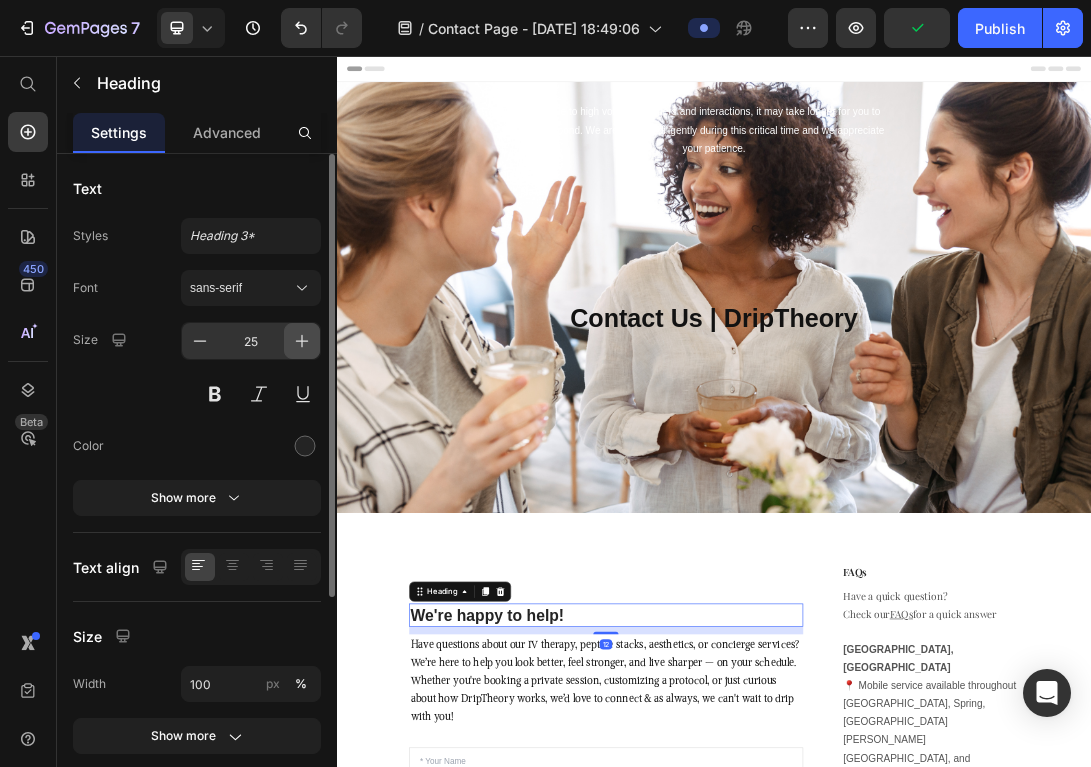click at bounding box center (302, 341) 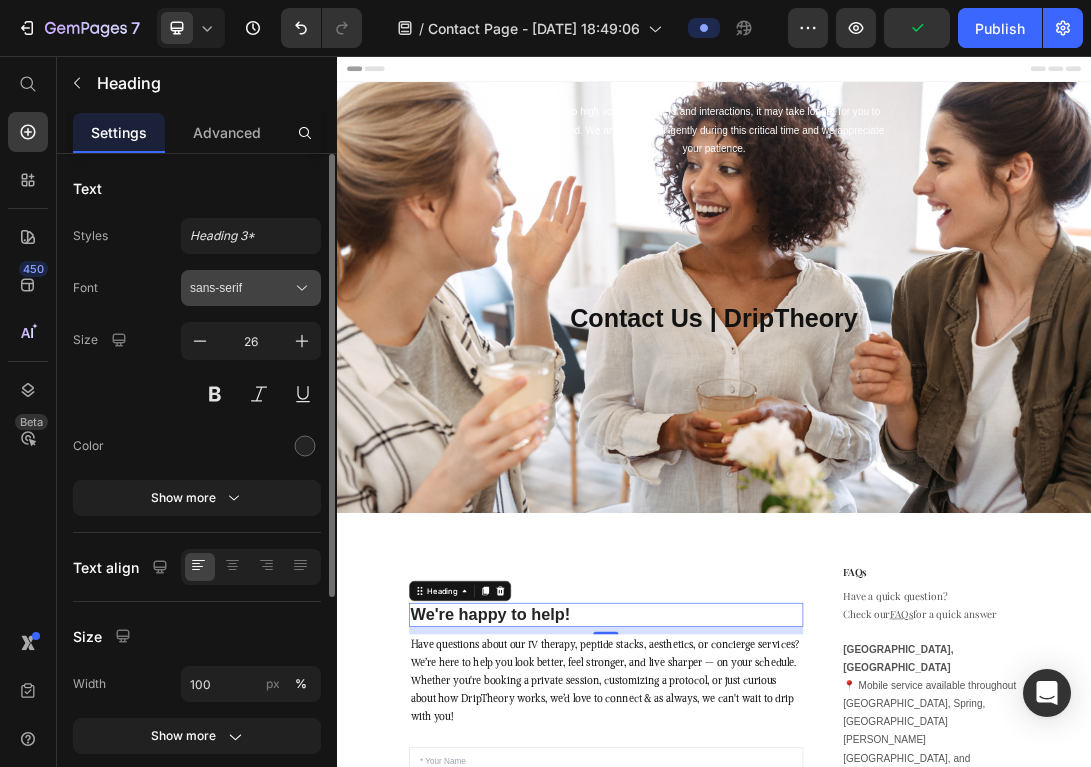 click on "sans-serif" at bounding box center [251, 288] 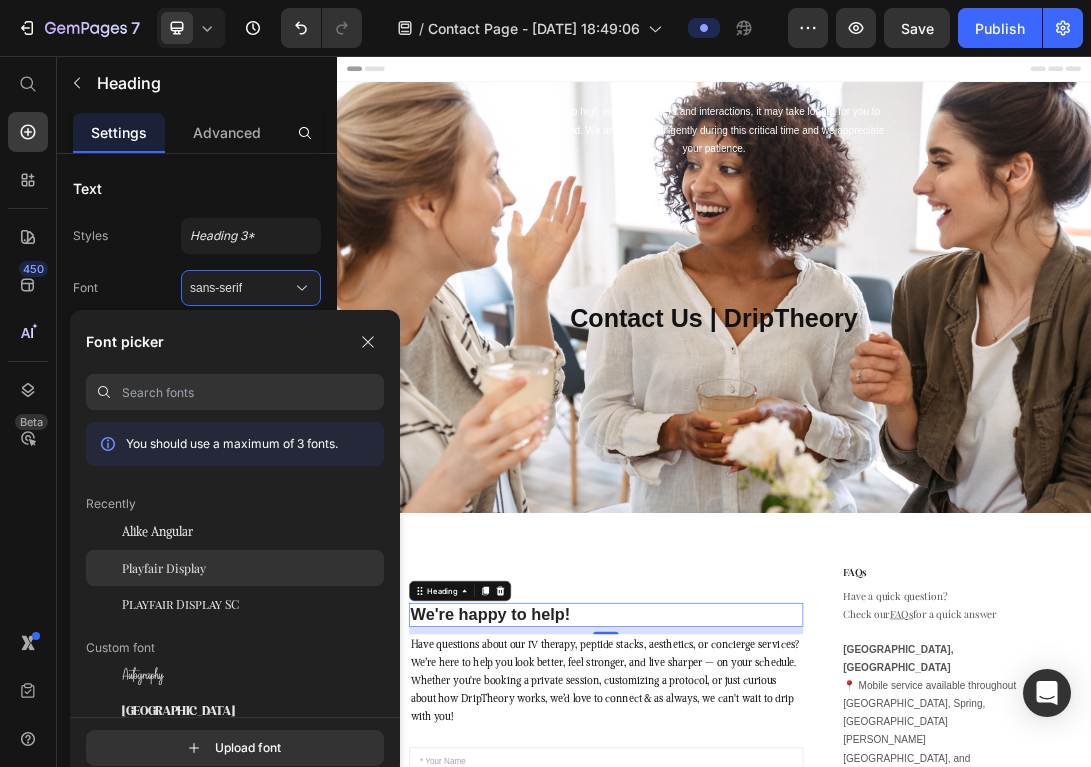 click on "Playfair Display" 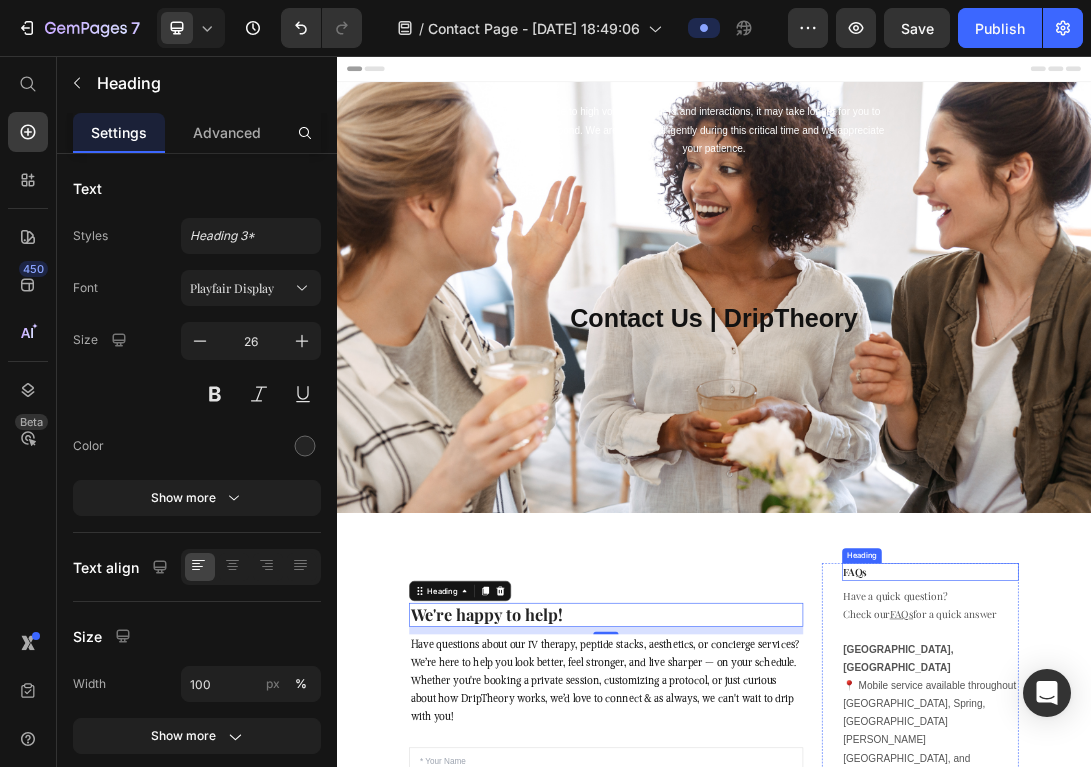 click on "FAQs" at bounding box center (1281, 877) 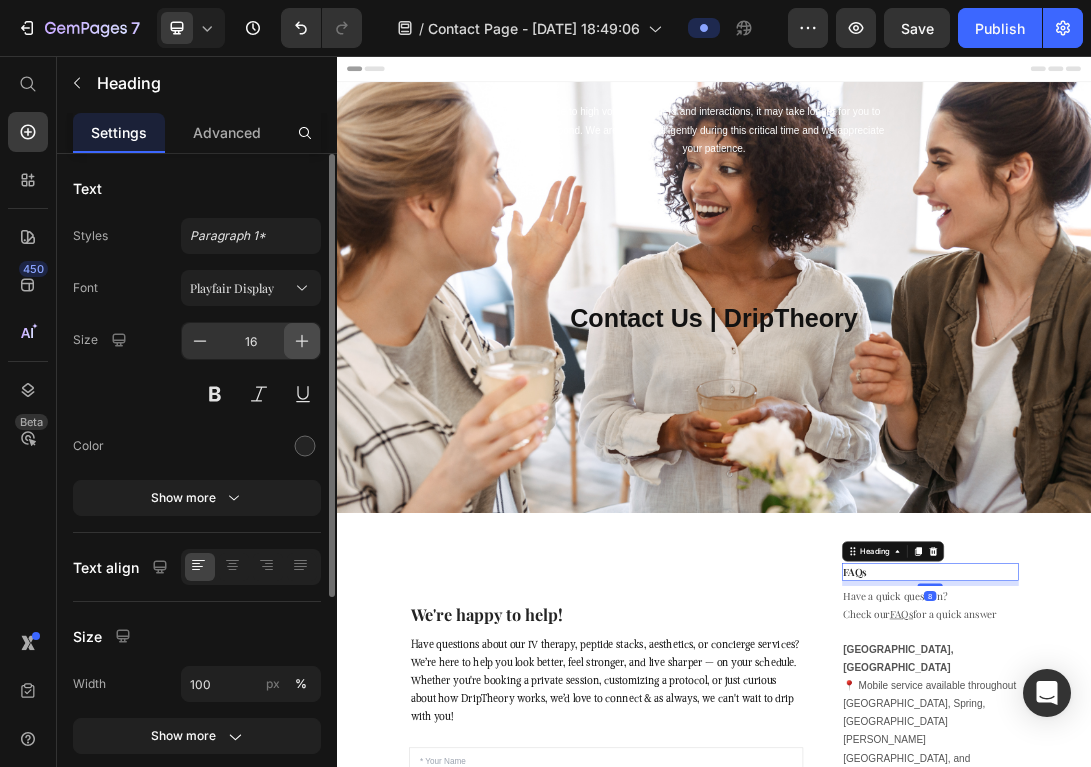 click 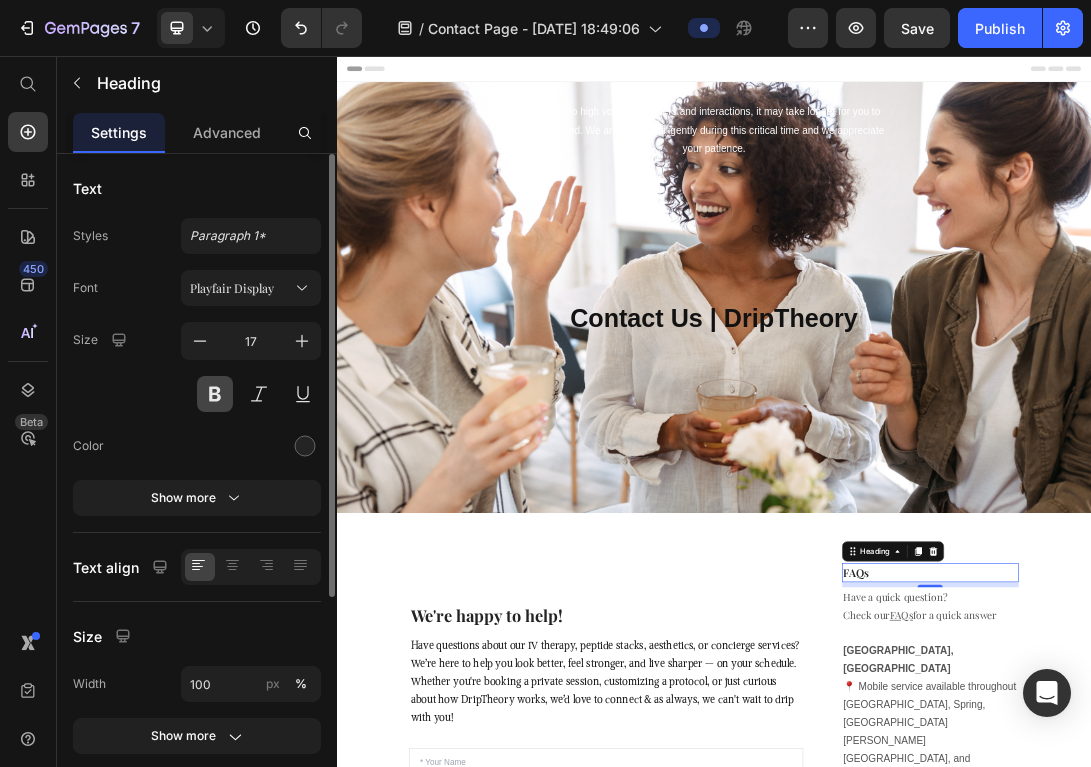 click at bounding box center (215, 394) 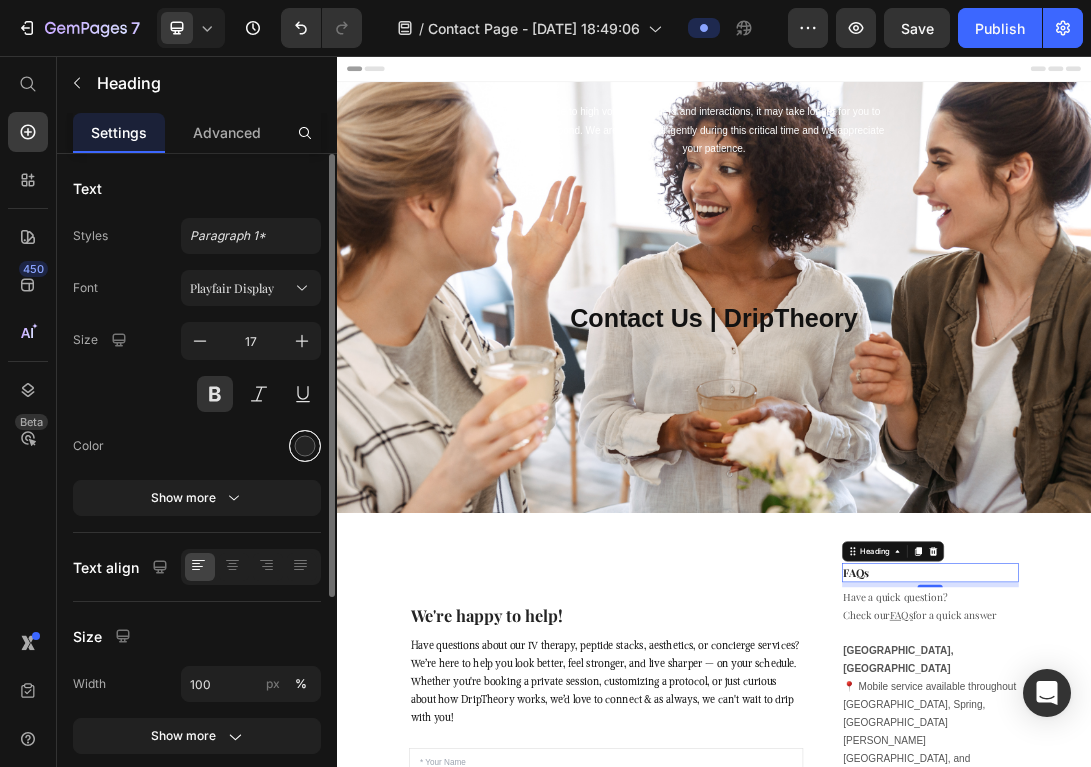 click at bounding box center [305, 446] 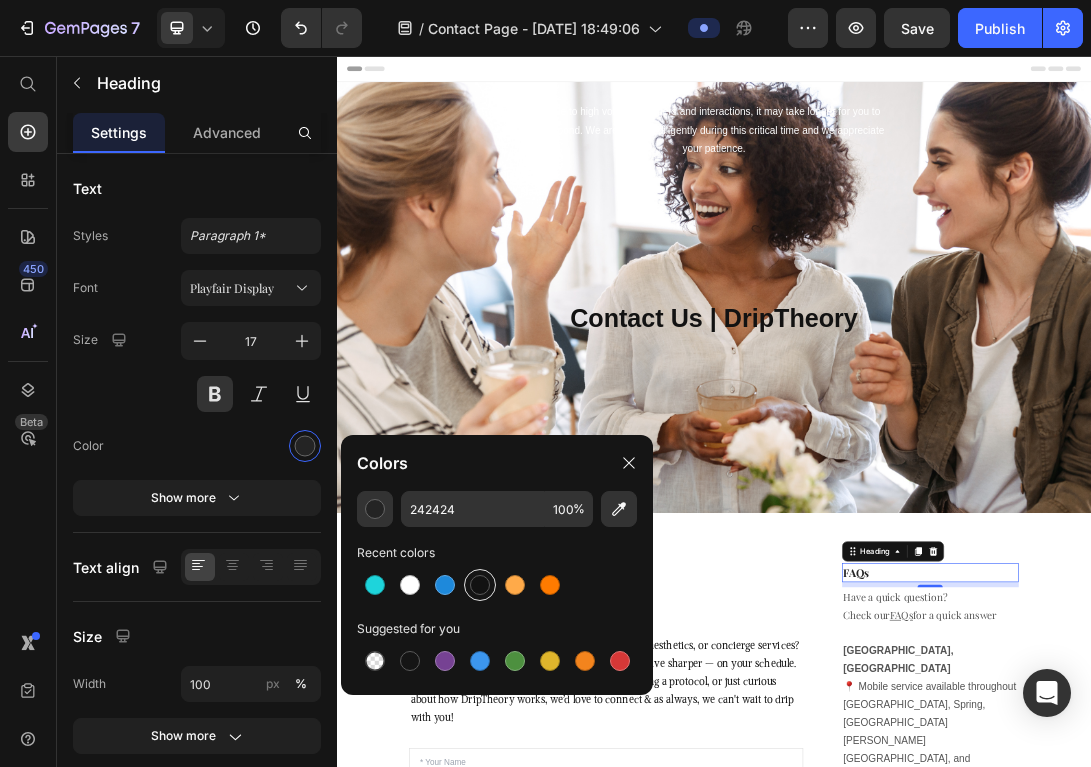 click at bounding box center (480, 585) 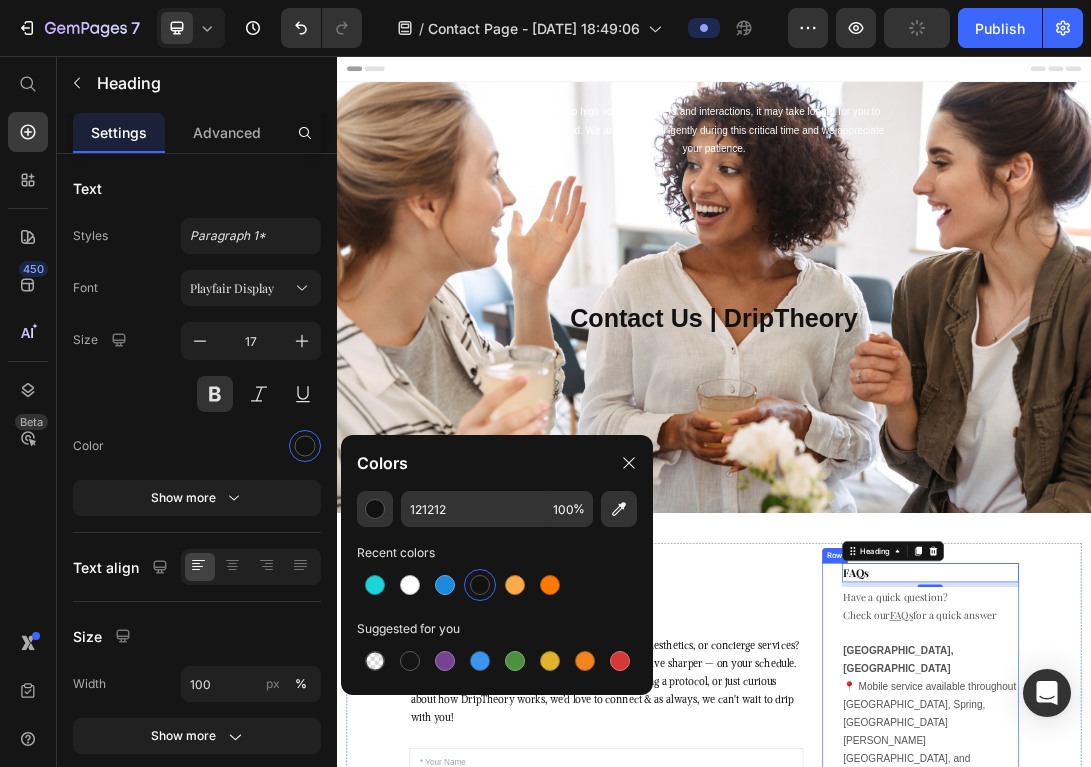 click on "[GEOGRAPHIC_DATA], [GEOGRAPHIC_DATA] 📍 Mobile service available throughout [GEOGRAPHIC_DATA], Spring, [GEOGRAPHIC_DATA][PERSON_NAME][GEOGRAPHIC_DATA], and surrounding areas." at bounding box center (1281, 1103) 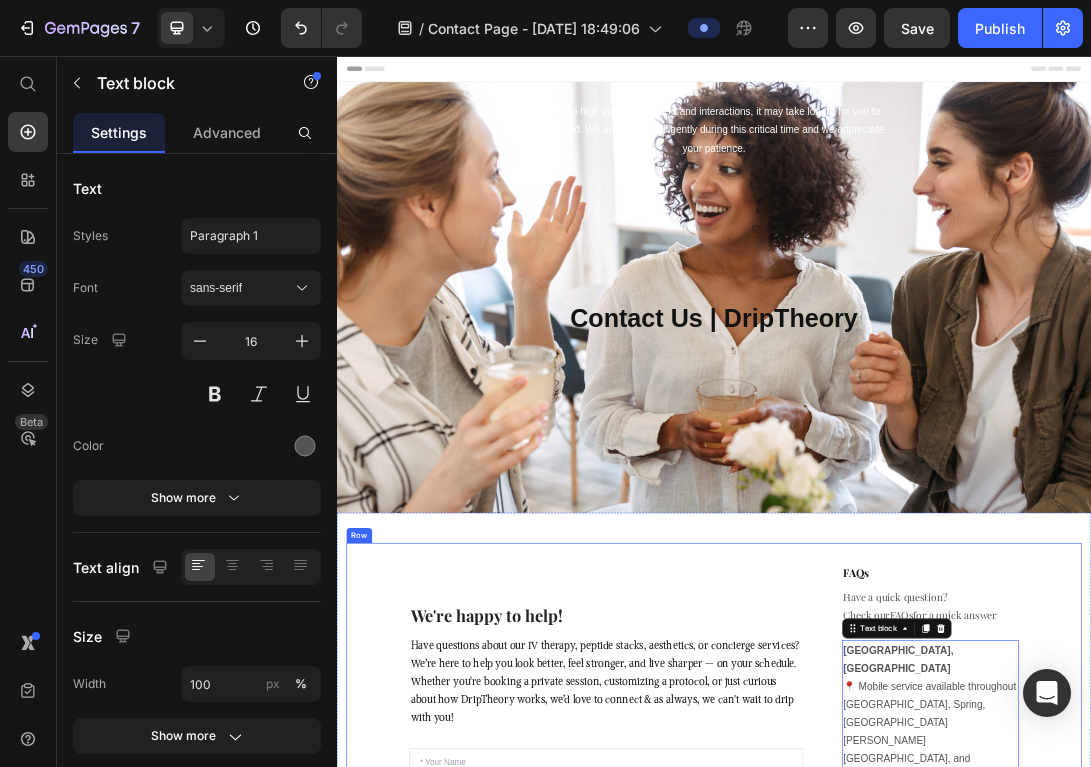 click on "We're happy to help! Heading Have questions about our IV therapy, peptide stacks, aesthetics, or concierge services? We’re here to help you look better, feel stronger, and live sharper — on your schedule. Whether you're booking a private session, customizing a protocol, or just curious about how DripTheory works, we’d love to connect & as always, we can't wait to drip with you! Text block Text Field Email Field Text Area Submit Submit Button Contact Form FAQs Heading Have a quick question? Check our  FAQs  for a quick answer Text block [GEOGRAPHIC_DATA], [GEOGRAPHIC_DATA] 📍 Mobile service available throughout [GEOGRAPHIC_DATA], Spring, [GEOGRAPHIC_DATA][PERSON_NAME][GEOGRAPHIC_DATA], and surrounding areas. Text block   24 Email us Heading [EMAIL_ADDRESS][DOMAIN_NAME] Text block Call us Heading Phone: [PHONE_NUMBER]  8:00AM - 5:00PM CST Text block           Button     Button     Button     Button Row Row Row" at bounding box center [937, 1186] 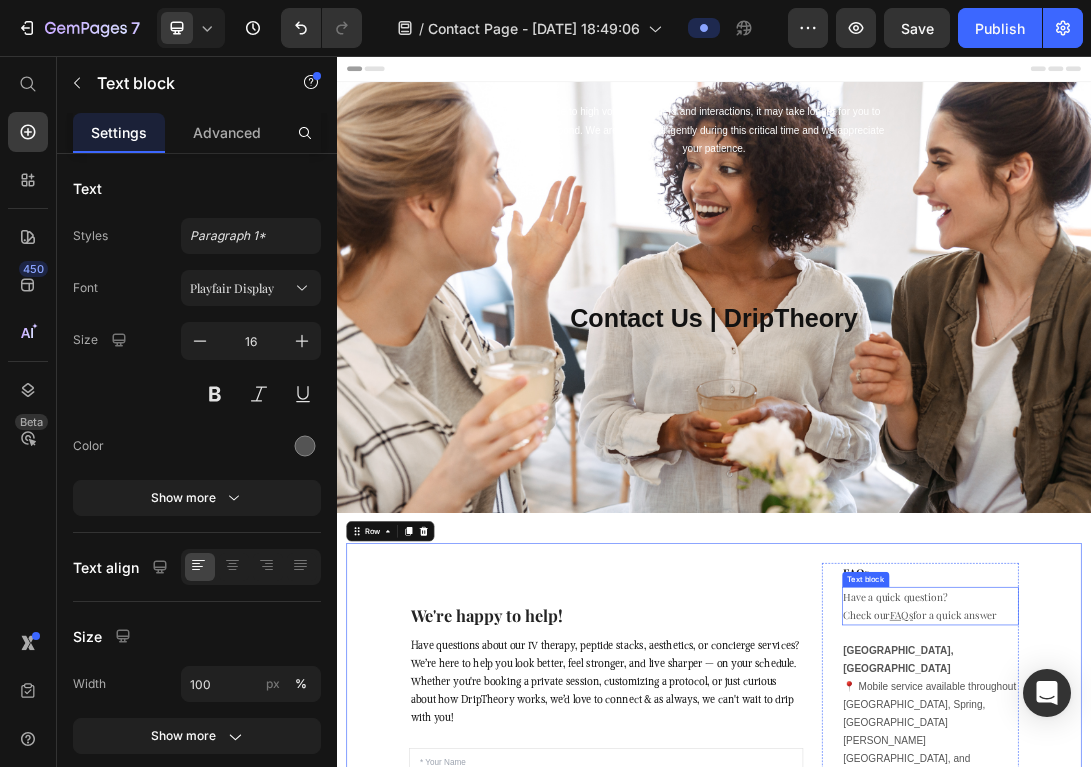 click on "FAQs" at bounding box center (1235, 945) 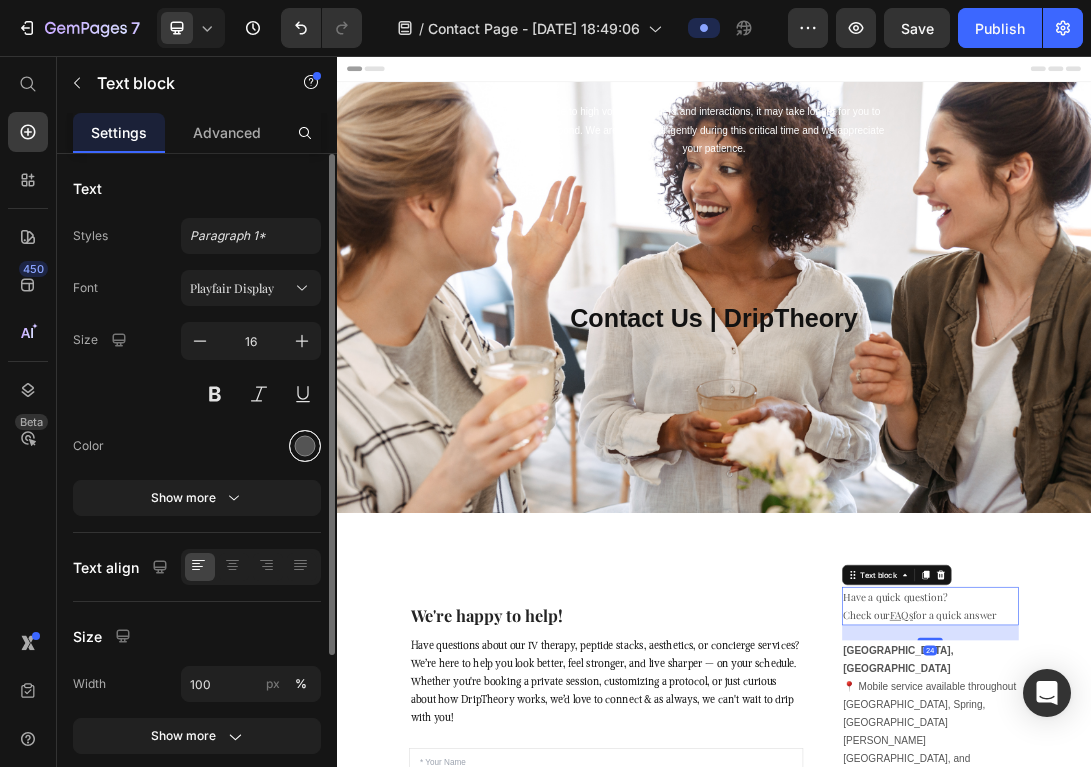 click at bounding box center (305, 446) 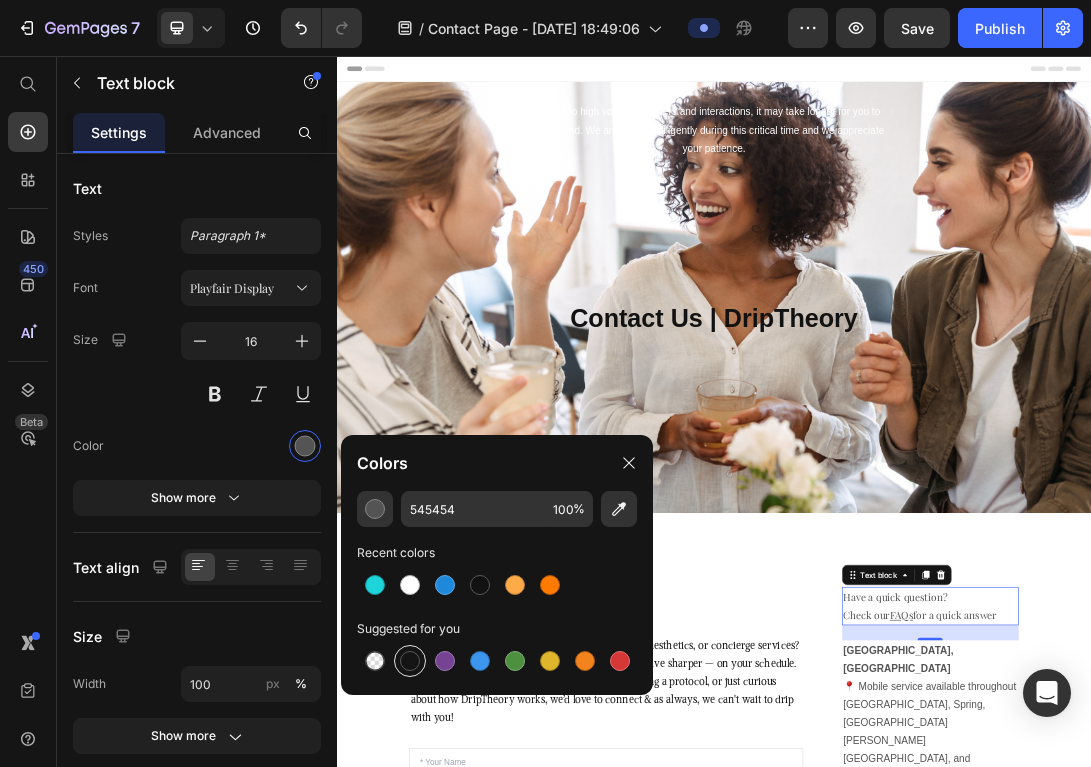 click at bounding box center (410, 661) 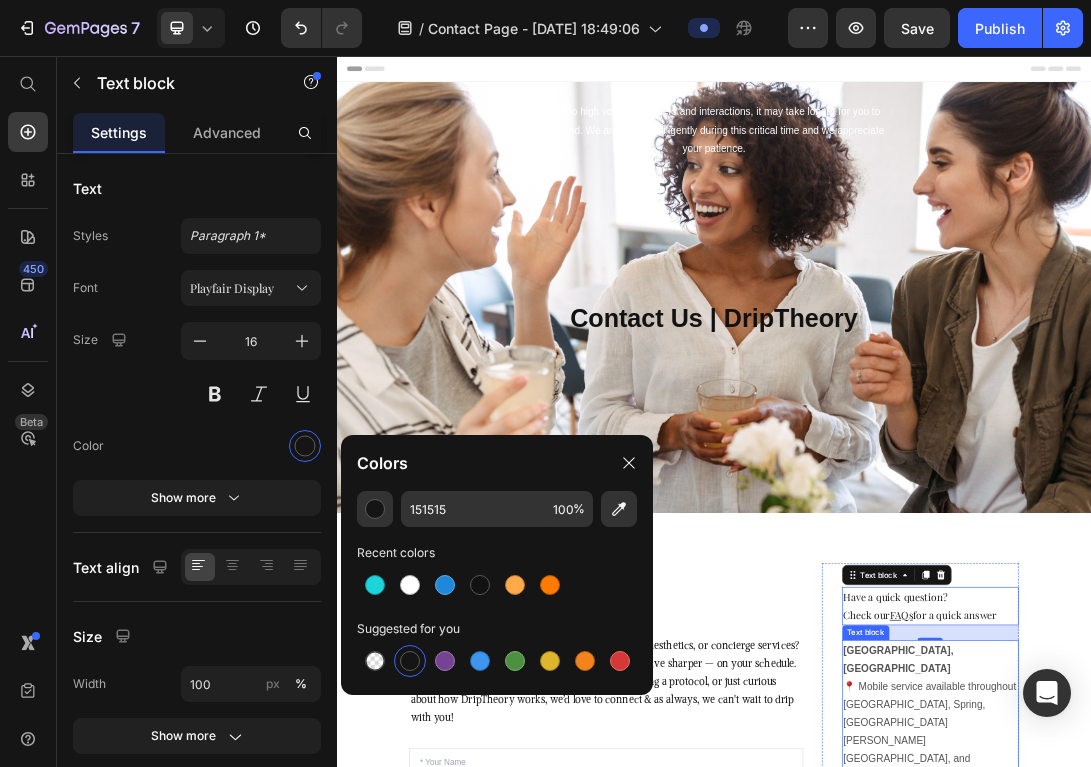 click on "[GEOGRAPHIC_DATA], [GEOGRAPHIC_DATA] 📍 Mobile service available throughout [GEOGRAPHIC_DATA], Spring, [GEOGRAPHIC_DATA][PERSON_NAME][GEOGRAPHIC_DATA], and surrounding areas." at bounding box center [1281, 1103] 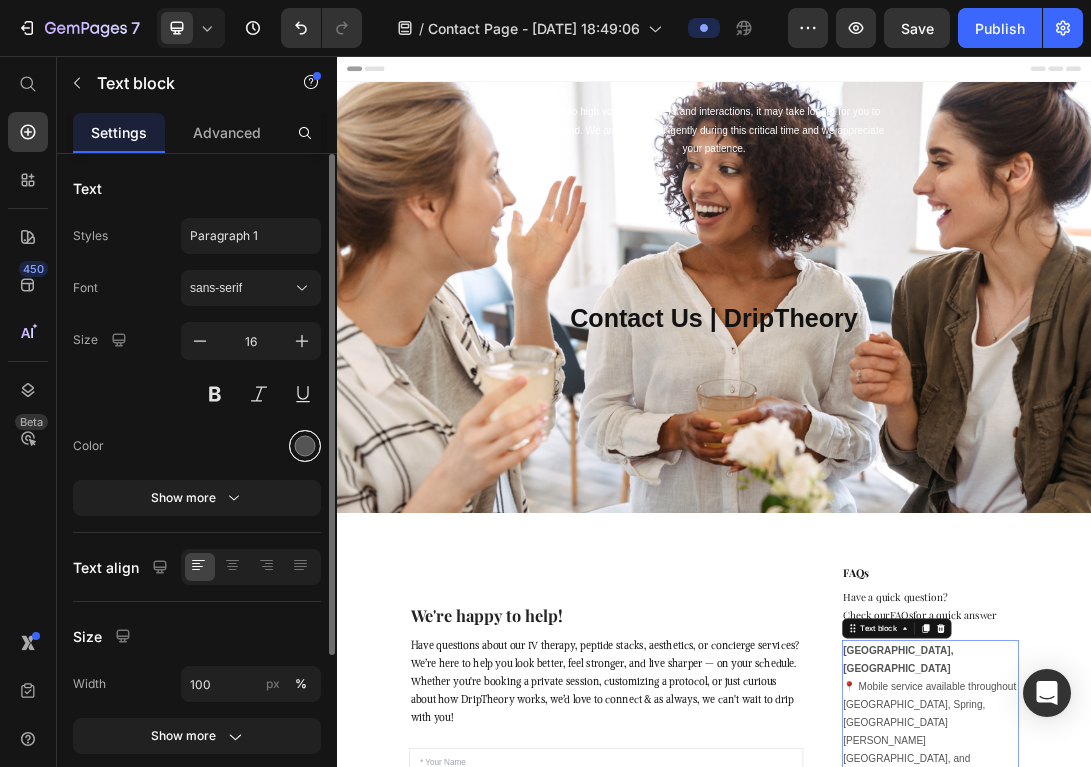 click at bounding box center (305, 446) 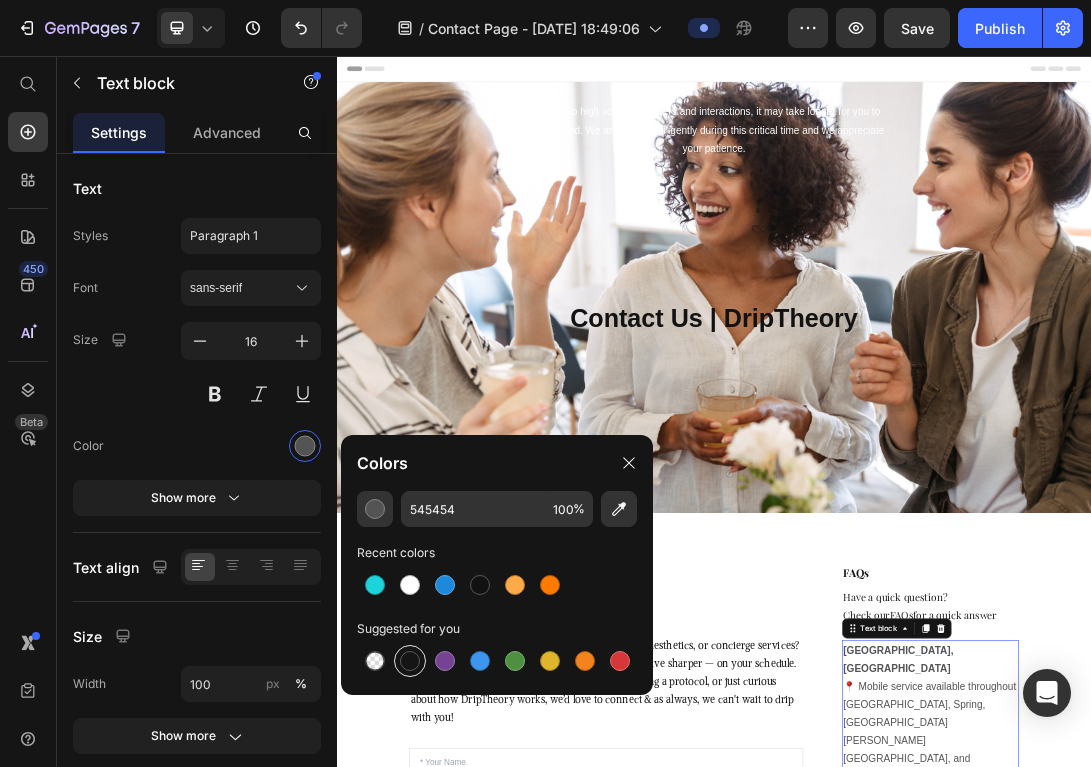 click at bounding box center [410, 661] 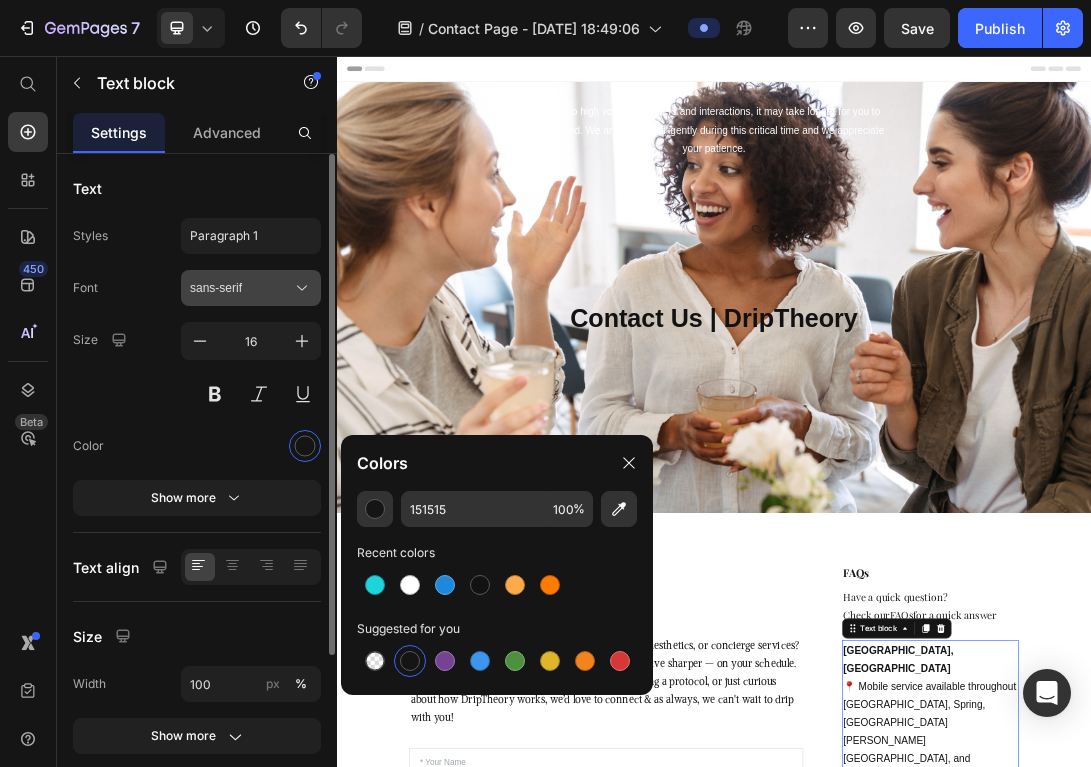 click on "sans-serif" at bounding box center (241, 288) 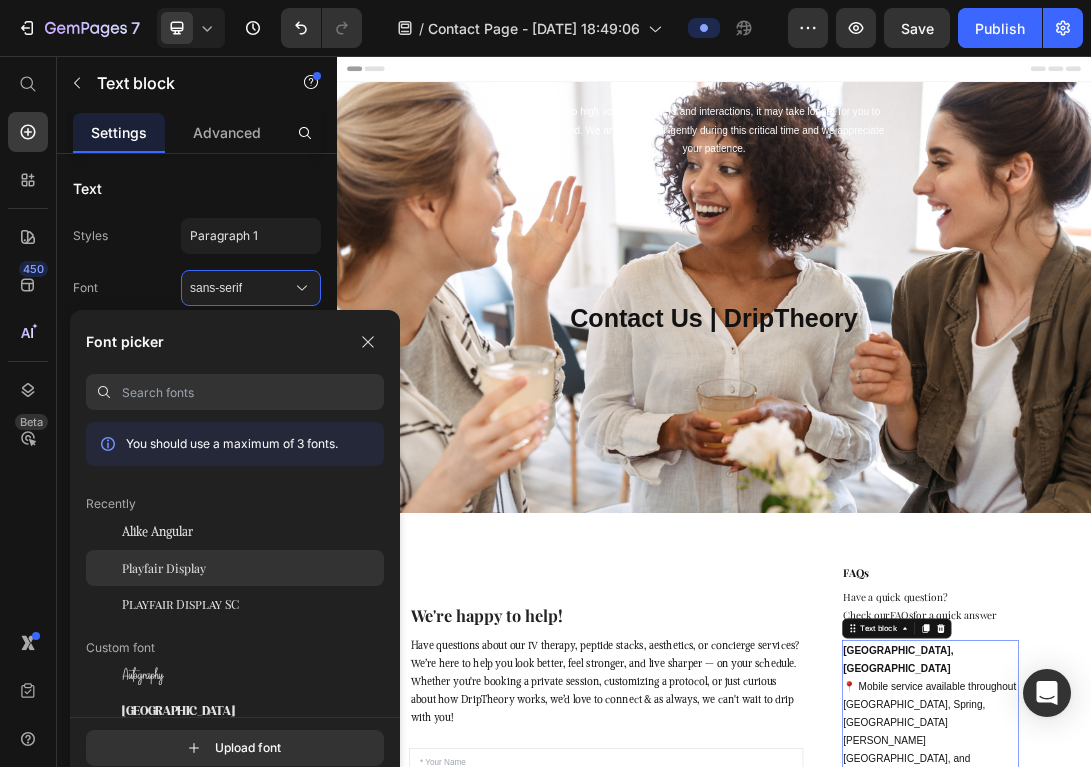 click on "Playfair Display" 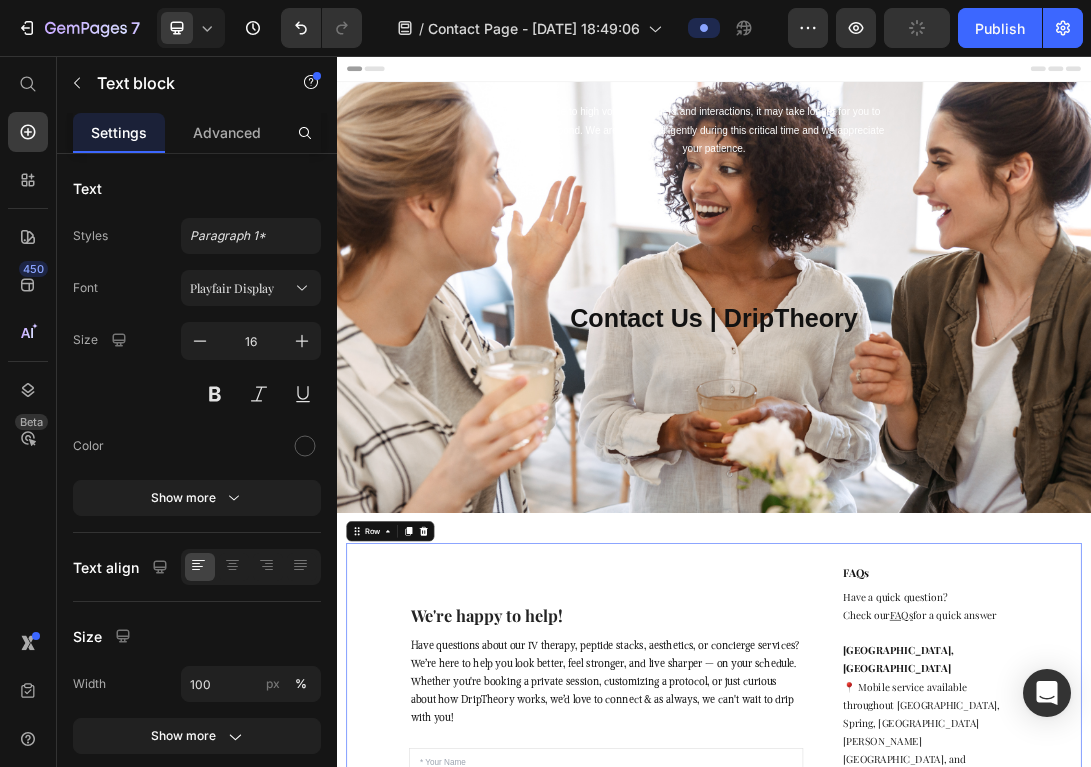 click on "FAQs Heading Have a quick question? Check our  FAQs  for a quick answer Text block [GEOGRAPHIC_DATA], [GEOGRAPHIC_DATA] 📍 Mobile service available throughout [GEOGRAPHIC_DATA], Spring, [GEOGRAPHIC_DATA][PERSON_NAME][GEOGRAPHIC_DATA], and surrounding areas. Text block Email us Heading [EMAIL_ADDRESS][DOMAIN_NAME] Text block Call us Heading Phone: [PHONE_NUMBER]  8:00AM - 5:00PM CST Text block           Button     Button     Button     Button Row Row" at bounding box center [1265, 1186] 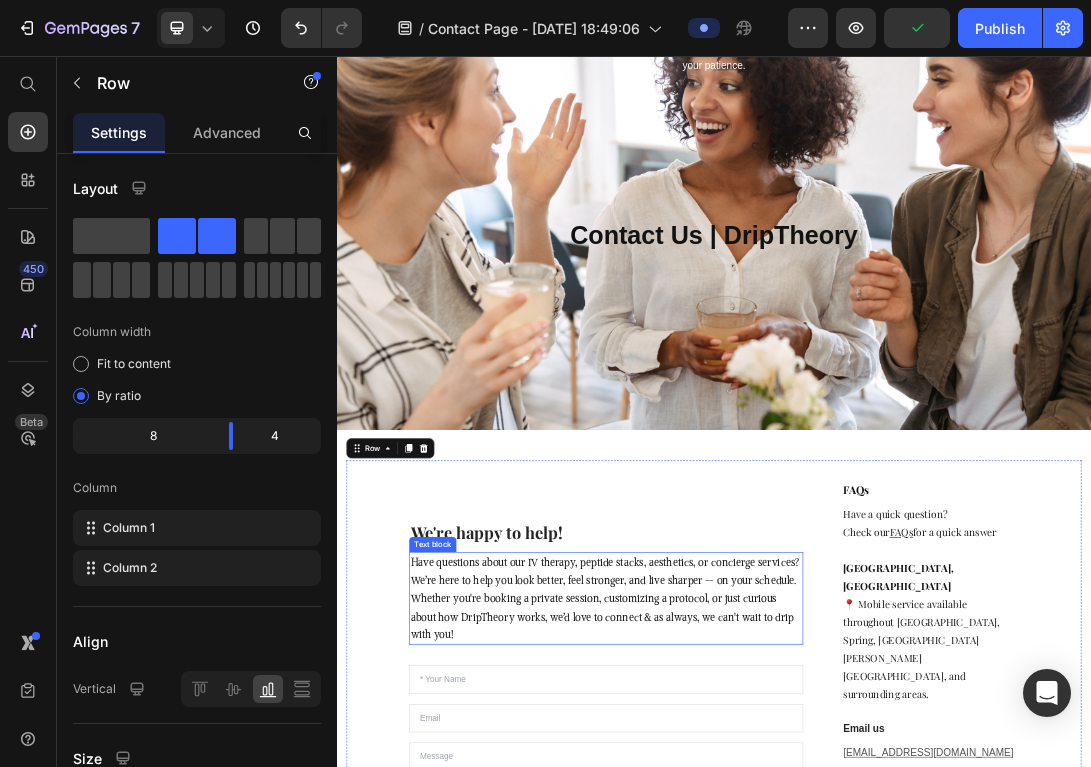 scroll, scrollTop: 325, scrollLeft: 0, axis: vertical 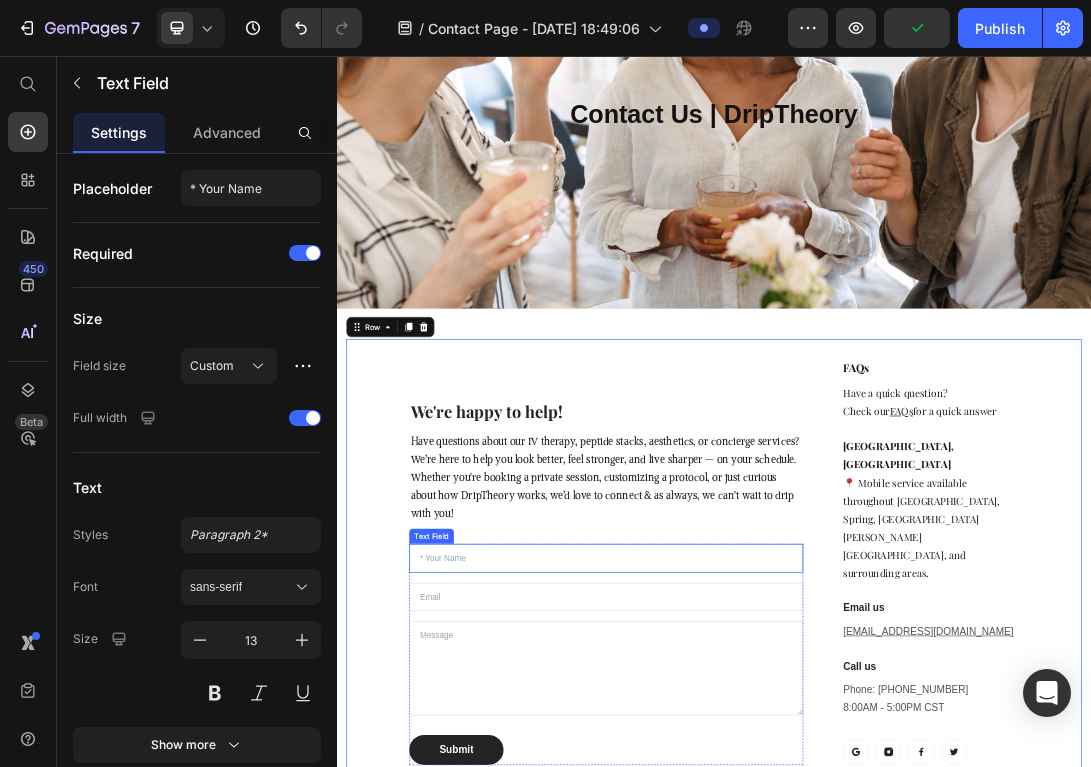 click at bounding box center [765, 855] 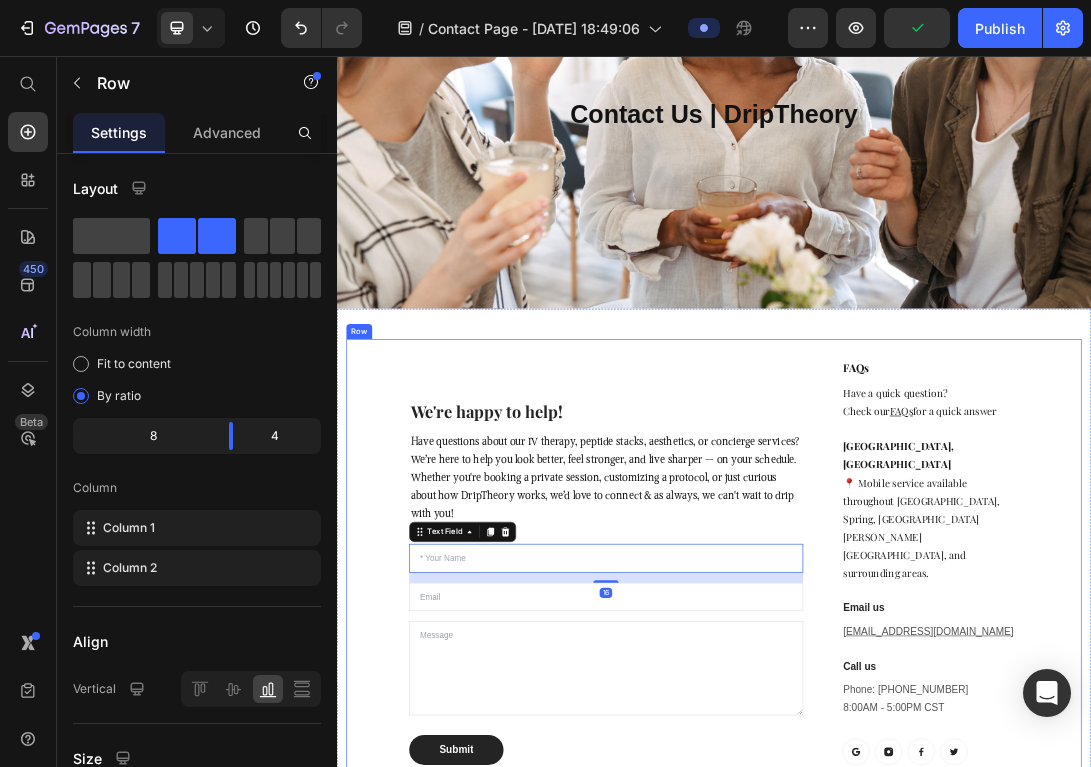 click on "We're happy to help! Heading Have questions about our IV therapy, peptide stacks, aesthetics, or concierge services? We’re here to help you look better, feel stronger, and live sharper — on your schedule. Whether you're booking a private session, customizing a protocol, or just curious about how DripTheory works, we’d love to connect & as always, we can't wait to drip with you! Text block Text Field   16 Email Field Text Area Submit Submit Button Contact Form" at bounding box center [765, 861] 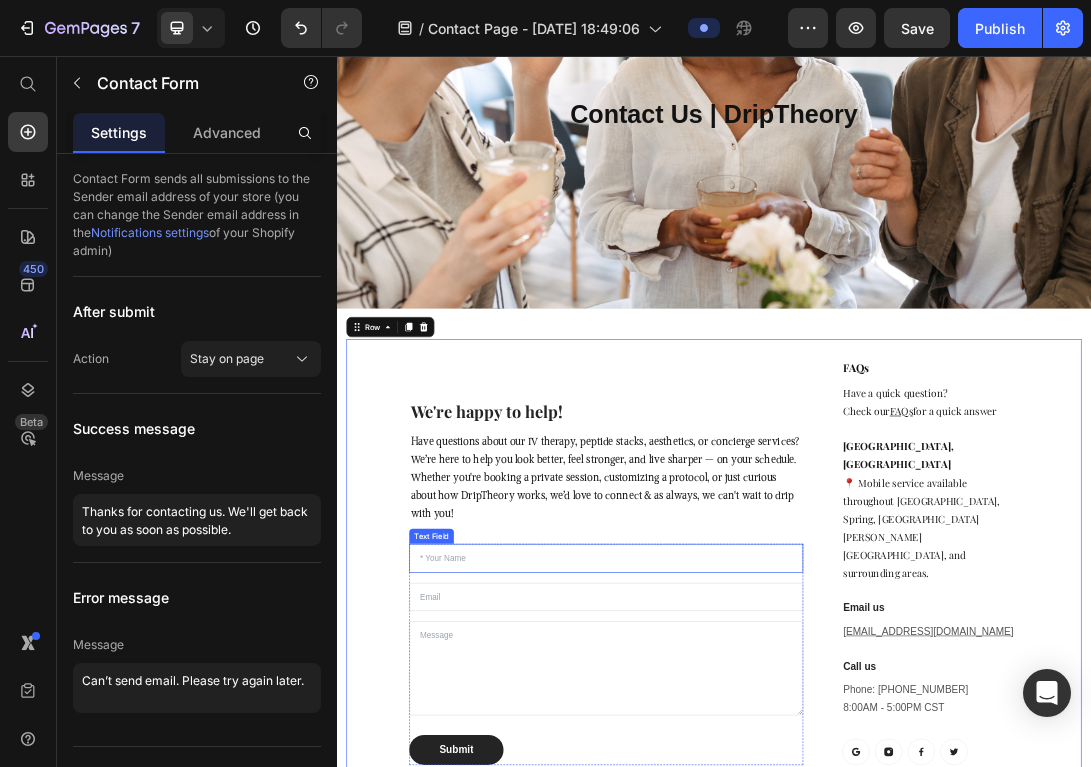 click on "Text Field Email Field Text Area Submit Submit Button Contact Form" at bounding box center [765, 1008] 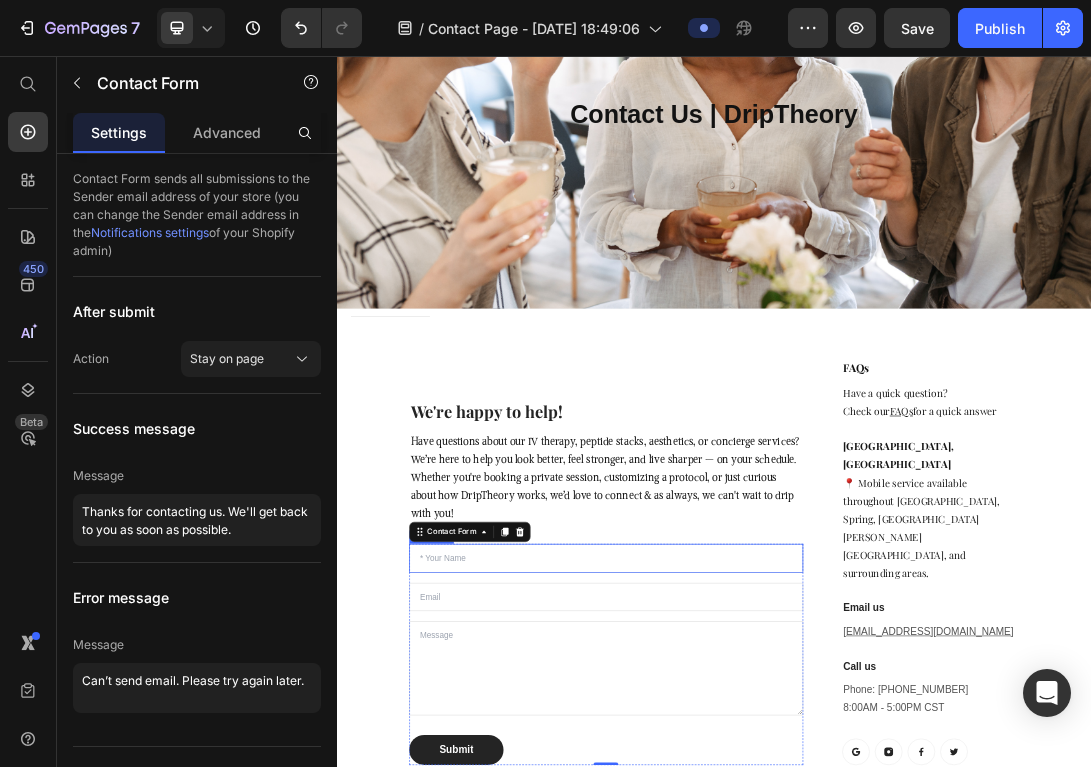 click at bounding box center (765, 855) 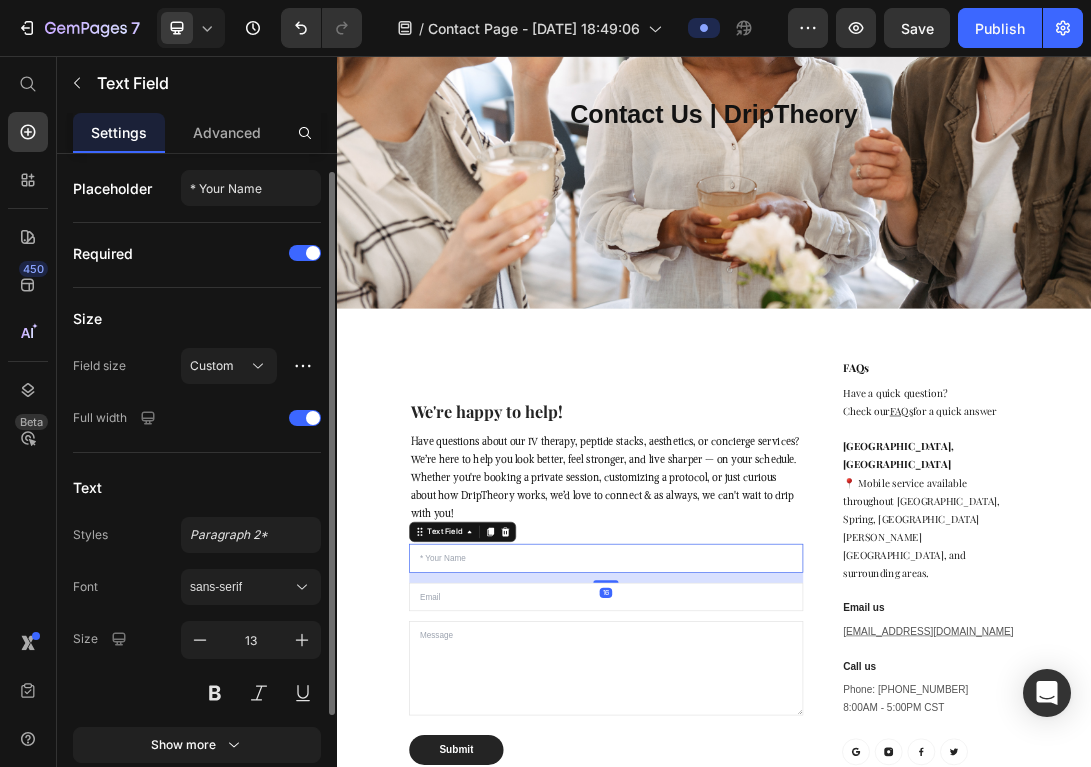 scroll, scrollTop: 129, scrollLeft: 0, axis: vertical 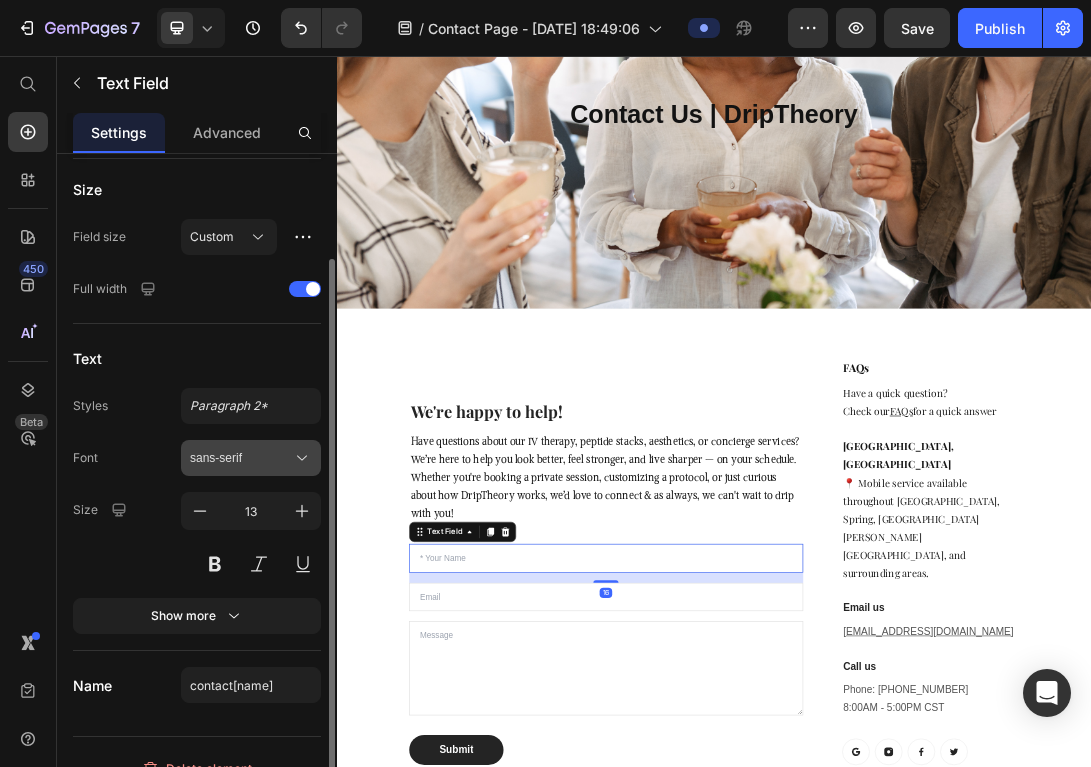 click on "sans-serif" at bounding box center (241, 458) 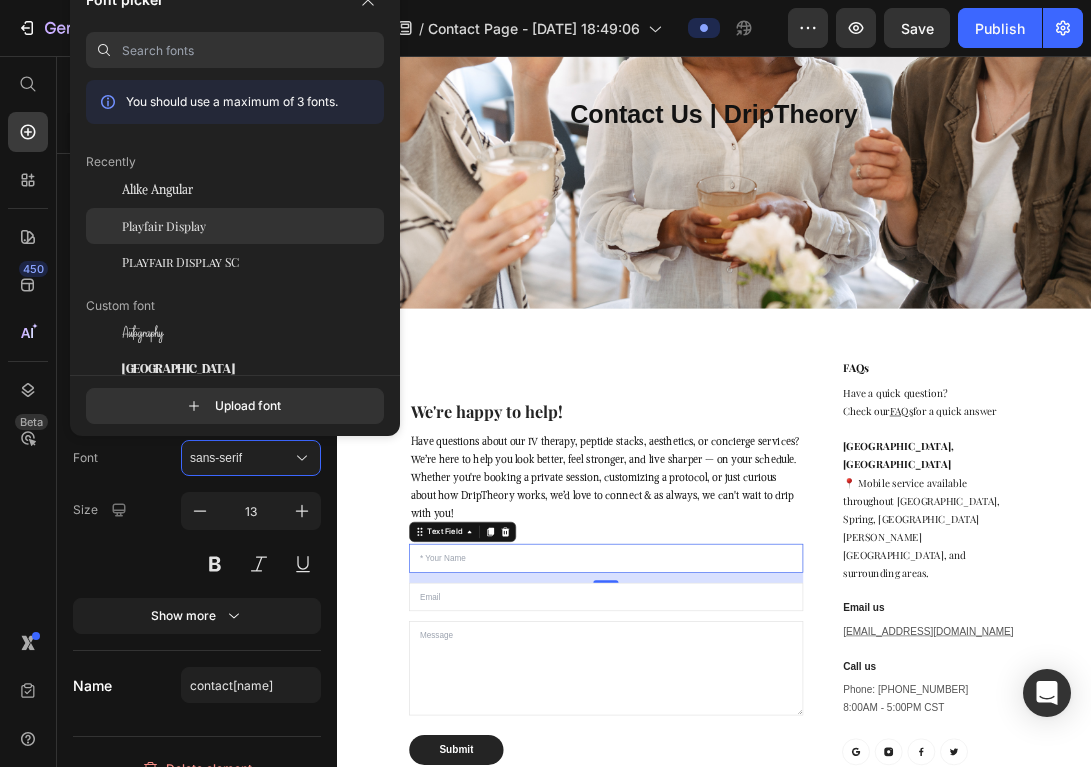 click on "Playfair Display" at bounding box center (164, 226) 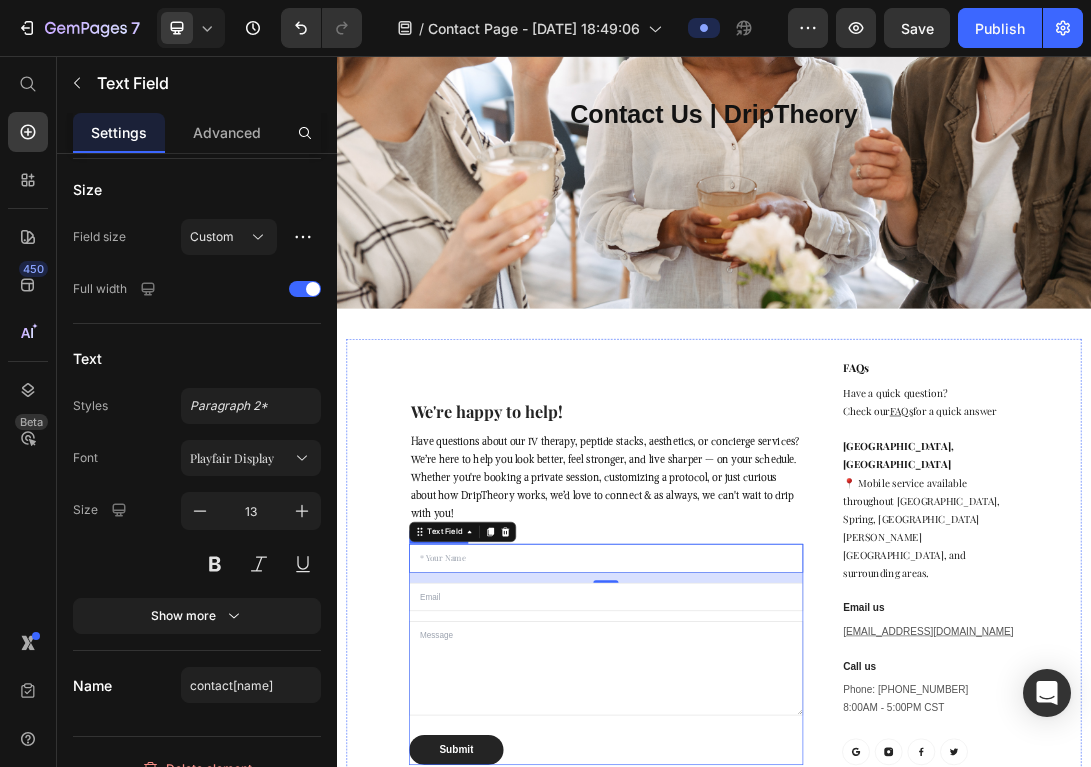 click at bounding box center (765, 917) 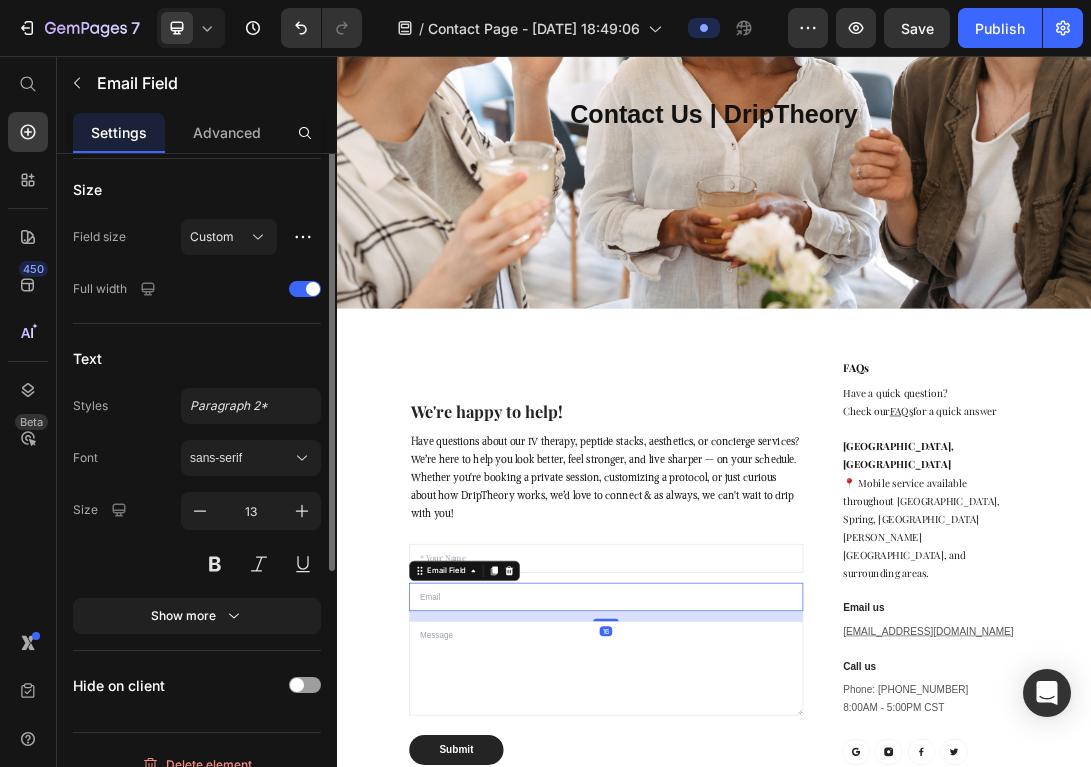scroll, scrollTop: 0, scrollLeft: 0, axis: both 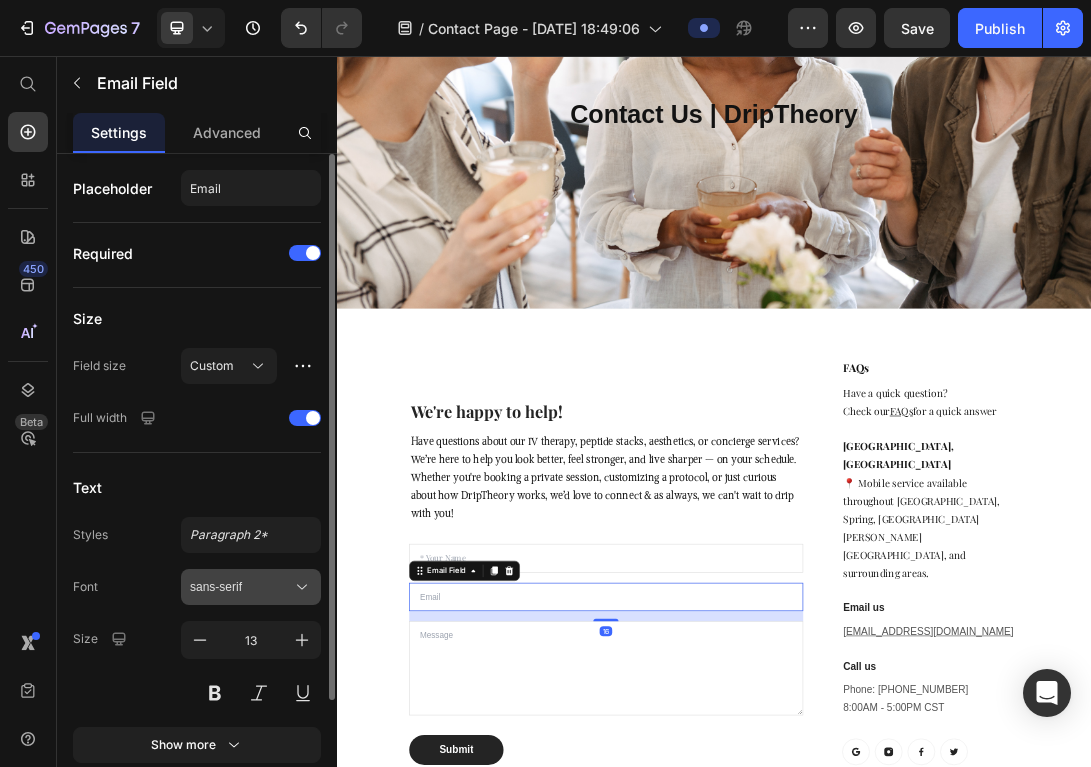 click on "sans-serif" at bounding box center [241, 587] 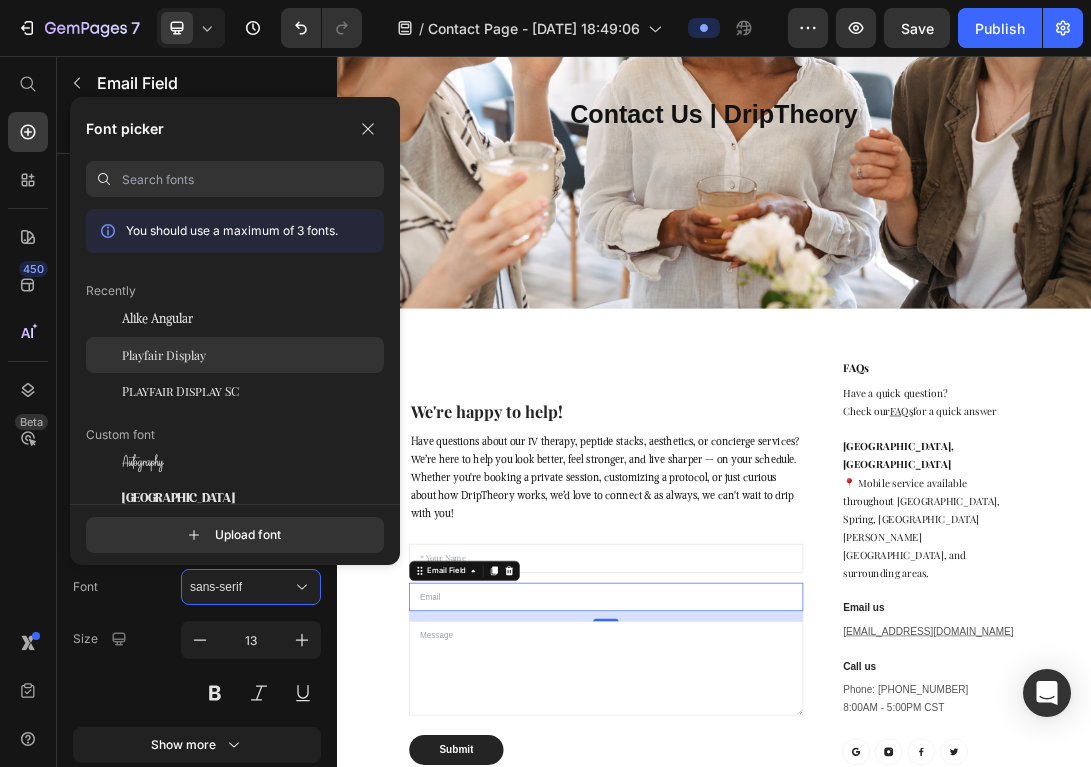 click on "Playfair Display" 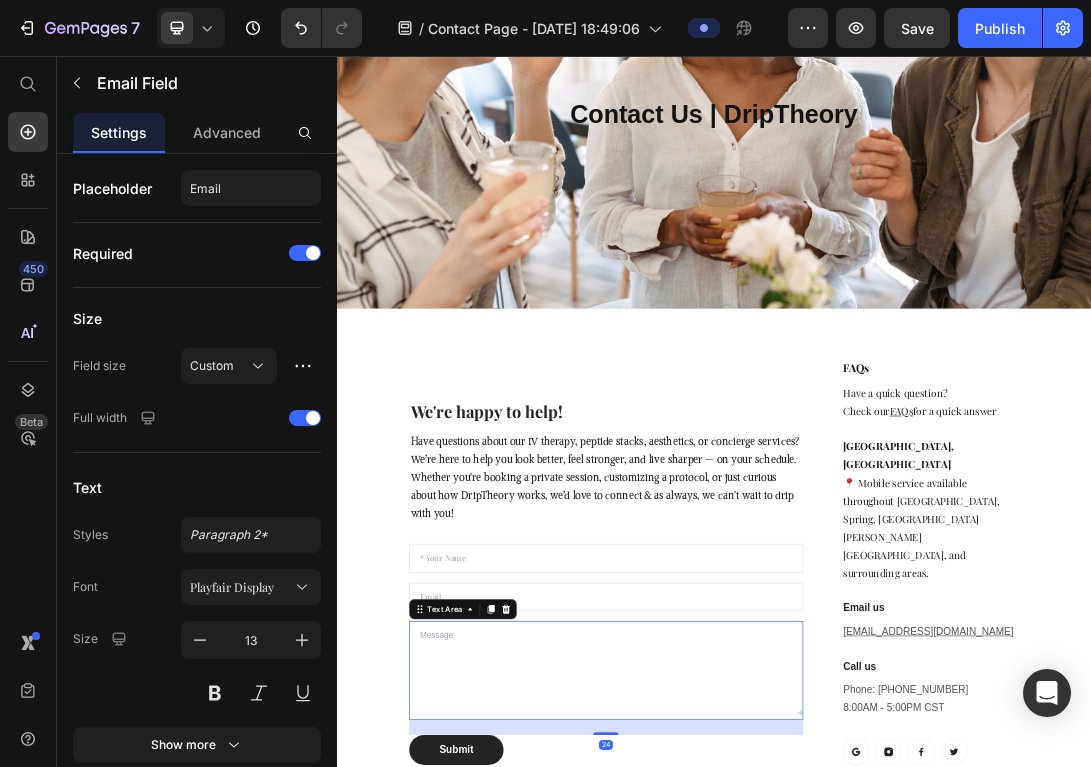 click at bounding box center (765, 1030) 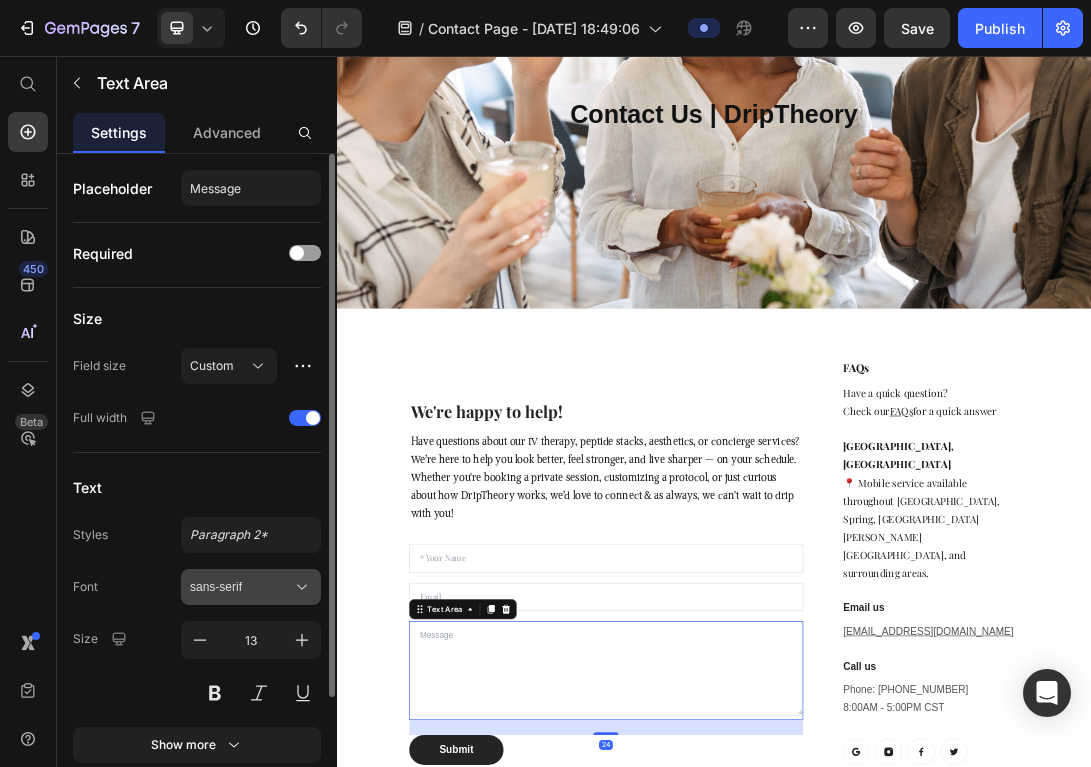 click on "sans-serif" at bounding box center [241, 587] 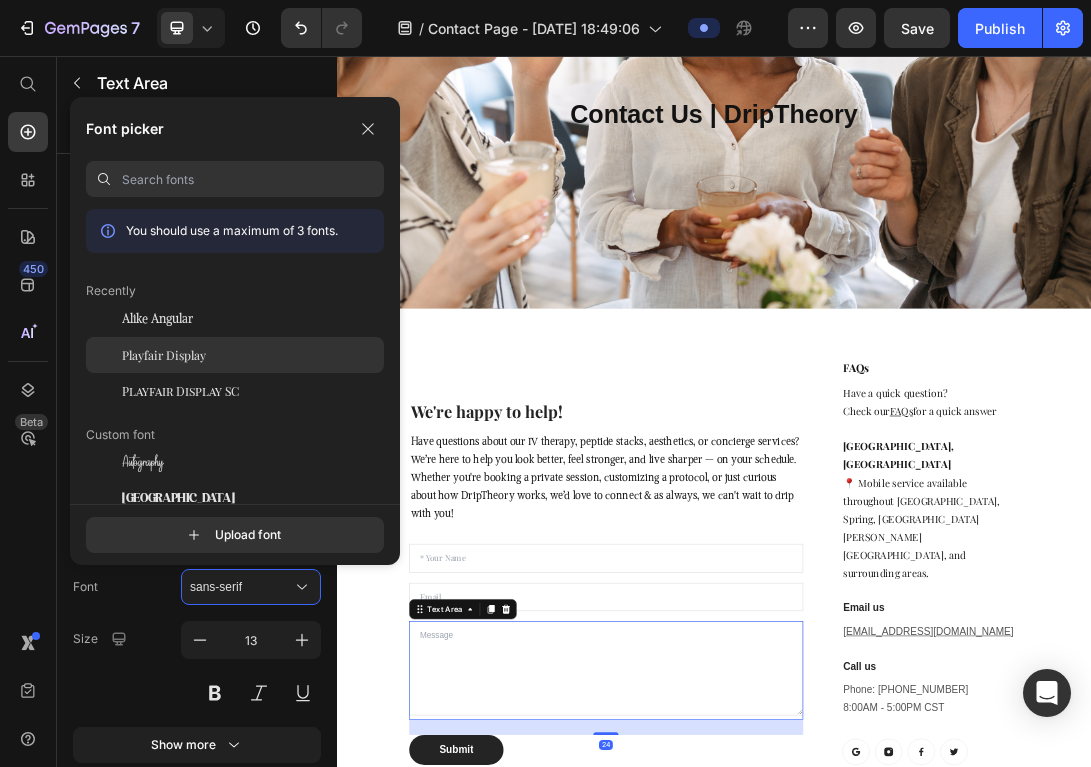 click on "Playfair Display" 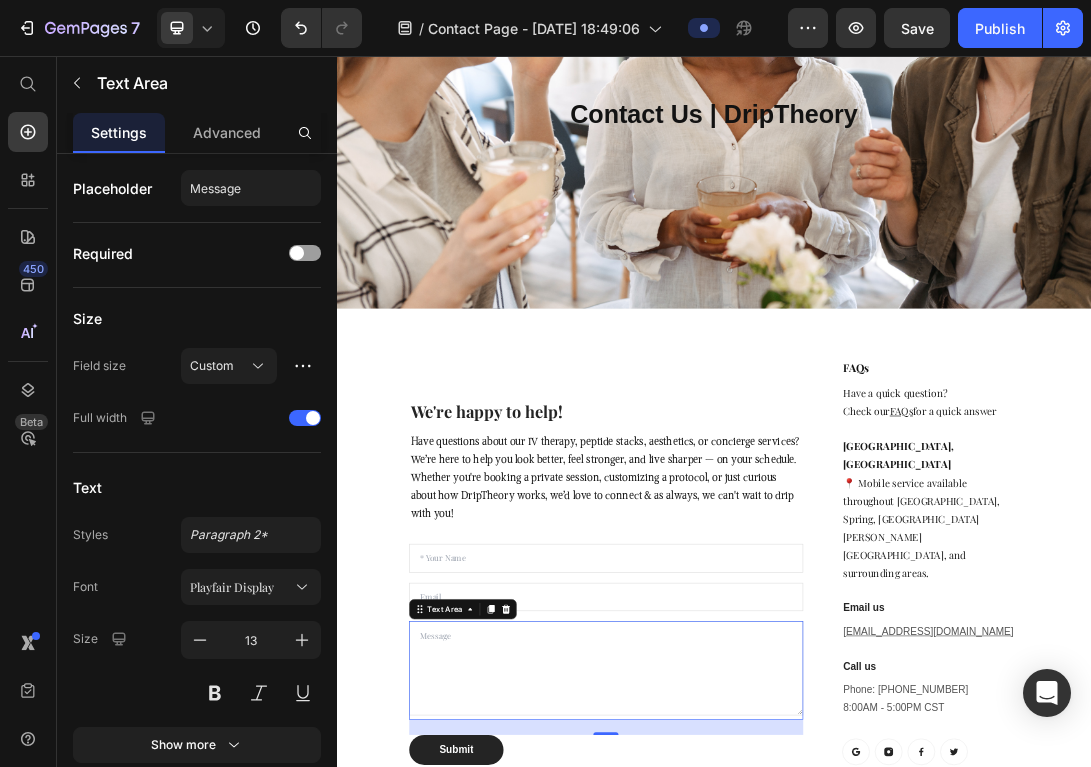 scroll, scrollTop: 571, scrollLeft: 0, axis: vertical 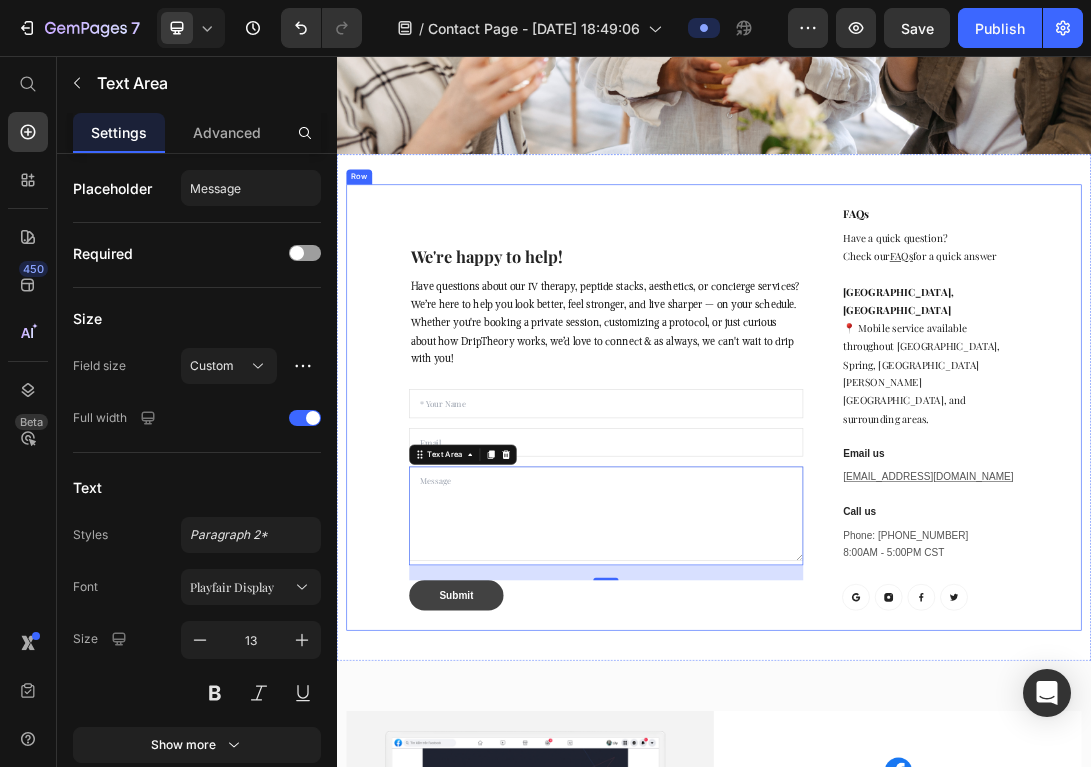 click on "Submit" at bounding box center (527, 914) 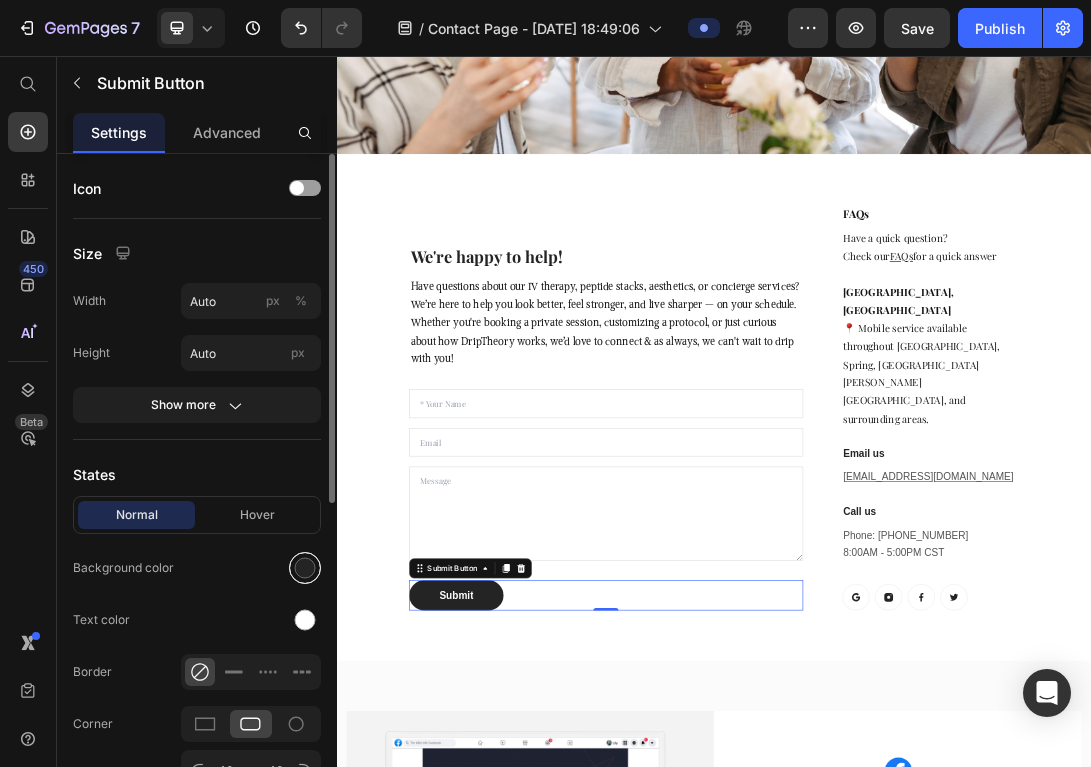 click at bounding box center [305, 568] 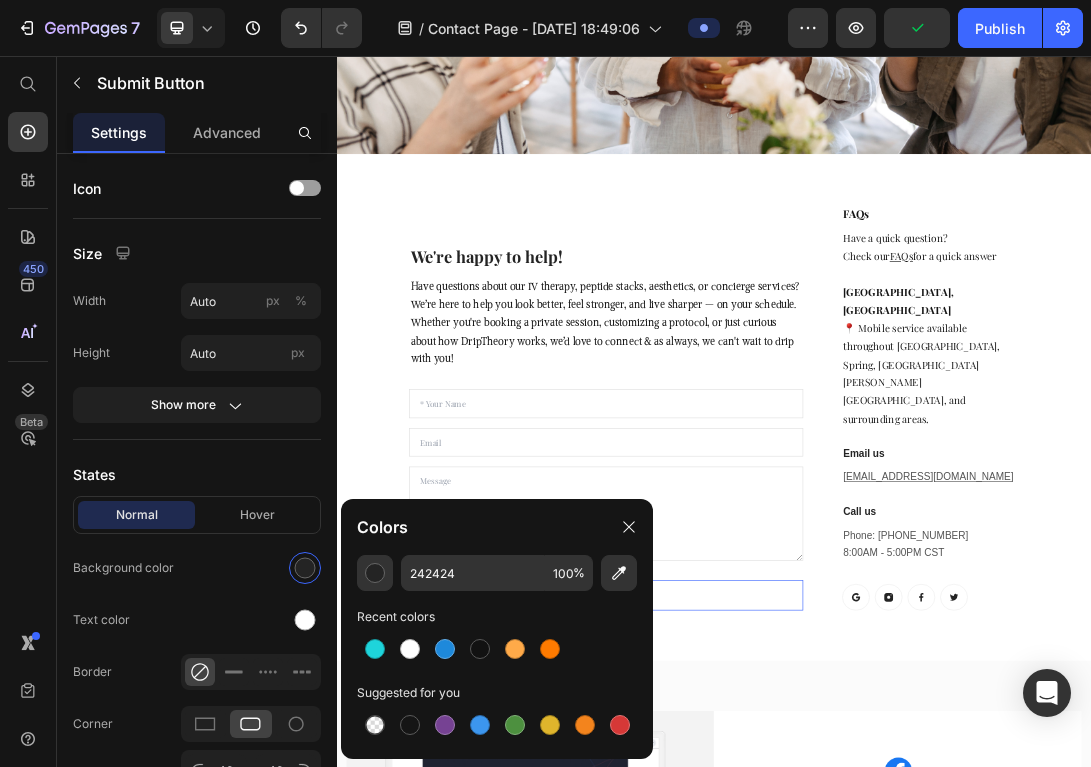 click on "242424 100 % Recent colors Suggested for you" 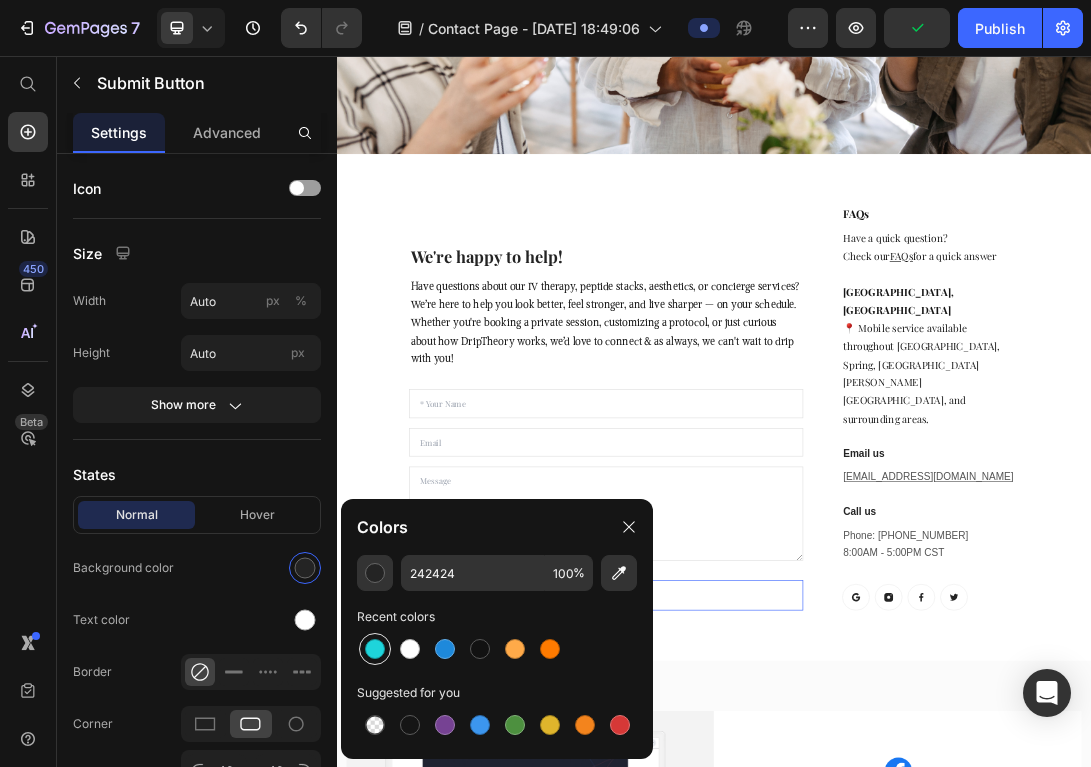 click at bounding box center [375, 649] 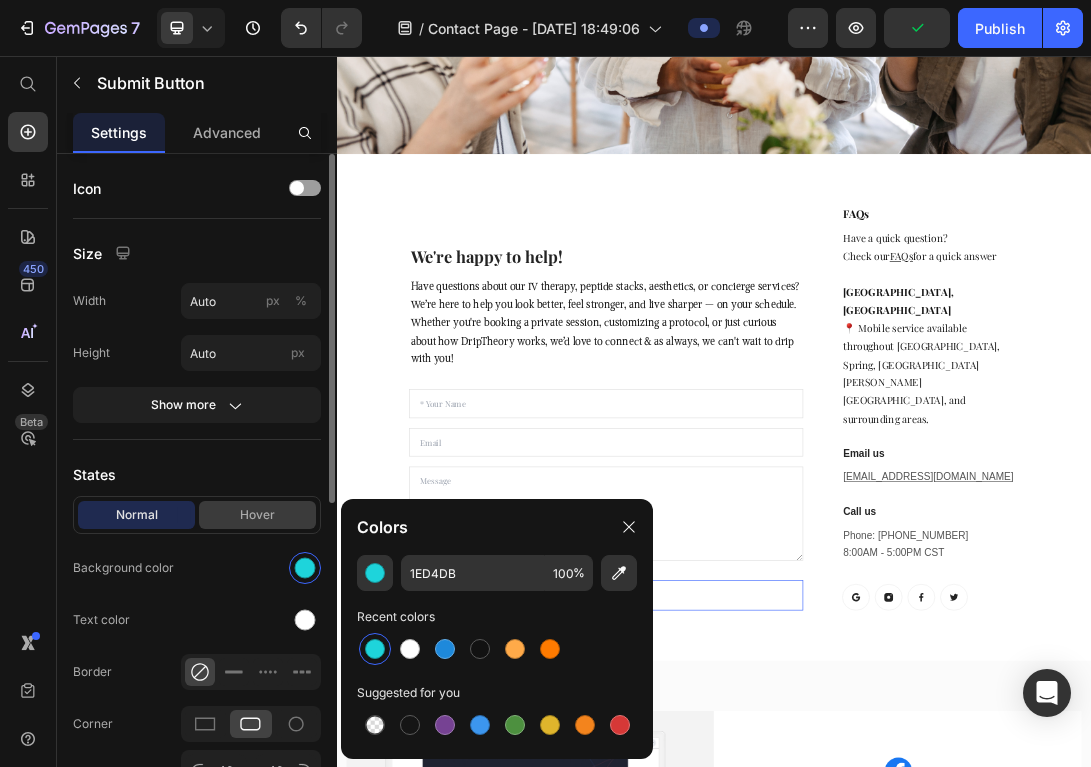click on "Hover" at bounding box center [257, 515] 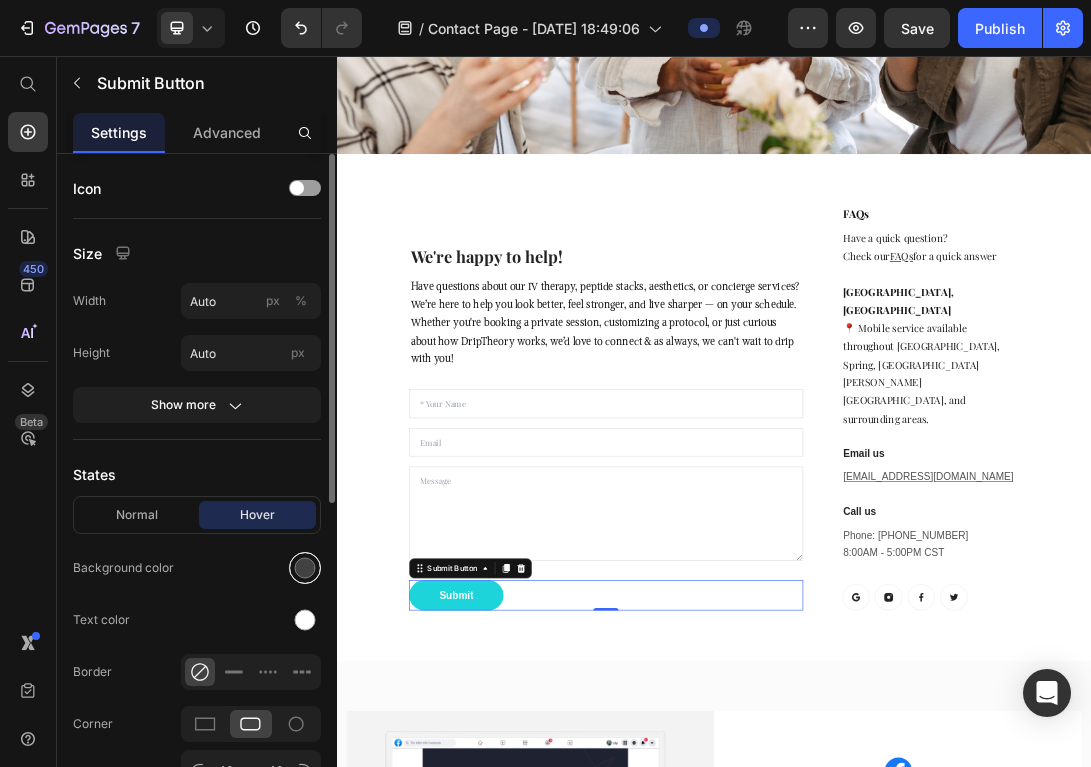 click at bounding box center (305, 568) 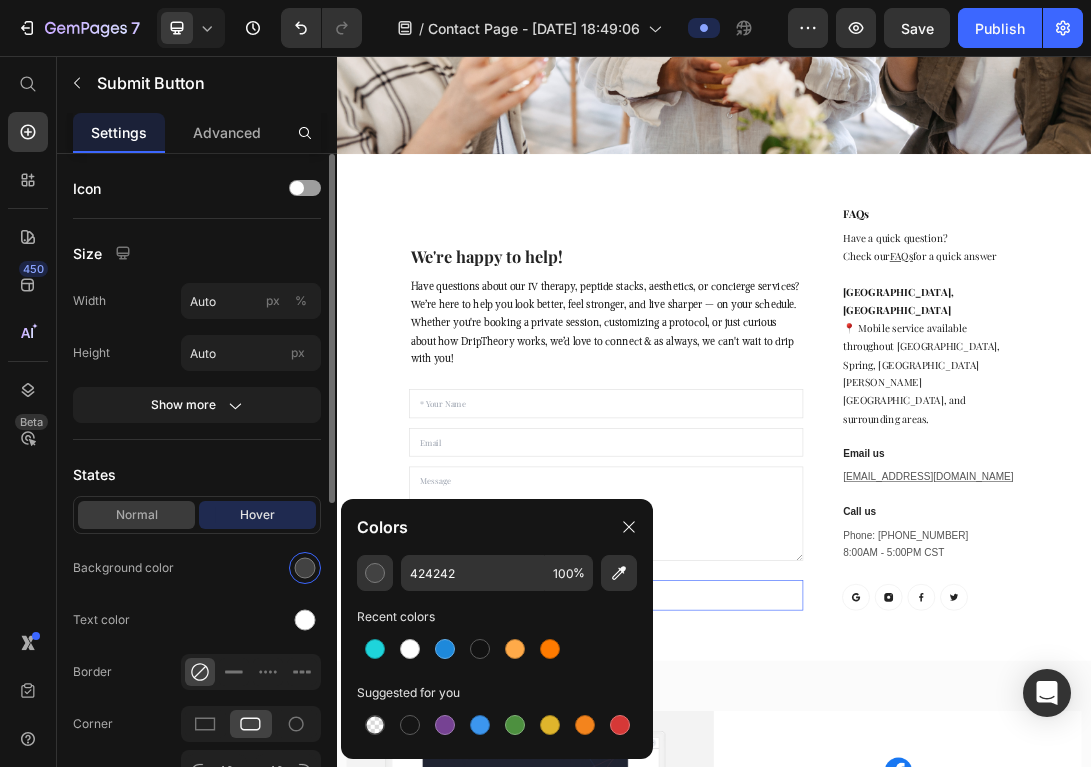 click on "Normal" at bounding box center (136, 515) 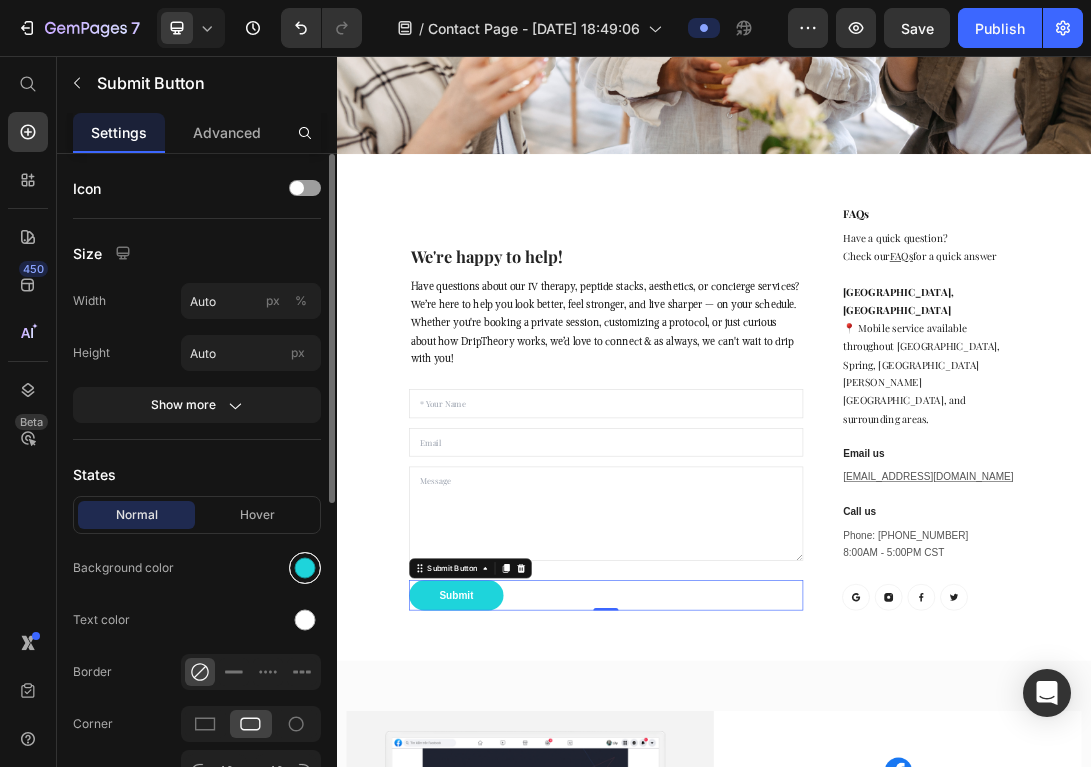 click at bounding box center (305, 568) 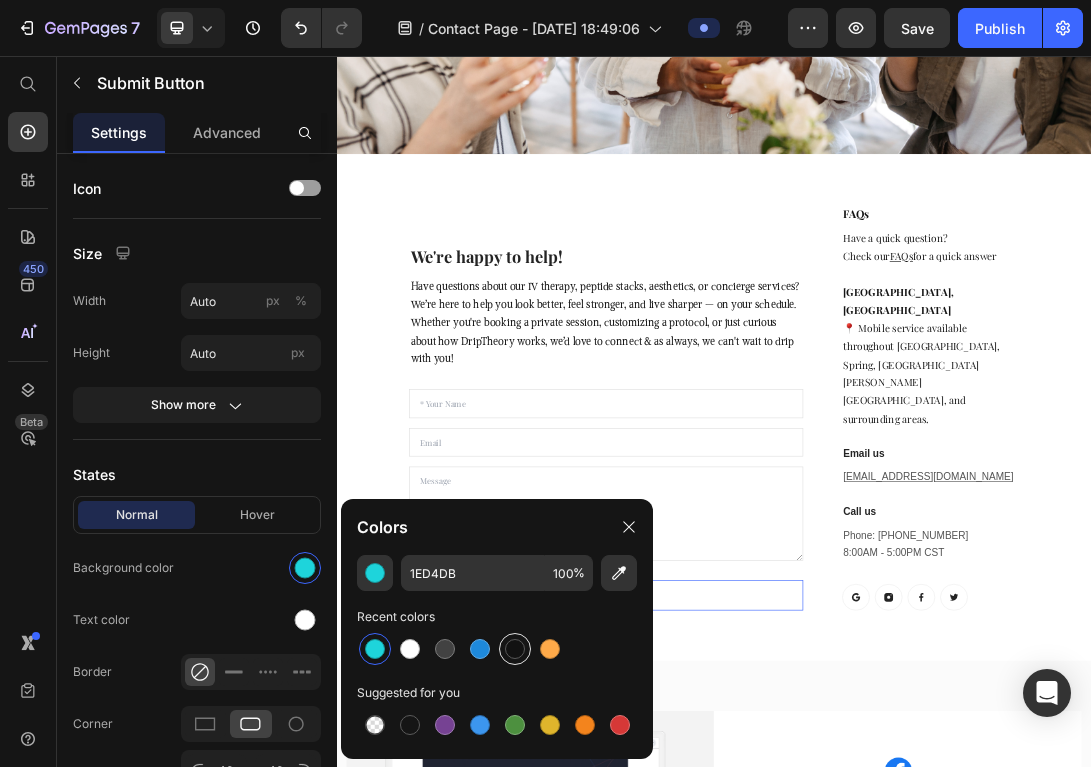 click at bounding box center [515, 649] 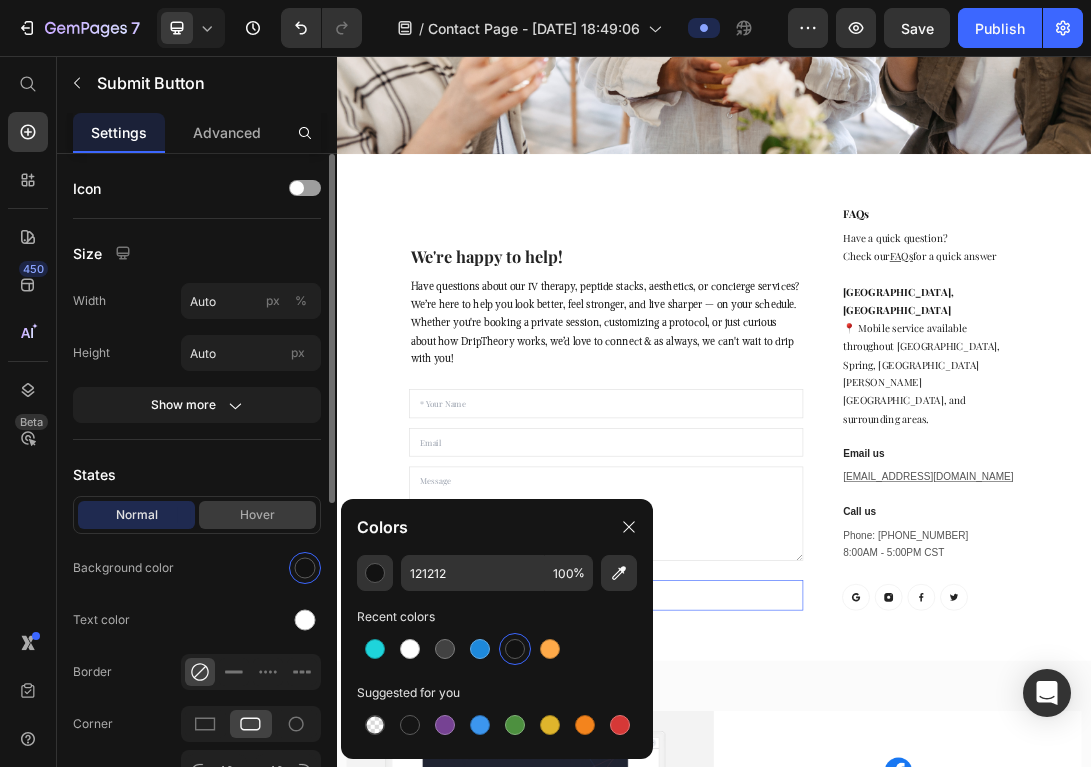 click on "Hover" at bounding box center (257, 515) 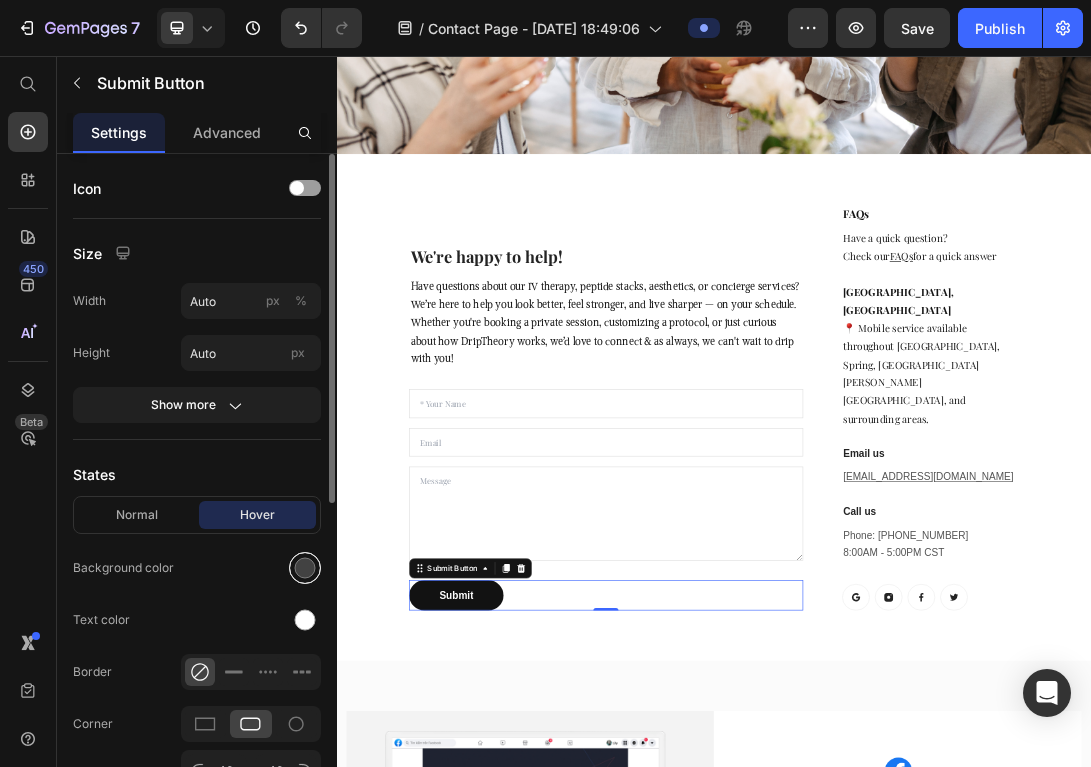 click at bounding box center [305, 568] 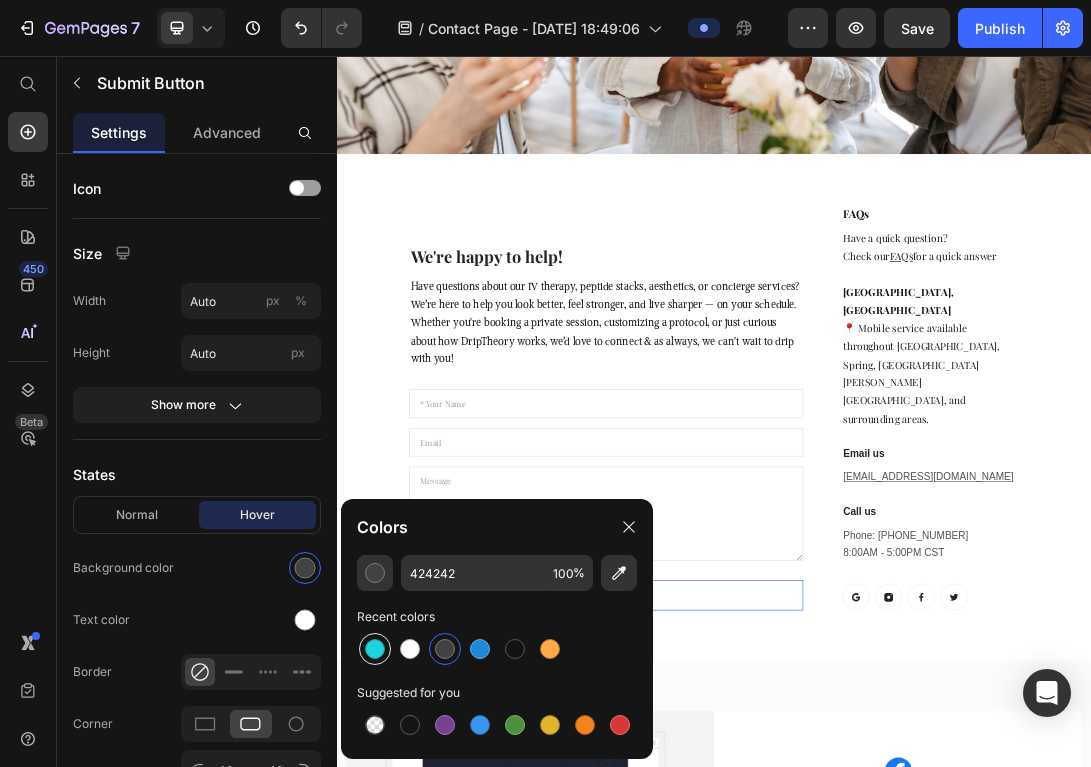 click at bounding box center [375, 649] 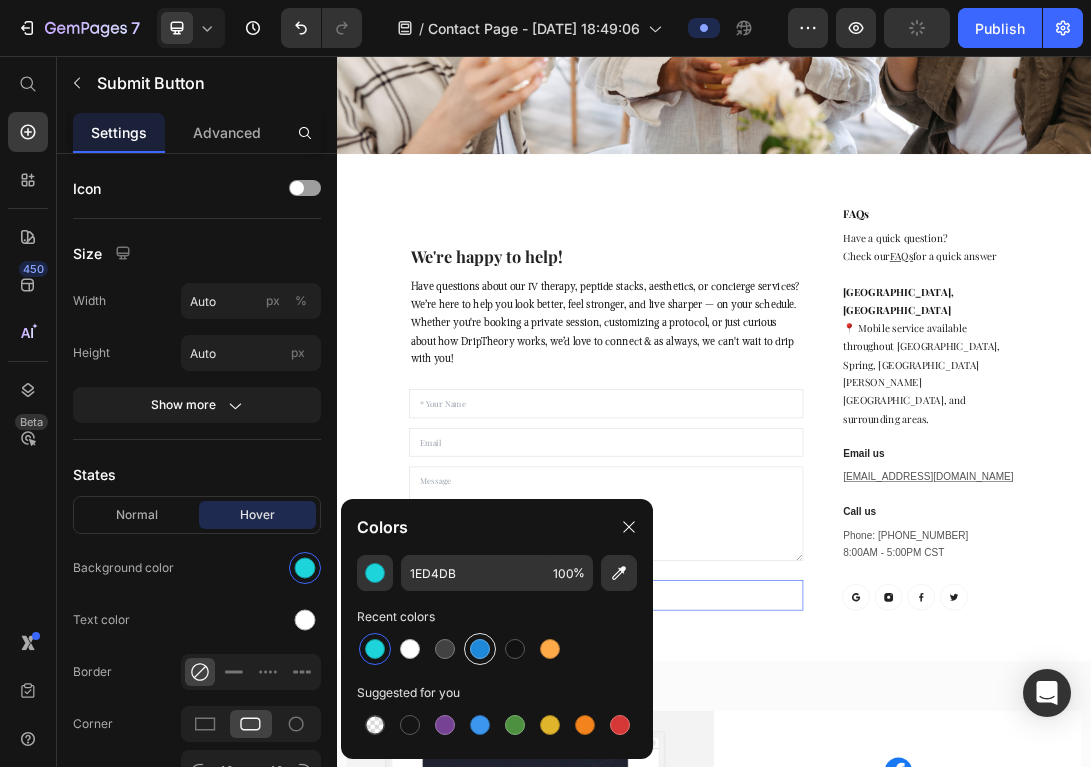 click at bounding box center [480, 649] 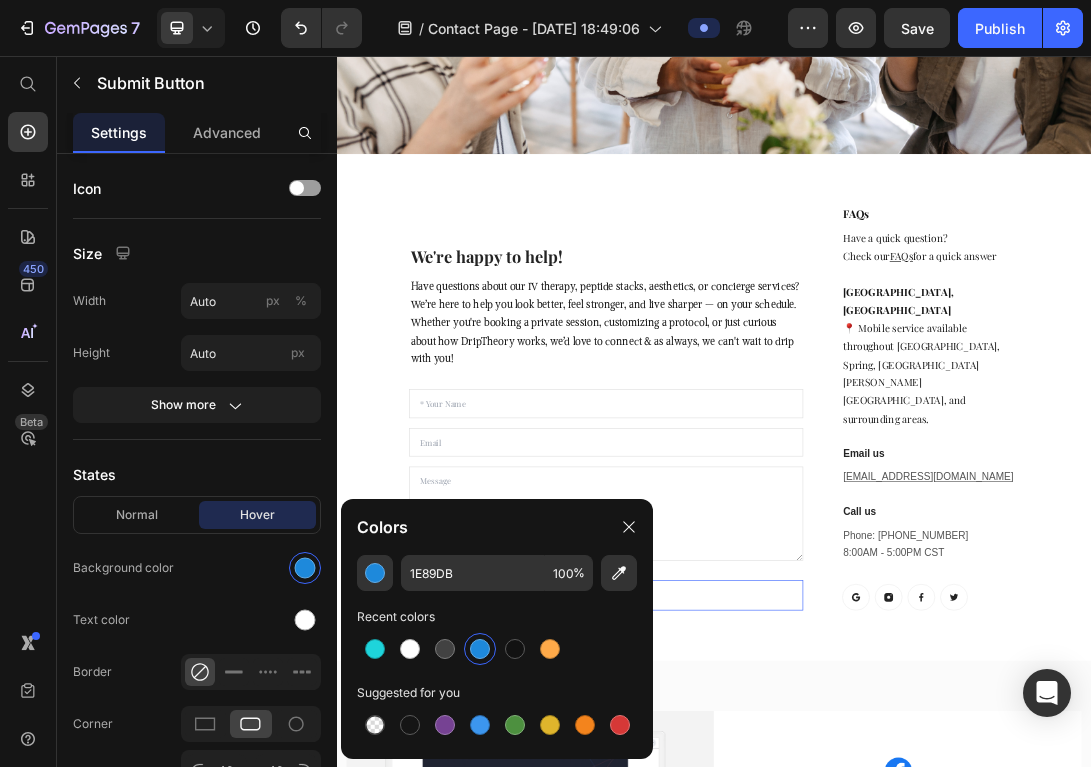 click at bounding box center [765, 784] 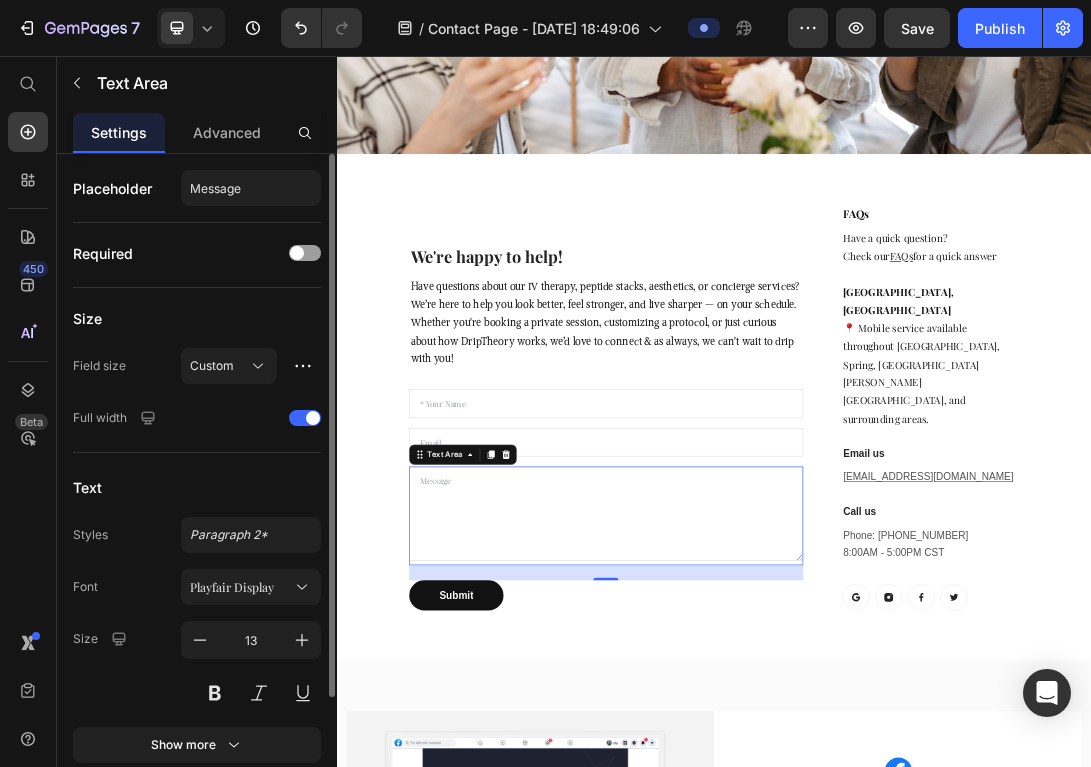 scroll, scrollTop: 156, scrollLeft: 0, axis: vertical 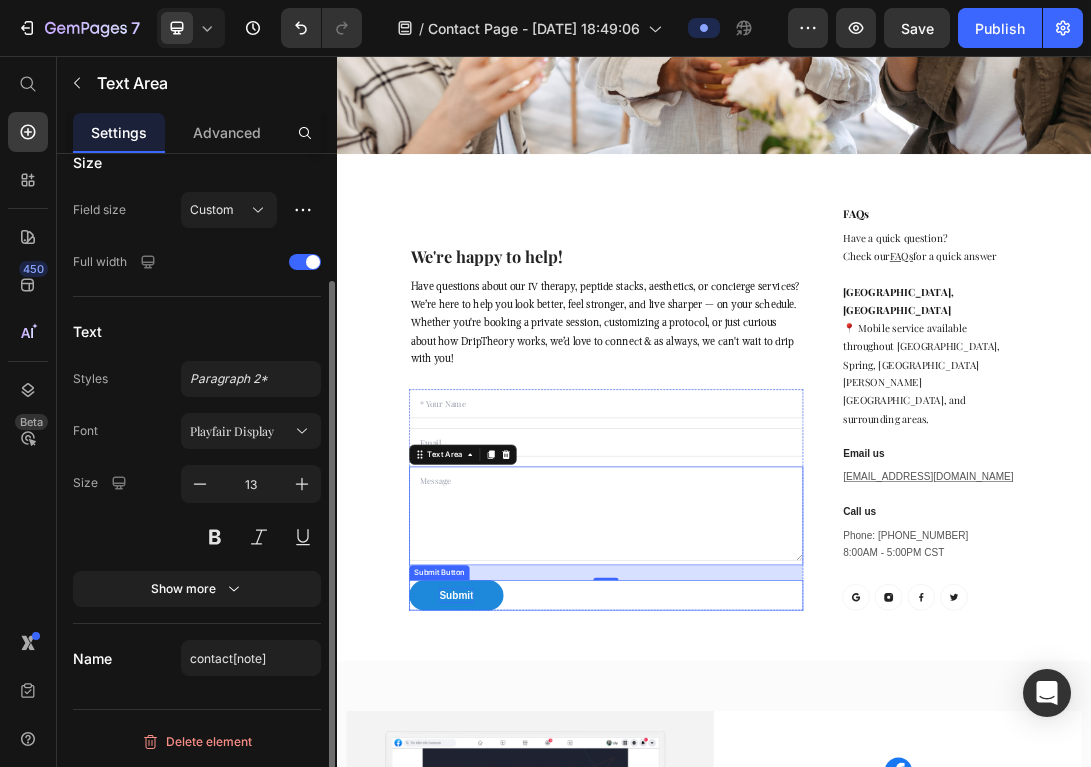 click on "Submit" at bounding box center (527, 914) 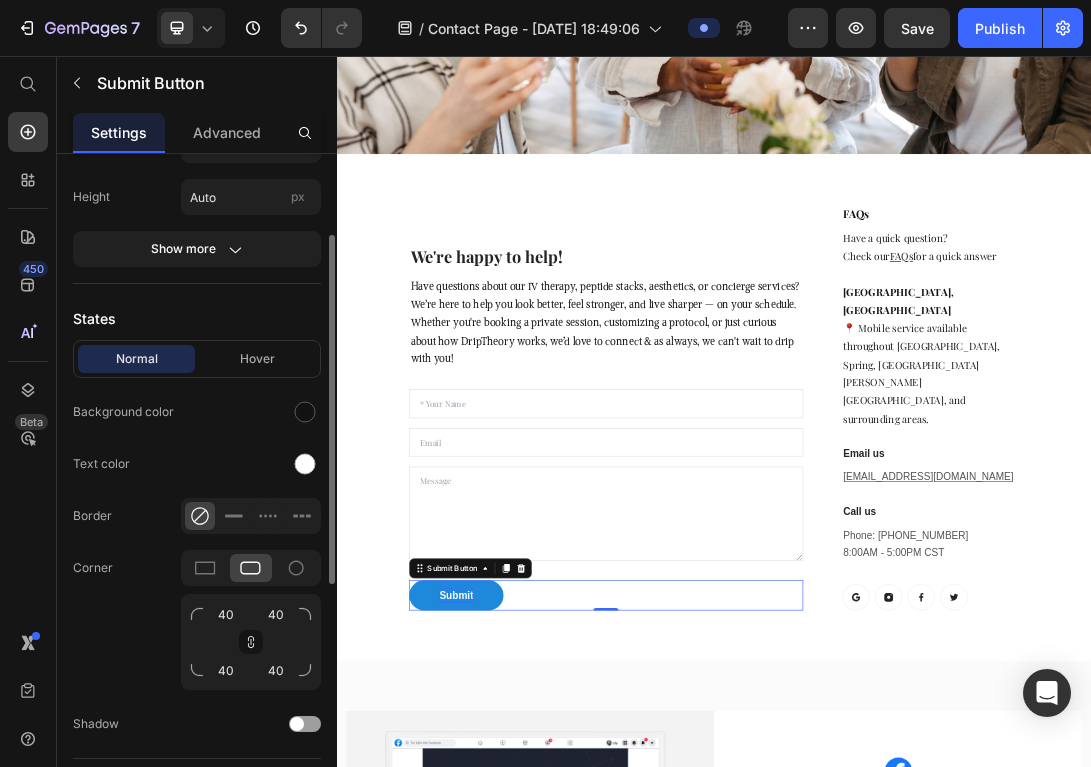 scroll, scrollTop: 0, scrollLeft: 0, axis: both 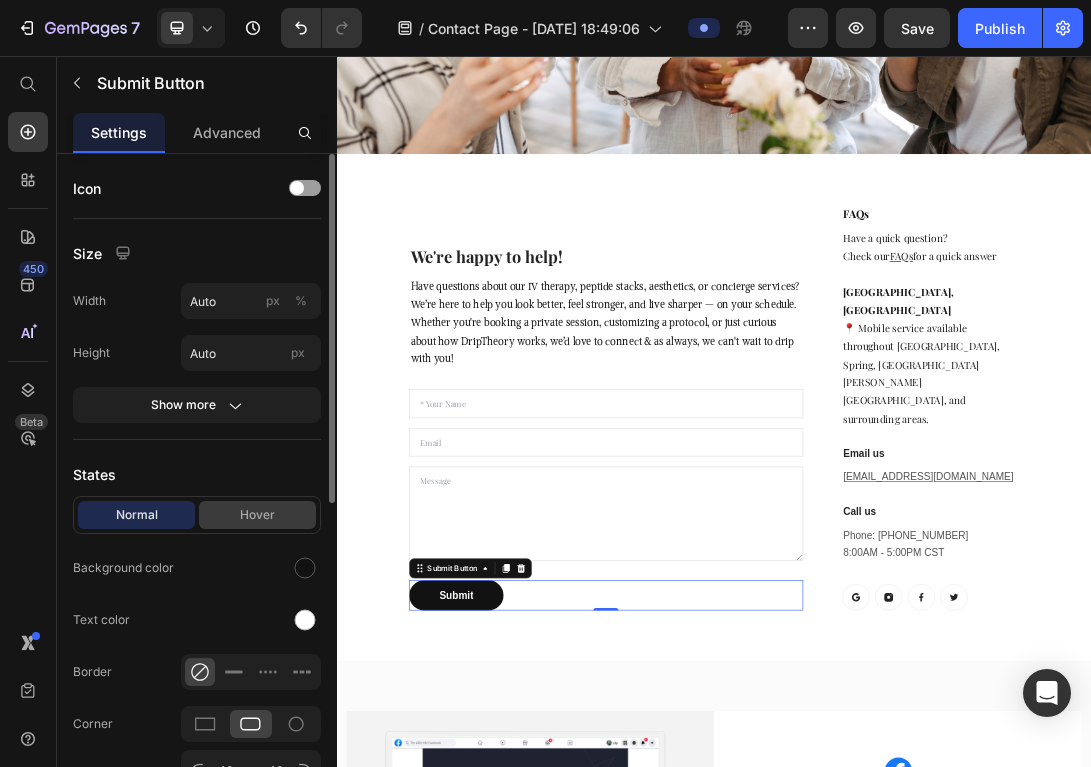 click on "Hover" at bounding box center [257, 515] 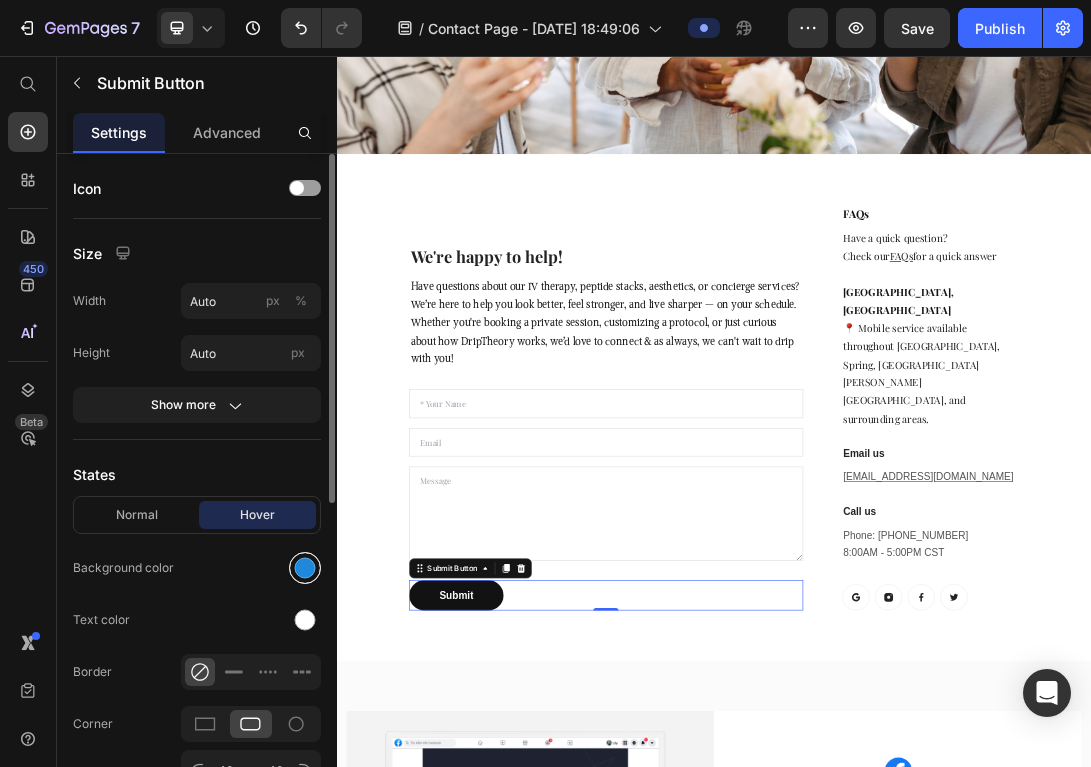 click at bounding box center [305, 568] 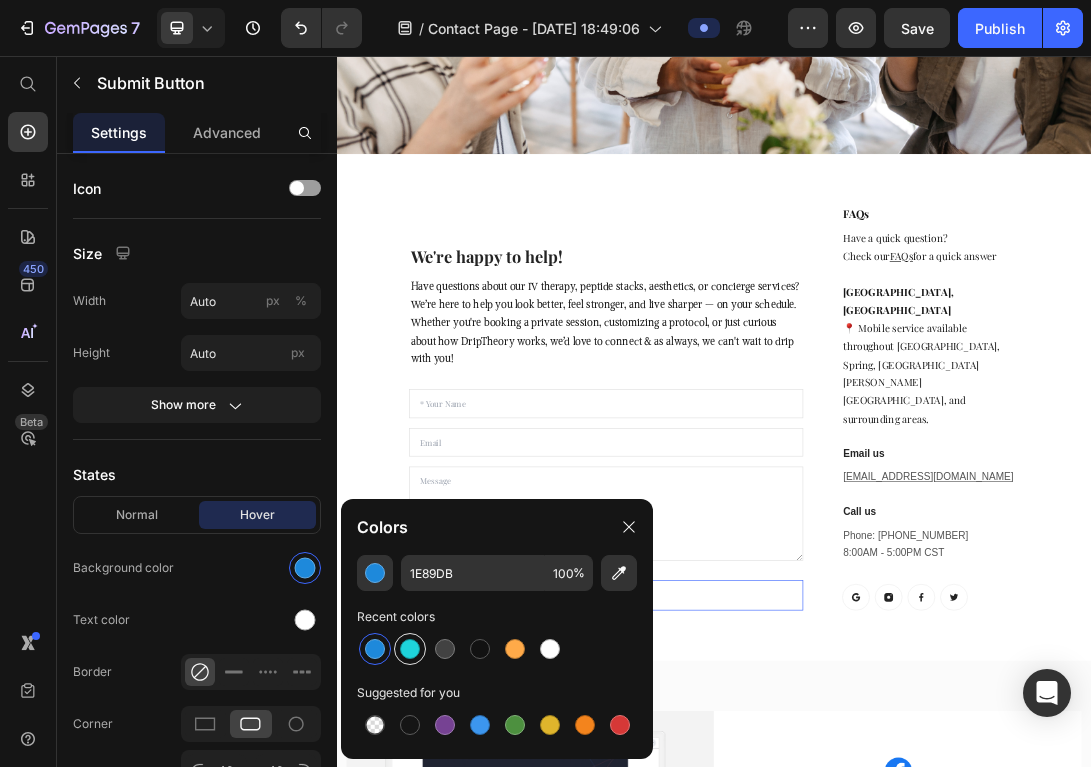 click at bounding box center (410, 649) 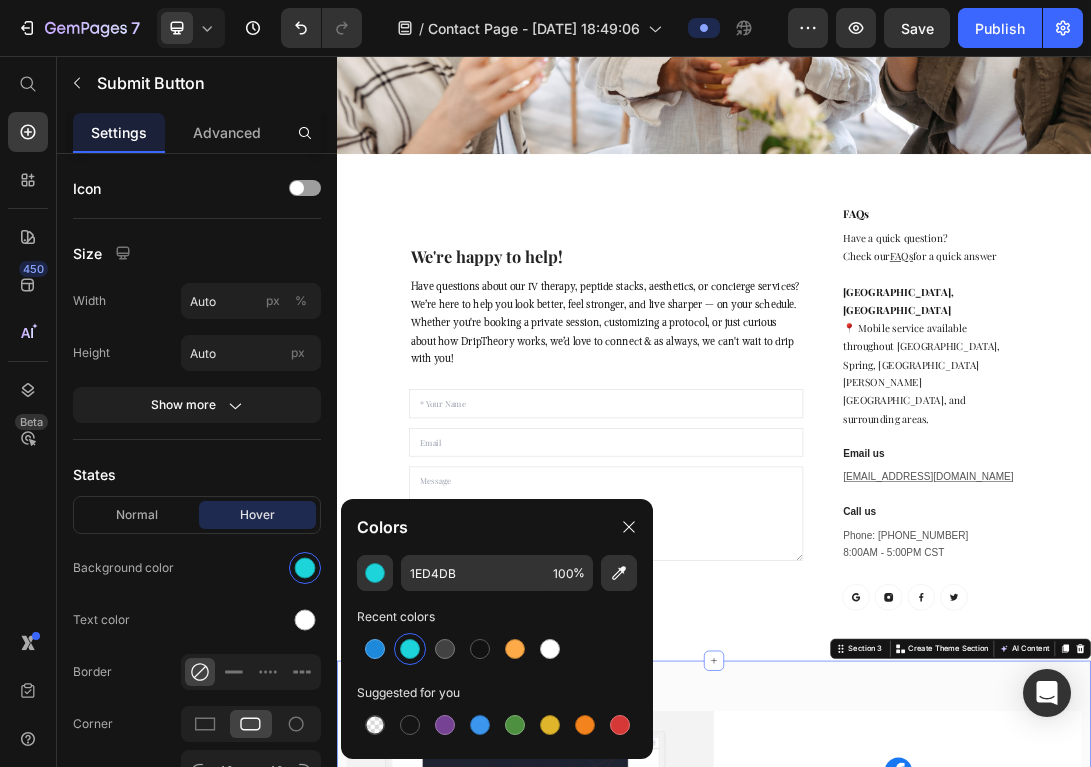click on "Image Image Facebook platform is constantly updated with artwork, special offers, and many users sharing their questions and suggestions. Text block Row Row Image Also has an official Youtube channel with detailed software demonstrations. Subscribe to and let your use no more obstacles! Text block Row Image Row Row Section 3   Create Theme Section AI Content Write with GemAI What would you like to describe here? Tone and Voice Persuasive Product 🛡 Thymosin Alpha-1 Show more Generate" at bounding box center [937, 1318] 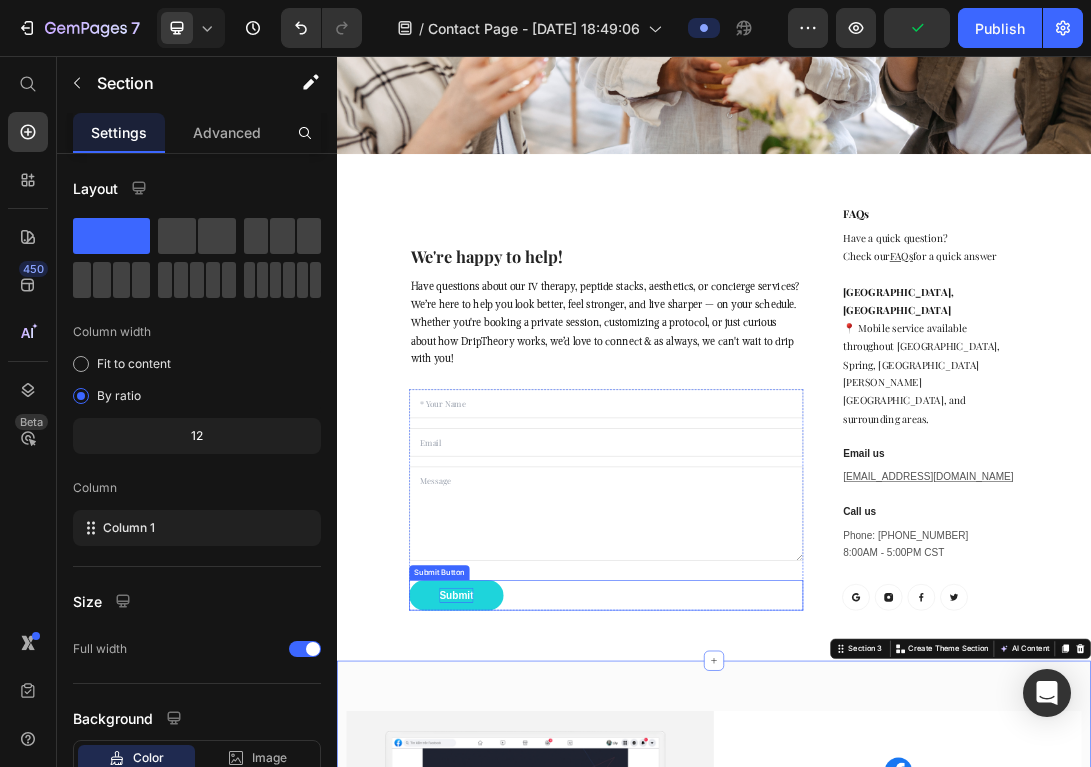click on "Submit" at bounding box center [527, 914] 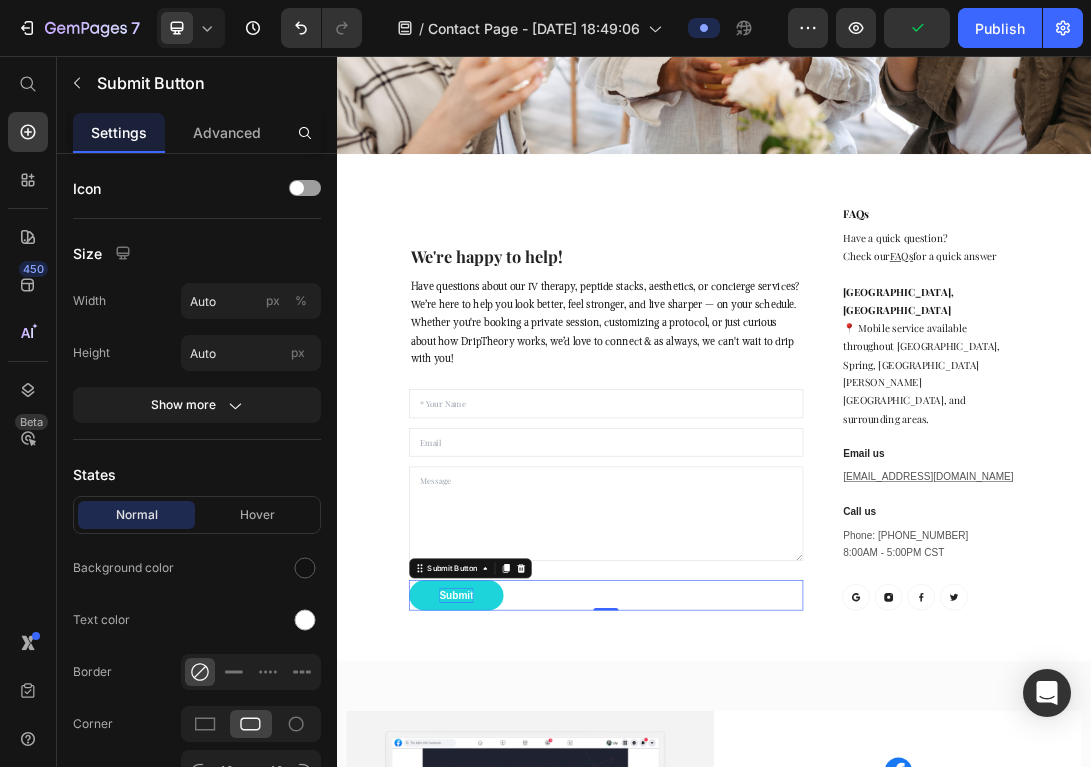 click on "Submit" at bounding box center [527, 914] 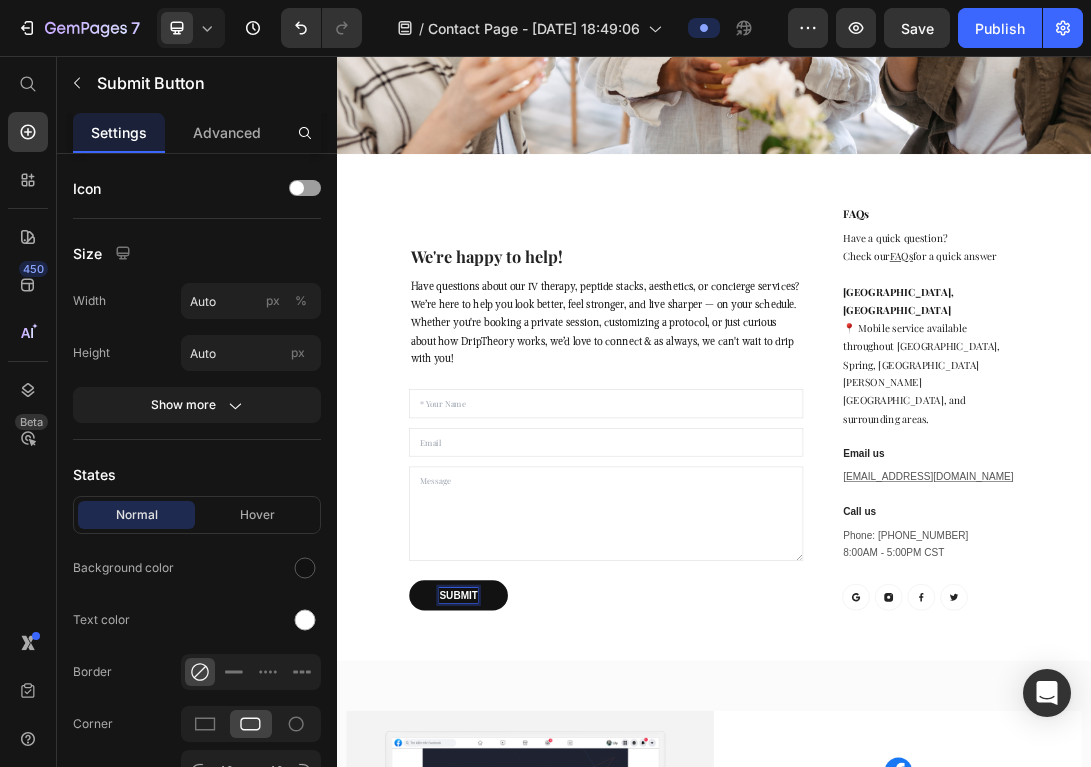 click on "SUBMIT Submit Button   0" at bounding box center [765, 914] 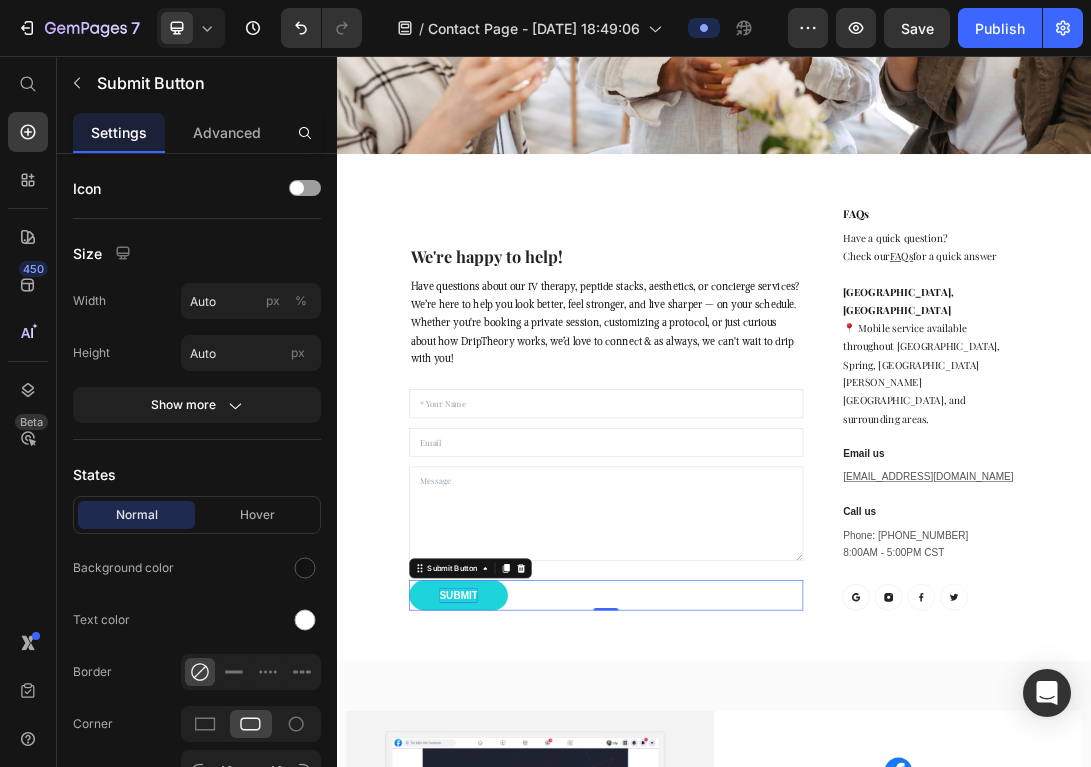 click on "SUBMIT" at bounding box center (530, 914) 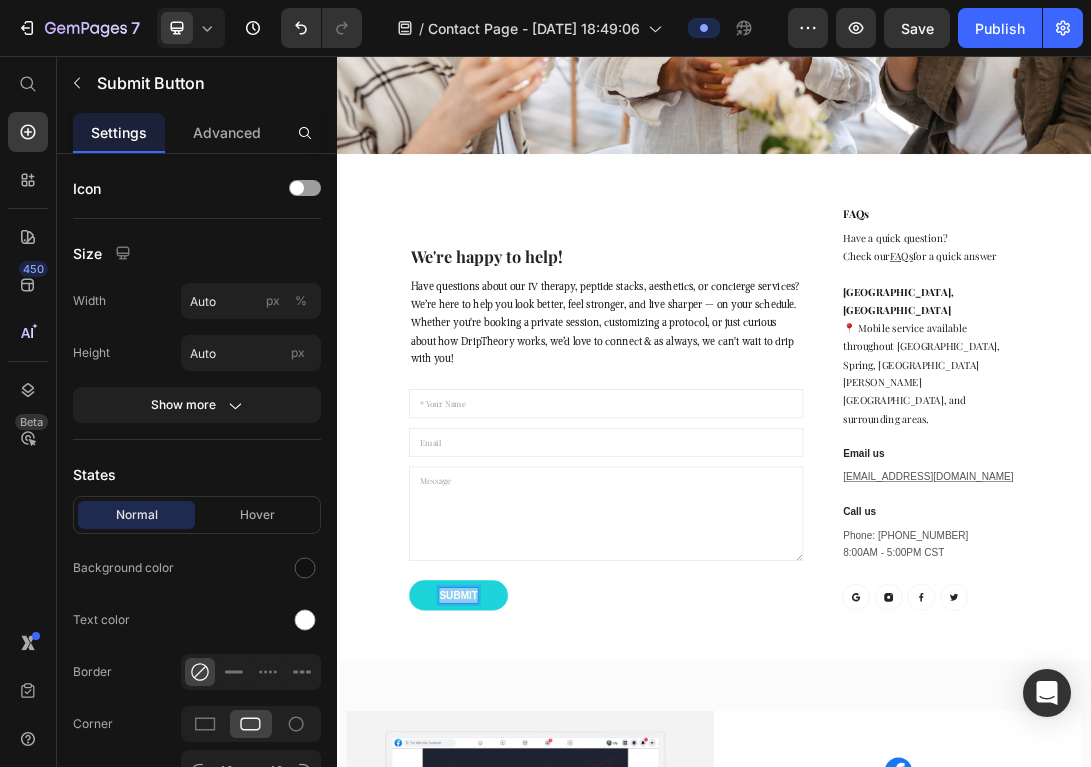 click on "SUBMIT" at bounding box center [530, 914] 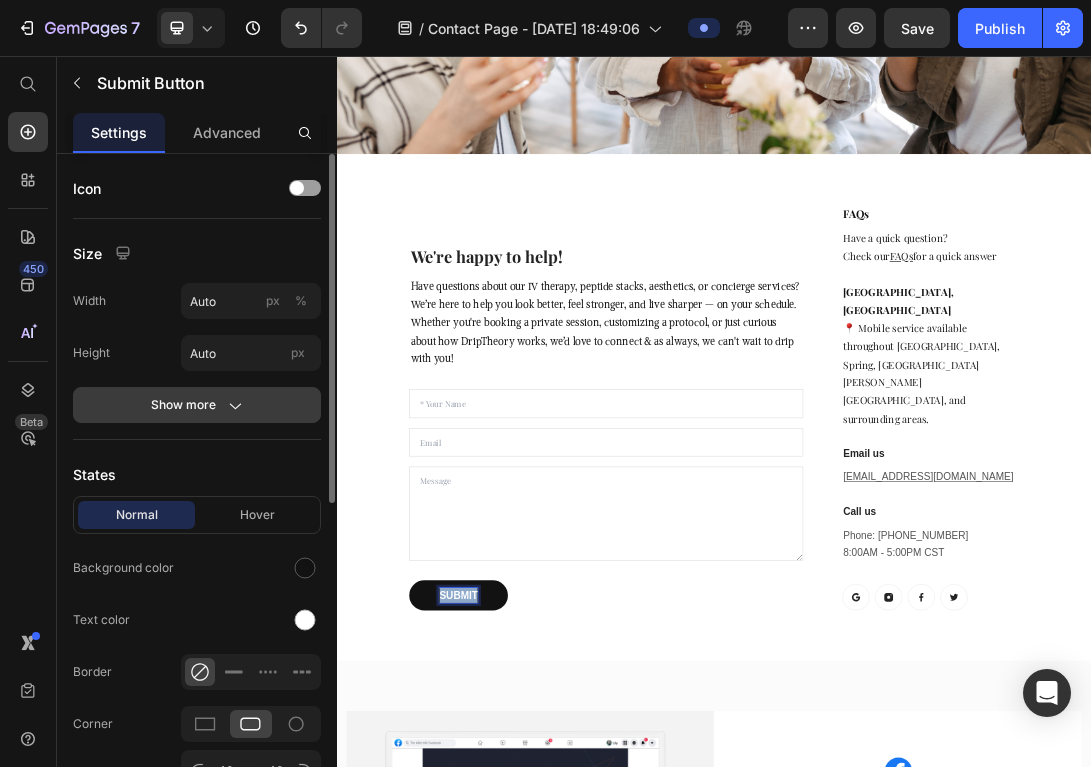 scroll, scrollTop: 614, scrollLeft: 0, axis: vertical 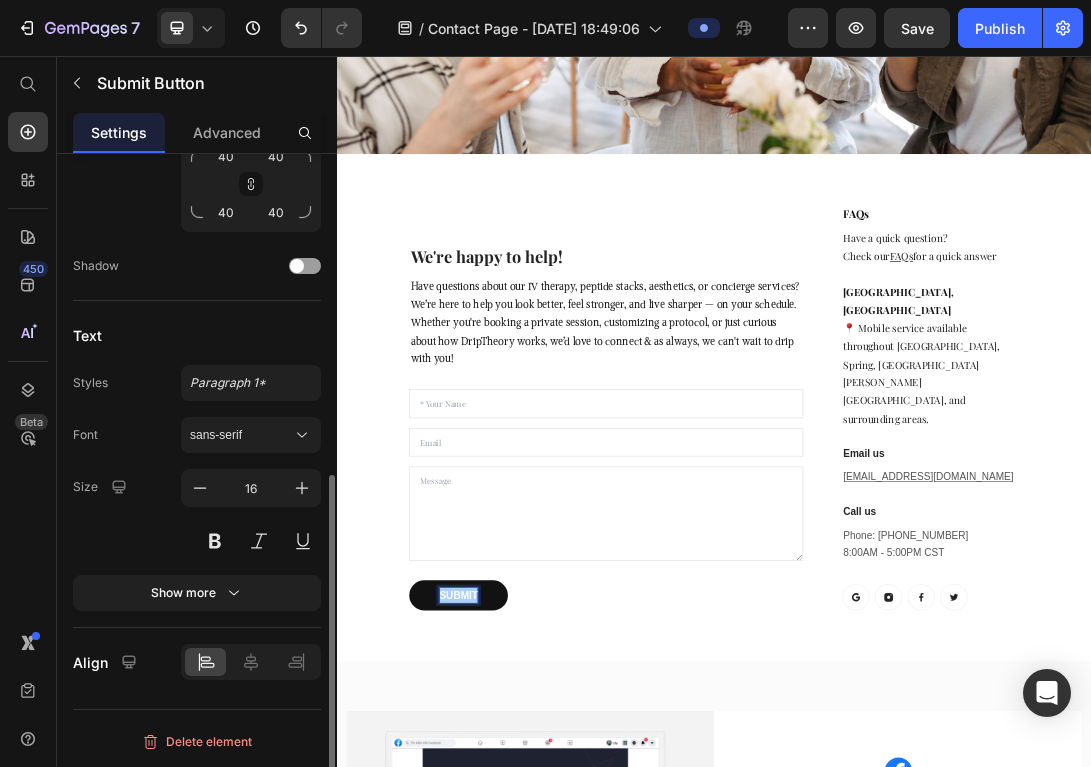 click on "Styles Paragraph 1* Font sans-serif Size 16 Show more" 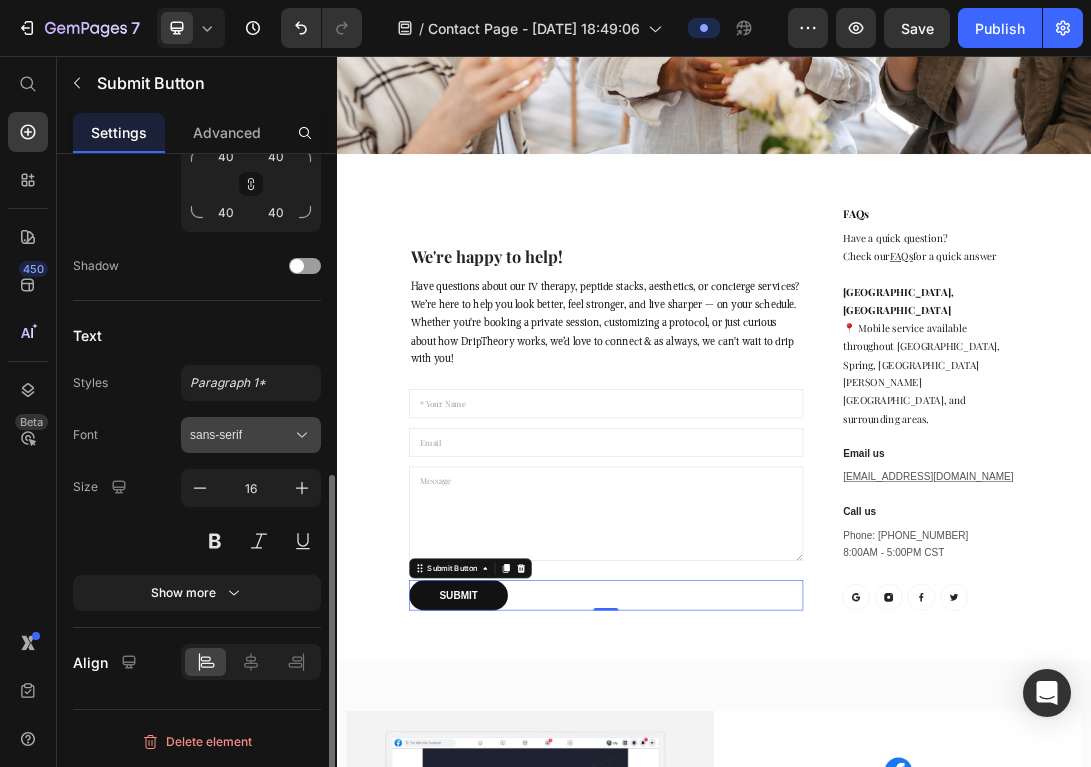 click on "sans-serif" at bounding box center (241, 435) 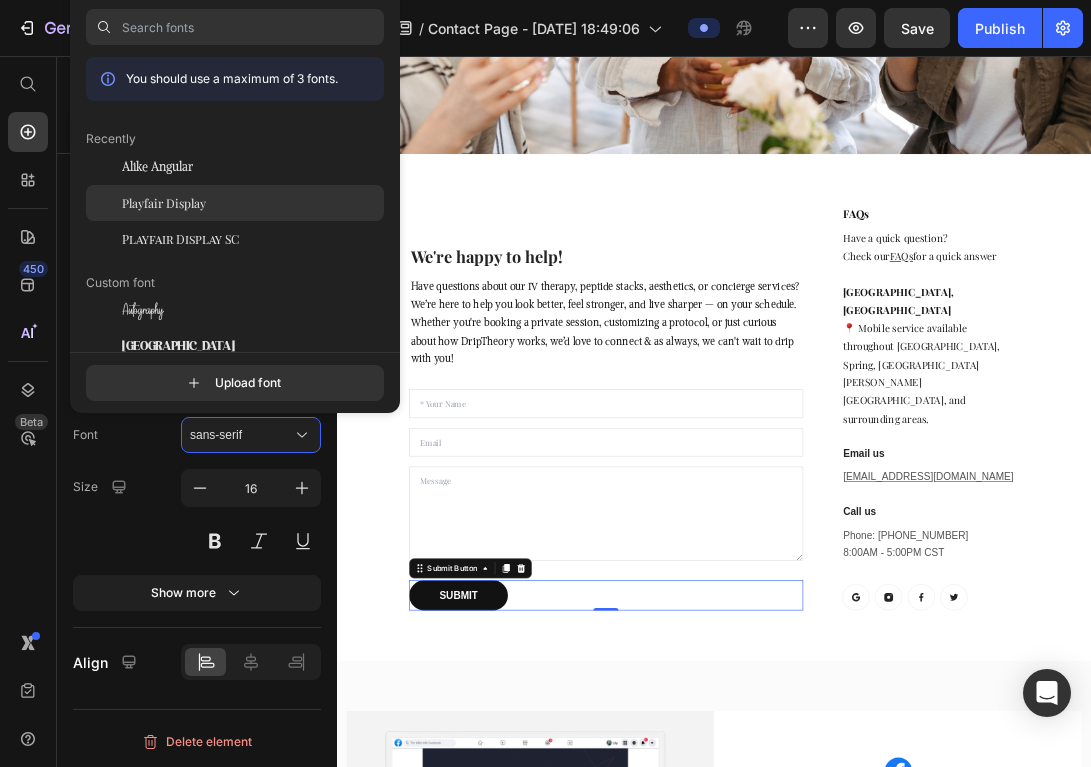 click on "Playfair Display" 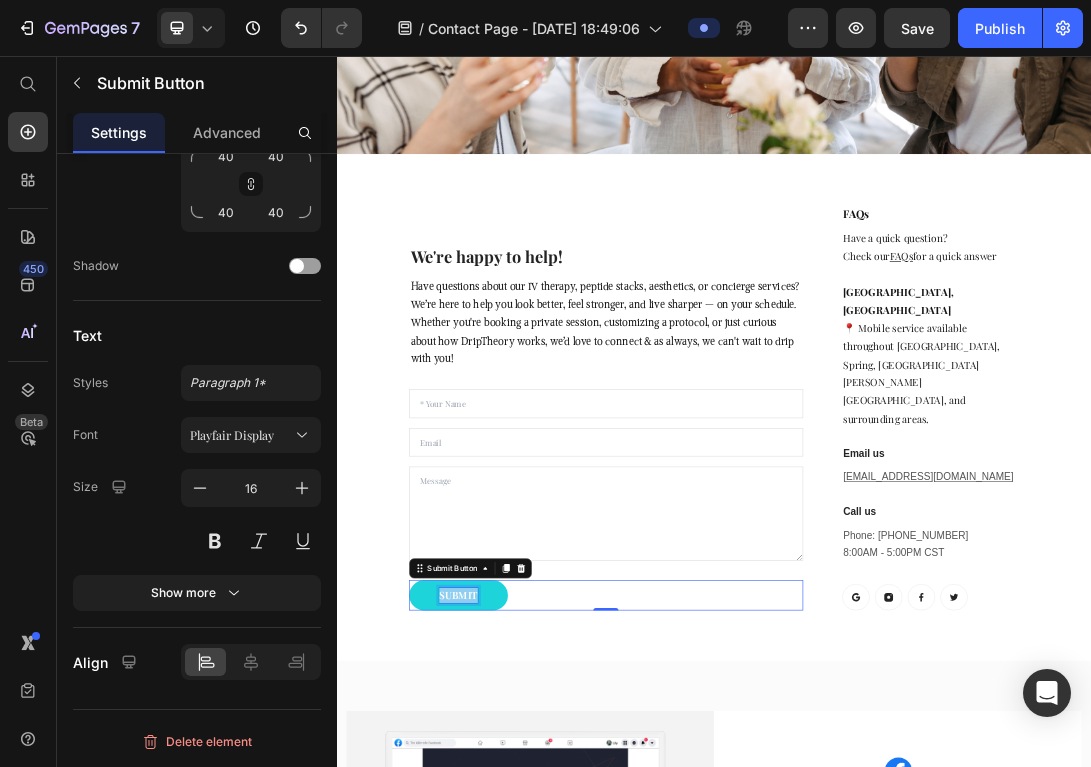 click on "SUBMIT" at bounding box center (530, 914) 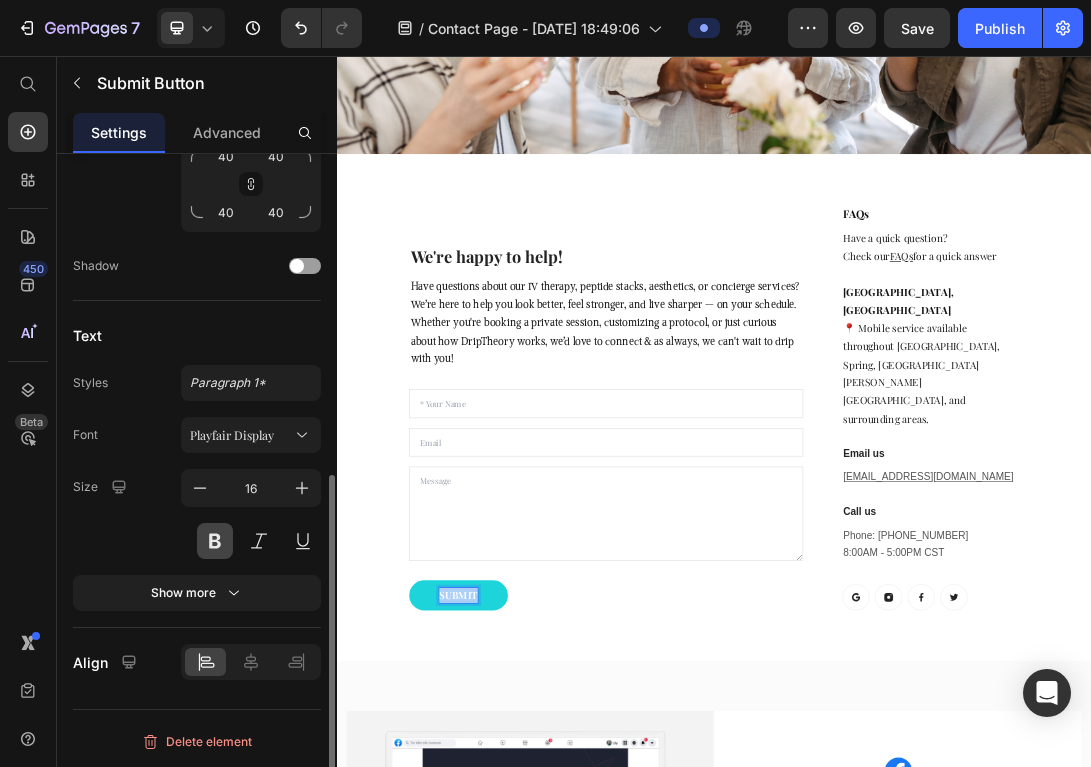 click at bounding box center (215, 541) 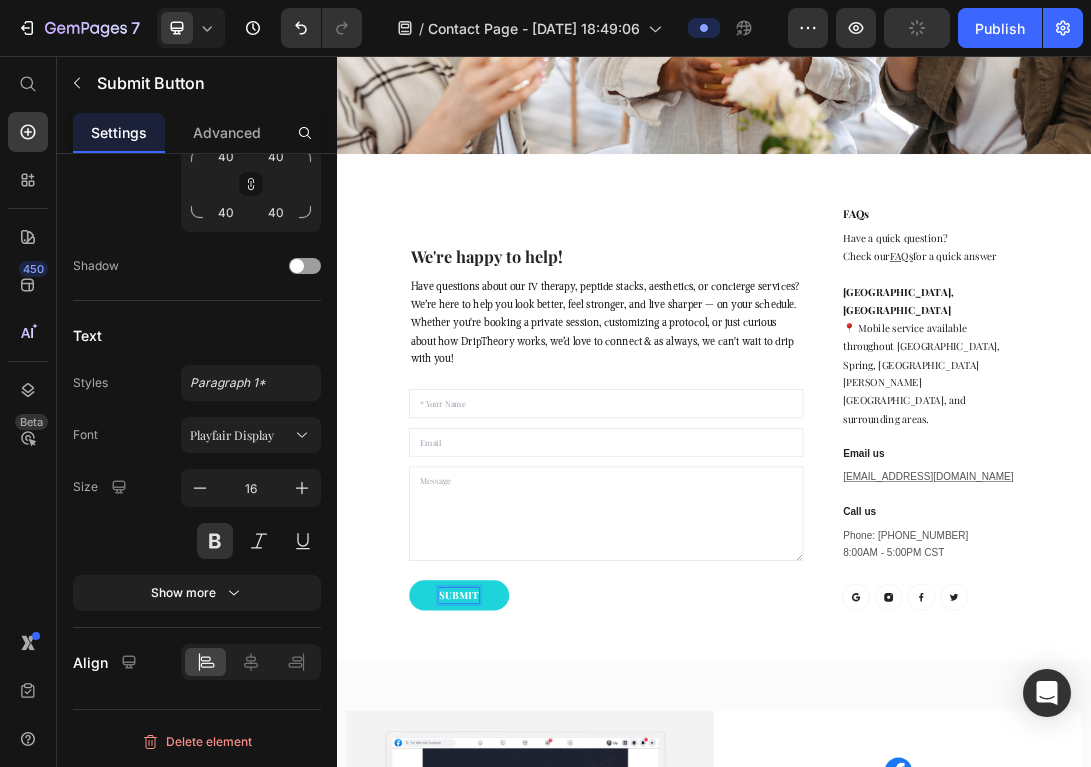 click on "SUBMIT" at bounding box center (531, 914) 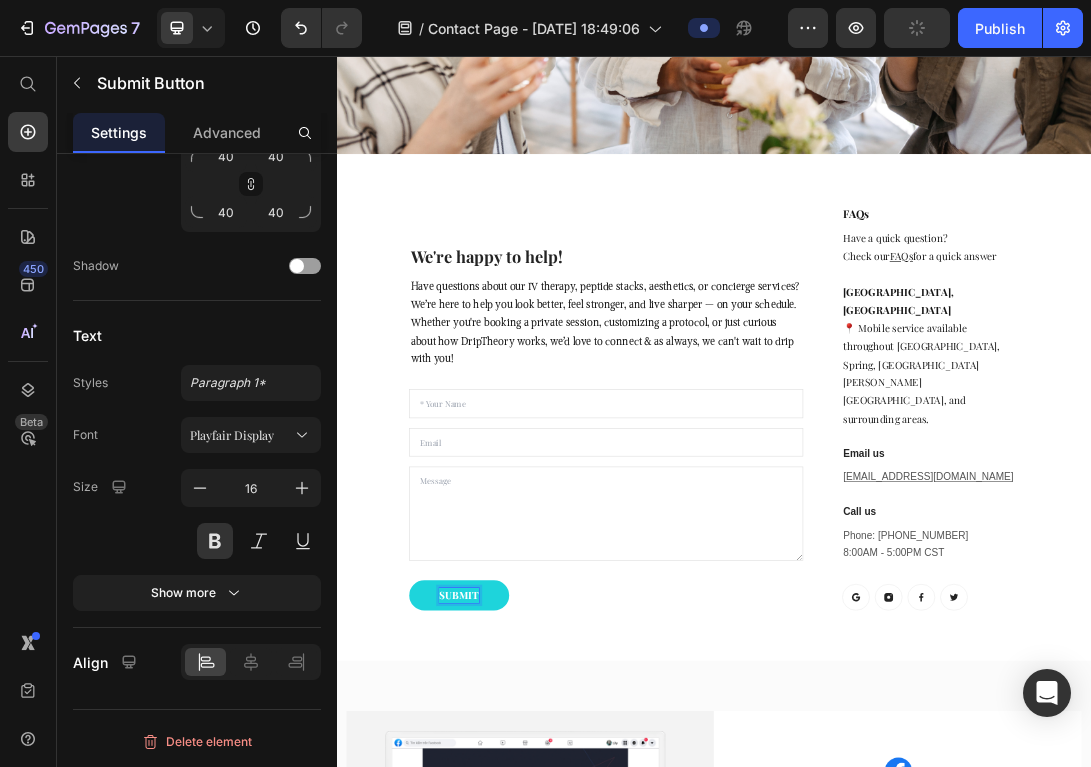 click on "SUBMIT" at bounding box center [531, 914] 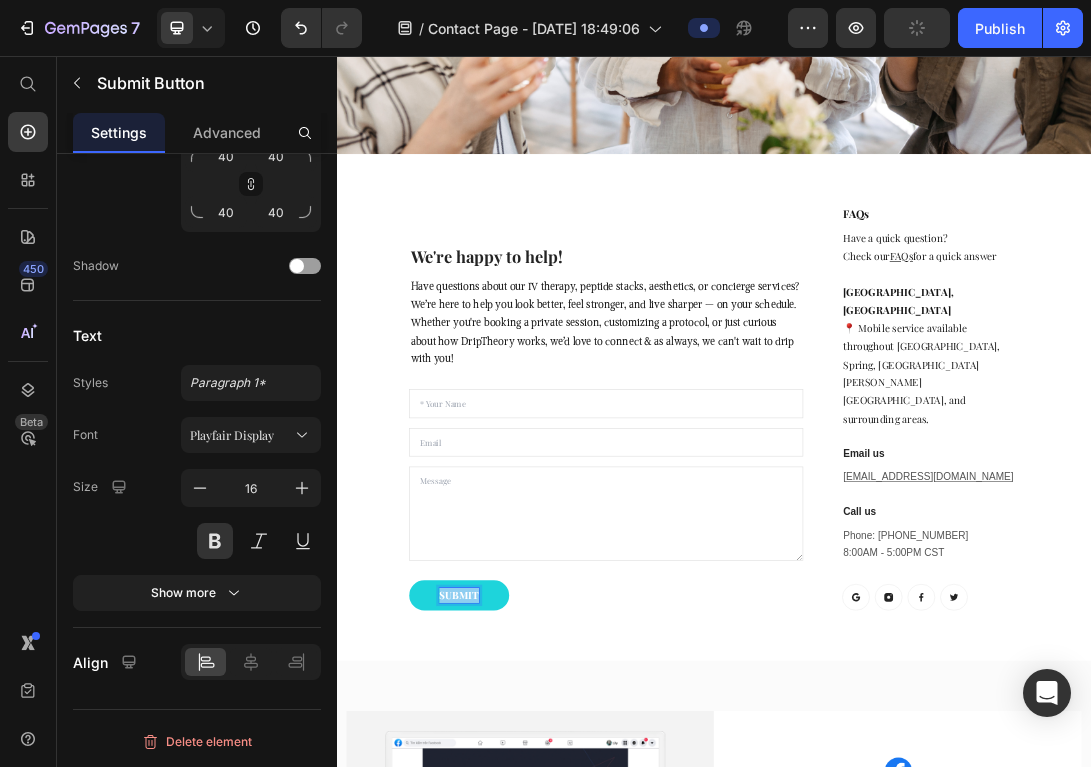 click on "SUBMIT" at bounding box center (531, 914) 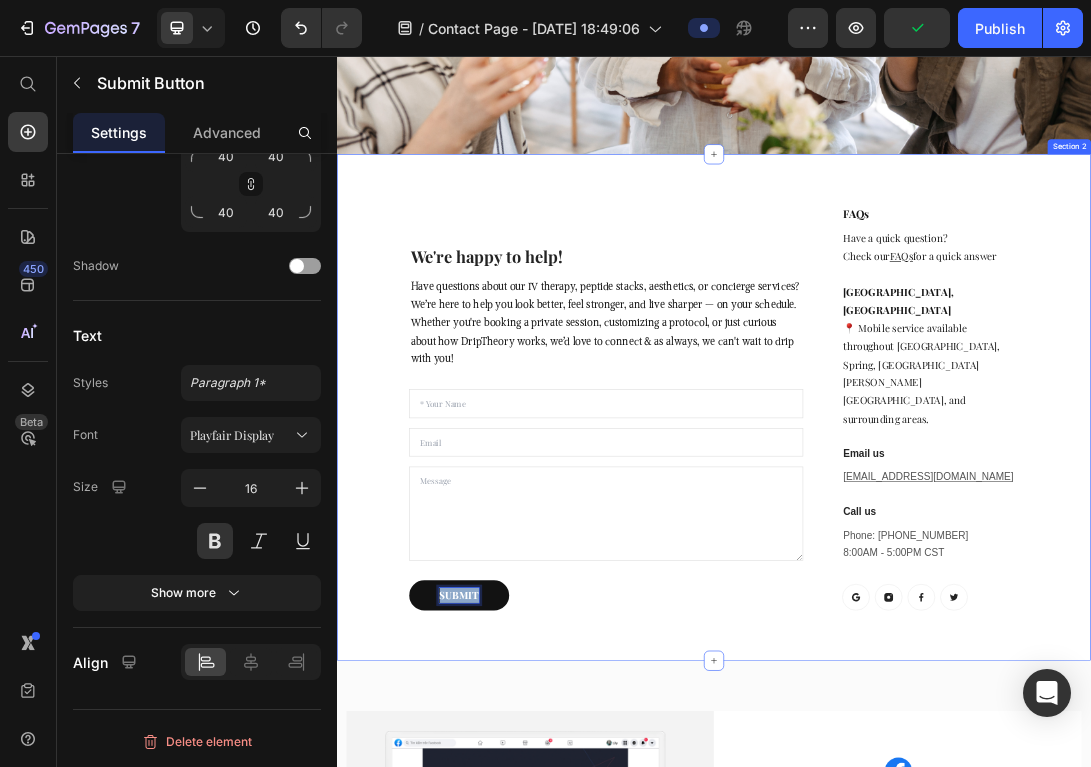 click on "We're happy to help! Heading Have questions about our IV therapy, peptide stacks, aesthetics, or concierge services? We’re here to help you look better, feel stronger, and live sharper — on your schedule. Whether you're booking a private session, customizing a protocol, or just curious about how DripTheory works, we’d love to connect & as always, we can't wait to drip with you! Text block Text Field Email Field Text Area SUBMIT Submit Button   0 Contact Form FAQs Heading Have a quick question? Check our  FAQs  for a quick answer Text block [GEOGRAPHIC_DATA], [GEOGRAPHIC_DATA] 📍 Mobile service available throughout [GEOGRAPHIC_DATA], Spring, [GEOGRAPHIC_DATA][PERSON_NAME][GEOGRAPHIC_DATA], and surrounding areas. Text block Email us Heading [EMAIL_ADDRESS][DOMAIN_NAME] Text block Call us Heading Phone: [PHONE_NUMBER]  8:00AM - 5:00PM CST Text block           Button     Button     Button     Button Row Row Row Section 2" at bounding box center [937, 615] 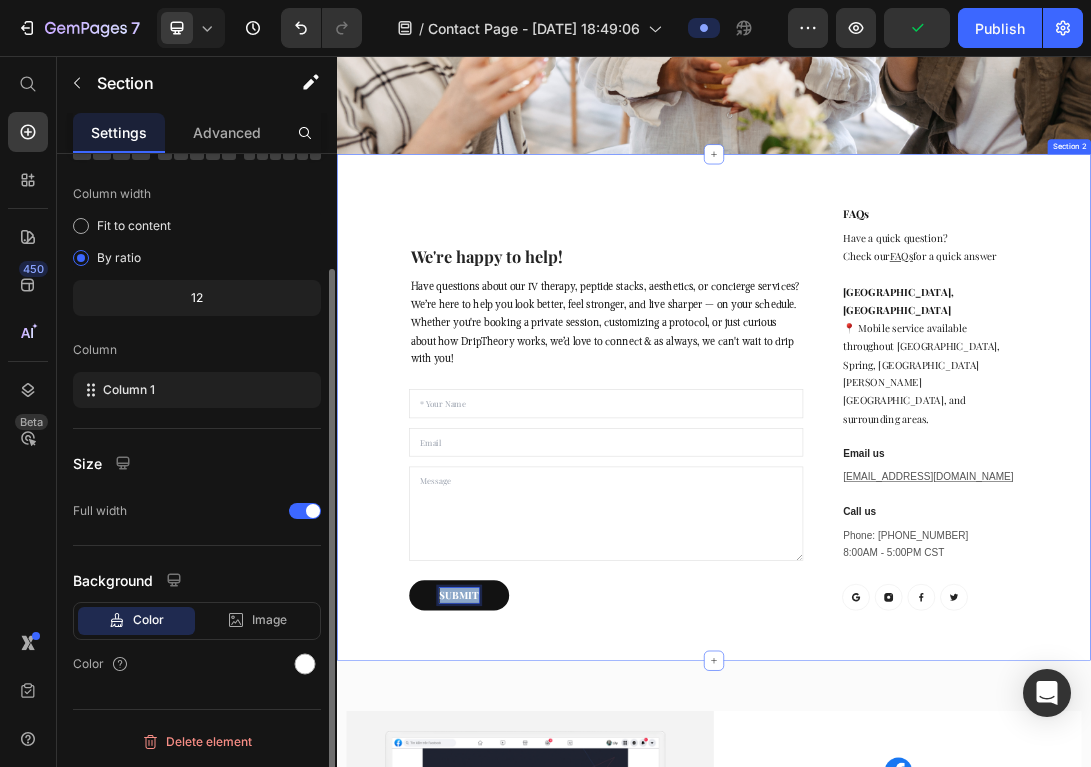 scroll, scrollTop: 0, scrollLeft: 0, axis: both 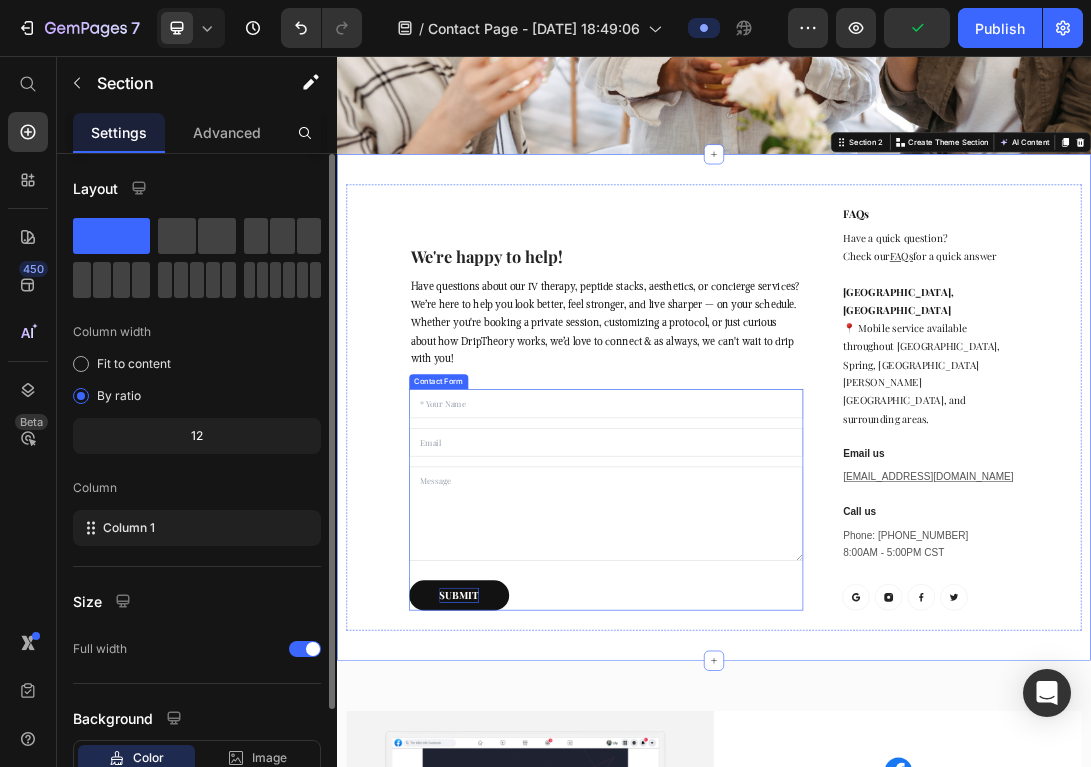 click on "SUBMIT" at bounding box center (531, 914) 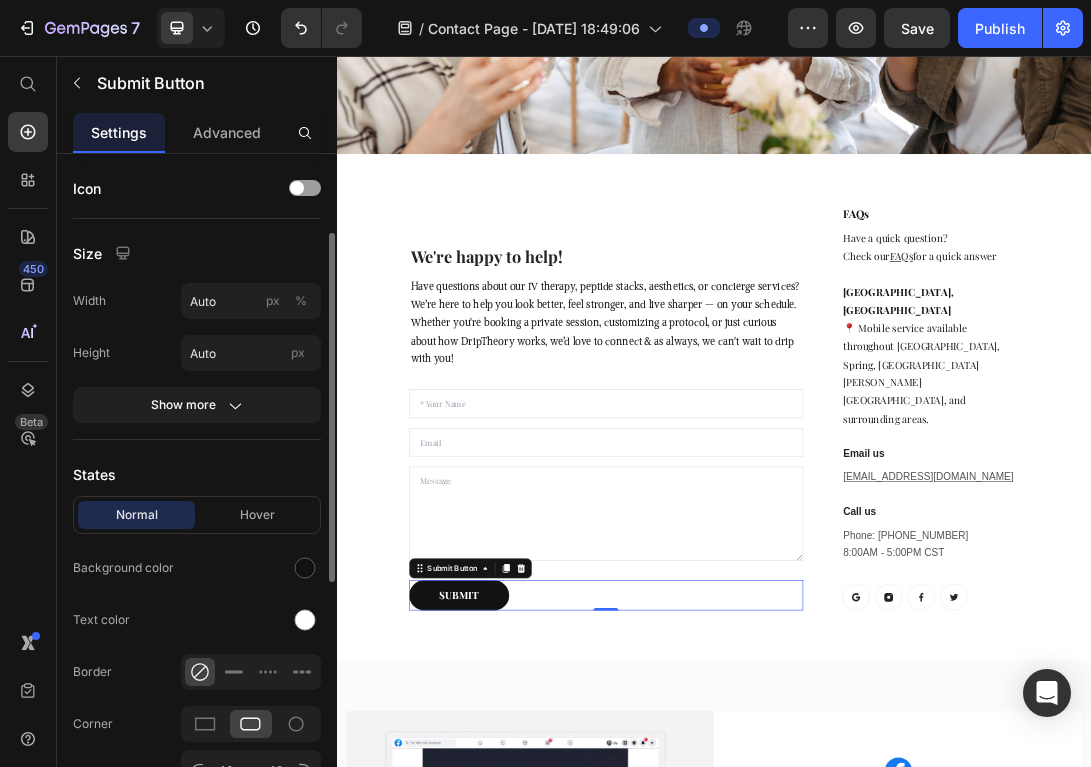 scroll, scrollTop: 475, scrollLeft: 0, axis: vertical 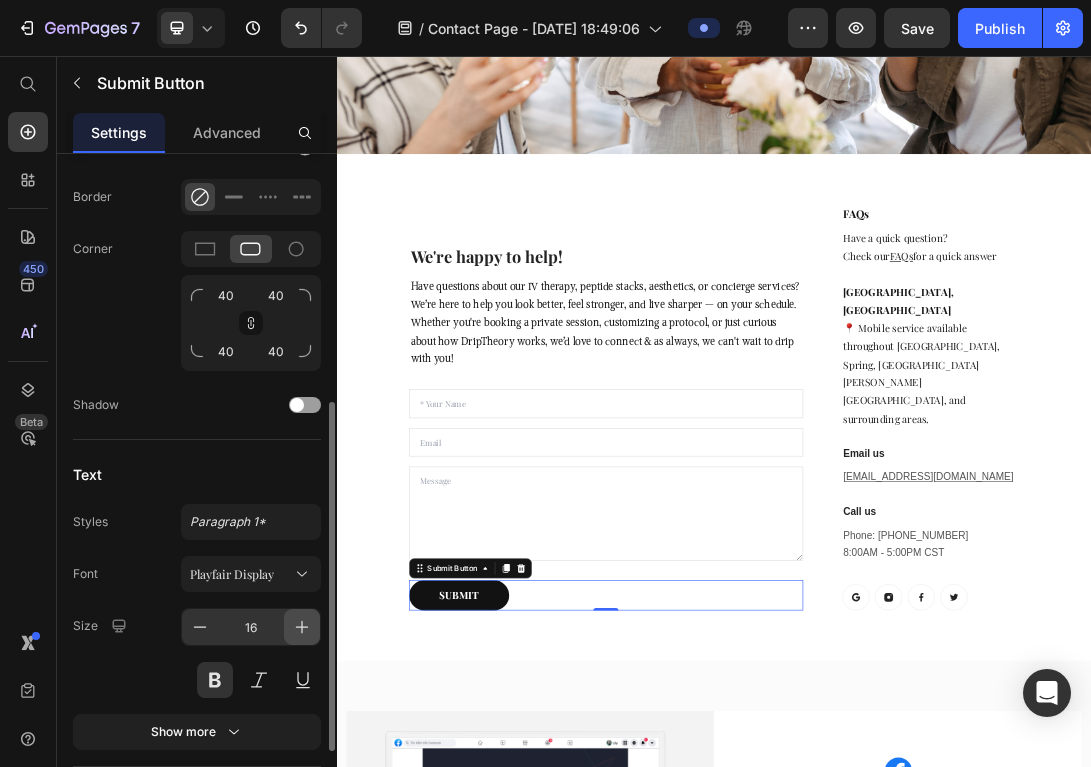 click 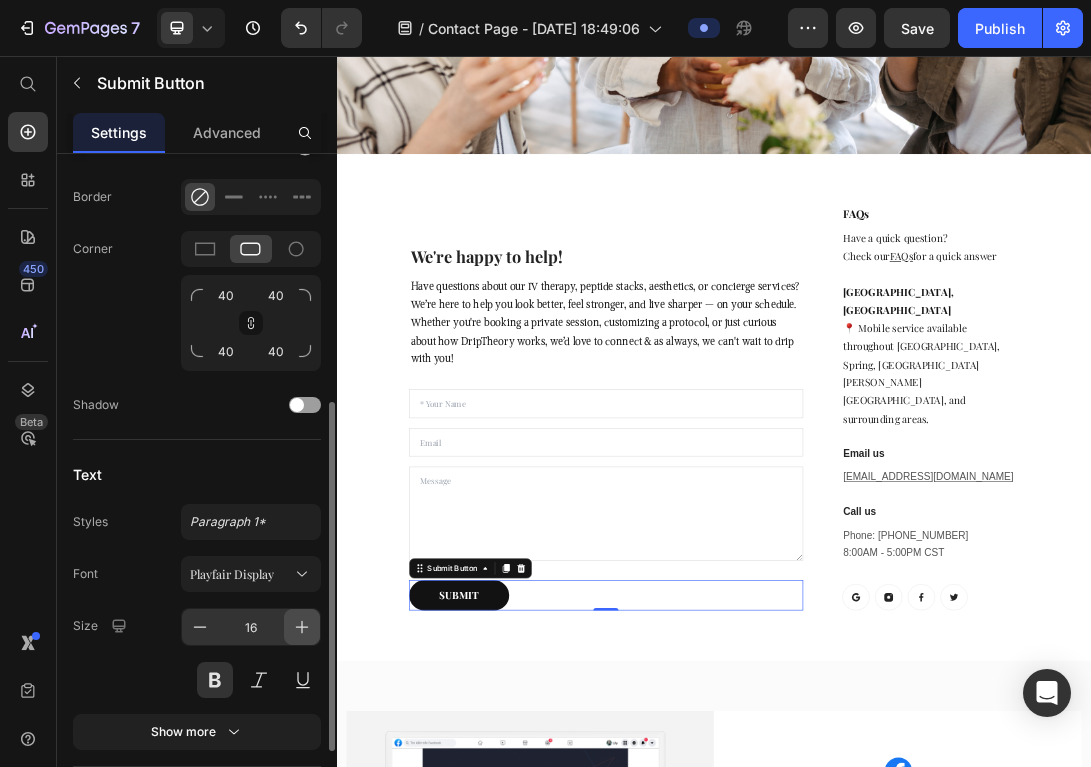 type on "17" 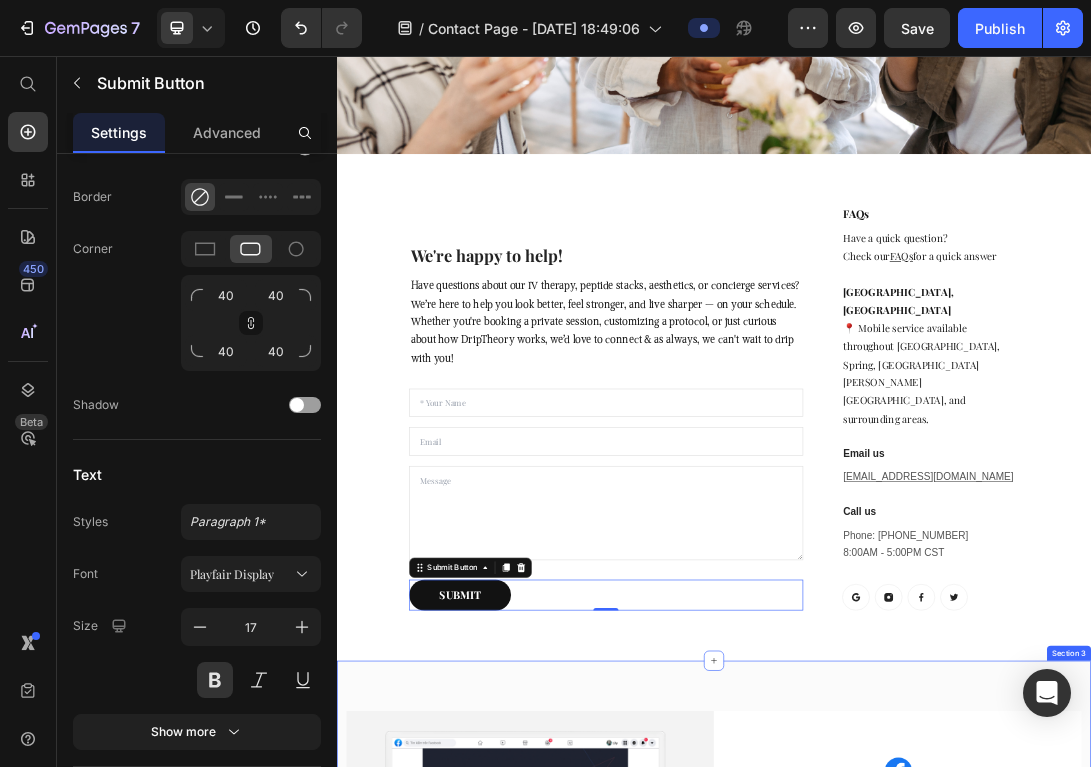 click on "Image Image Facebook platform is constantly updated with artwork, special offers, and many users sharing their questions and suggestions. Text block Row Row Image Also has an official Youtube channel with detailed software demonstrations. Subscribe to and let your use no more obstacles! Text block Row Image Row Row Section 3" at bounding box center [937, 1318] 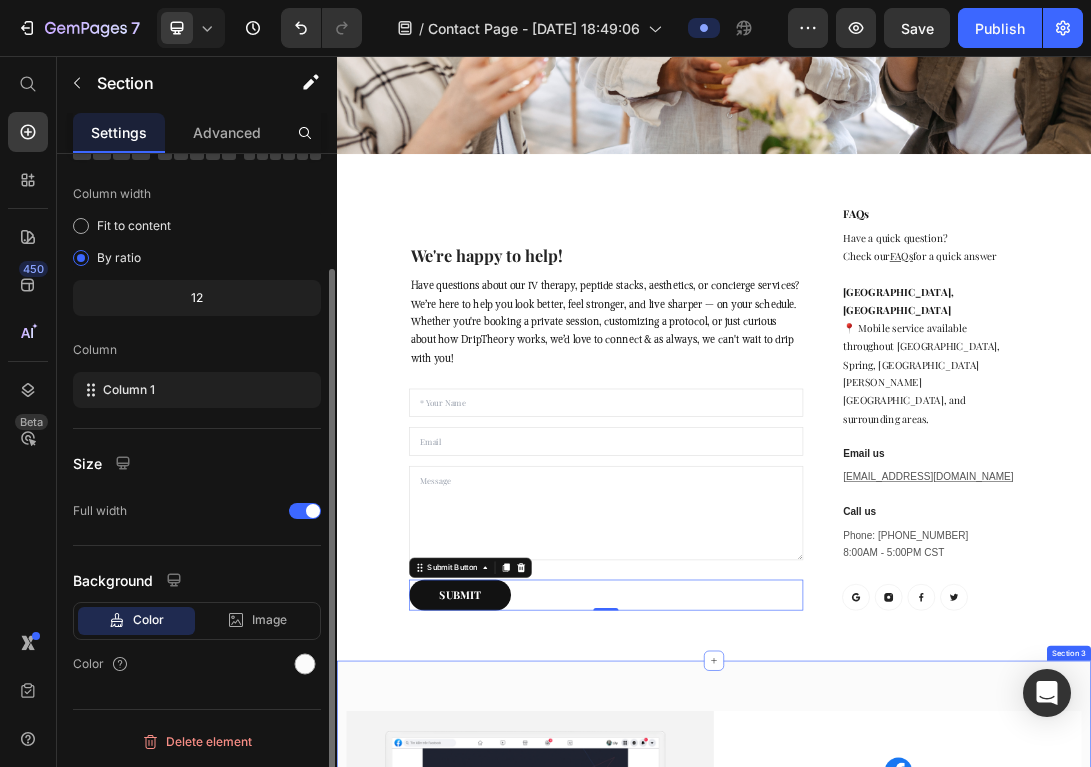 scroll, scrollTop: 0, scrollLeft: 0, axis: both 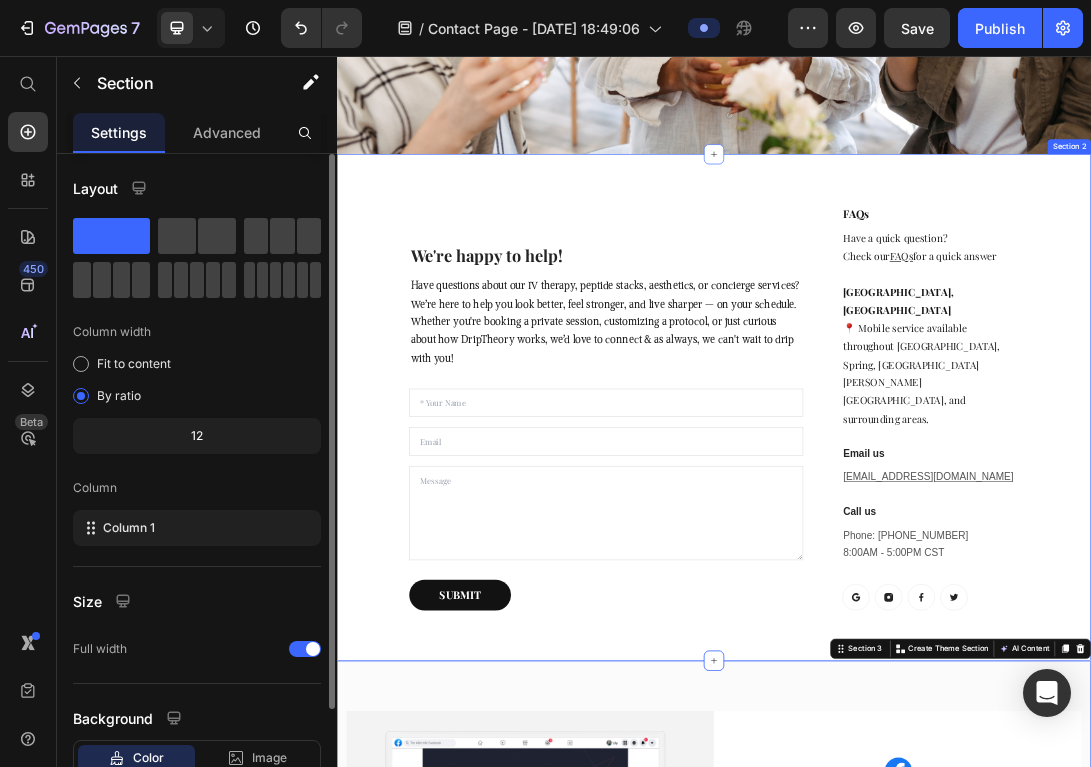 click on "We're happy to help! Heading Have questions about our IV therapy, peptide stacks, aesthetics, or concierge services? We’re here to help you look better, feel stronger, and live sharper — on your schedule. Whether you're booking a private session, customizing a protocol, or just curious about how DripTheory works, we’d love to connect & as always, we can't wait to drip with you! Text block Text Field Email Field Text Area SUBMIT Submit Button Contact Form FAQs Heading Have a quick question? Check our  FAQs  for a quick answer Text block [GEOGRAPHIC_DATA], [GEOGRAPHIC_DATA] 📍 Mobile service available throughout [GEOGRAPHIC_DATA], Spring, [GEOGRAPHIC_DATA][PERSON_NAME][GEOGRAPHIC_DATA], and surrounding areas. Text block Email us Heading [EMAIL_ADDRESS][DOMAIN_NAME] Text block Call us Heading Phone: [PHONE_NUMBER]  8:00AM - 5:00PM CST Text block           Button     Button     Button     Button Row Row Row Section 2" at bounding box center [937, 615] 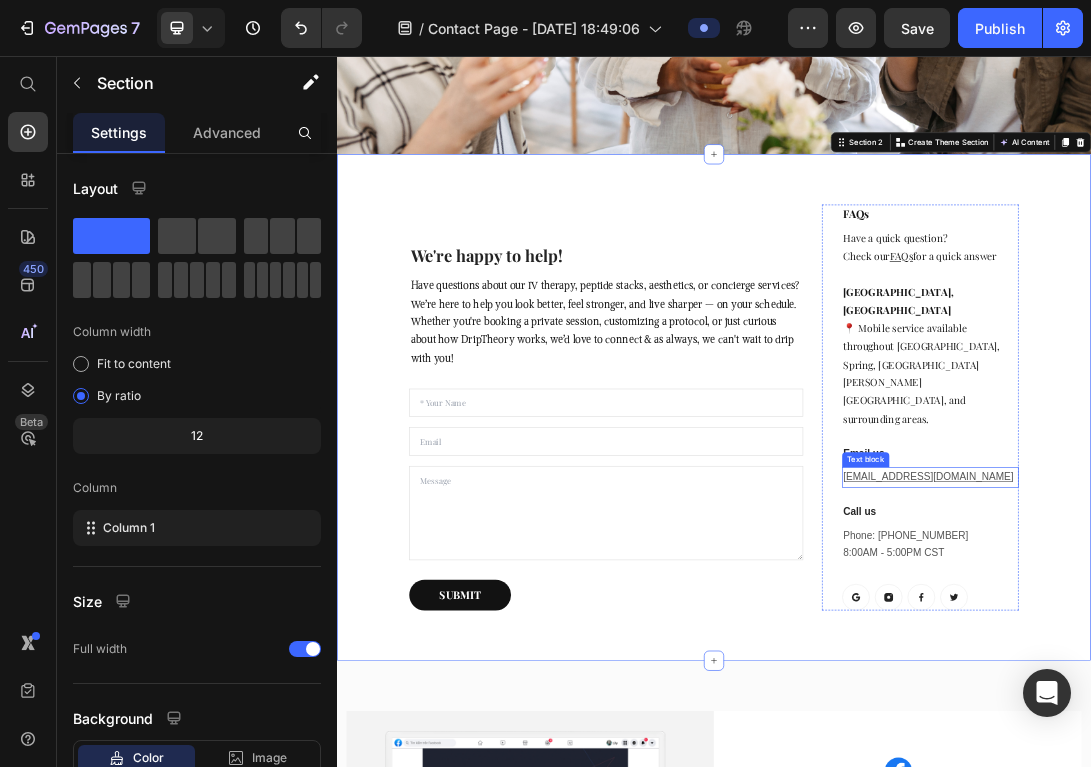 click on "[EMAIL_ADDRESS][DOMAIN_NAME]" at bounding box center [1278, 725] 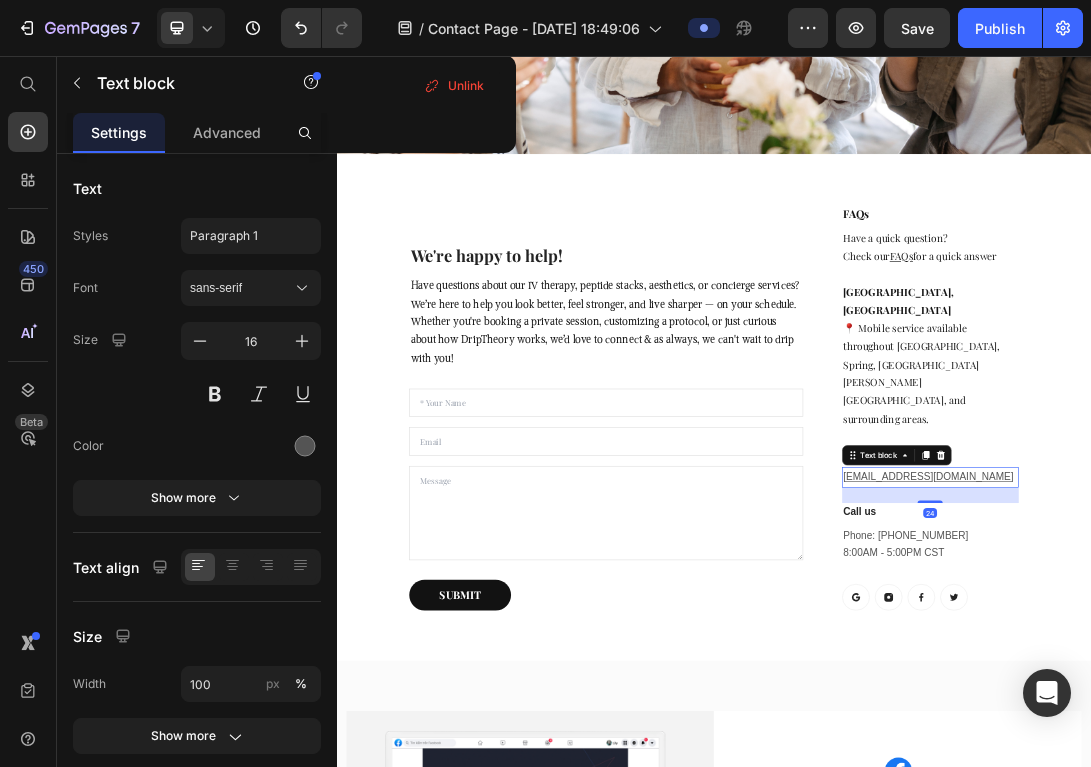 click on "[EMAIL_ADDRESS][DOMAIN_NAME]" at bounding box center (1281, 726) 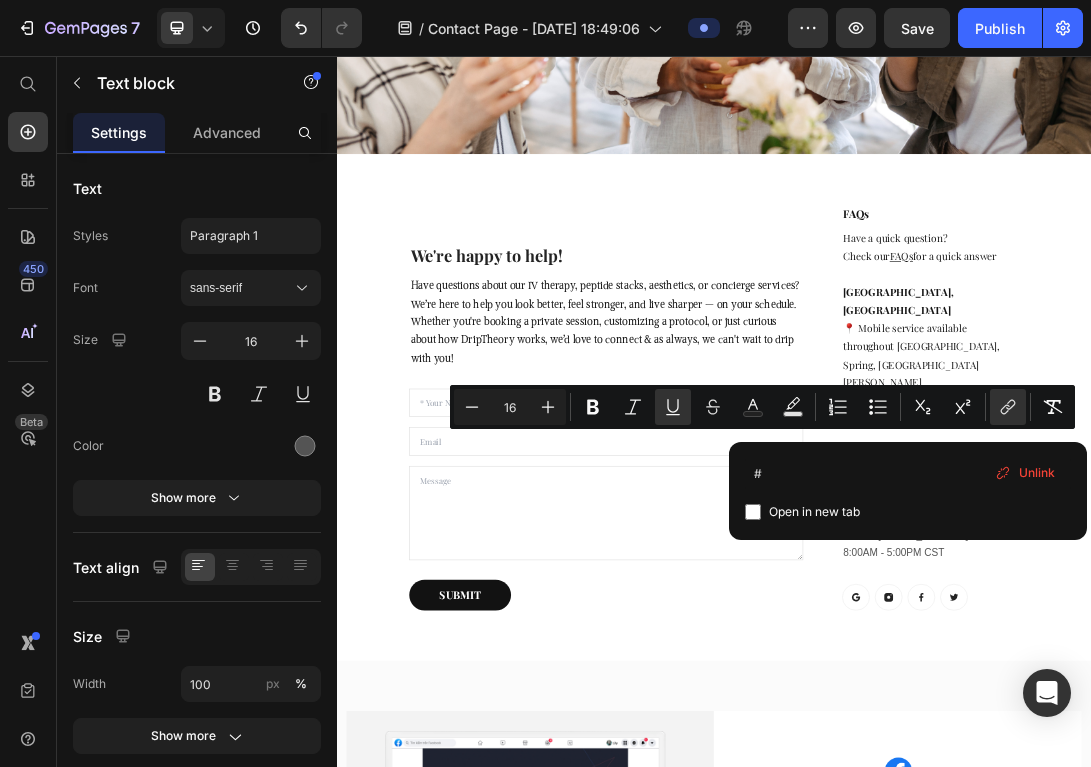 drag, startPoint x: 1315, startPoint y: 659, endPoint x: 1142, endPoint y: 668, distance: 173.23395 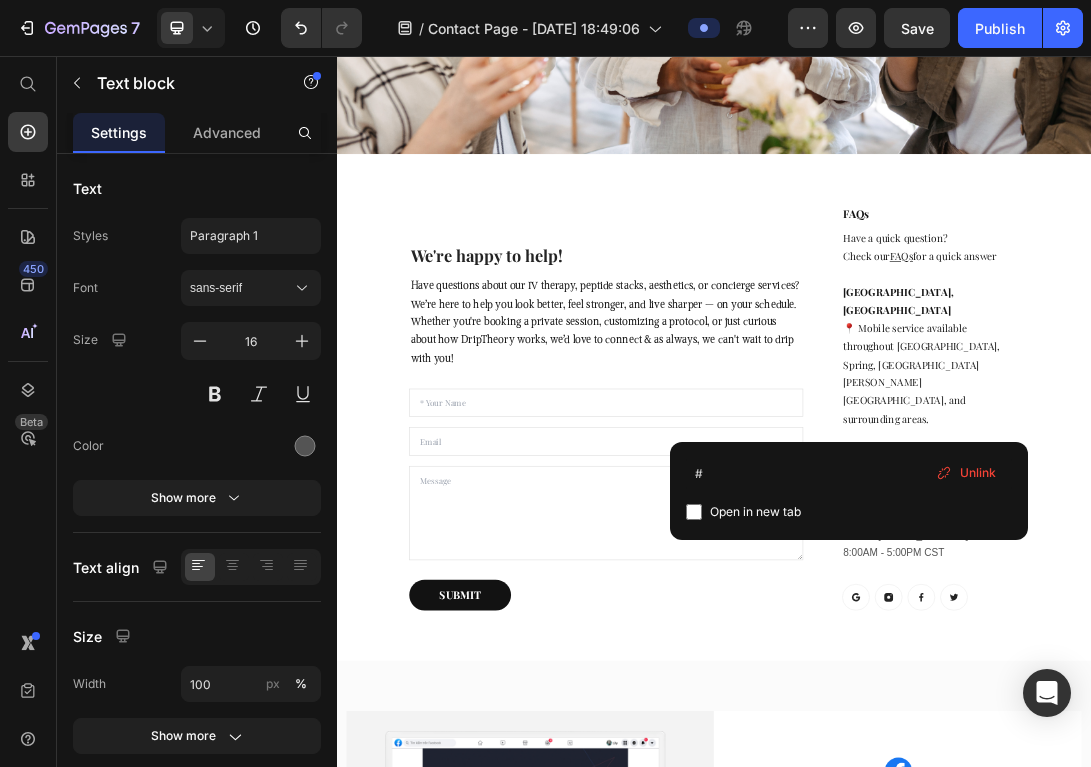 scroll, scrollTop: 542, scrollLeft: 0, axis: vertical 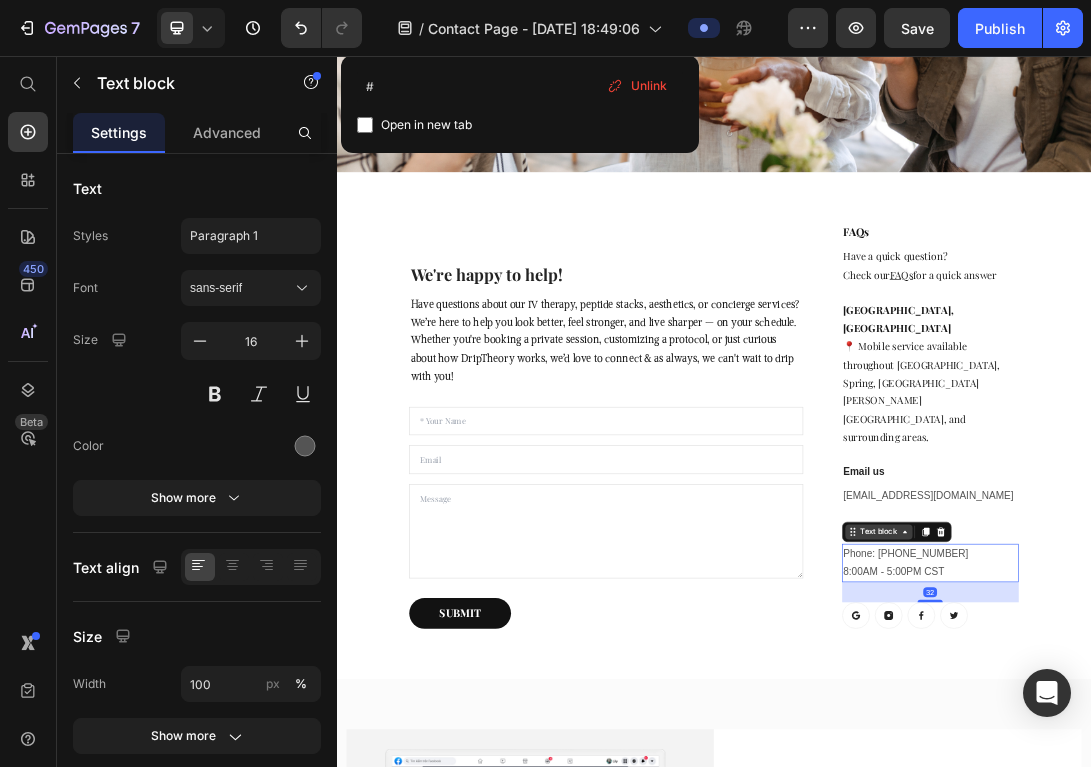 click on "Text block" at bounding box center (1199, 813) 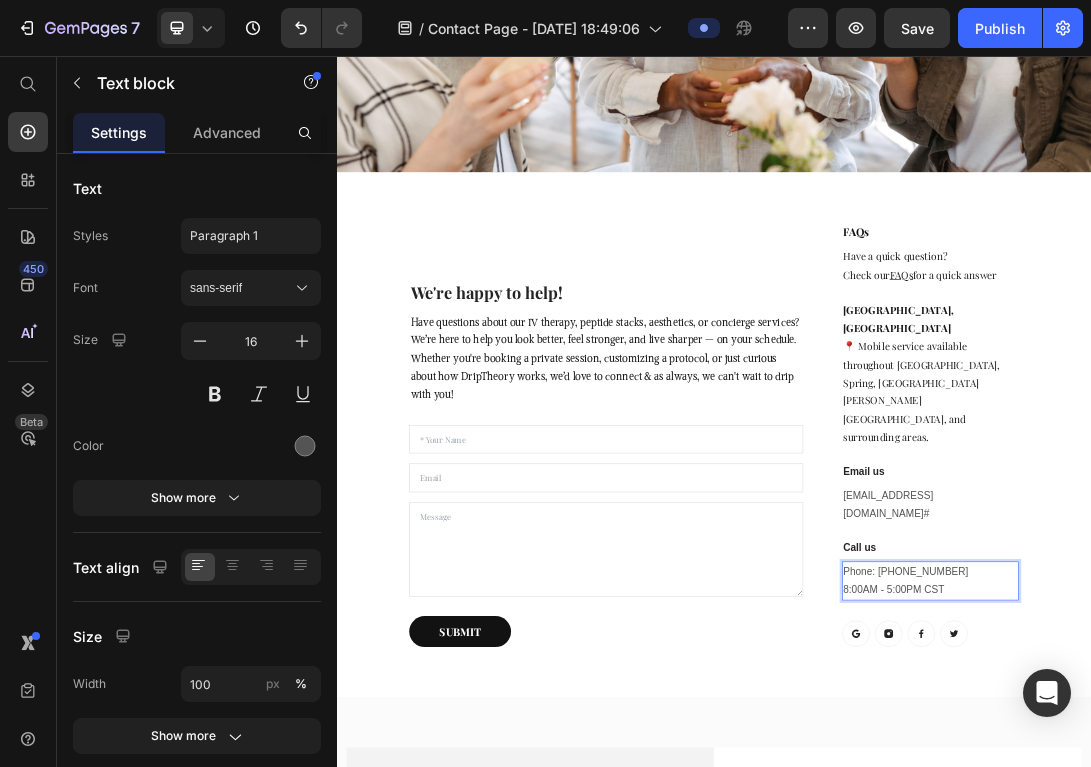 click on "Call us" at bounding box center [1281, 838] 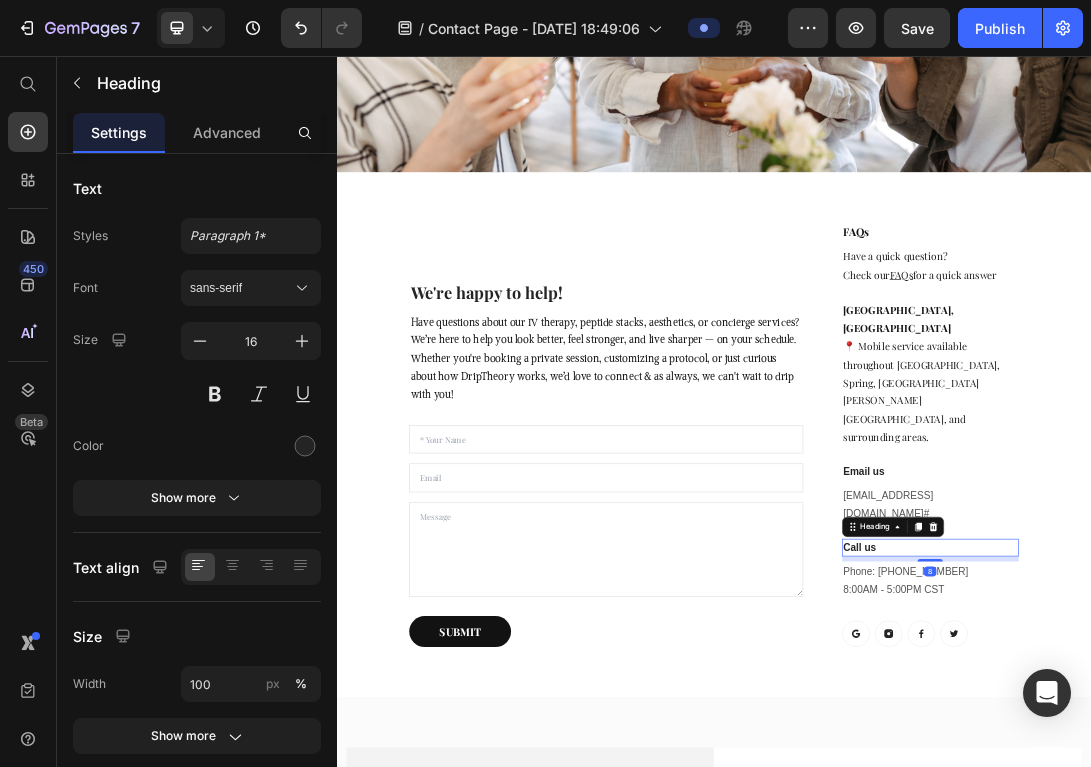click on "Call us" at bounding box center (1281, 838) 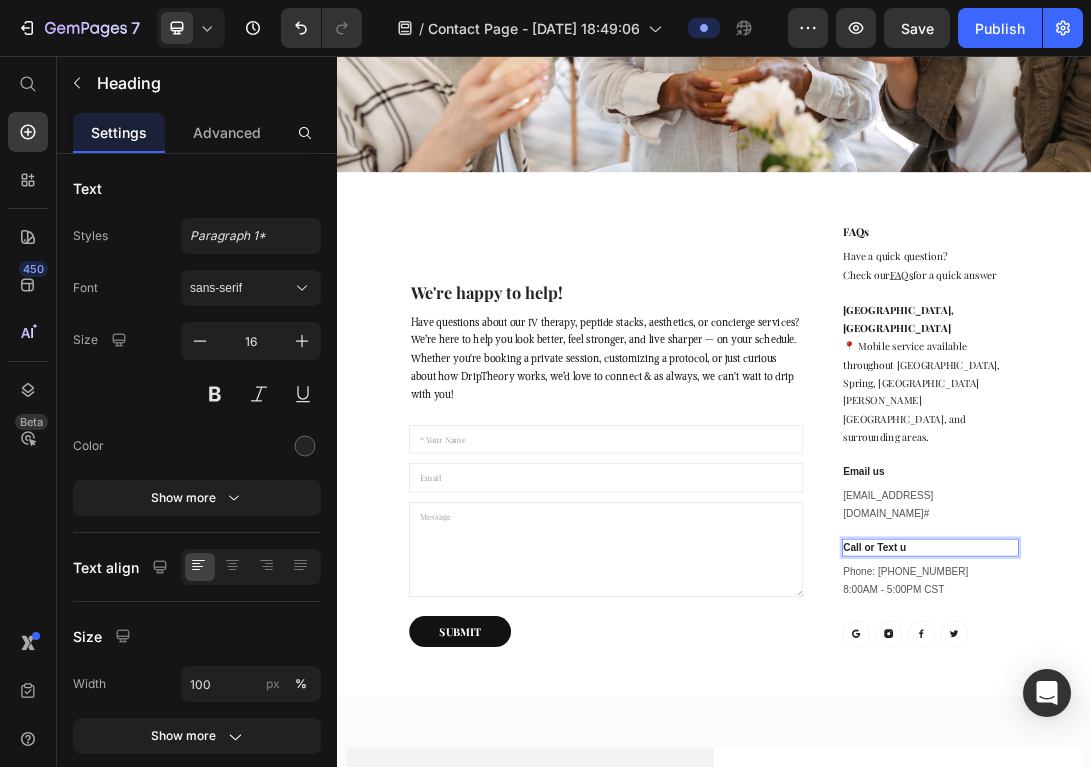 scroll, scrollTop: 56, scrollLeft: 0, axis: vertical 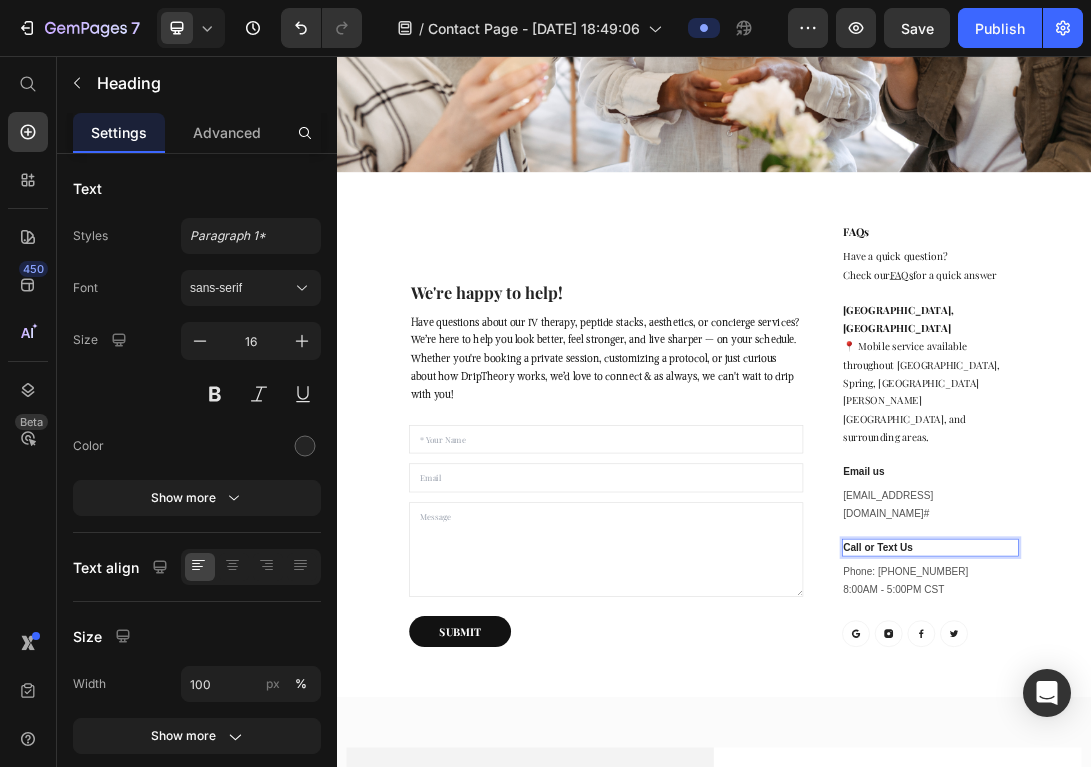 click on "Call or Text Us" at bounding box center [1281, 838] 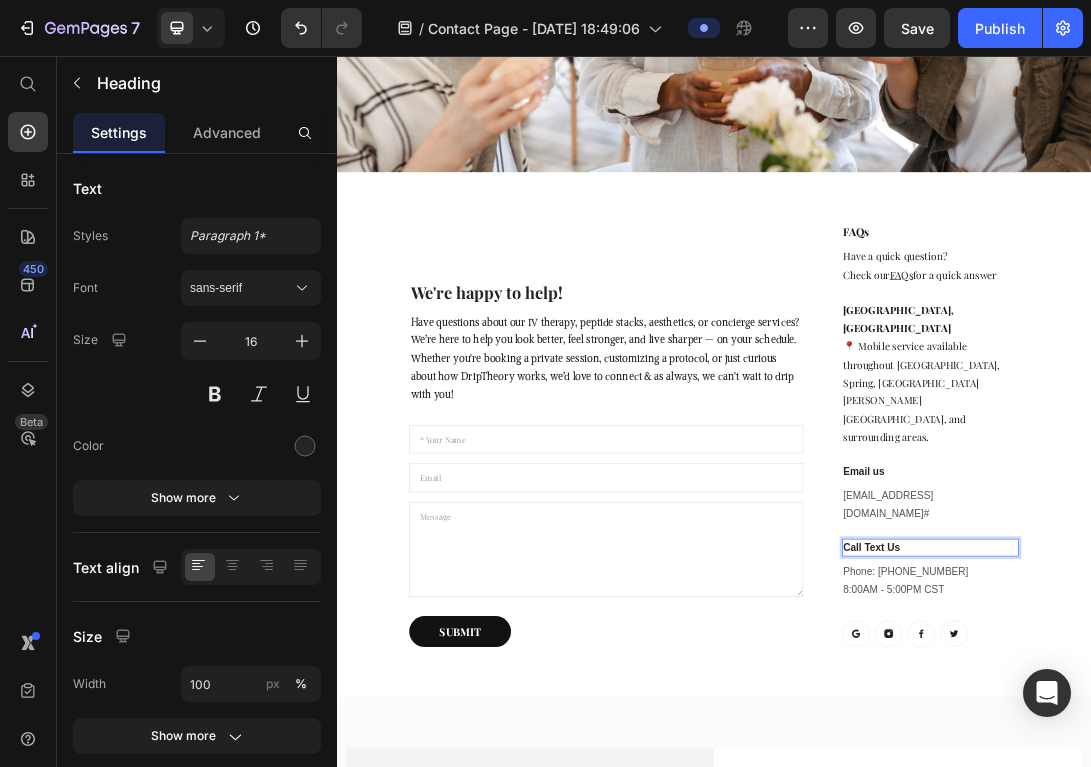 scroll, scrollTop: 88, scrollLeft: 0, axis: vertical 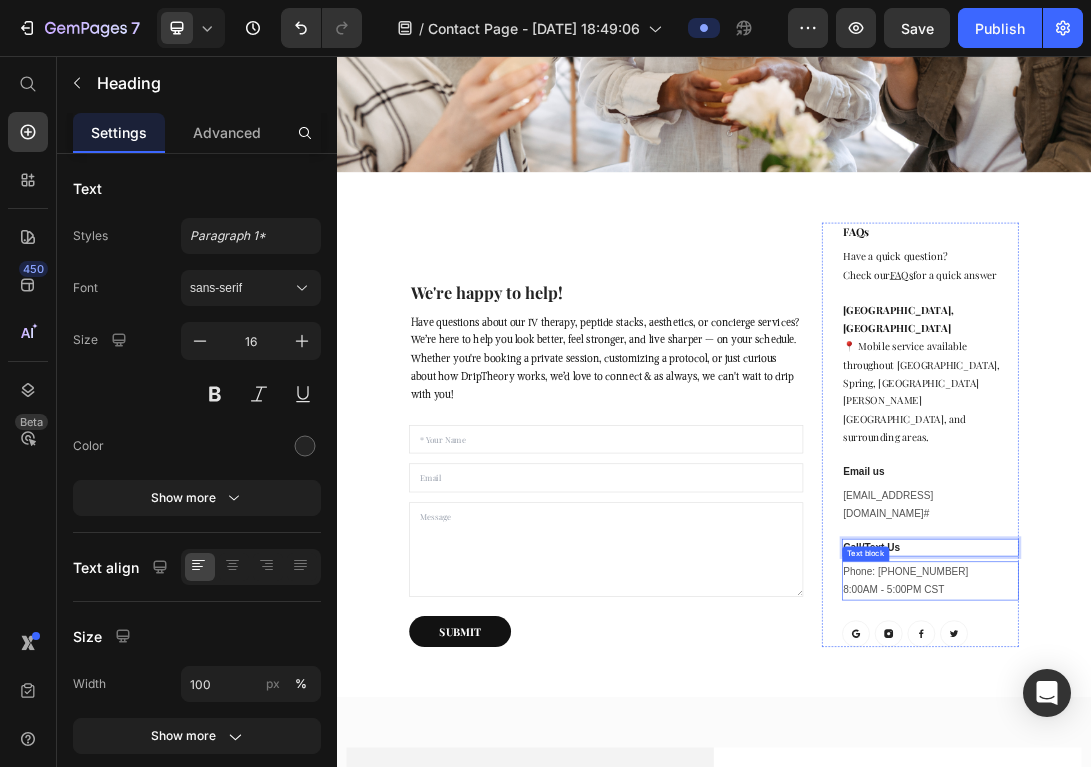 click on "Phone: [PHONE_NUMBER]  8:00AM - 5:00PM CST" at bounding box center (1281, 891) 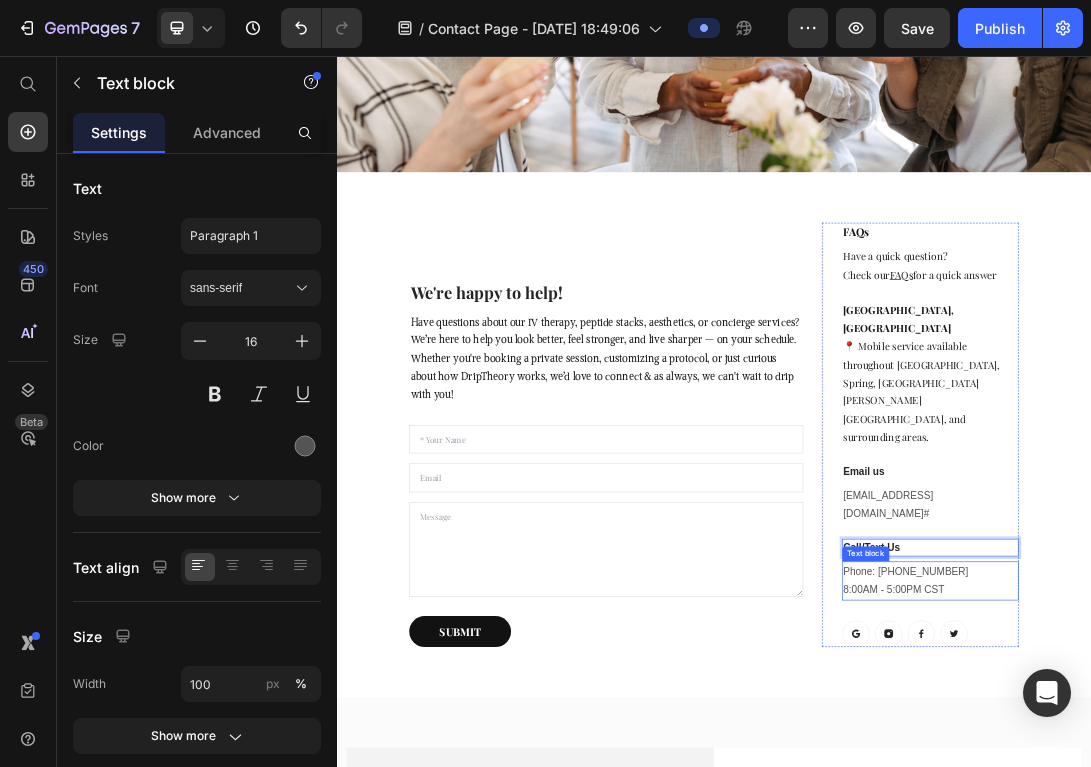 scroll, scrollTop: 0, scrollLeft: 0, axis: both 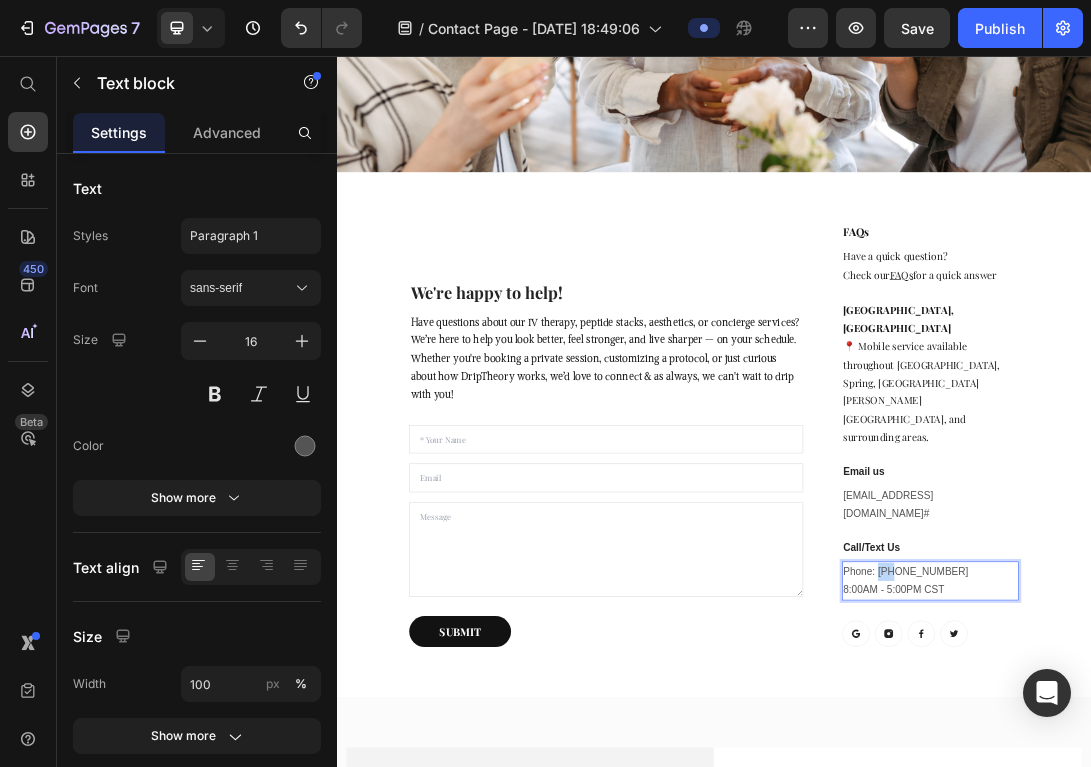 click on "Phone: [PHONE_NUMBER]  8:00AM - 5:00PM CST" at bounding box center (1281, 891) 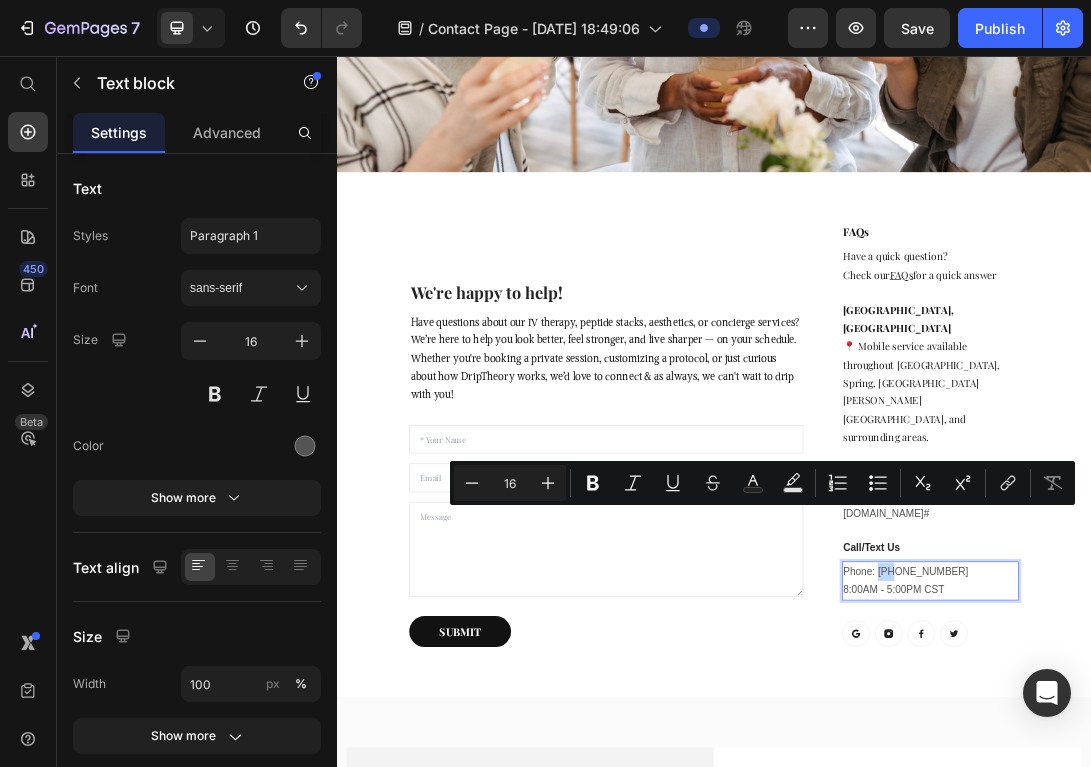 click on "Phone: [PHONE_NUMBER]  8:00AM - 5:00PM CST" at bounding box center [1281, 891] 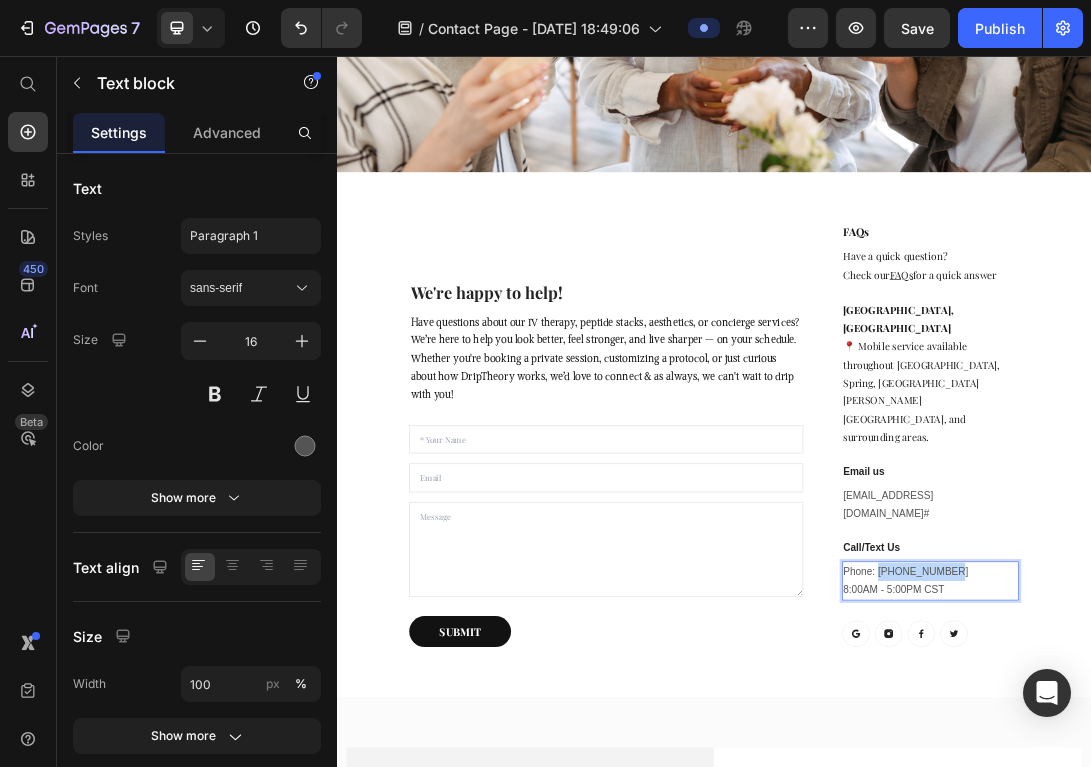drag, startPoint x: 1312, startPoint y: 787, endPoint x: 1200, endPoint y: 787, distance: 112 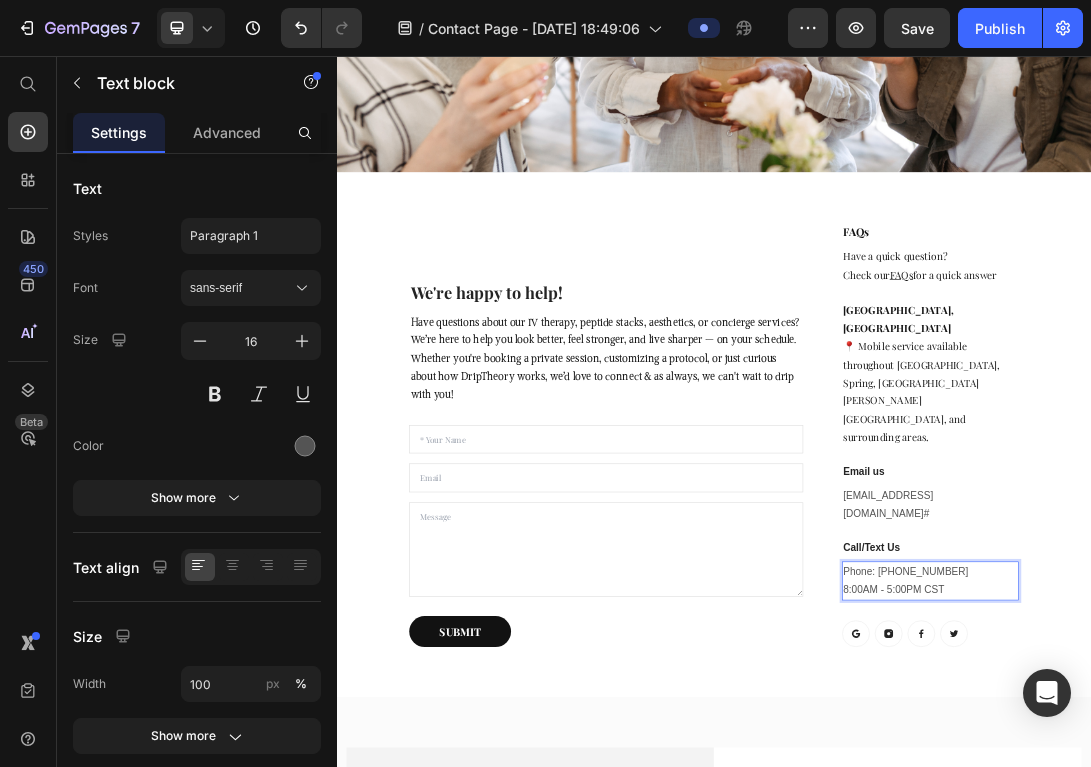 click on "Phone: [PHONE_NUMBER] 8:00AM - 5:00PM CST" at bounding box center [1281, 891] 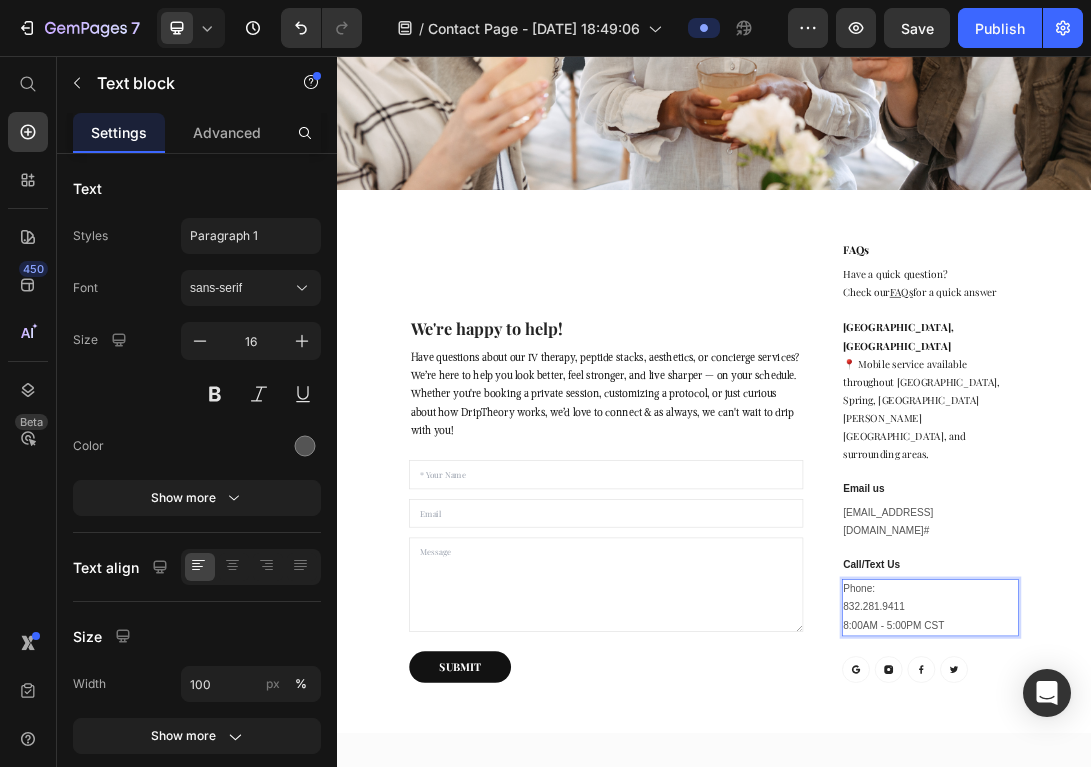 click on "832.281.9411 8:00AM - 5:00PM CST" at bounding box center (1281, 948) 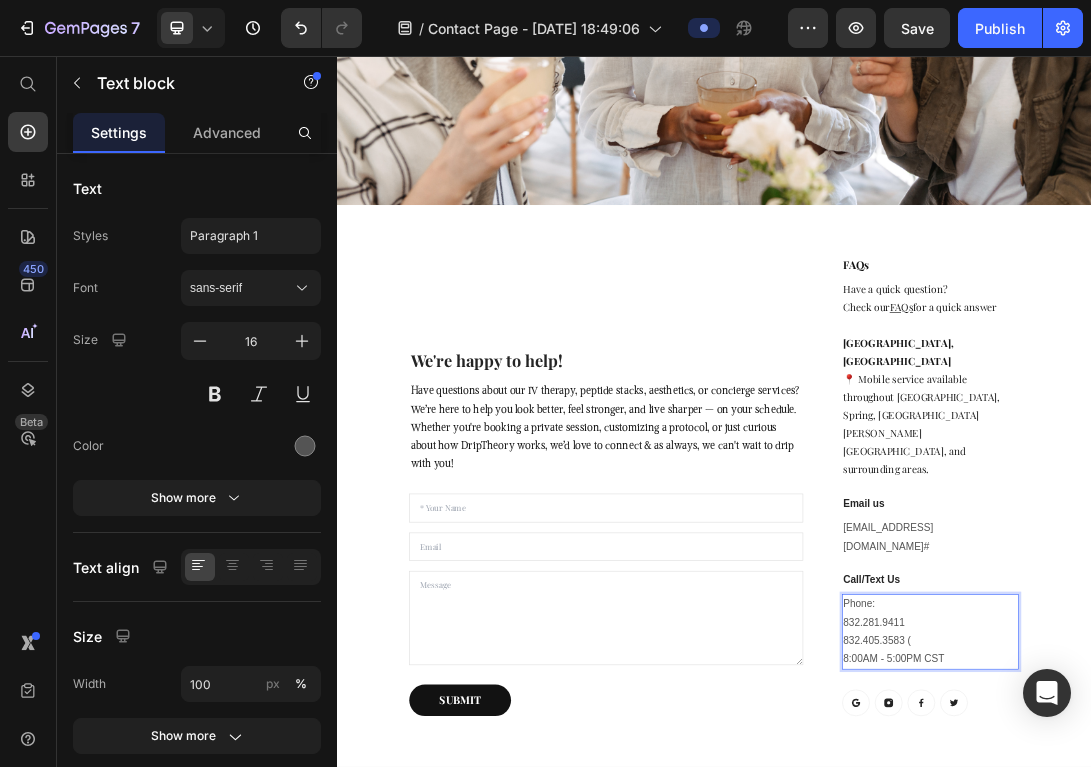 scroll, scrollTop: 55, scrollLeft: 0, axis: vertical 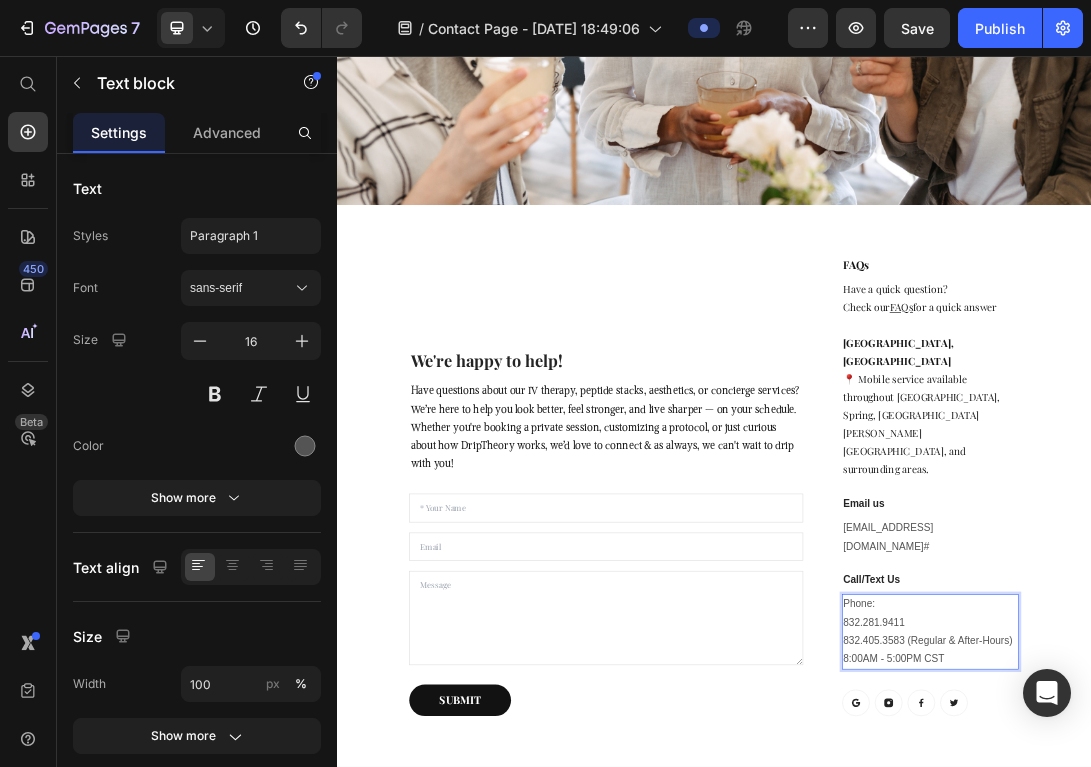 click on "⁠⁠⁠⁠⁠⁠⁠832.405.3583 (Regular & After-Hours) 8:00AM - 5:00PM CST" at bounding box center [1281, 1001] 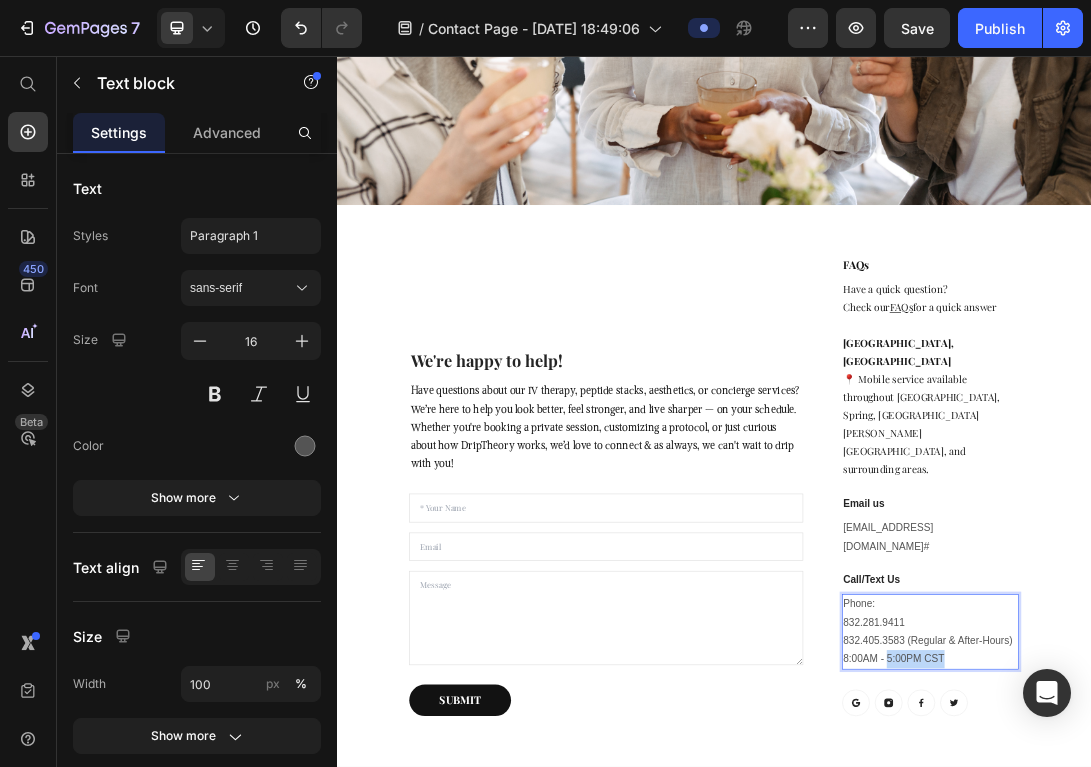 drag, startPoint x: 1307, startPoint y: 870, endPoint x: 1213, endPoint y: 867, distance: 94.04786 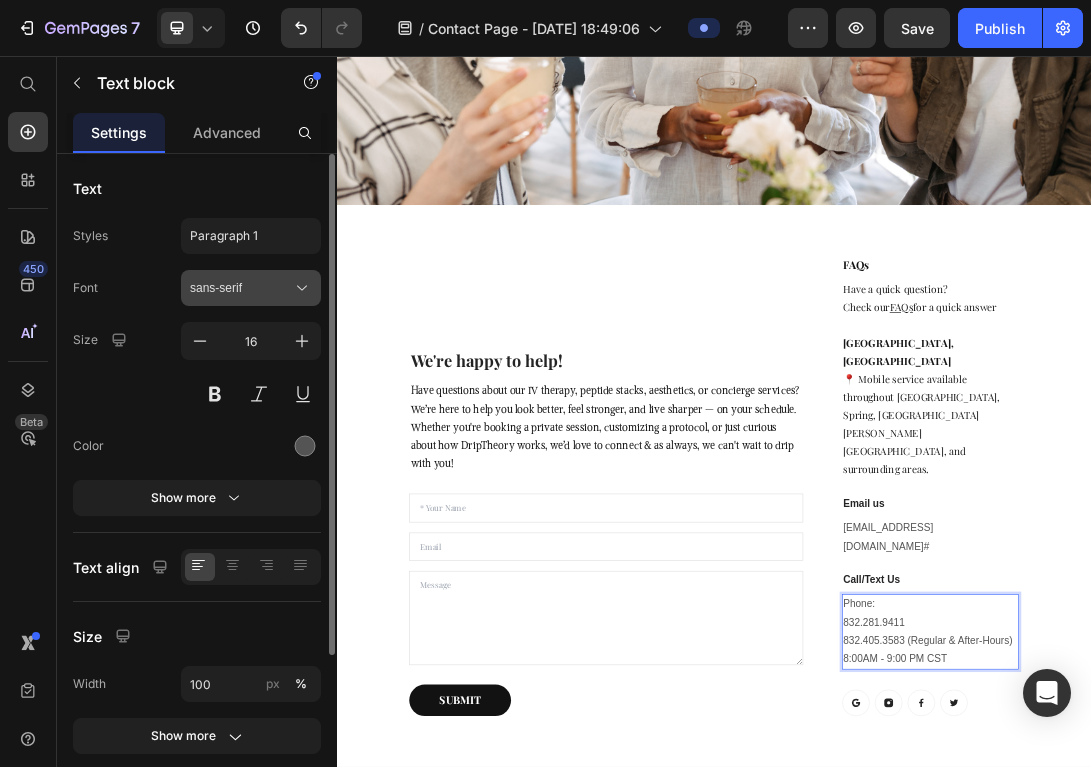 click on "sans-serif" at bounding box center (241, 288) 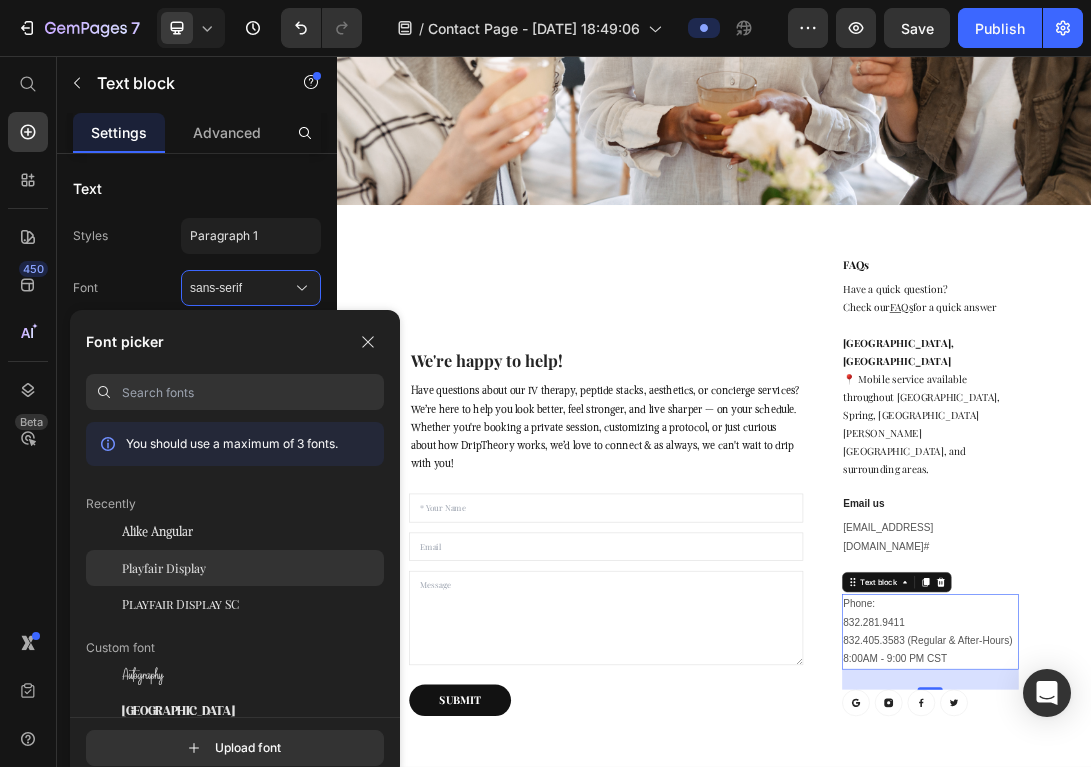 click on "Playfair Display" 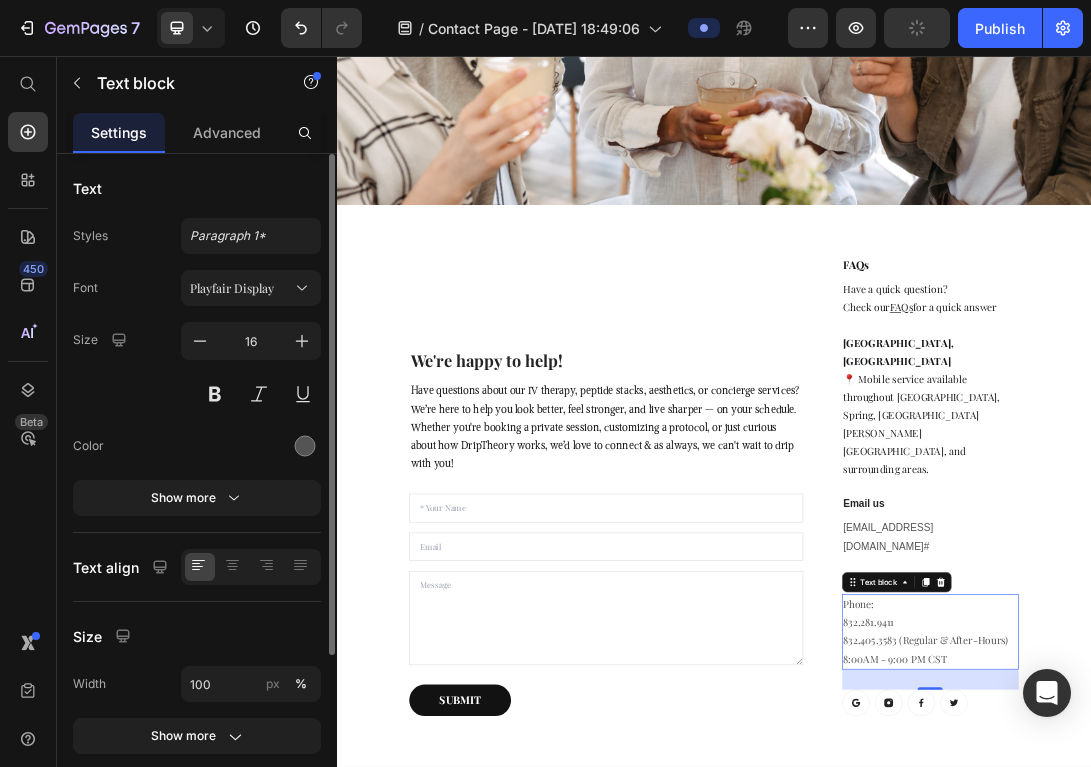click on "16" at bounding box center [251, 367] 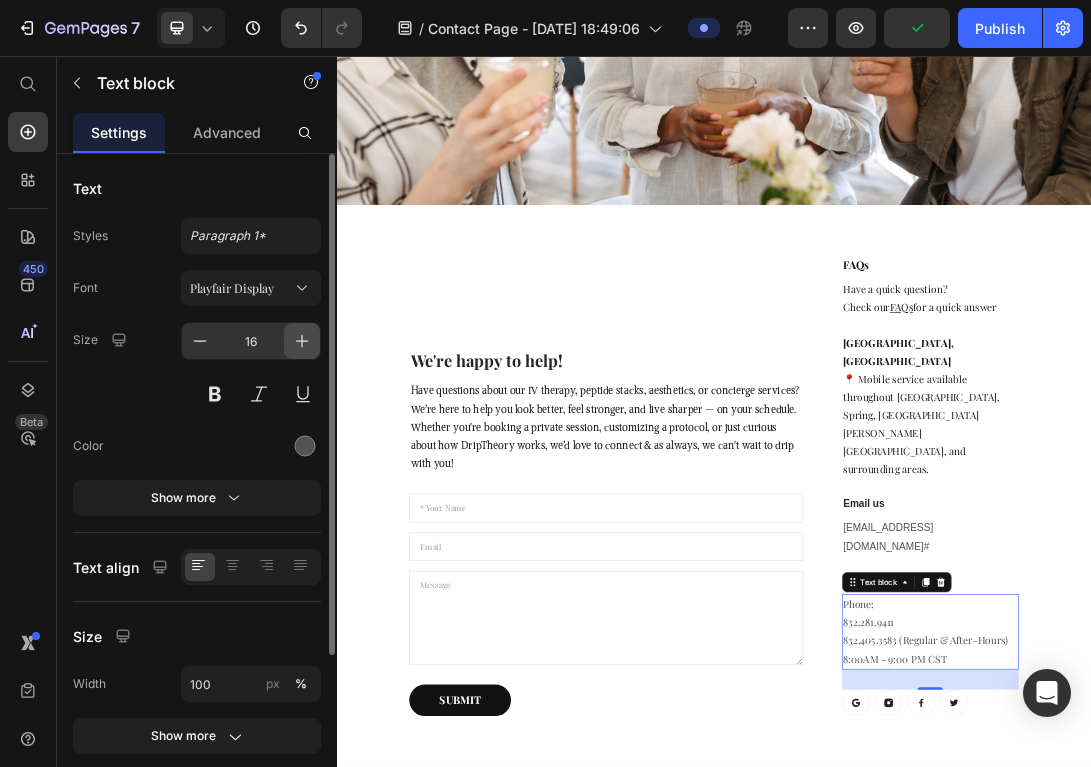 click at bounding box center [302, 341] 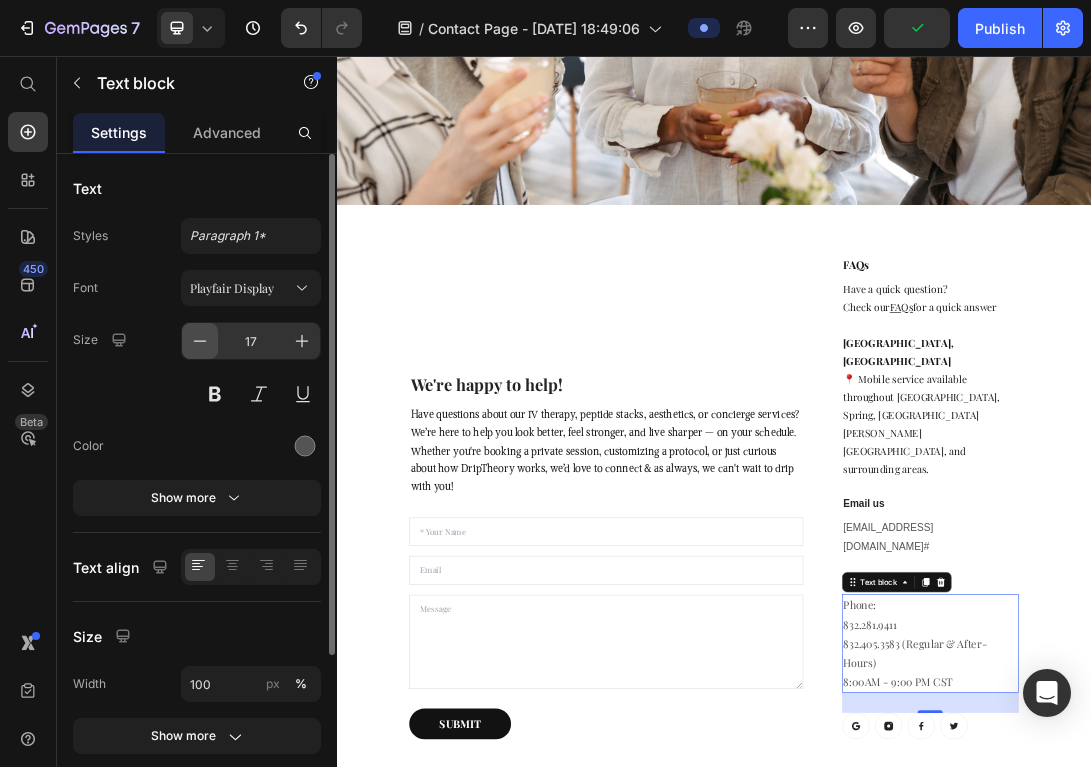 click at bounding box center (200, 341) 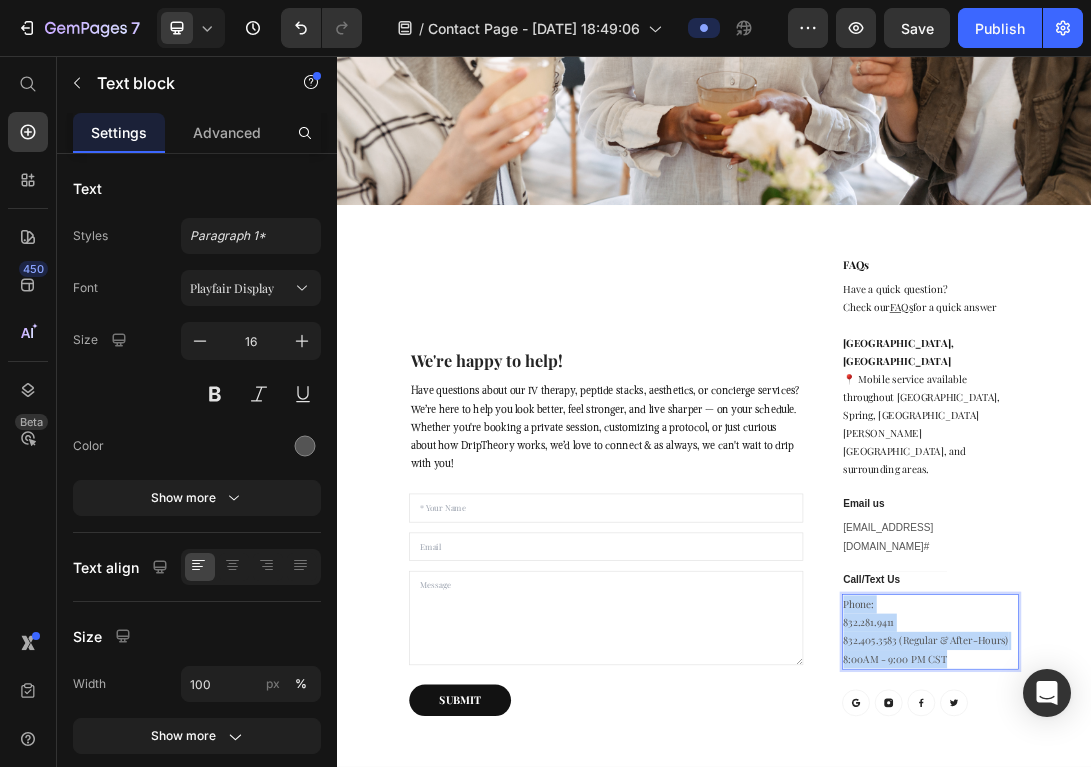 drag, startPoint x: 1146, startPoint y: 787, endPoint x: 1324, endPoint y: 879, distance: 200.36966 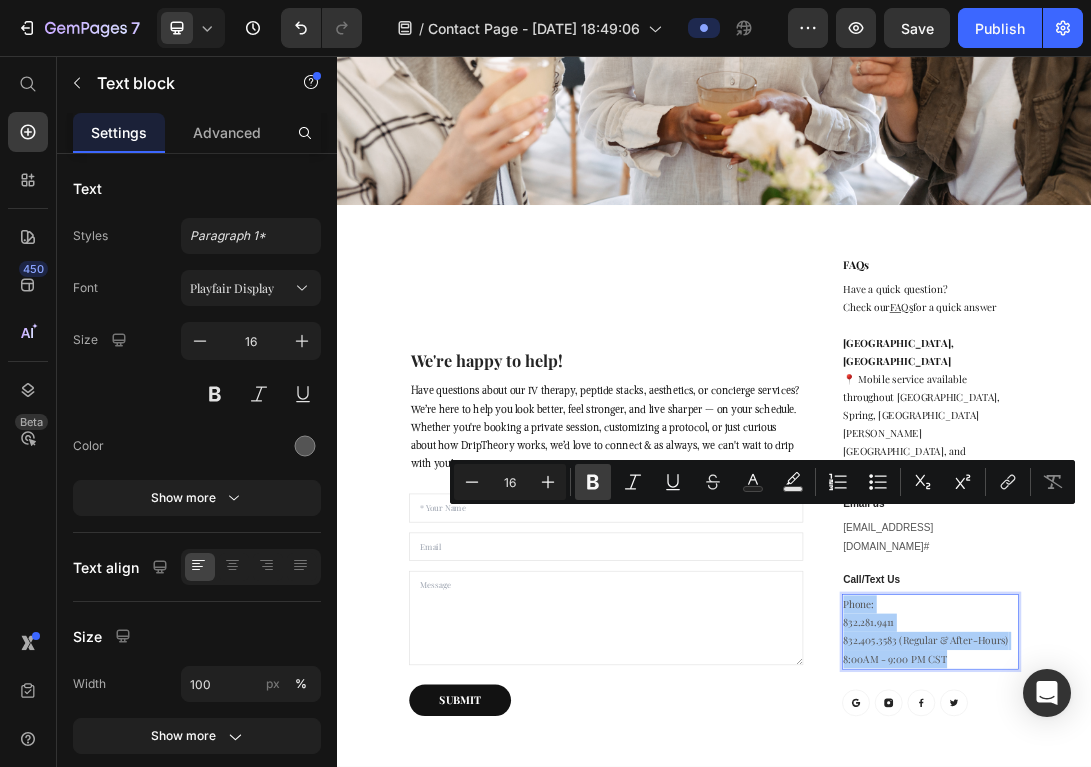 click 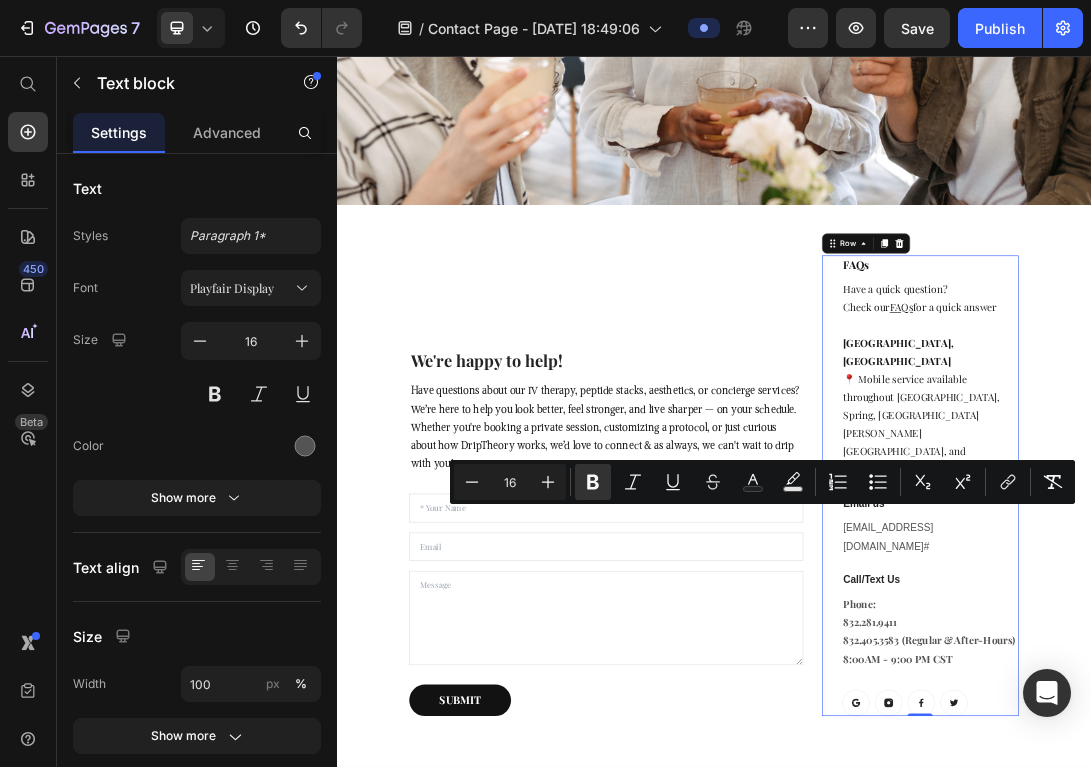 click on "FAQs Heading Have a quick question? Check our  FAQs  for a quick answer Text block [GEOGRAPHIC_DATA], [GEOGRAPHIC_DATA] 📍 Mobile service available throughout [GEOGRAPHIC_DATA], Spring, [GEOGRAPHIC_DATA][PERSON_NAME][GEOGRAPHIC_DATA], and surrounding areas. Text block Email us Heading [EMAIL_ADDRESS][DOMAIN_NAME] # Text block Call/Text Us Heading Phone:  [PHONE_NUMBER] [PHONE_NUMBER] (Regular & After-Hours) 8:00AM - 9:00 PM CST Text block           Button     Button     Button     Button Row" at bounding box center (1281, 739) 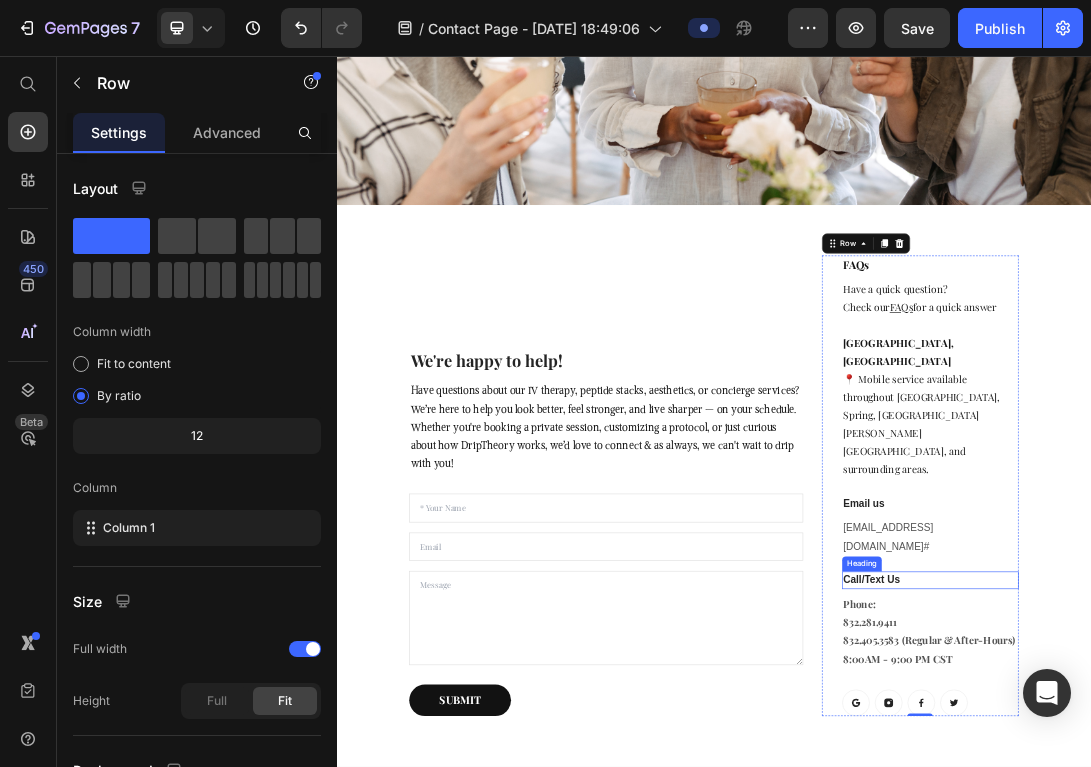 click on "Call/Text Us" at bounding box center (1281, 890) 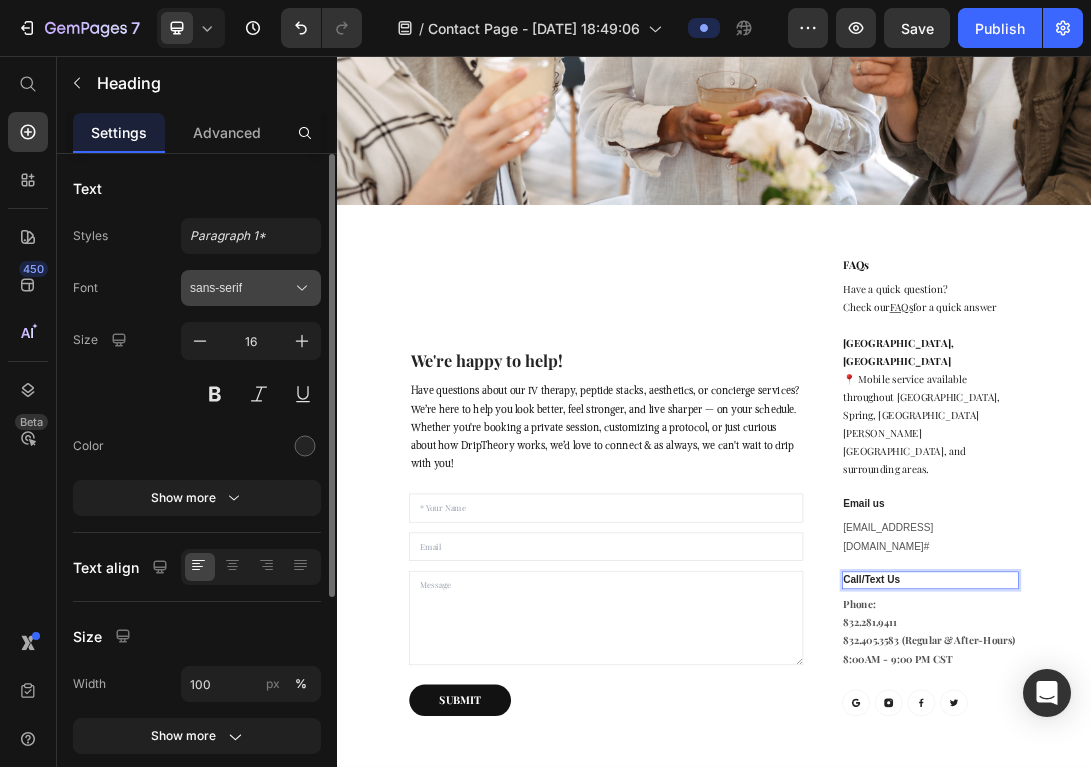 click on "sans-serif" at bounding box center (251, 288) 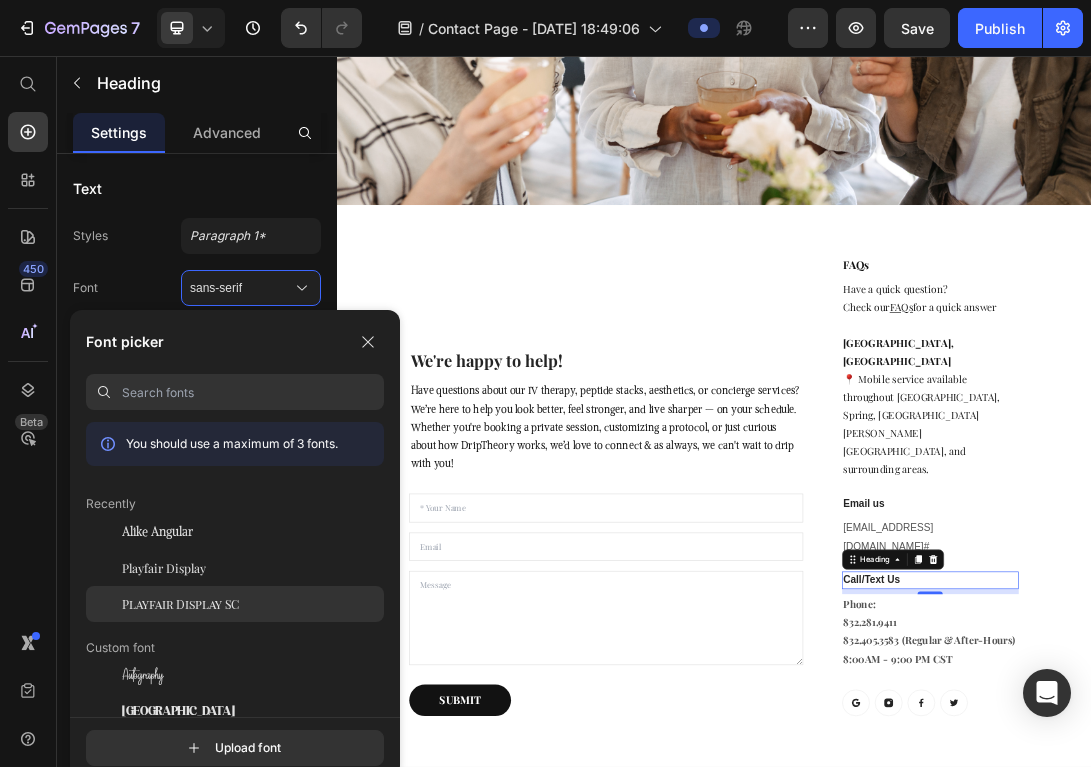 click on "Playfair Display SC" 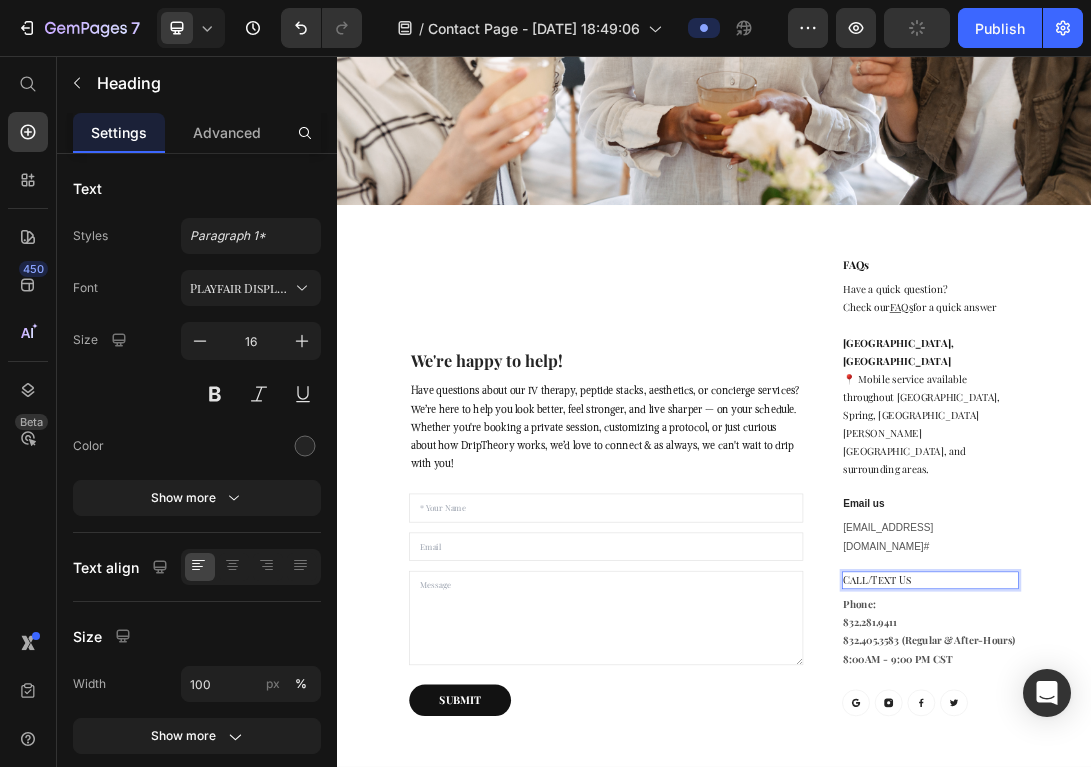 click on "Call/Text Us" at bounding box center (1281, 890) 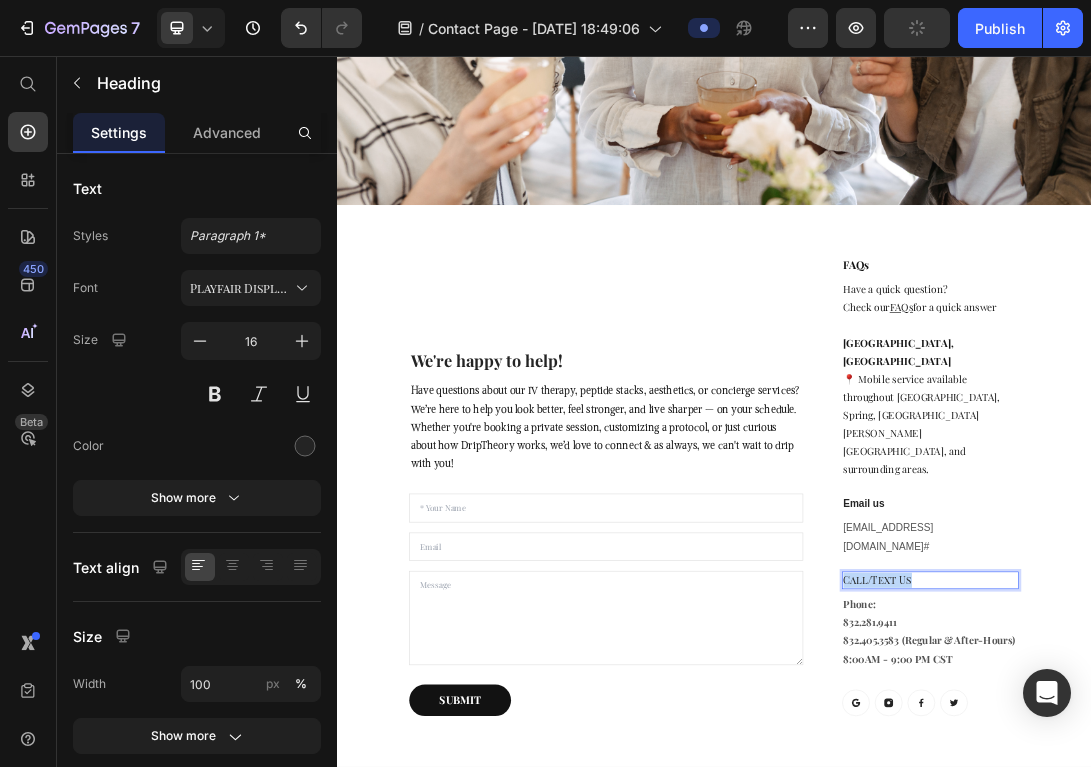 click on "Call/Text Us" at bounding box center [1281, 890] 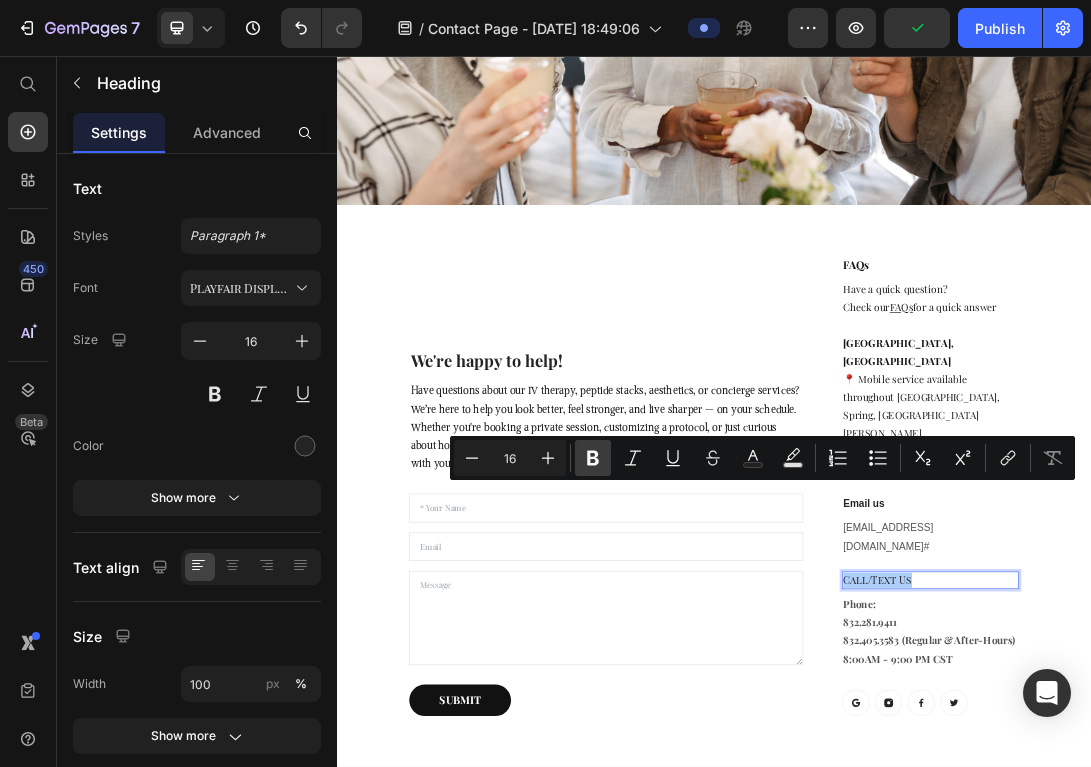 click on "Bold" at bounding box center [593, 458] 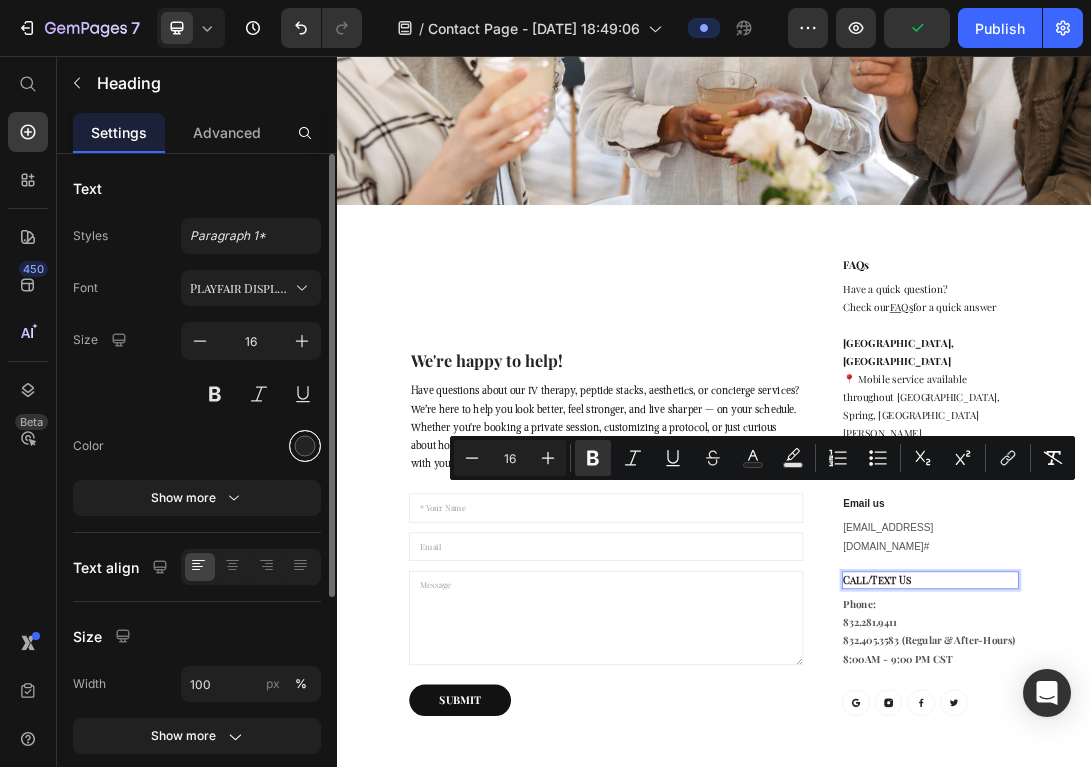 click at bounding box center [305, 446] 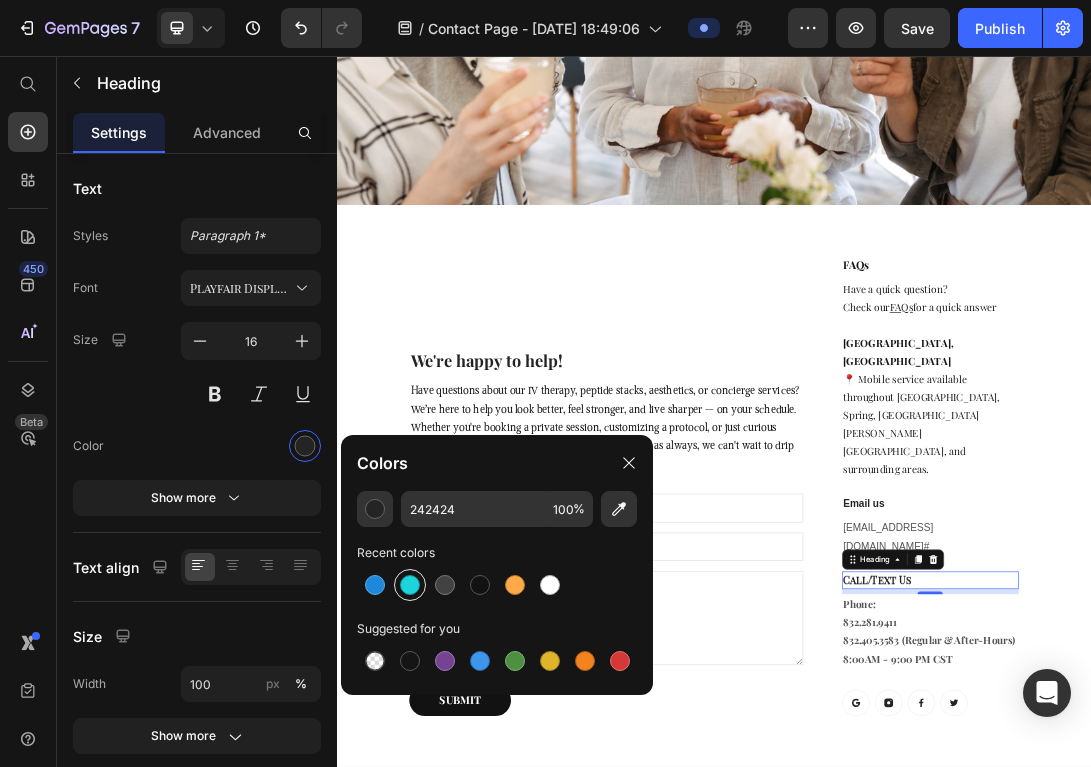 click at bounding box center [410, 585] 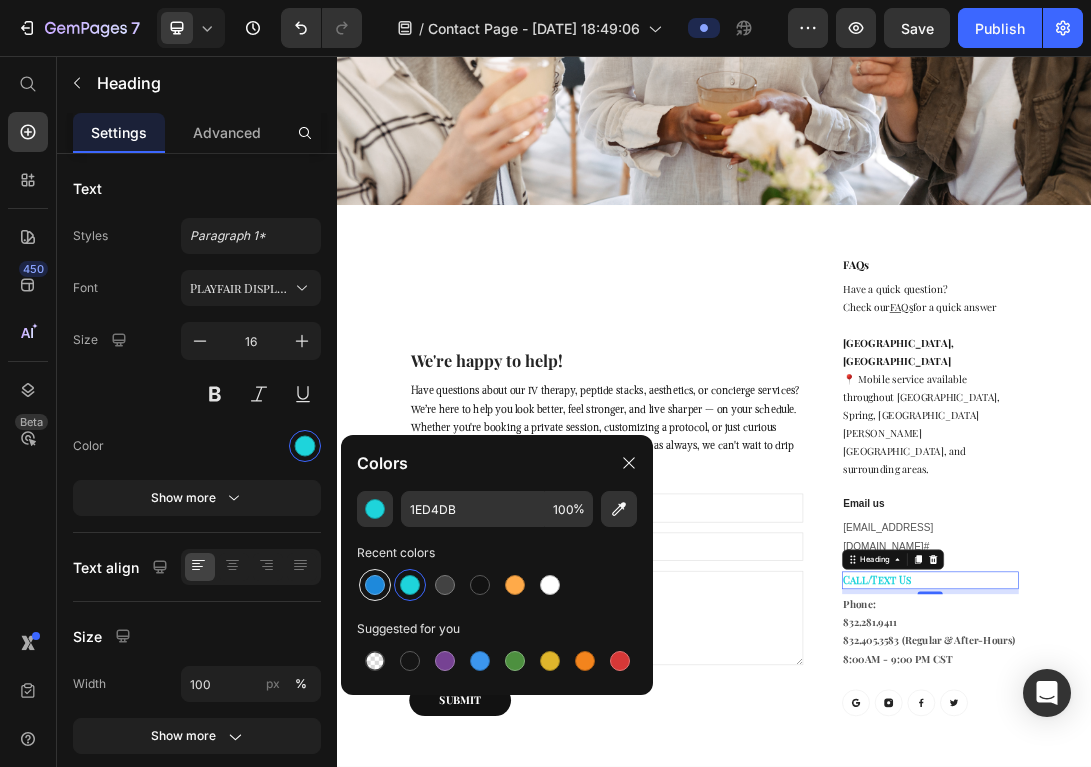 click at bounding box center [375, 585] 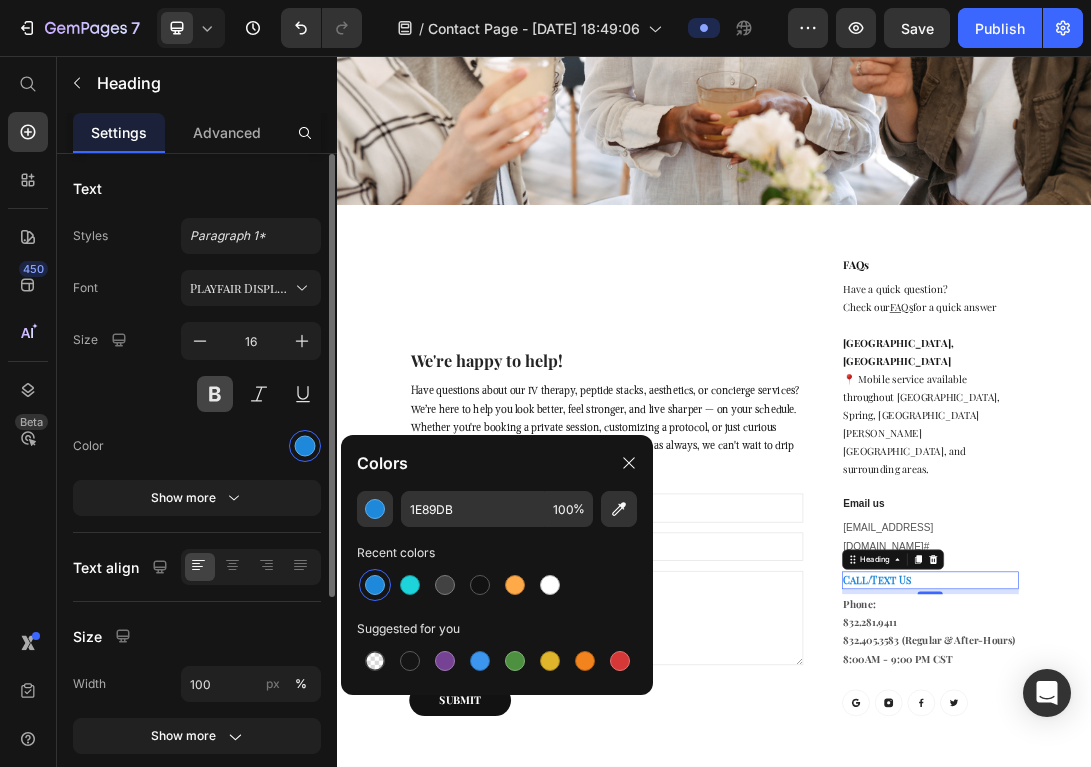 click at bounding box center (215, 394) 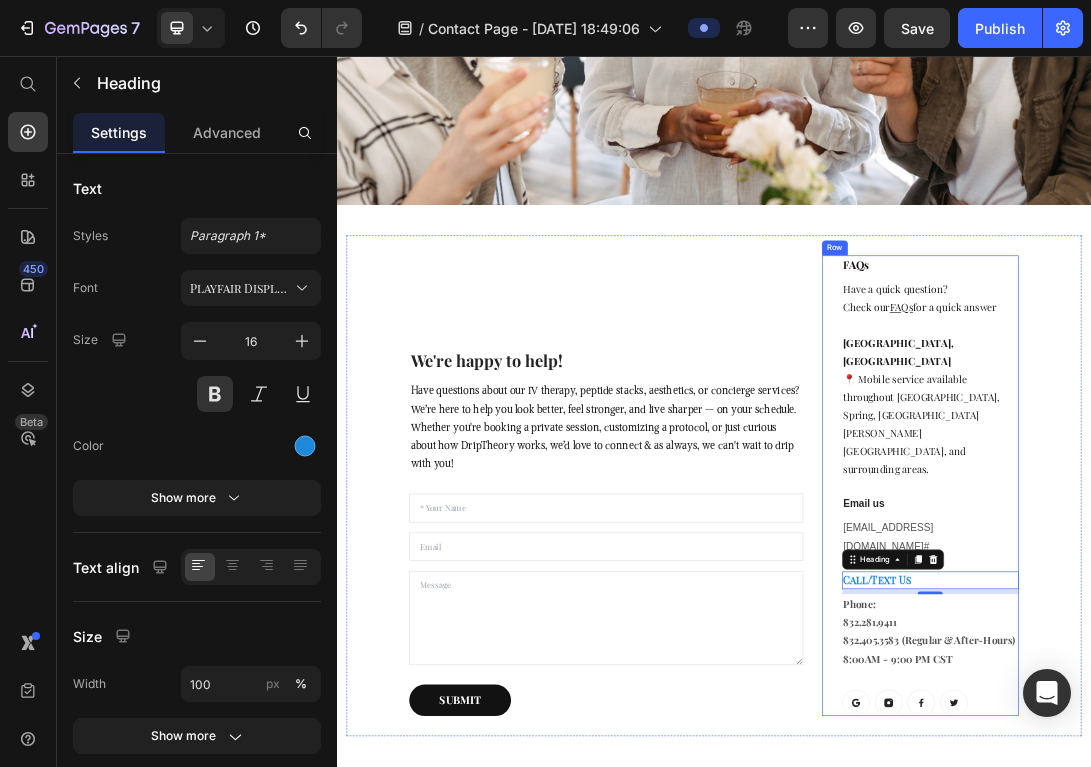 click on "[GEOGRAPHIC_DATA], [GEOGRAPHIC_DATA] 📍 Mobile service available throughout [GEOGRAPHIC_DATA], Spring, [GEOGRAPHIC_DATA][PERSON_NAME][GEOGRAPHIC_DATA], and surrounding areas." at bounding box center (1281, 613) 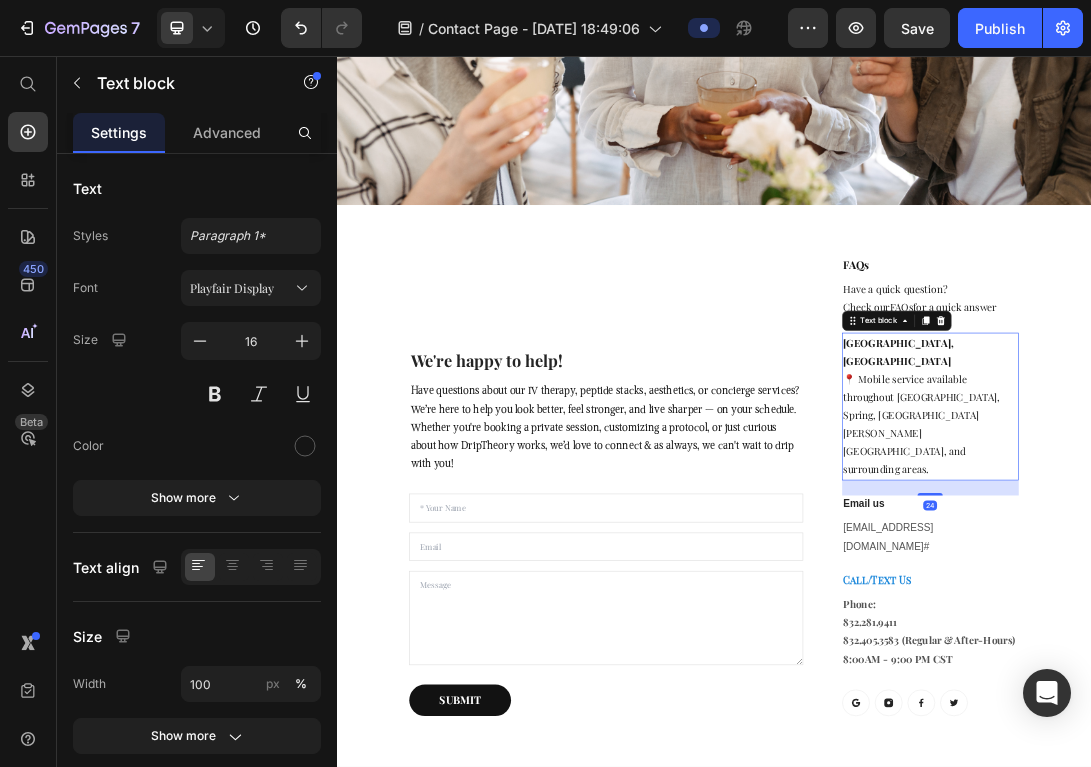 click on "24" at bounding box center [1281, 743] 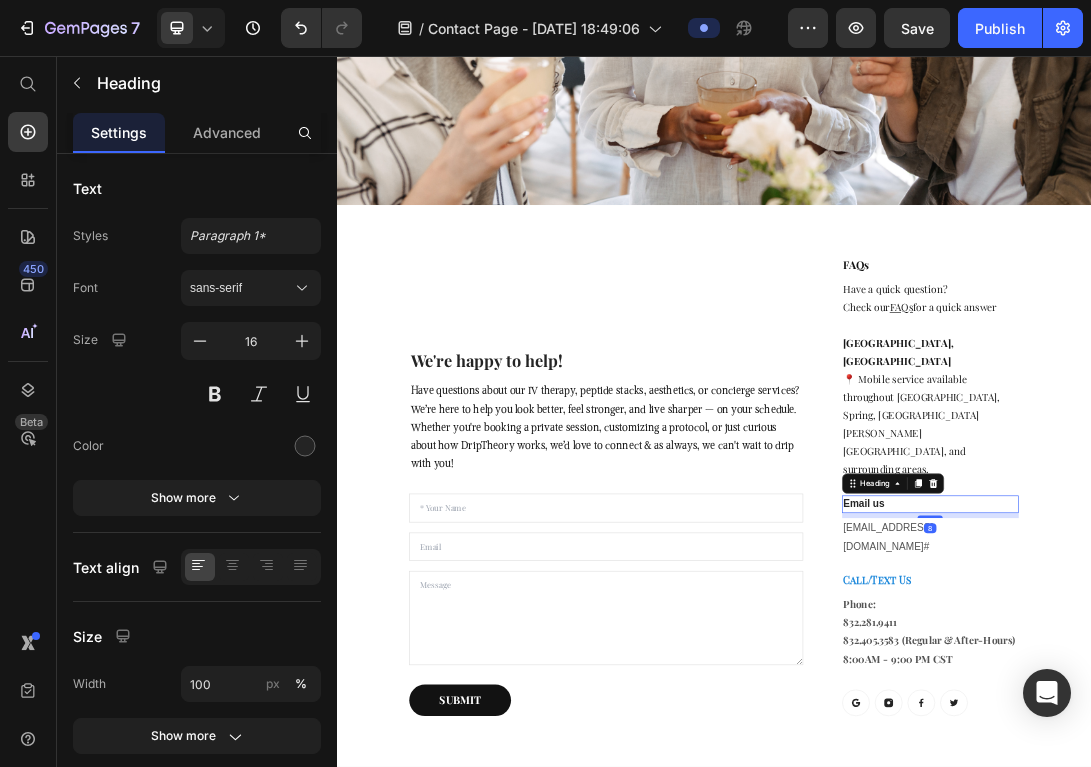 click on "Email us" at bounding box center (1281, 769) 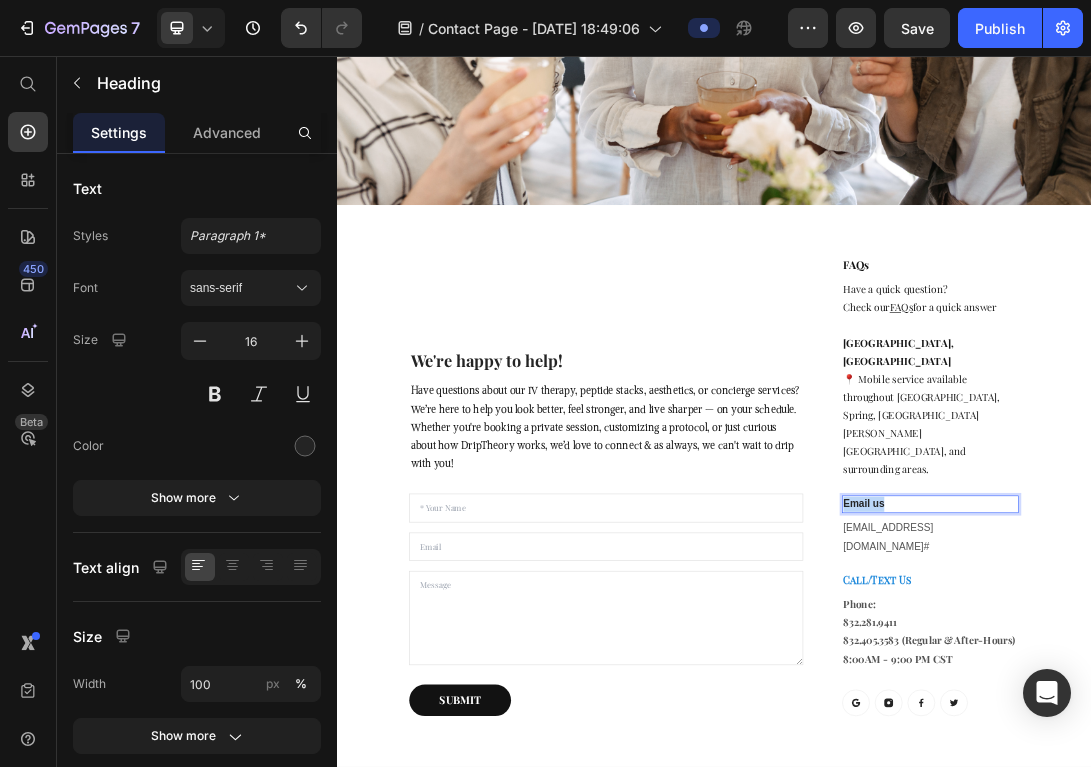 click on "Email us" at bounding box center (1281, 769) 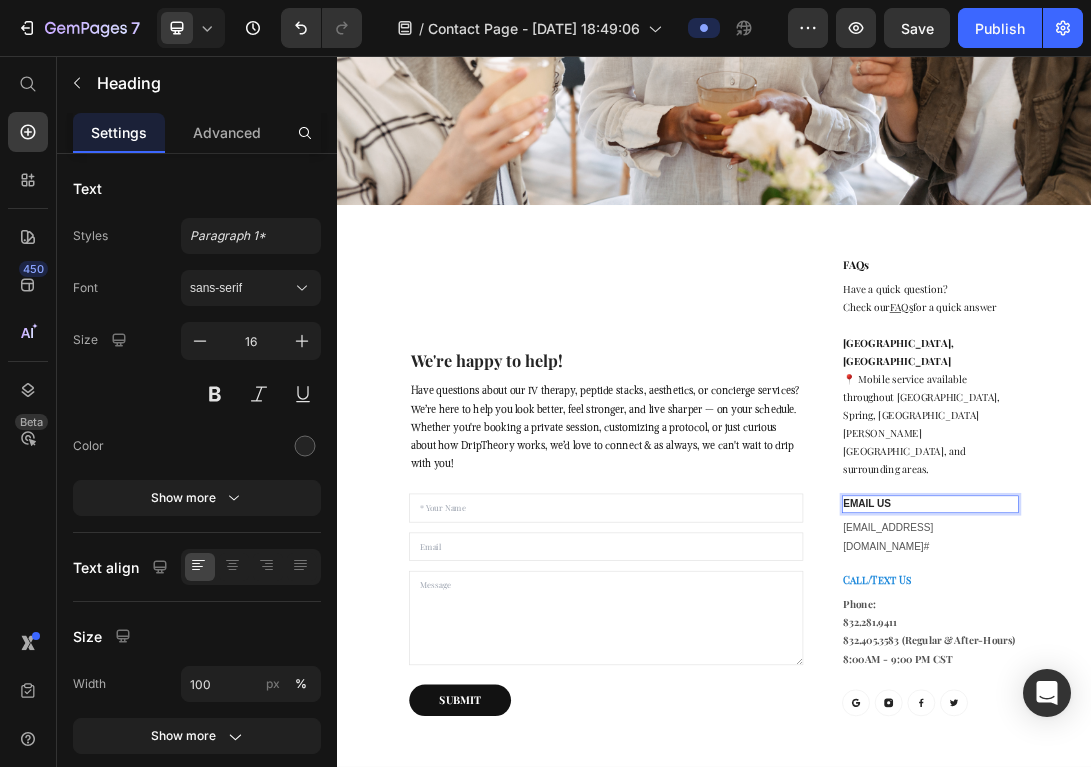 click on "EMAIL US" at bounding box center (1281, 769) 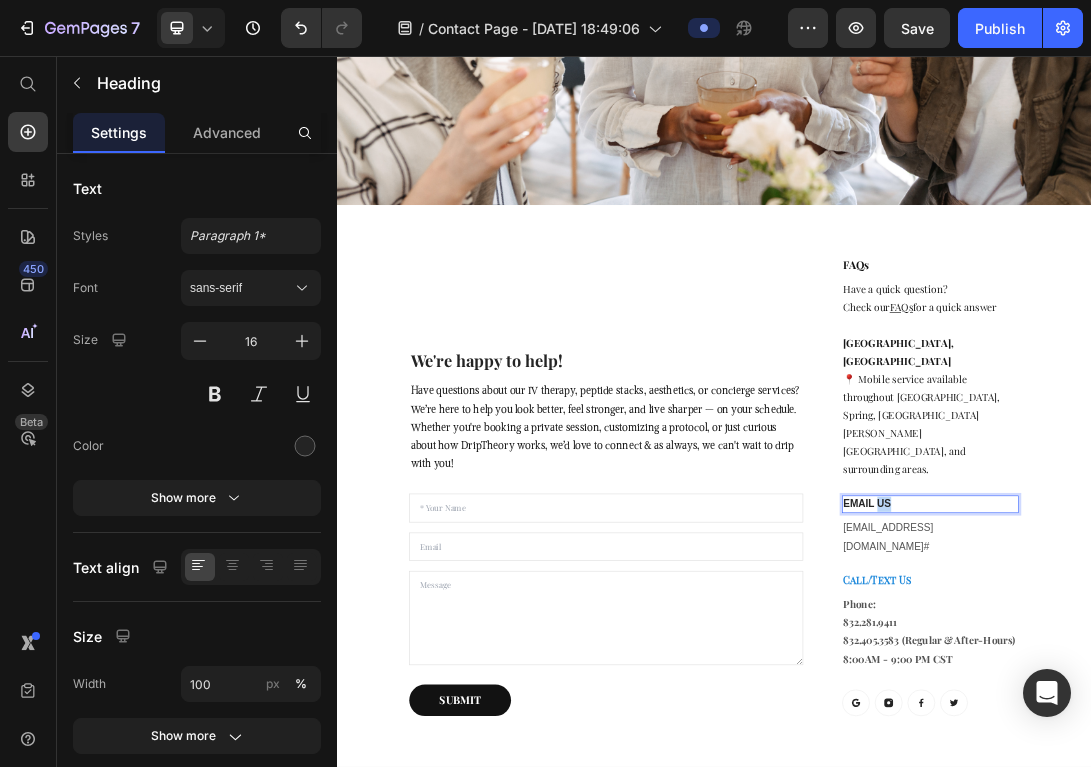 click on "EMAIL US" at bounding box center (1281, 769) 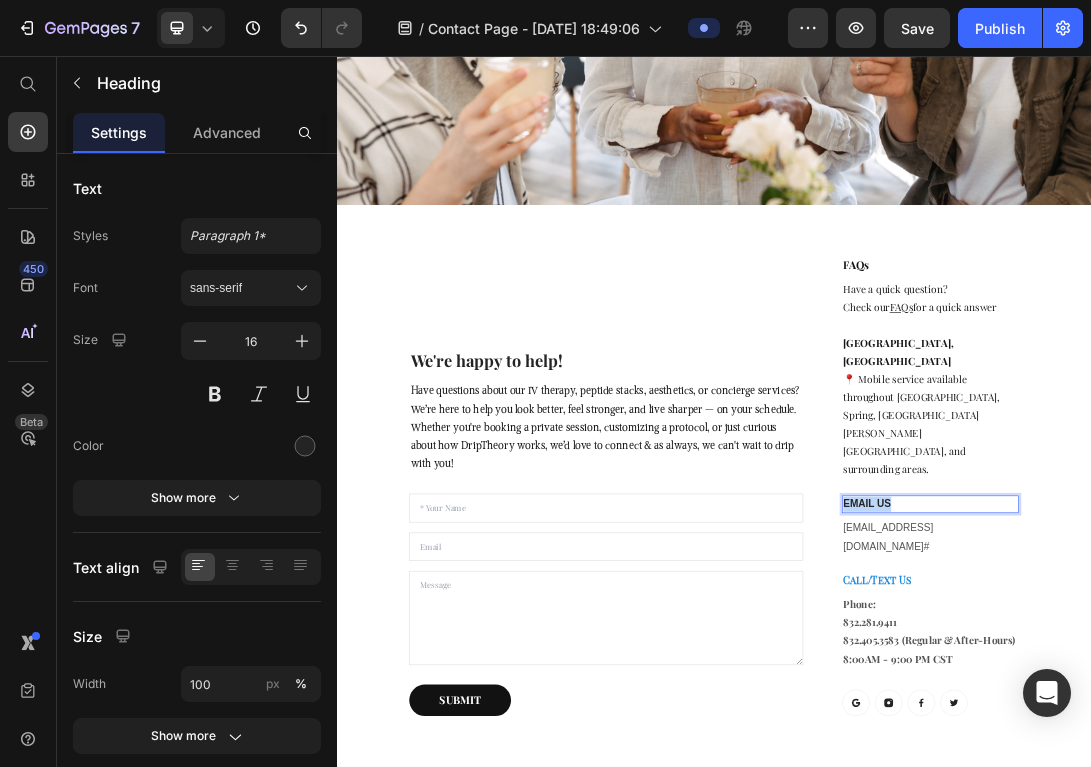 click on "EMAIL US" at bounding box center [1281, 769] 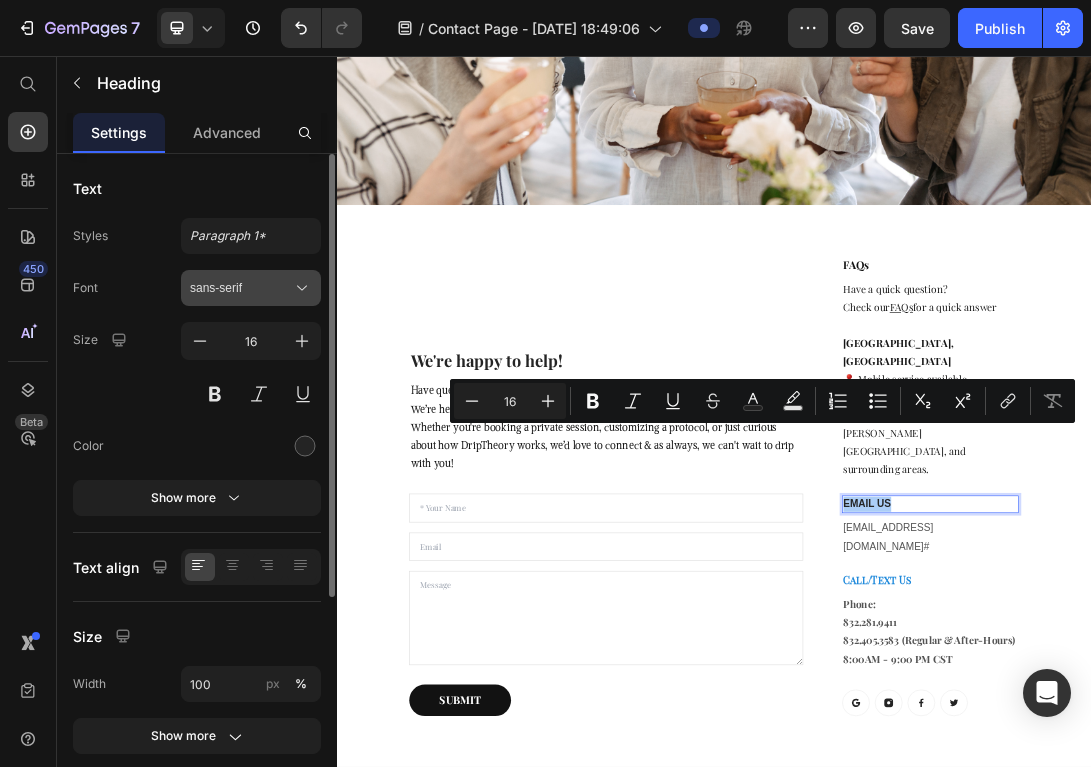 click on "sans-serif" at bounding box center (241, 288) 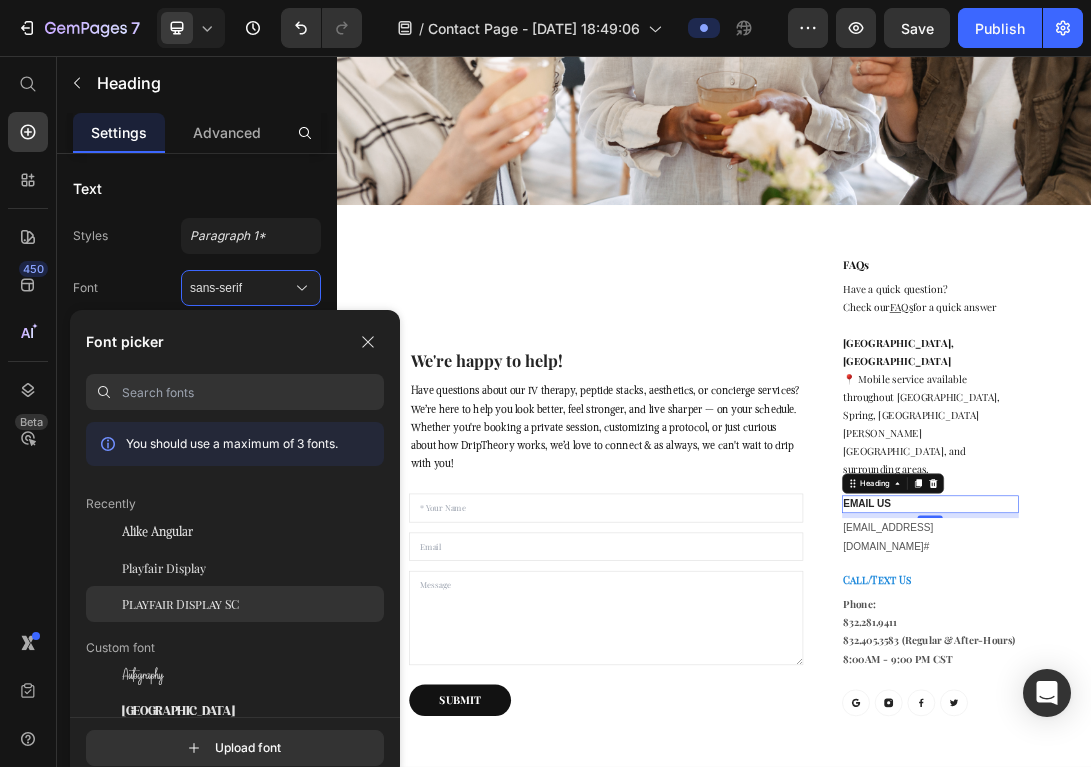 click on "Playfair Display SC" 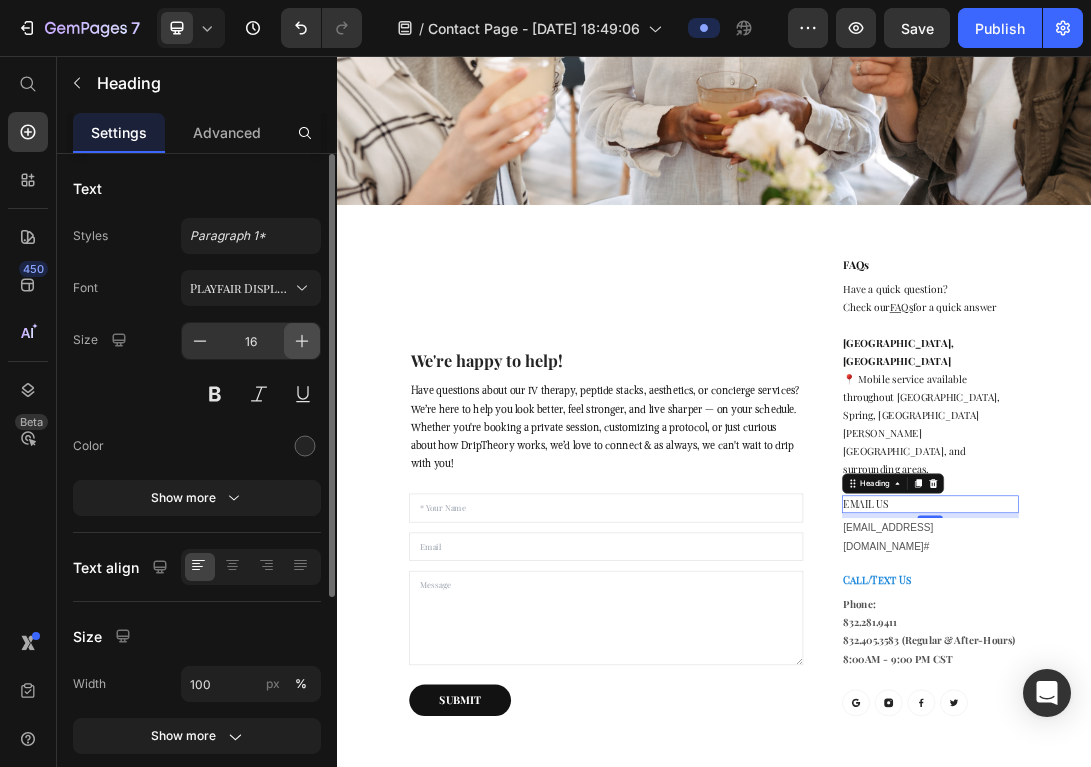 click at bounding box center (302, 341) 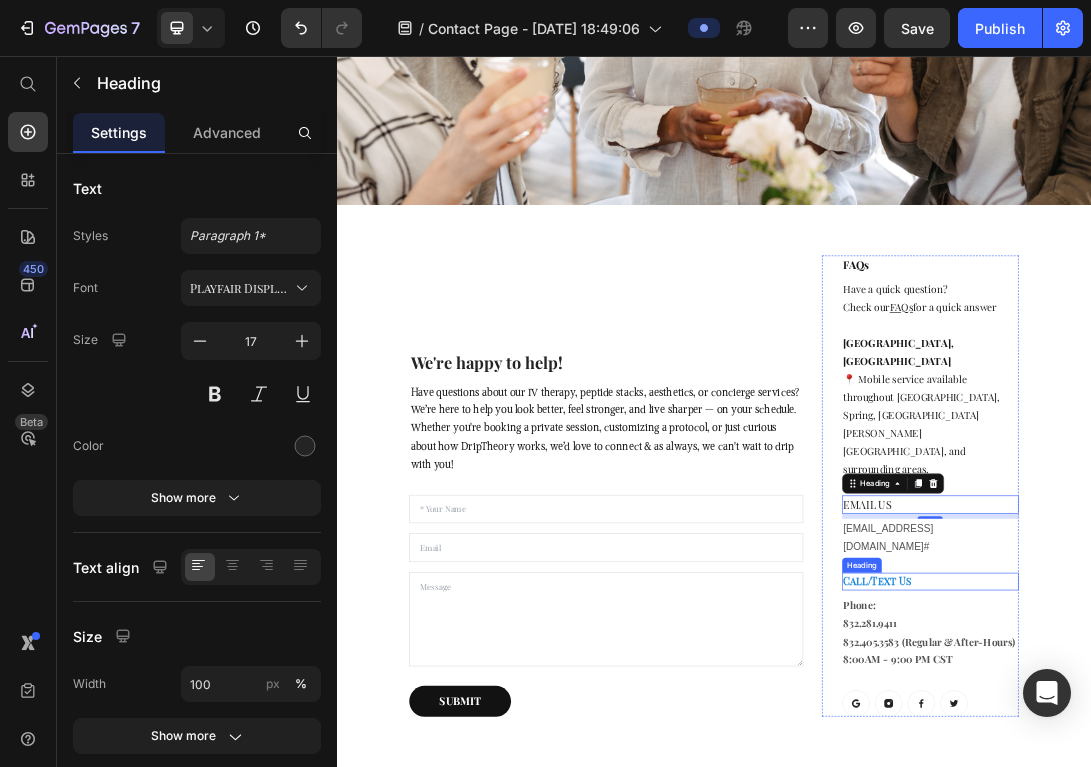 click on "Call/Text Us" at bounding box center [1197, 891] 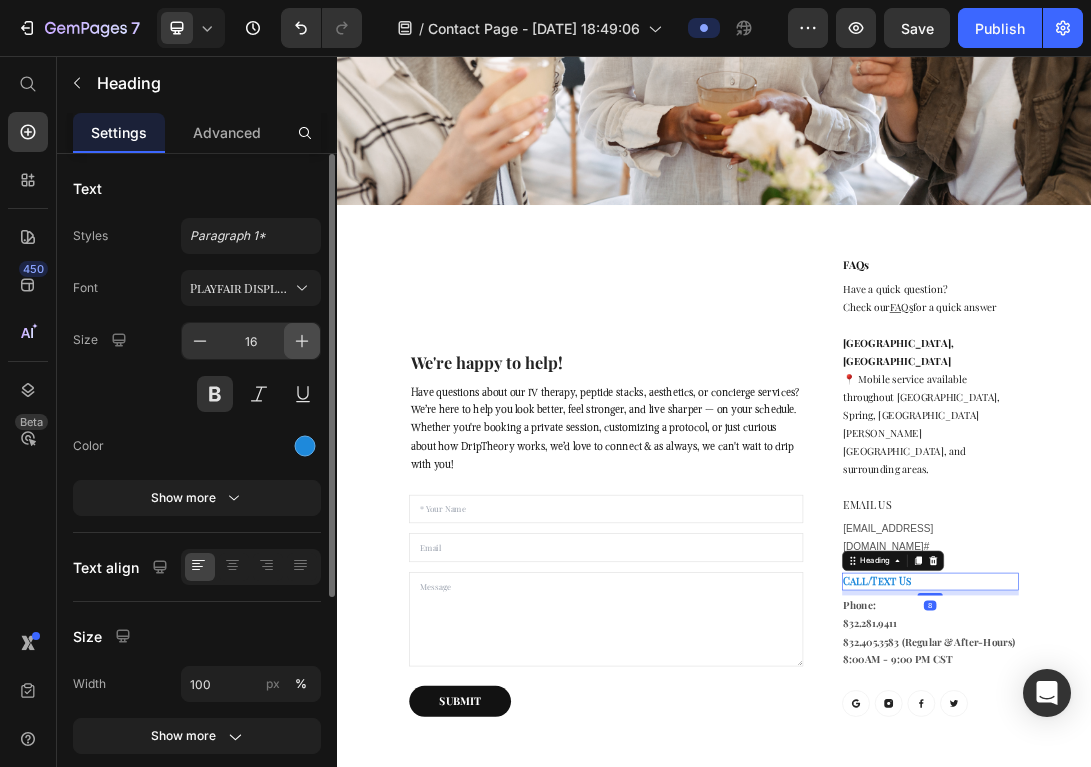 click at bounding box center (302, 341) 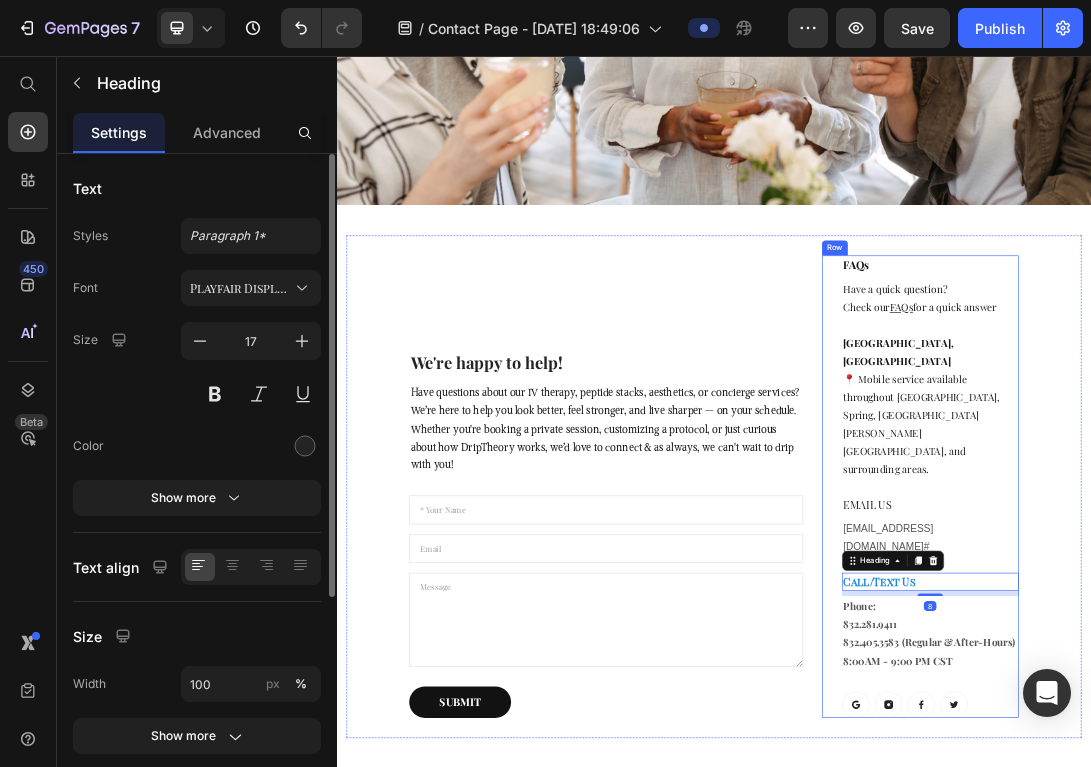click on "EMAIL US" at bounding box center [1281, 770] 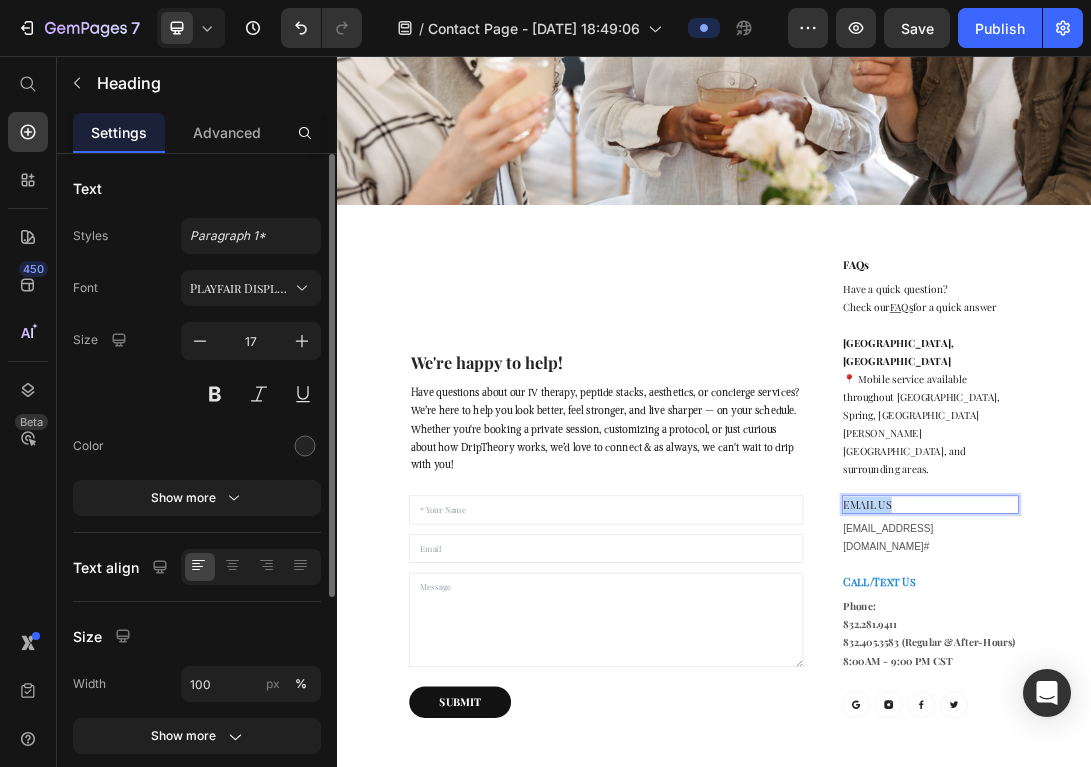 click on "EMAIL US" at bounding box center (1281, 770) 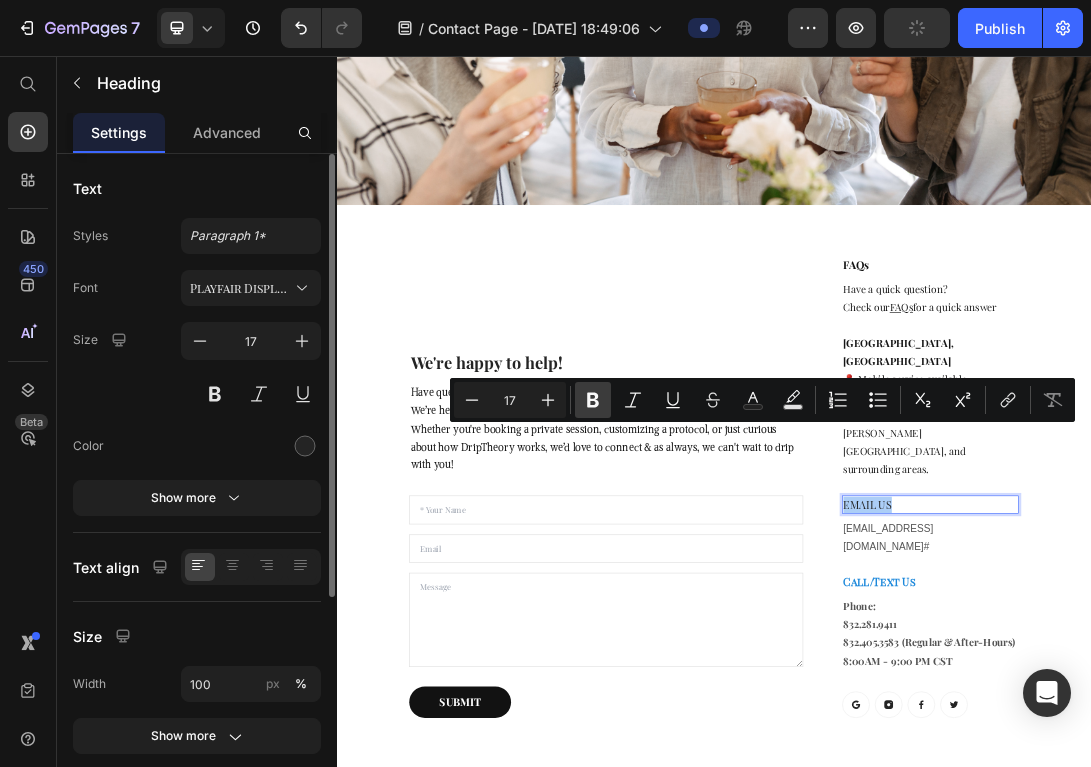 click 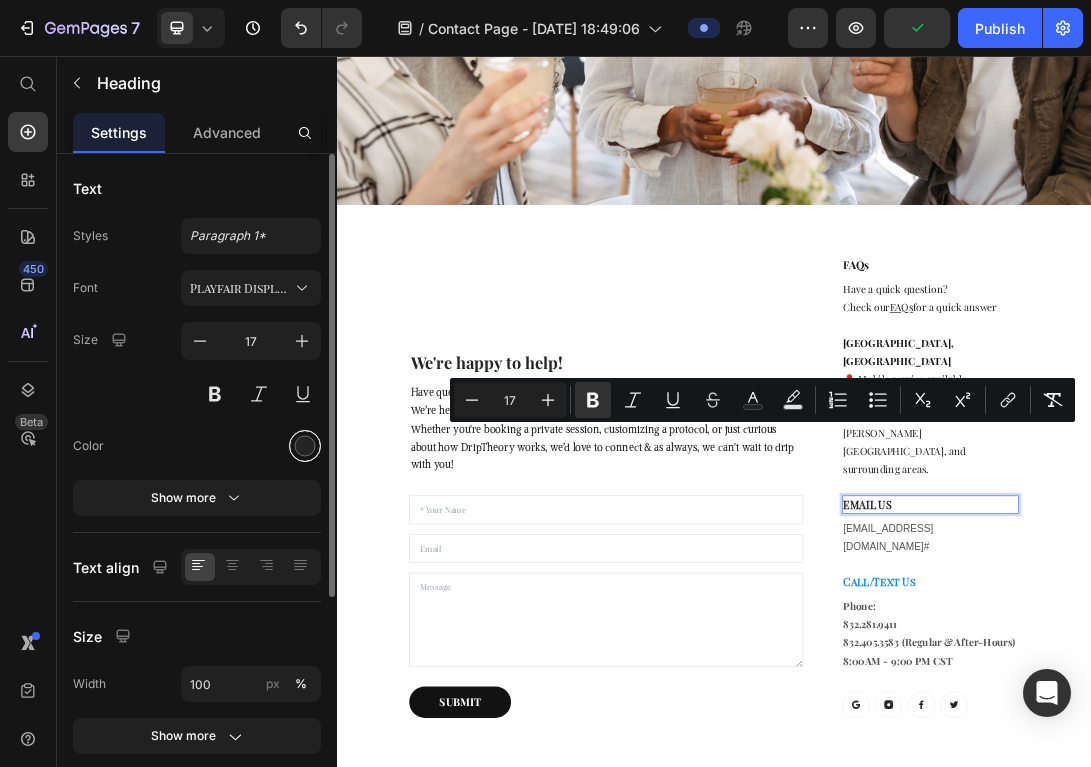 click at bounding box center (305, 446) 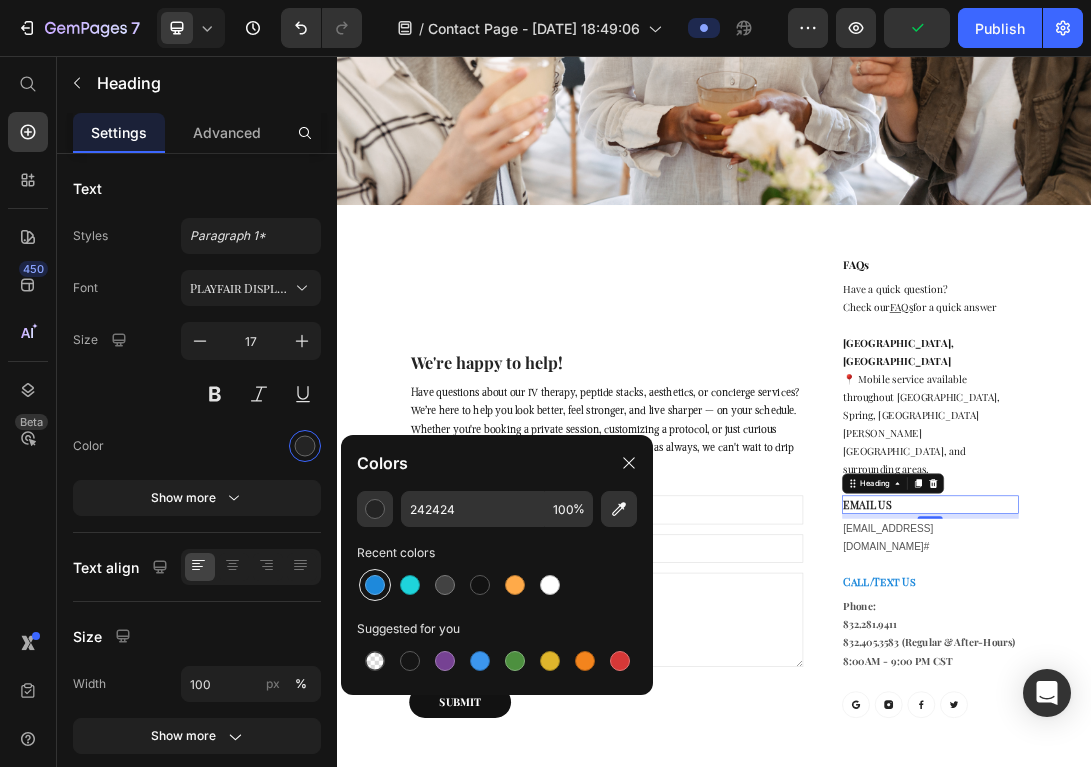 click at bounding box center [375, 585] 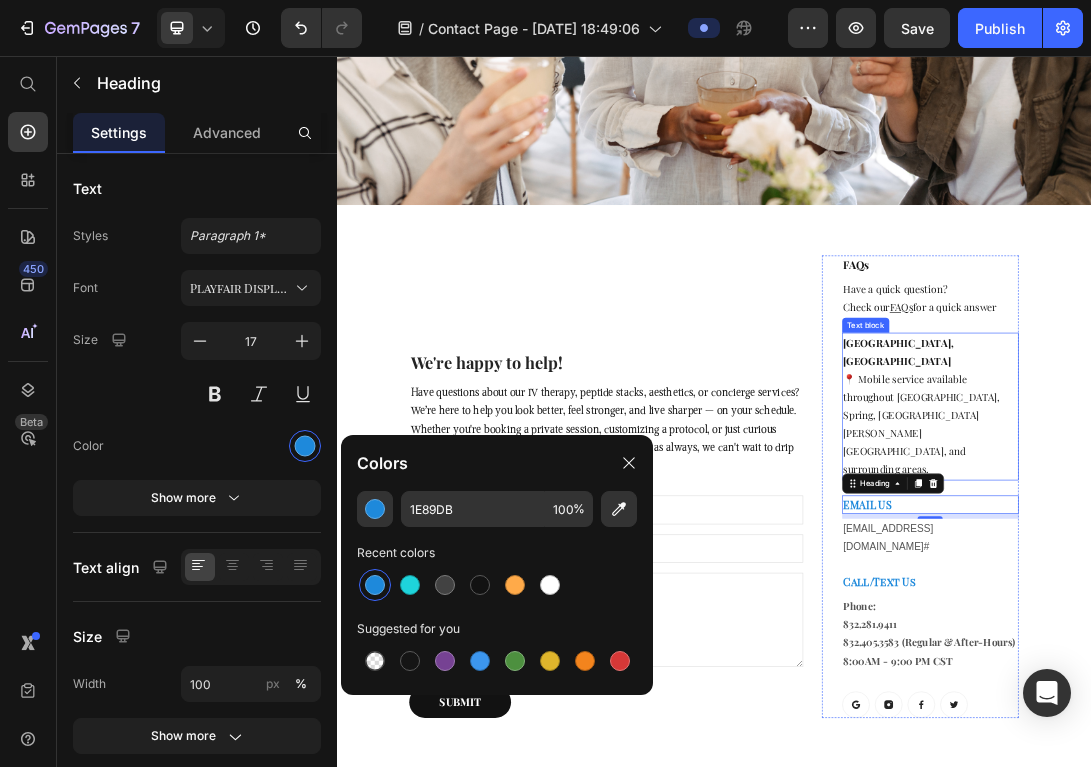 click on "[GEOGRAPHIC_DATA], [GEOGRAPHIC_DATA] 📍 Mobile service available throughout [GEOGRAPHIC_DATA], Spring, [GEOGRAPHIC_DATA][PERSON_NAME][GEOGRAPHIC_DATA], and surrounding areas." at bounding box center (1281, 613) 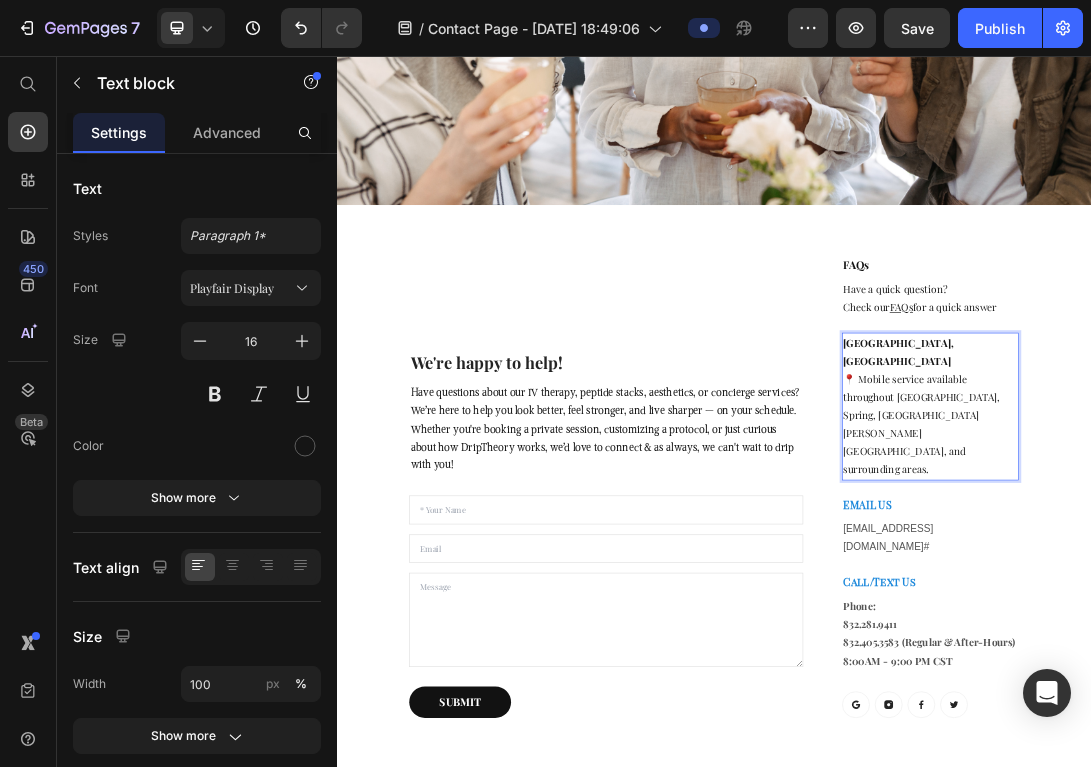 click on "[GEOGRAPHIC_DATA], [GEOGRAPHIC_DATA]" at bounding box center [1230, 526] 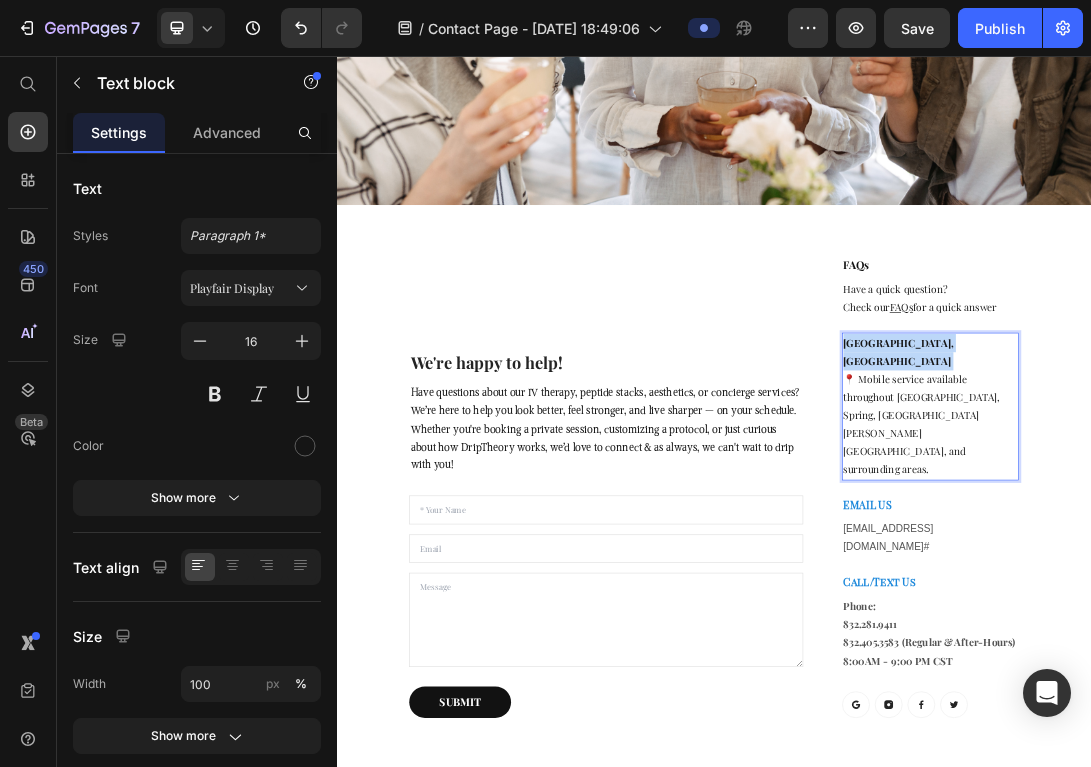 click on "[GEOGRAPHIC_DATA], [GEOGRAPHIC_DATA]" at bounding box center (1230, 526) 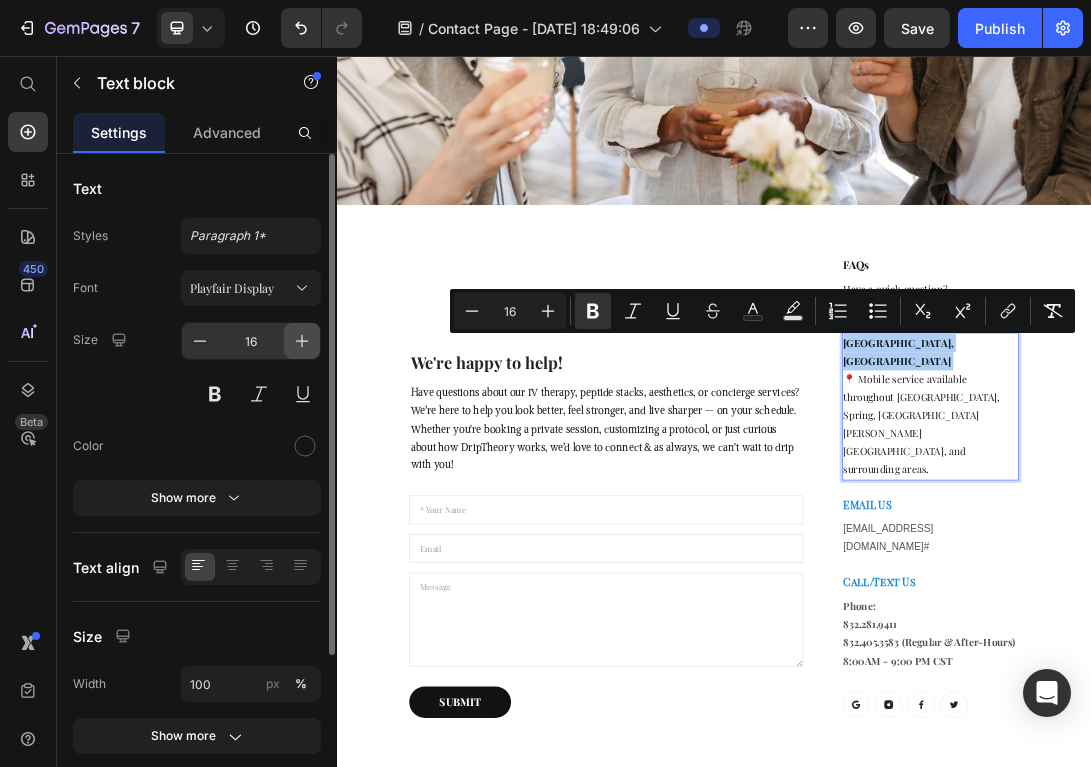 click 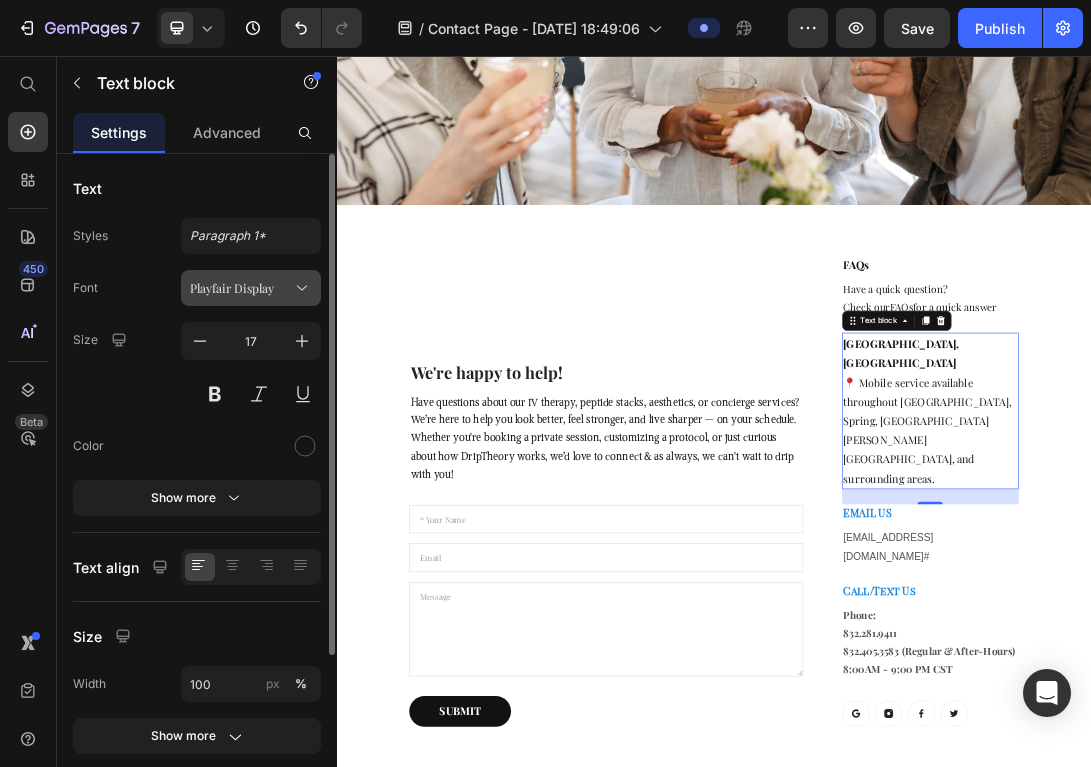 click on "Playfair Display" at bounding box center (241, 288) 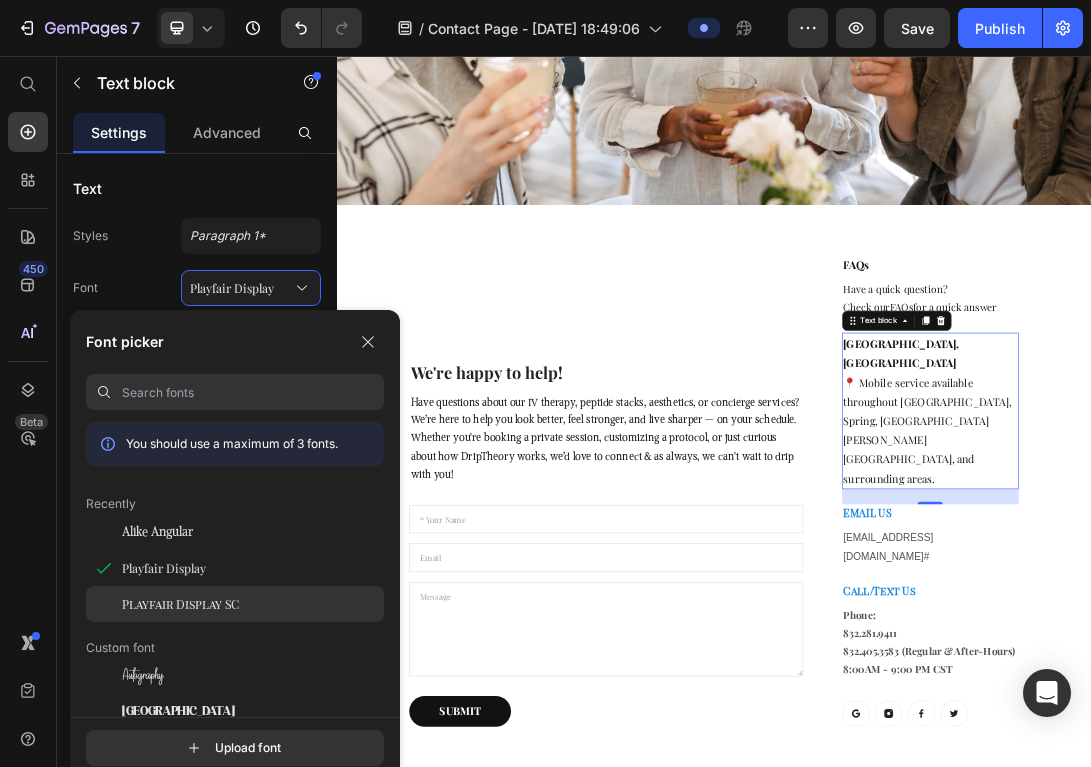 click on "Playfair Display SC" at bounding box center (180, 604) 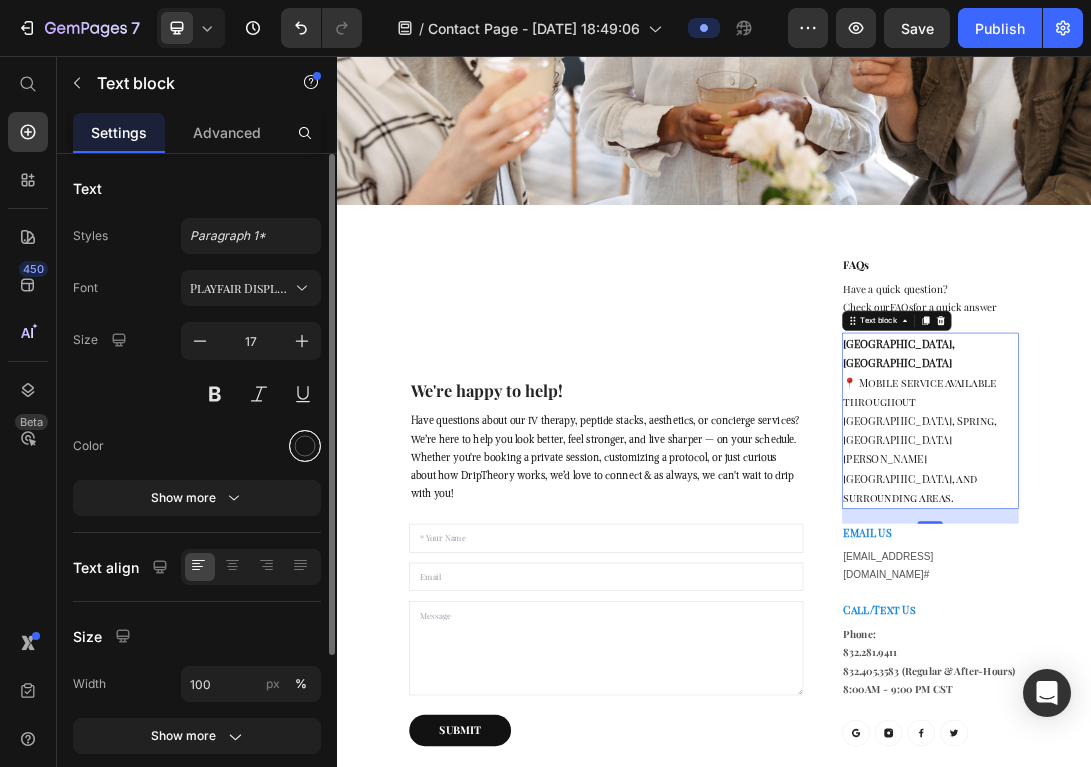 click at bounding box center [305, 446] 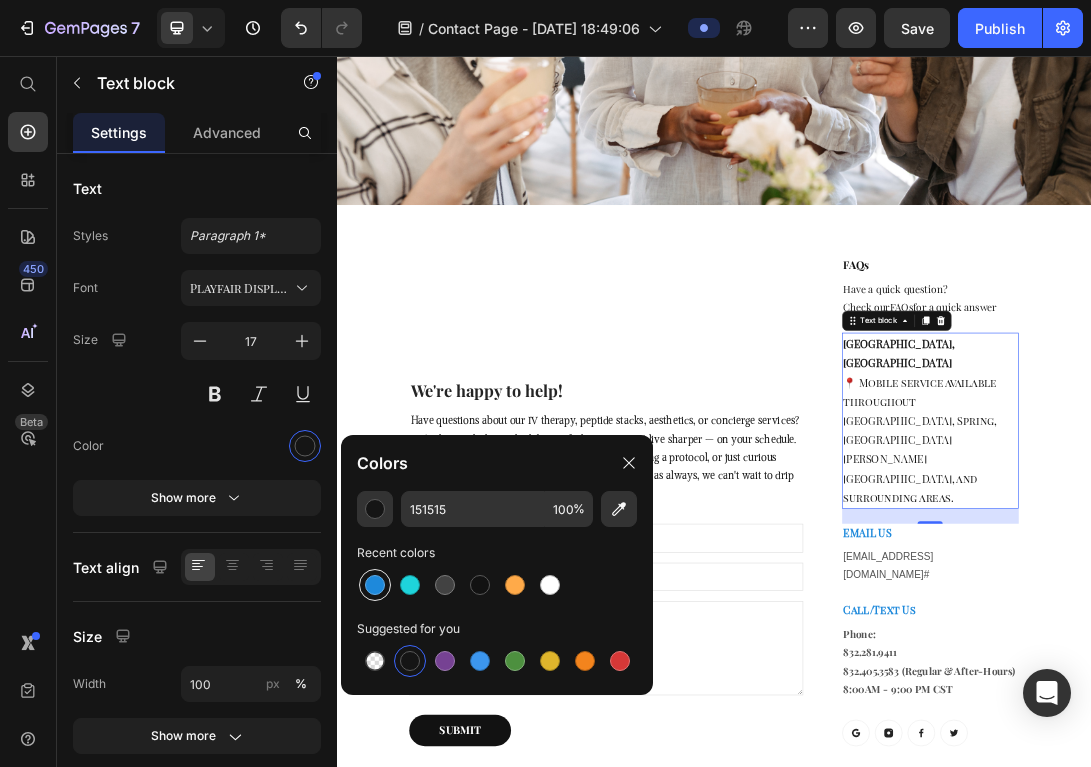 click at bounding box center (375, 585) 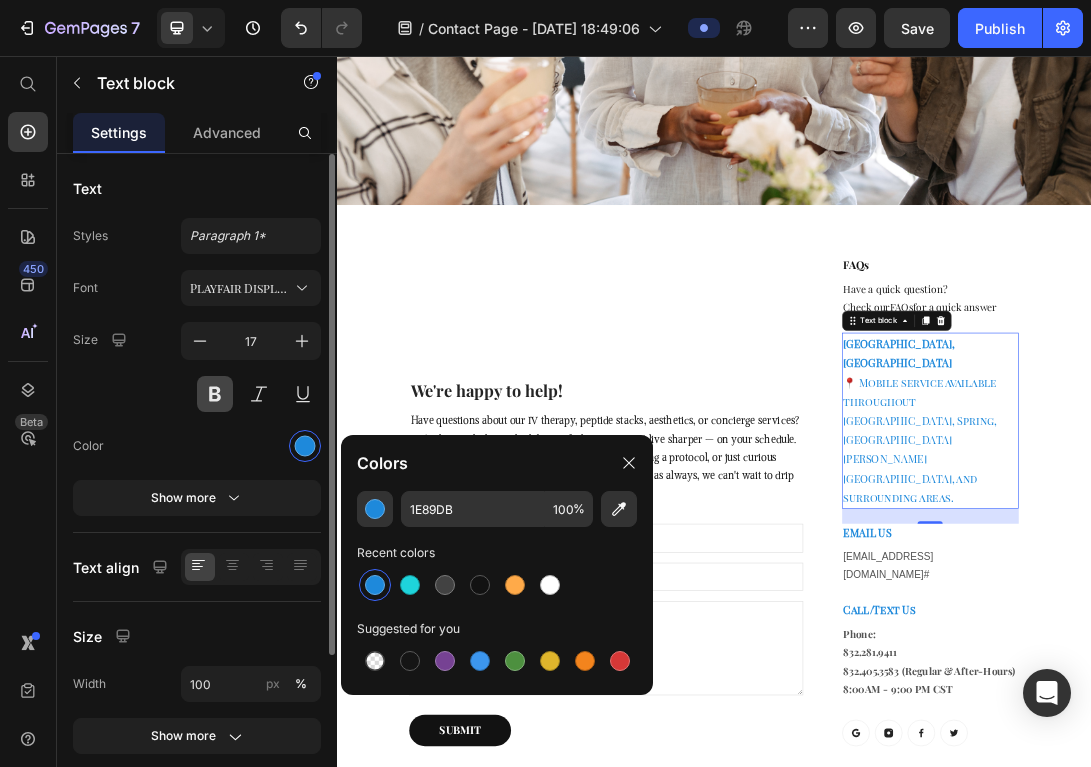 click at bounding box center (215, 394) 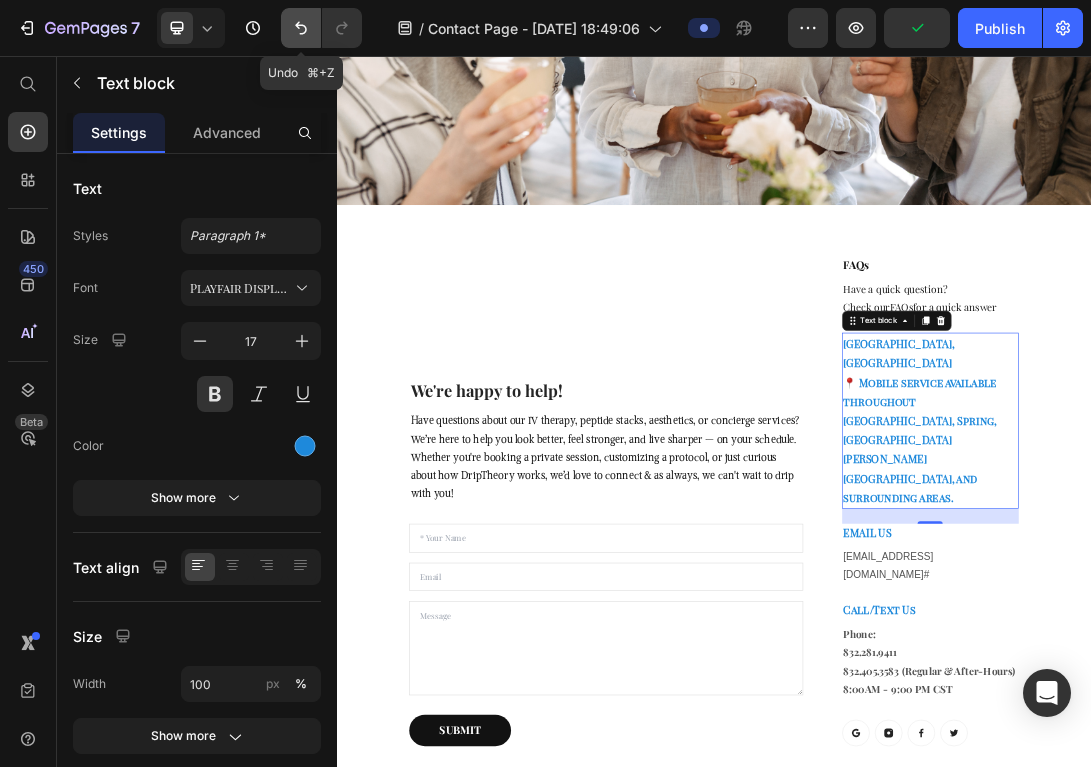 click 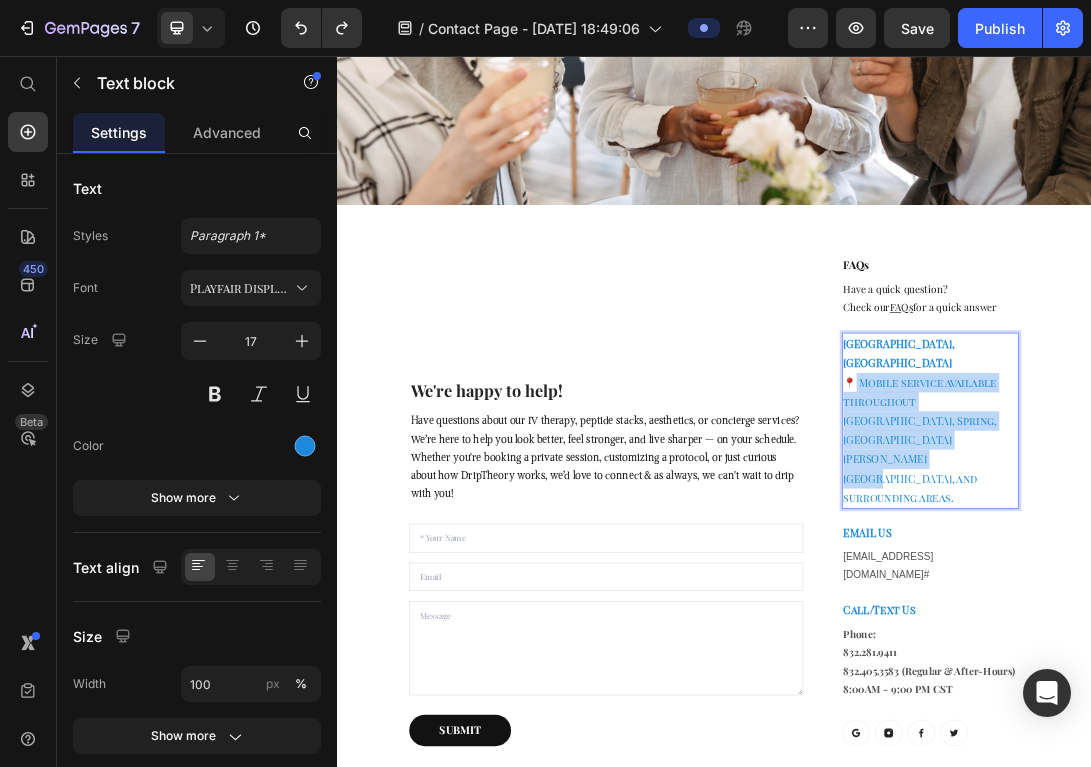 drag, startPoint x: 1154, startPoint y: 545, endPoint x: 1337, endPoint y: 631, distance: 202.2004 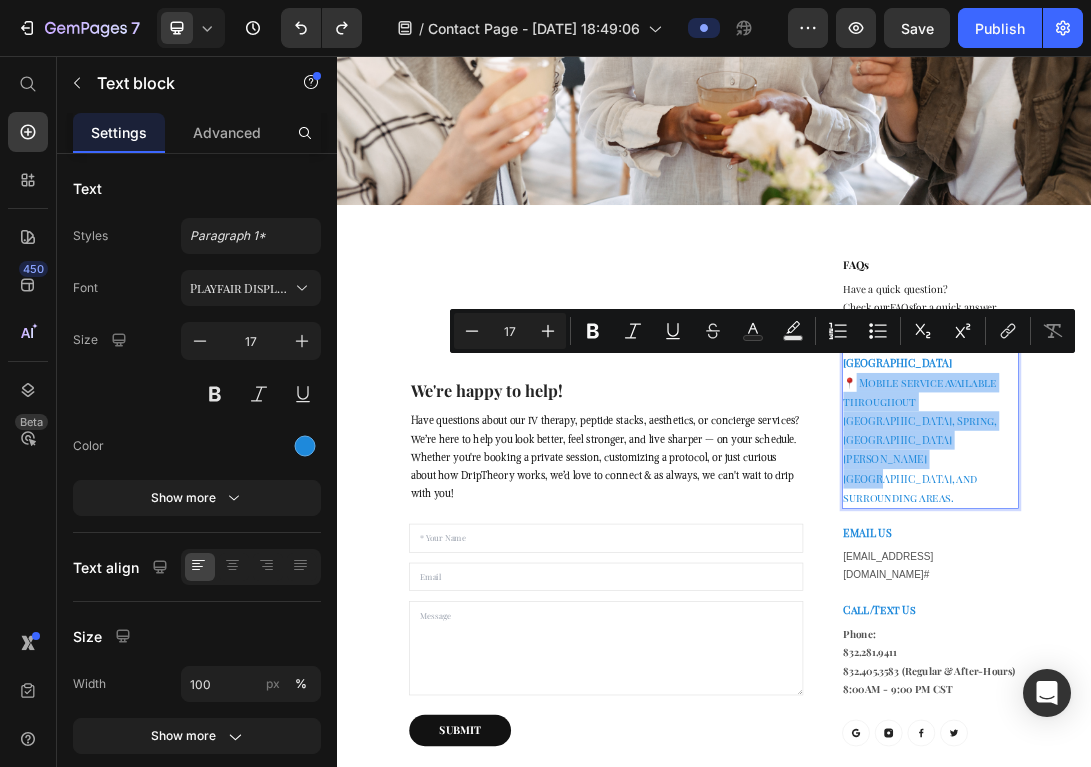 click on "Playfair Display SC" at bounding box center (241, 288) 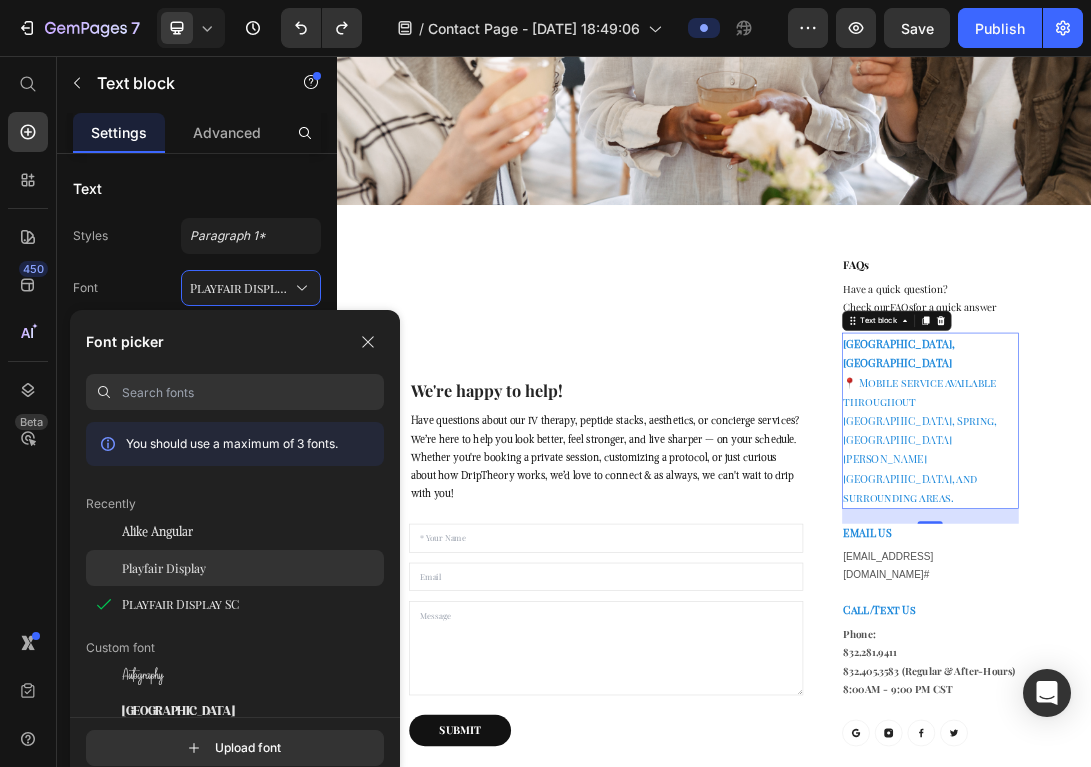 click on "Playfair Display" at bounding box center (164, 568) 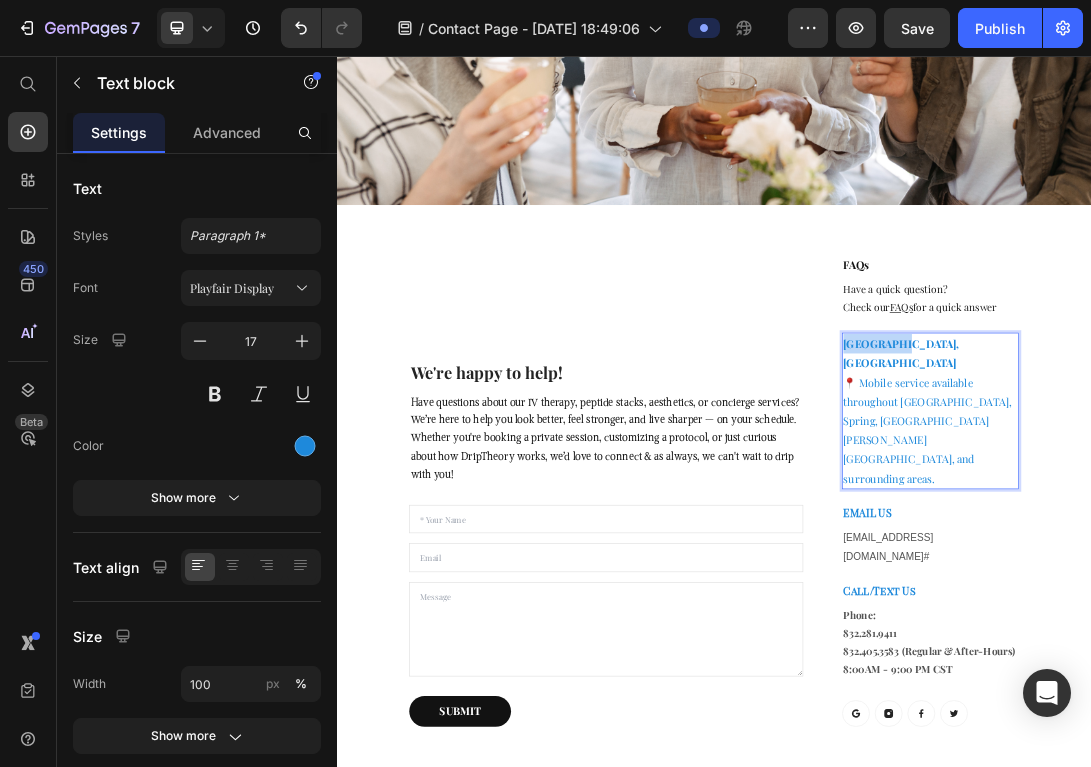drag, startPoint x: 1238, startPoint y: 521, endPoint x: 1140, endPoint y: 516, distance: 98.12747 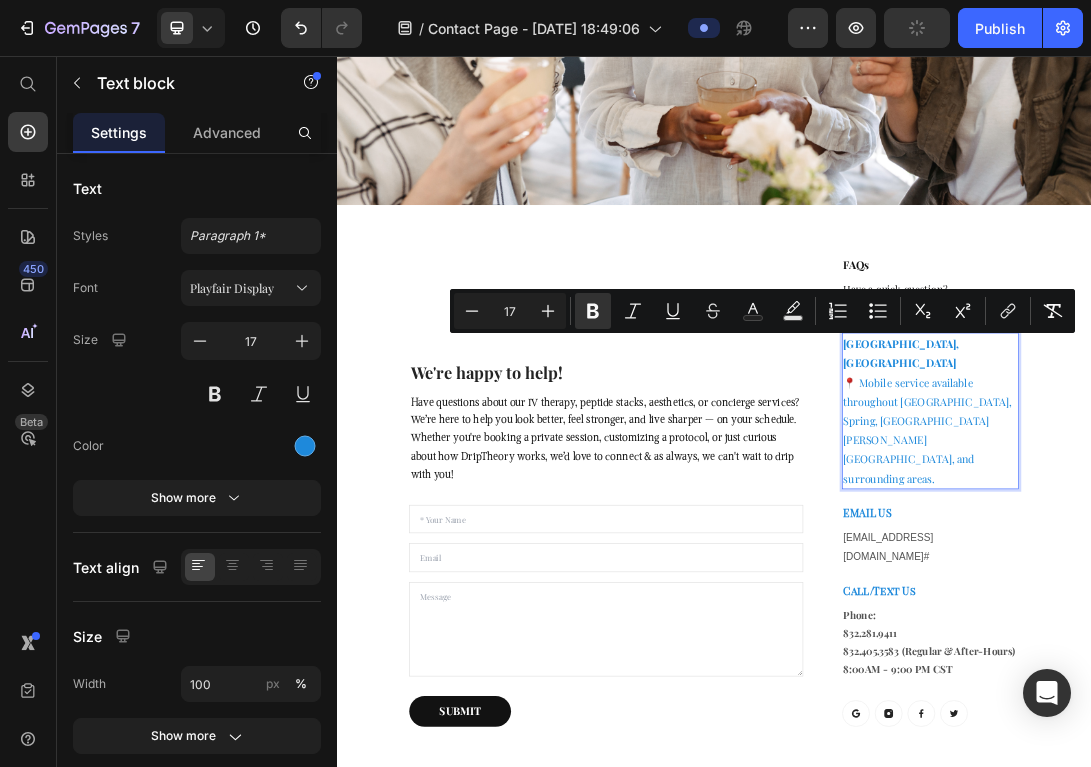 click on "[GEOGRAPHIC_DATA], [GEOGRAPHIC_DATA] 📍 Mobile service available throughout [GEOGRAPHIC_DATA], Spring, [GEOGRAPHIC_DATA][PERSON_NAME][GEOGRAPHIC_DATA], and surrounding areas." at bounding box center (1281, 620) 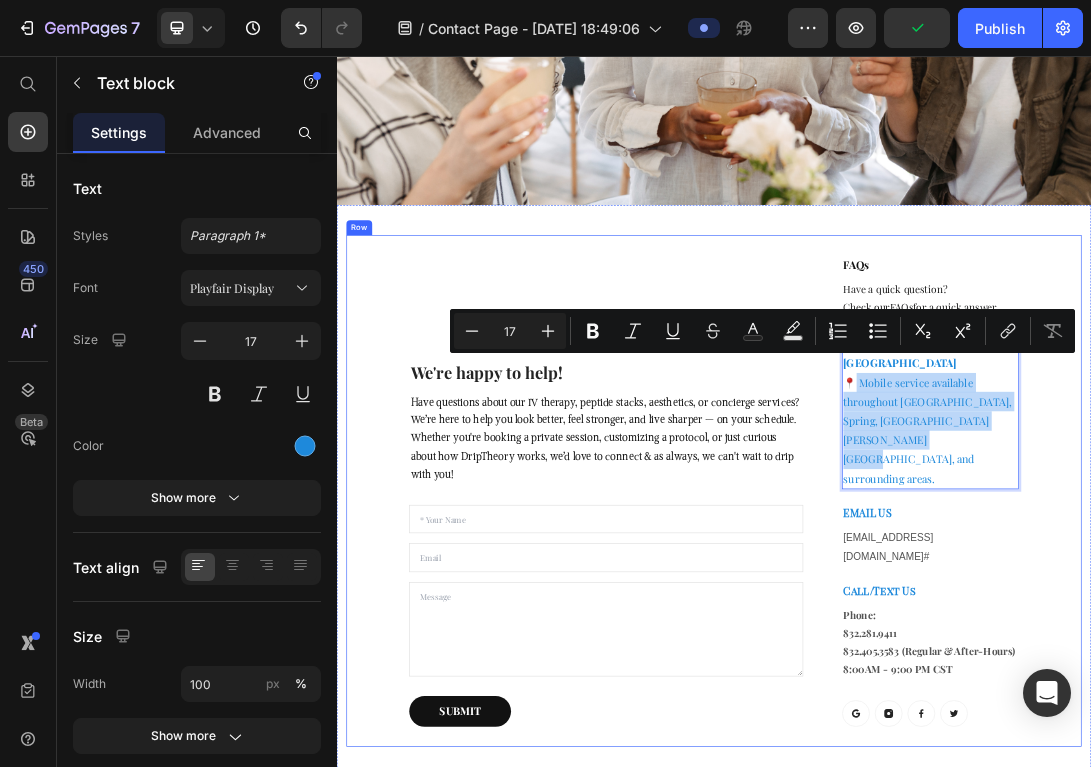 drag, startPoint x: 1153, startPoint y: 538, endPoint x: 1446, endPoint y: 641, distance: 310.57687 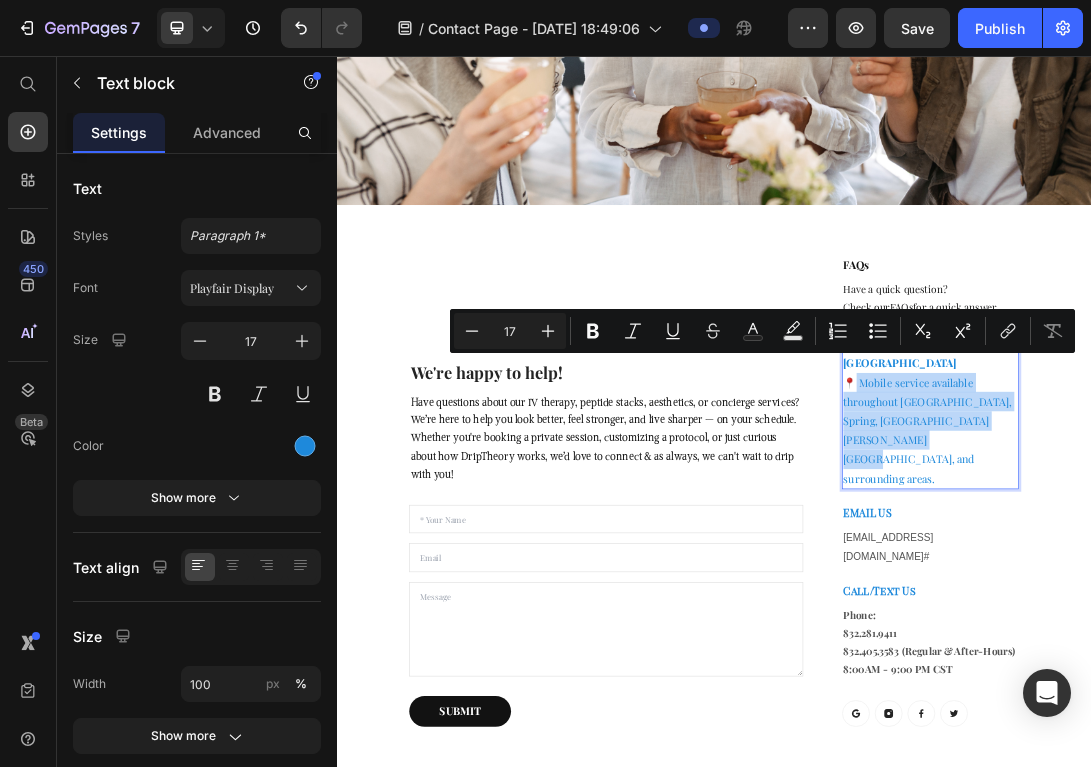click on "[GEOGRAPHIC_DATA], [GEOGRAPHIC_DATA] 📍 Mobile service available throughout [GEOGRAPHIC_DATA], Spring, [GEOGRAPHIC_DATA][PERSON_NAME][GEOGRAPHIC_DATA], and surrounding areas." at bounding box center [1281, 620] 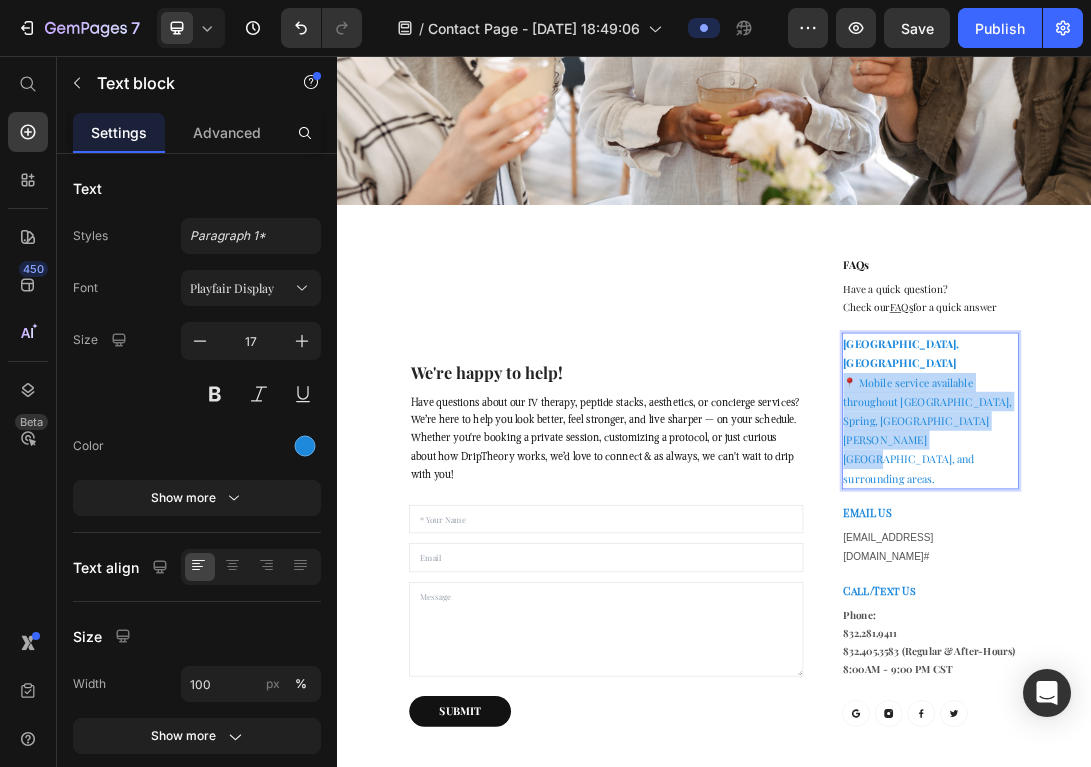 drag, startPoint x: 1144, startPoint y: 544, endPoint x: 1291, endPoint y: 645, distance: 178.35358 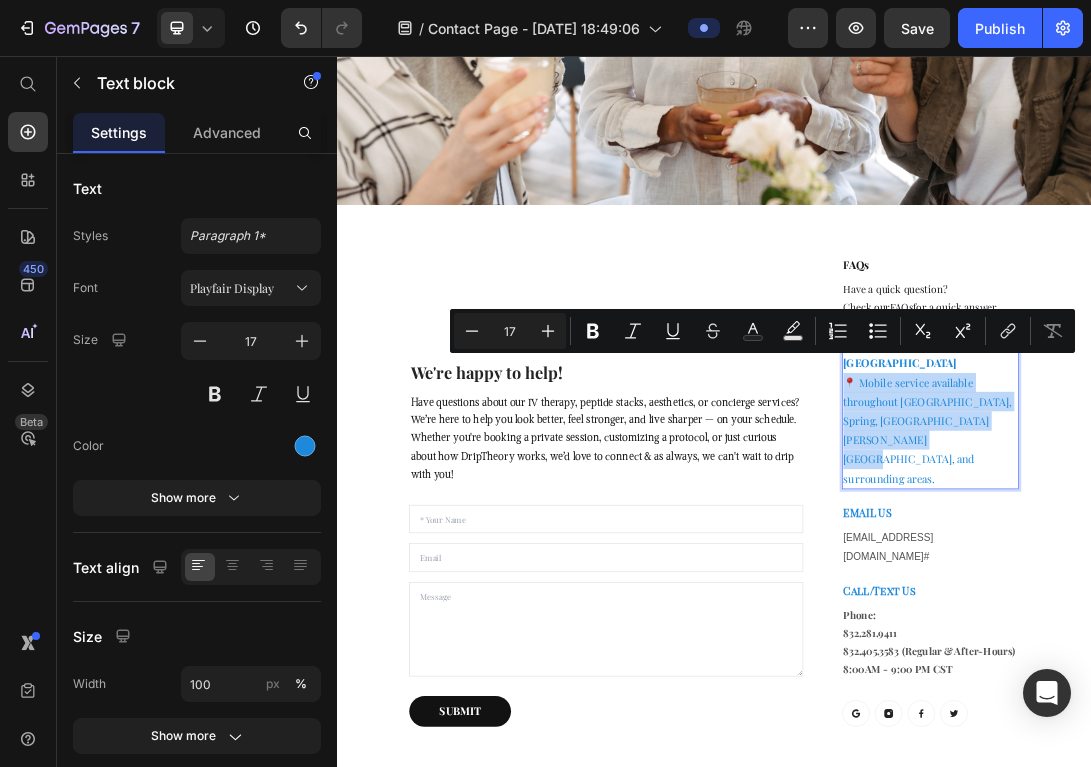 copy on "📍 Mobile service available throughout [GEOGRAPHIC_DATA], Spring, [GEOGRAPHIC_DATA][PERSON_NAME][GEOGRAPHIC_DATA], and surrounding areas." 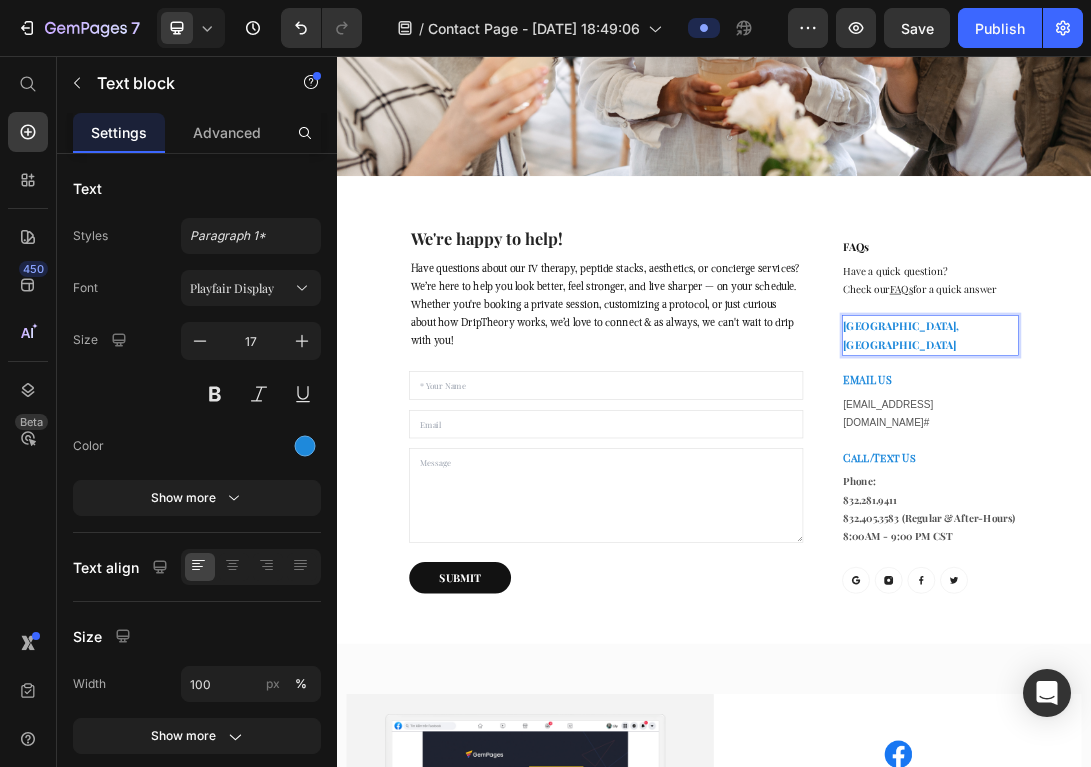 scroll, scrollTop: 566, scrollLeft: 0, axis: vertical 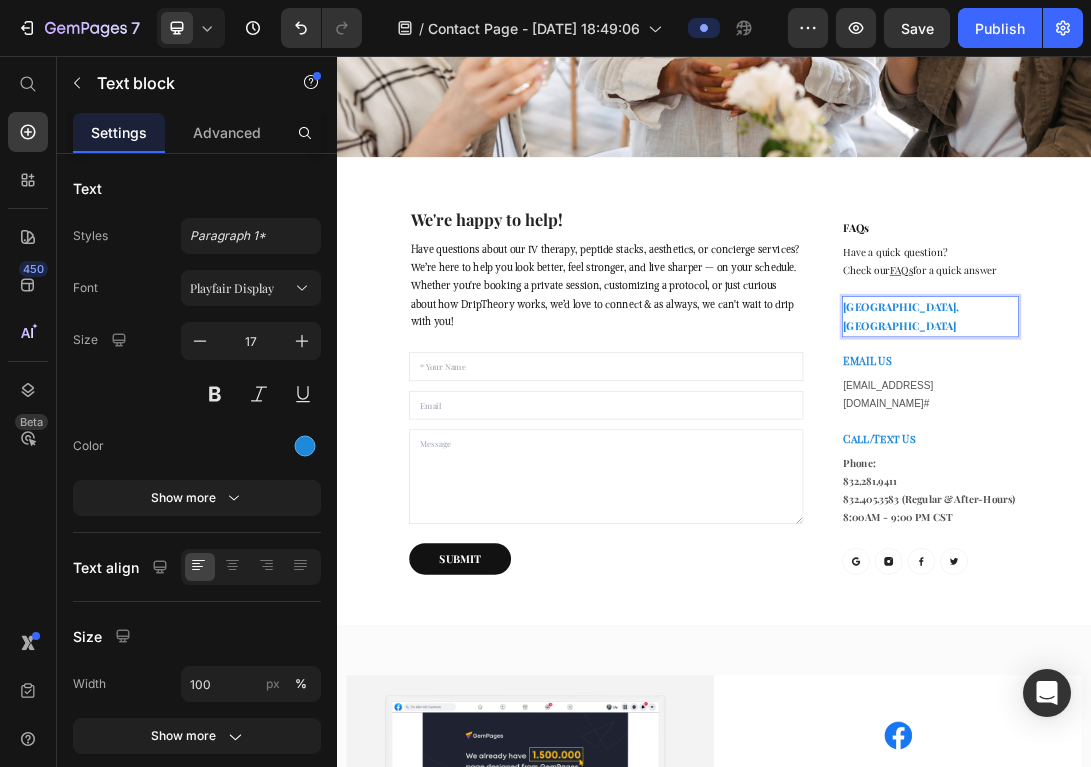 click on "[GEOGRAPHIC_DATA], [GEOGRAPHIC_DATA]" at bounding box center [1235, 470] 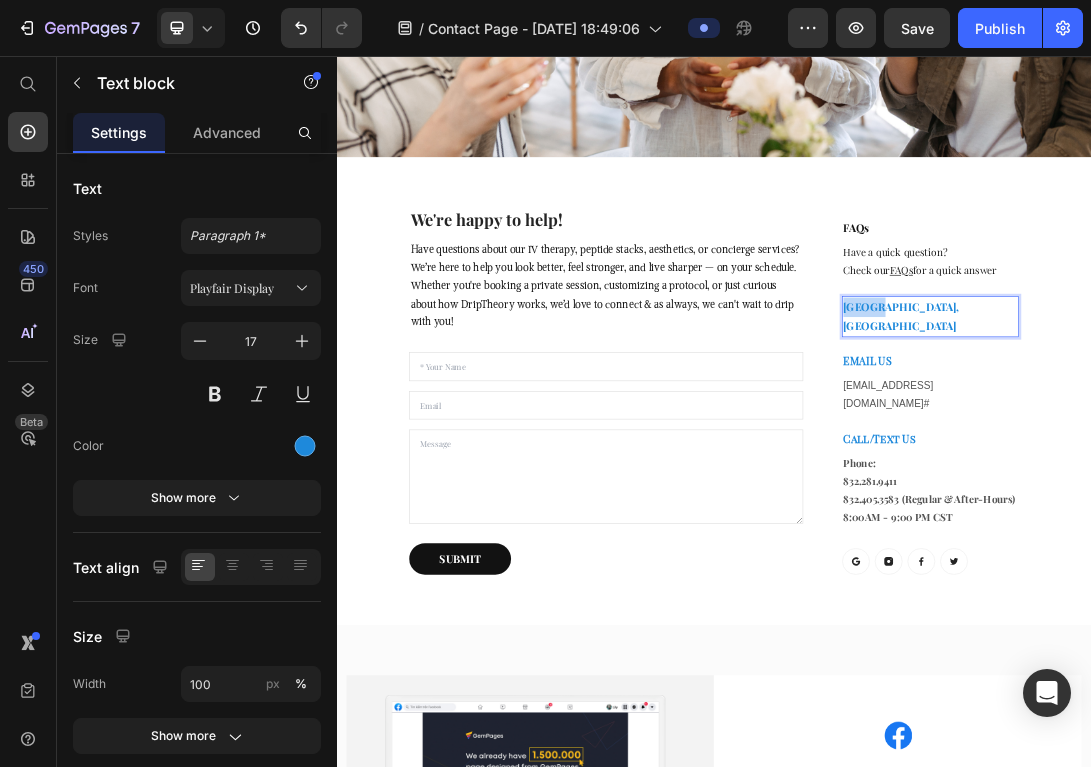 click on "[GEOGRAPHIC_DATA], [GEOGRAPHIC_DATA]" at bounding box center (1235, 470) 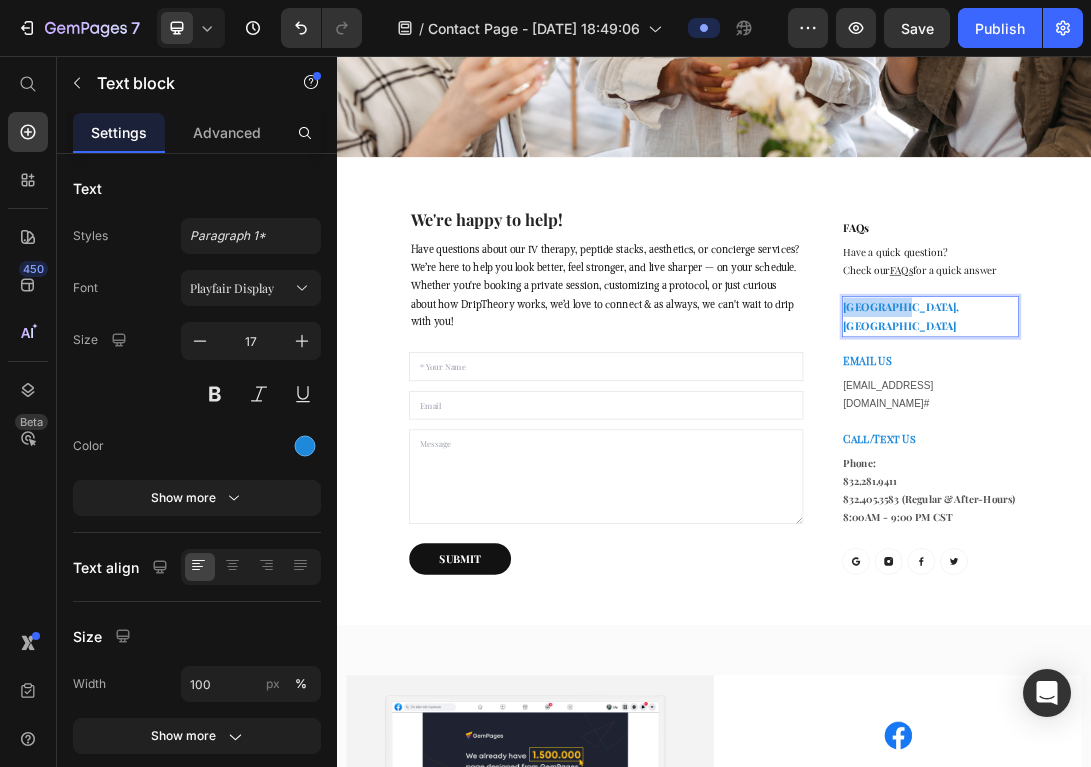 click on "[GEOGRAPHIC_DATA], [GEOGRAPHIC_DATA]" at bounding box center [1235, 470] 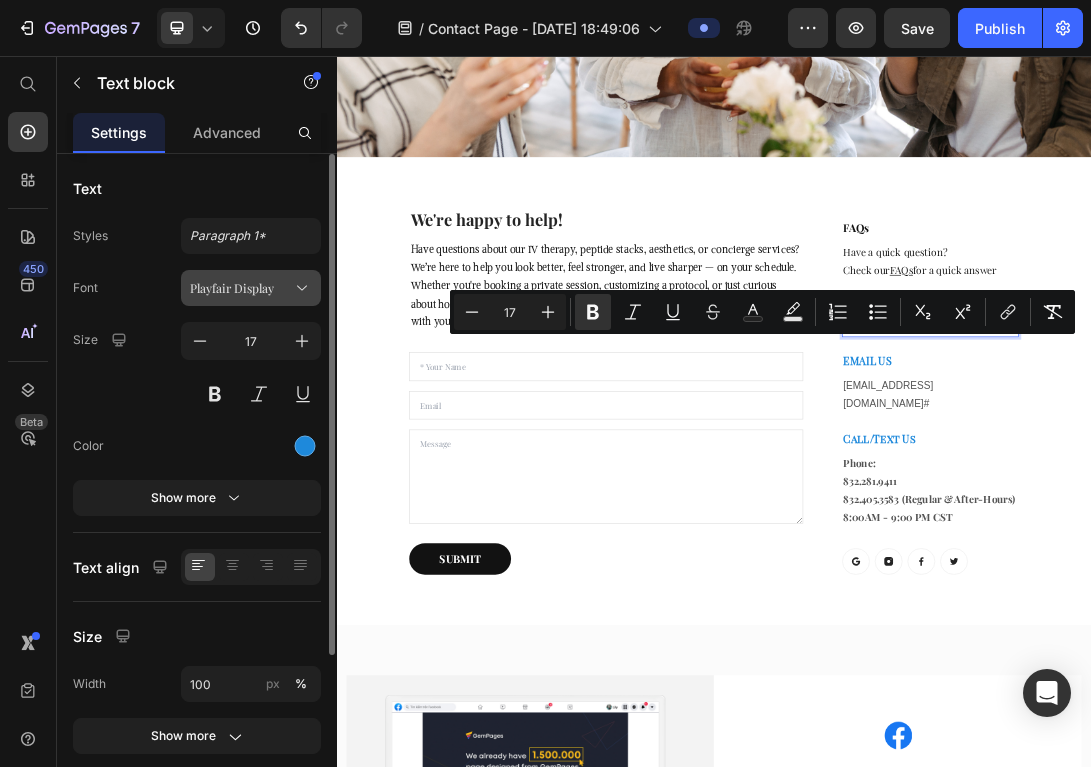 click on "Playfair Display" at bounding box center [251, 288] 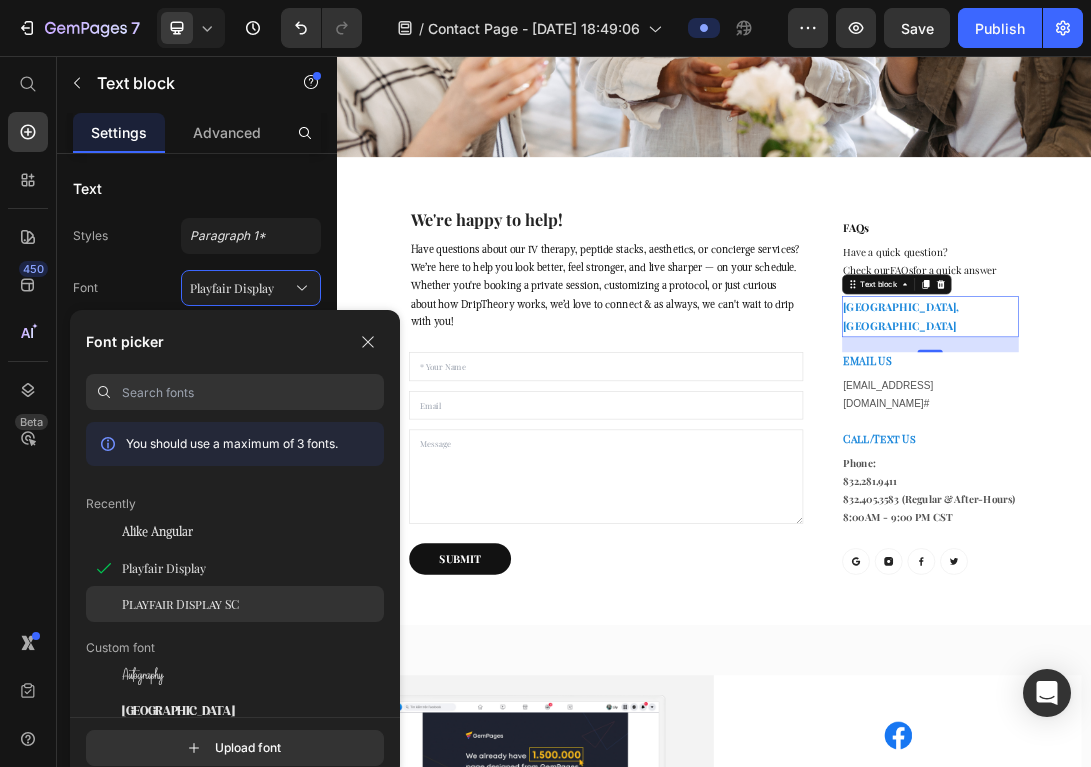 click on "Playfair Display SC" at bounding box center (180, 604) 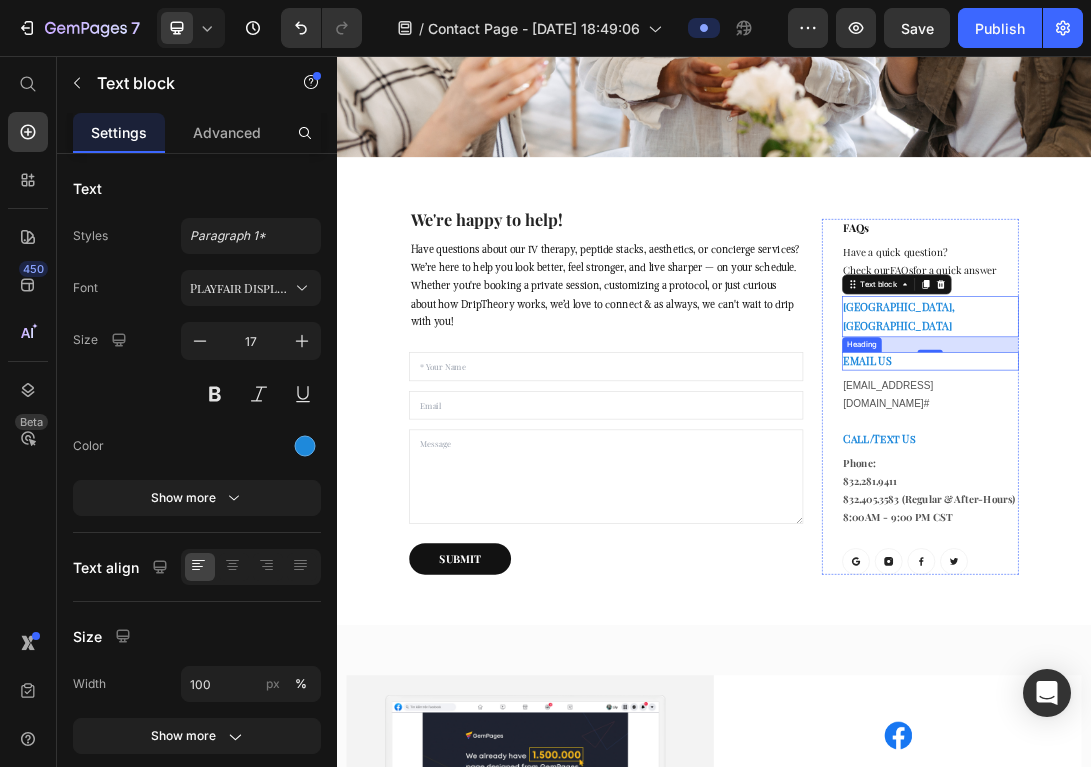 click on "⁠⁠⁠⁠⁠⁠⁠ EMAIL US" at bounding box center (1281, 542) 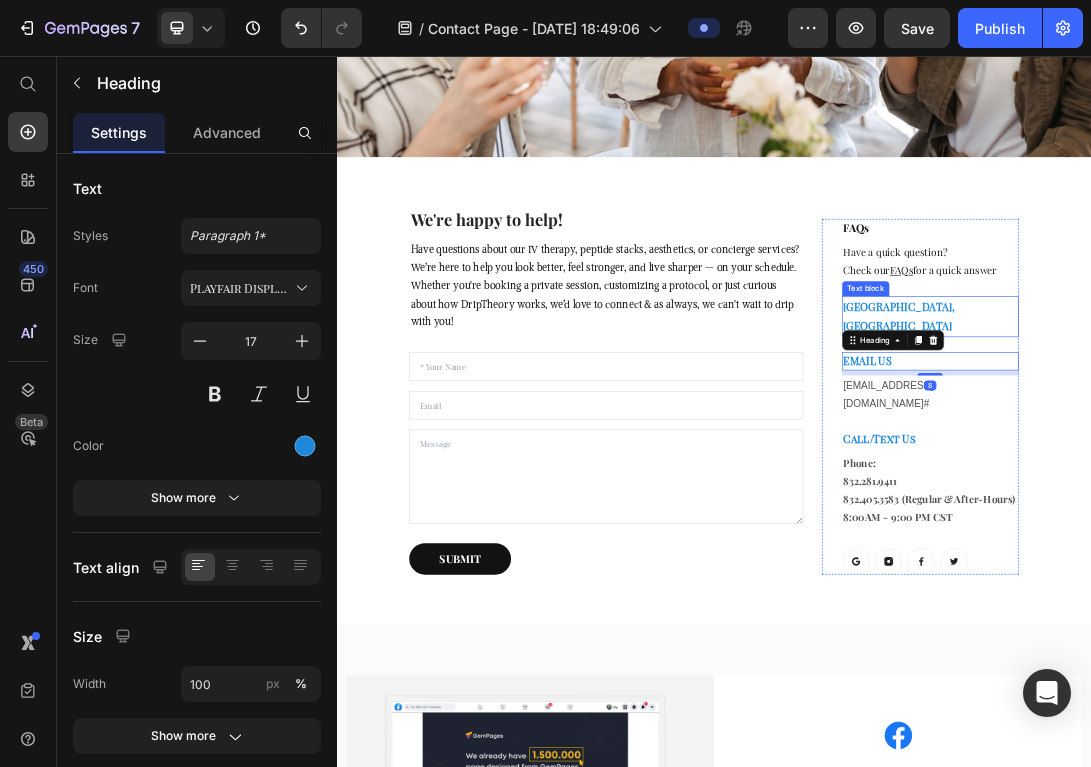 click on "Text block" at bounding box center [1178, 426] 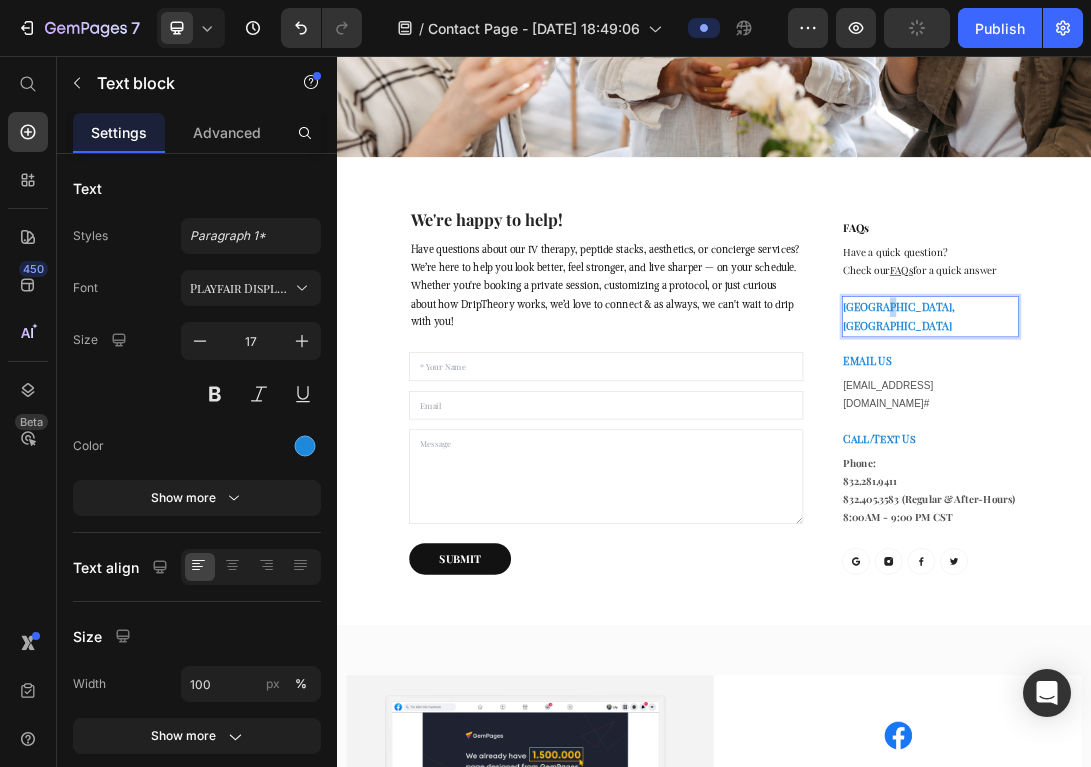 click on "[GEOGRAPHIC_DATA], [GEOGRAPHIC_DATA]" at bounding box center (1281, 470) 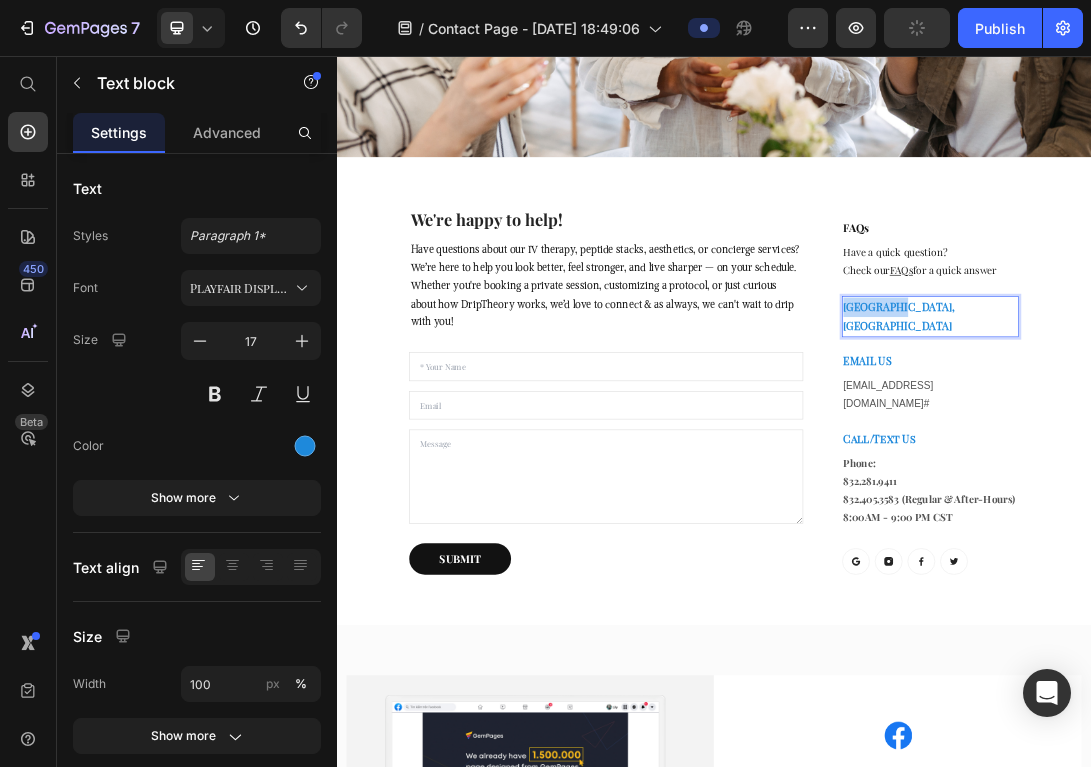click on "[GEOGRAPHIC_DATA], [GEOGRAPHIC_DATA]" at bounding box center [1281, 470] 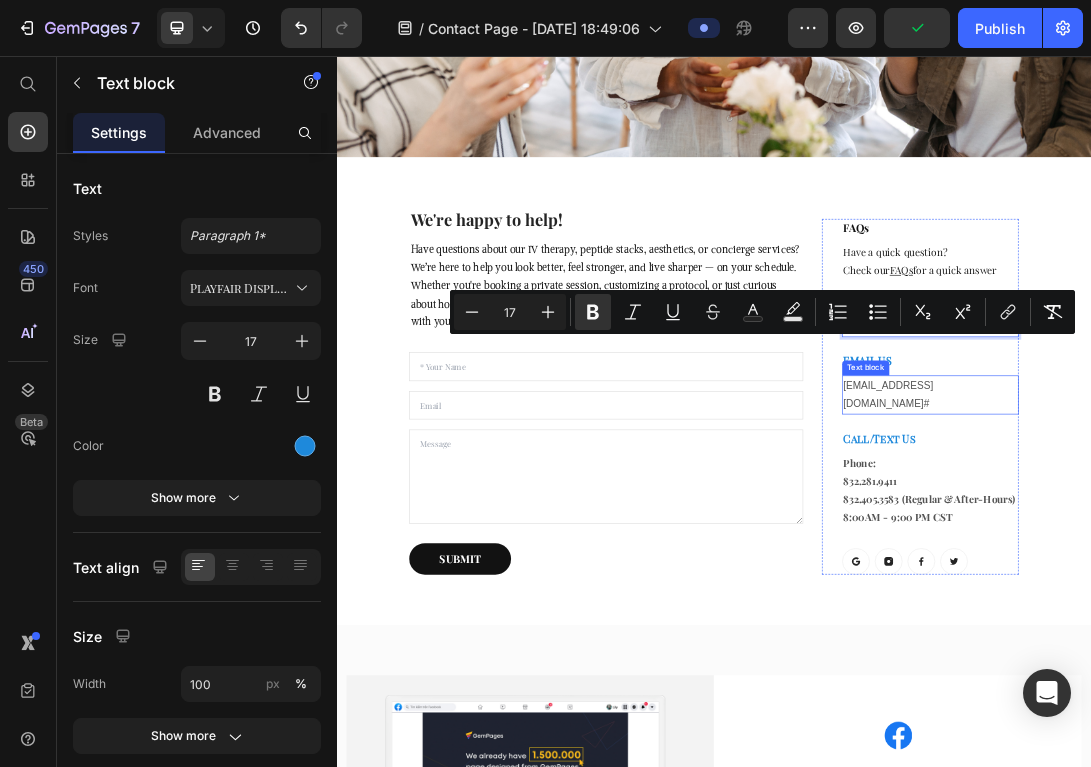 click on "[EMAIL_ADDRESS][DOMAIN_NAME] #" at bounding box center (1281, 595) 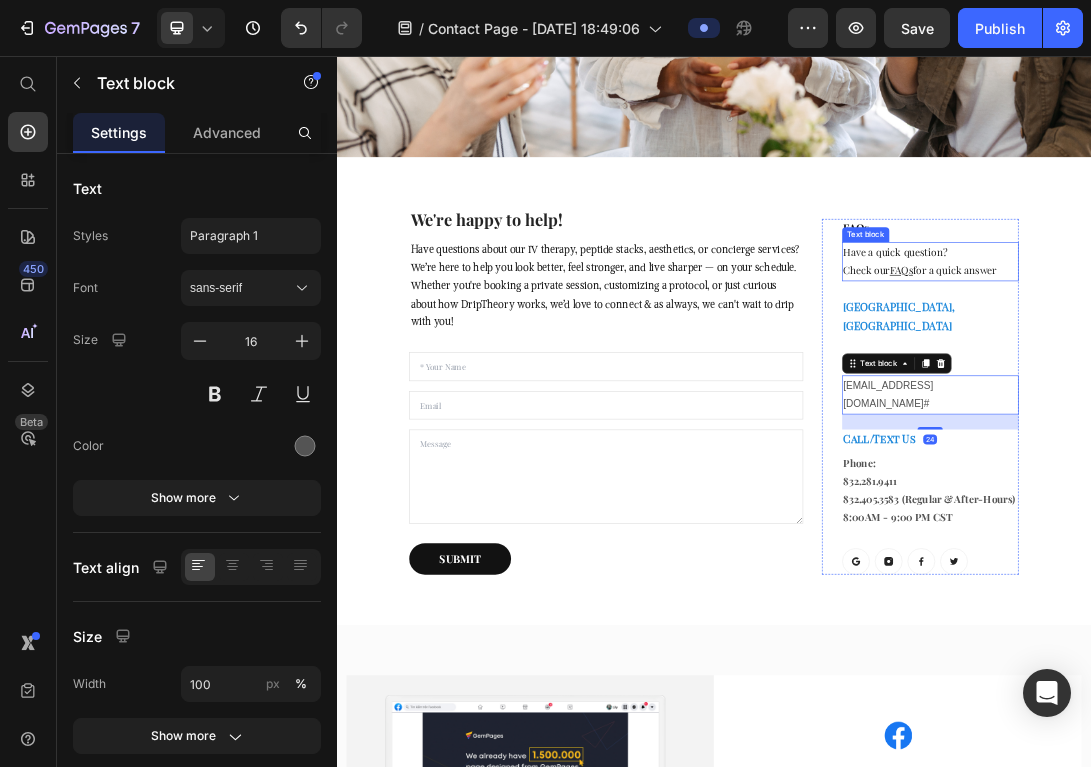click on "Have a quick question? Check our  FAQs  for a quick answer" at bounding box center (1281, 383) 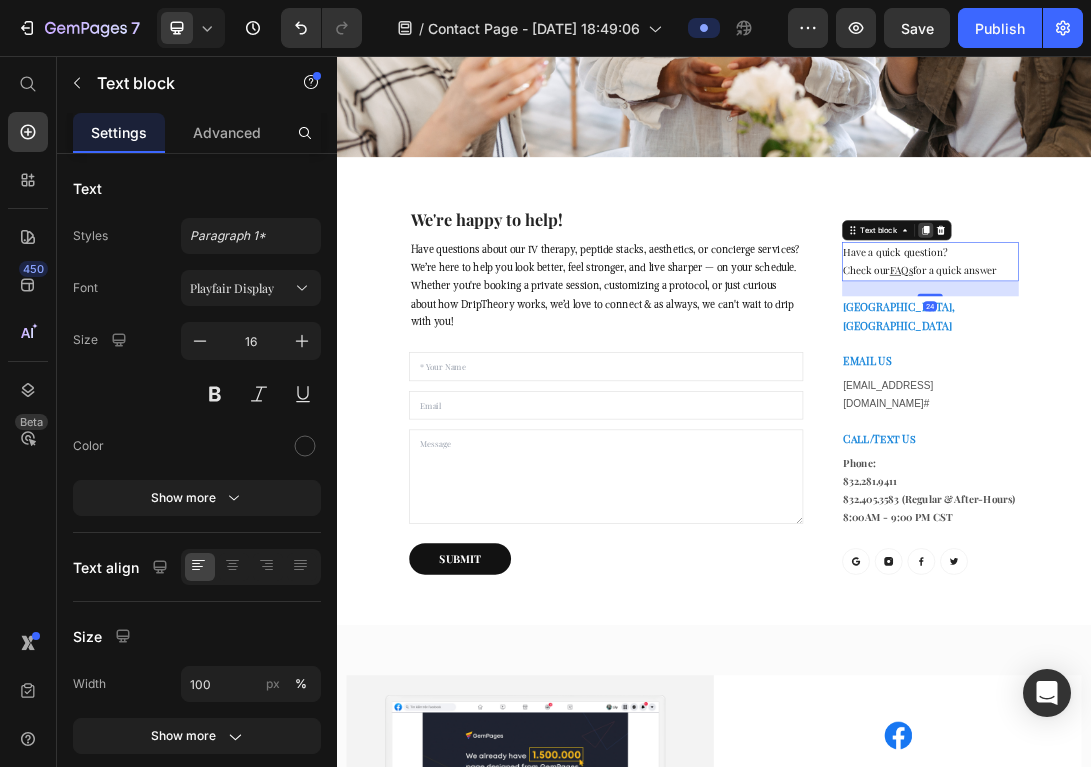 click 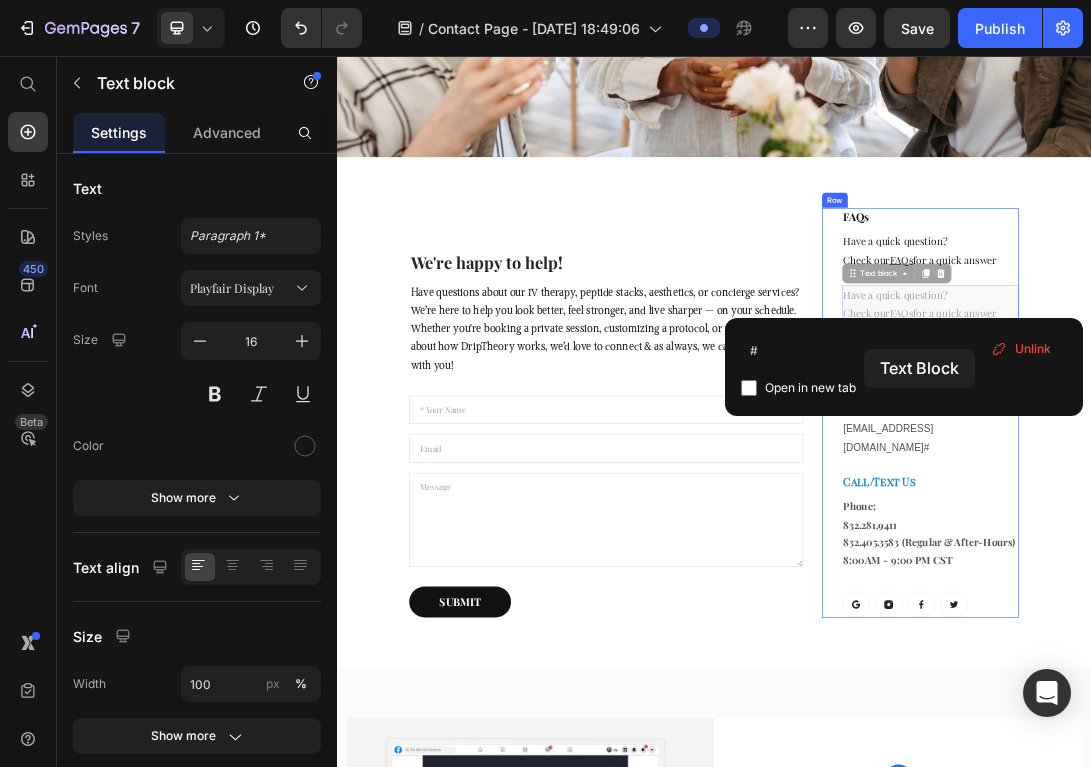 drag, startPoint x: 1236, startPoint y: 451, endPoint x: 1176, endPoint y: 524, distance: 94.493385 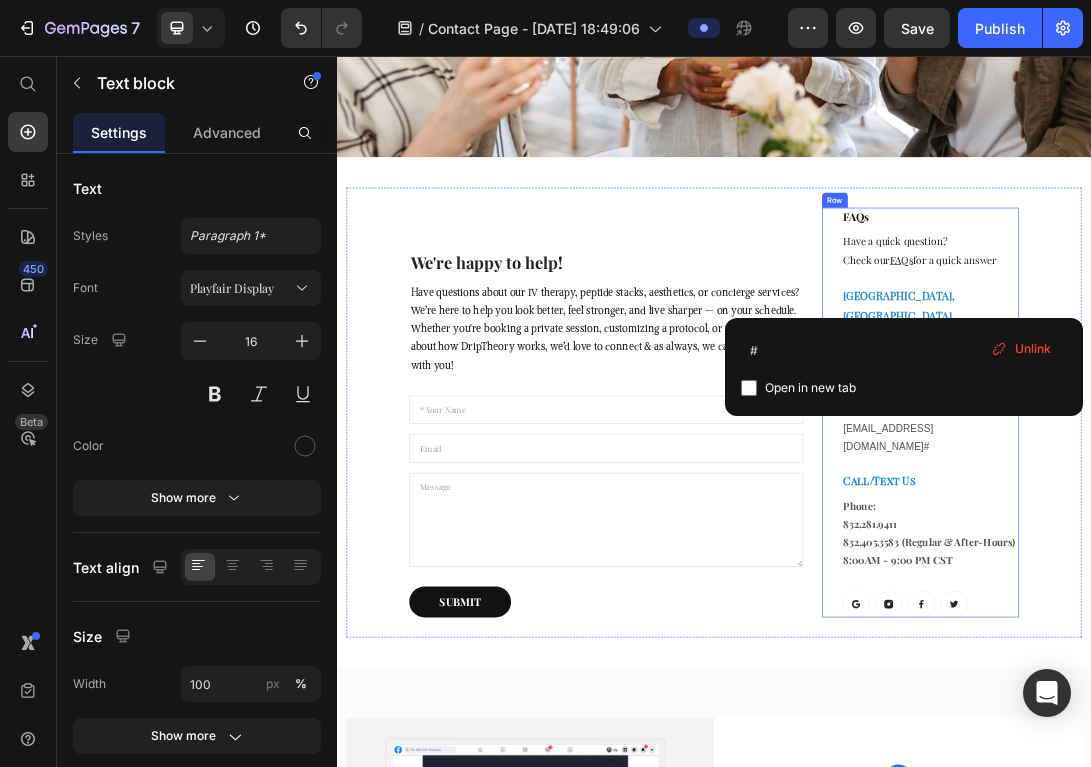 click on "[GEOGRAPHIC_DATA], [GEOGRAPHIC_DATA]" at bounding box center (1281, 452) 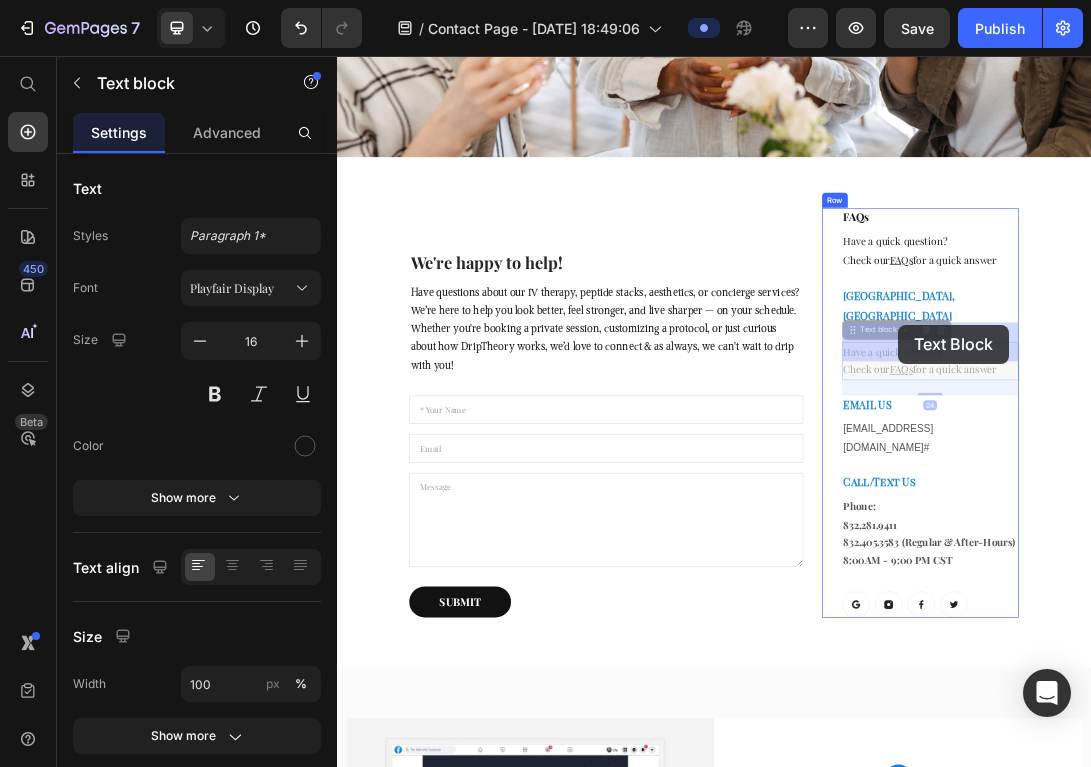 drag, startPoint x: 1232, startPoint y: 499, endPoint x: 1230, endPoint y: 487, distance: 12.165525 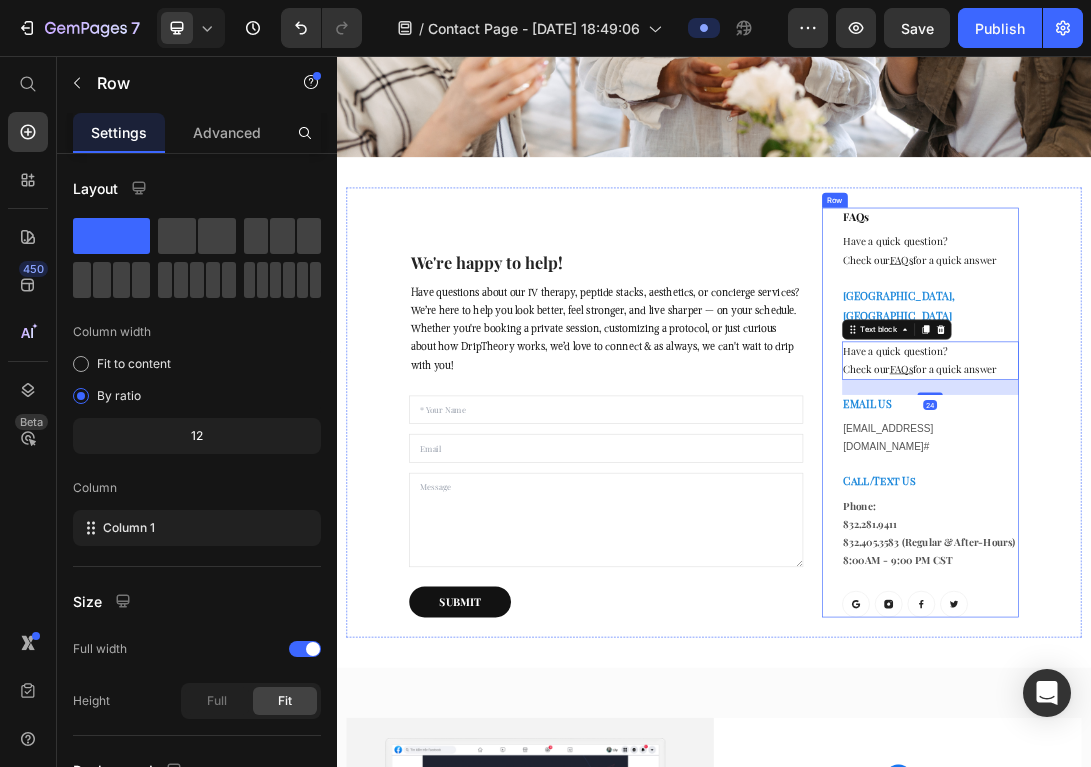 click on "FAQs Heading Have a quick question? Check our  FAQs  for a quick answer Text block Conroe, TX Text block Have a quick question? Check our  FAQs  for a quick answer Text block   24 ⁠⁠⁠⁠⁠⁠⁠ EMAIL US Heading [EMAIL_ADDRESS][DOMAIN_NAME] # Text block ⁠⁠⁠⁠⁠⁠⁠ Call/Text Us Heading Phone:  [PHONE_NUMBER] [PHONE_NUMBER] (Regular & After-Hours) 8:00AM - 9:00 PM CST Text block           Button     Button     Button     Button Row" at bounding box center [1281, 623] 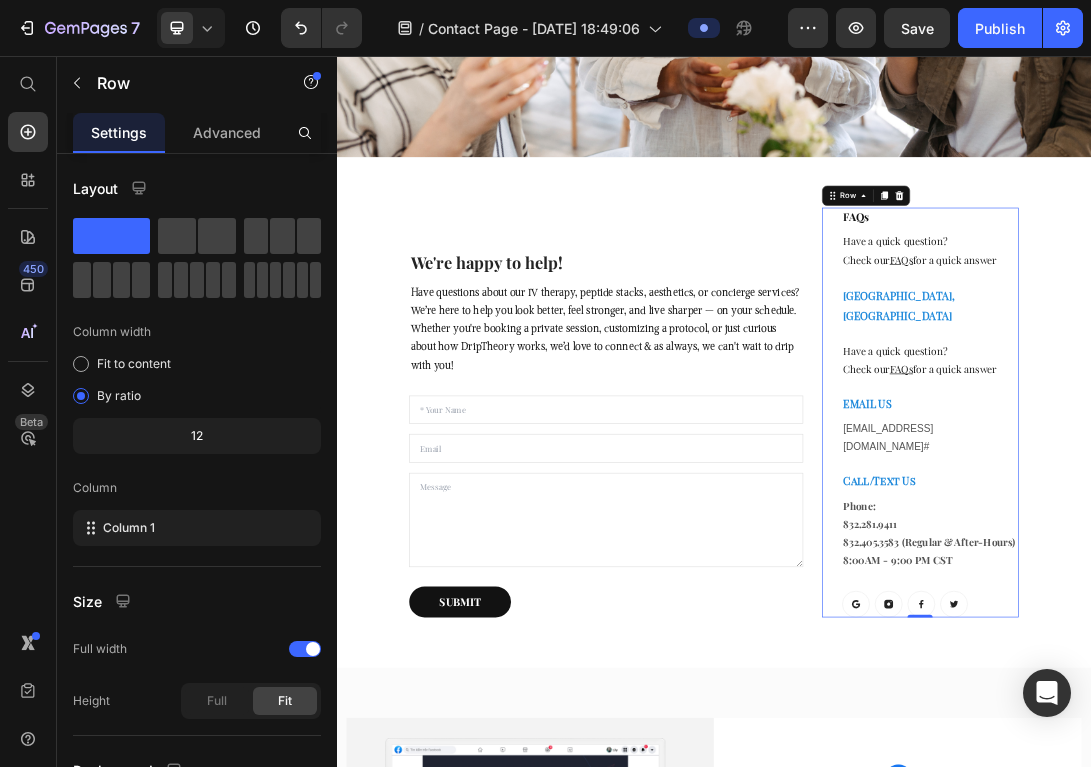 click on "[GEOGRAPHIC_DATA], [GEOGRAPHIC_DATA]" at bounding box center [1281, 452] 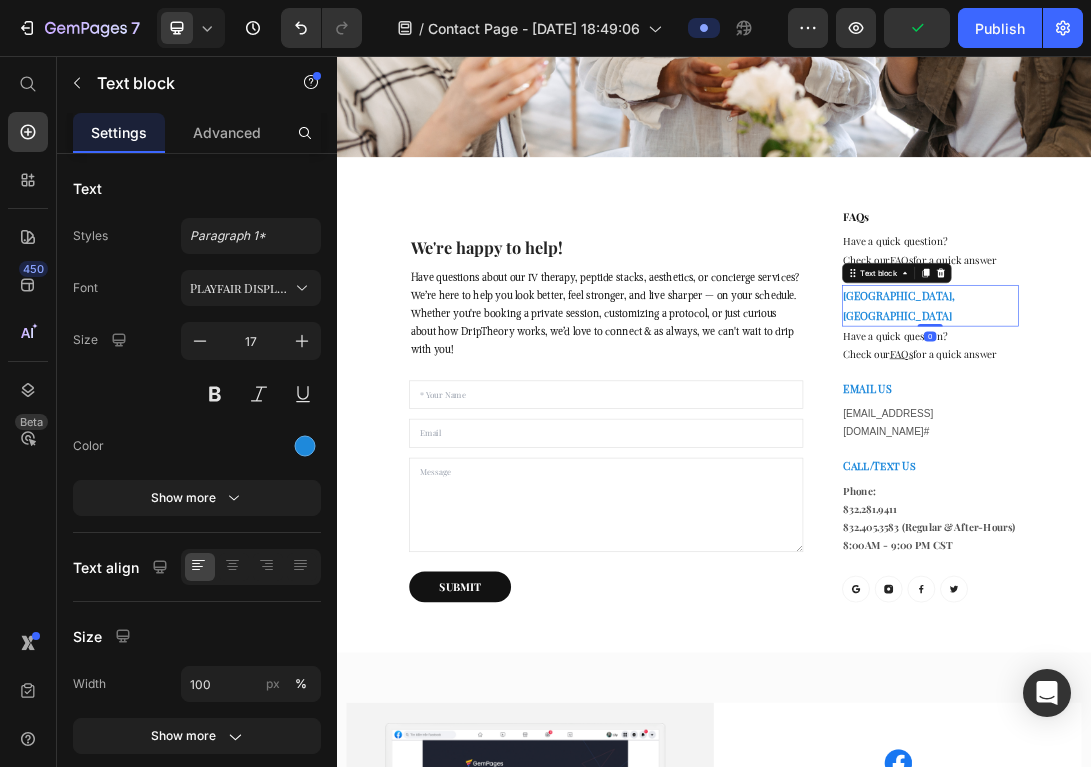drag, startPoint x: 1276, startPoint y: 477, endPoint x: 1275, endPoint y: 452, distance: 25.019993 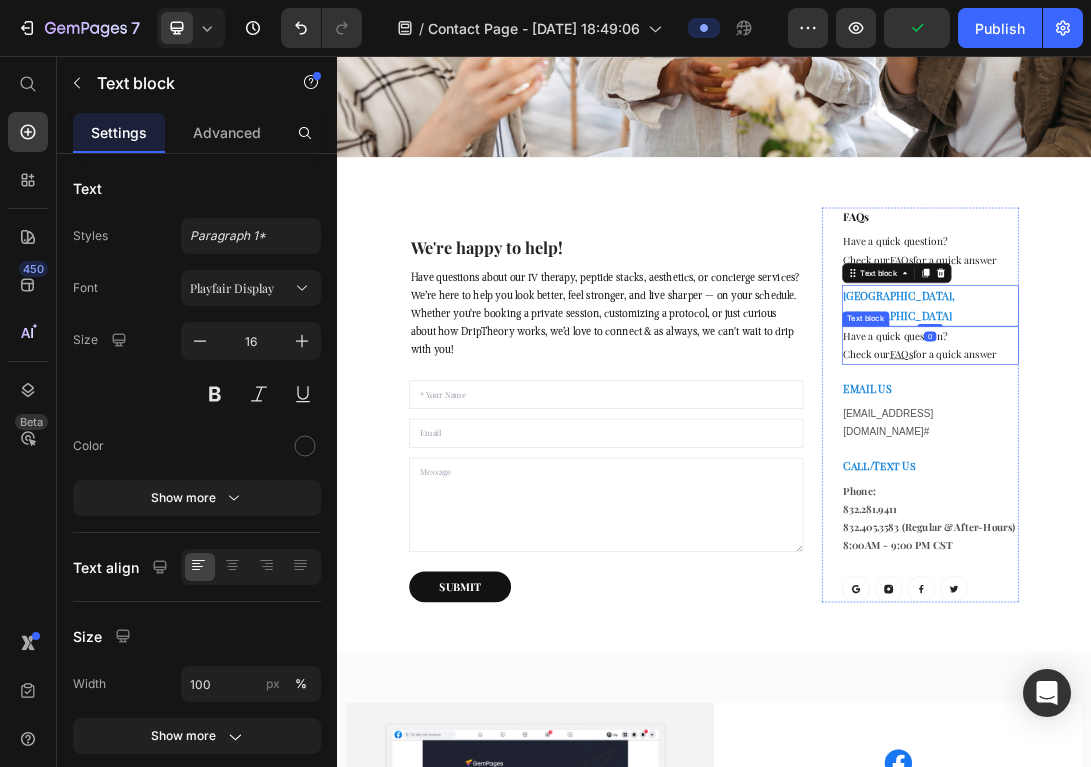 click on "Have a quick question? Check our  FAQs  for a quick answer" at bounding box center (1281, 517) 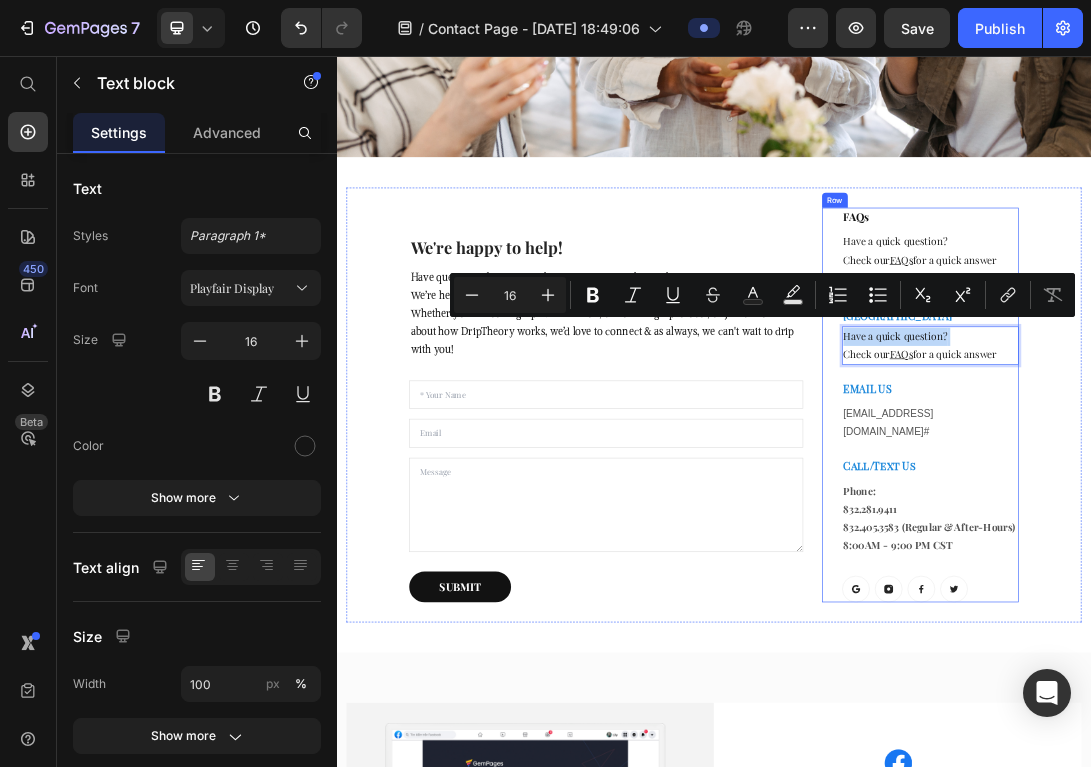 click on "FAQs Heading Have a quick question? Check our  FAQs  for a quick answer Text block Conroe, TX Text block Have a quick question? Check our  FAQs  for a quick answer Text block   24 ⁠⁠⁠⁠⁠⁠⁠ EMAIL US Heading [EMAIL_ADDRESS][DOMAIN_NAME] # Text block ⁠⁠⁠⁠⁠⁠⁠ Call/Text Us Heading Phone:  [PHONE_NUMBER] [PHONE_NUMBER] (Regular & After-Hours) 8:00AM - 9:00 PM CST Text block           Button     Button     Button     Button Row" at bounding box center [1281, 611] 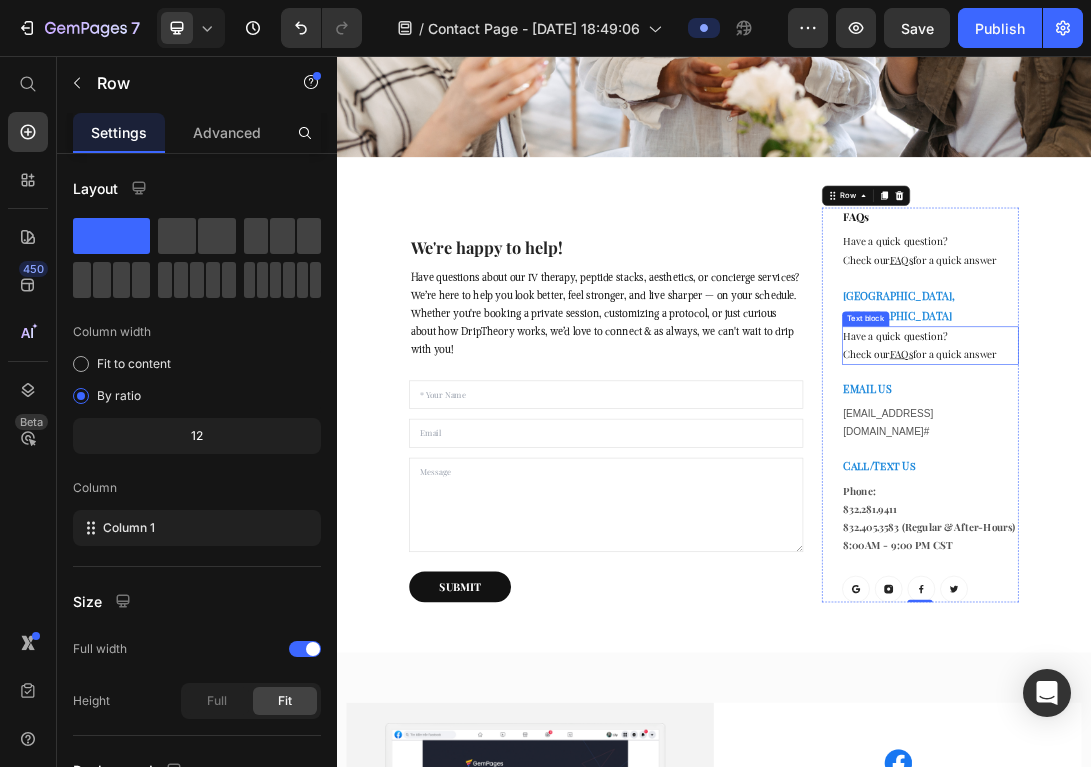 click on "Have a quick question? Check our  FAQs  for a quick answer" at bounding box center [1281, 517] 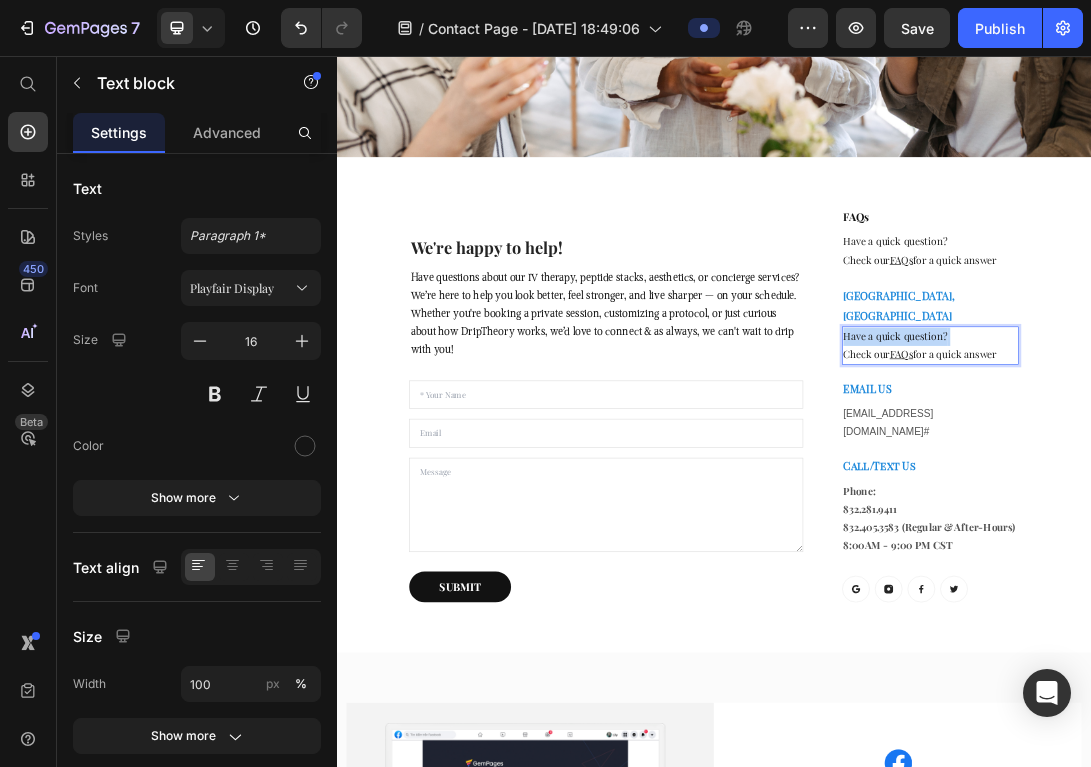 click on "Have a quick question? Check our  FAQs  for a quick answer" at bounding box center [1281, 517] 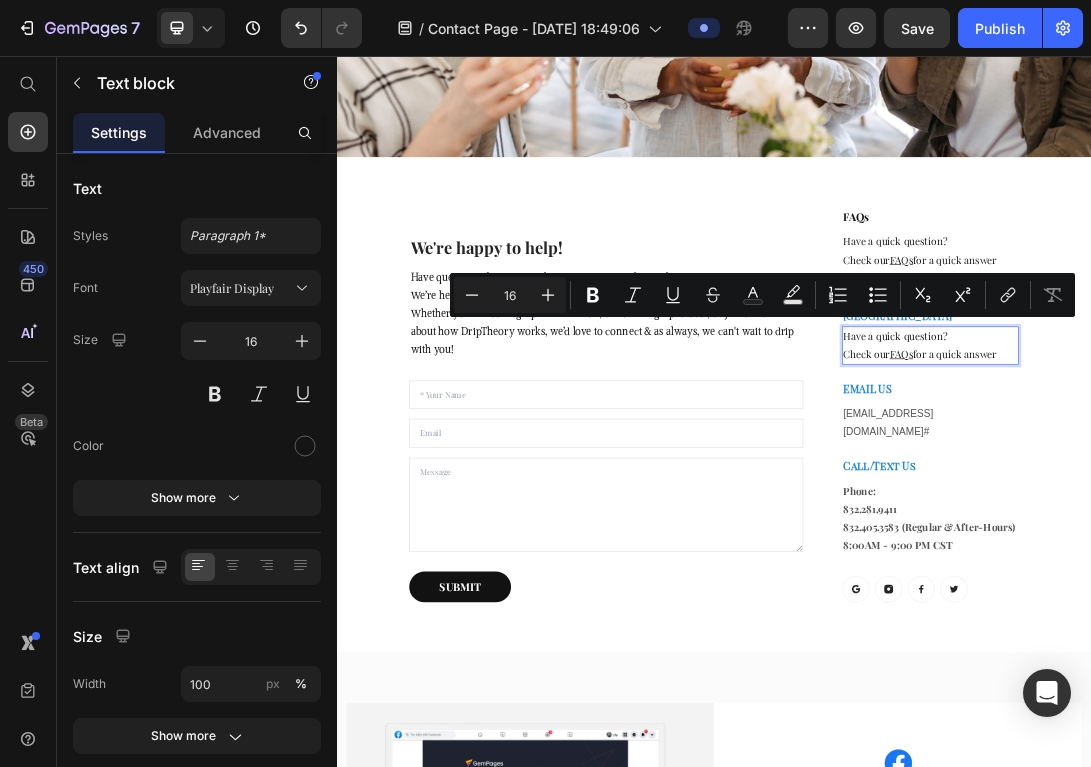 click on "Have a quick question? Check our  FAQs  for a quick answer" at bounding box center (1281, 517) 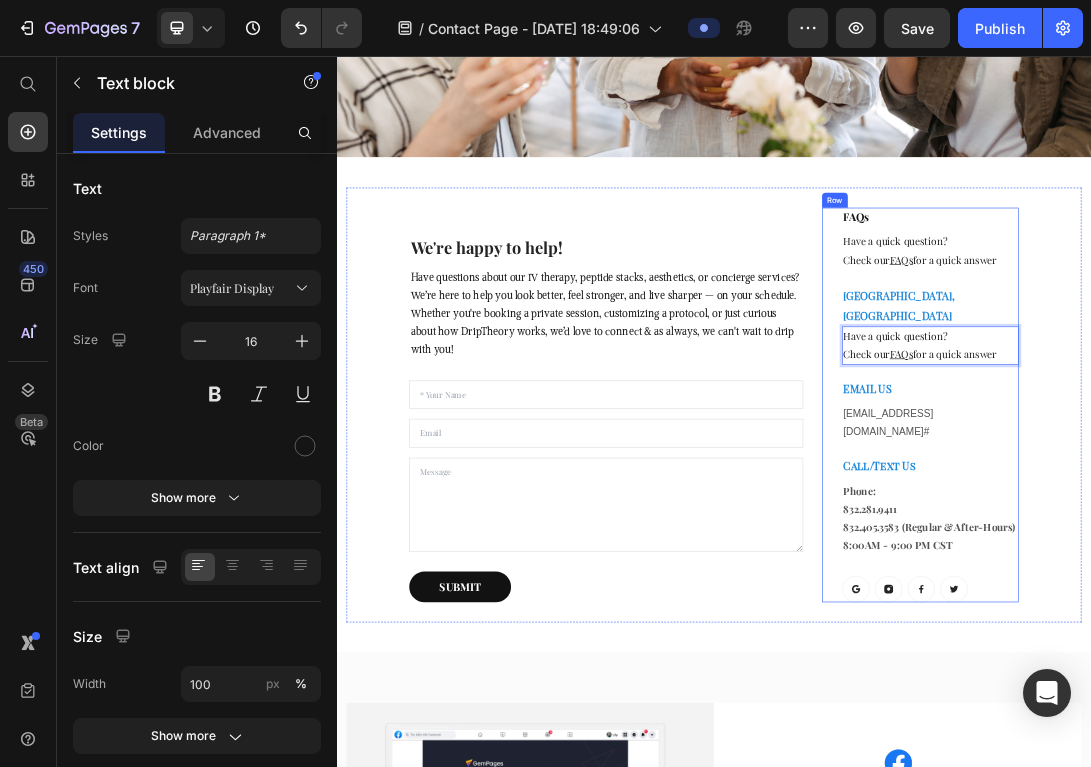 drag, startPoint x: 1392, startPoint y: 511, endPoint x: 1135, endPoint y: 488, distance: 258.02713 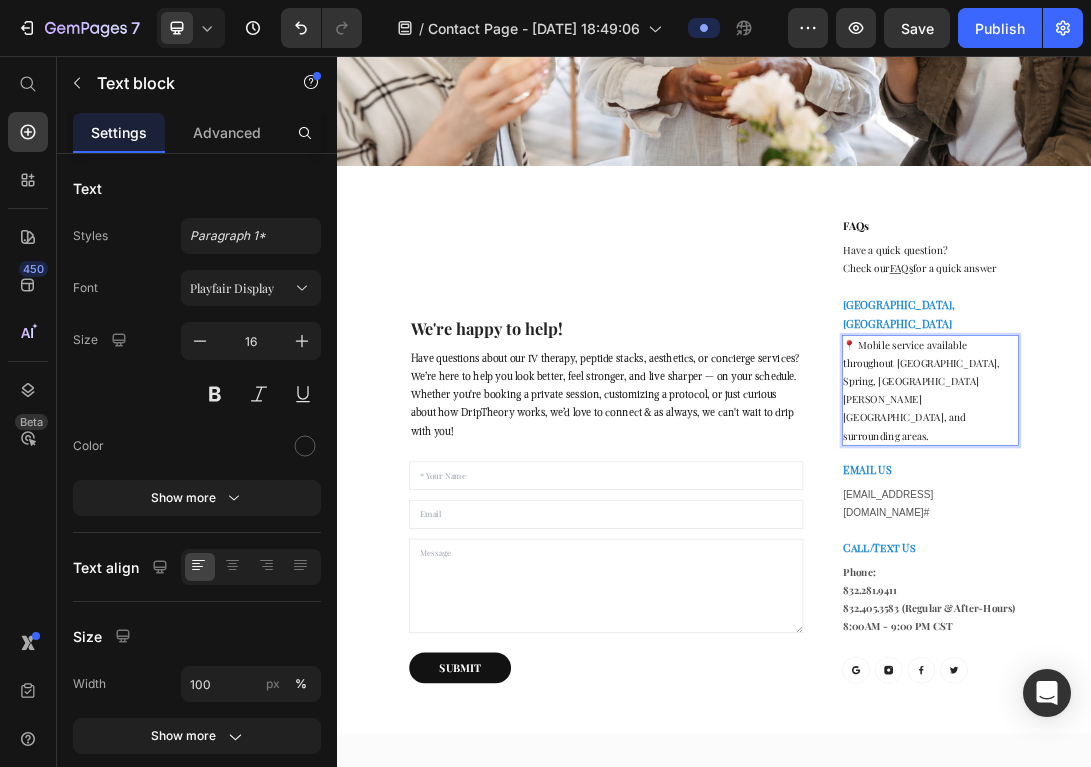 click on "📍 Mobile service available throughout [GEOGRAPHIC_DATA], Spring, [GEOGRAPHIC_DATA][PERSON_NAME][GEOGRAPHIC_DATA], and surrounding areas." at bounding box center [1281, 588] 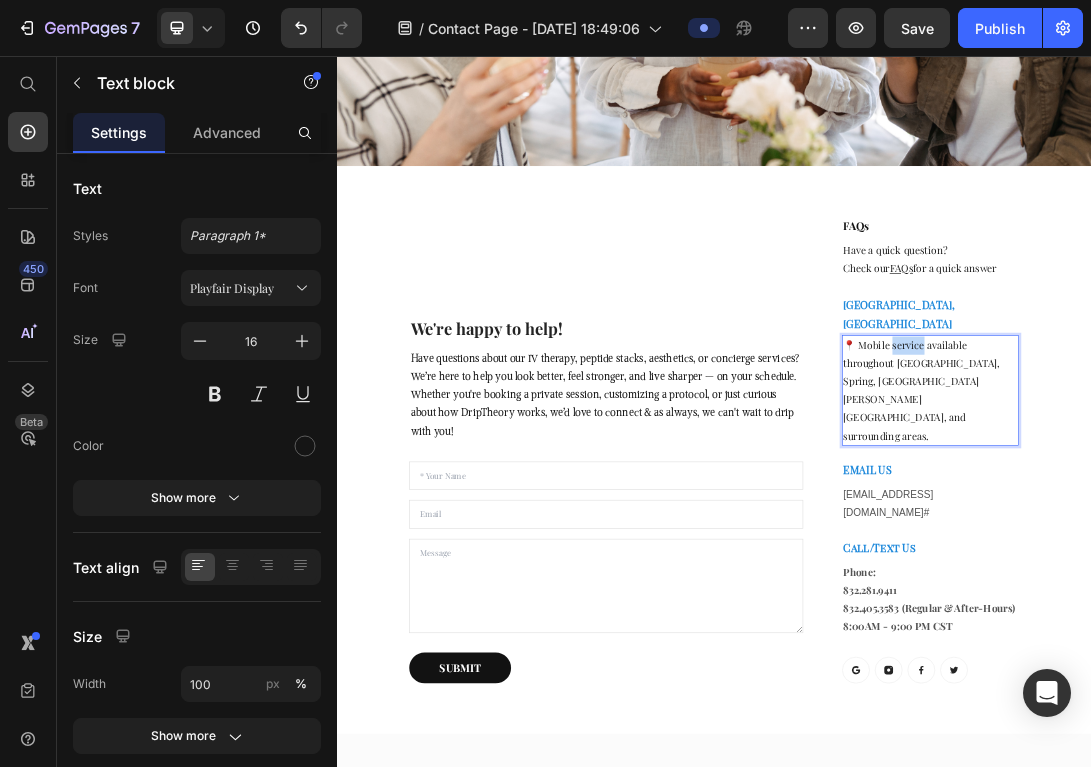 click on "📍 Mobile service available throughout [GEOGRAPHIC_DATA], Spring, [GEOGRAPHIC_DATA][PERSON_NAME][GEOGRAPHIC_DATA], and surrounding areas." at bounding box center (1281, 588) 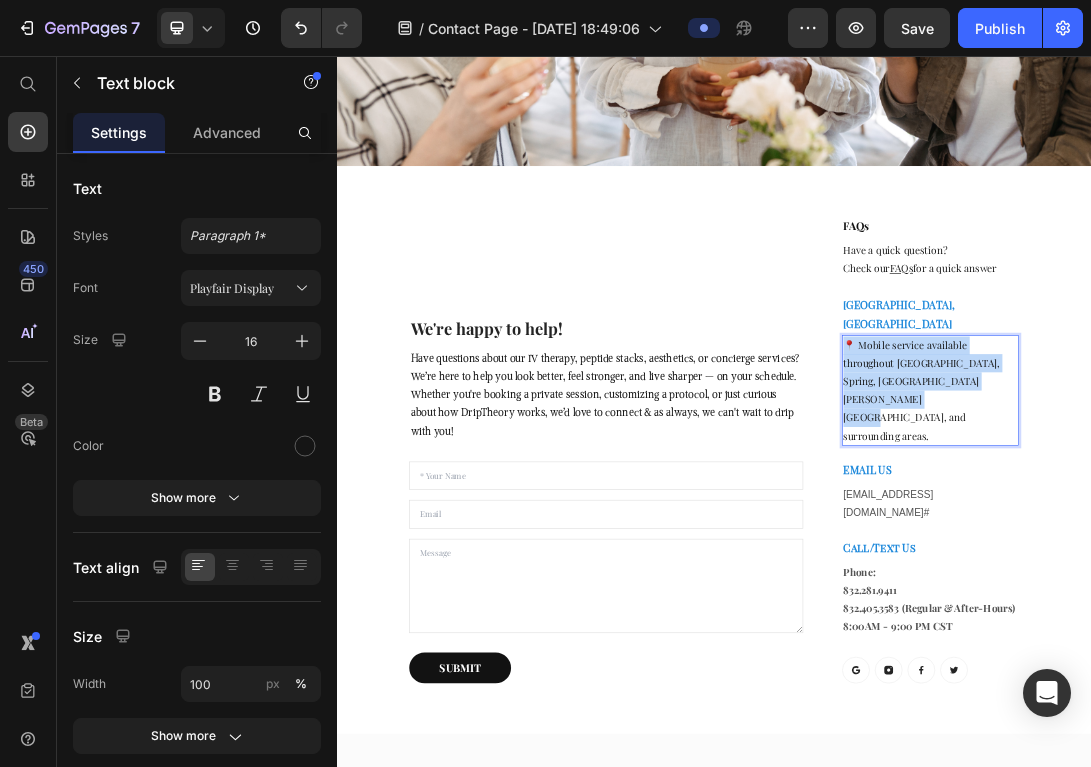 click on "📍 Mobile service available throughout [GEOGRAPHIC_DATA], Spring, [GEOGRAPHIC_DATA][PERSON_NAME][GEOGRAPHIC_DATA], and surrounding areas." at bounding box center (1281, 588) 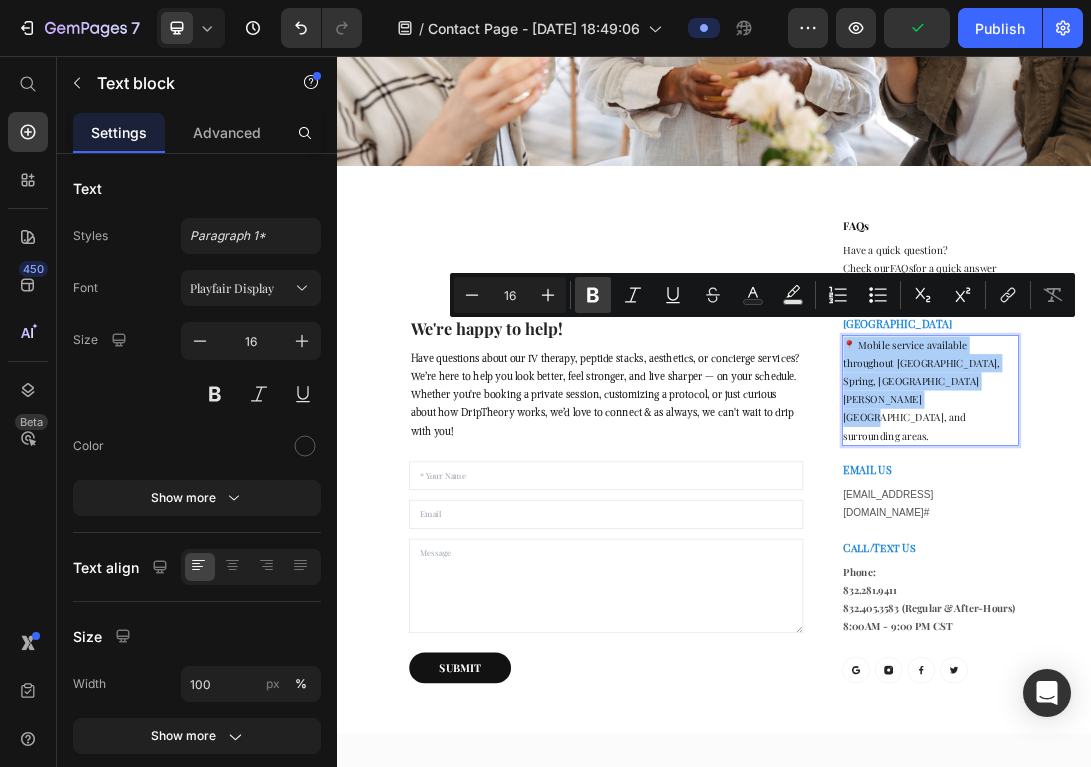 click on "Bold" at bounding box center [593, 295] 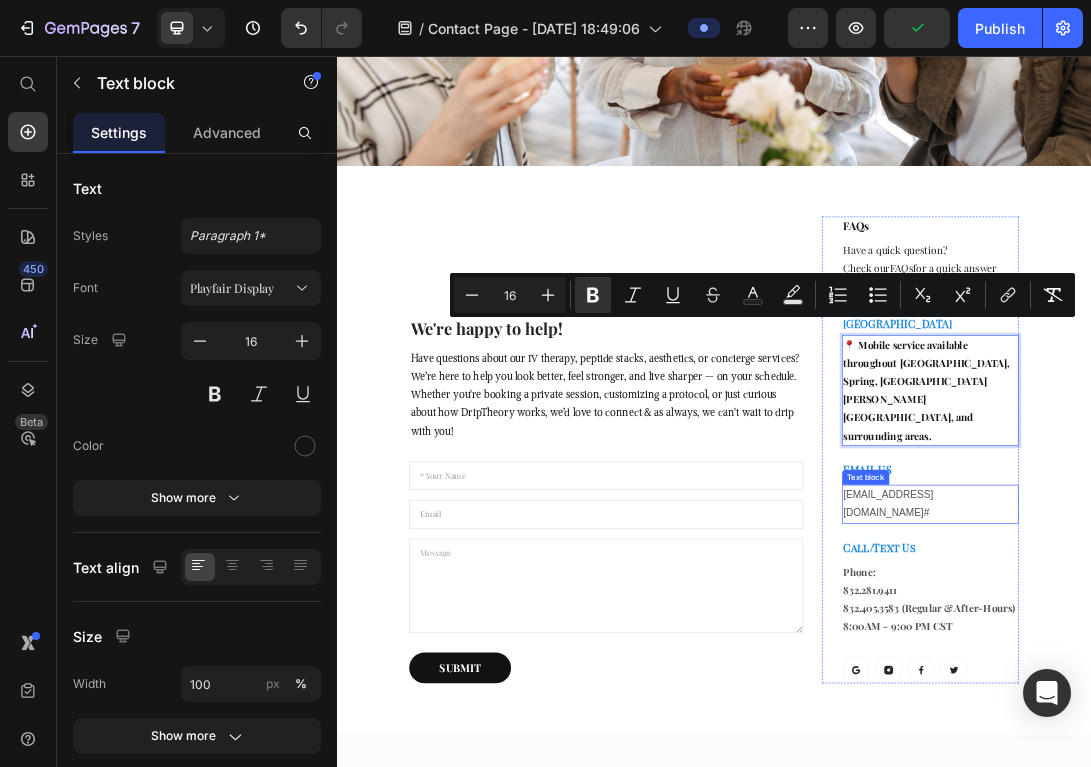 click on "[EMAIL_ADDRESS][DOMAIN_NAME] #" at bounding box center (1281, 769) 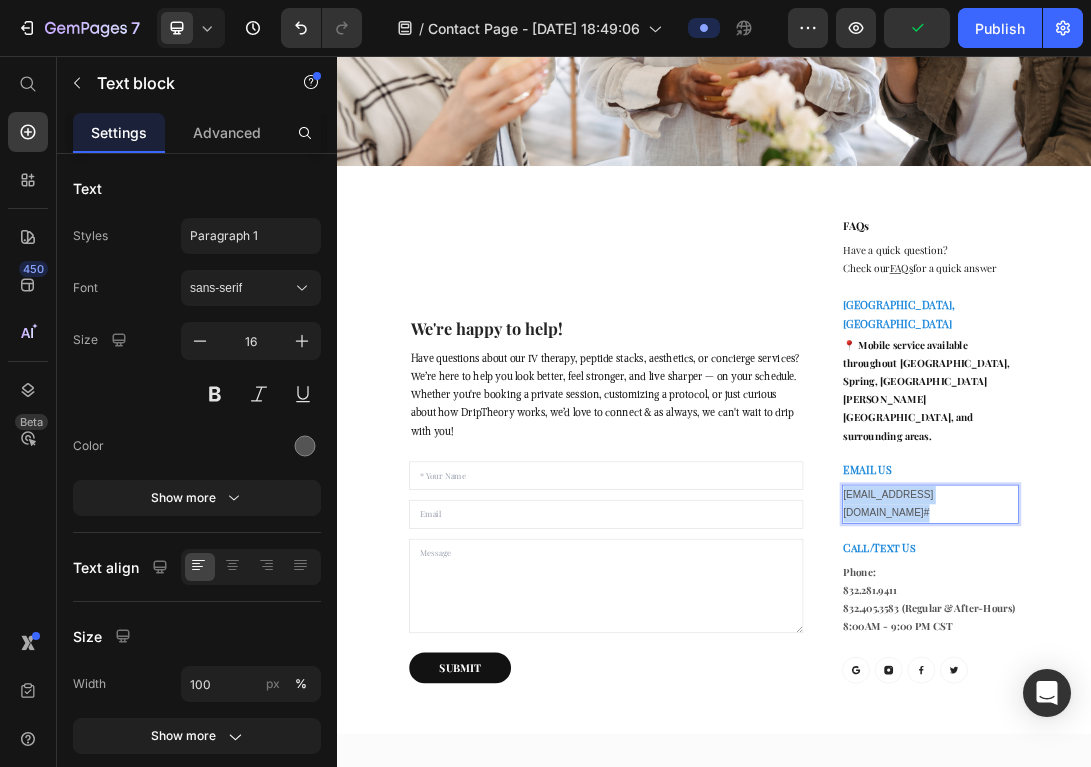 click on "[EMAIL_ADDRESS][DOMAIN_NAME] #" at bounding box center (1281, 769) 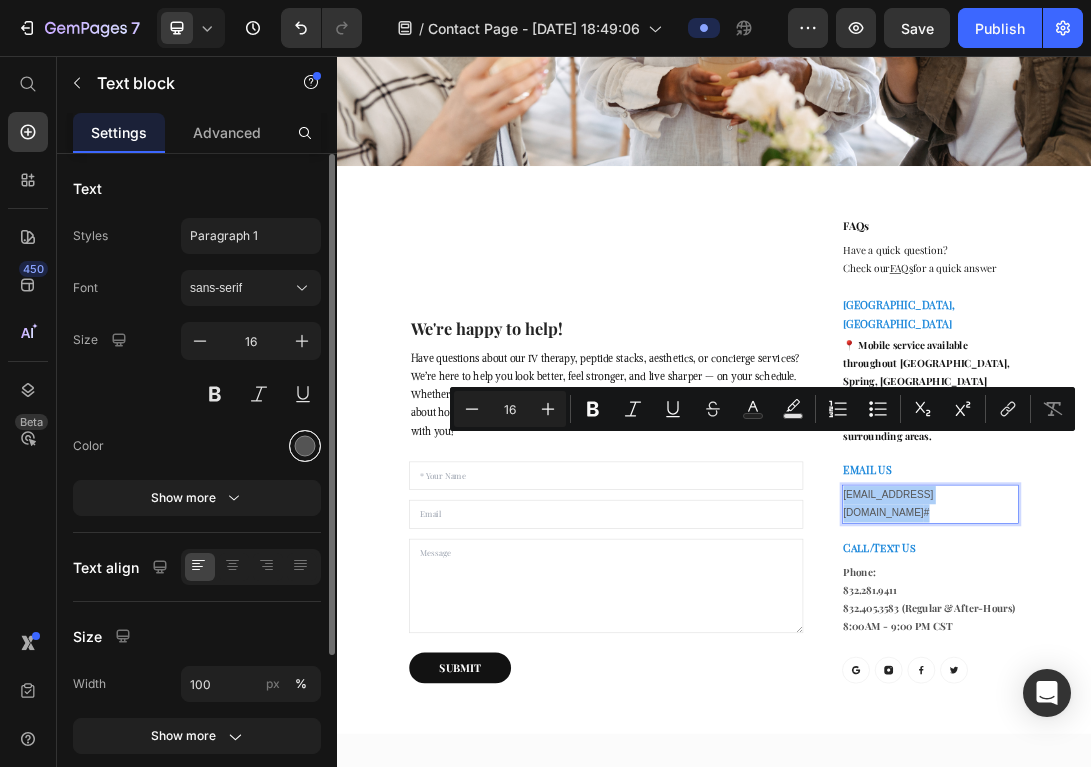 click at bounding box center (305, 446) 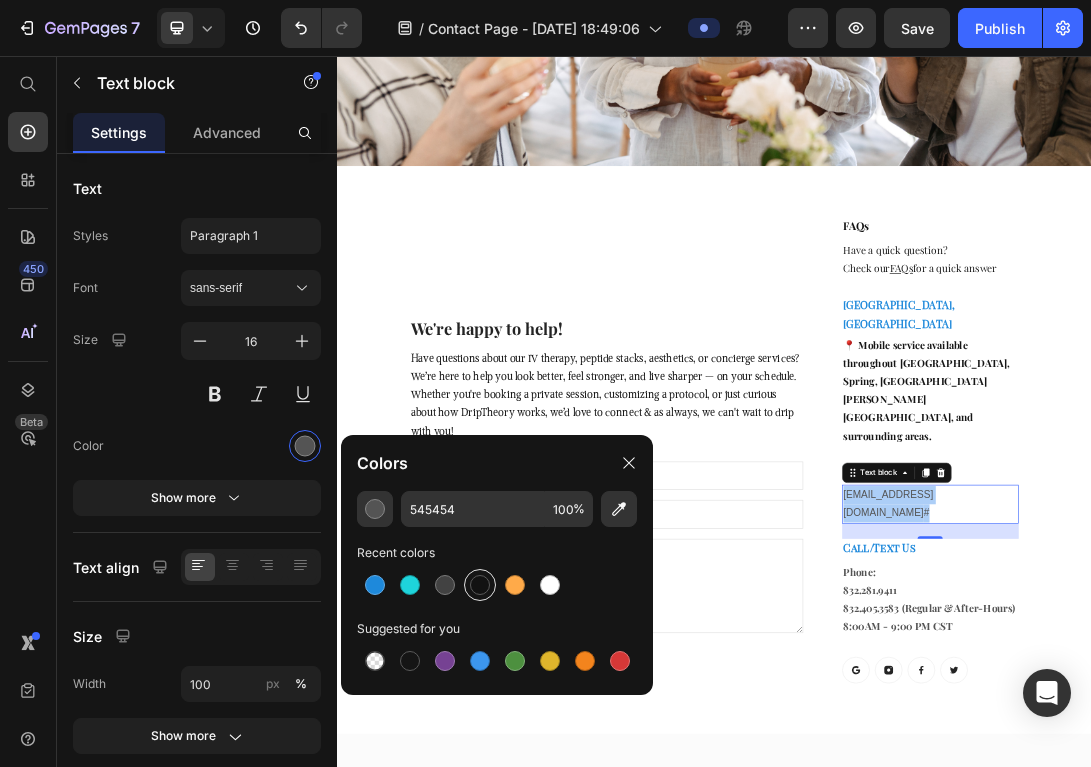 click at bounding box center (480, 585) 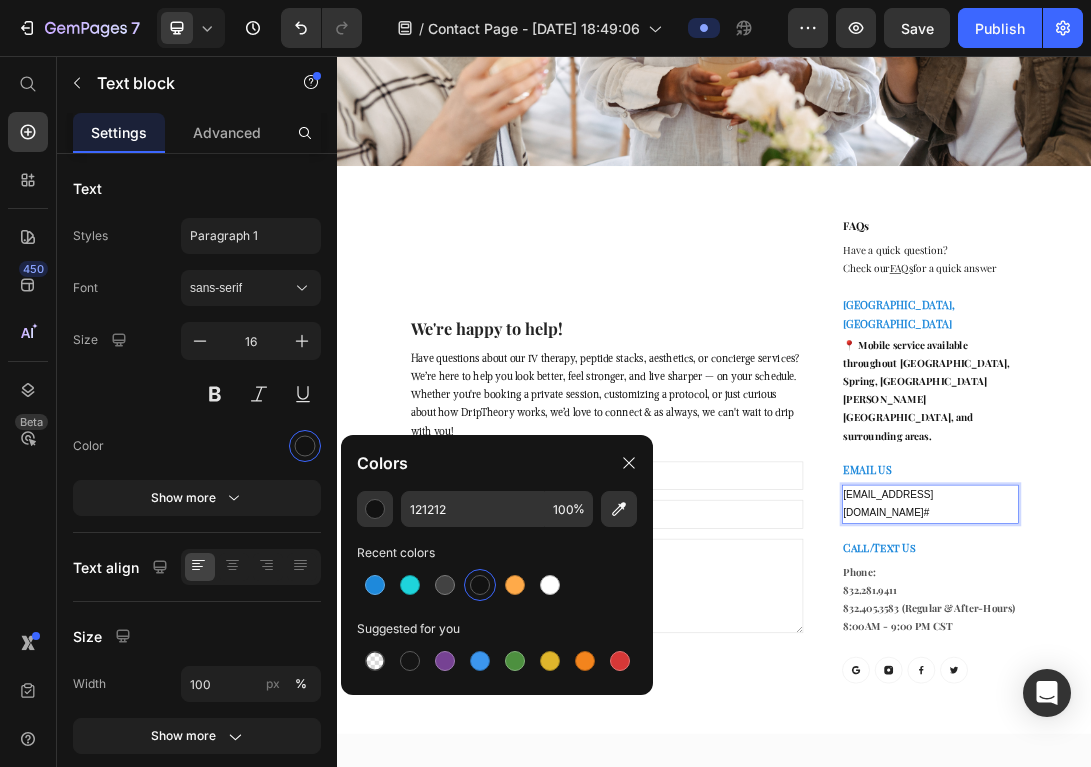 click on "[EMAIL_ADDRESS][DOMAIN_NAME] #" at bounding box center (1281, 769) 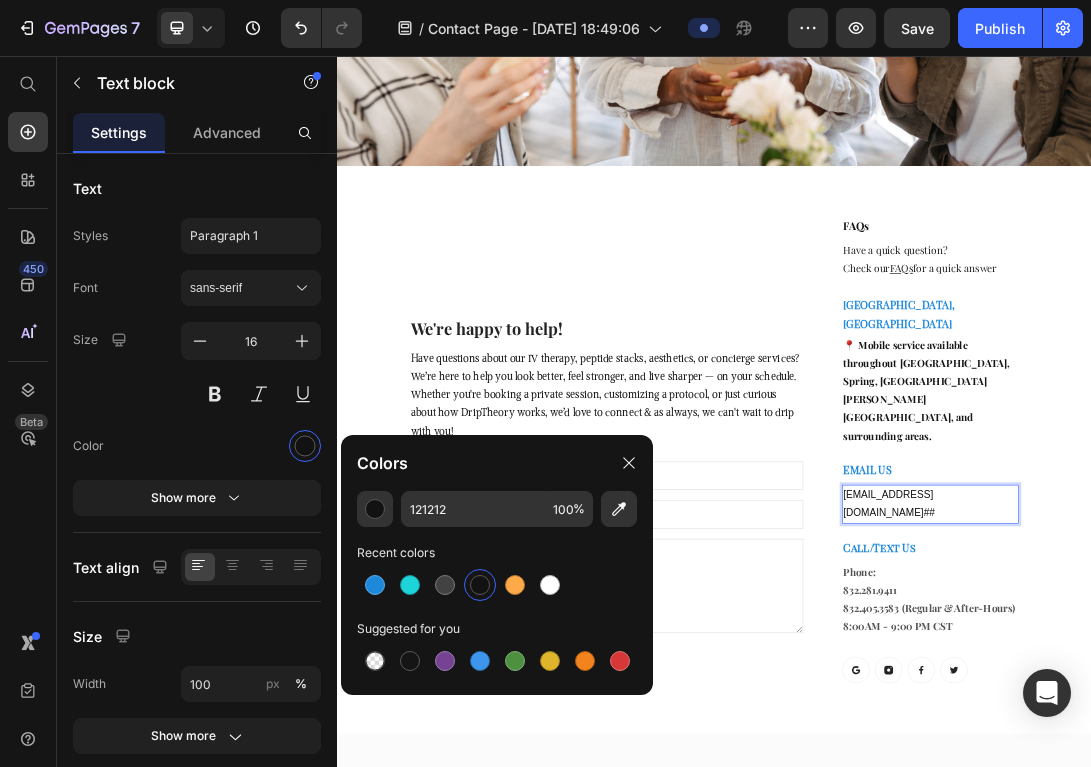 click on "[EMAIL_ADDRESS][DOMAIN_NAME] ##" at bounding box center [1281, 769] 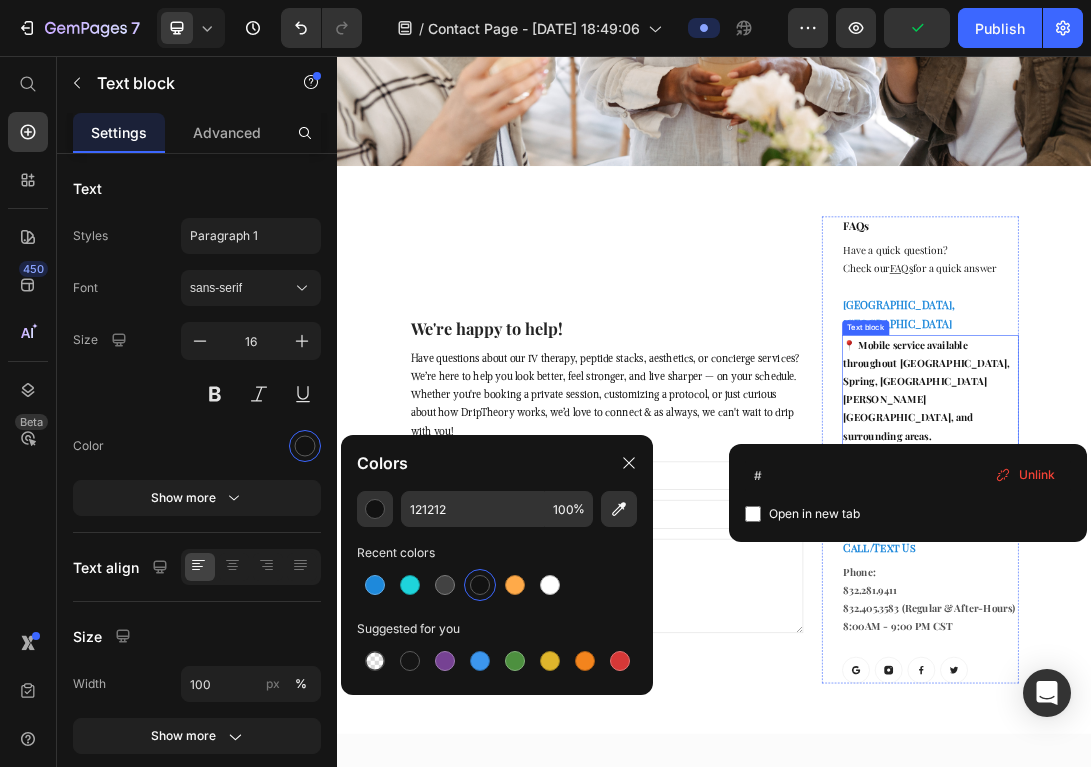 click on "📍 Mobile service available throughout [GEOGRAPHIC_DATA], Spring, [GEOGRAPHIC_DATA][PERSON_NAME][GEOGRAPHIC_DATA], and surrounding areas." at bounding box center [1281, 588] 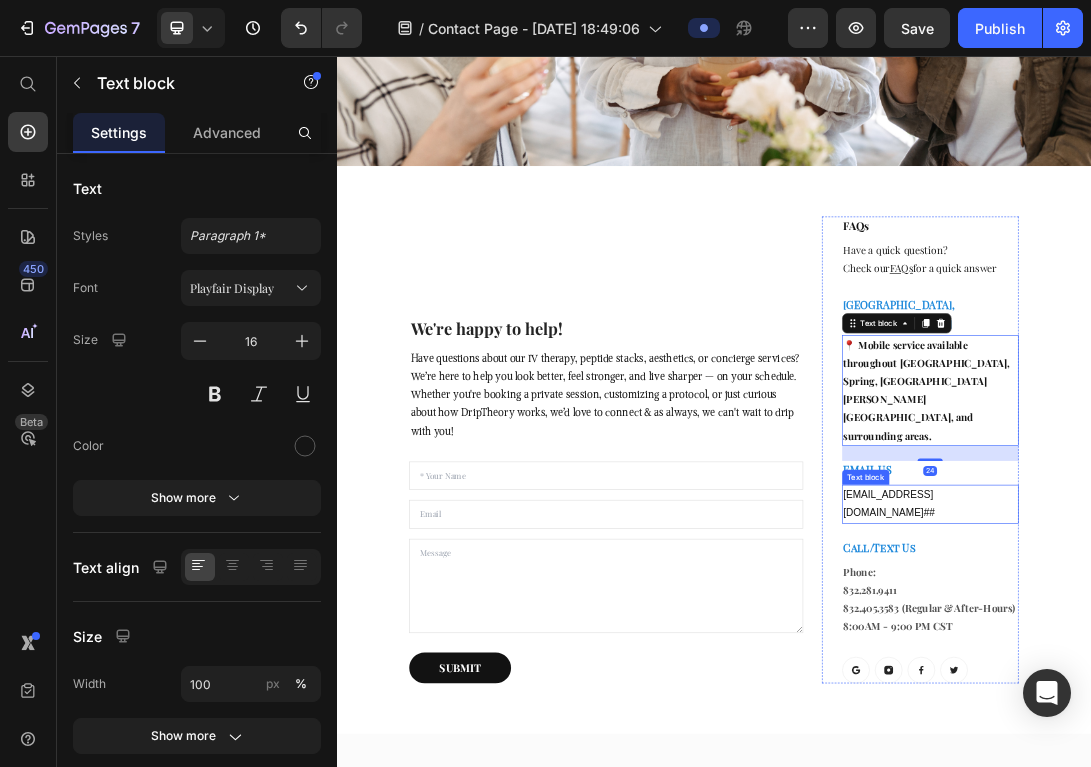 click on "[EMAIL_ADDRESS][DOMAIN_NAME] ##" at bounding box center [1281, 769] 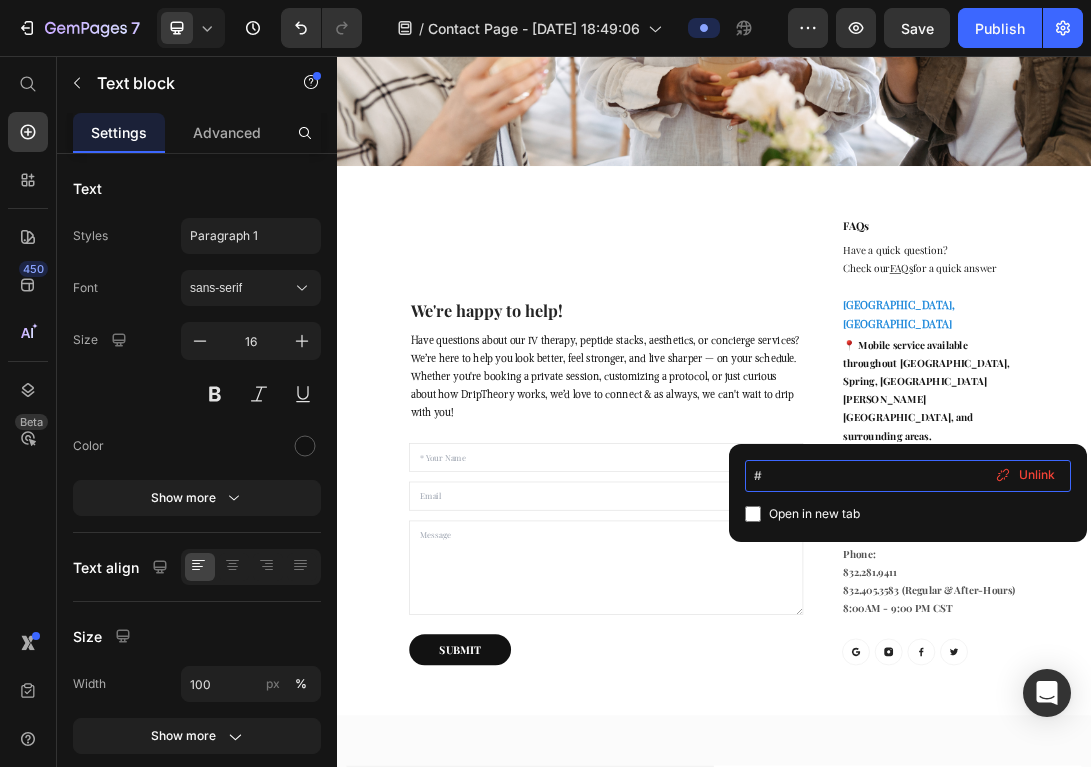 click on "#" at bounding box center (908, 476) 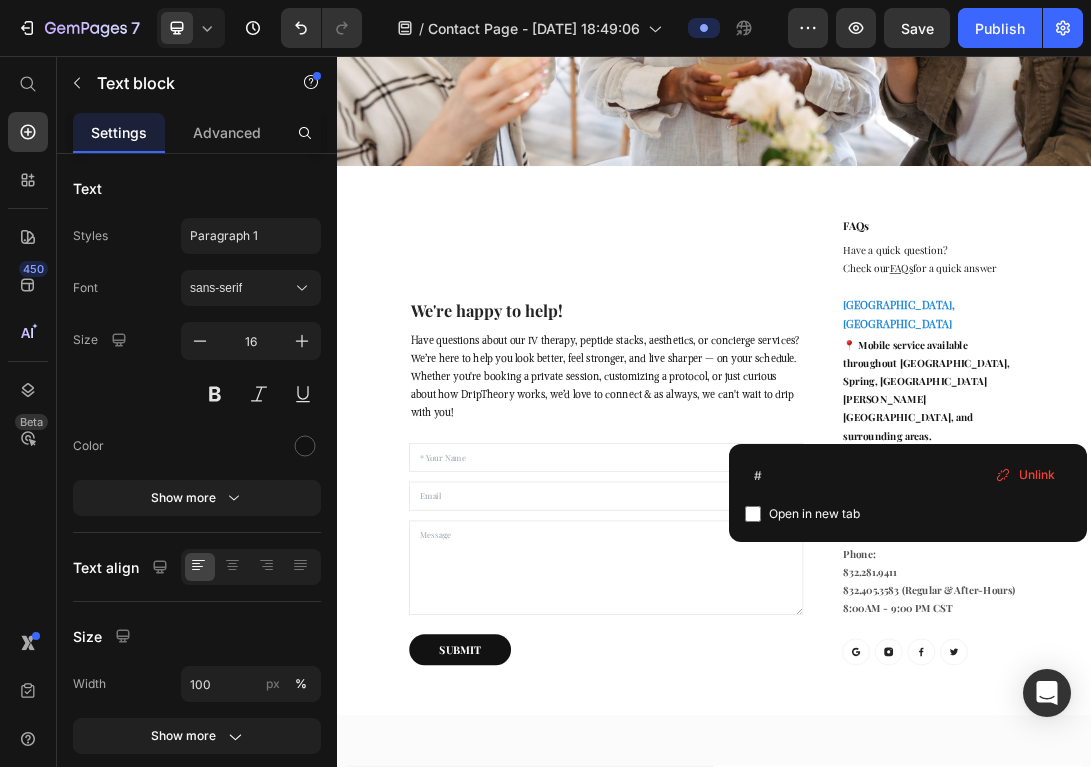 click on "📍 Mobile service available throughout [GEOGRAPHIC_DATA], Spring, [GEOGRAPHIC_DATA][PERSON_NAME][GEOGRAPHIC_DATA], and surrounding areas." at bounding box center (1281, 588) 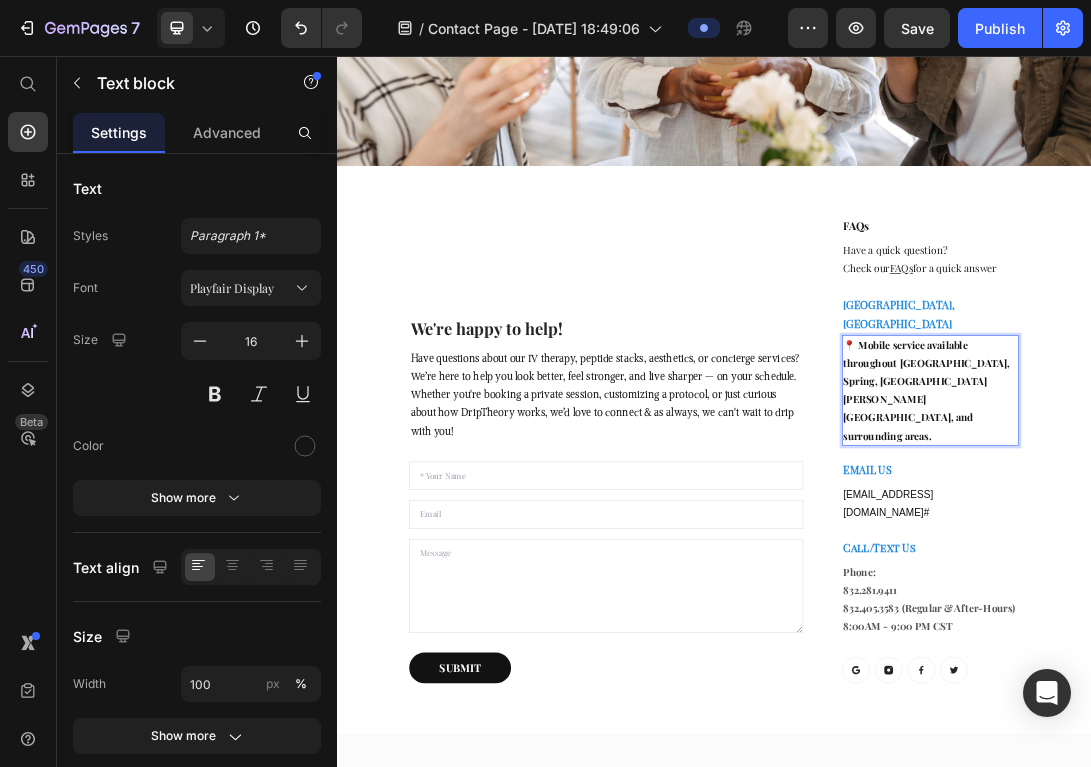 click on "📍 Mobile service available throughout [GEOGRAPHIC_DATA], Spring, [GEOGRAPHIC_DATA][PERSON_NAME][GEOGRAPHIC_DATA], and surrounding areas." at bounding box center [1275, 587] 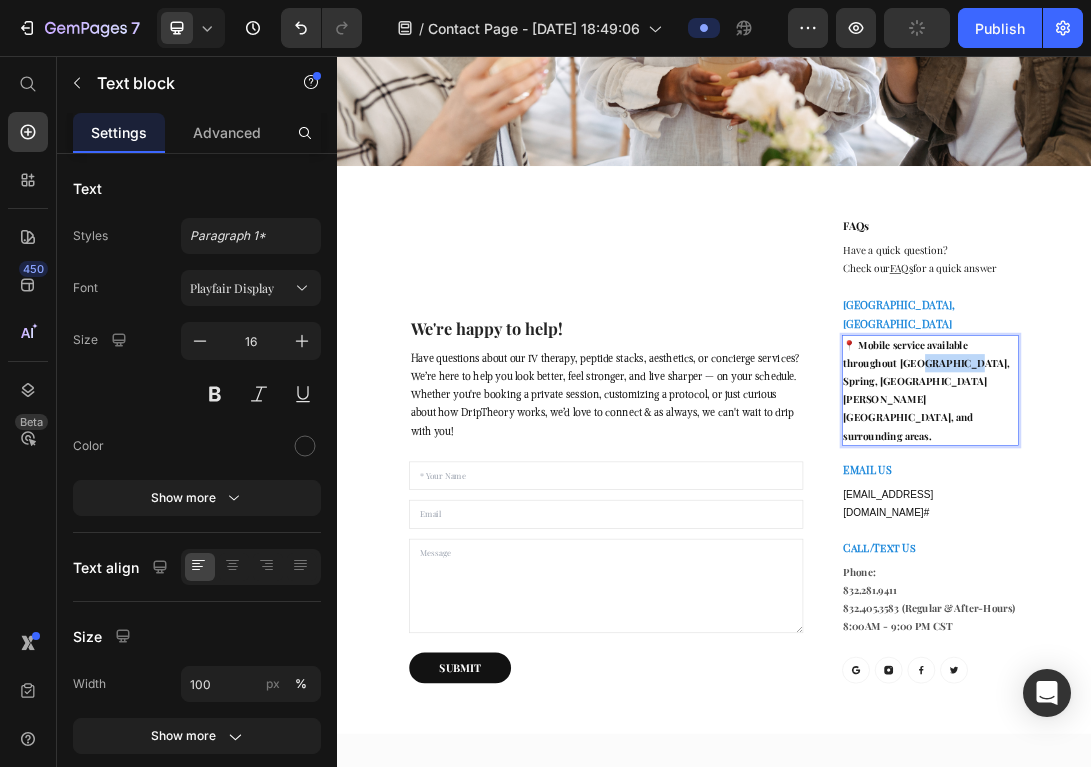 click on "📍 Mobile service available throughout [GEOGRAPHIC_DATA], Spring, [GEOGRAPHIC_DATA][PERSON_NAME][GEOGRAPHIC_DATA], and surrounding areas." at bounding box center [1275, 587] 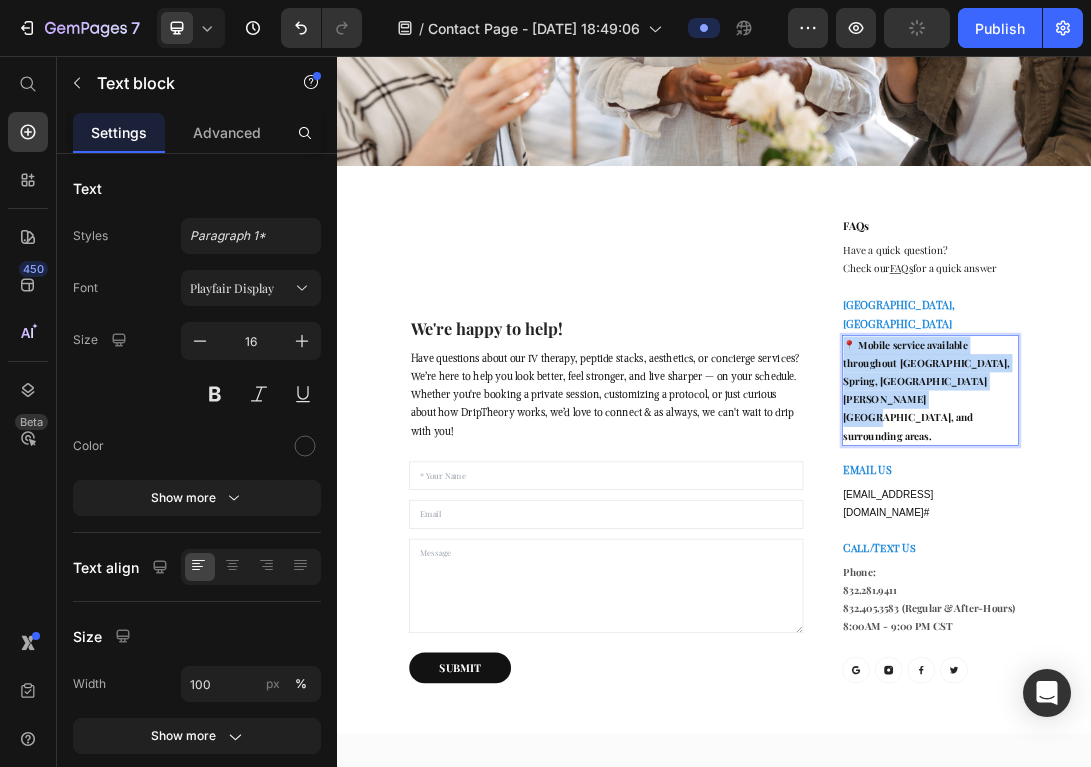 click on "📍 Mobile service available throughout [GEOGRAPHIC_DATA], Spring, [GEOGRAPHIC_DATA][PERSON_NAME][GEOGRAPHIC_DATA], and surrounding areas." at bounding box center [1275, 587] 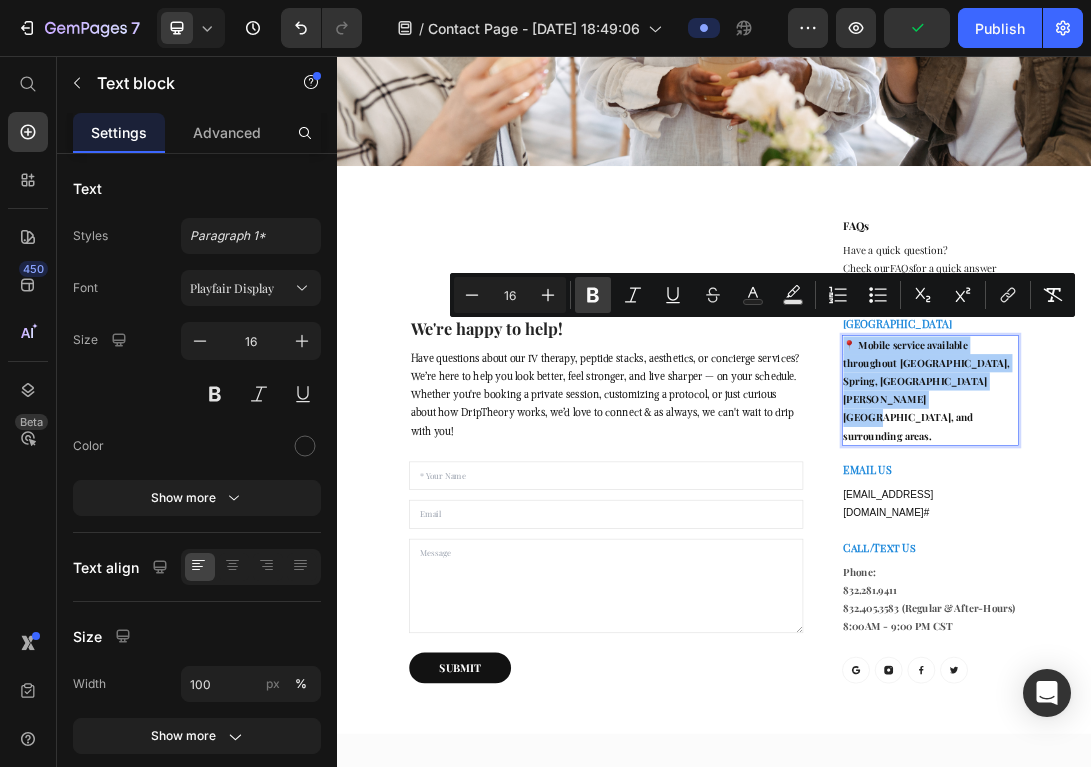 click 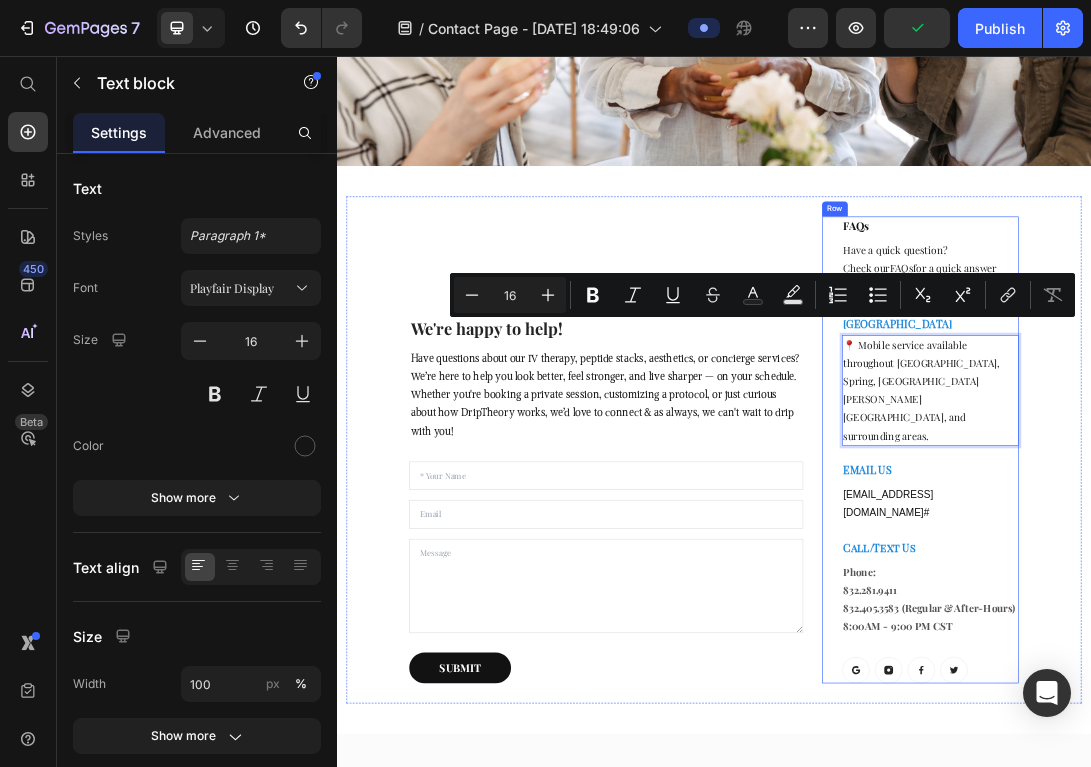 click on "[EMAIL_ADDRESS][DOMAIN_NAME] #" at bounding box center (1281, 769) 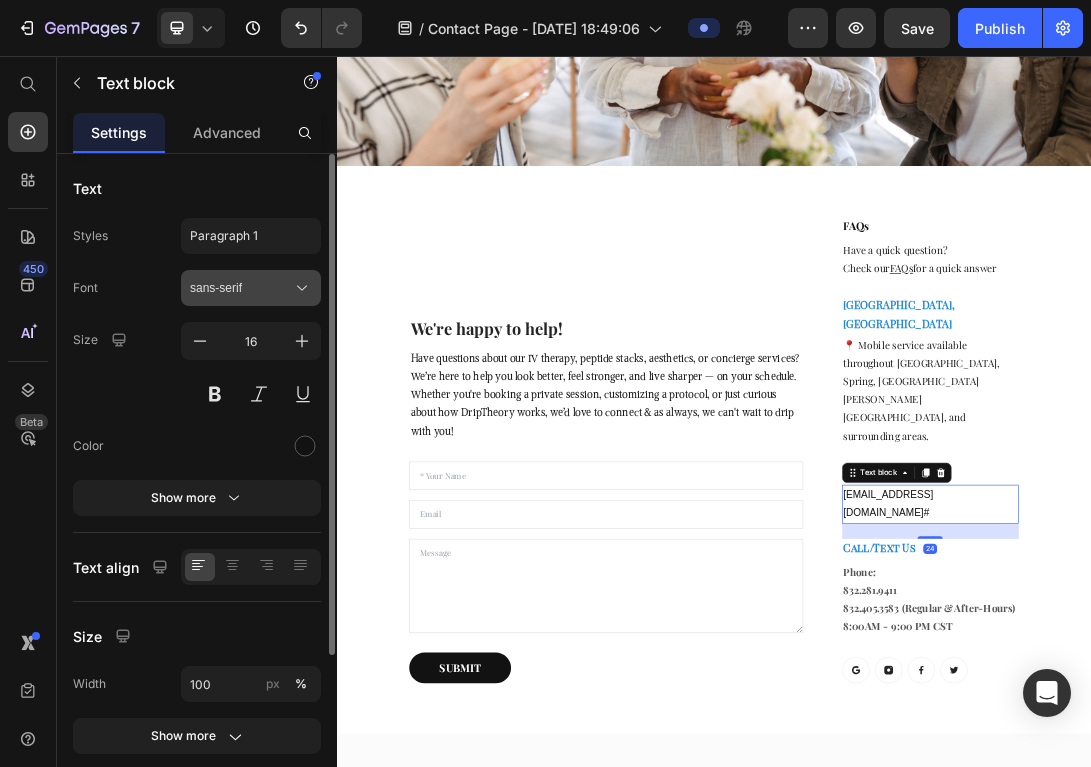 click on "sans-serif" at bounding box center [241, 288] 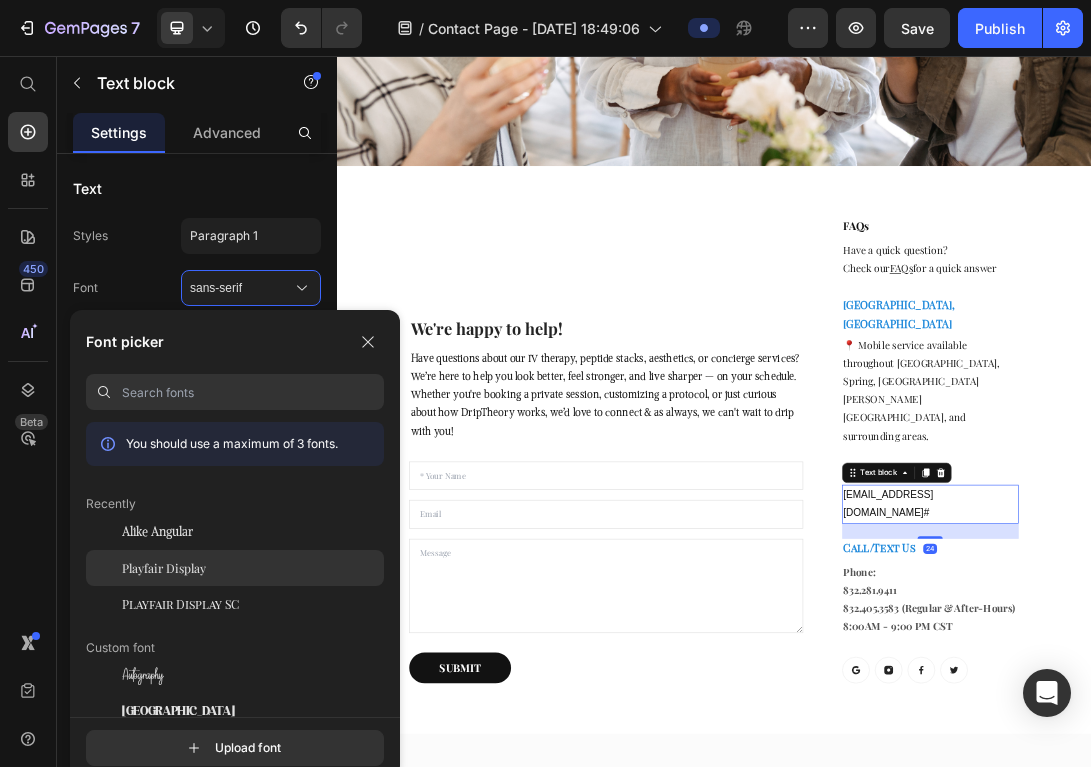 click on "Playfair Display" at bounding box center (164, 568) 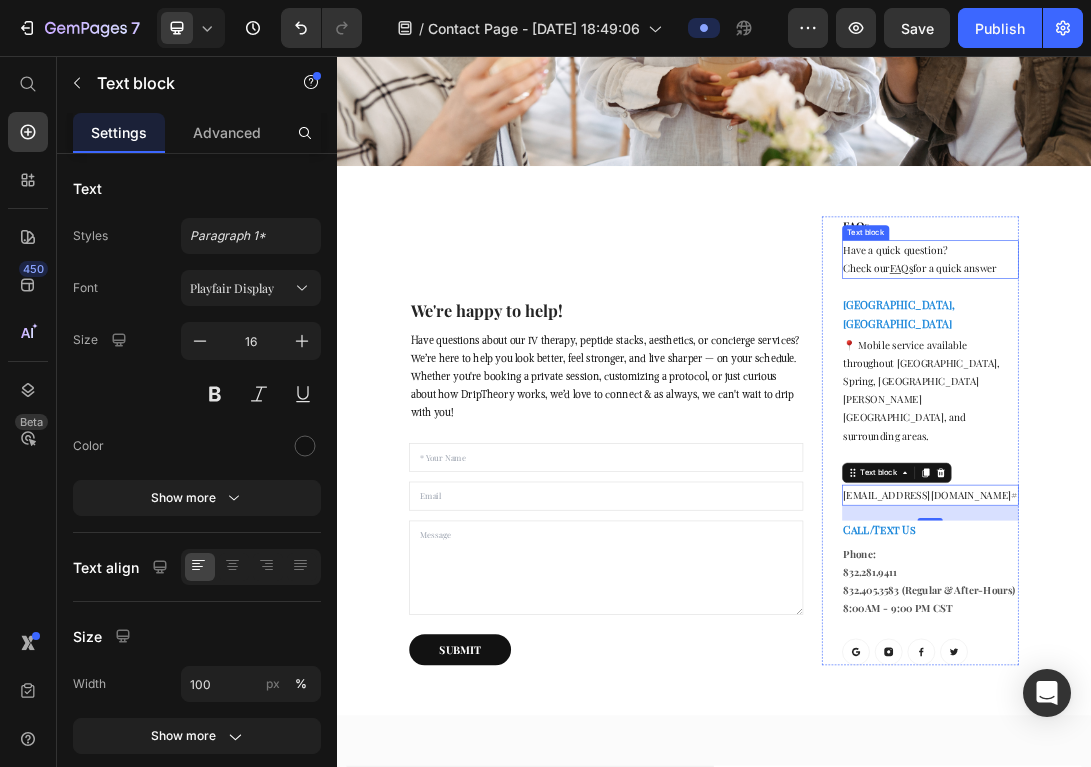 click on "Have a quick question? Check our  FAQs  for a quick answer" at bounding box center [1281, 380] 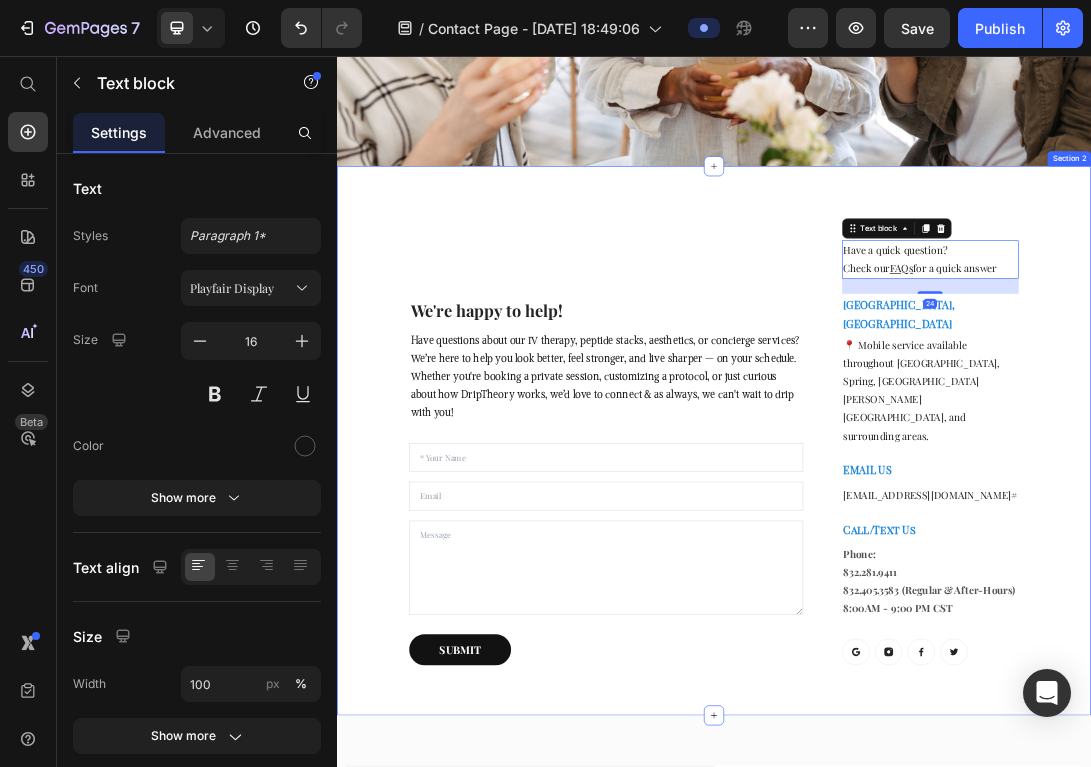 click on "We're happy to help! Heading Have questions about our IV therapy, peptide stacks, aesthetics, or concierge services? We’re here to help you look better, feel stronger, and live sharper — on your schedule. Whether you're booking a private session, customizing a protocol, or just curious about how DripTheory works, we’d love to connect & as always, we can't wait to drip with you! Text block Text Field Email Field Text Area SUBMIT Submit Button Contact Form FAQs Heading Have a quick question? Check our  FAQs  for a quick answer Text block   24 [GEOGRAPHIC_DATA], [GEOGRAPHIC_DATA] Text block 📍 Mobile service available throughout [GEOGRAPHIC_DATA], Spring, [GEOGRAPHIC_DATA][PERSON_NAME][GEOGRAPHIC_DATA], and surrounding areas. Text block ⁠⁠⁠⁠⁠⁠⁠ EMAIL US Heading [EMAIL_ADDRESS][DOMAIN_NAME] # Text block ⁠⁠⁠⁠⁠⁠⁠ Call/Text Us Heading Phone:  [PHONE_NUMBER] [PHONE_NUMBER] (Regular & After-Hours) 8:00AM - 9:00 PM CST Text block           Button     Button     Button     Button Row Row Row Section 2" at bounding box center [937, 668] 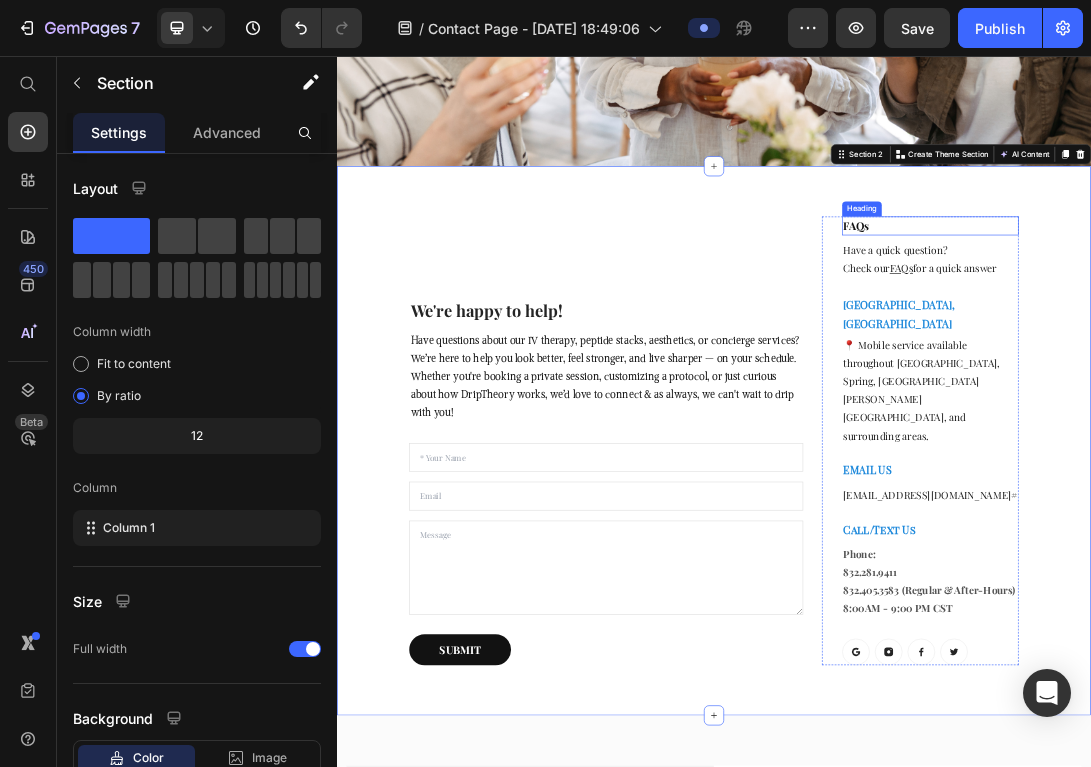 click on "FAQs" at bounding box center [1281, 326] 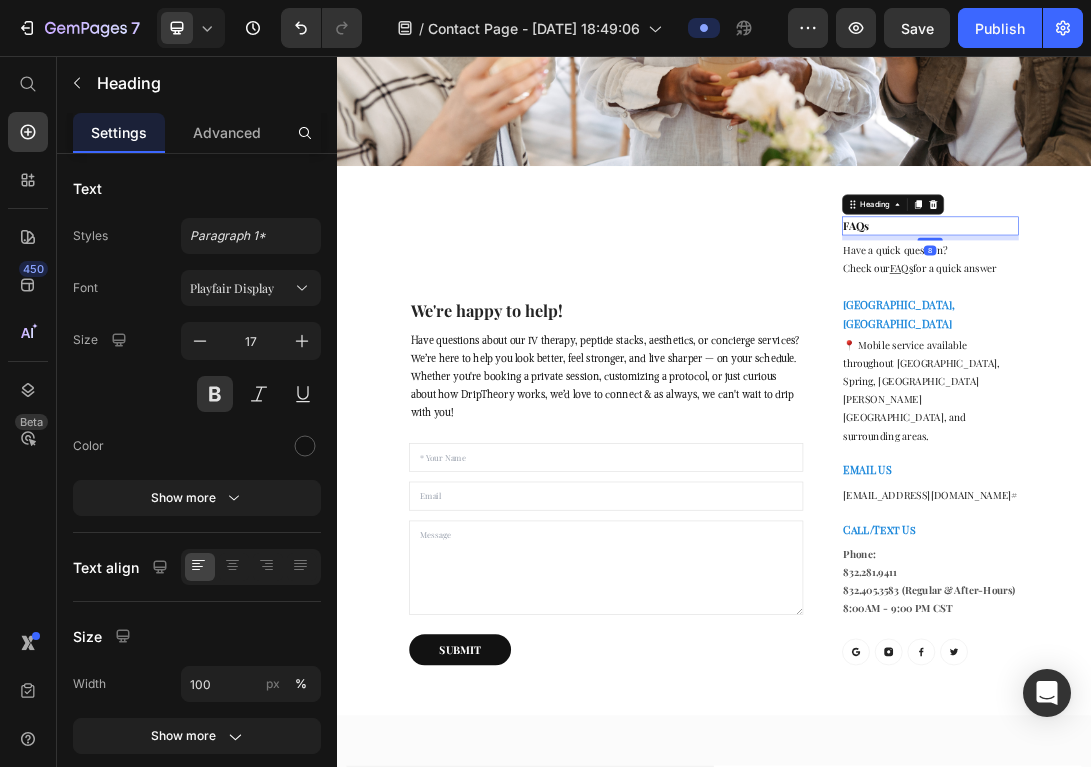 click on "FAQs" at bounding box center (1281, 326) 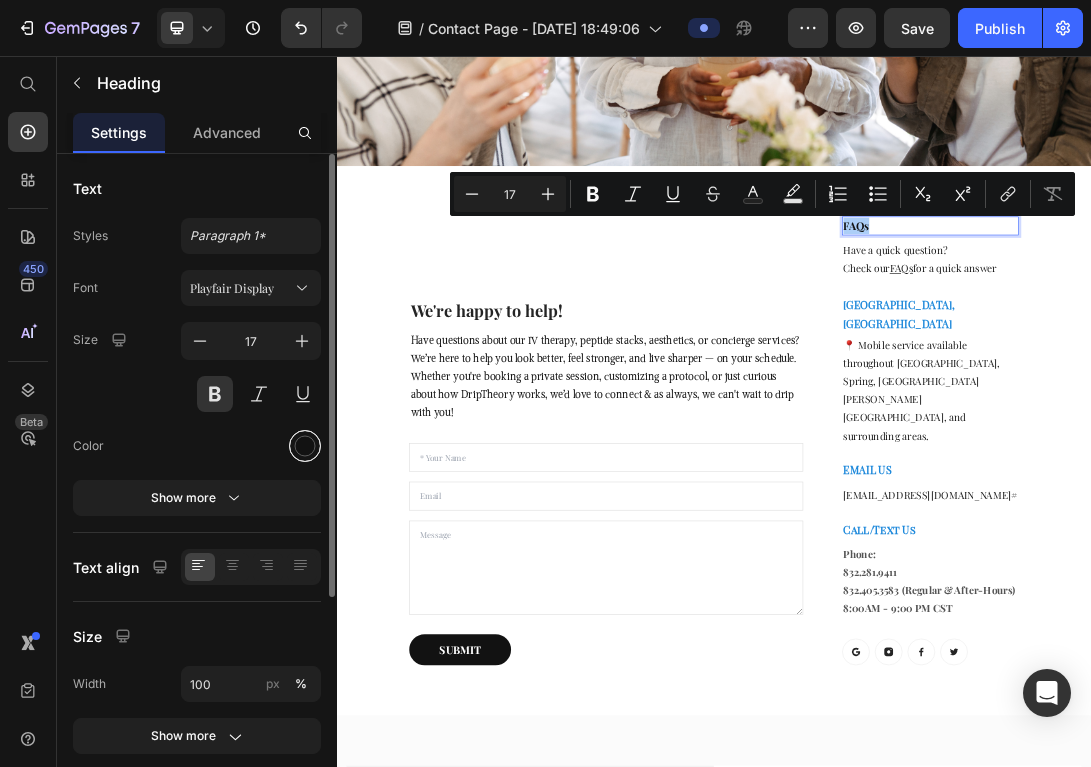 click at bounding box center [305, 446] 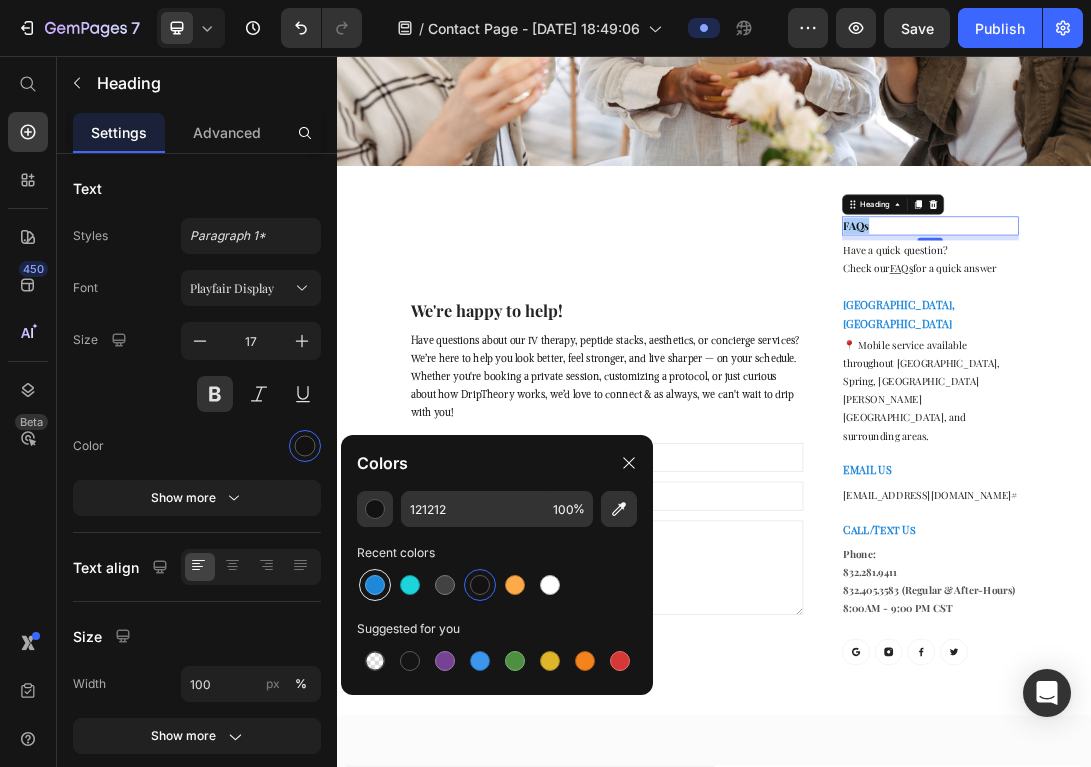 click at bounding box center [375, 585] 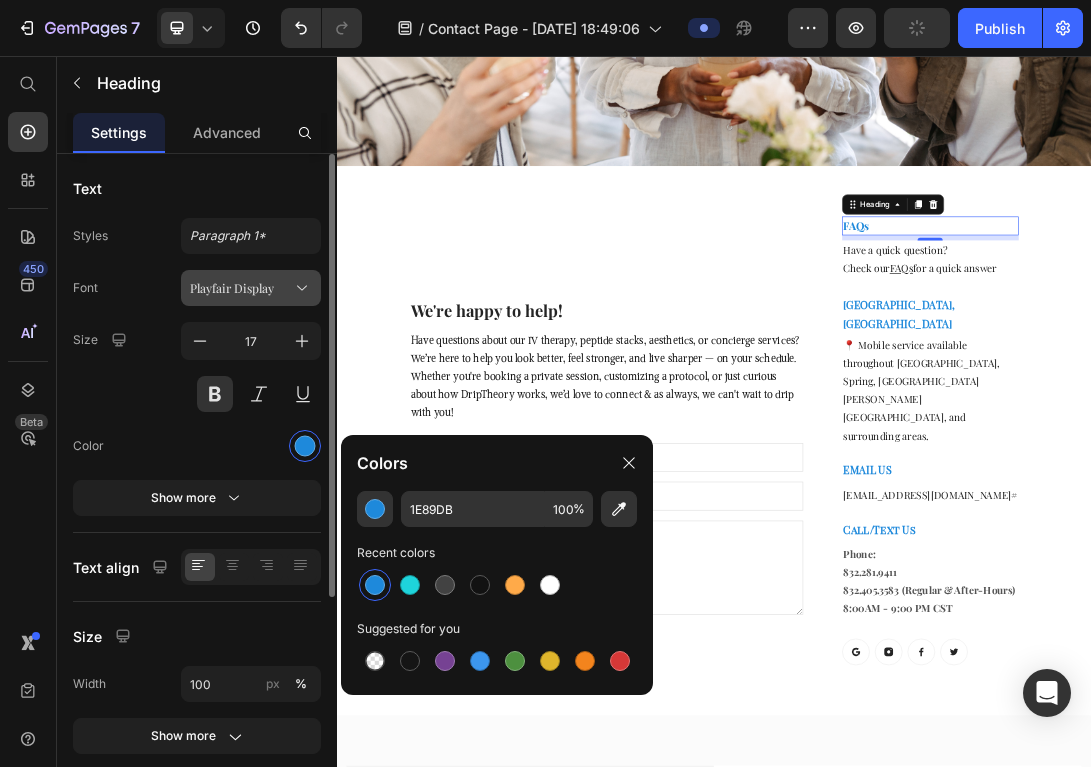 click on "Playfair Display" at bounding box center (241, 288) 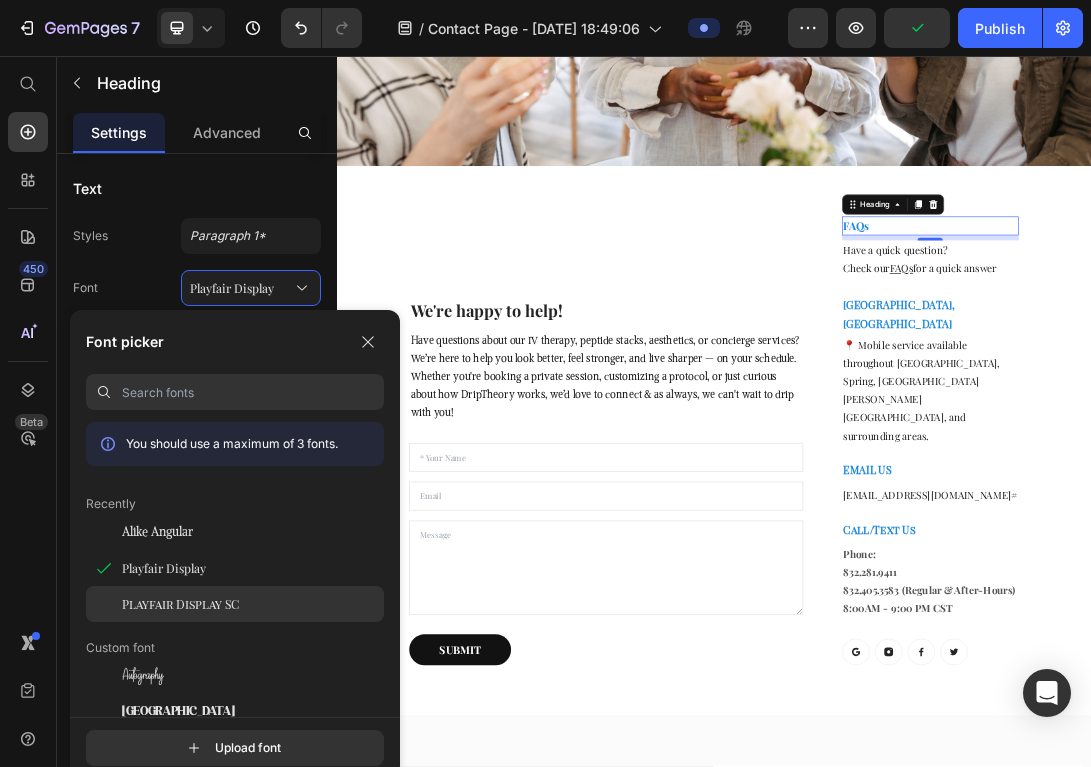 click on "Playfair Display SC" at bounding box center (180, 604) 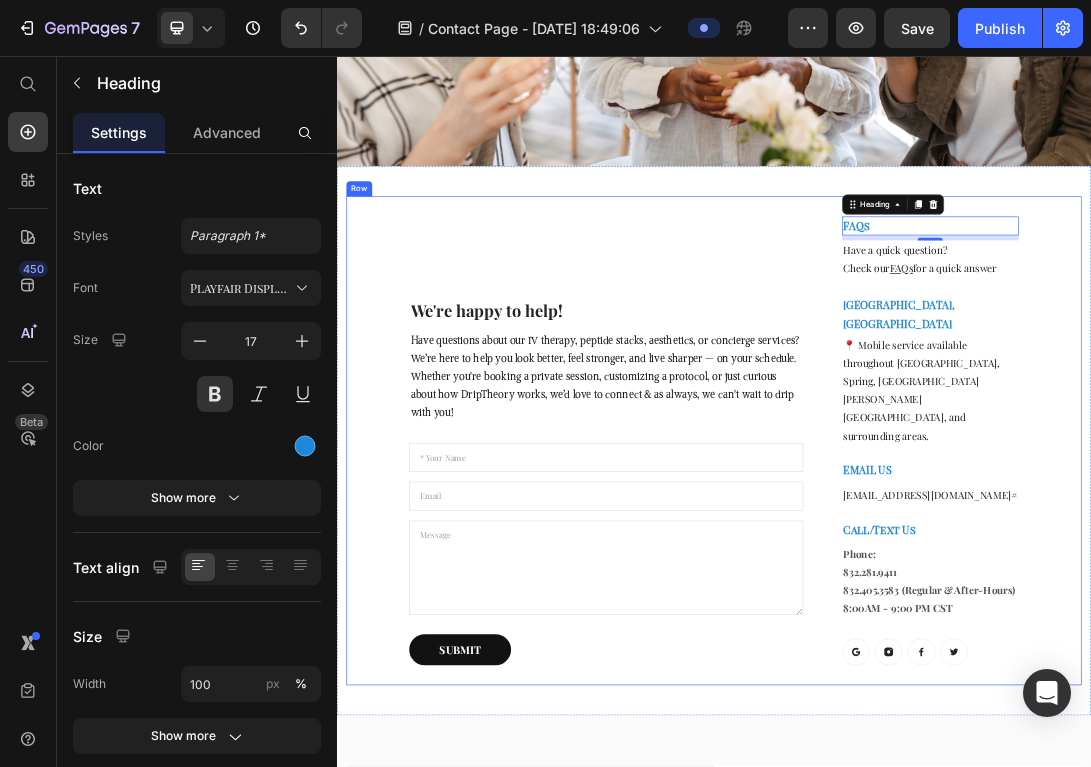 click on "We're happy to help! Heading Have questions about our IV therapy, peptide stacks, aesthetics, or concierge services? We’re here to help you look better, feel stronger, and live sharper — on your schedule. Whether you're booking a private session, customizing a protocol, or just curious about how DripTheory works, we’d love to connect & as always, we can't wait to drip with you! Text block Text Field Email Field Text Area SUBMIT Submit Button Contact Form FAQs Heading   8 Have a quick question? Check our  FAQs  for a quick answer Text block [GEOGRAPHIC_DATA], [GEOGRAPHIC_DATA] Text block 📍 Mobile service available throughout [GEOGRAPHIC_DATA], Spring, [GEOGRAPHIC_DATA][PERSON_NAME][GEOGRAPHIC_DATA], and surrounding areas. Text block ⁠⁠⁠⁠⁠⁠⁠ EMAIL US Heading [EMAIL_ADDRESS][DOMAIN_NAME] # Text block ⁠⁠⁠⁠⁠⁠⁠ Call/Text Us Heading Phone:  [PHONE_NUMBER] [PHONE_NUMBER] (Regular & After-Hours) 8:00AM - 9:00 PM CST Text block           Button     Button     Button     Button Row Row Row" at bounding box center [937, 668] 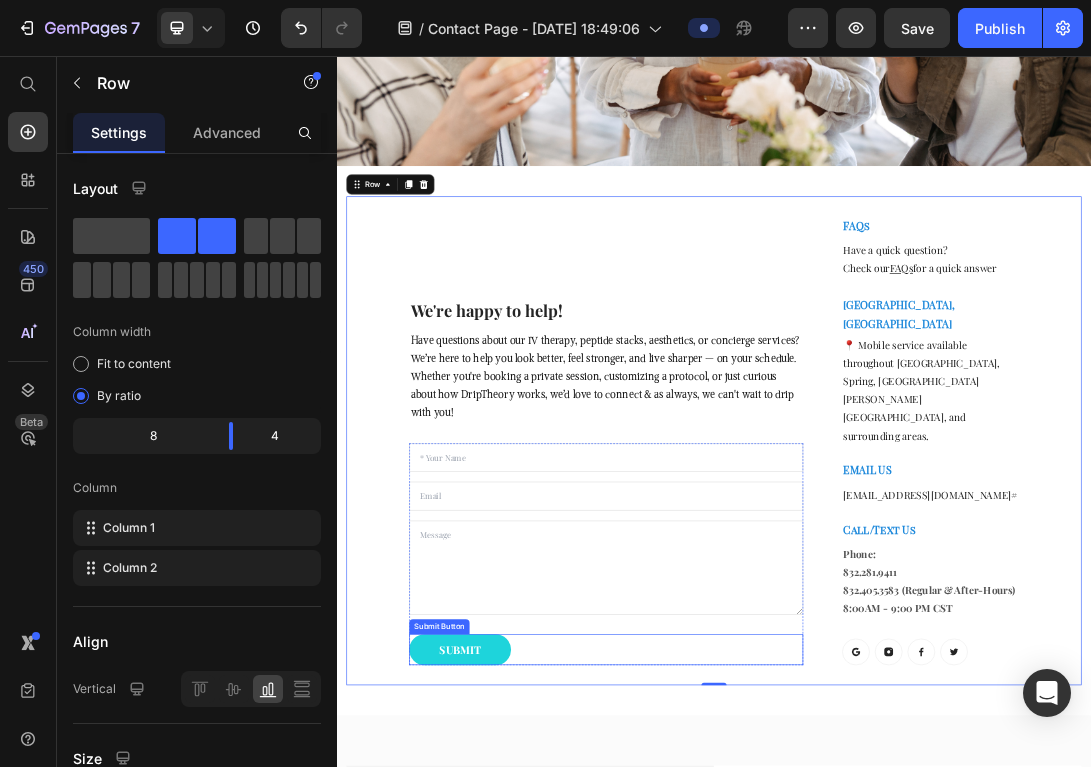 click on "SUBMIT" at bounding box center (533, 1001) 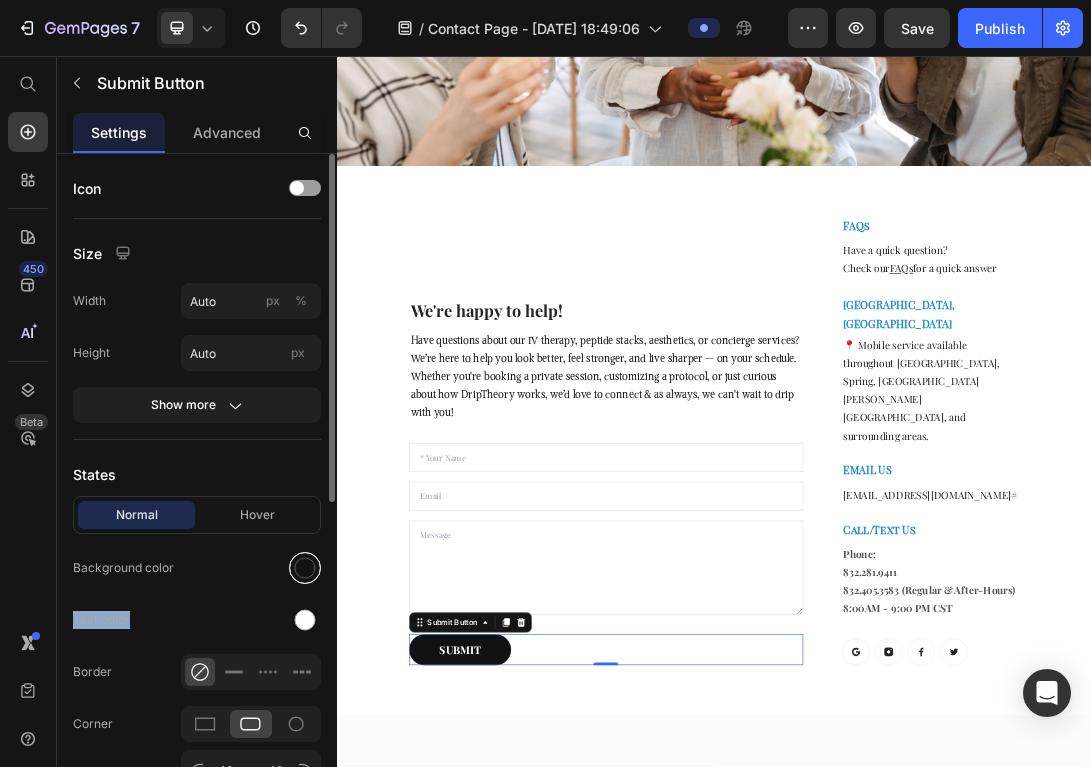 click on "Normal Hover Background color Text color Border Corner 40 40 40 40 Shadow" 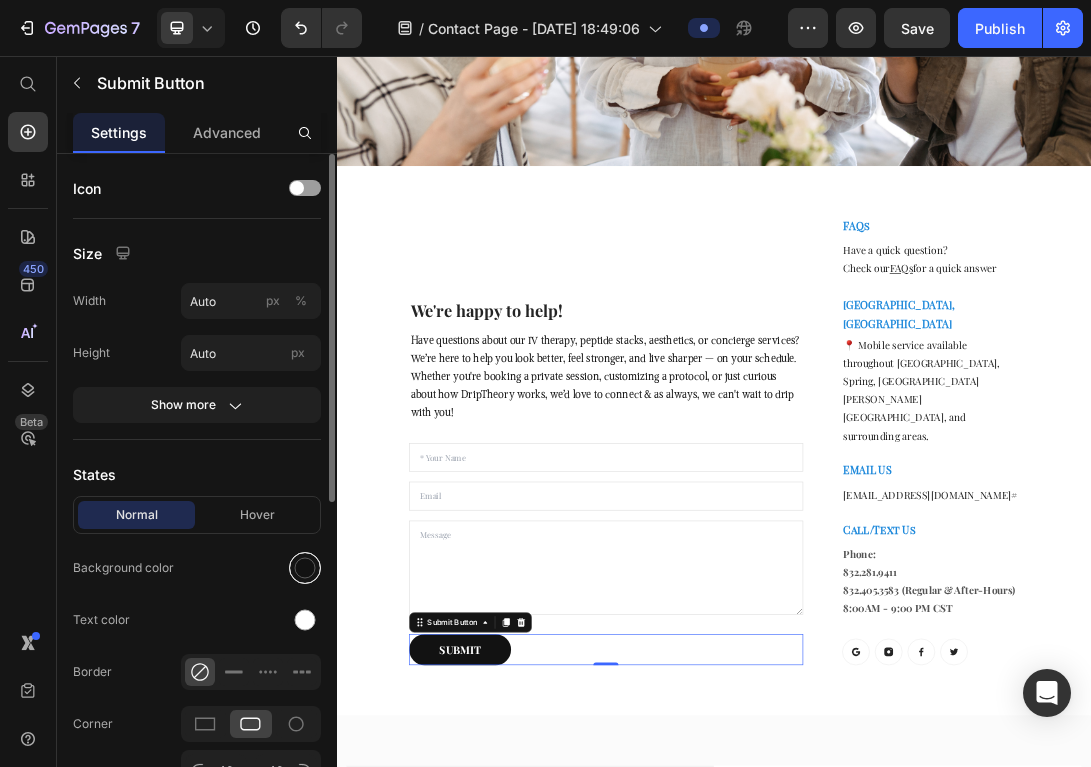 click at bounding box center (305, 568) 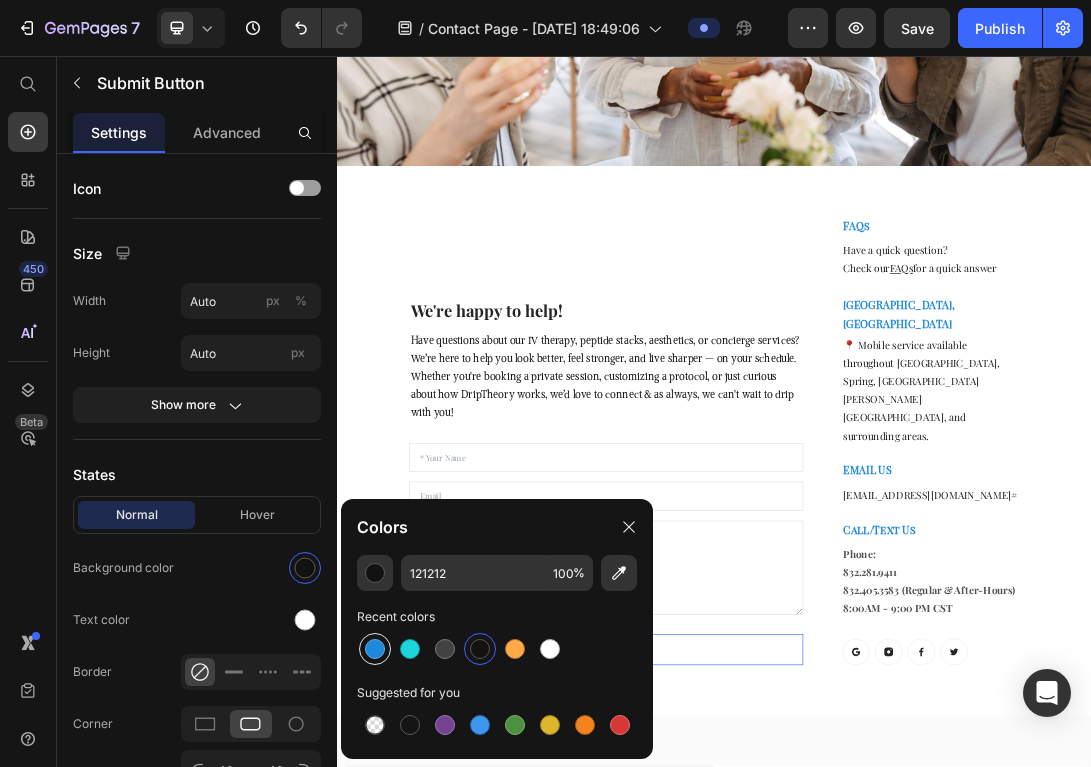 click at bounding box center [375, 649] 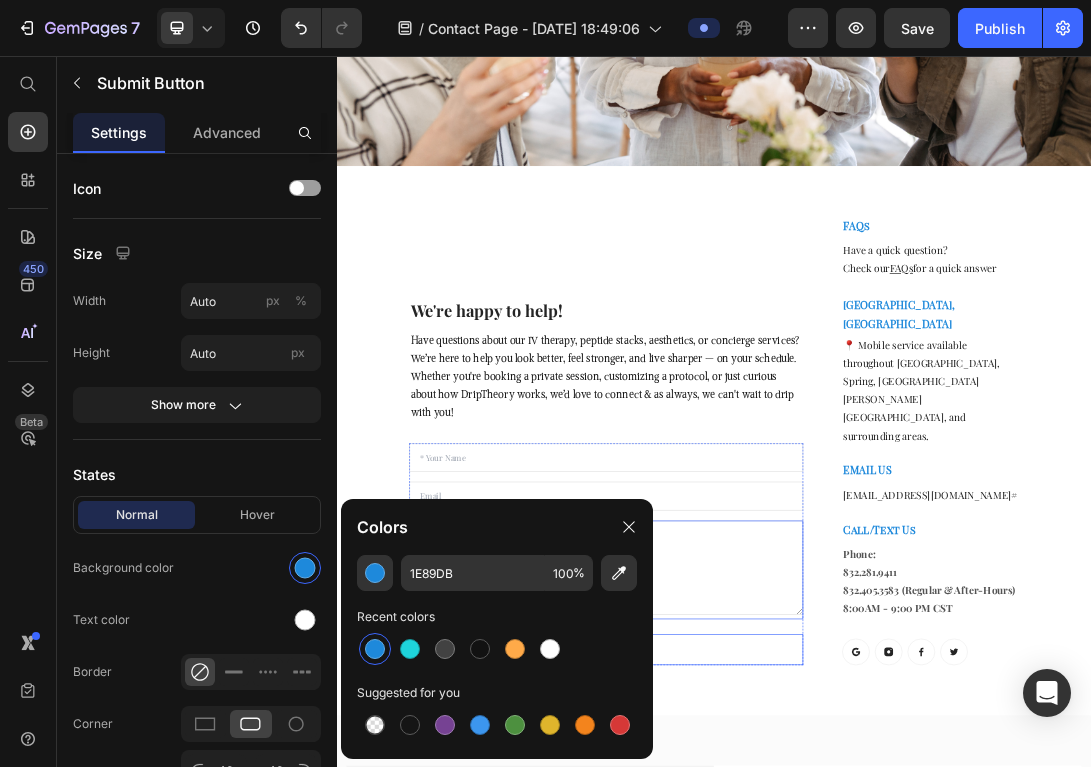 click at bounding box center [765, 870] 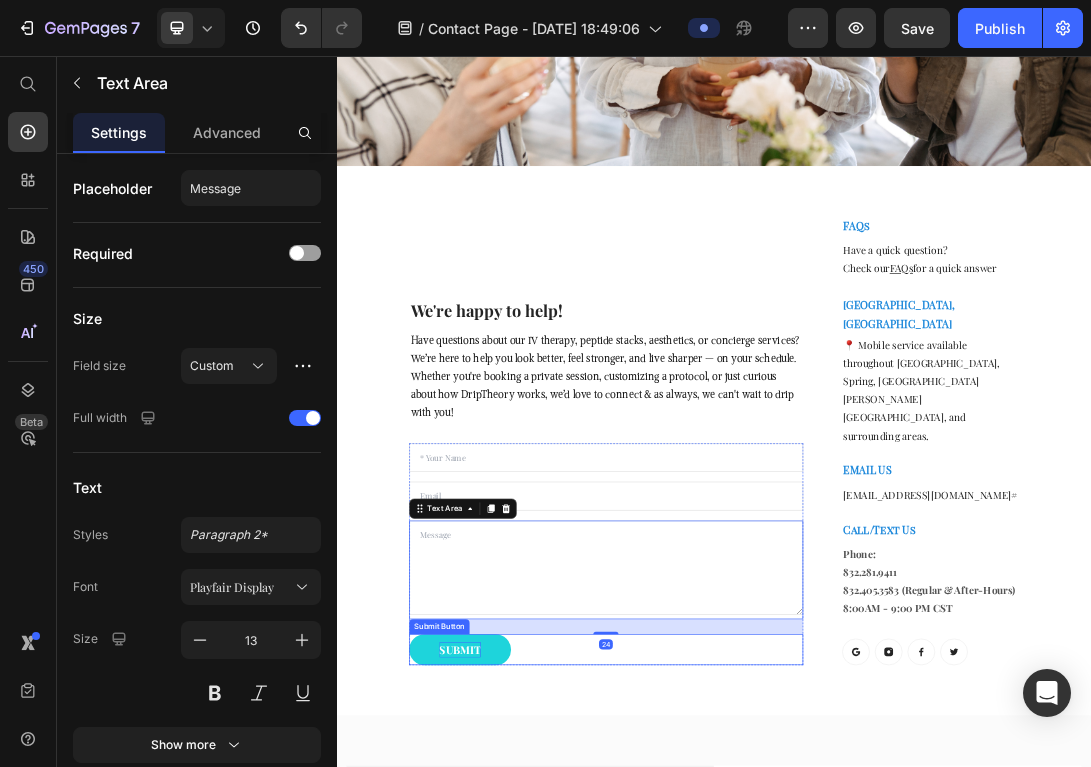 click on "SUBMIT" at bounding box center [533, 1001] 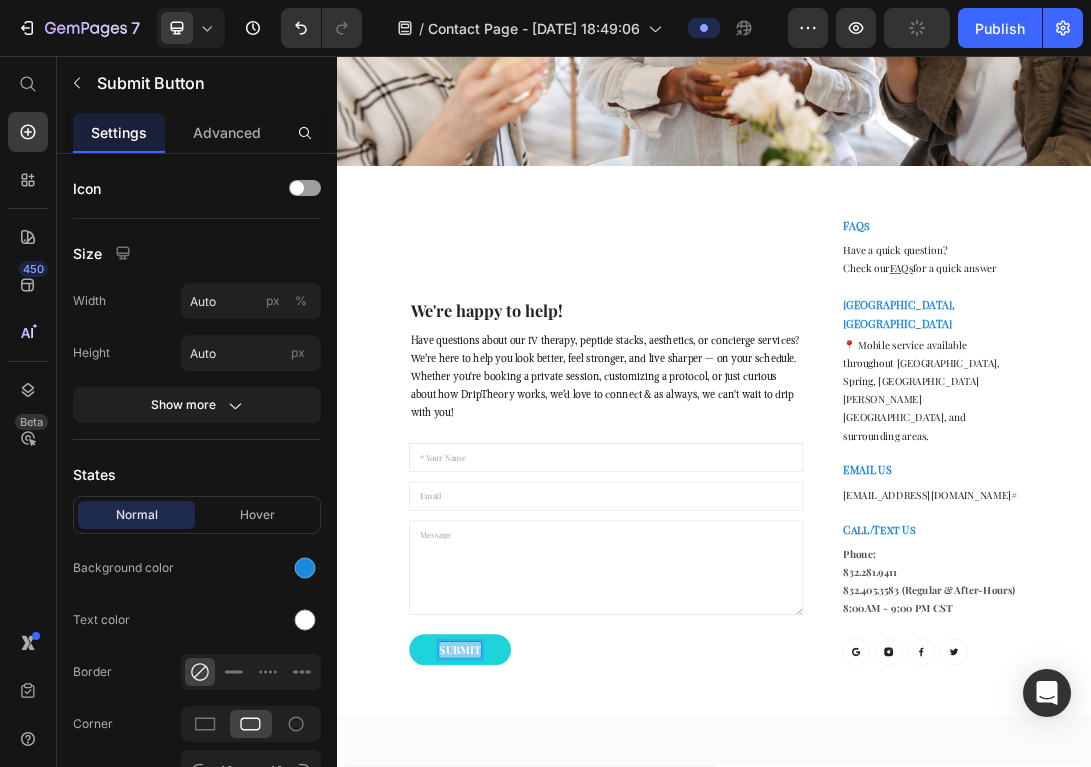 click on "SUBMIT" at bounding box center [533, 1001] 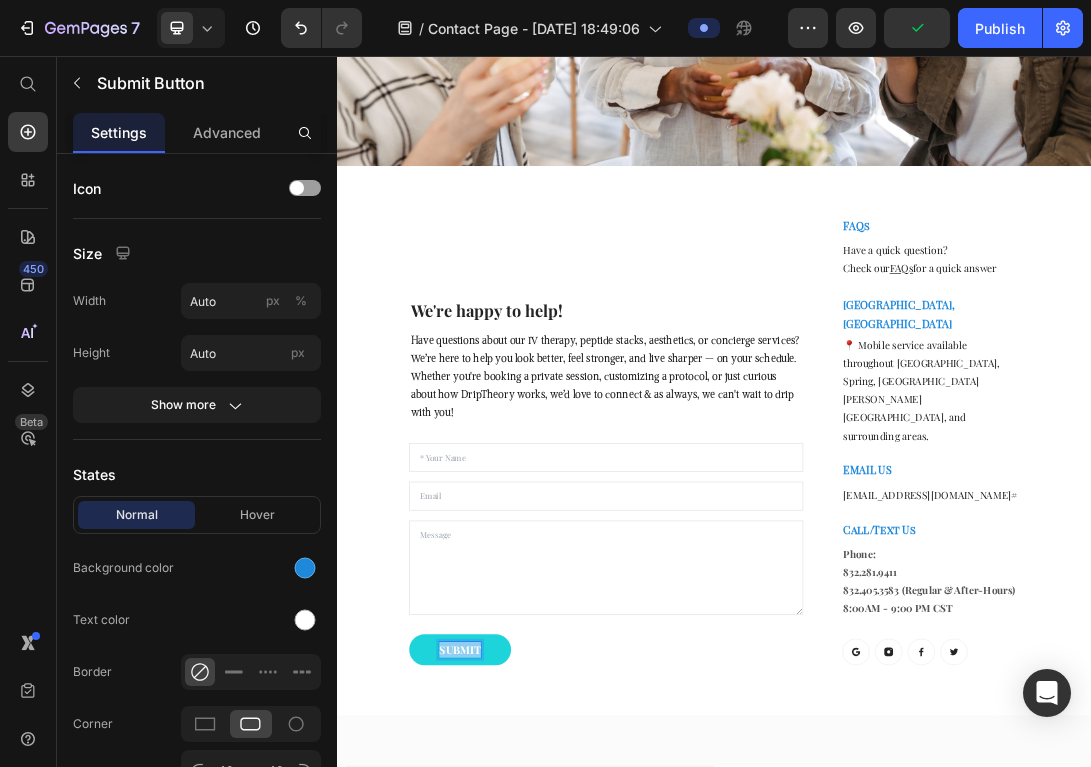 click on "SUBMIT" at bounding box center [533, 1001] 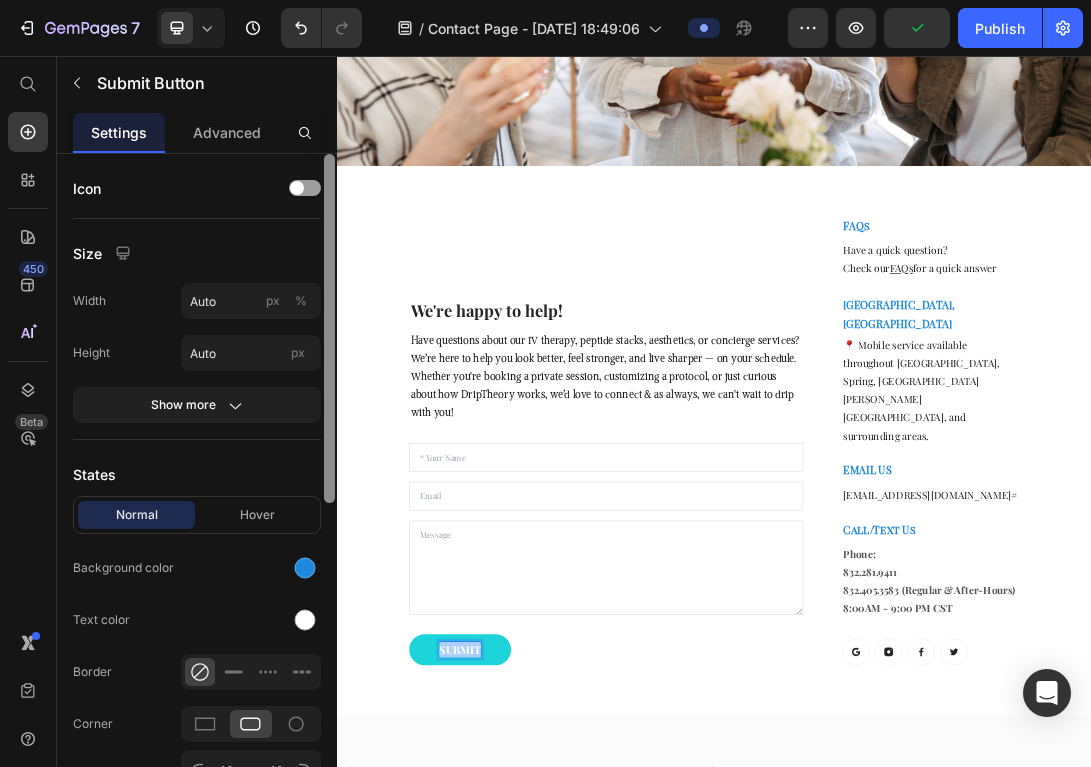 click on "Icon Size Width Auto px % Height Auto px Show more States Normal Hover Background color Text color Border Corner 40 40 40 40 Shadow Text Styles Paragraph 1* Font Playfair Display Size 17 Show more Align  Delete element" at bounding box center [197, 489] 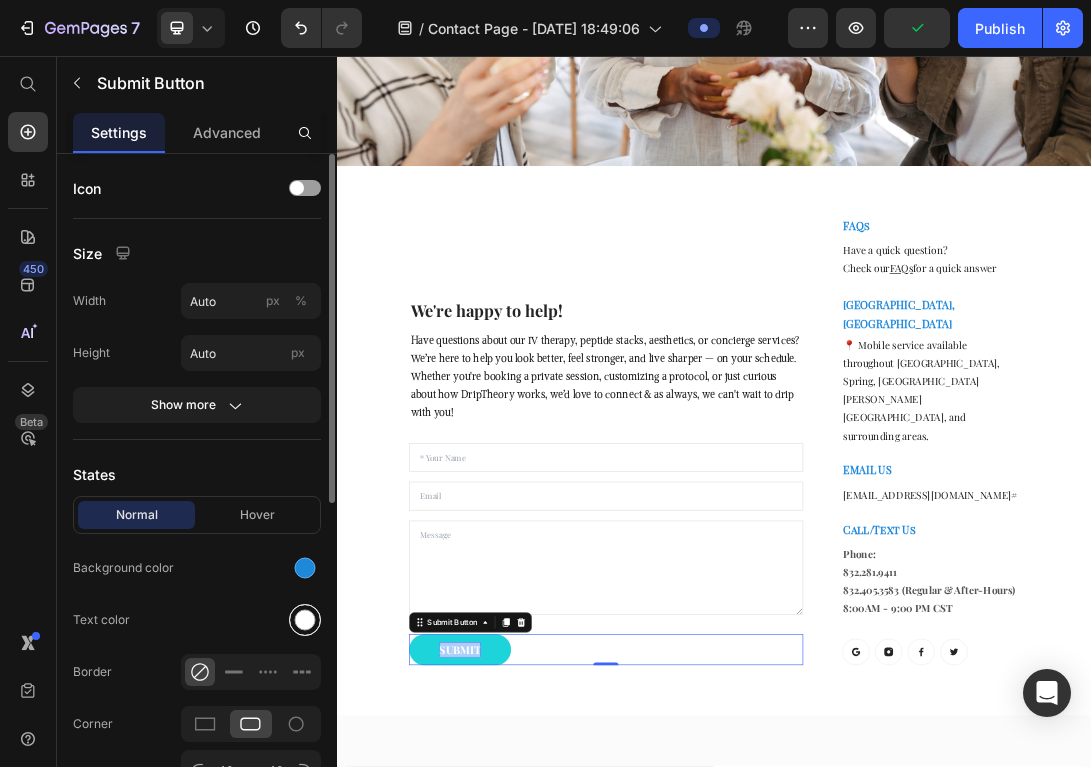 click at bounding box center (305, 620) 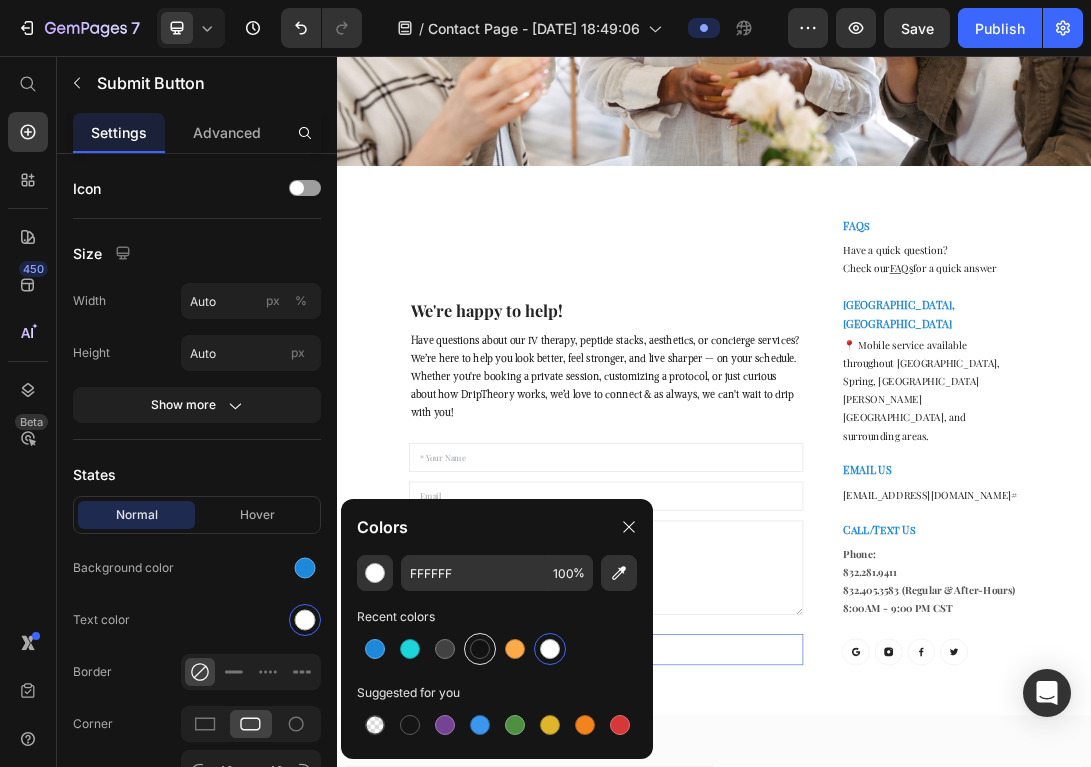 click at bounding box center (480, 649) 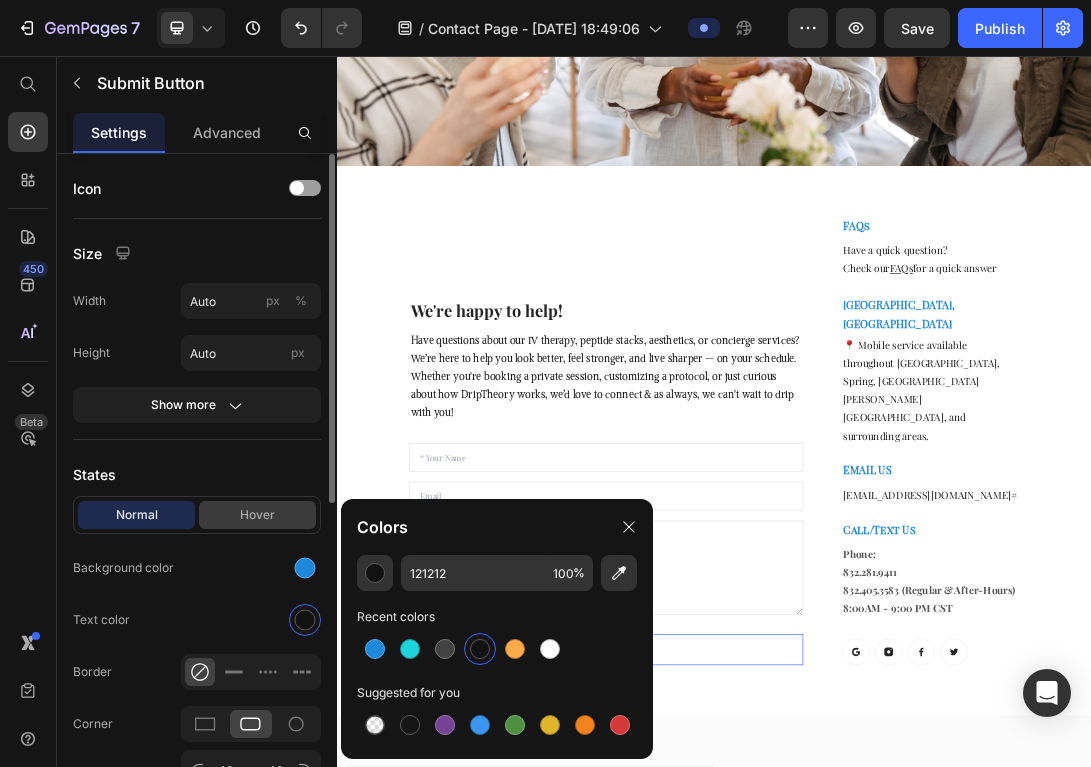 click on "Hover" at bounding box center [257, 515] 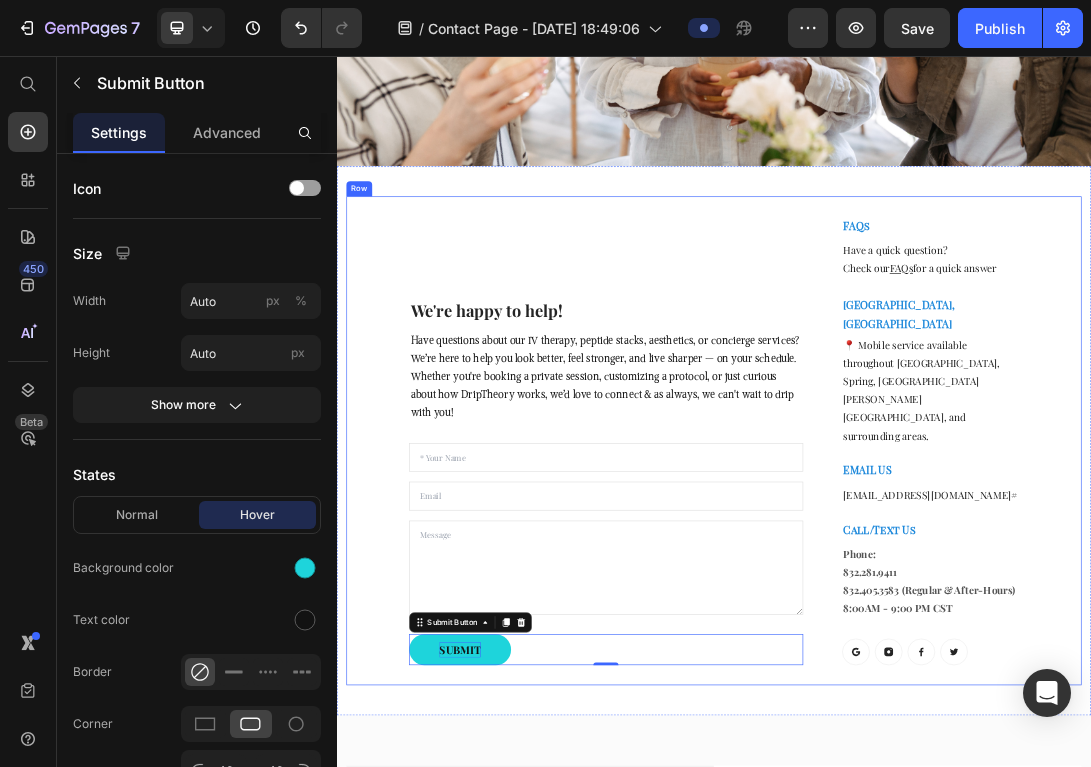 click on "We're happy to help! Heading Have questions about our IV therapy, peptide stacks, aesthetics, or concierge services? We’re here to help you look better, feel stronger, and live sharper — on your schedule. Whether you're booking a private session, customizing a protocol, or just curious about how DripTheory works, we’d love to connect & as always, we can't wait to drip with you! Text block Text Field Email Field Text Area SUBMIT Submit Button   0 Contact Form FAQs Heading Have a quick question? Check our  FAQs  for a quick answer Text block [GEOGRAPHIC_DATA], [GEOGRAPHIC_DATA] Text block 📍 Mobile service available throughout [GEOGRAPHIC_DATA], Spring, [GEOGRAPHIC_DATA][PERSON_NAME][GEOGRAPHIC_DATA], and surrounding areas. Text block ⁠⁠⁠⁠⁠⁠⁠ EMAIL US Heading [EMAIL_ADDRESS][DOMAIN_NAME] # Text block ⁠⁠⁠⁠⁠⁠⁠ Call/Text Us Heading Phone:  [PHONE_NUMBER] [PHONE_NUMBER] (Regular & After-Hours) 8:00AM - 9:00 PM CST Text block           Button     Button     Button     Button Row Row Row" at bounding box center [937, 668] 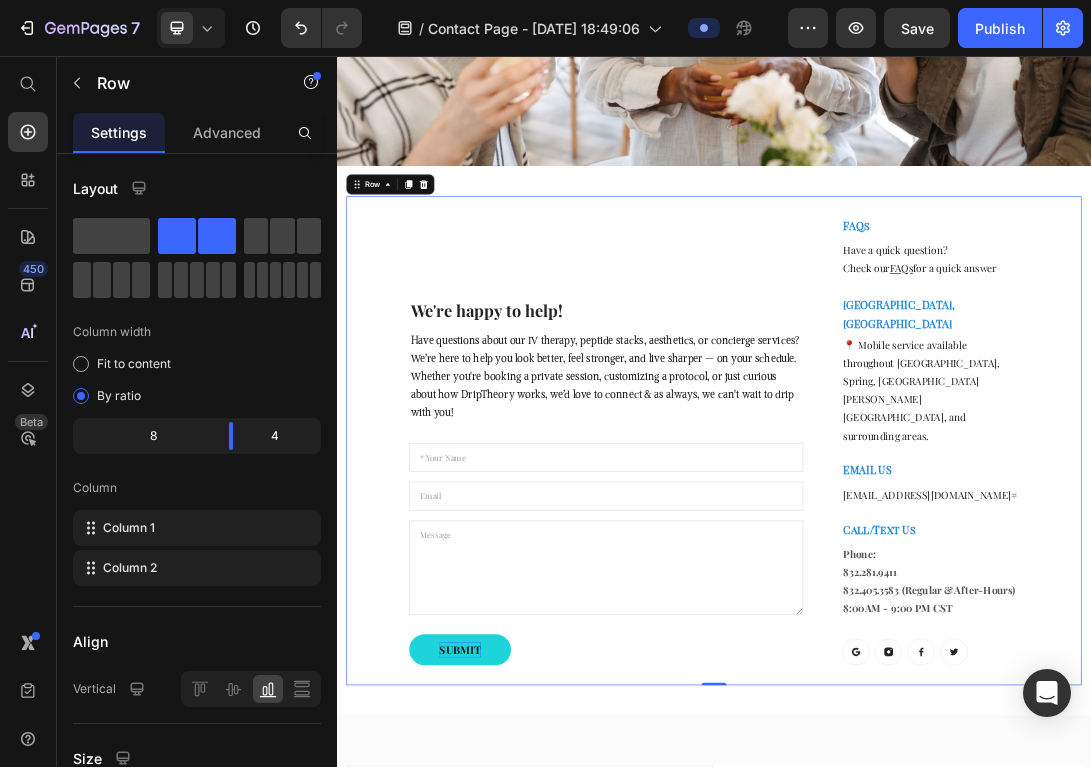 click on "SUBMIT" at bounding box center (533, 1001) 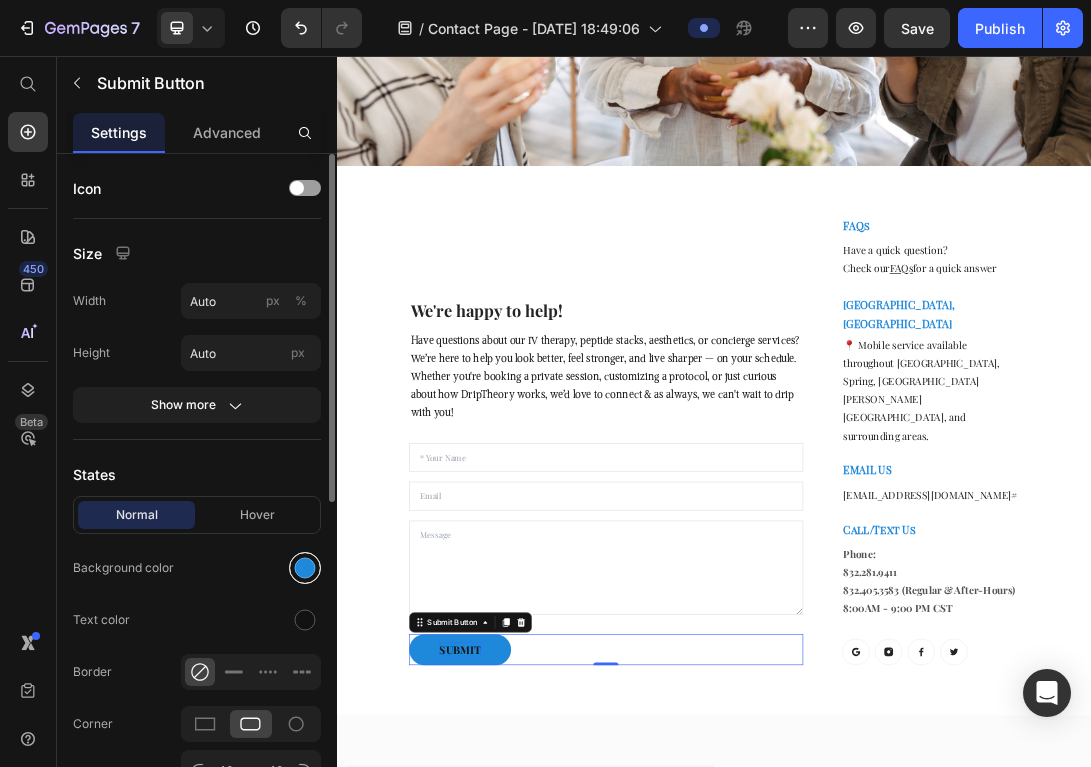 click at bounding box center (305, 568) 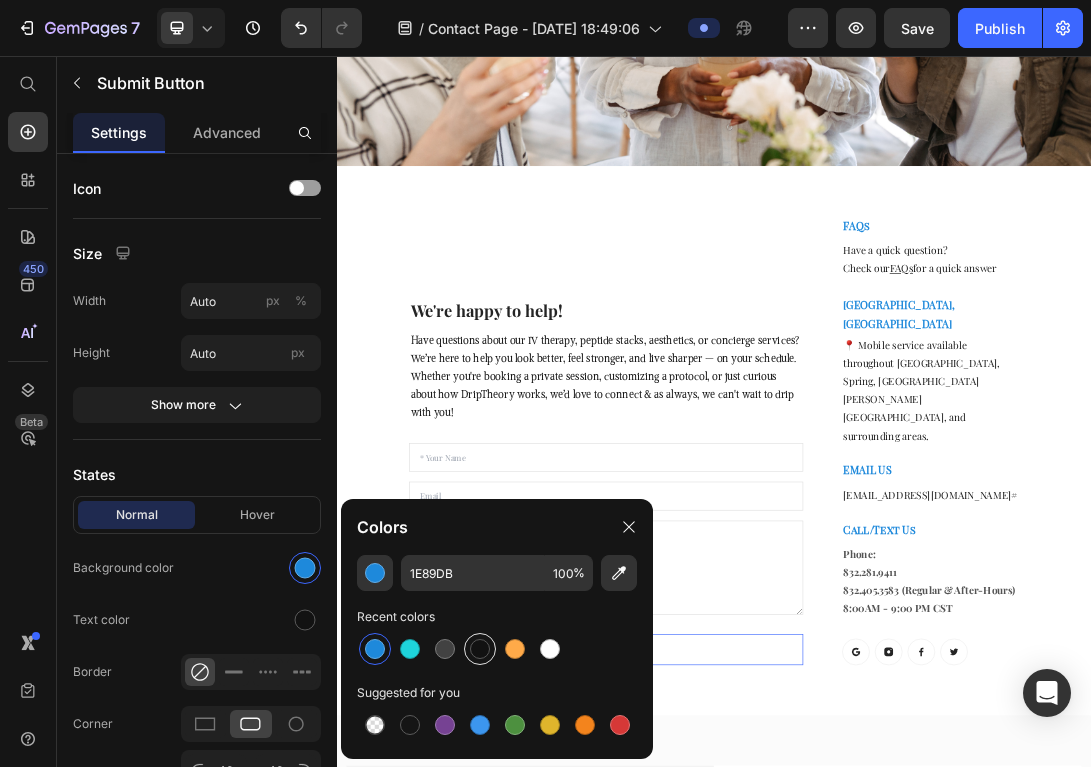 click at bounding box center [480, 649] 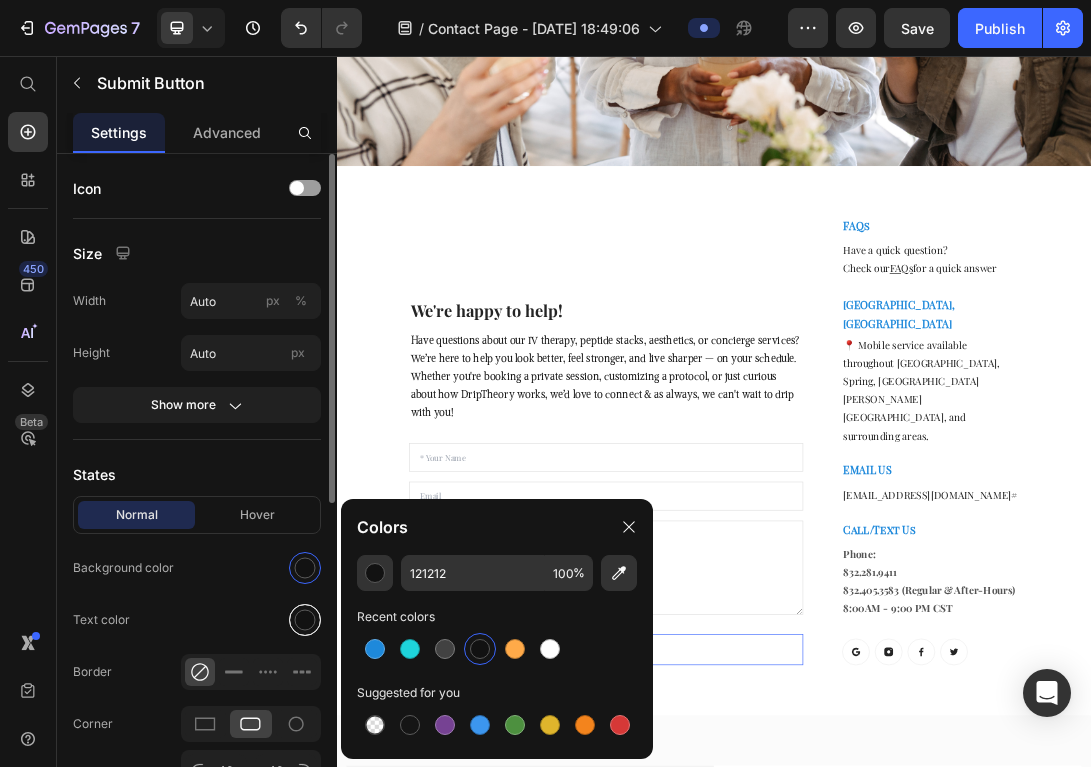 click at bounding box center (305, 620) 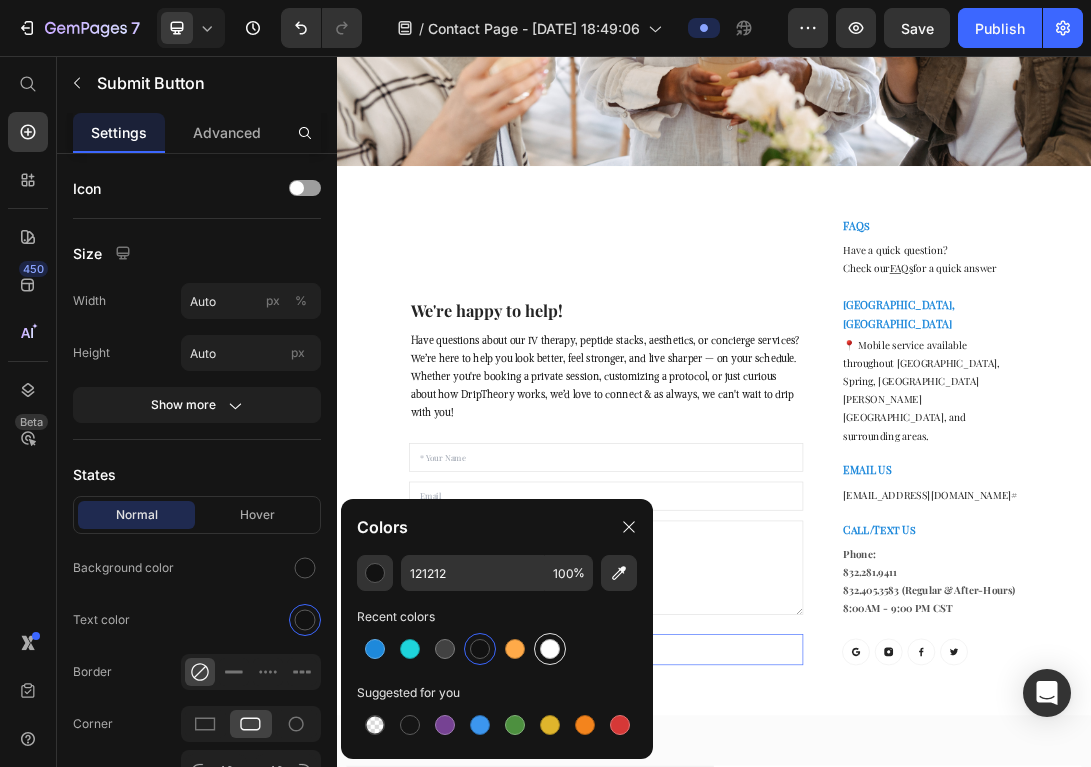 click at bounding box center (550, 649) 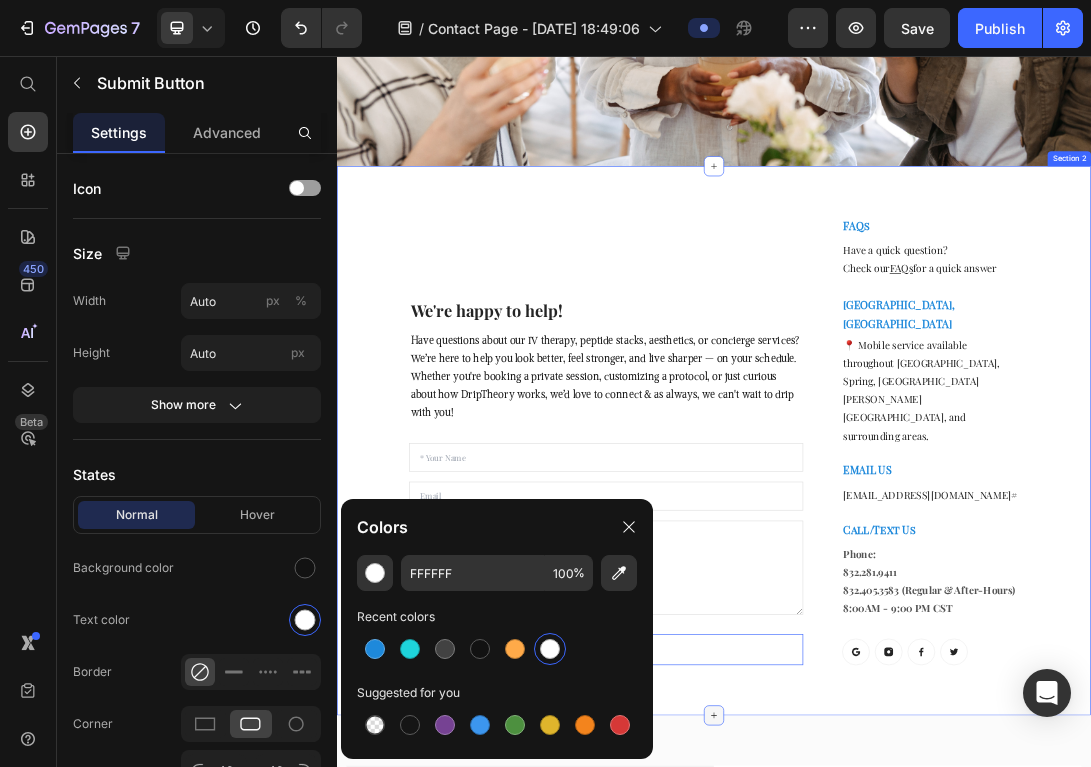 click 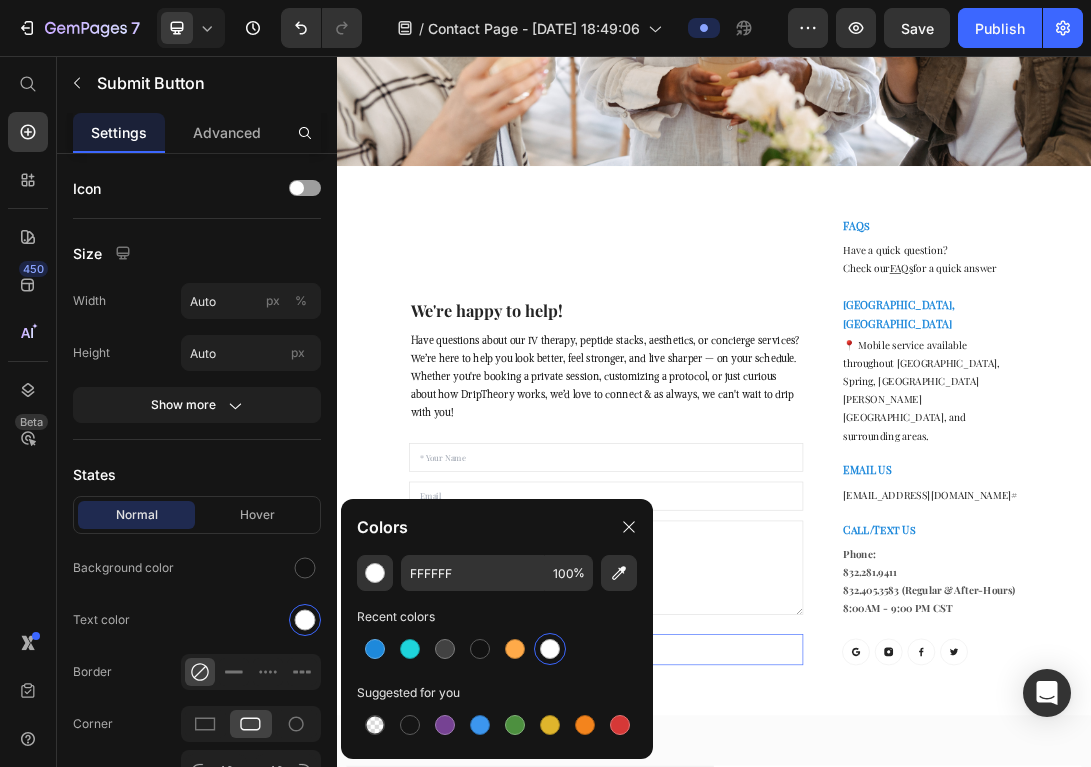 click on "Colors" 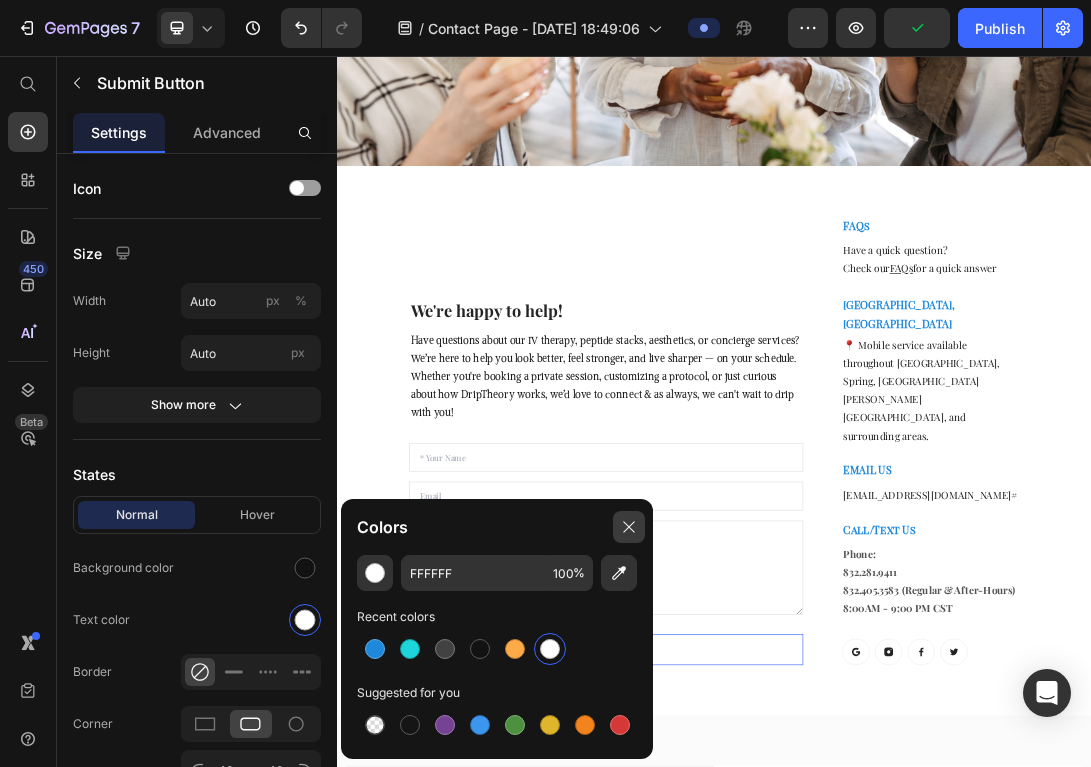 click at bounding box center (629, 527) 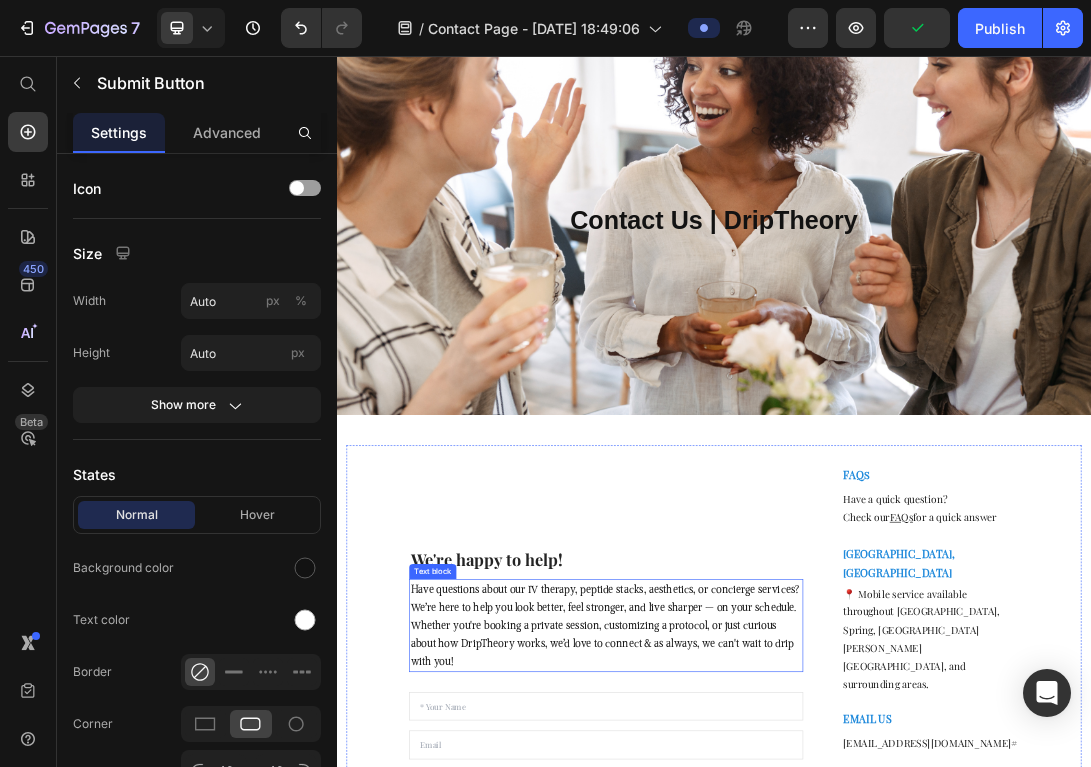 scroll, scrollTop: 0, scrollLeft: 0, axis: both 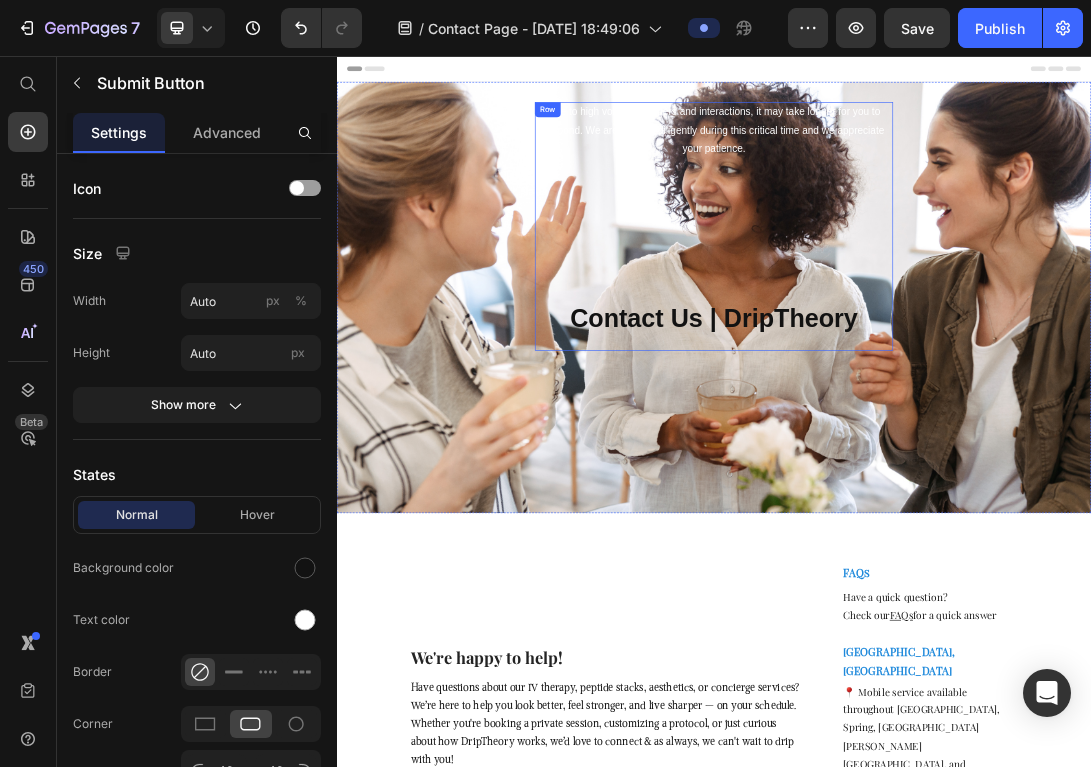 click on "Contact Us | DripTheory" at bounding box center (937, 473) 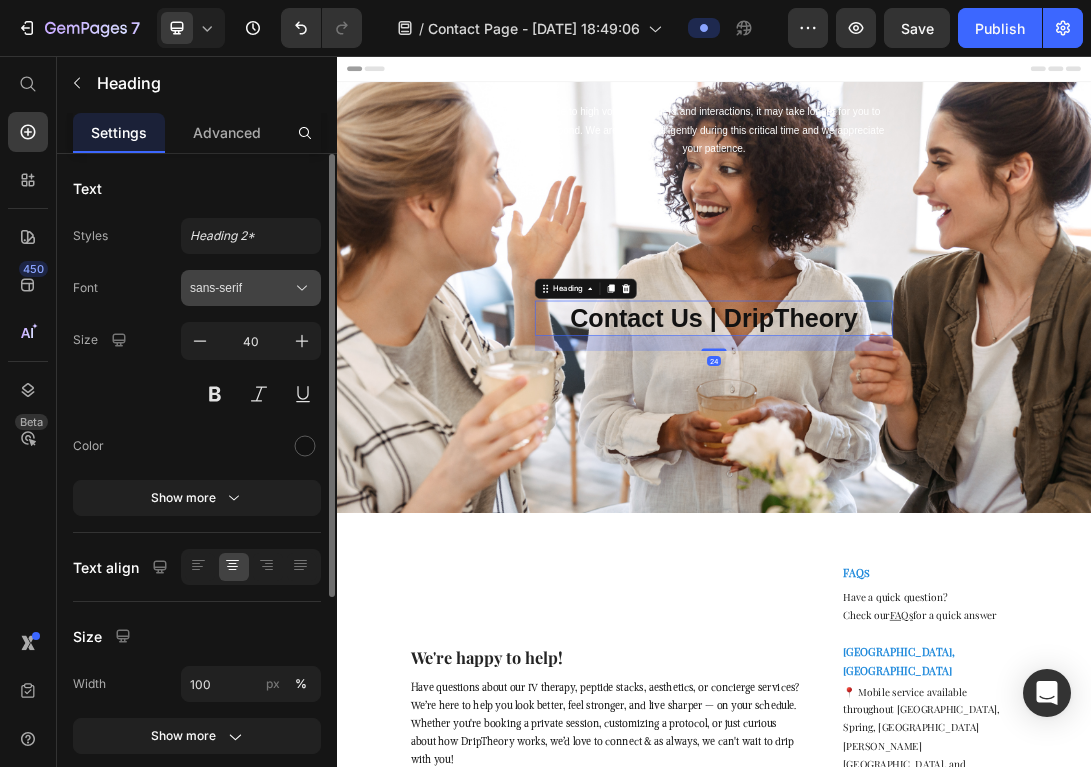 click on "sans-serif" at bounding box center [241, 288] 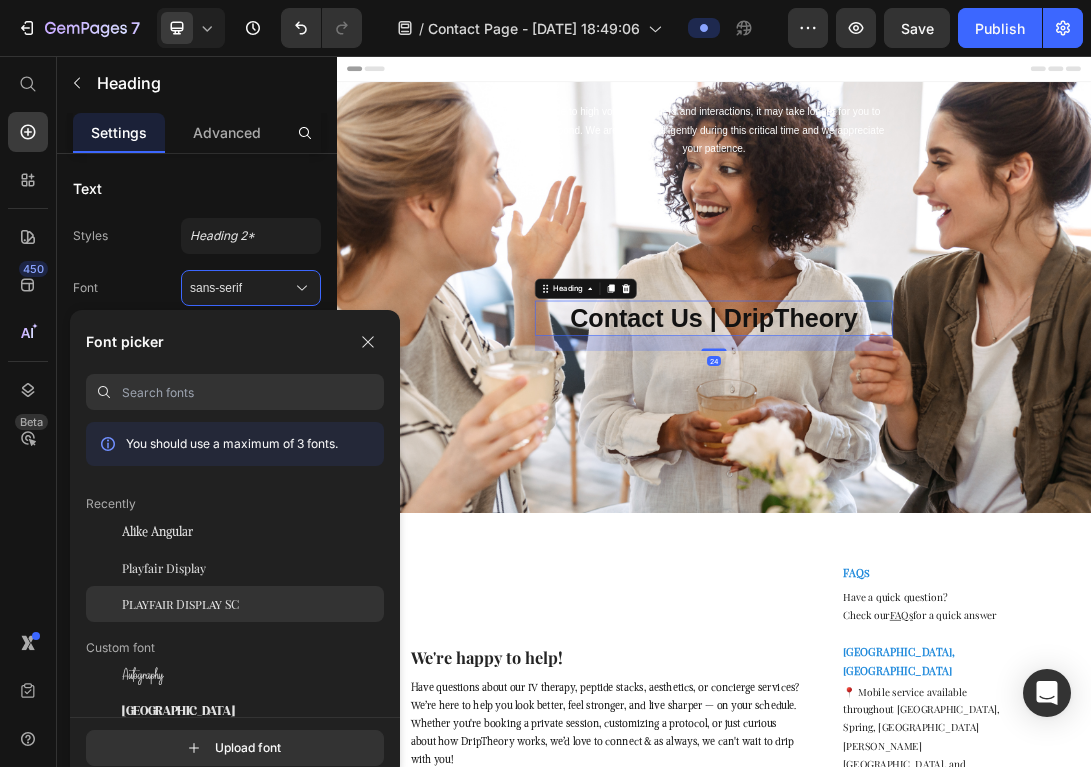 click on "Playfair Display SC" at bounding box center (180, 604) 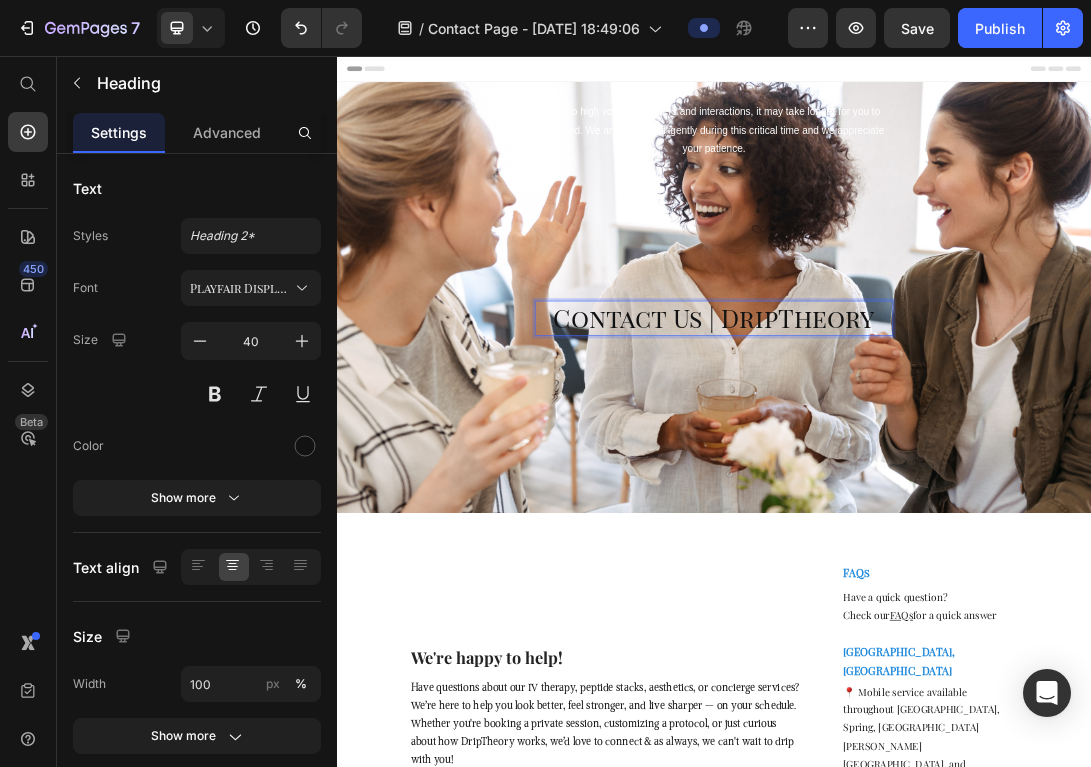 click on "Contact Us | DripTheory" at bounding box center (937, 473) 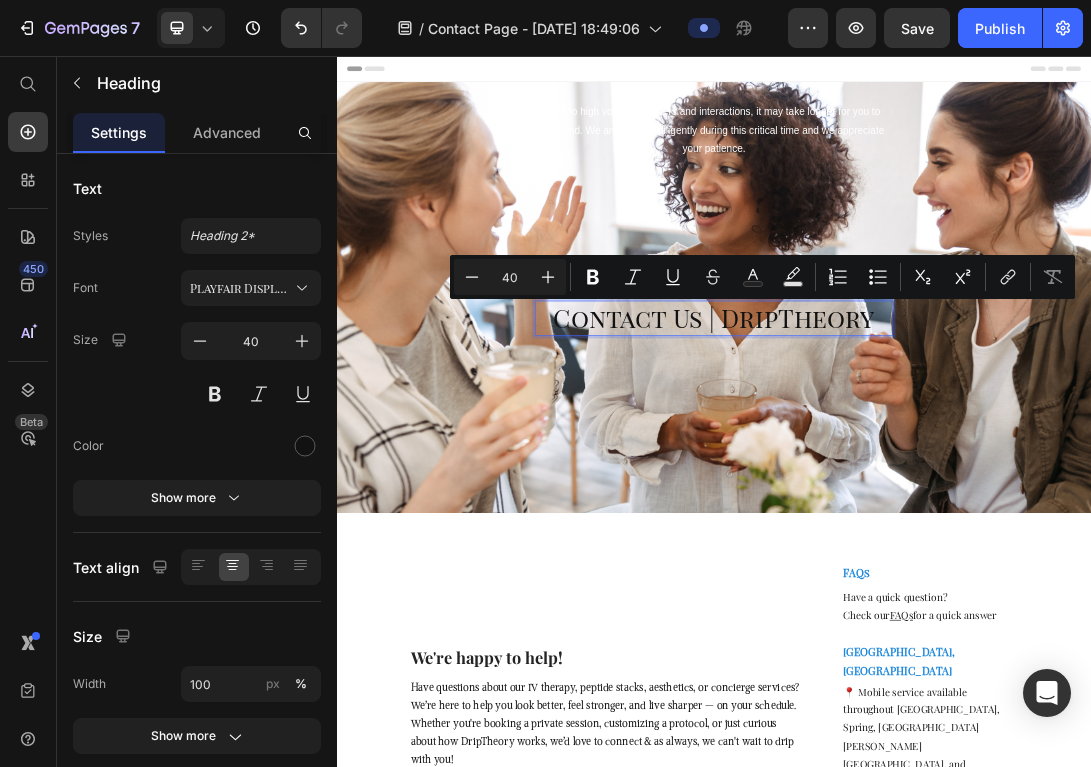 click on "Contact Us | DripTheory" at bounding box center [937, 473] 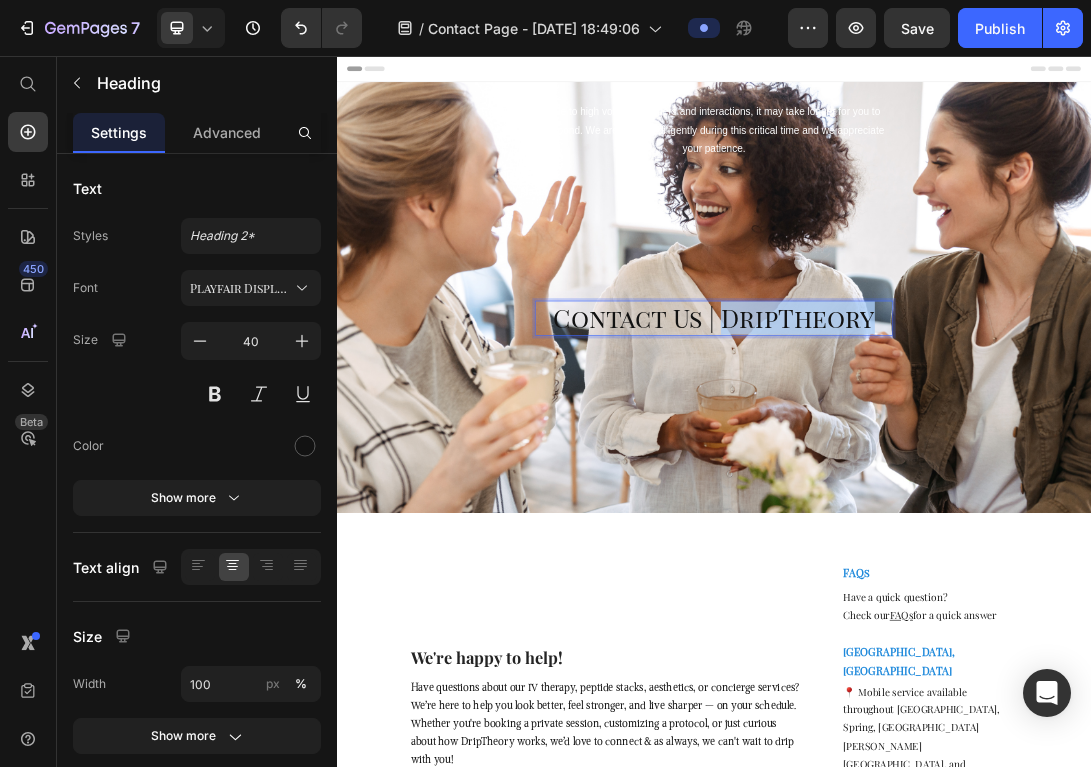 click on "Contact Us | DripTheory" at bounding box center (937, 473) 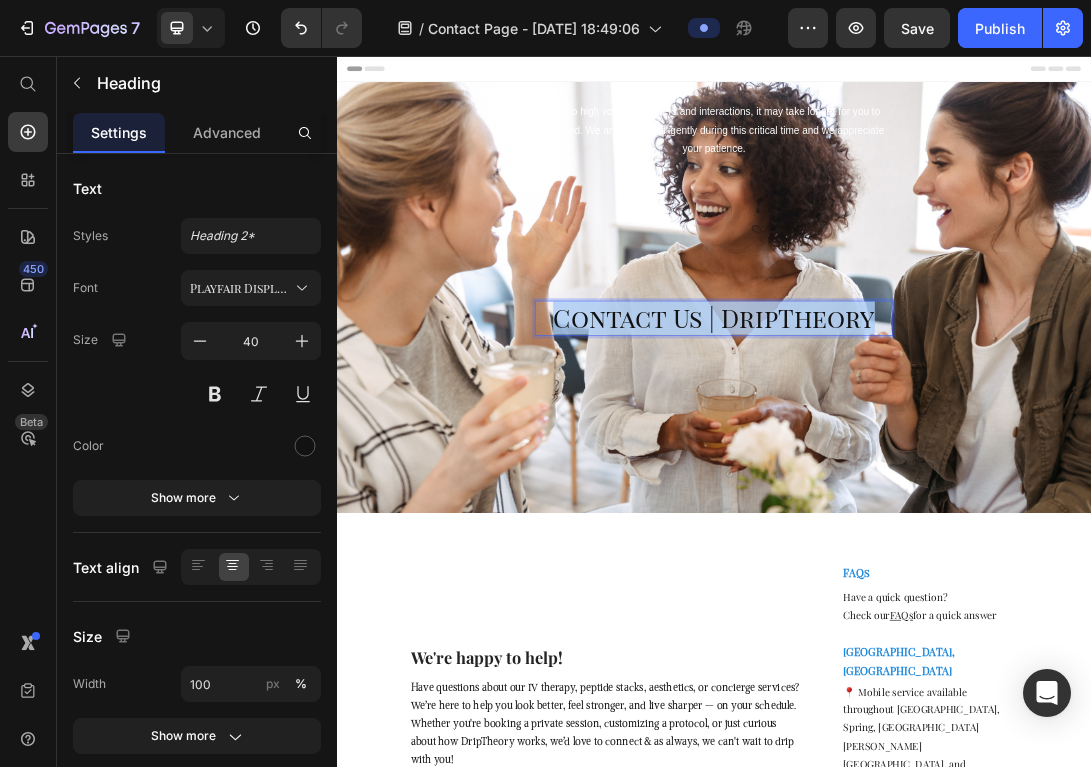 click on "Contact Us | DripTheory" at bounding box center [937, 473] 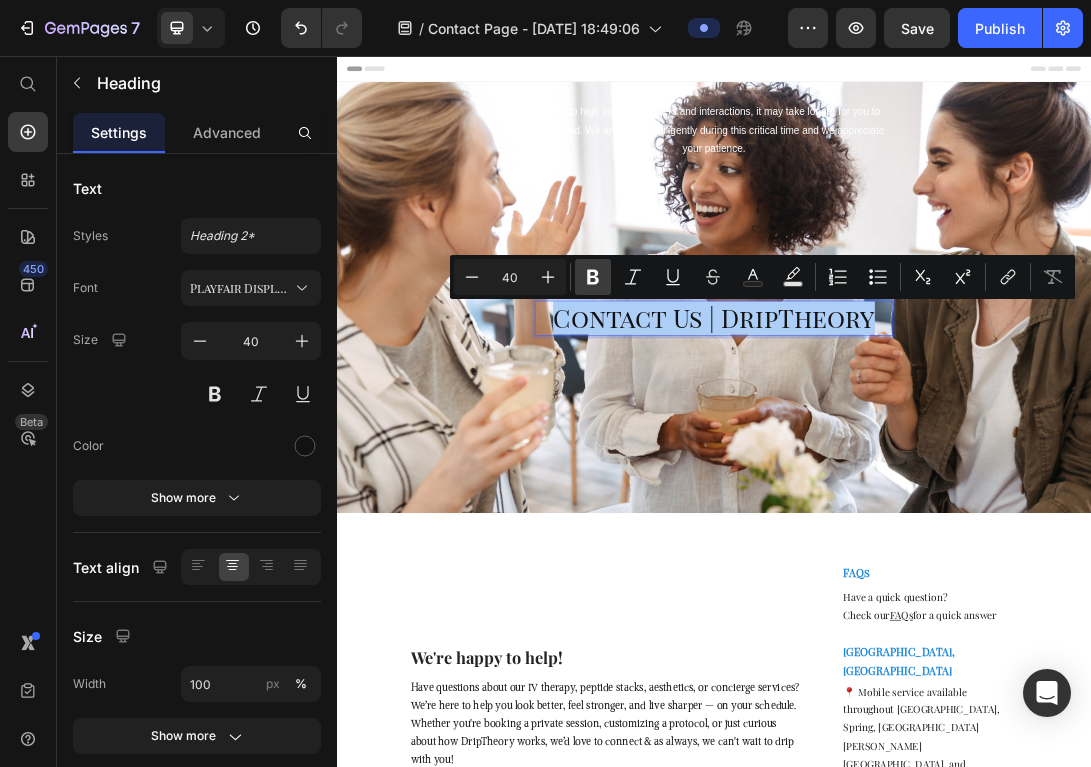 click 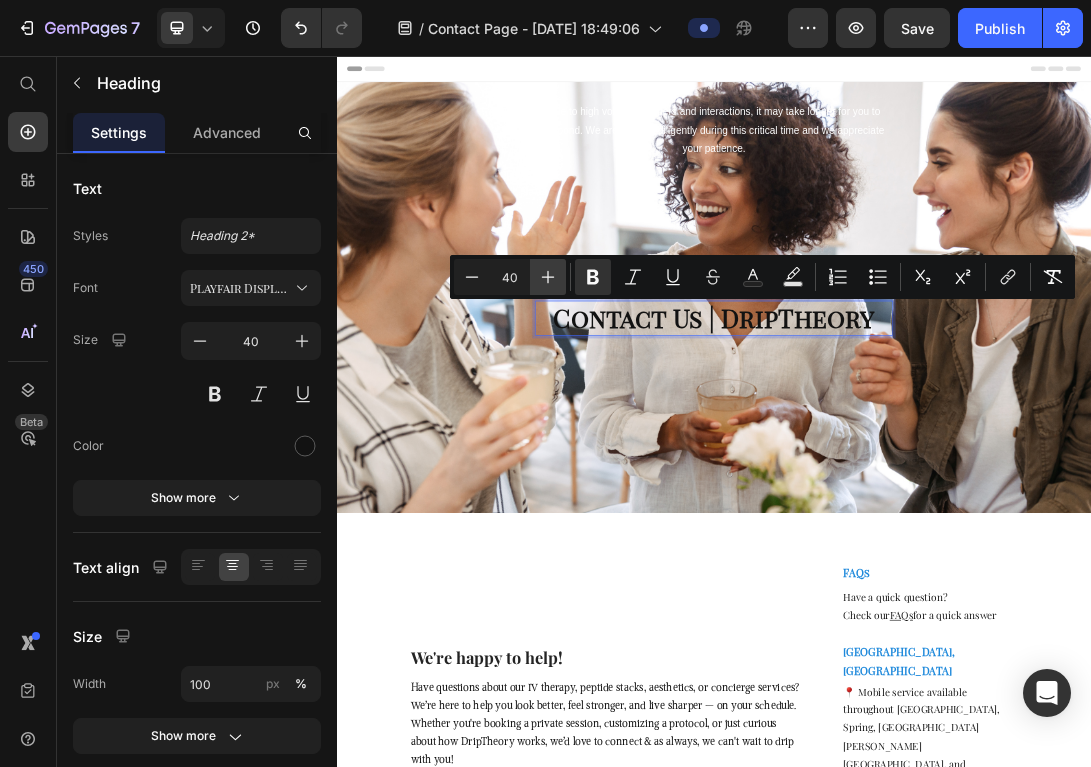click 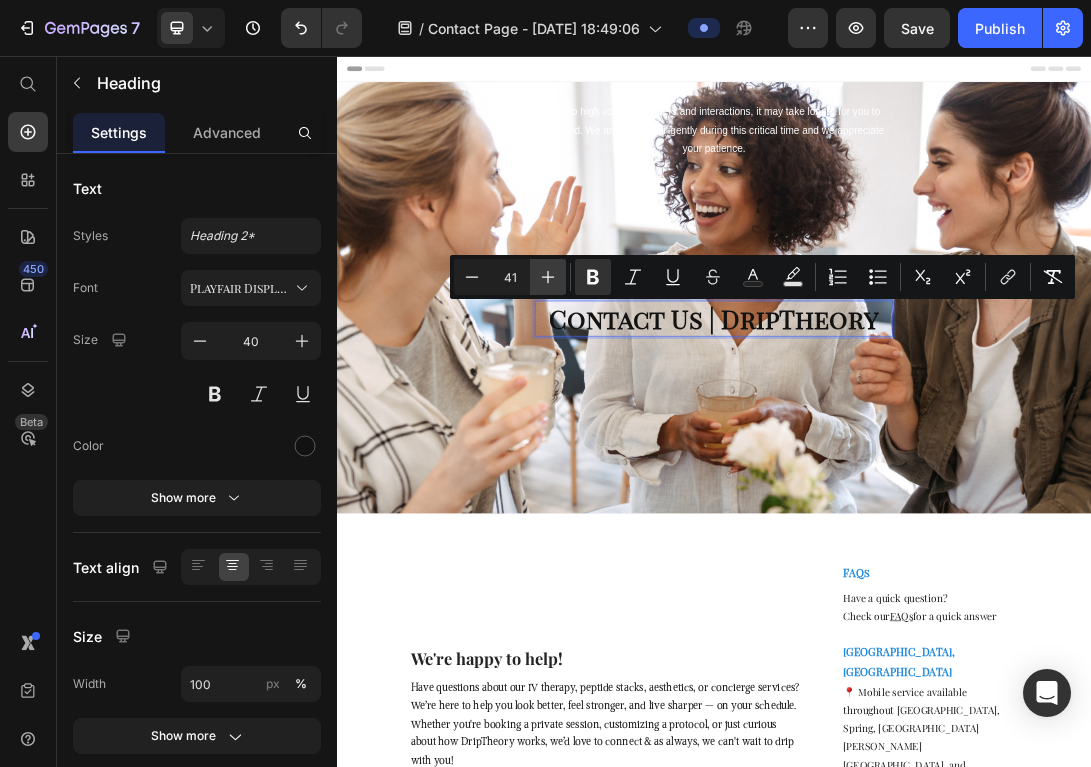 click 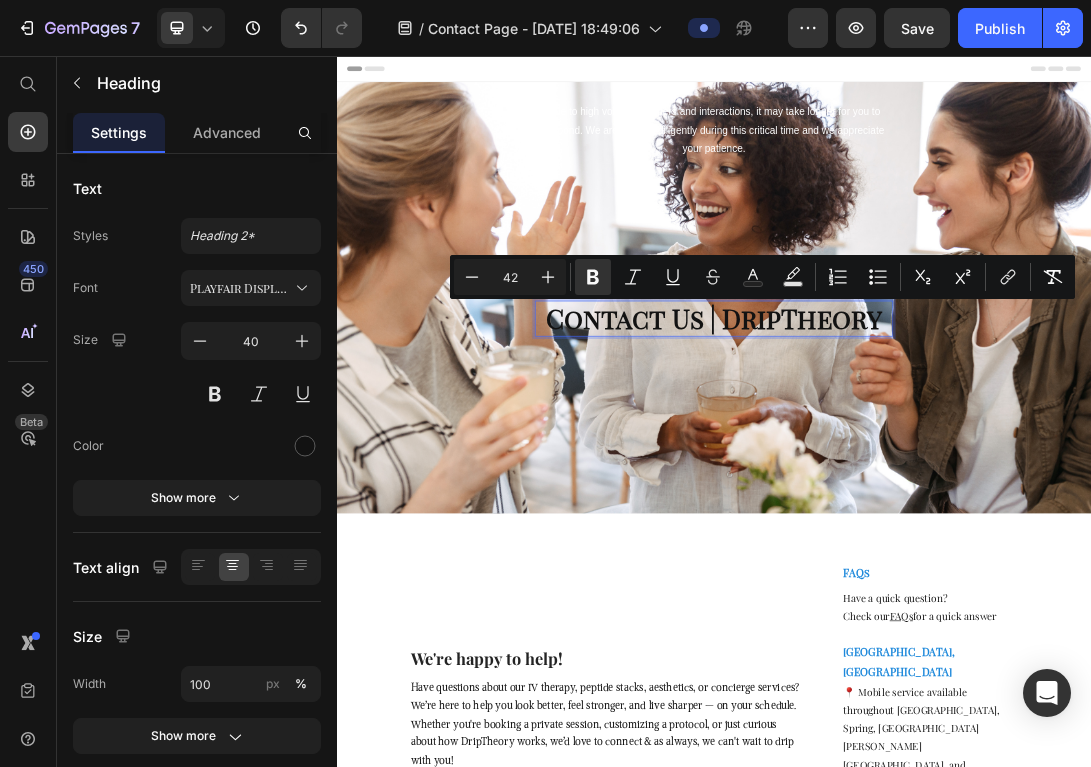 click on "Due to high volume of orders and interactions, it may take longer for you to respond. We are working diligently during this critical time and we appreciate your patience. Text block Contact Us | DripTheory Heading   24 Row" at bounding box center (937, 440) 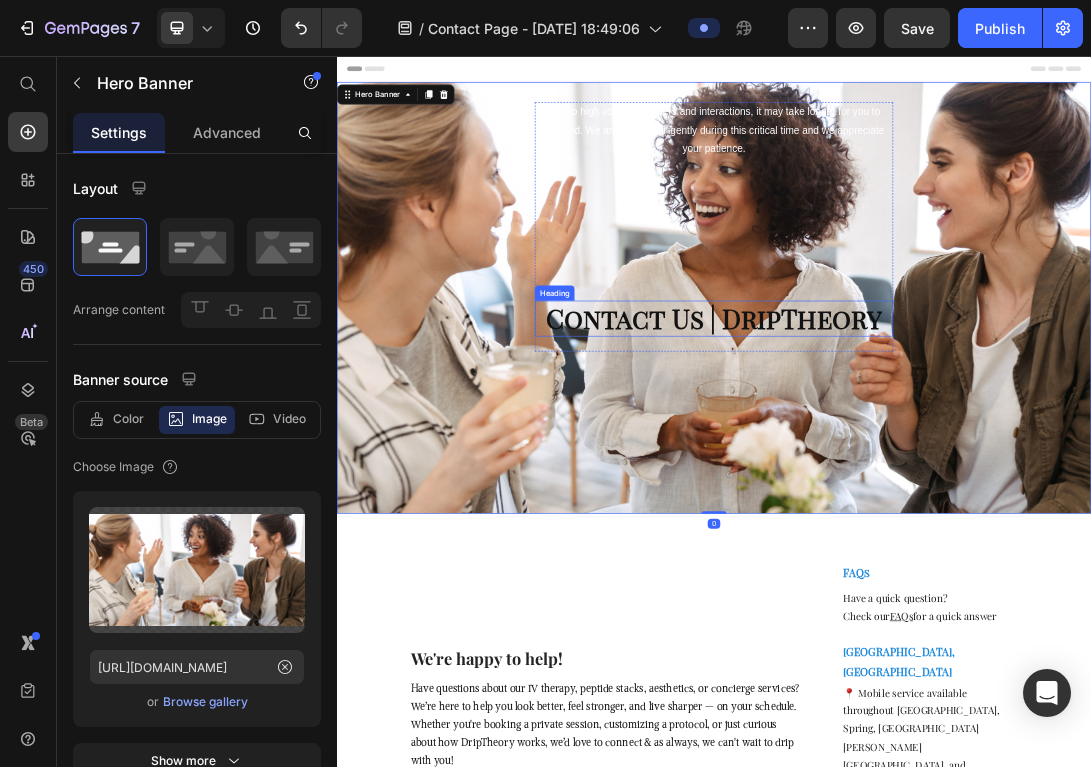 click on "Contact Us | DripTheory" at bounding box center [937, 473] 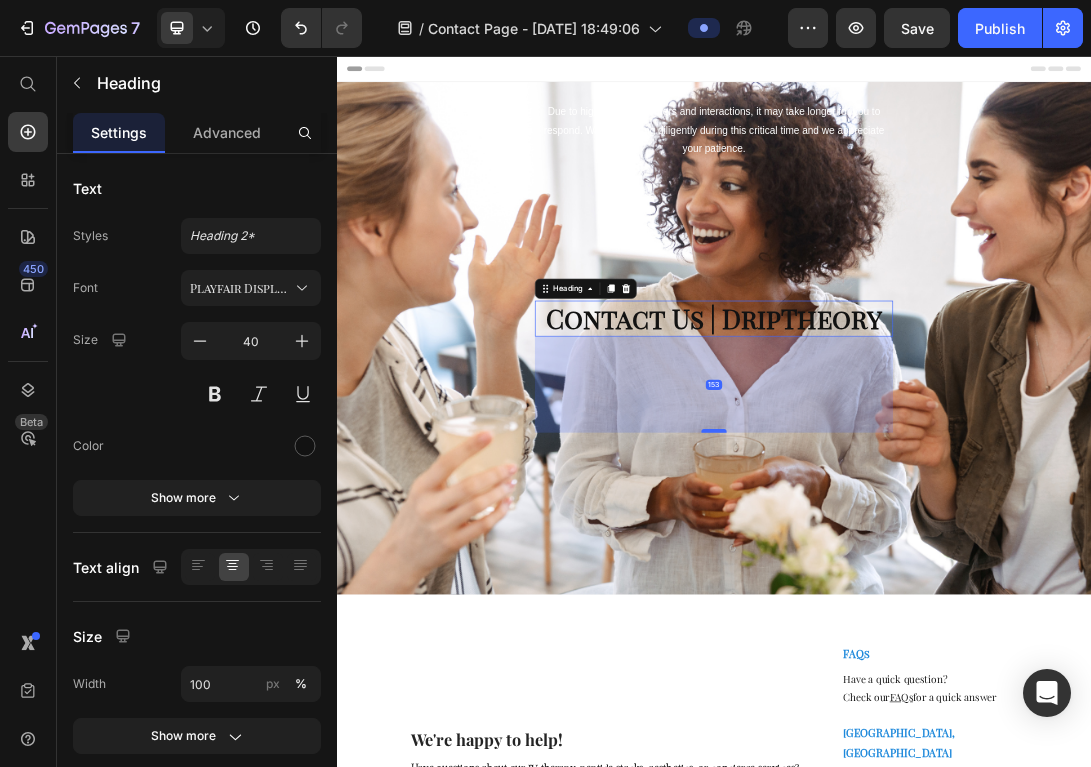 drag, startPoint x: 947, startPoint y: 523, endPoint x: 942, endPoint y: 651, distance: 128.09763 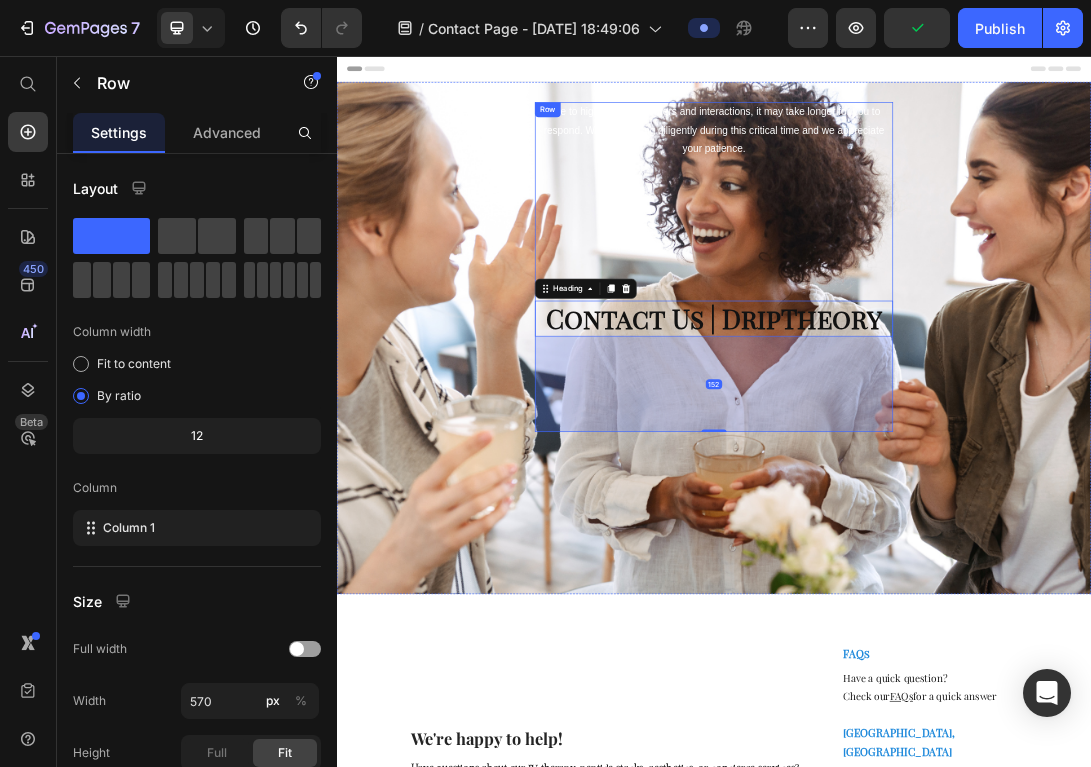 click on "Due to high volume of orders and interactions, it may take longer for you to respond. We are working diligently during this critical time and we appreciate your patience. Text block ⁠⁠⁠⁠⁠⁠⁠ Contact Us | DripTheory Heading   152" at bounding box center (937, 391) 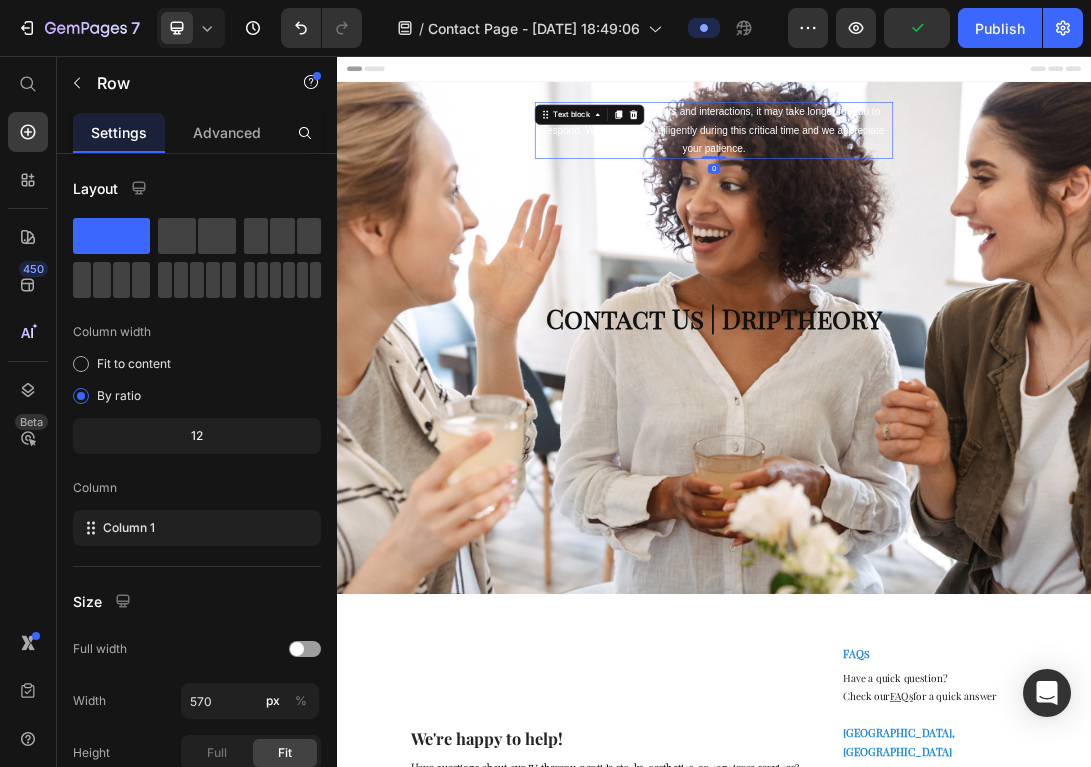 click on "Due to high volume of orders and interactions, it may take longer for you to respond. We are working diligently during this critical time and we appreciate your patience." at bounding box center (937, 174) 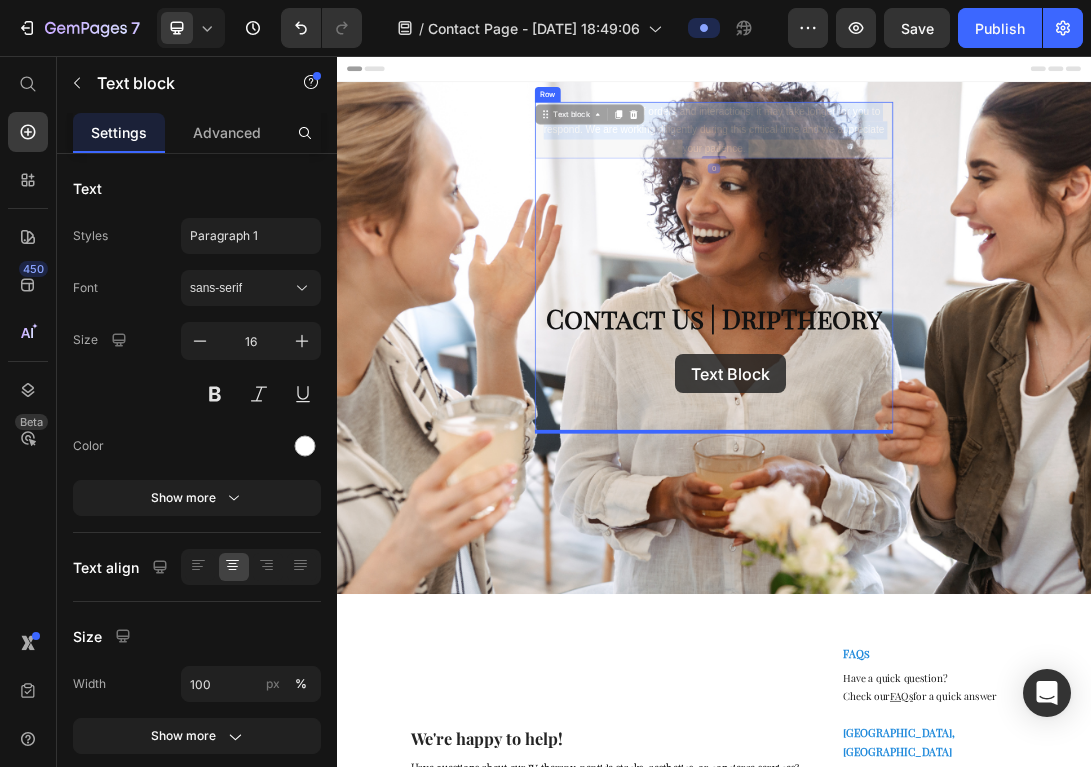 drag, startPoint x: 902, startPoint y: 170, endPoint x: 875, endPoint y: 531, distance: 362.0083 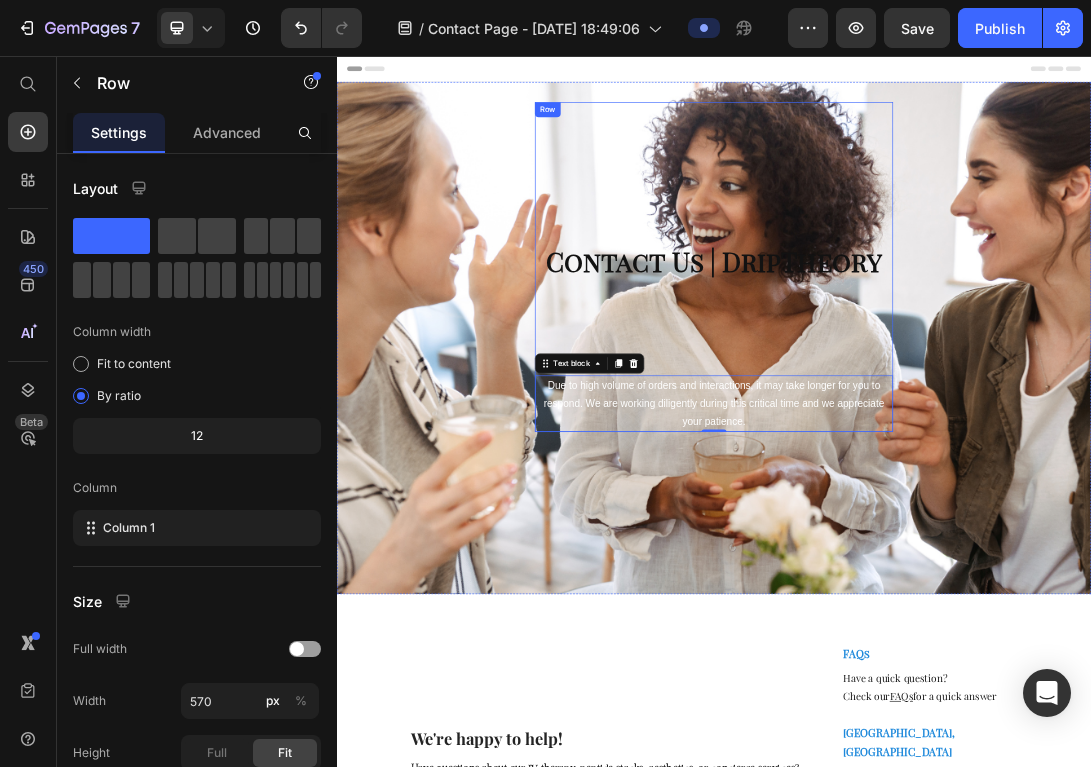 click on "⁠⁠⁠⁠⁠⁠⁠ Contact Us | DripTheory Heading Due to high volume of orders and interactions, it may take longer for you to respond. We are working diligently during this critical time and we appreciate your patience. Text block   0" at bounding box center (937, 391) 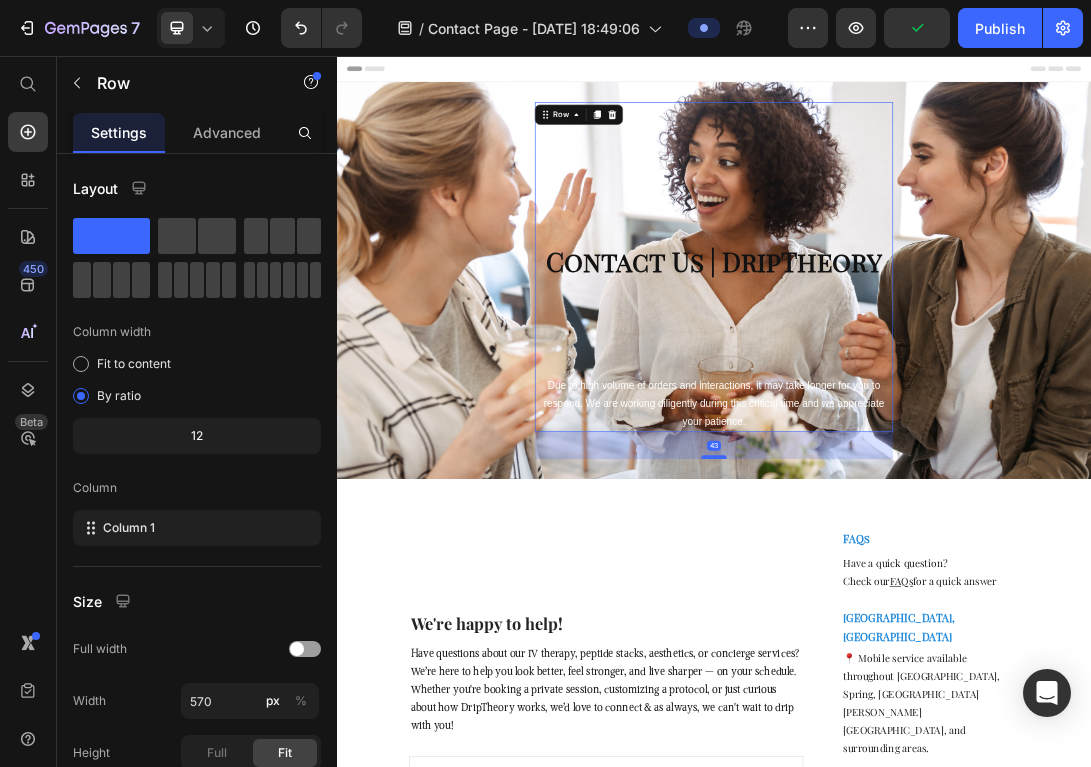 drag, startPoint x: 940, startPoint y: 876, endPoint x: 918, endPoint y: 693, distance: 184.31766 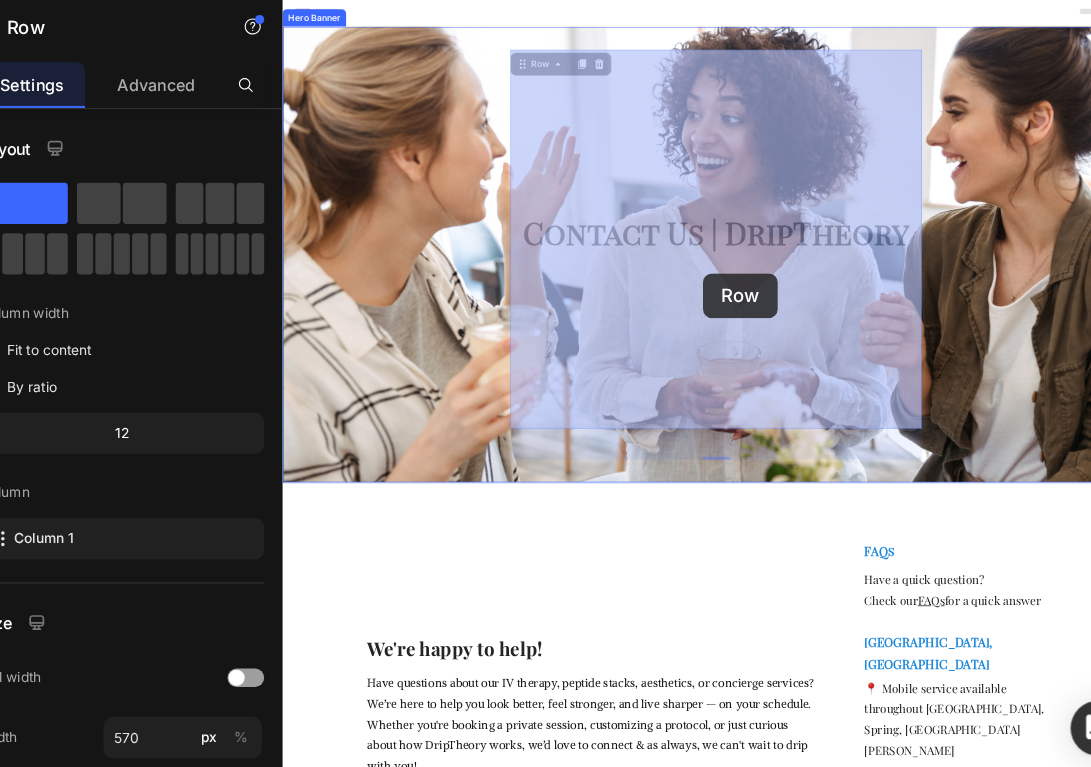 drag, startPoint x: 964, startPoint y: 380, endPoint x: 865, endPoint y: 379, distance: 99.00505 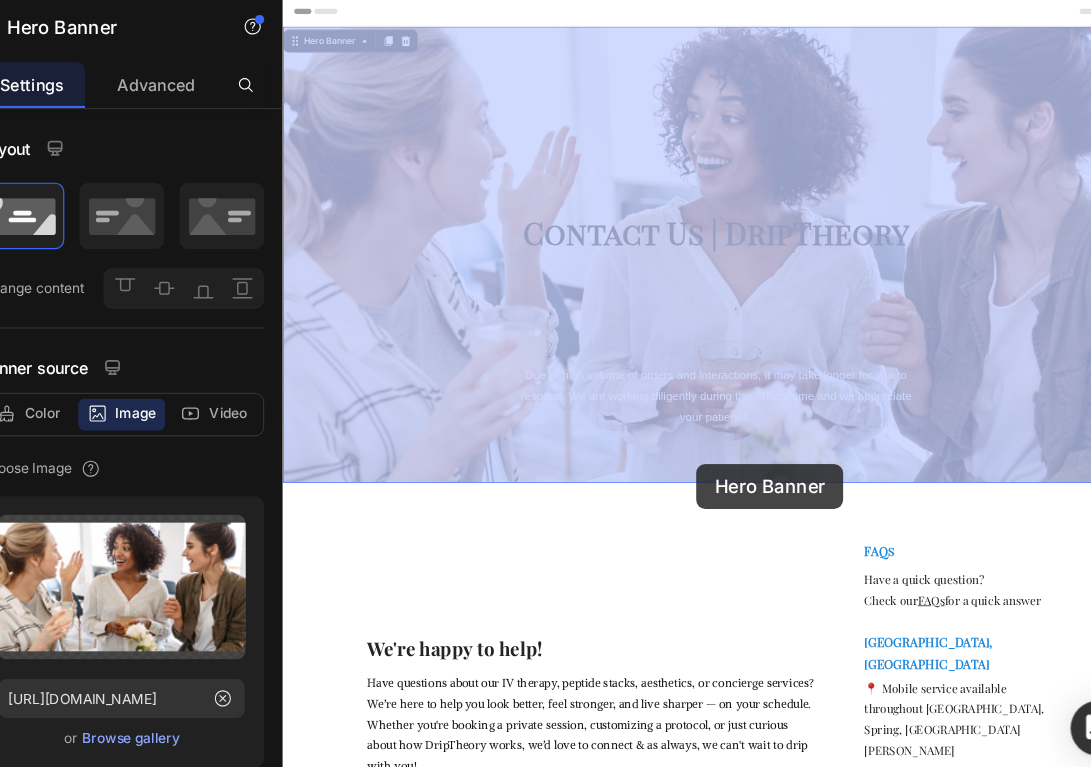 drag, startPoint x: 889, startPoint y: 642, endPoint x: 856, endPoint y: 642, distance: 33 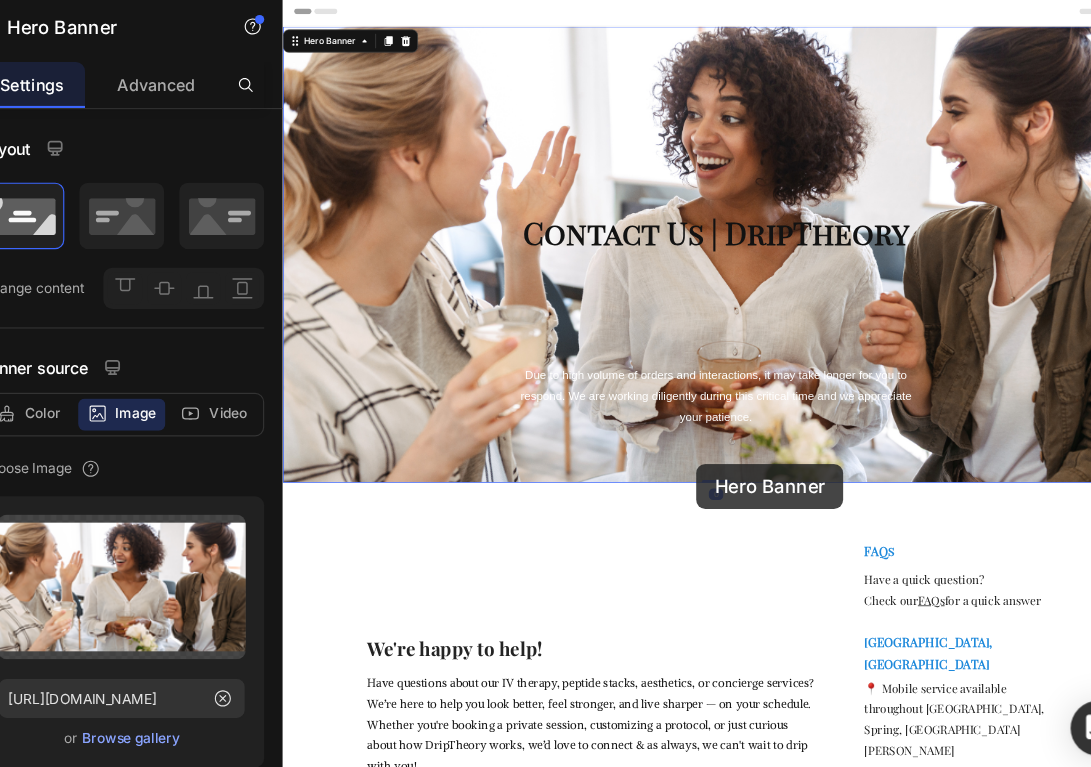 scroll, scrollTop: 20, scrollLeft: 0, axis: vertical 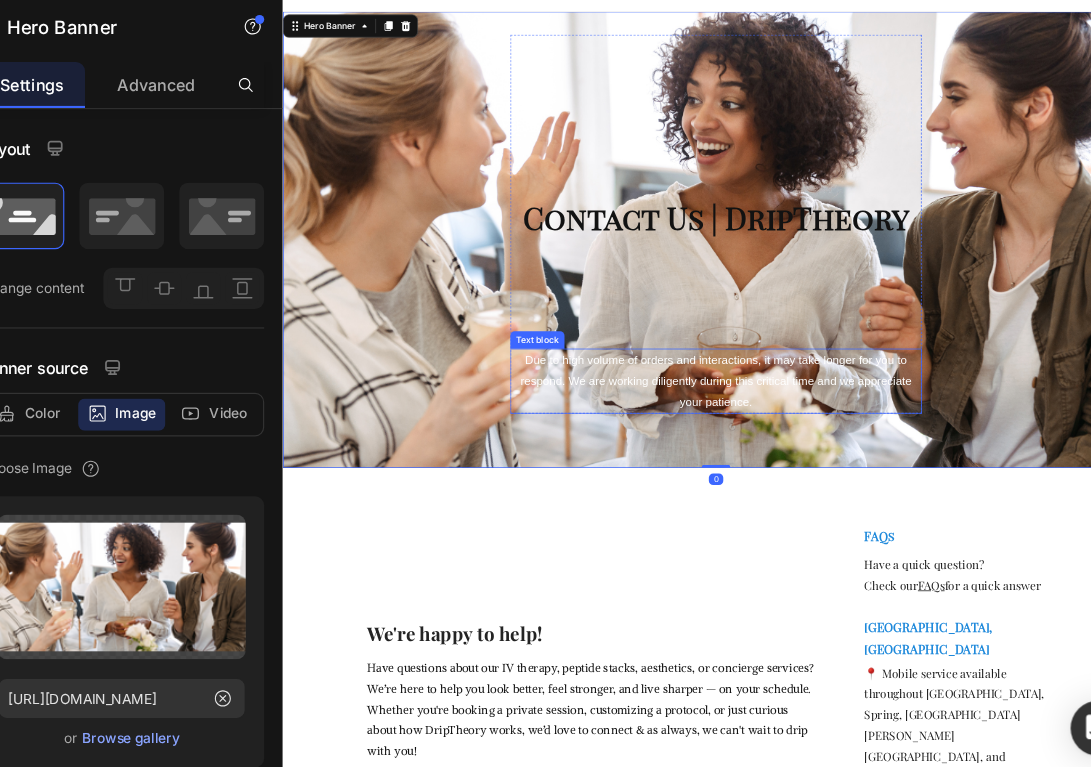 click on "Due to high volume of orders and interactions, it may take longer for you to respond. We are working diligently during this critical time and we appreciate your patience." at bounding box center [882, 530] 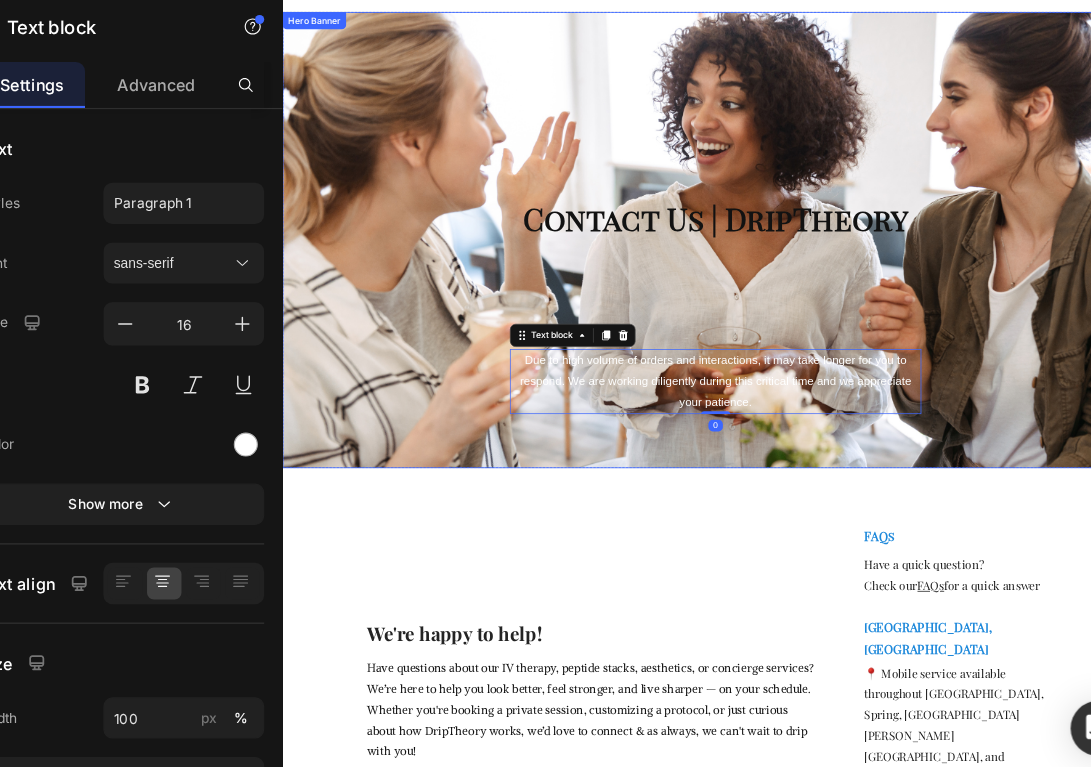 click on "⁠⁠⁠⁠⁠⁠⁠ Contact Us | DripTheory Heading Due to high volume of orders and interactions, it may take longer for you to respond. We are working diligently during this critical time and we appreciate your patience. Text block   0 Row" at bounding box center [882, 334] 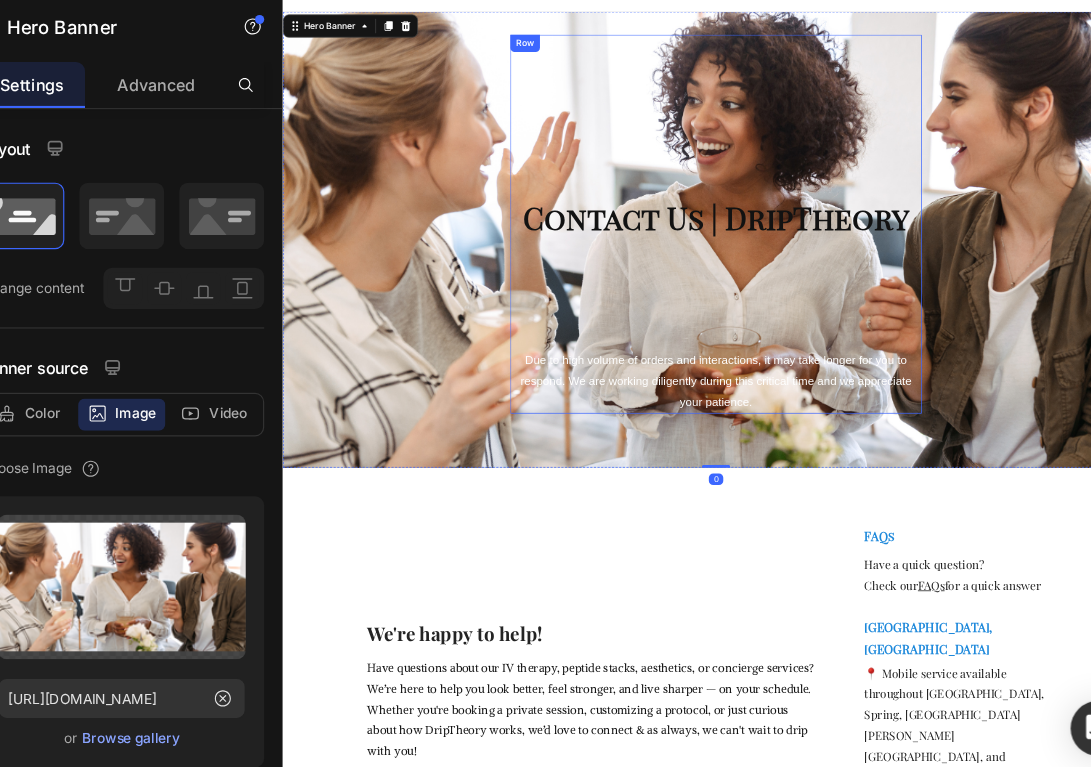 click on "Contact Us | DripTheory" at bounding box center [882, 304] 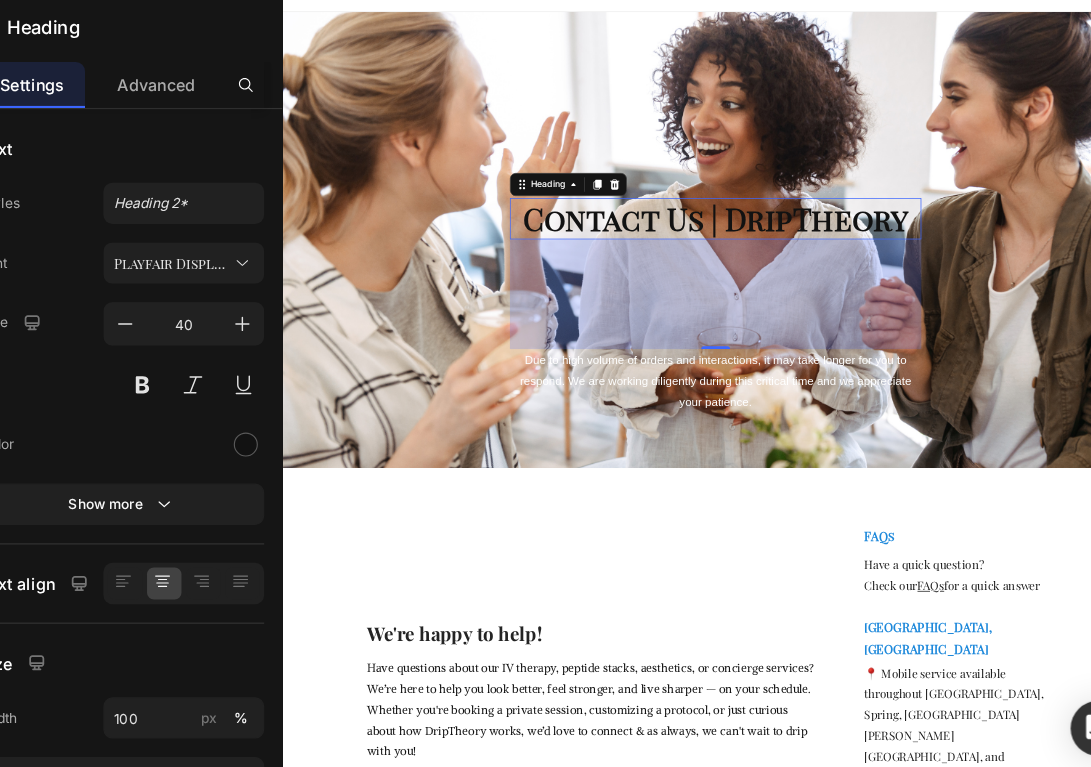 drag, startPoint x: 889, startPoint y: 473, endPoint x: 889, endPoint y: 434, distance: 39 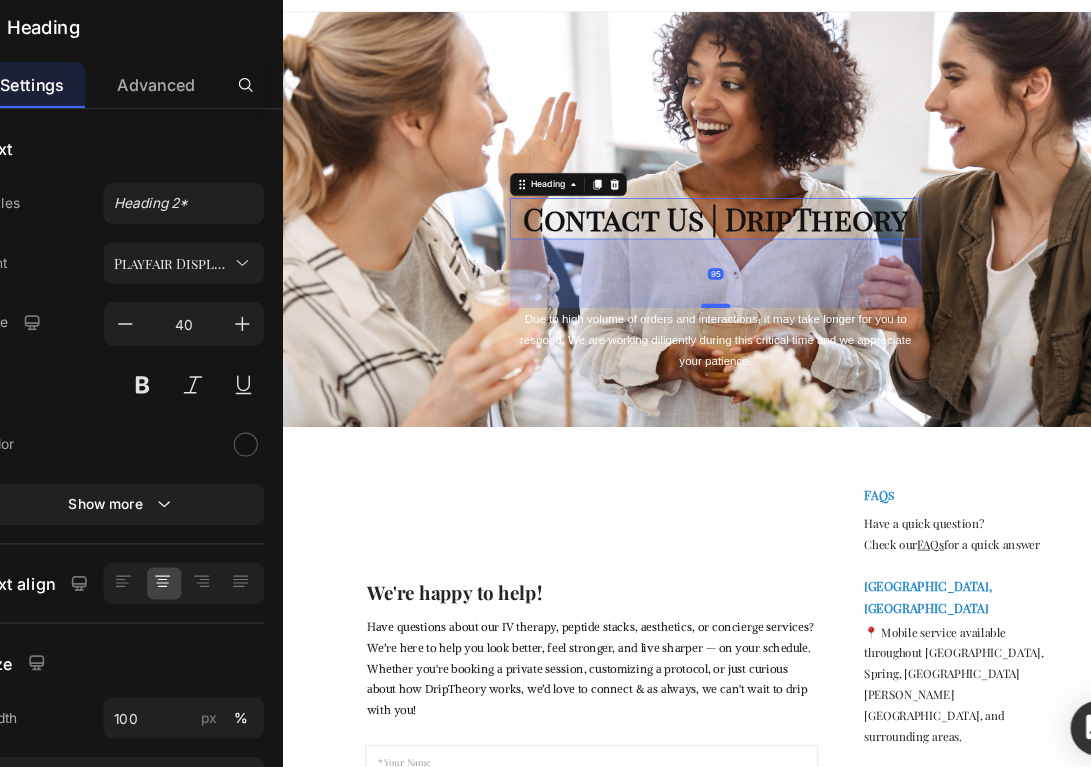 drag, startPoint x: 887, startPoint y: 481, endPoint x: 887, endPoint y: 424, distance: 57 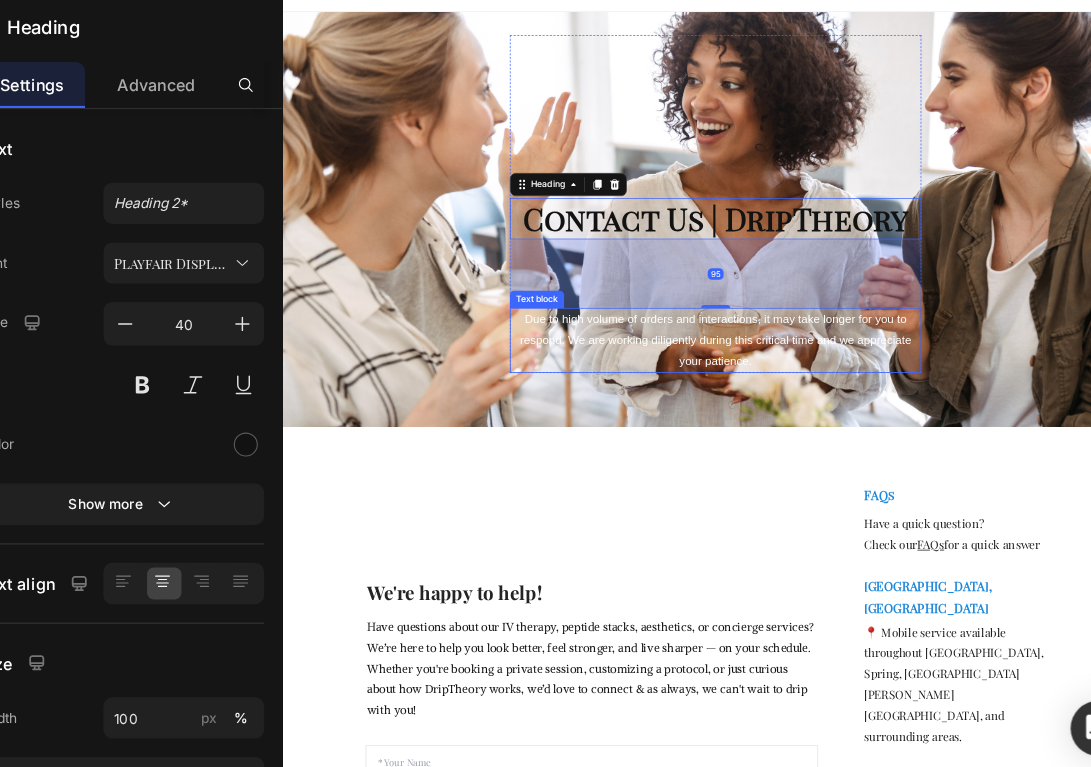 click on "Due to high volume of orders and interactions, it may take longer for you to respond. We are working diligently during this critical time and we appreciate your patience." at bounding box center [882, 473] 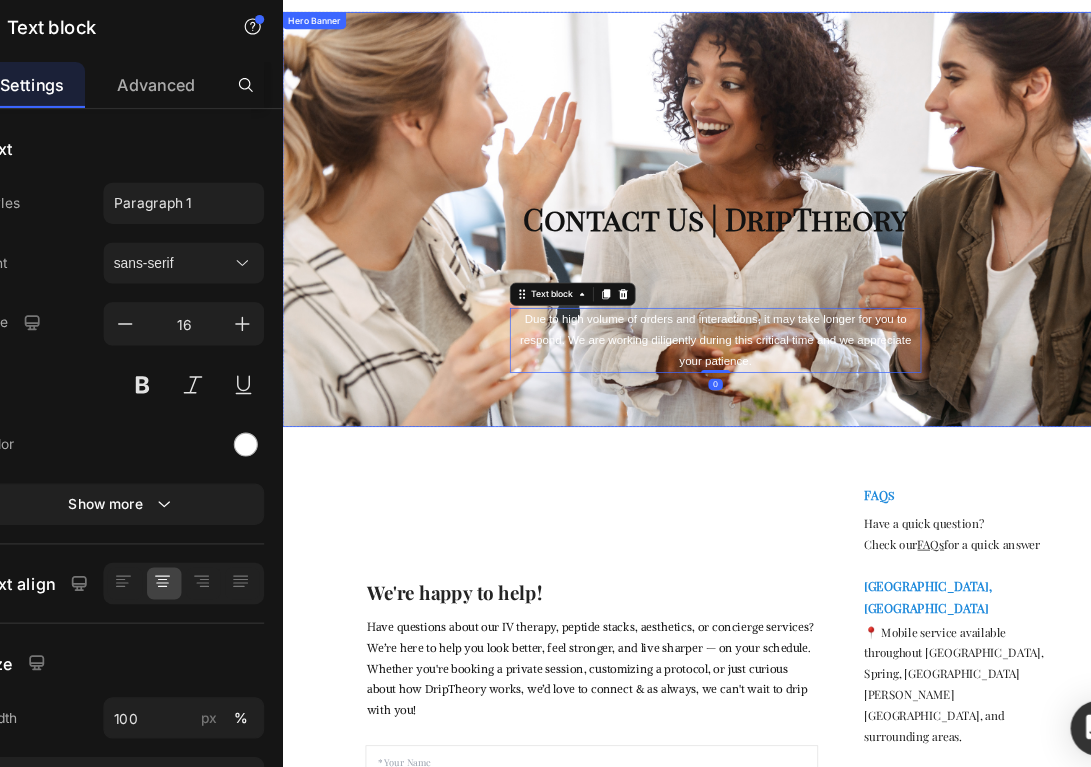 click on "⁠⁠⁠⁠⁠⁠⁠ Contact Us | DripTheory Heading Due to high volume of orders and interactions, it may take longer for you to respond. We are working diligently during this critical time and we appreciate your patience. Text block   0 Row" at bounding box center [882, 305] 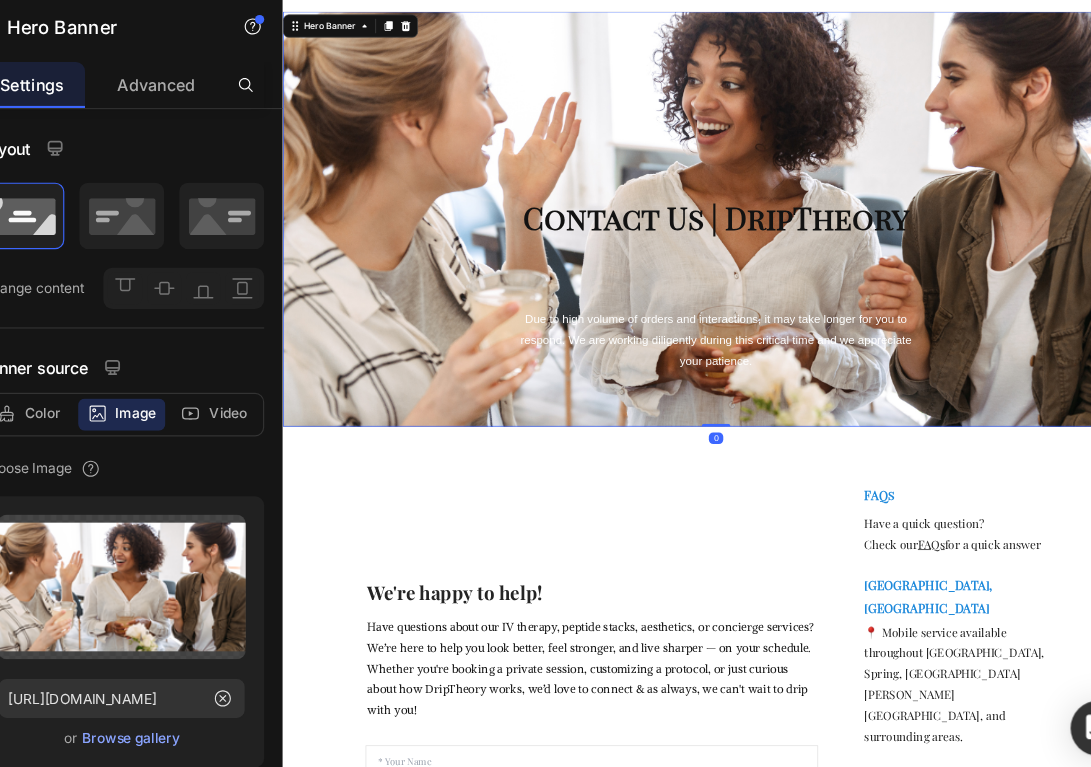 click on "⁠⁠⁠⁠⁠⁠⁠ Contact Us | DripTheory Heading Due to high volume of orders and interactions, it may take longer for you to respond. We are working diligently during this critical time and we appreciate your patience. Text block Row" at bounding box center (882, 305) 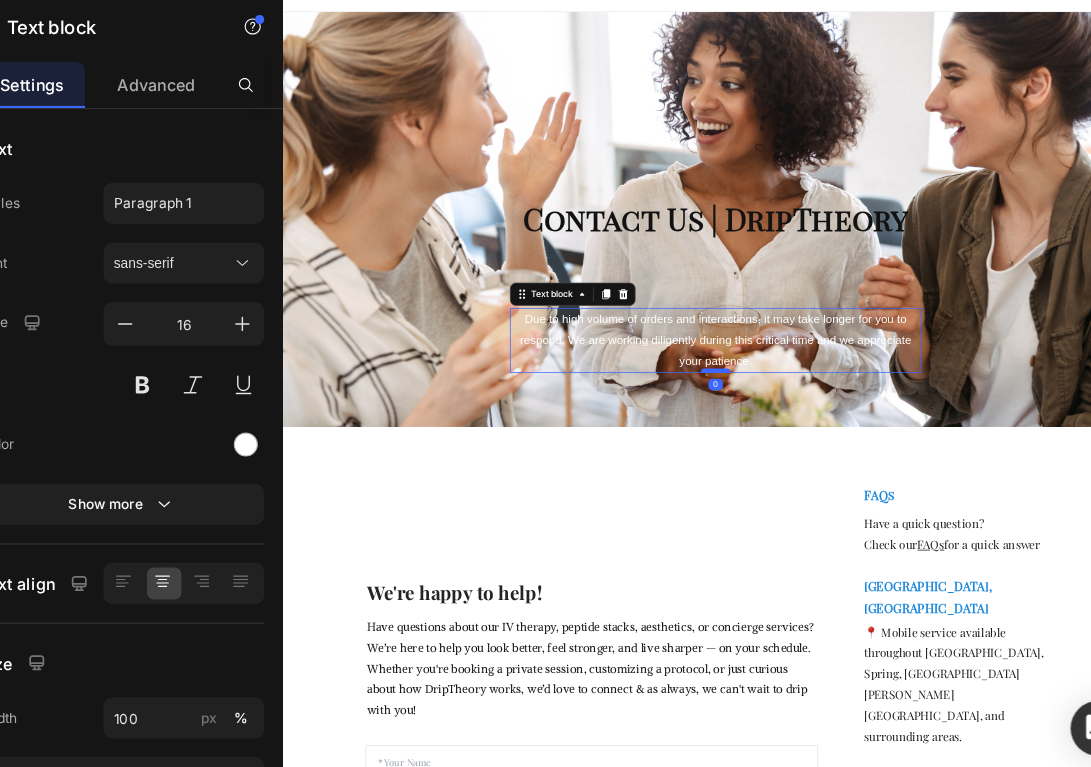 drag, startPoint x: 886, startPoint y: 513, endPoint x: 874, endPoint y: 516, distance: 12.369317 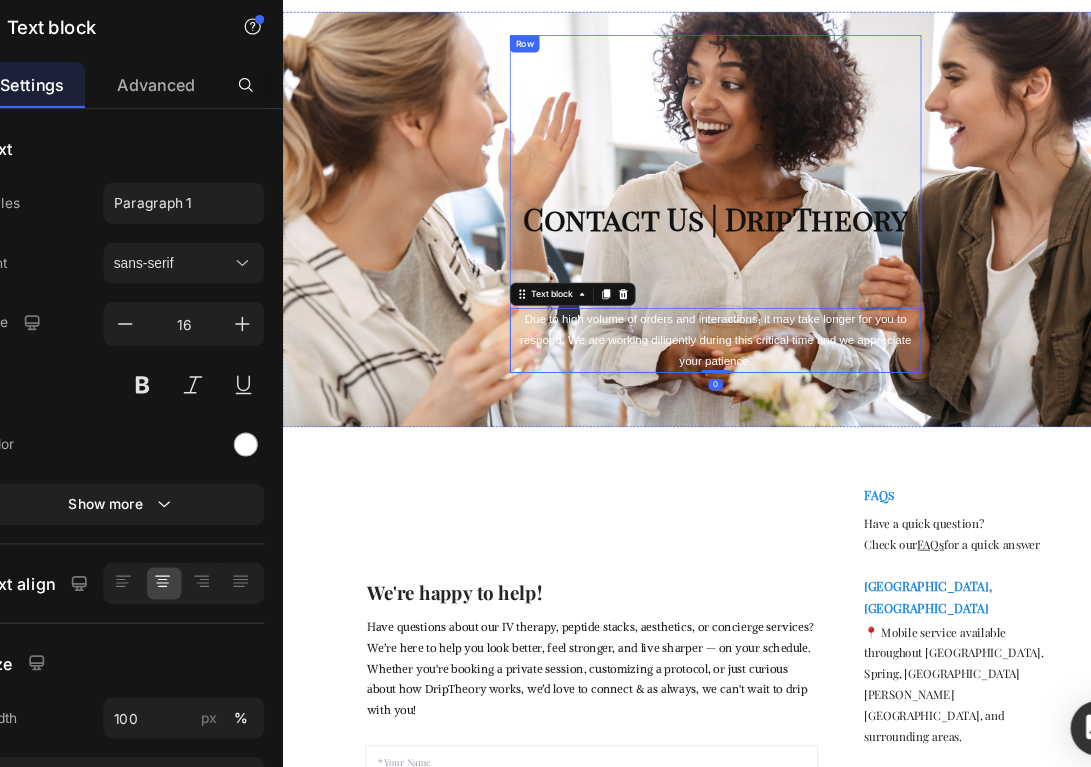 click on "⁠⁠⁠⁠⁠⁠⁠ Contact Us | DripTheory Heading Due to high volume of orders and interactions, it may take longer for you to respond. We are working diligently during this critical time and we appreciate your patience. Text block   0" at bounding box center [882, 284] 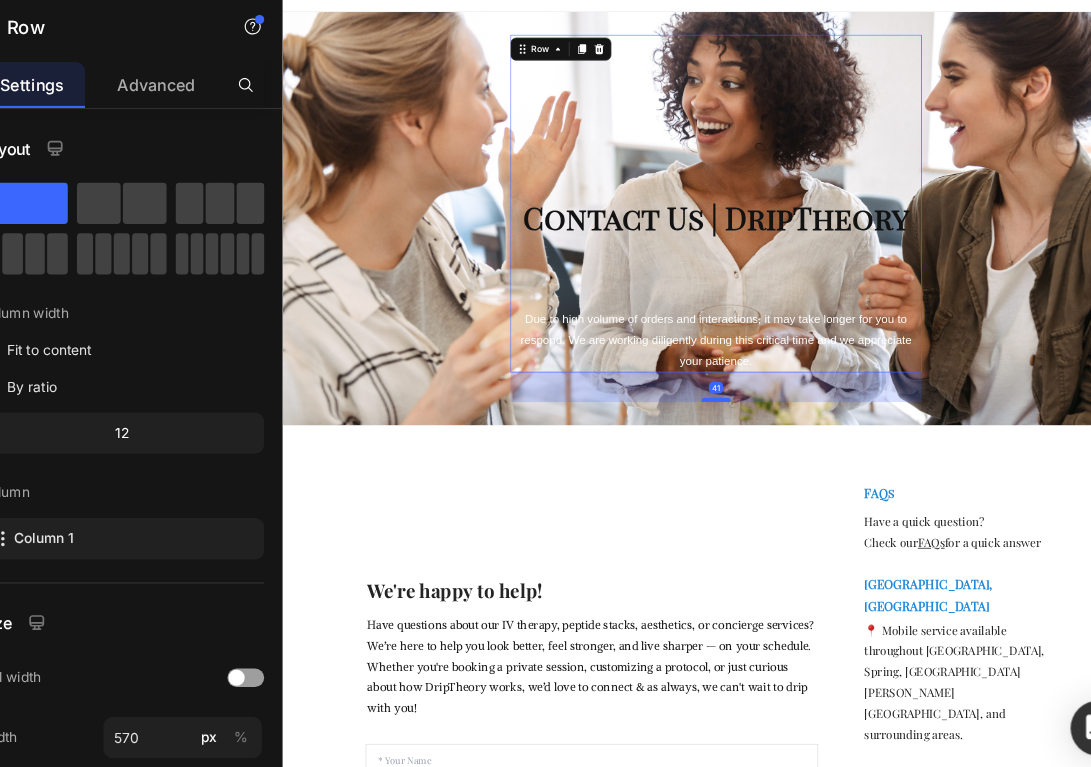drag, startPoint x: 892, startPoint y: 560, endPoint x: 876, endPoint y: 558, distance: 16.124516 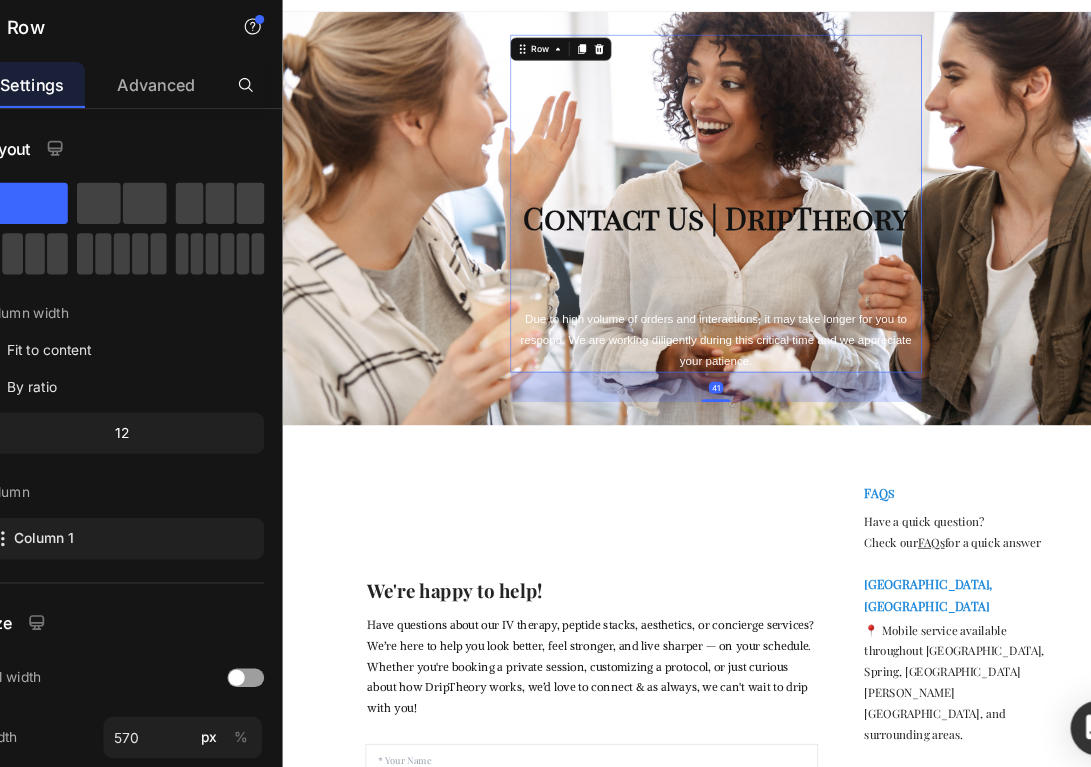 click on "Due to high volume of orders and interactions, it may take longer for you to respond. We are working diligently during this critical time and we appreciate your patience." at bounding box center (882, 473) 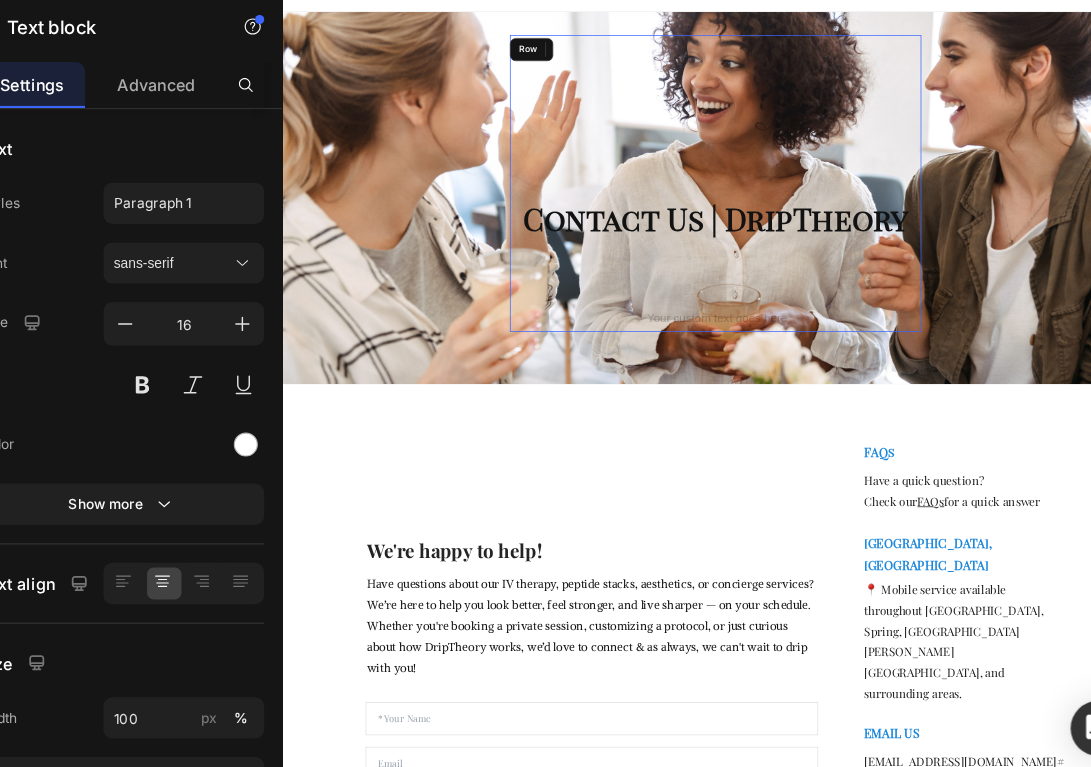 click on "⁠⁠⁠⁠⁠⁠⁠ Contact Us | DripTheory Heading Text block   0" at bounding box center (882, 255) 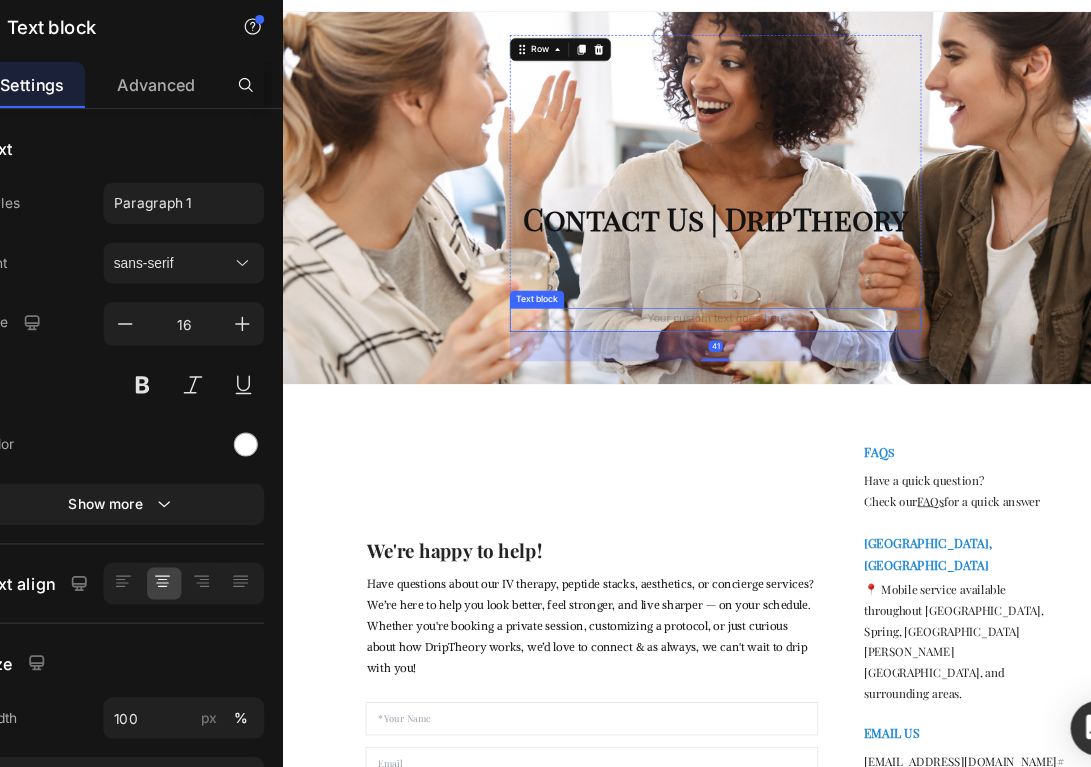 click at bounding box center [882, 444] 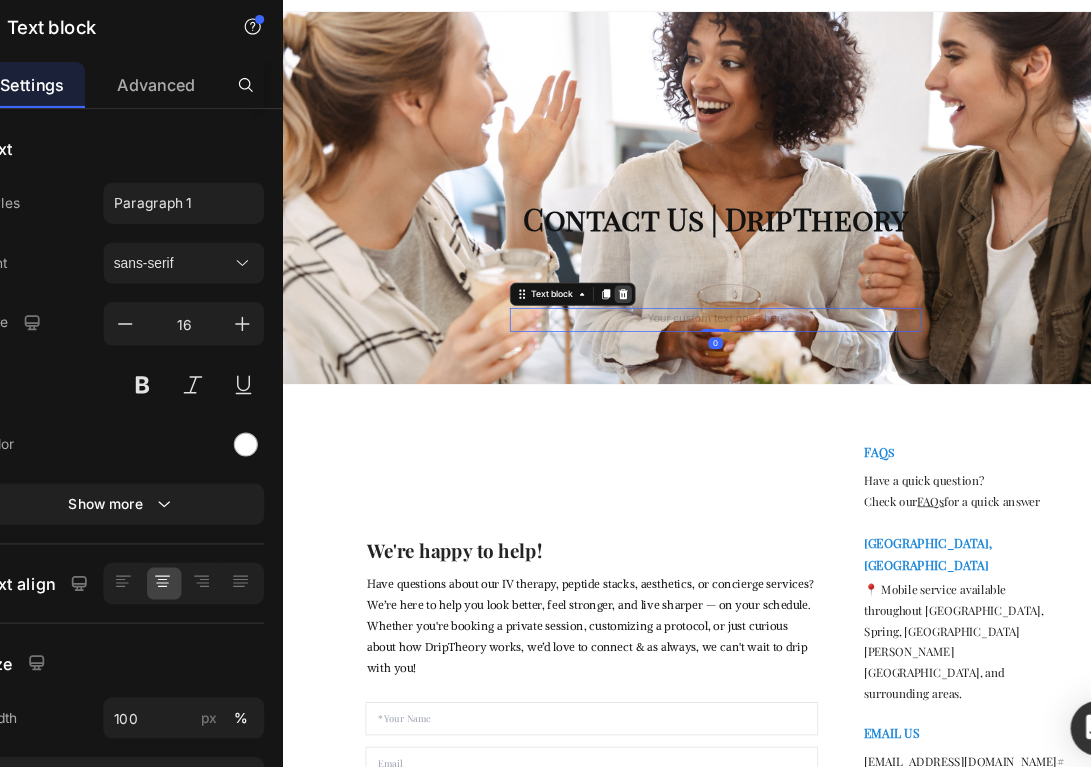 click 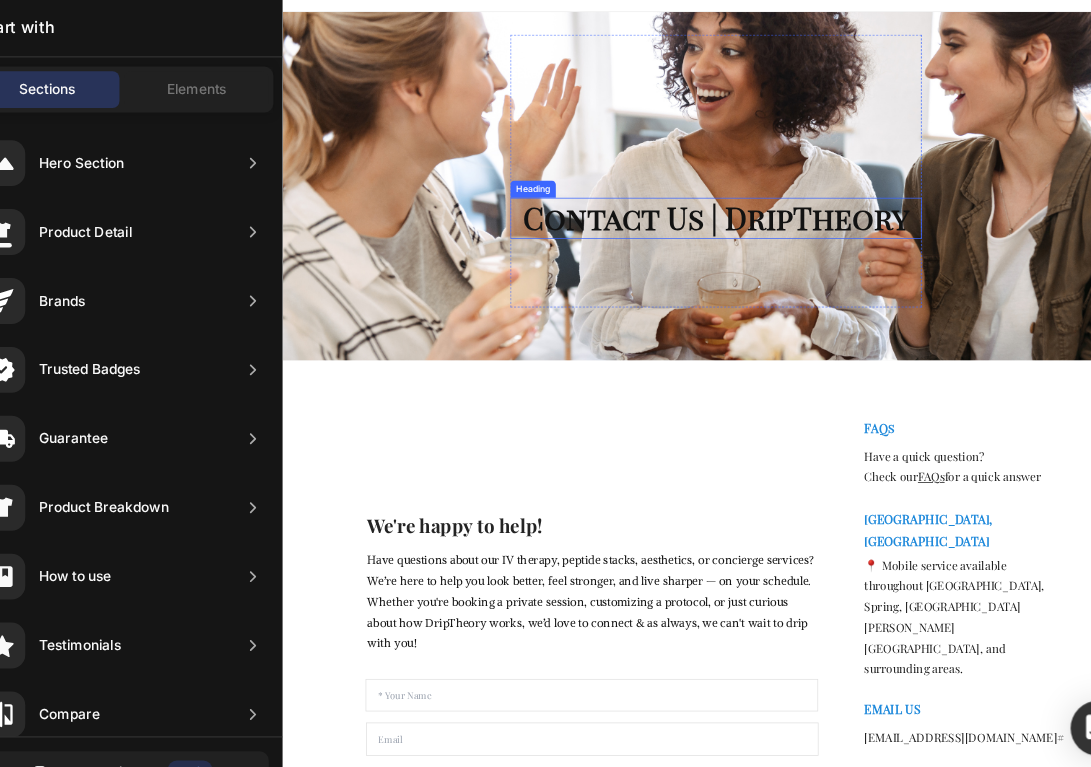 click on "Contact Us | DripTheory" at bounding box center [882, 304] 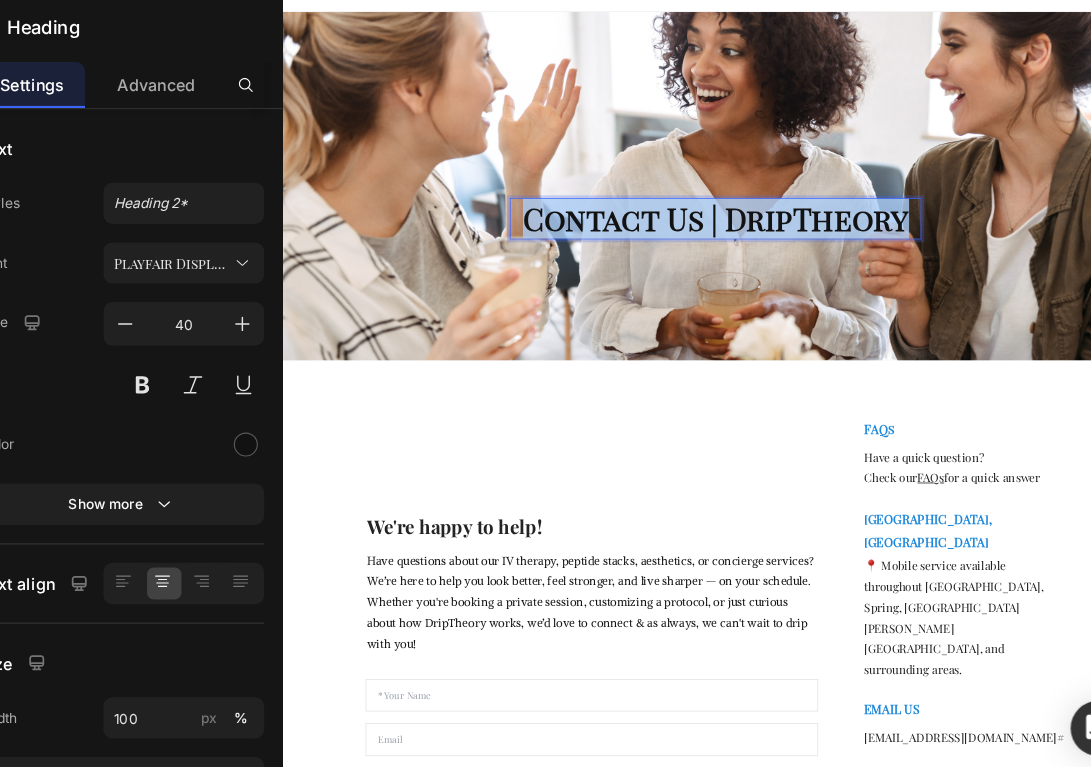 click on "Contact Us | DripTheory" at bounding box center (882, 304) 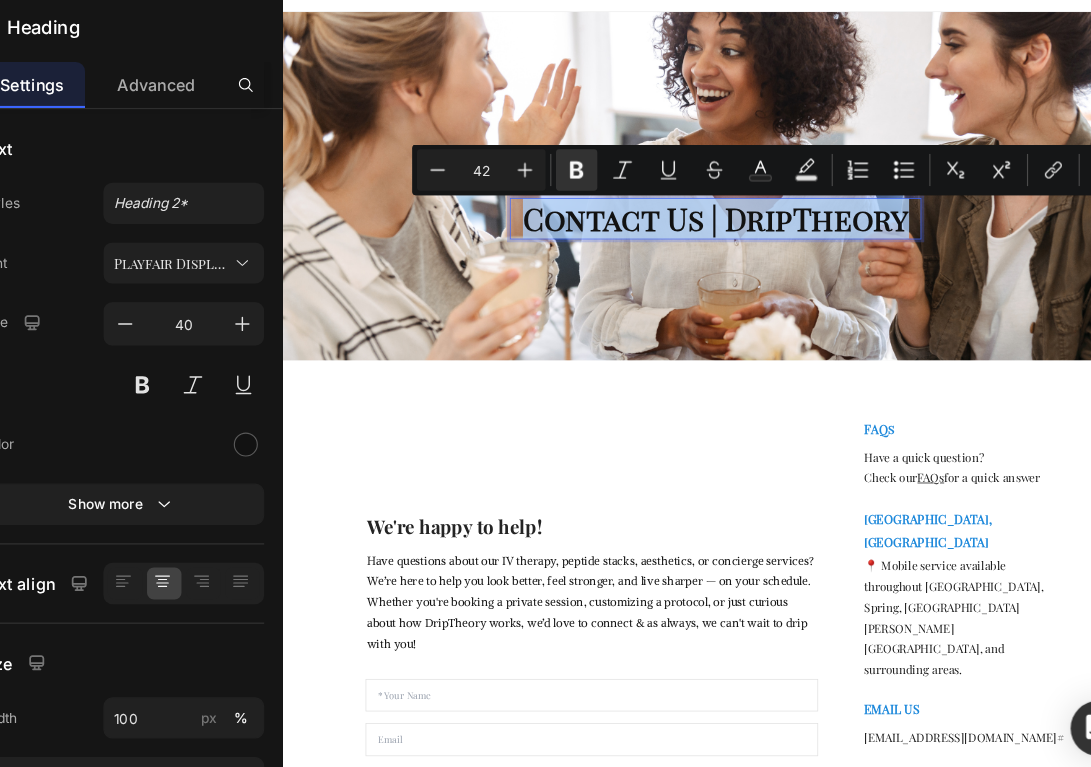 click on "Contact Us | DripTheory" at bounding box center (882, 304) 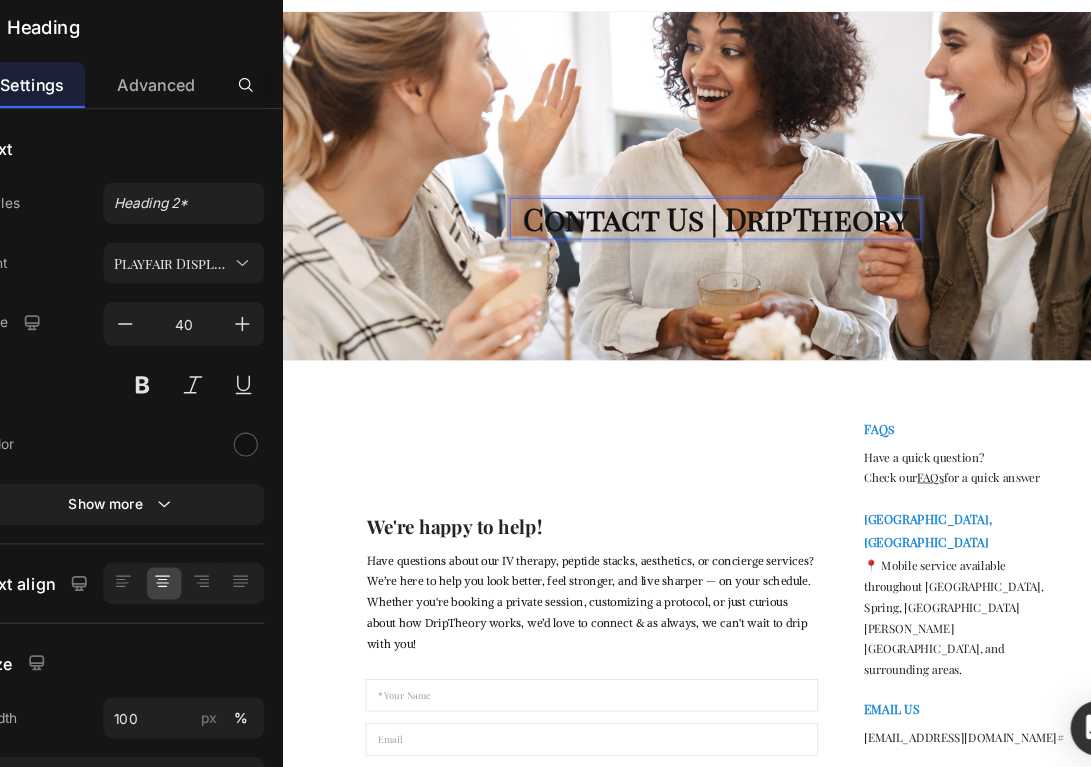 click on "Contact Us | DripTheory" at bounding box center (882, 304) 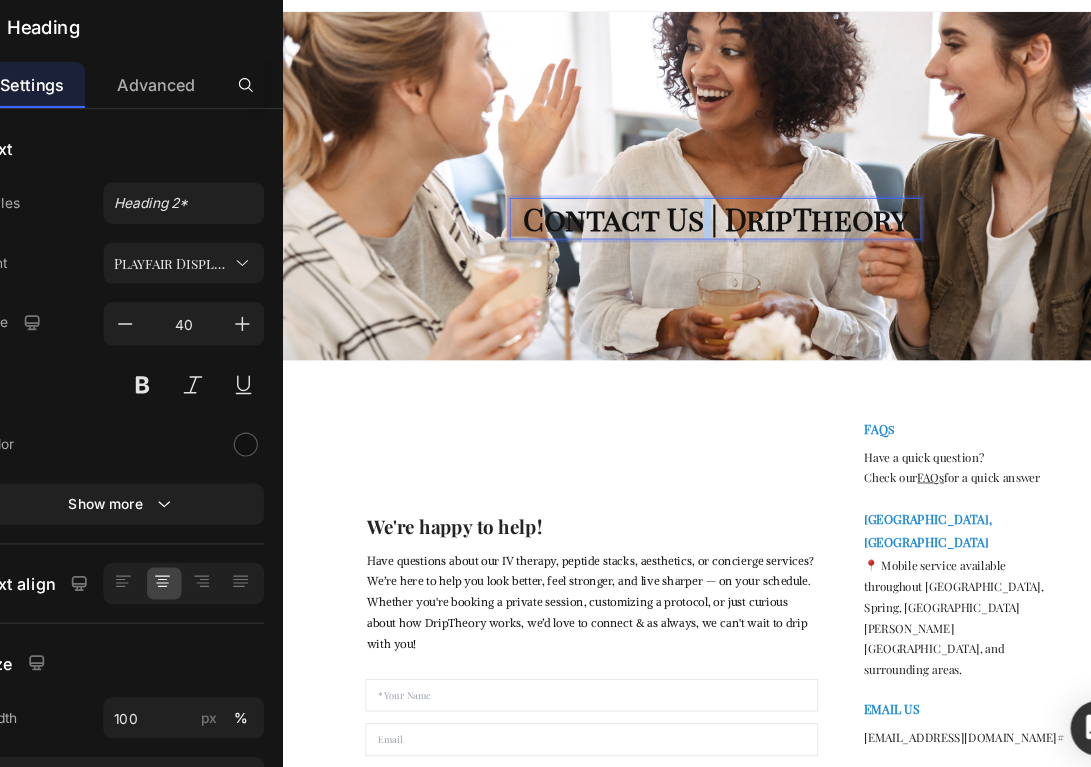 click on "Contact Us | DripTheory" at bounding box center (882, 304) 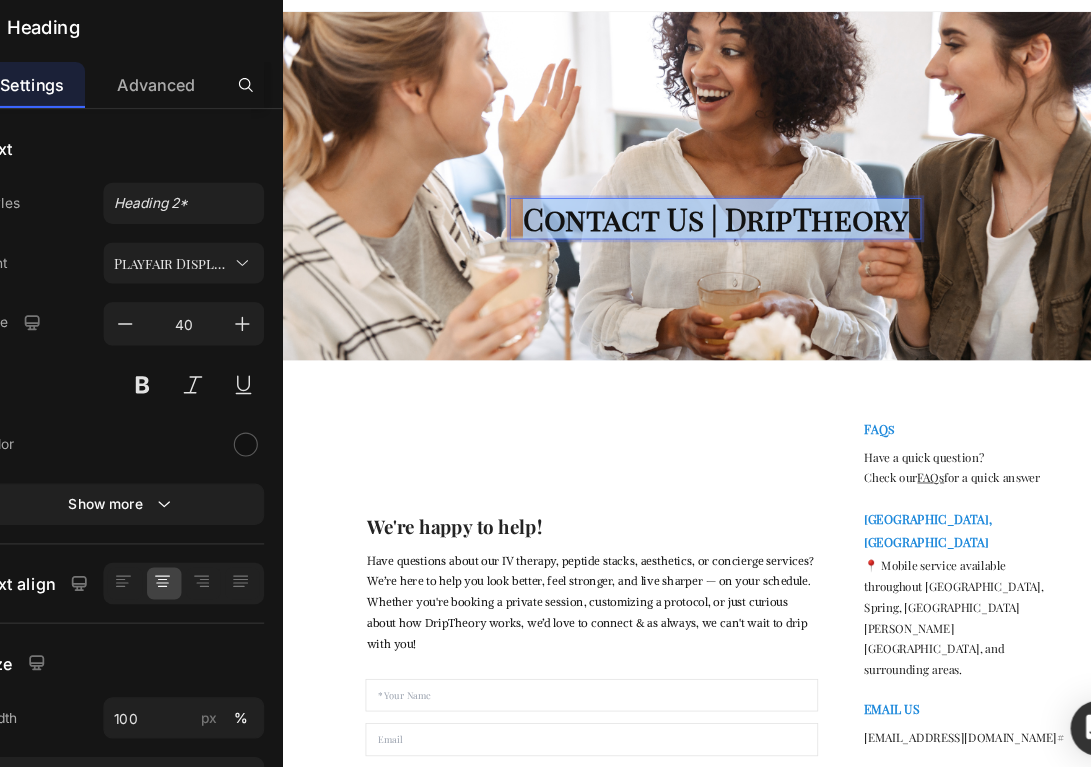 click on "Contact Us | DripTheory" at bounding box center (882, 304) 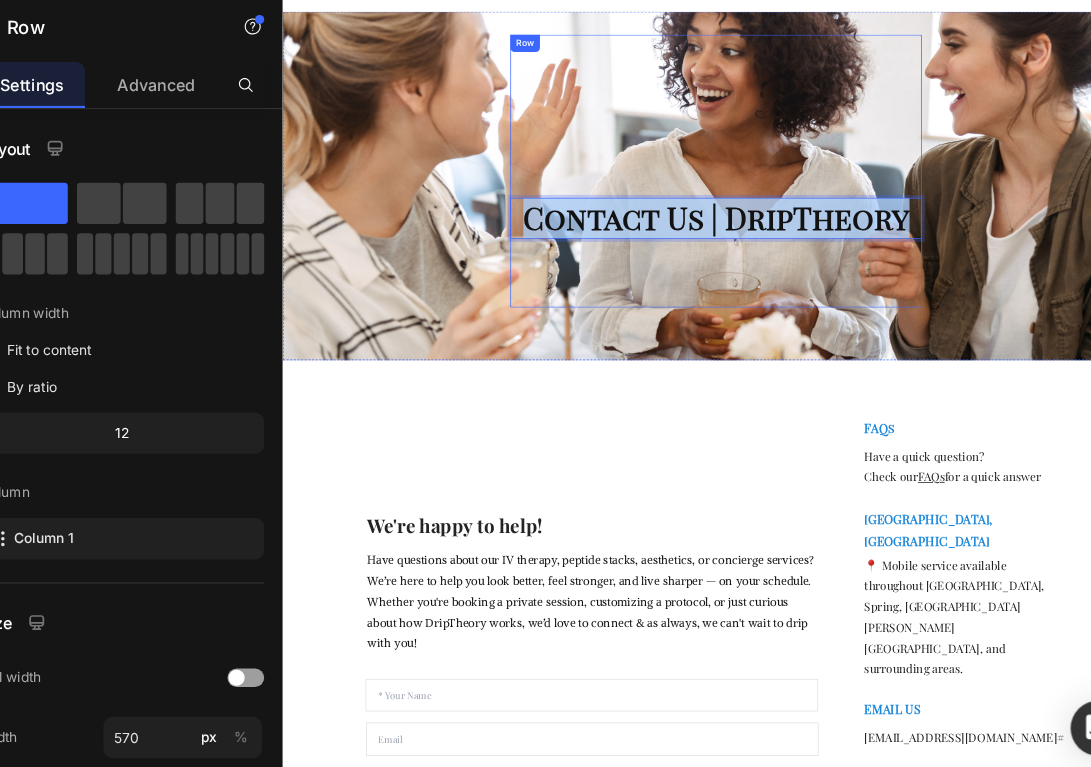 click on "Contact Us | DripTheory Heading   95" at bounding box center (882, 239) 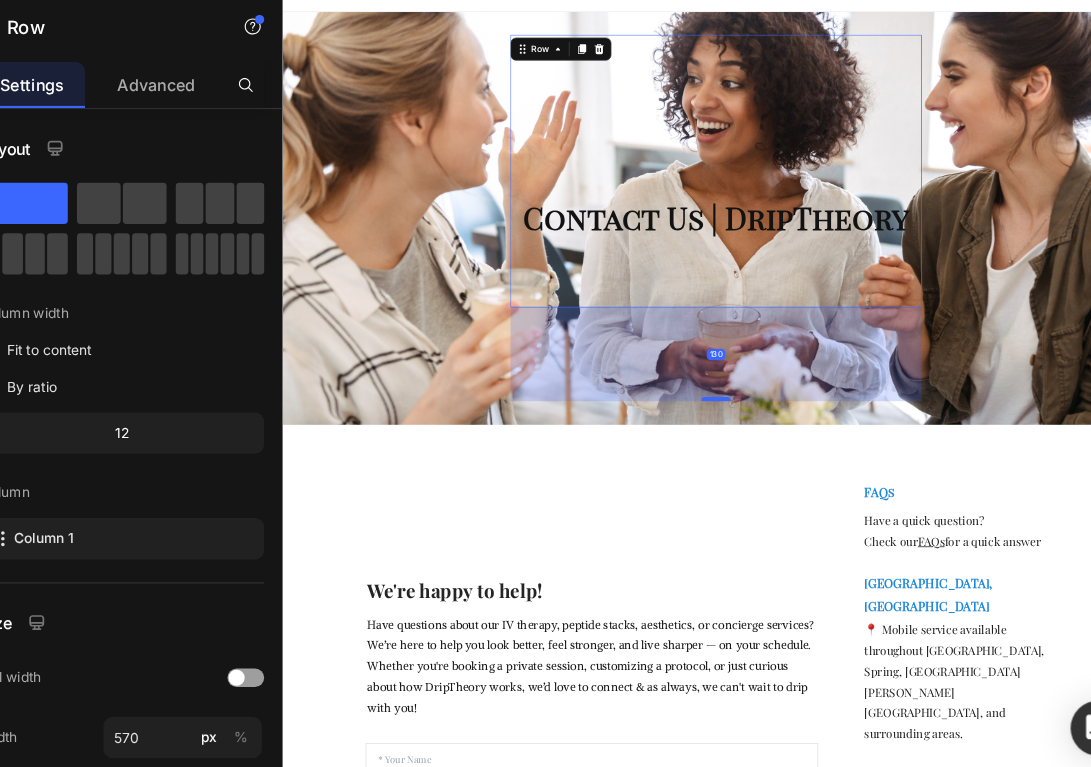 drag, startPoint x: 871, startPoint y: 464, endPoint x: 884, endPoint y: 553, distance: 89.94443 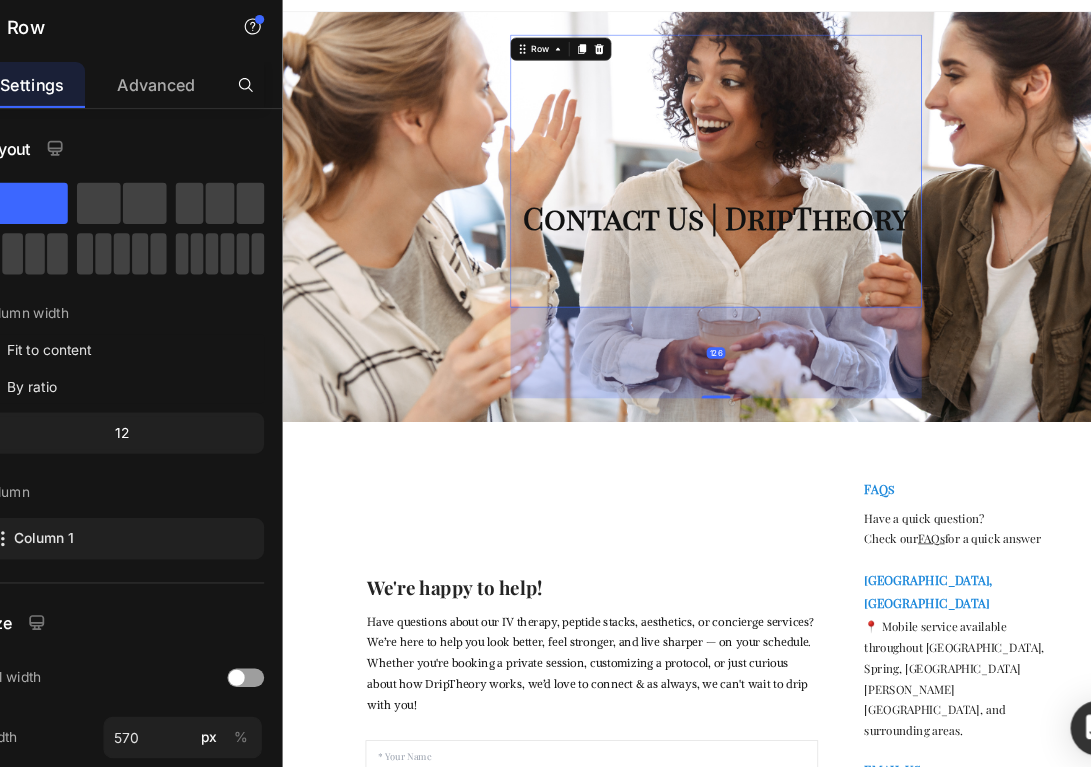 drag, startPoint x: 884, startPoint y: 553, endPoint x: 918, endPoint y: 548, distance: 34.36568 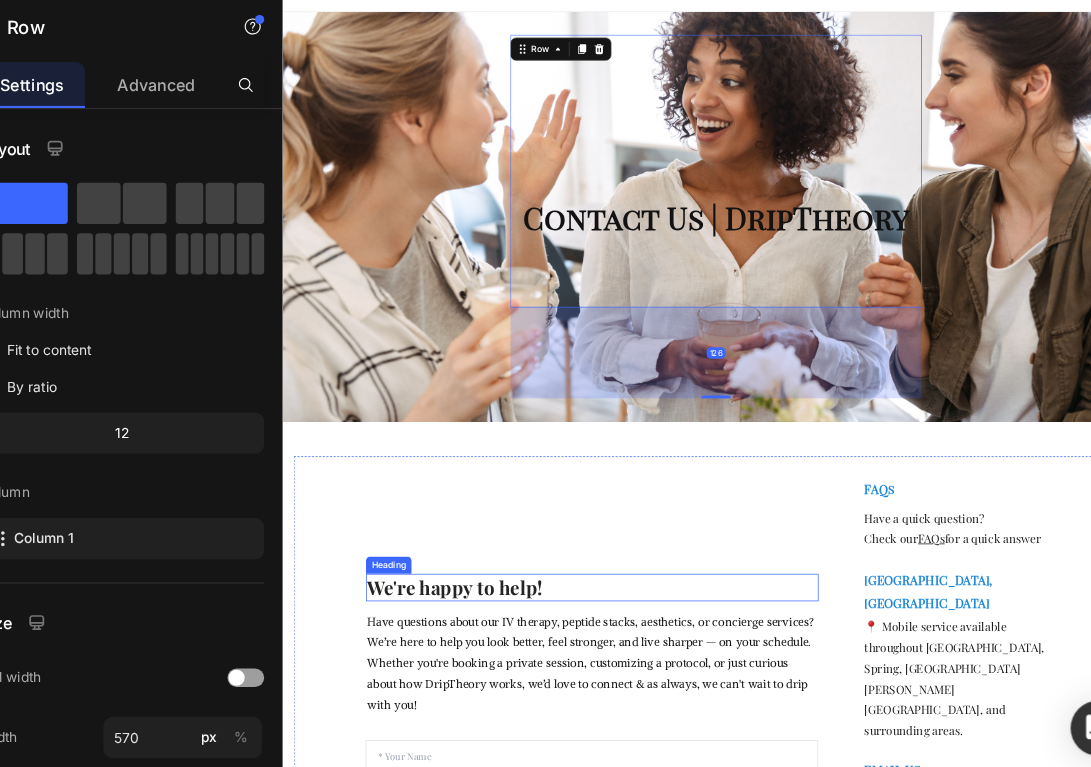 click on "We're happy to help!" at bounding box center [710, 816] 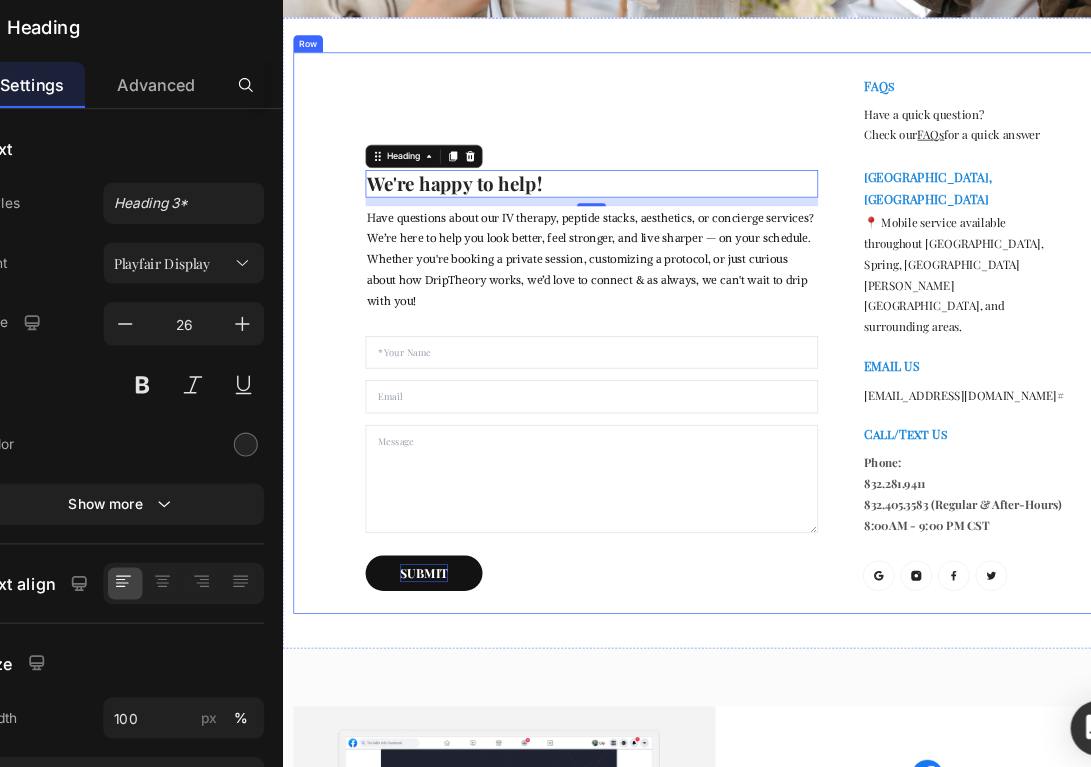 scroll, scrollTop: 804, scrollLeft: 0, axis: vertical 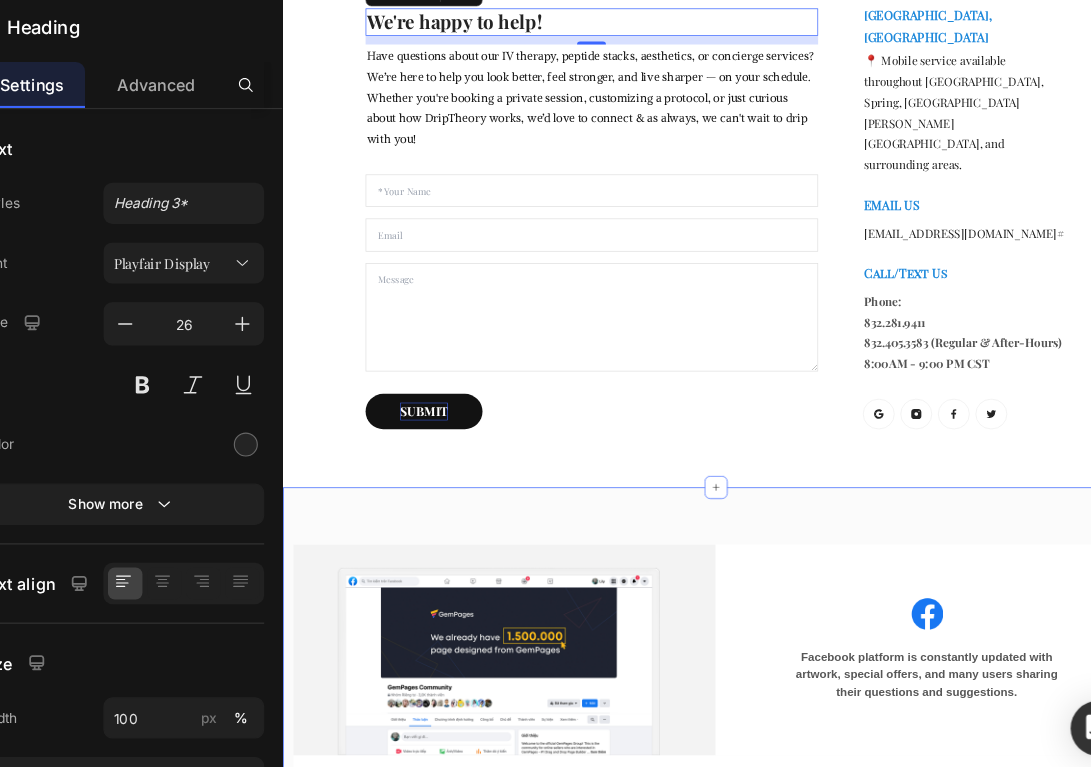 click on "Image Image Facebook platform is constantly updated with artwork, special offers, and many users sharing their questions and suggestions. Text block Row Row Image Also has an official Youtube channel with detailed software demonstrations. Subscribe to and let your use no more obstacles! Text block Row Image Row Row Section 3" at bounding box center [882, 976] 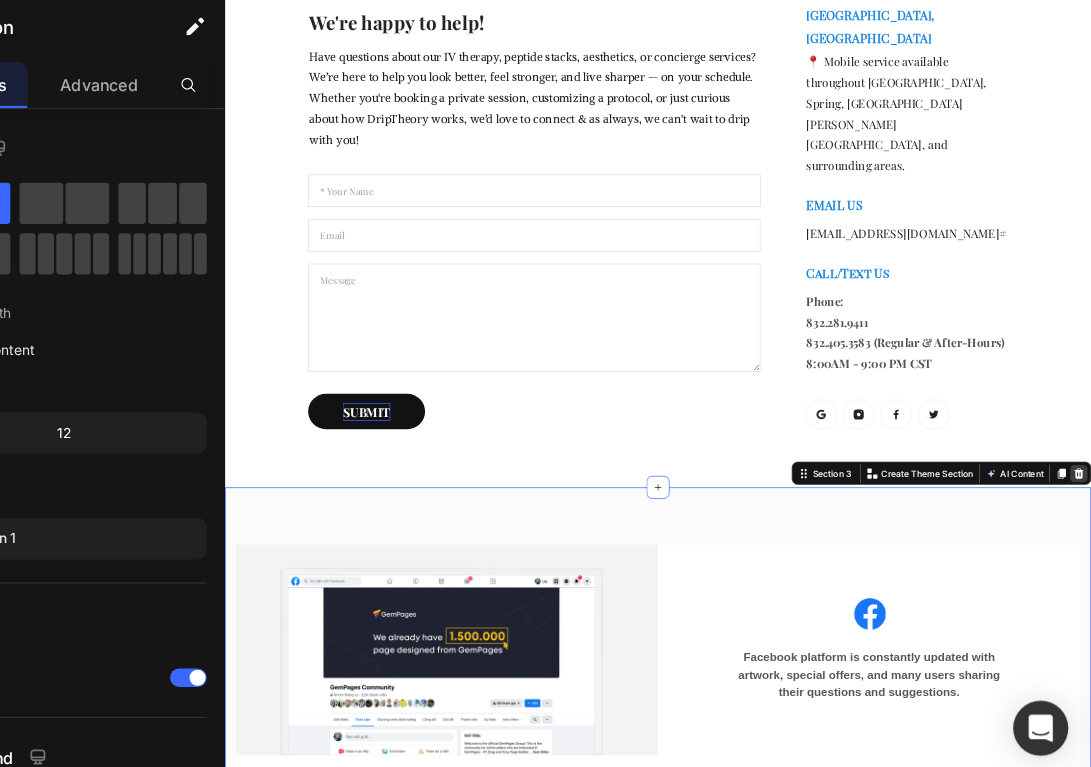 click 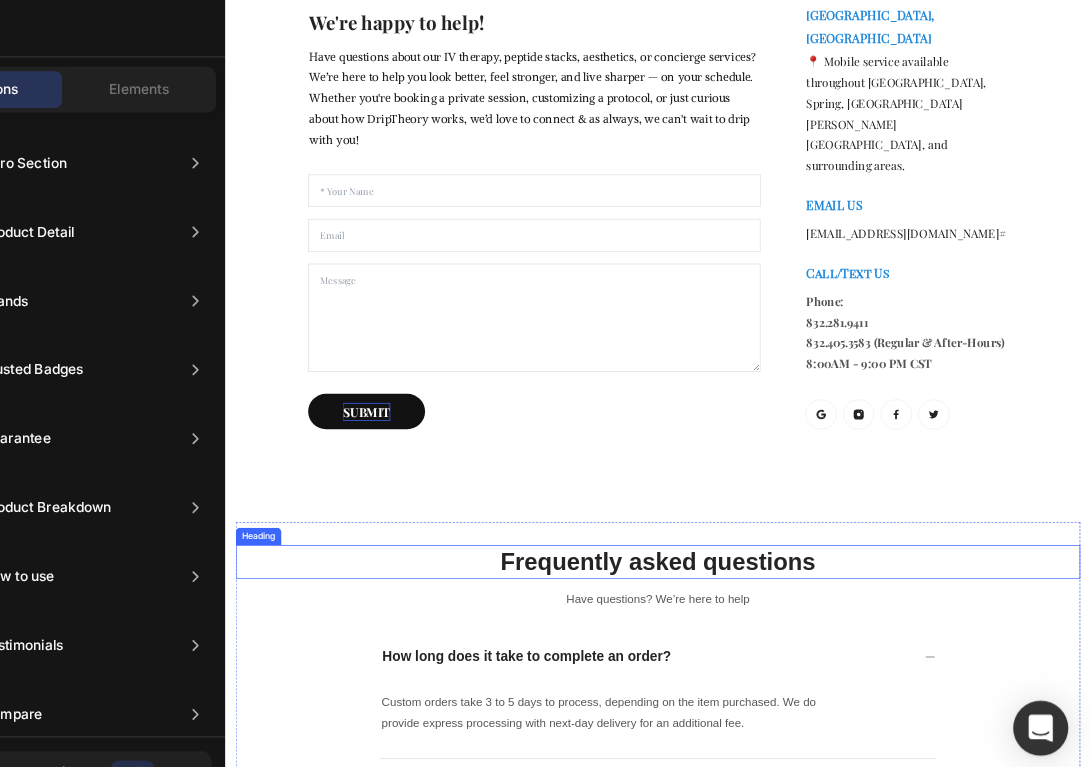 scroll, scrollTop: 849, scrollLeft: 0, axis: vertical 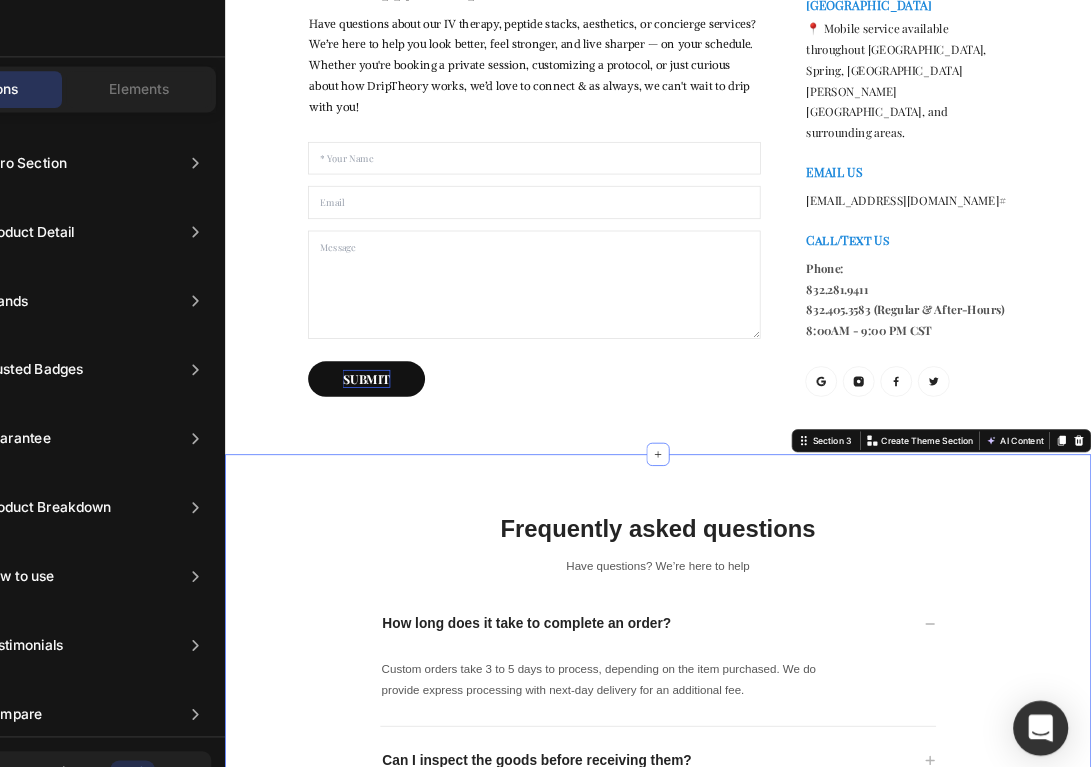 click on "Frequently asked questions Heading Have questions? We’re here to help Text block How long does it take to complete an order? Custom orders take 3 to 5 days to process, depending on the item purchased. We do provide express processing with next-day delivery for an additional fee. Text block Can I inspect the goods before receiving them? What should I do if there is a problem with my custom order? How long does shipping usually take? How often does it need to be sharpended? Accordion Row Section 3   Create Theme Section AI Content Write with GemAI What would you like to describe here? Tone and Voice Persuasive Product 🛡 Thymosin Alpha-1 Show more Generate" at bounding box center [825, 1051] 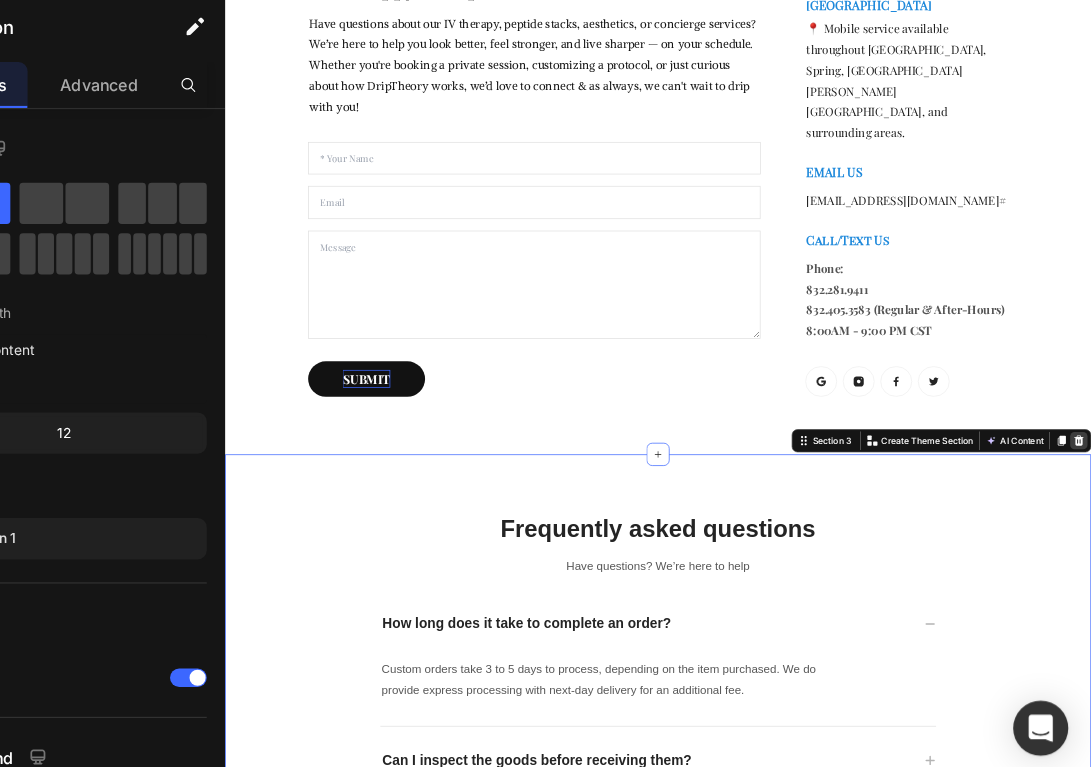 click 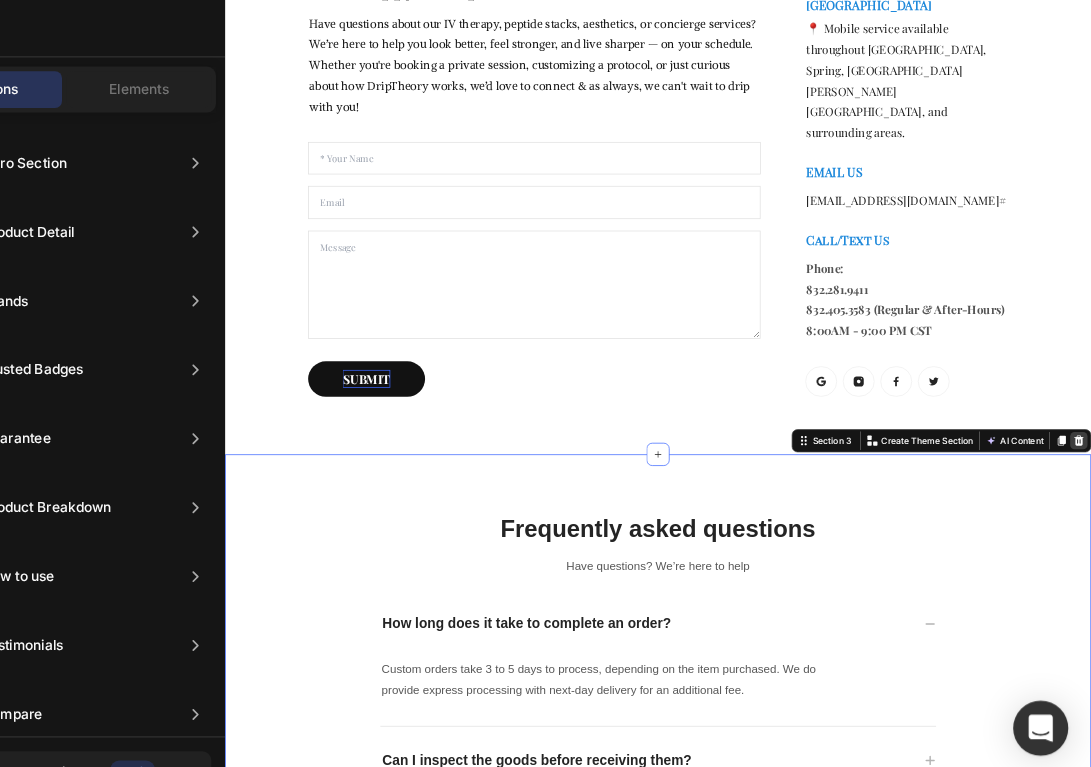 scroll, scrollTop: 578, scrollLeft: 0, axis: vertical 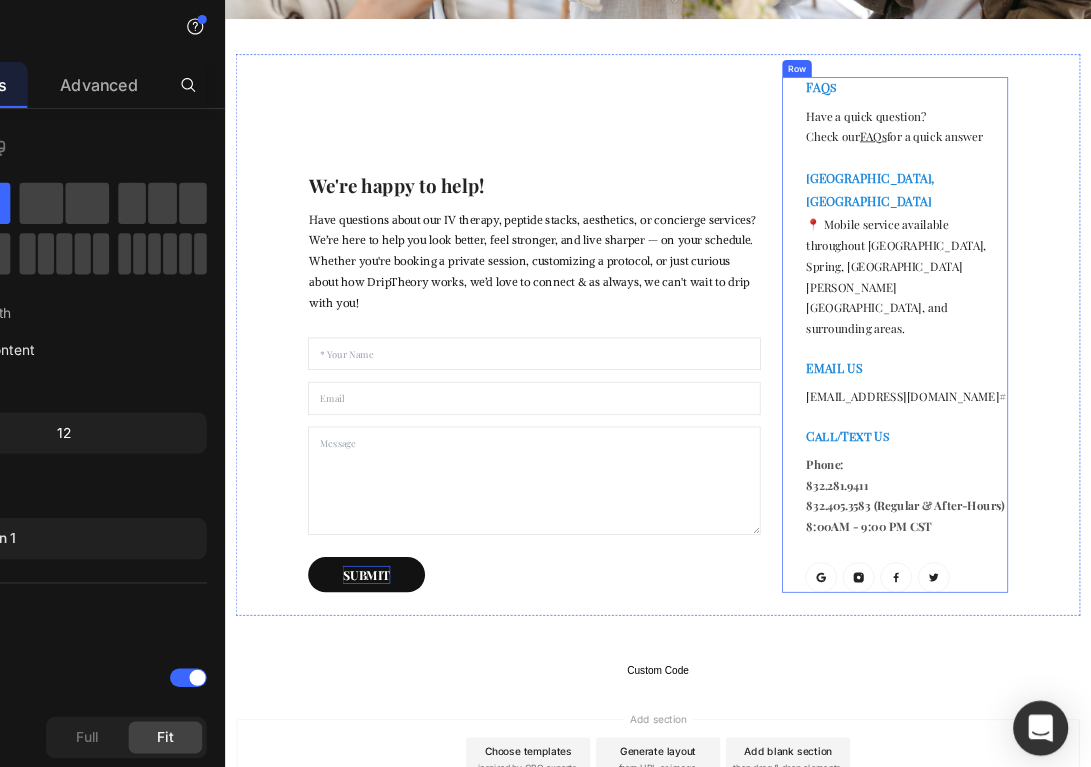 click on "FAQs Heading Have a quick question? Check our  FAQs  for a quick answer Text block [GEOGRAPHIC_DATA], [GEOGRAPHIC_DATA] Text block 📍 Mobile service available throughout [GEOGRAPHIC_DATA], Spring, [GEOGRAPHIC_DATA][PERSON_NAME][GEOGRAPHIC_DATA], and surrounding areas. Text block ⁠⁠⁠⁠⁠⁠⁠ EMAIL US Heading [EMAIL_ADDRESS][DOMAIN_NAME] # Text block ⁠⁠⁠⁠⁠⁠⁠ Call/Text Us Heading Phone:  [PHONE_NUMBER] [PHONE_NUMBER] (Regular & After-Hours) 8:00AM - 9:00 PM CST Text block           Button     Button     Button     Button Row" at bounding box center (1169, 465) 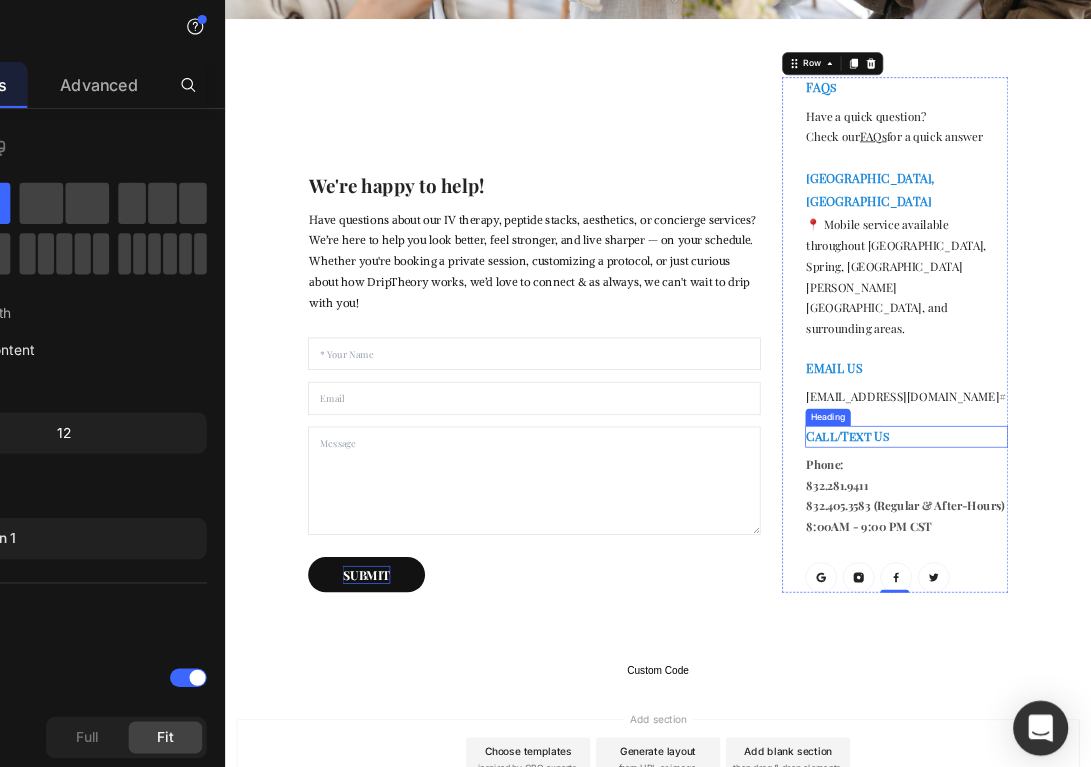 click on "Call/Text Us" at bounding box center [1088, 605] 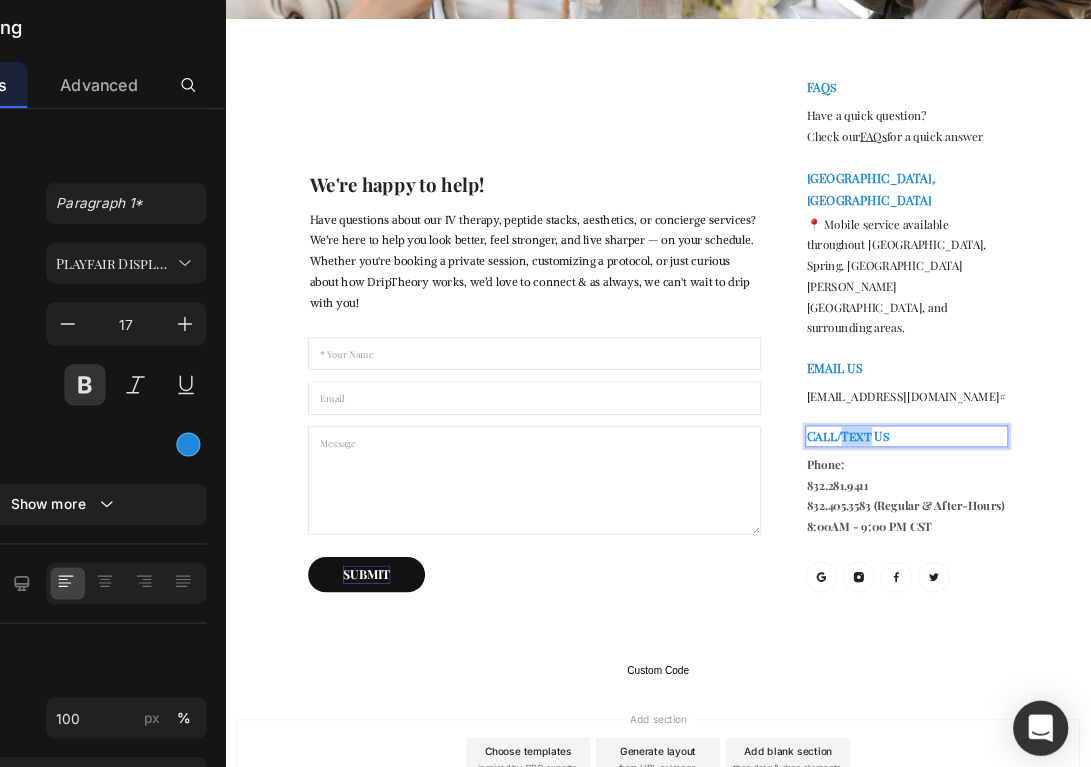 click on "Call/Text Us" at bounding box center (1088, 605) 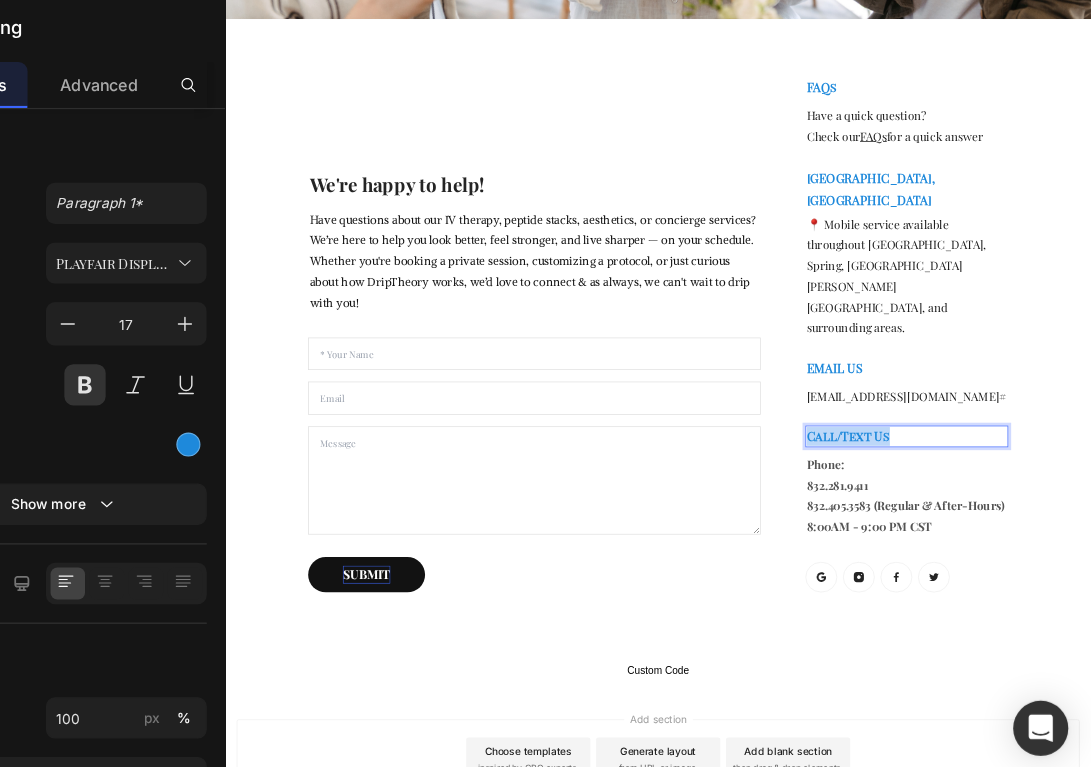 click on "Call/Text Us" at bounding box center [1088, 605] 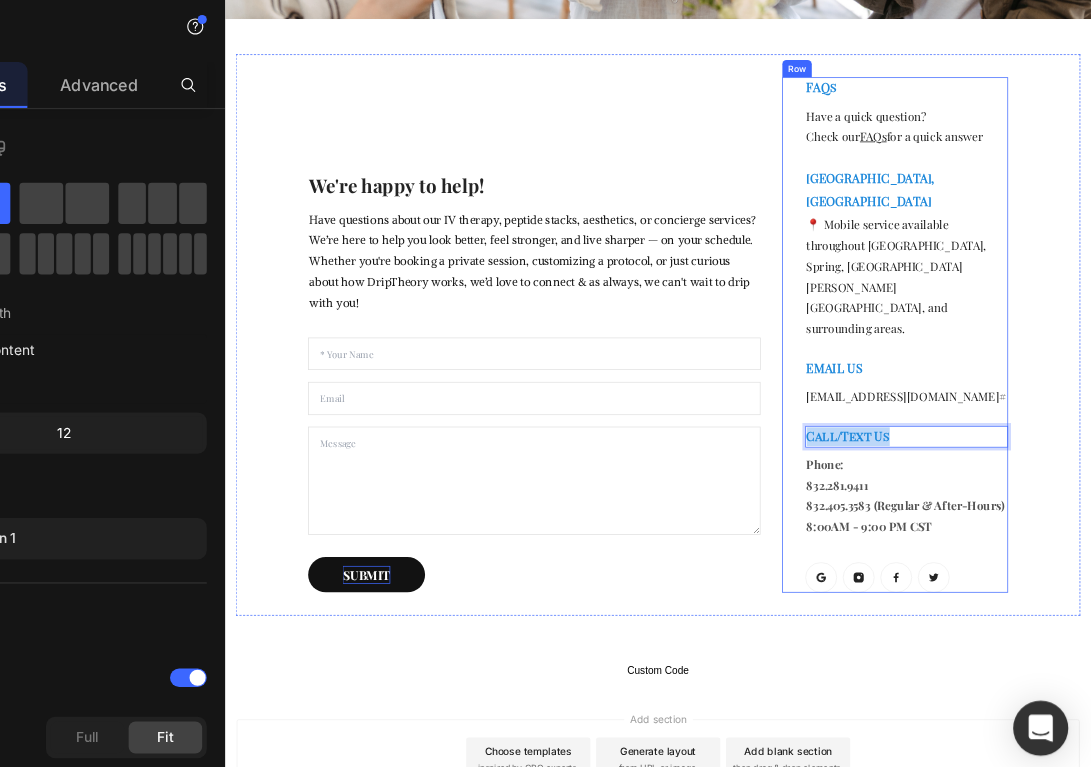click on "FAQs Heading Have a quick question? Check our  FAQs  for a quick answer Text block [GEOGRAPHIC_DATA], [GEOGRAPHIC_DATA] Text block 📍 Mobile service available throughout [GEOGRAPHIC_DATA], Spring, [GEOGRAPHIC_DATA][PERSON_NAME][GEOGRAPHIC_DATA], and surrounding areas. Text block ⁠⁠⁠⁠⁠⁠⁠ EMAIL US Heading [EMAIL_ADDRESS][DOMAIN_NAME] # Text block Call/Text Us Heading   8 Phone:  [PHONE_NUMBER] [PHONE_NUMBER] (Regular & After-Hours) 8:00AM - 9:00 PM CST Text block           Button     Button     Button     Button Row Row" at bounding box center (1153, 465) 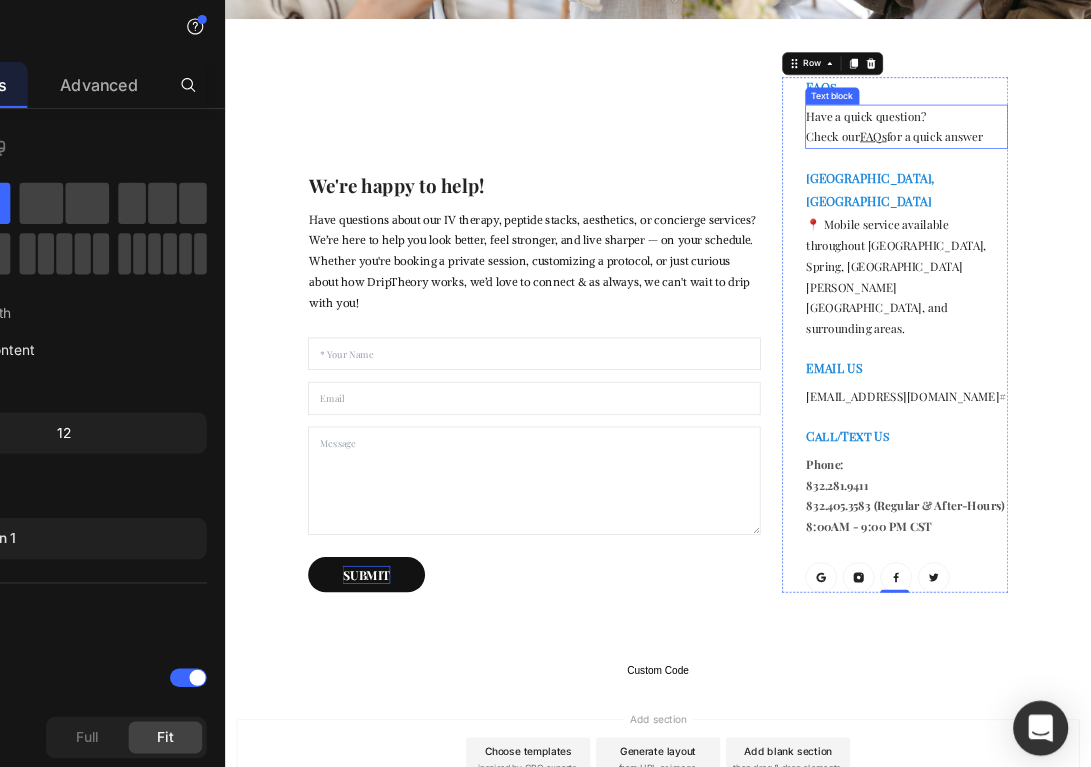 click on "FAQs" at bounding box center [1123, 189] 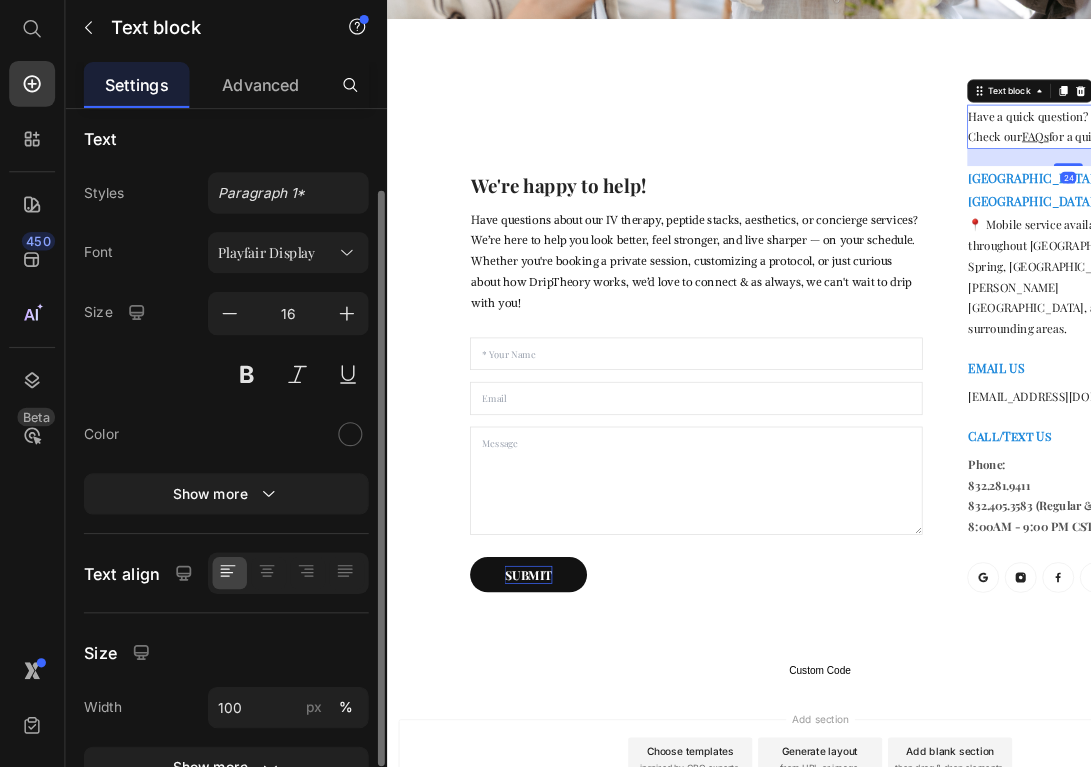 scroll, scrollTop: 225, scrollLeft: 0, axis: vertical 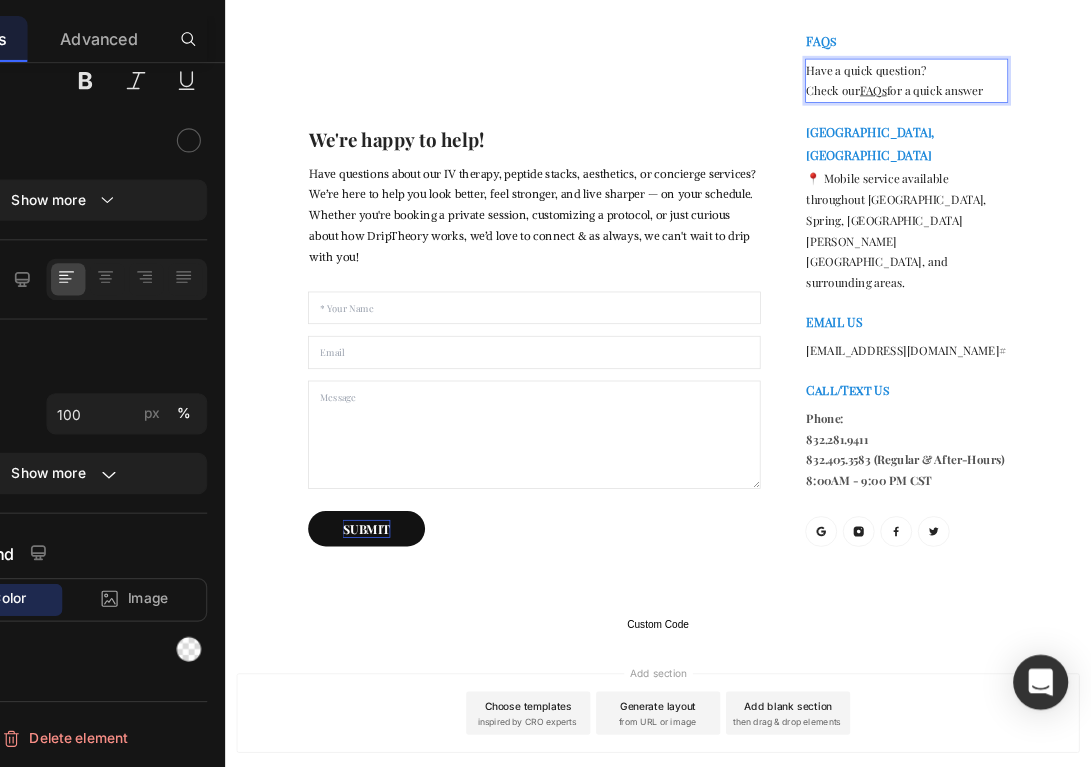 click on "FAQs" at bounding box center [1123, 143] 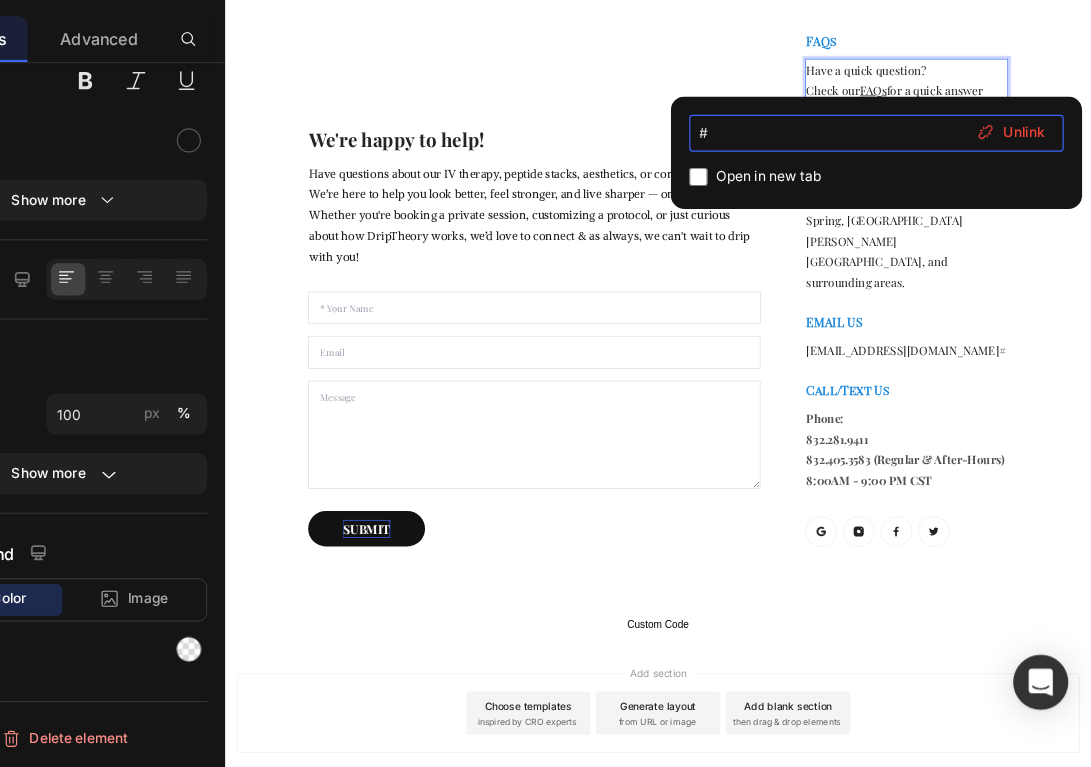 click on "#" at bounding box center [904, 215] 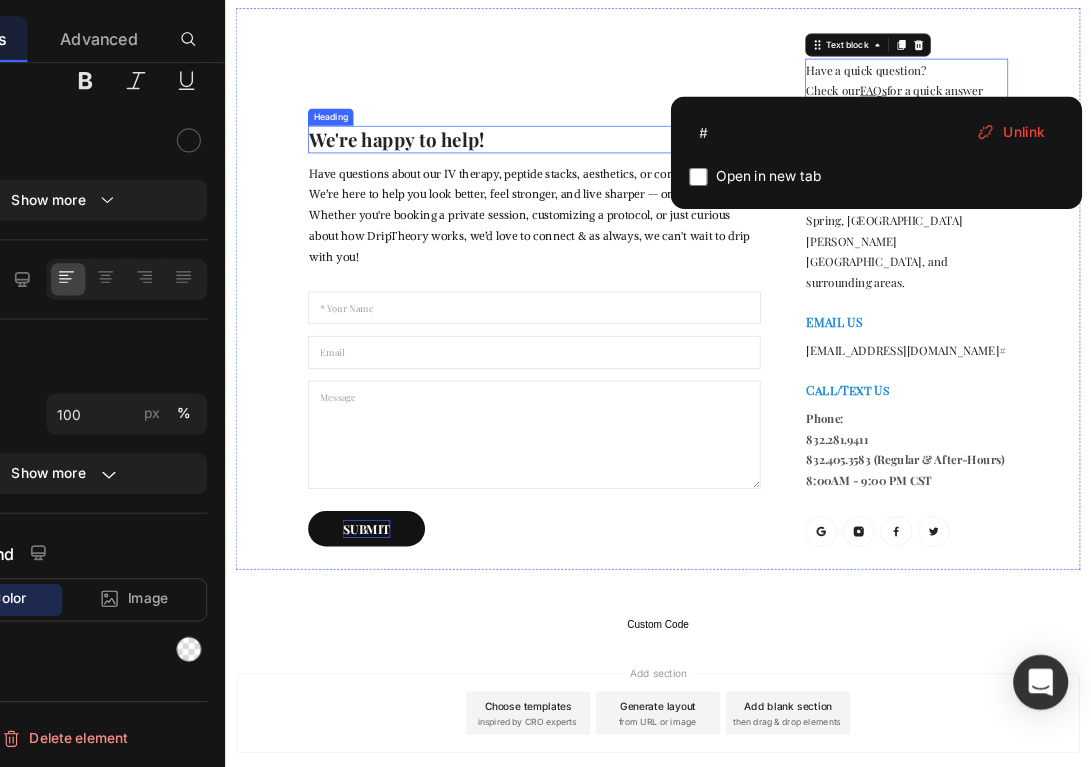 click on "We're happy to help!" at bounding box center (653, 212) 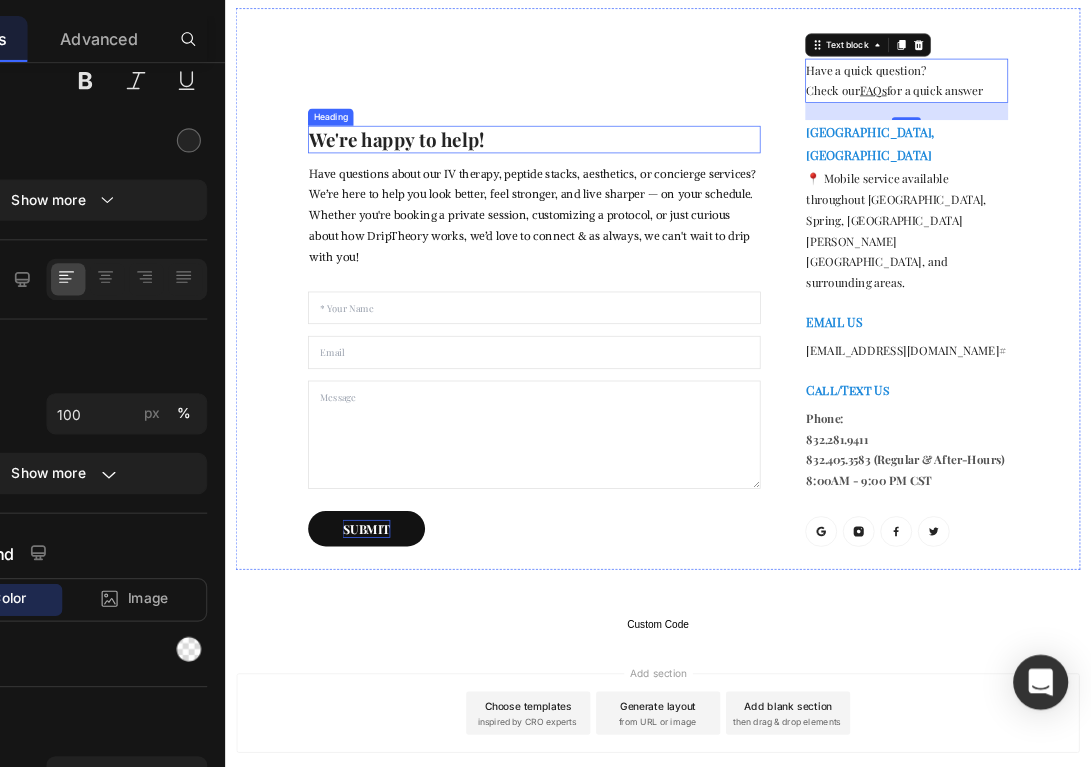 scroll, scrollTop: 0, scrollLeft: 0, axis: both 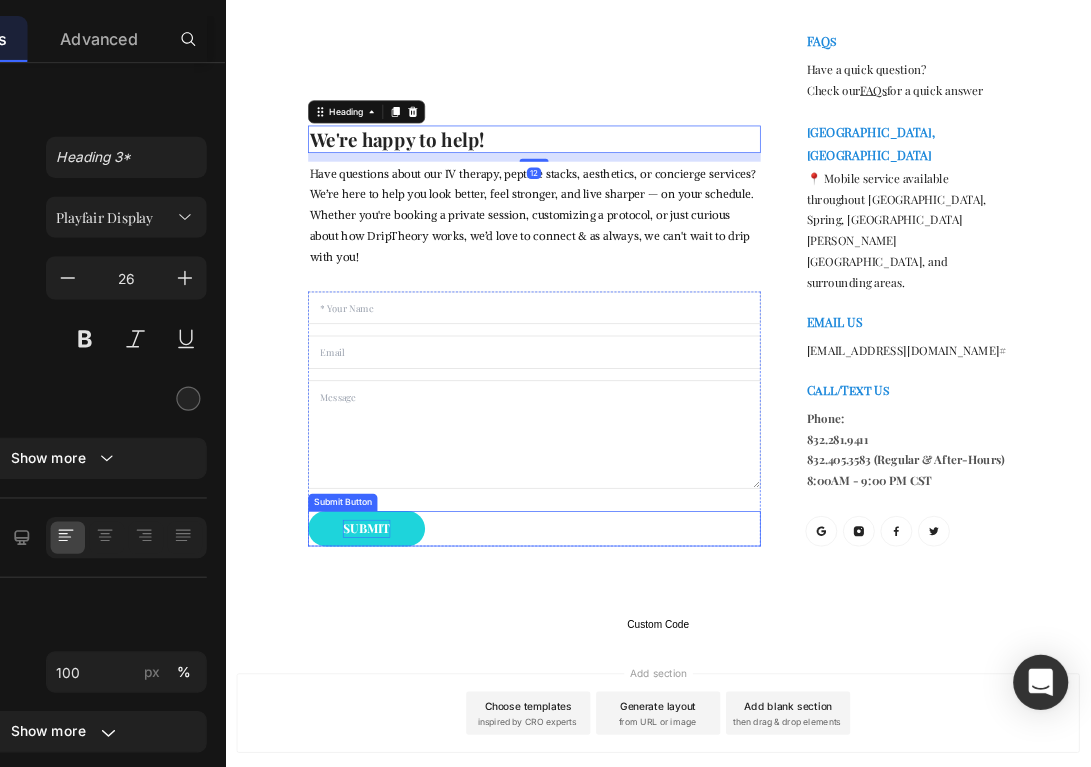 click on "SUBMIT" at bounding box center [421, 752] 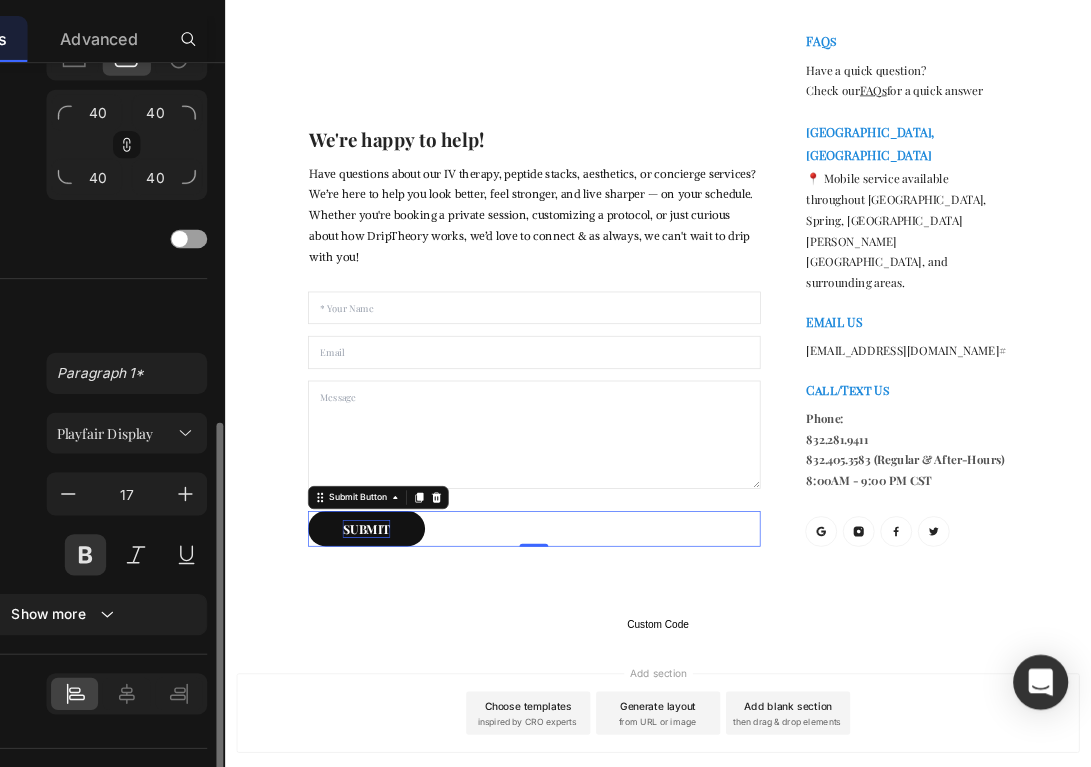 scroll, scrollTop: 582, scrollLeft: 0, axis: vertical 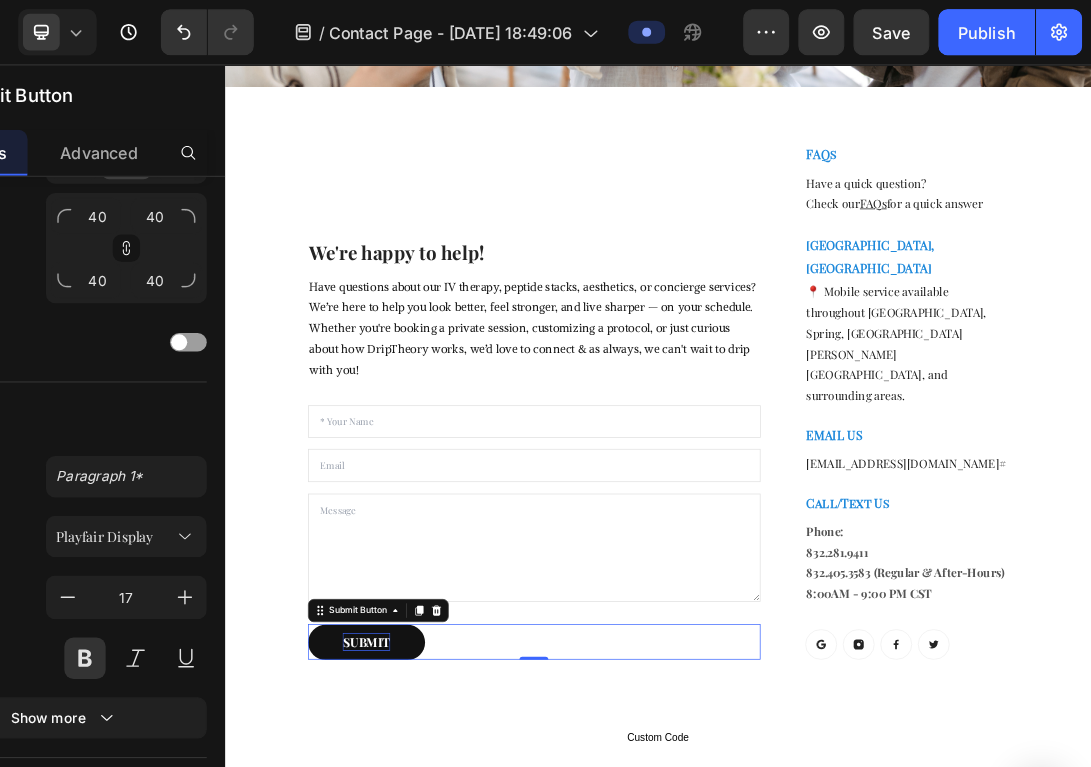 click on "Add section Choose templates inspired by CRO experts Generate layout from URL or image Add blank section then drag & drop elements" at bounding box center (825, 1120) 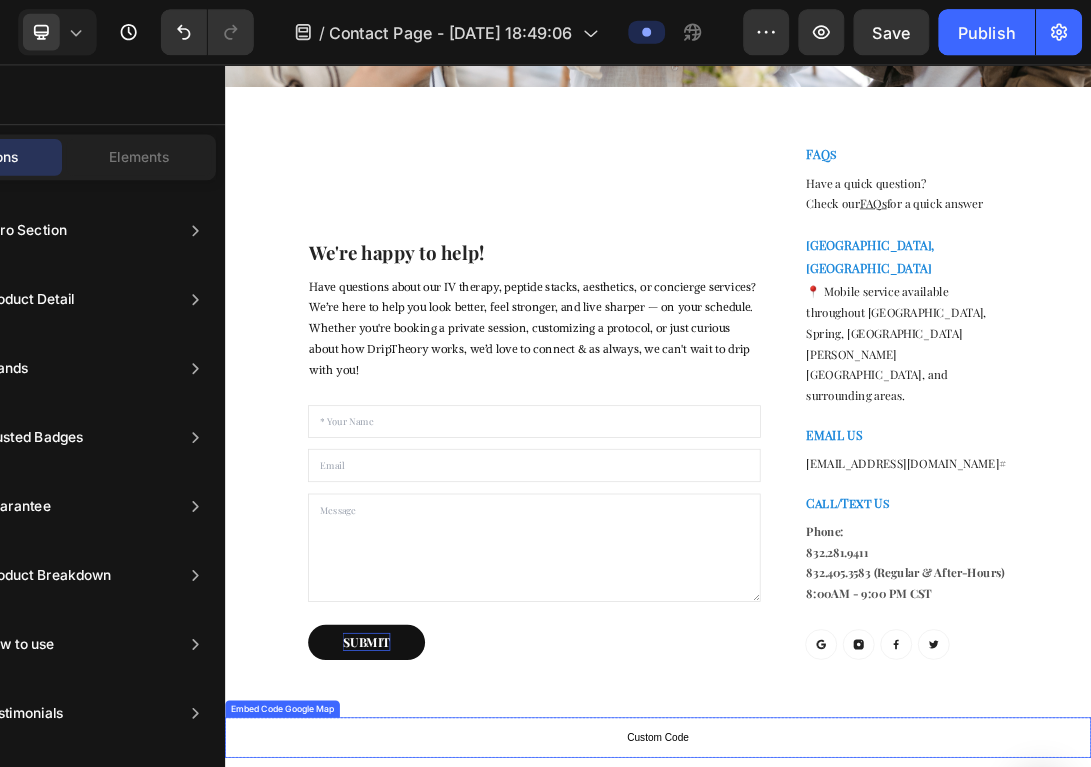 click on "Custom Code" at bounding box center (825, 997) 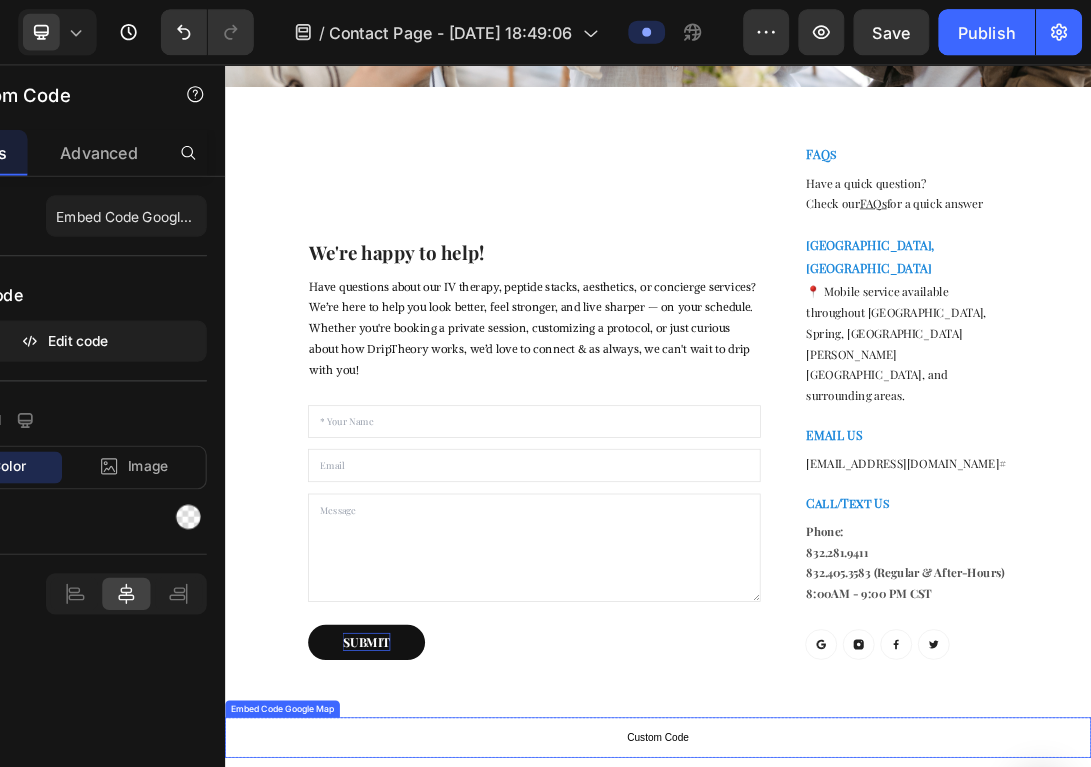 scroll, scrollTop: 0, scrollLeft: 0, axis: both 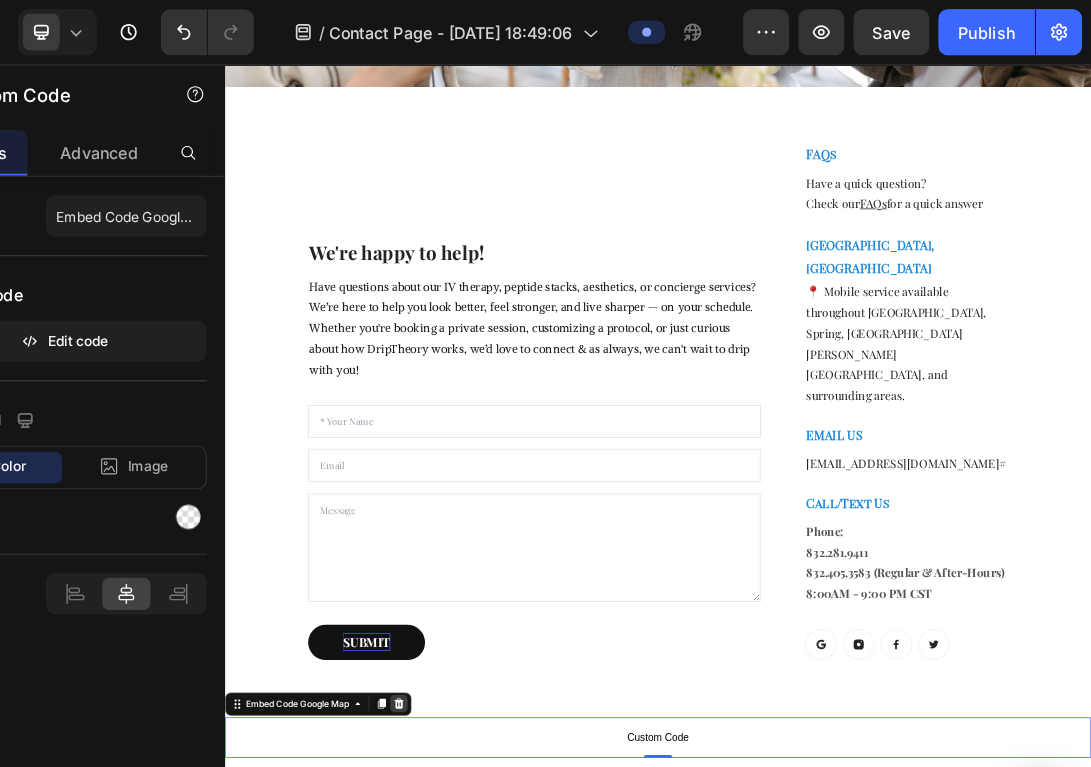 click 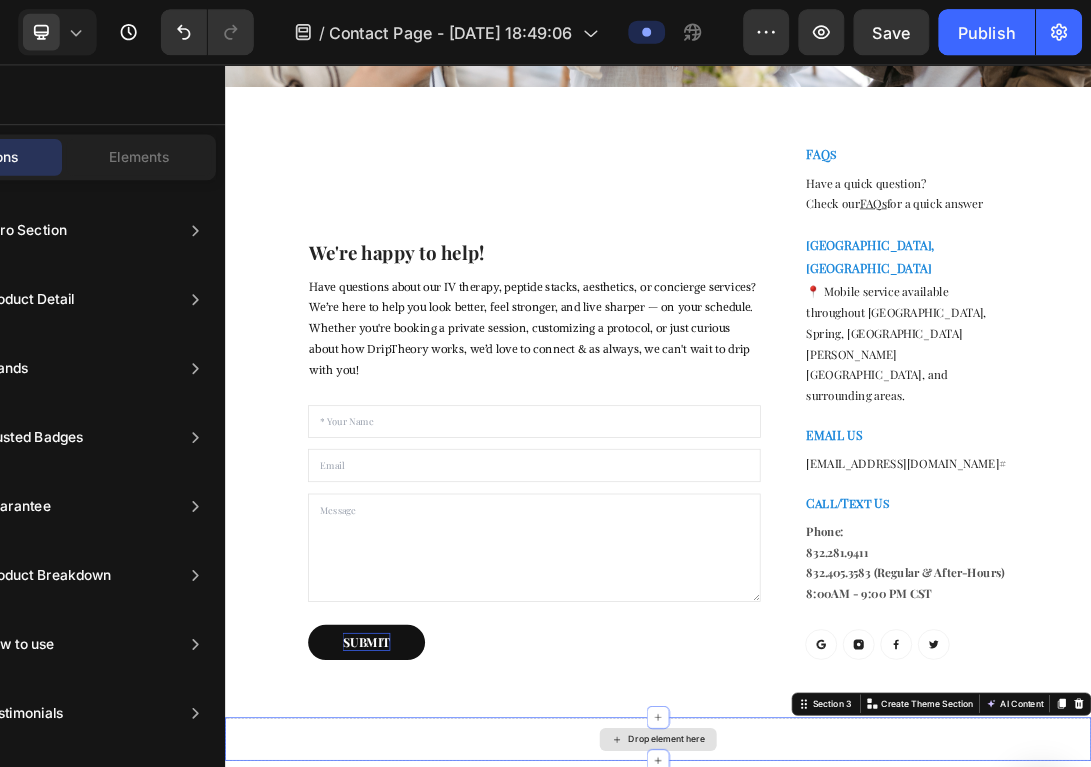 click on "Drop element here" at bounding box center [825, 999] 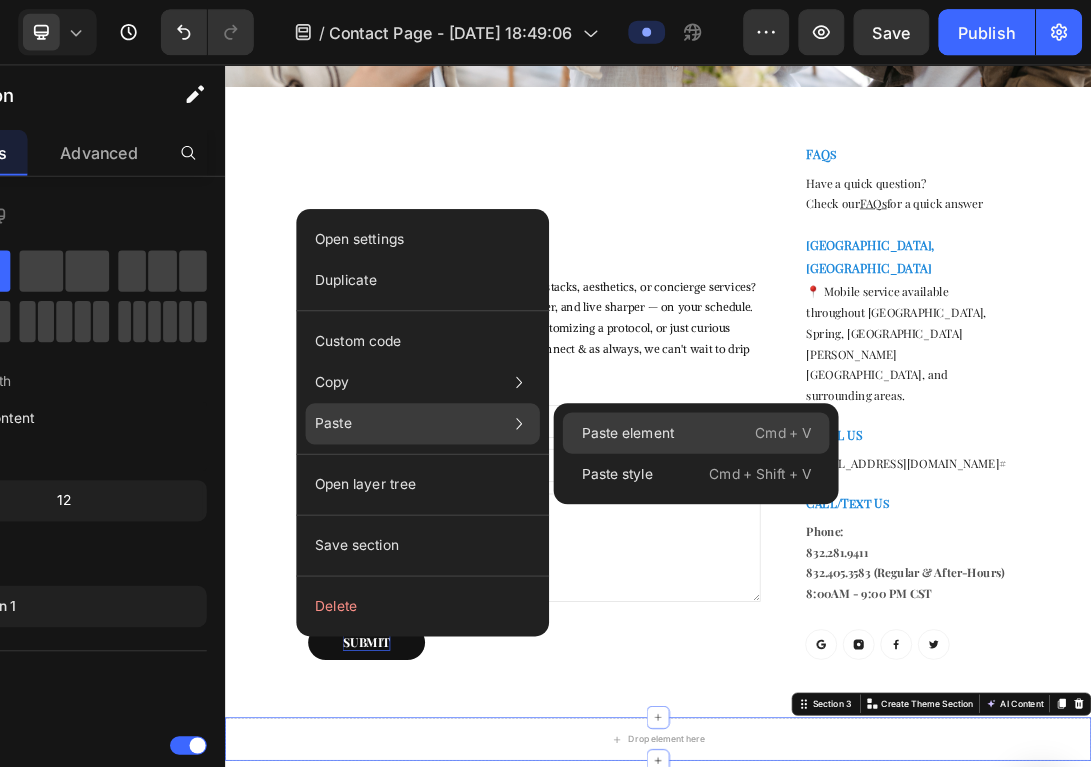 drag, startPoint x: 647, startPoint y: 381, endPoint x: 493, endPoint y: 518, distance: 206.1189 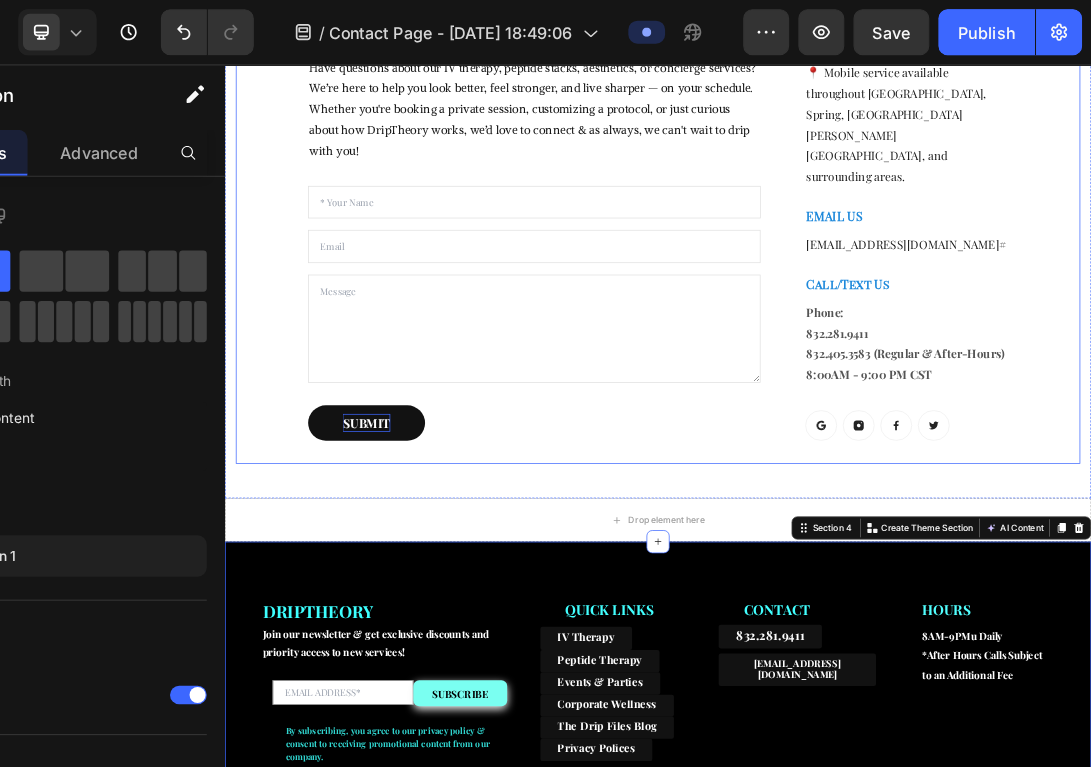 scroll, scrollTop: 854, scrollLeft: 0, axis: vertical 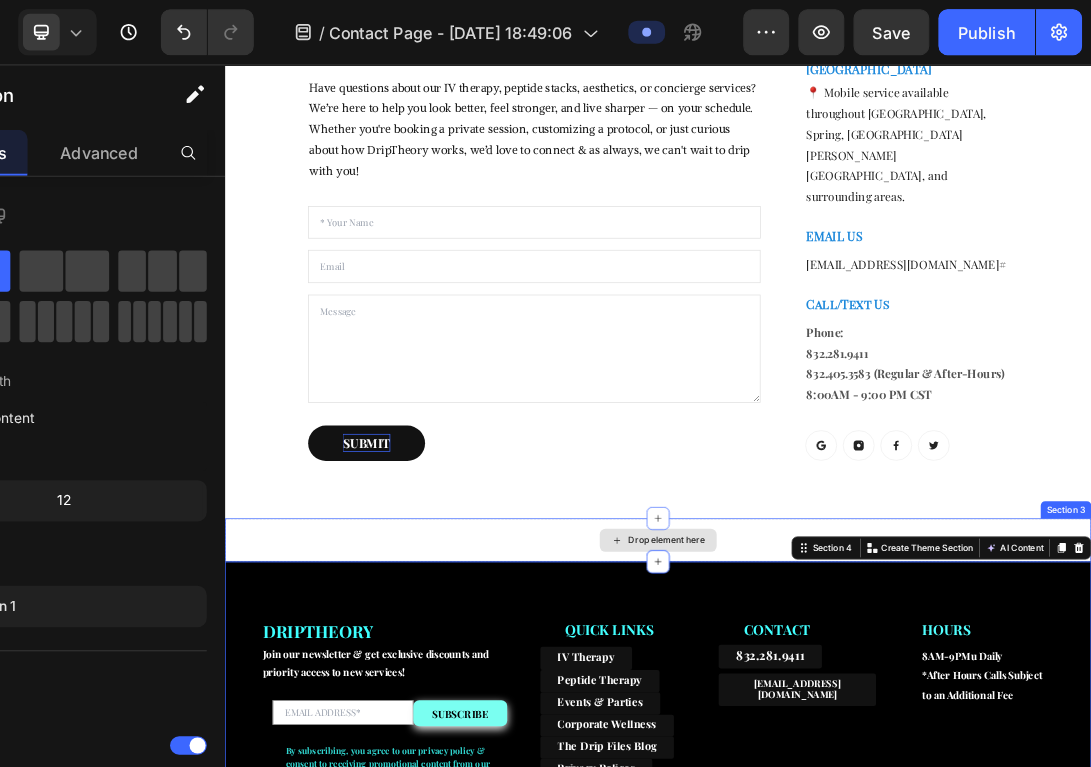 click on "Drop element here" at bounding box center [825, 723] 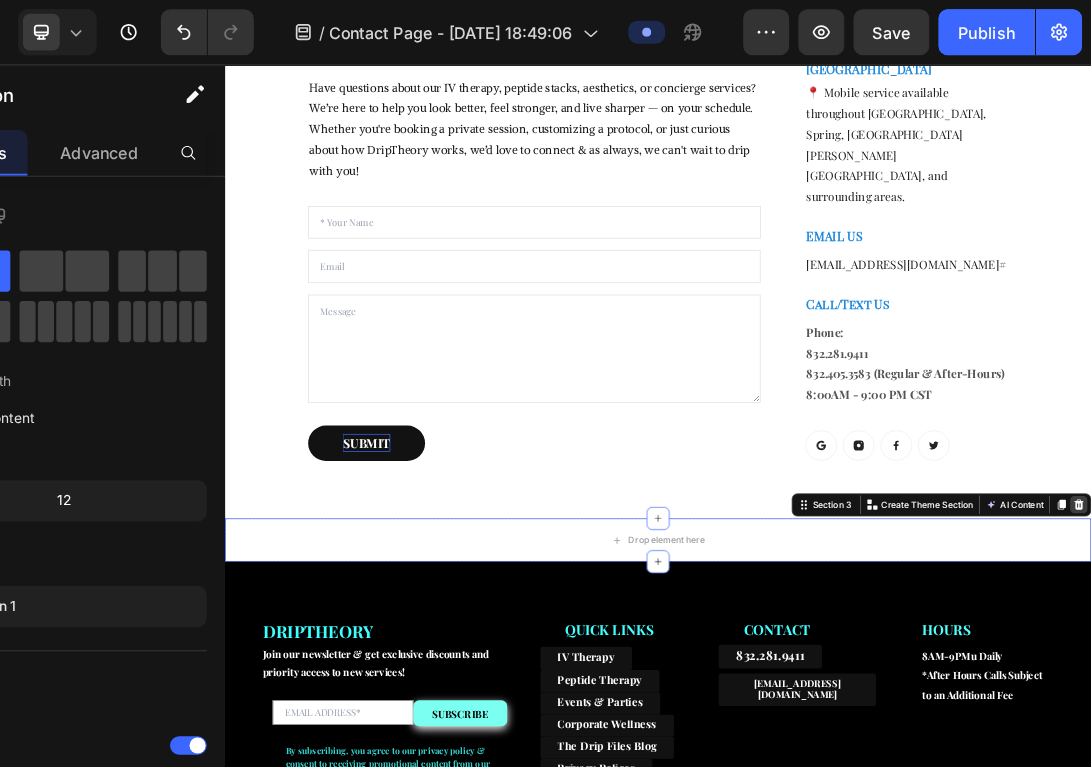click 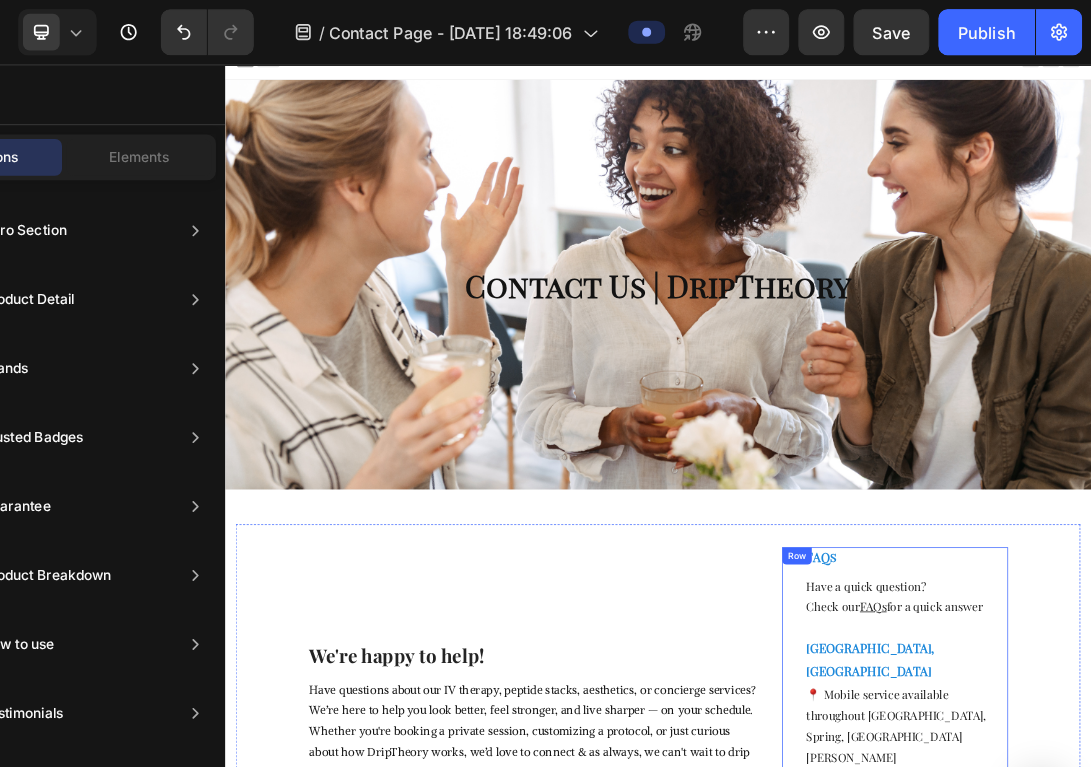 scroll, scrollTop: 0, scrollLeft: 0, axis: both 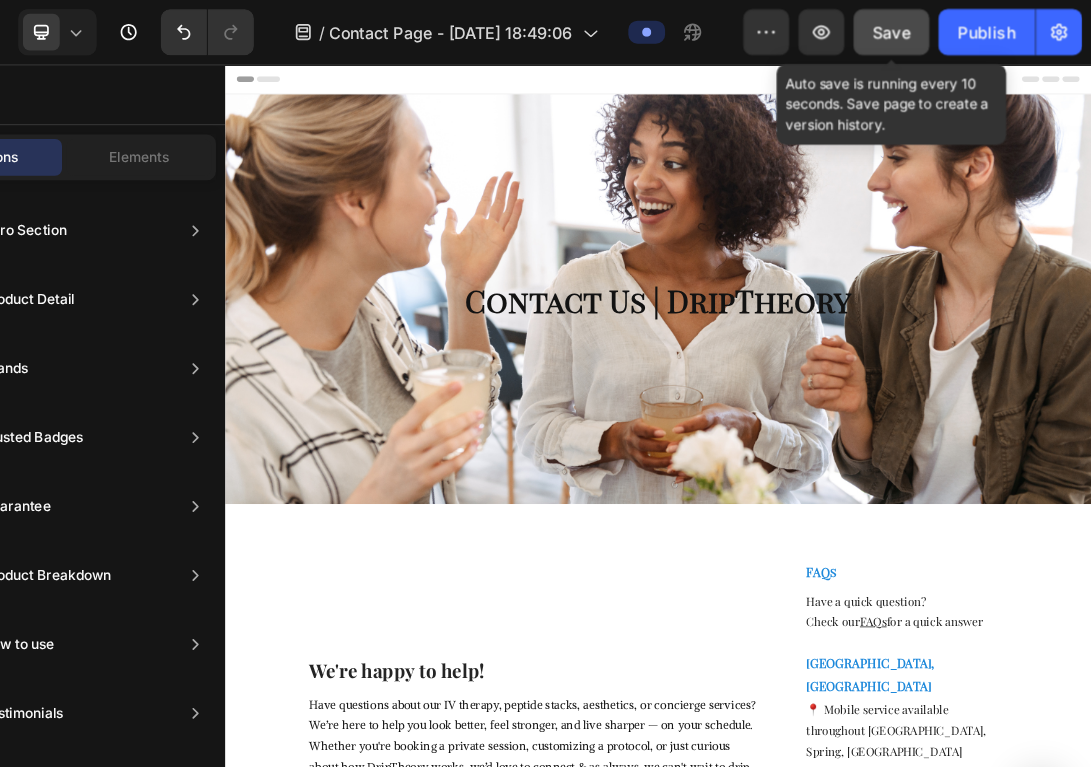 click on "Save" at bounding box center [917, 28] 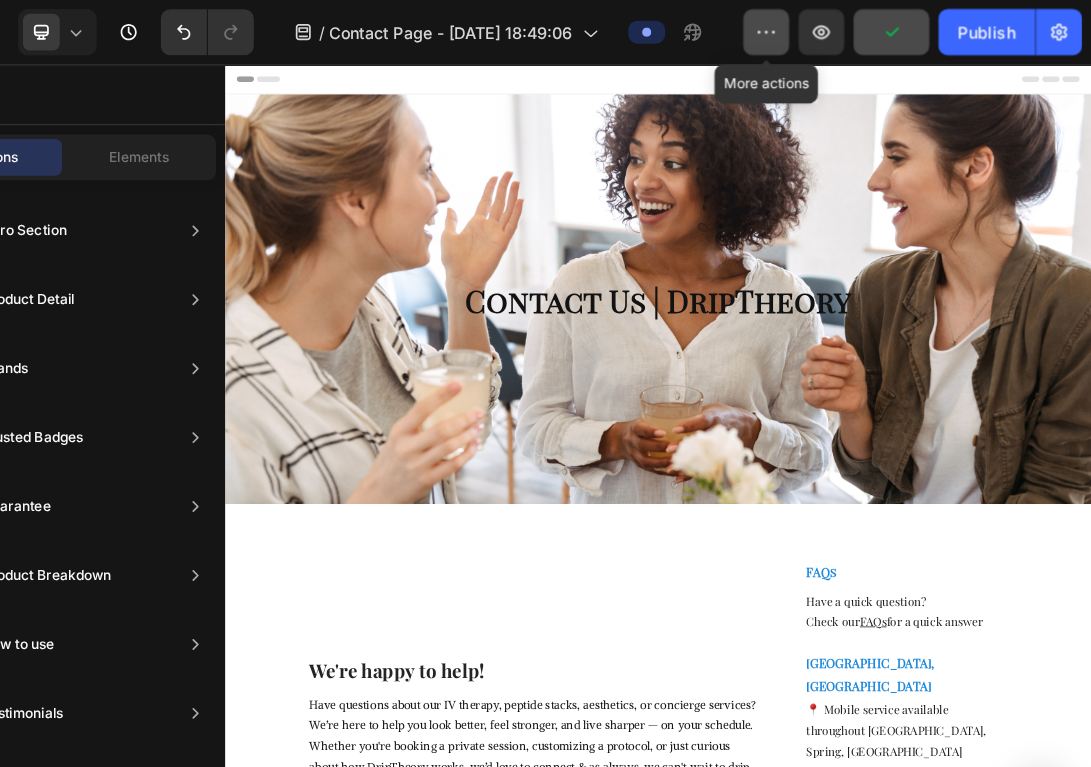 click 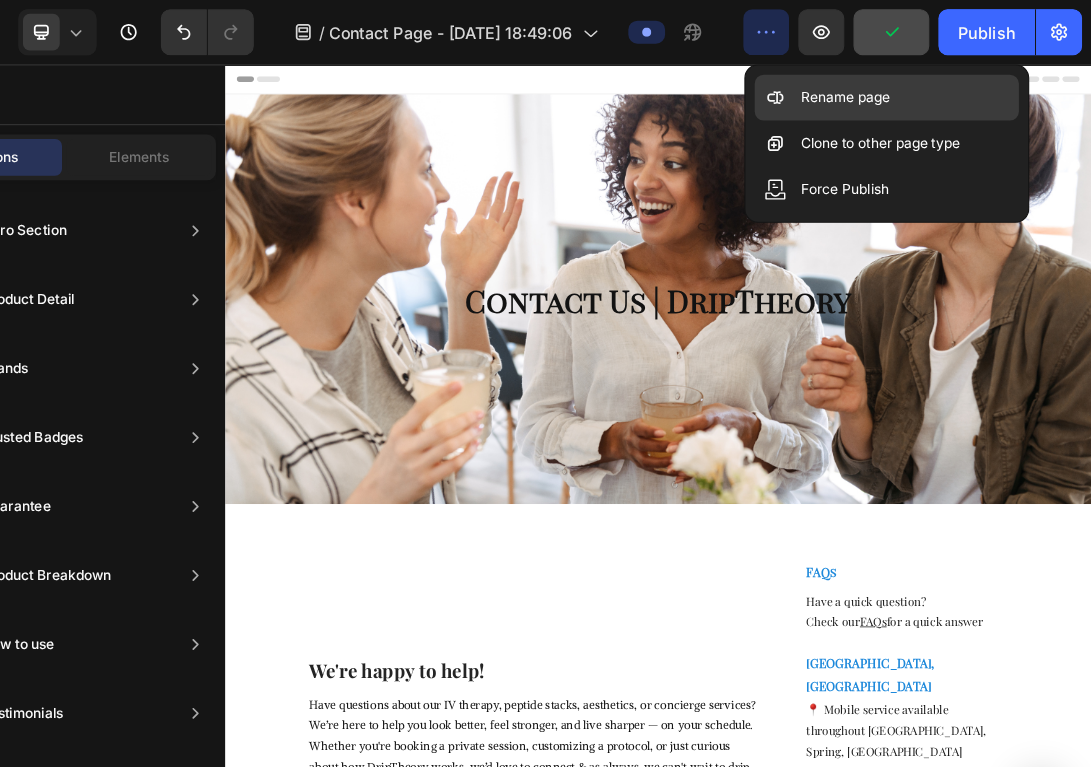 click on "Rename page" at bounding box center [877, 85] 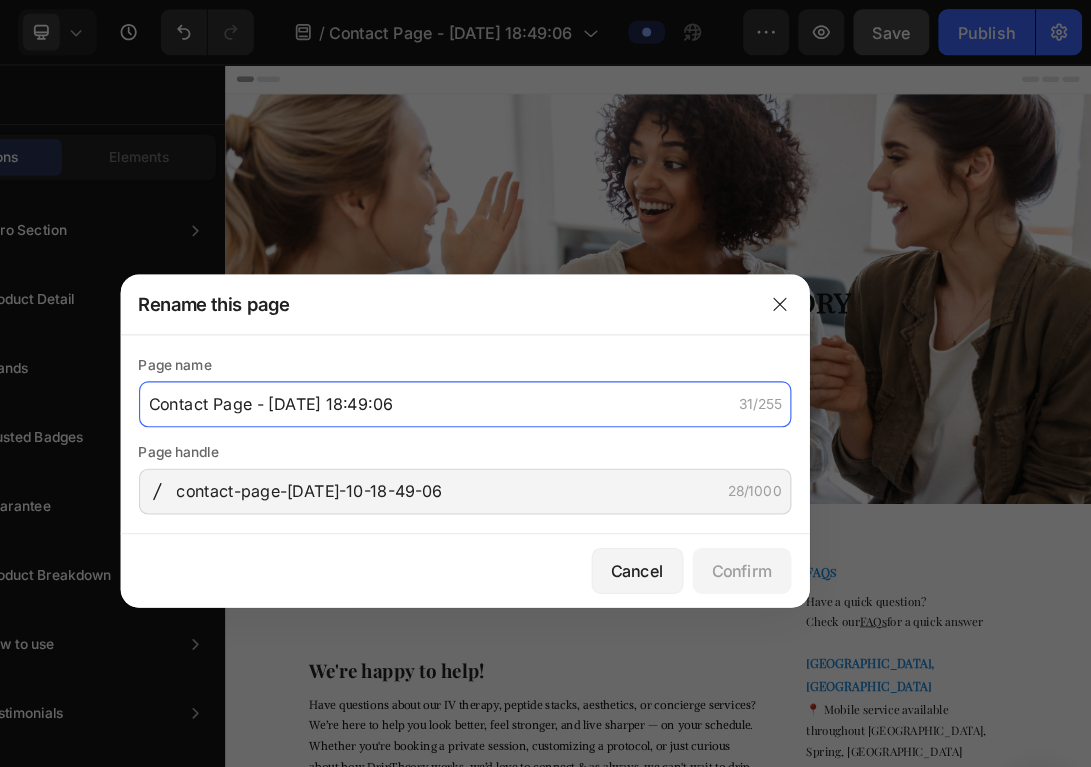 click on "Contact Page - [DATE] 18:49:06" 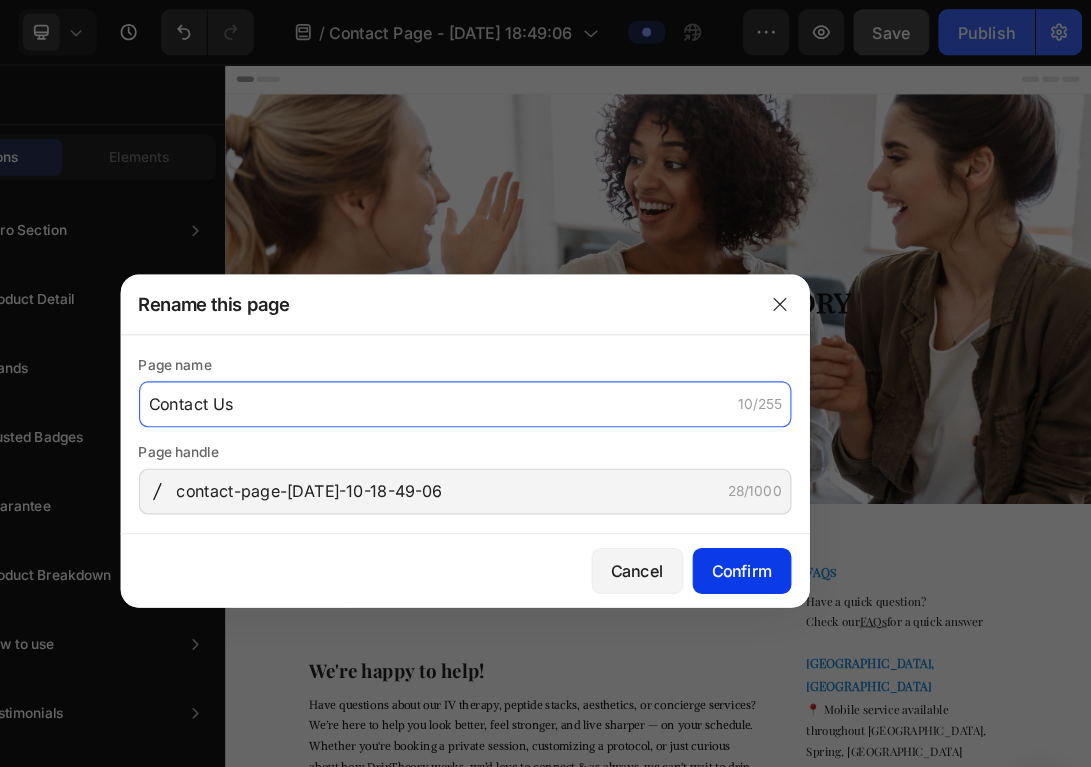 type on "Contact Us" 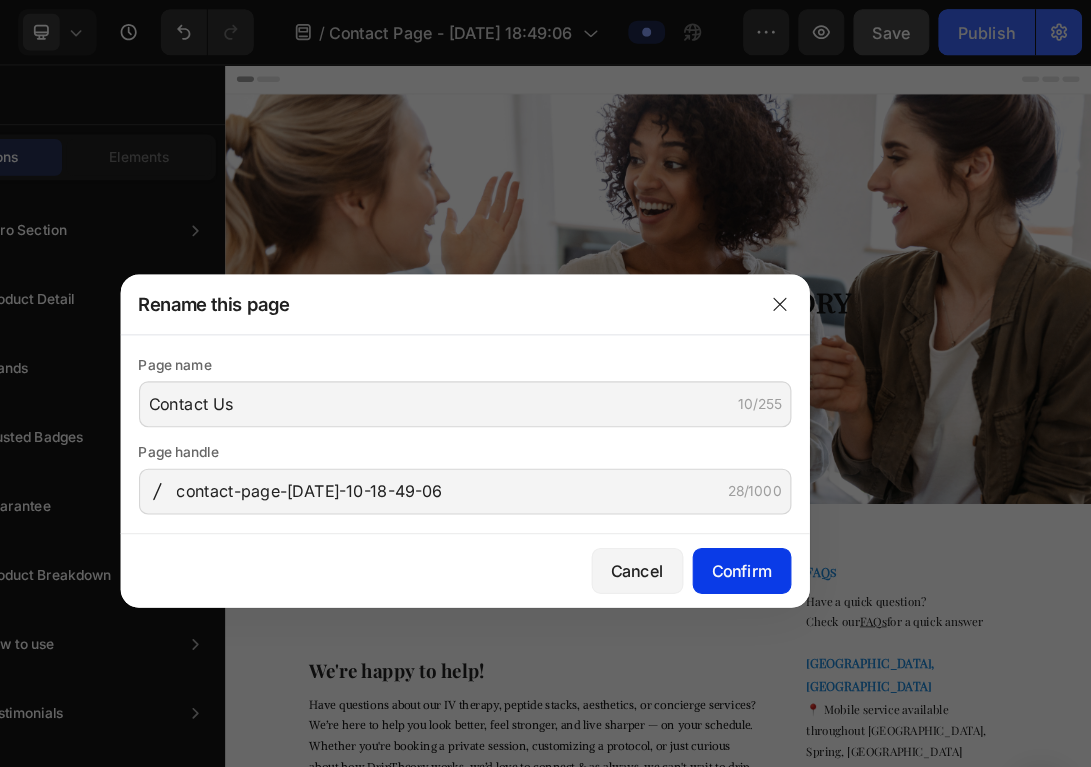 click on "Confirm" 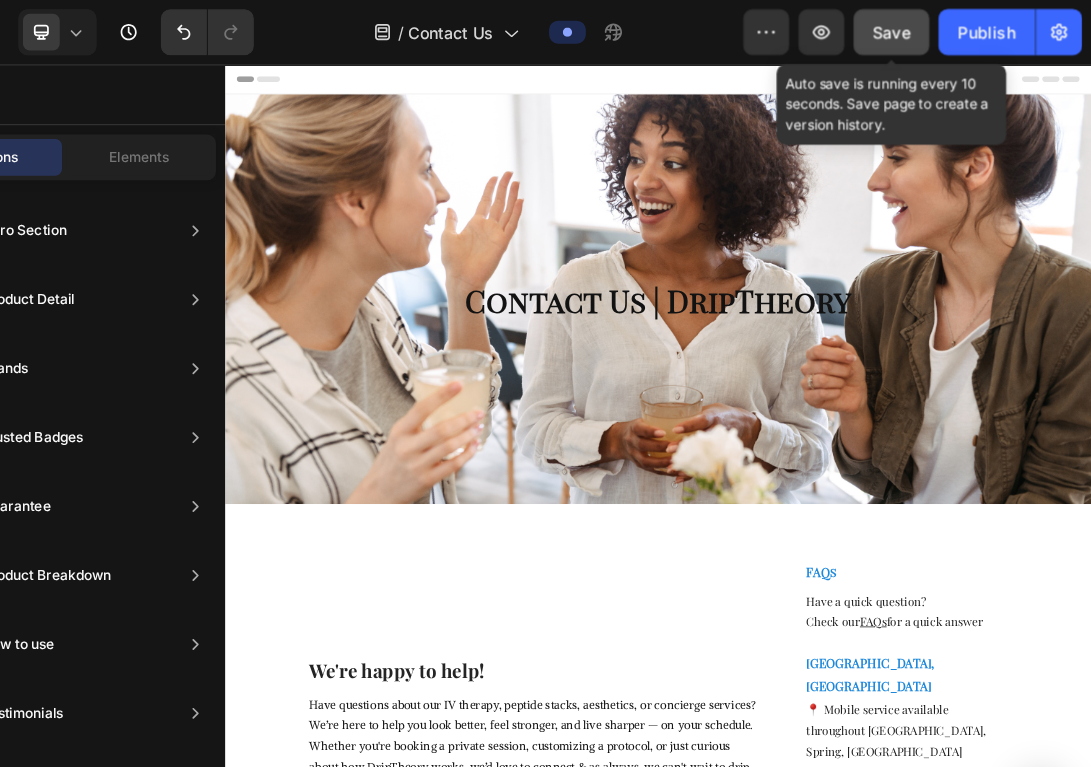 click on "Save" 